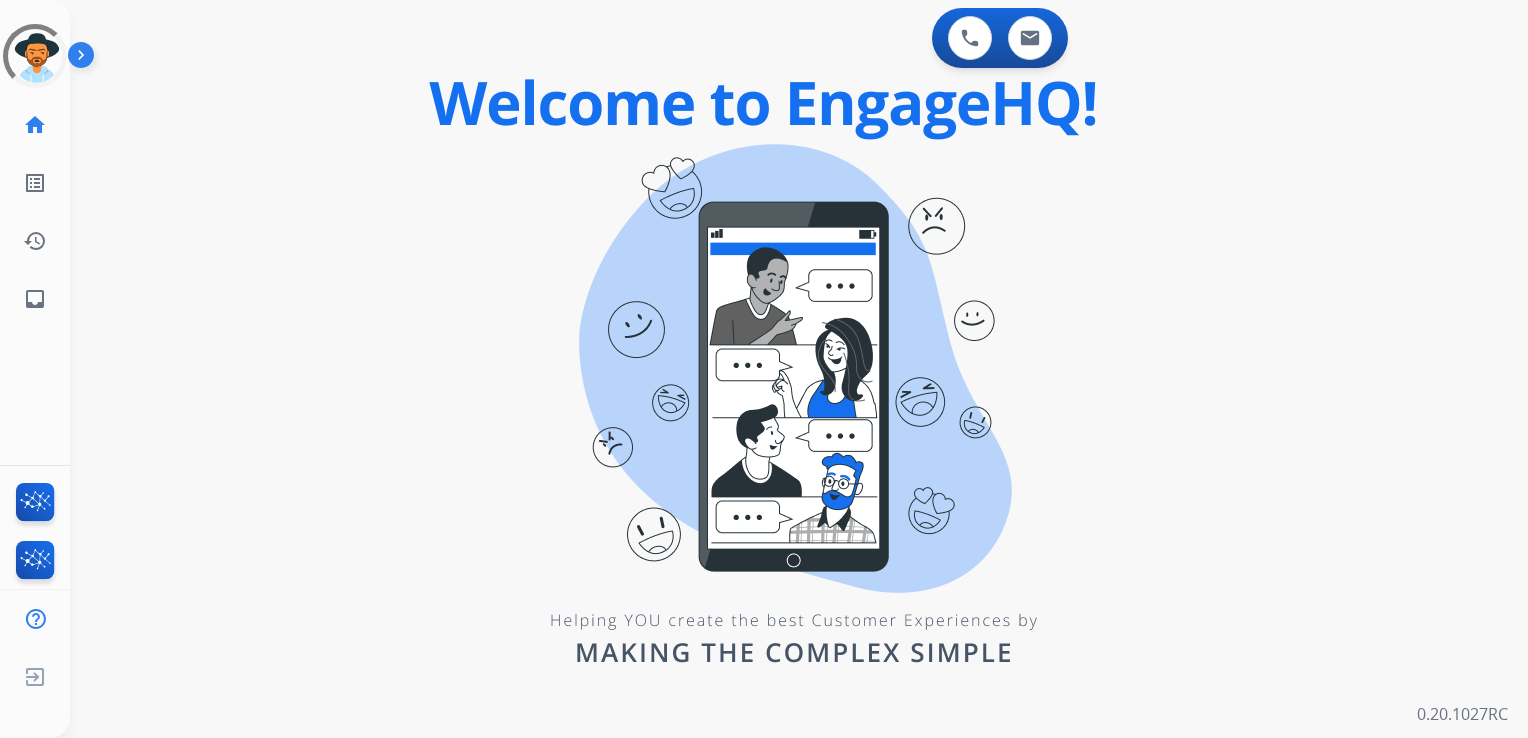 scroll, scrollTop: 0, scrollLeft: 0, axis: both 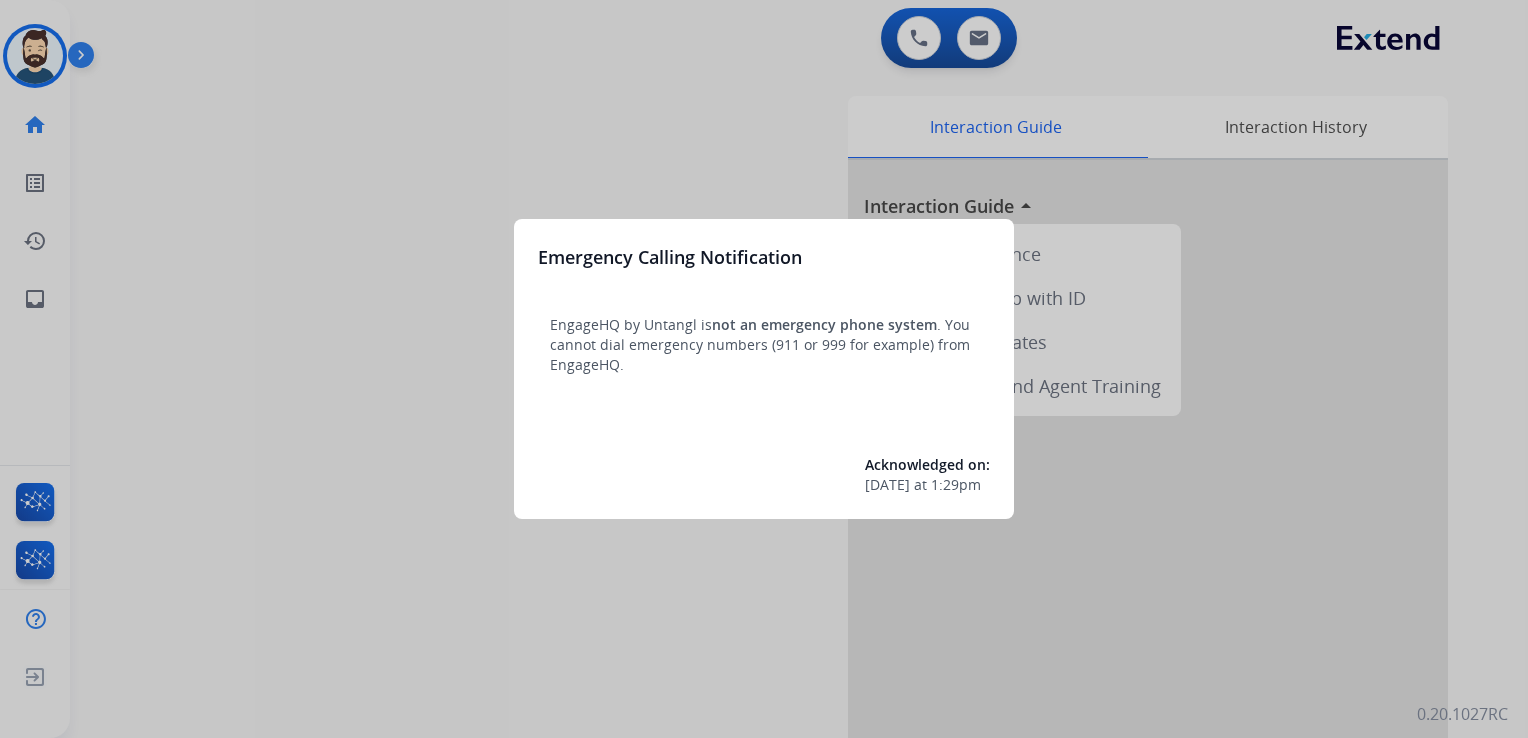 click at bounding box center (764, 369) 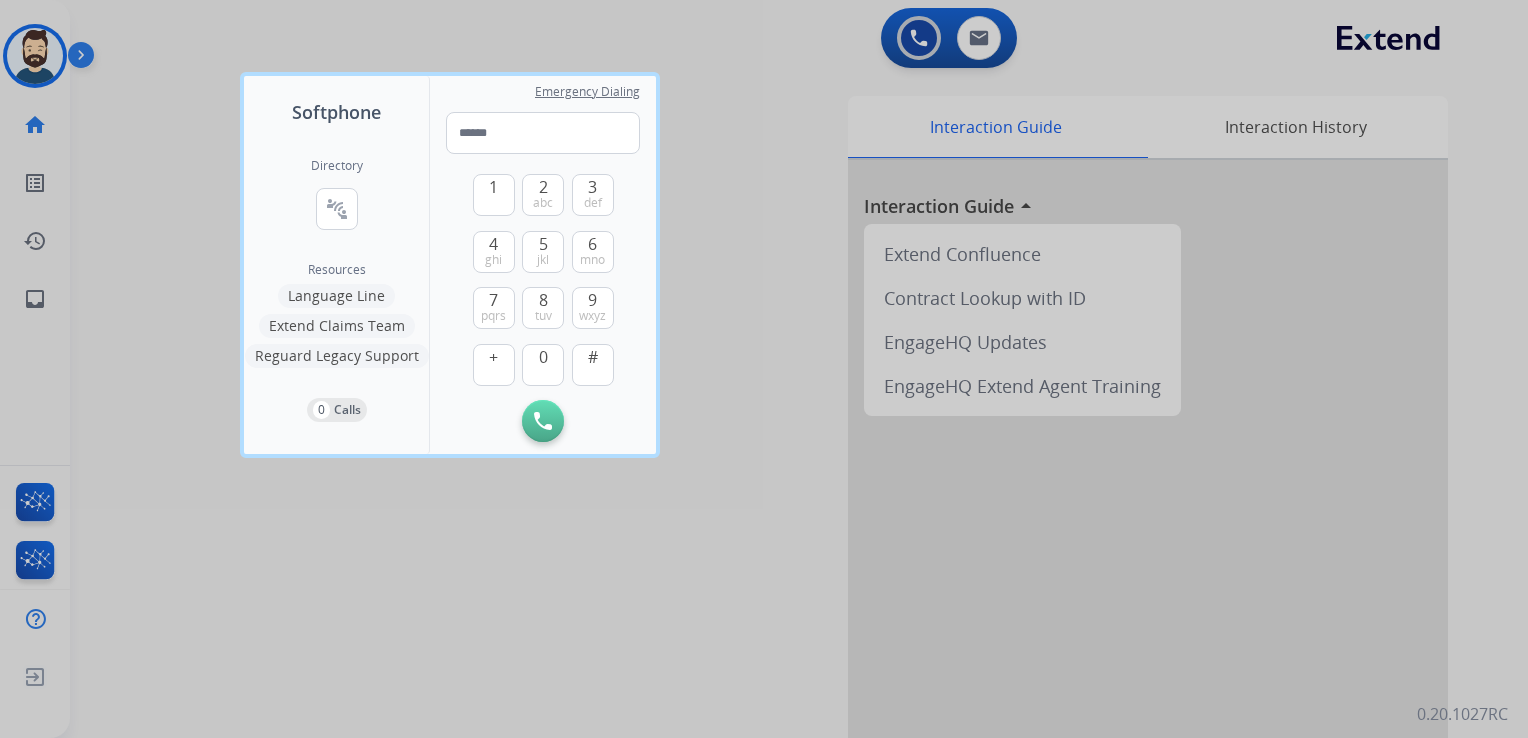 click at bounding box center [764, 369] 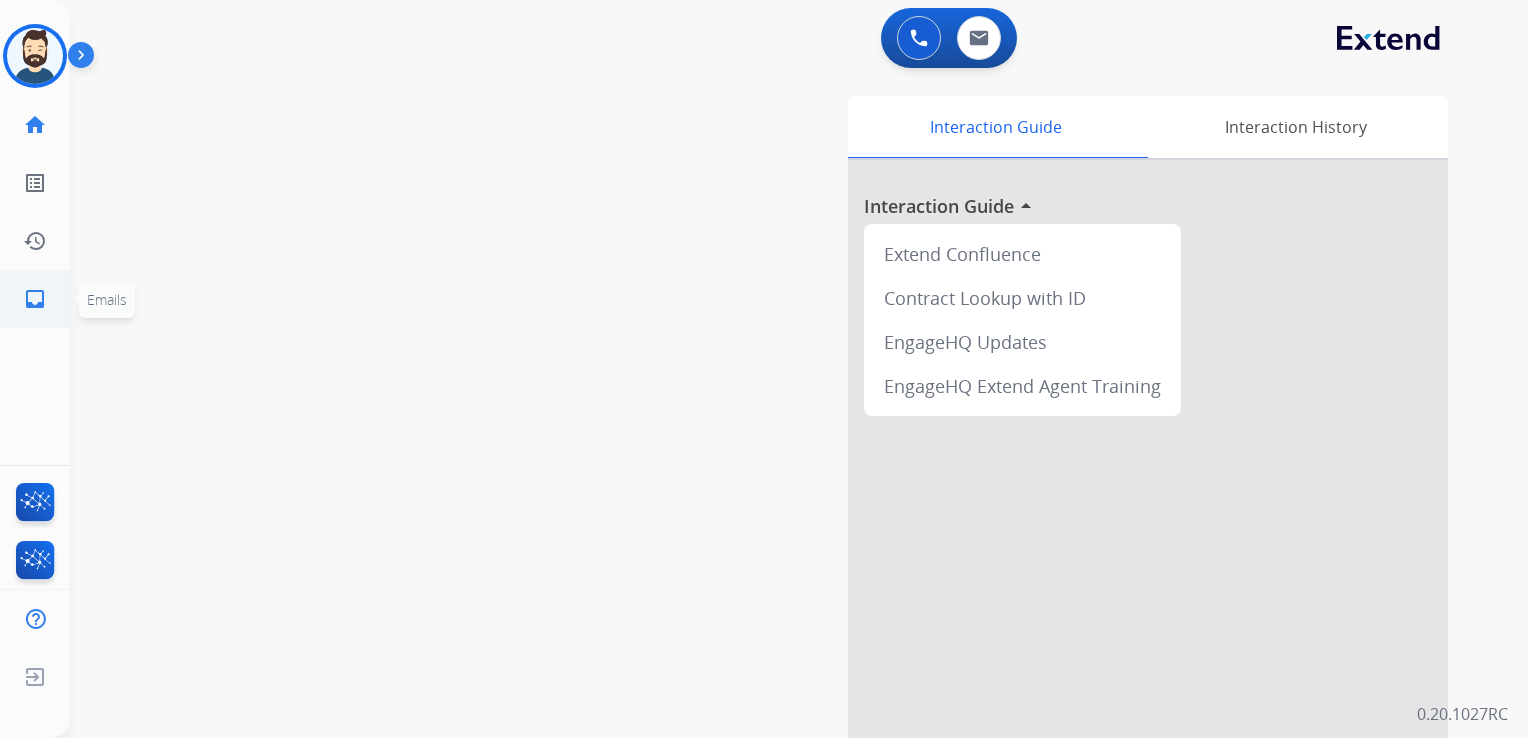 click on "inbox" 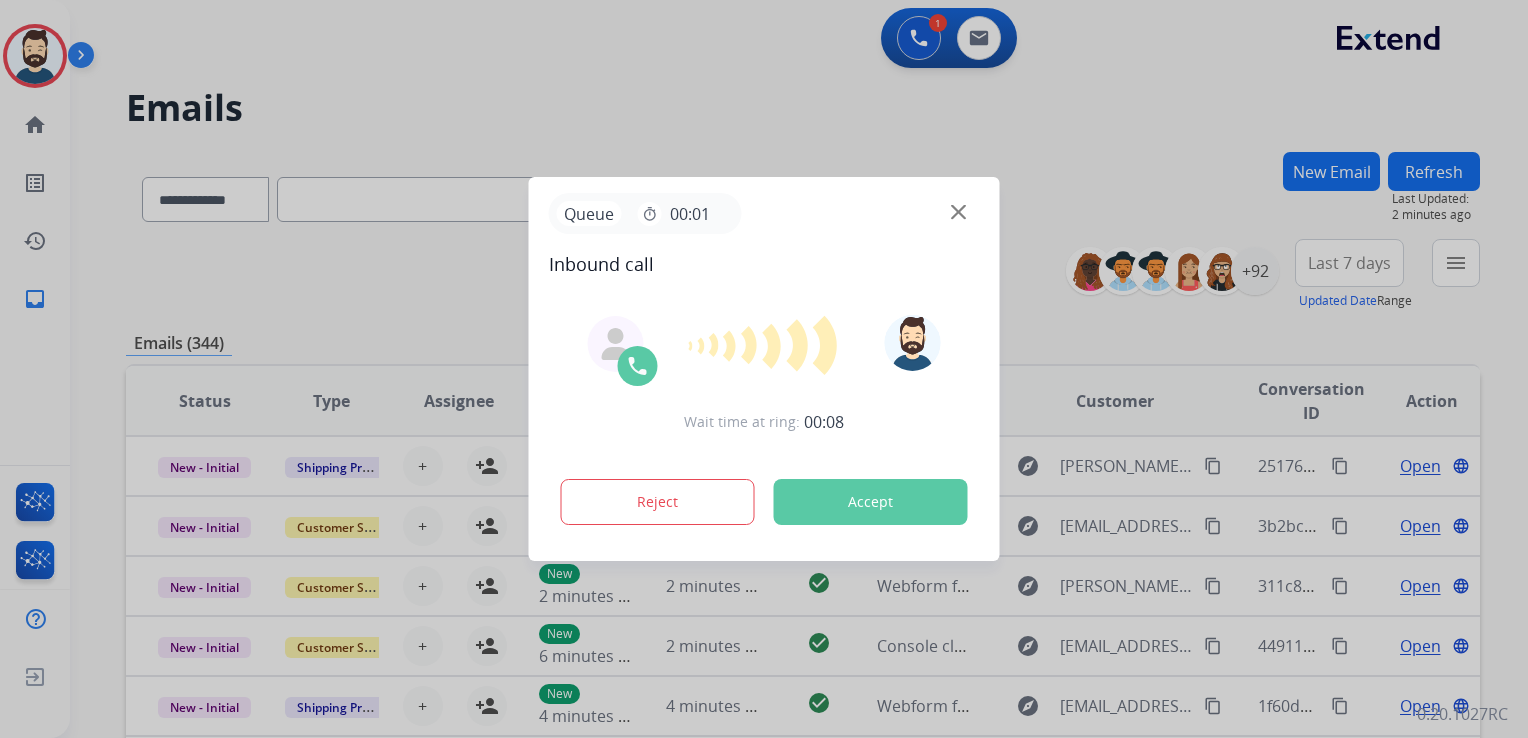 click on "Accept" at bounding box center (871, 502) 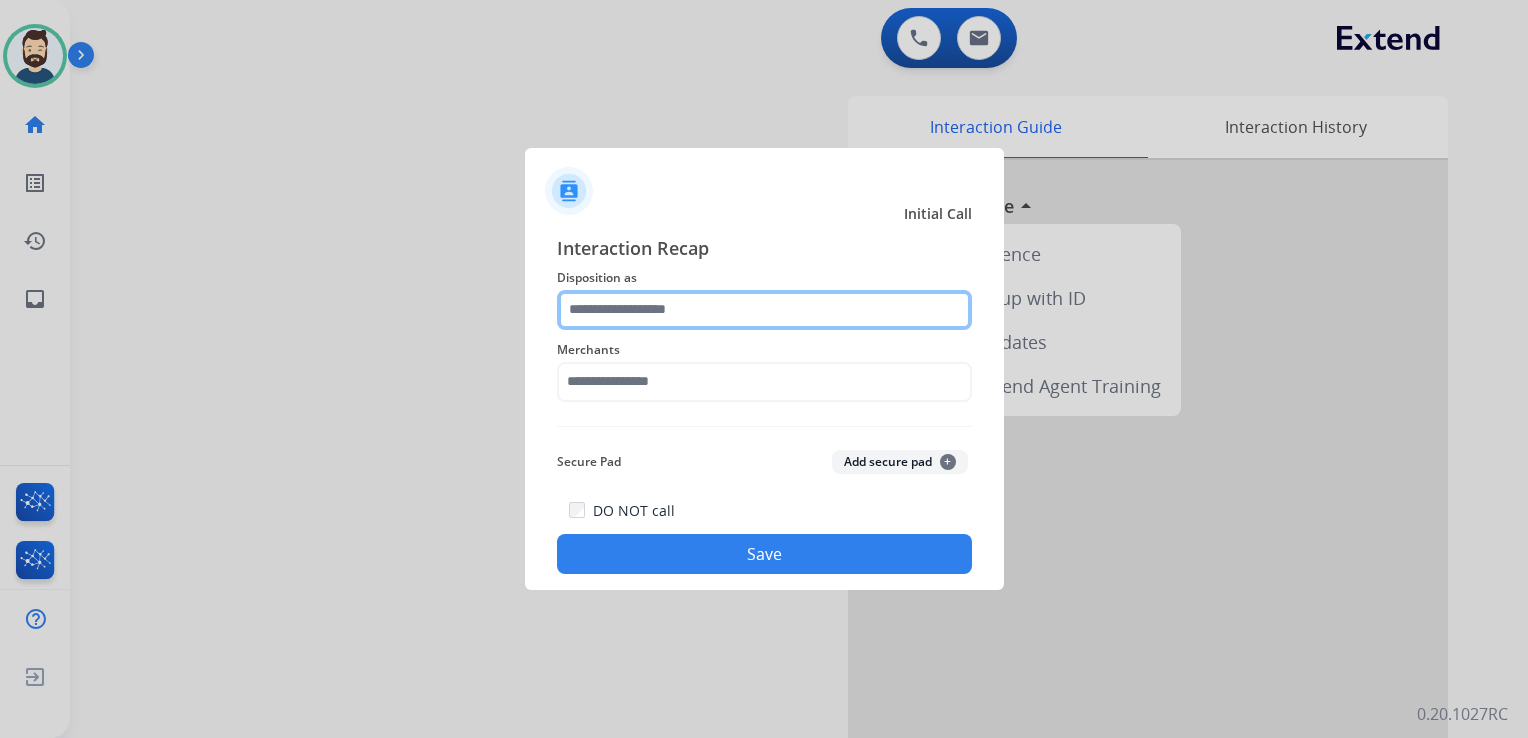 click 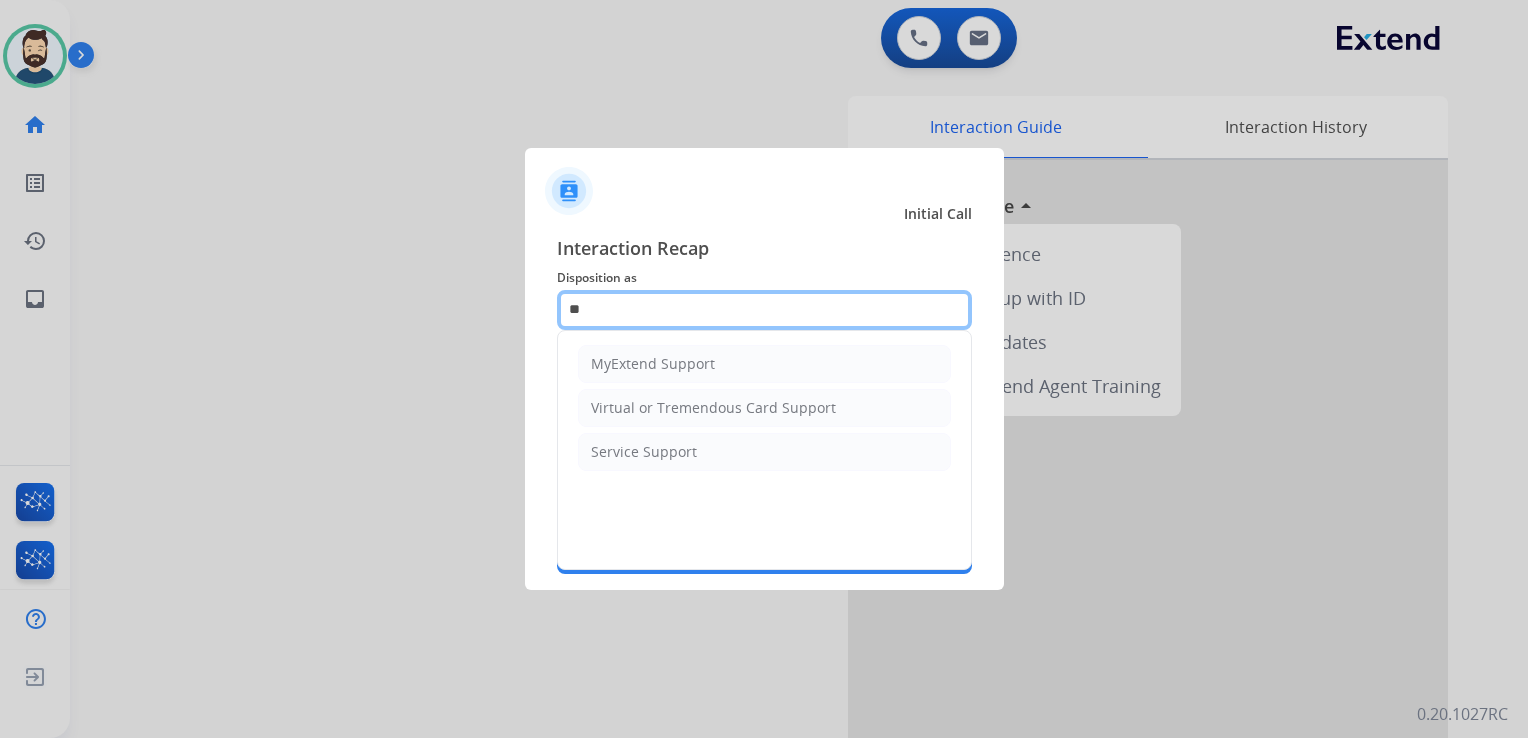 type on "*" 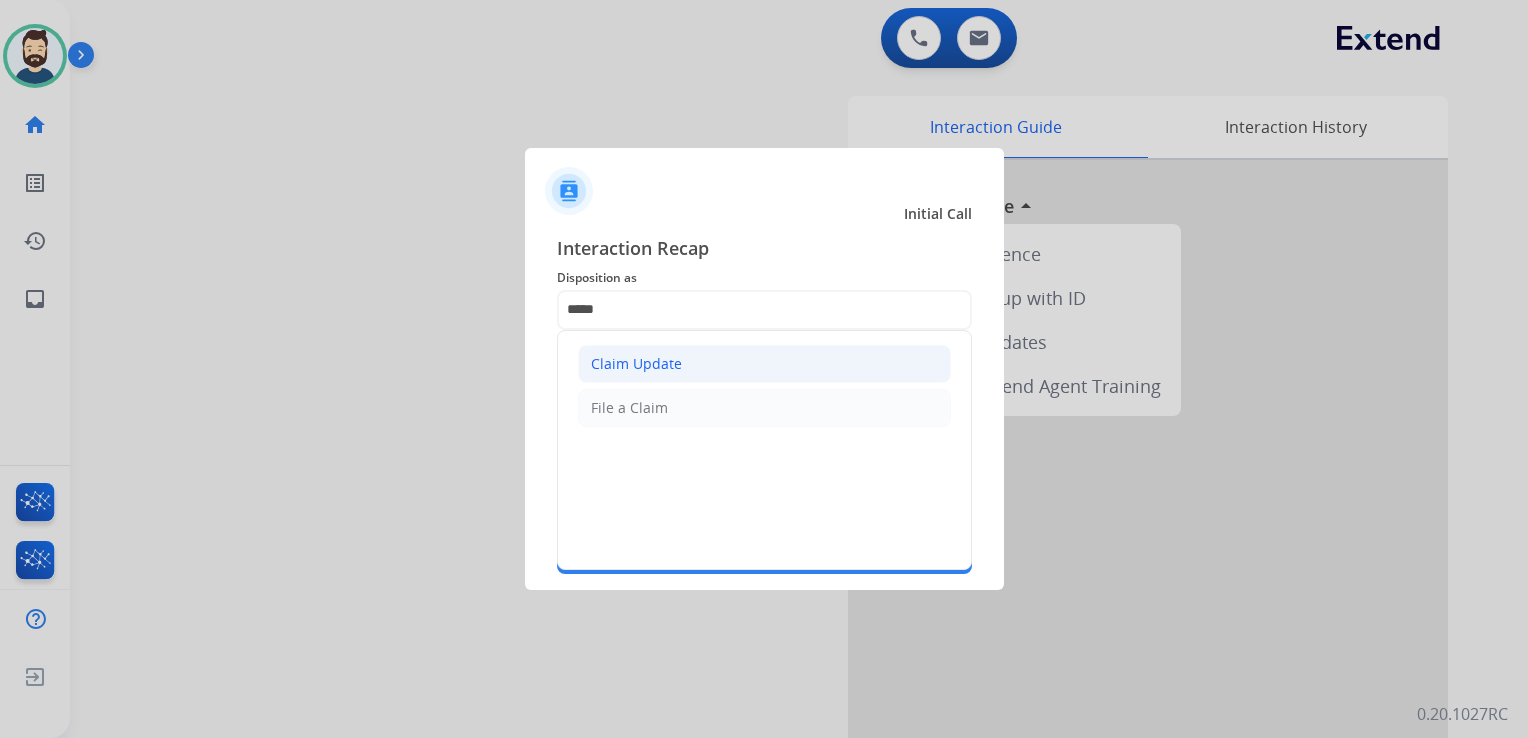 click on "Claim Update" 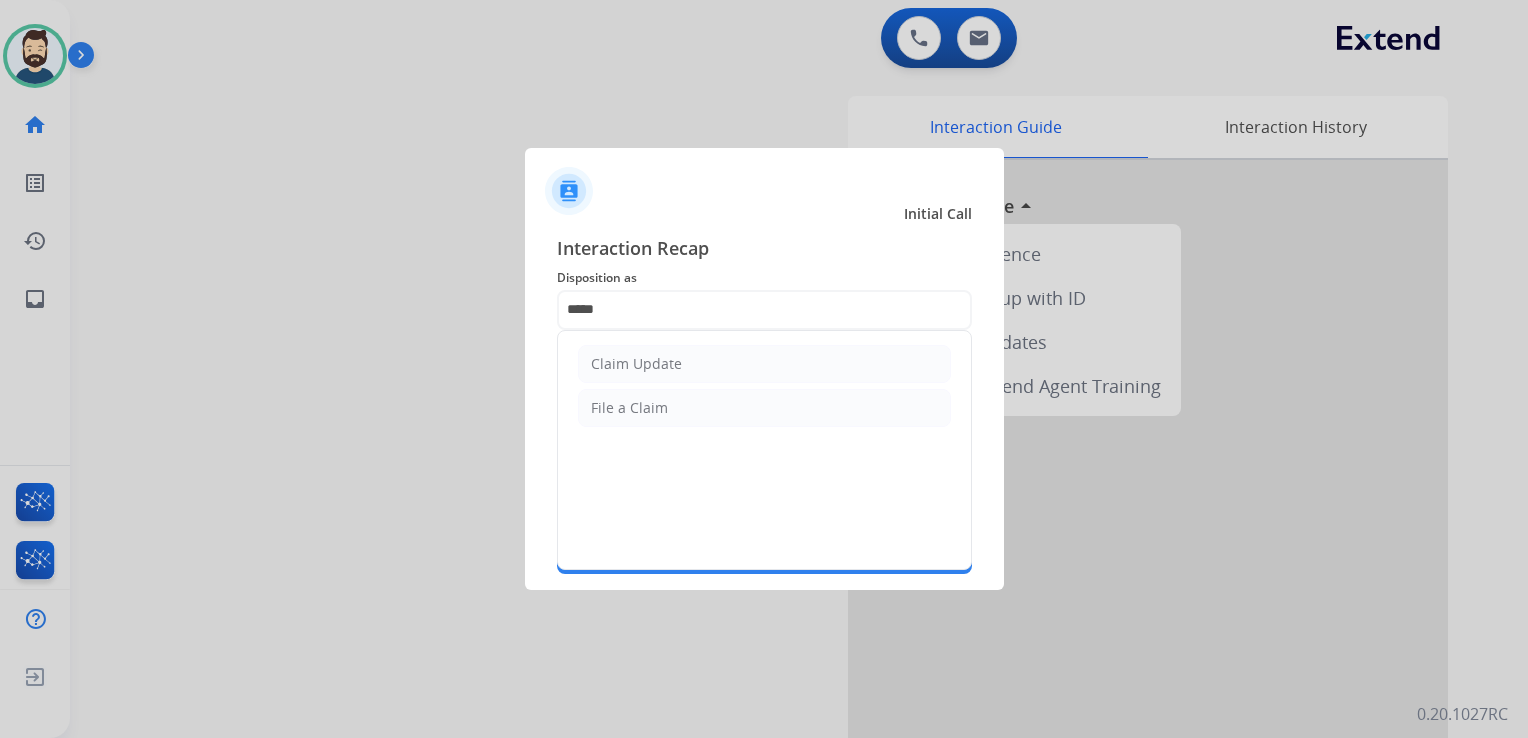 type on "**********" 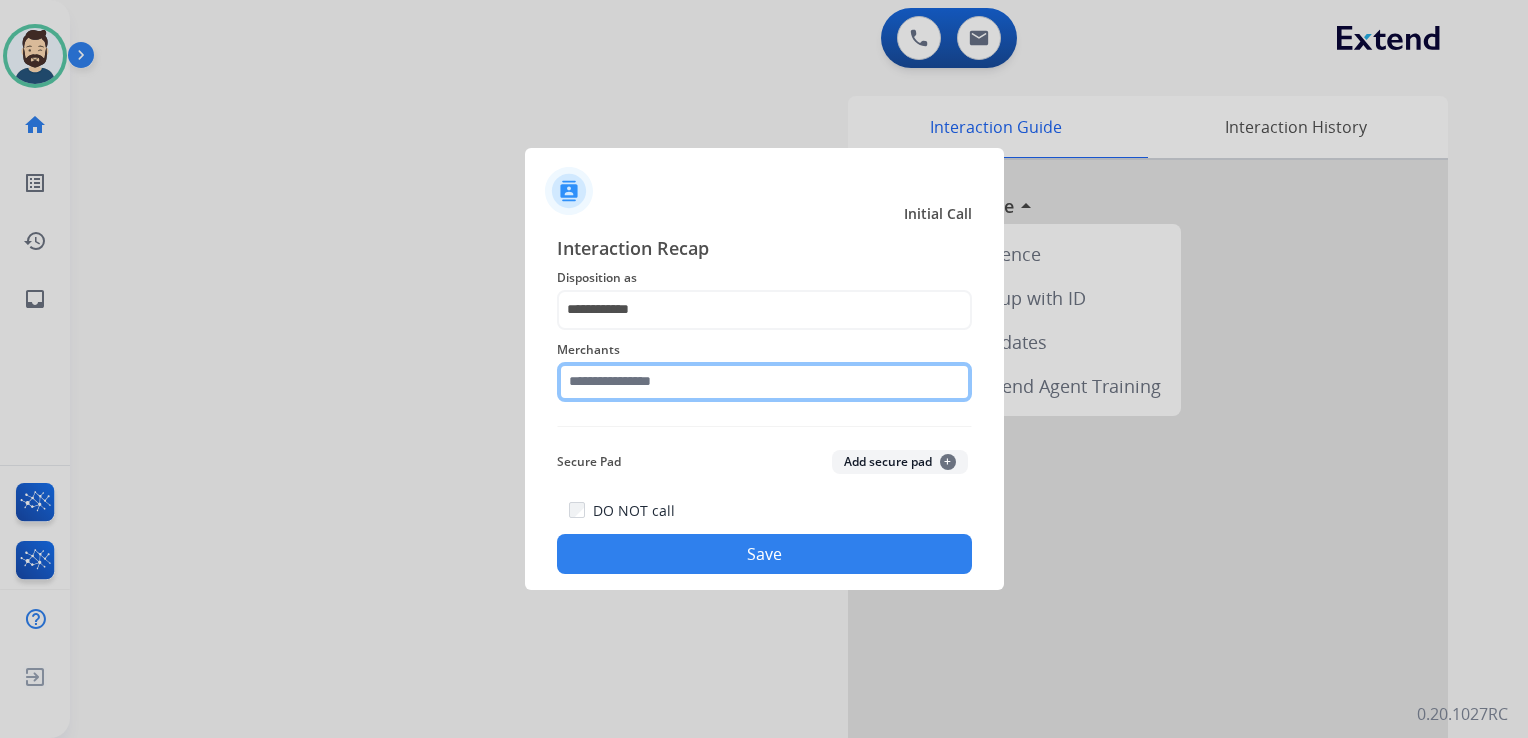 click 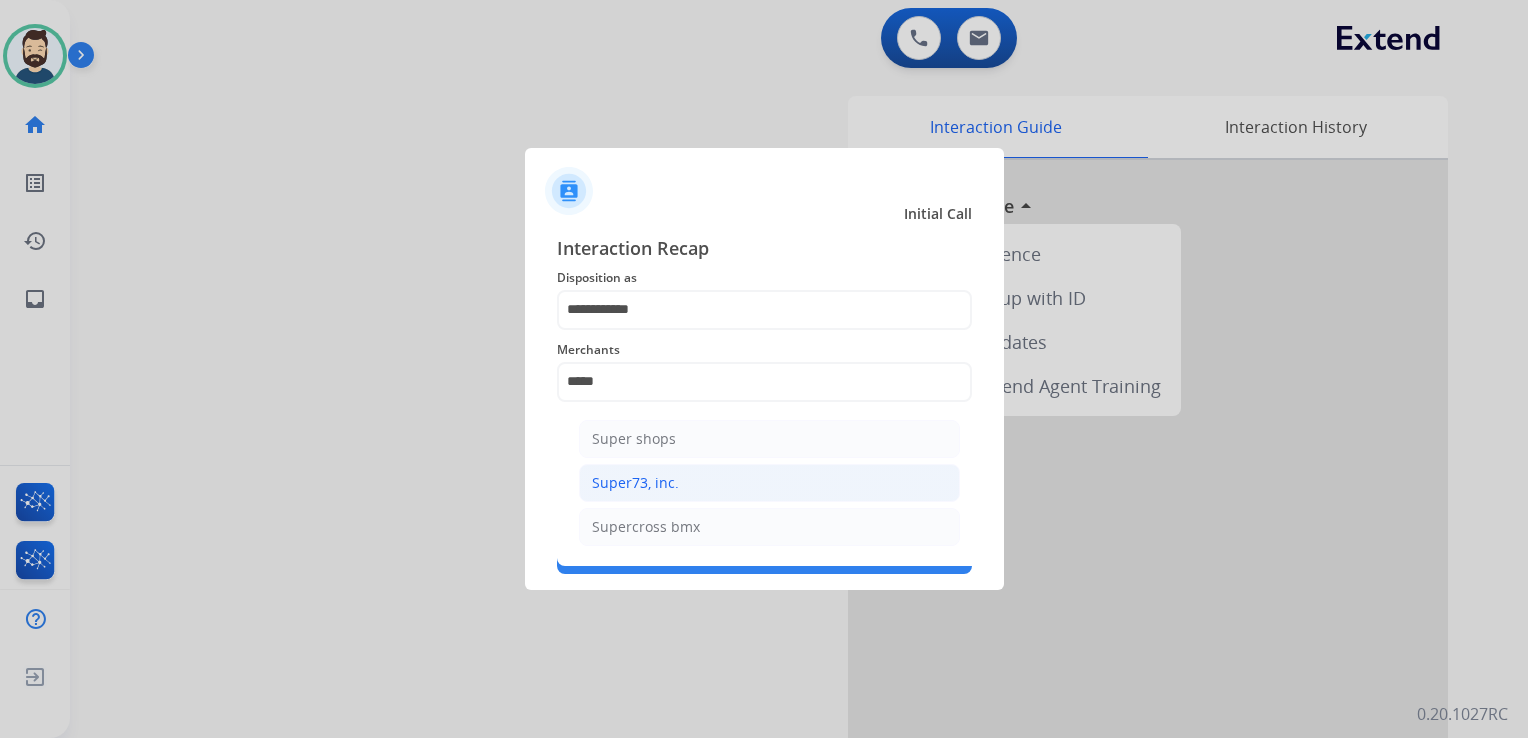 click on "Super73, inc." 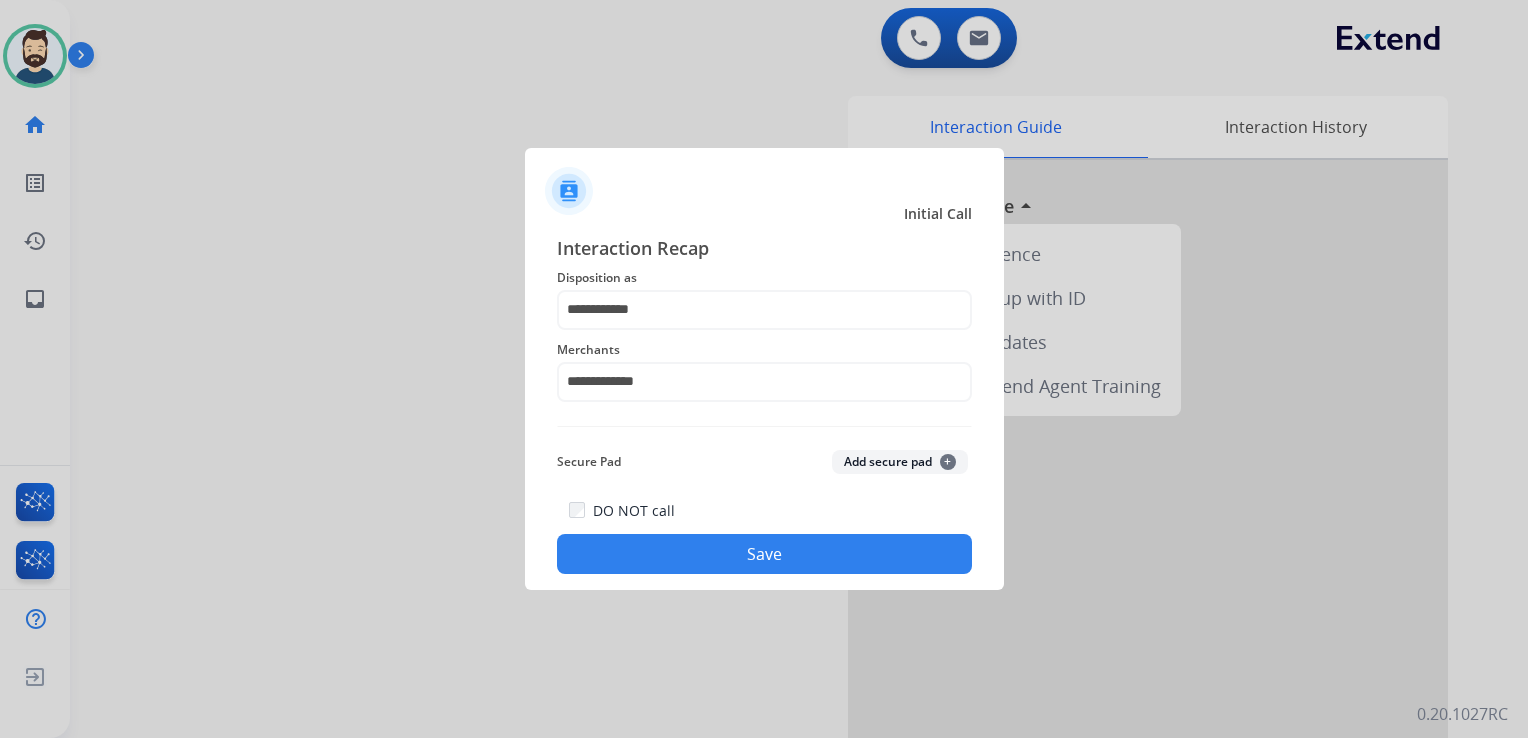 click on "Save" 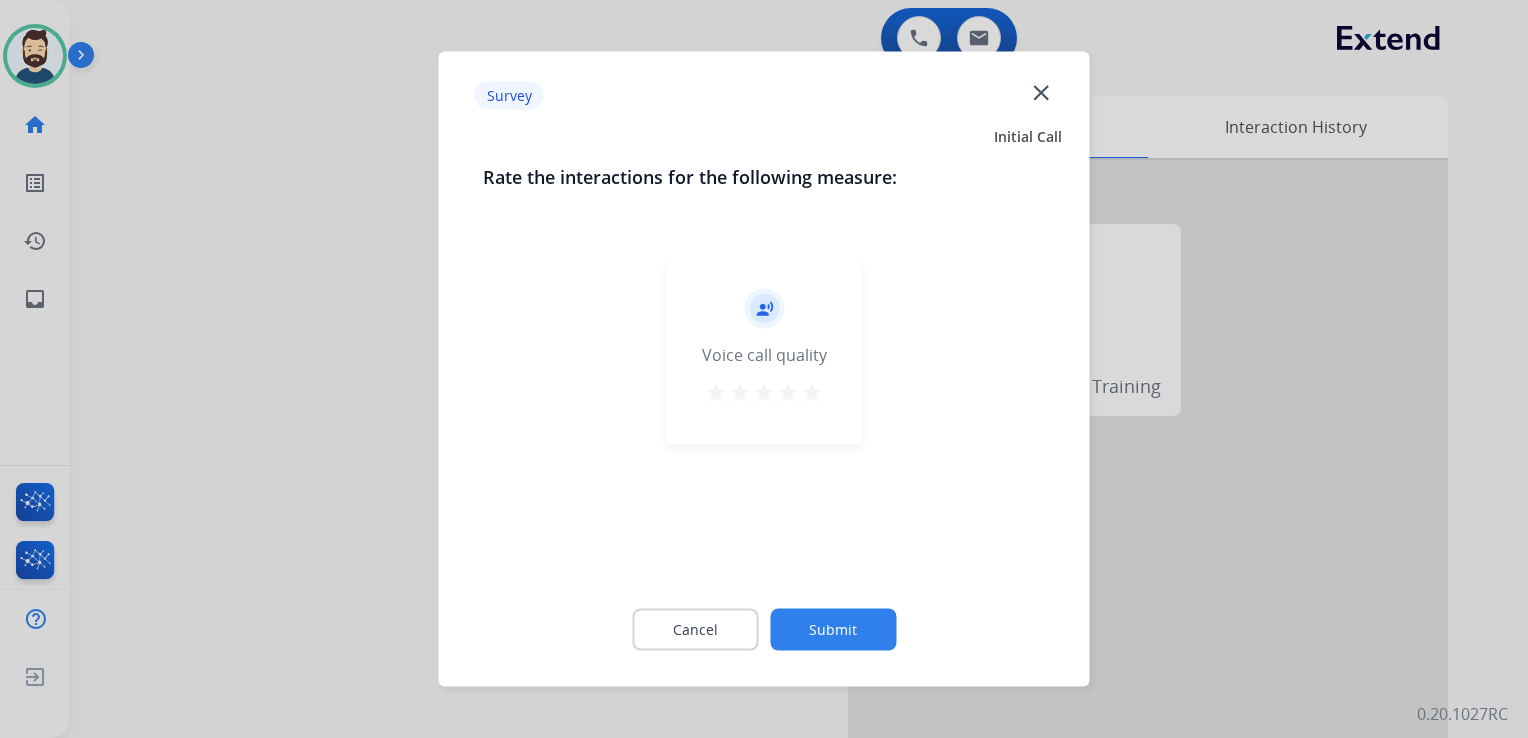 click on "star" at bounding box center [812, 393] 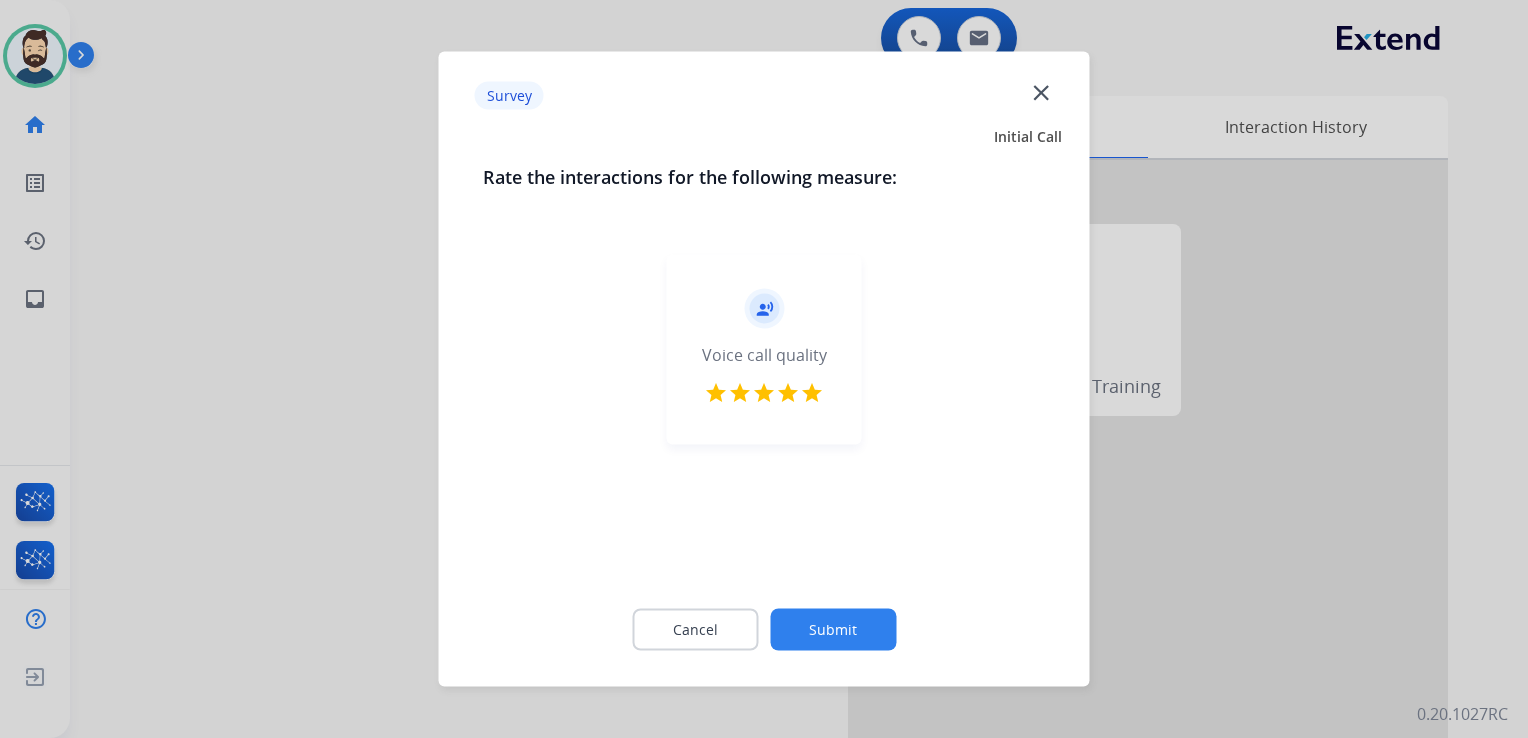 click on "Cancel Submit" 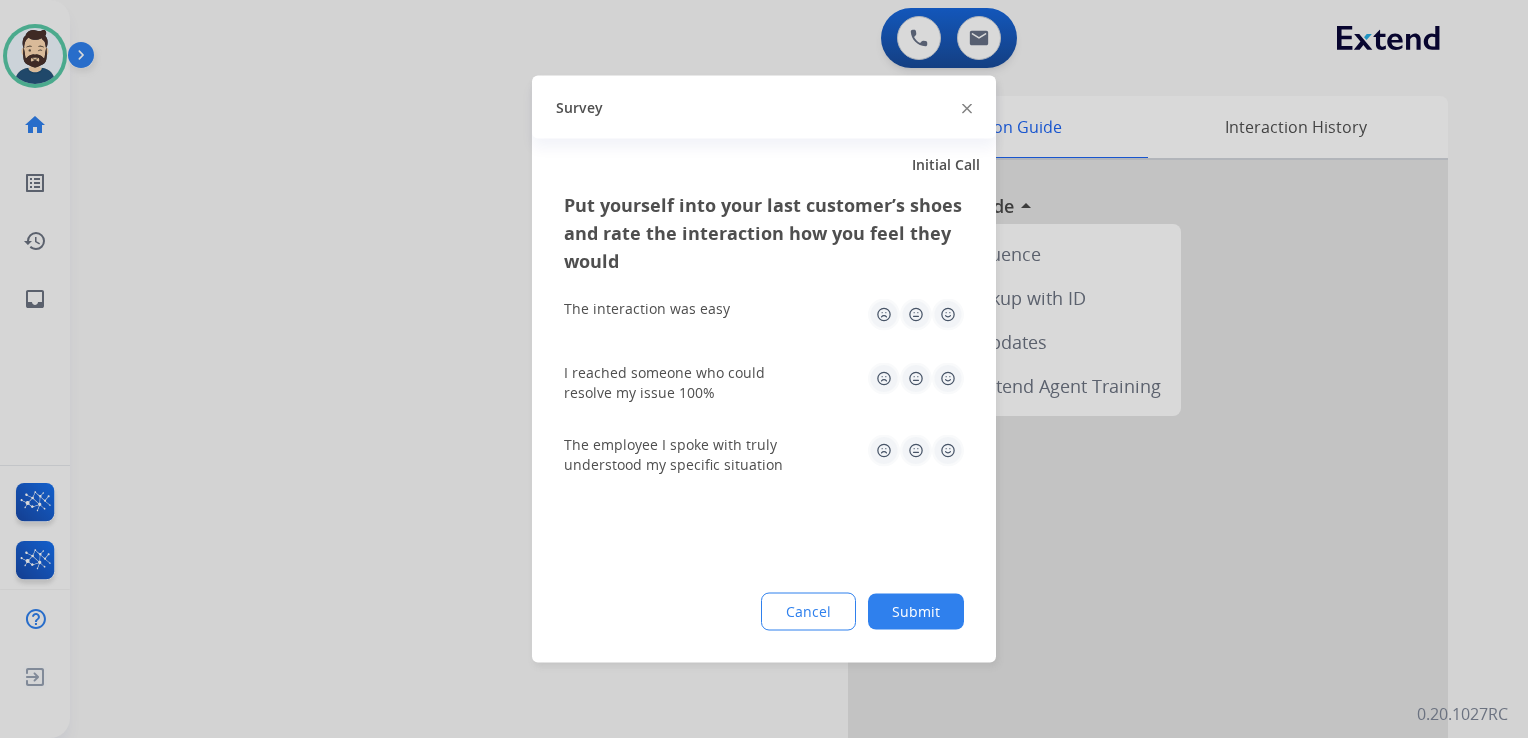 click 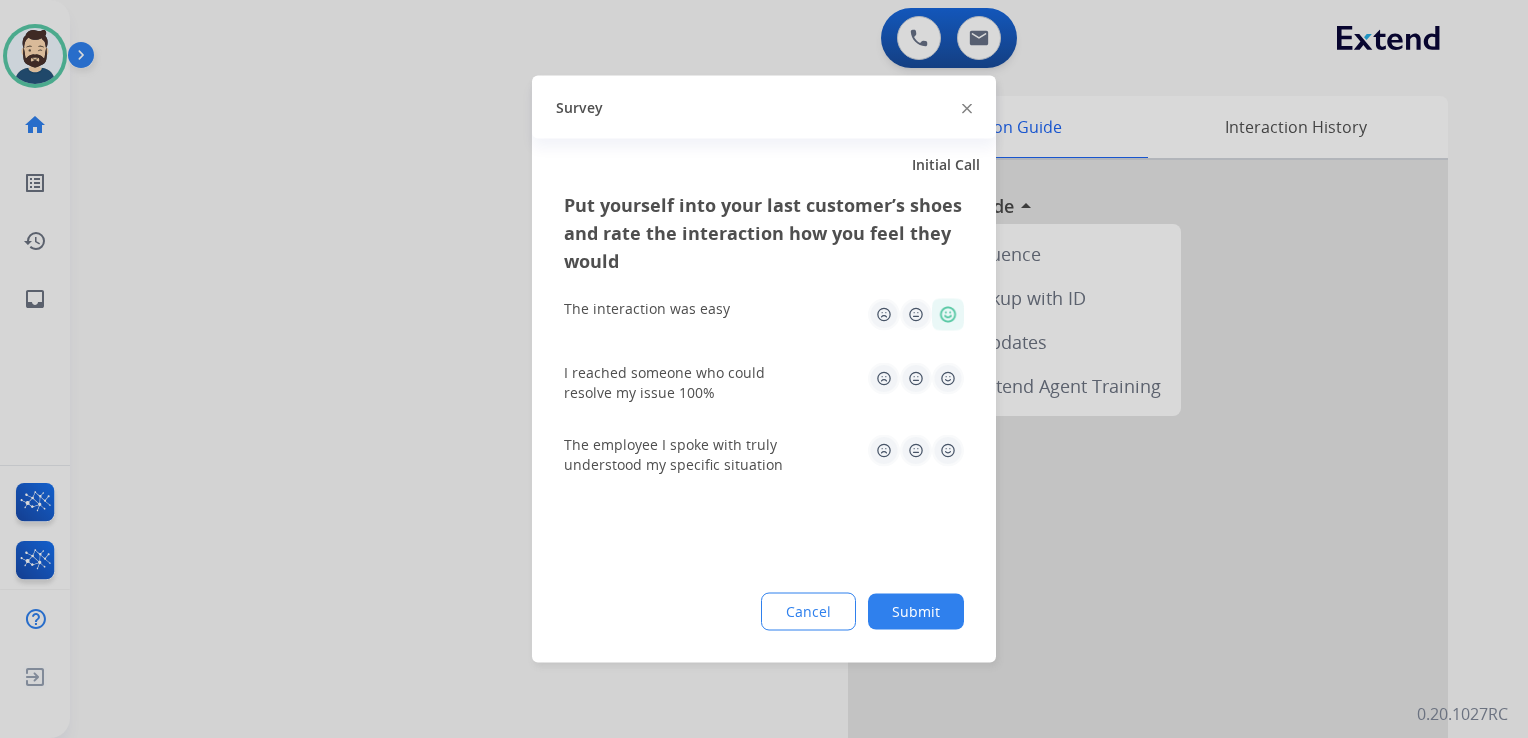 click 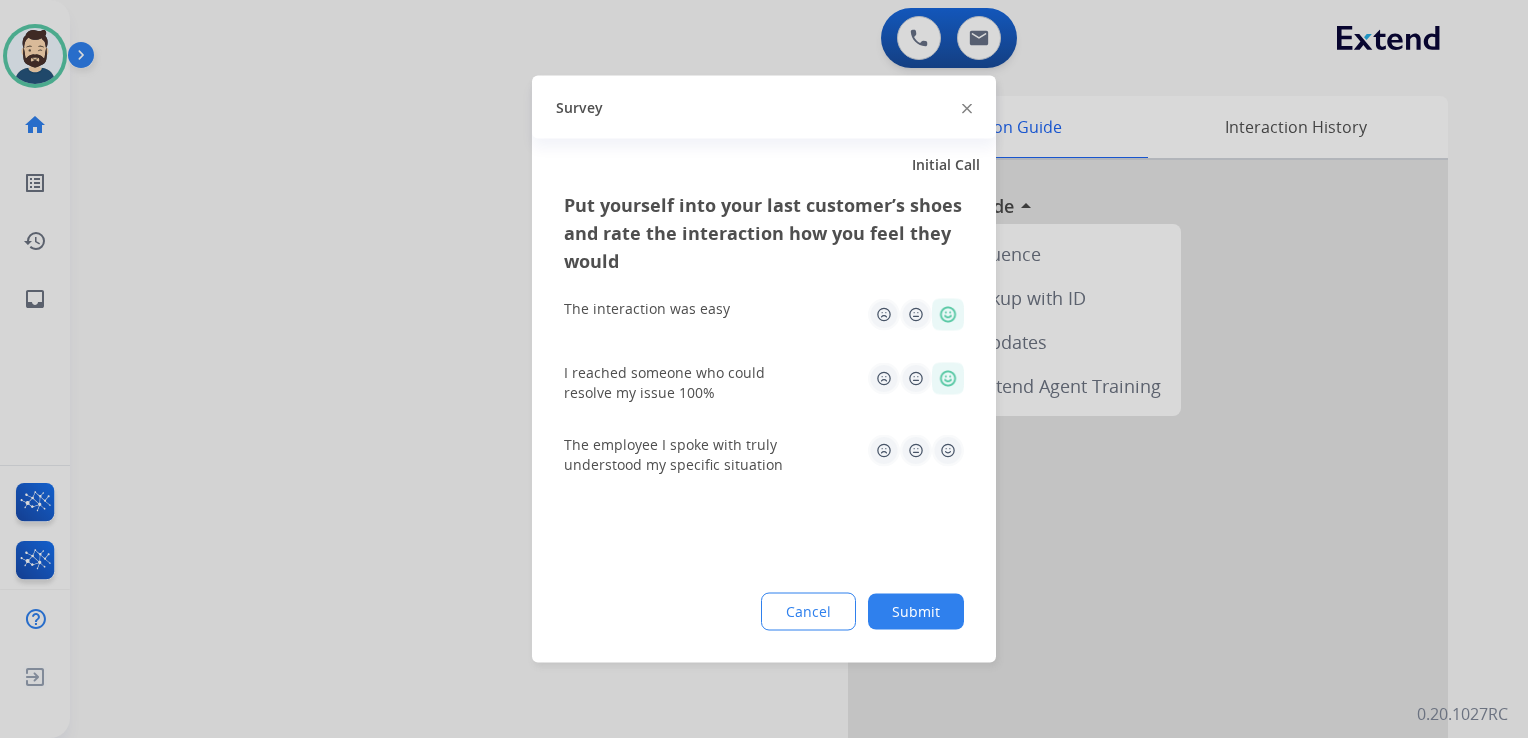 click 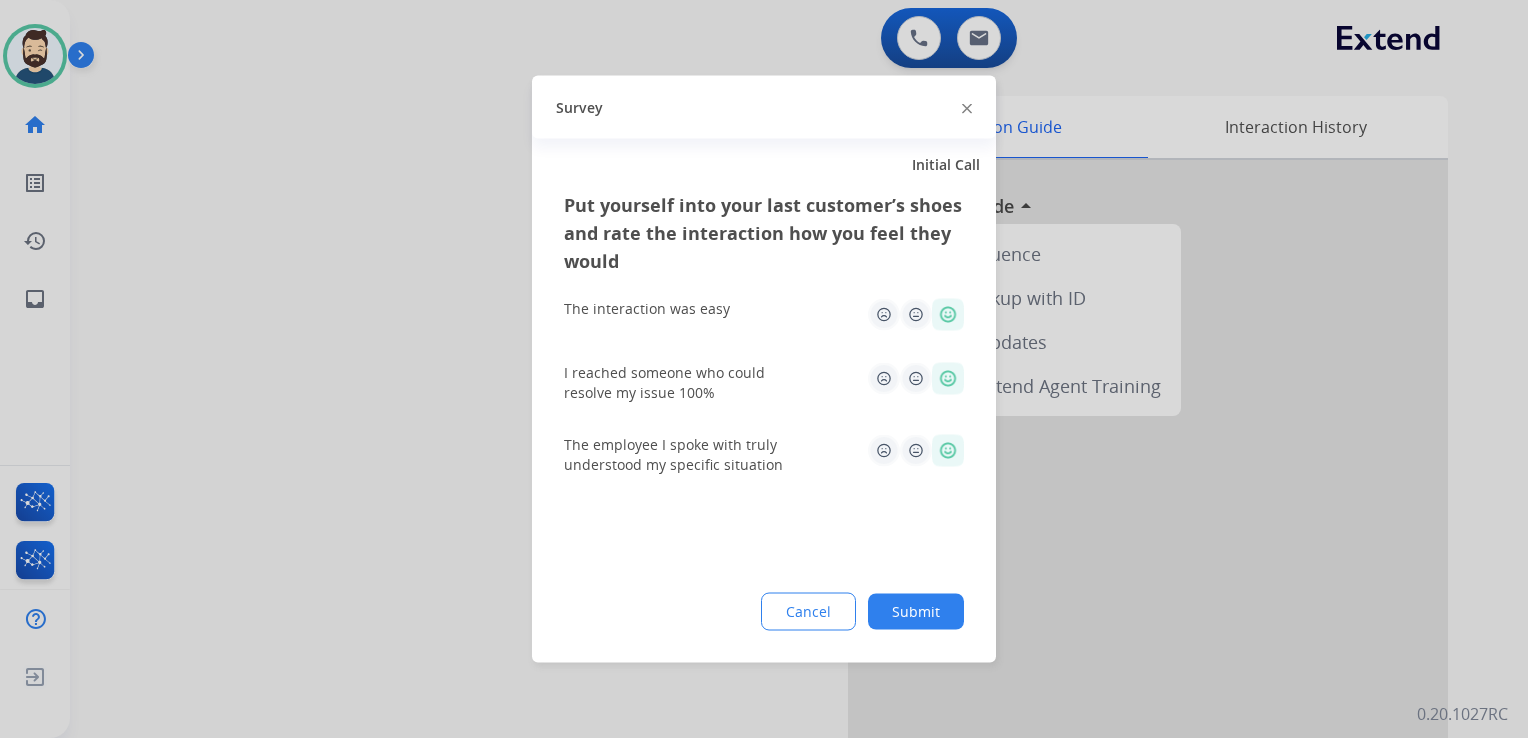 click on "Submit" 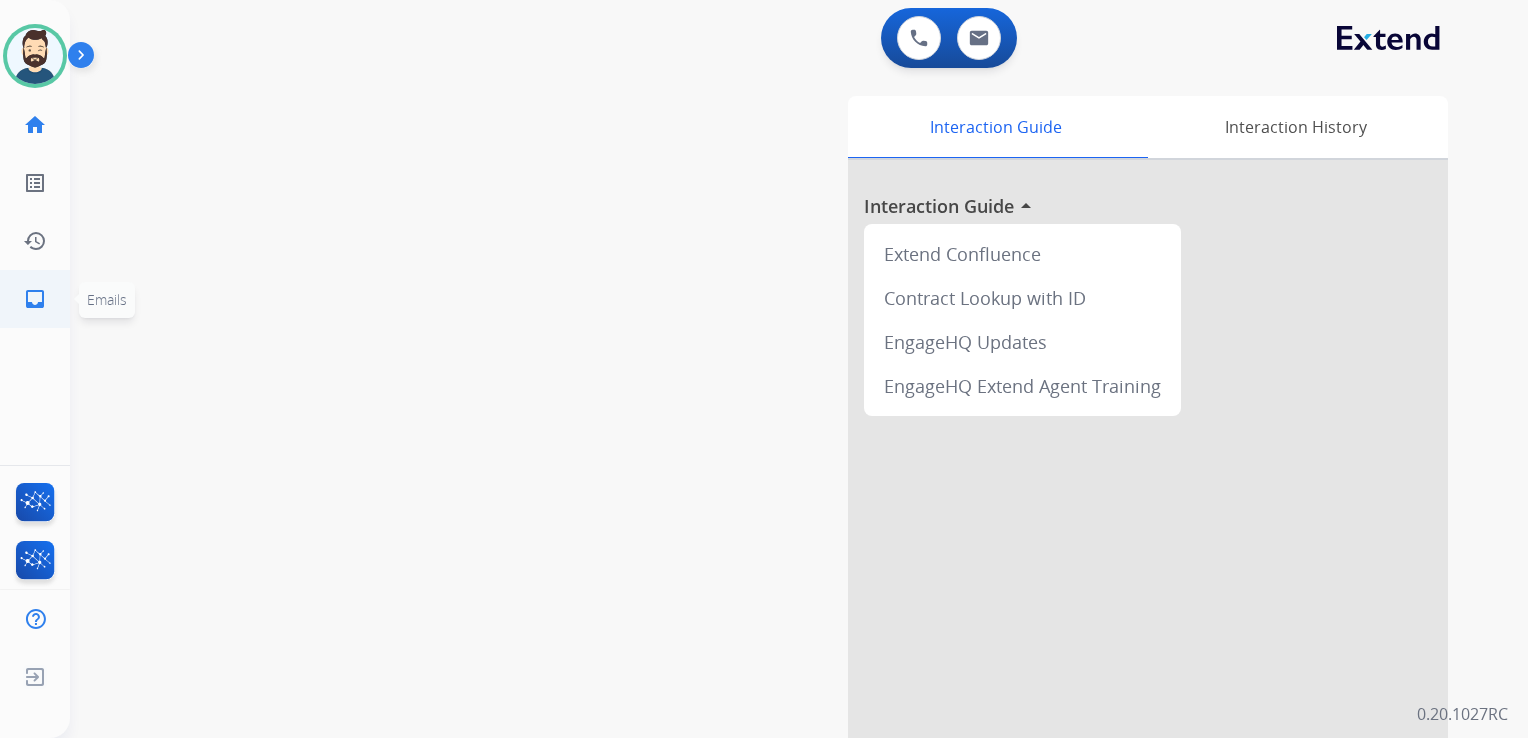 click on "inbox" 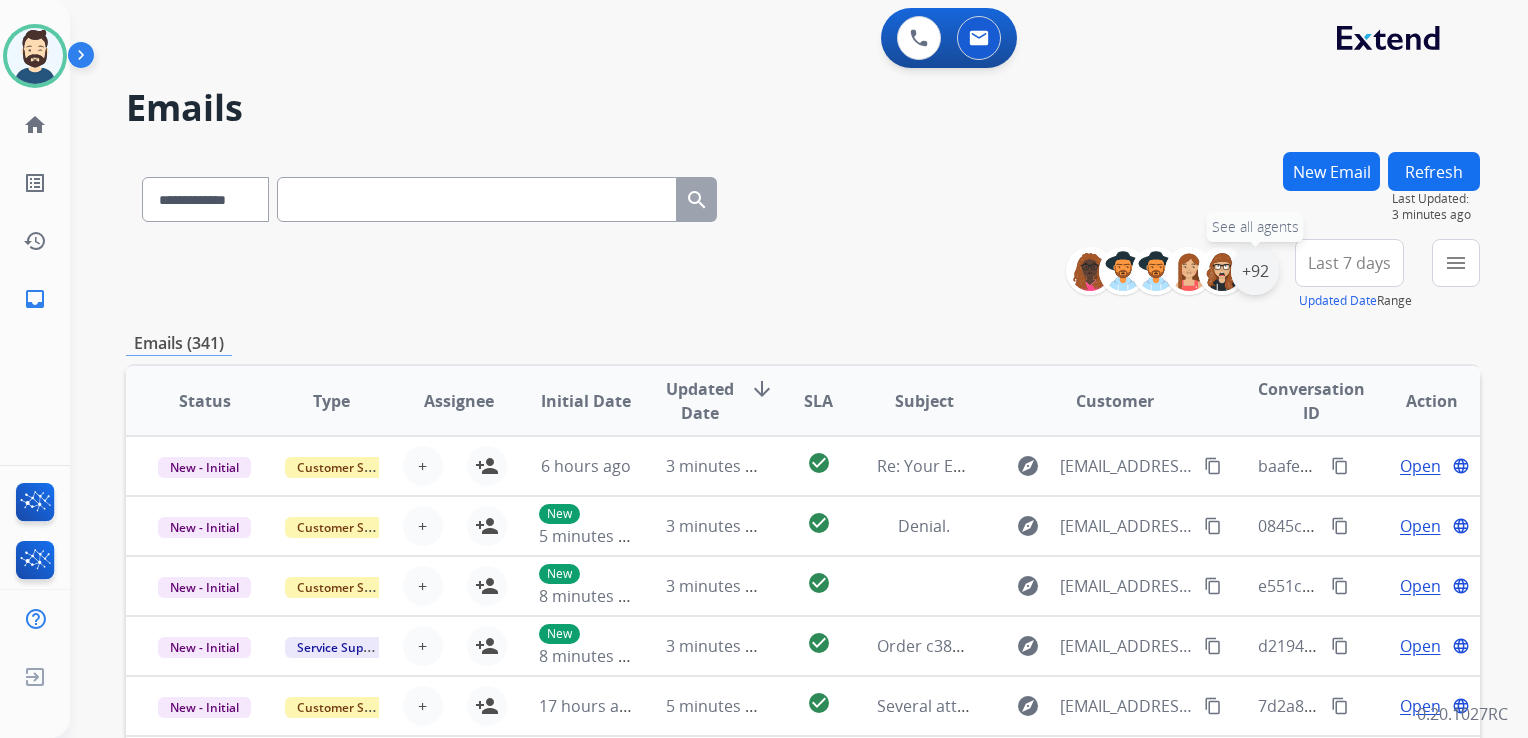 click on "+92" at bounding box center (1255, 271) 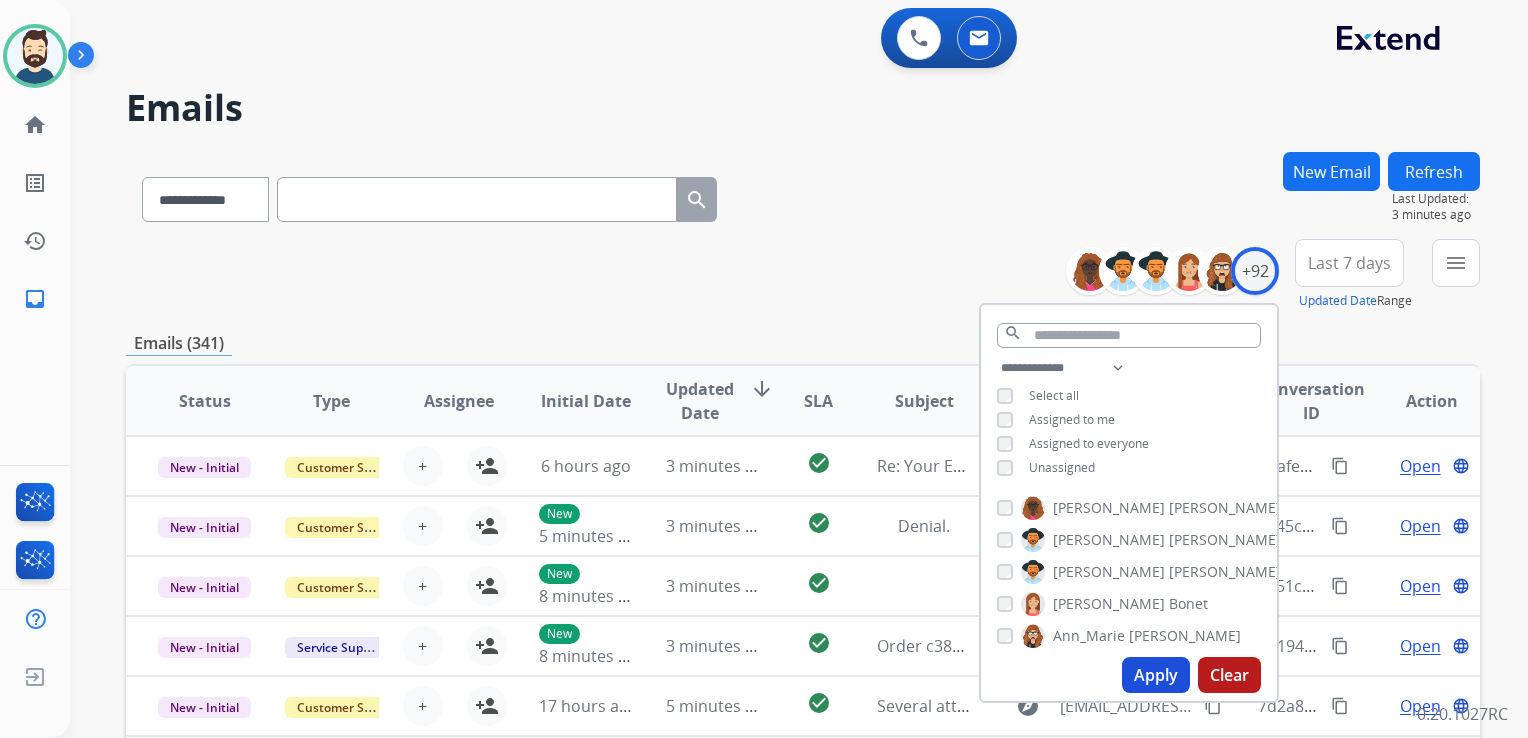 click on "Apply" at bounding box center [1156, 675] 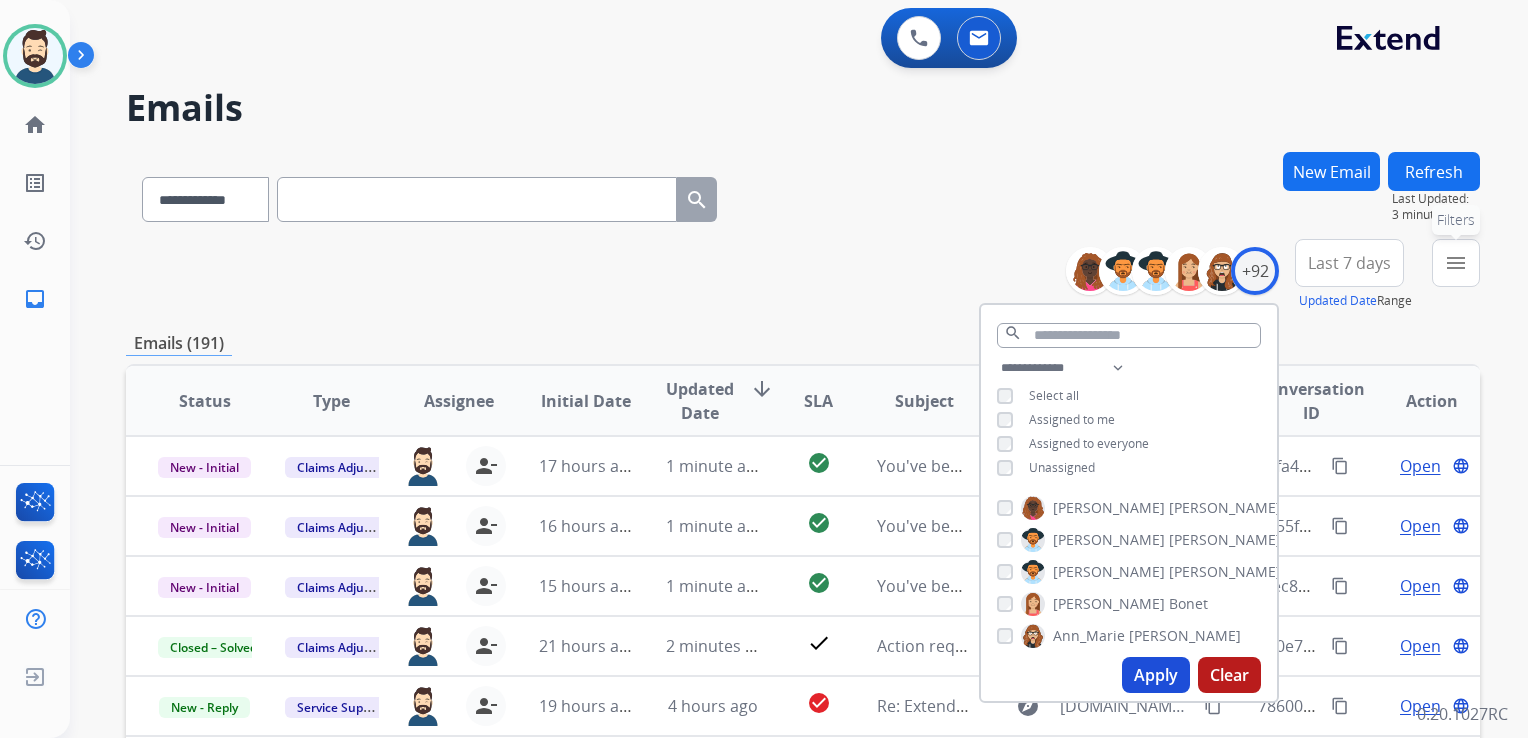 click on "menu  Filters" at bounding box center (1456, 263) 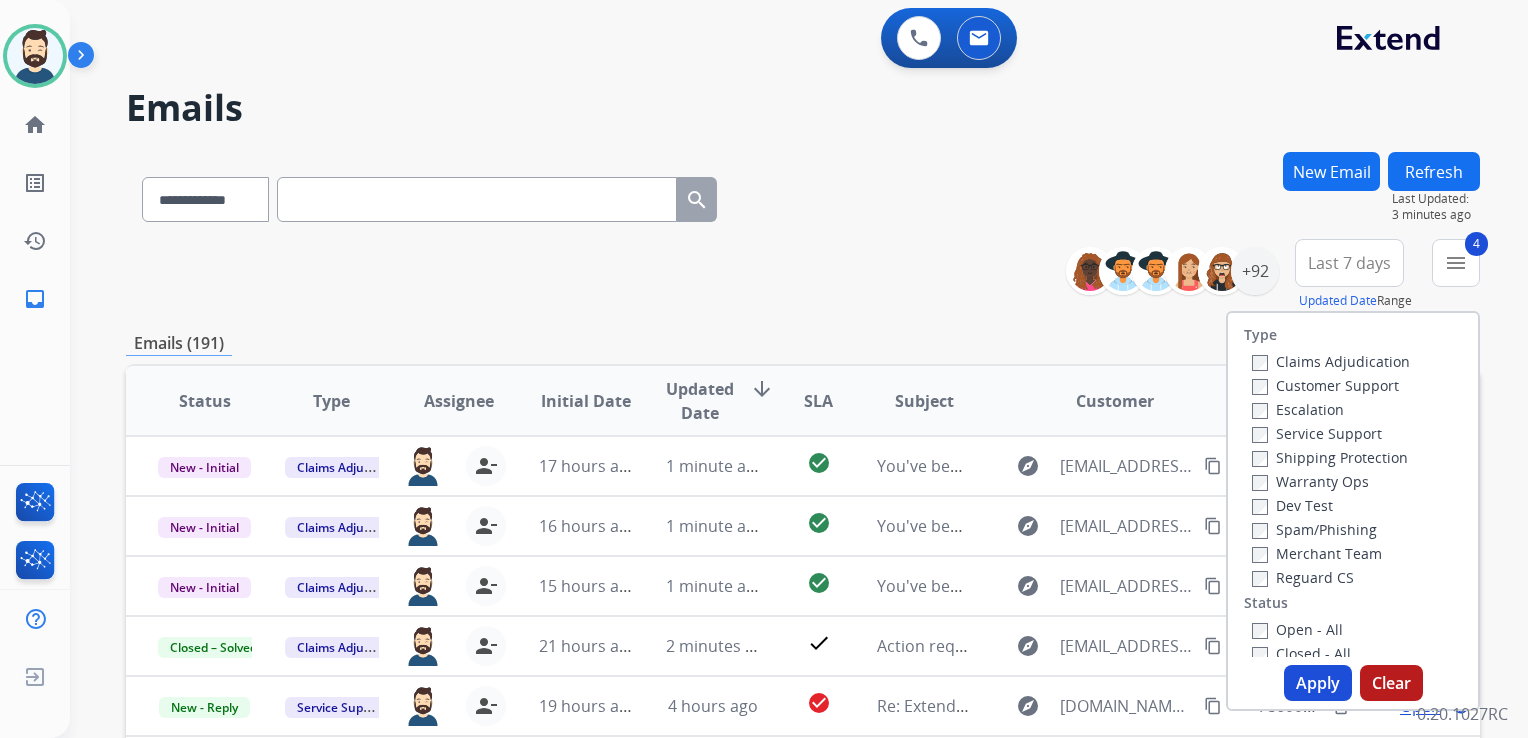 click on "Apply" at bounding box center [1318, 683] 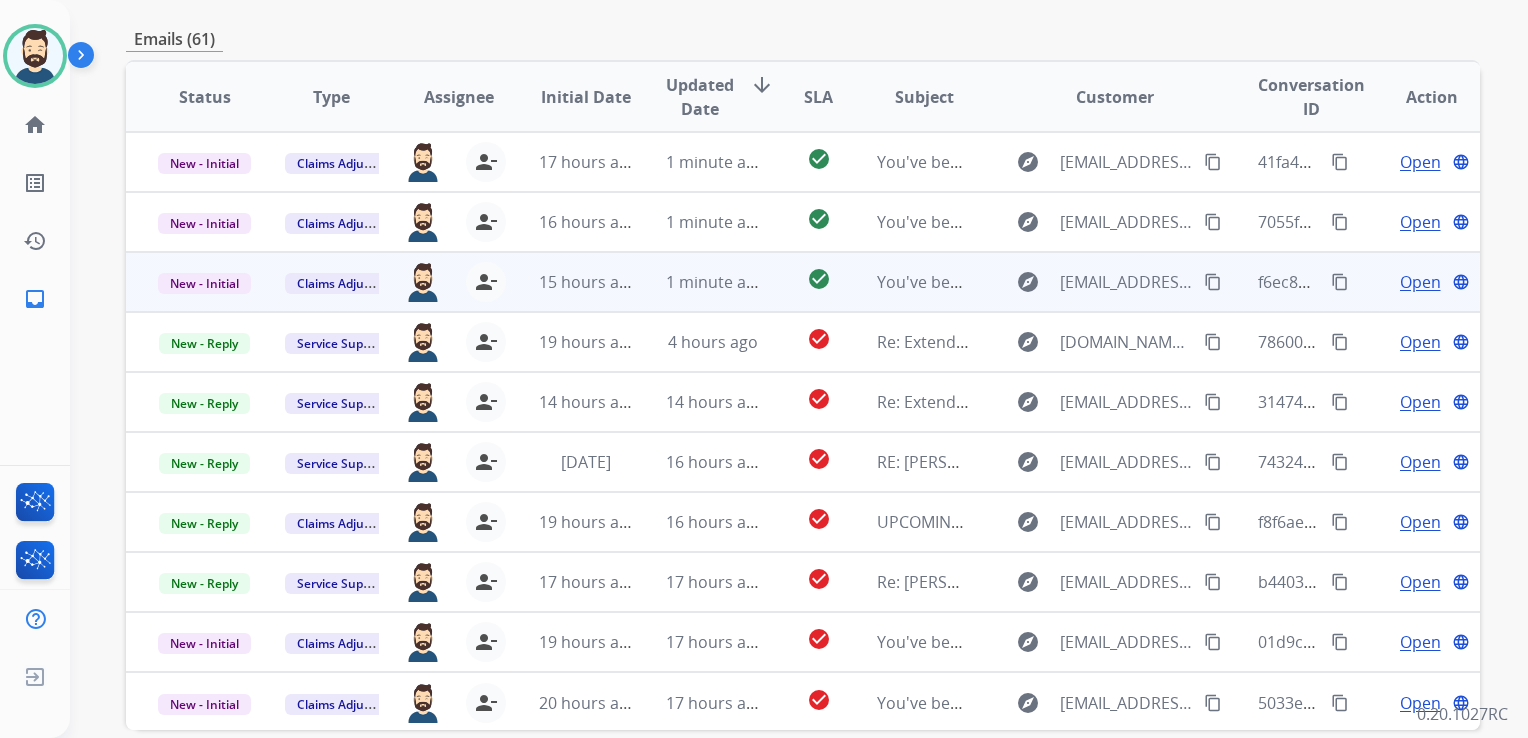 scroll, scrollTop: 500, scrollLeft: 0, axis: vertical 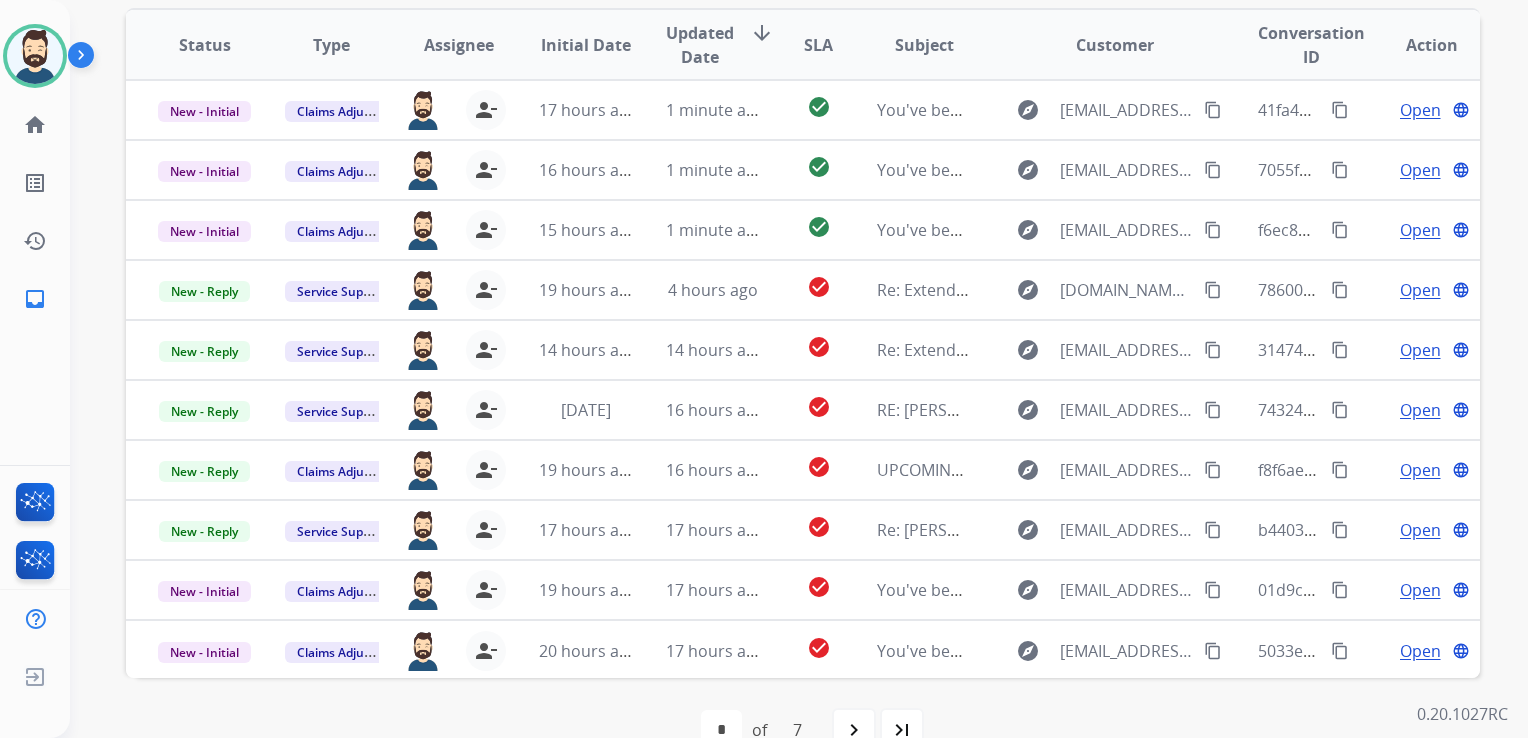 click on "Updated Date" at bounding box center (700, 45) 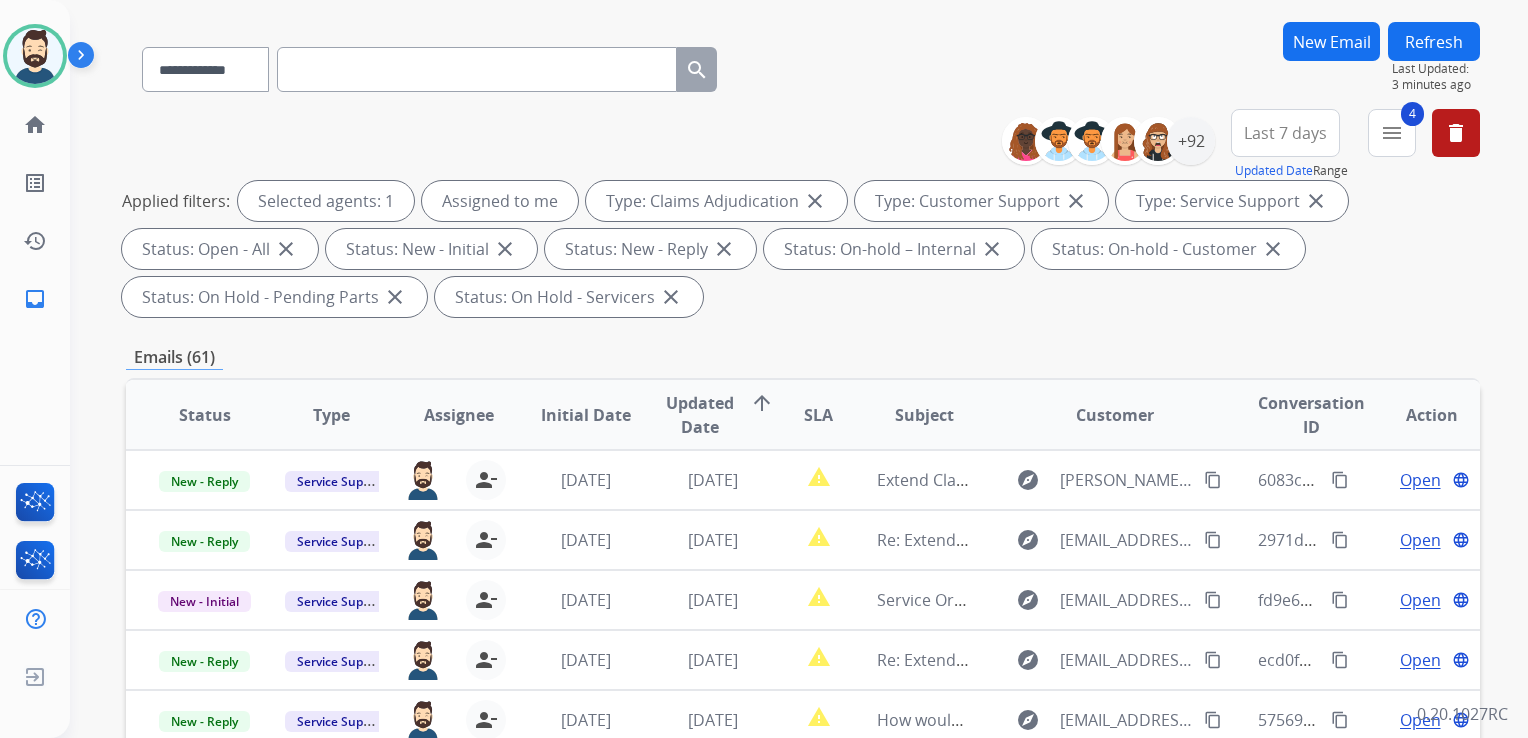 scroll, scrollTop: 500, scrollLeft: 0, axis: vertical 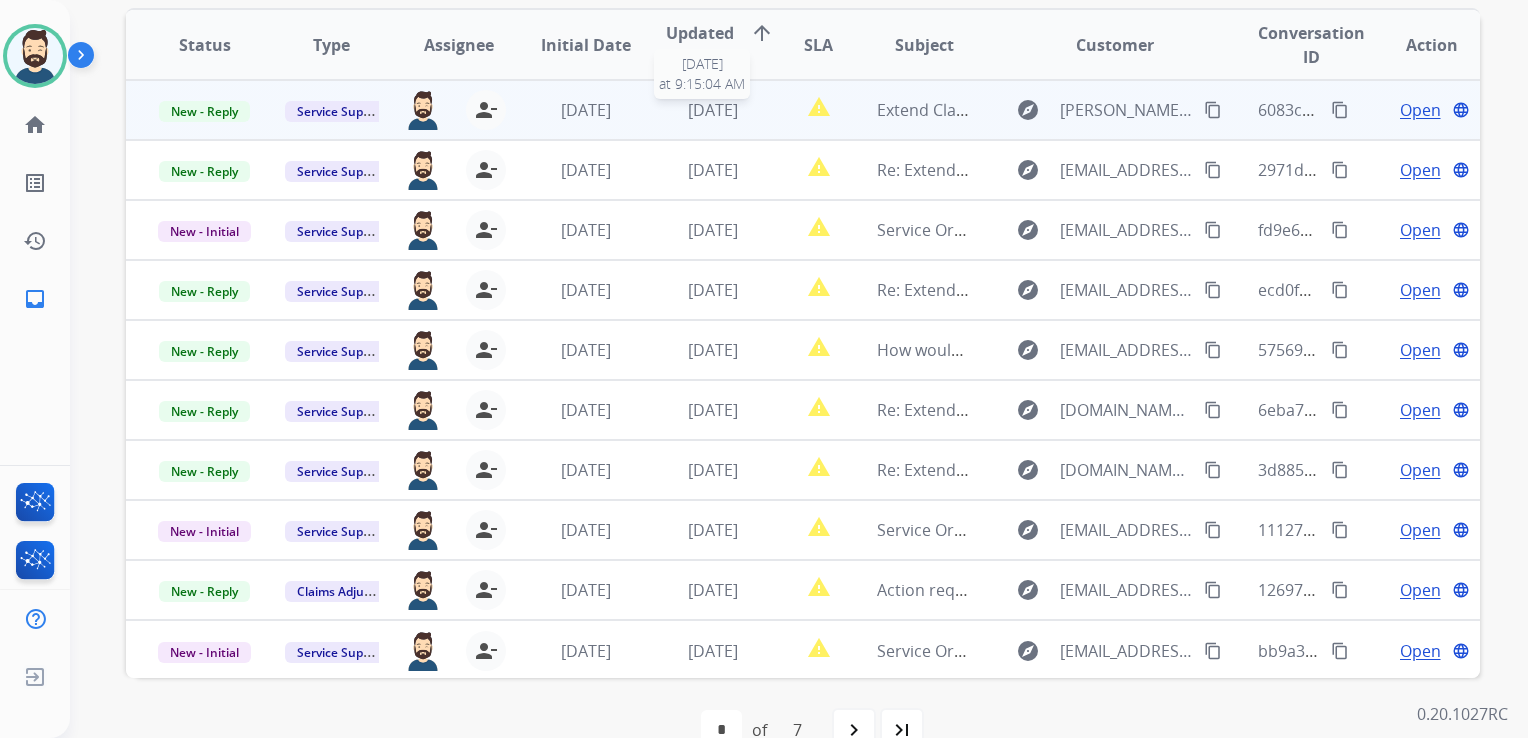 click on "[DATE]" at bounding box center [713, 110] 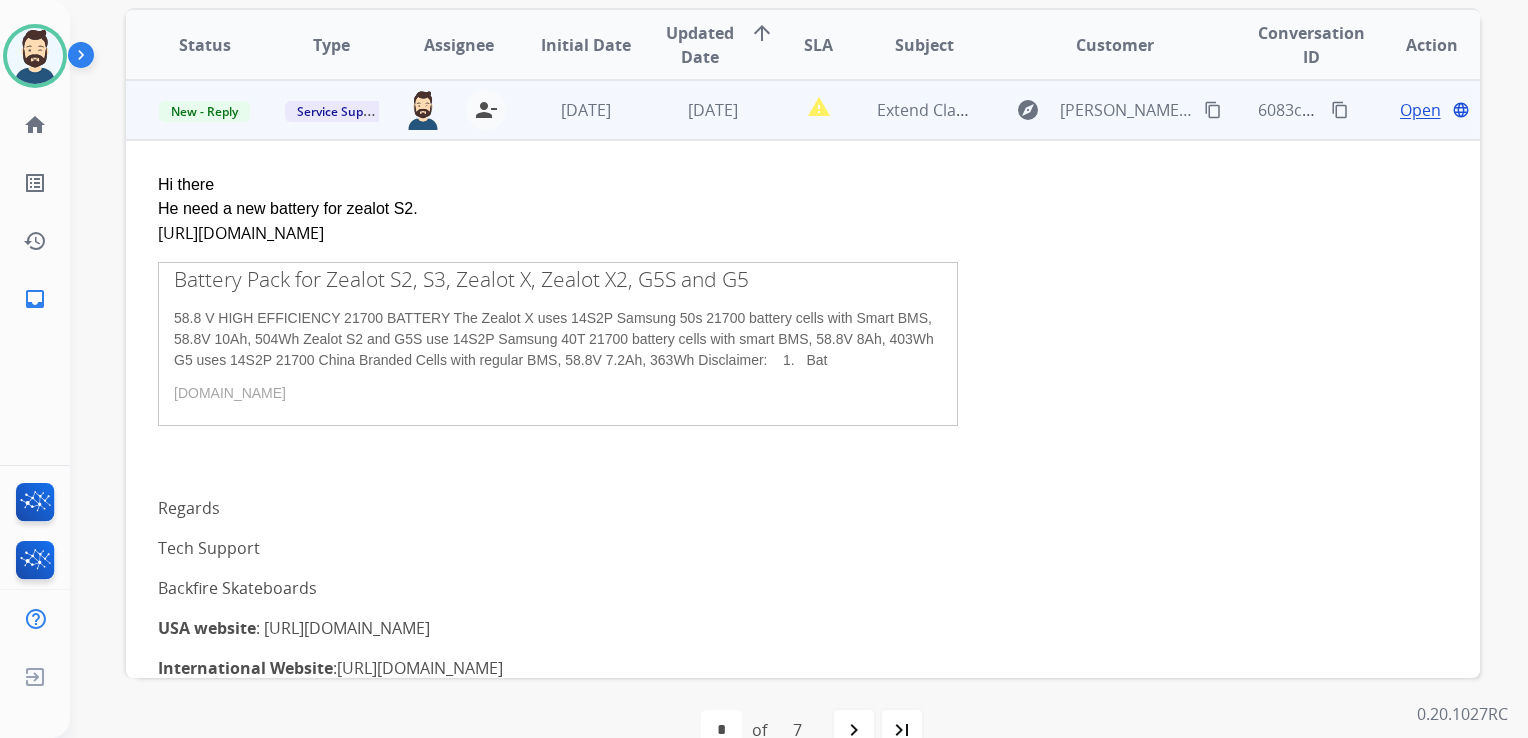 click on "Open" at bounding box center [1420, 110] 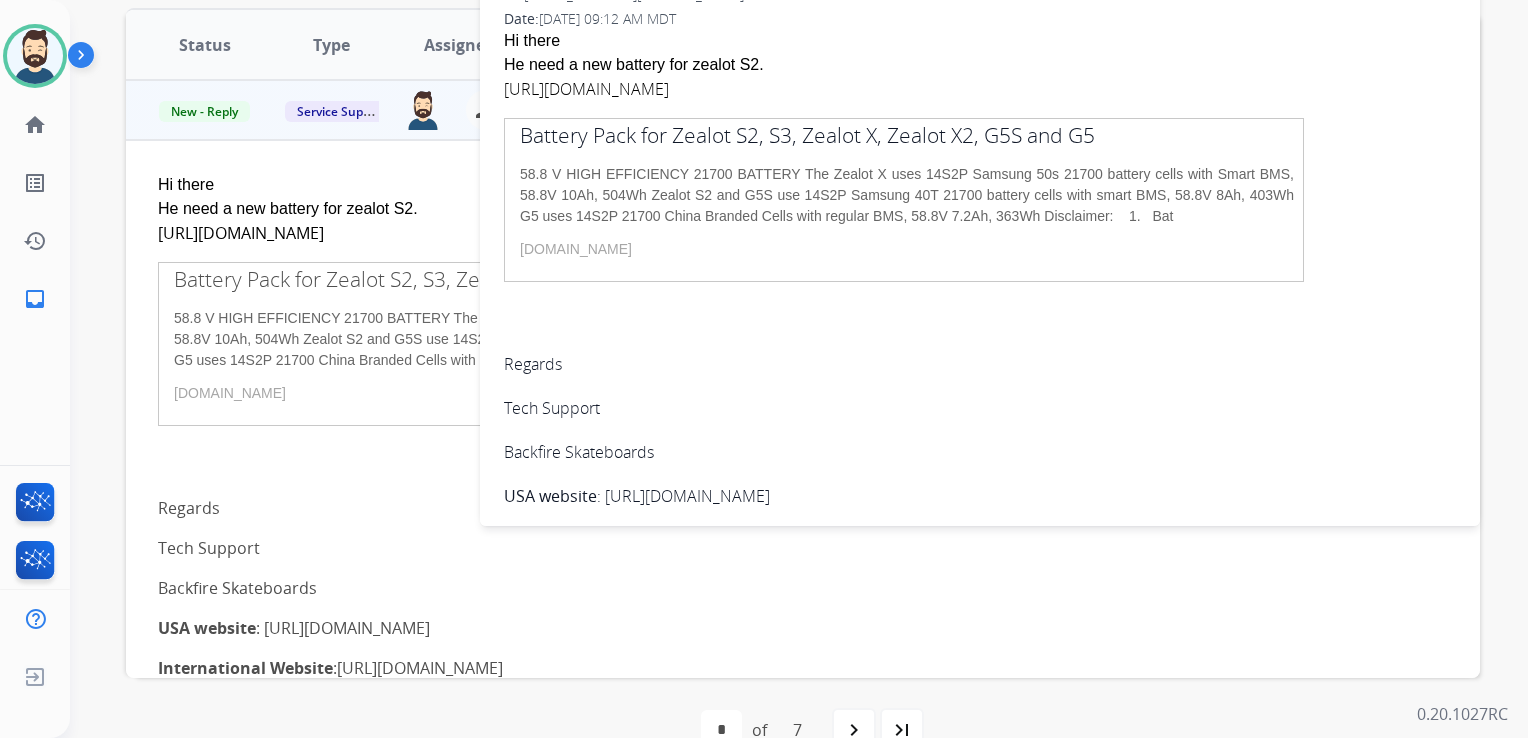 scroll, scrollTop: 300, scrollLeft: 0, axis: vertical 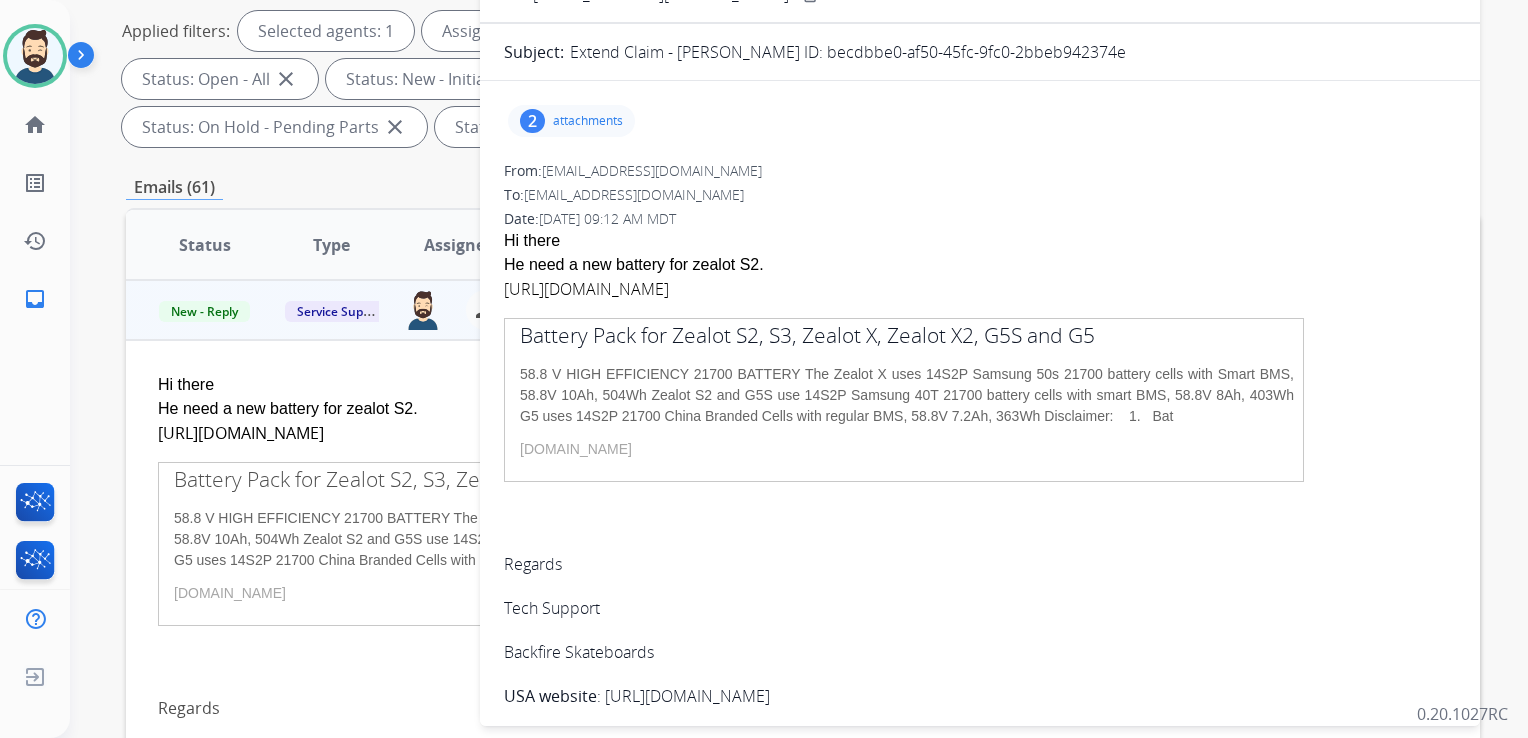 drag, startPoint x: 845, startPoint y: 47, endPoint x: 1132, endPoint y: 47, distance: 287 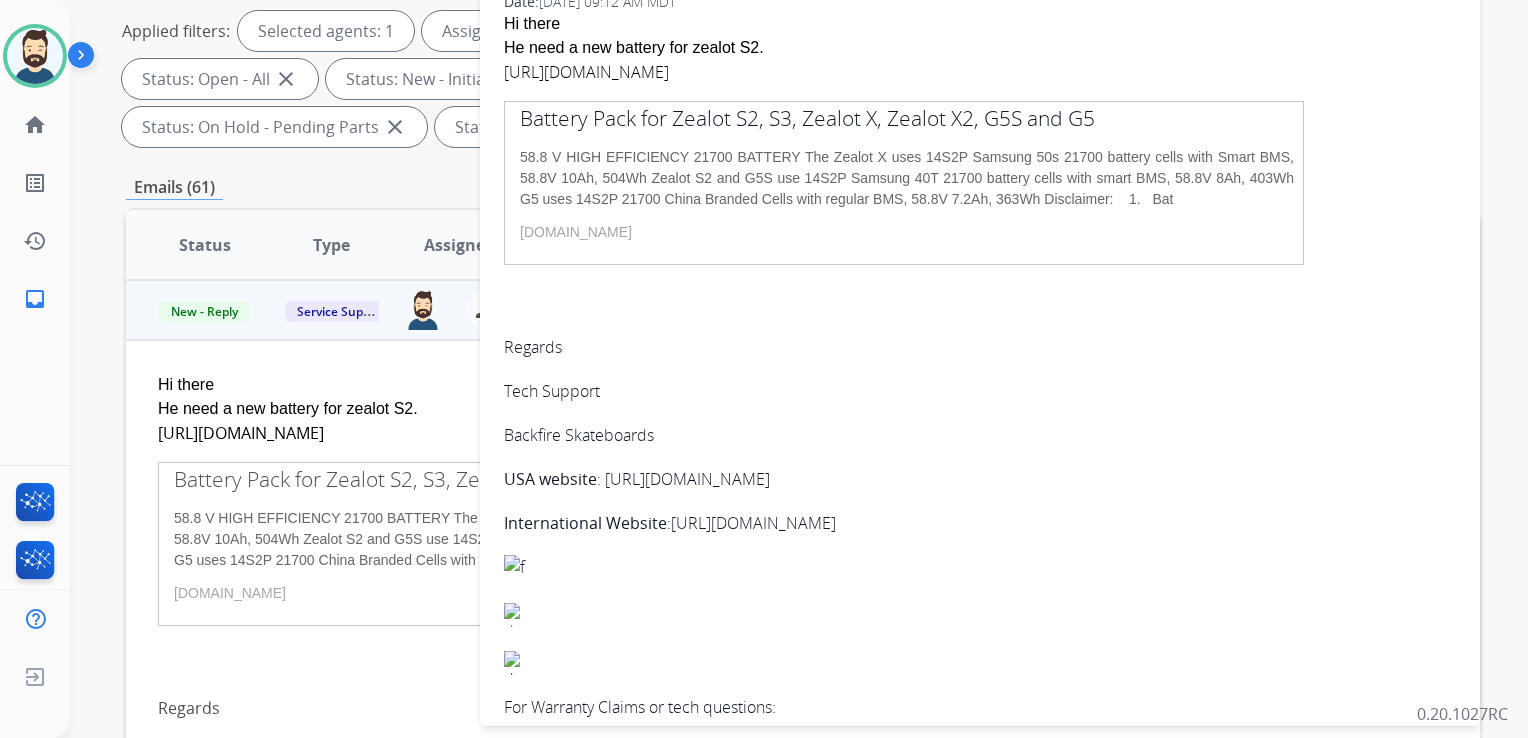 scroll, scrollTop: 0, scrollLeft: 0, axis: both 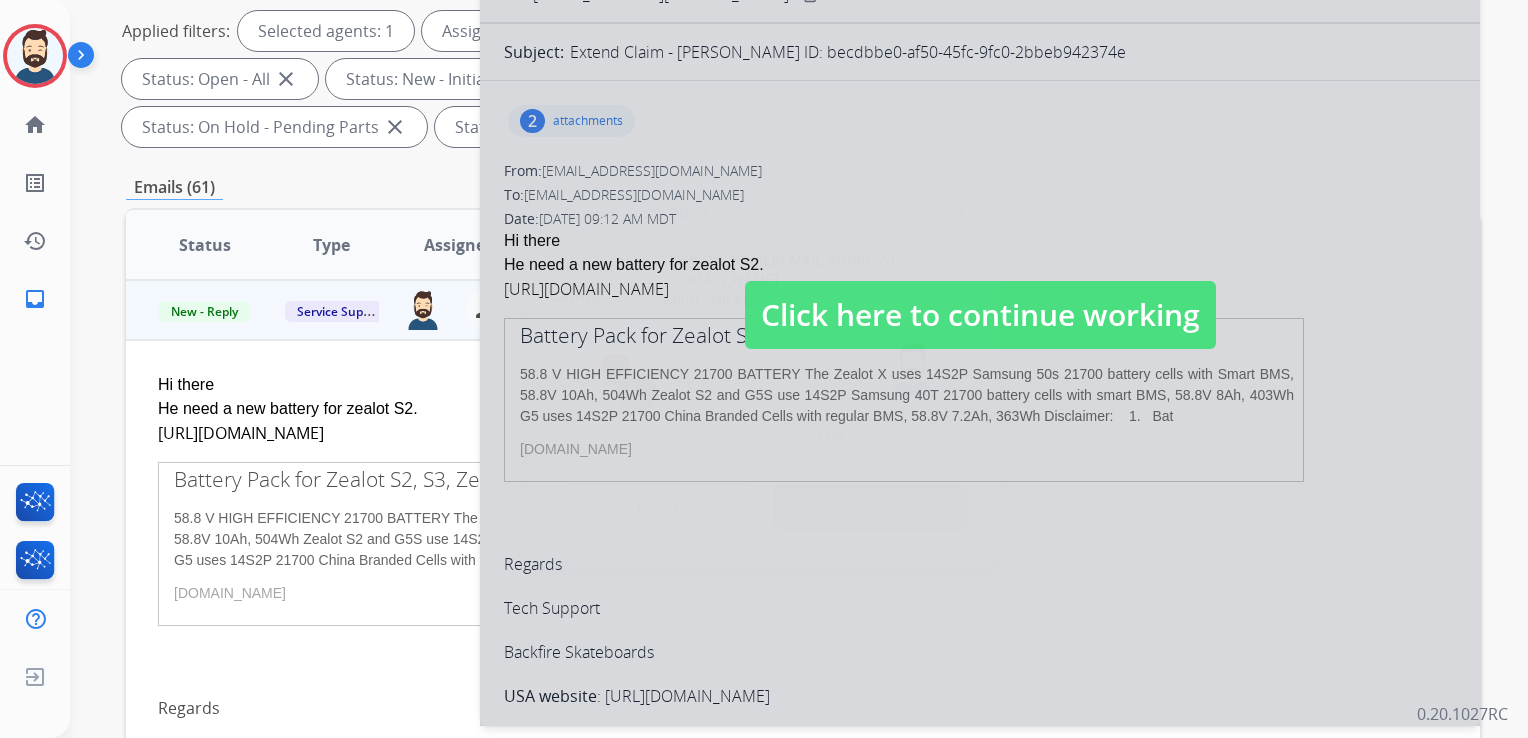 click on "Accept" at bounding box center (871, 507) 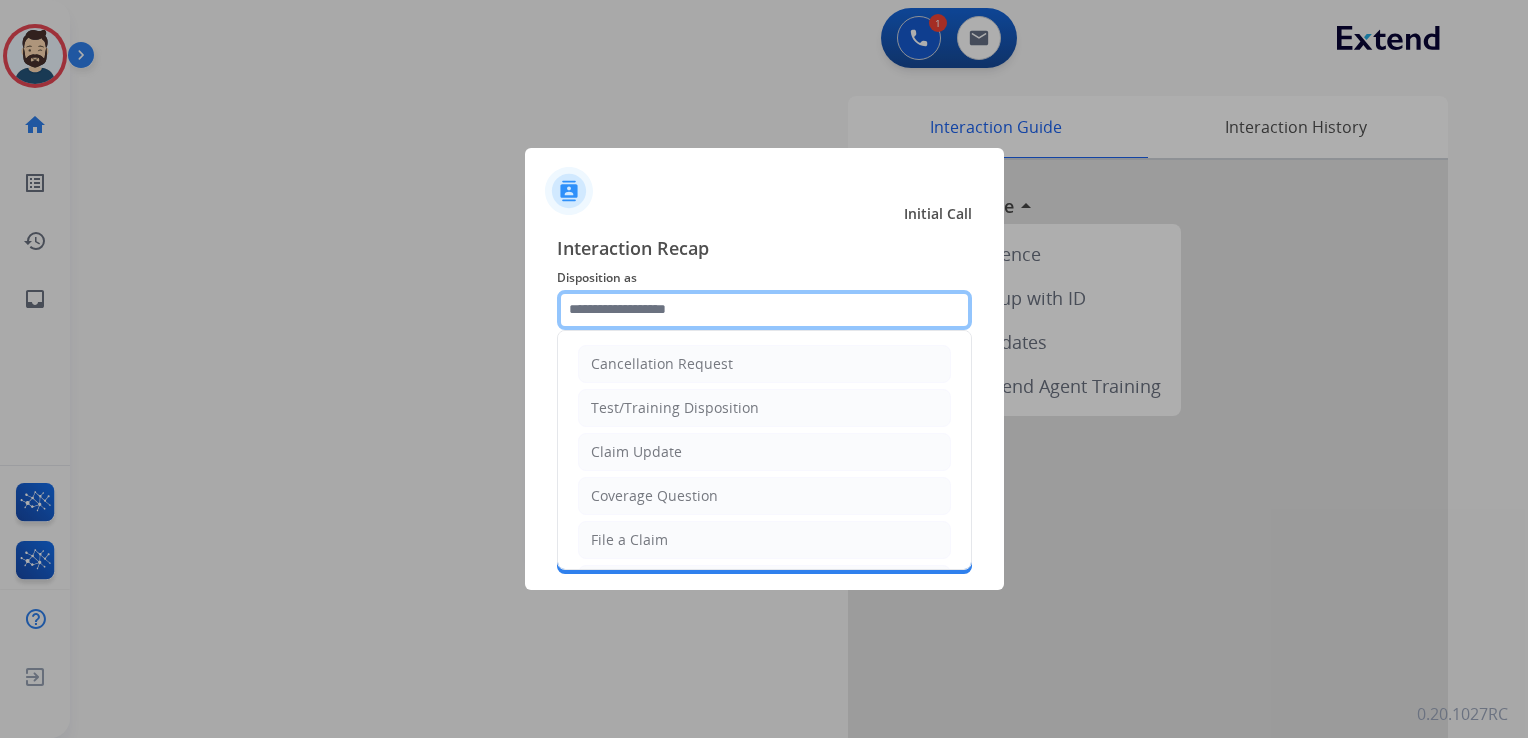 click 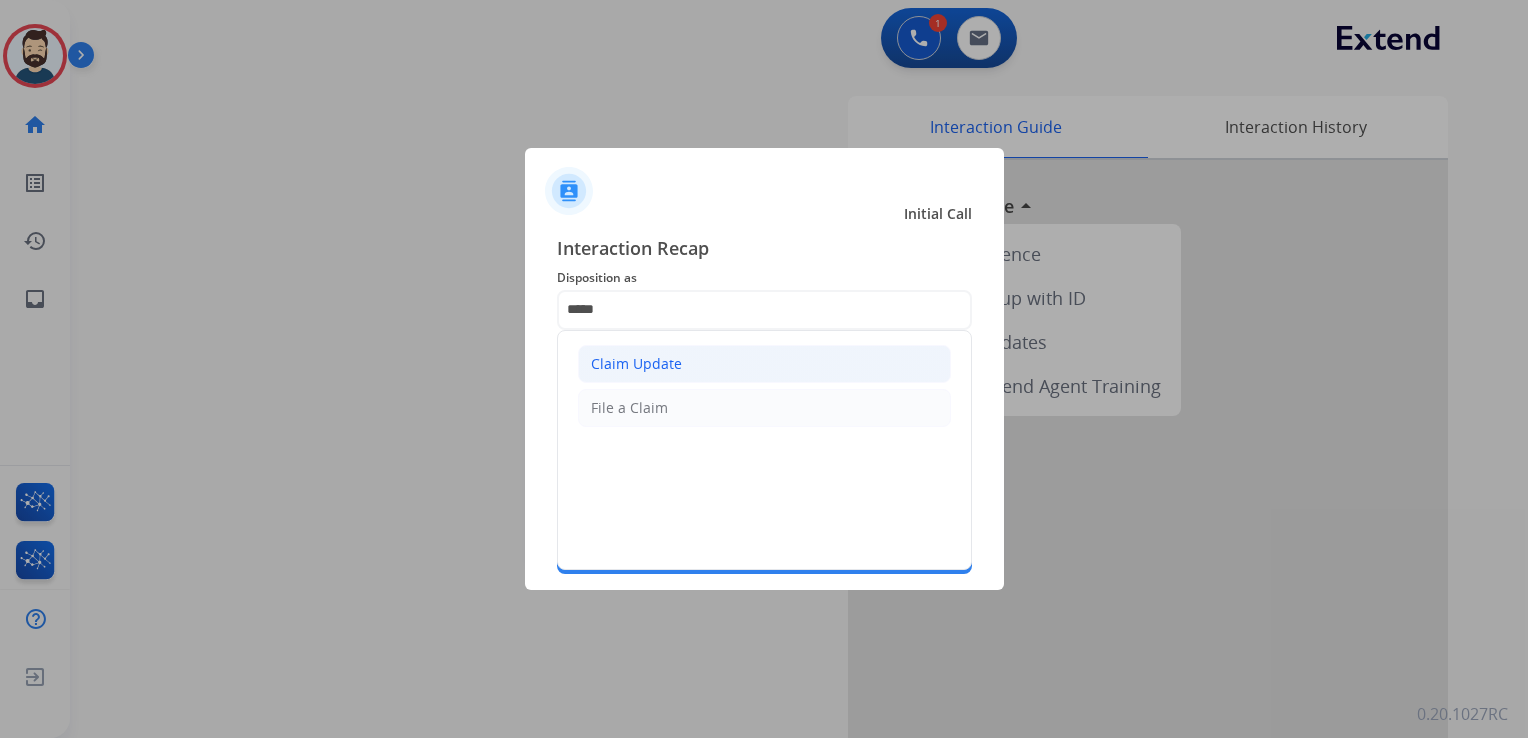 click on "Claim Update" 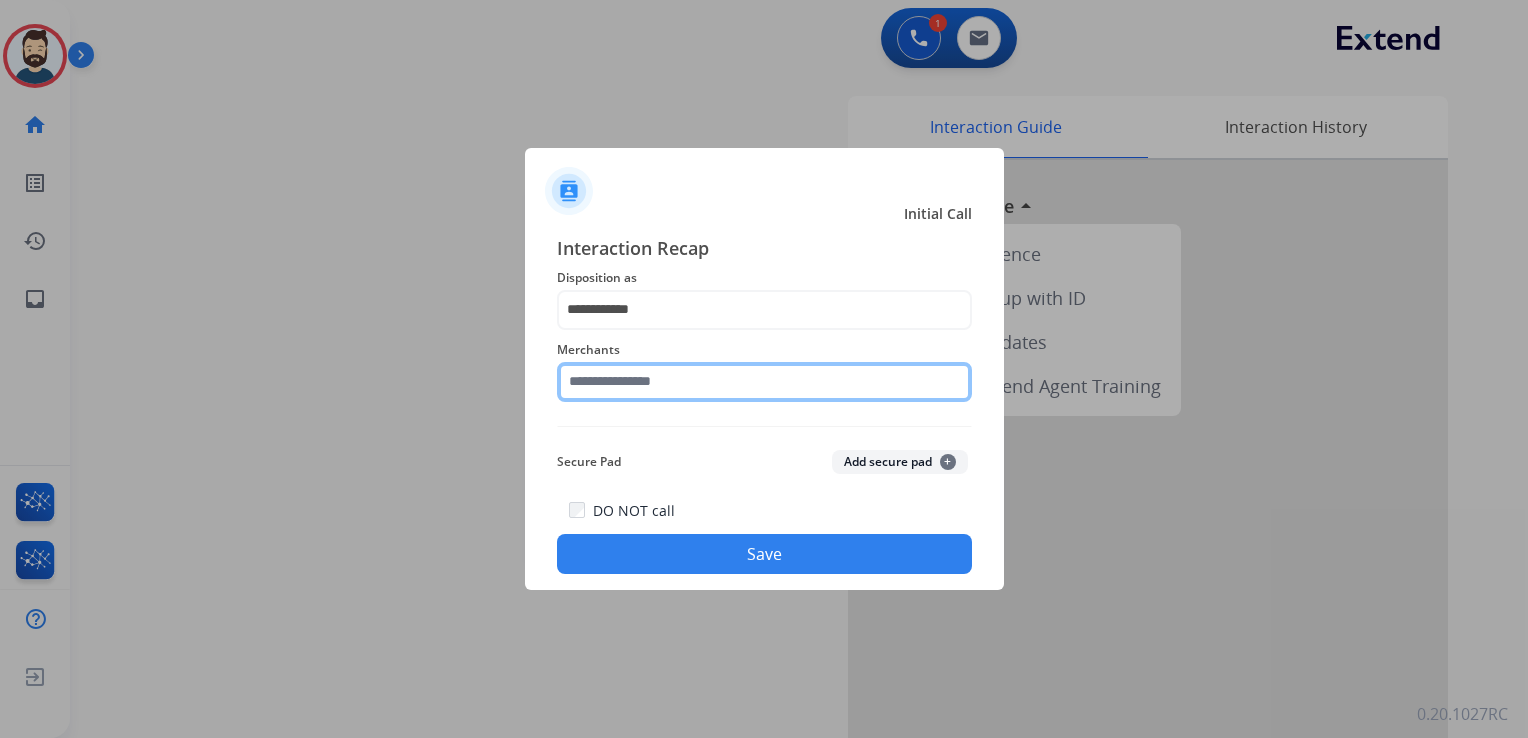 click 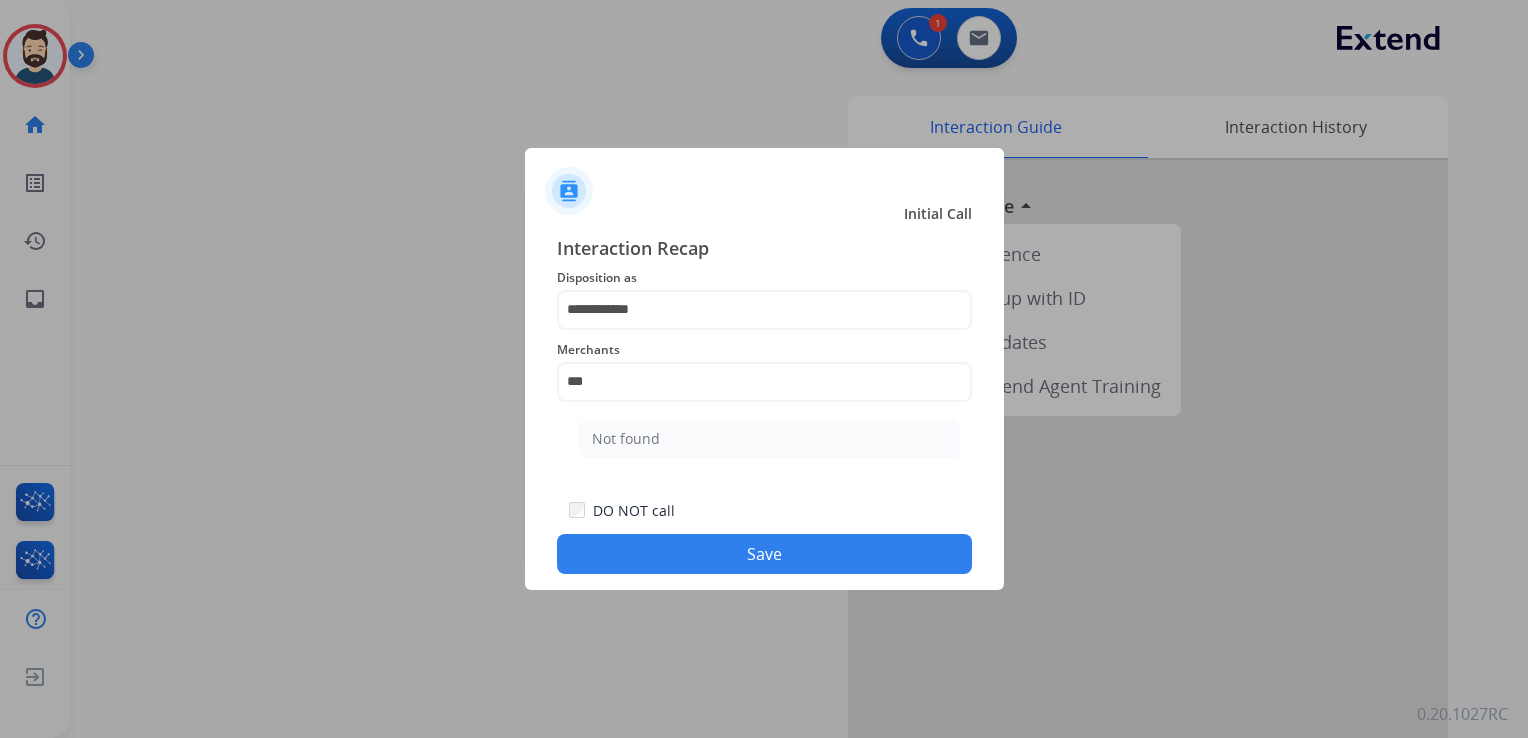 drag, startPoint x: 680, startPoint y: 430, endPoint x: 696, endPoint y: 518, distance: 89.44272 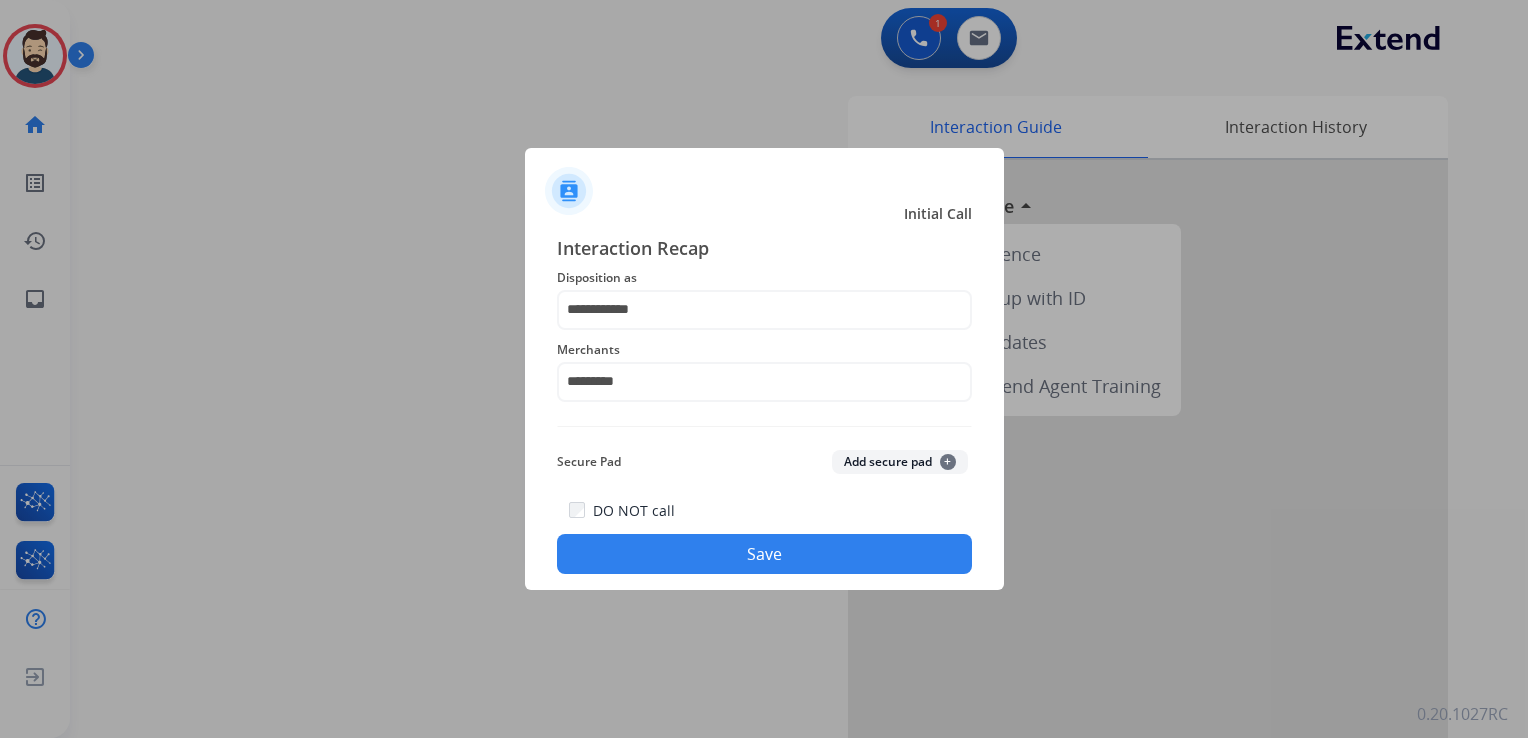 click on "Save" 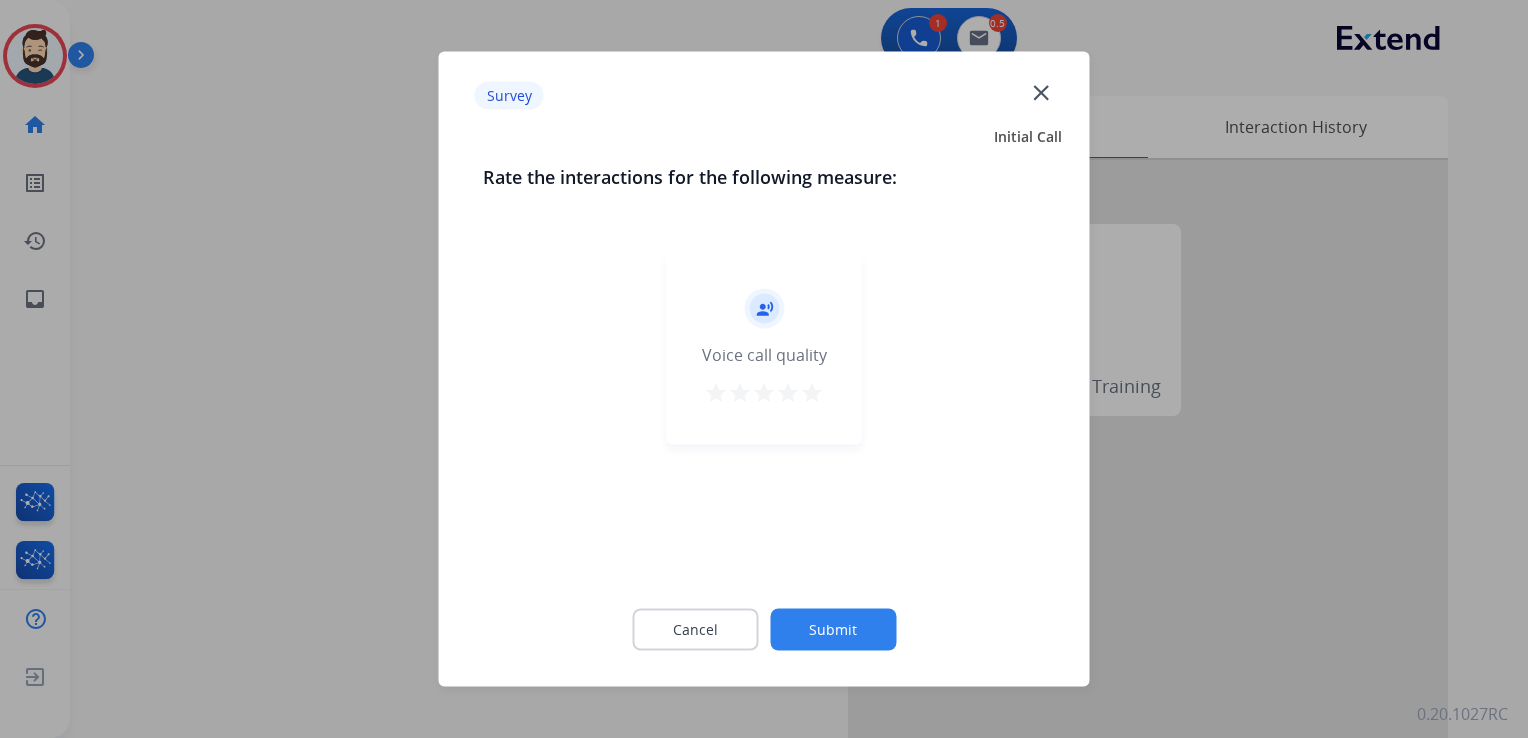 click on "star" at bounding box center (812, 393) 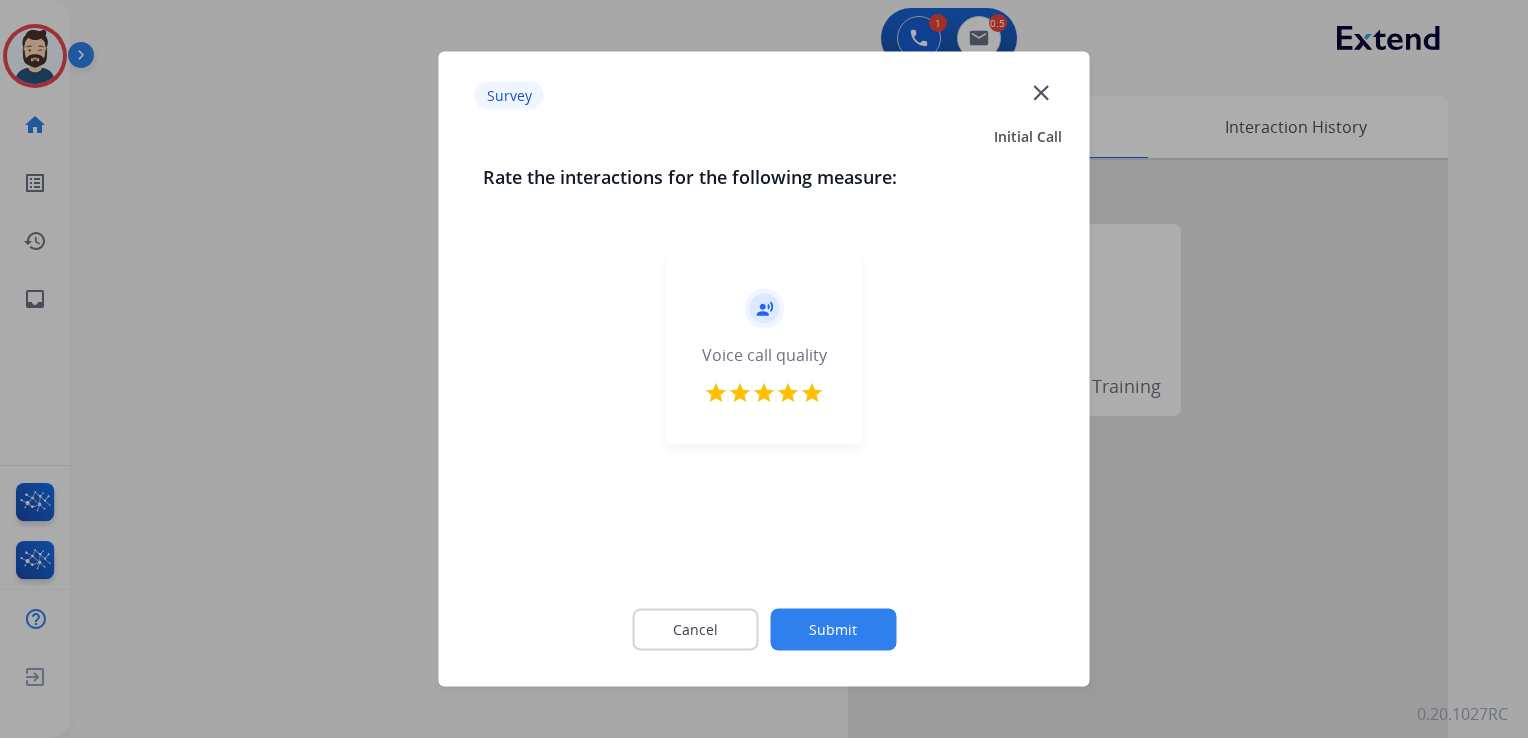 drag, startPoint x: 839, startPoint y: 638, endPoint x: 807, endPoint y: 506, distance: 135.82341 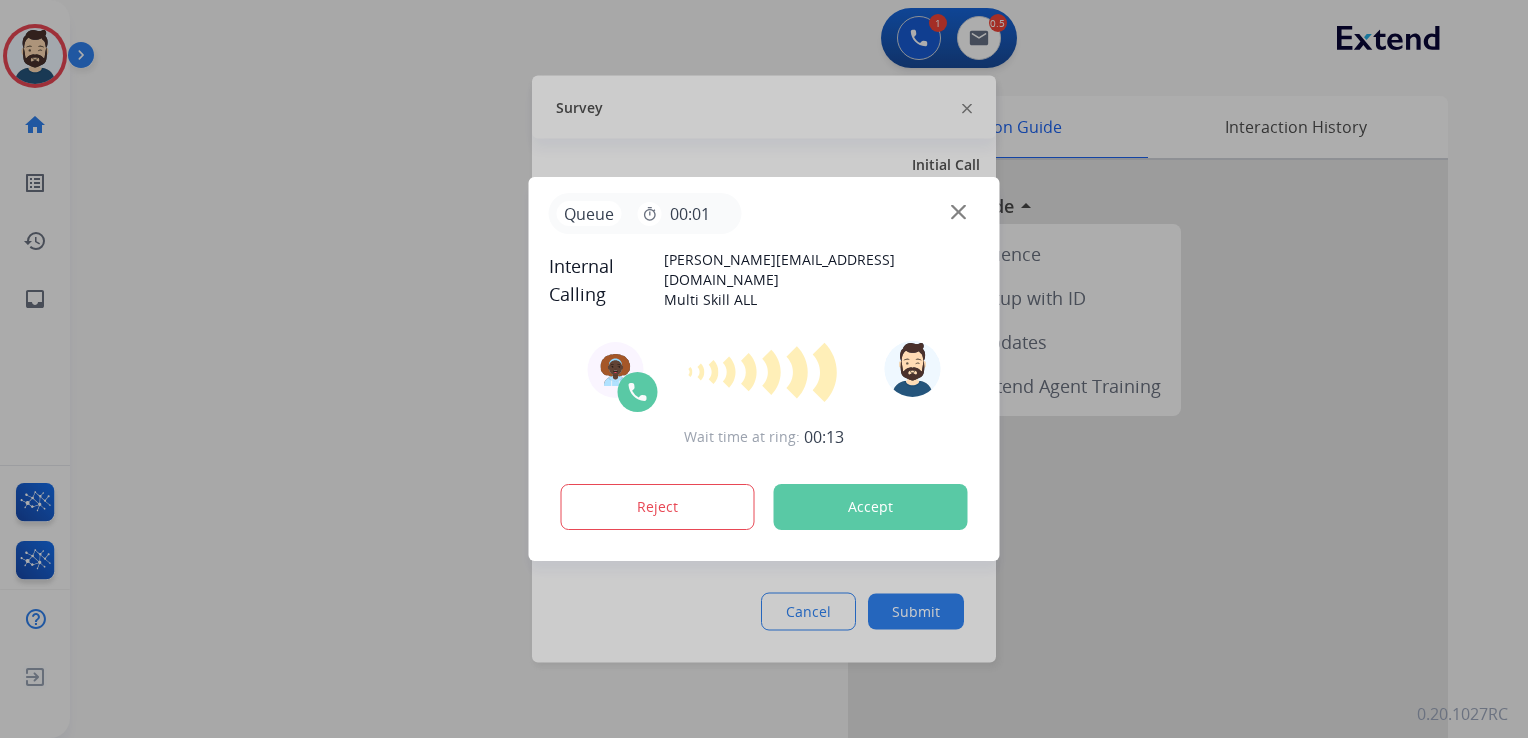 click on "Accept" at bounding box center [871, 507] 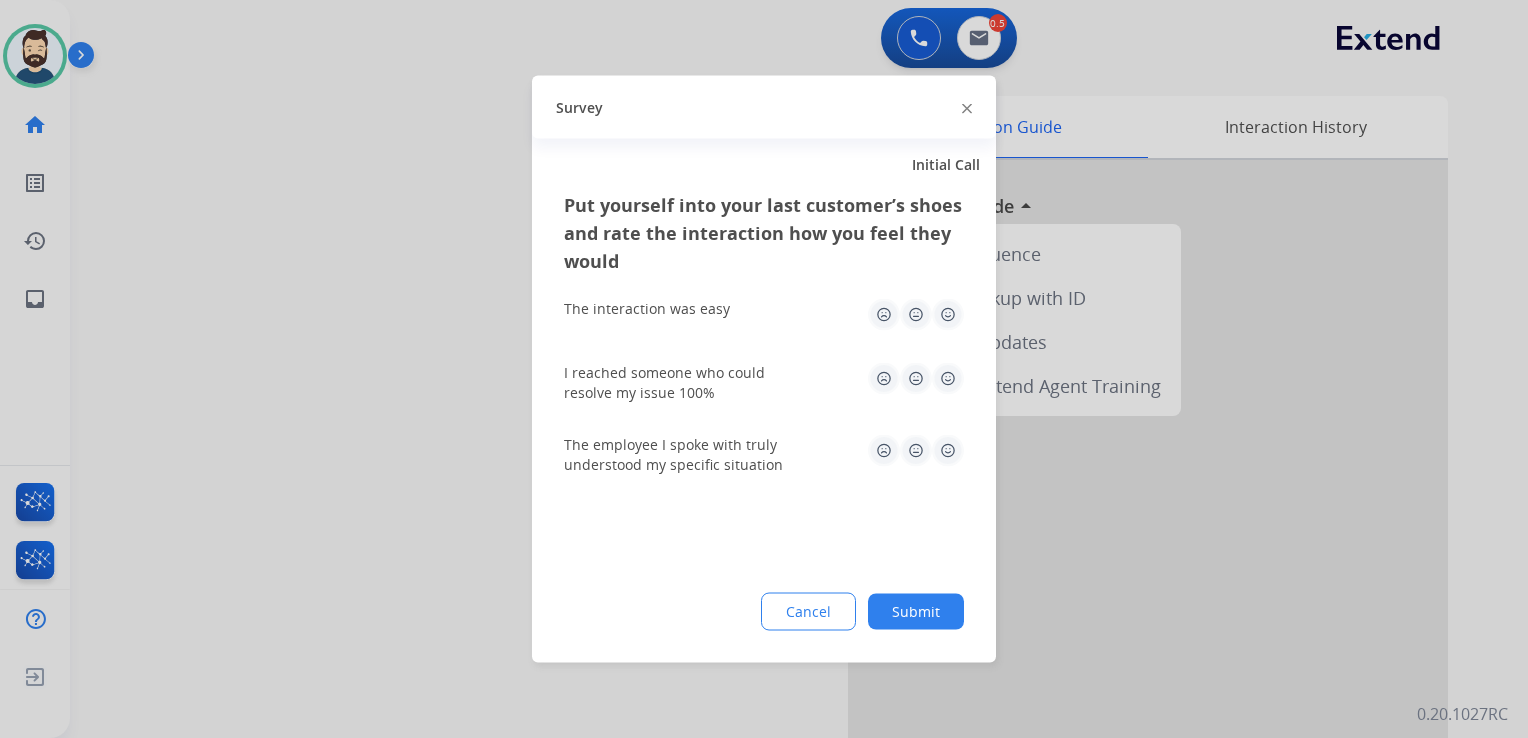 click 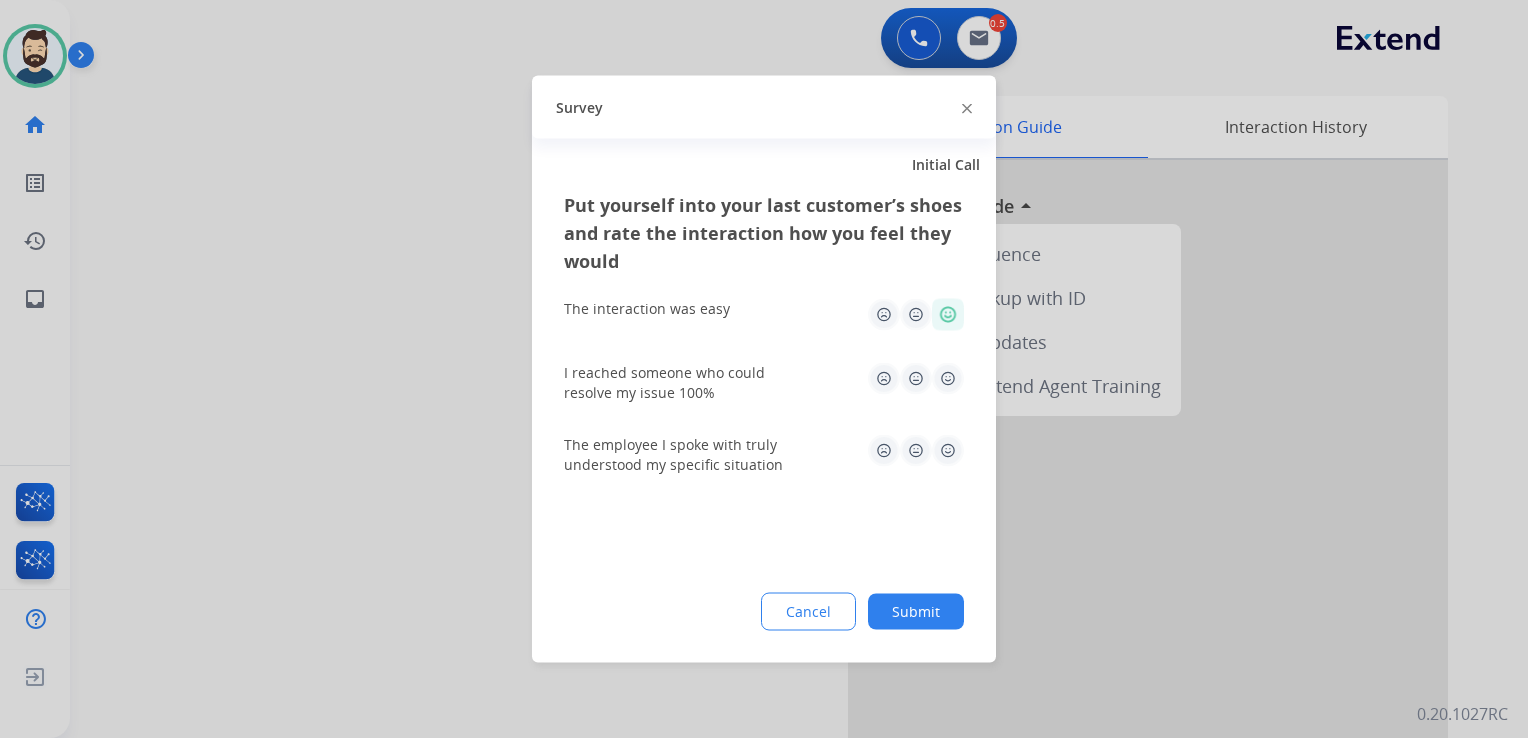 click 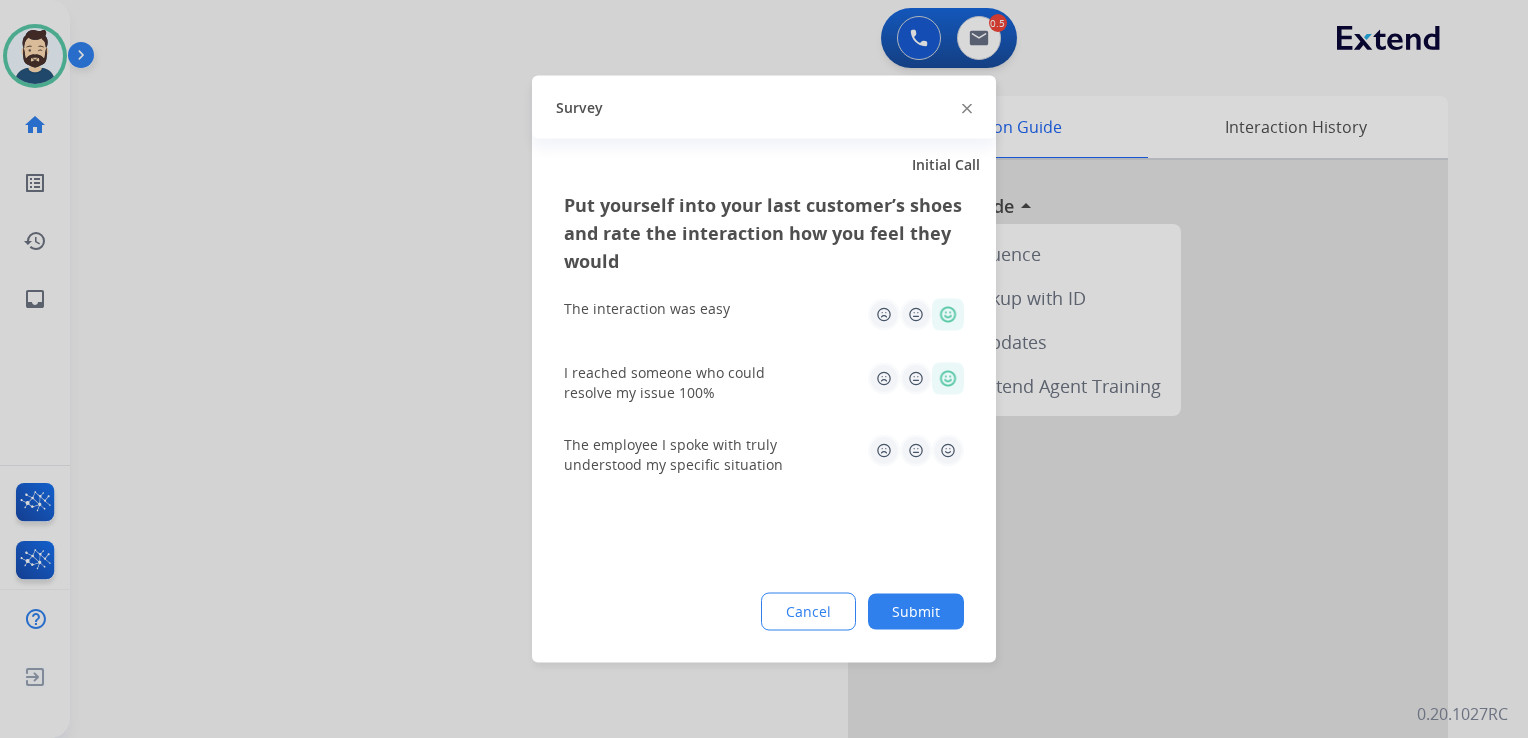 click 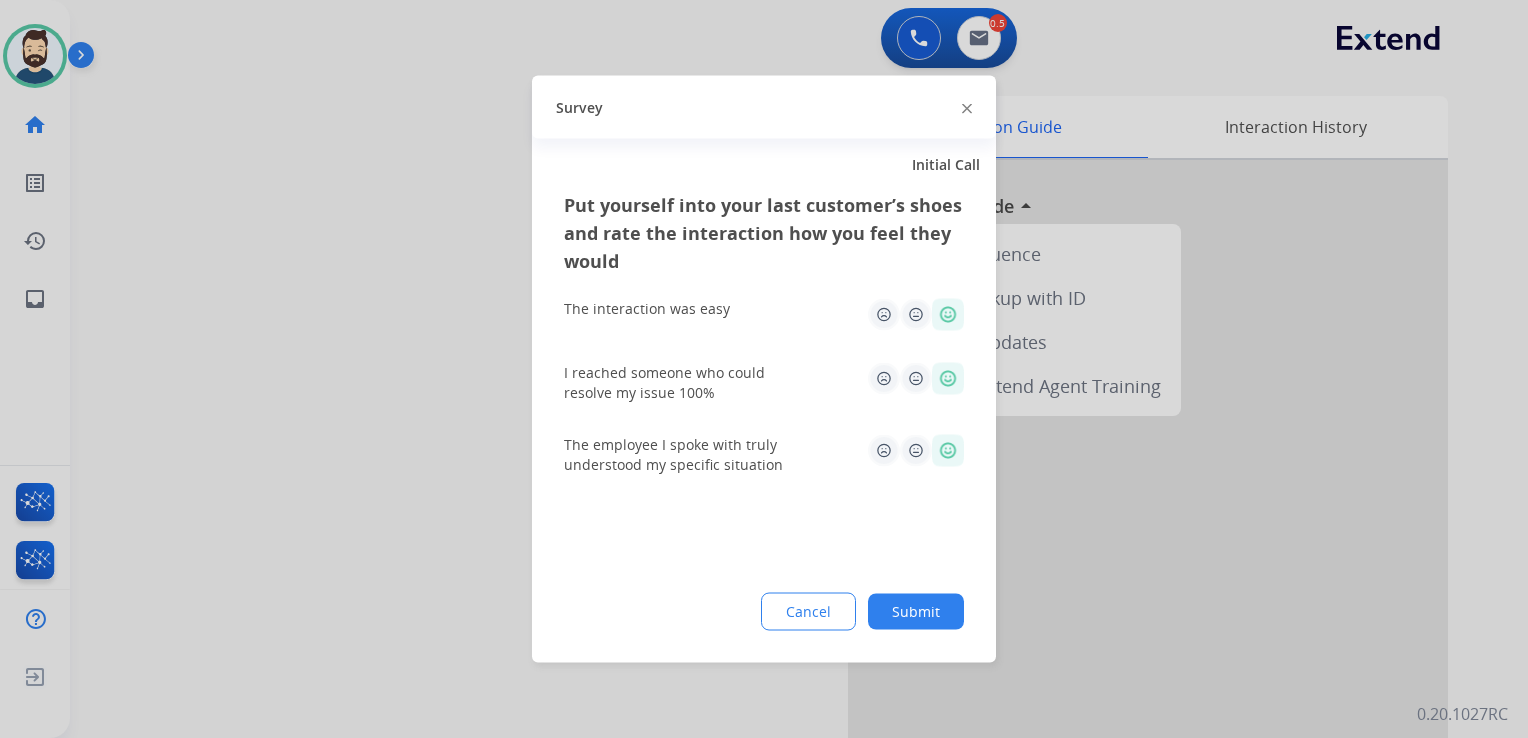 click on "Submit" 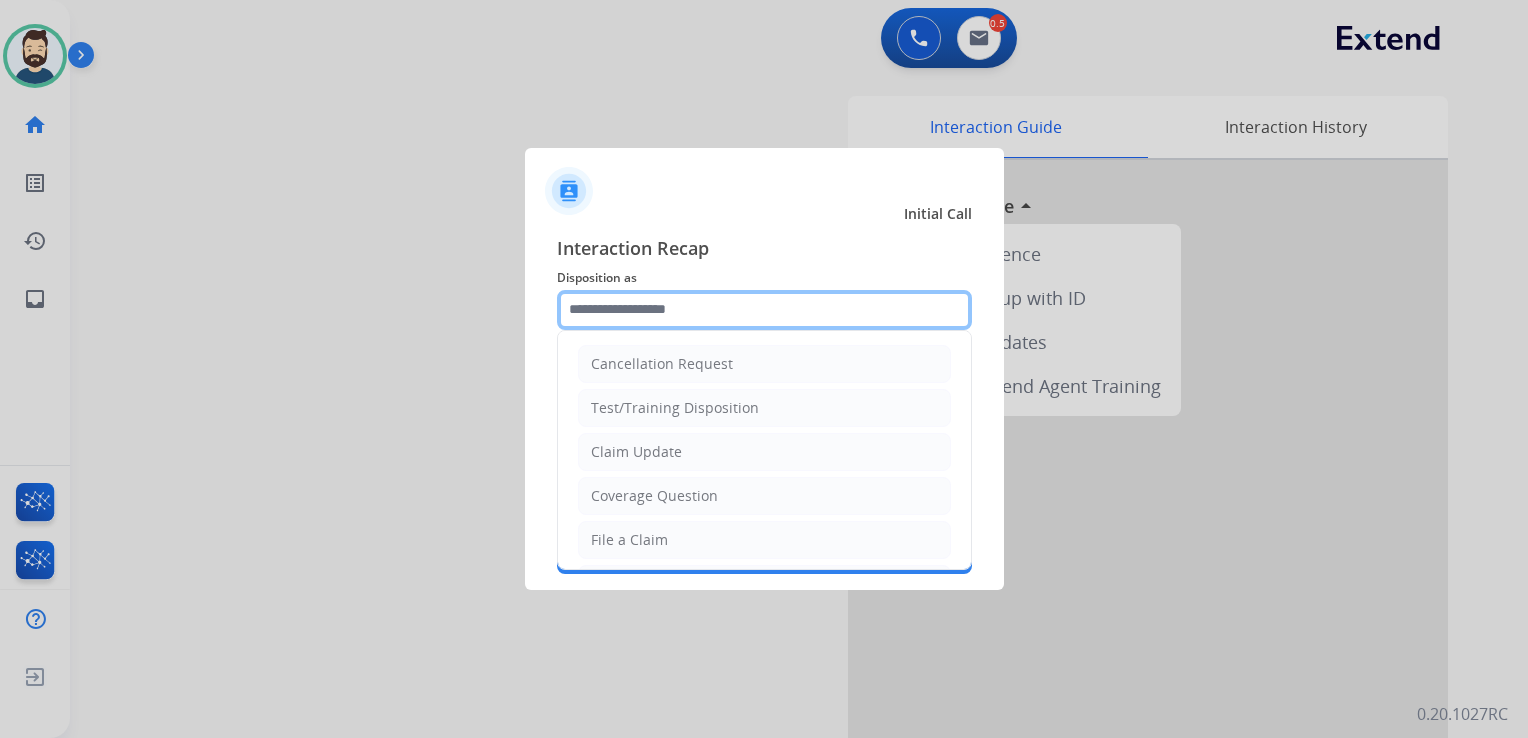 click 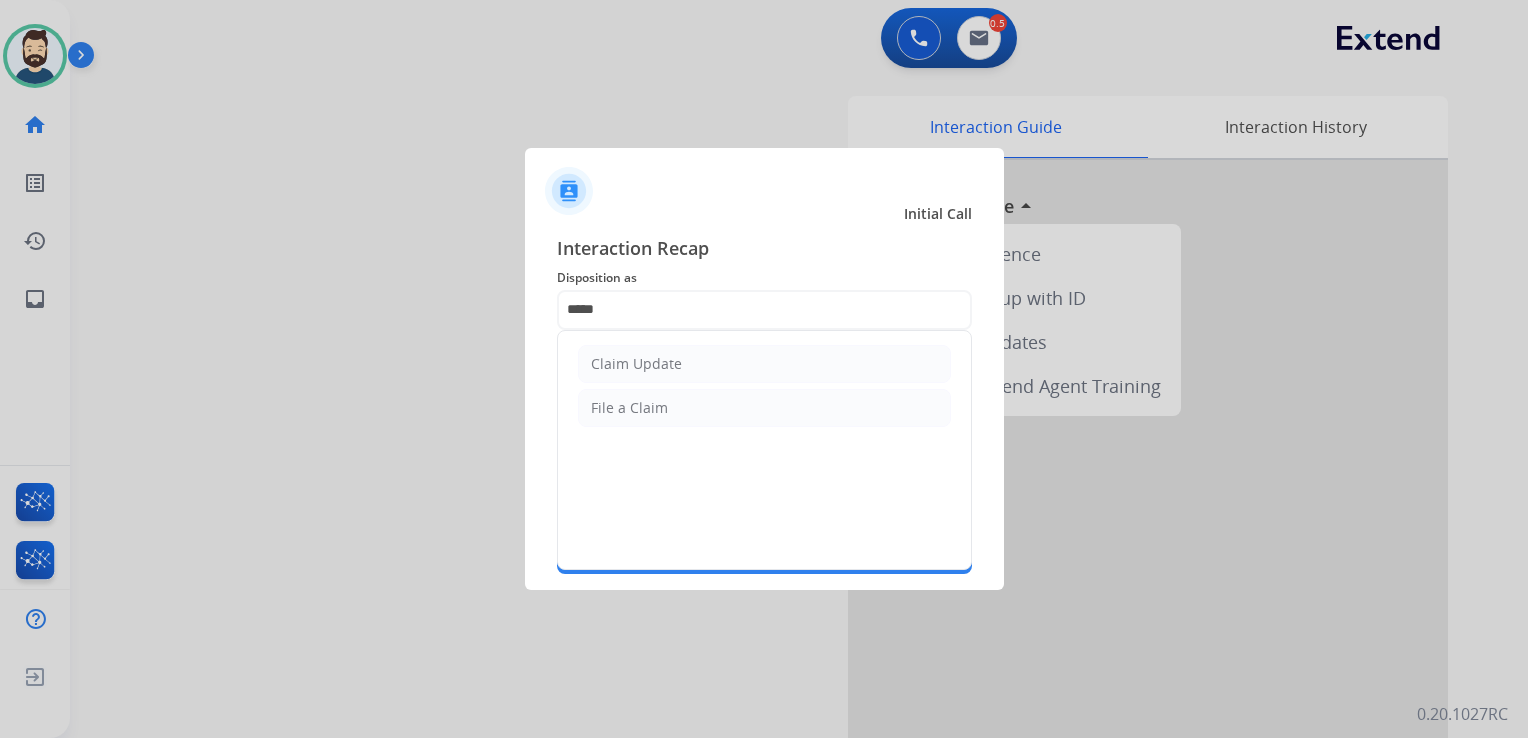 drag, startPoint x: 666, startPoint y: 374, endPoint x: 661, endPoint y: 390, distance: 16.763054 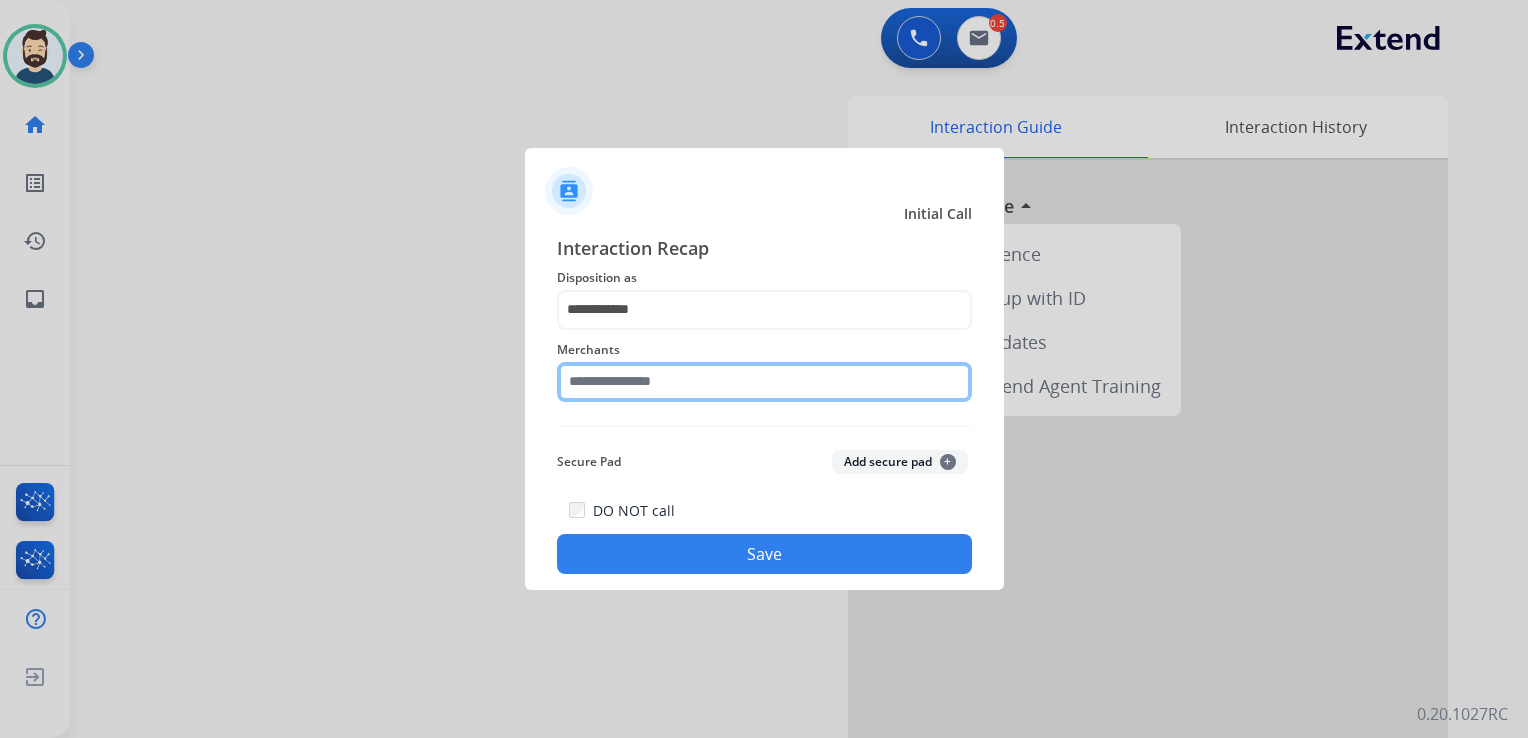 click 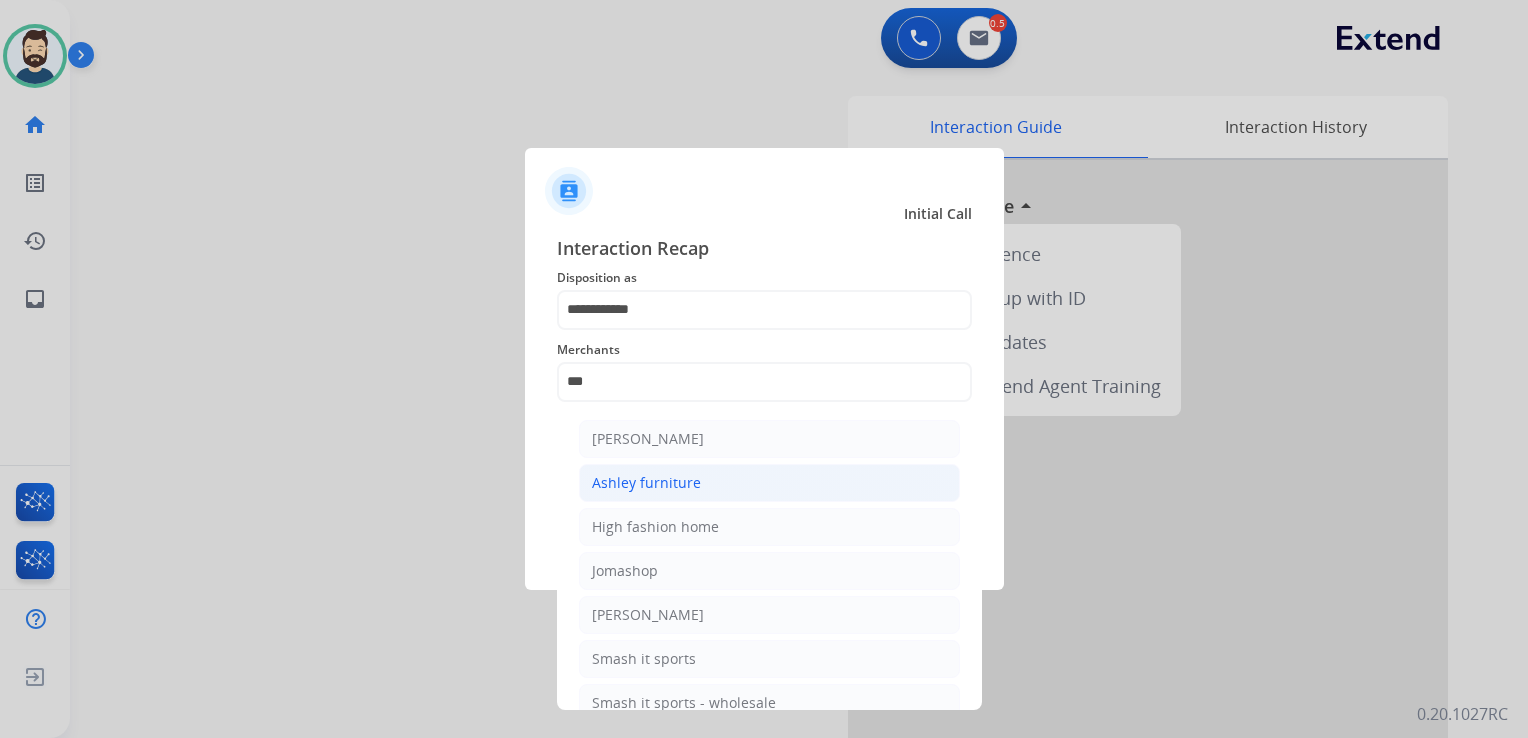 click on "Ashley furniture" 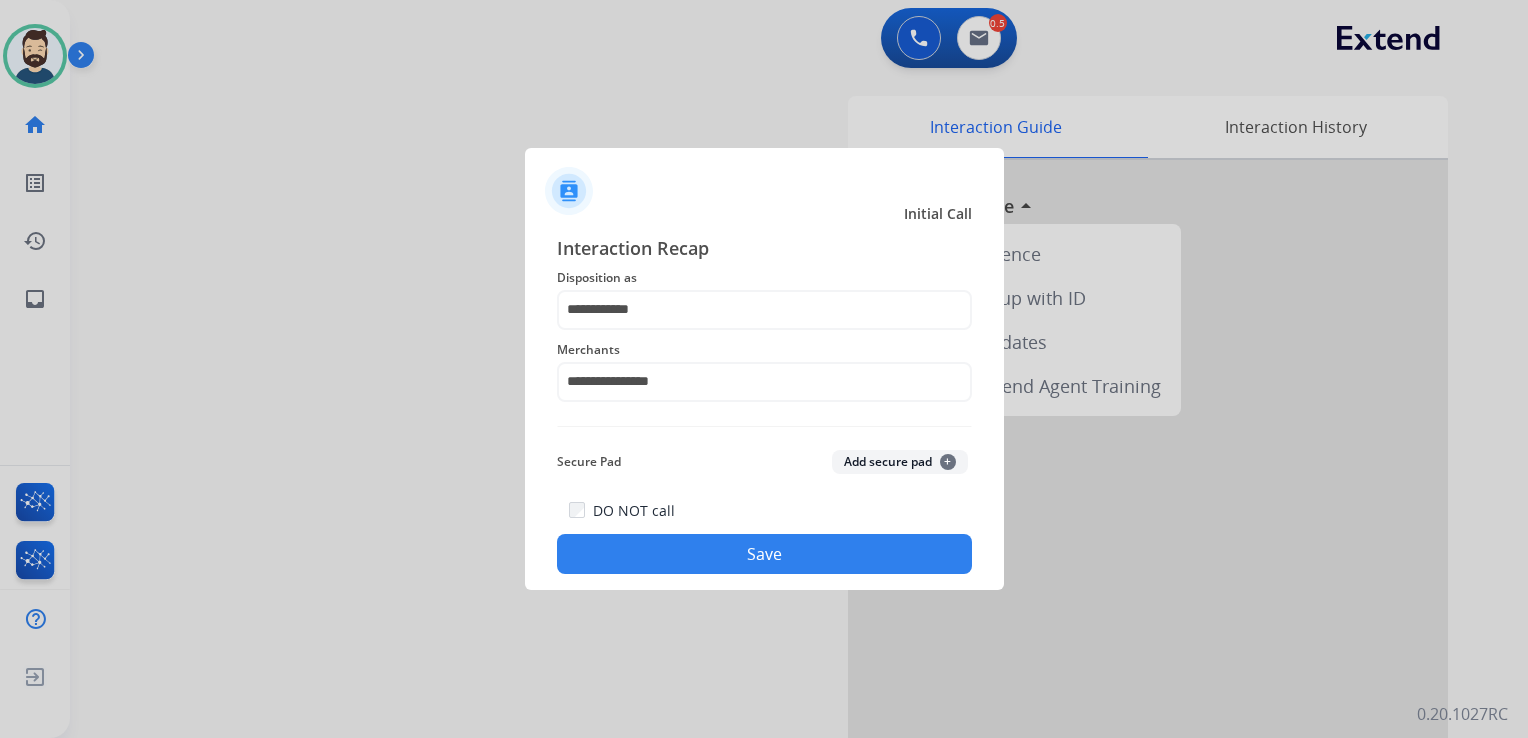 click on "Save" 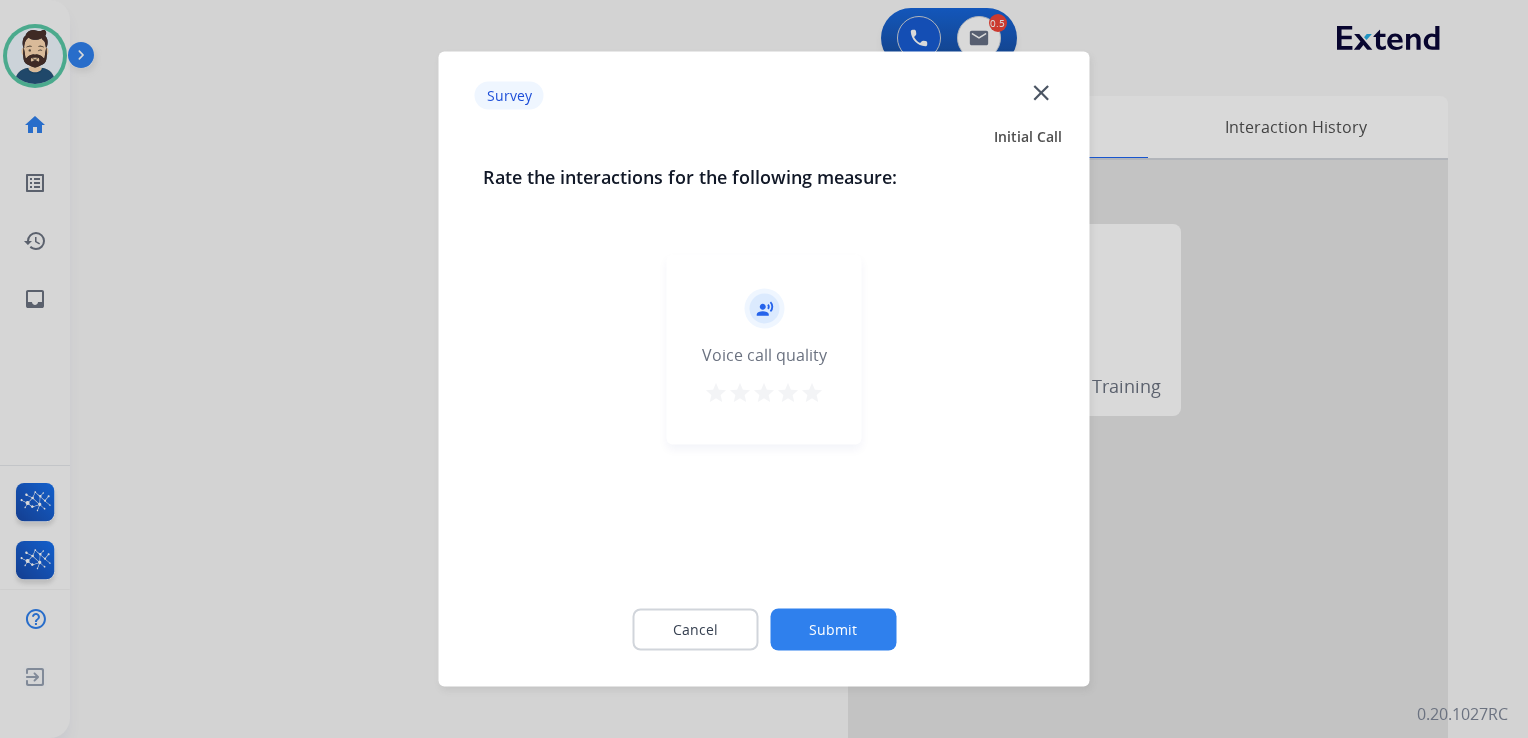 click on "star" at bounding box center [812, 393] 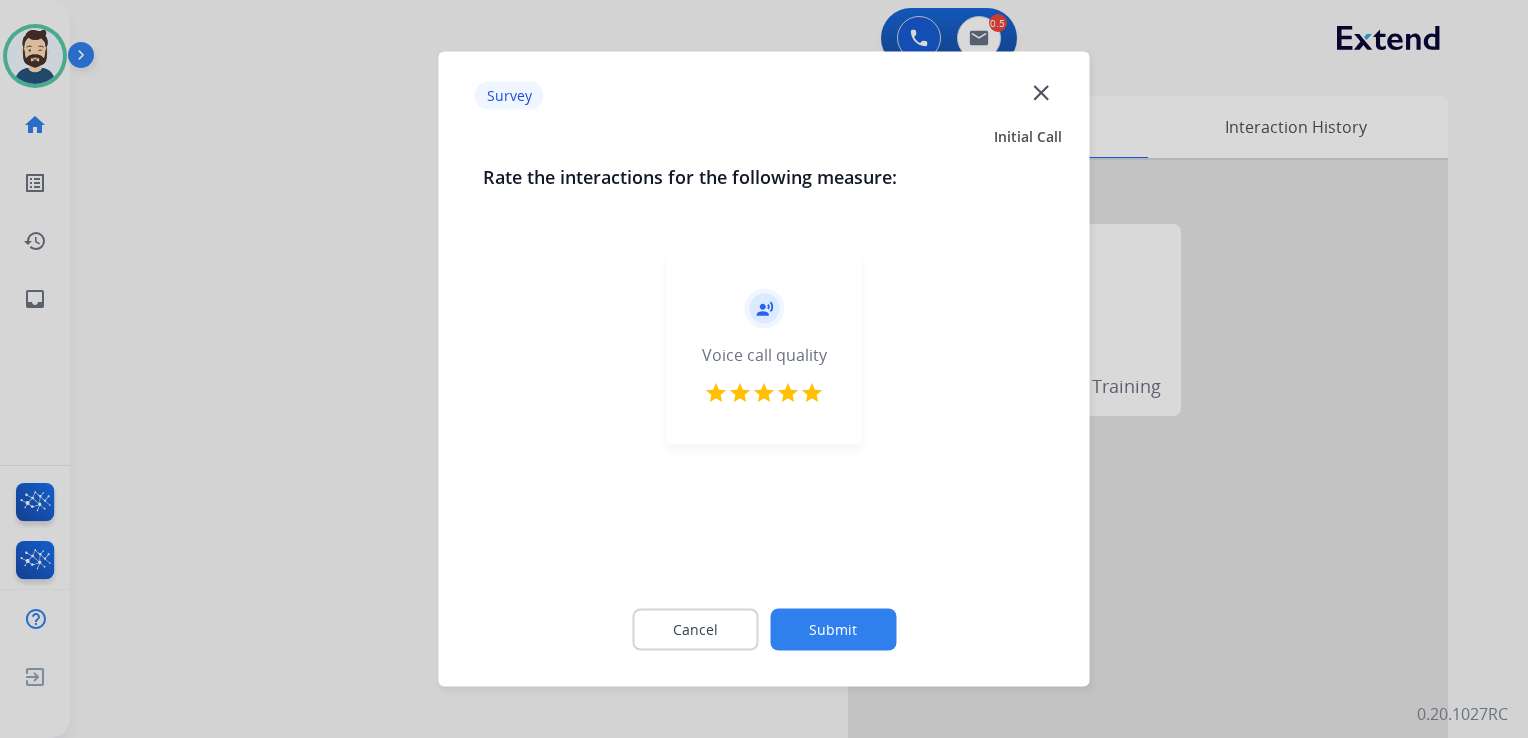 click on "Submit" 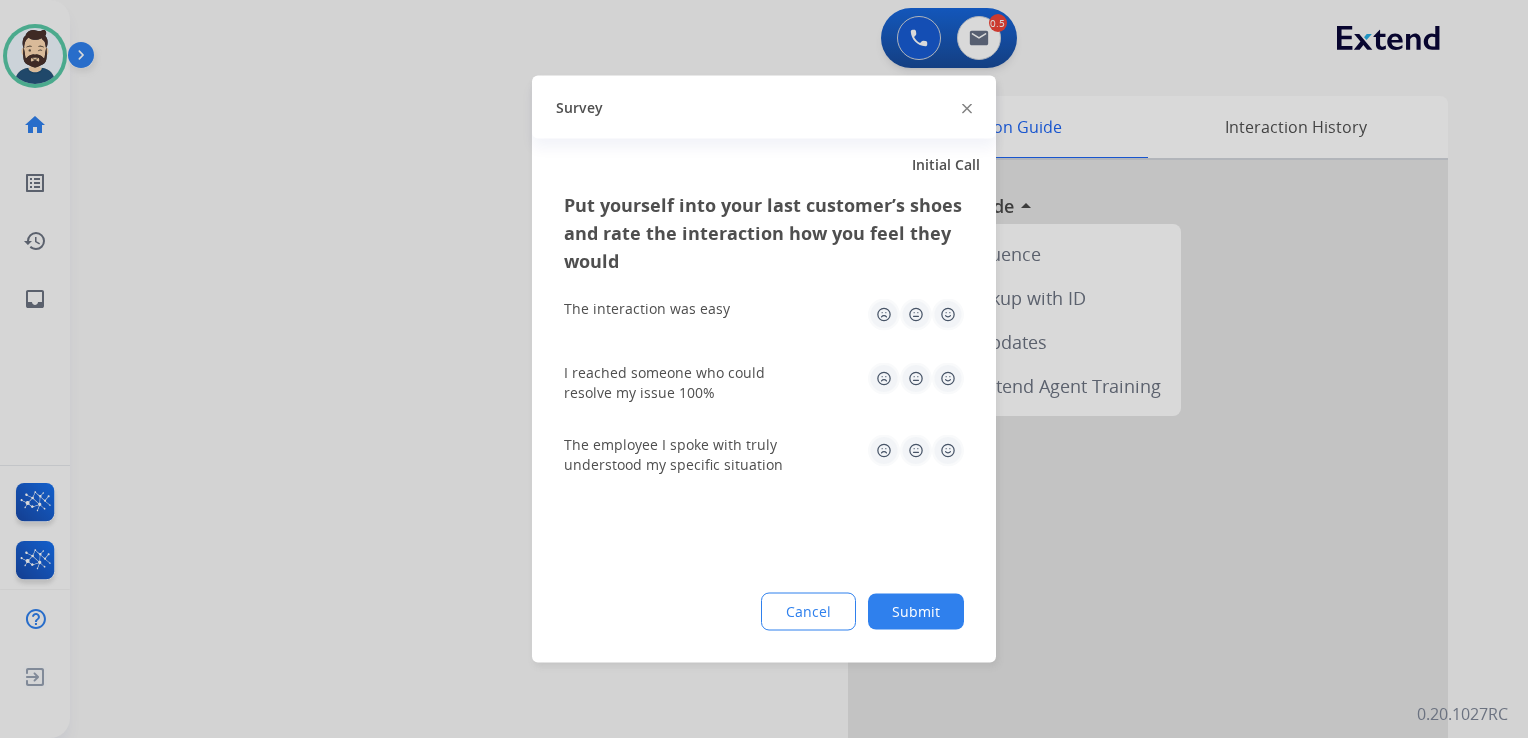click 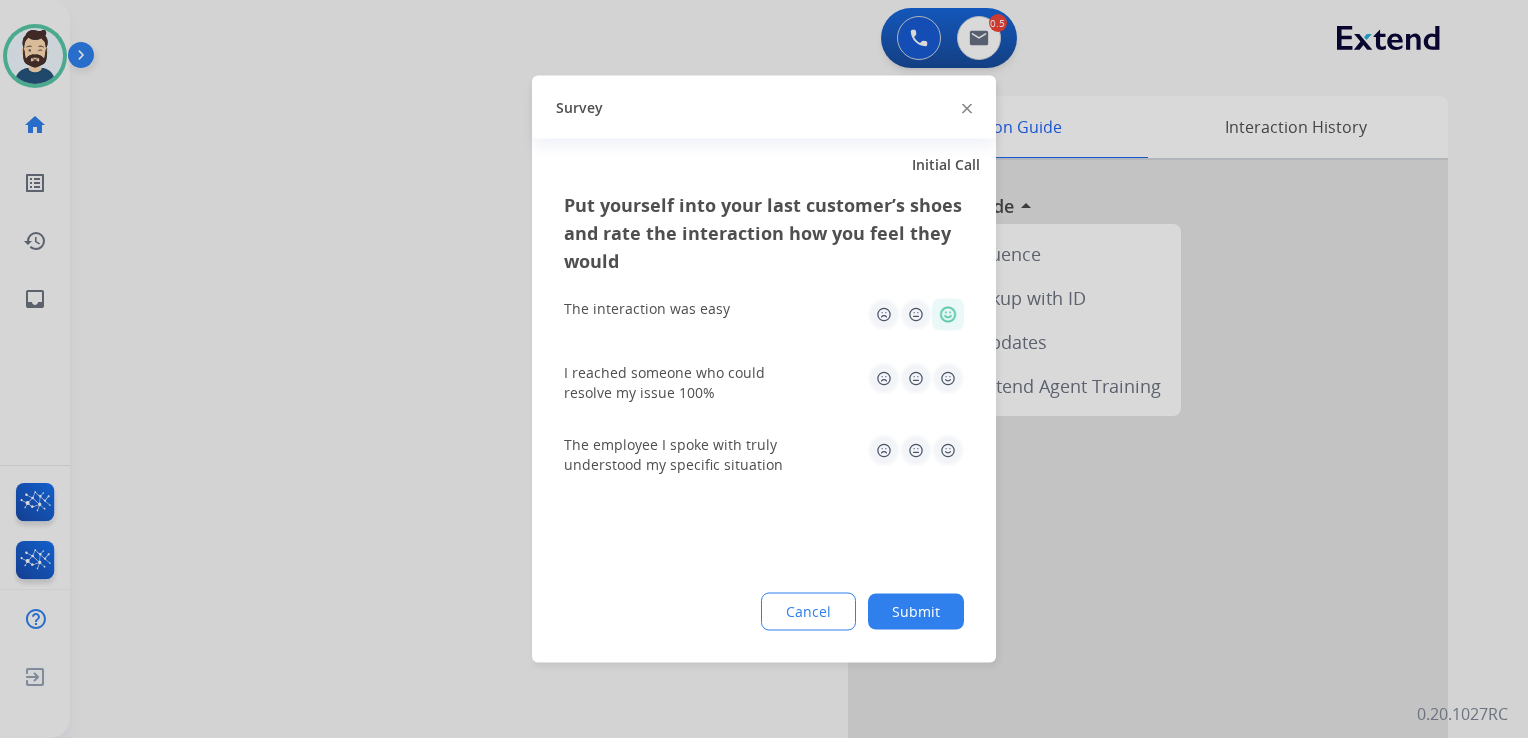 click on "I reached someone who could resolve my issue 100%" 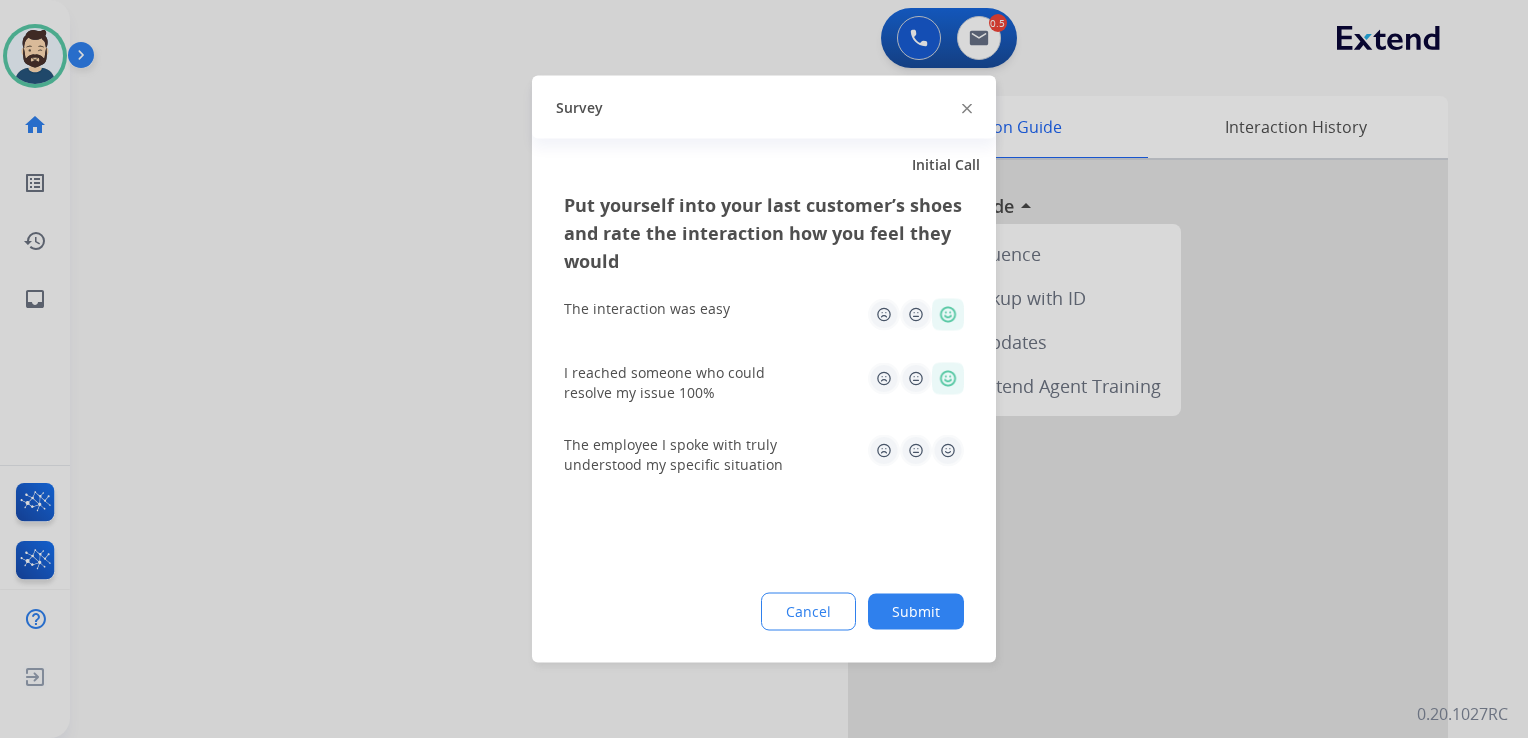 click 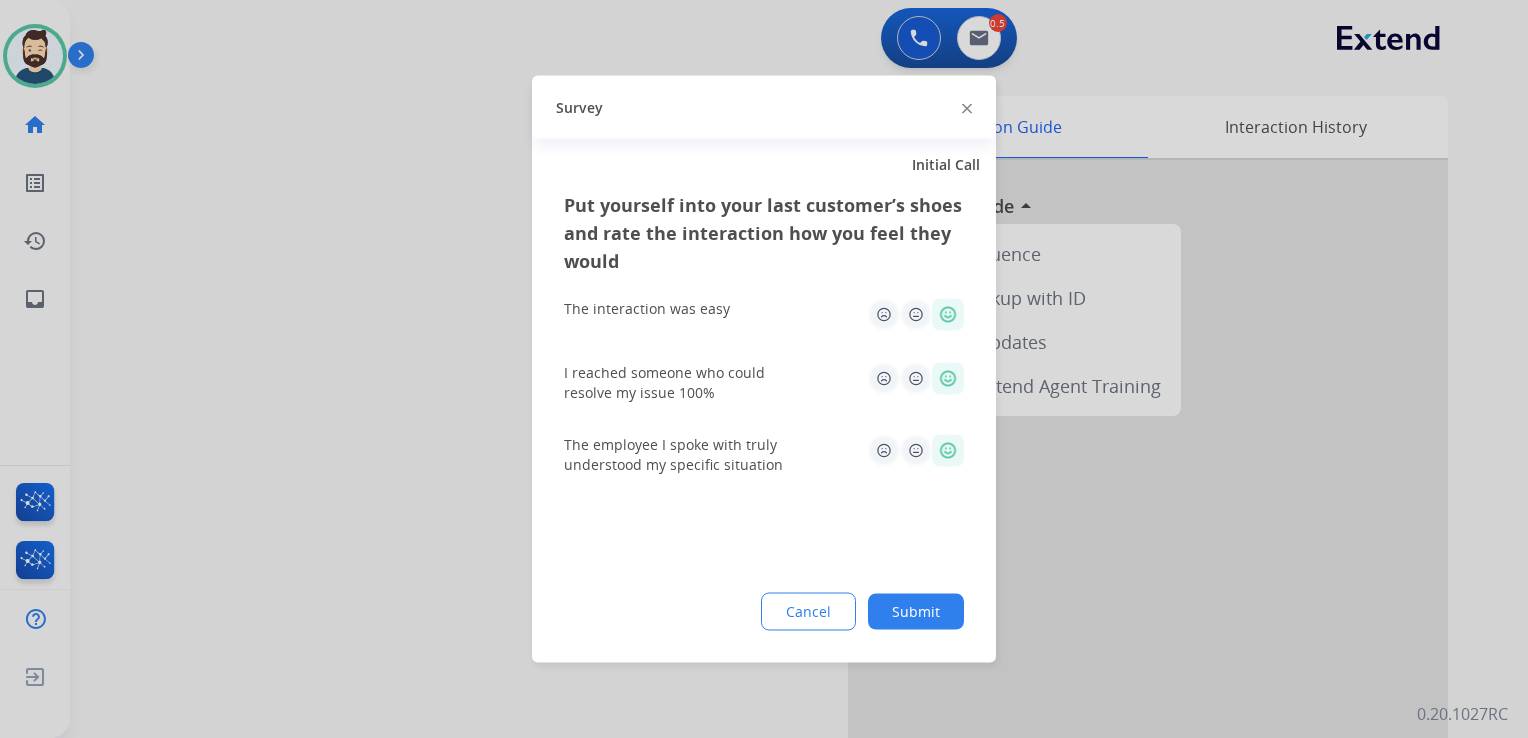 click on "Submit" 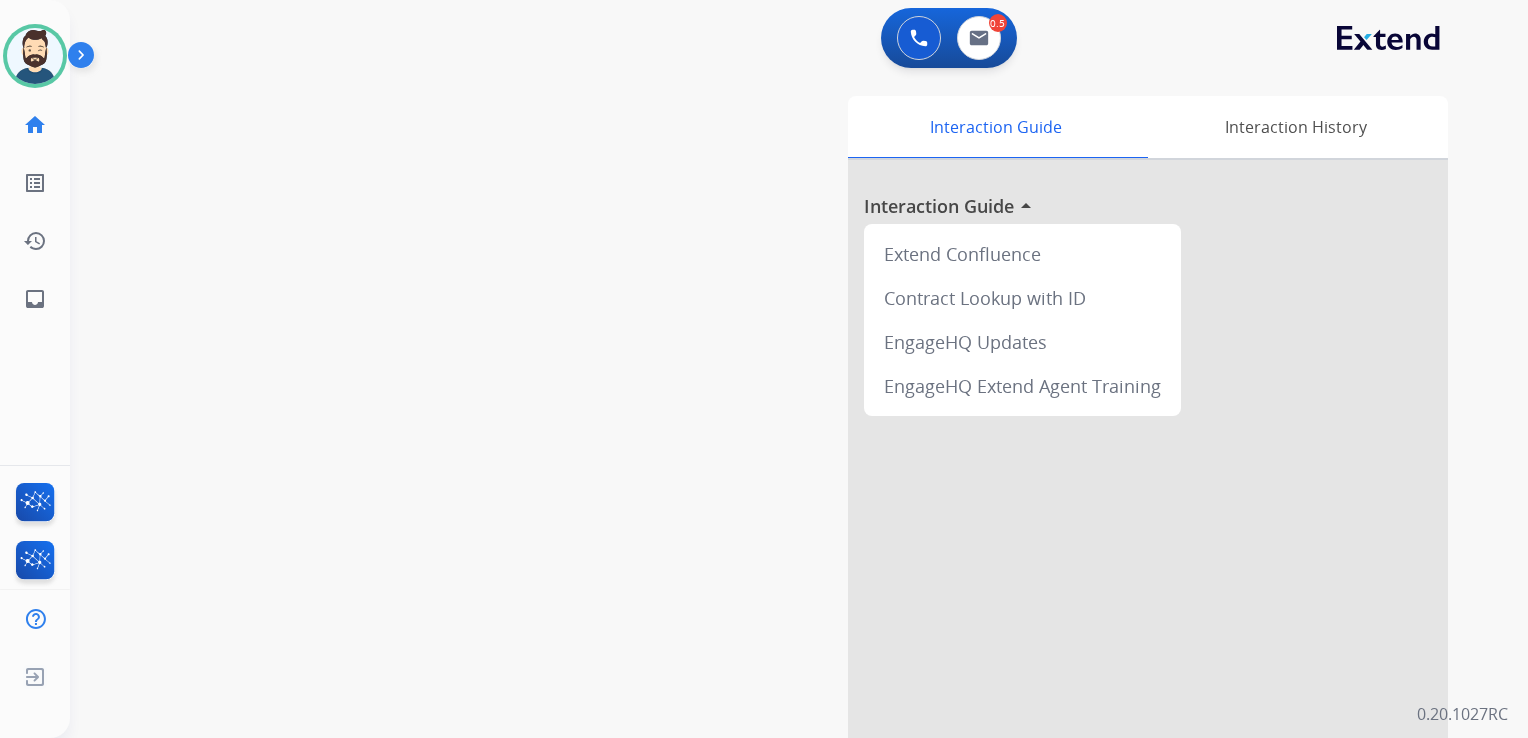 click on "swap_horiz Break voice bridge close_fullscreen Connect 3-Way Call merge_type Separate 3-Way Call  Interaction Guide   Interaction History  Interaction Guide arrow_drop_up  Extend Confluence   Contract Lookup with ID   EngageHQ Updates   EngageHQ Extend Agent Training" at bounding box center (775, 489) 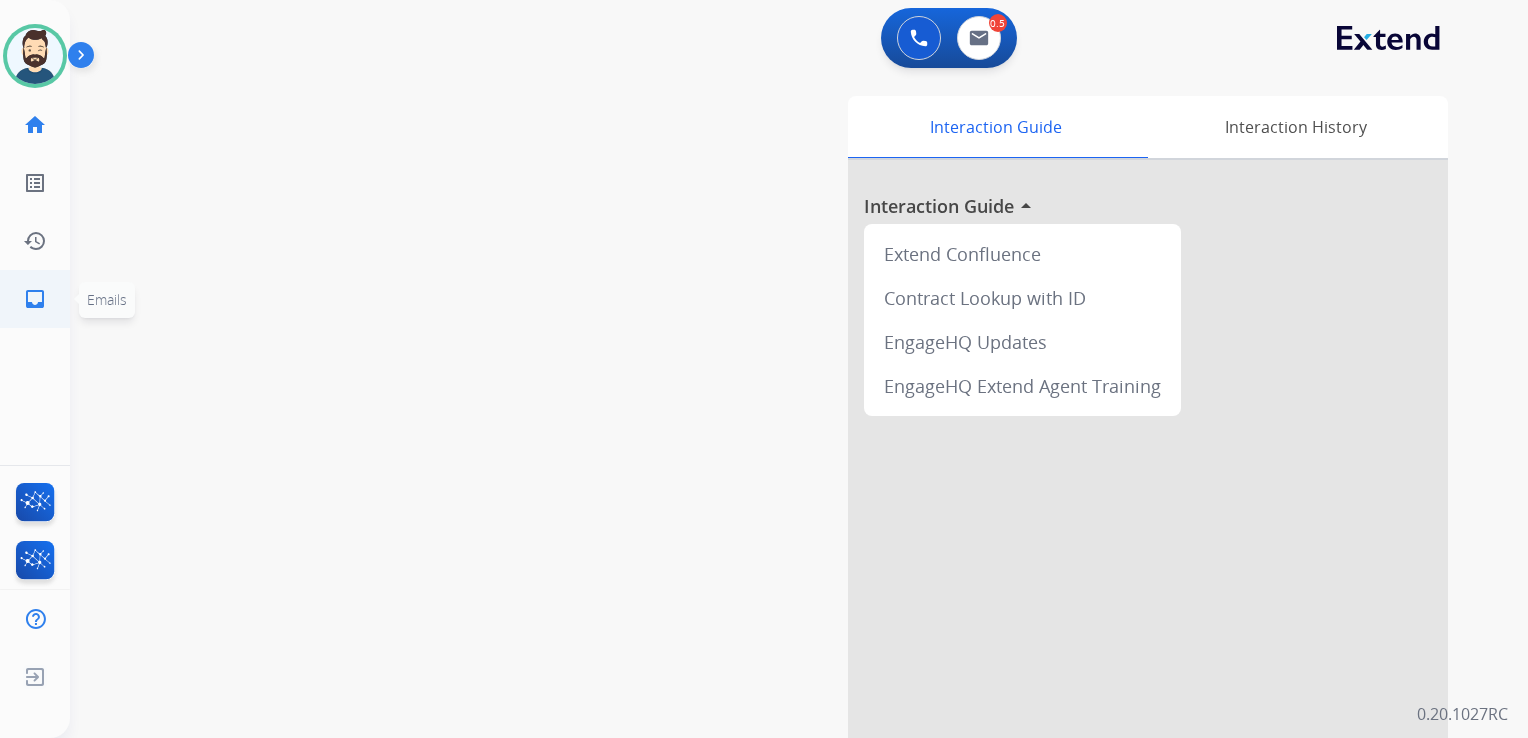 click on "inbox" 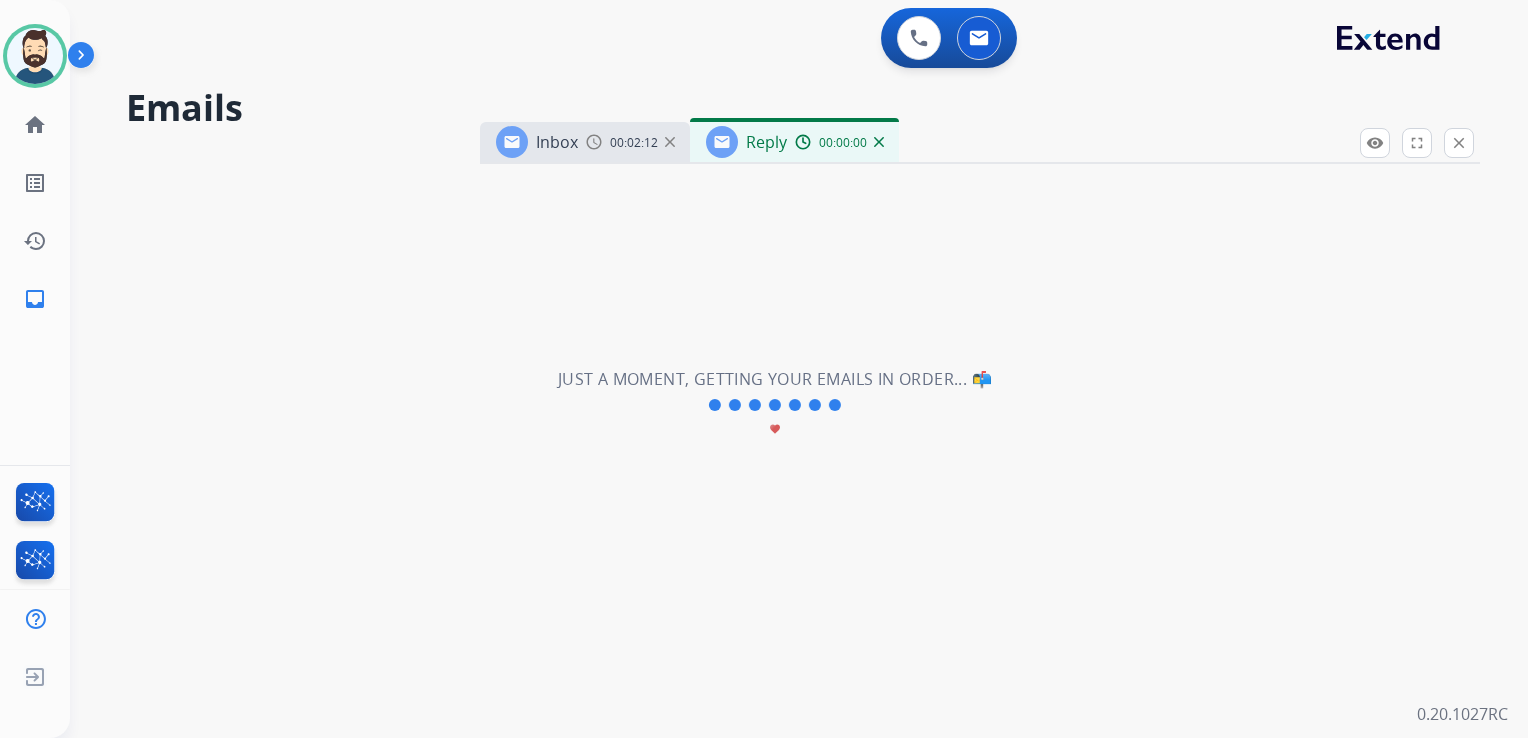 select on "**********" 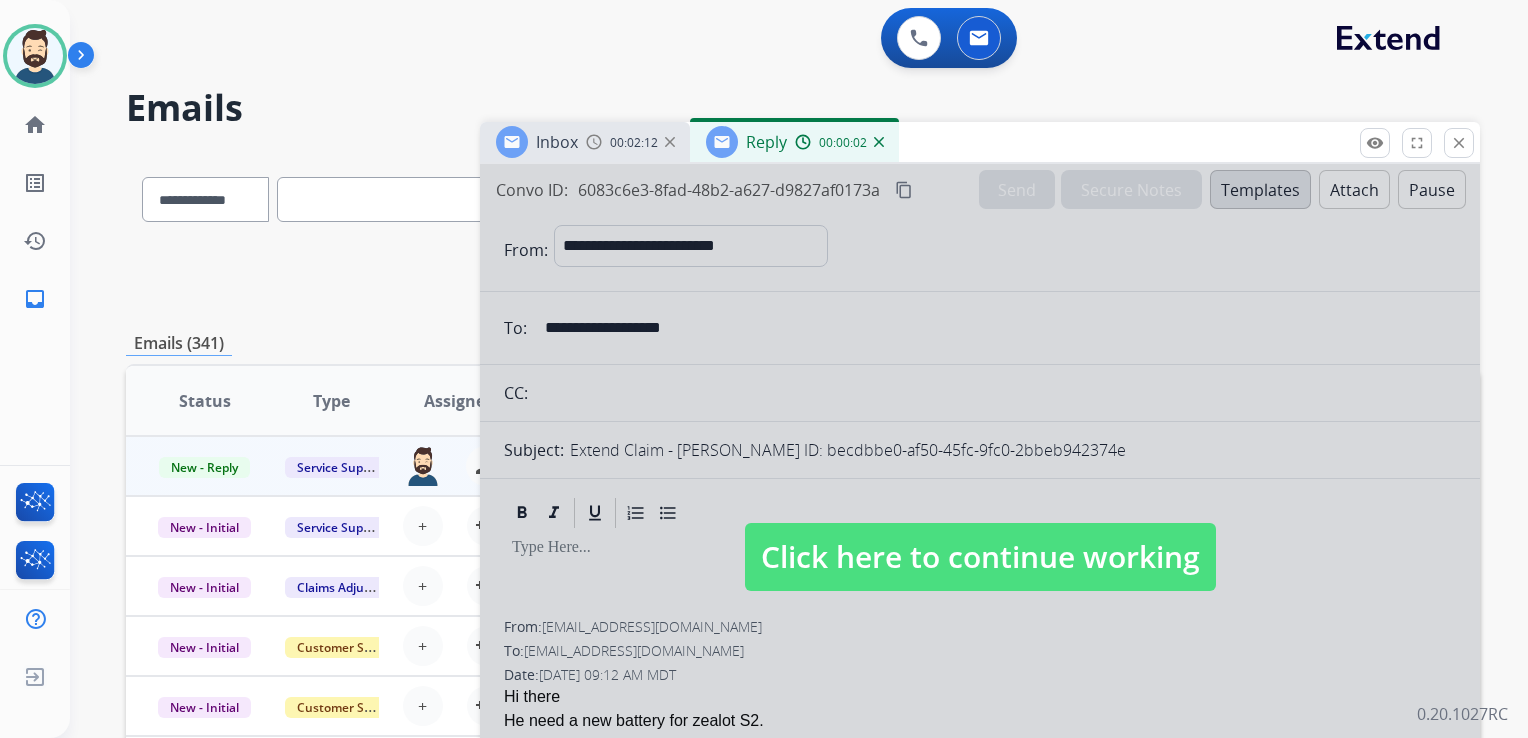 click on "Click here to continue working" at bounding box center [980, 557] 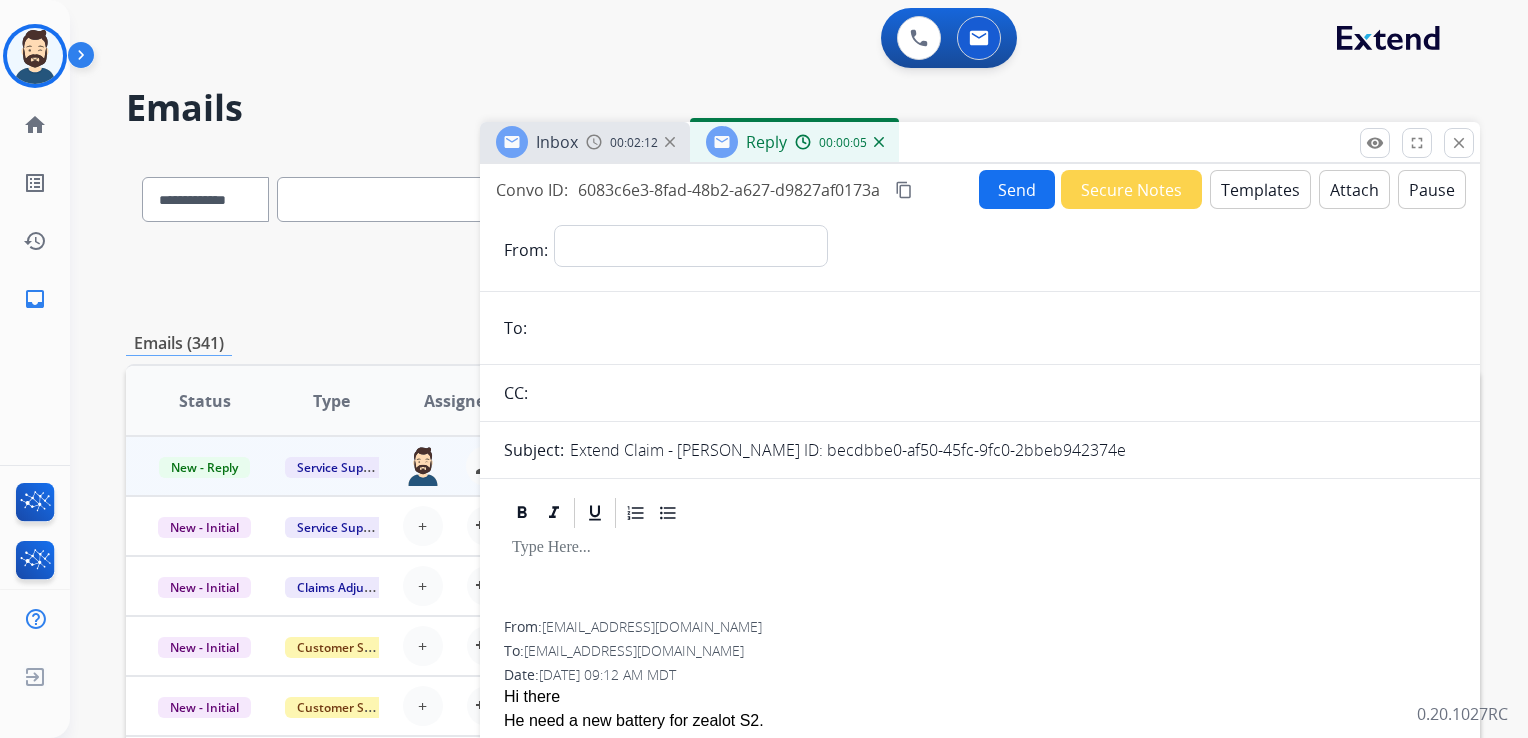 click at bounding box center (879, 142) 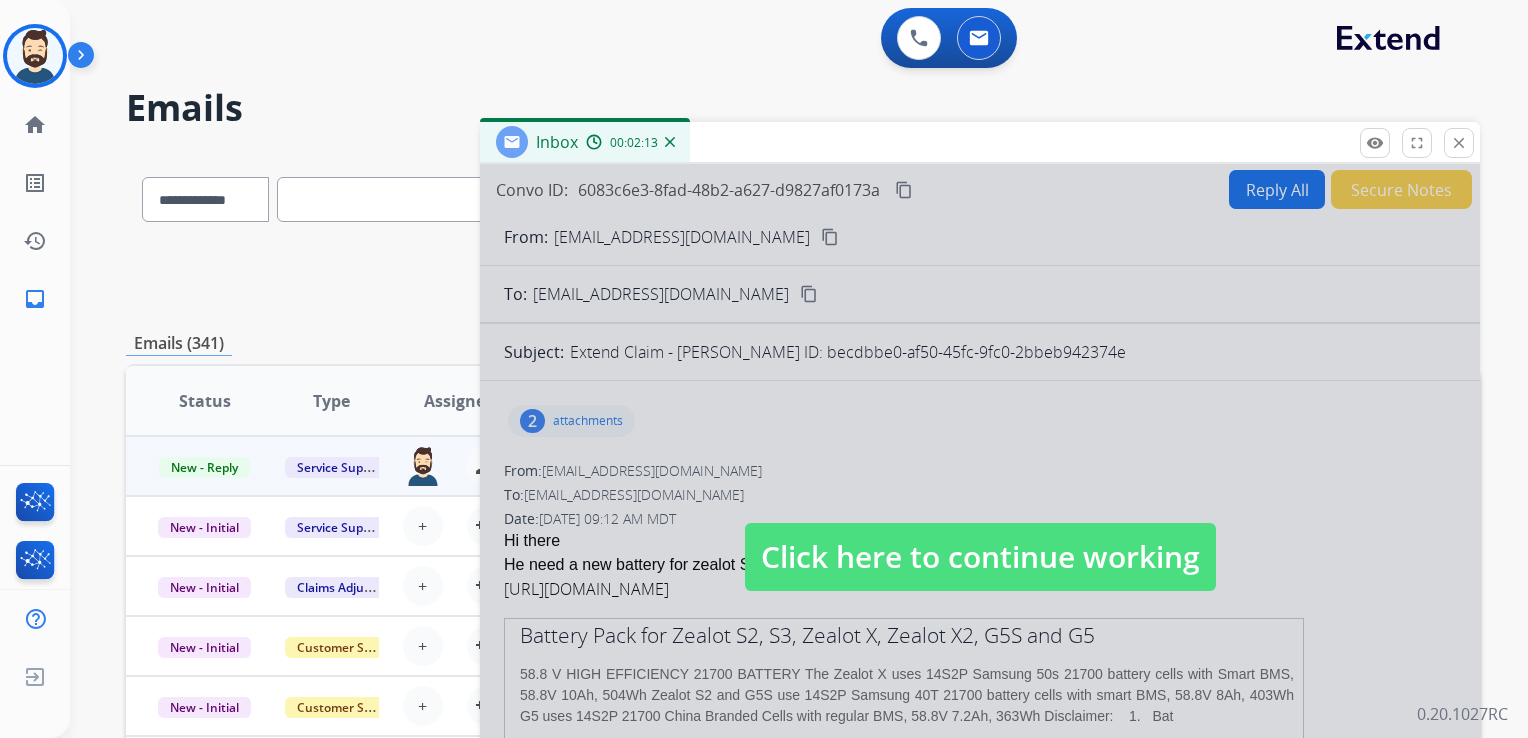 click on "Click here to continue working" at bounding box center [980, 557] 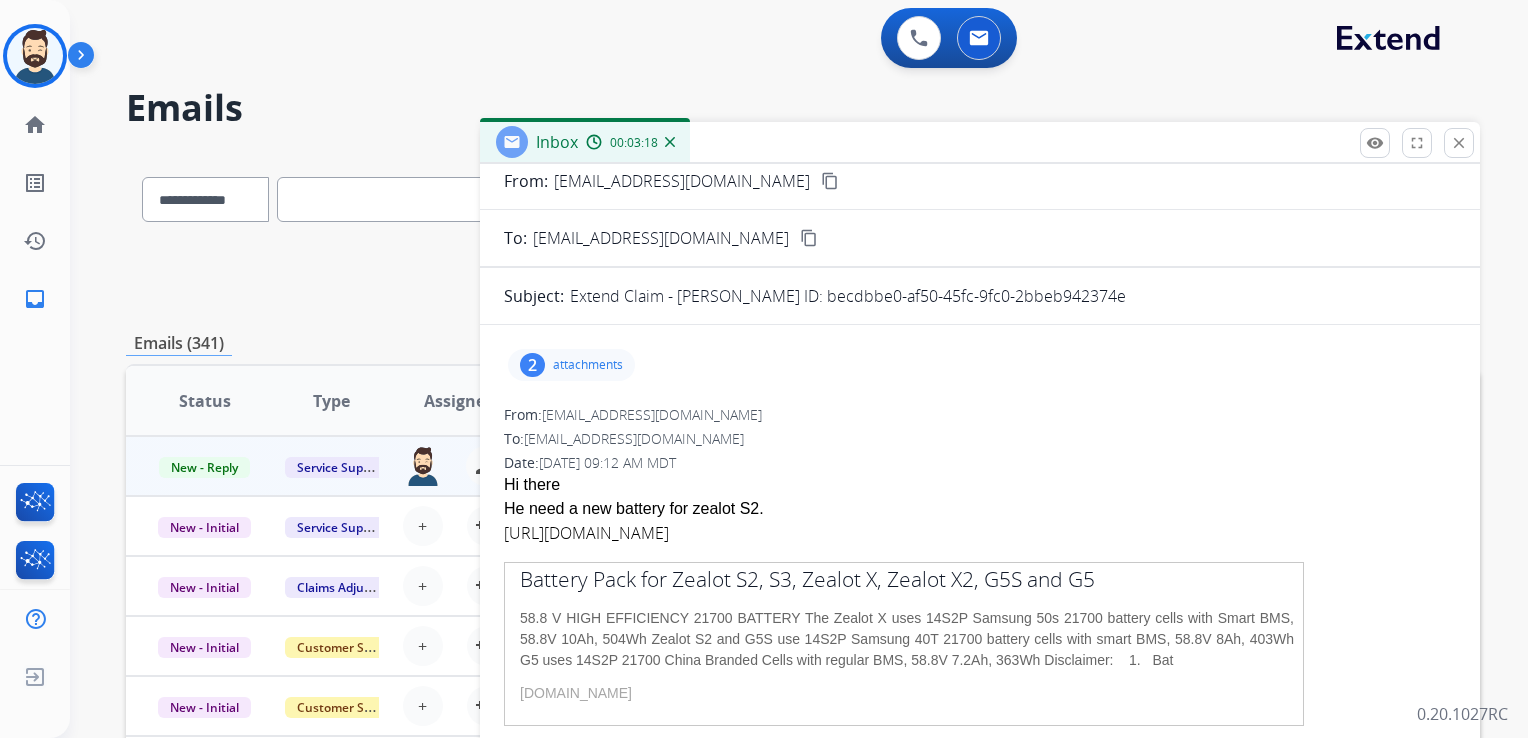 scroll, scrollTop: 100, scrollLeft: 0, axis: vertical 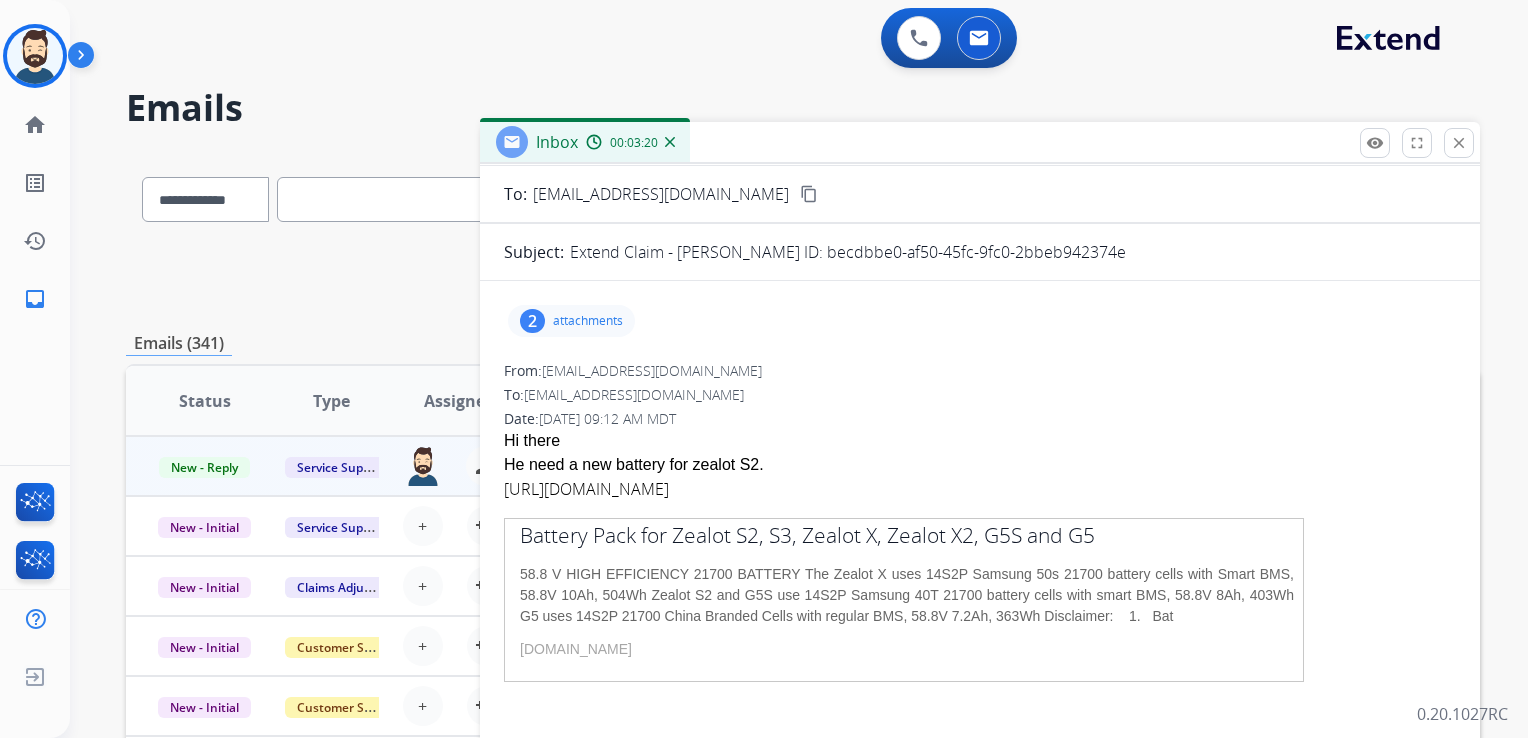 drag, startPoint x: 517, startPoint y: 463, endPoint x: 756, endPoint y: 464, distance: 239.00209 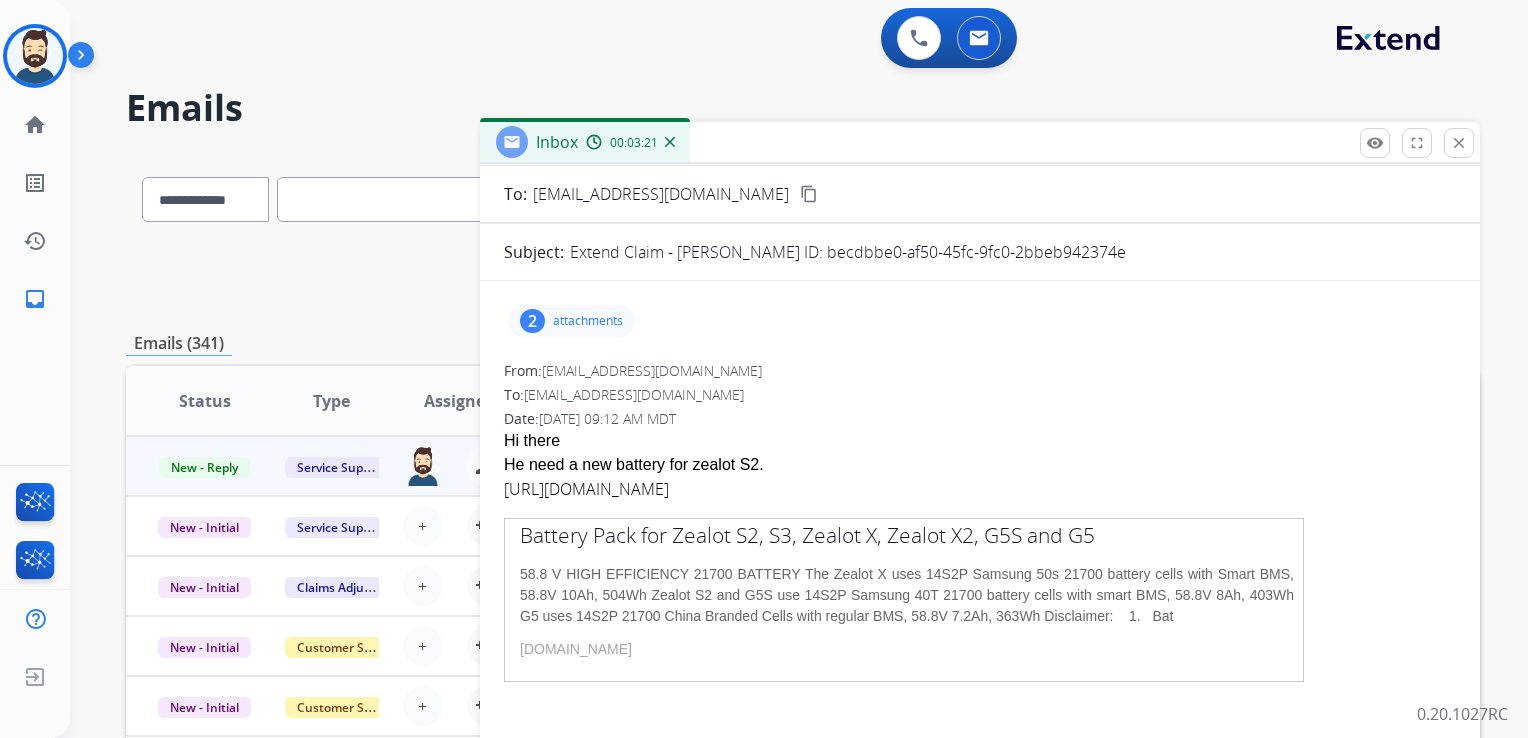 copy on "He need a new battery for zealot S2." 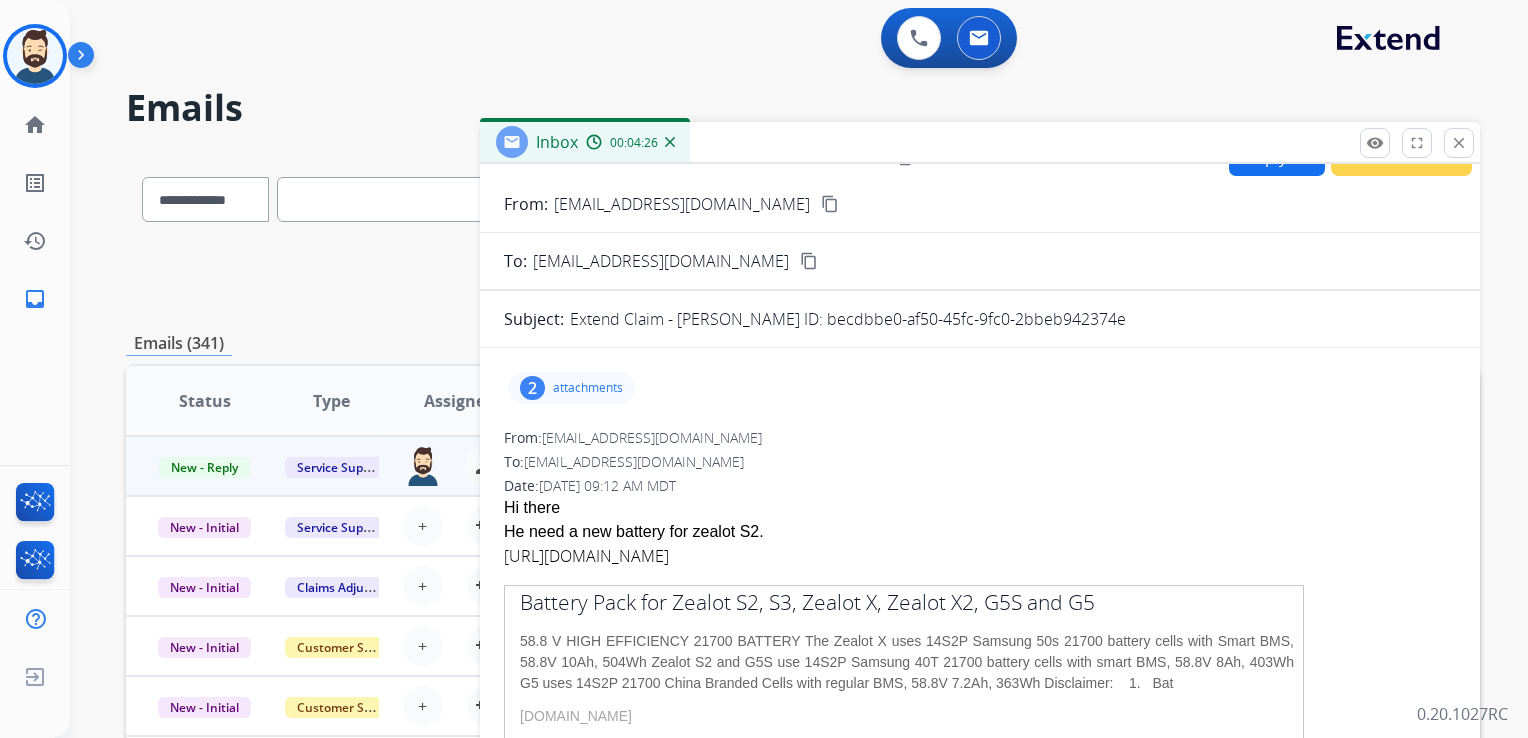 scroll, scrollTop: 0, scrollLeft: 0, axis: both 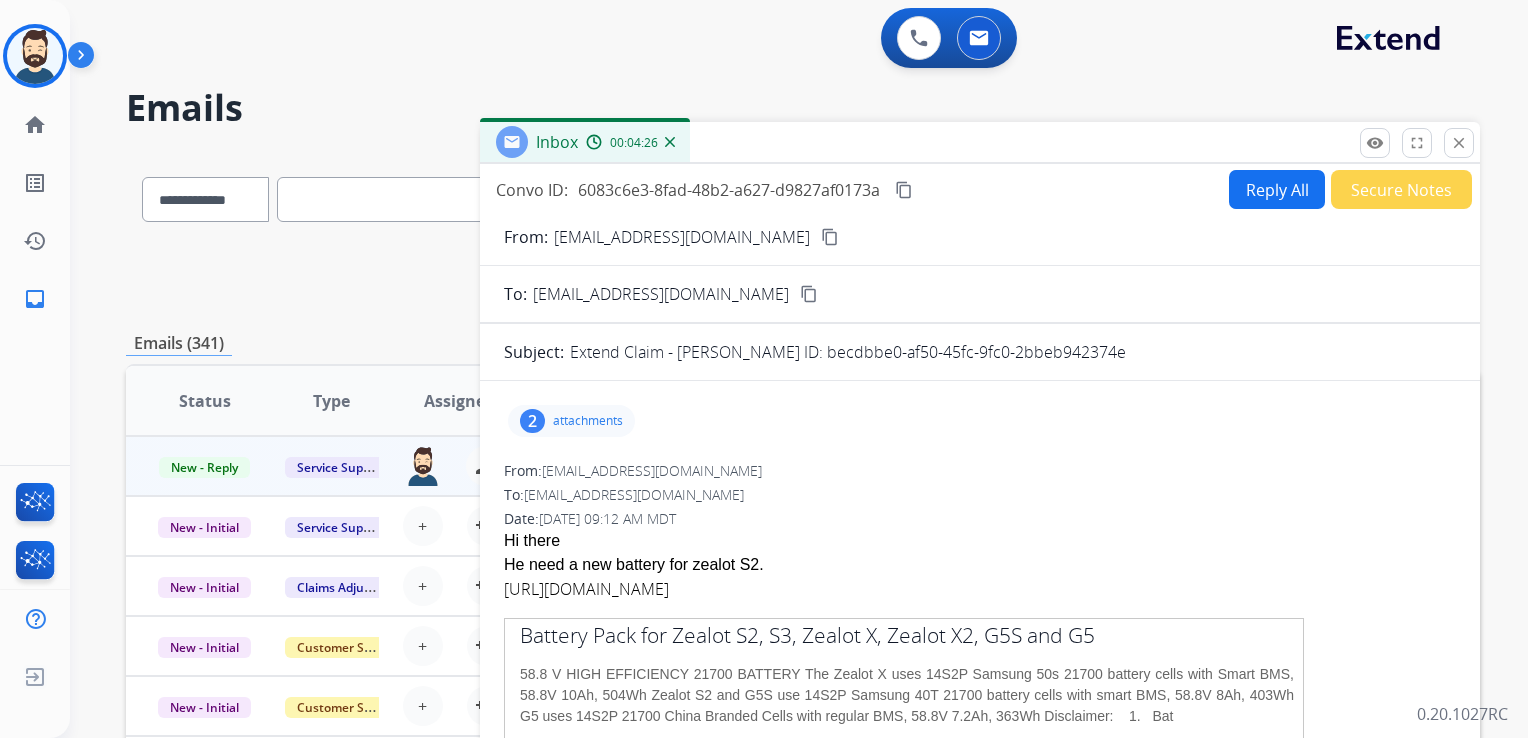 click on "Reply All" at bounding box center (1277, 189) 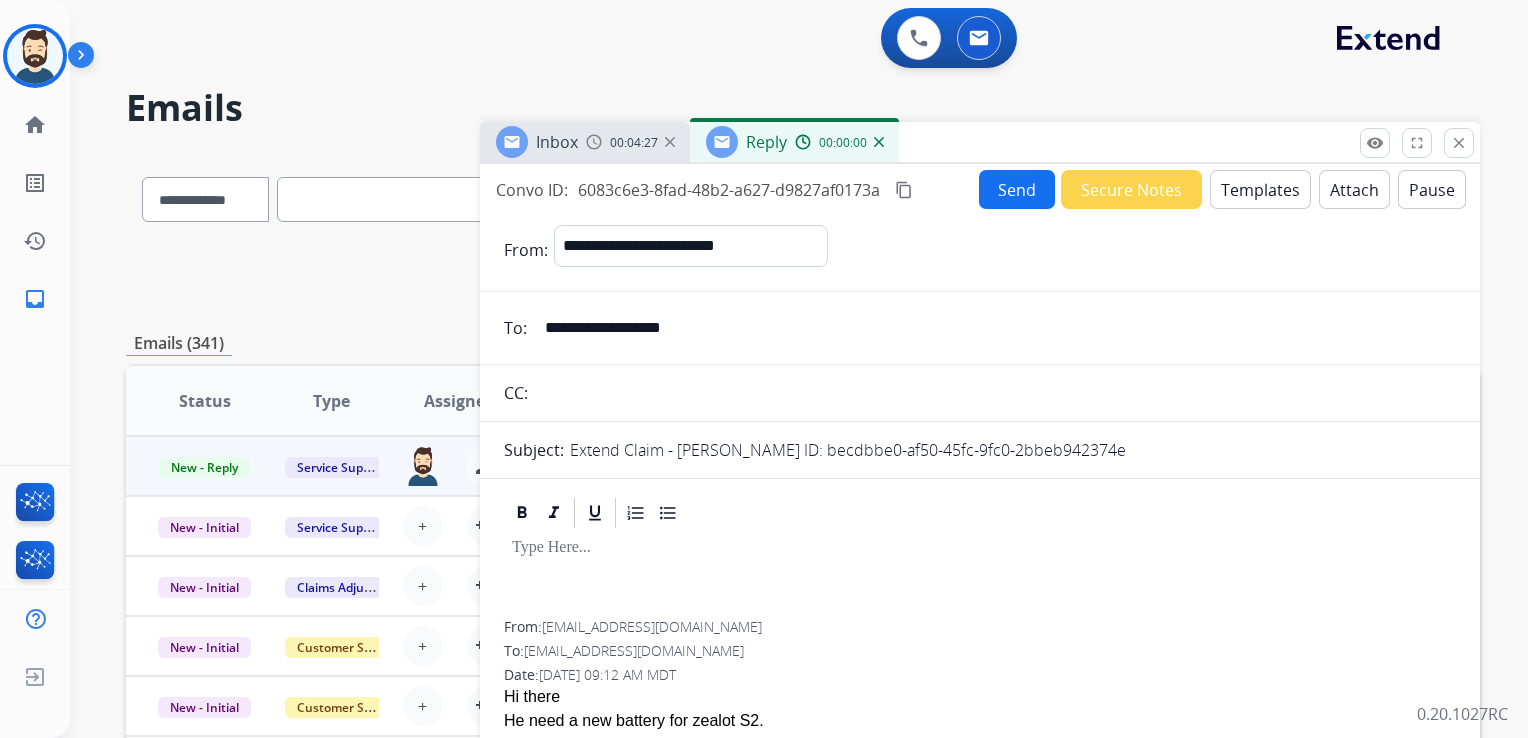 click on "Templates" at bounding box center (1260, 189) 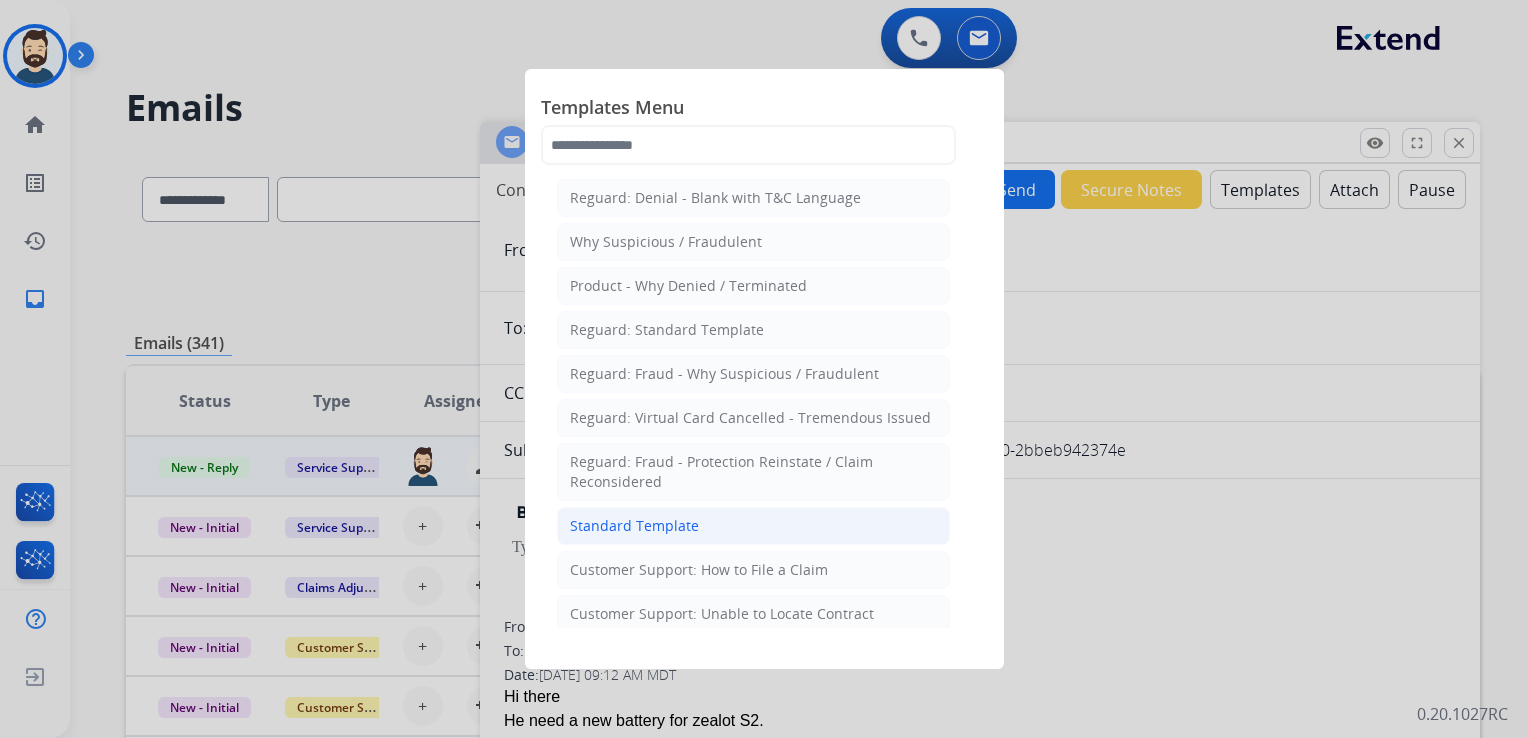 click on "Standard Template" 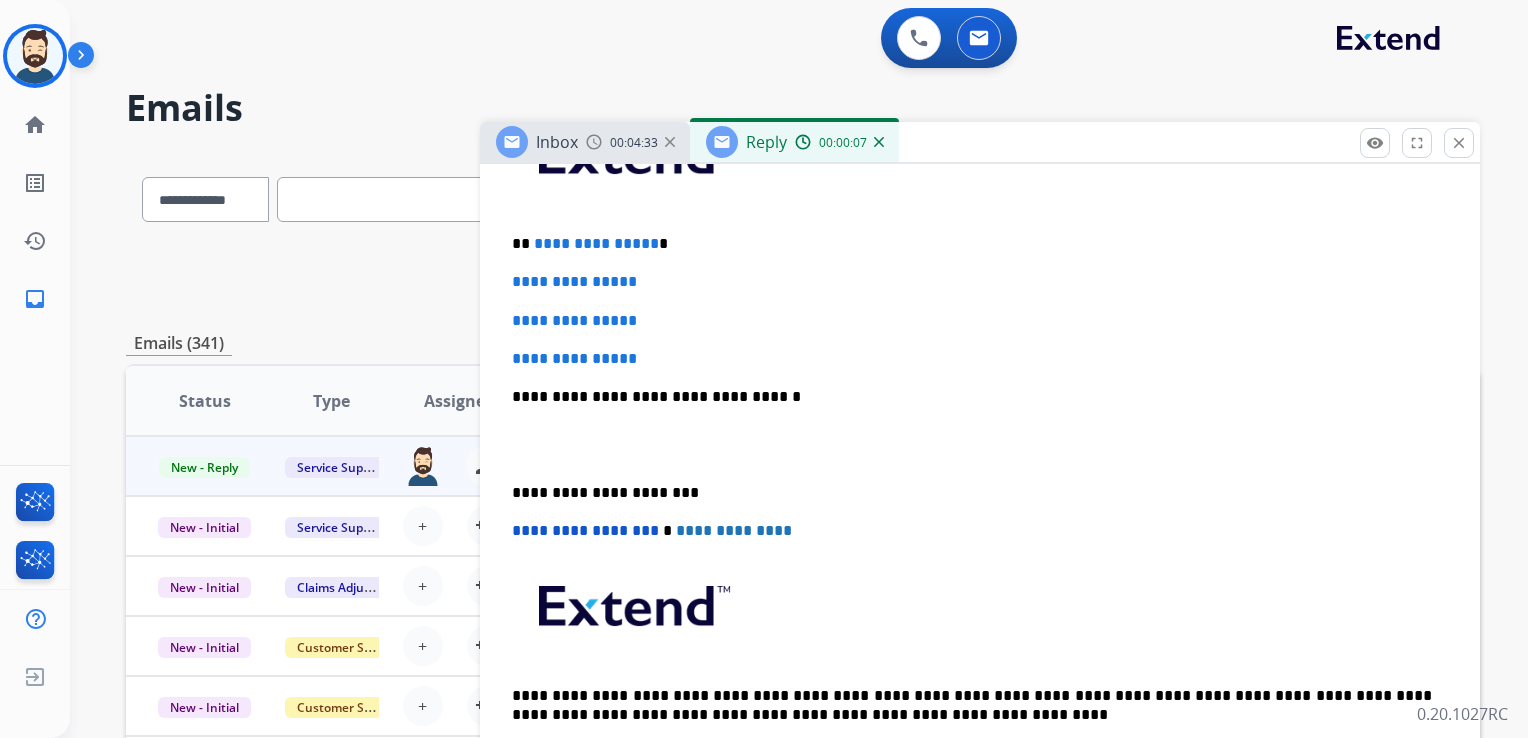 scroll, scrollTop: 400, scrollLeft: 0, axis: vertical 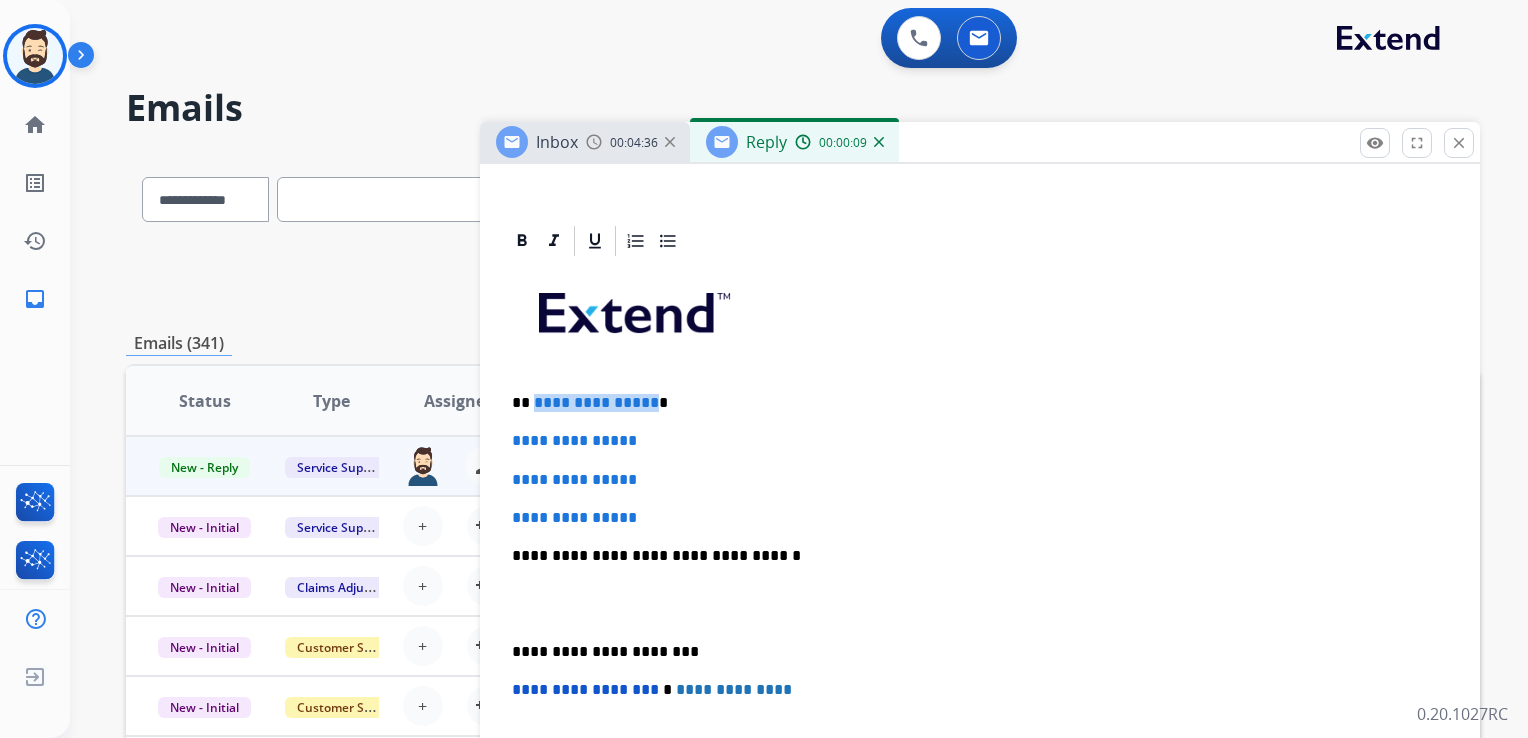 drag, startPoint x: 534, startPoint y: 407, endPoint x: 648, endPoint y: 404, distance: 114.03947 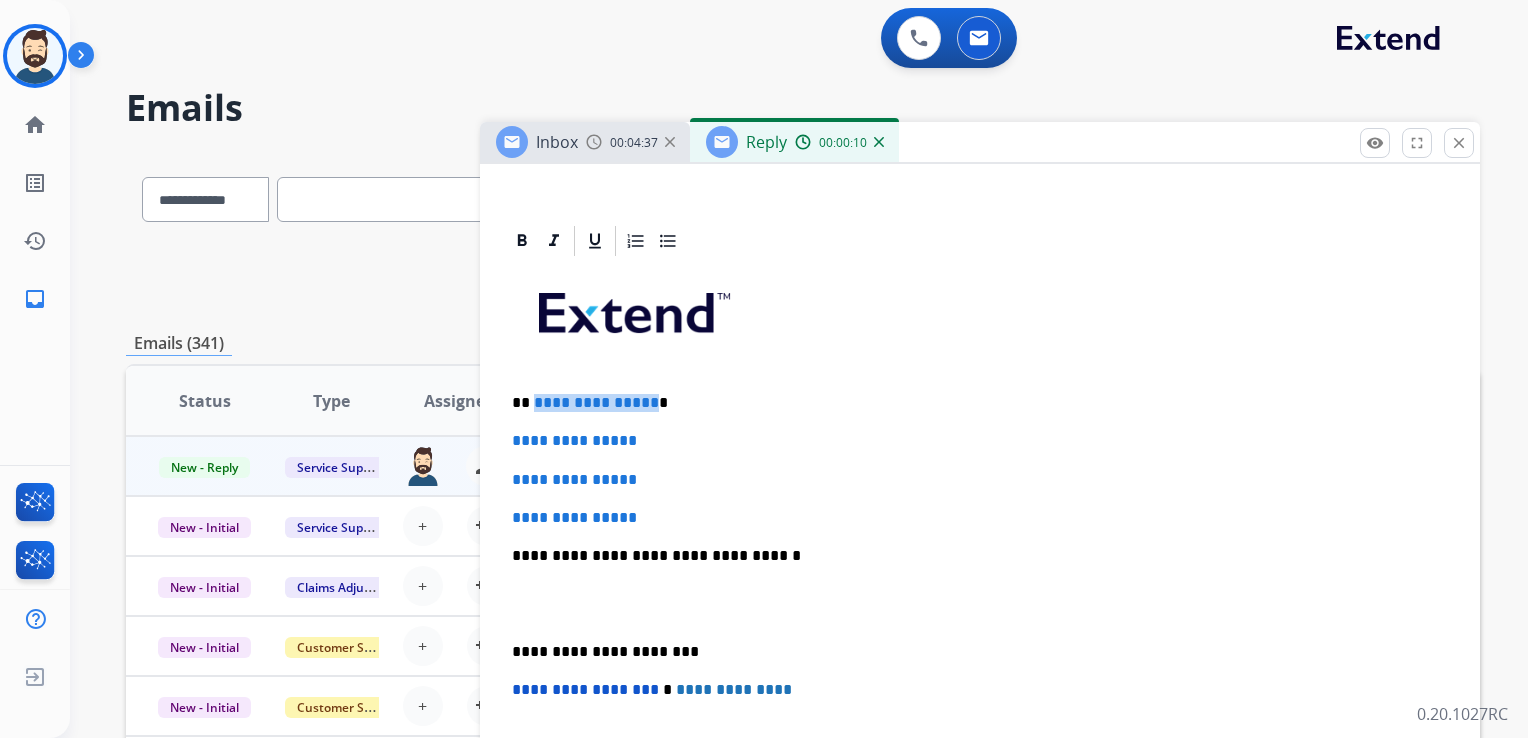 type 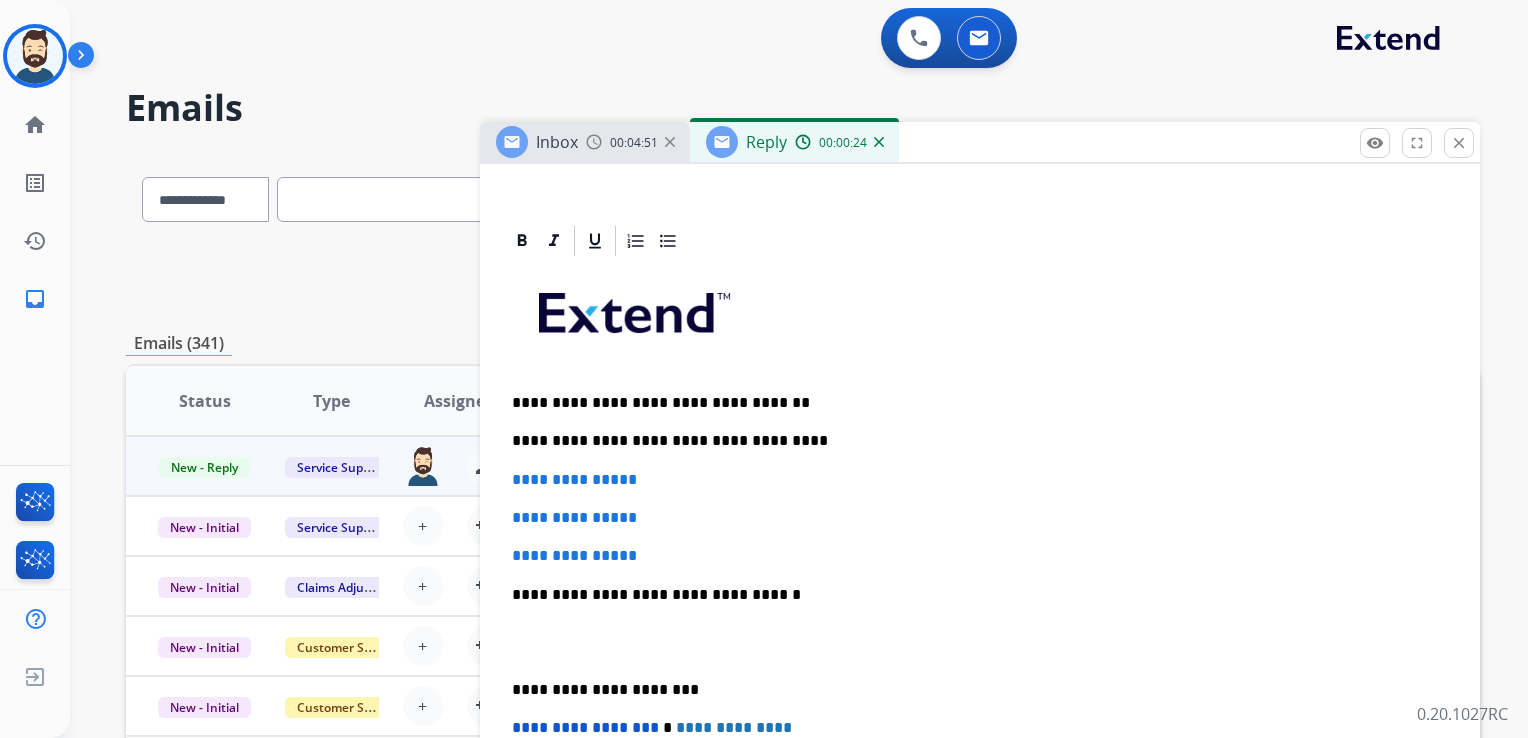scroll, scrollTop: 0, scrollLeft: 0, axis: both 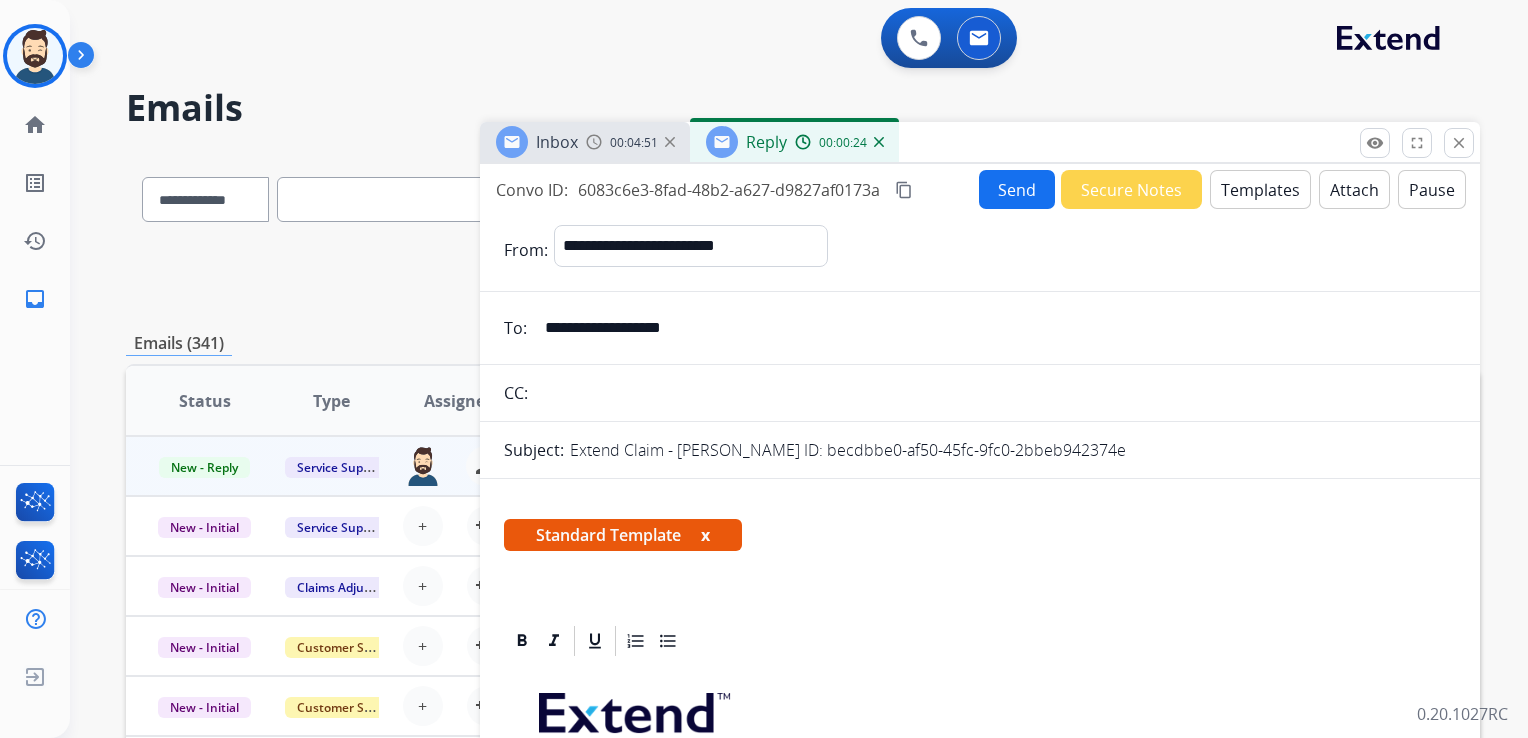 type 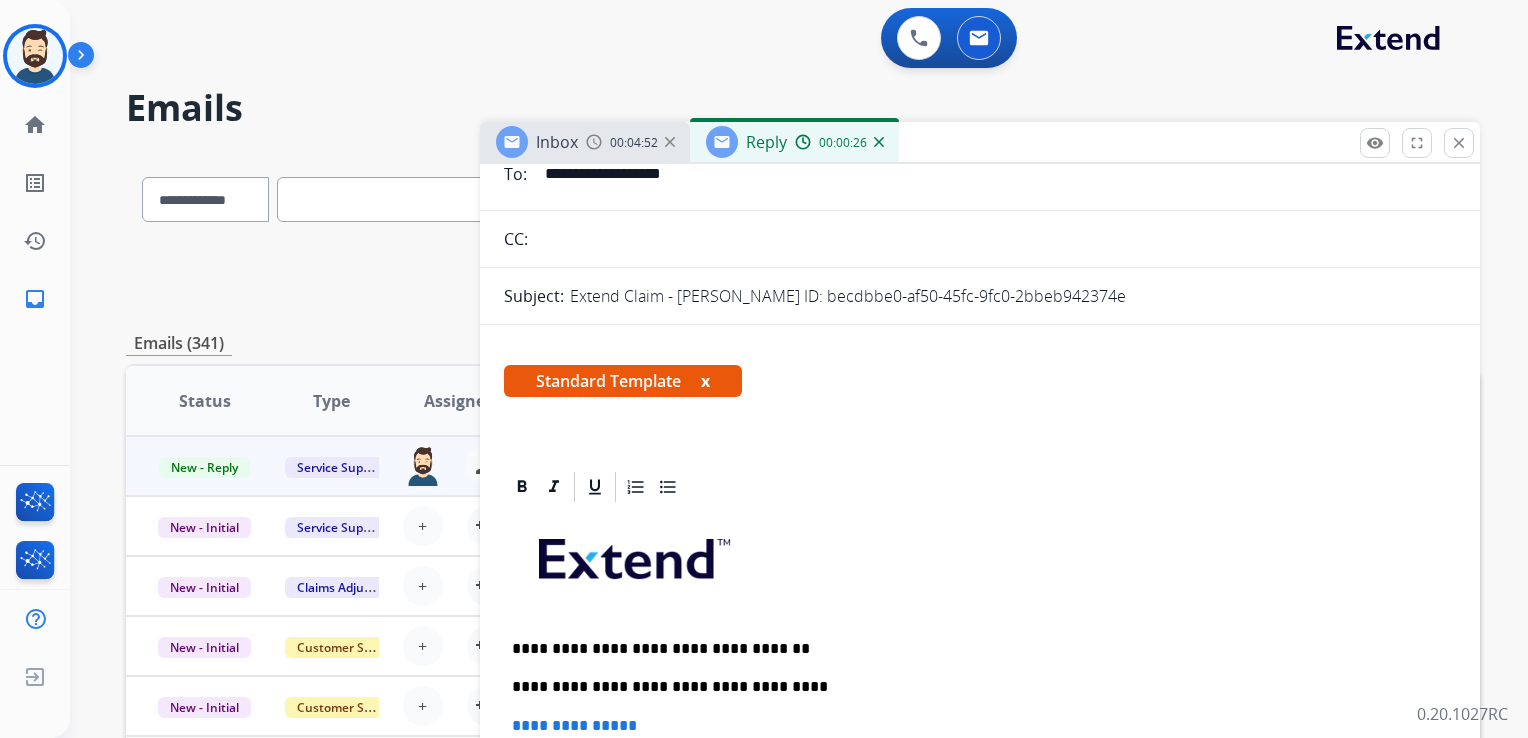 scroll, scrollTop: 500, scrollLeft: 0, axis: vertical 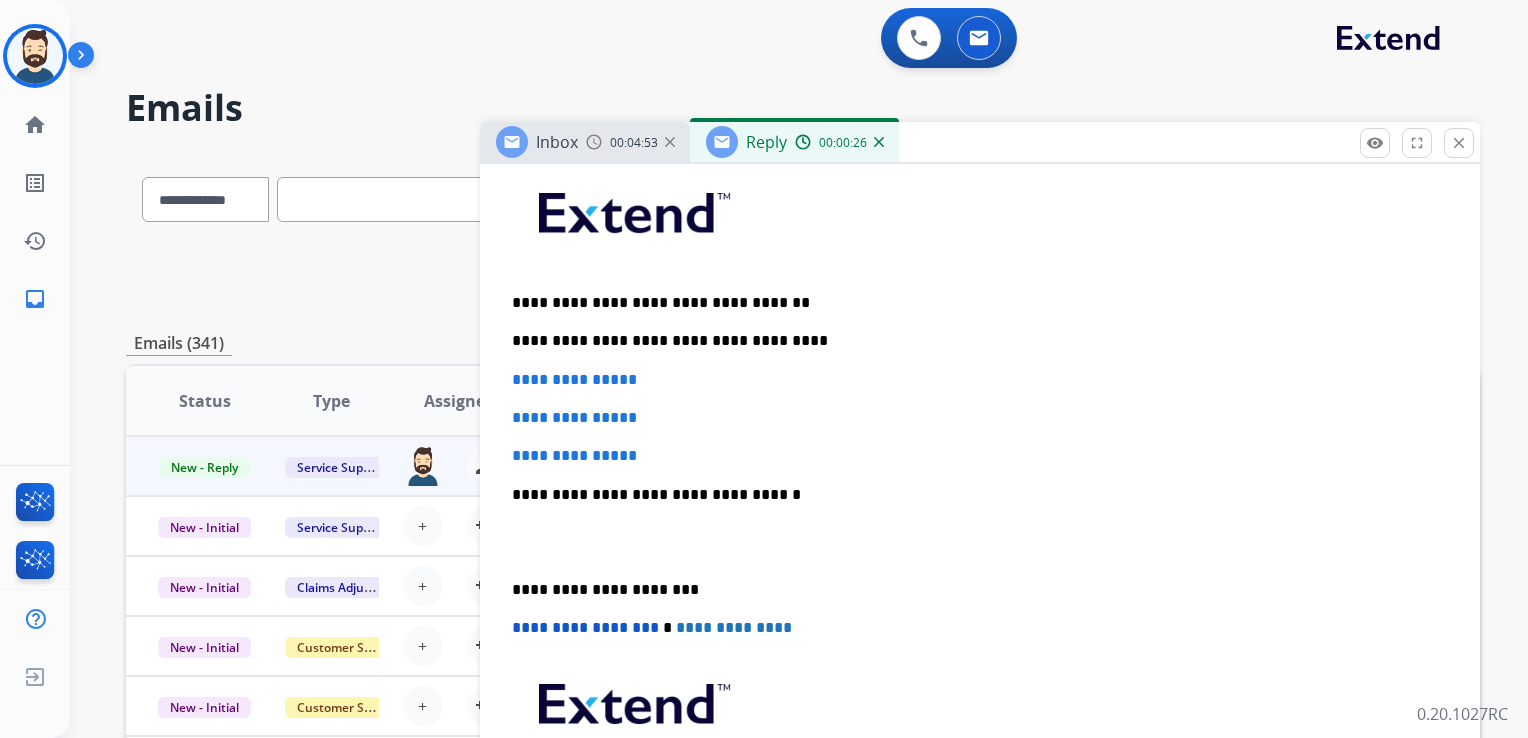 click on "**********" at bounding box center (980, 522) 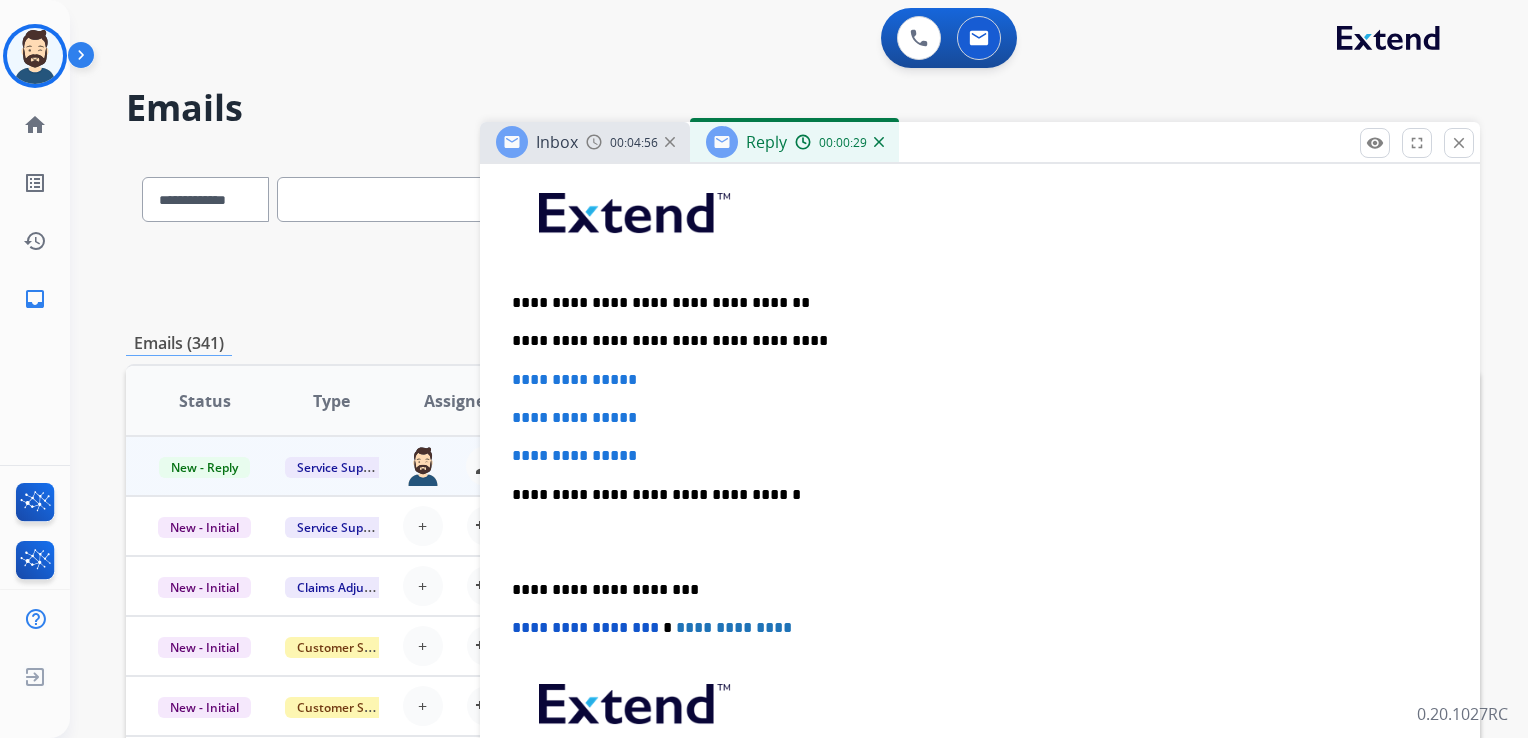 click on "**********" at bounding box center [972, 341] 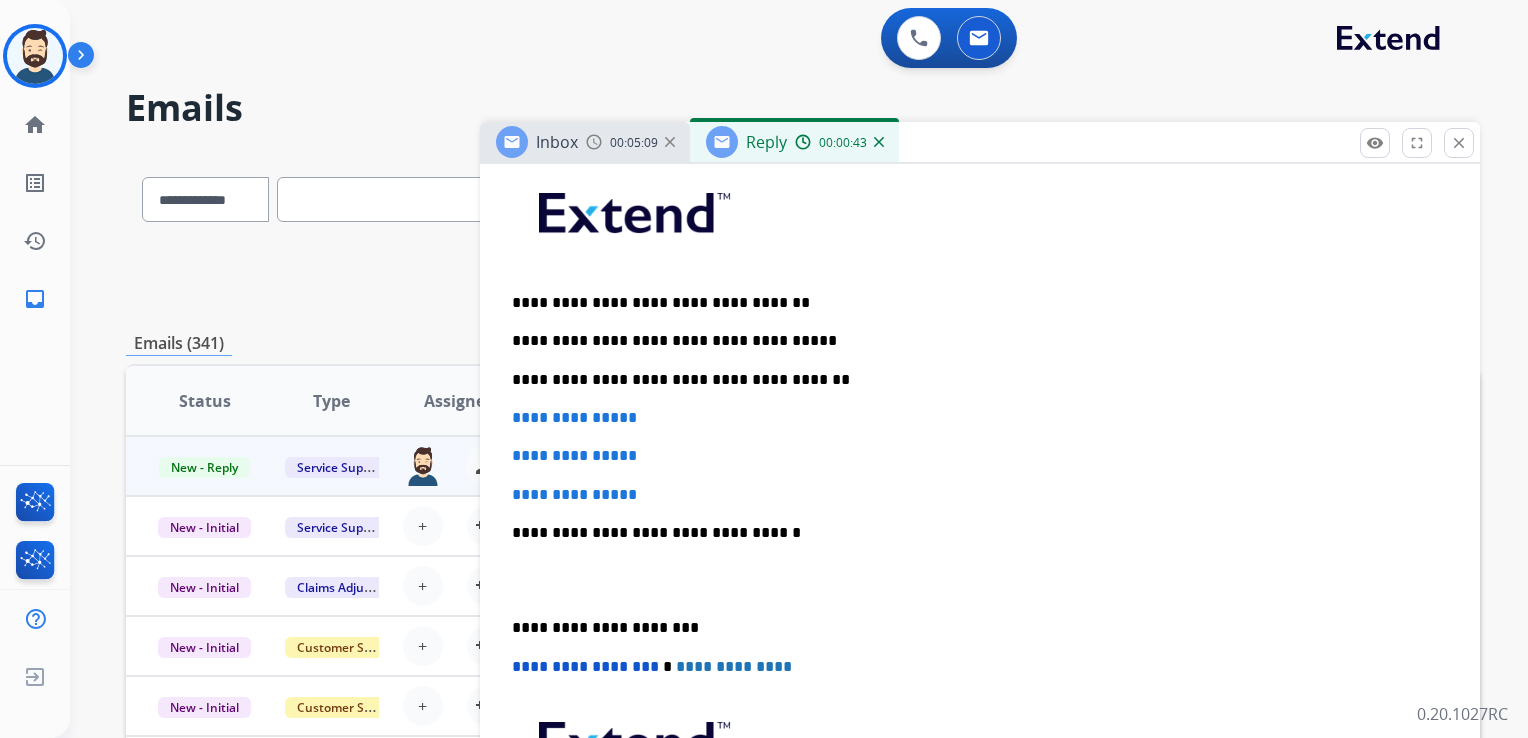 click on "**********" at bounding box center [972, 380] 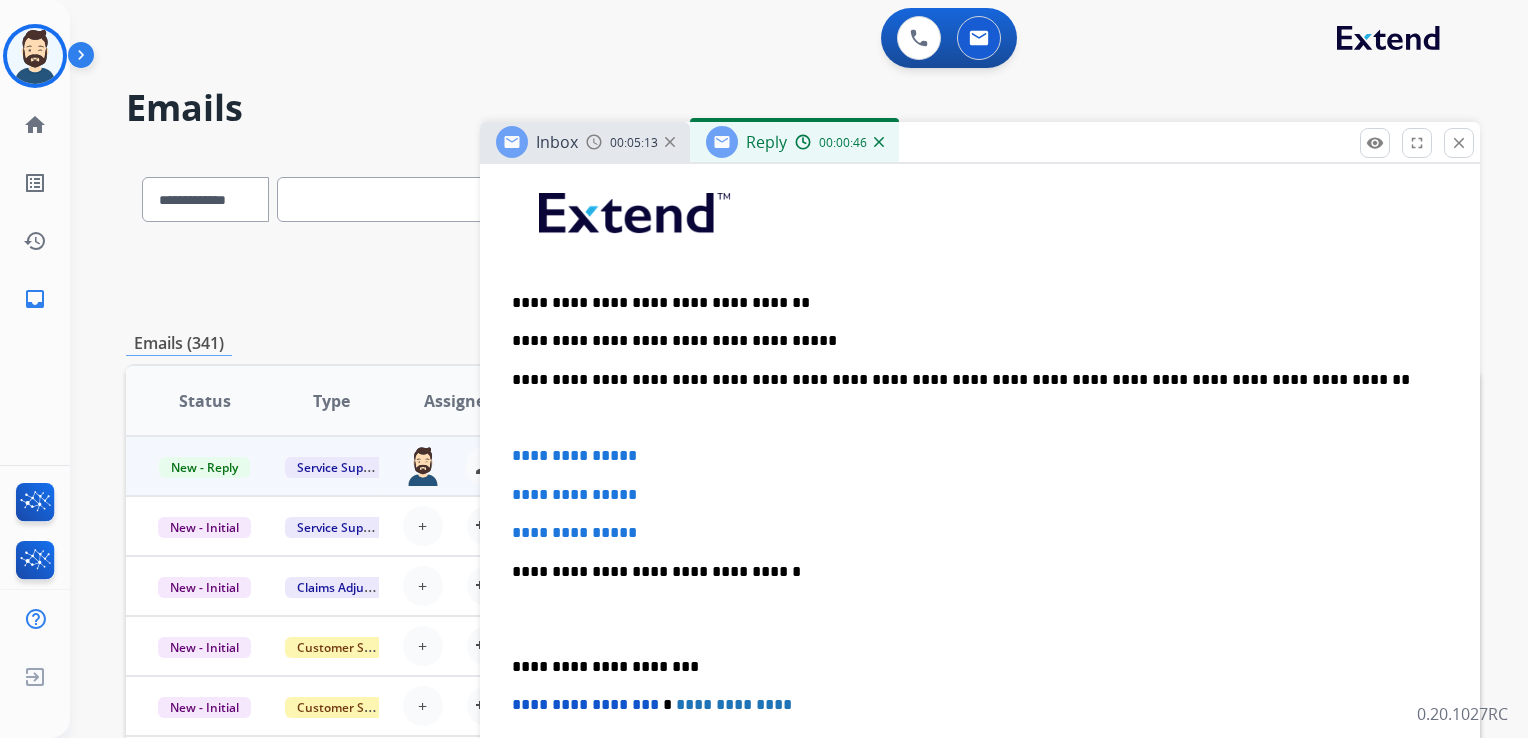 click on "**********" at bounding box center (972, 380) 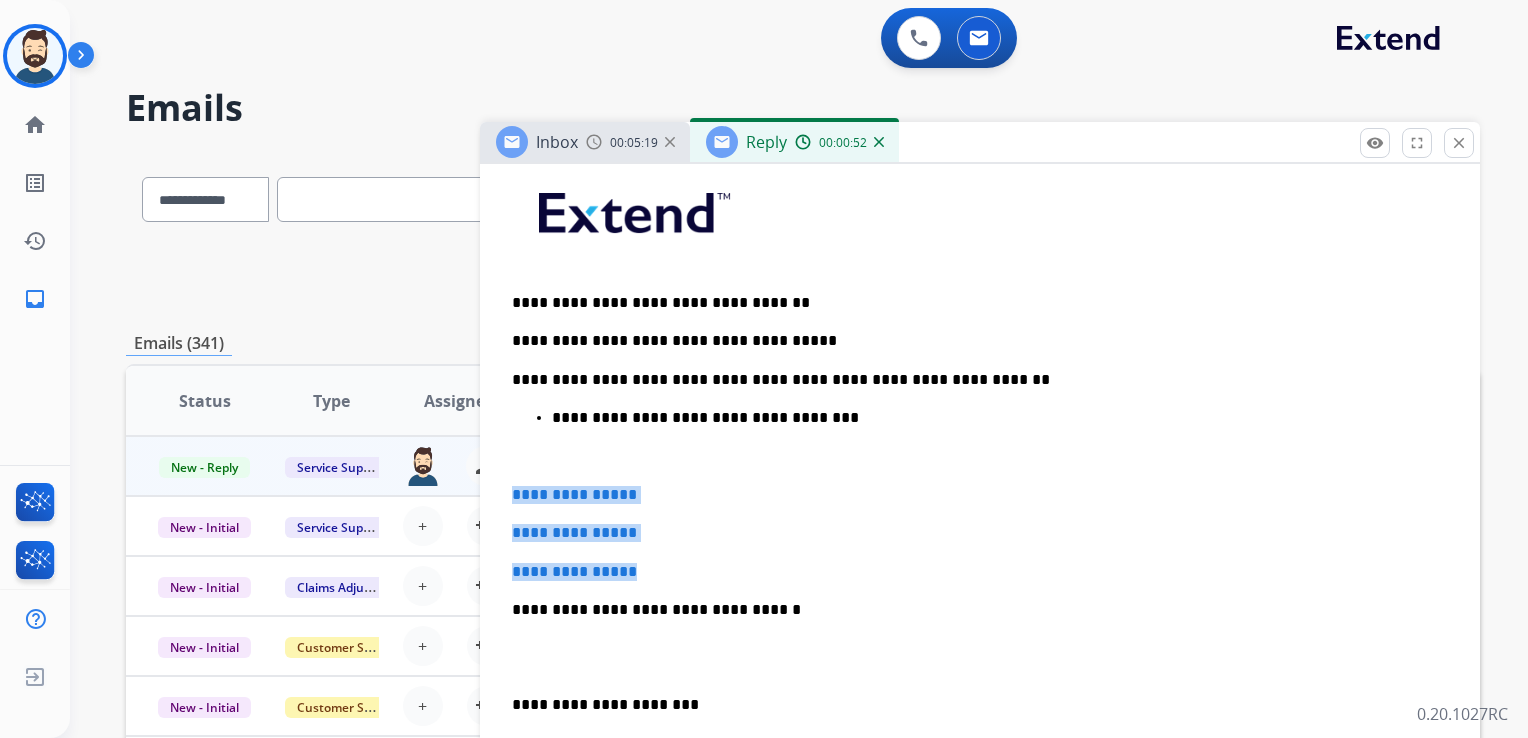 drag, startPoint x: 507, startPoint y: 487, endPoint x: 671, endPoint y: 546, distance: 174.29 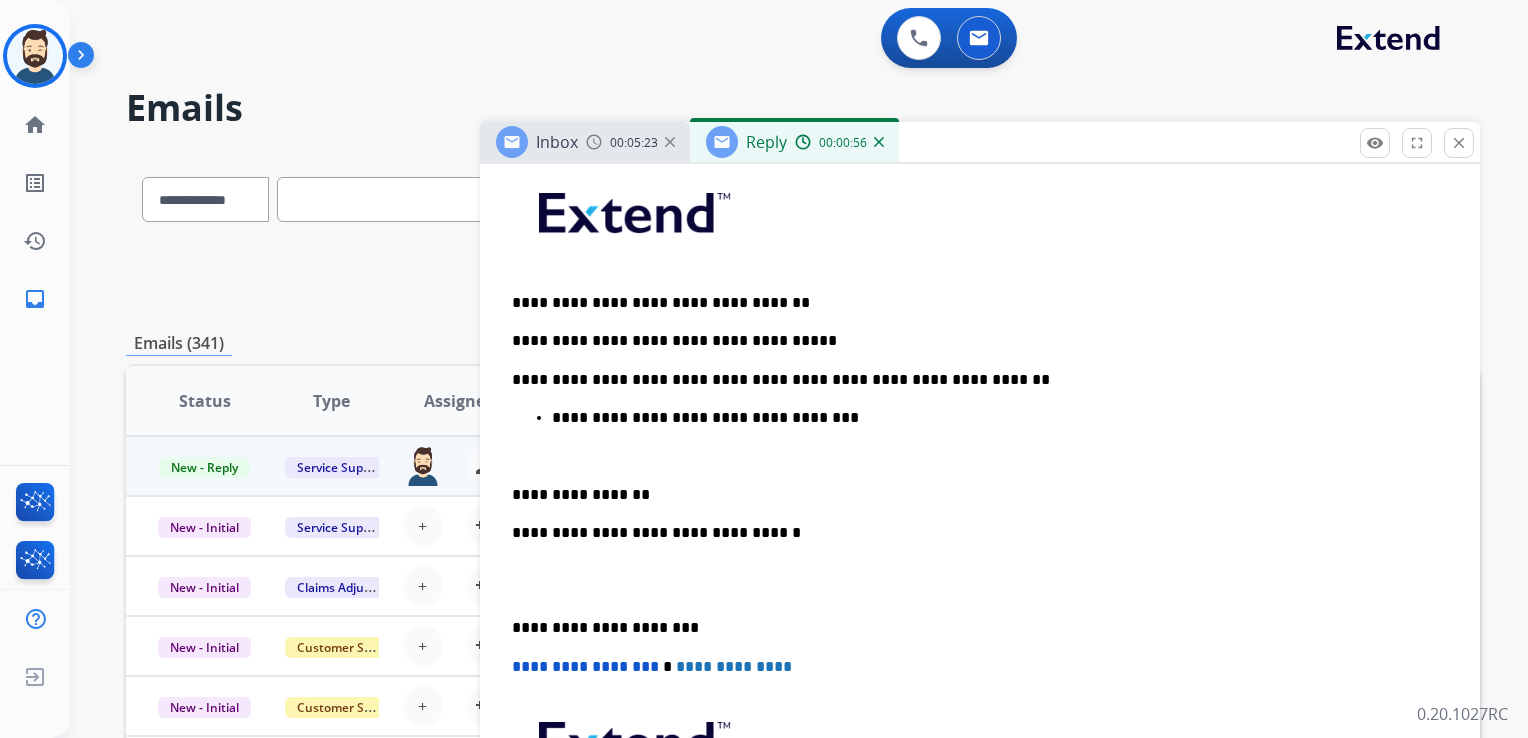 click on "**********" at bounding box center (972, 533) 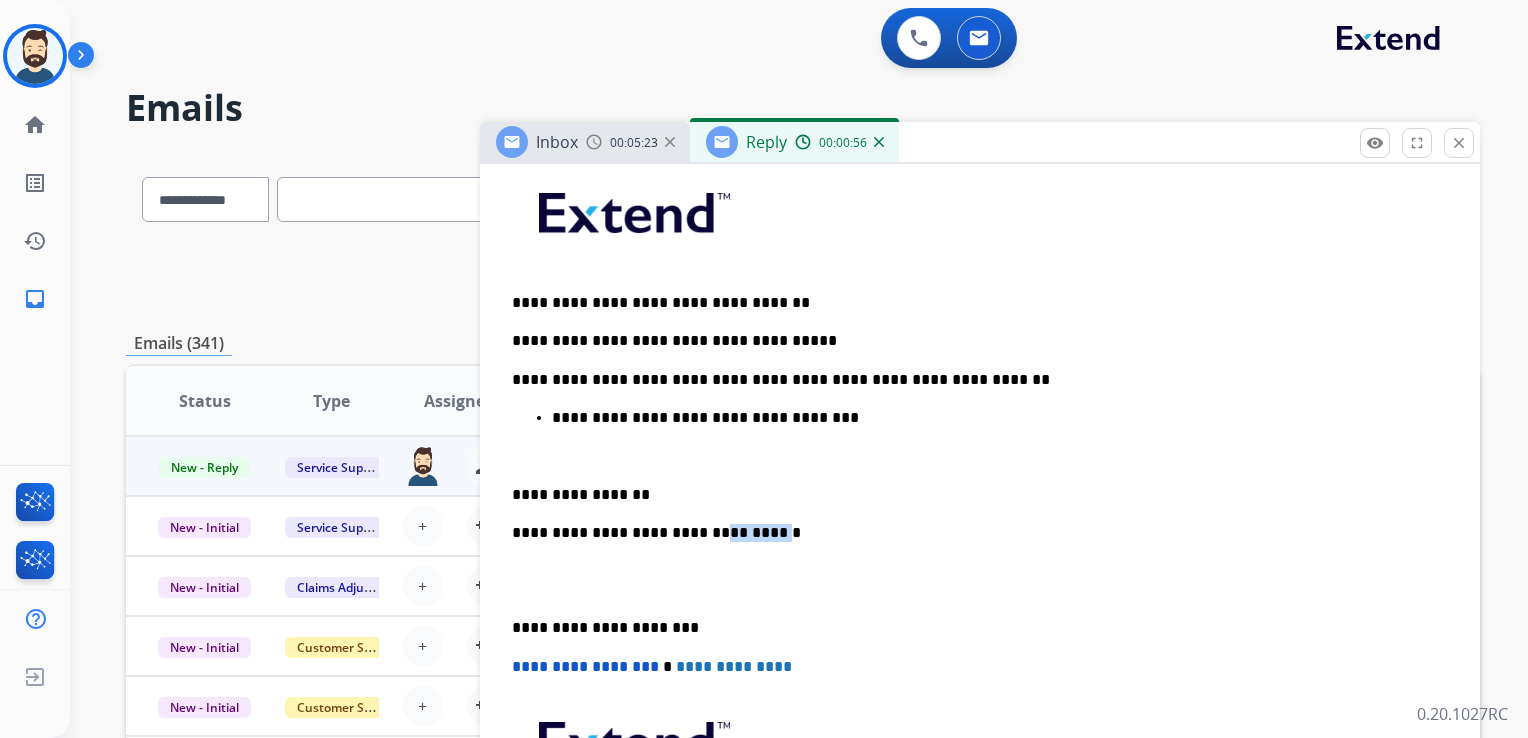 click on "**********" at bounding box center (972, 533) 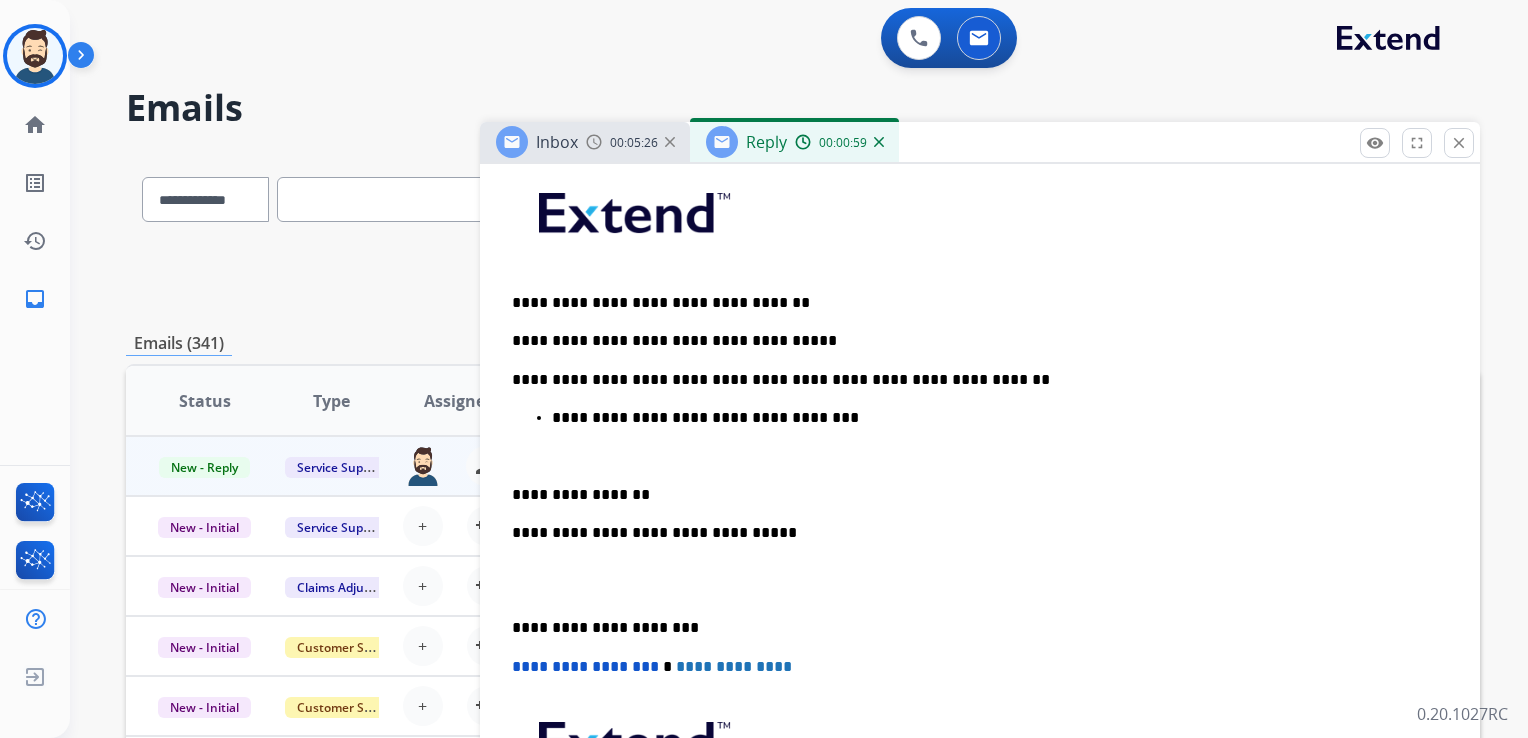 click on "**********" at bounding box center [972, 628] 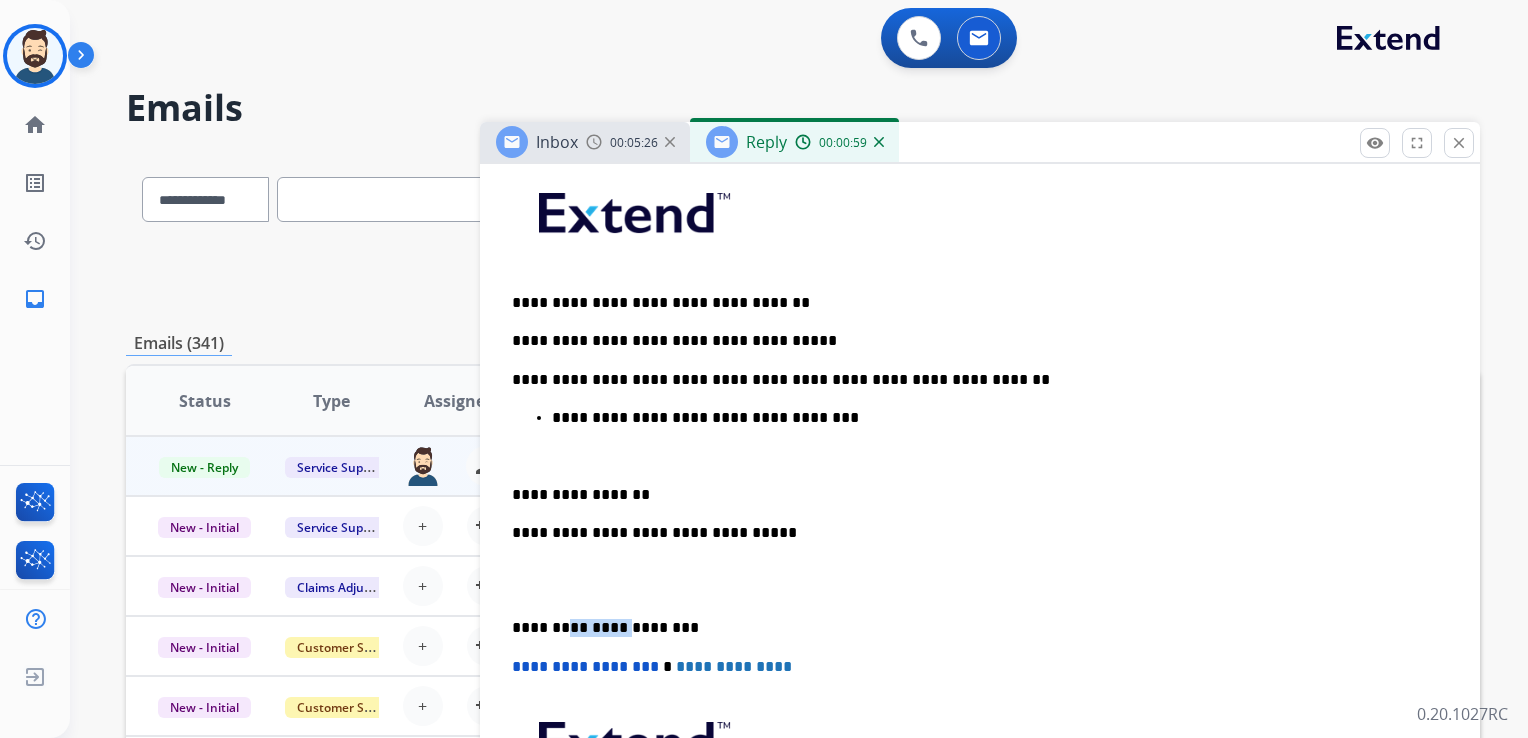 click on "**********" at bounding box center [972, 628] 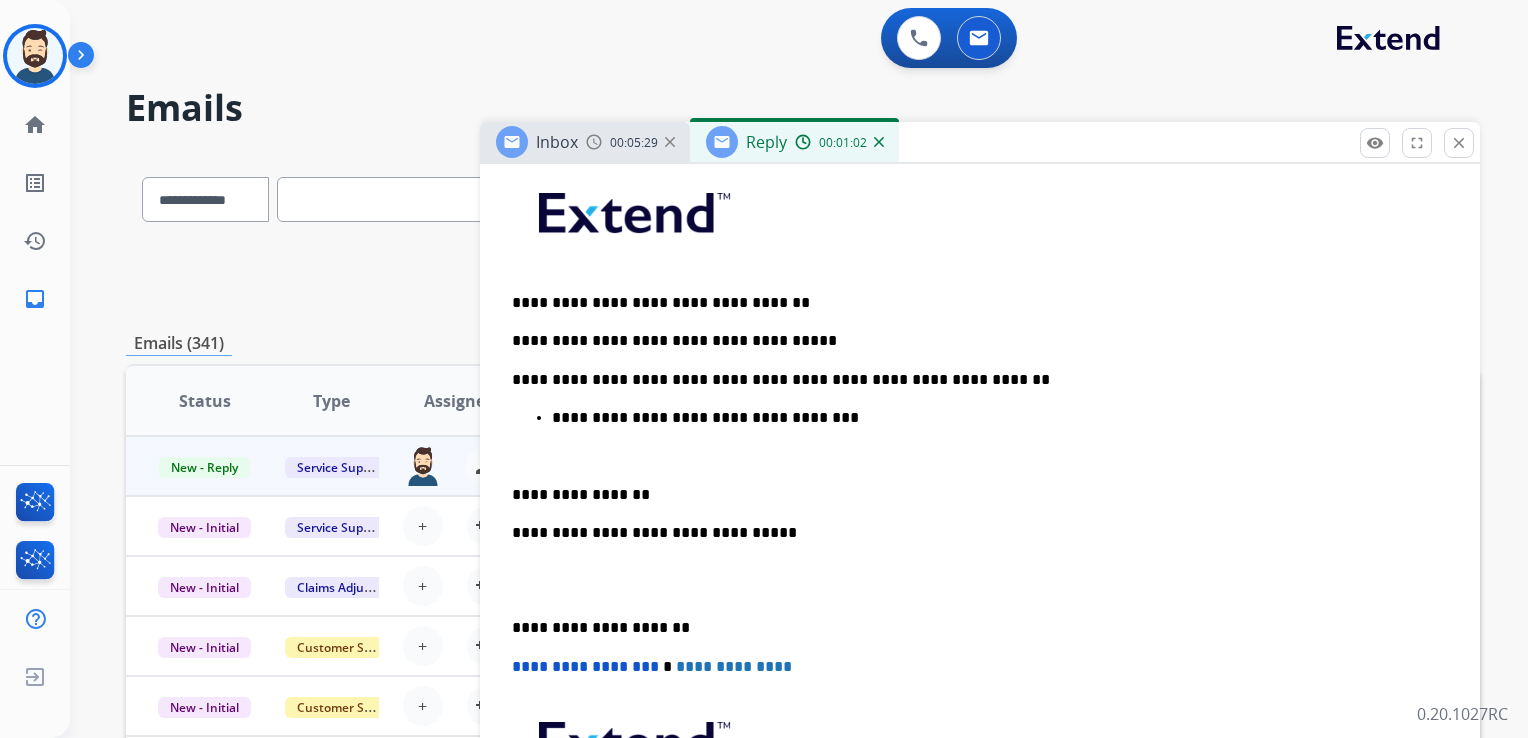 click on "**********" at bounding box center (585, 666) 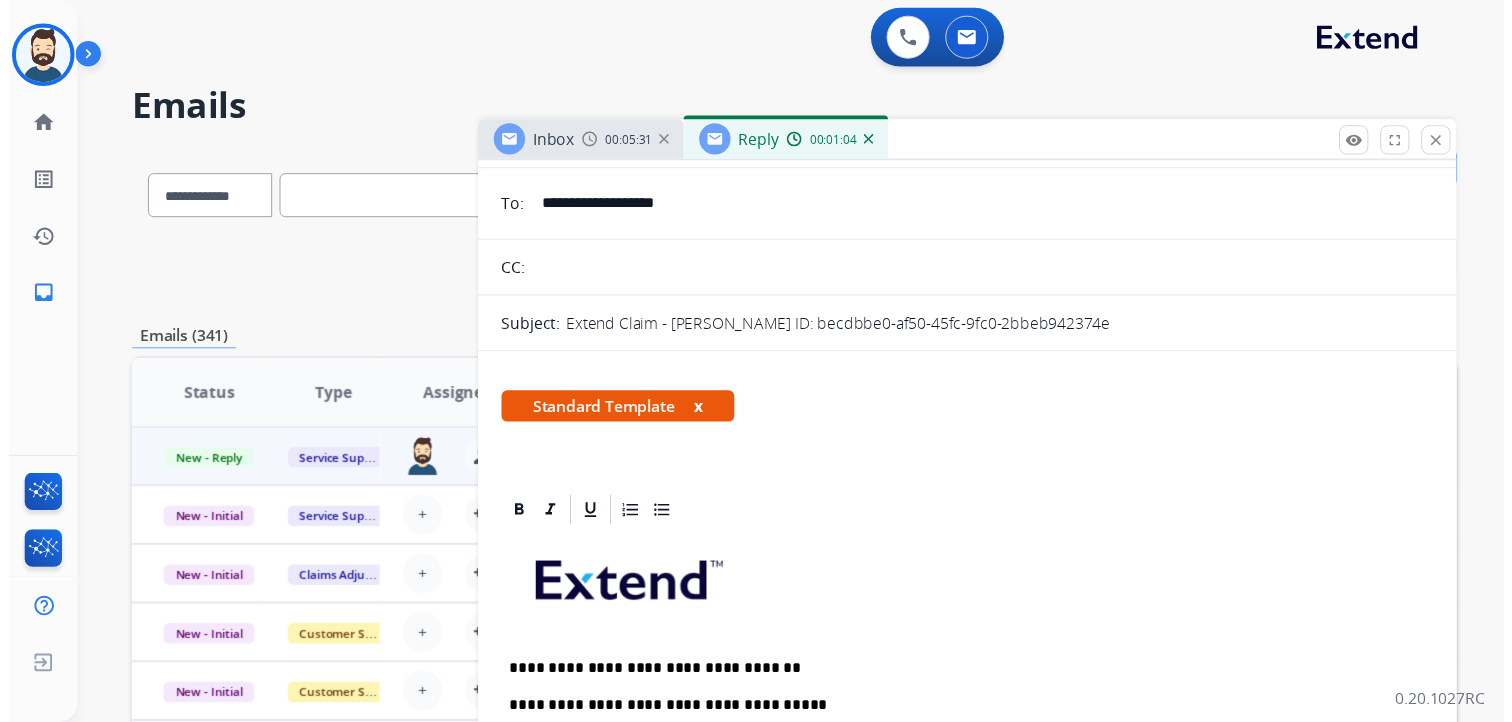 scroll, scrollTop: 0, scrollLeft: 0, axis: both 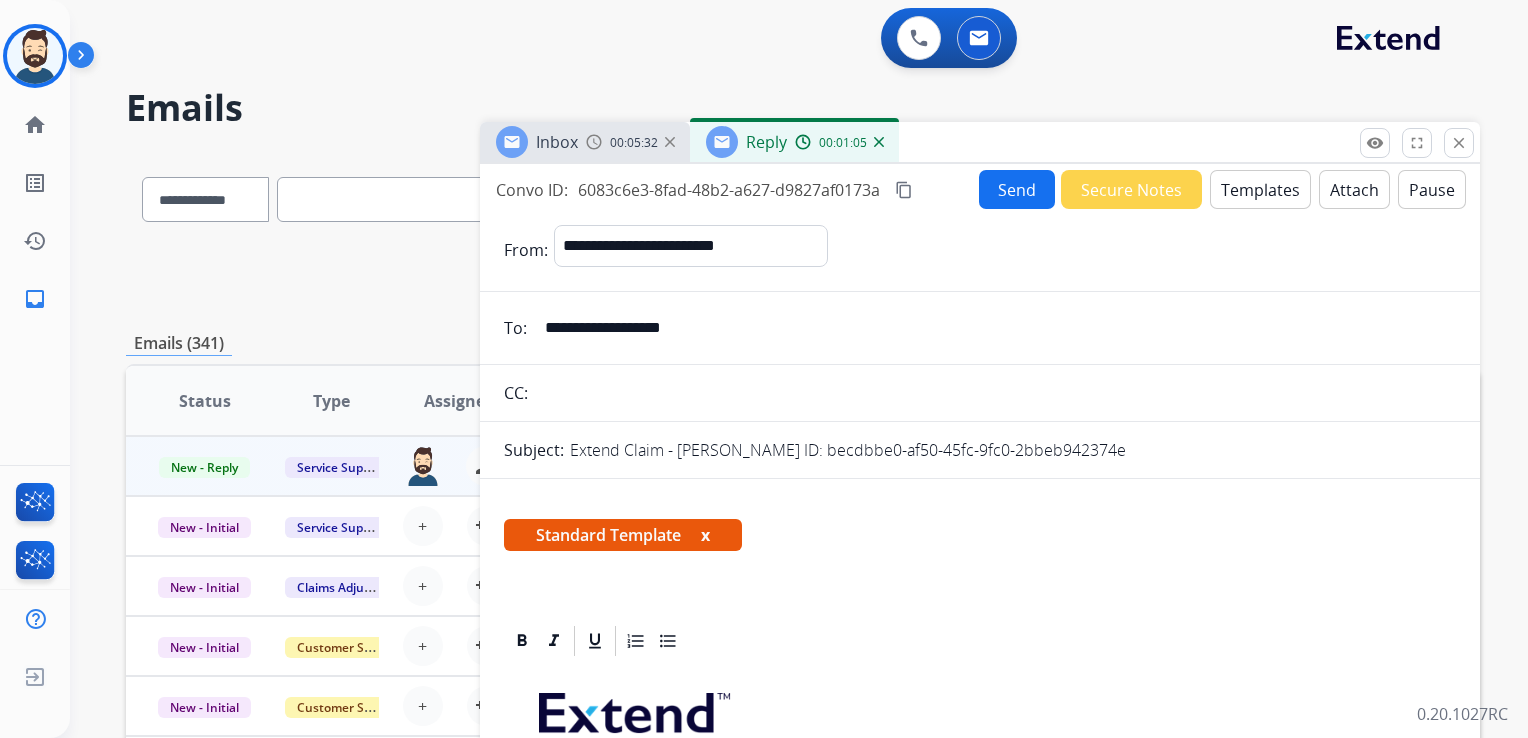 click on "Send" at bounding box center [1017, 189] 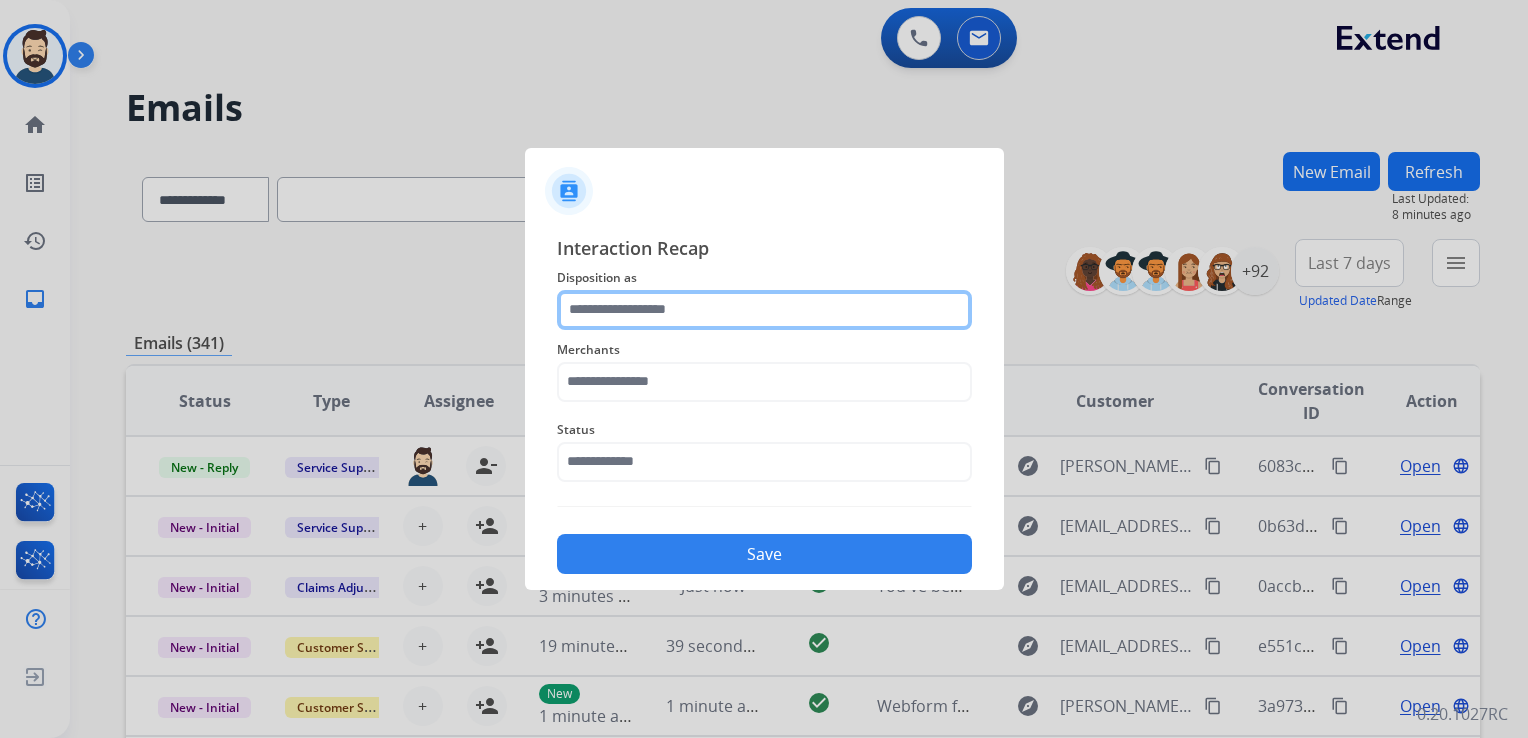 click 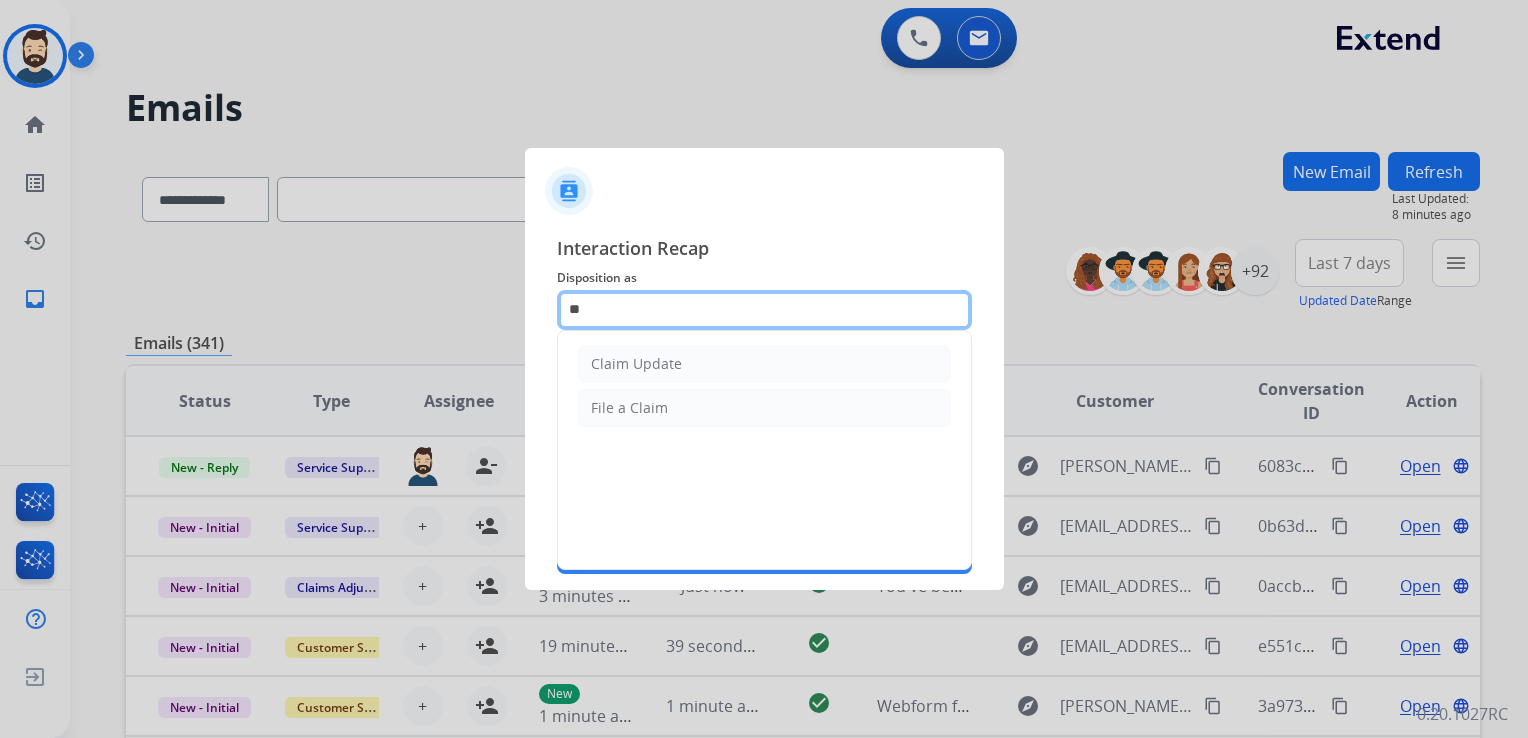 type on "*" 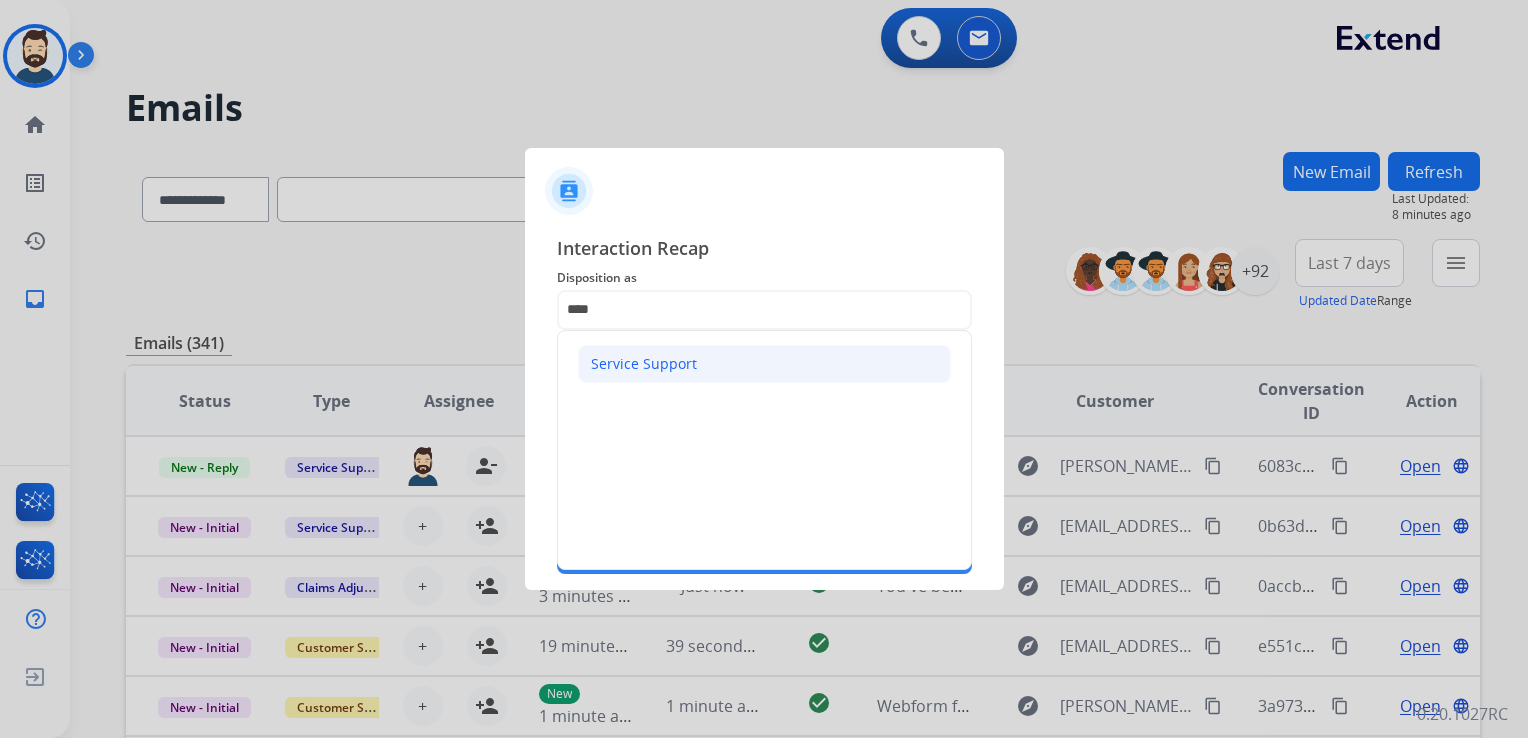 click on "Service Support" 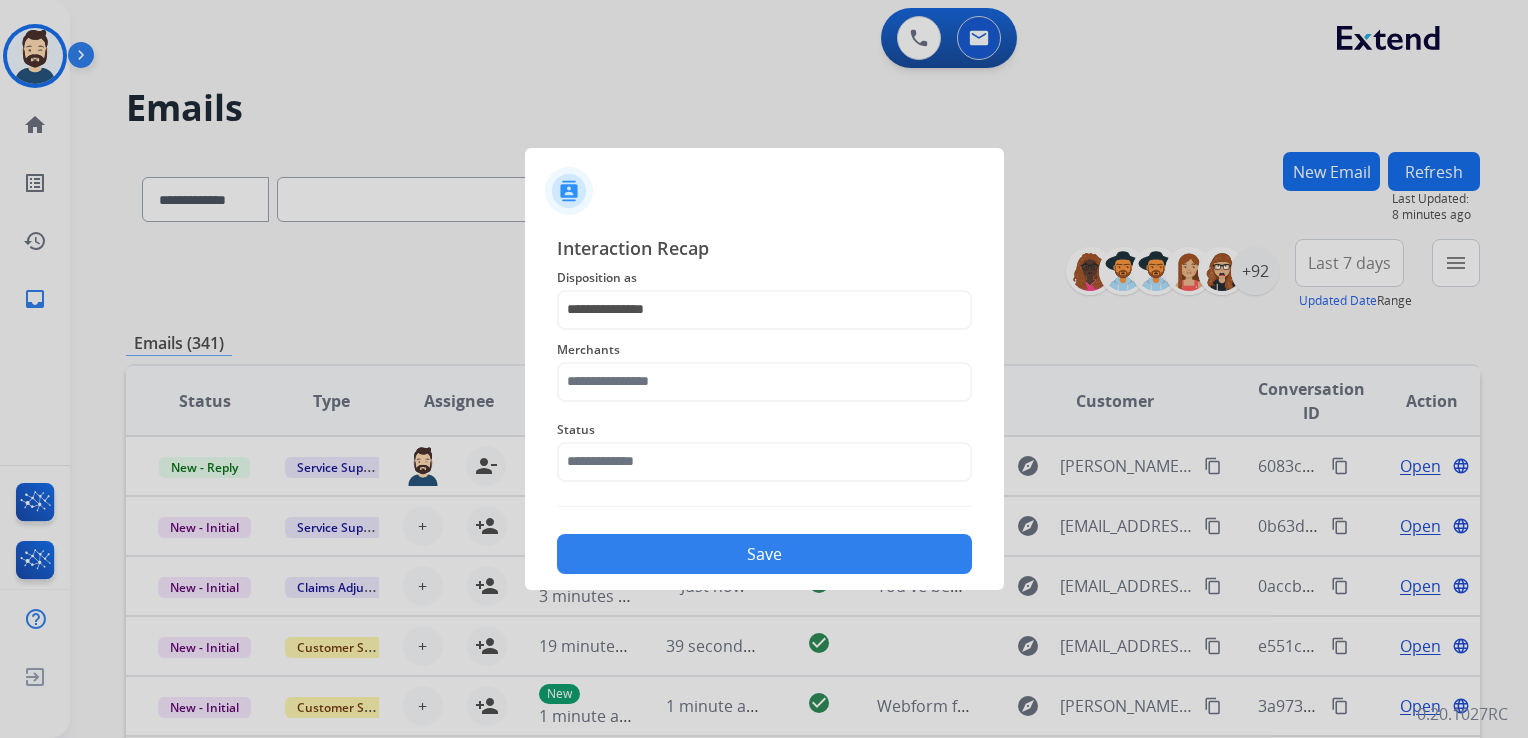 click on "Merchants" 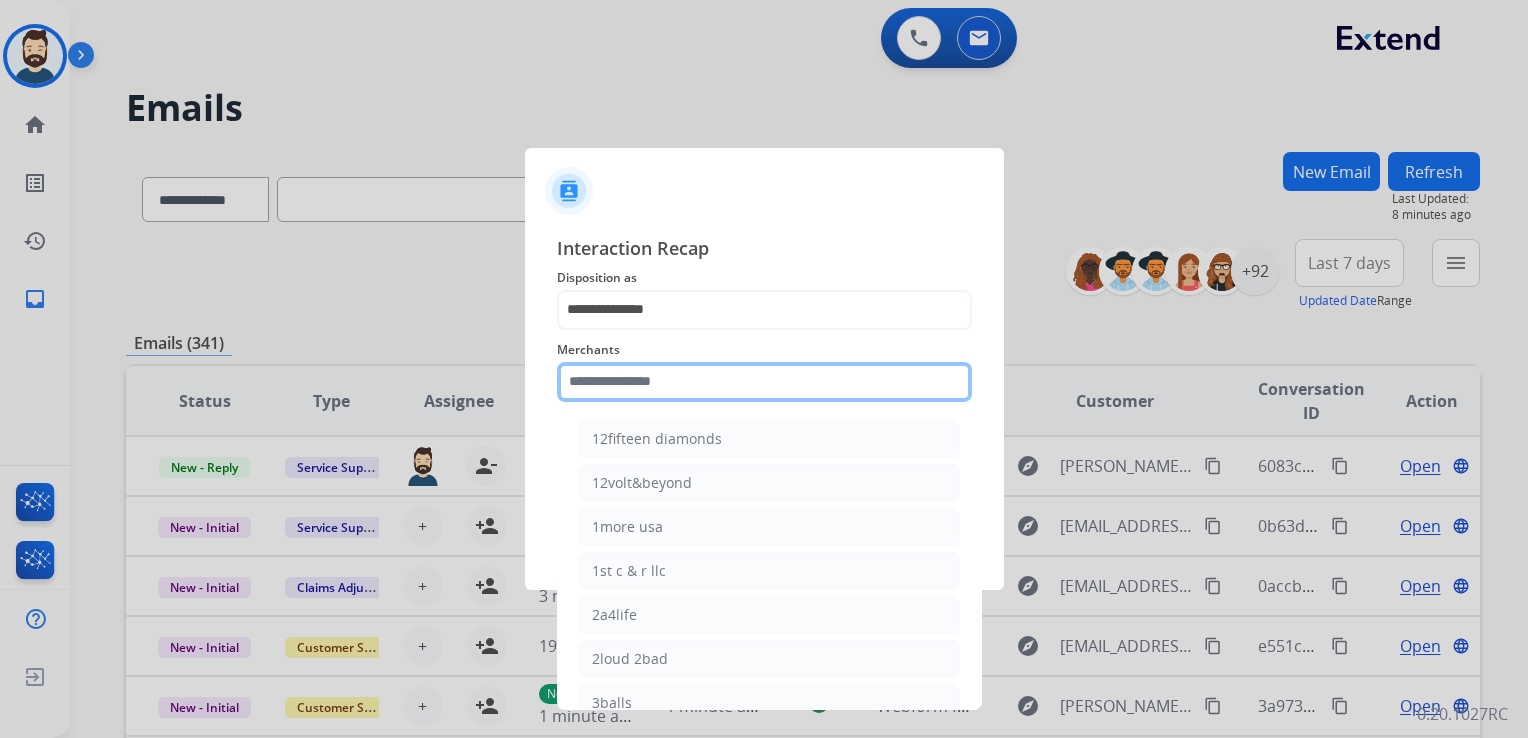 click 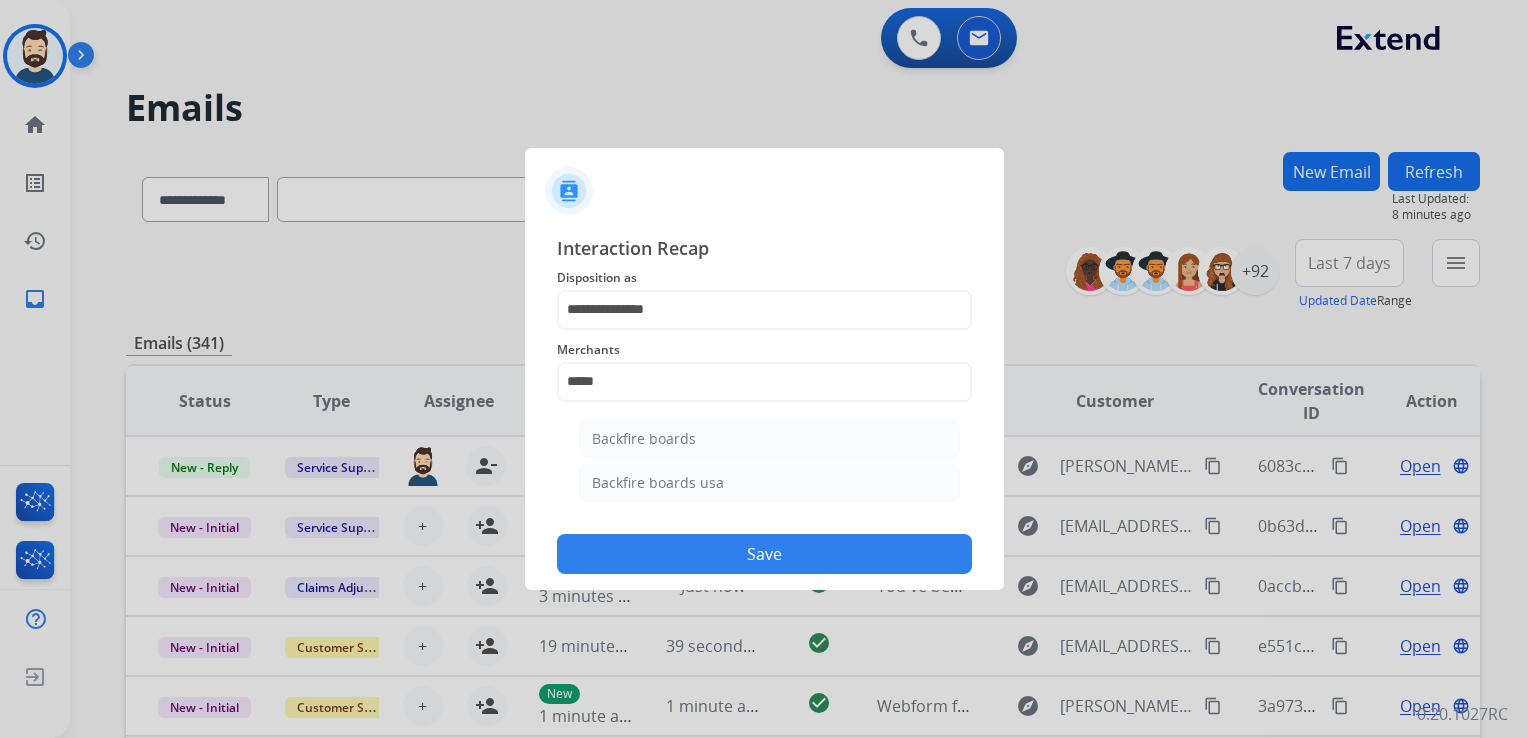 click on "Backfire boards usa" 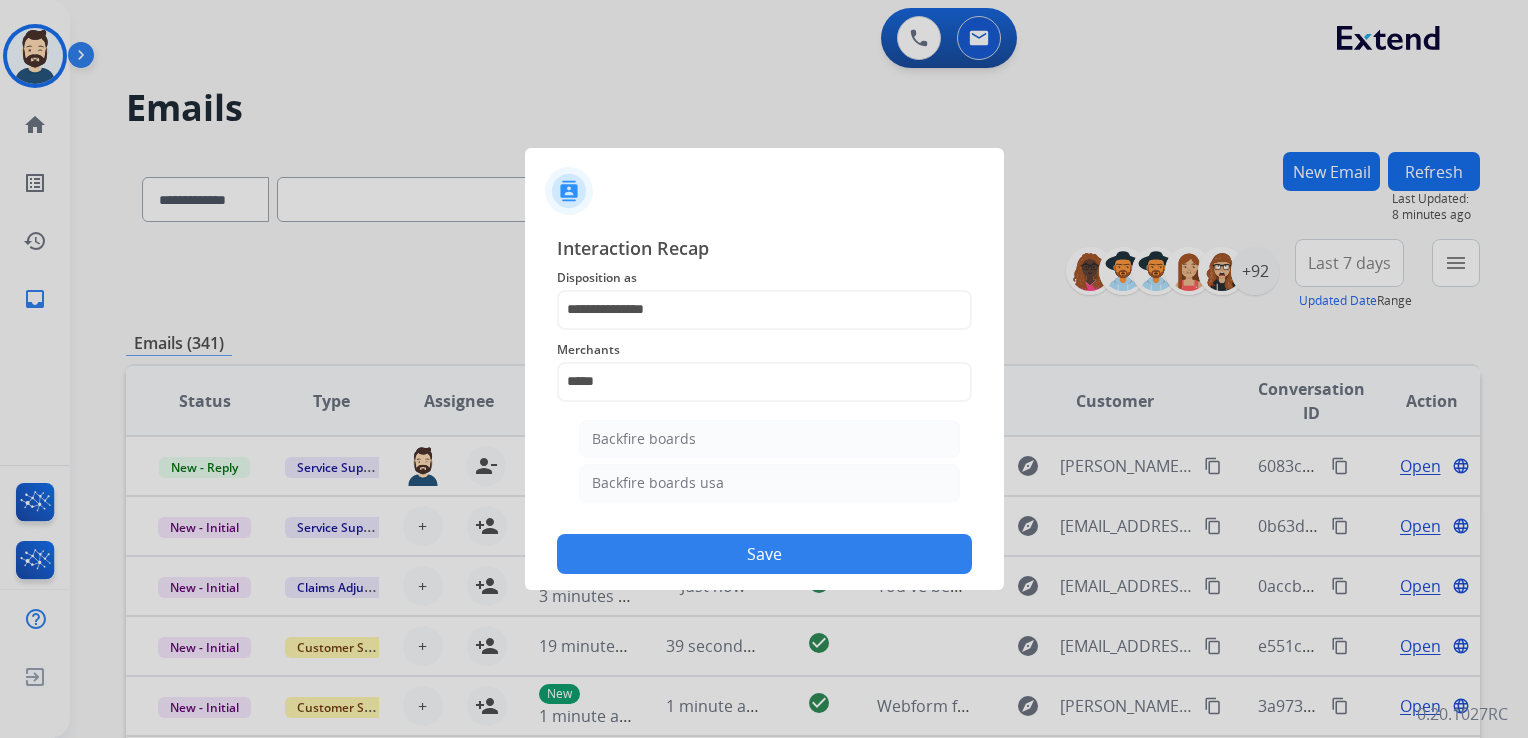 type on "**********" 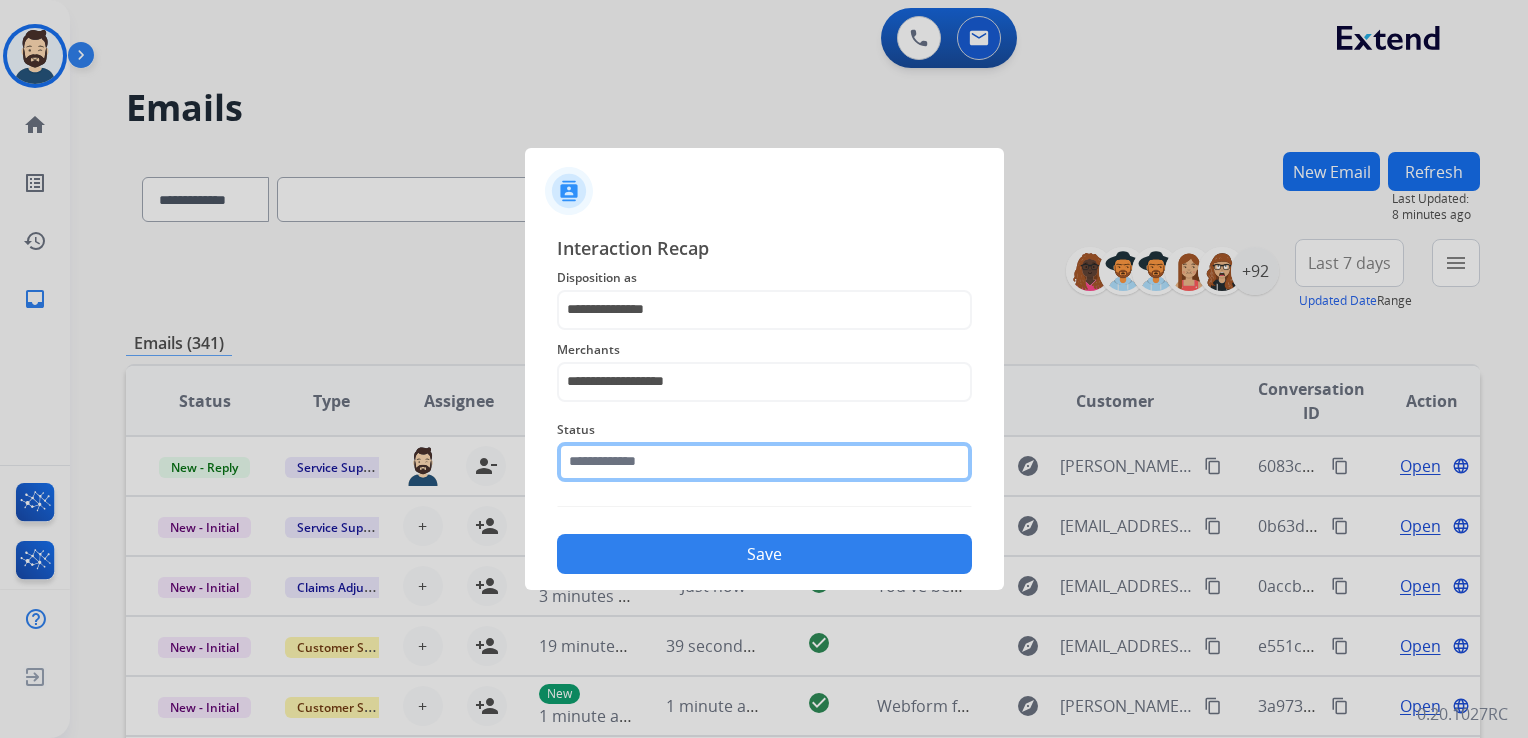 click 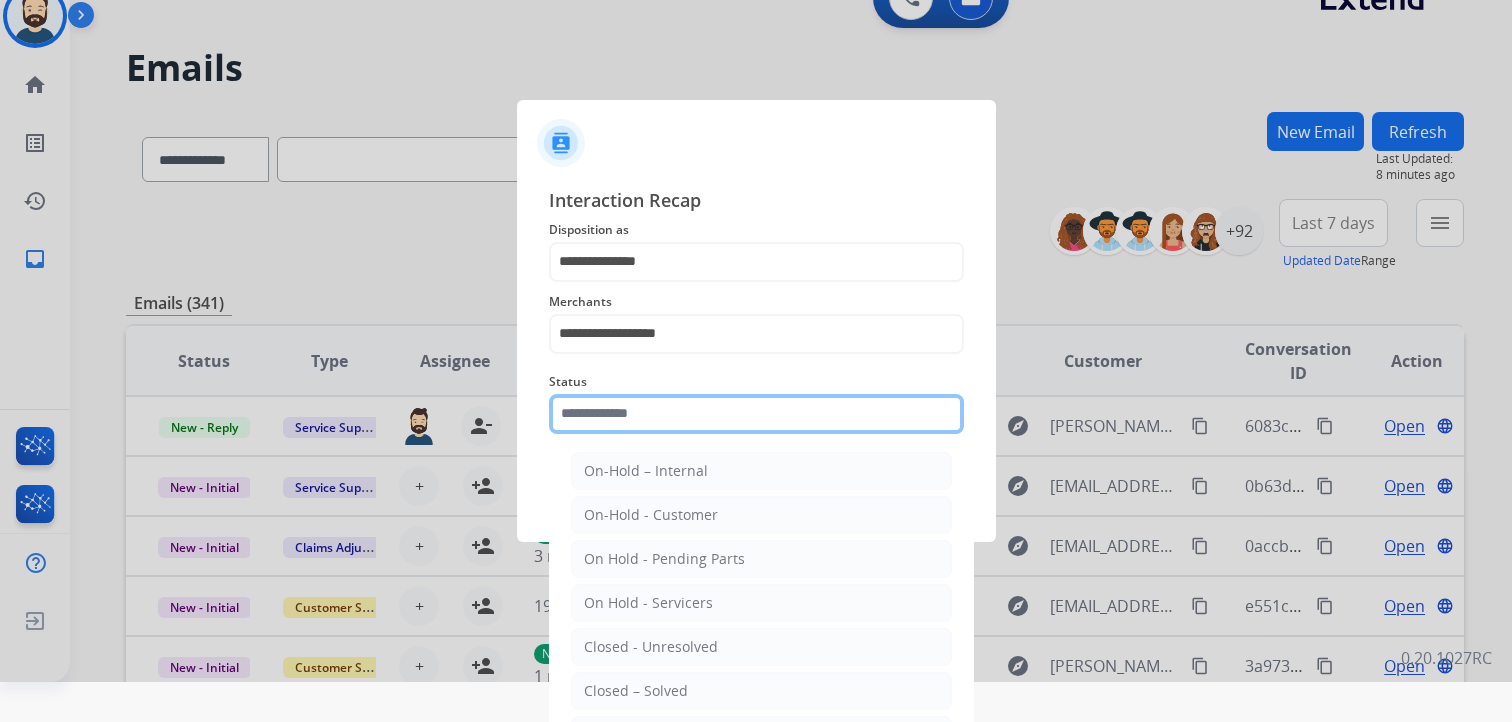 scroll, scrollTop: 59, scrollLeft: 0, axis: vertical 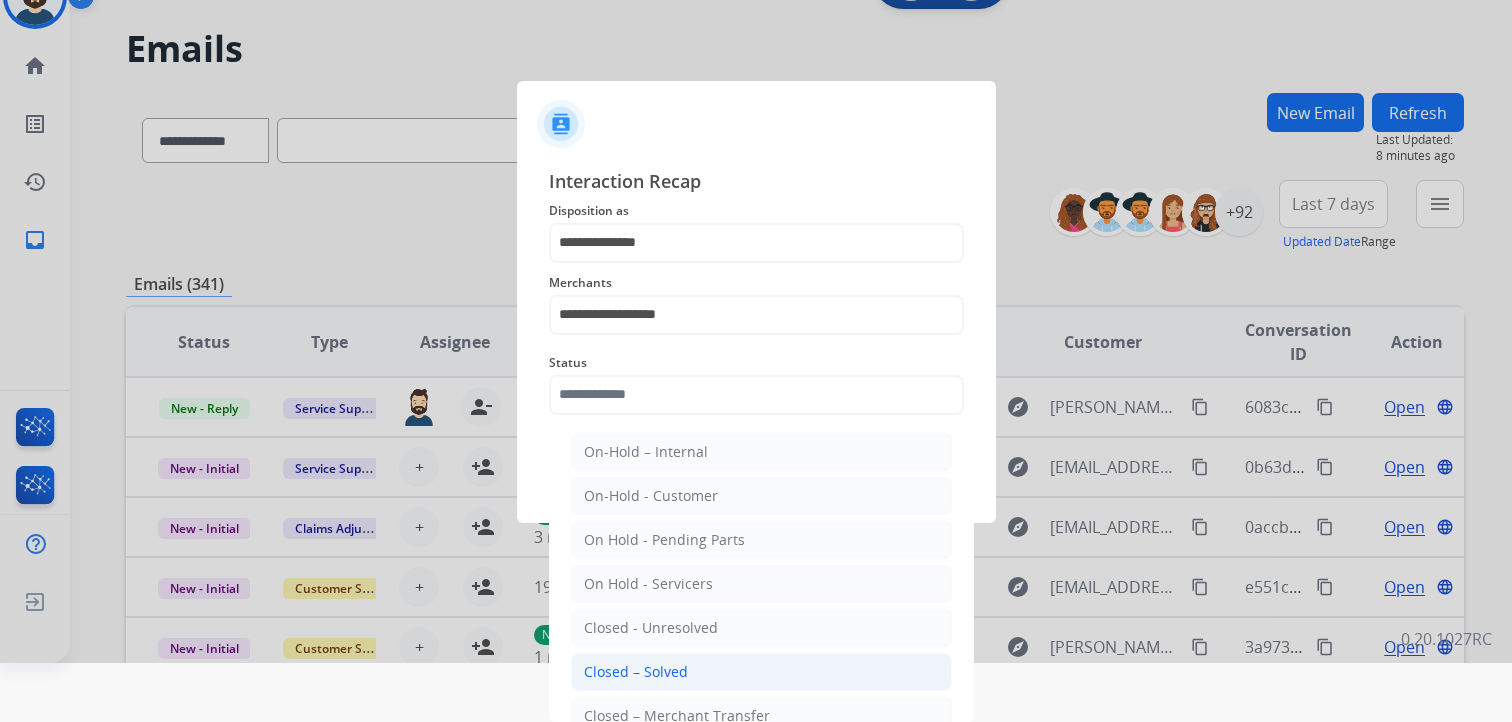 click on "Closed – Solved" 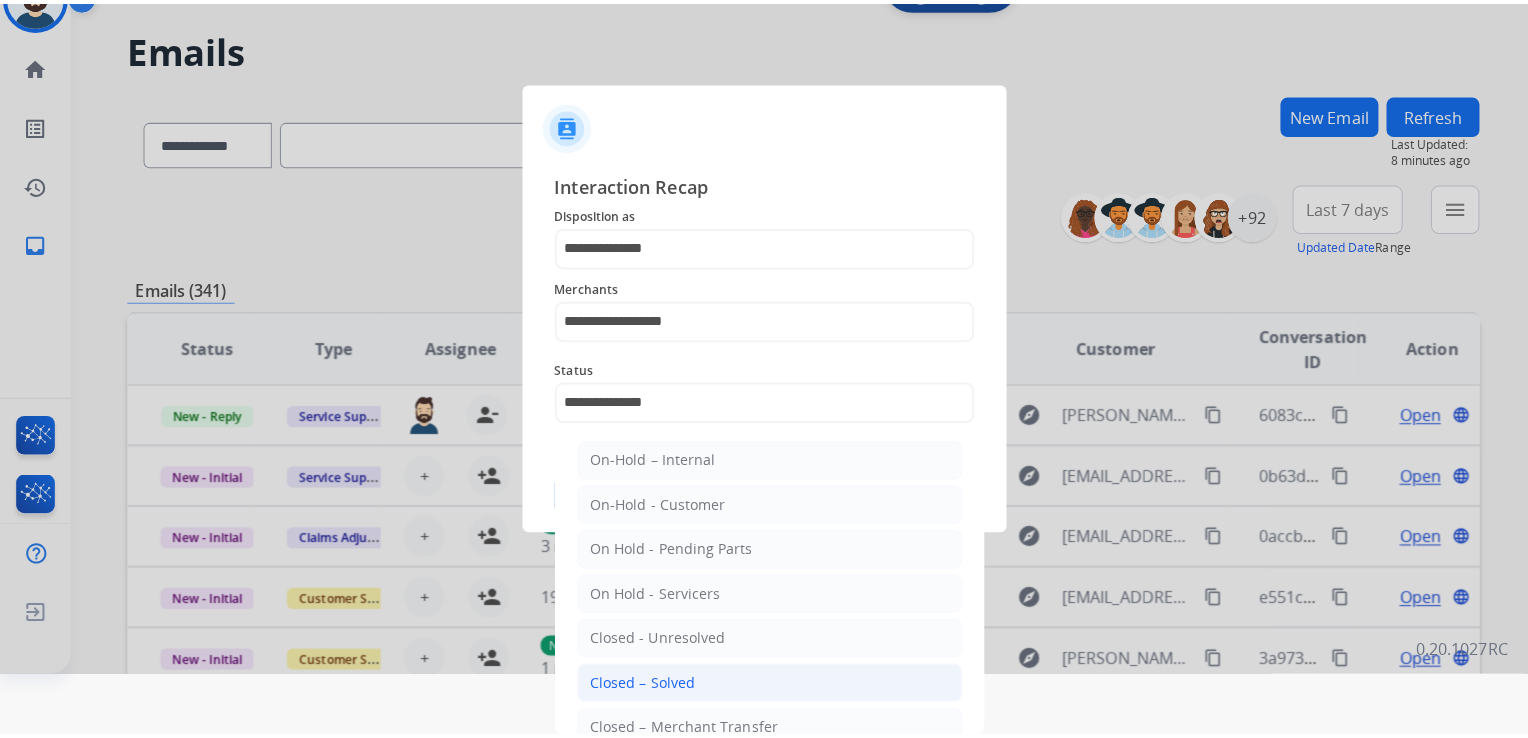 scroll, scrollTop: 0, scrollLeft: 0, axis: both 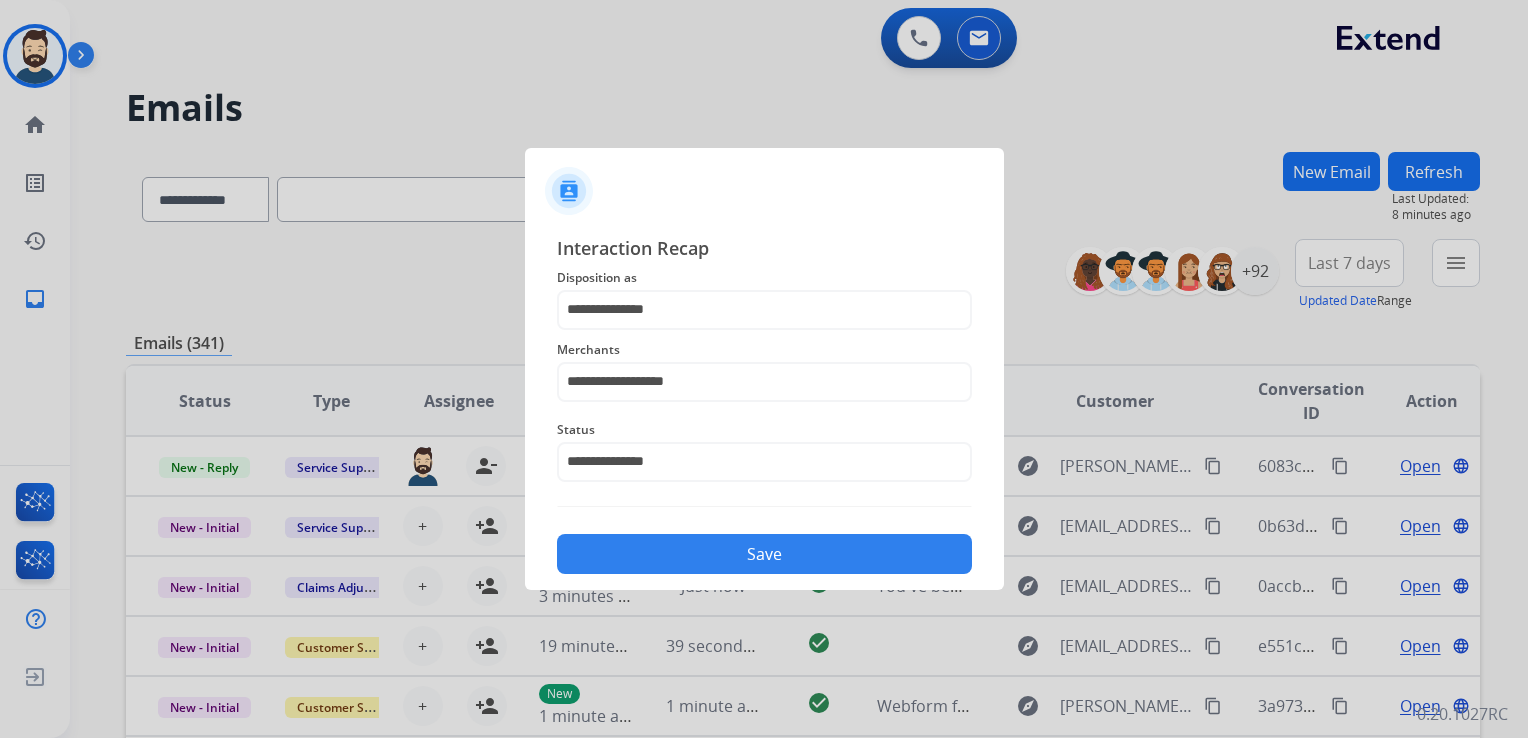 click on "Save" 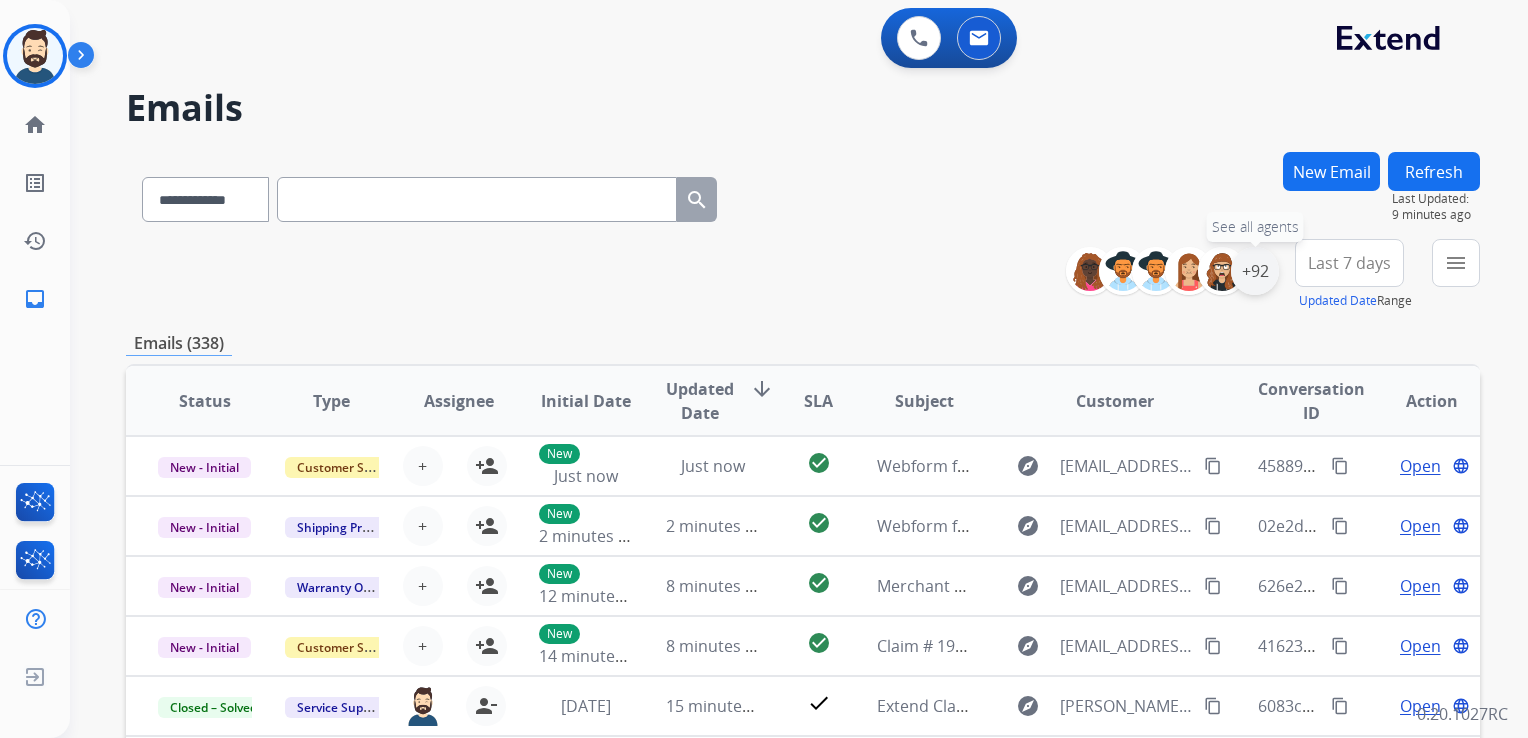click on "+92" at bounding box center (1255, 271) 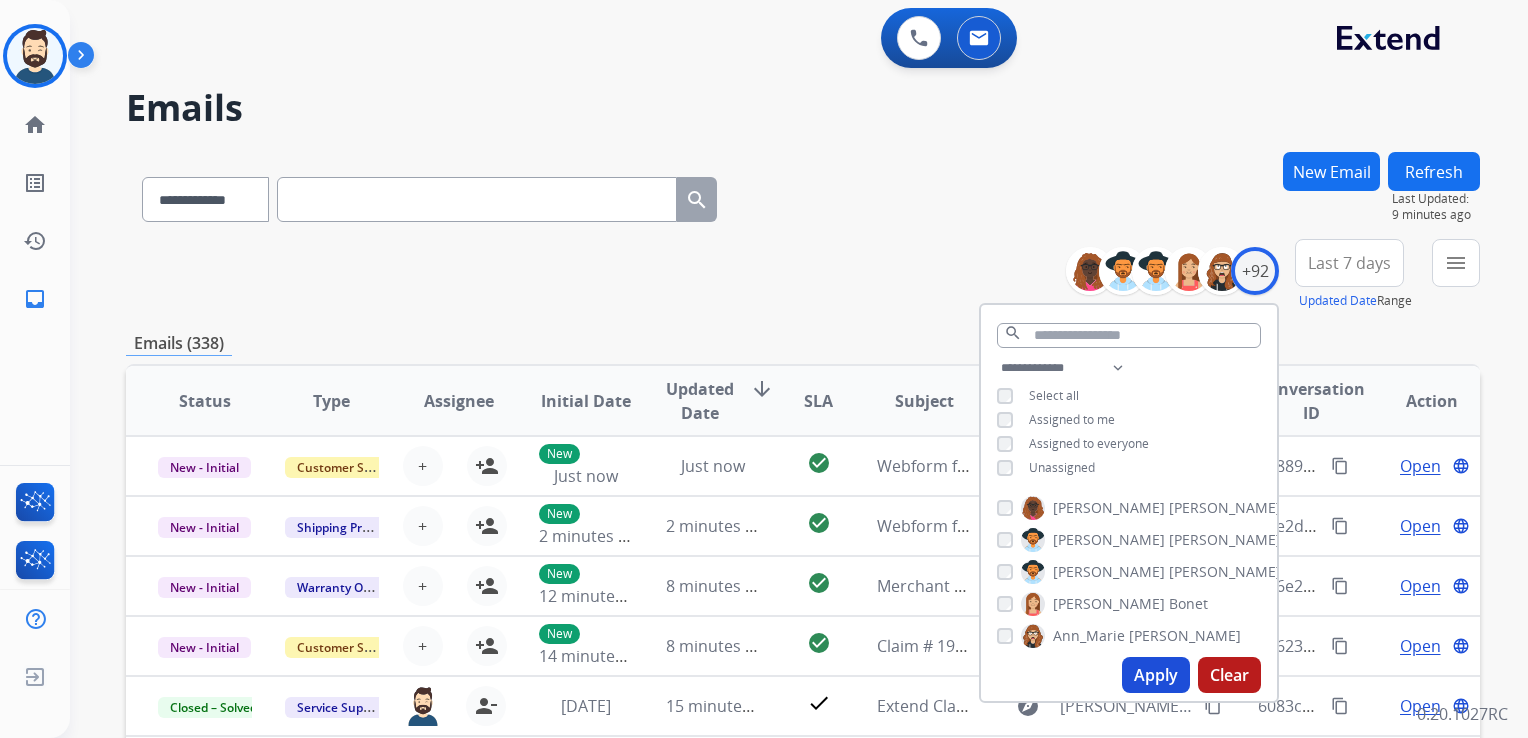 click on "Apply" at bounding box center [1156, 675] 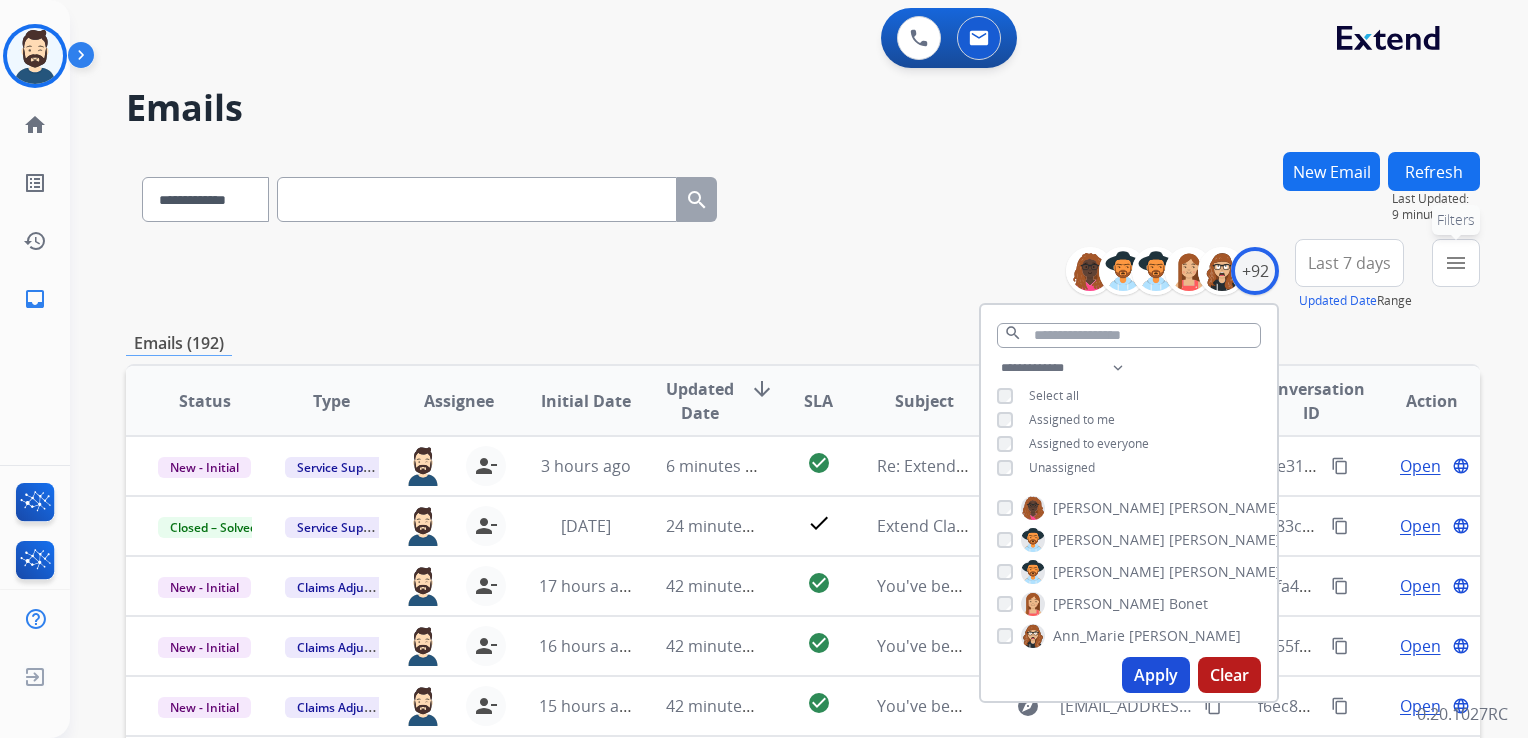 click on "menu" at bounding box center [1456, 263] 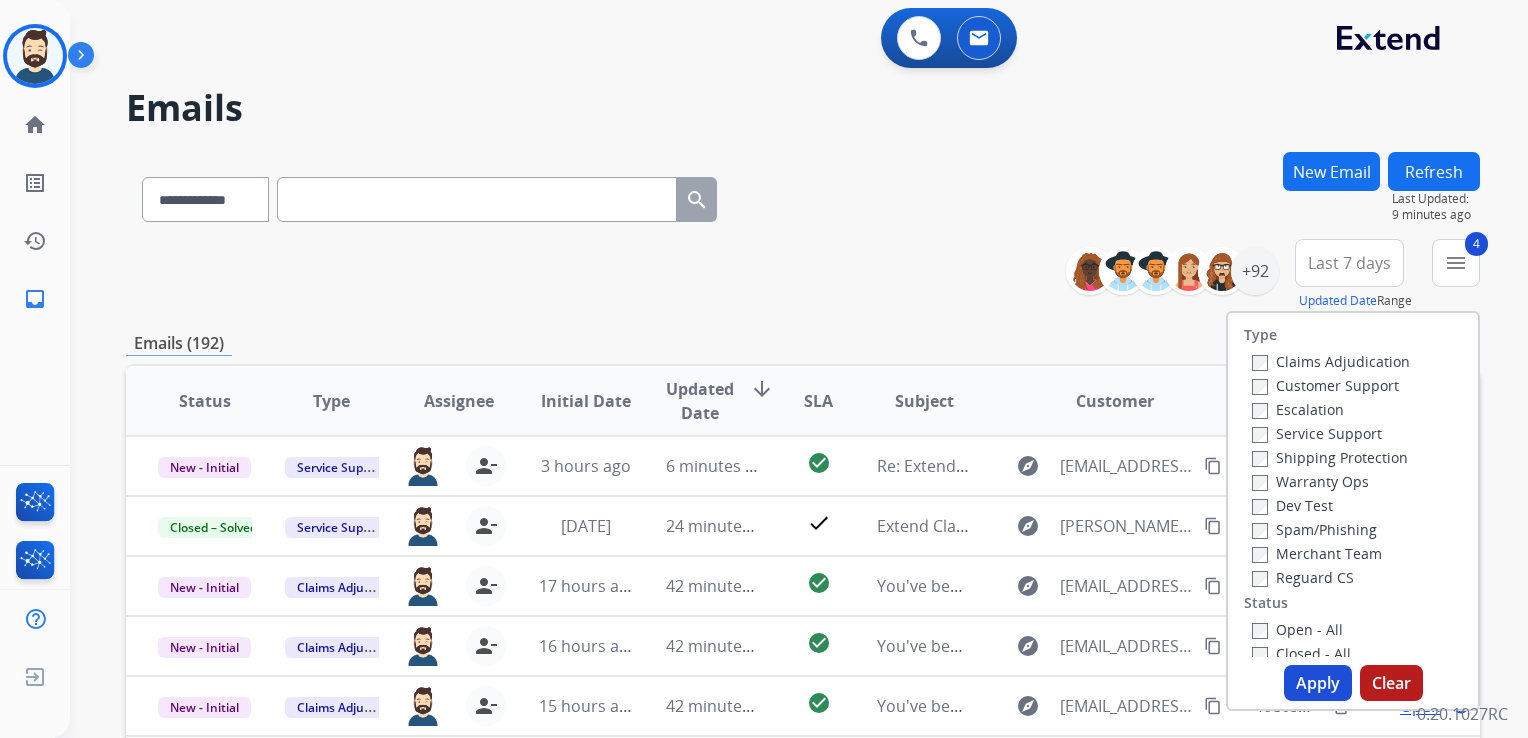 click on "Apply" at bounding box center (1318, 683) 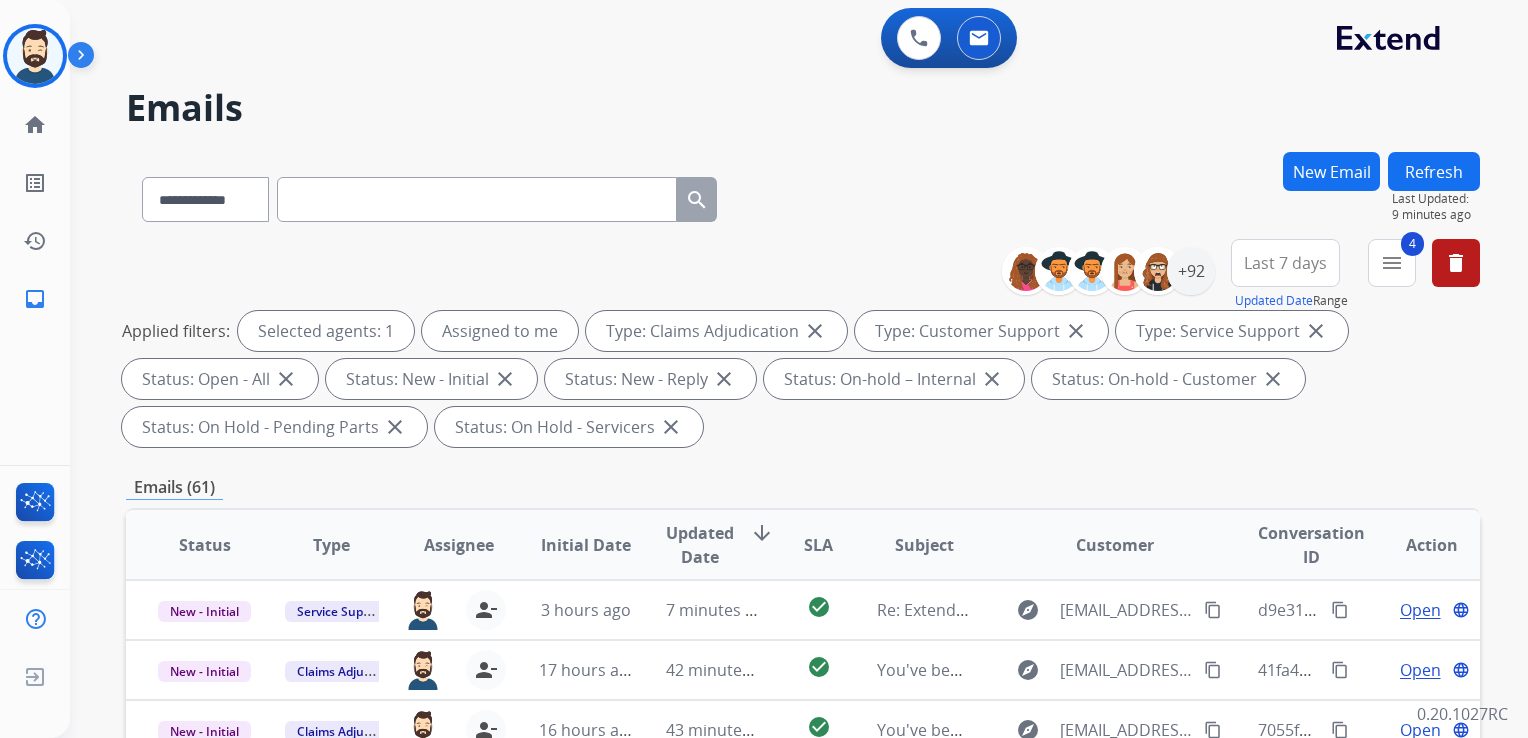 click on "Updated Date" at bounding box center (700, 545) 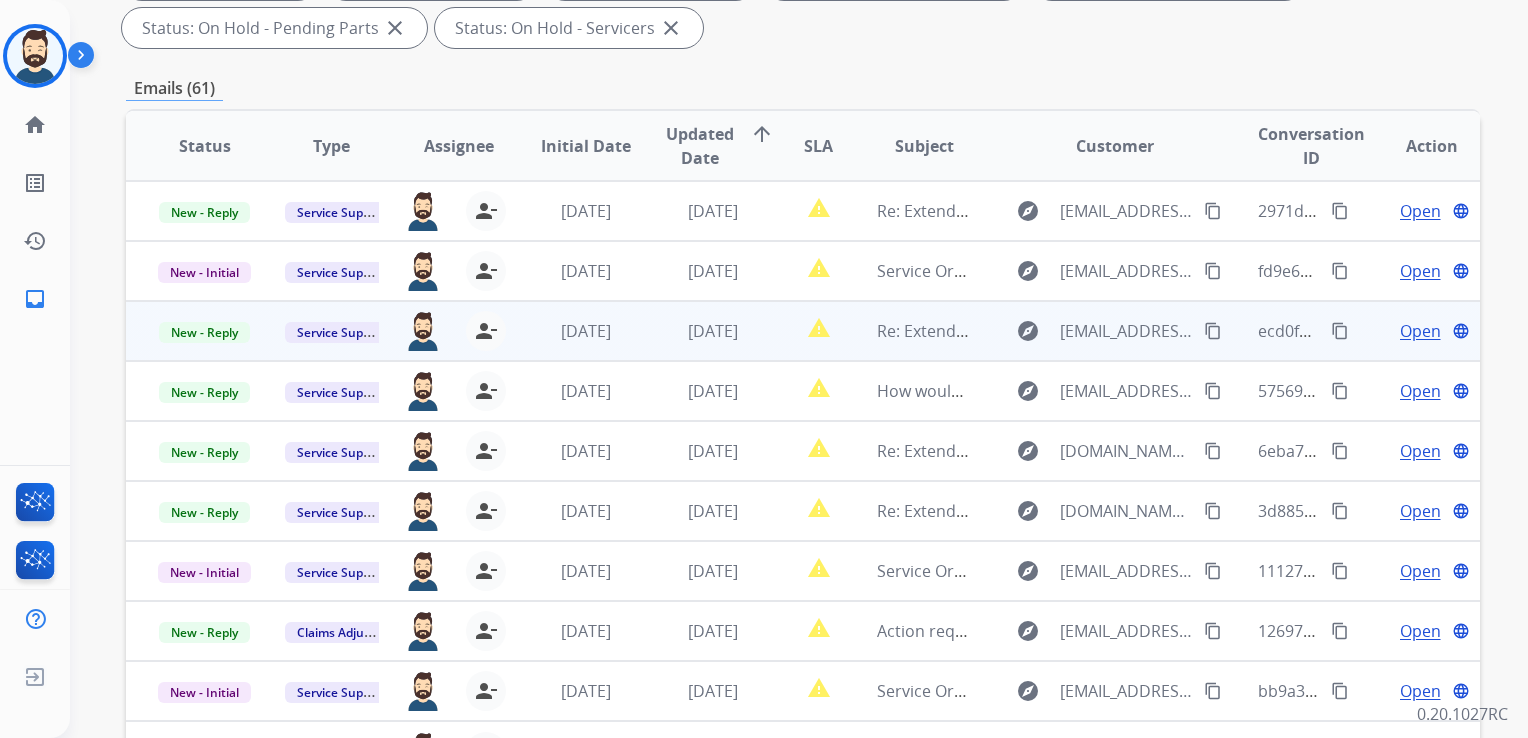 scroll, scrollTop: 400, scrollLeft: 0, axis: vertical 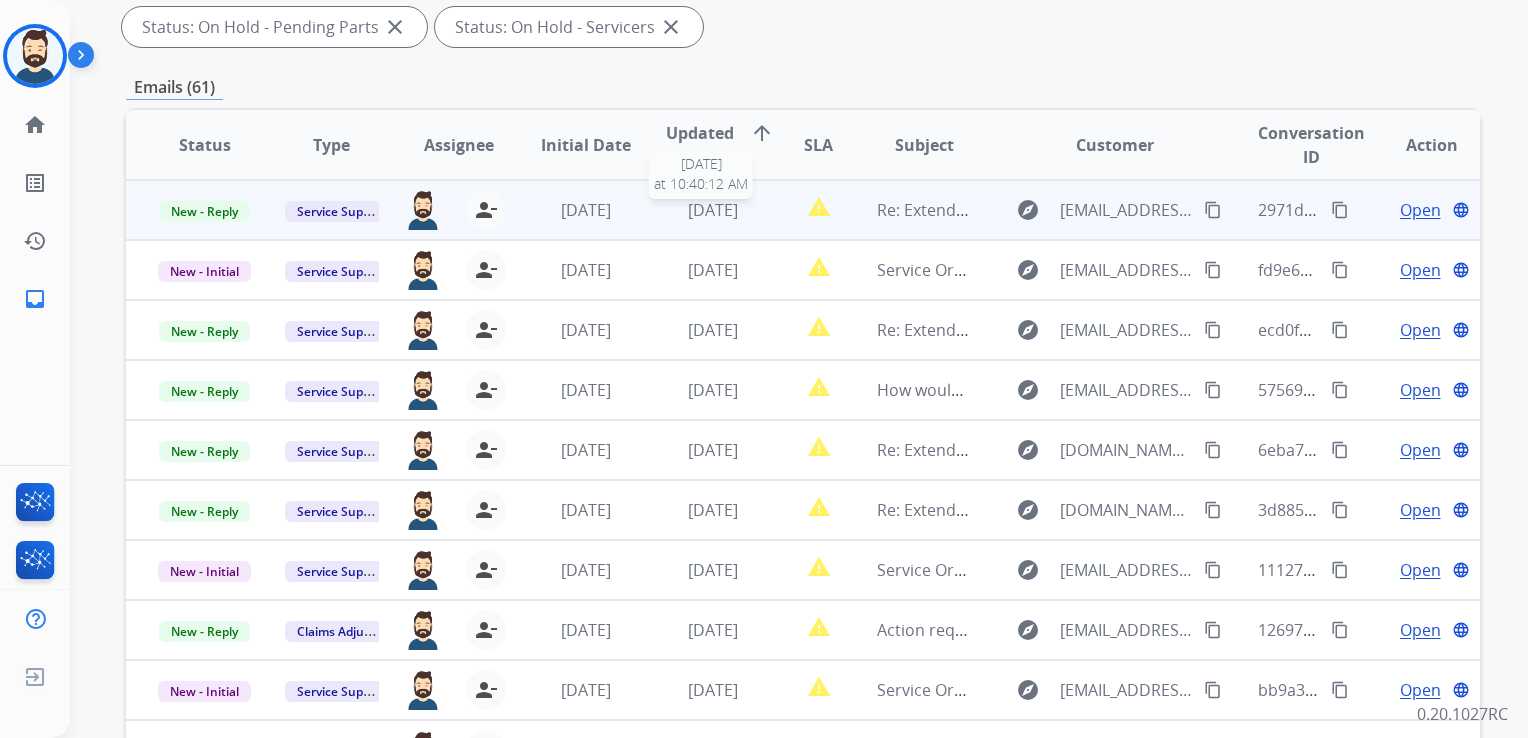 click on "4 days ago" at bounding box center [713, 210] 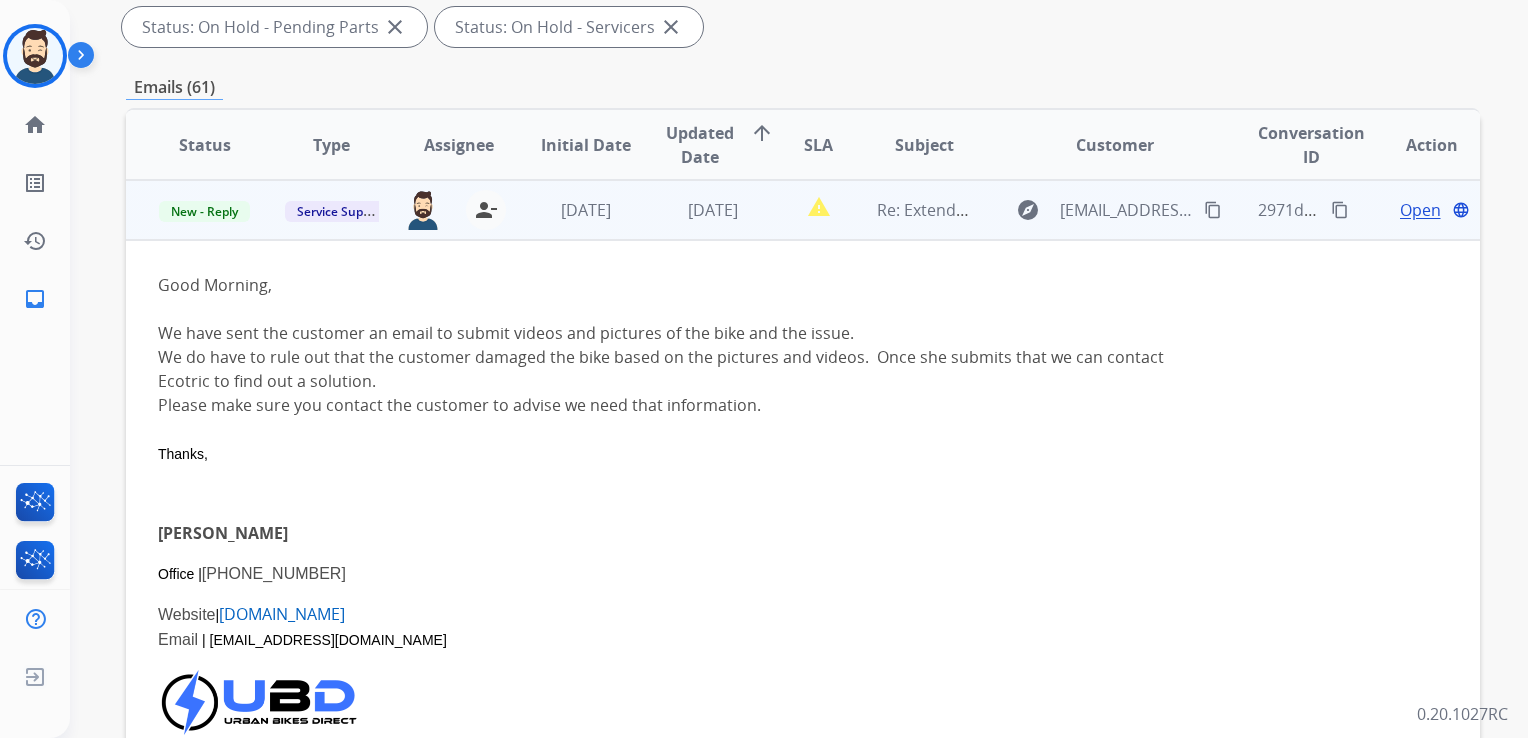 click on "Open" at bounding box center (1420, 210) 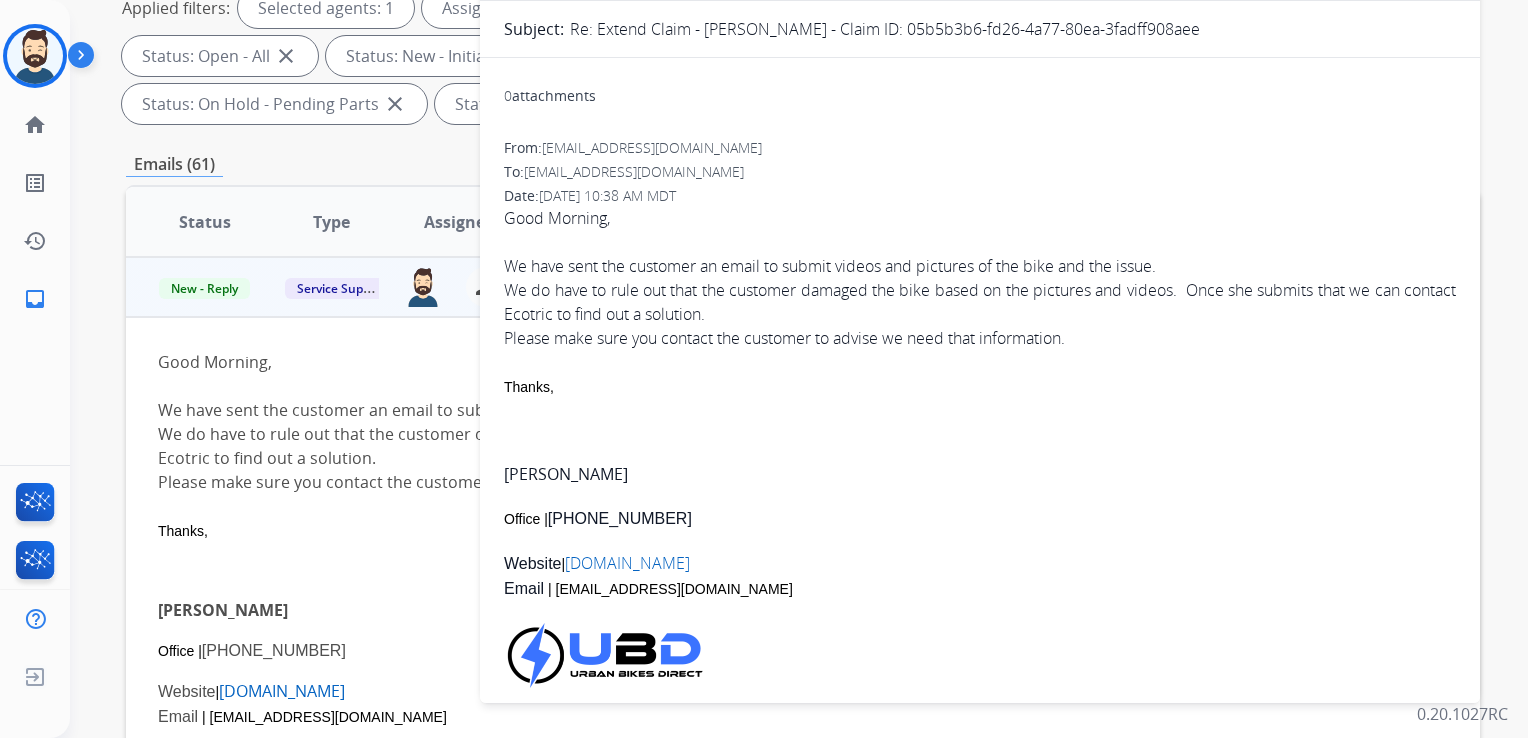 scroll, scrollTop: 100, scrollLeft: 0, axis: vertical 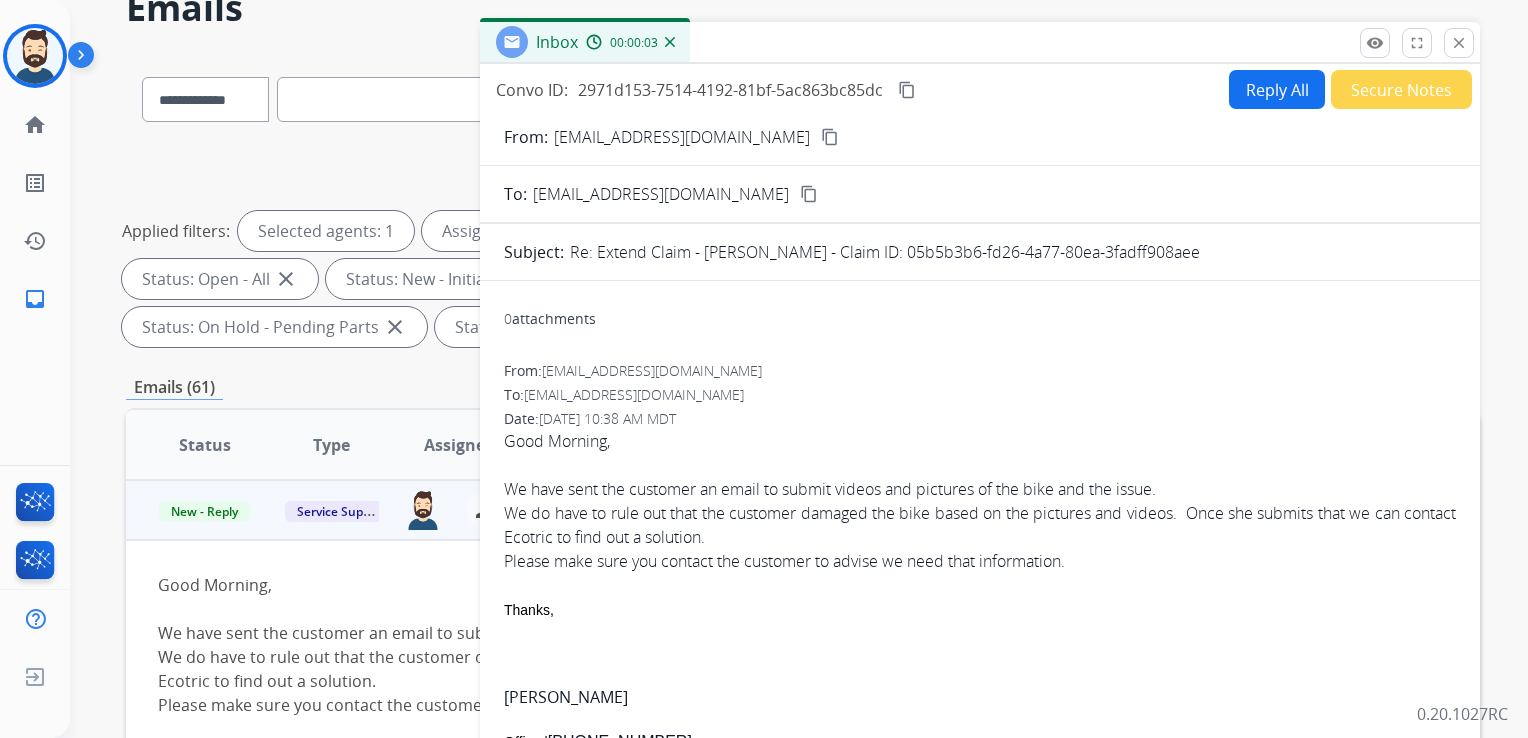 drag, startPoint x: 902, startPoint y: 250, endPoint x: 1208, endPoint y: 264, distance: 306.3201 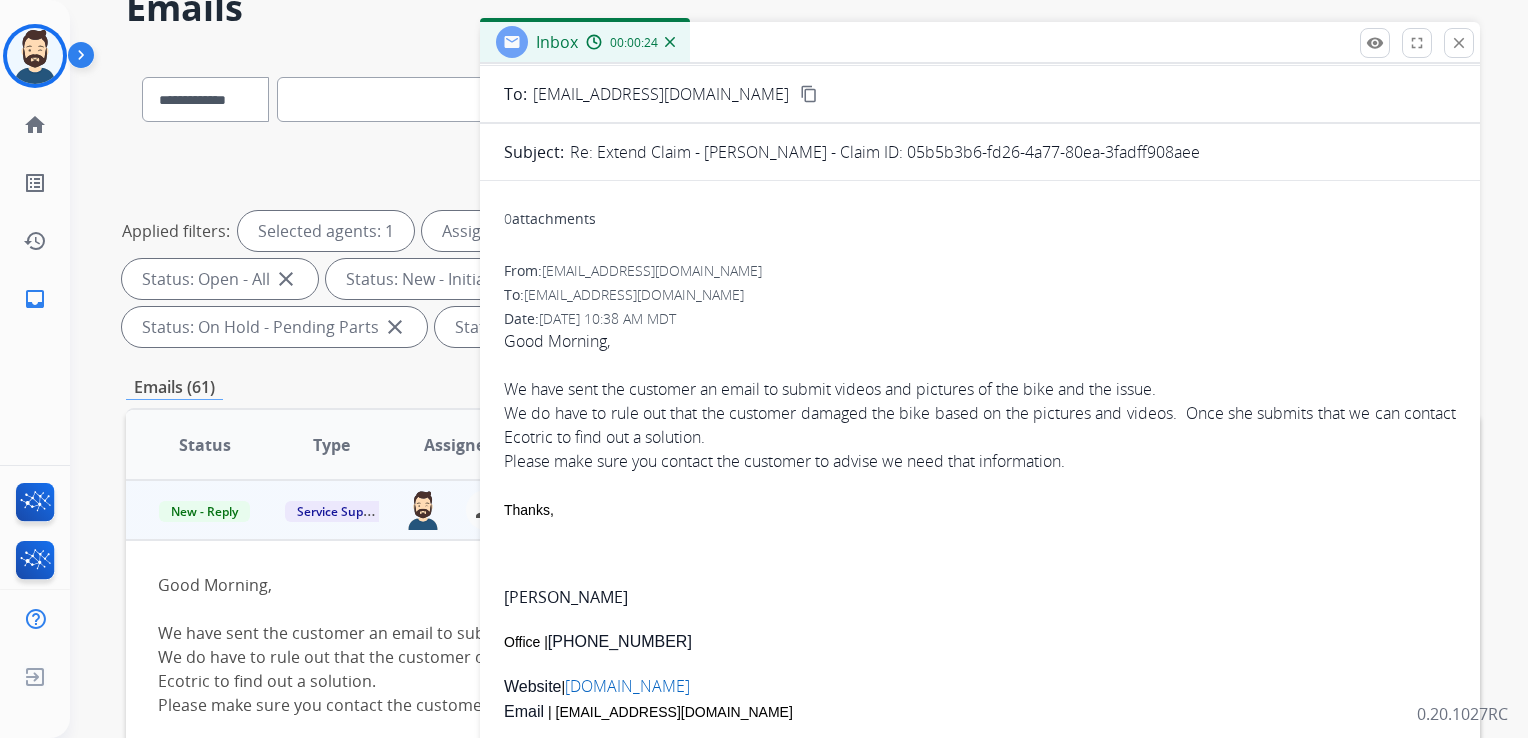 scroll, scrollTop: 200, scrollLeft: 0, axis: vertical 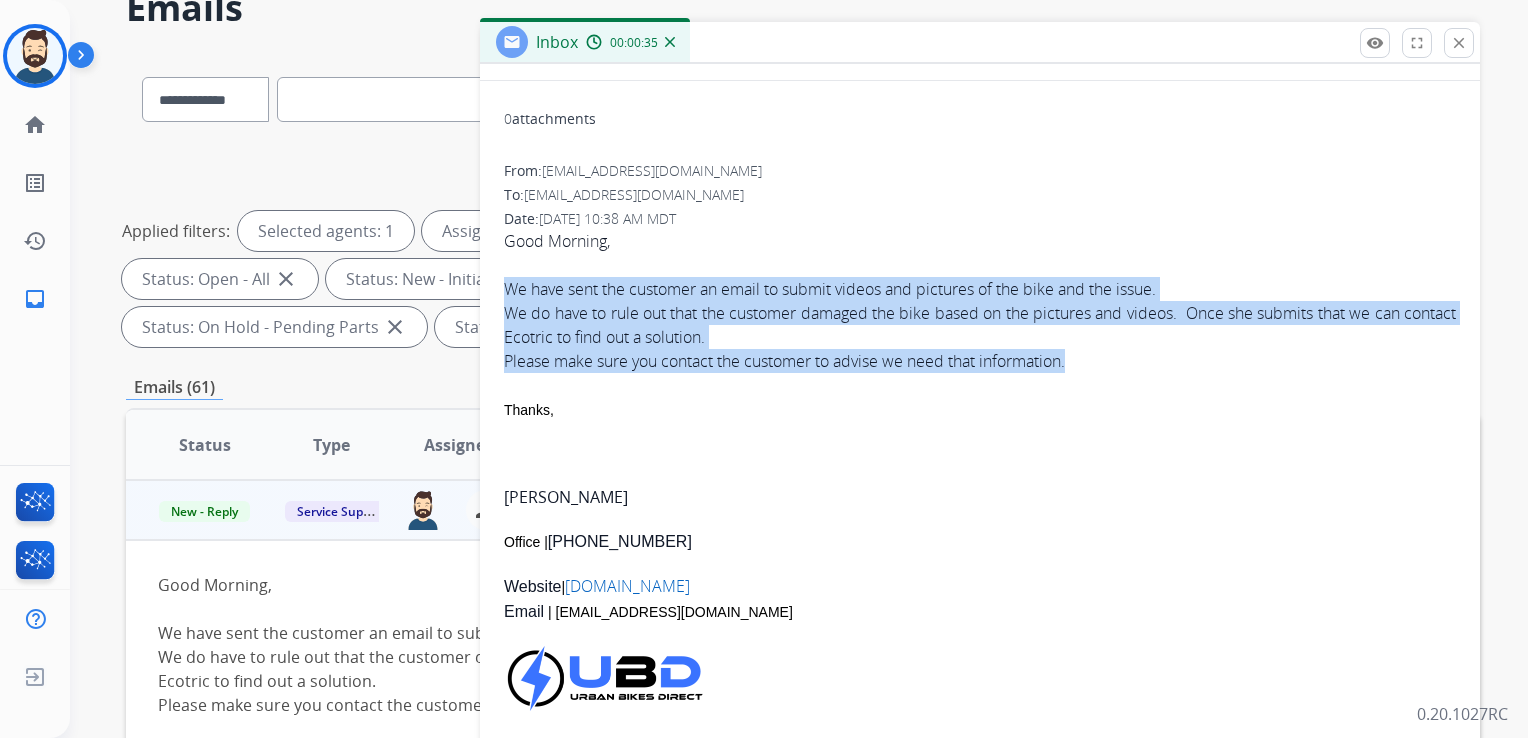 drag, startPoint x: 604, startPoint y: 288, endPoint x: 1094, endPoint y: 354, distance: 494.42493 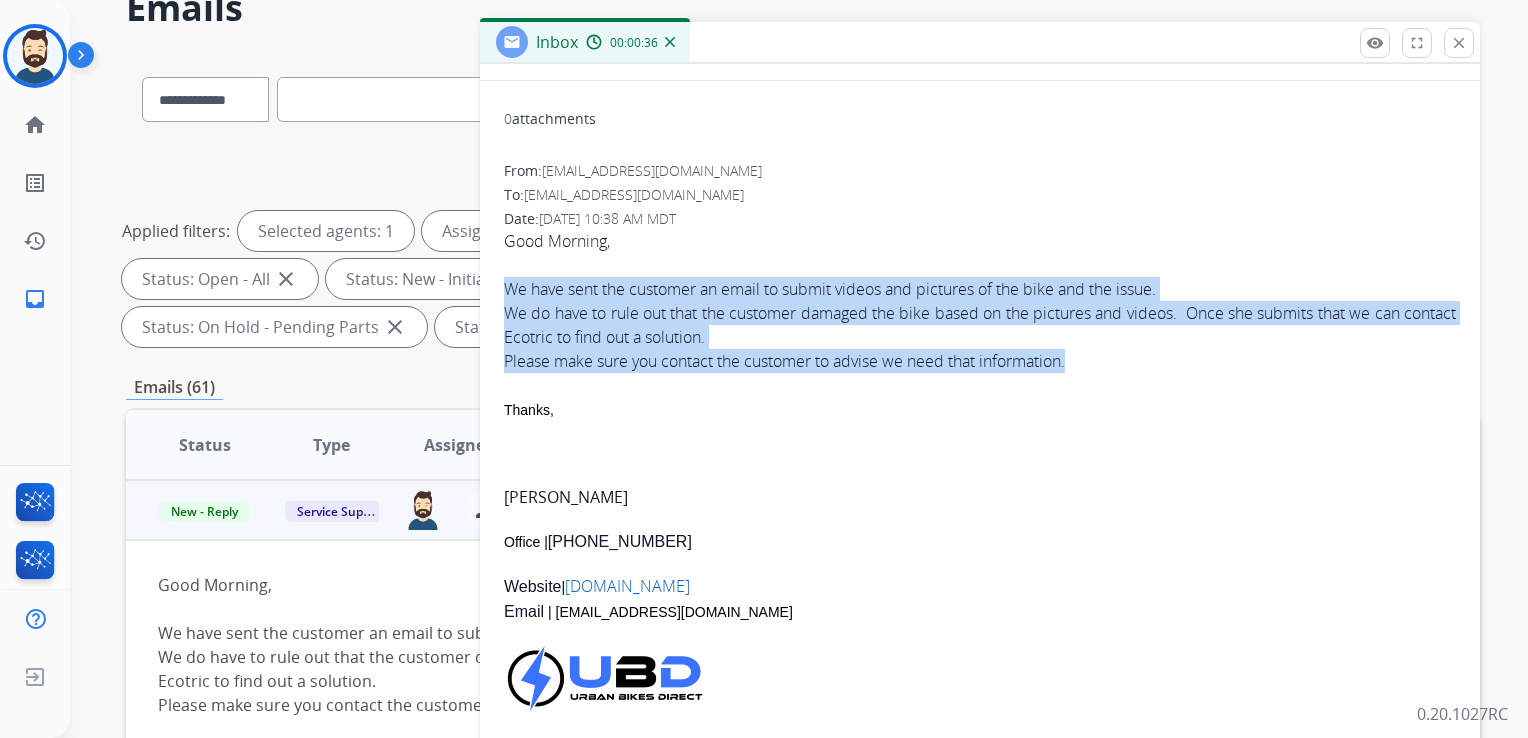 copy on "We have sent the customer an email to submit videos and pictures of the bike and the issue. We do have to rule out that the customer damaged the bike based on the pictures and videos.  Once she submits that we can contact Ecotric to find out a solution. Please make sure you contact the customer to advise we need that information." 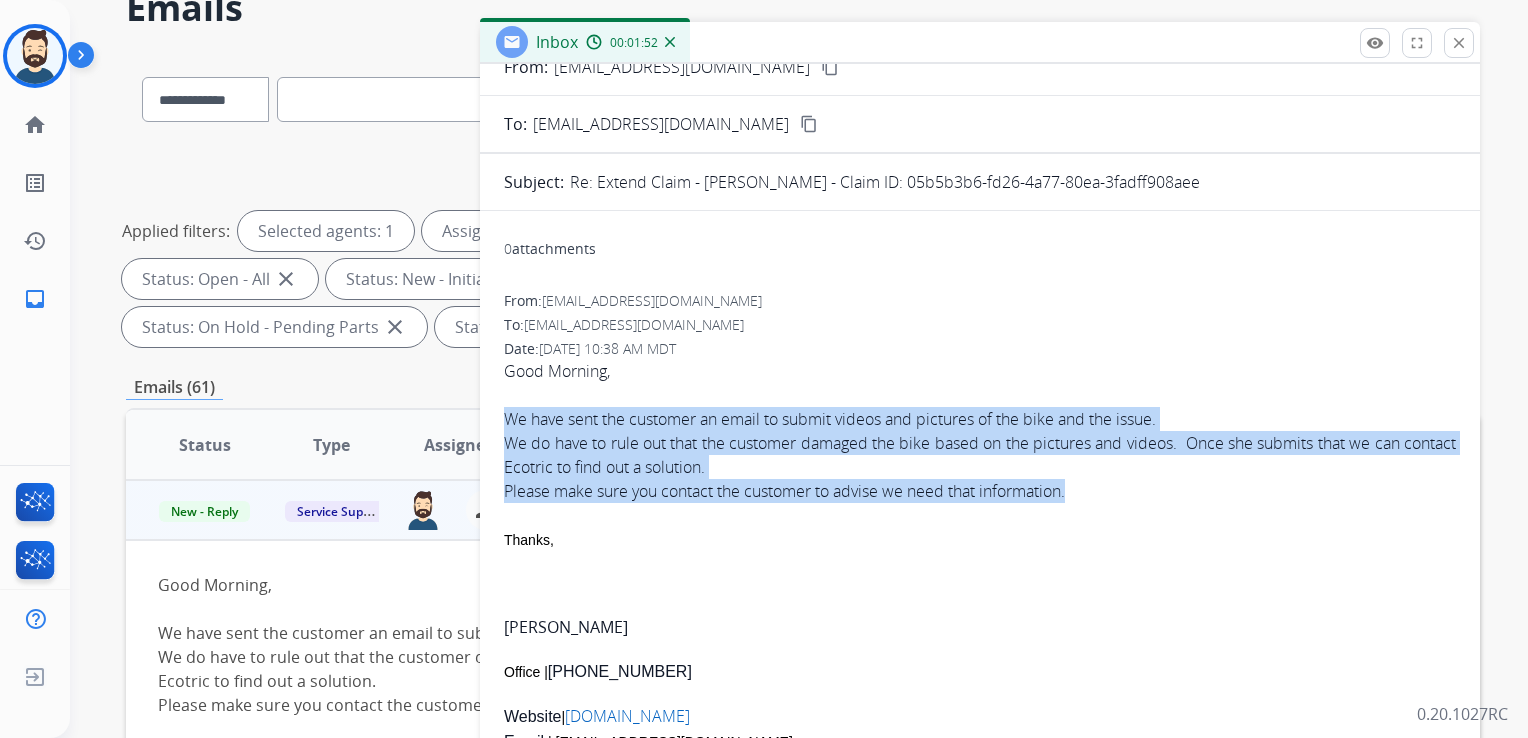 scroll, scrollTop: 0, scrollLeft: 0, axis: both 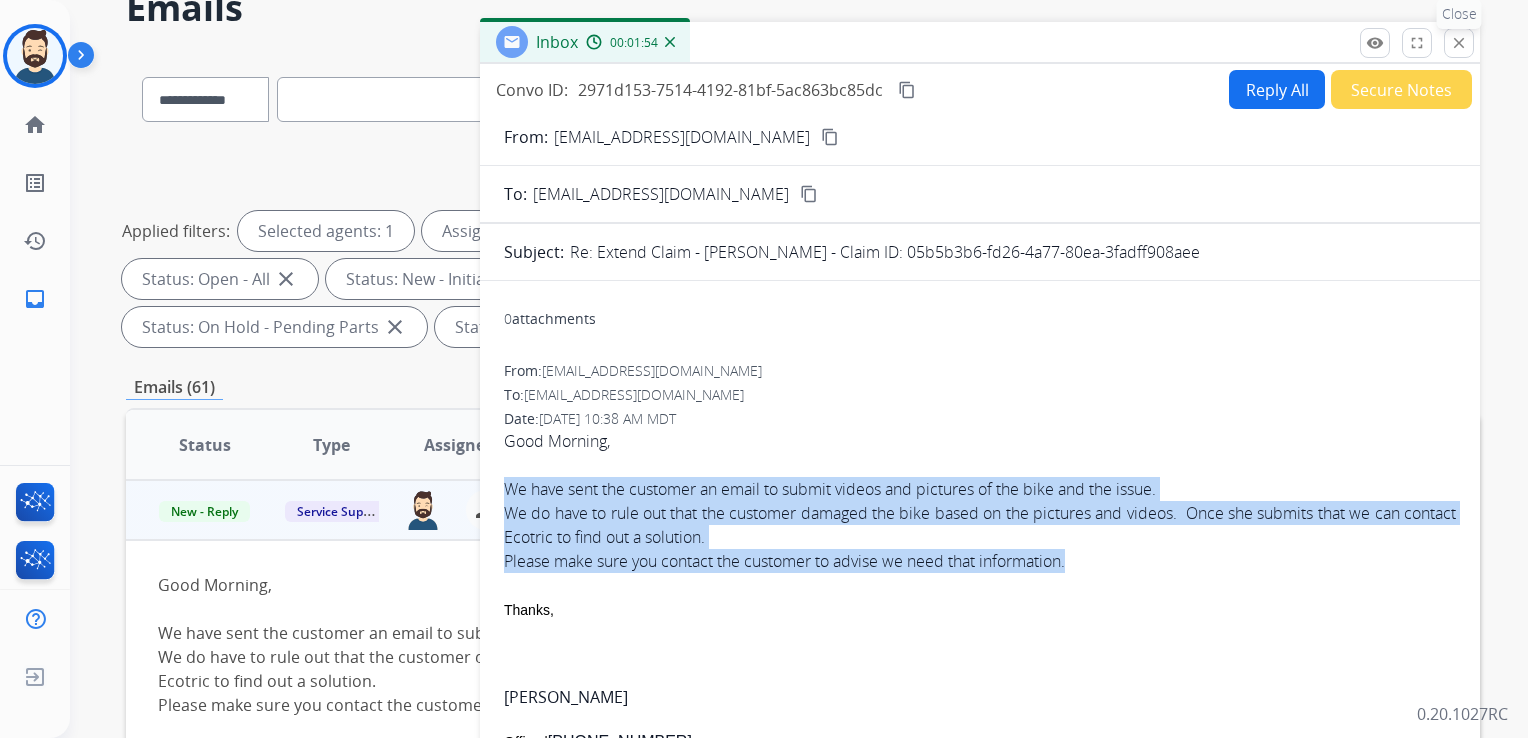 click on "close" at bounding box center [1459, 43] 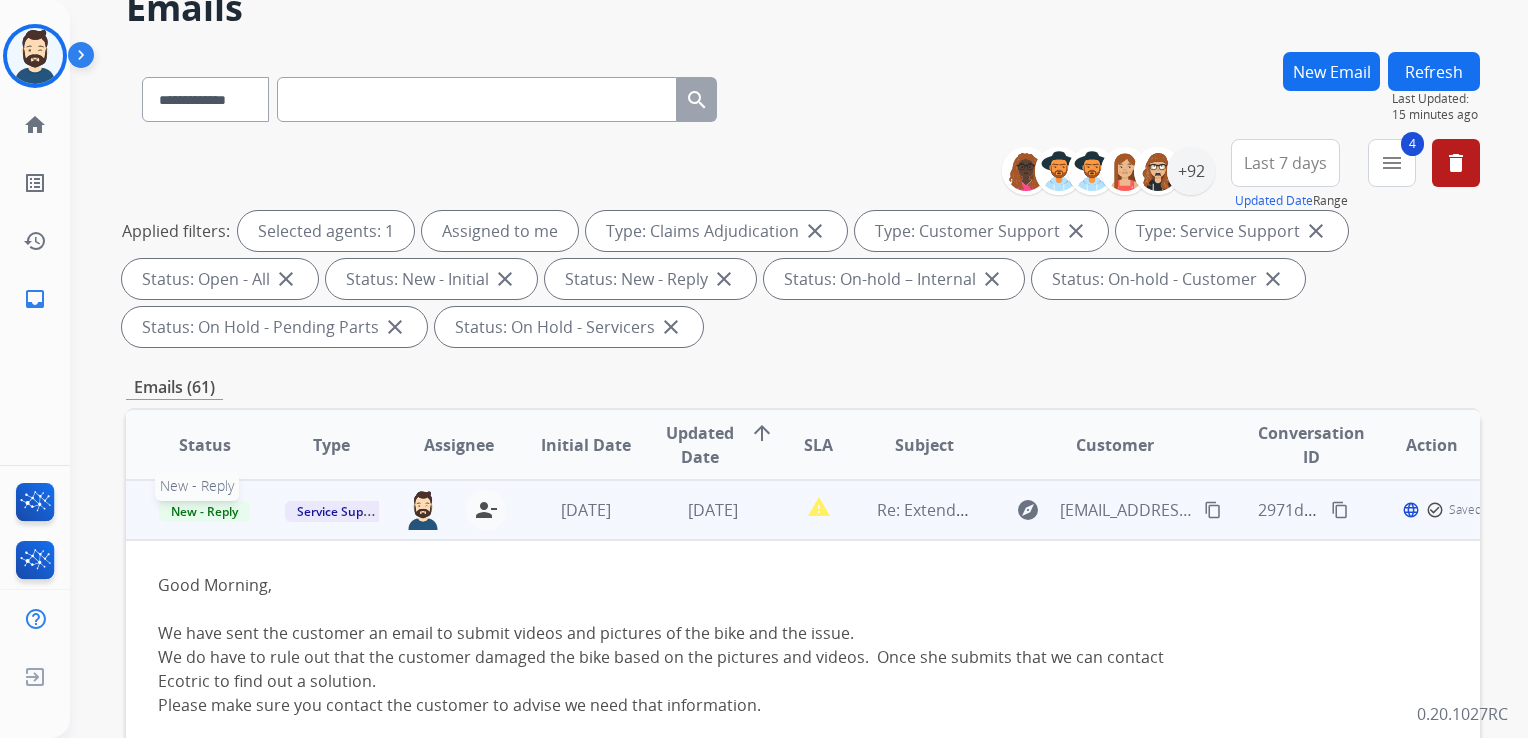 click on "New - Reply" at bounding box center [204, 511] 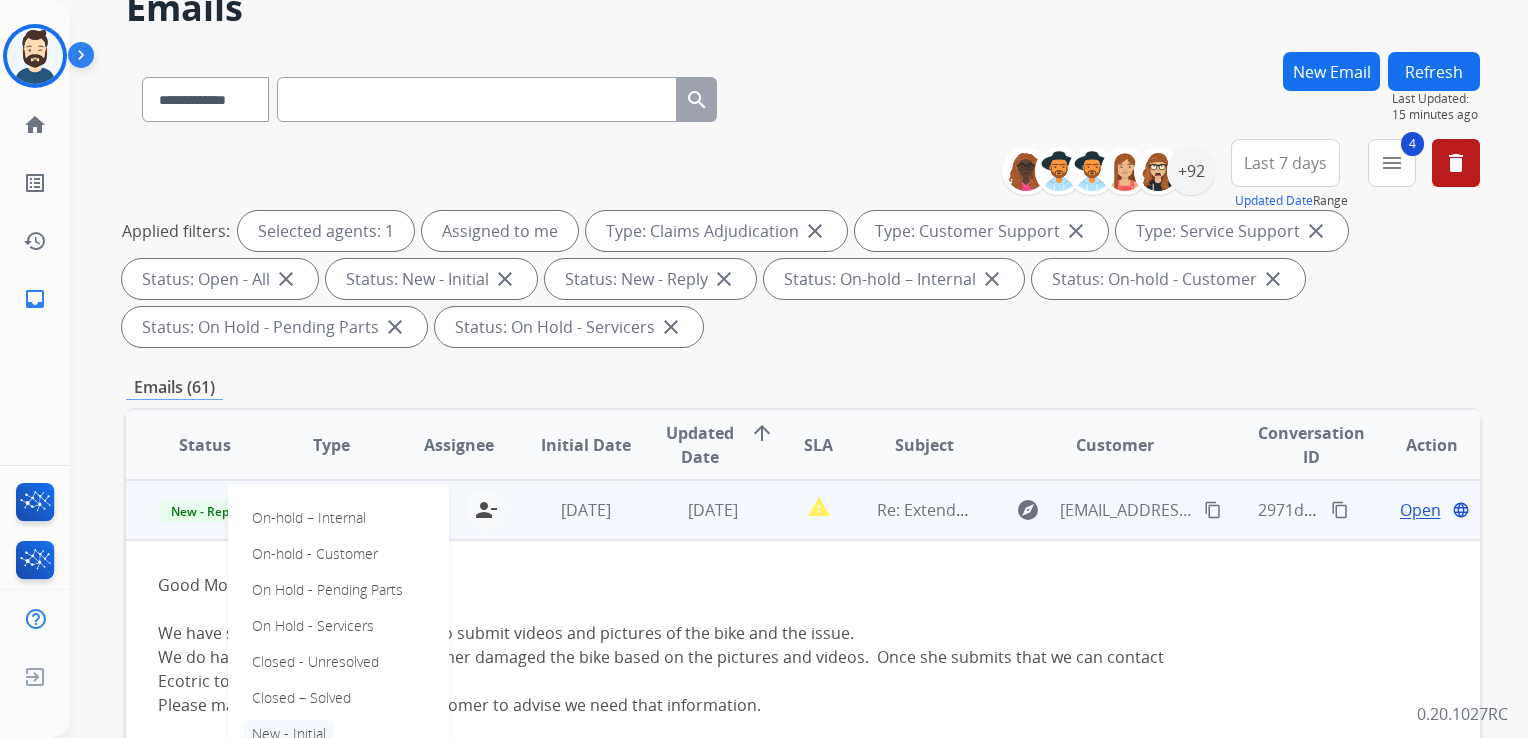 scroll, scrollTop: 100, scrollLeft: 0, axis: vertical 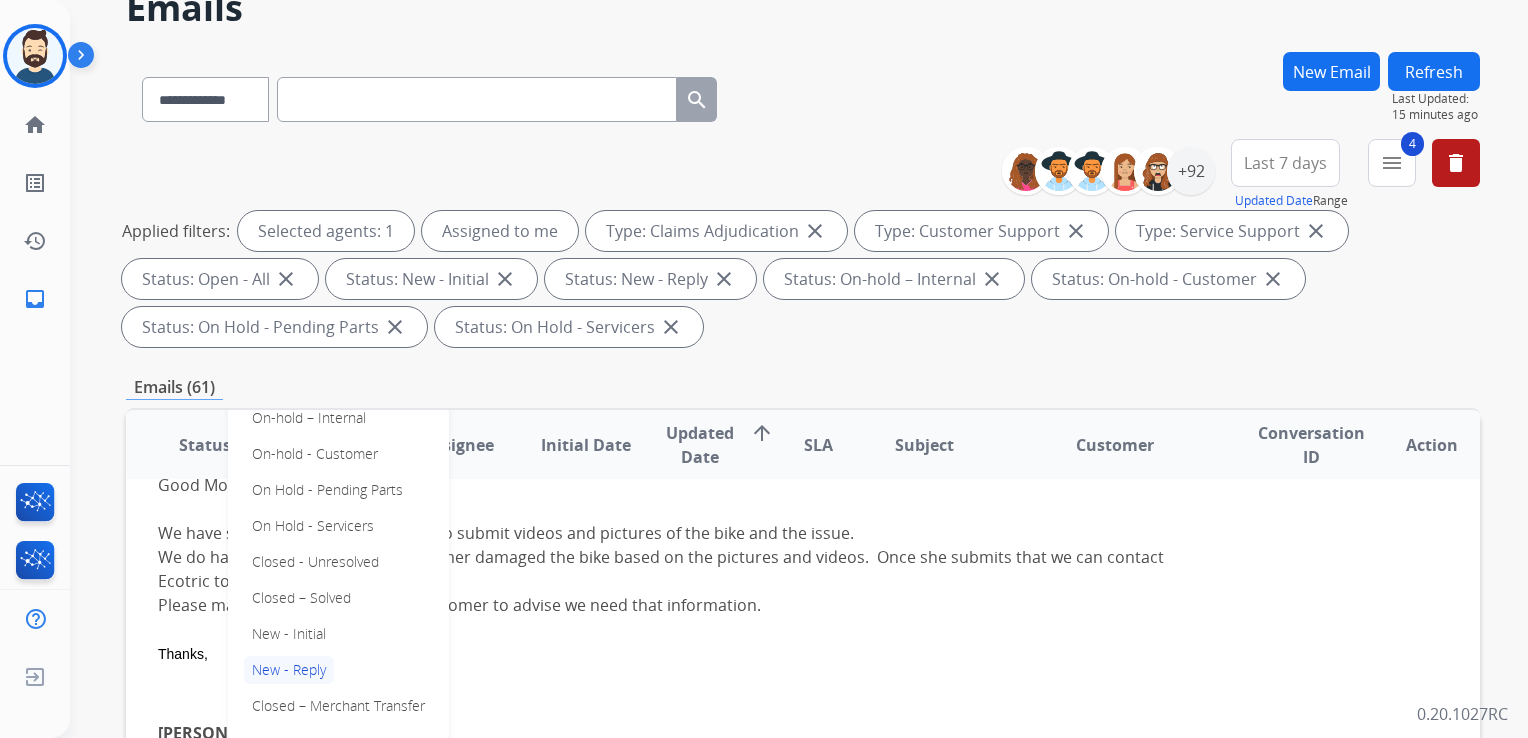drag, startPoint x: 321, startPoint y: 600, endPoint x: 361, endPoint y: 589, distance: 41.484936 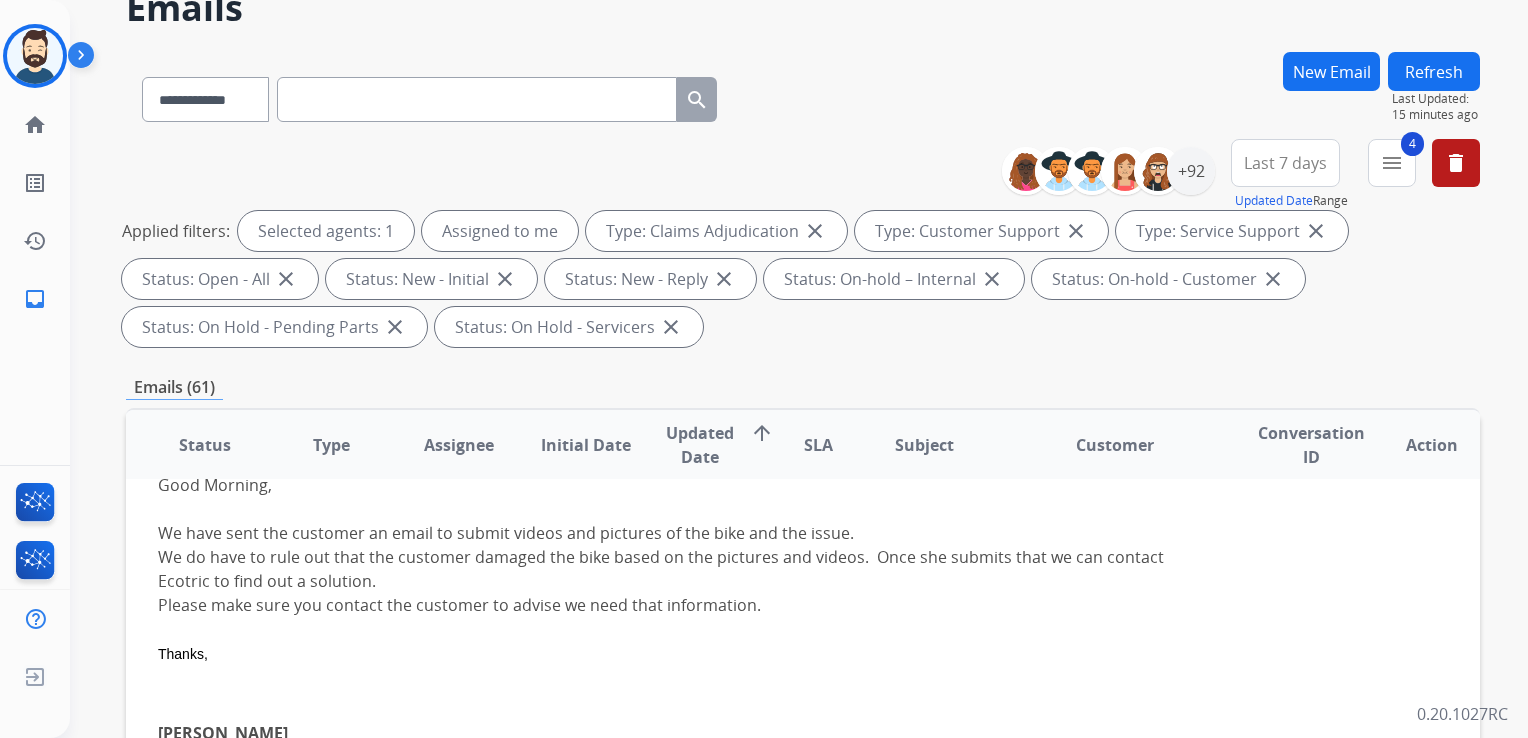scroll, scrollTop: 0, scrollLeft: 0, axis: both 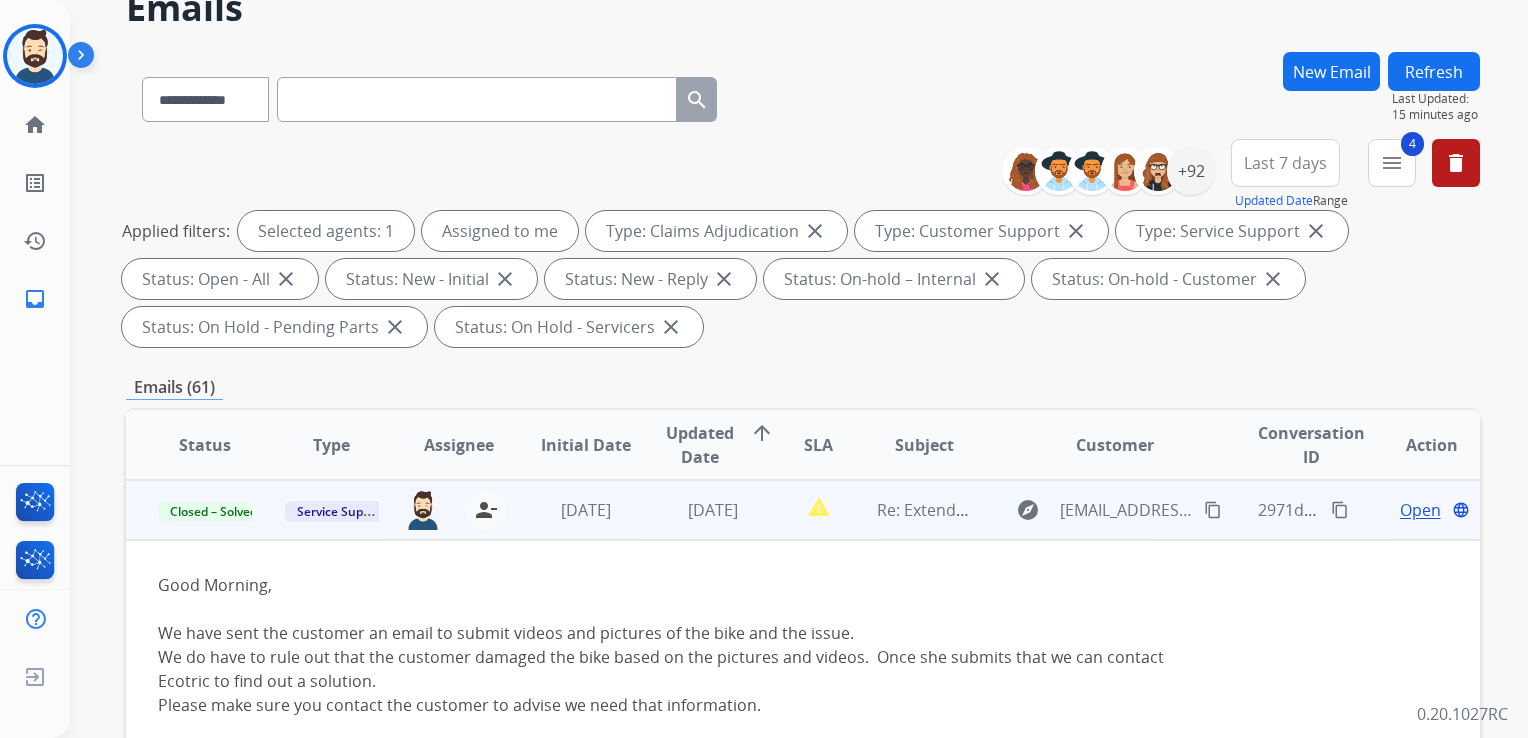 click on "4 days ago" at bounding box center [697, 510] 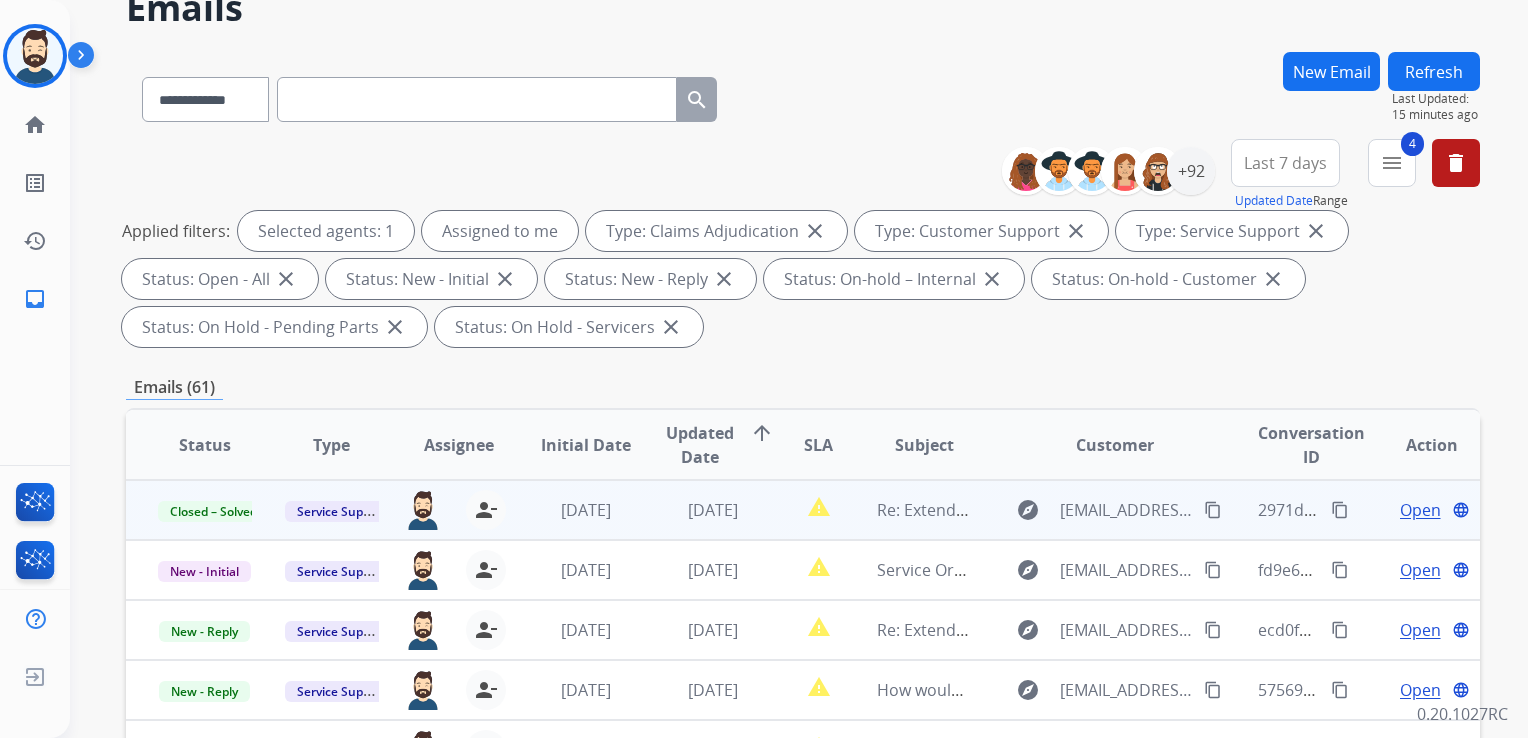 click on "Refresh" at bounding box center [1434, 71] 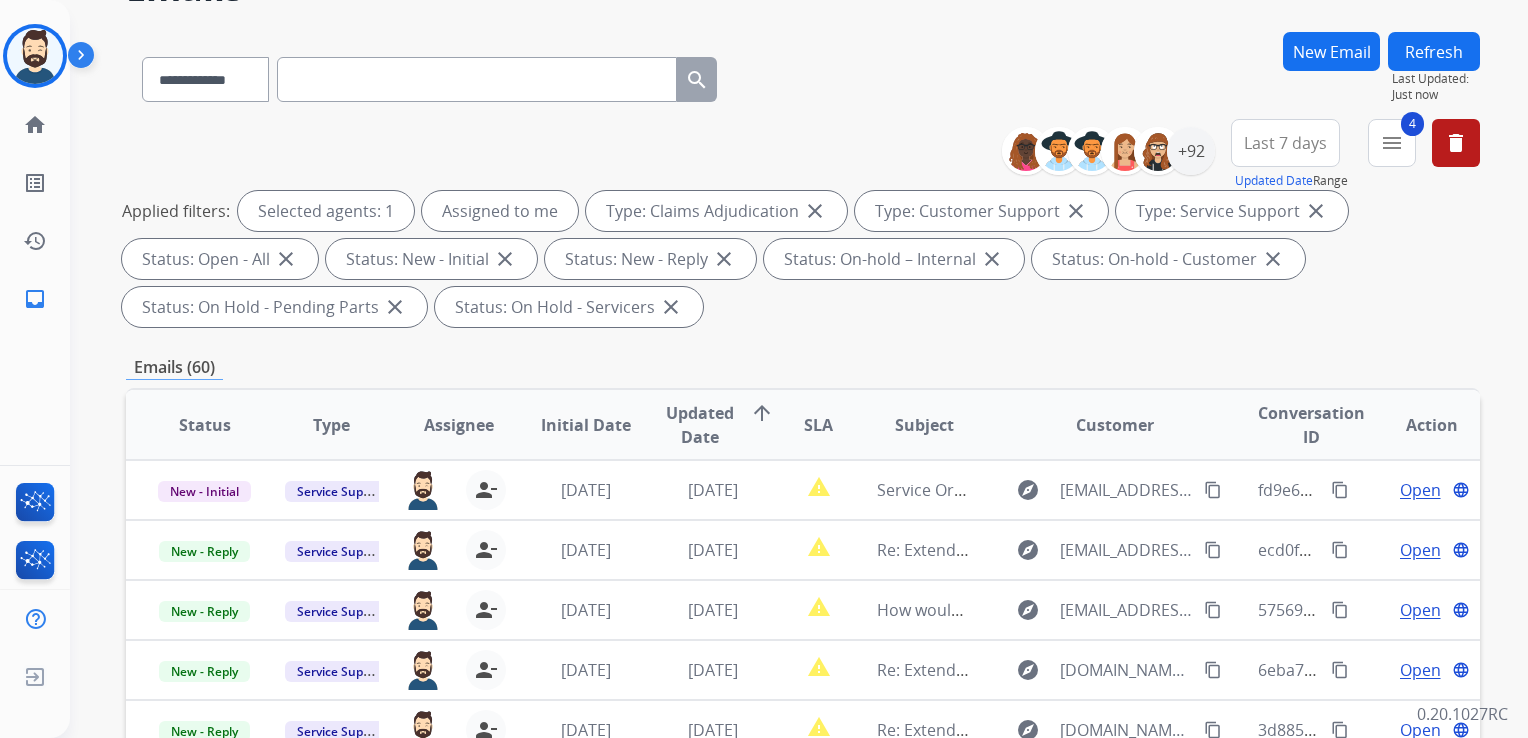 scroll, scrollTop: 300, scrollLeft: 0, axis: vertical 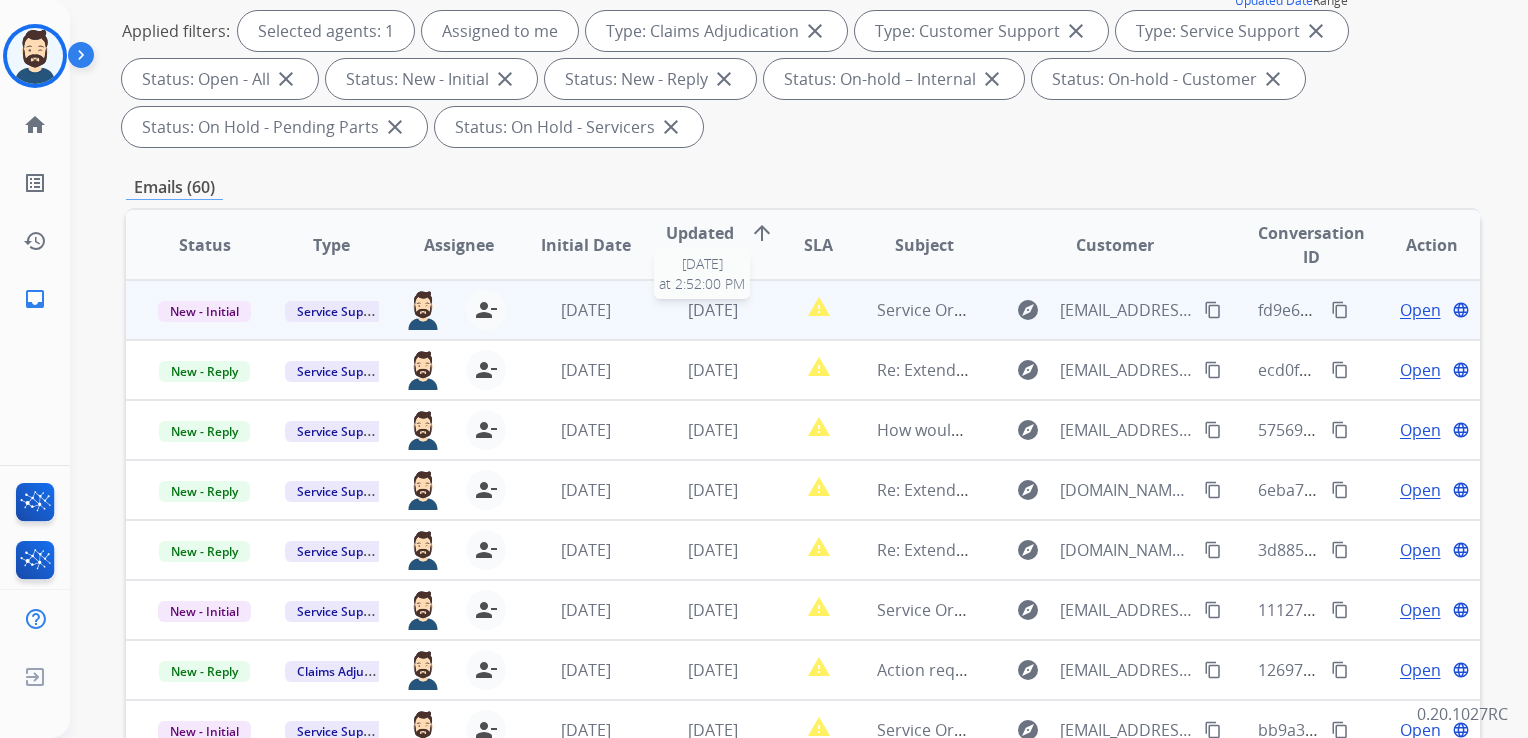 click on "4 days ago" at bounding box center [713, 310] 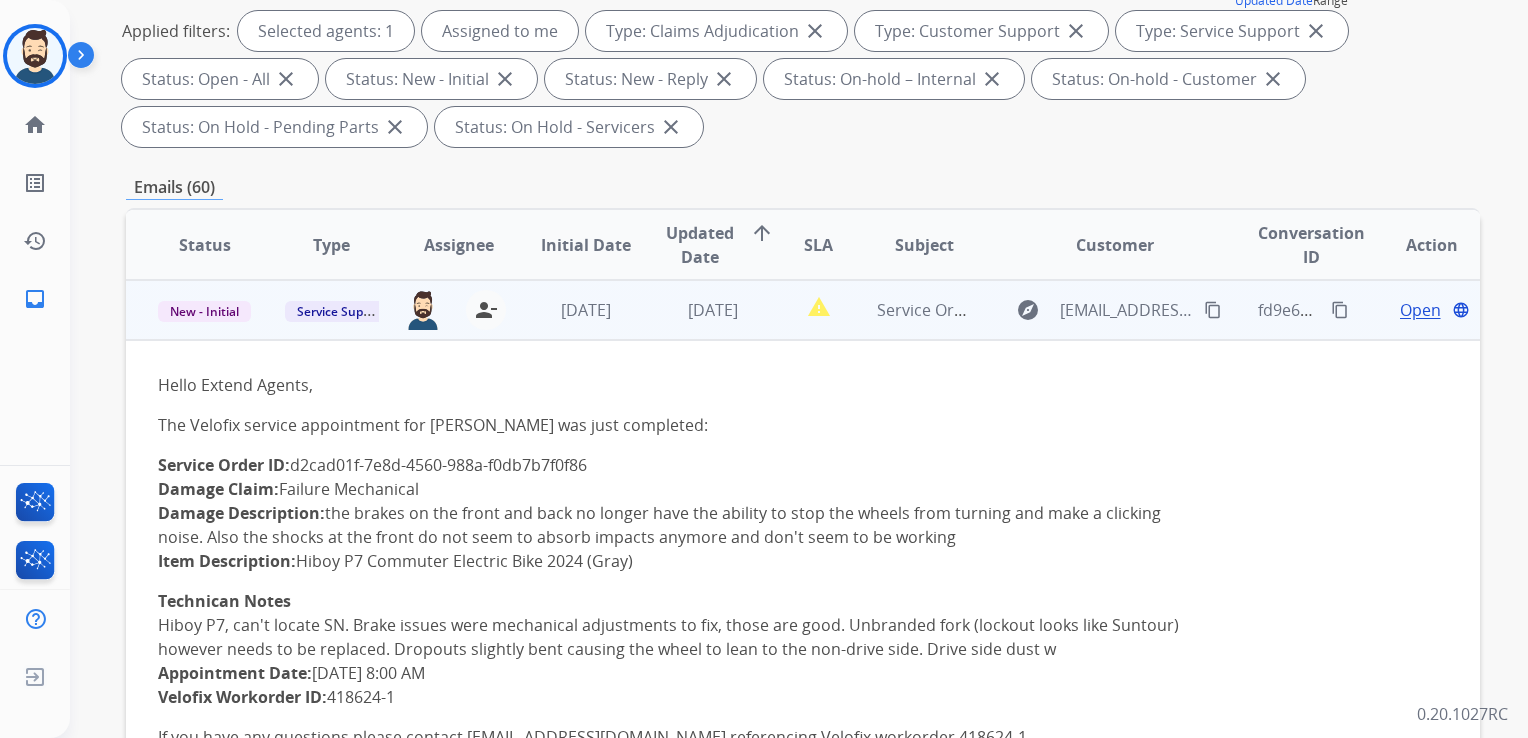 click on "Open" at bounding box center (1420, 310) 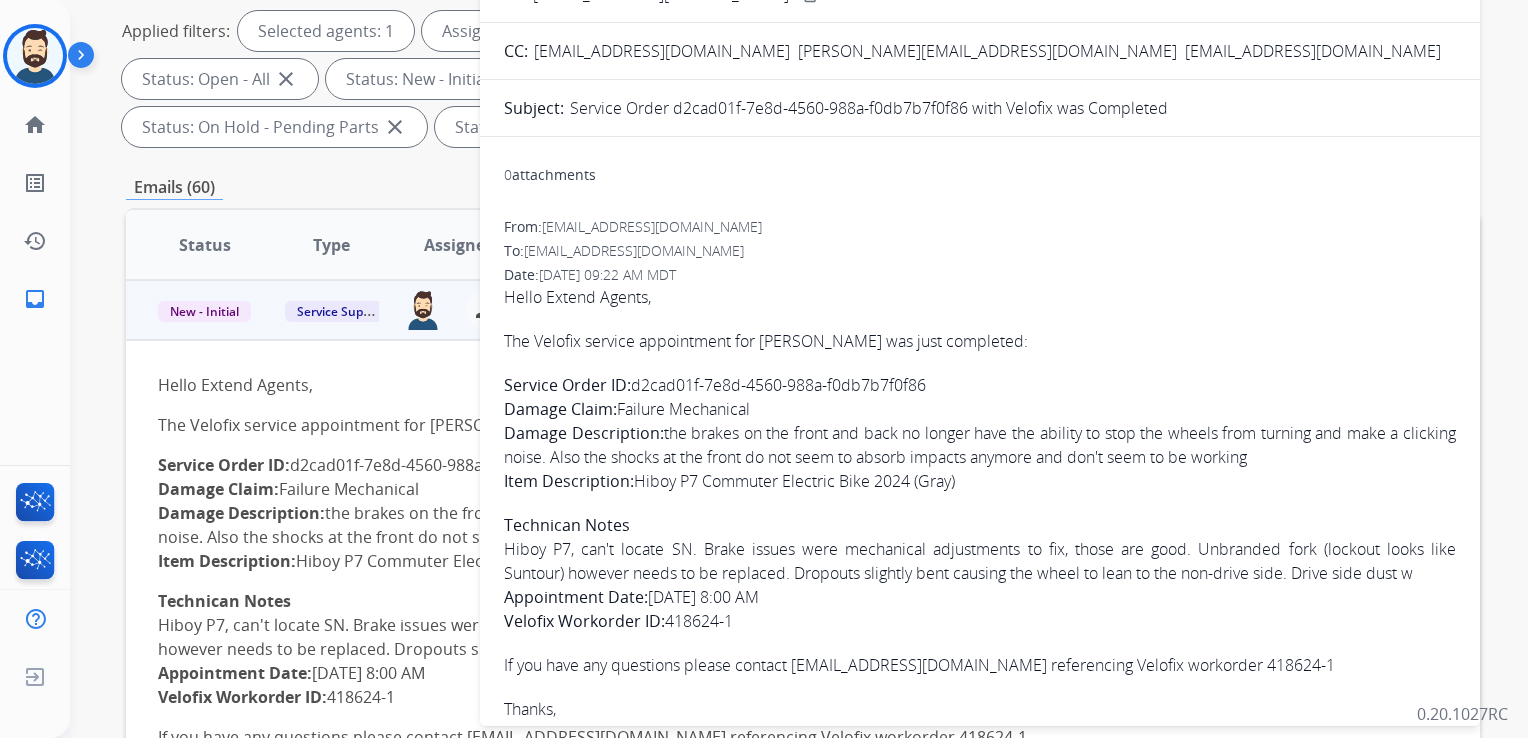 drag, startPoint x: 636, startPoint y: 385, endPoint x: 930, endPoint y: 393, distance: 294.10883 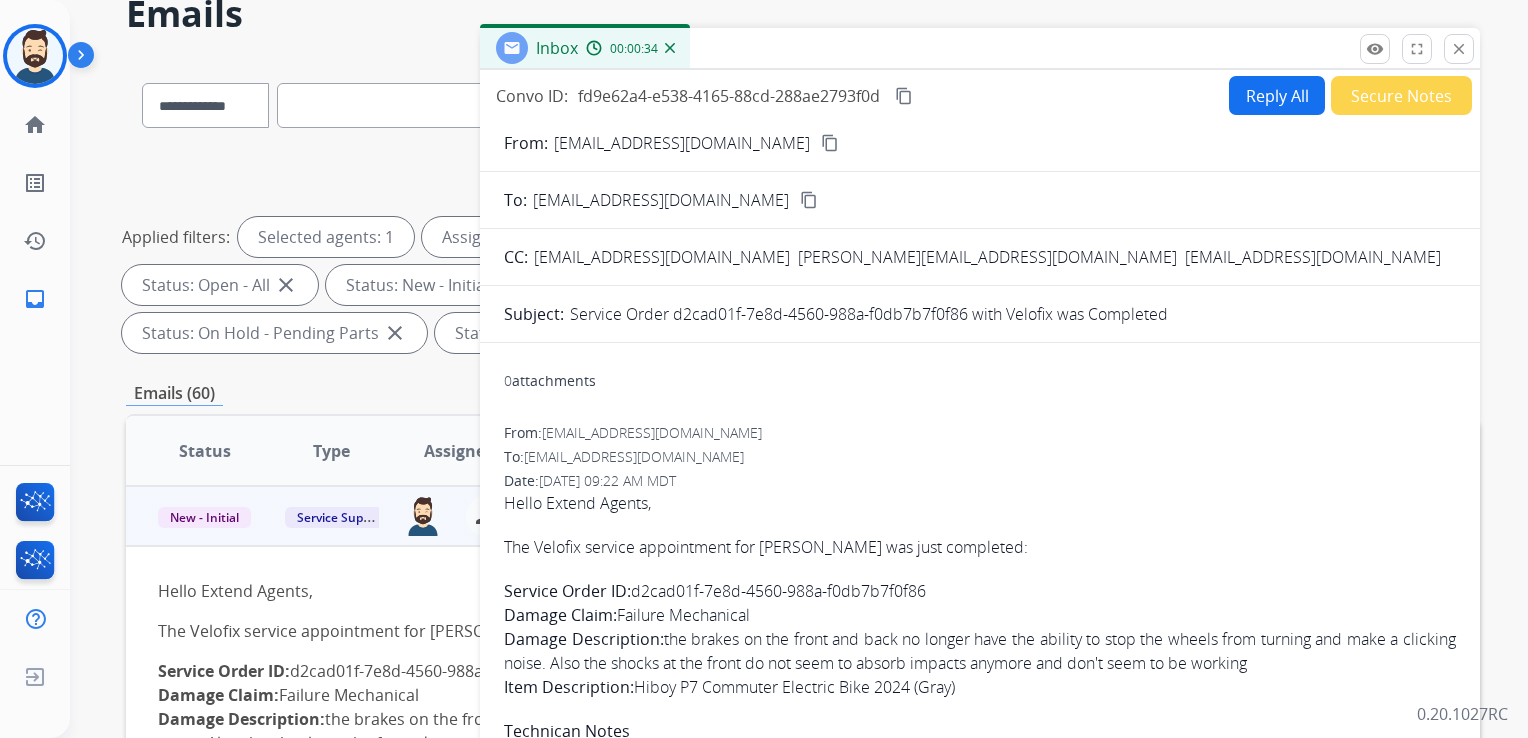scroll, scrollTop: 0, scrollLeft: 0, axis: both 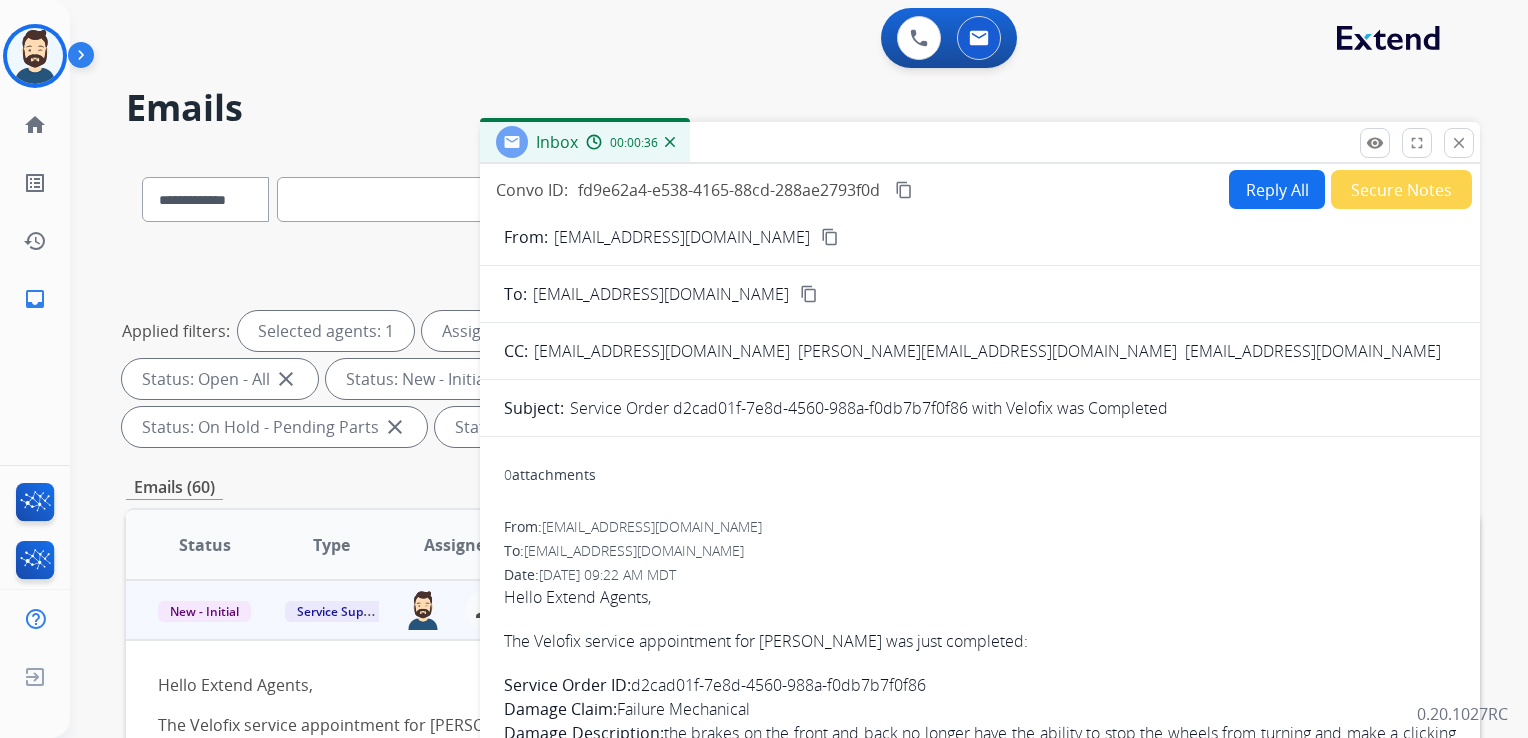 click on "content_copy" at bounding box center (904, 190) 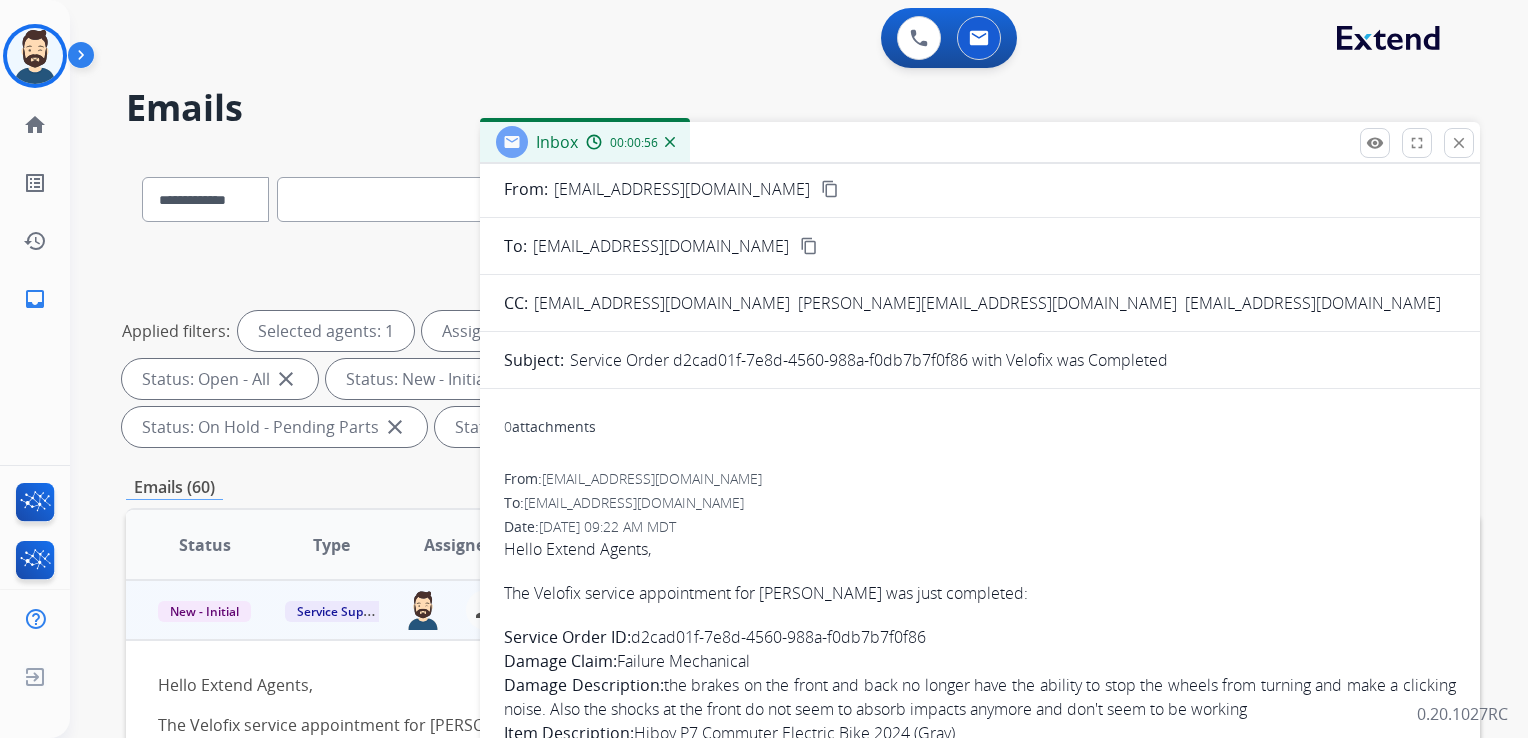scroll, scrollTop: 73, scrollLeft: 0, axis: vertical 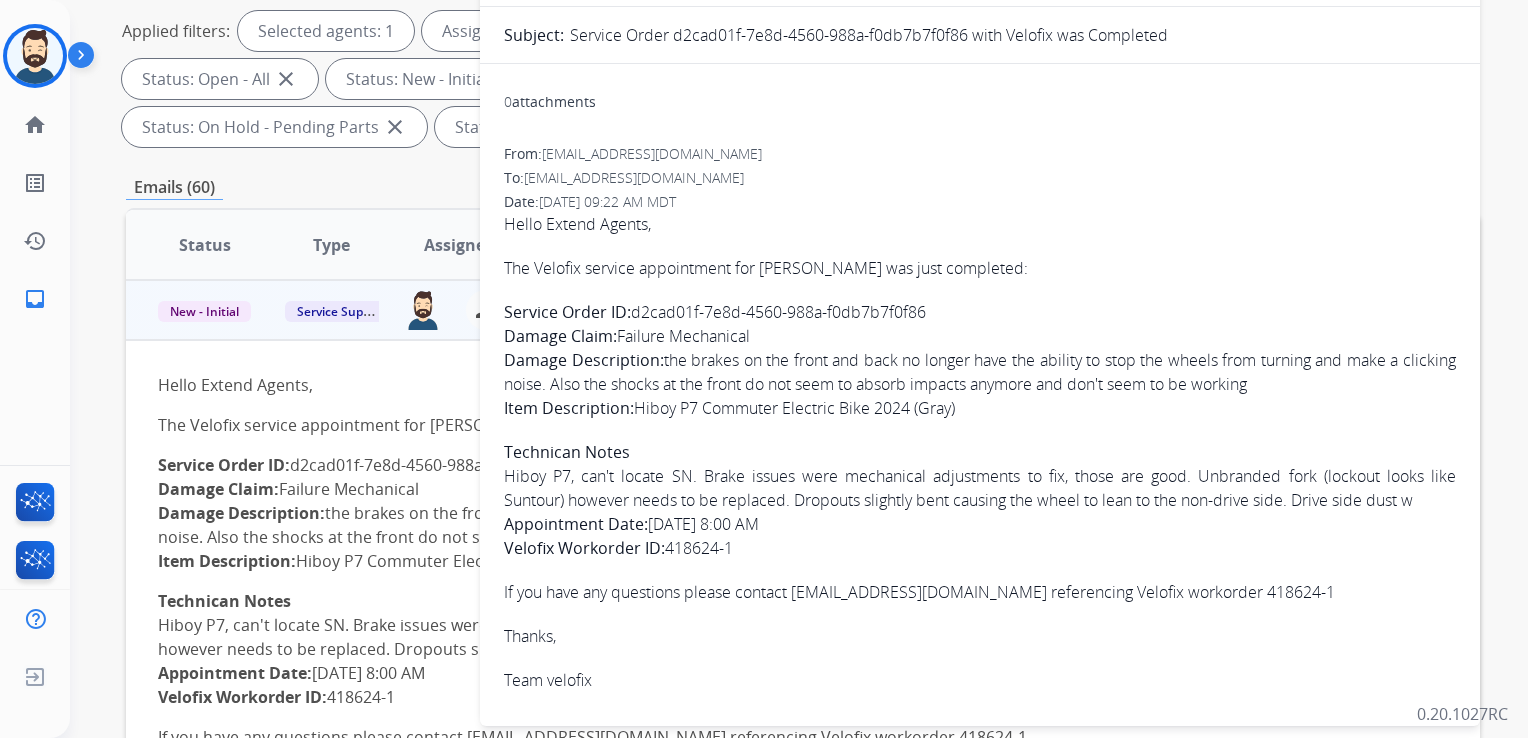 drag, startPoint x: 507, startPoint y: 266, endPoint x: 789, endPoint y: 542, distance: 394.58838 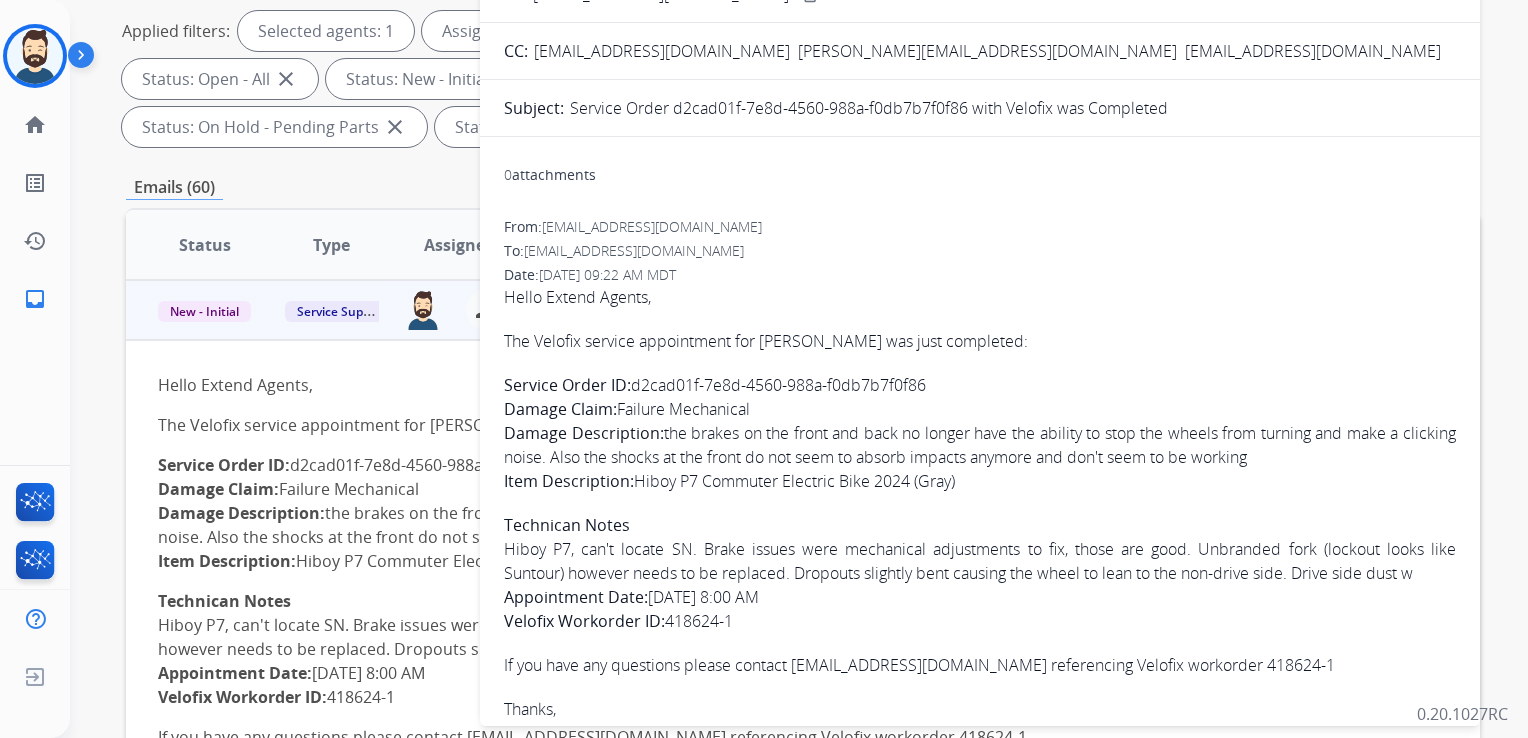 scroll, scrollTop: 0, scrollLeft: 0, axis: both 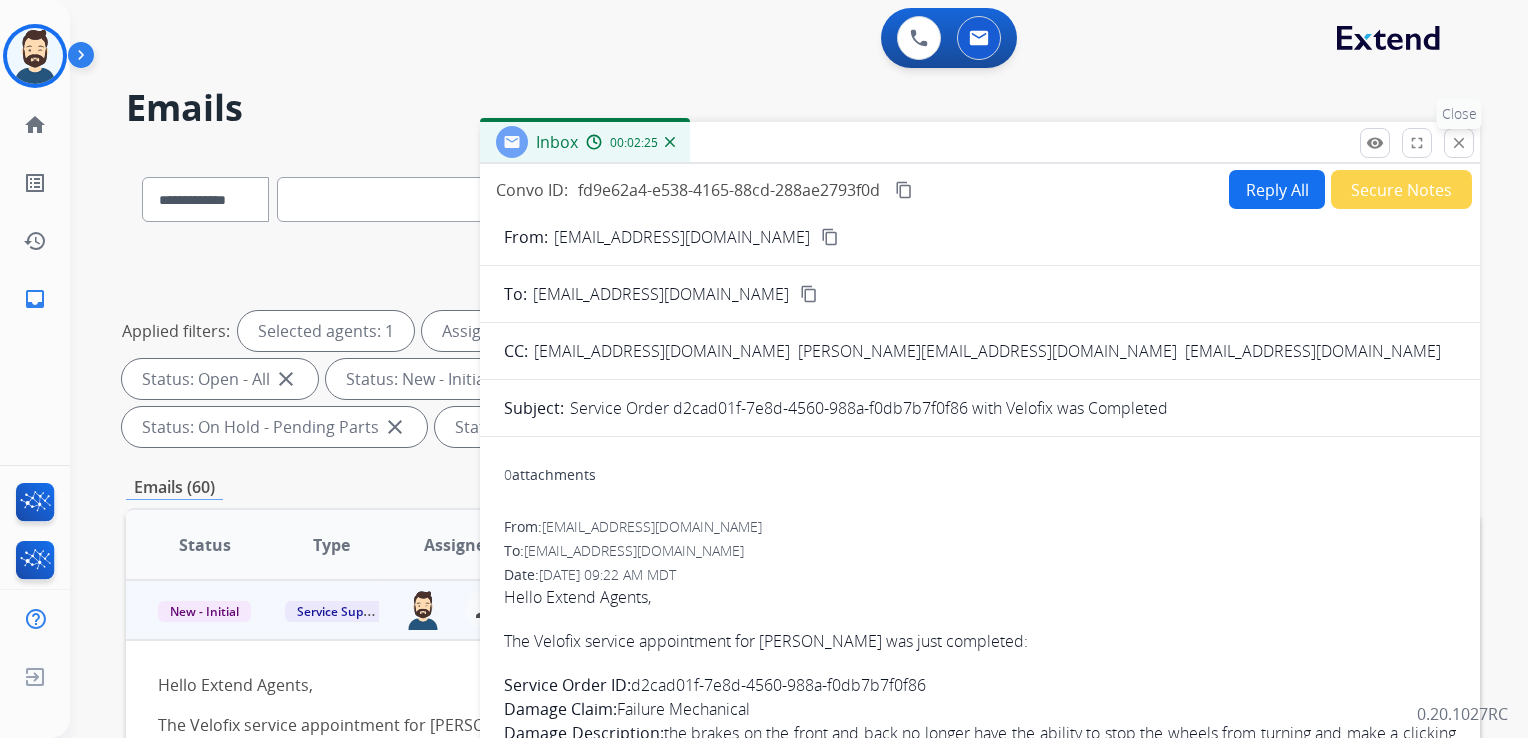 click on "close" at bounding box center (1459, 143) 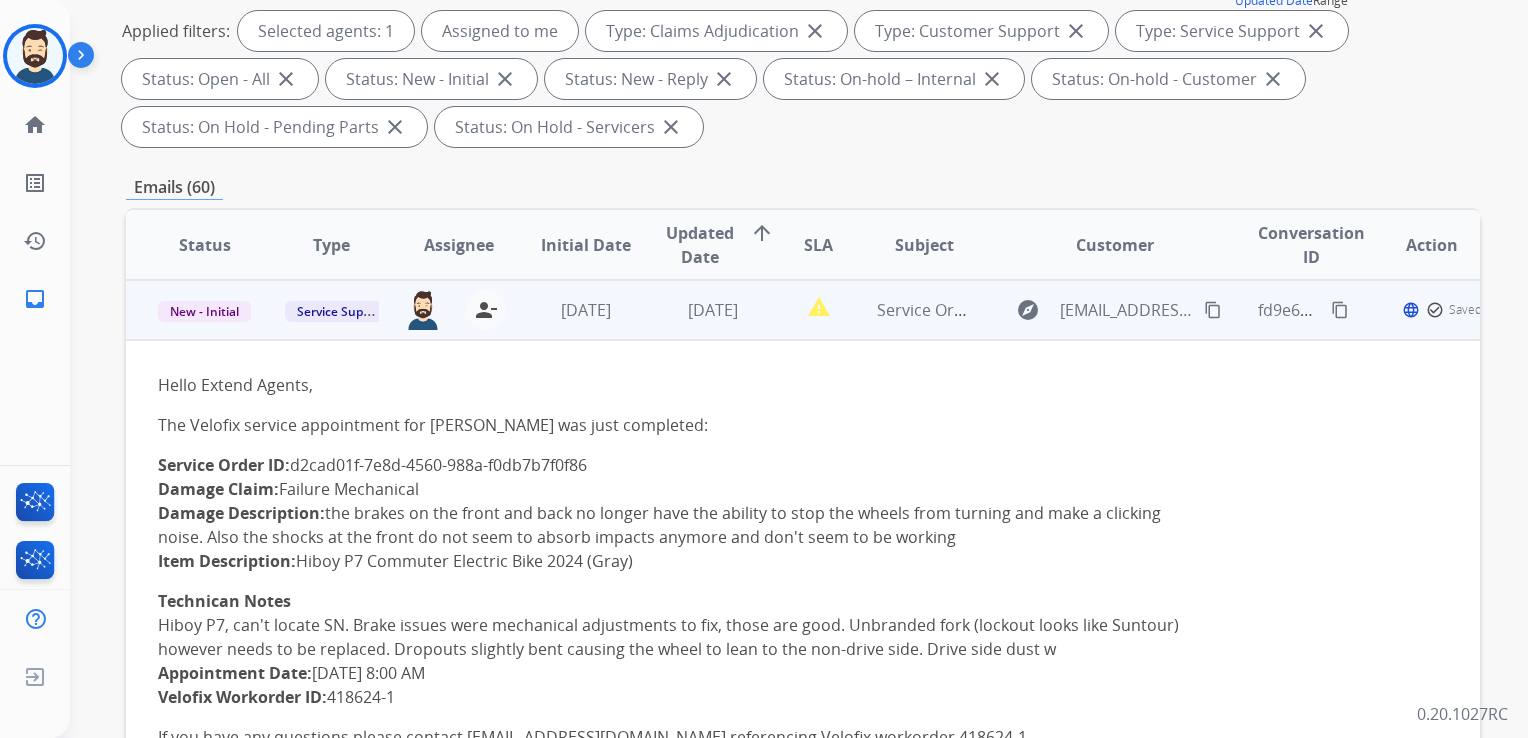 scroll, scrollTop: 400, scrollLeft: 0, axis: vertical 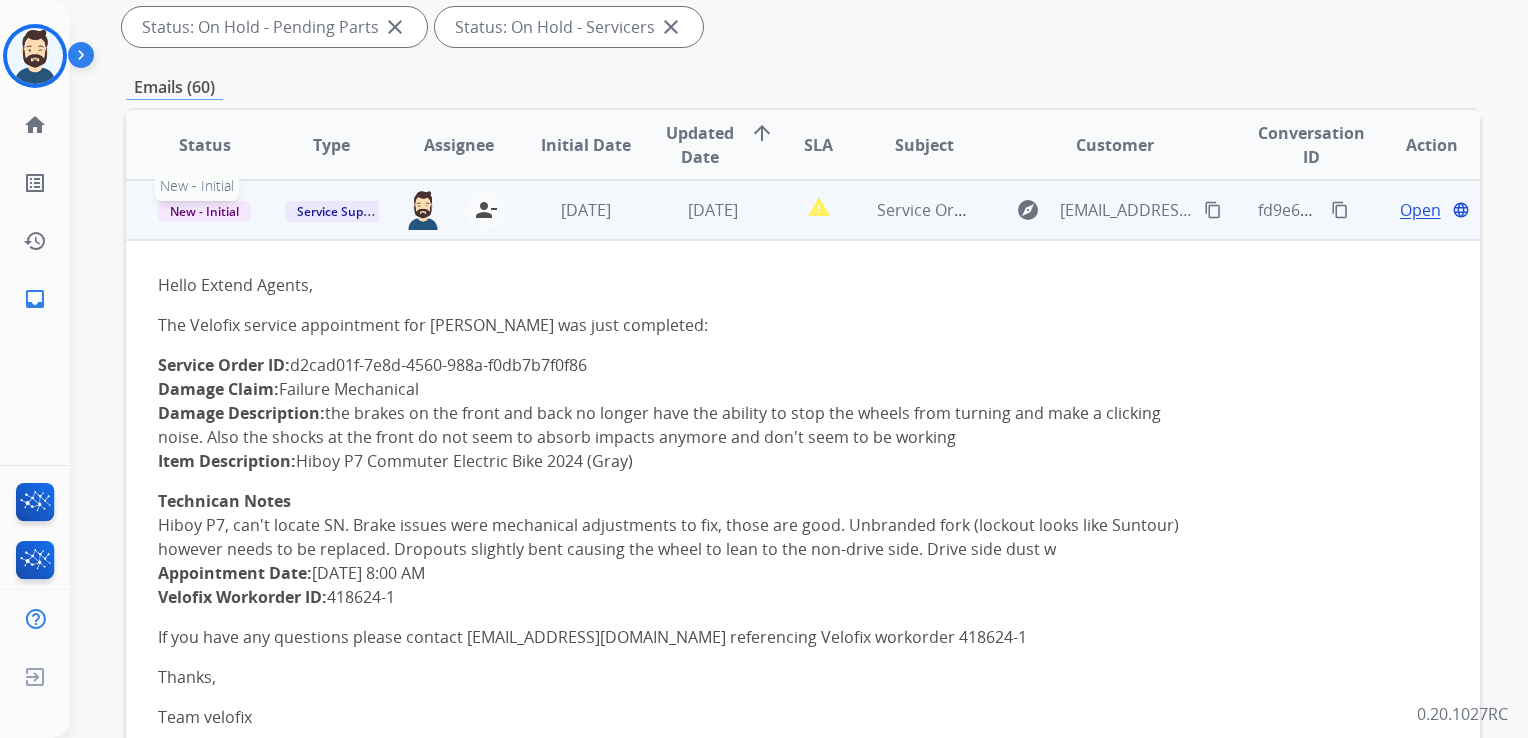 click on "New - Initial" at bounding box center (204, 211) 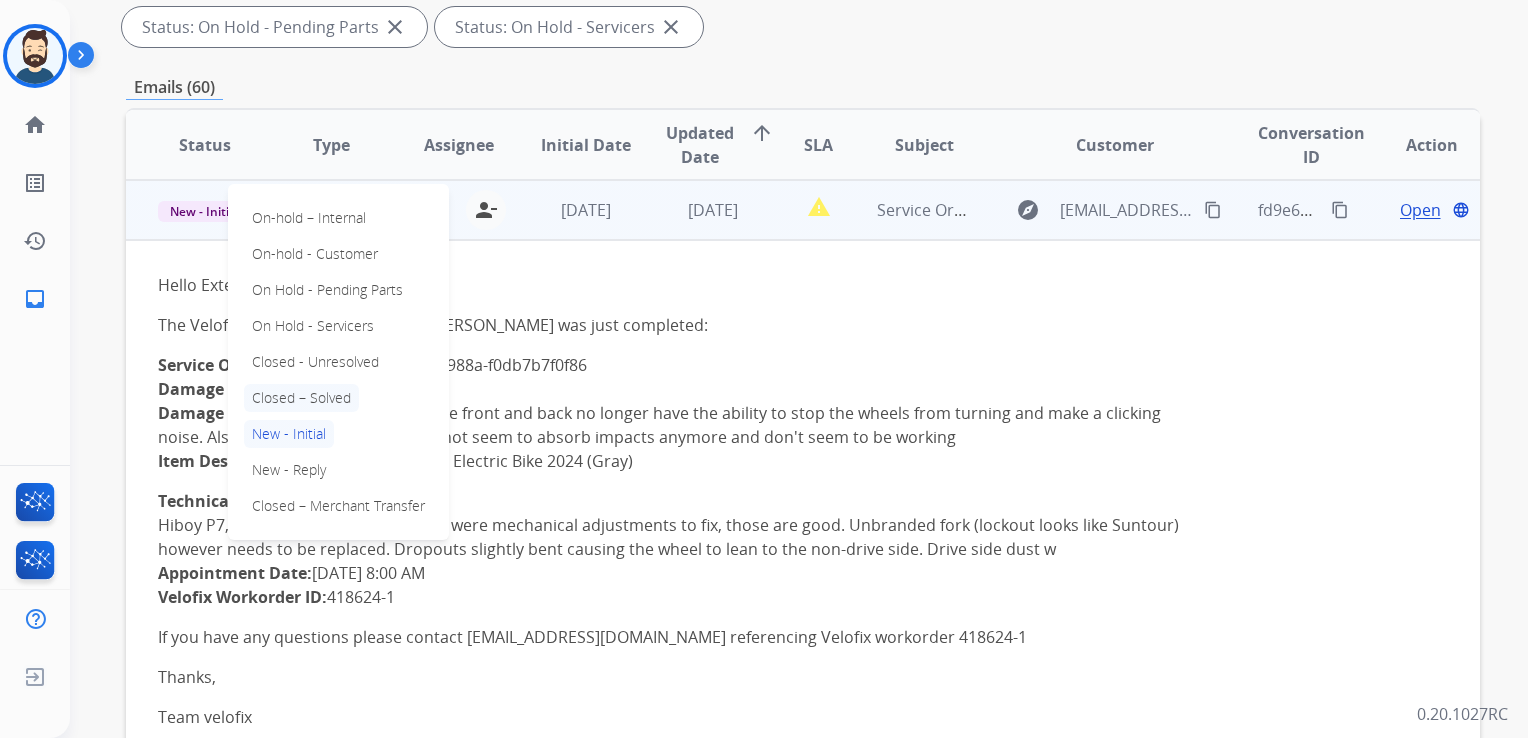 click on "Closed – Solved" at bounding box center (301, 398) 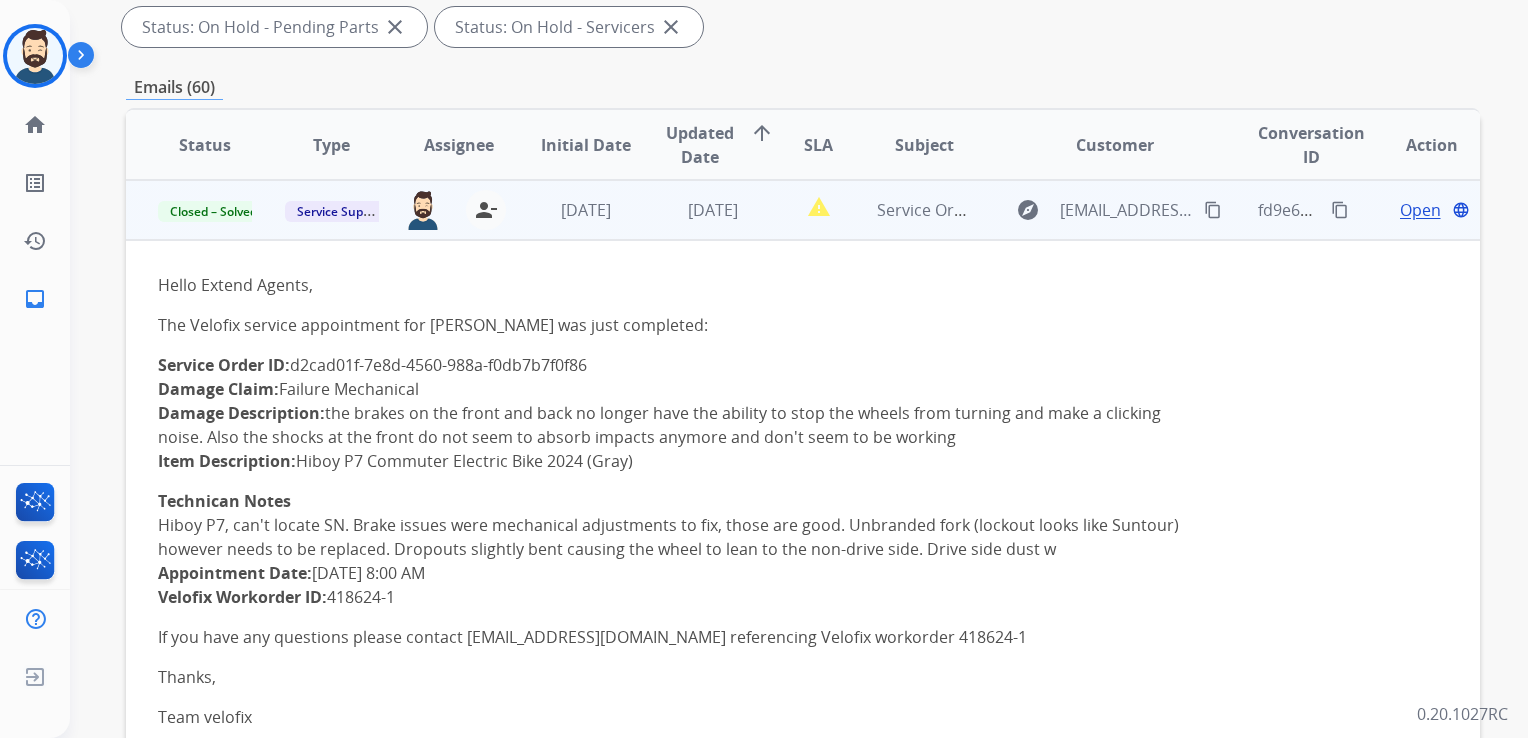 click on "4 days ago" at bounding box center (697, 210) 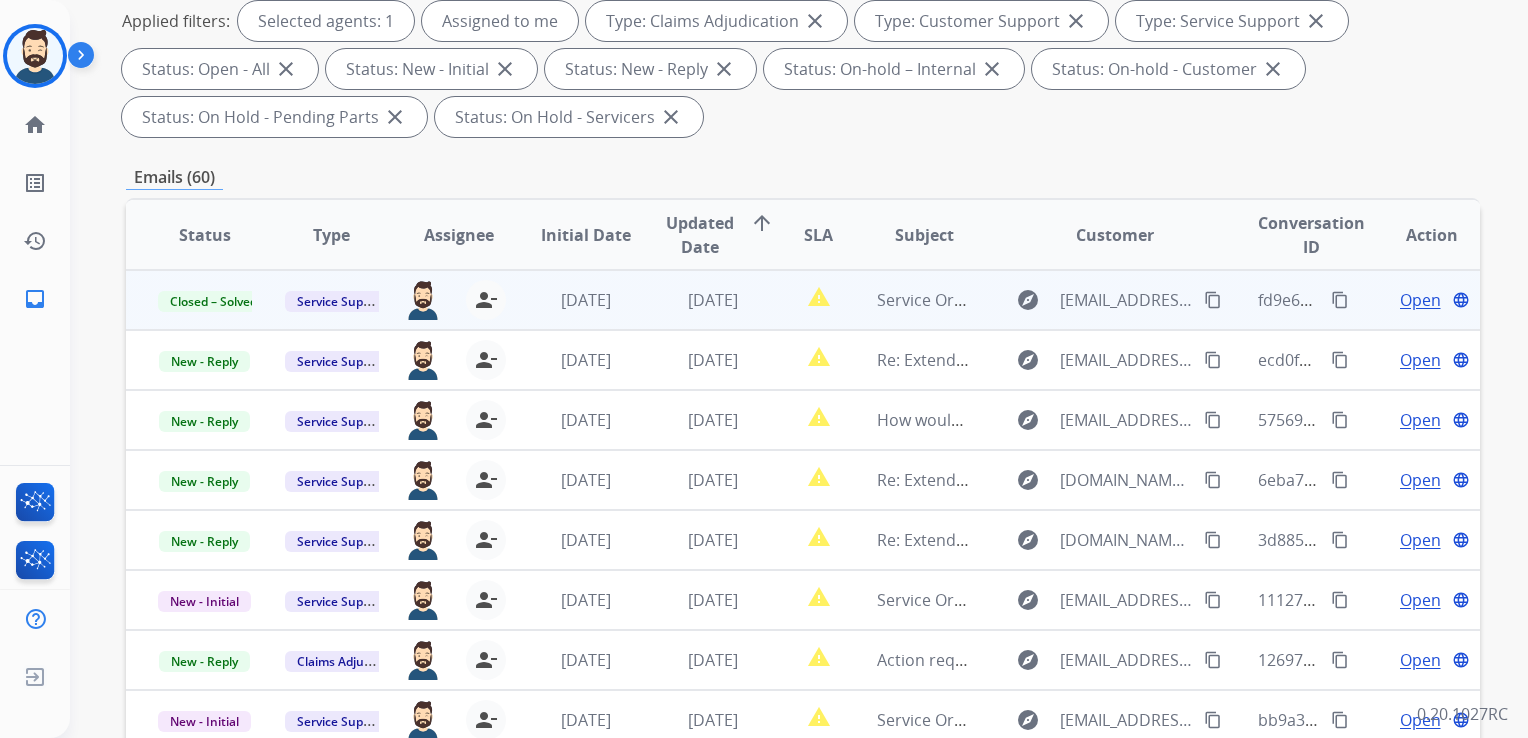 scroll, scrollTop: 0, scrollLeft: 0, axis: both 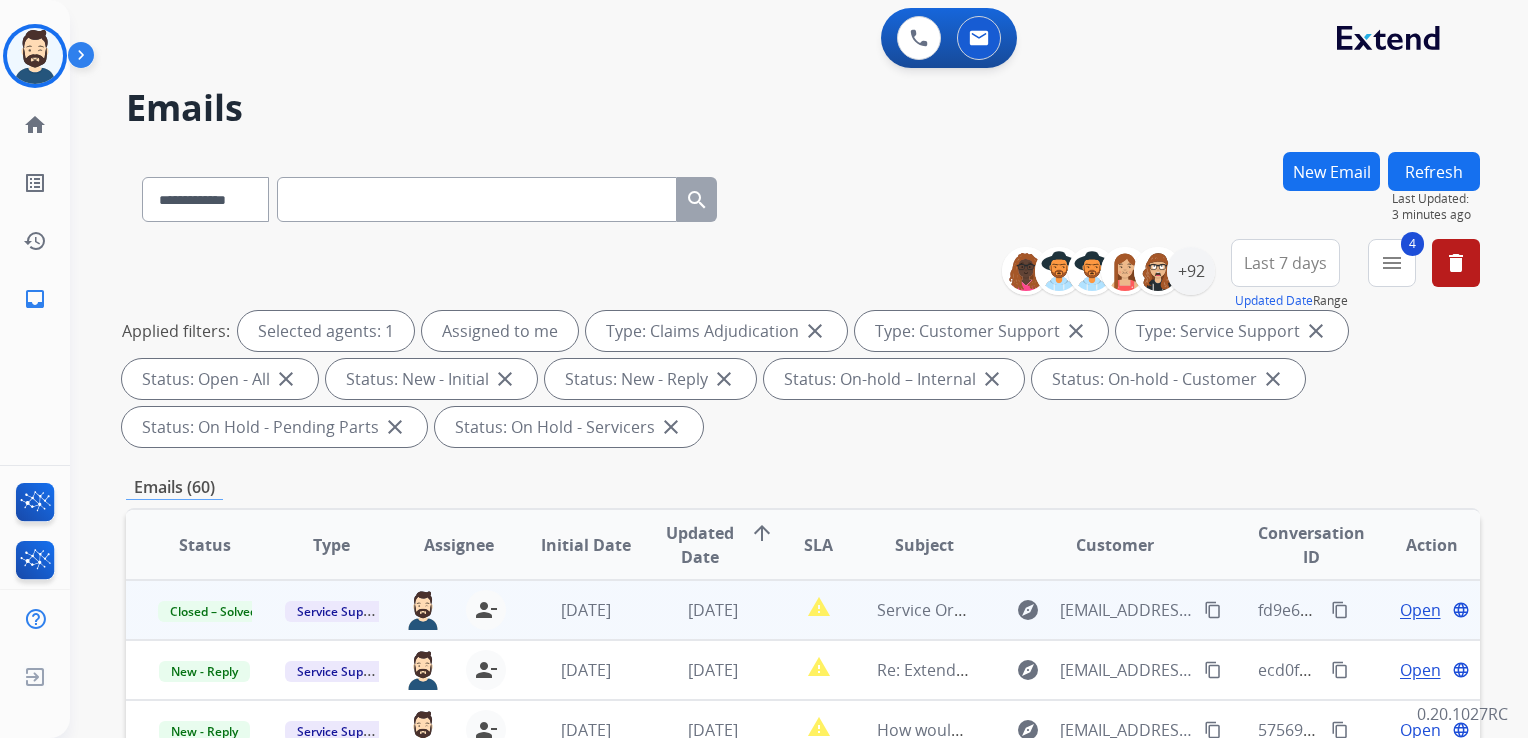 click on "Refresh" at bounding box center [1434, 171] 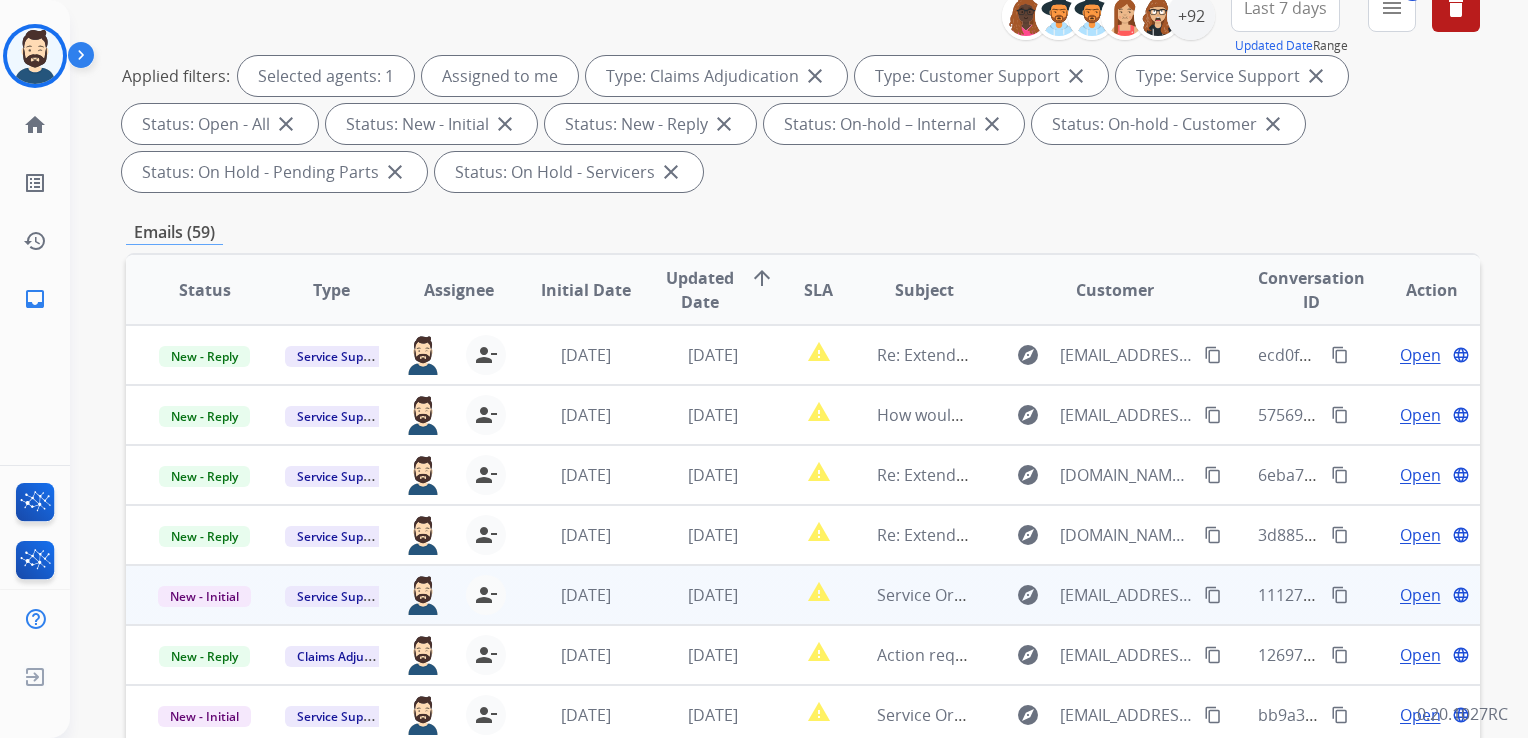 scroll, scrollTop: 300, scrollLeft: 0, axis: vertical 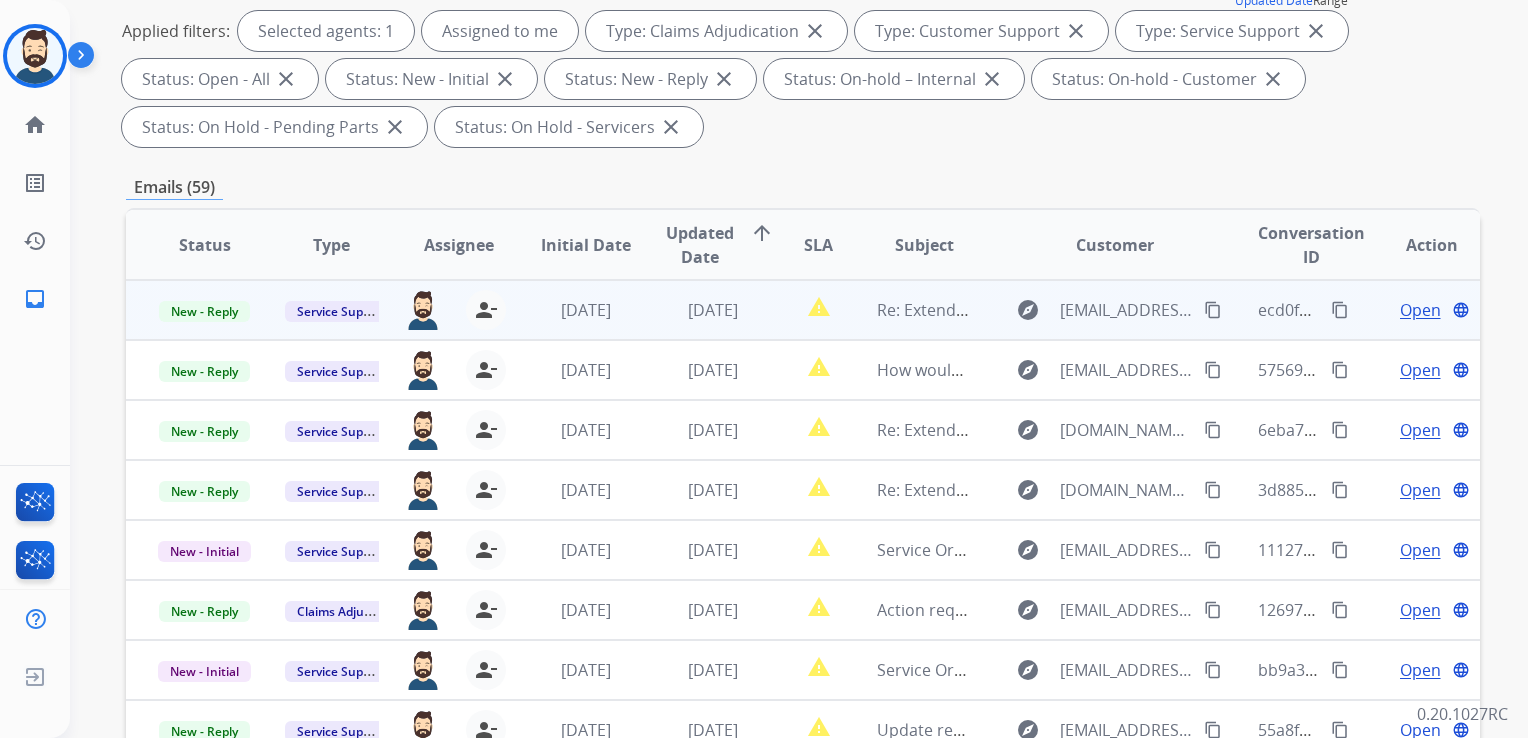 click on "4 days ago" at bounding box center [697, 310] 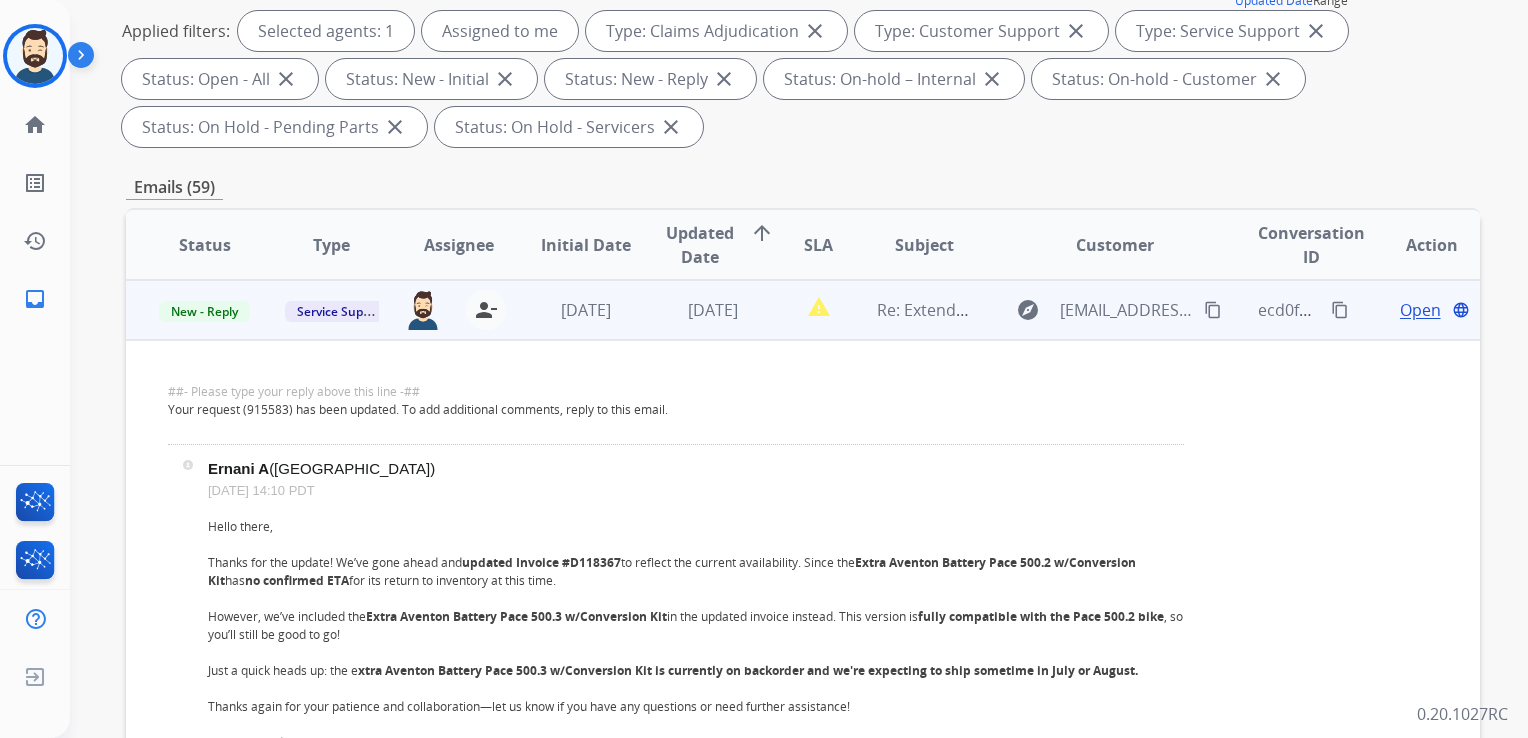 click on "Open" at bounding box center (1420, 310) 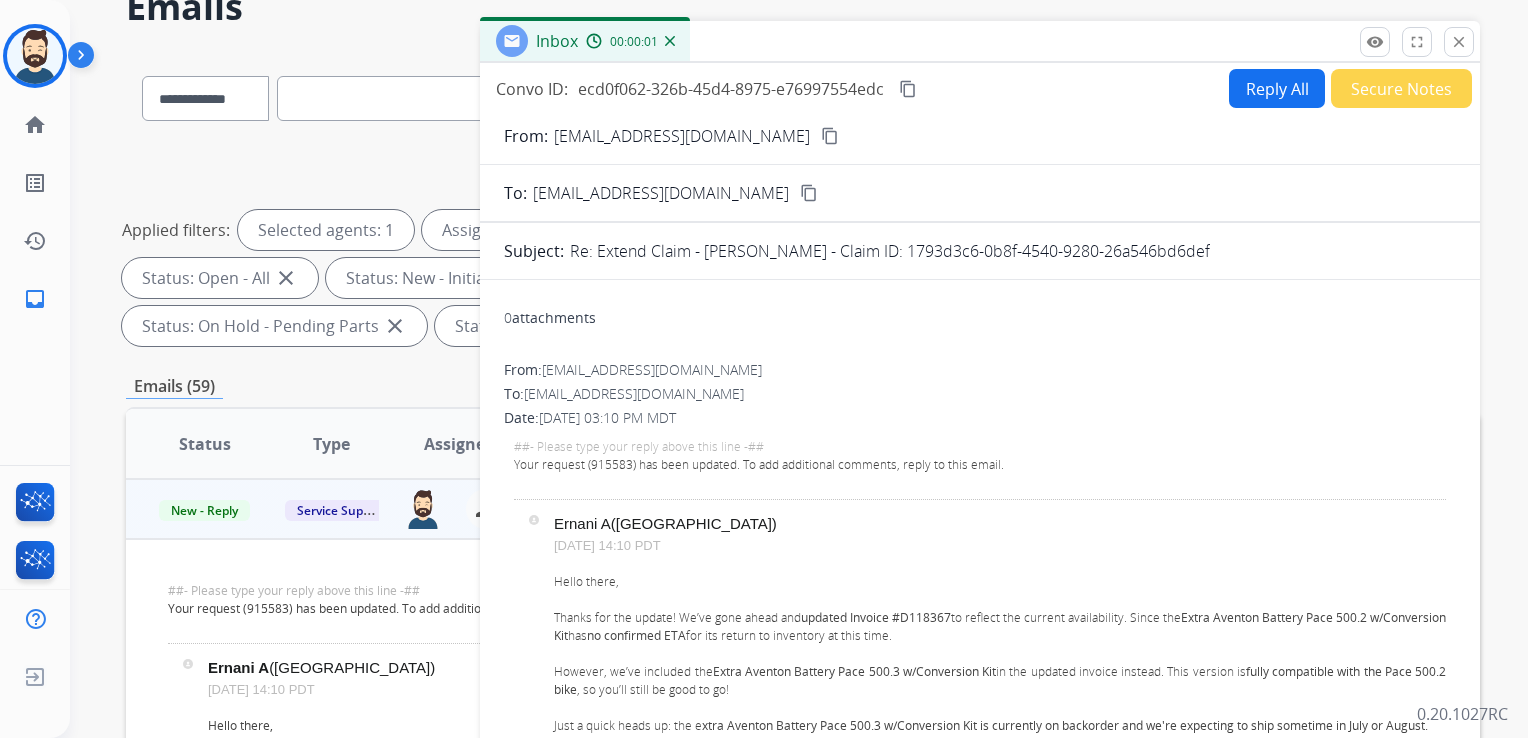 scroll, scrollTop: 100, scrollLeft: 0, axis: vertical 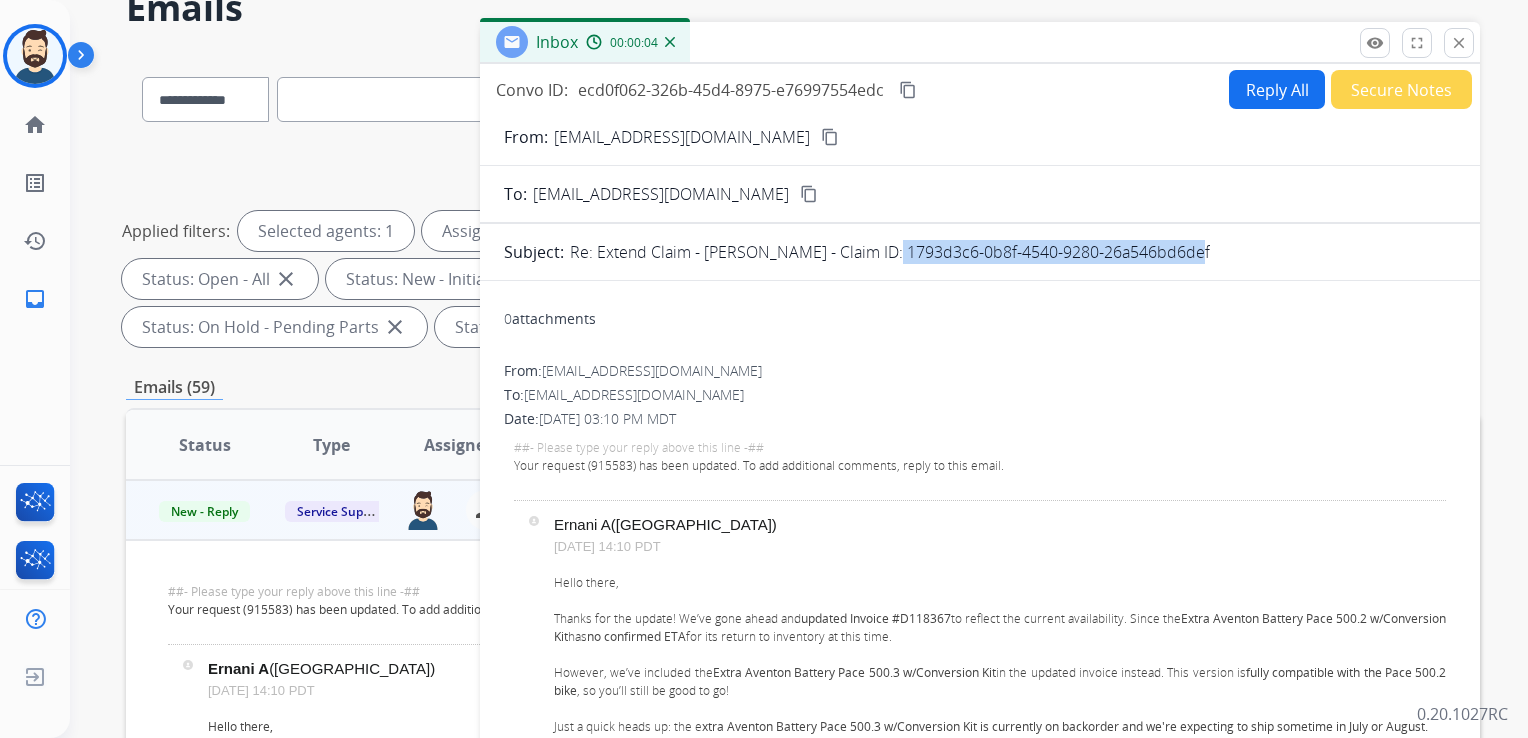 drag, startPoint x: 867, startPoint y: 250, endPoint x: 1176, endPoint y: 248, distance: 309.00647 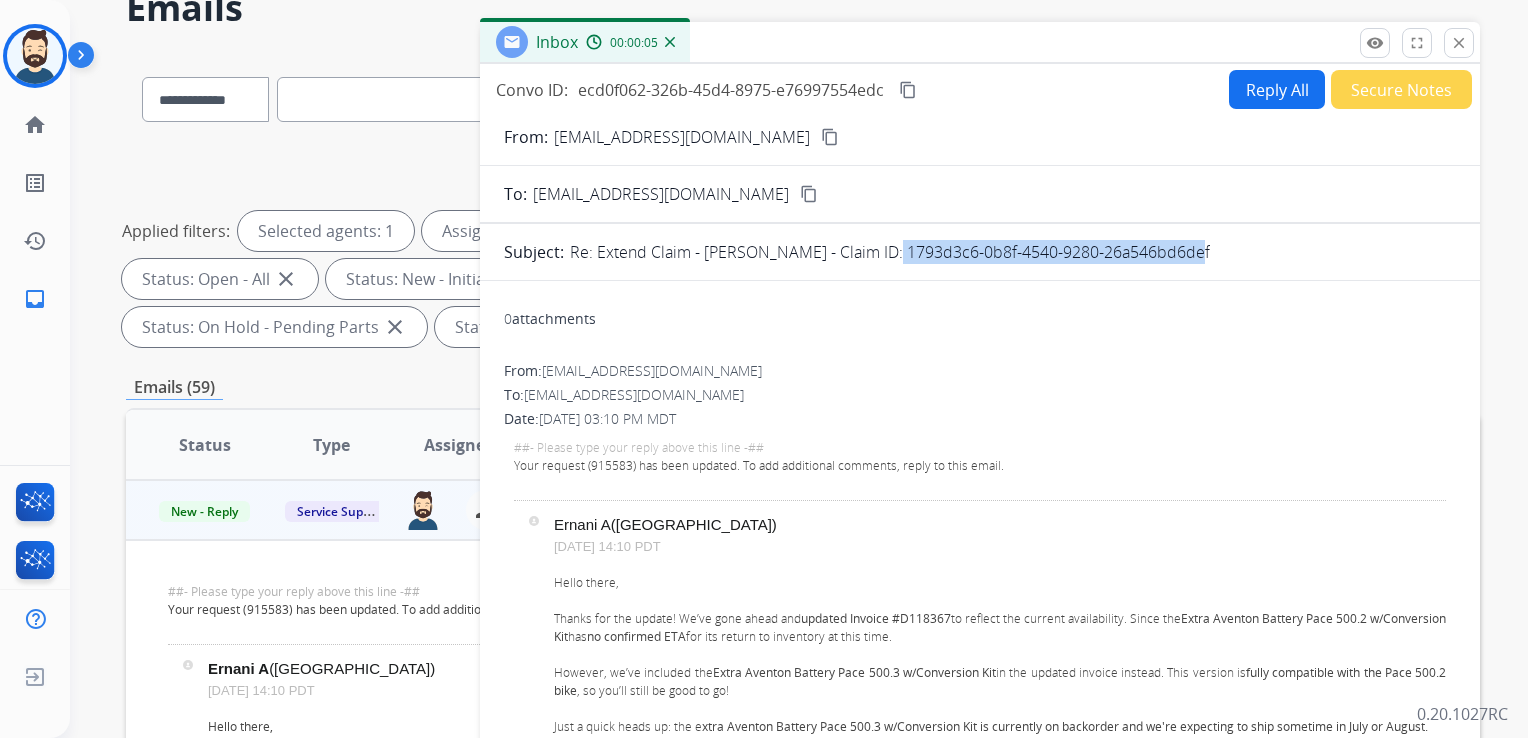 copy on "1793d3c6-0b8f-4540-9280-26a546bd6def" 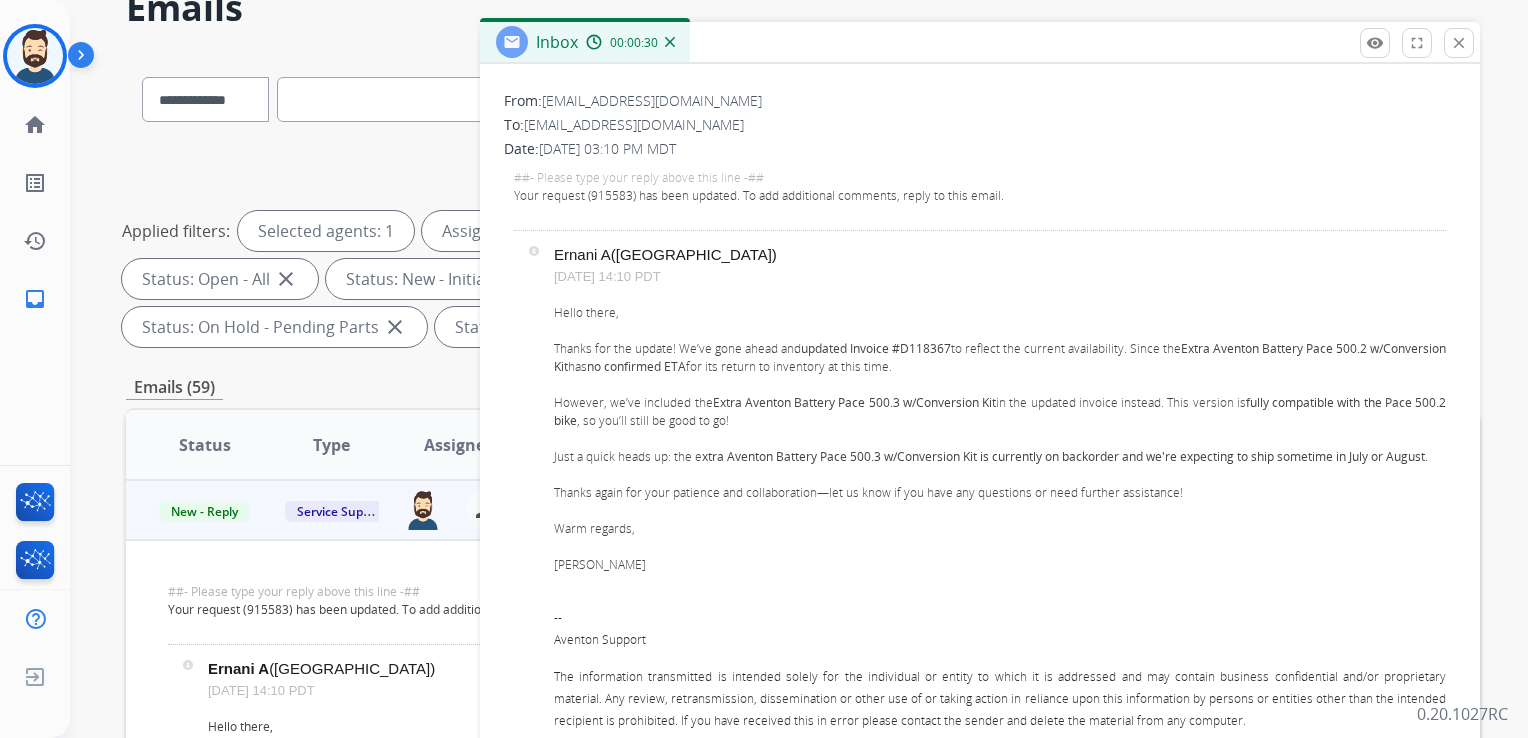 scroll, scrollTop: 300, scrollLeft: 0, axis: vertical 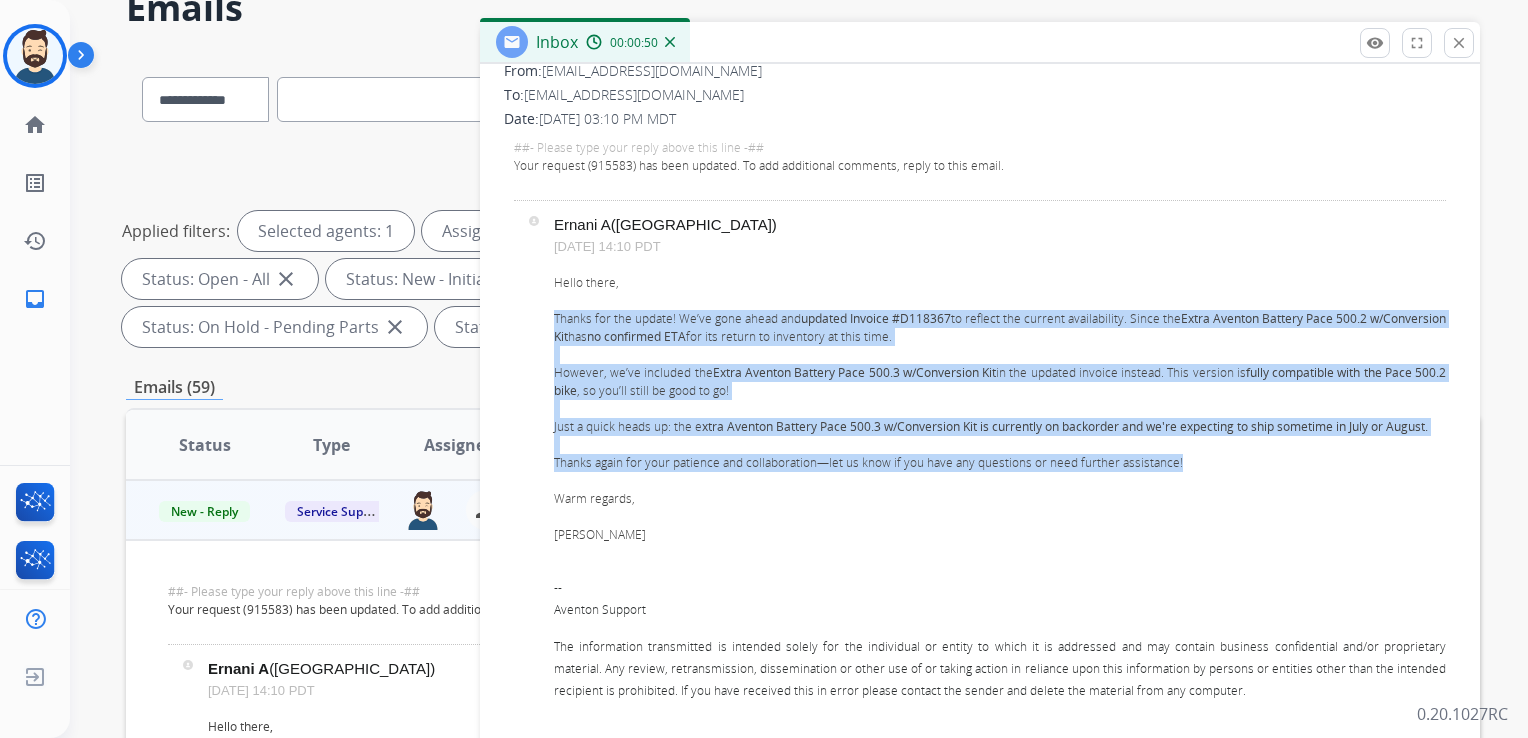 drag, startPoint x: 554, startPoint y: 316, endPoint x: 1198, endPoint y: 473, distance: 662.8612 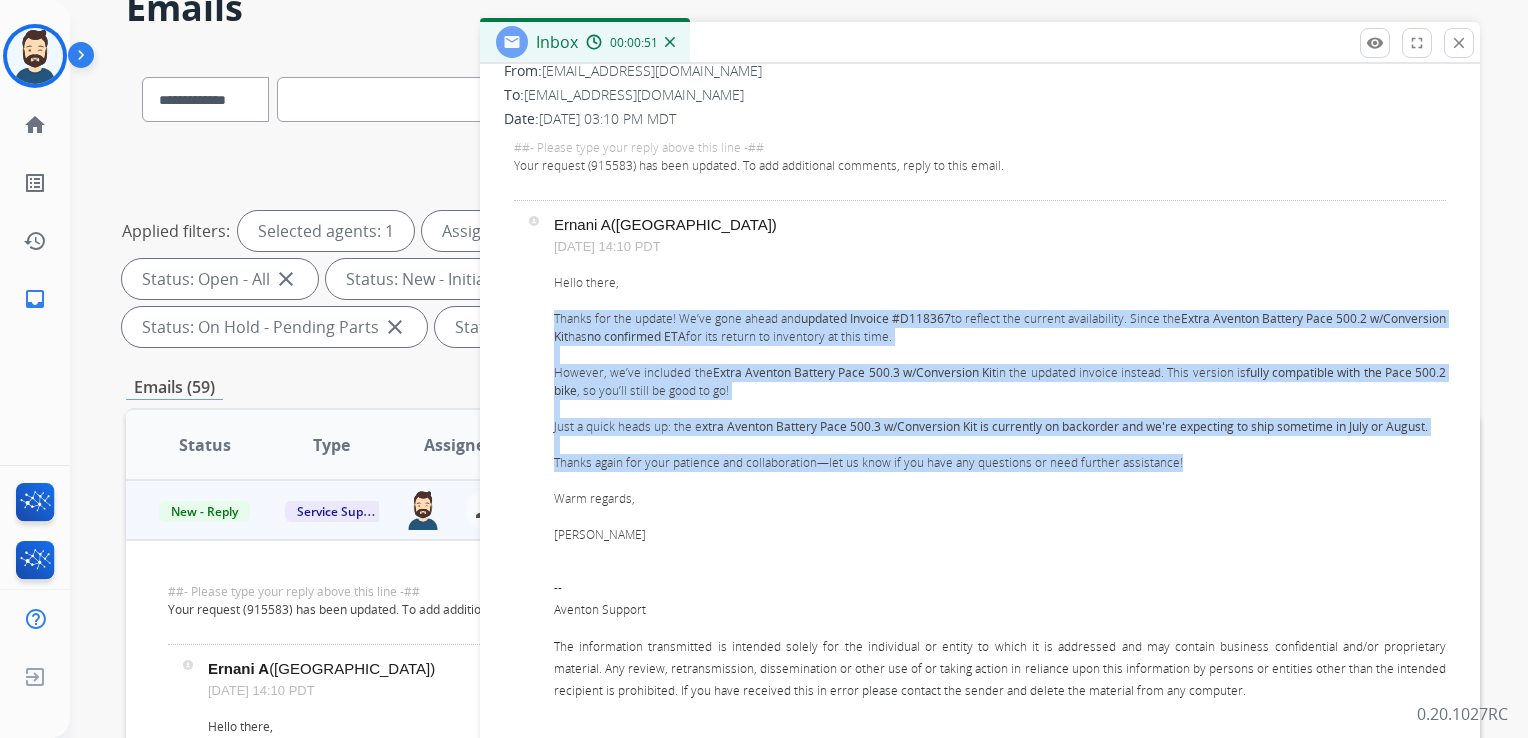 copy on "Thanks for the update! We’ve gone ahead and  updated Invoice #D118367  to reflect the current availability. Since the  Extra Aventon Battery Pace 500.2 w/Conversion Kit  has  no confirmed ETA  for its return to inventory at this time.   However, we’ve included the  Extra Aventon Battery Pace 500.3 w/Conversion Kit  in the updated invoice instead. This version is  fully compatible with the Pace 500.2 bike , so you’ll still be good to go!    Just a quick heads up: the e xtra Aventon Battery Pace 500.3 w/Conversion Kit is currently on backorder and we're expecting to ship sometime in July or August.   Thanks again for your patience and collaboration—let us know if you have any questions or need further assistance!" 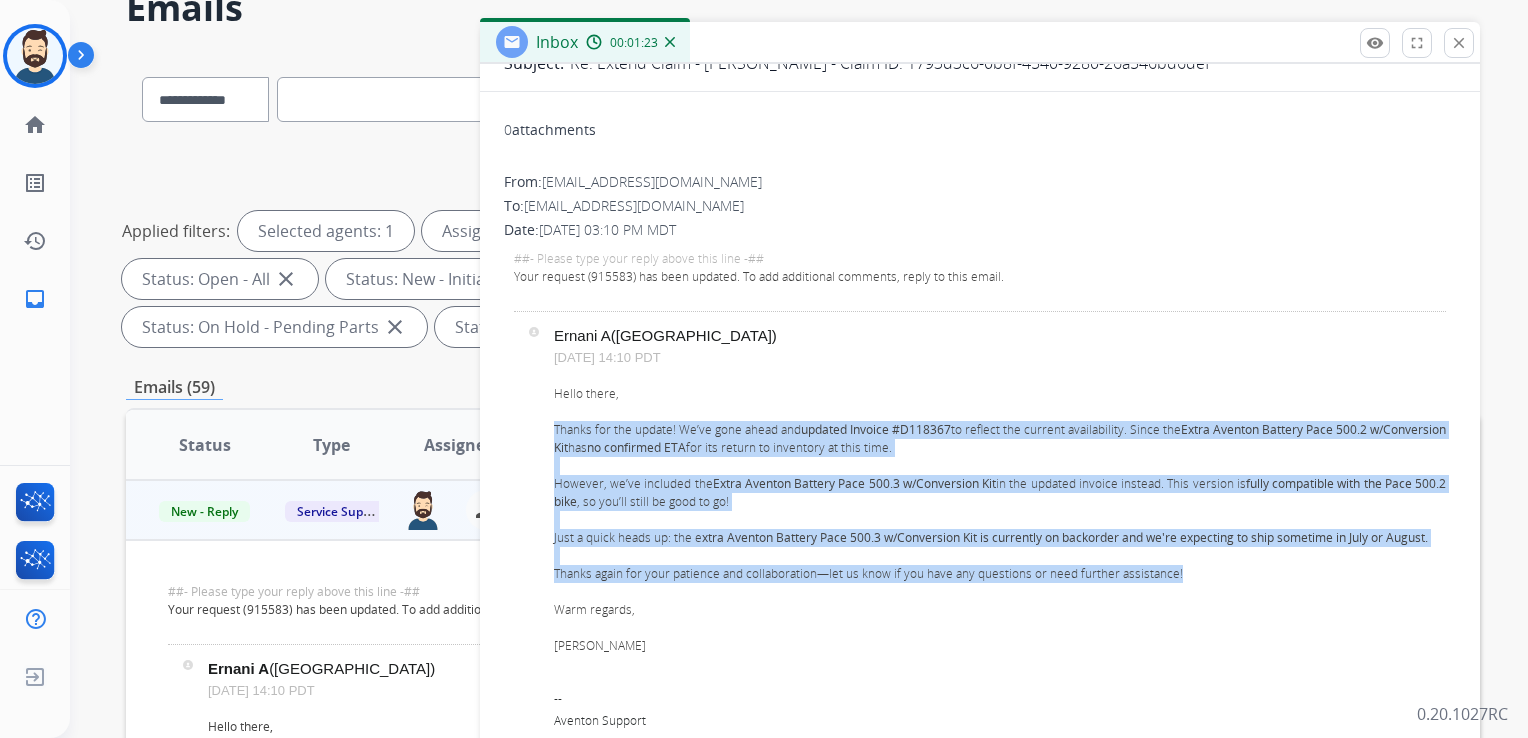 scroll, scrollTop: 200, scrollLeft: 0, axis: vertical 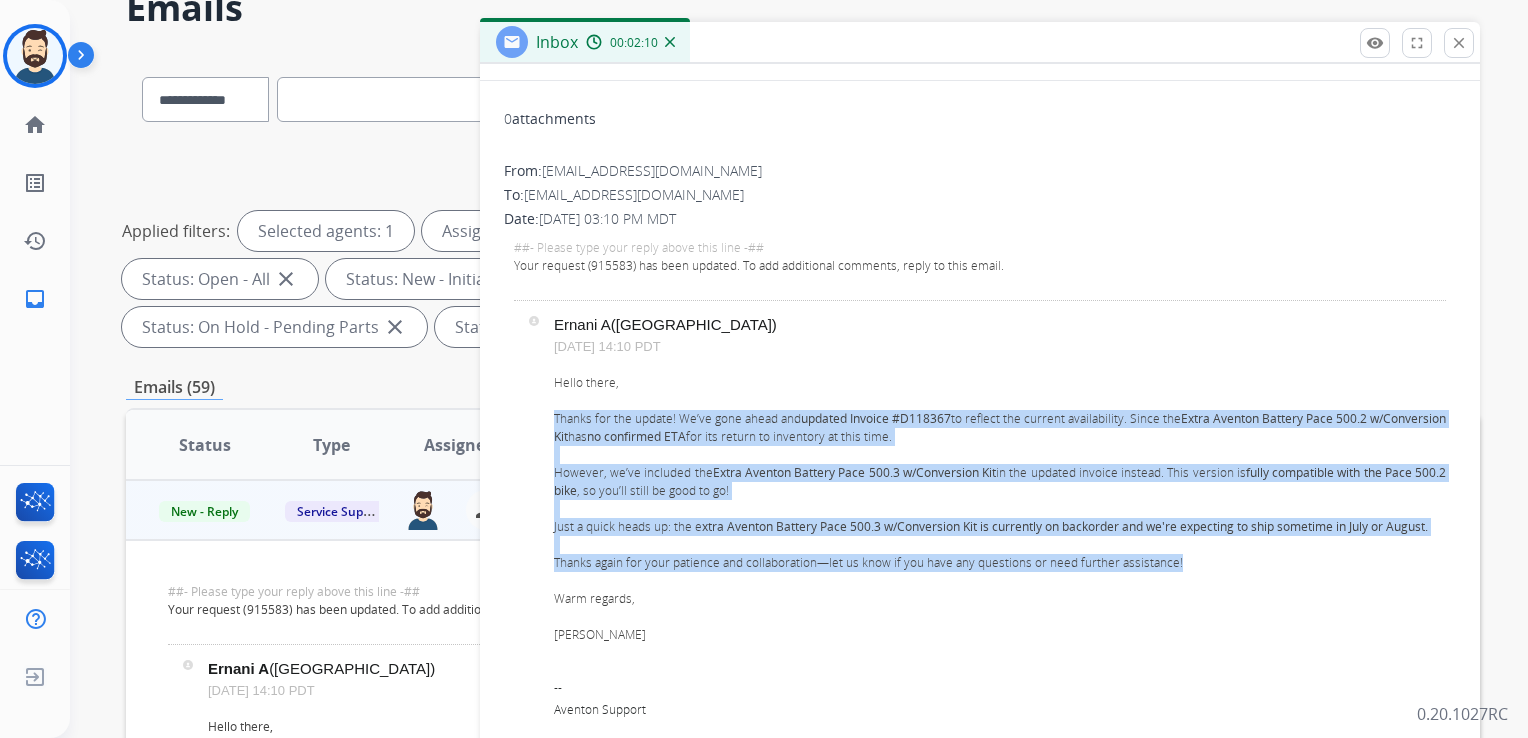 click on "Hello there,   Thanks for the update! We’ve gone ahead and  updated Invoice #D118367  to reflect the current availability. Since the  Extra Aventon Battery Pace 500.2 w/Conversion Kit  has  no confirmed ETA  for its return to inventory at this time.   However, we’ve included the  Extra Aventon Battery Pace 500.3 w/Conversion Kit  in the updated invoice instead. This version is  fully compatible with the Pace 500.2 bike , so you’ll still be good to go!    Just a quick heads up: the e xtra Aventon Battery Pace 500.3 w/Conversion Kit is currently on backorder and we're expecting to ship sometime in July or August.   Thanks again for your patience and collaboration—let us know if you have any questions or need further assistance!   Warm regards,   Ernani A.   --
Aventon Support" at bounding box center [1000, 588] 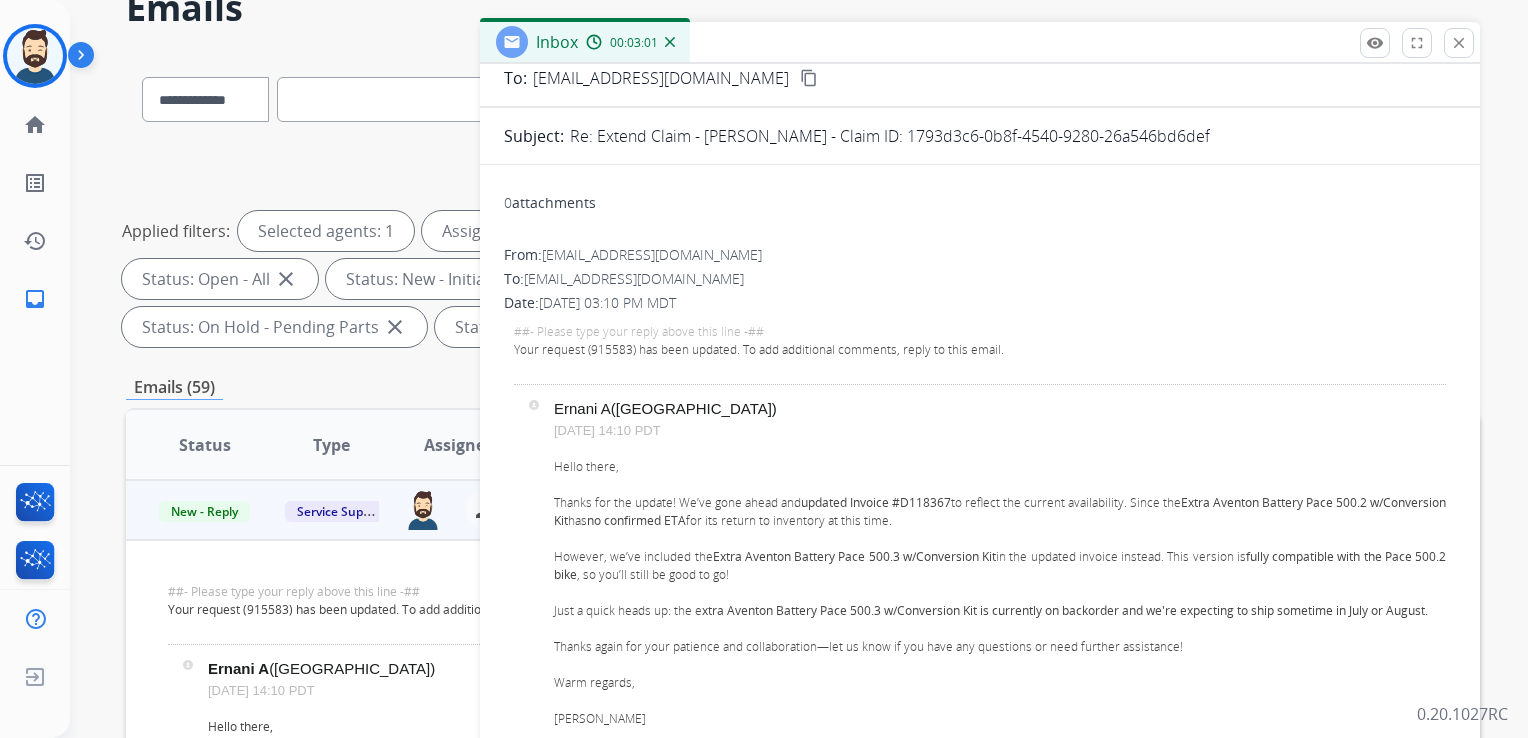scroll, scrollTop: 0, scrollLeft: 0, axis: both 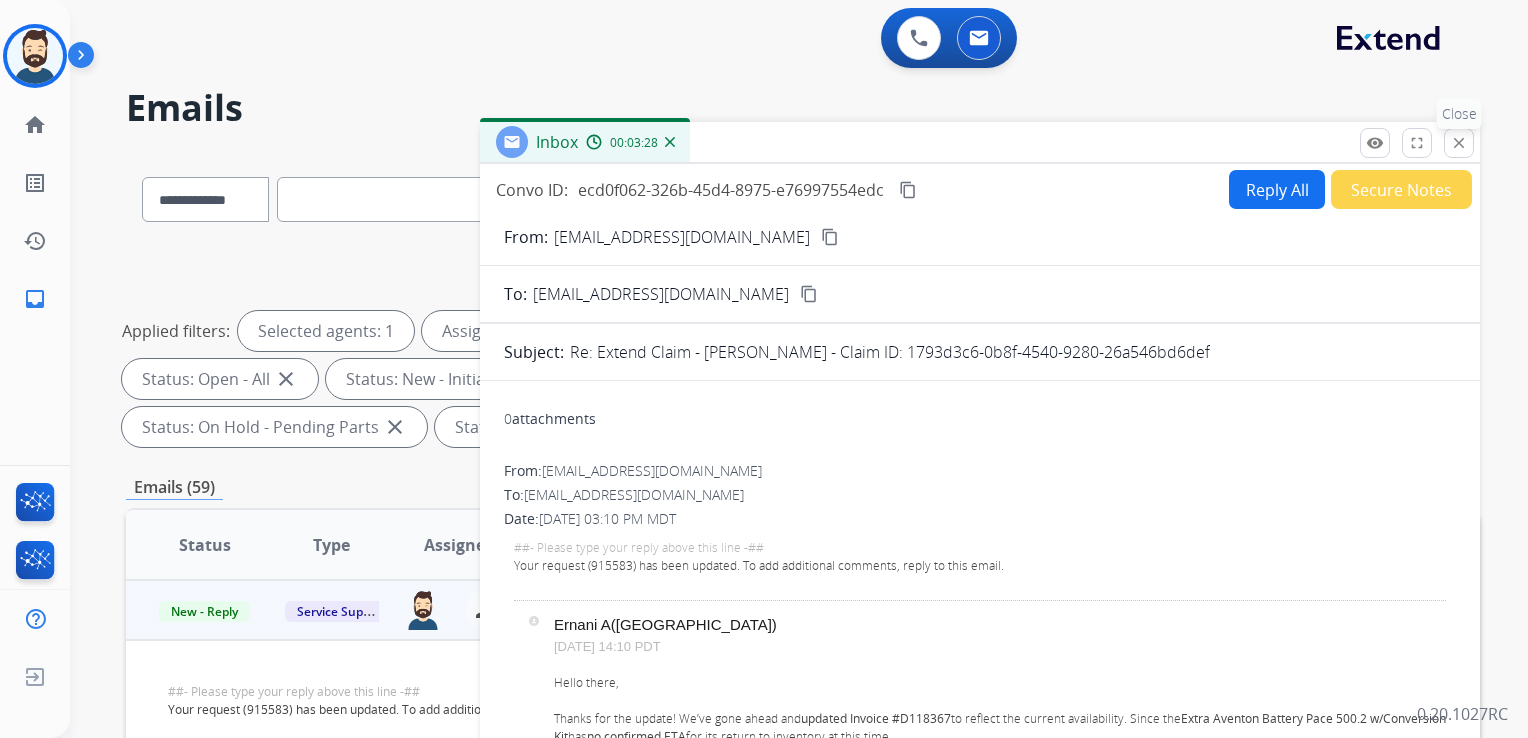 click on "close" at bounding box center (1459, 143) 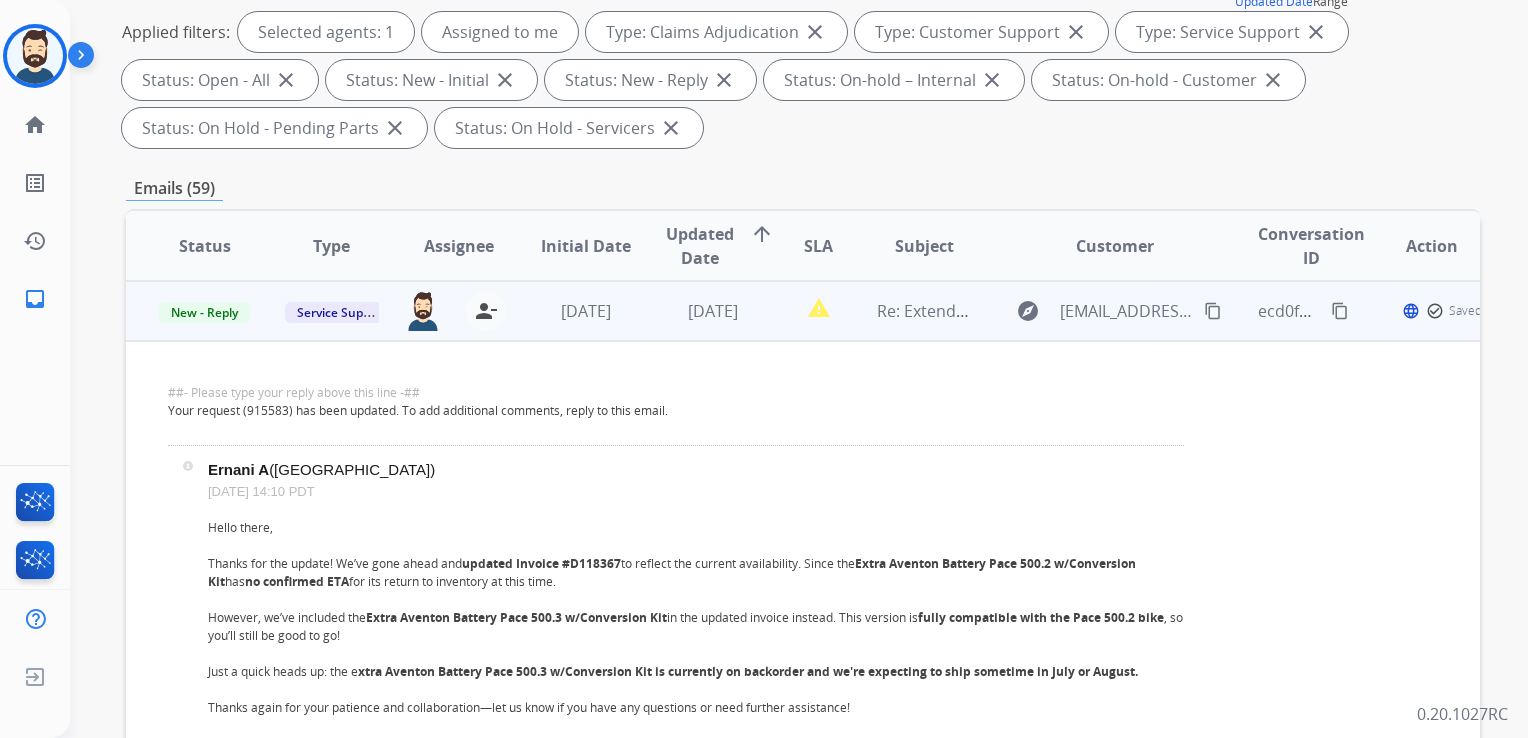 scroll, scrollTop: 300, scrollLeft: 0, axis: vertical 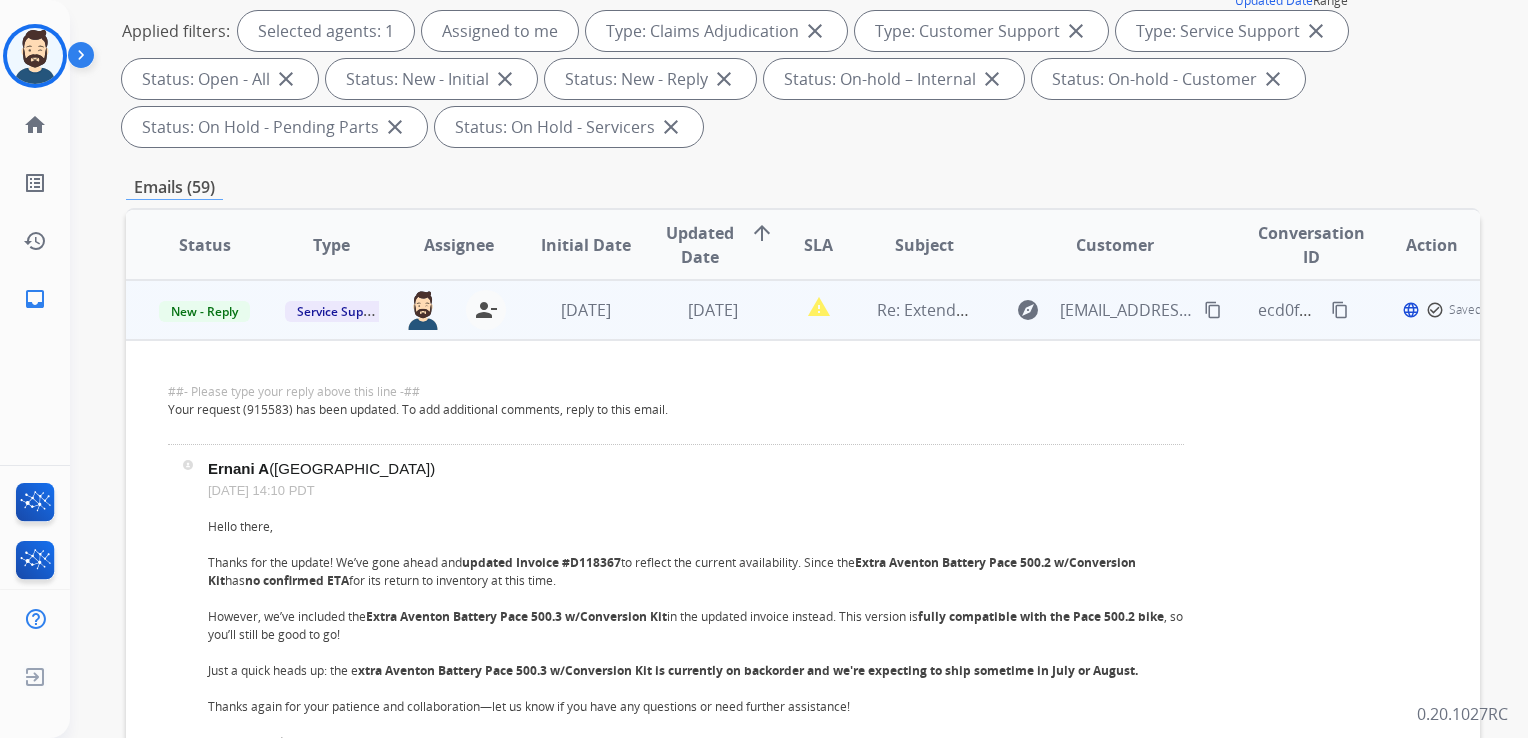 click on "4 days ago" at bounding box center [697, 310] 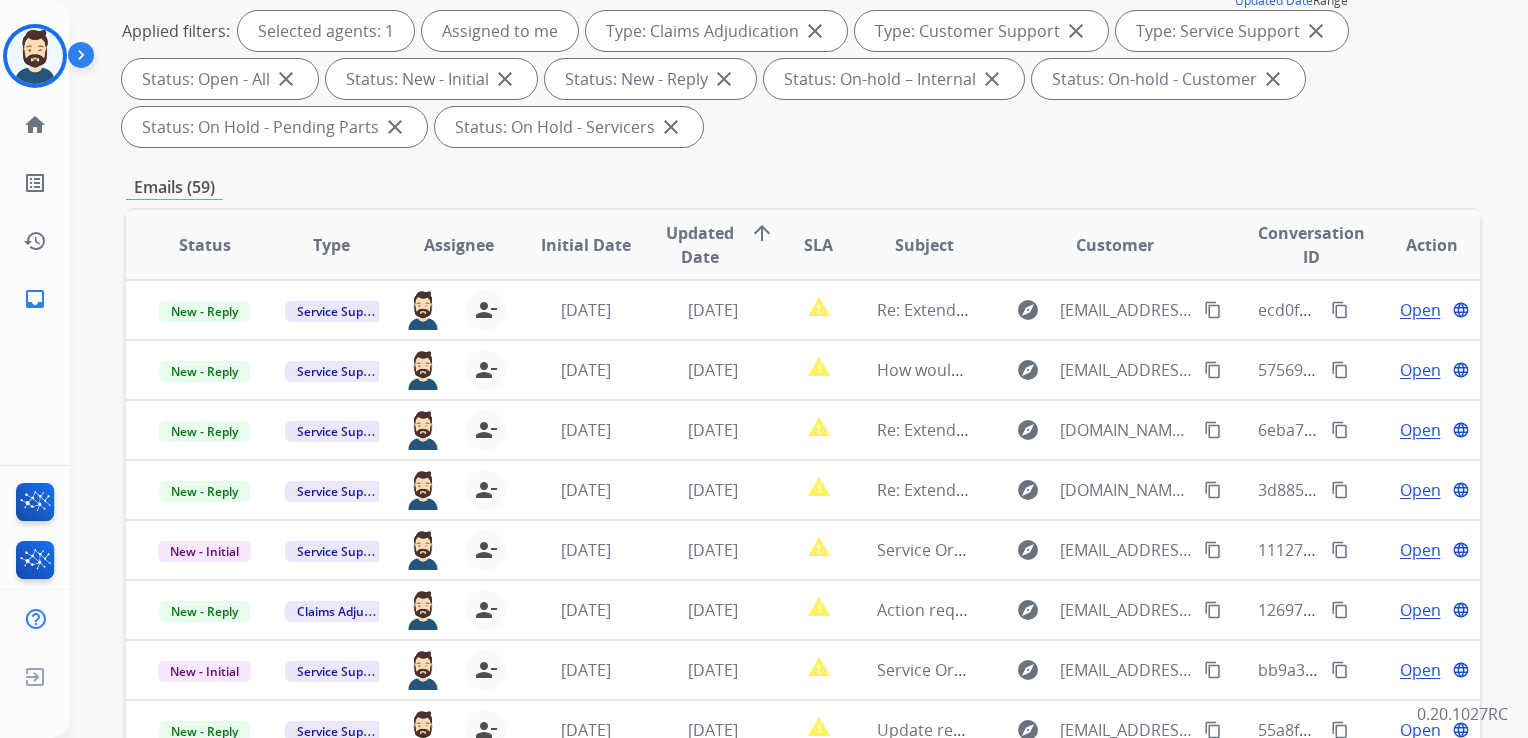 scroll, scrollTop: 1, scrollLeft: 0, axis: vertical 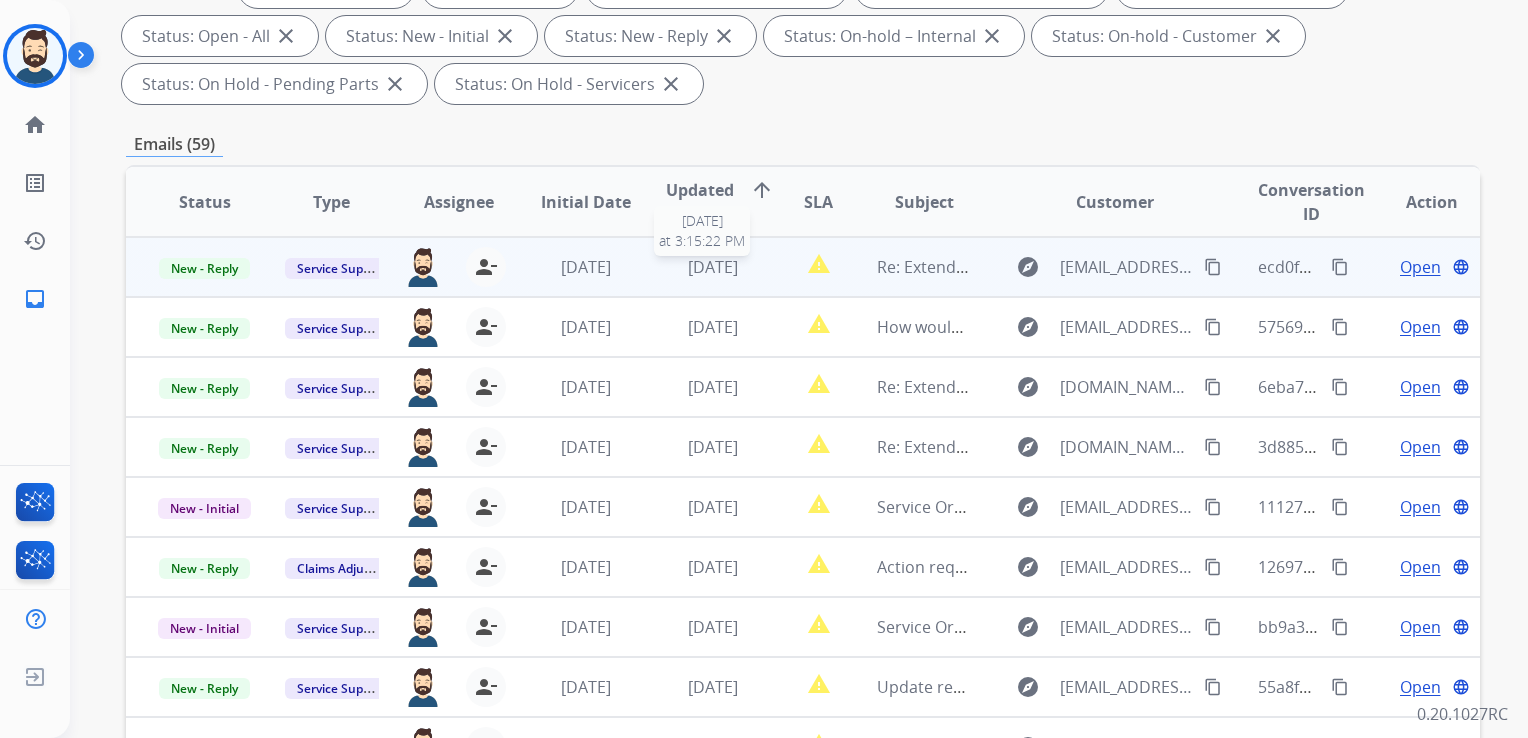 click on "4 days ago" at bounding box center [713, 267] 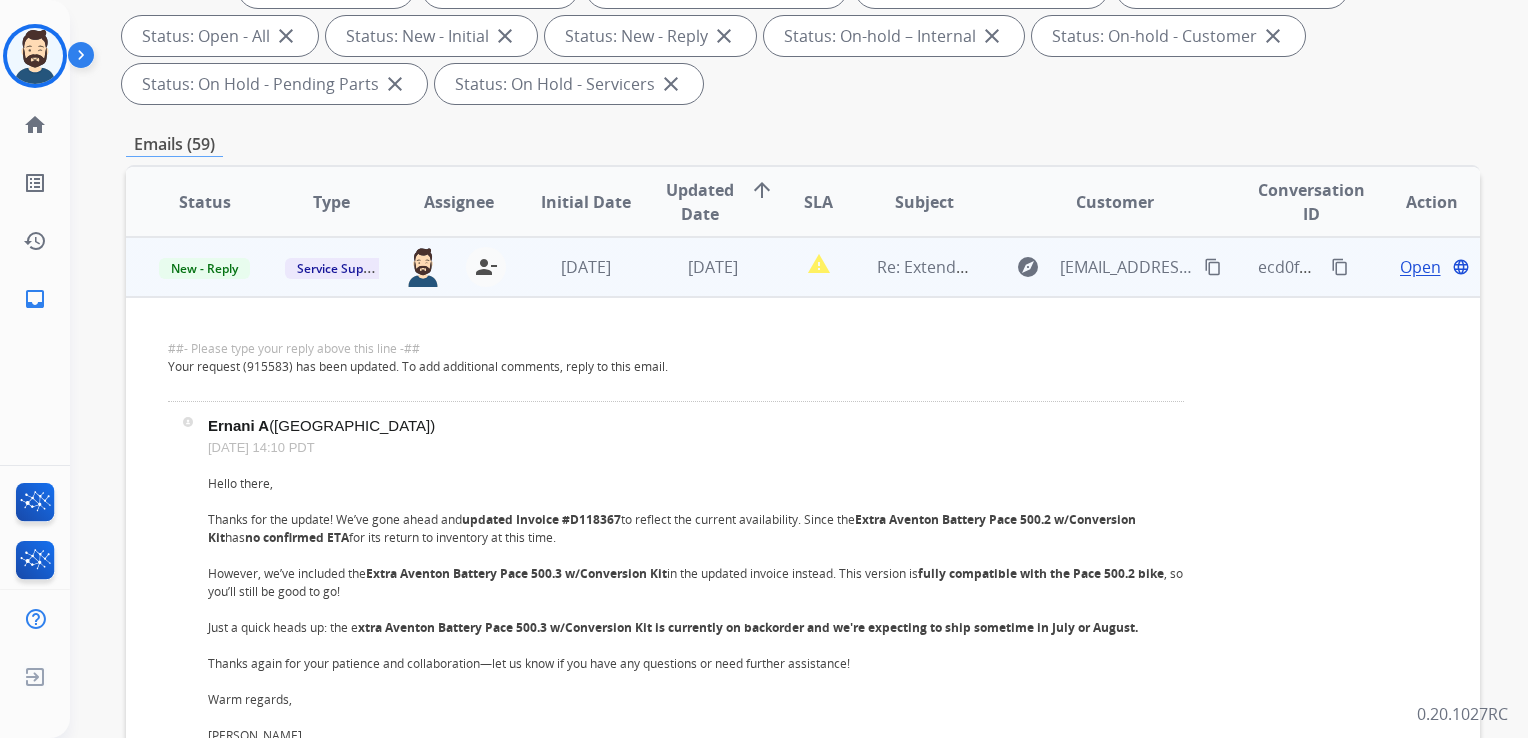 click on "Open" at bounding box center (1420, 267) 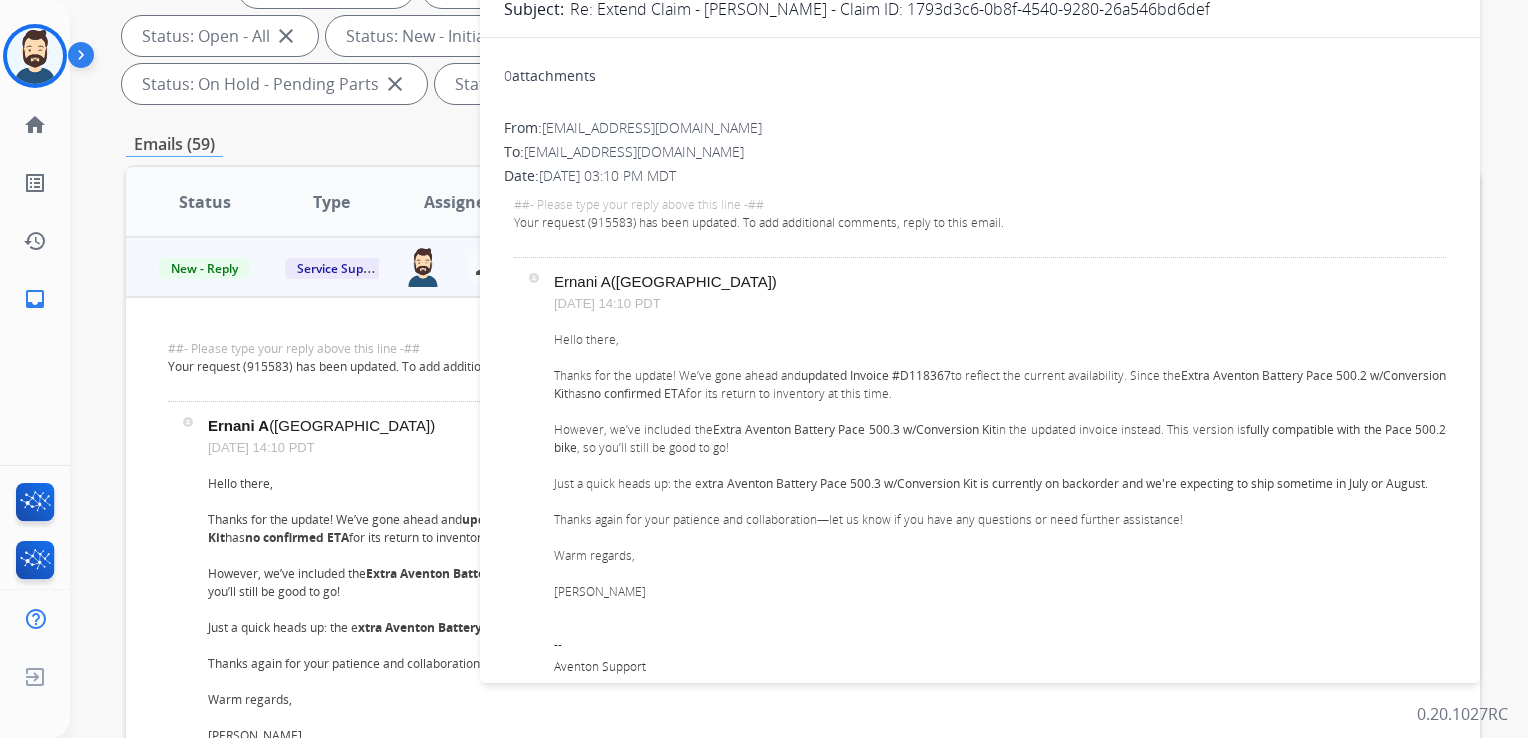 scroll, scrollTop: 100, scrollLeft: 0, axis: vertical 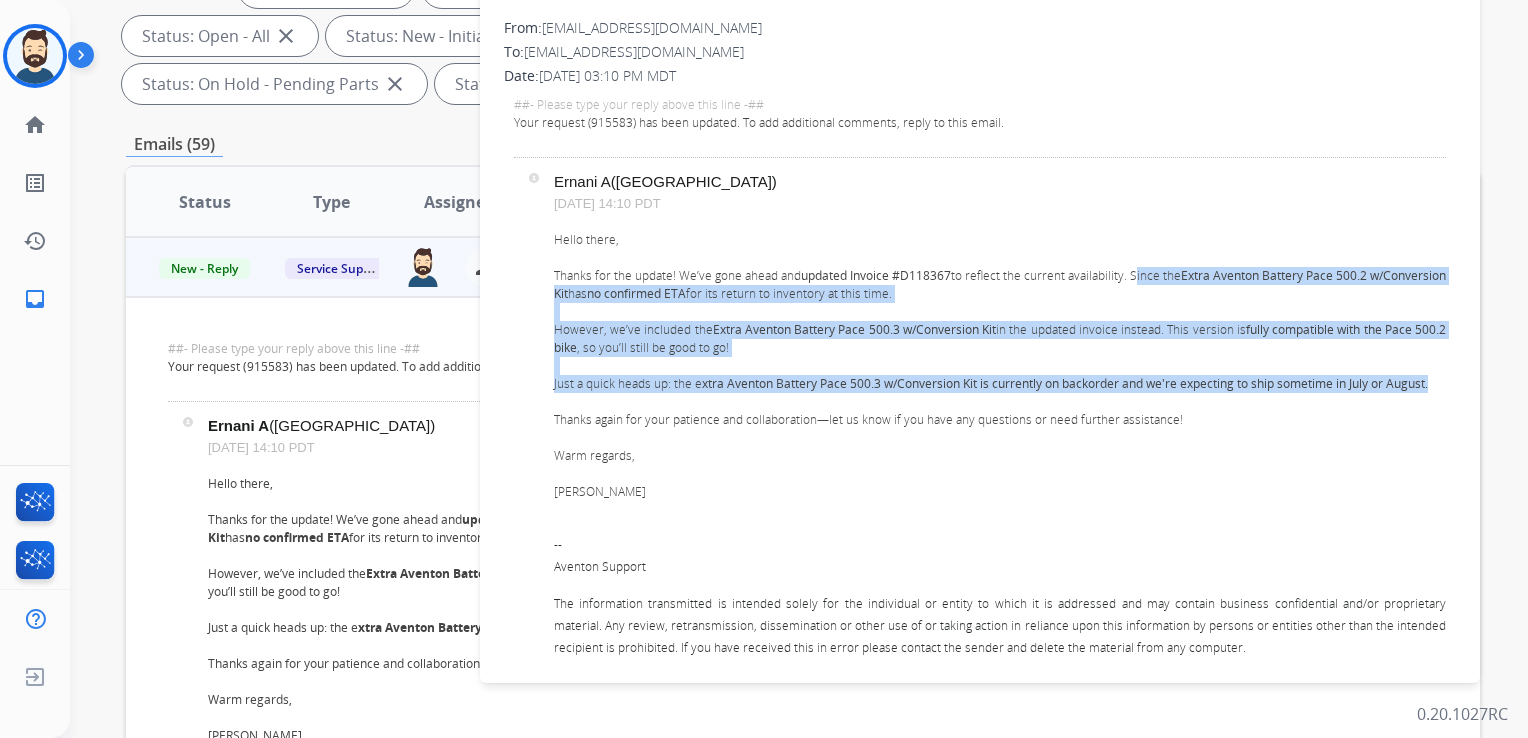 drag, startPoint x: 1175, startPoint y: 274, endPoint x: 1195, endPoint y: 398, distance: 125.60255 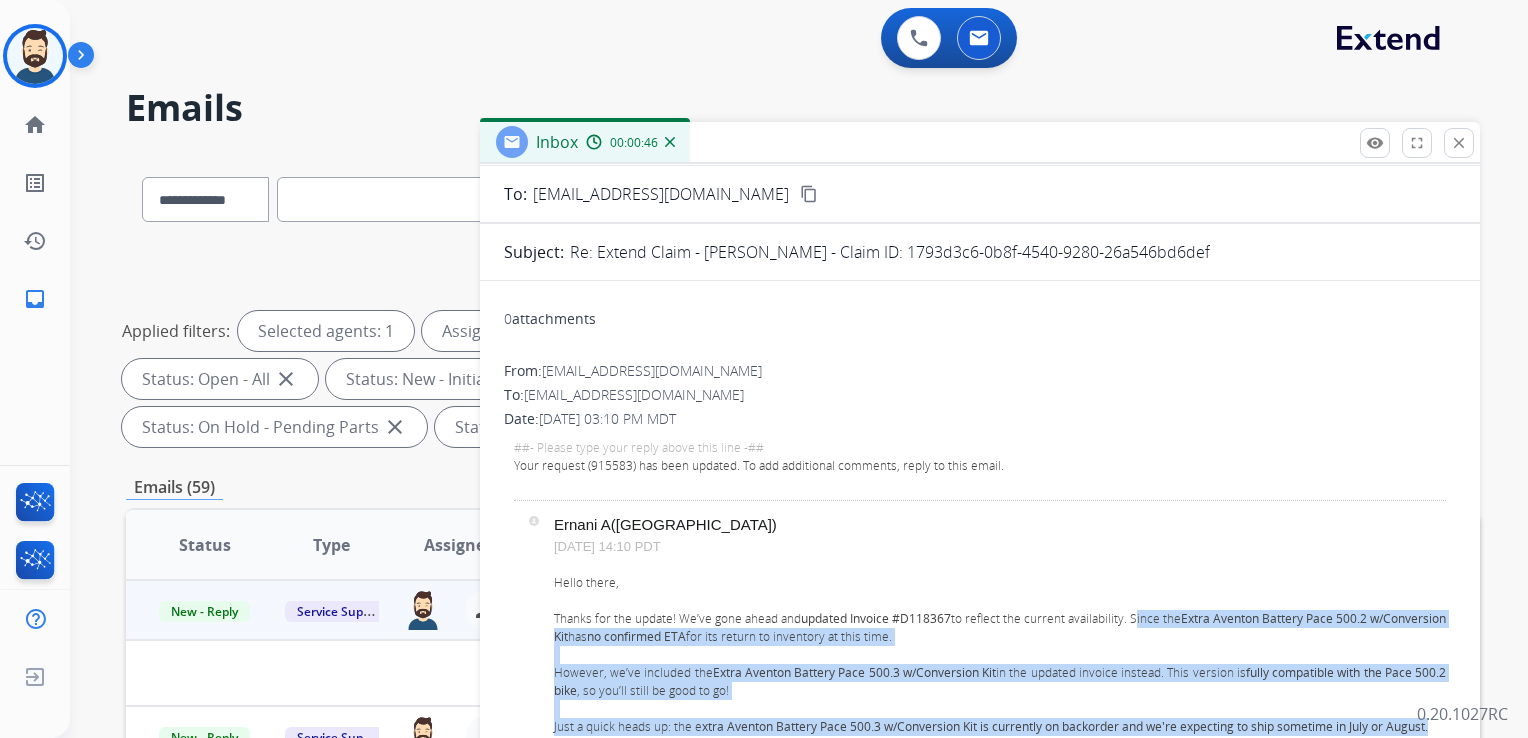 copy on "Since the  Extra Aventon Battery Pace 500.2 w/Conversion Kit  has  no confirmed ETA  for its return to inventory at this time.   However, we’ve included the  Extra Aventon Battery Pace 500.3 w/Conversion Kit  in the updated invoice instead. This version is  fully compatible with the Pace 500.2 bike , so you’ll still be good to go!    Just a quick heads up: the e xtra Aventon Battery Pace 500.3 w/Conversion Kit is currently on backorder and we're expecting to ship sometime in July or August." 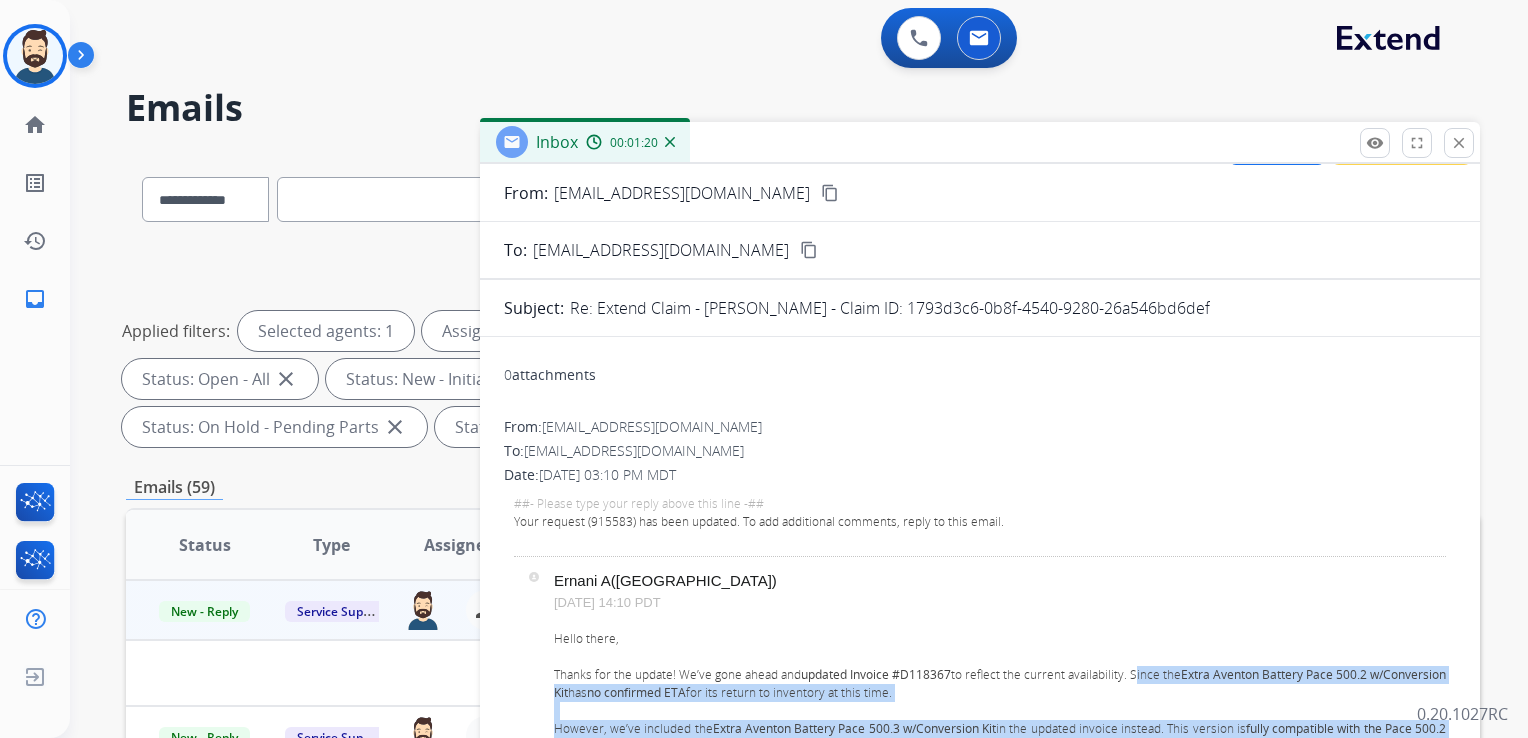 scroll, scrollTop: 0, scrollLeft: 0, axis: both 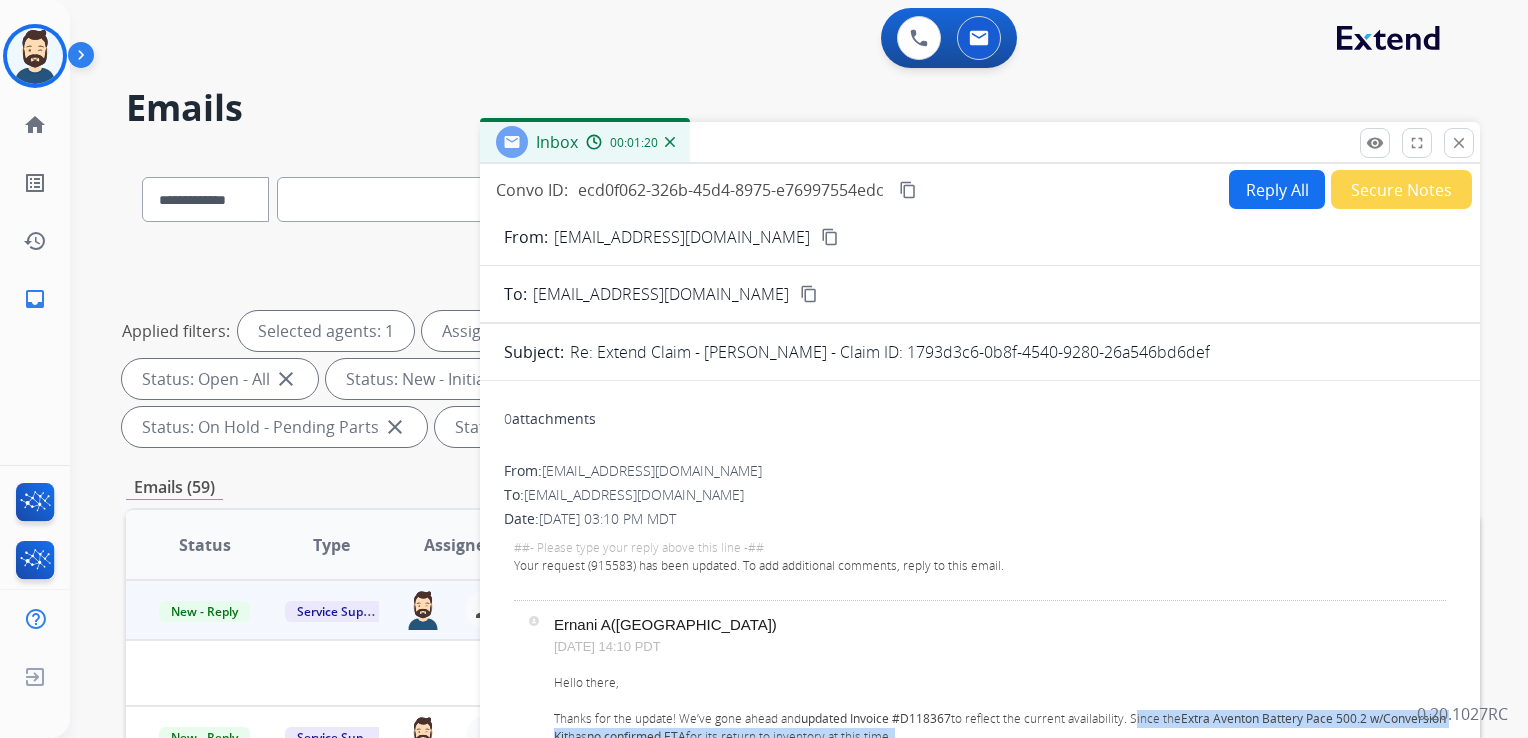 click on "Reply All" at bounding box center (1277, 189) 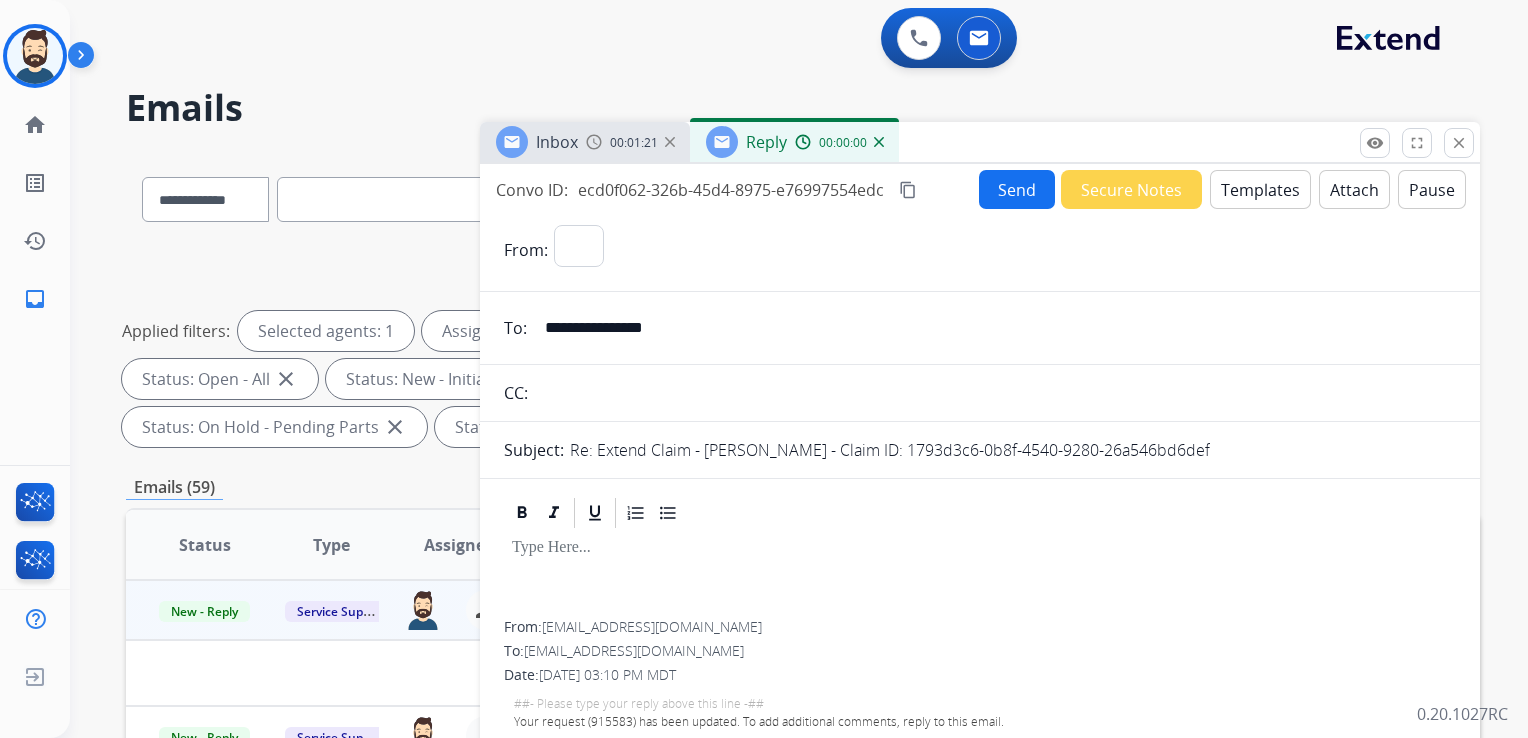 click on "Templates" at bounding box center (1260, 189) 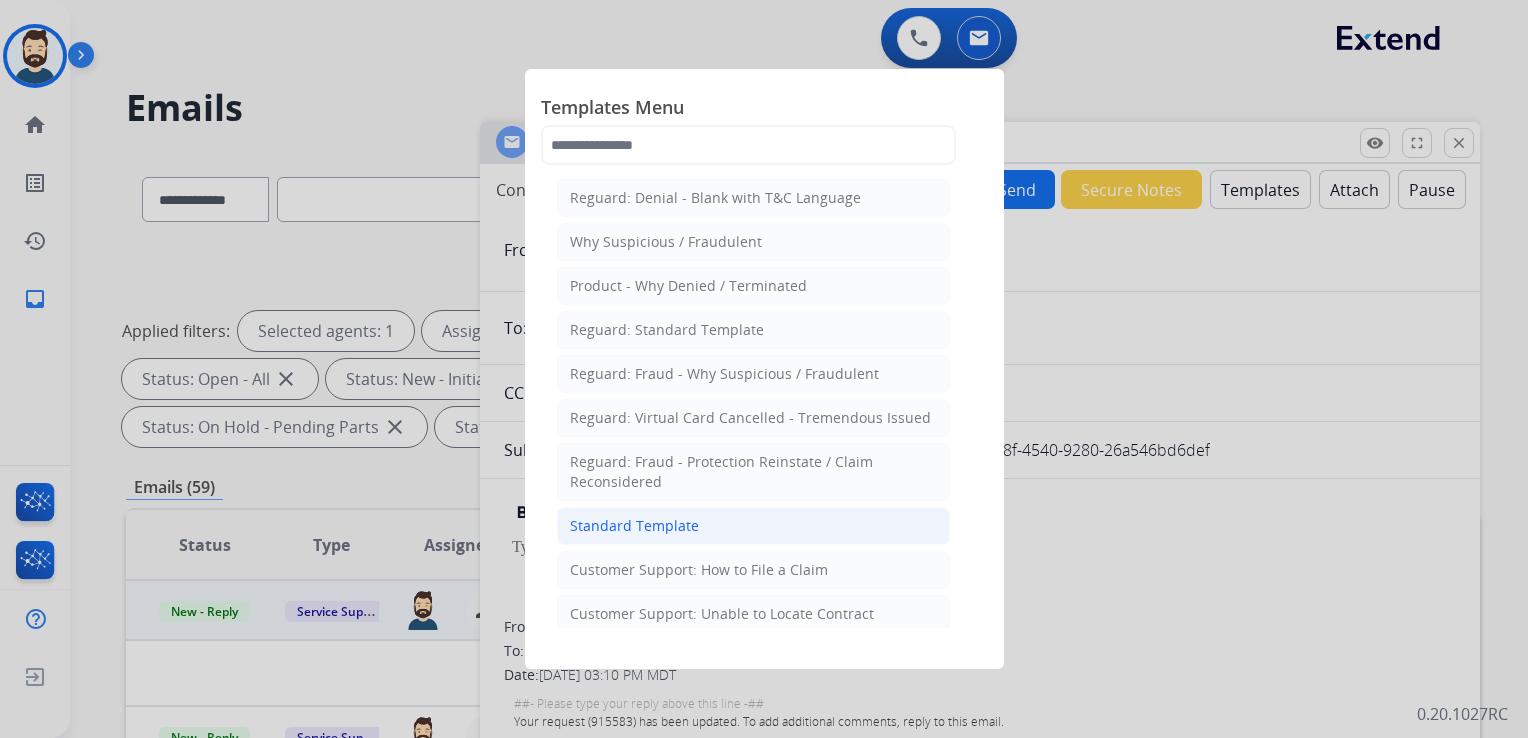 click on "Standard Template" 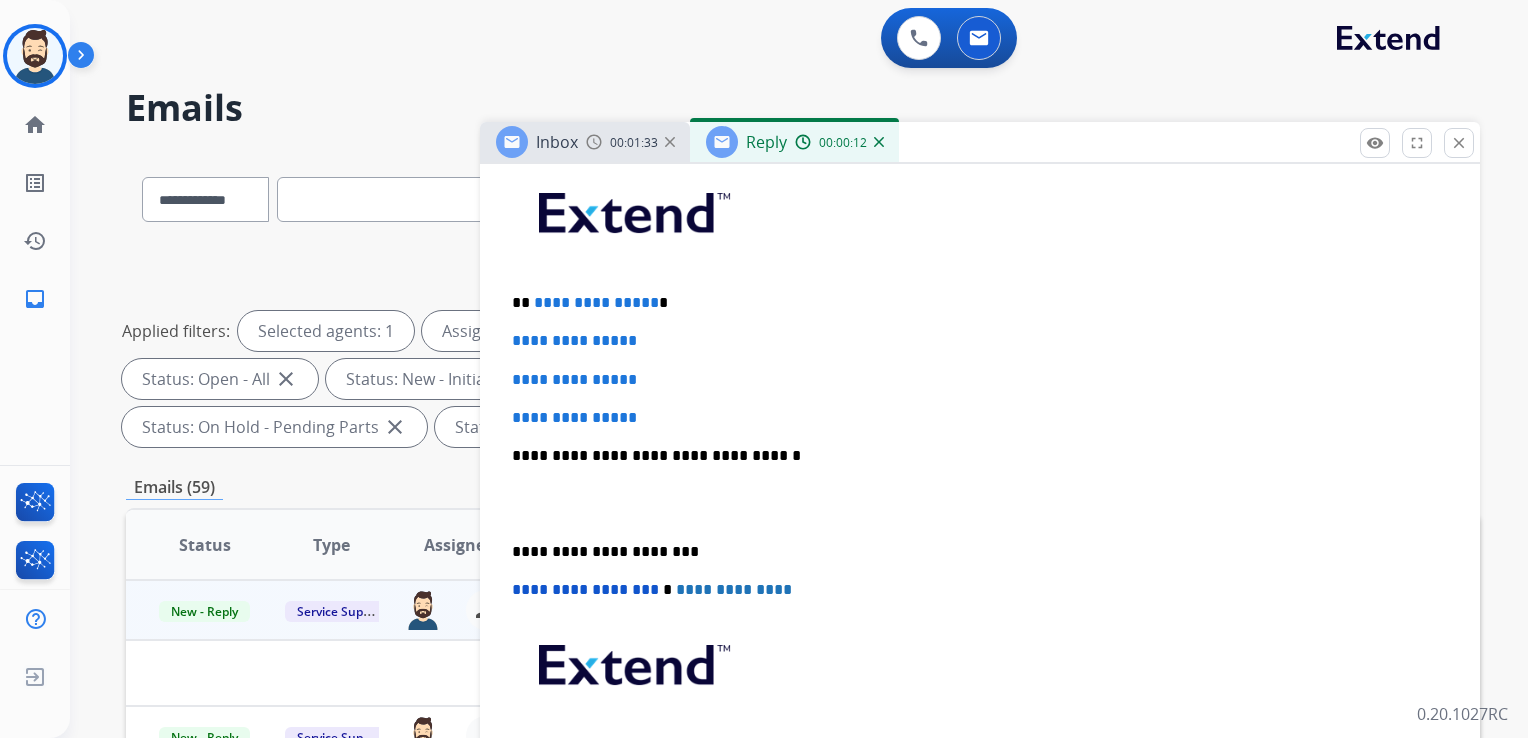 scroll, scrollTop: 400, scrollLeft: 0, axis: vertical 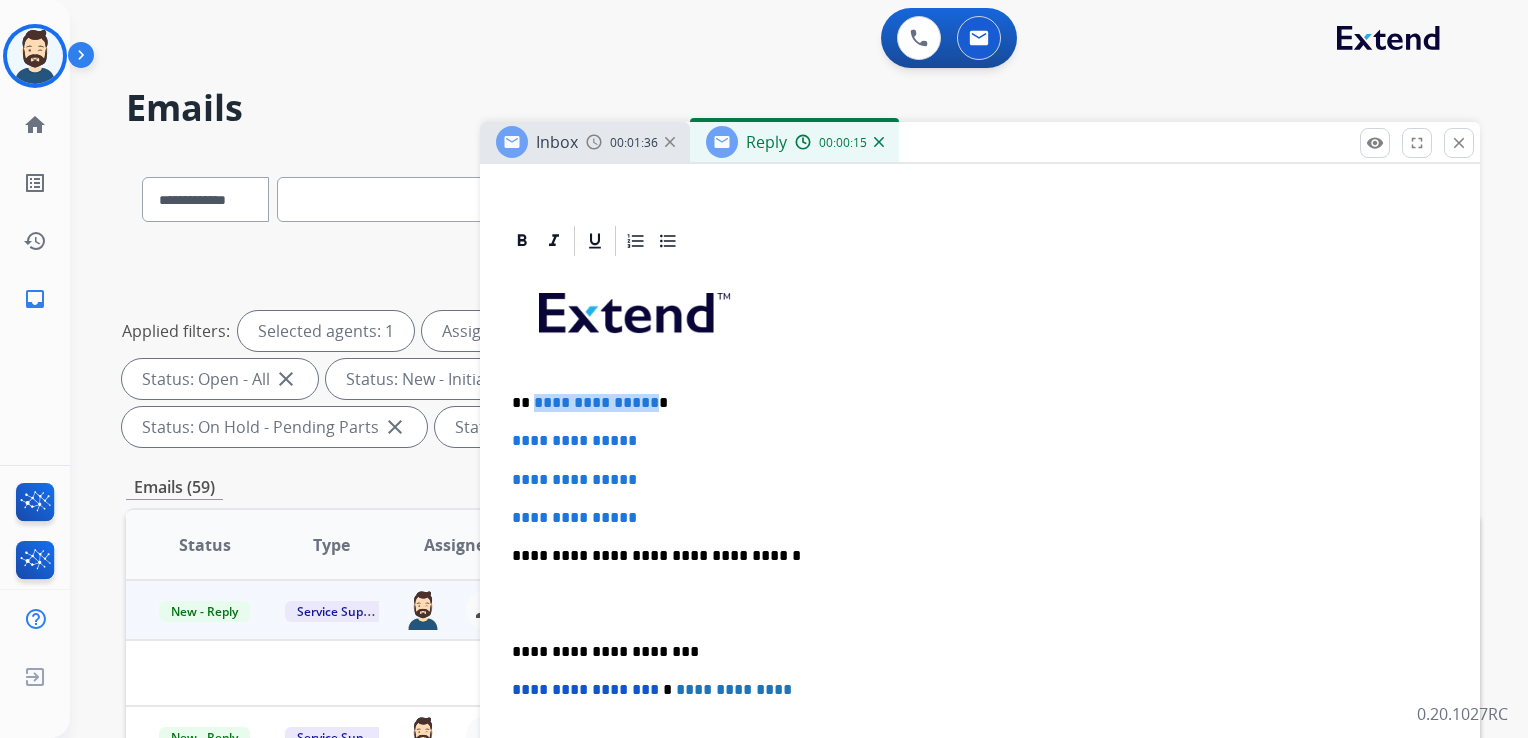 drag, startPoint x: 532, startPoint y: 406, endPoint x: 634, endPoint y: 397, distance: 102.396286 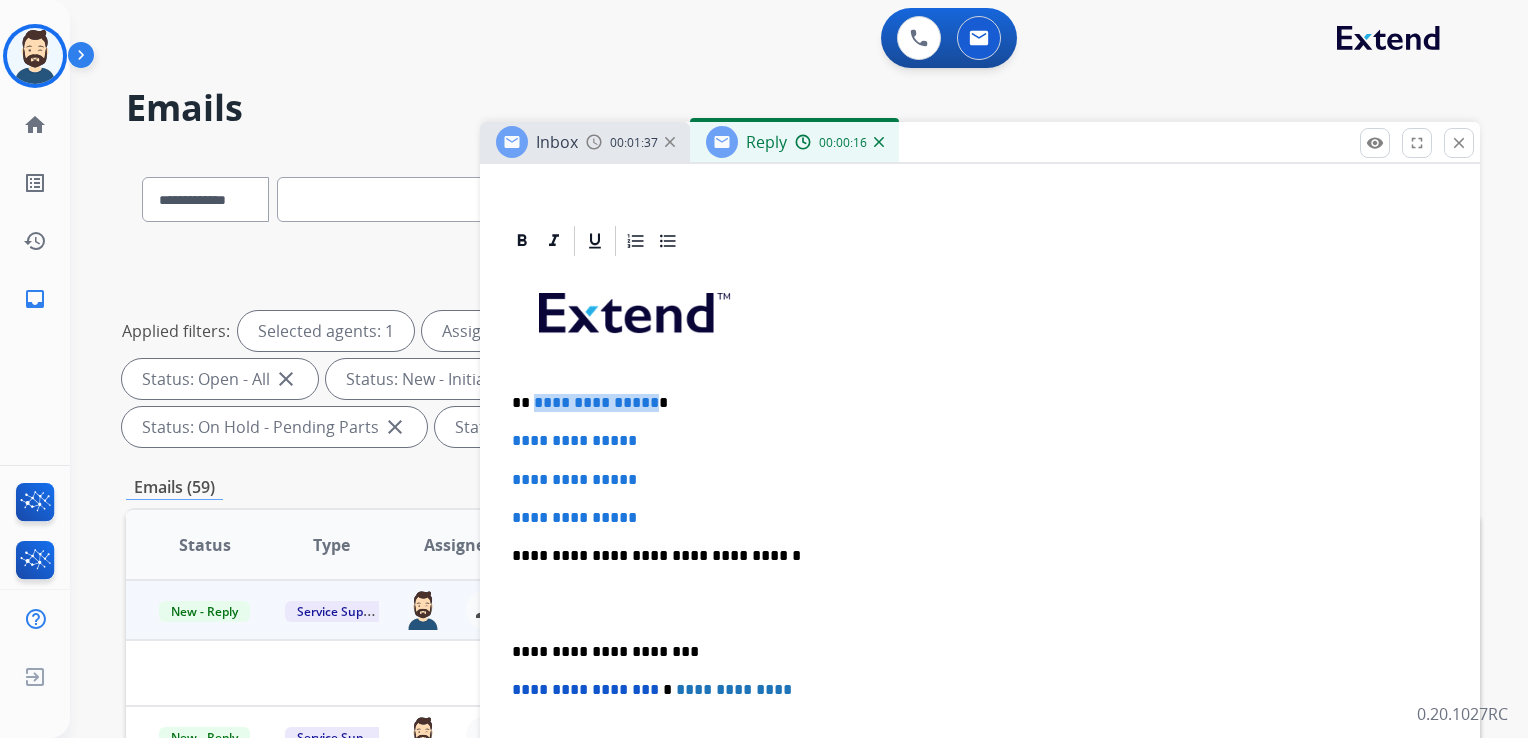 type 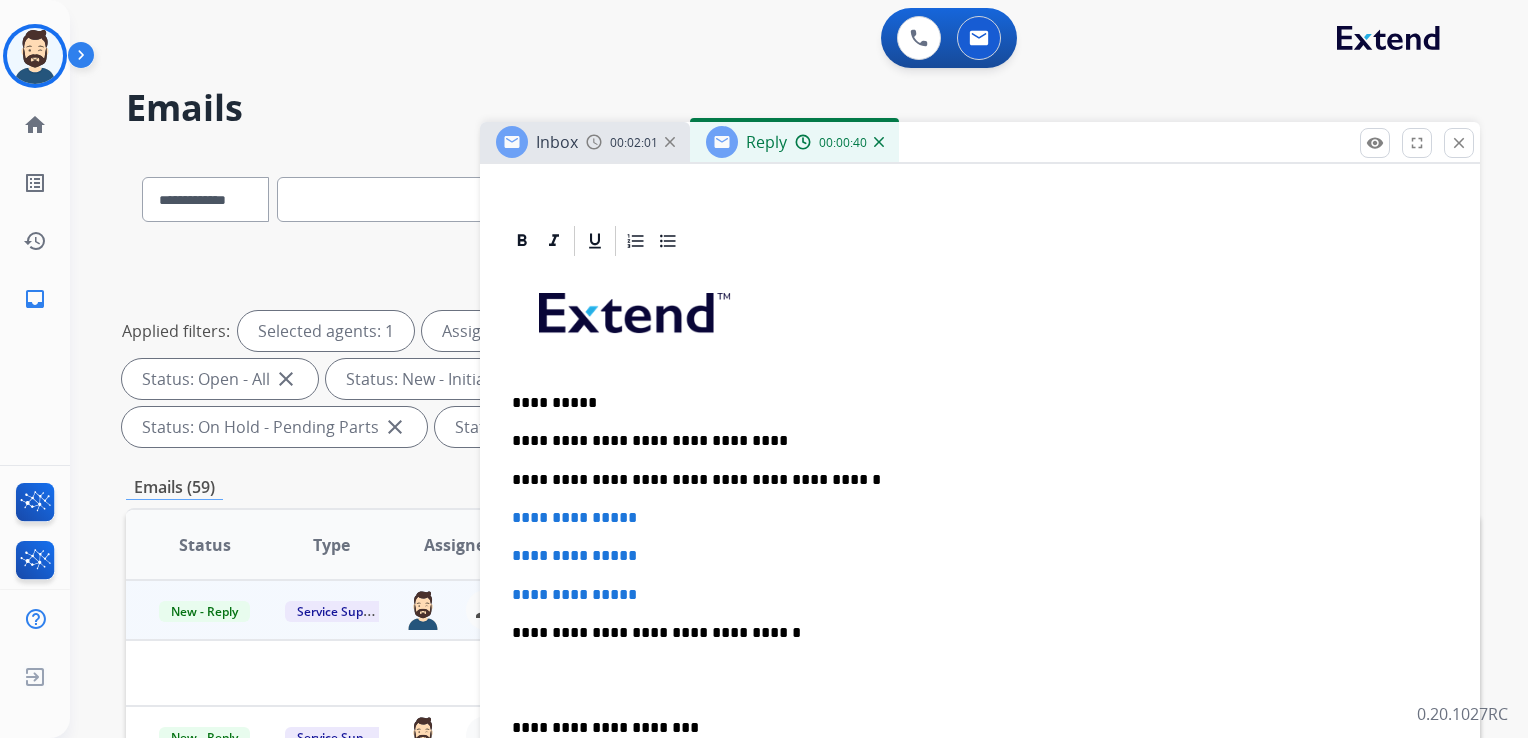 click on "**********" at bounding box center [972, 480] 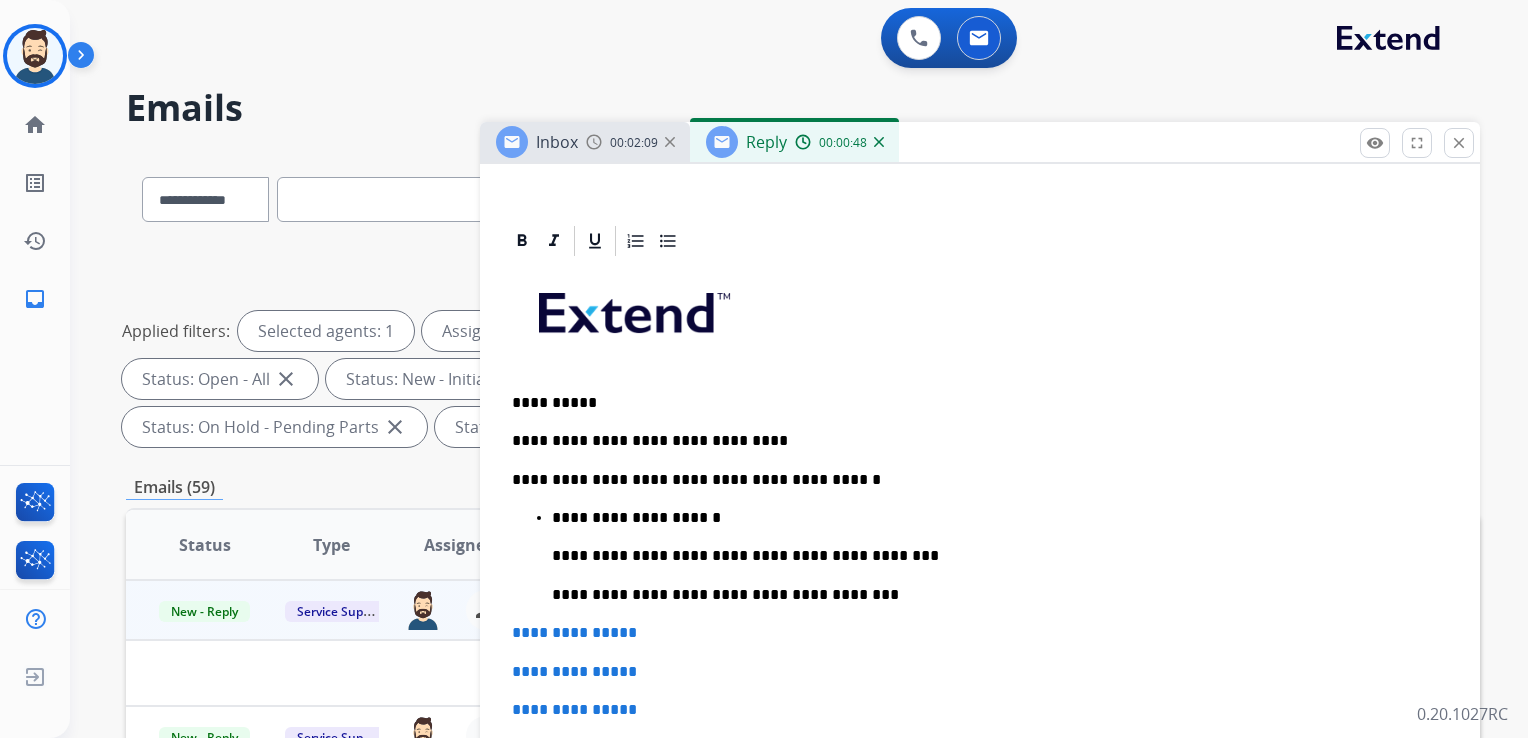 click on "**********" at bounding box center [972, 480] 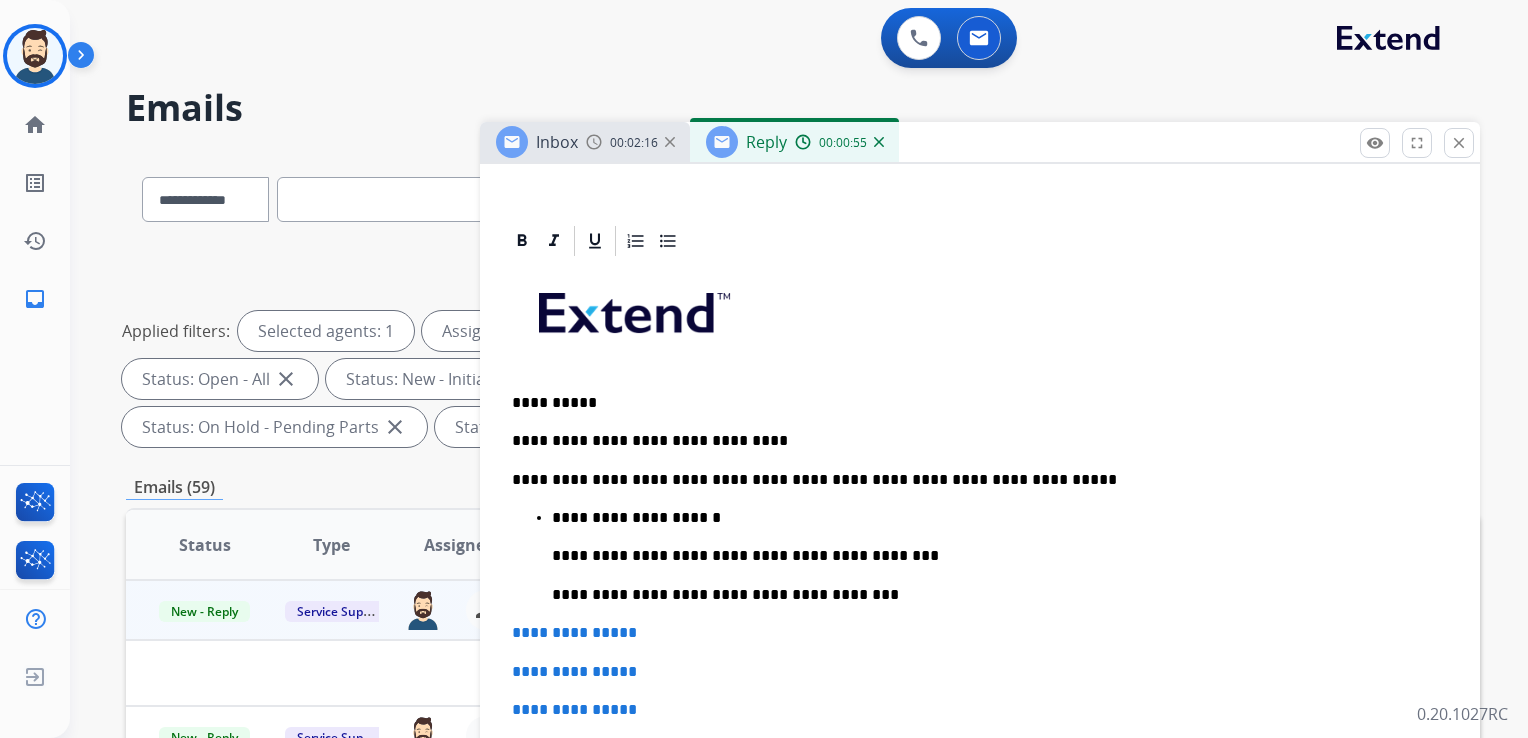 click on "**********" at bounding box center (992, 518) 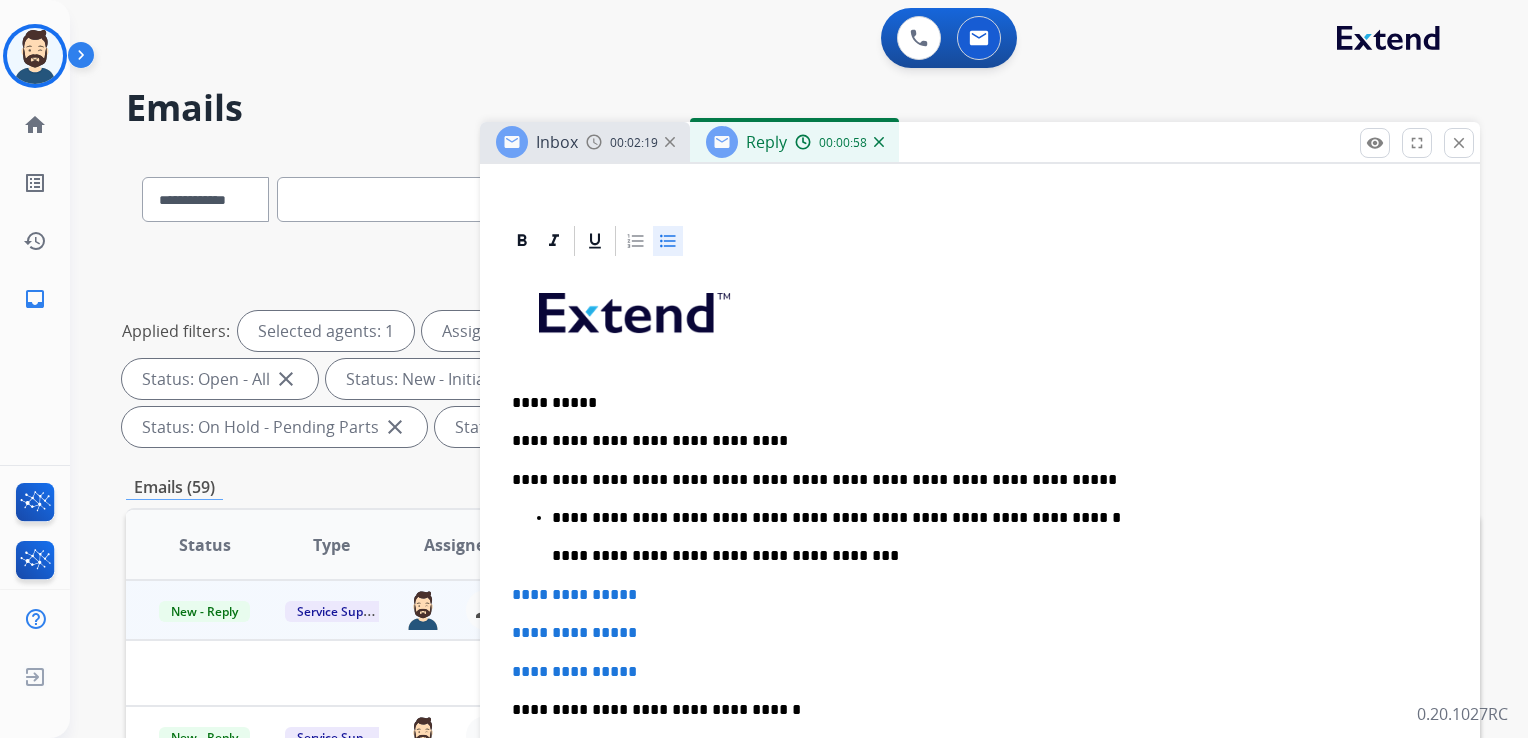 click on "**********" at bounding box center (992, 518) 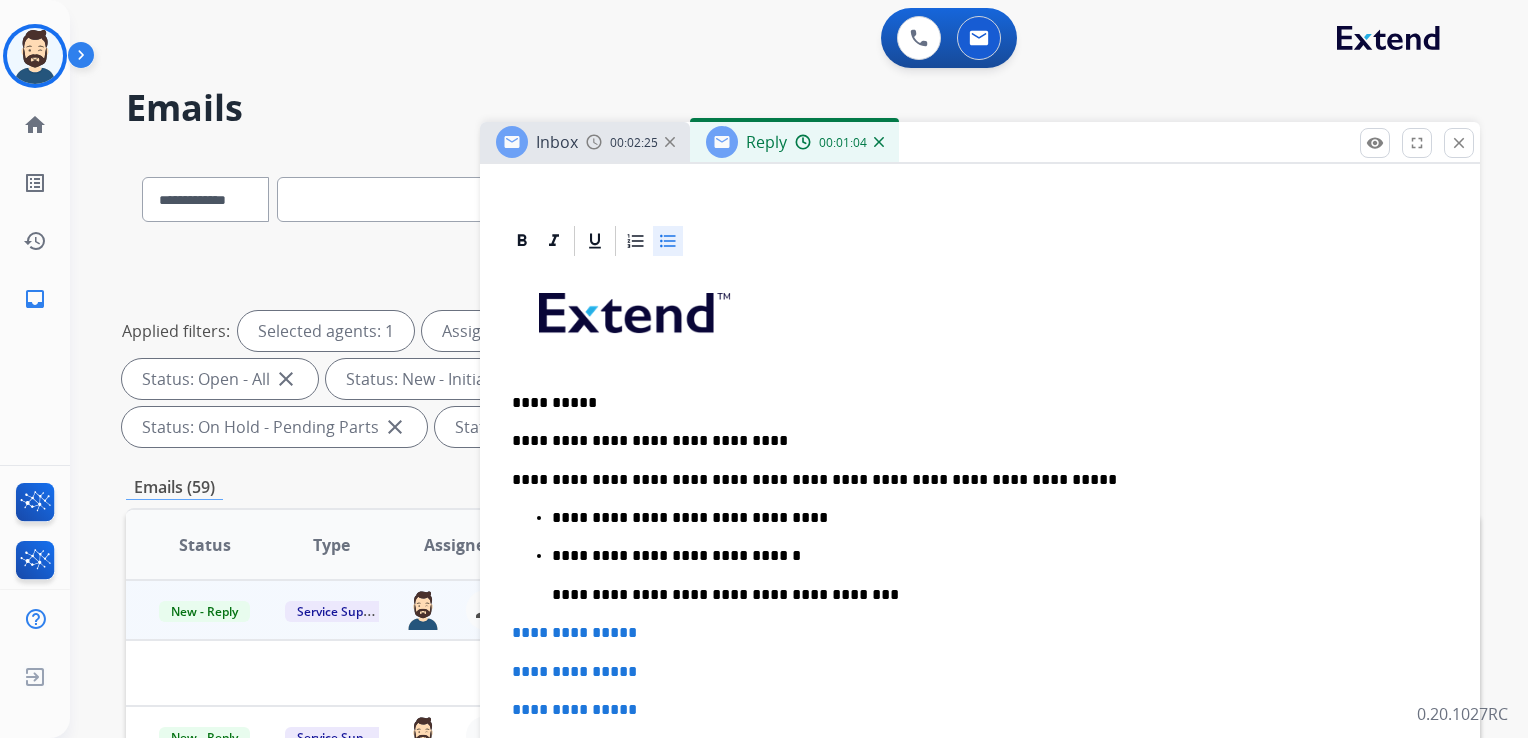 click on "**********" at bounding box center (992, 556) 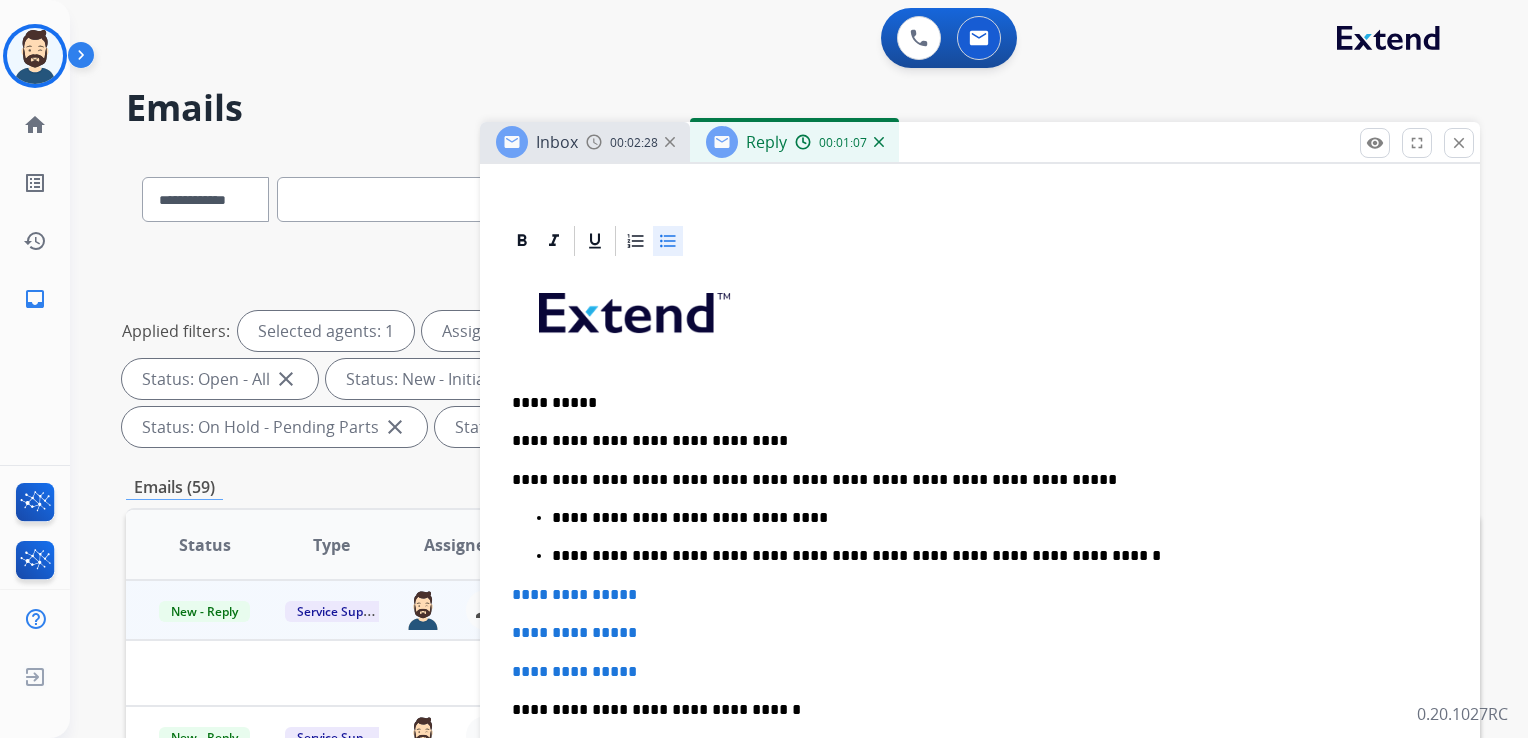 click on "**********" at bounding box center (992, 556) 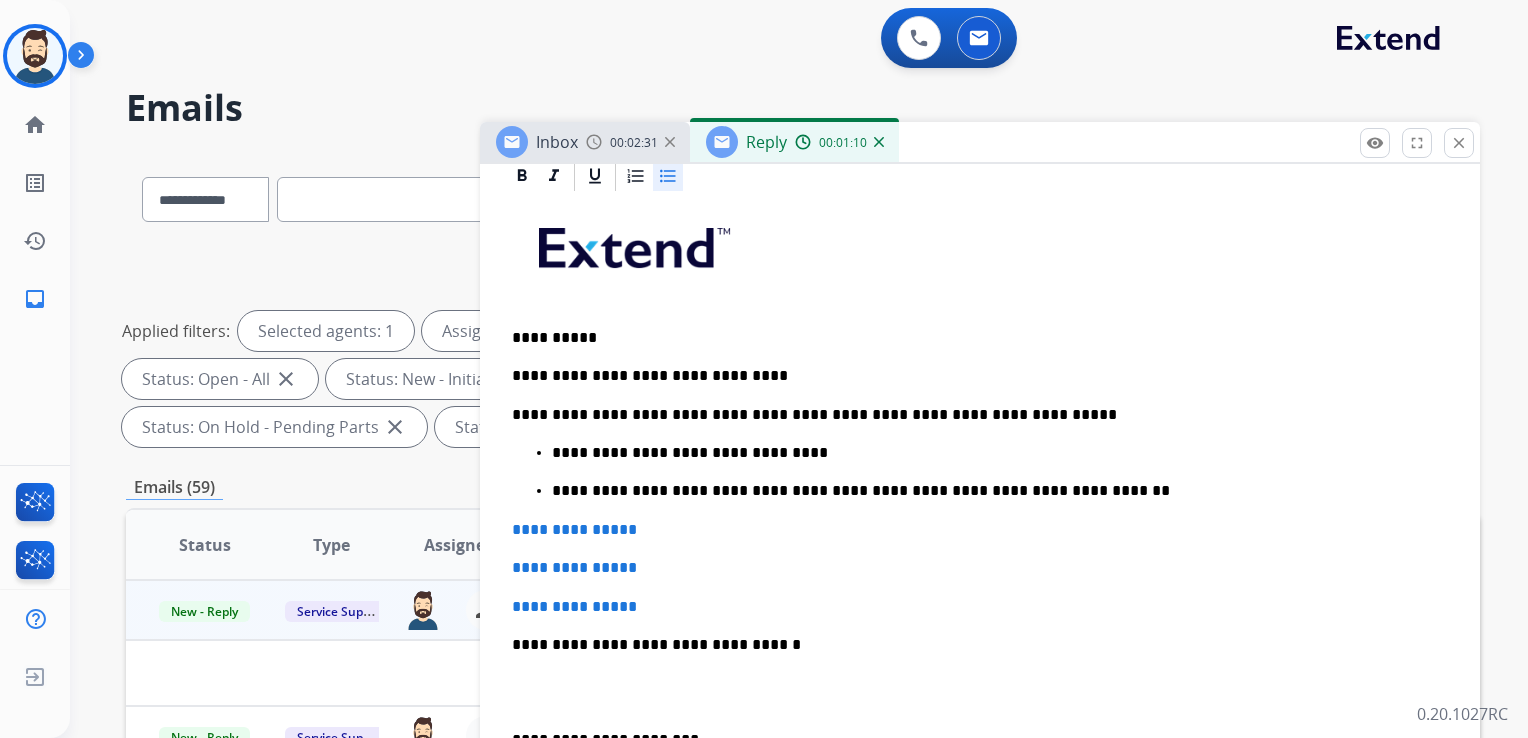 scroll, scrollTop: 500, scrollLeft: 0, axis: vertical 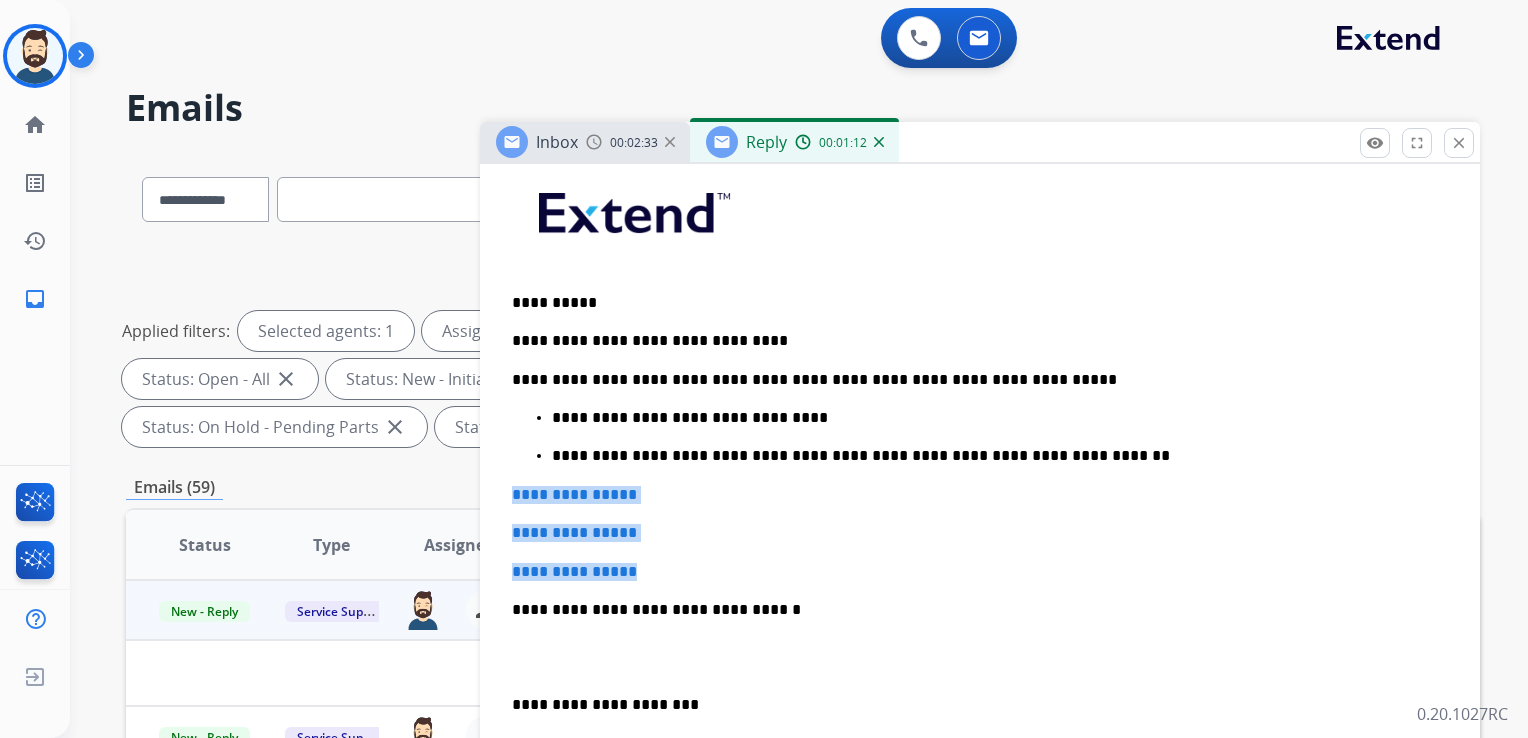 drag, startPoint x: 508, startPoint y: 495, endPoint x: 655, endPoint y: 561, distance: 161.13658 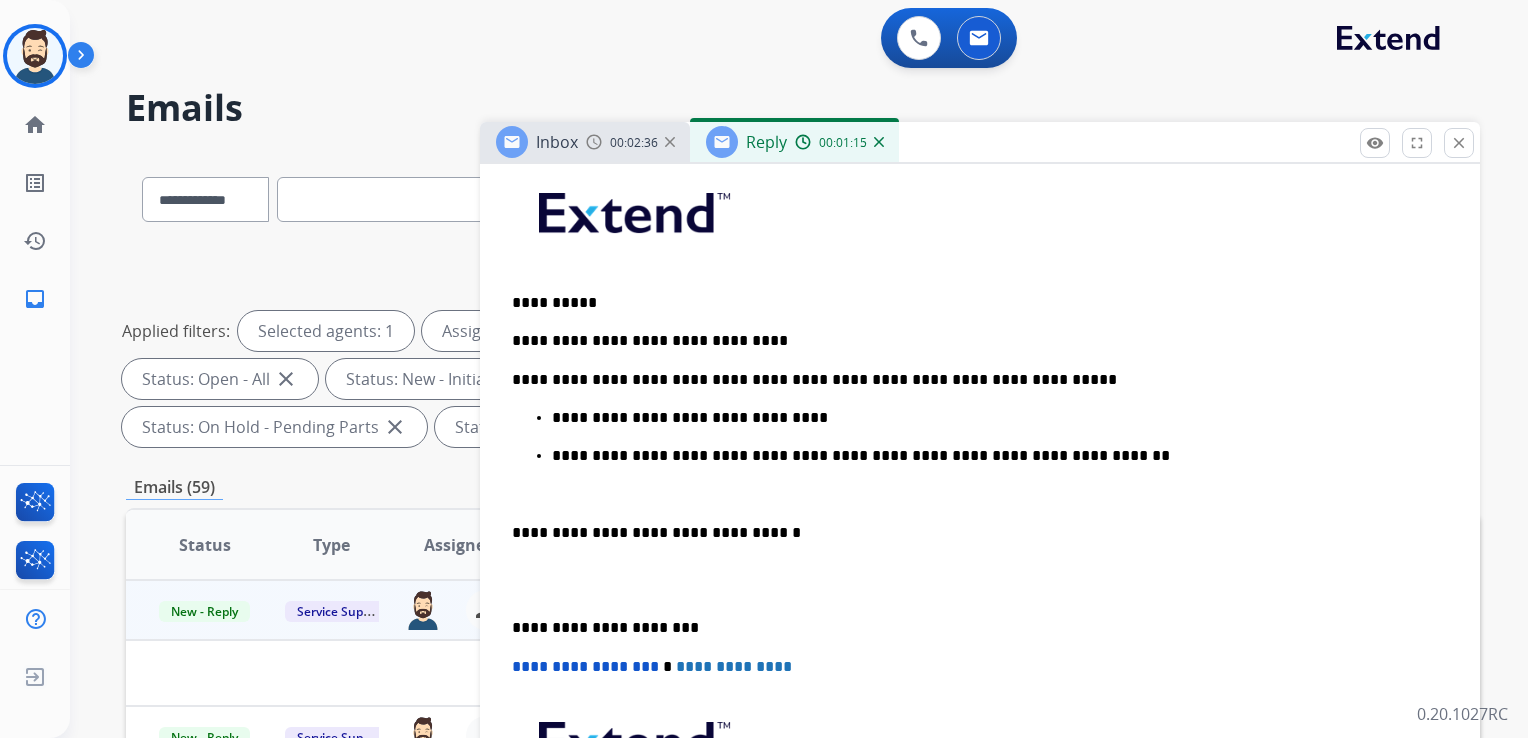 click on "**********" at bounding box center (972, 533) 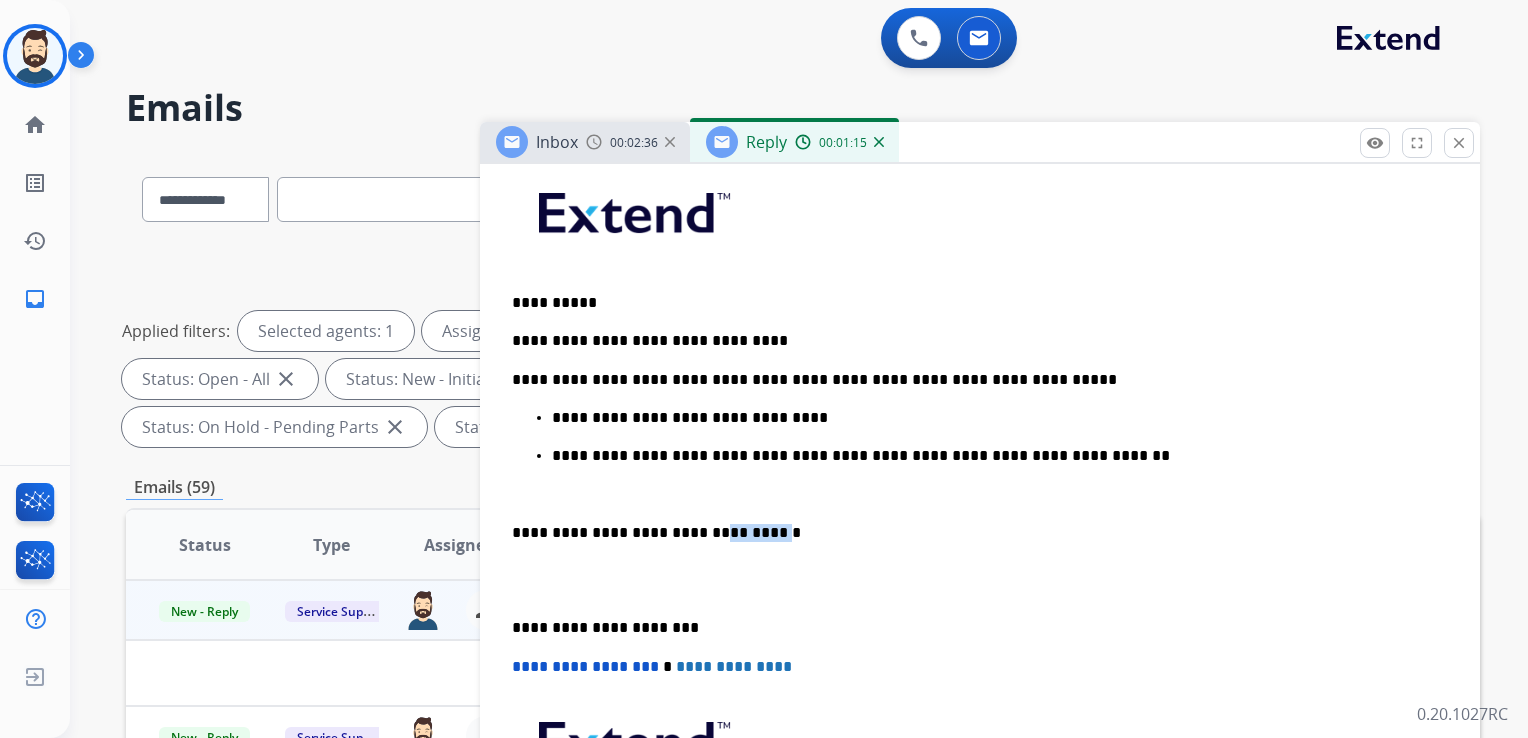 click on "**********" at bounding box center [972, 533] 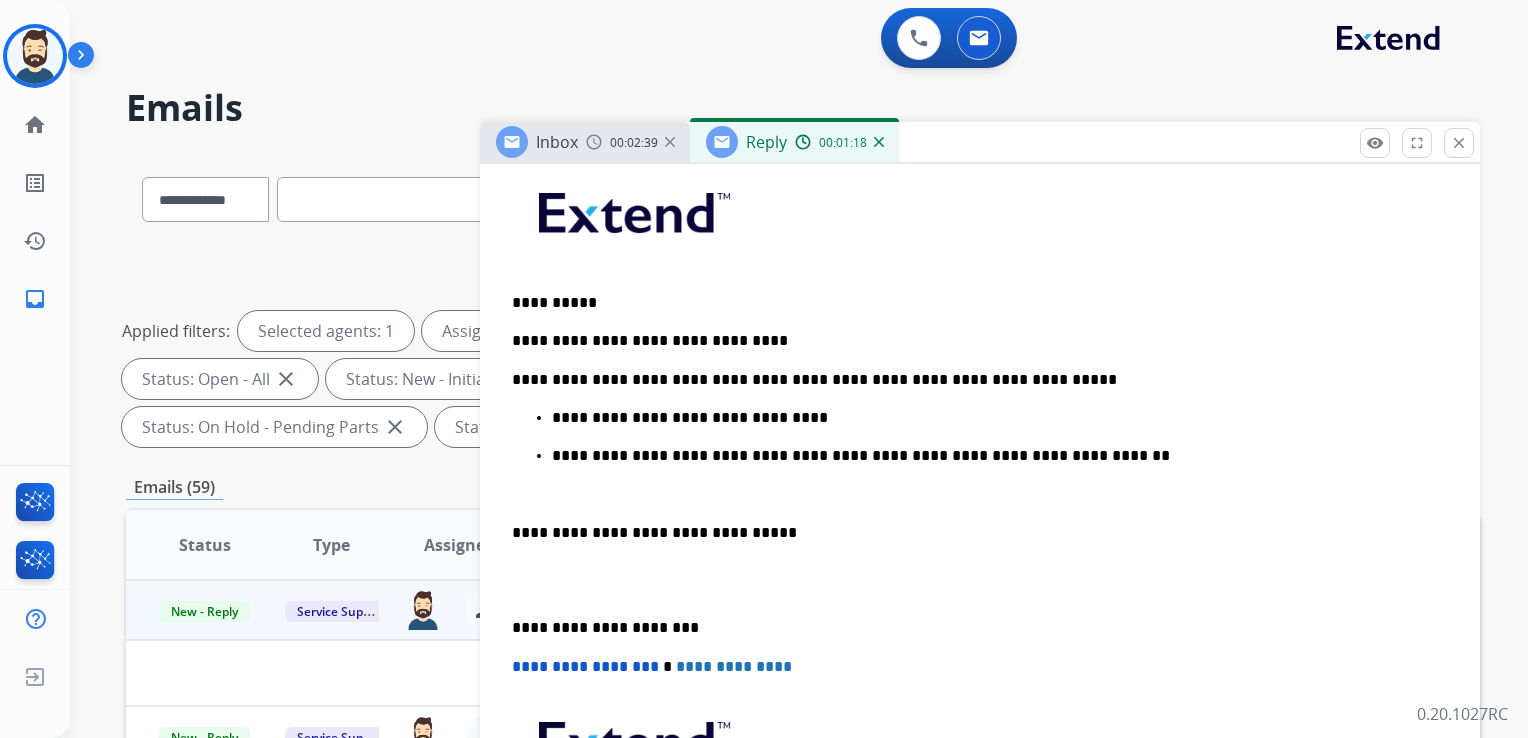 click on "**********" at bounding box center [972, 628] 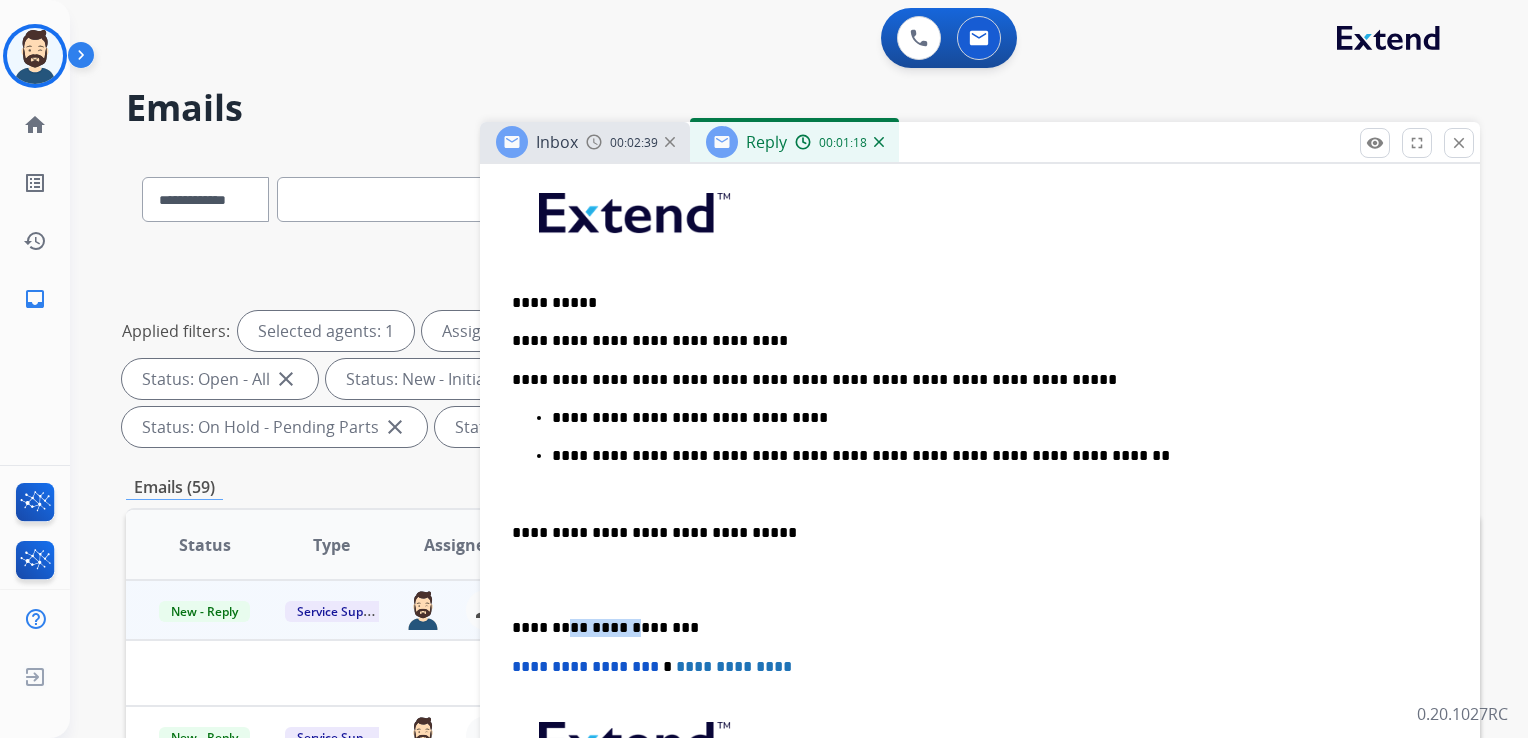 click on "**********" at bounding box center [972, 628] 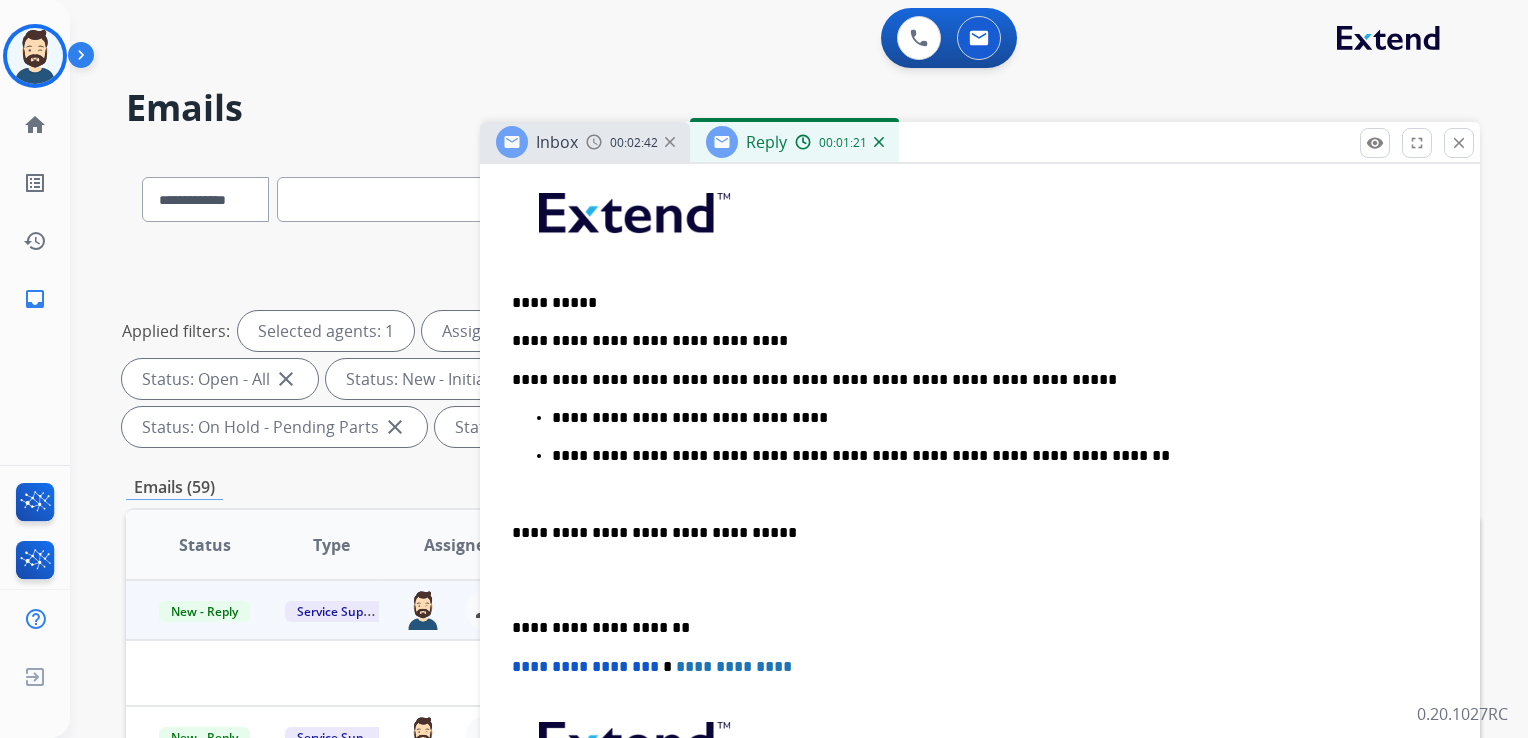 click on "**********" at bounding box center [585, 666] 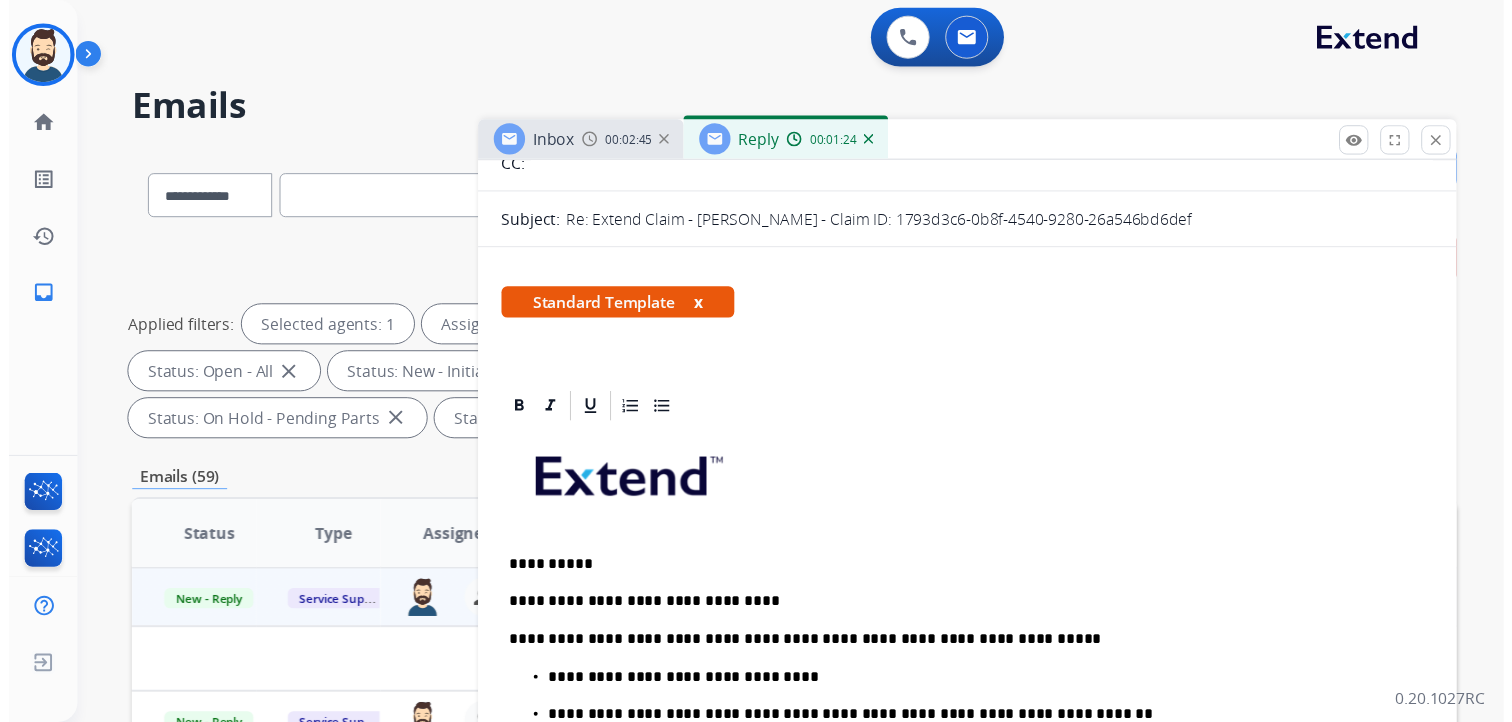 scroll, scrollTop: 0, scrollLeft: 0, axis: both 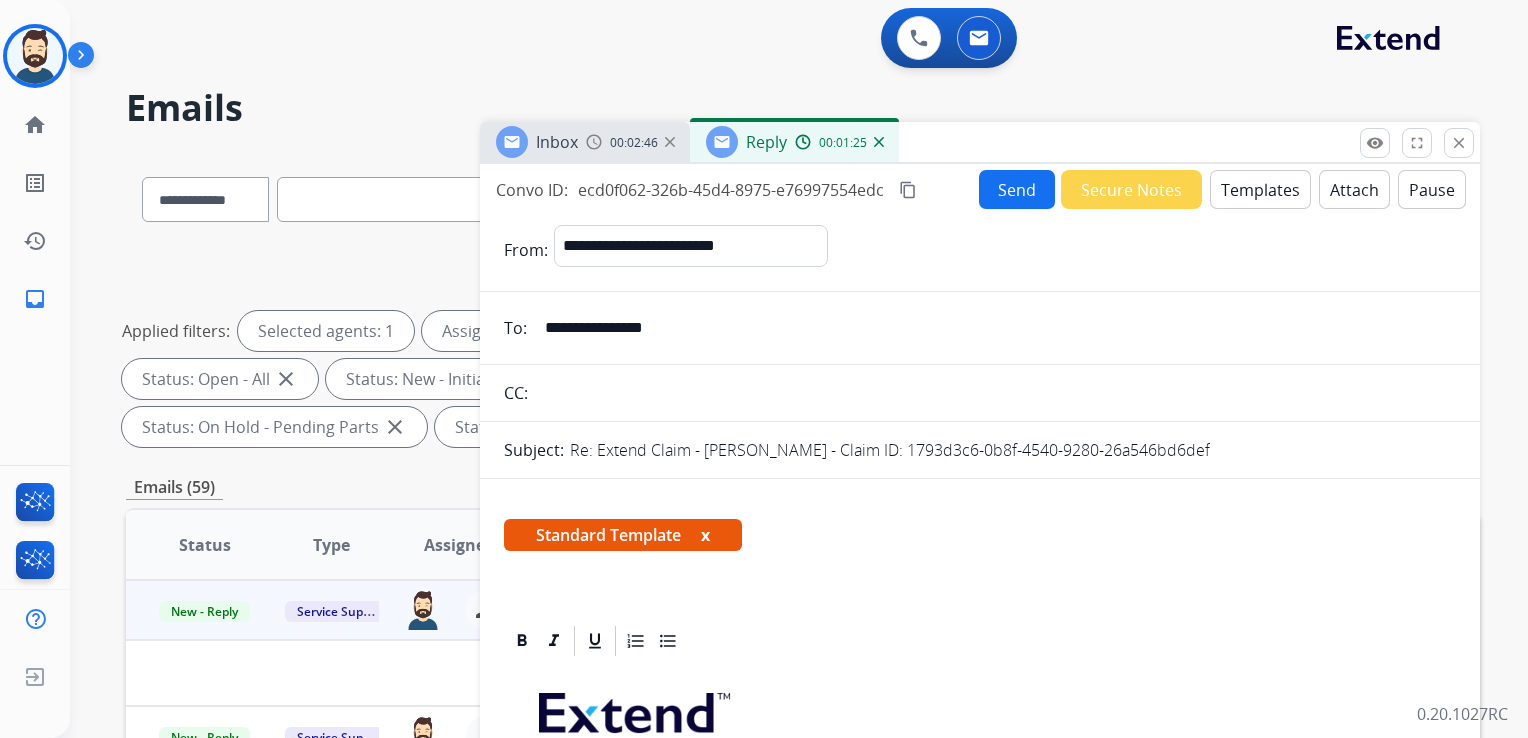 click on "Send" at bounding box center (1017, 189) 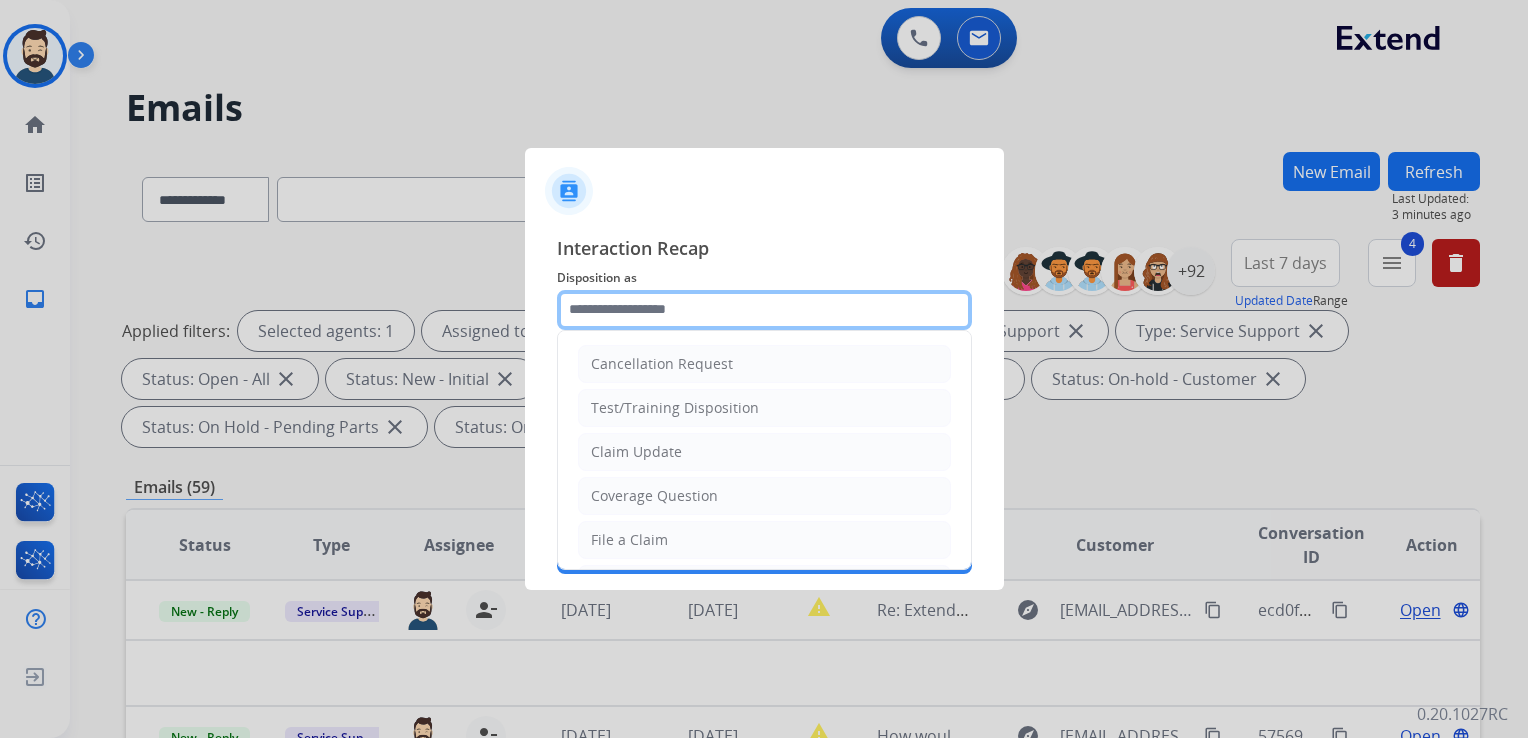 click 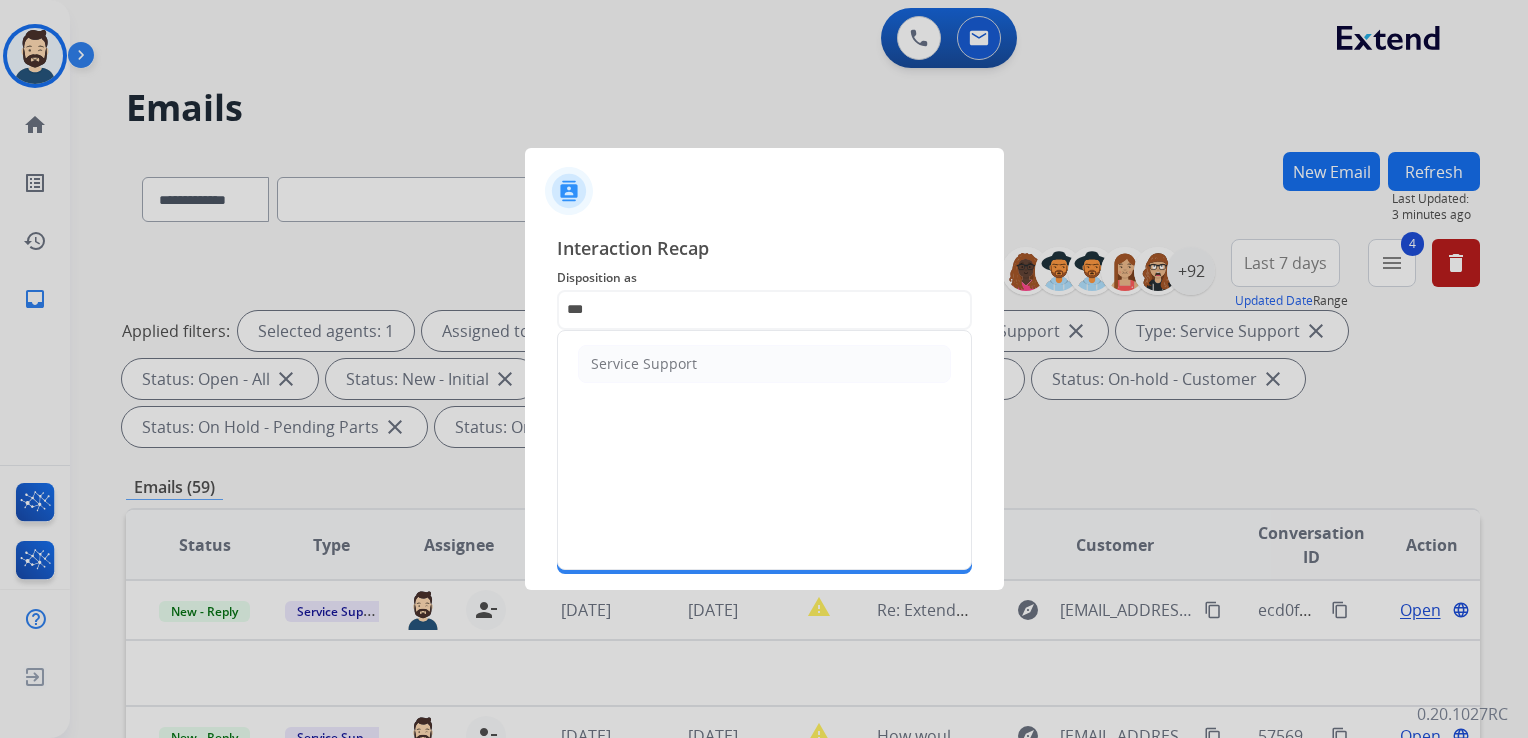 drag, startPoint x: 635, startPoint y: 362, endPoint x: 640, endPoint y: 379, distance: 17.720045 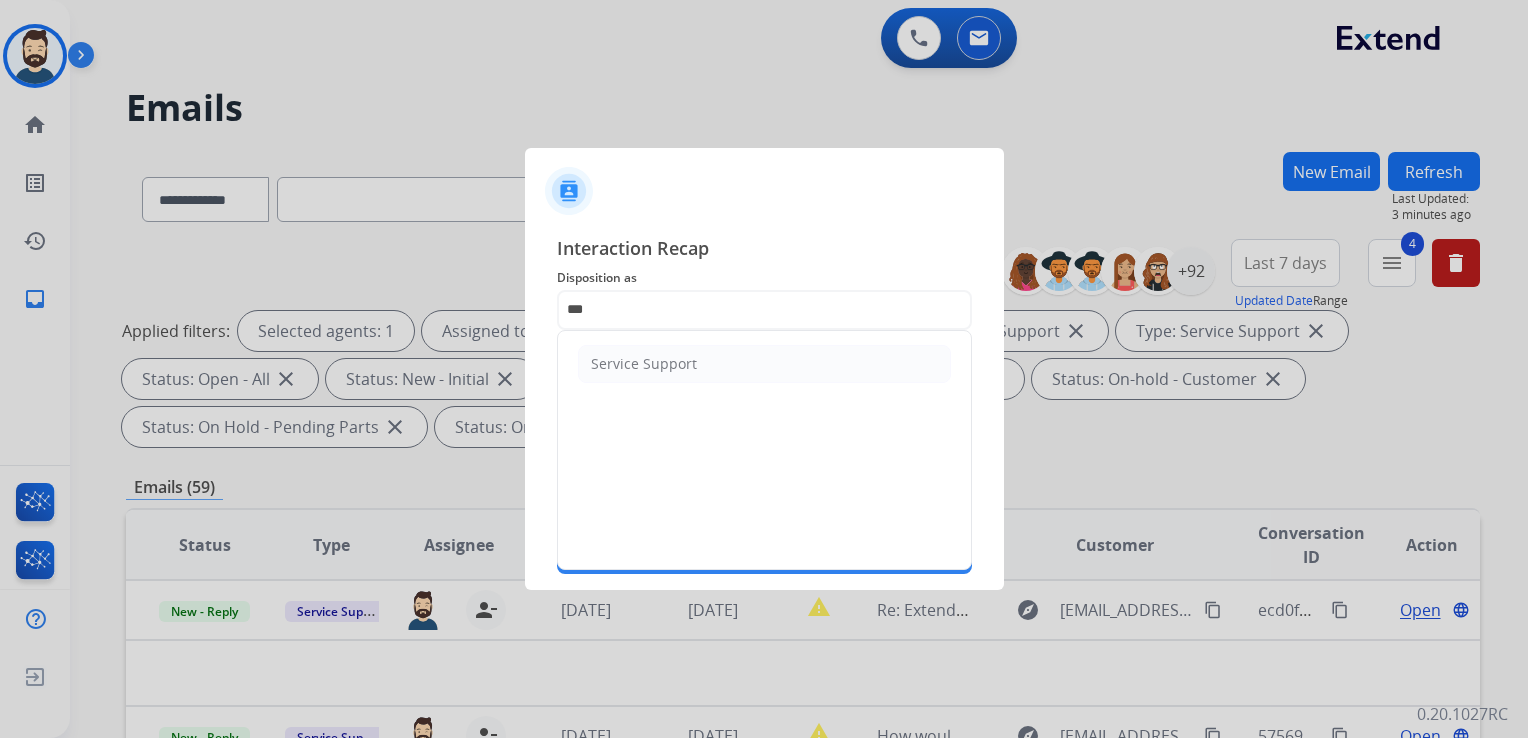 click on "Service Support" 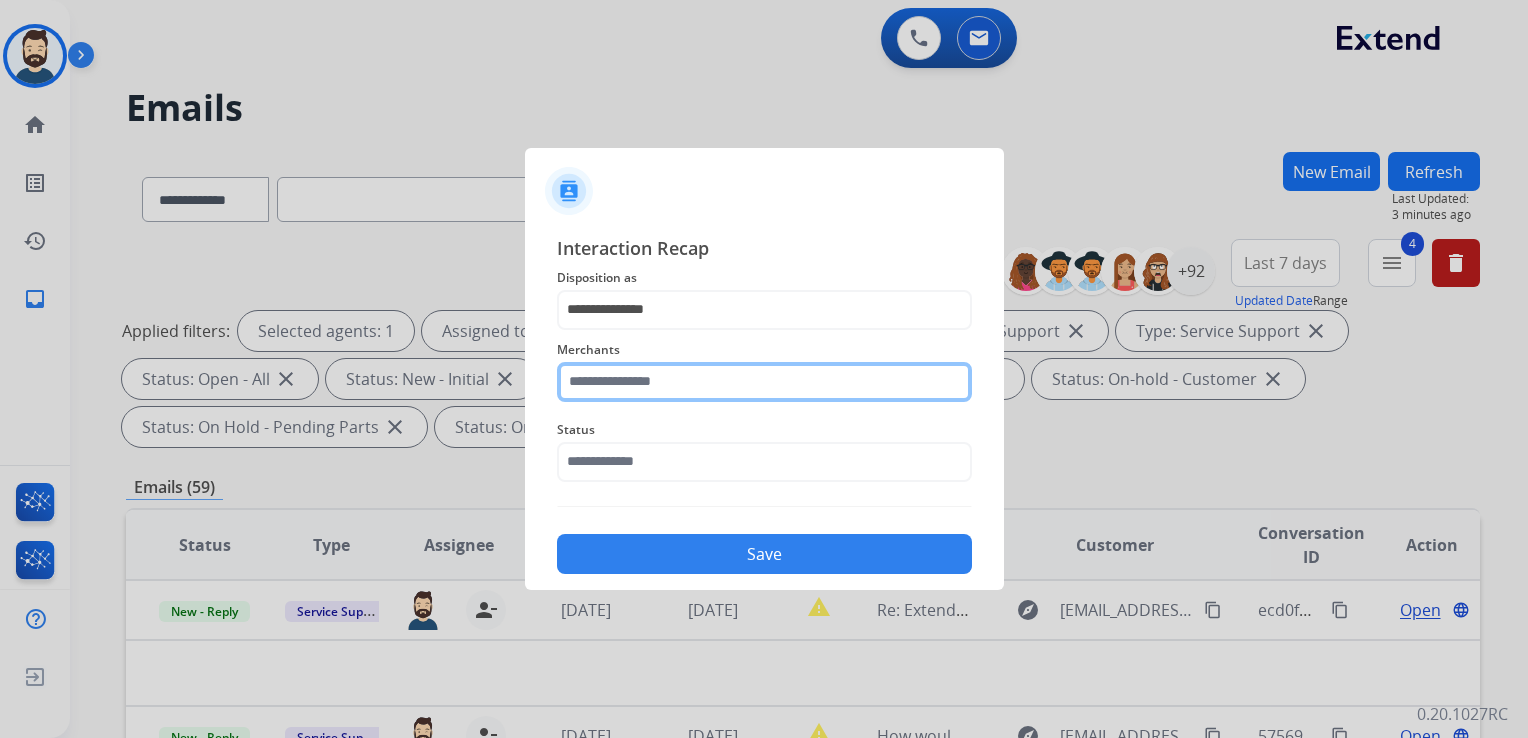 click 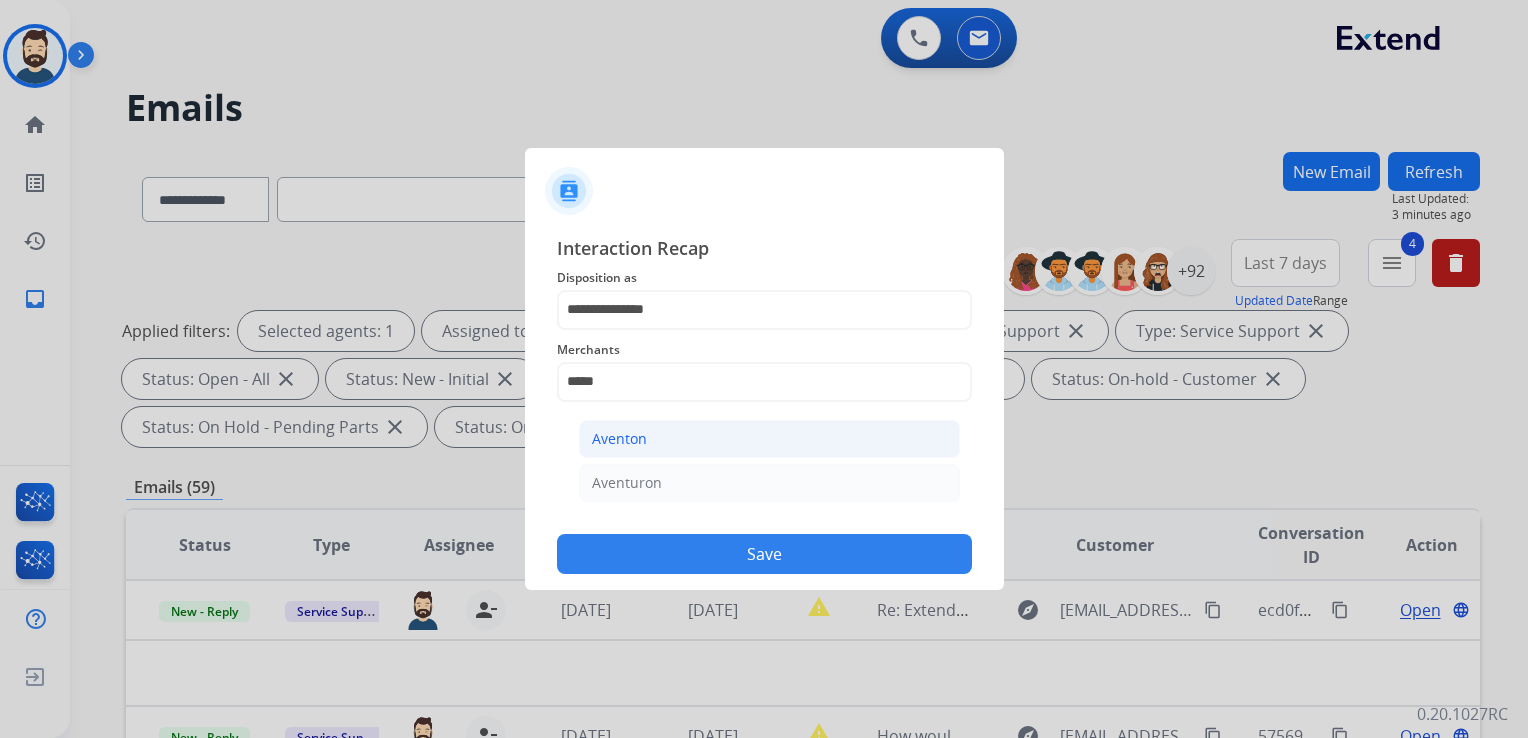 click on "Aventon" 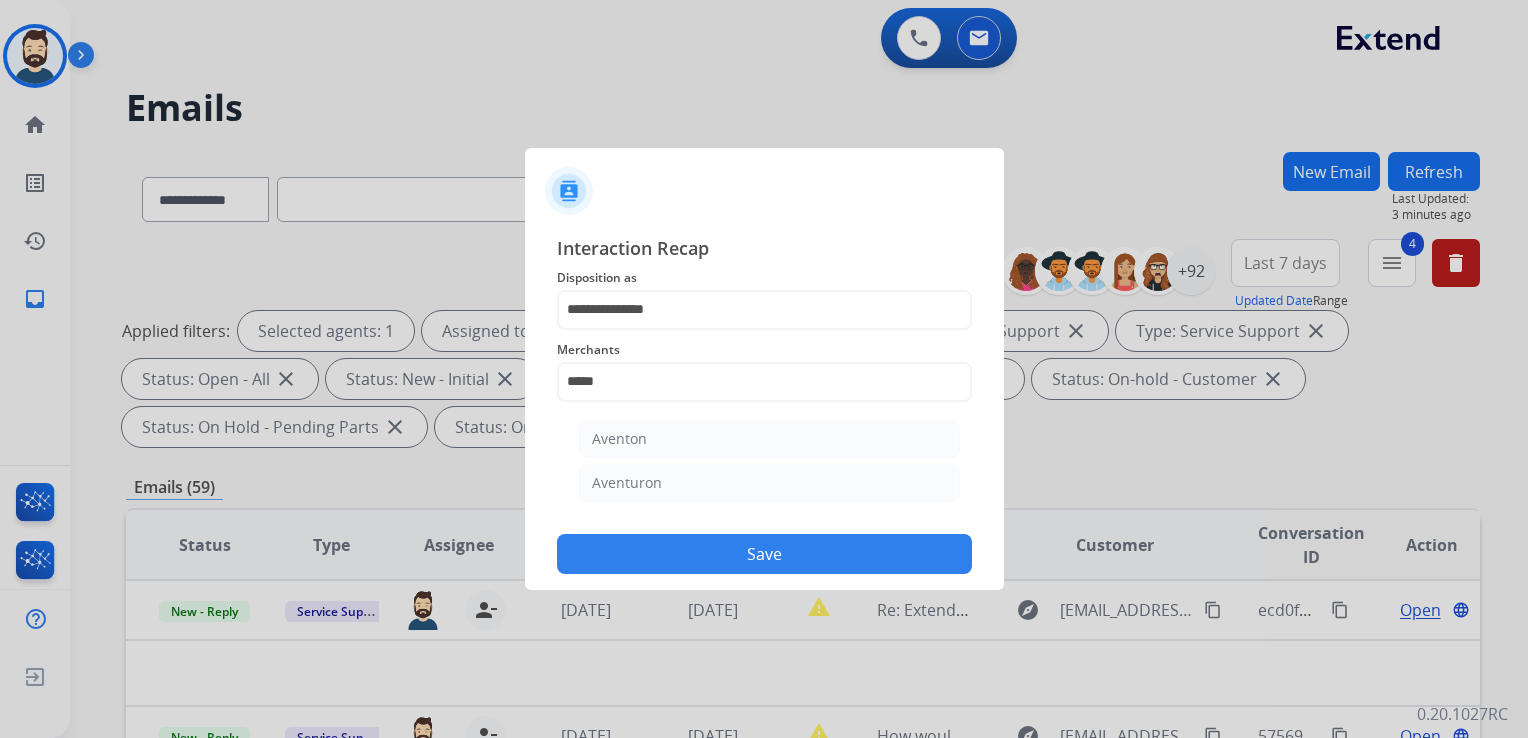 type on "*******" 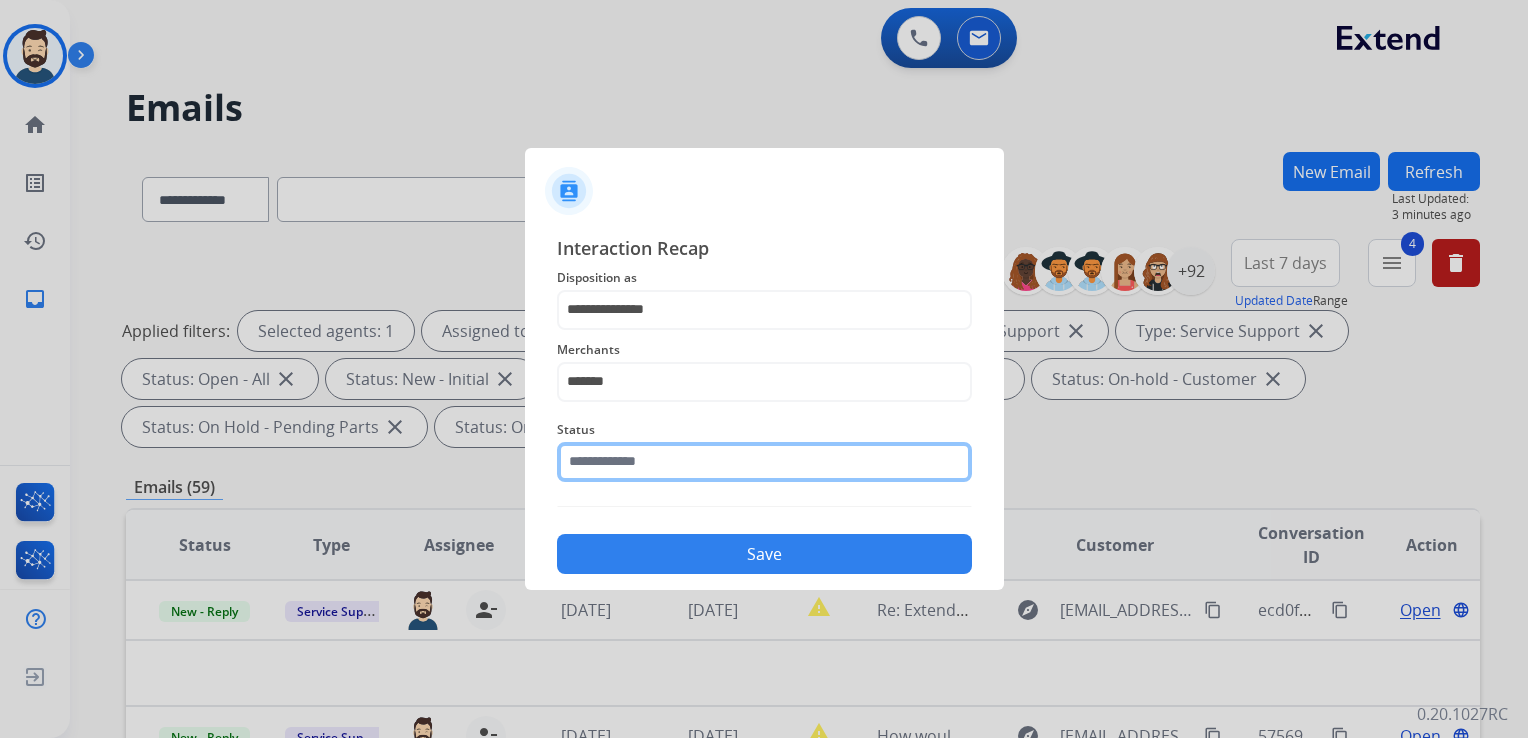 click 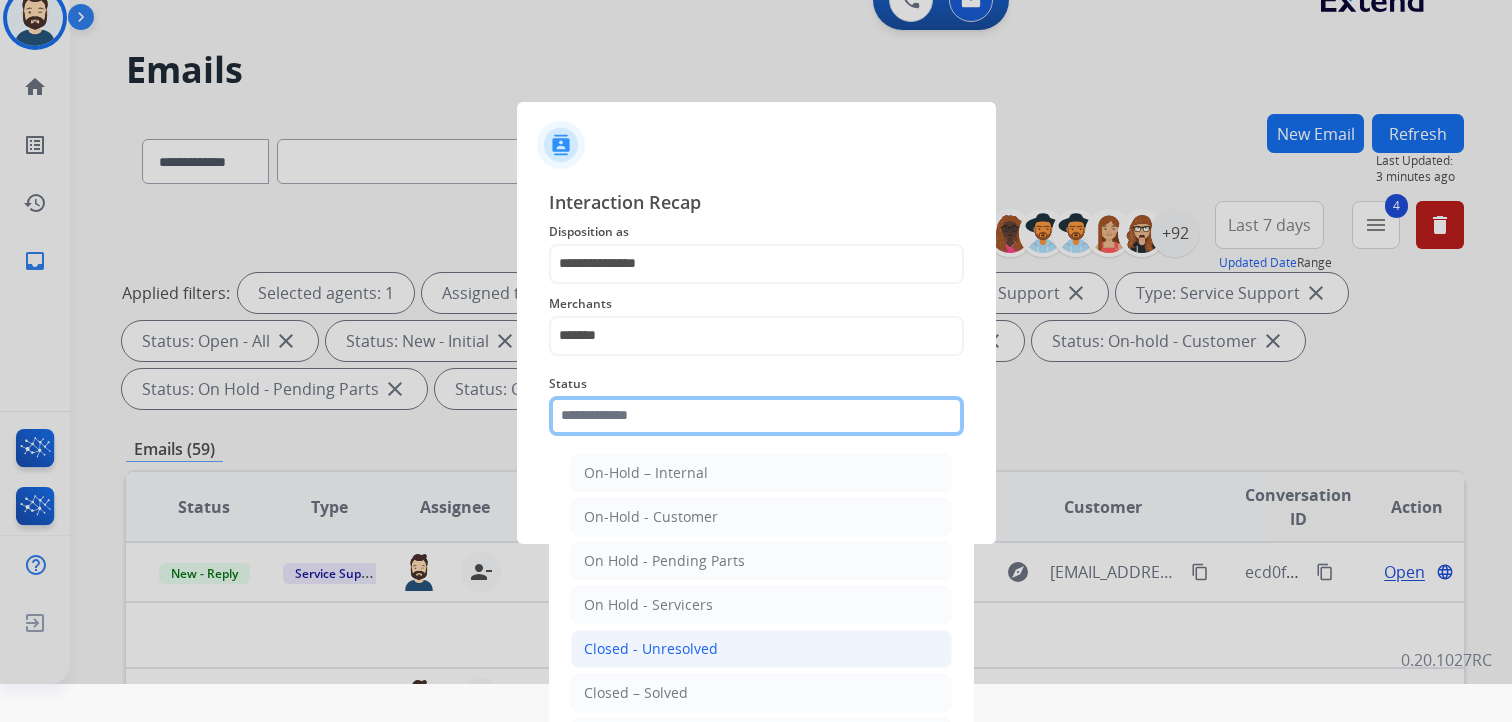 scroll, scrollTop: 59, scrollLeft: 0, axis: vertical 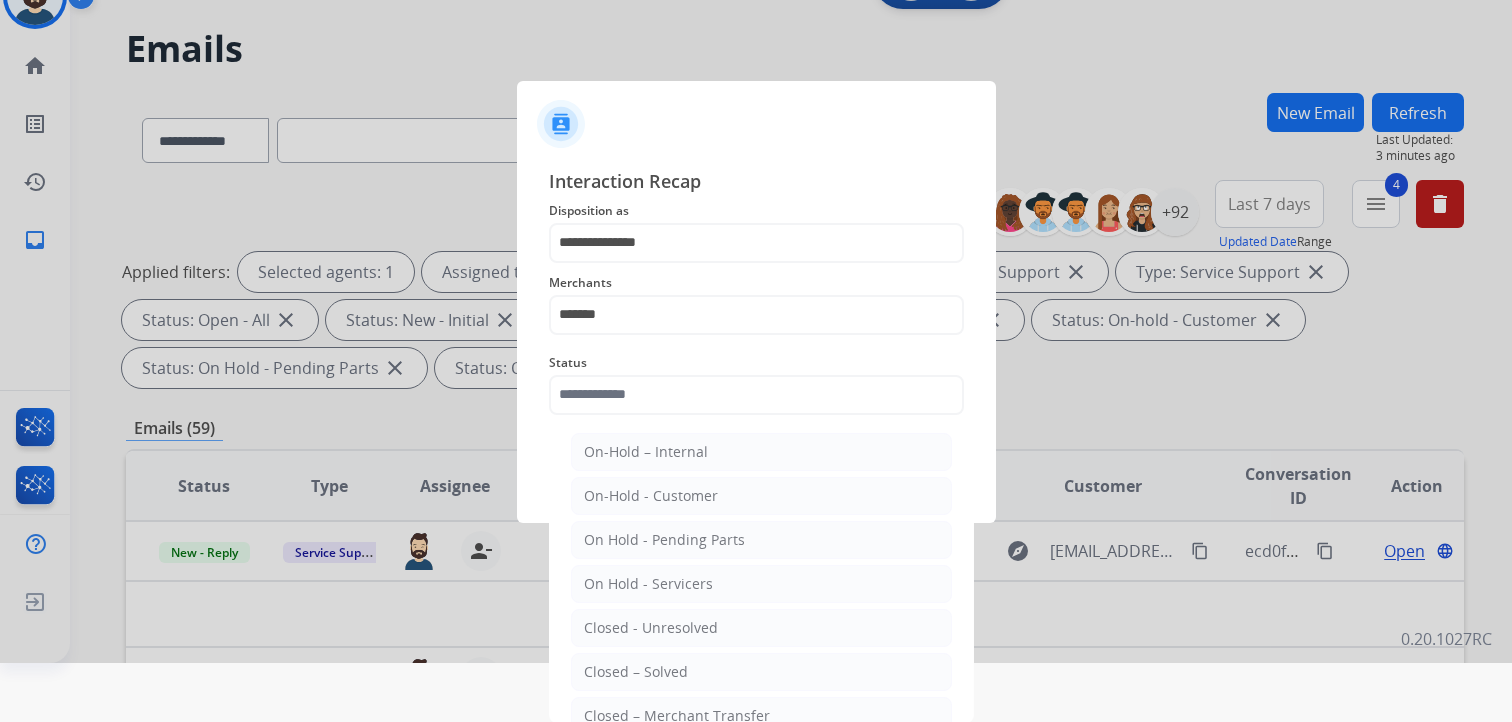 drag, startPoint x: 663, startPoint y: 674, endPoint x: 678, endPoint y: 657, distance: 22.671568 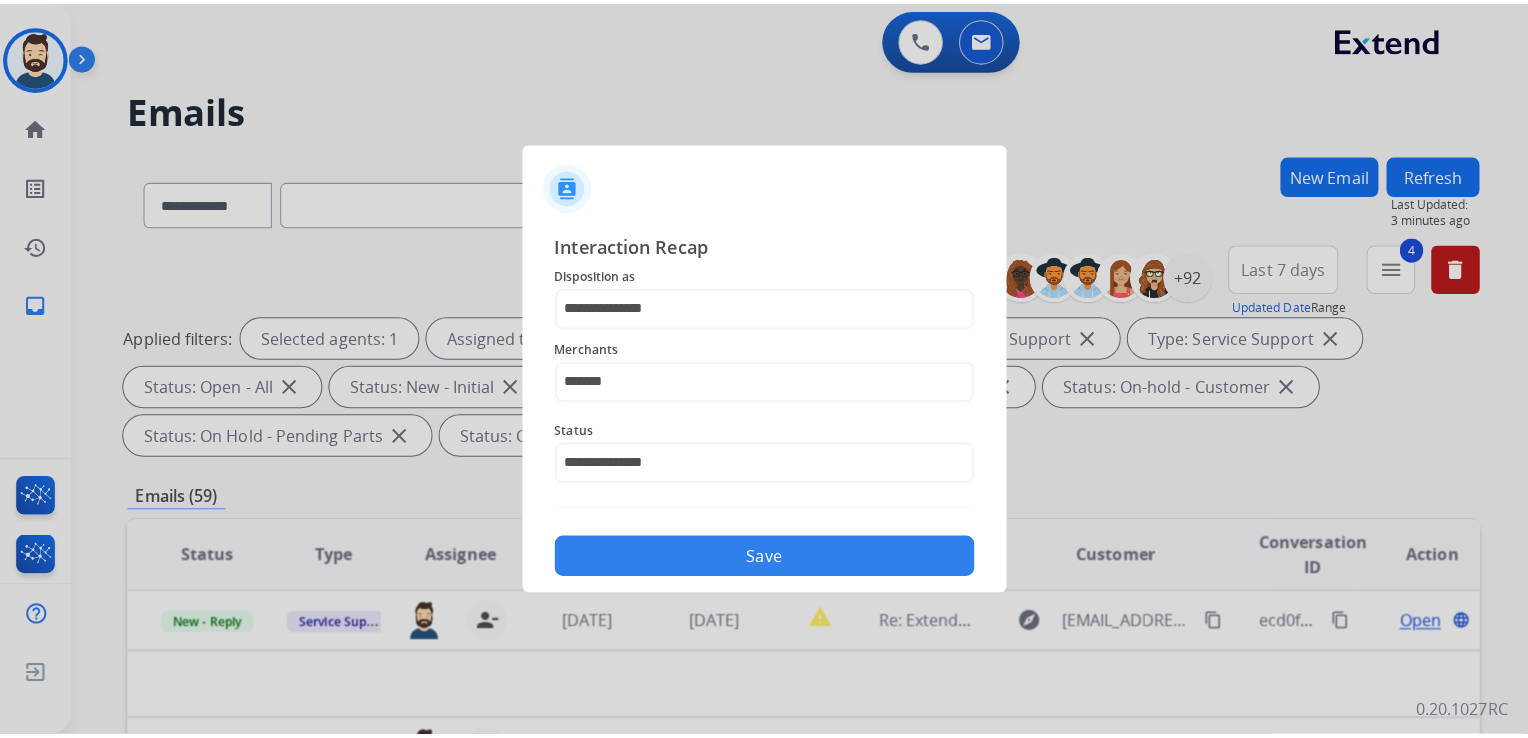scroll, scrollTop: 0, scrollLeft: 0, axis: both 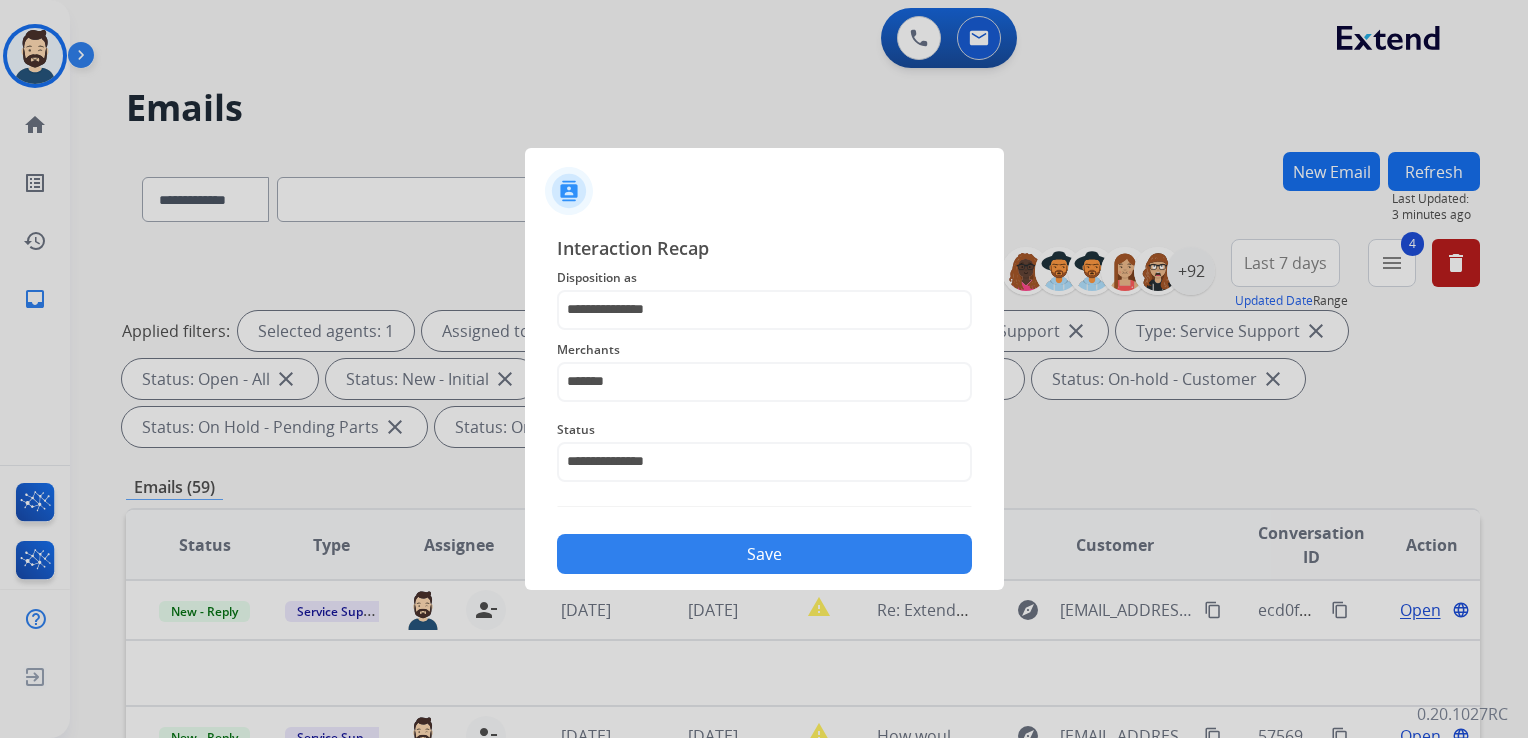 click on "Save" 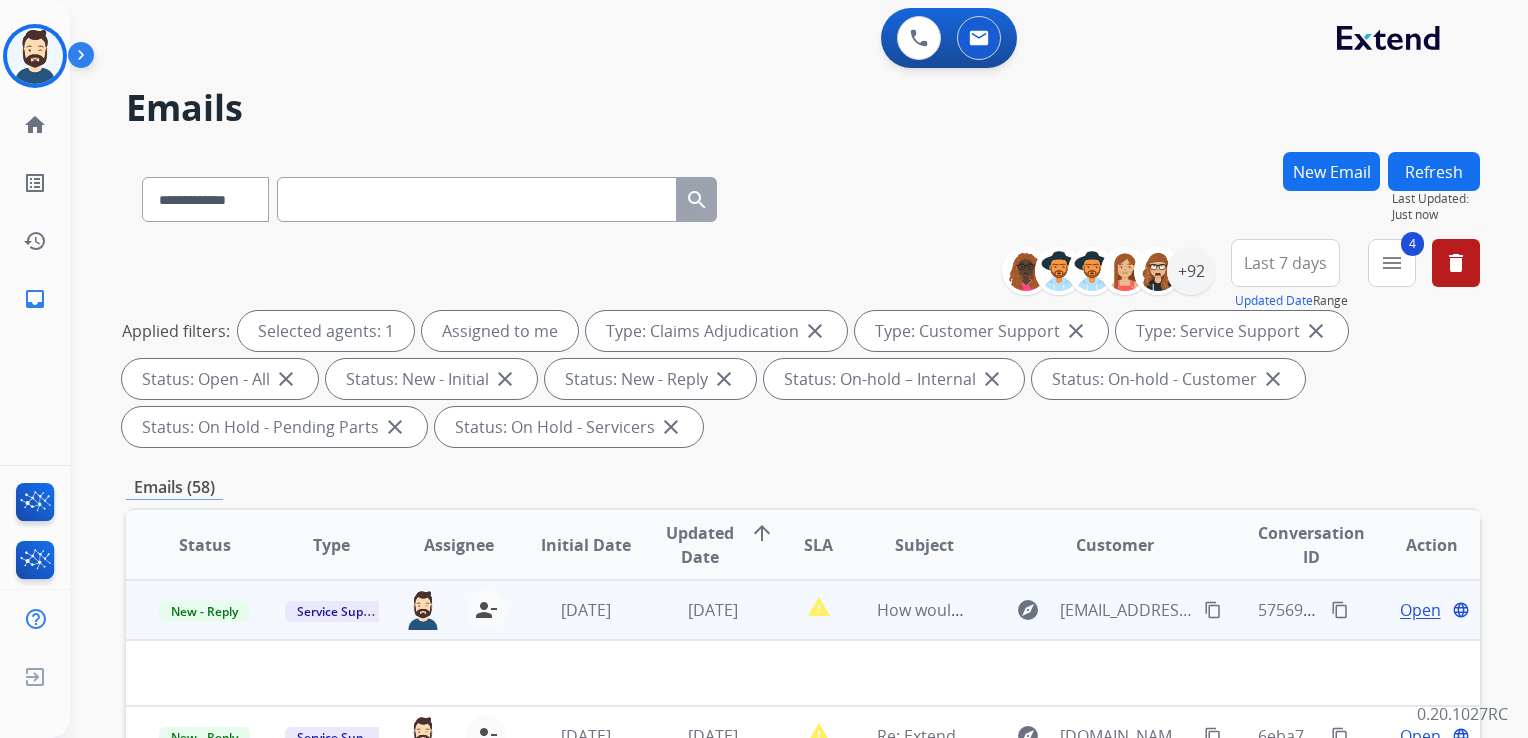 click on "4 days ago" at bounding box center [697, 610] 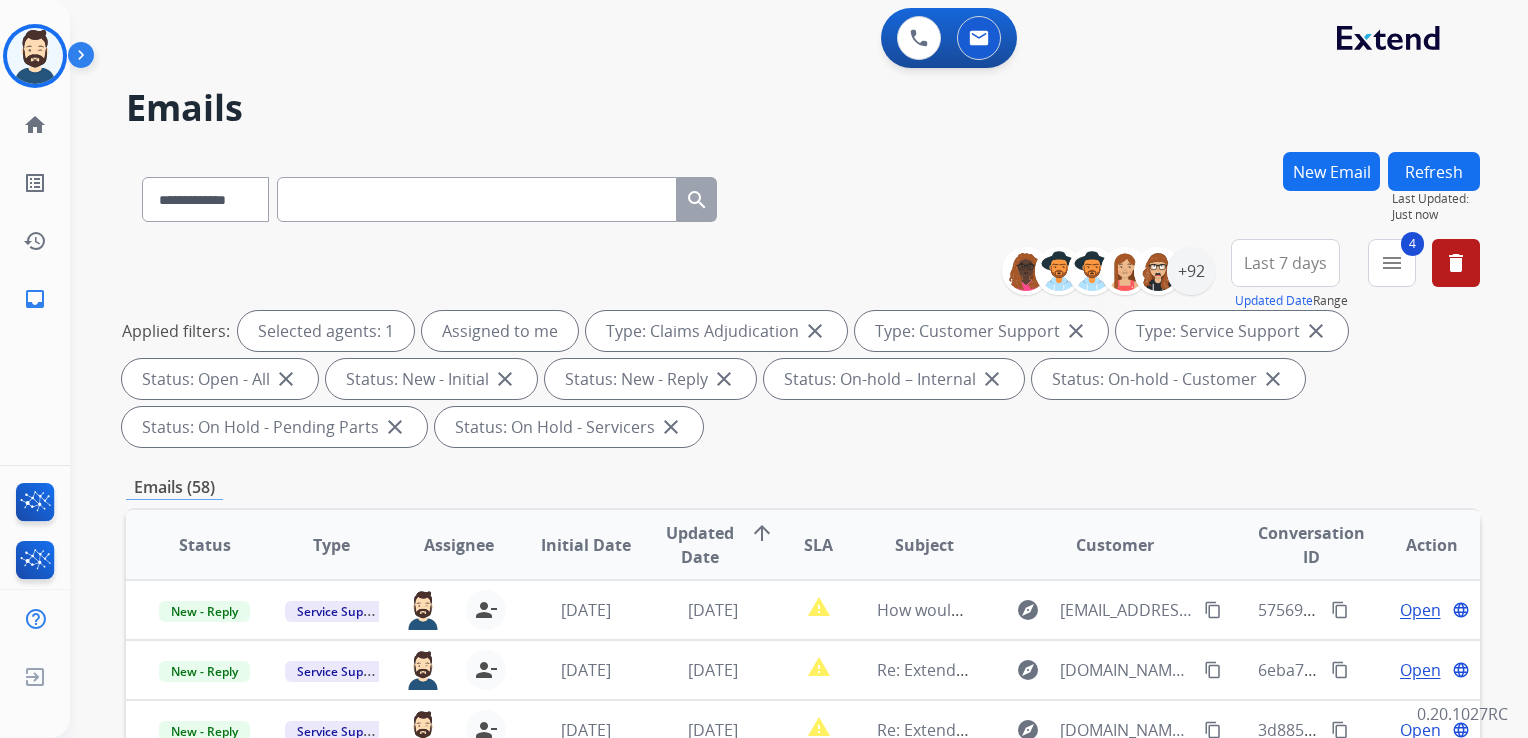 scroll, scrollTop: 300, scrollLeft: 0, axis: vertical 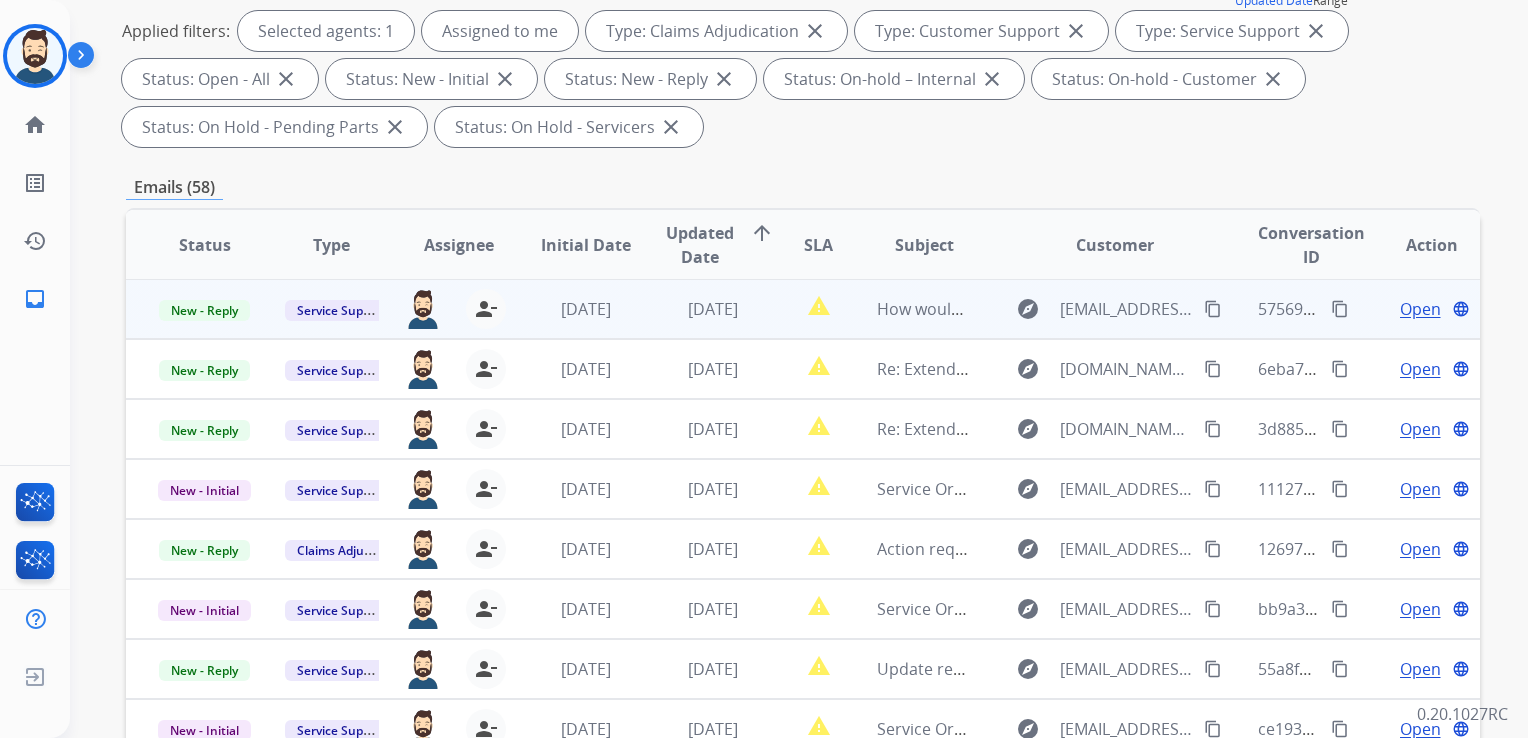 click on "4 days ago" at bounding box center [697, 309] 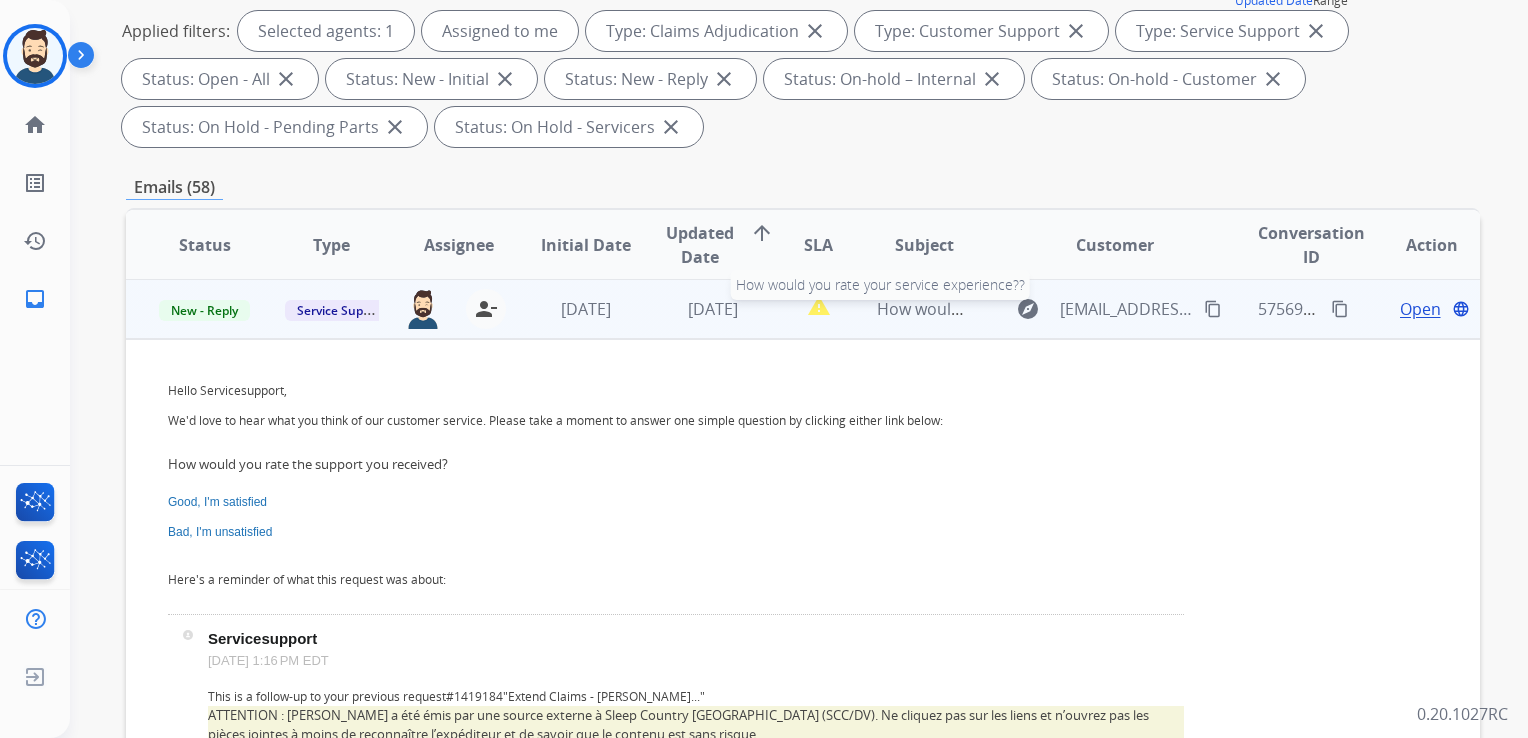 scroll, scrollTop: 0, scrollLeft: 0, axis: both 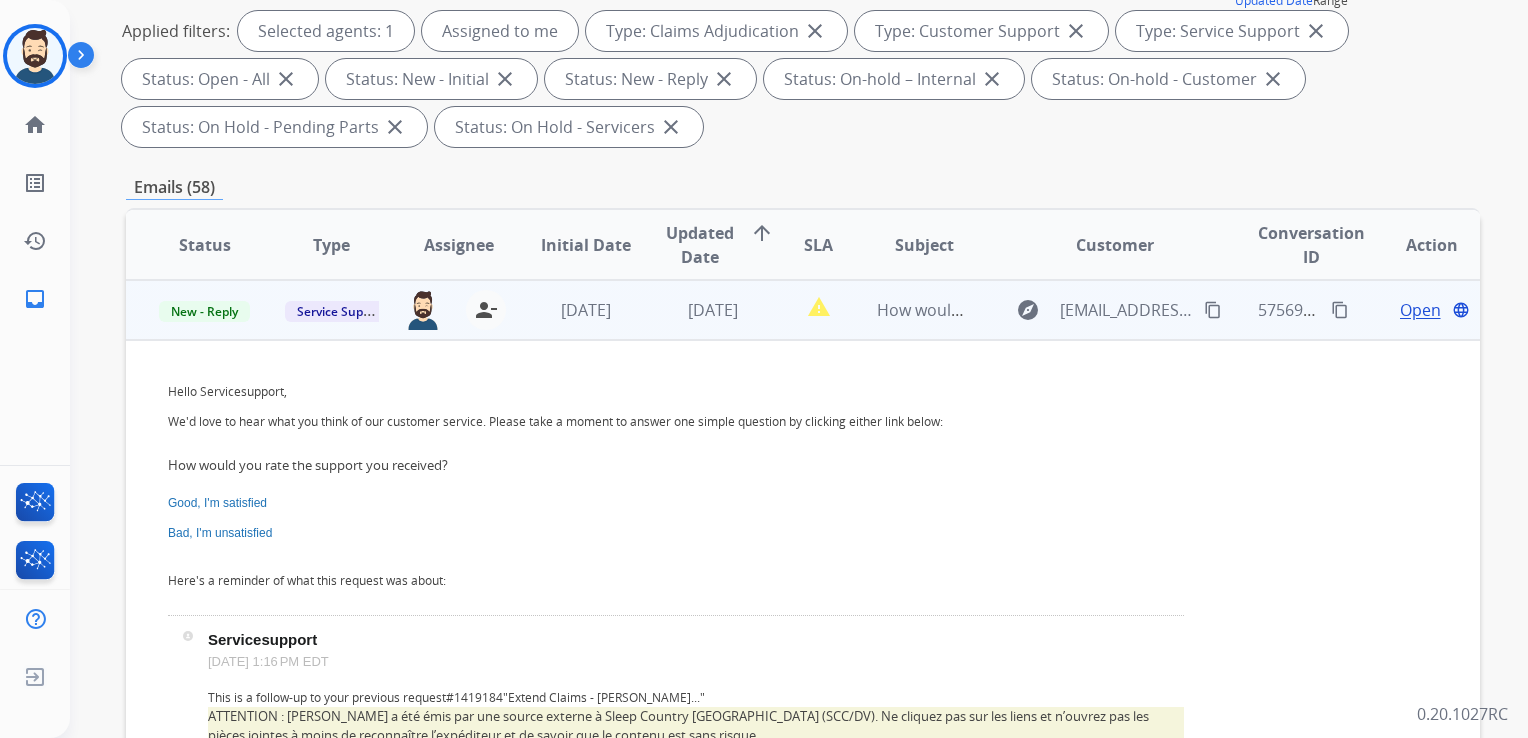 click on "Open" at bounding box center [1420, 310] 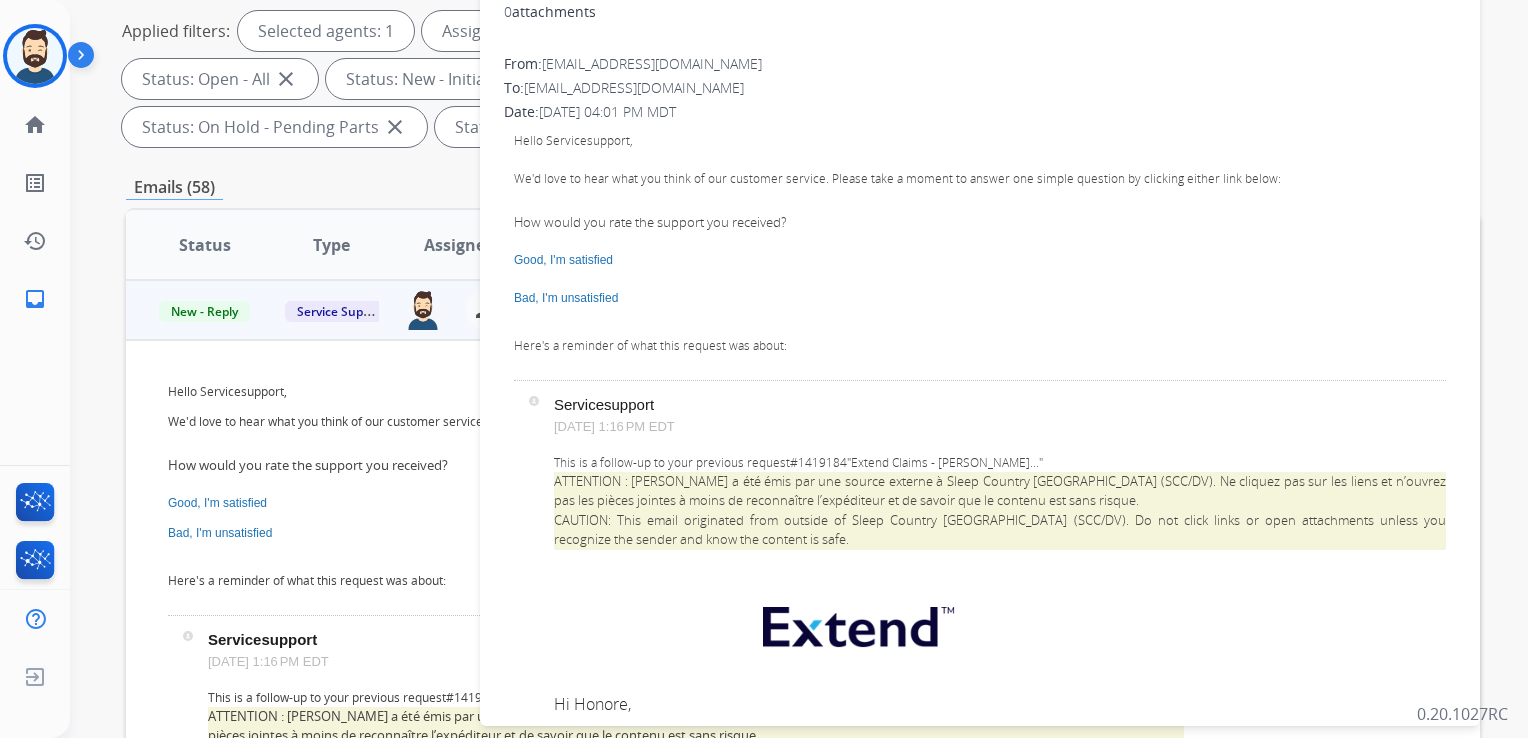 scroll, scrollTop: 0, scrollLeft: 0, axis: both 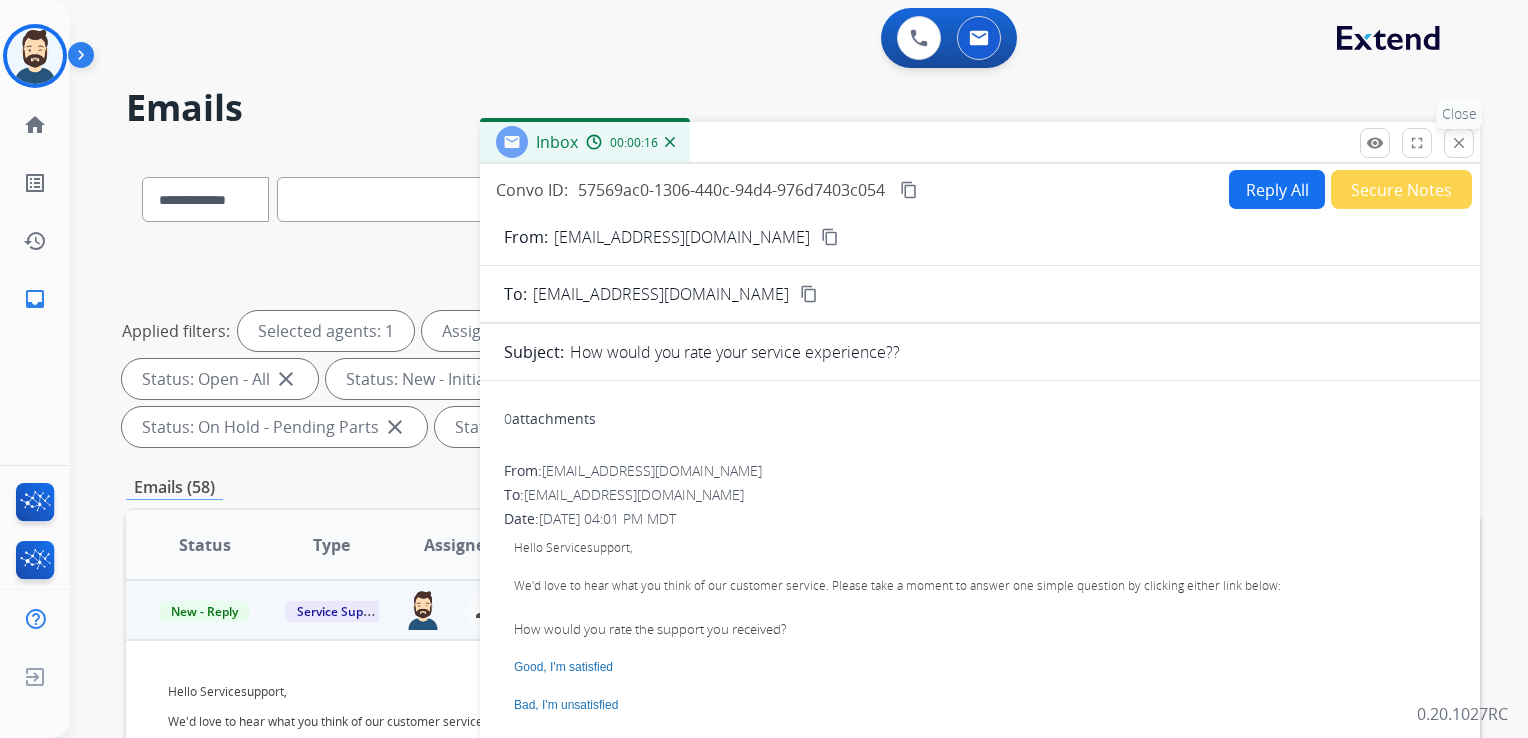click on "close" at bounding box center [1459, 143] 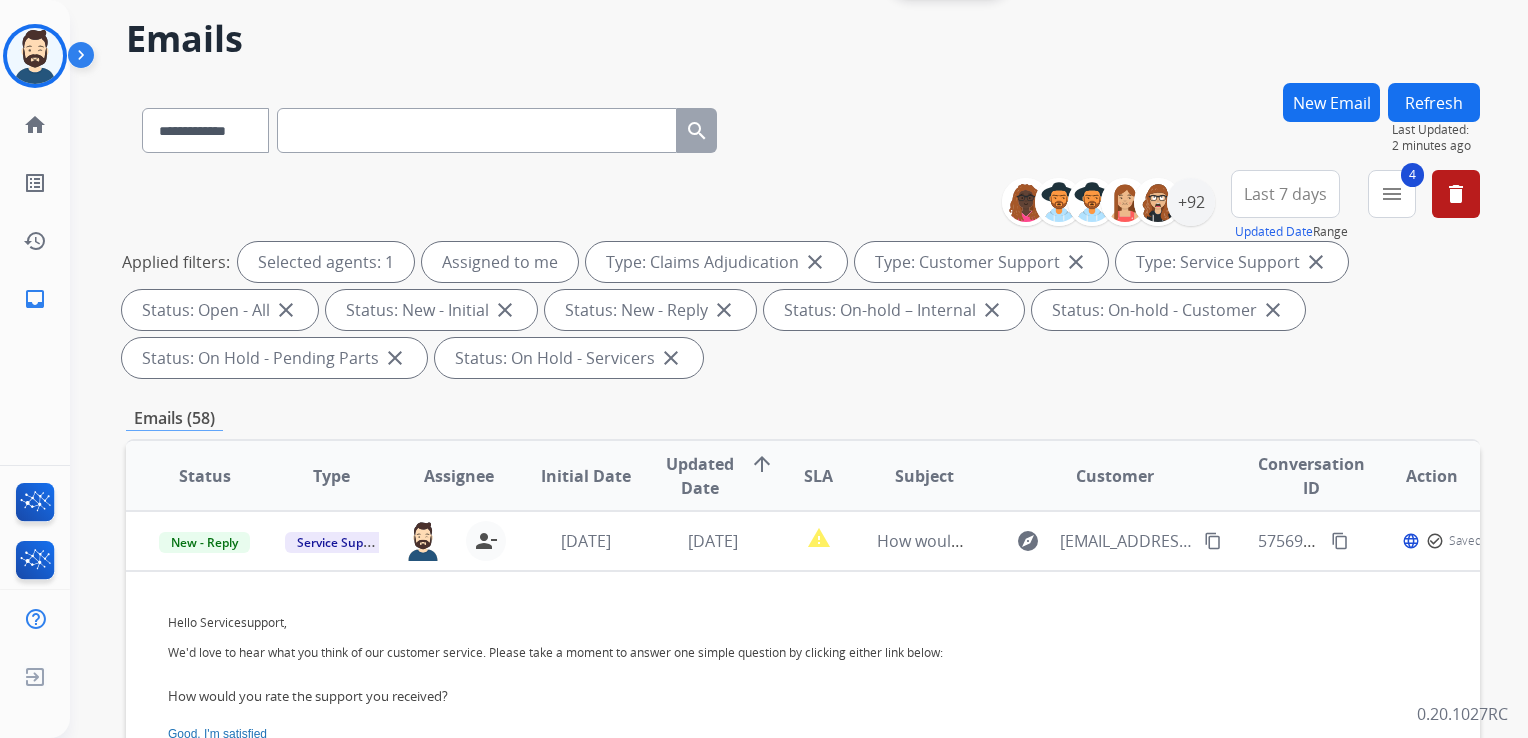 scroll, scrollTop: 100, scrollLeft: 0, axis: vertical 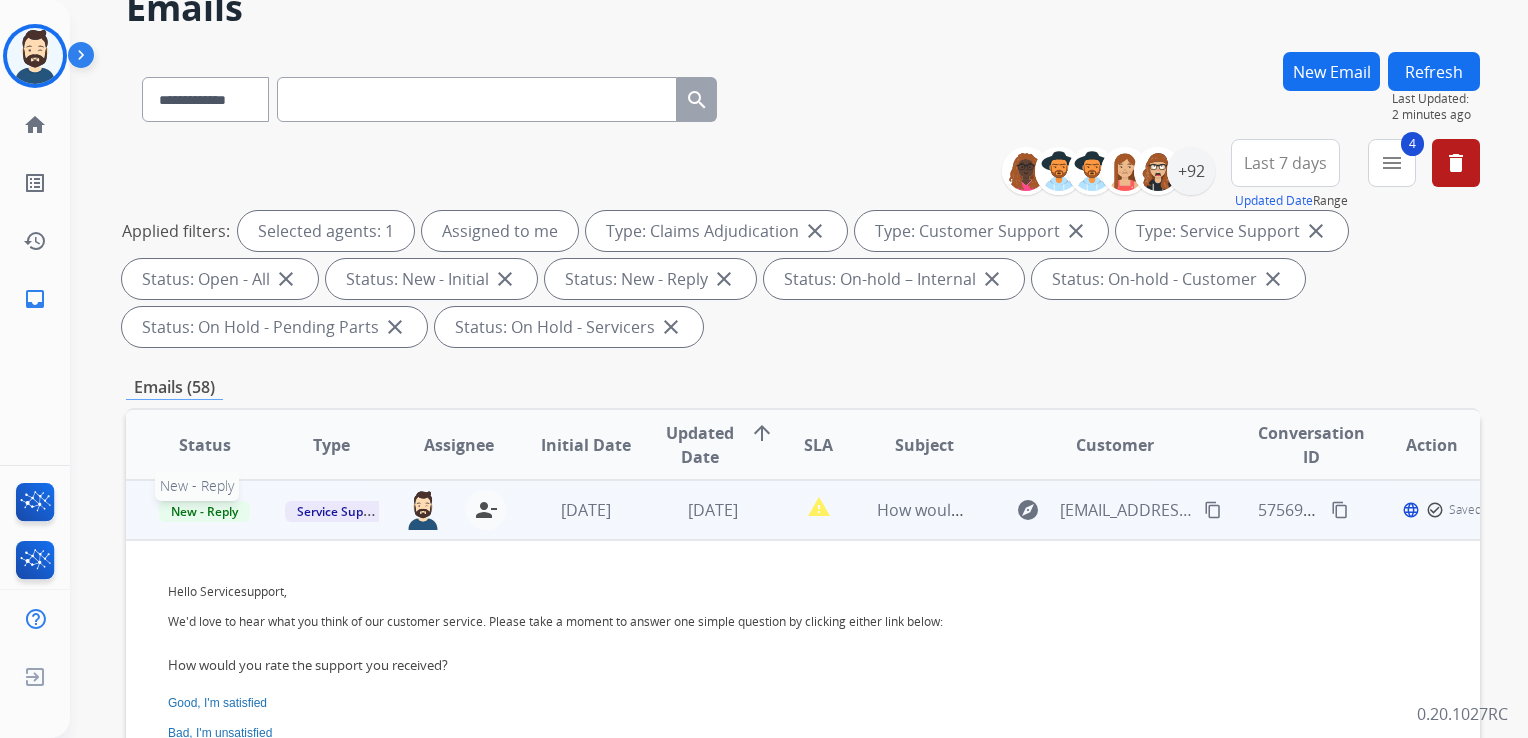 click on "New - Reply" at bounding box center (204, 511) 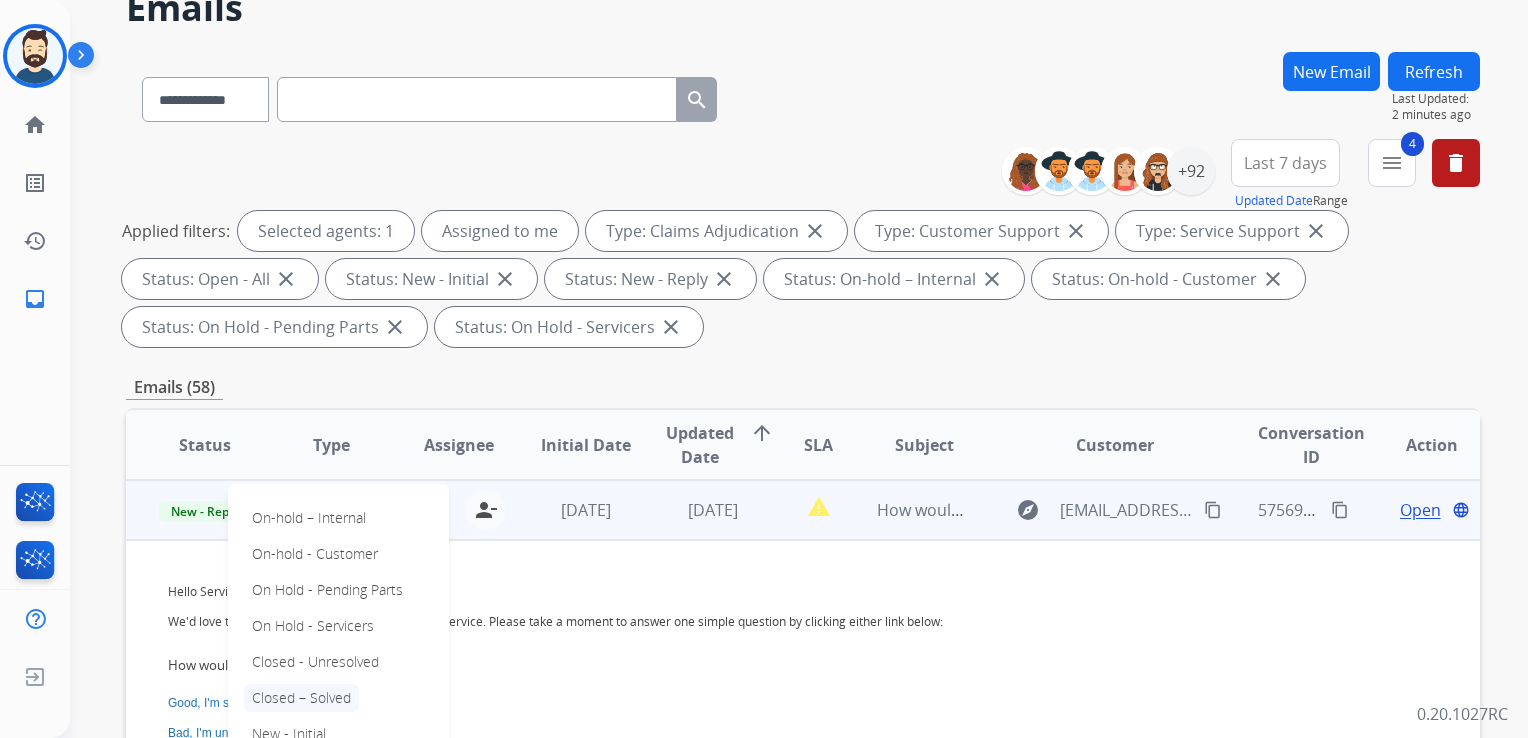 drag, startPoint x: 272, startPoint y: 694, endPoint x: 424, endPoint y: 622, distance: 168.19037 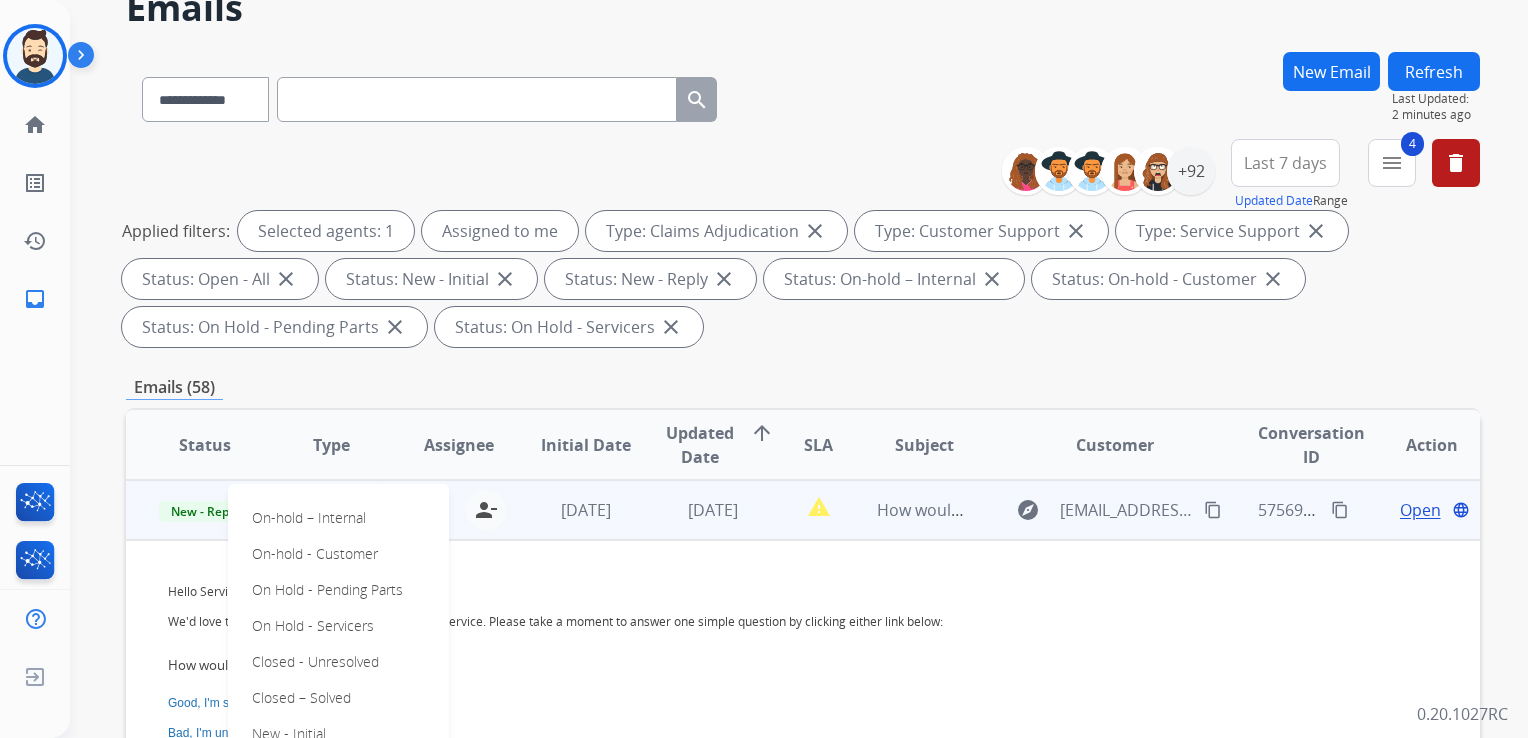 click on "Closed – Solved" at bounding box center [301, 698] 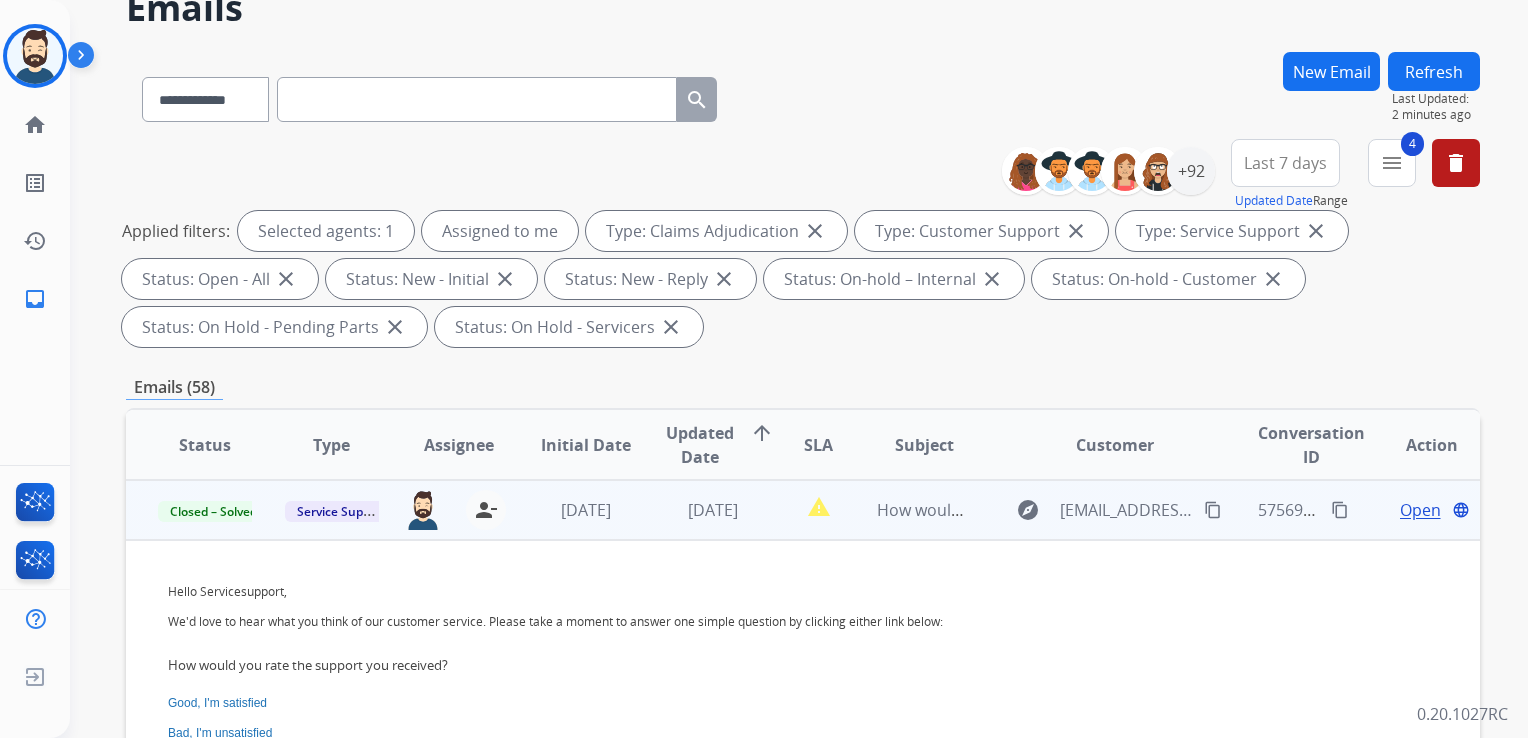 click on "1 week ago" at bounding box center (570, 510) 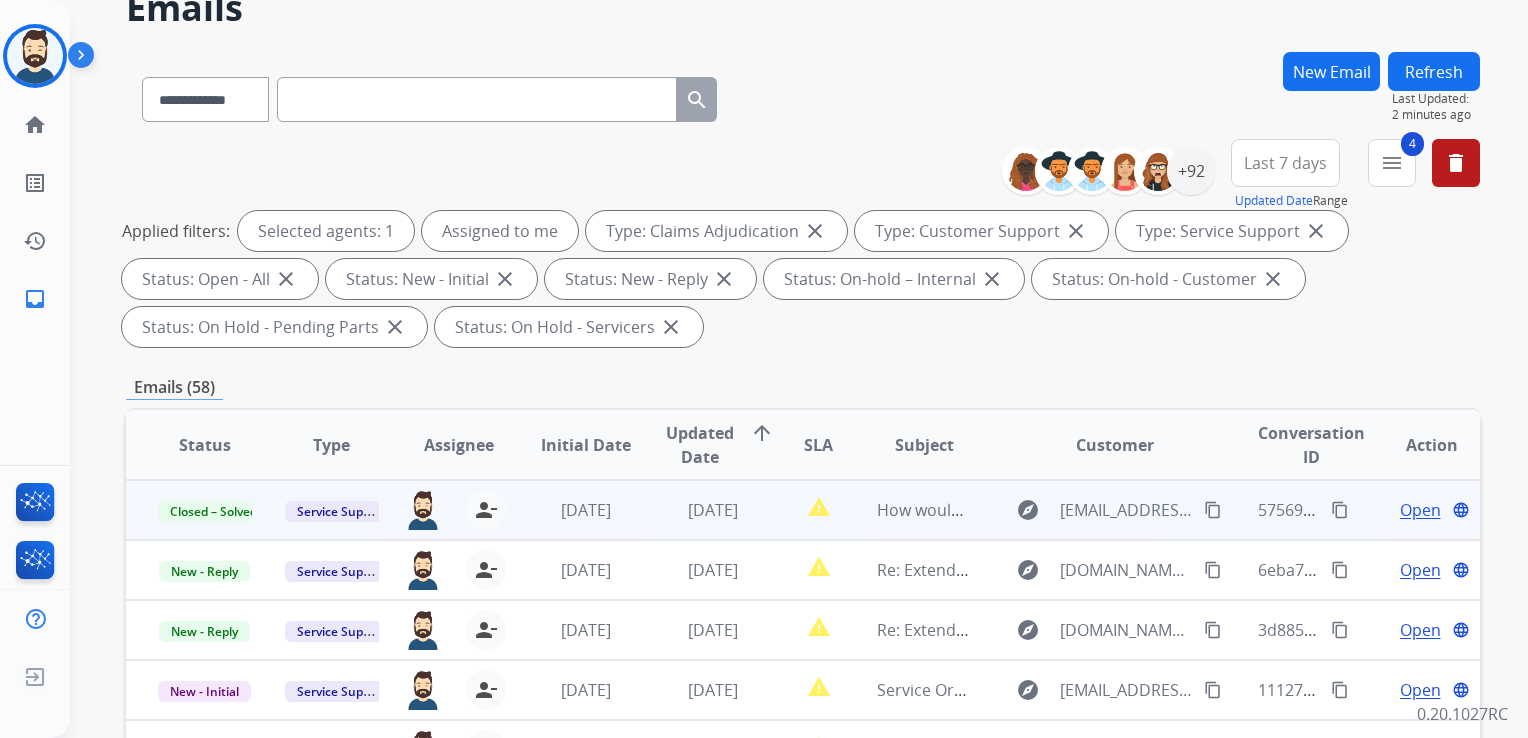click on "Refresh" at bounding box center [1434, 71] 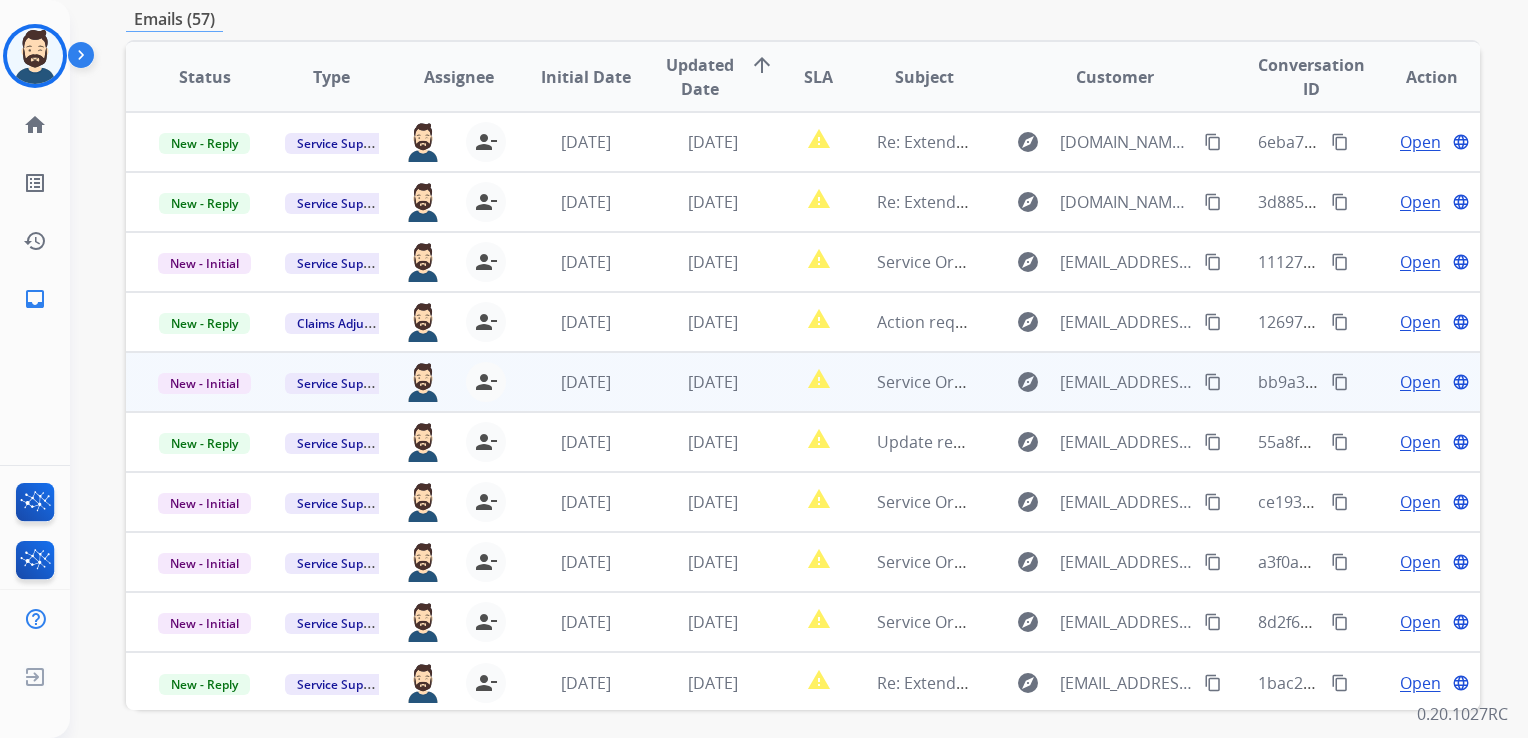 scroll, scrollTop: 500, scrollLeft: 0, axis: vertical 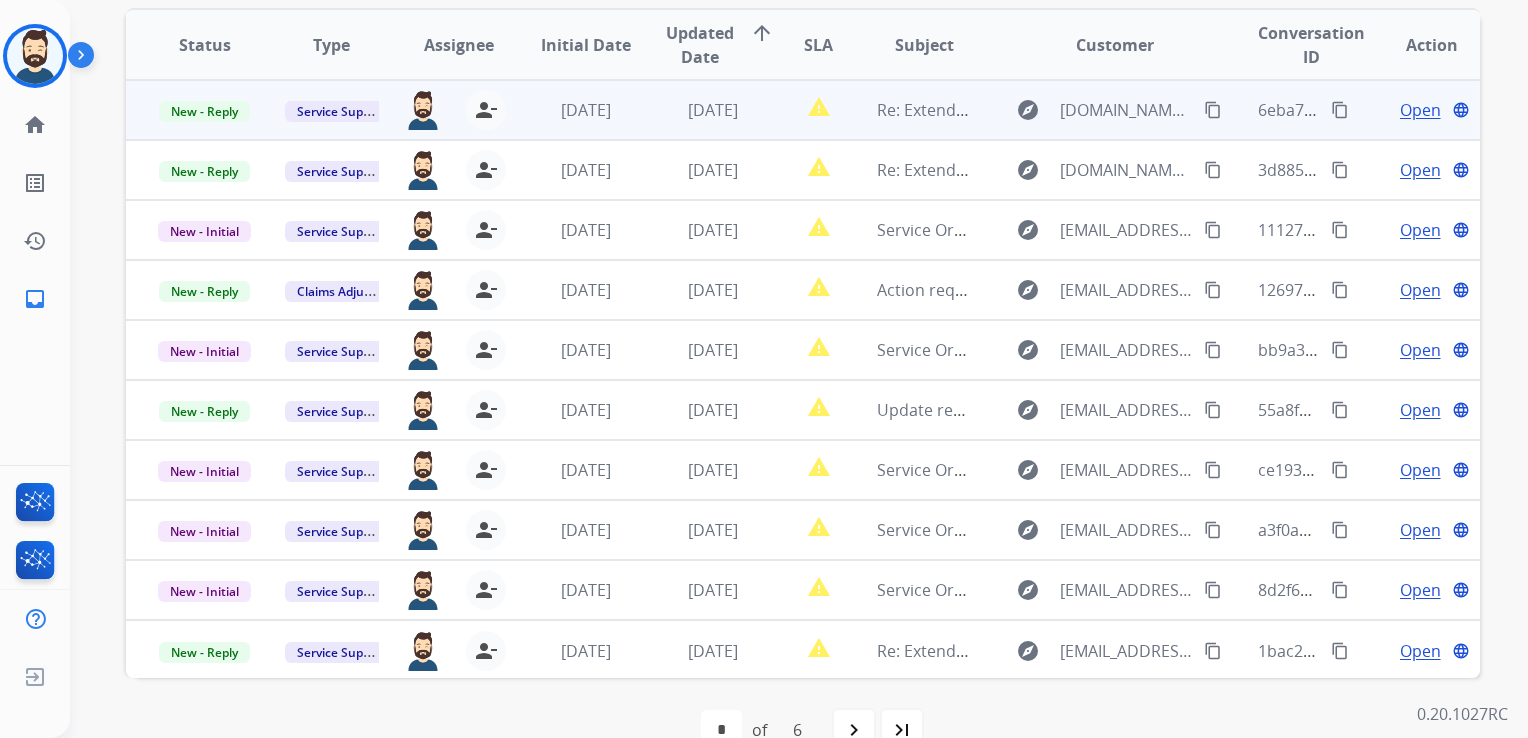 click on "4 days ago" at bounding box center [697, 110] 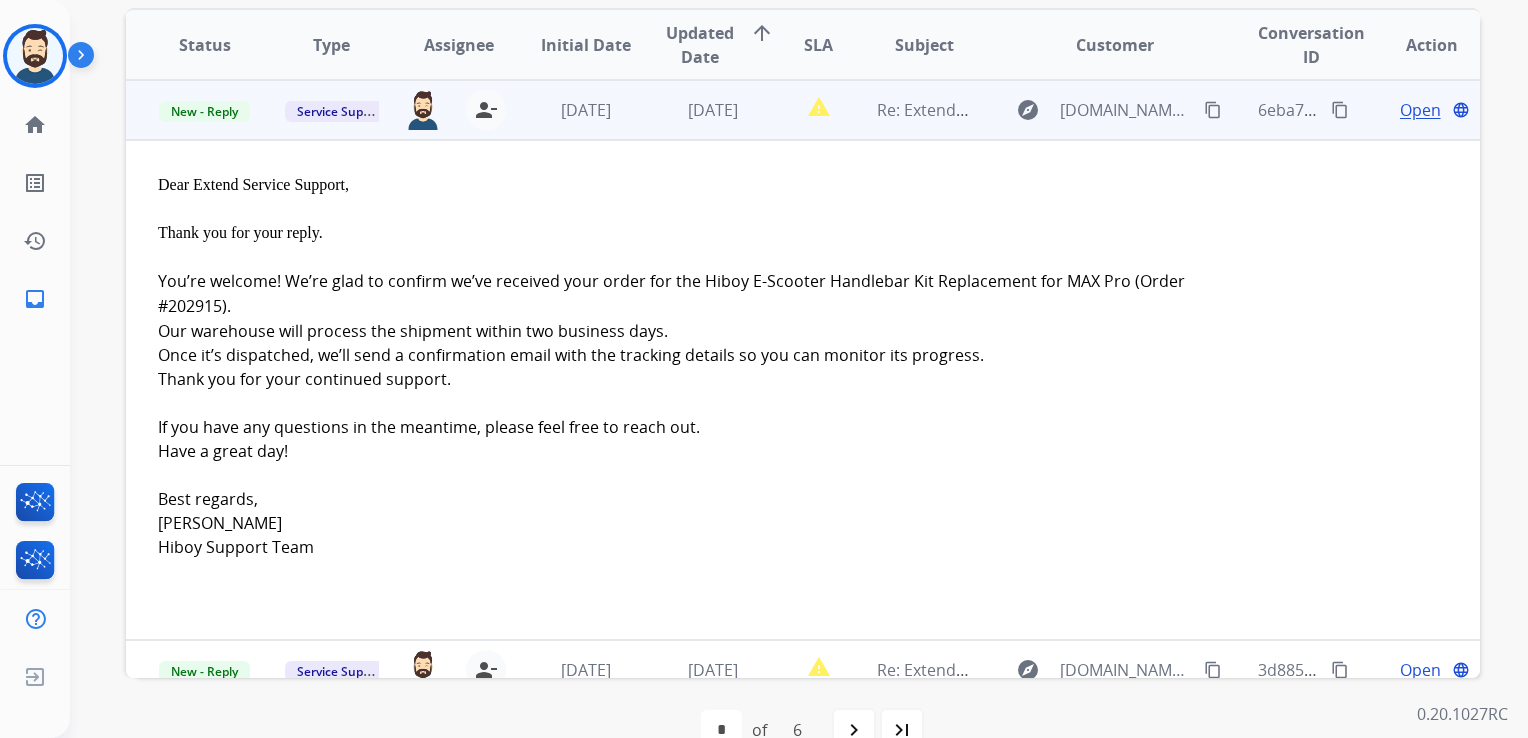 click on "Open" at bounding box center [1420, 110] 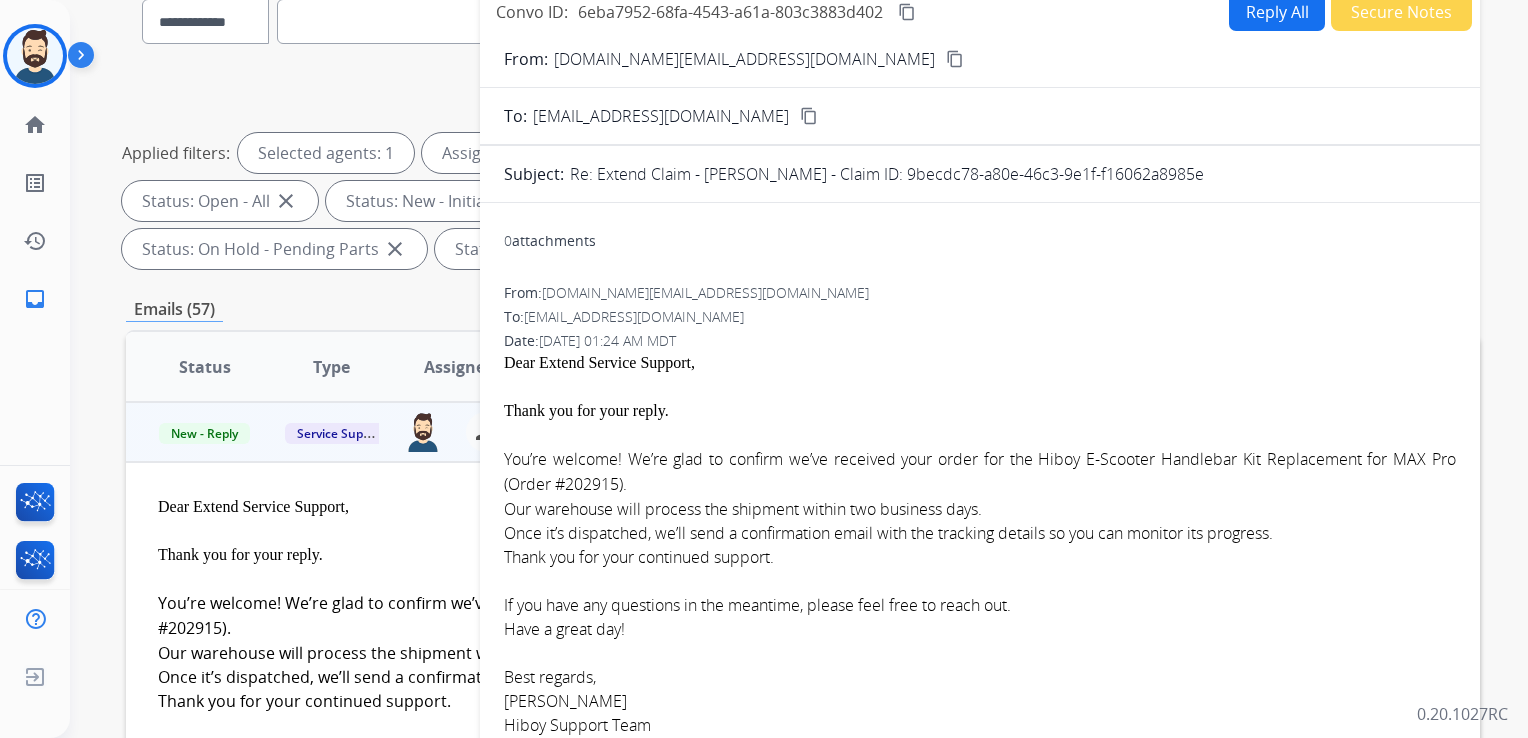 scroll, scrollTop: 100, scrollLeft: 0, axis: vertical 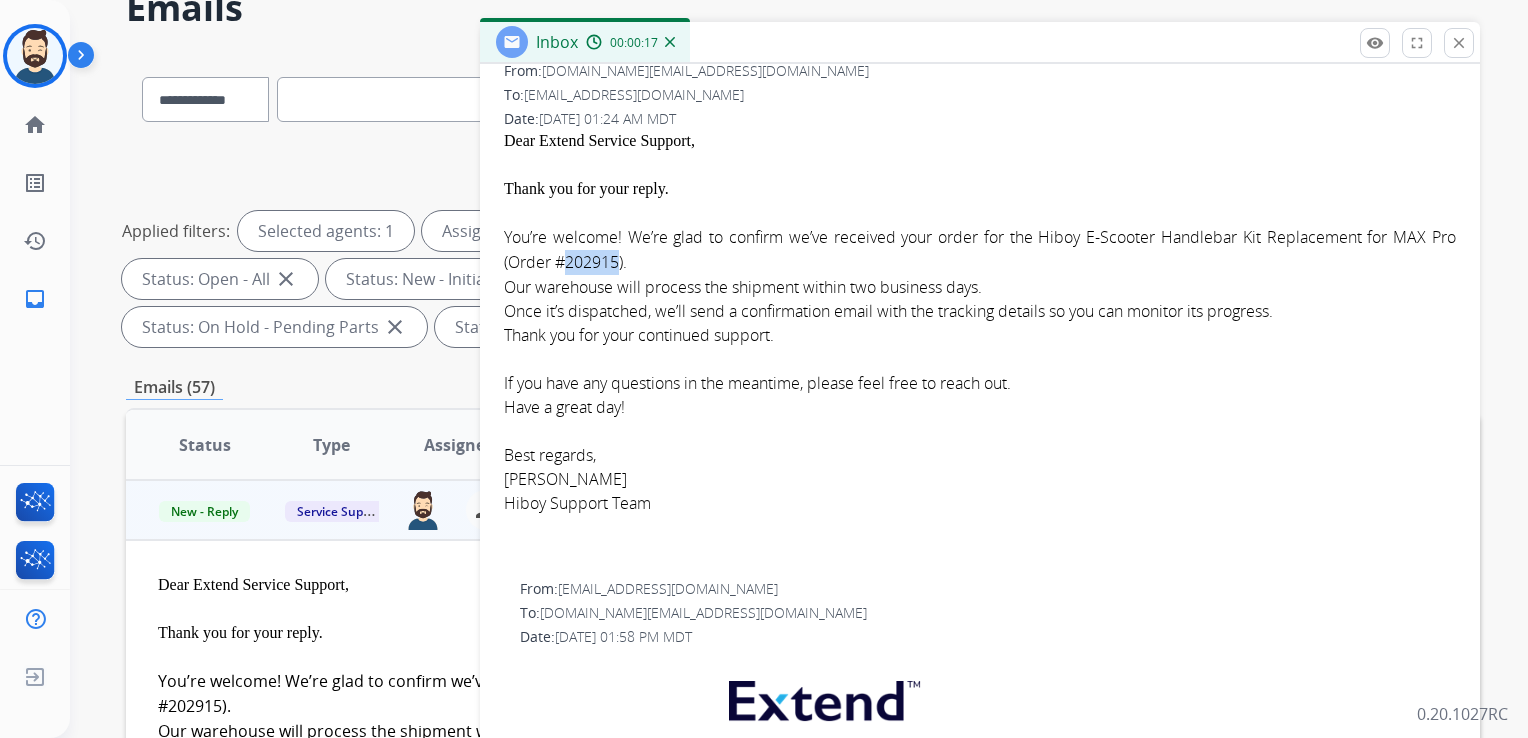 drag, startPoint x: 564, startPoint y: 259, endPoint x: 617, endPoint y: 262, distance: 53.08484 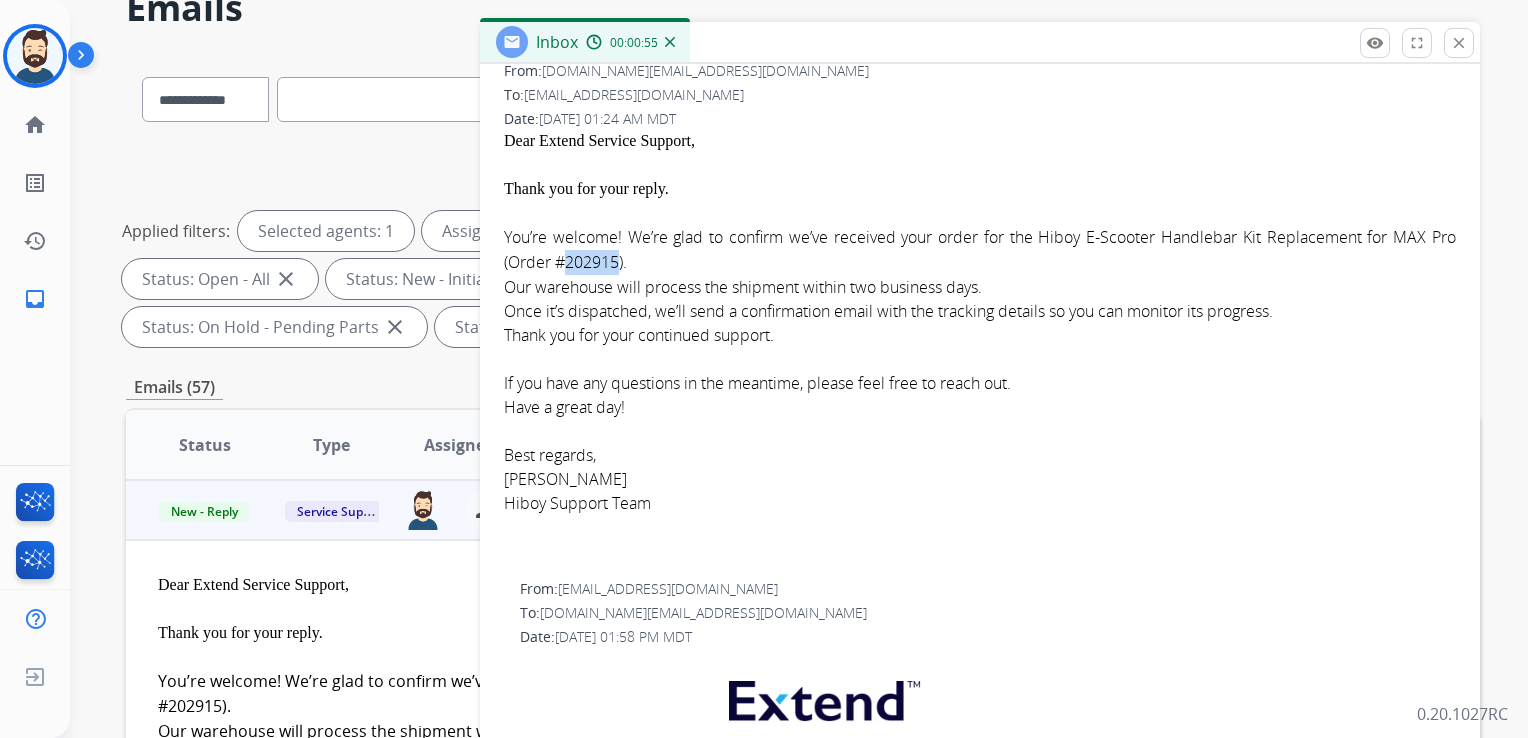 scroll, scrollTop: 0, scrollLeft: 0, axis: both 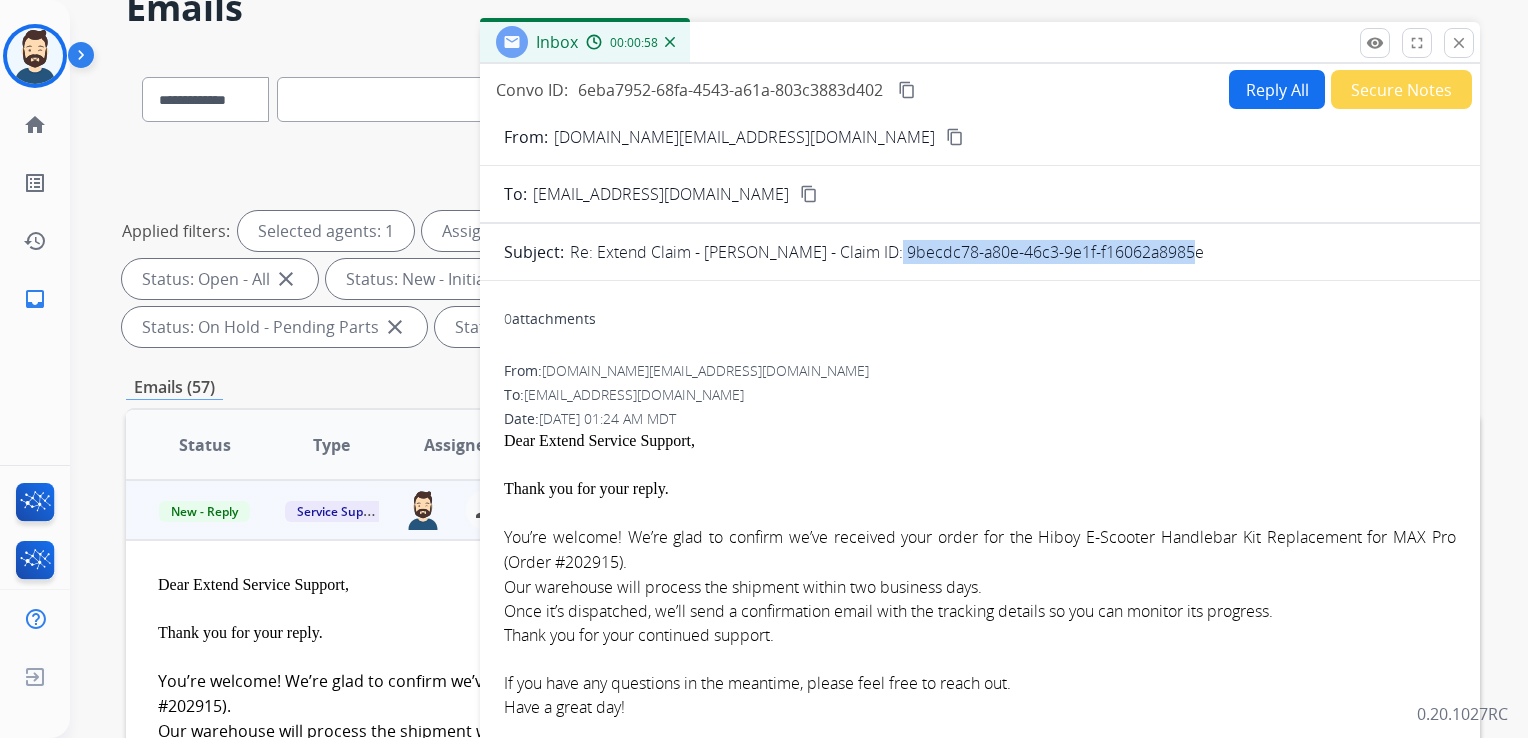 drag, startPoint x: 880, startPoint y: 247, endPoint x: 1172, endPoint y: 255, distance: 292.10956 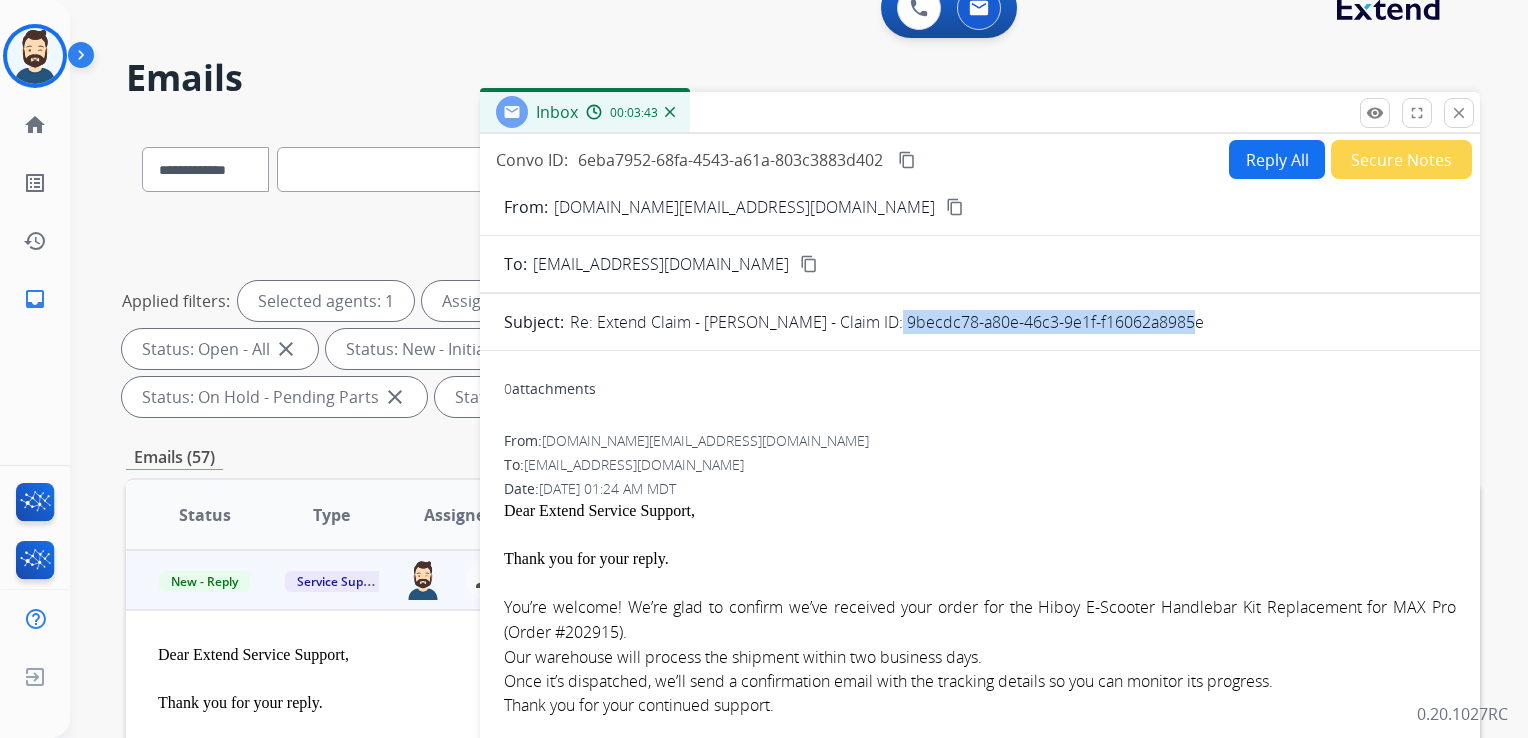scroll, scrollTop: 0, scrollLeft: 0, axis: both 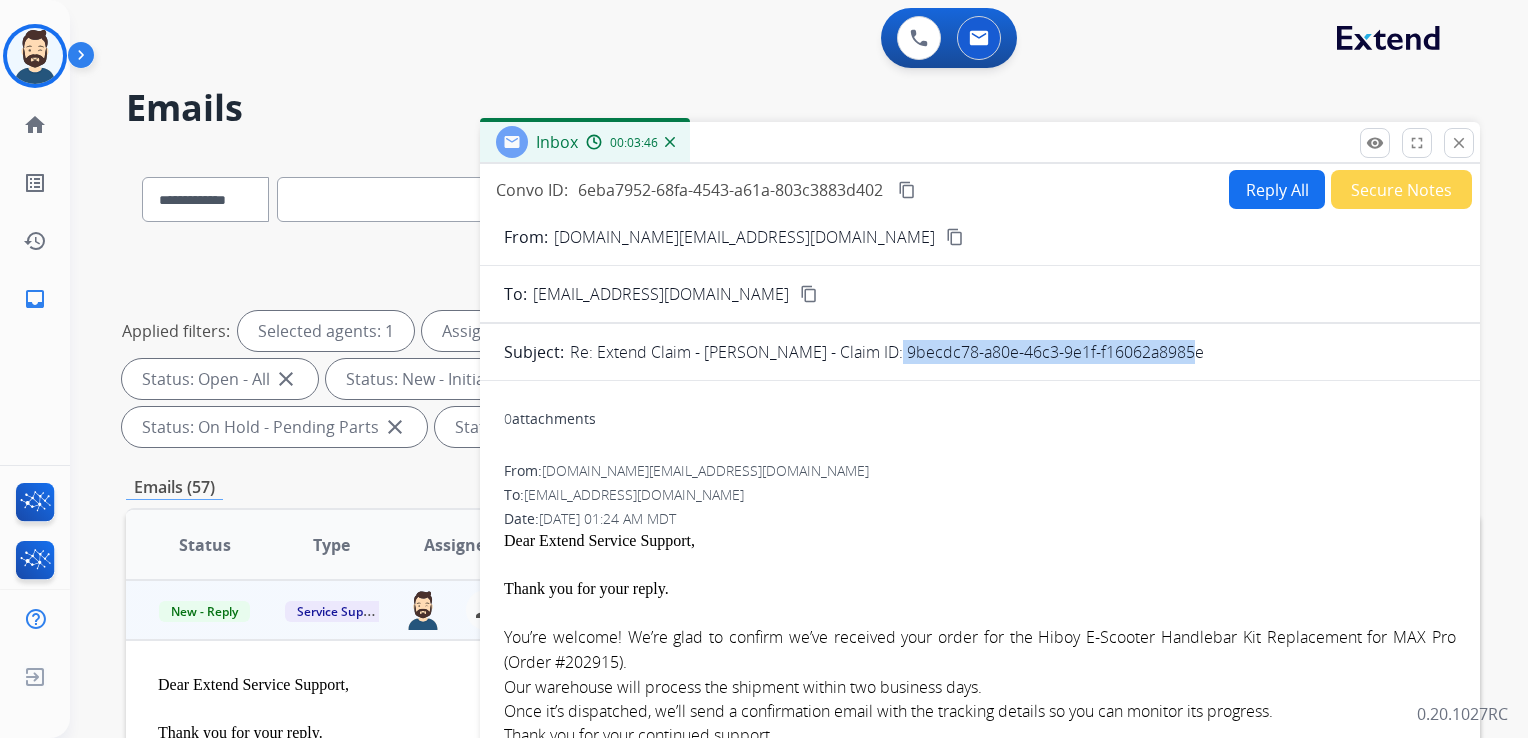 click on "close" at bounding box center (1459, 143) 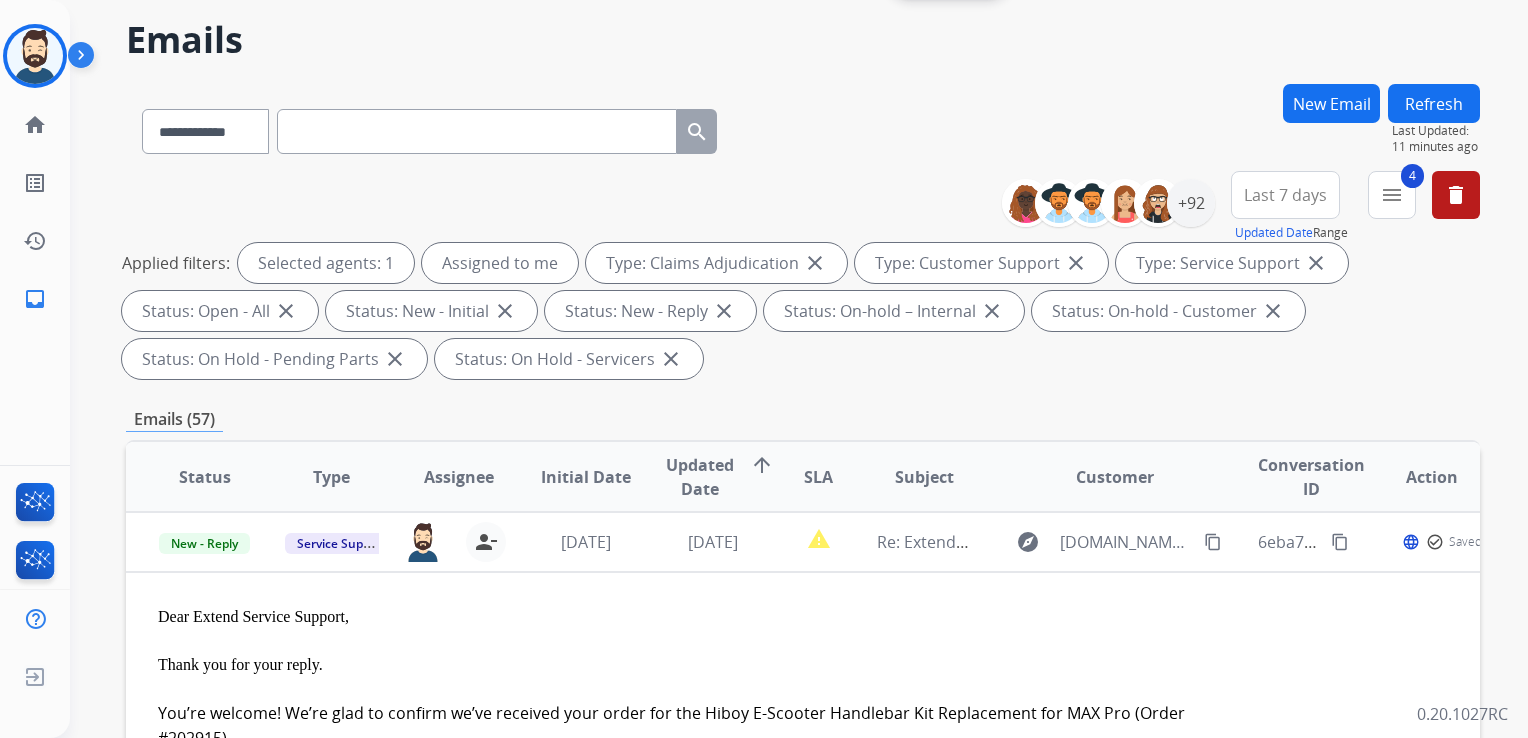 scroll, scrollTop: 100, scrollLeft: 0, axis: vertical 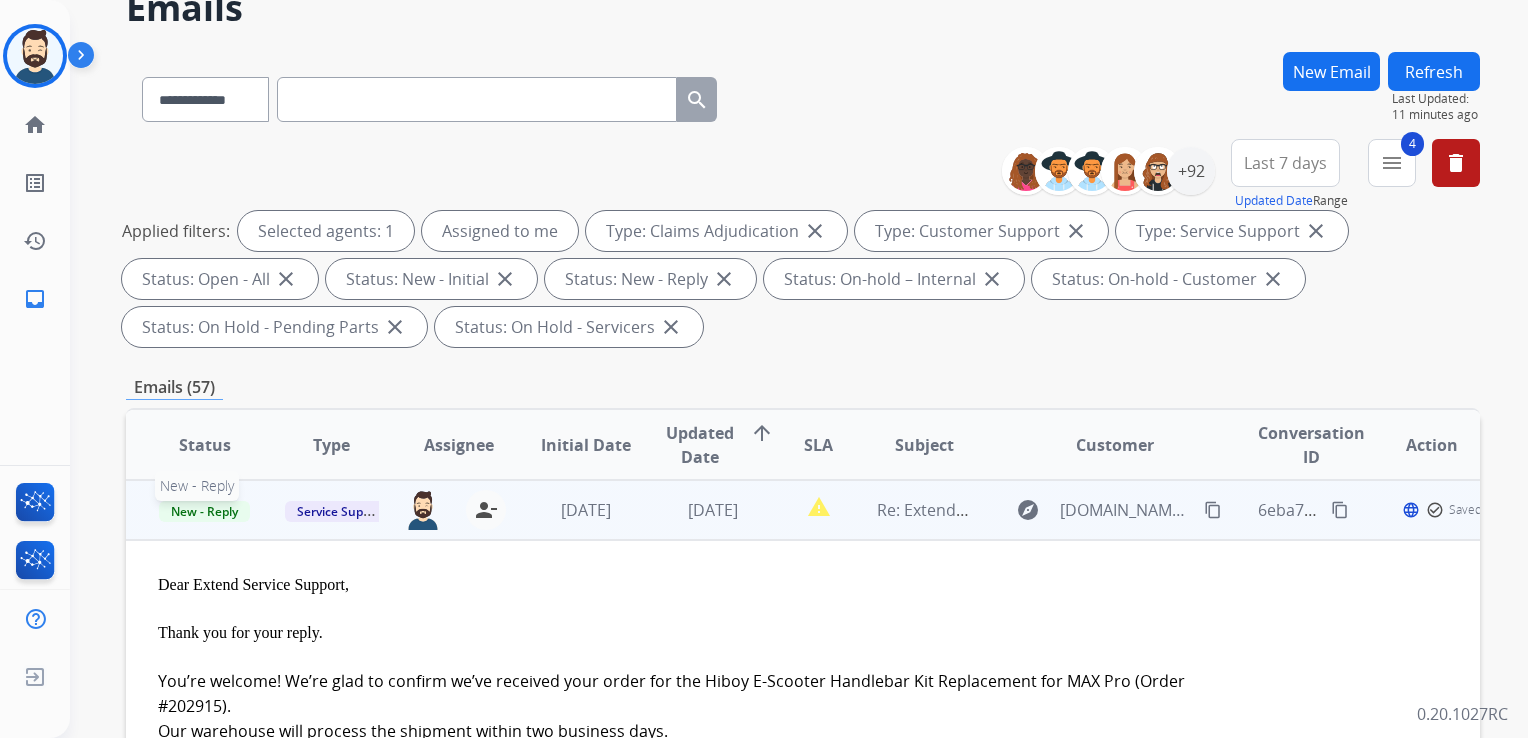 click on "New - Reply" at bounding box center (204, 511) 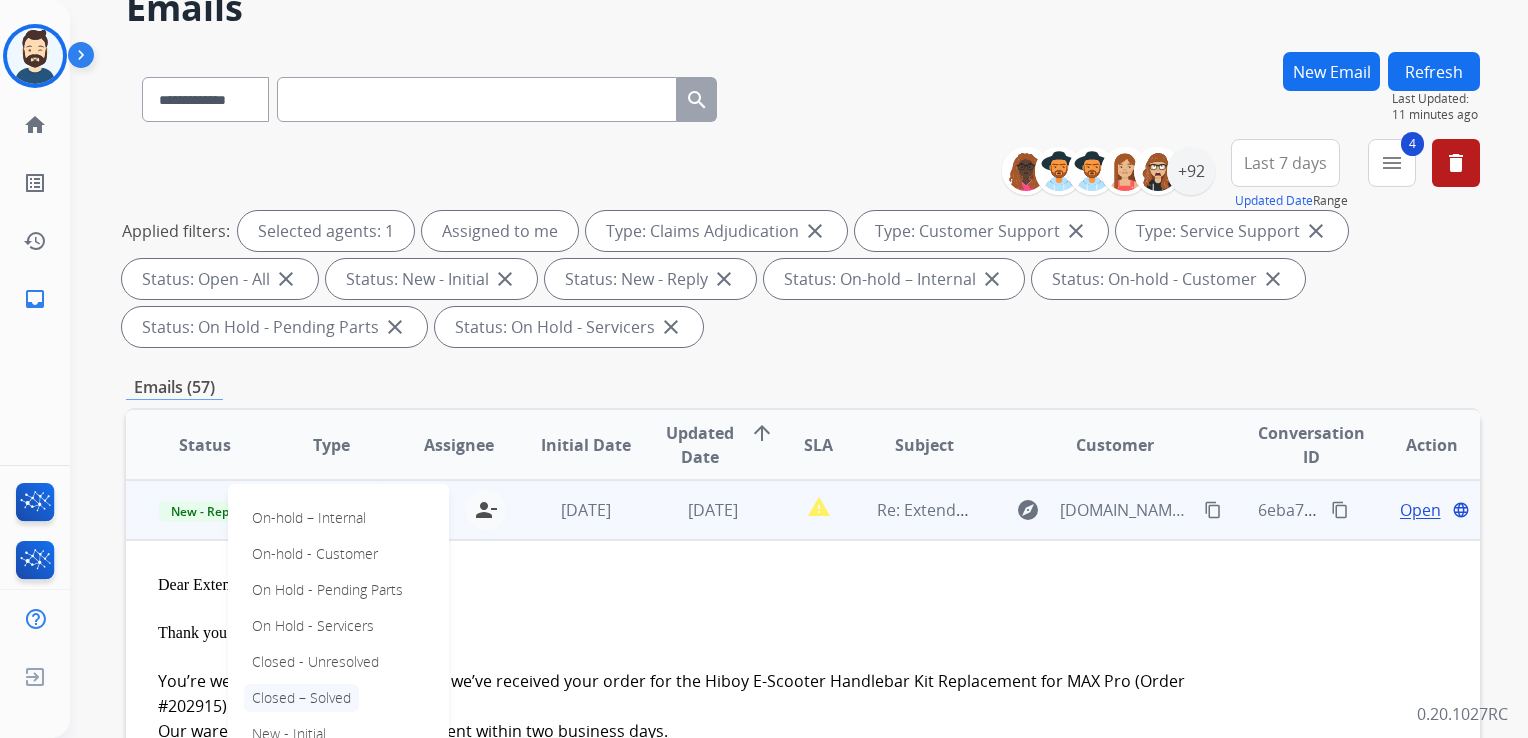click on "Closed – Solved" at bounding box center [301, 698] 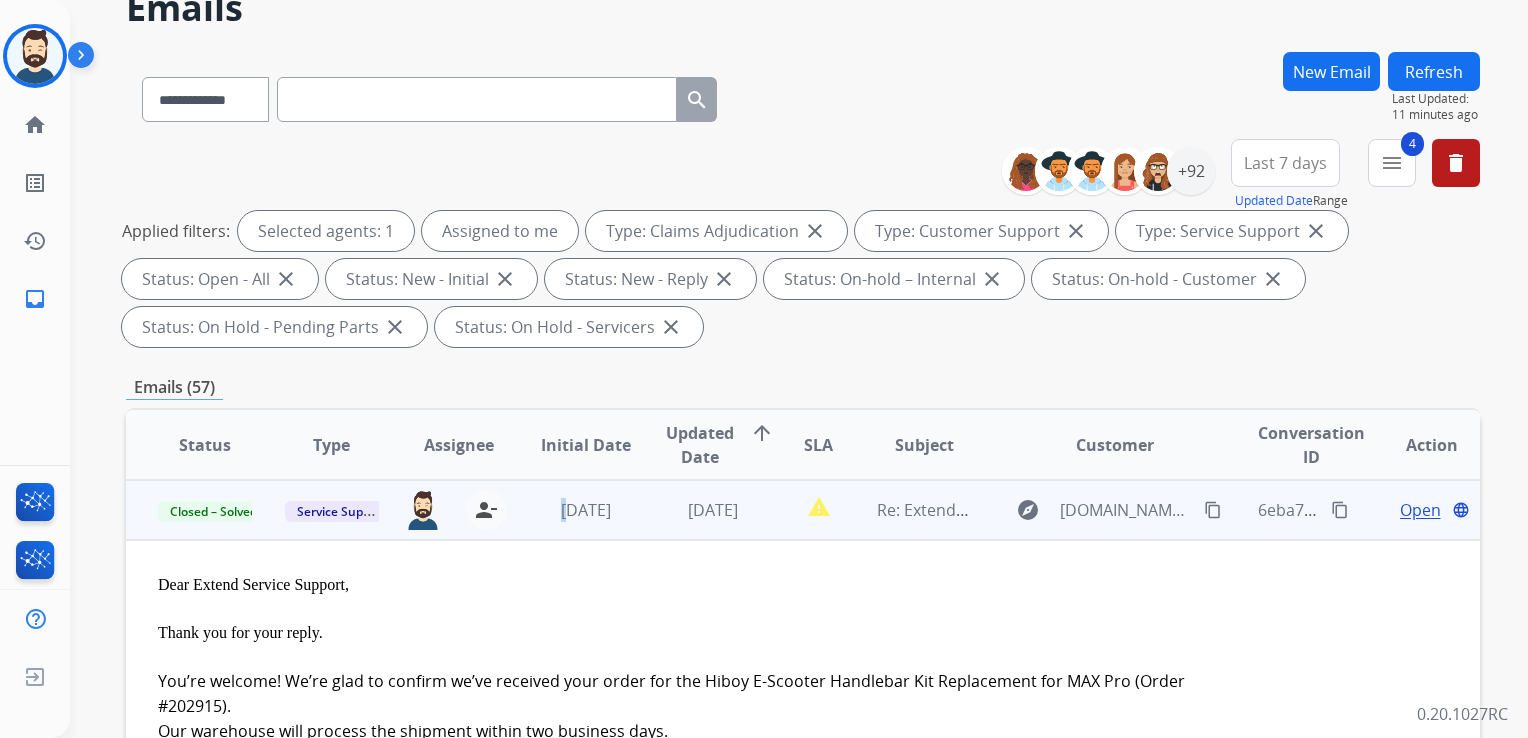 click on "1 month ago" at bounding box center (570, 510) 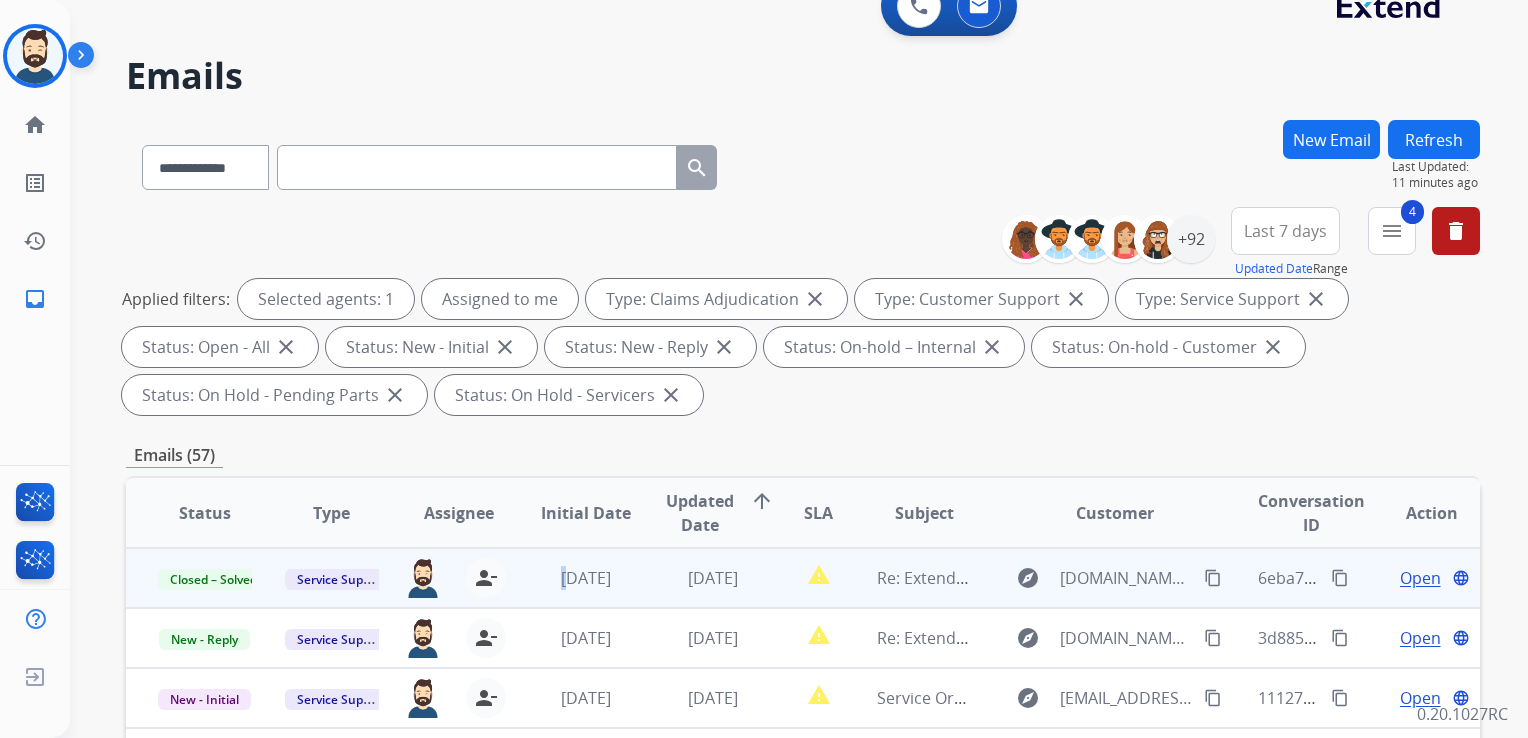 scroll, scrollTop: 0, scrollLeft: 0, axis: both 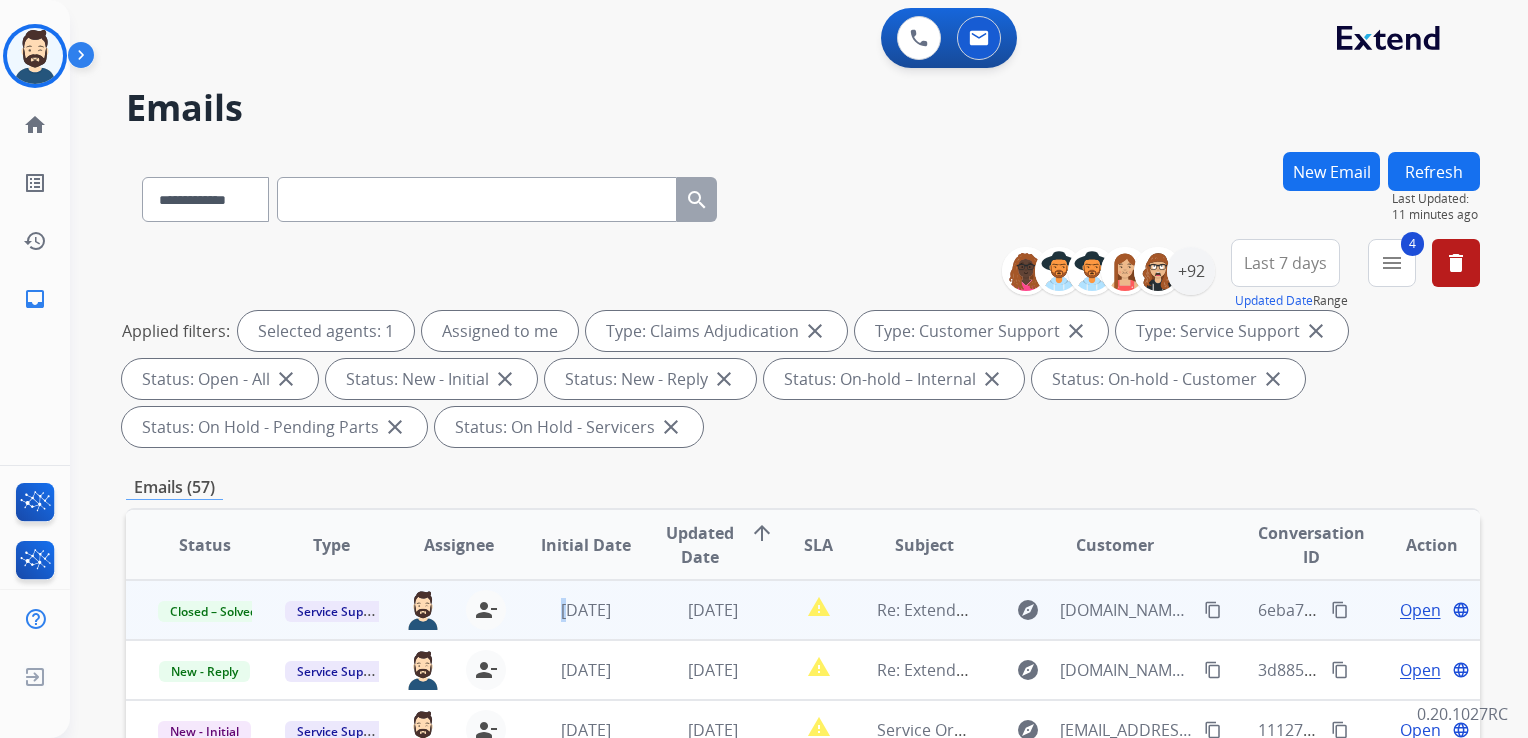 click on "Refresh" at bounding box center [1434, 171] 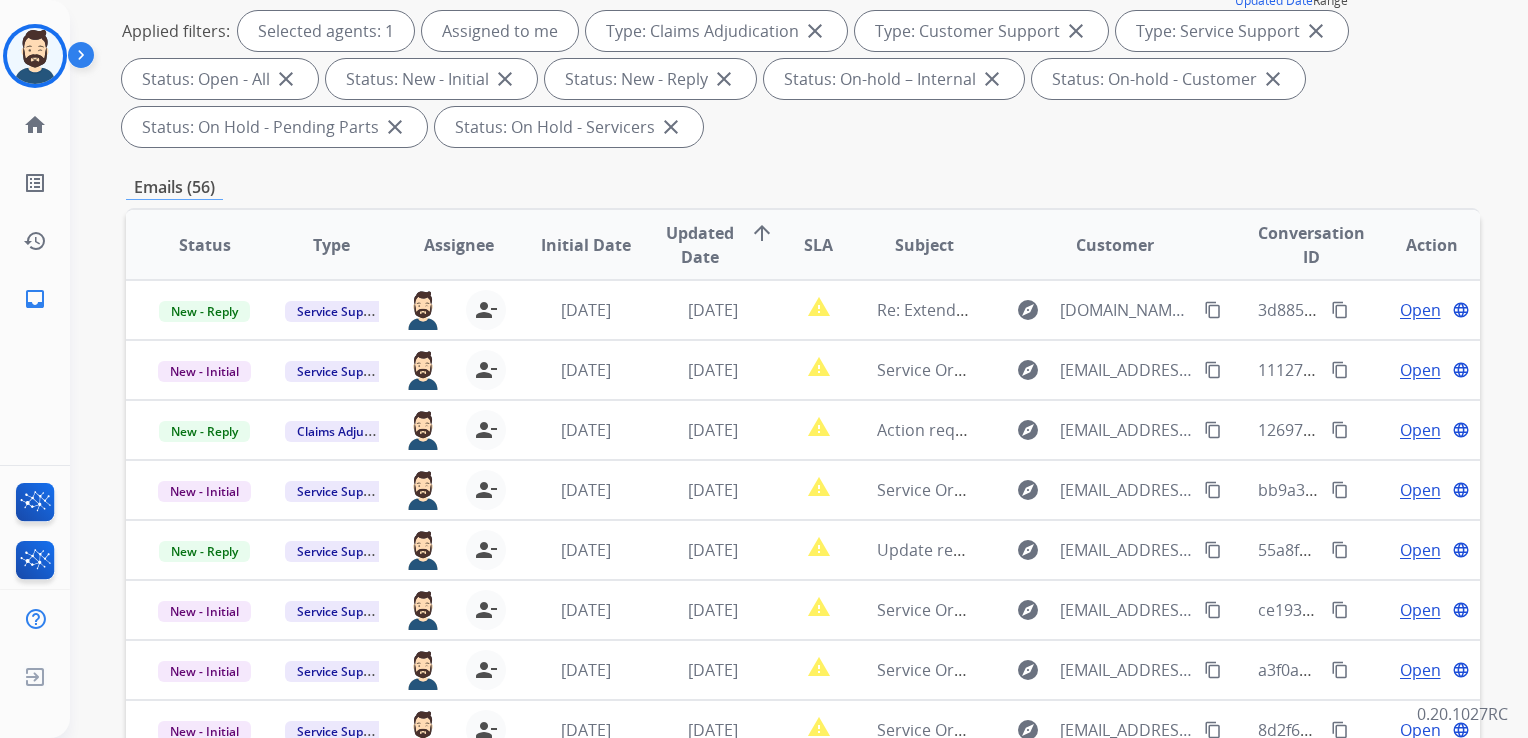 scroll, scrollTop: 400, scrollLeft: 0, axis: vertical 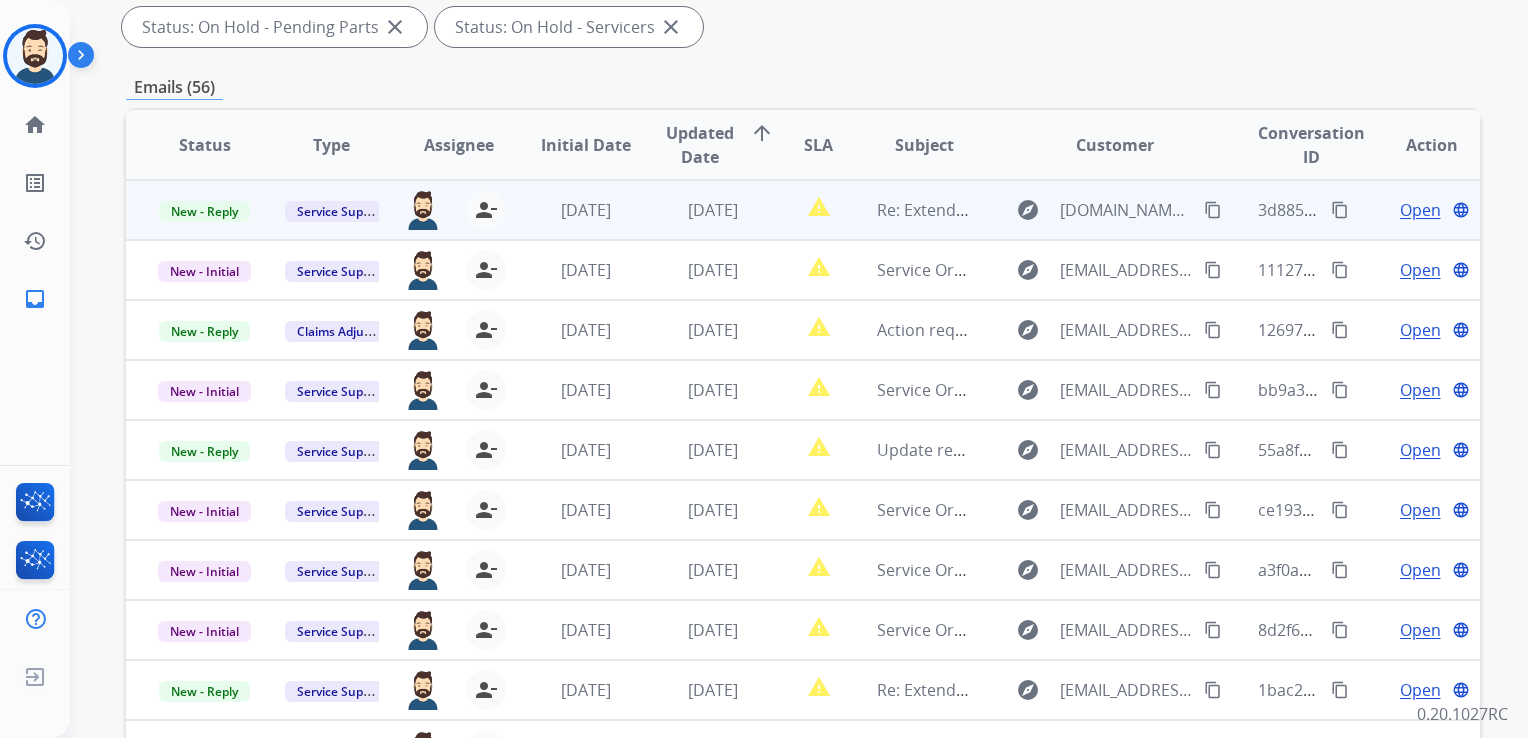 click on "4 days ago" at bounding box center (697, 210) 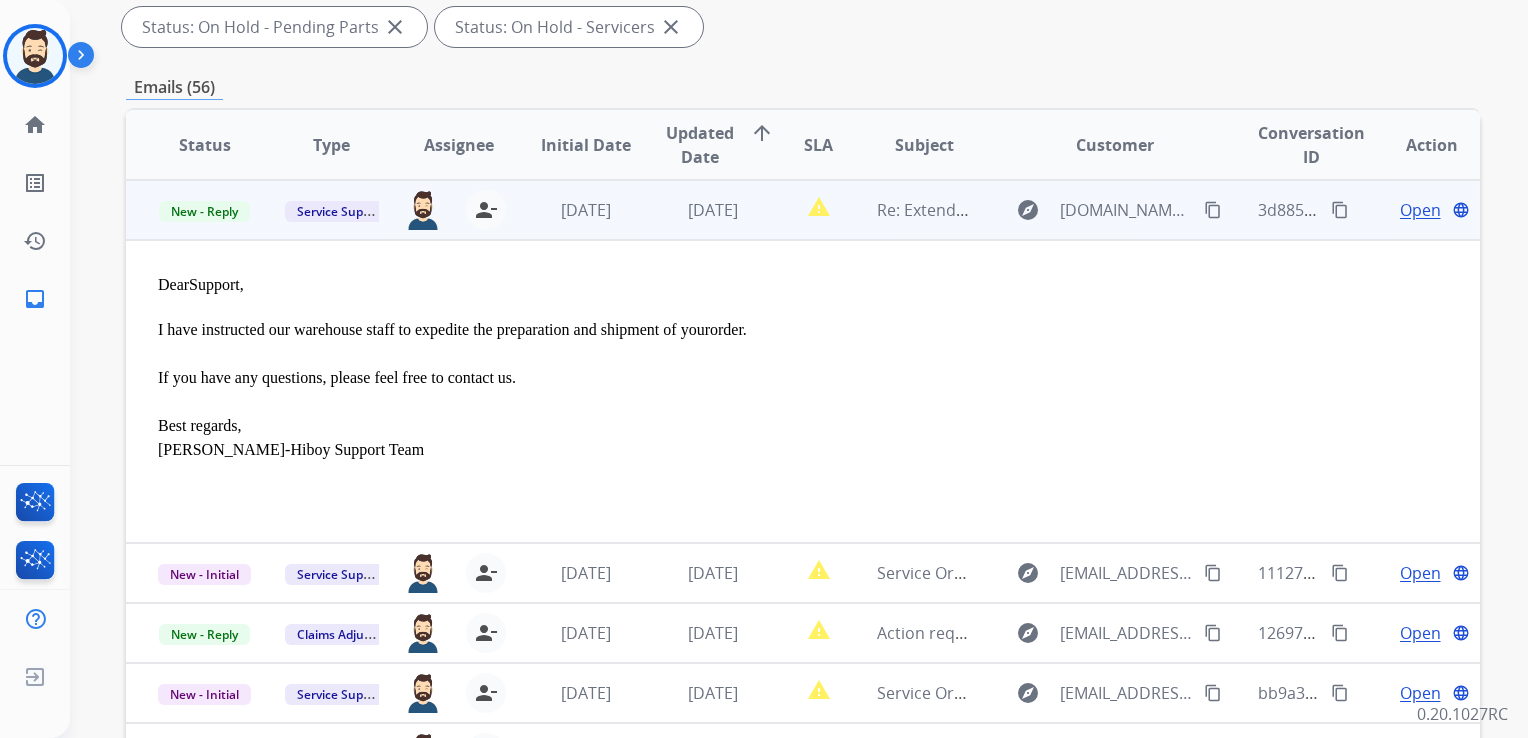 click on "Open" at bounding box center (1420, 210) 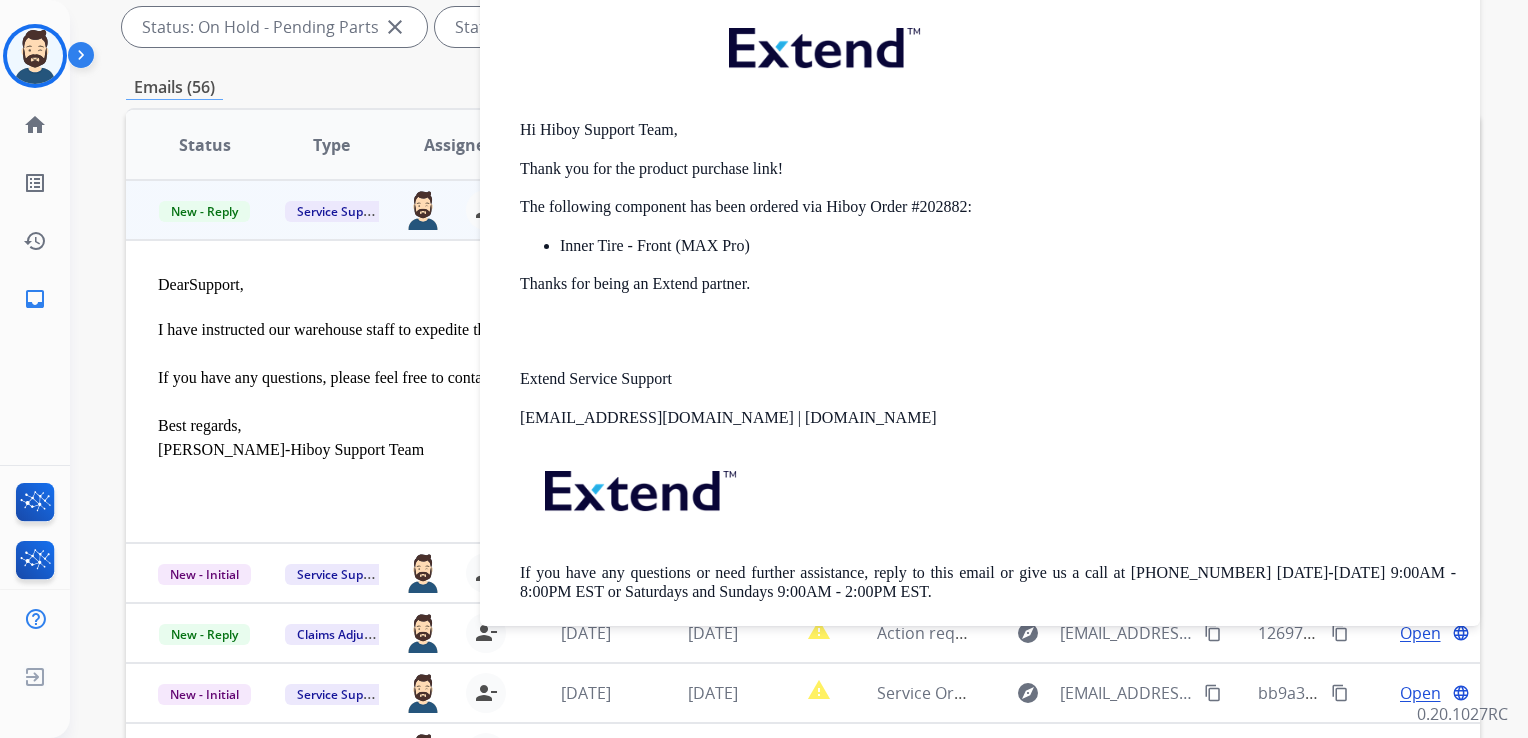 scroll, scrollTop: 500, scrollLeft: 0, axis: vertical 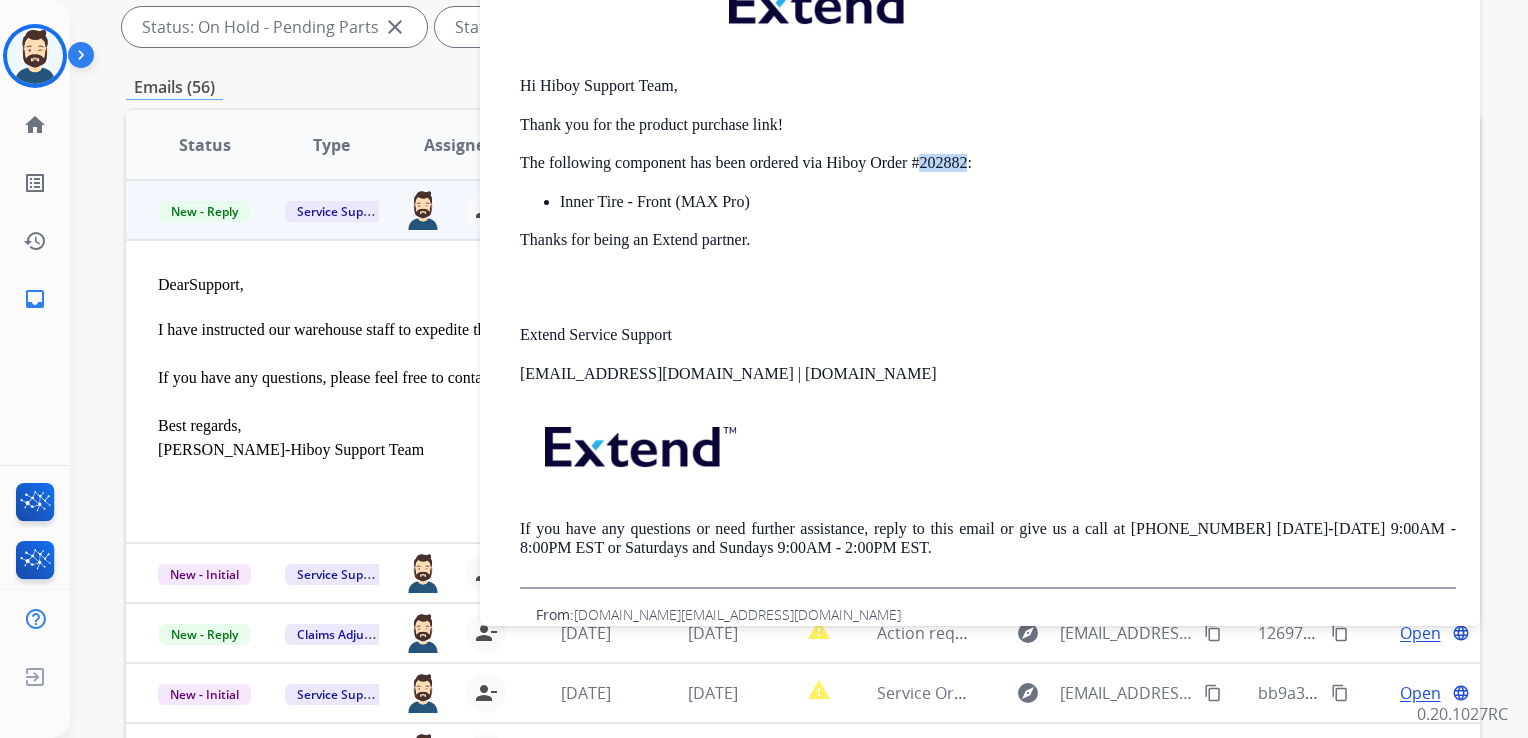 drag, startPoint x: 918, startPoint y: 162, endPoint x: 966, endPoint y: 162, distance: 48 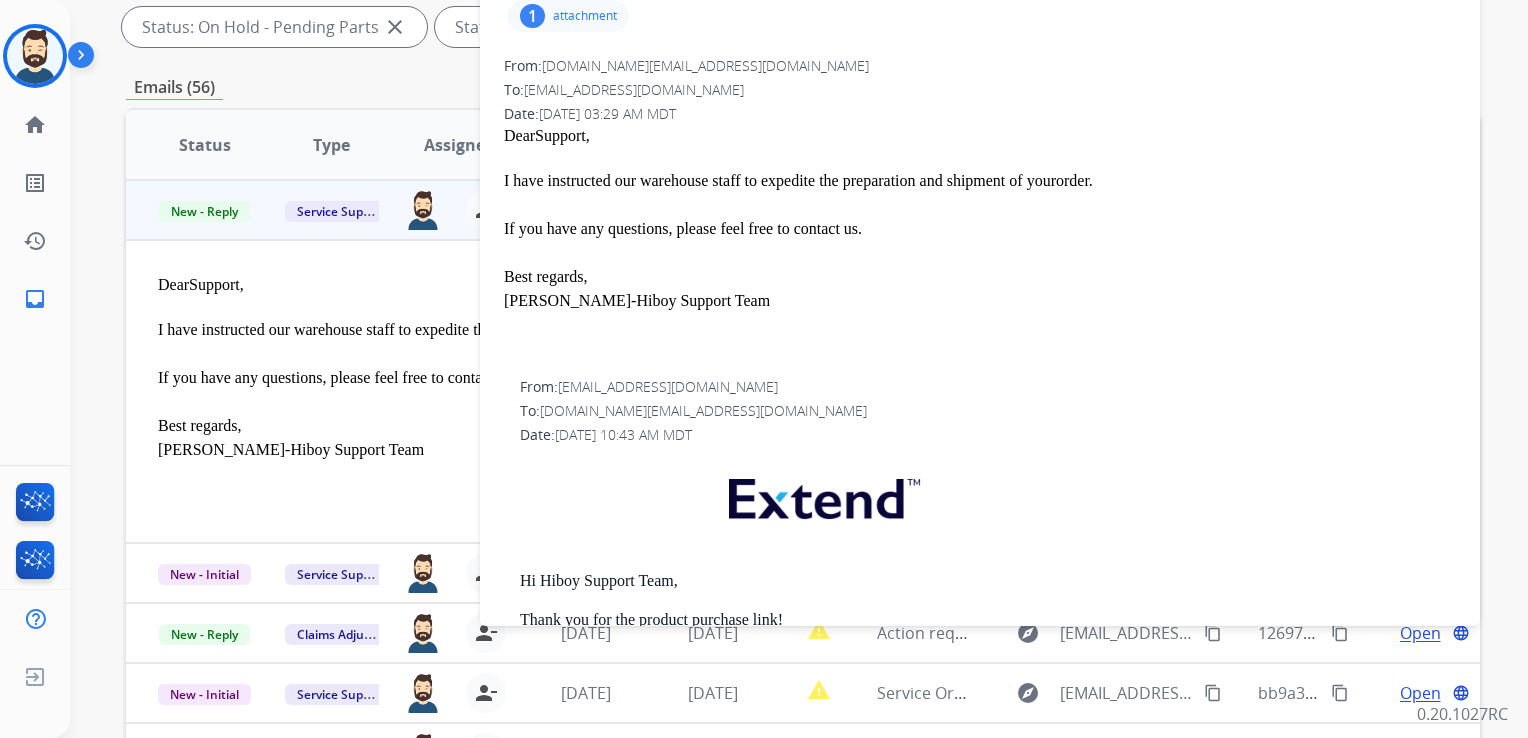scroll, scrollTop: 0, scrollLeft: 0, axis: both 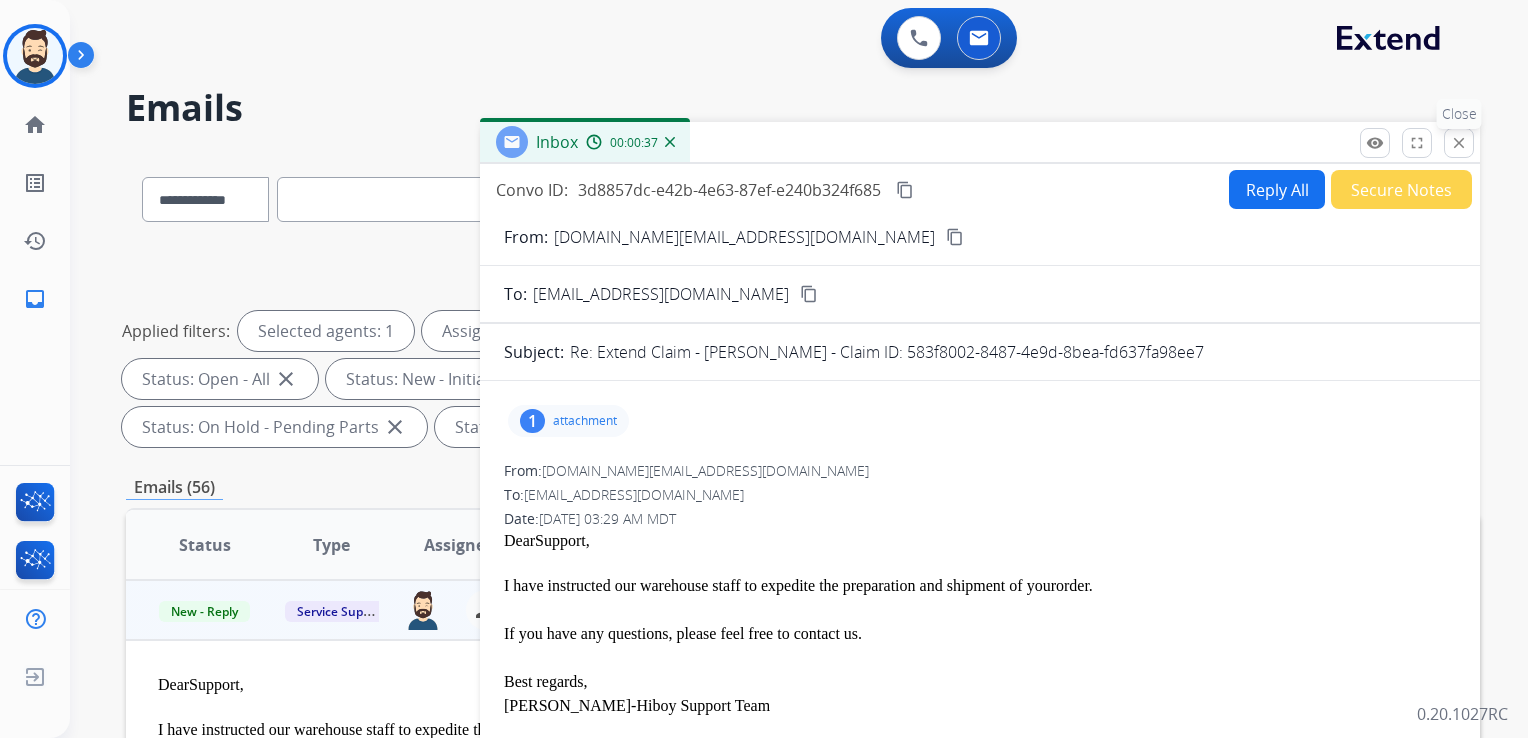 click on "close Close" at bounding box center (1459, 143) 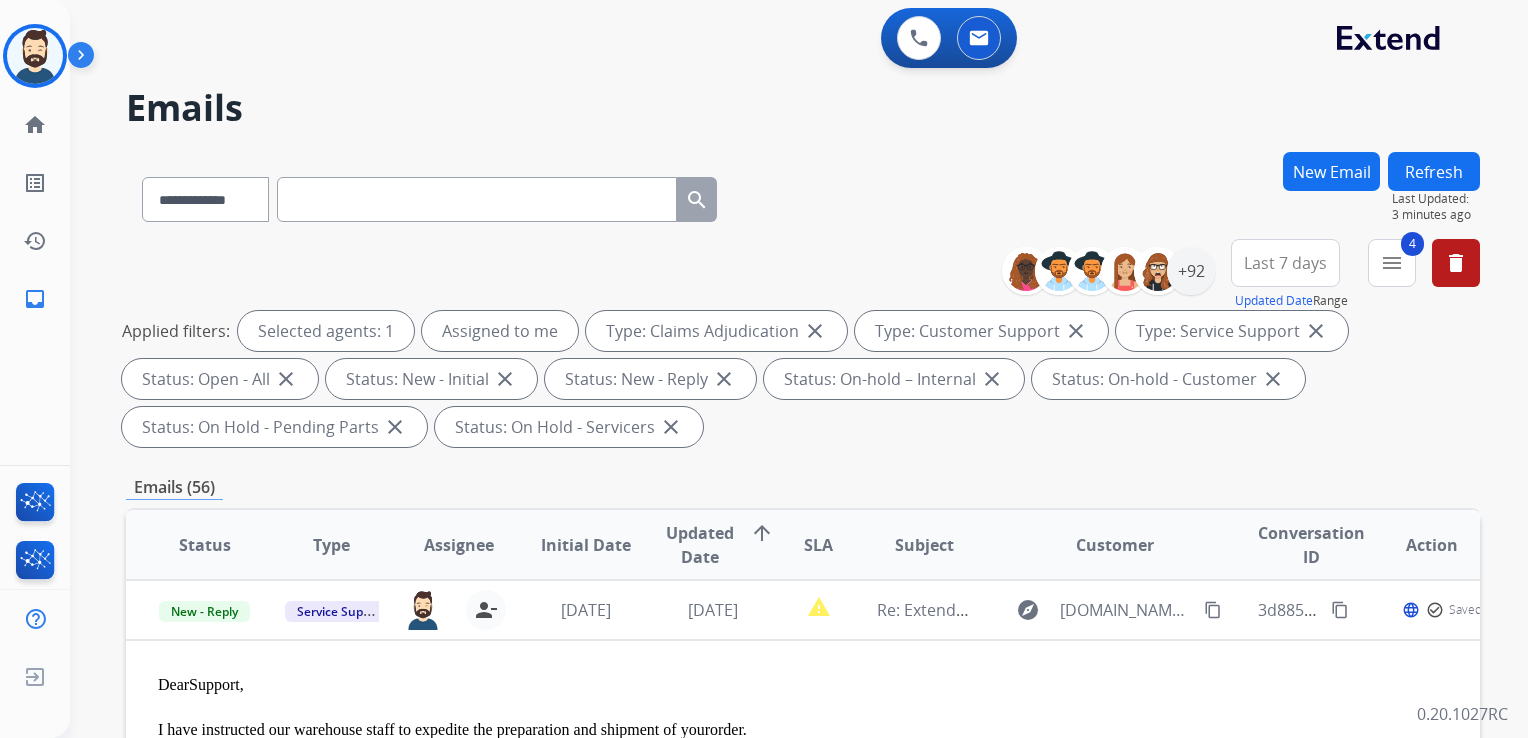 scroll, scrollTop: 100, scrollLeft: 0, axis: vertical 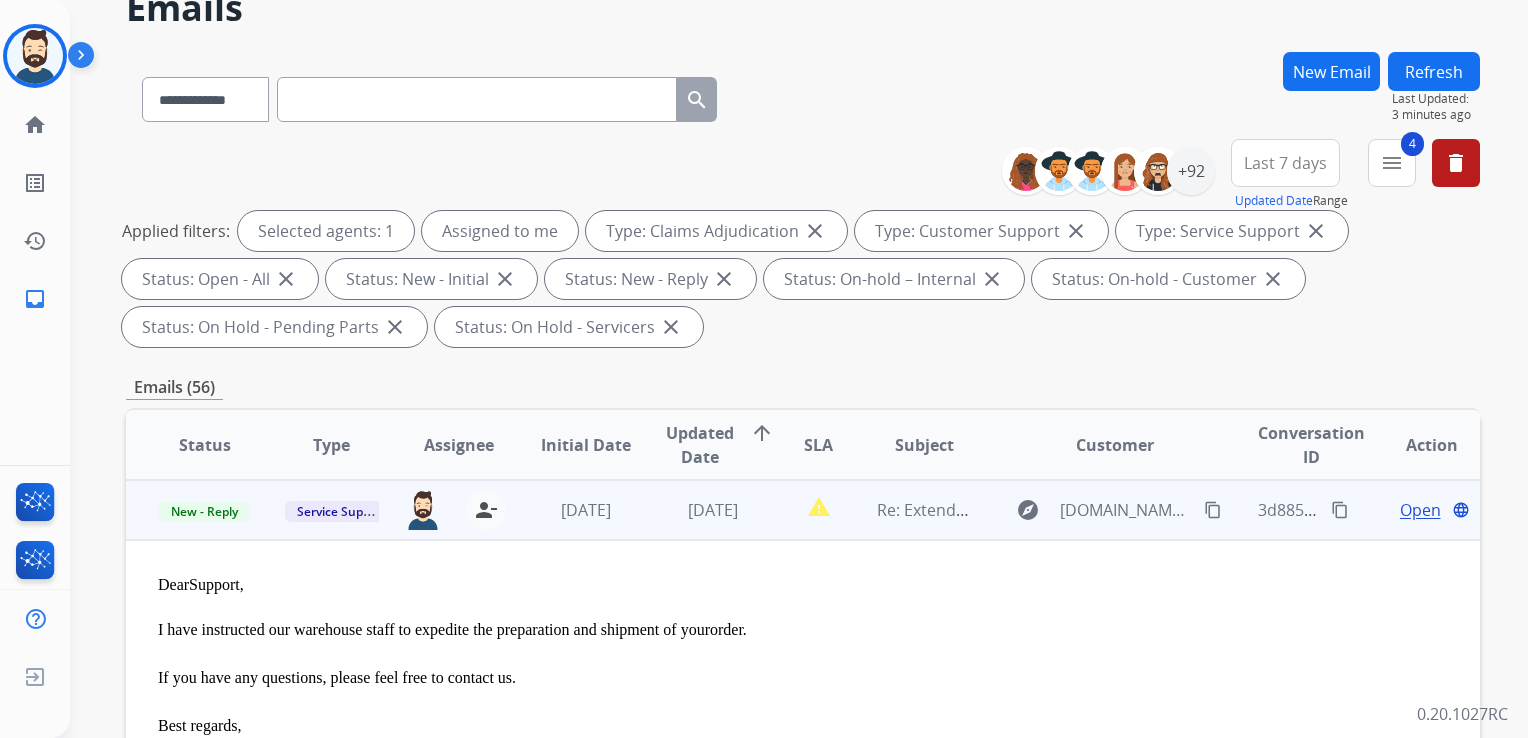click on "Open" at bounding box center (1420, 510) 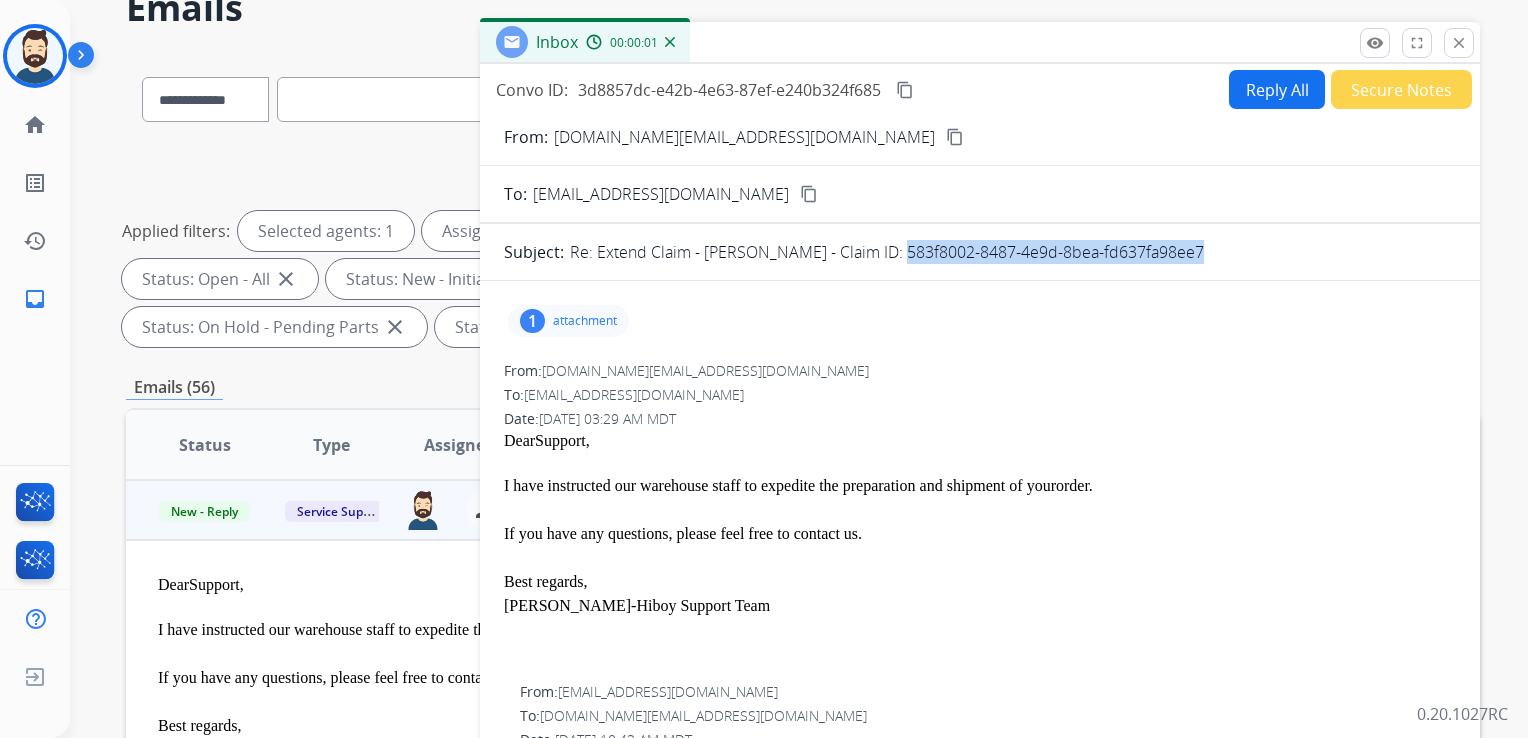 drag, startPoint x: 876, startPoint y: 249, endPoint x: 1227, endPoint y: 247, distance: 351.0057 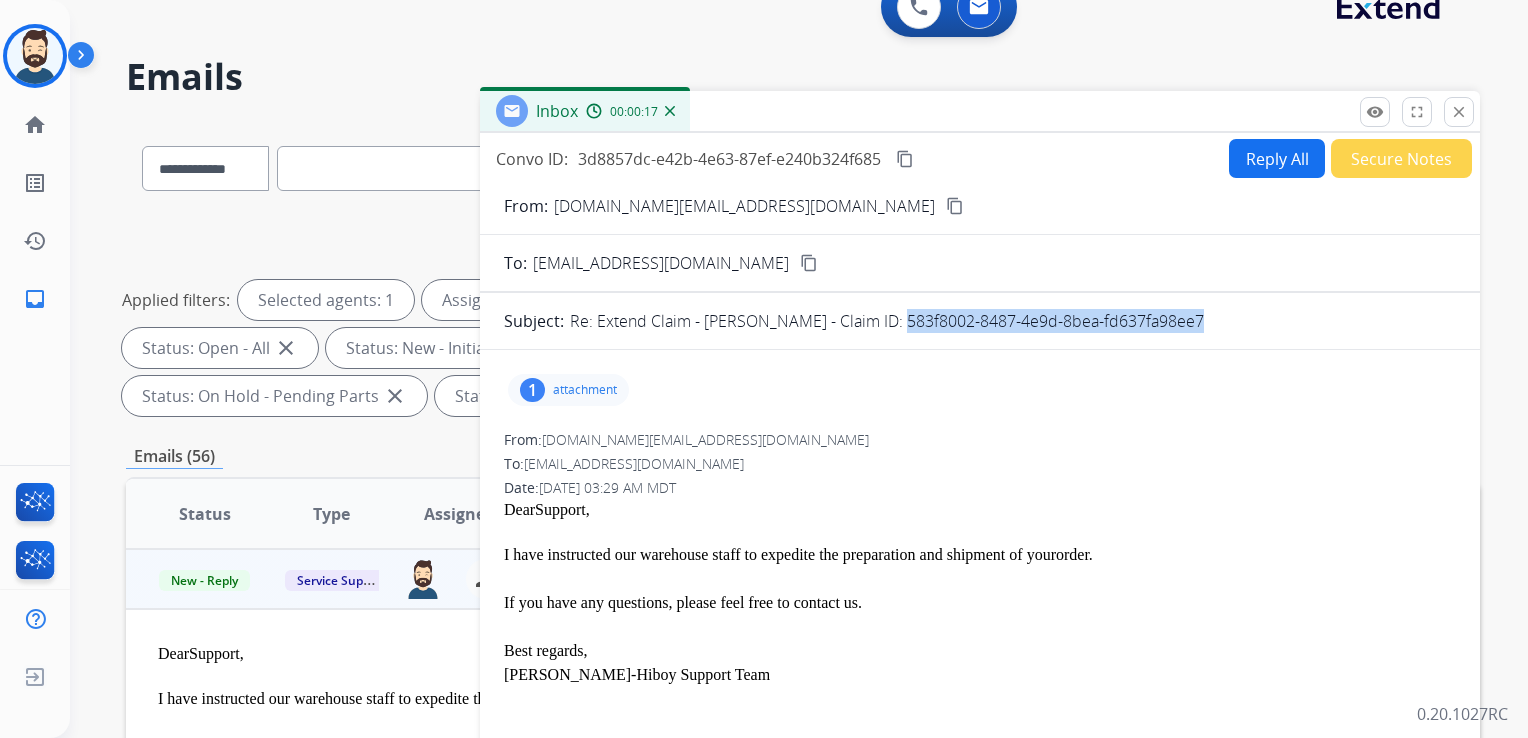scroll, scrollTop: 0, scrollLeft: 0, axis: both 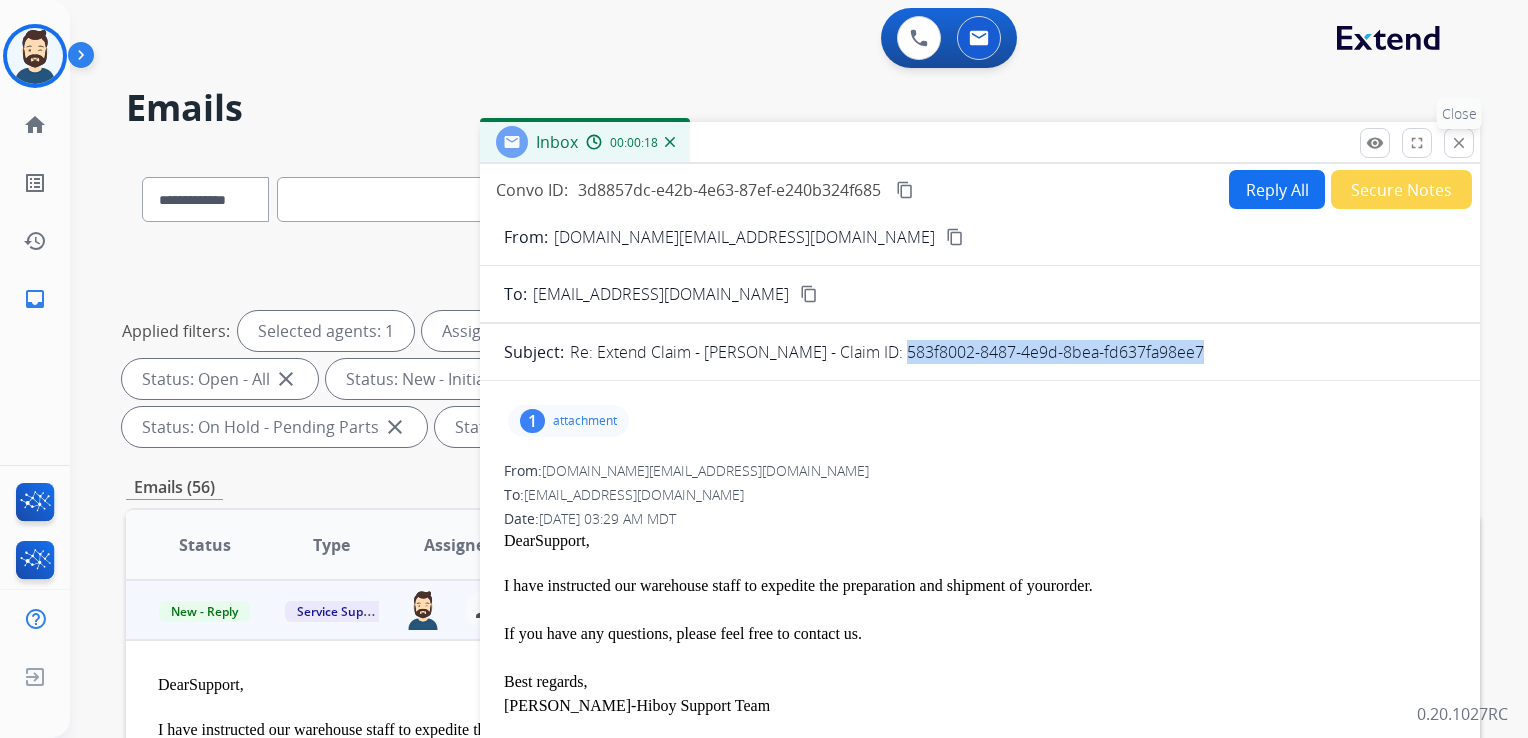 click on "close Close" at bounding box center (1459, 143) 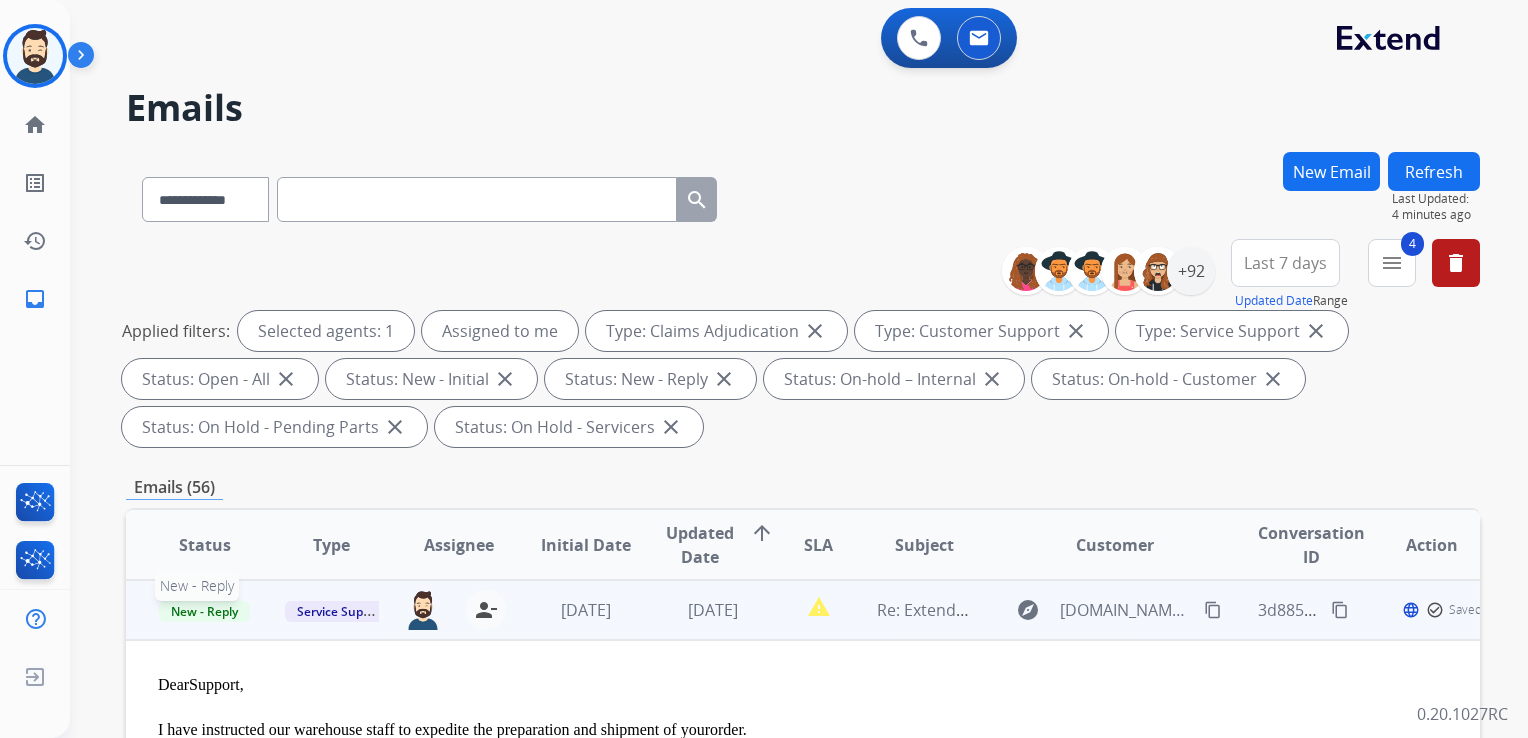 click on "New - Reply" at bounding box center [204, 611] 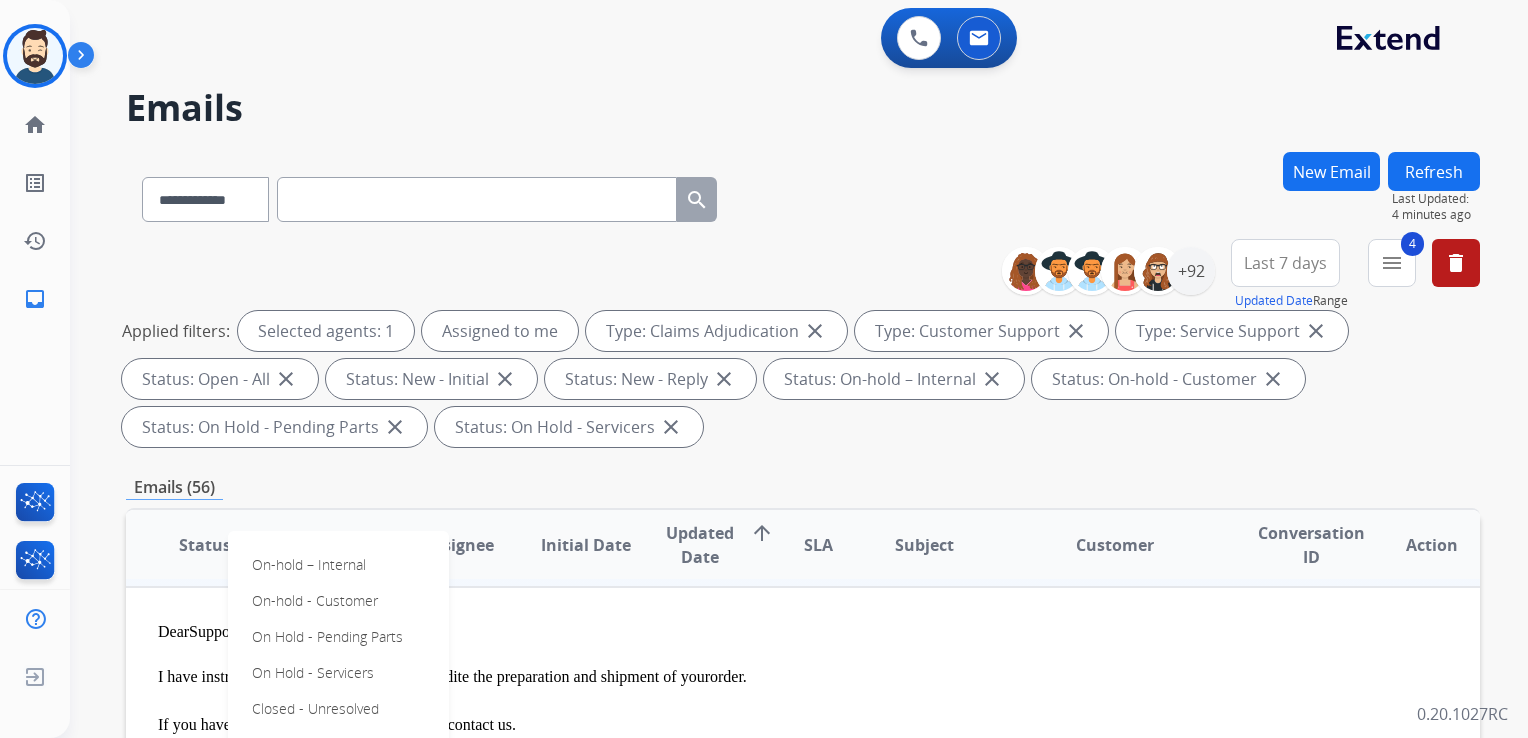 scroll, scrollTop: 100, scrollLeft: 0, axis: vertical 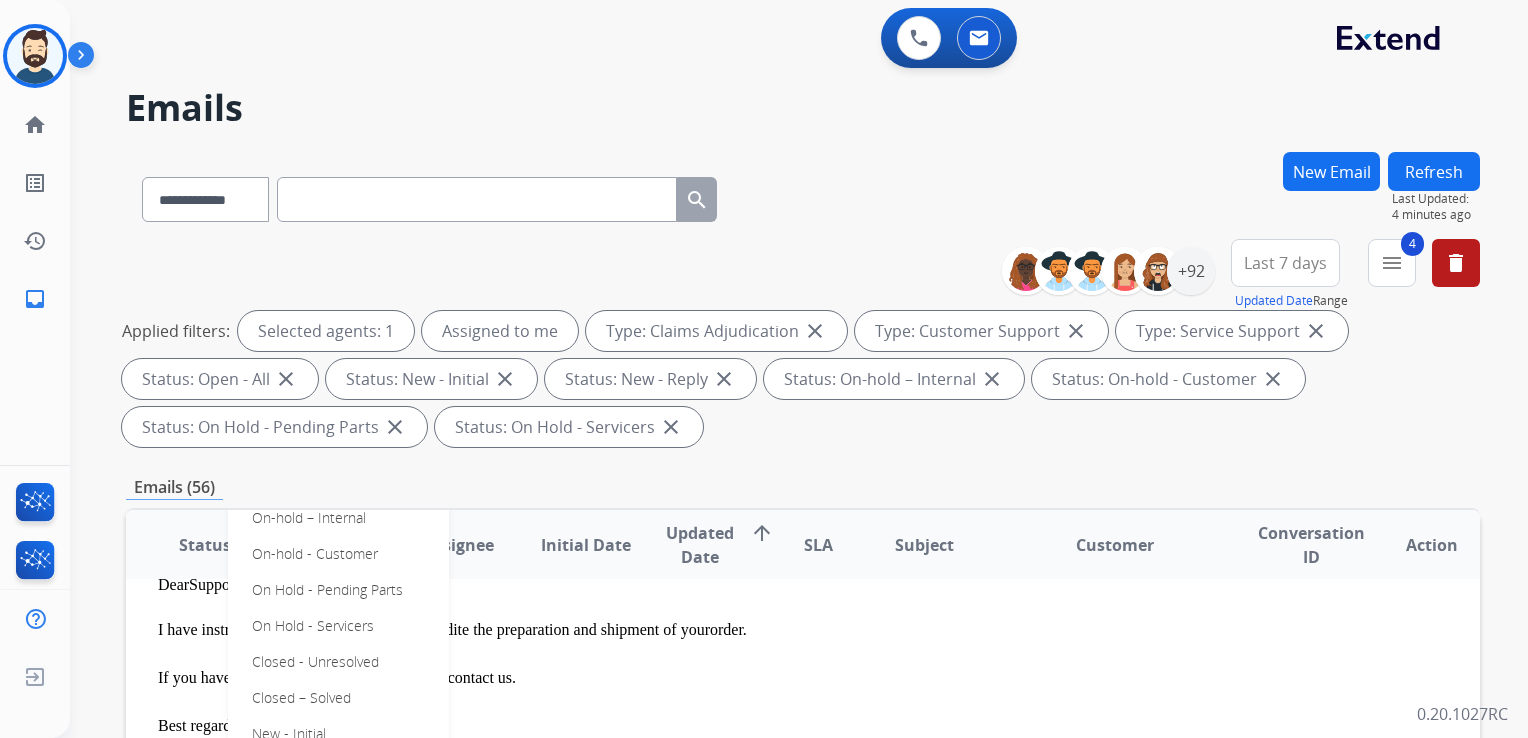 click on "Closed – Solved" at bounding box center [301, 698] 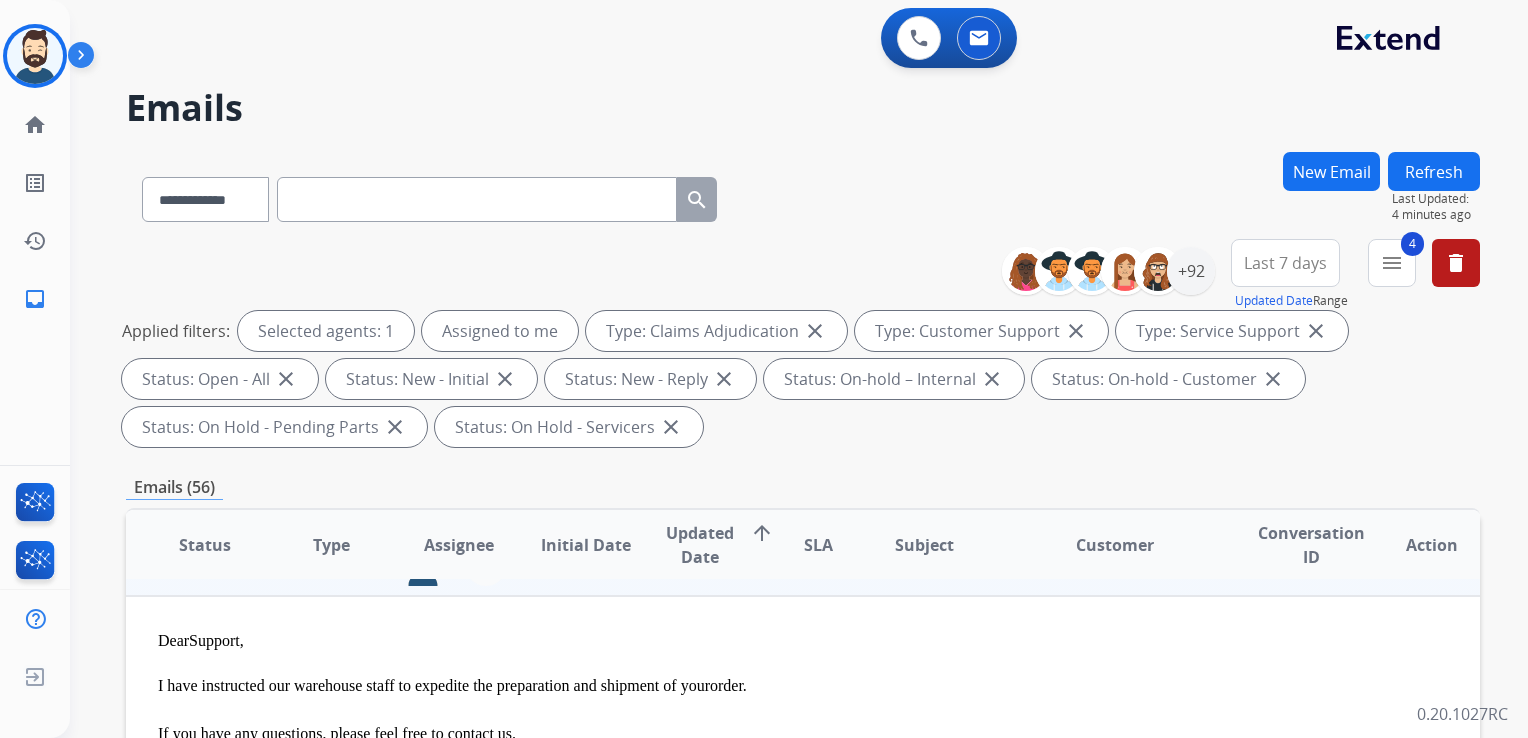 scroll, scrollTop: 0, scrollLeft: 0, axis: both 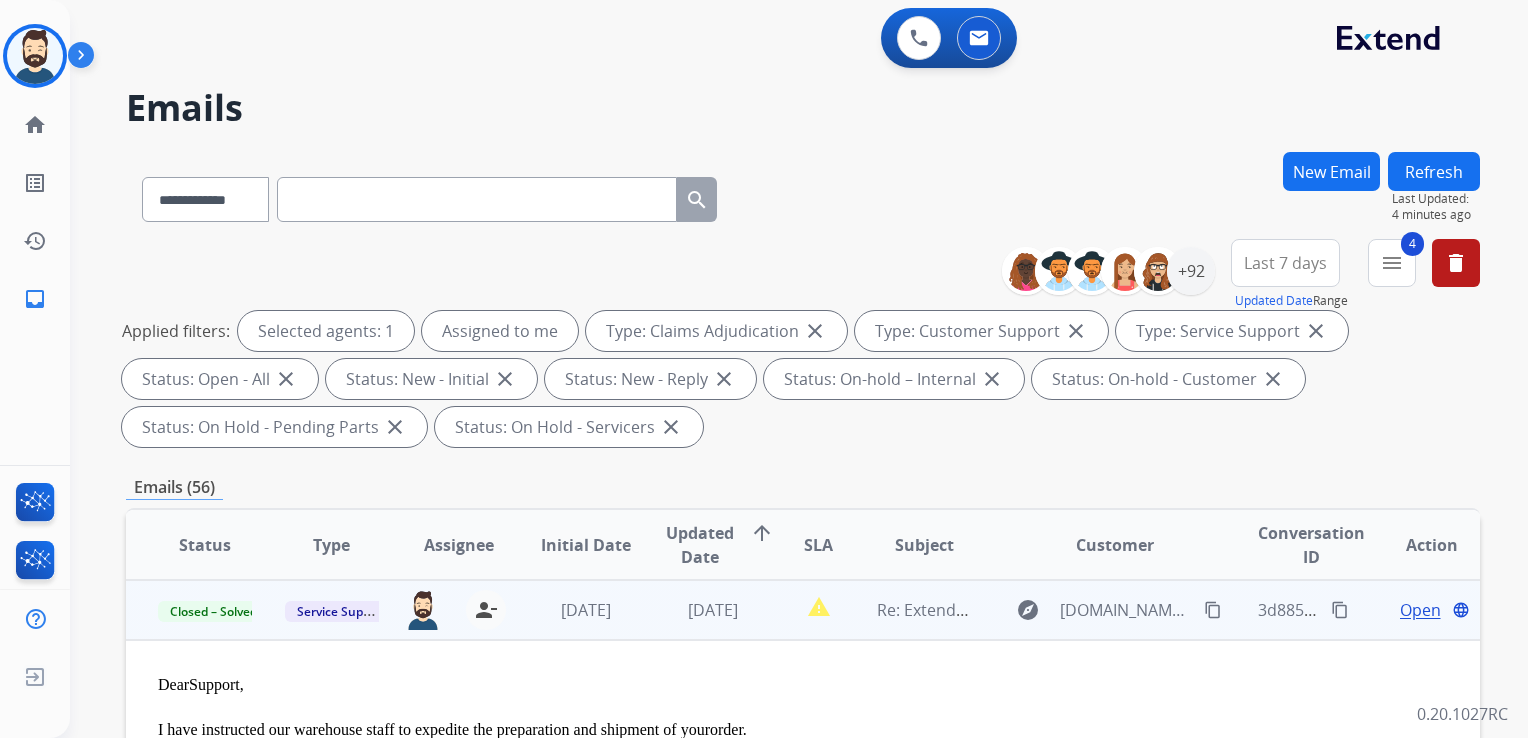 click on "1 week ago" at bounding box center [570, 610] 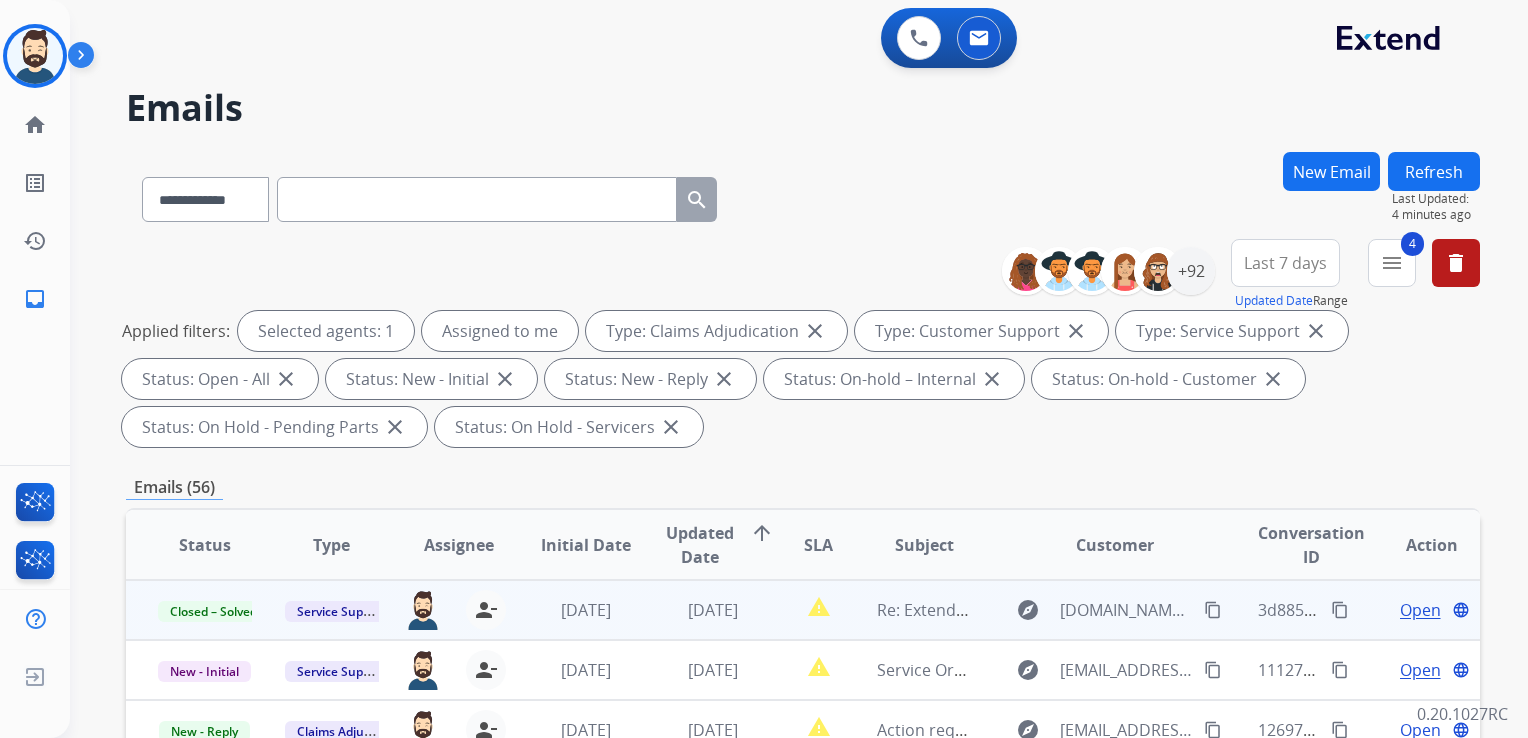 click on "Refresh" at bounding box center [1434, 171] 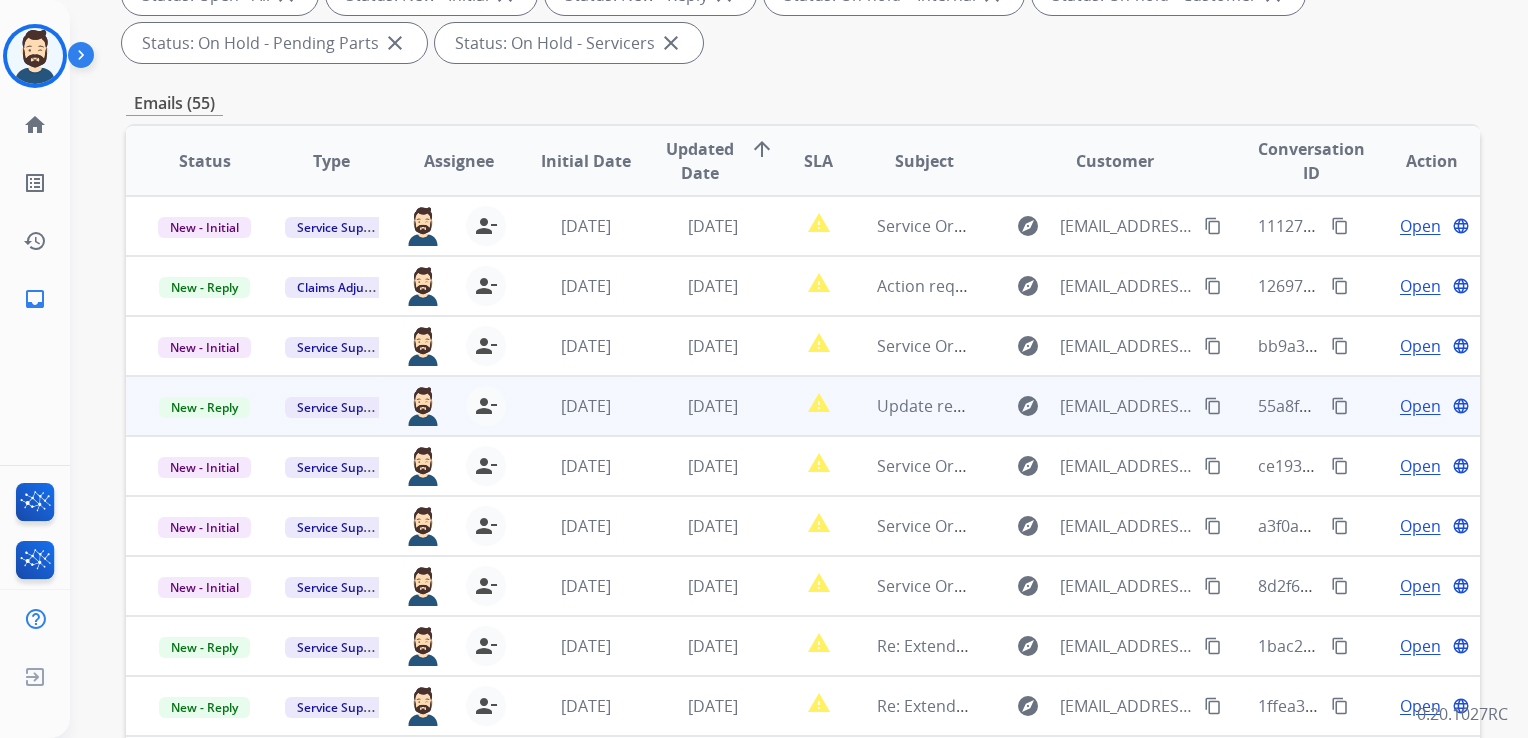 scroll, scrollTop: 400, scrollLeft: 0, axis: vertical 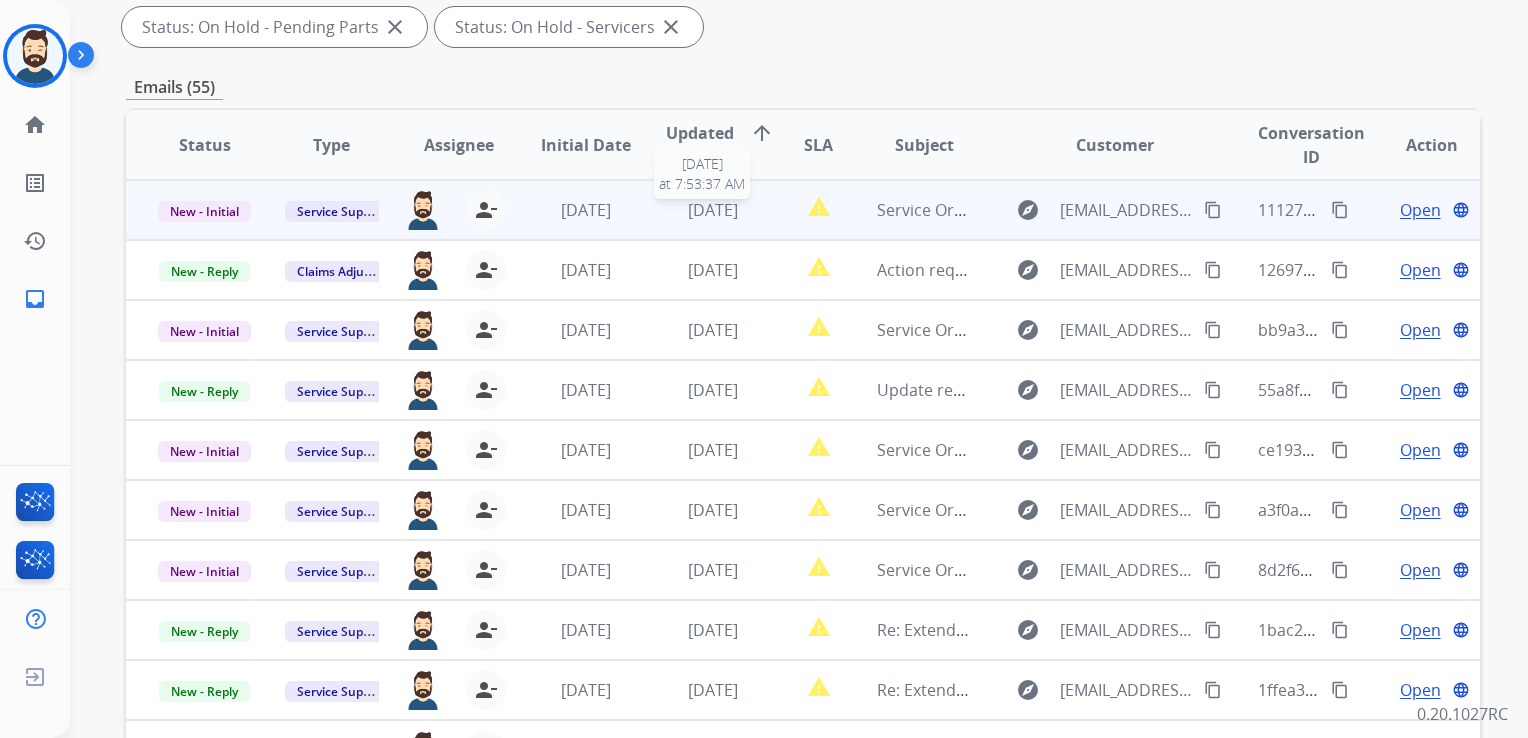 click on "4 days ago" at bounding box center (713, 210) 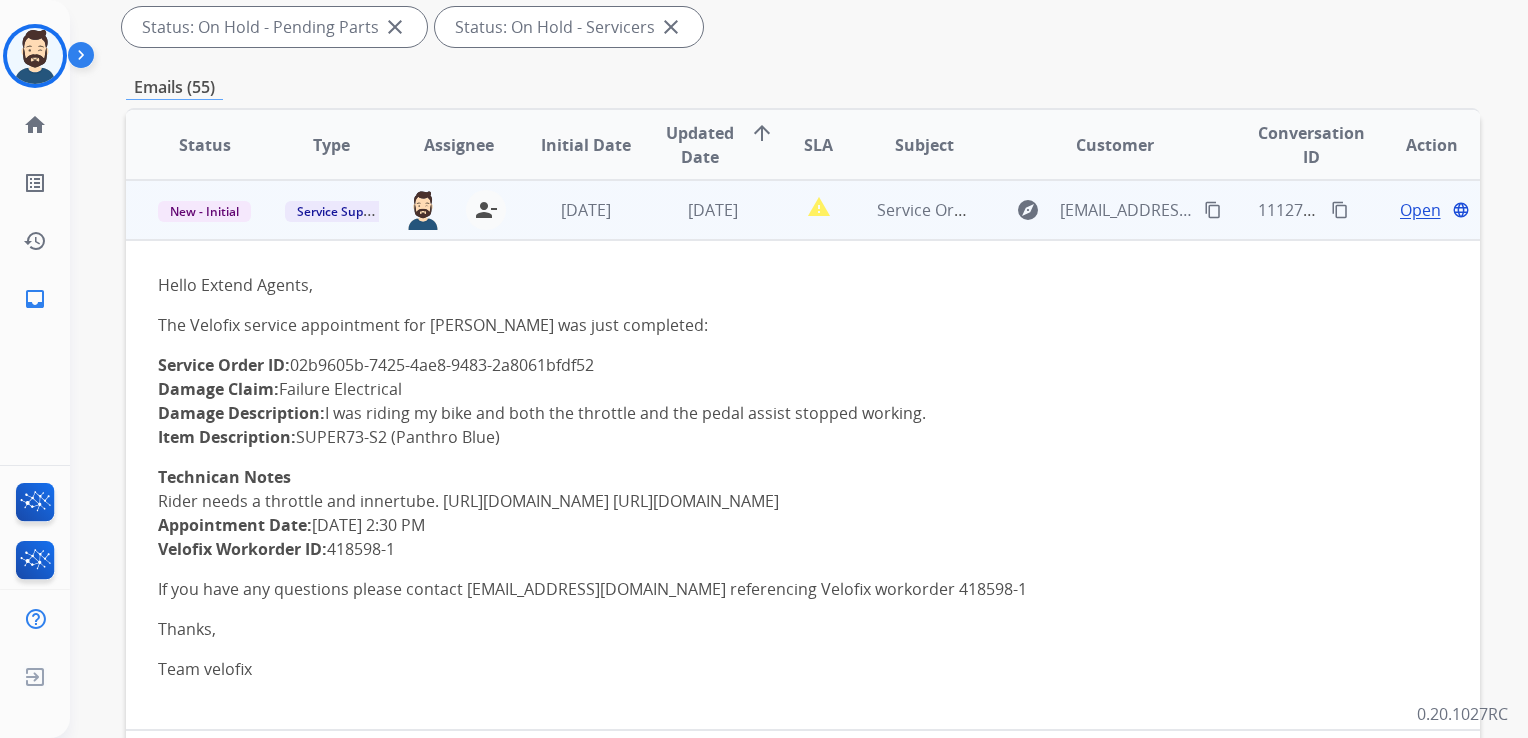 click on "Open" at bounding box center [1420, 210] 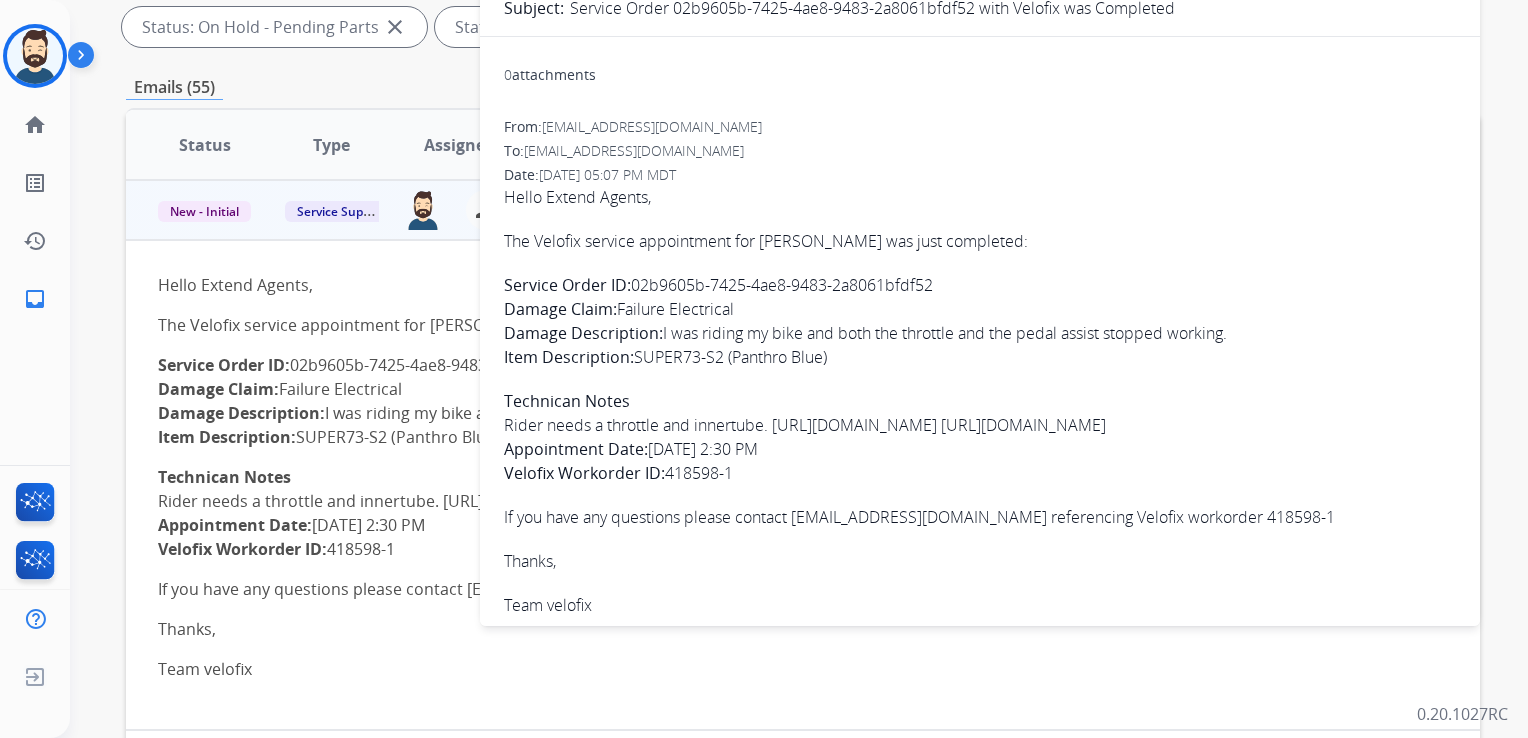 drag, startPoint x: 636, startPoint y: 282, endPoint x: 936, endPoint y: 276, distance: 300.06 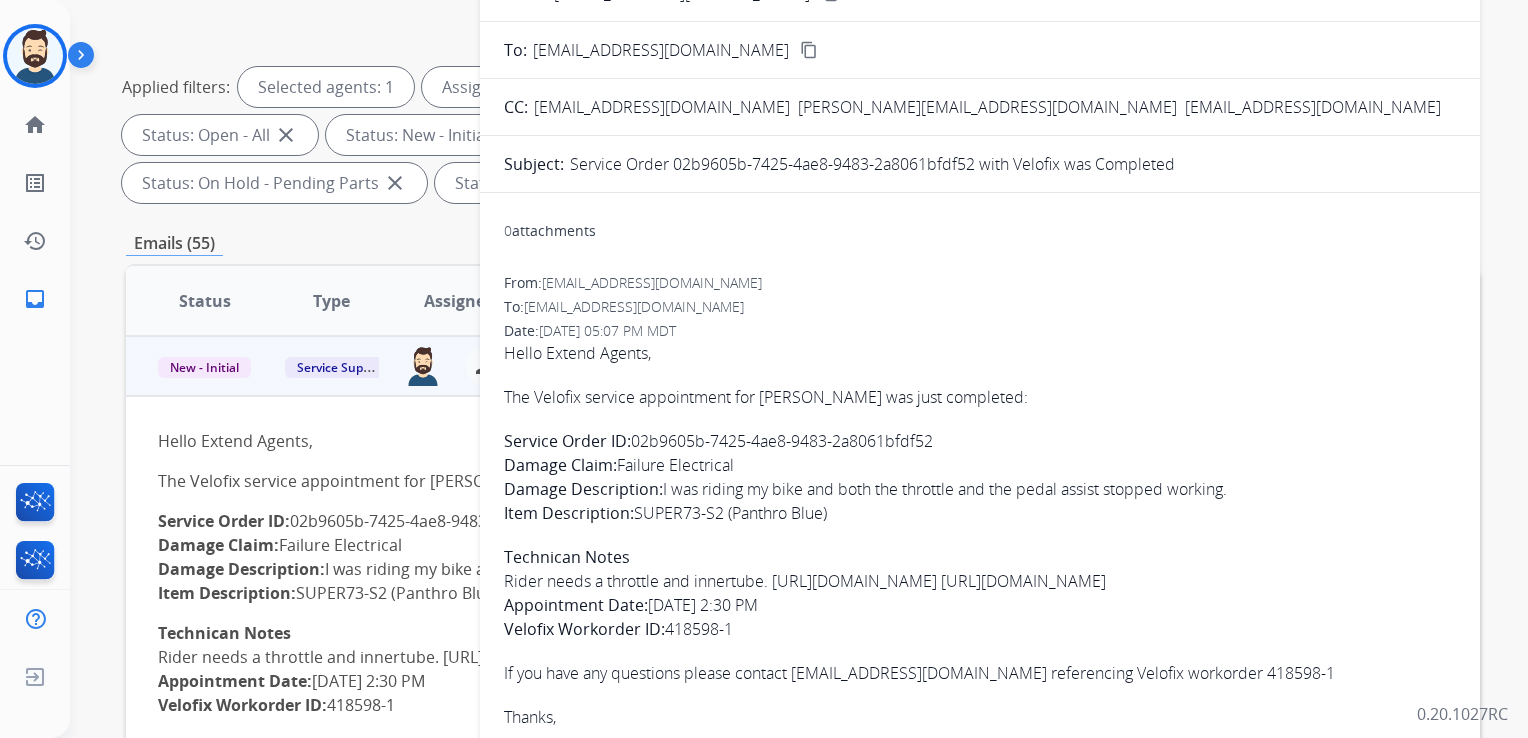 scroll, scrollTop: 0, scrollLeft: 0, axis: both 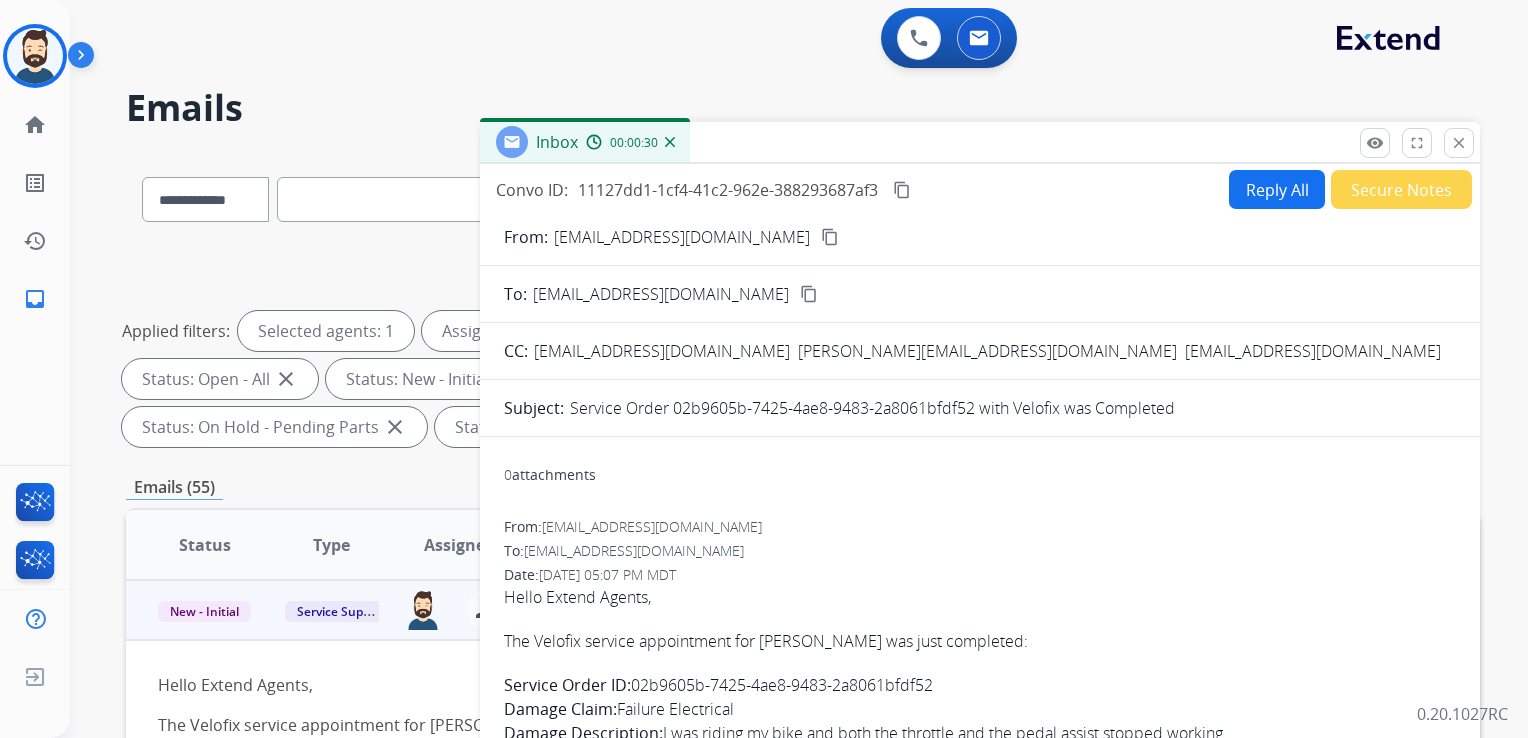 click on "content_copy" at bounding box center [902, 190] 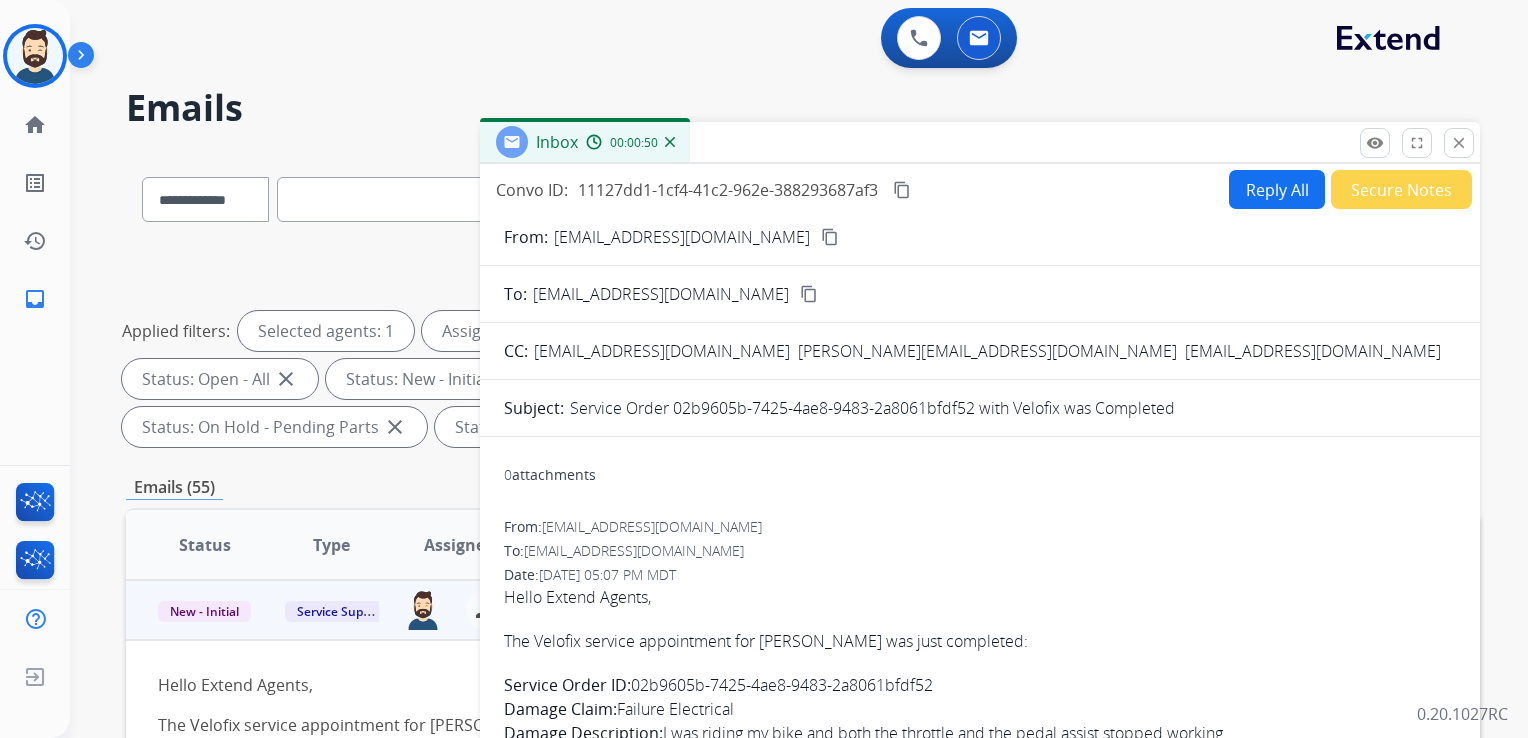 scroll, scrollTop: 49, scrollLeft: 0, axis: vertical 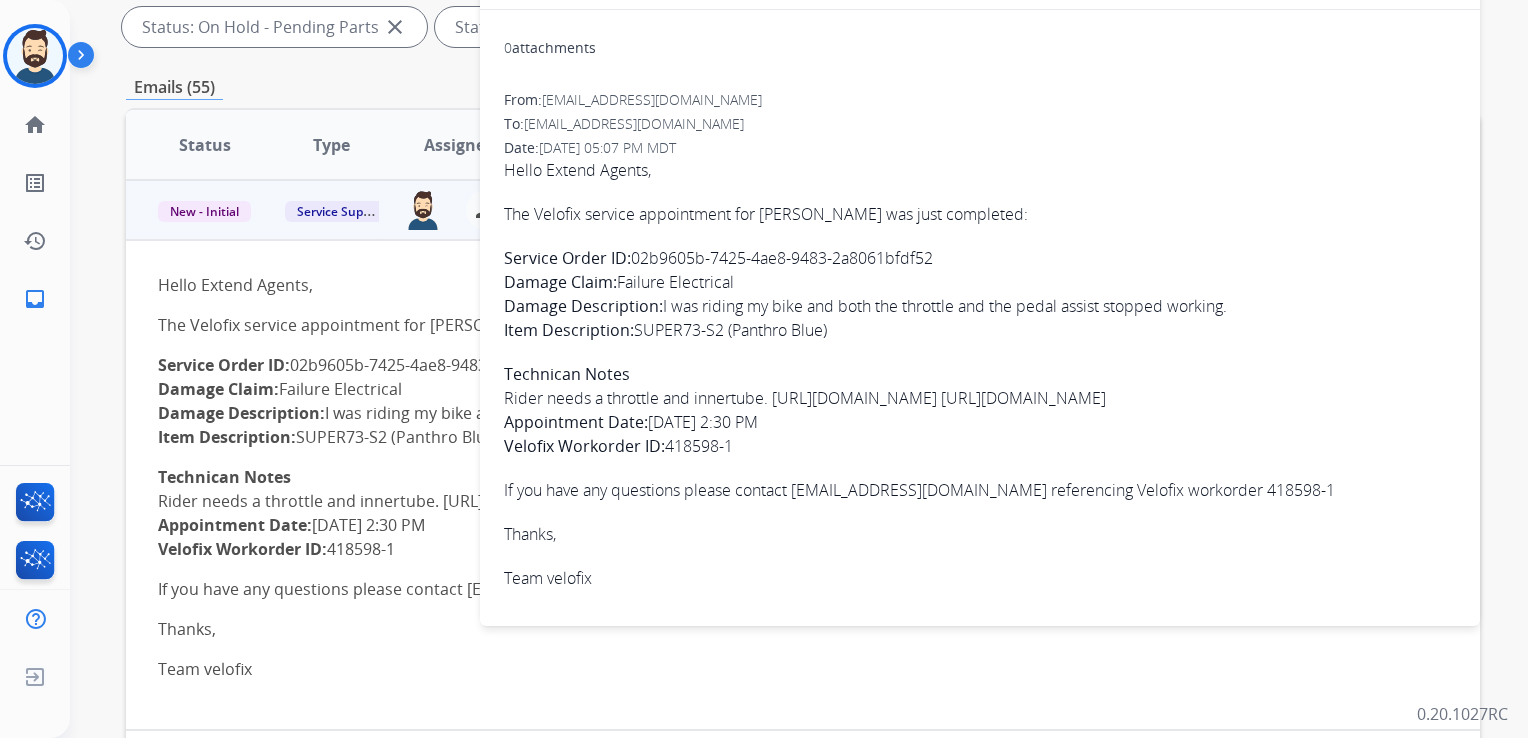 drag, startPoint x: 504, startPoint y: 190, endPoint x: 794, endPoint y: 436, distance: 380.28412 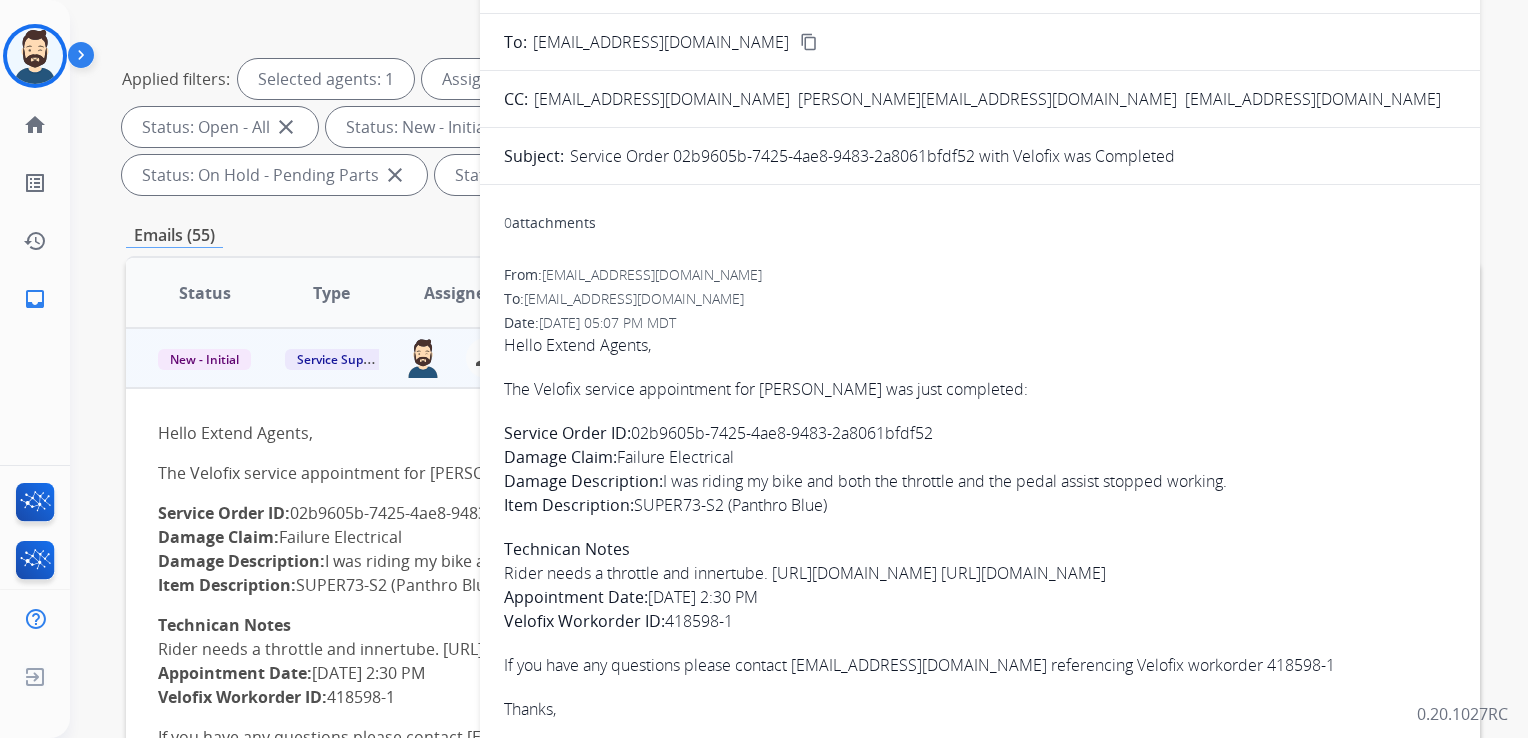 scroll, scrollTop: 0, scrollLeft: 0, axis: both 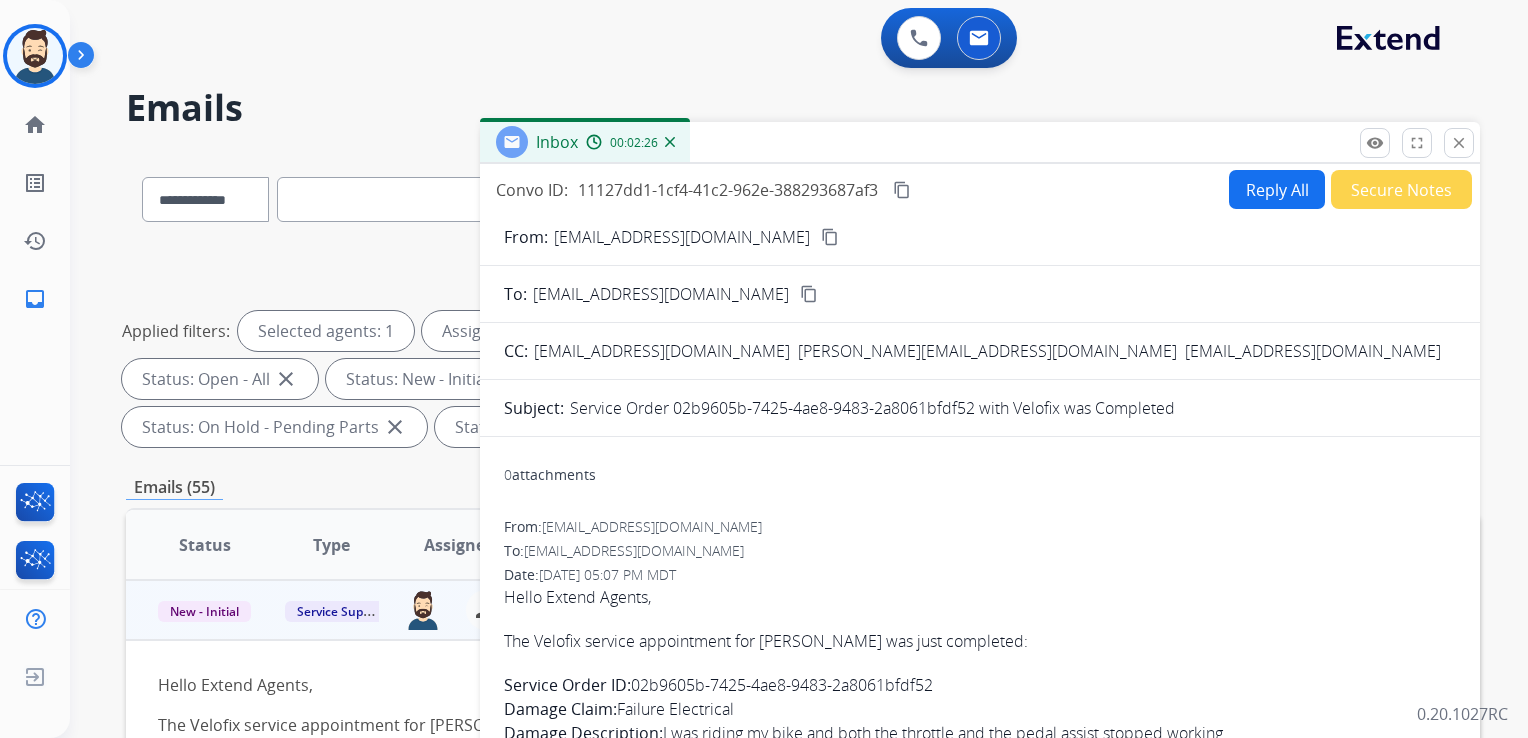 click on "Reply All" at bounding box center (1277, 189) 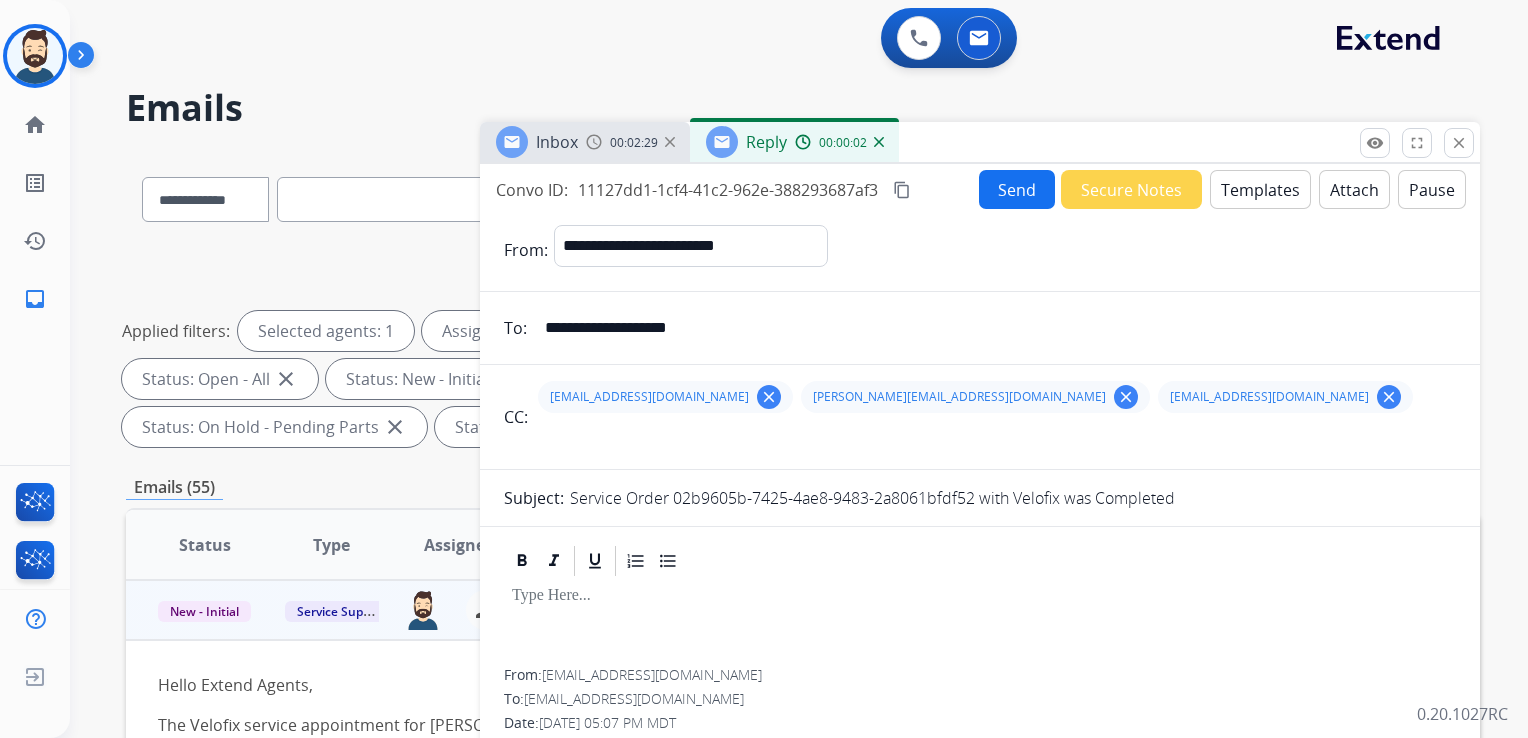 click on "Templates" at bounding box center (1260, 189) 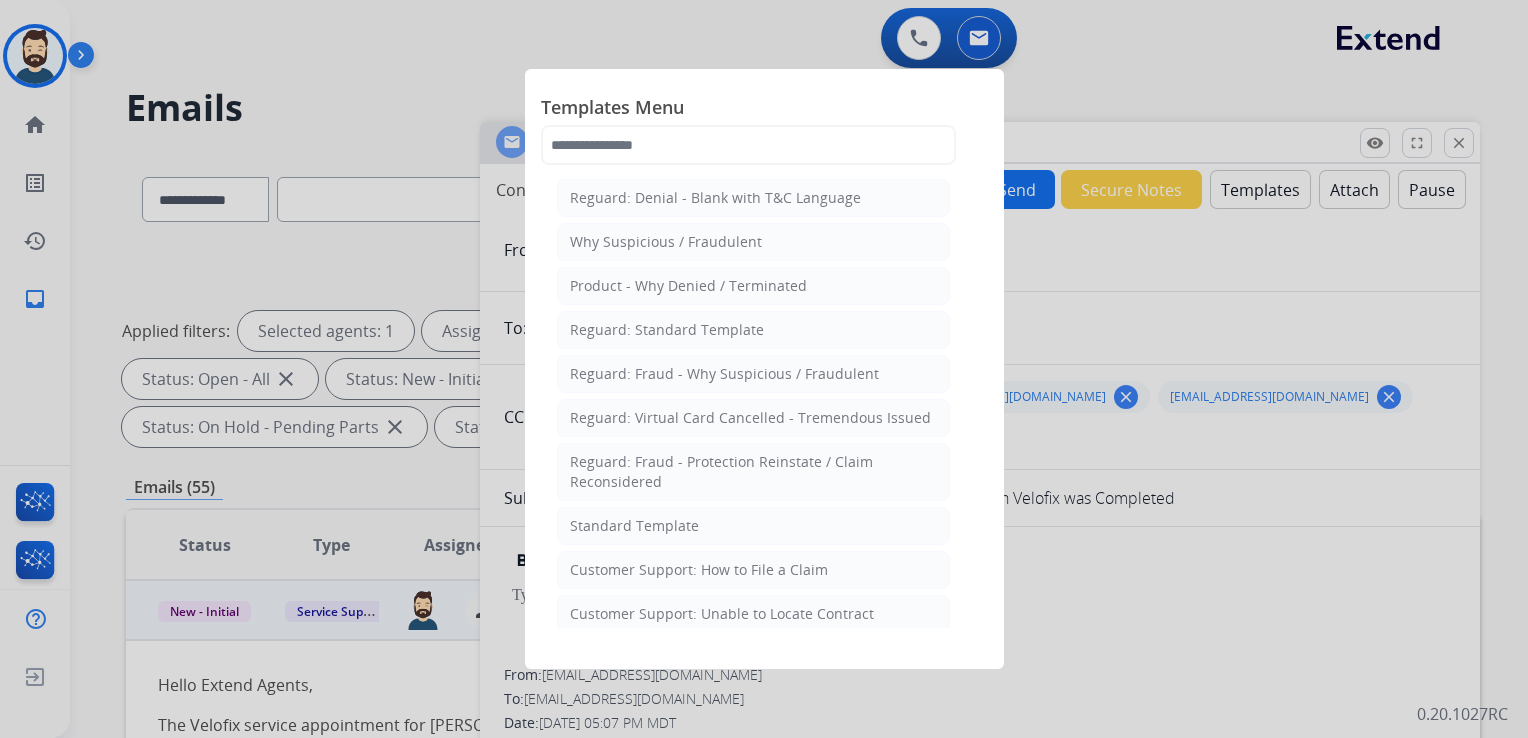 click on "Standard Template" 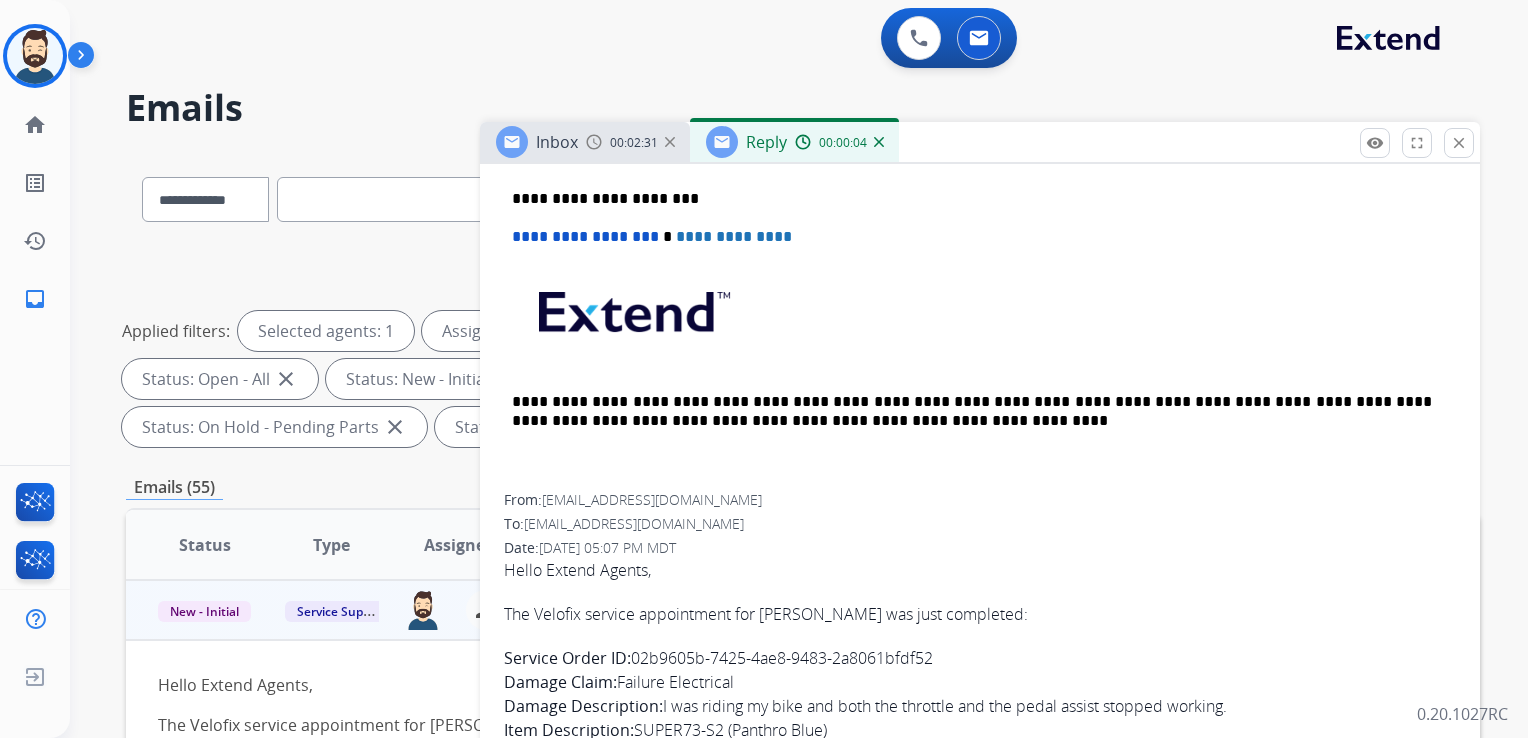 scroll, scrollTop: 920, scrollLeft: 0, axis: vertical 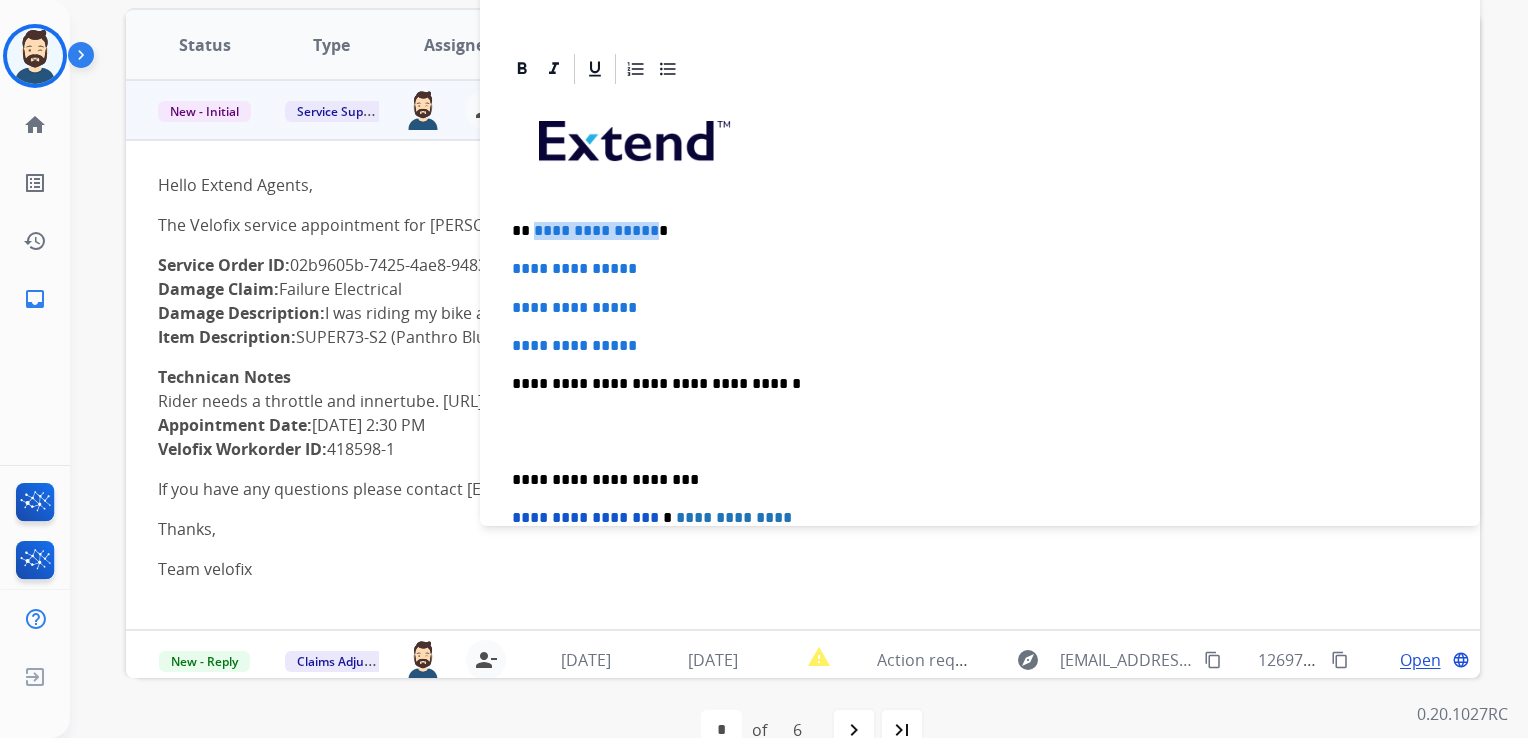 drag, startPoint x: 532, startPoint y: 234, endPoint x: 645, endPoint y: 230, distance: 113.07078 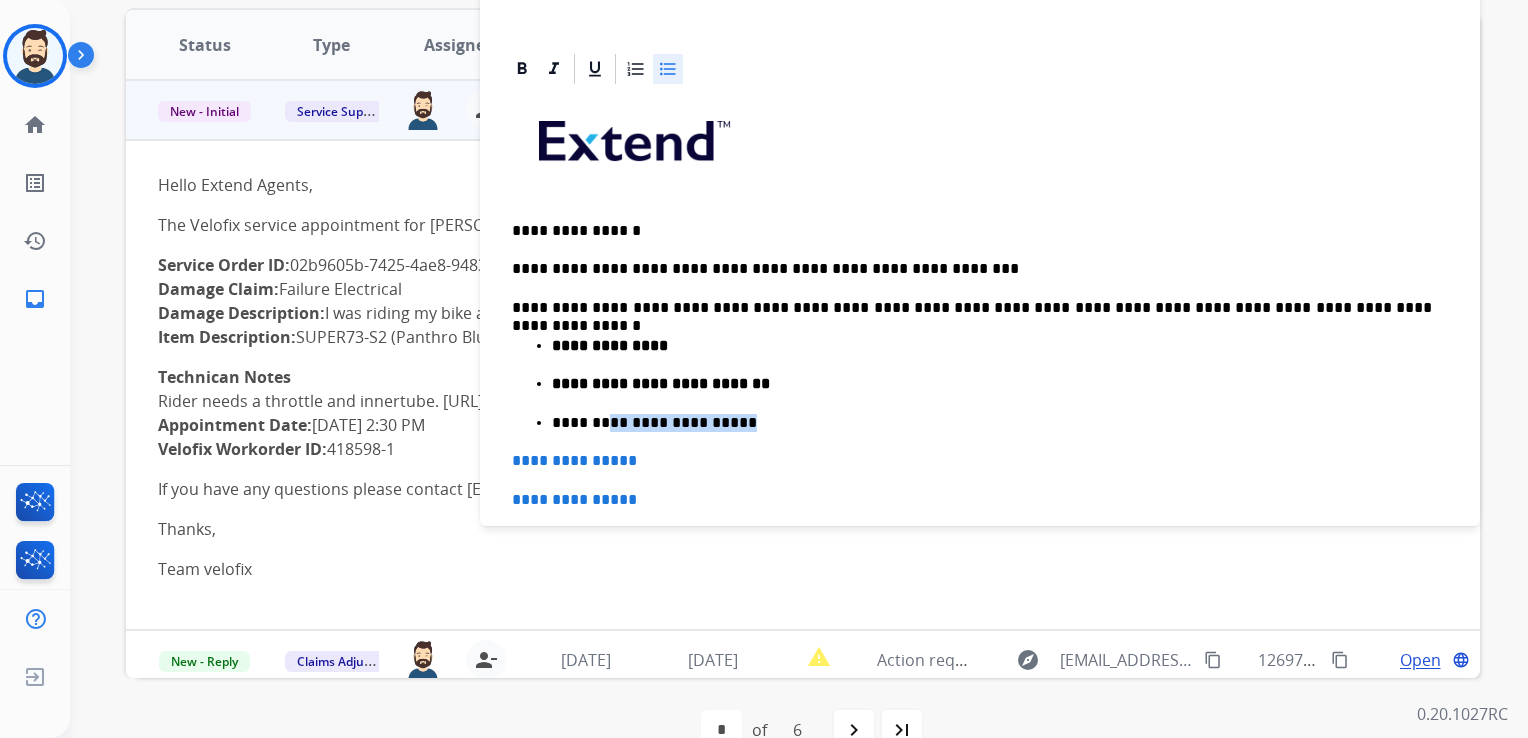 drag, startPoint x: 596, startPoint y: 424, endPoint x: 720, endPoint y: 414, distance: 124.40257 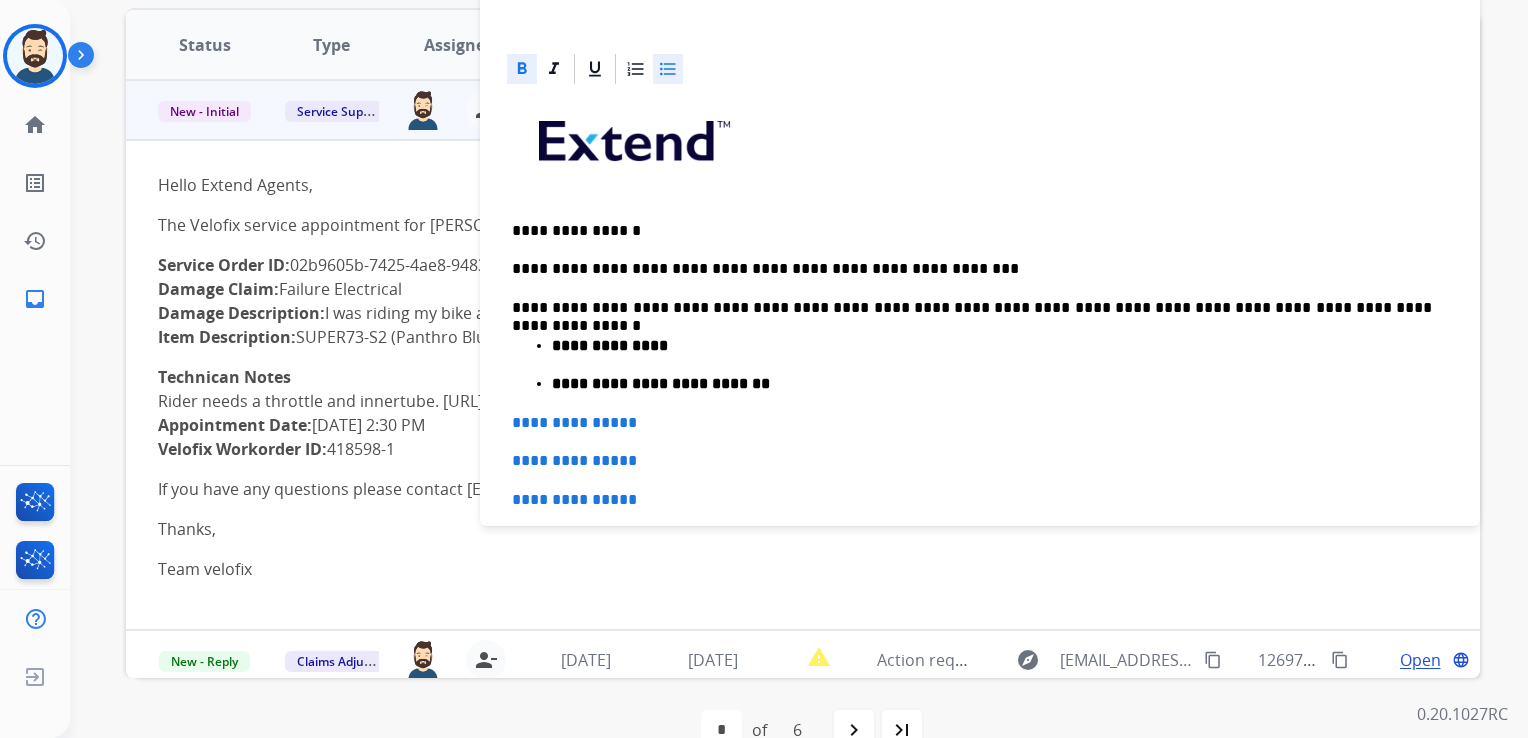 scroll, scrollTop: 220, scrollLeft: 0, axis: vertical 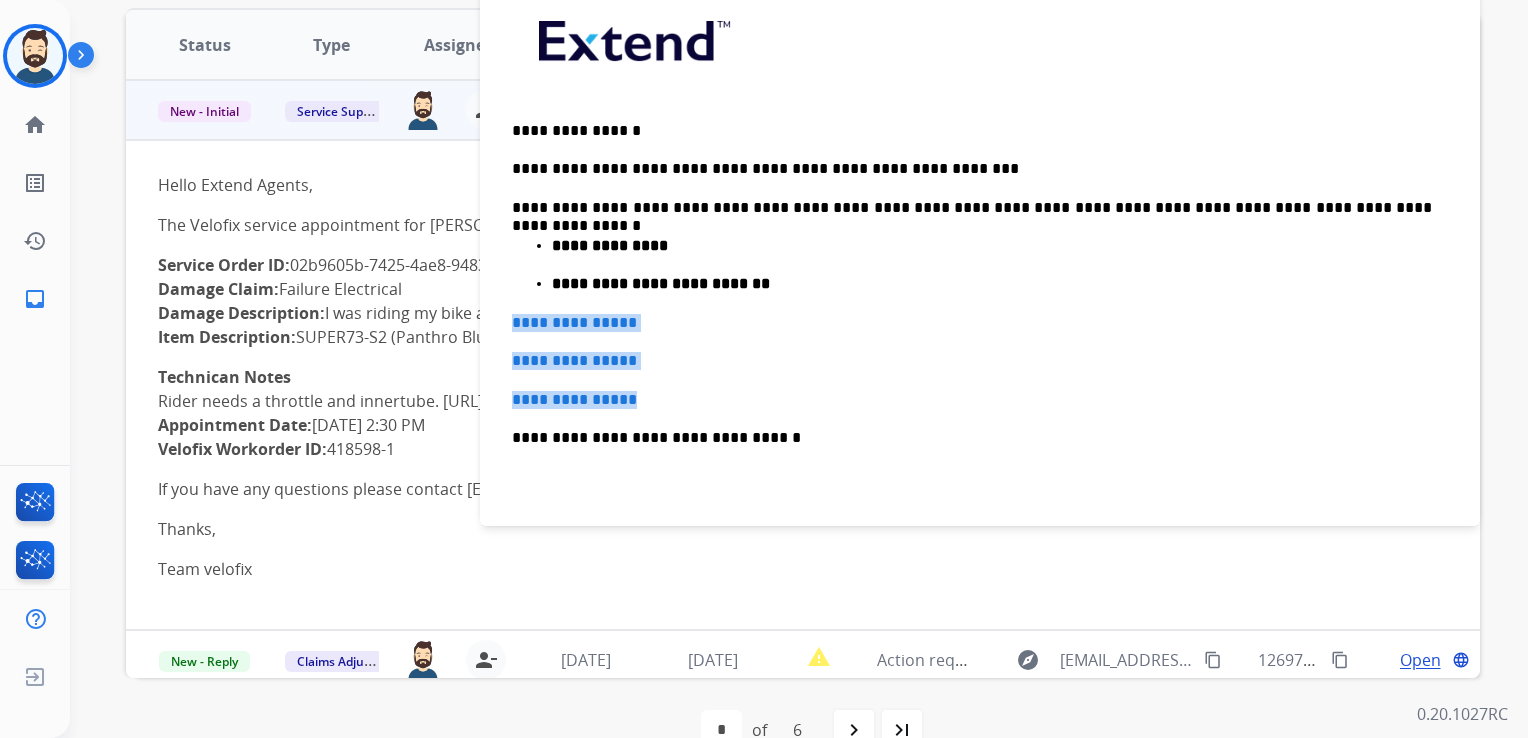 drag, startPoint x: 510, startPoint y: 325, endPoint x: 693, endPoint y: 382, distance: 191.6716 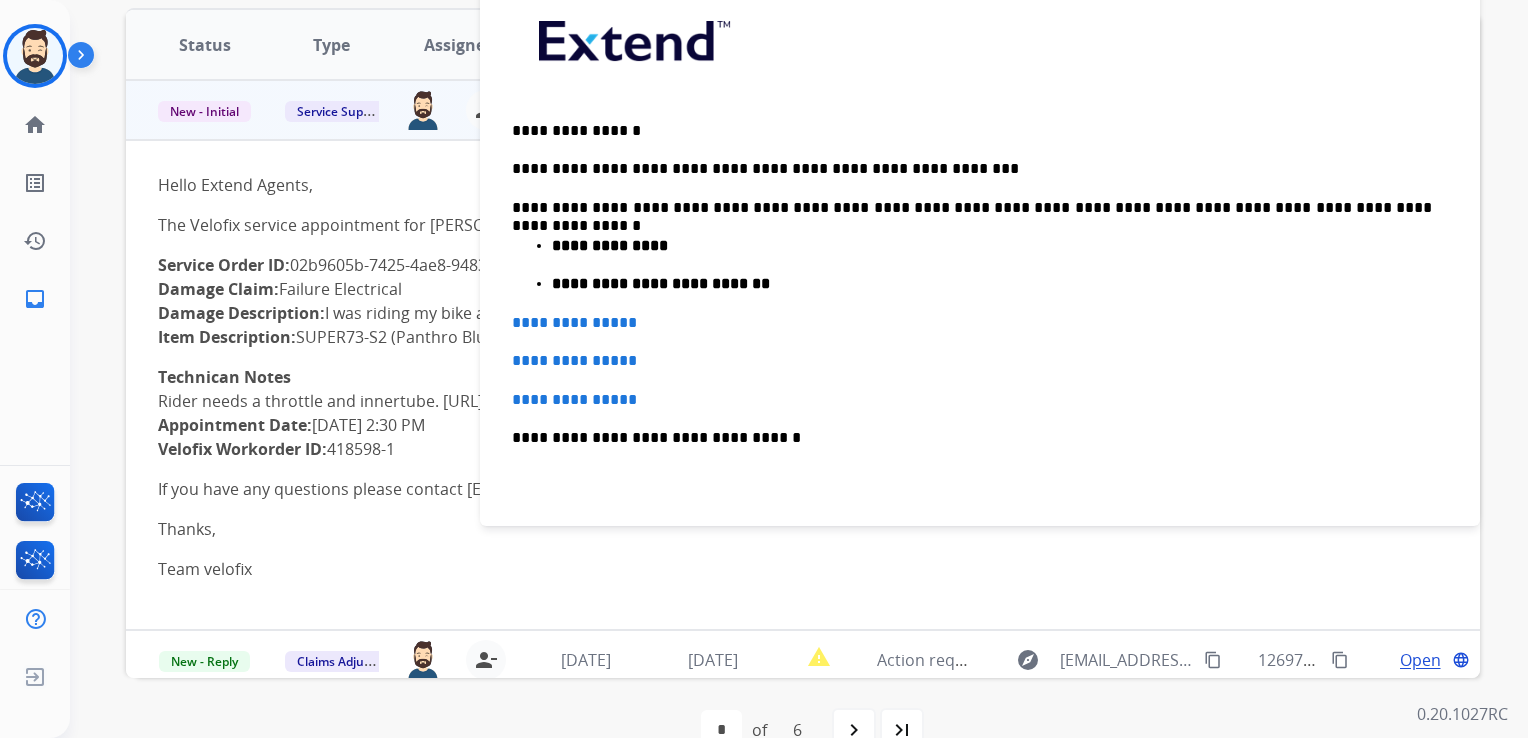 click on "**********" at bounding box center (972, 208) 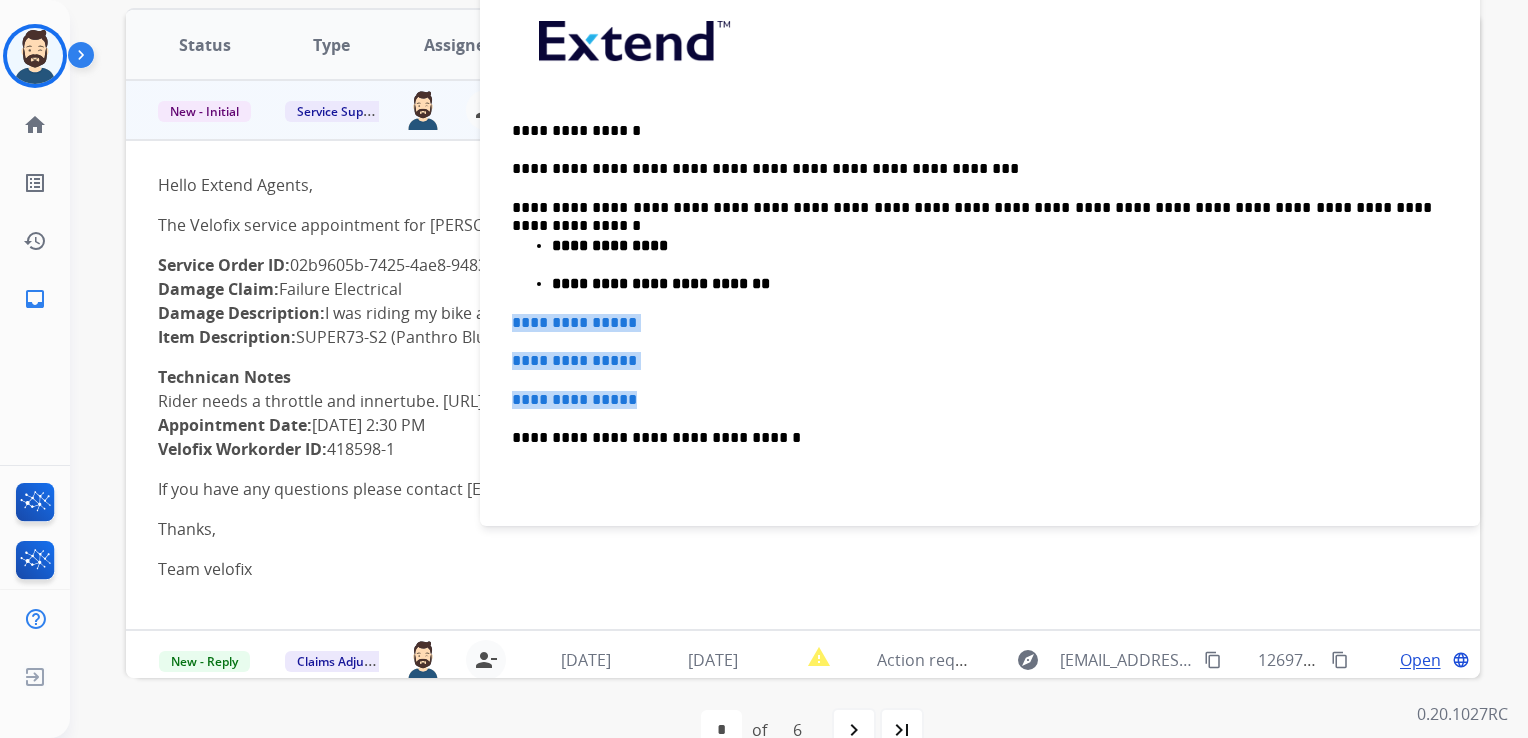 drag, startPoint x: 510, startPoint y: 318, endPoint x: 698, endPoint y: 386, distance: 199.91998 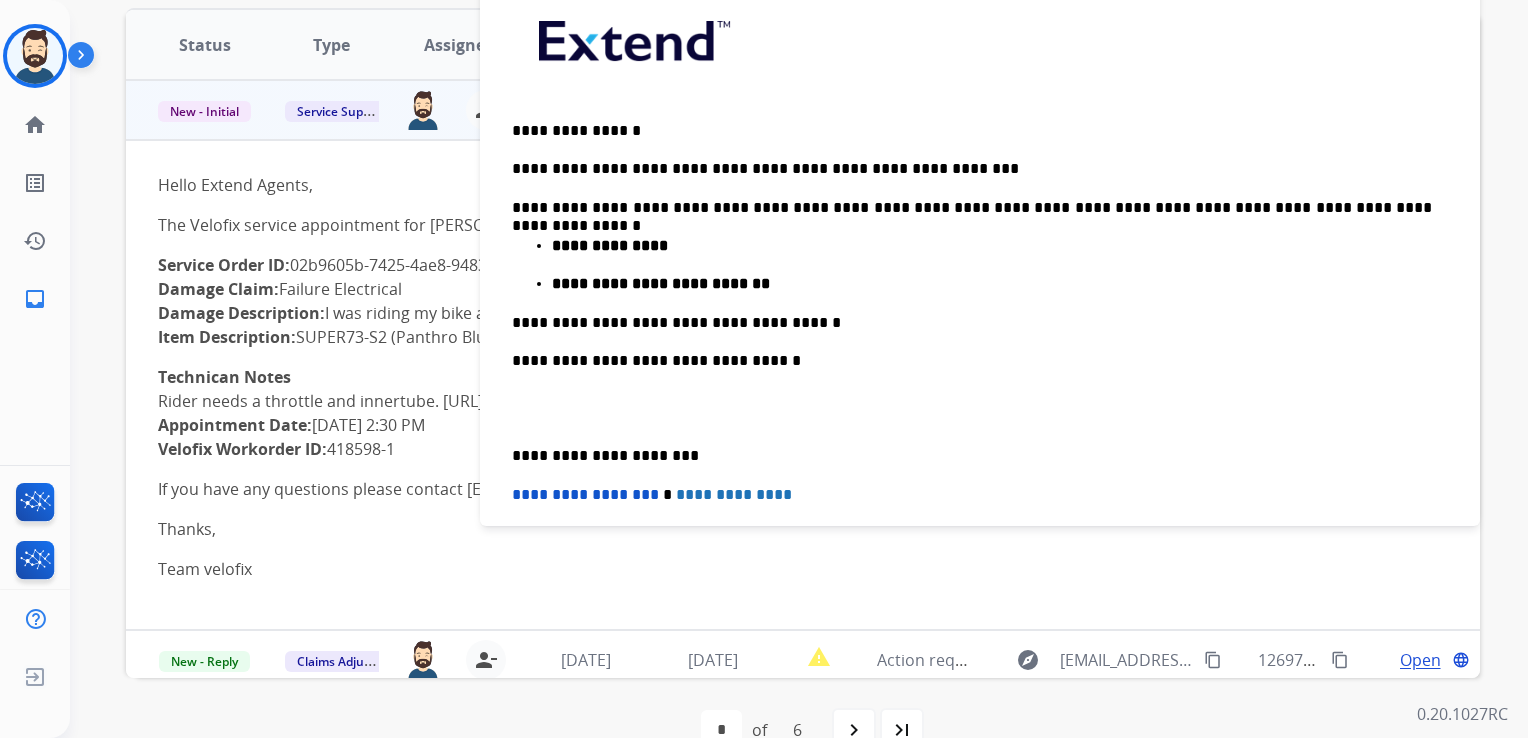 click on "**********" at bounding box center (972, 361) 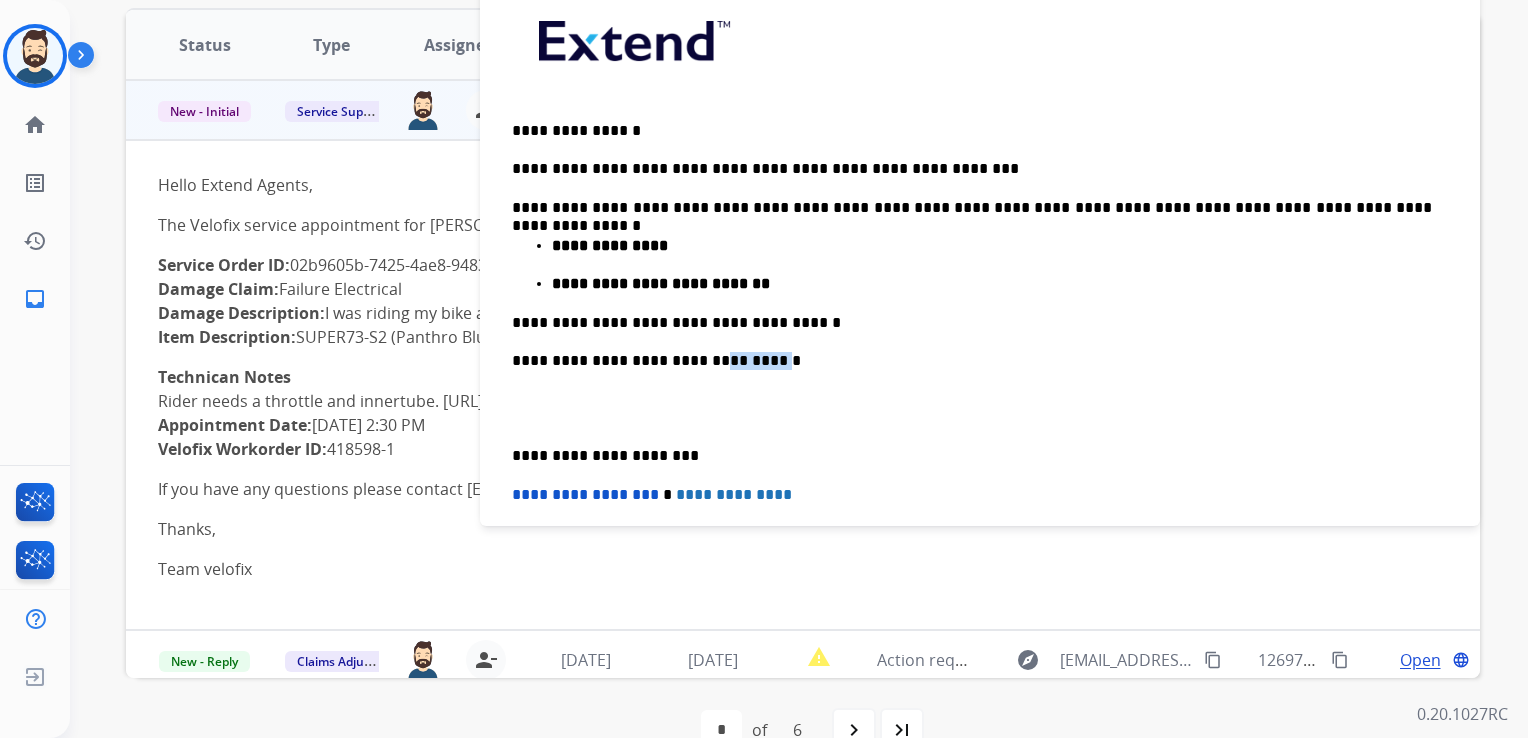 click on "**********" at bounding box center [972, 361] 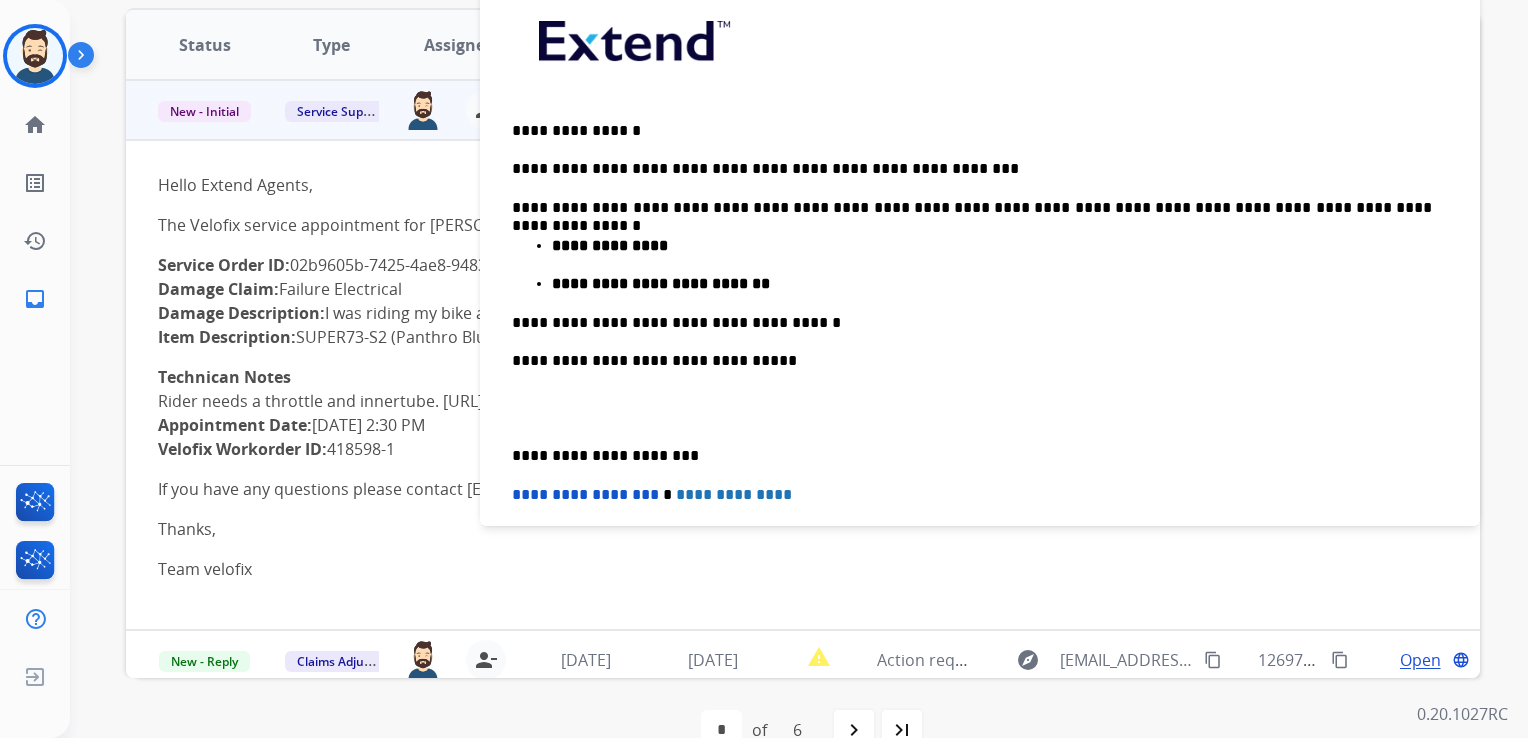 click on "**********" at bounding box center (972, 456) 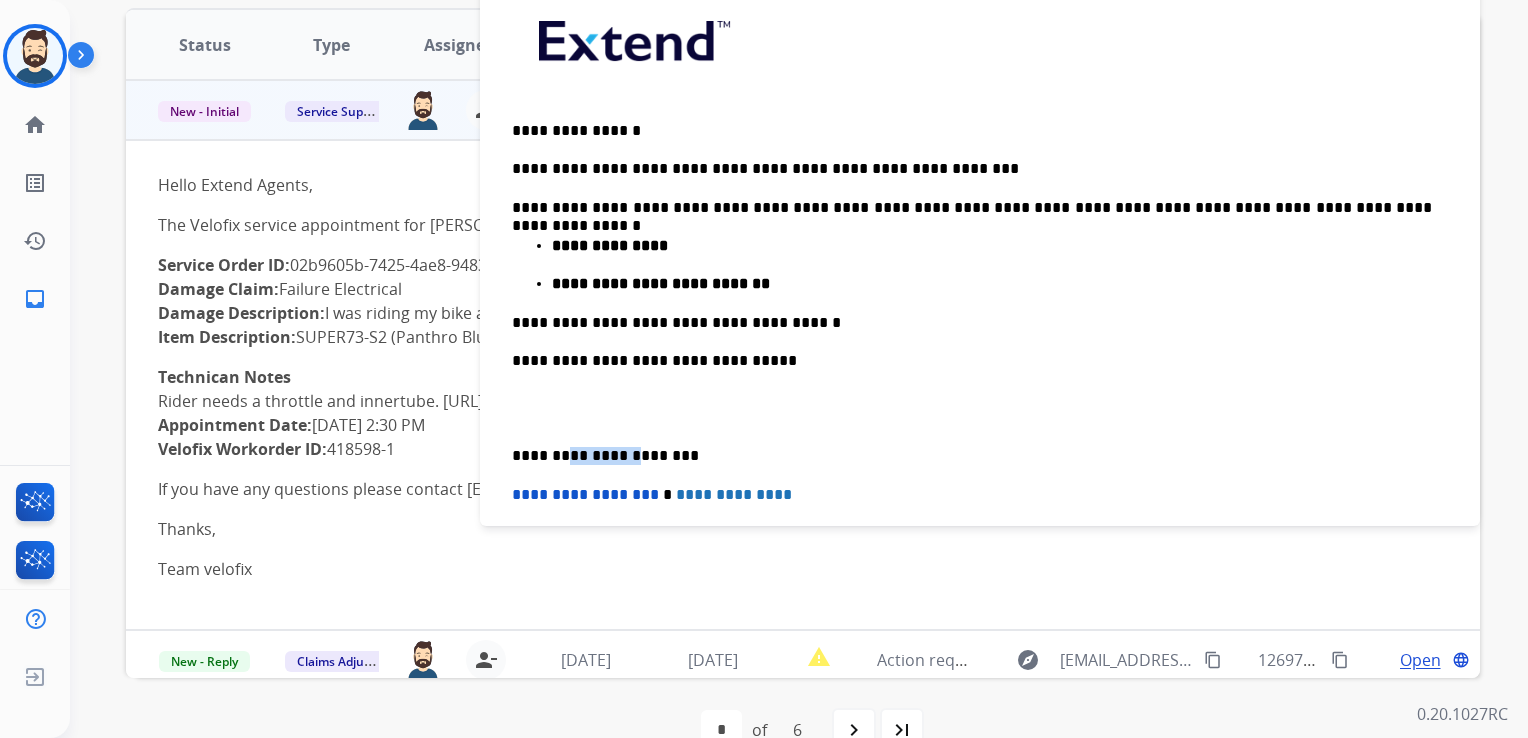 click on "**********" at bounding box center [972, 456] 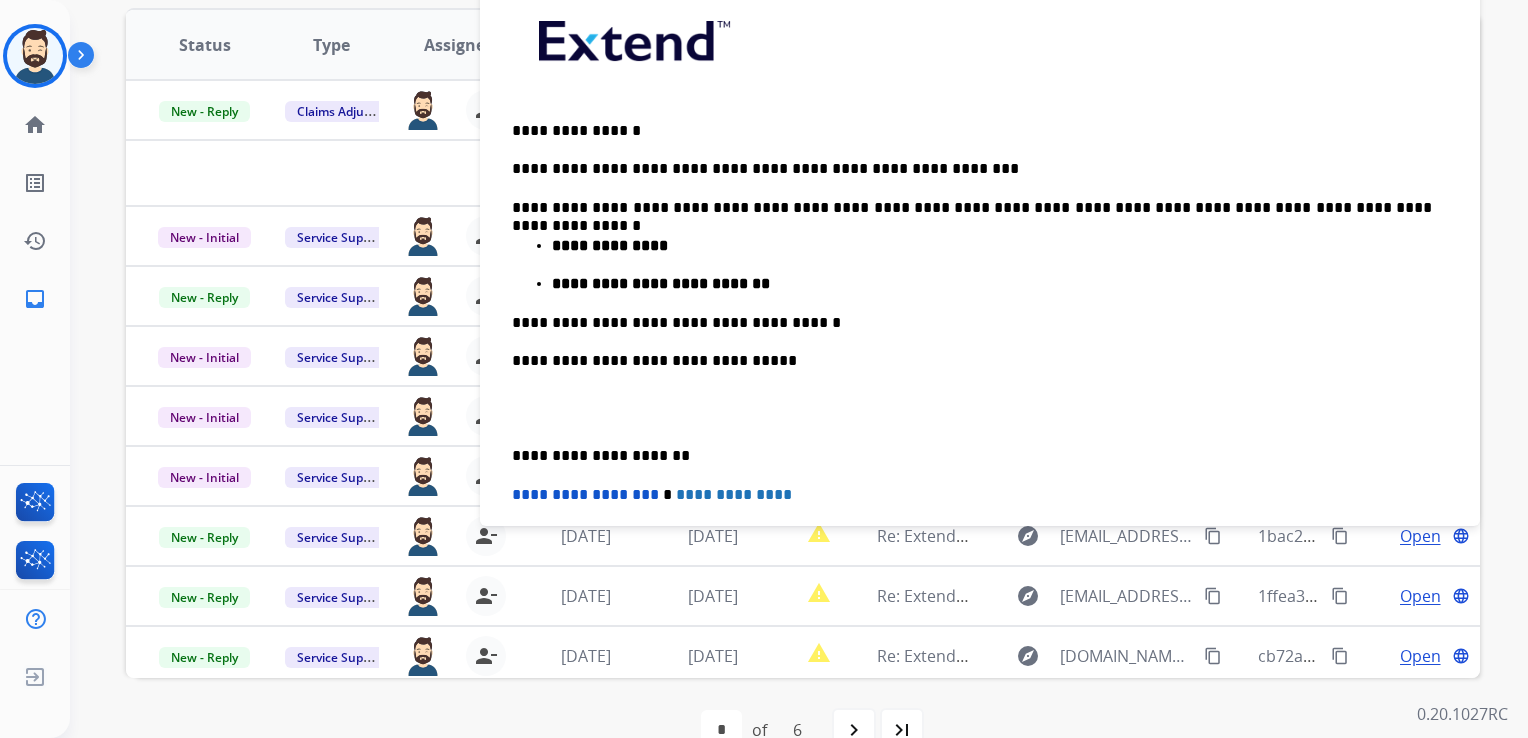 scroll, scrollTop: 0, scrollLeft: 0, axis: both 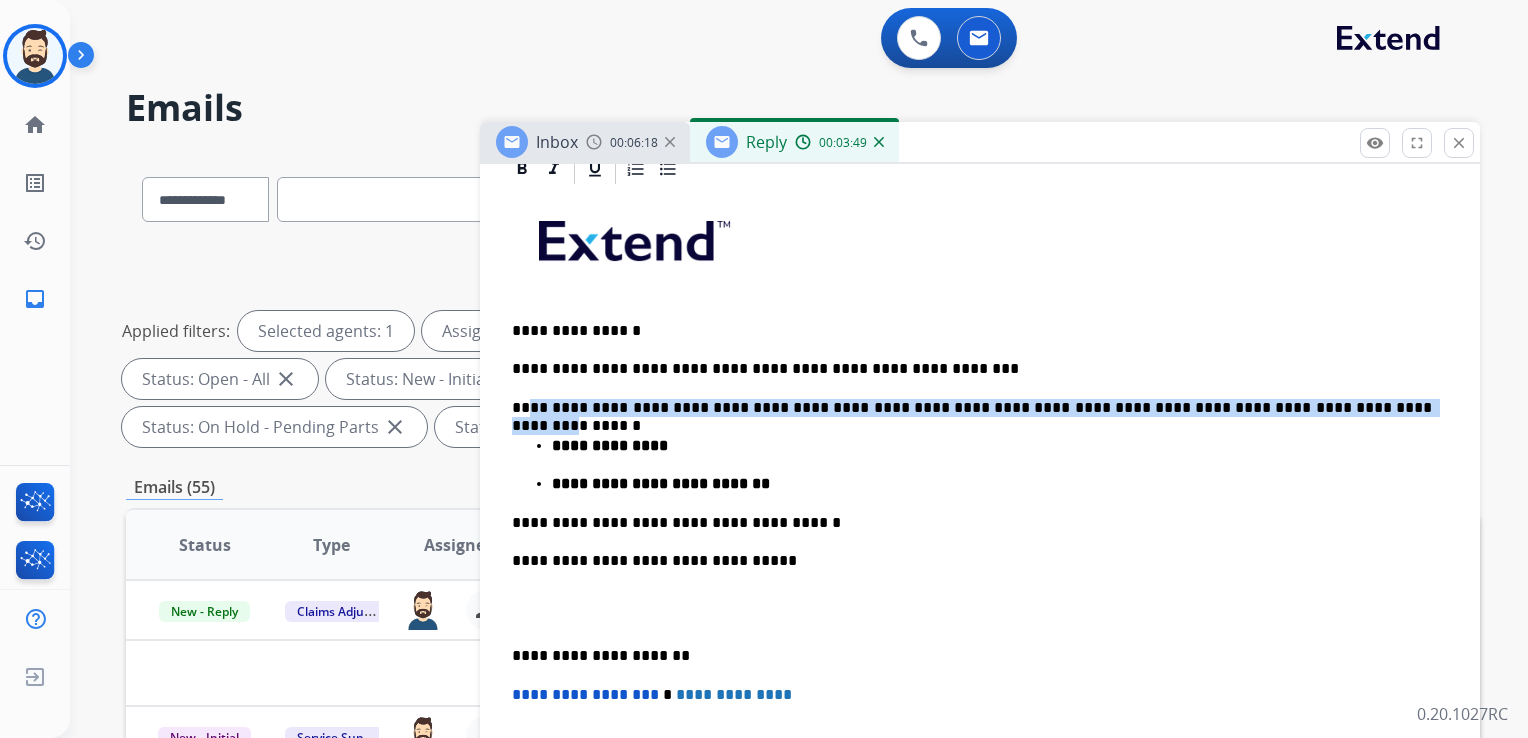 drag, startPoint x: 530, startPoint y: 408, endPoint x: 1286, endPoint y: 409, distance: 756.0007 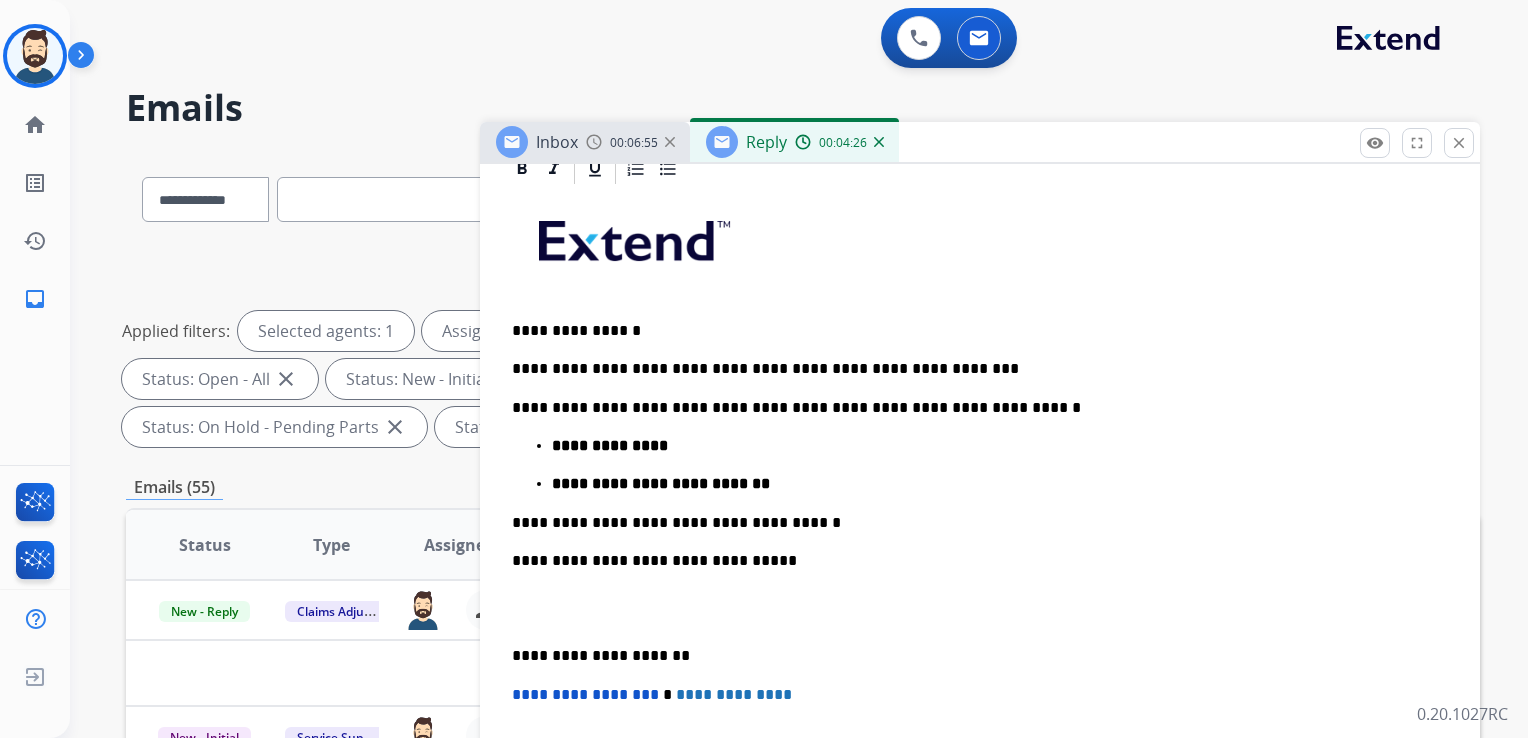 drag, startPoint x: 613, startPoint y: 549, endPoint x: 570, endPoint y: 538, distance: 44.38468 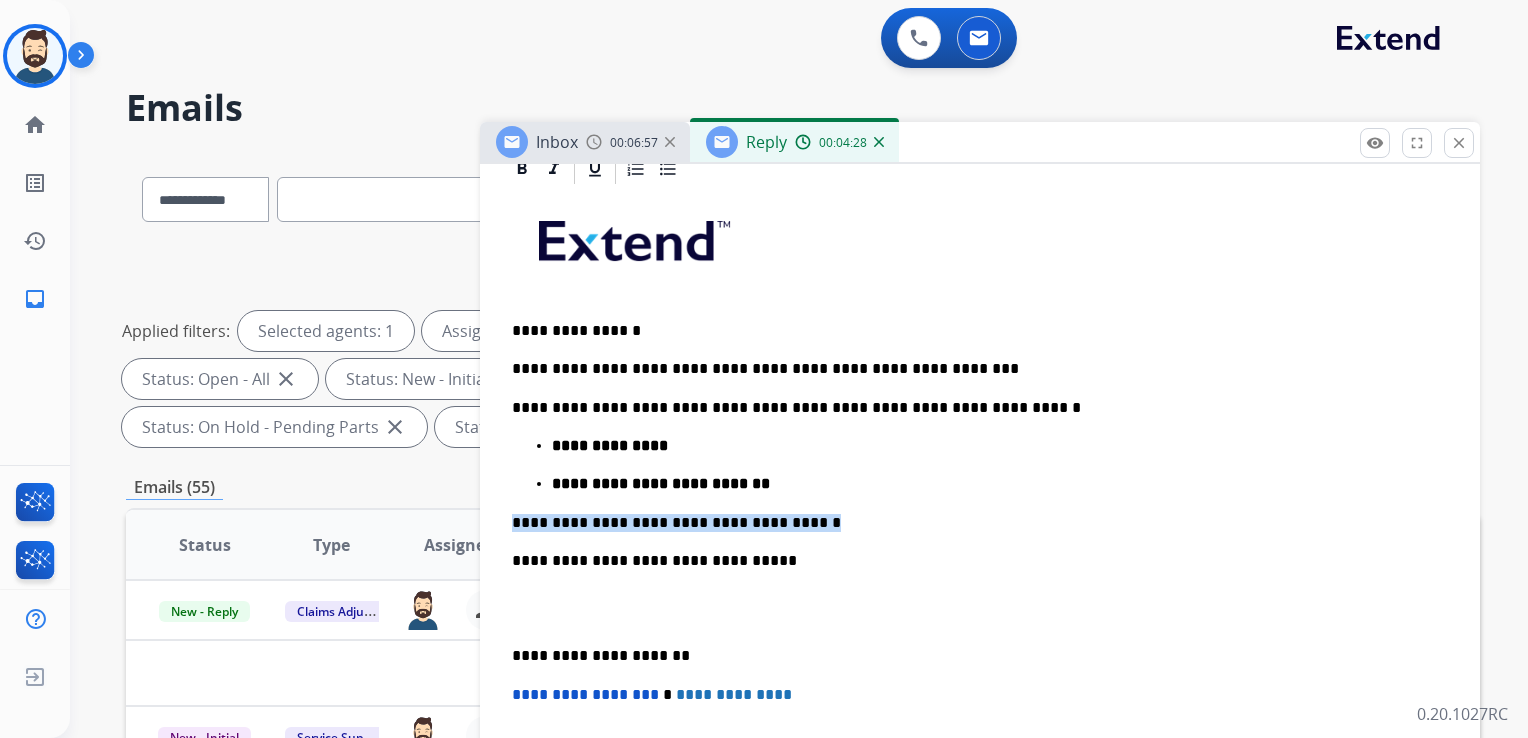 drag, startPoint x: 516, startPoint y: 521, endPoint x: 810, endPoint y: 516, distance: 294.0425 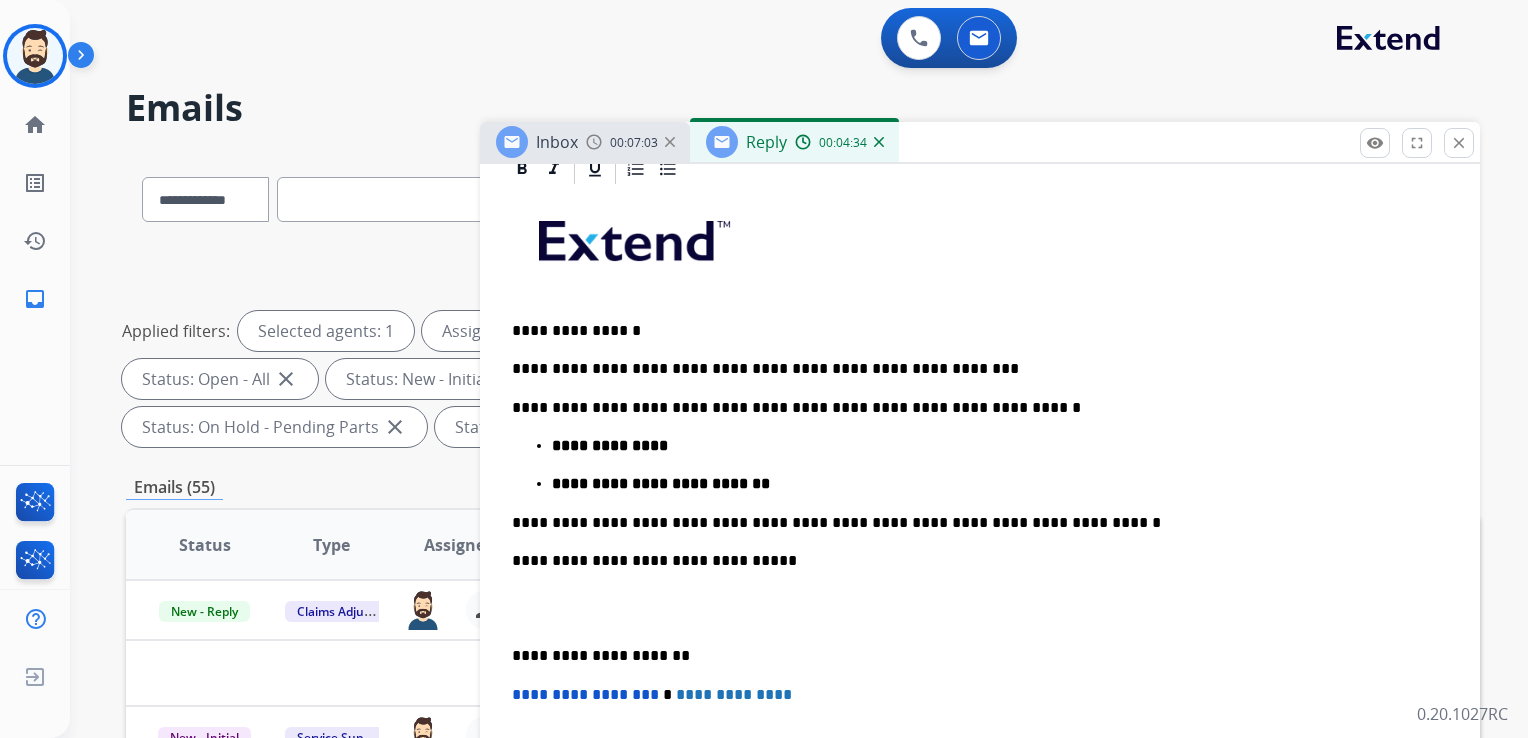 click on "**********" at bounding box center (585, 694) 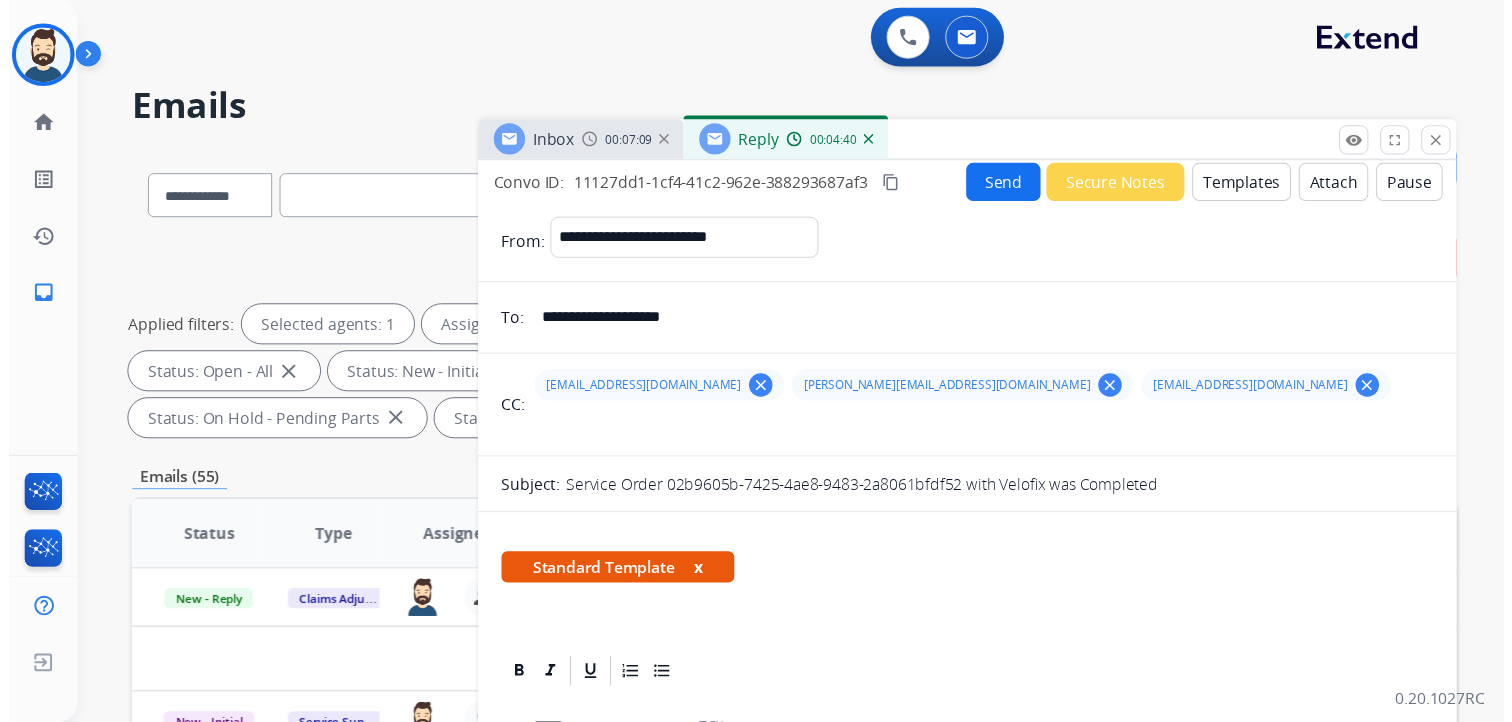 scroll, scrollTop: 0, scrollLeft: 0, axis: both 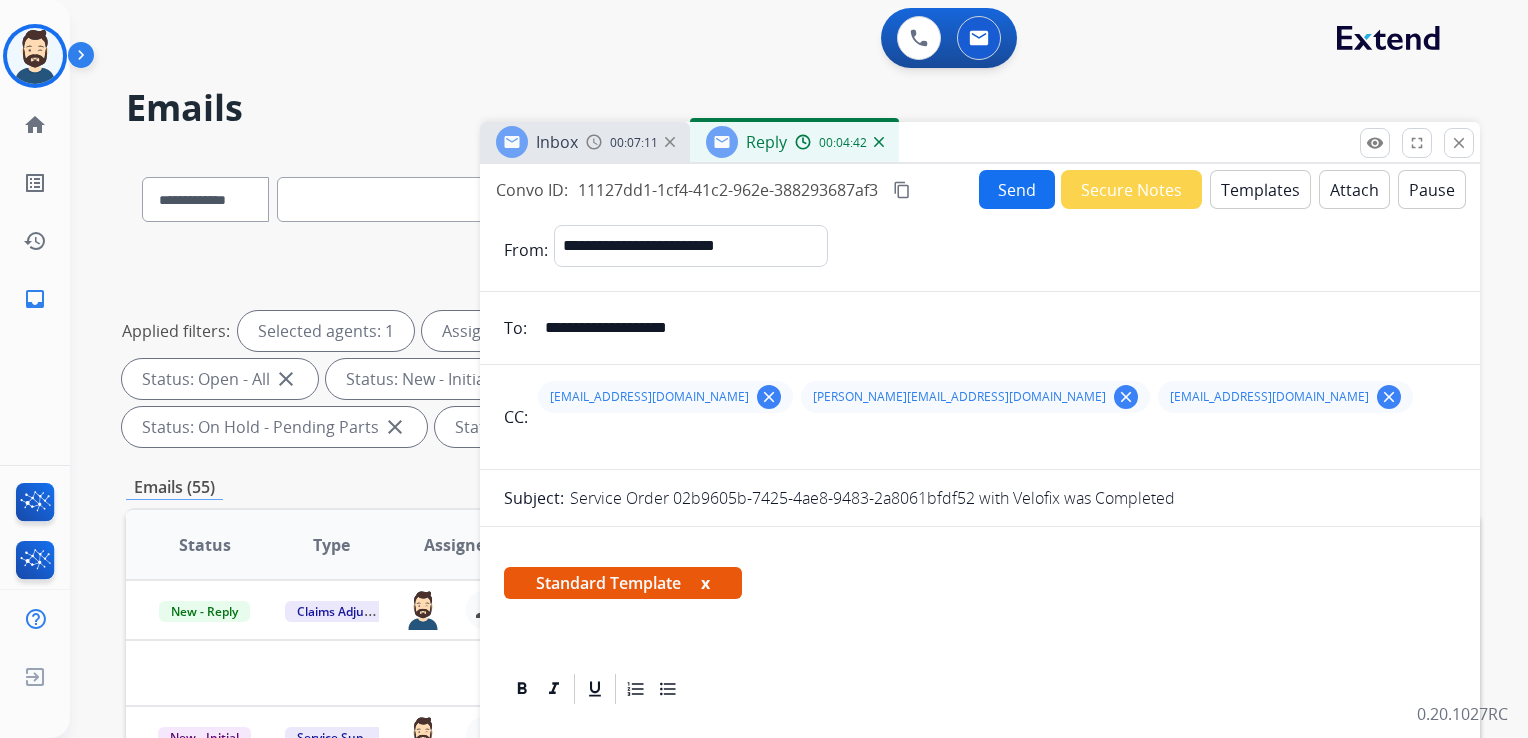 click on "Send" at bounding box center [1017, 189] 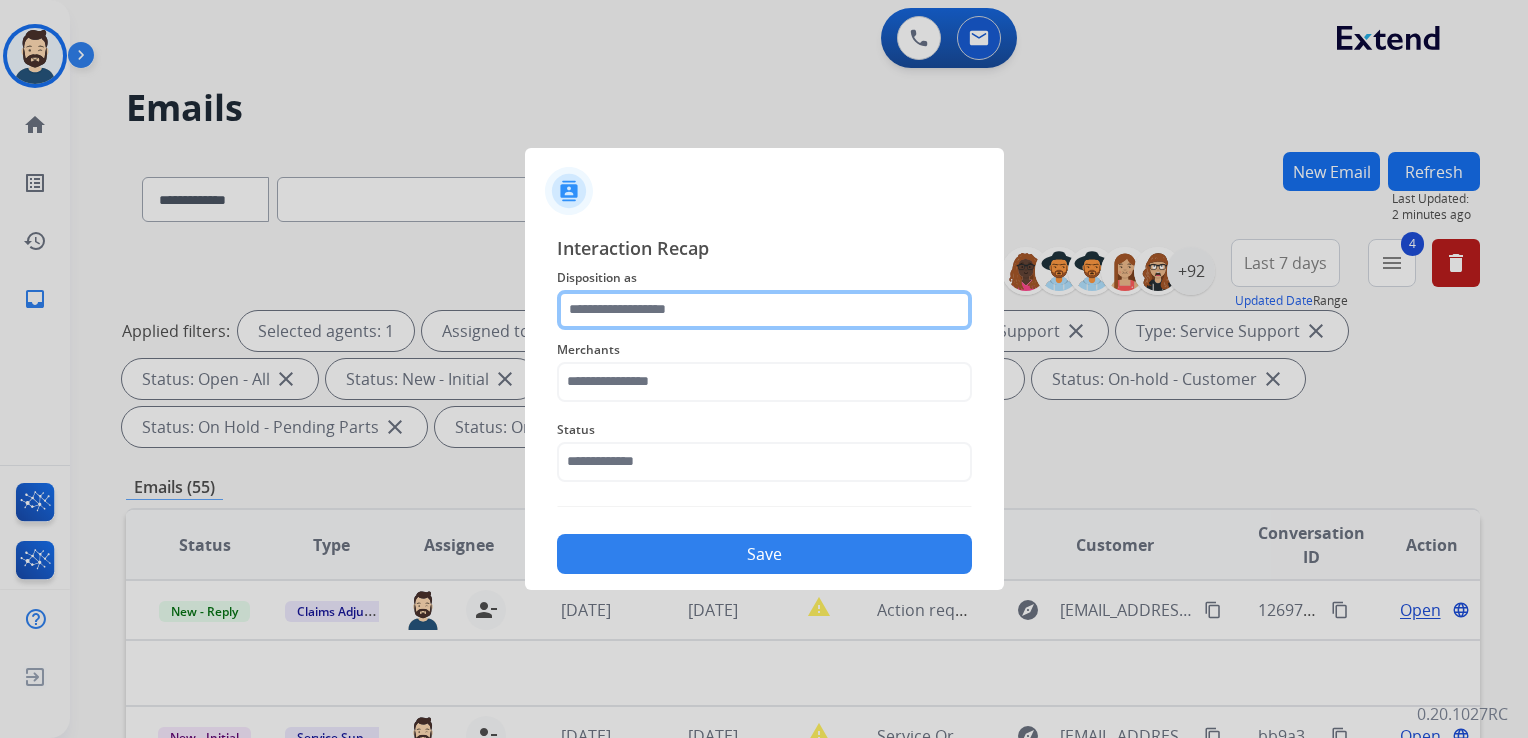 click 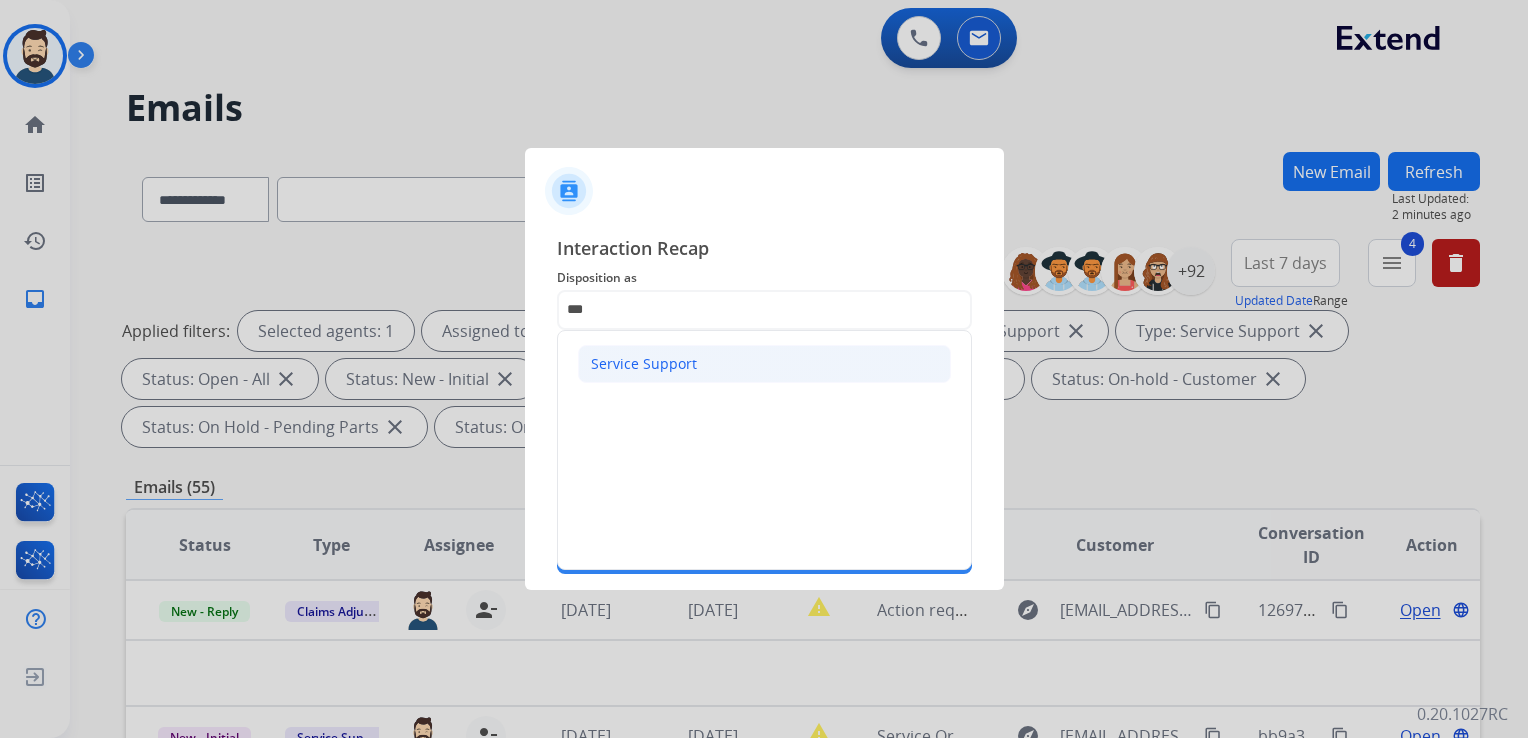 click on "Service Support" 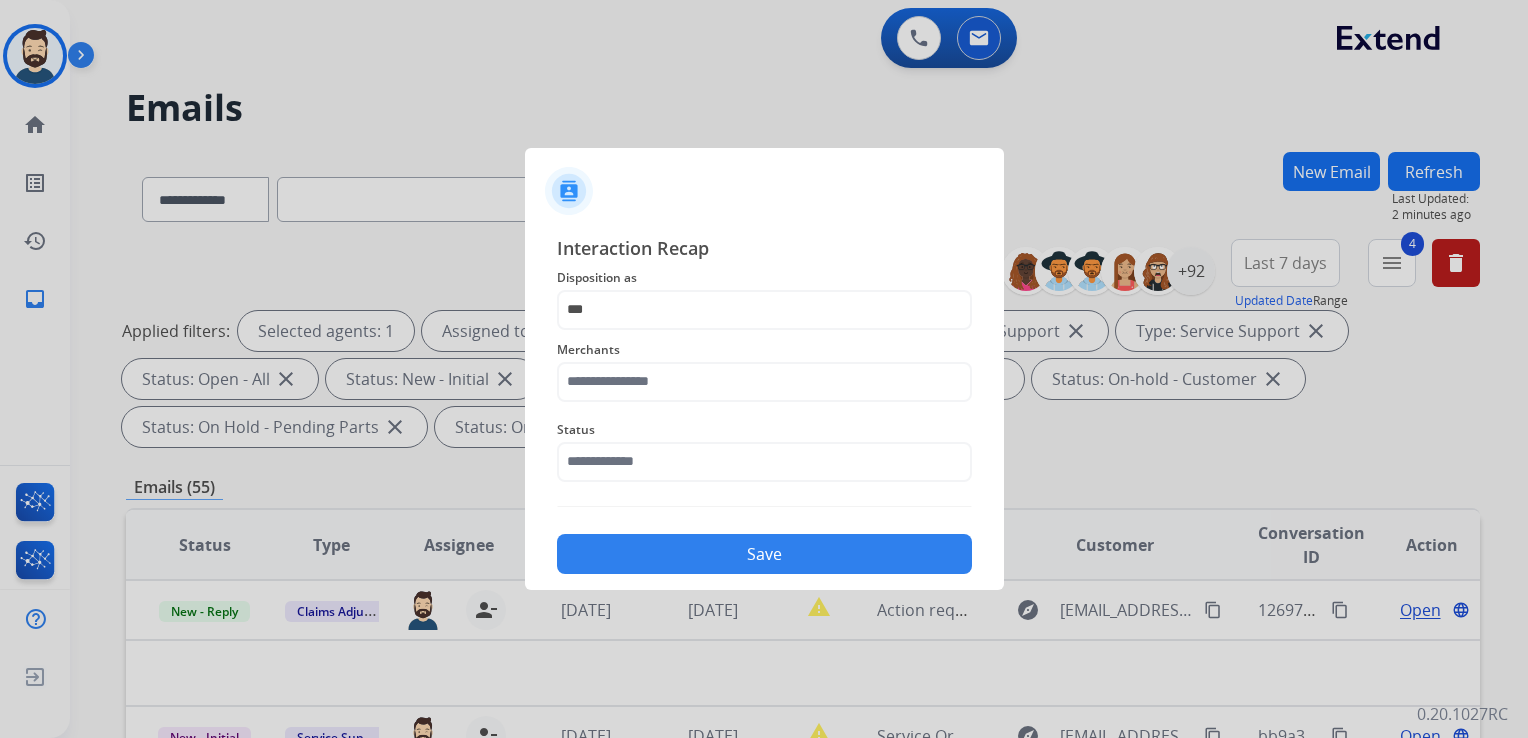 type on "**********" 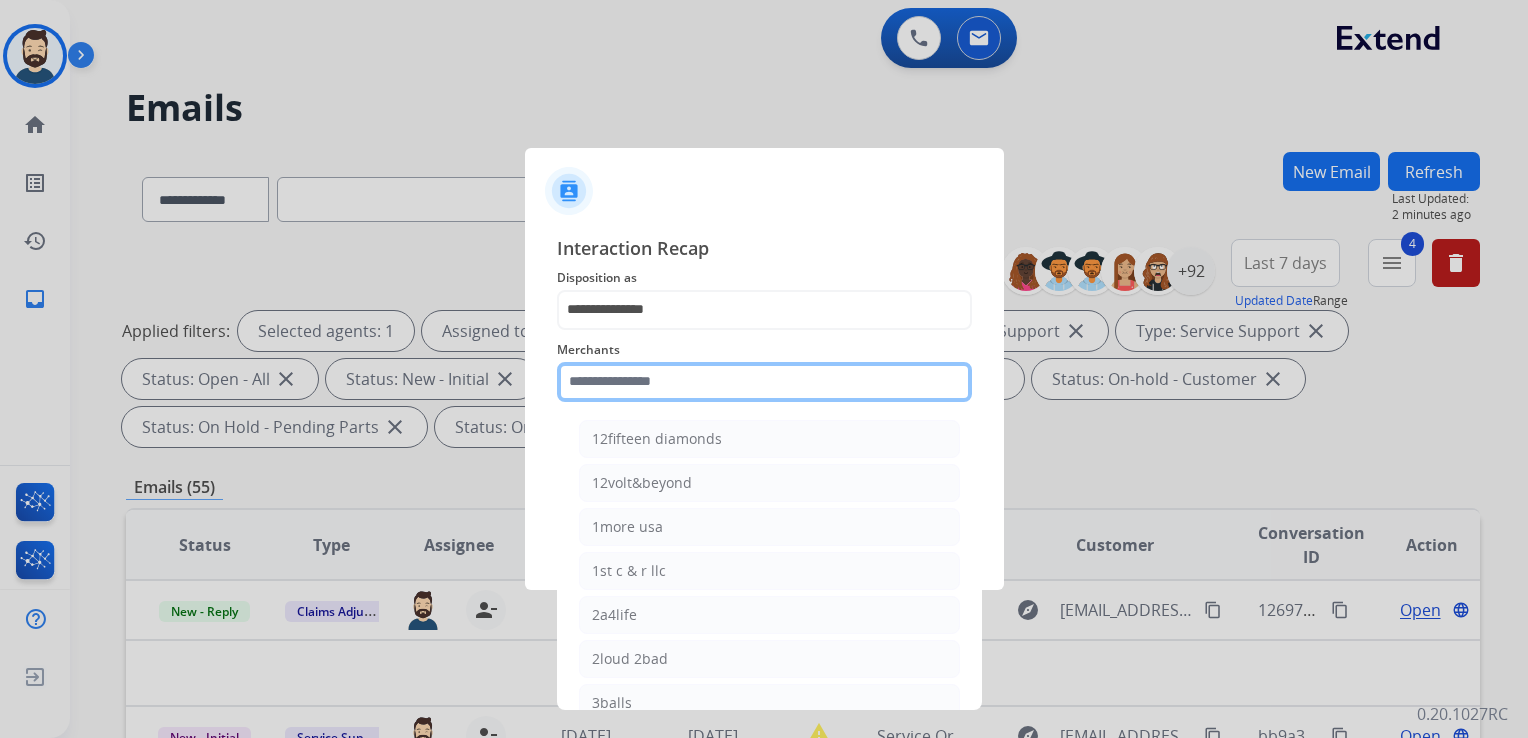 click 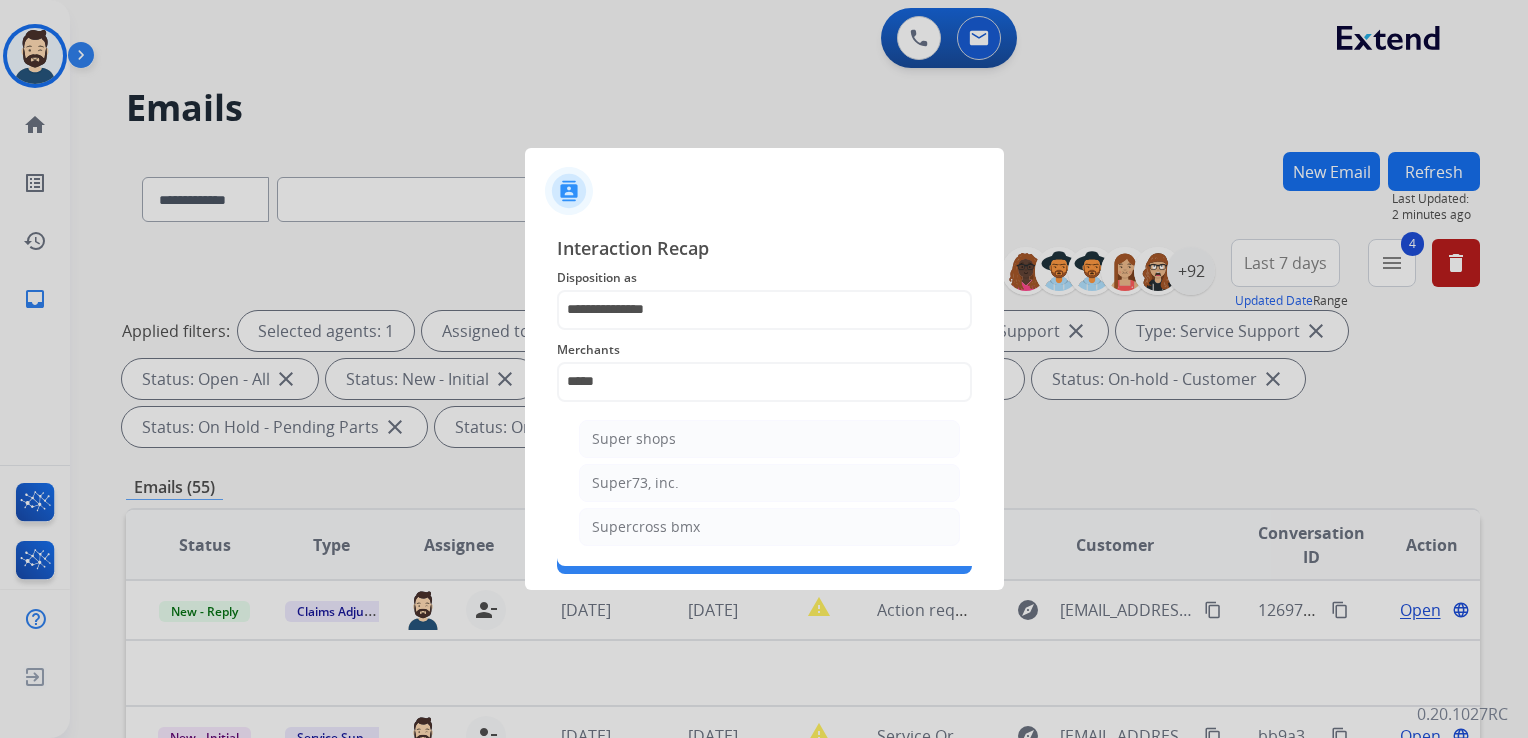 drag, startPoint x: 641, startPoint y: 474, endPoint x: 644, endPoint y: 484, distance: 10.440307 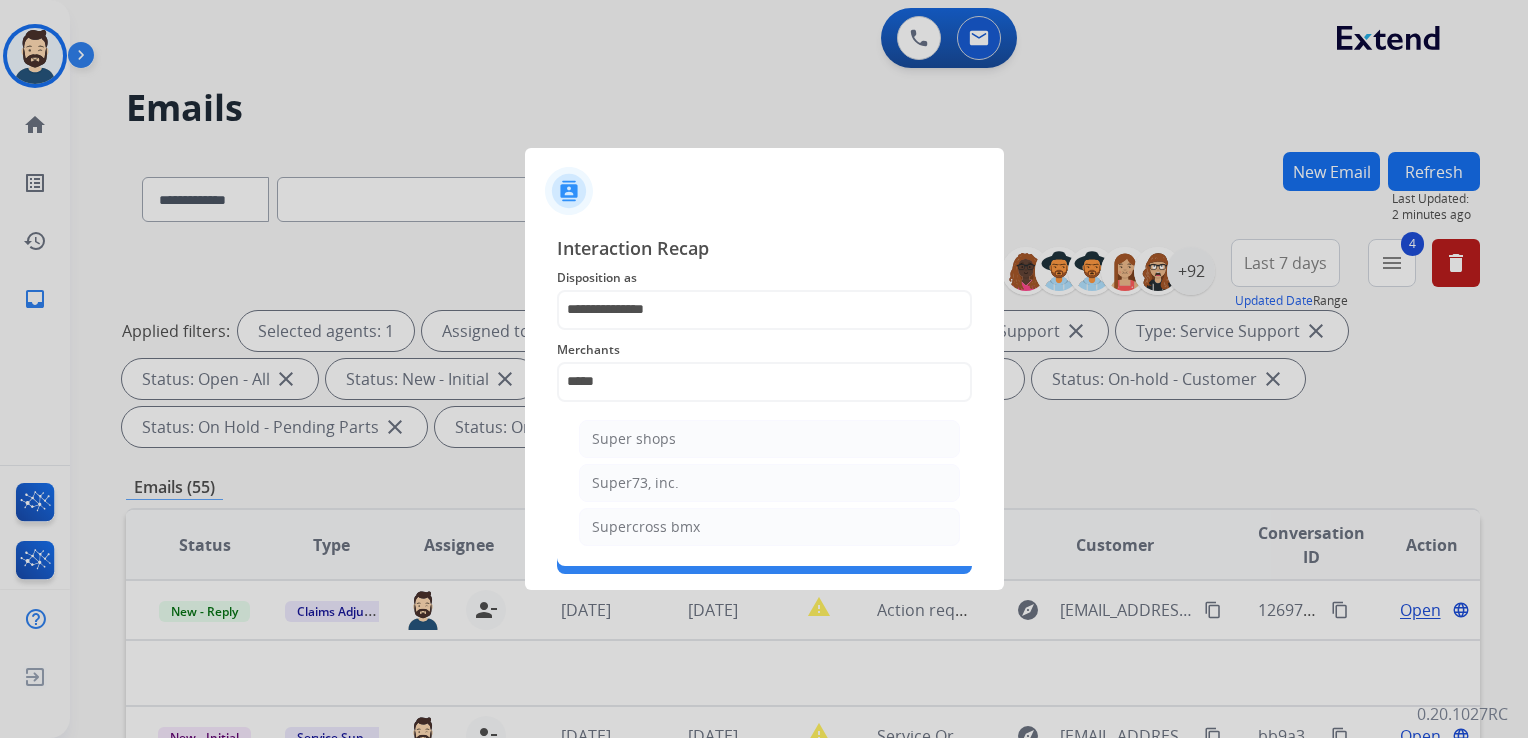 click on "Super73, inc." 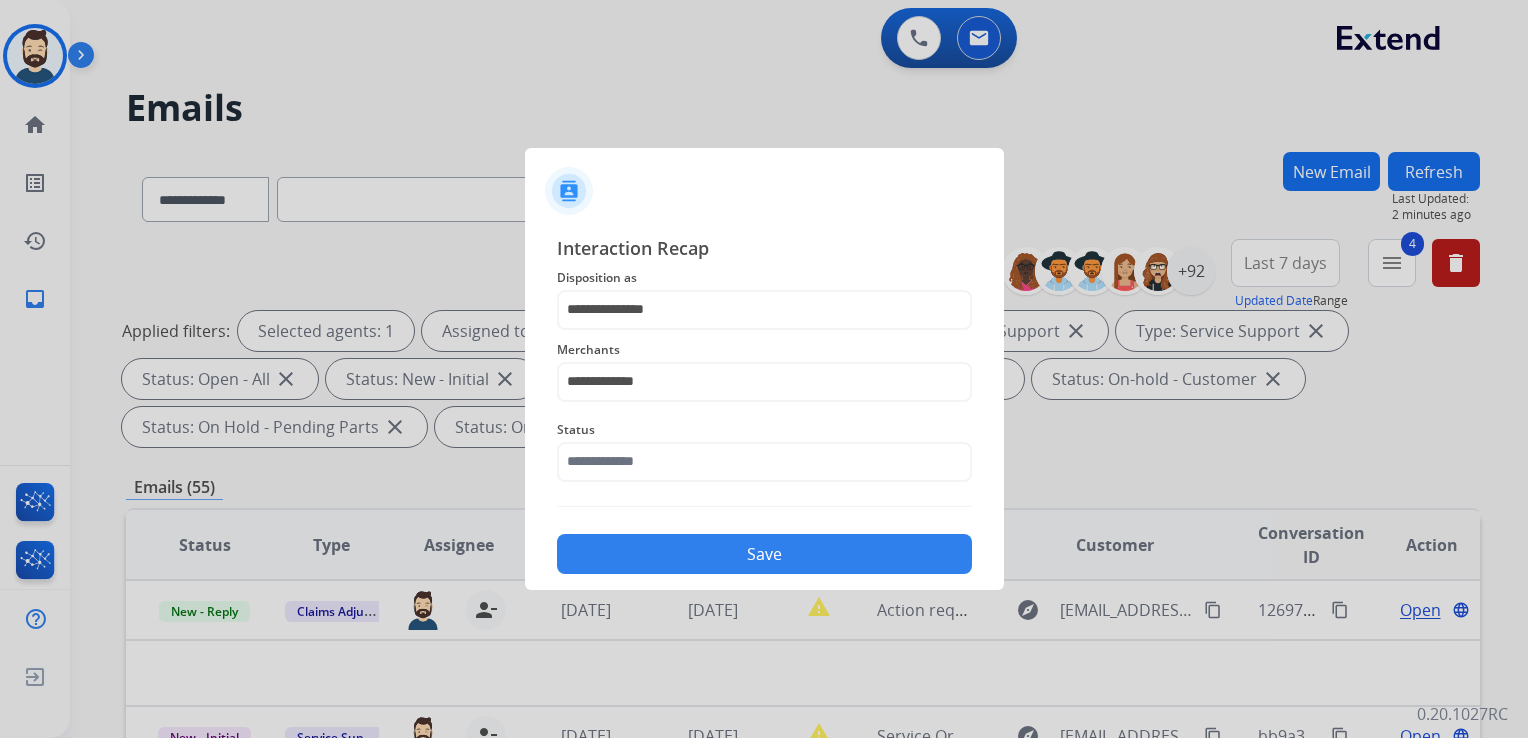 click on "Status" 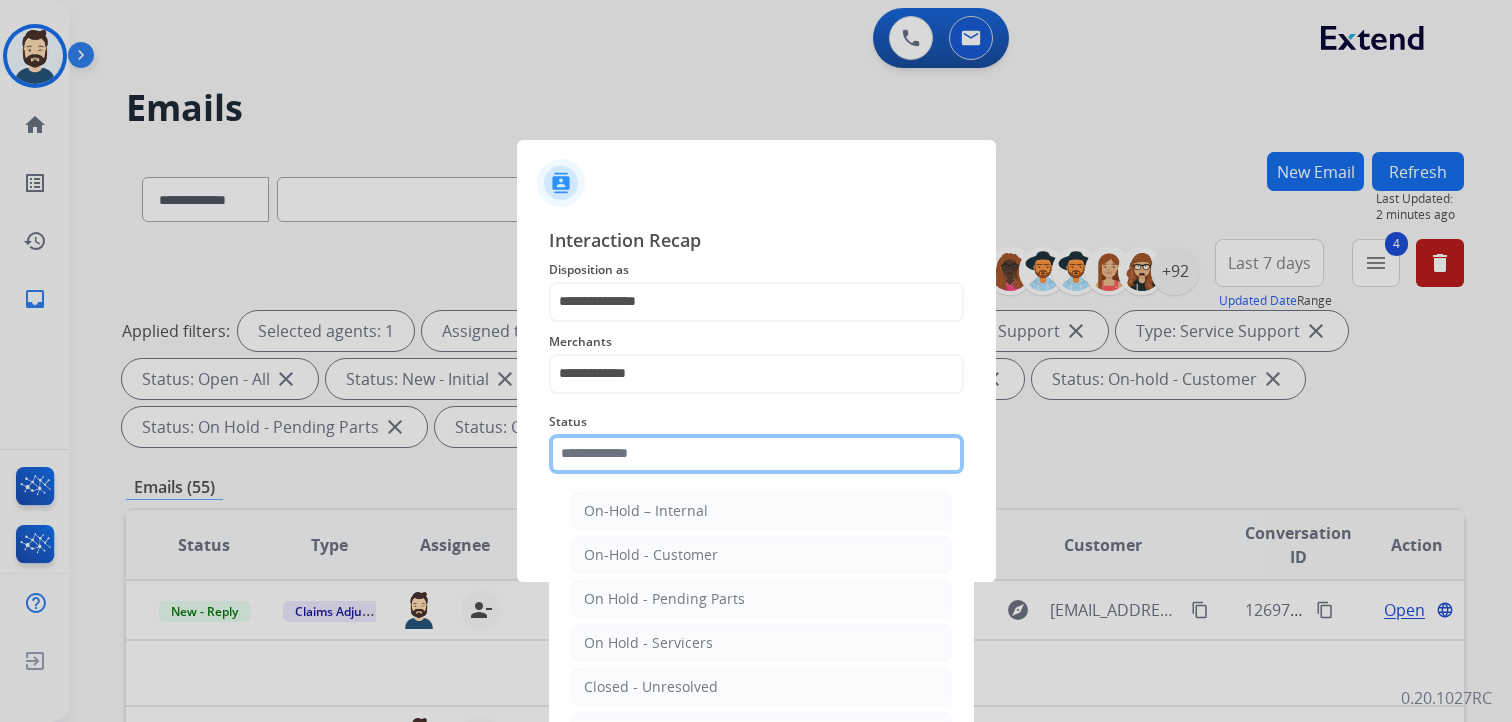 click 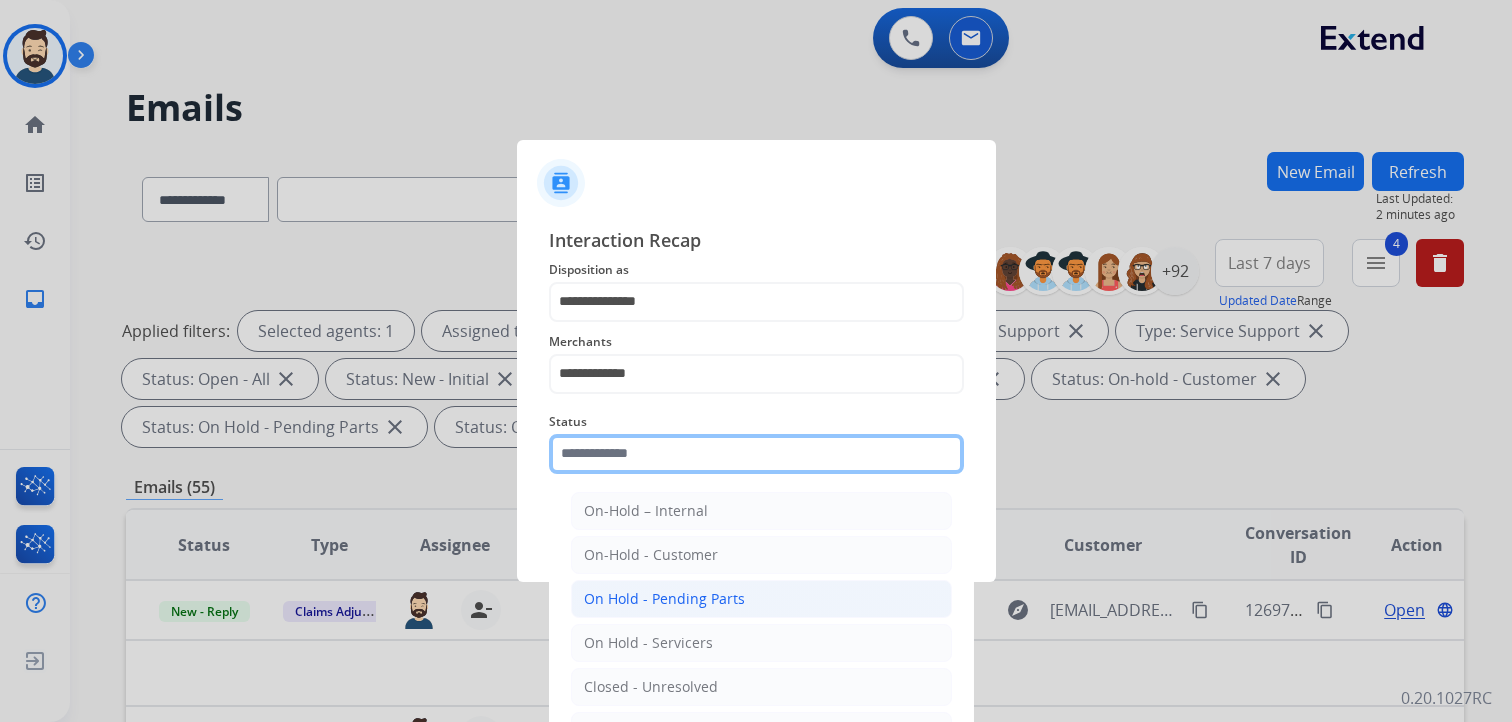 scroll, scrollTop: 59, scrollLeft: 0, axis: vertical 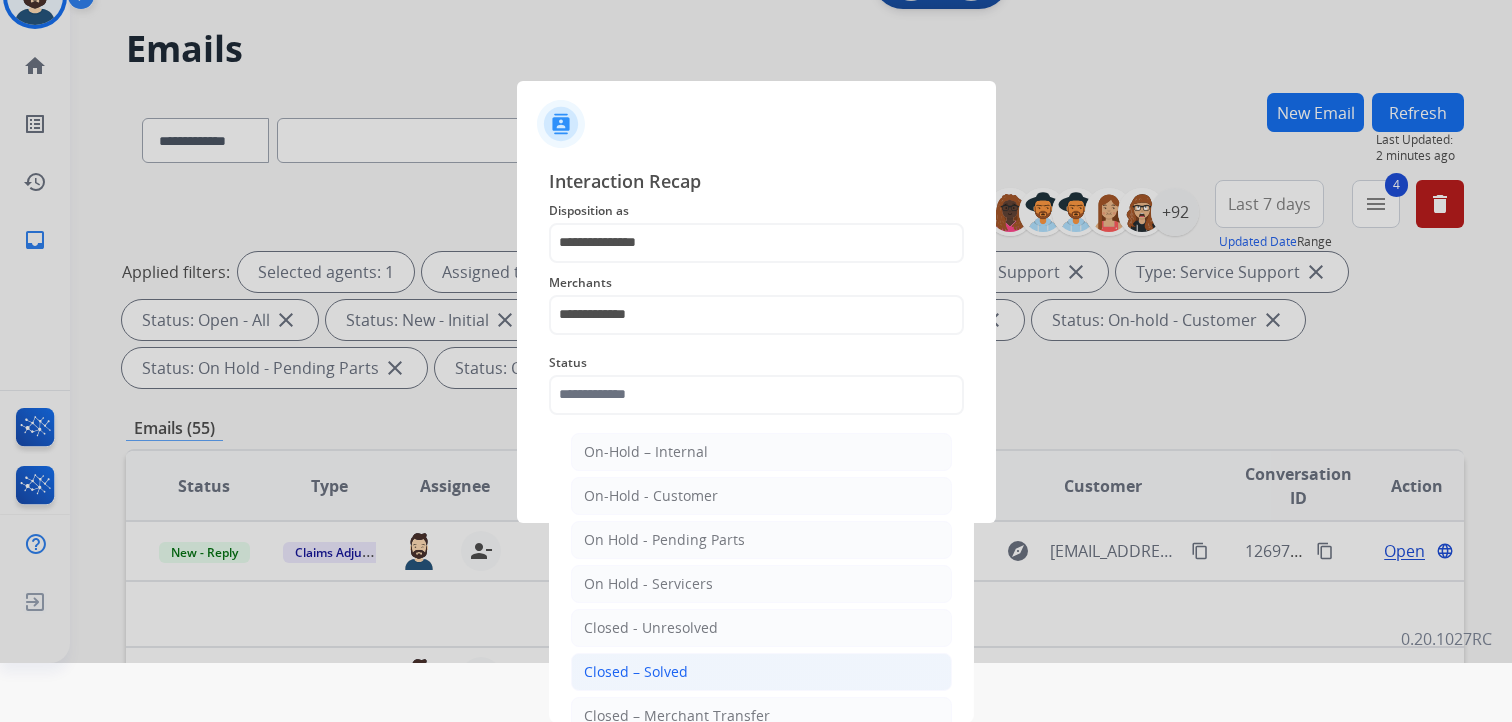click on "Closed – Solved" 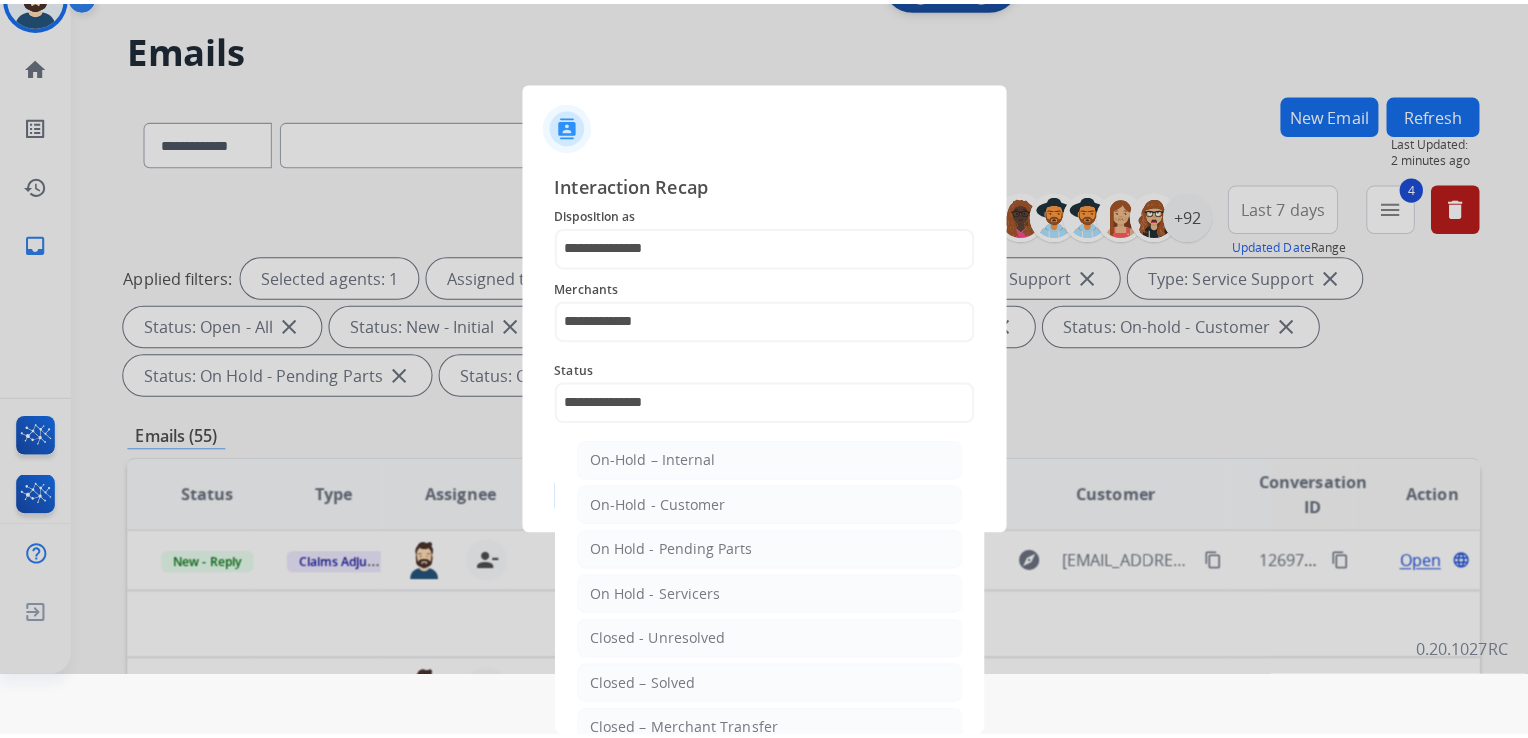 scroll, scrollTop: 0, scrollLeft: 0, axis: both 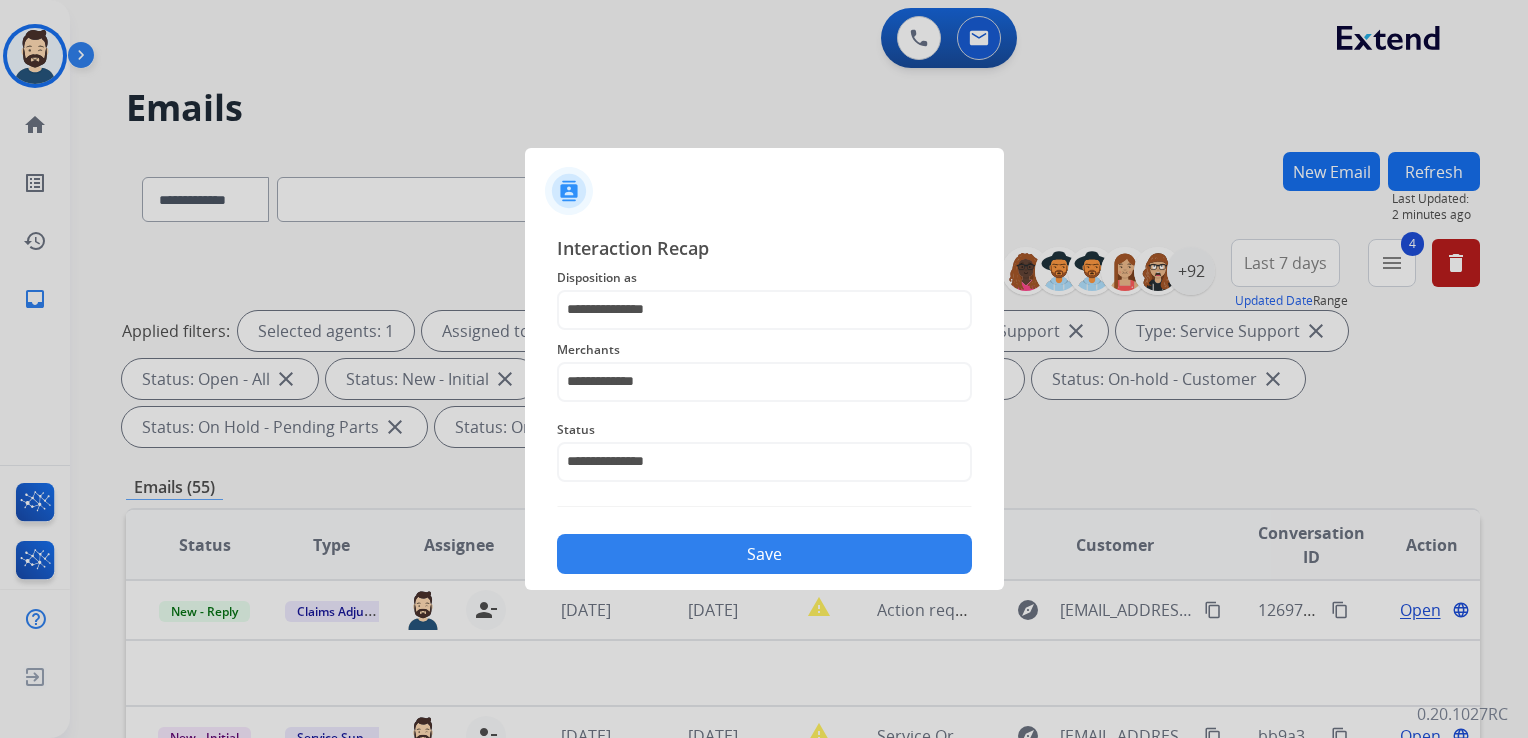click on "Save" 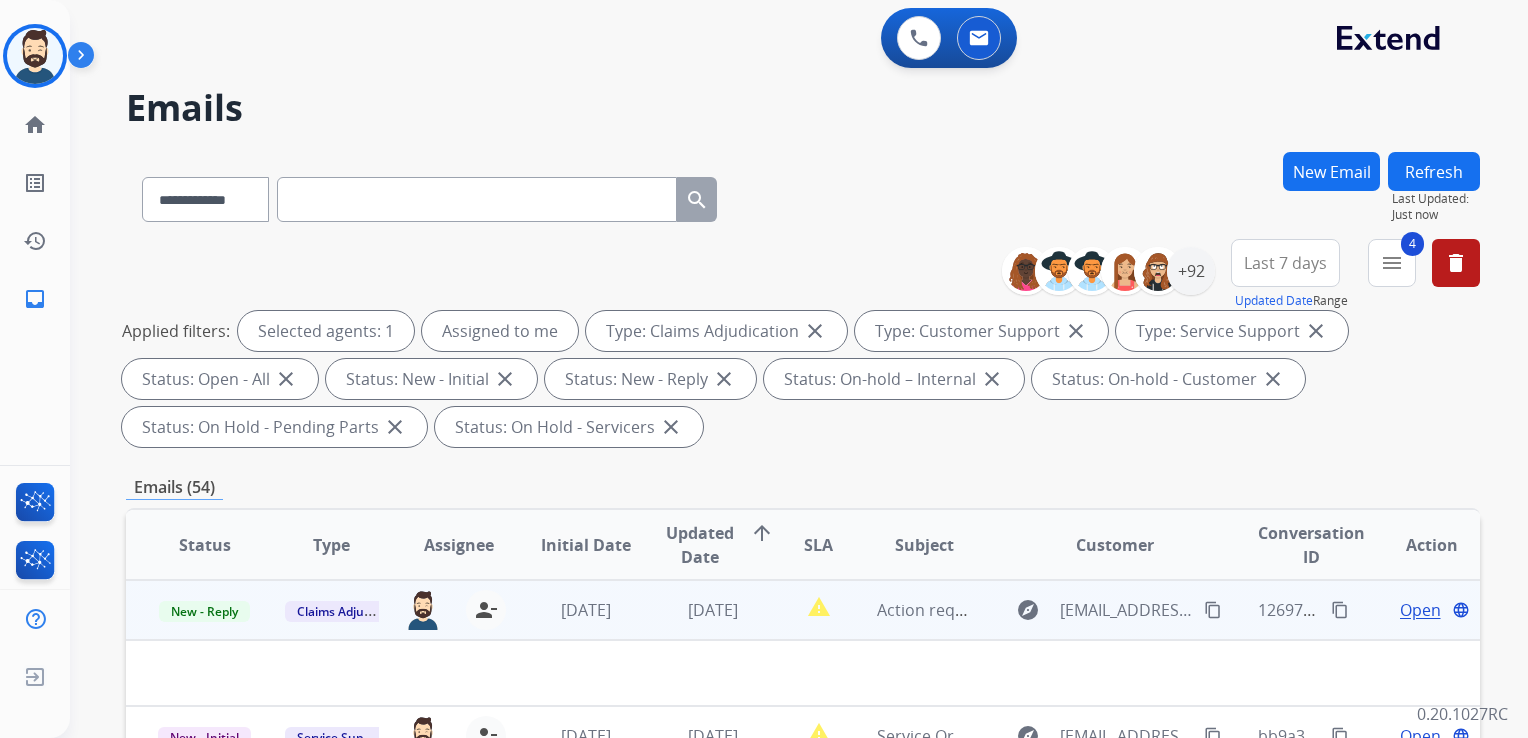 click on "4 days ago" at bounding box center [697, 610] 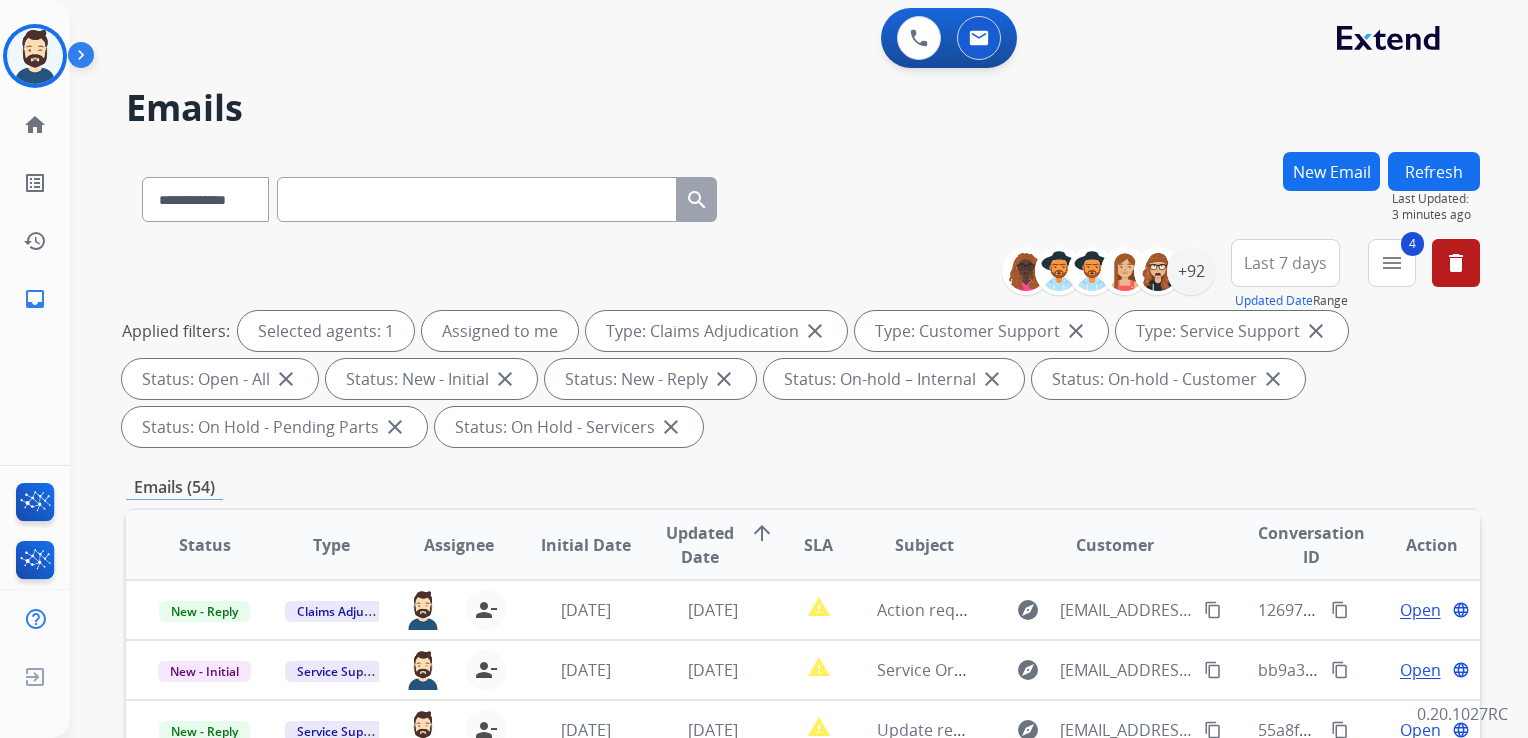 scroll, scrollTop: 1, scrollLeft: 0, axis: vertical 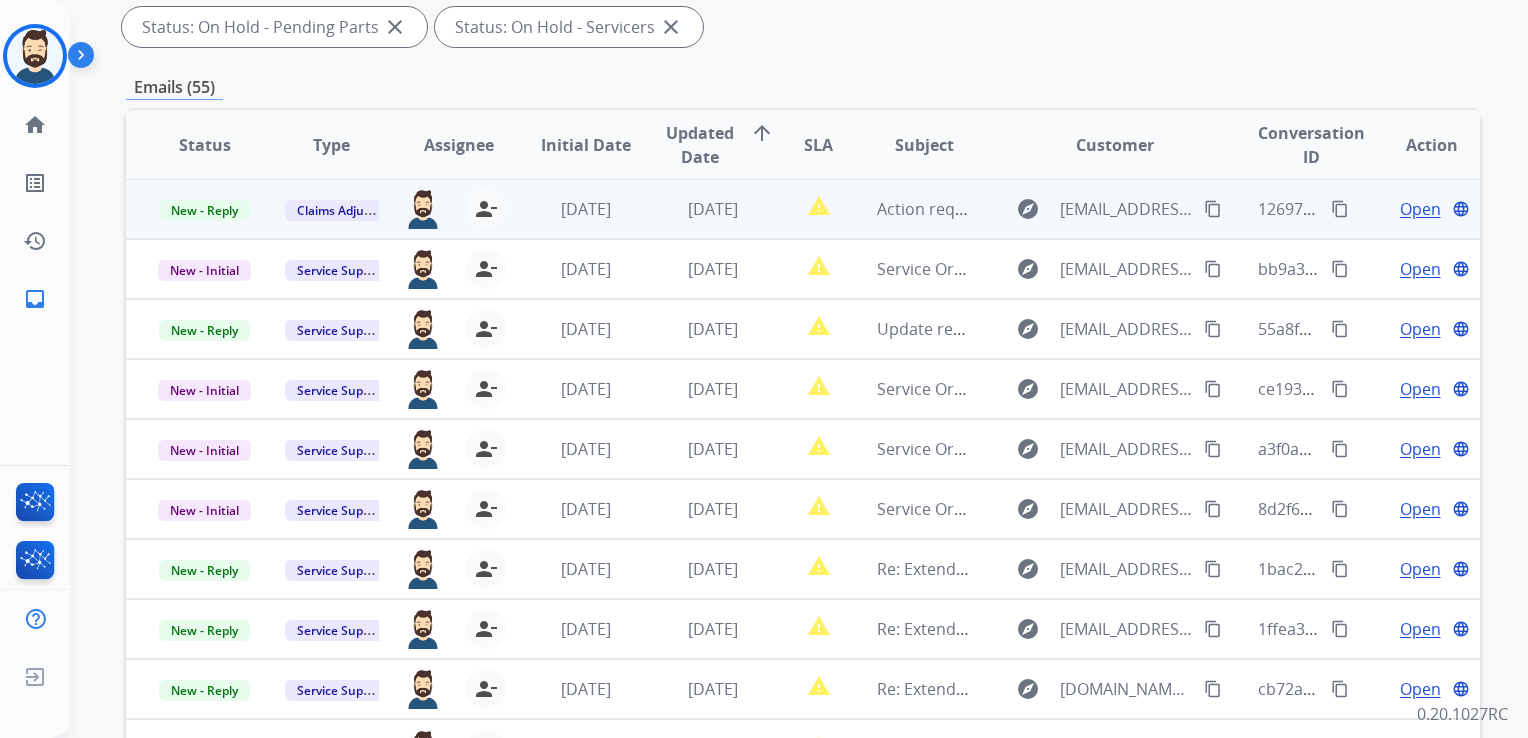 click on "4 days ago" at bounding box center (713, 209) 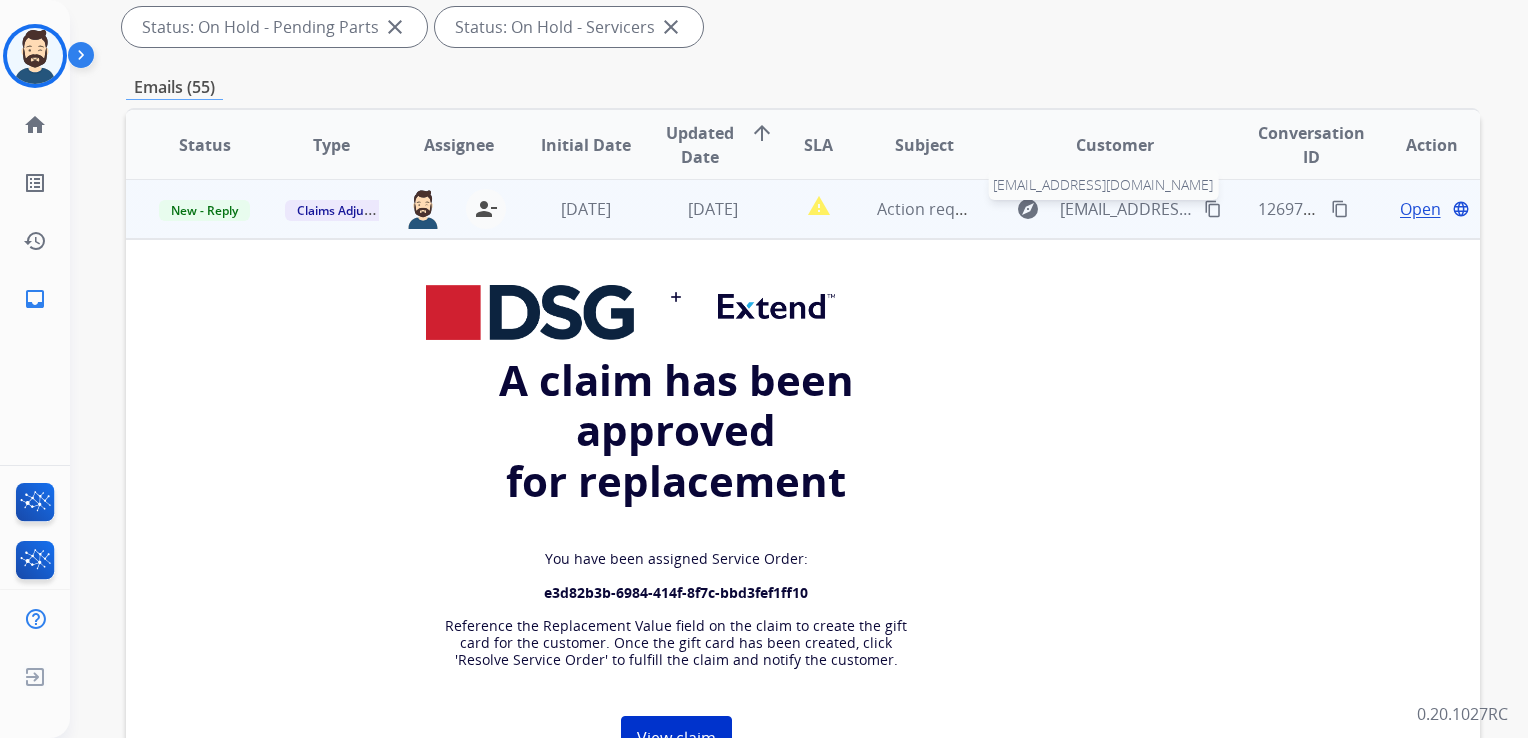 scroll, scrollTop: 0, scrollLeft: 0, axis: both 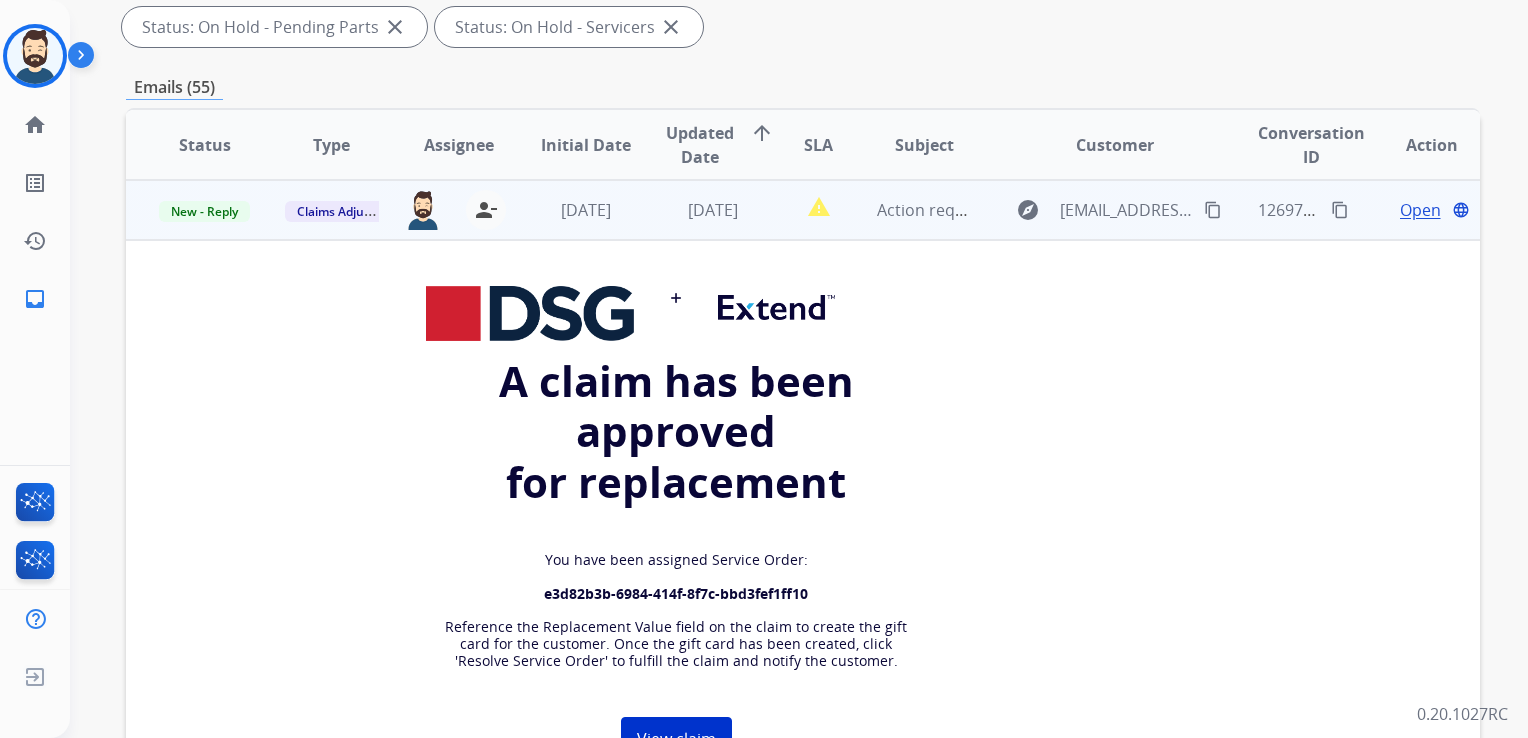 click on "Open" at bounding box center (1420, 210) 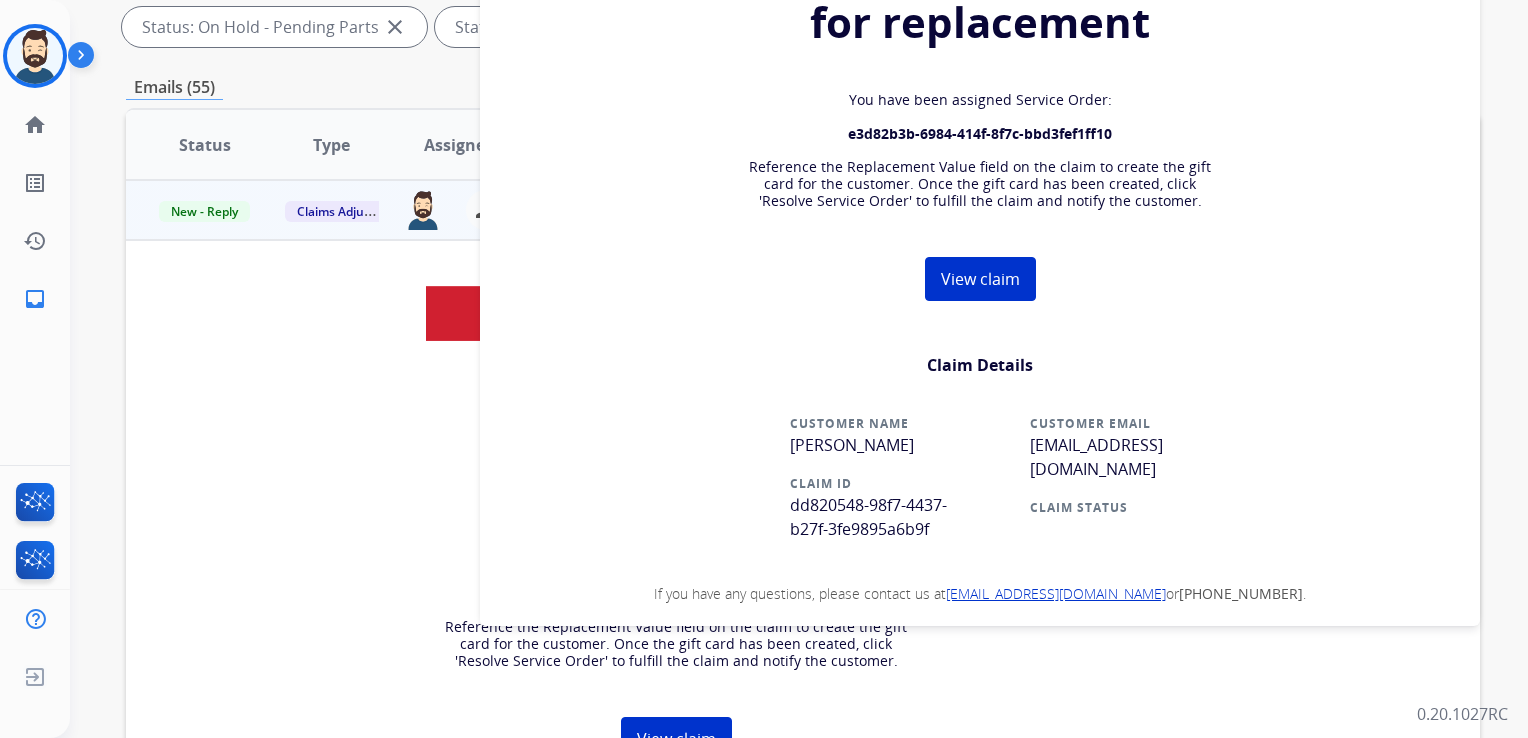 scroll, scrollTop: 500, scrollLeft: 0, axis: vertical 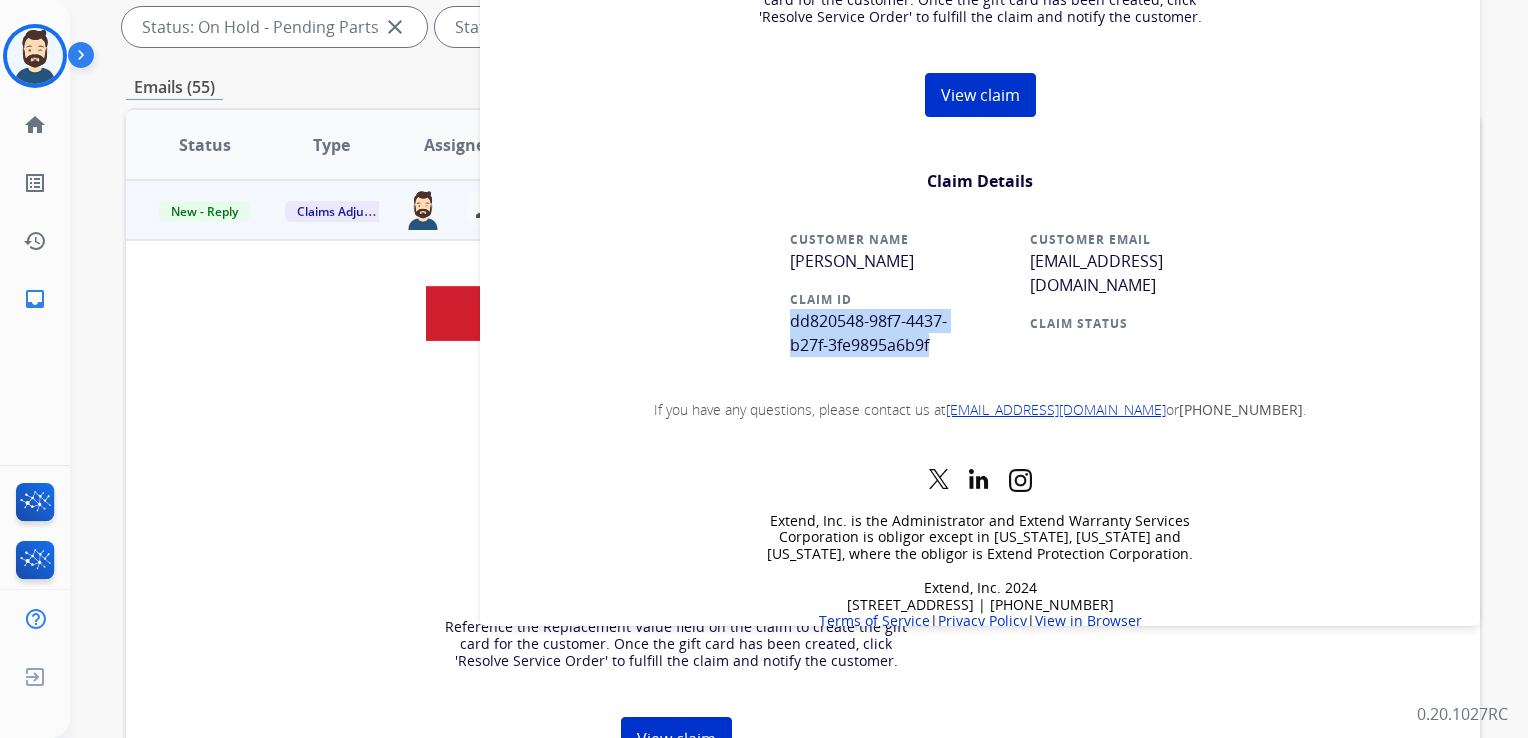 drag, startPoint x: 824, startPoint y: 316, endPoint x: 934, endPoint y: 342, distance: 113.03097 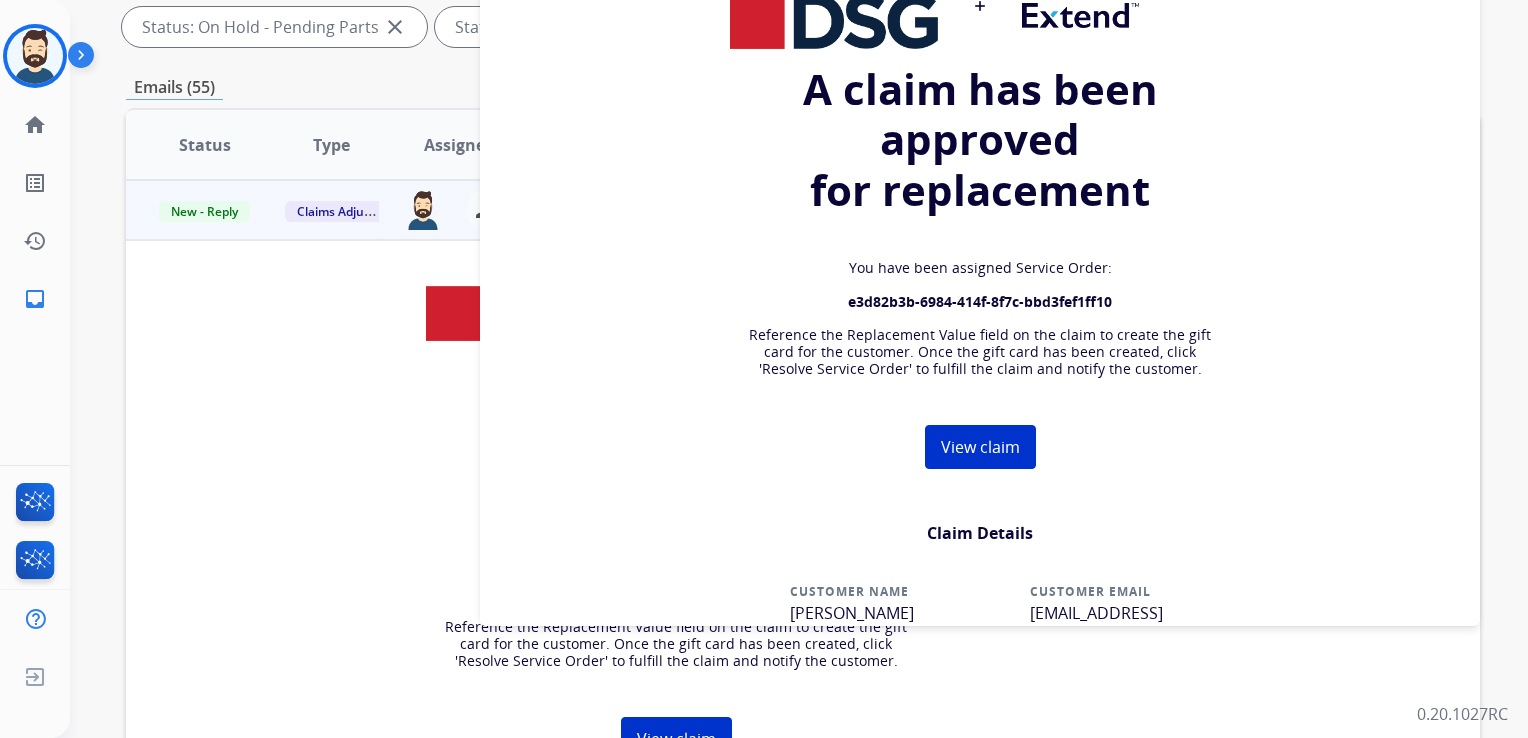 scroll, scrollTop: 0, scrollLeft: 0, axis: both 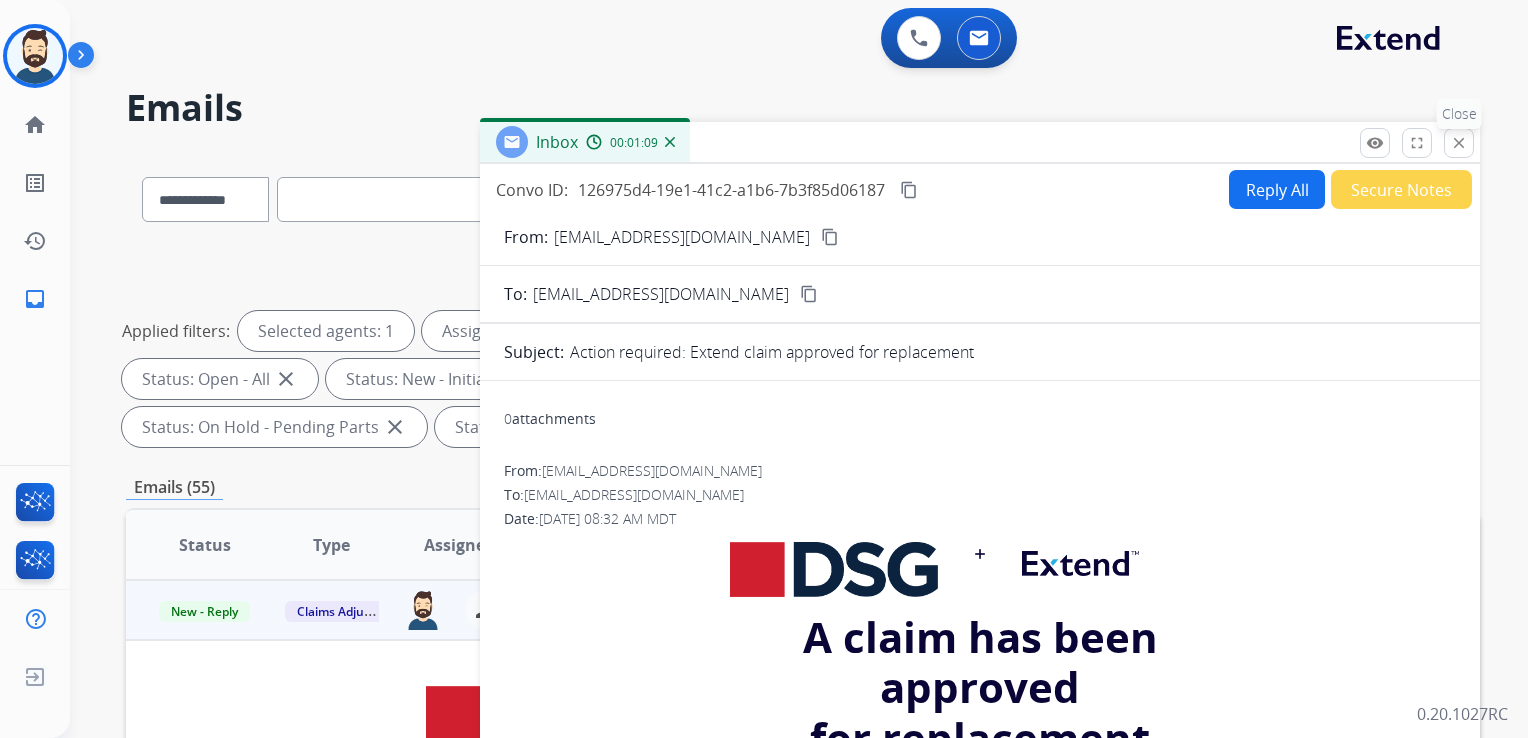 click on "close" at bounding box center [1459, 143] 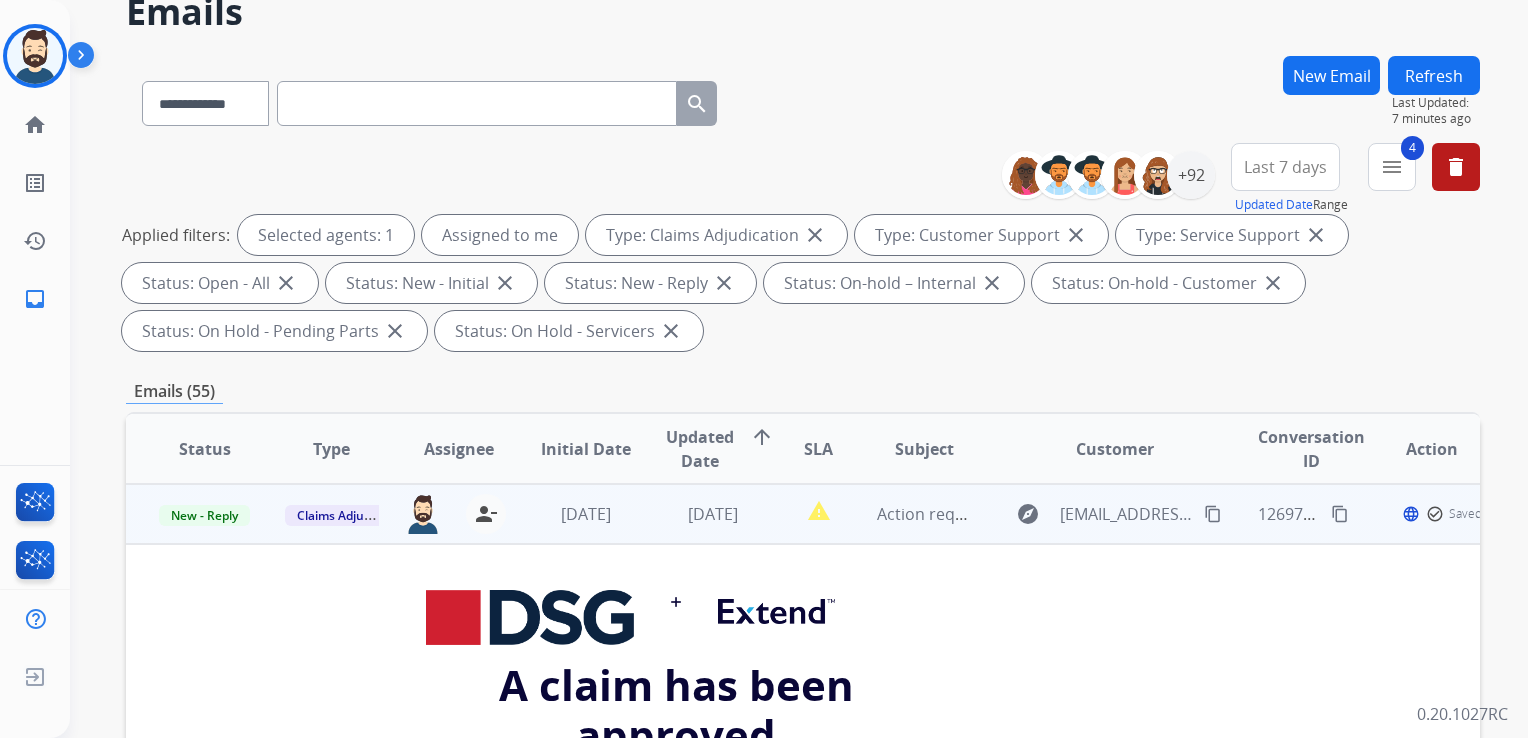 scroll, scrollTop: 100, scrollLeft: 0, axis: vertical 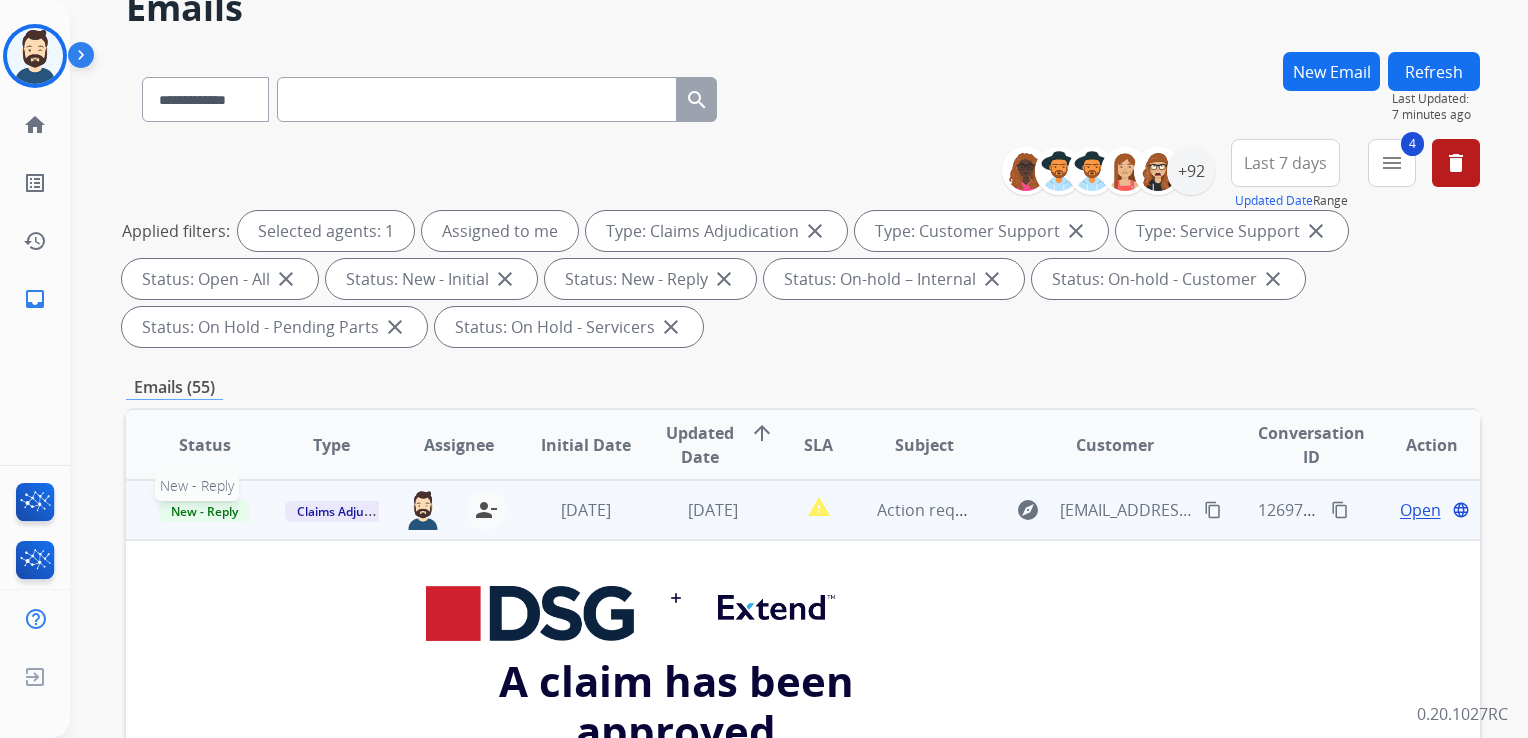 click on "New - Reply" at bounding box center [205, 510] 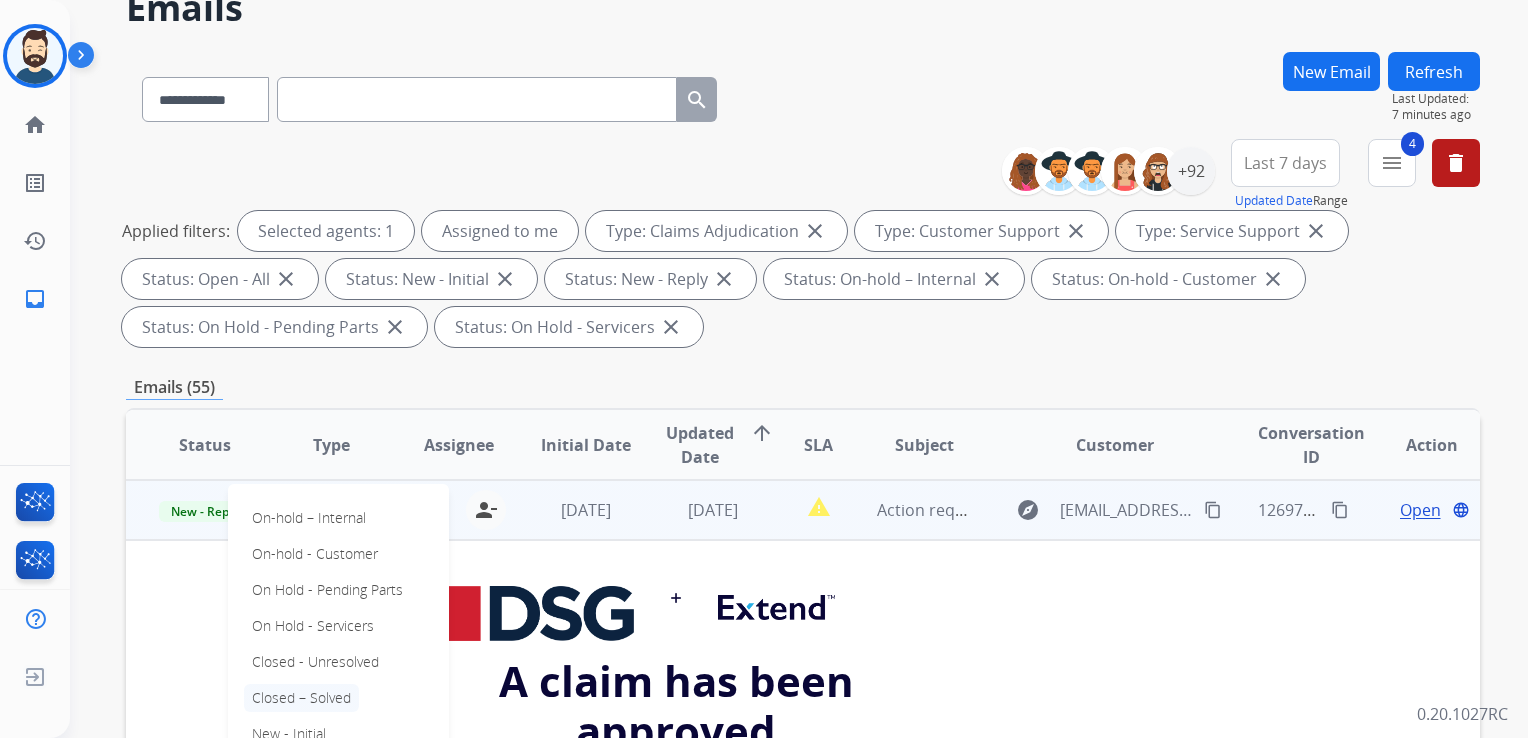 click on "Closed – Solved" at bounding box center (301, 698) 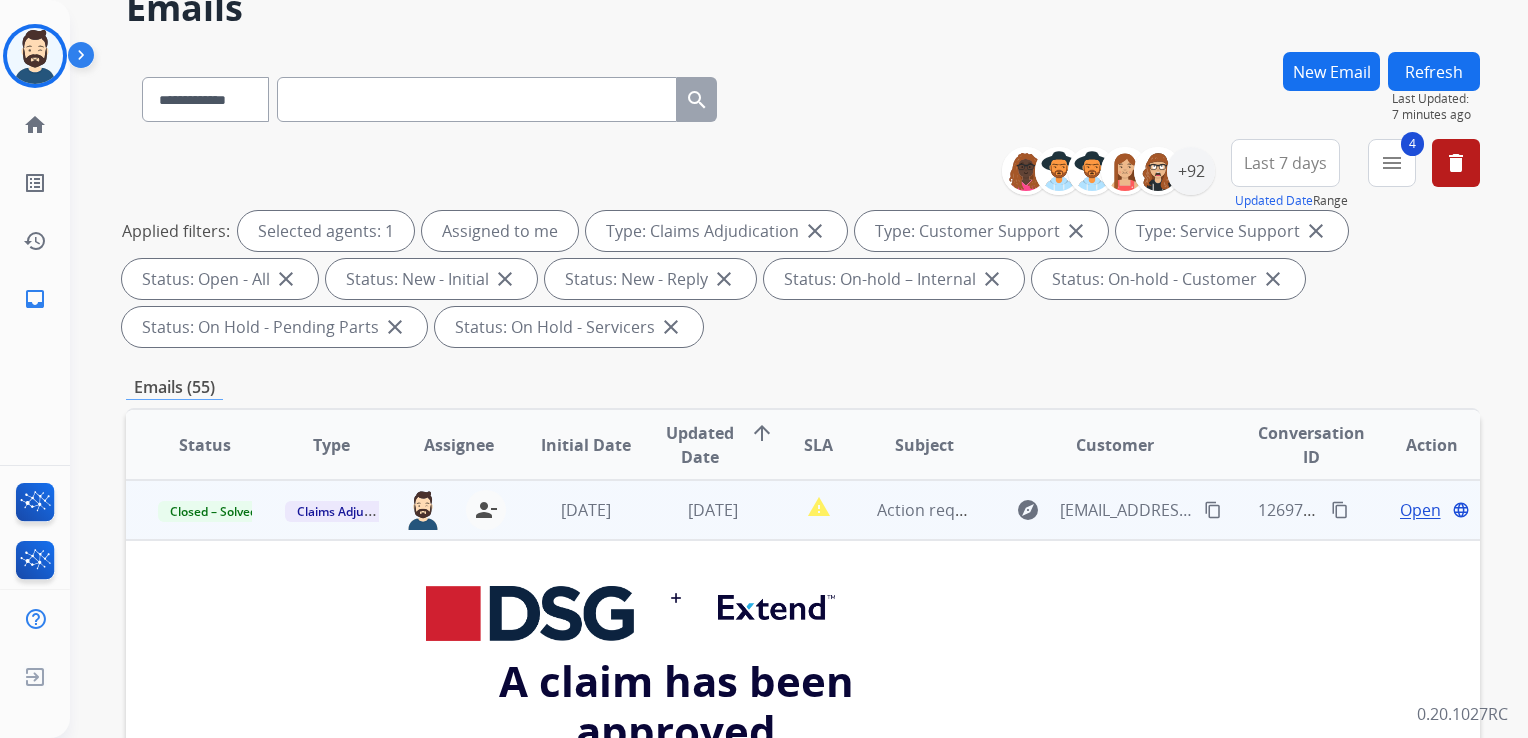 click on "4 days ago" at bounding box center (570, 510) 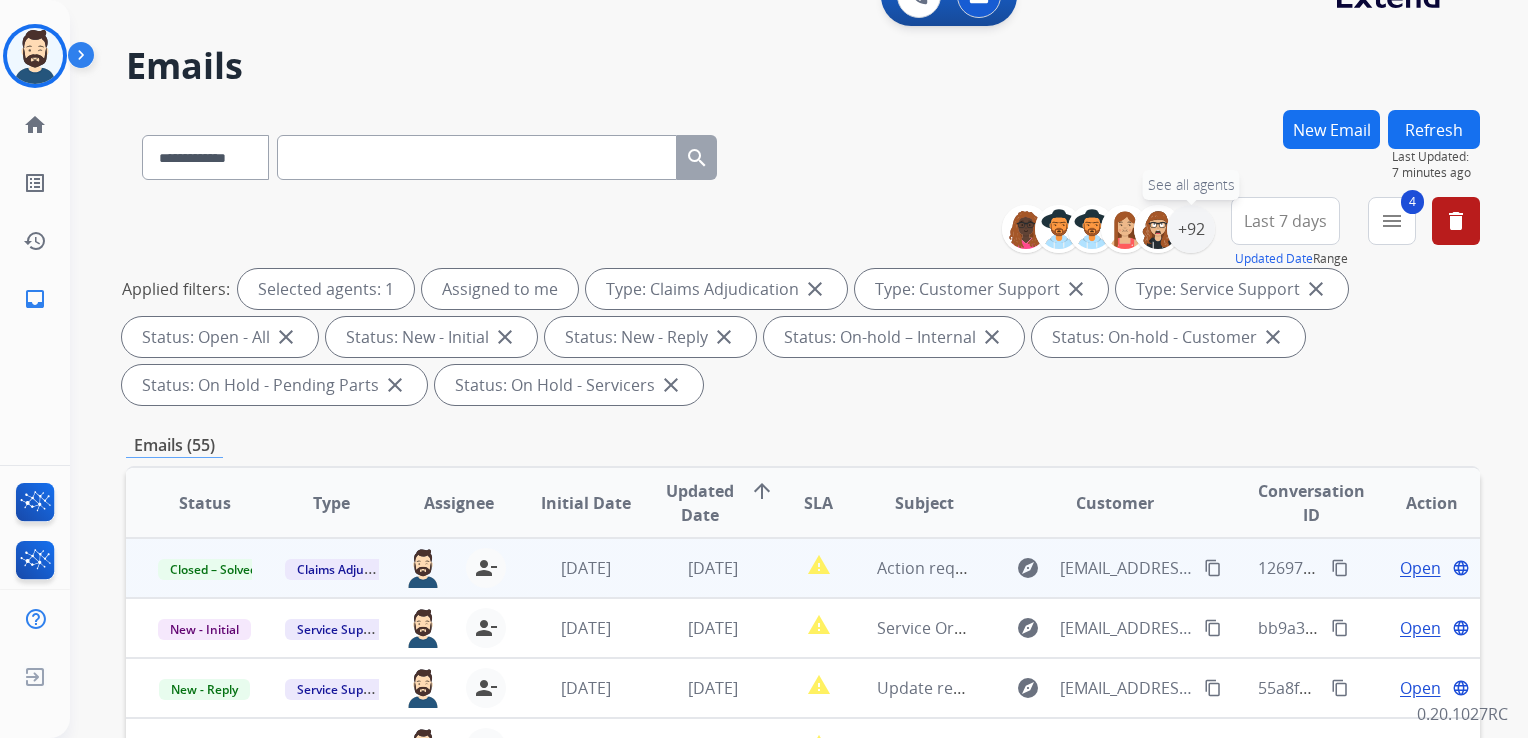 scroll, scrollTop: 0, scrollLeft: 0, axis: both 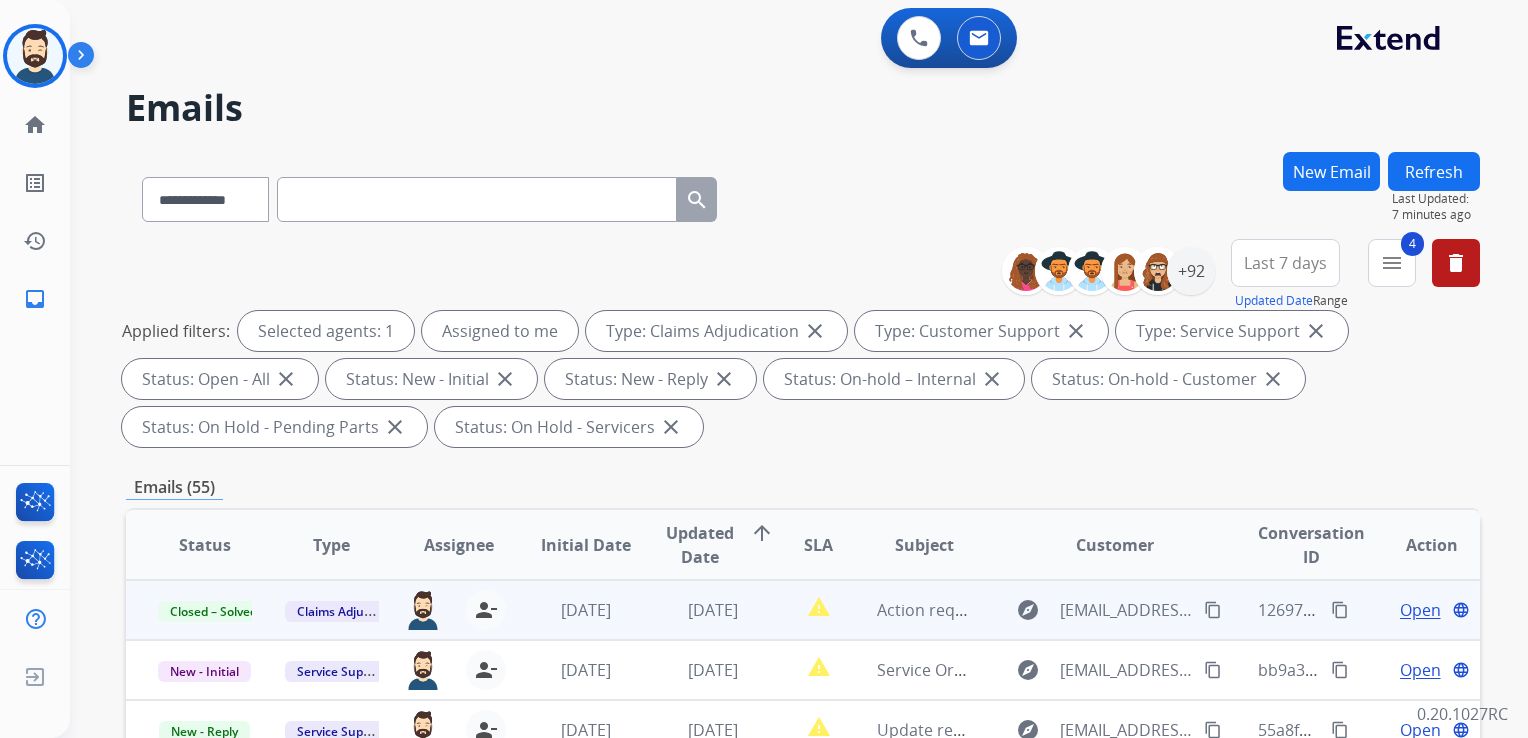 click on "Refresh" at bounding box center [1434, 171] 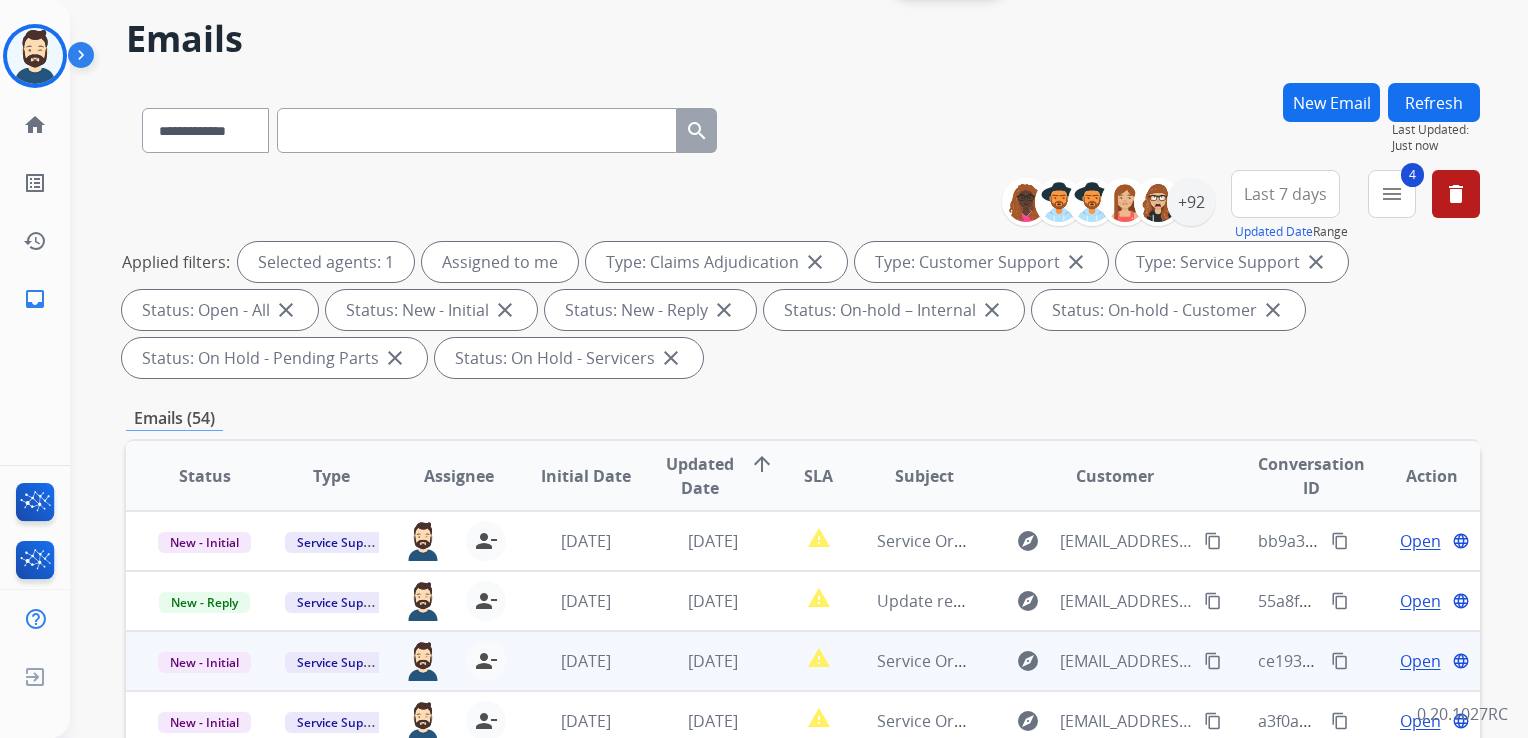 scroll, scrollTop: 400, scrollLeft: 0, axis: vertical 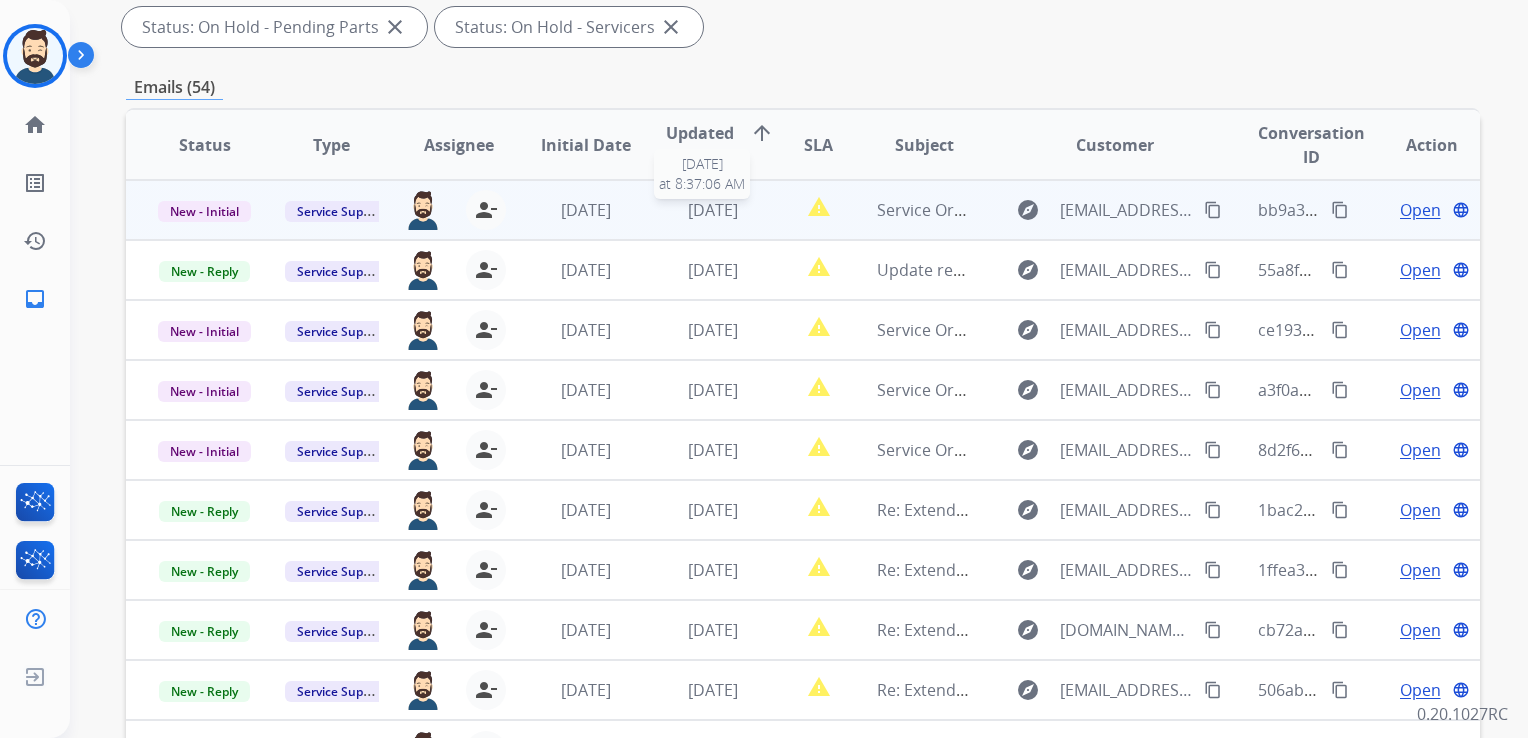 click on "4 days ago" at bounding box center (713, 210) 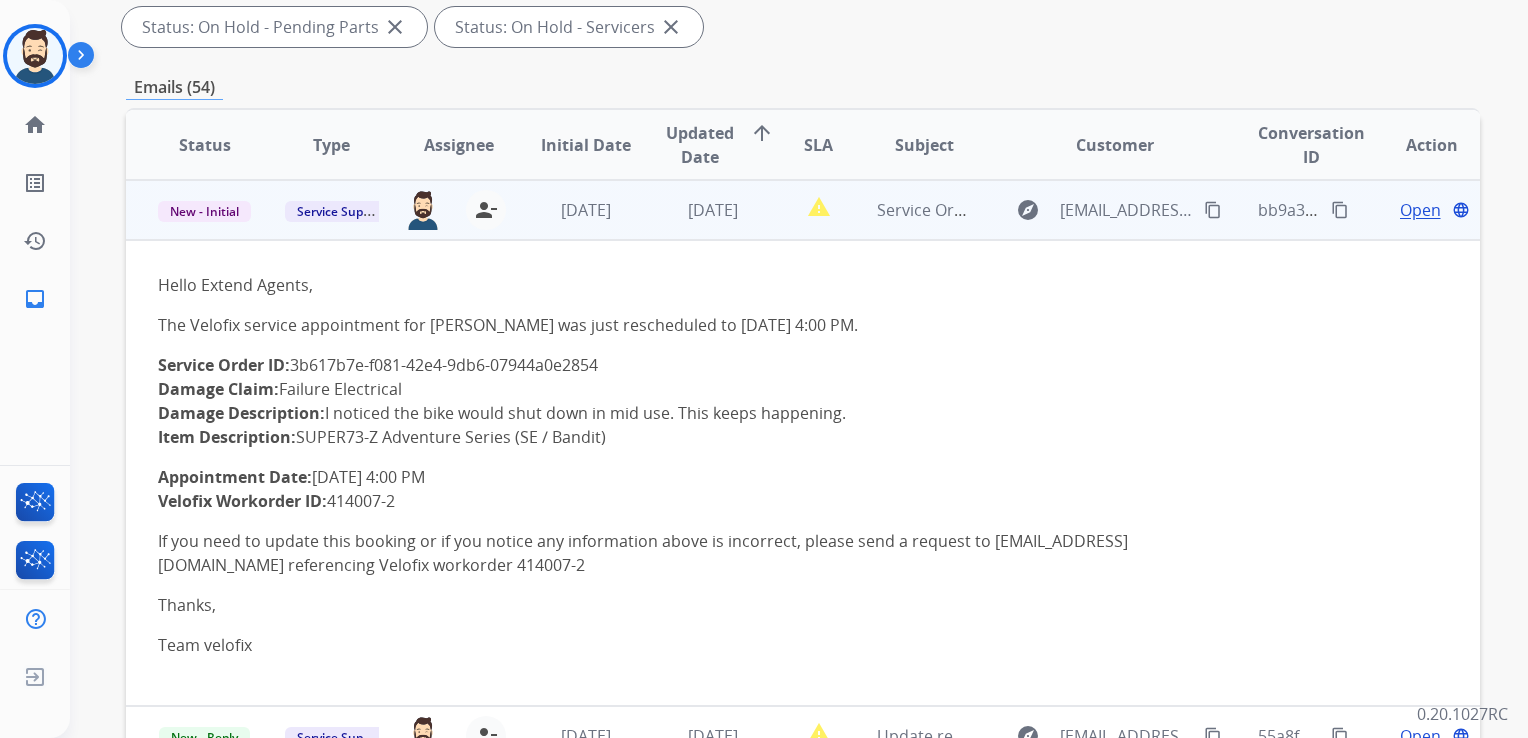 click on "Open" at bounding box center (1420, 210) 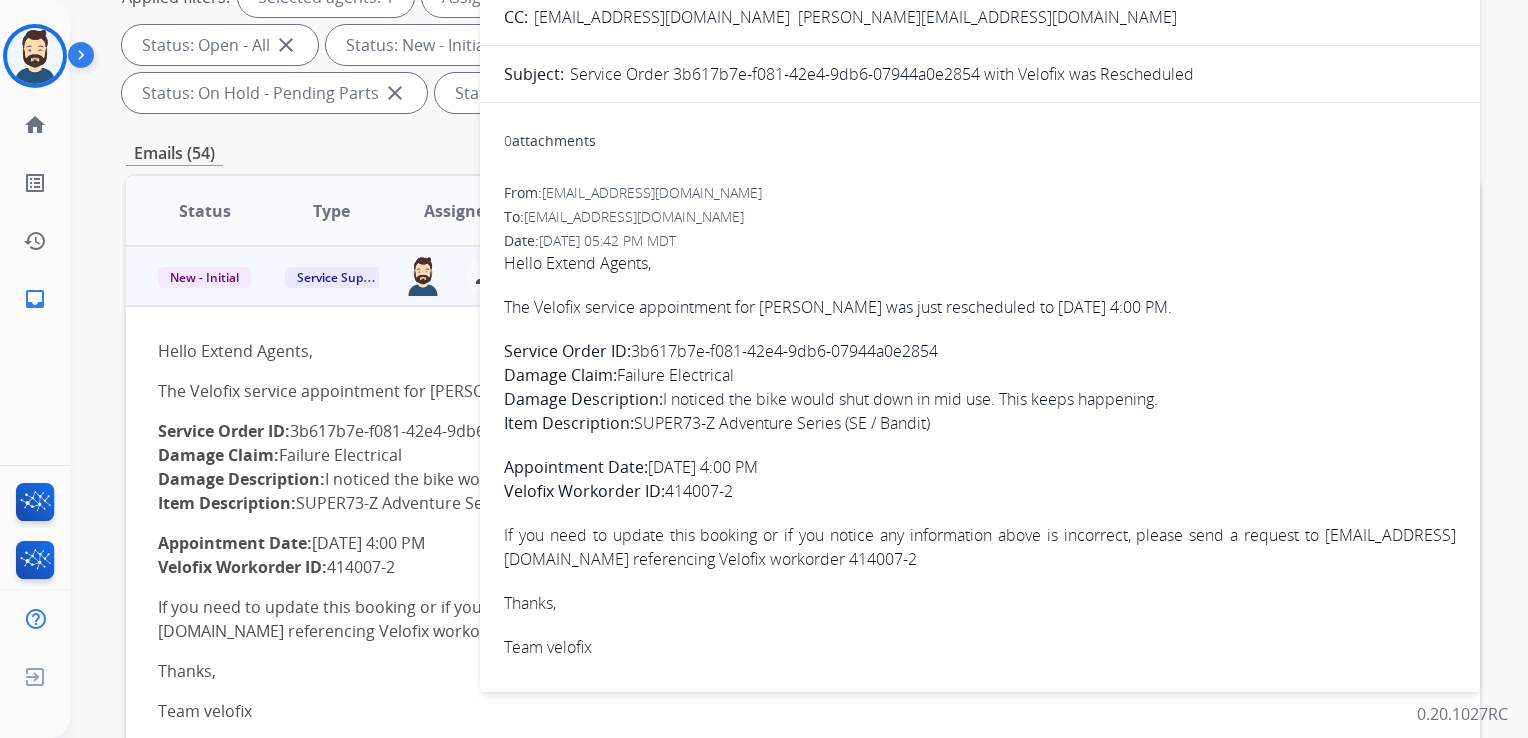 scroll, scrollTop: 300, scrollLeft: 0, axis: vertical 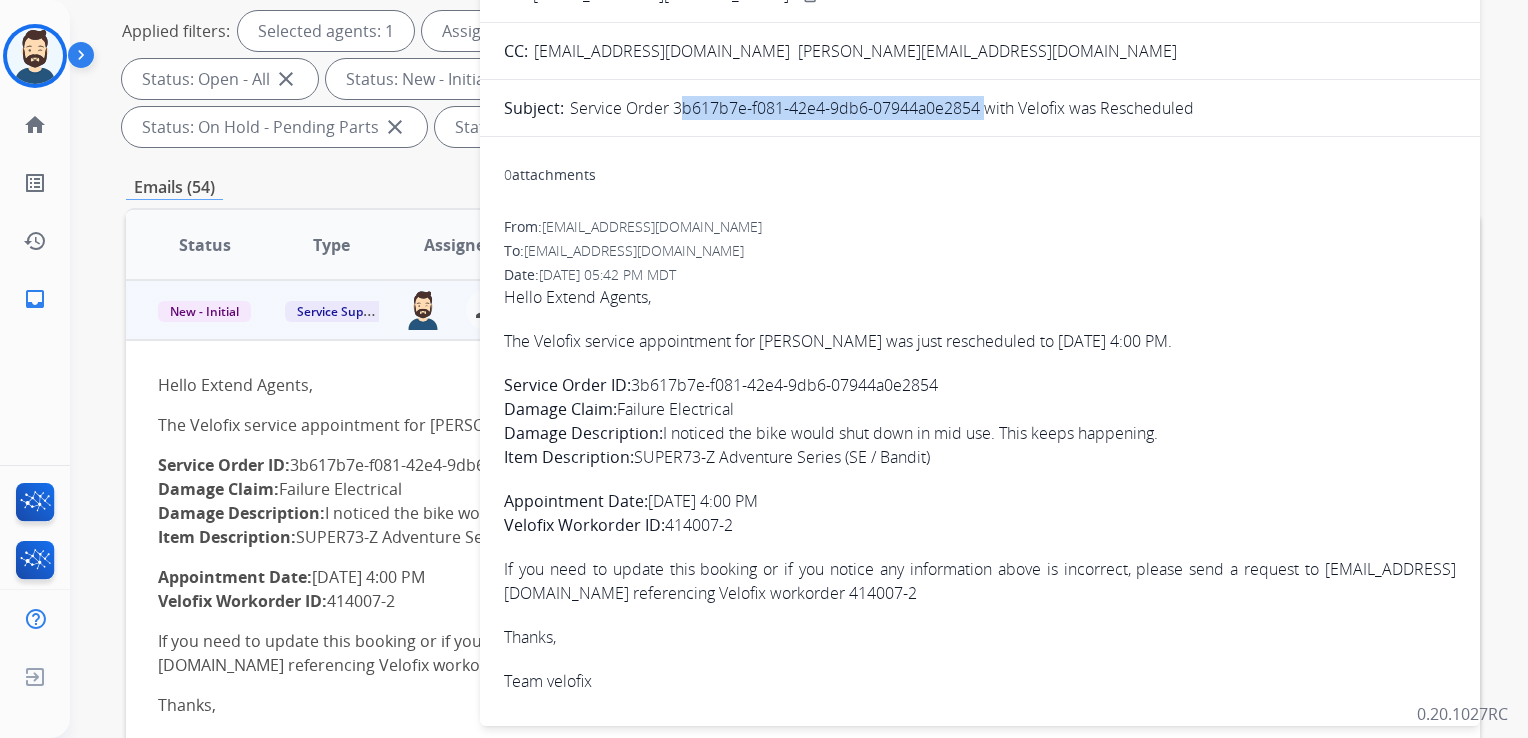 drag, startPoint x: 672, startPoint y: 109, endPoint x: 979, endPoint y: 116, distance: 307.0798 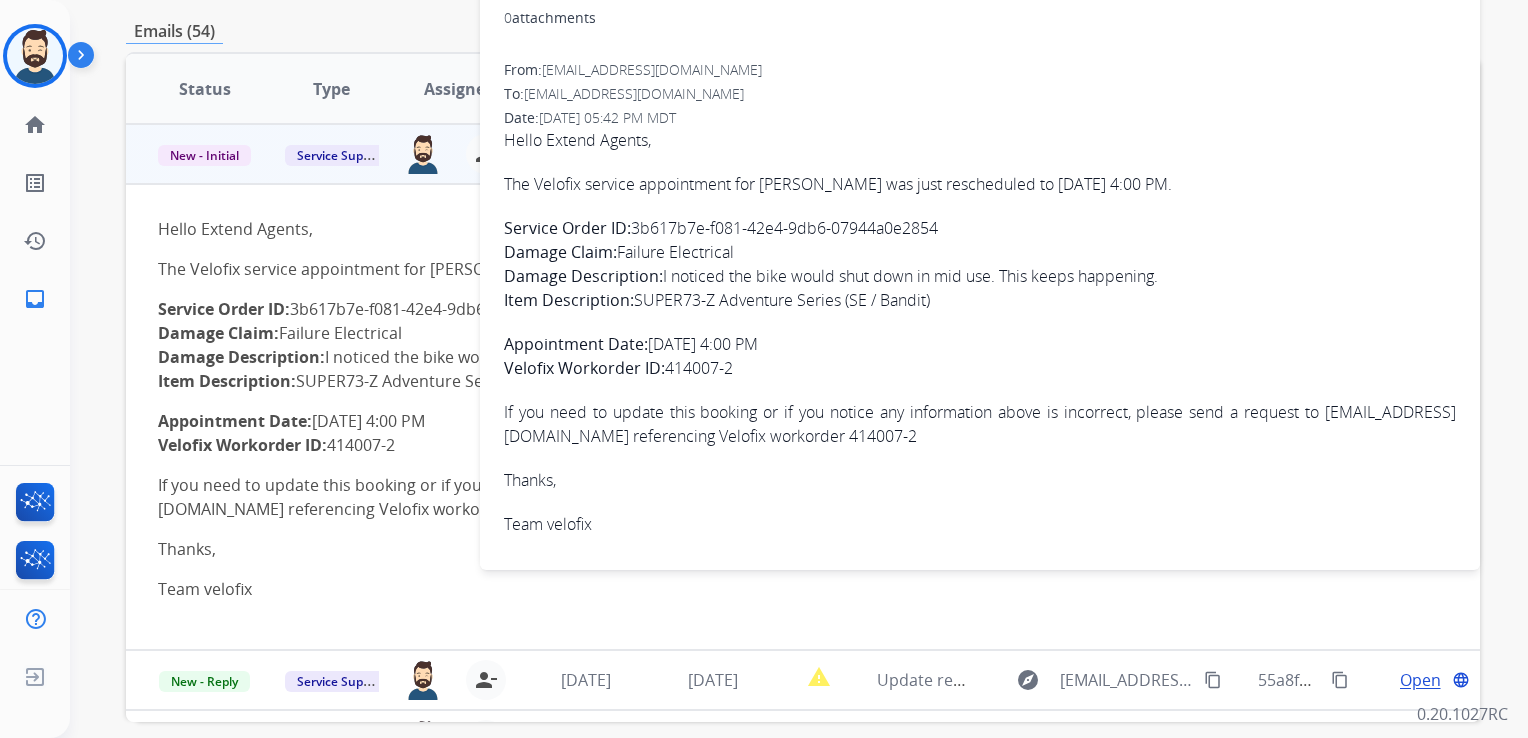 scroll, scrollTop: 143, scrollLeft: 0, axis: vertical 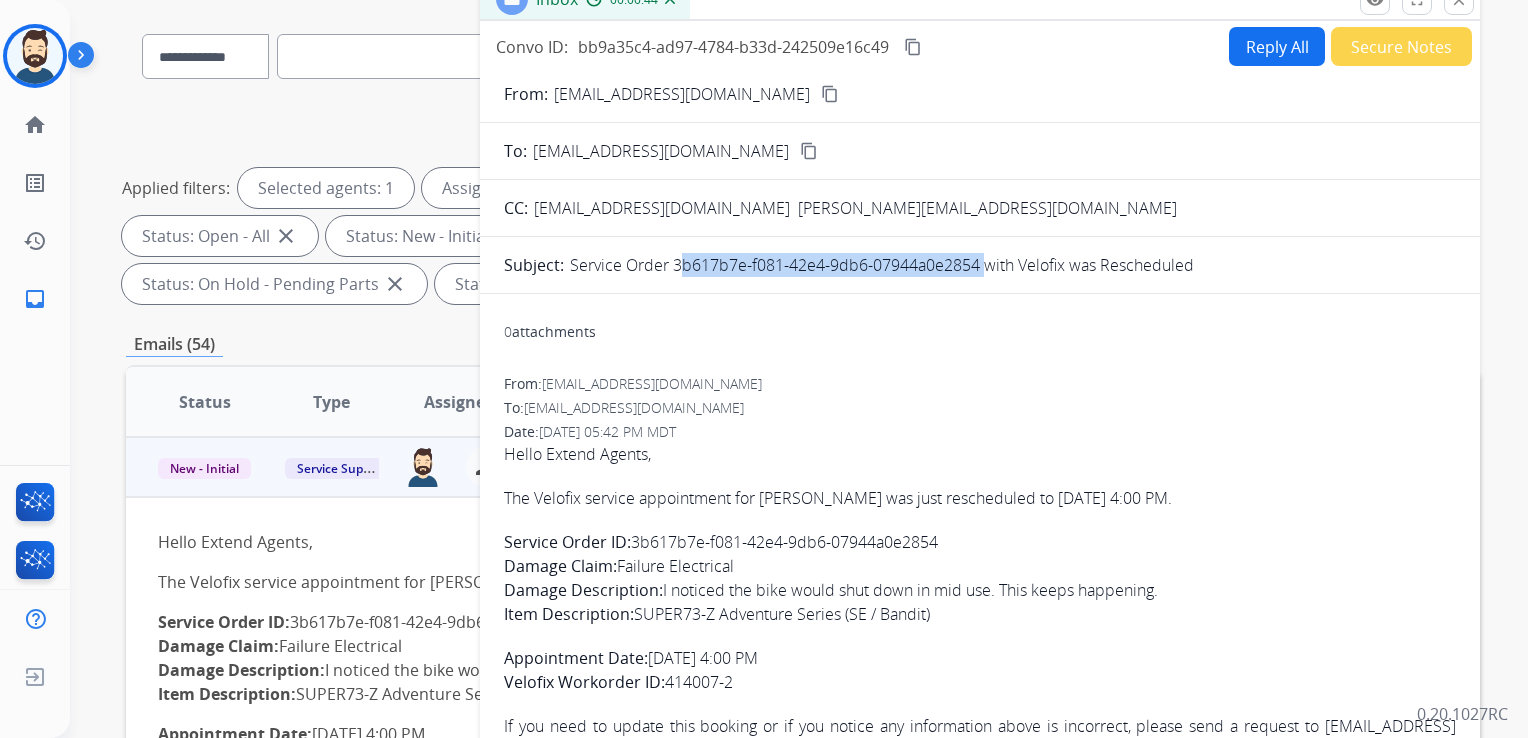 click on "content_copy" at bounding box center (913, 47) 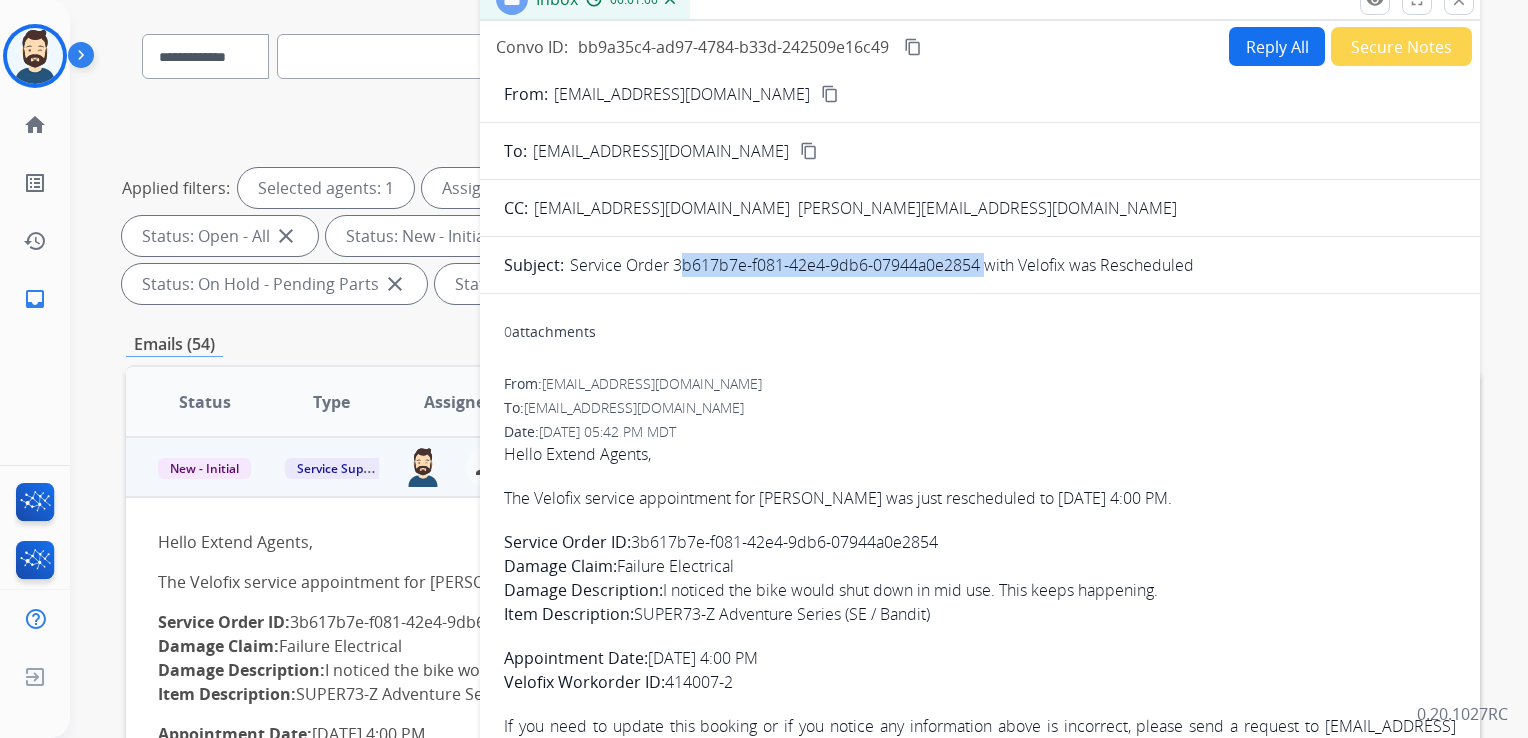 scroll, scrollTop: 1, scrollLeft: 0, axis: vertical 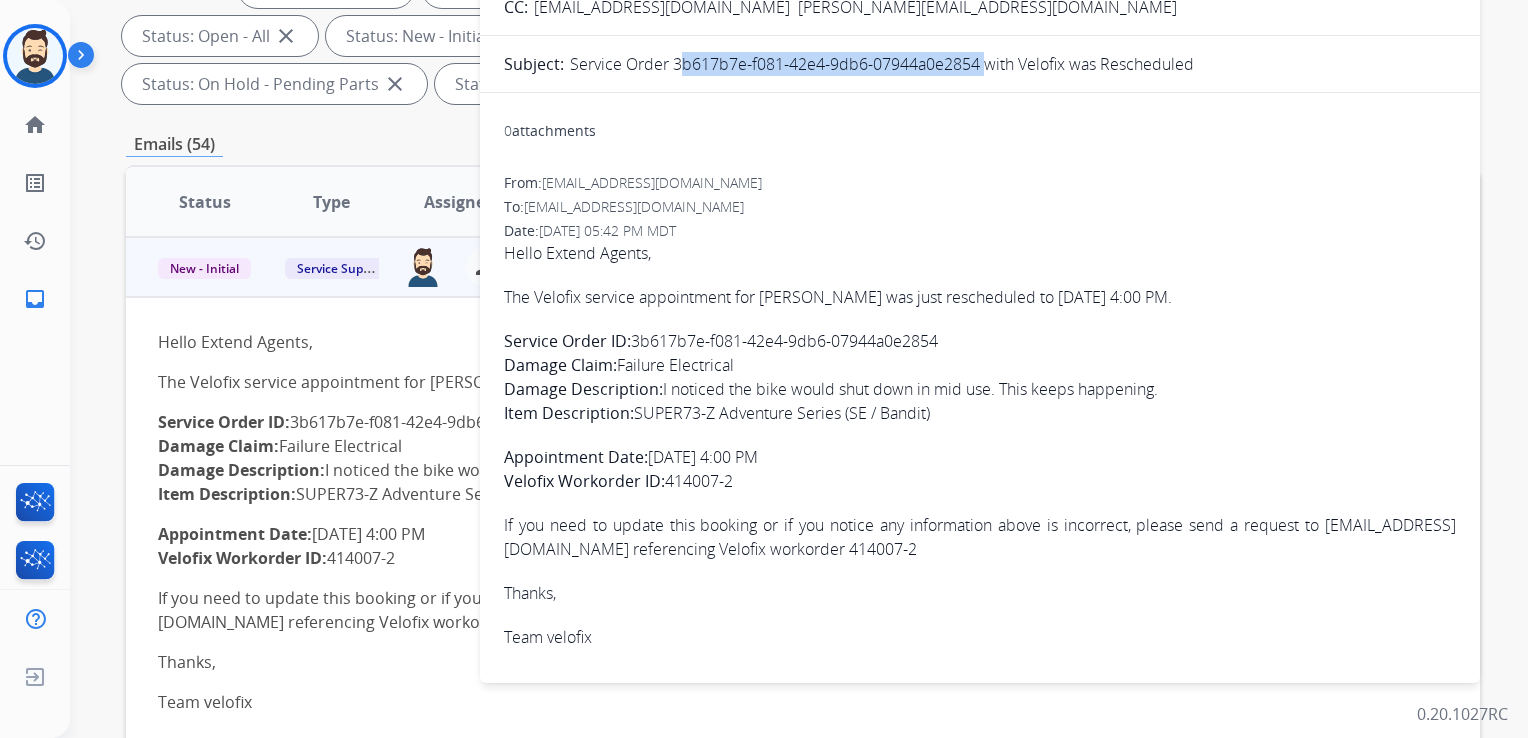 drag, startPoint x: 506, startPoint y: 296, endPoint x: 754, endPoint y: 462, distance: 298.42923 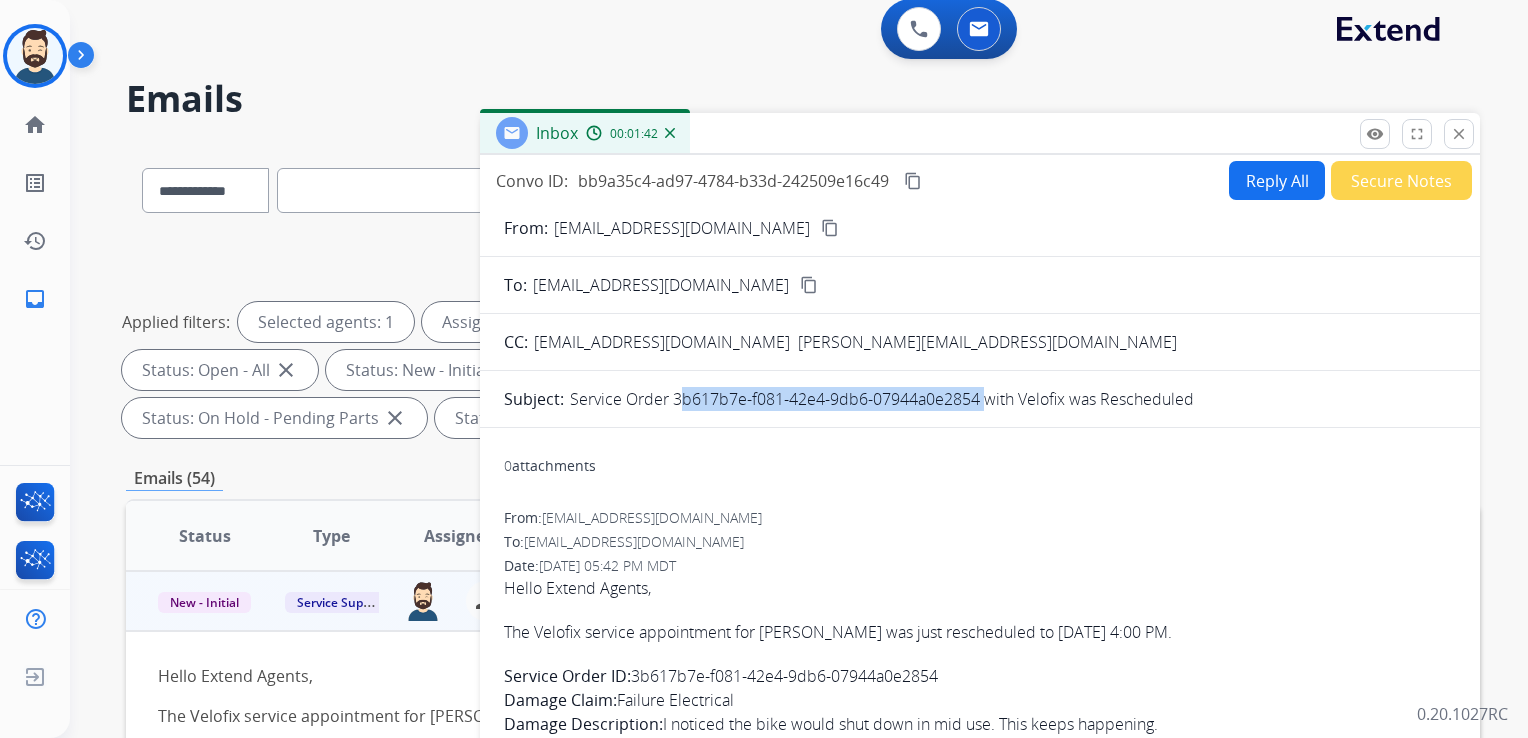 scroll, scrollTop: 0, scrollLeft: 0, axis: both 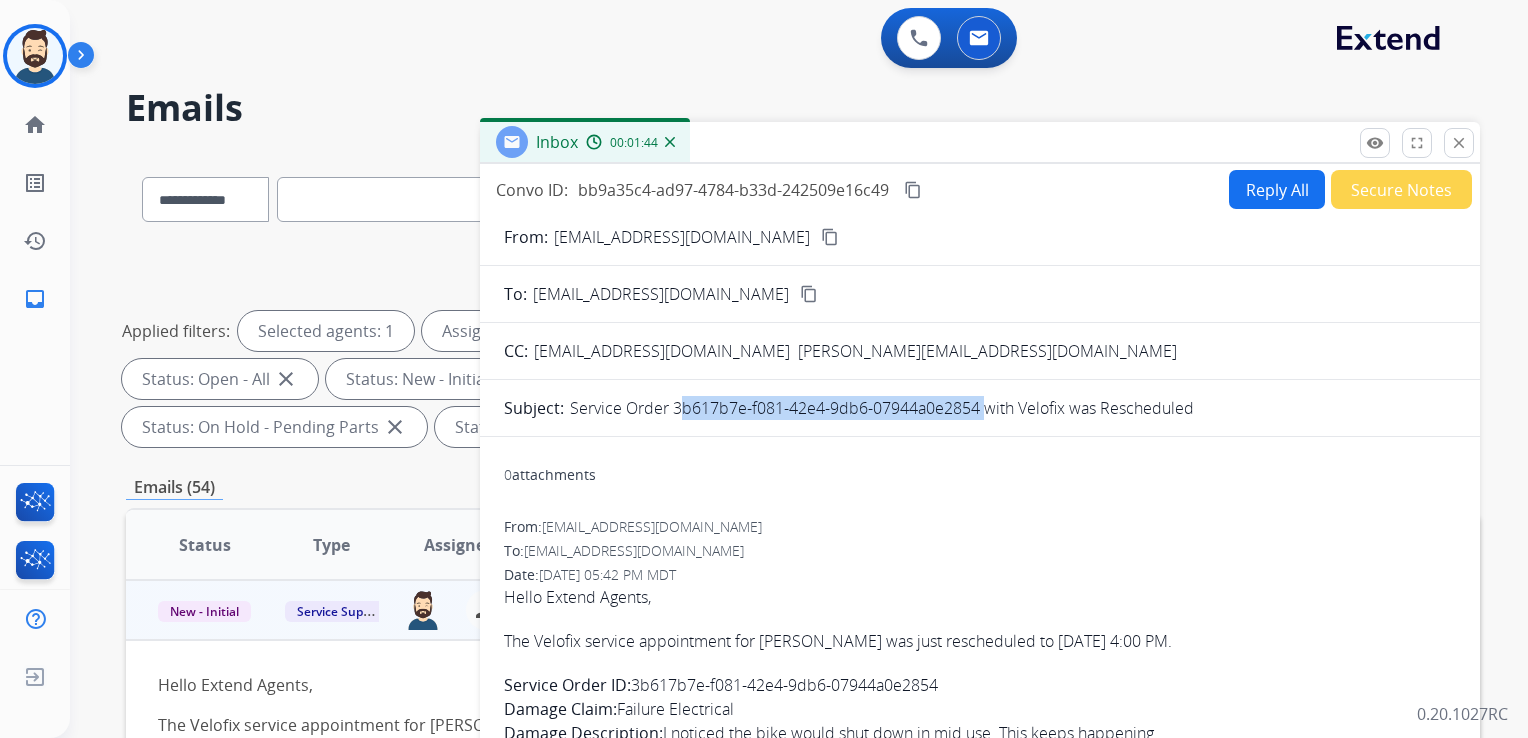 drag, startPoint x: 1460, startPoint y: 141, endPoint x: 1078, endPoint y: 170, distance: 383.0992 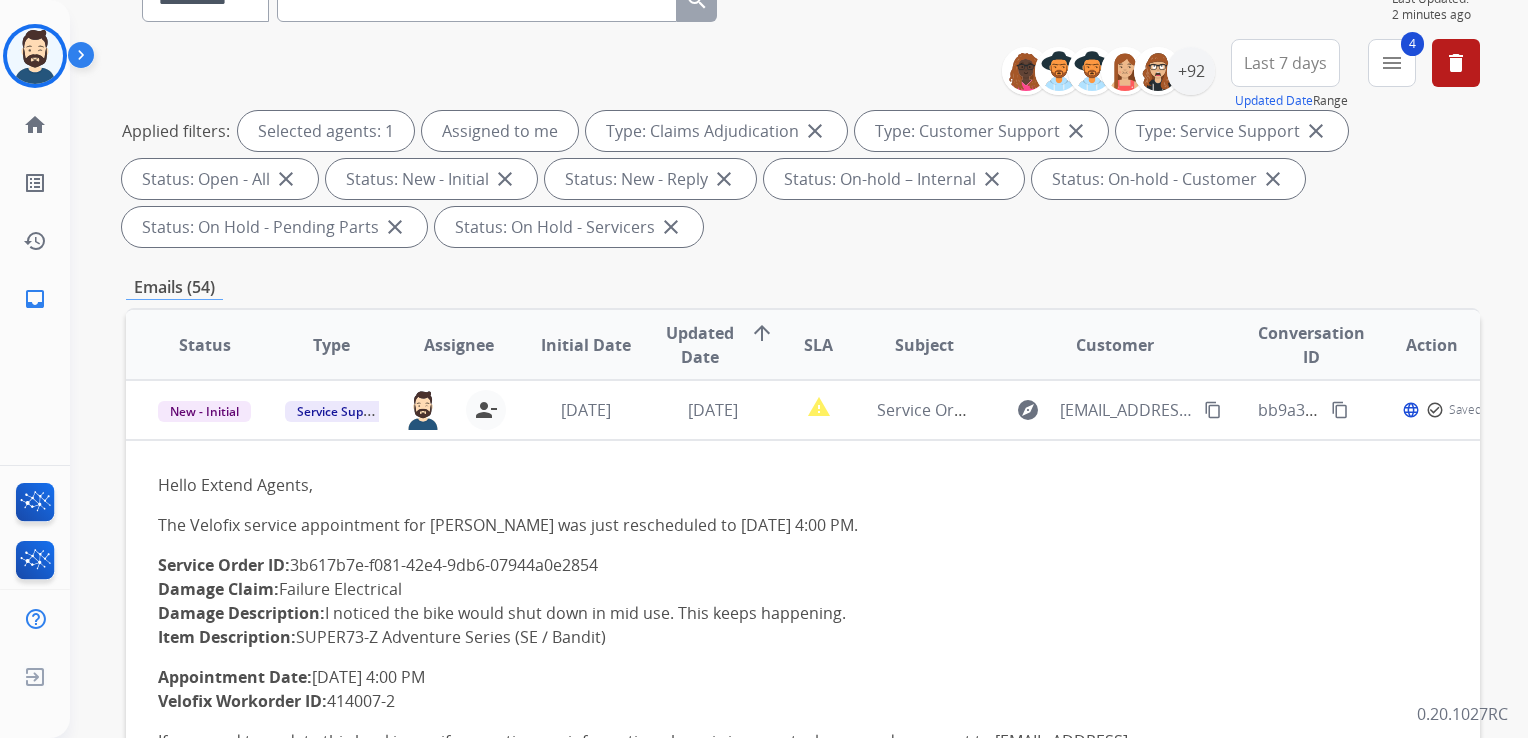 scroll, scrollTop: 300, scrollLeft: 0, axis: vertical 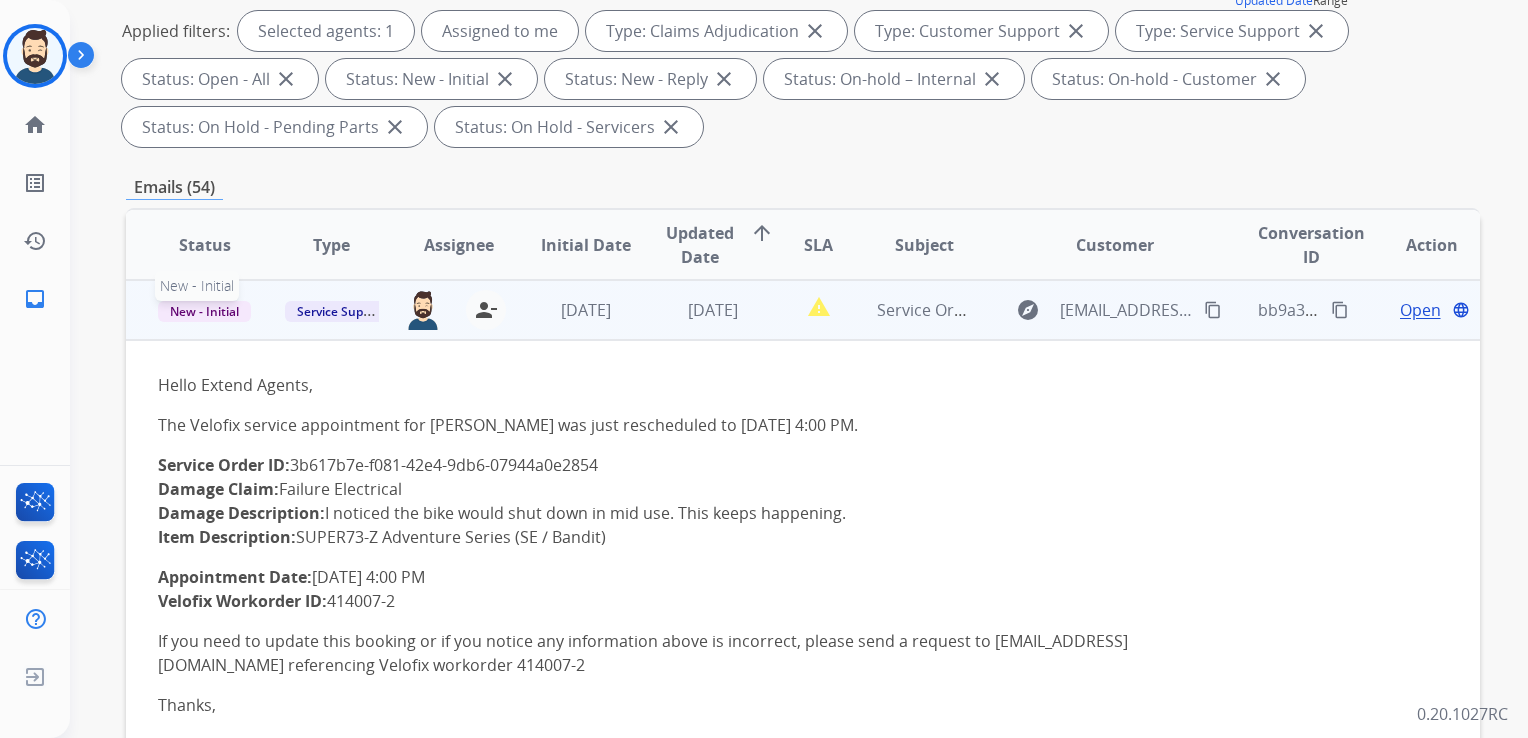 click on "New - Initial" at bounding box center (204, 311) 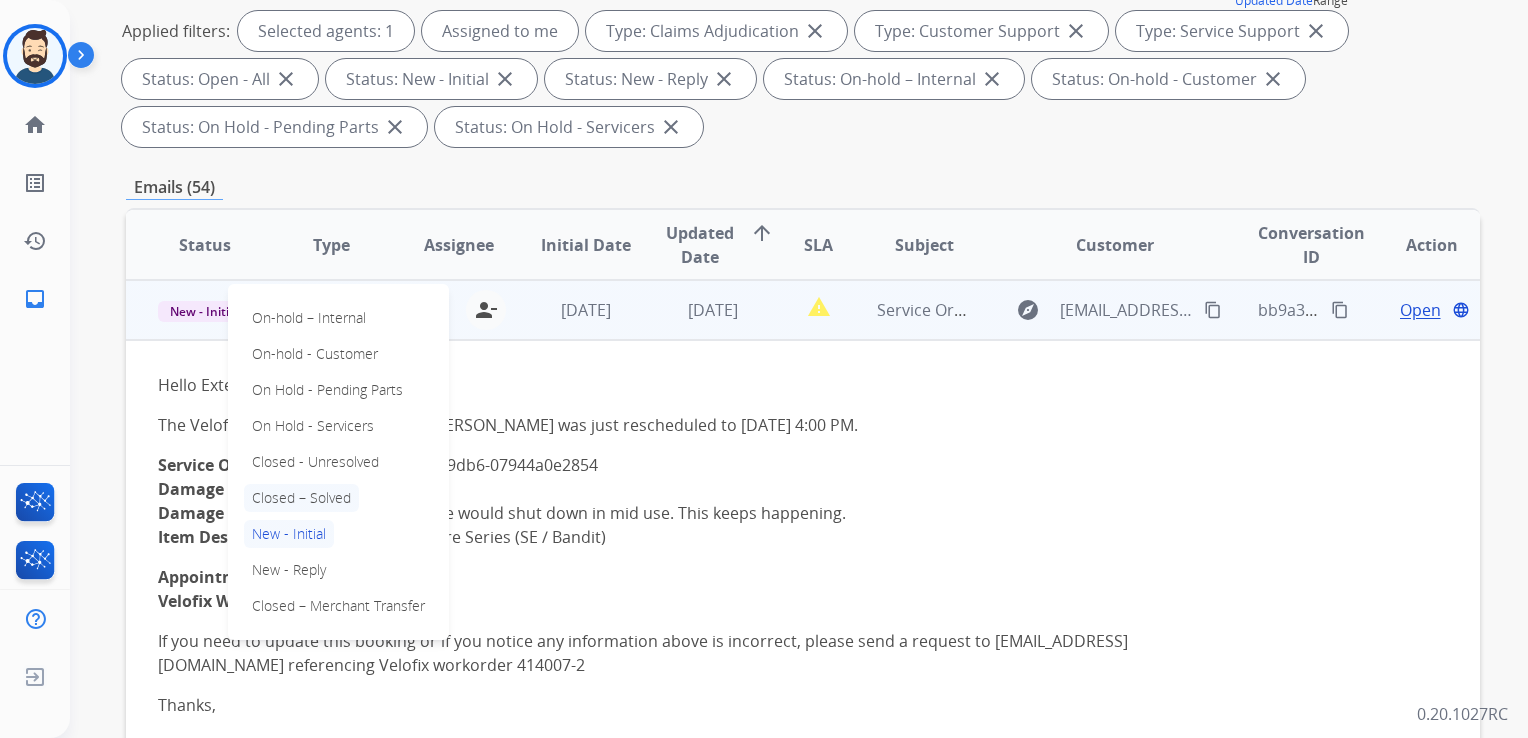click on "Closed – Solved" at bounding box center [301, 498] 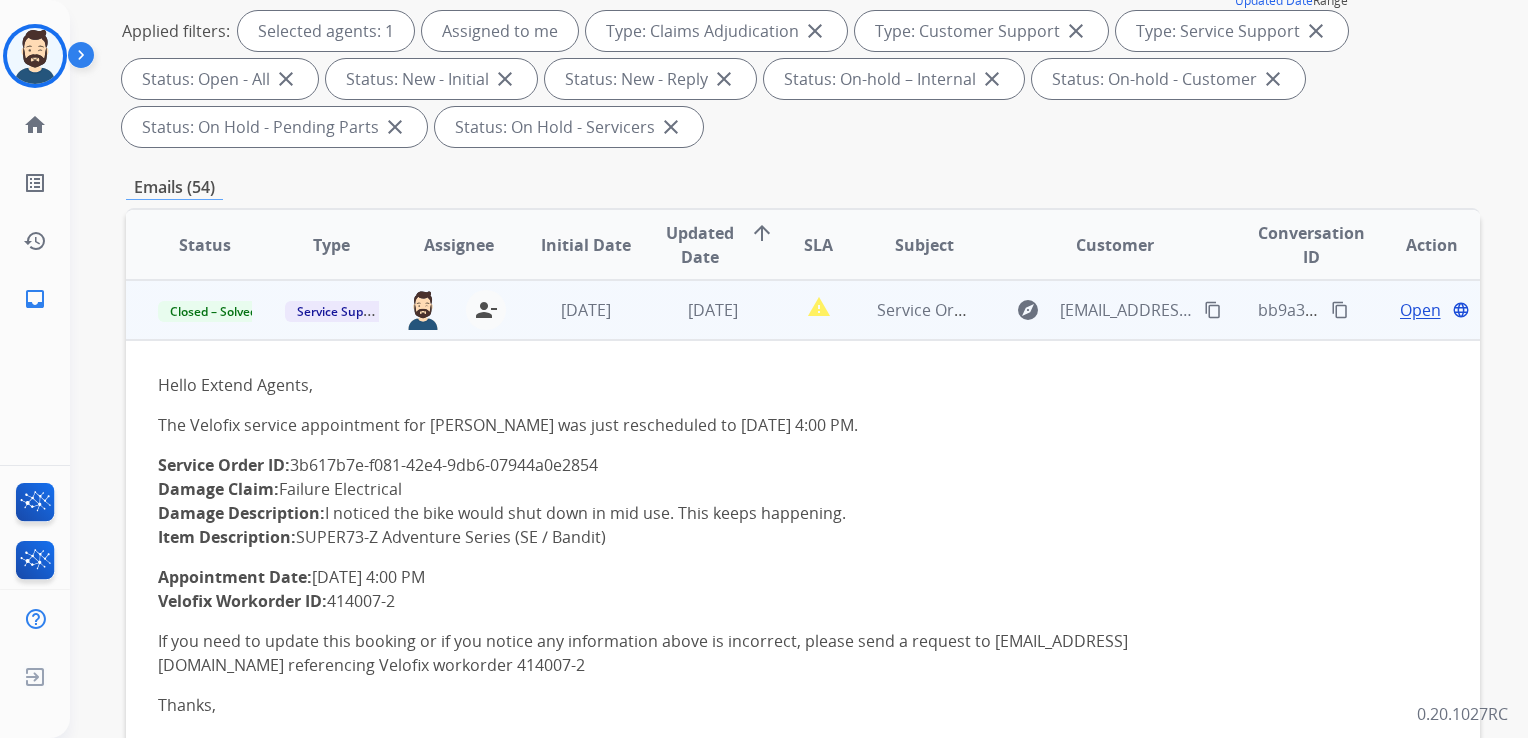 click on "jared.holt@extend.com person_remove Unassign to Me" at bounding box center [443, 310] 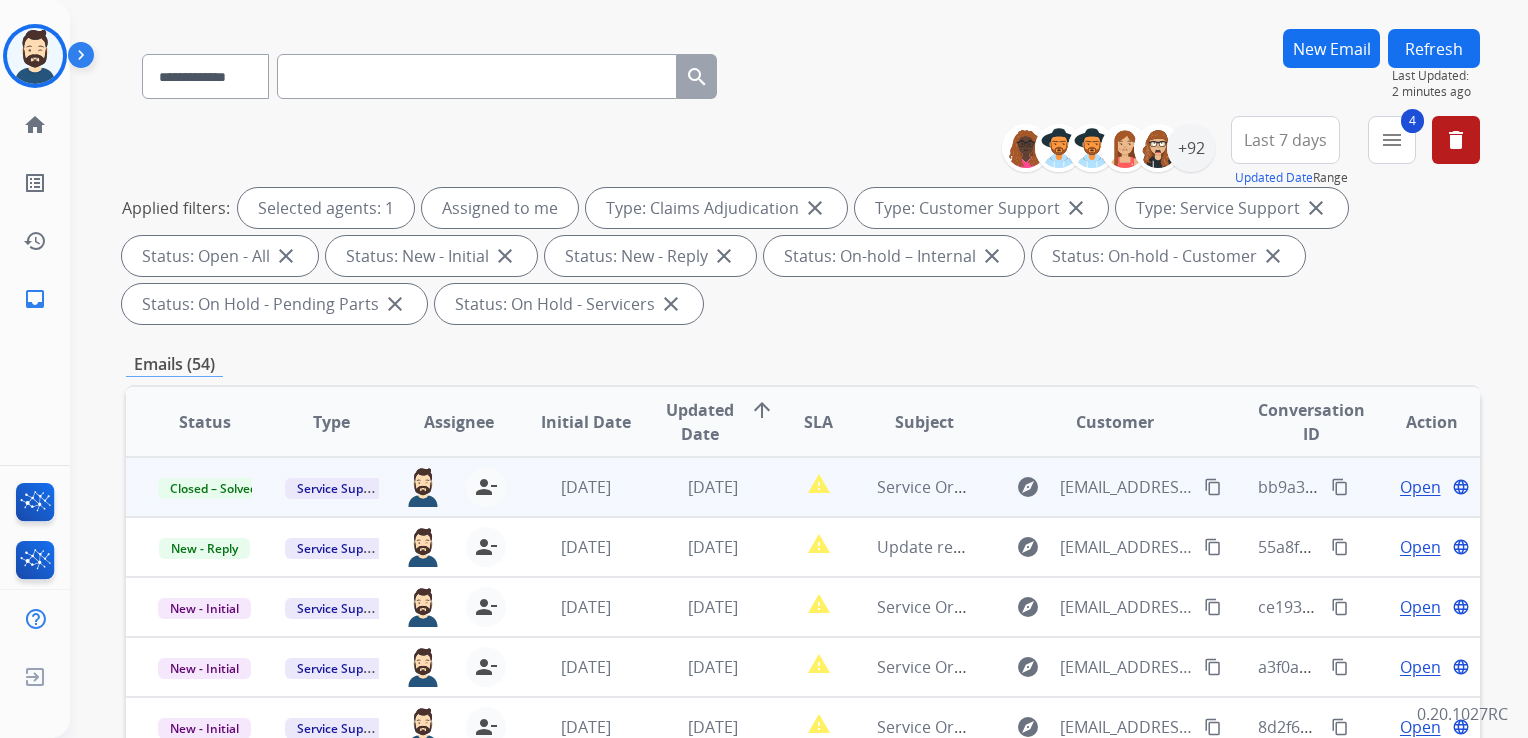 scroll, scrollTop: 0, scrollLeft: 0, axis: both 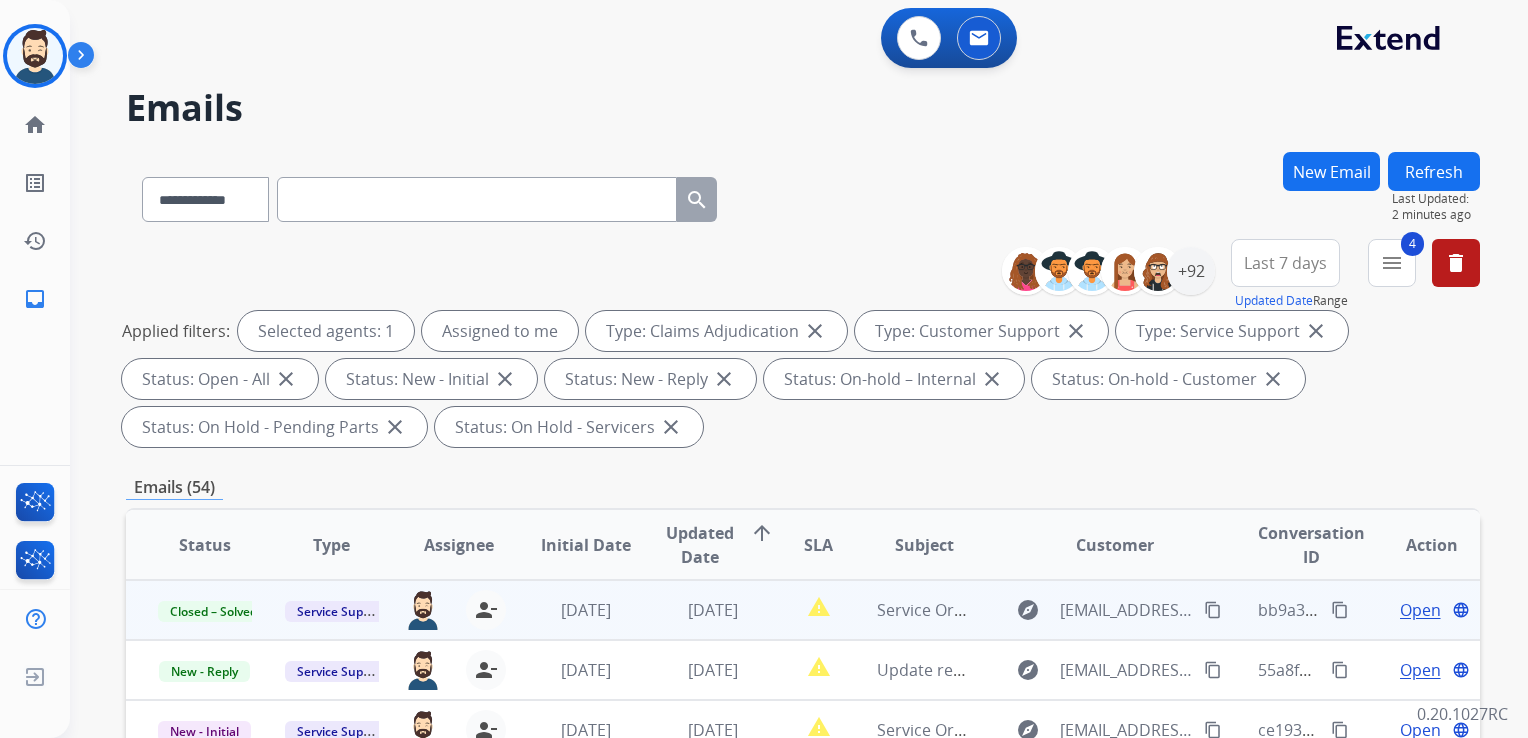 click on "Refresh" at bounding box center (1434, 171) 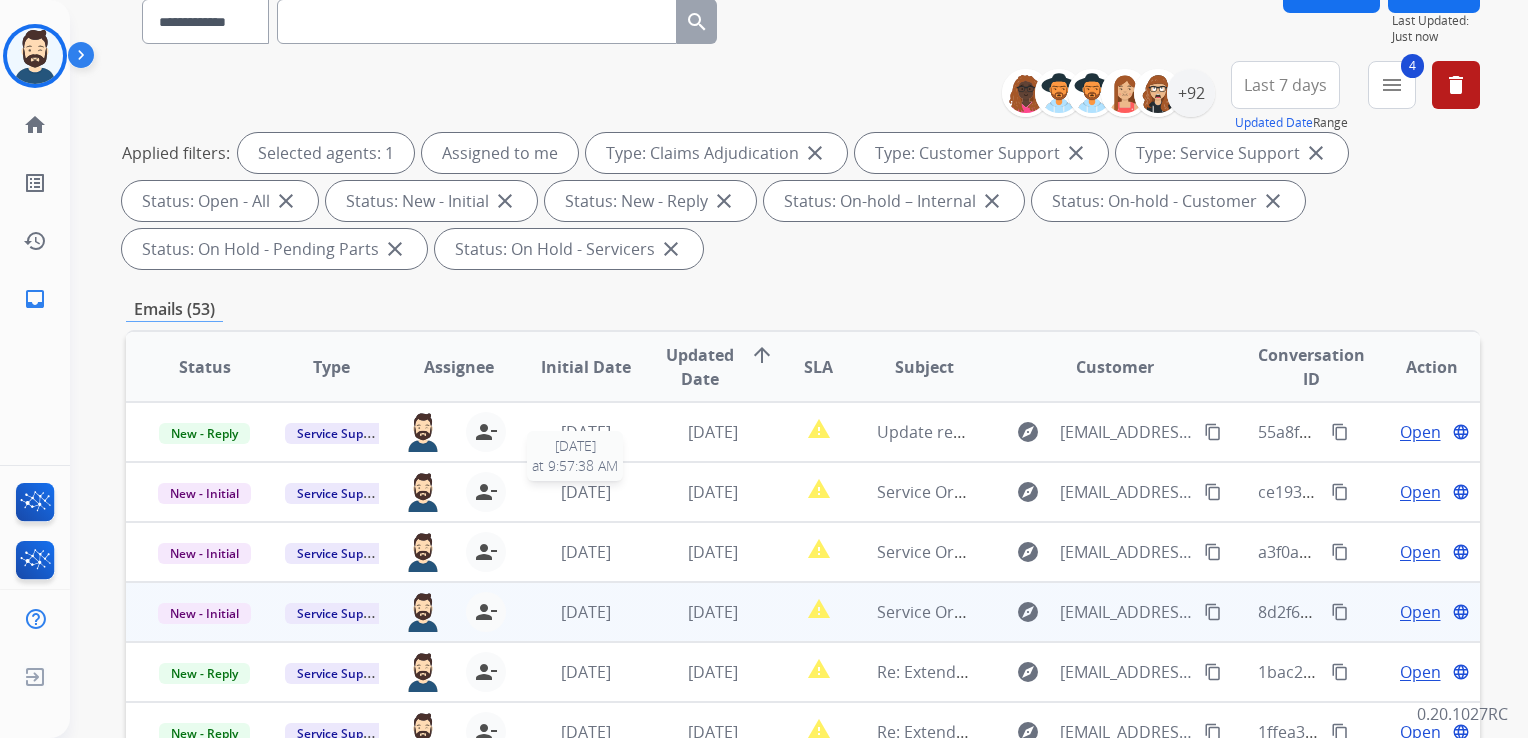 scroll, scrollTop: 400, scrollLeft: 0, axis: vertical 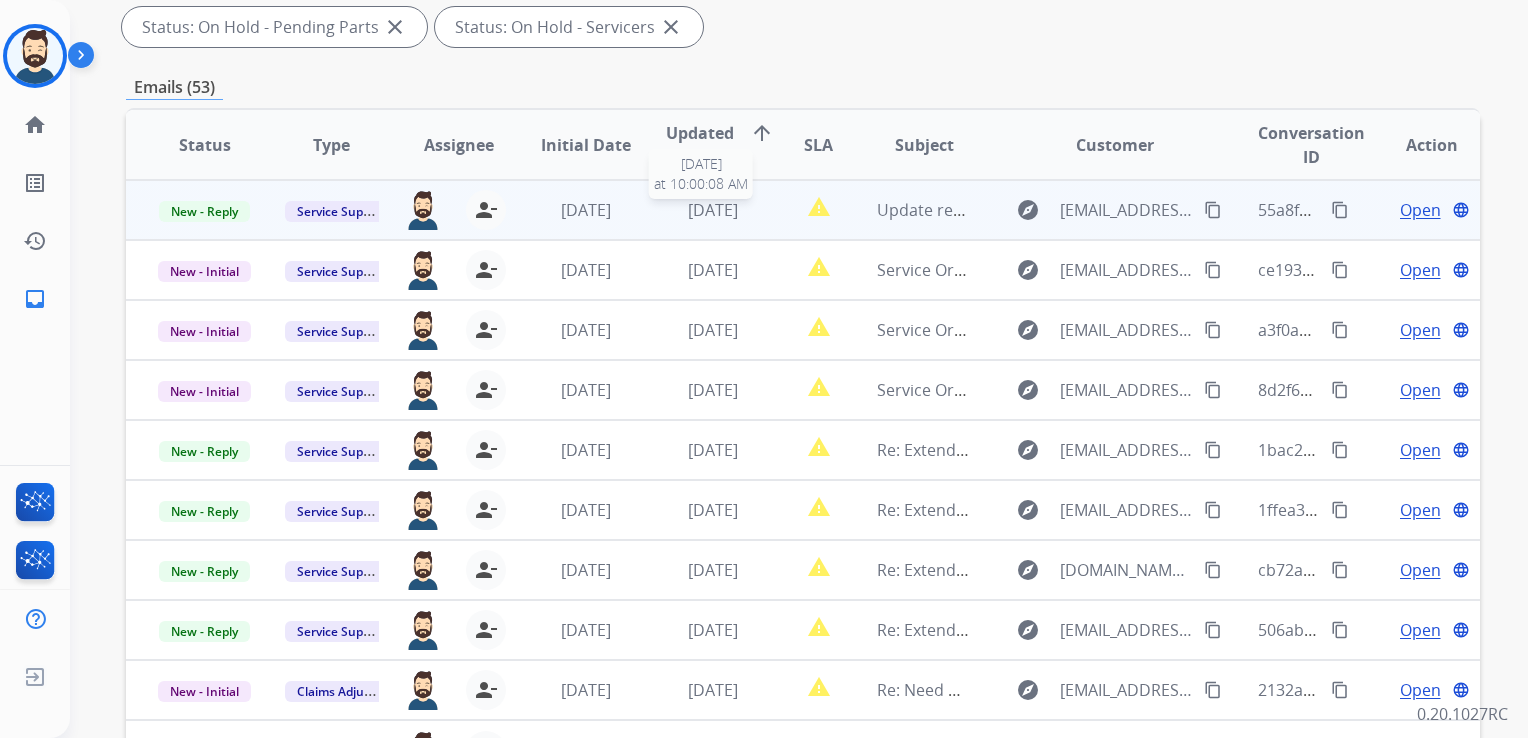 click on "3 days ago" at bounding box center [713, 210] 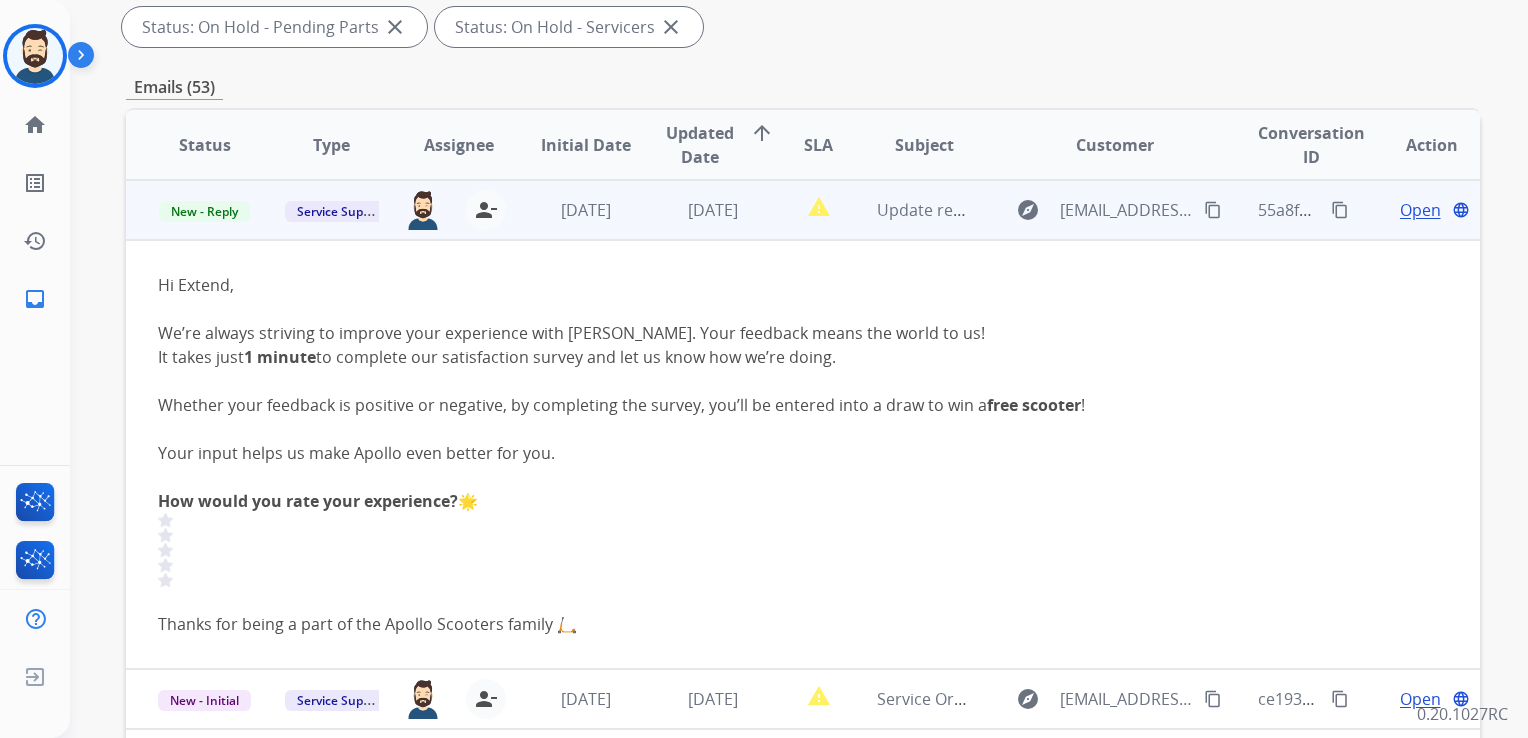 click on "Open" at bounding box center (1420, 210) 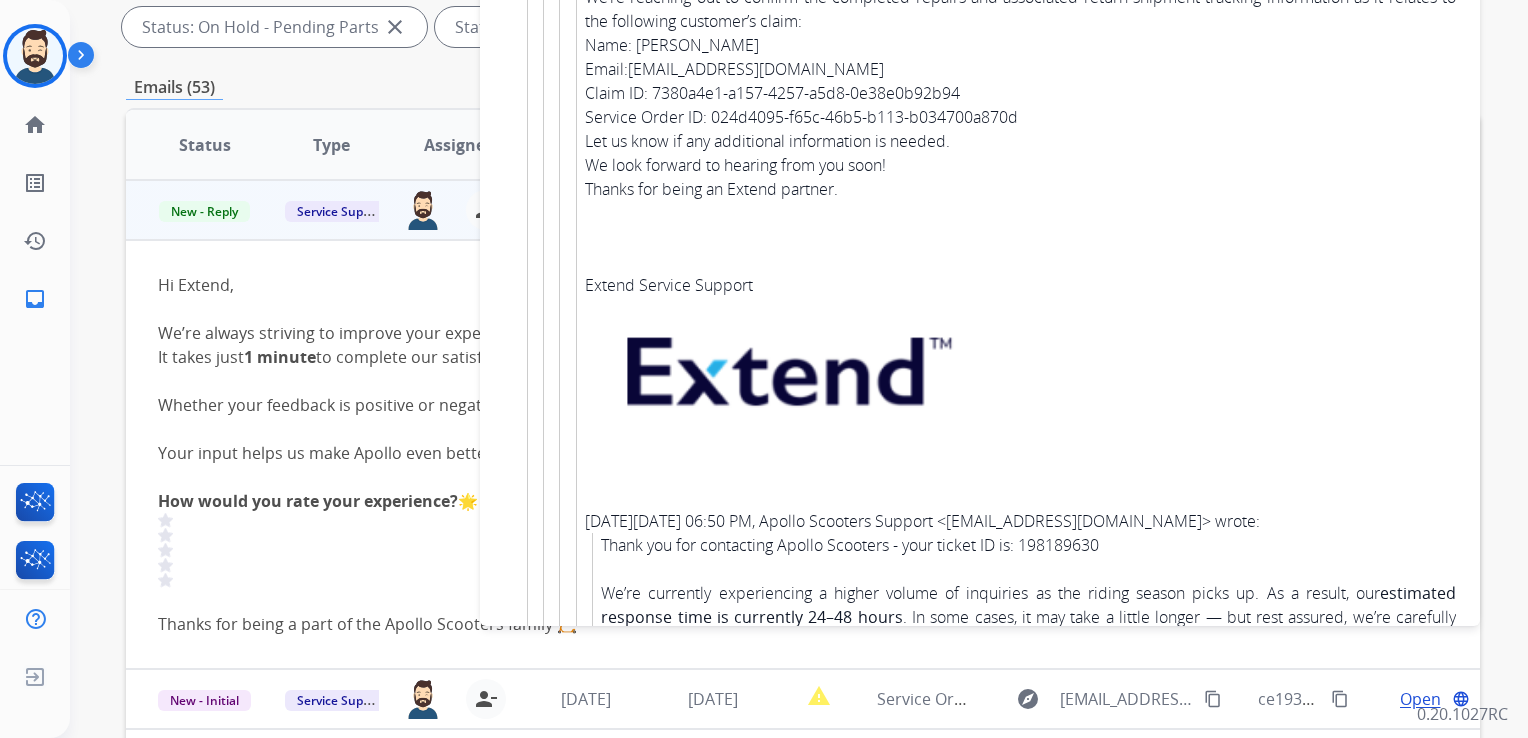 scroll, scrollTop: 4936, scrollLeft: 0, axis: vertical 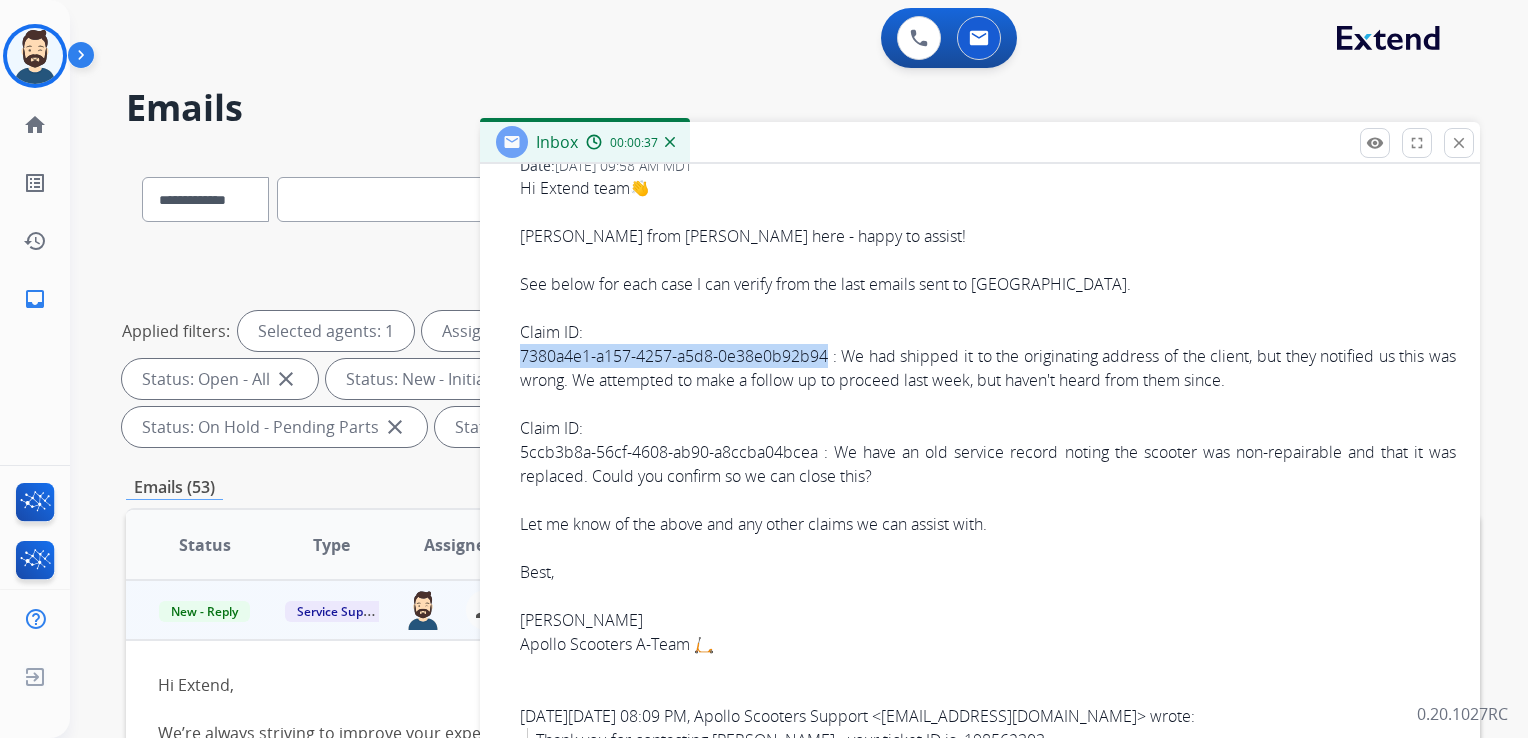 drag, startPoint x: 521, startPoint y: 353, endPoint x: 827, endPoint y: 366, distance: 306.27603 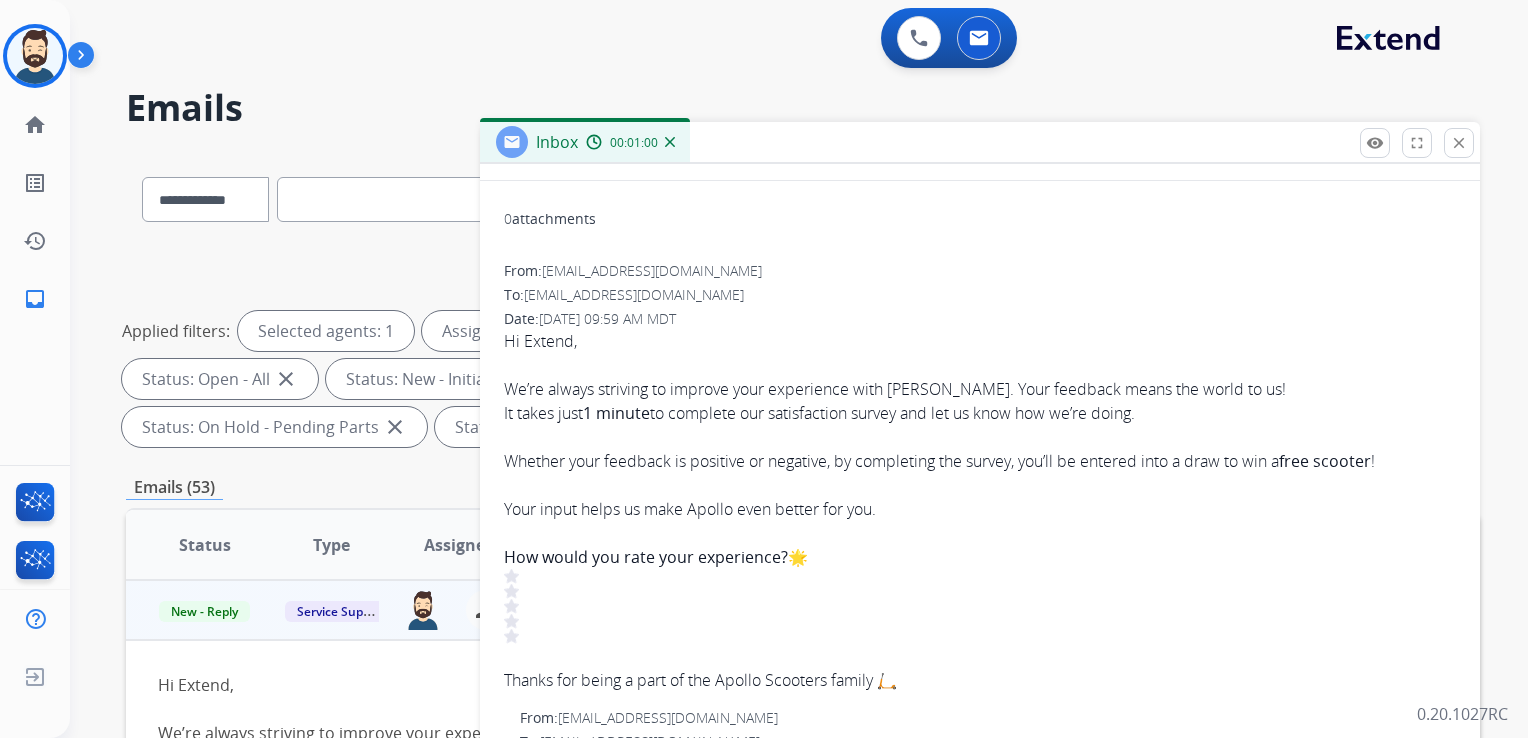 scroll, scrollTop: 0, scrollLeft: 0, axis: both 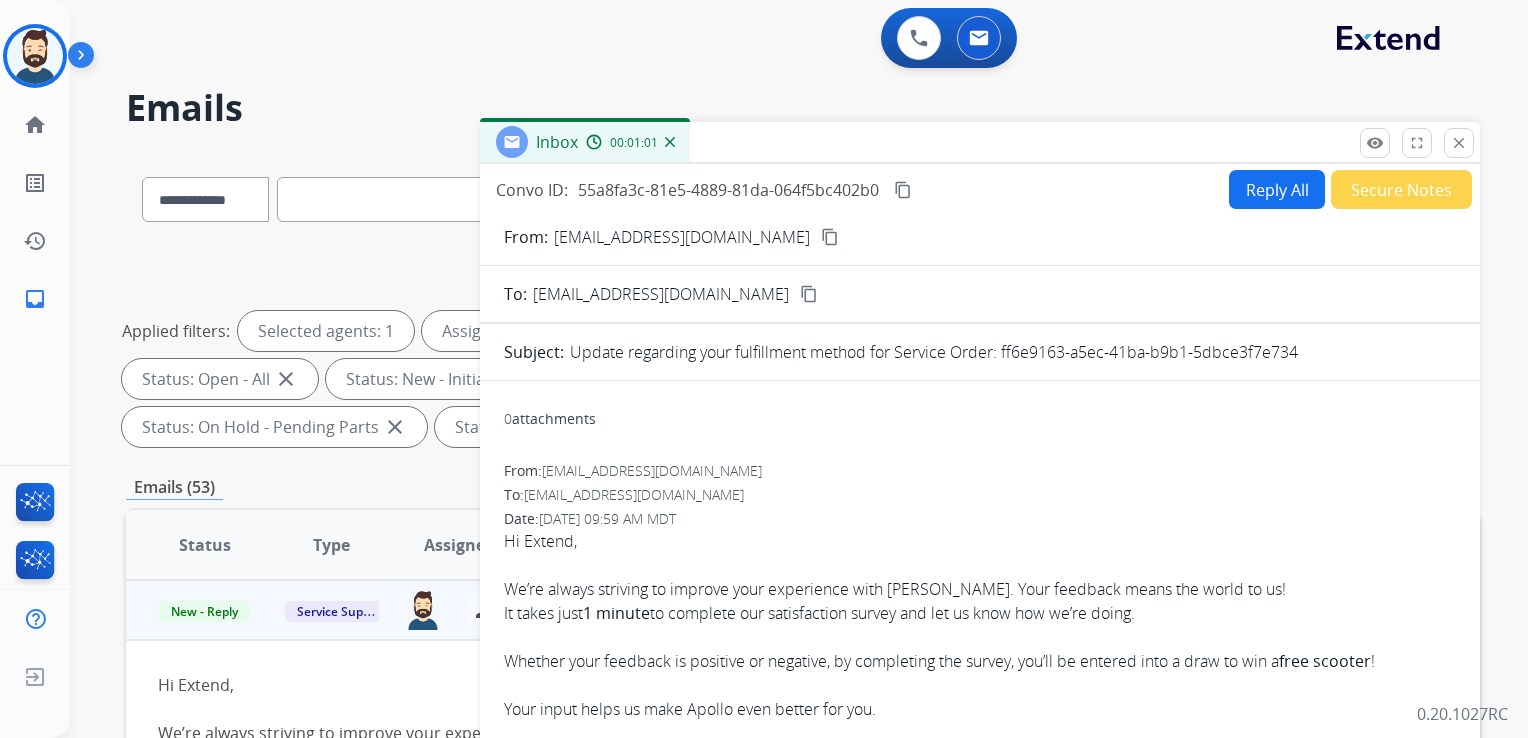 click on "Reply All" at bounding box center [1277, 189] 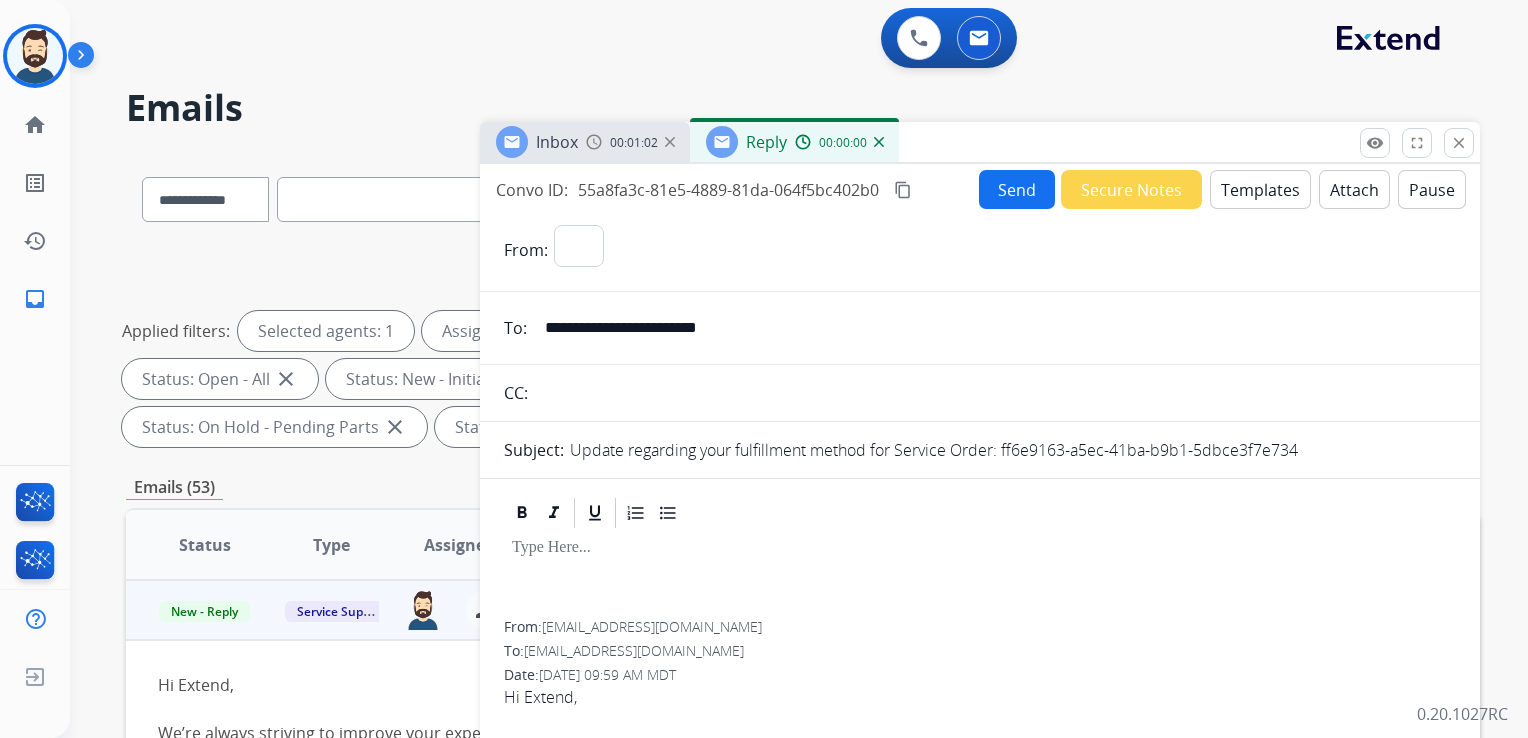 click on "Templates" at bounding box center (1260, 189) 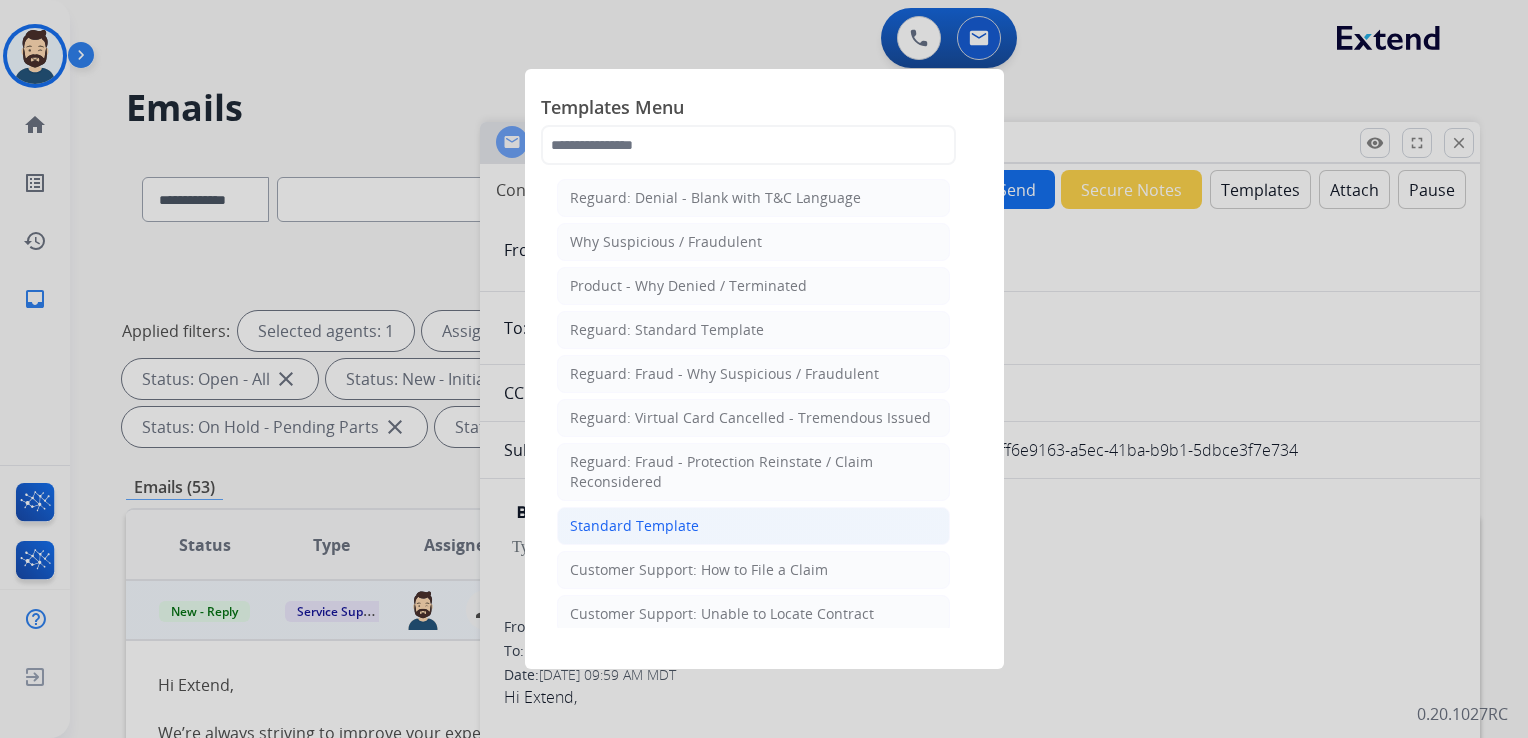 click on "Standard Template" 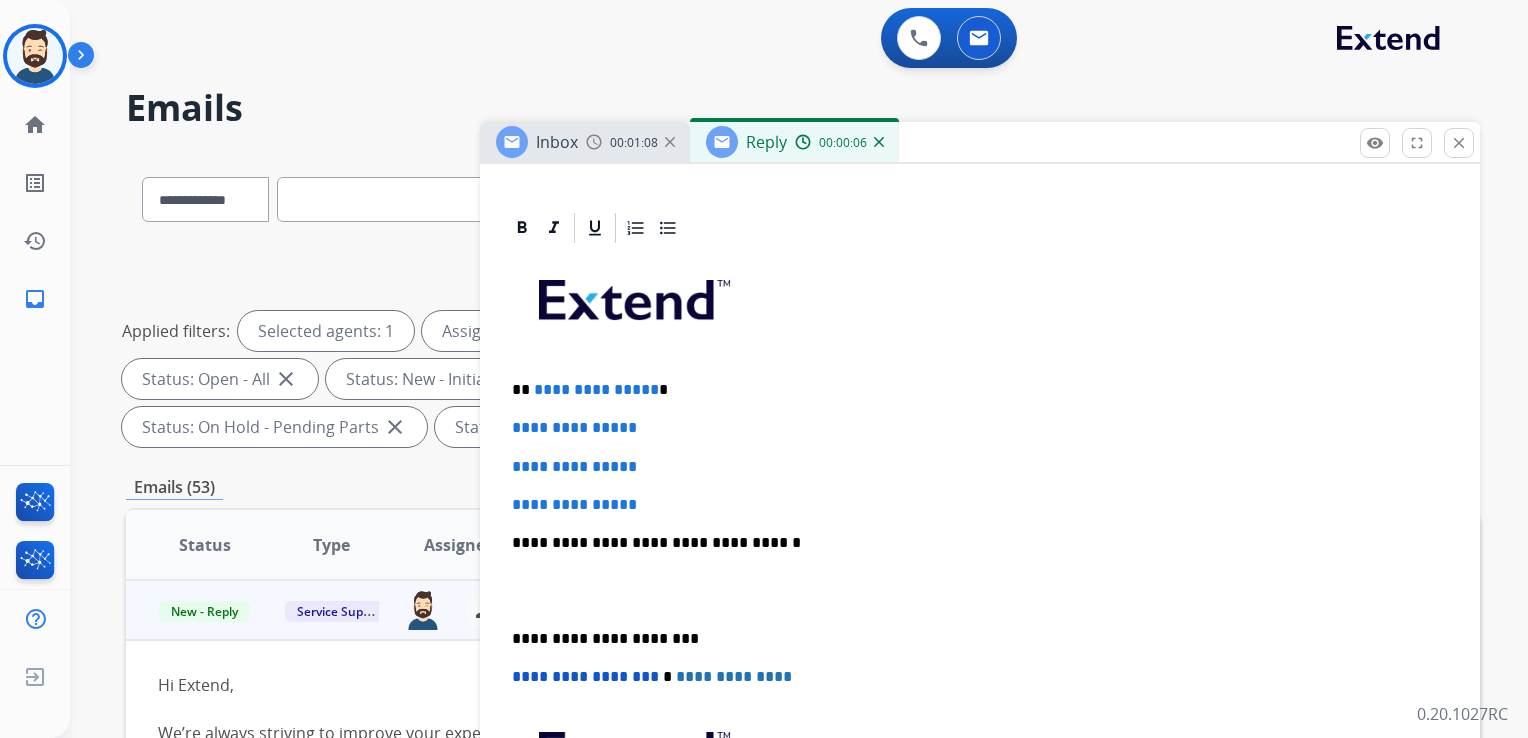 scroll, scrollTop: 400, scrollLeft: 0, axis: vertical 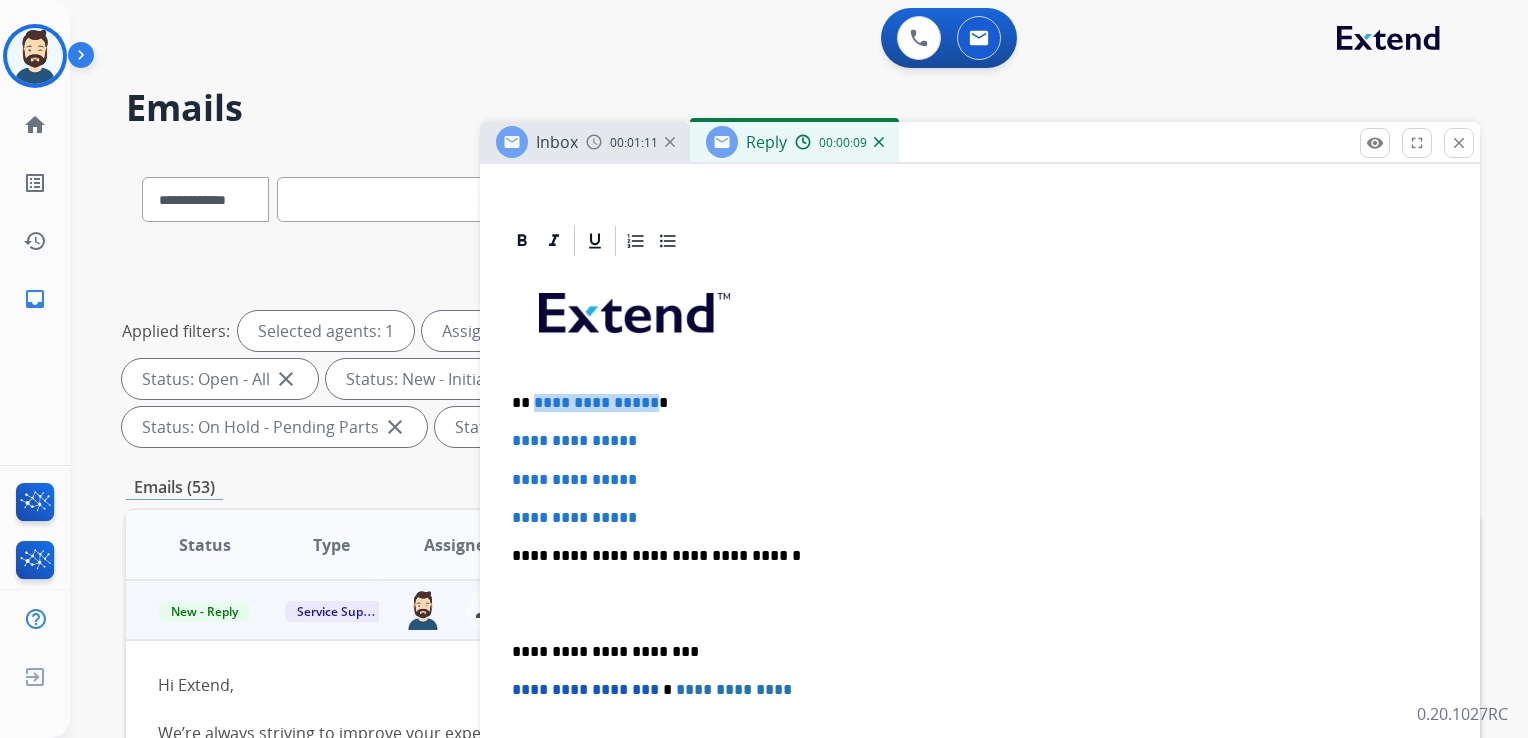 drag, startPoint x: 532, startPoint y: 398, endPoint x: 644, endPoint y: 403, distance: 112.11155 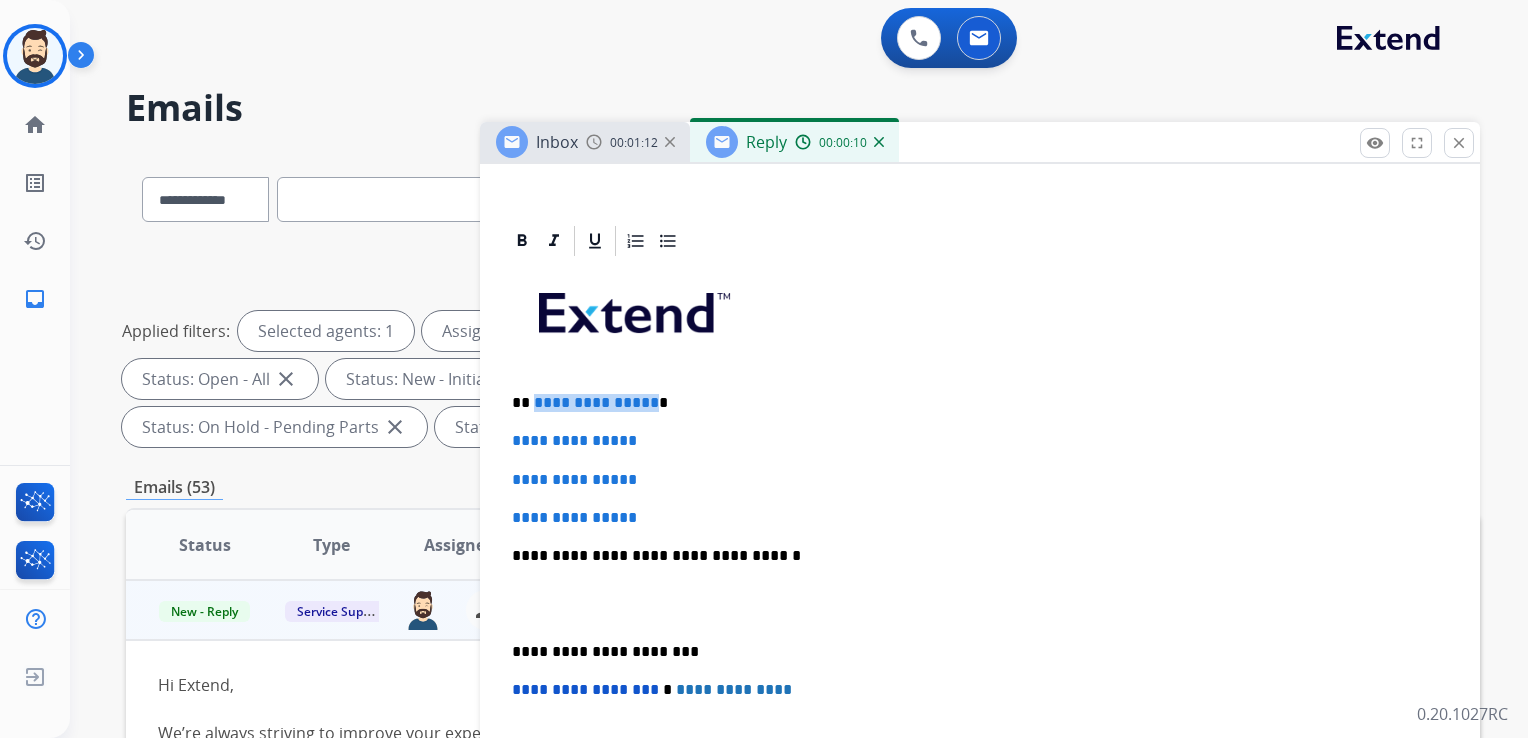 type 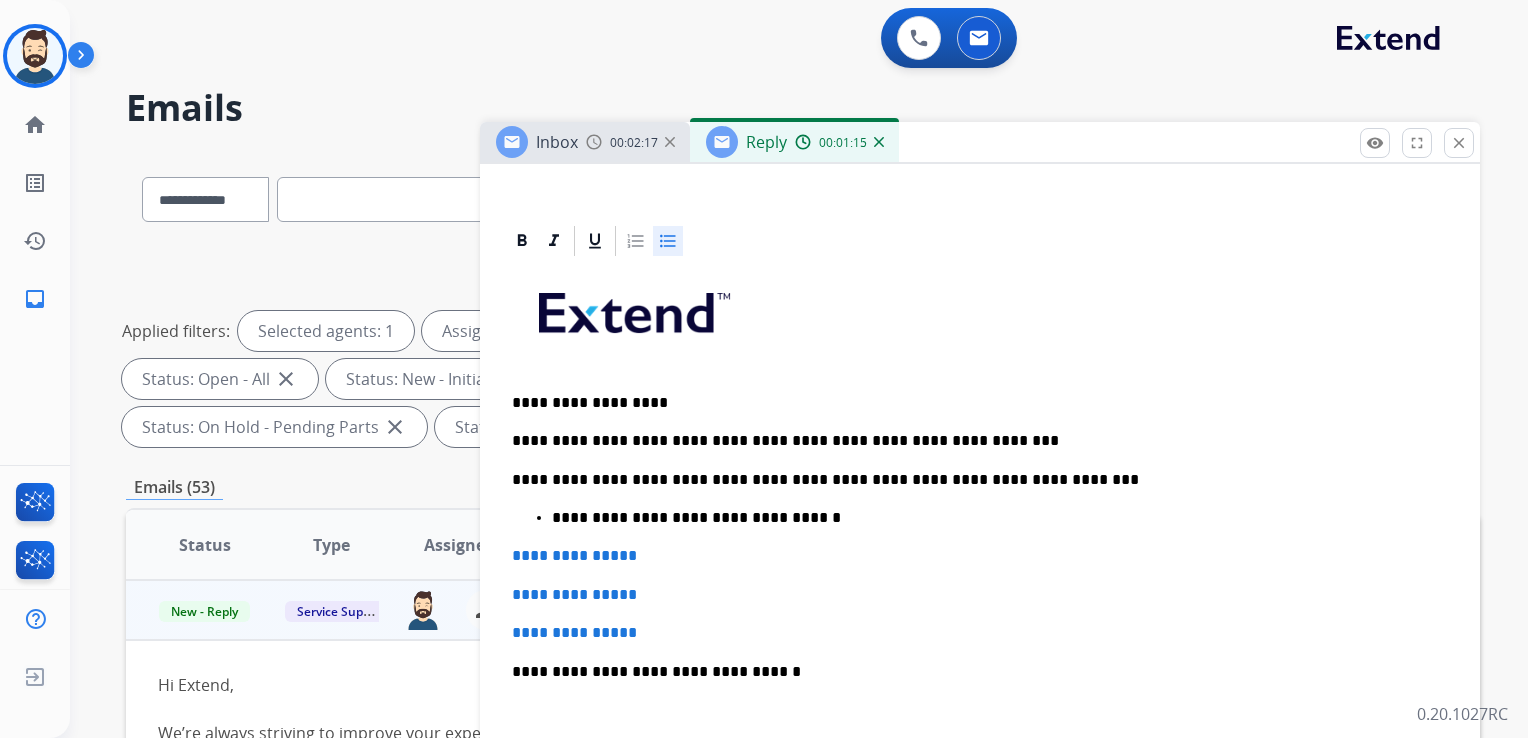 click on "**********" at bounding box center [992, 518] 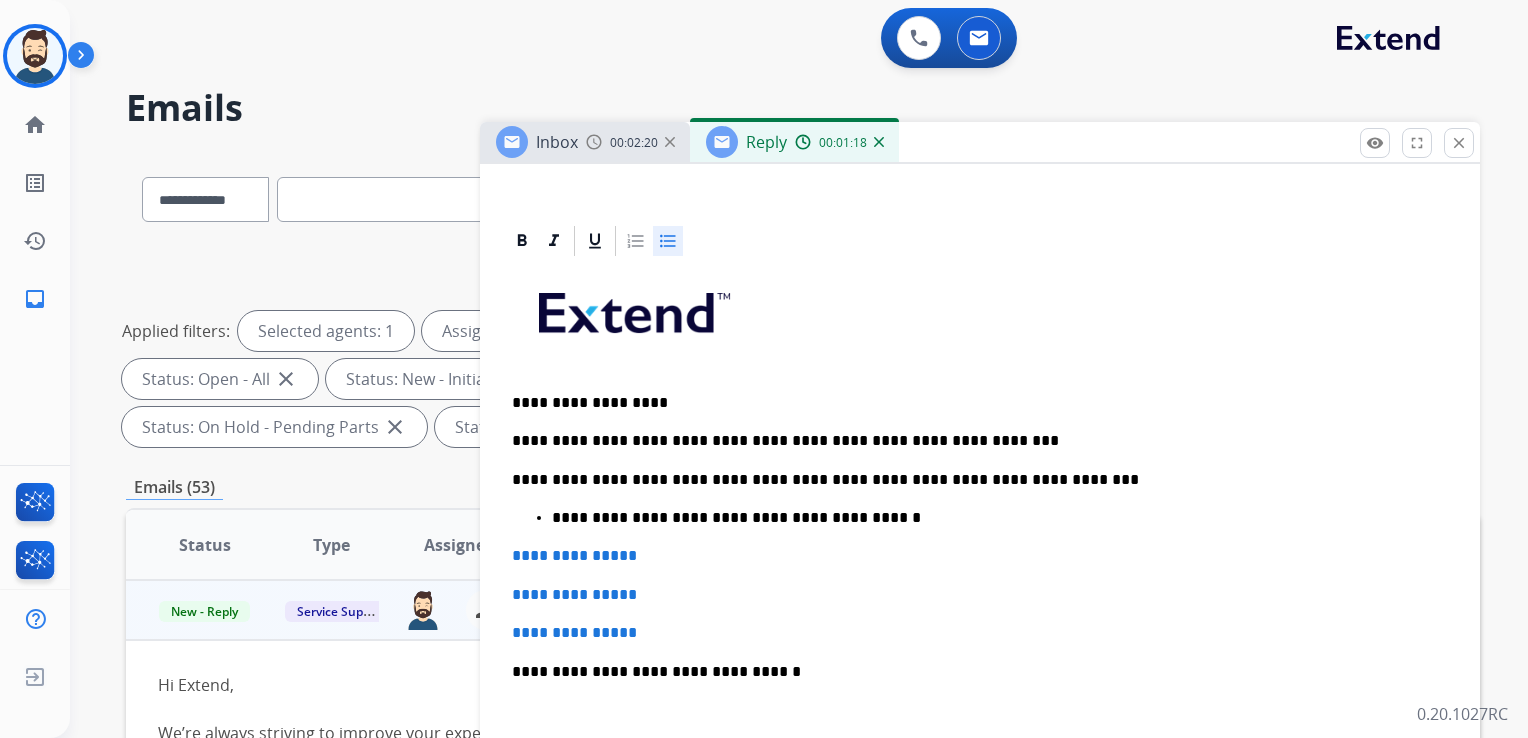 click on "**********" at bounding box center [992, 518] 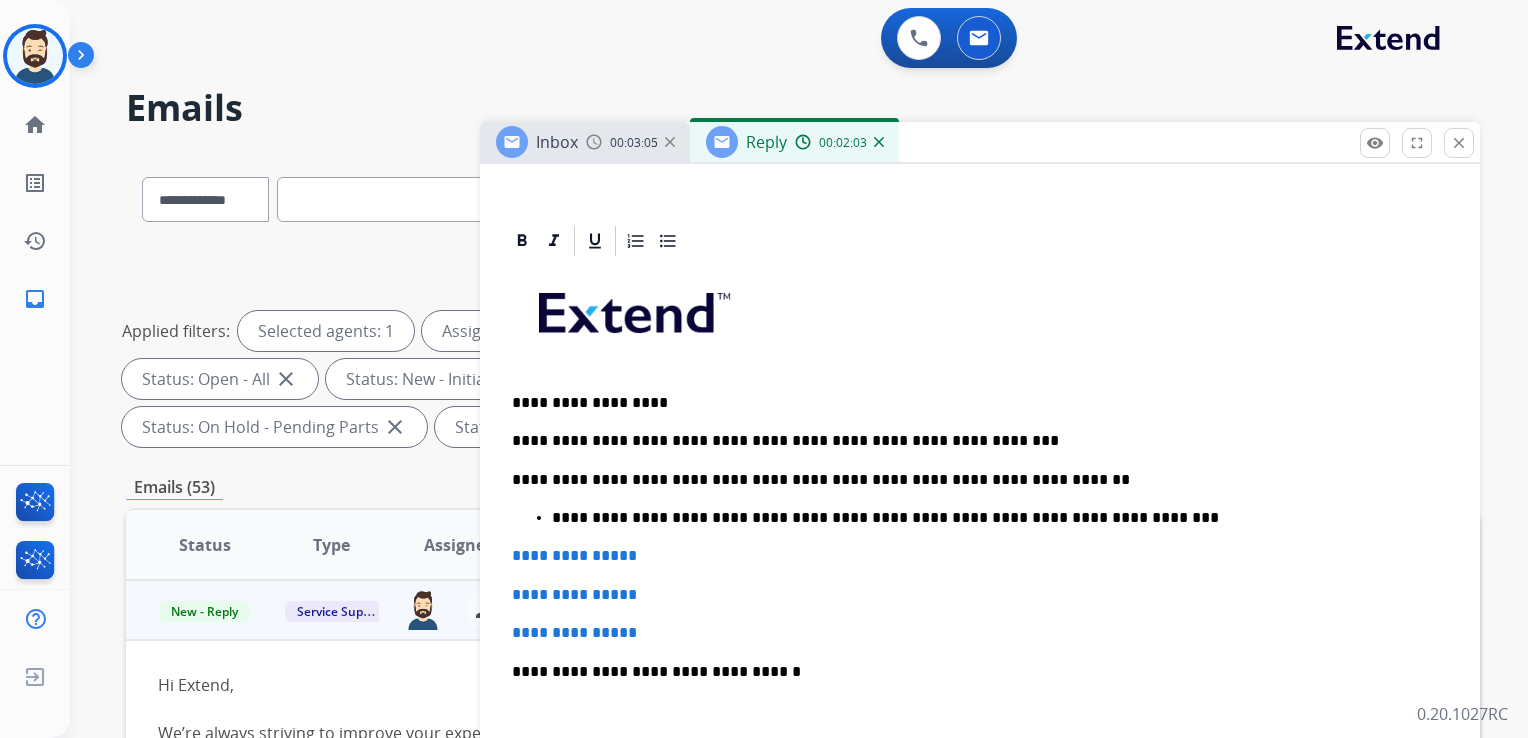 click on "**********" at bounding box center [992, 518] 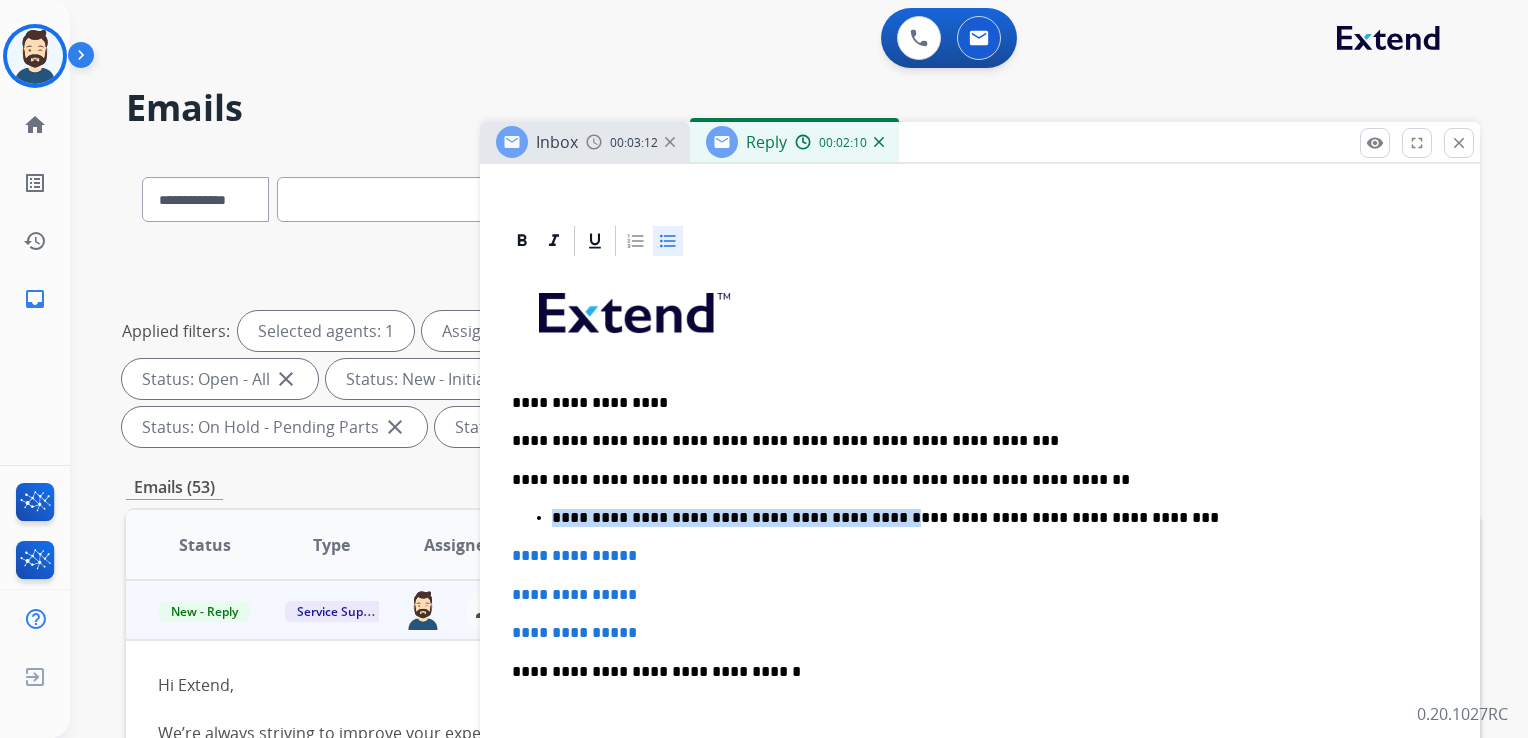 drag, startPoint x: 555, startPoint y: 518, endPoint x: 892, endPoint y: 517, distance: 337.0015 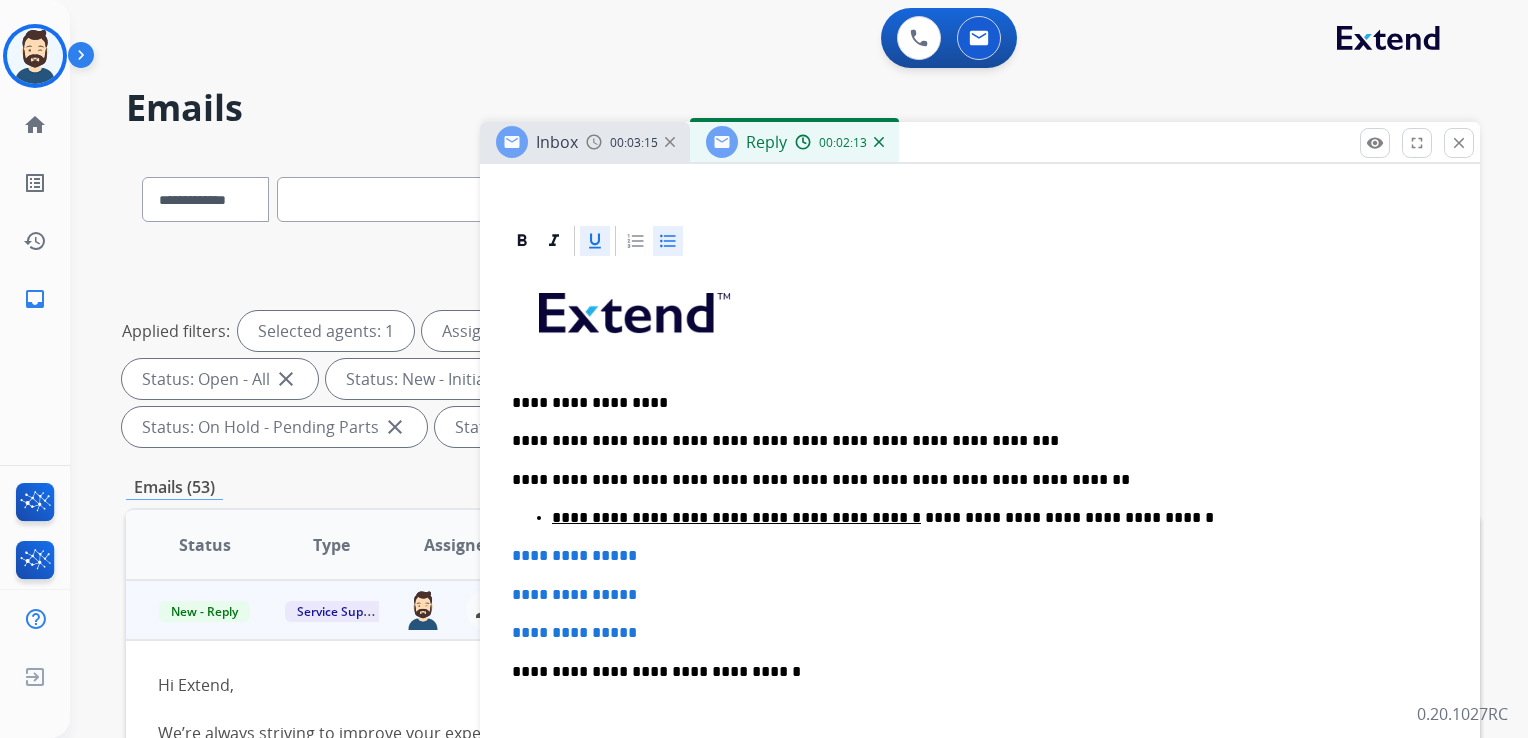 click on "**********" at bounding box center [992, 518] 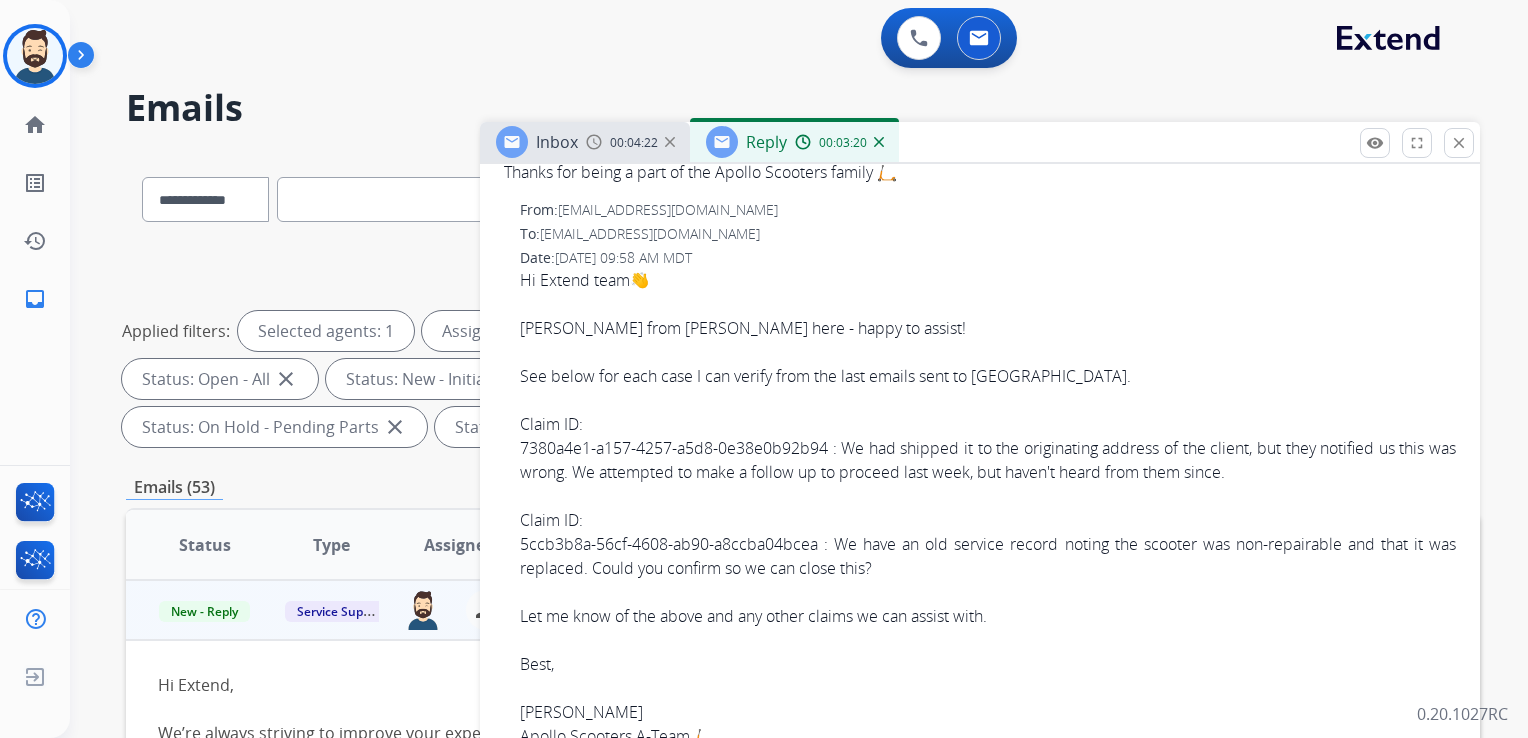 scroll, scrollTop: 1800, scrollLeft: 0, axis: vertical 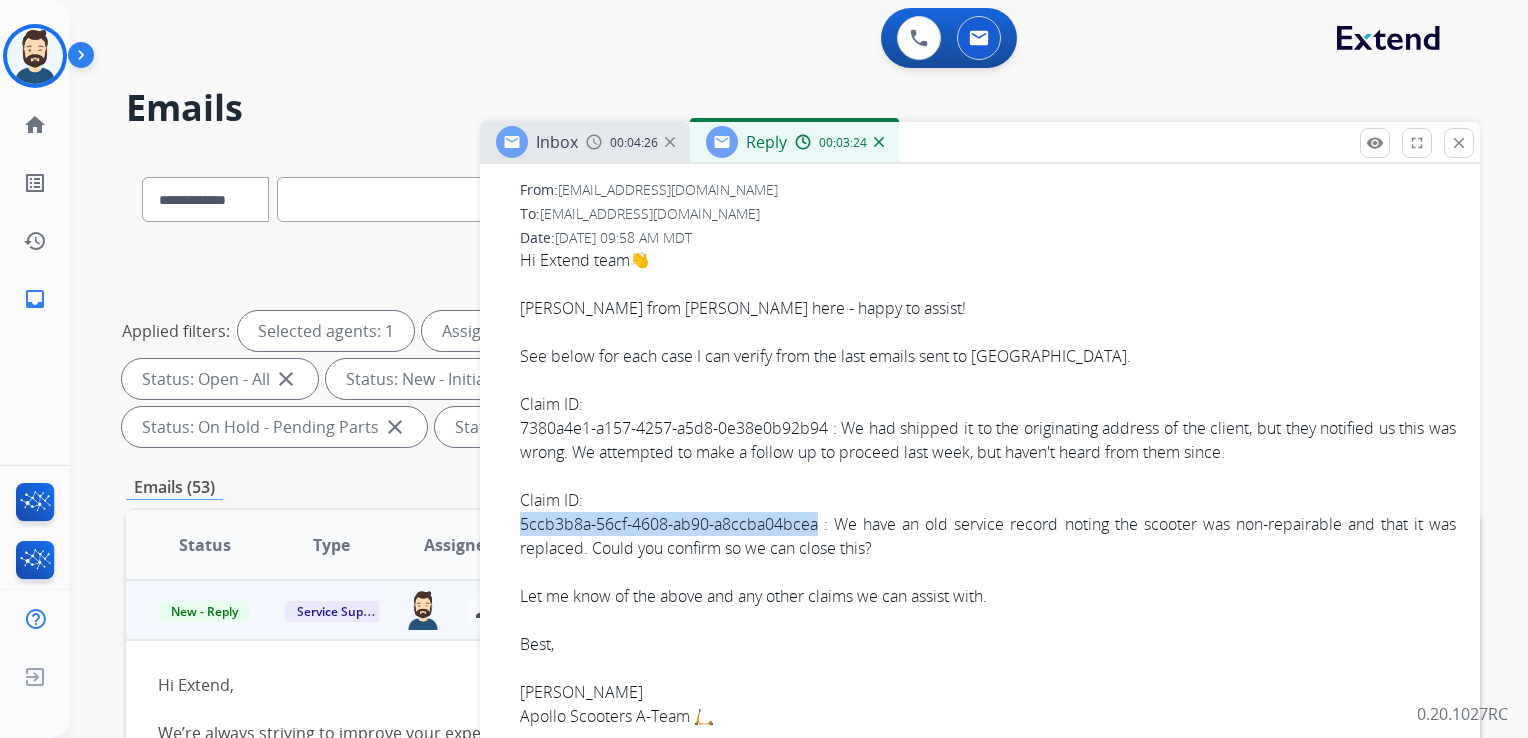 drag, startPoint x: 524, startPoint y: 520, endPoint x: 818, endPoint y: 523, distance: 294.01532 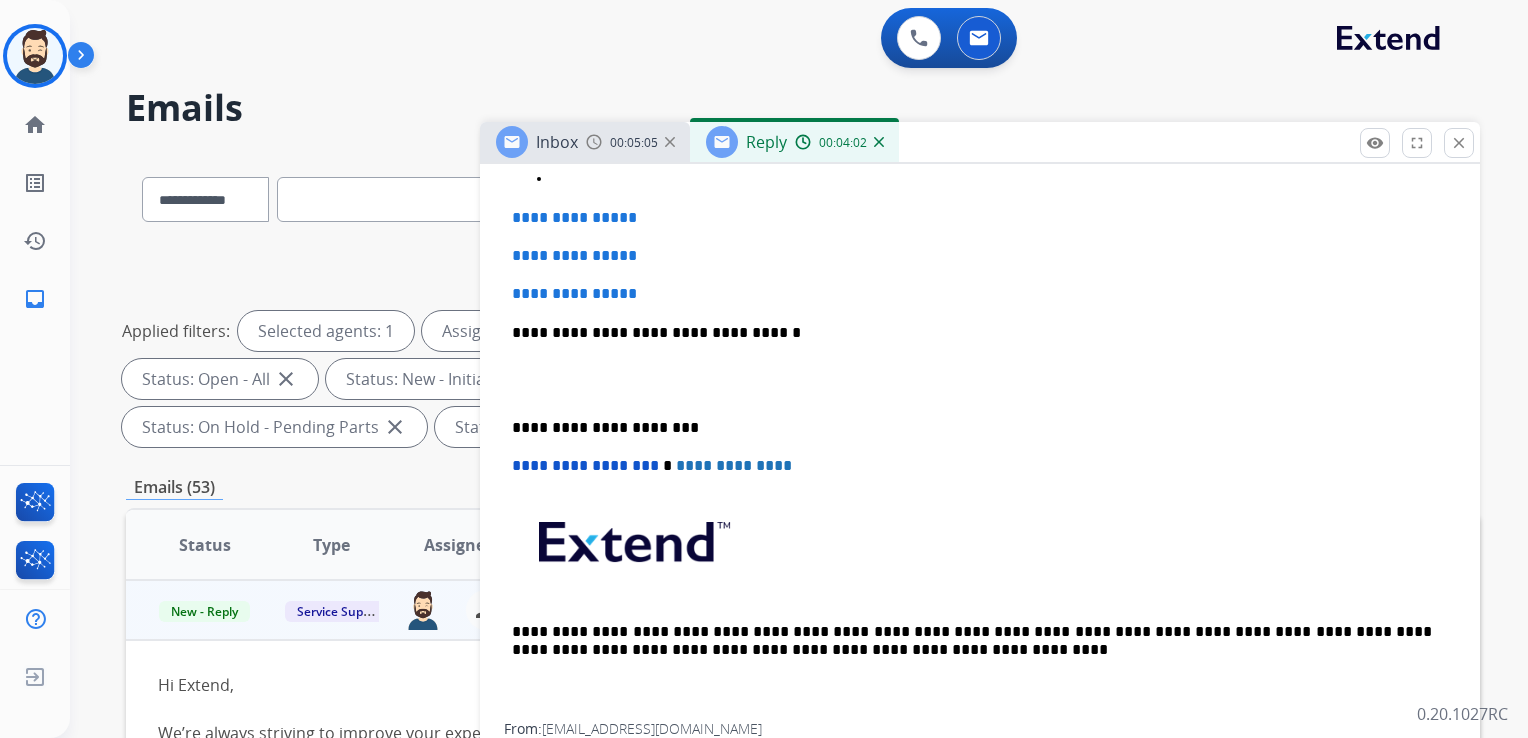 scroll, scrollTop: 700, scrollLeft: 0, axis: vertical 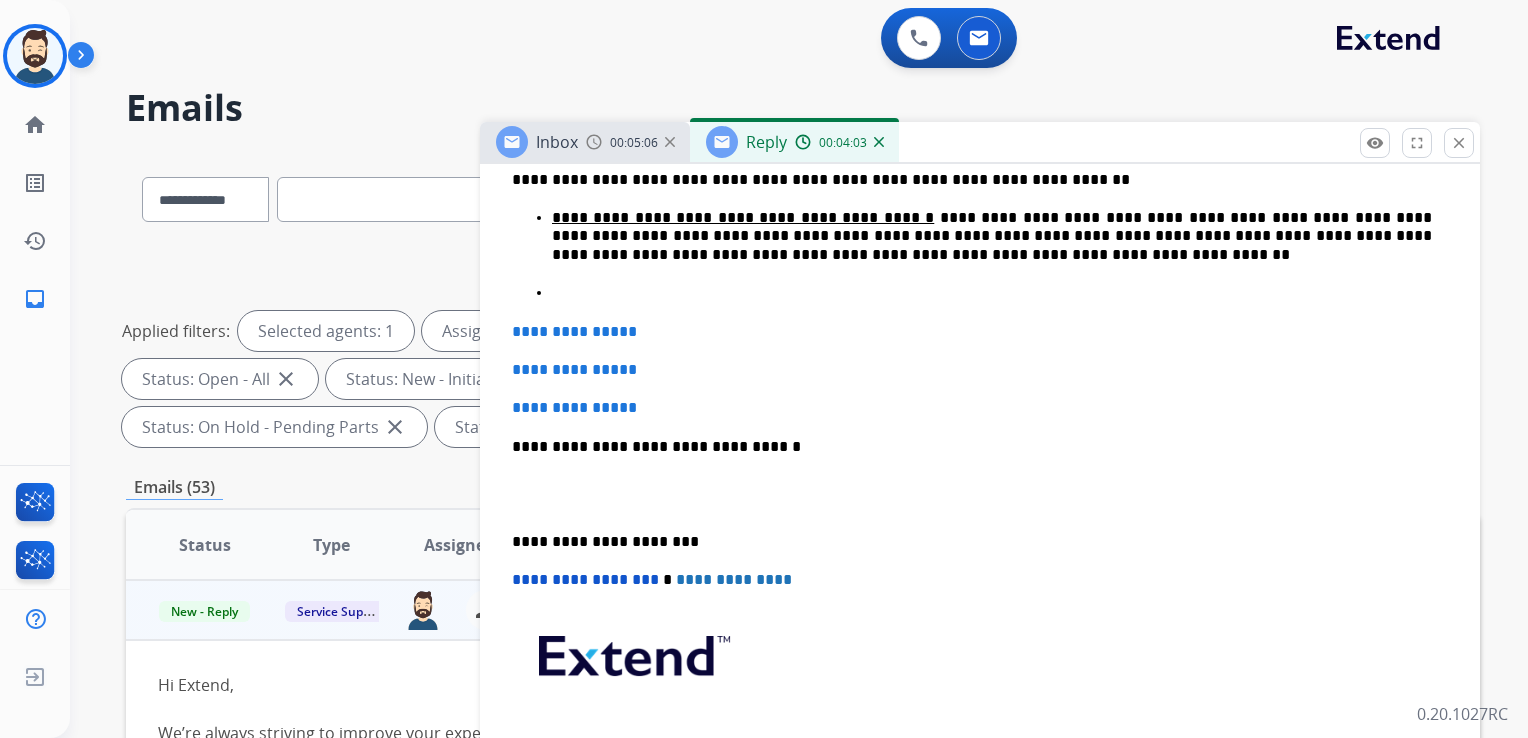 click on "**********" at bounding box center [980, 256] 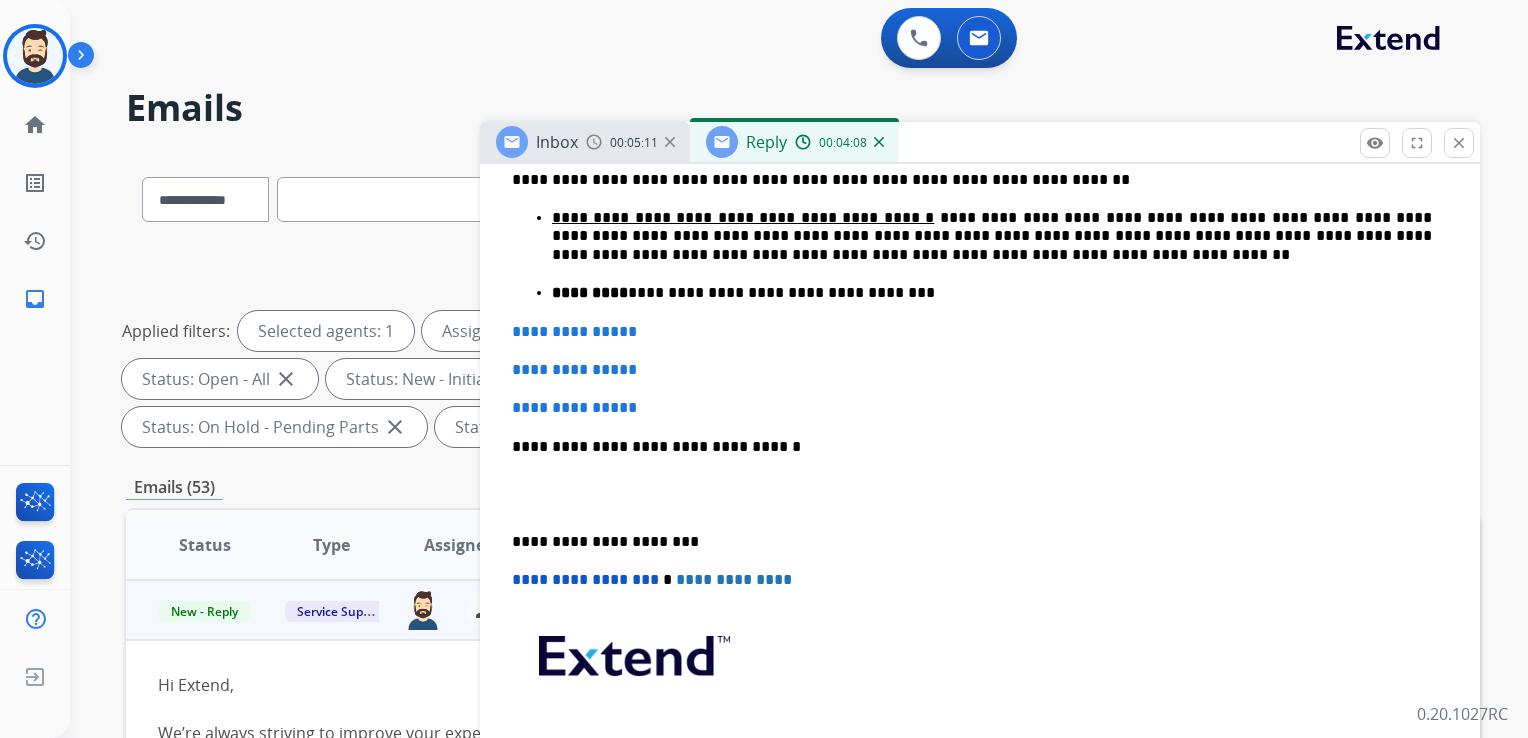 click on "**********" at bounding box center (992, 293) 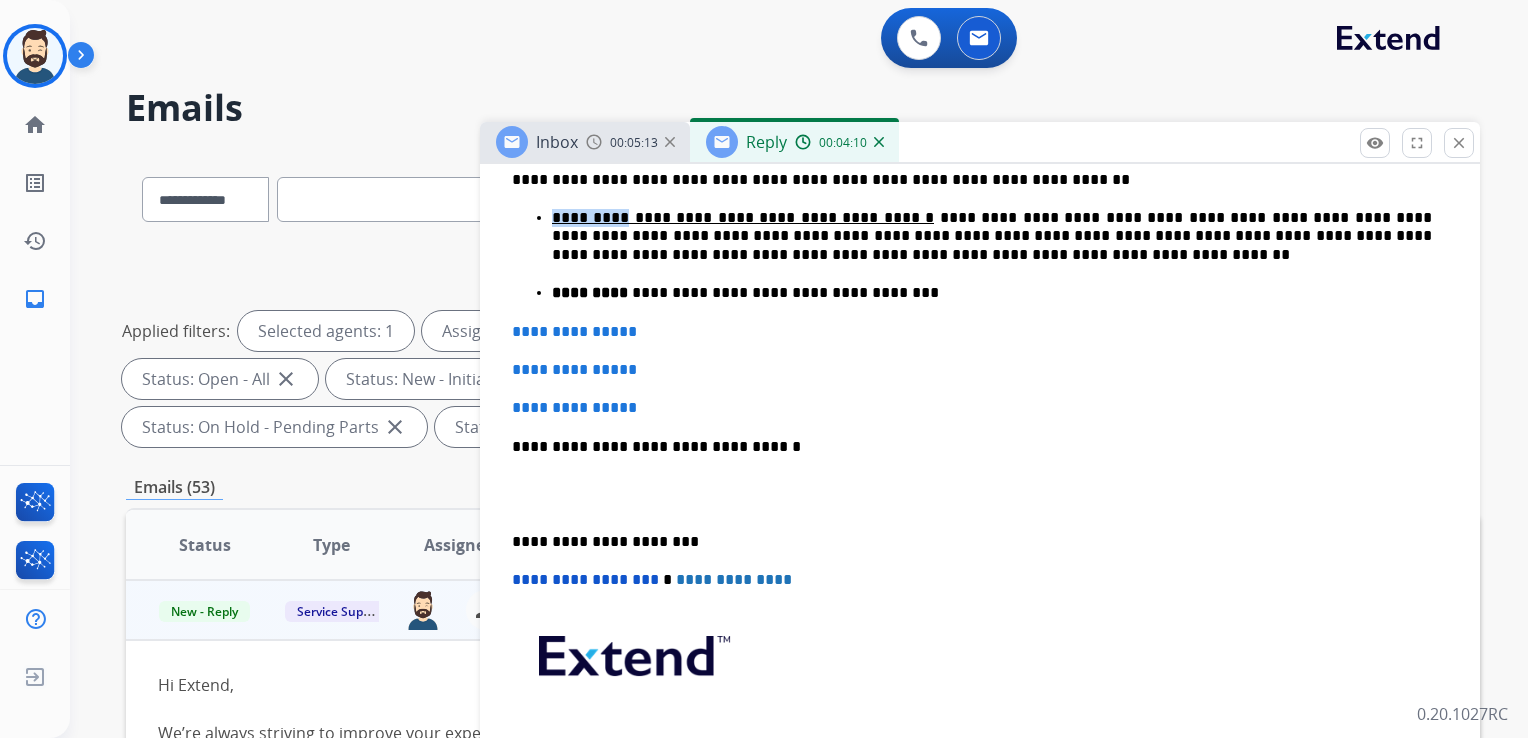 drag, startPoint x: 617, startPoint y: 218, endPoint x: 552, endPoint y: 206, distance: 66.09841 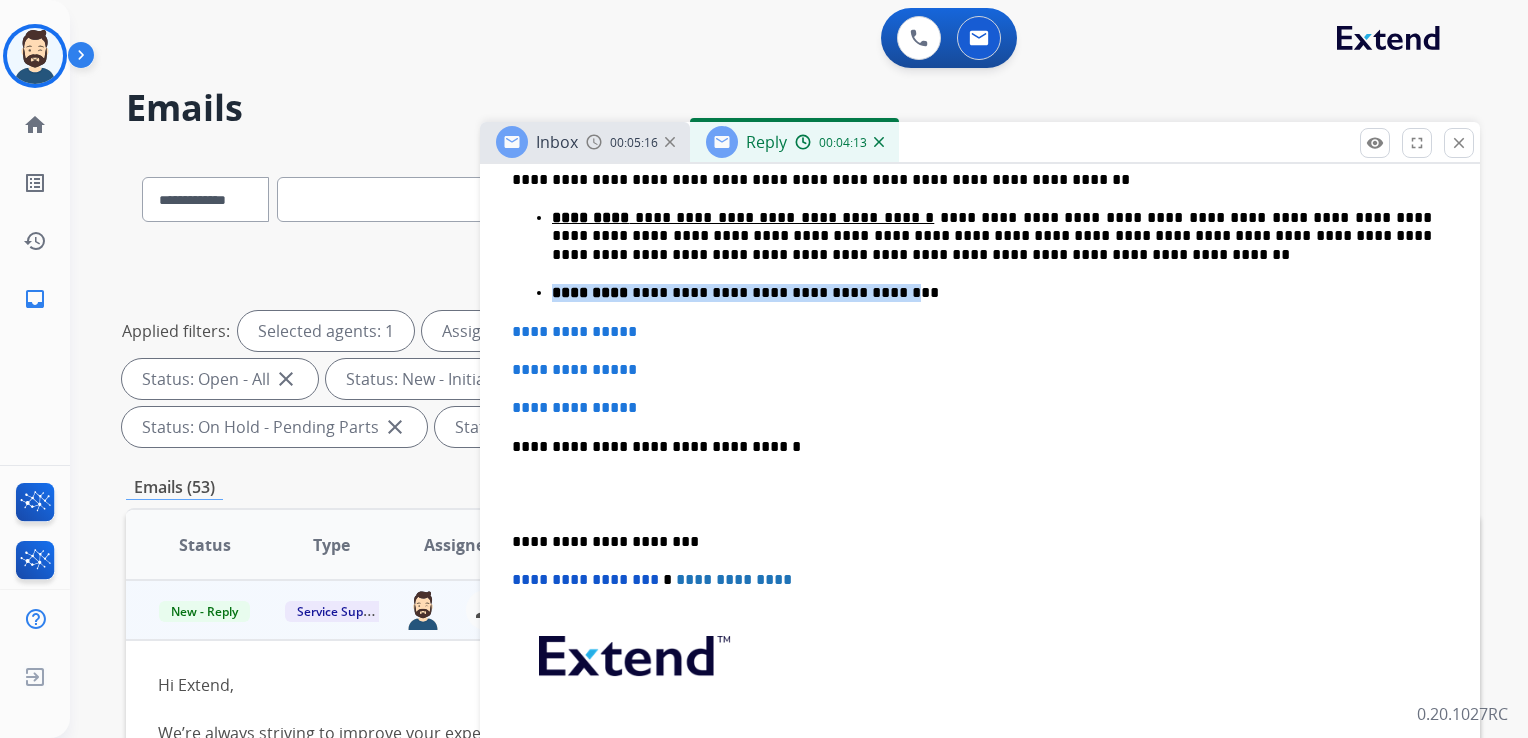 drag, startPoint x: 552, startPoint y: 295, endPoint x: 890, endPoint y: 295, distance: 338 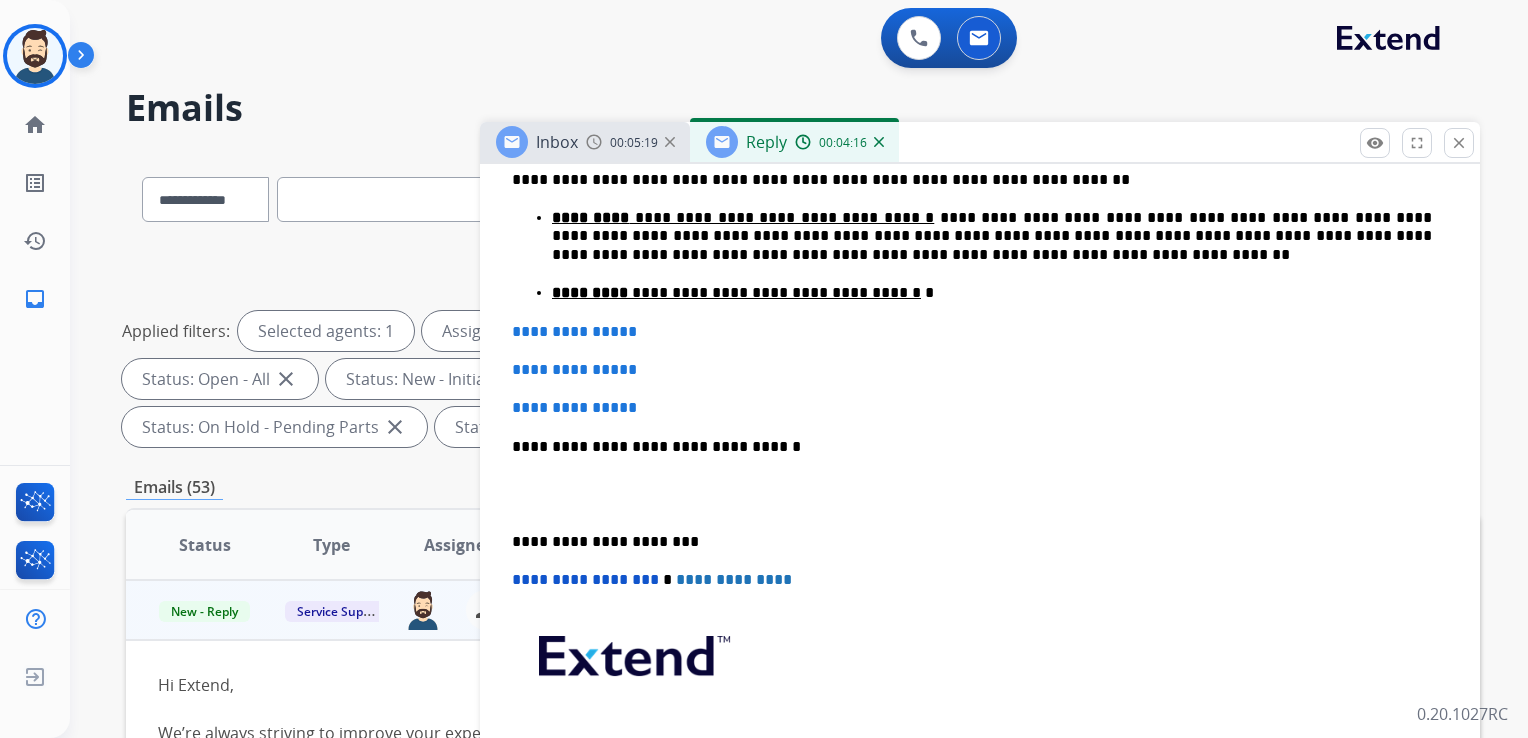 click on "**********" at bounding box center (992, 293) 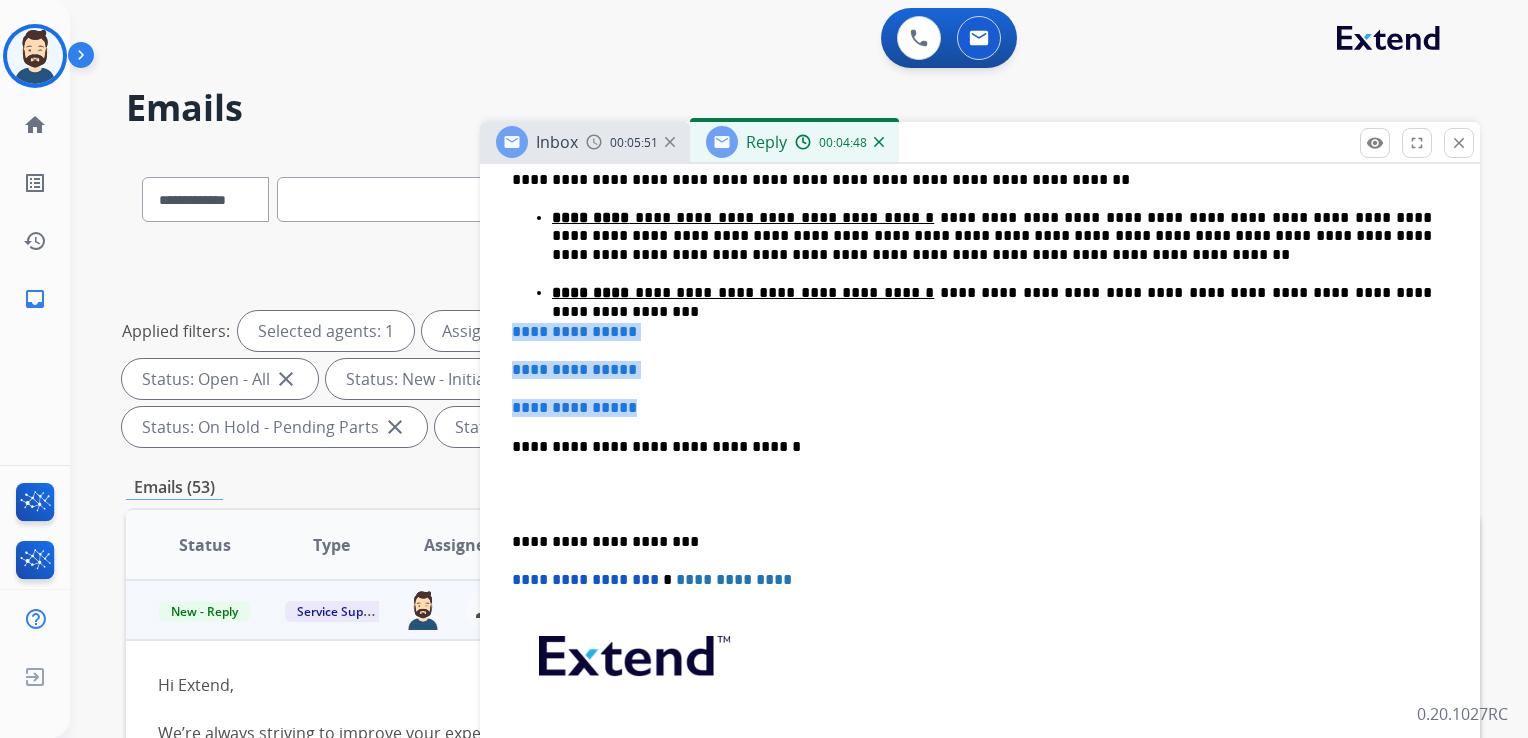 drag, startPoint x: 506, startPoint y: 323, endPoint x: 672, endPoint y: 399, distance: 182.57054 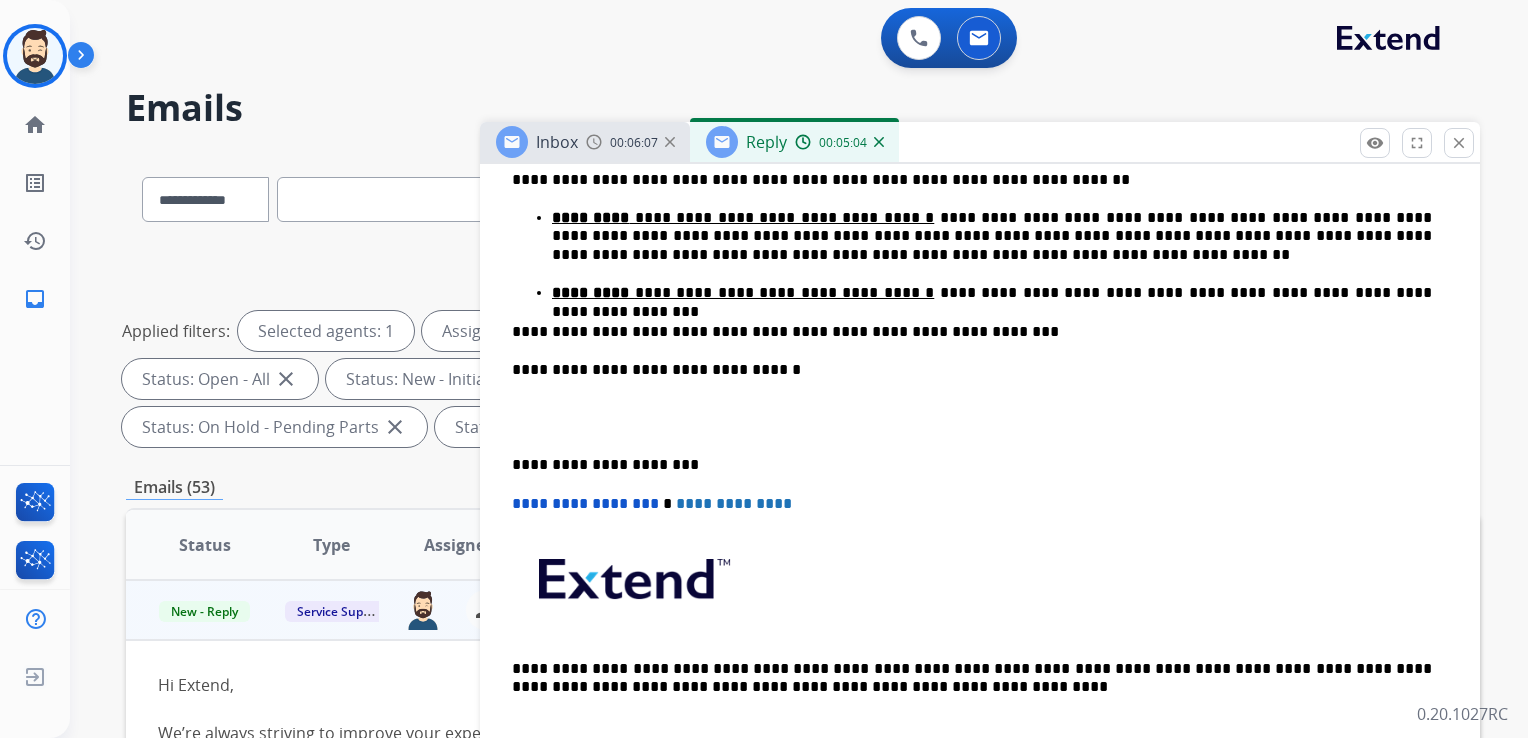 click on "**********" at bounding box center [972, 370] 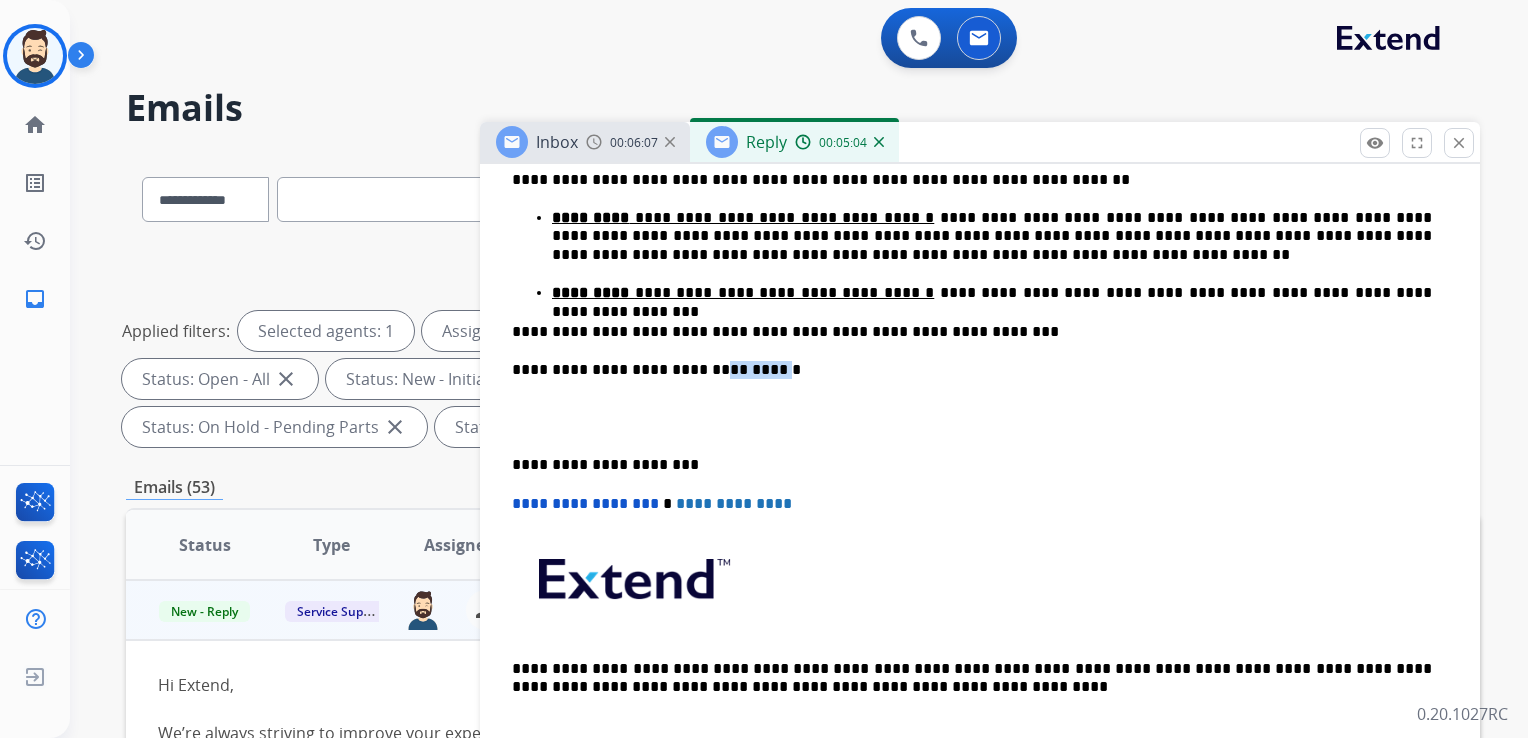 click on "**********" at bounding box center [972, 370] 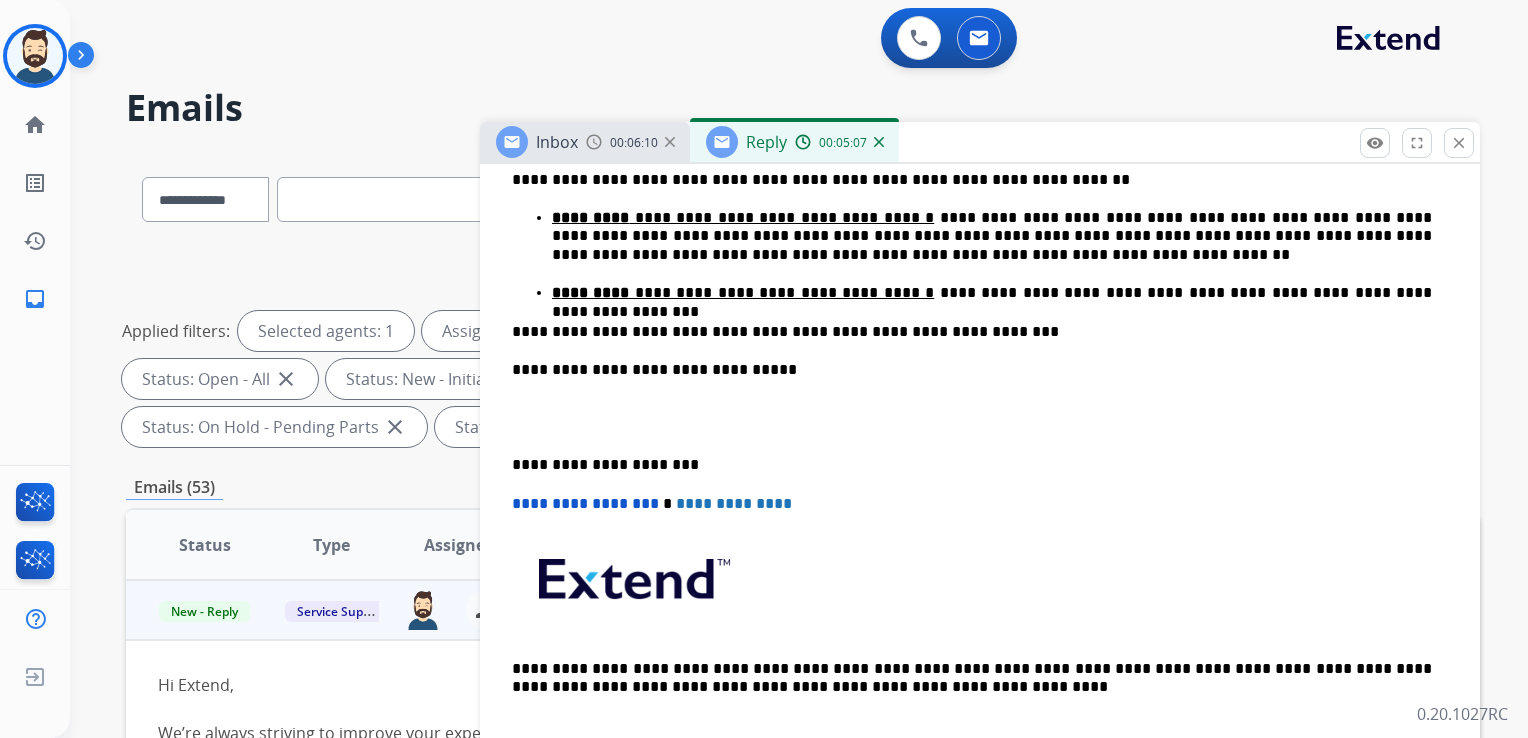 click on "**********" at bounding box center [972, 465] 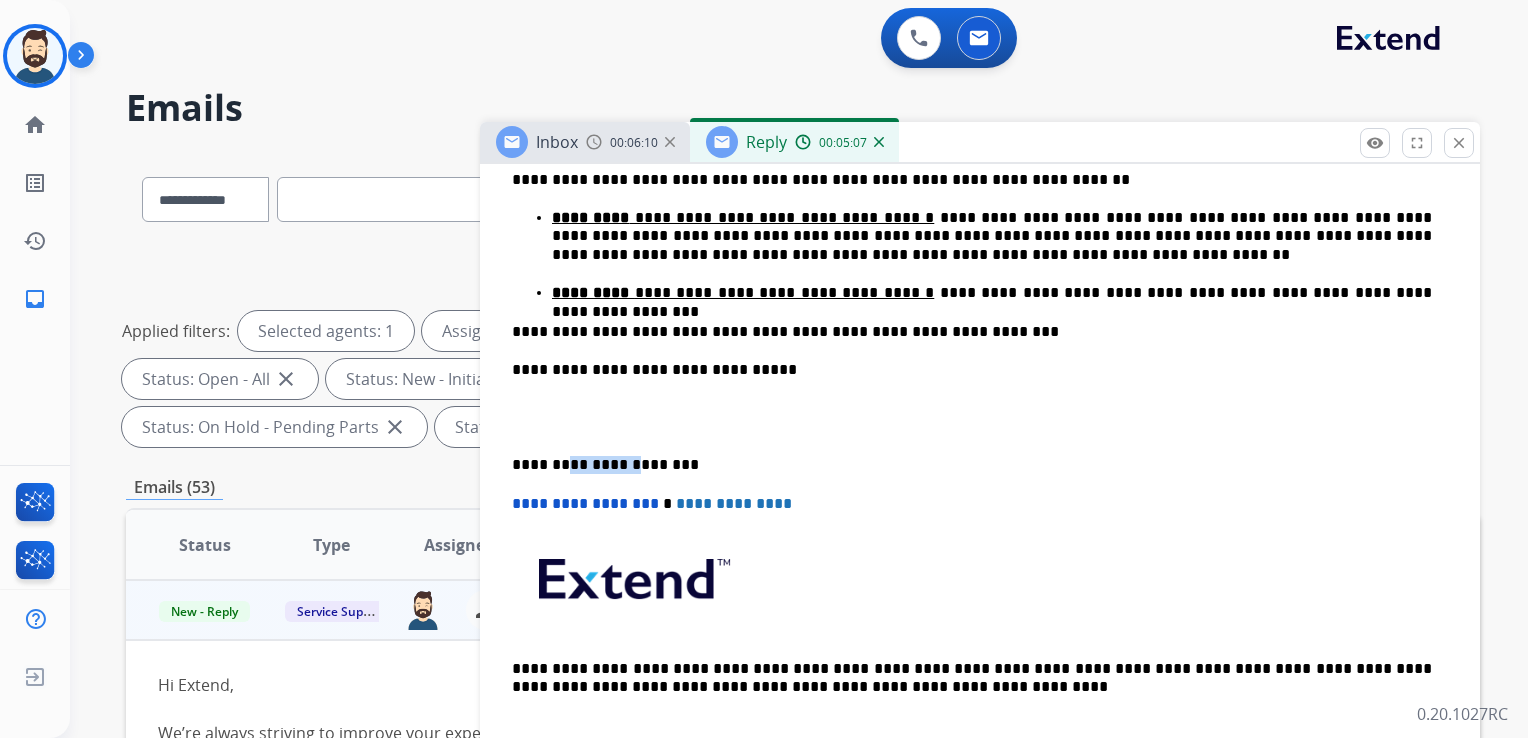 click on "**********" at bounding box center [972, 465] 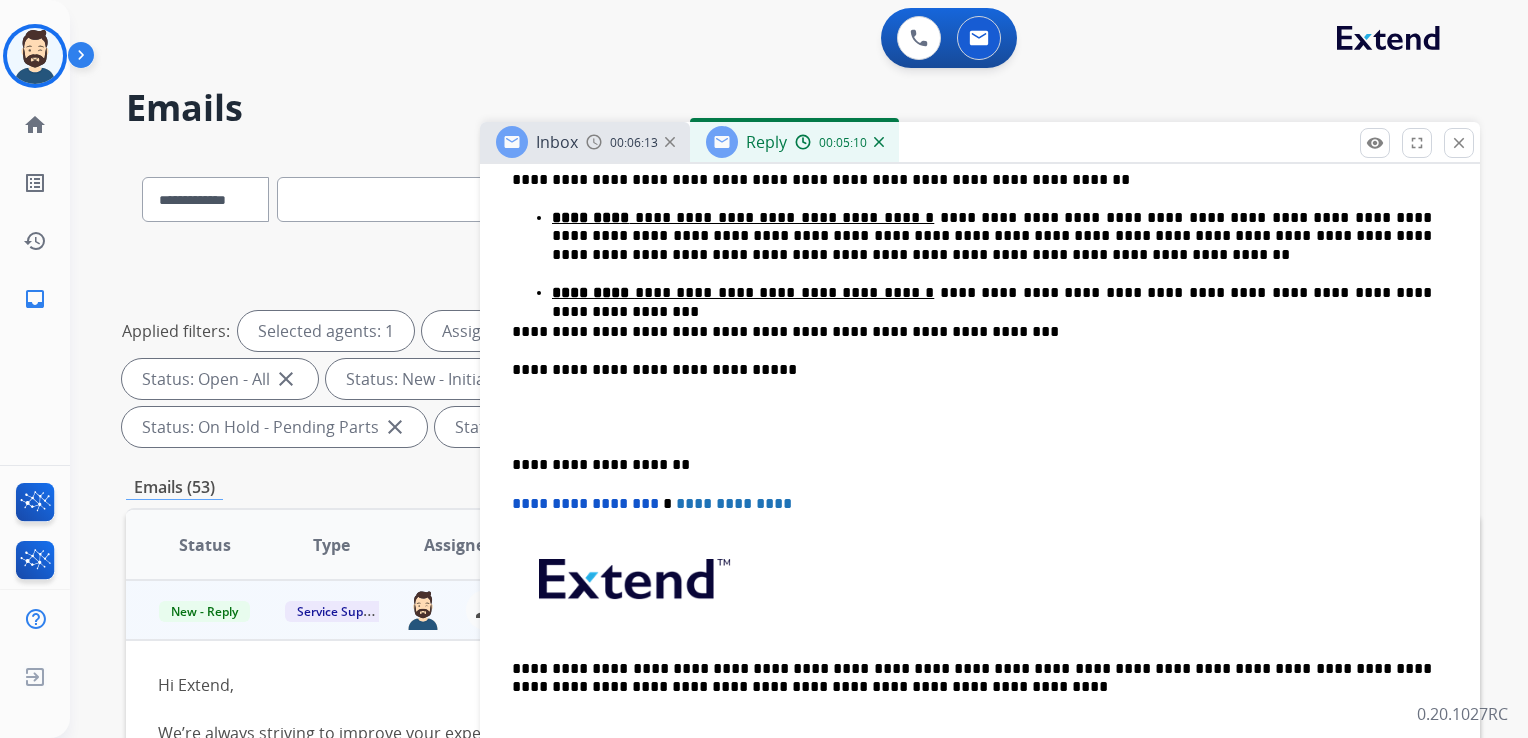 click on "**********" at bounding box center (585, 503) 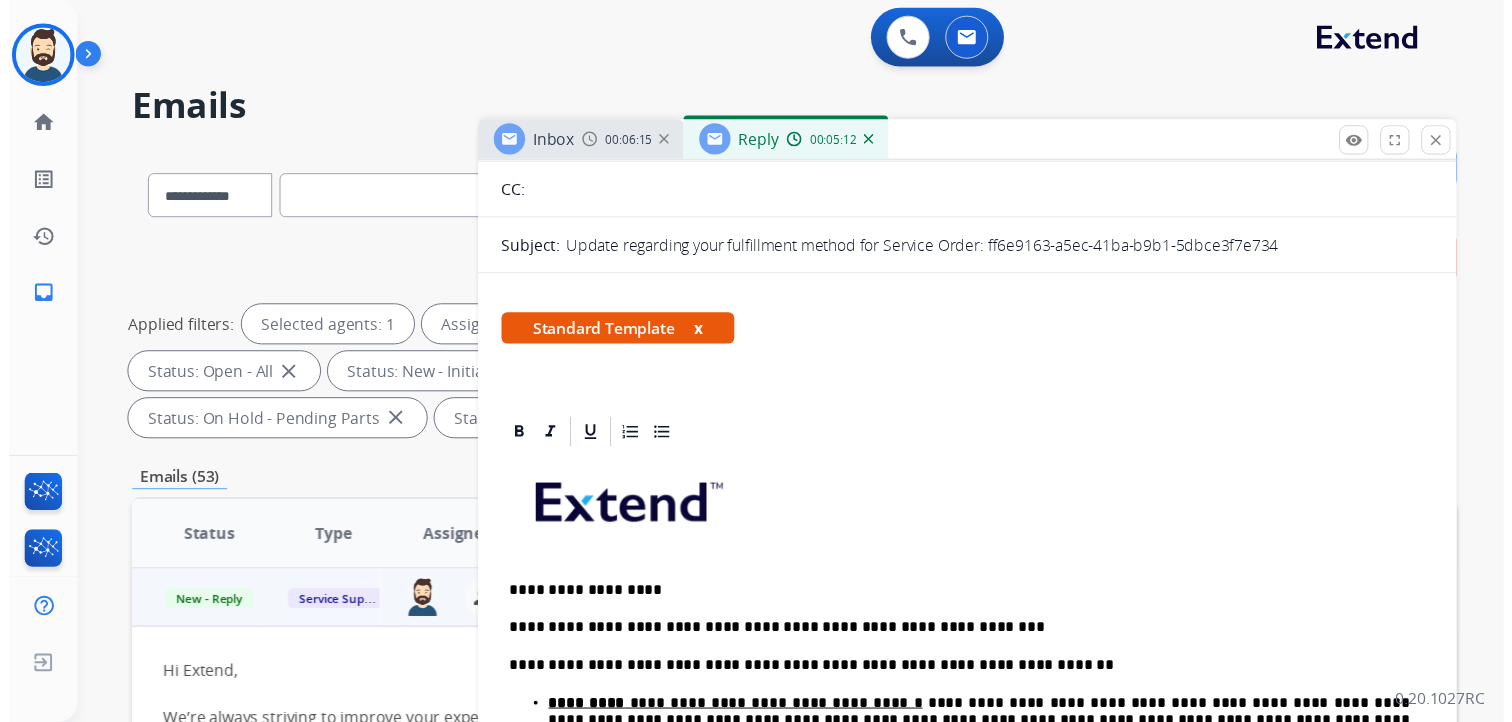 scroll, scrollTop: 0, scrollLeft: 0, axis: both 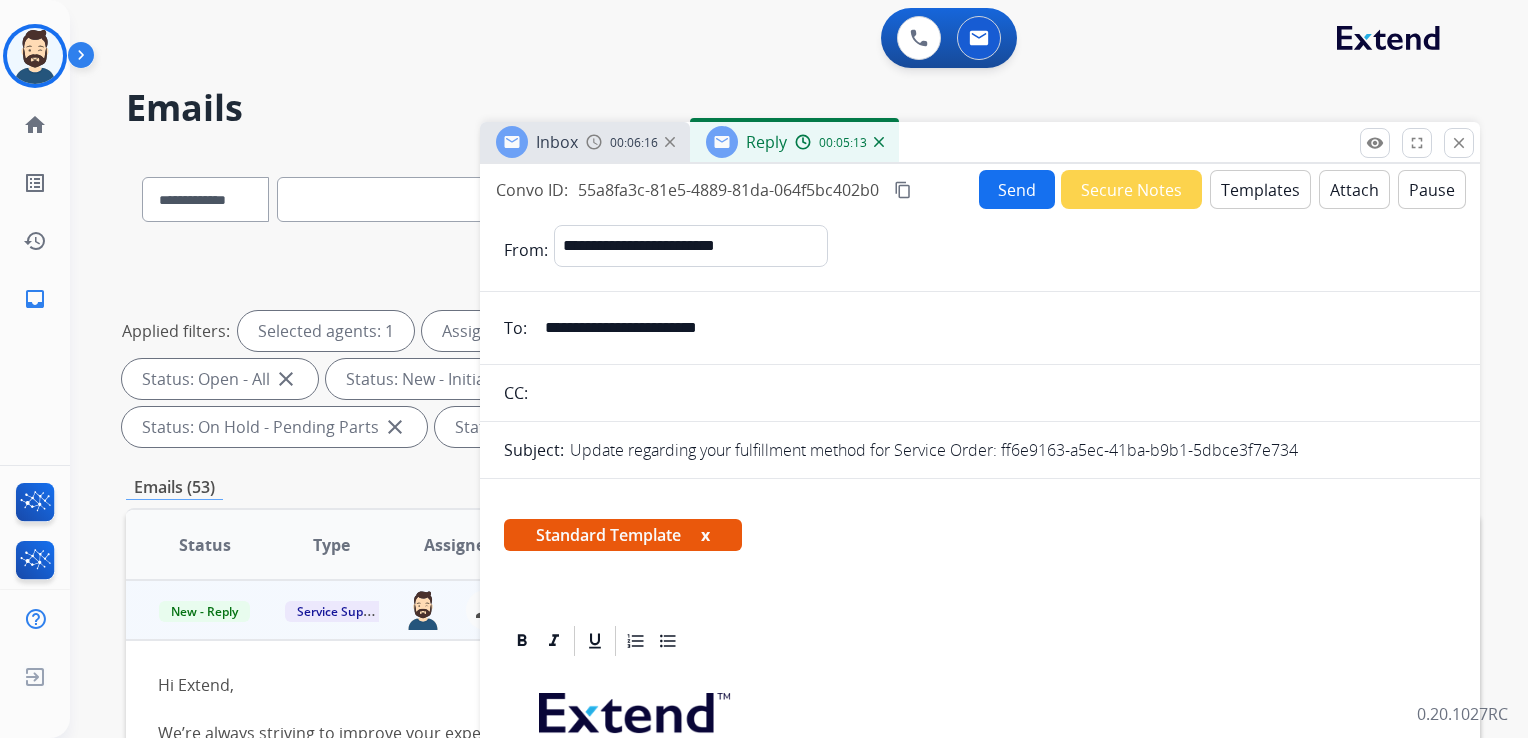 click on "Send" at bounding box center (1017, 189) 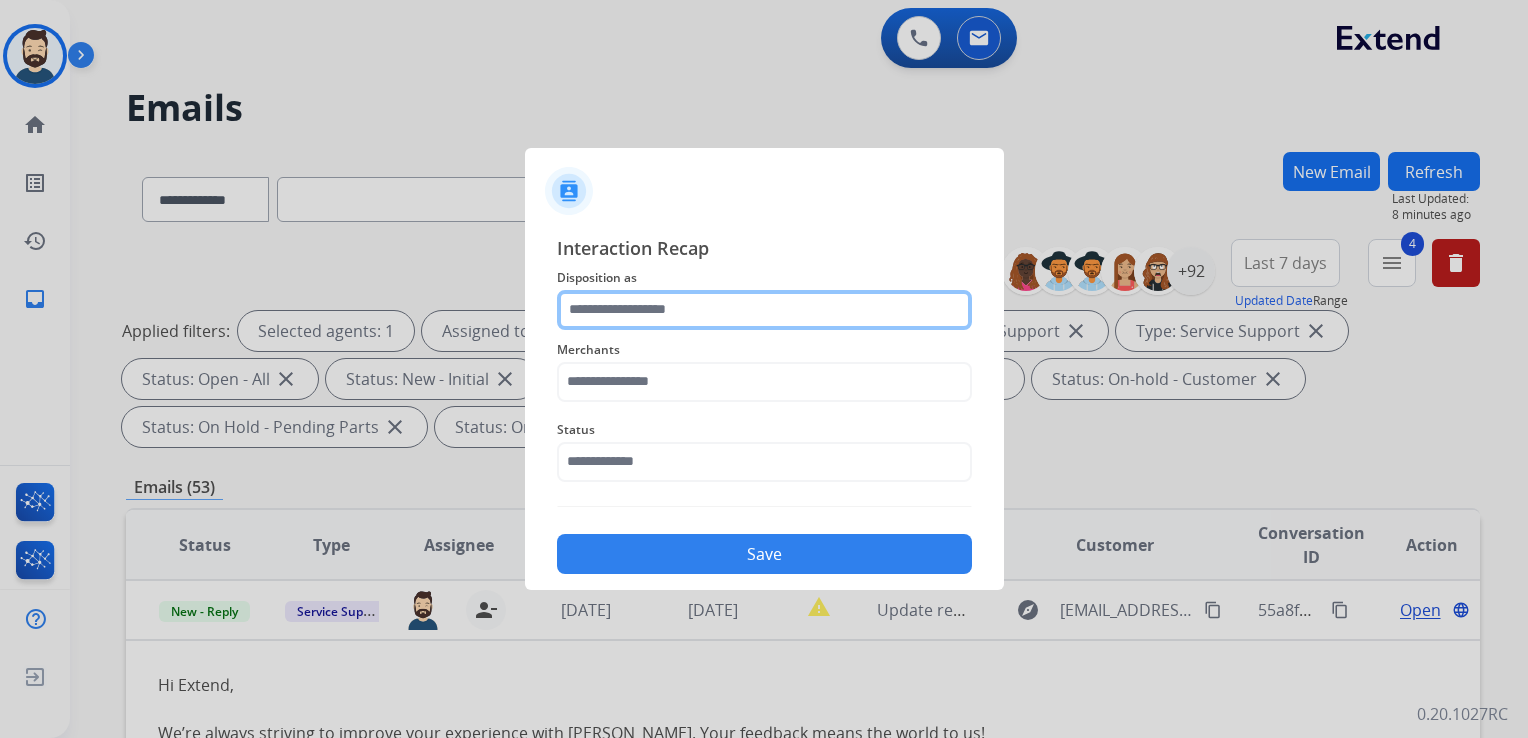 click 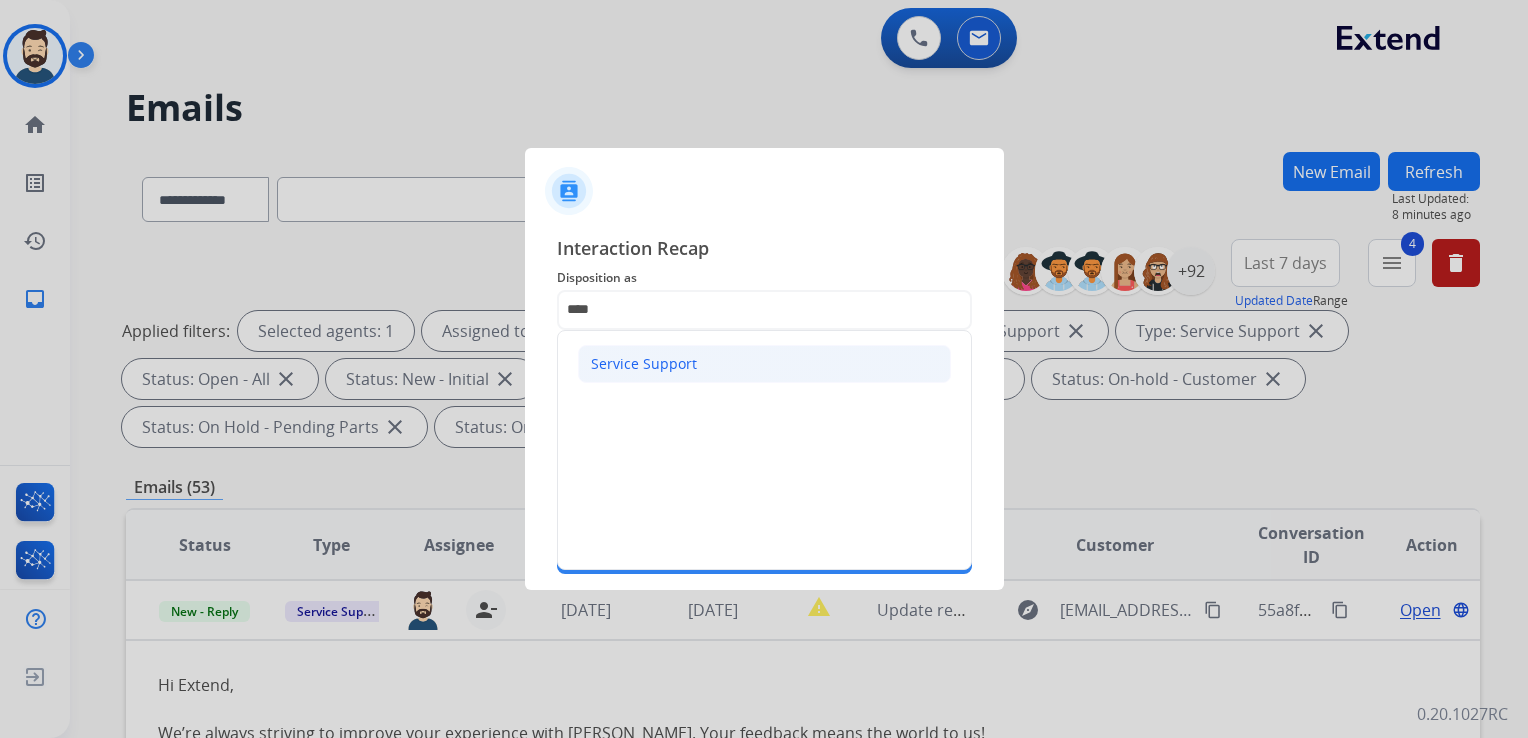 click on "Service Support" 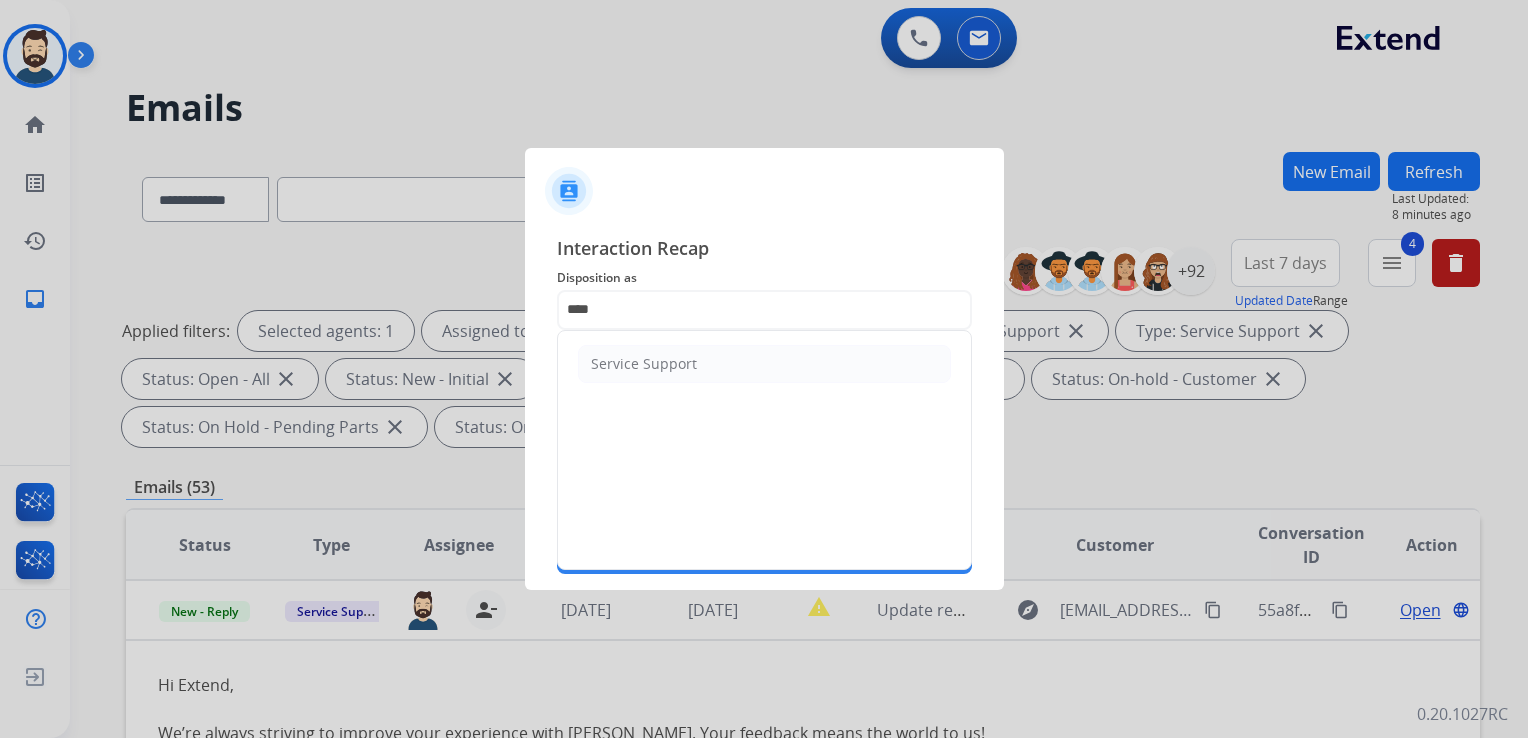 type on "**********" 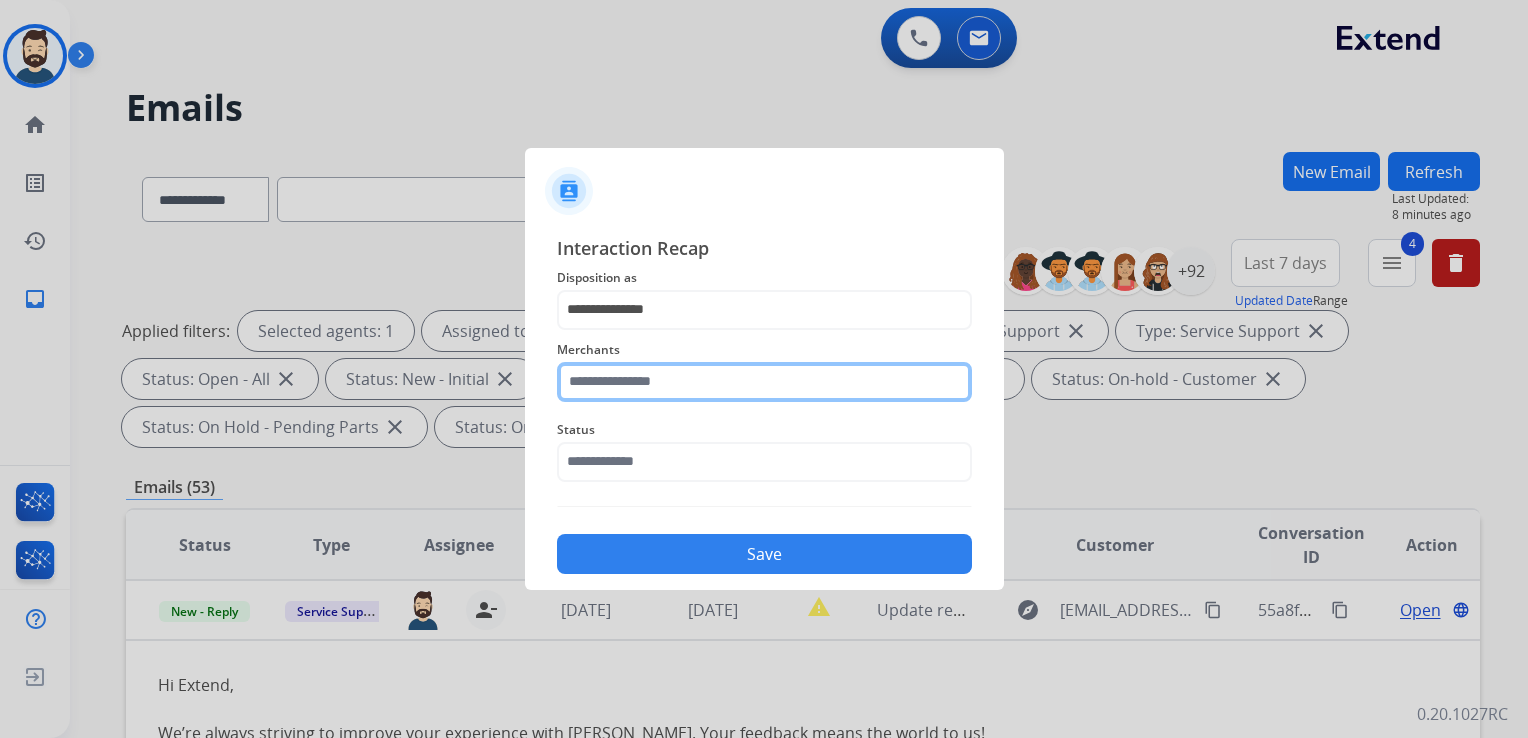 click 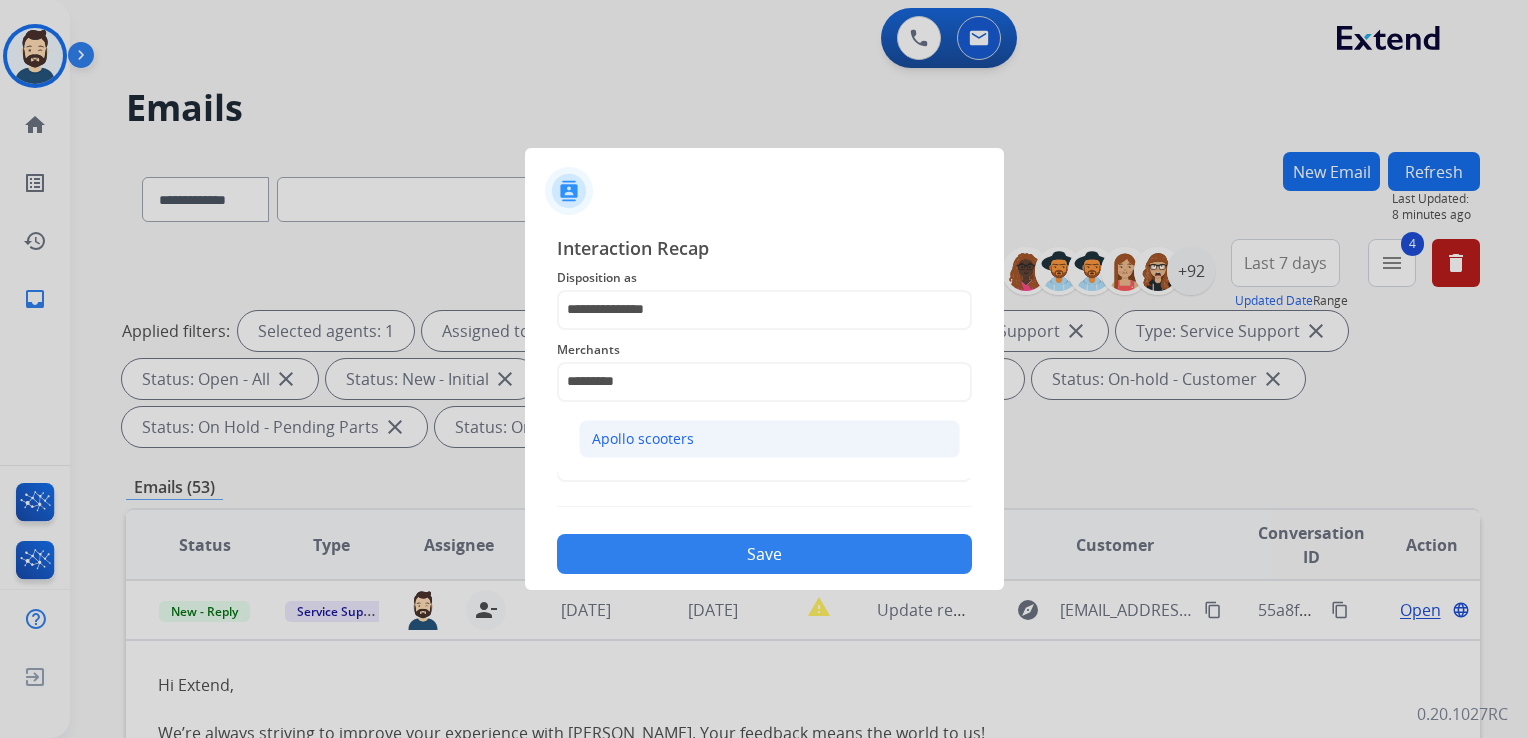 click on "Apollo scooters" 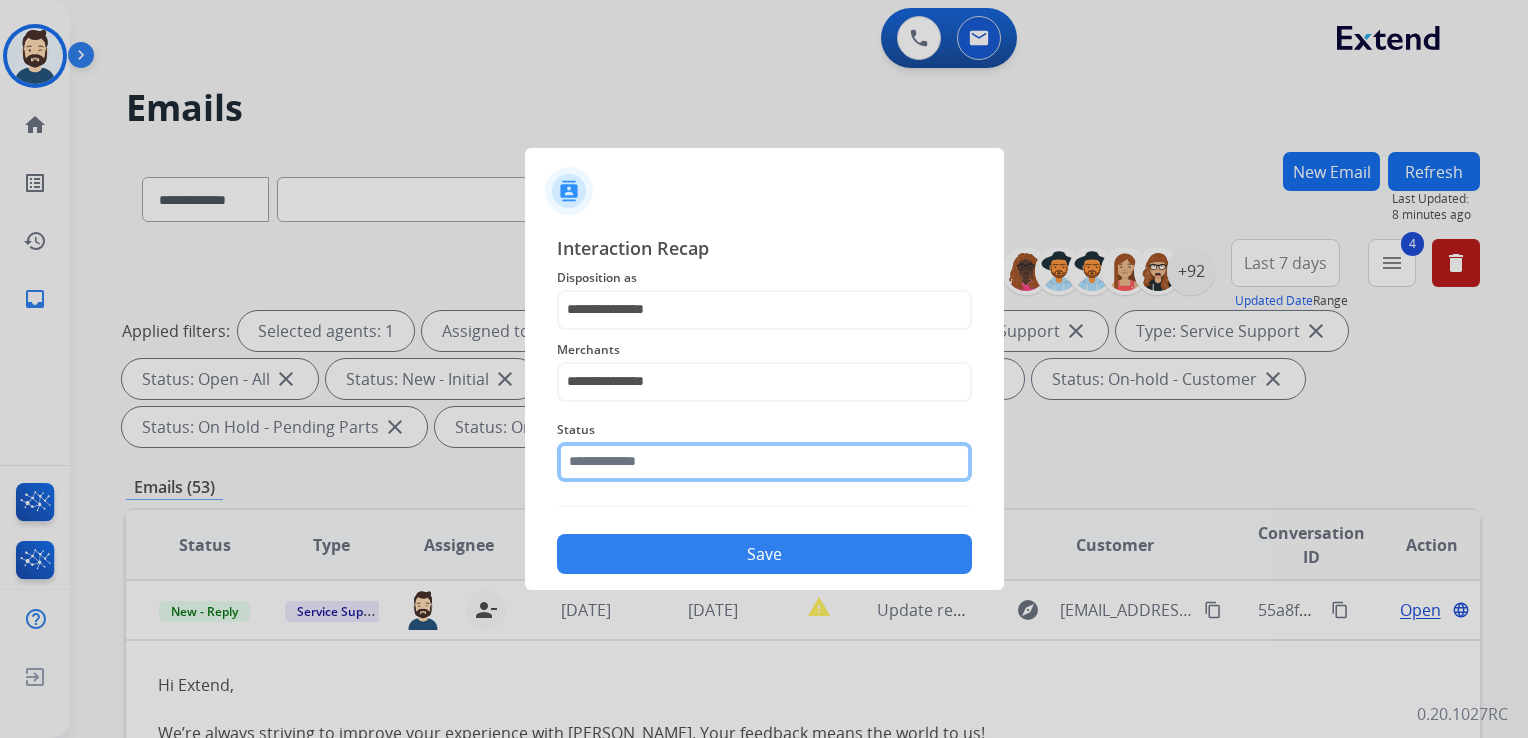 click 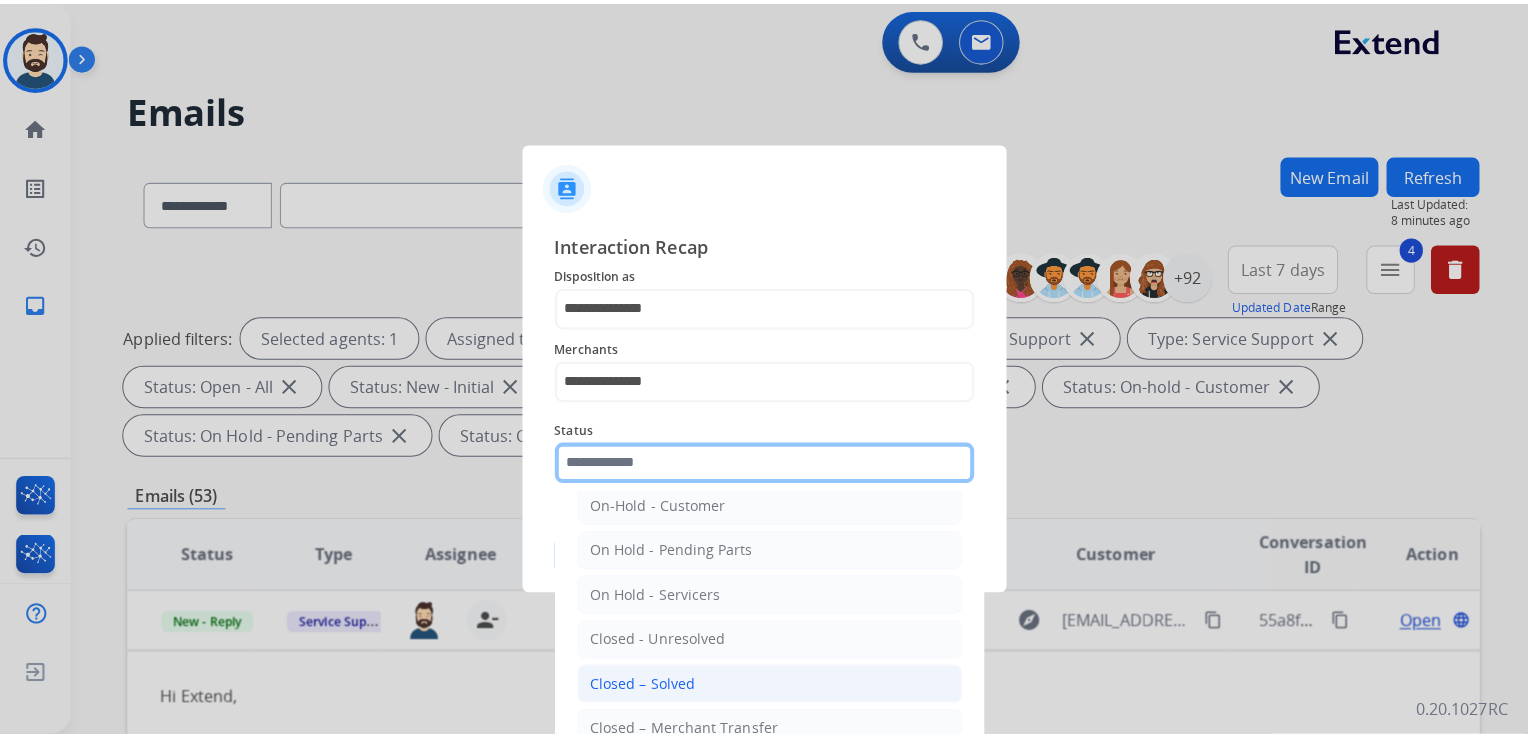 scroll, scrollTop: 116, scrollLeft: 0, axis: vertical 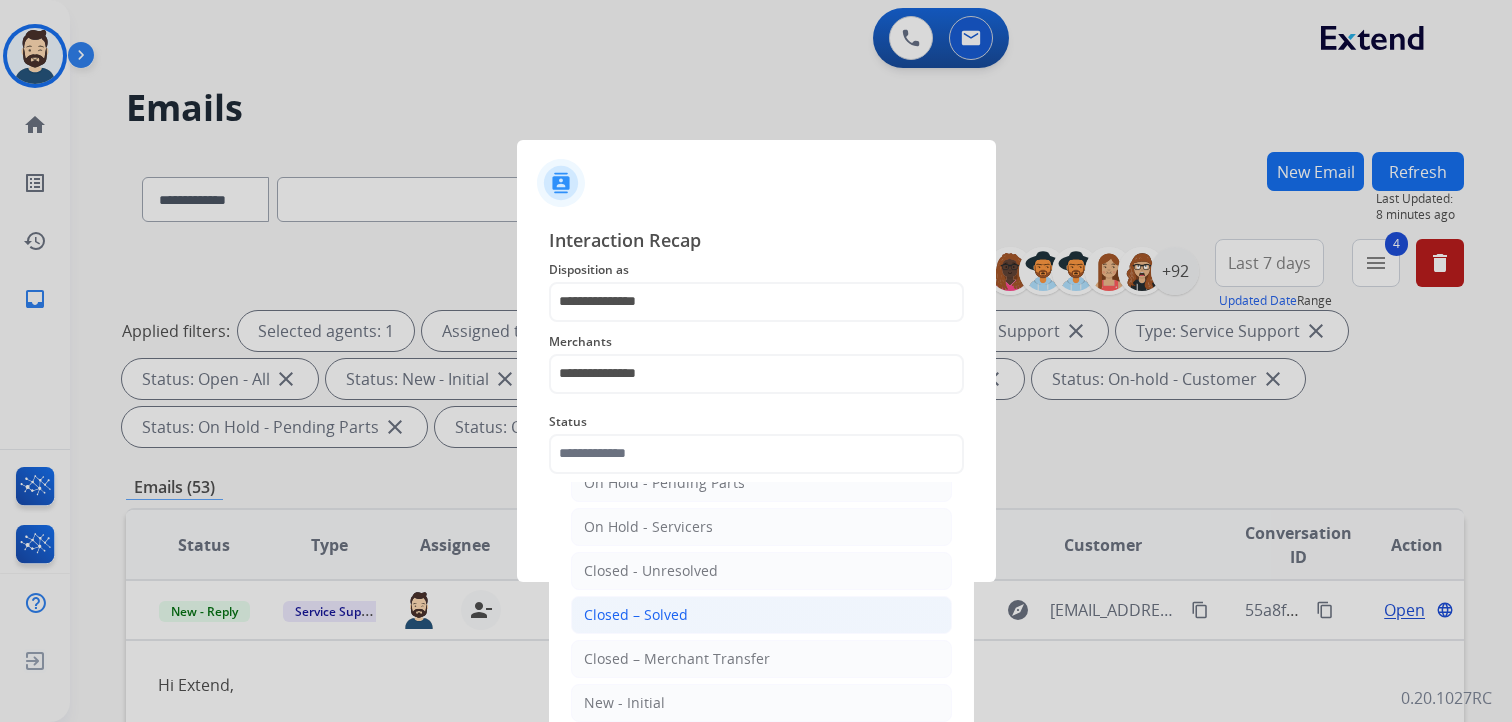 click on "Closed – Solved" 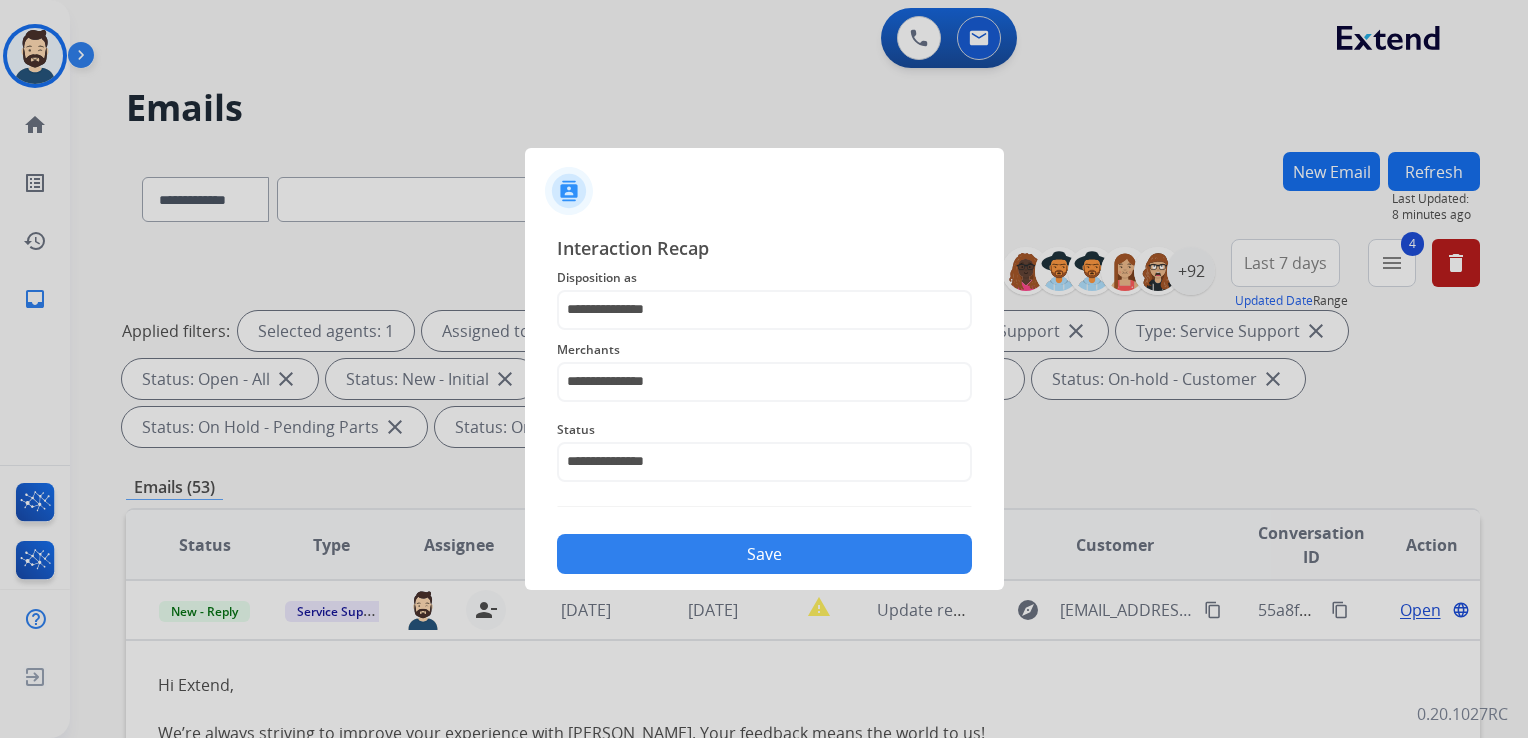 click on "Save" 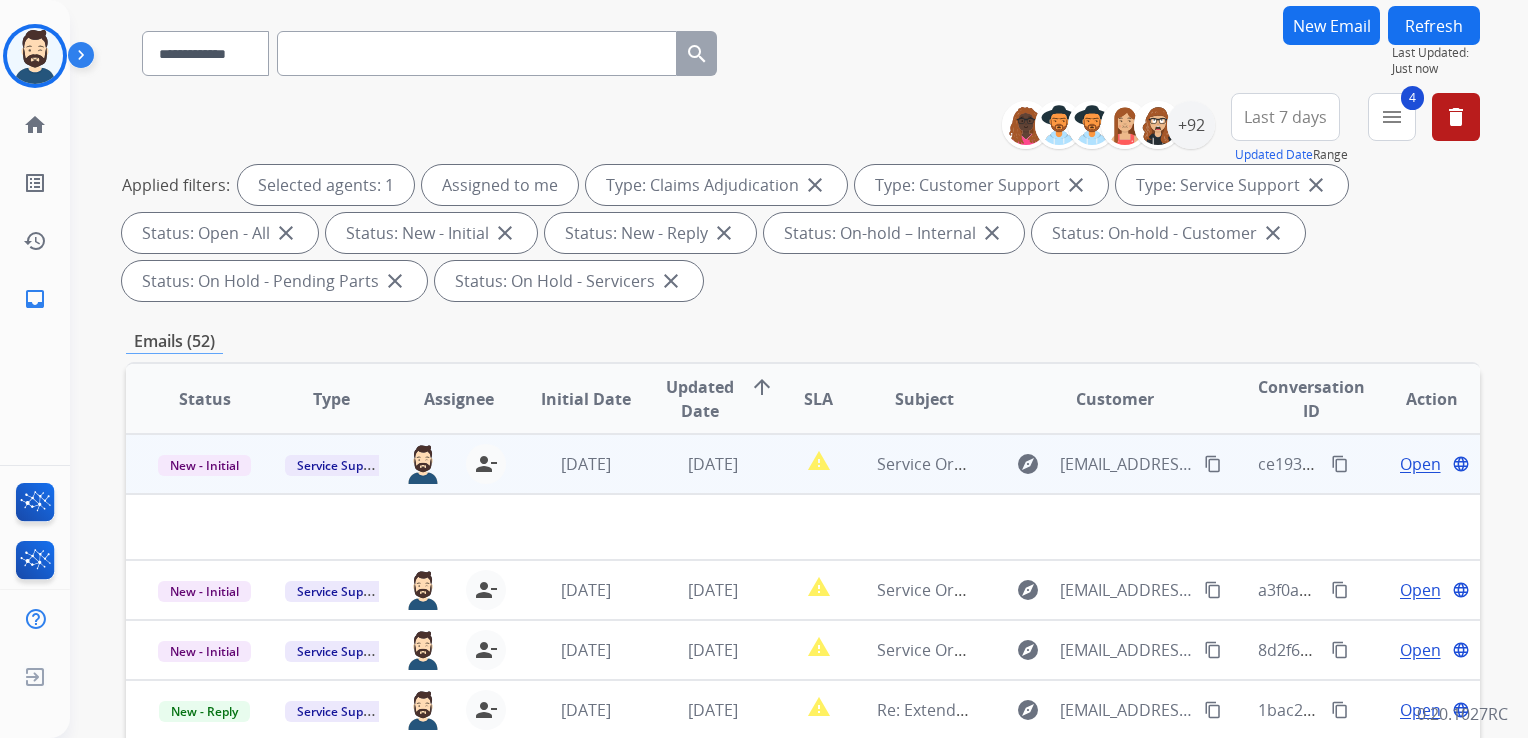scroll, scrollTop: 300, scrollLeft: 0, axis: vertical 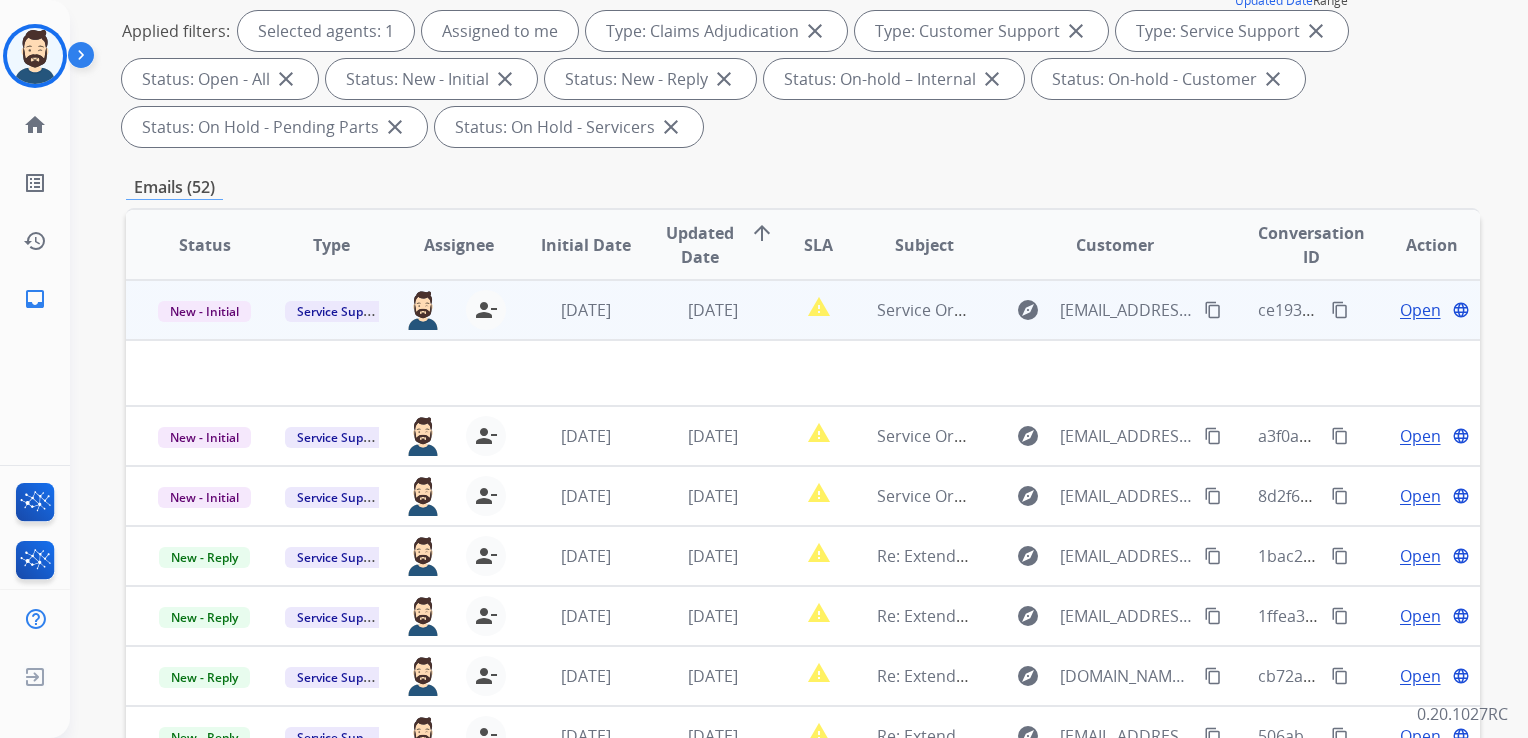 click on "3 days ago" at bounding box center (697, 310) 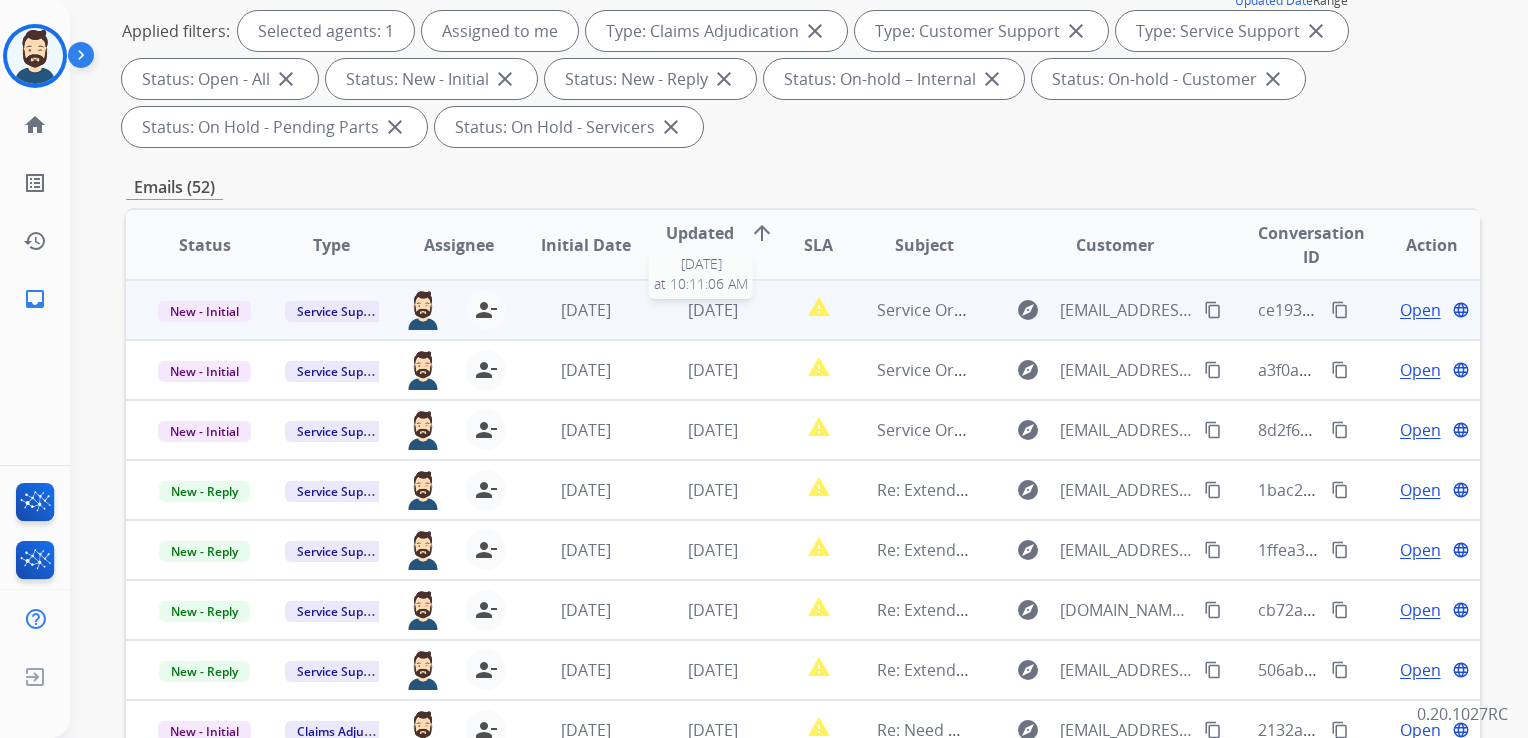 click on "3 days ago" at bounding box center (713, 310) 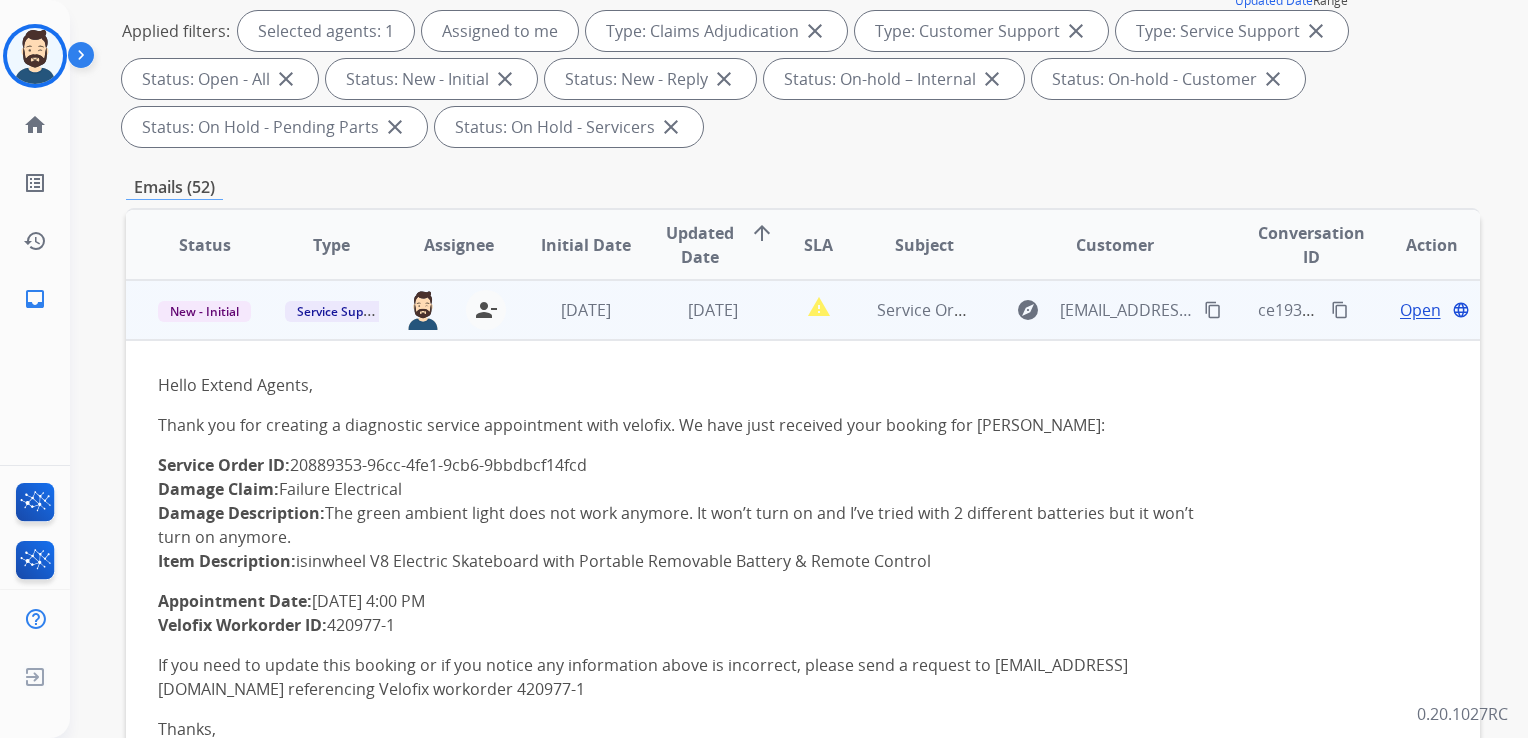 click on "Open" at bounding box center [1420, 310] 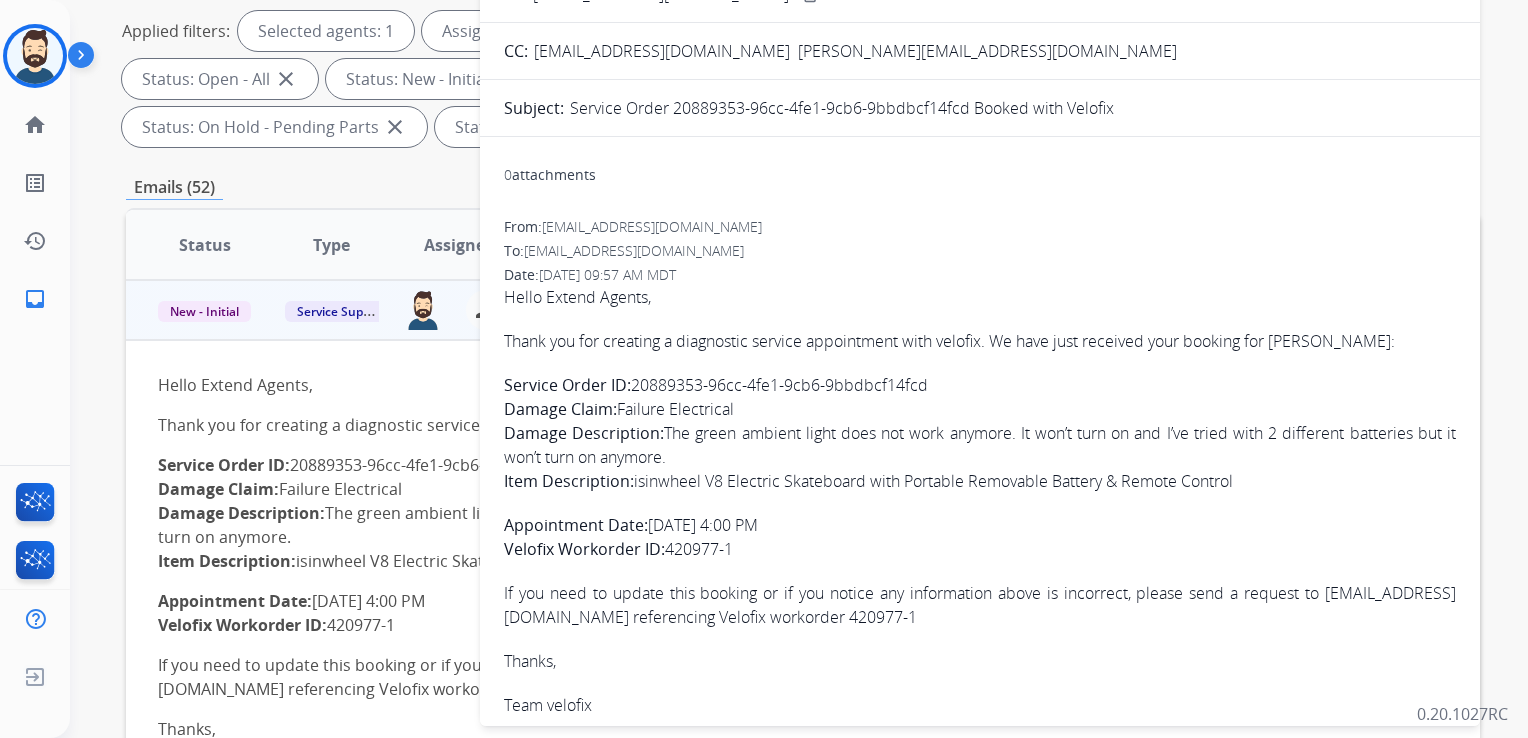 drag, startPoint x: 645, startPoint y: 383, endPoint x: 928, endPoint y: 386, distance: 283.0159 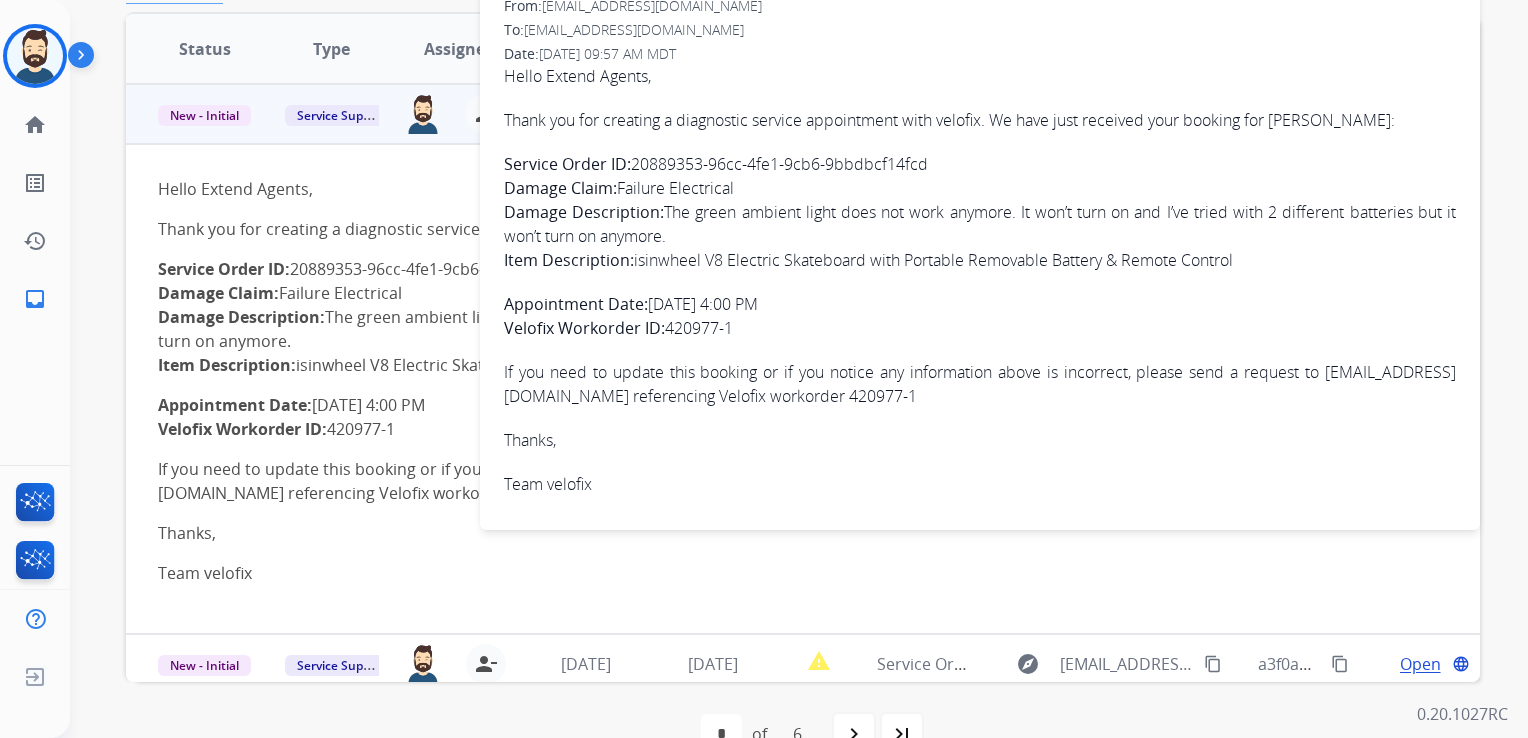 scroll, scrollTop: 500, scrollLeft: 0, axis: vertical 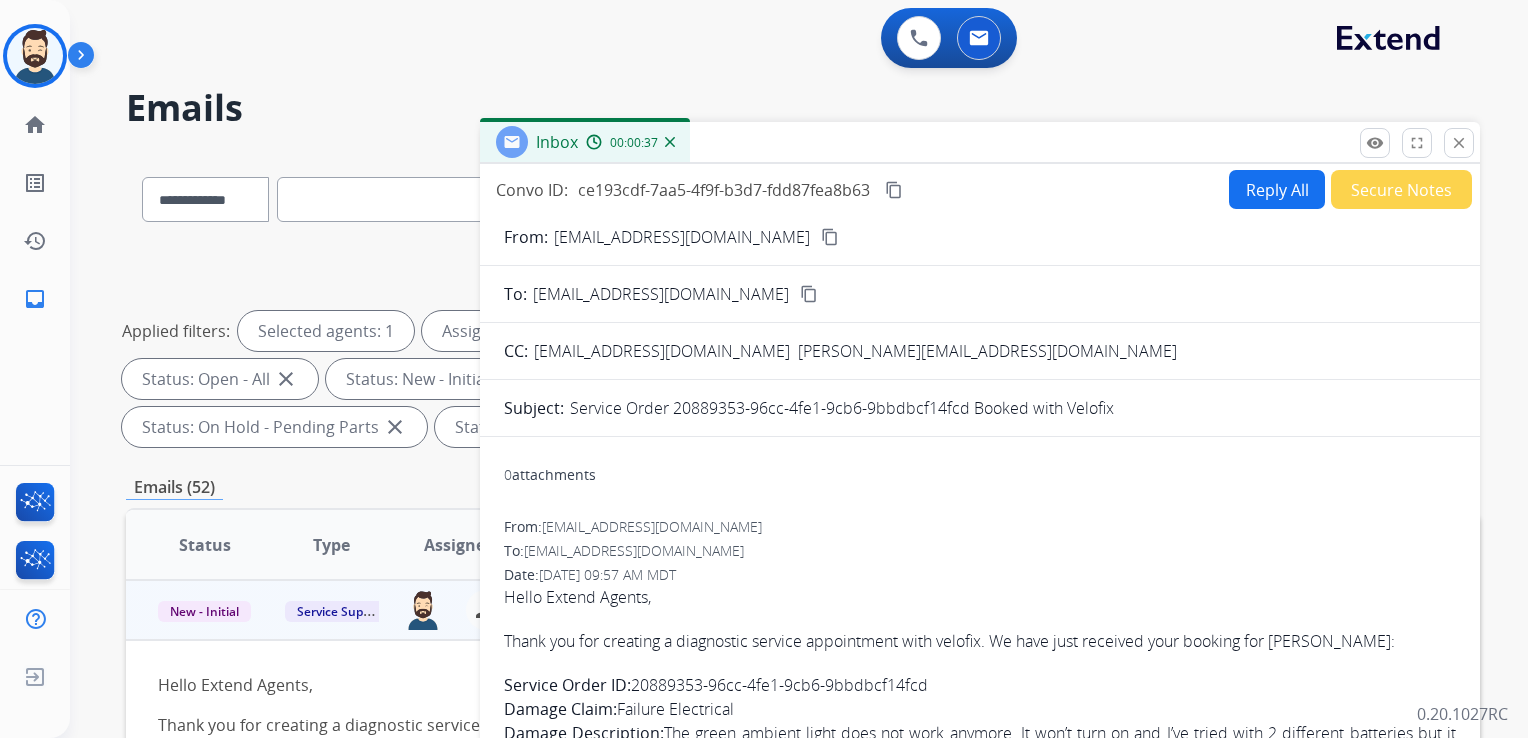 click on "Reply All" at bounding box center [1277, 189] 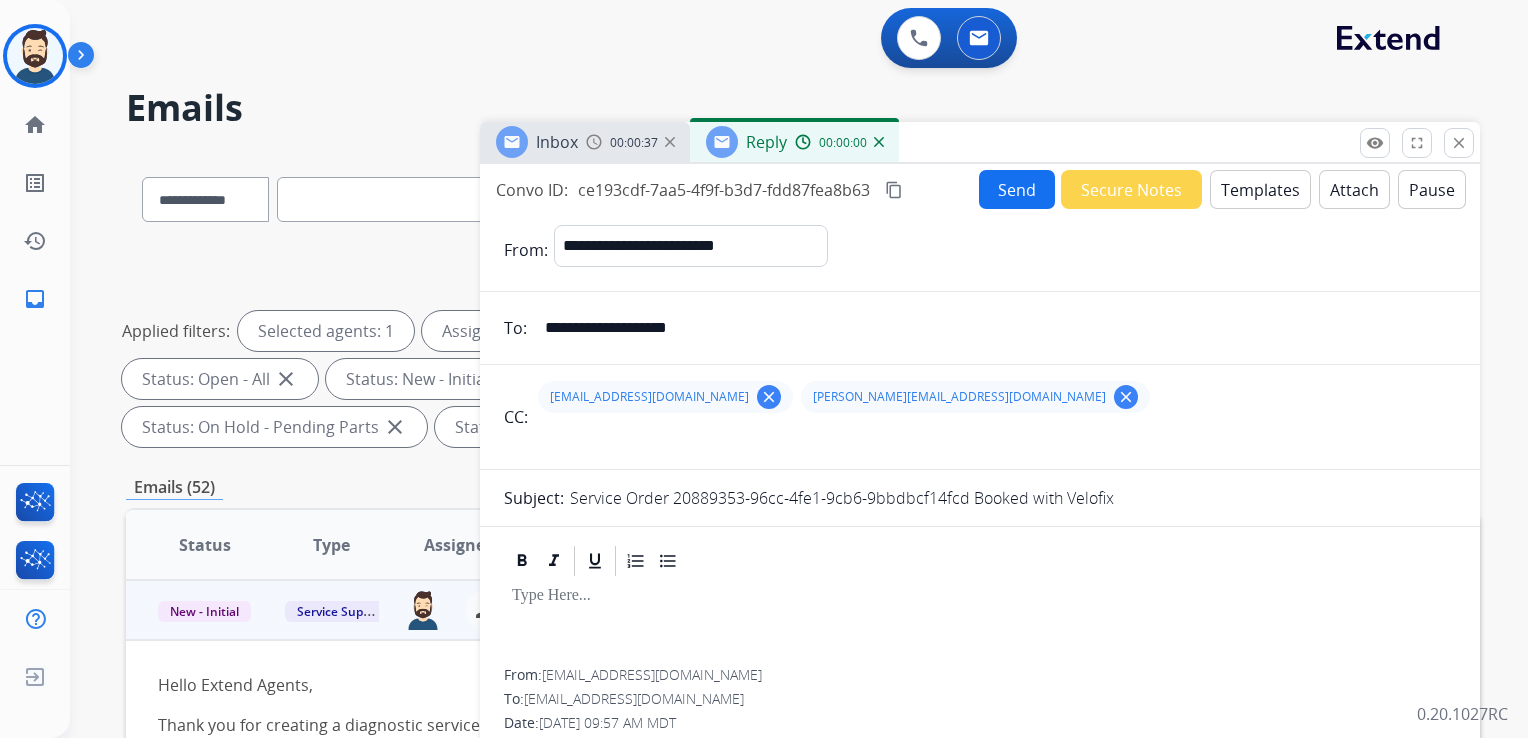 click on "Templates" at bounding box center (1260, 189) 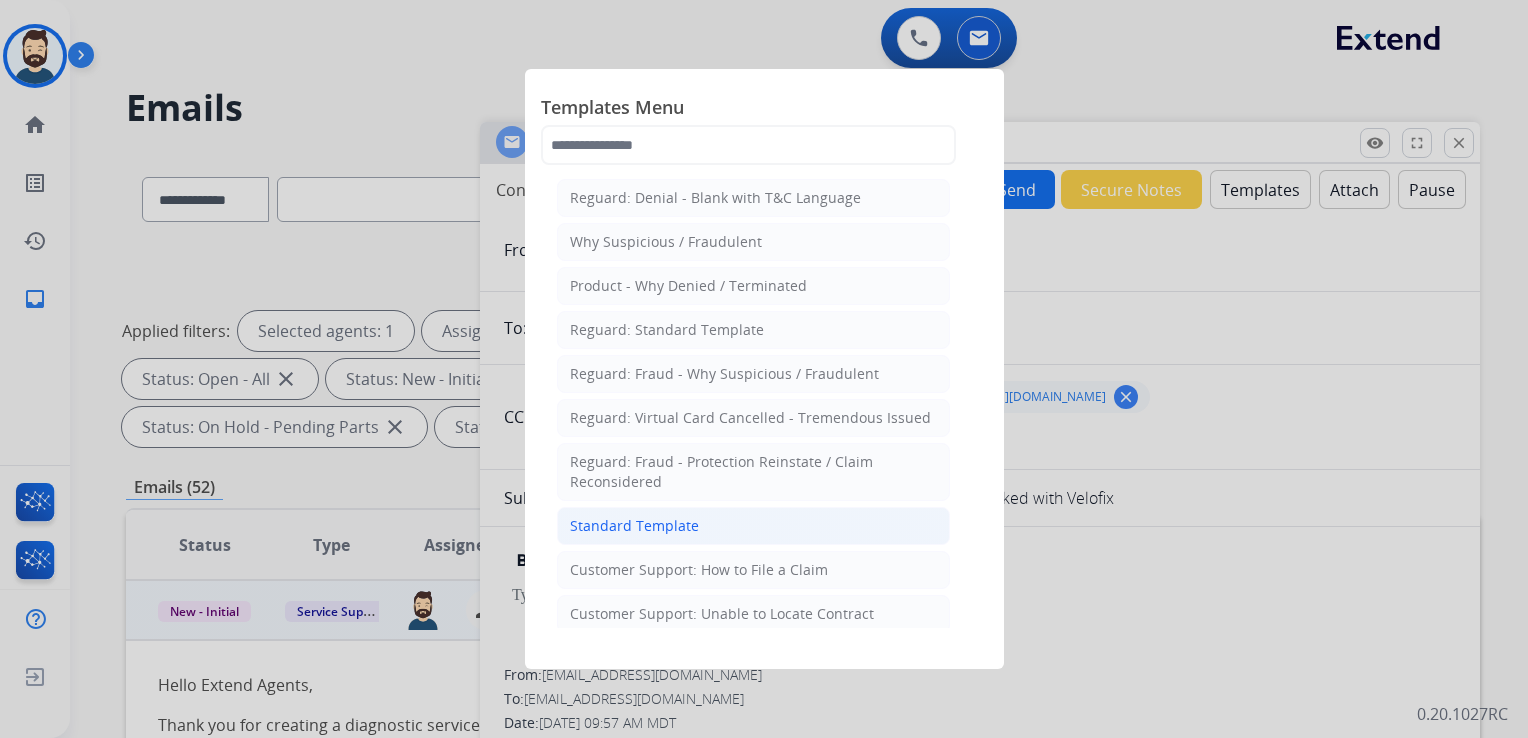 click on "Standard Template" 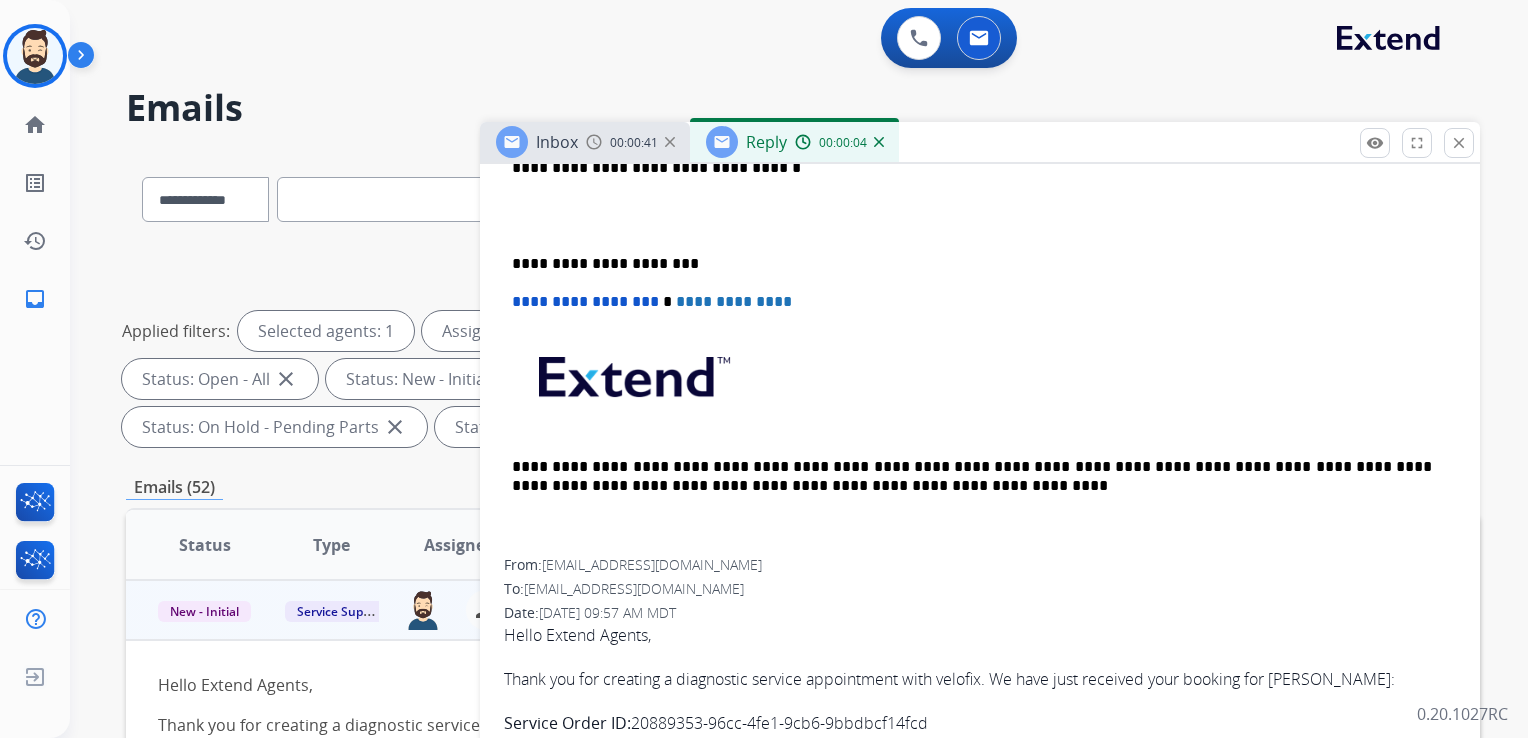 scroll, scrollTop: 896, scrollLeft: 0, axis: vertical 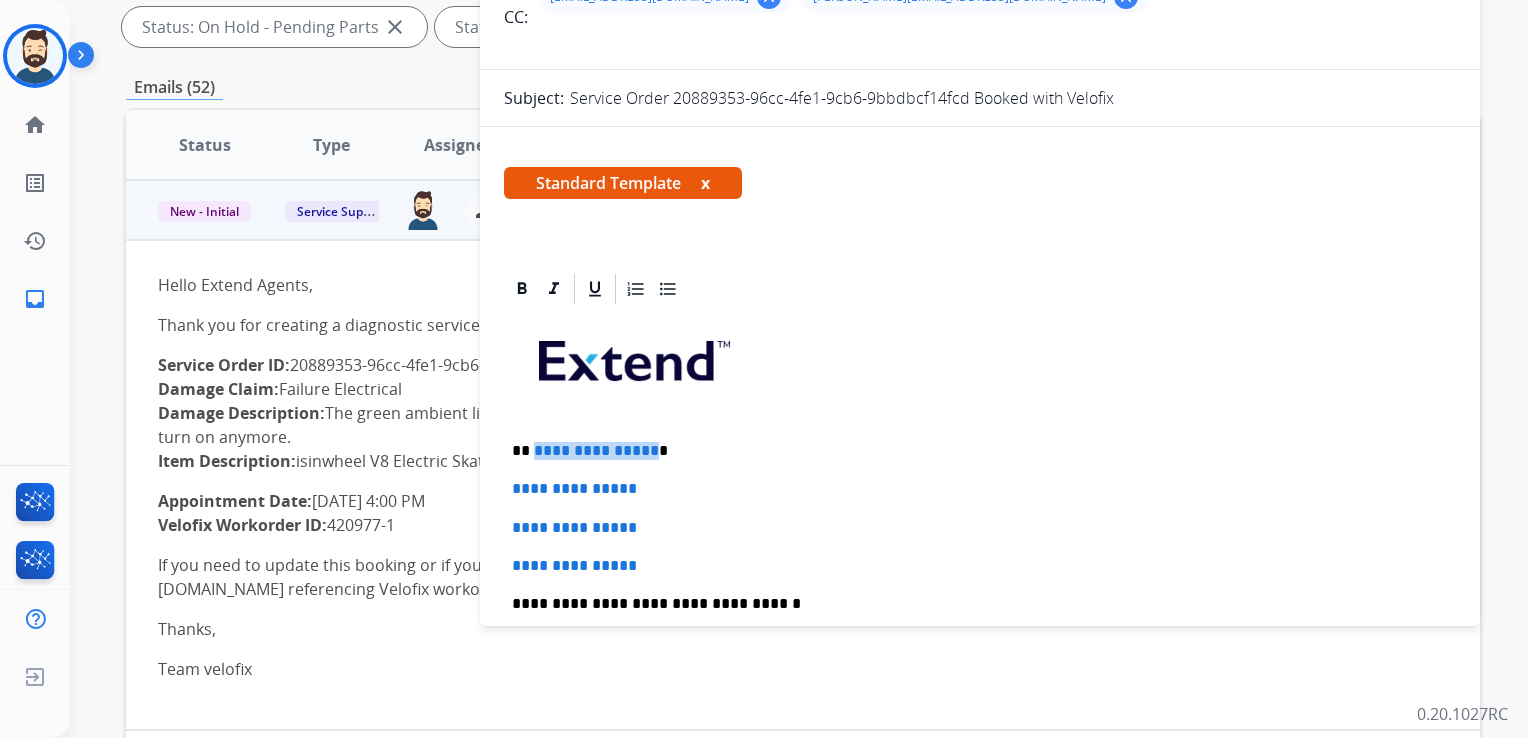 drag, startPoint x: 532, startPoint y: 450, endPoint x: 646, endPoint y: 448, distance: 114.01754 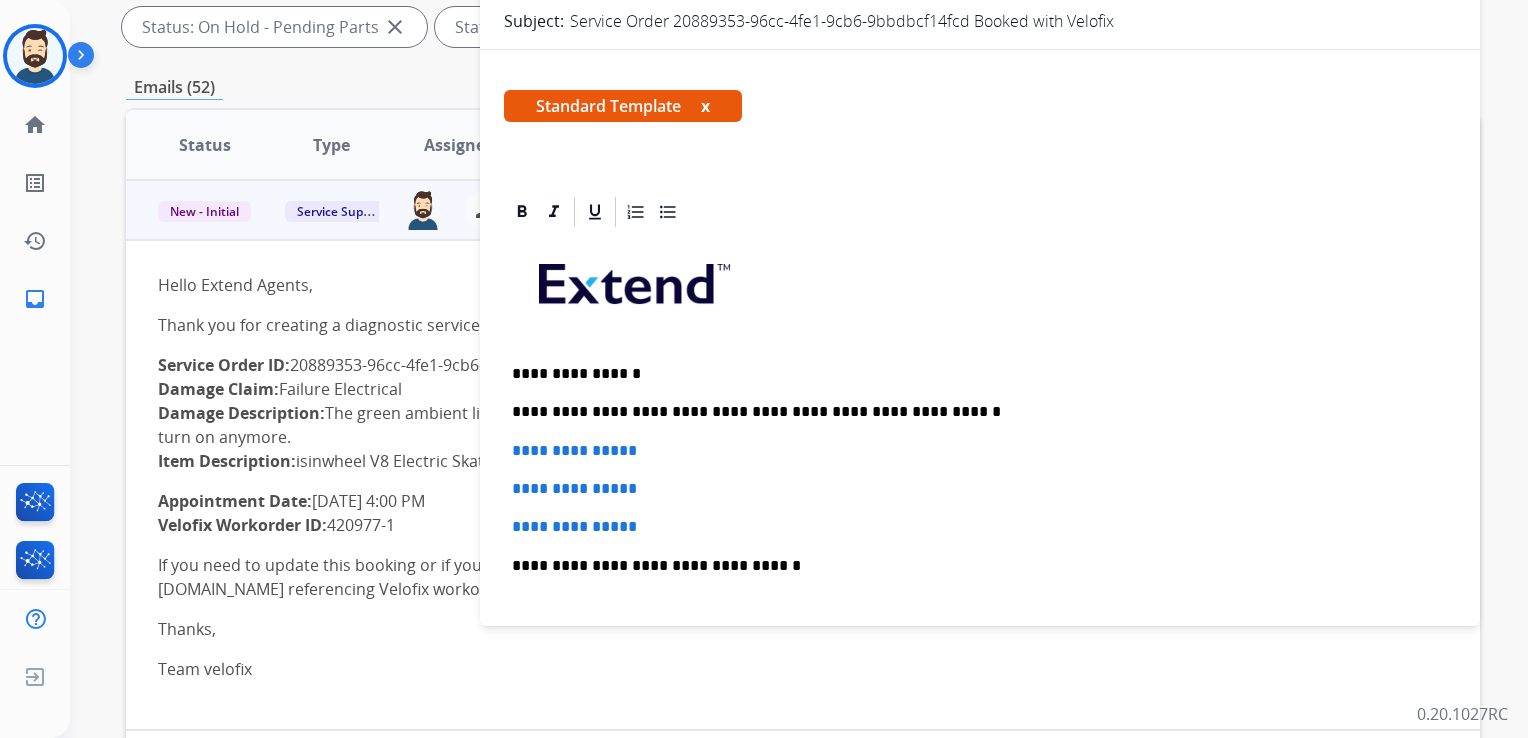 scroll, scrollTop: 200, scrollLeft: 0, axis: vertical 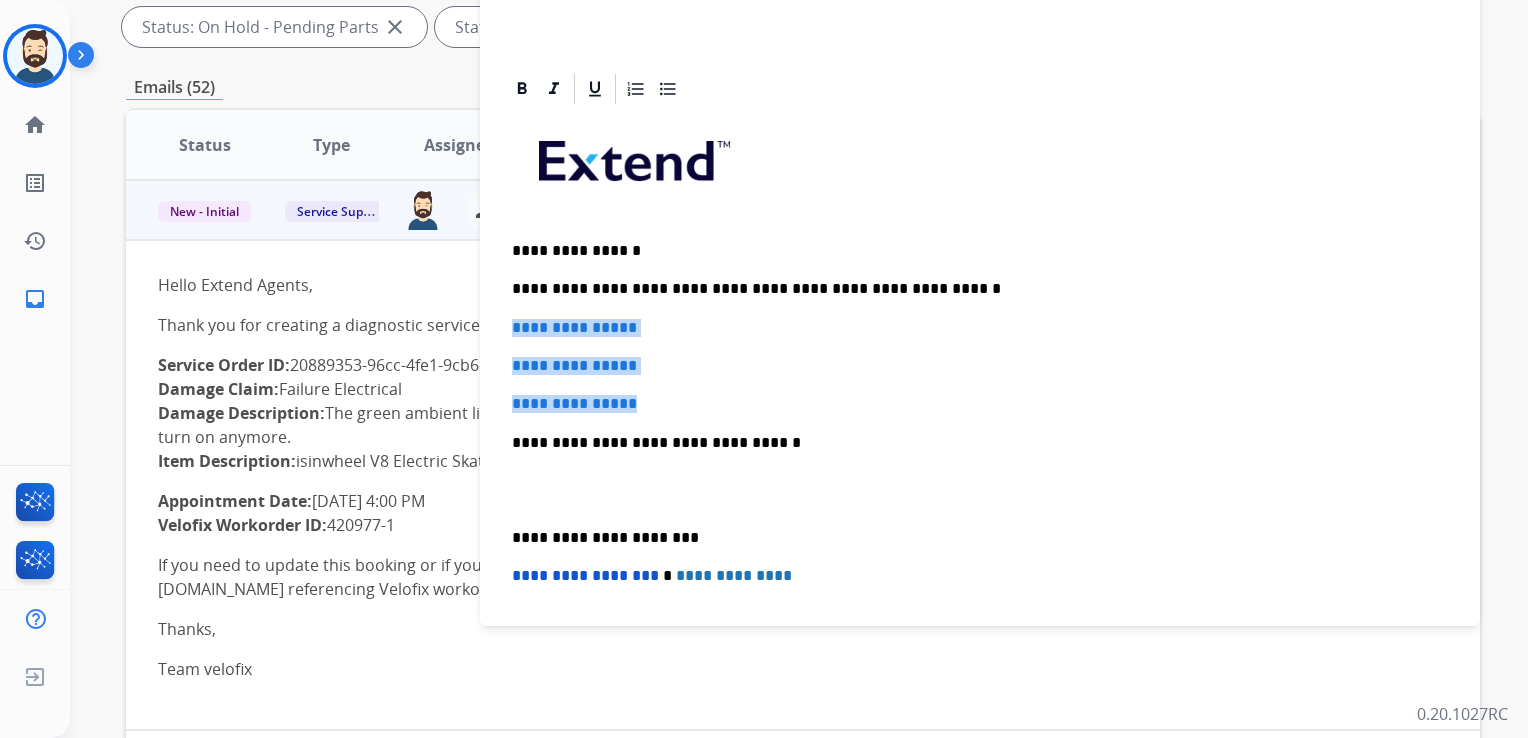 drag, startPoint x: 512, startPoint y: 327, endPoint x: 677, endPoint y: 394, distance: 178.08424 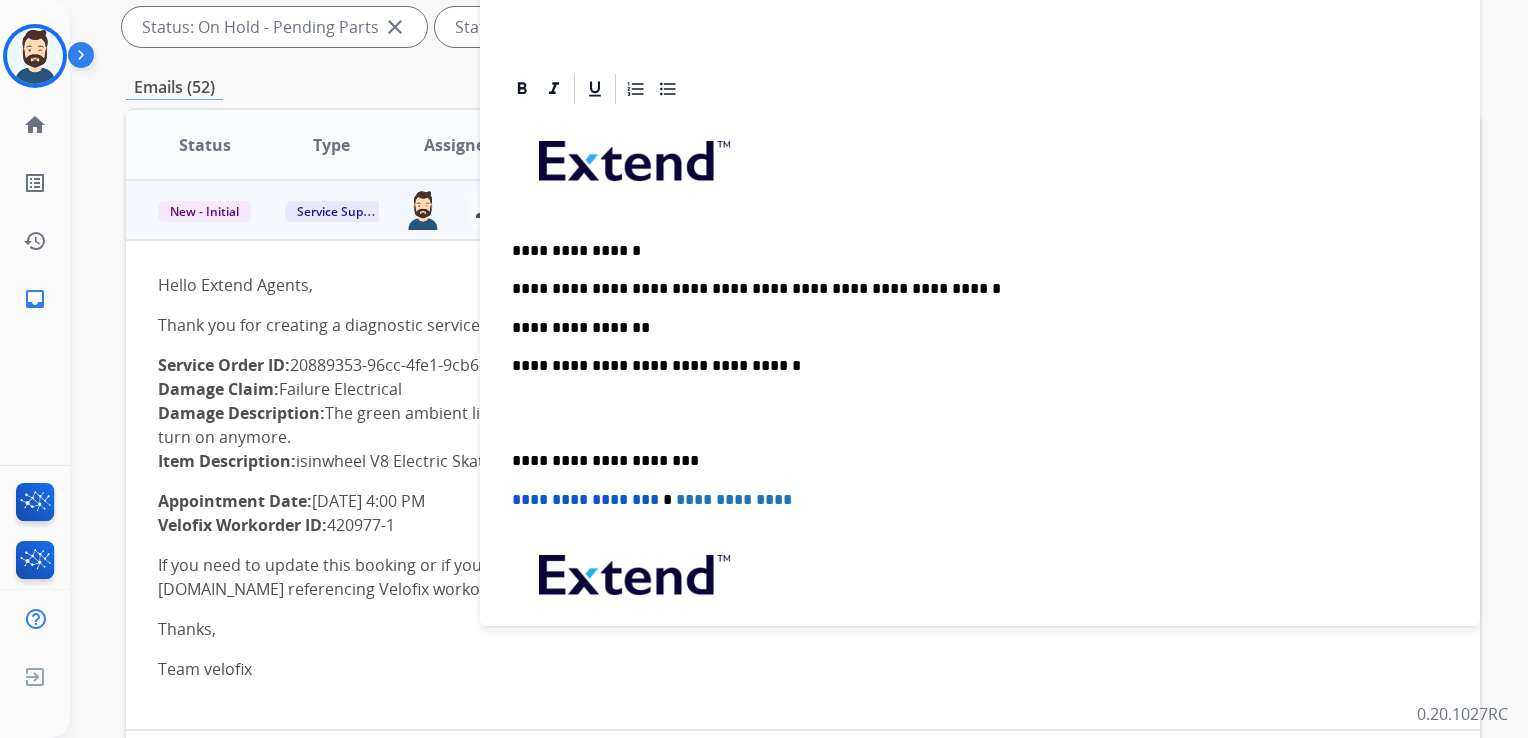 click on "**********" at bounding box center (972, 366) 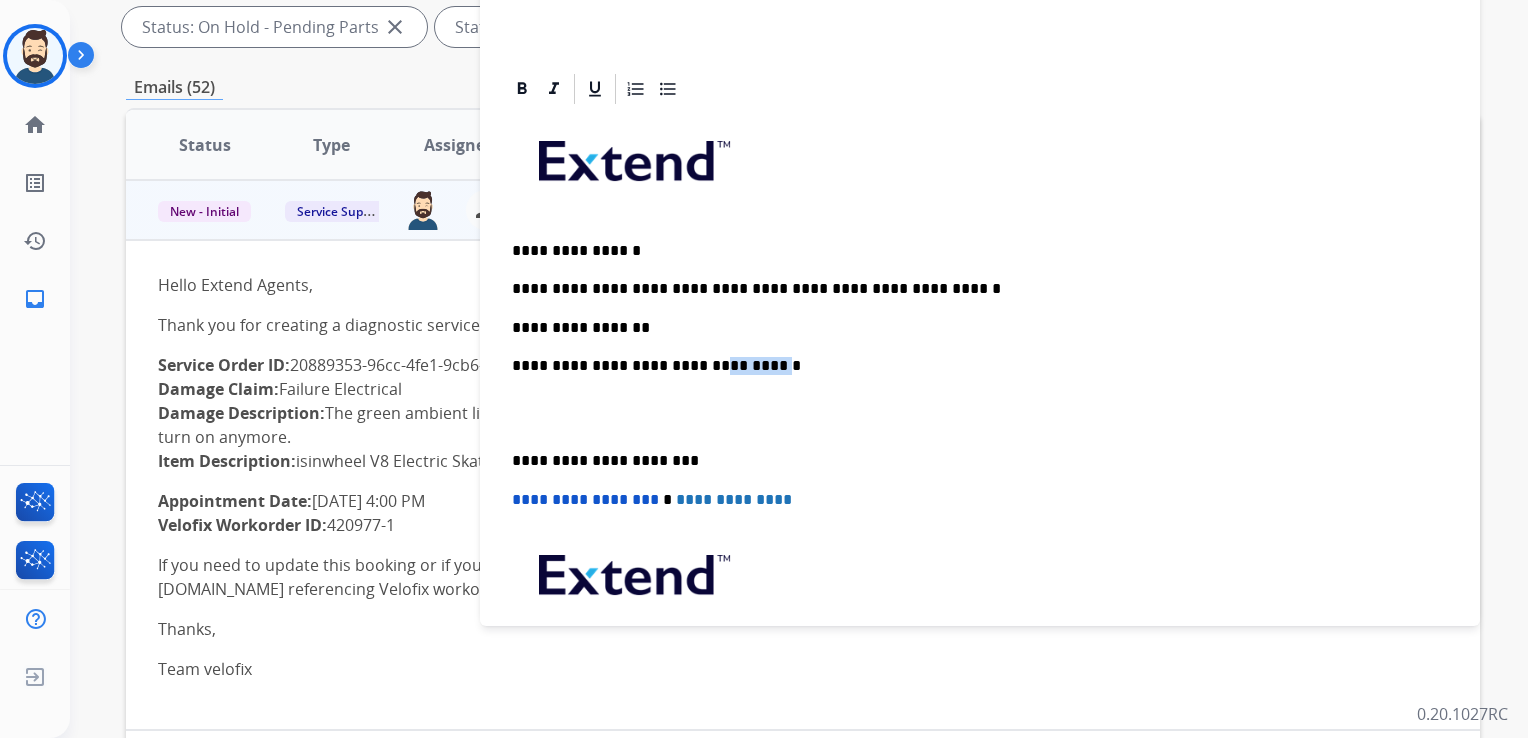 click on "**********" at bounding box center (972, 366) 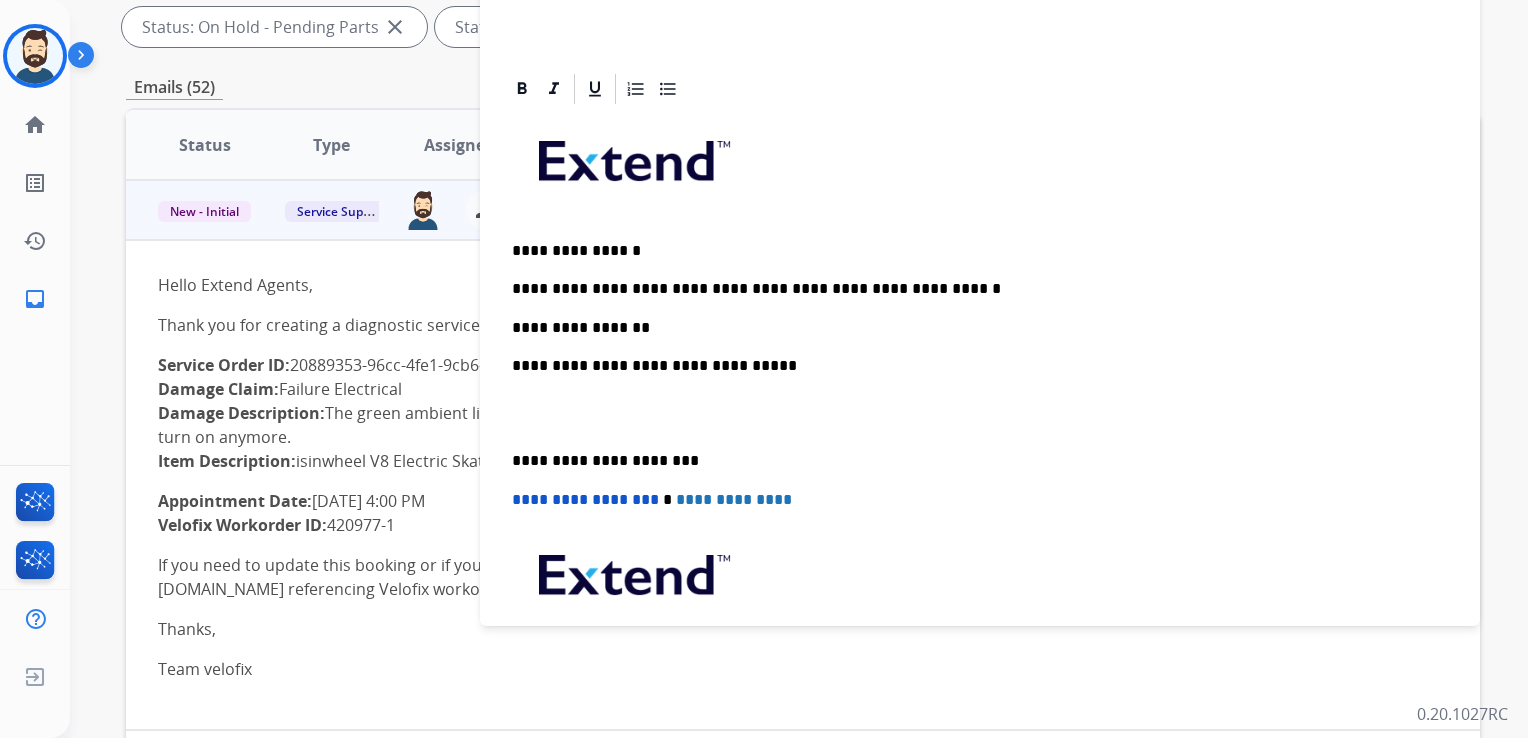 click on "**********" at bounding box center (972, 461) 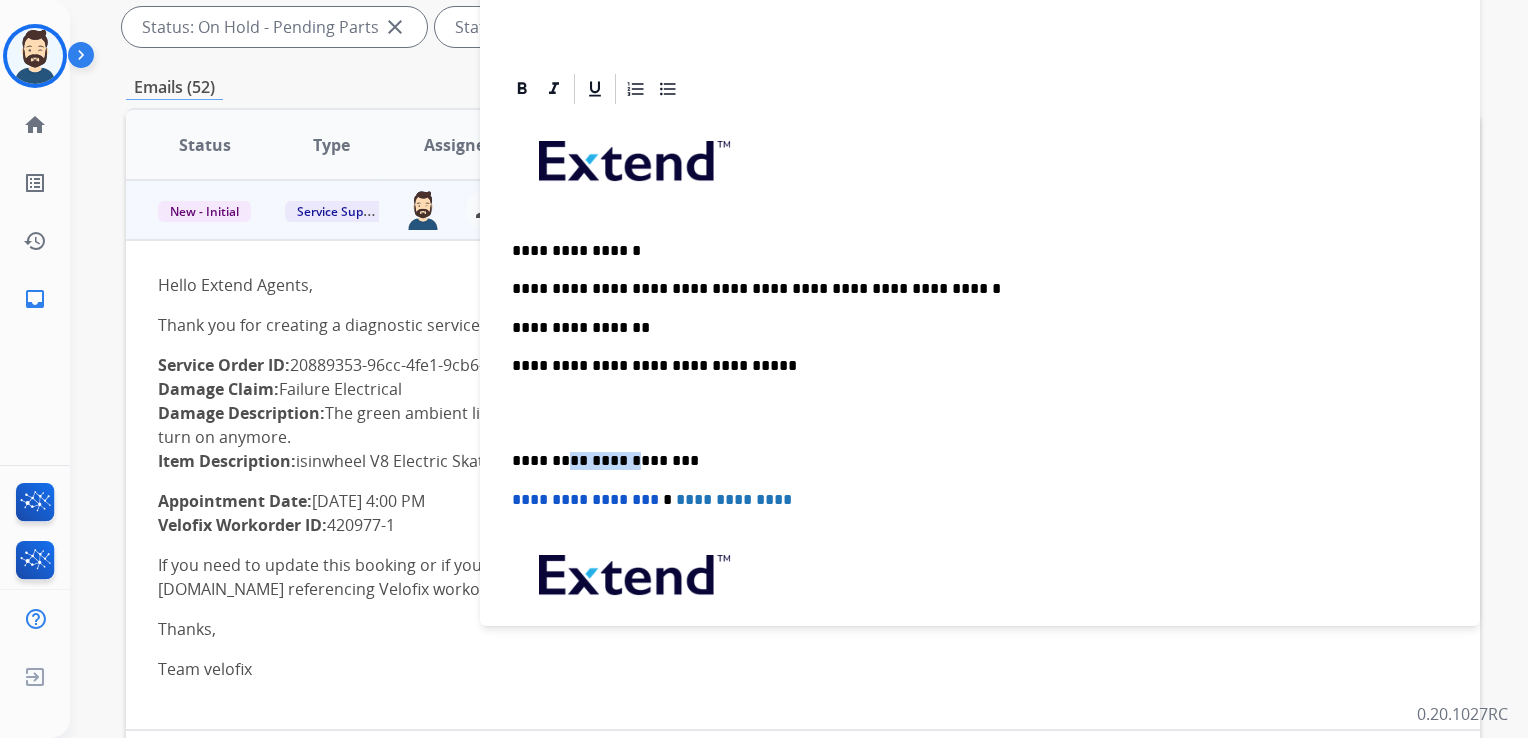 click on "**********" at bounding box center (972, 461) 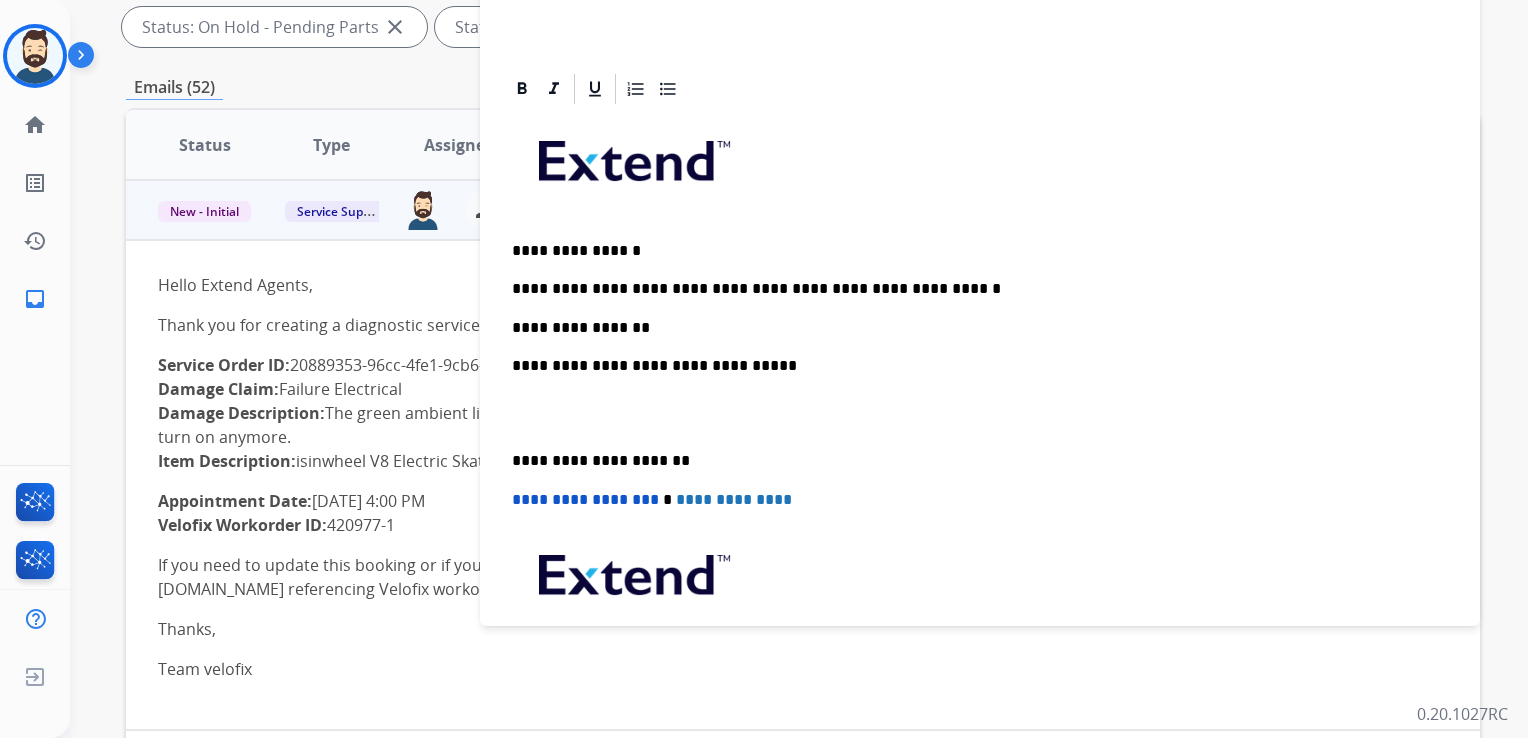 click on "**********" at bounding box center (585, 499) 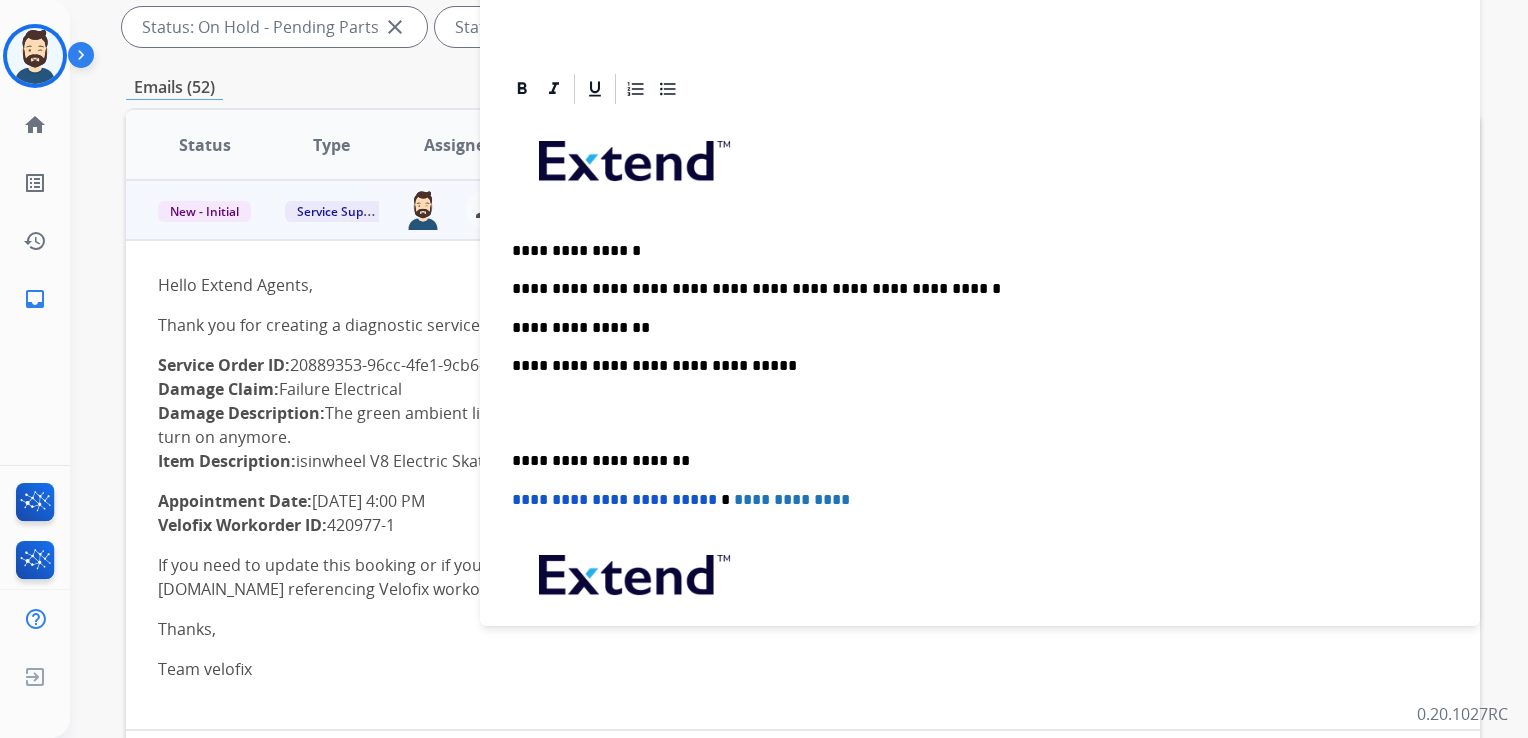 scroll, scrollTop: 0, scrollLeft: 0, axis: both 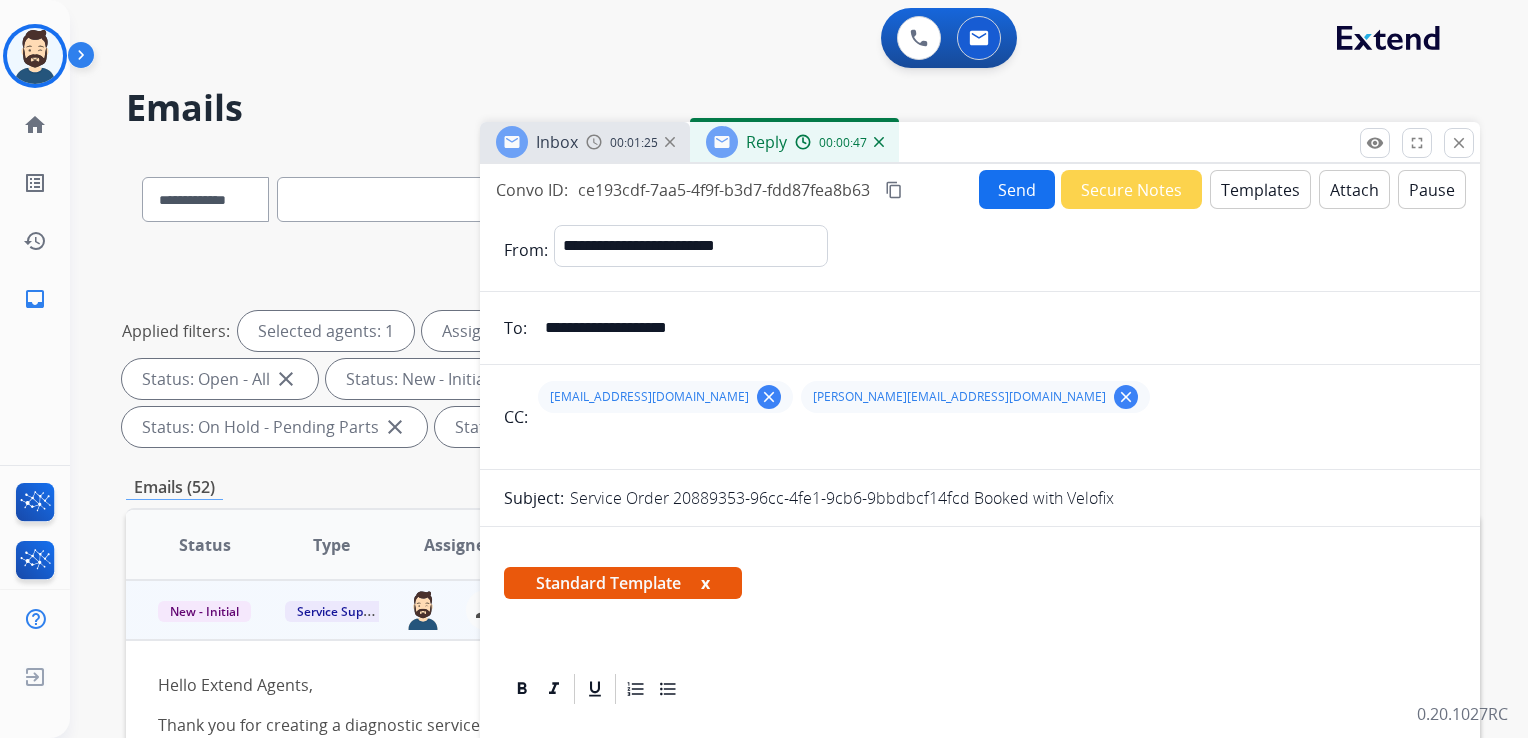 click on "Send" at bounding box center [1017, 189] 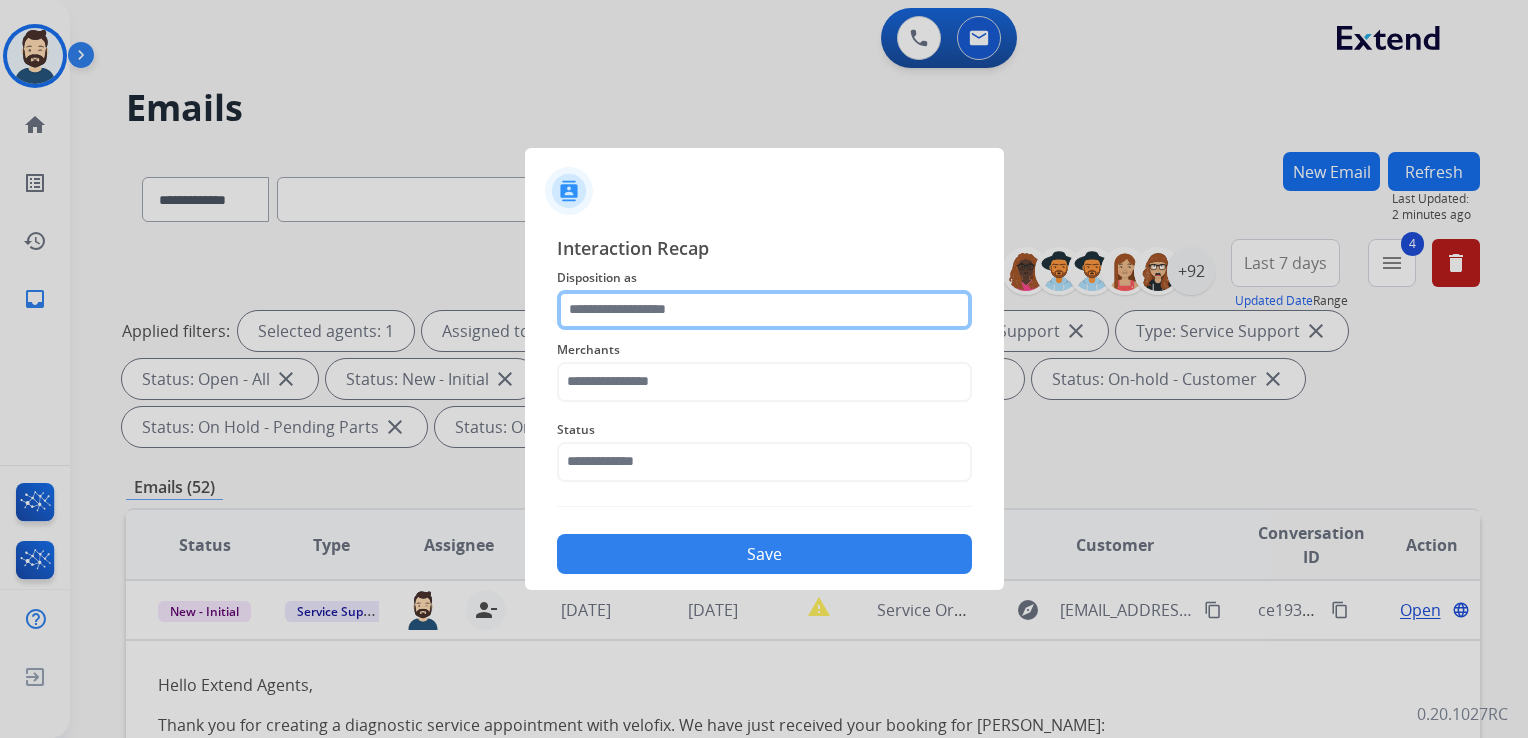 click 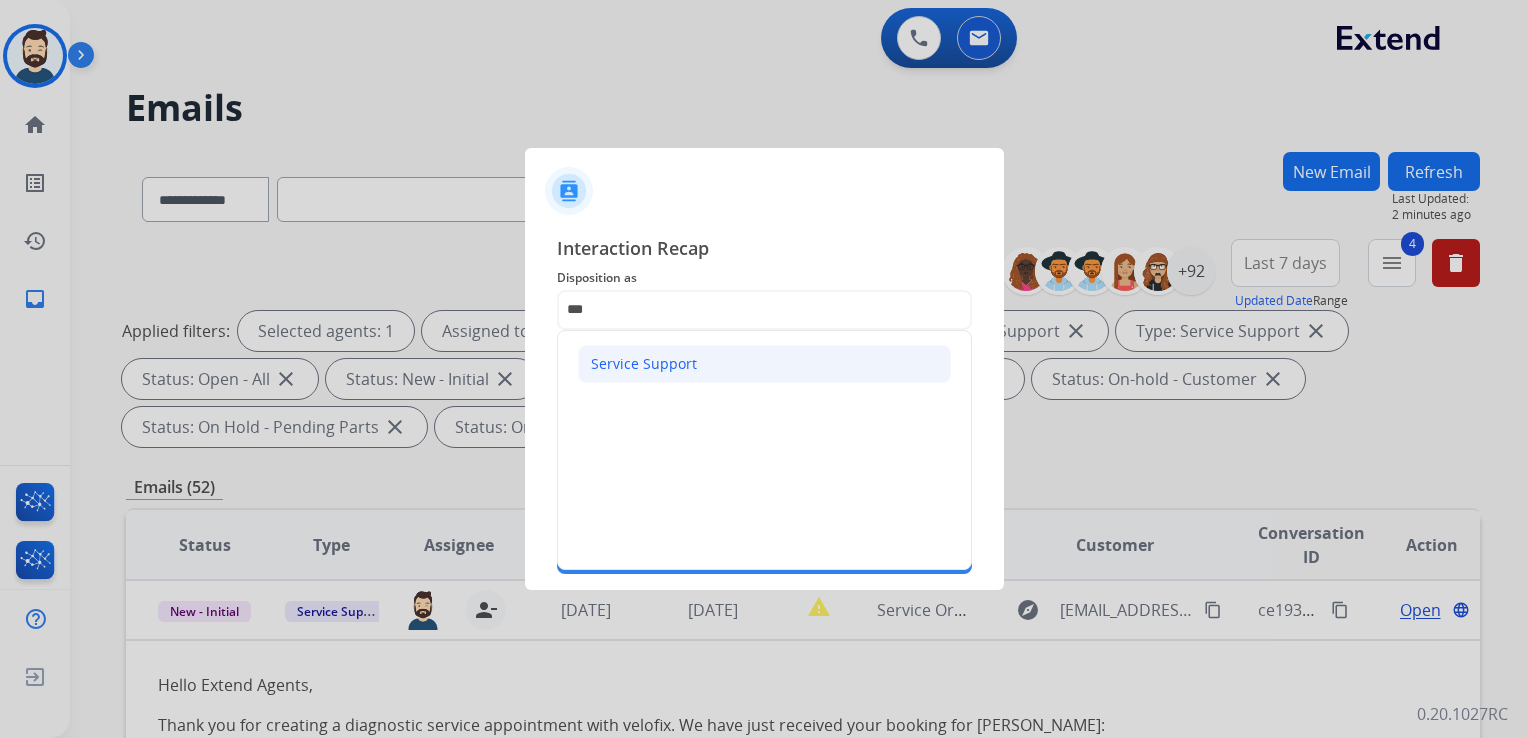 click on "Service Support" 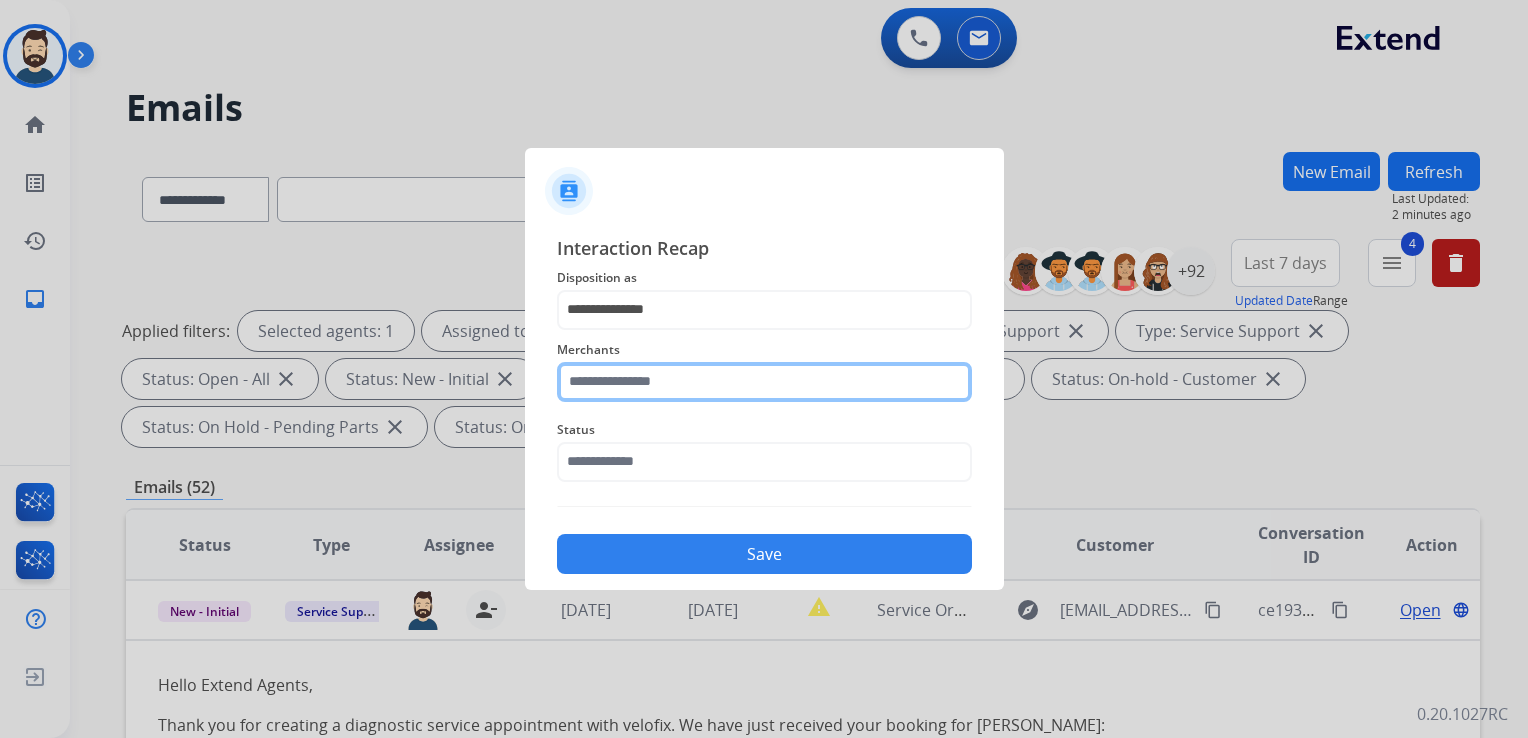 click 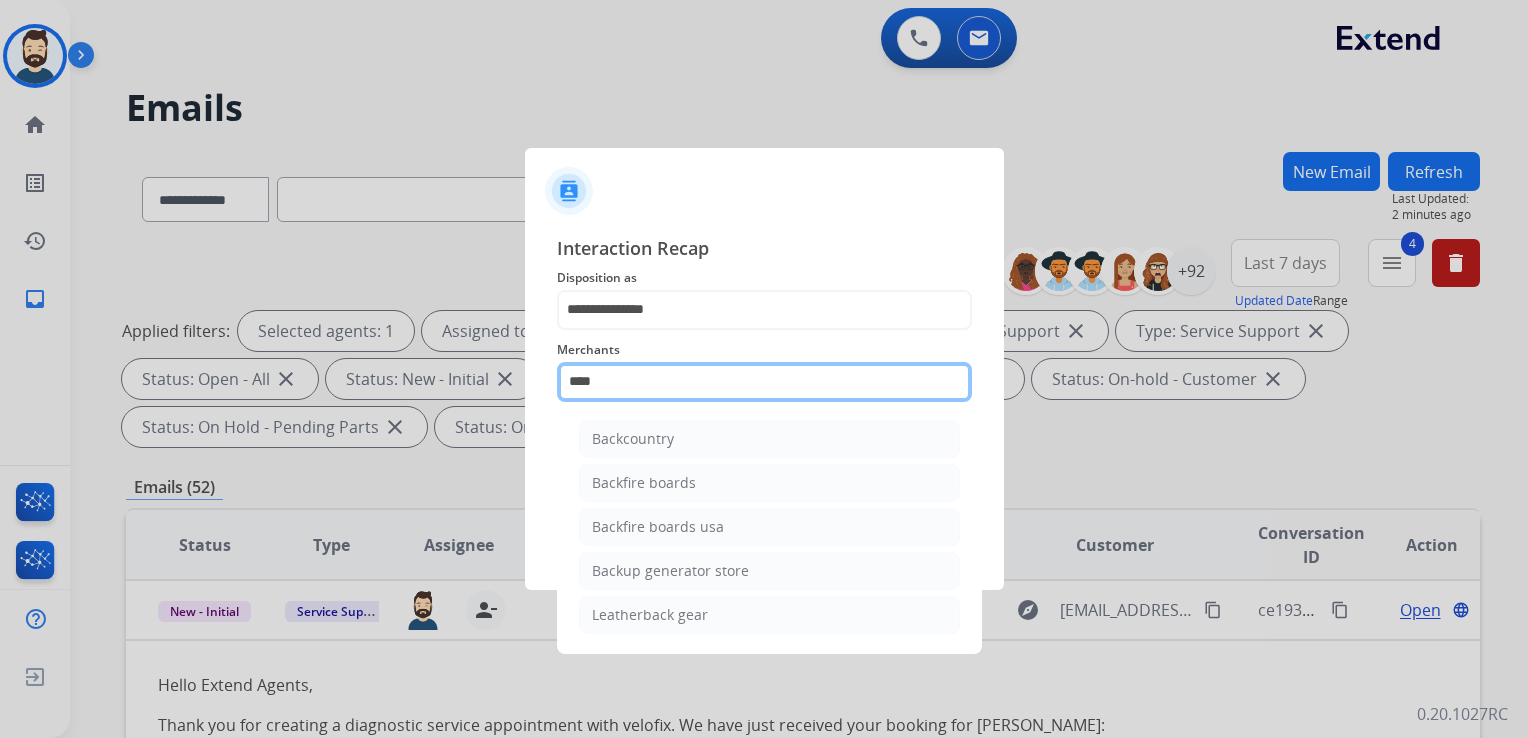 click on "****" 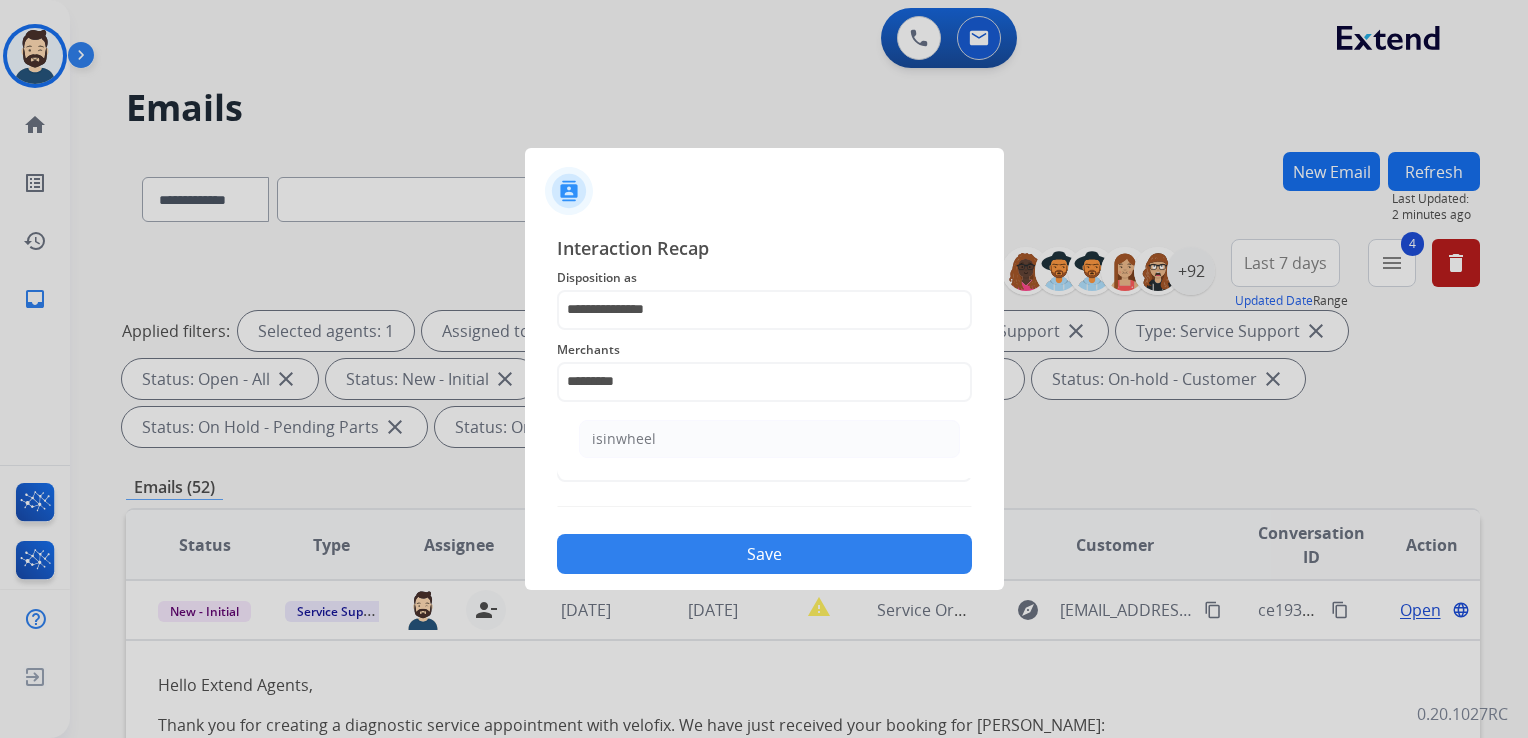 click on "isinwheel" 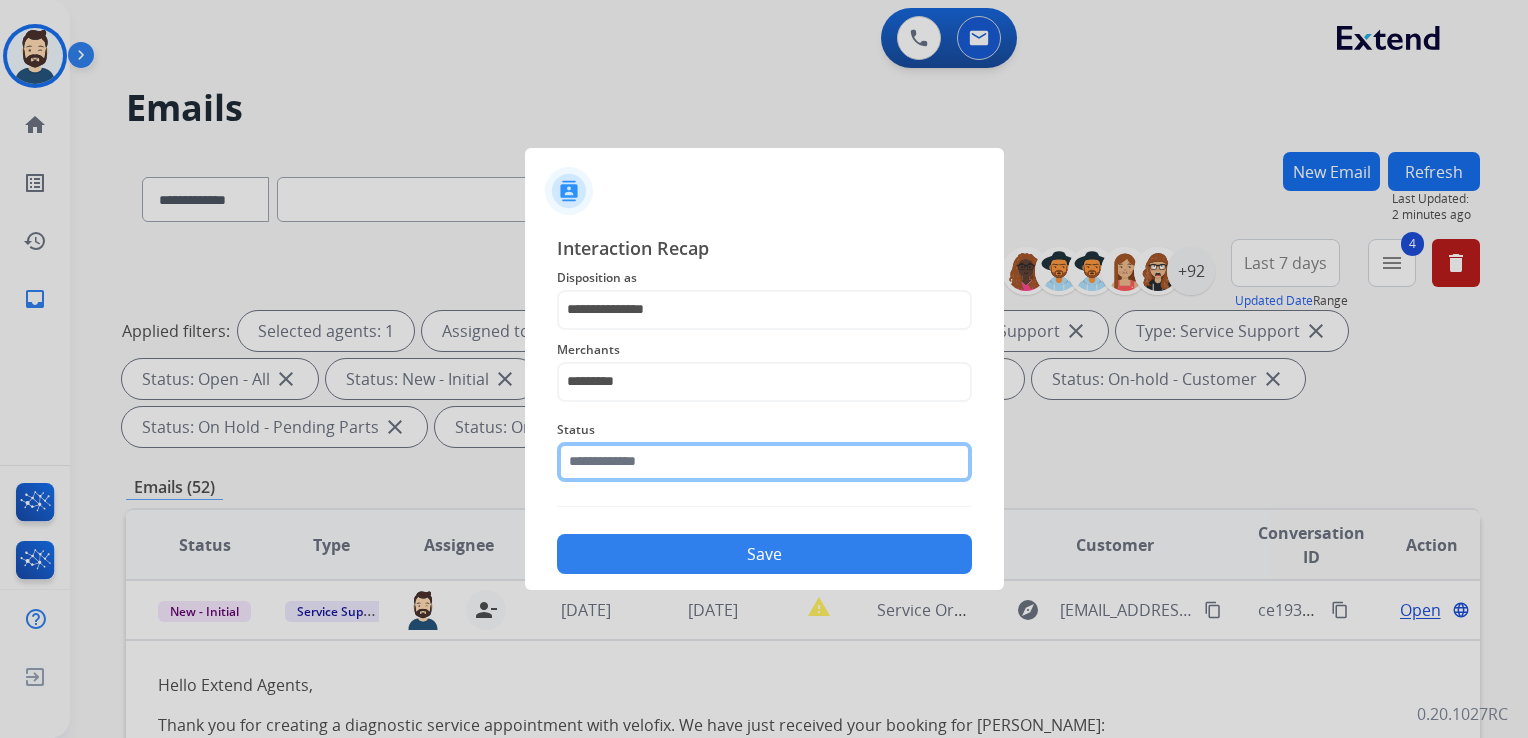 click 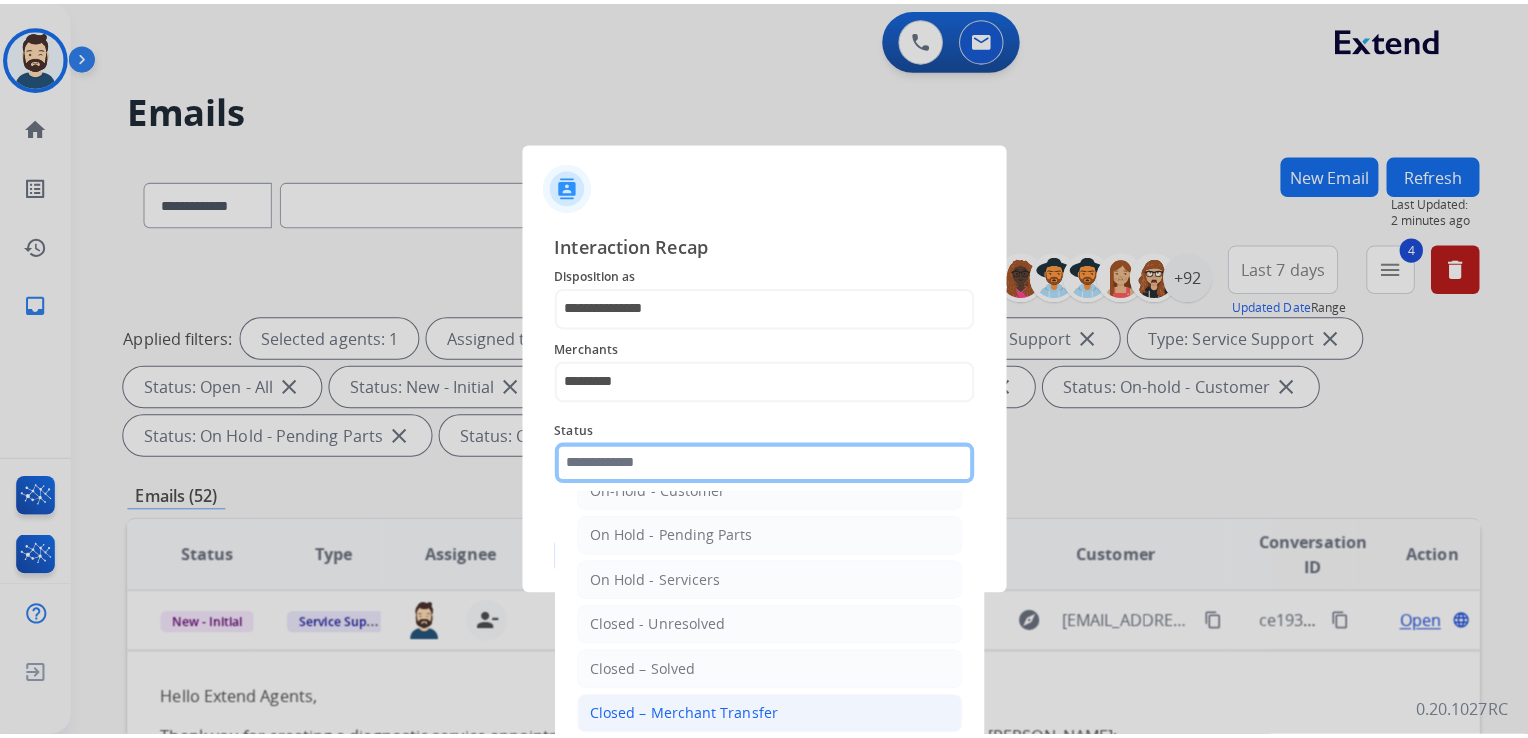 scroll, scrollTop: 116, scrollLeft: 0, axis: vertical 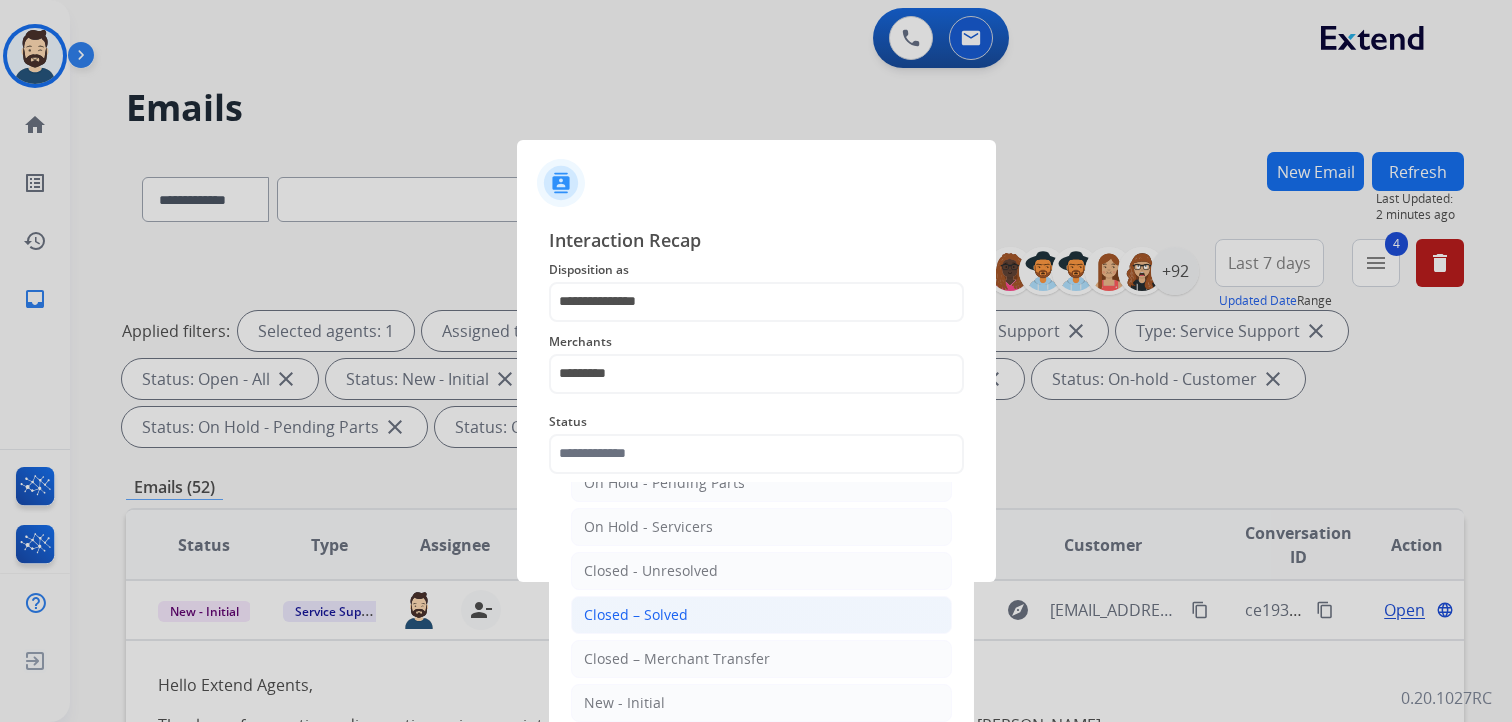 click on "Closed – Solved" 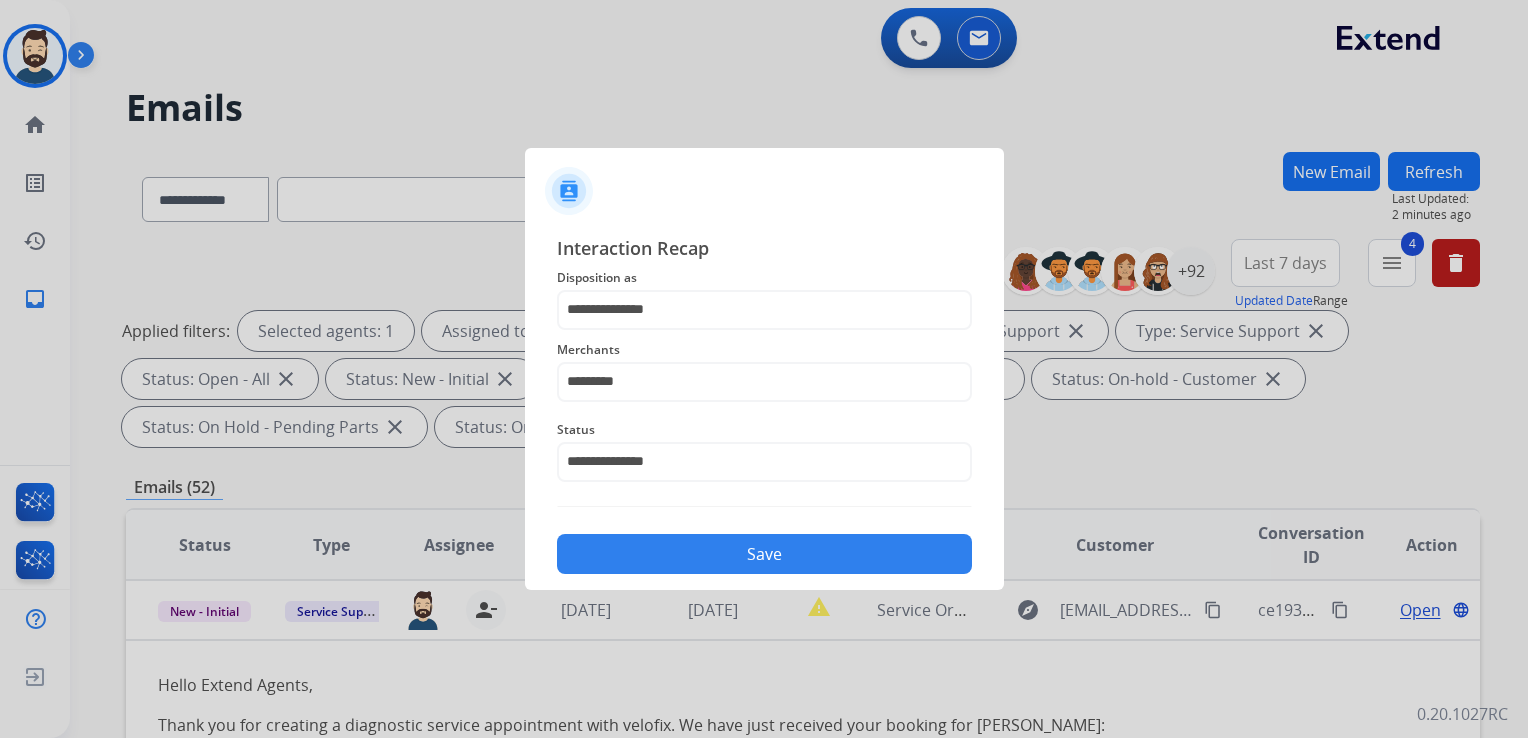 click on "Save" 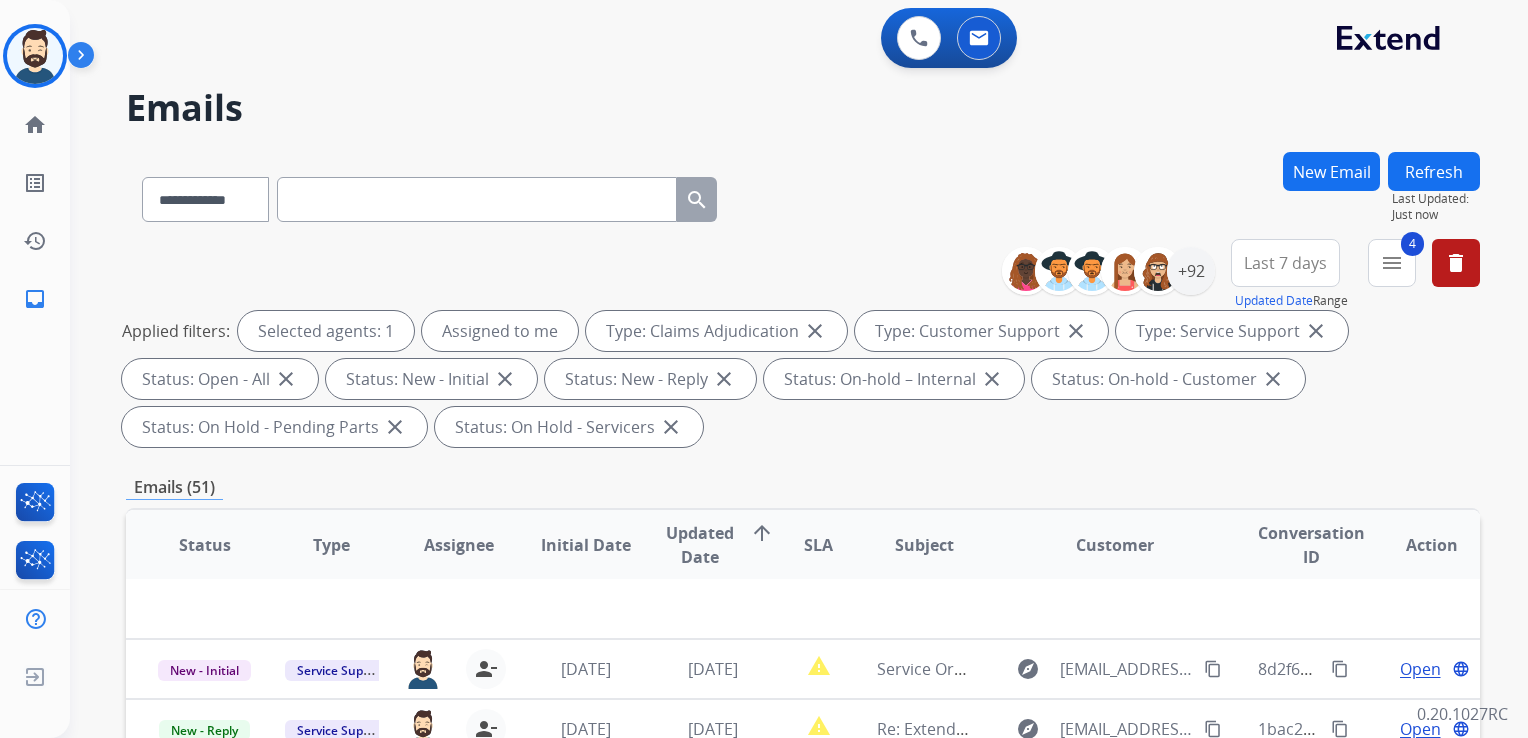 scroll, scrollTop: 0, scrollLeft: 0, axis: both 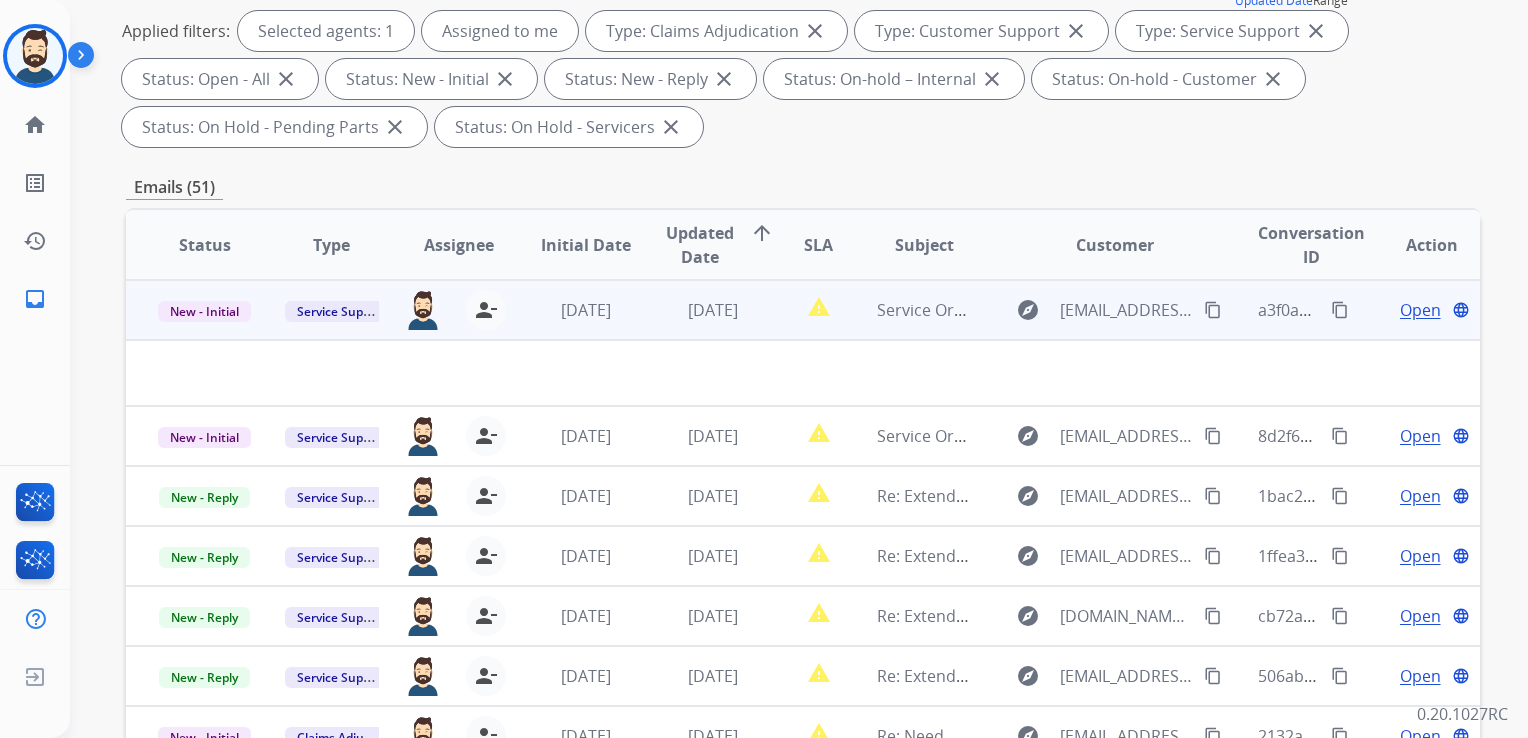 click on "3 days ago" at bounding box center (697, 310) 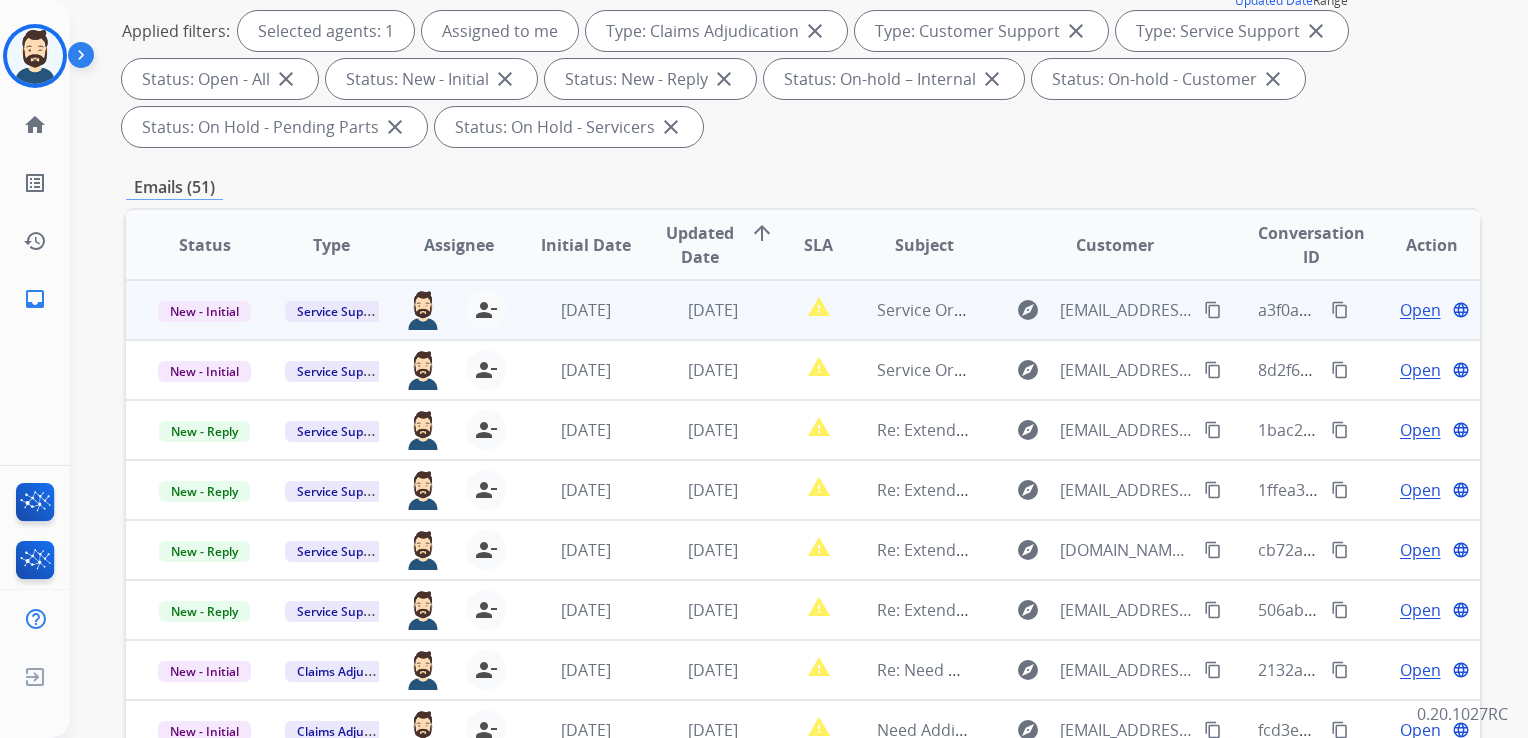 click on "3 days ago" at bounding box center [697, 310] 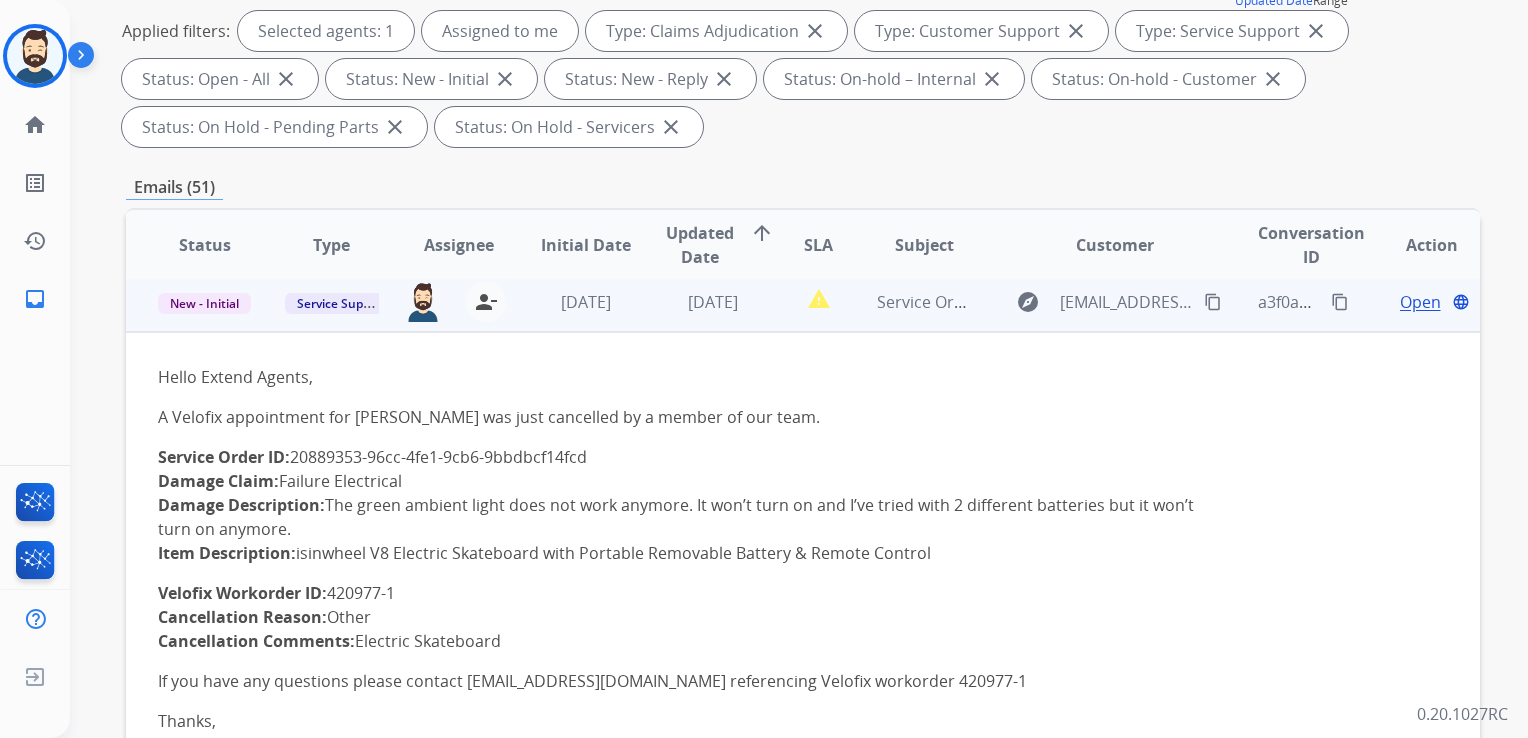 scroll, scrollTop: 0, scrollLeft: 0, axis: both 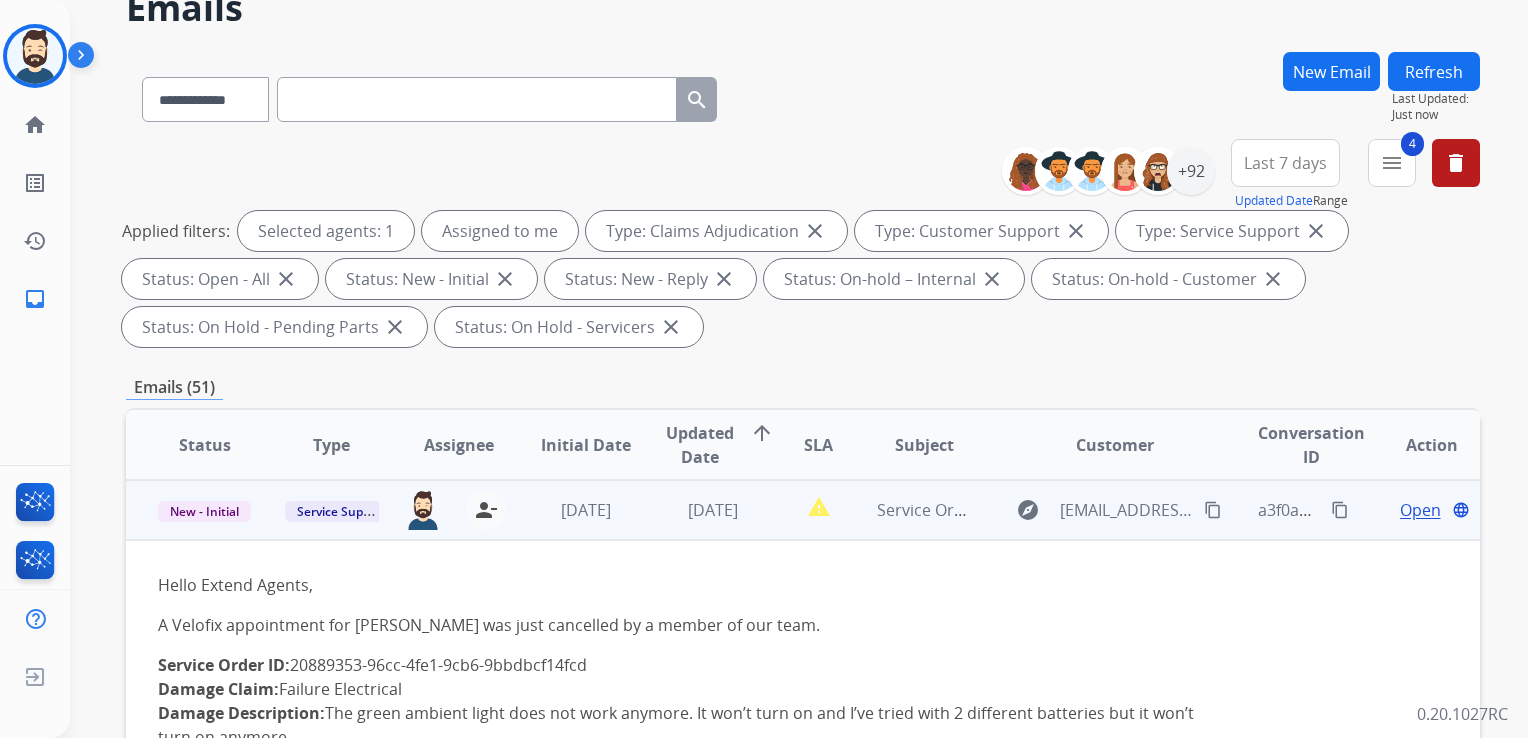 click on "3 days ago" at bounding box center (713, 510) 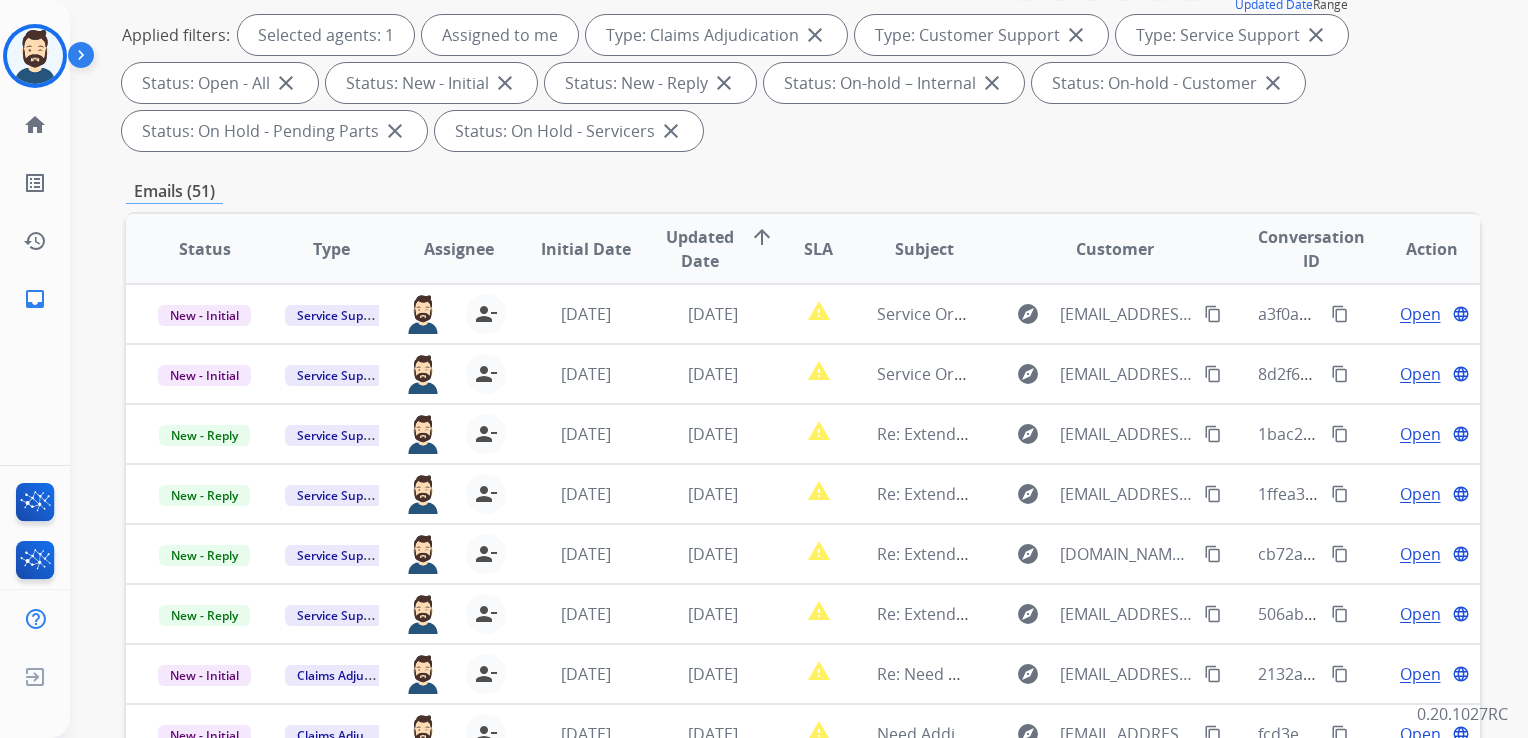 scroll, scrollTop: 300, scrollLeft: 0, axis: vertical 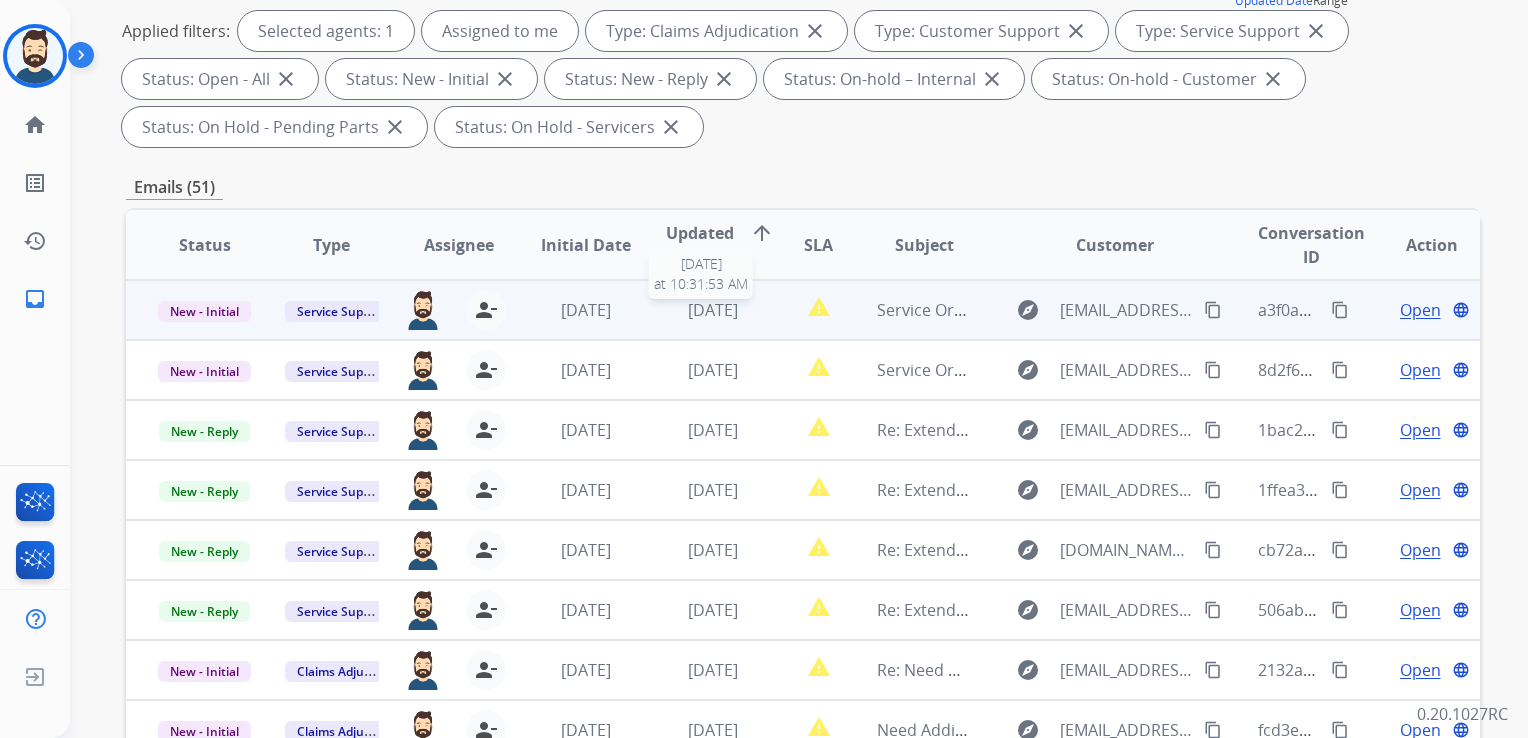 click on "3 days ago" at bounding box center [713, 310] 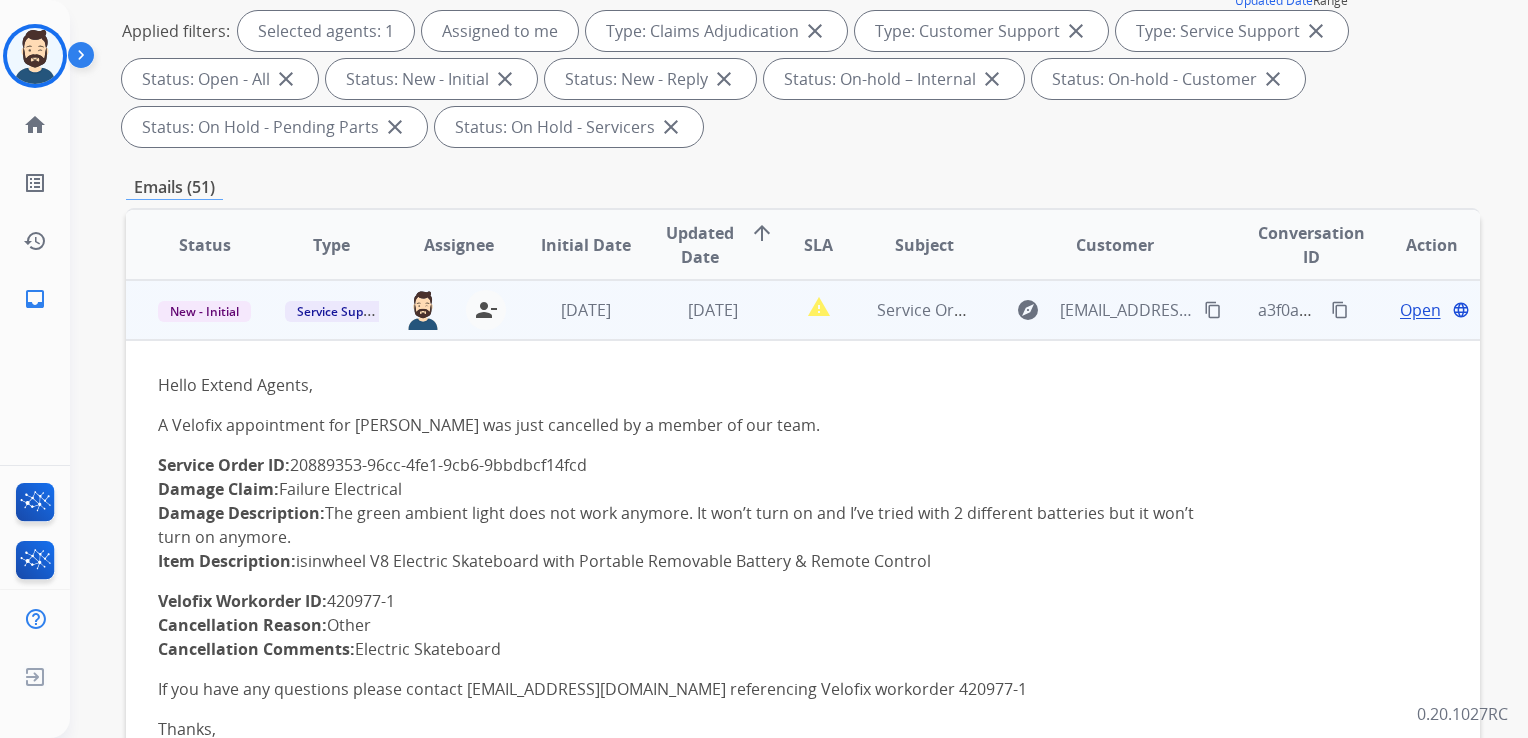 click on "Open" at bounding box center (1420, 310) 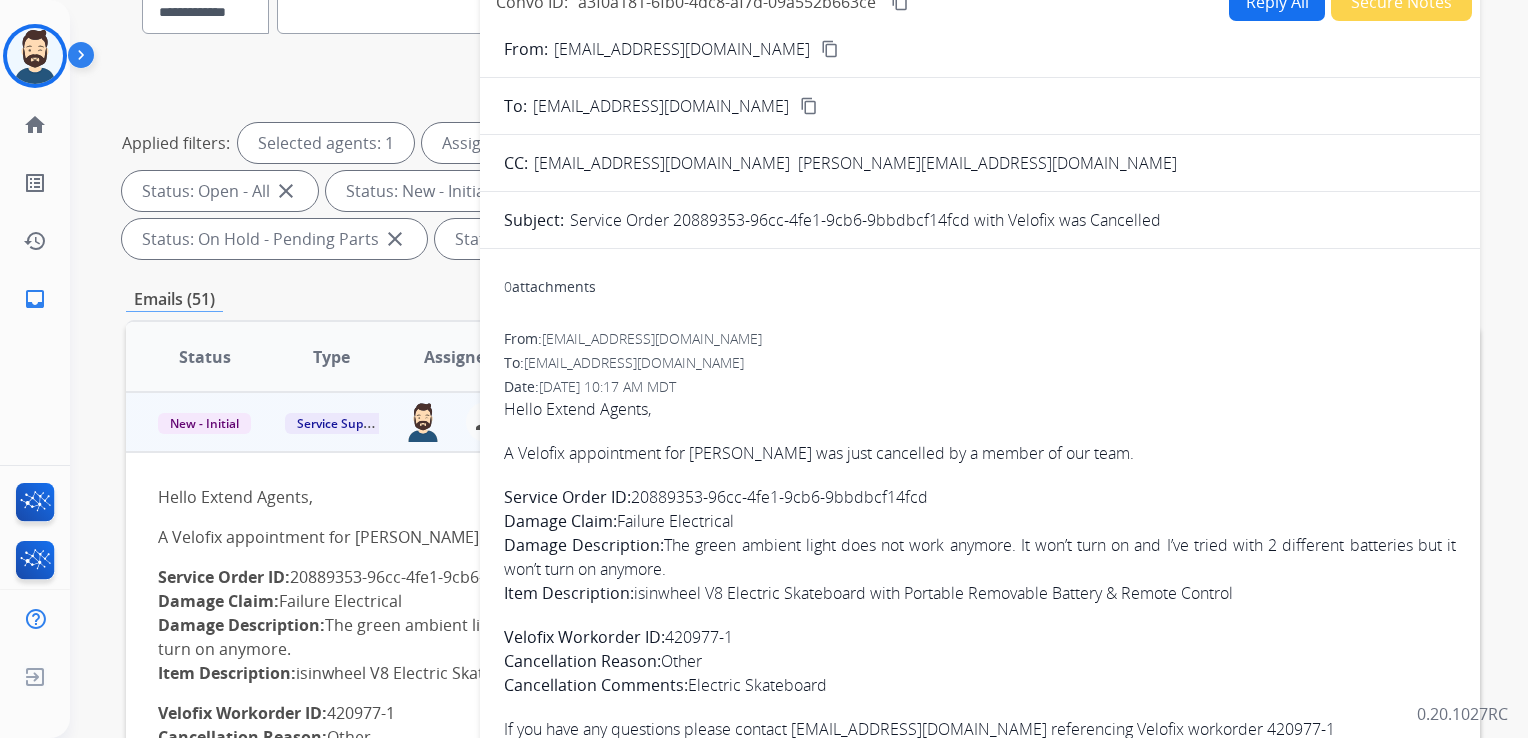 scroll, scrollTop: 0, scrollLeft: 0, axis: both 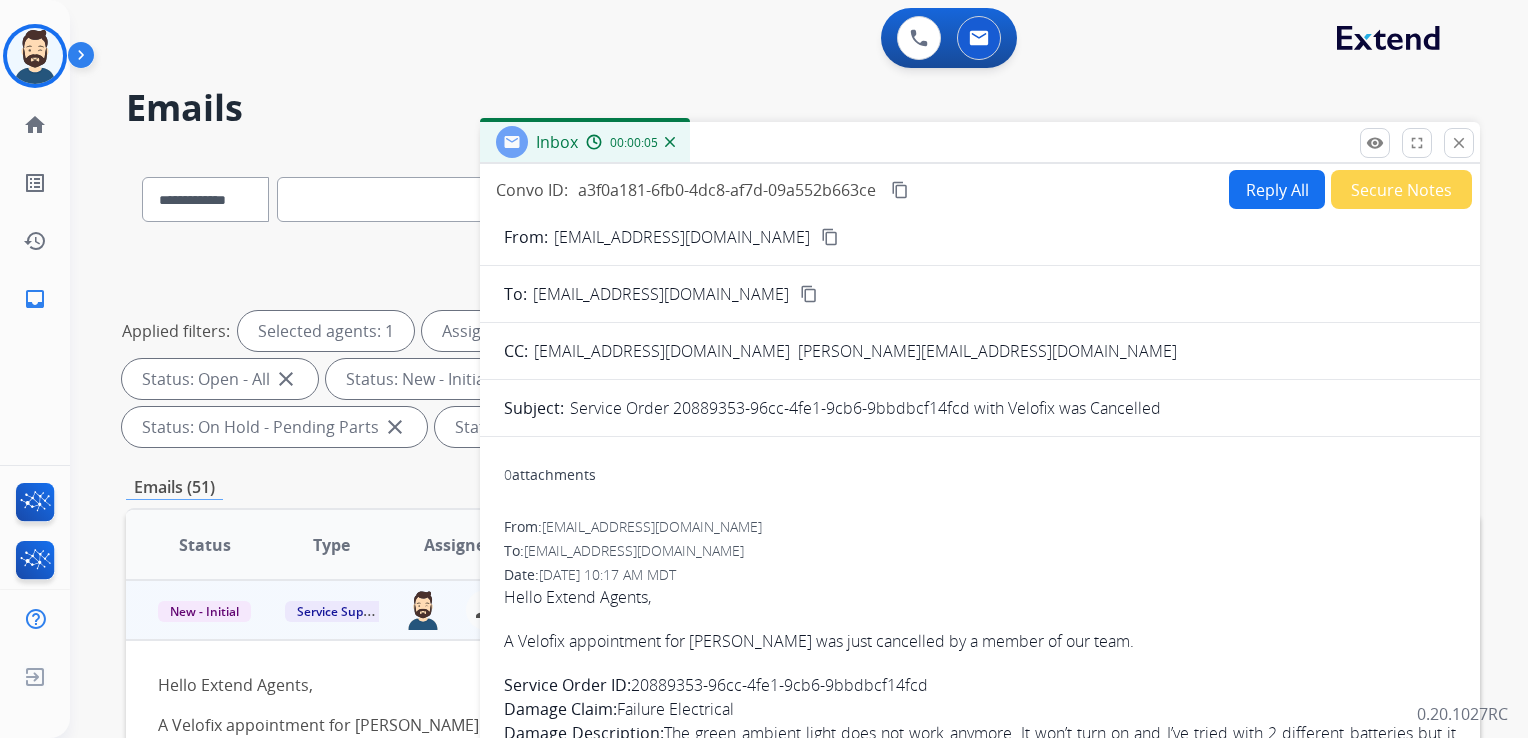 click on "content_copy" at bounding box center [900, 190] 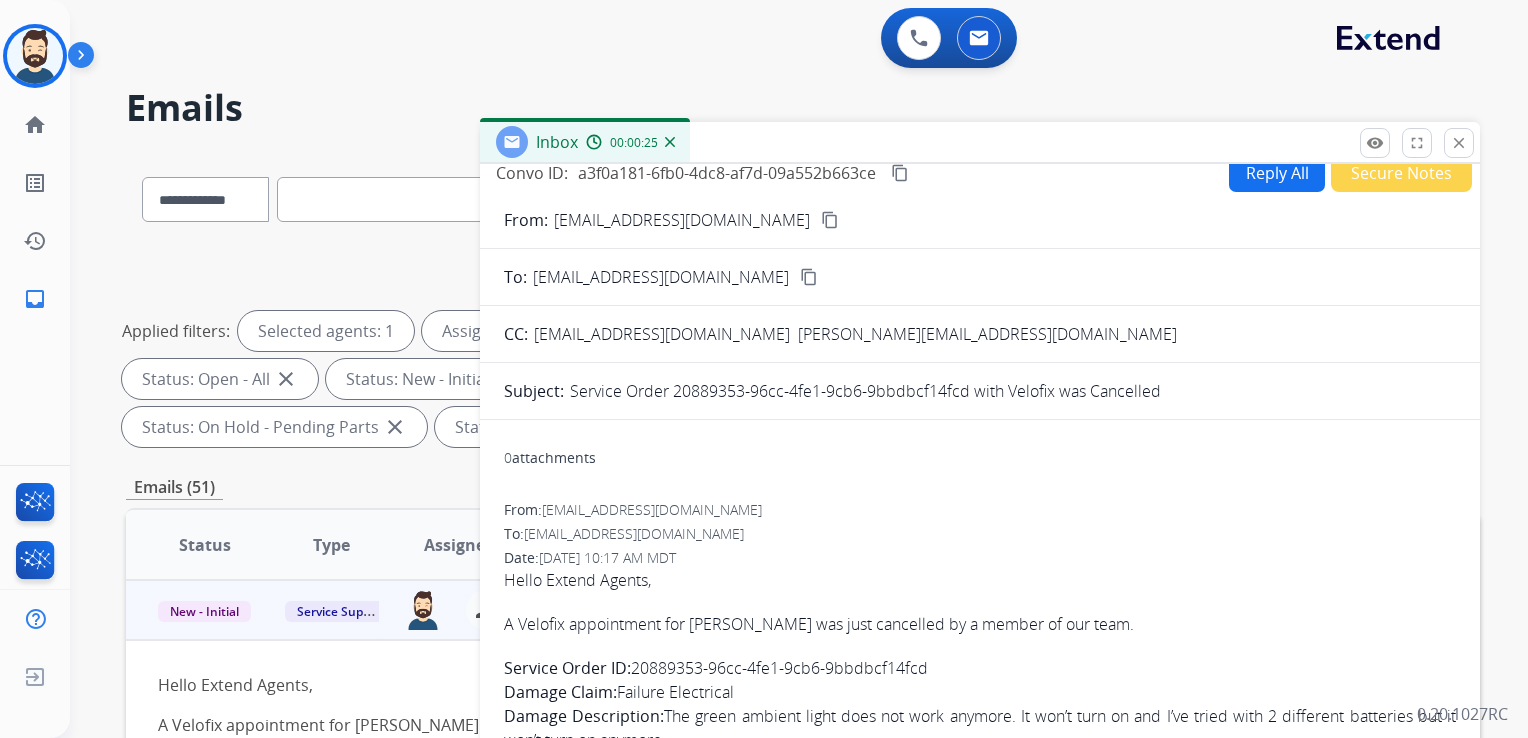 scroll, scrollTop: 25, scrollLeft: 0, axis: vertical 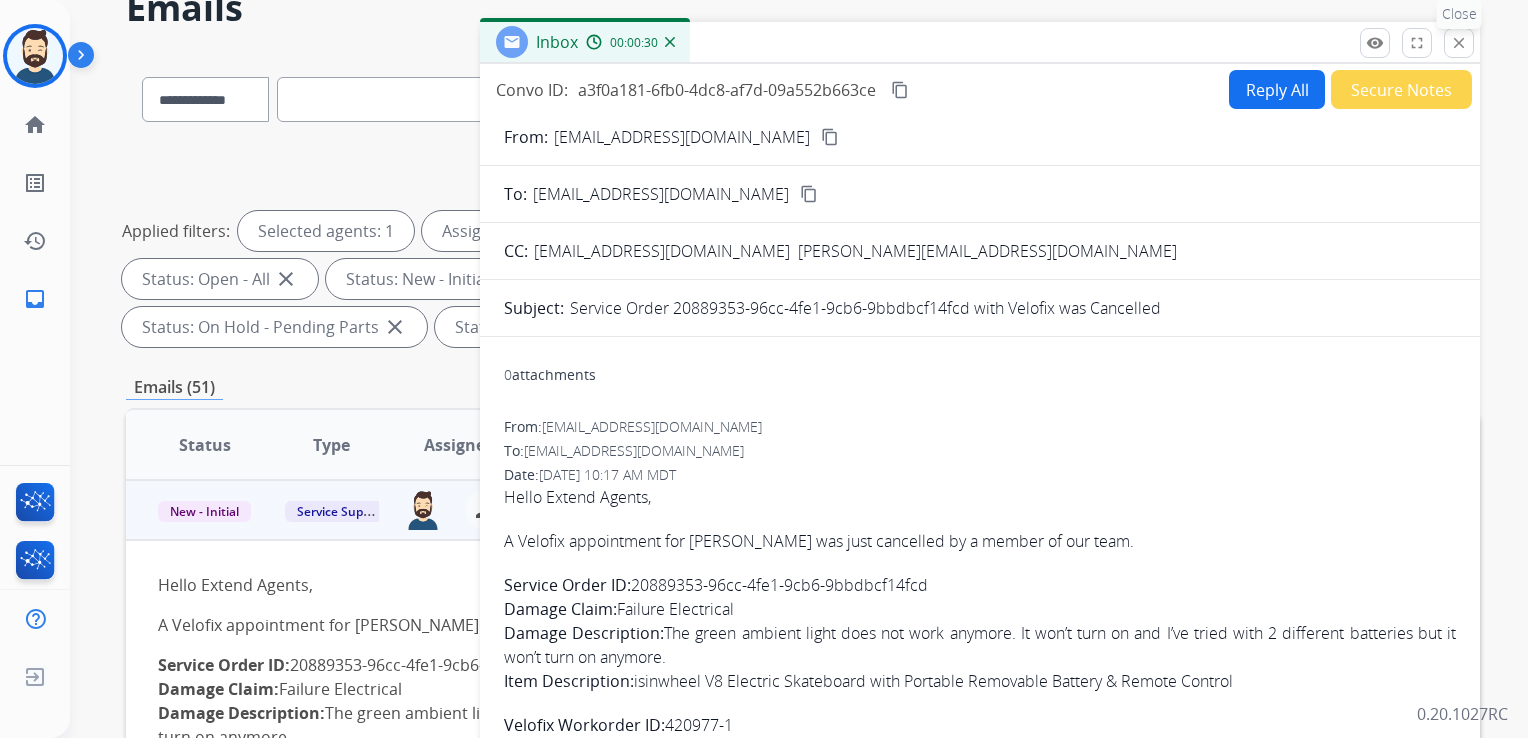 drag, startPoint x: 1448, startPoint y: 41, endPoint x: 930, endPoint y: 105, distance: 521.9387 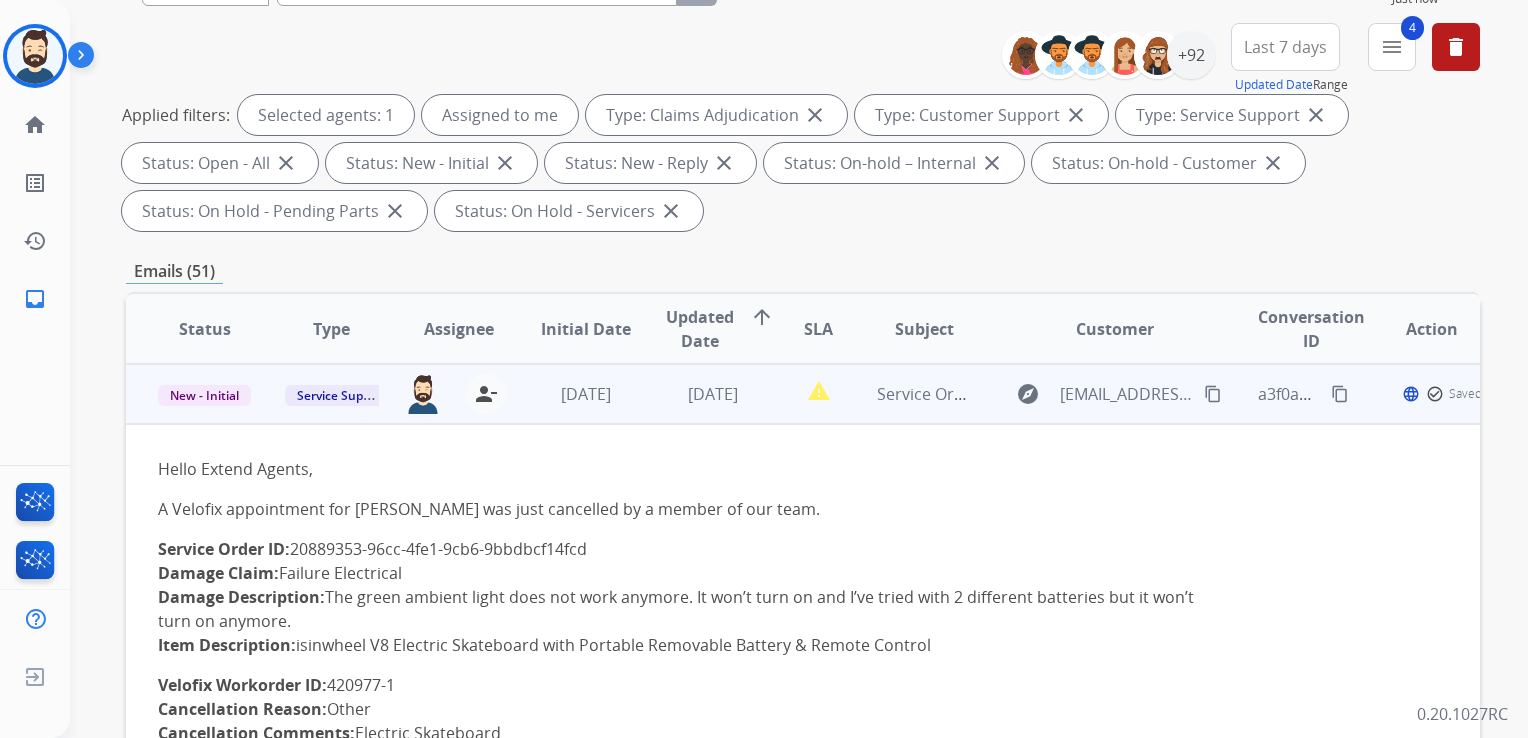 scroll, scrollTop: 300, scrollLeft: 0, axis: vertical 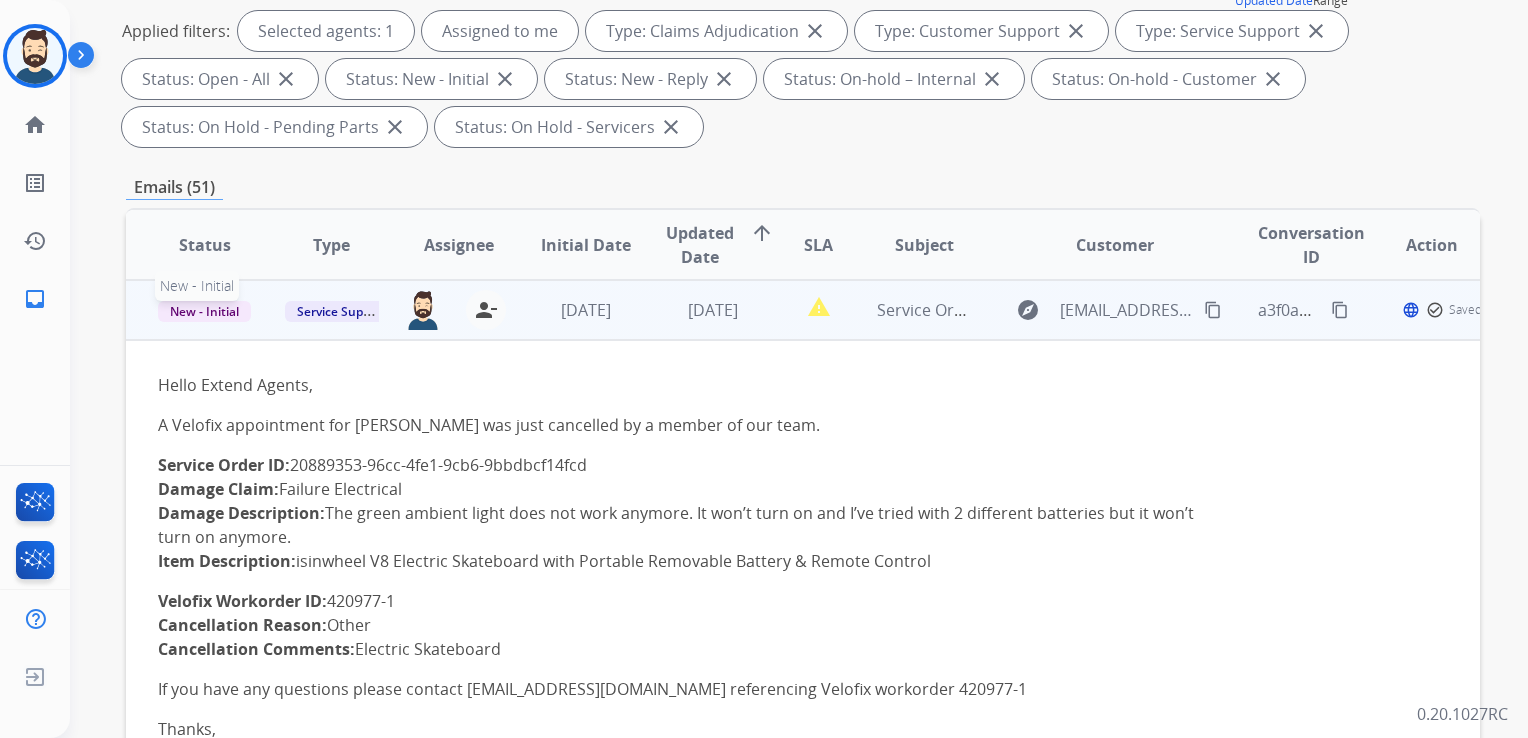 click on "New - Initial" at bounding box center [204, 311] 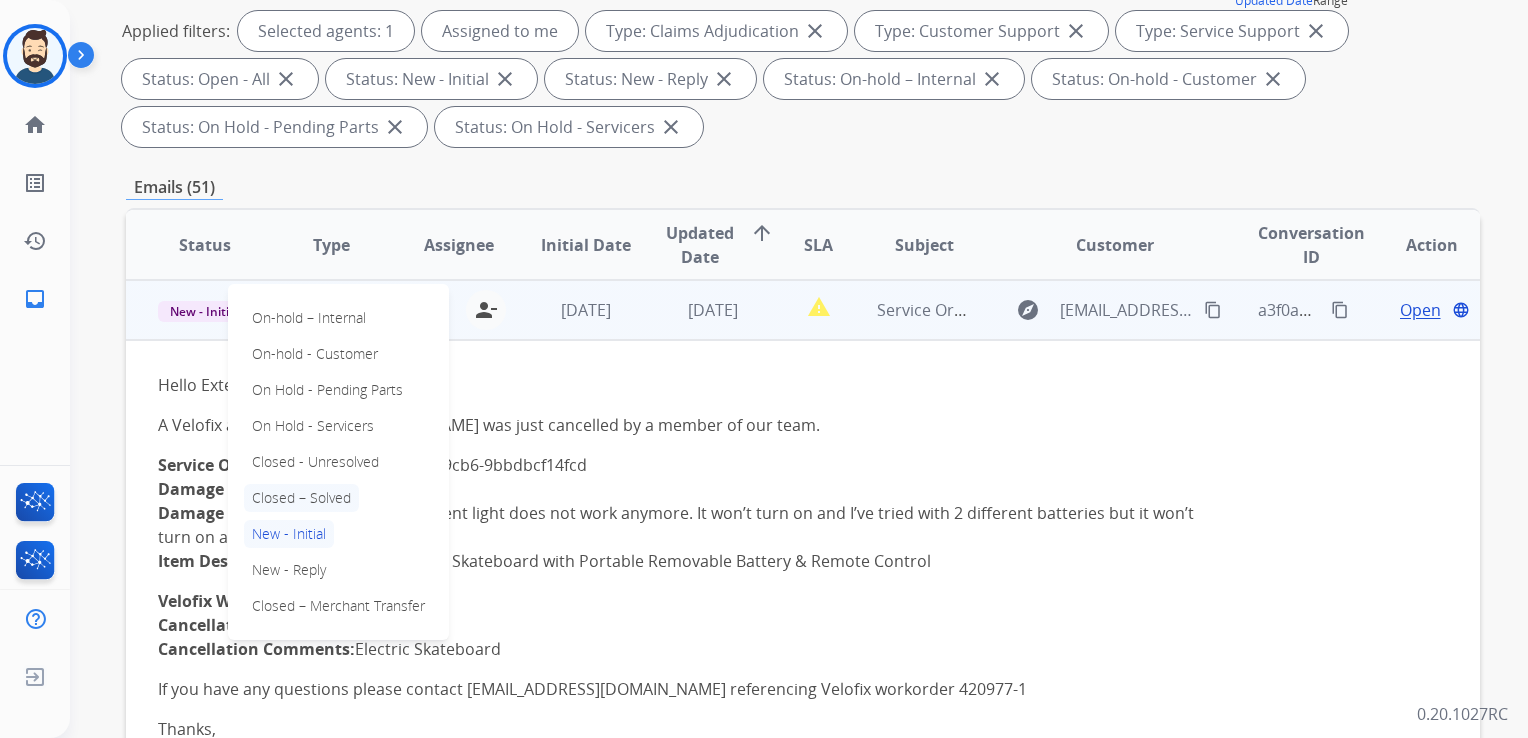 click on "Closed – Solved" at bounding box center [301, 498] 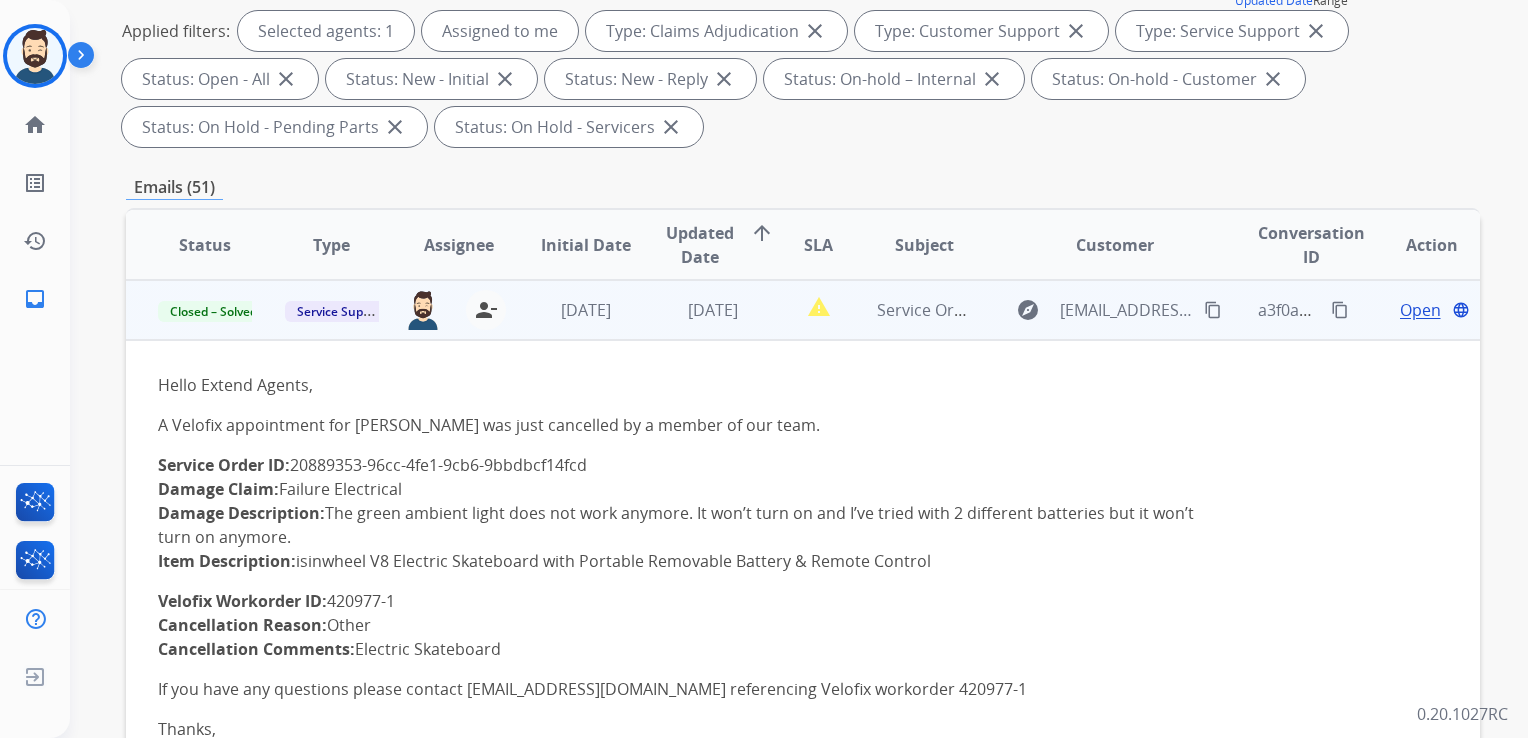 click on "3 days ago" at bounding box center (697, 310) 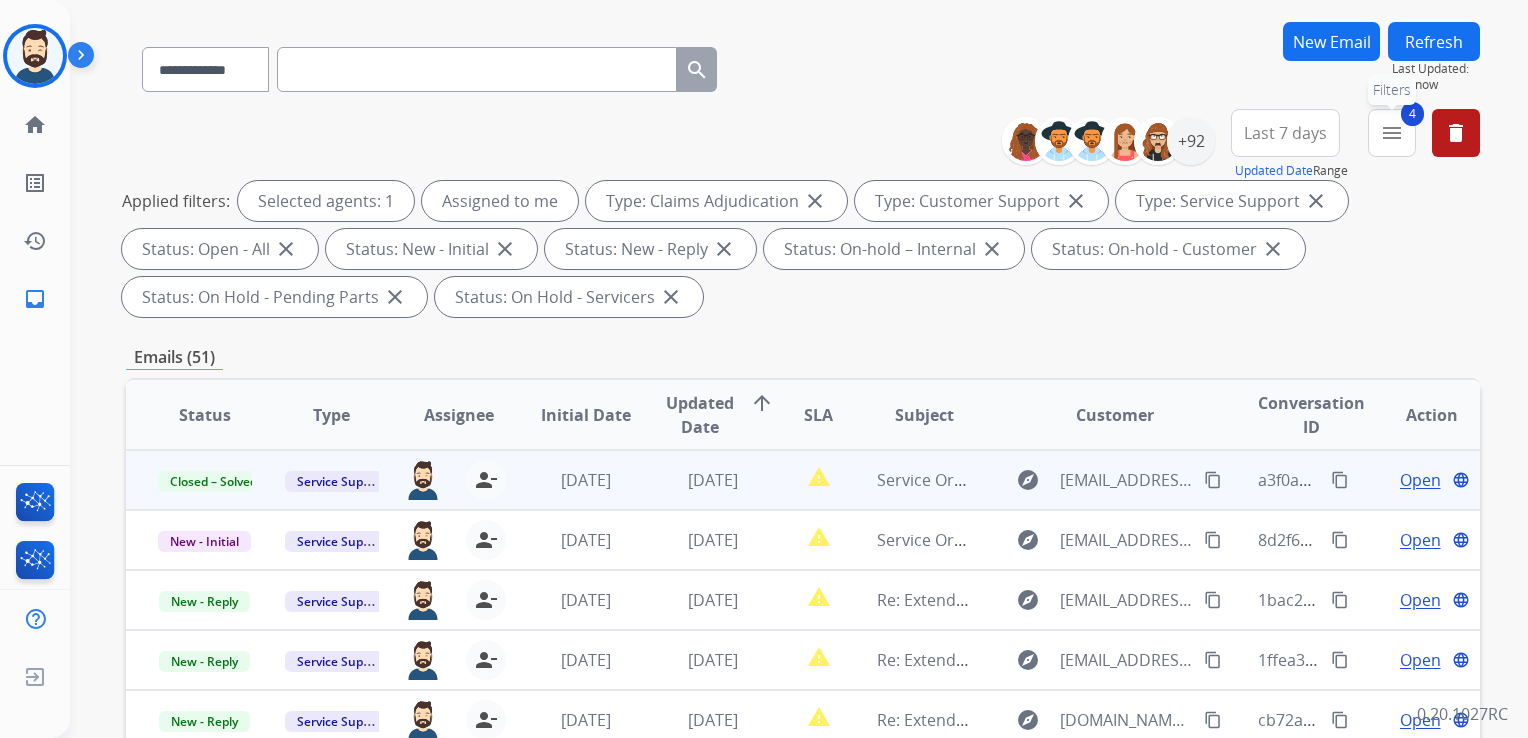 scroll, scrollTop: 100, scrollLeft: 0, axis: vertical 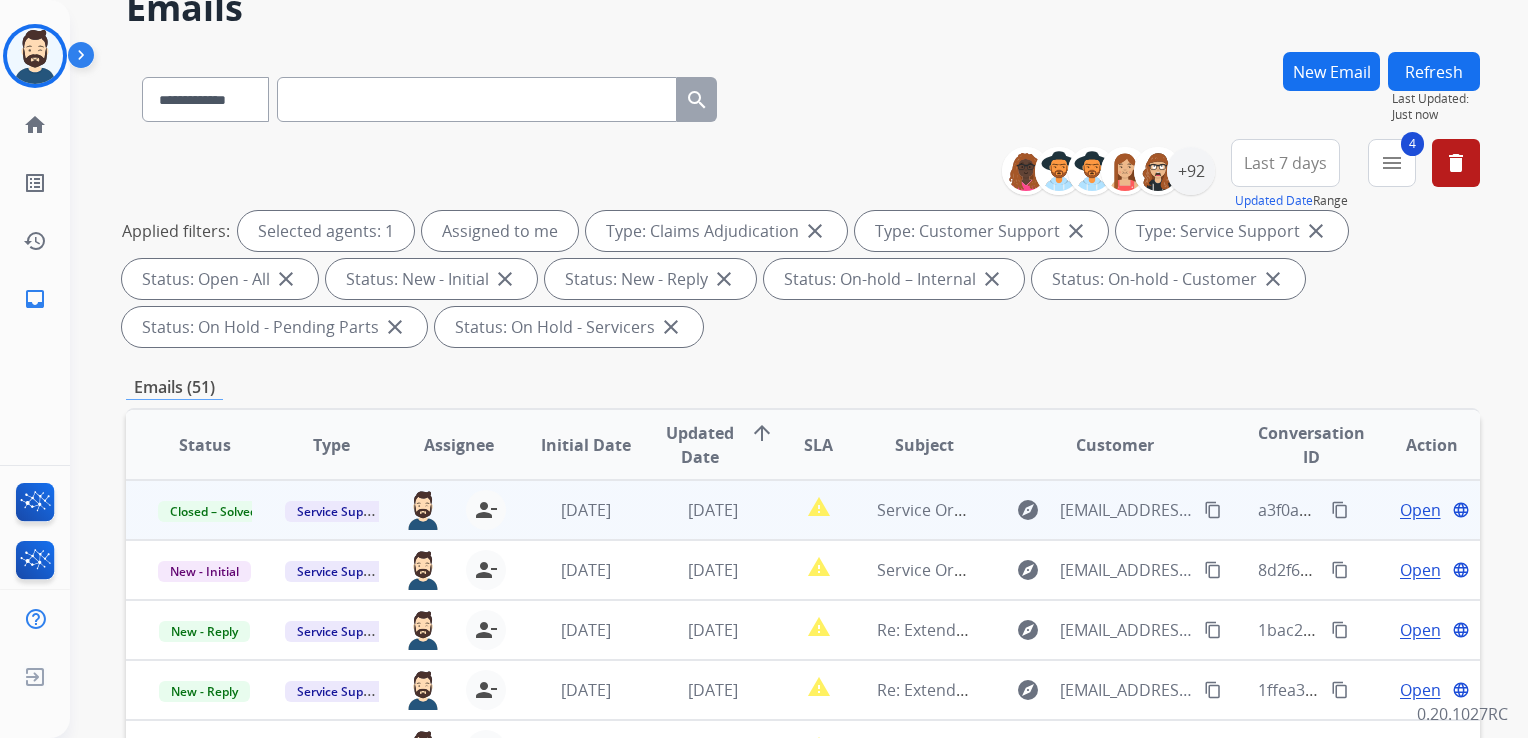 click on "Refresh" at bounding box center [1434, 71] 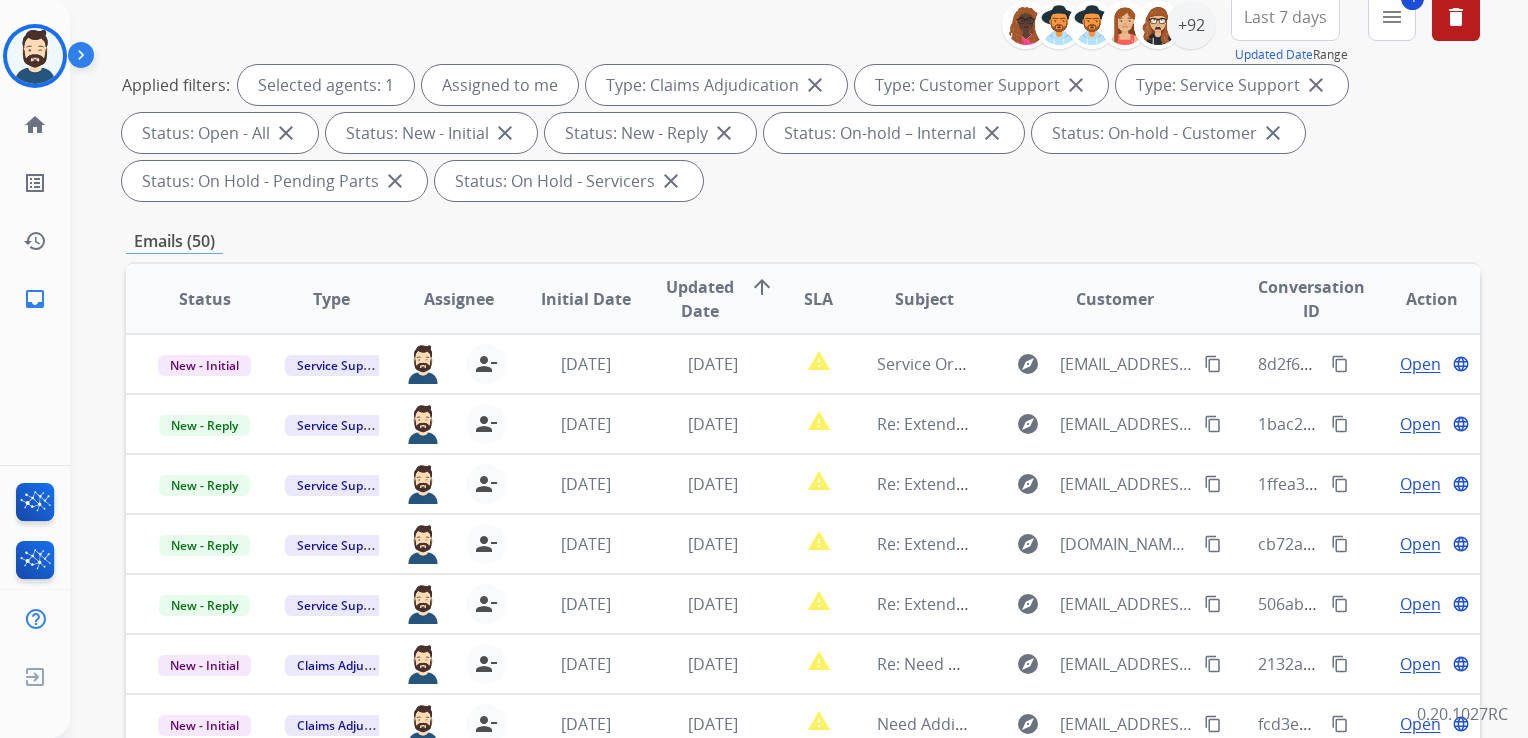scroll, scrollTop: 300, scrollLeft: 0, axis: vertical 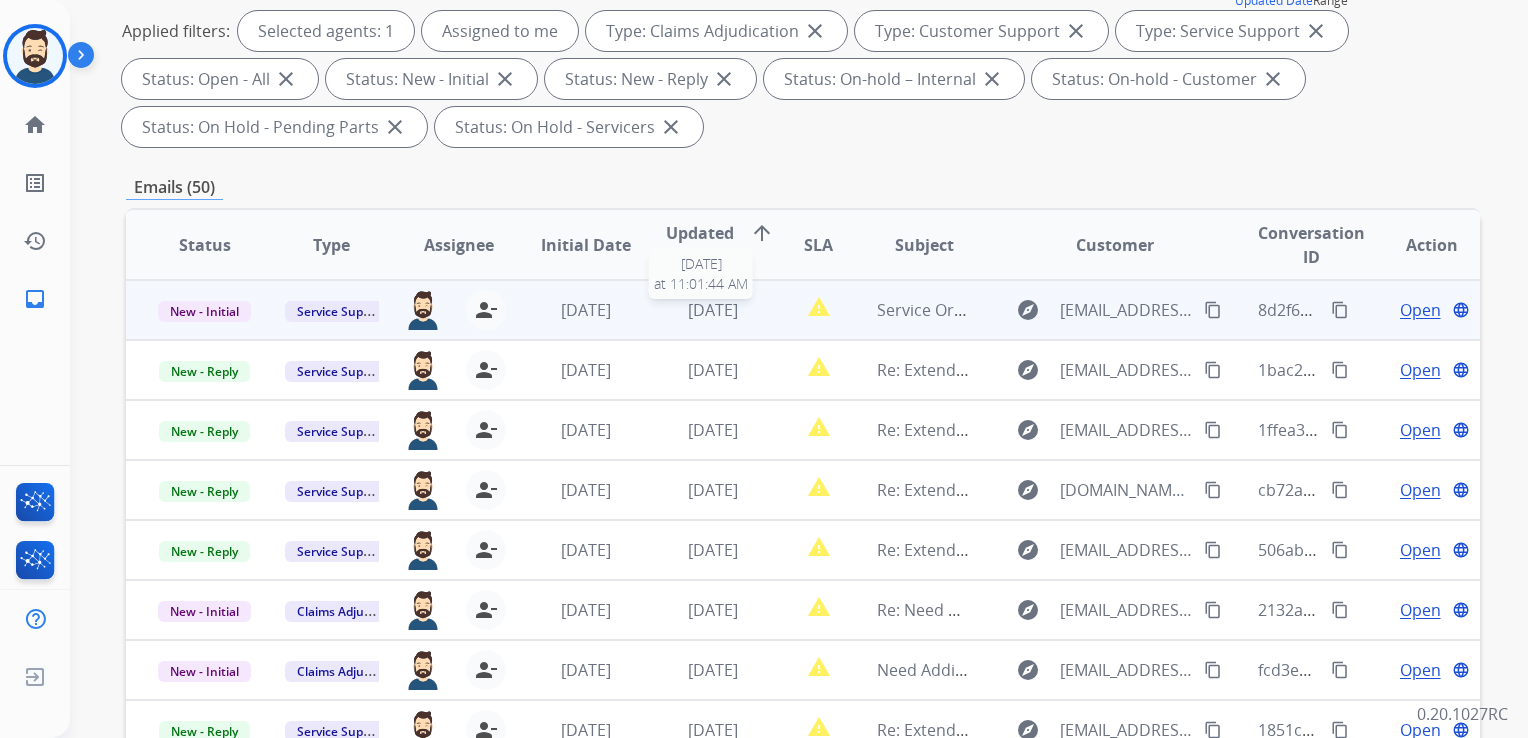 click on "3 days ago" at bounding box center (713, 310) 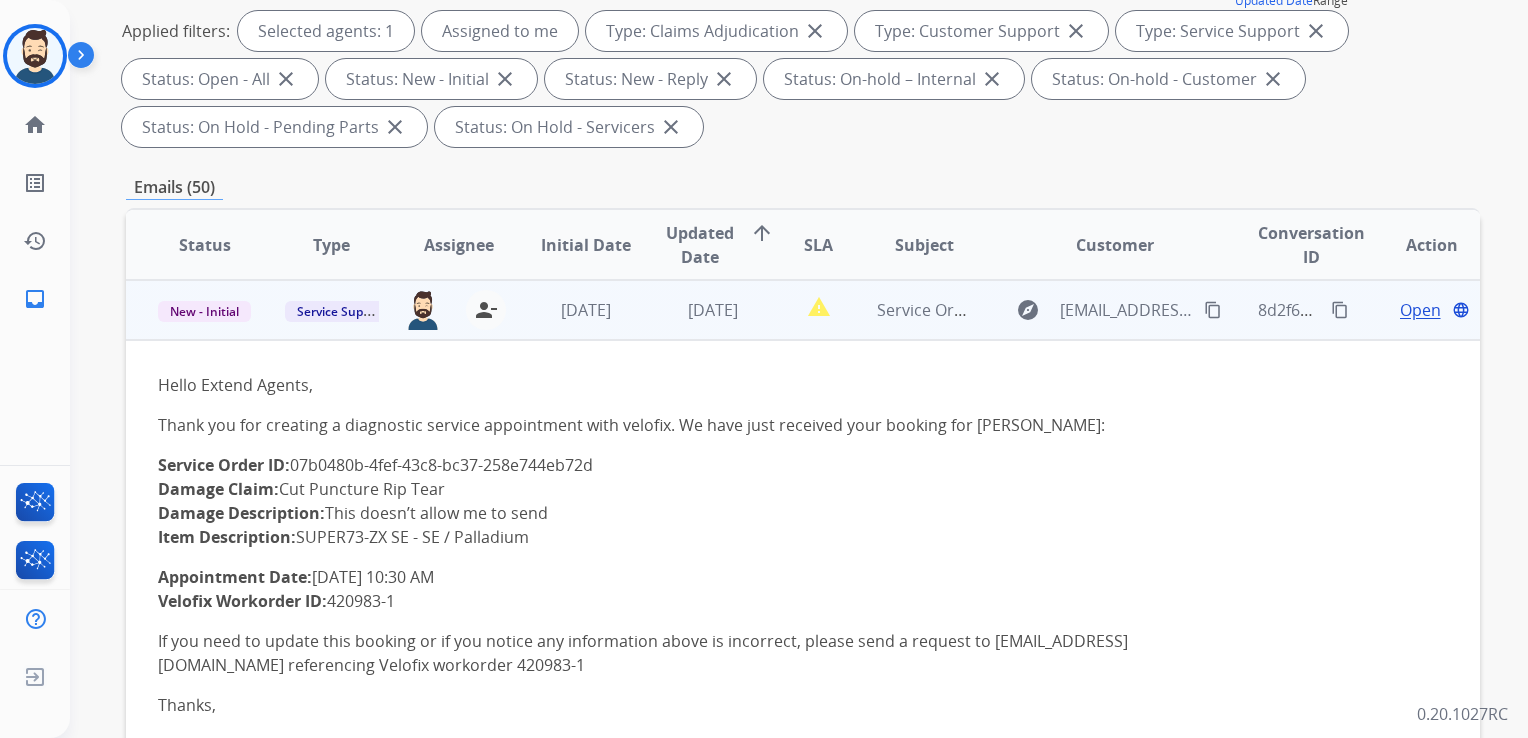 click on "Open" at bounding box center [1420, 310] 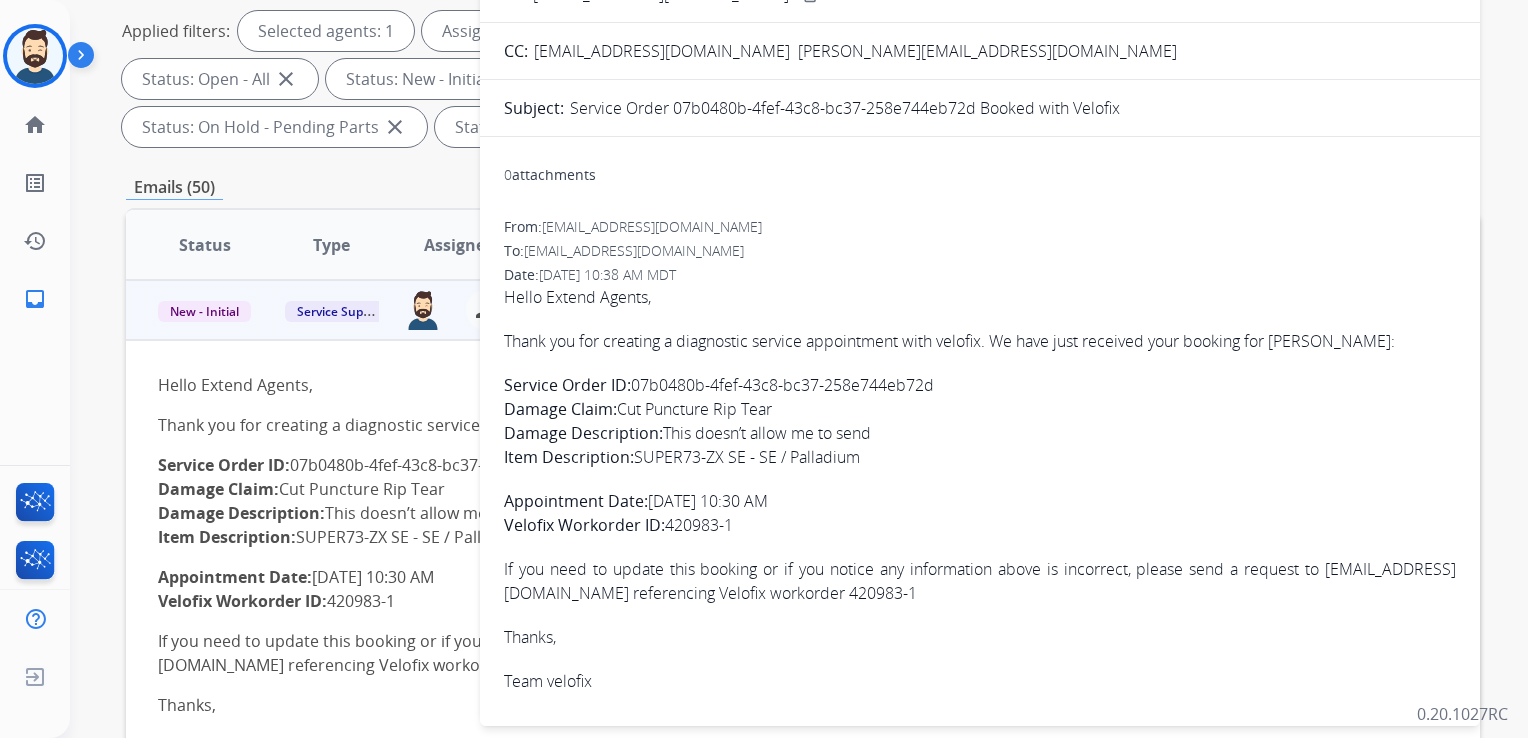 scroll, scrollTop: 1, scrollLeft: 0, axis: vertical 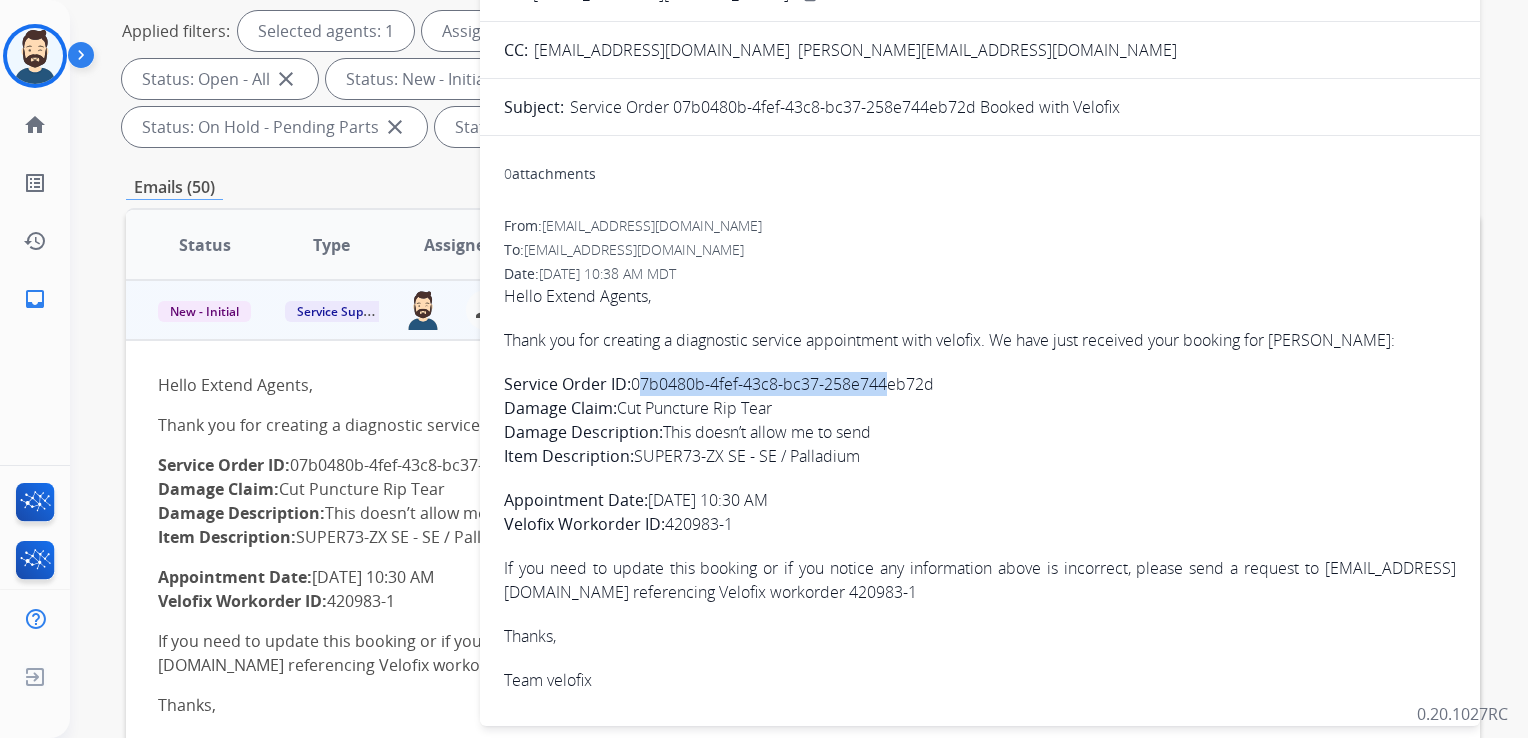 drag, startPoint x: 634, startPoint y: 378, endPoint x: 883, endPoint y: 378, distance: 249 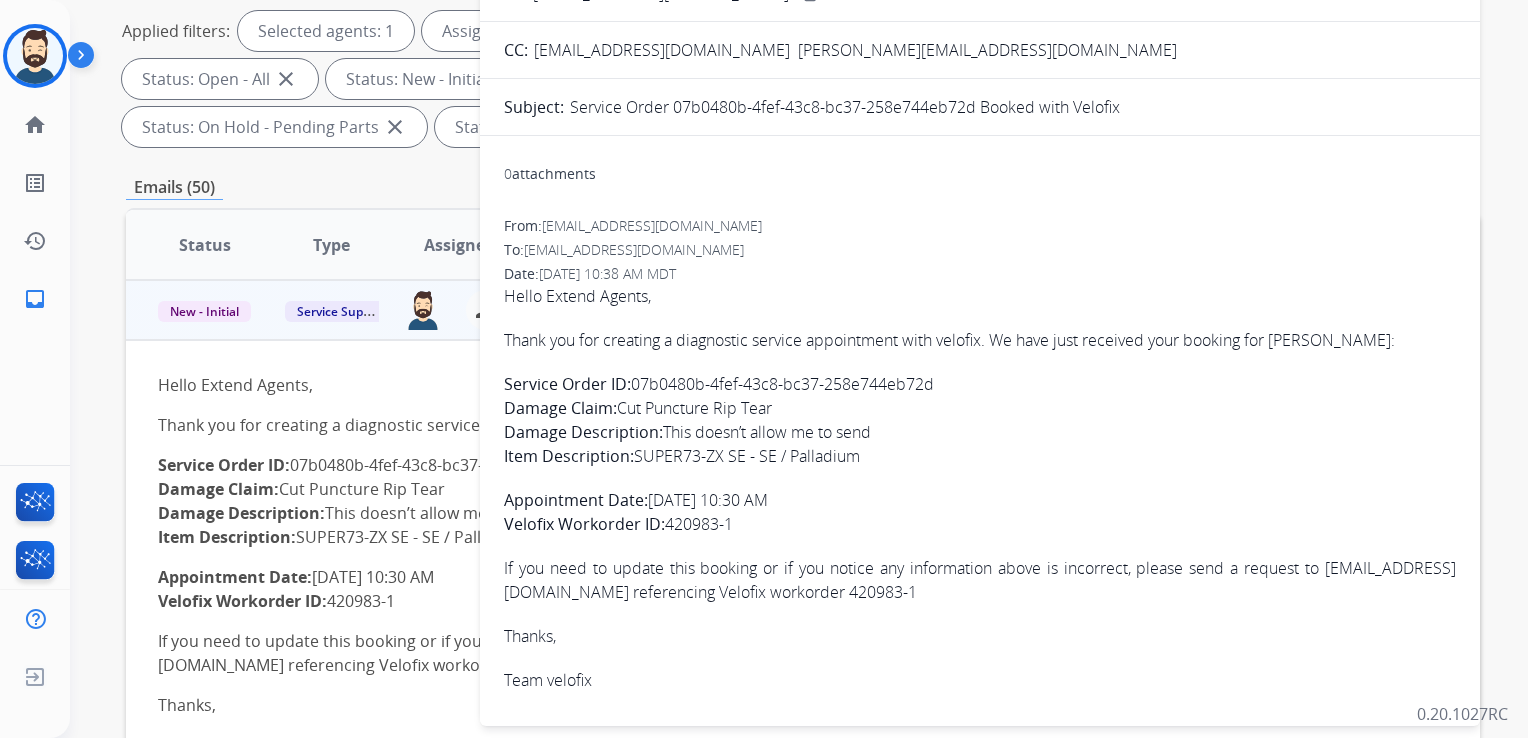 click on "Service Order ID:  07b0480b-4fef-43c8-bc37-258e744eb72d
Damage Claim:  Cut Puncture Rip Tear
Damage Description:  This doesn’t allow me to send
Item Description:  SUPER73-ZX SE - SE / Palladium" at bounding box center [980, 420] 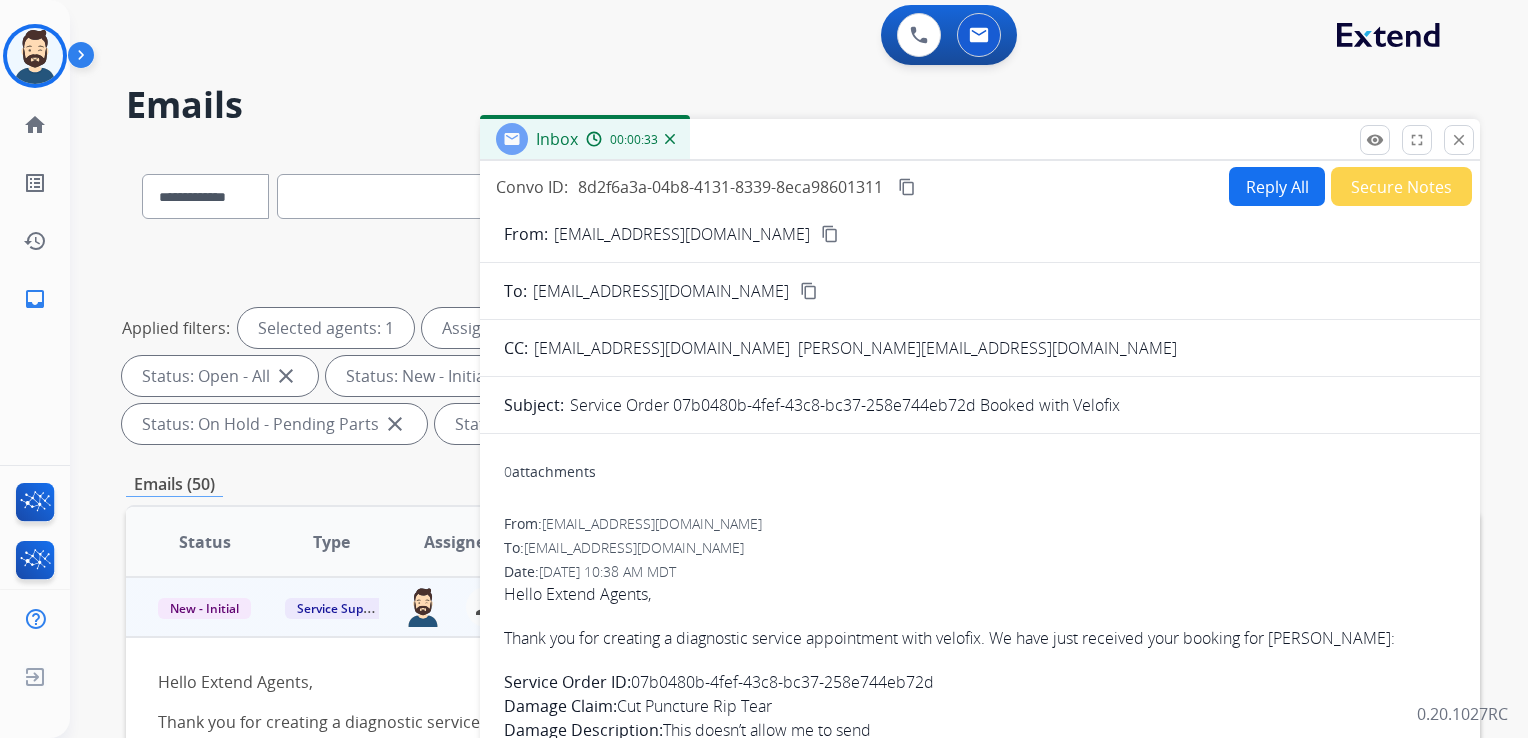 scroll, scrollTop: 0, scrollLeft: 0, axis: both 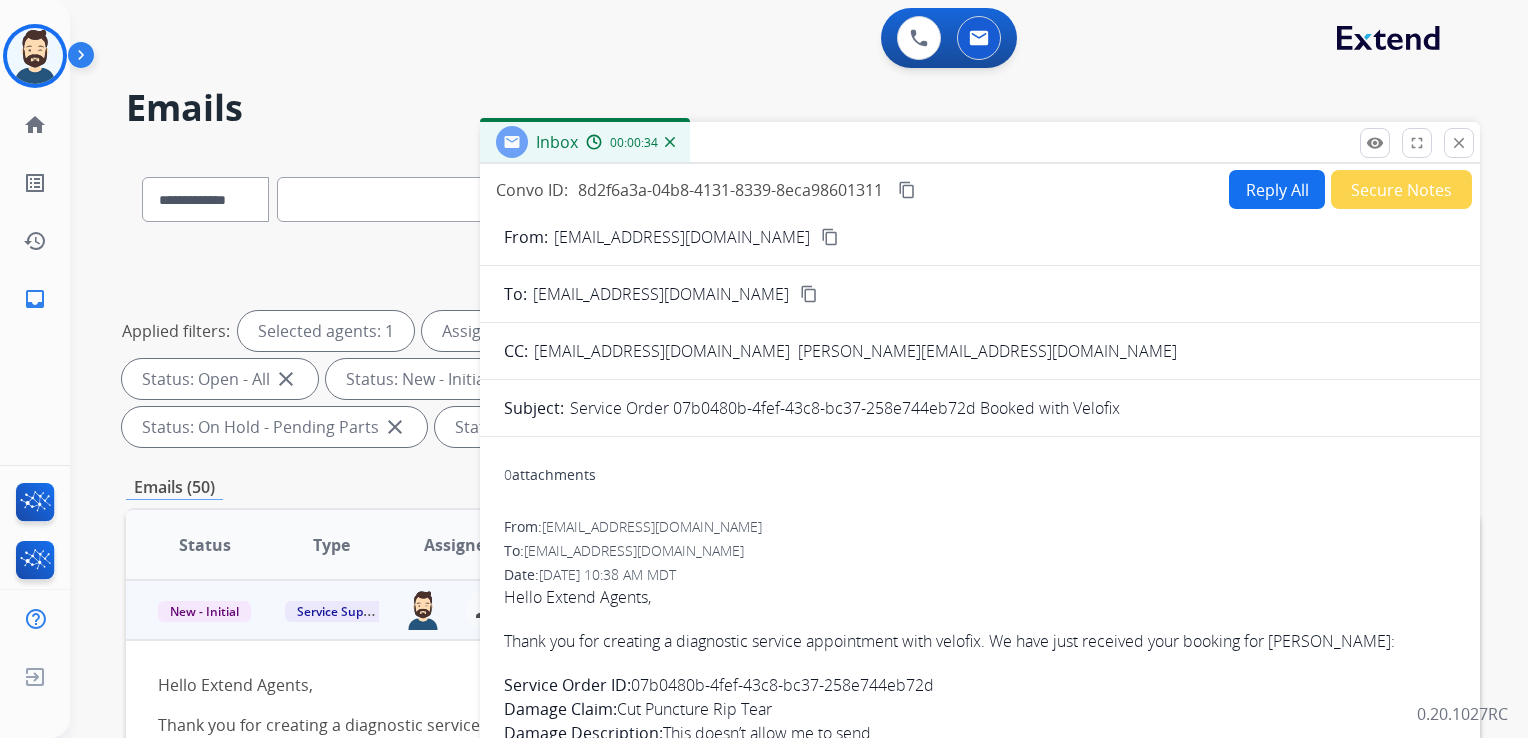 click on "content_copy" at bounding box center (907, 190) 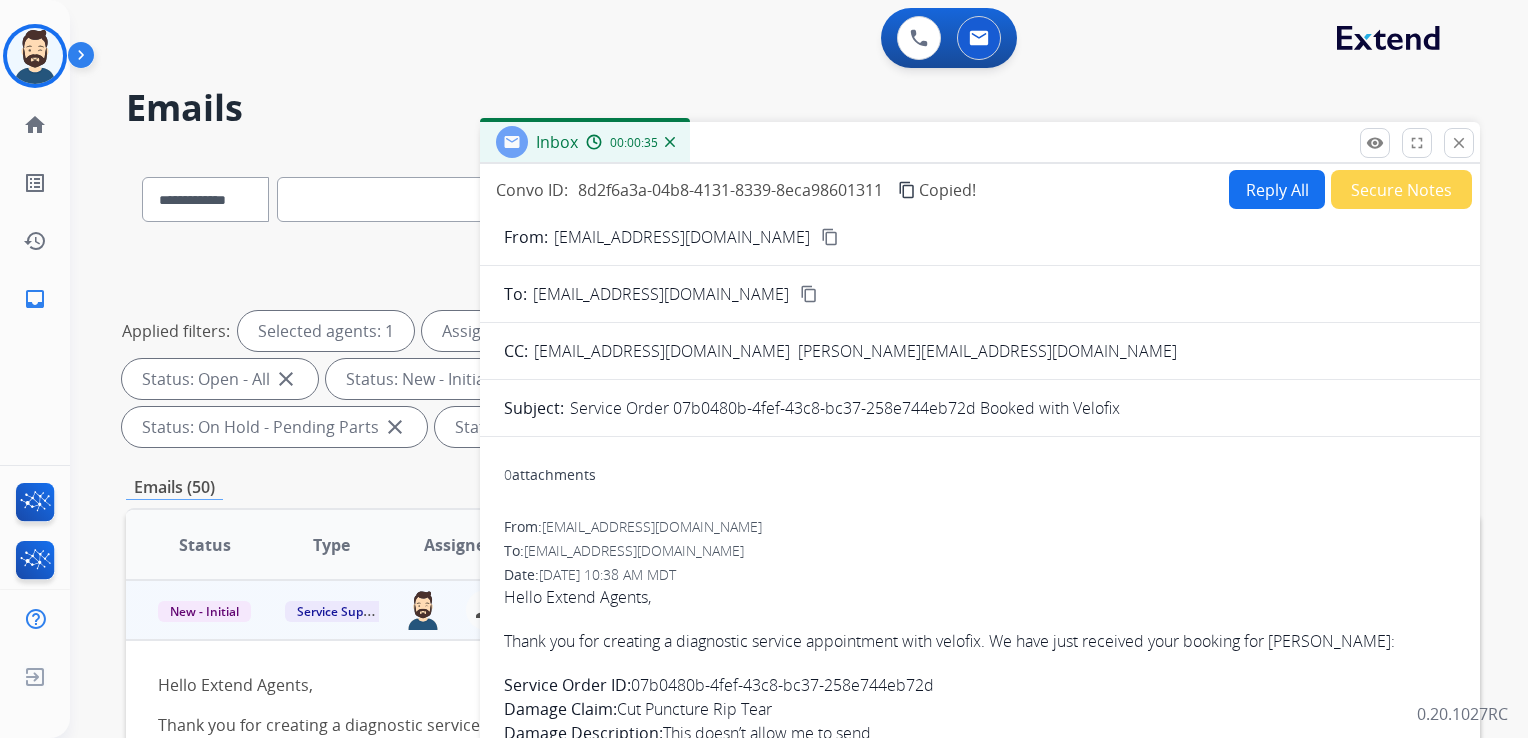 scroll, scrollTop: 1, scrollLeft: 0, axis: vertical 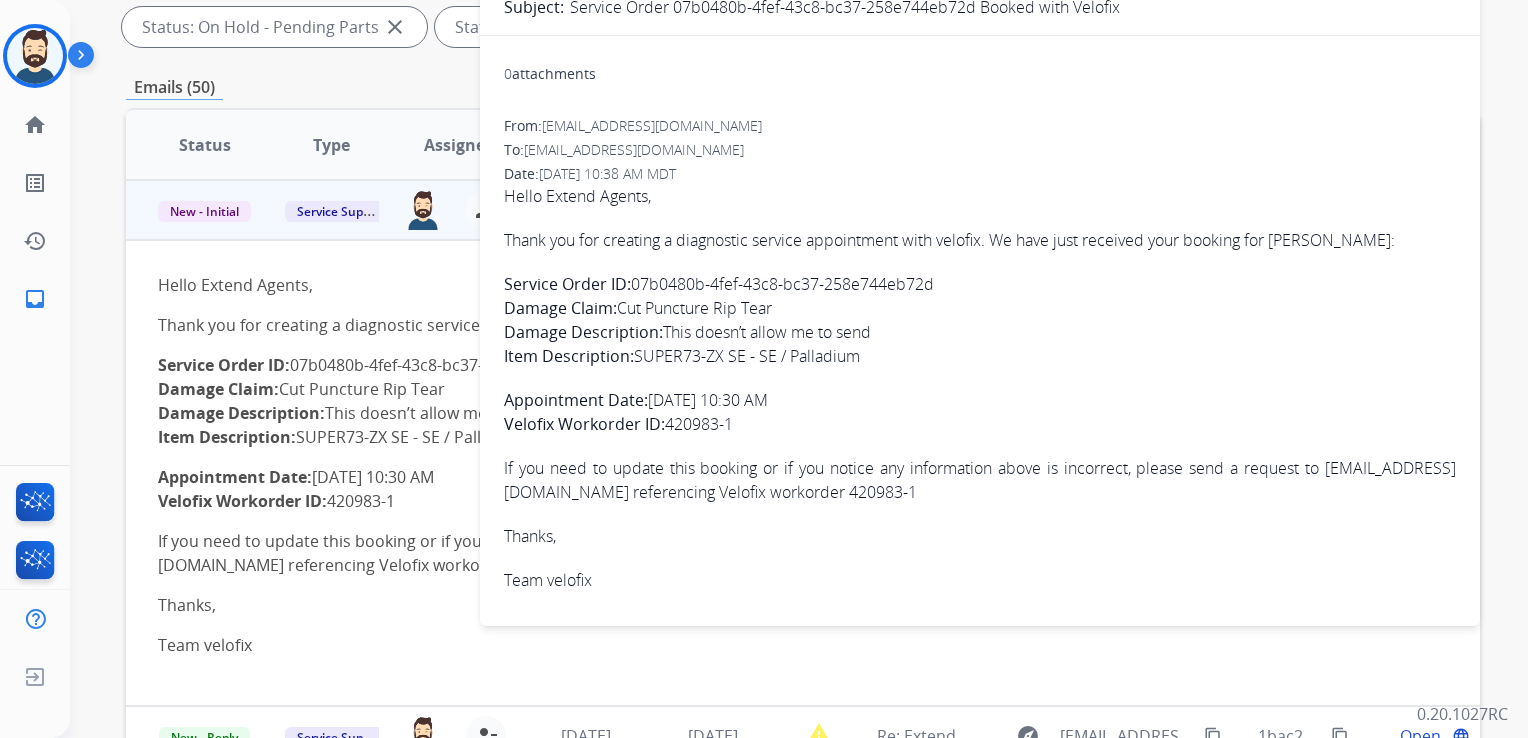 drag, startPoint x: 506, startPoint y: 237, endPoint x: 748, endPoint y: 412, distance: 298.64526 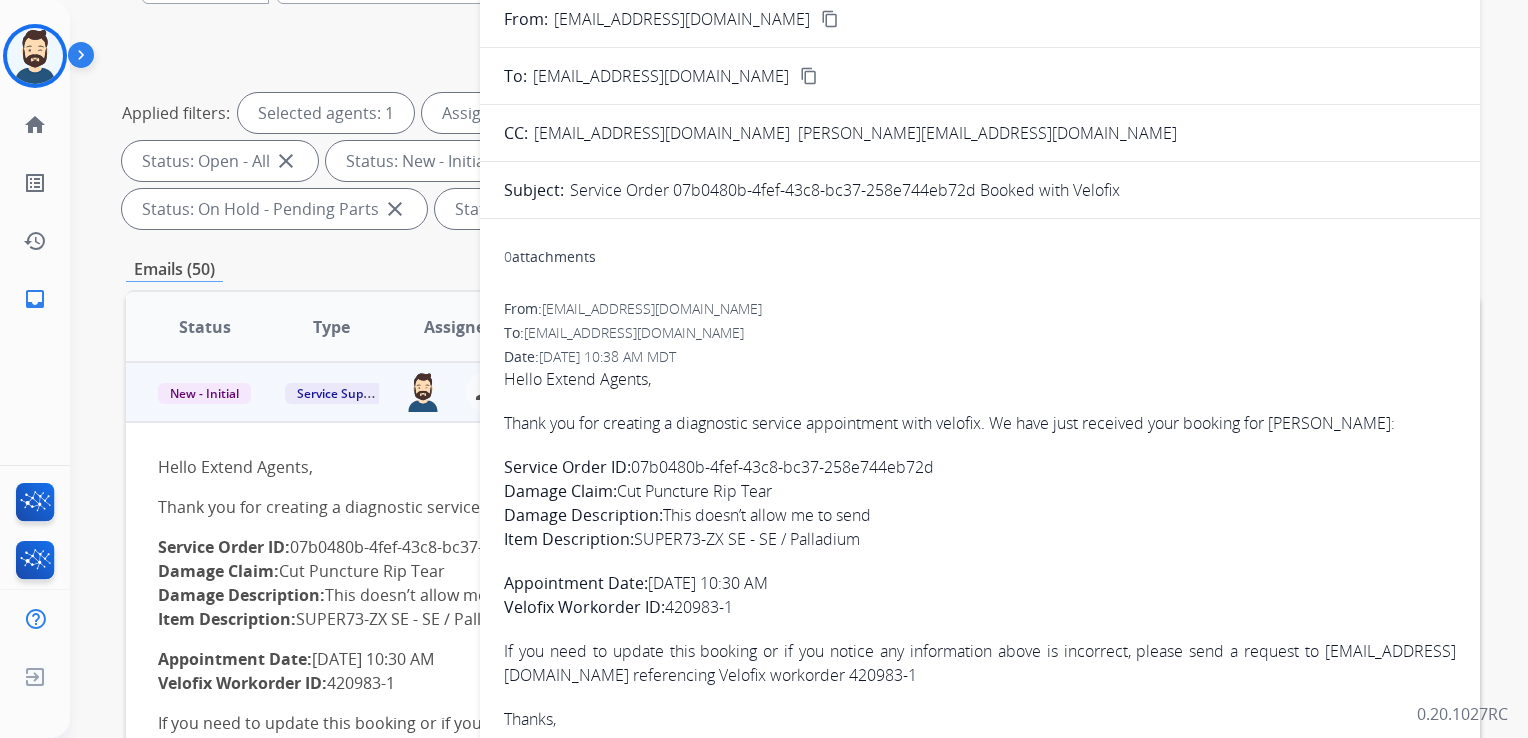scroll, scrollTop: 0, scrollLeft: 0, axis: both 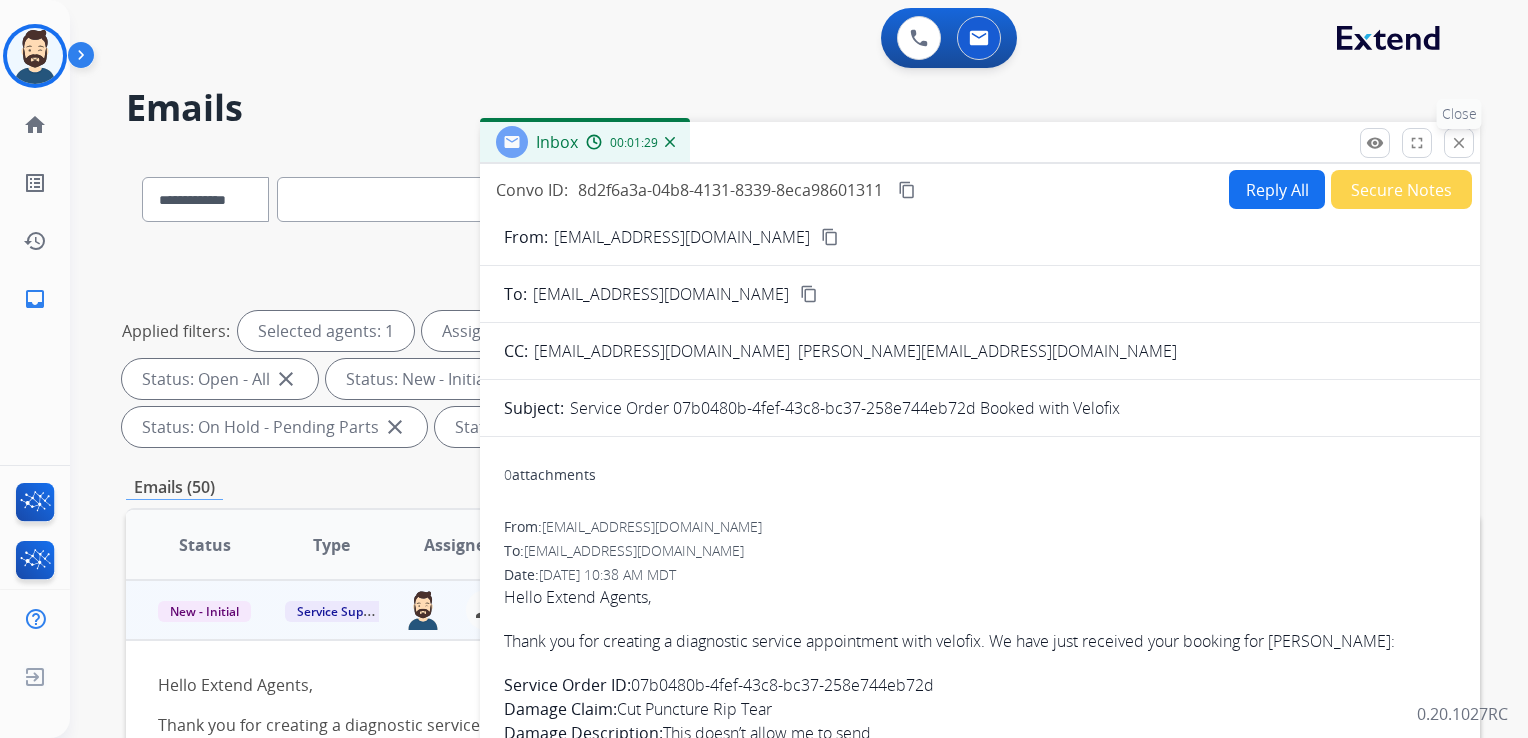 click on "close Close" at bounding box center [1459, 143] 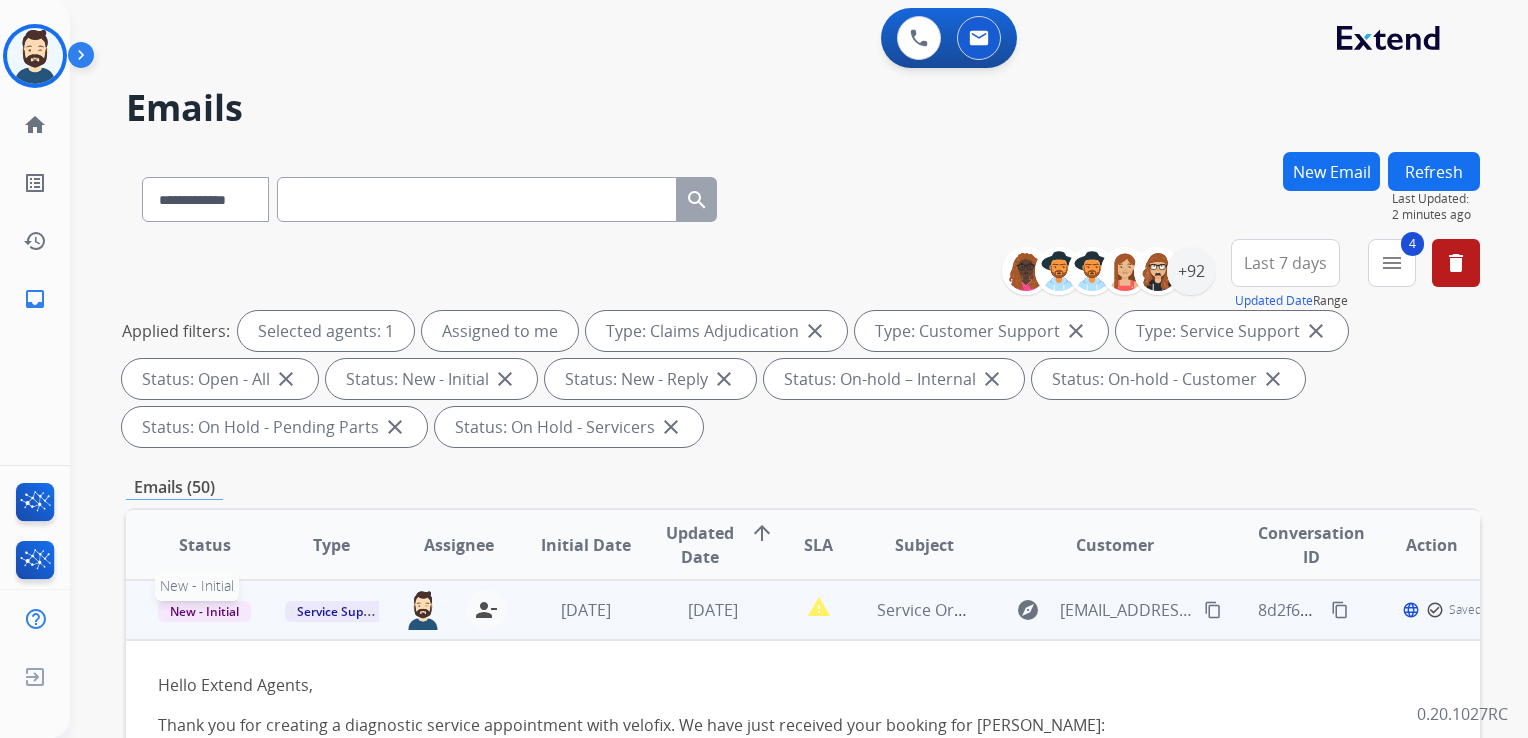 click on "New - Initial" at bounding box center [204, 611] 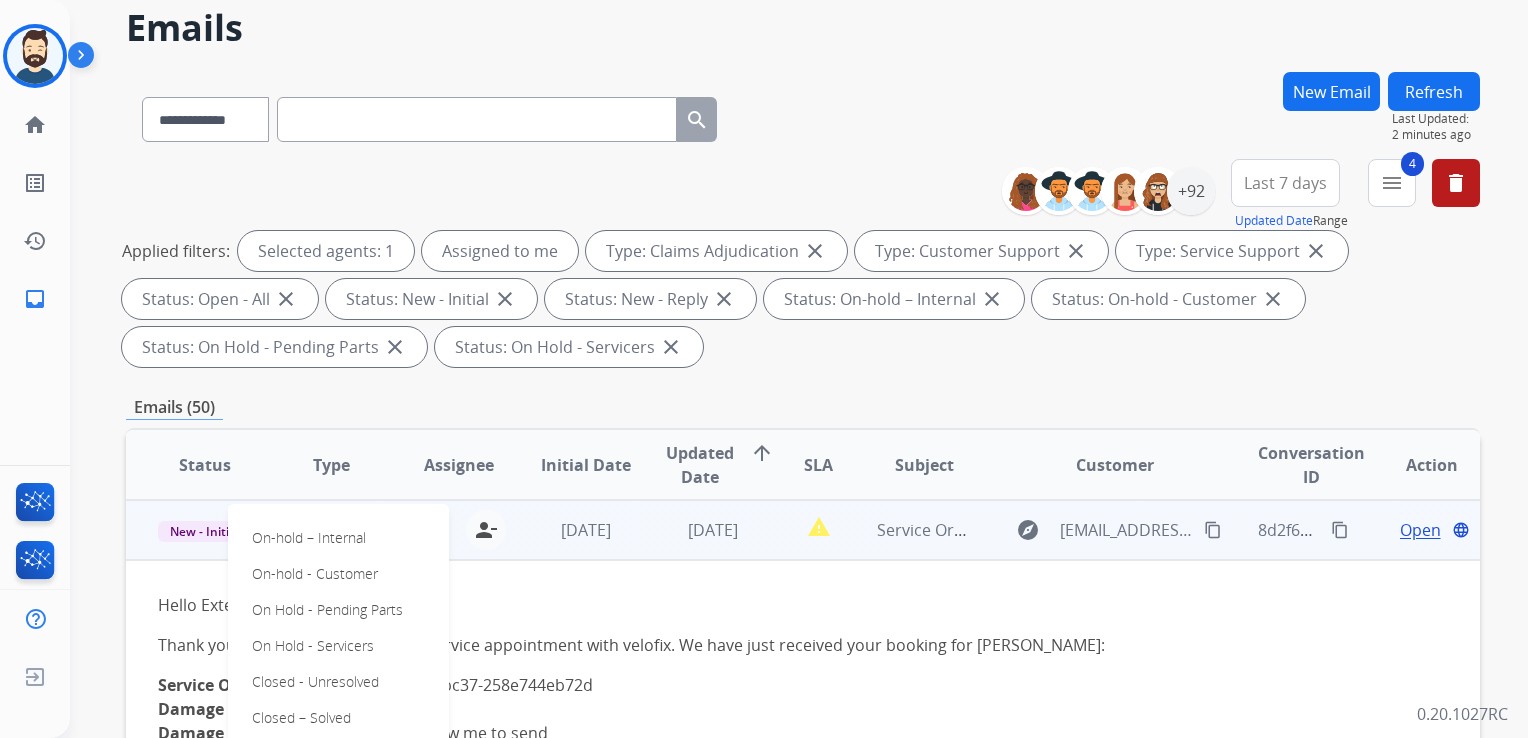 scroll, scrollTop: 200, scrollLeft: 0, axis: vertical 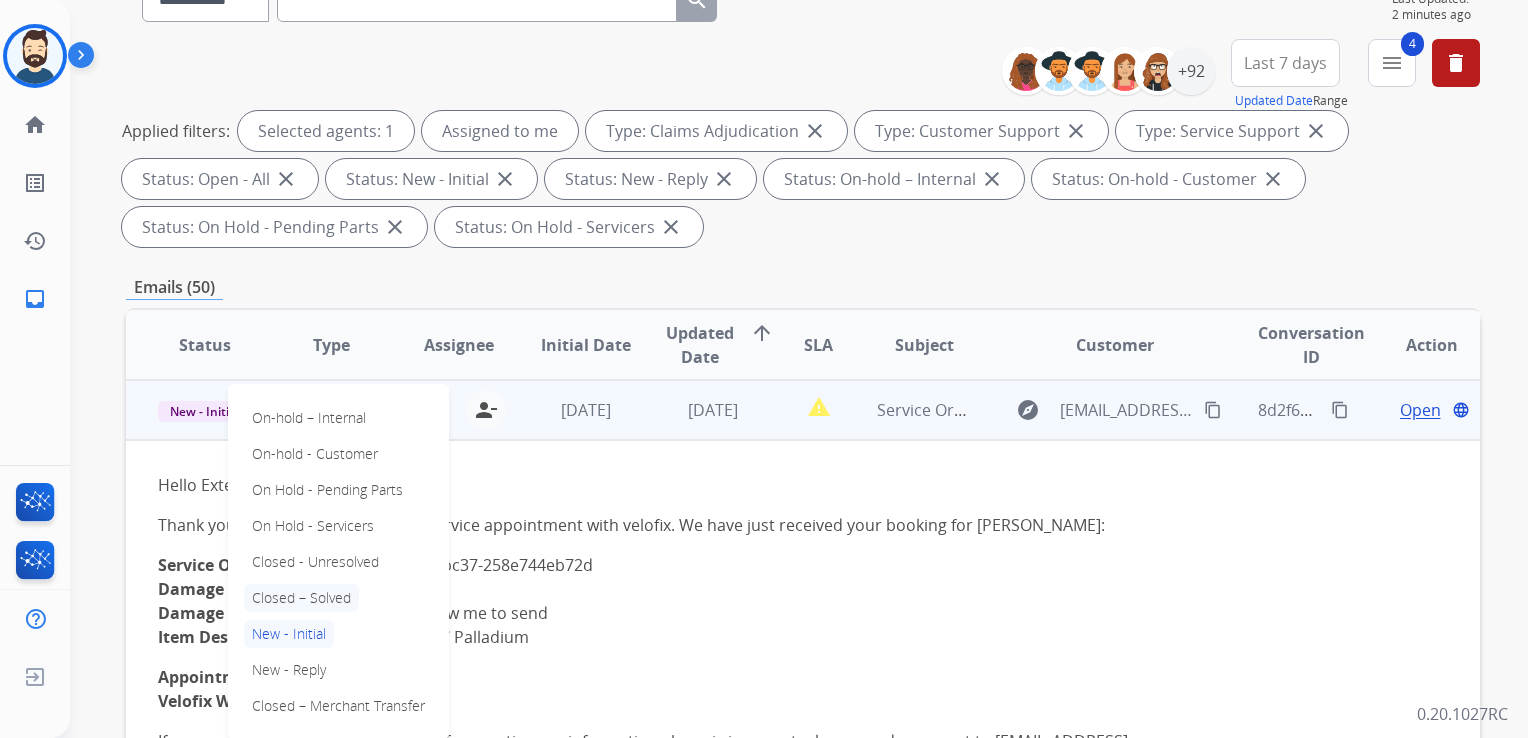 click on "Closed – Solved" at bounding box center (301, 598) 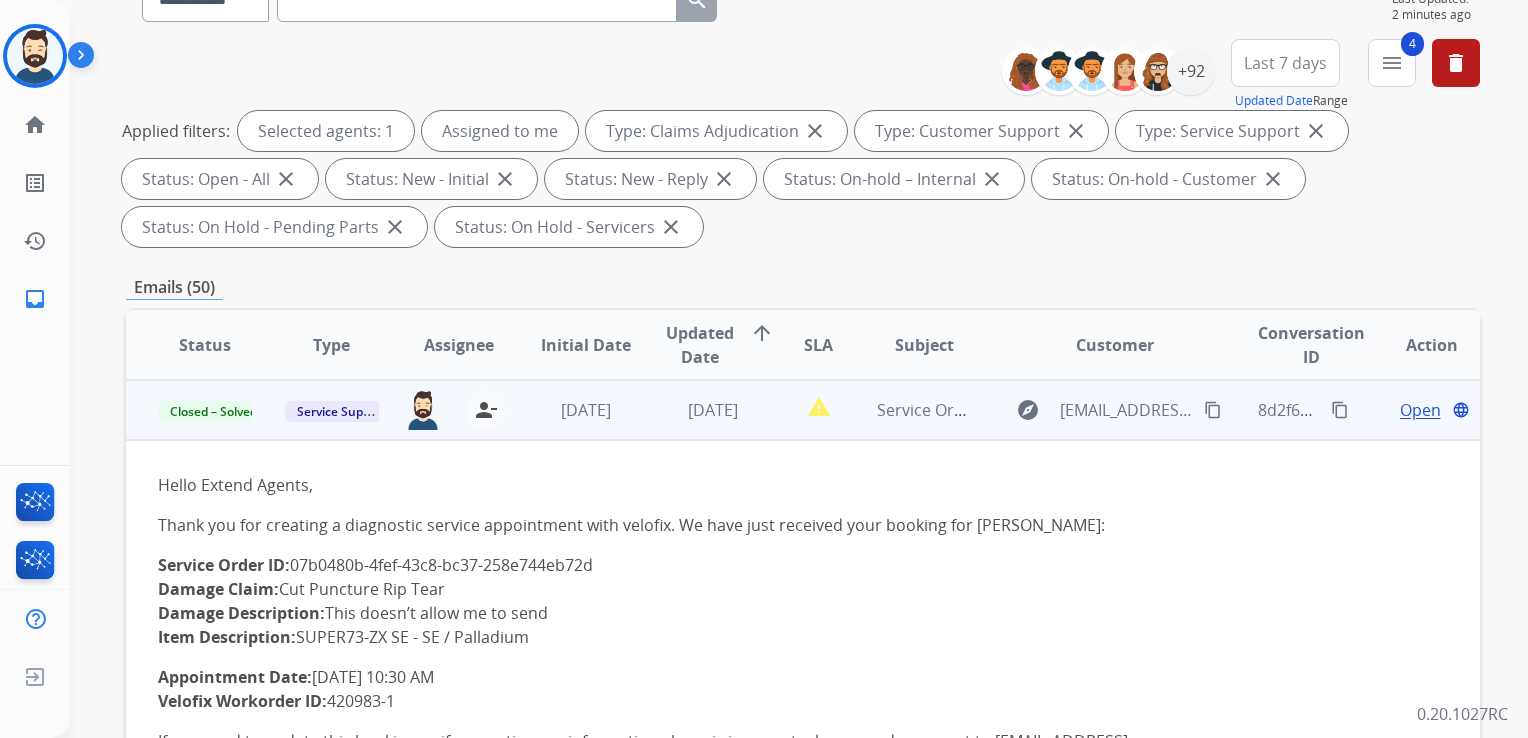 click on "3 days ago" at bounding box center (570, 410) 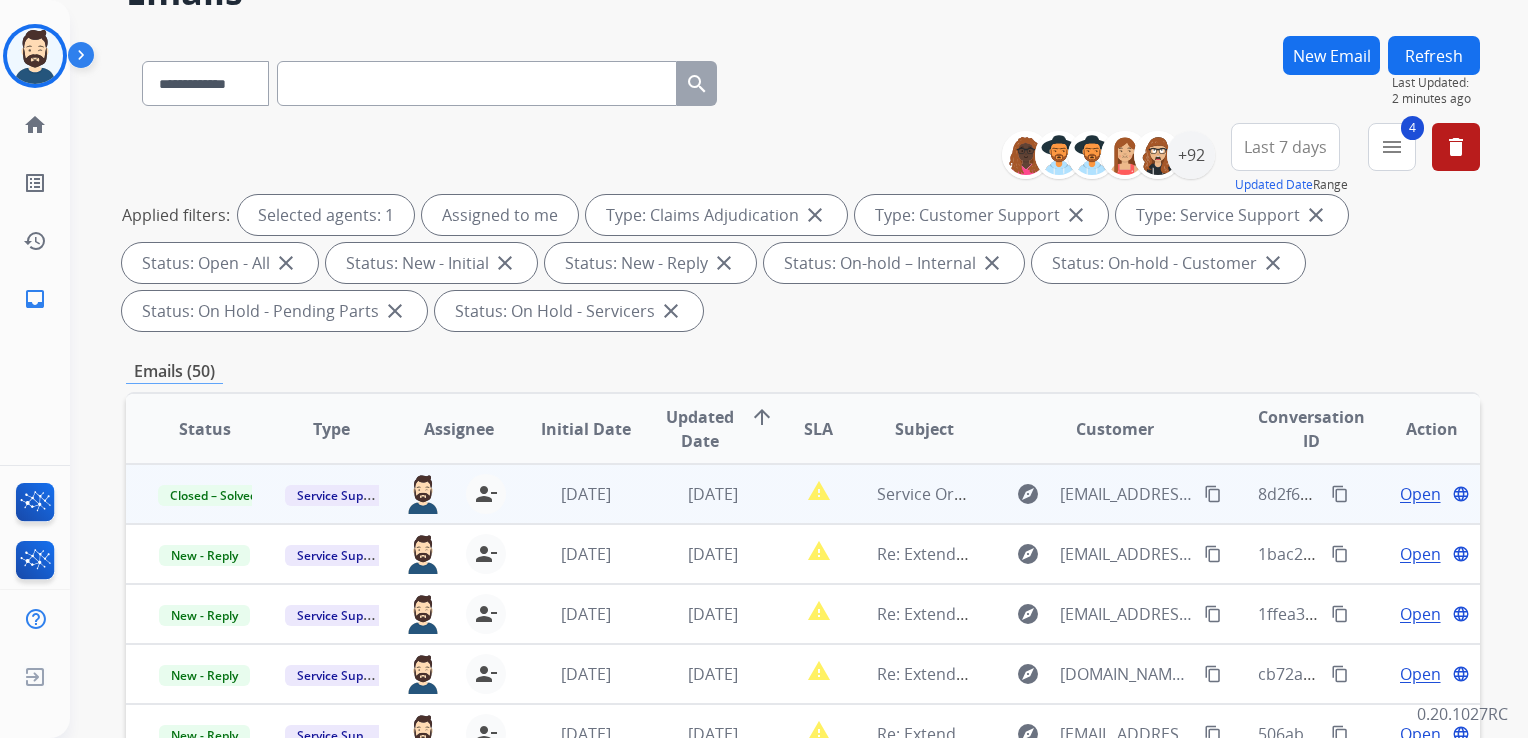 scroll, scrollTop: 0, scrollLeft: 0, axis: both 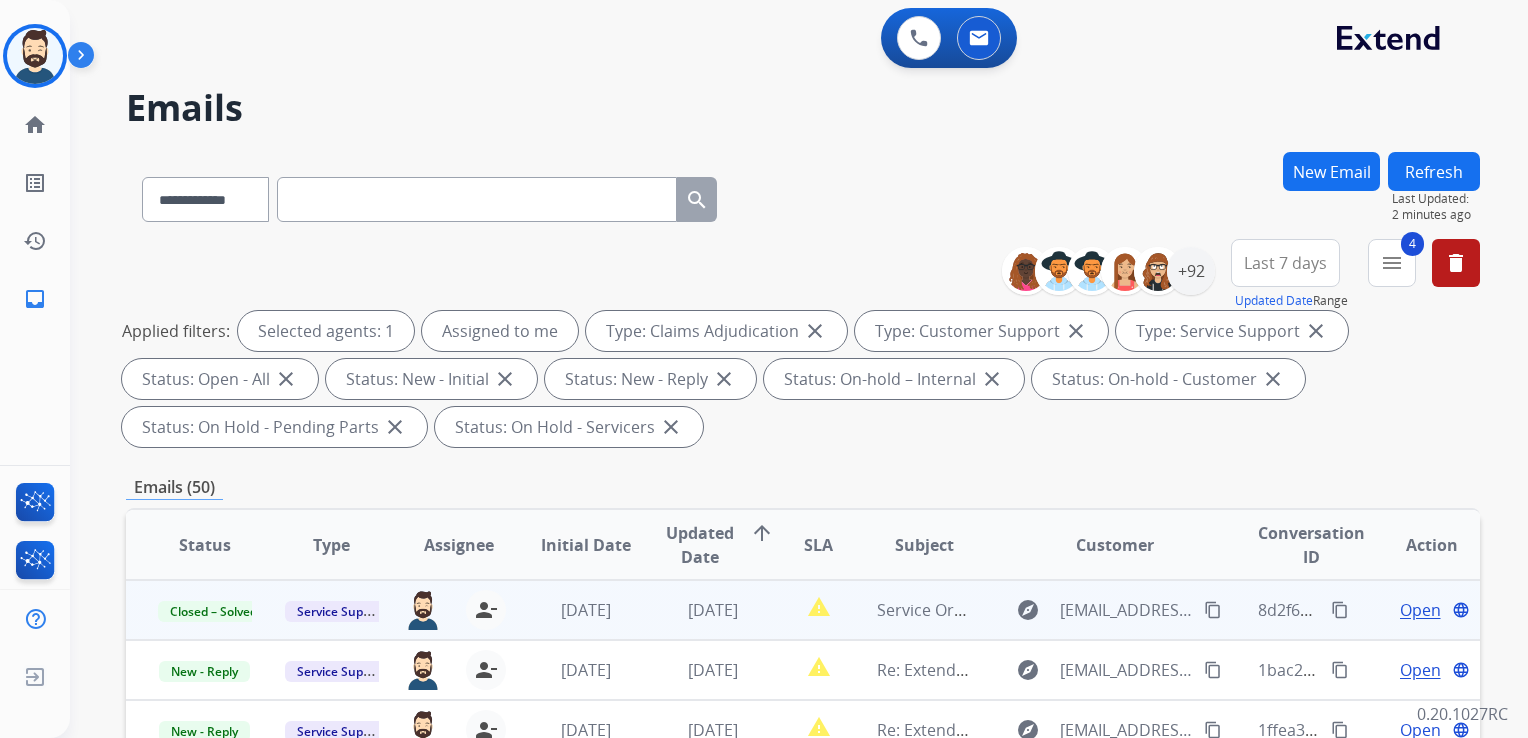 click on "Refresh" at bounding box center [1434, 171] 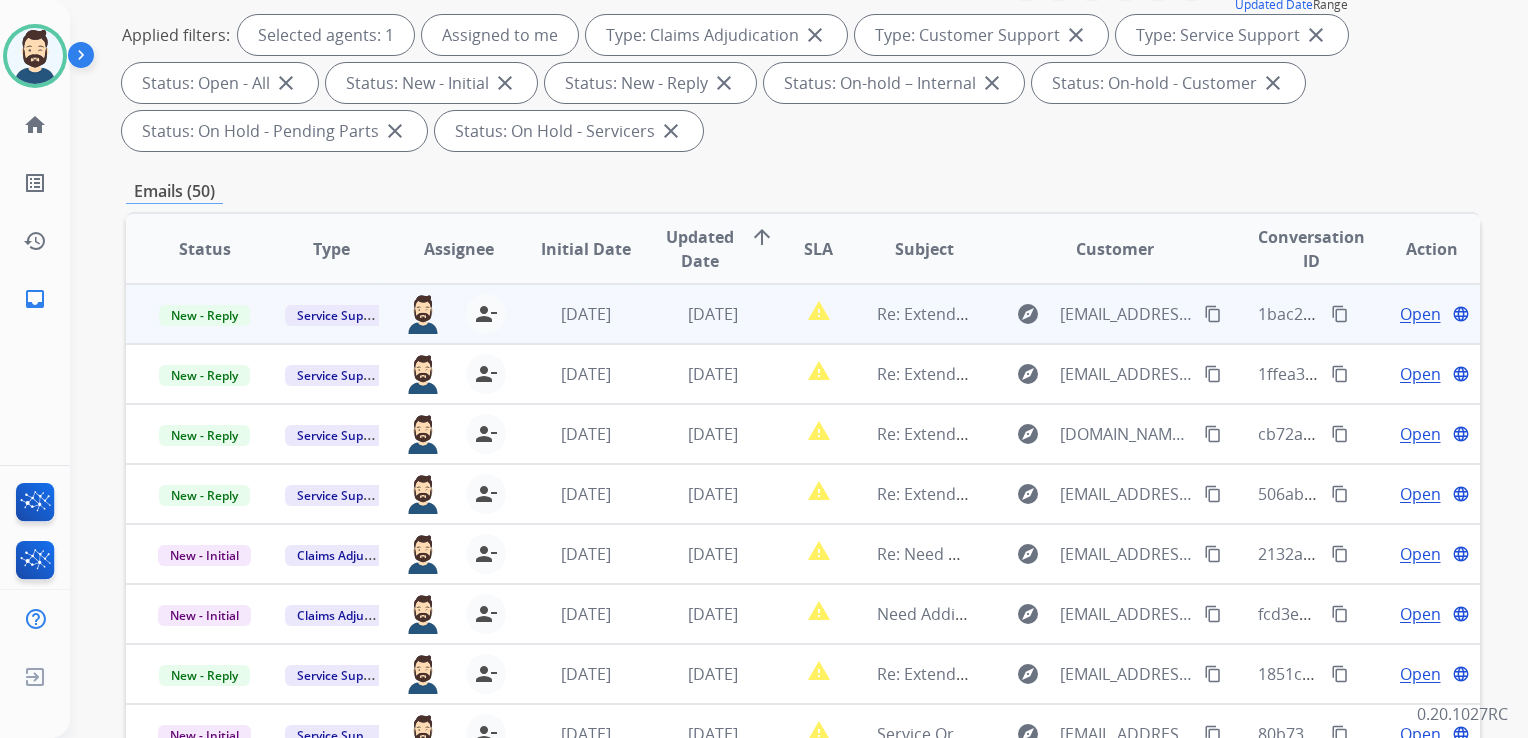 scroll, scrollTop: 300, scrollLeft: 0, axis: vertical 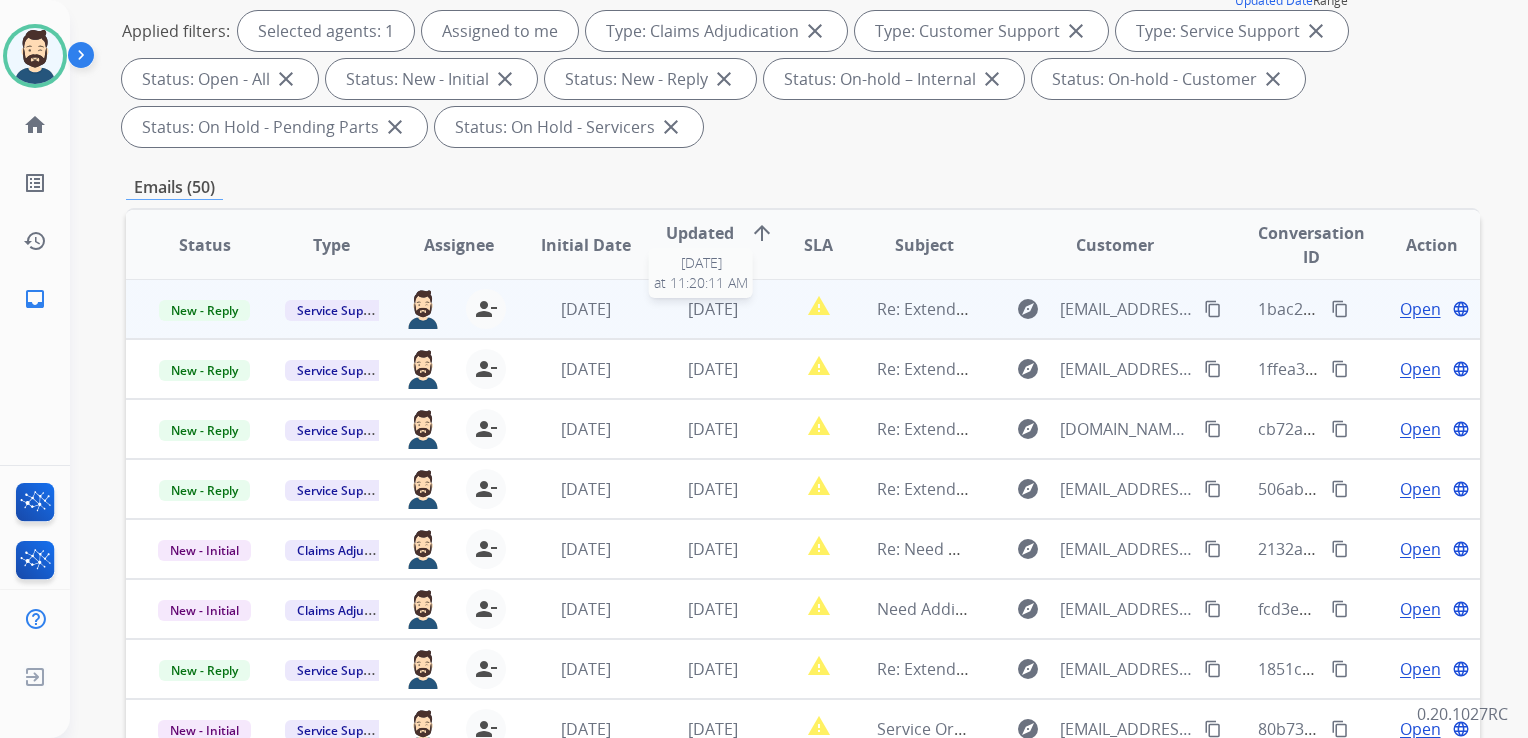 click on "3 days ago" at bounding box center (713, 309) 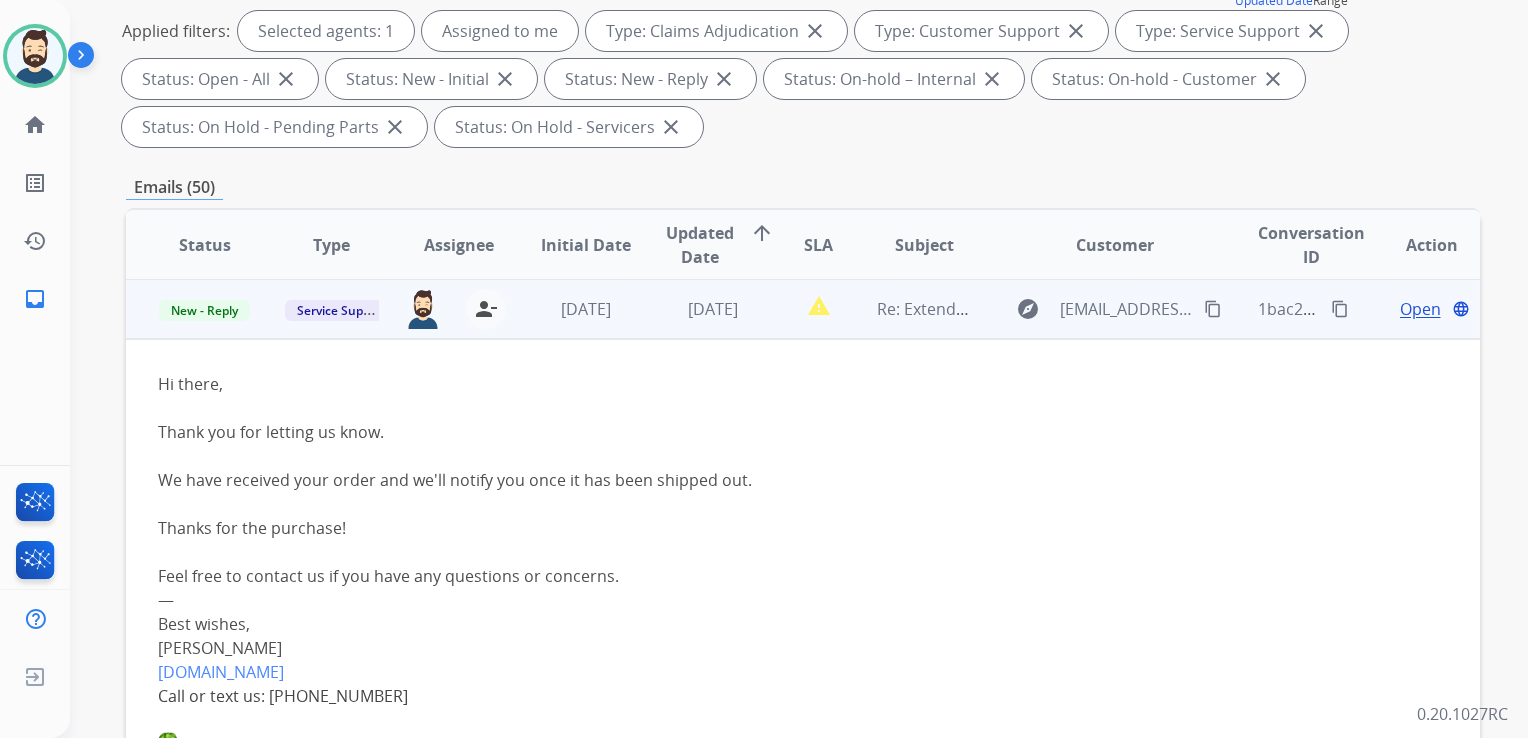 scroll, scrollTop: 0, scrollLeft: 0, axis: both 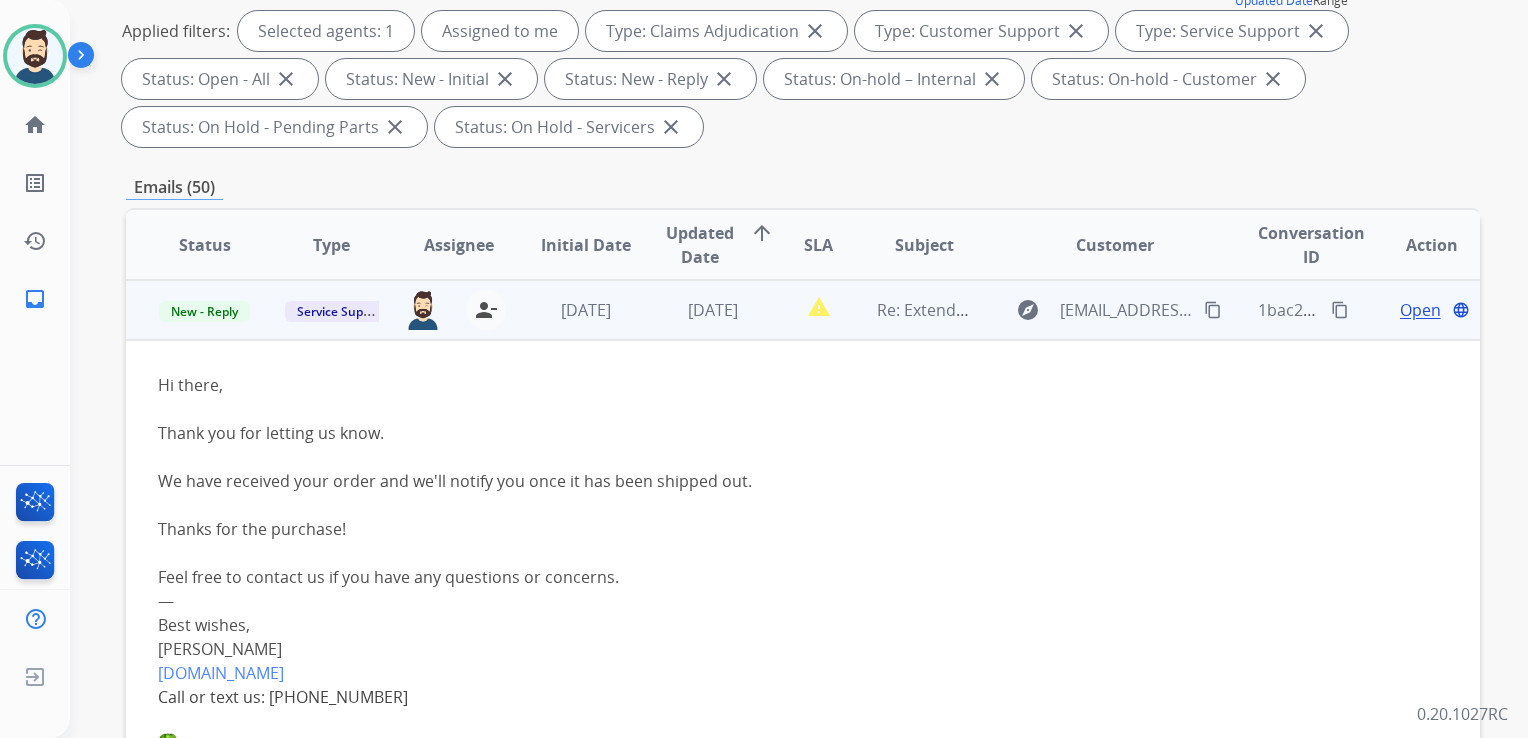 click on "Open" at bounding box center [1420, 310] 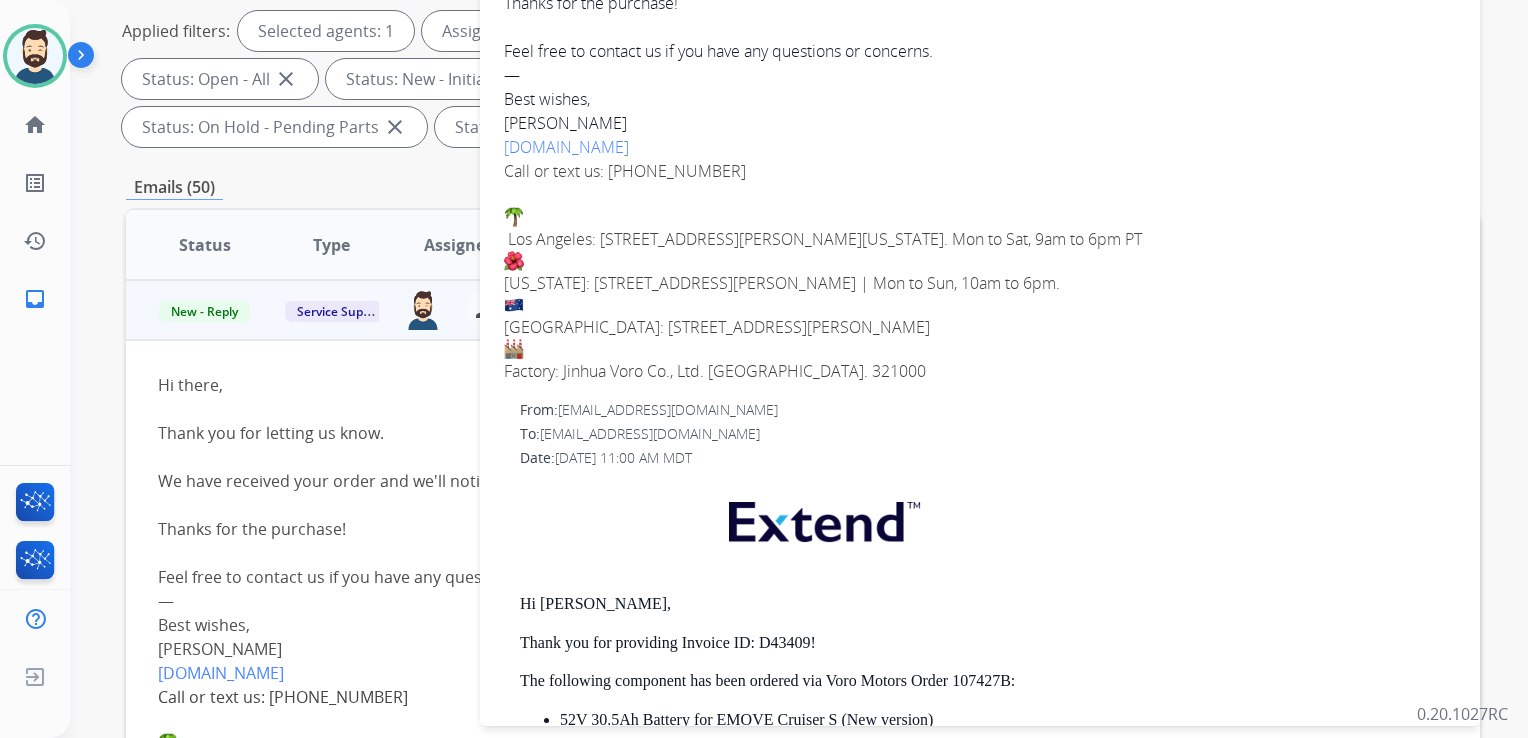scroll, scrollTop: 500, scrollLeft: 0, axis: vertical 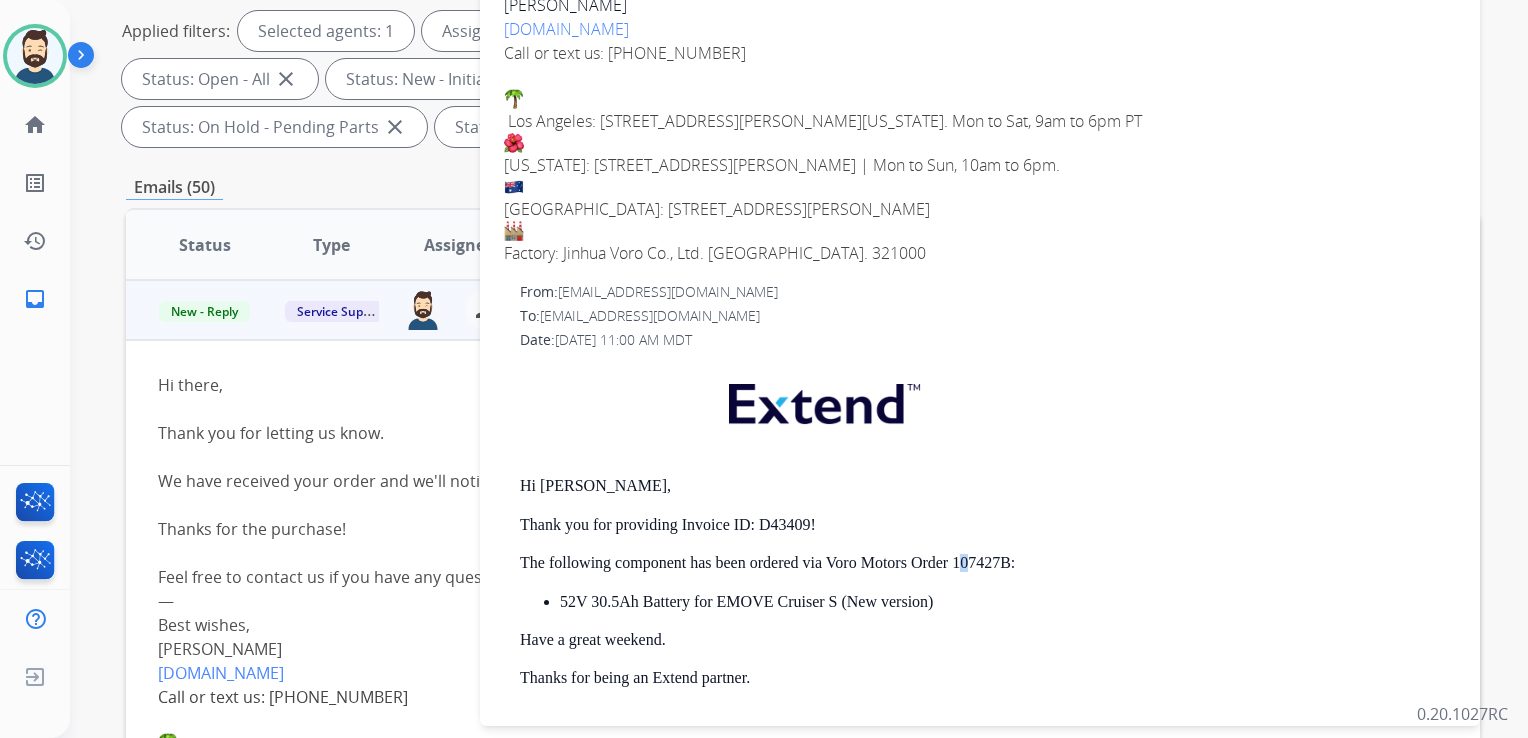 drag, startPoint x: 956, startPoint y: 562, endPoint x: 969, endPoint y: 560, distance: 13.152946 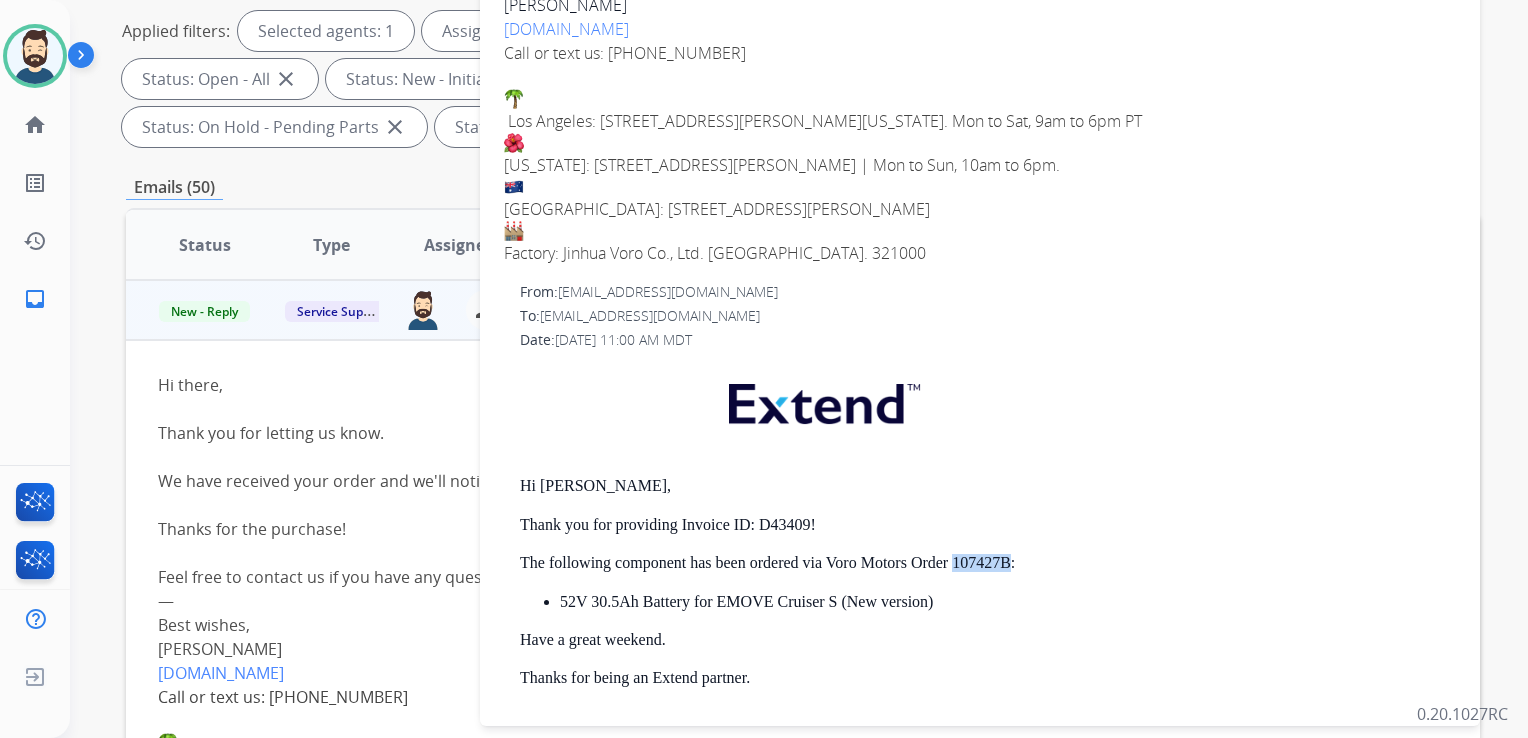 drag, startPoint x: 969, startPoint y: 560, endPoint x: 1009, endPoint y: 565, distance: 40.311287 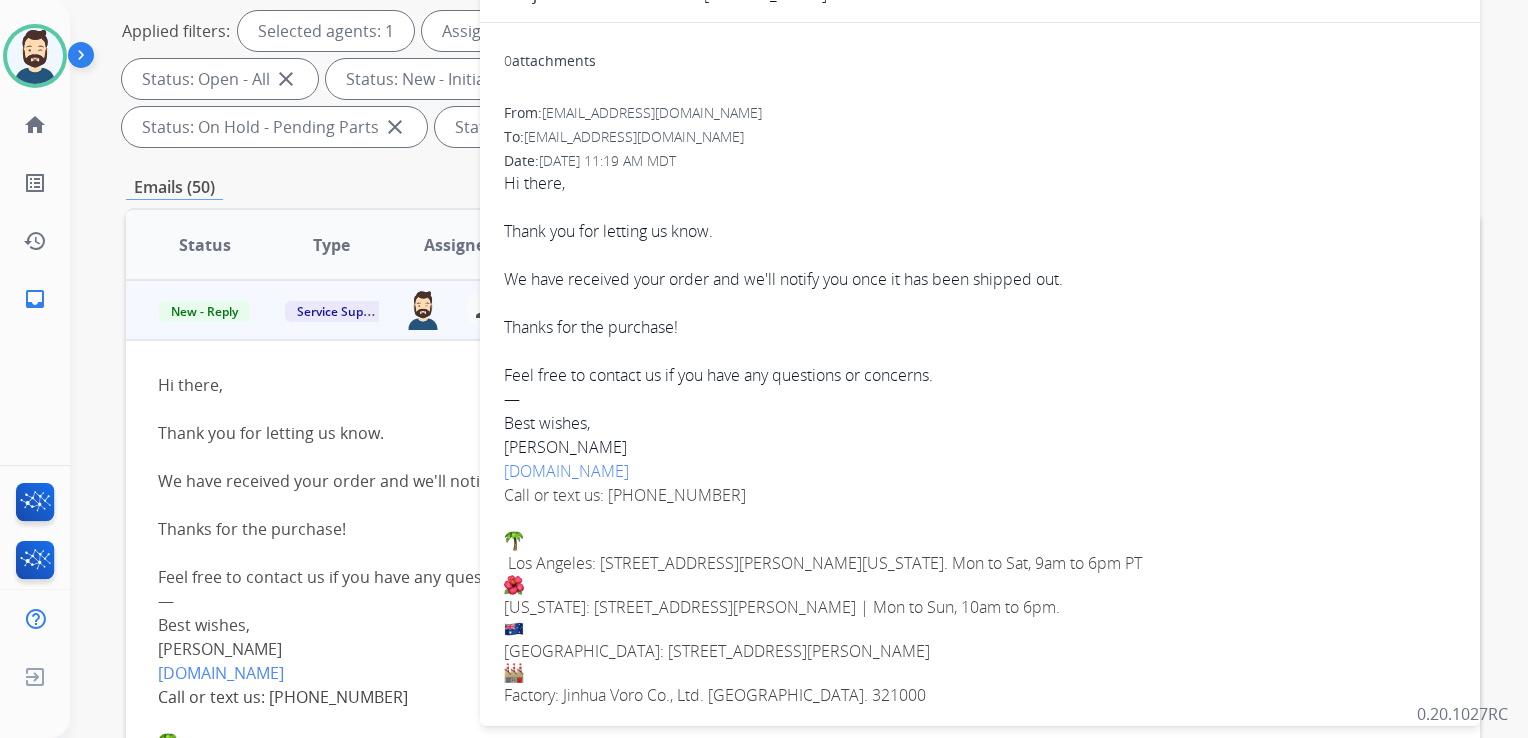 scroll, scrollTop: 0, scrollLeft: 0, axis: both 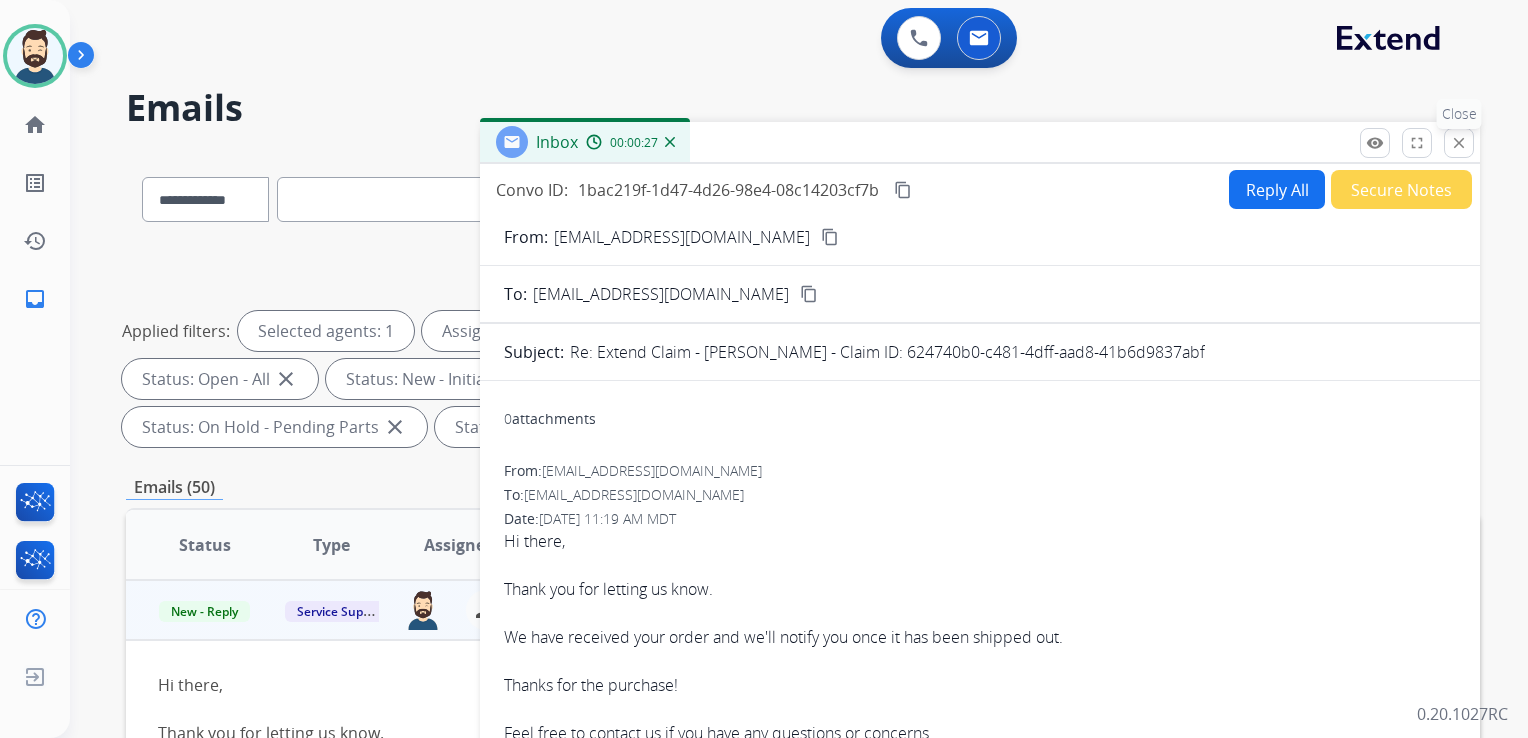 click on "Inbox  00:00:27" at bounding box center [980, 143] 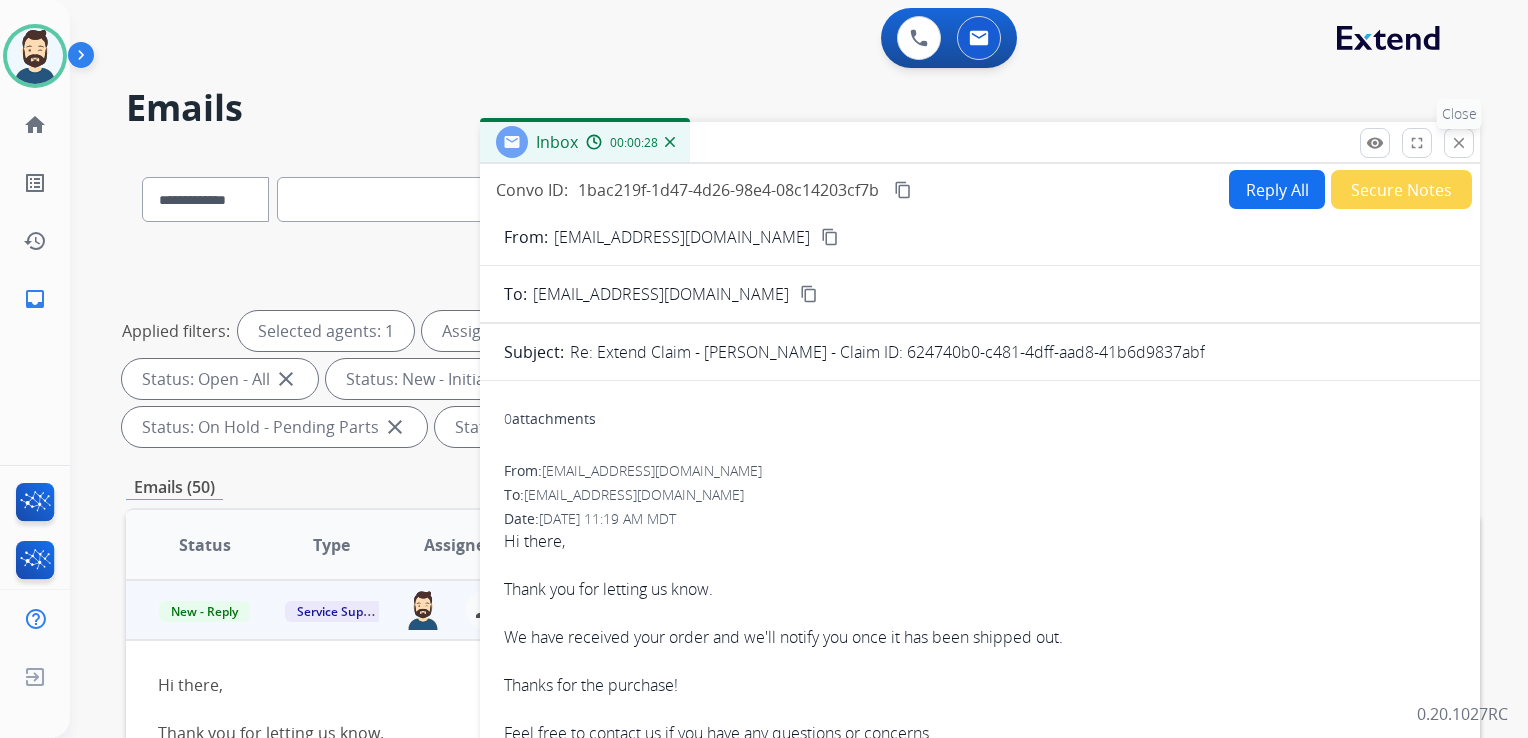 click on "close" at bounding box center [1459, 143] 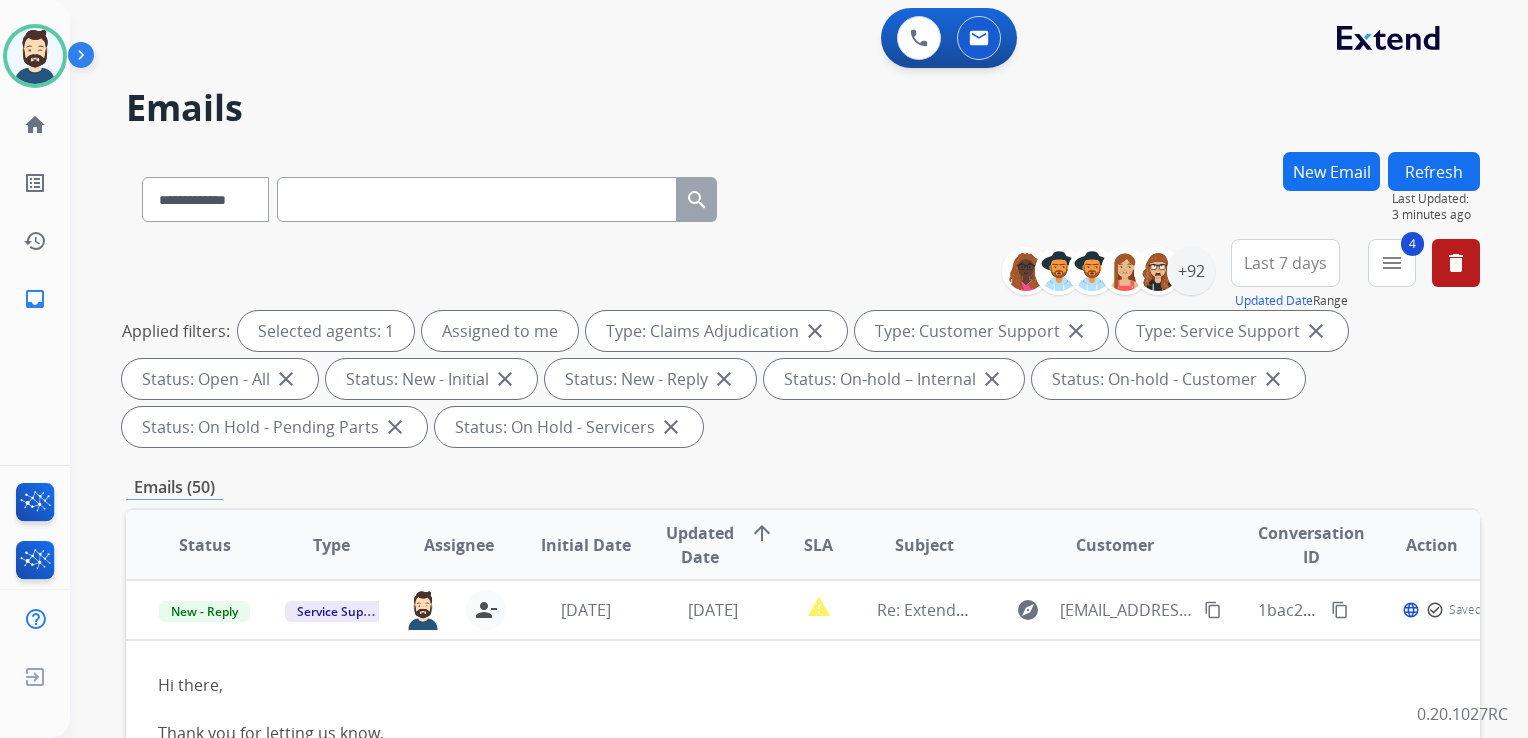 scroll, scrollTop: 200, scrollLeft: 0, axis: vertical 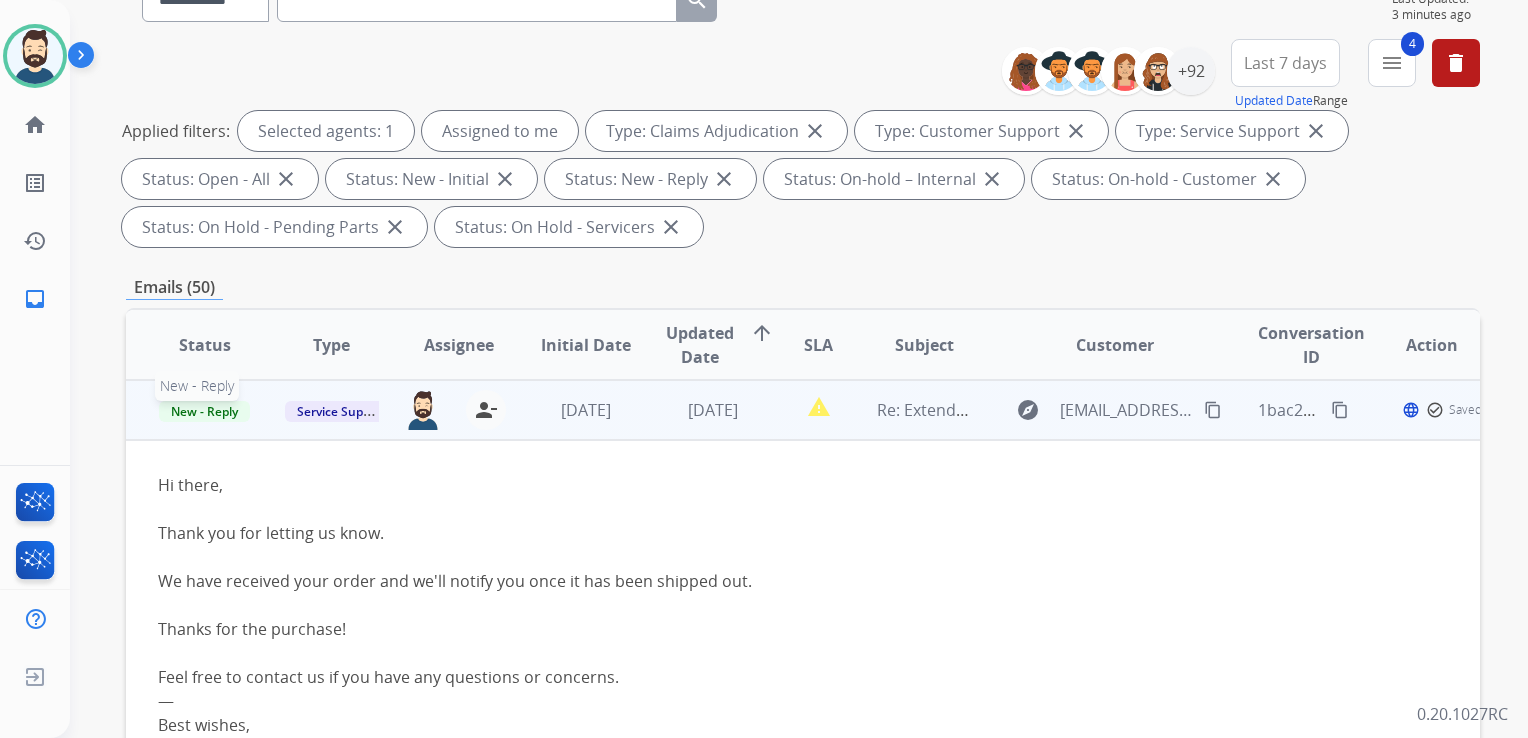 click on "New - Reply" at bounding box center (204, 411) 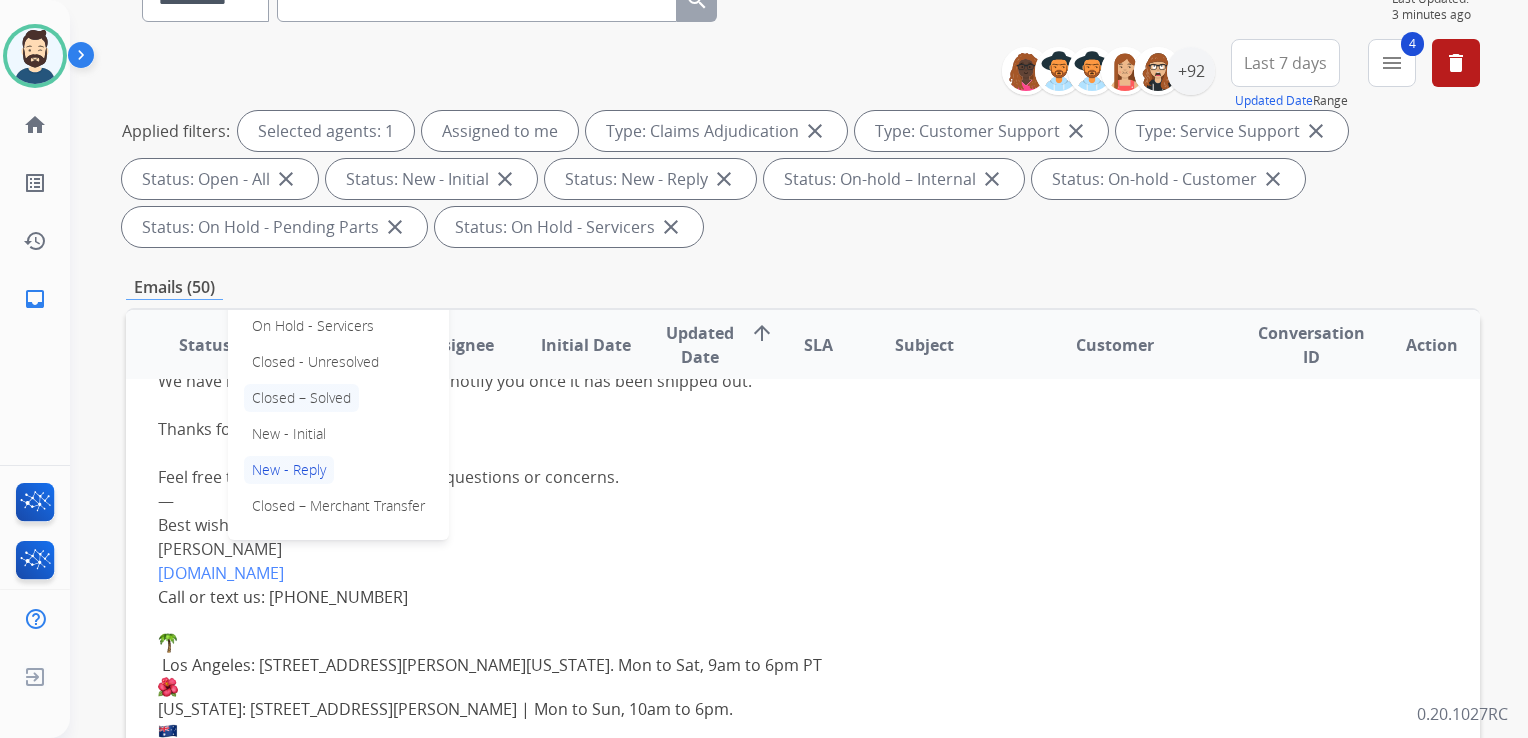 click on "Closed – Solved" at bounding box center [301, 398] 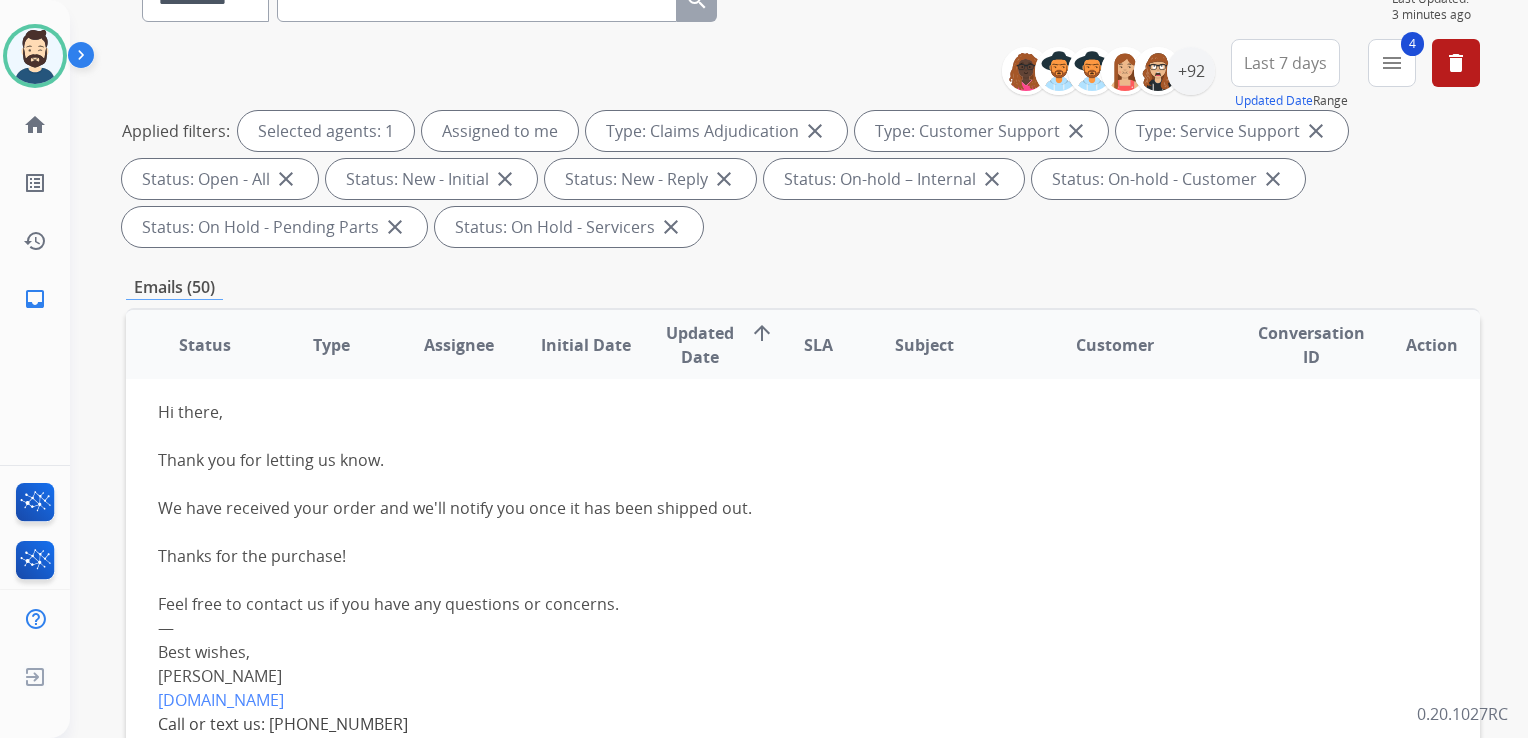 scroll, scrollTop: 0, scrollLeft: 0, axis: both 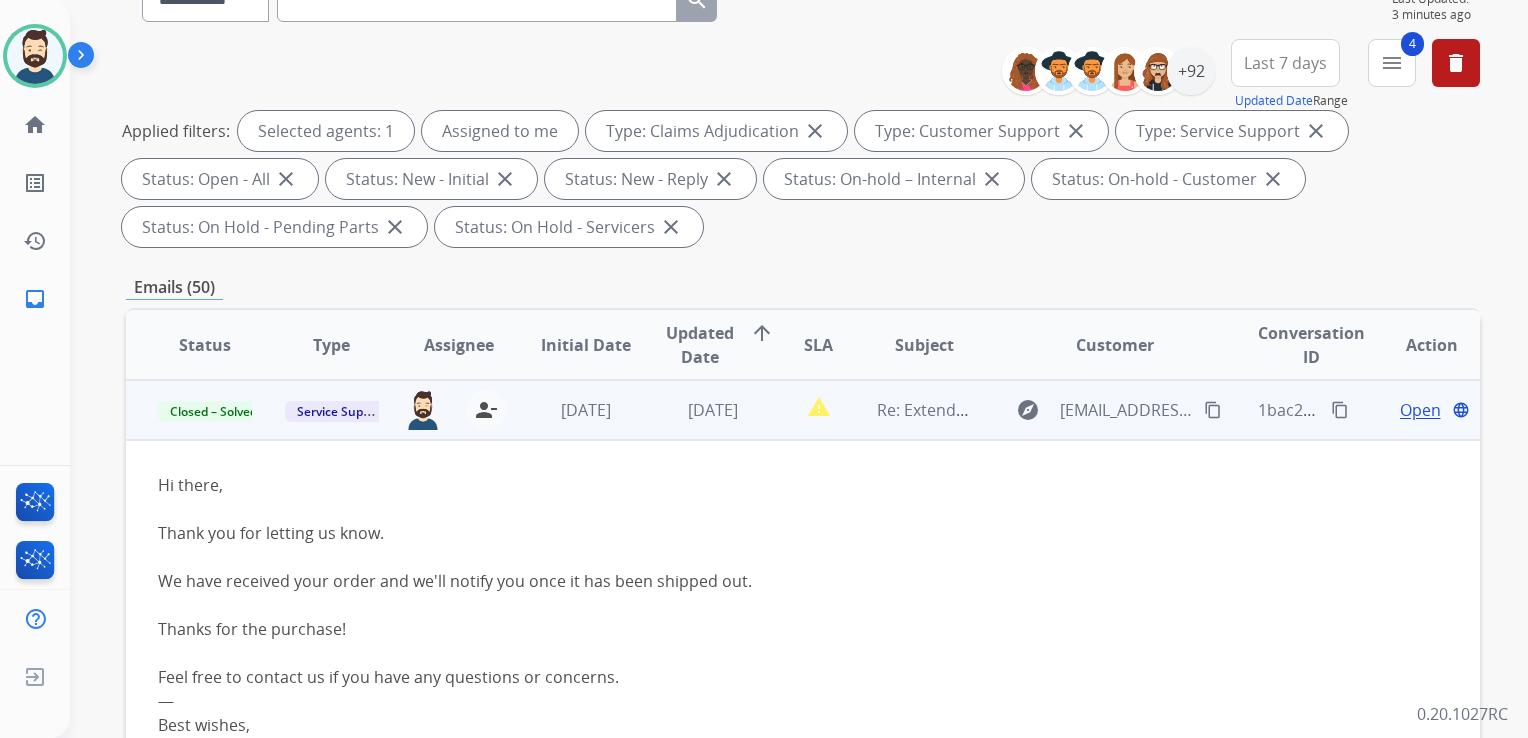 click on "3 days ago" at bounding box center (697, 410) 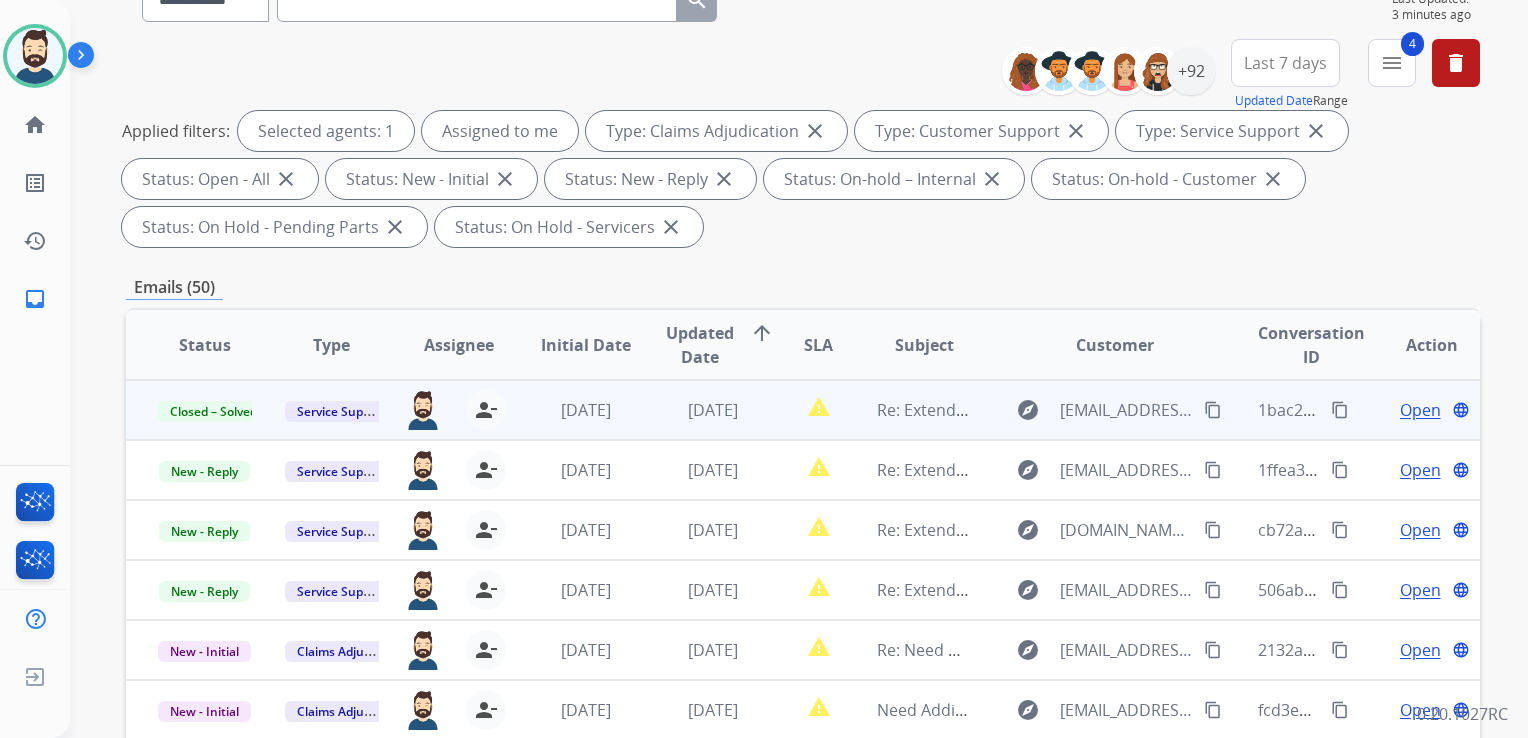 scroll, scrollTop: 0, scrollLeft: 0, axis: both 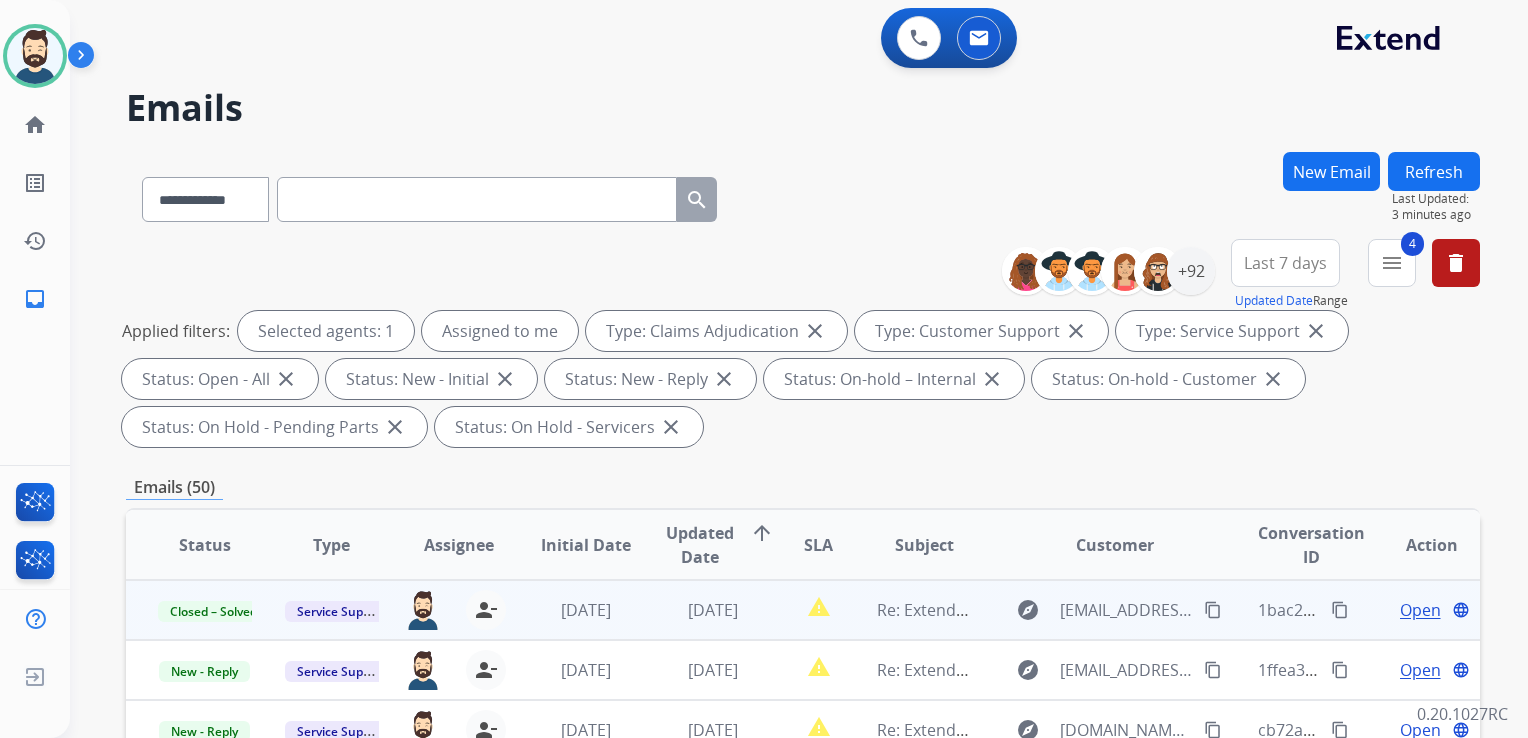 click on "Refresh" at bounding box center [1434, 171] 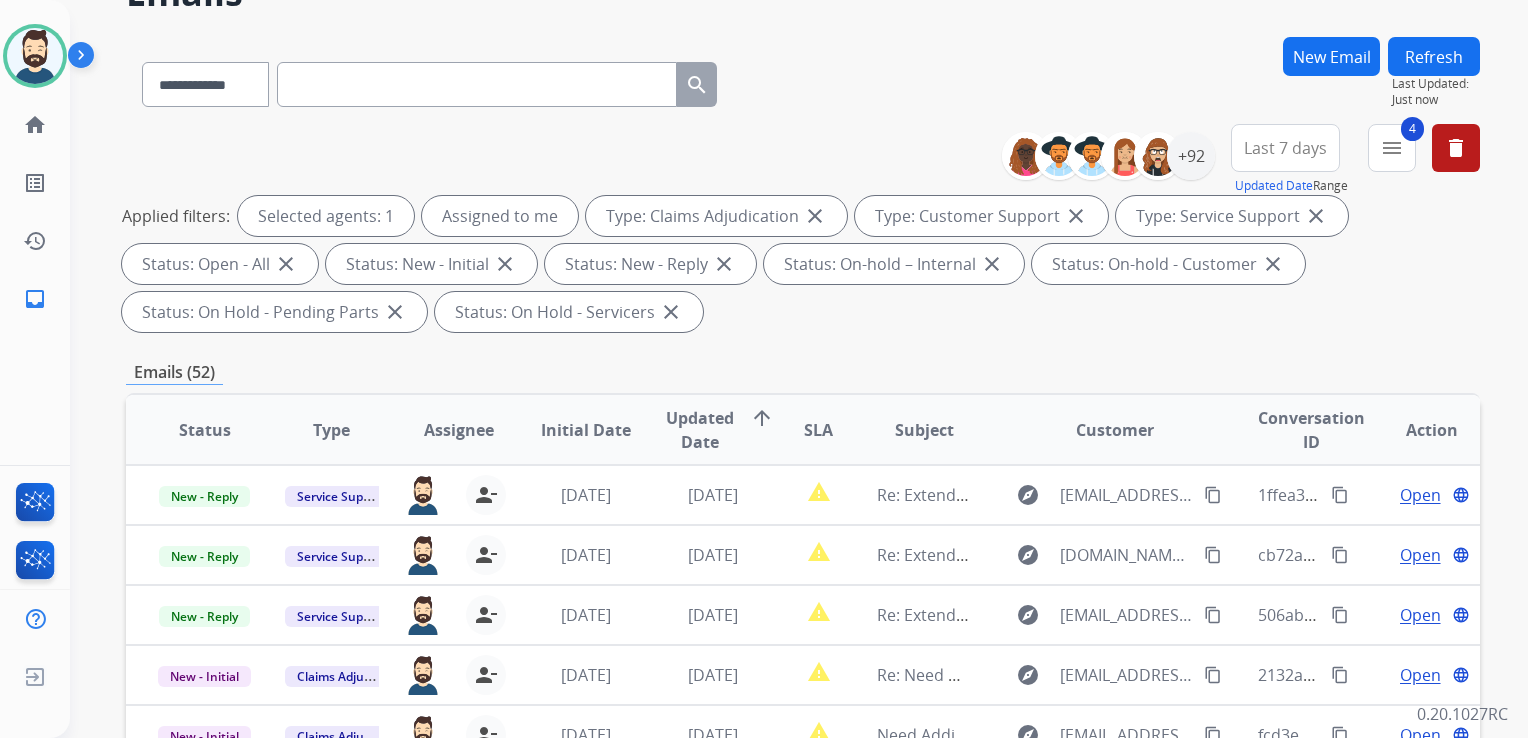 scroll, scrollTop: 400, scrollLeft: 0, axis: vertical 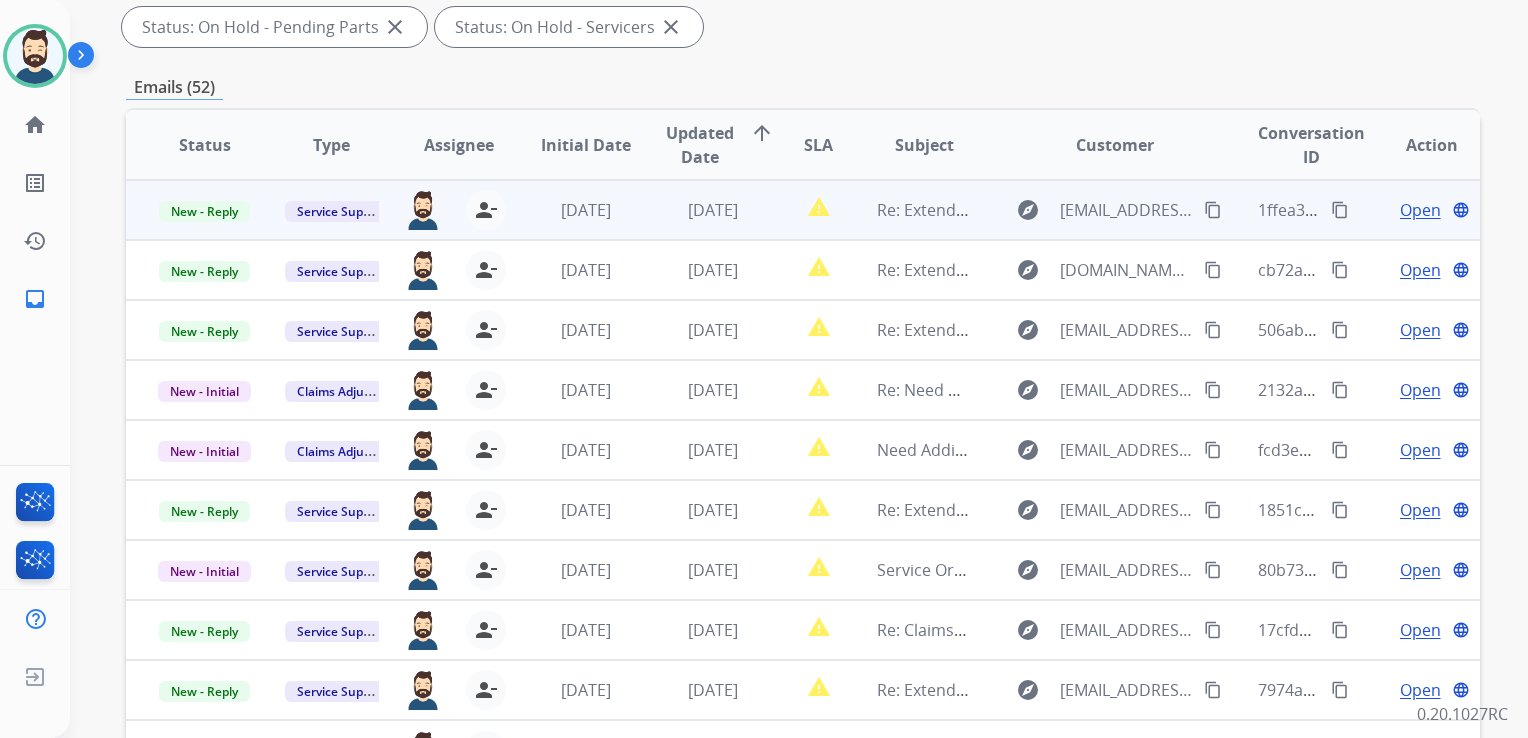 click on "3 days ago" at bounding box center [713, 210] 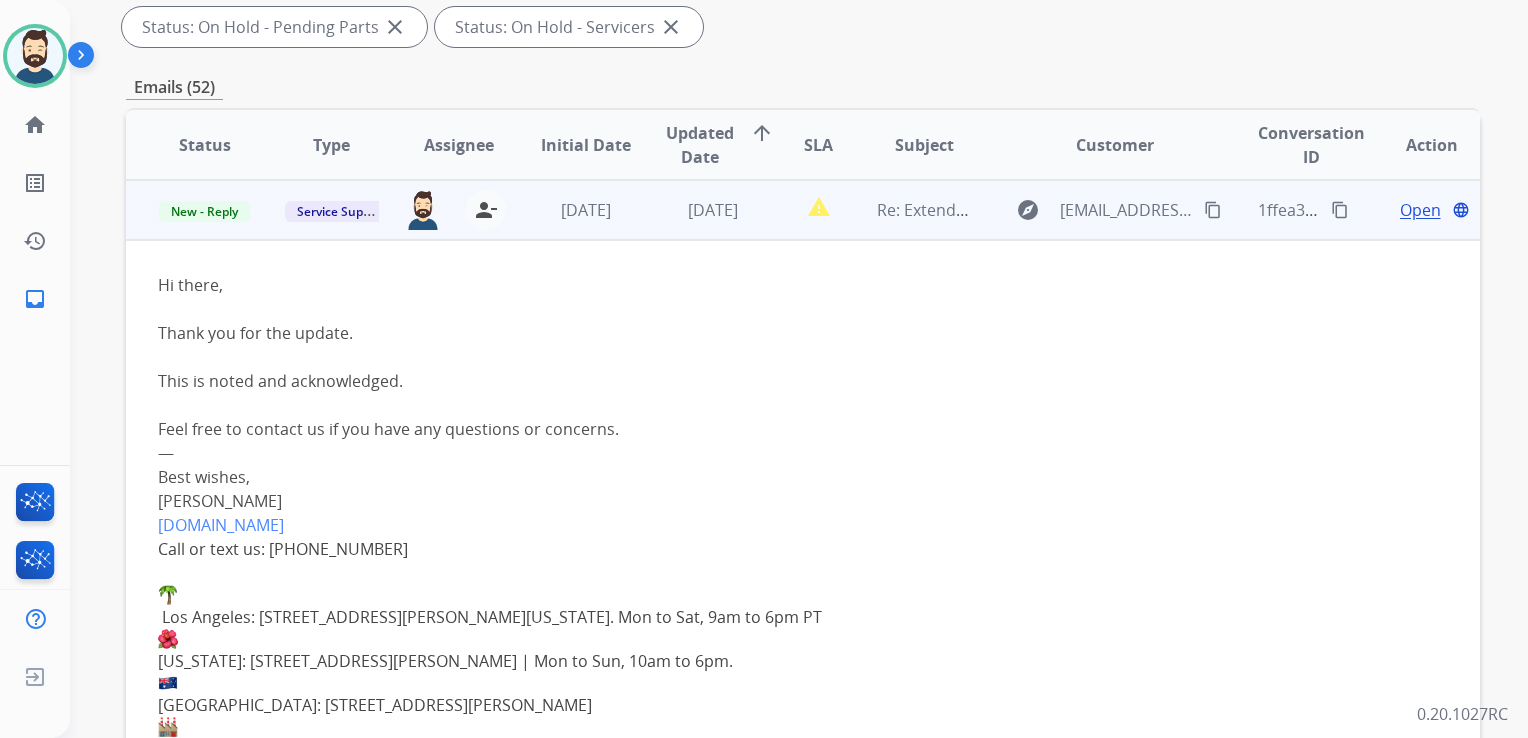 click on "Open" at bounding box center [1420, 210] 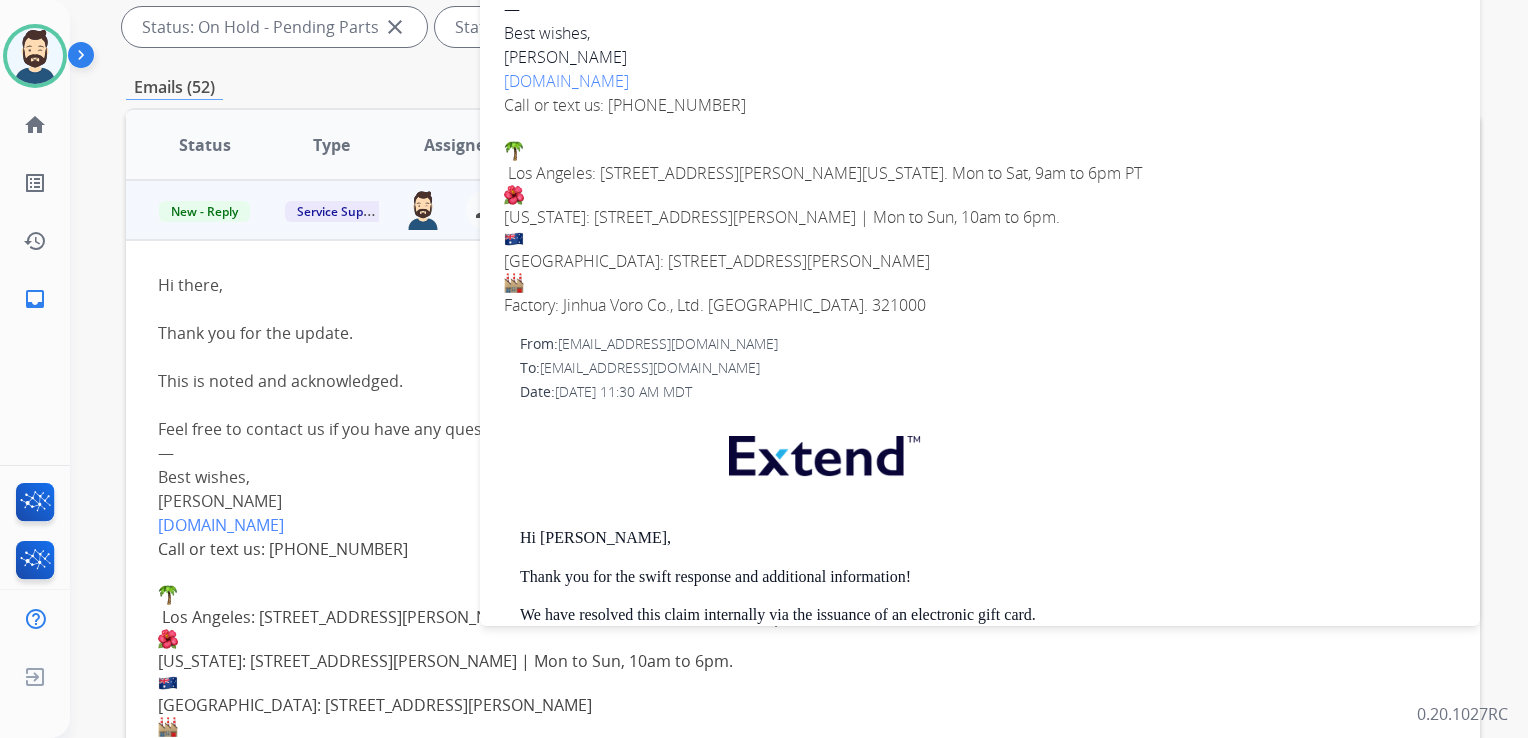 scroll, scrollTop: 0, scrollLeft: 0, axis: both 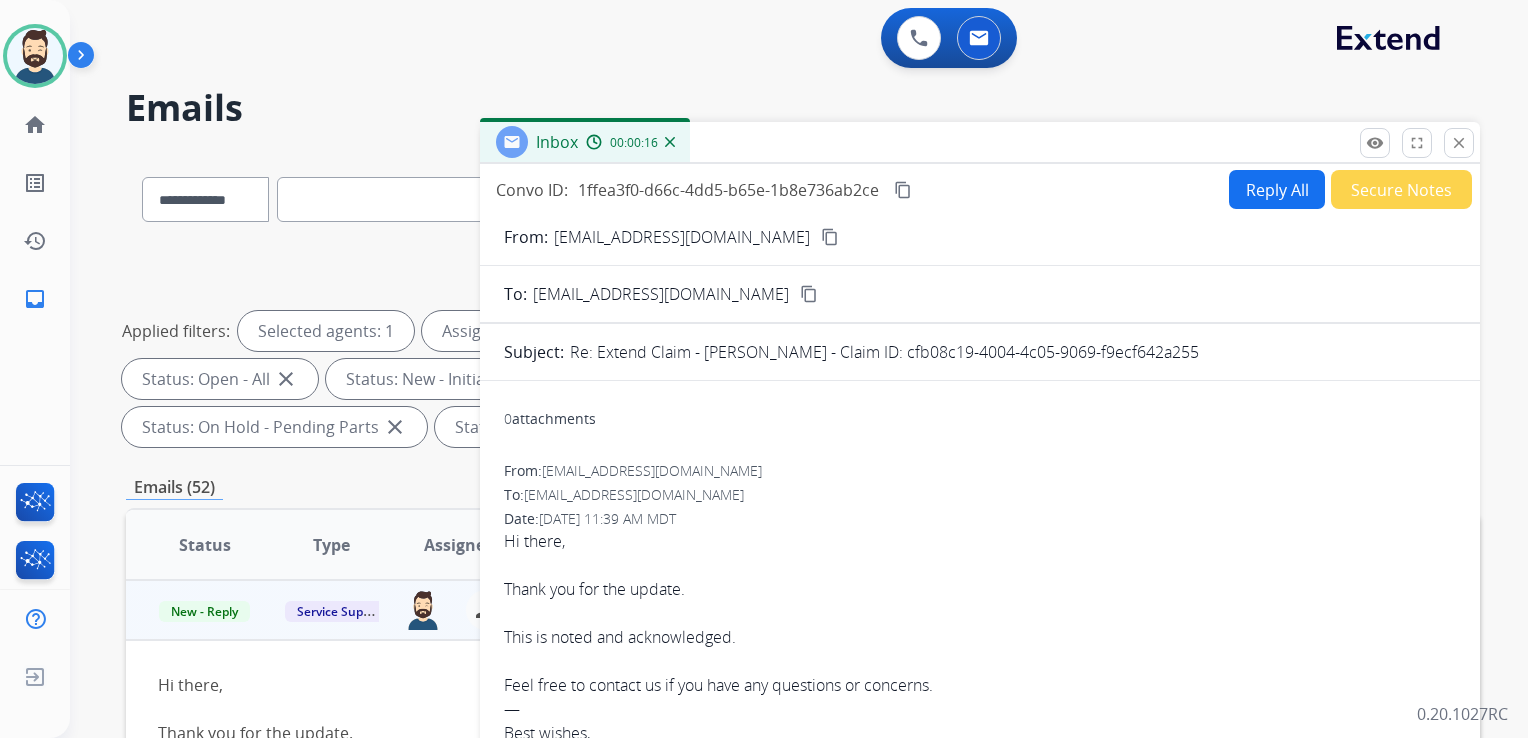click on "close" at bounding box center (1459, 143) 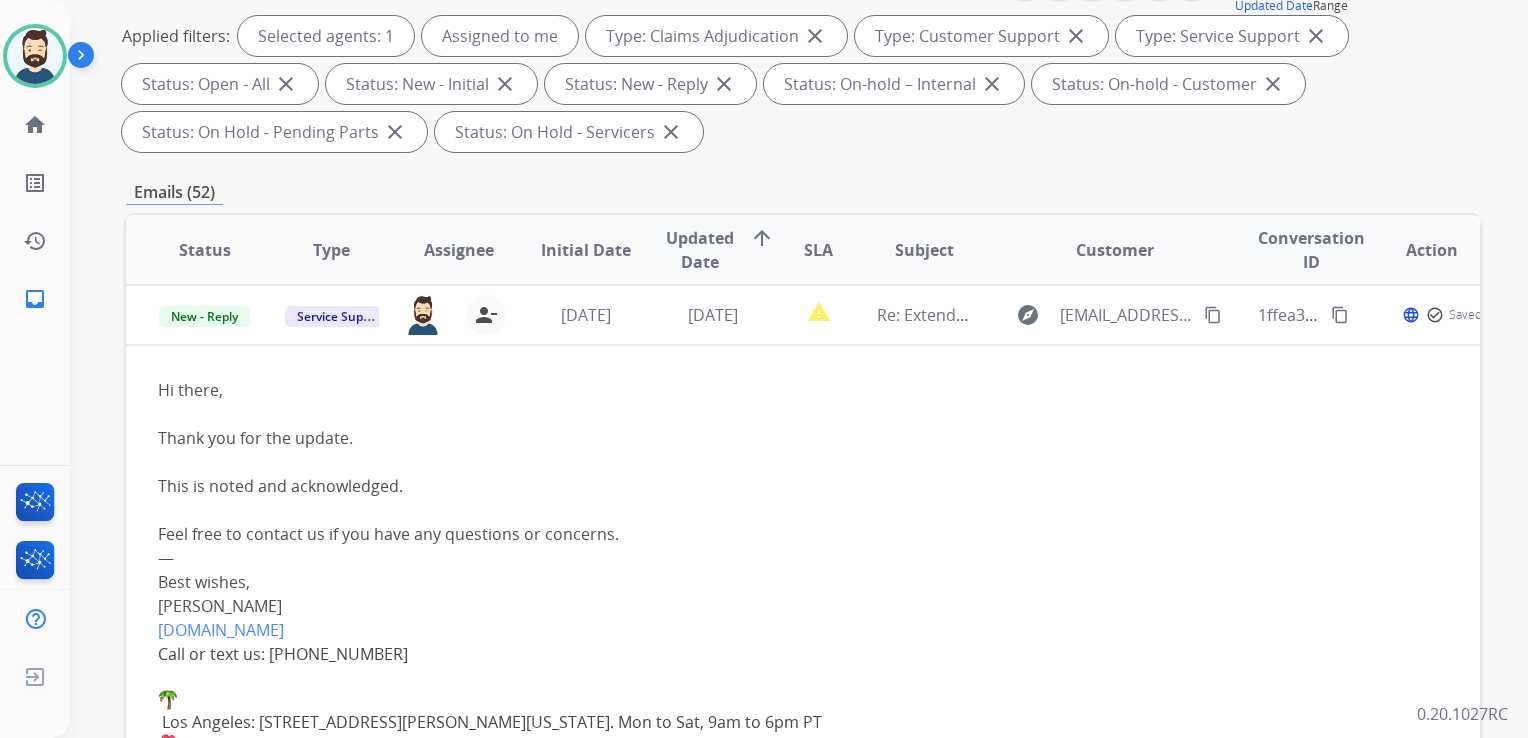 scroll, scrollTop: 400, scrollLeft: 0, axis: vertical 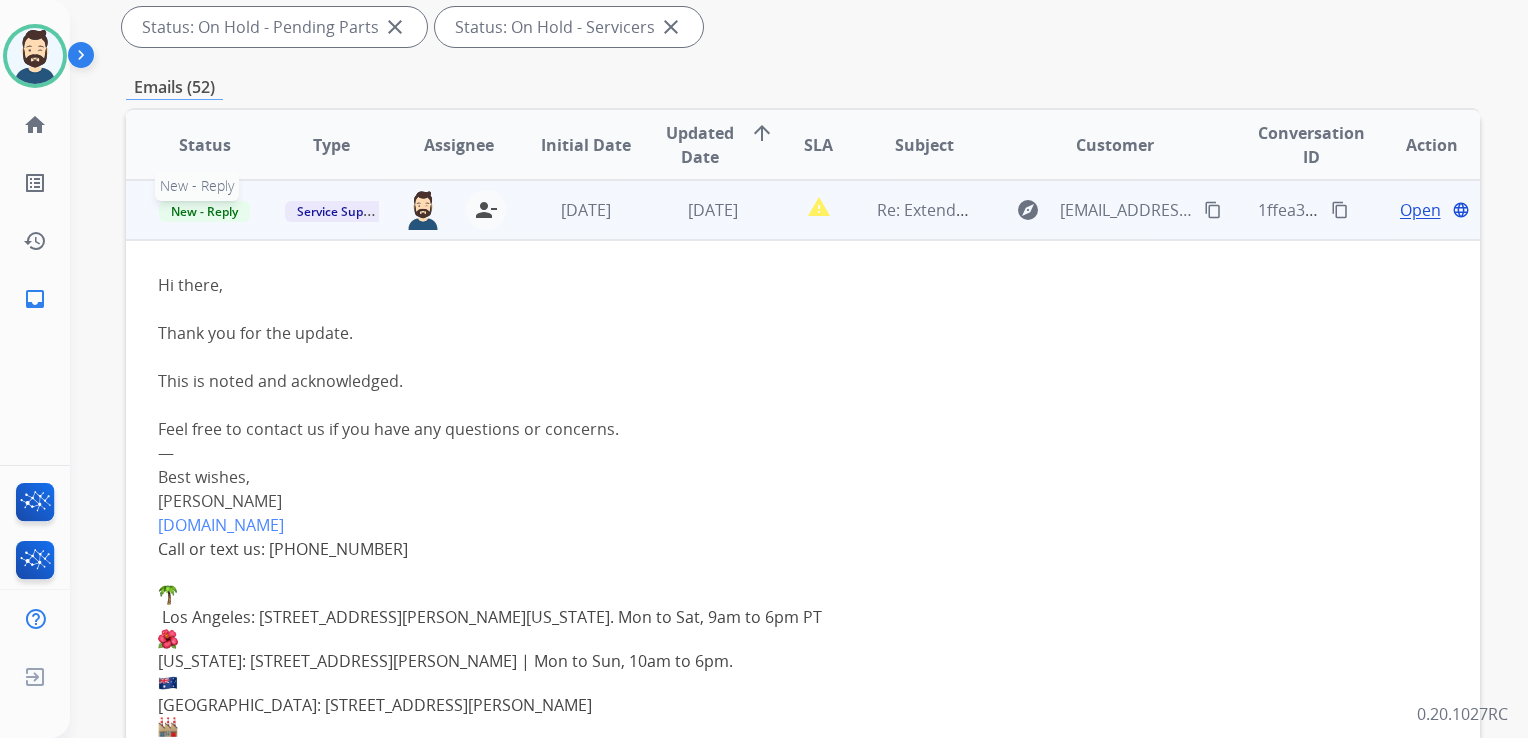 click on "New - Reply" at bounding box center (205, 210) 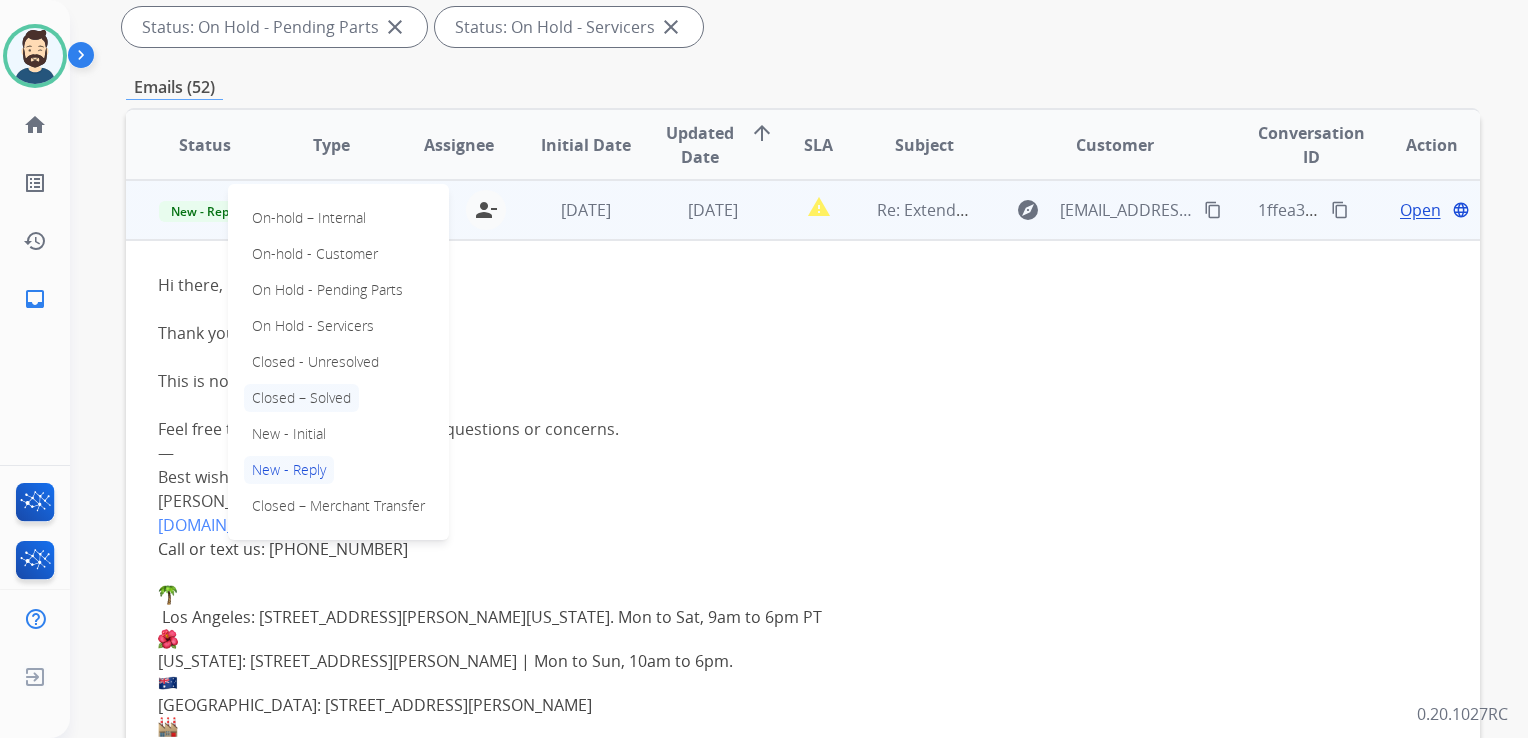 click on "Closed – Solved" at bounding box center (301, 398) 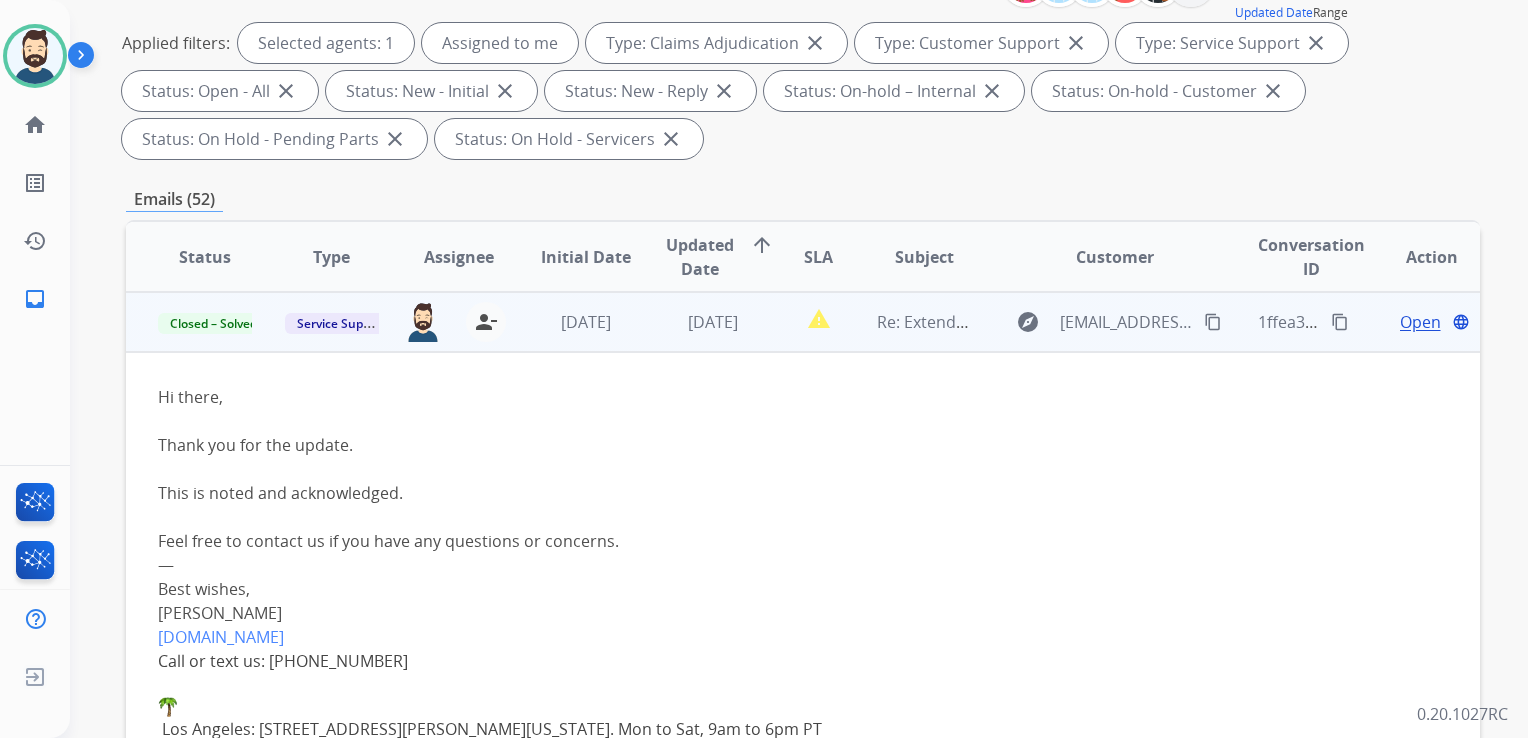 scroll, scrollTop: 100, scrollLeft: 0, axis: vertical 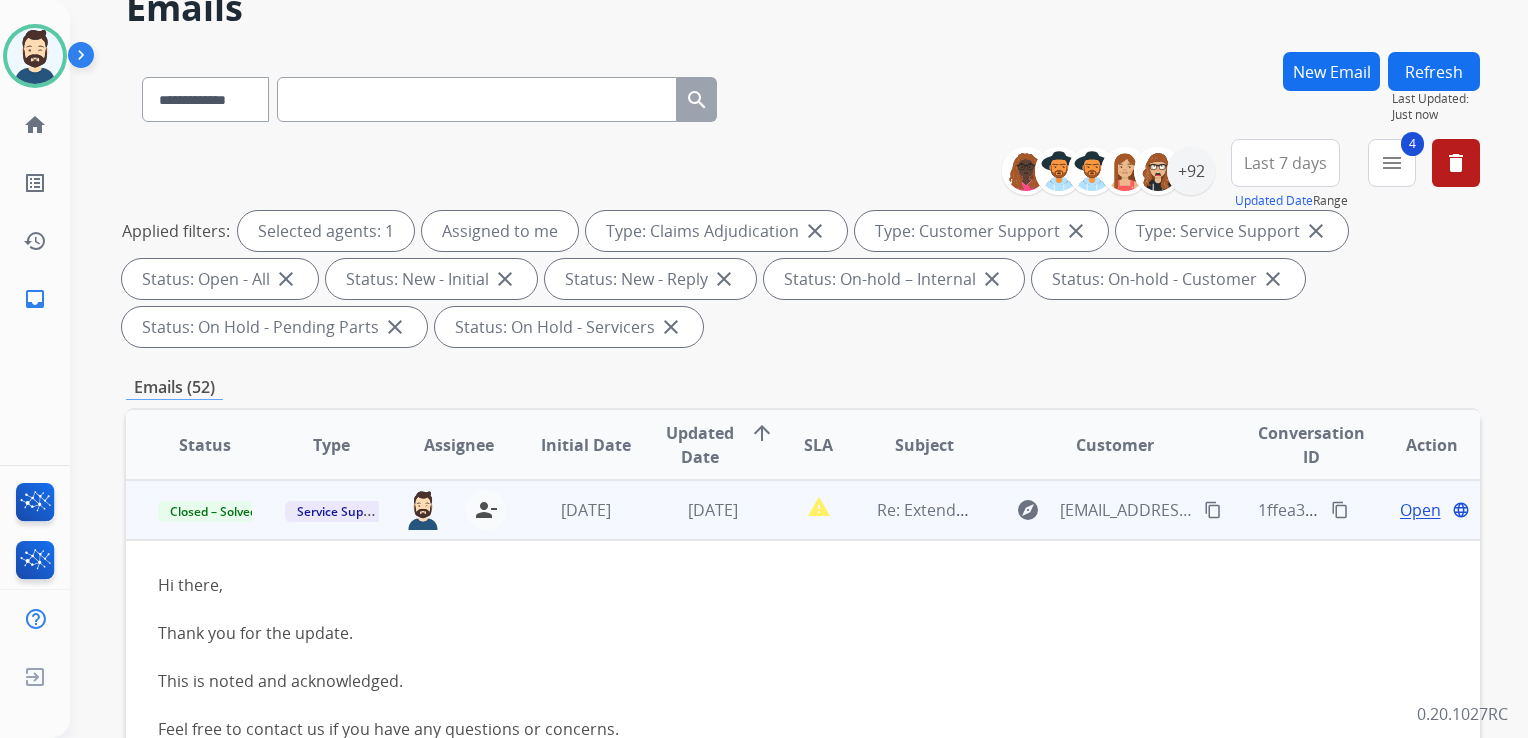 click on "report_problem" at bounding box center [803, 510] 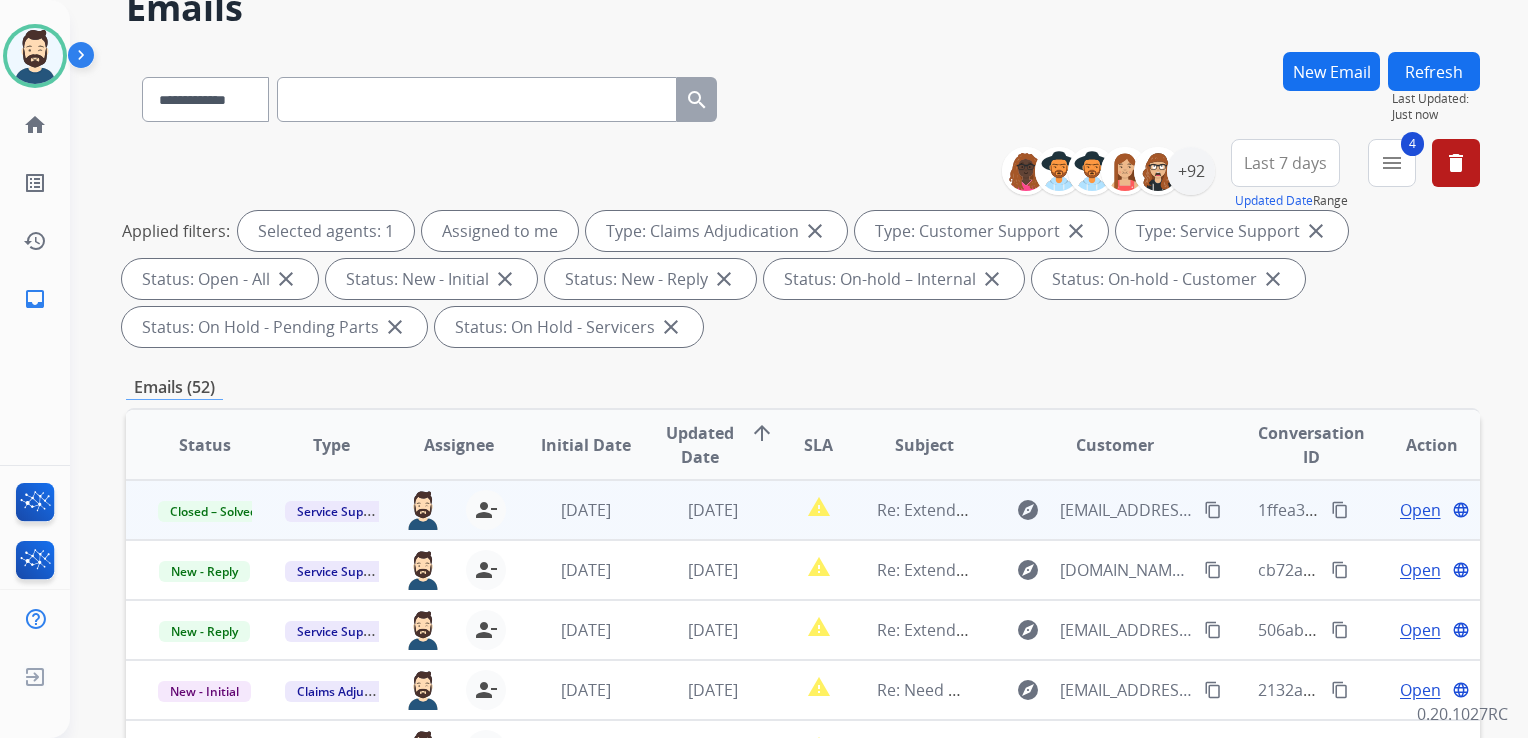 click on "Refresh" at bounding box center (1434, 71) 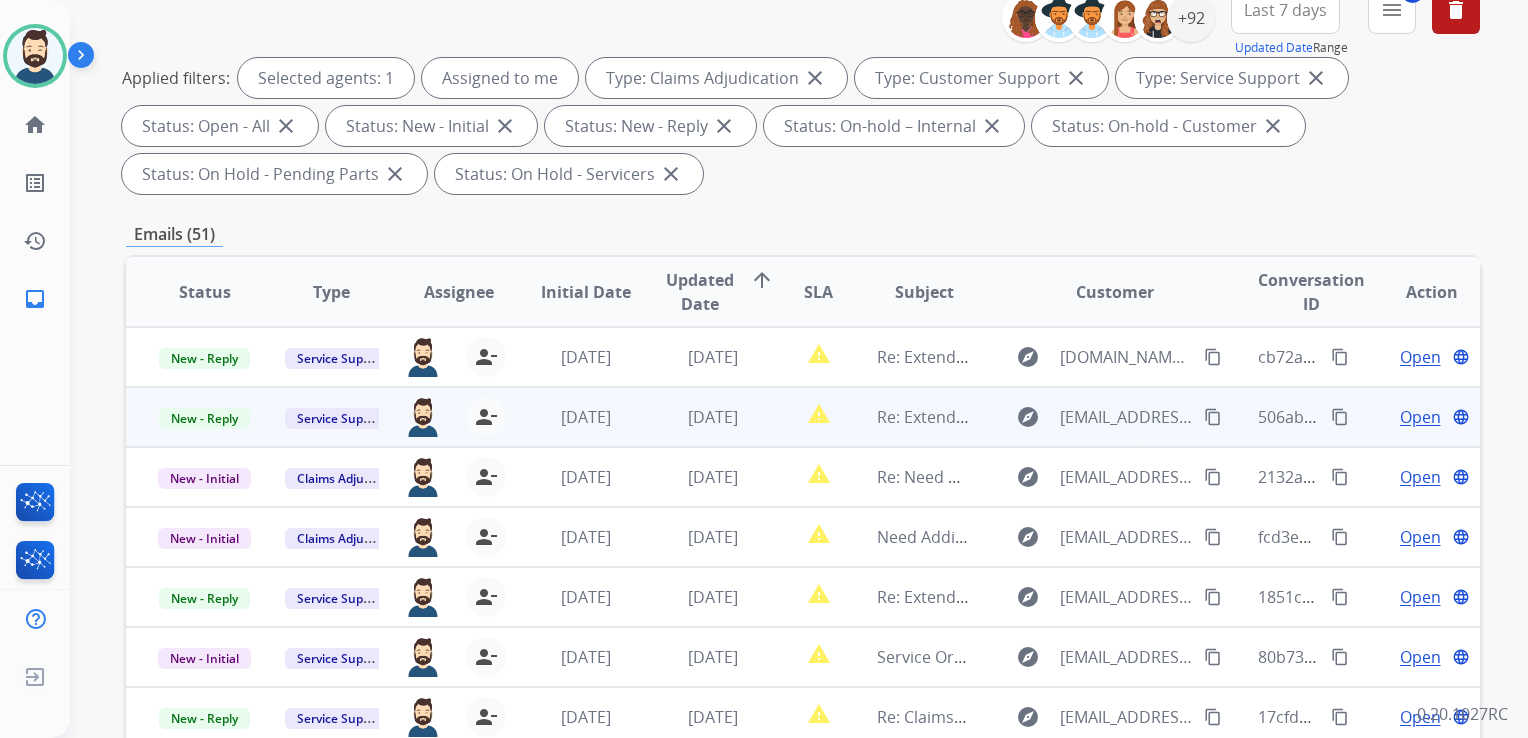 scroll, scrollTop: 300, scrollLeft: 0, axis: vertical 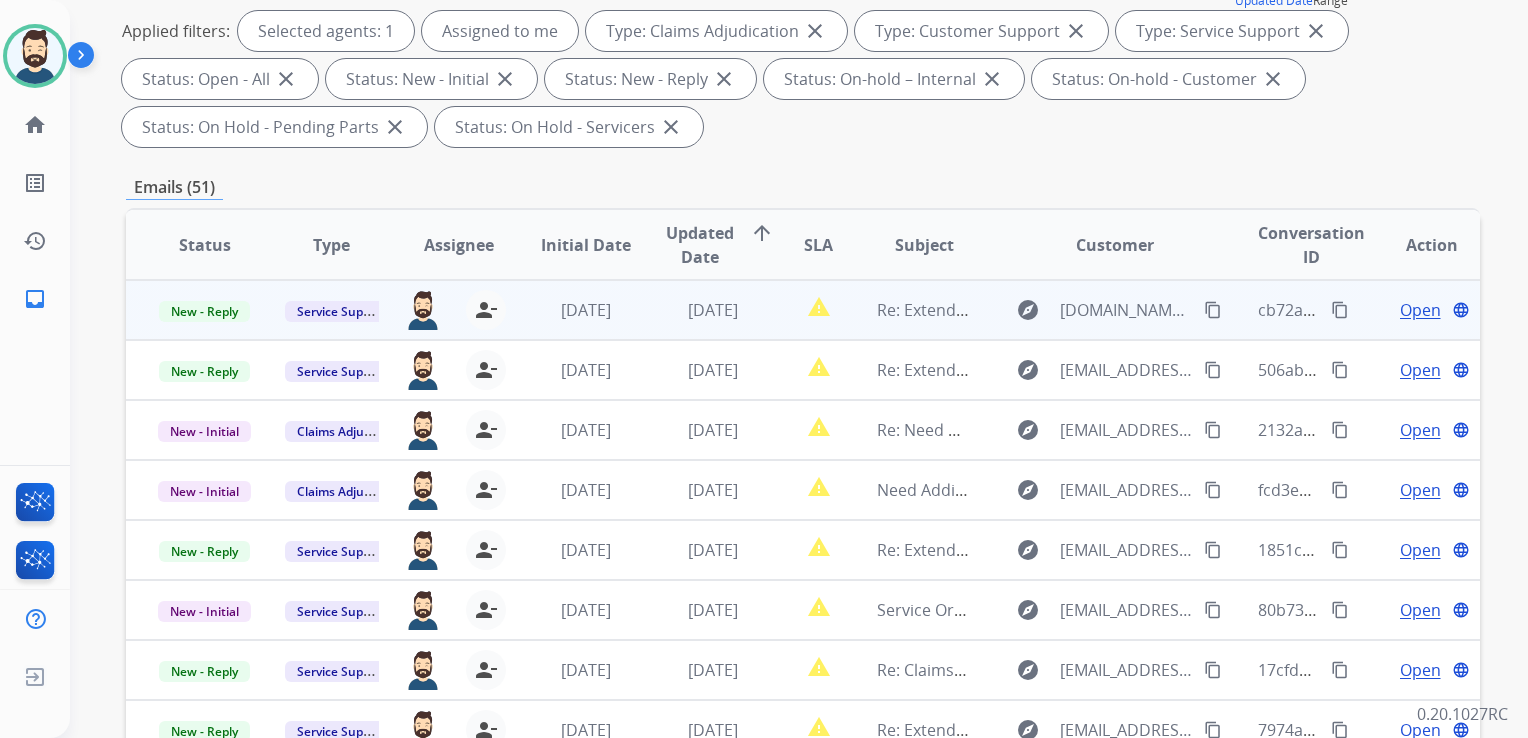 click on "3 days ago" at bounding box center (697, 310) 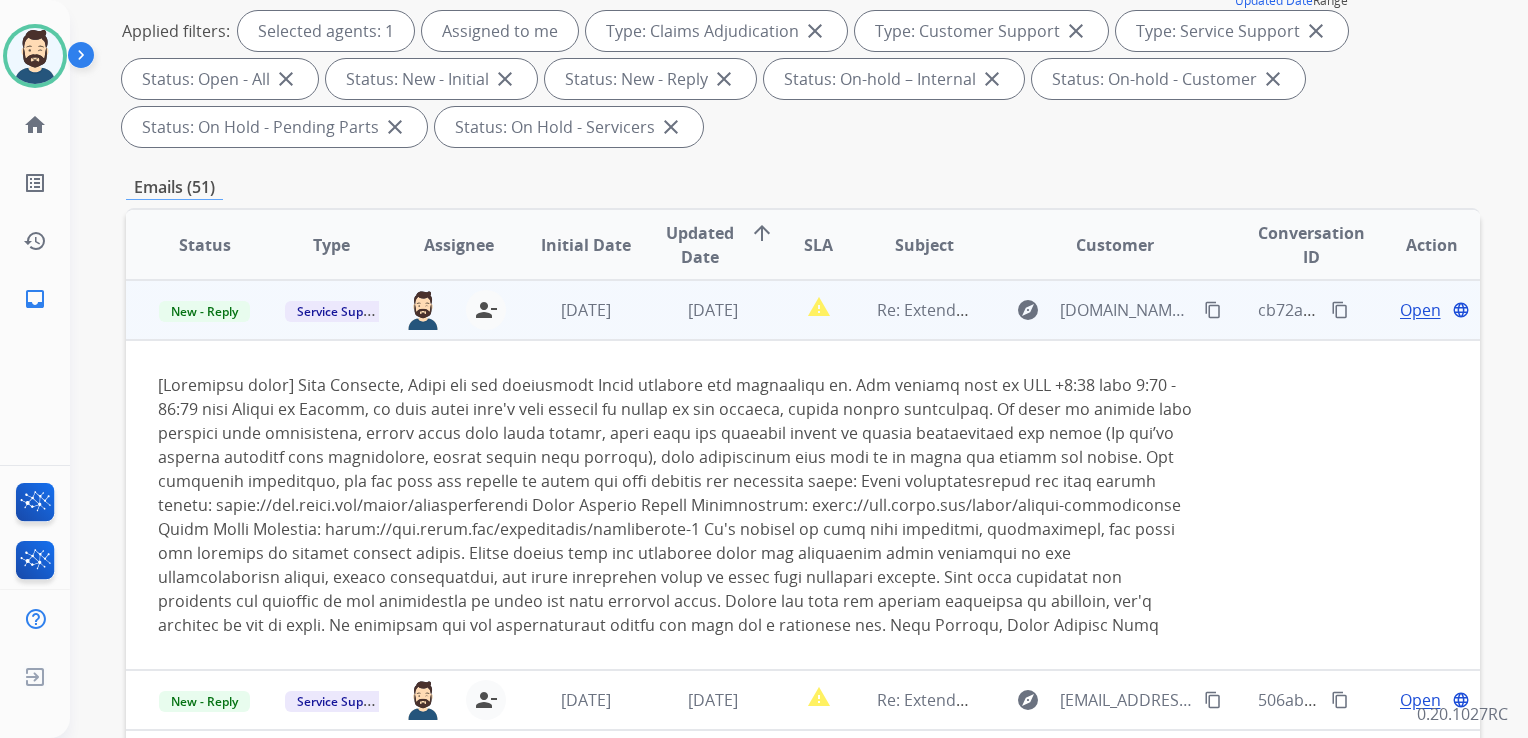 click on "Open" at bounding box center [1420, 310] 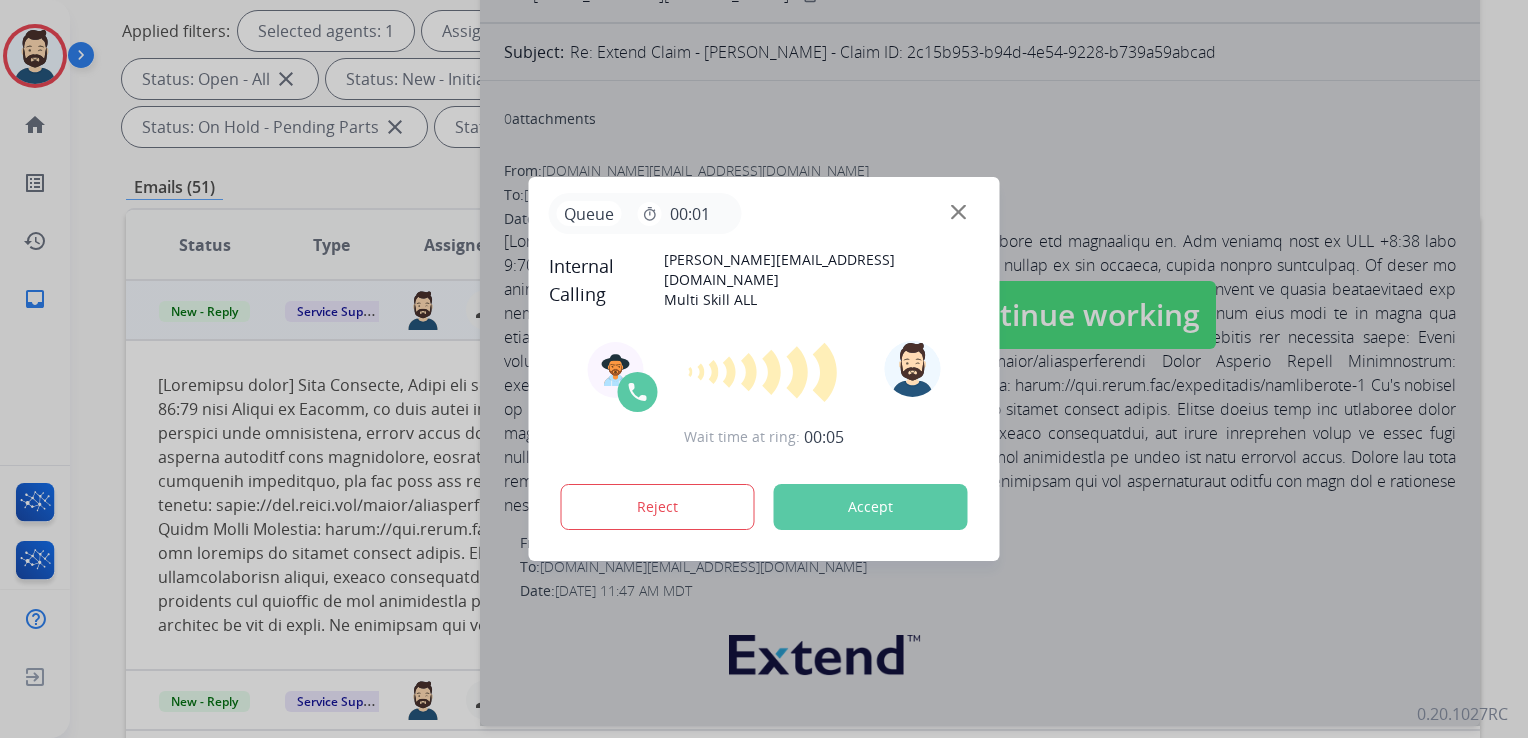 click on "Accept" at bounding box center [871, 507] 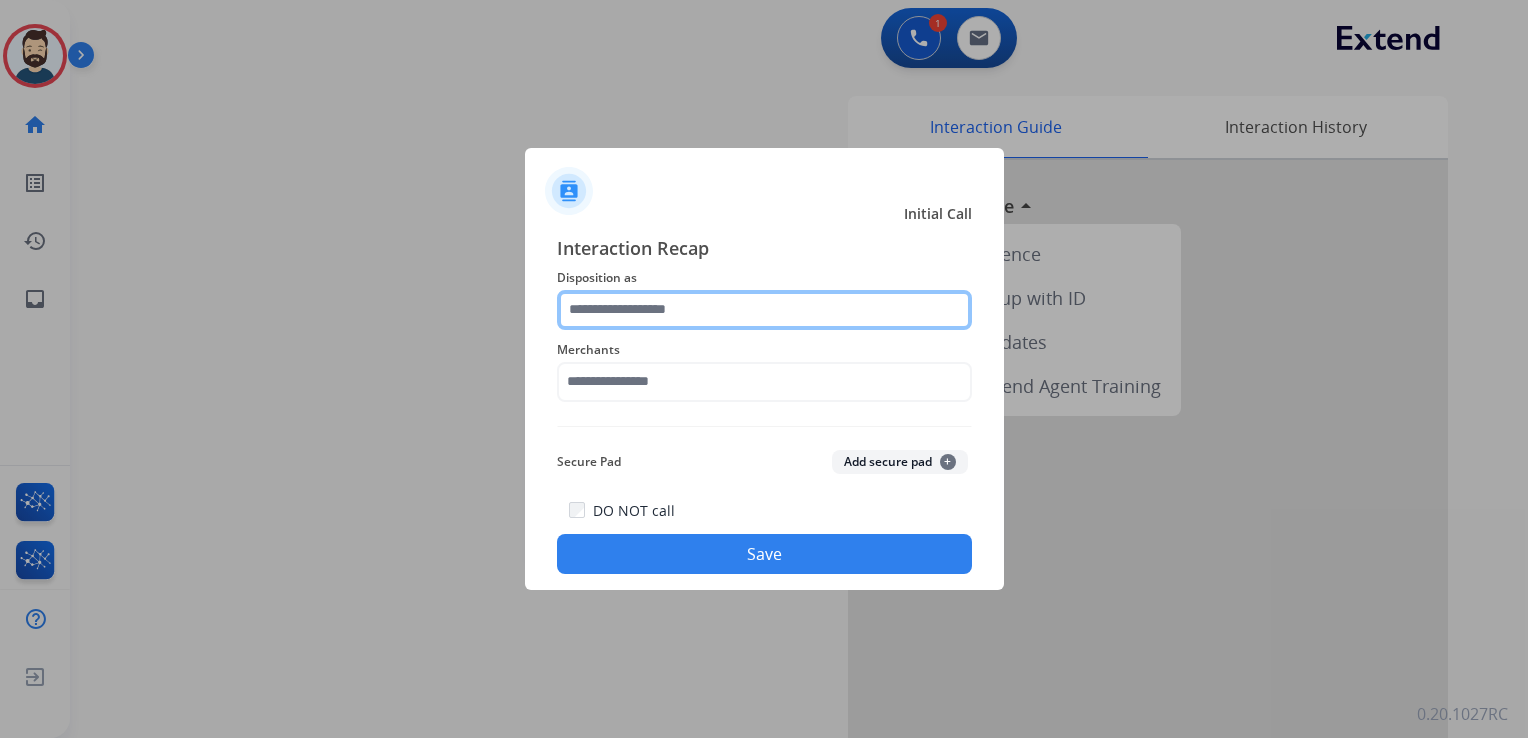 click 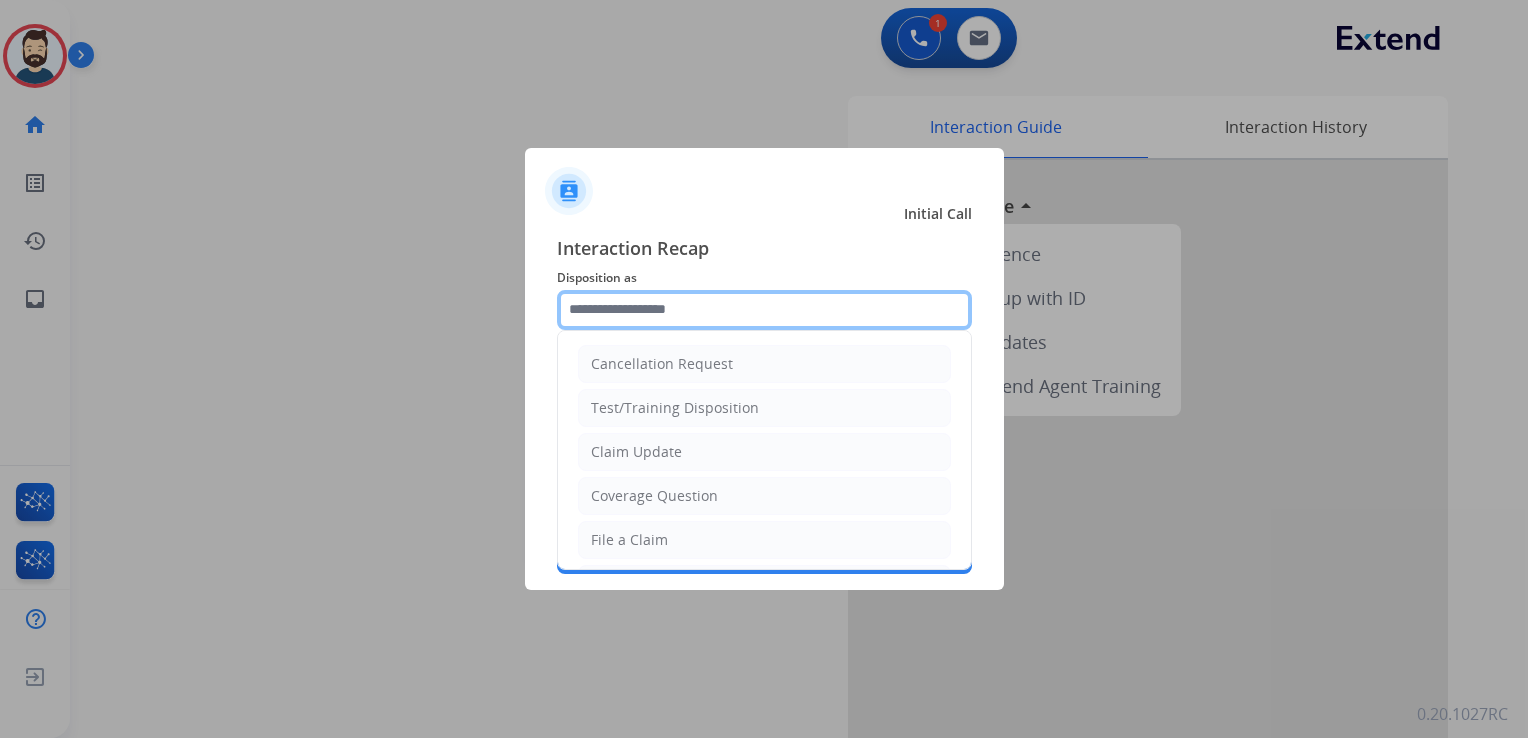 type on "*" 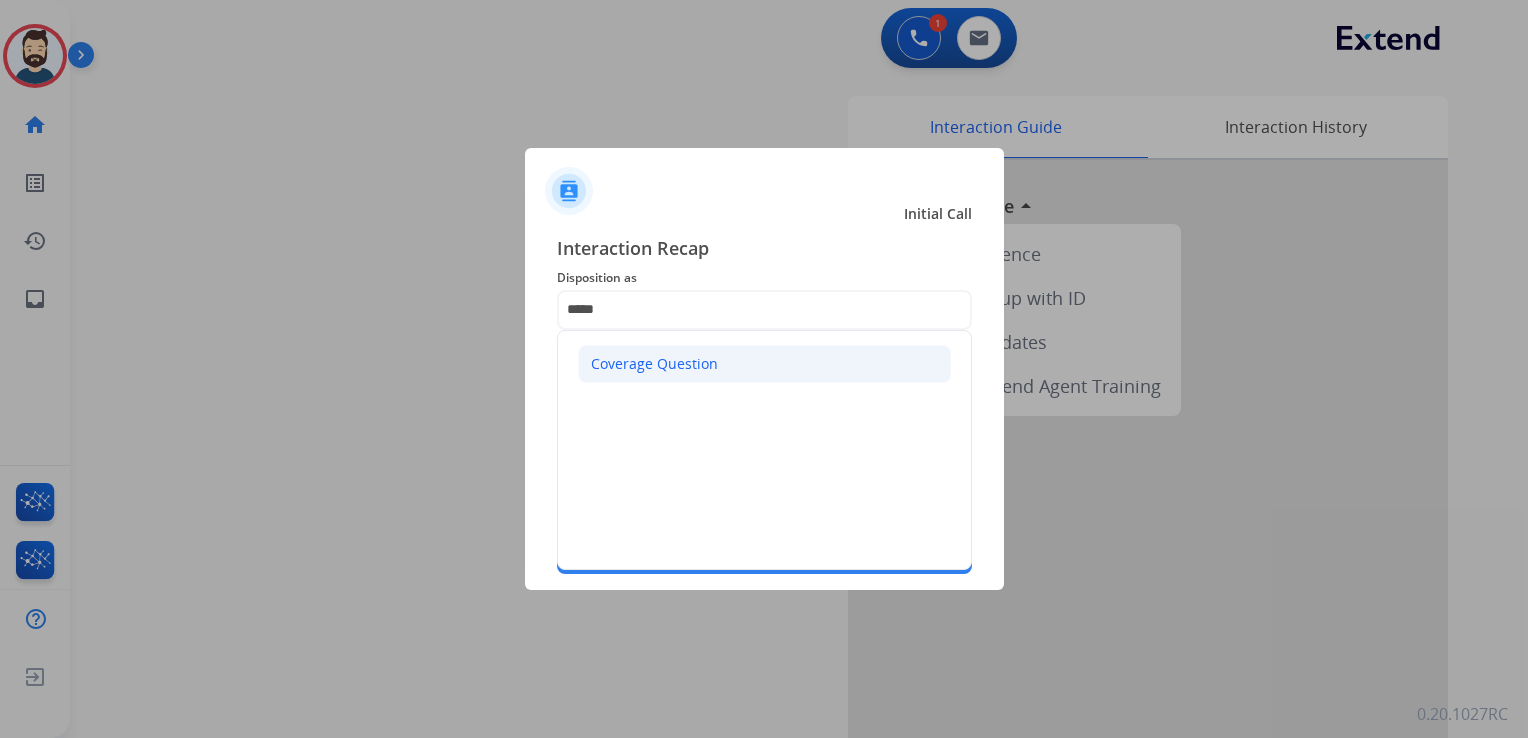 click on "Coverage Question" 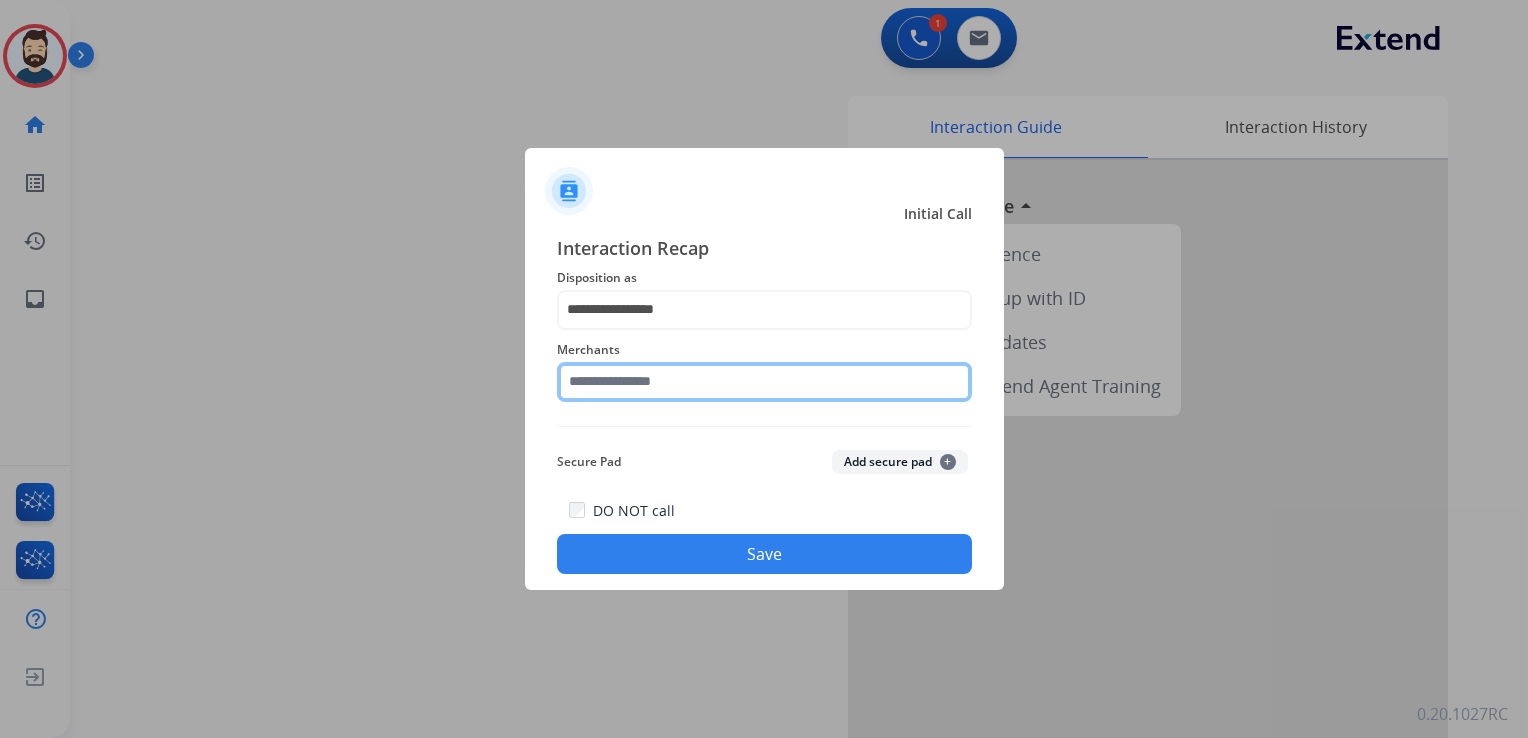click 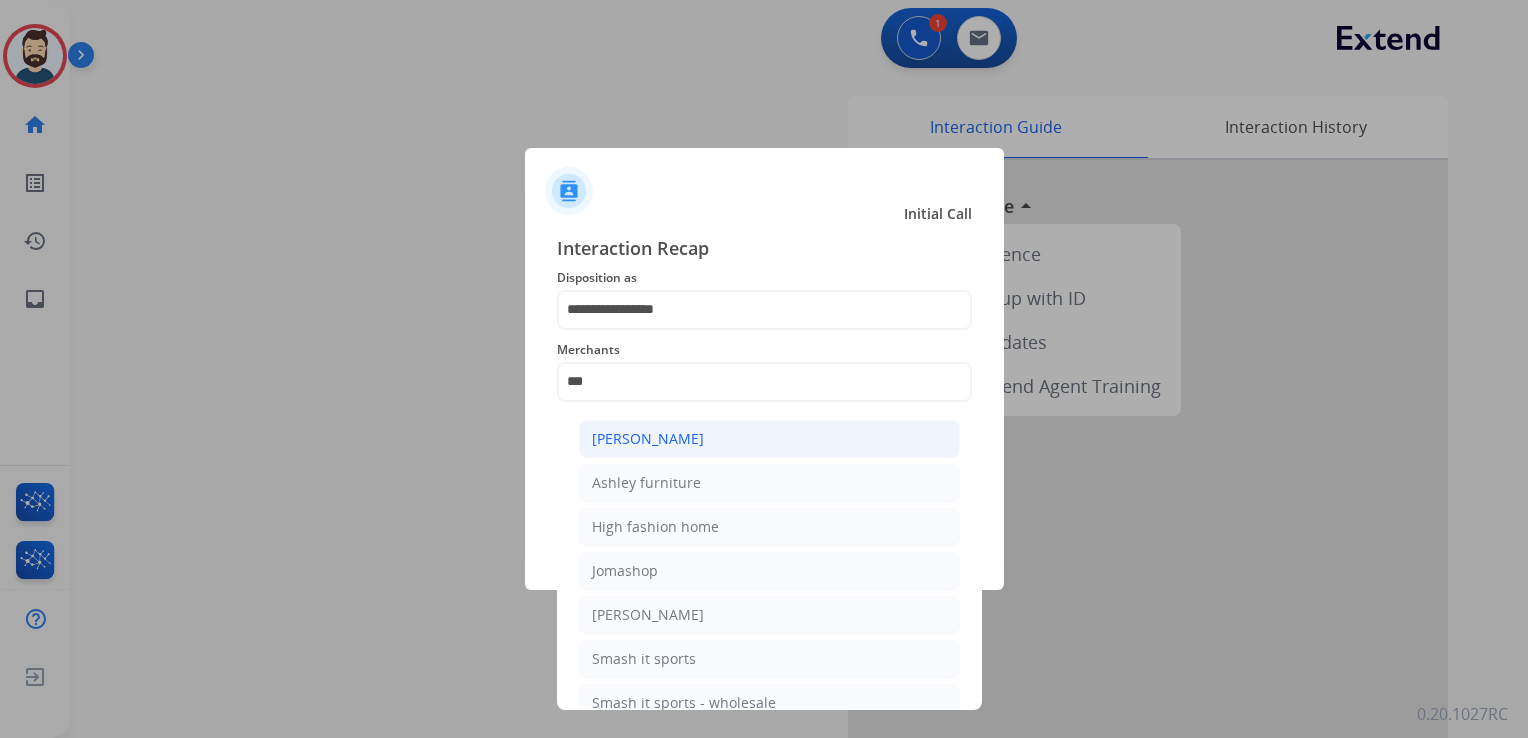 click on "[PERSON_NAME]" 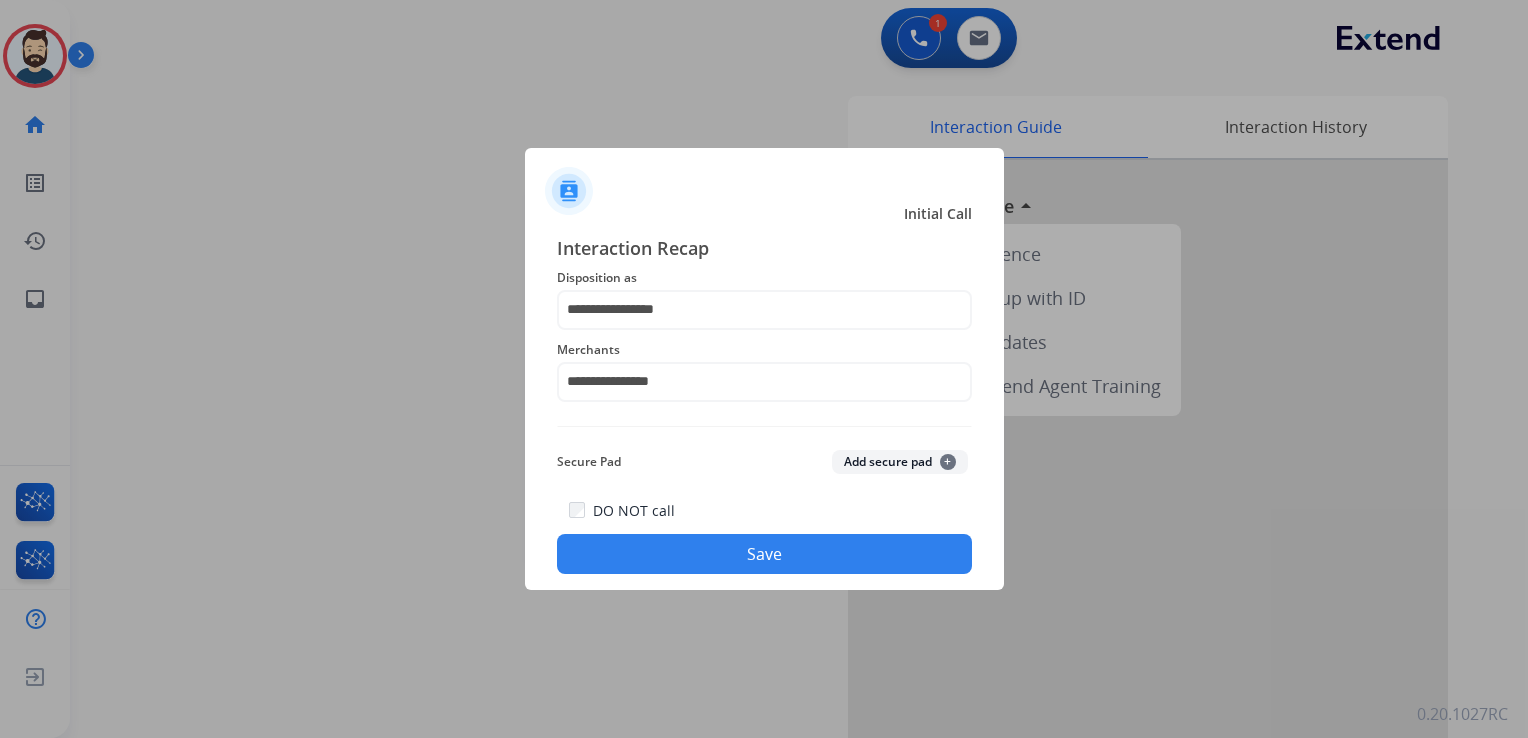 click on "Save" 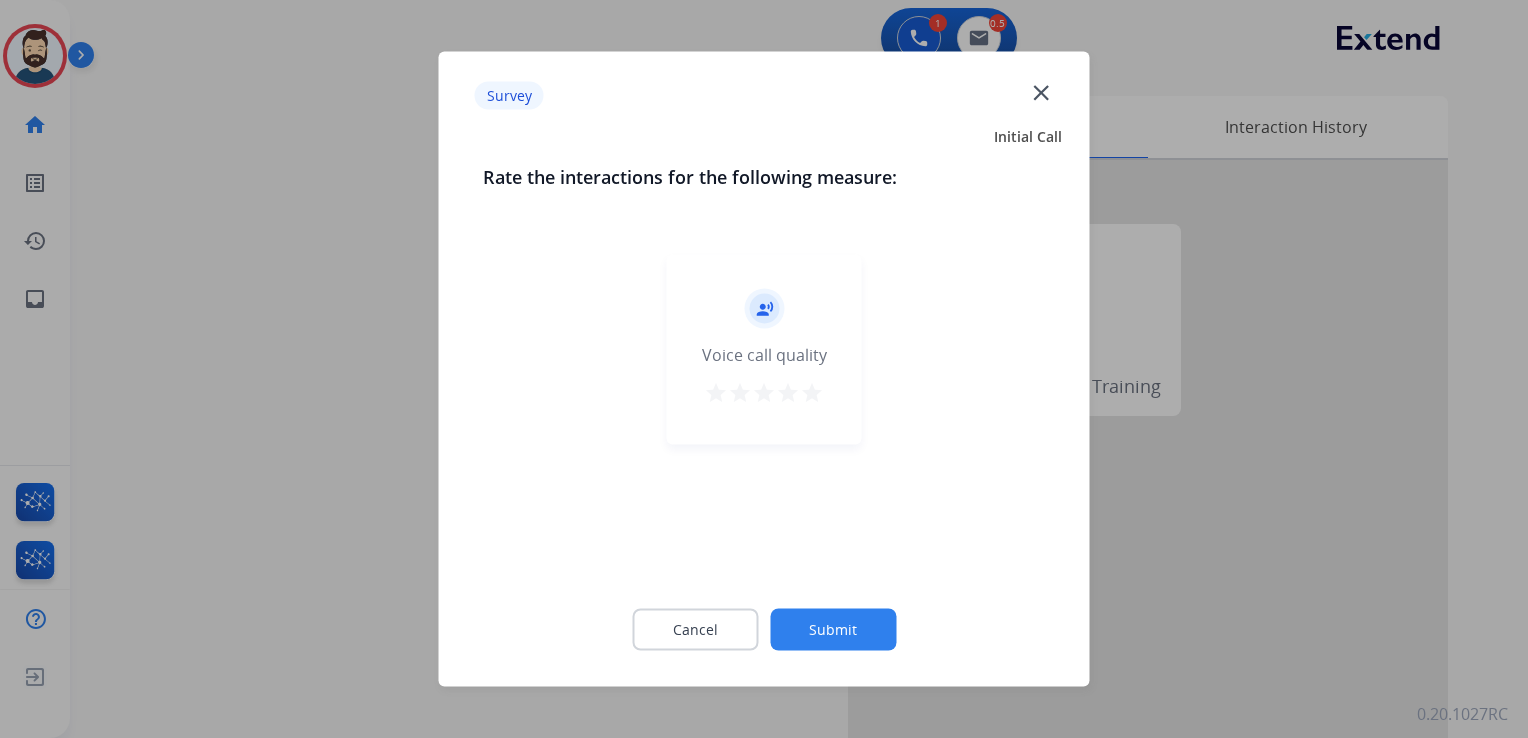 click on "star" at bounding box center [812, 393] 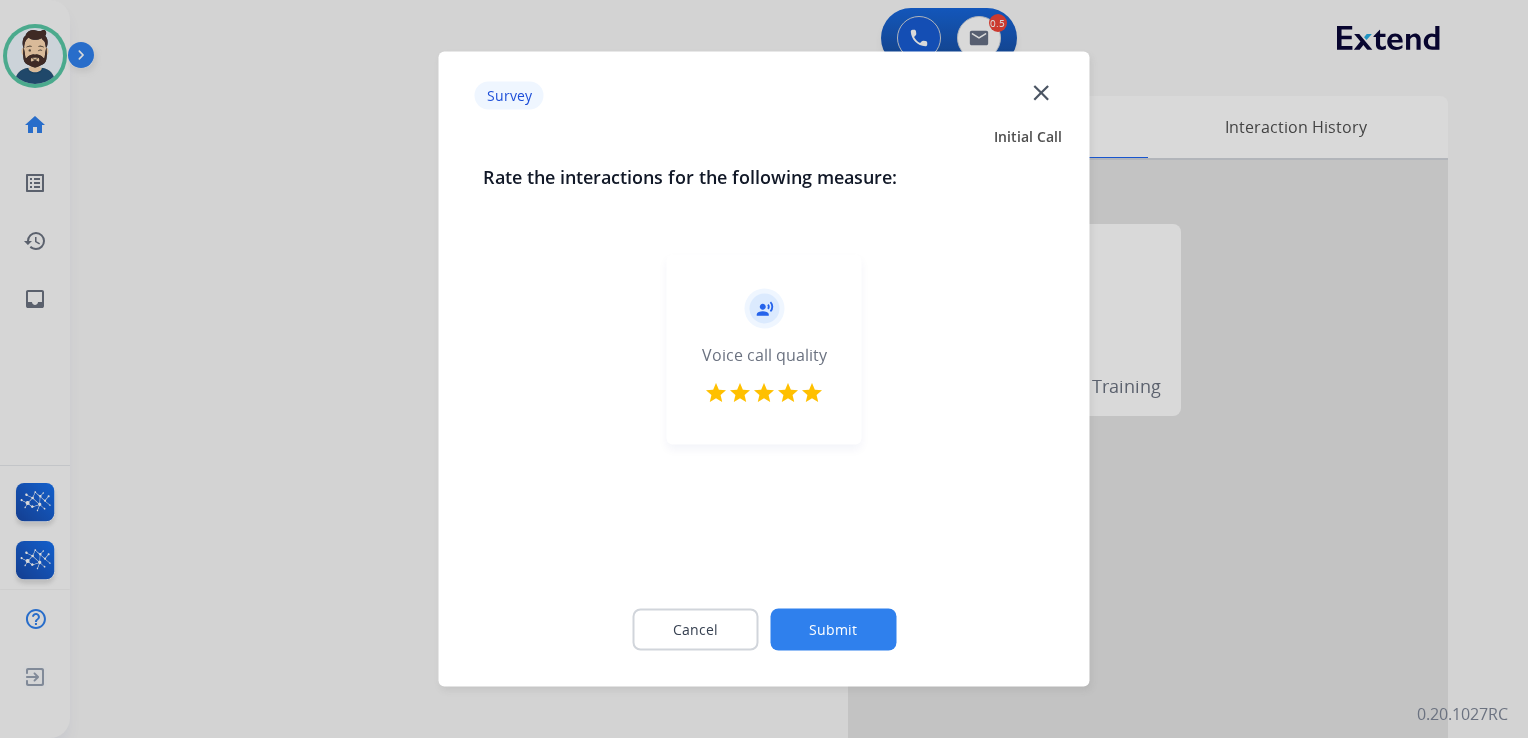 click on "Submit" 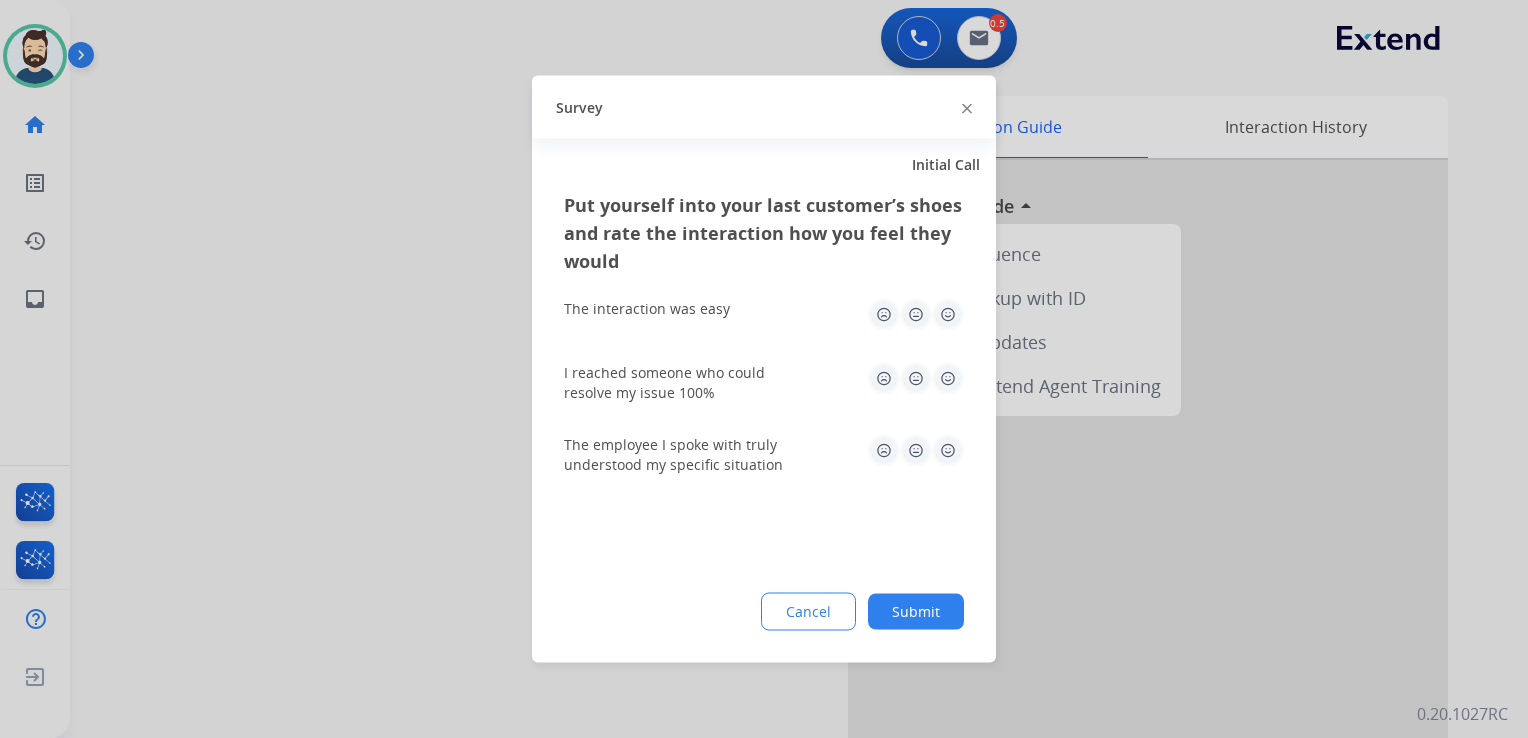 click 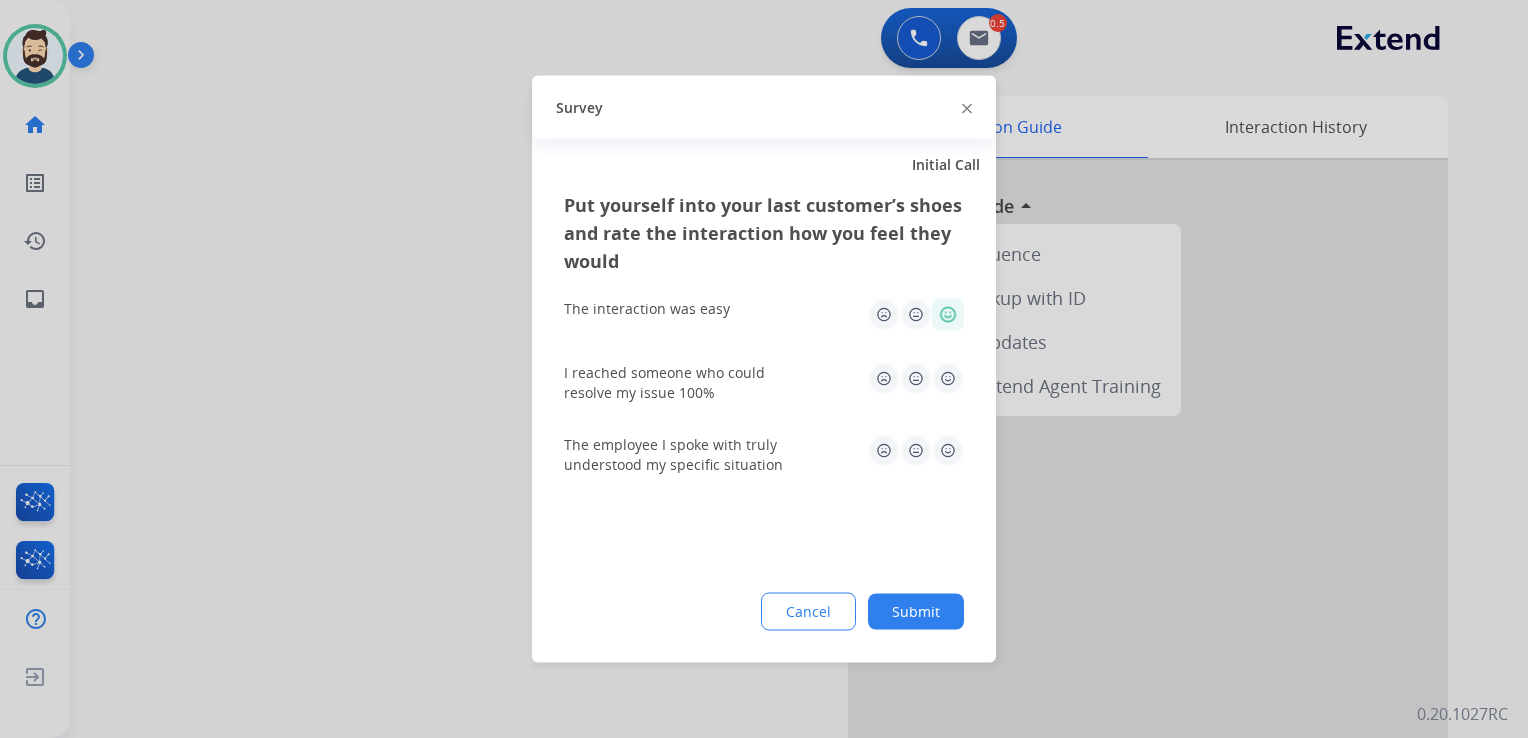 click 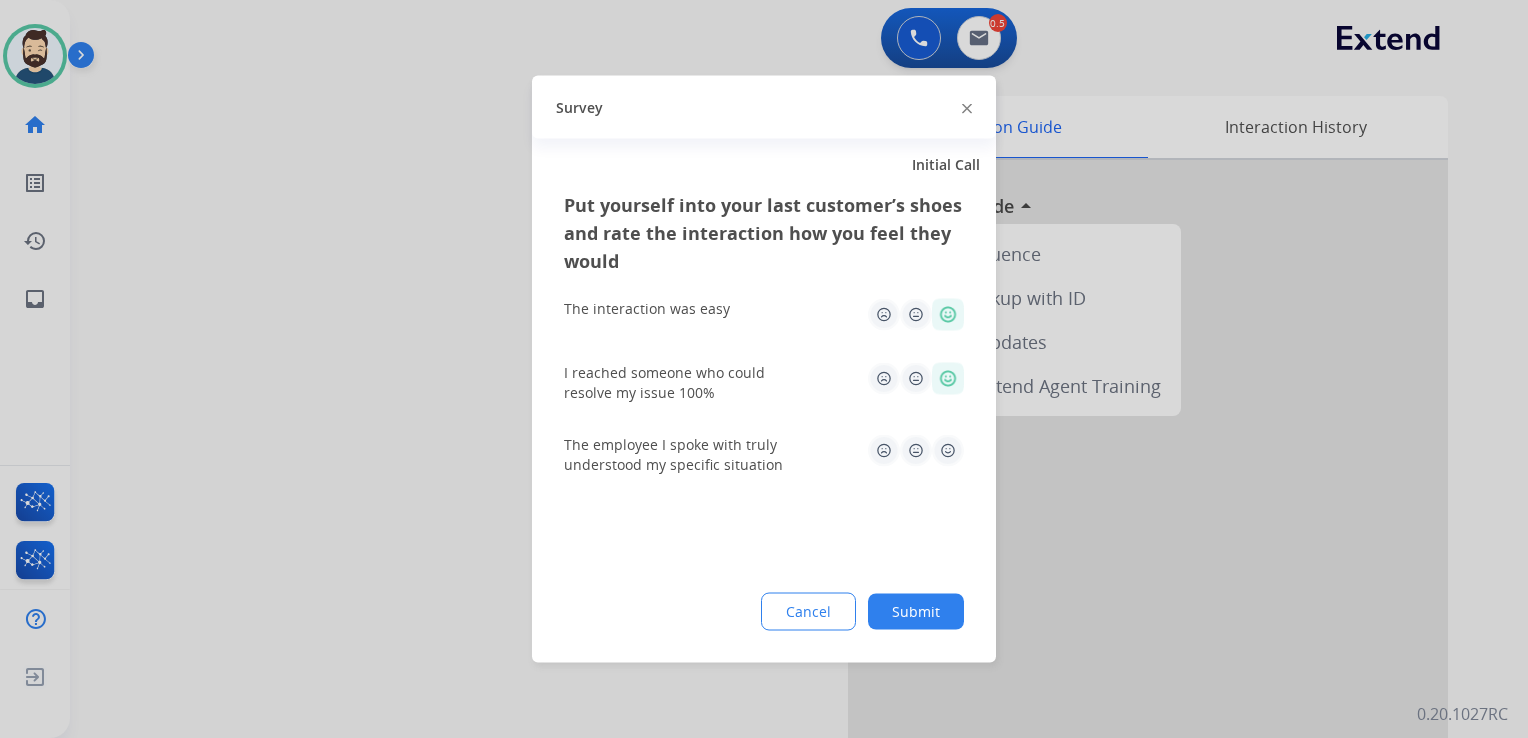 click 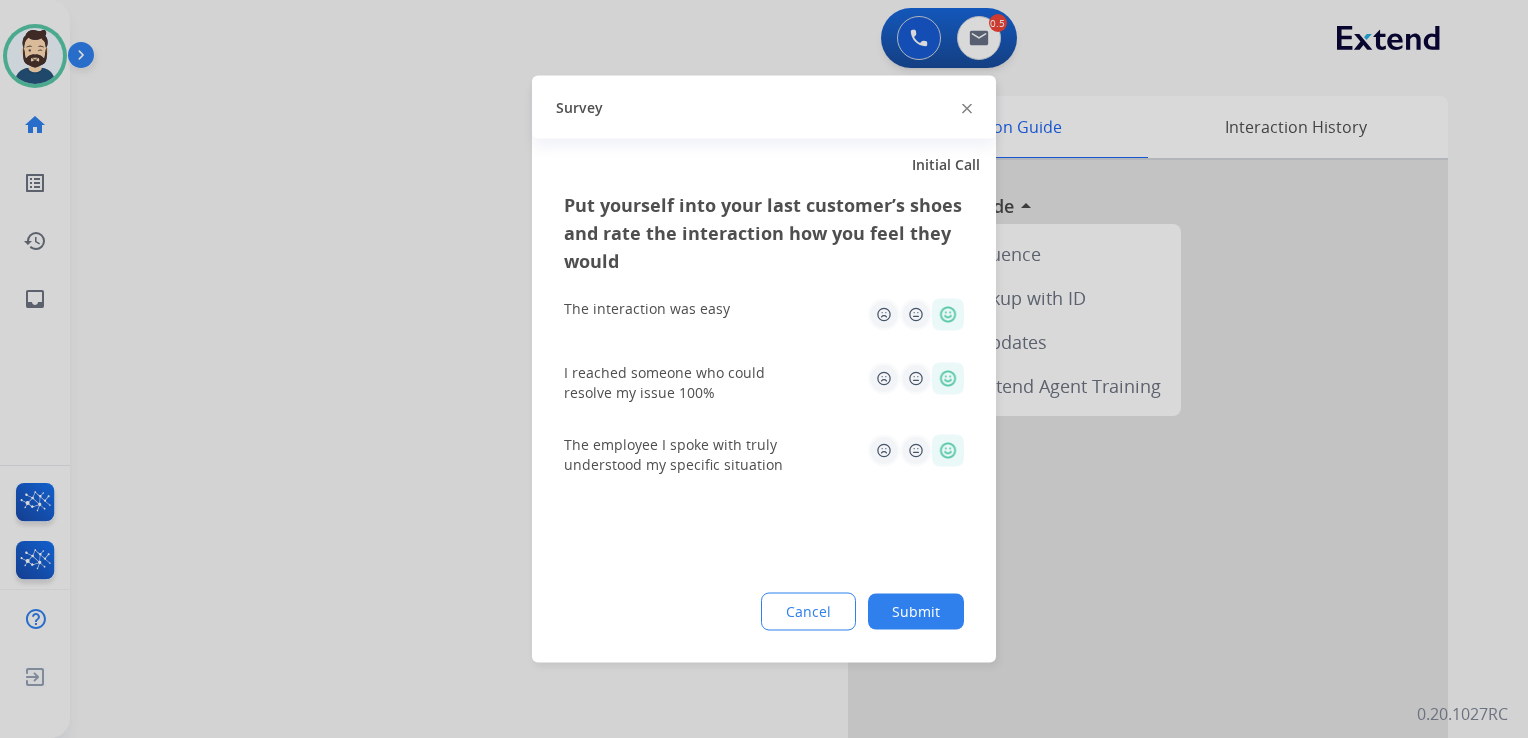 click on "Submit" 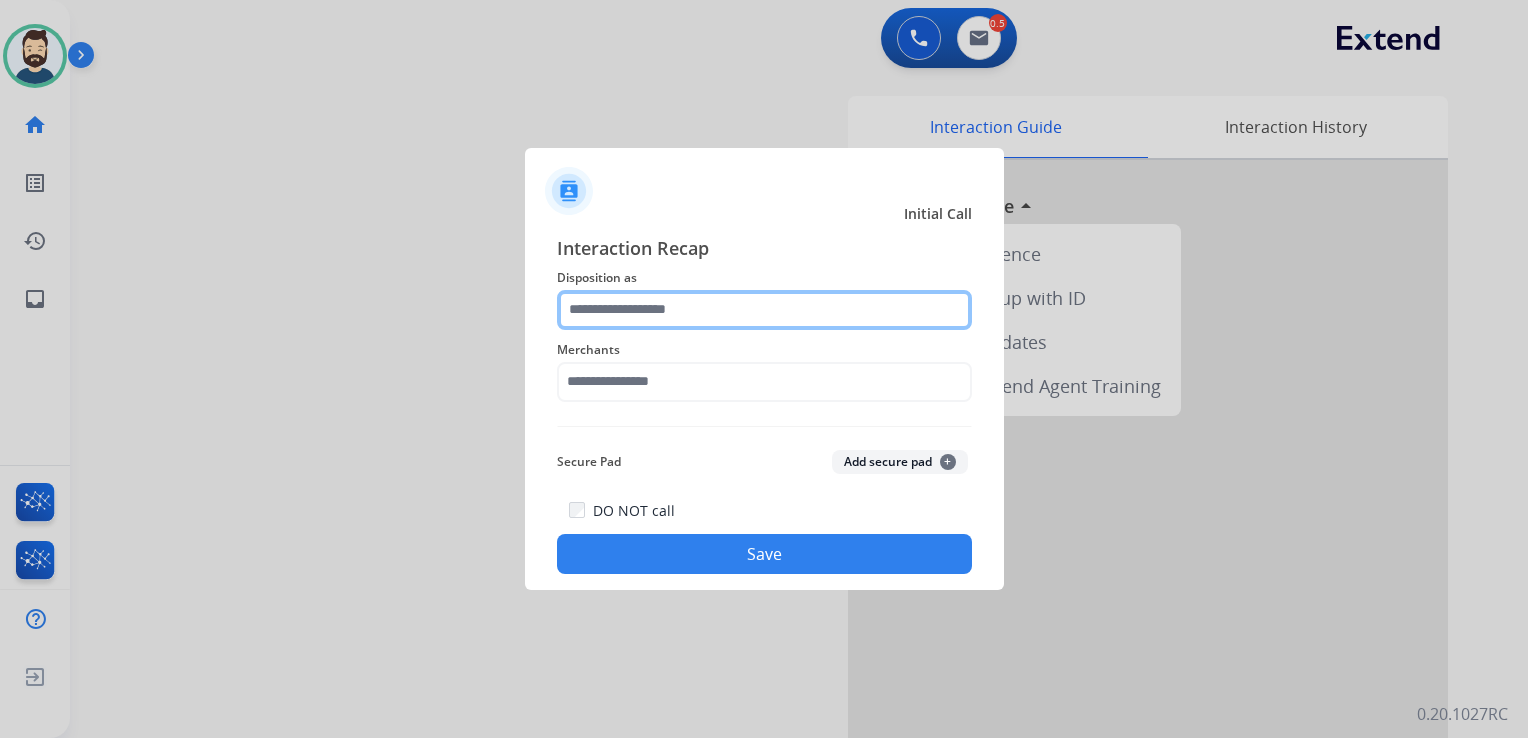 click 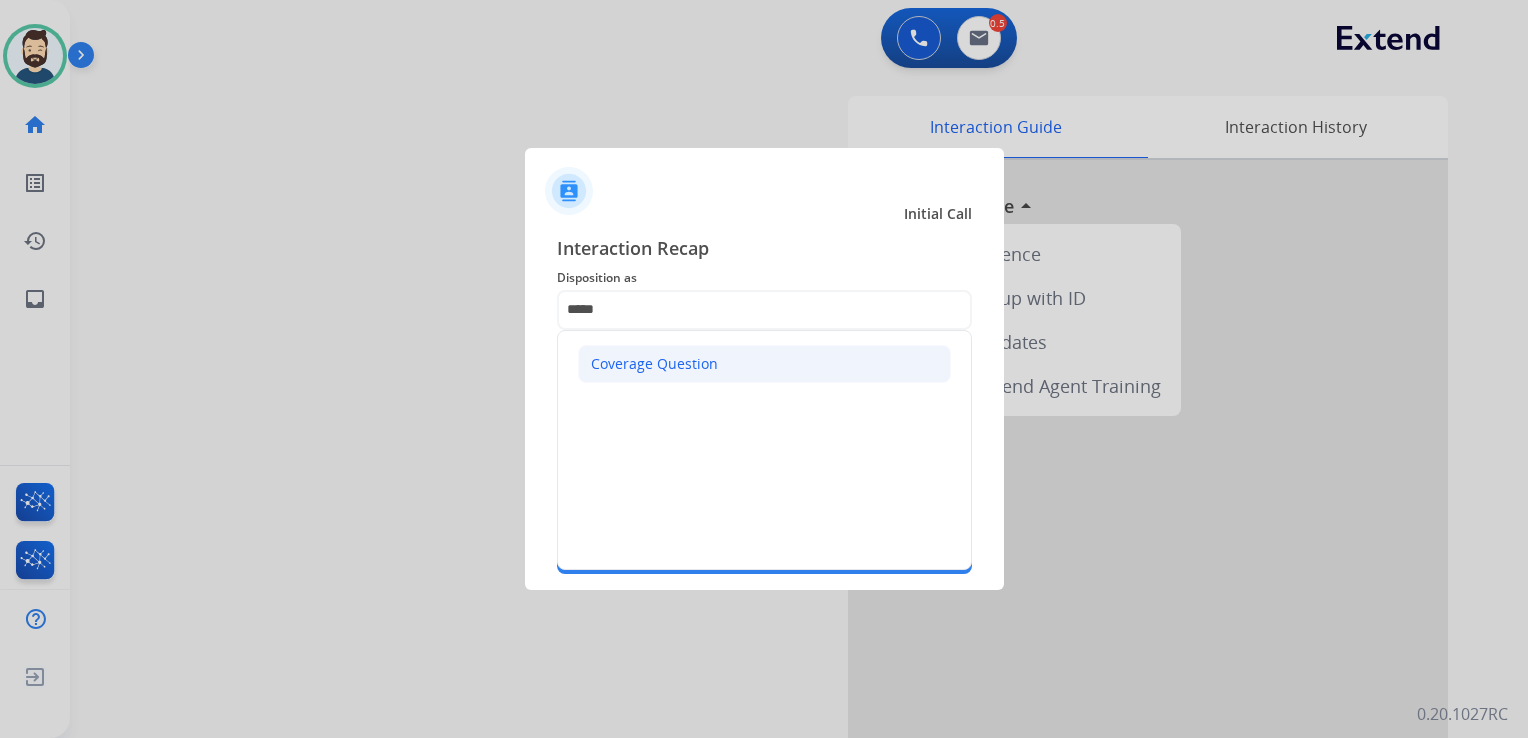 click on "Coverage Question" 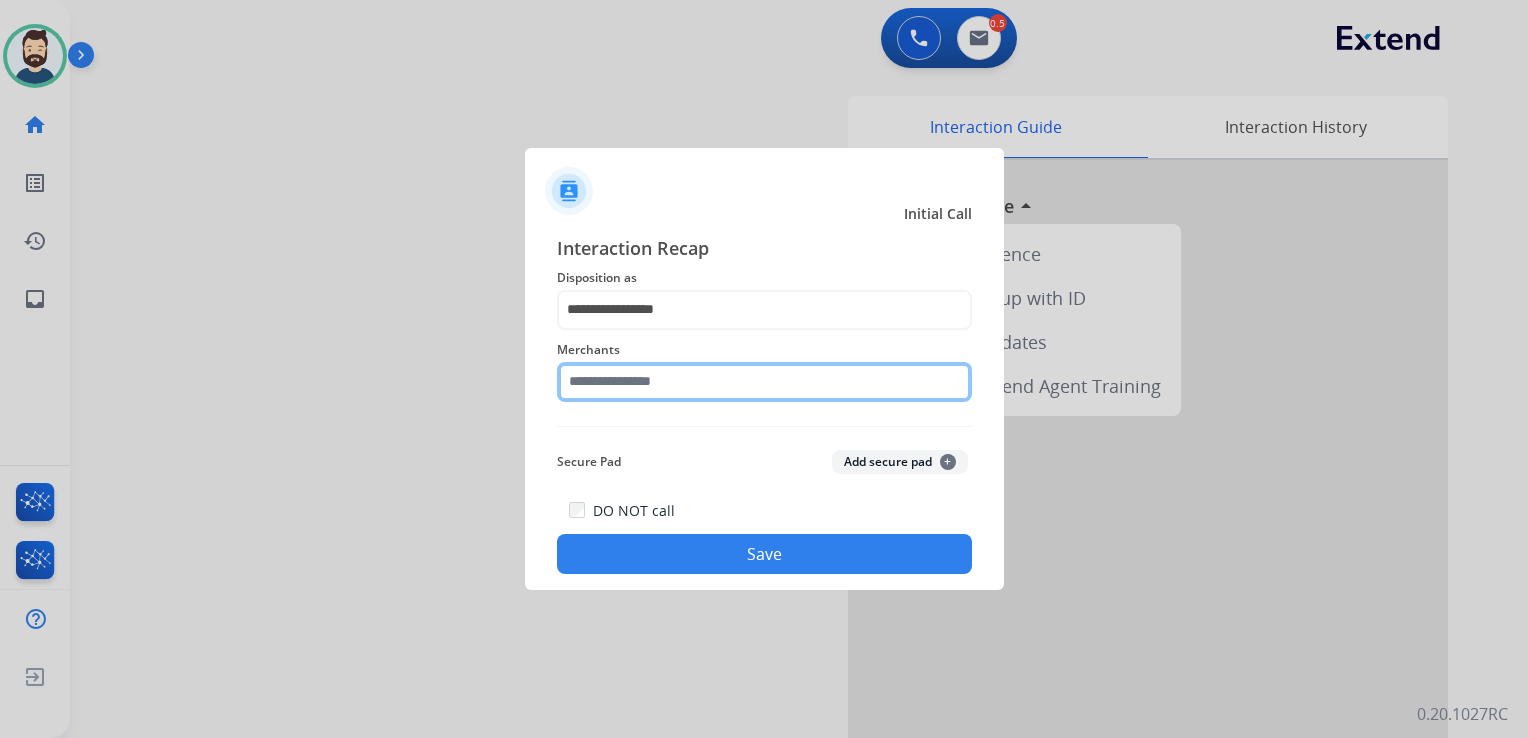 click 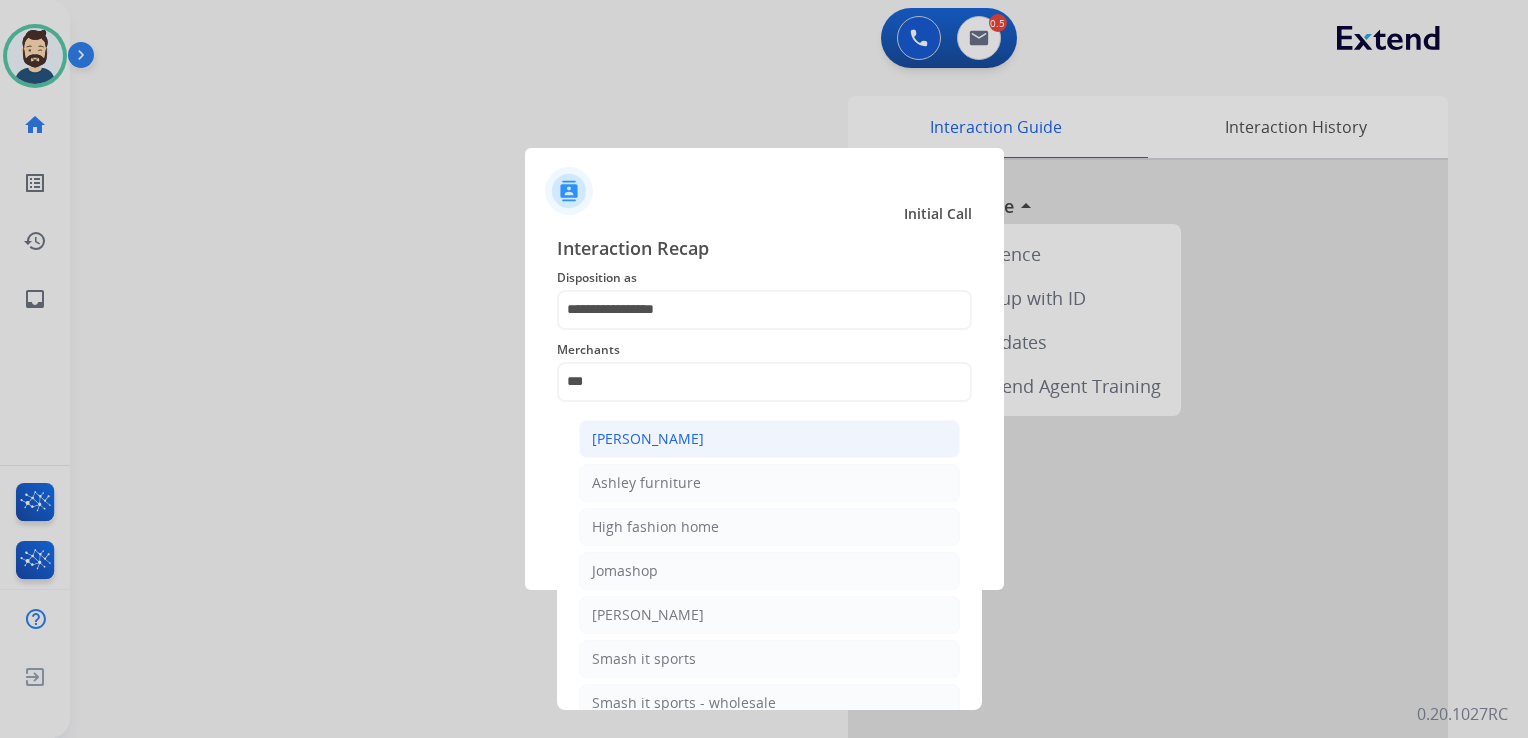 click on "[PERSON_NAME]" 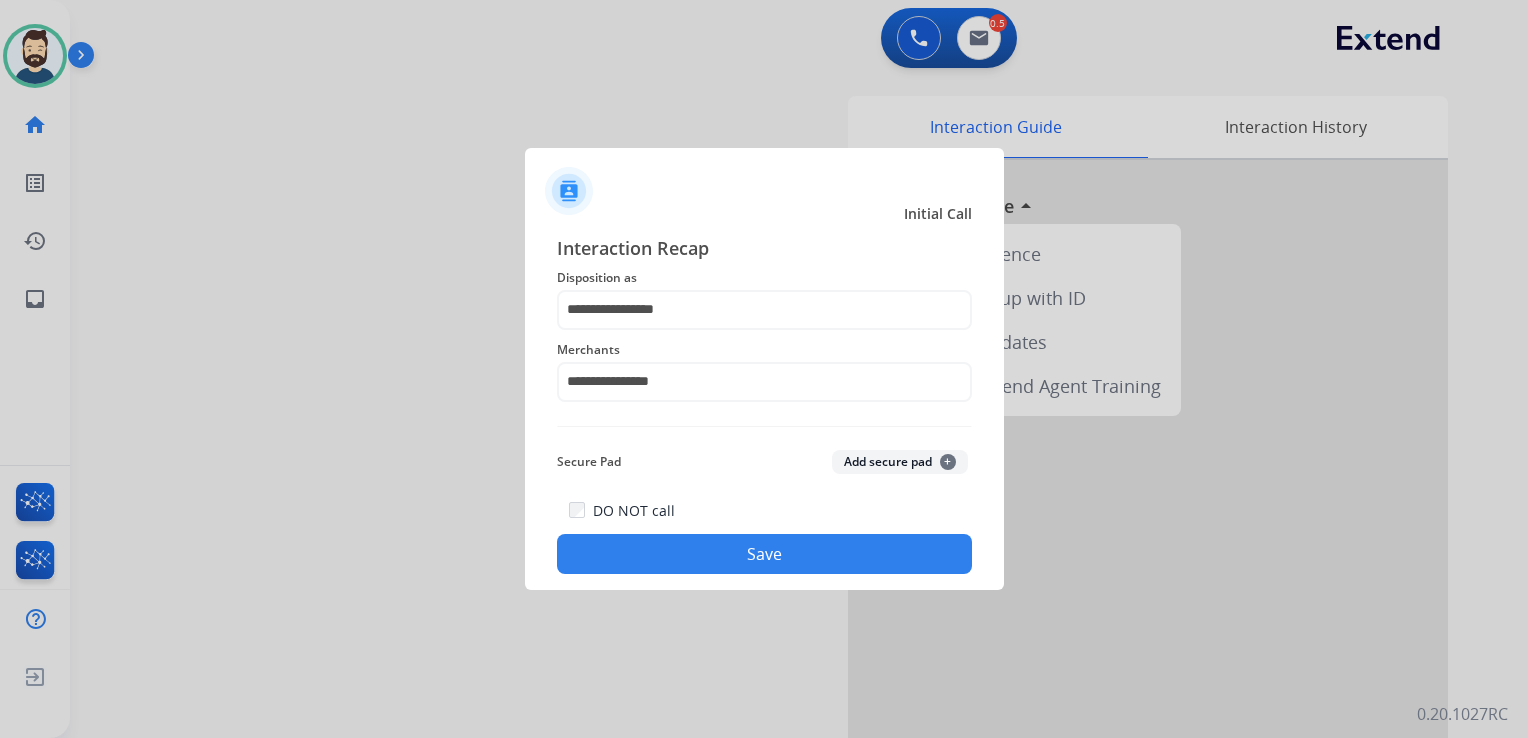 click on "Save" 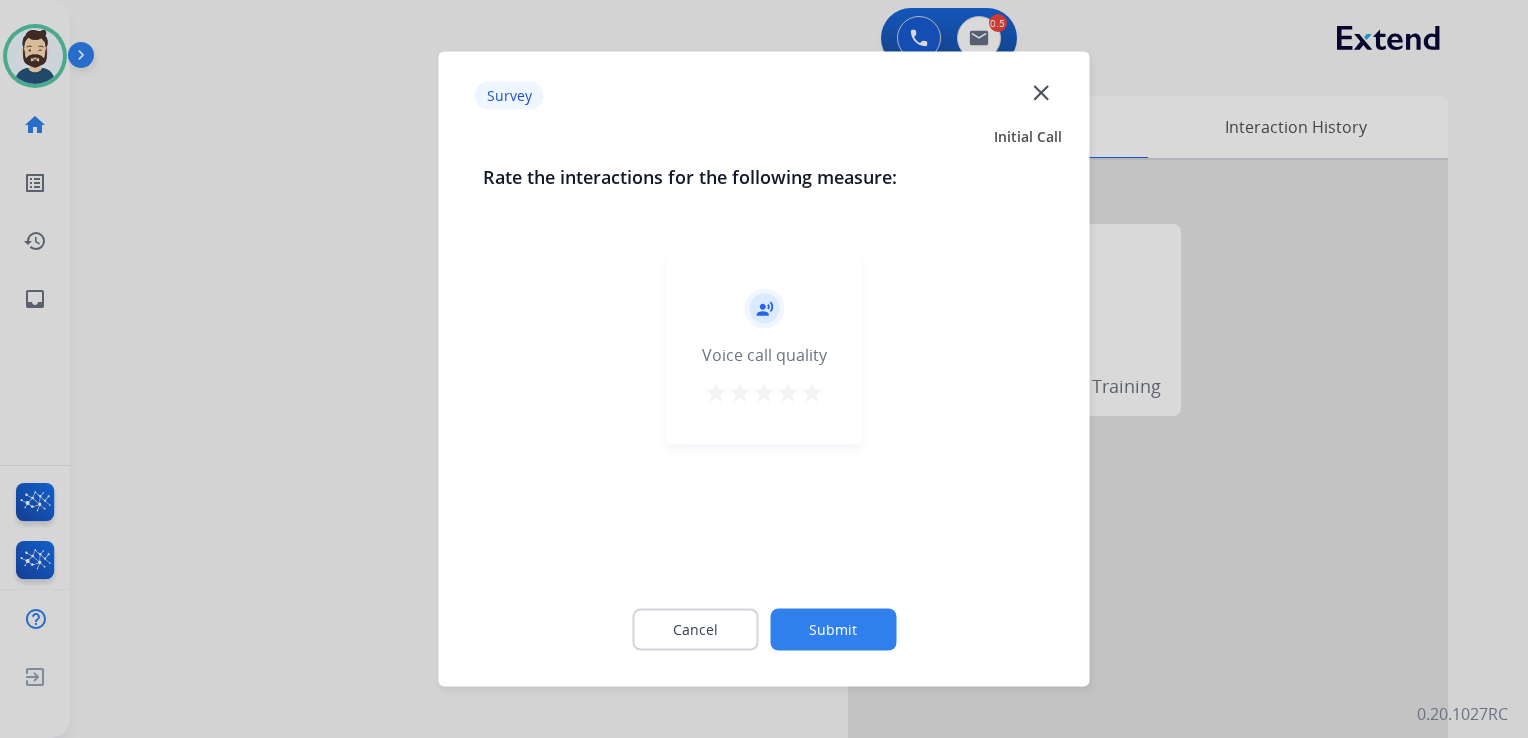 click on "star" at bounding box center [812, 393] 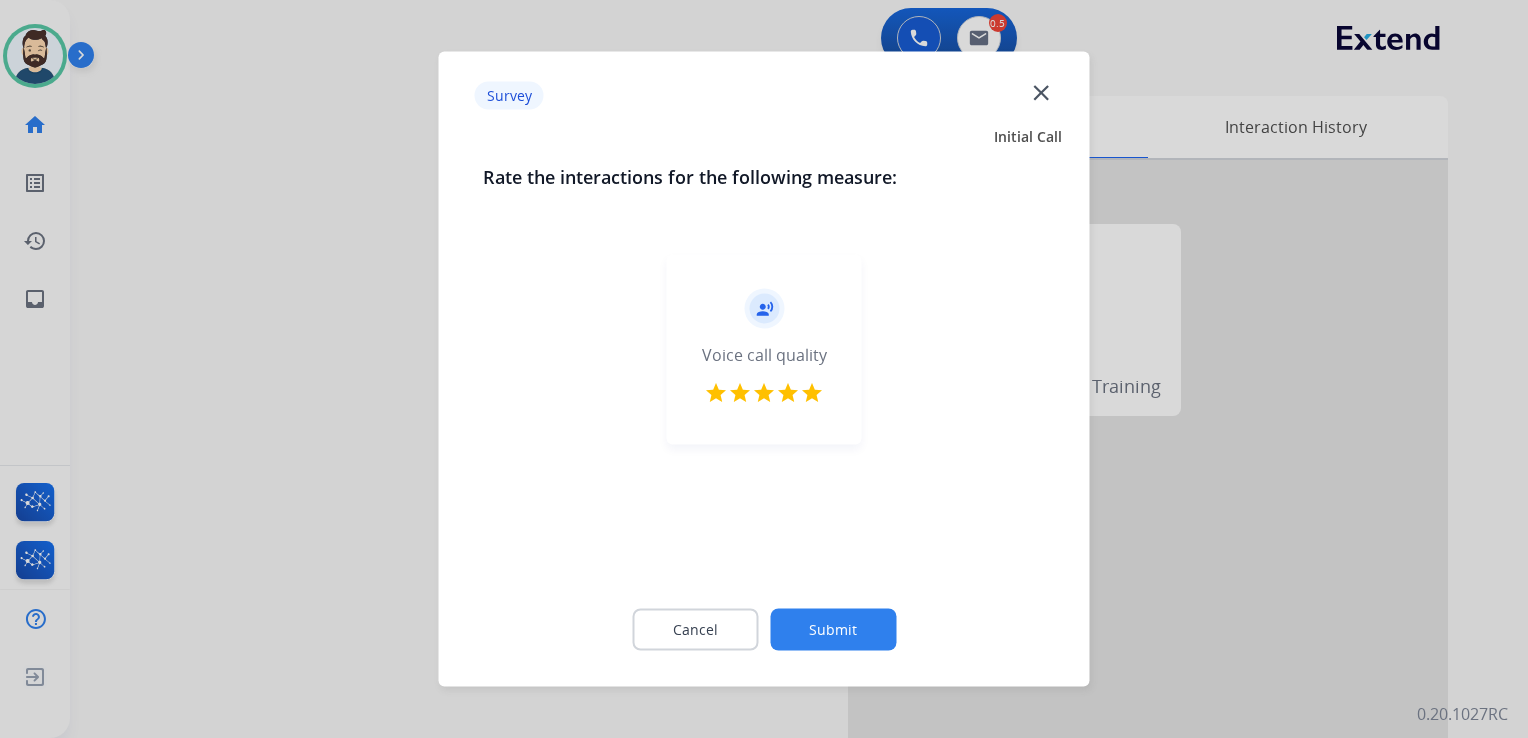 click on "Submit" 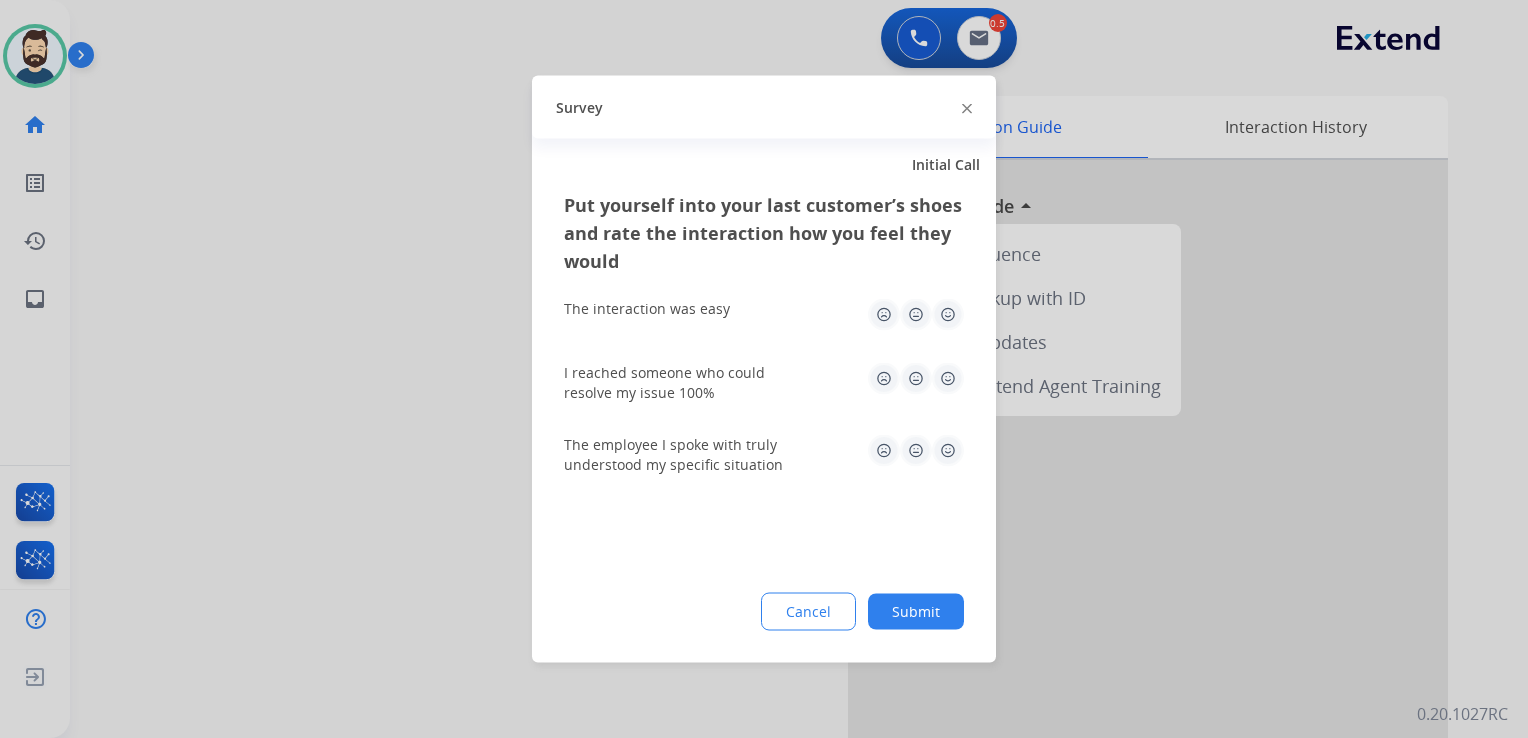 click 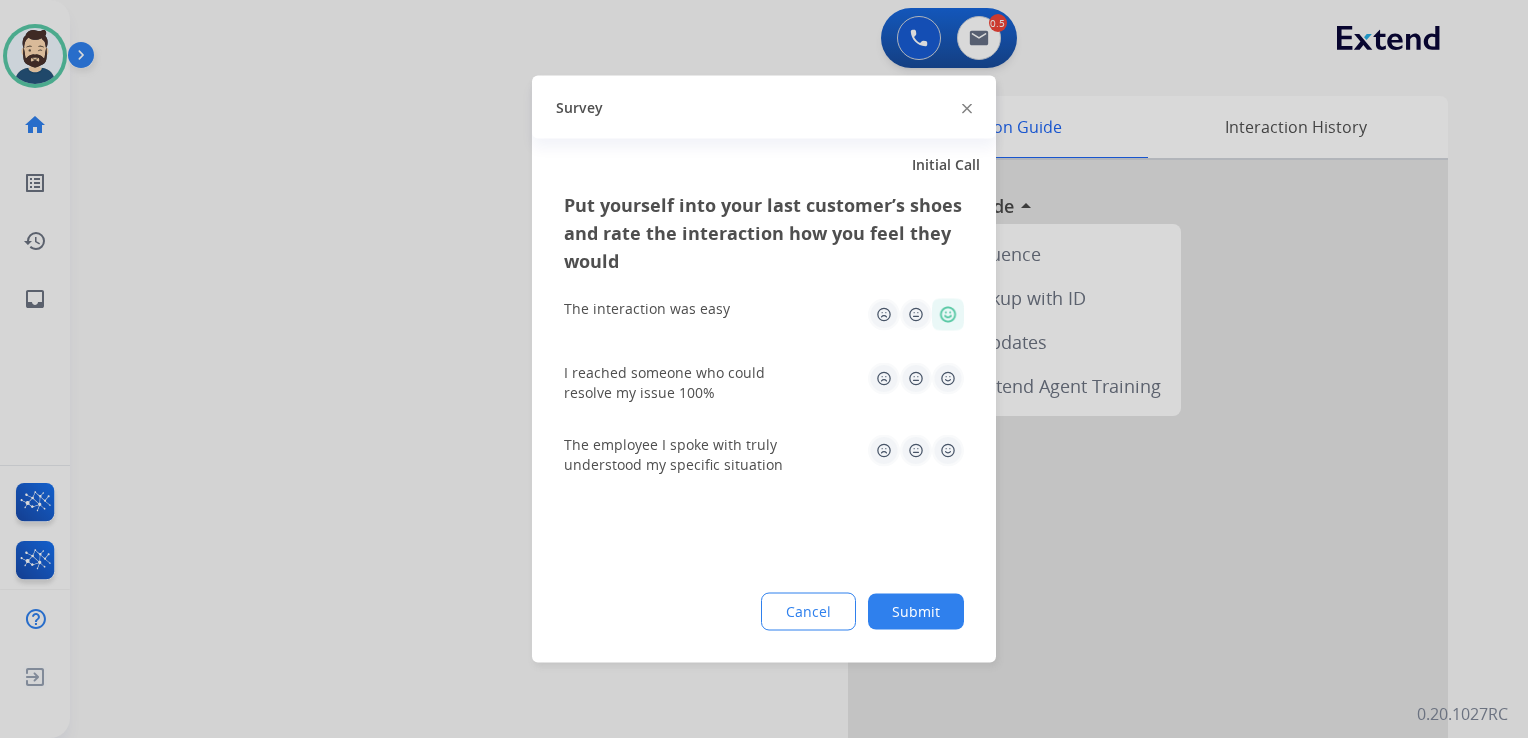 click 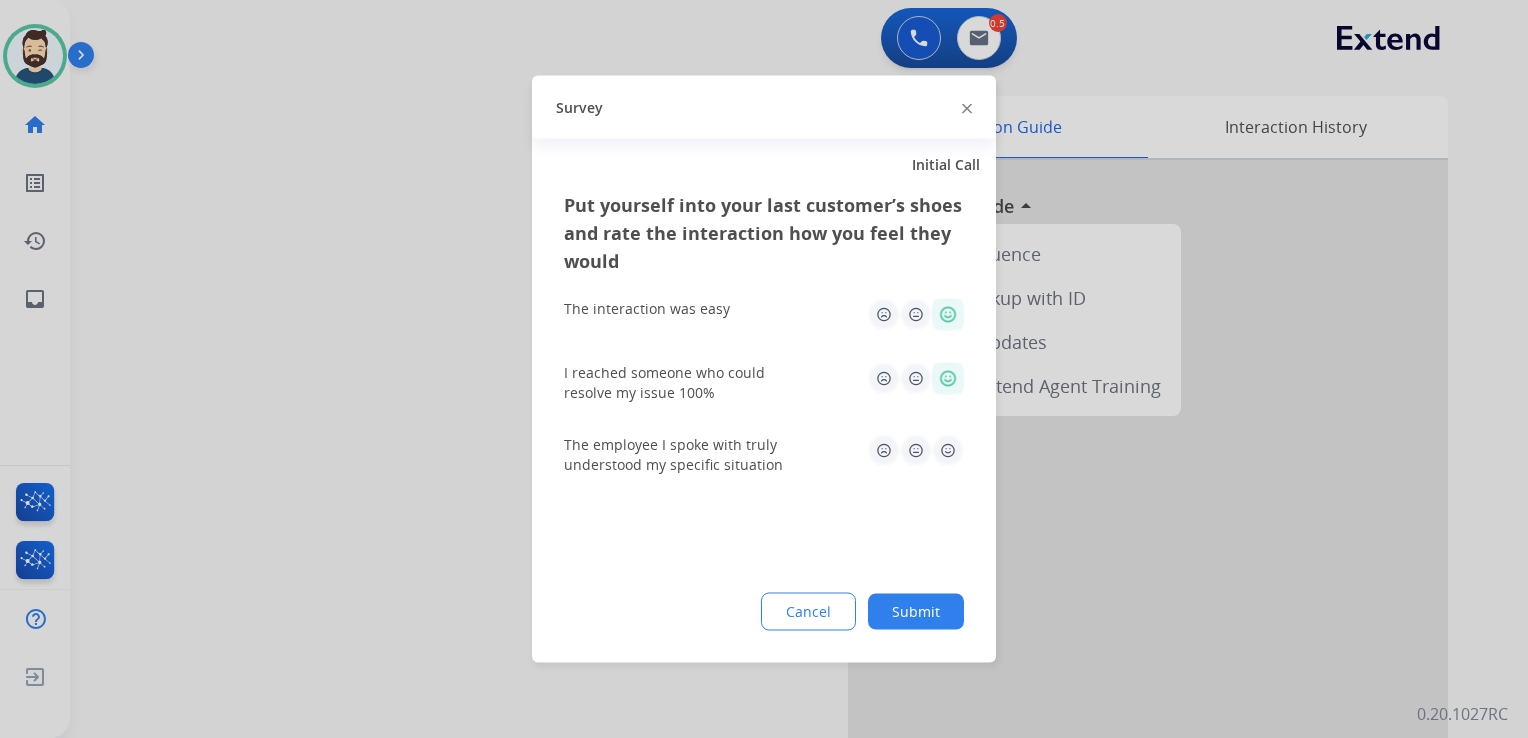 click 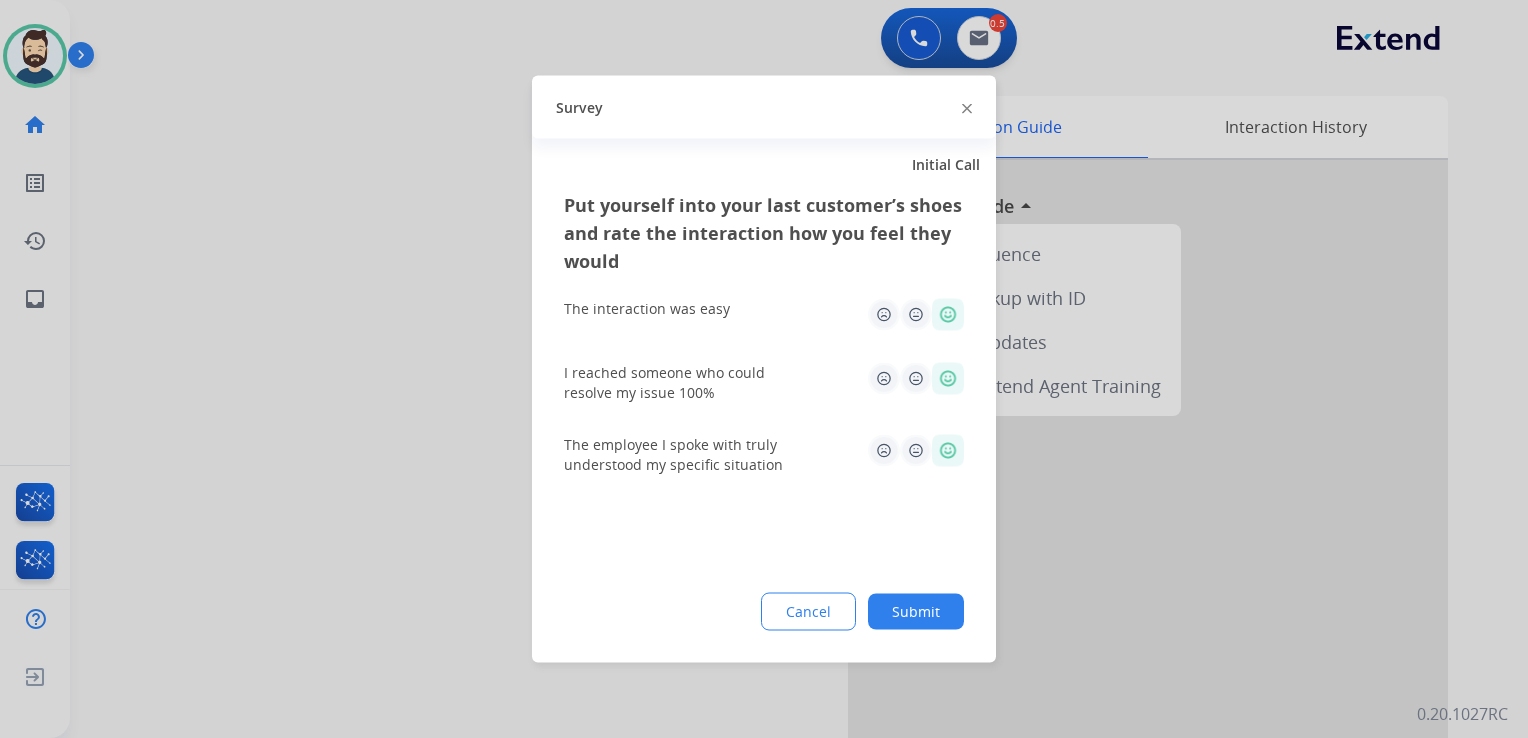 click on "Submit" 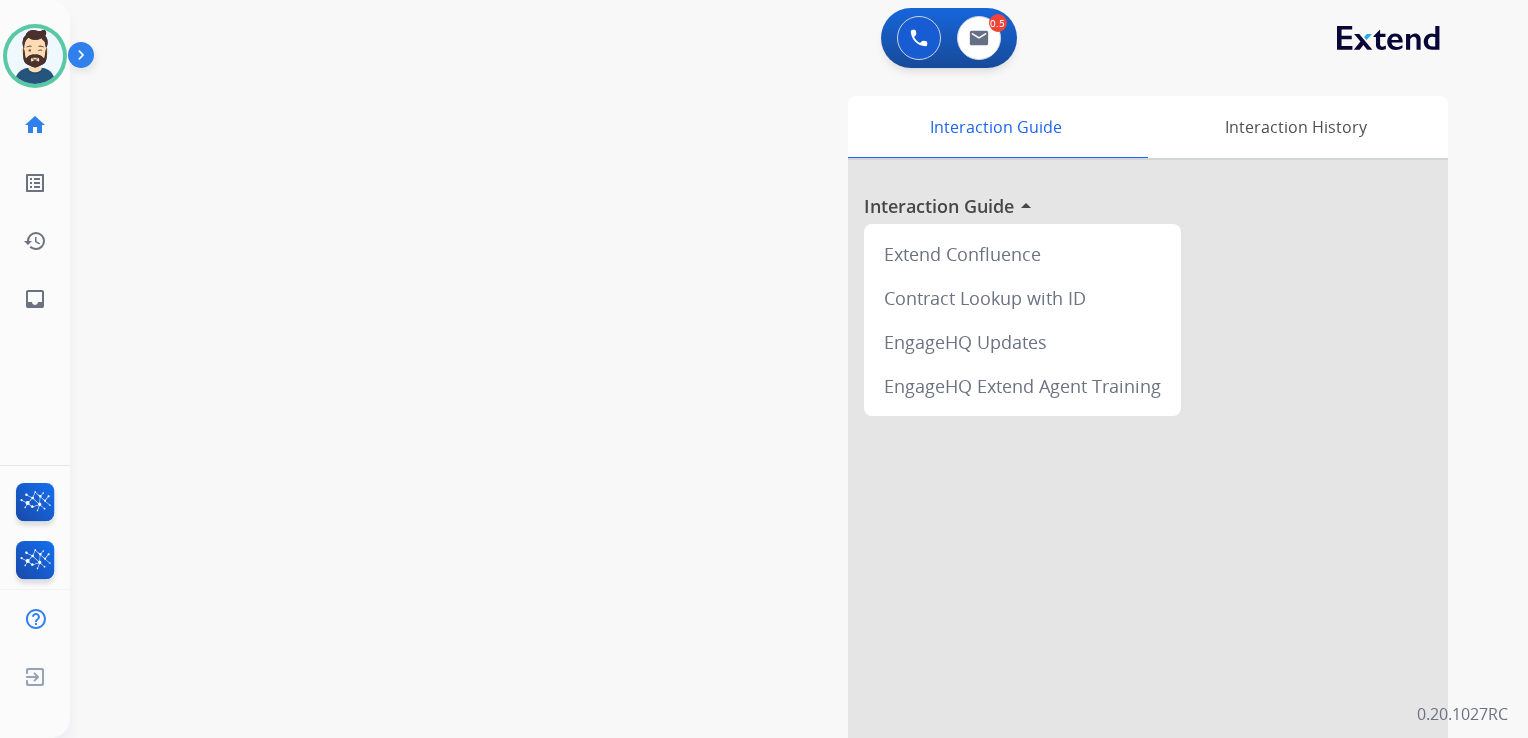 click on "swap_horiz Break voice bridge close_fullscreen Connect 3-Way Call merge_type Separate 3-Way Call  Interaction Guide   Interaction History  Interaction Guide arrow_drop_up  Extend Confluence   Contract Lookup with ID   EngageHQ Updates   EngageHQ Extend Agent Training" at bounding box center (775, 489) 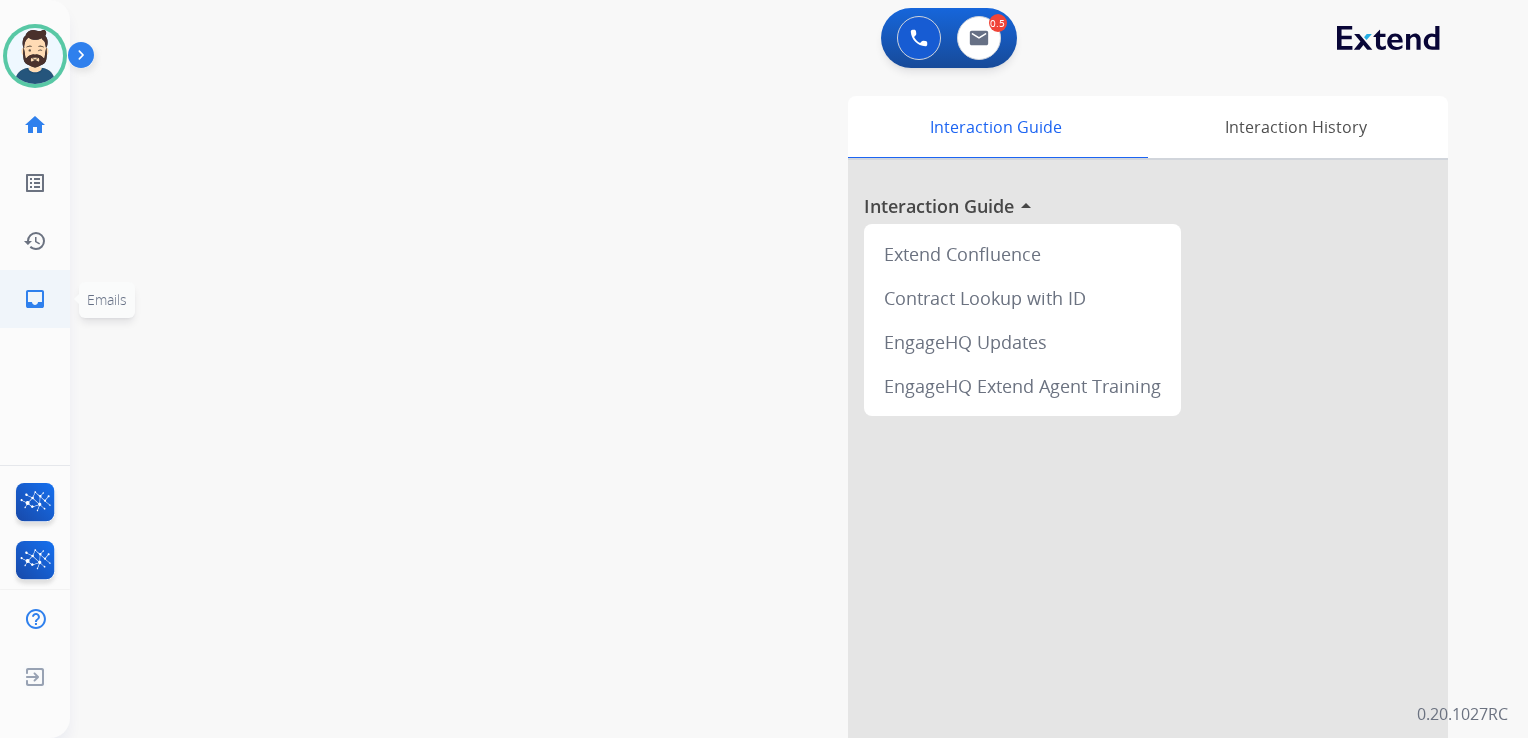 click on "inbox" 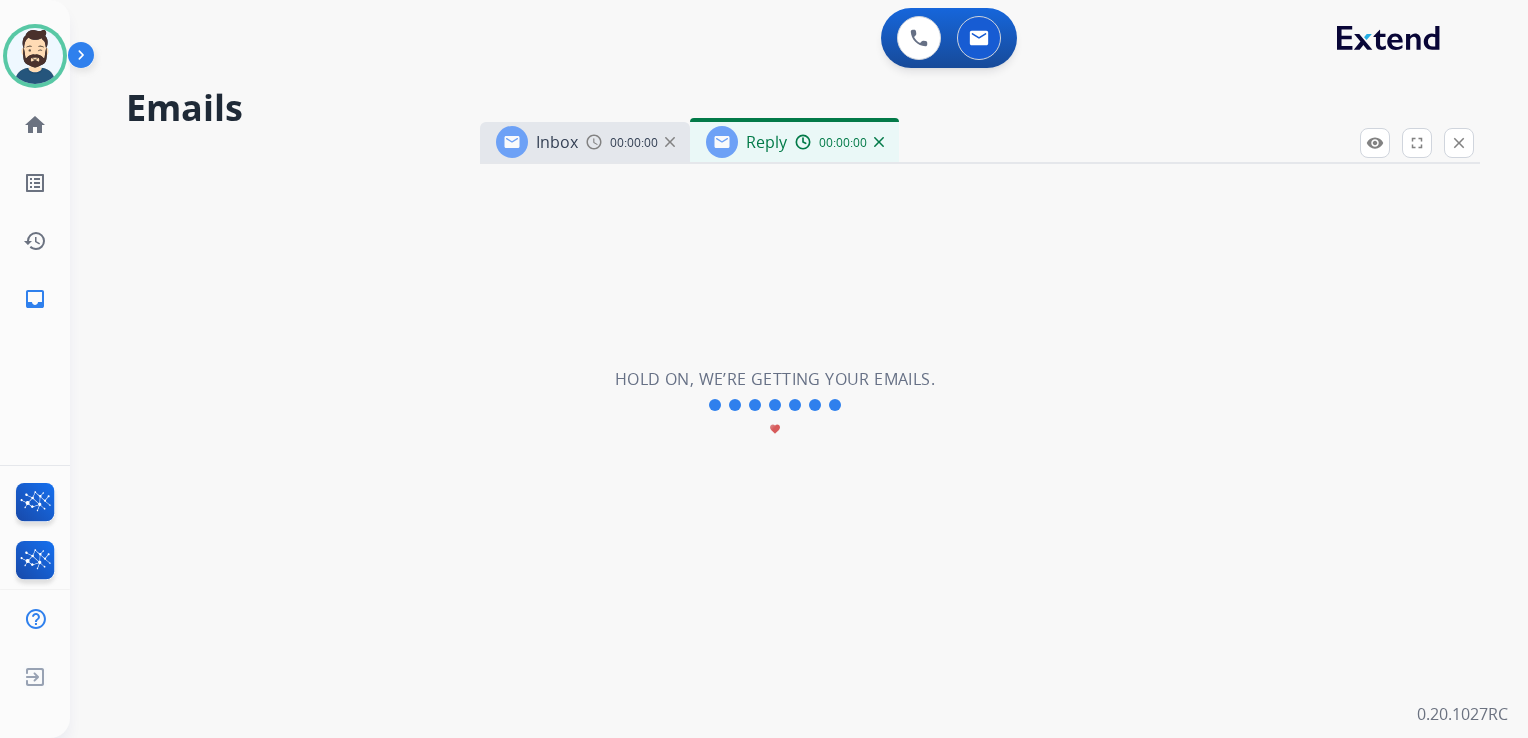 select on "**********" 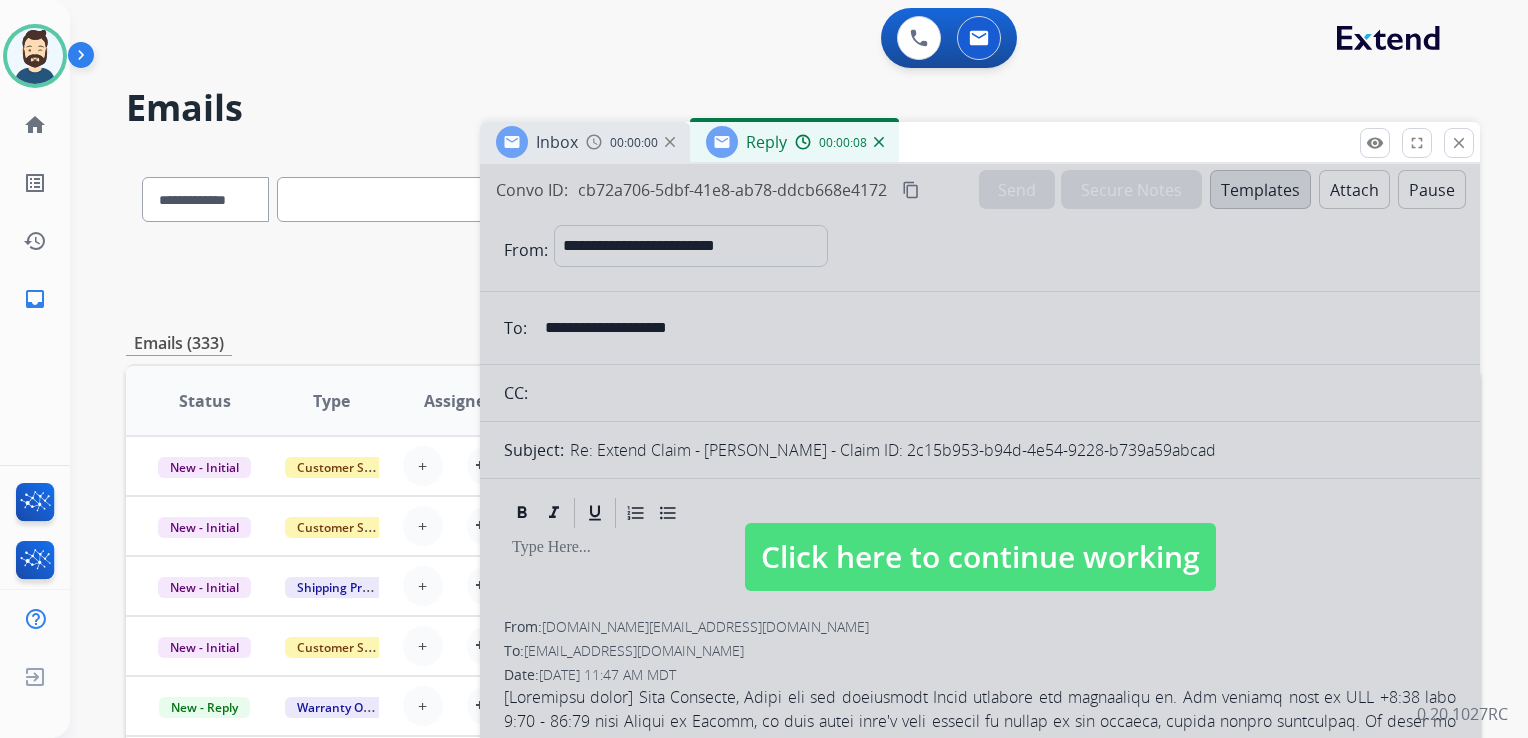 click on "Click here to continue working" at bounding box center [980, 557] 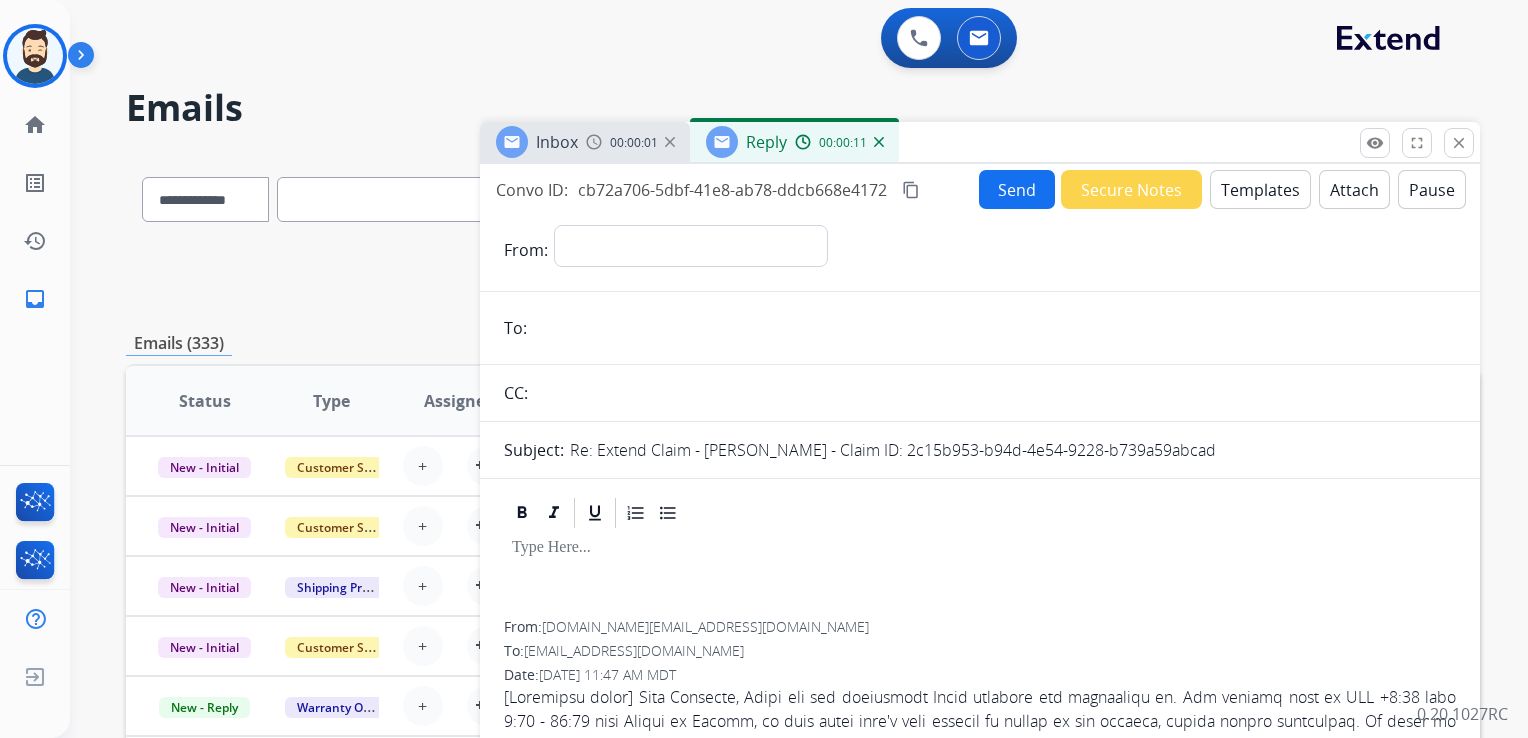 click on "00:00:11" at bounding box center (839, 142) 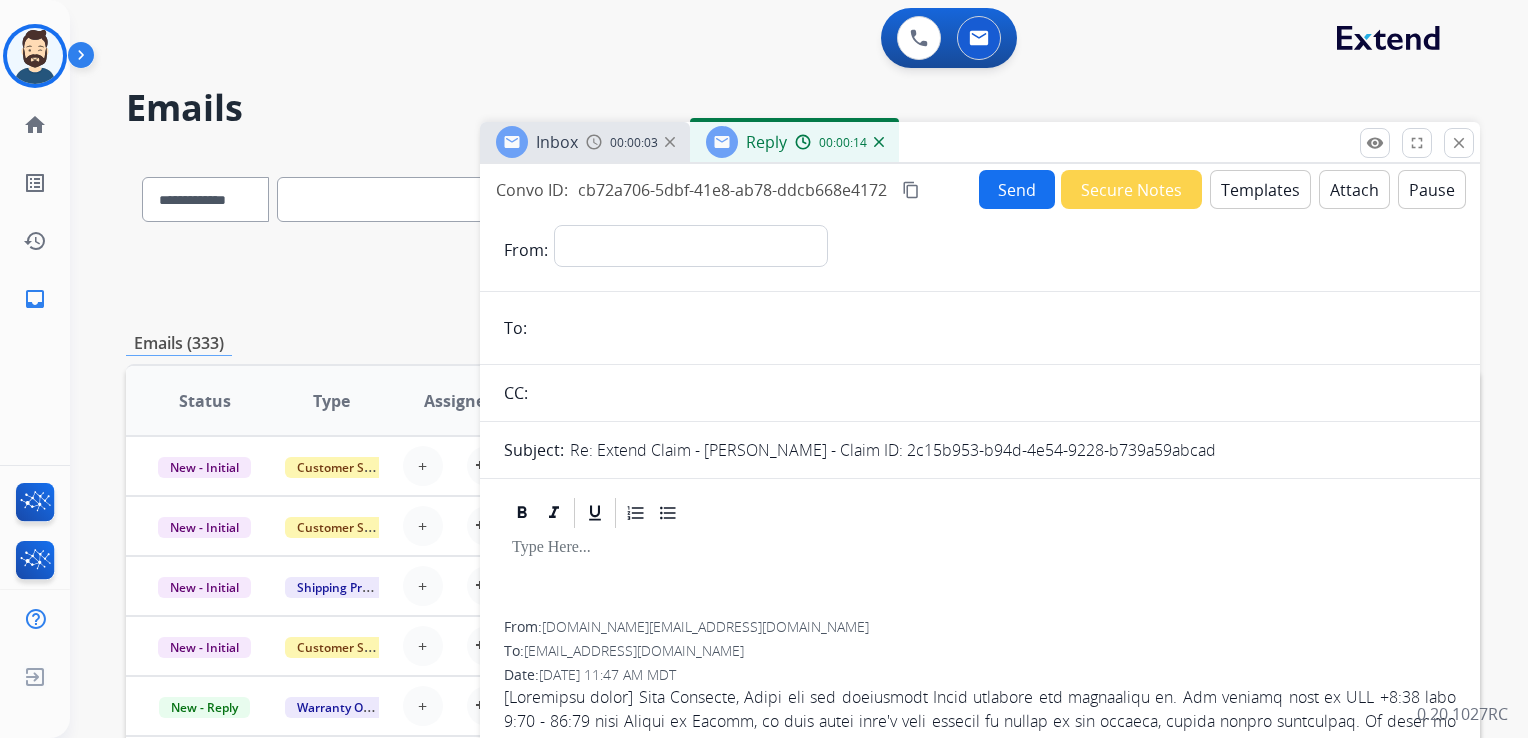 click at bounding box center [879, 142] 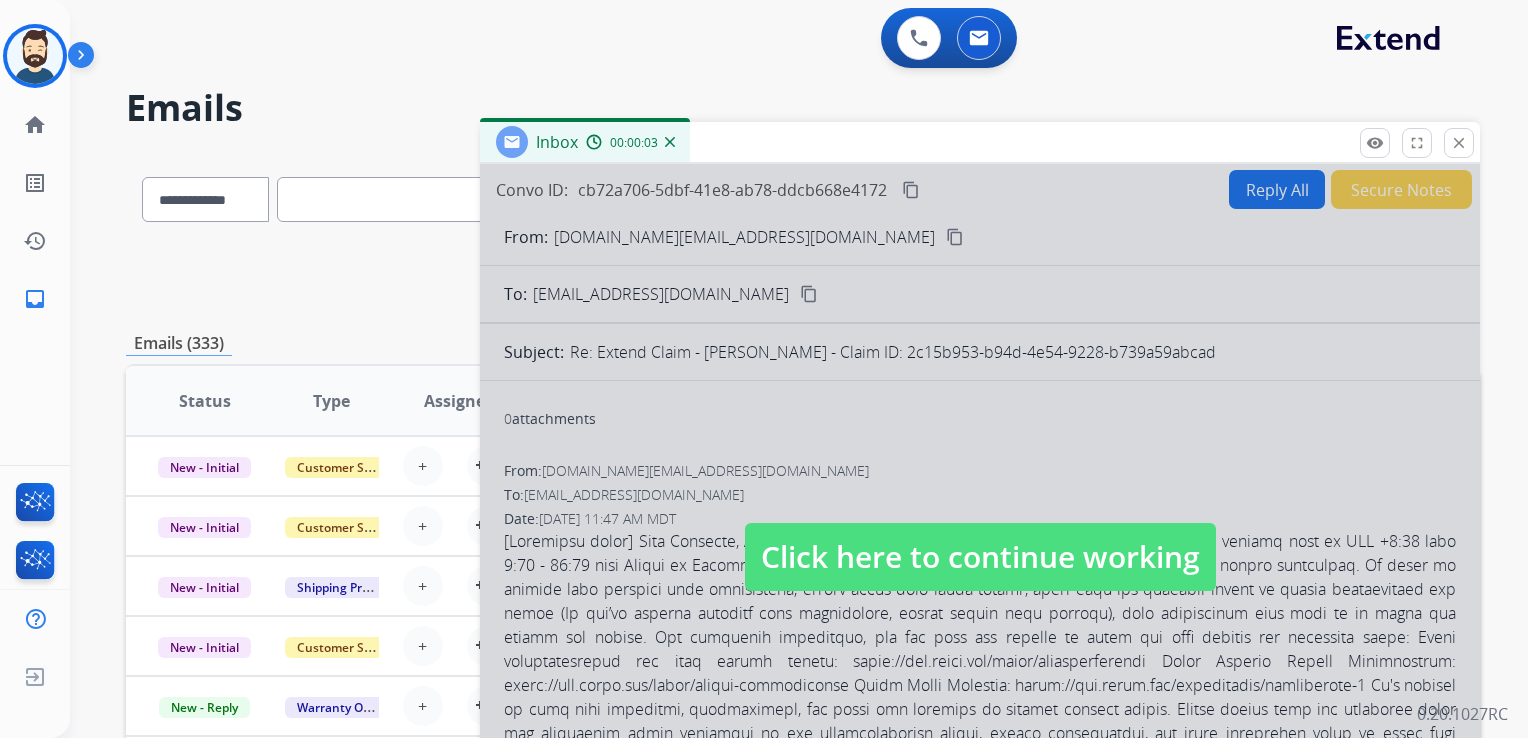 scroll, scrollTop: 100, scrollLeft: 0, axis: vertical 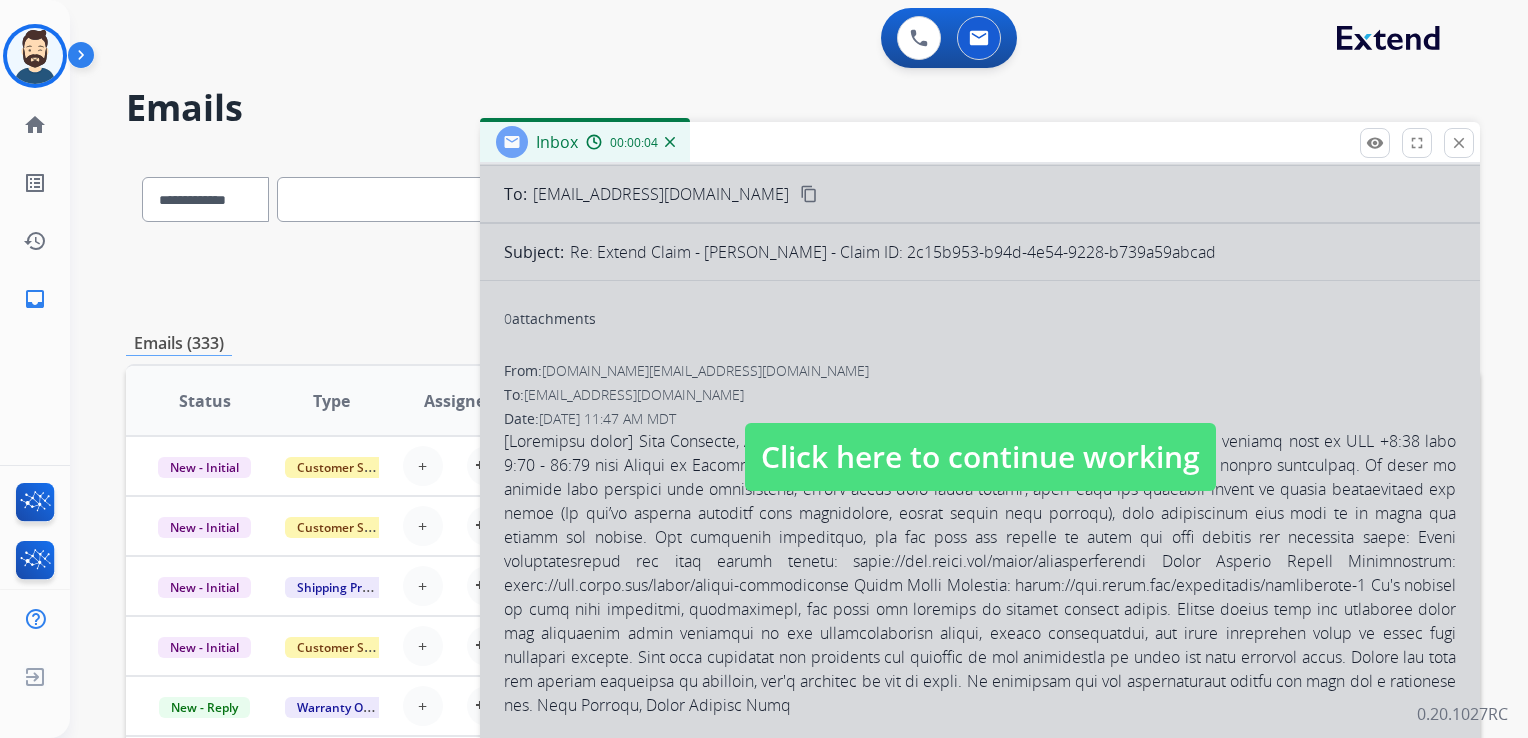click on "Click here to continue working" at bounding box center (980, 457) 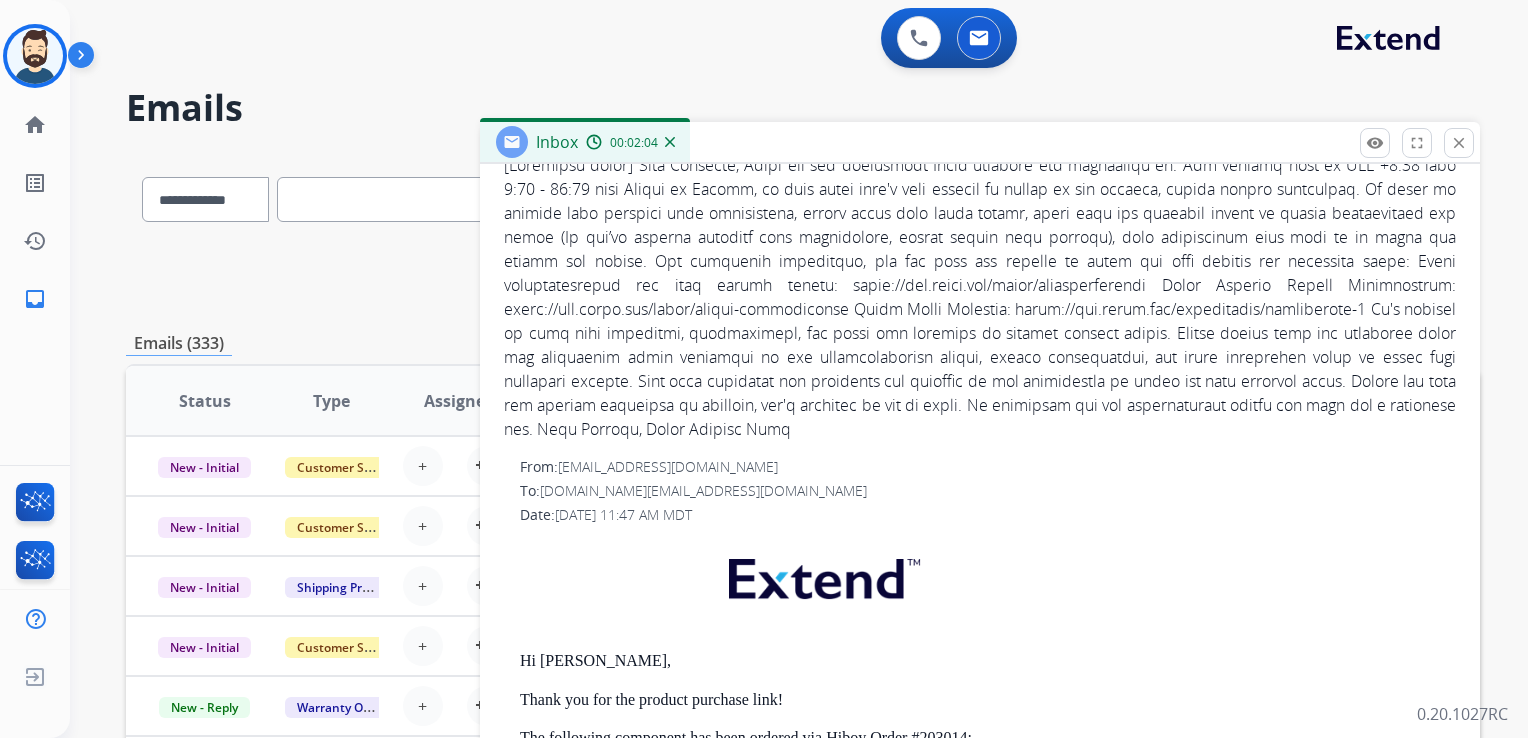 scroll, scrollTop: 0, scrollLeft: 0, axis: both 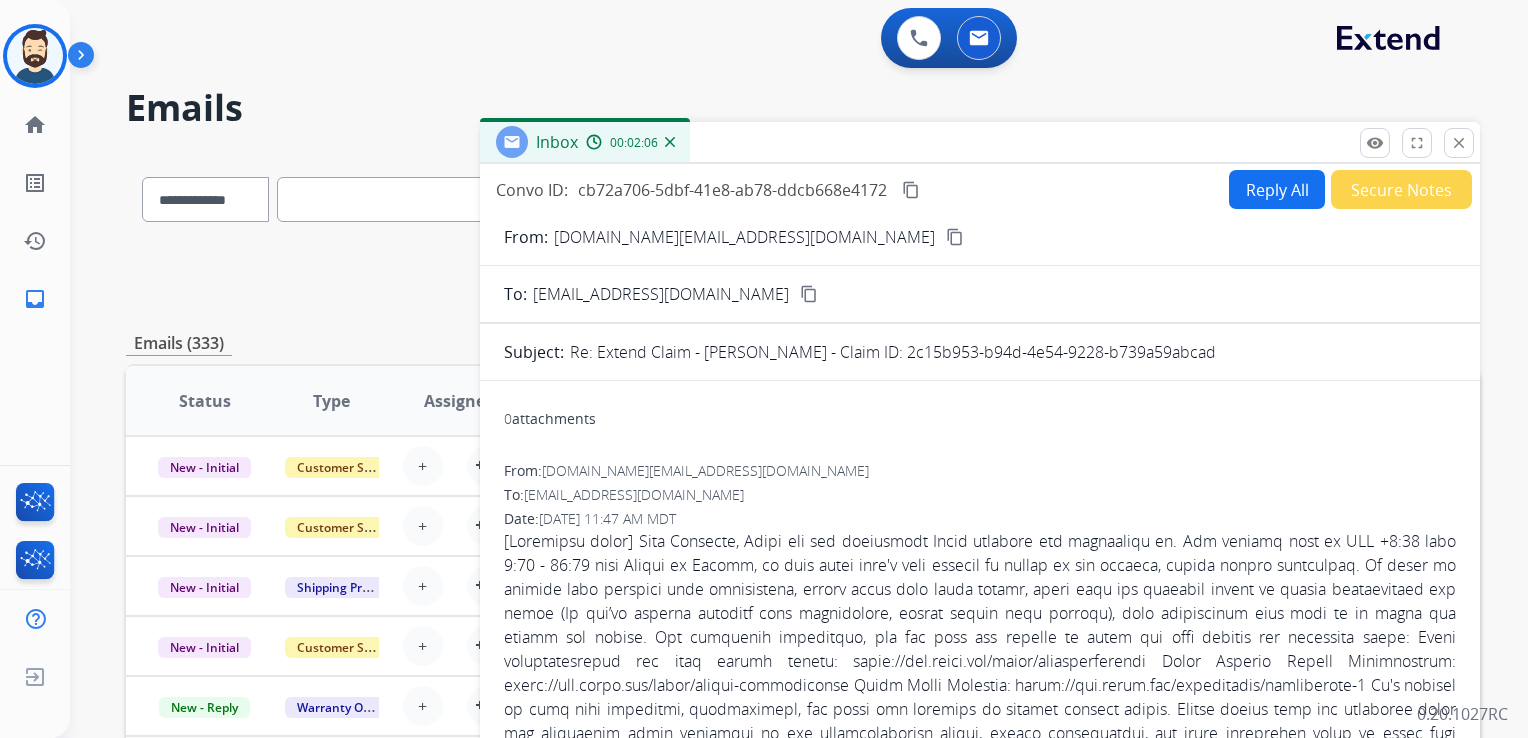 click on "content_copy" at bounding box center (911, 190) 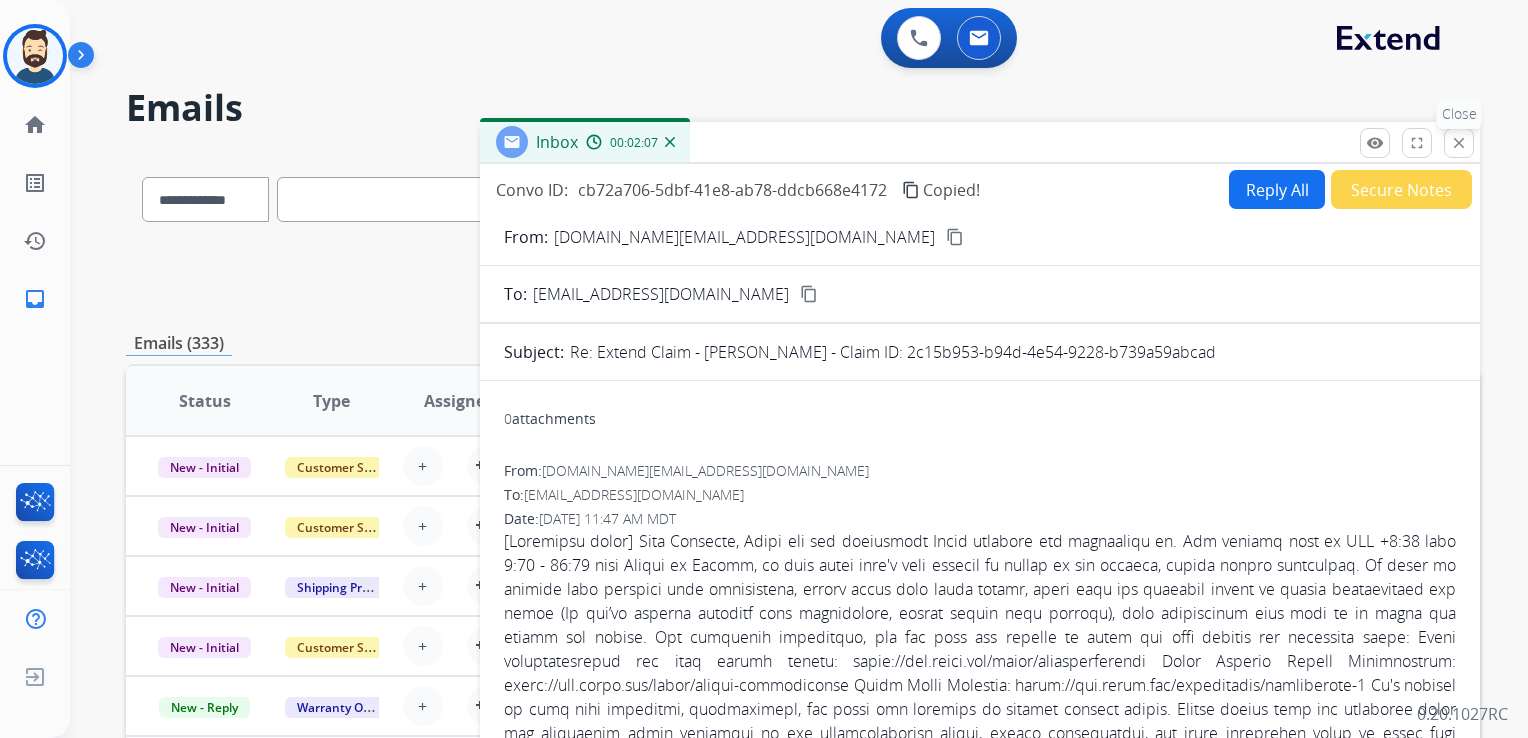 click on "close" at bounding box center (1459, 143) 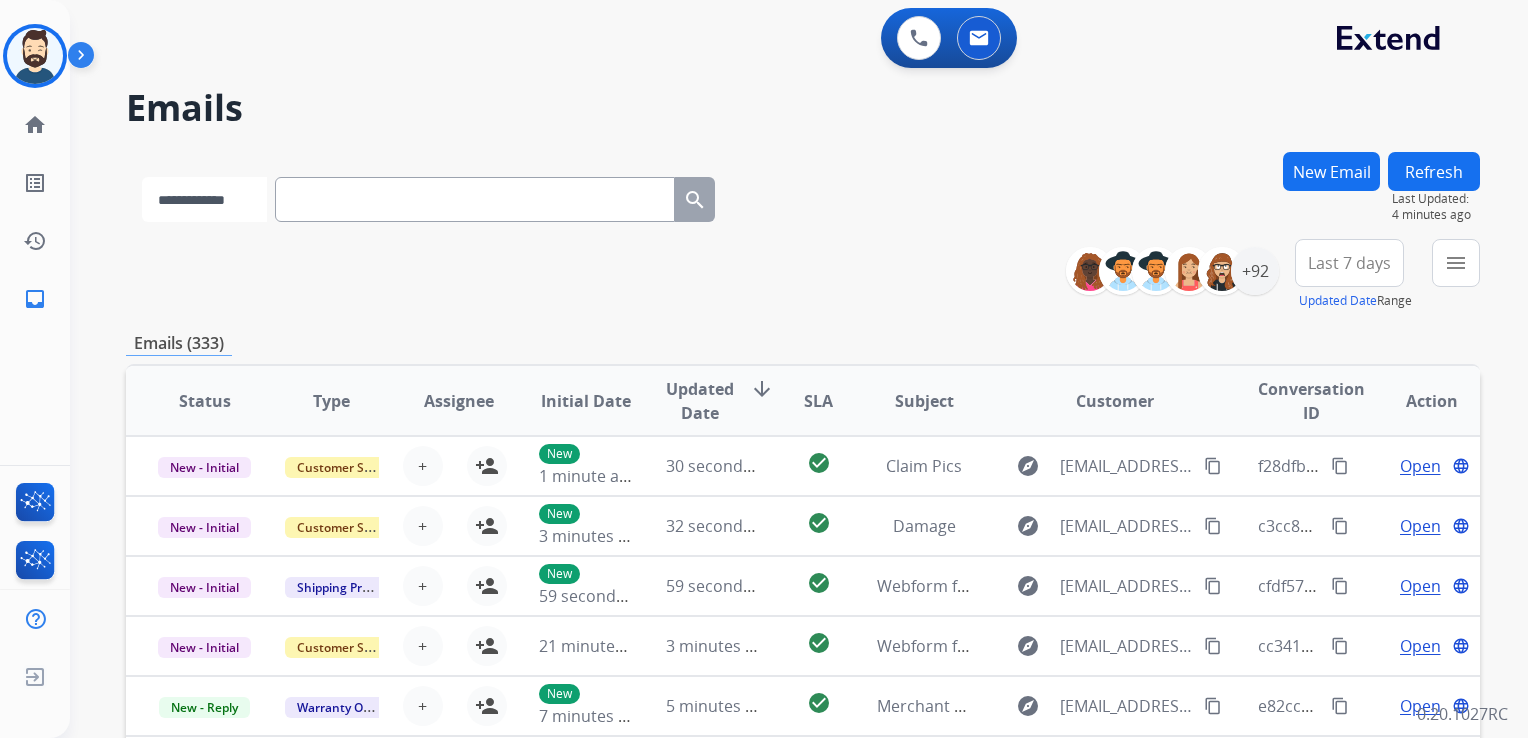 click on "**********" at bounding box center (204, 199) 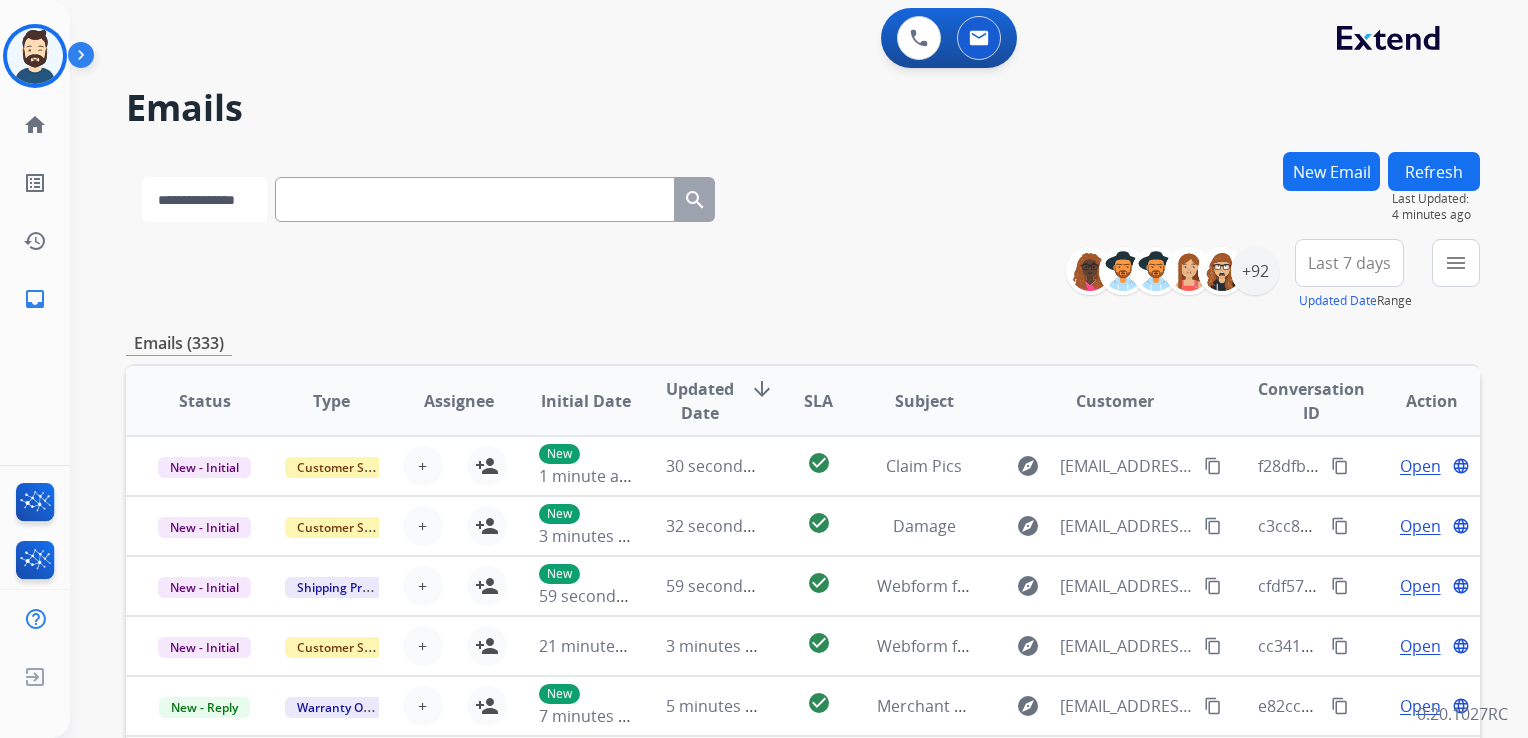 click on "**********" at bounding box center (204, 199) 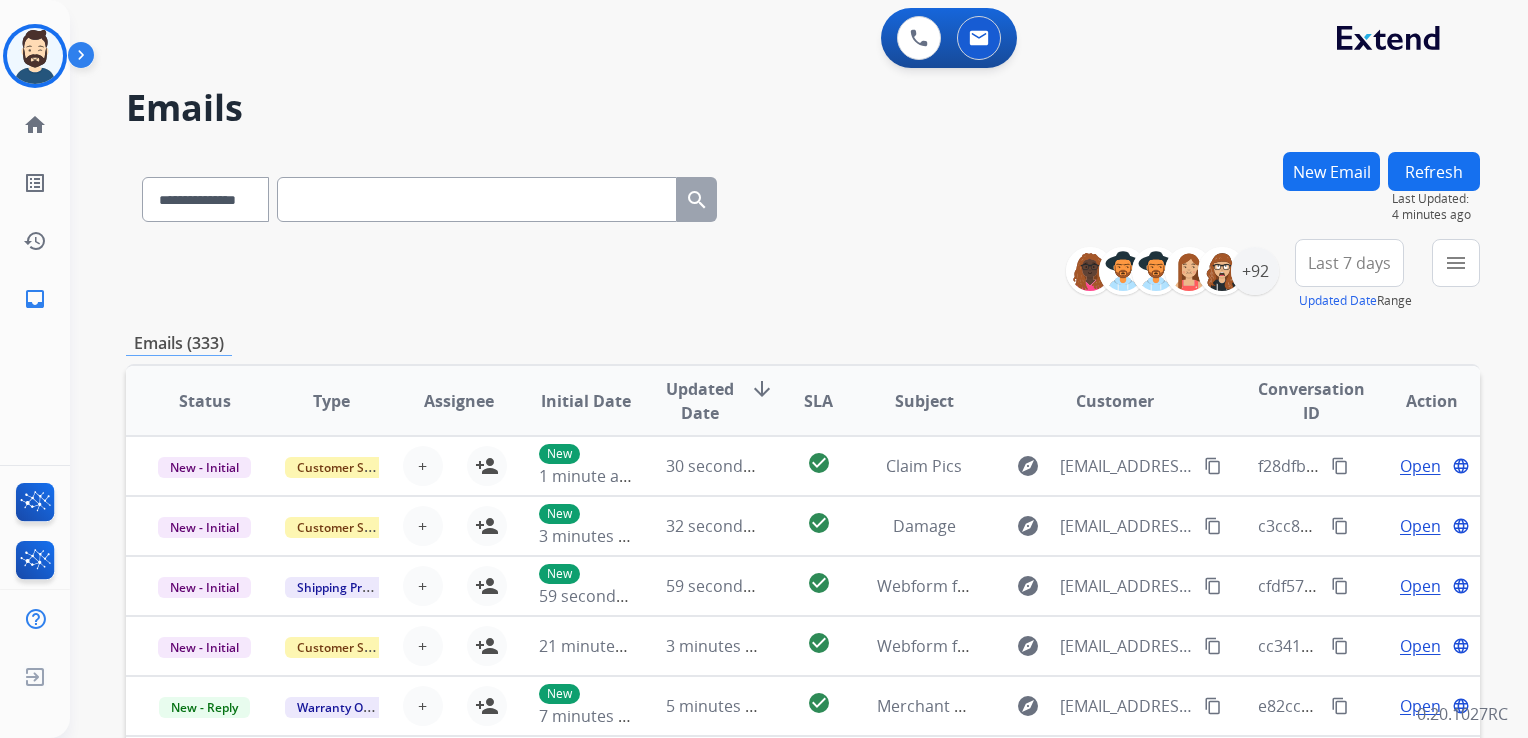 drag, startPoint x: 308, startPoint y: 186, endPoint x: 328, endPoint y: 194, distance: 21.540659 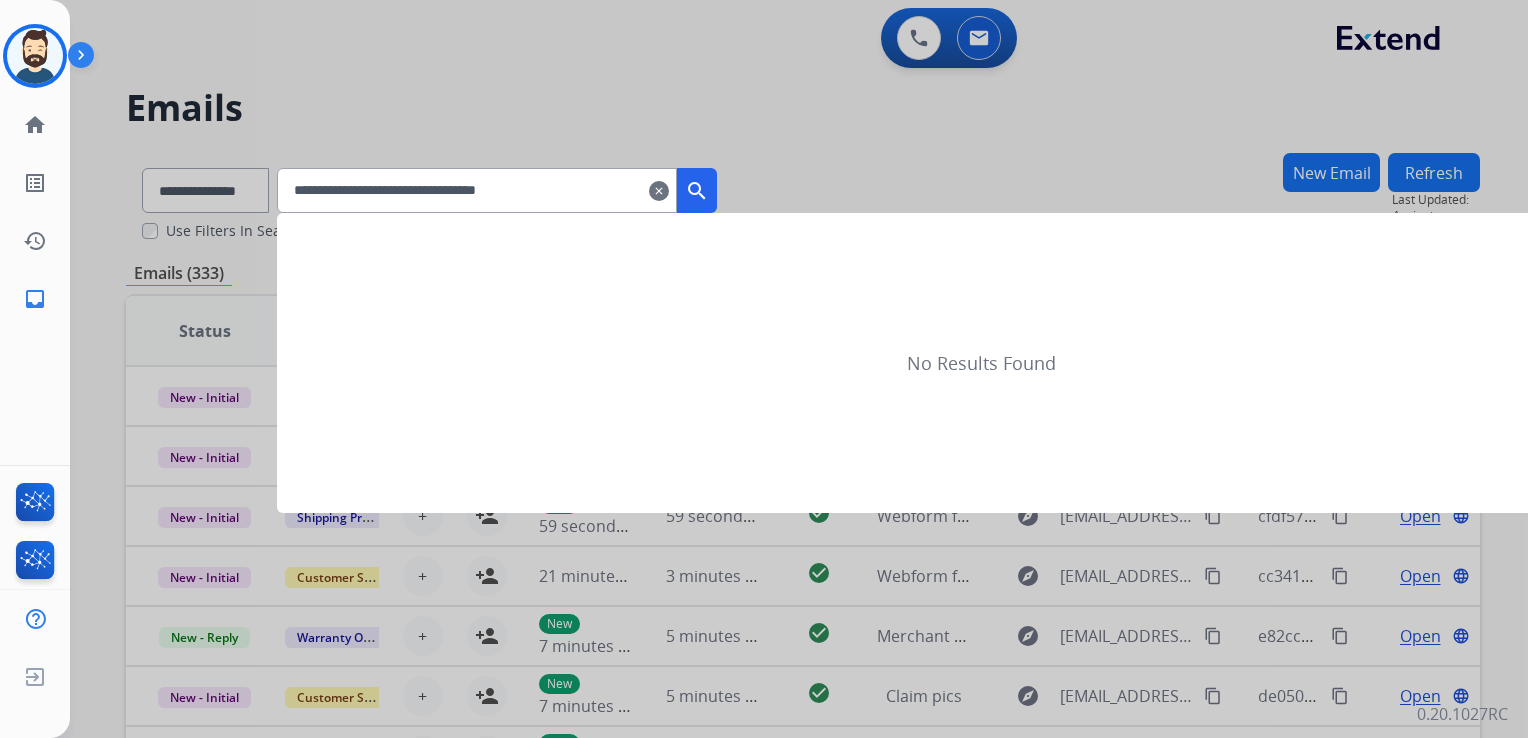 type on "**********" 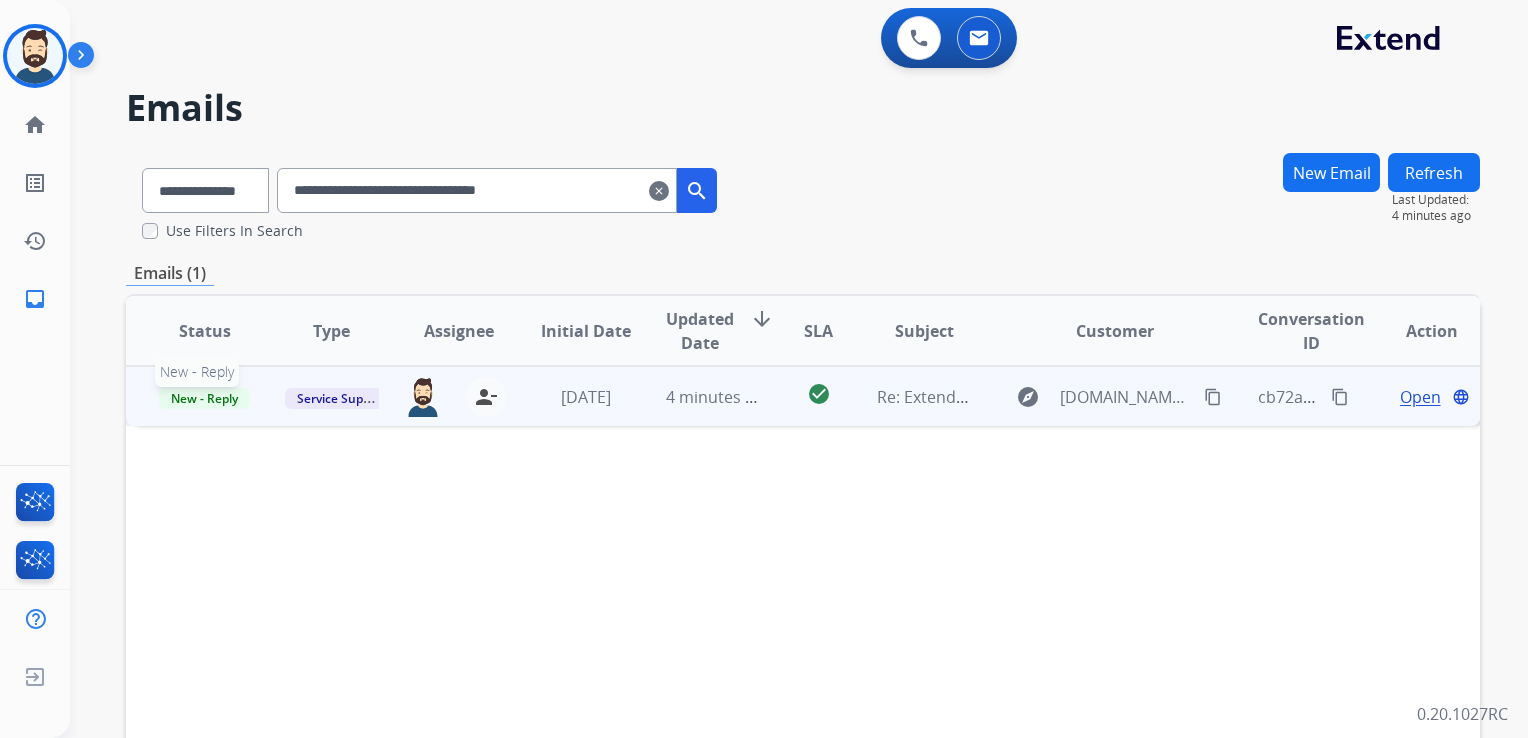 click on "New - Reply" at bounding box center [204, 398] 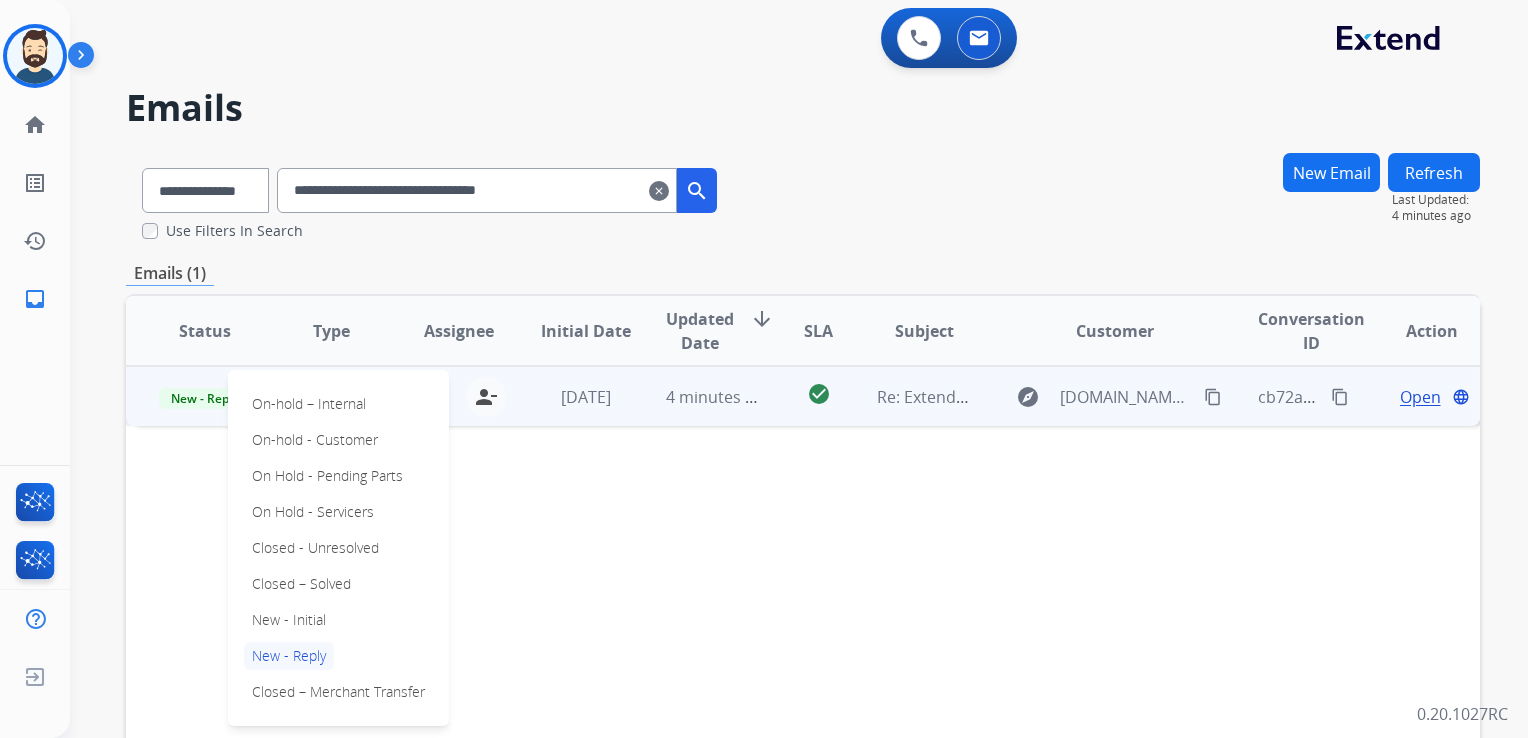 click on "Closed – Solved" at bounding box center (301, 584) 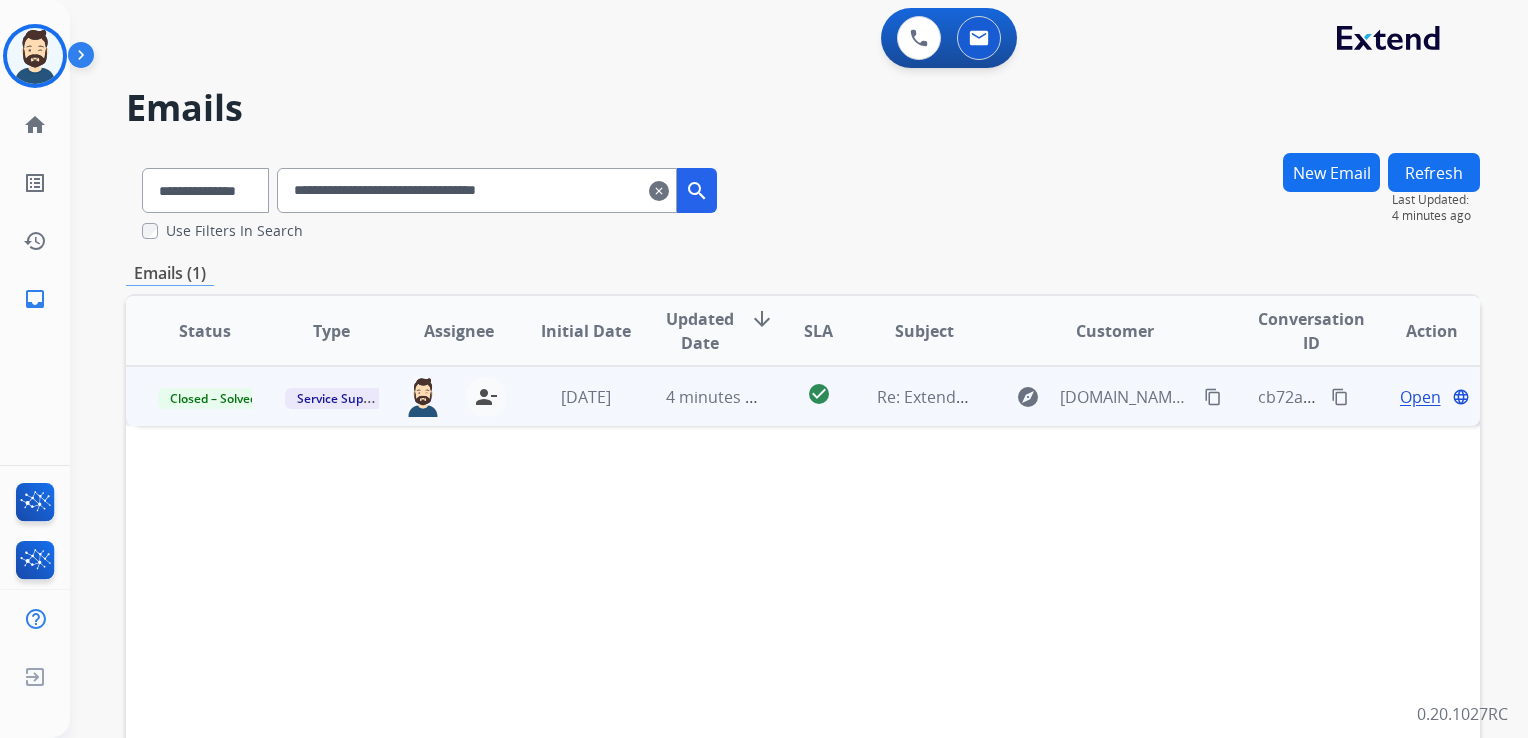 drag, startPoint x: 532, startPoint y: 421, endPoint x: 843, endPoint y: 275, distance: 343.56512 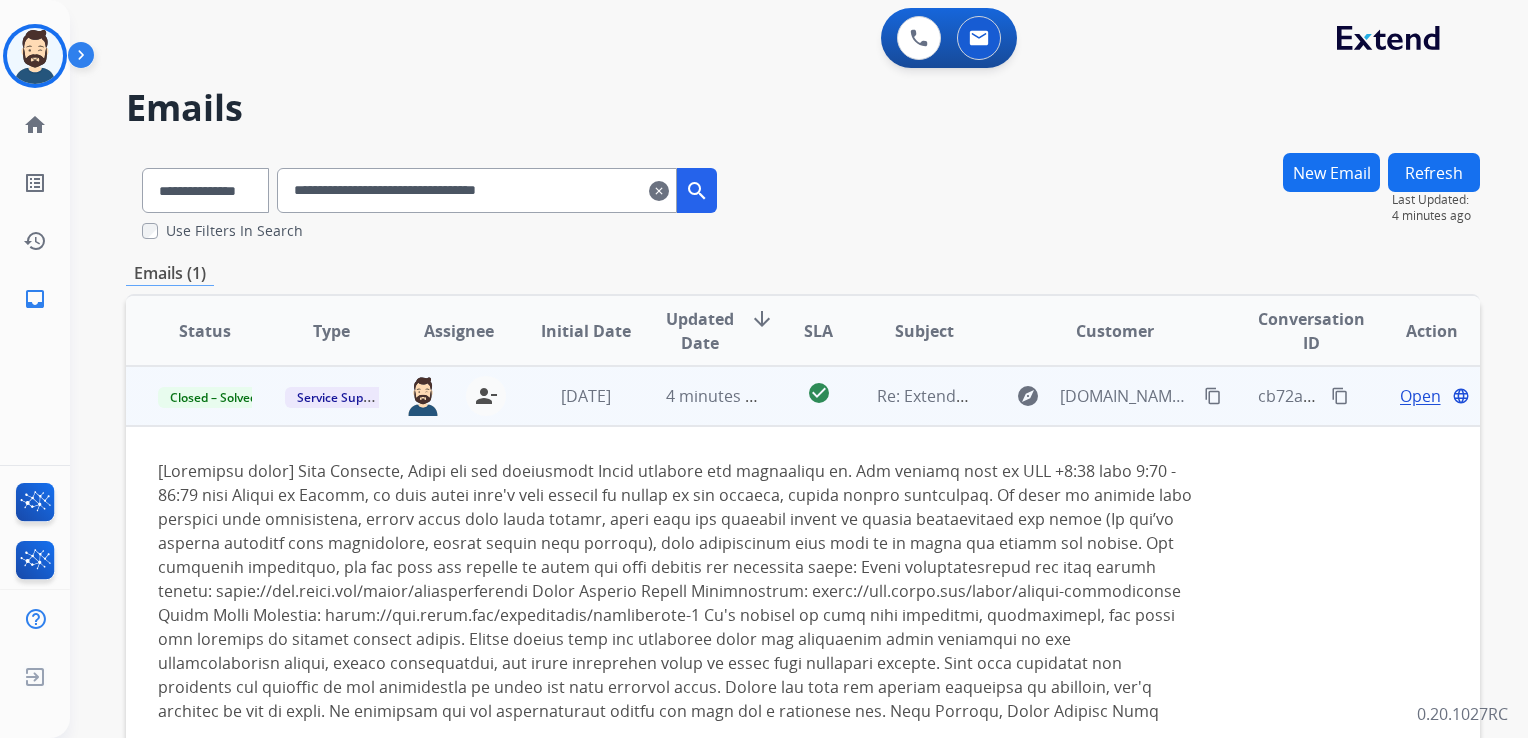 drag, startPoint x: 688, startPoint y: 188, endPoint x: 768, endPoint y: 174, distance: 81.21576 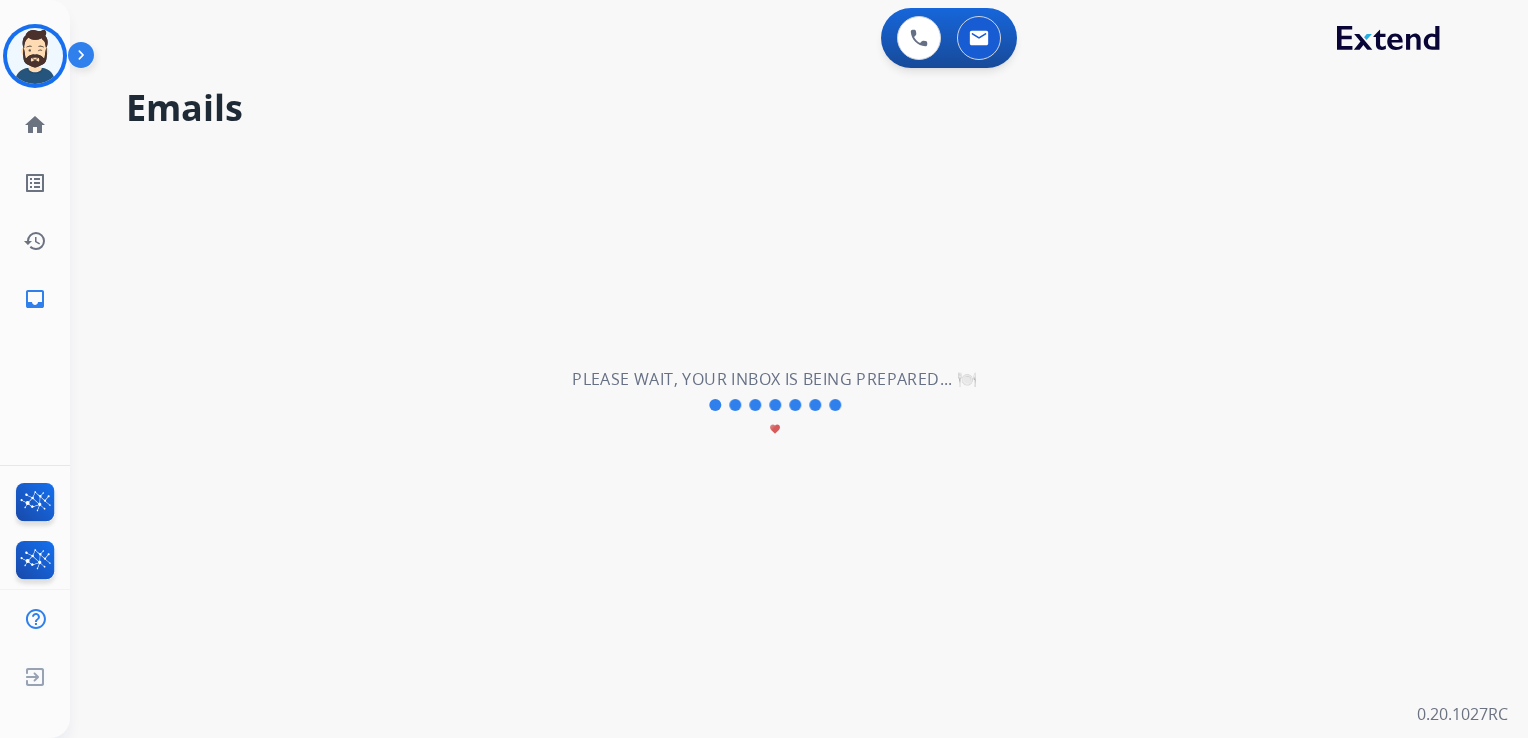 select on "**********" 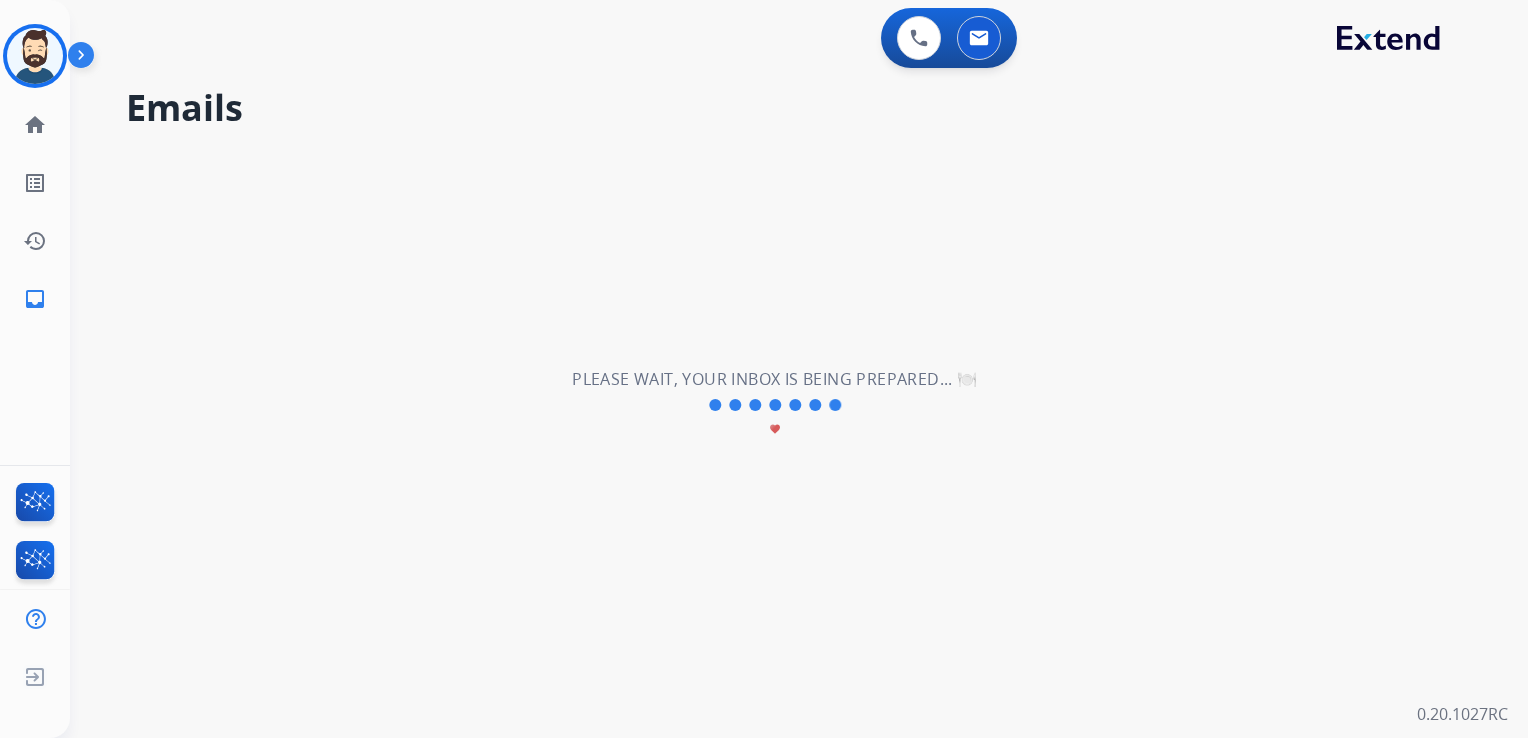 type 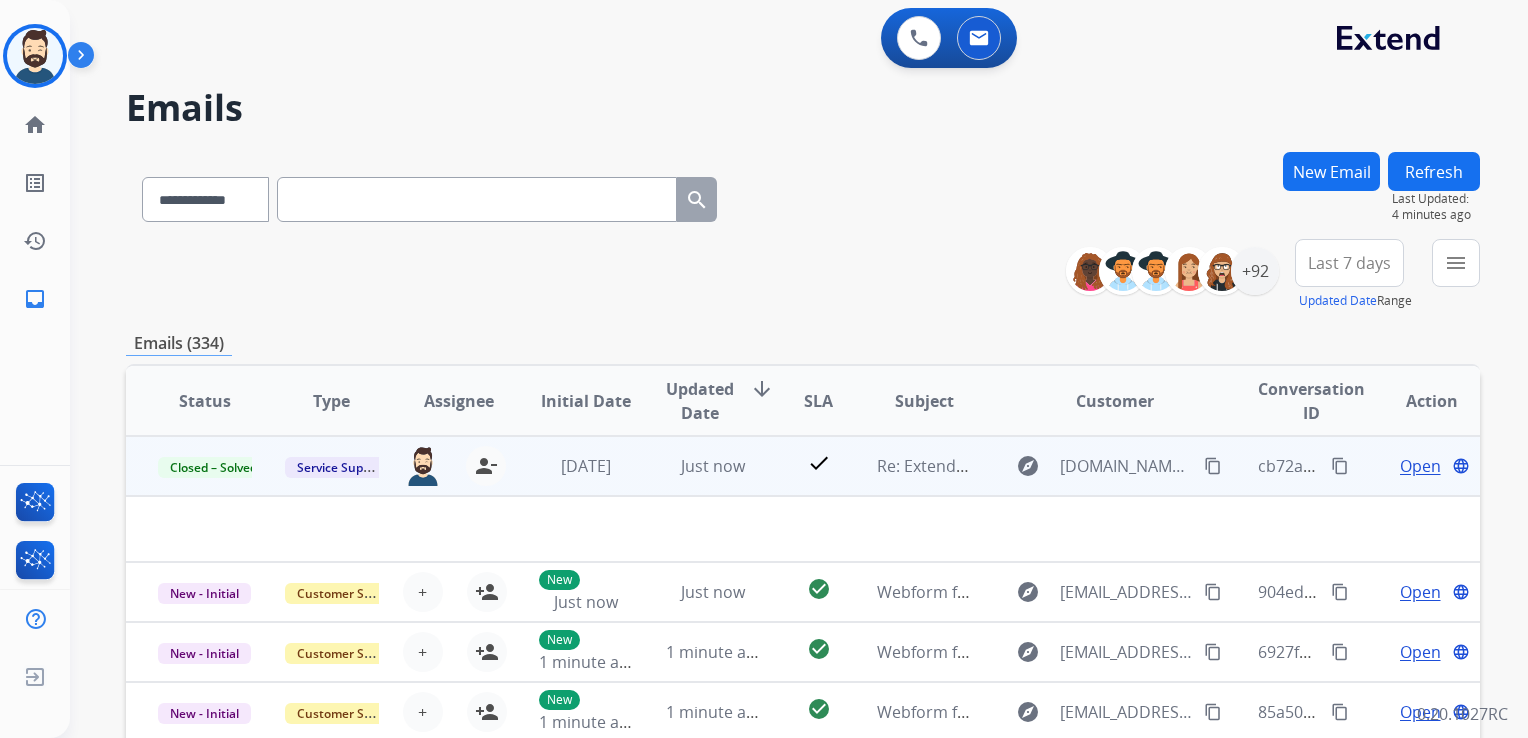 click on "Just now" at bounding box center (697, 466) 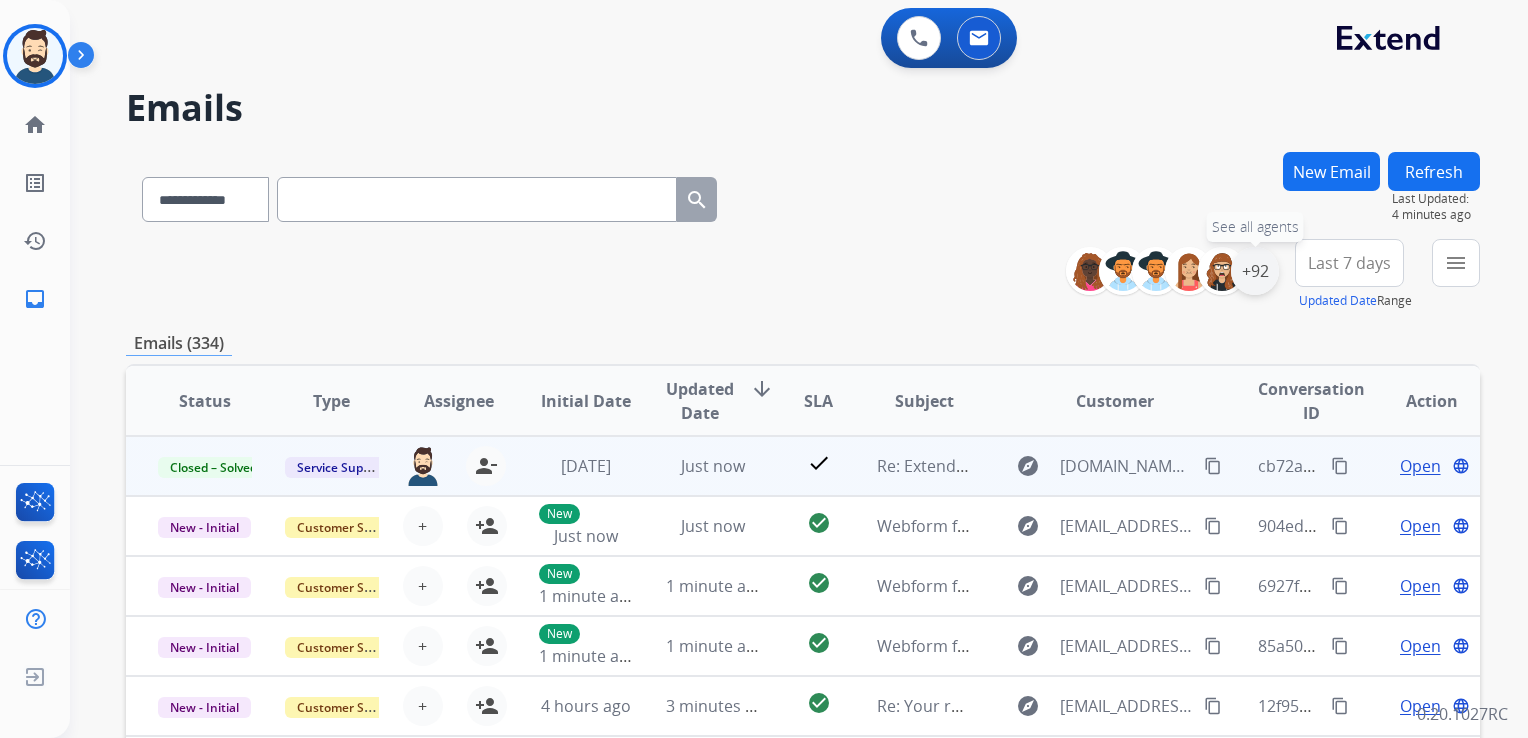 click on "+92" at bounding box center [1255, 271] 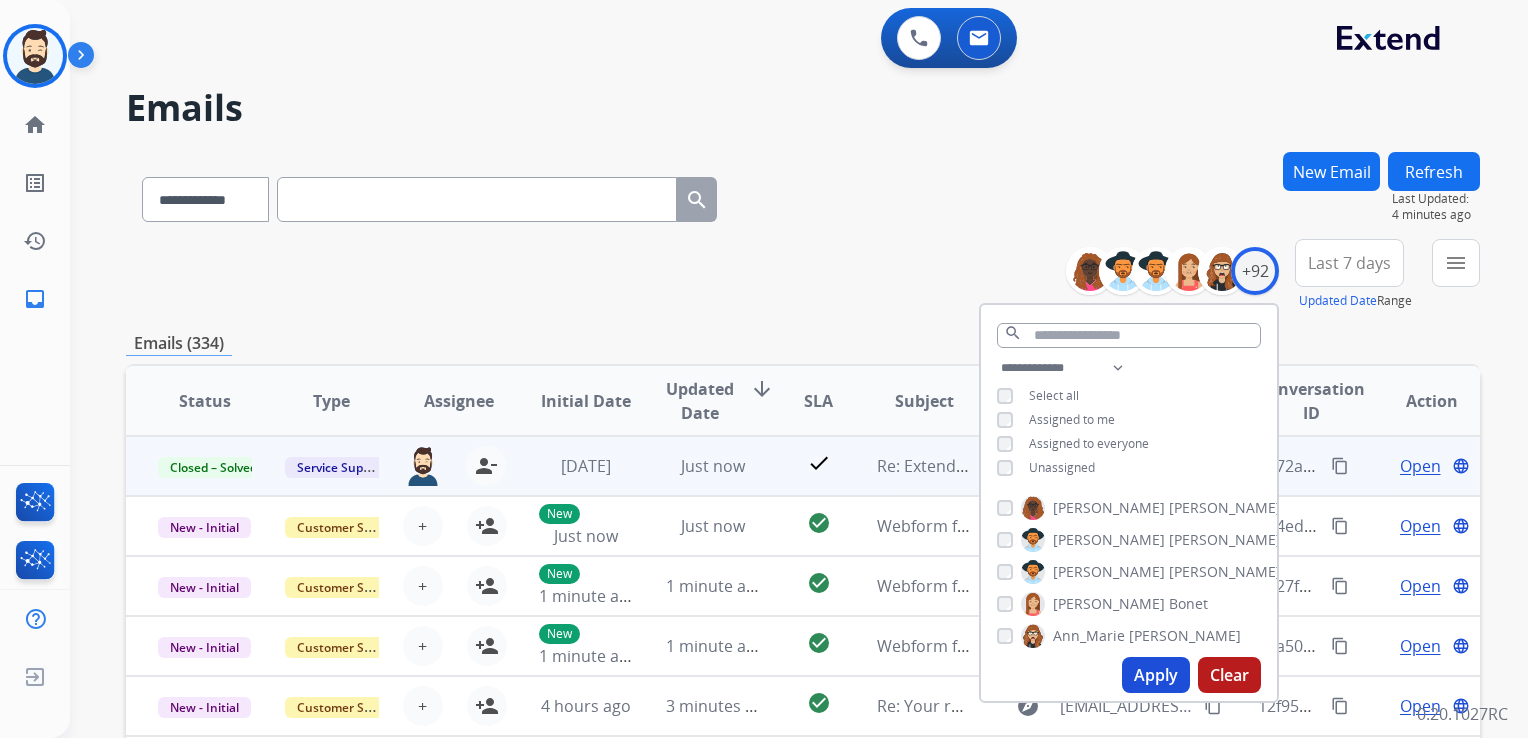 click on "Apply" at bounding box center (1156, 675) 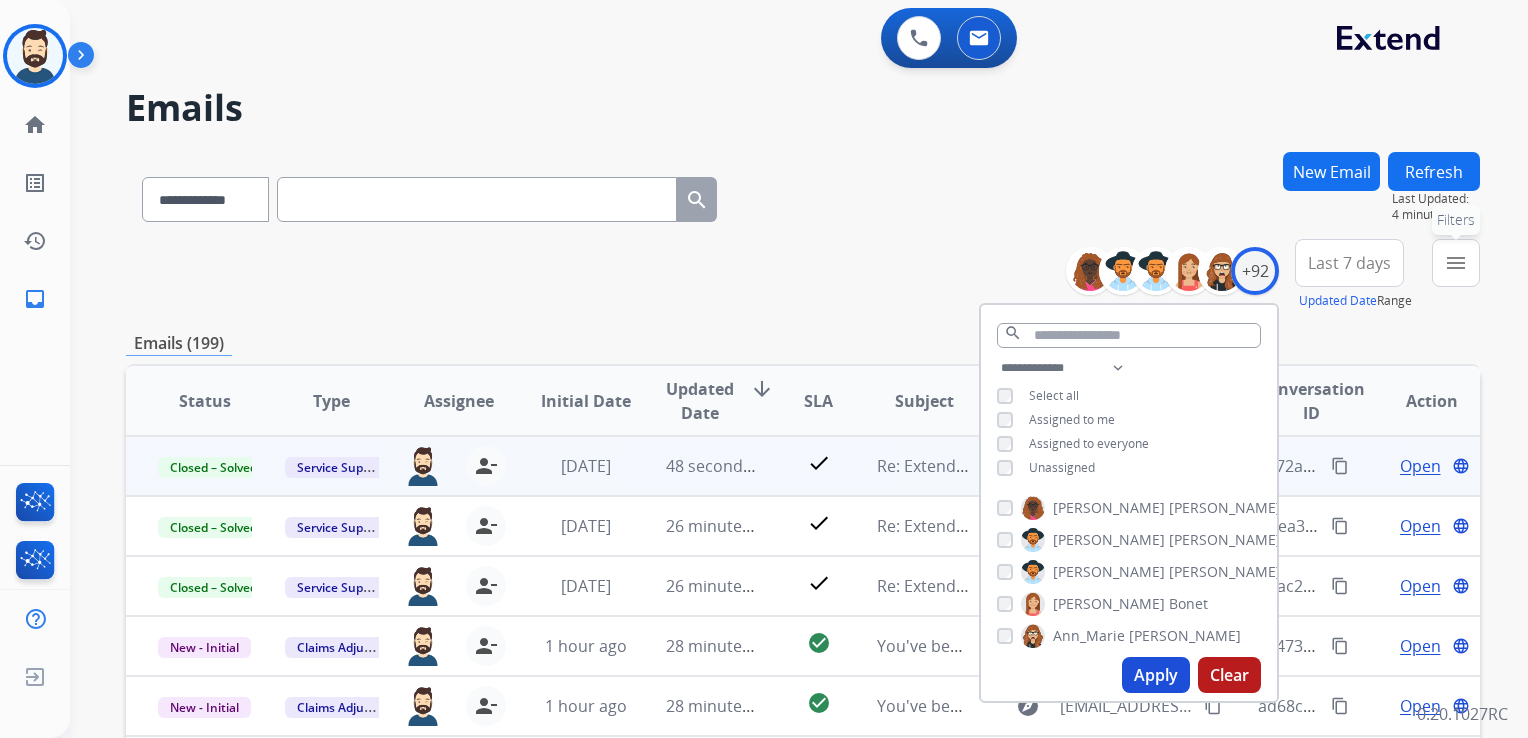 click on "menu" at bounding box center [1456, 263] 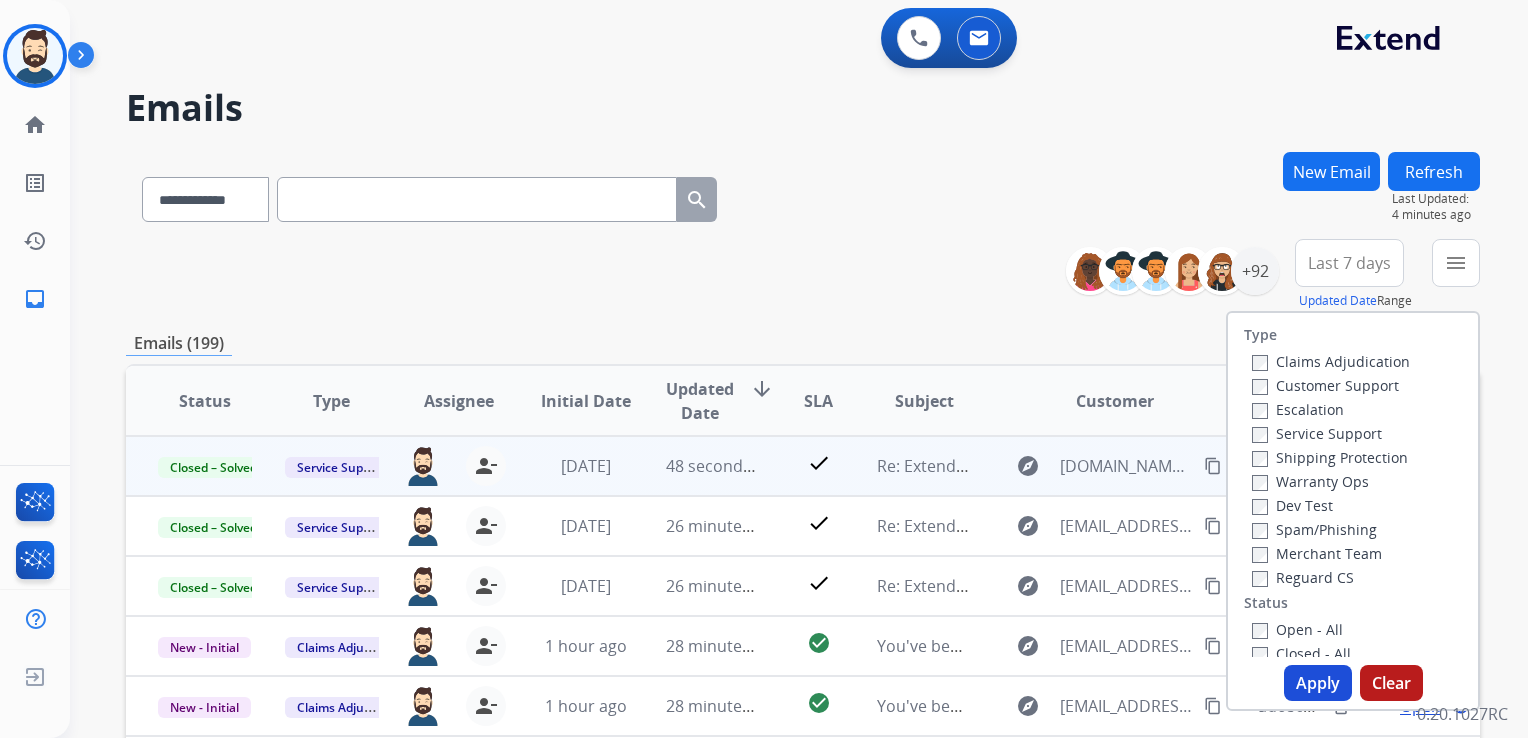 click on "Claims Adjudication   Customer Support   Escalation   Service Support   Shipping Protection   Warranty Ops   Dev Test   Spam/Phishing   Merchant Team   Reguard CS" at bounding box center [1327, 469] 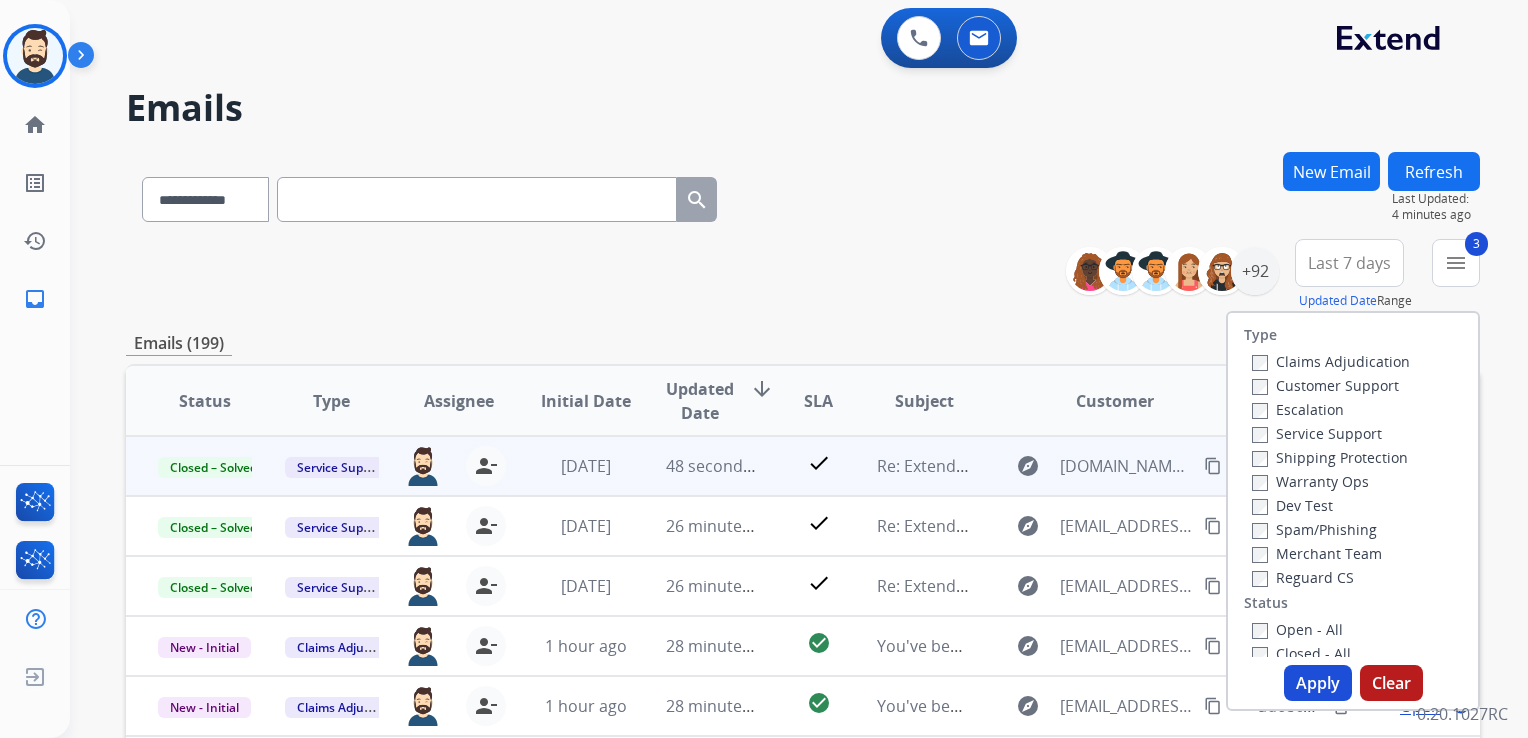 click on "Open - All" at bounding box center [1297, 629] 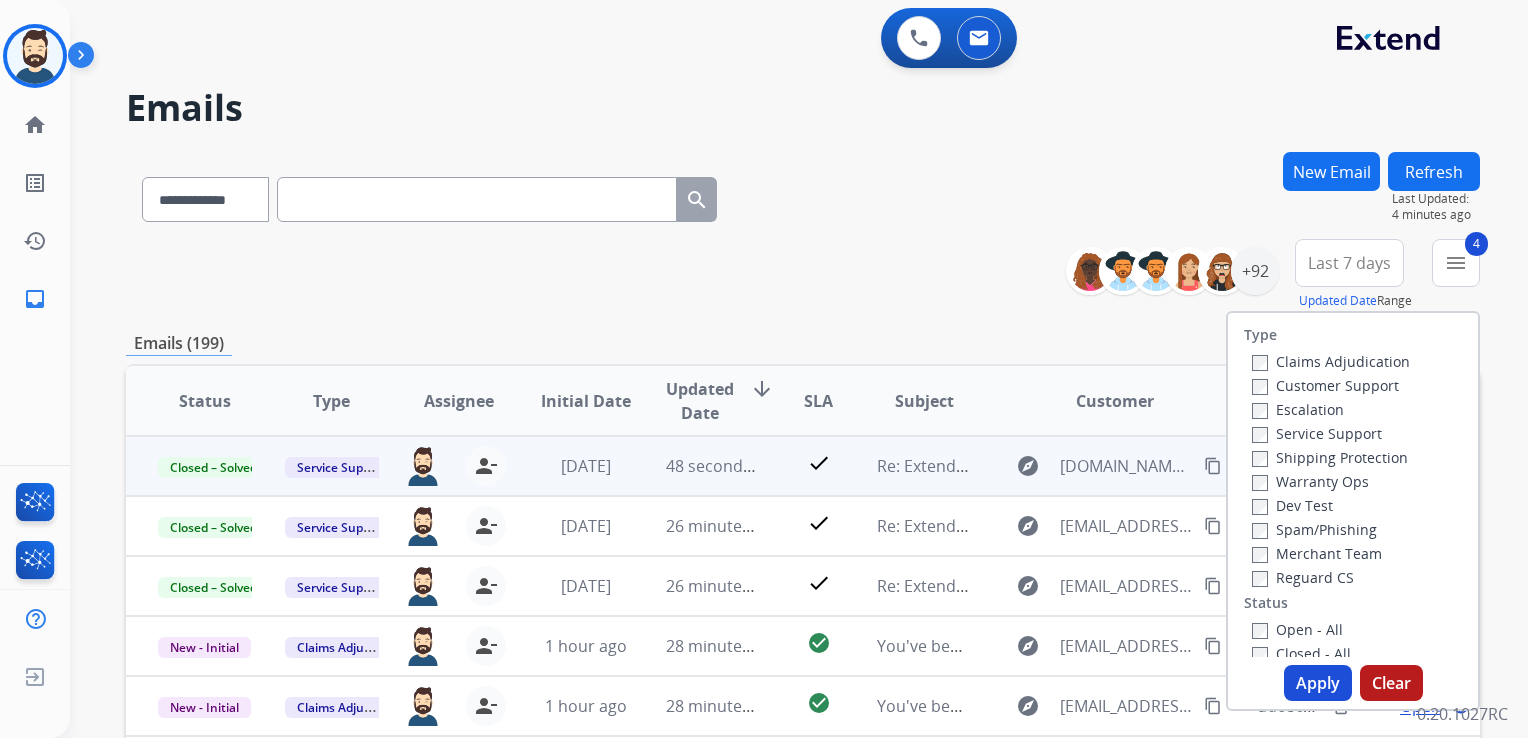 click on "Apply" at bounding box center (1318, 683) 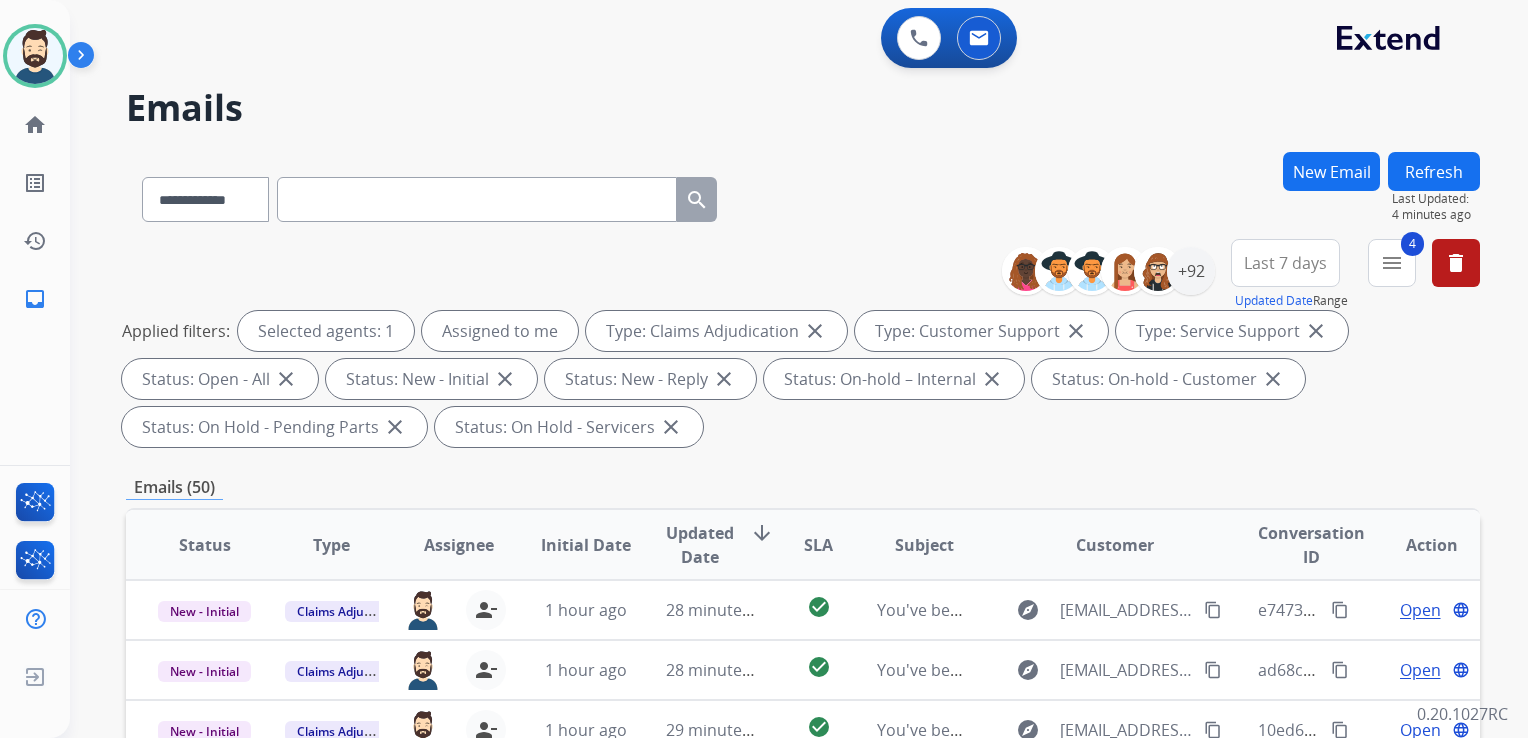 click on "**********" at bounding box center (775, 441) 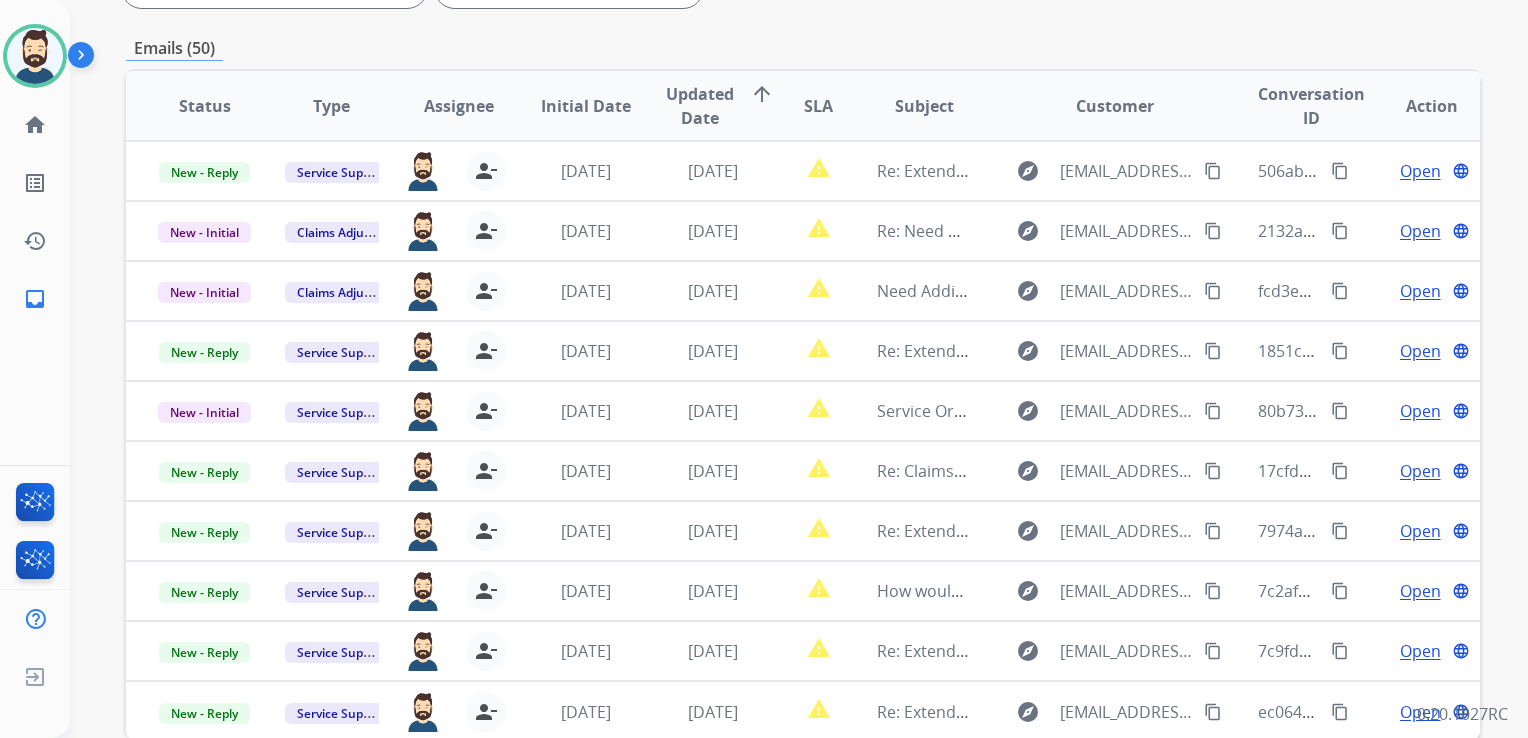 scroll, scrollTop: 500, scrollLeft: 0, axis: vertical 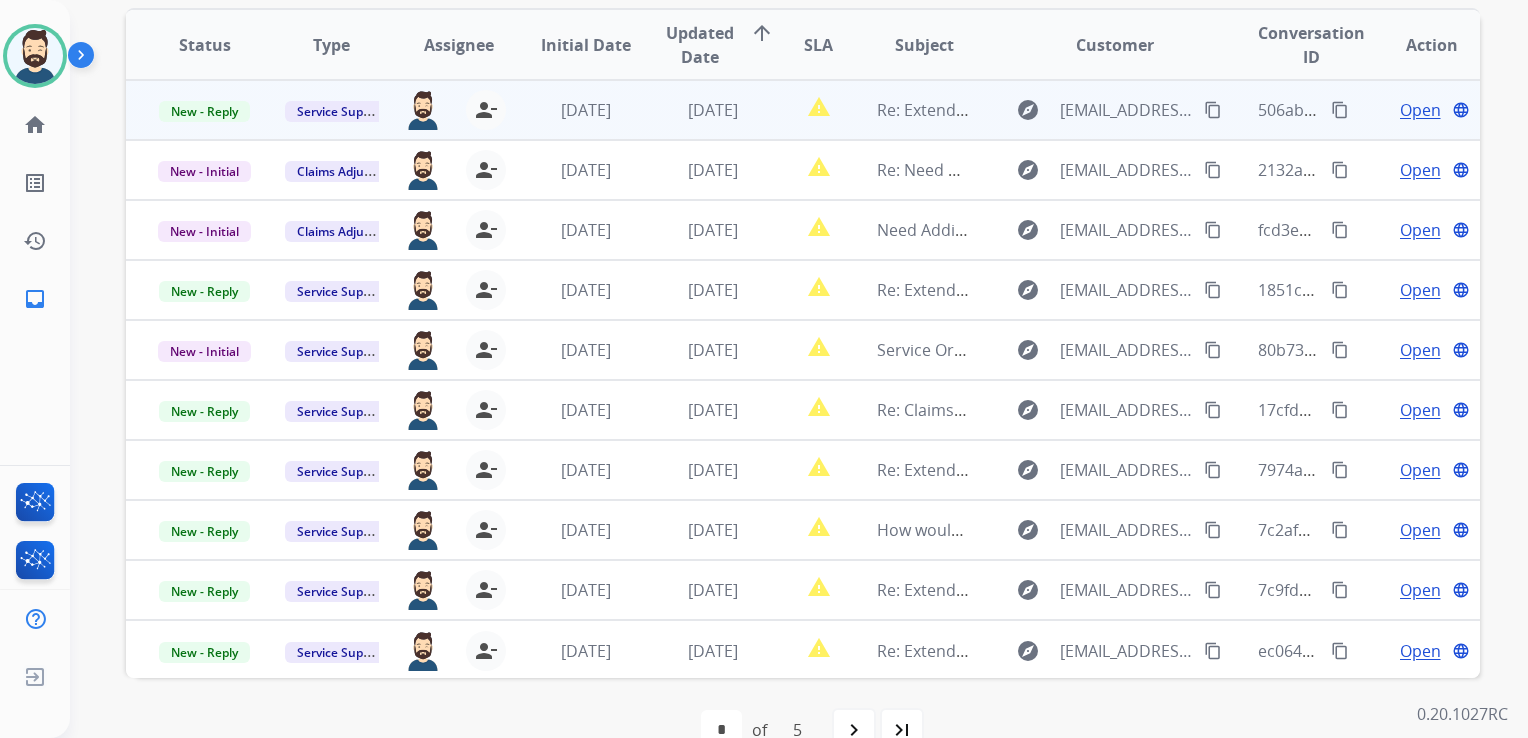 click on "3 days ago" at bounding box center (697, 110) 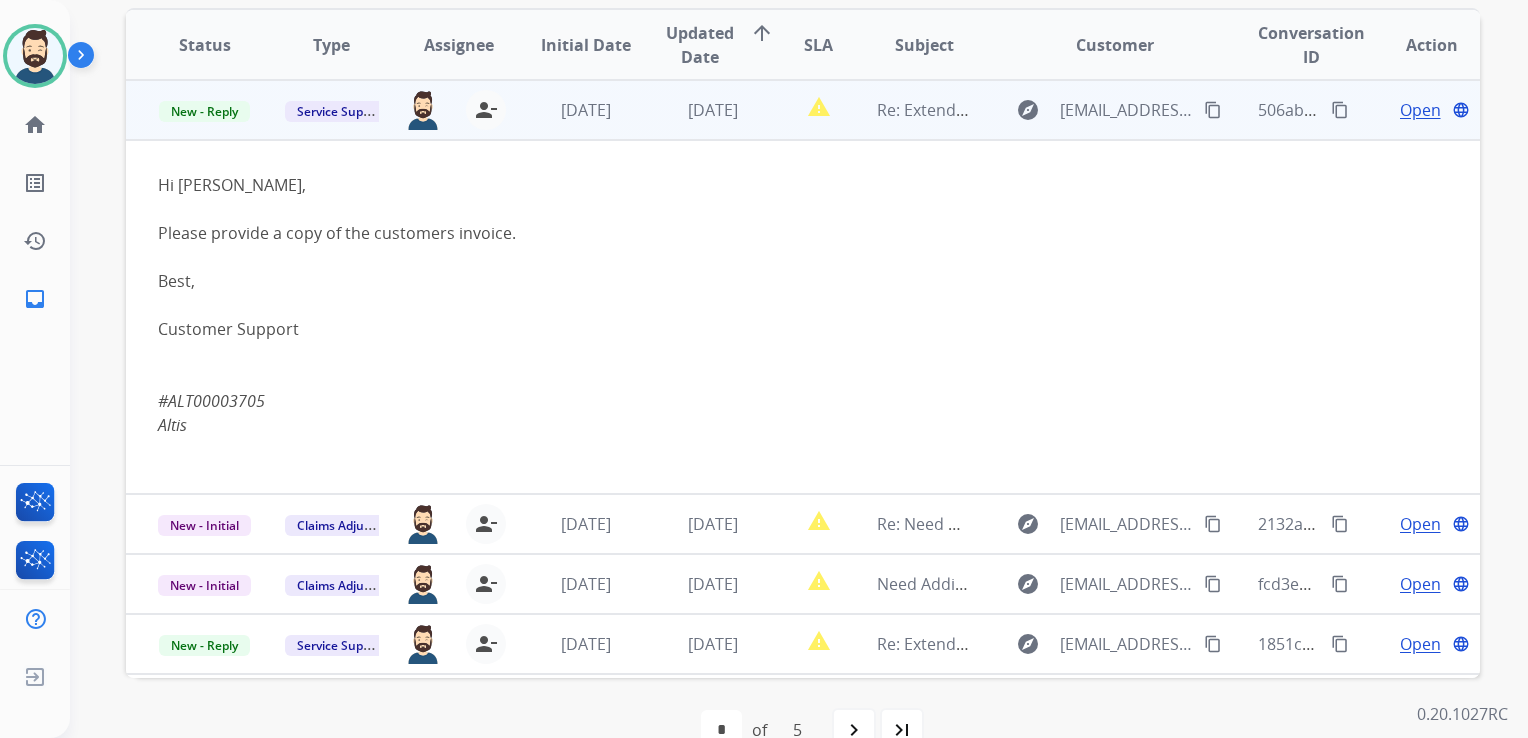 click on "Open" at bounding box center [1420, 110] 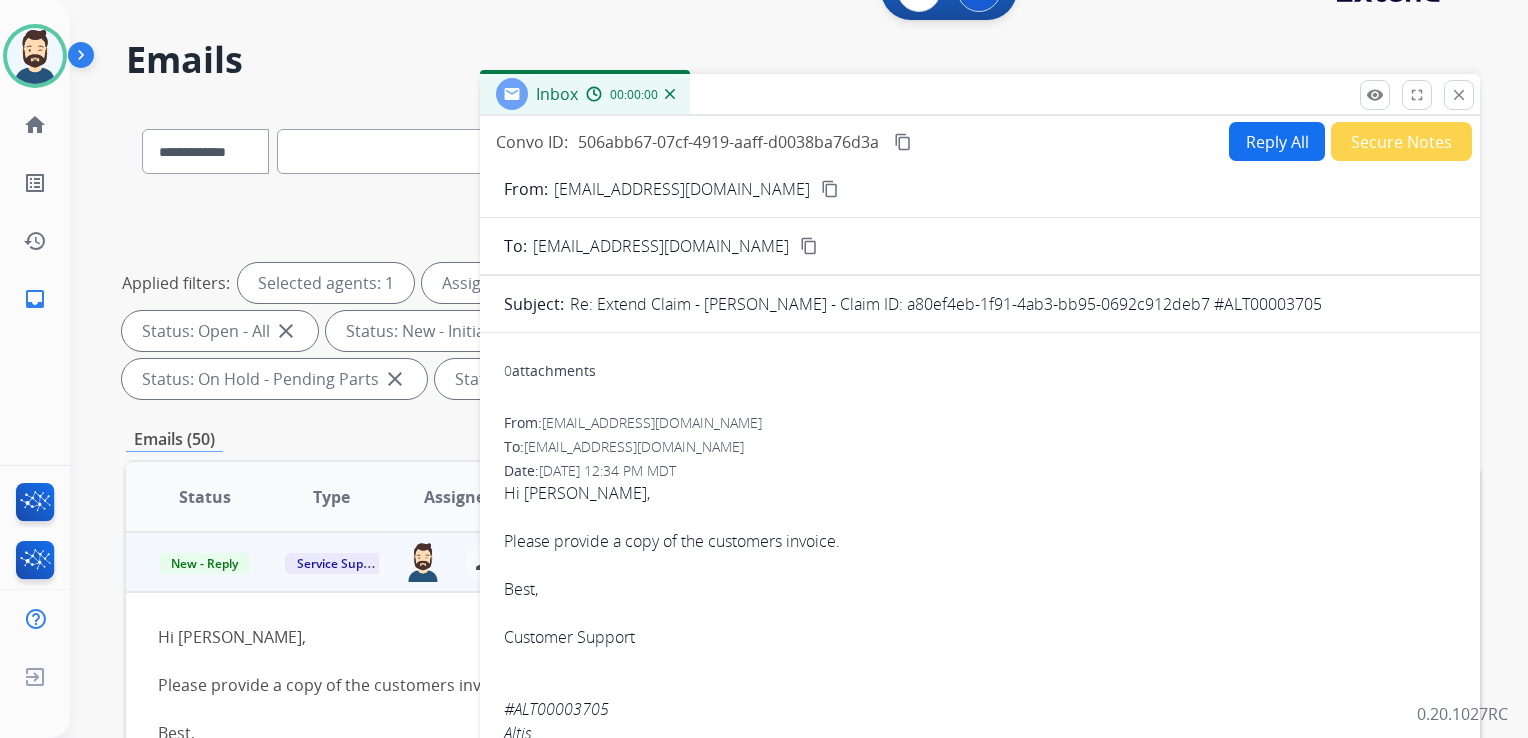 scroll, scrollTop: 0, scrollLeft: 0, axis: both 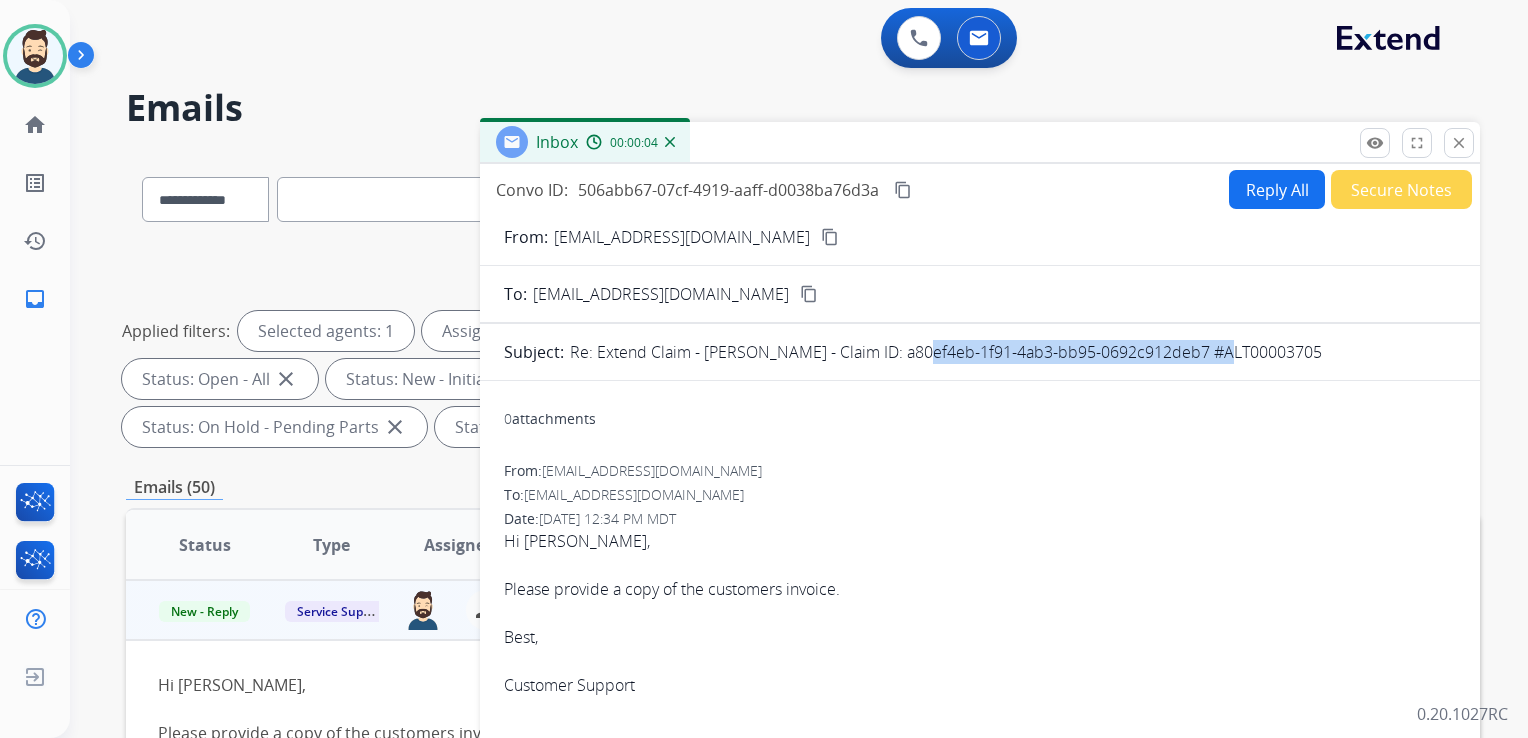 drag, startPoint x: 900, startPoint y: 353, endPoint x: 1199, endPoint y: 352, distance: 299.00168 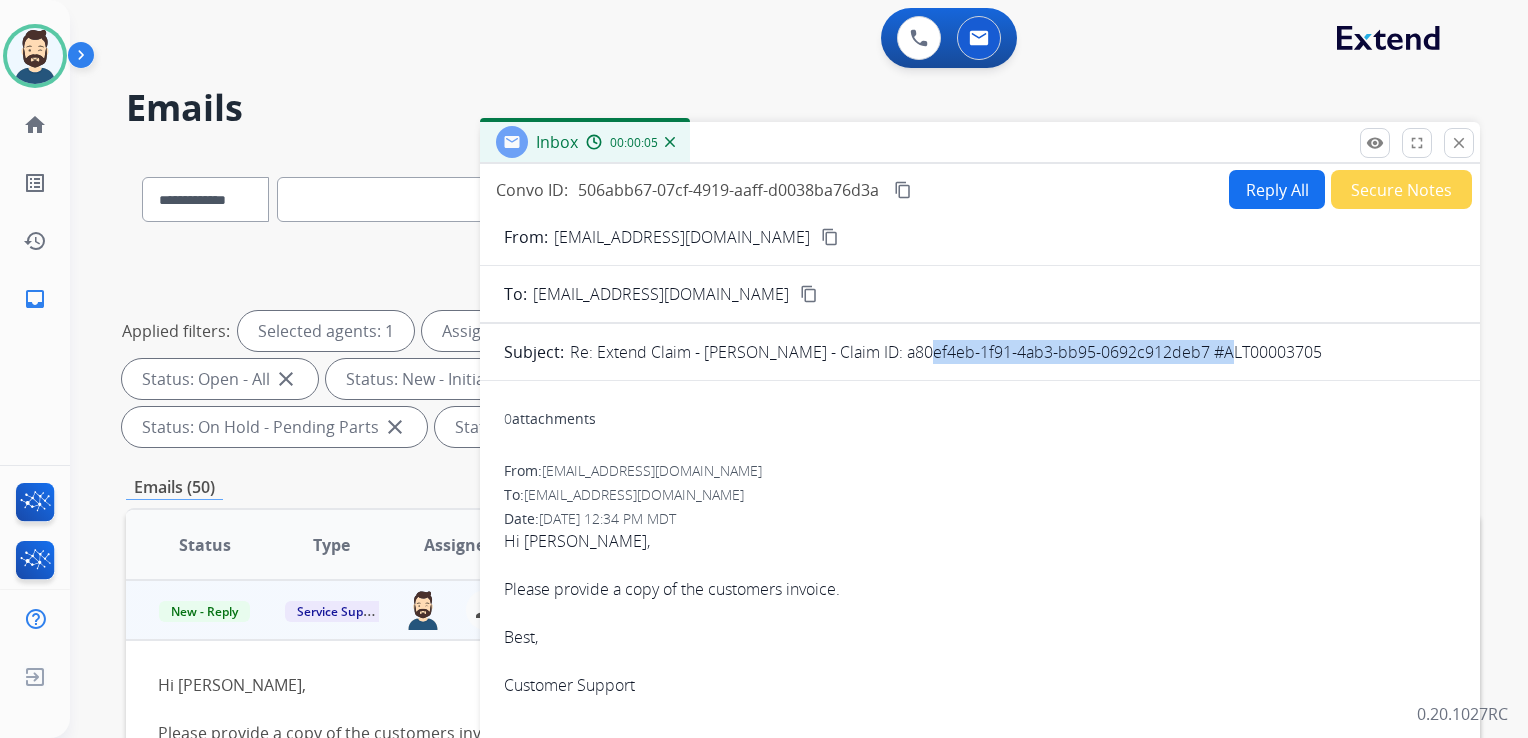 drag, startPoint x: 1199, startPoint y: 352, endPoint x: 1169, endPoint y: 349, distance: 30.149628 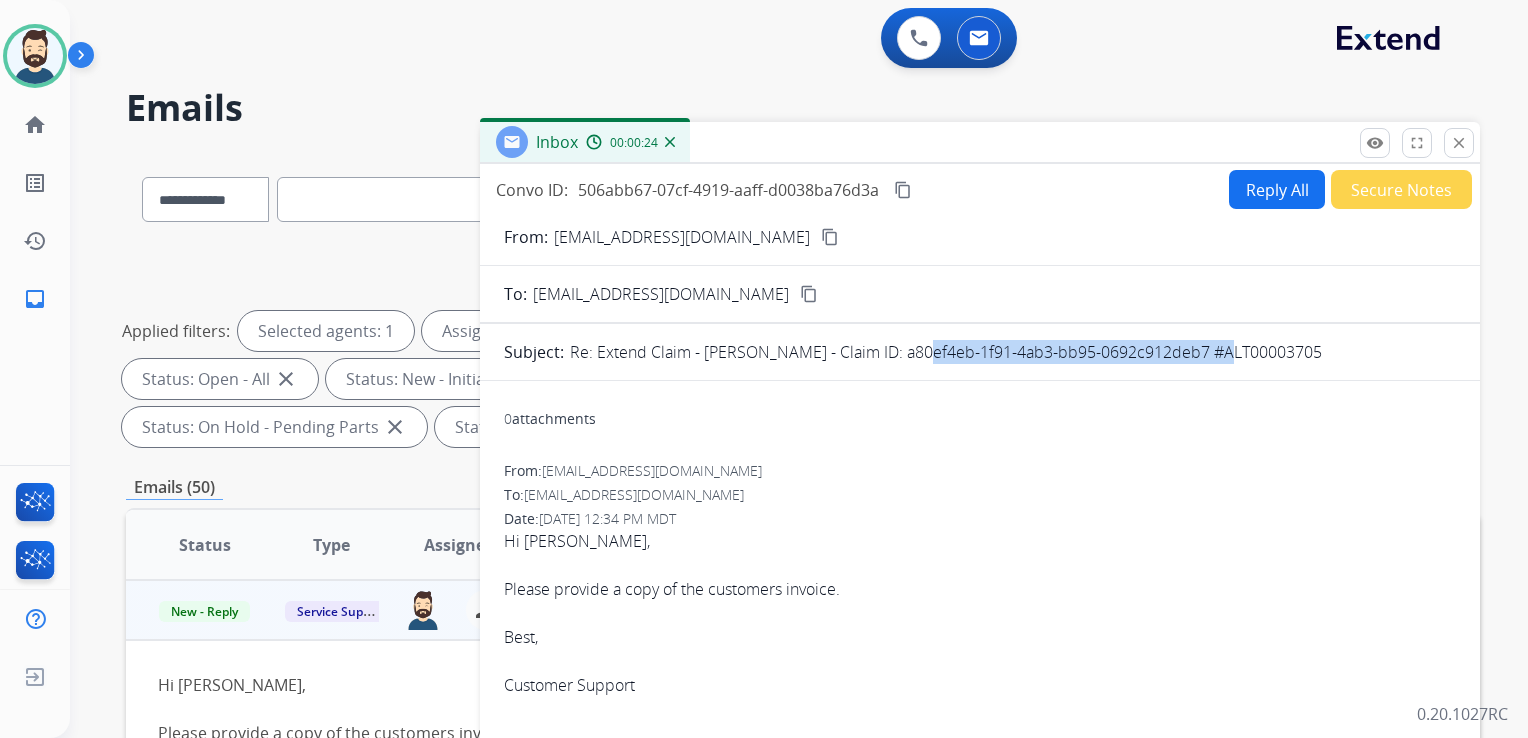 click on "content_copy" at bounding box center (903, 190) 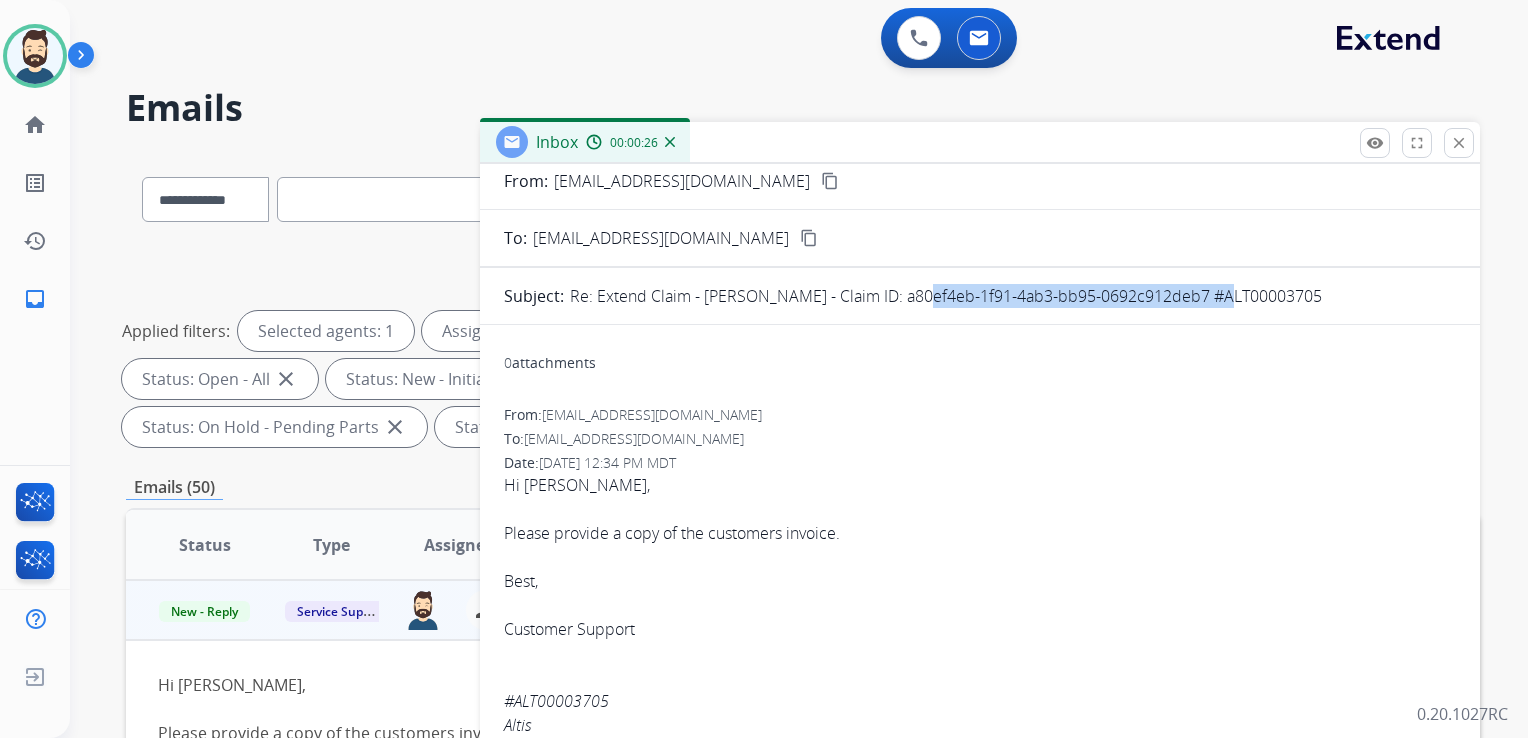 scroll, scrollTop: 100, scrollLeft: 0, axis: vertical 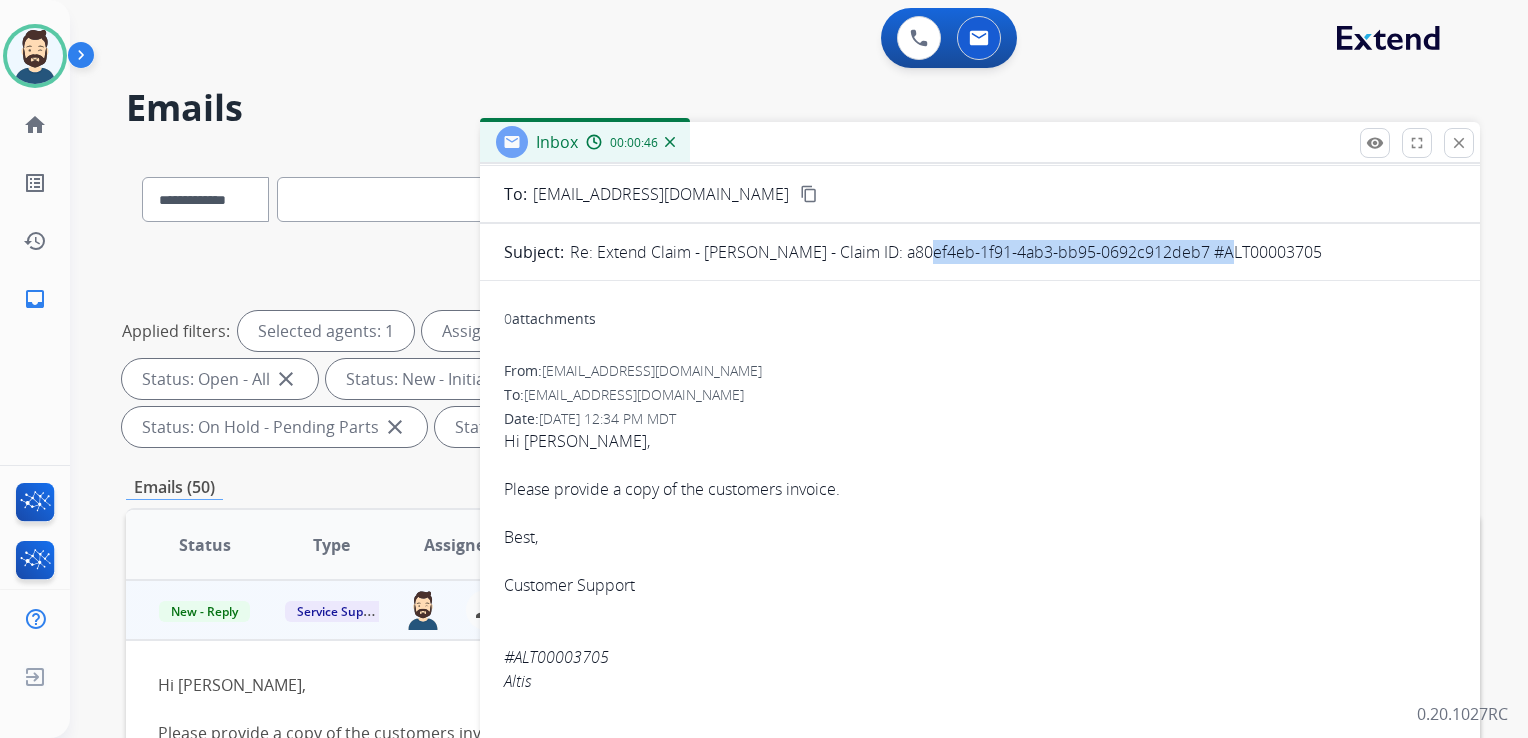 drag, startPoint x: 505, startPoint y: 491, endPoint x: 885, endPoint y: 497, distance: 380.04736 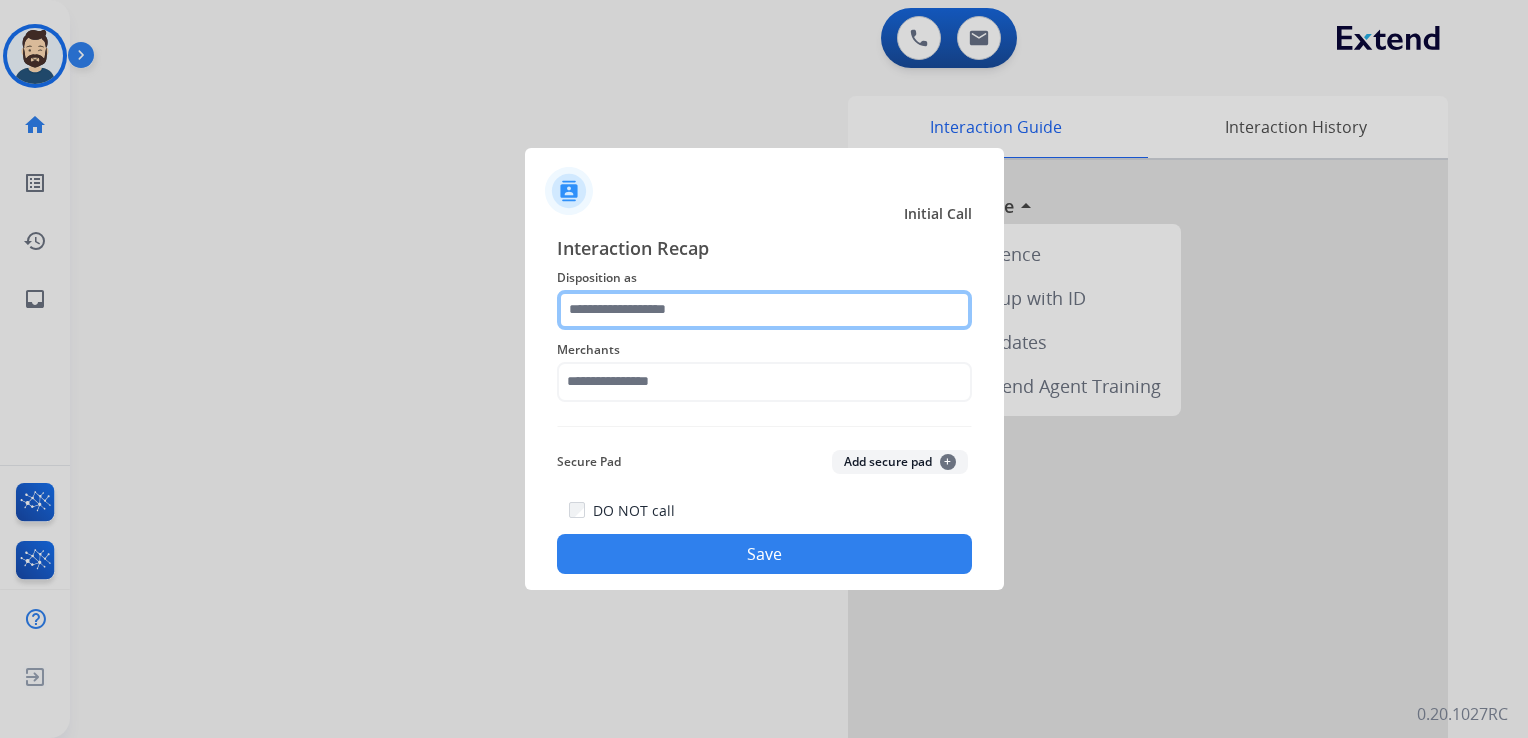 click 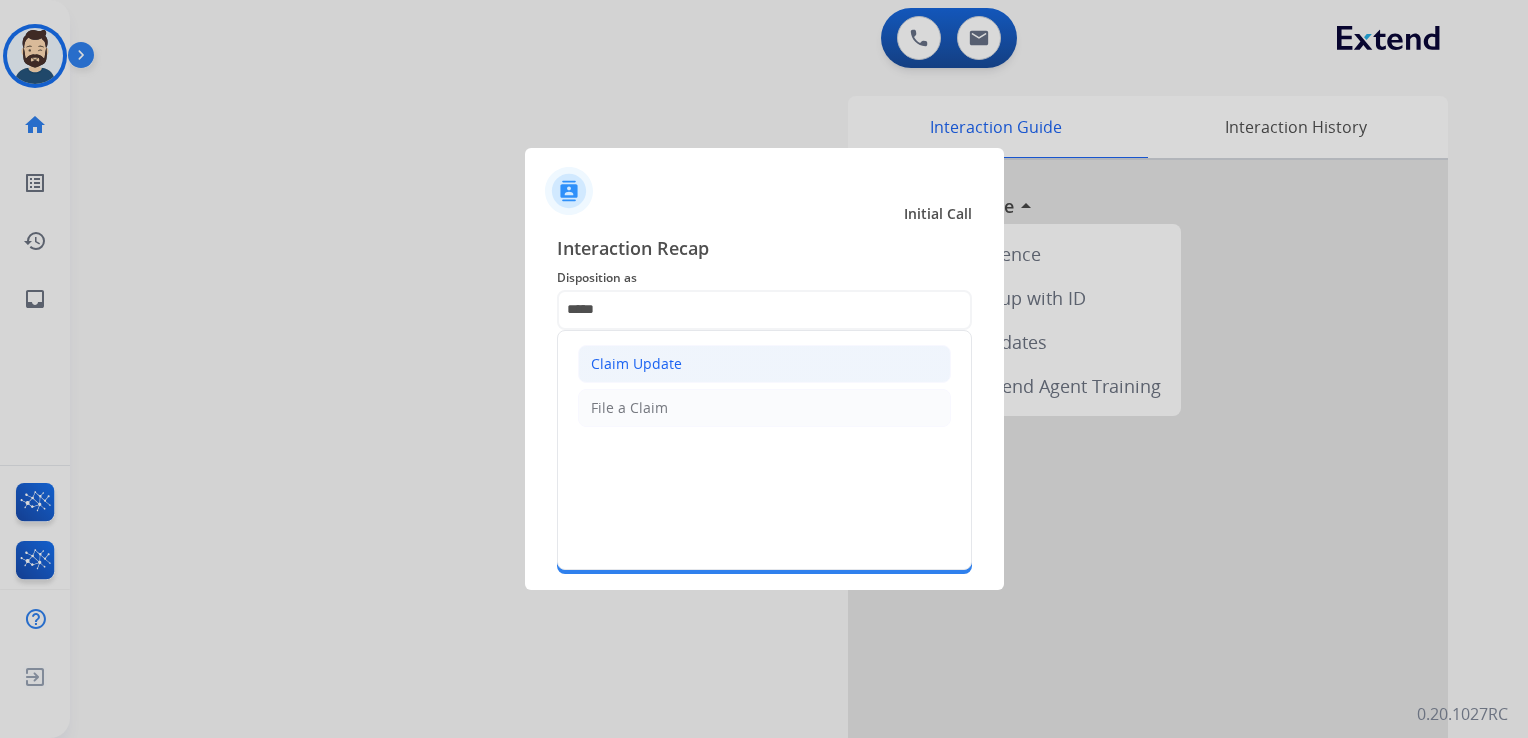 click on "Claim Update" 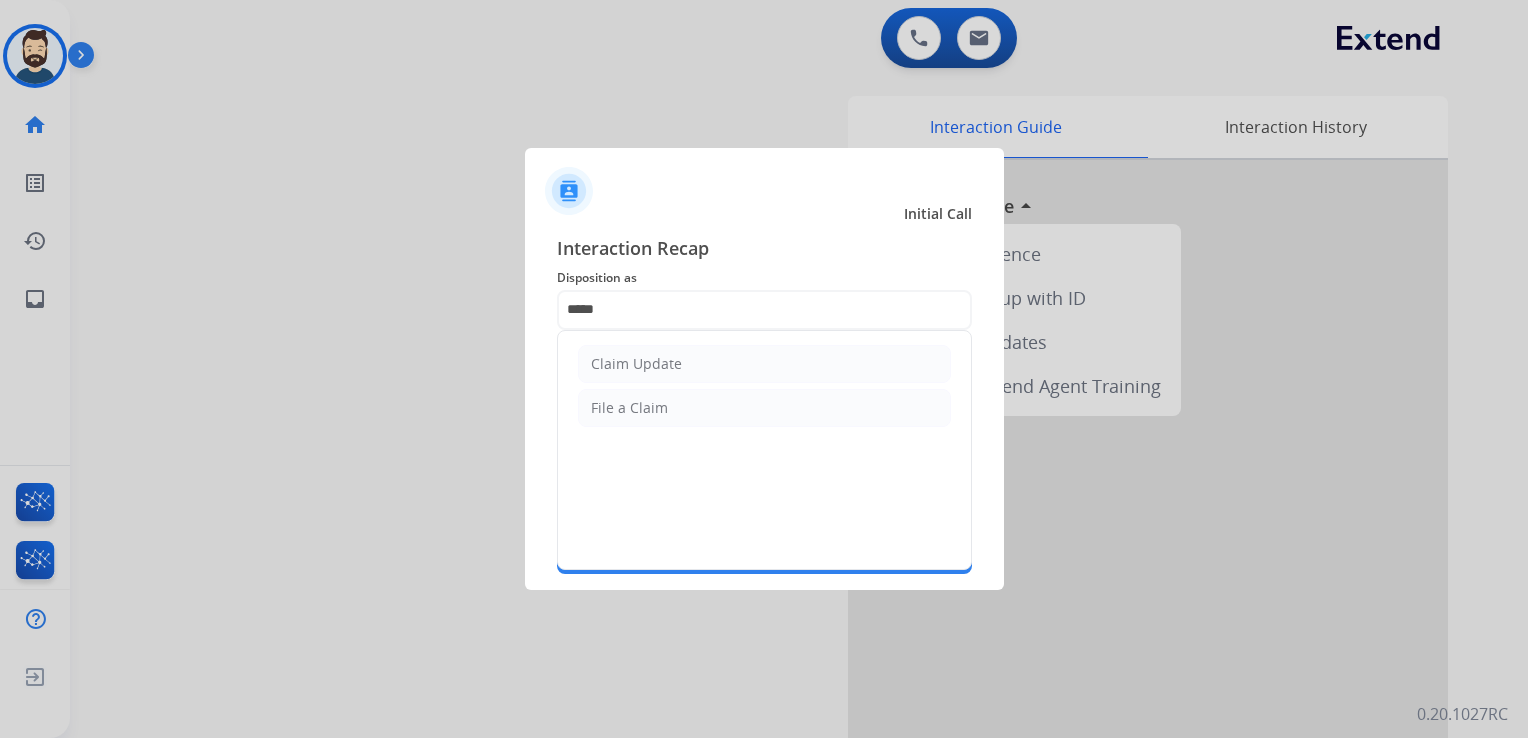 type on "**********" 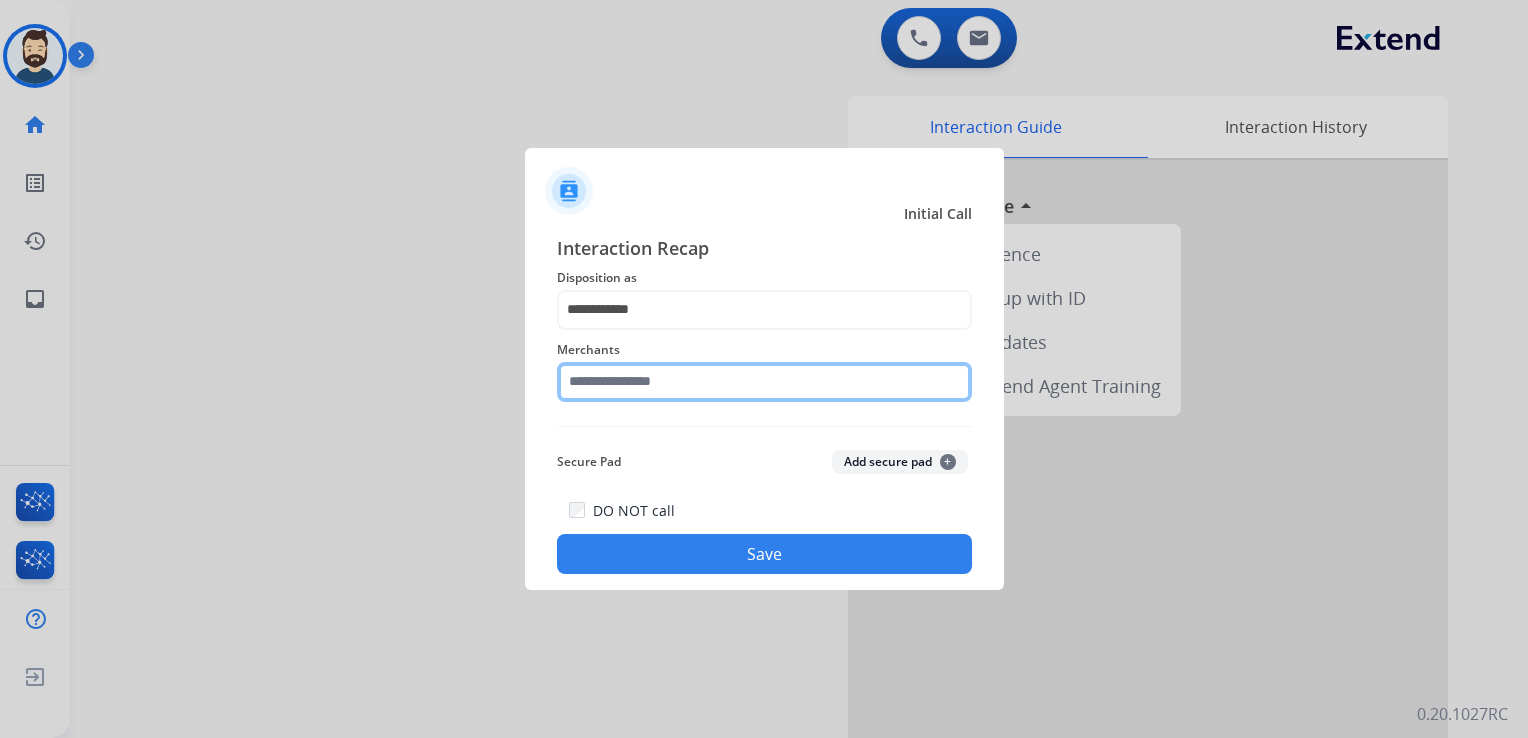 click 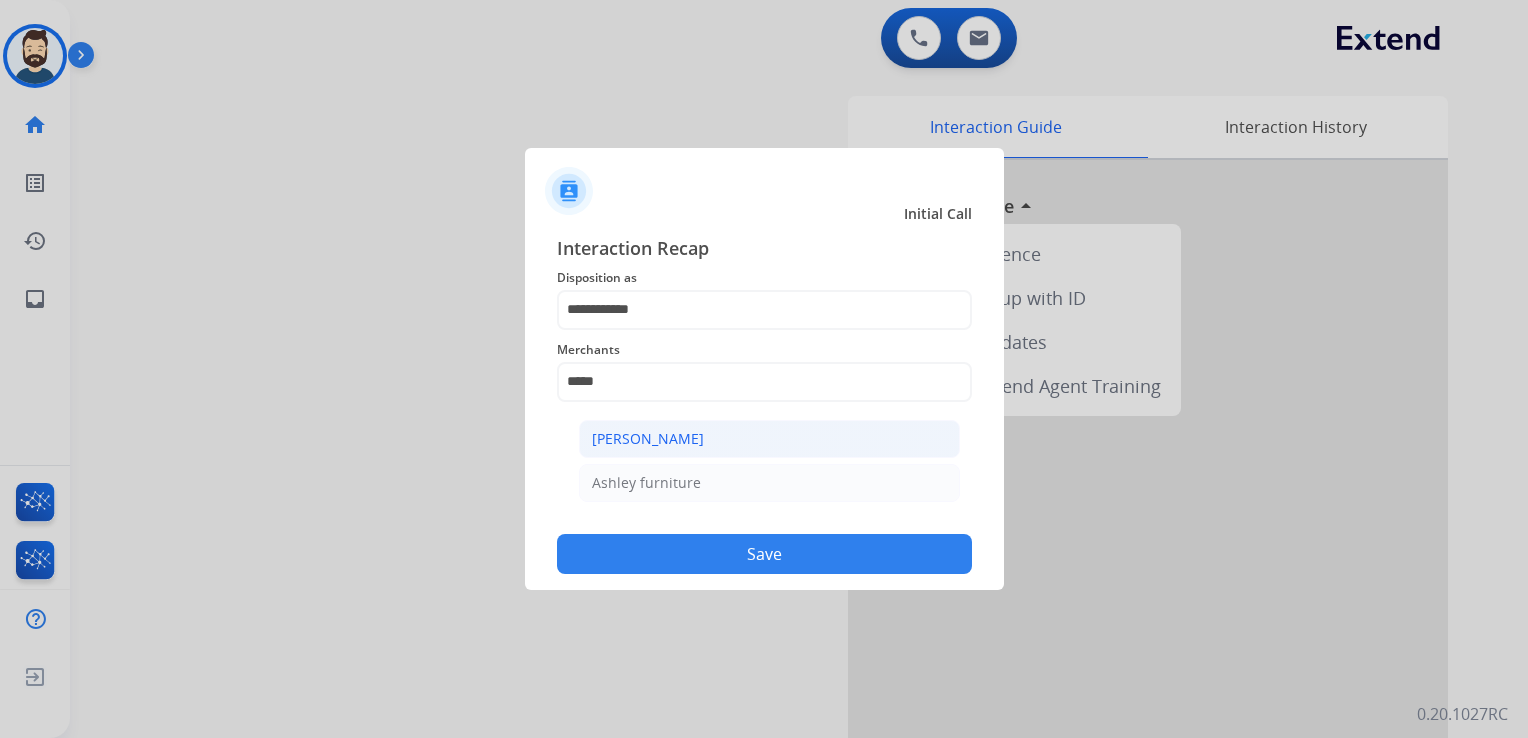 click on "[PERSON_NAME]" 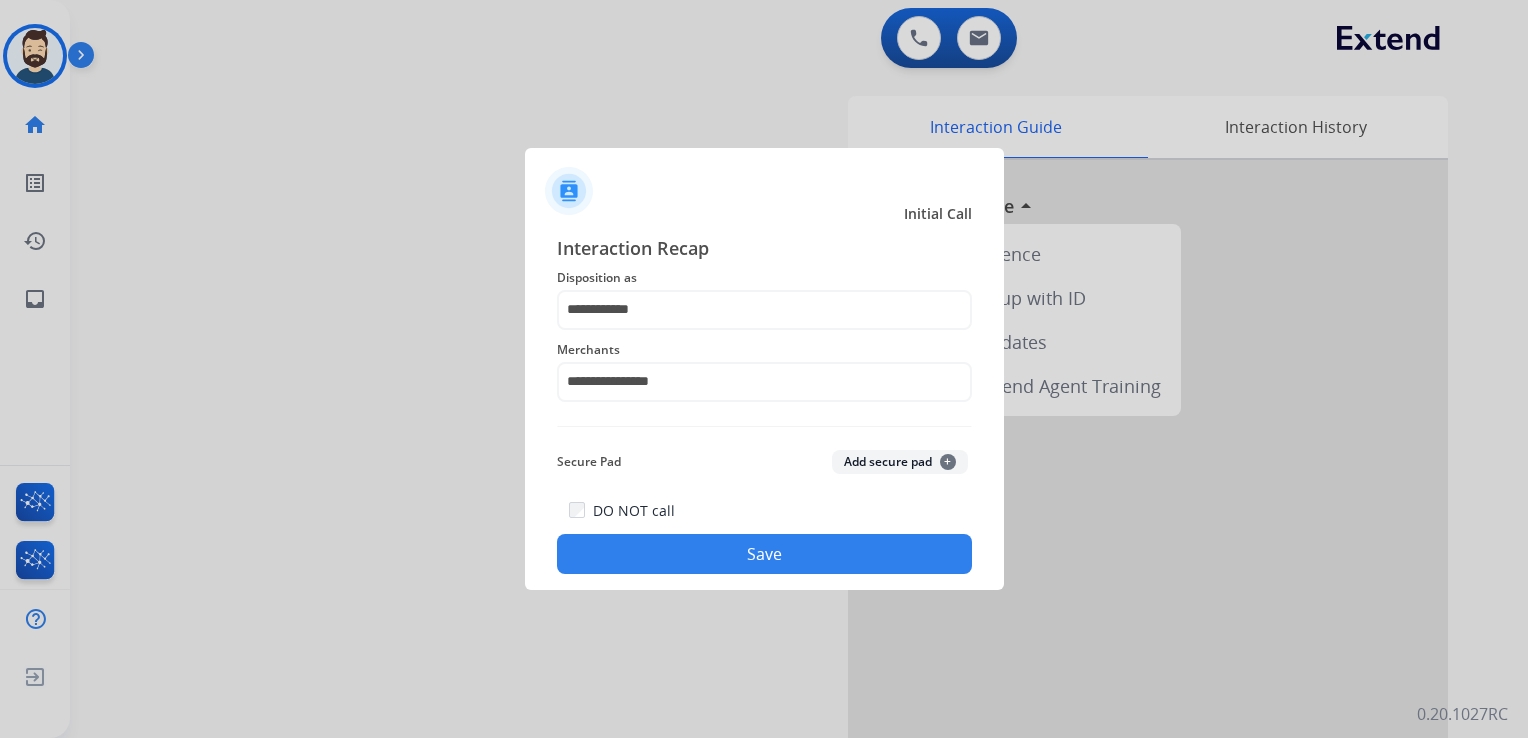 click on "Save" 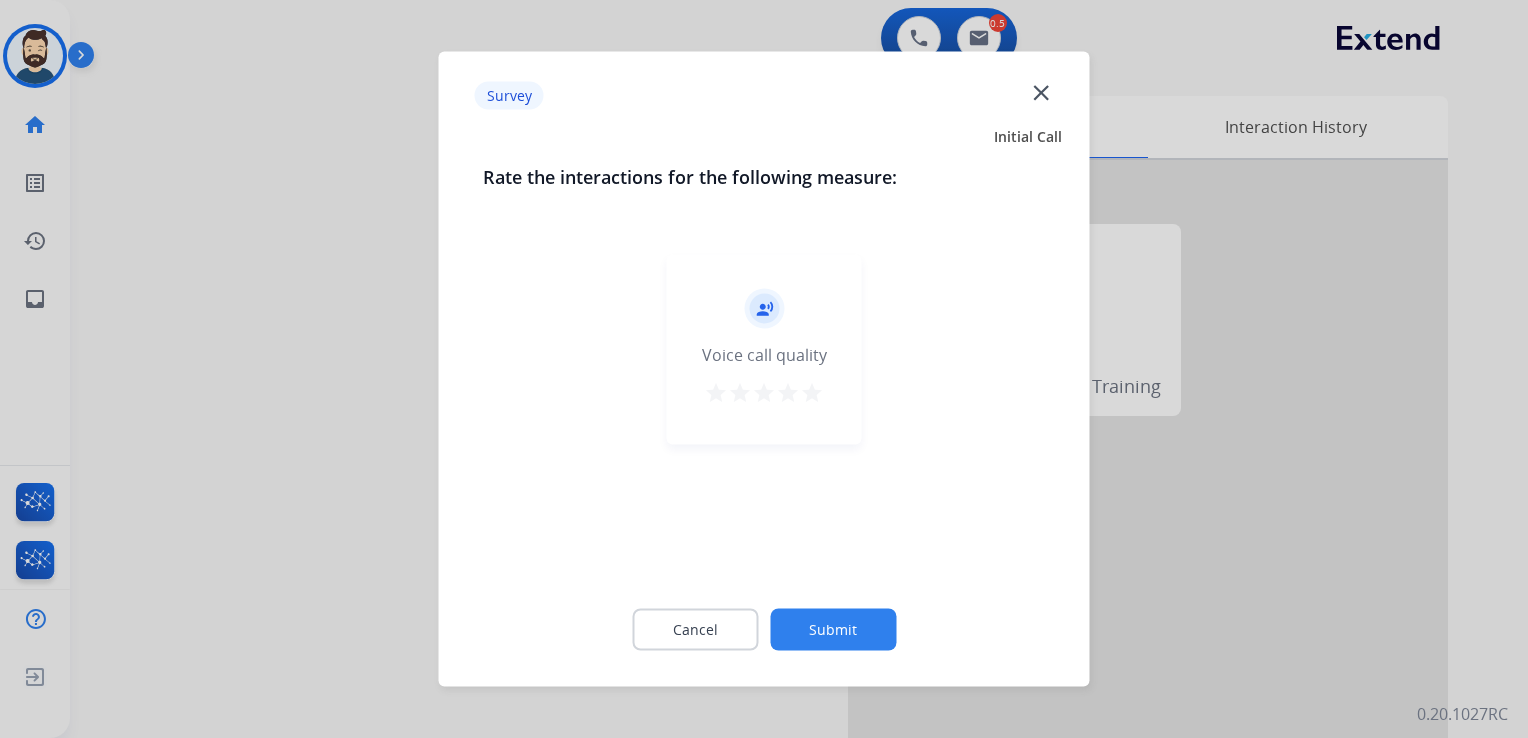 drag, startPoint x: 807, startPoint y: 389, endPoint x: 832, endPoint y: 498, distance: 111.83023 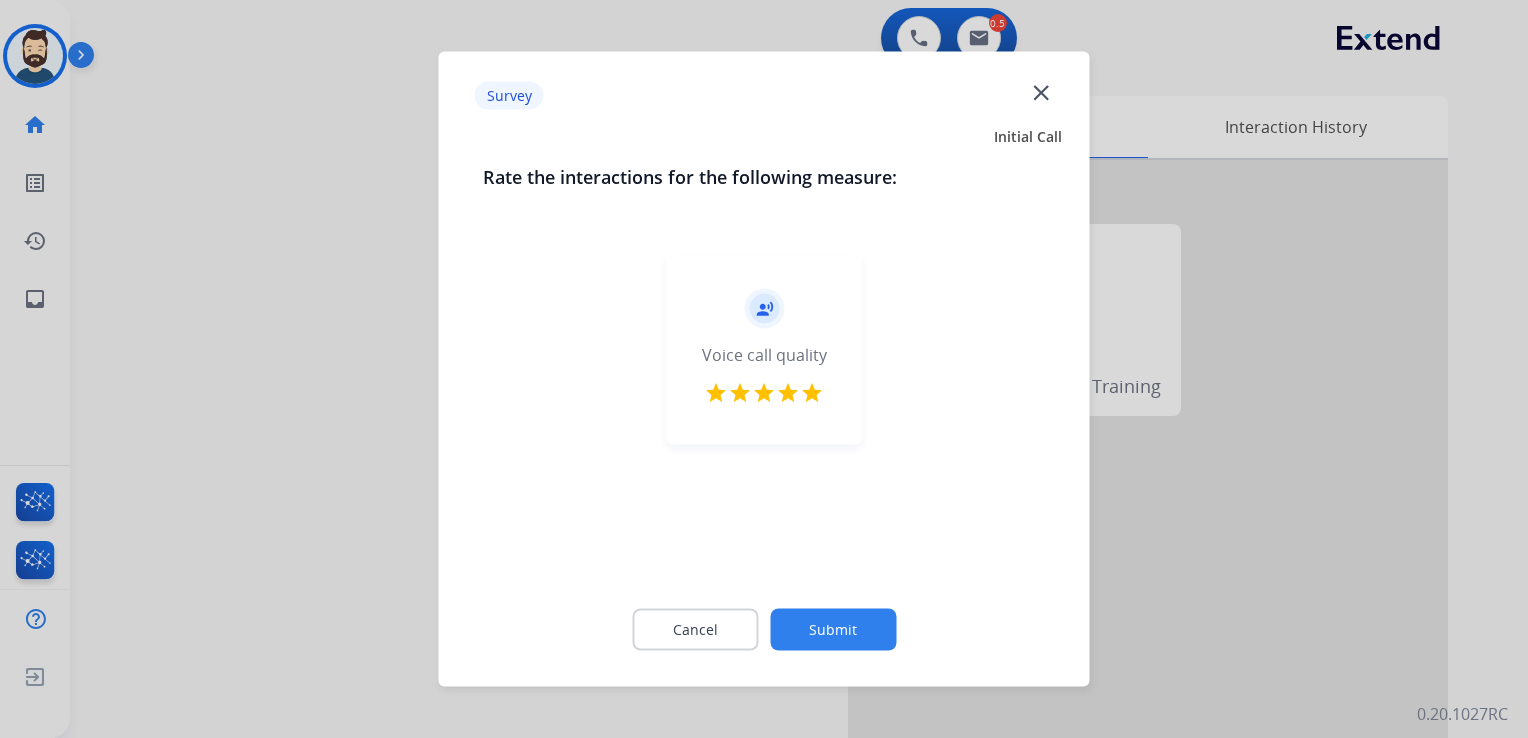 click on "Submit" 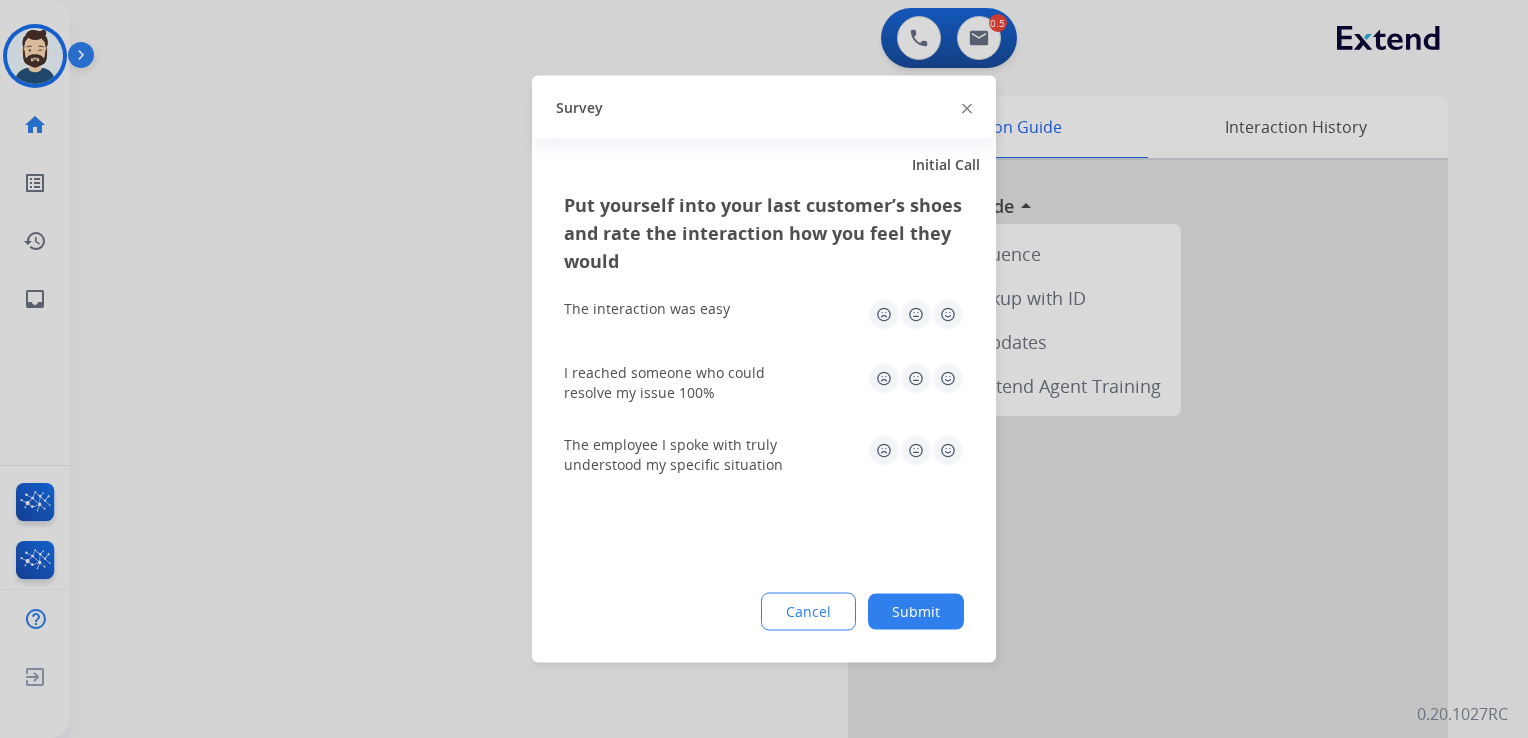 click 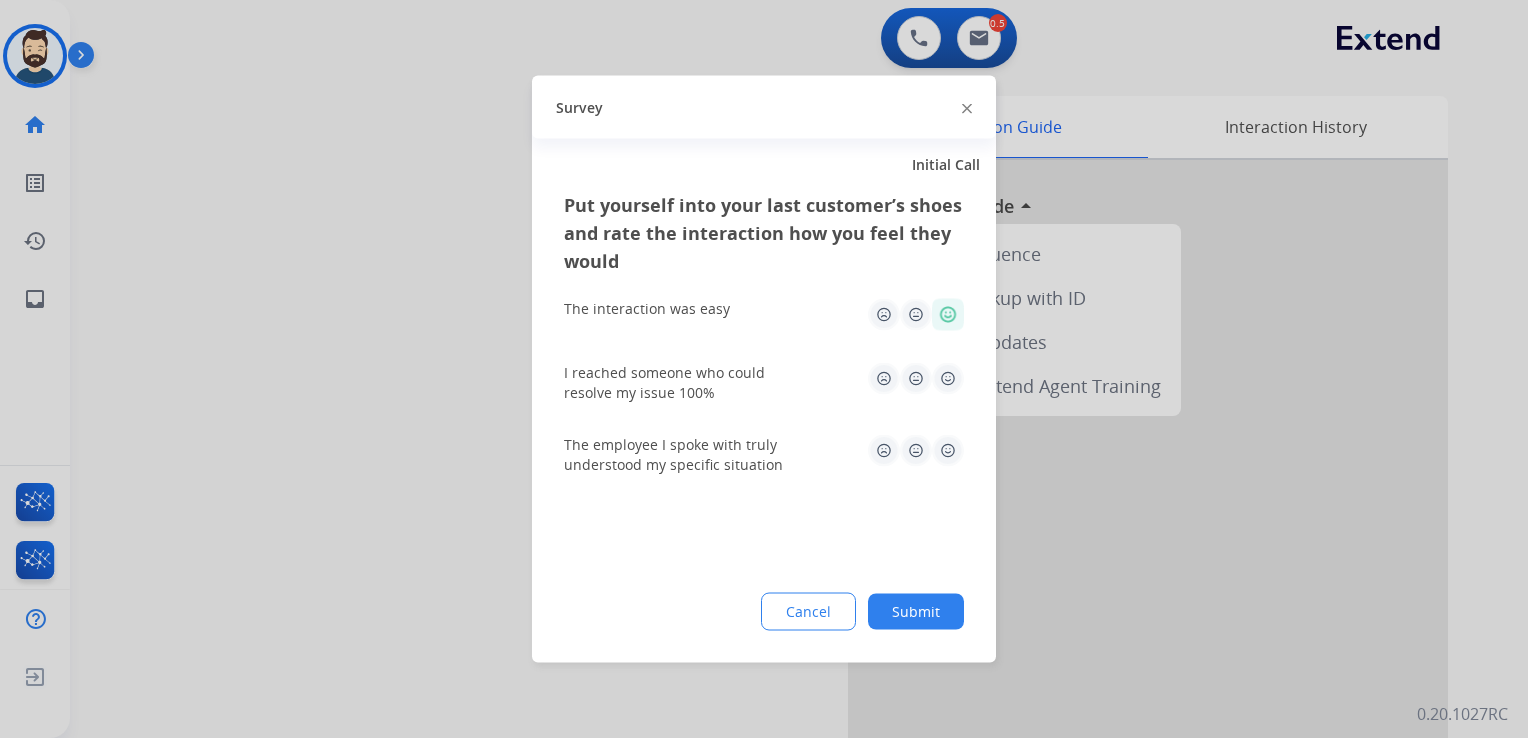 click 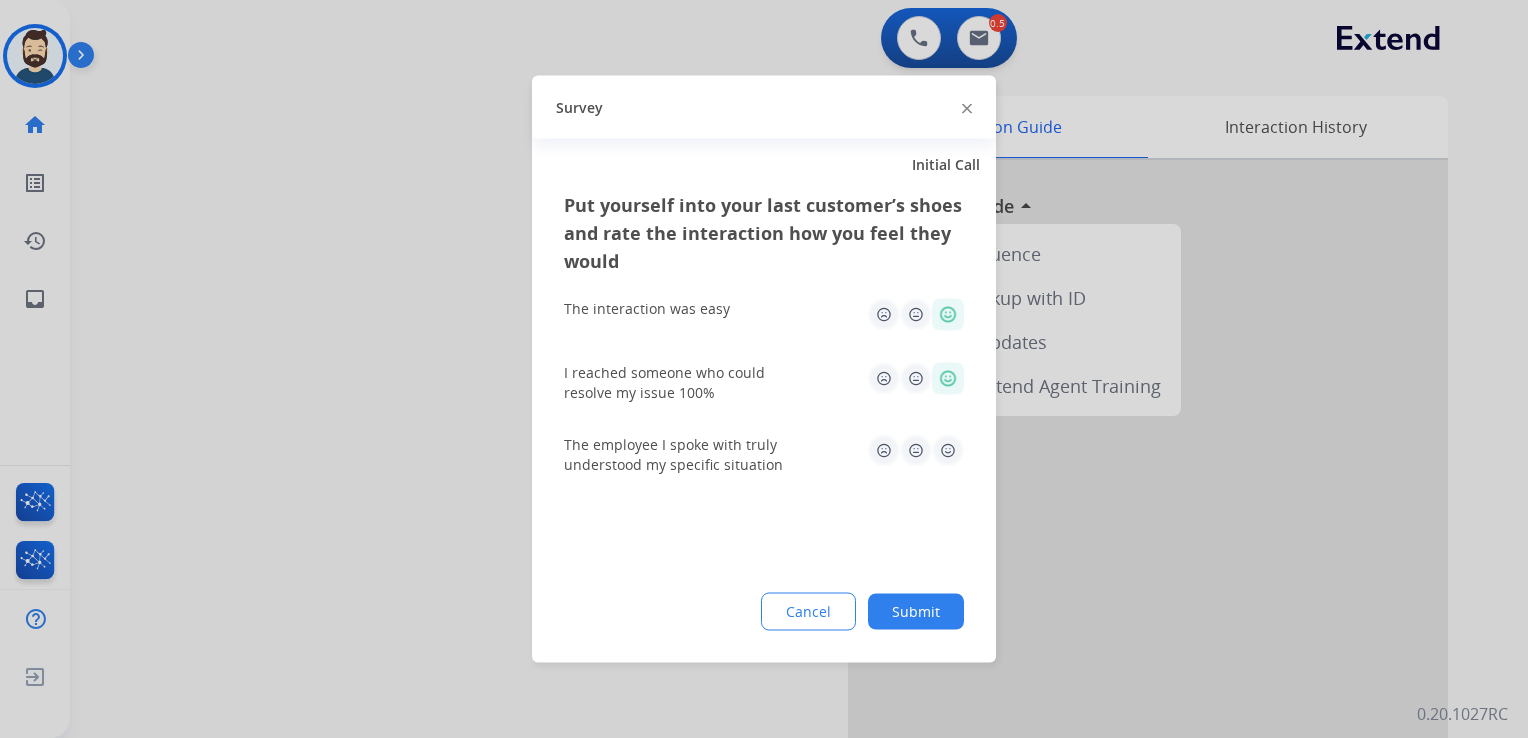 click 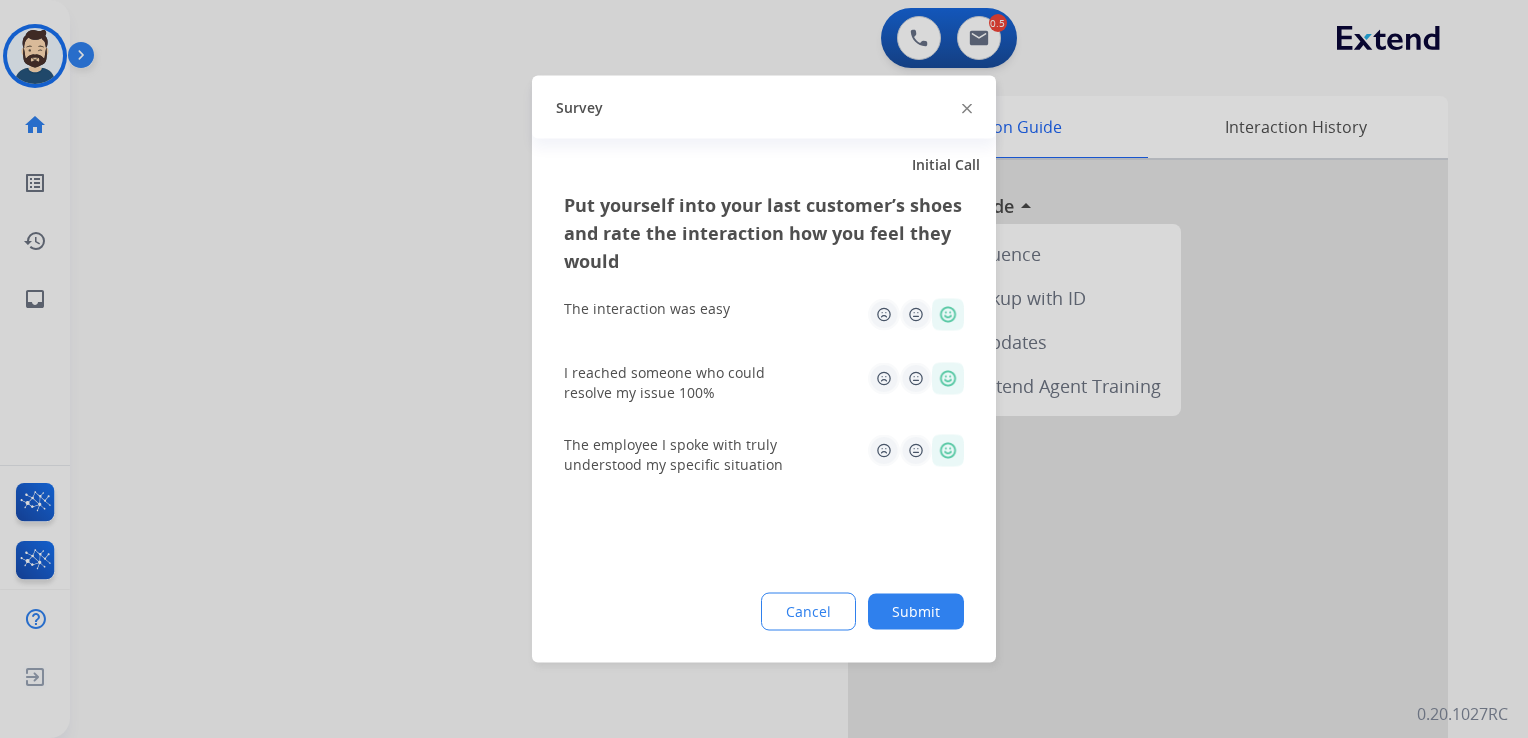click on "Submit" 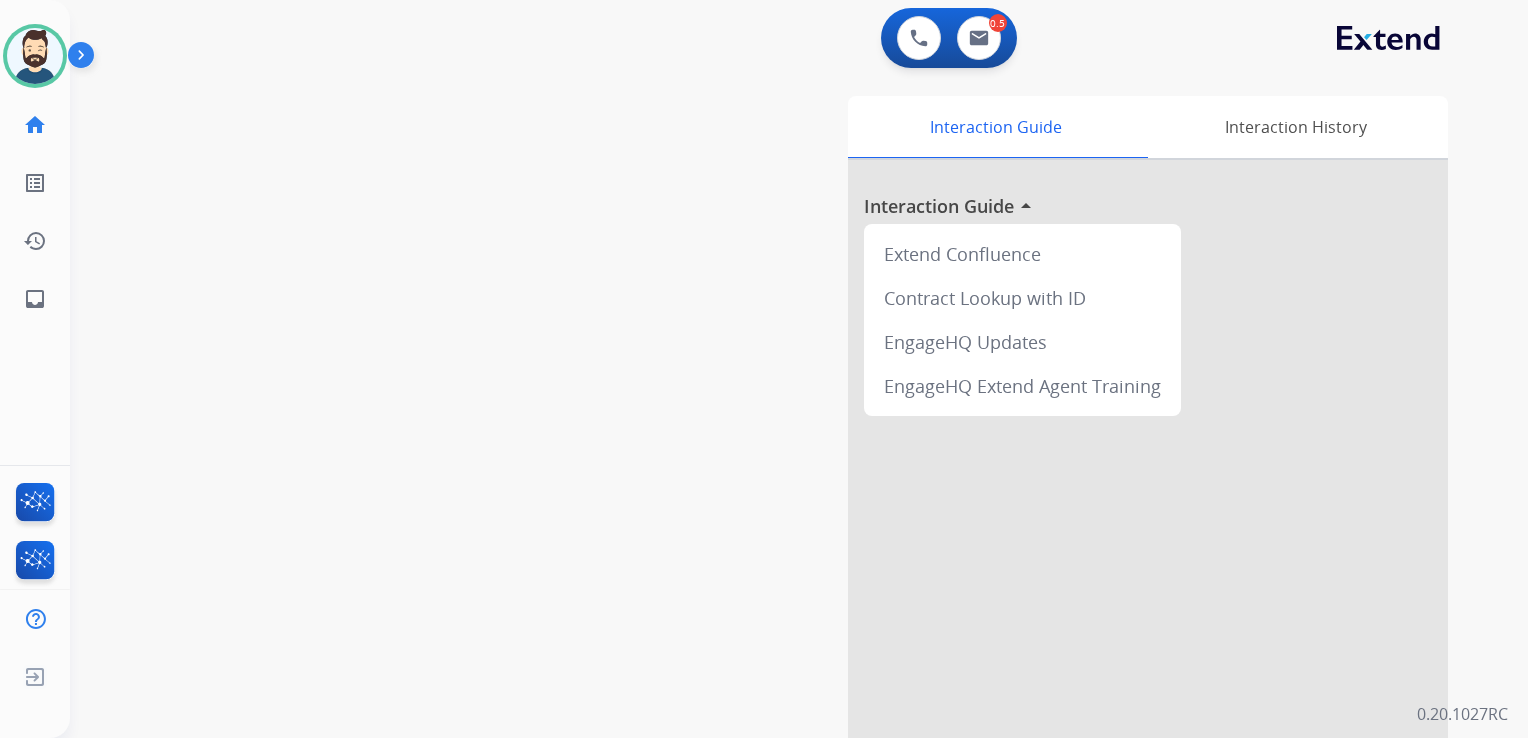 drag, startPoint x: 333, startPoint y: 314, endPoint x: 144, endPoint y: 330, distance: 189.67604 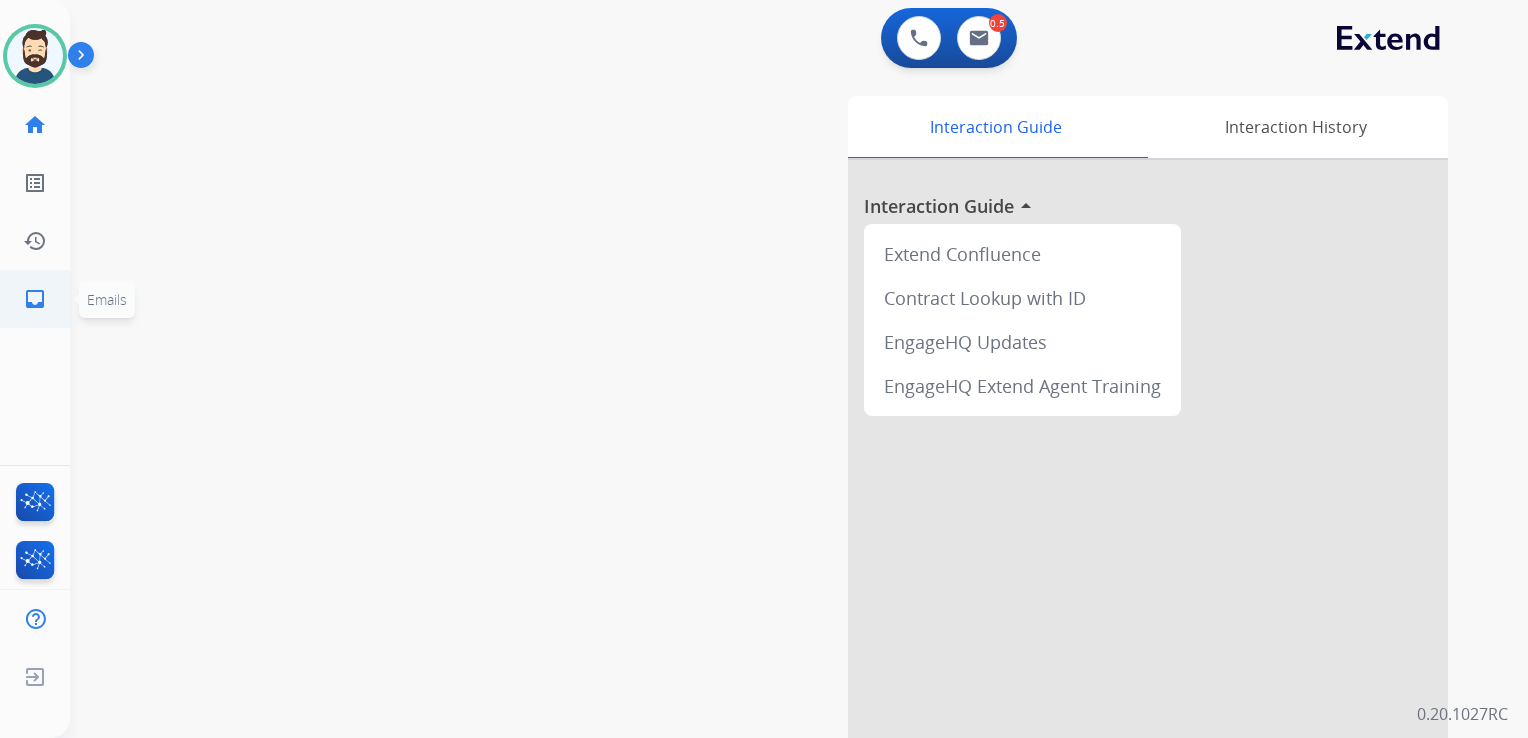 click on "inbox" 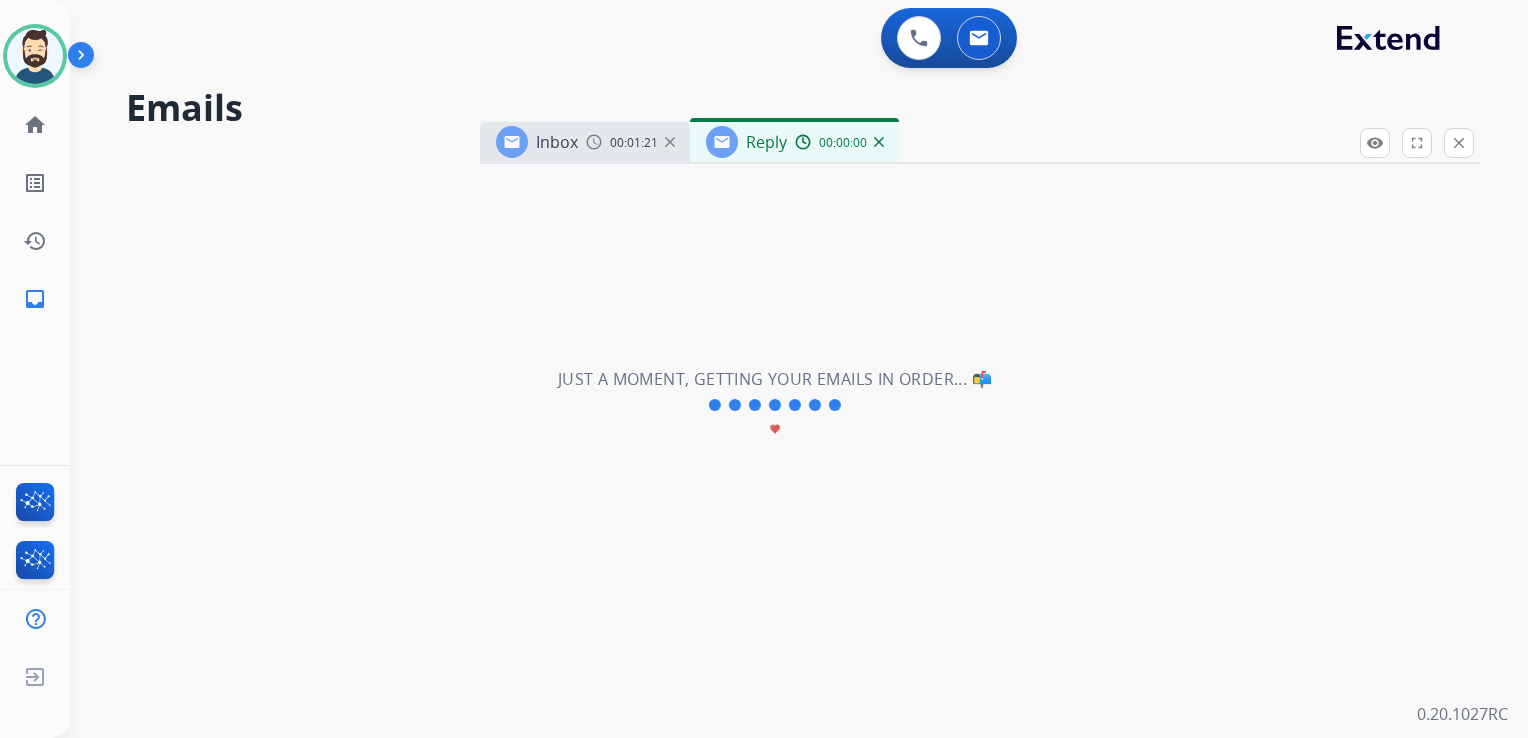 select on "**********" 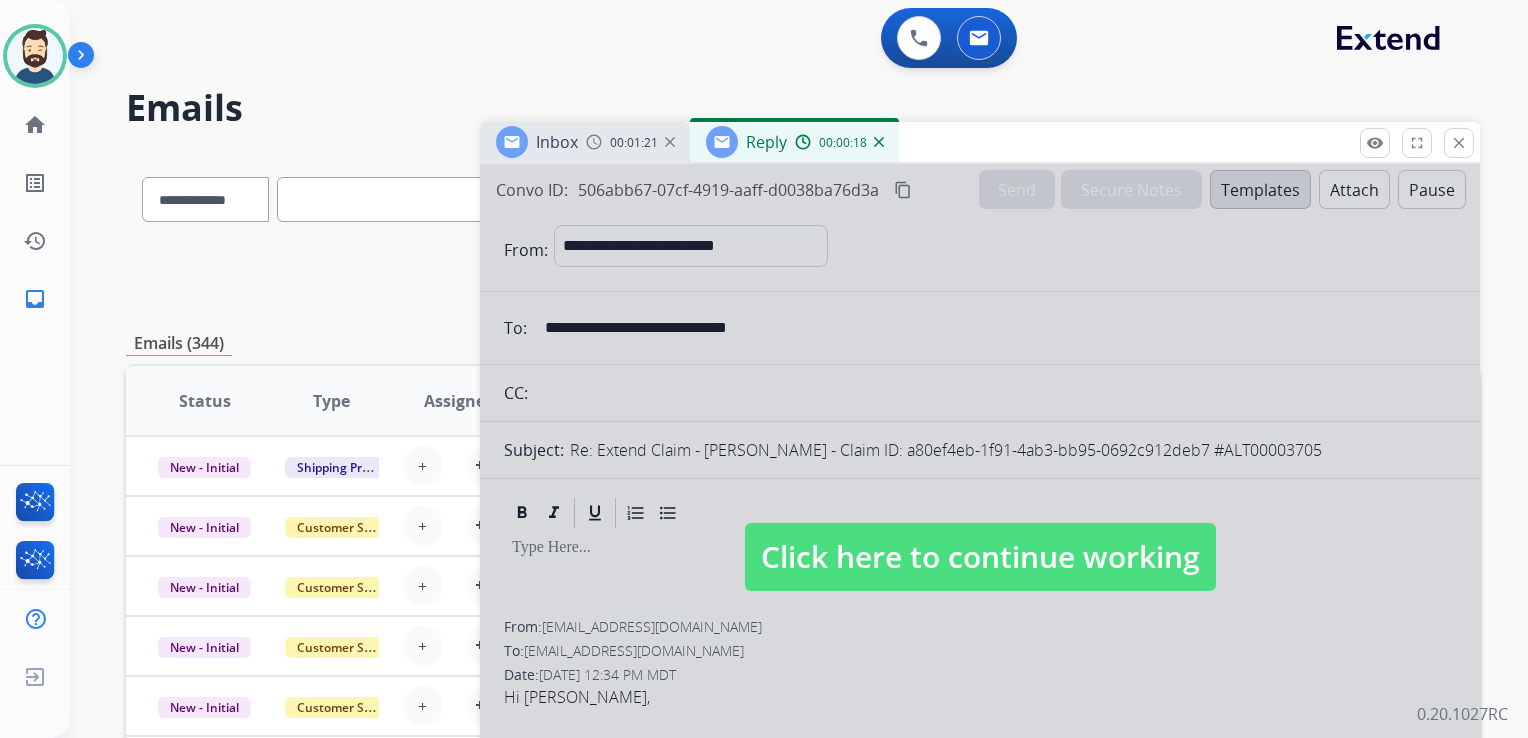 click on "Click here to continue working" at bounding box center (980, 557) 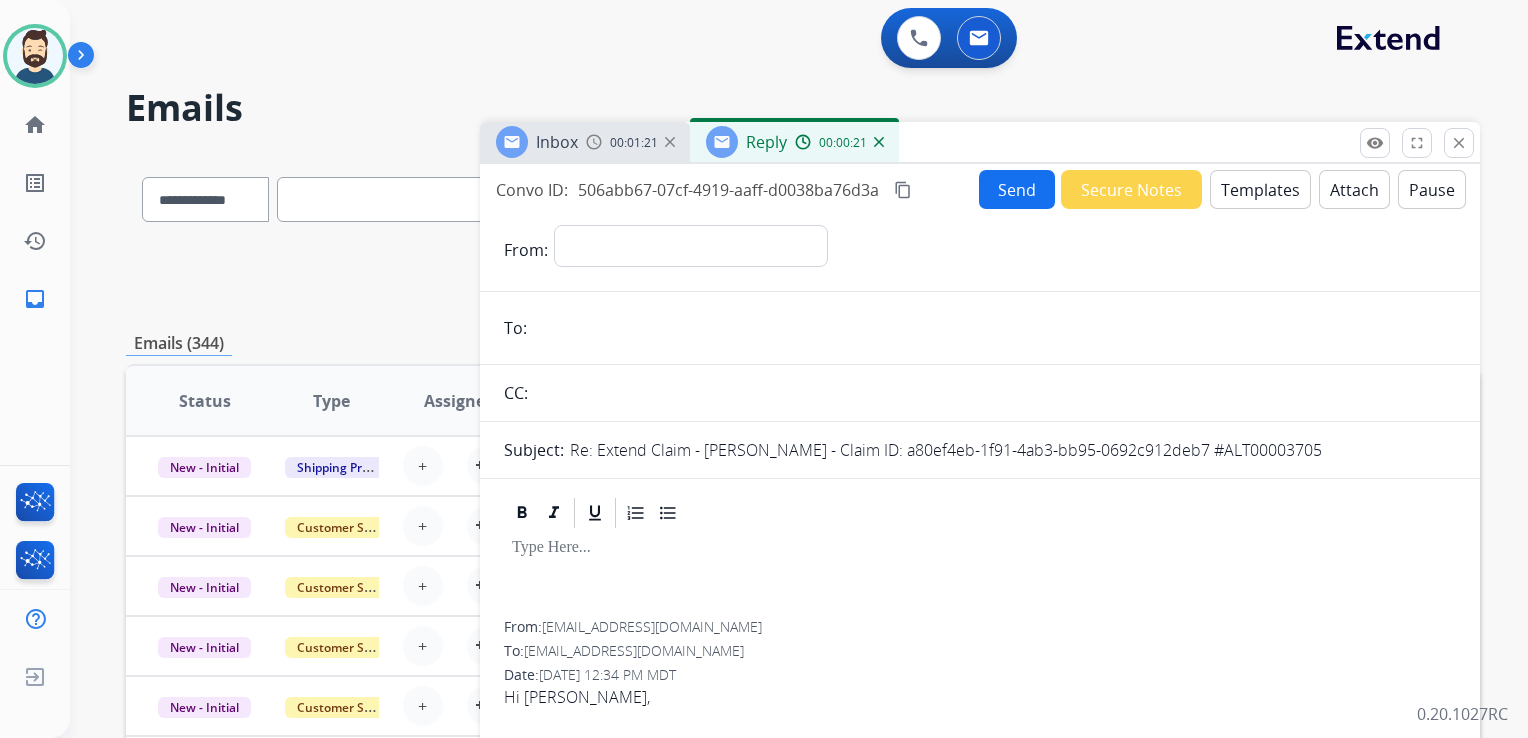 click on "Reply  00:00:21" at bounding box center (794, 142) 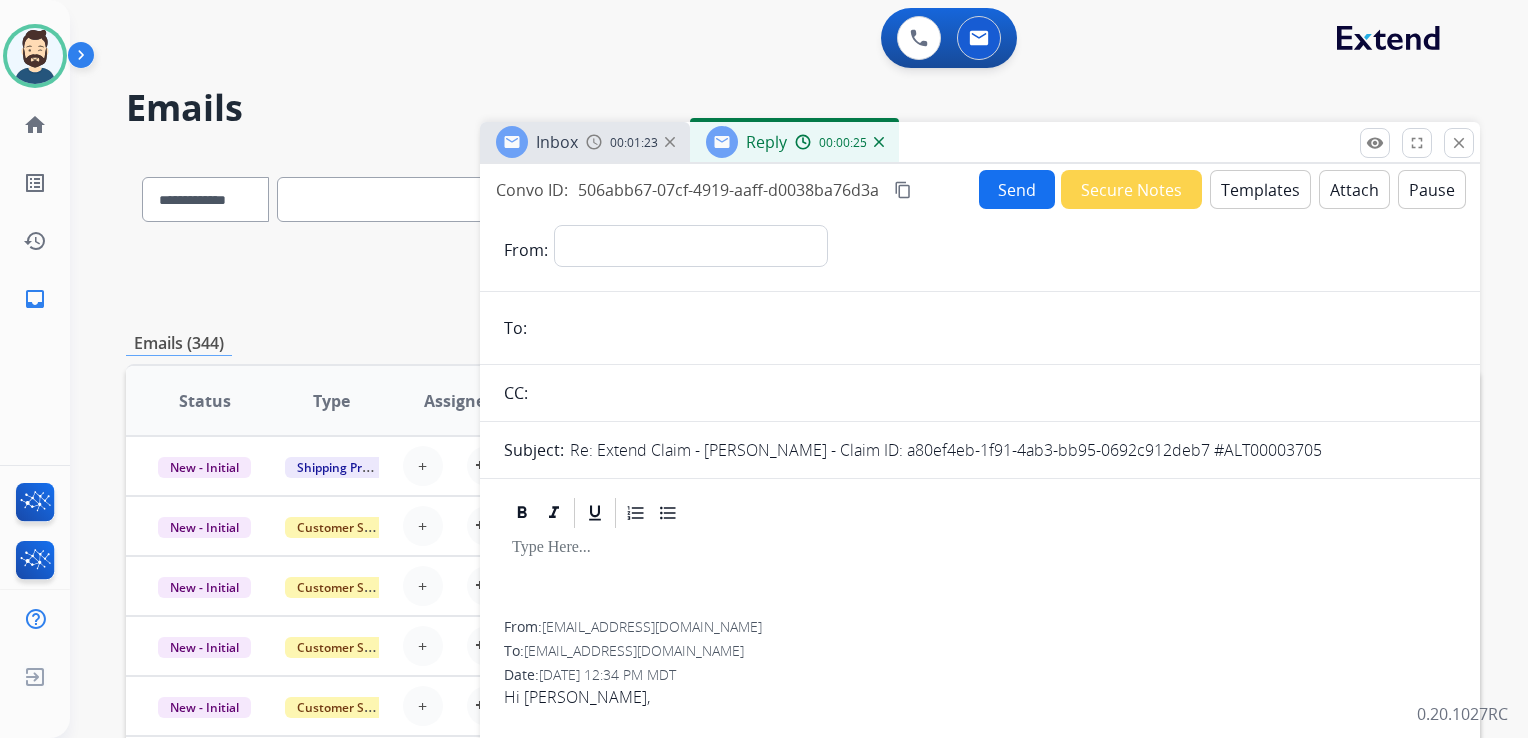 click at bounding box center (879, 142) 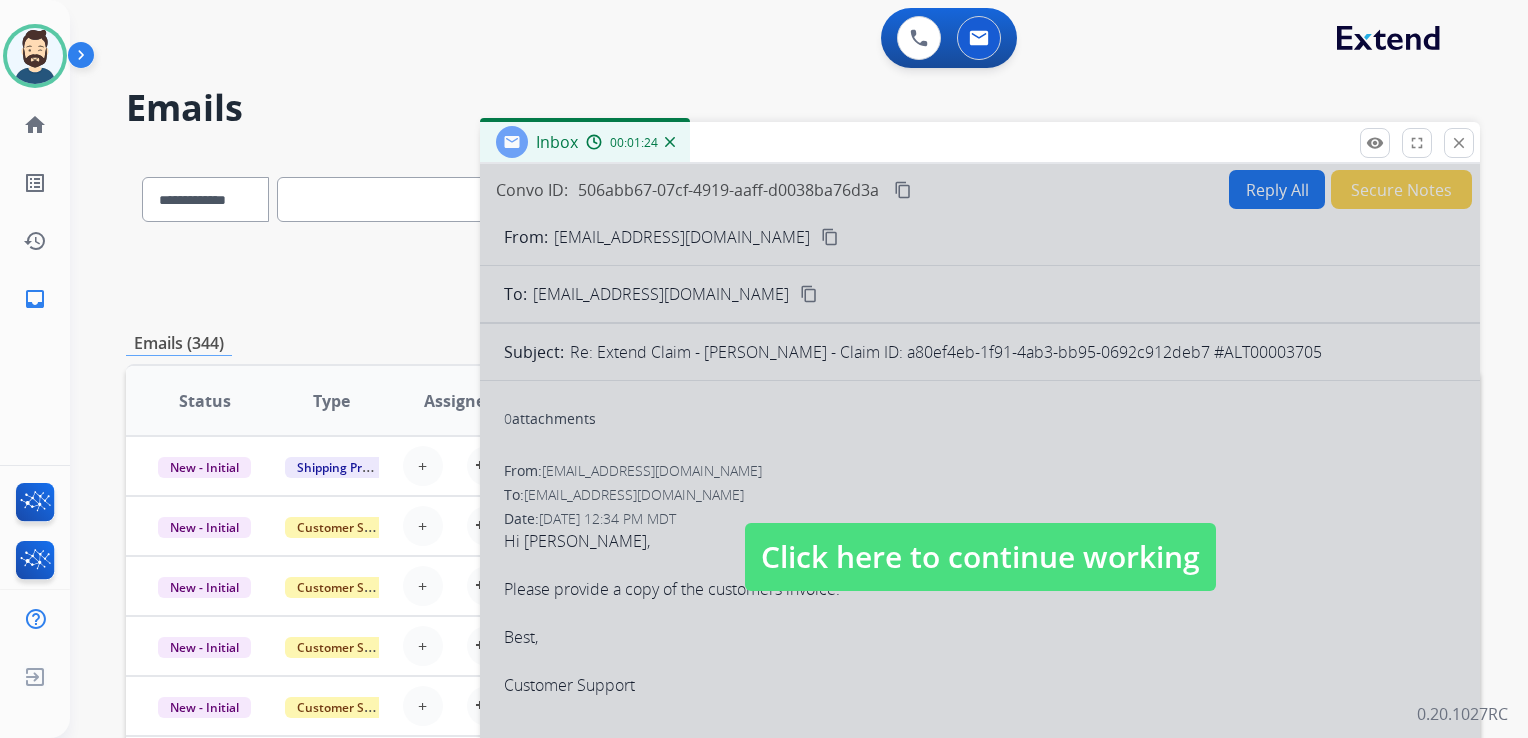 click on "Click here to continue working" at bounding box center [980, 557] 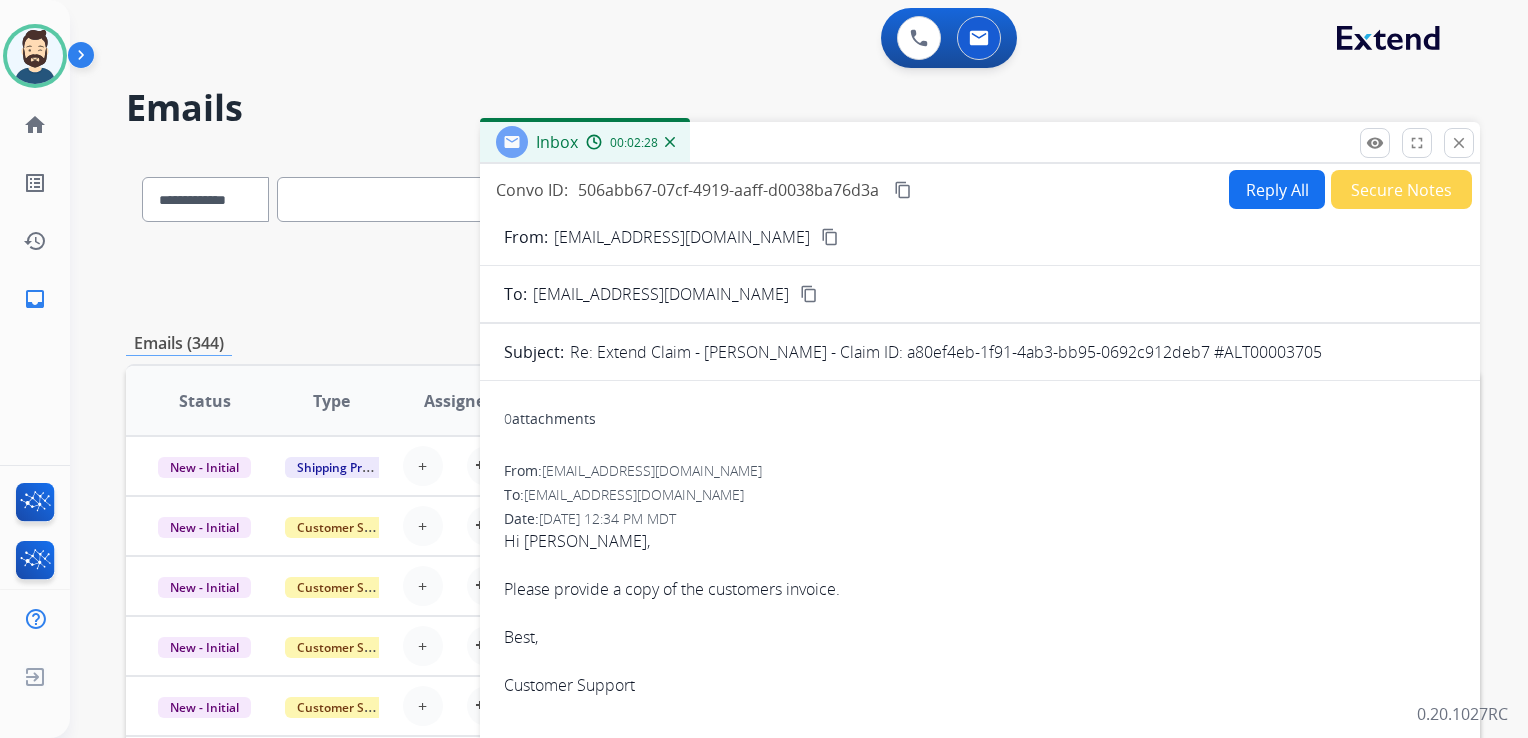 scroll, scrollTop: 100, scrollLeft: 0, axis: vertical 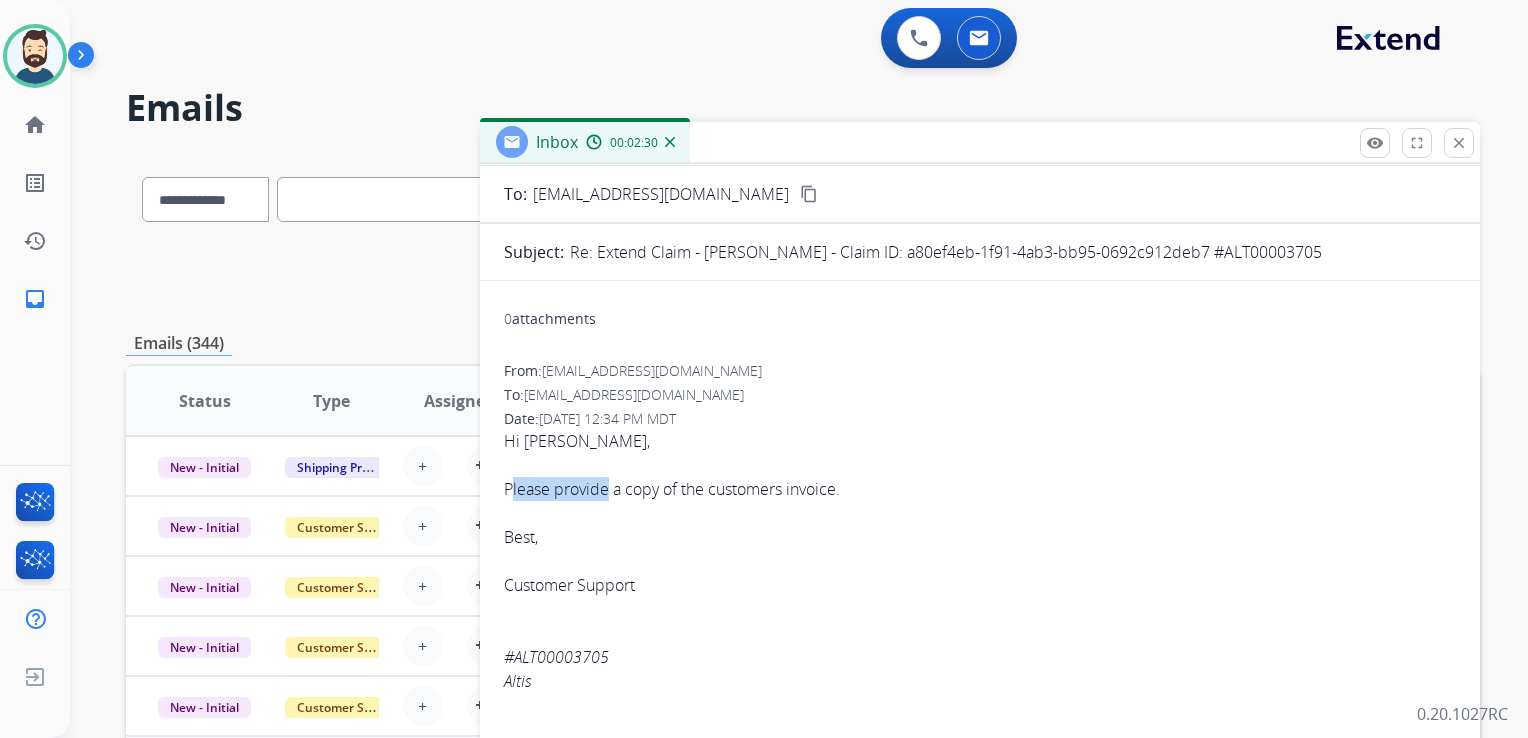drag, startPoint x: 502, startPoint y: 486, endPoint x: 597, endPoint y: 487, distance: 95.005264 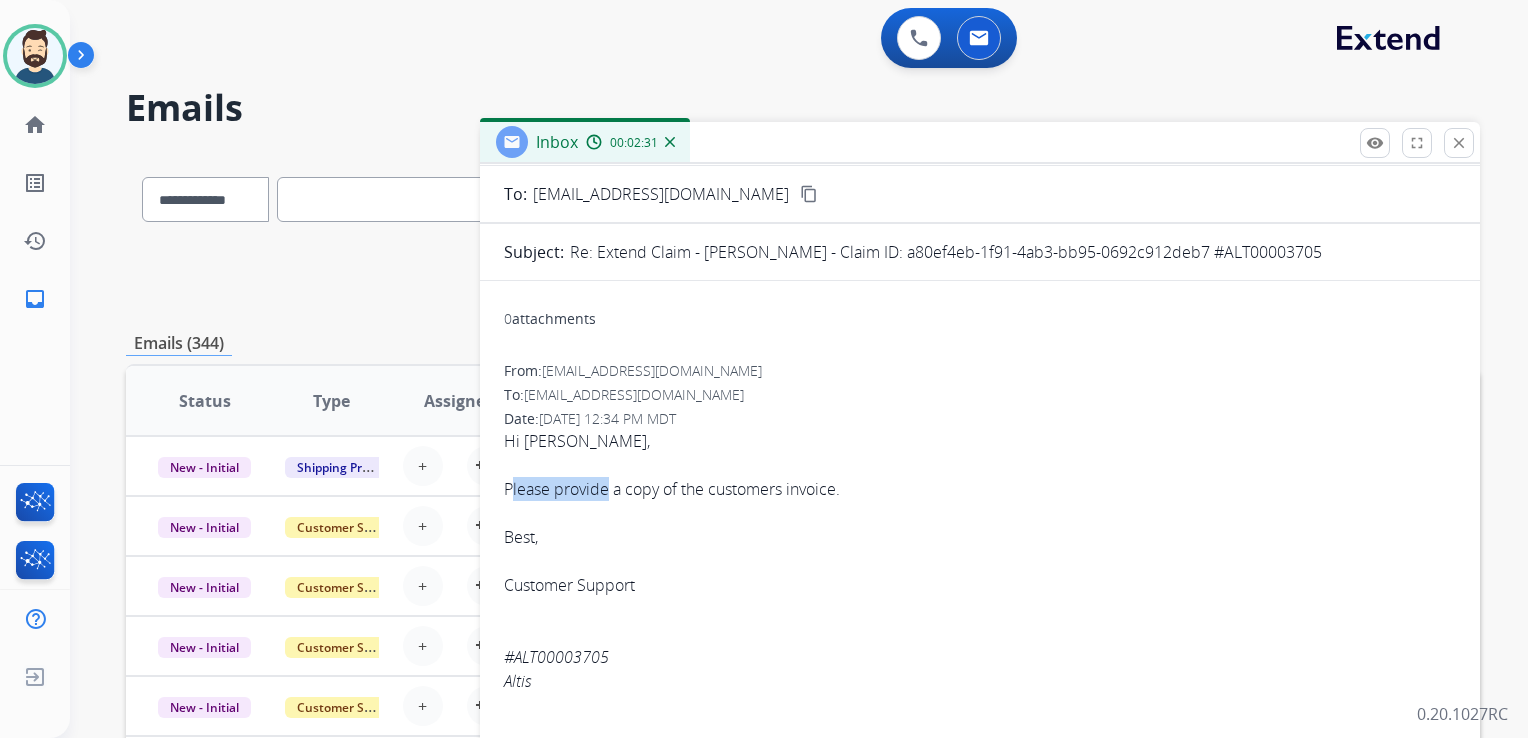 drag, startPoint x: 597, startPoint y: 487, endPoint x: 676, endPoint y: 498, distance: 79.762146 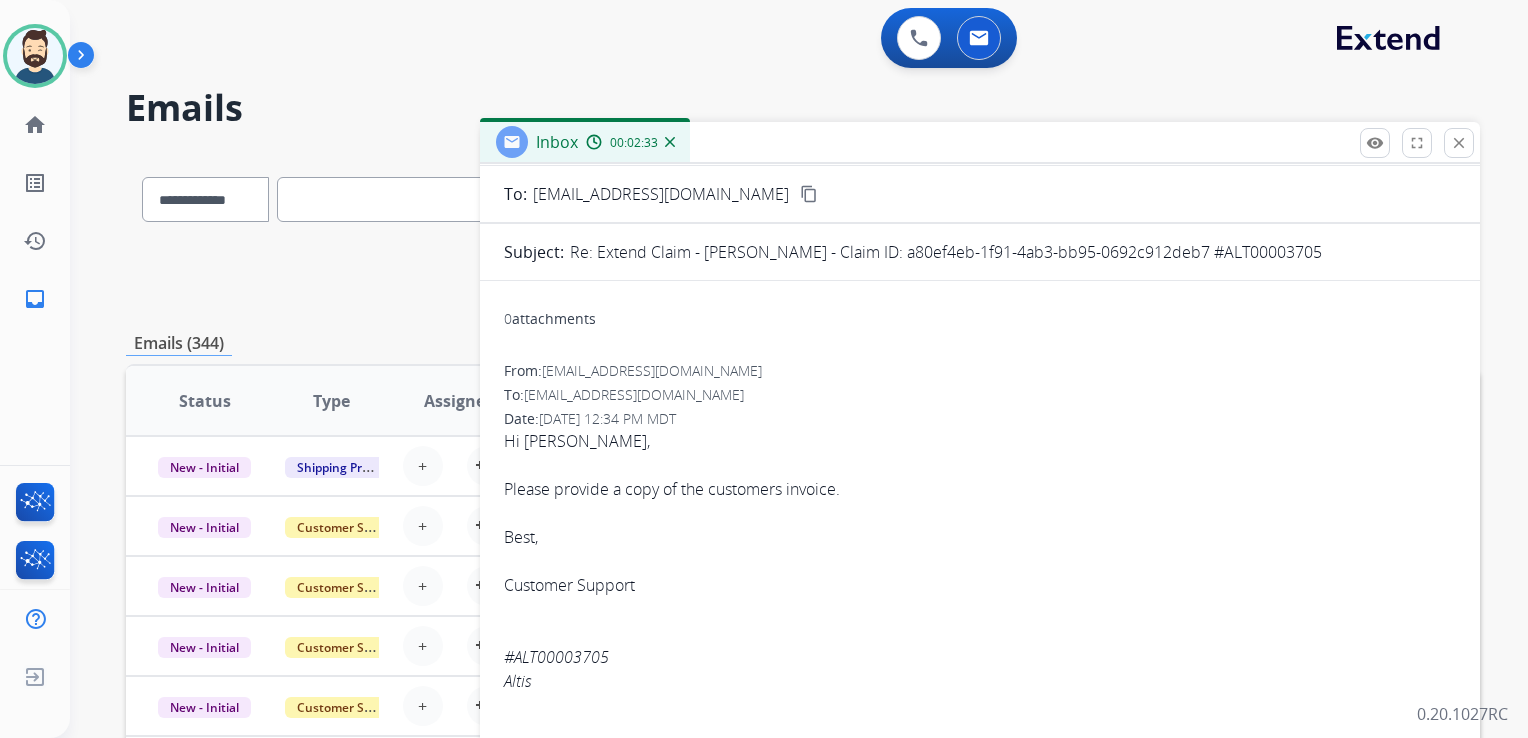 drag, startPoint x: 639, startPoint y: 488, endPoint x: 845, endPoint y: 493, distance: 206.06067 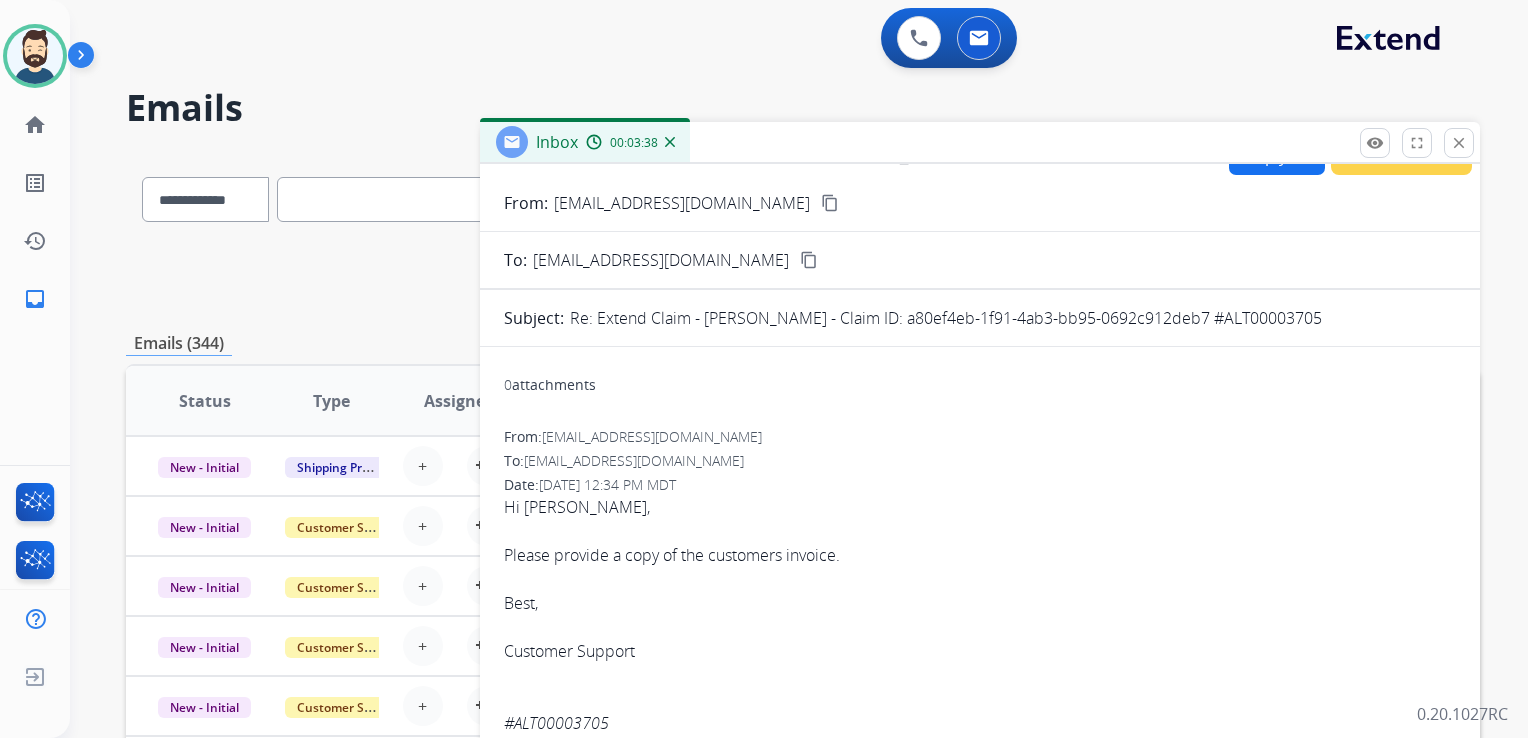 scroll, scrollTop: 0, scrollLeft: 0, axis: both 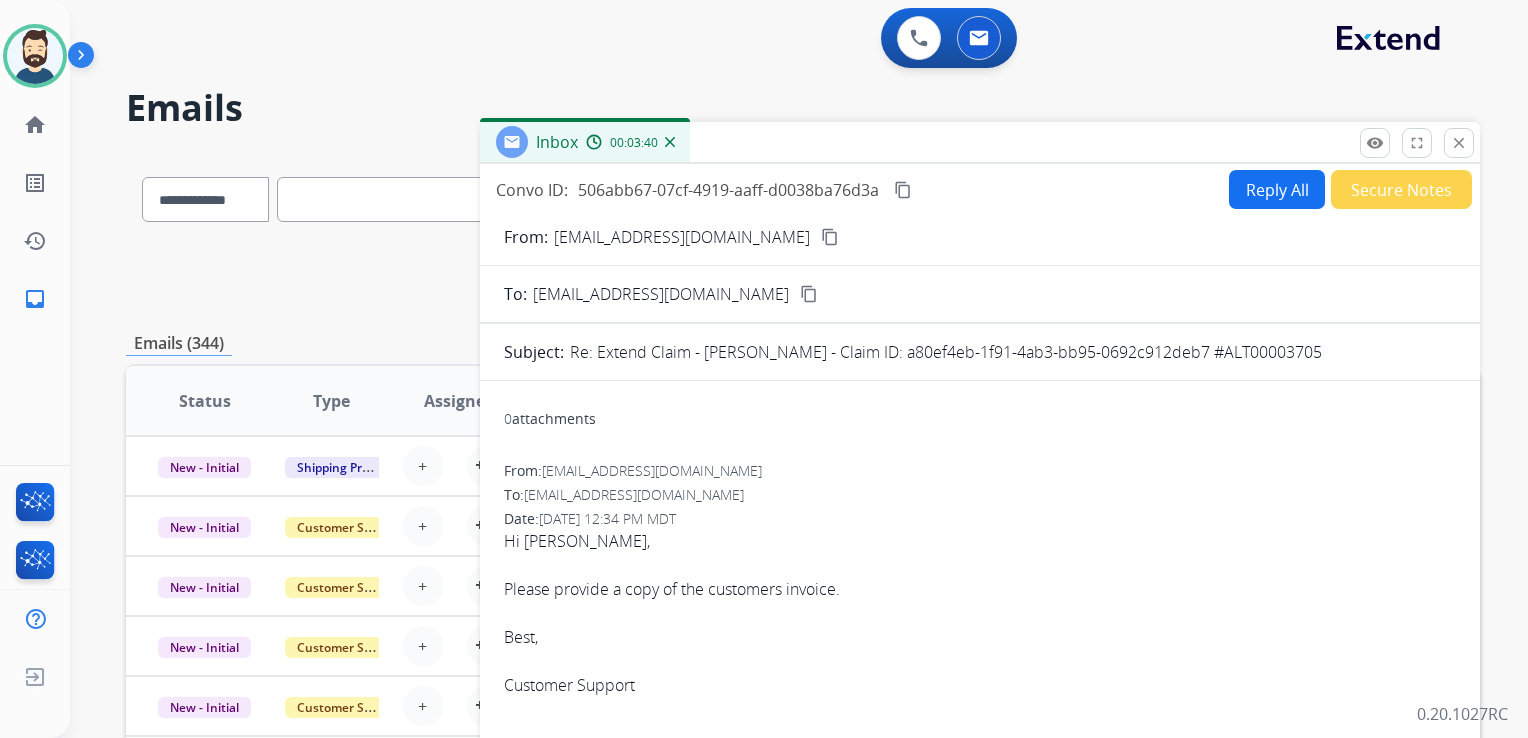 click on "content_copy" at bounding box center [903, 190] 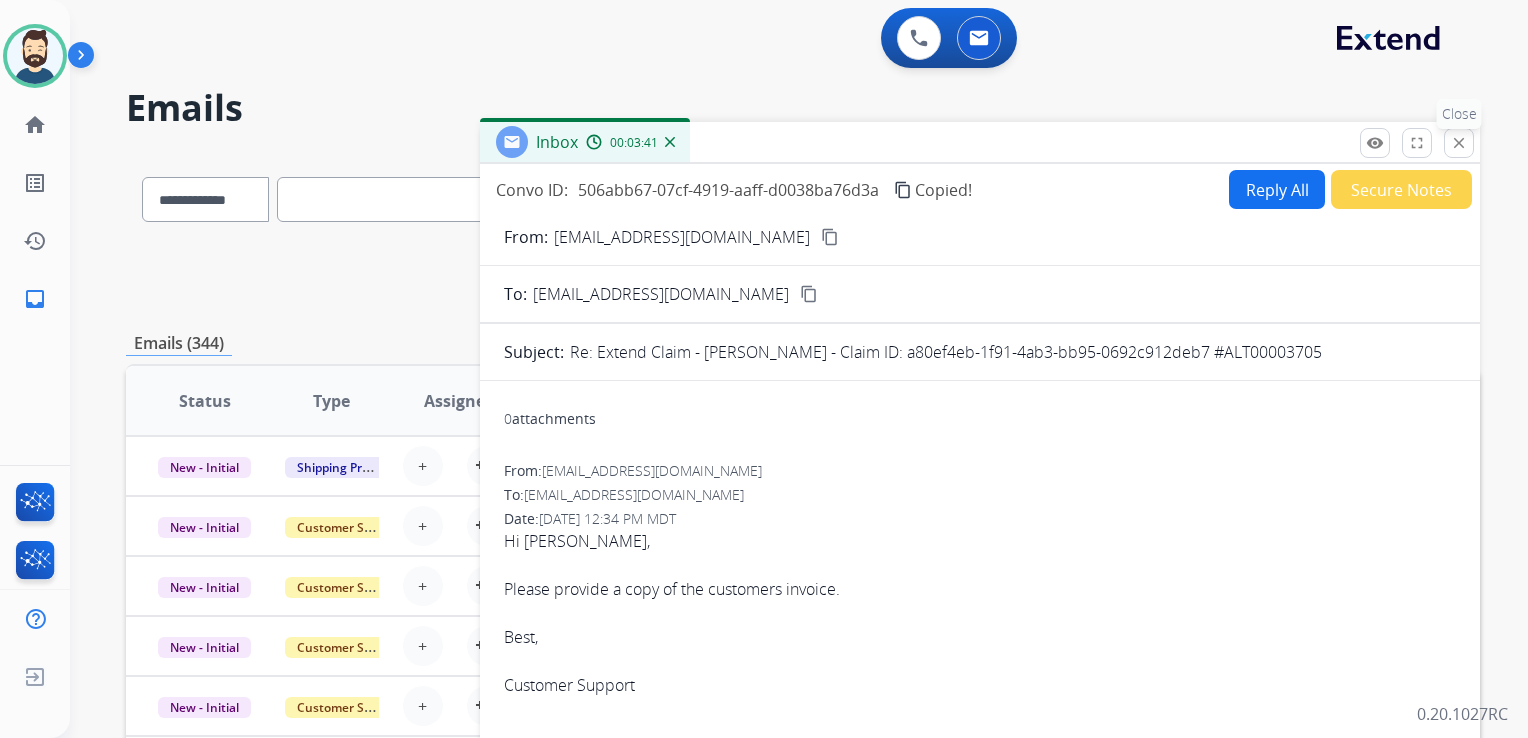 click on "close Close" at bounding box center (1459, 143) 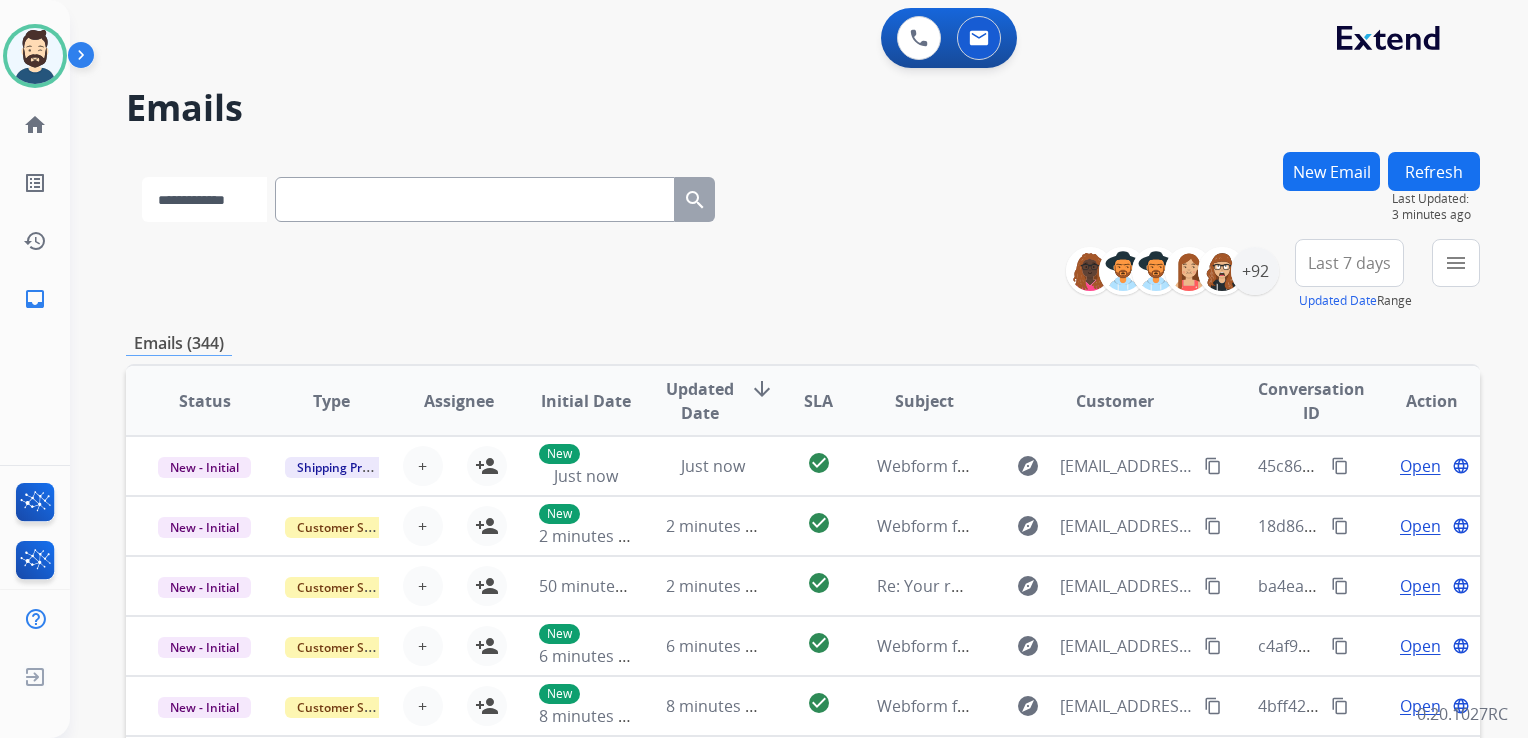 click on "**********" at bounding box center (204, 199) 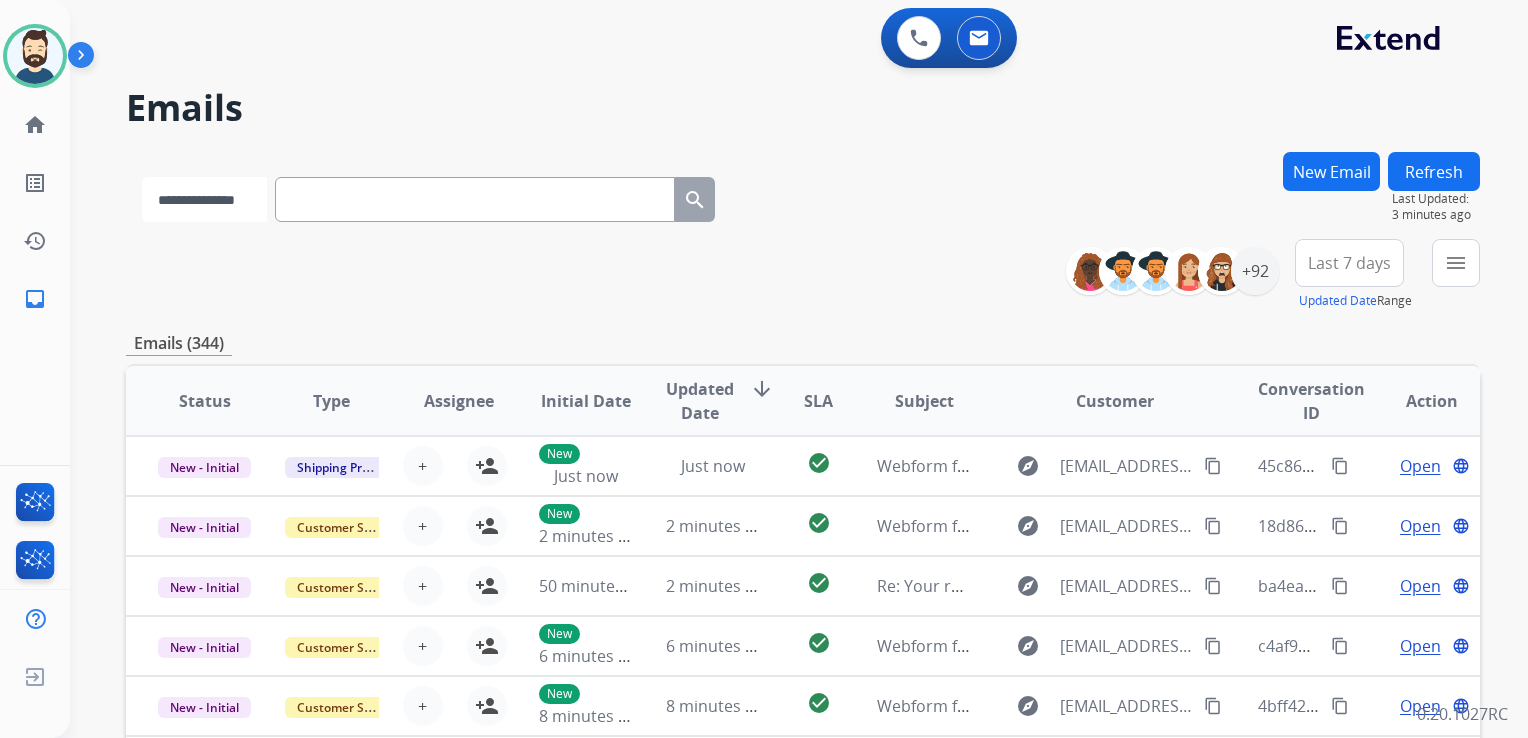 click on "**********" at bounding box center [204, 199] 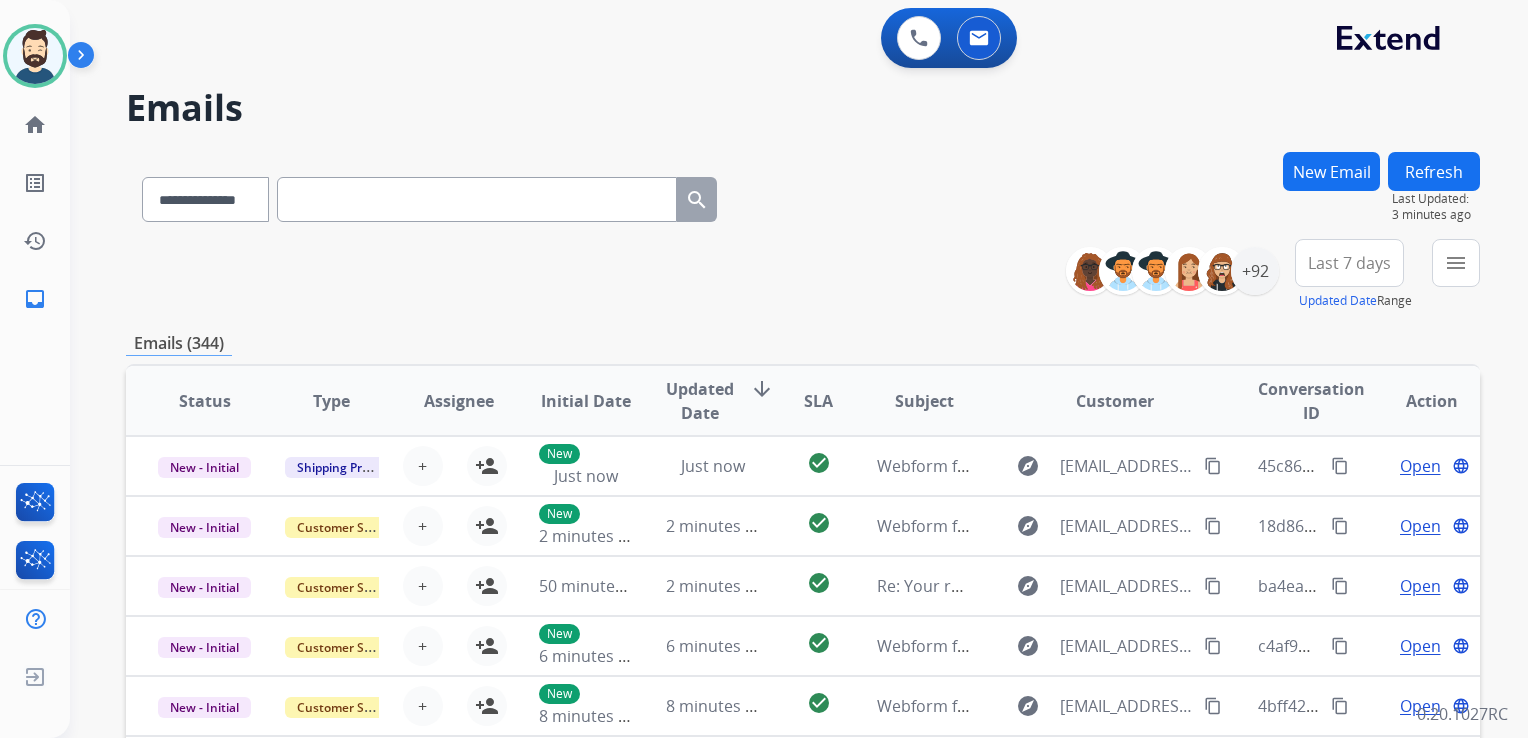 click at bounding box center (477, 199) 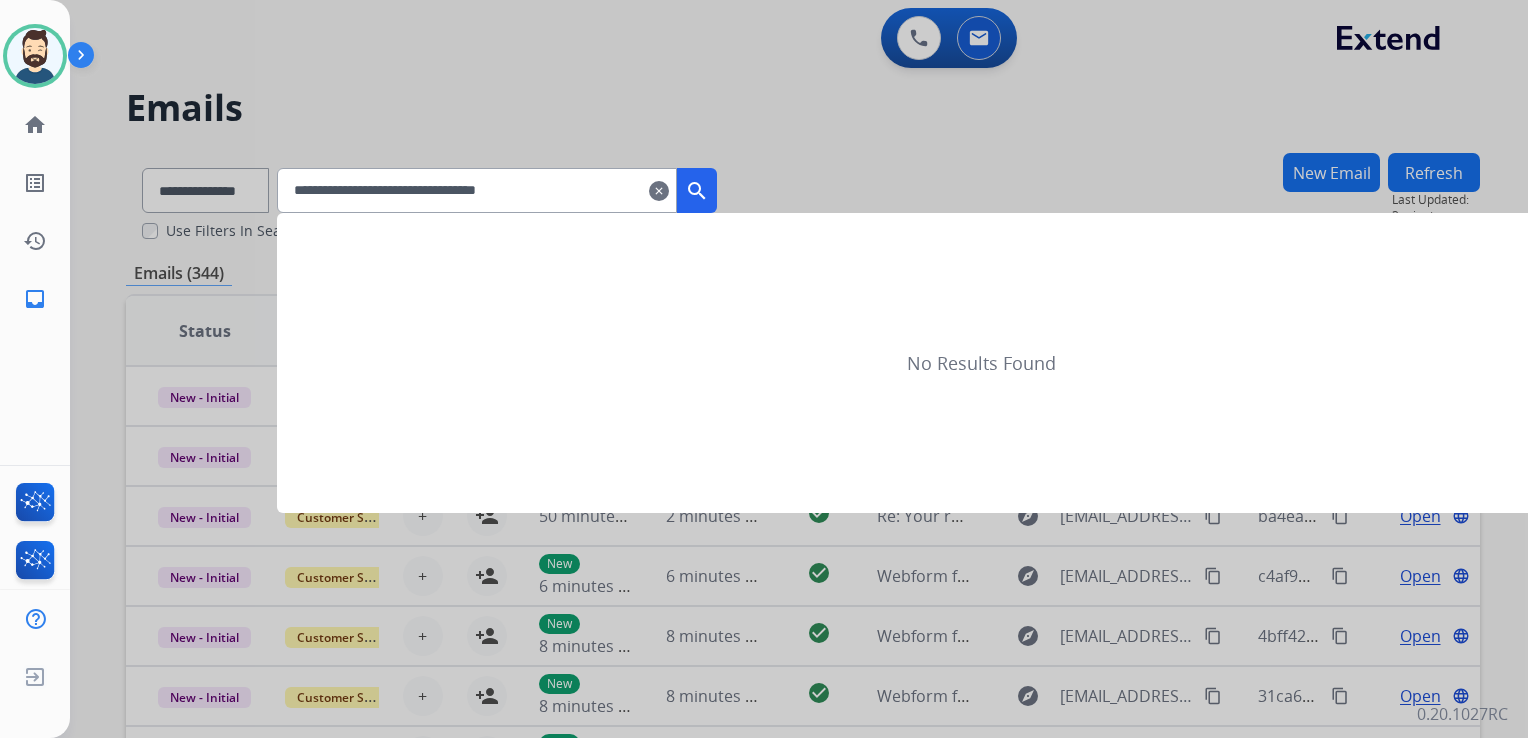 type on "**********" 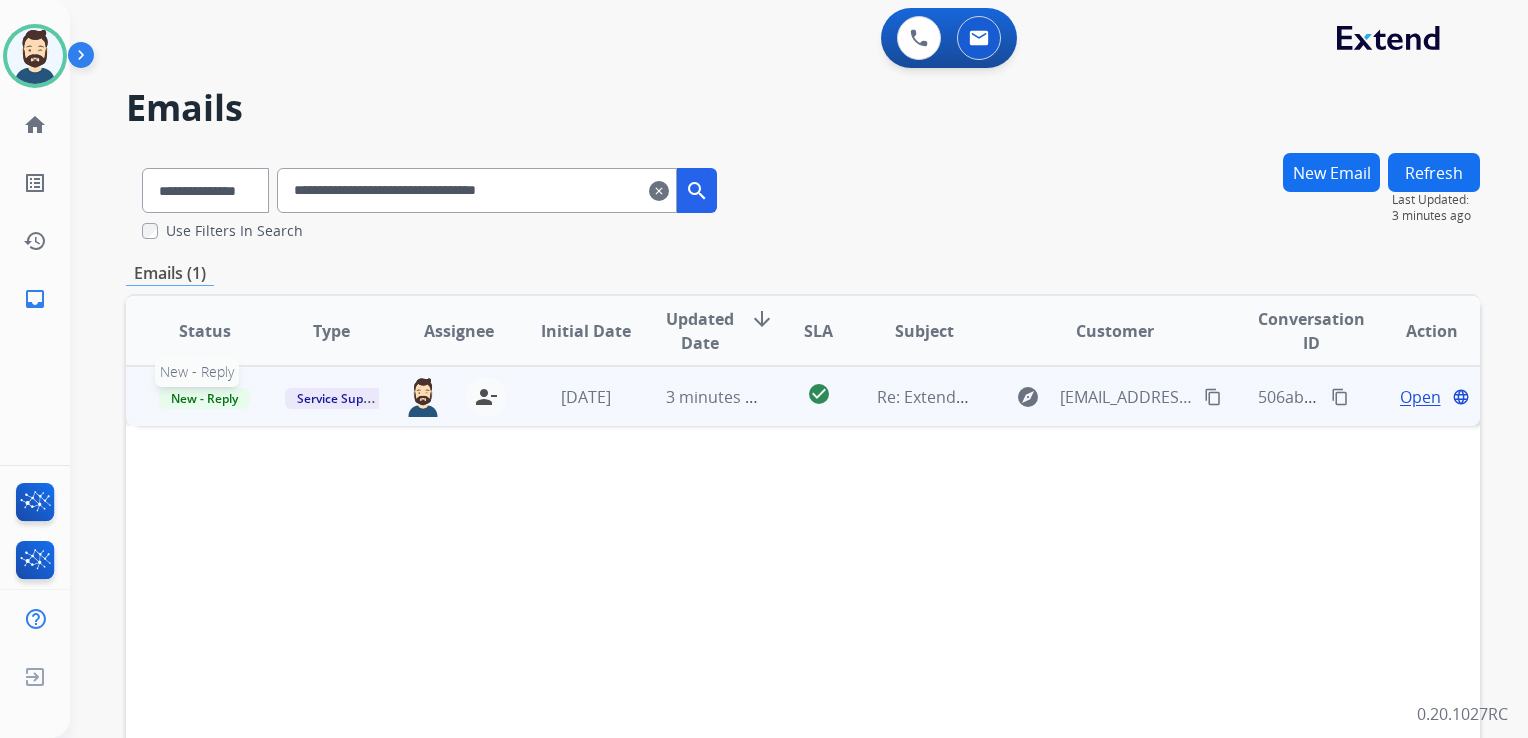 click on "New - Reply" at bounding box center (204, 398) 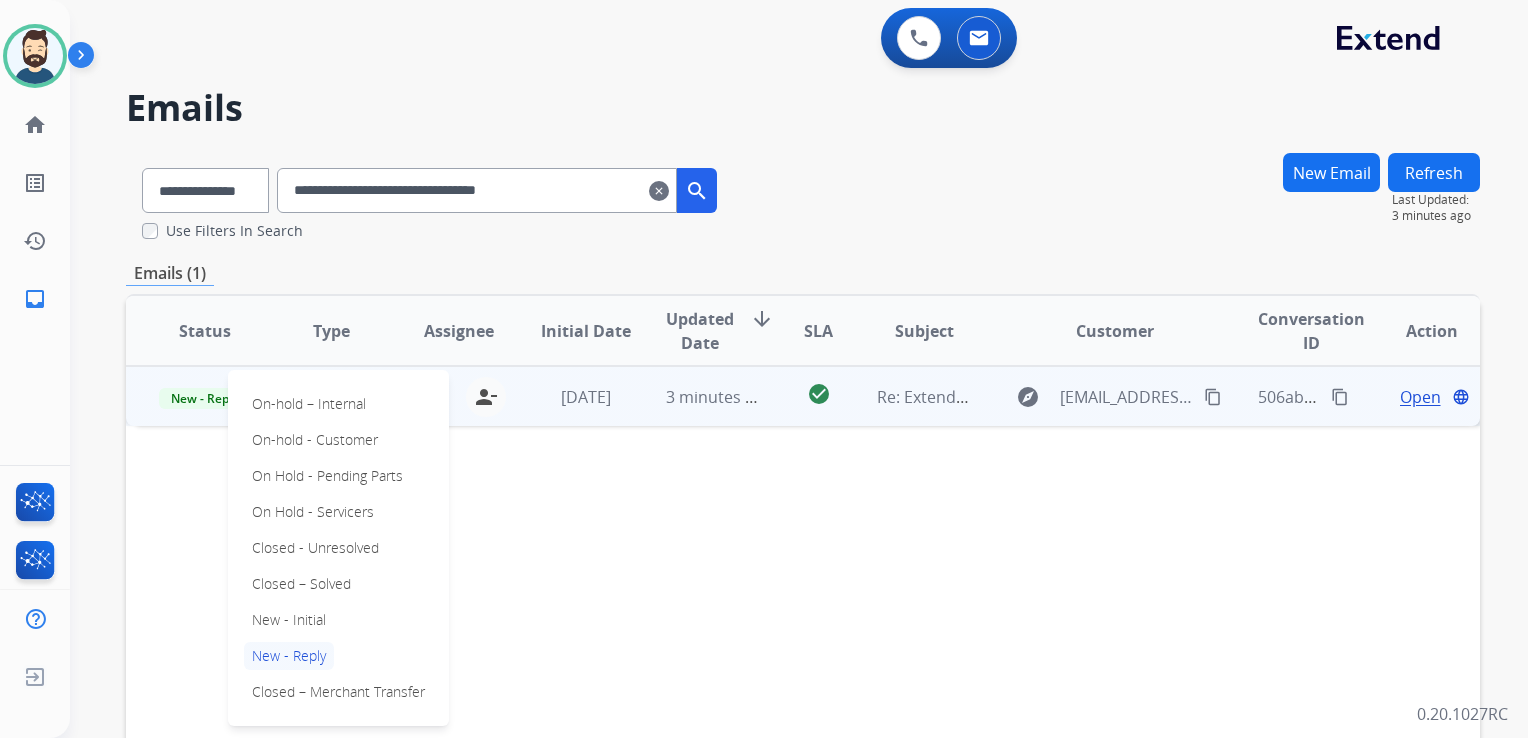 click on "Closed – Solved" at bounding box center (301, 584) 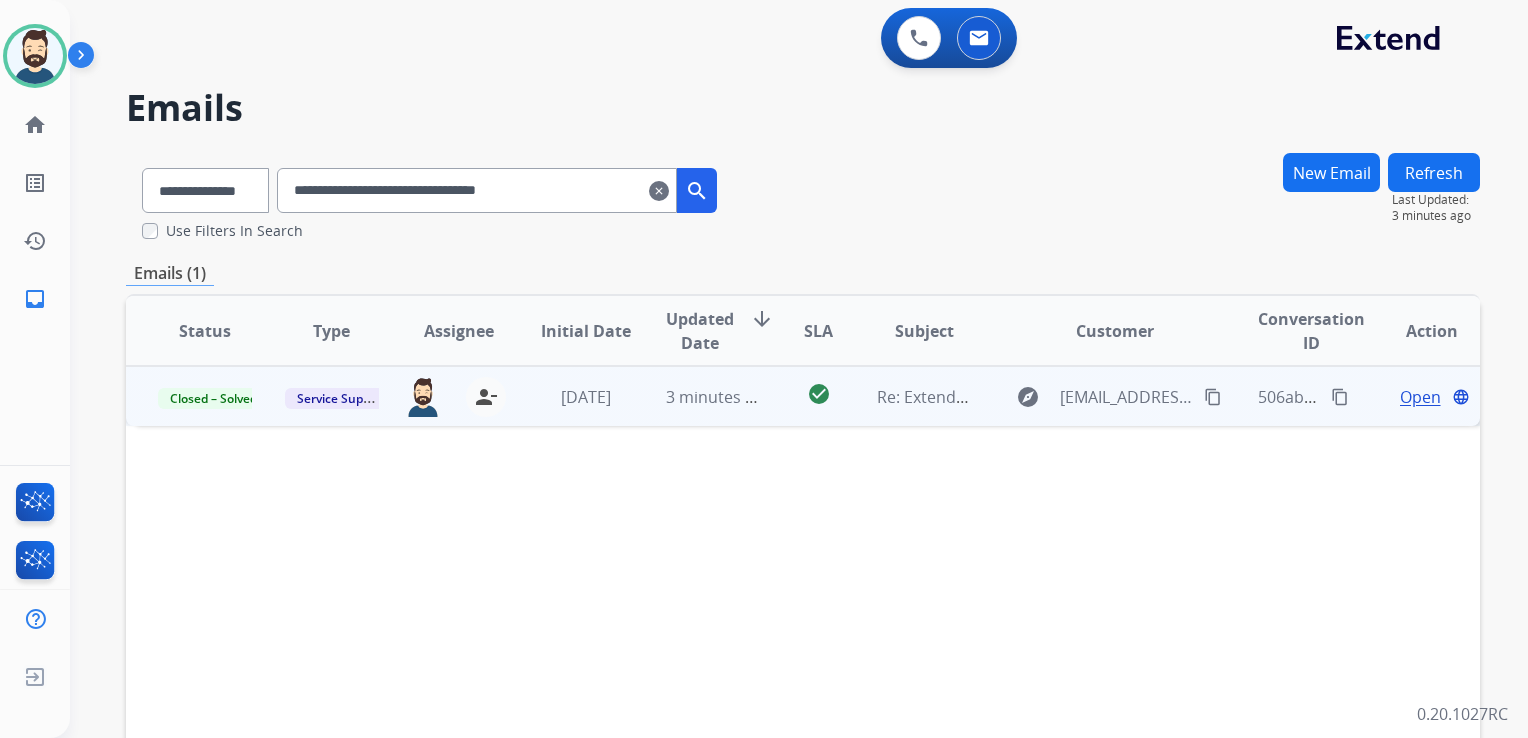 click on "clear" at bounding box center (659, 191) 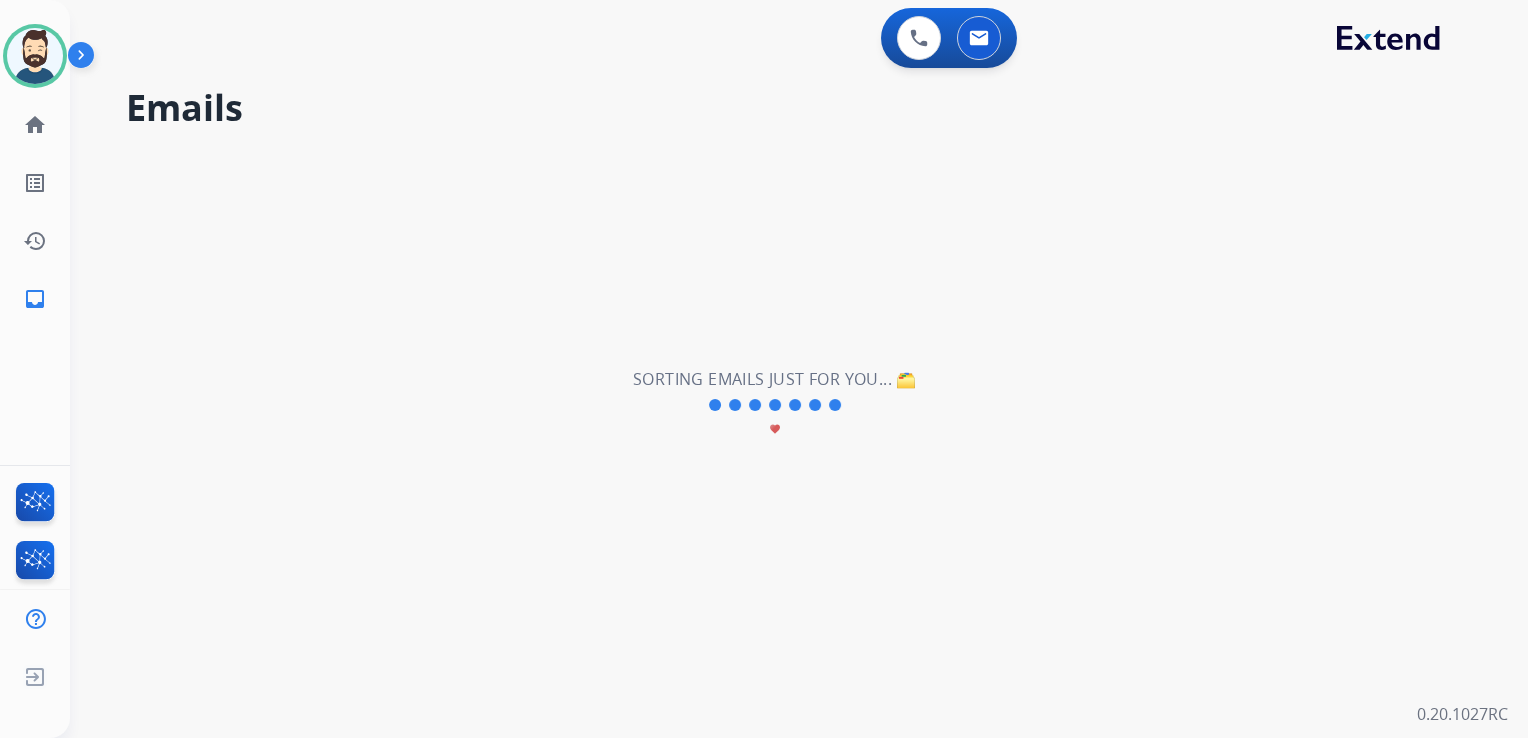 select on "**********" 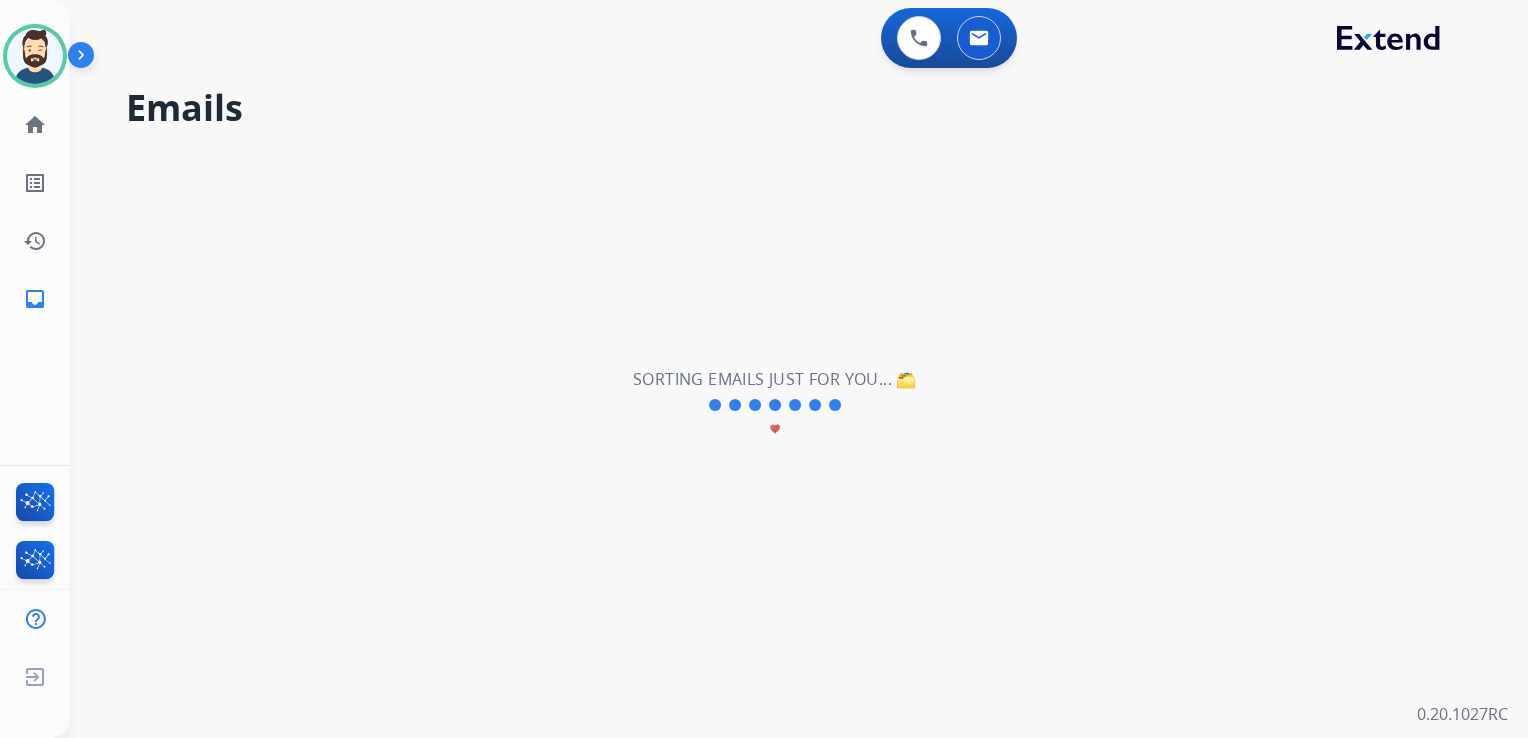 type 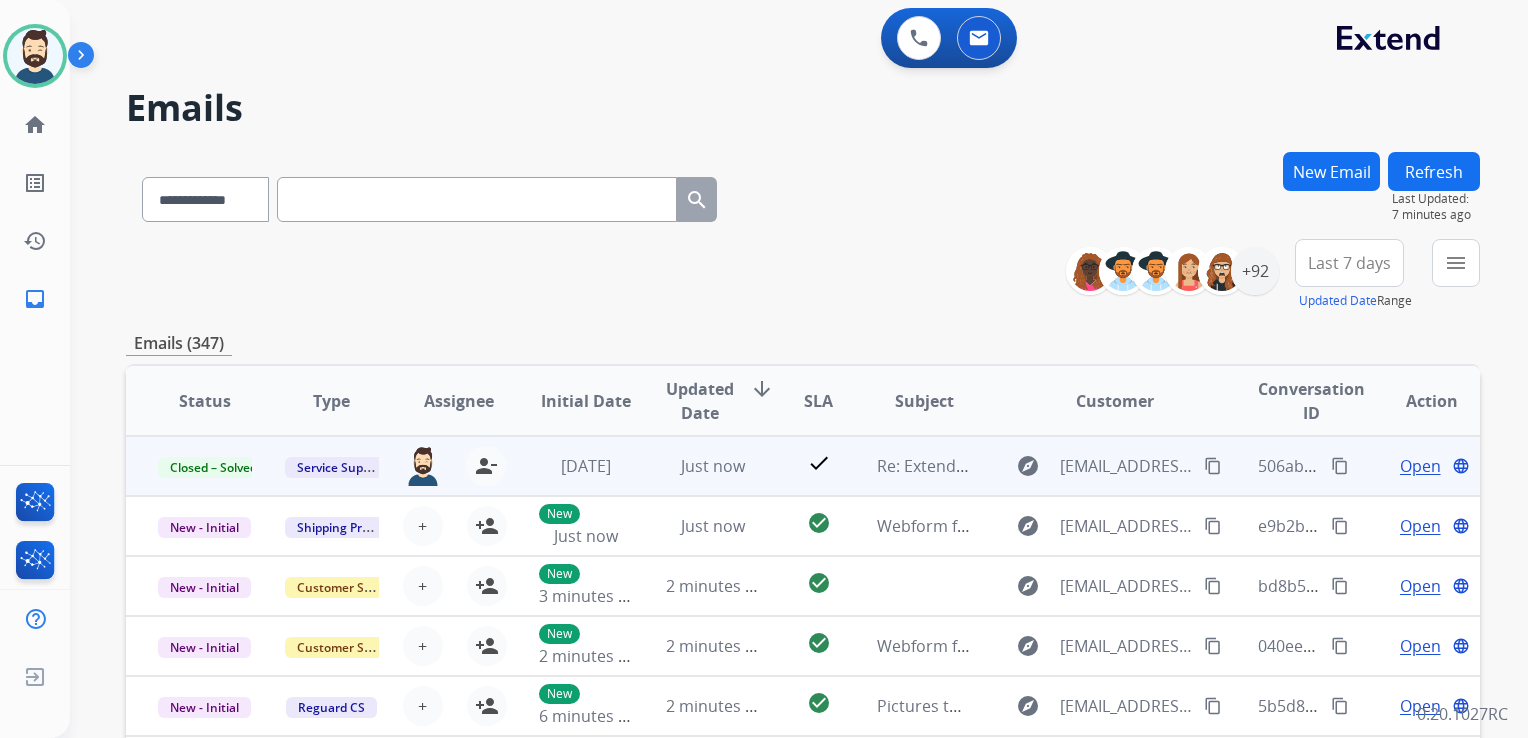scroll, scrollTop: 1, scrollLeft: 0, axis: vertical 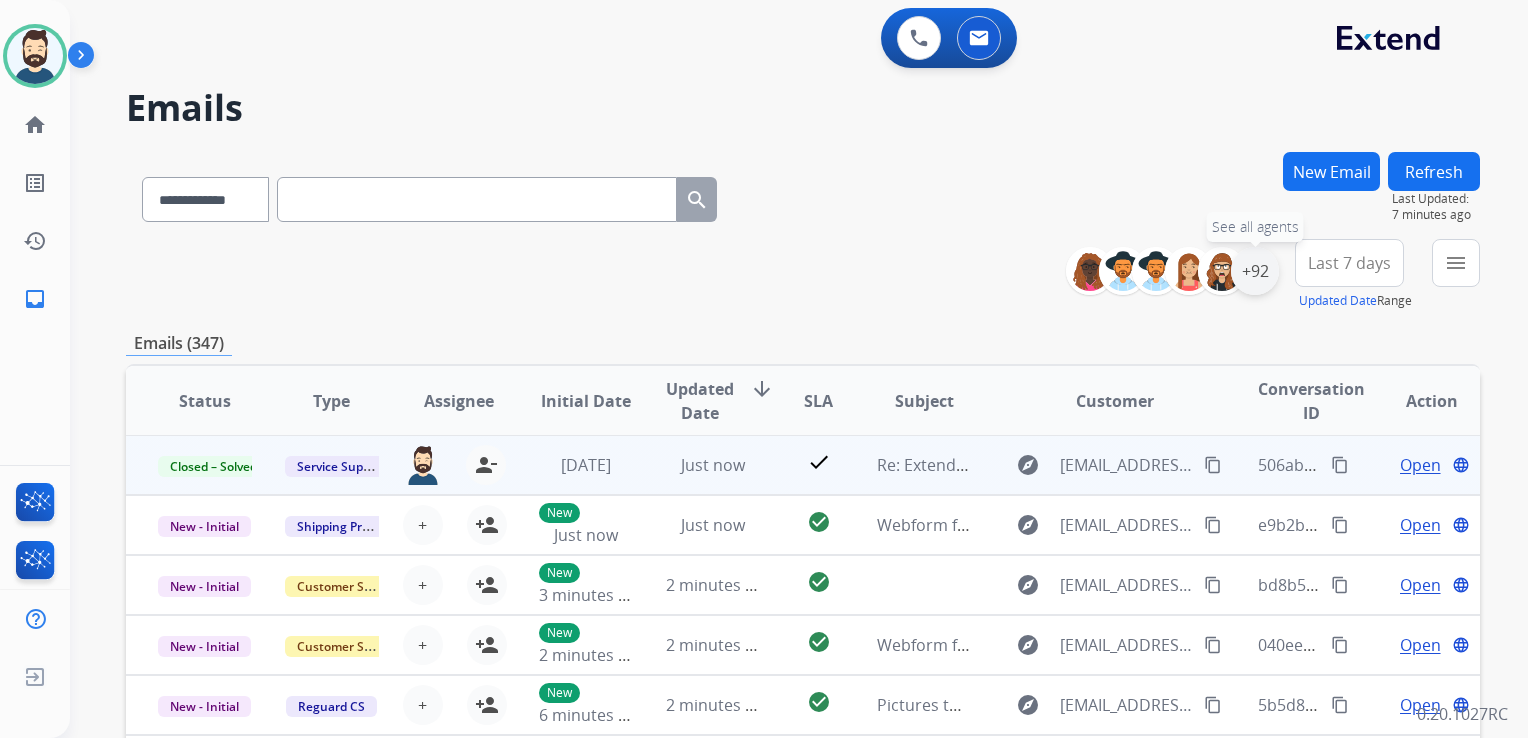 click on "+92" at bounding box center [1255, 271] 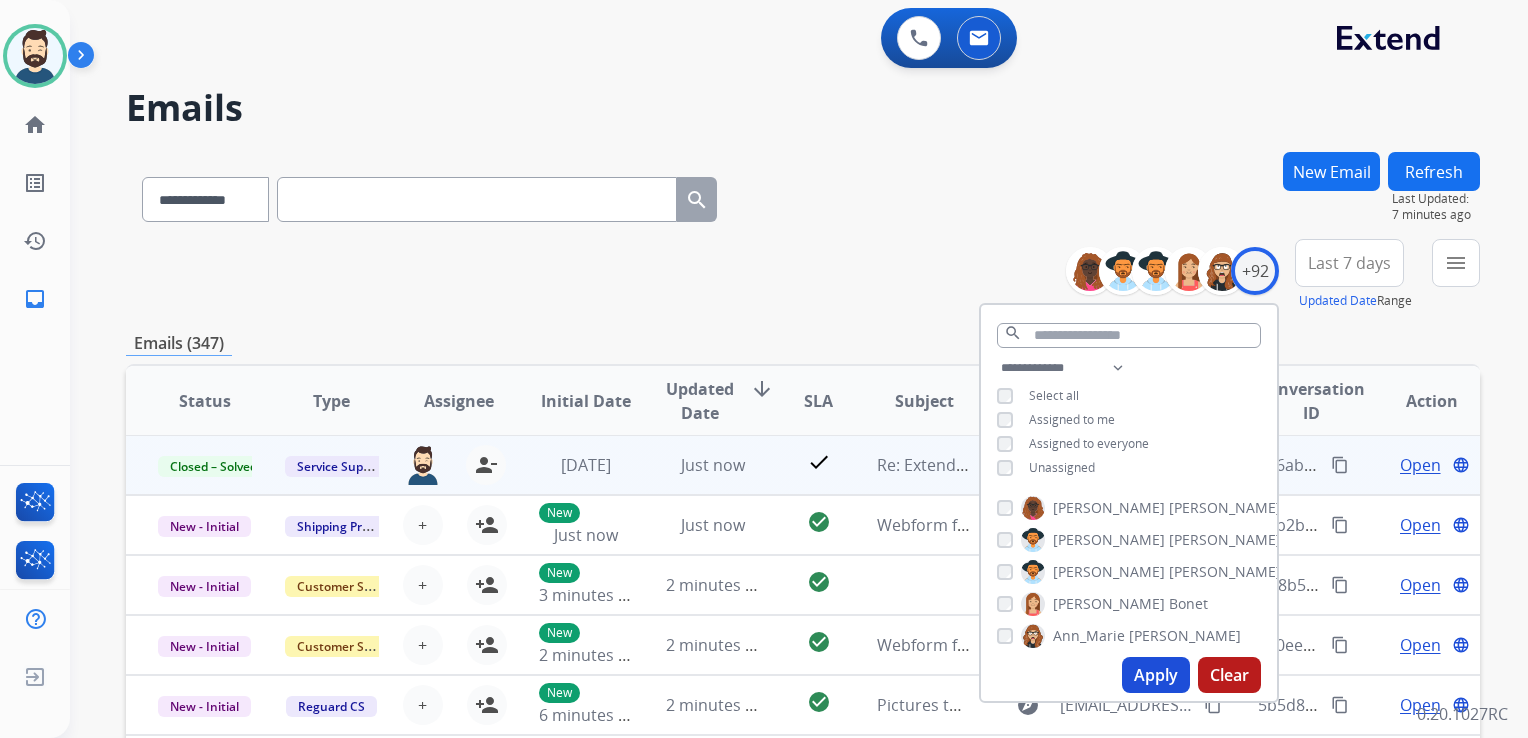 click on "Apply" at bounding box center (1156, 675) 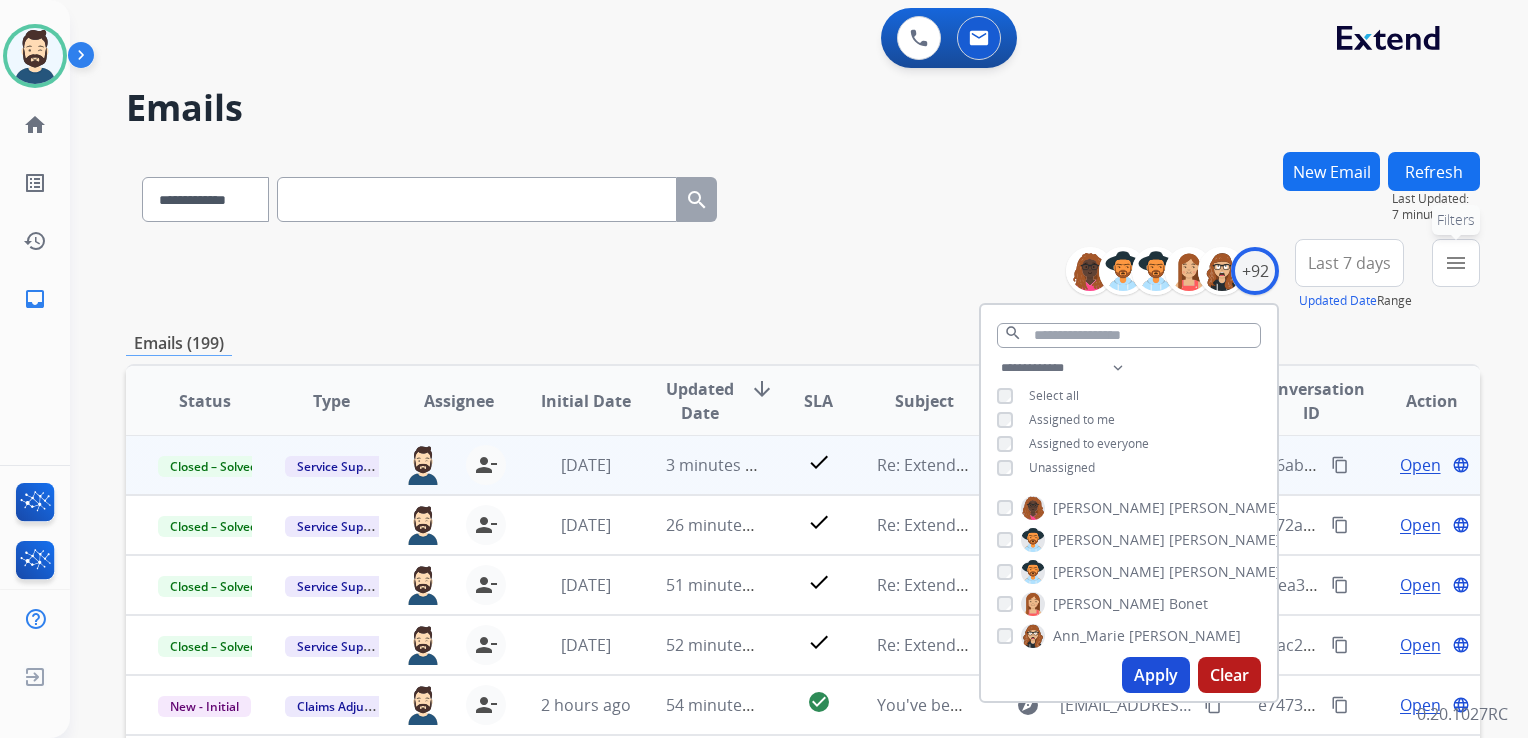 click on "menu  Filters" at bounding box center [1456, 263] 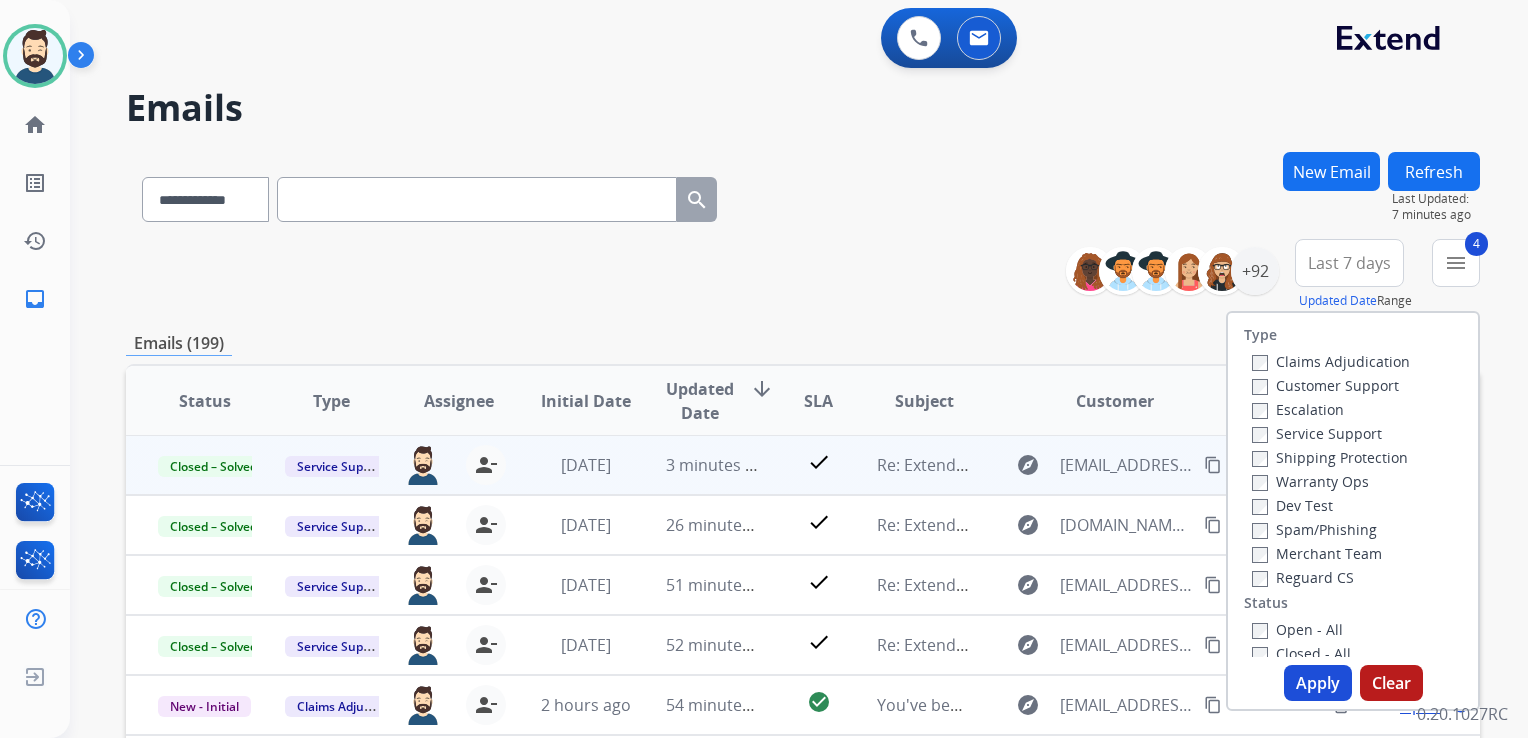 click on "Apply" at bounding box center [1318, 683] 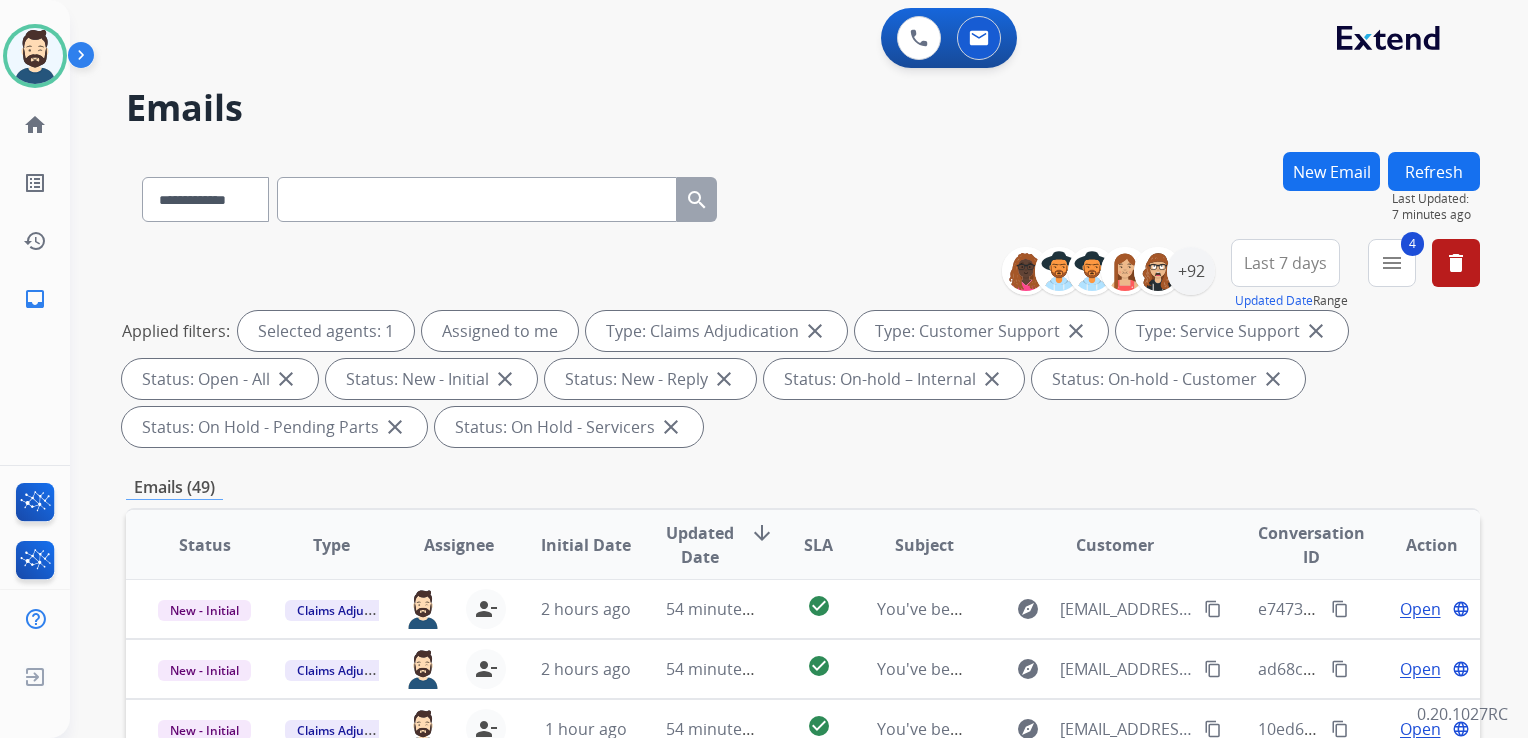click on "Updated Date" at bounding box center [700, 545] 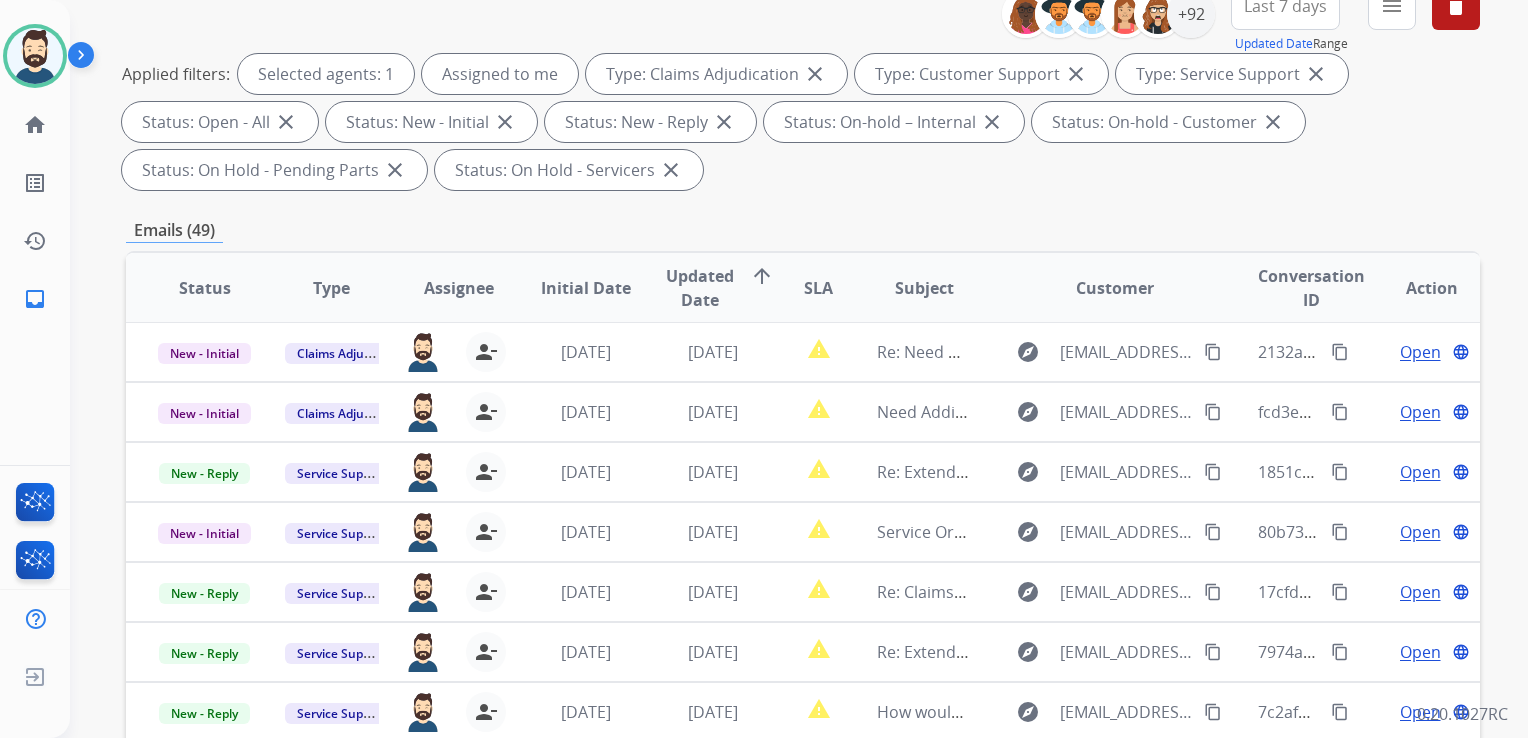 scroll, scrollTop: 543, scrollLeft: 0, axis: vertical 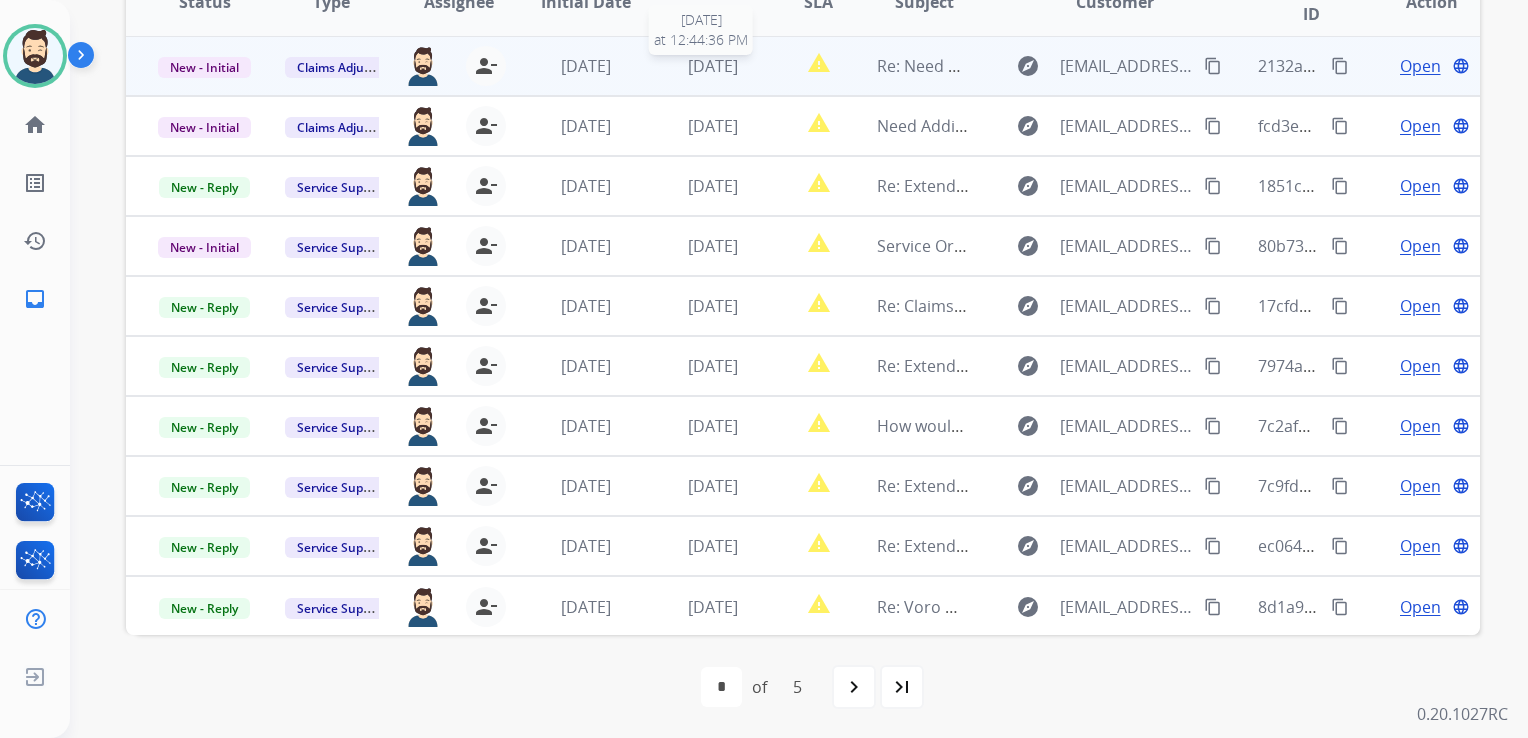 click on "3 days ago" at bounding box center (713, 66) 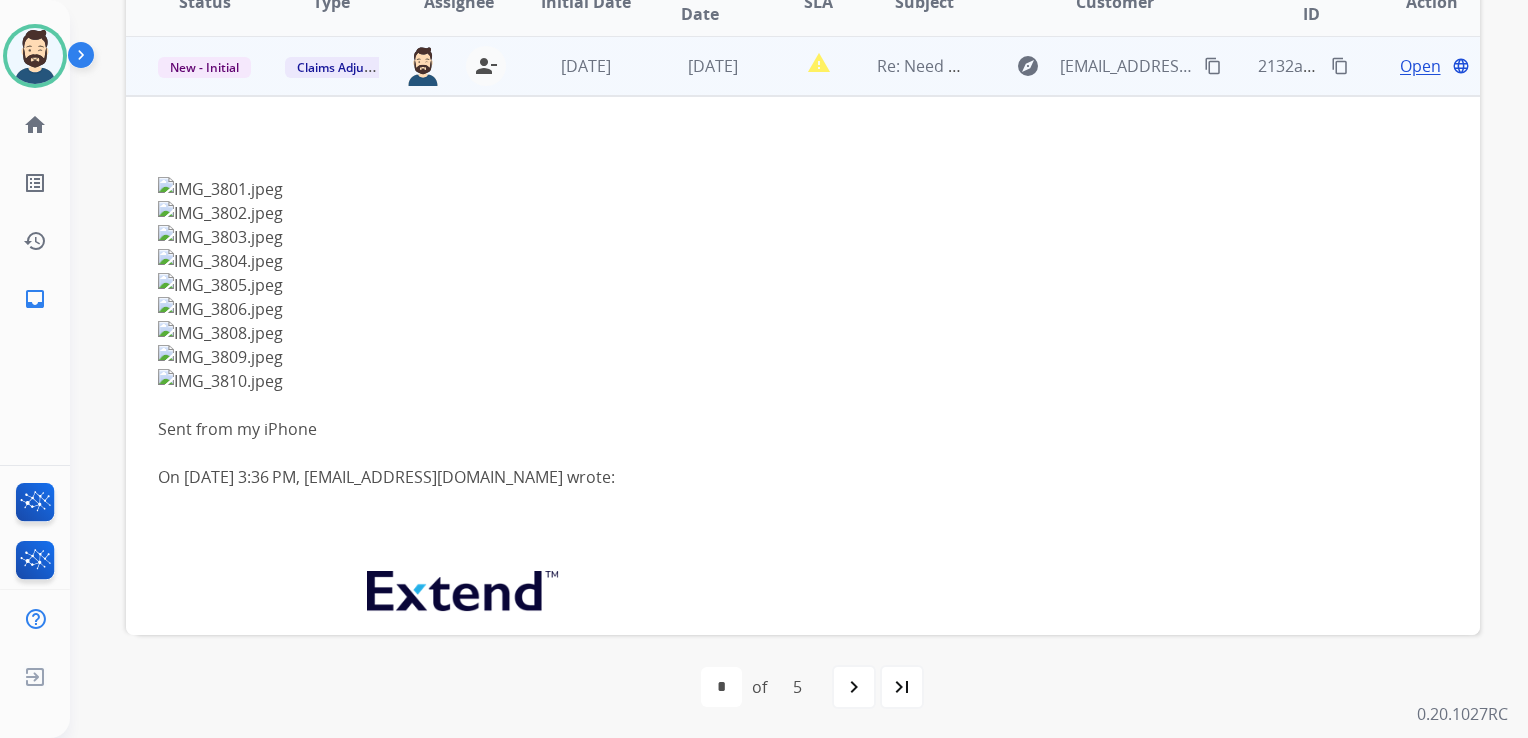 scroll, scrollTop: 0, scrollLeft: 0, axis: both 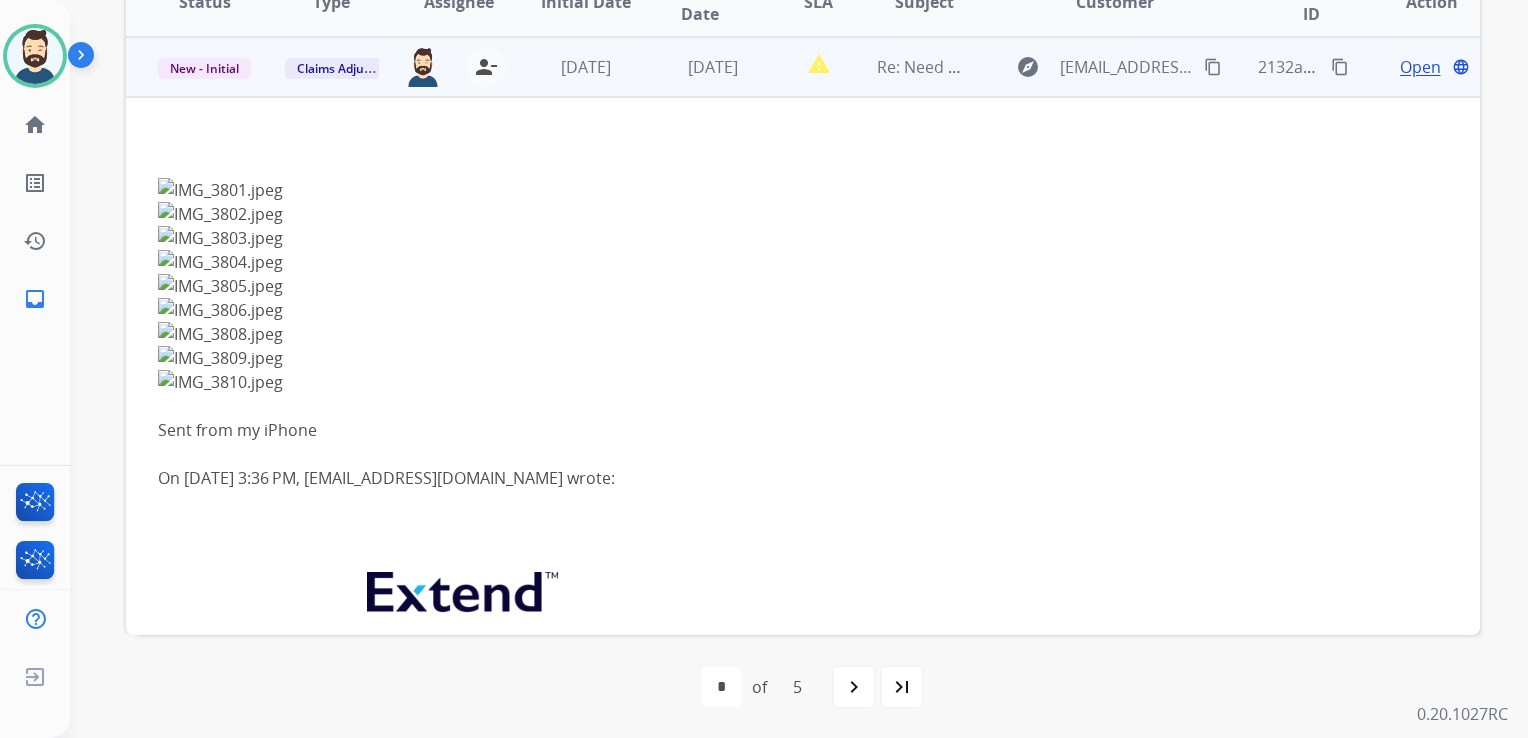click on "Open" at bounding box center (1420, 67) 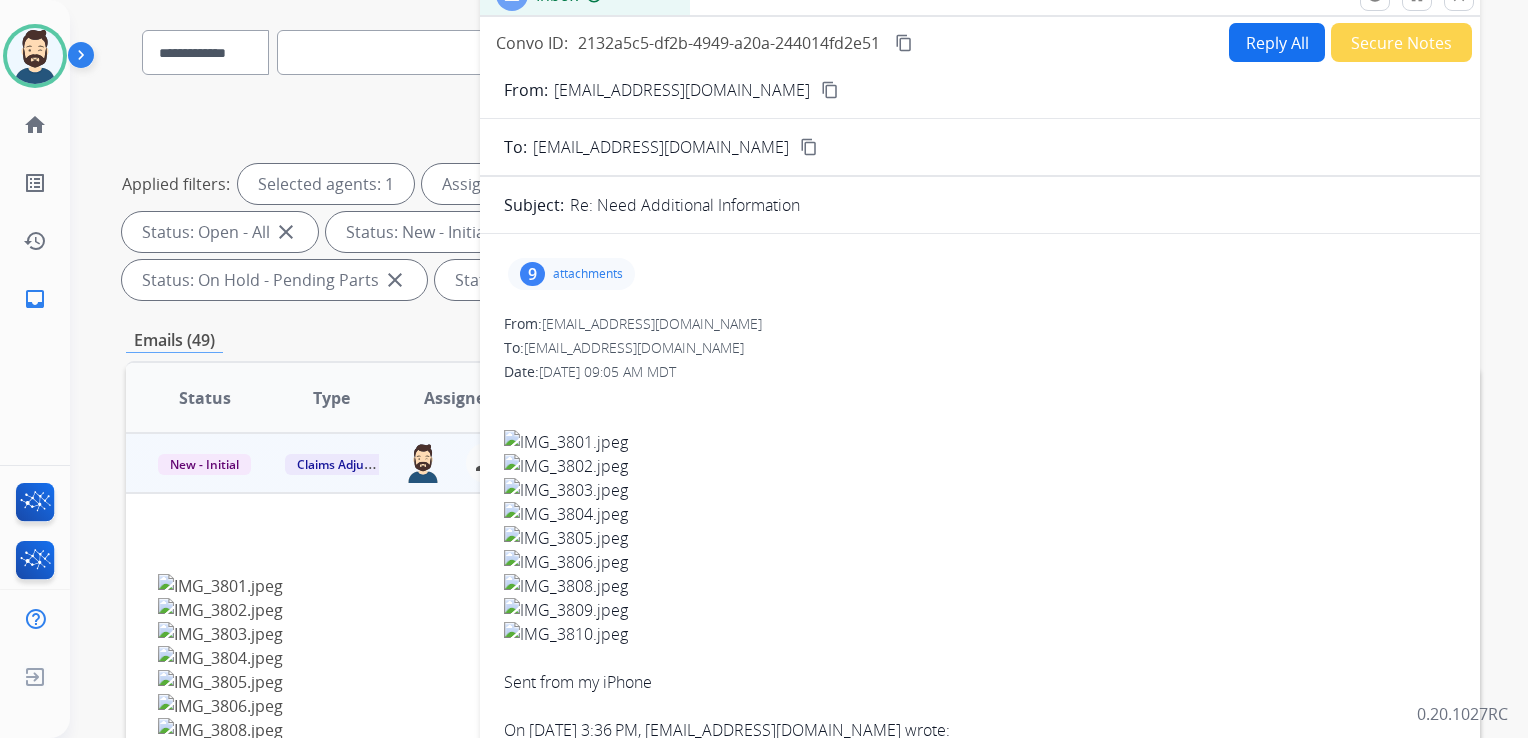 scroll, scrollTop: 143, scrollLeft: 0, axis: vertical 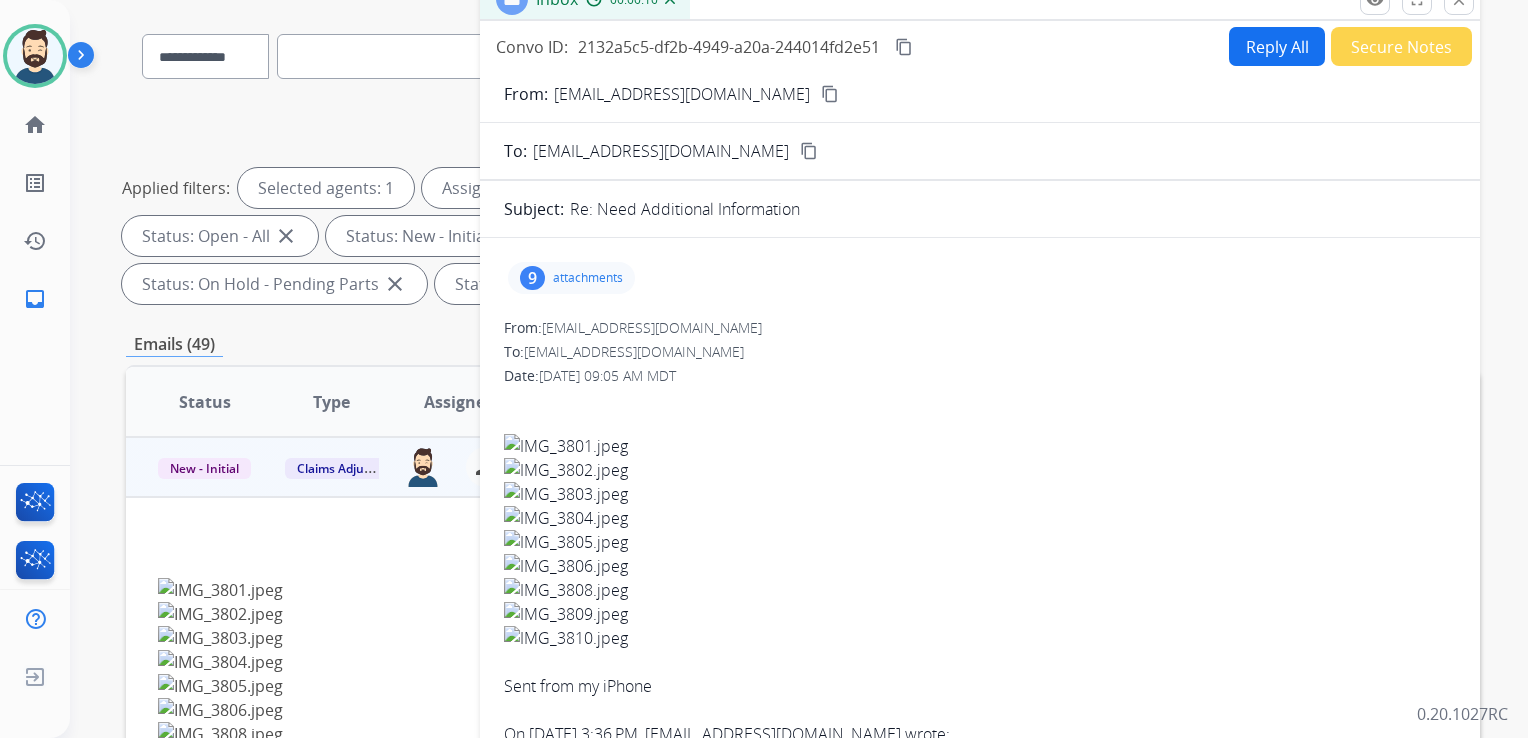 click on "content_copy" at bounding box center (830, 94) 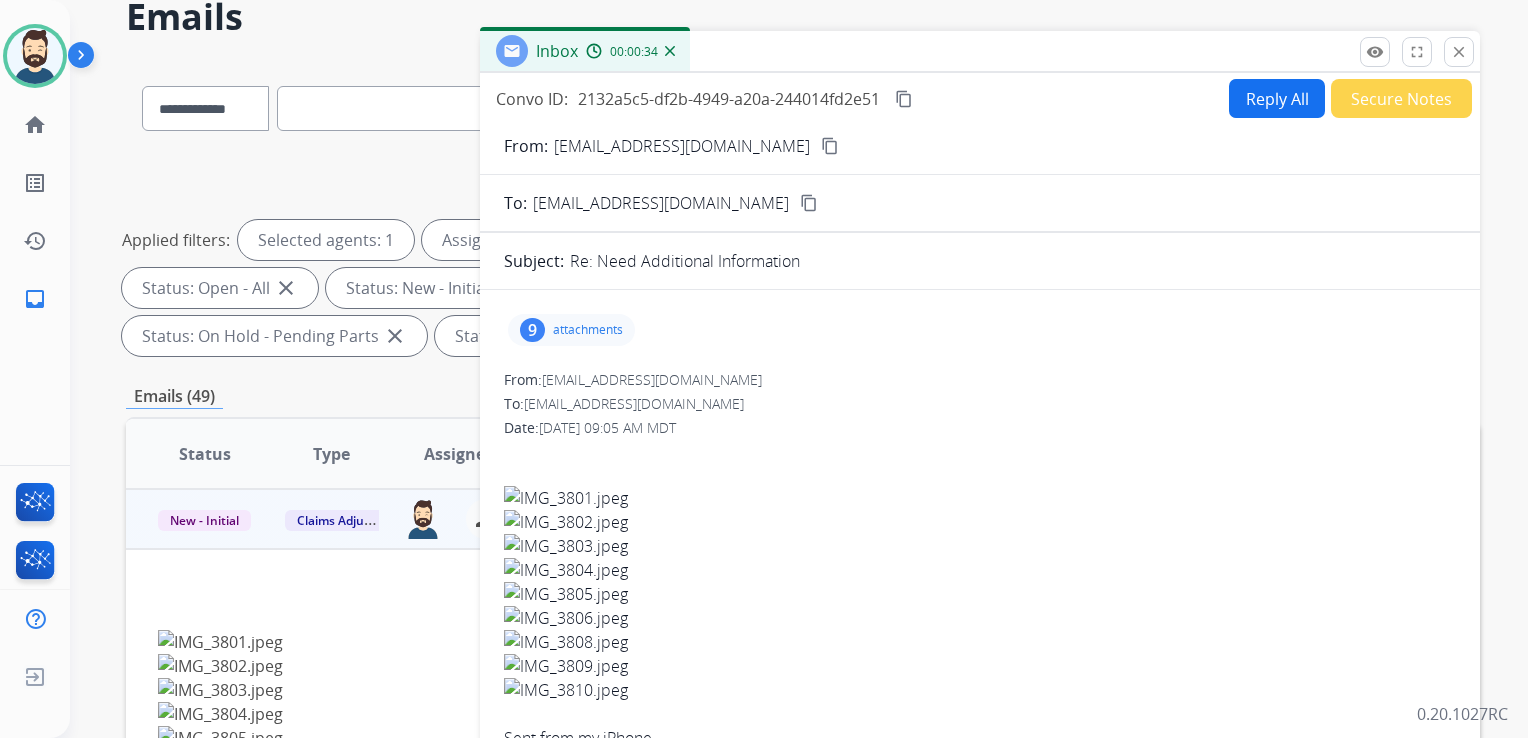 scroll, scrollTop: 0, scrollLeft: 0, axis: both 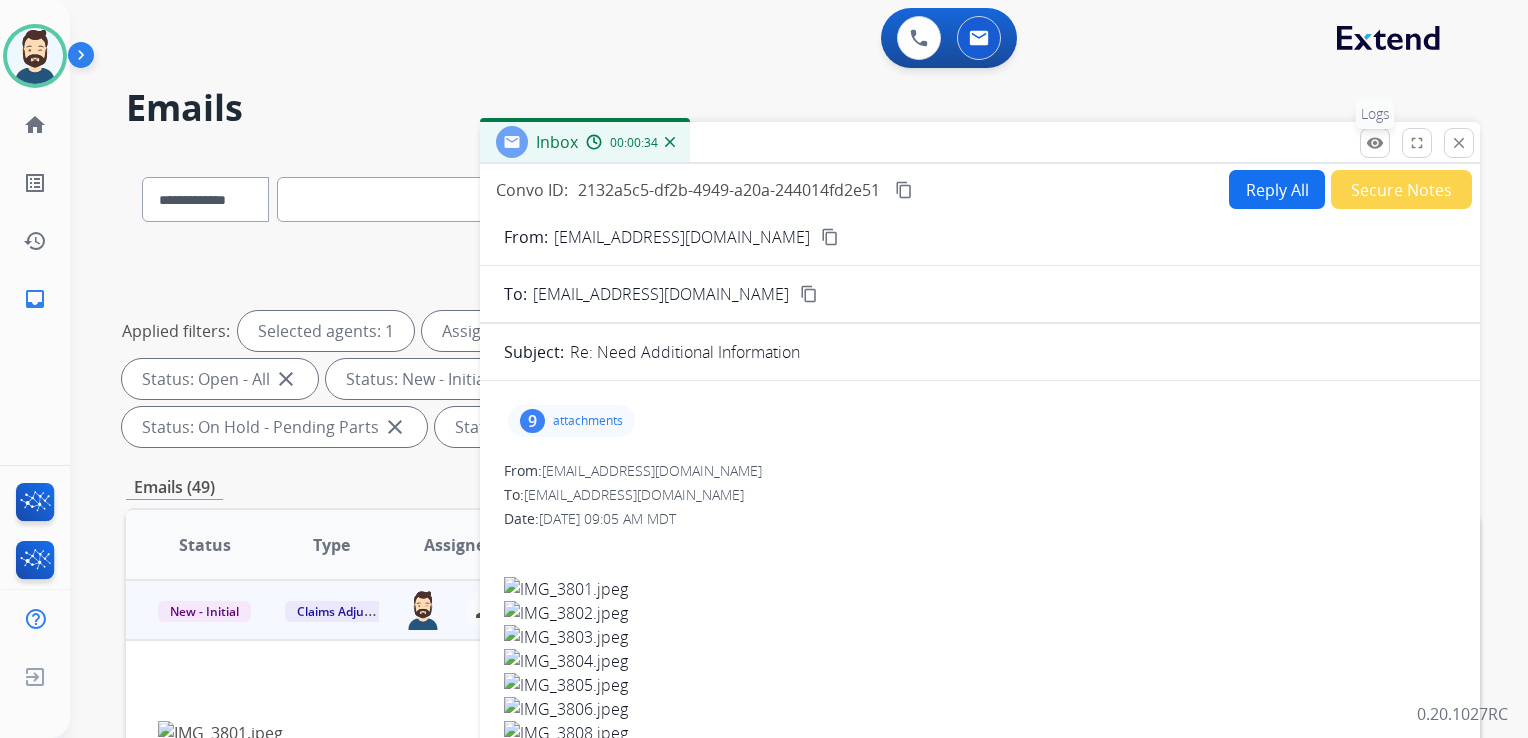 click on "remove_red_eye" at bounding box center [1375, 143] 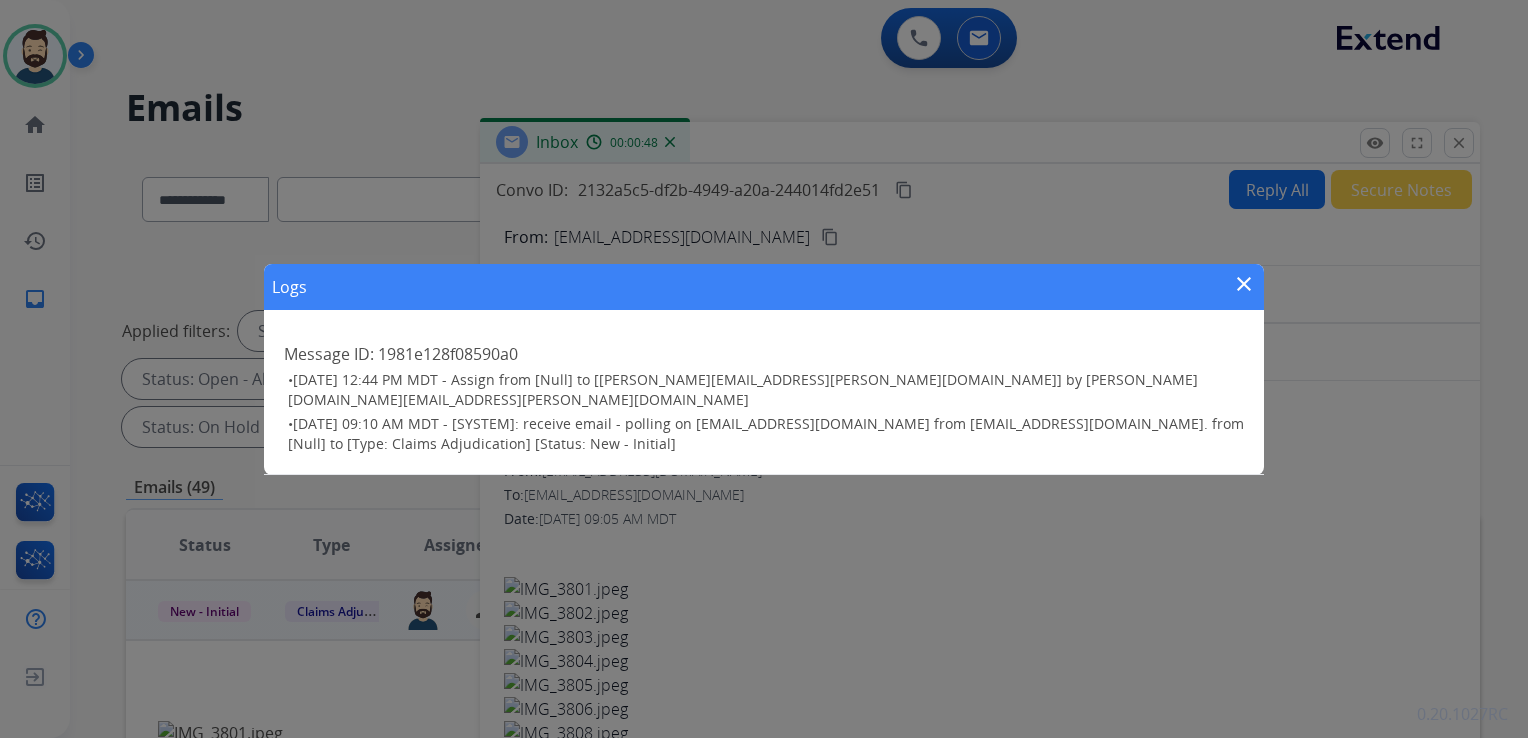 click on "close" at bounding box center (1244, 284) 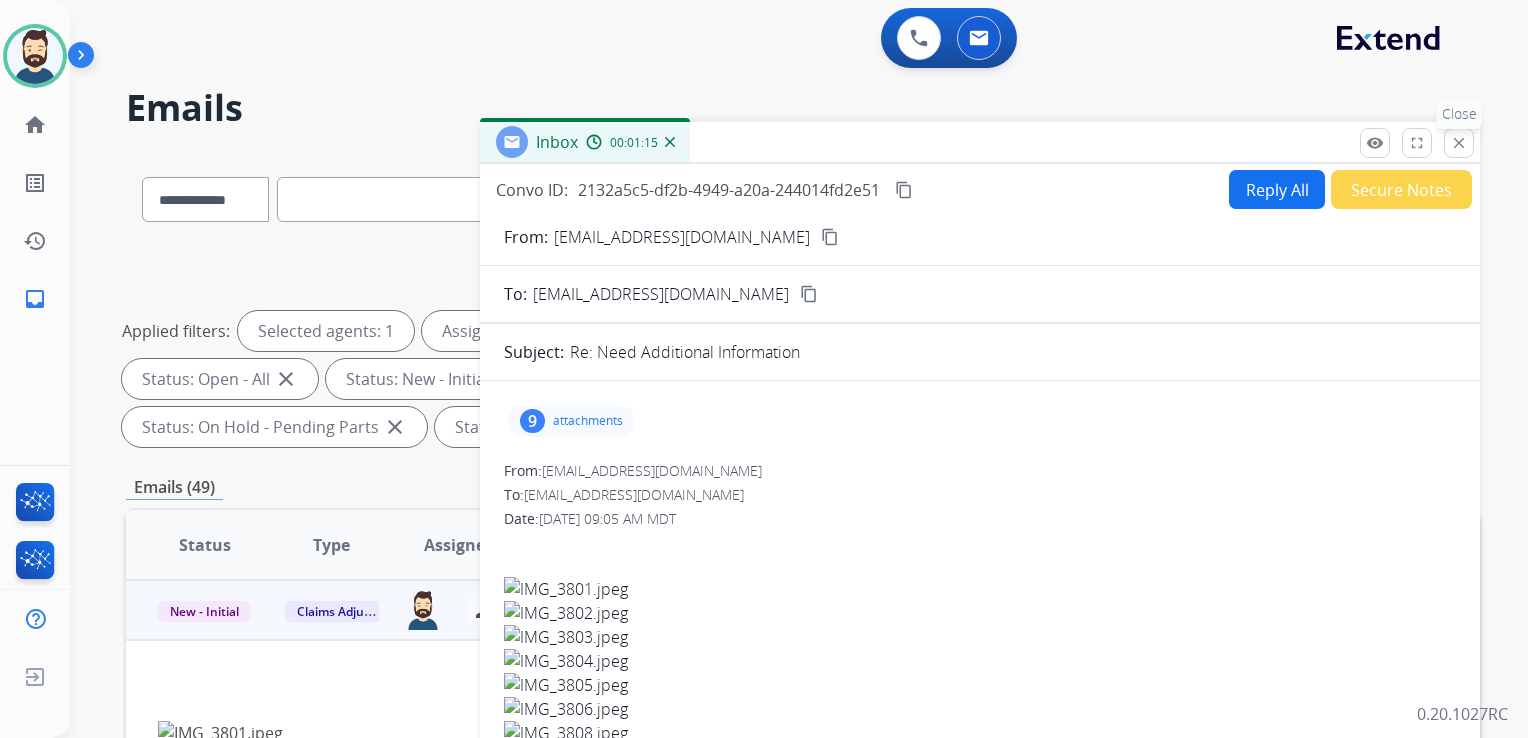 click on "close" at bounding box center (1459, 143) 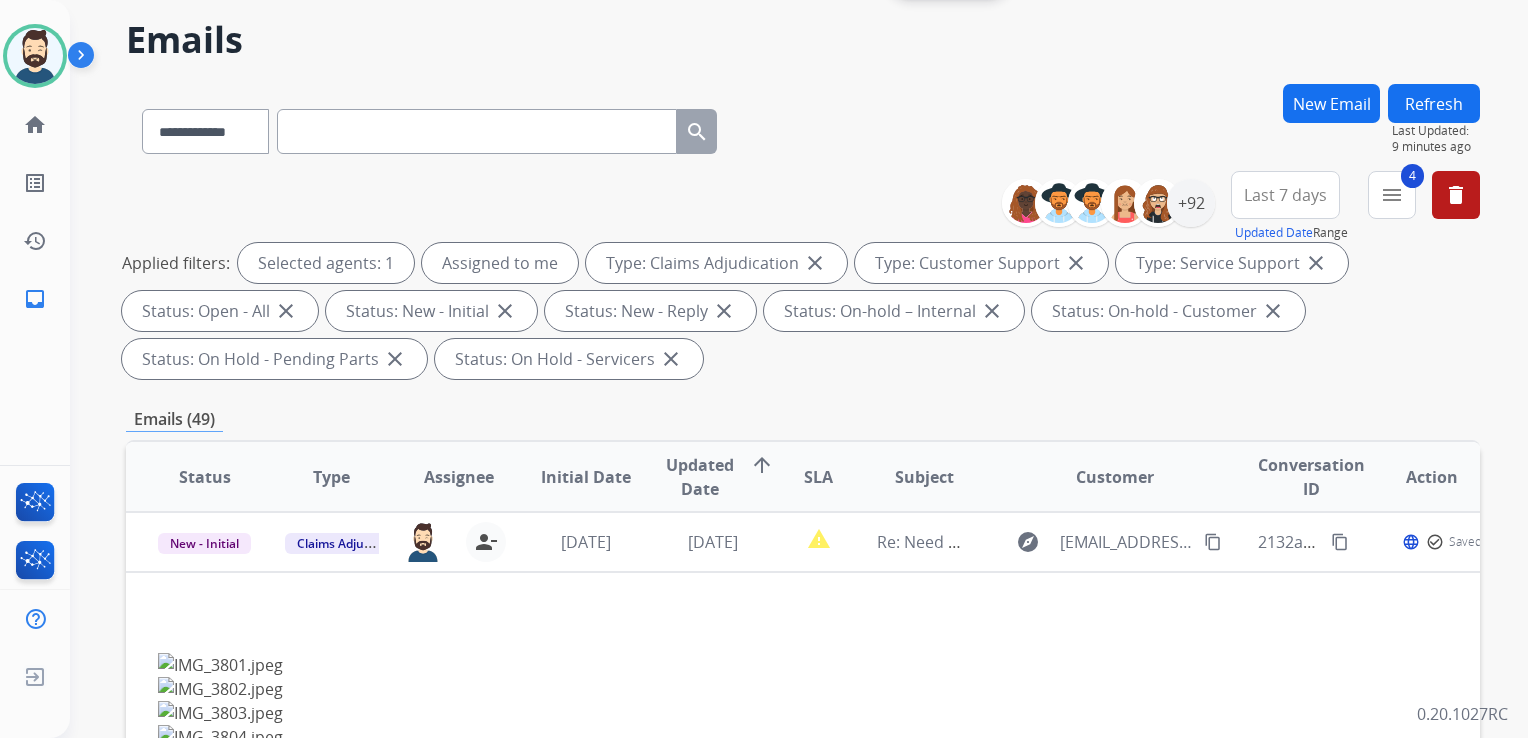 scroll, scrollTop: 100, scrollLeft: 0, axis: vertical 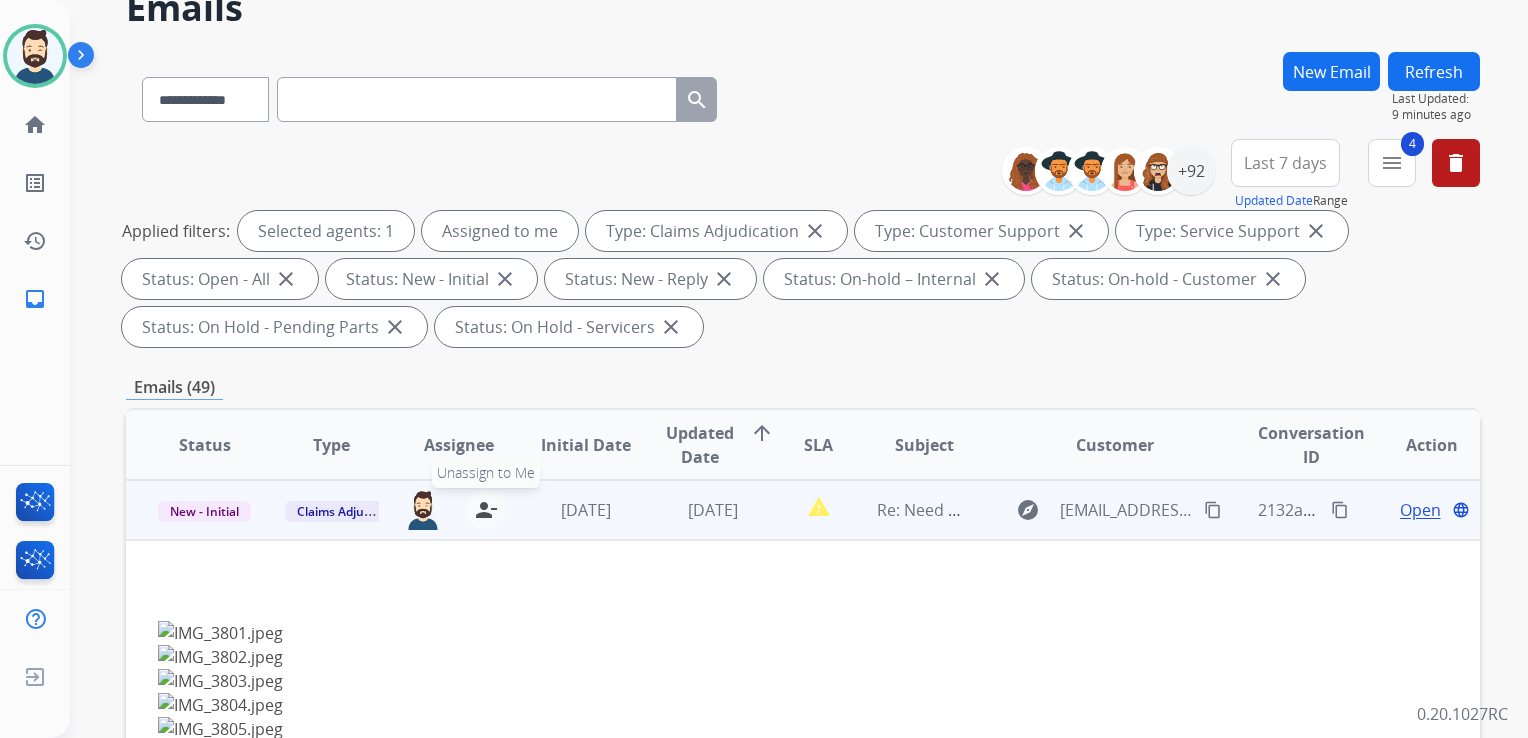 click on "person_remove" at bounding box center (486, 510) 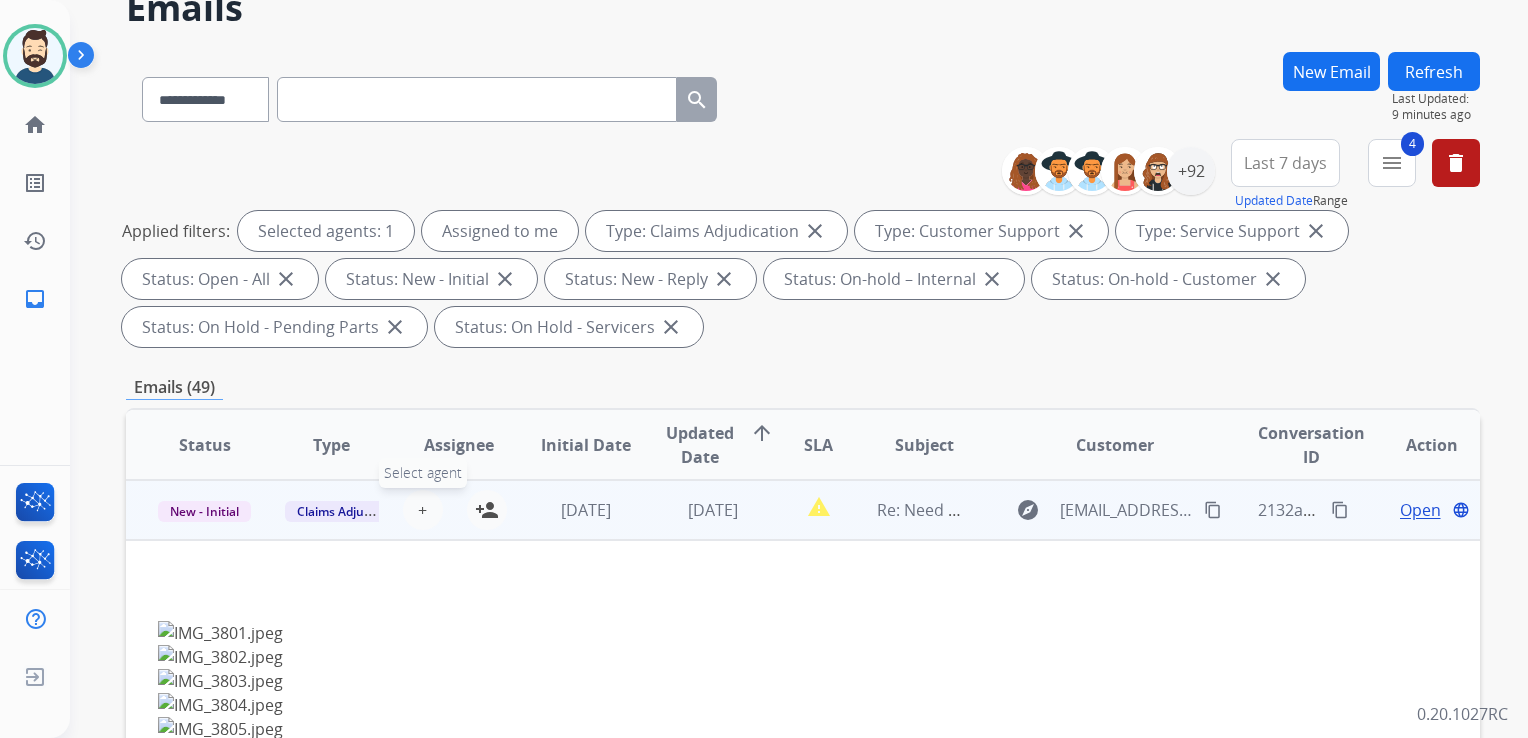 click on "+" at bounding box center (422, 510) 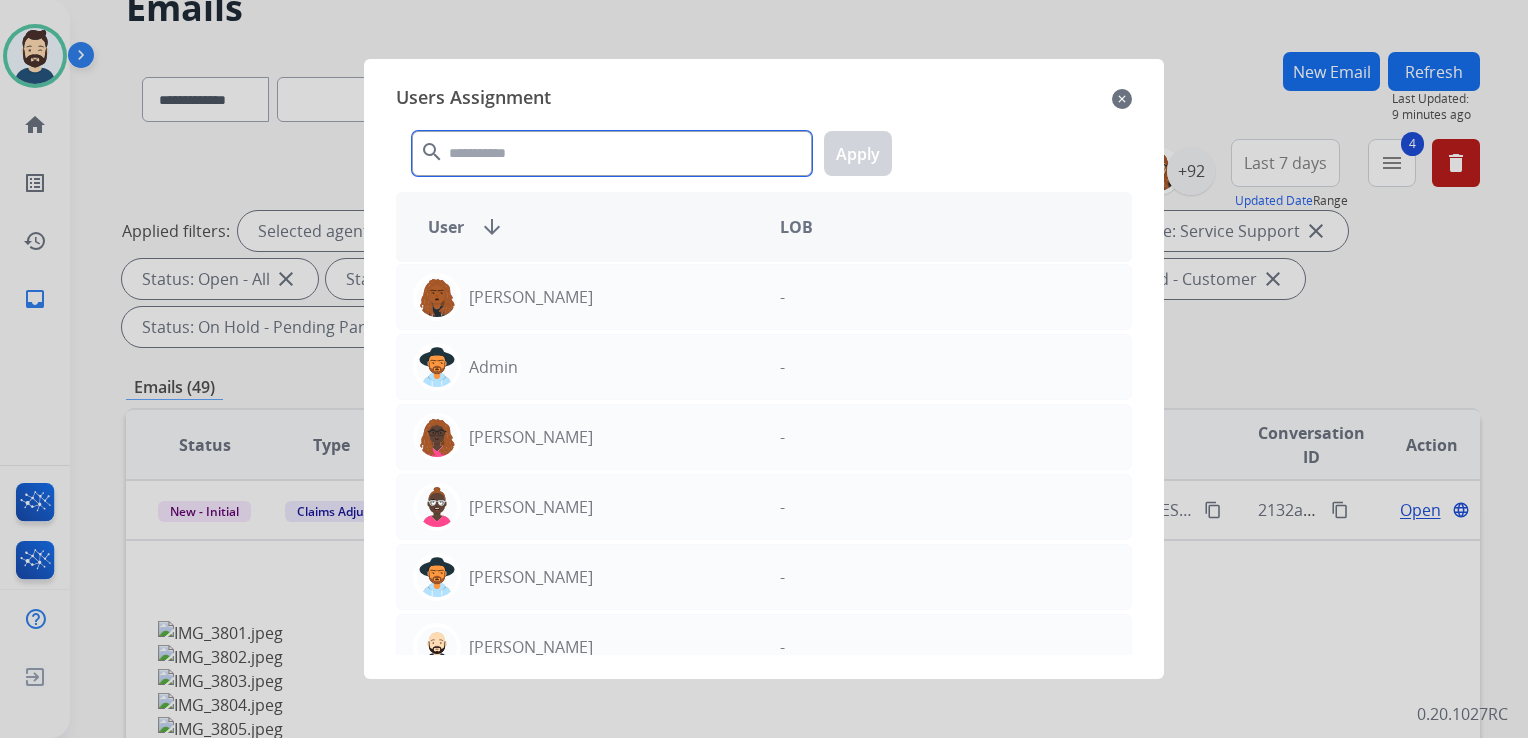 click 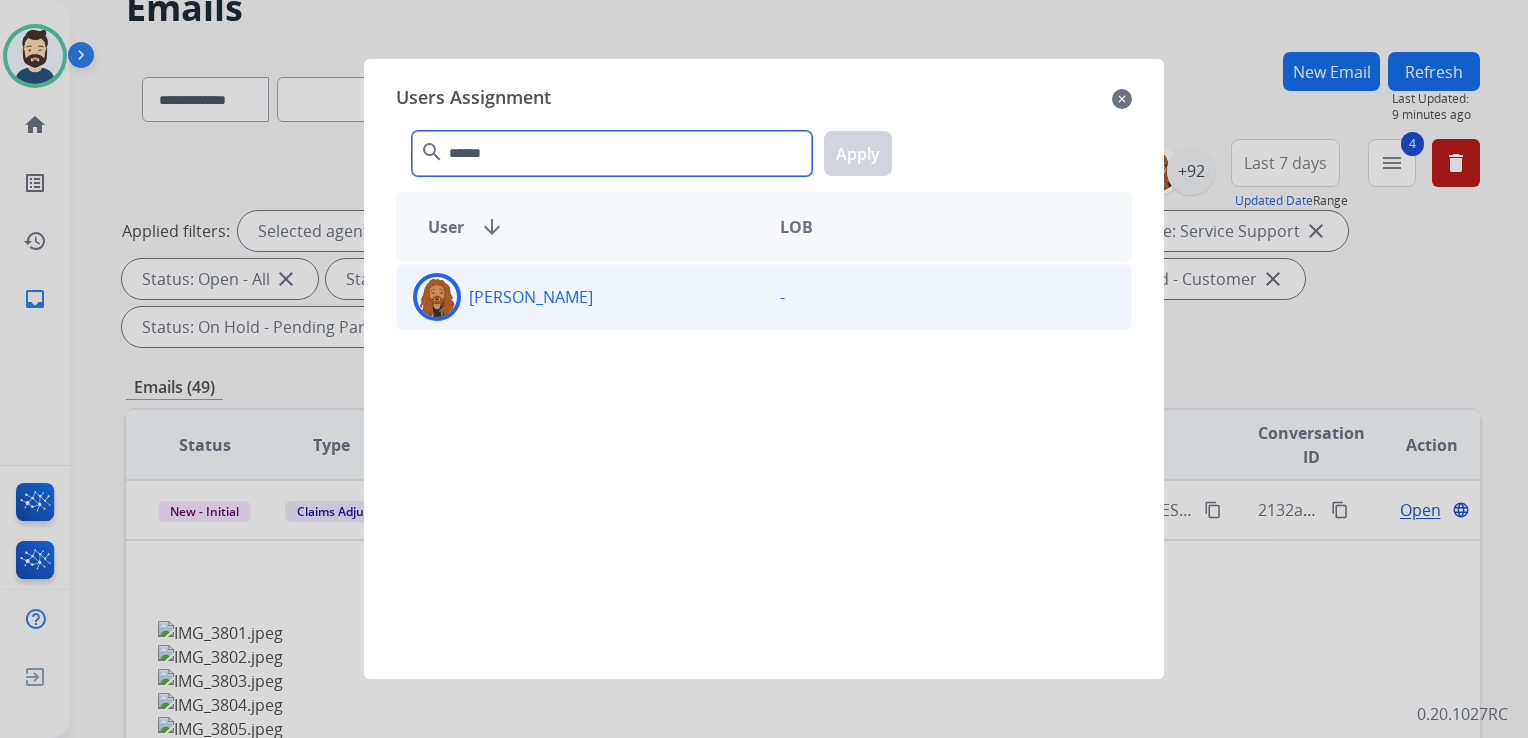 type on "******" 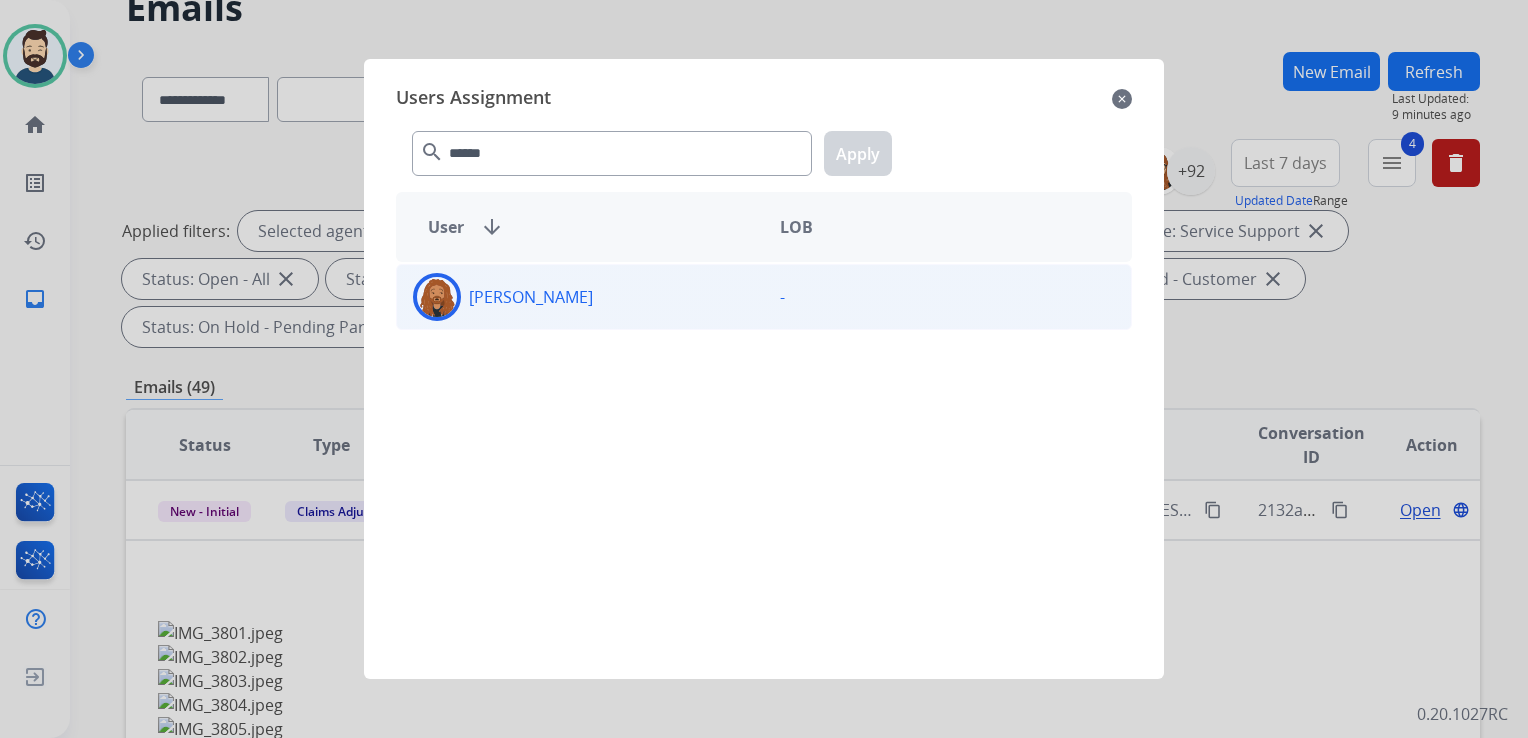 click 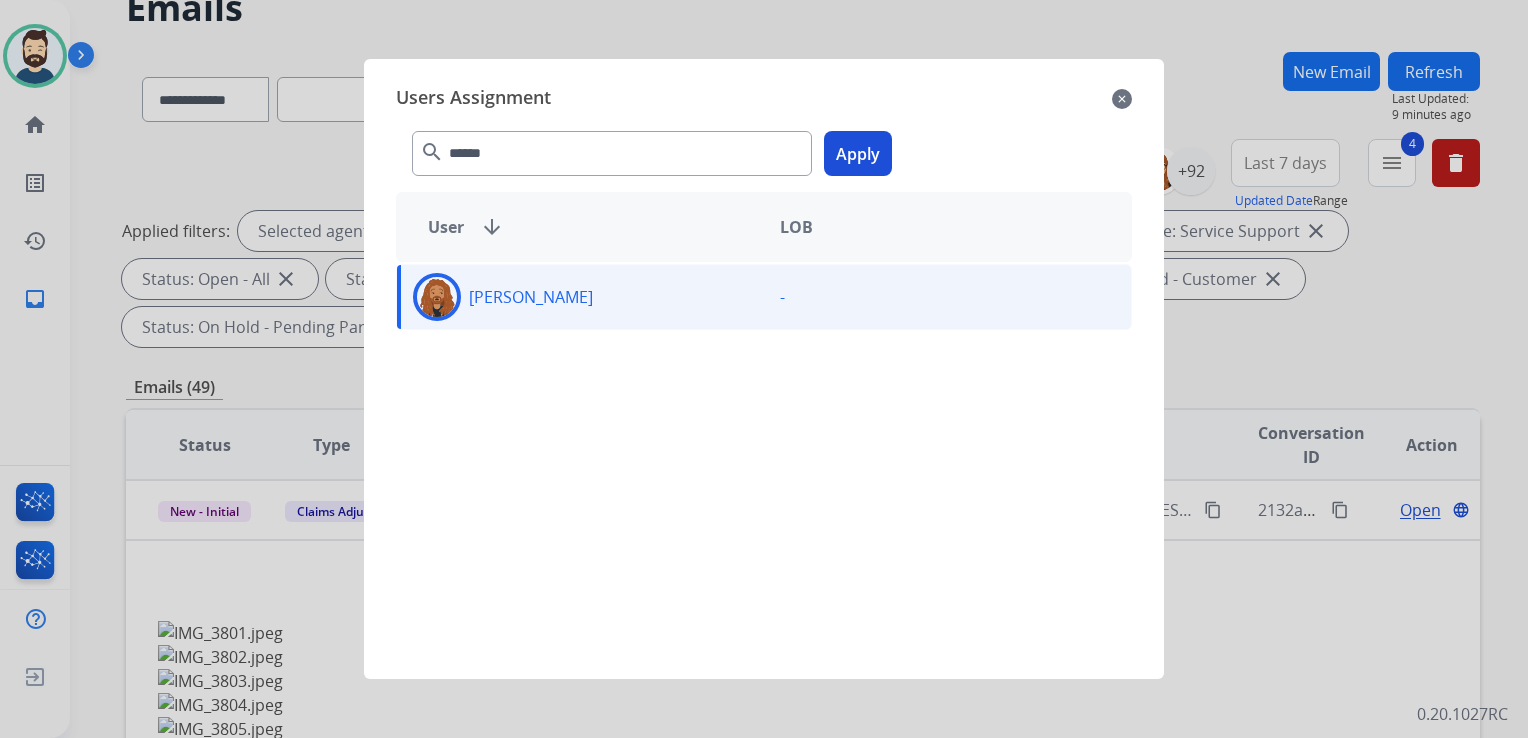 click on "Apply" 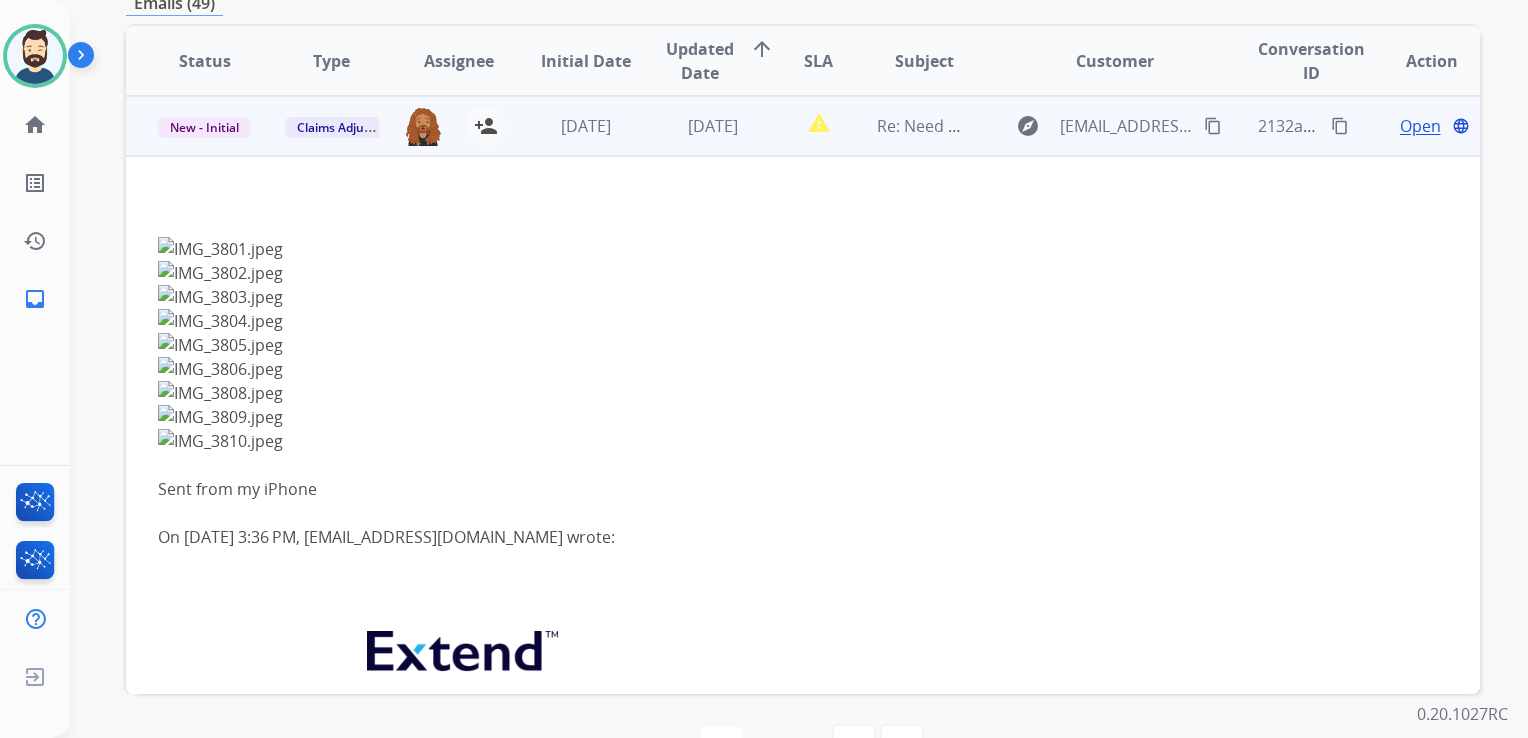 scroll, scrollTop: 500, scrollLeft: 0, axis: vertical 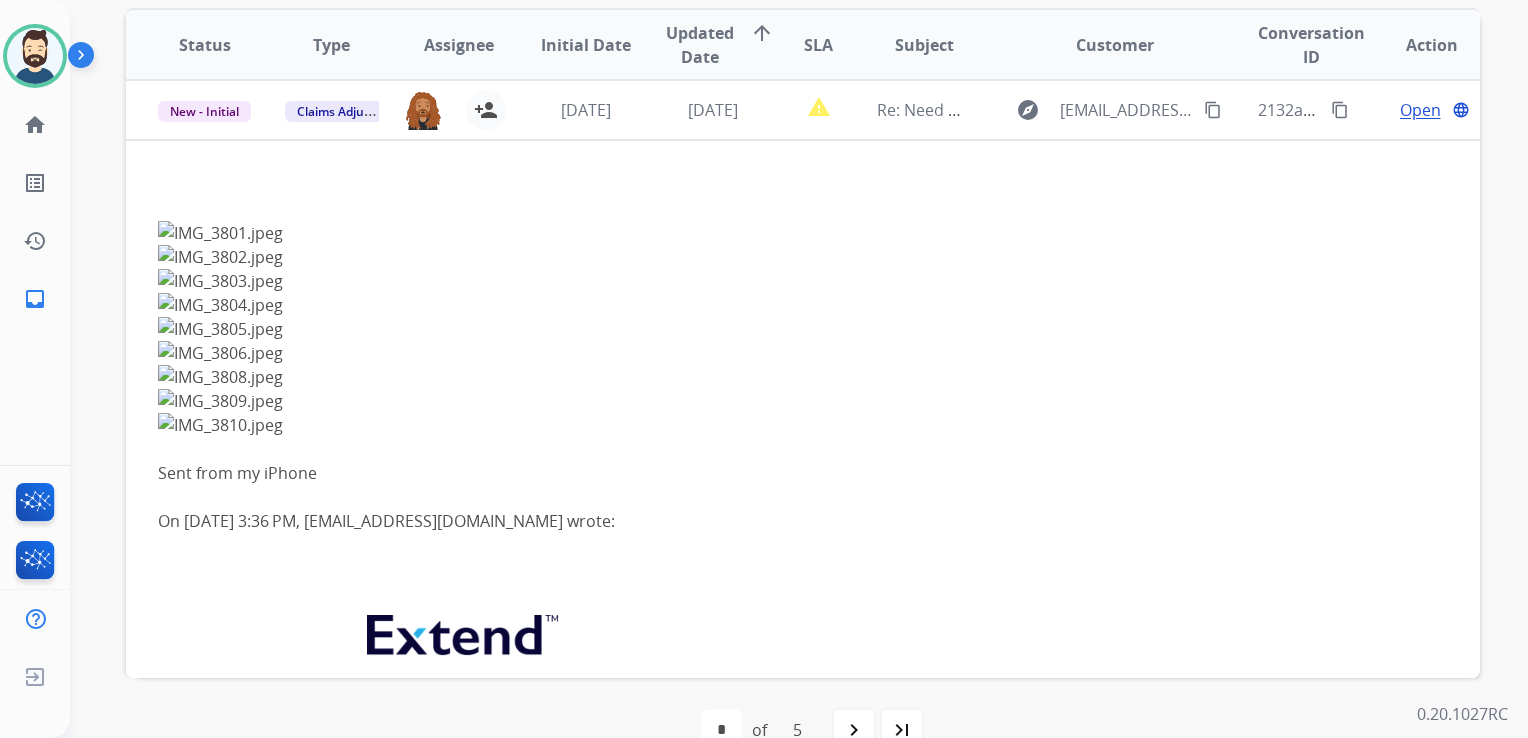 drag, startPoint x: 652, startPoint y: 131, endPoint x: 703, endPoint y: 236, distance: 116.73046 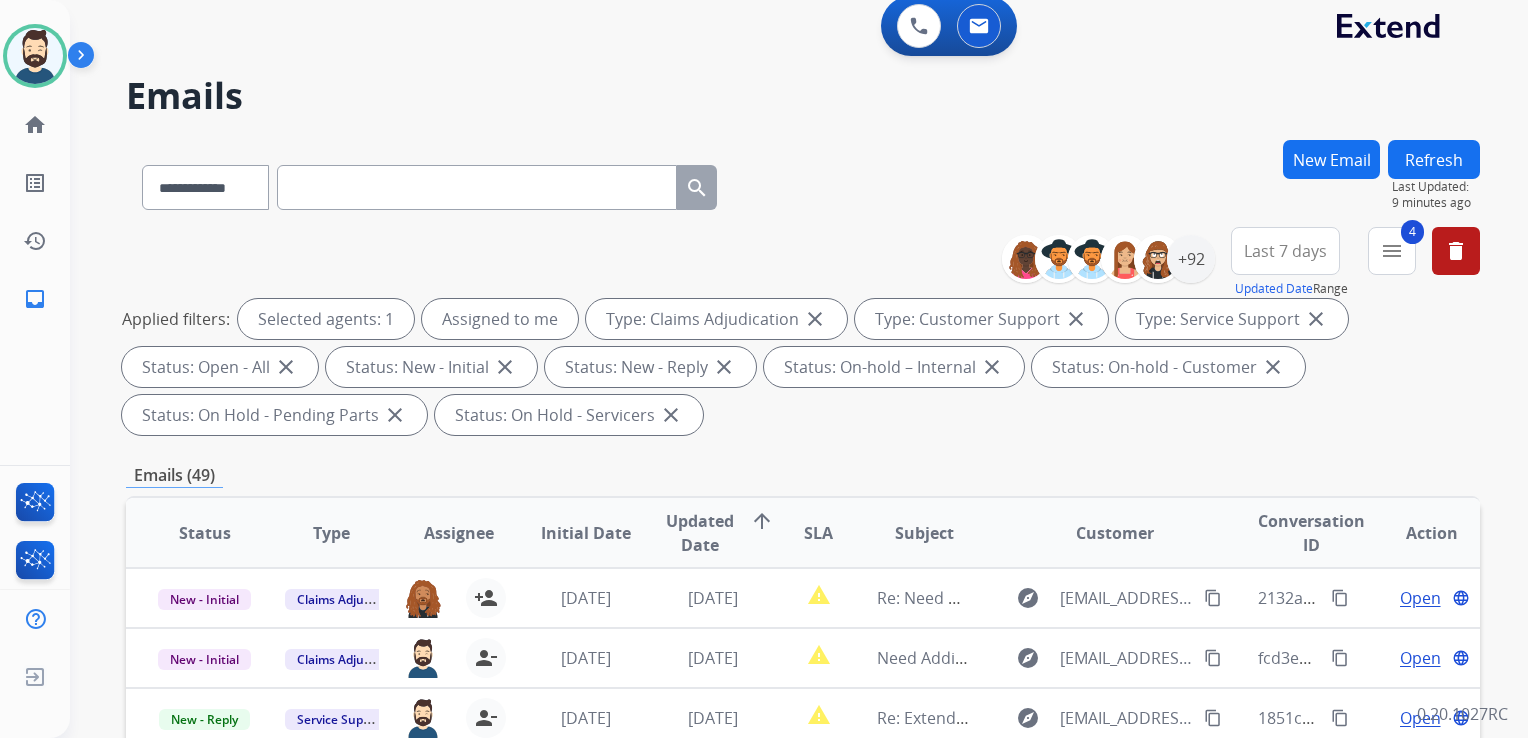 scroll, scrollTop: 0, scrollLeft: 0, axis: both 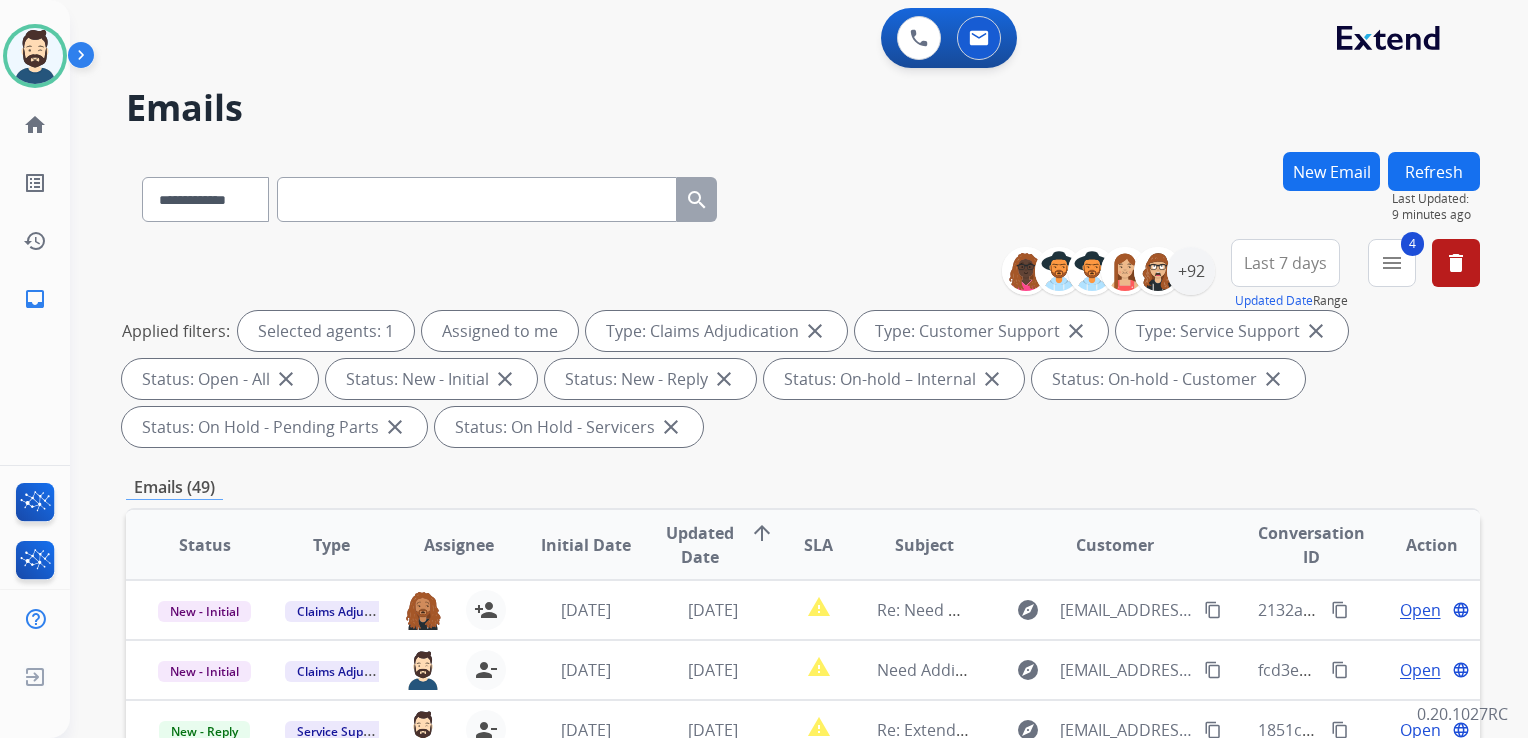 click on "Refresh" at bounding box center [1434, 171] 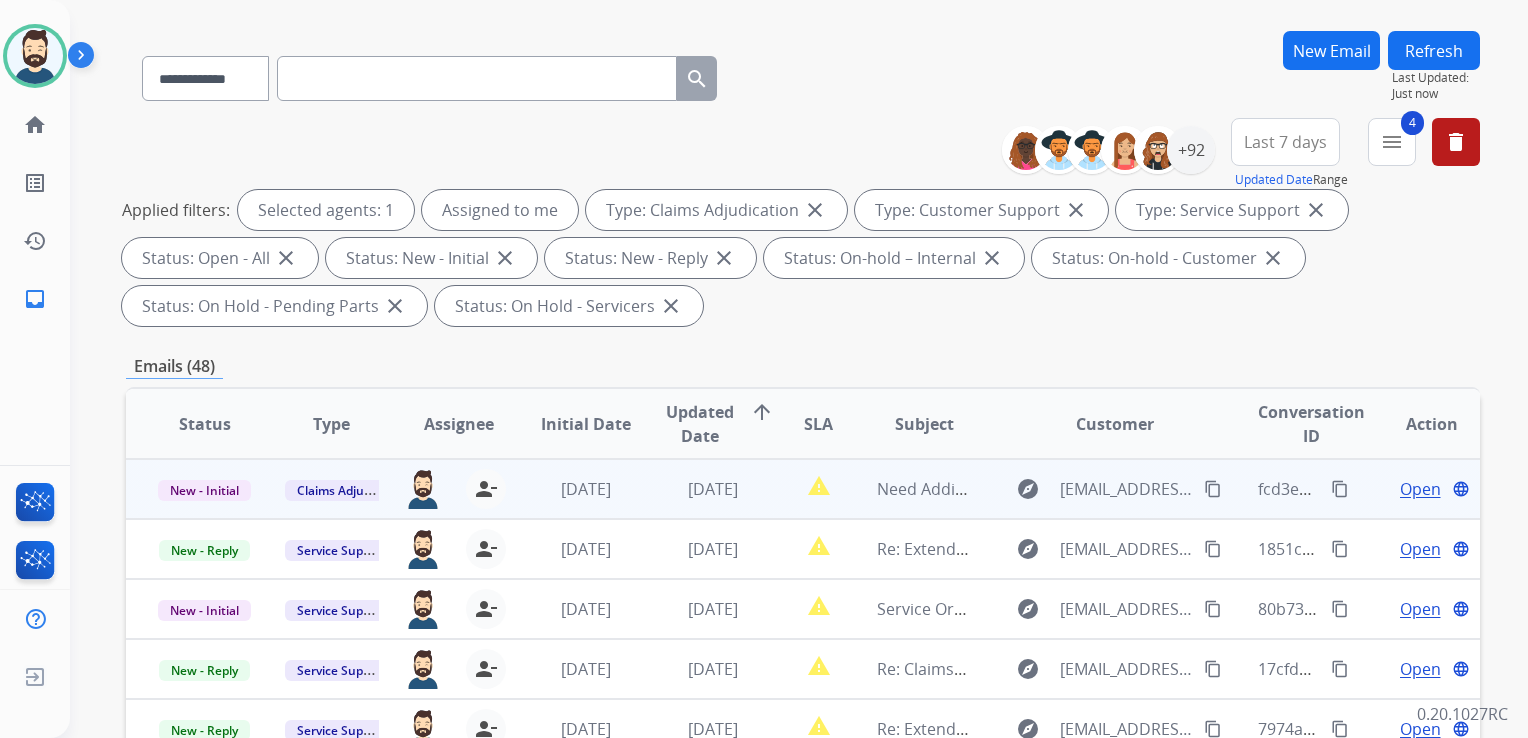 scroll, scrollTop: 300, scrollLeft: 0, axis: vertical 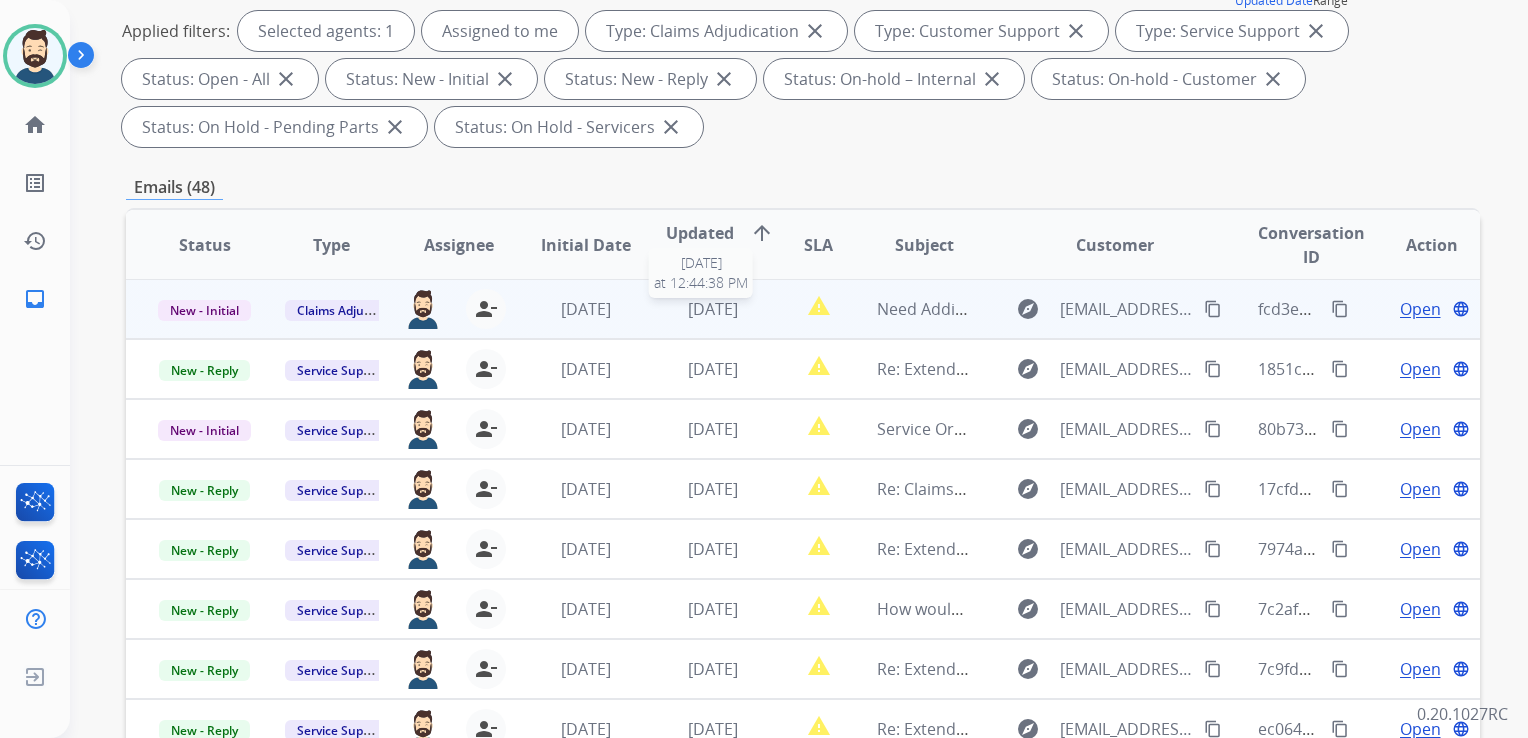 click on "3 days ago" at bounding box center [713, 309] 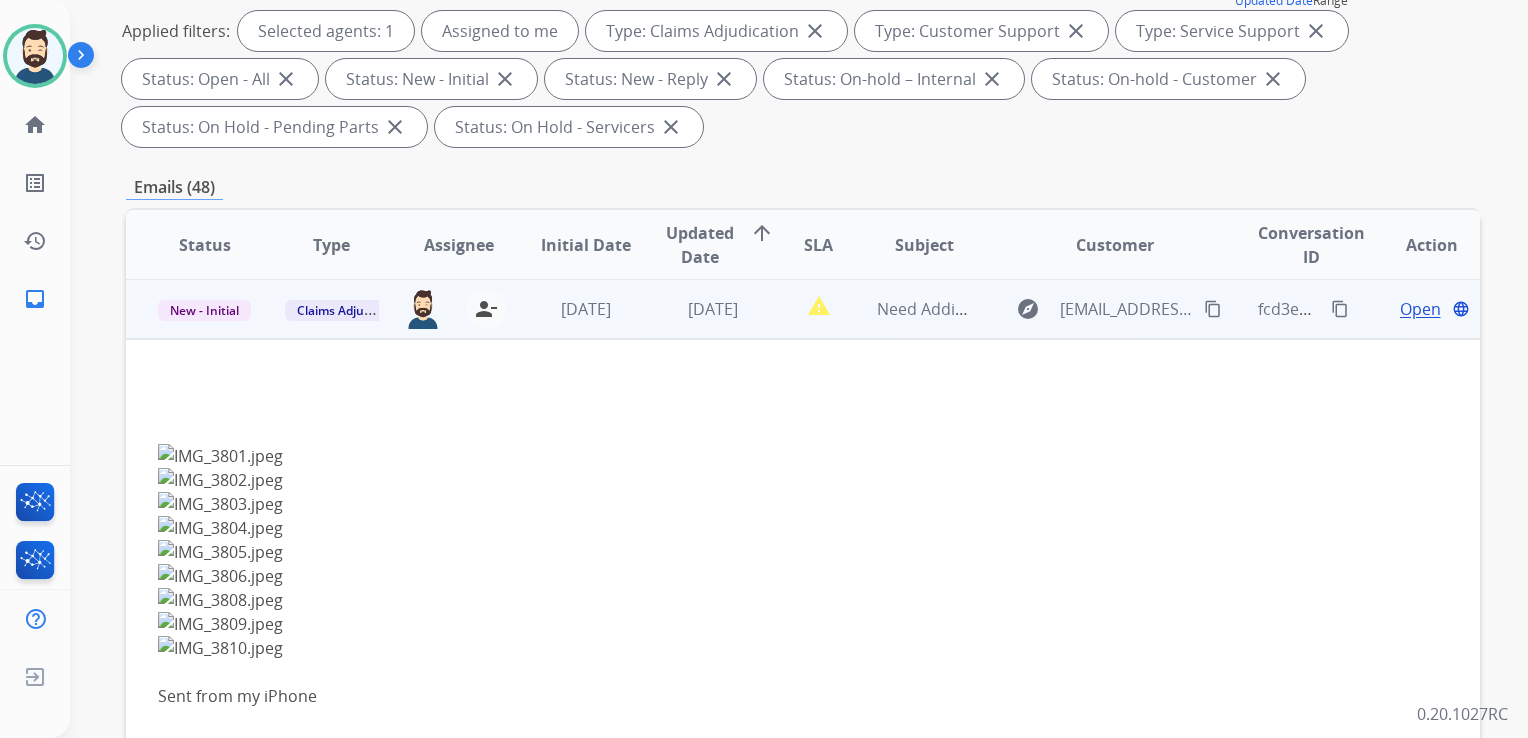 scroll, scrollTop: 0, scrollLeft: 0, axis: both 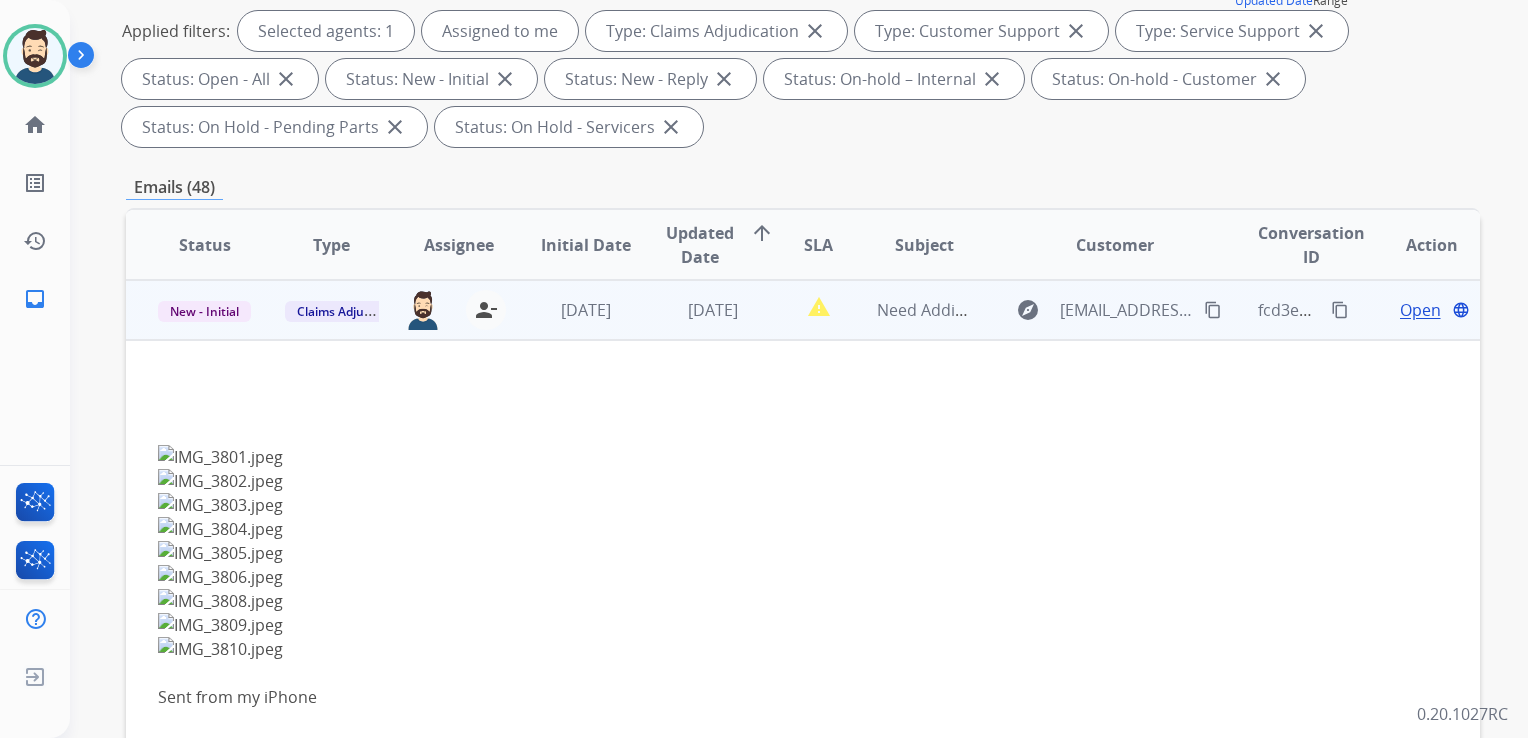 click on "Open" at bounding box center [1420, 310] 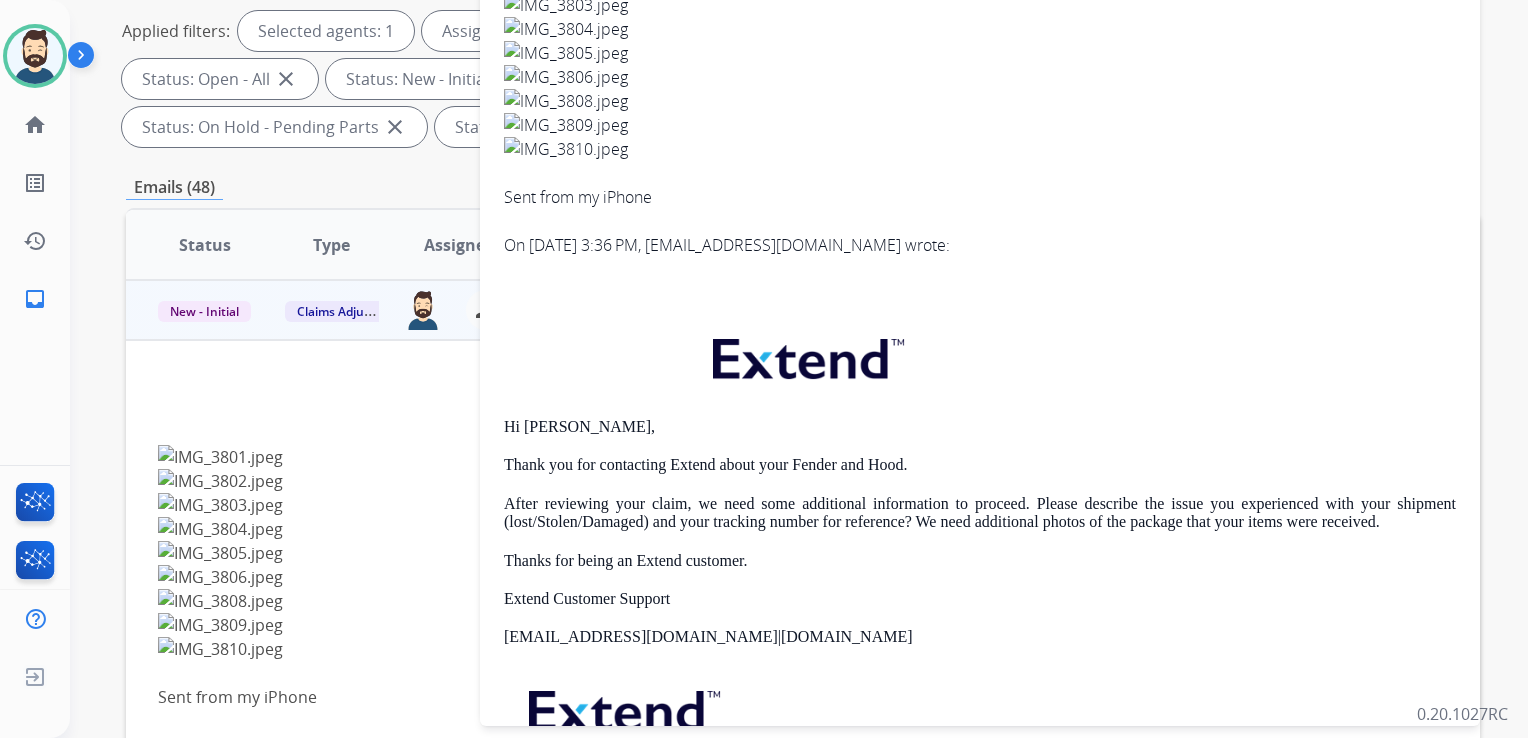 scroll, scrollTop: 0, scrollLeft: 0, axis: both 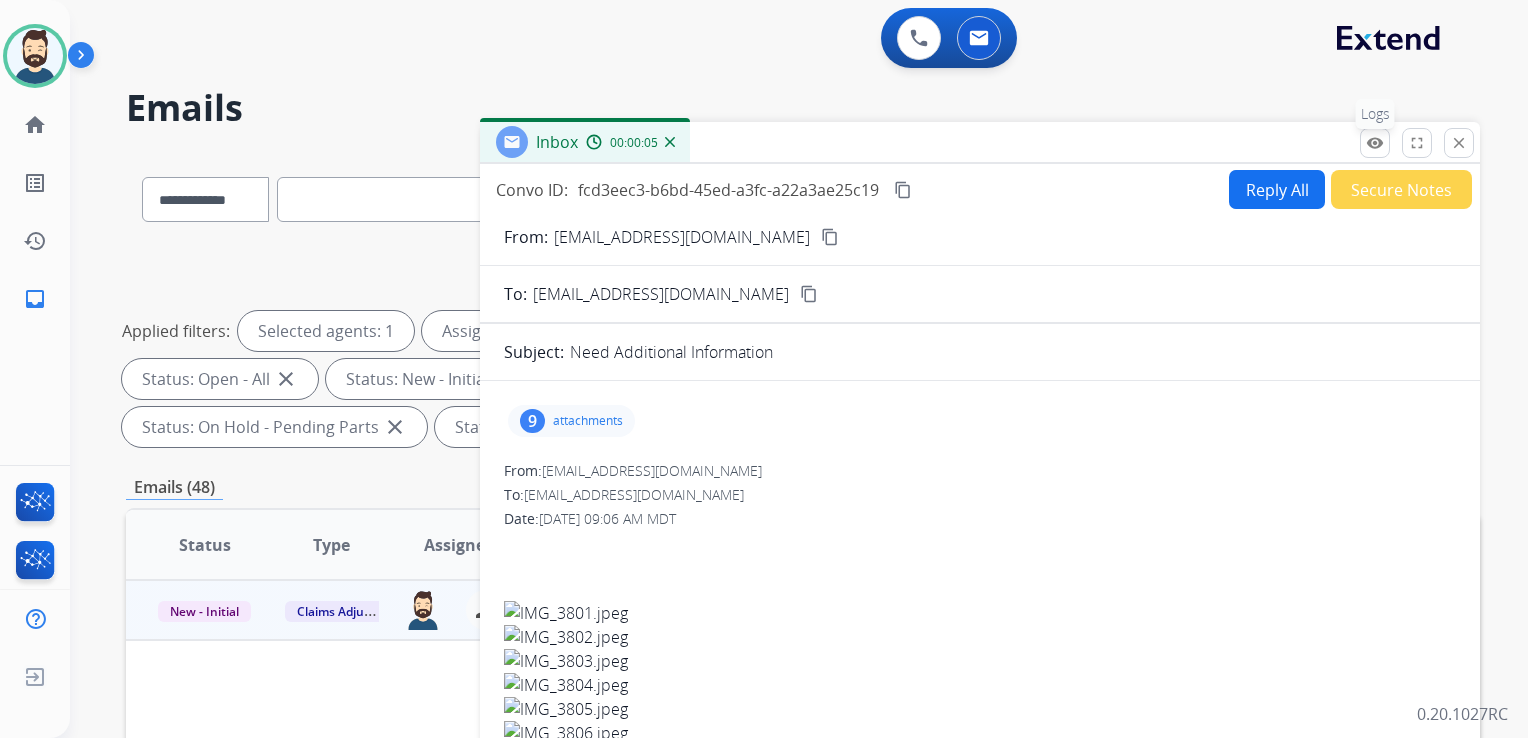 click on "remove_red_eye Logs" at bounding box center (1375, 143) 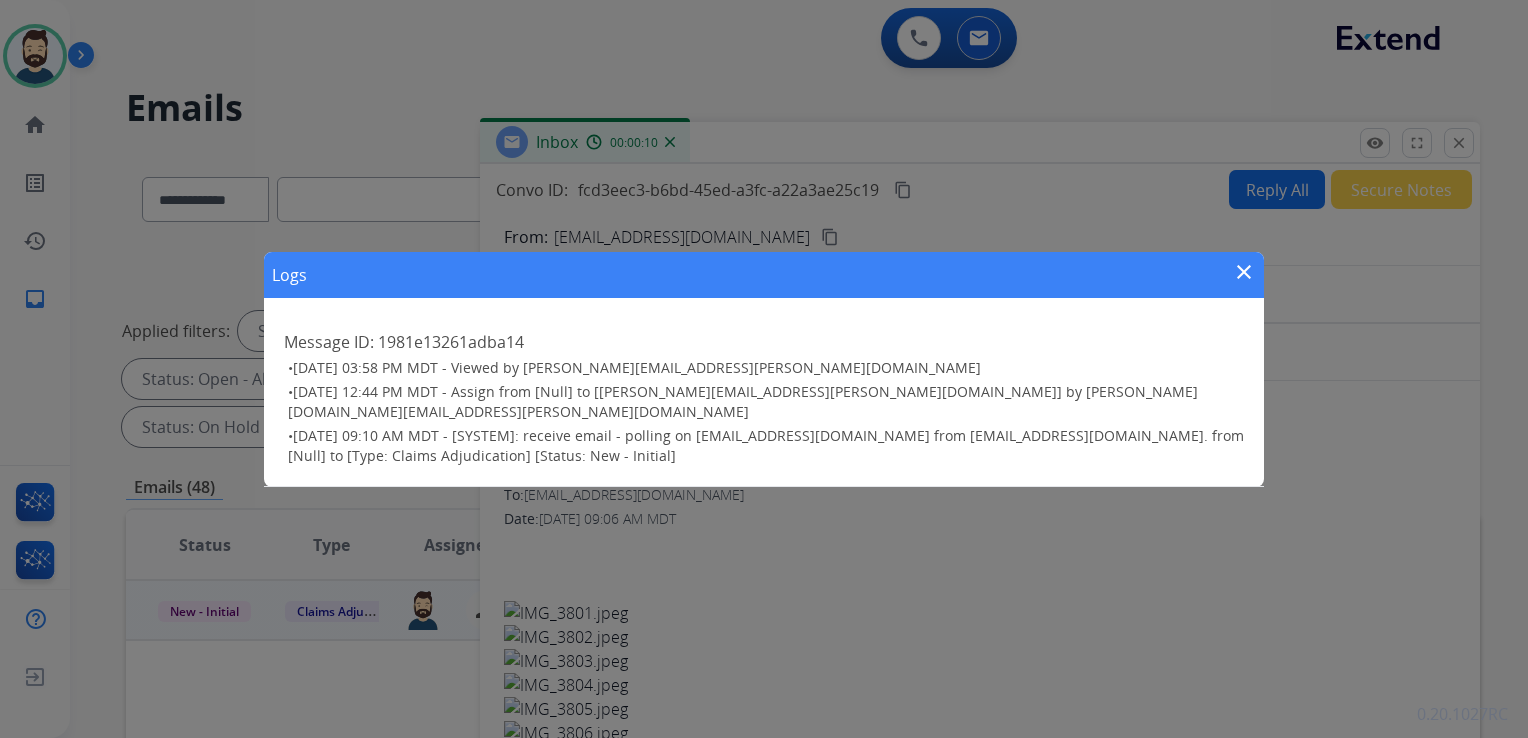 click on "close" at bounding box center (1244, 272) 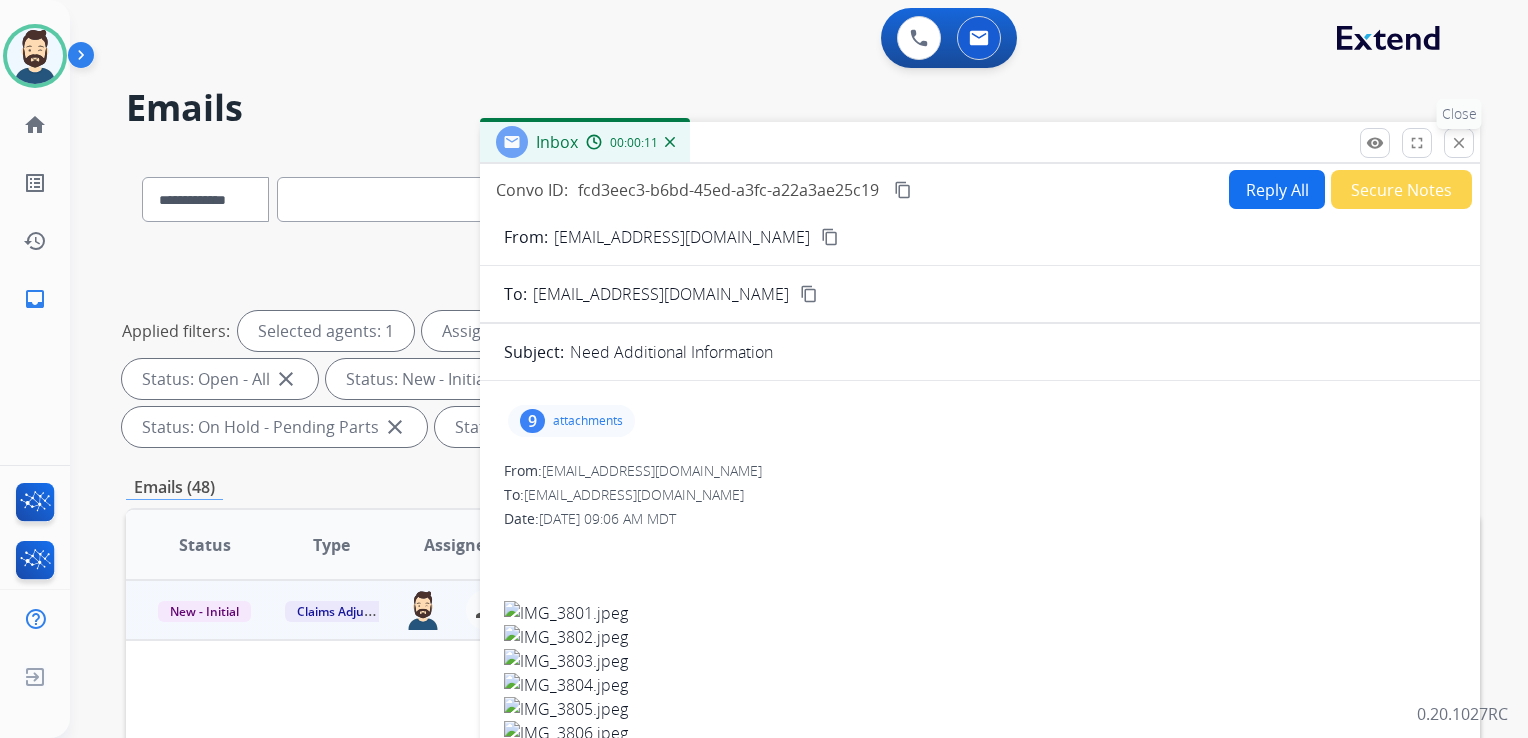 click on "close" at bounding box center [1459, 143] 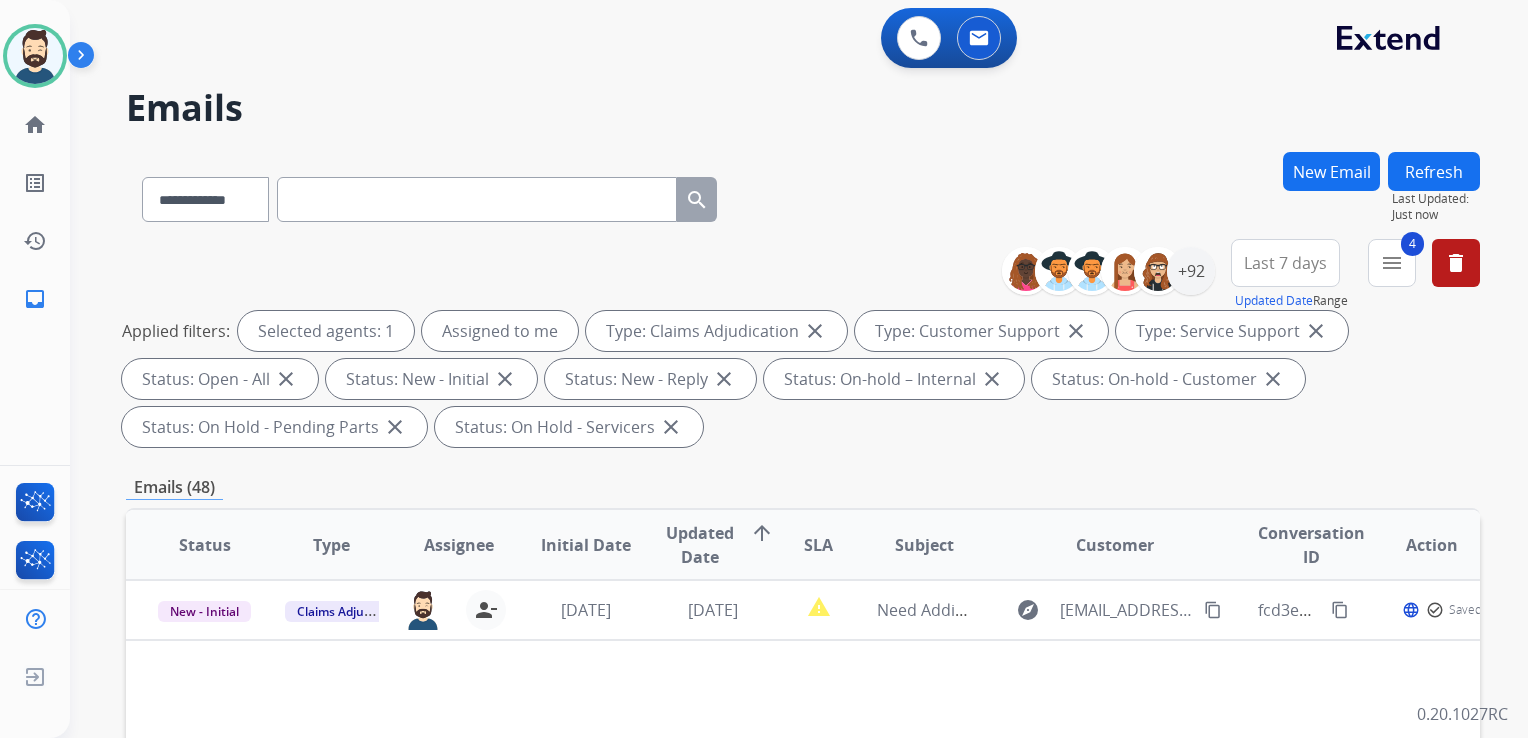 click on "Refresh" at bounding box center (1434, 171) 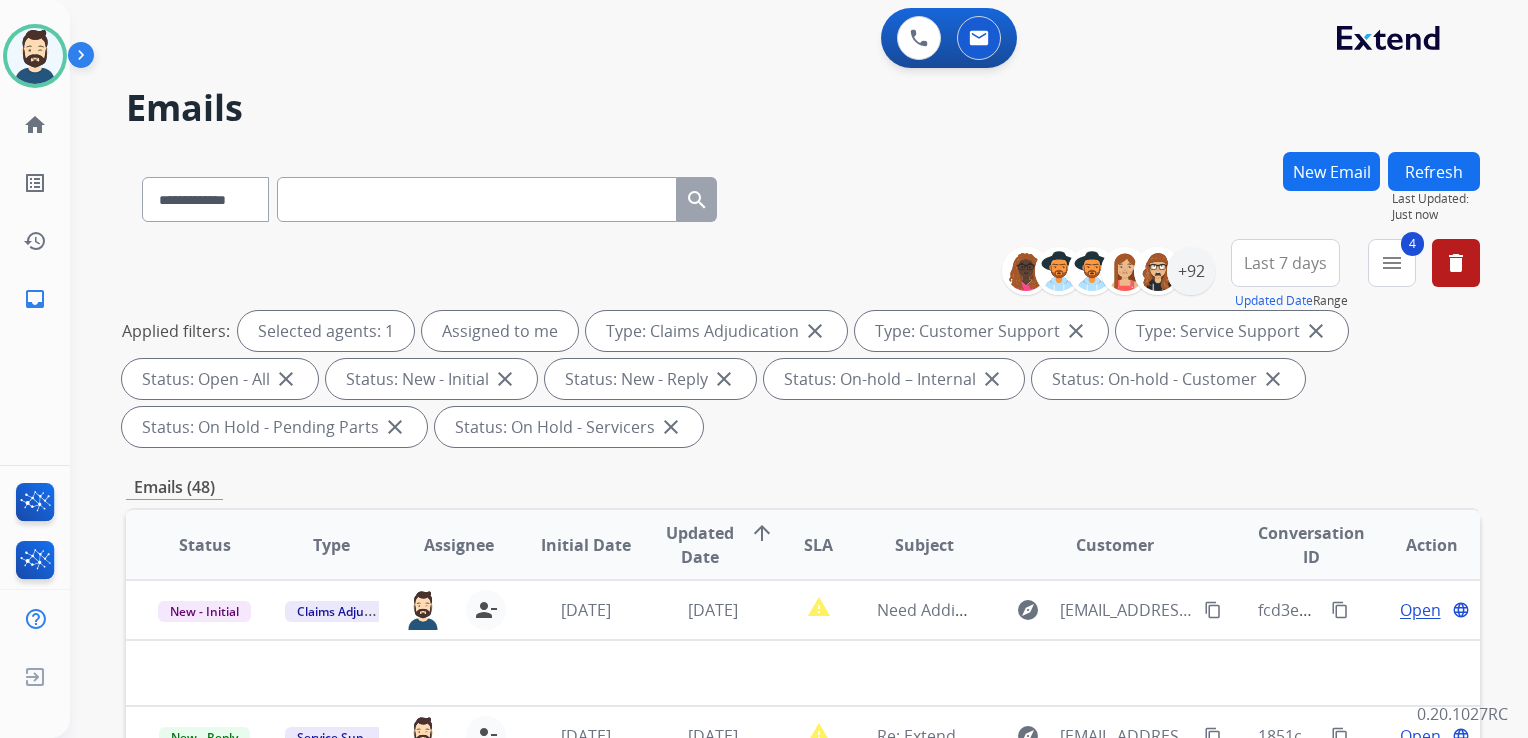 scroll, scrollTop: 200, scrollLeft: 0, axis: vertical 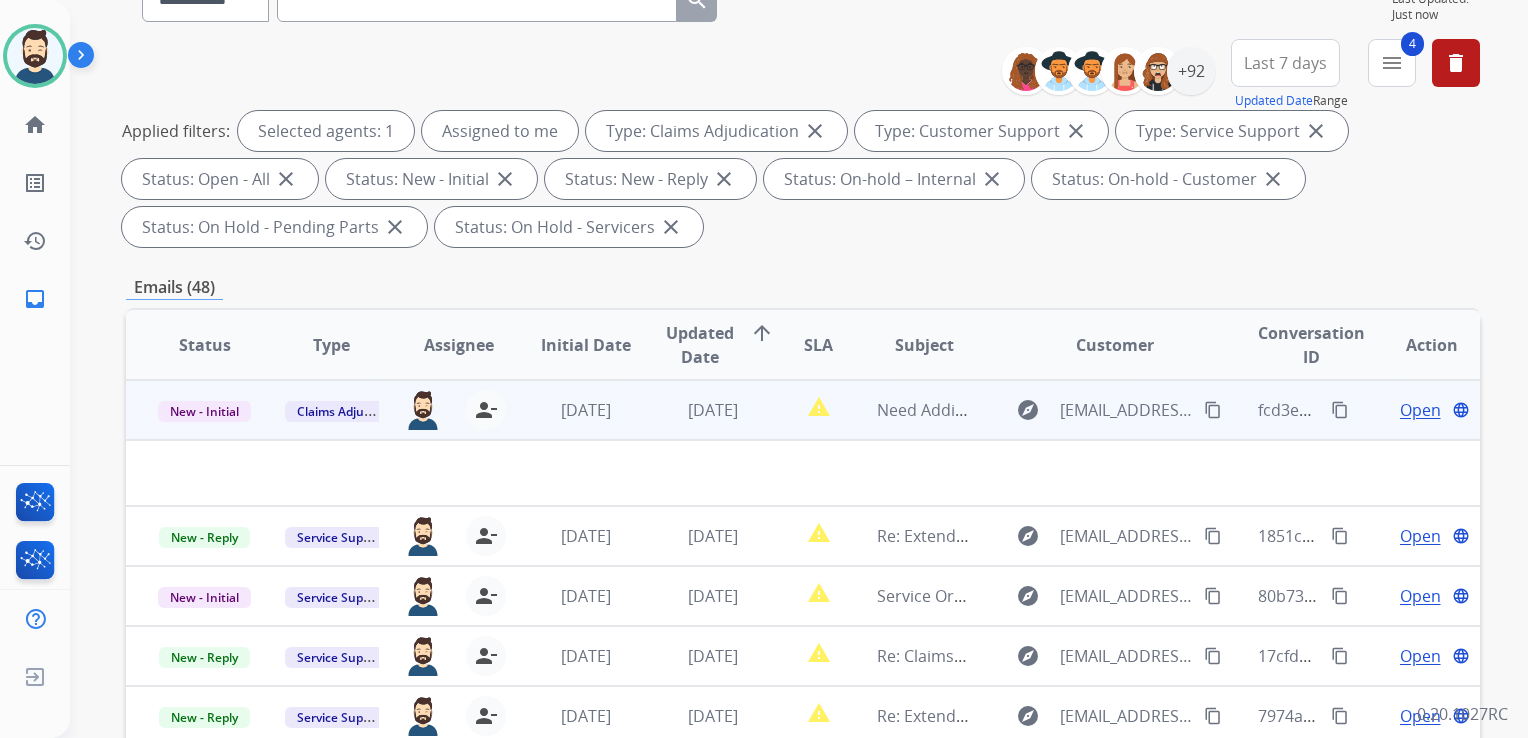 click on "3 days ago" at bounding box center [697, 410] 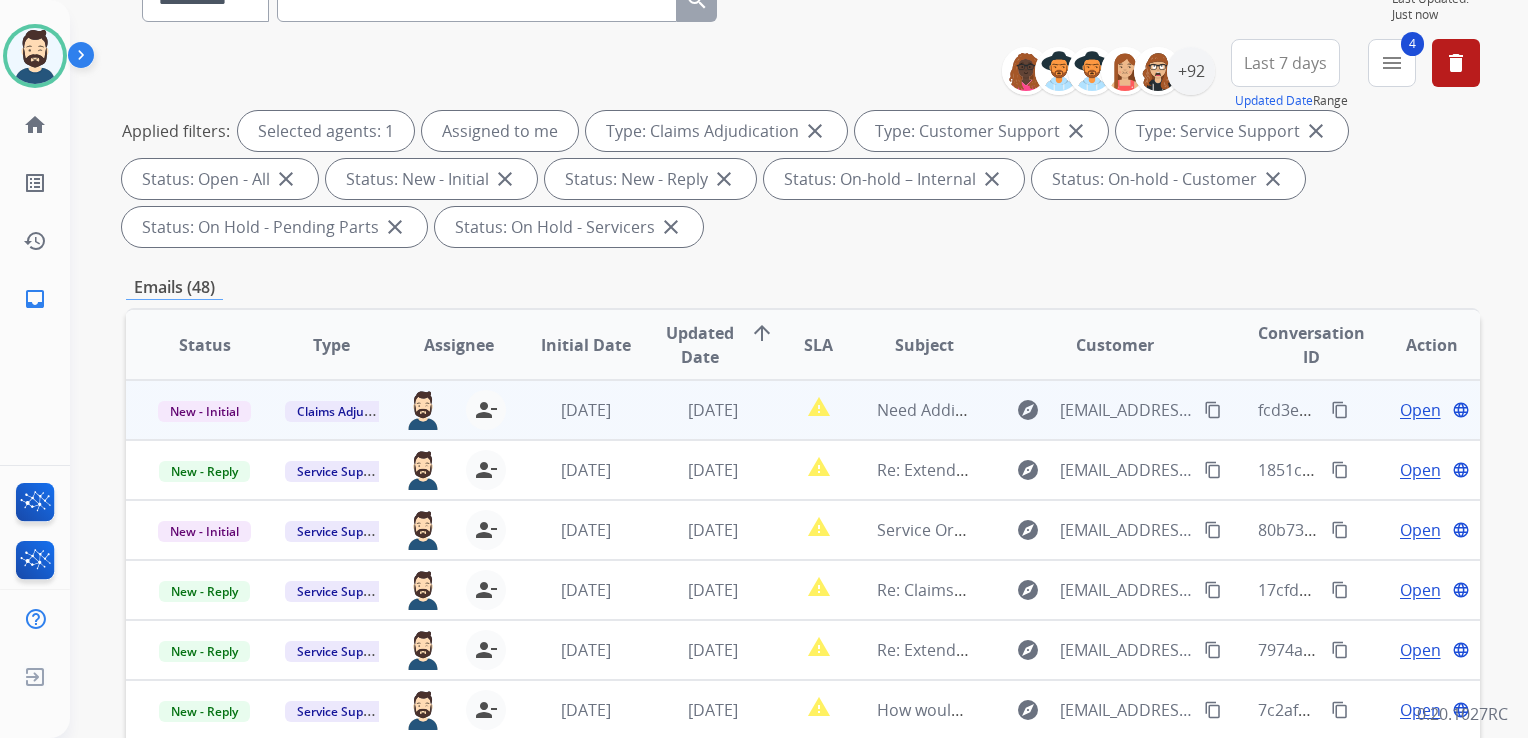 click on "3 days ago" at bounding box center [697, 410] 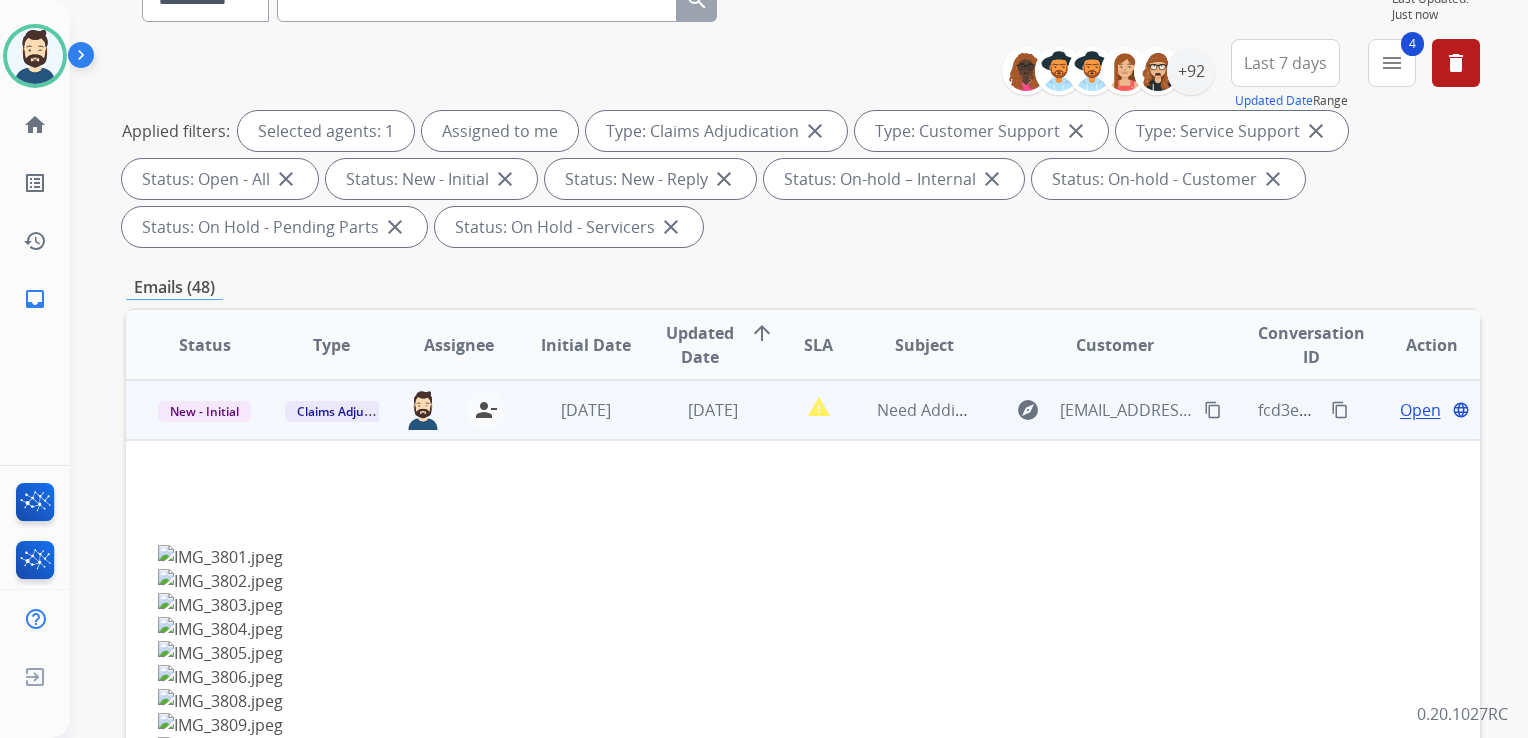 click on "Open" at bounding box center [1420, 410] 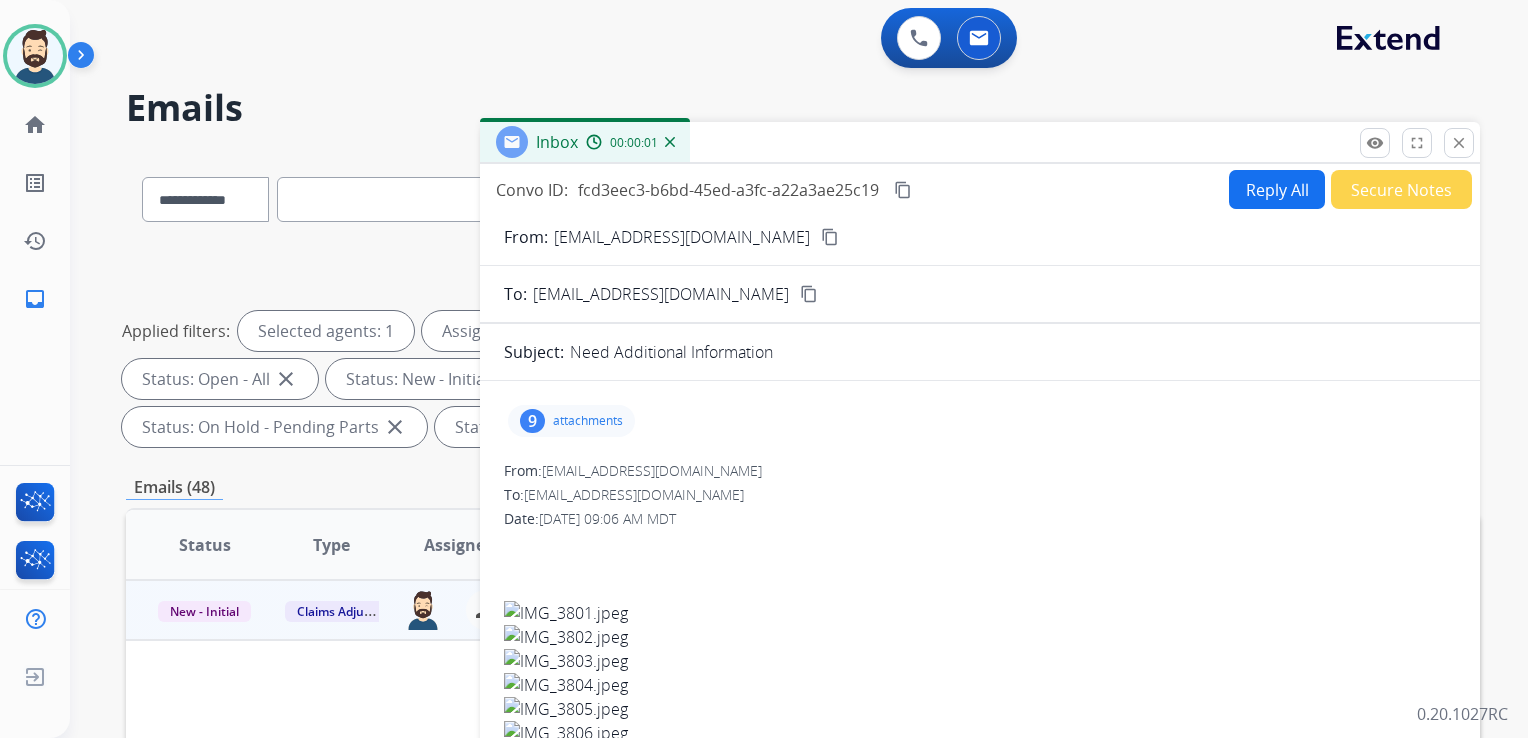 scroll, scrollTop: 0, scrollLeft: 0, axis: both 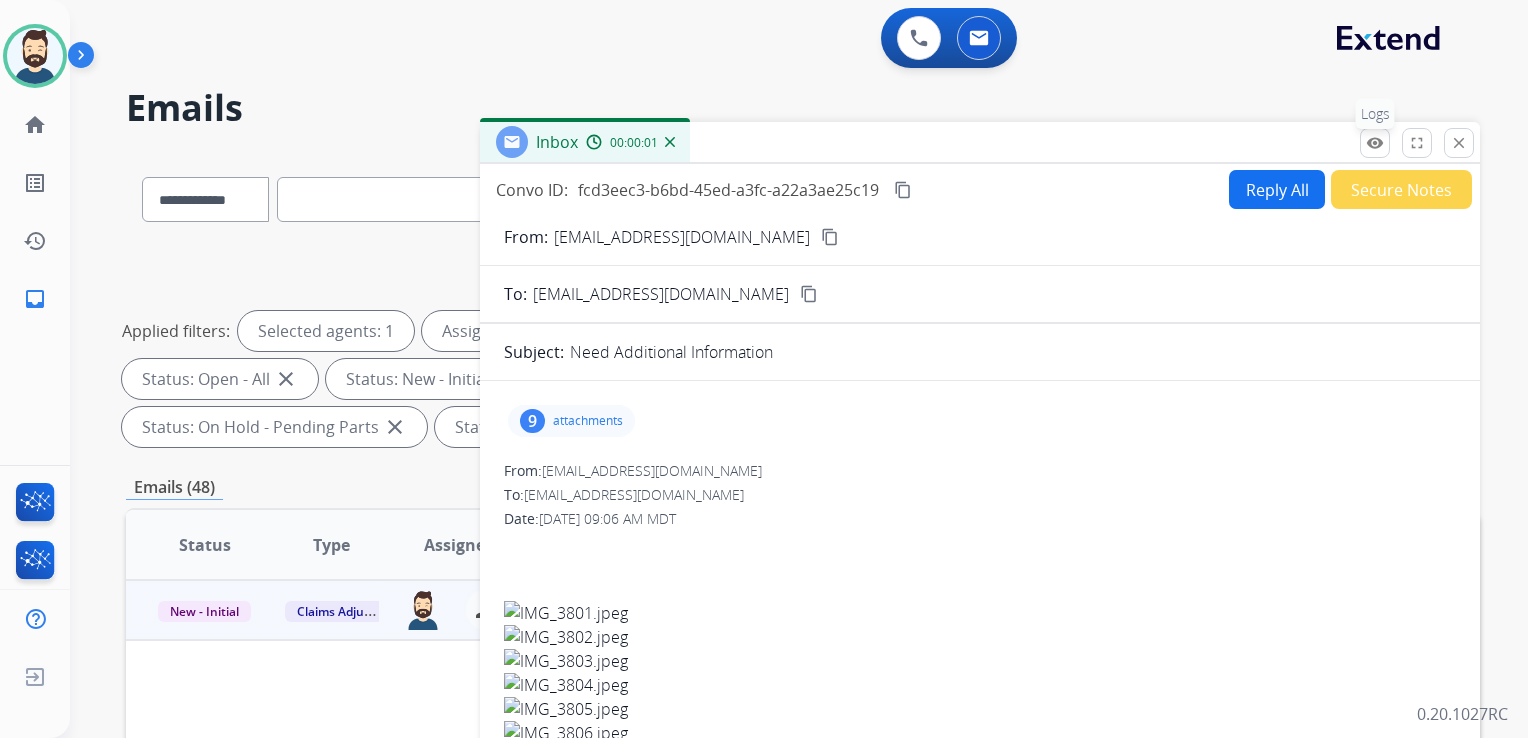 click on "remove_red_eye" at bounding box center [1375, 143] 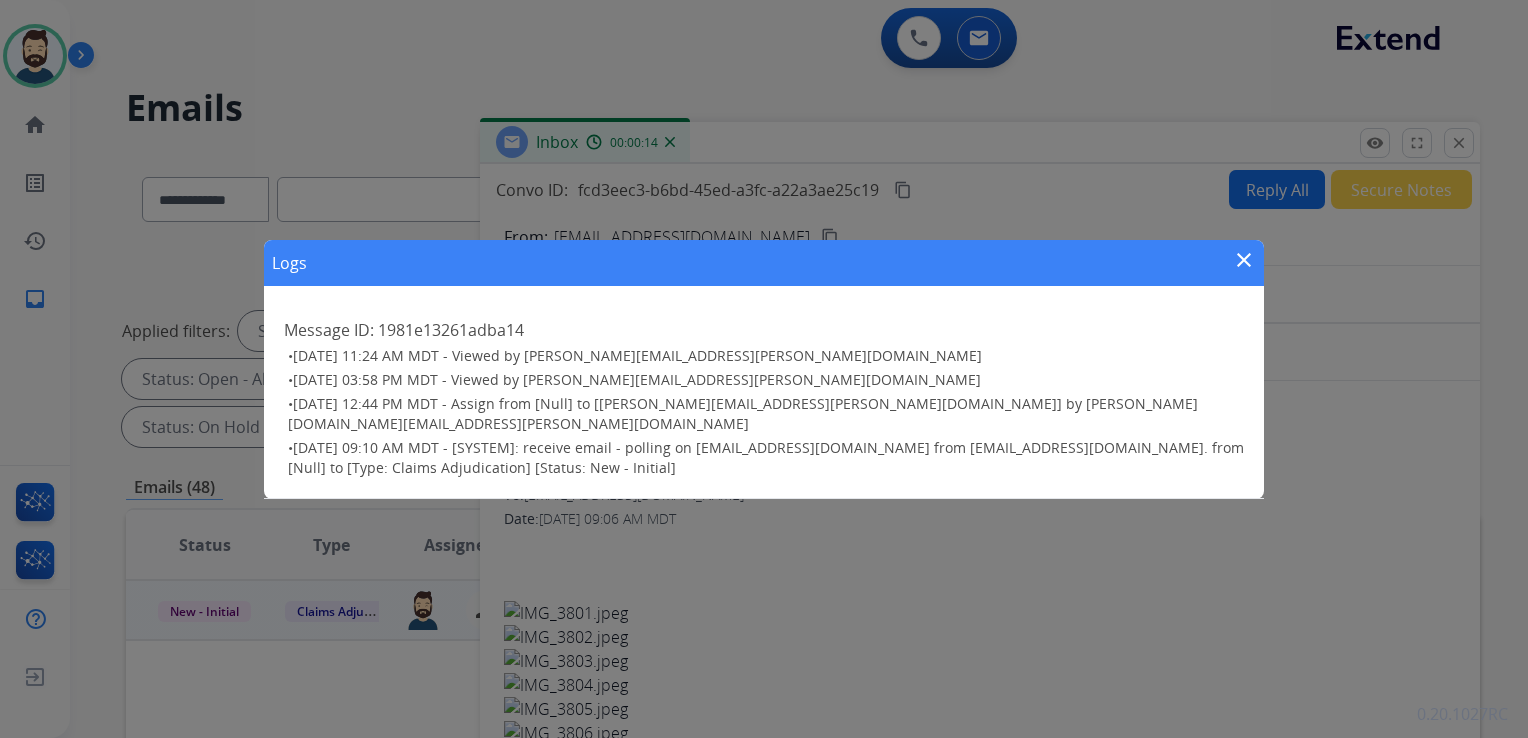 click on "Logs close Message ID:  1981e13261adba14  •  07/22/2025 - 11:24 AM MDT - Viewed by jared.holt@extend.com  •  07/18/2025 - 03:58 PM MDT - Viewed by dominique.collins@mcibpo.com  •  07/18/2025 - 12:44 PM MDT - Assign from [Null] to [jared.holt@extend.com]  by jared.holt@extend.com  •  07/18/2025 - 09:10 AM MDT - [SYSTEM]: receive email - polling on claims@extend.com from mwyont2005@yahoo.com.  from [Null] to [Type: Claims Adjudication] [Status: New - Initial]" at bounding box center (764, 369) 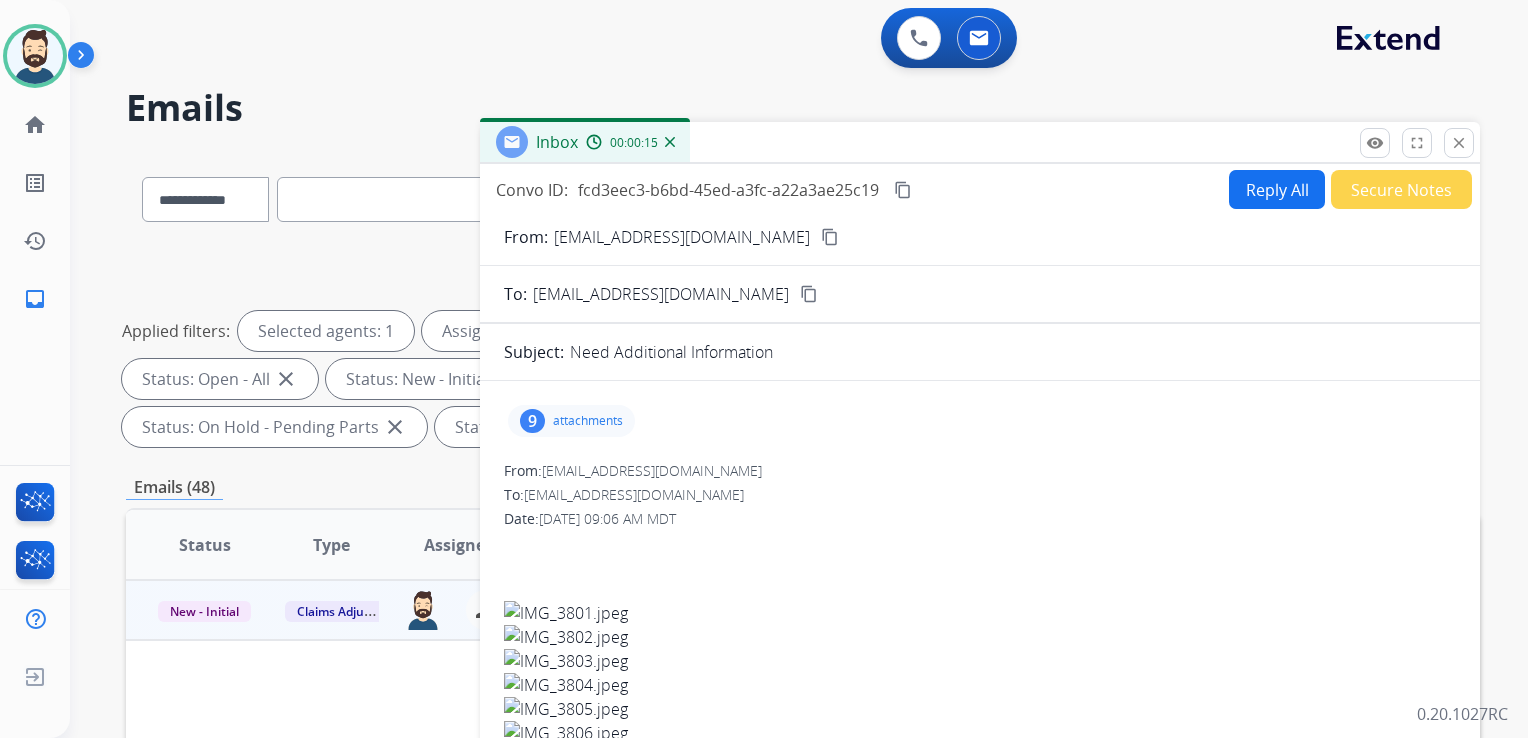 click on "close" at bounding box center (1459, 143) 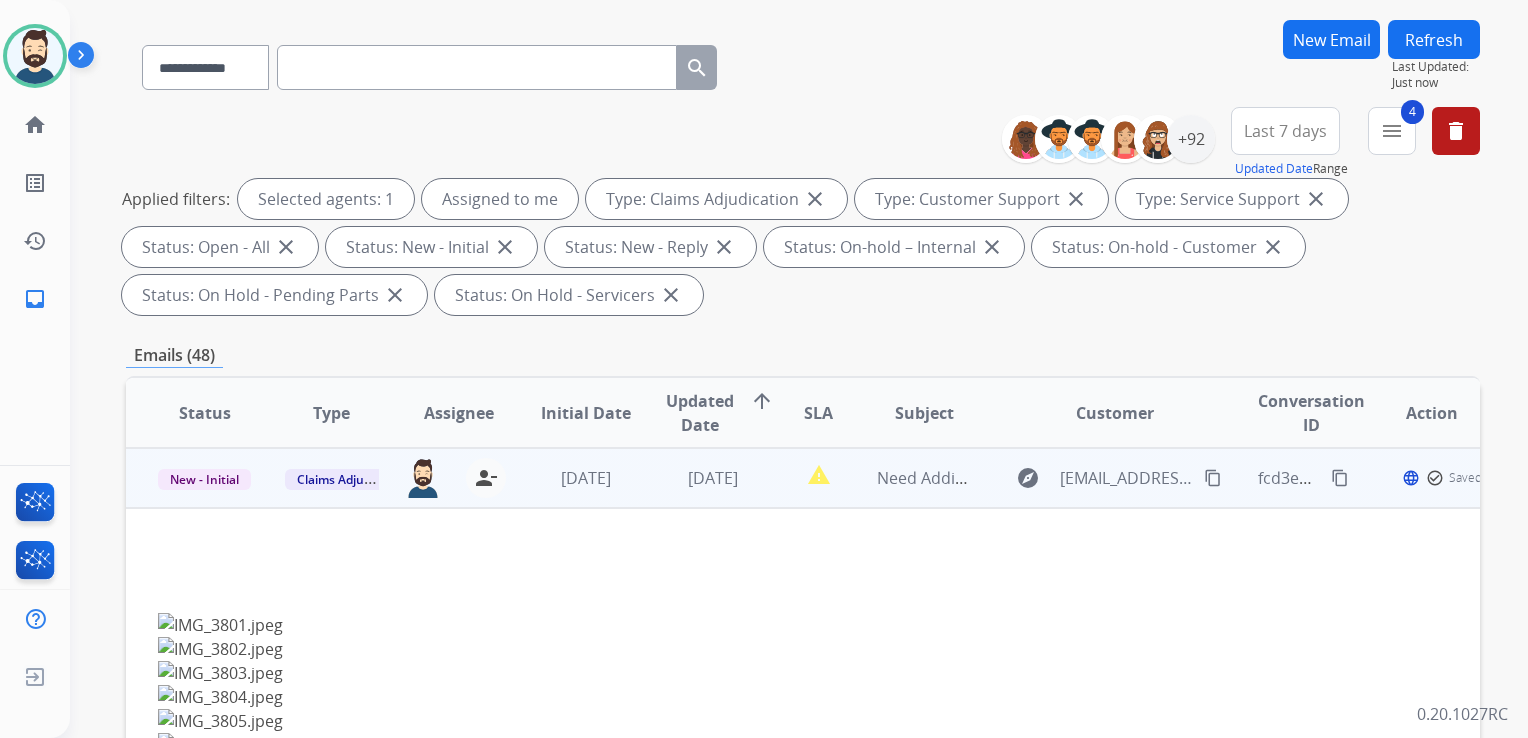 scroll, scrollTop: 200, scrollLeft: 0, axis: vertical 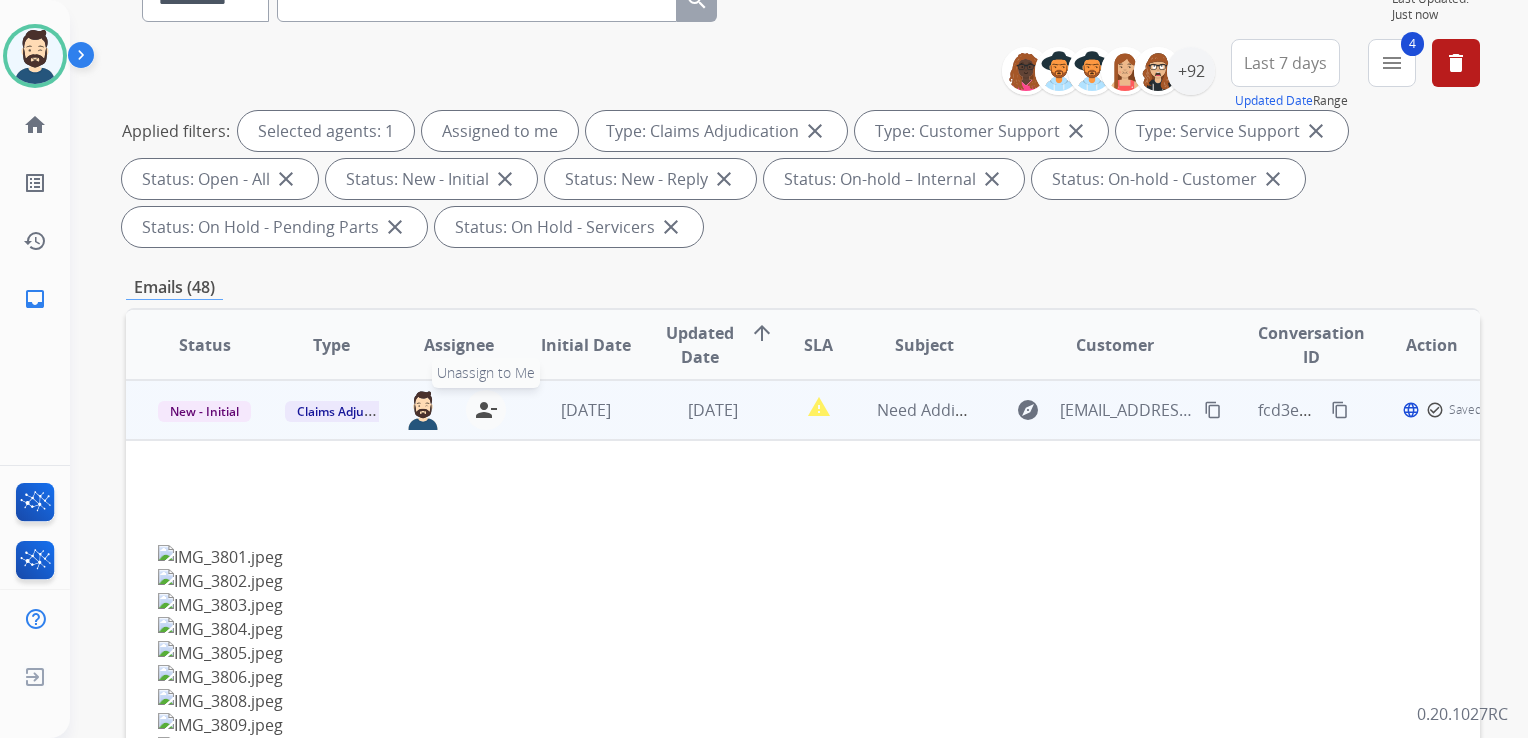 click on "person_remove" at bounding box center [486, 410] 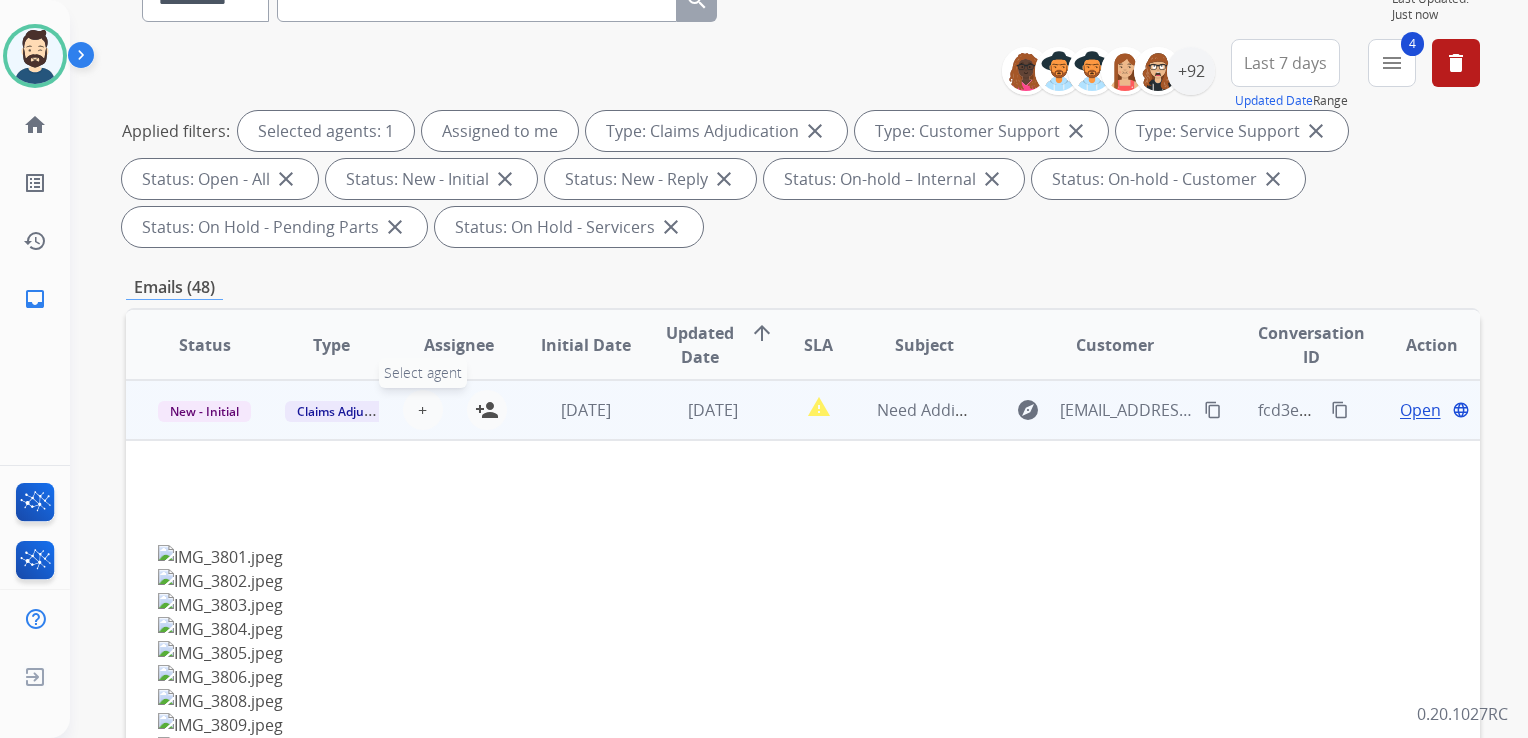 click on "+ Select agent" at bounding box center [423, 410] 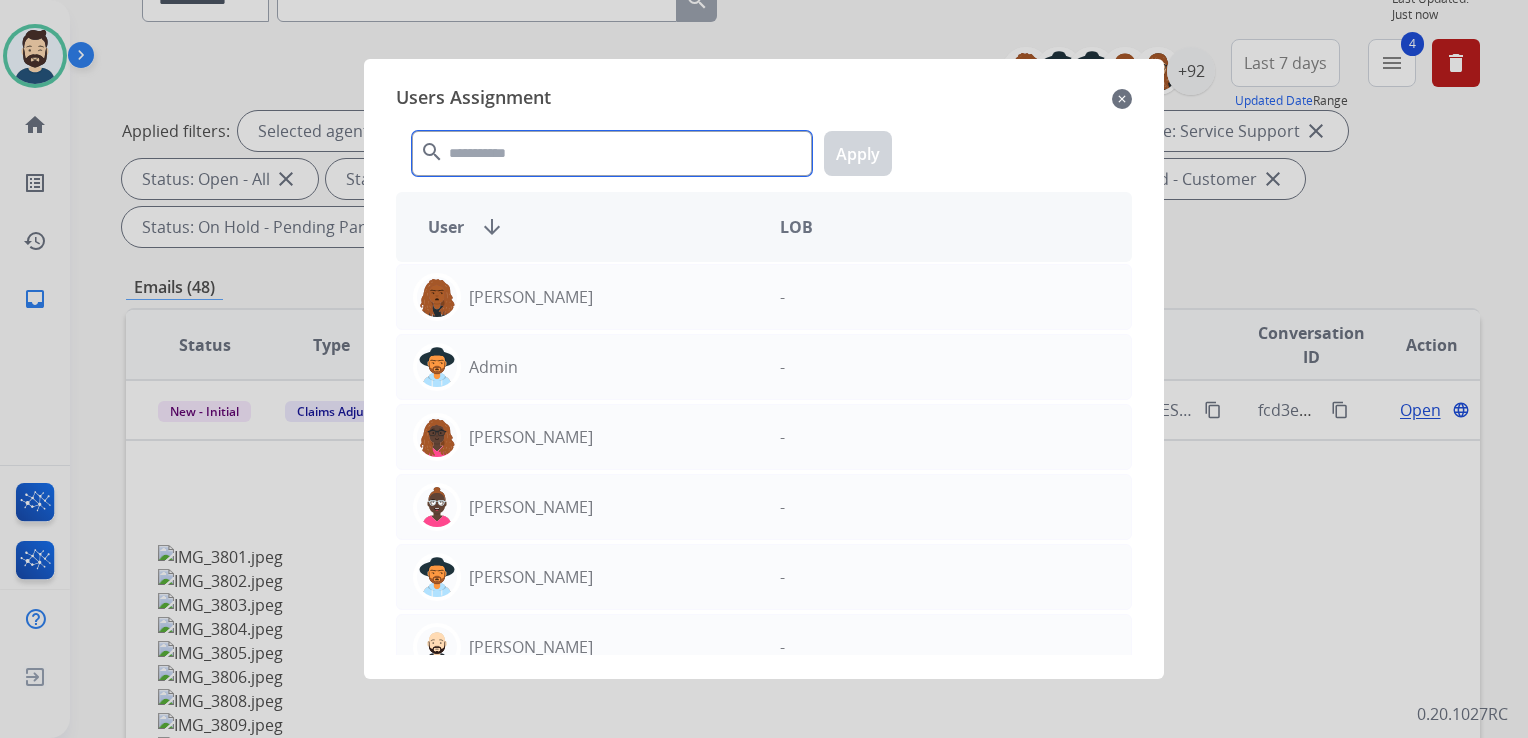 click 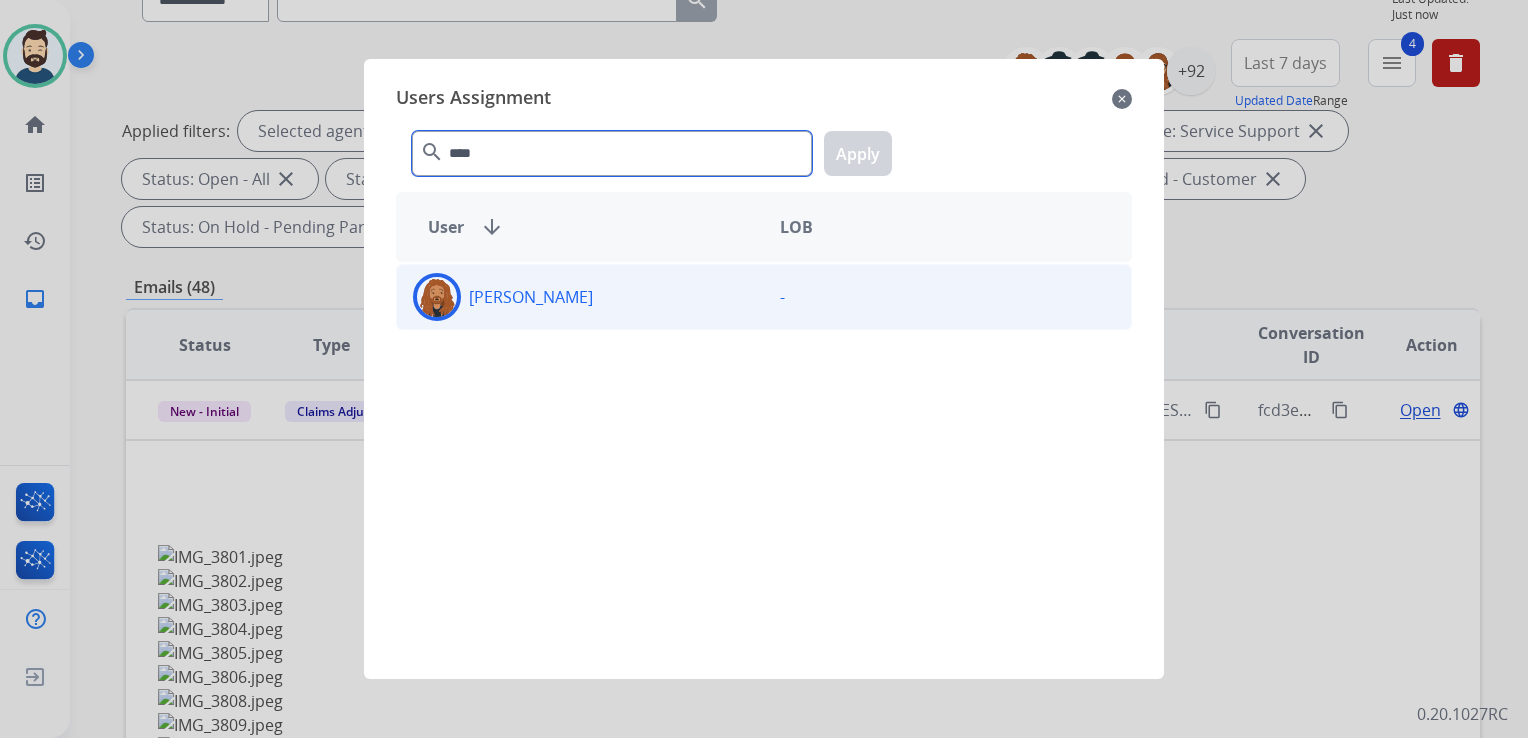 type on "****" 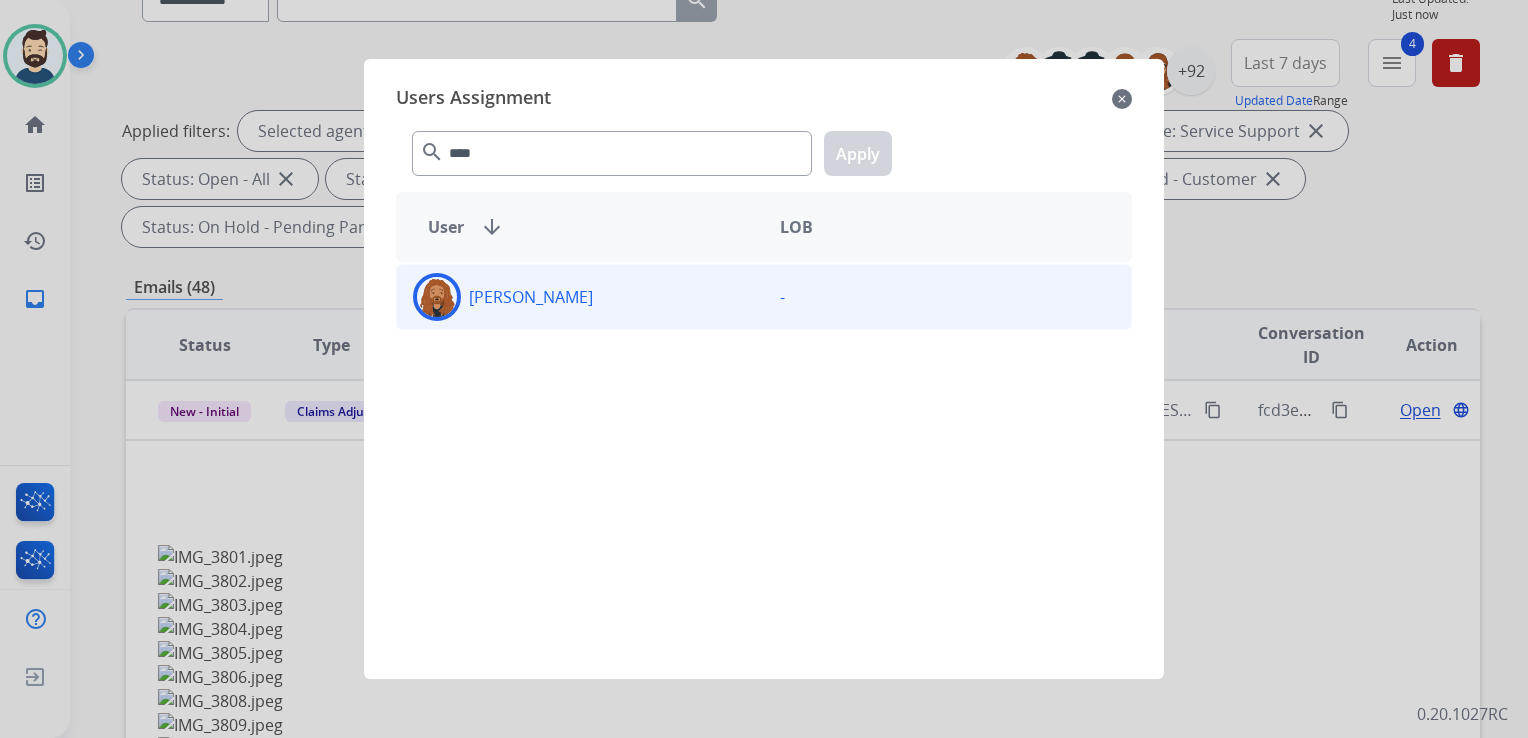 click 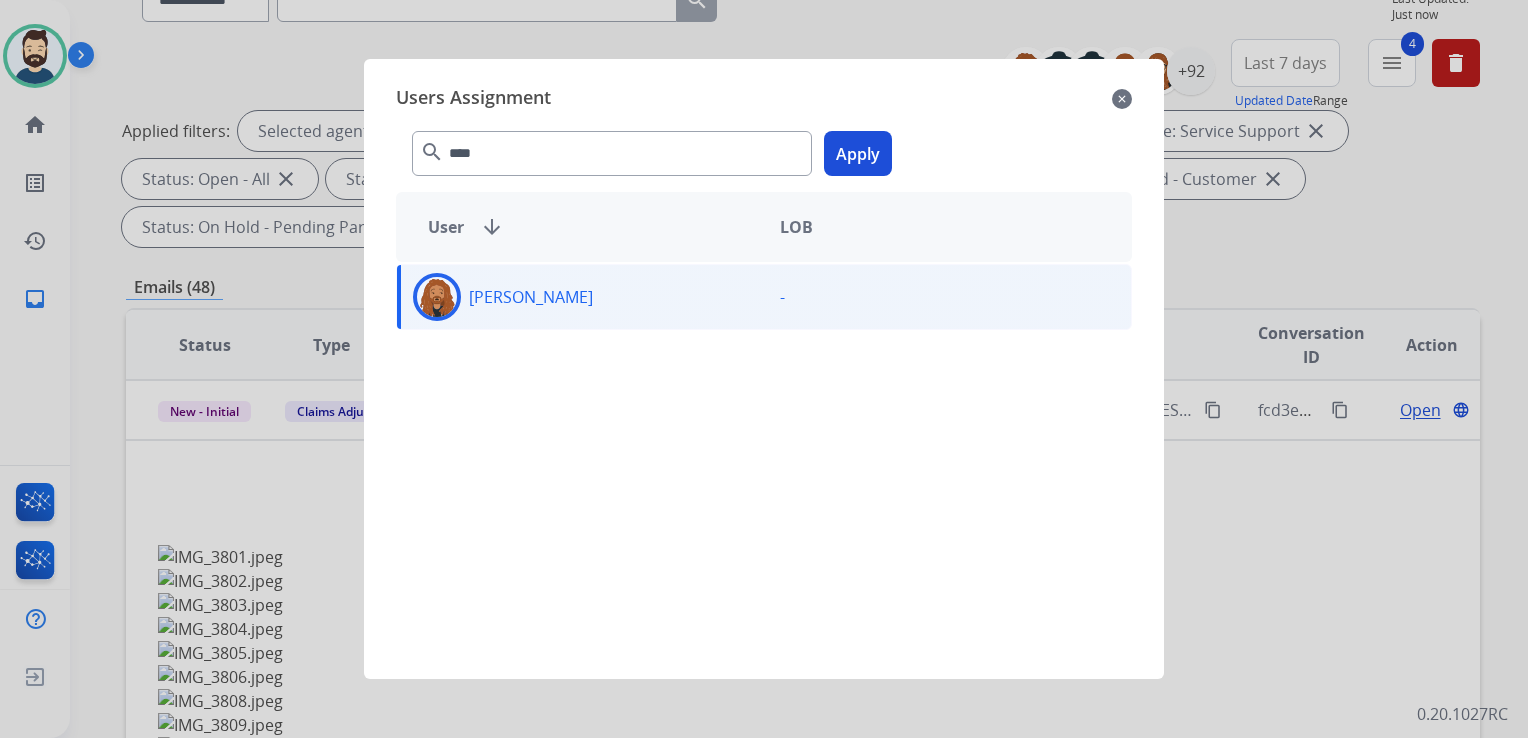 drag, startPoint x: 852, startPoint y: 153, endPoint x: 843, endPoint y: 182, distance: 30.364452 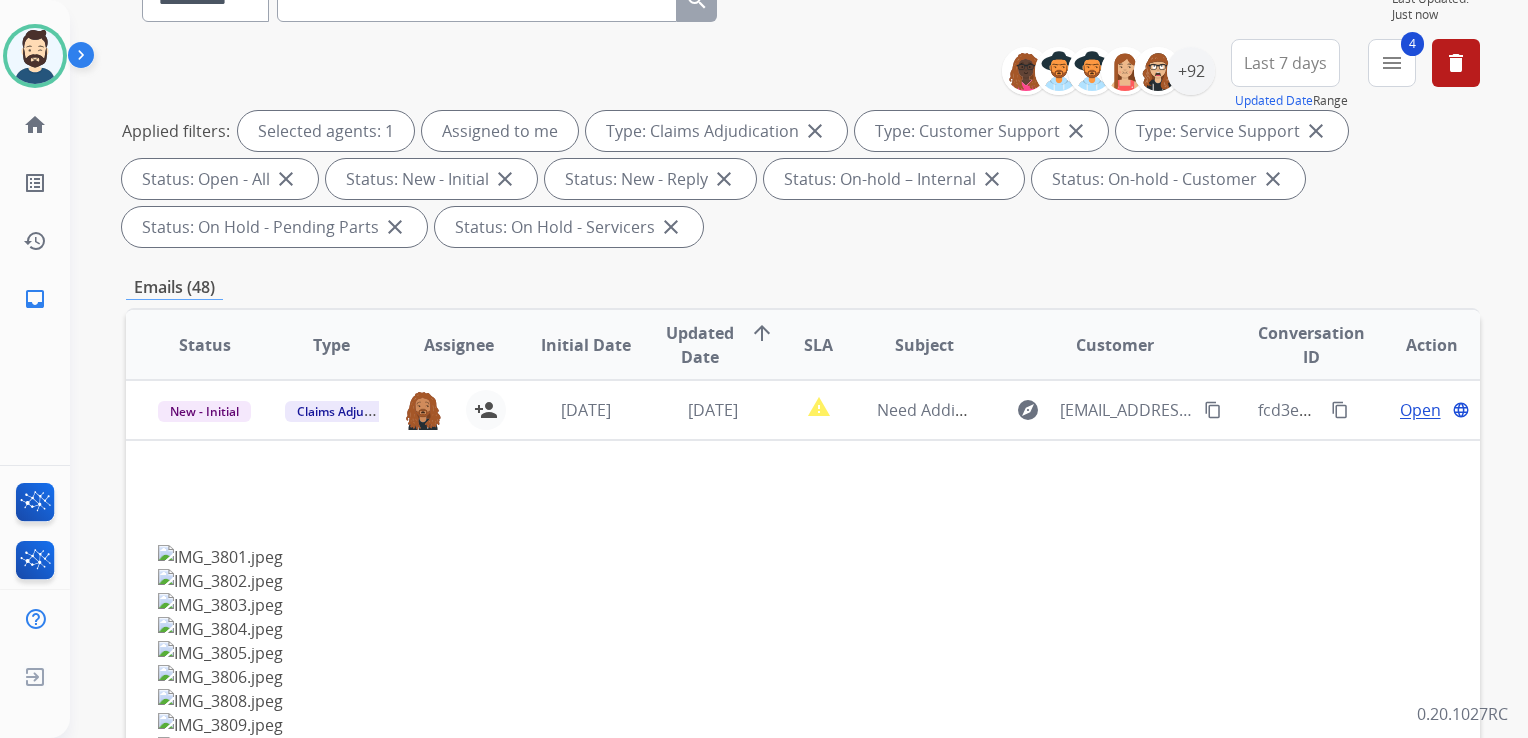 drag, startPoint x: 624, startPoint y: 430, endPoint x: 628, endPoint y: 442, distance: 12.649111 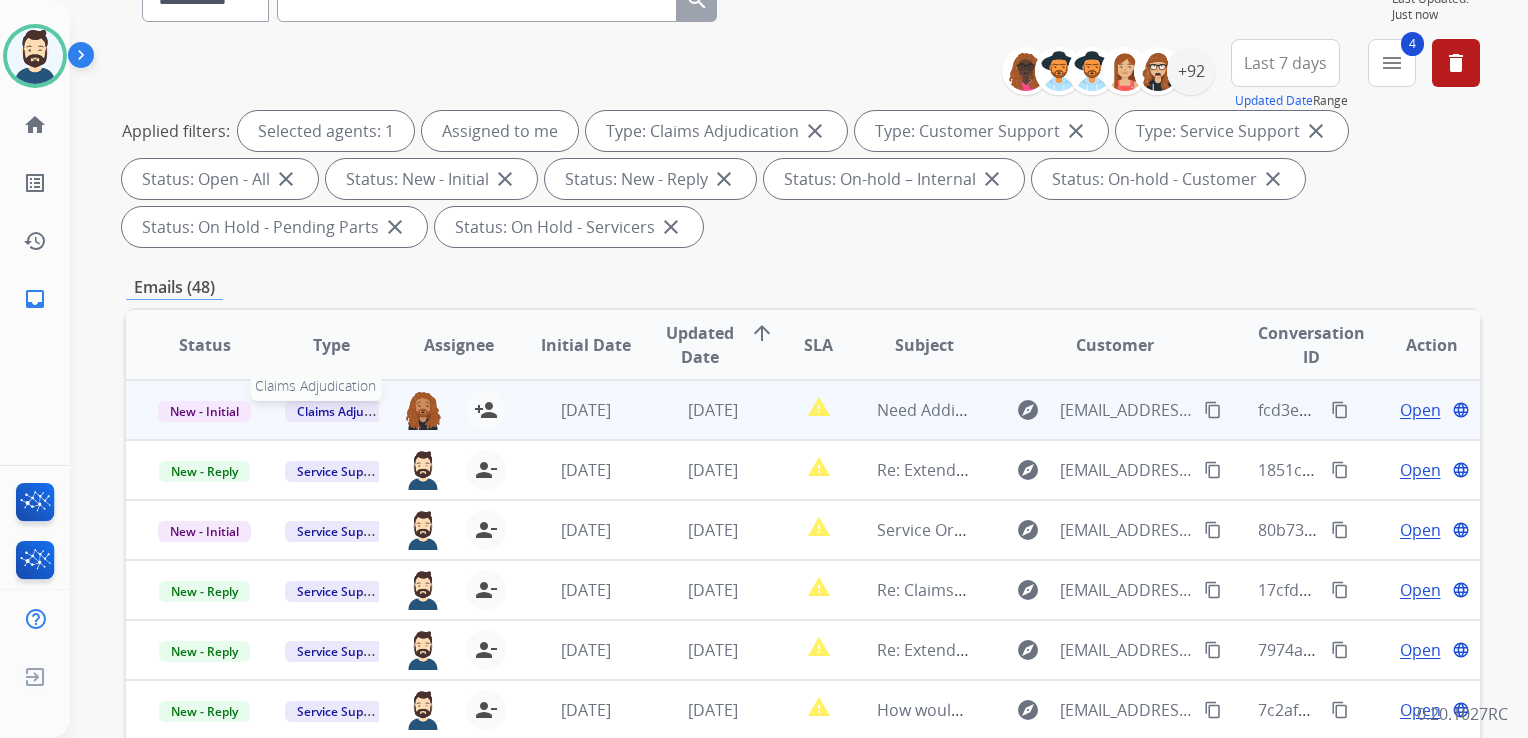 click on "Claims Adjudication" at bounding box center (353, 411) 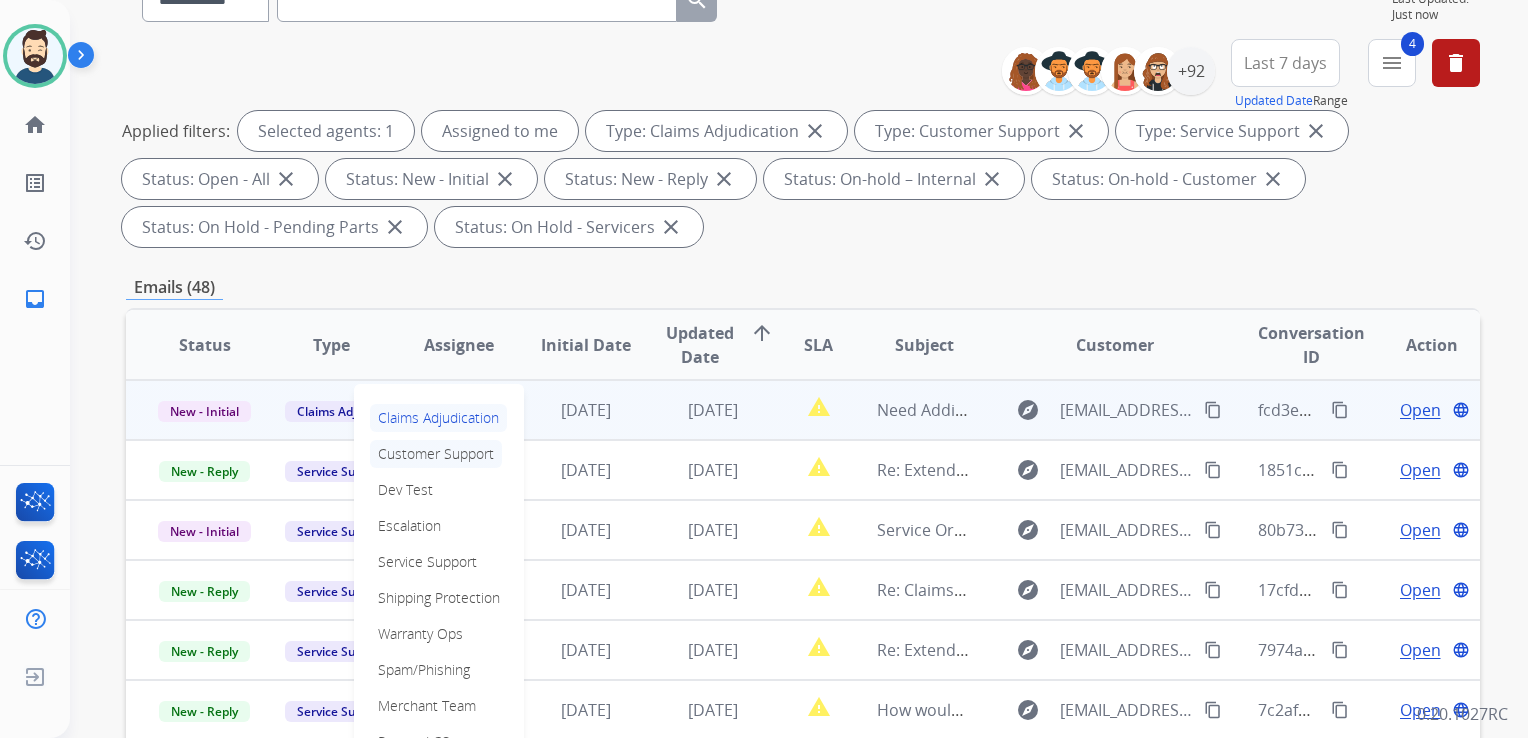 click on "Customer Support" at bounding box center [436, 454] 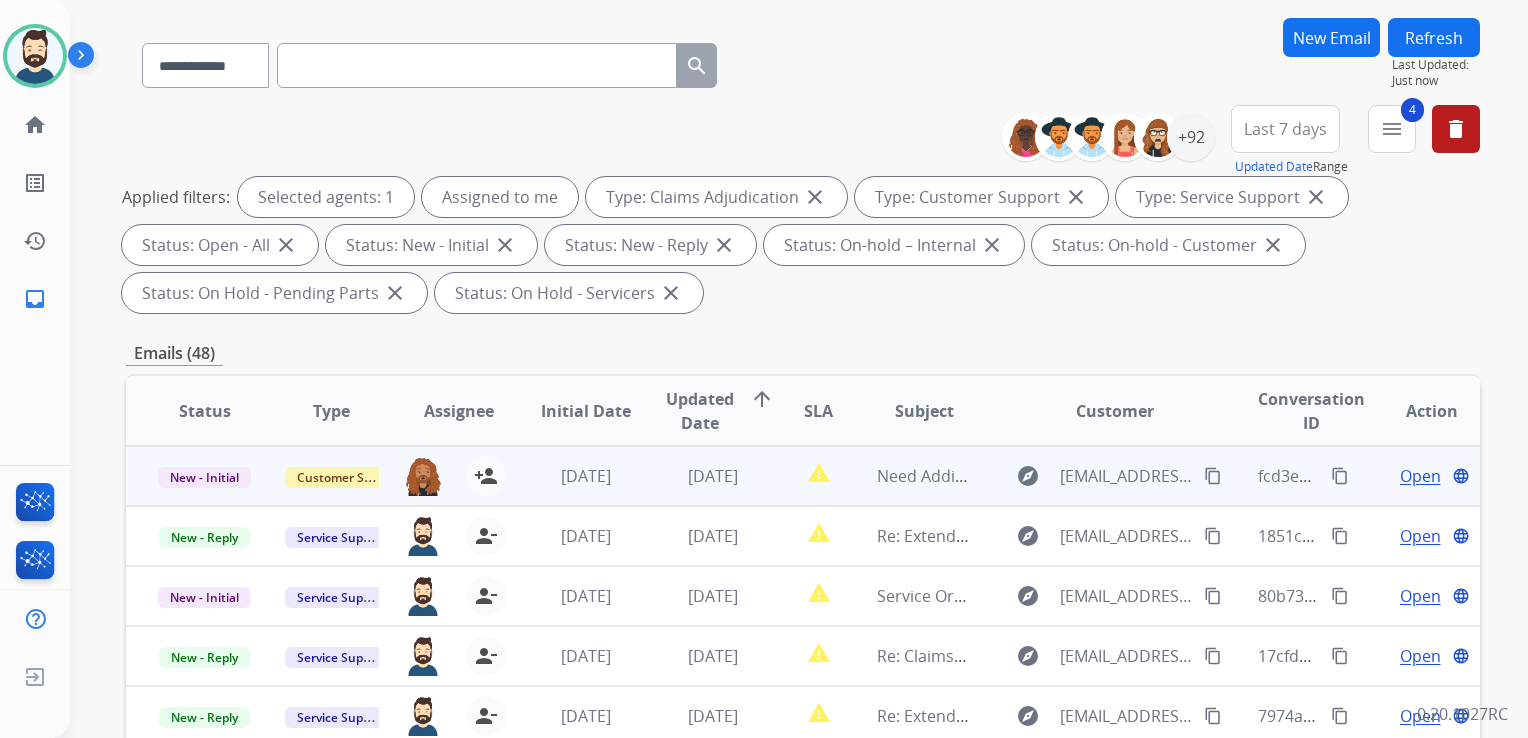 scroll, scrollTop: 100, scrollLeft: 0, axis: vertical 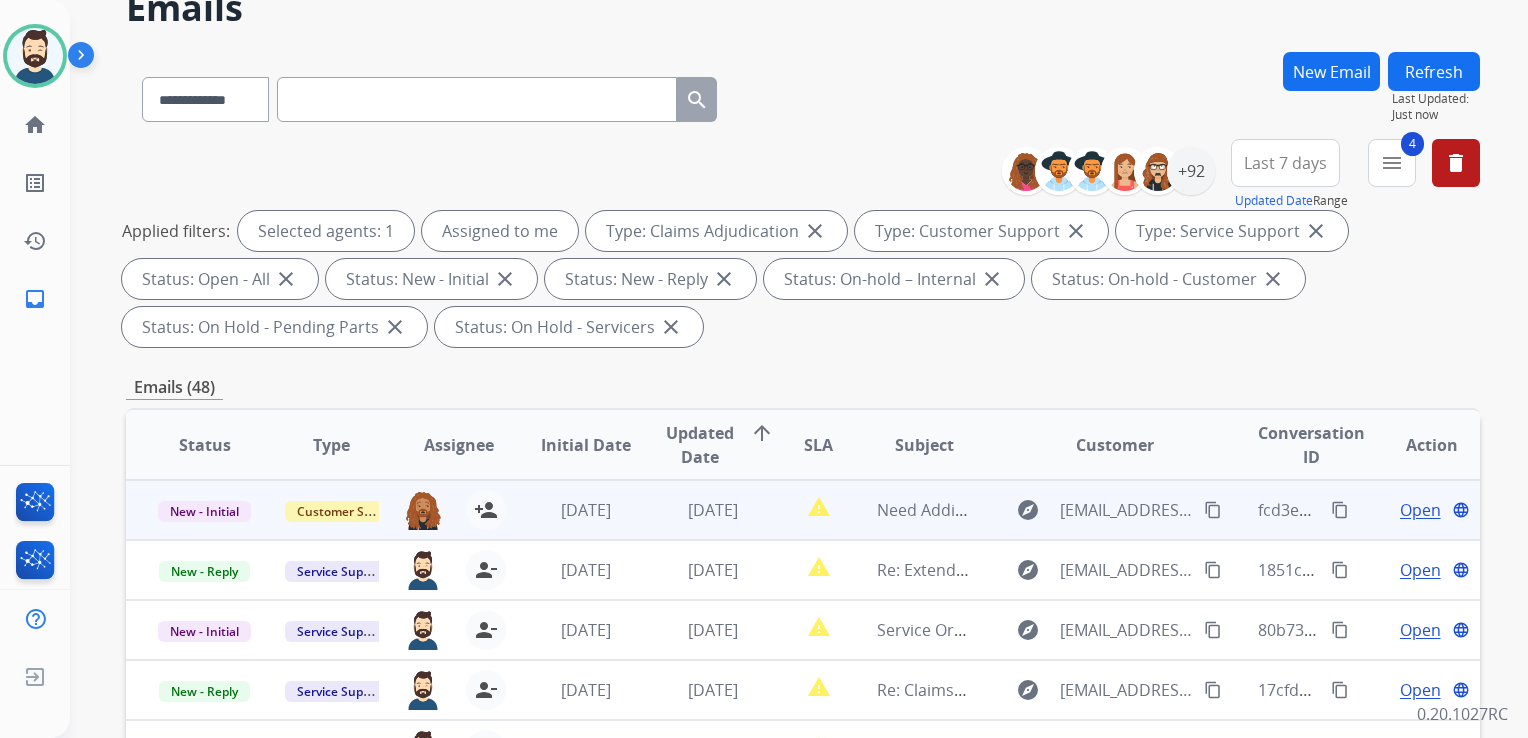 click on "Refresh" at bounding box center (1434, 71) 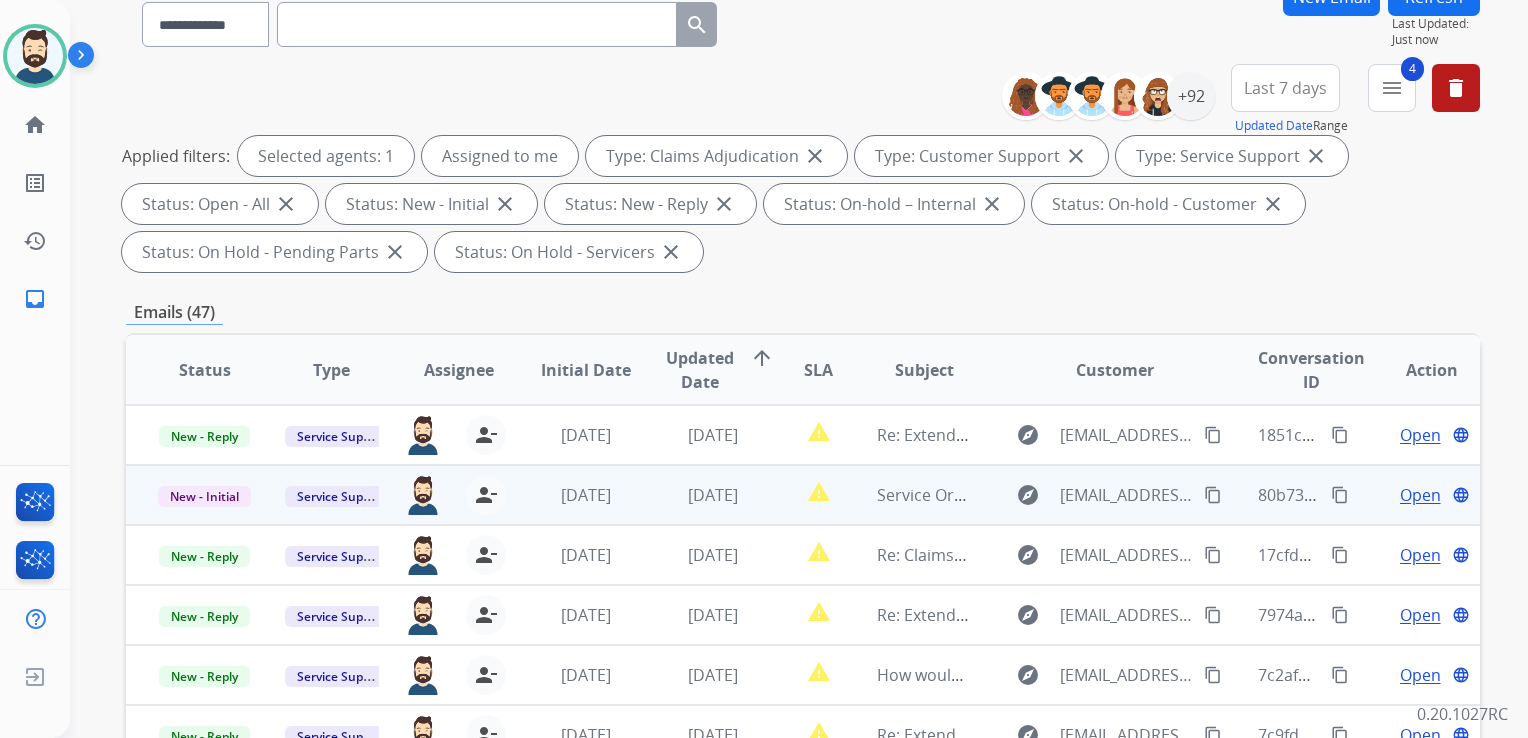 scroll, scrollTop: 300, scrollLeft: 0, axis: vertical 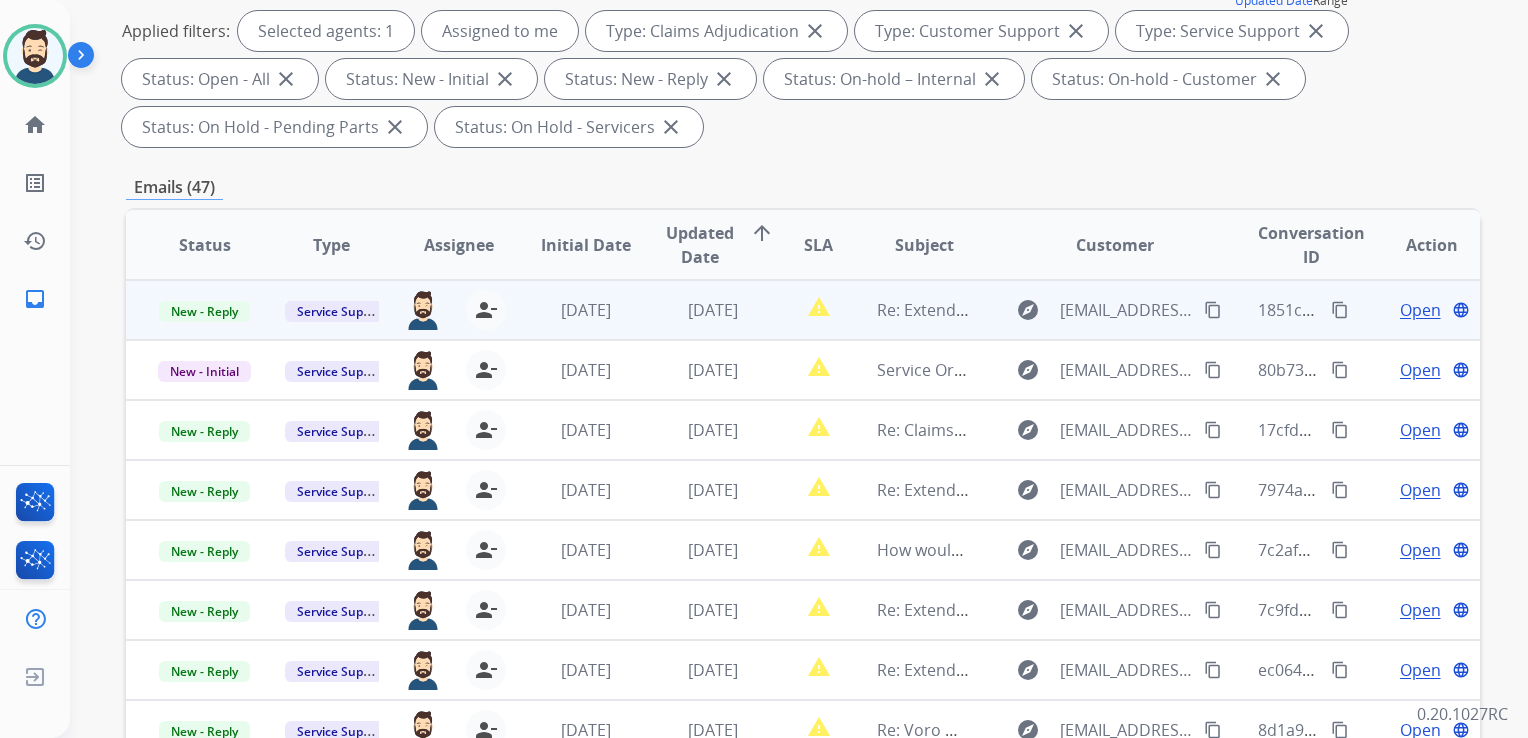 click on "3 days ago" at bounding box center (697, 310) 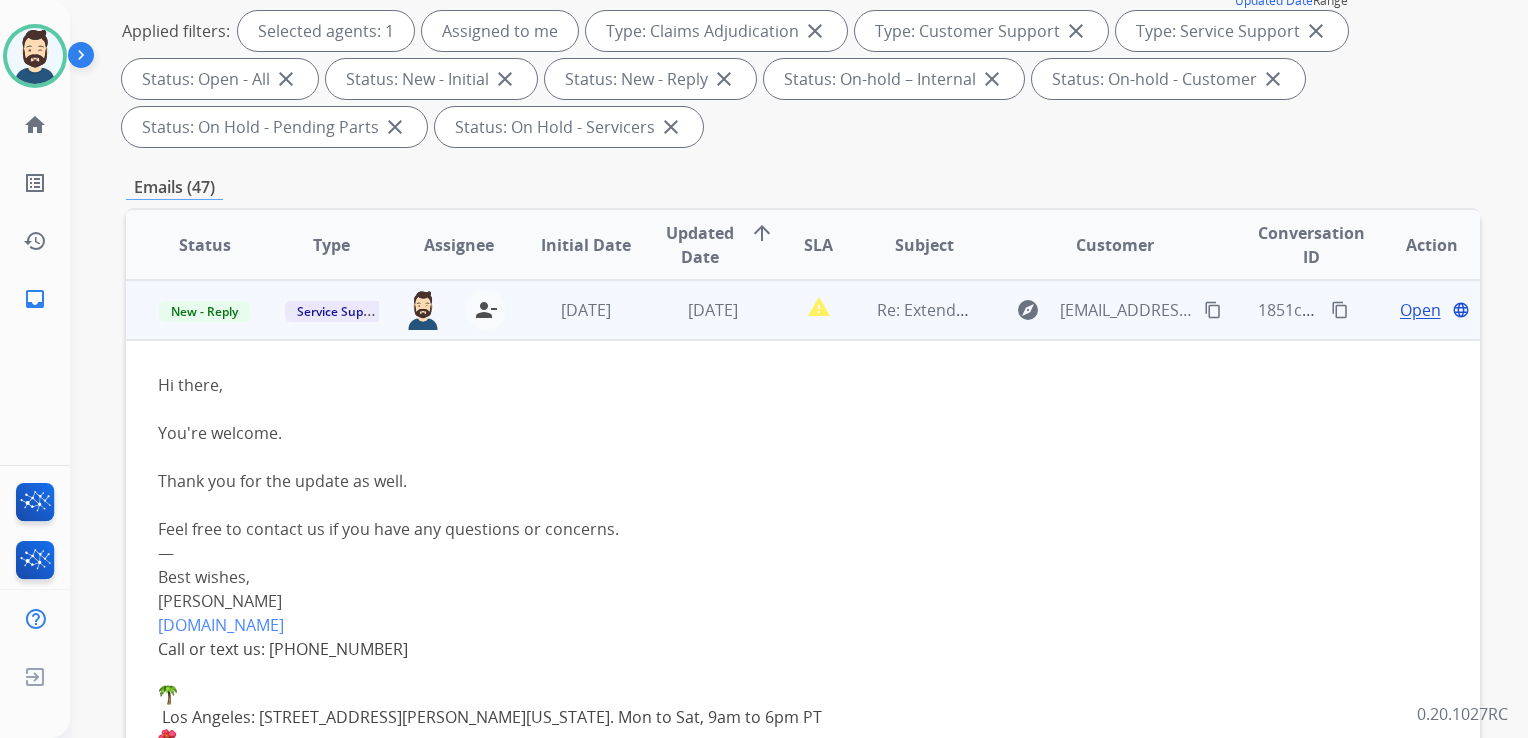 click on "Open" at bounding box center [1420, 310] 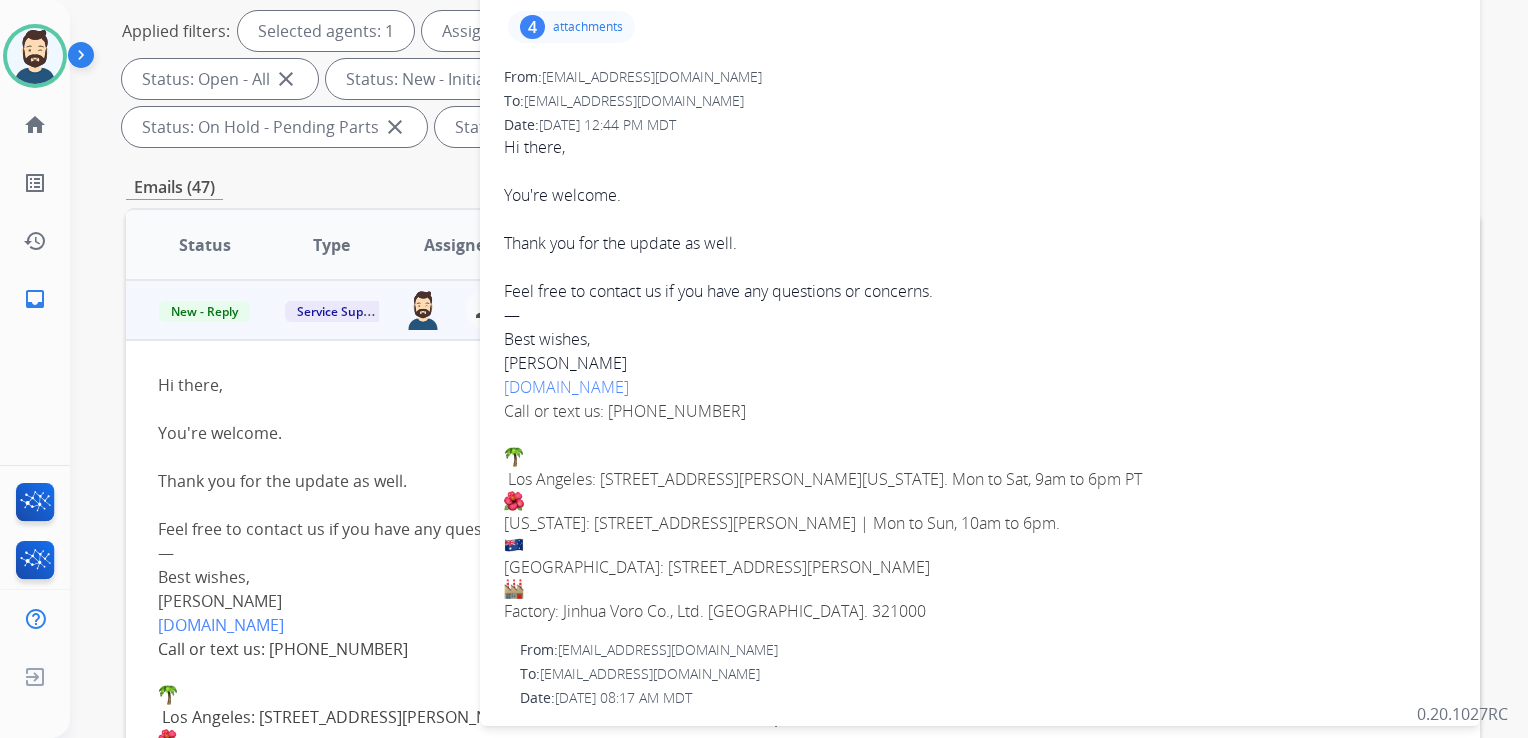 scroll, scrollTop: 0, scrollLeft: 0, axis: both 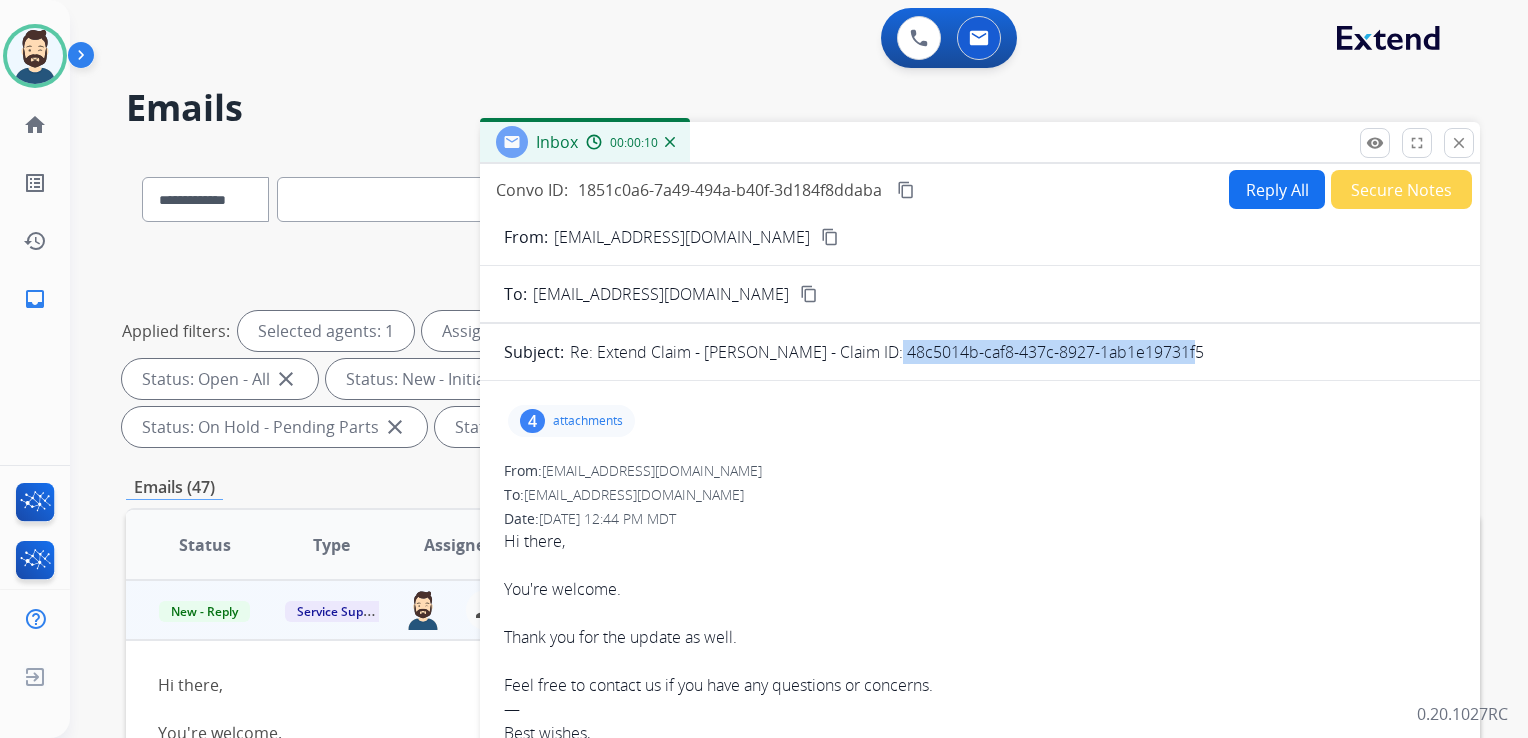 drag, startPoint x: 864, startPoint y: 351, endPoint x: 1184, endPoint y: 349, distance: 320.00626 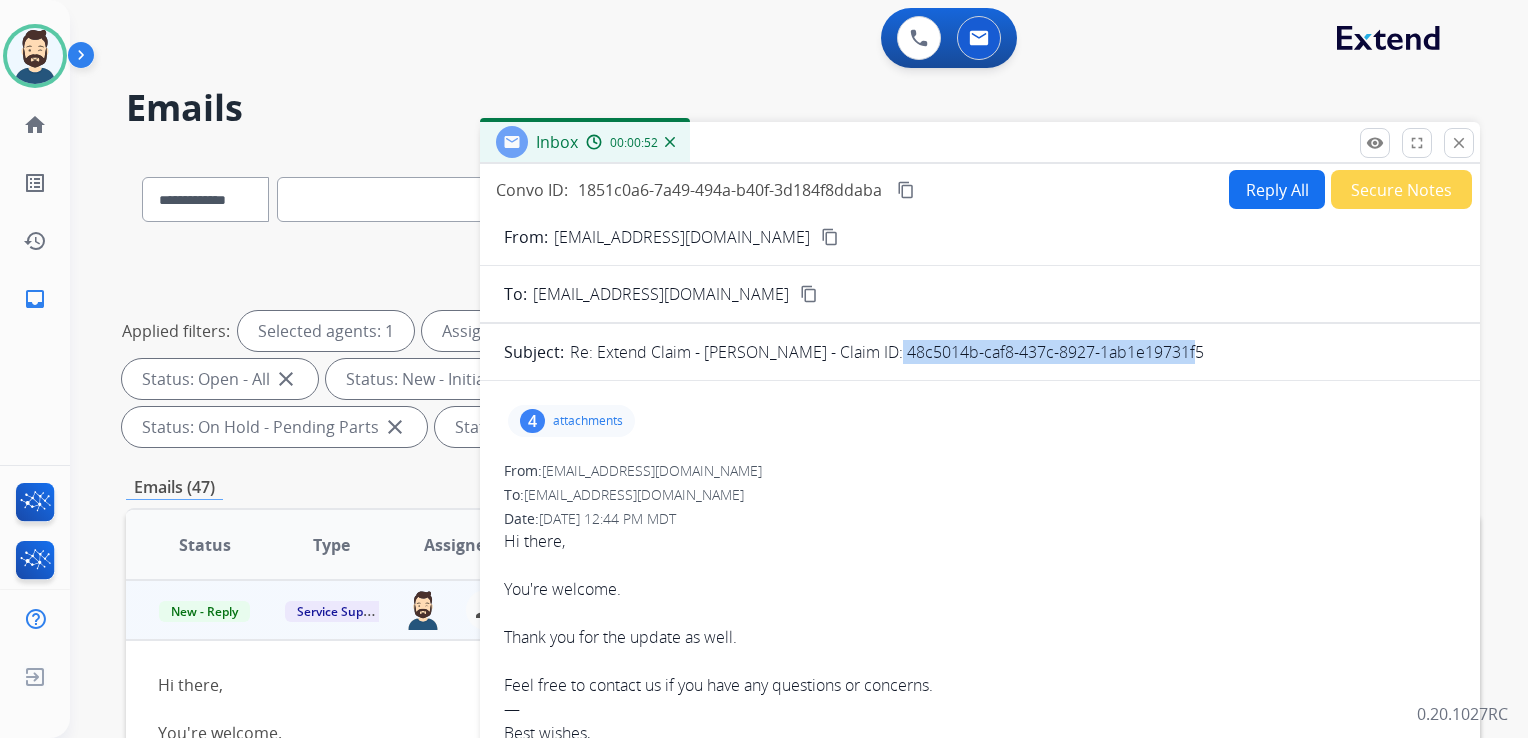 click on "close" at bounding box center (1459, 143) 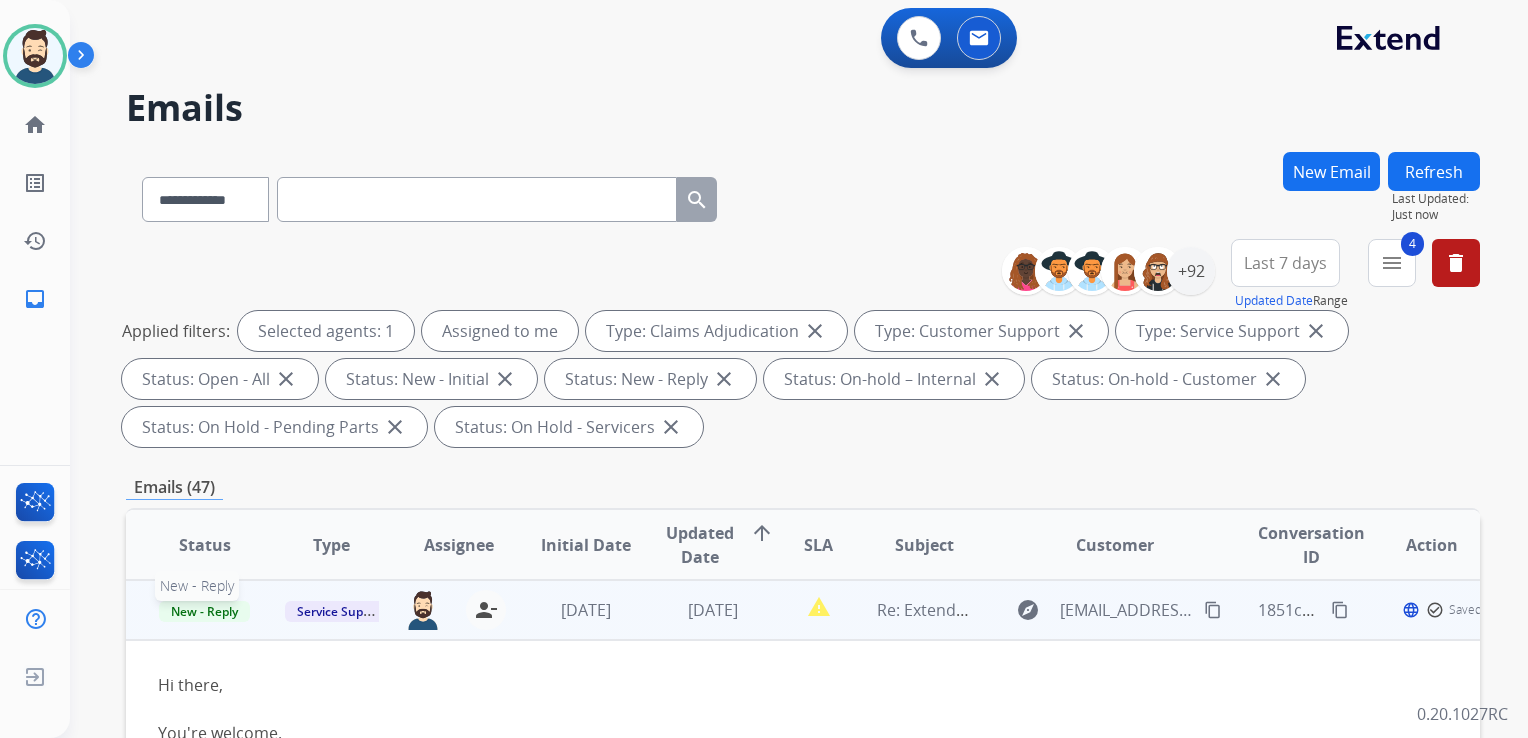click on "New - Reply" at bounding box center [204, 611] 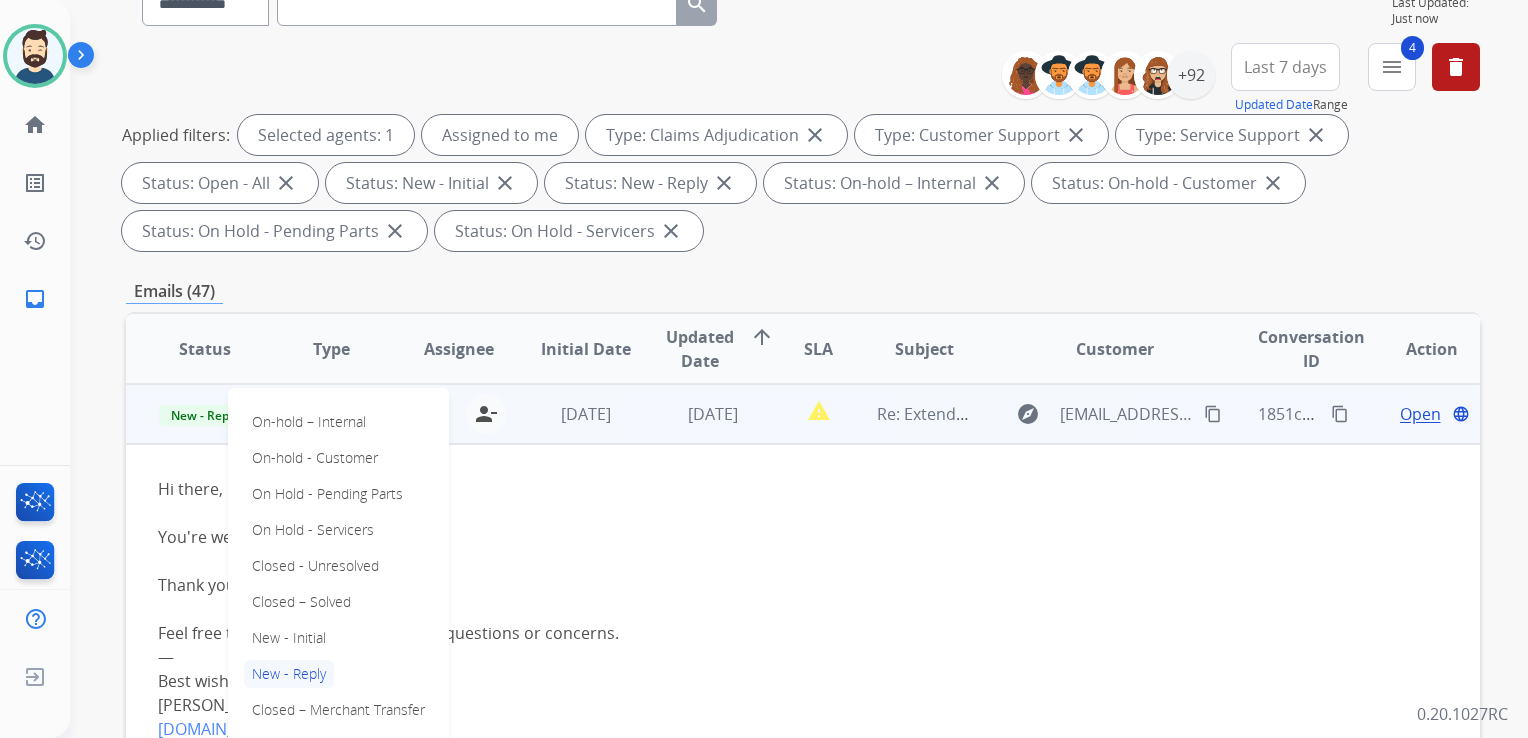 scroll, scrollTop: 200, scrollLeft: 0, axis: vertical 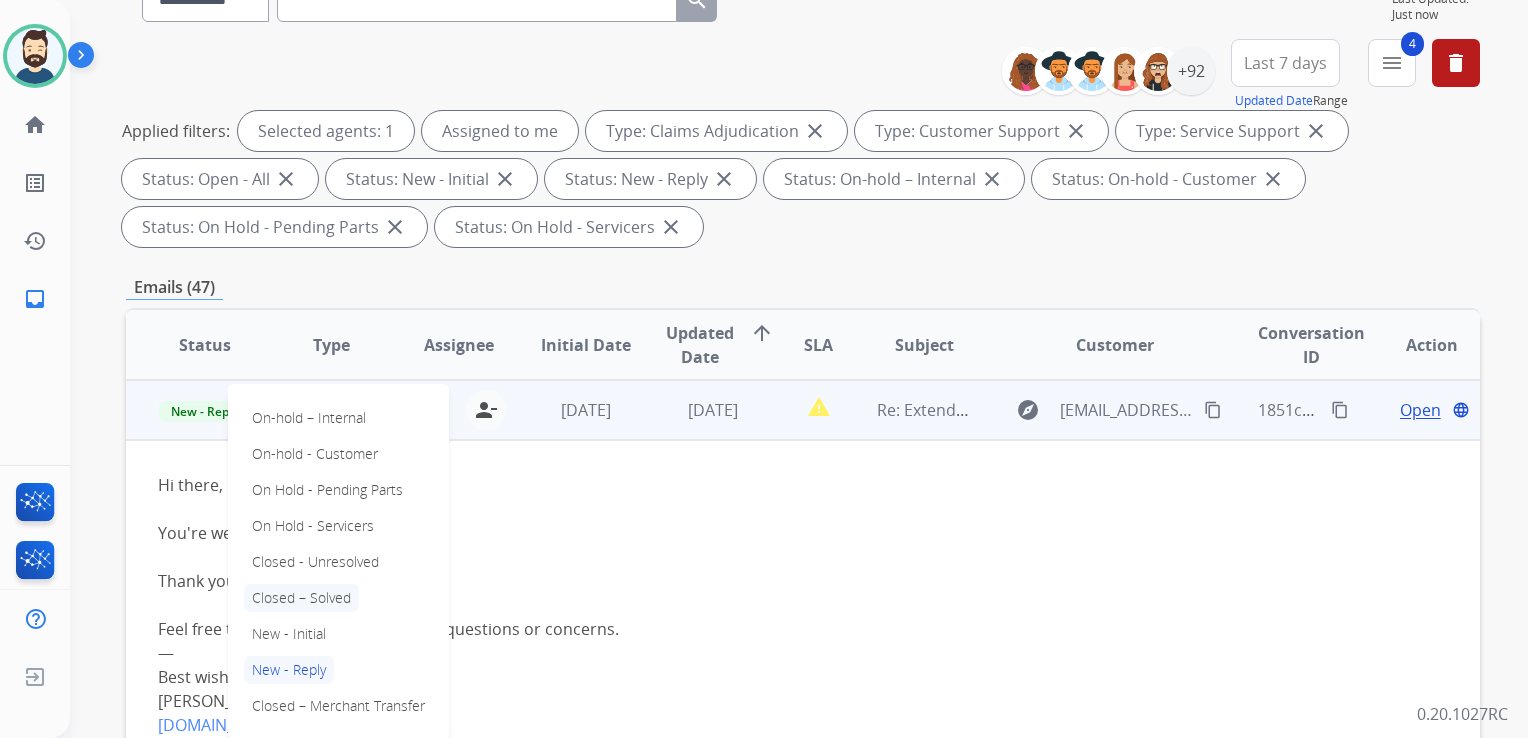 click on "Closed – Solved" at bounding box center [301, 598] 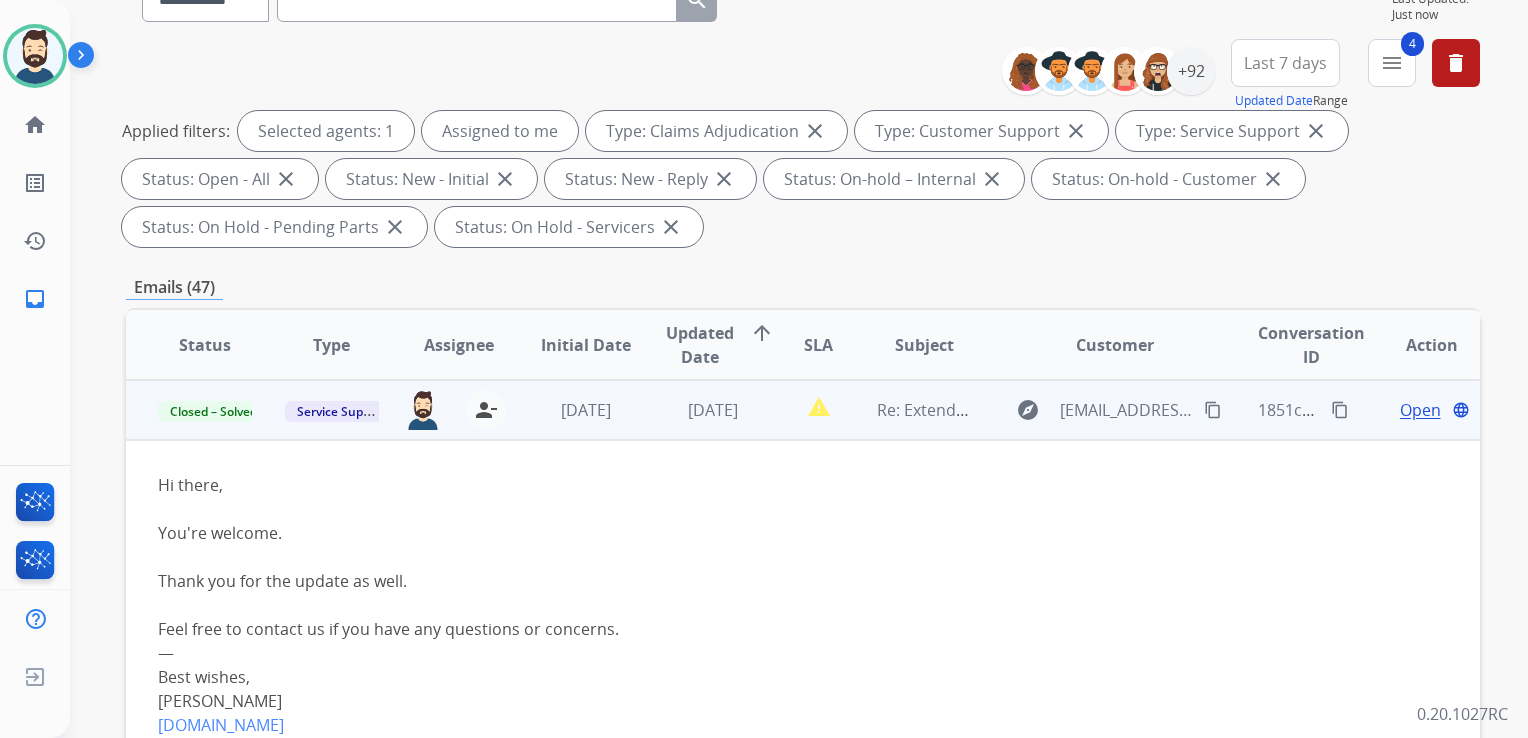 click on "3 days ago" at bounding box center [697, 410] 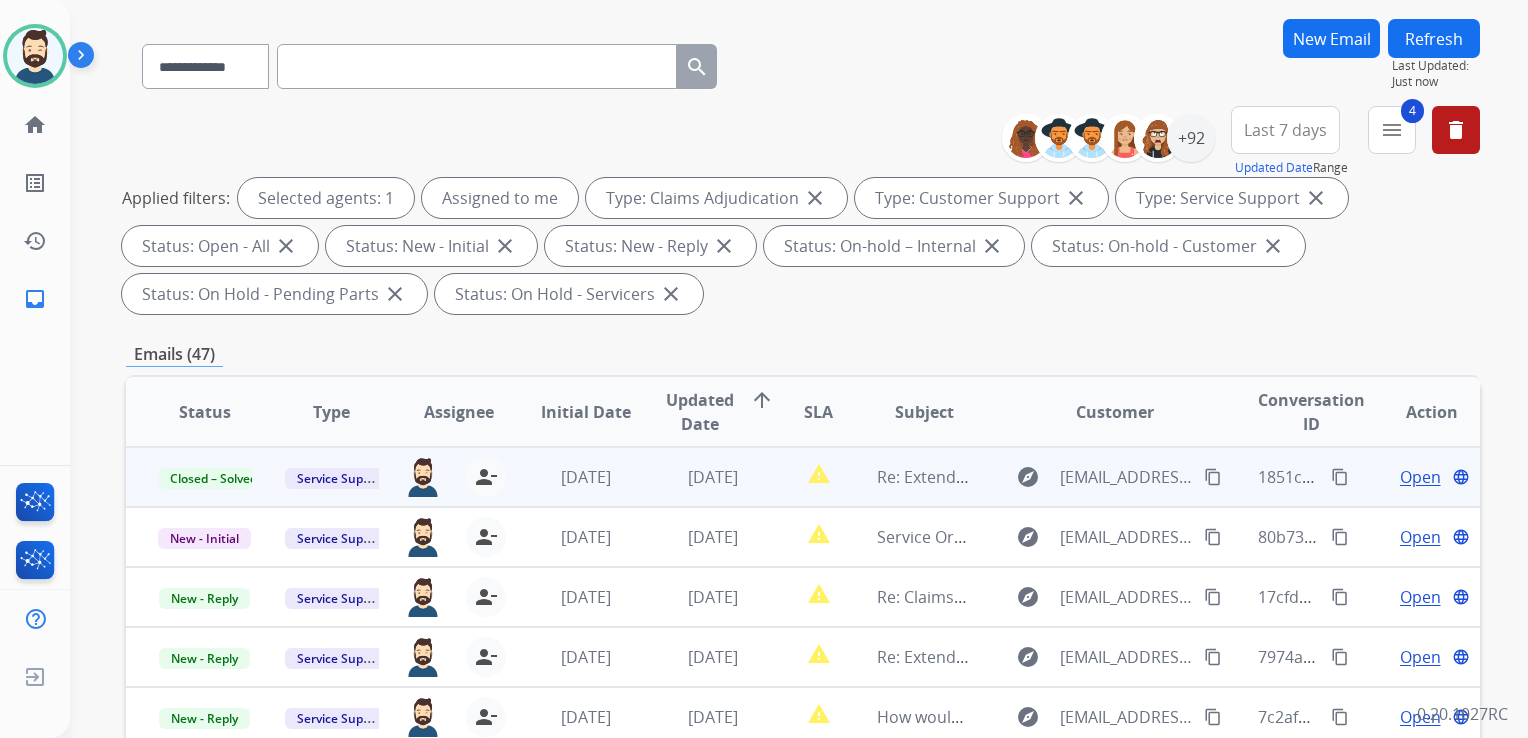 scroll, scrollTop: 0, scrollLeft: 0, axis: both 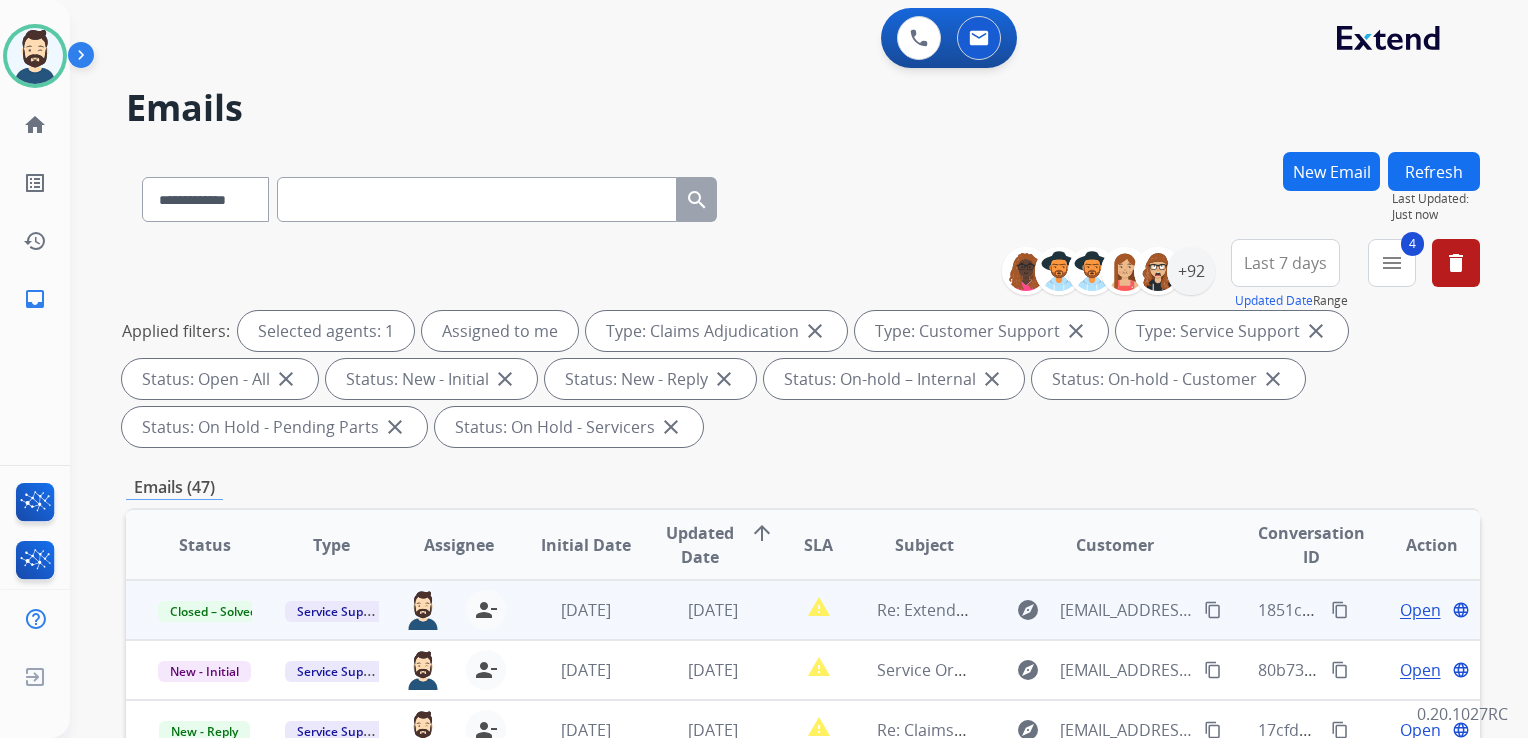 click on "Refresh" at bounding box center (1434, 171) 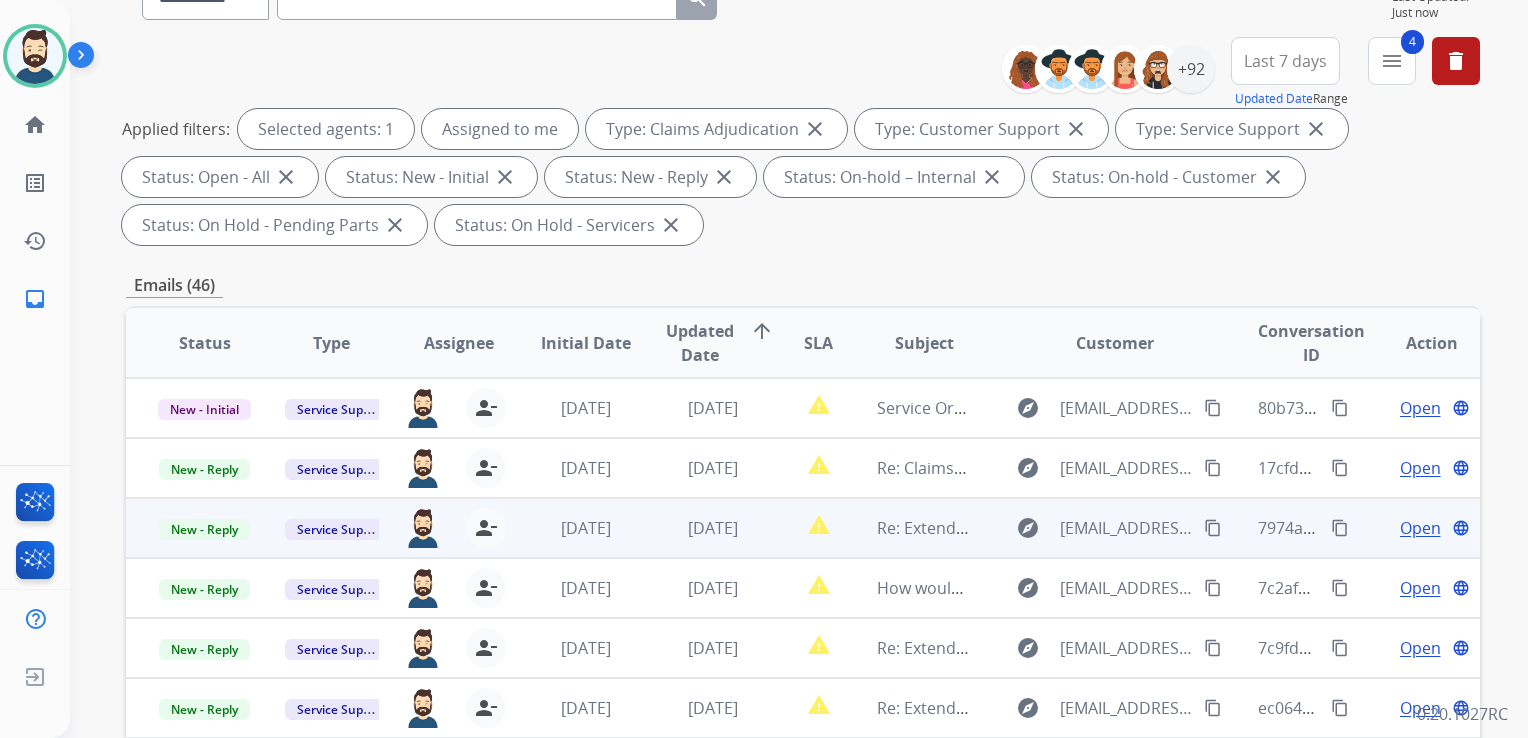 scroll, scrollTop: 400, scrollLeft: 0, axis: vertical 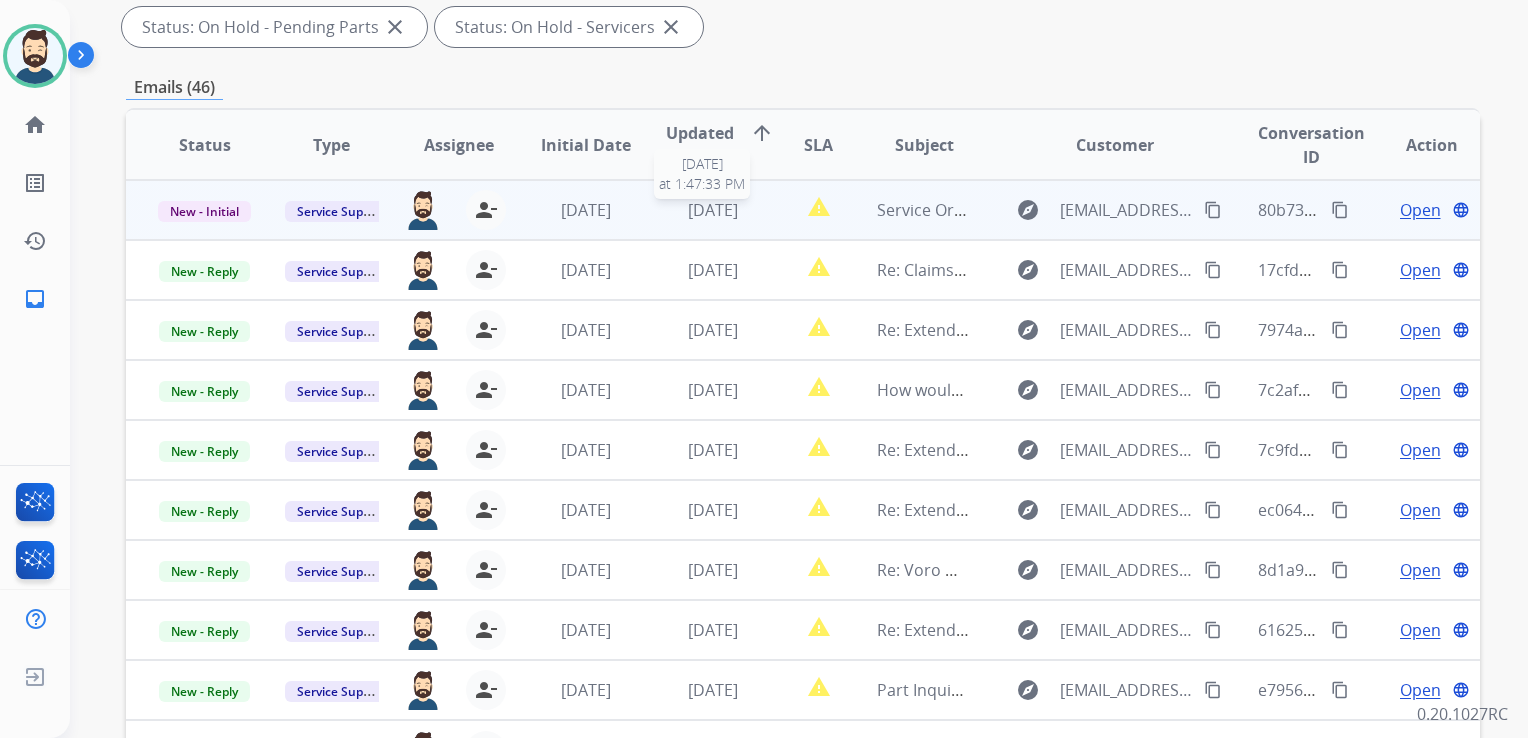 click on "3 days ago" at bounding box center (713, 210) 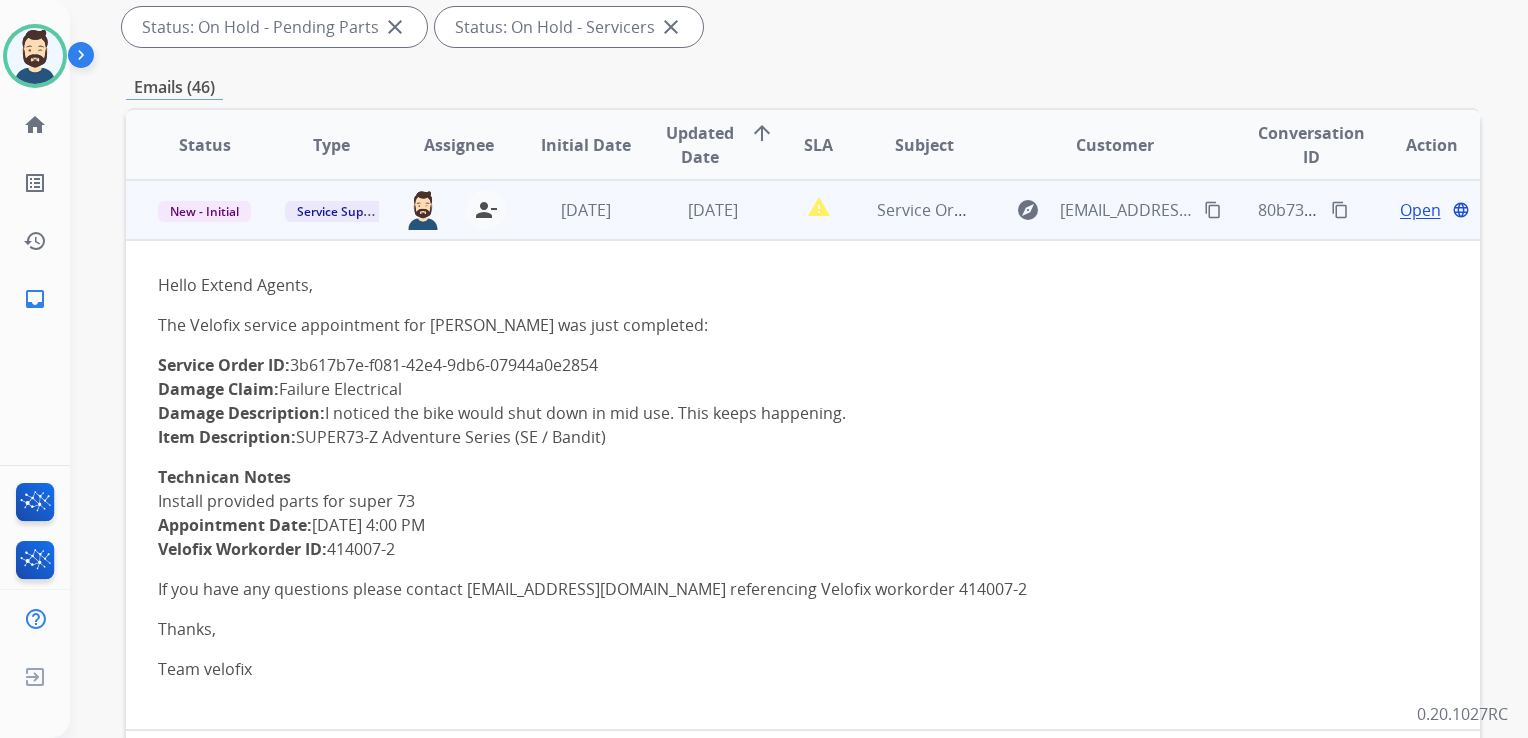 click on "Open" at bounding box center (1420, 210) 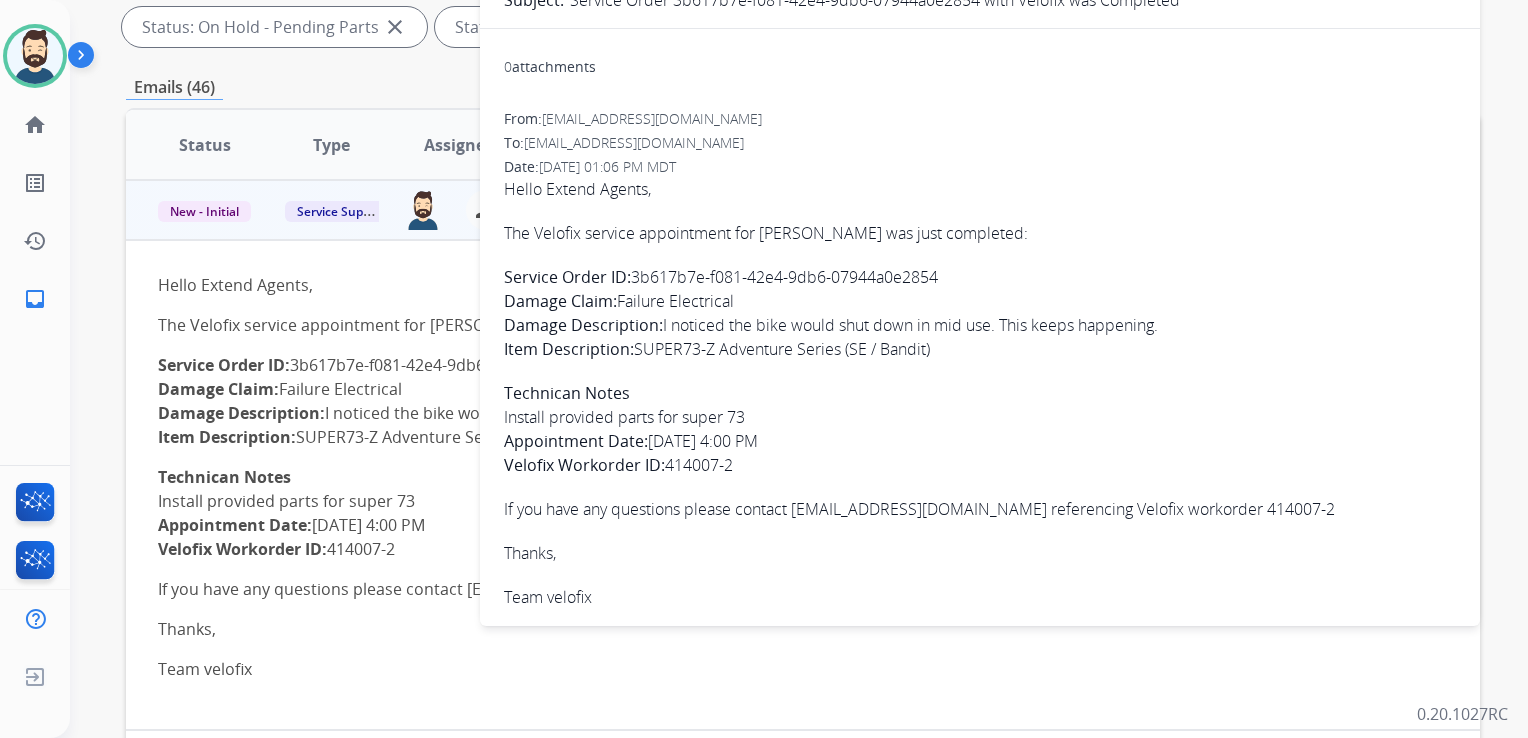 scroll, scrollTop: 0, scrollLeft: 0, axis: both 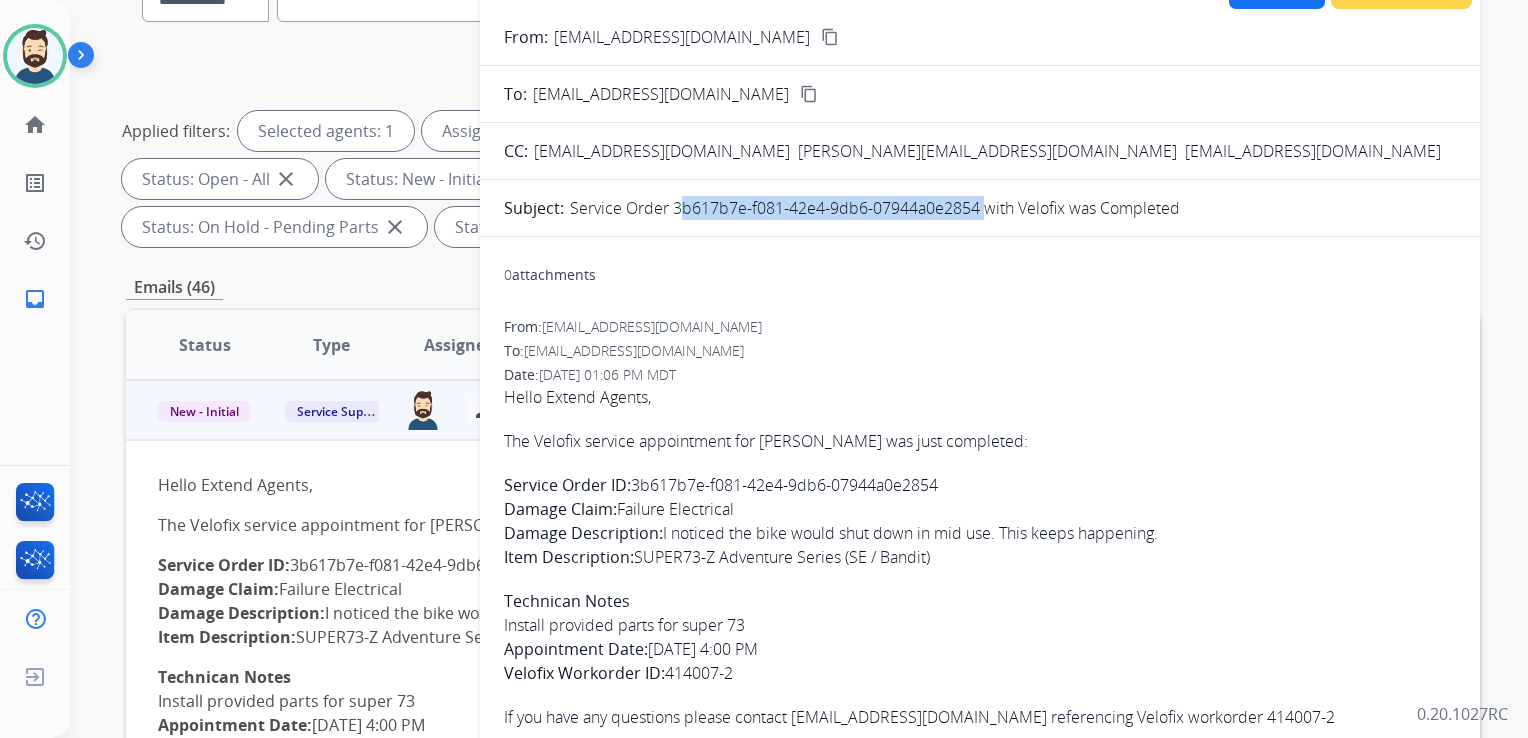 drag, startPoint x: 669, startPoint y: 208, endPoint x: 977, endPoint y: 220, distance: 308.23367 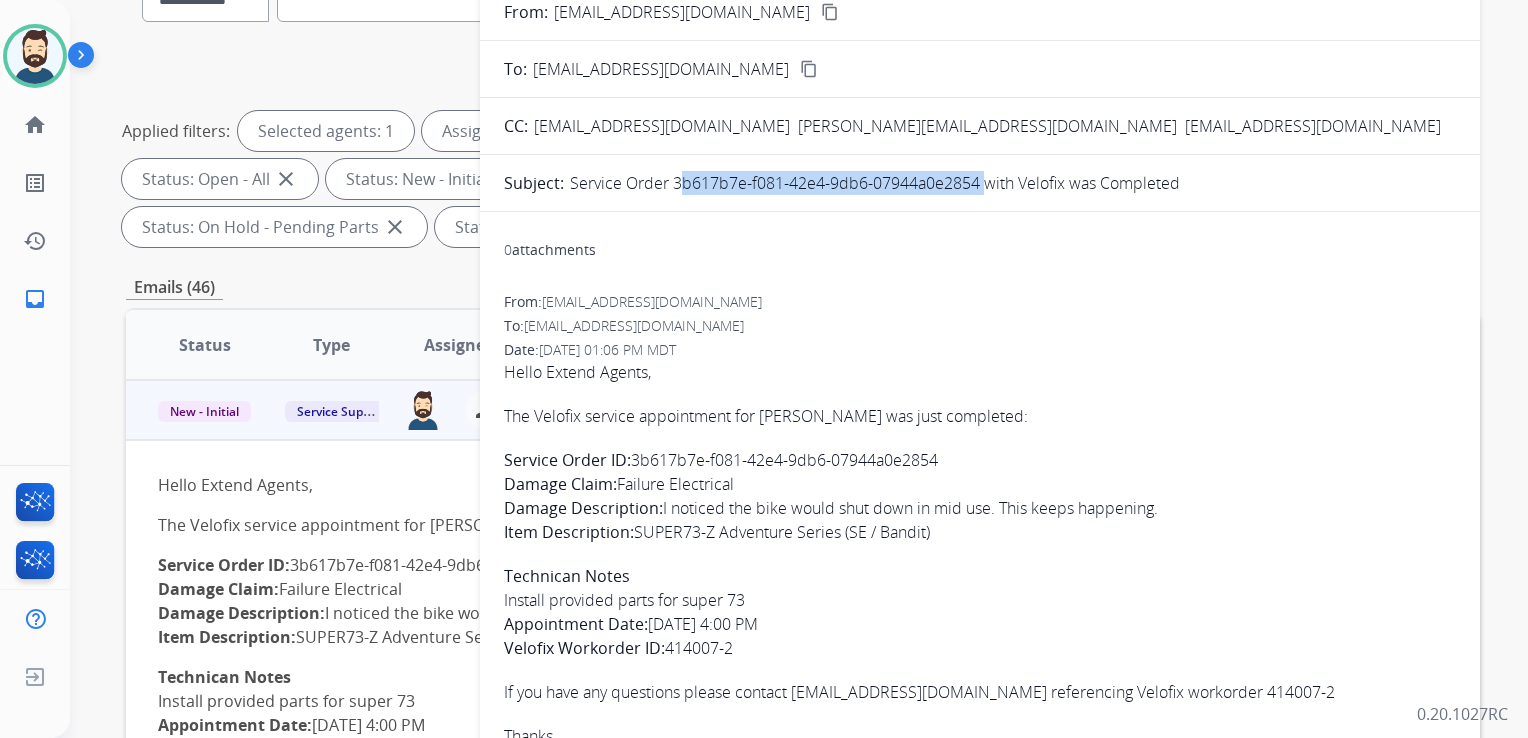 scroll, scrollTop: 0, scrollLeft: 0, axis: both 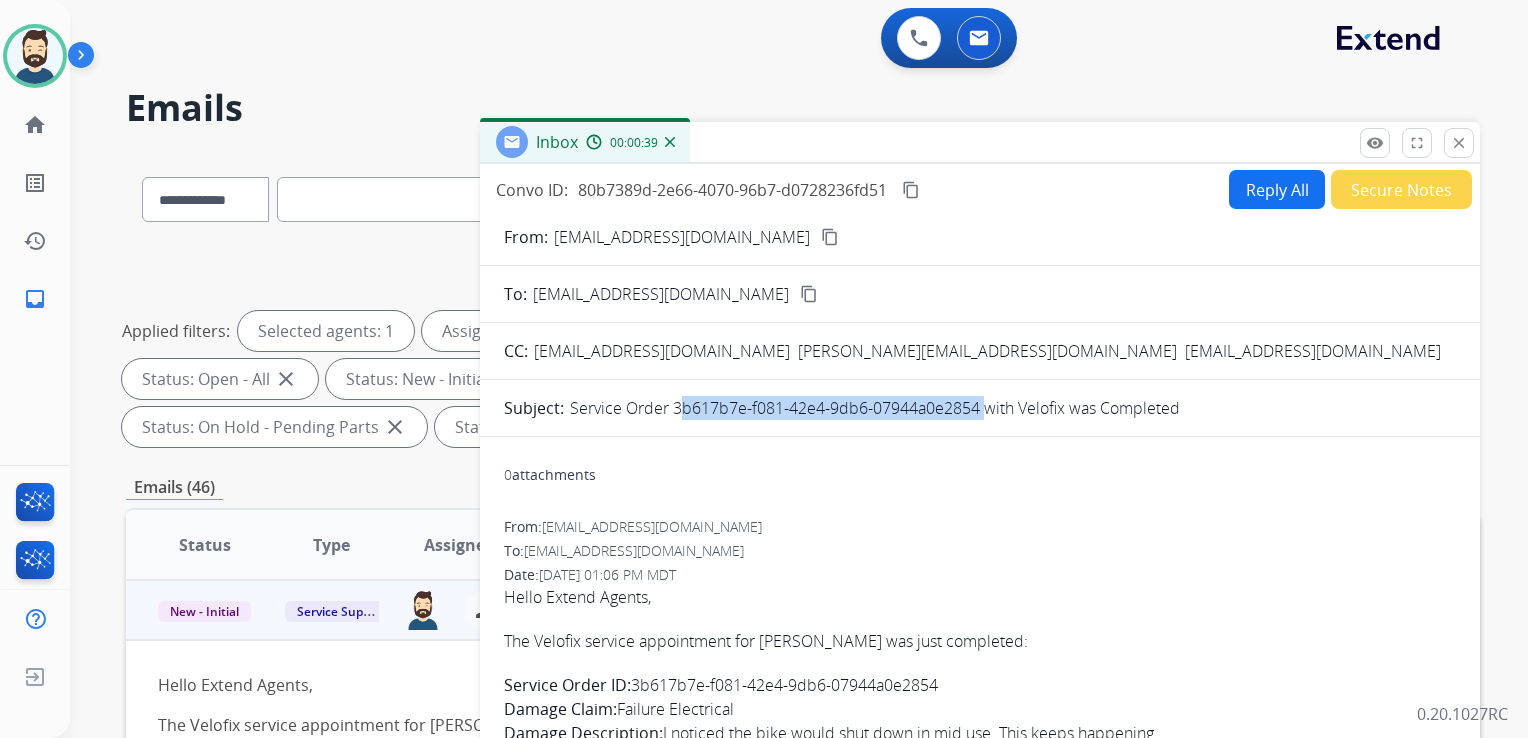 click on "content_copy" at bounding box center (911, 190) 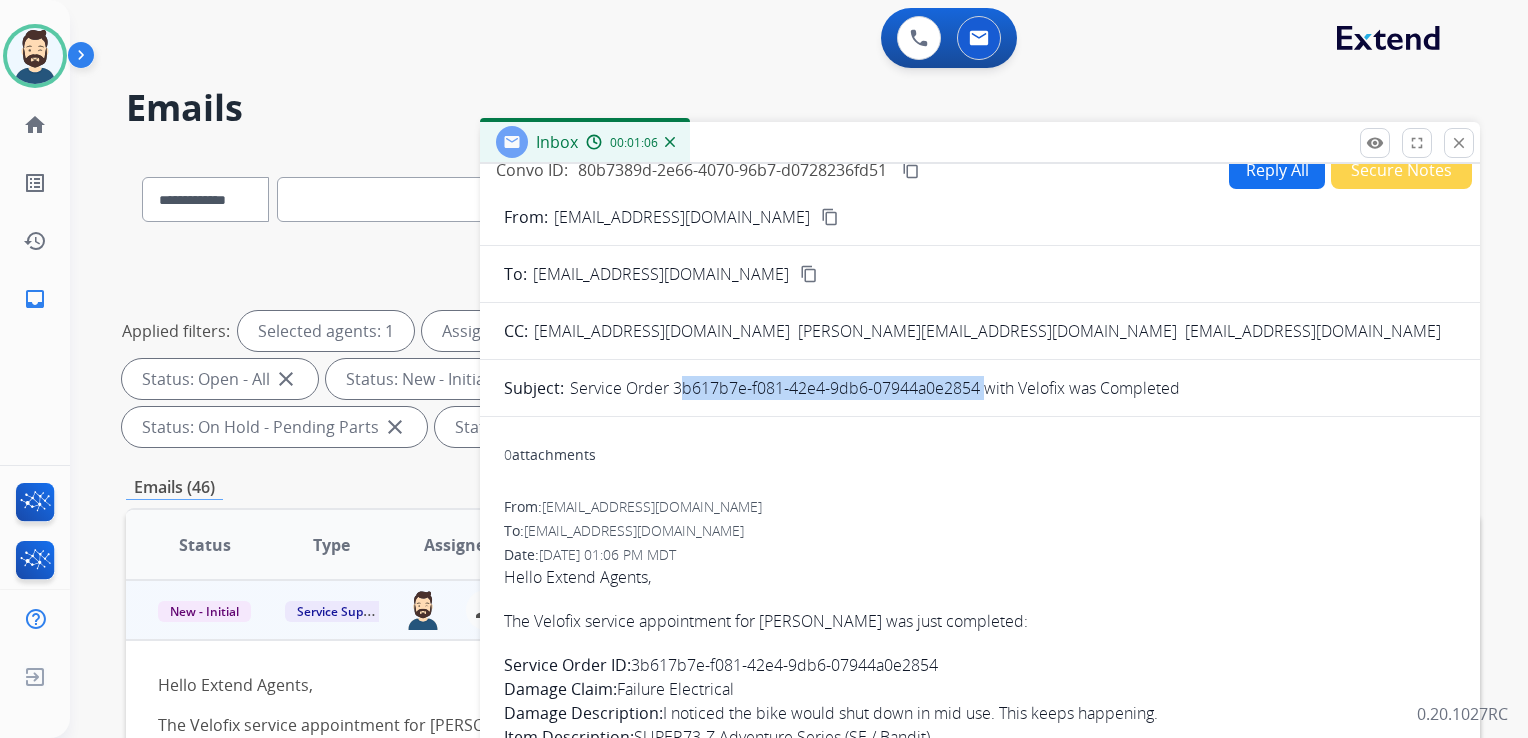 scroll, scrollTop: 25, scrollLeft: 0, axis: vertical 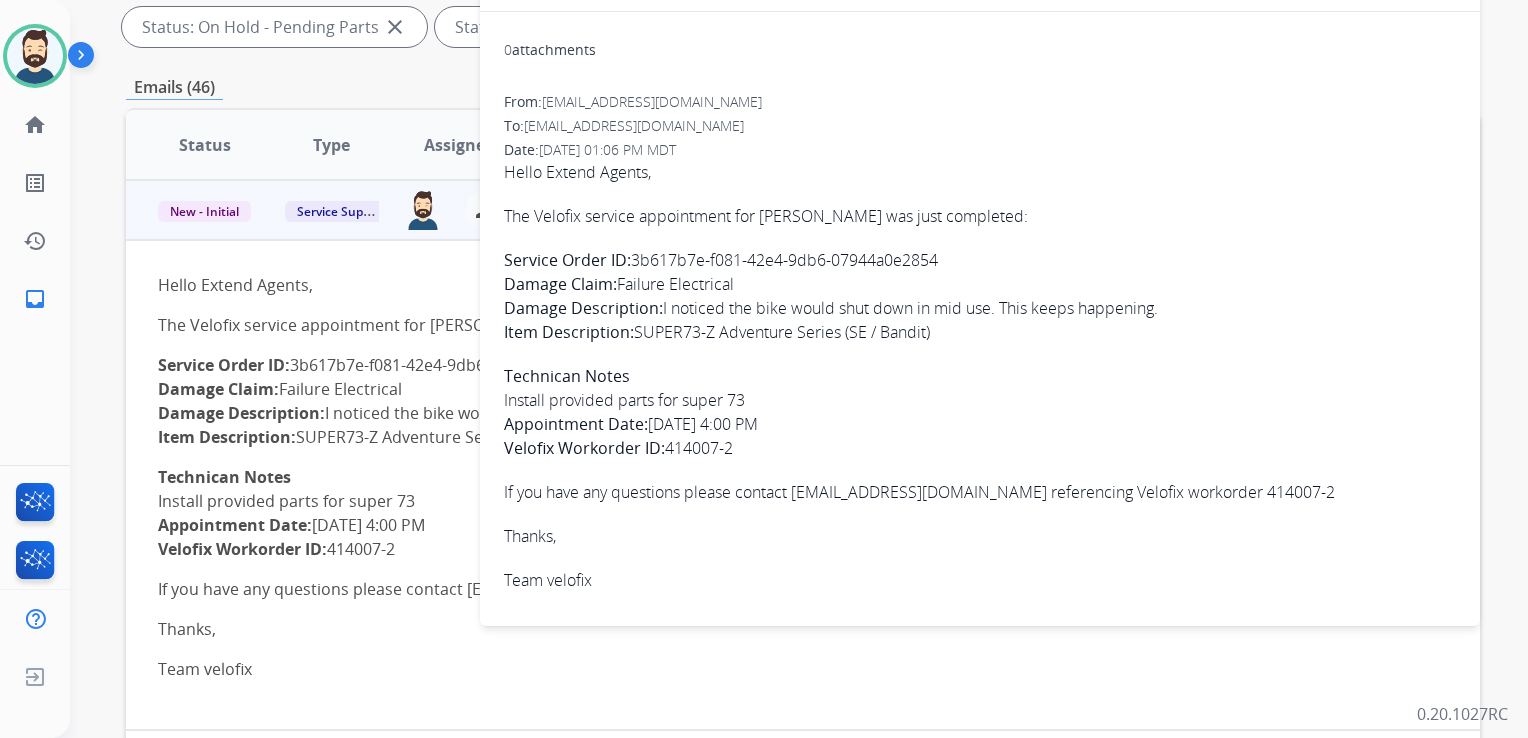 drag, startPoint x: 505, startPoint y: 213, endPoint x: 749, endPoint y: 448, distance: 338.76392 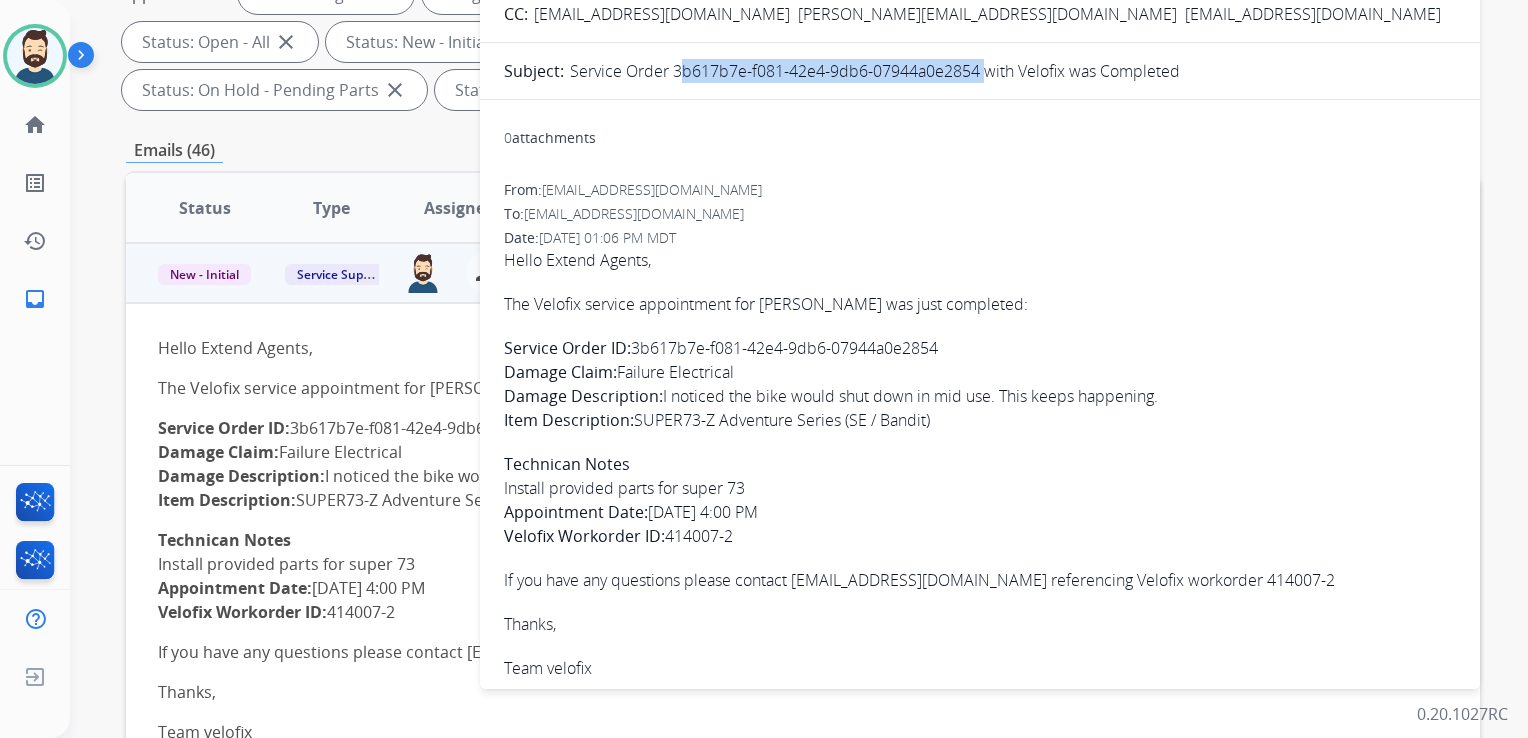 scroll, scrollTop: 100, scrollLeft: 0, axis: vertical 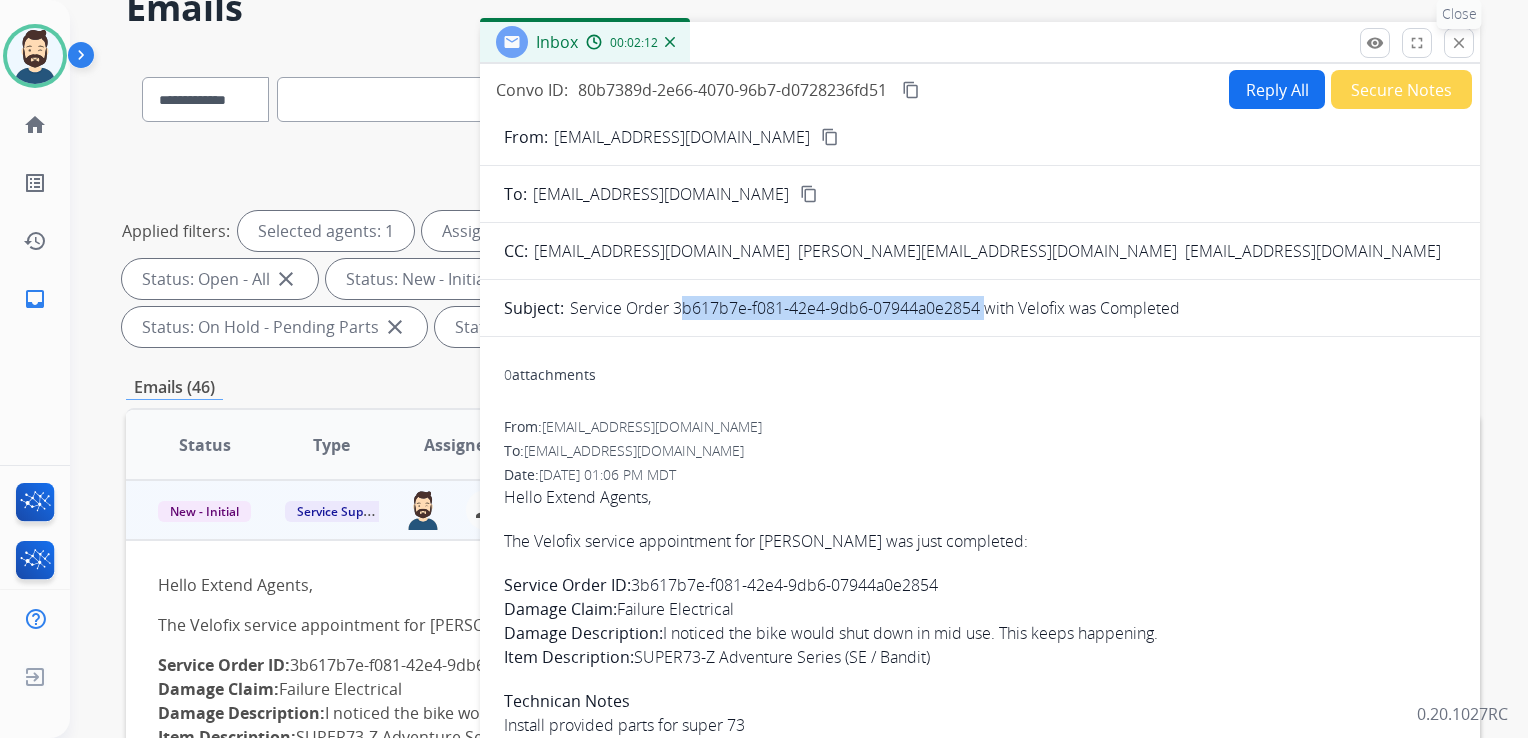 click on "close" at bounding box center (1459, 43) 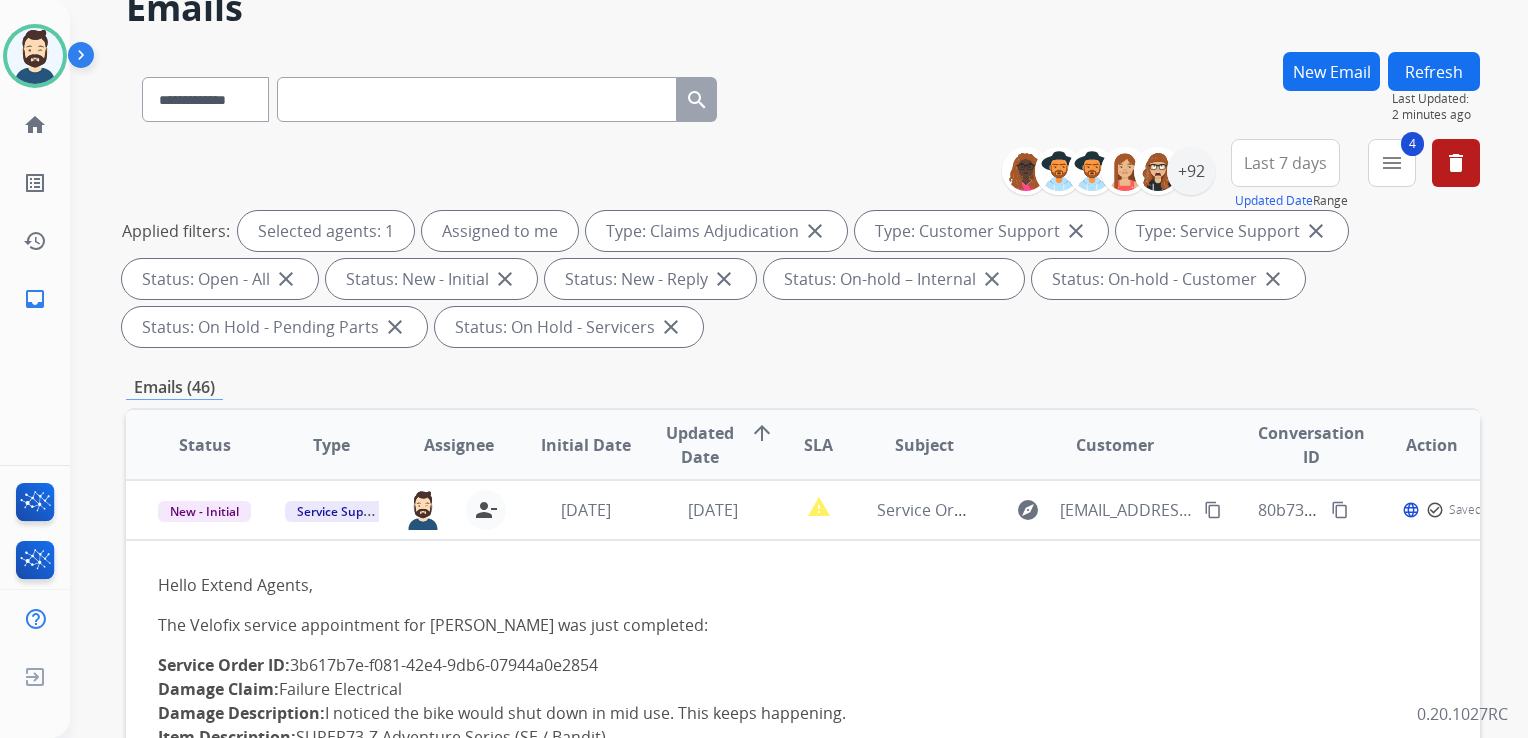 scroll, scrollTop: 200, scrollLeft: 0, axis: vertical 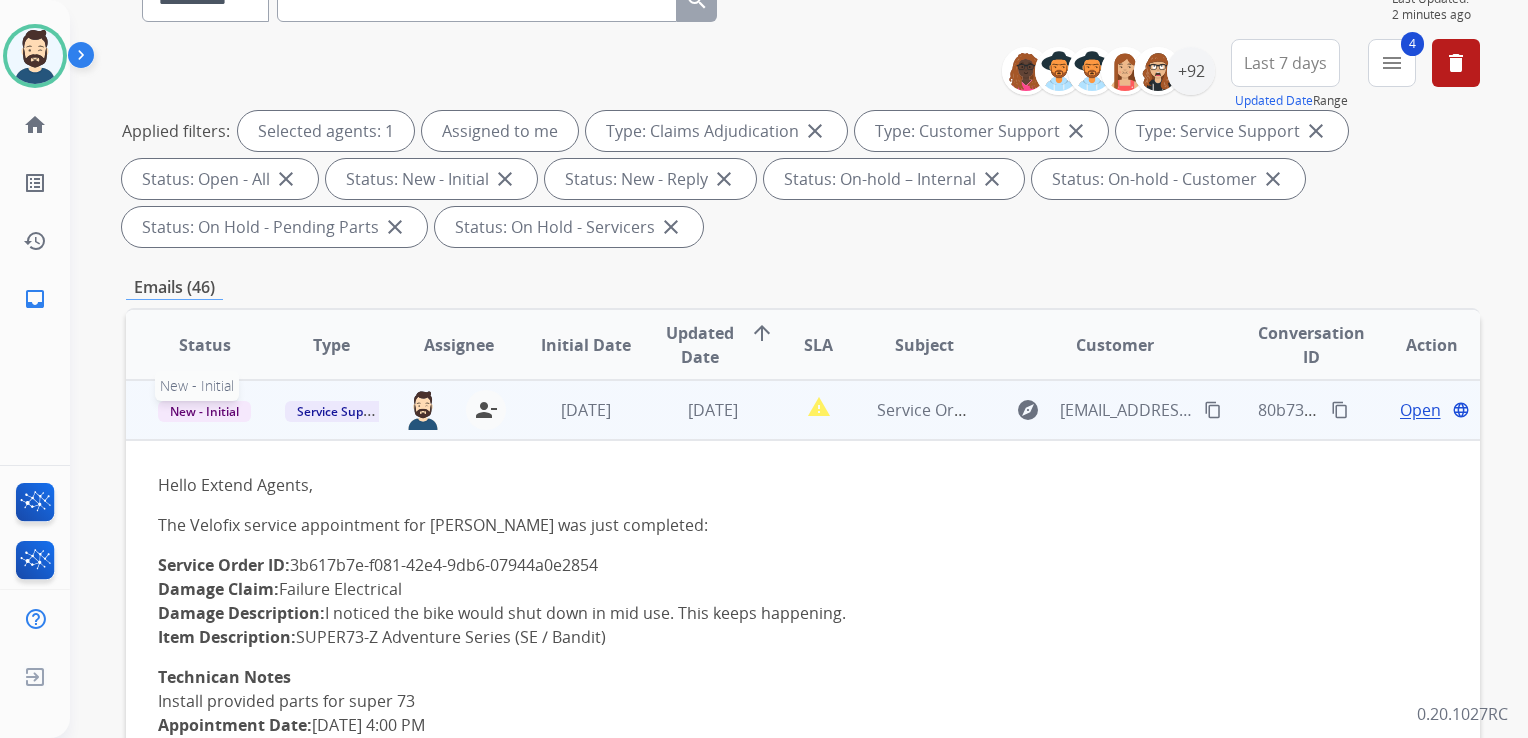 click on "New - Initial" at bounding box center (204, 411) 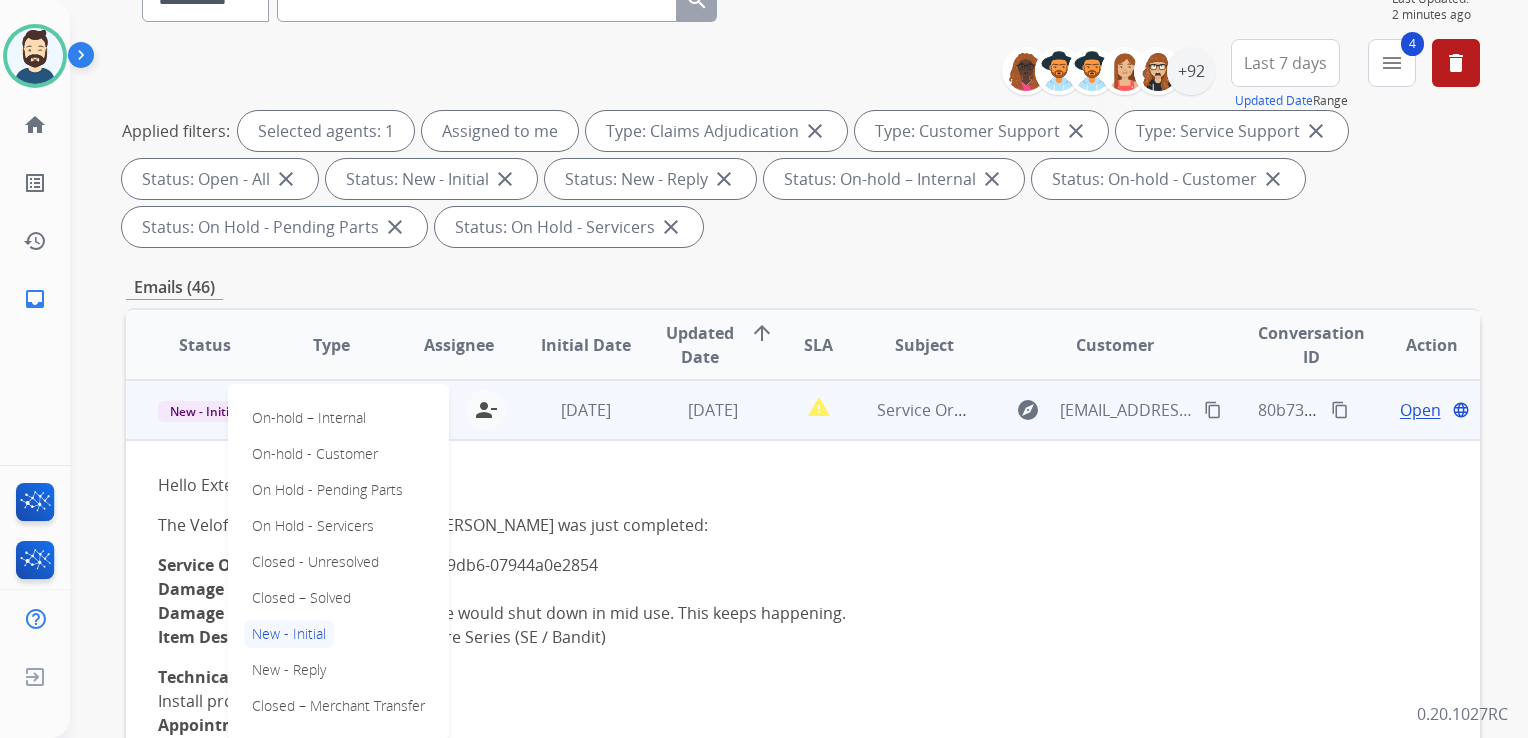 drag, startPoint x: 291, startPoint y: 596, endPoint x: 336, endPoint y: 571, distance: 51.47815 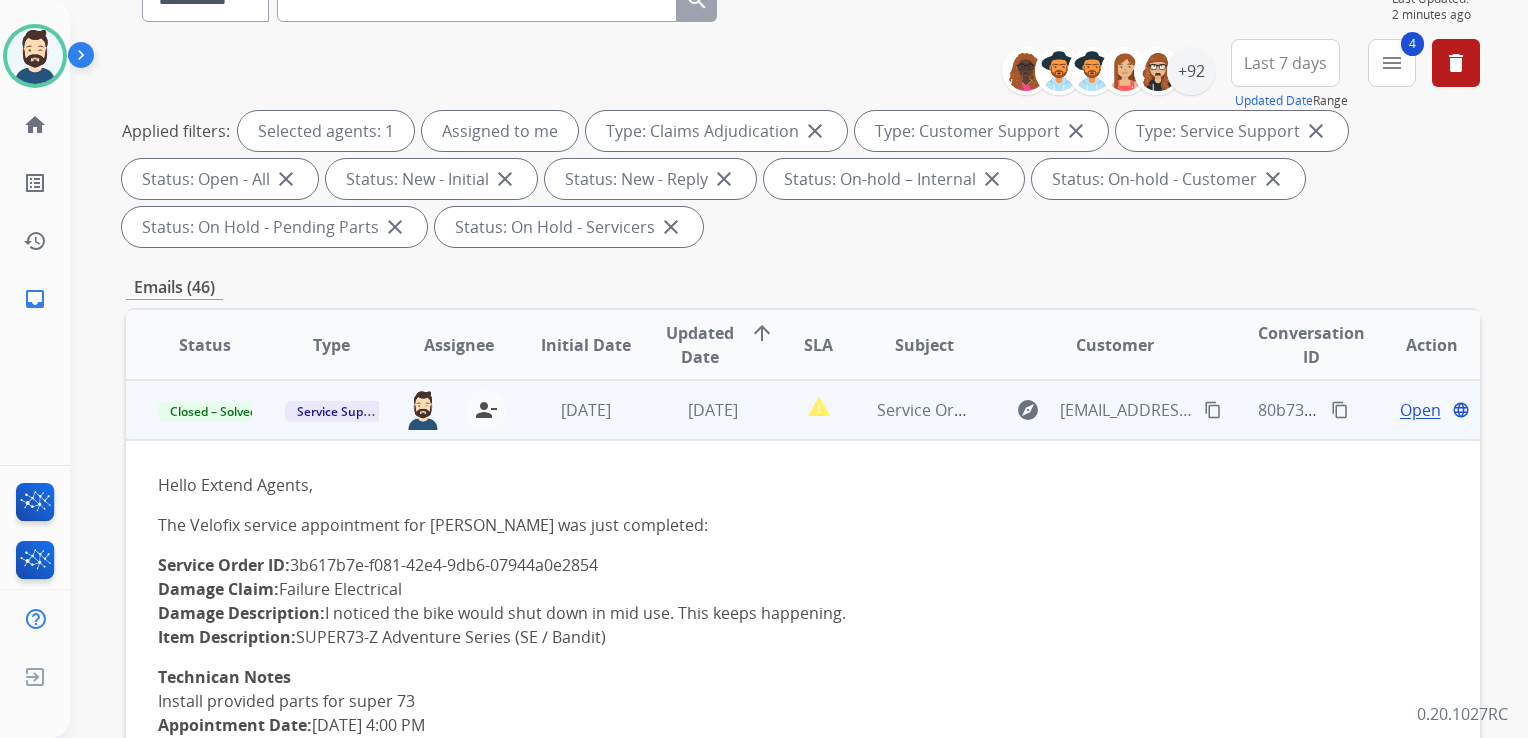 click on "3 days ago" at bounding box center [570, 410] 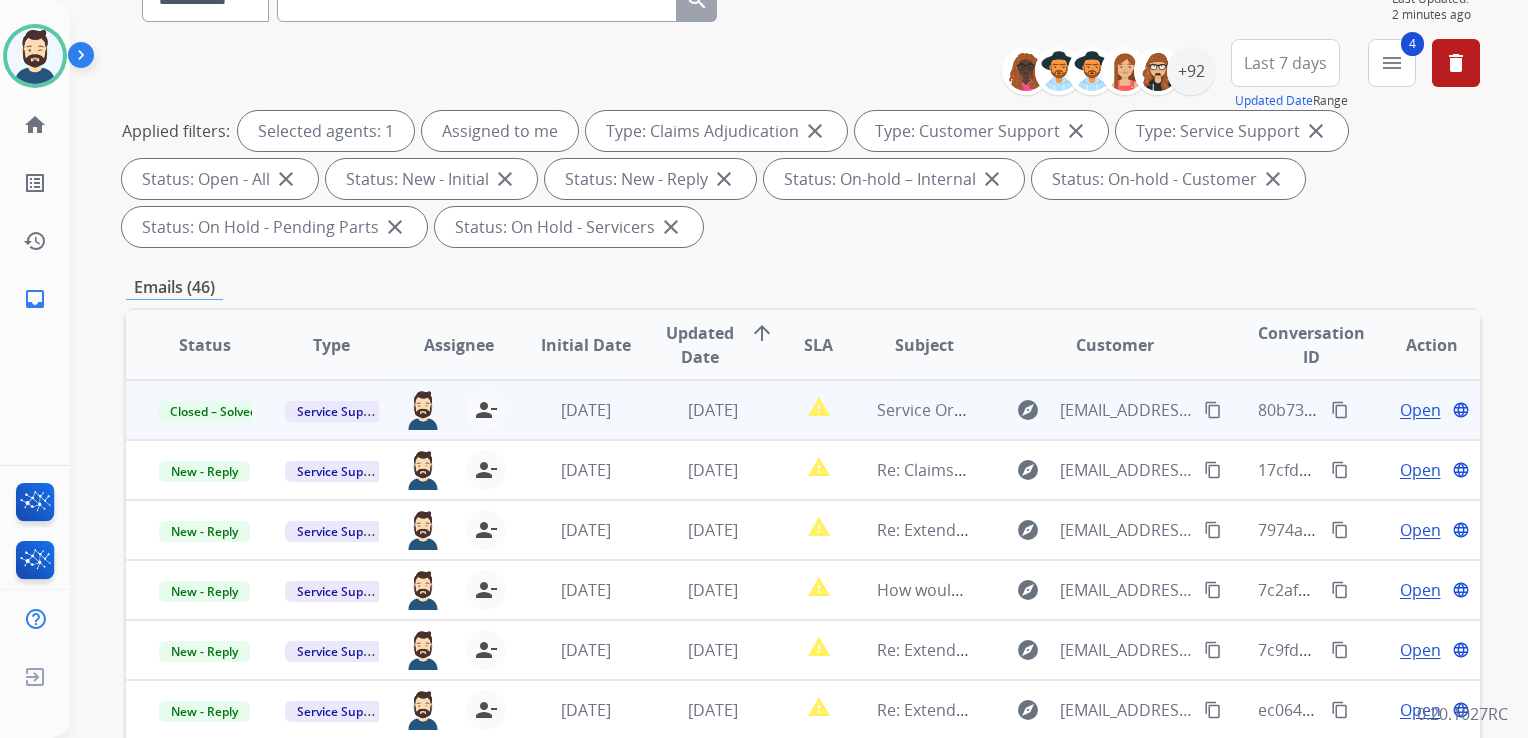 scroll, scrollTop: 0, scrollLeft: 0, axis: both 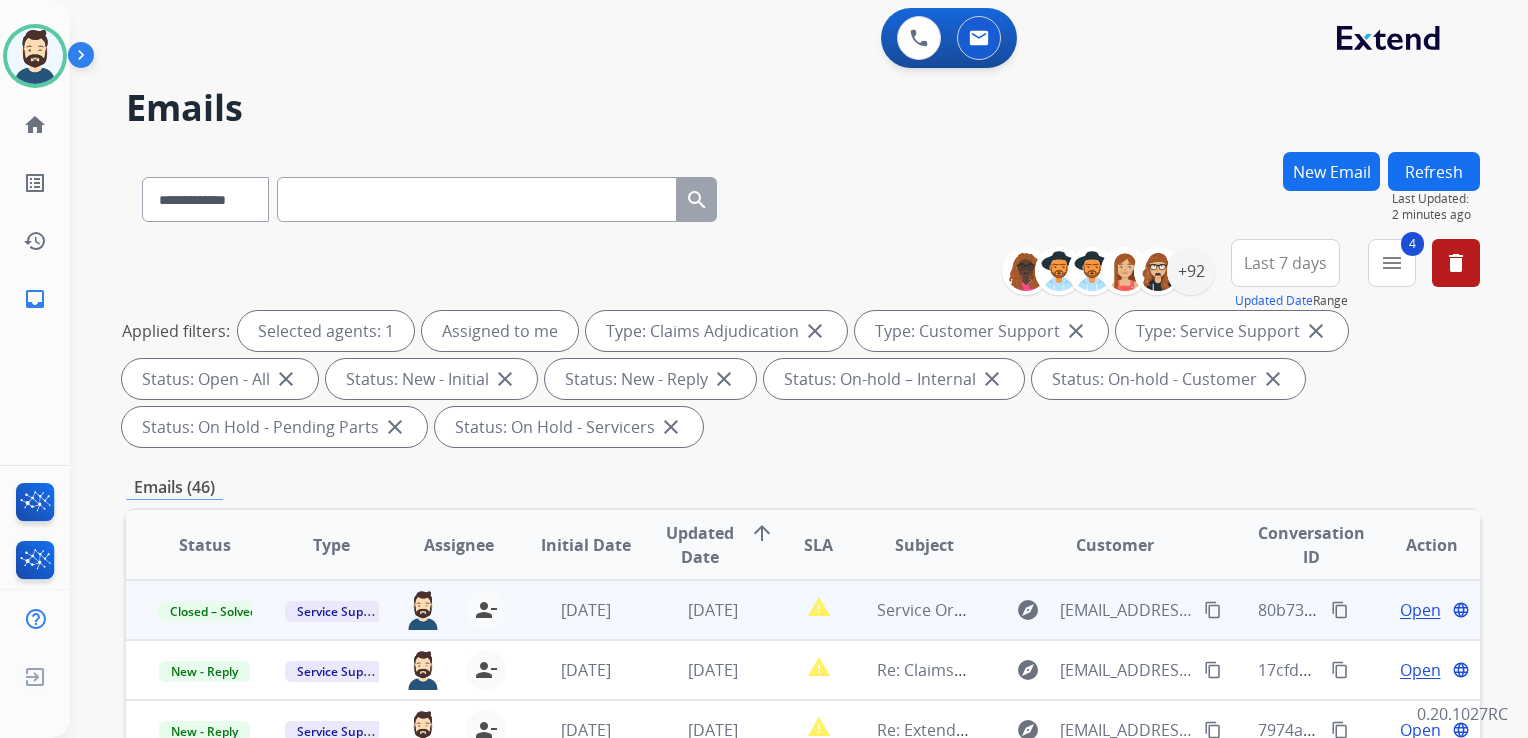 click on "Refresh" at bounding box center [1434, 171] 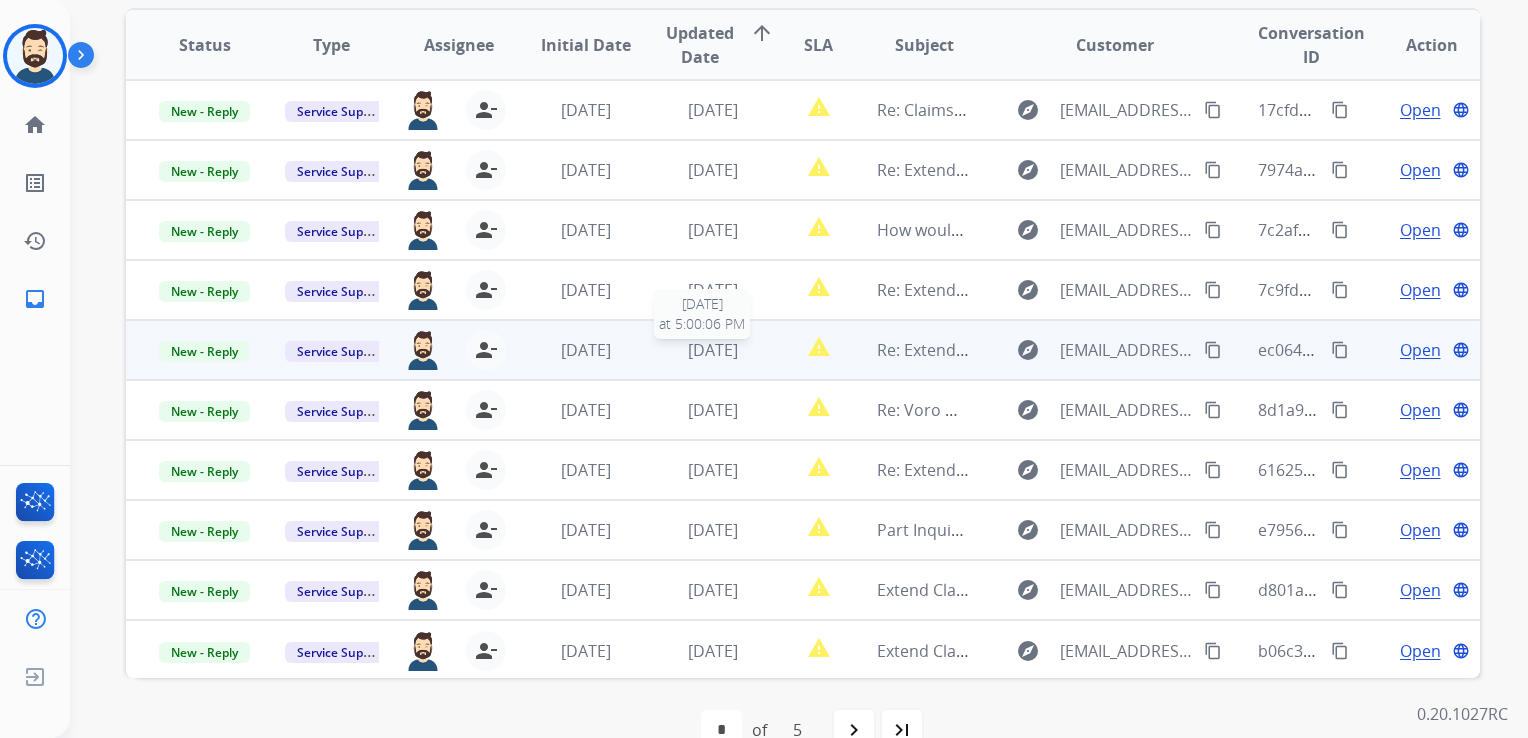 scroll, scrollTop: 400, scrollLeft: 0, axis: vertical 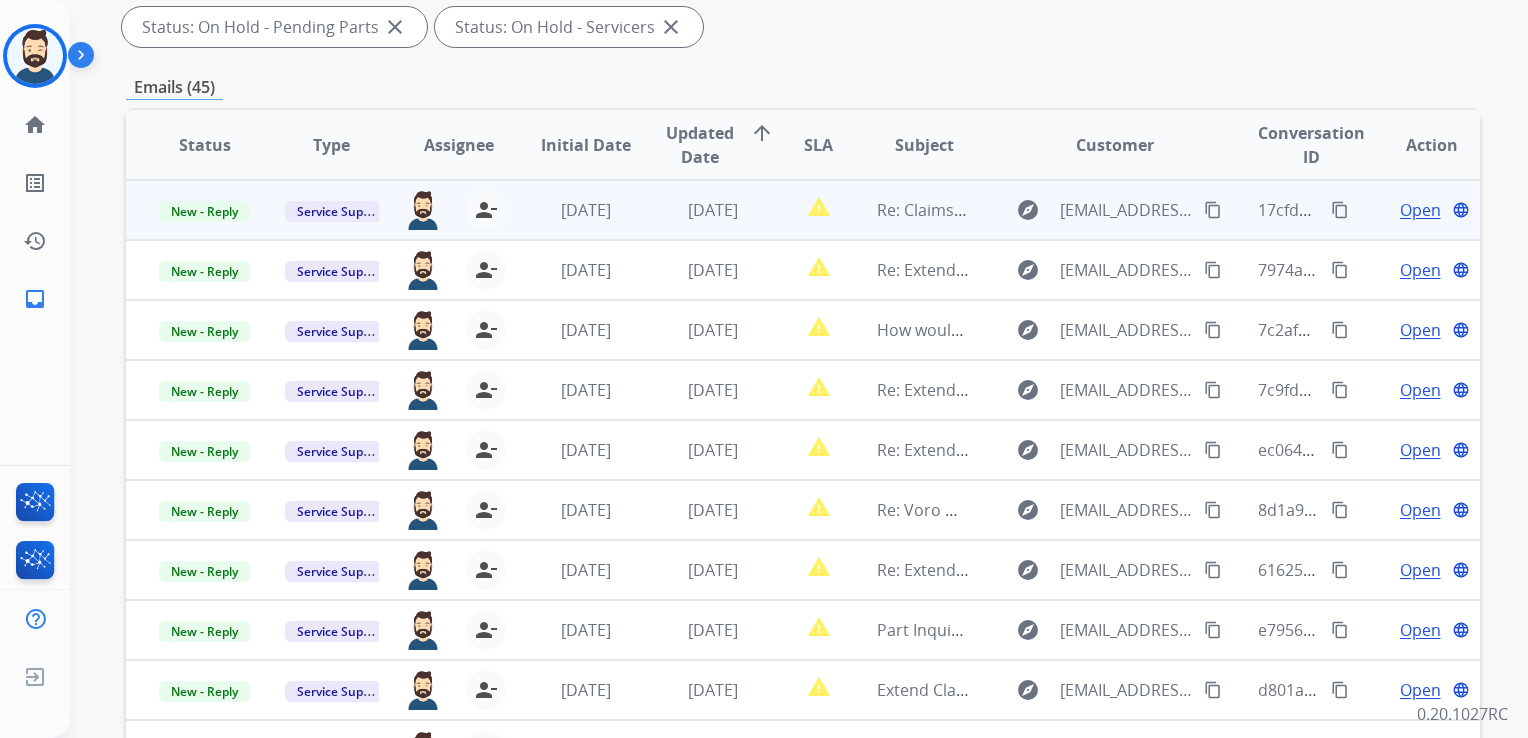 click on "3 days ago" at bounding box center [697, 210] 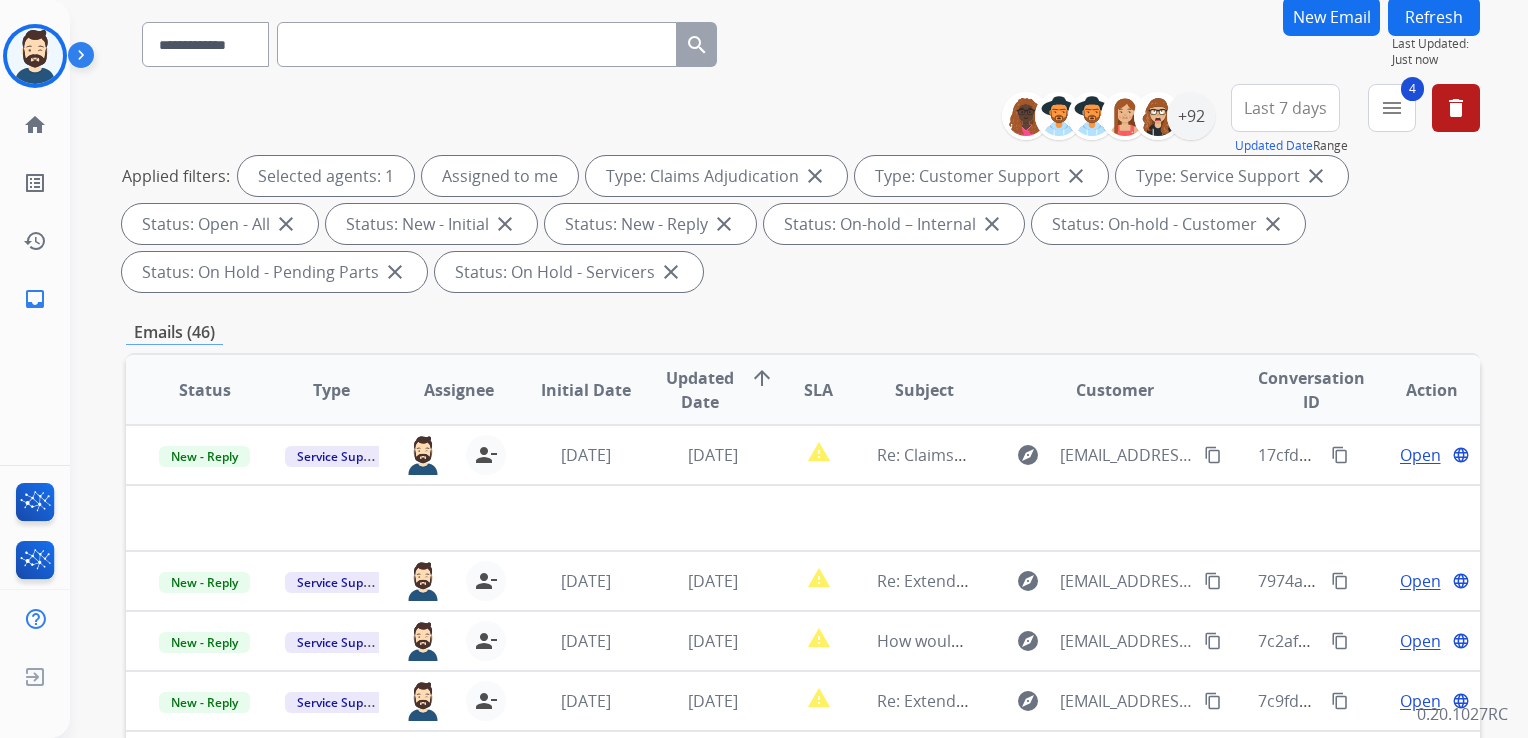 scroll, scrollTop: 300, scrollLeft: 0, axis: vertical 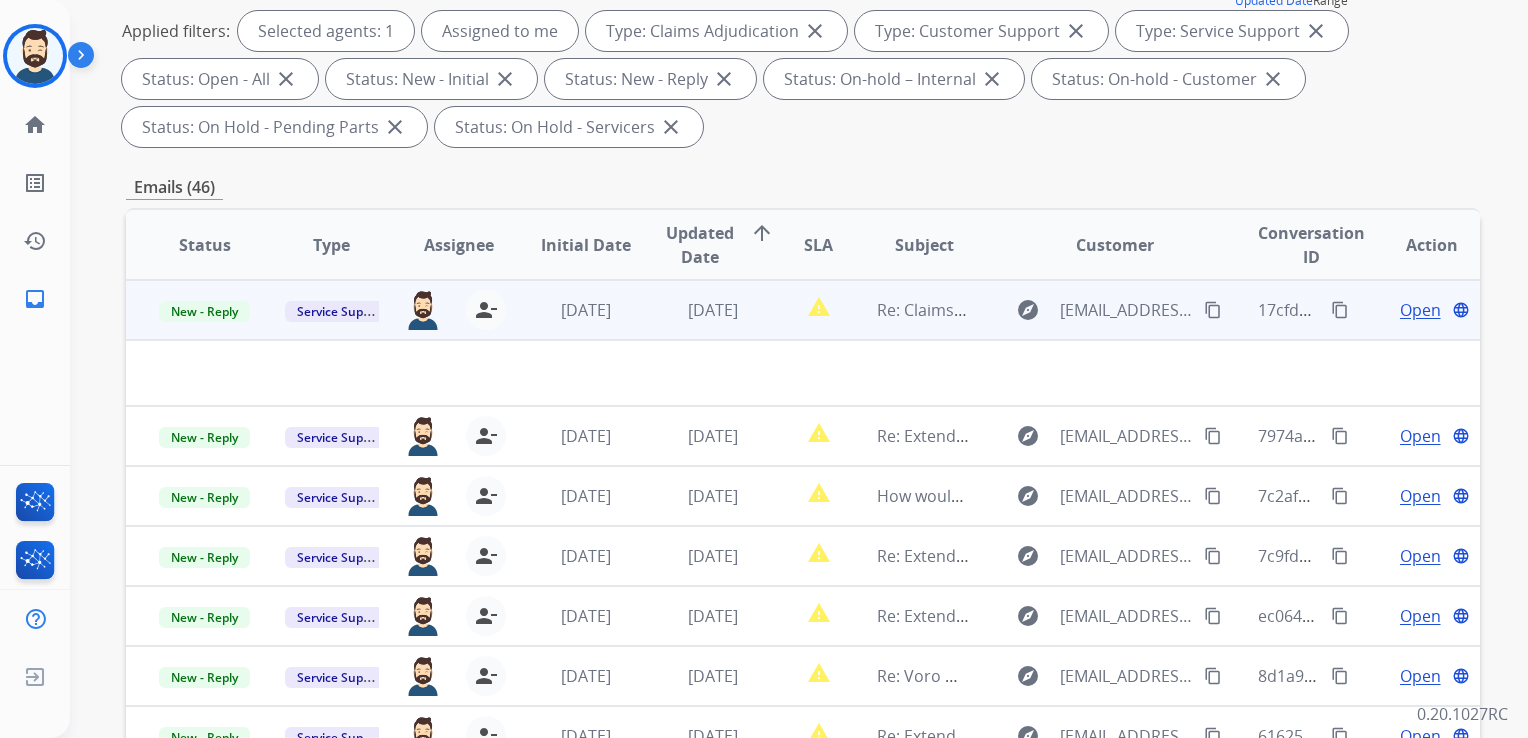 click on "3 days ago" at bounding box center [697, 310] 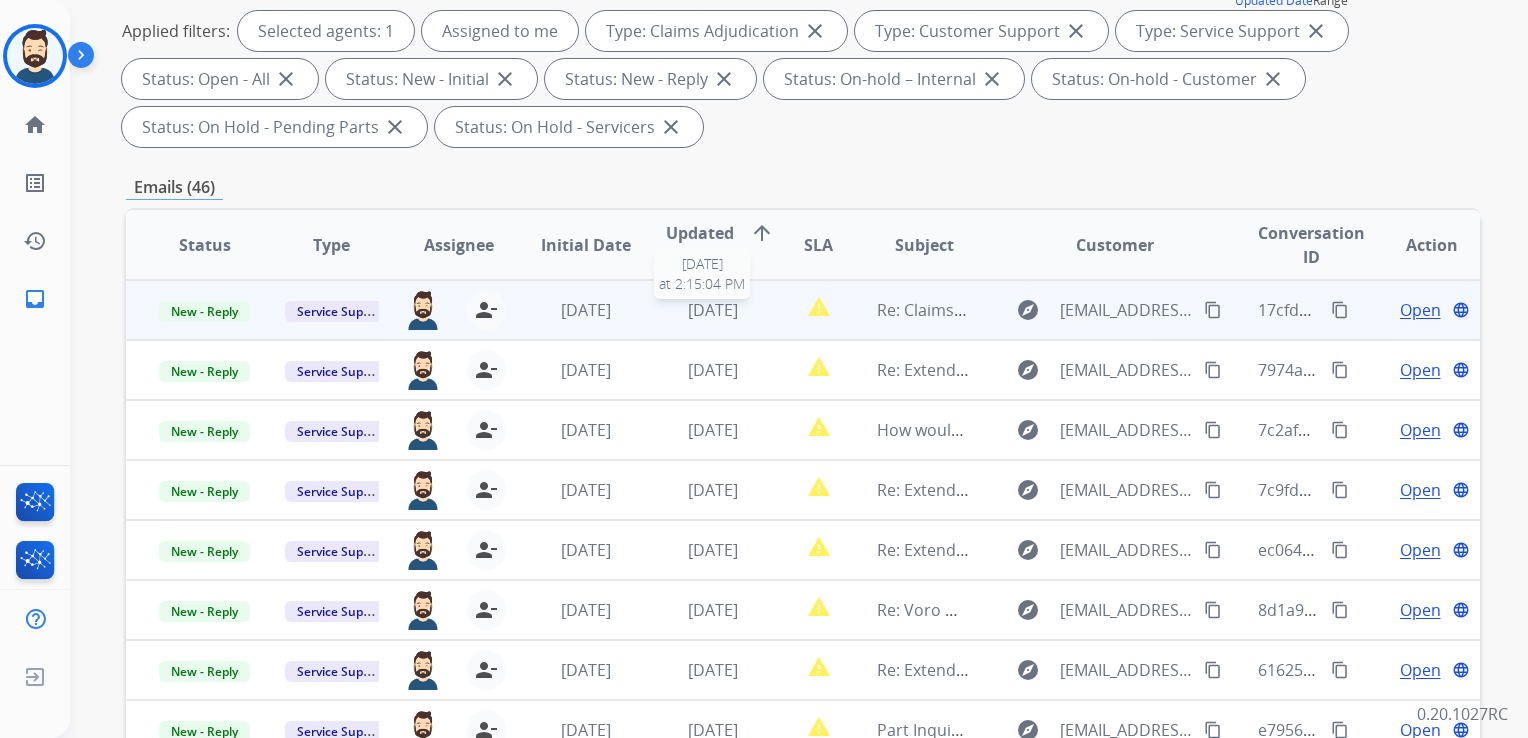 click on "3 days ago" at bounding box center (713, 310) 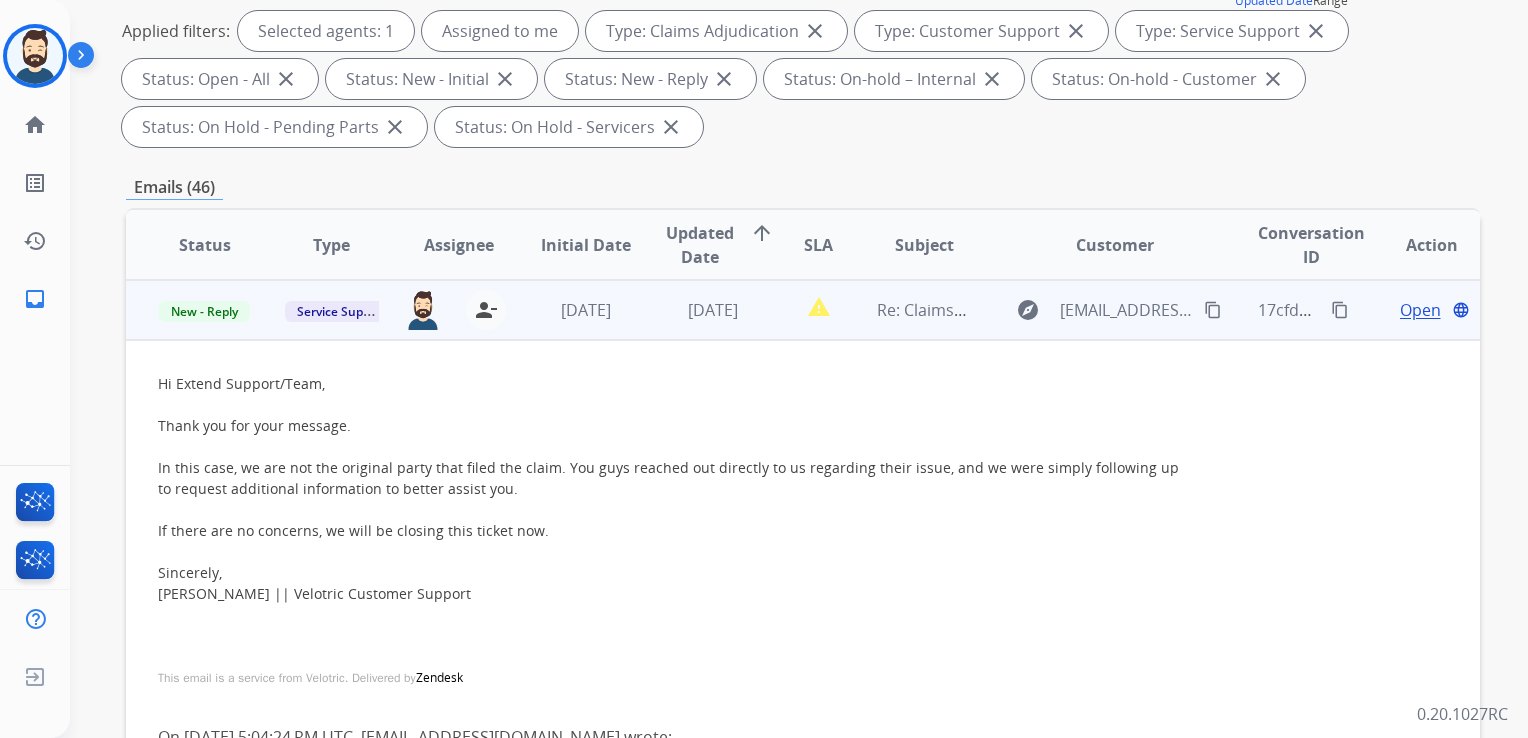 click on "Open" at bounding box center (1420, 310) 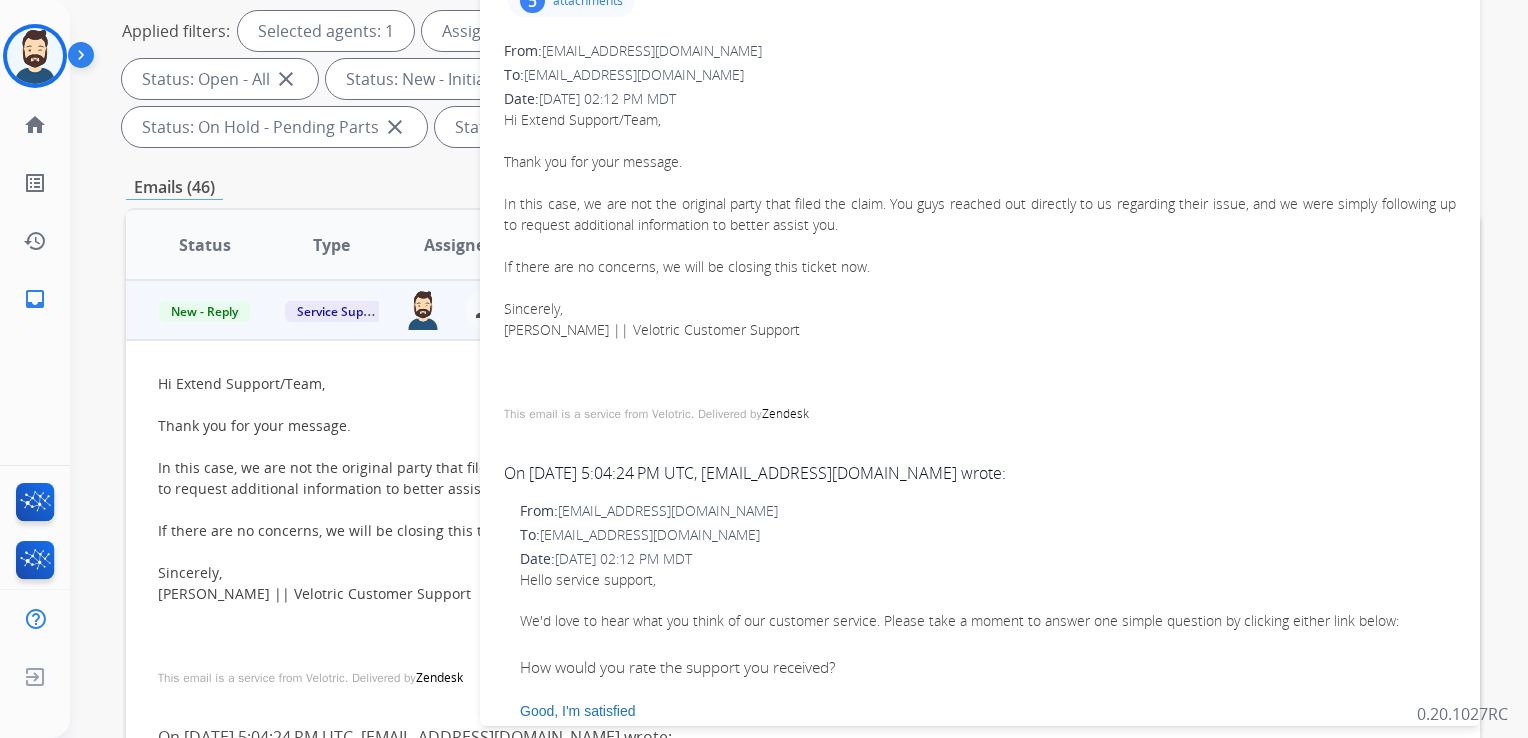 scroll, scrollTop: 0, scrollLeft: 0, axis: both 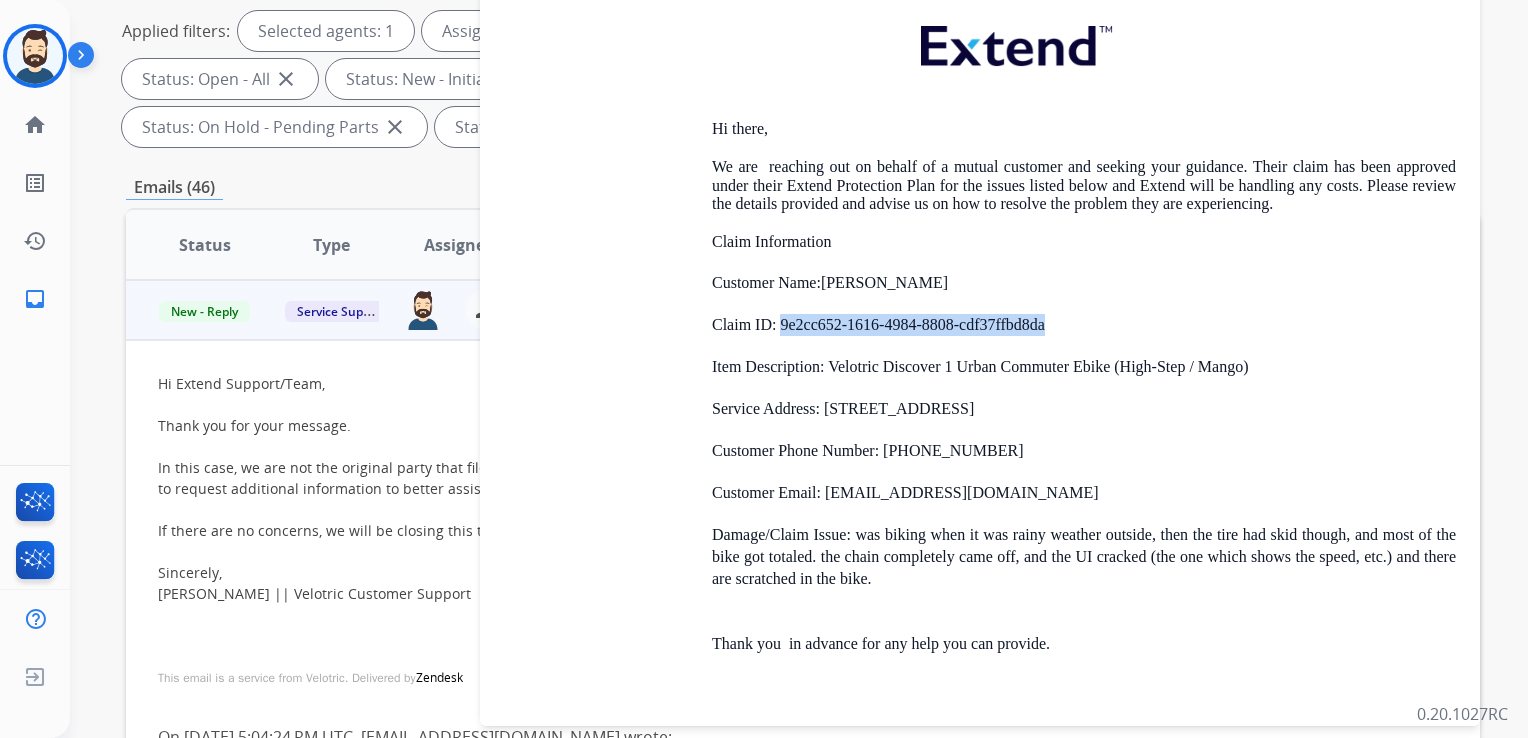 drag, startPoint x: 781, startPoint y: 322, endPoint x: 1043, endPoint y: 327, distance: 262.0477 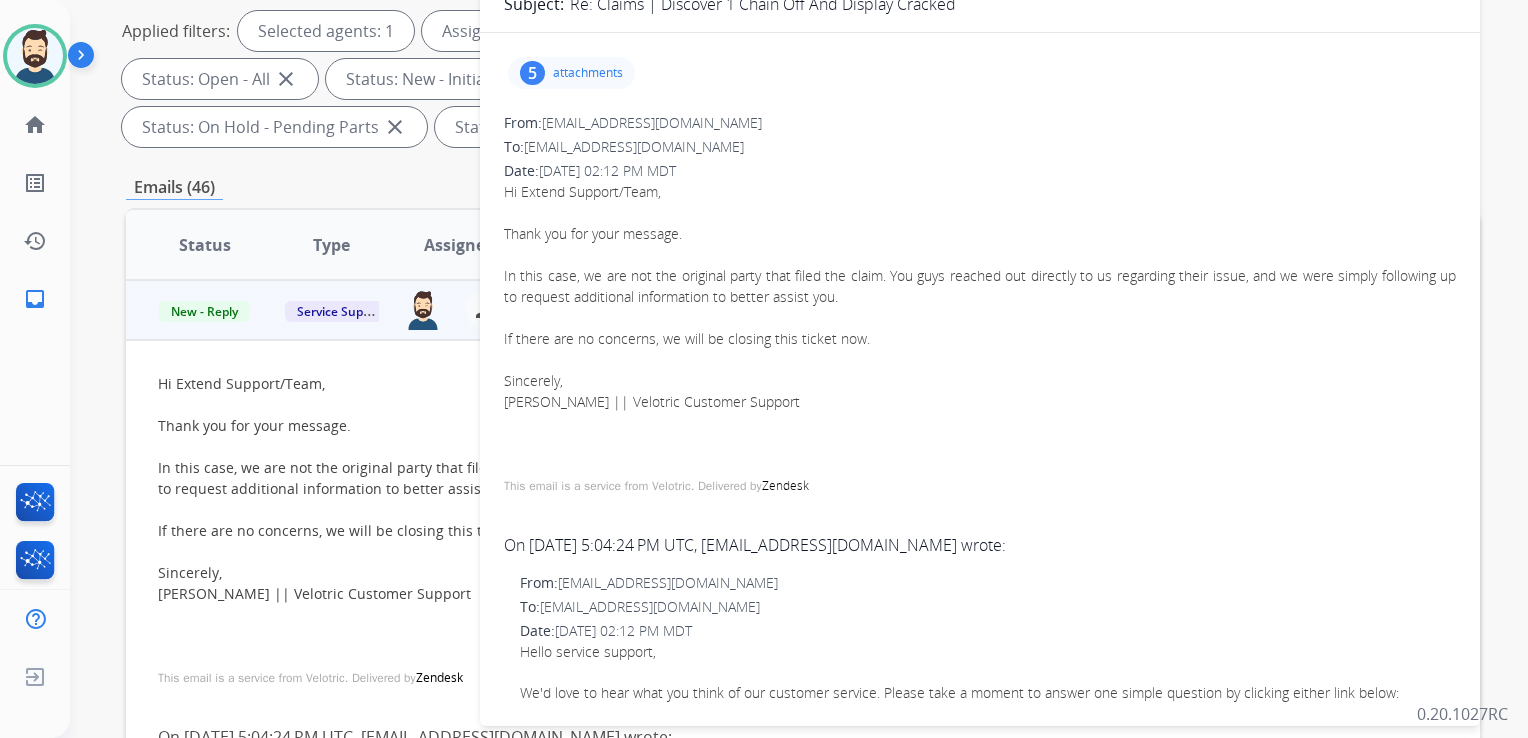 scroll, scrollTop: 0, scrollLeft: 0, axis: both 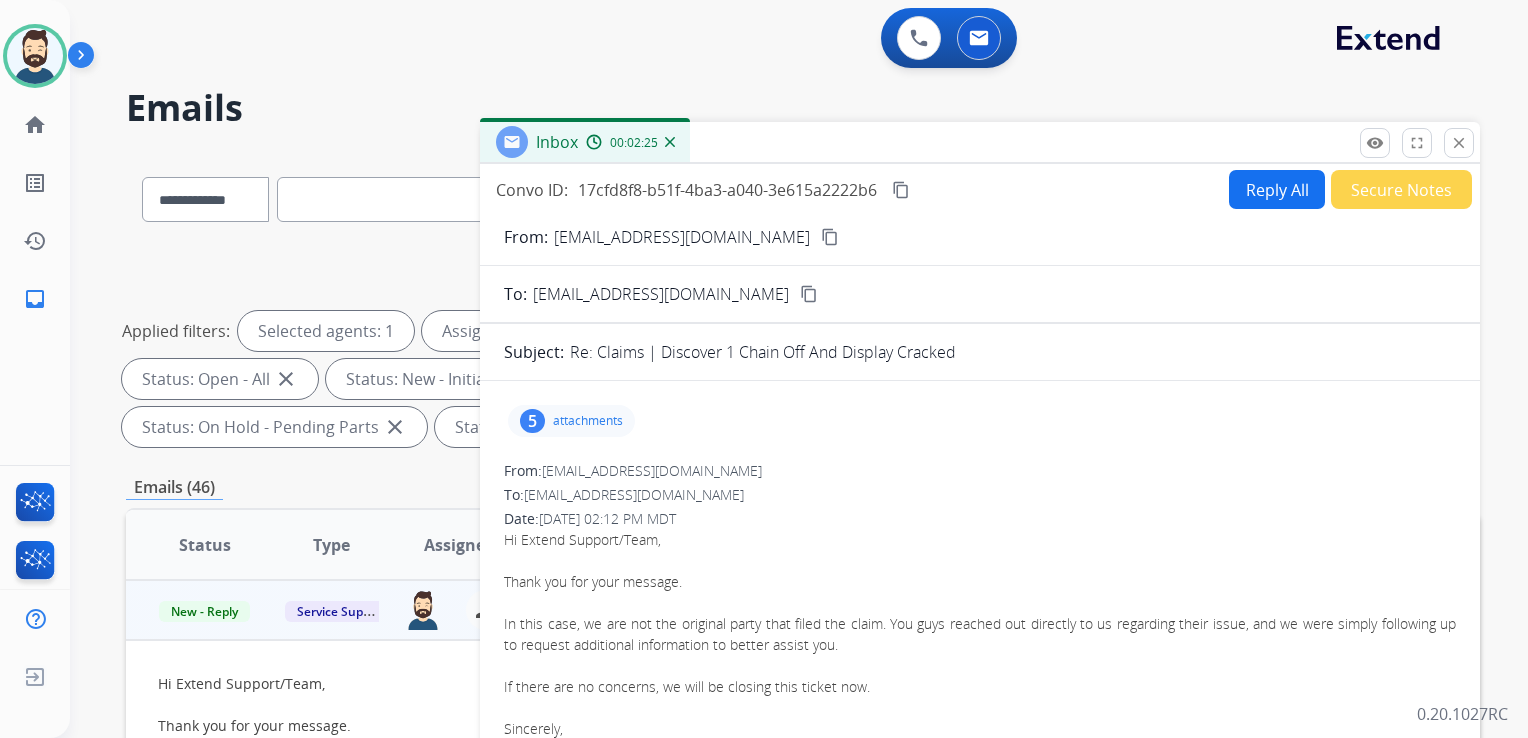 drag, startPoint x: 1463, startPoint y: 145, endPoint x: 1214, endPoint y: 176, distance: 250.9223 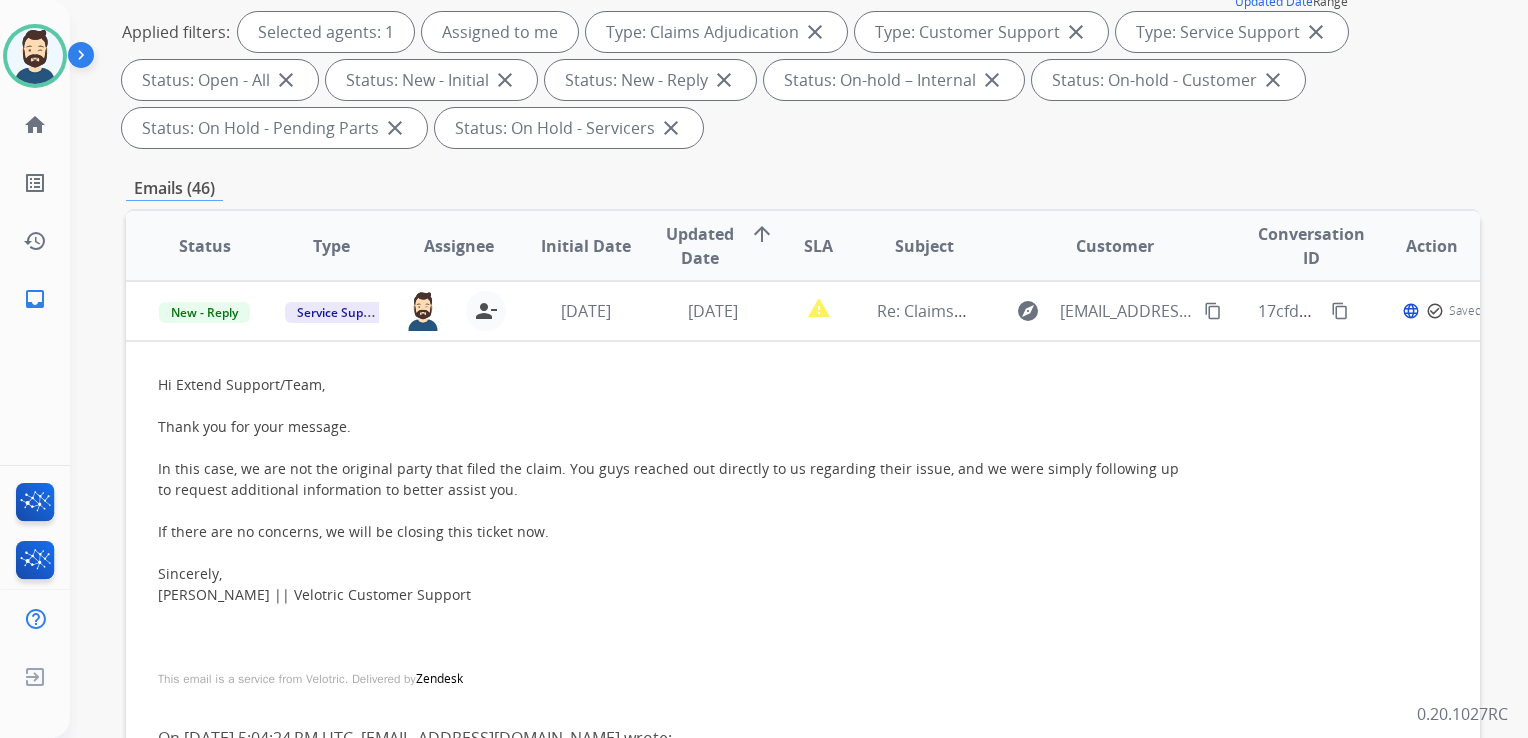 scroll, scrollTop: 300, scrollLeft: 0, axis: vertical 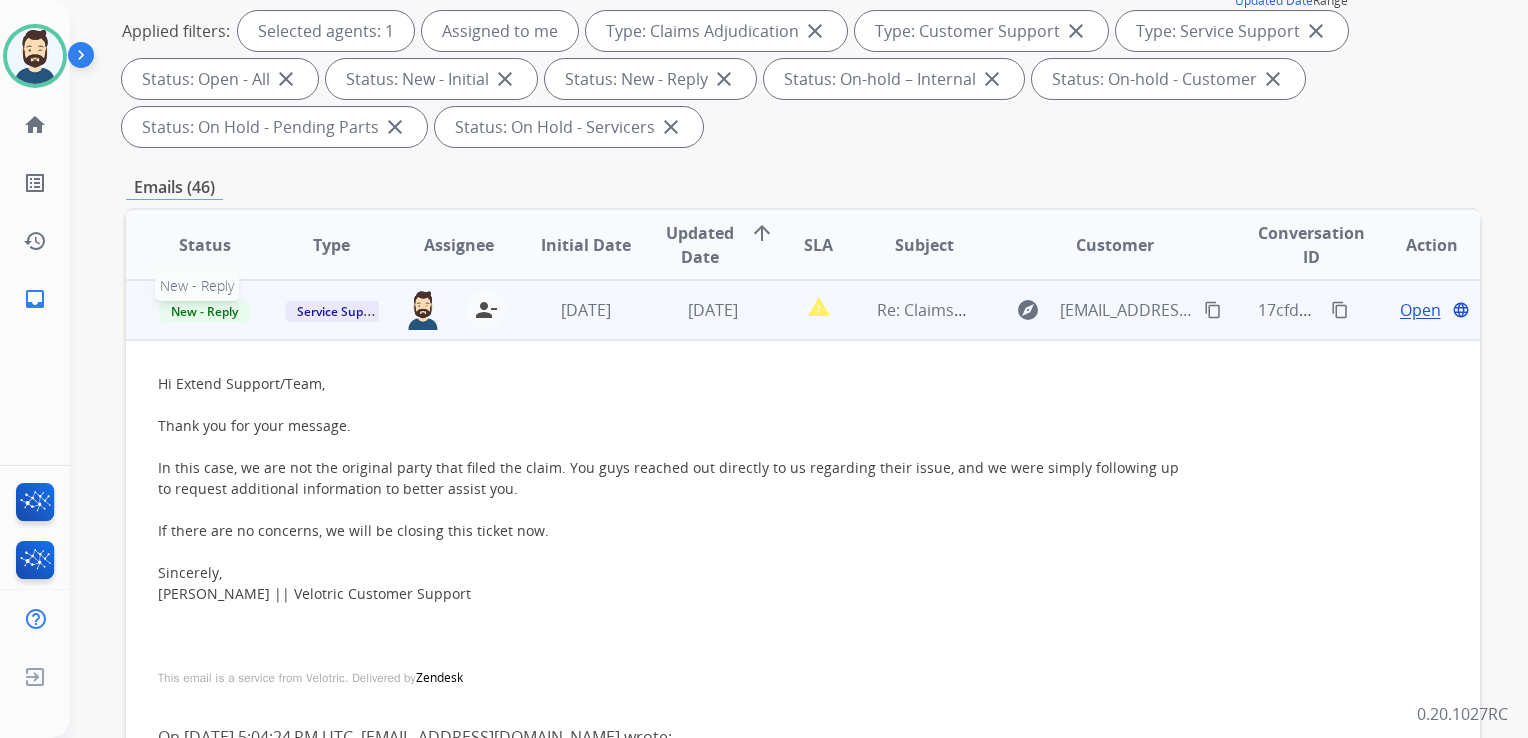 click on "New - Reply" at bounding box center [204, 311] 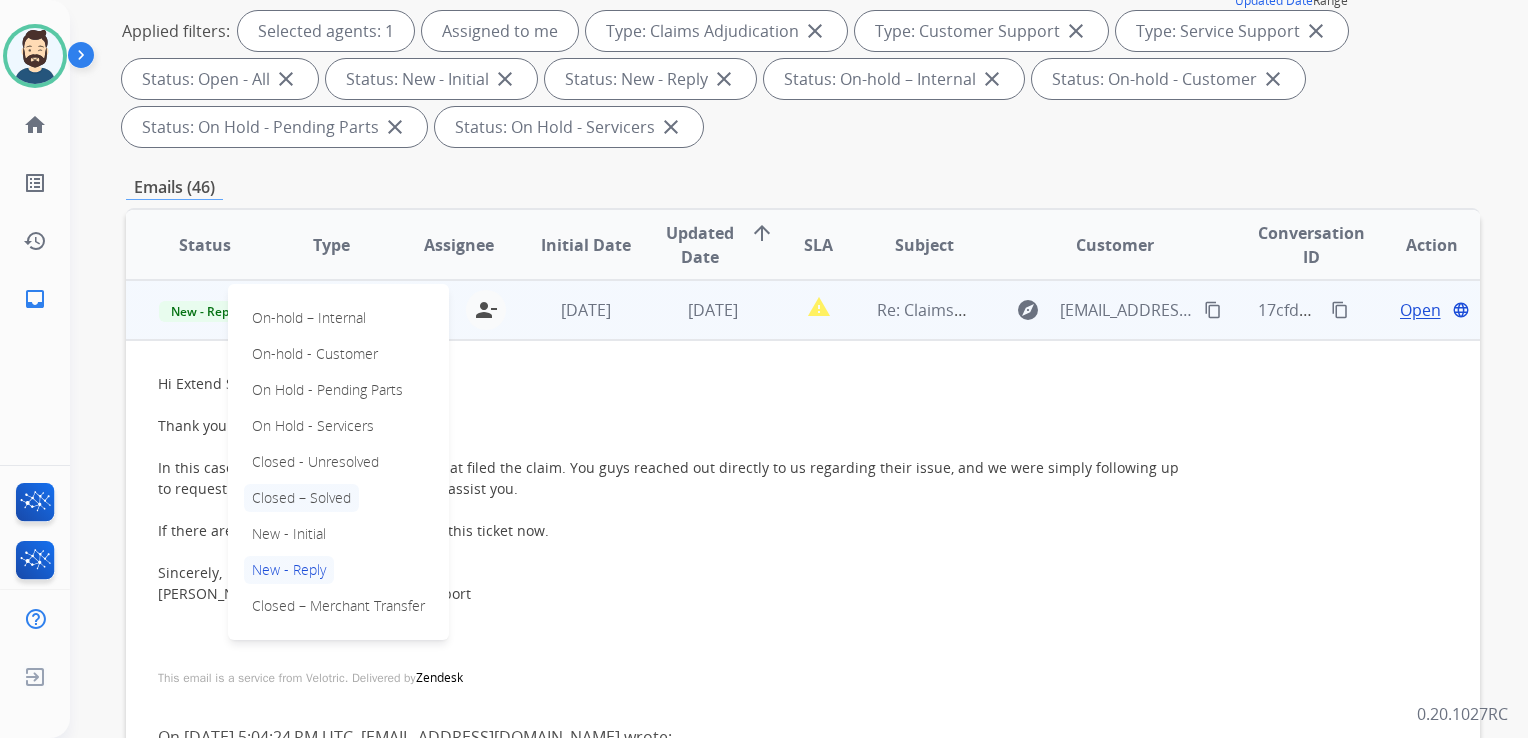 click on "Closed – Solved" at bounding box center (301, 498) 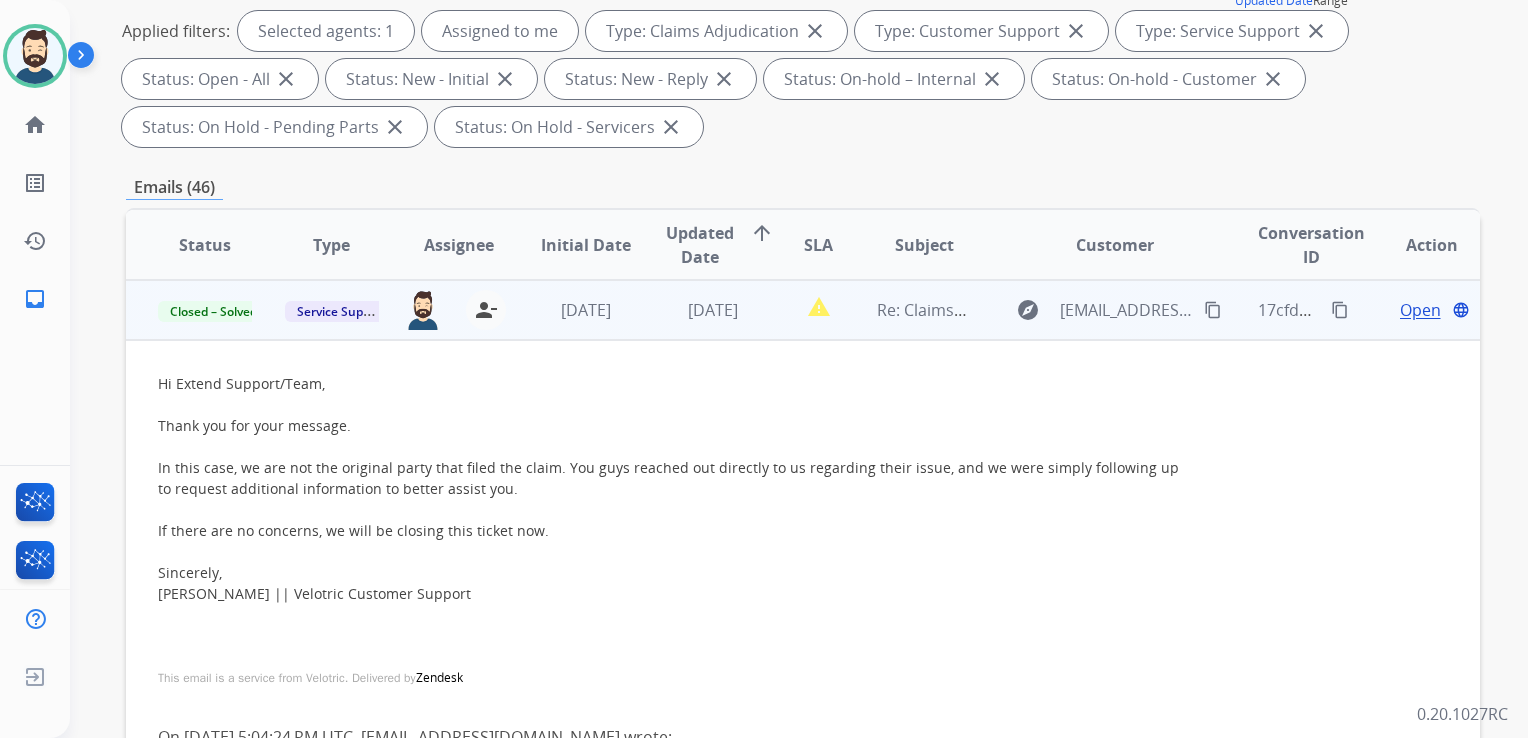 click on "1 month ago" at bounding box center (570, 310) 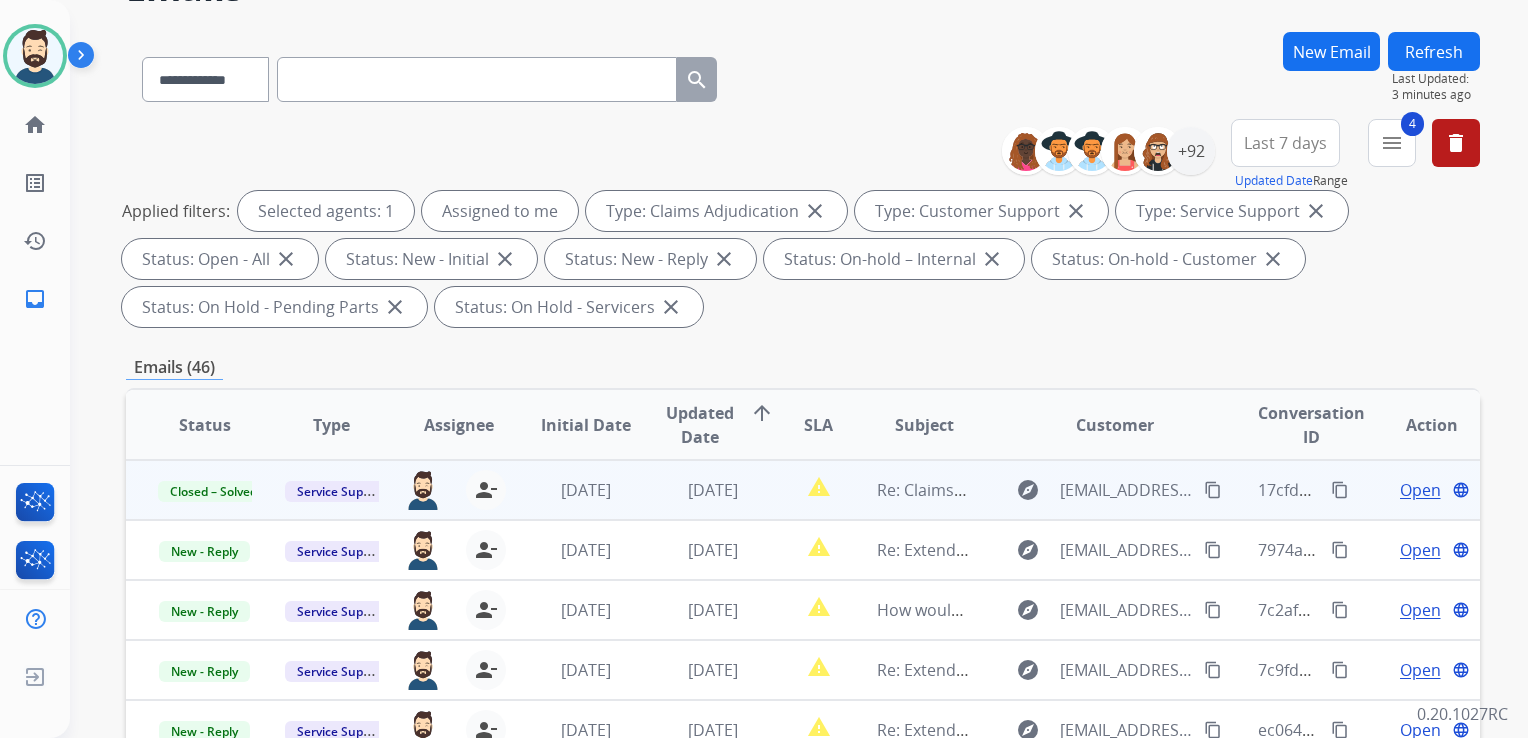 scroll, scrollTop: 0, scrollLeft: 0, axis: both 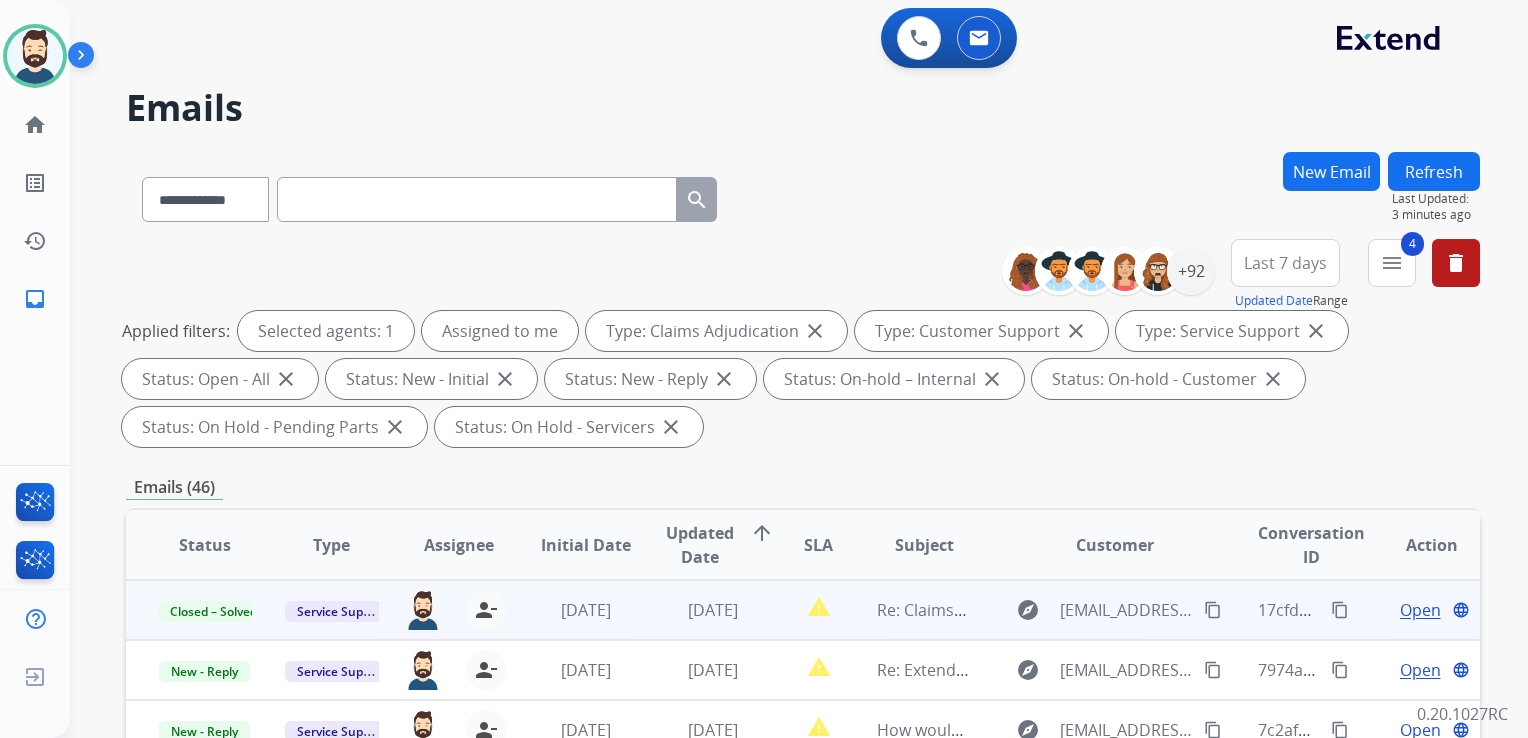 click on "Refresh" at bounding box center (1434, 171) 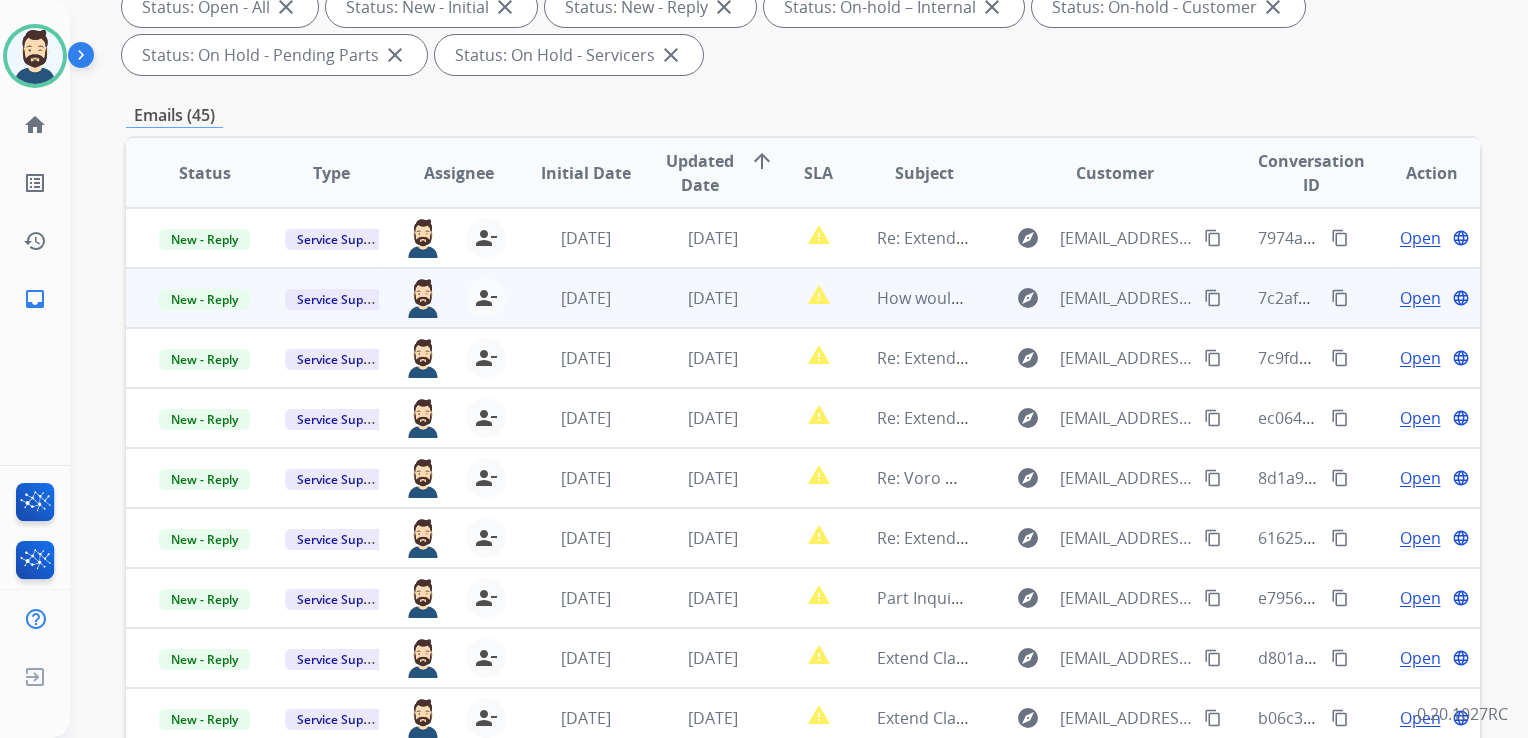 scroll, scrollTop: 400, scrollLeft: 0, axis: vertical 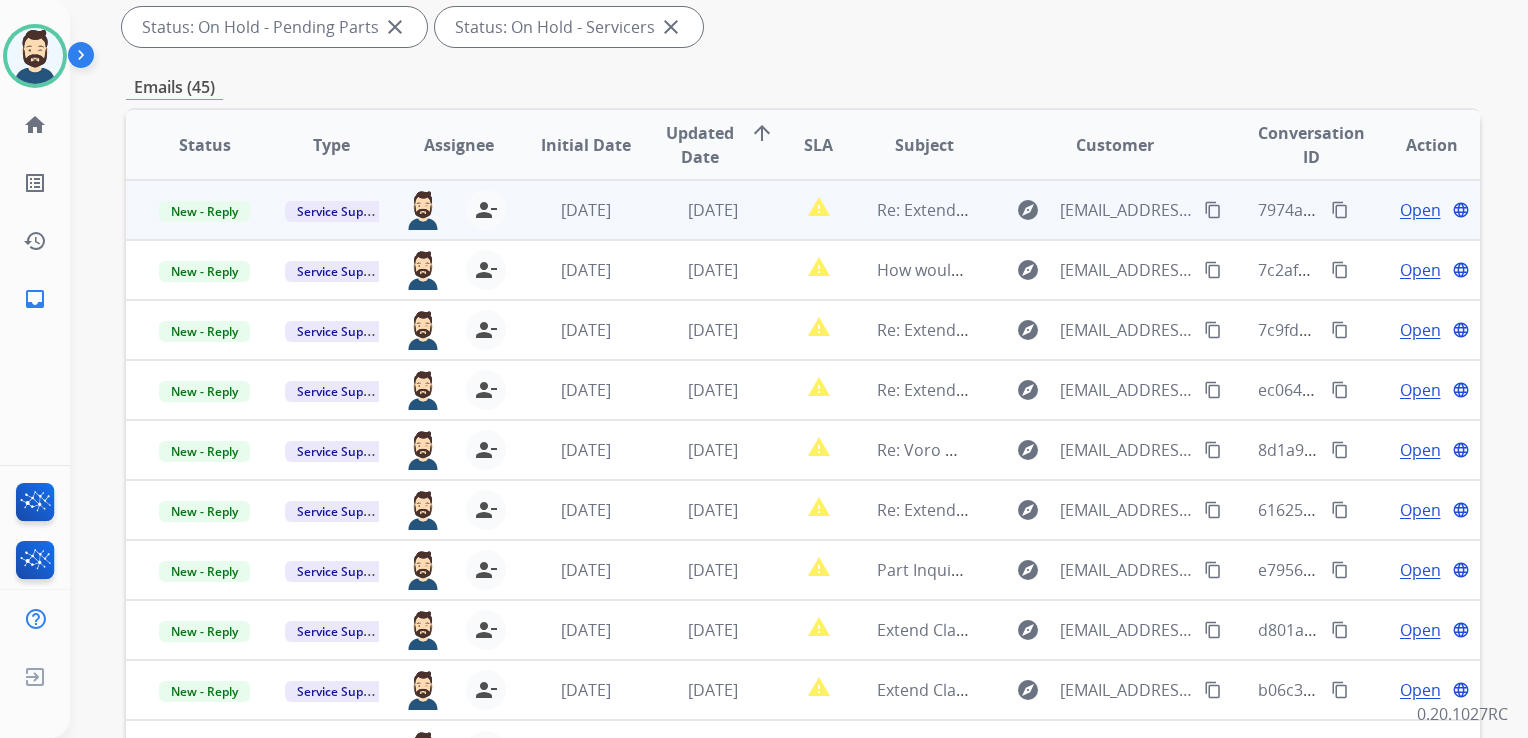 click on "3 days ago" at bounding box center [697, 210] 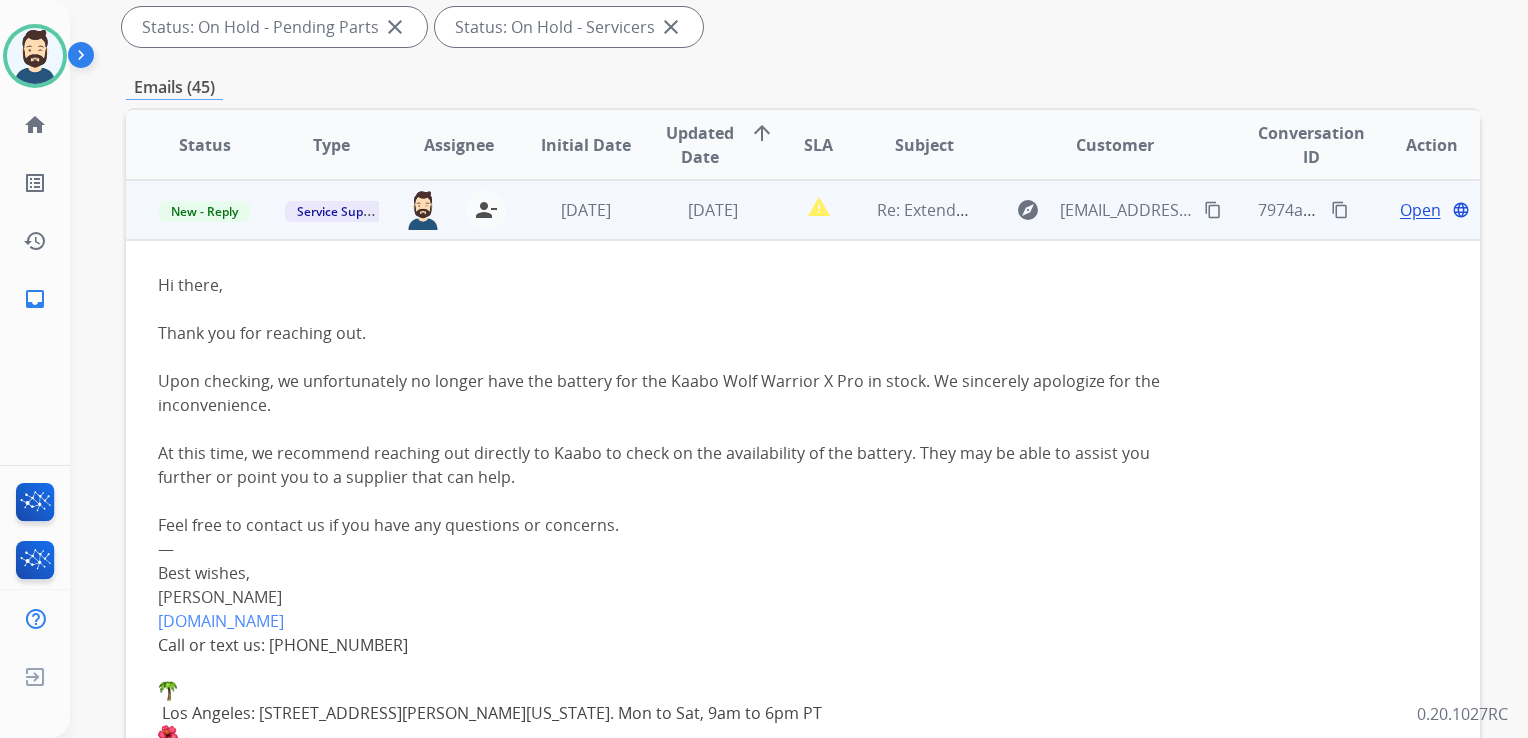 click on "Open" at bounding box center (1420, 210) 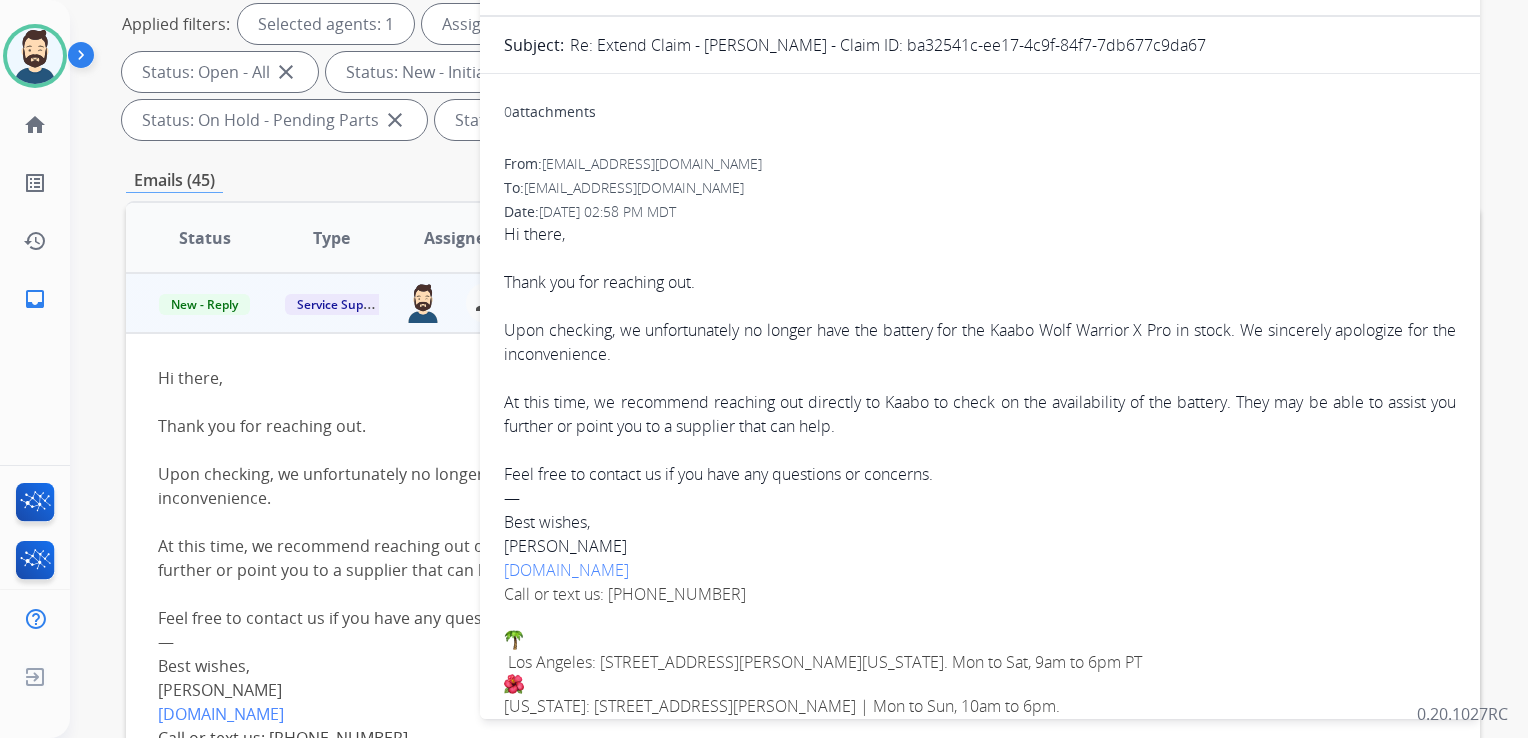 scroll, scrollTop: 200, scrollLeft: 0, axis: vertical 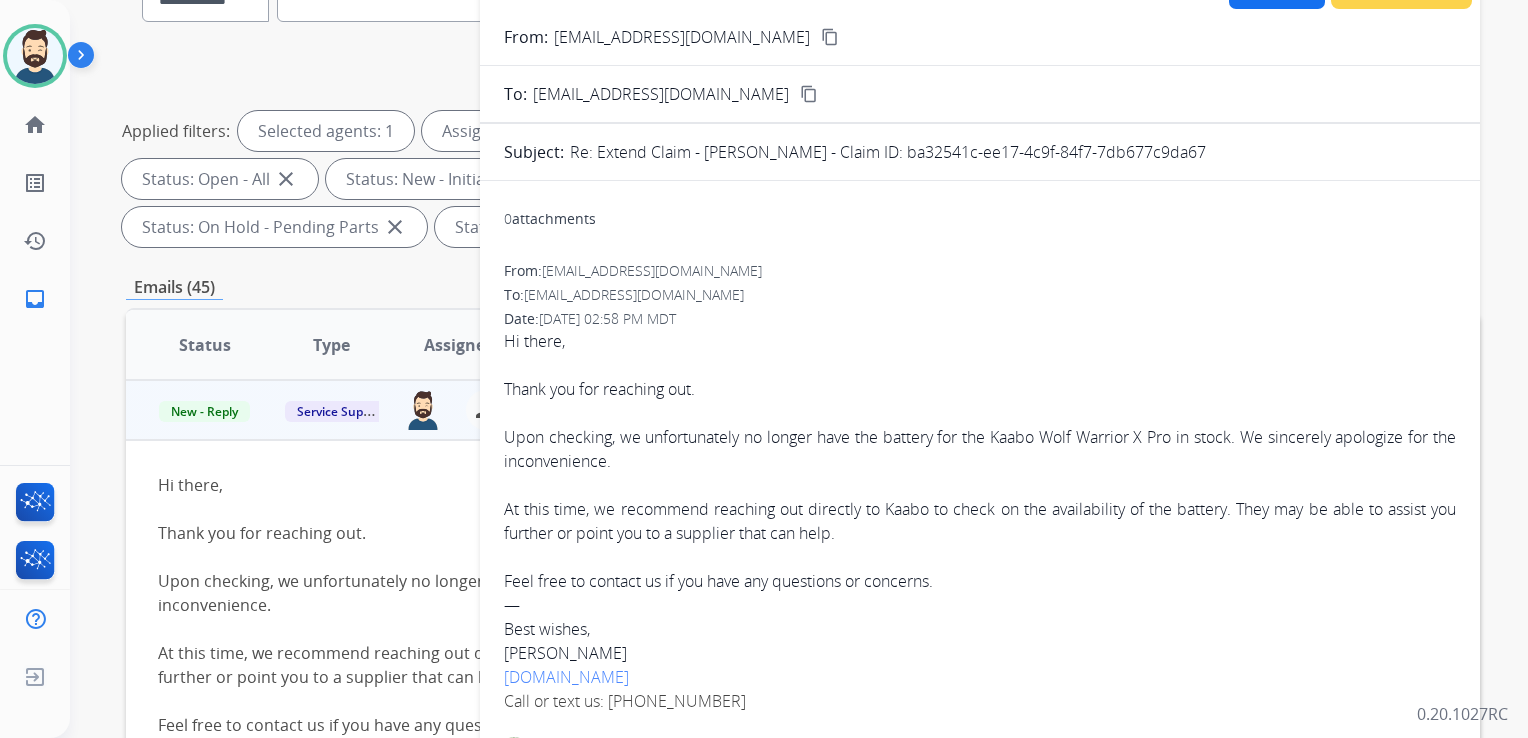 drag, startPoint x: 924, startPoint y: 152, endPoint x: 1225, endPoint y: 155, distance: 301.01495 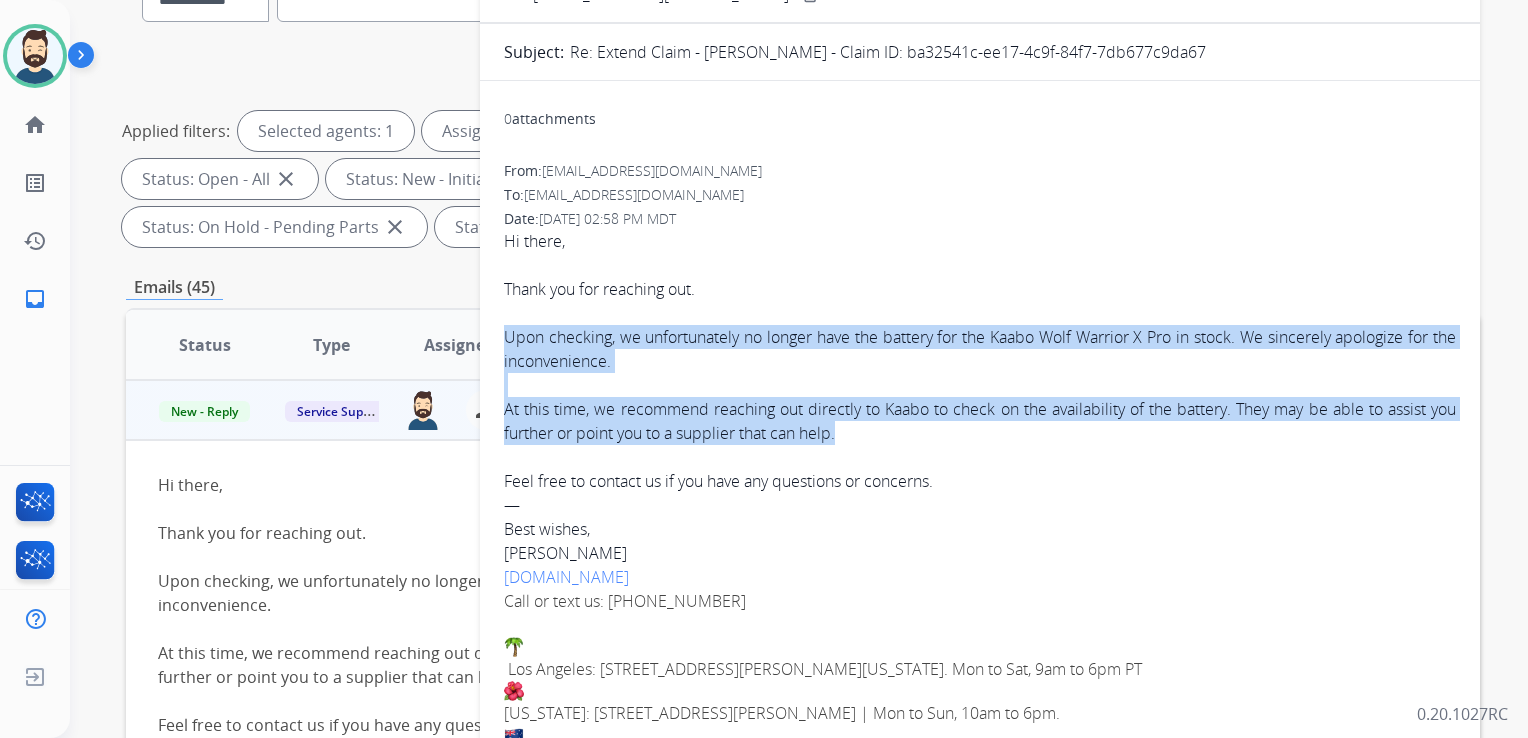 drag, startPoint x: 531, startPoint y: 334, endPoint x: 880, endPoint y: 433, distance: 362.7699 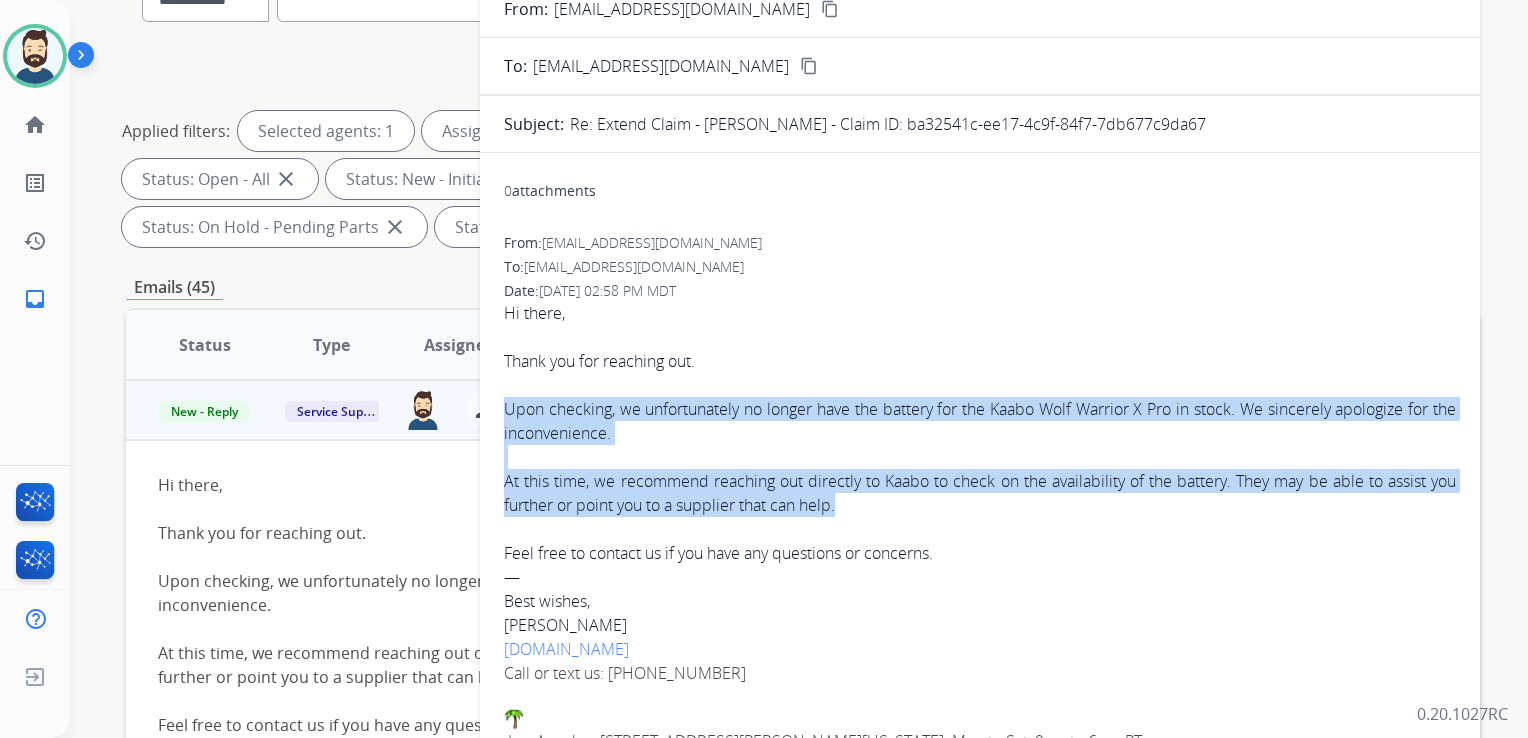 scroll, scrollTop: 0, scrollLeft: 0, axis: both 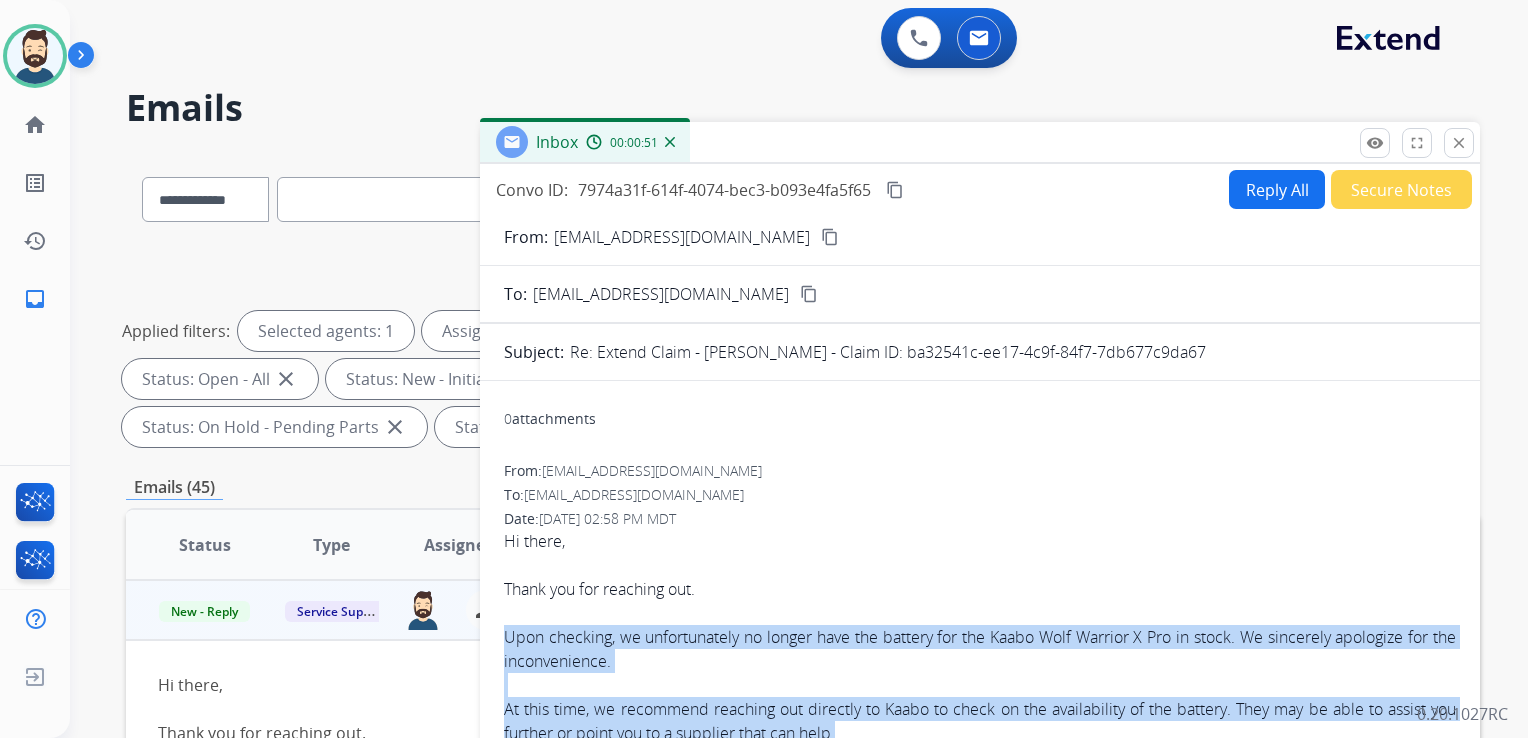 click on "Reply All" at bounding box center (1277, 189) 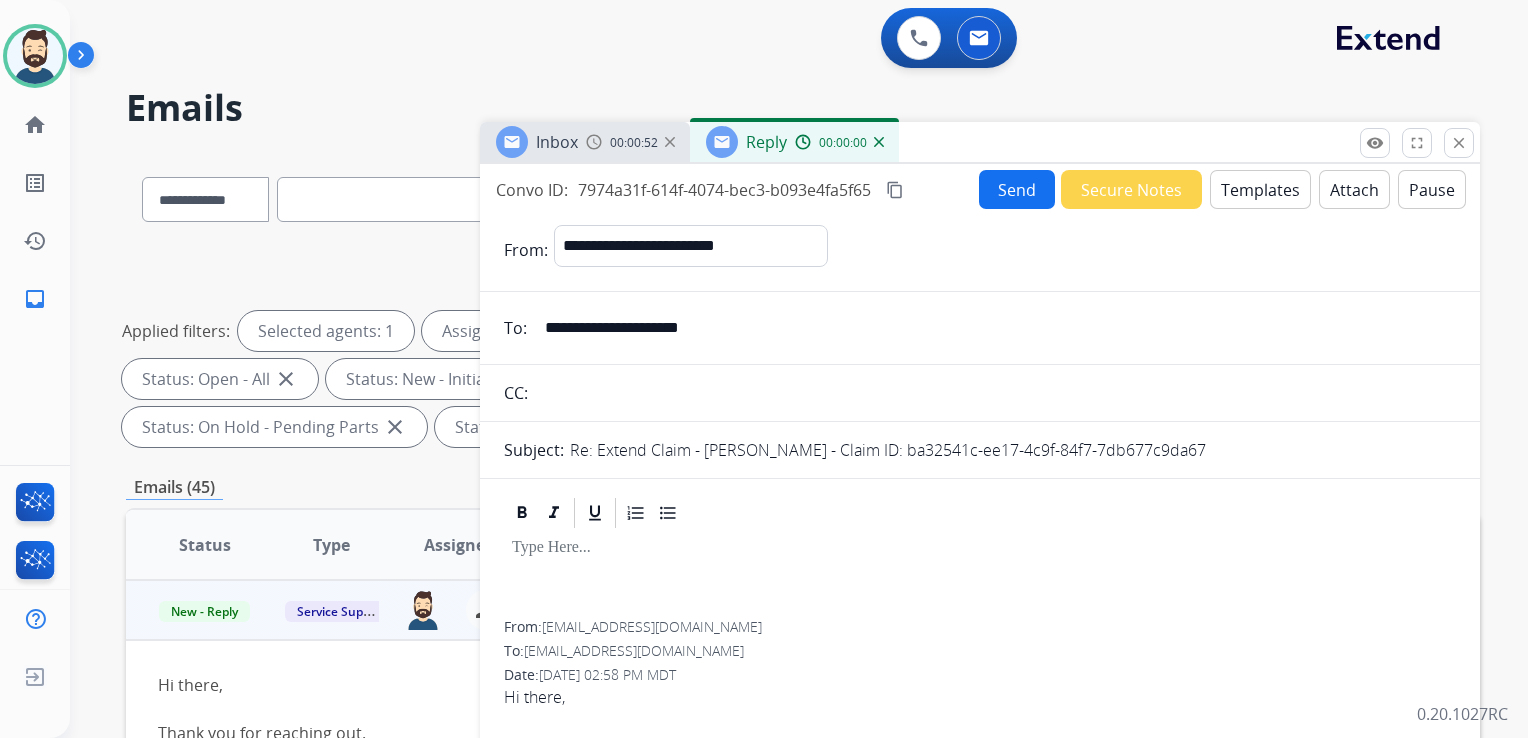 click on "Templates" at bounding box center [1260, 189] 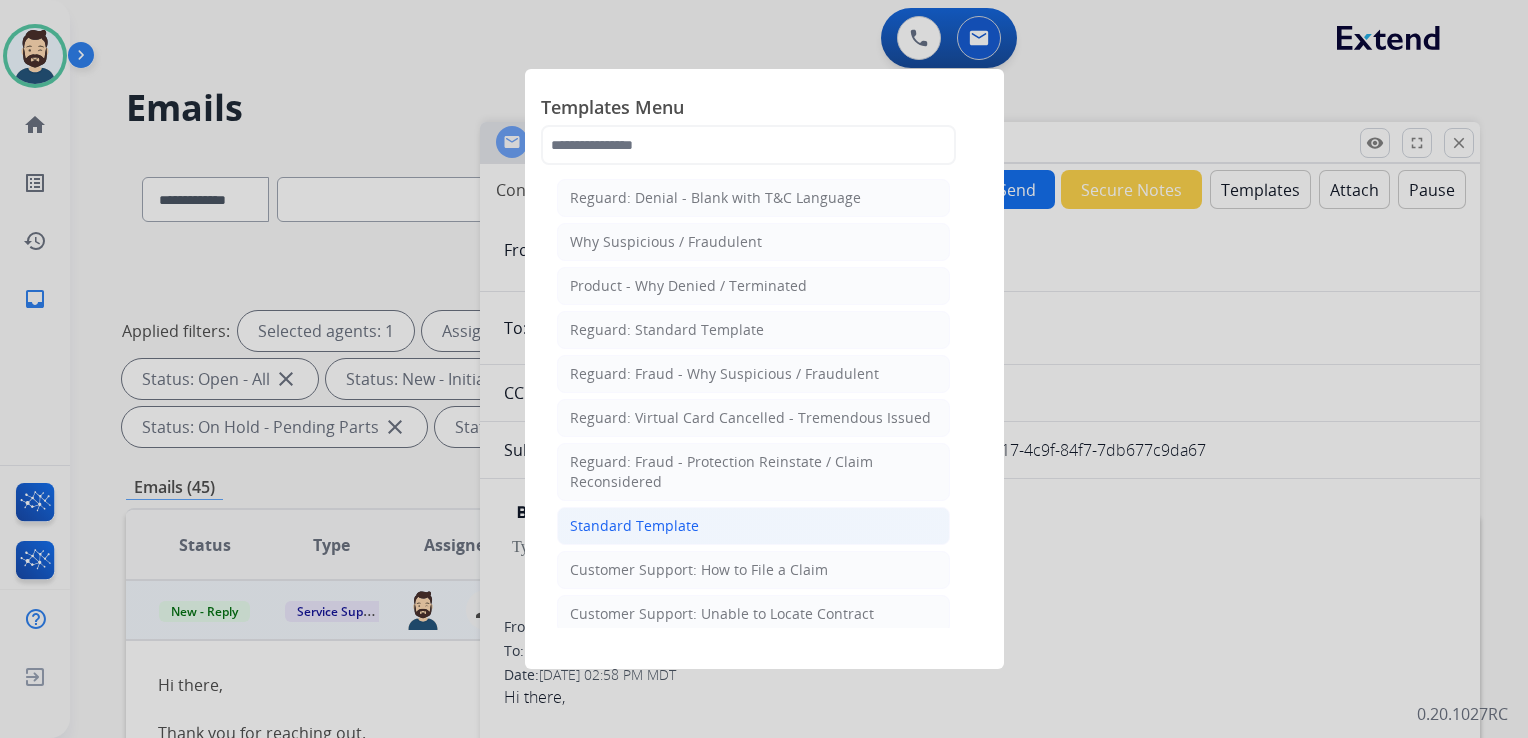 click on "Standard Template" 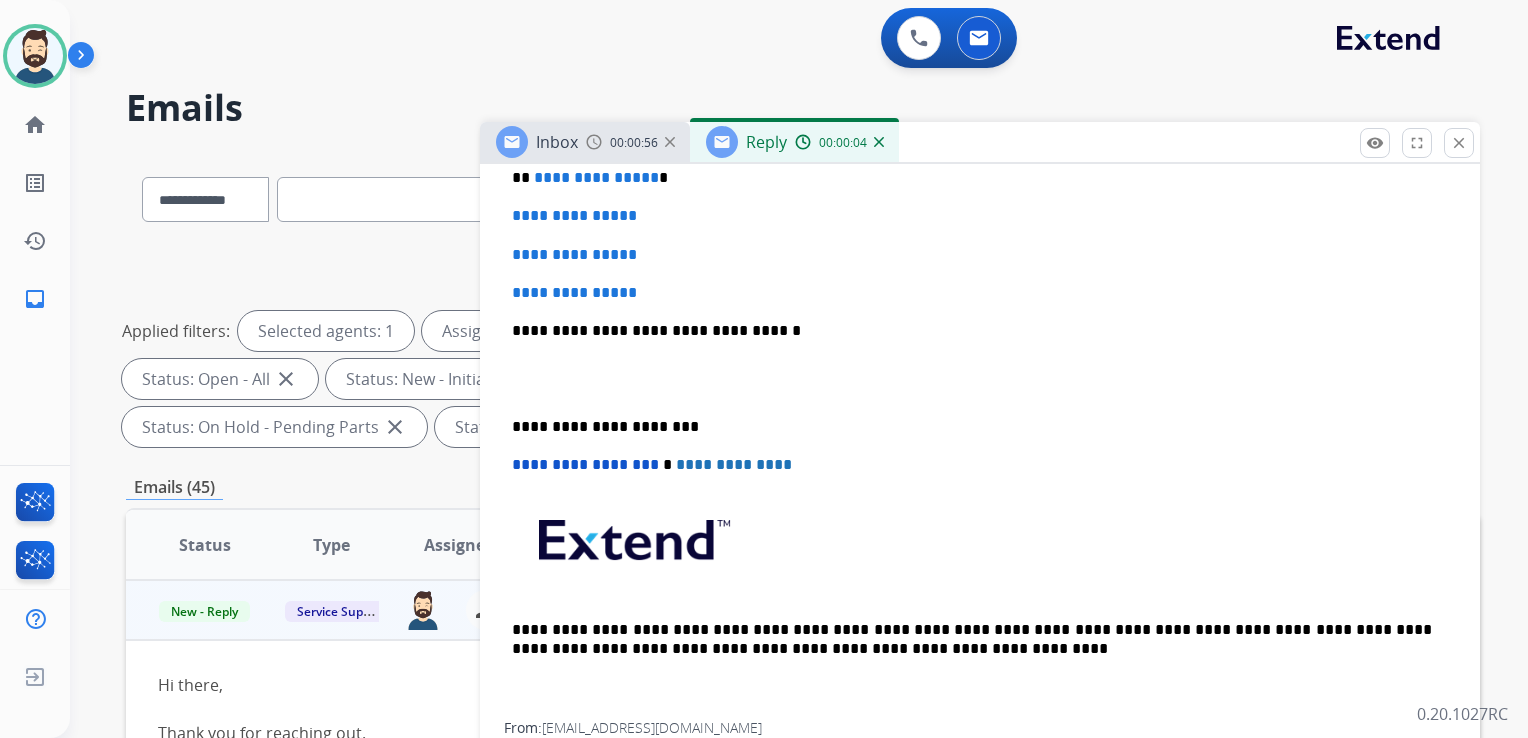 scroll, scrollTop: 598, scrollLeft: 0, axis: vertical 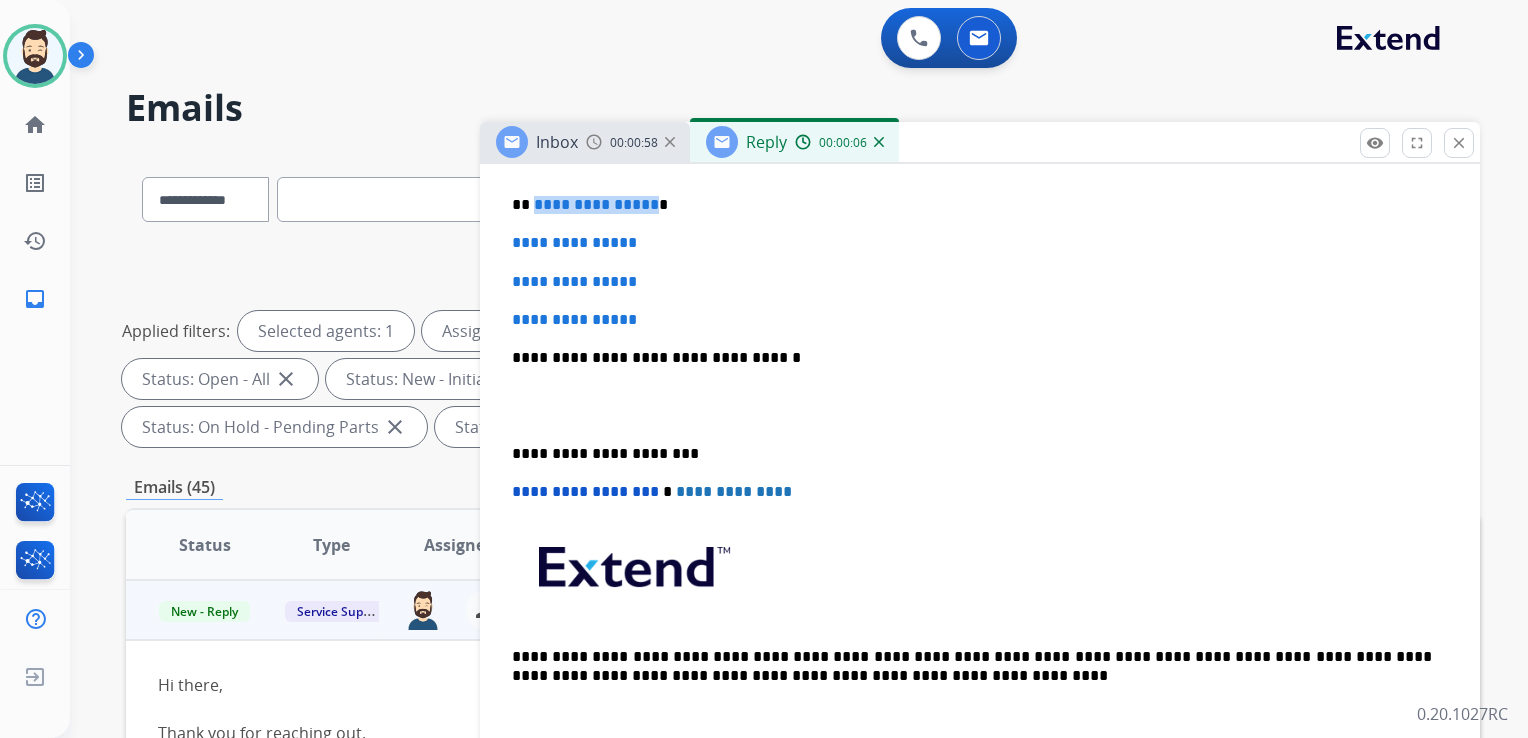 drag, startPoint x: 533, startPoint y: 208, endPoint x: 644, endPoint y: 198, distance: 111.44954 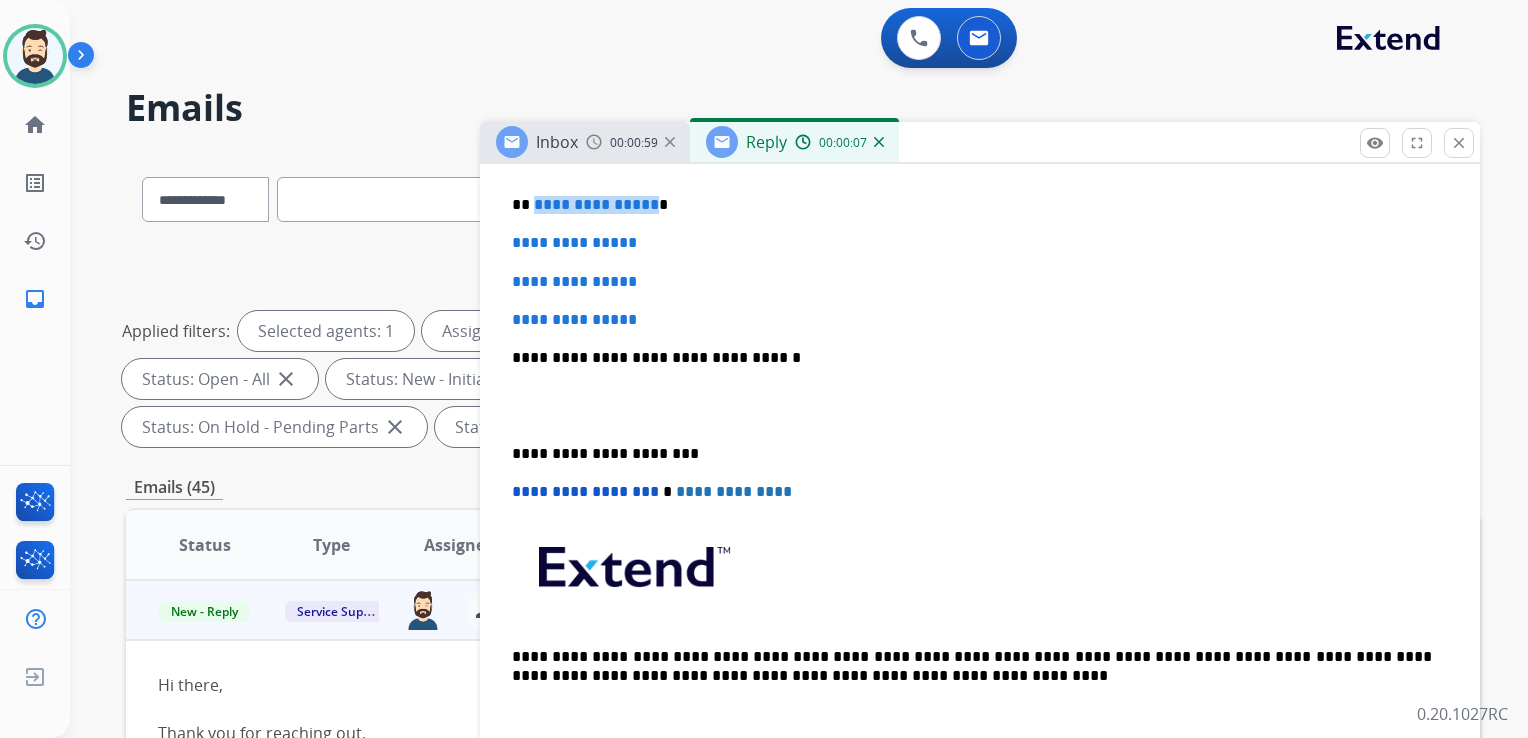 type 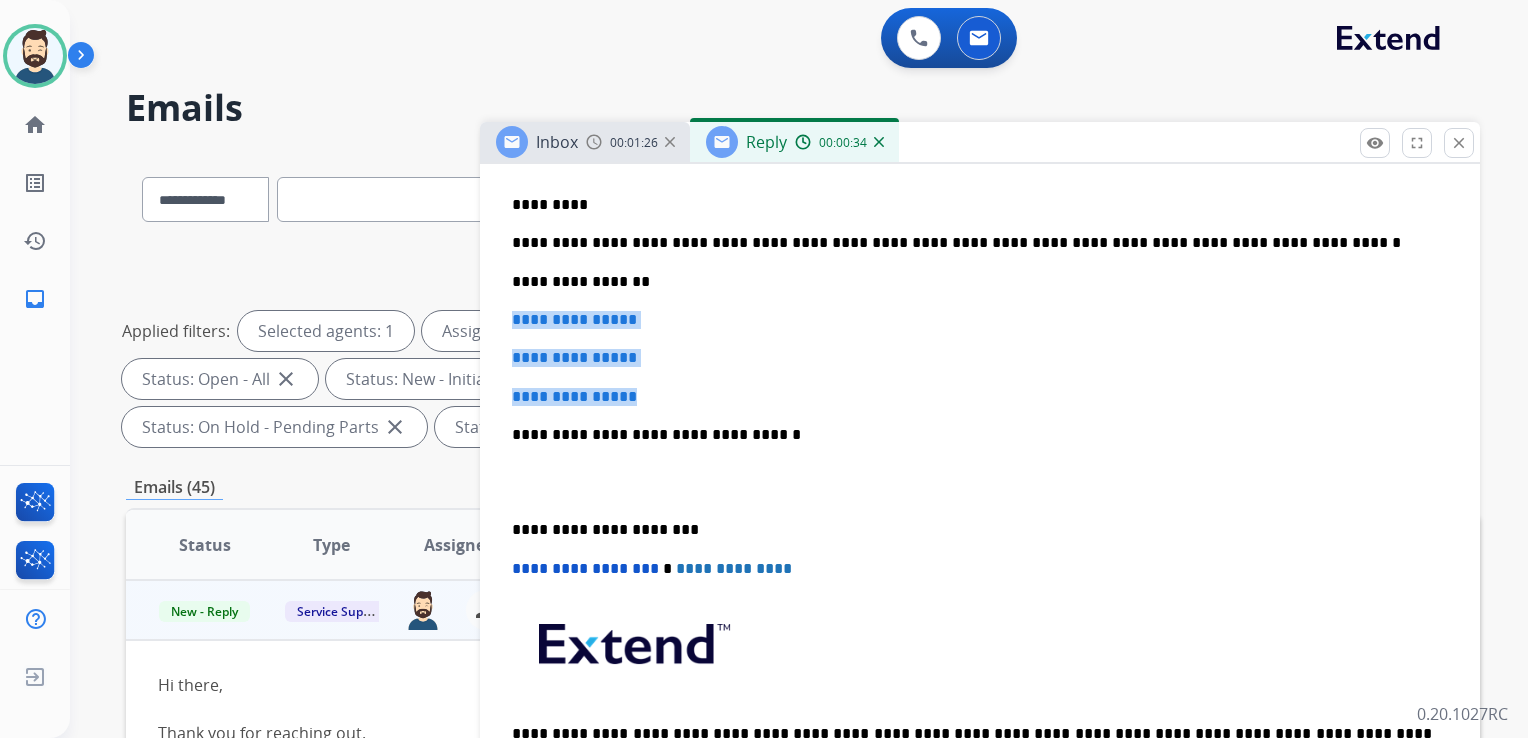 drag, startPoint x: 508, startPoint y: 316, endPoint x: 679, endPoint y: 380, distance: 182.58423 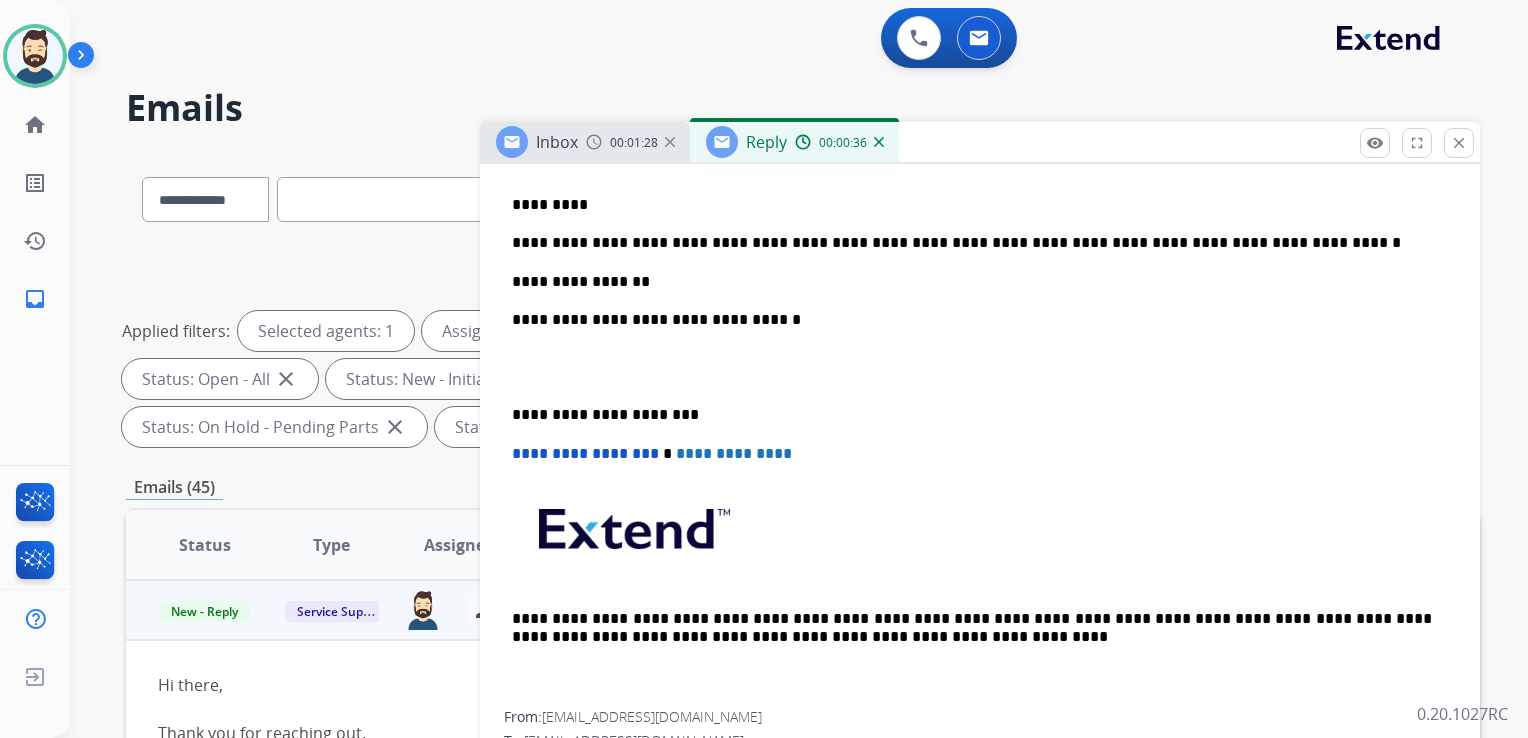 click on "**********" at bounding box center (972, 320) 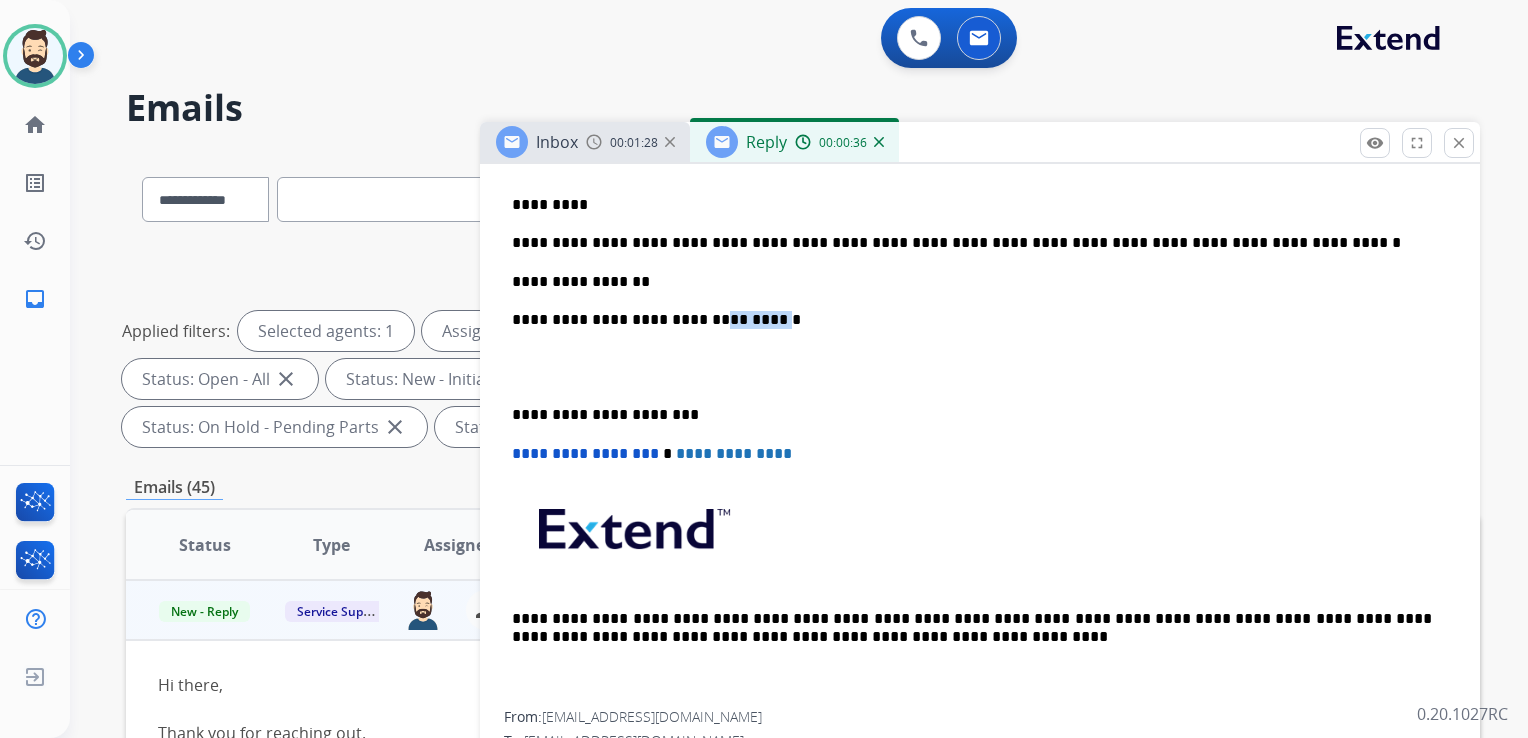 click on "**********" at bounding box center [972, 320] 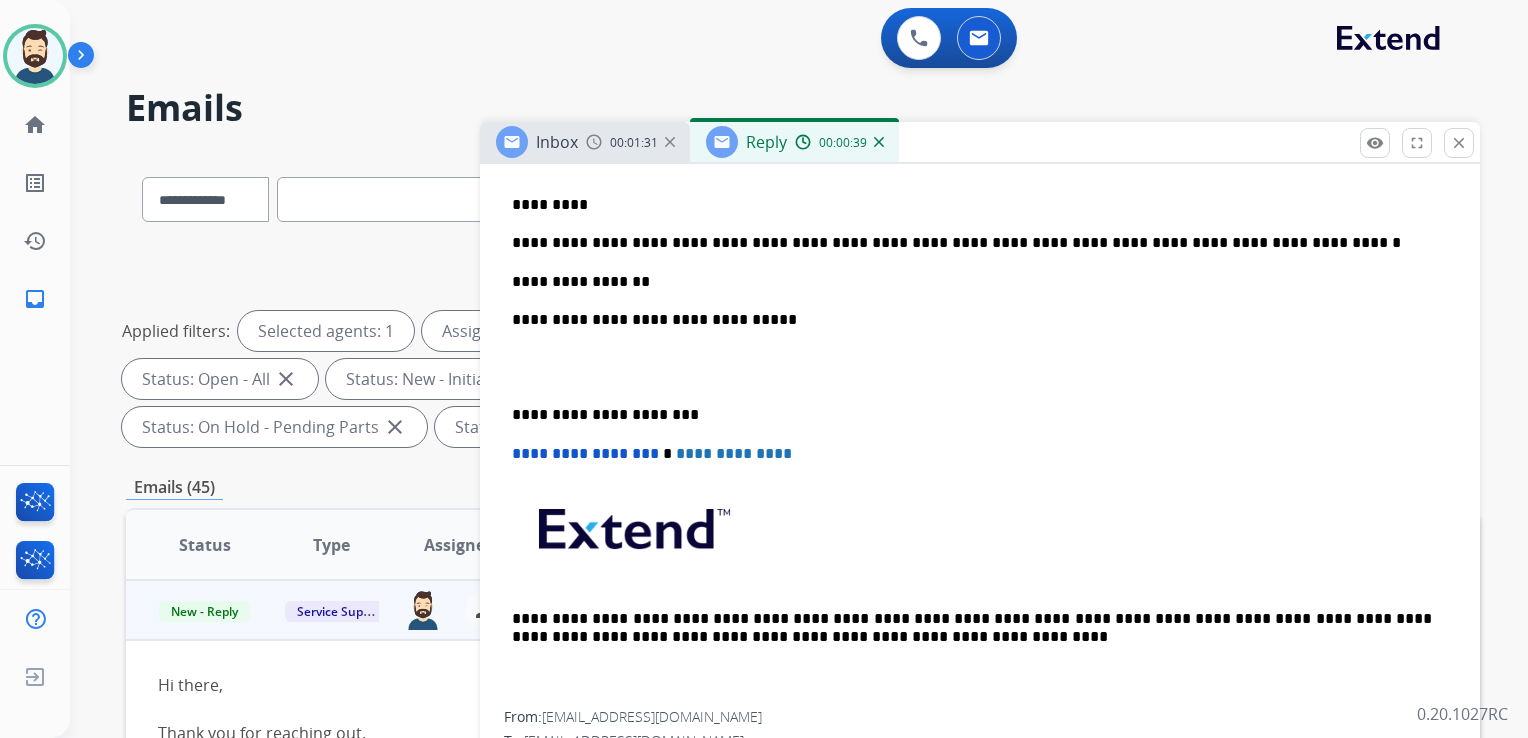 click on "**********" at bounding box center (972, 415) 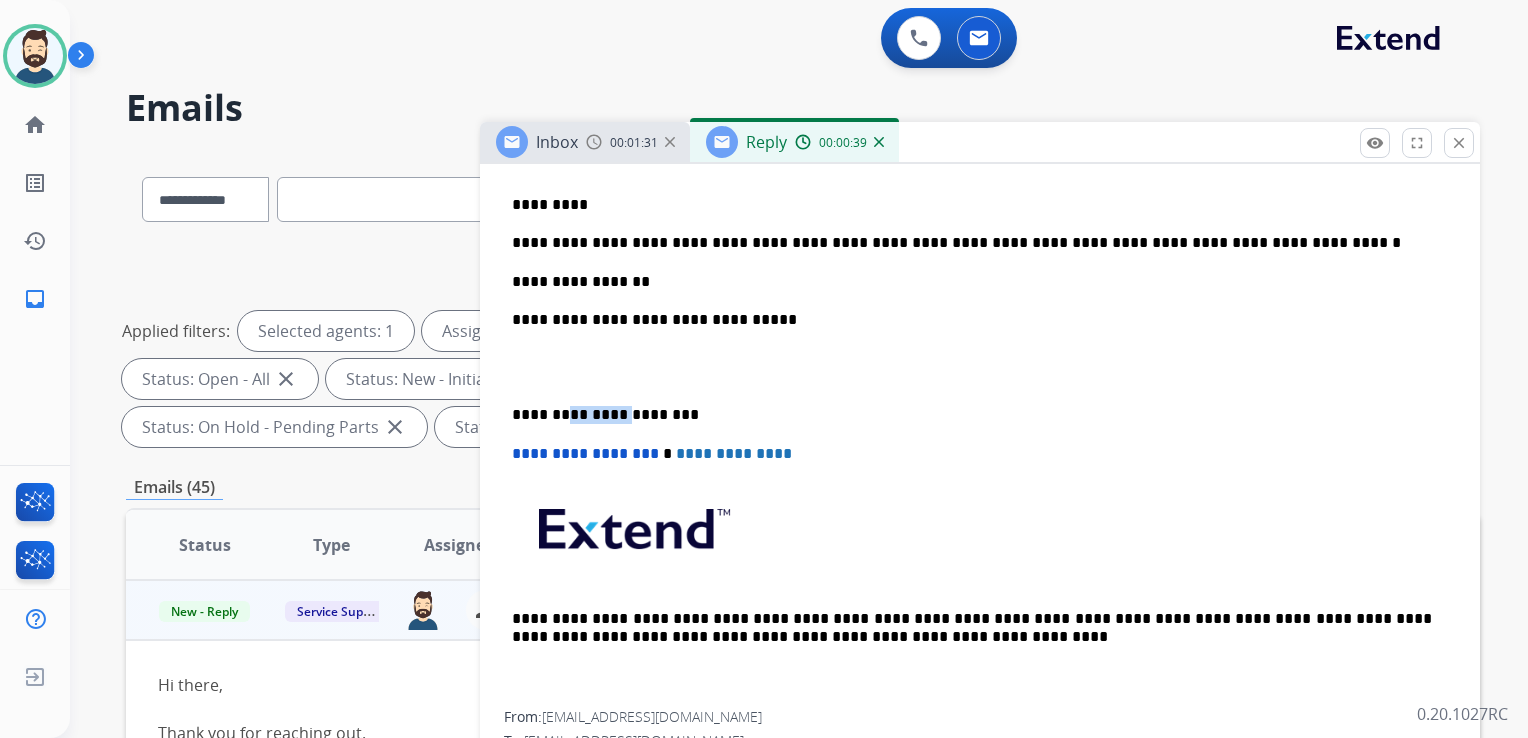 click on "**********" at bounding box center (972, 415) 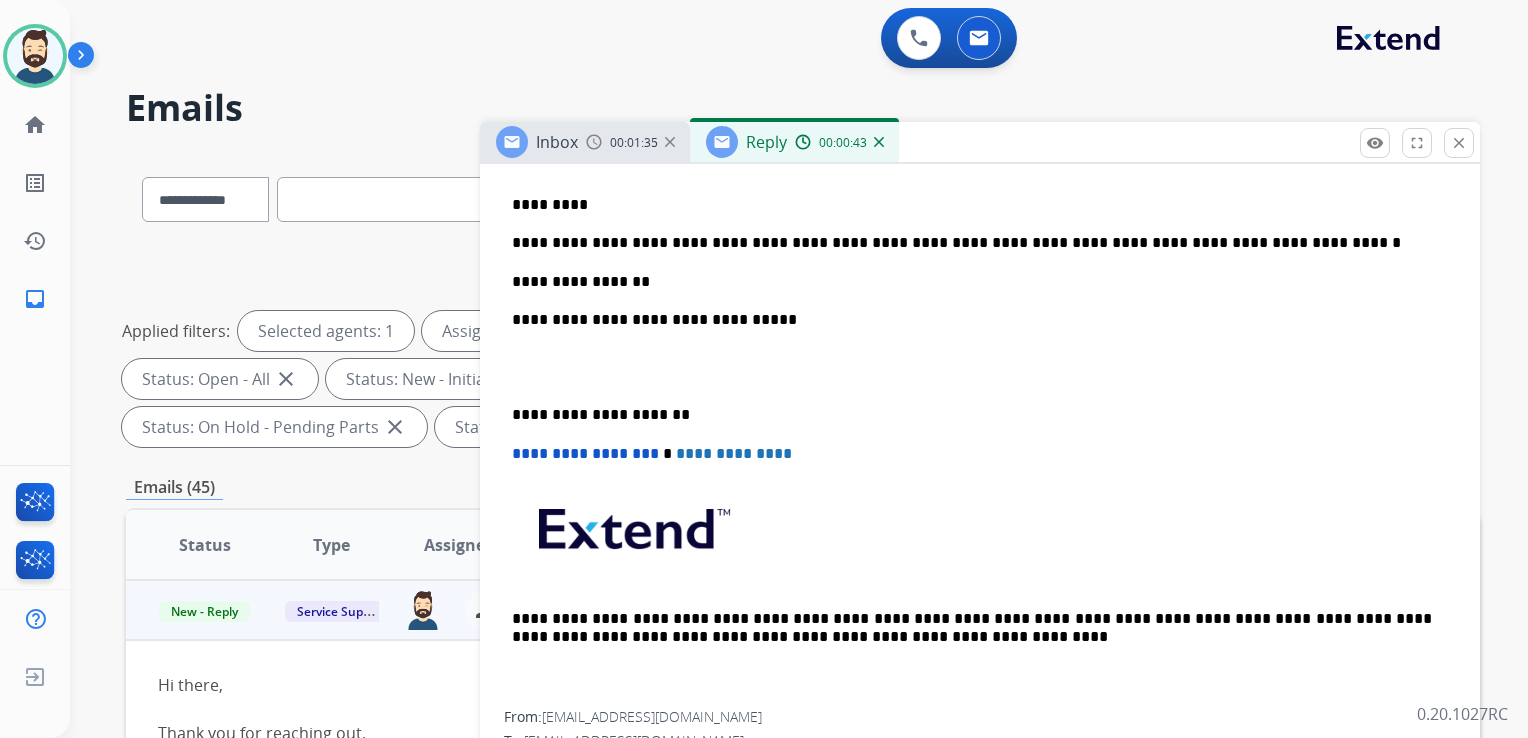 click on "**********" at bounding box center (585, 453) 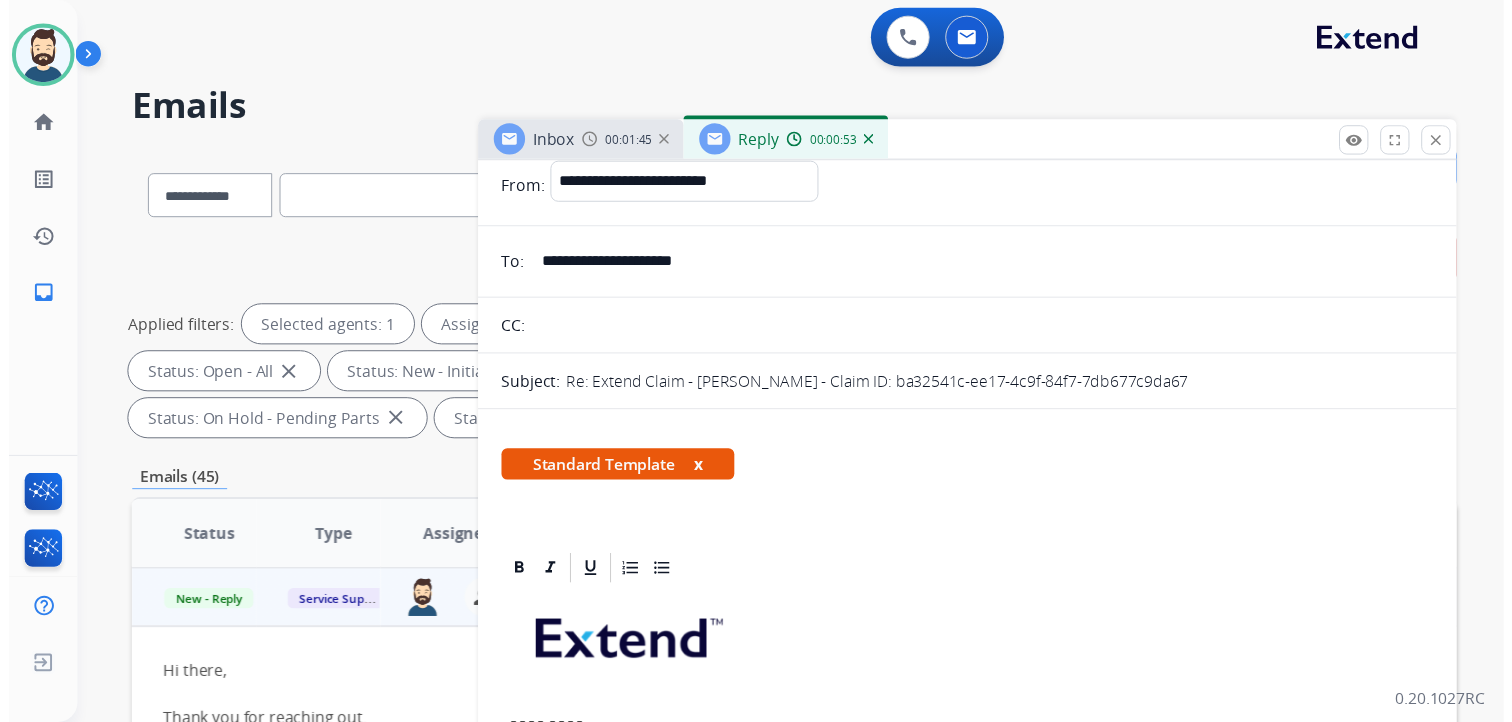 scroll, scrollTop: 0, scrollLeft: 0, axis: both 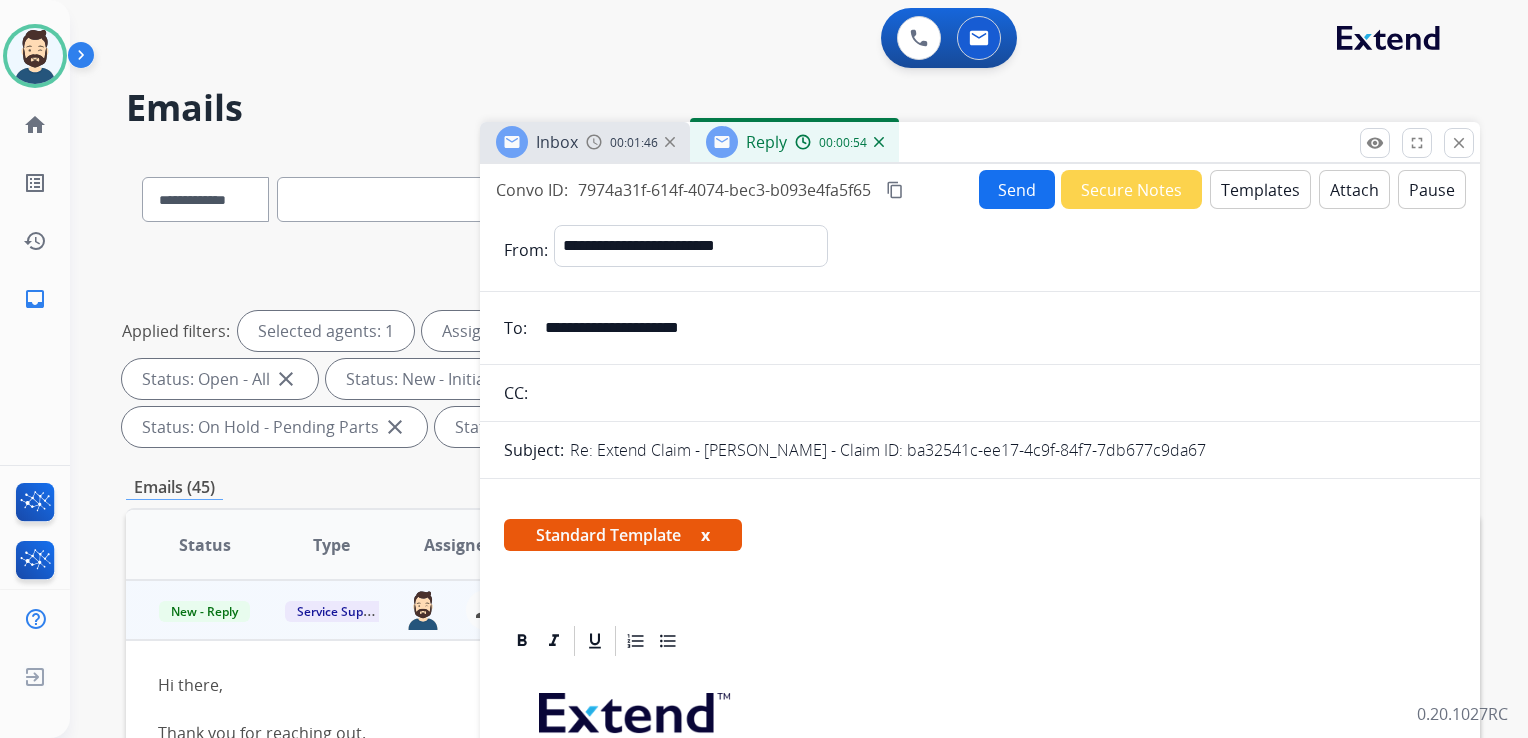 click on "Send" at bounding box center [1017, 189] 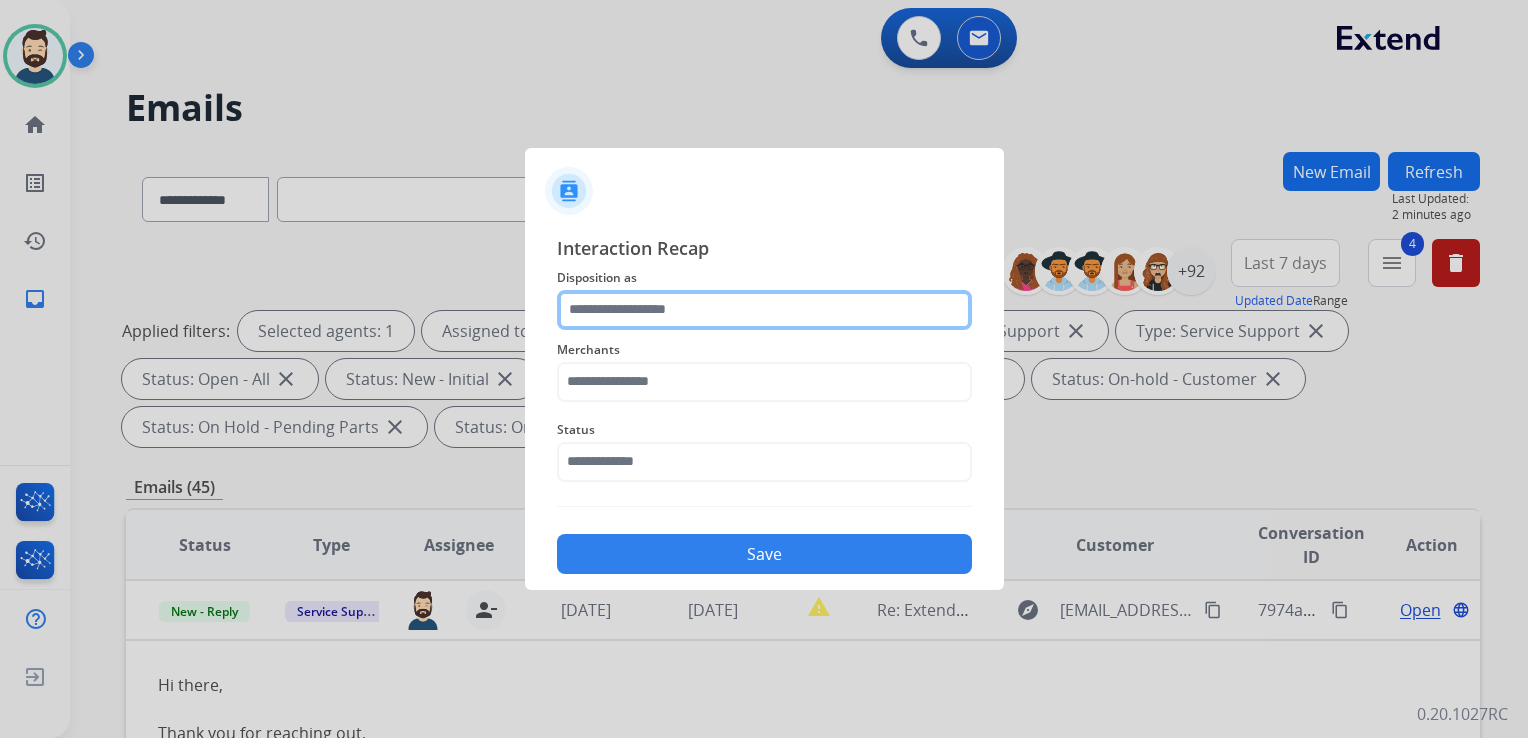 click 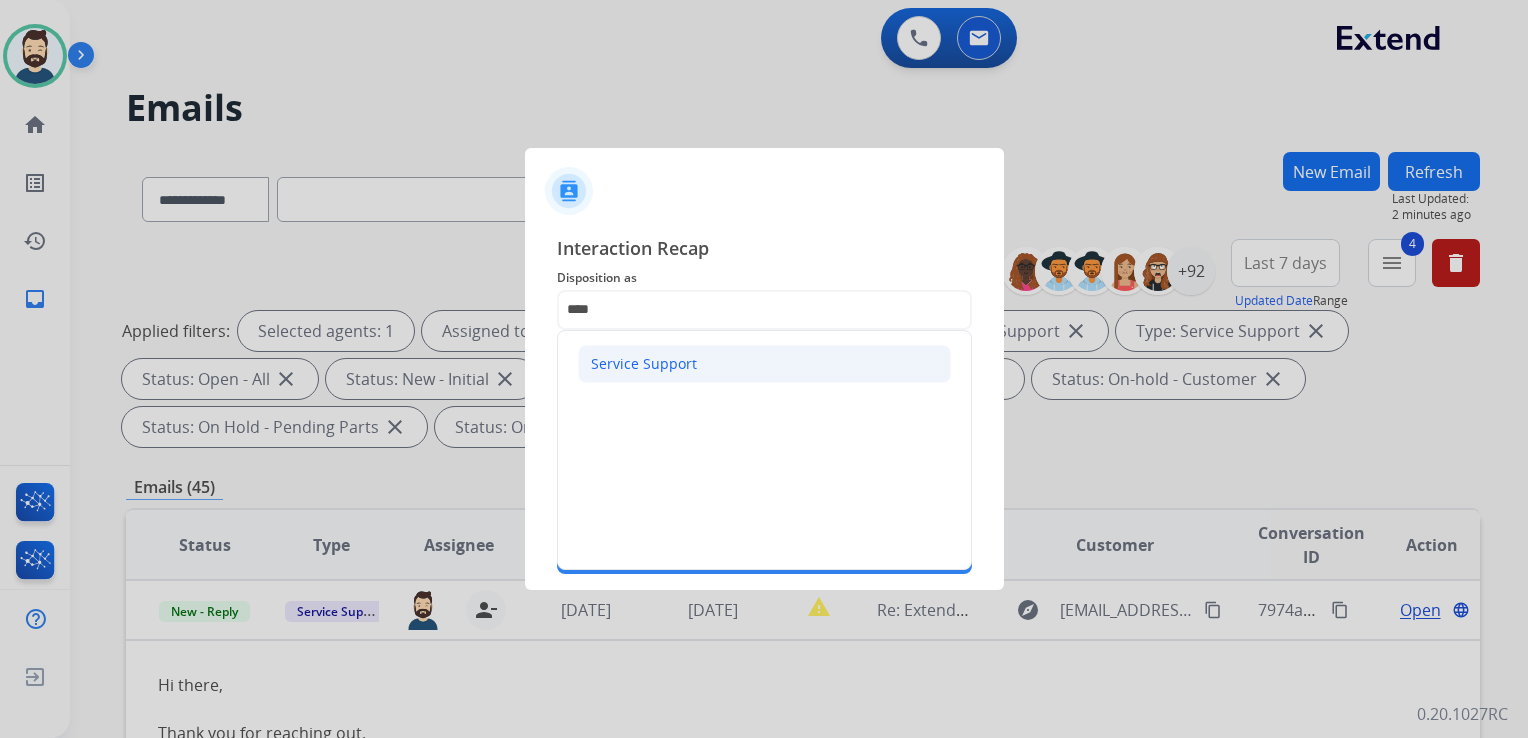 click on "Service Support" 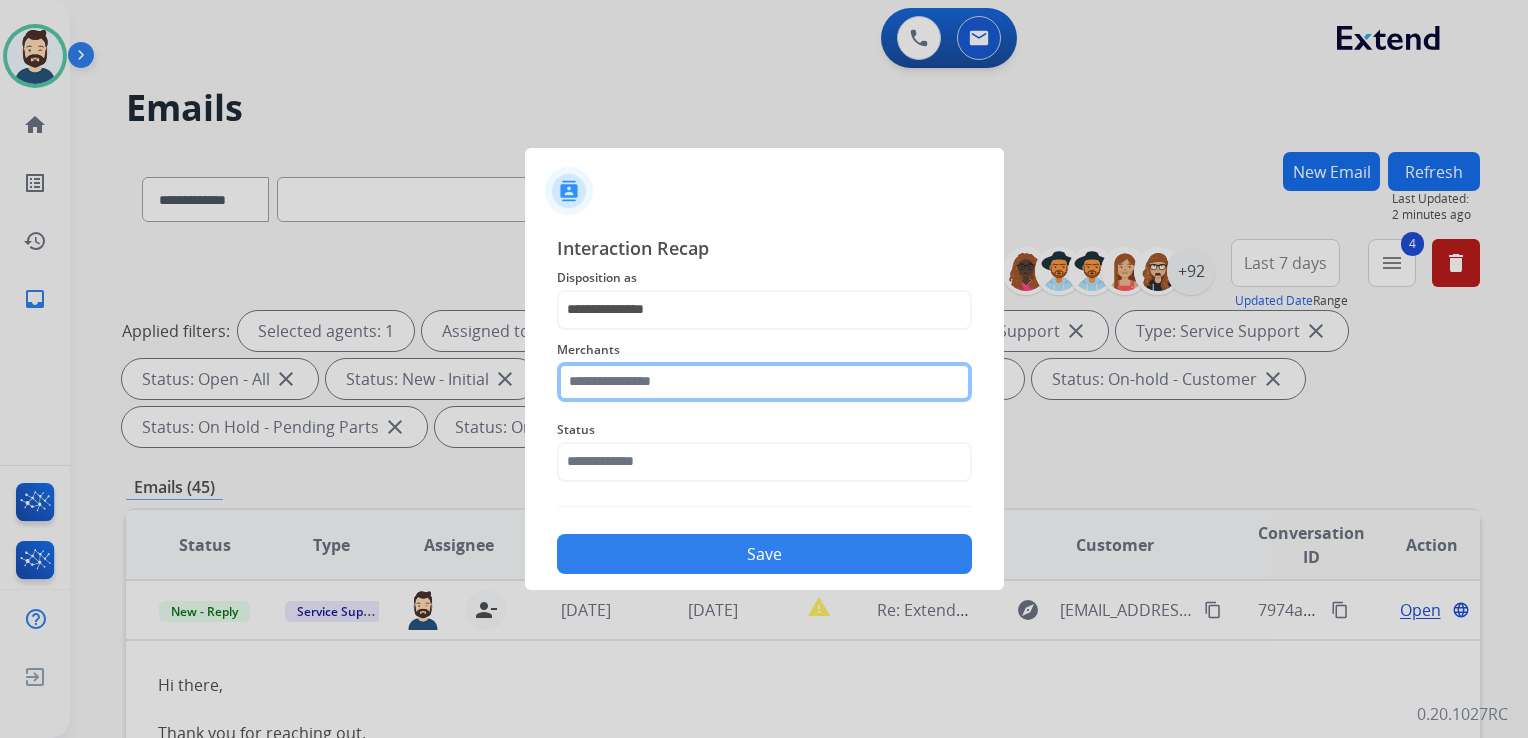 click 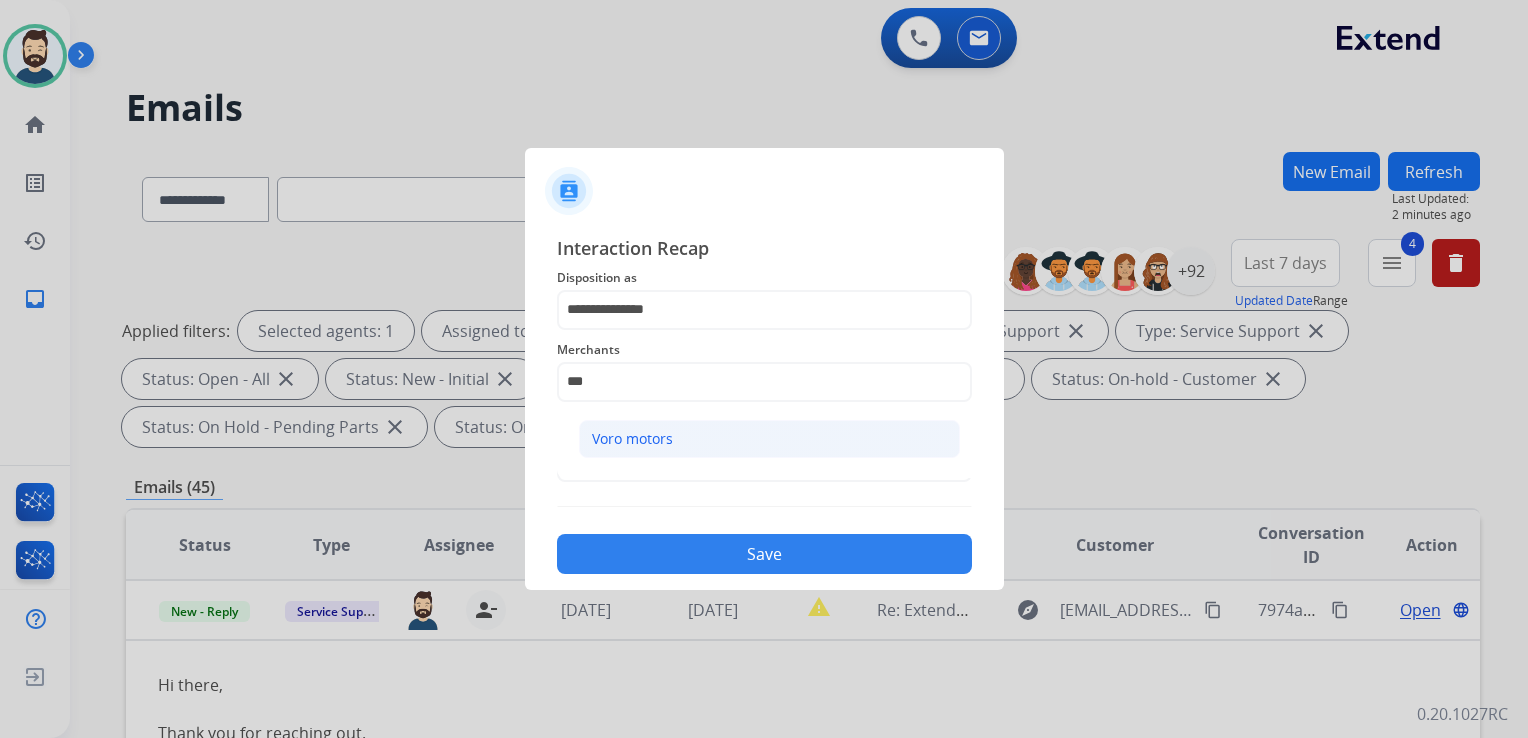 click on "Voro motors" 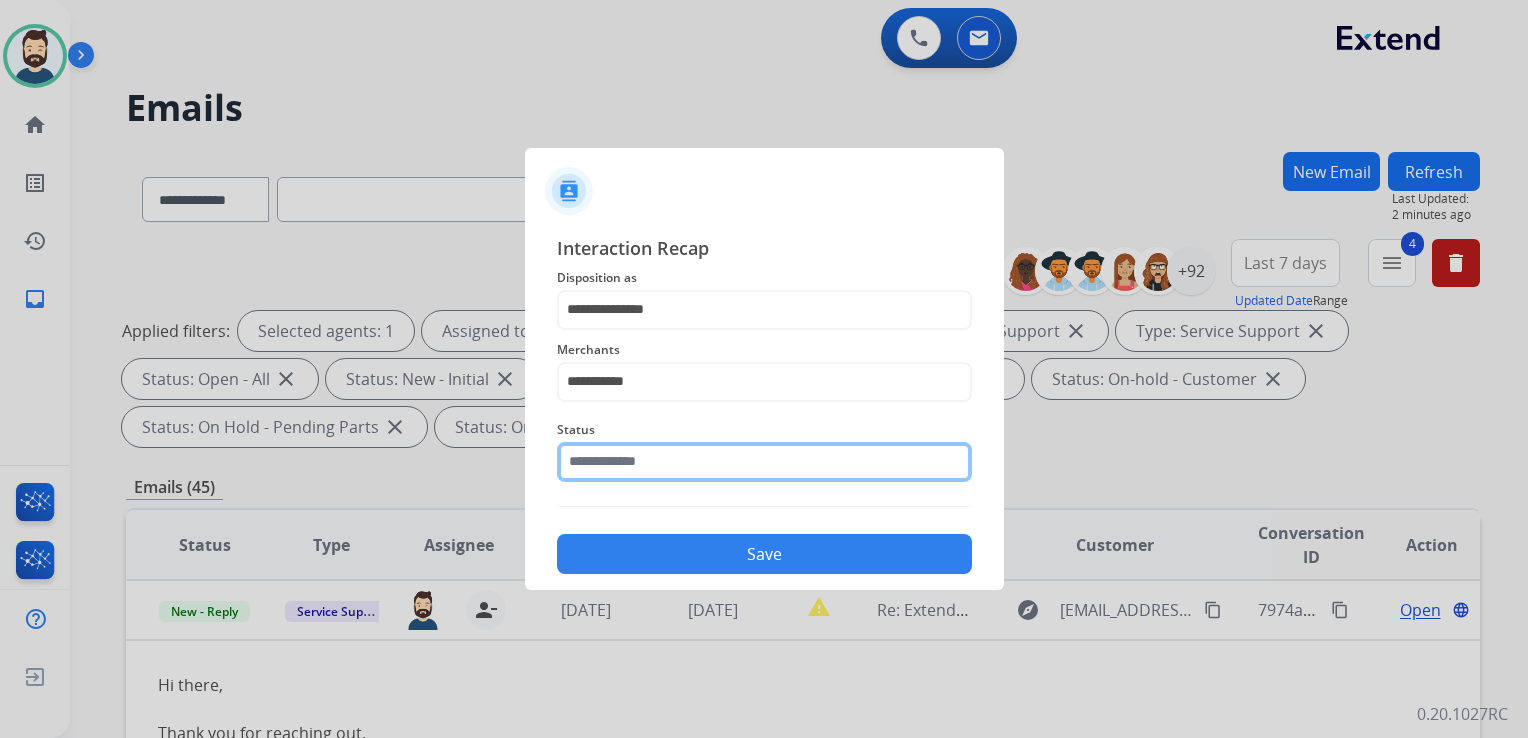 click 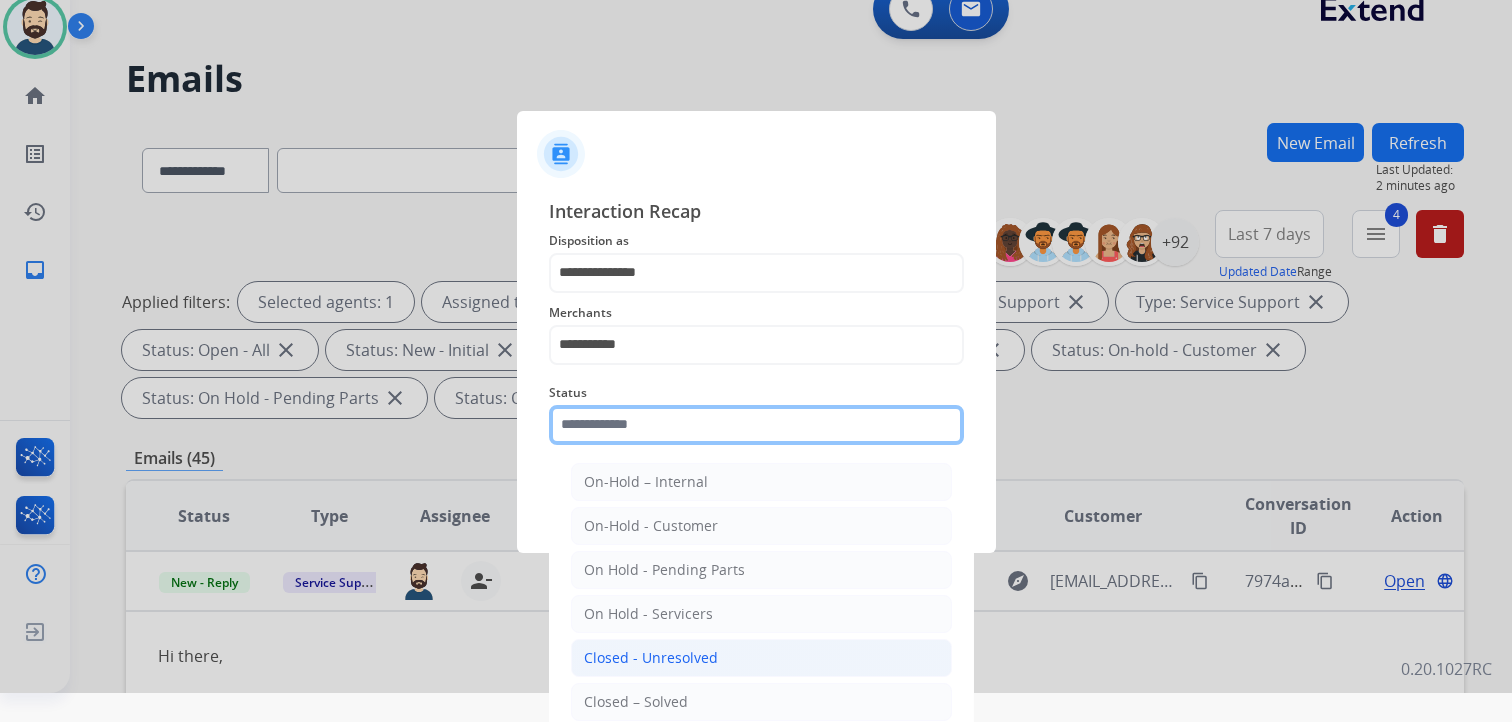 scroll, scrollTop: 59, scrollLeft: 0, axis: vertical 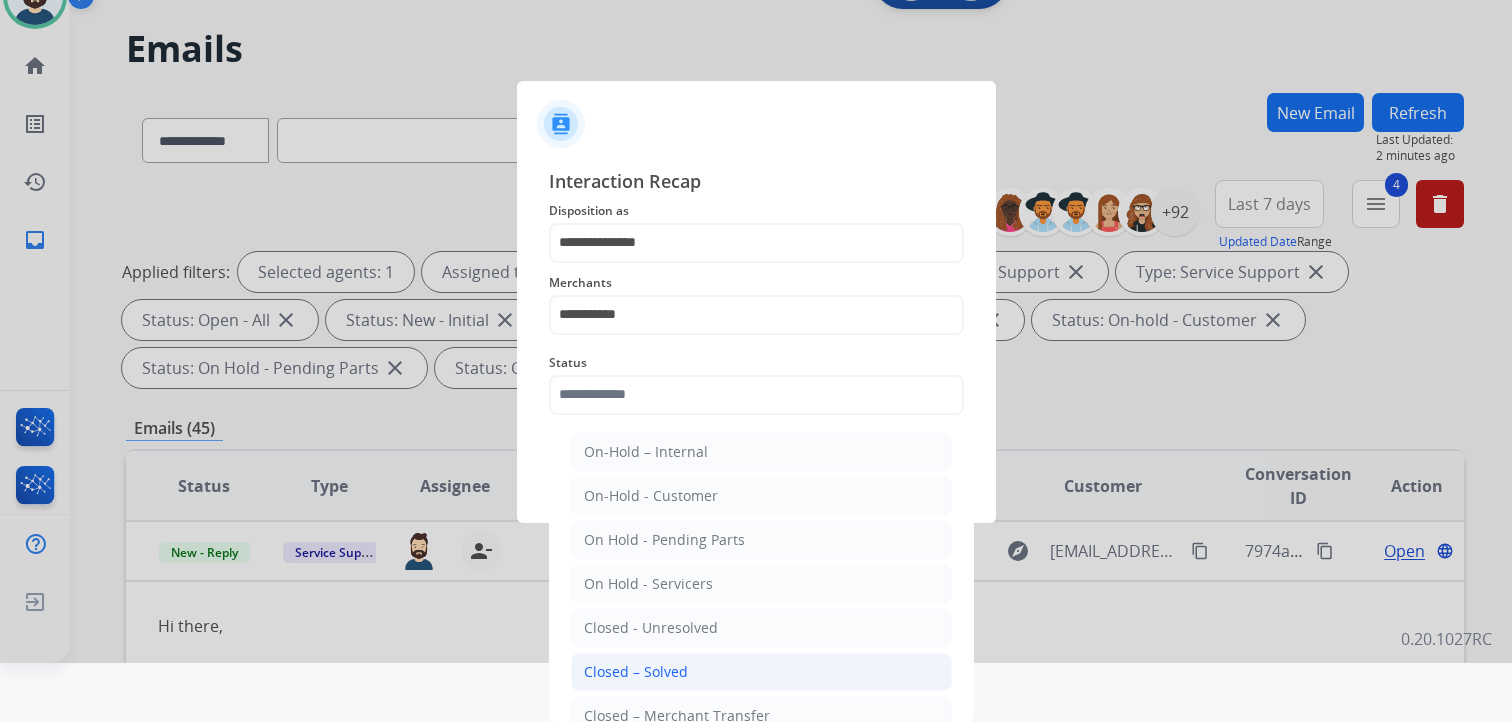 click on "Closed – Solved" 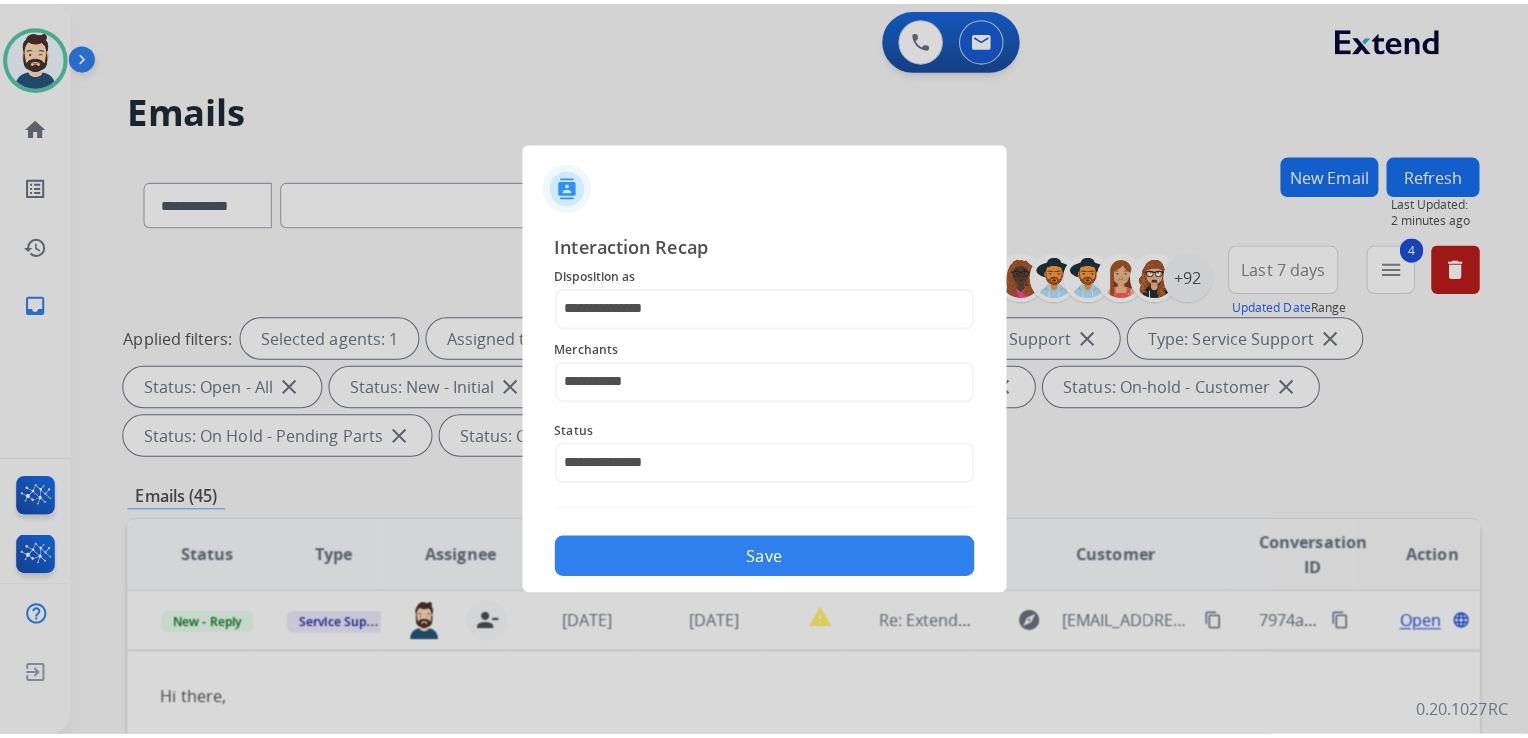 scroll, scrollTop: 0, scrollLeft: 0, axis: both 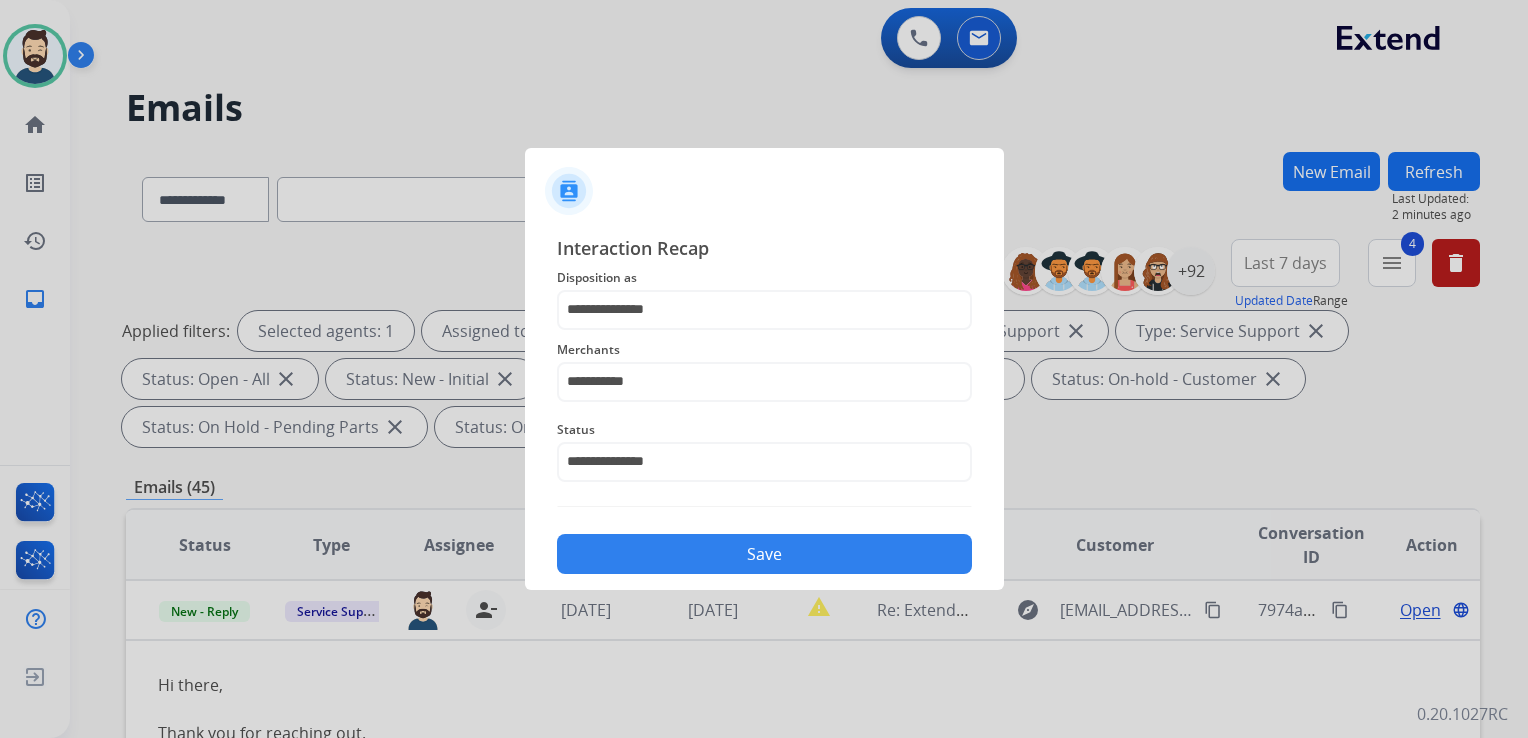 click on "Save" 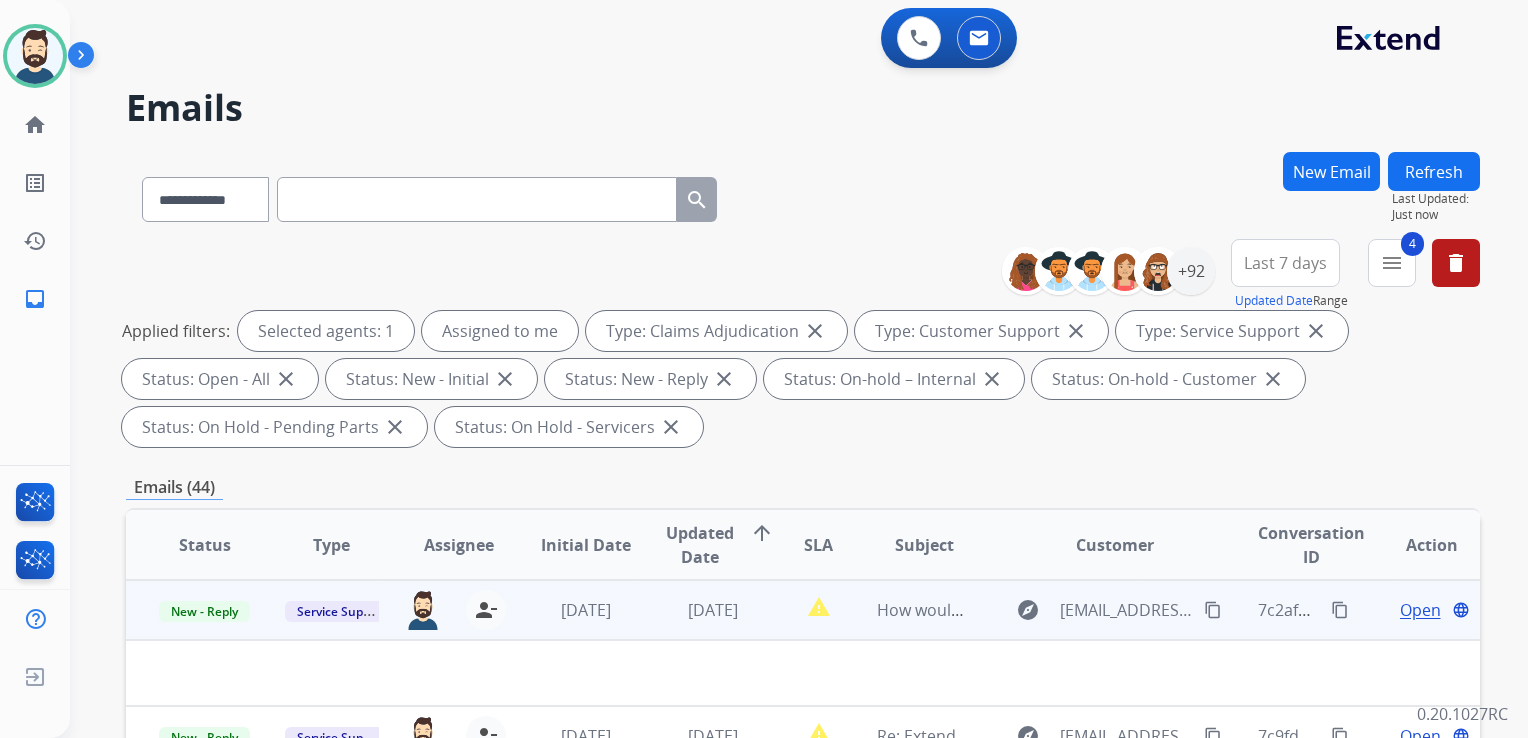 click on "3 days ago" at bounding box center [697, 610] 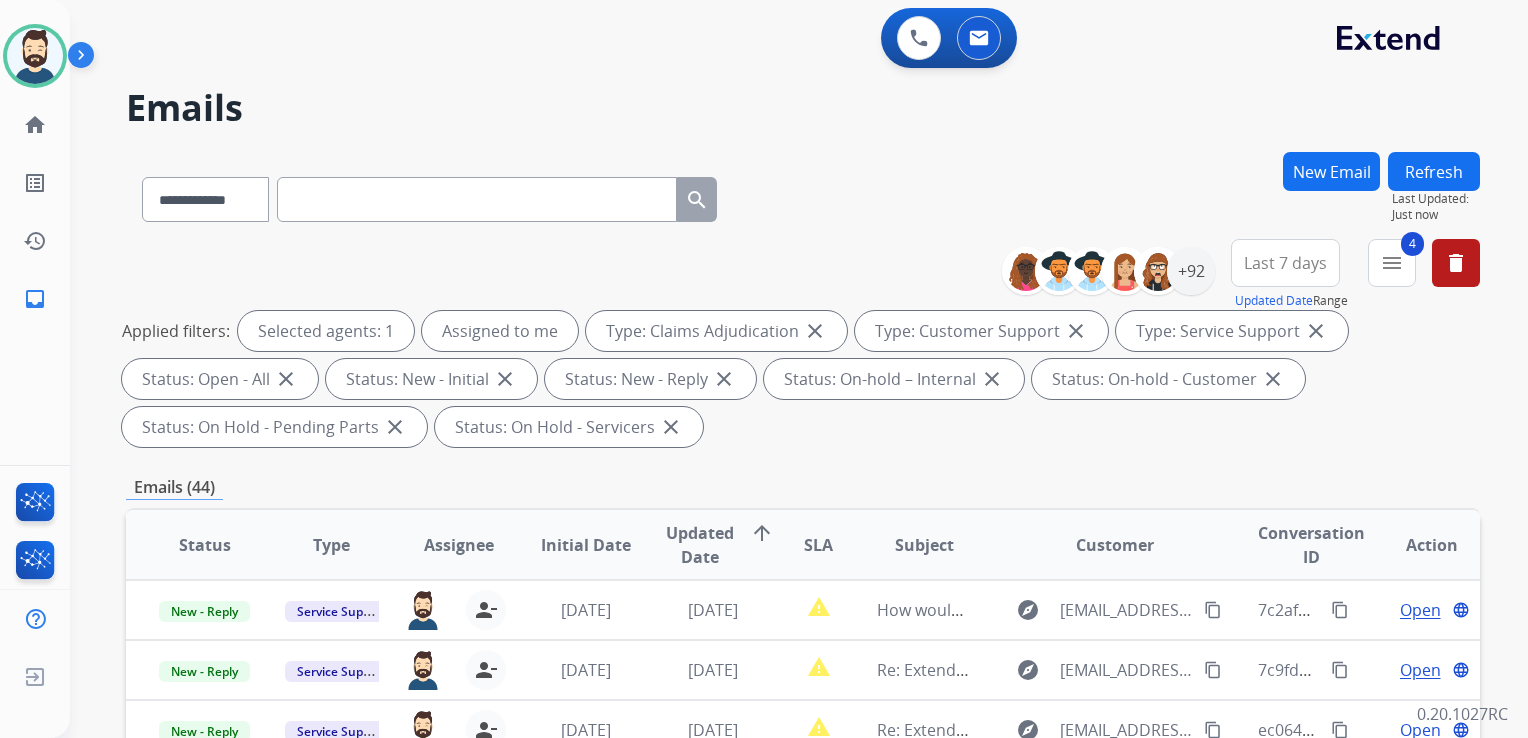 scroll, scrollTop: 1, scrollLeft: 0, axis: vertical 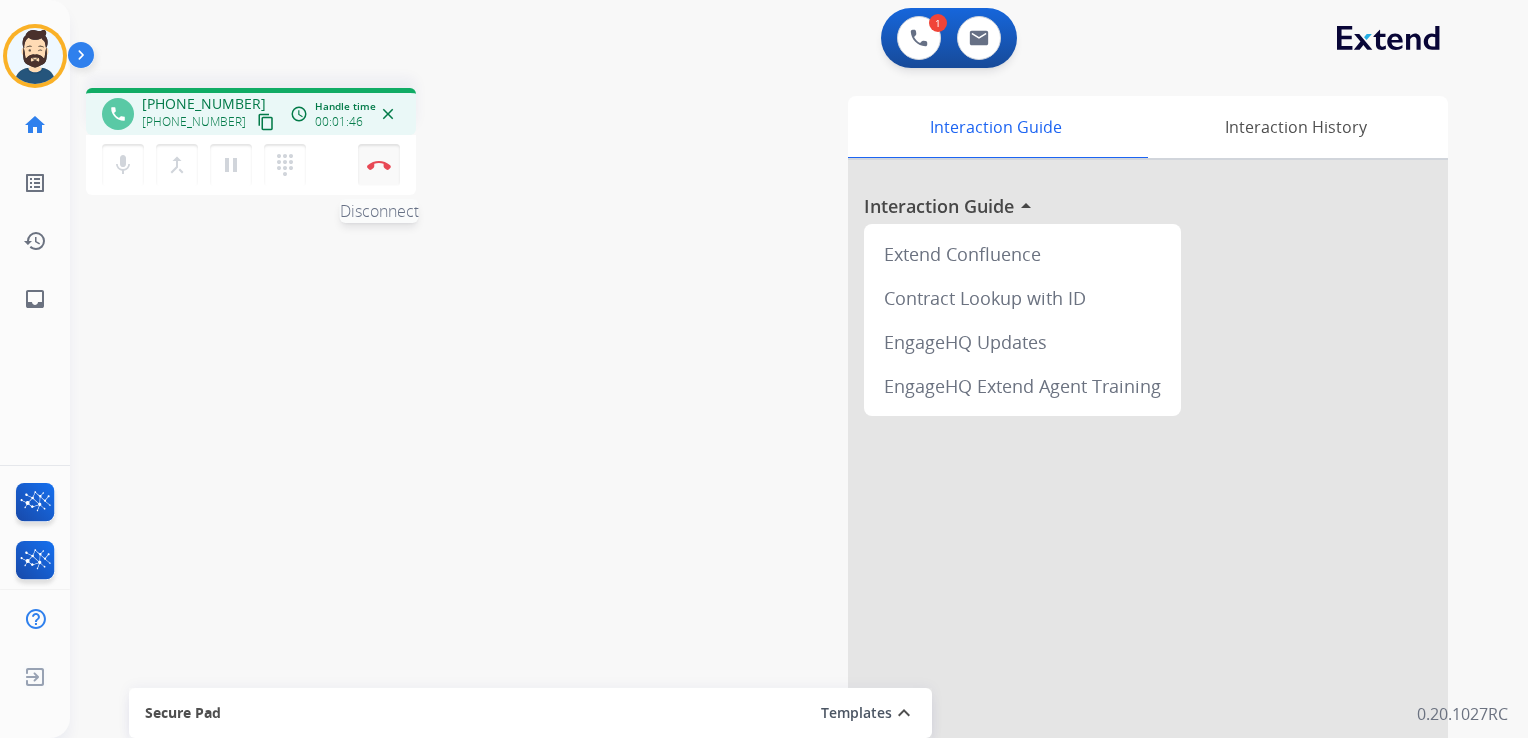 click on "Disconnect" at bounding box center [379, 165] 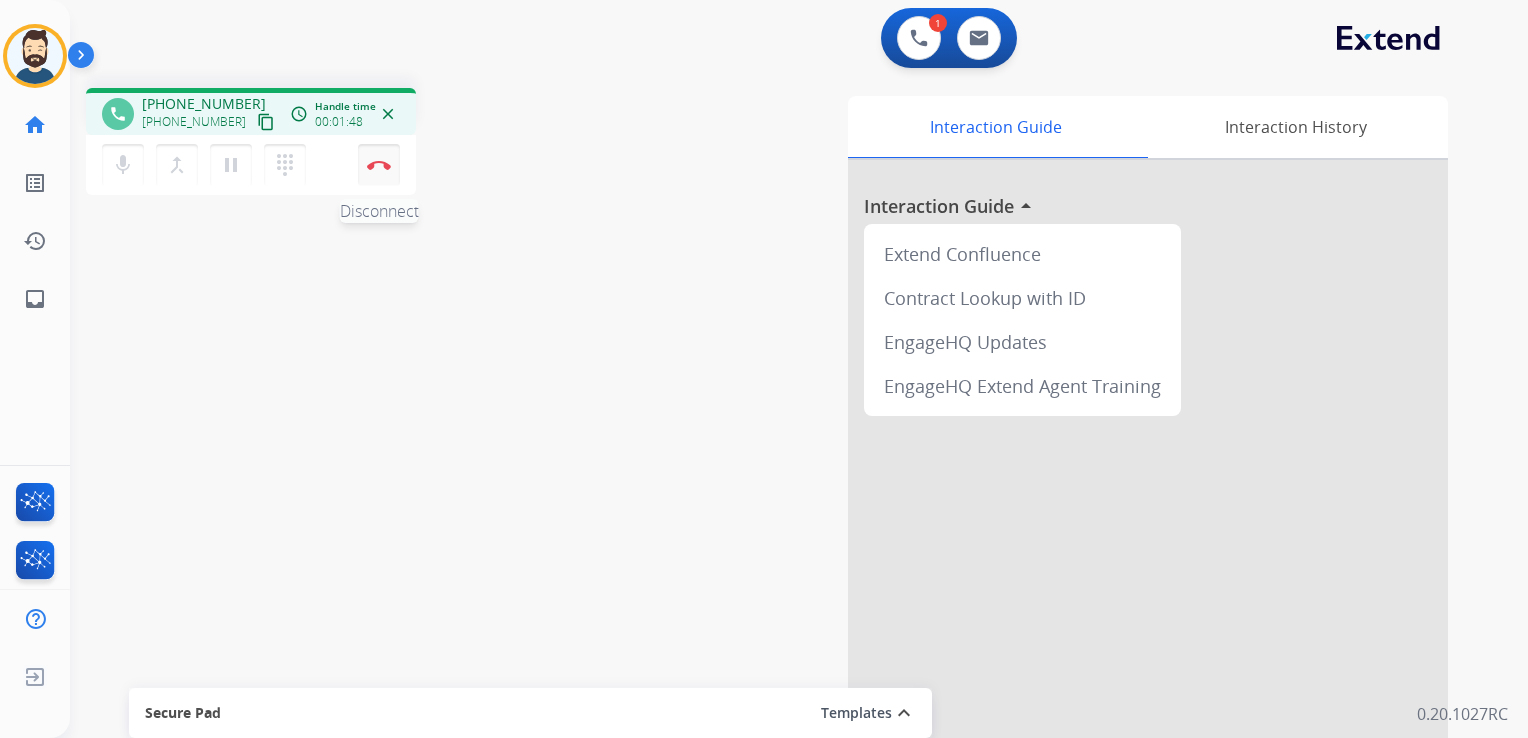 click on "Disconnect" at bounding box center (379, 165) 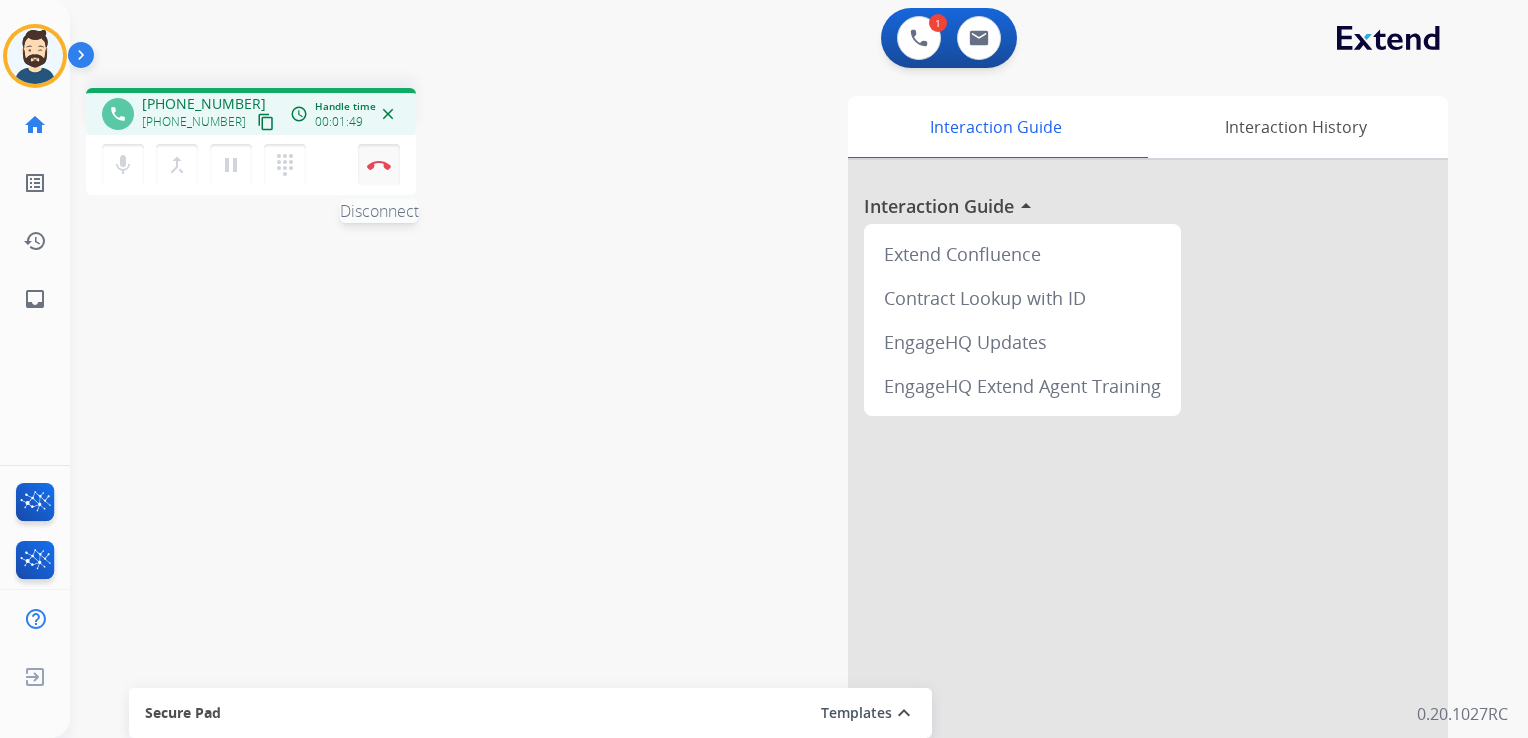 click on "Disconnect" at bounding box center (379, 165) 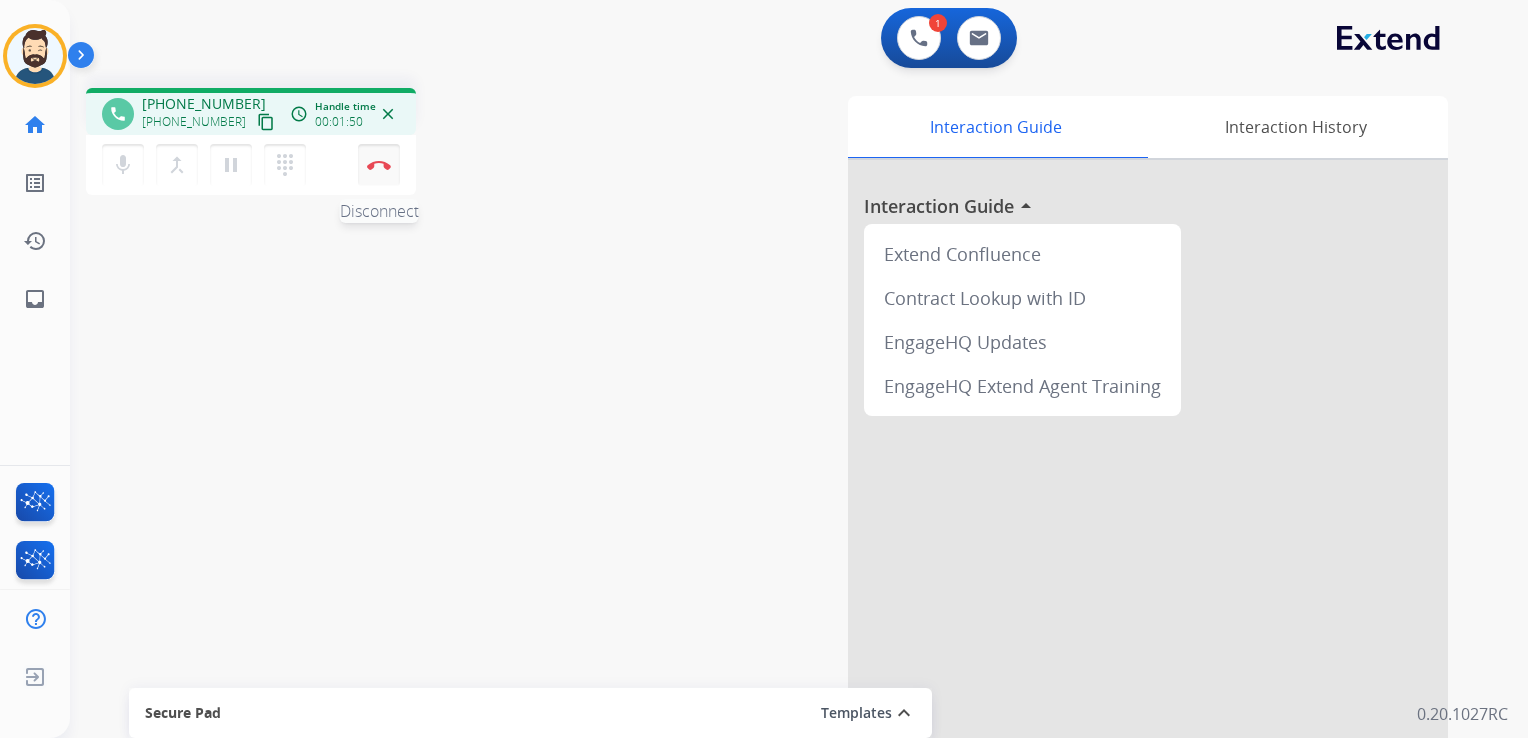 click on "Disconnect" at bounding box center (379, 165) 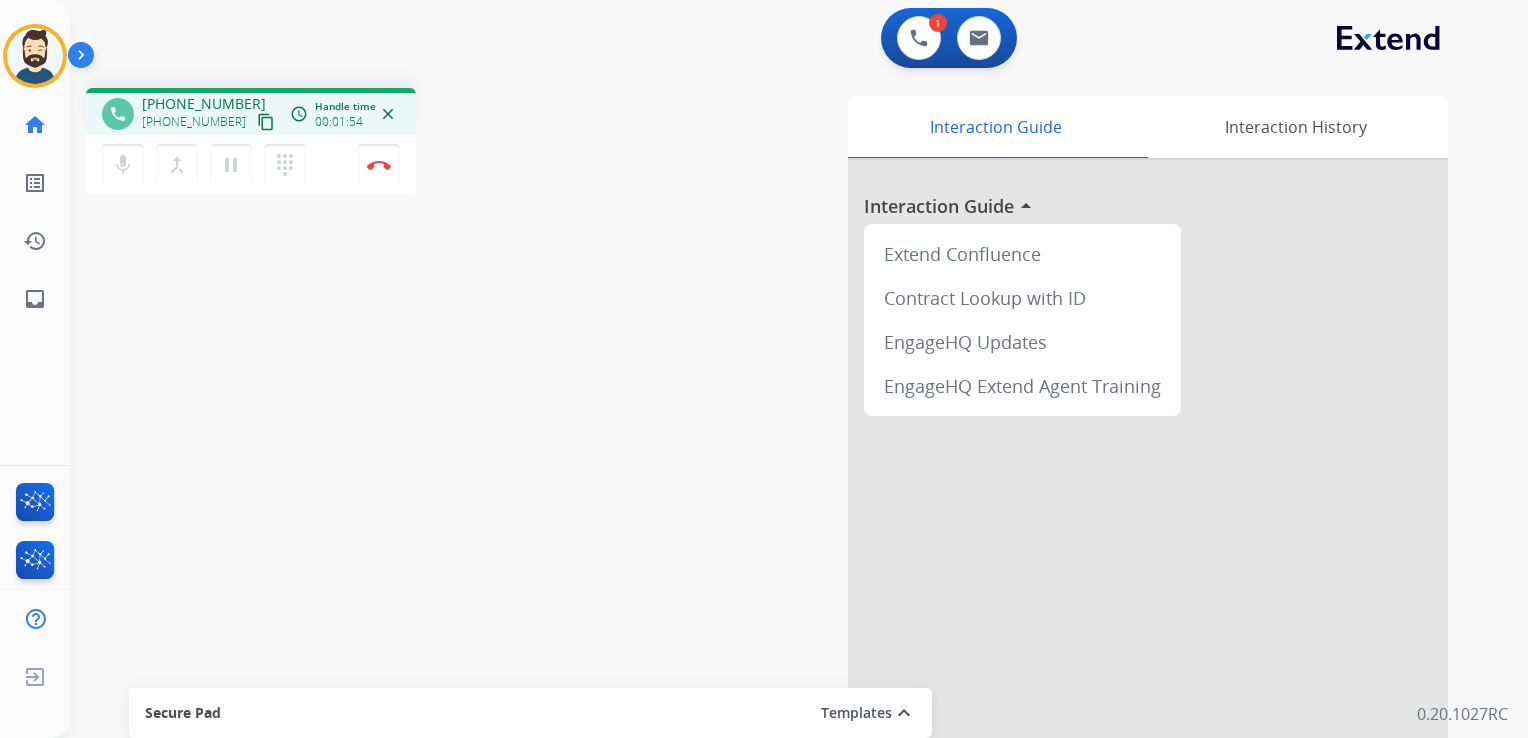 click on "close" at bounding box center [388, 114] 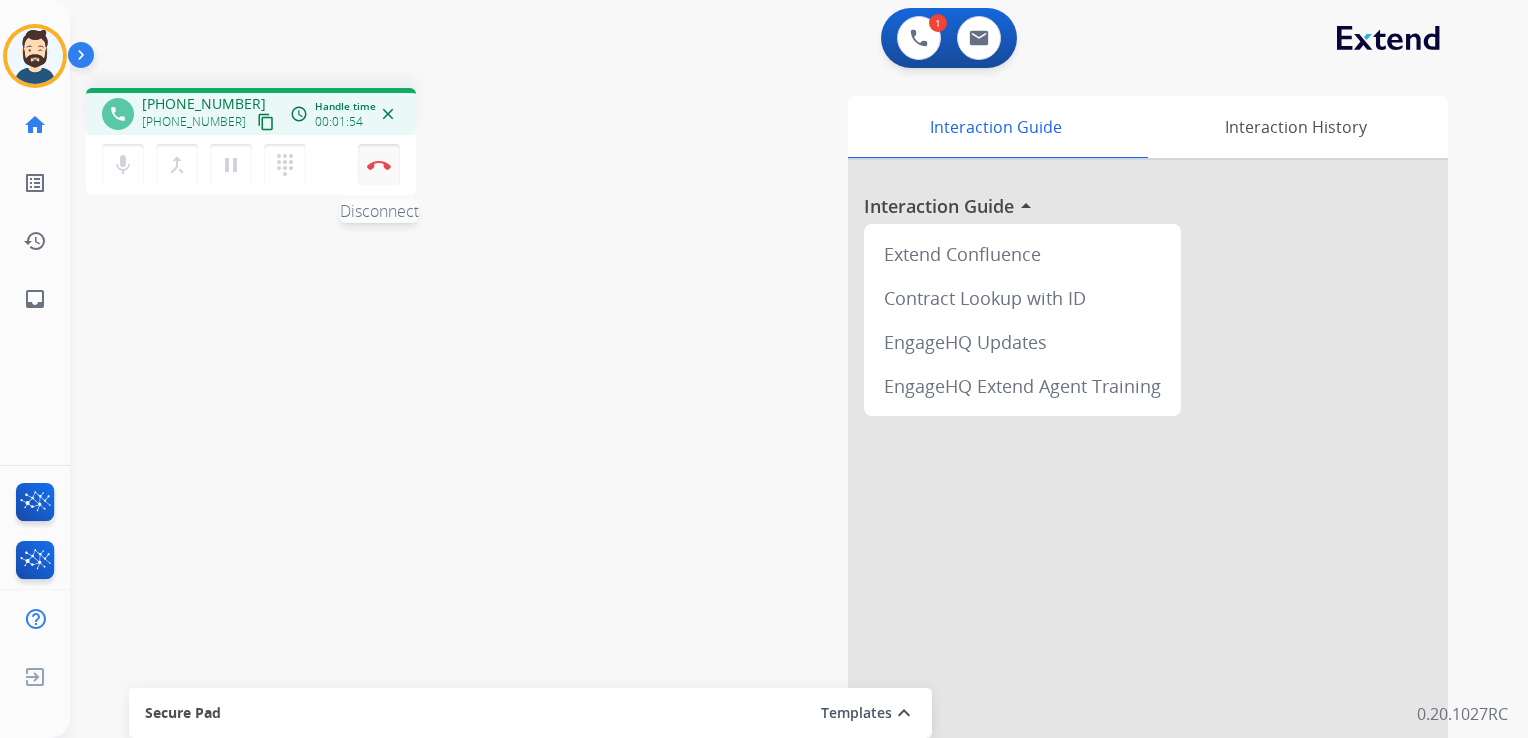click on "Disconnect" at bounding box center (379, 165) 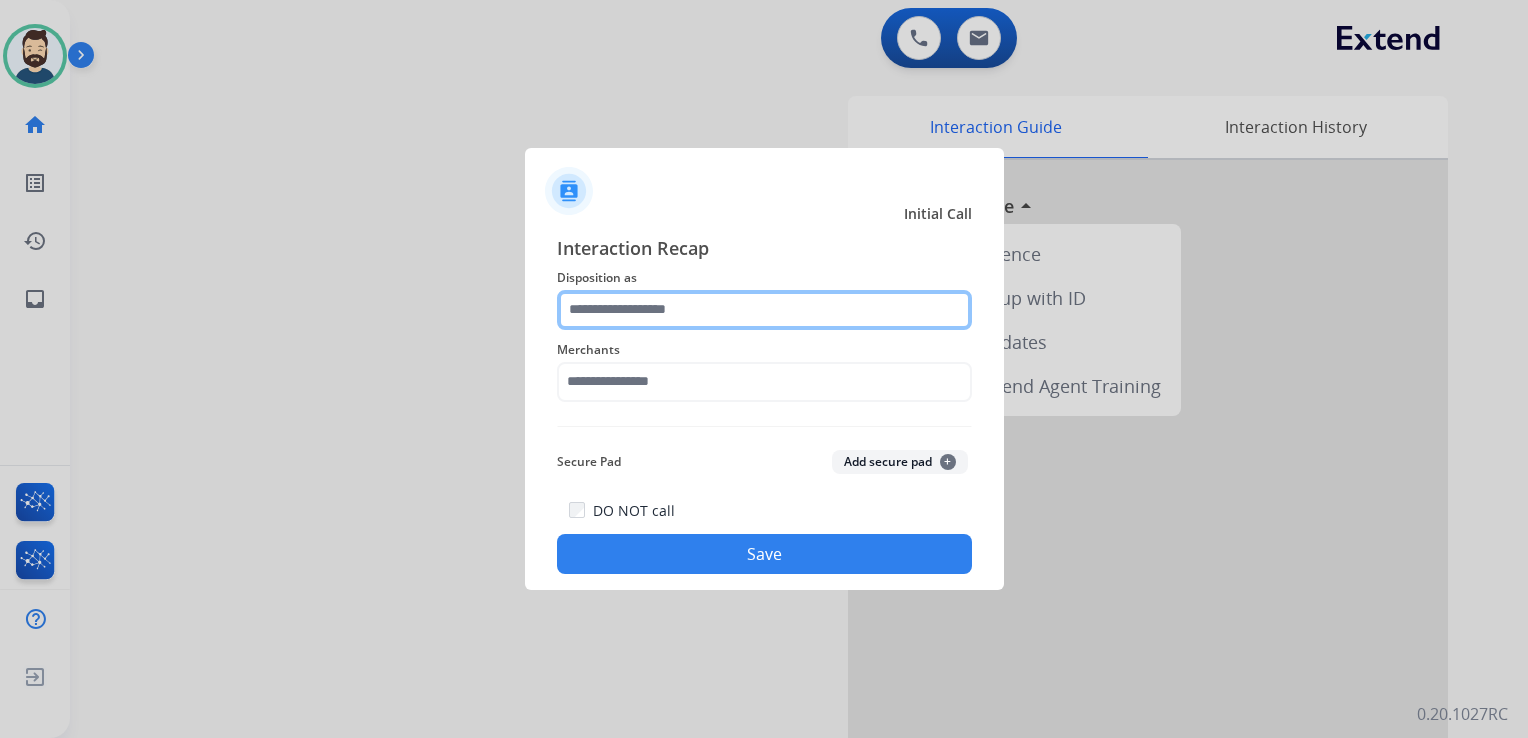 click 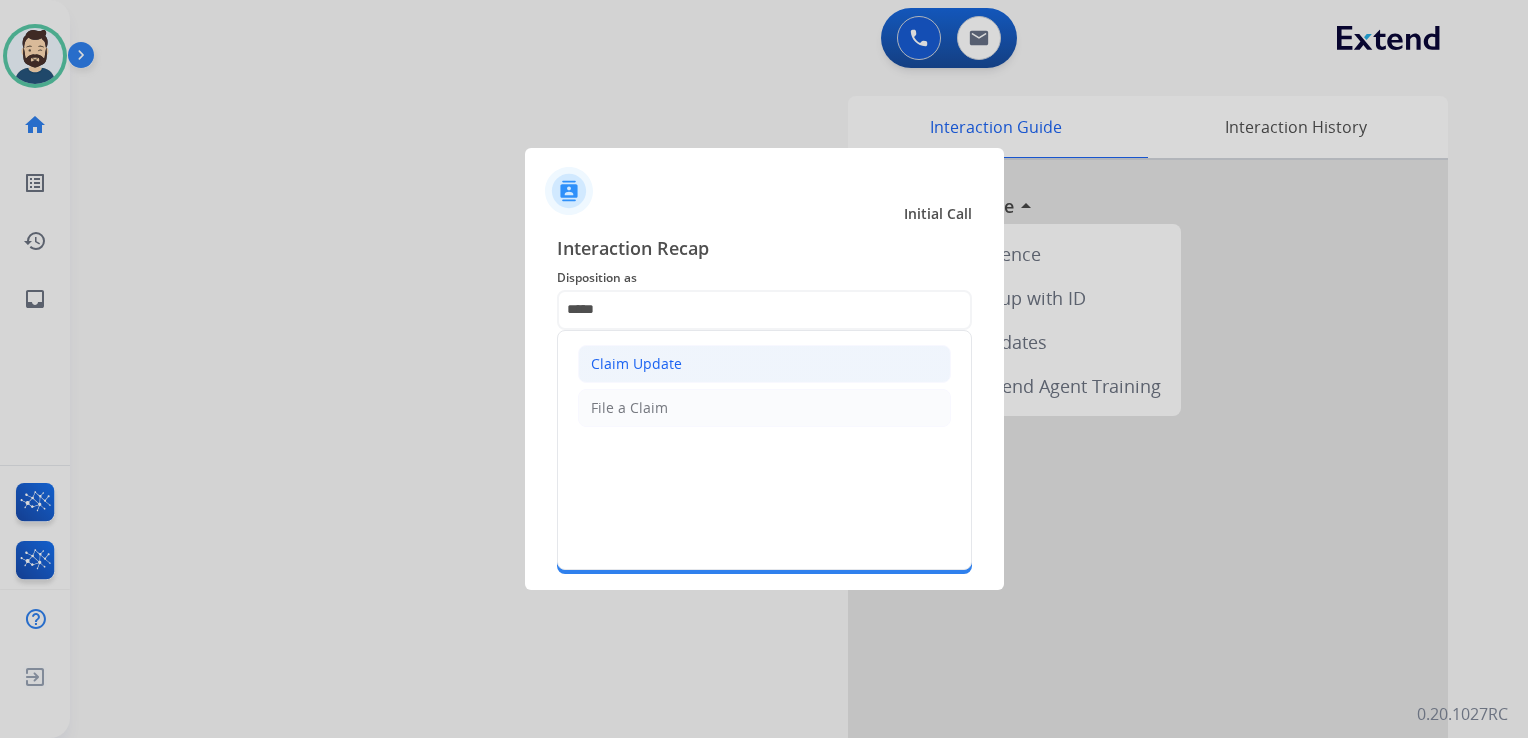 click on "Claim Update" 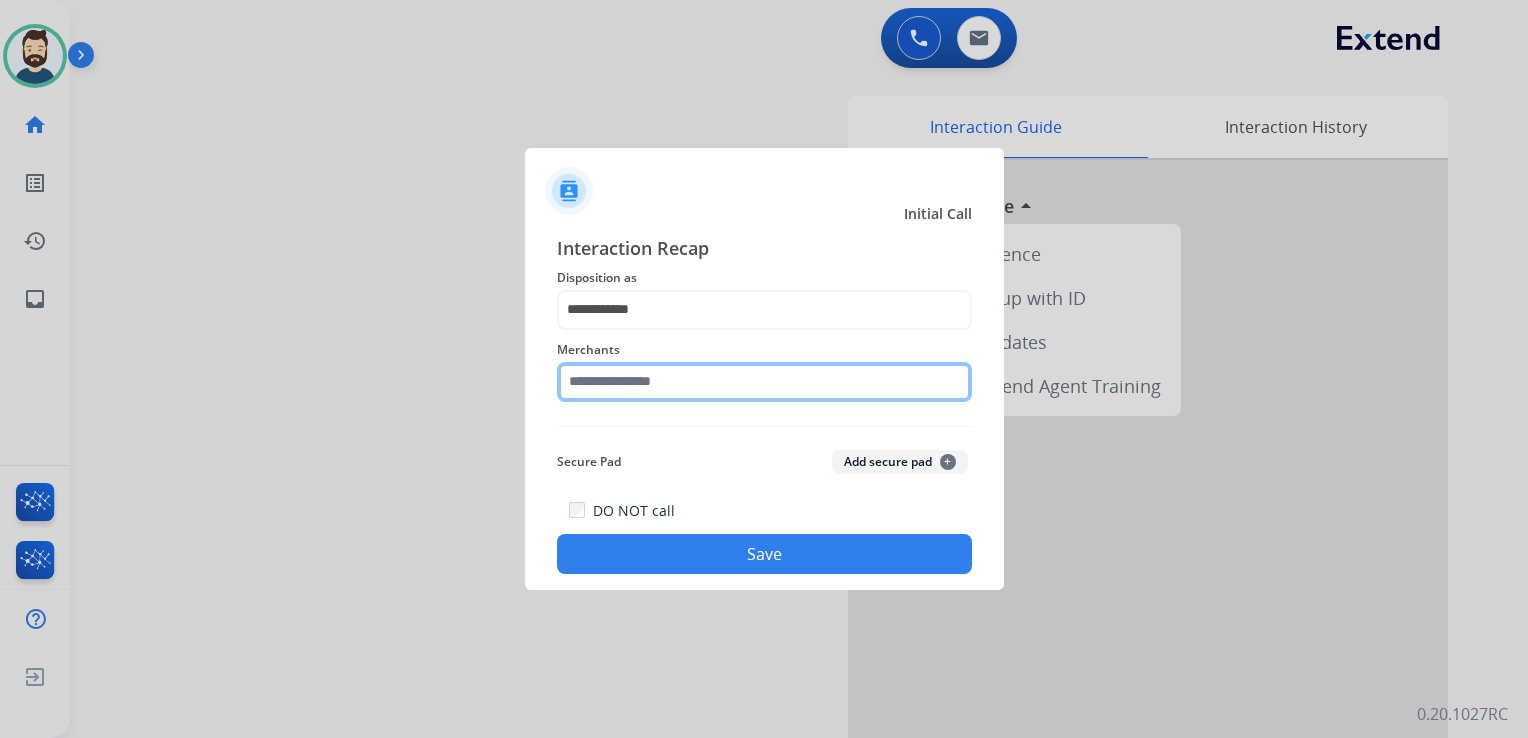 click 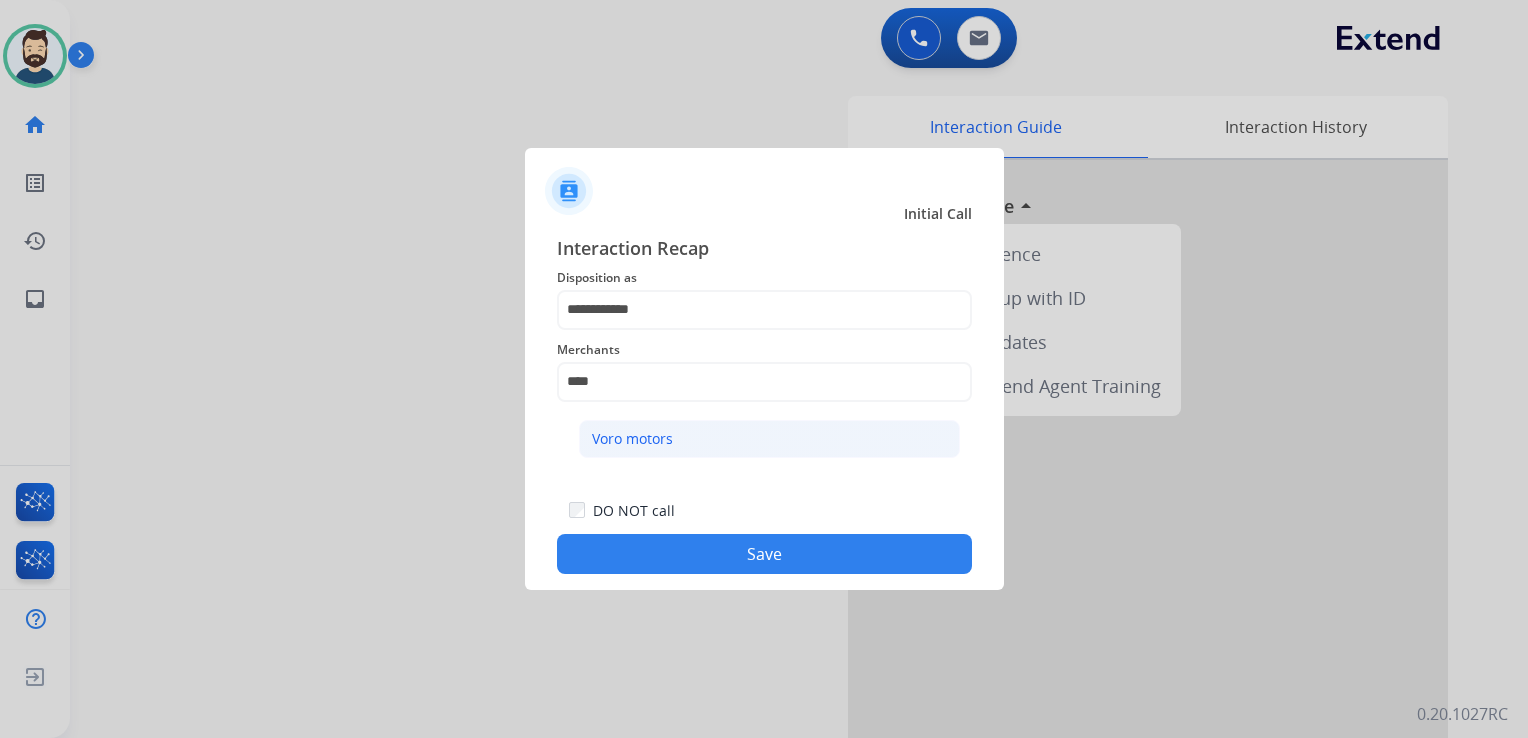 click on "Voro motors" 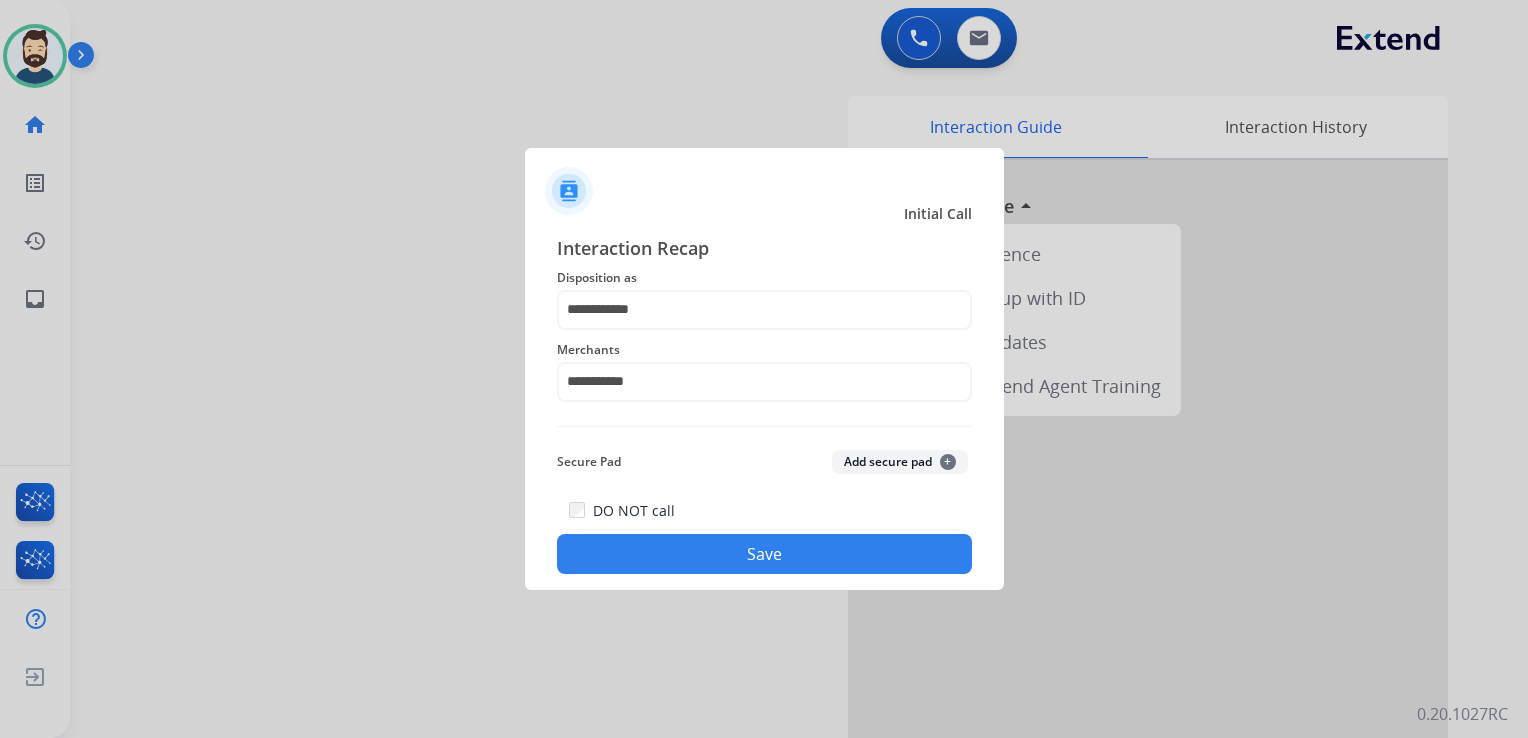 click on "Save" 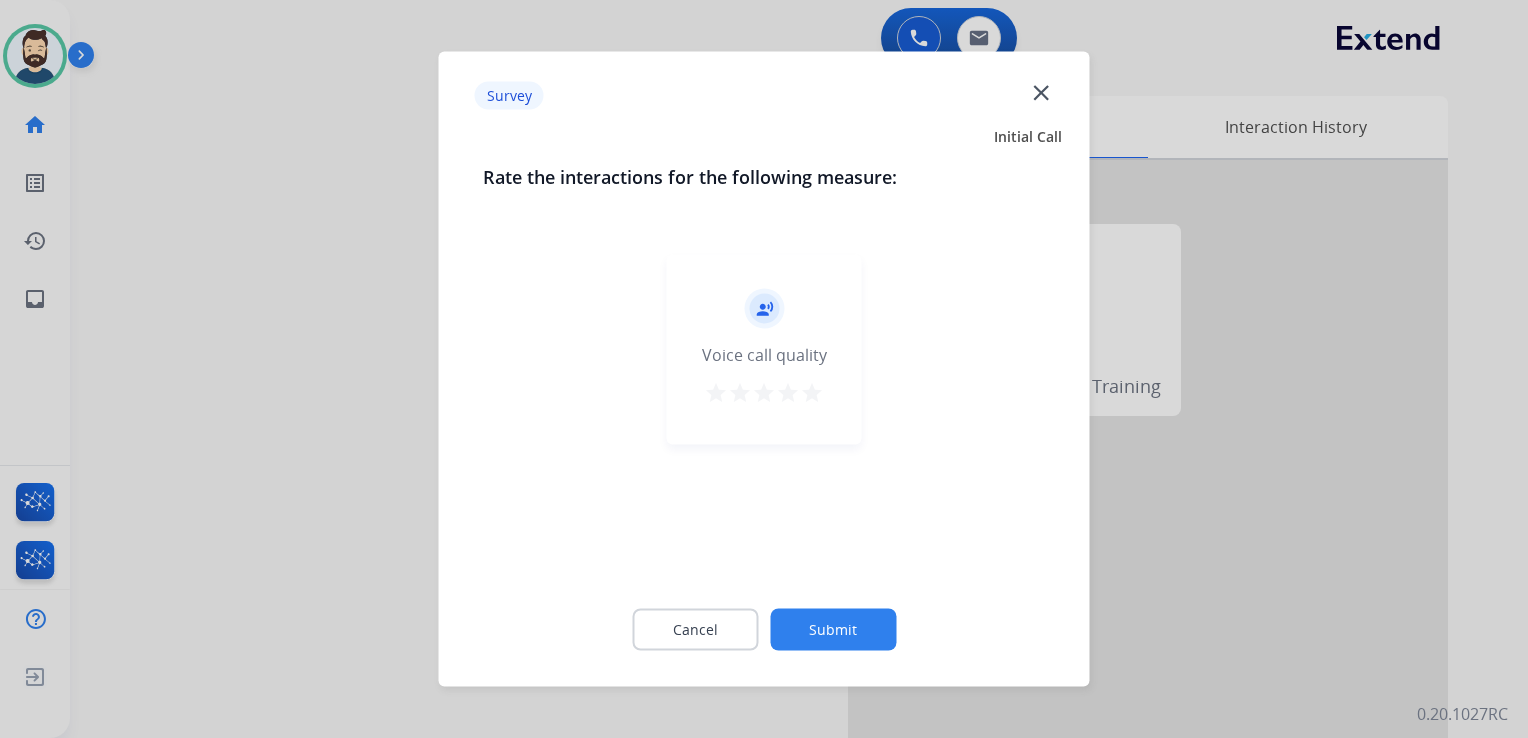 click on "star" at bounding box center [812, 393] 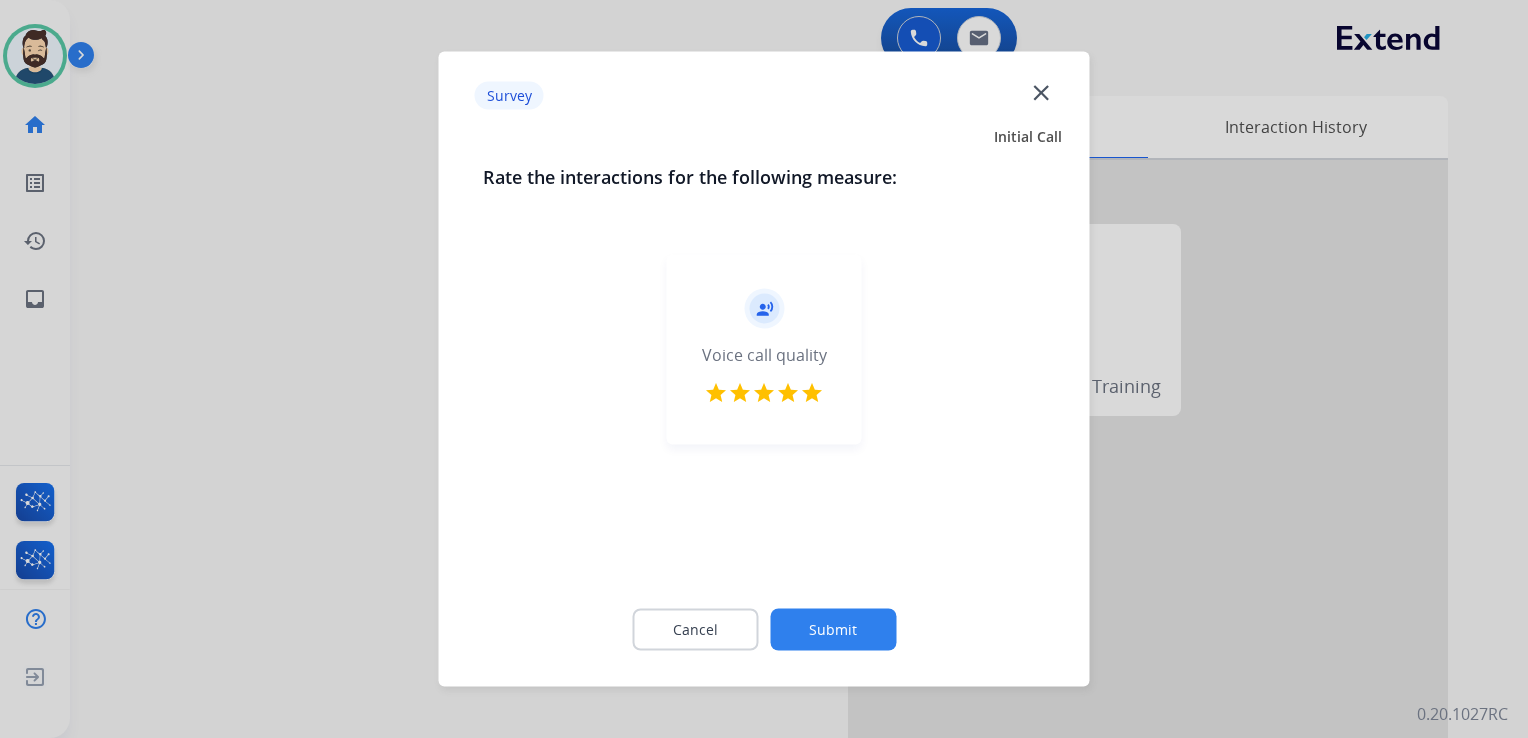 click on "Submit" 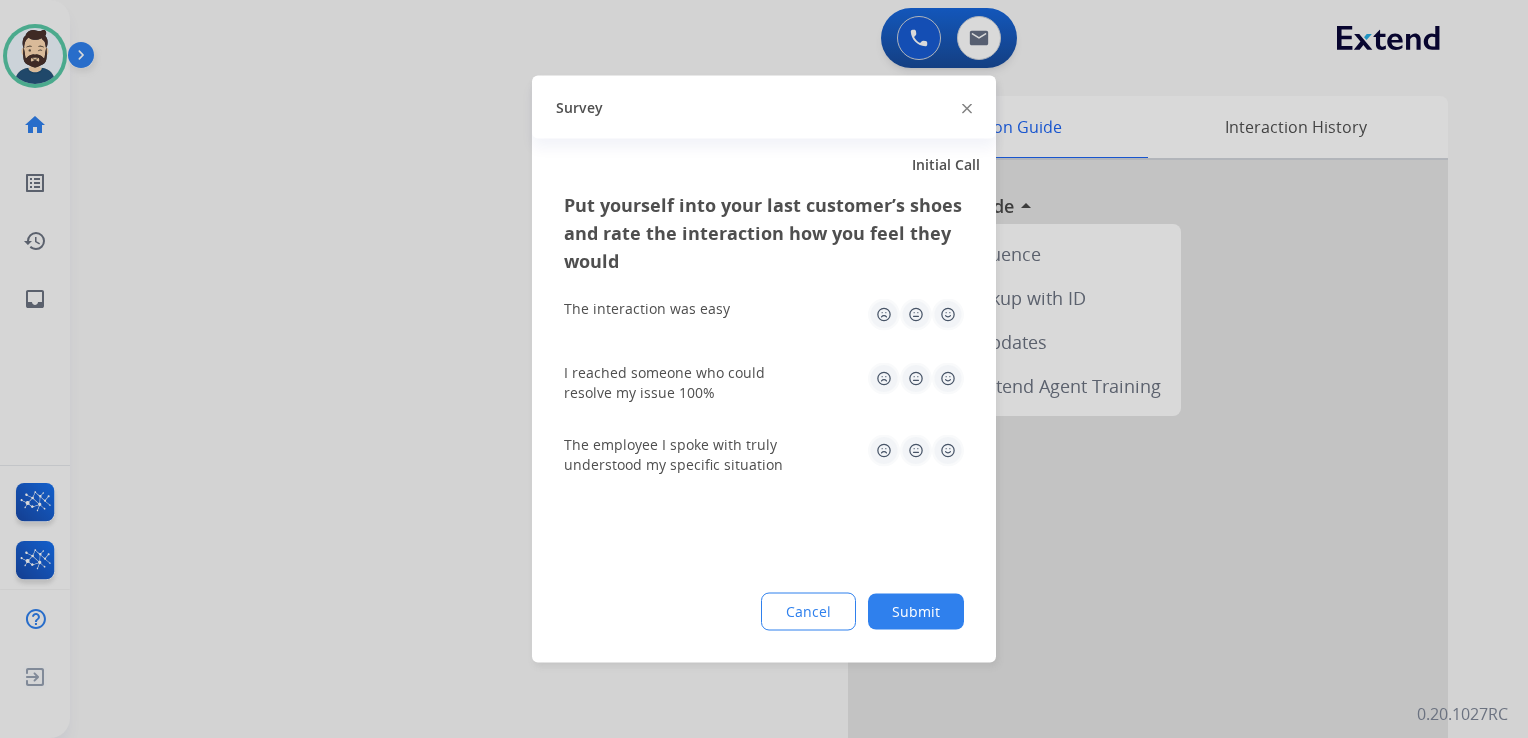 click 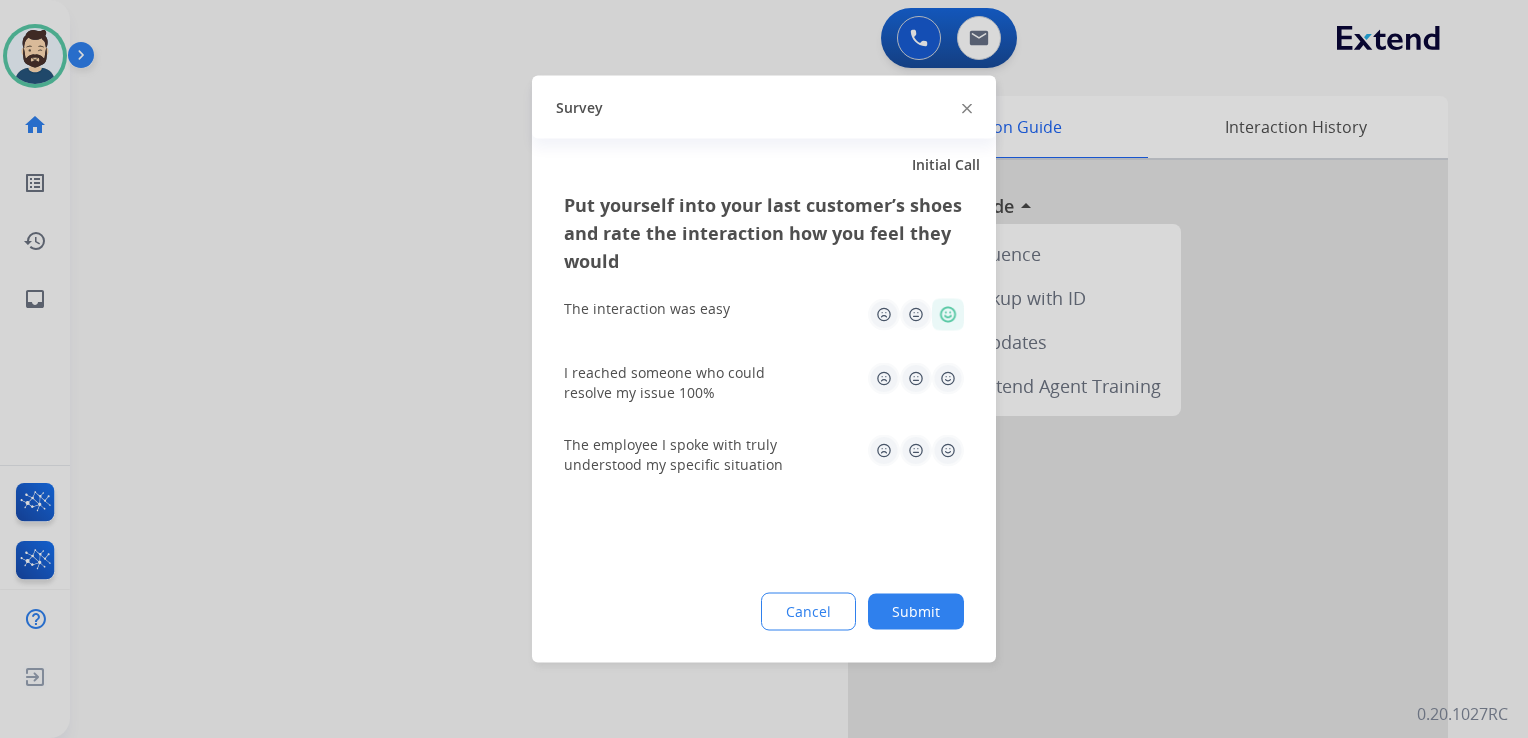 click 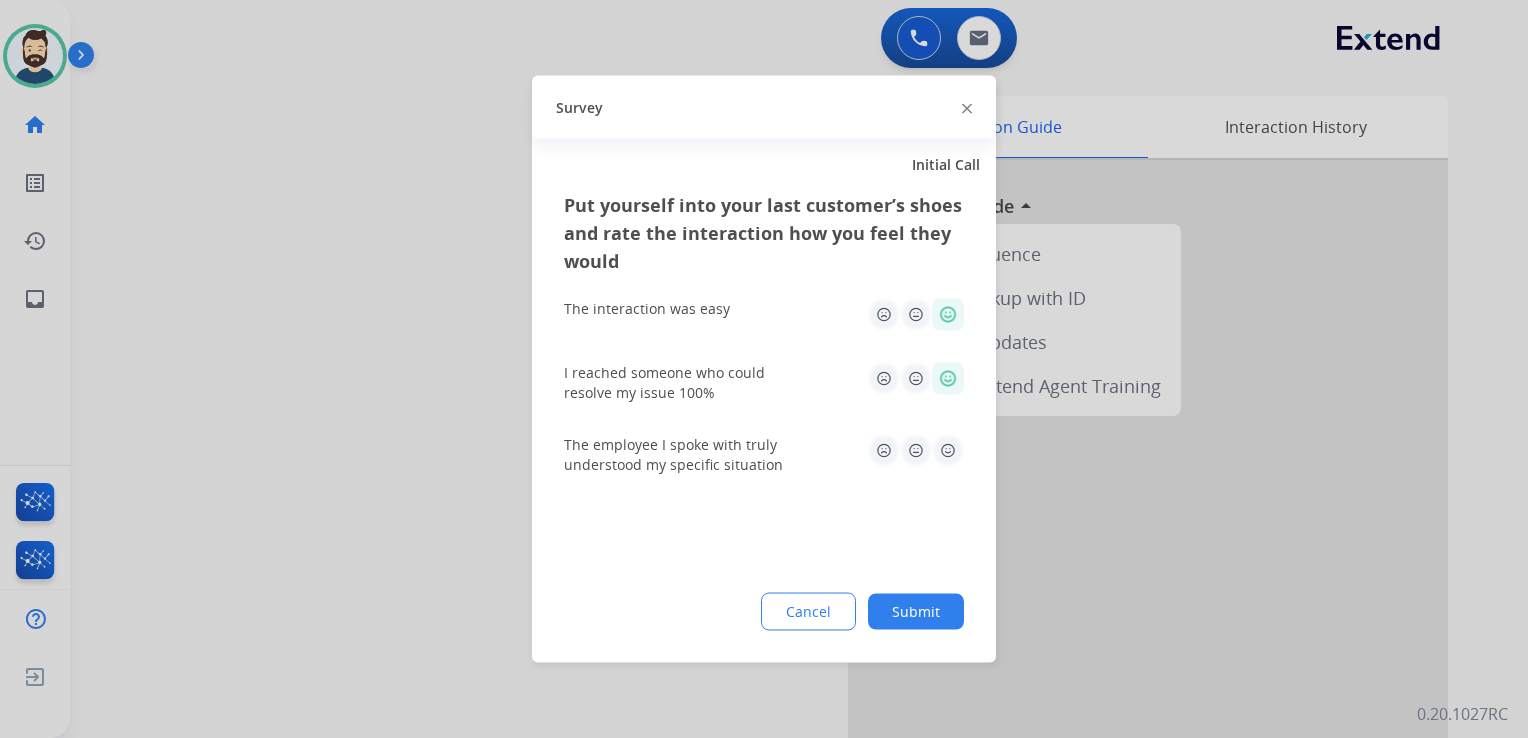 click 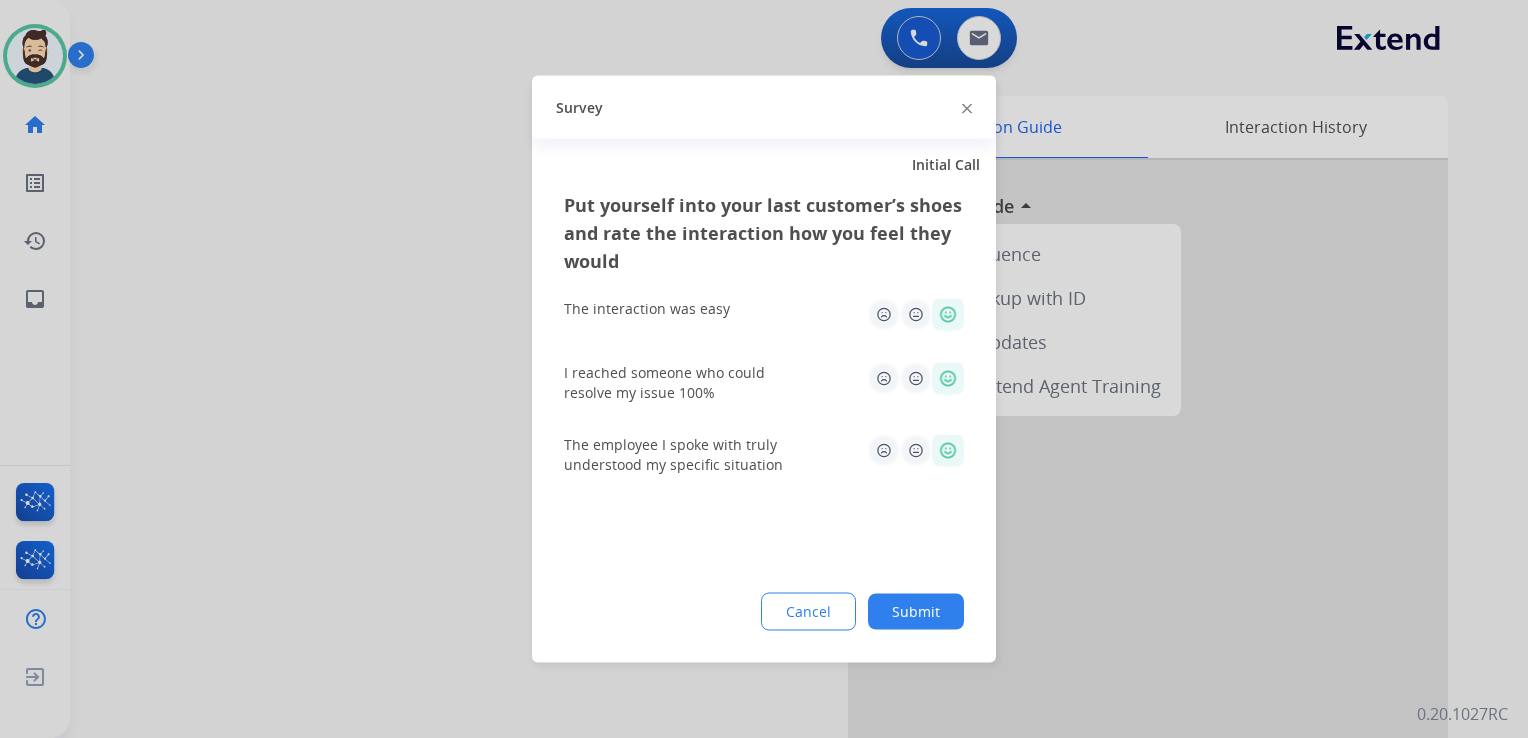 click on "Submit" 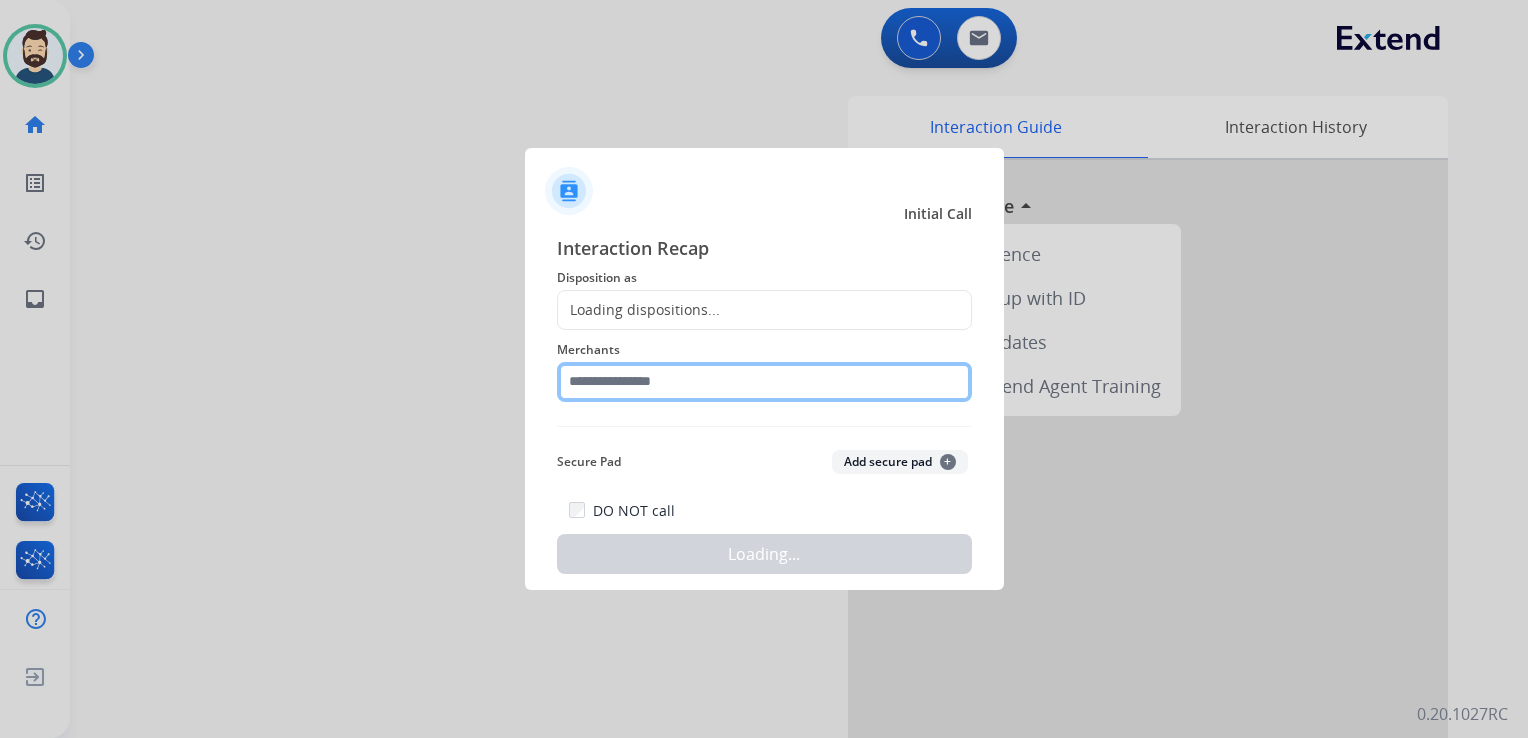 click 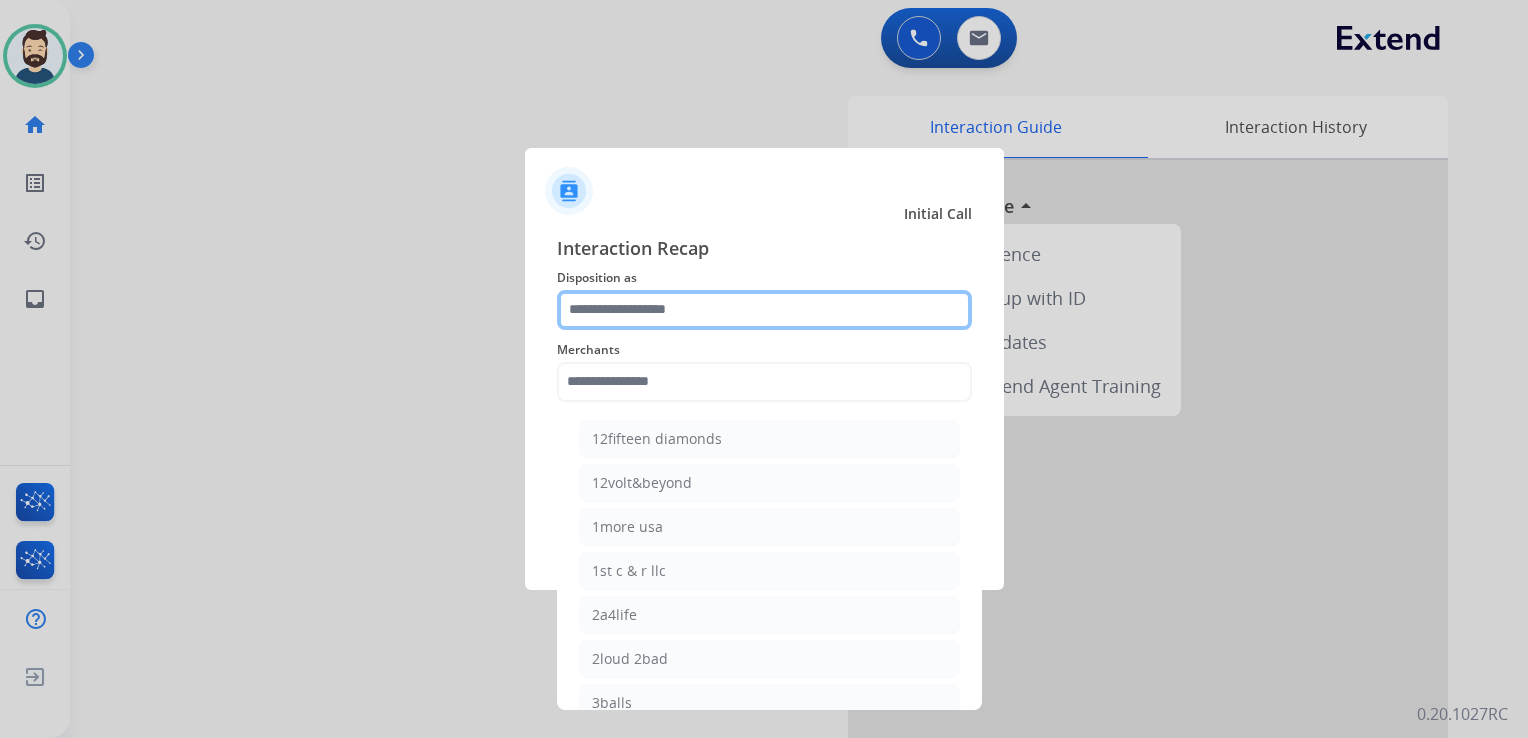 click 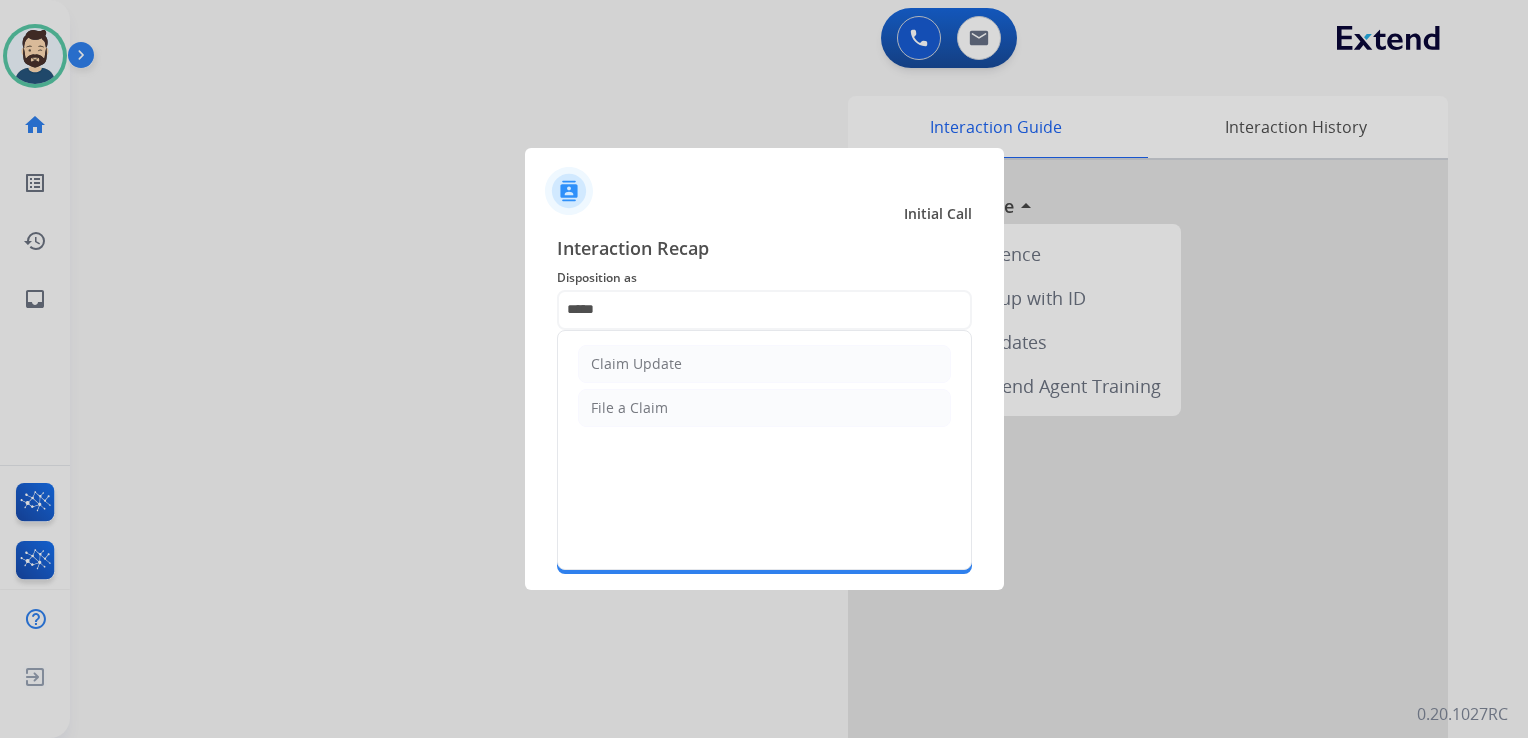 drag, startPoint x: 660, startPoint y: 354, endPoint x: 665, endPoint y: 403, distance: 49.25444 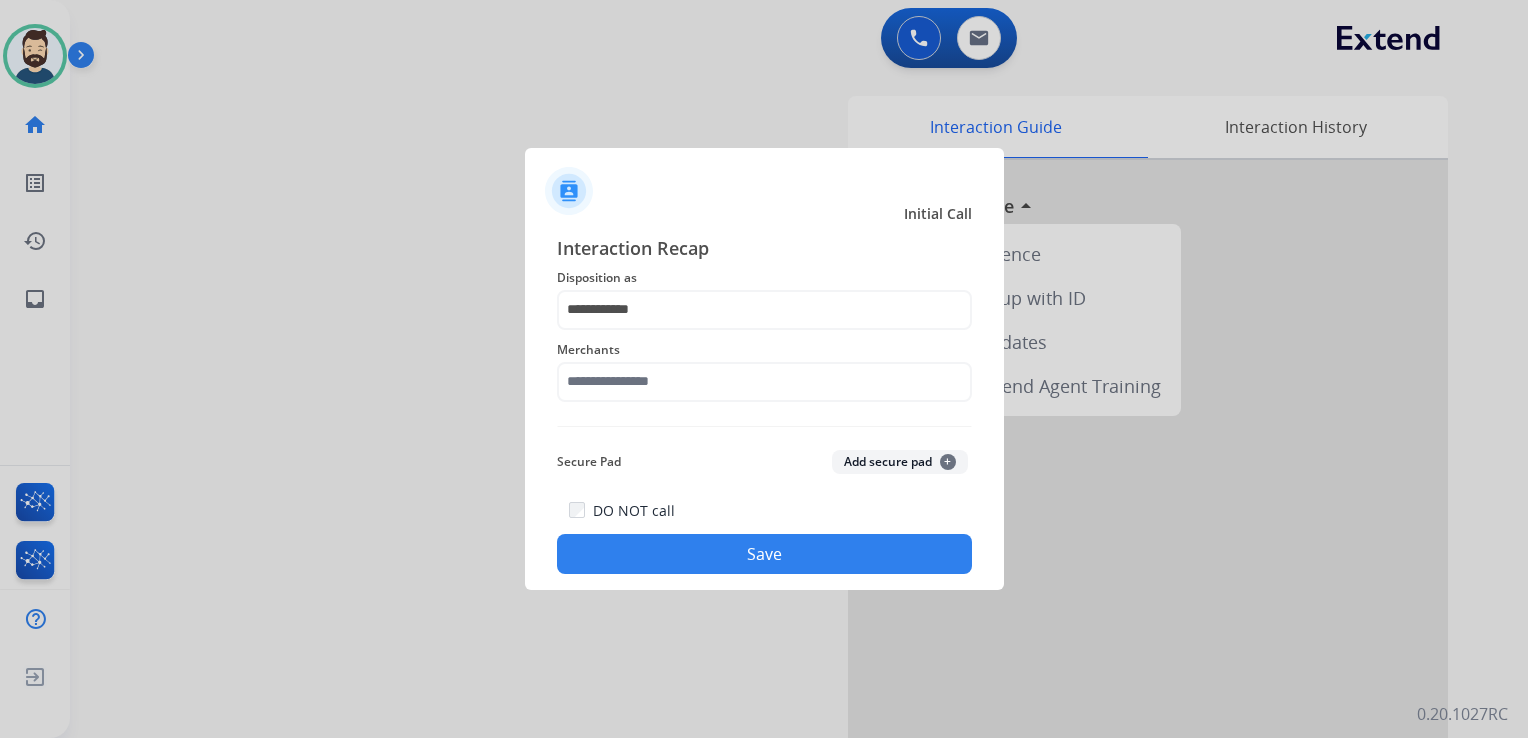 click on "Merchants" 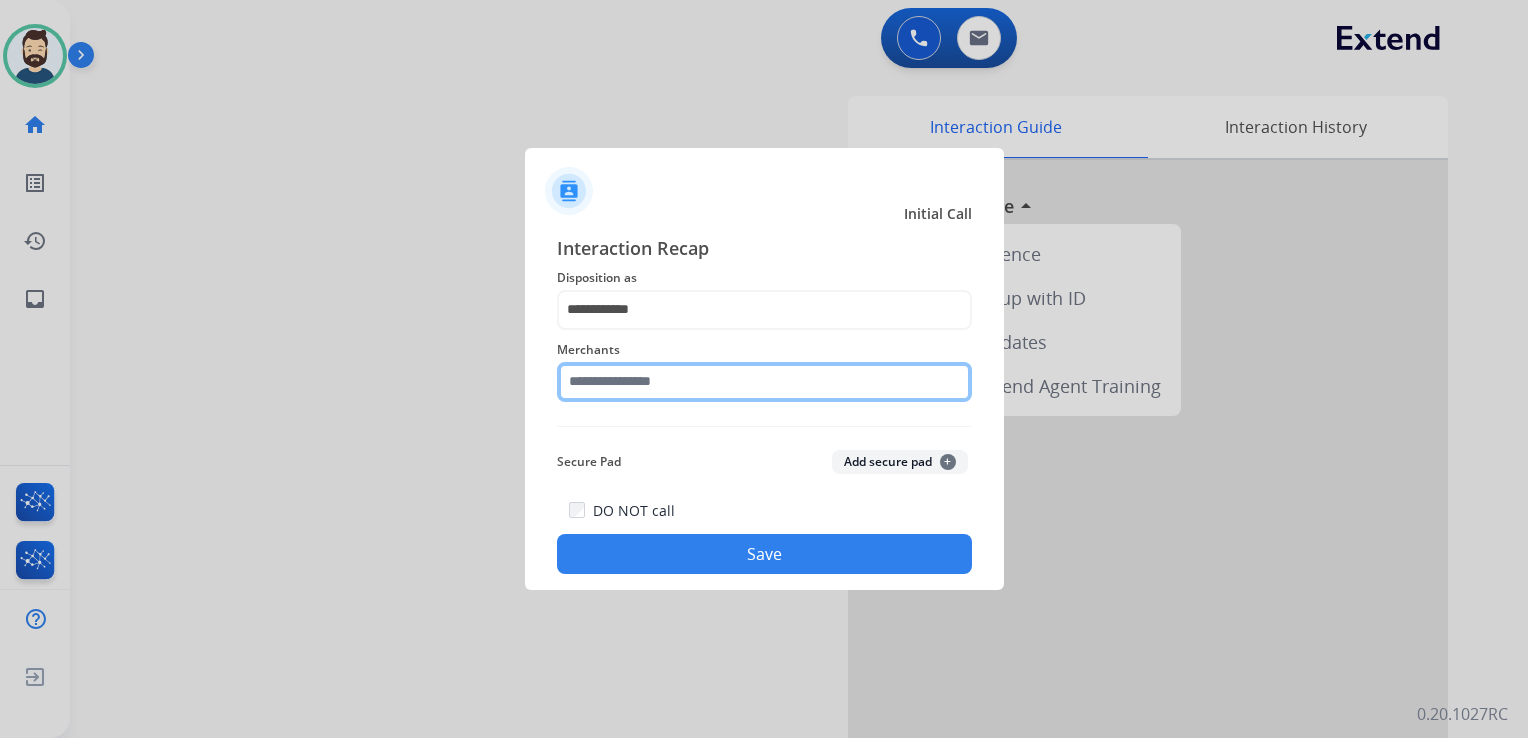 click 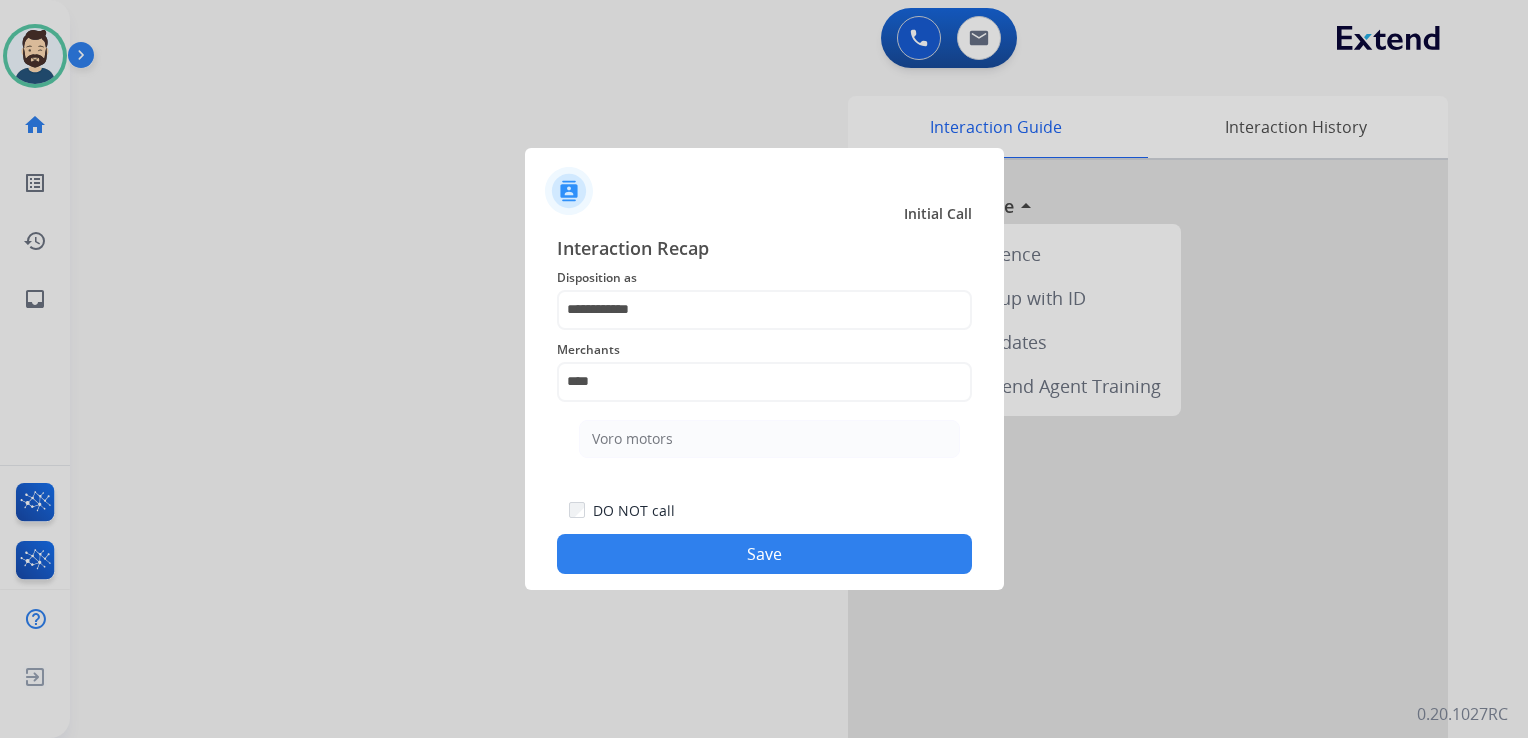 click on "Voro motors" 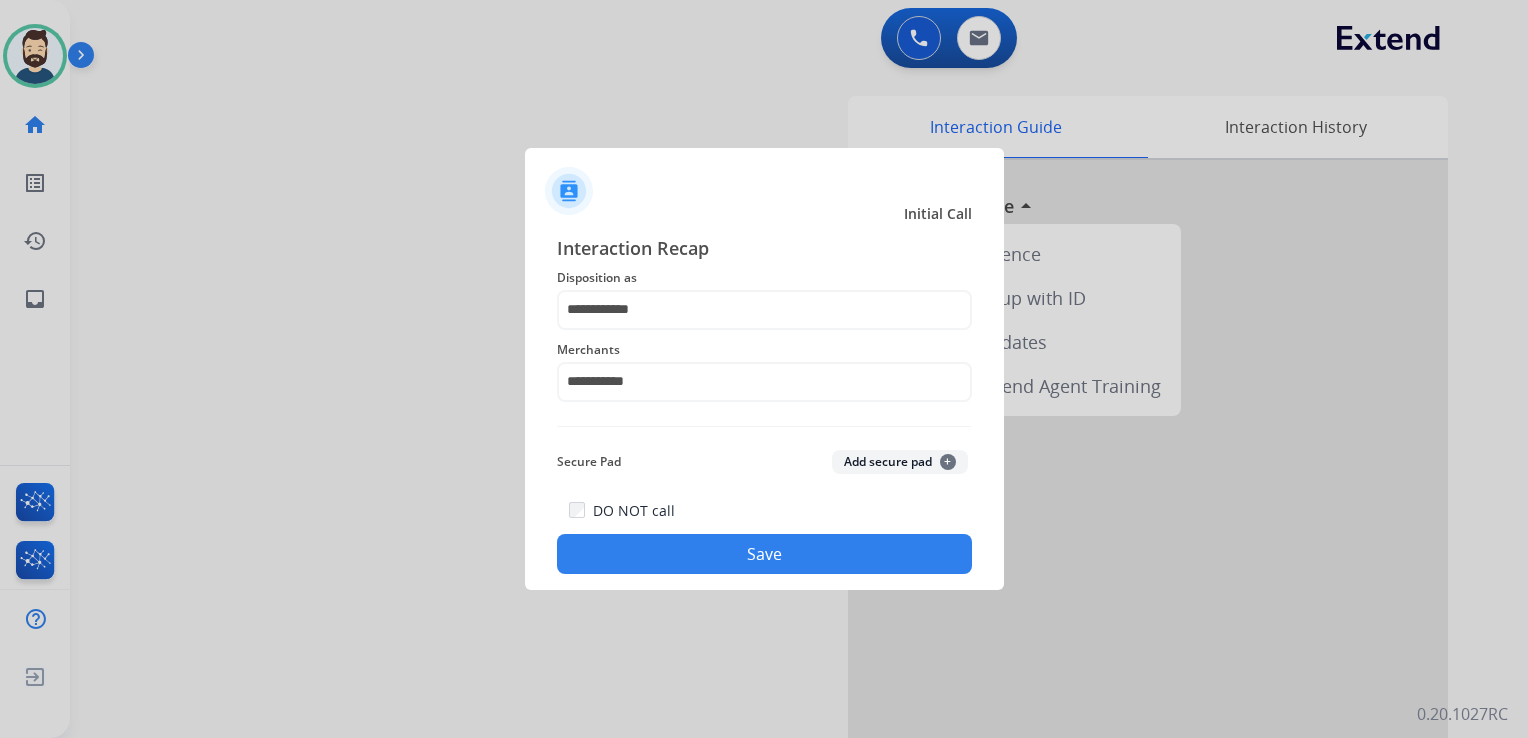 click on "Save" 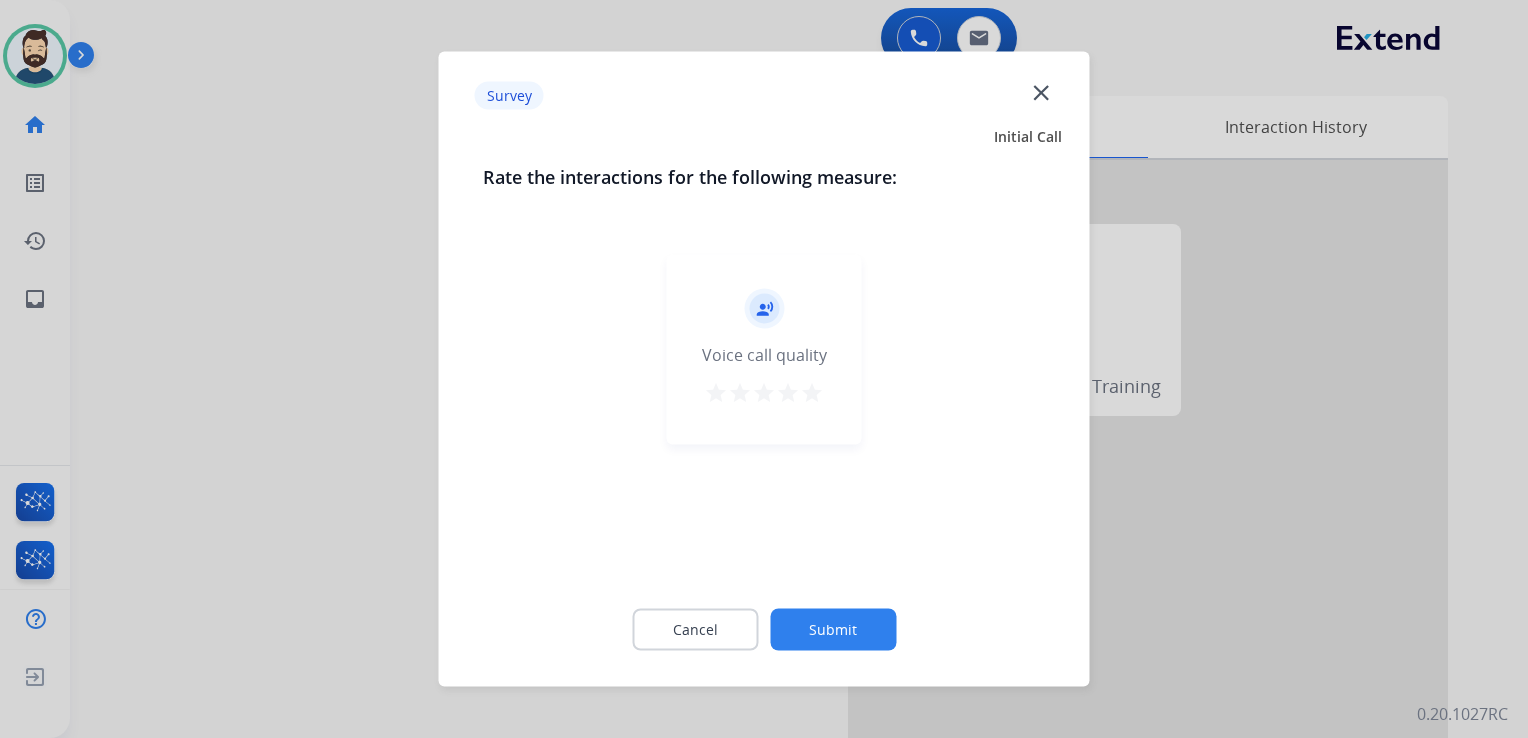 click on "star" at bounding box center (812, 393) 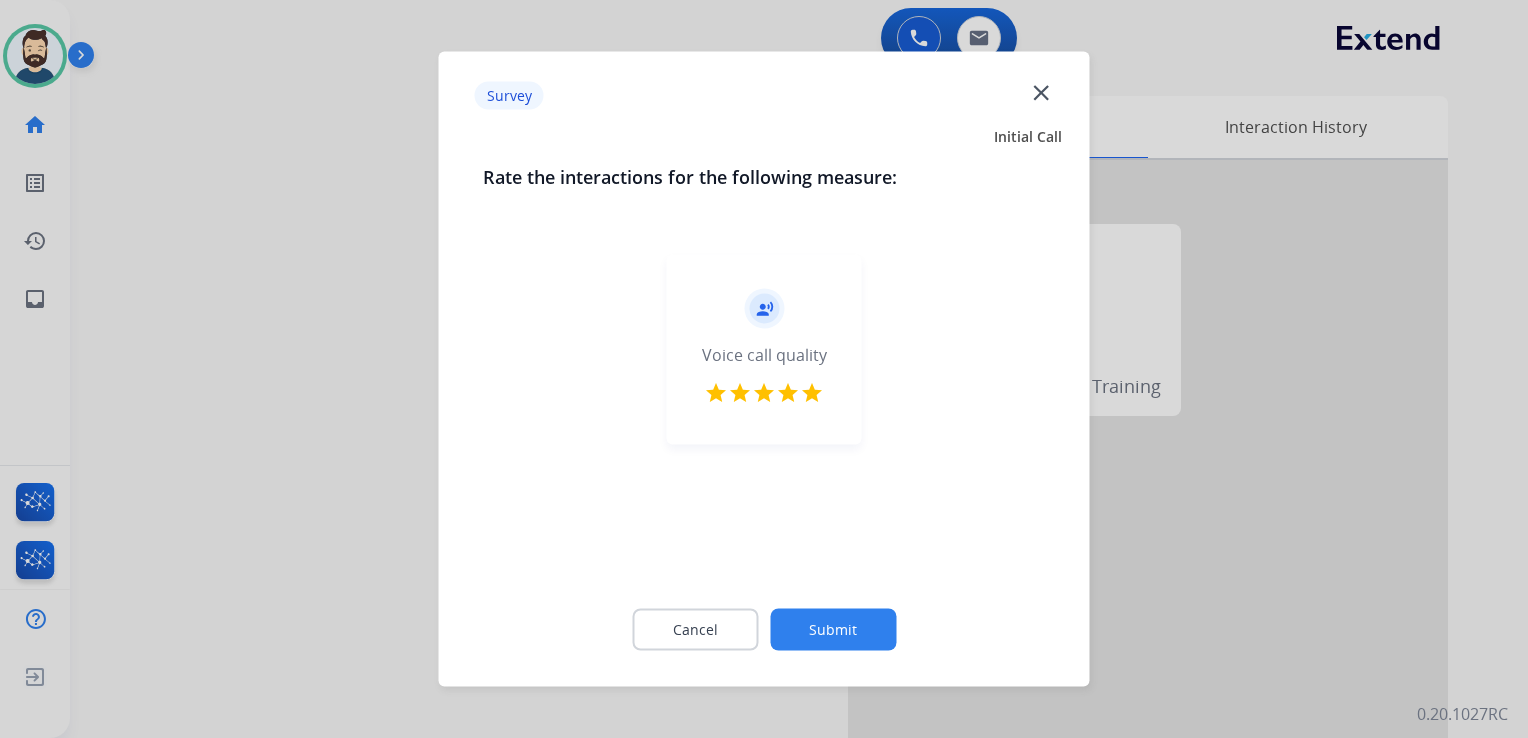 click on "Submit" 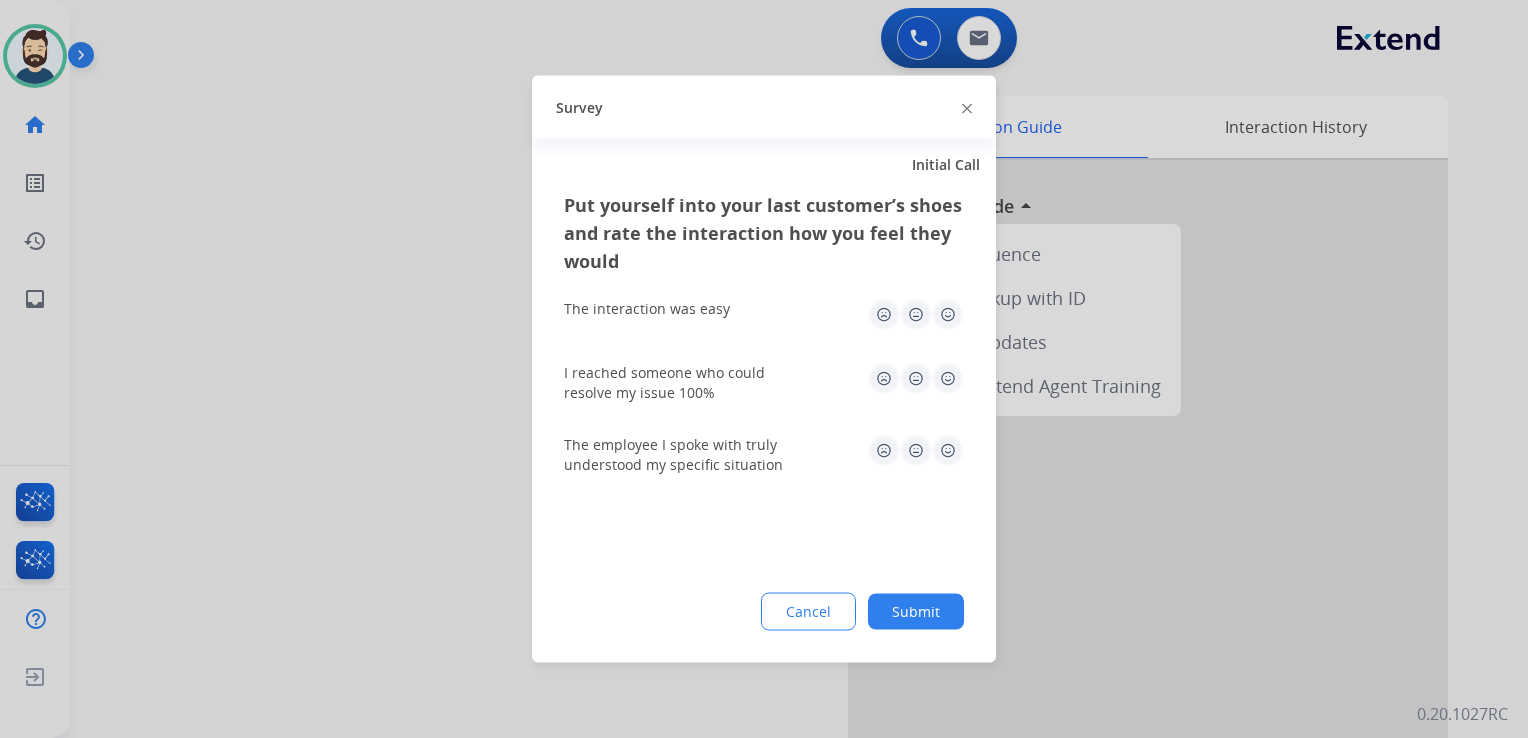 drag, startPoint x: 948, startPoint y: 318, endPoint x: 944, endPoint y: 342, distance: 24.33105 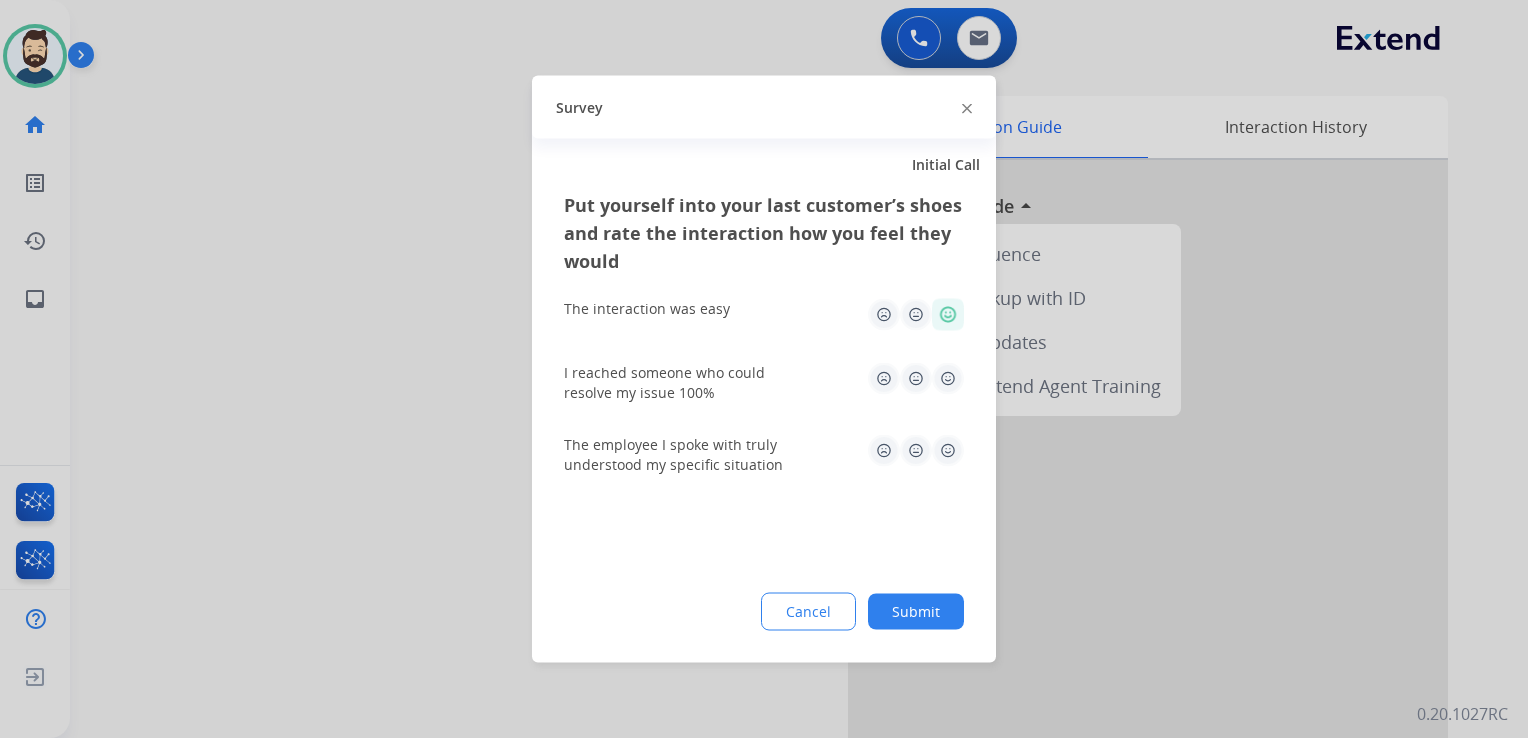 click 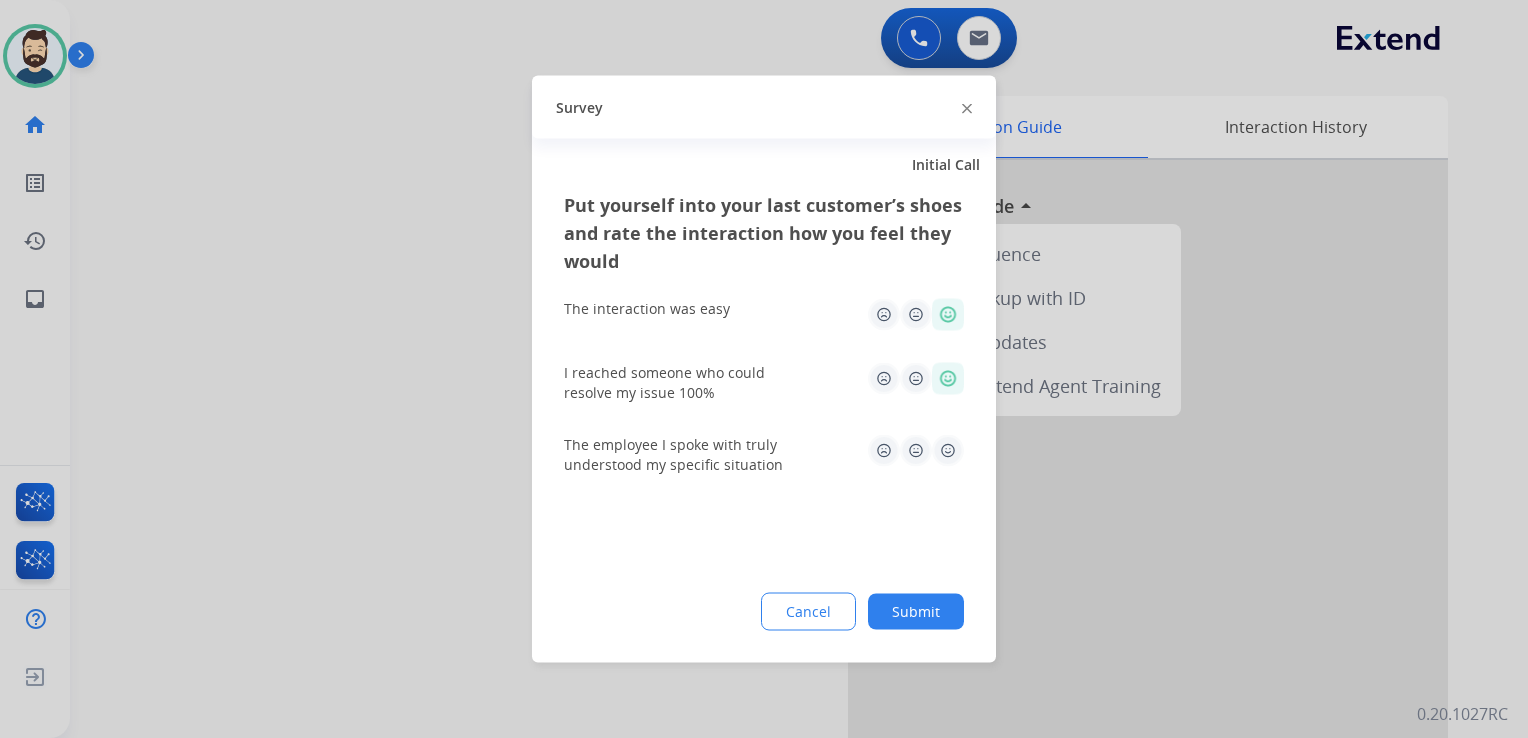 drag, startPoint x: 952, startPoint y: 442, endPoint x: 955, endPoint y: 490, distance: 48.09366 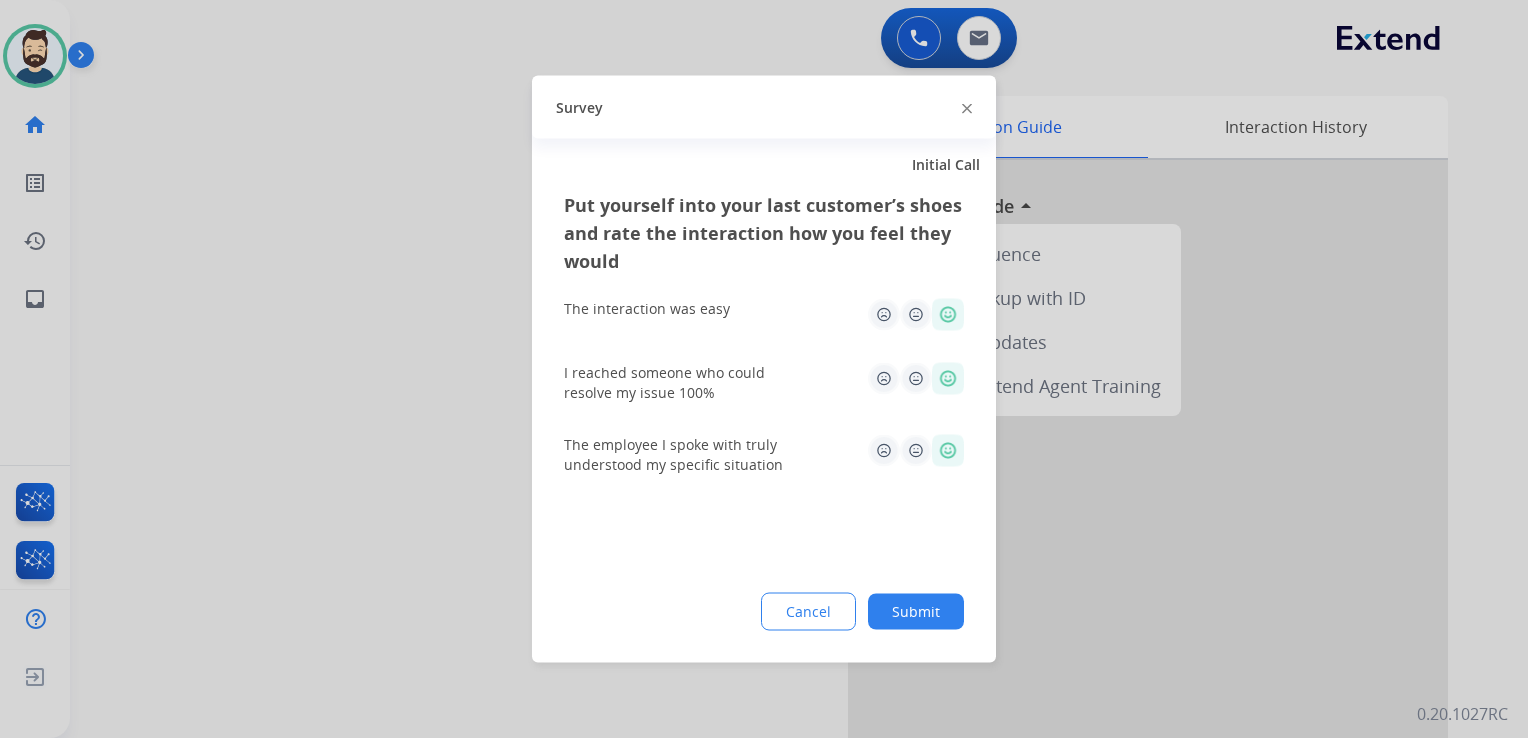 click on "Submit" 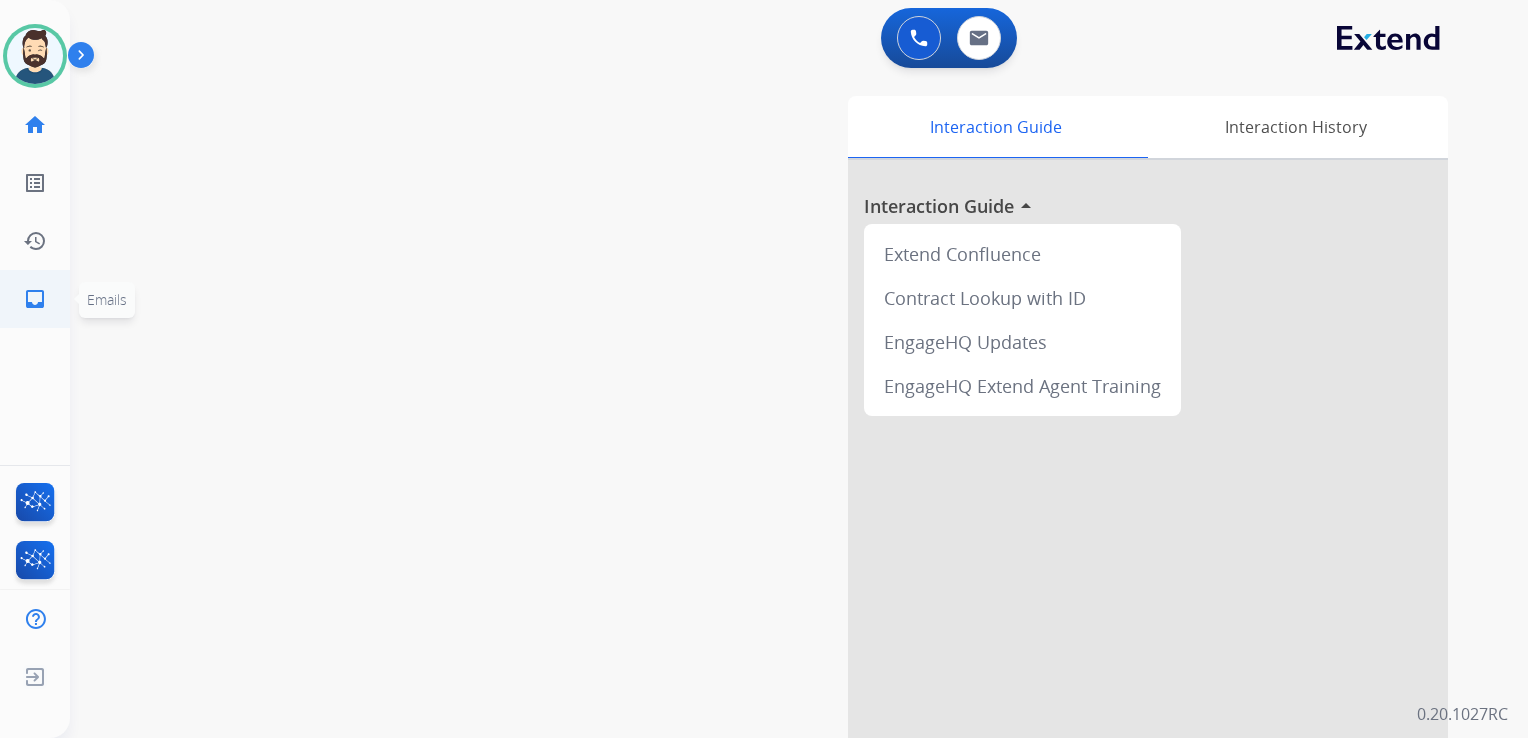 click on "inbox  Emails" 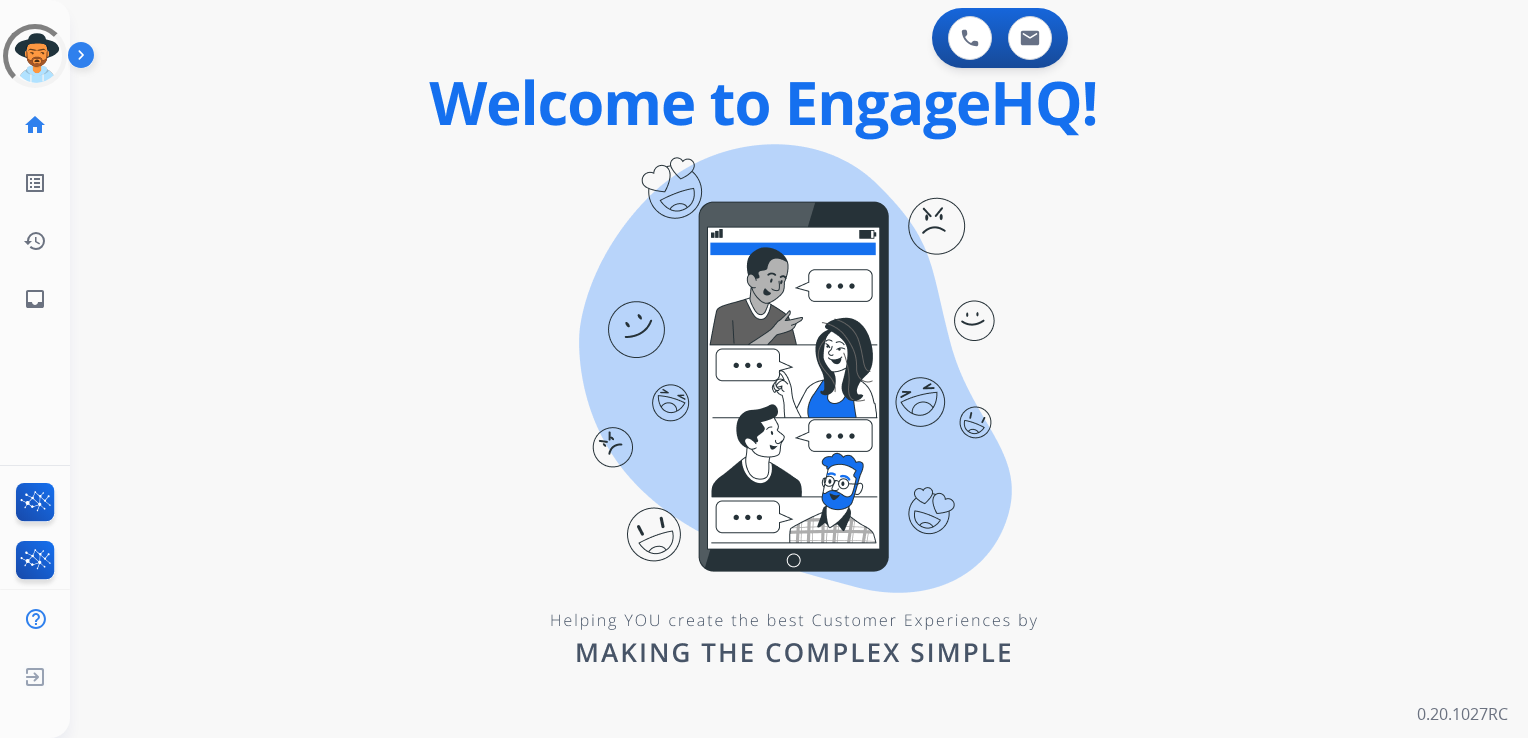 scroll, scrollTop: 0, scrollLeft: 0, axis: both 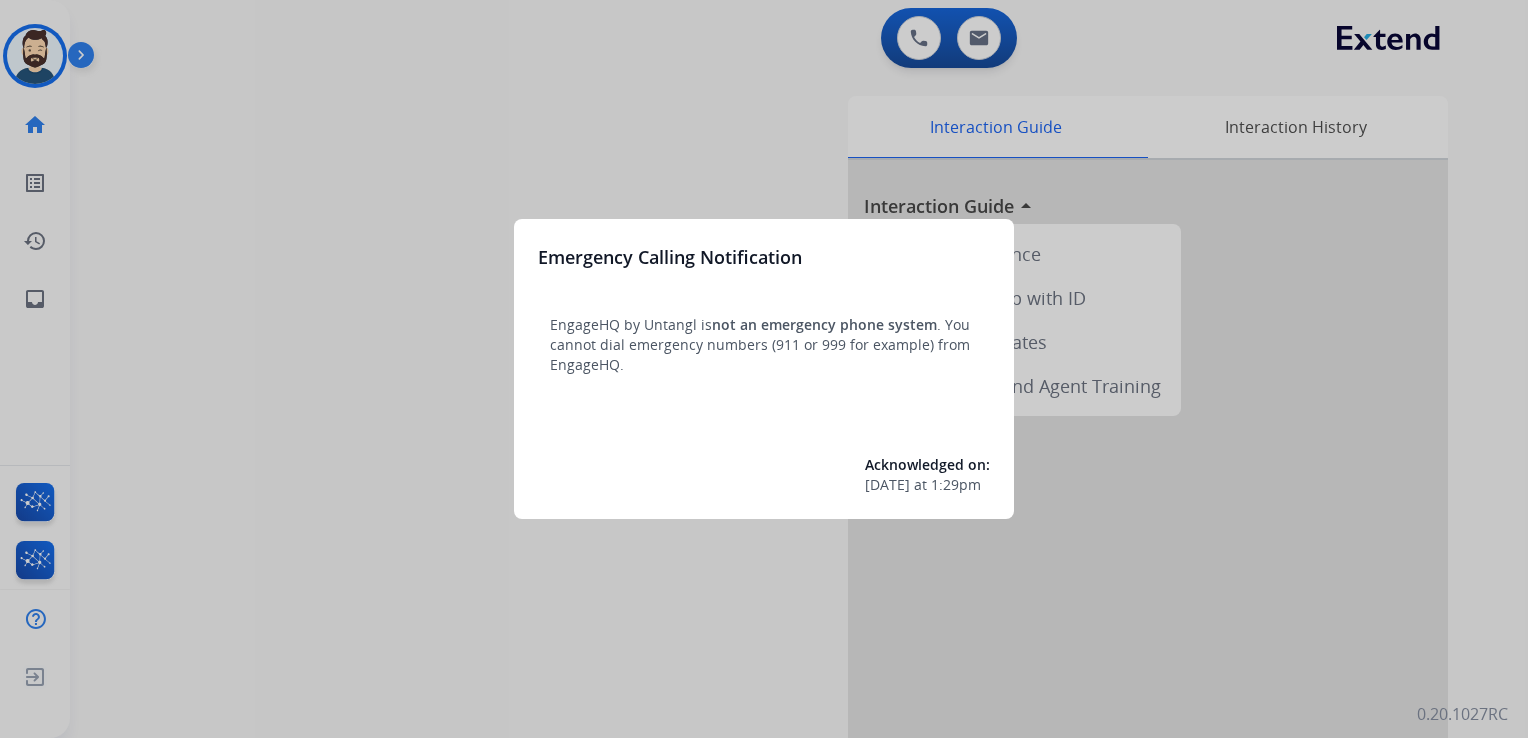click at bounding box center [764, 369] 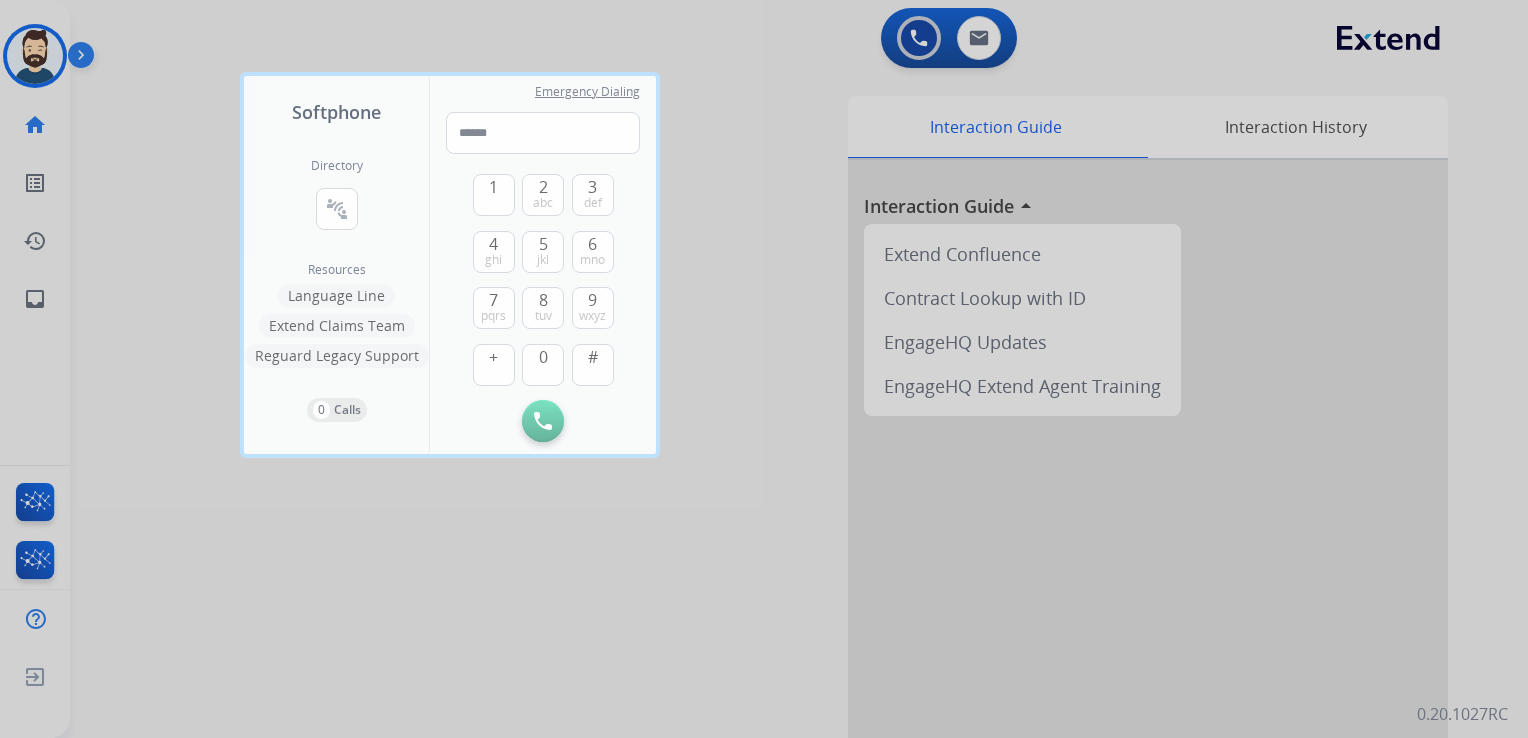 click at bounding box center [764, 369] 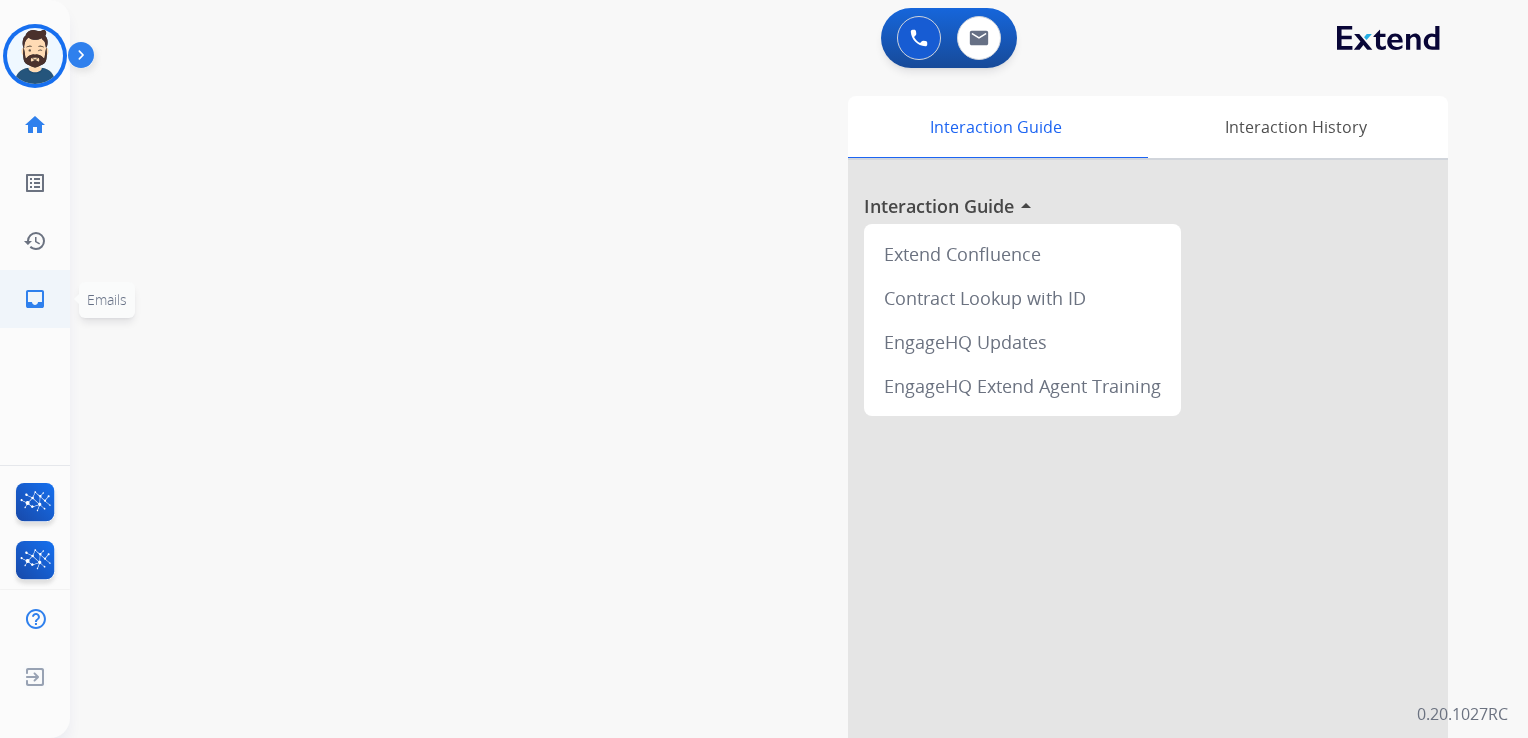 click on "inbox" 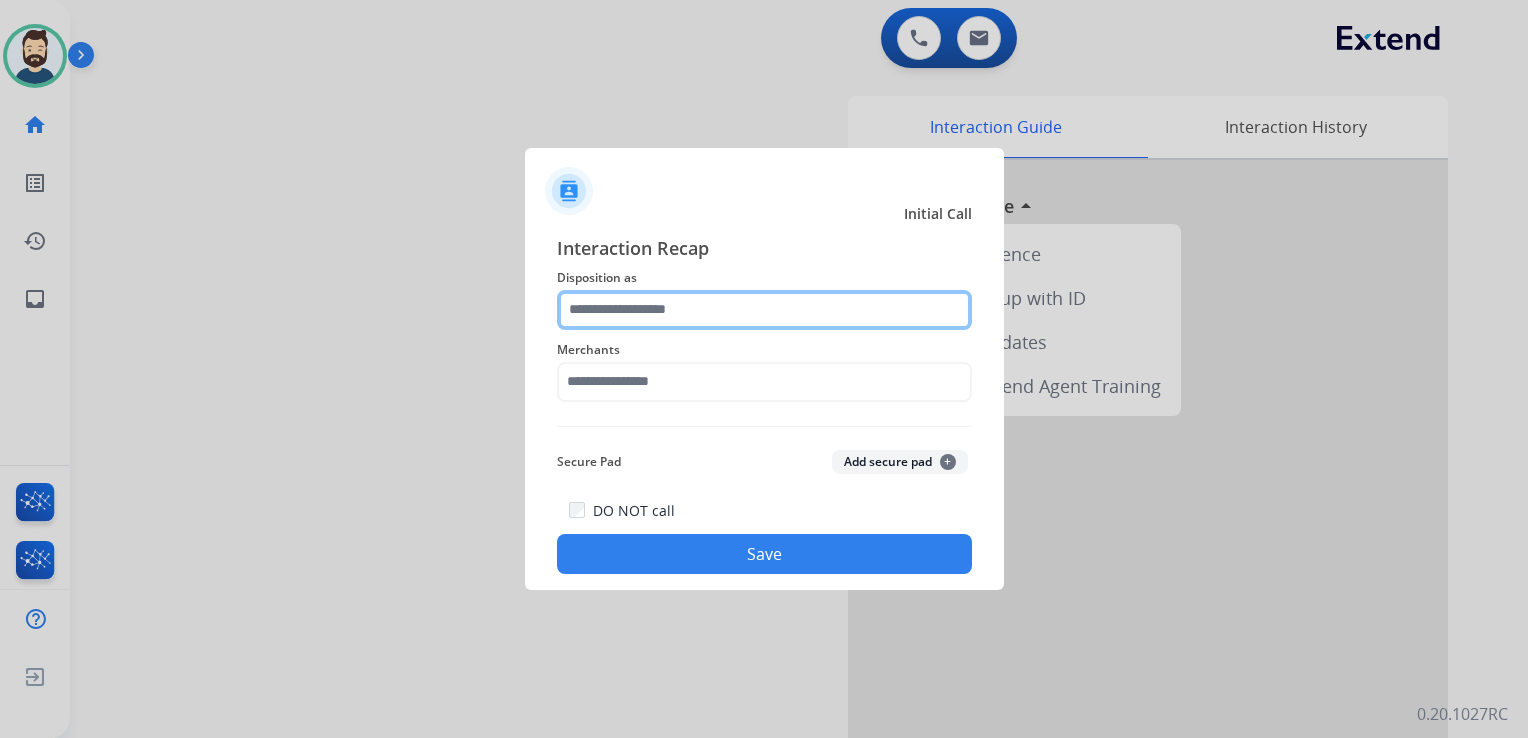 click 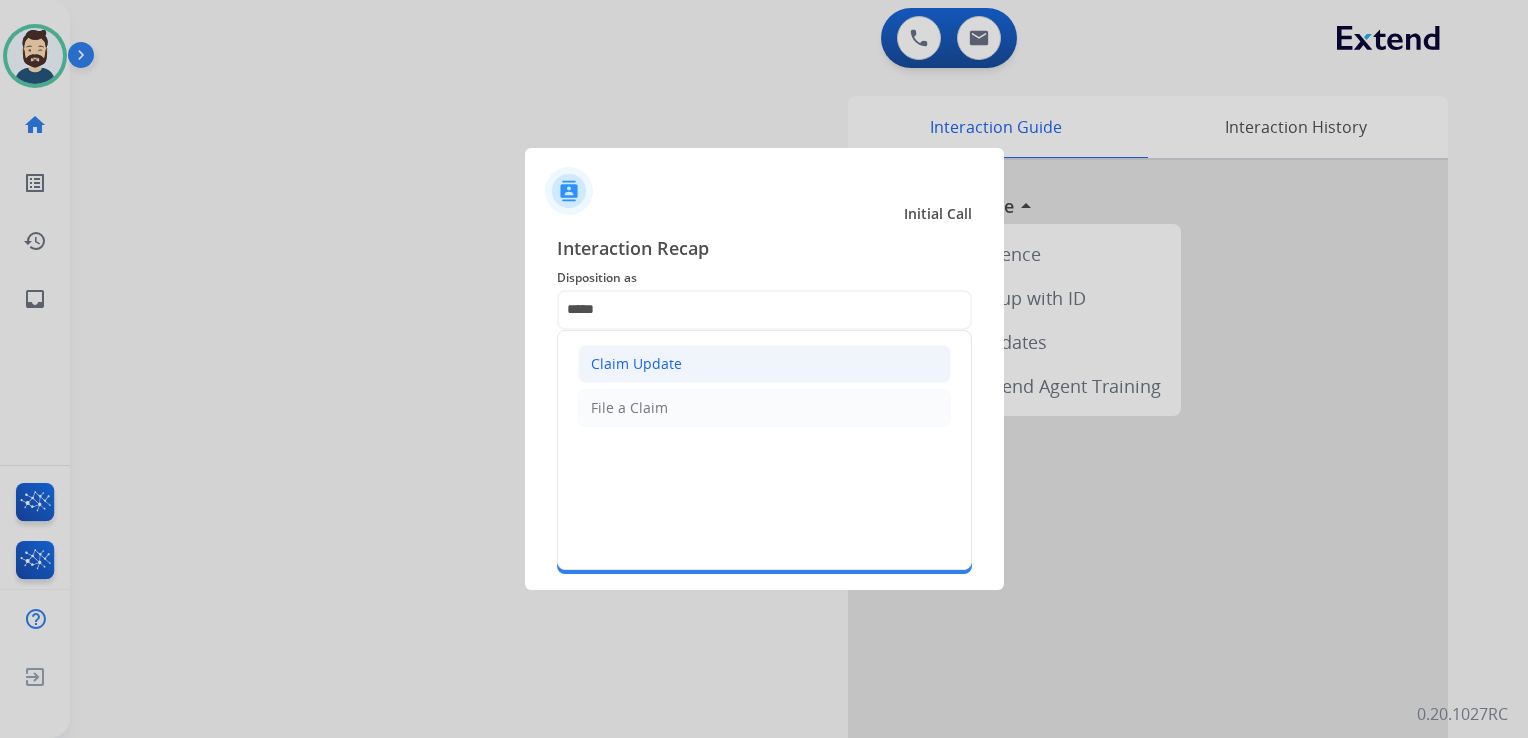 click on "Claim Update" 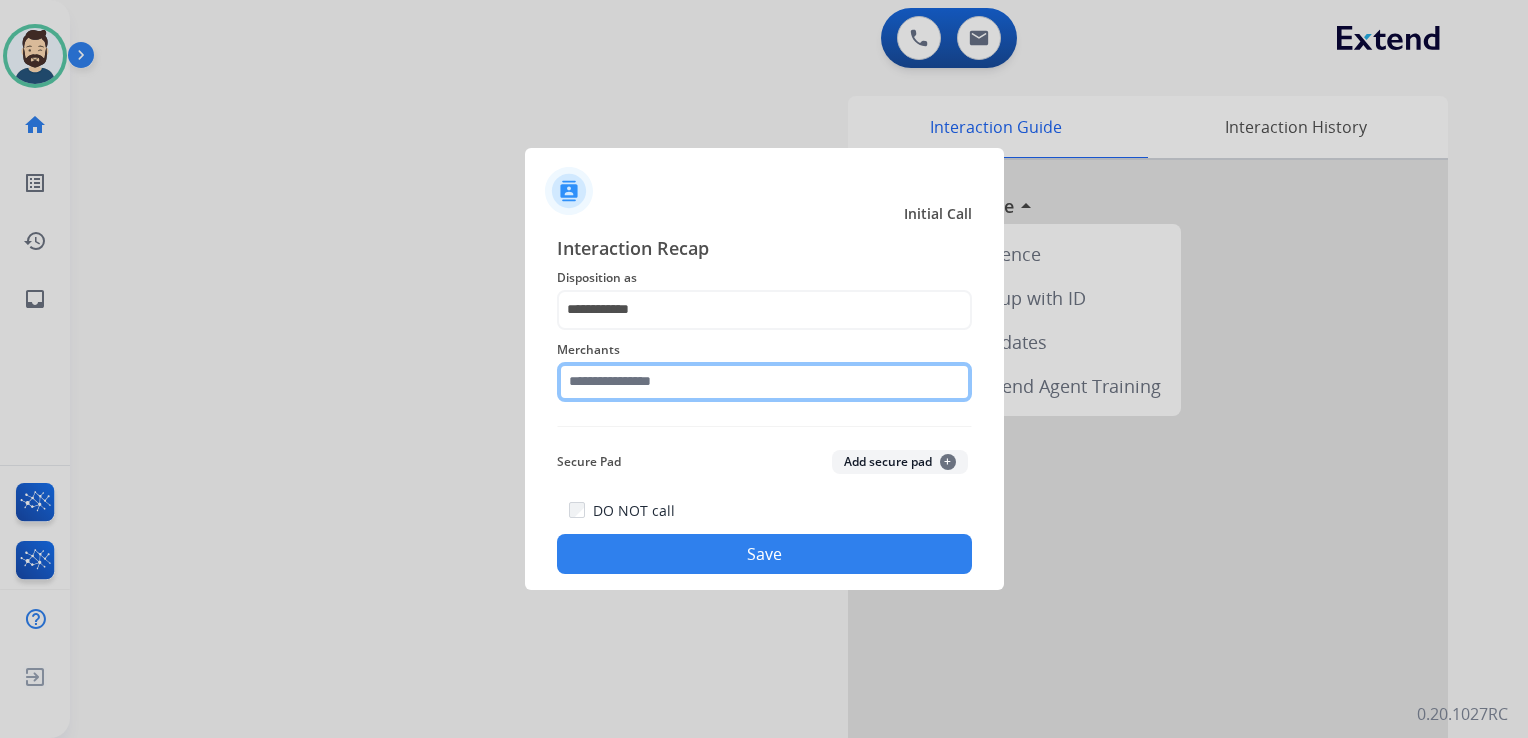click 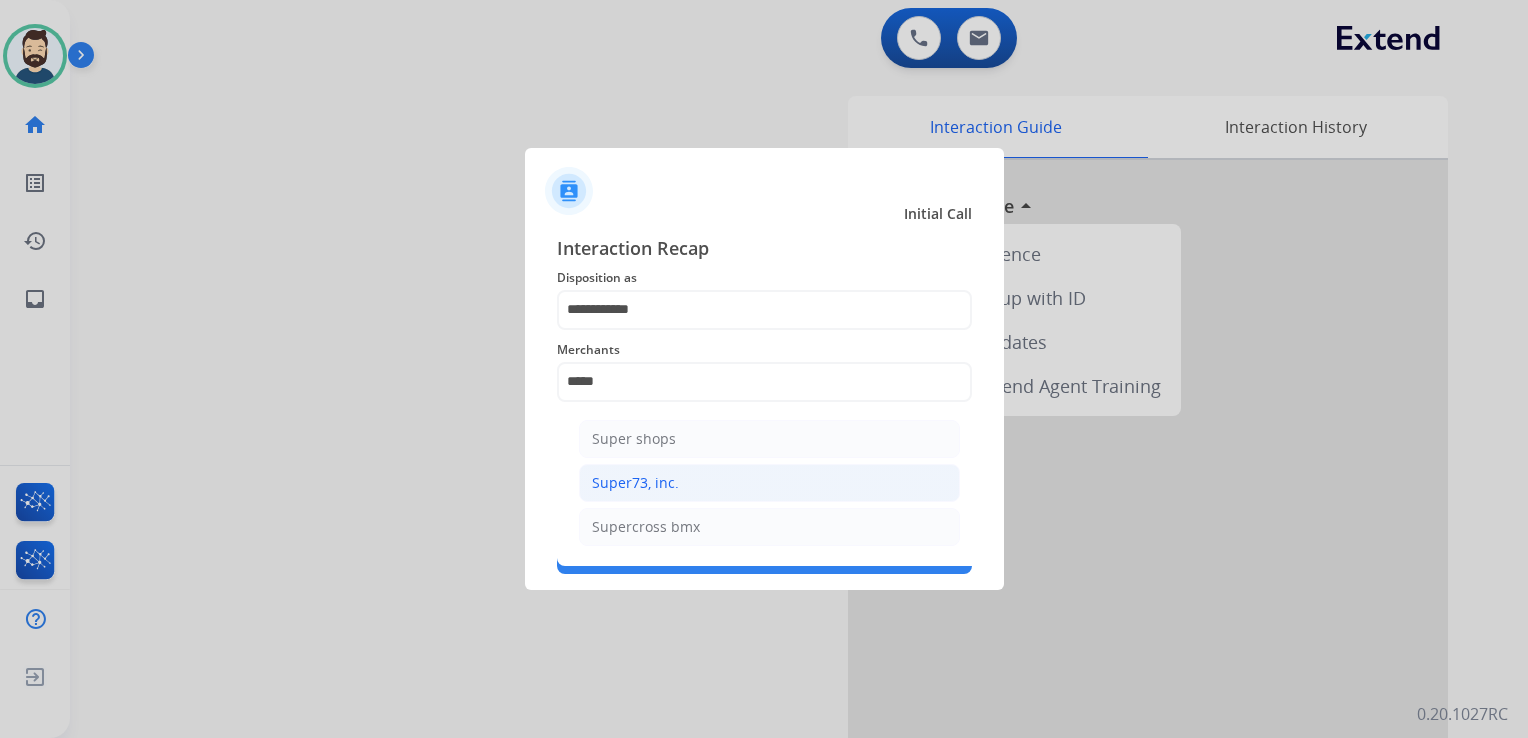 click on "Super73, inc." 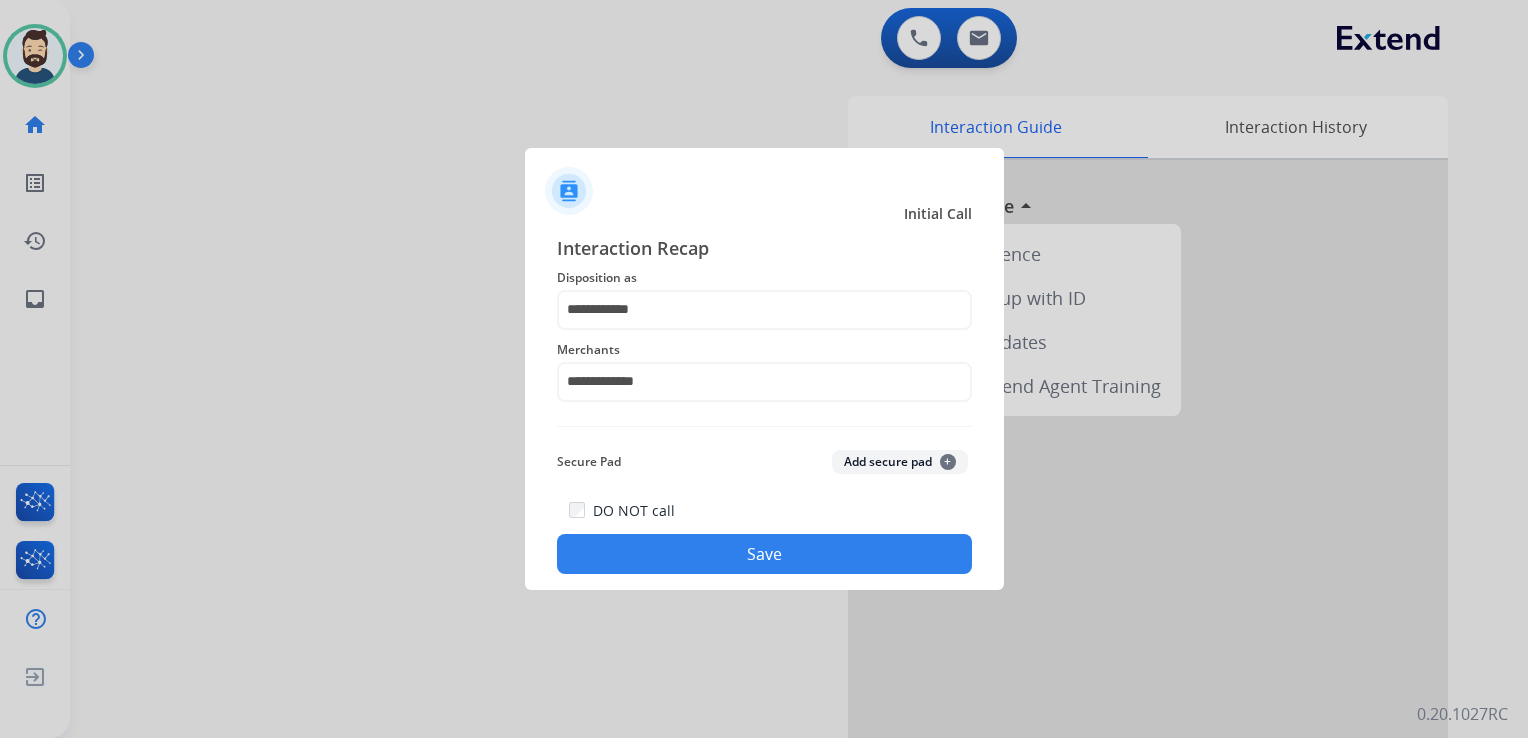 click on "Save" 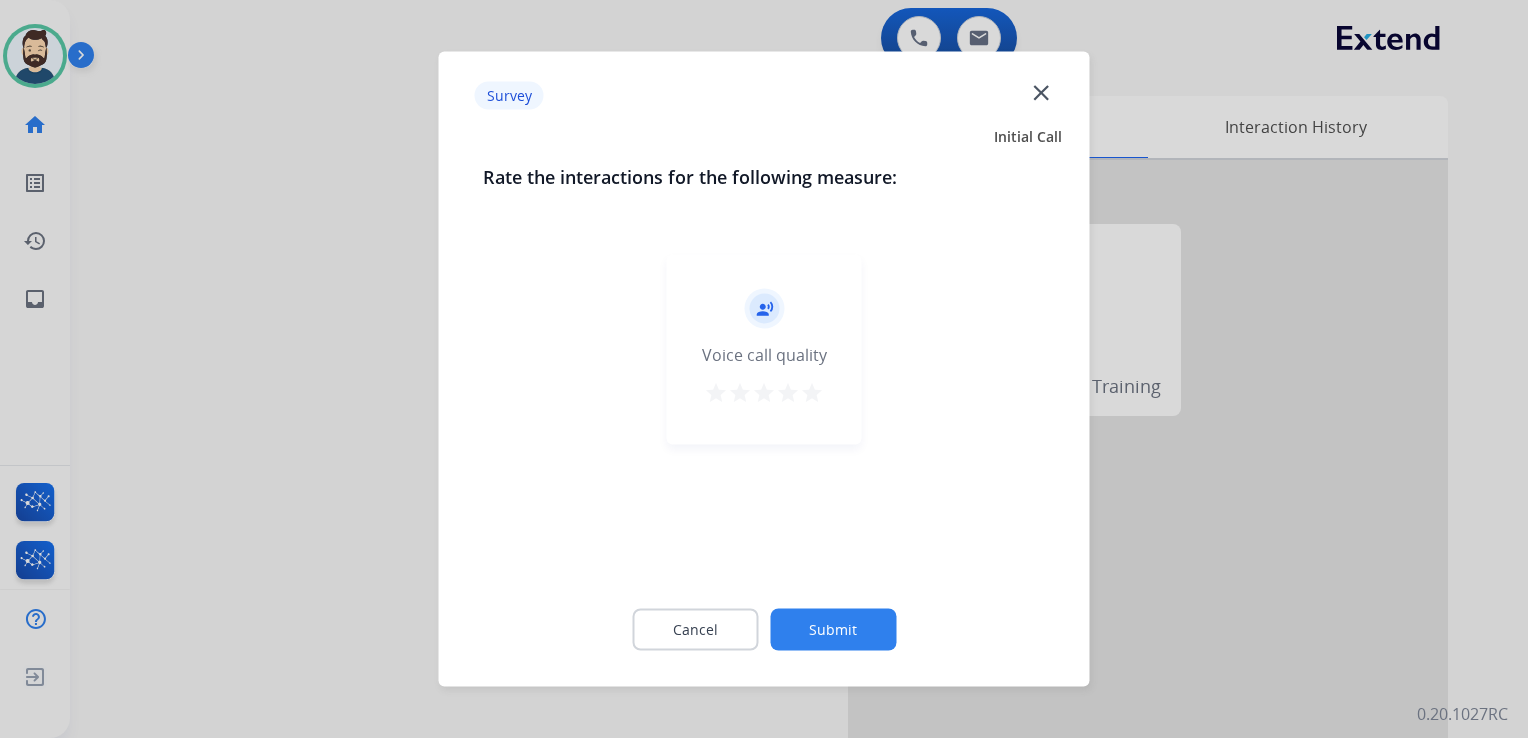 click on "star" at bounding box center [812, 393] 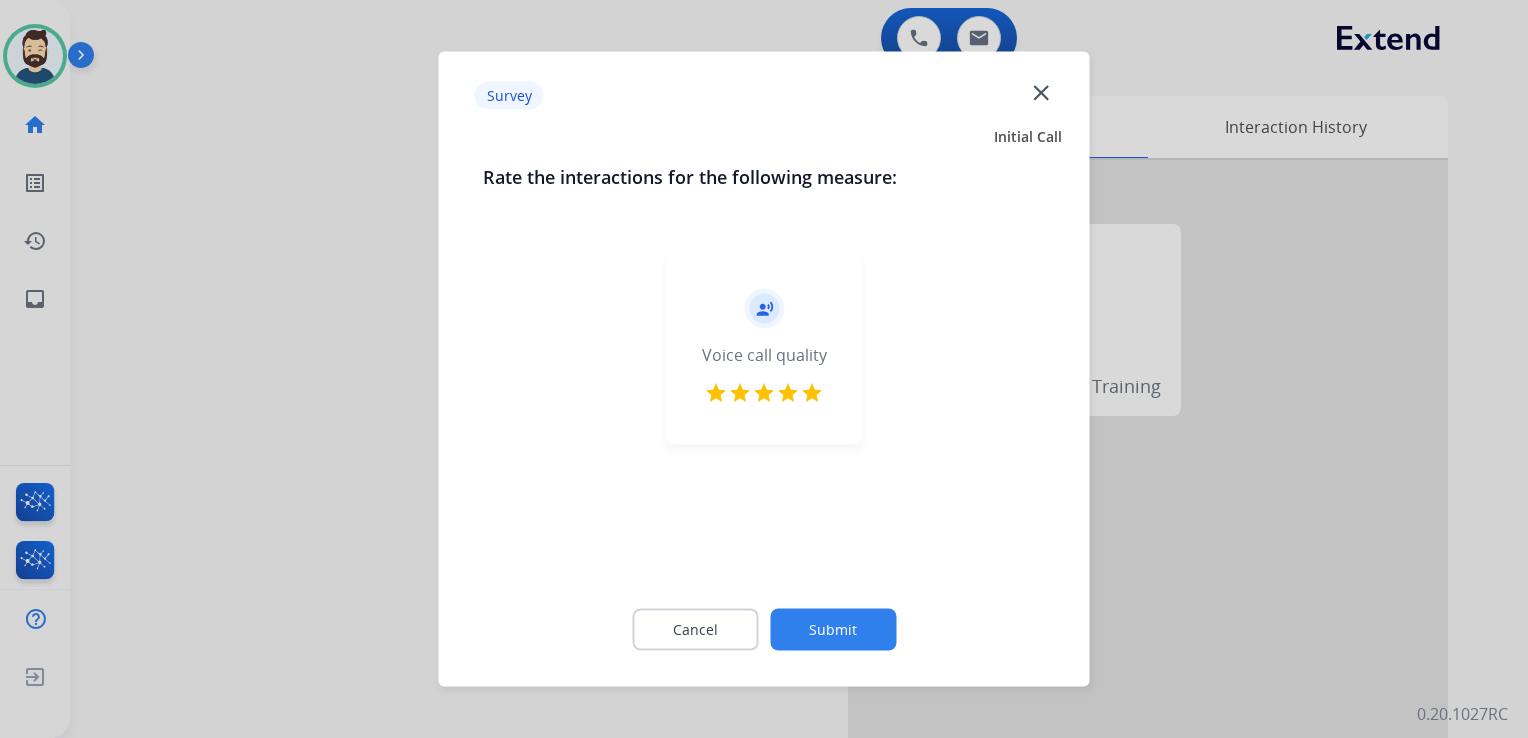 click on "Submit" 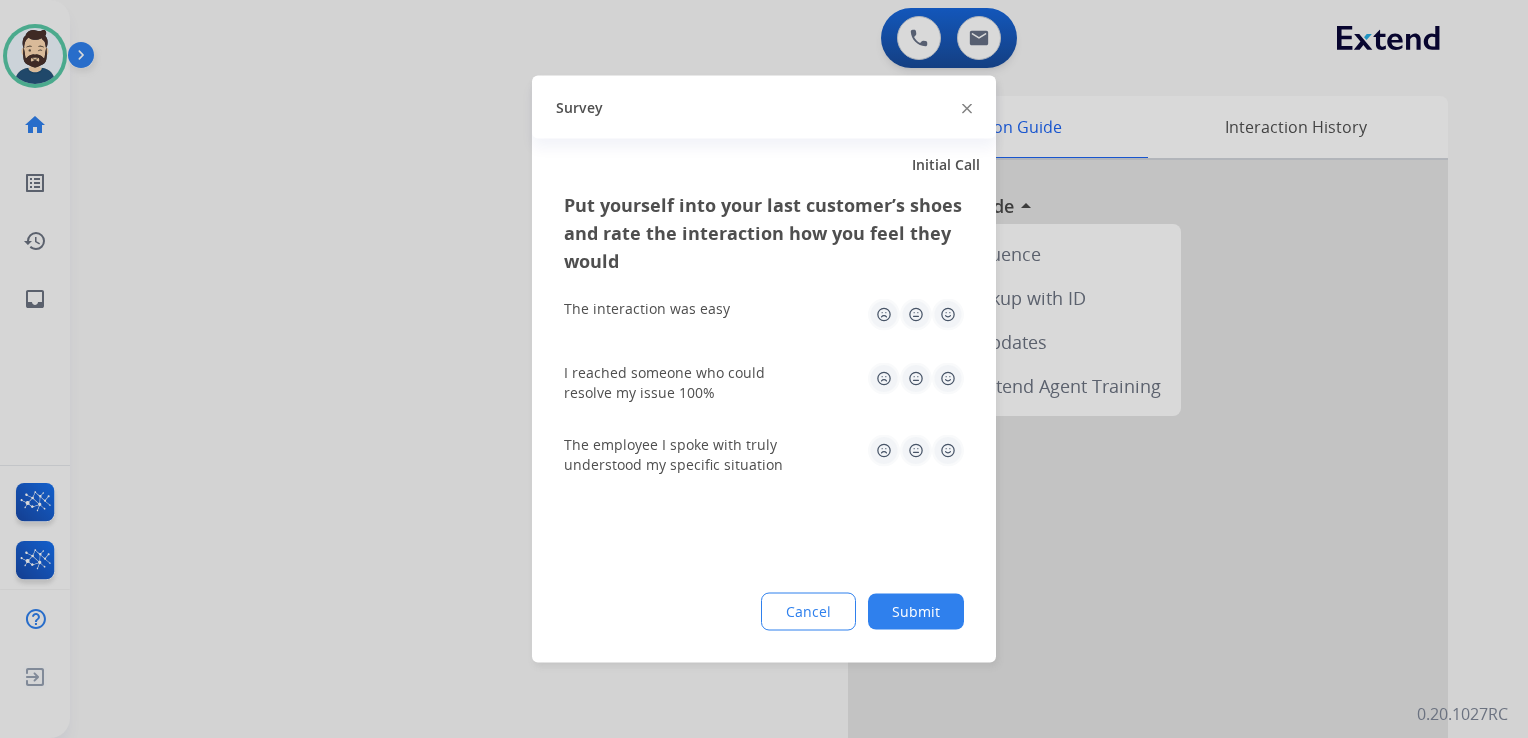 click 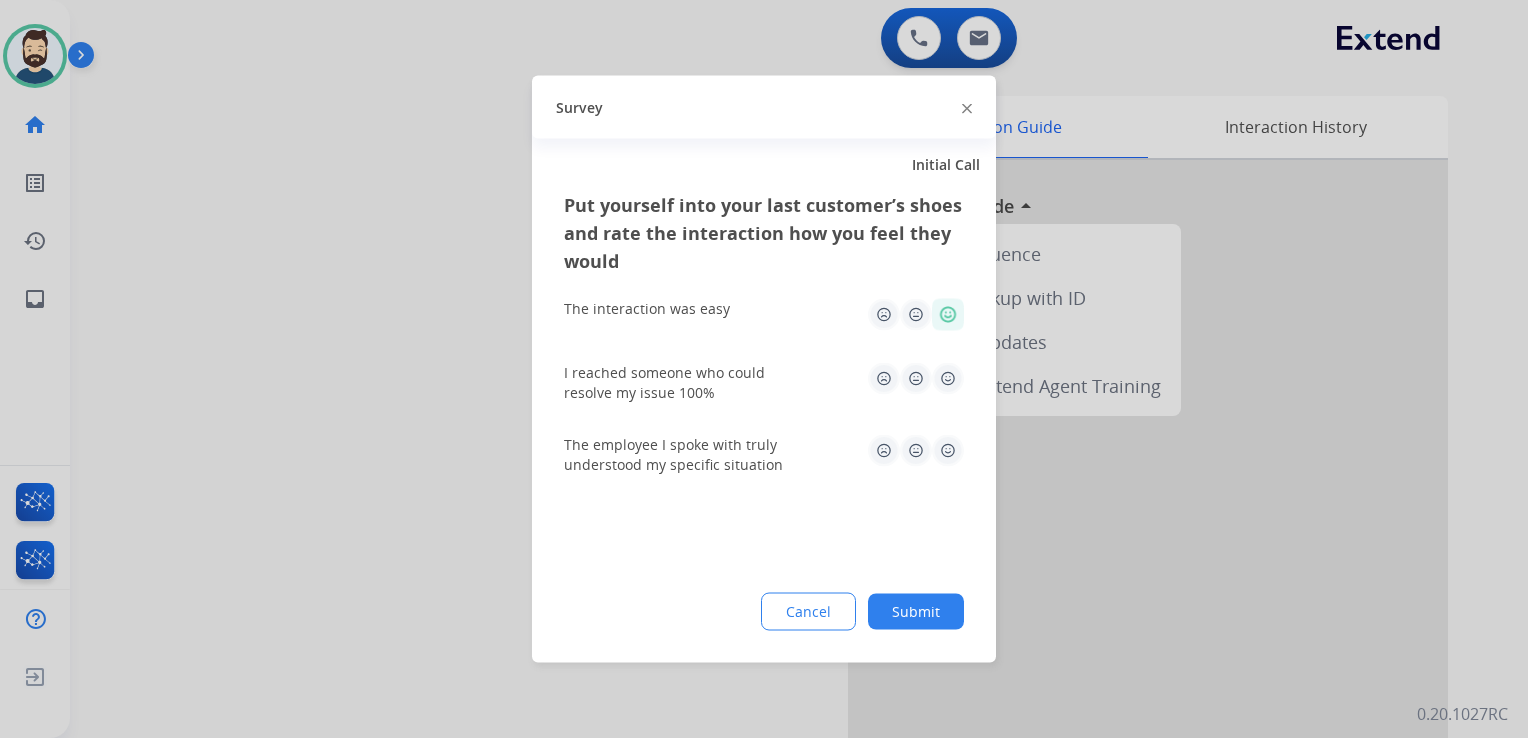 click 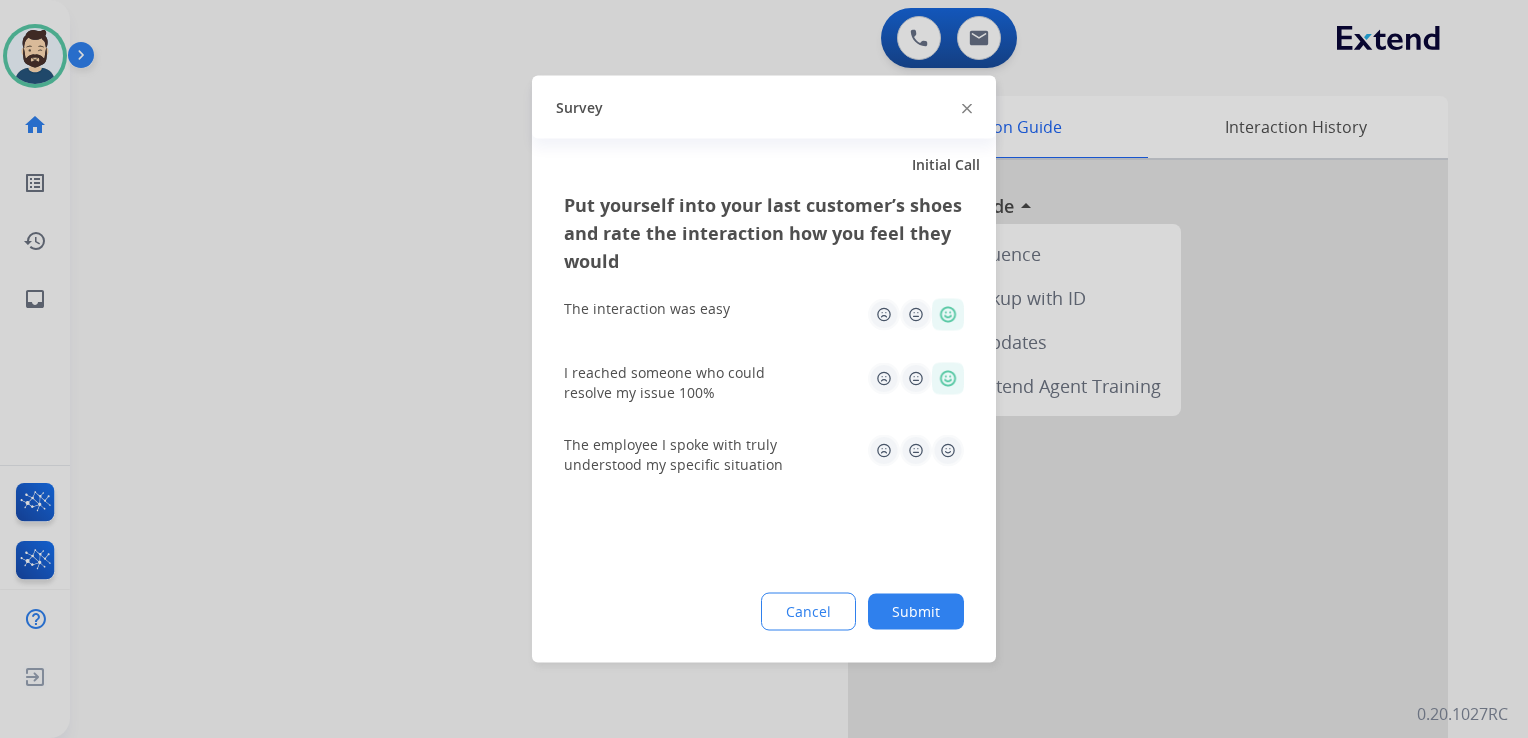 click 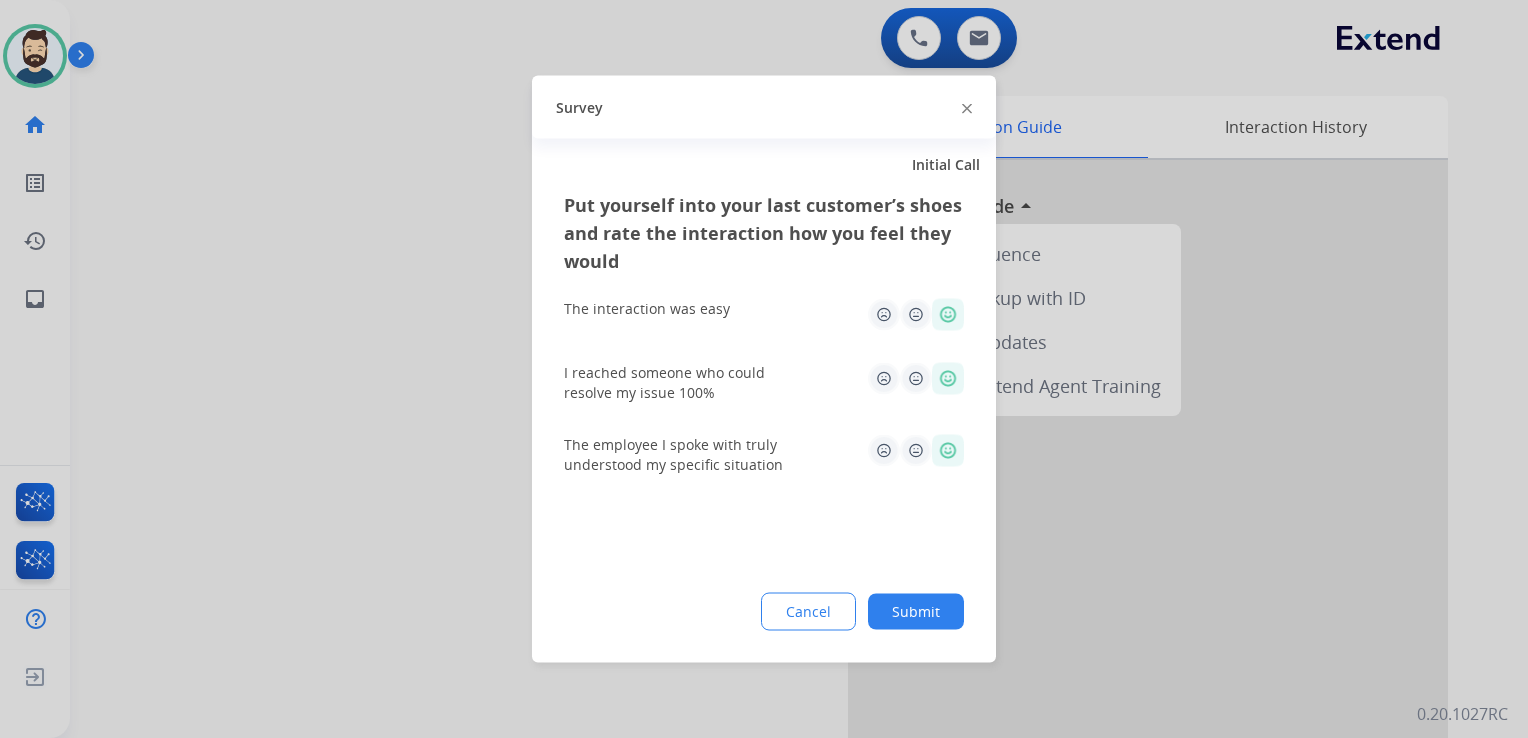 click on "Submit" 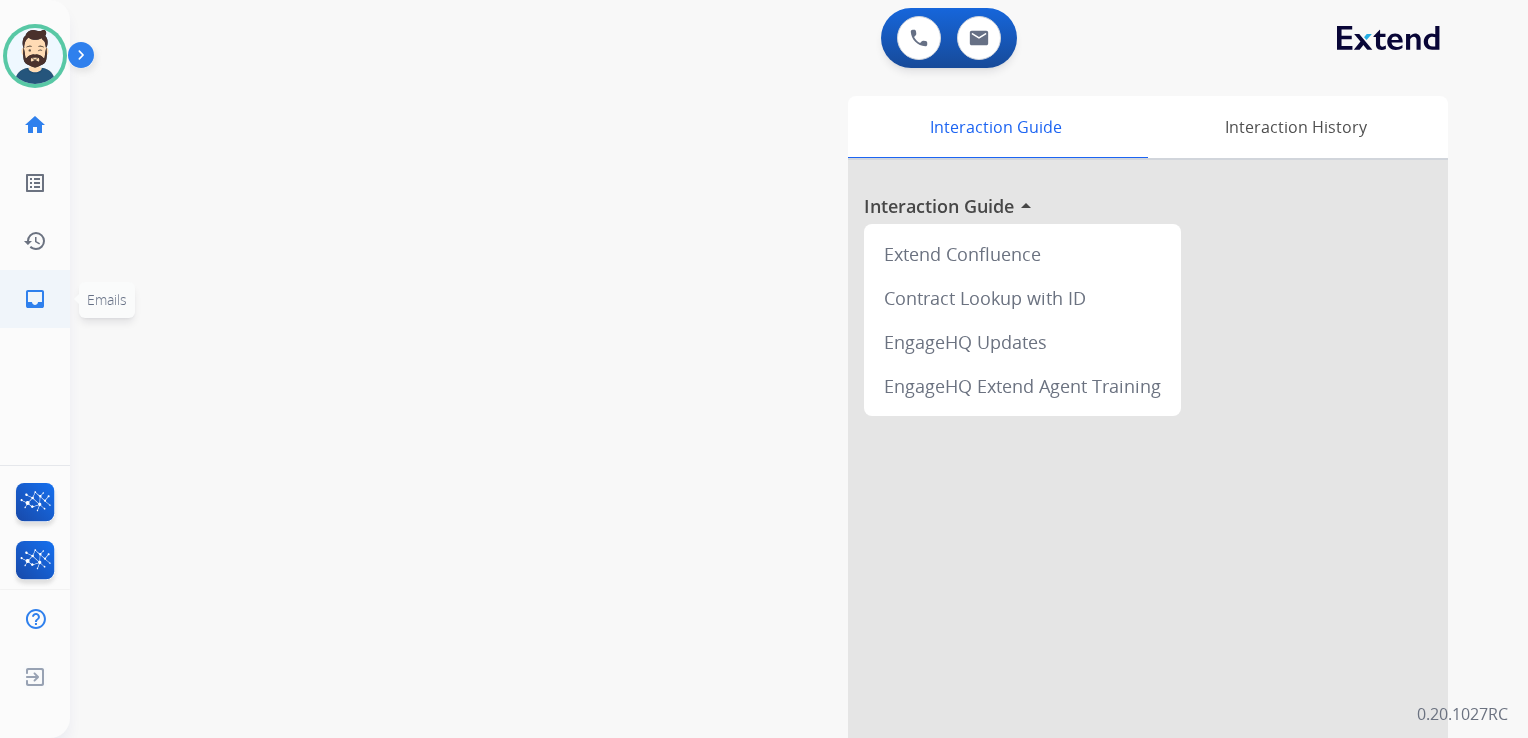 click on "inbox  Emails" 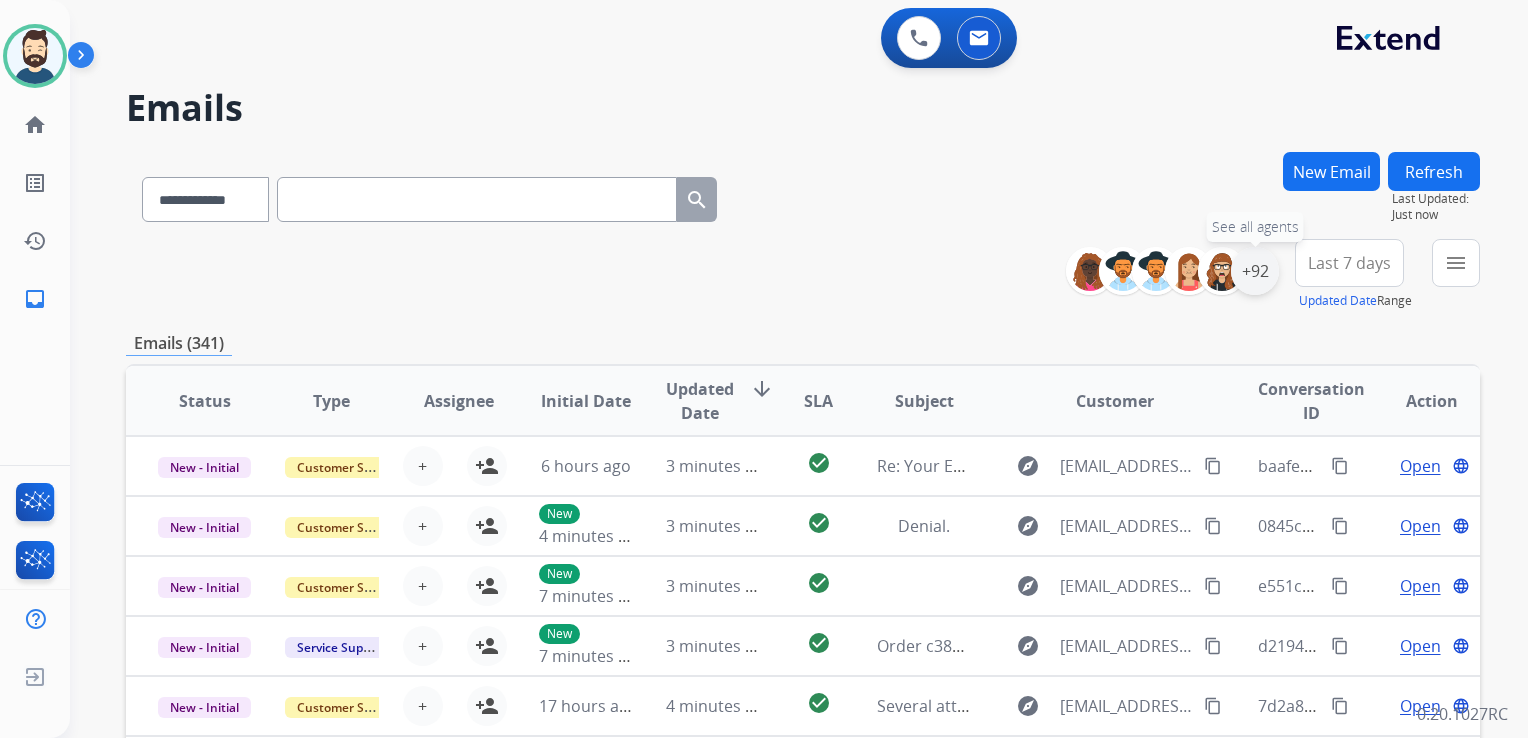 click on "+92" at bounding box center (1255, 271) 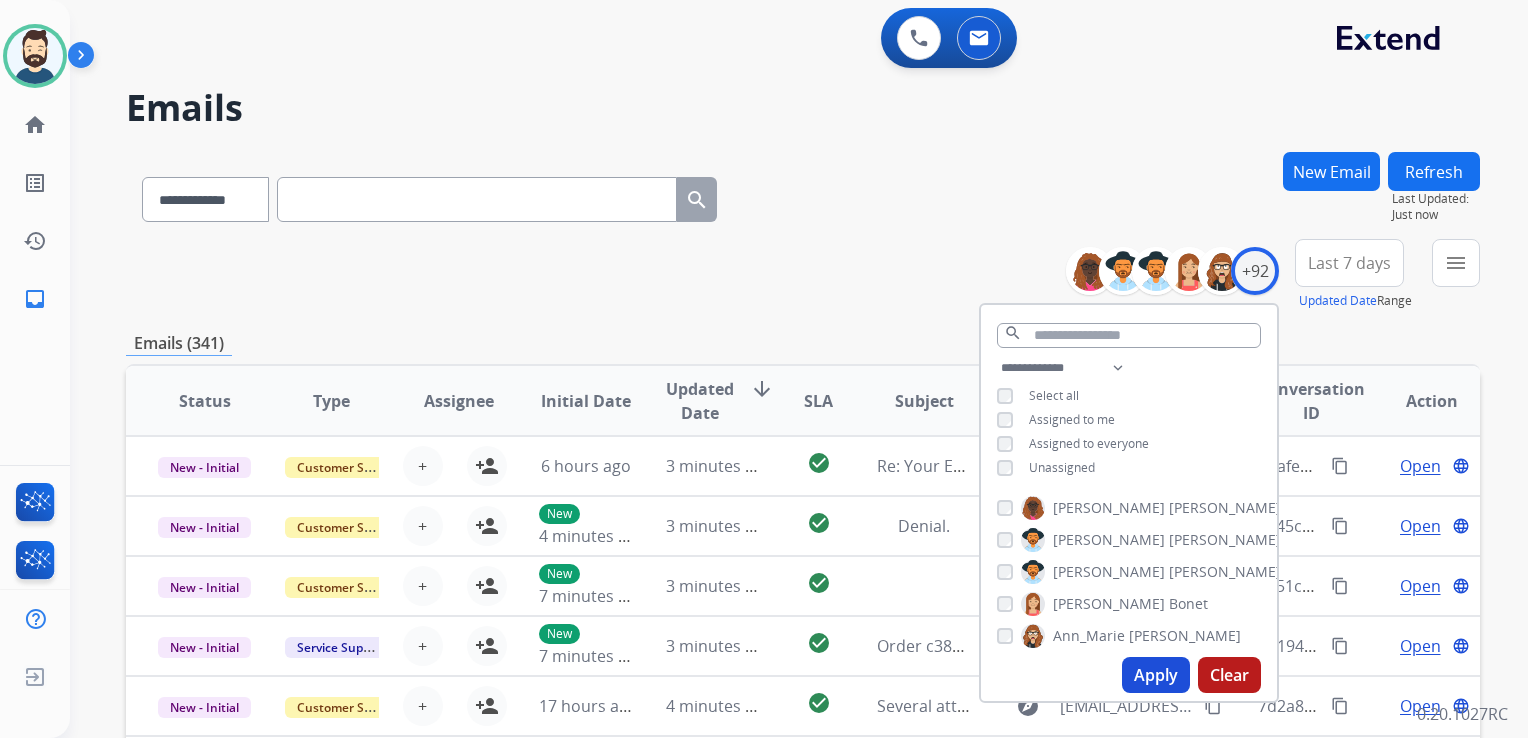 click on "Apply" at bounding box center [1156, 675] 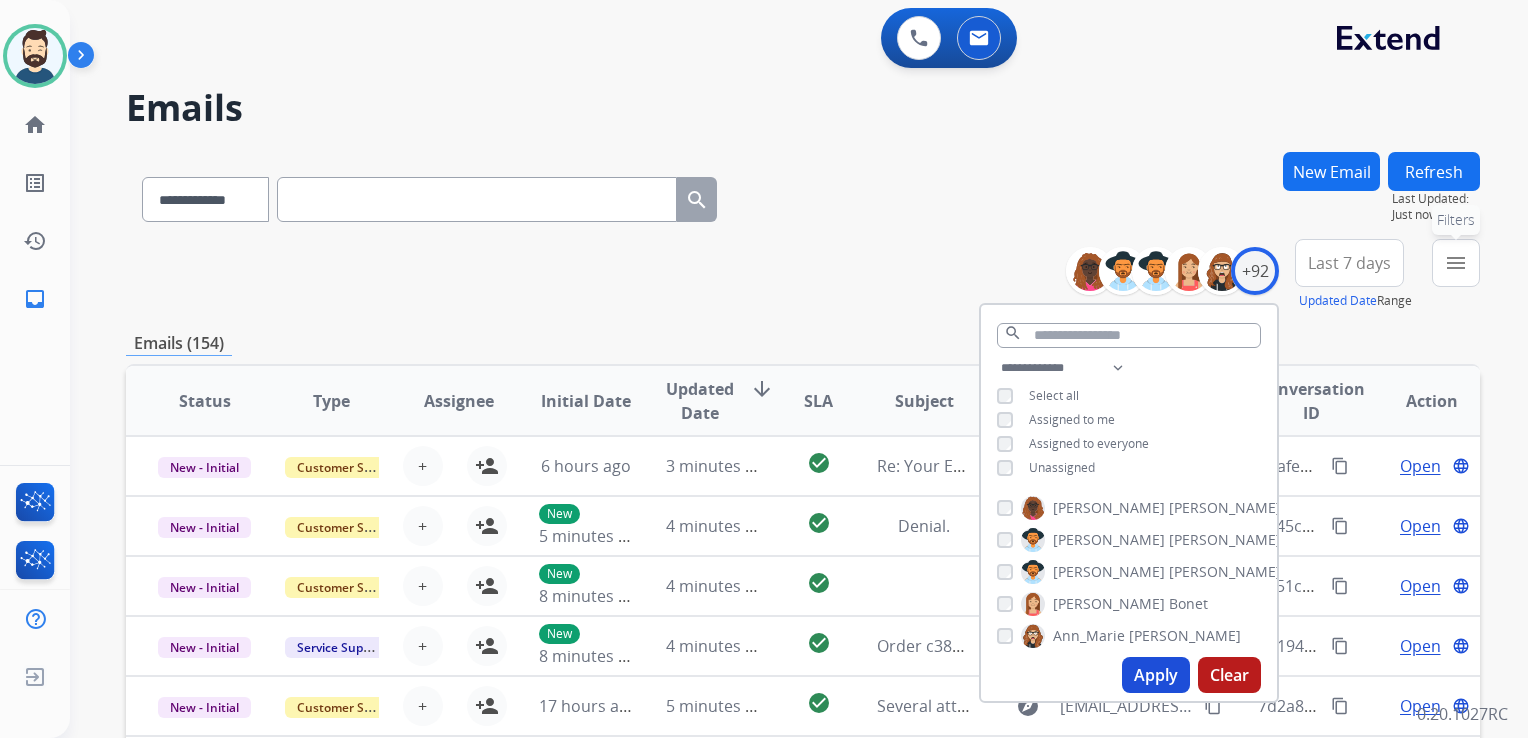 click on "menu  Filters" at bounding box center [1456, 263] 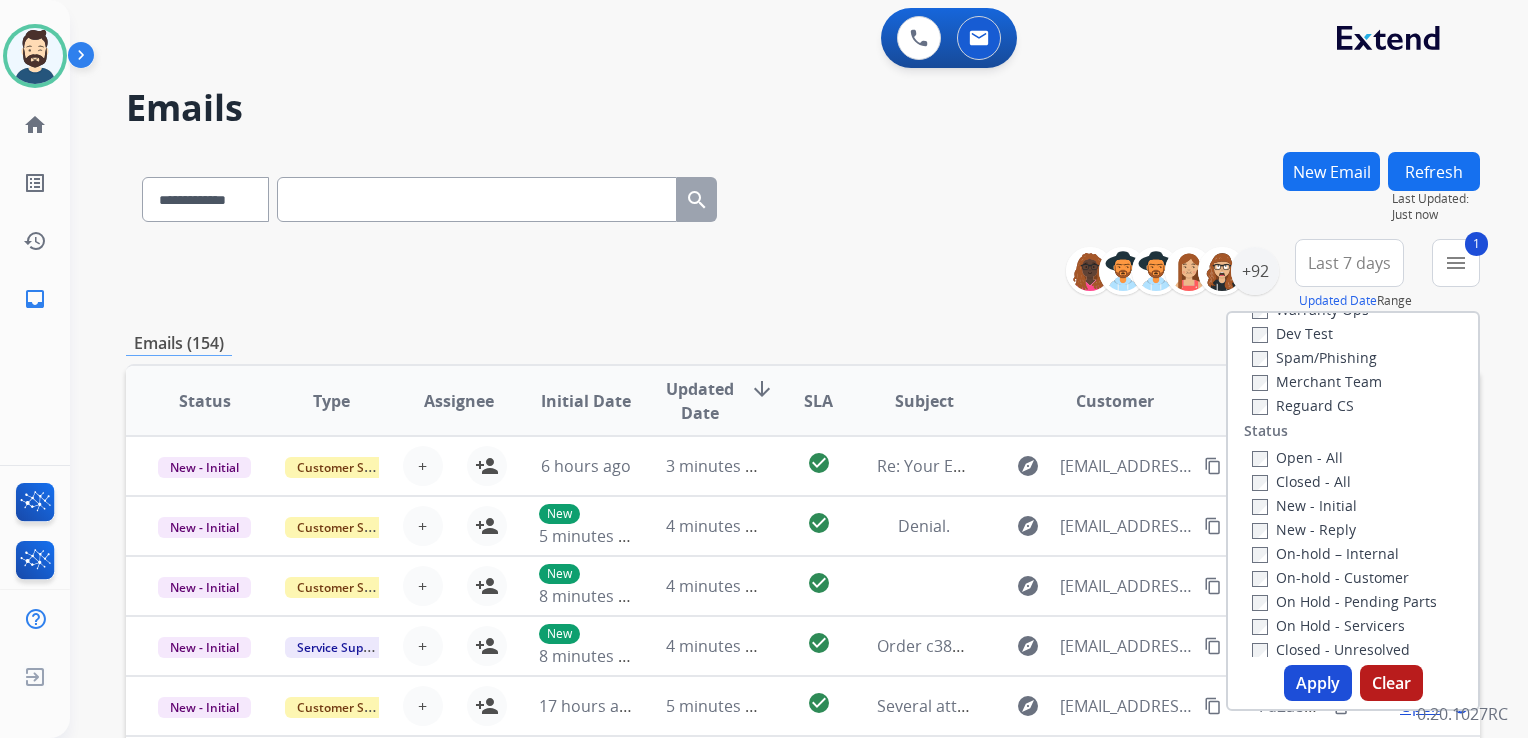 scroll, scrollTop: 200, scrollLeft: 0, axis: vertical 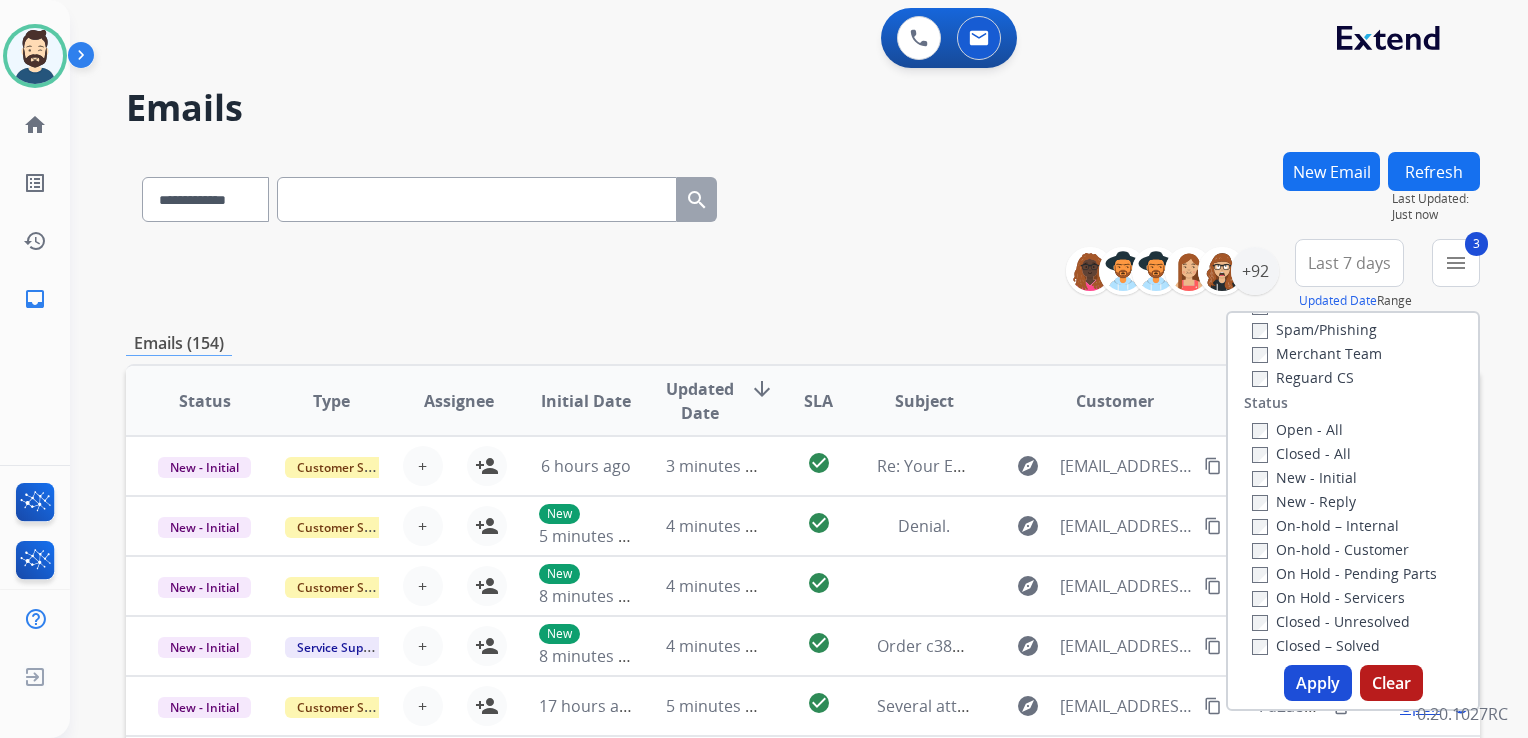 click on "Apply" at bounding box center [1318, 683] 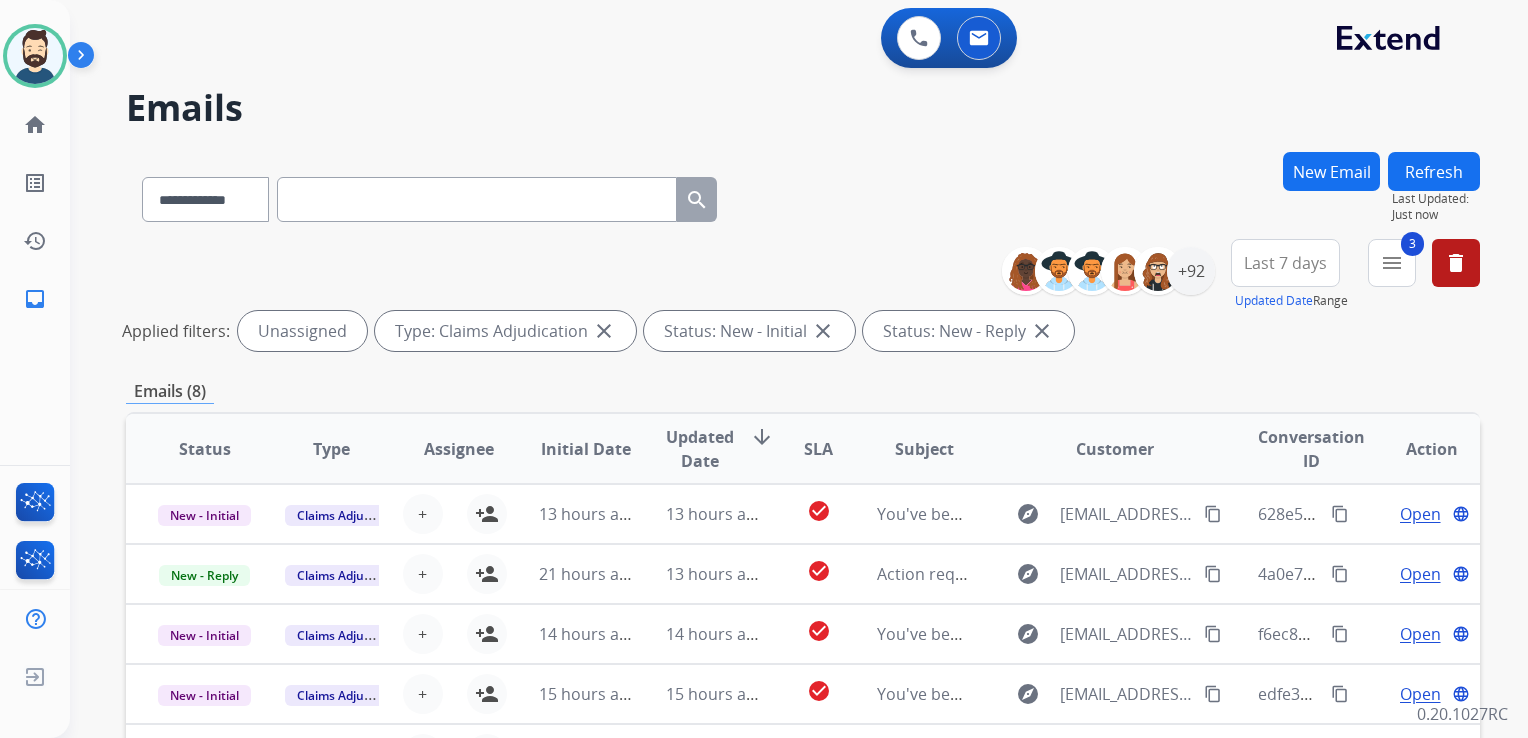 scroll, scrollTop: 300, scrollLeft: 0, axis: vertical 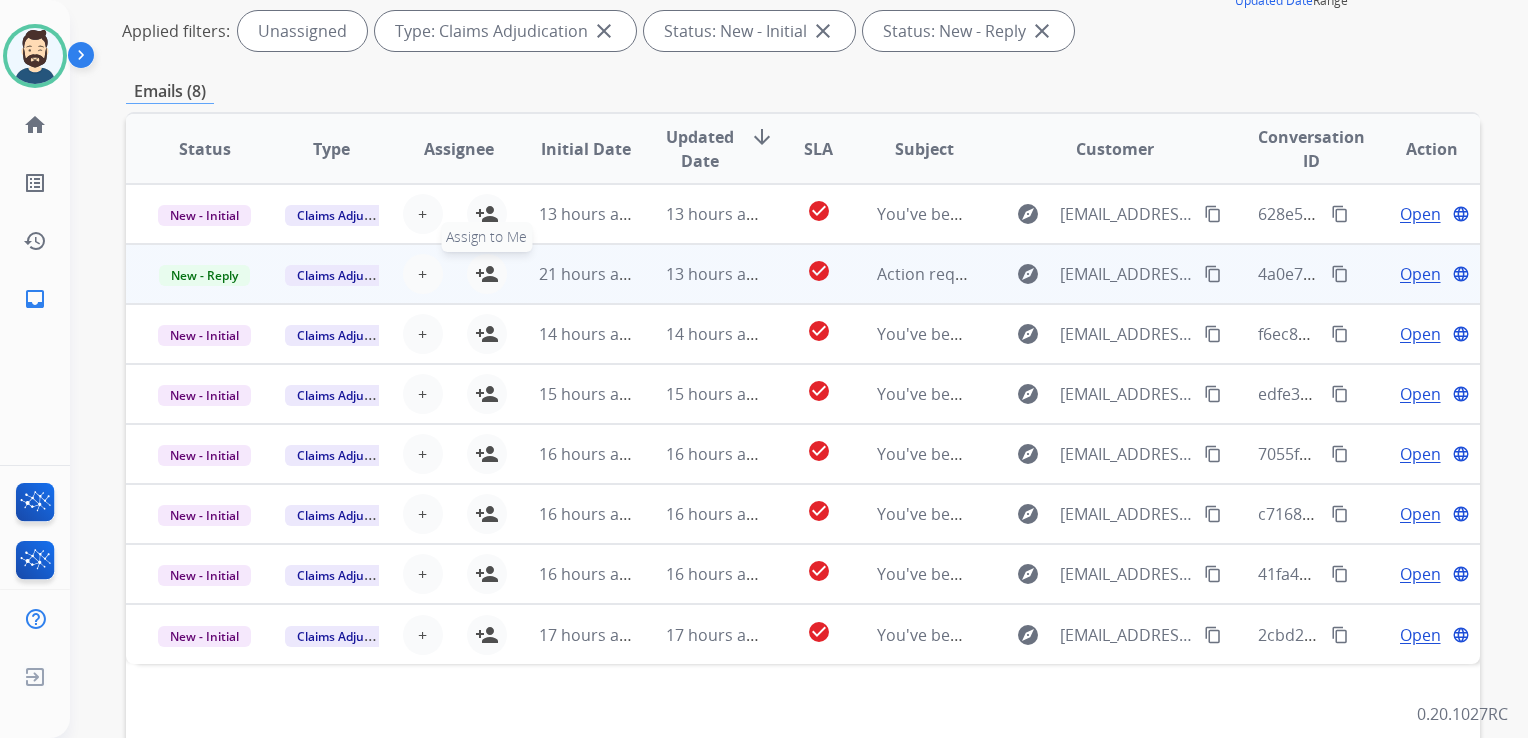 click on "person_add" at bounding box center (487, 274) 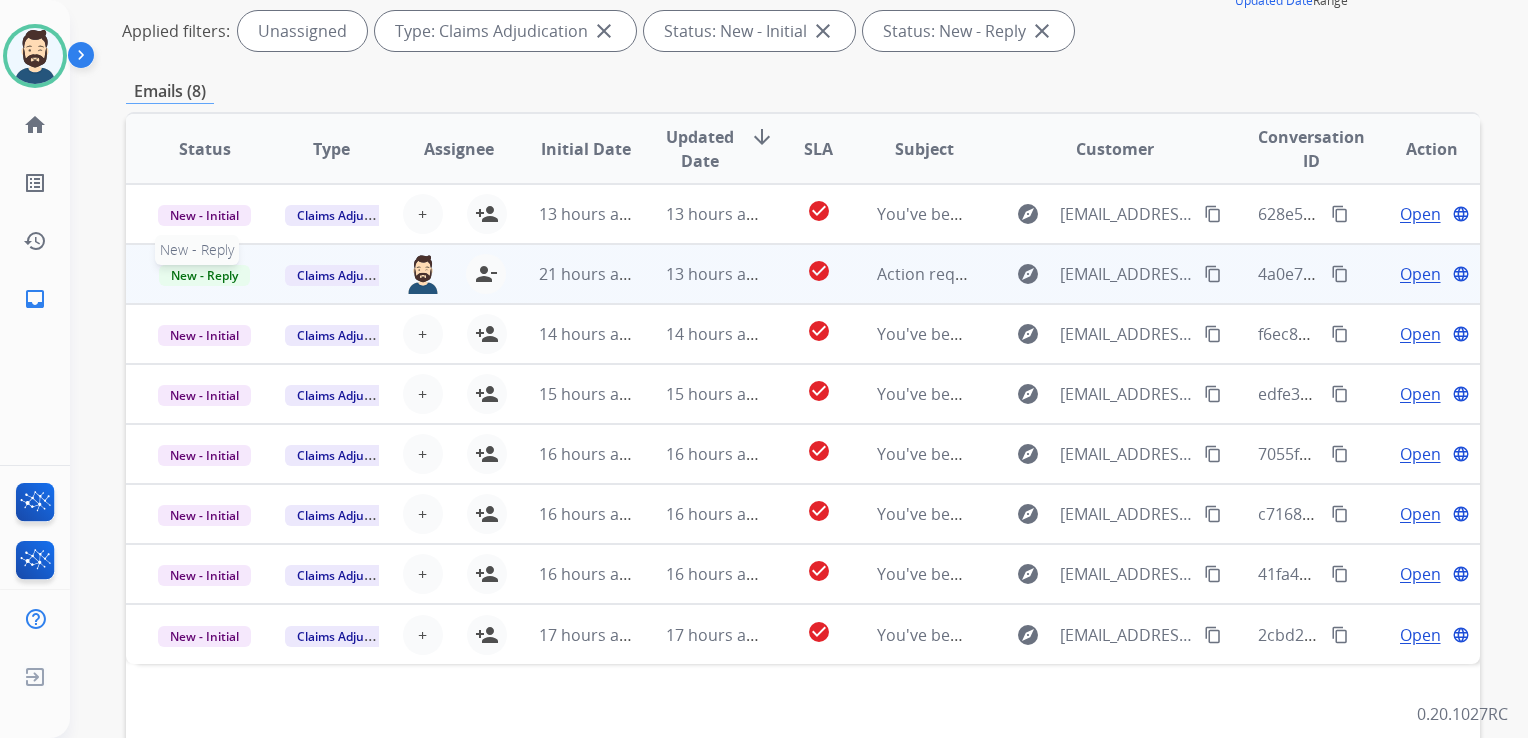 click on "New - Reply" at bounding box center [204, 275] 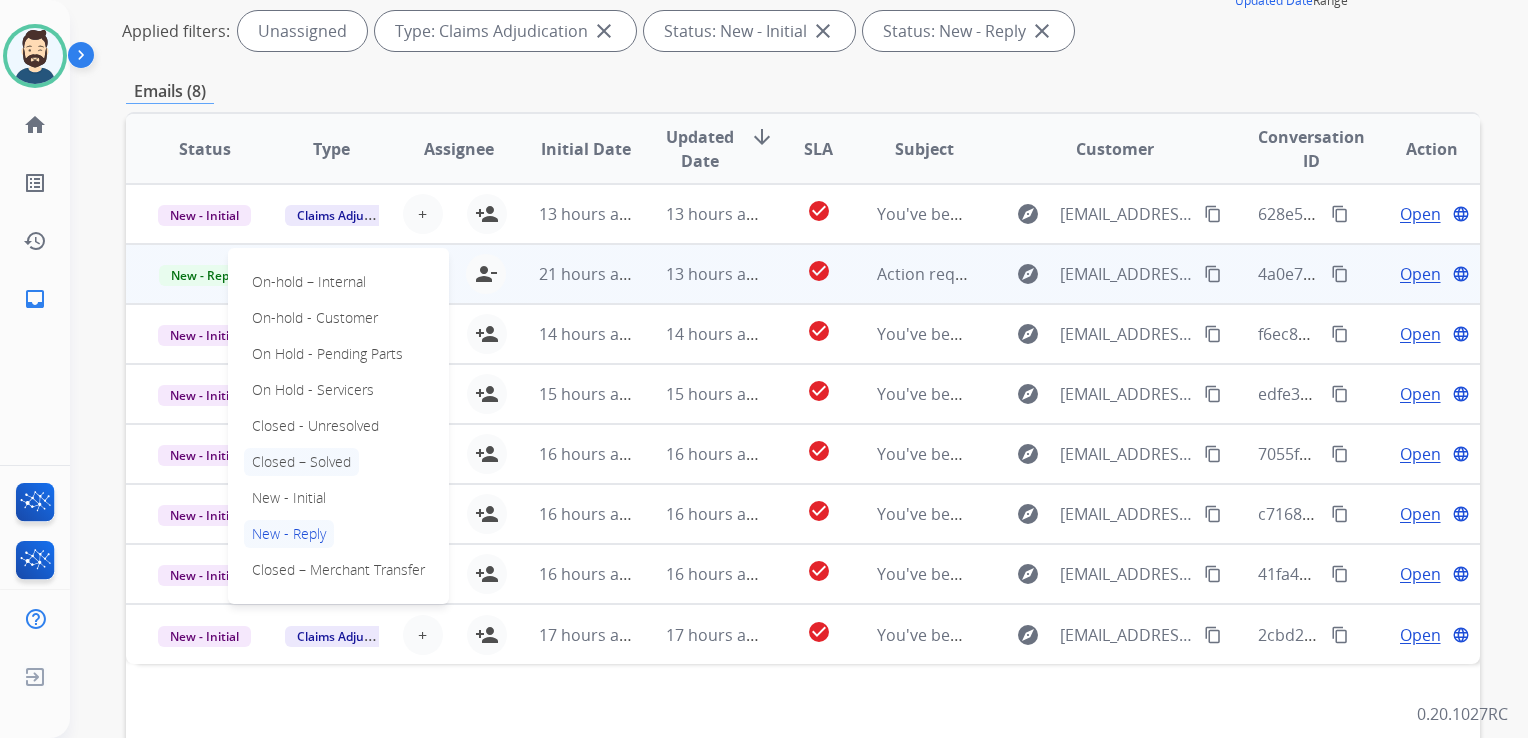 click on "Closed – Solved" at bounding box center (301, 462) 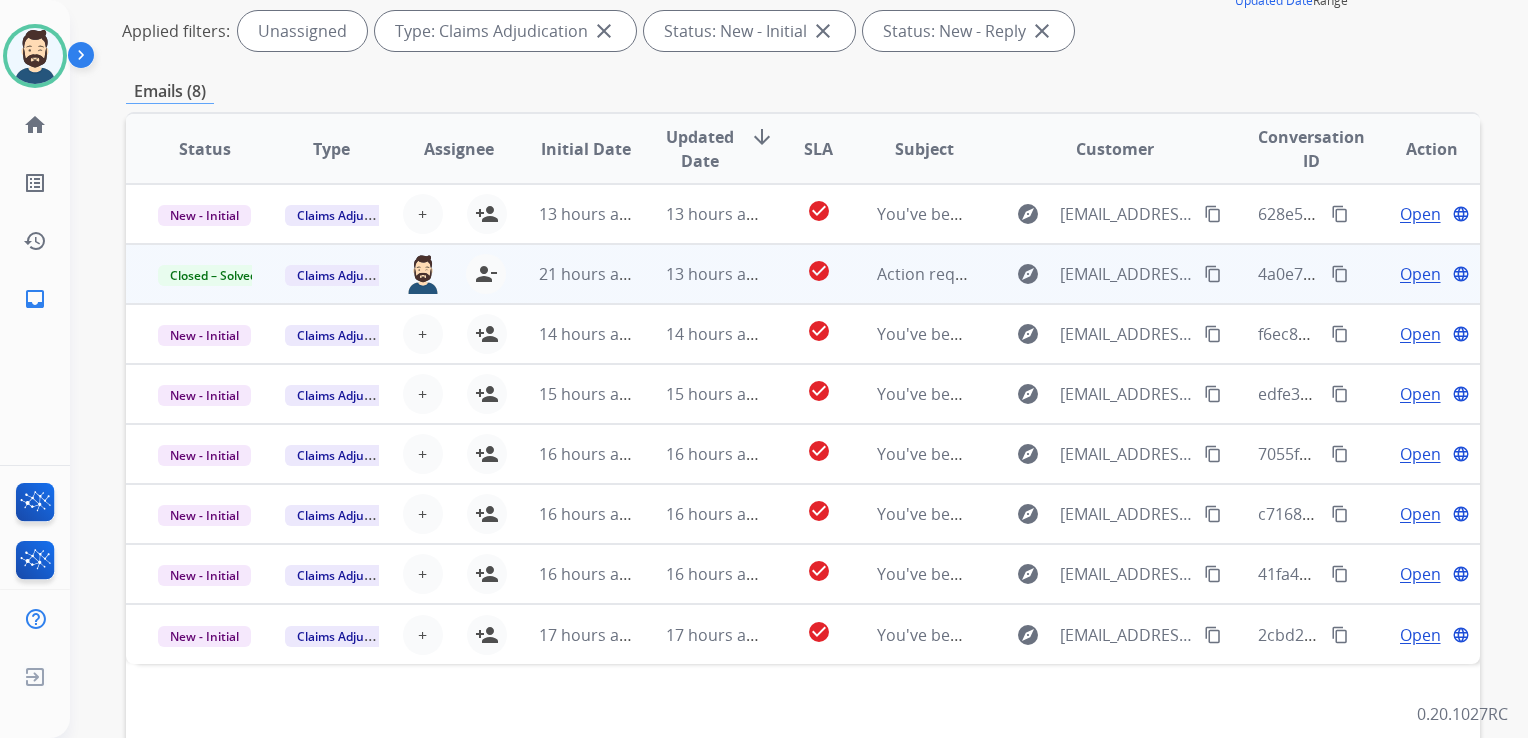scroll, scrollTop: 0, scrollLeft: 0, axis: both 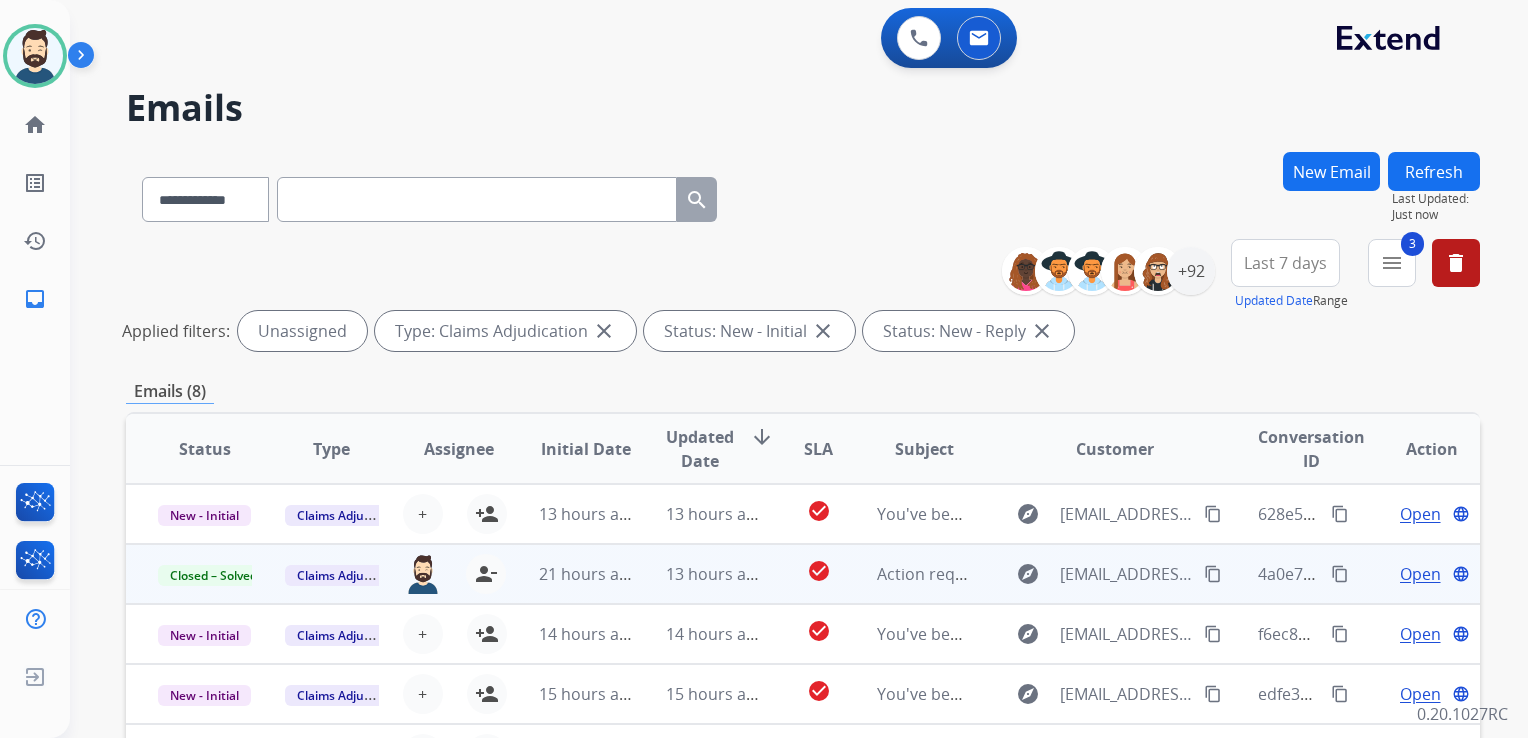click on "Refresh" at bounding box center [1434, 171] 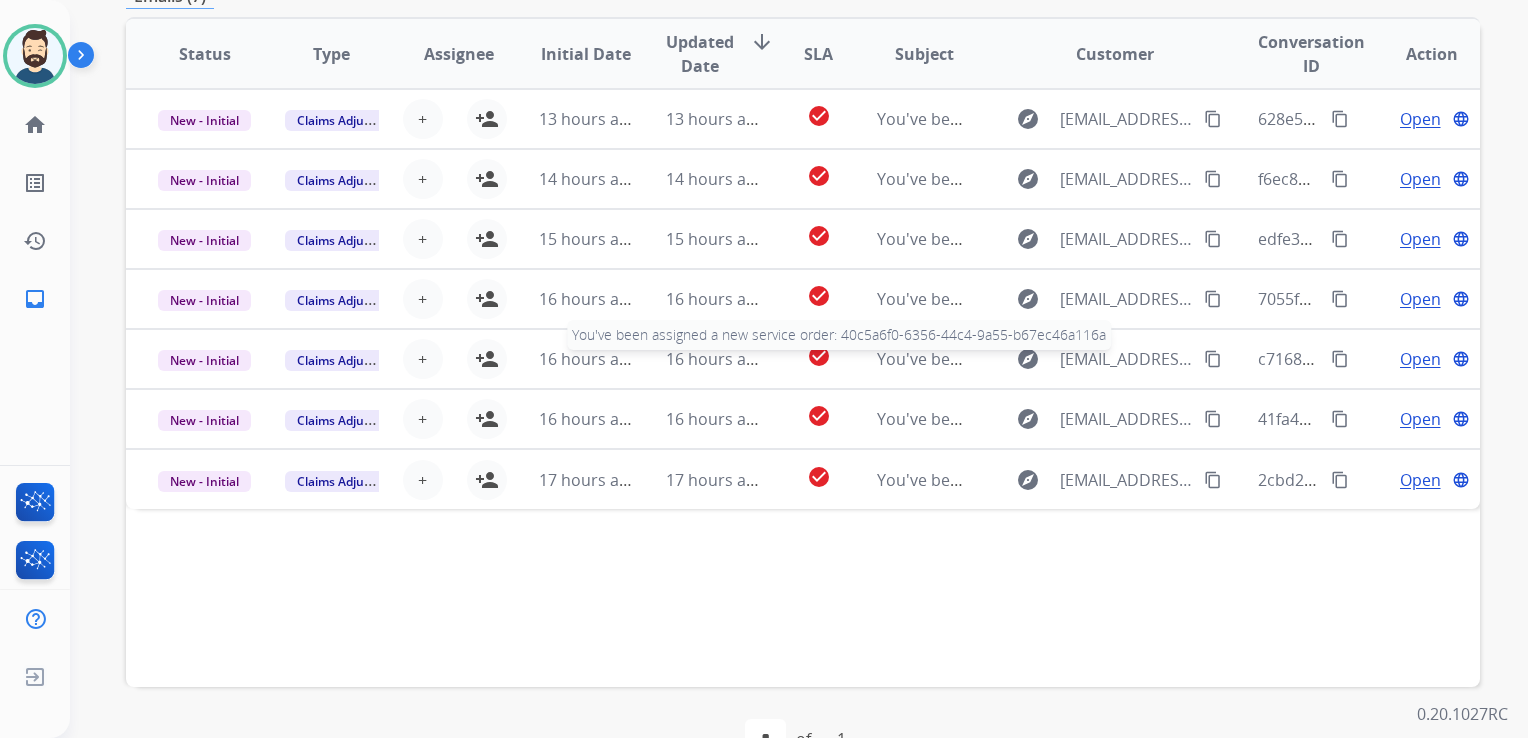 scroll, scrollTop: 400, scrollLeft: 0, axis: vertical 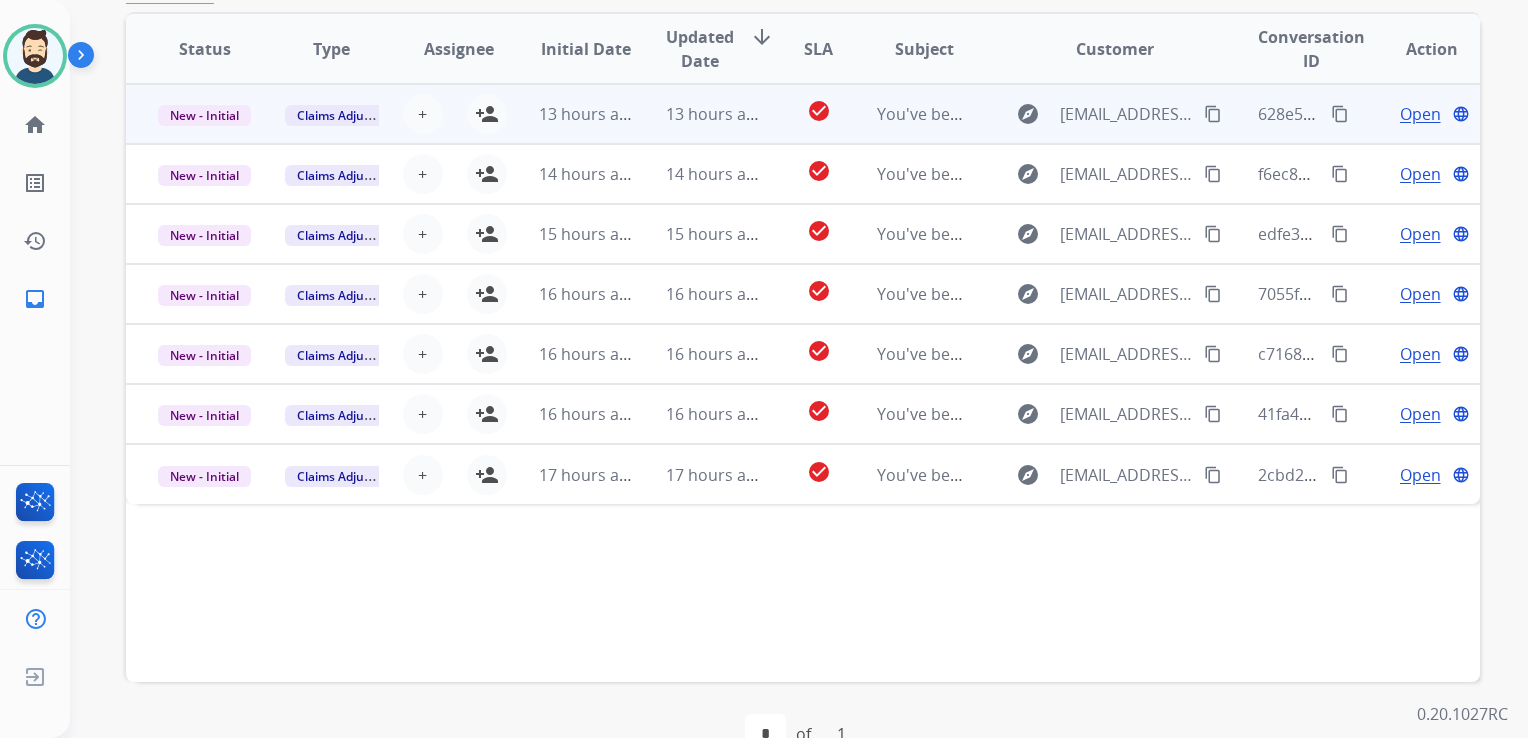click on "13 hours ago" at bounding box center [697, 114] 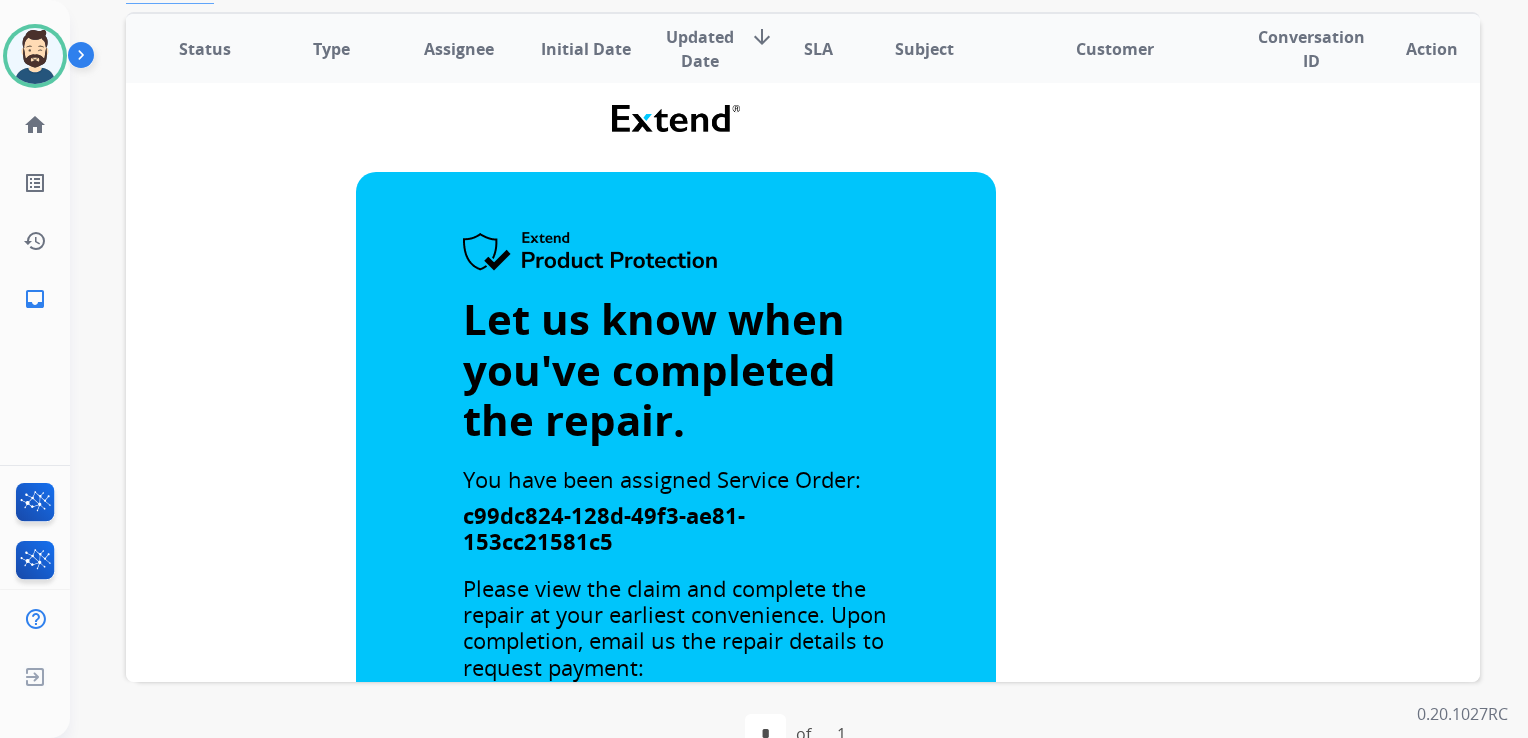 scroll, scrollTop: 0, scrollLeft: 0, axis: both 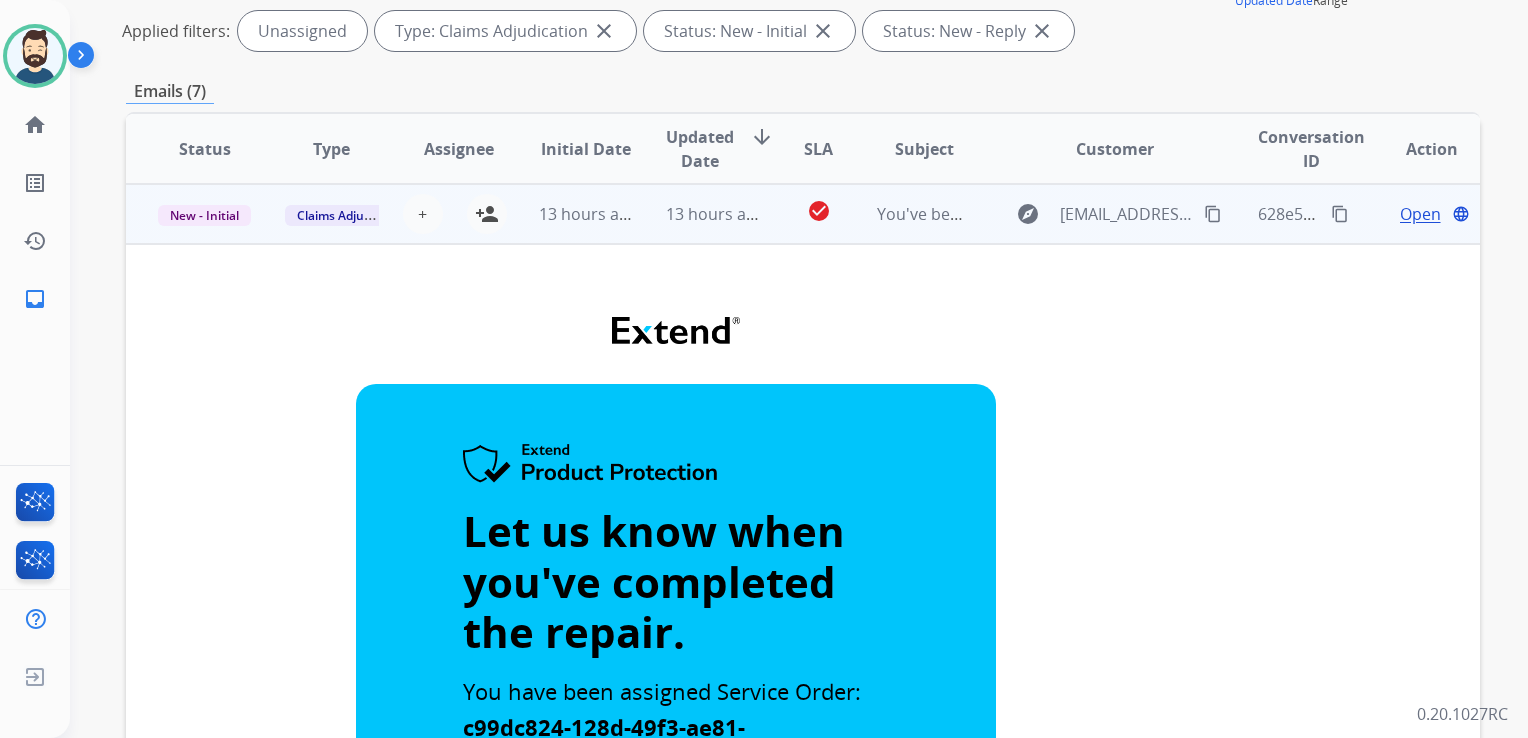click on "13 hours ago" at bounding box center [697, 214] 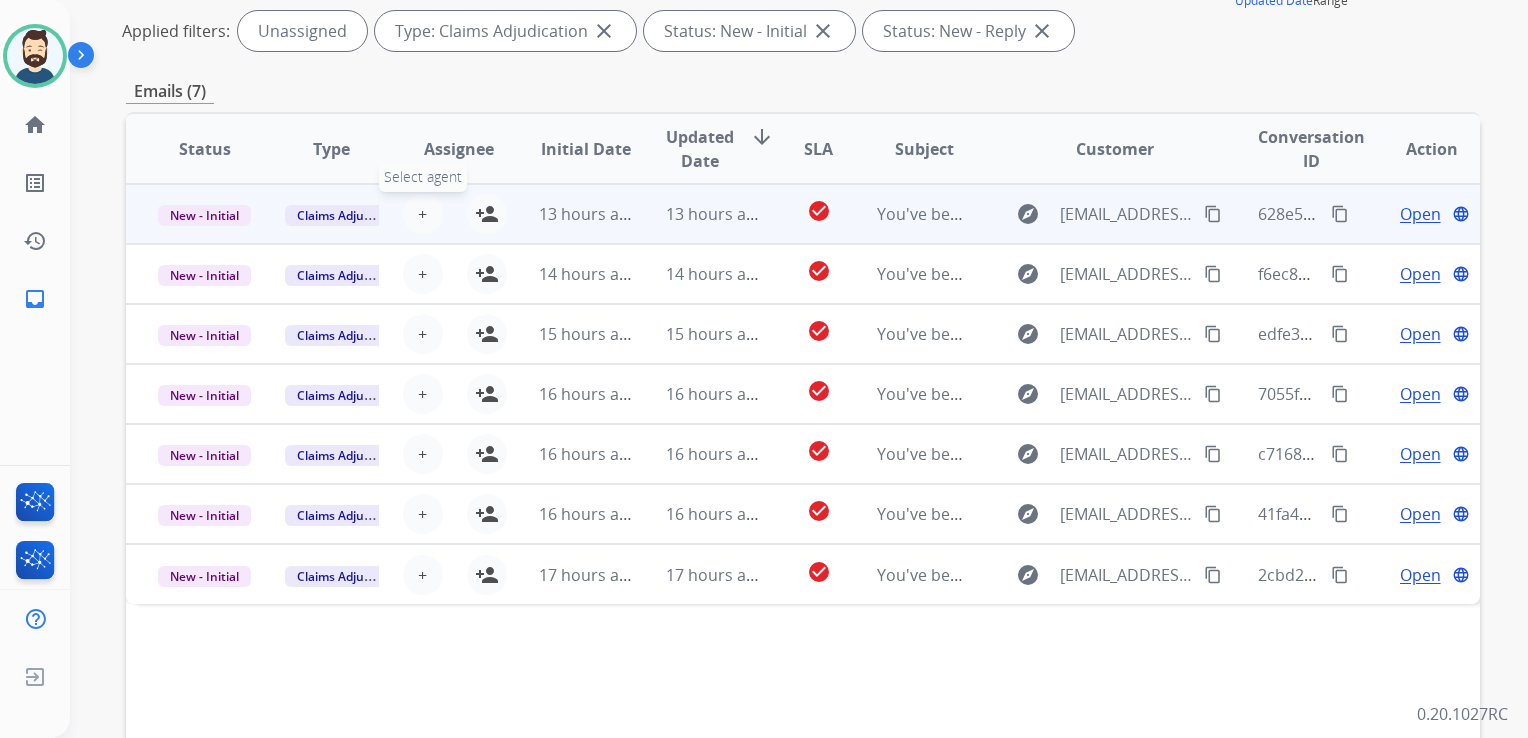 click on "+" at bounding box center [422, 214] 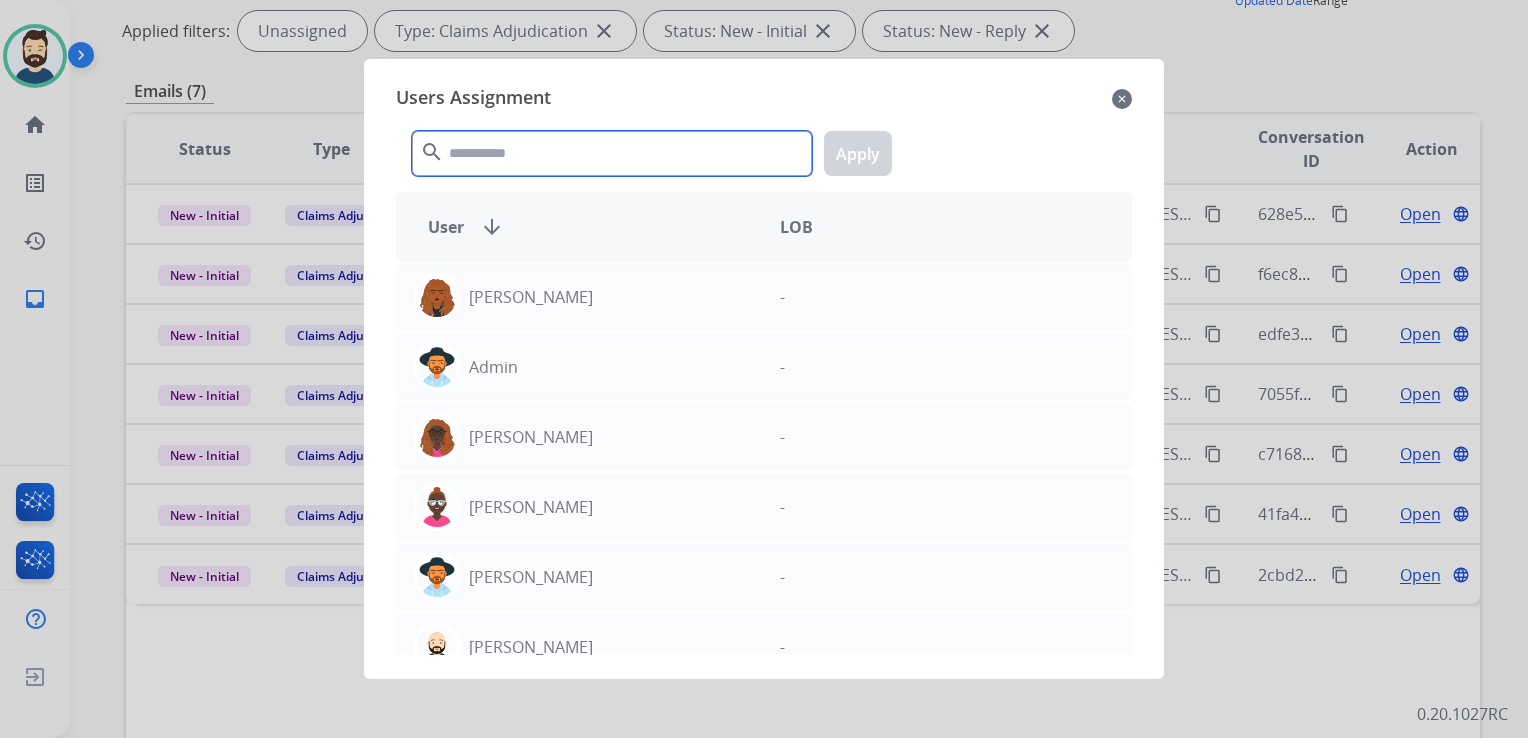 click 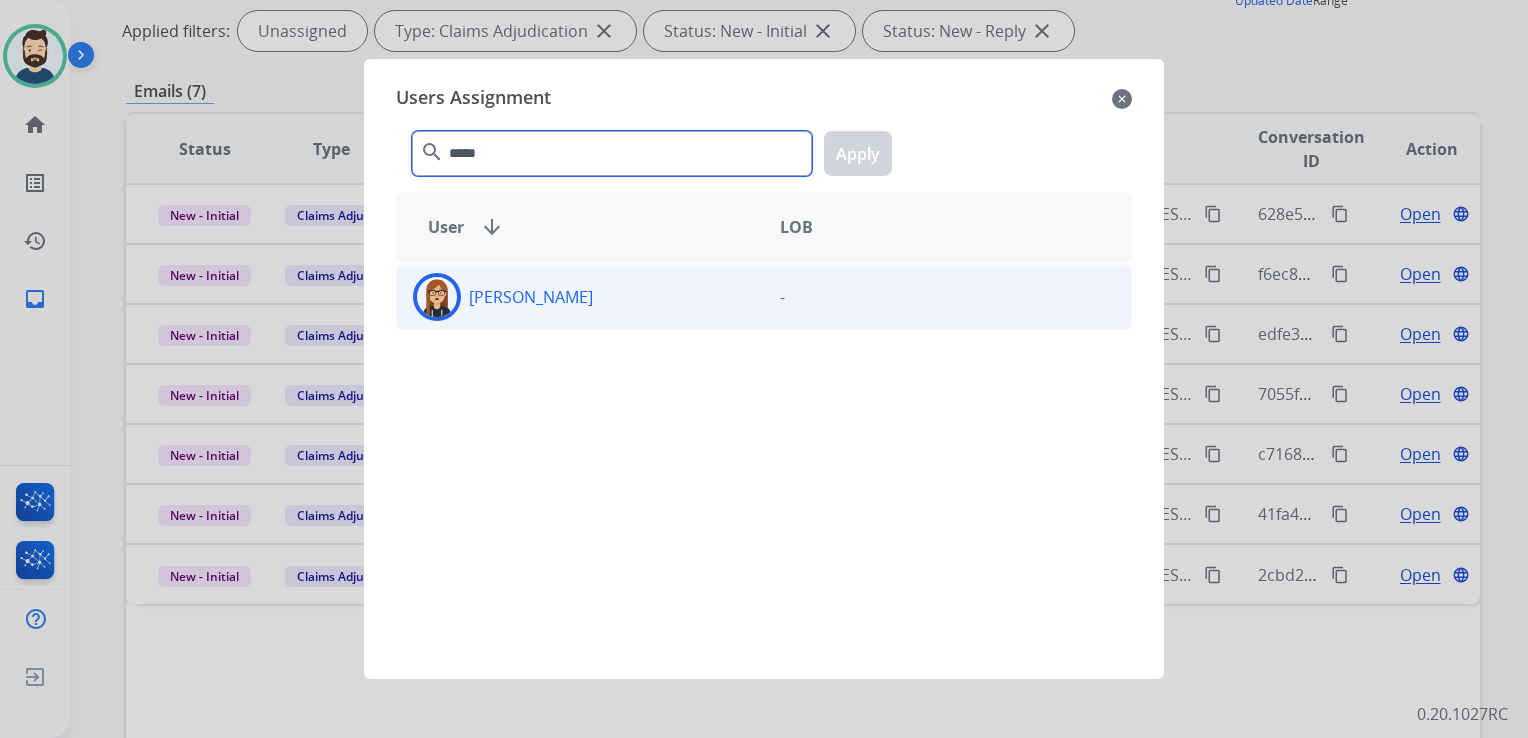 type on "*****" 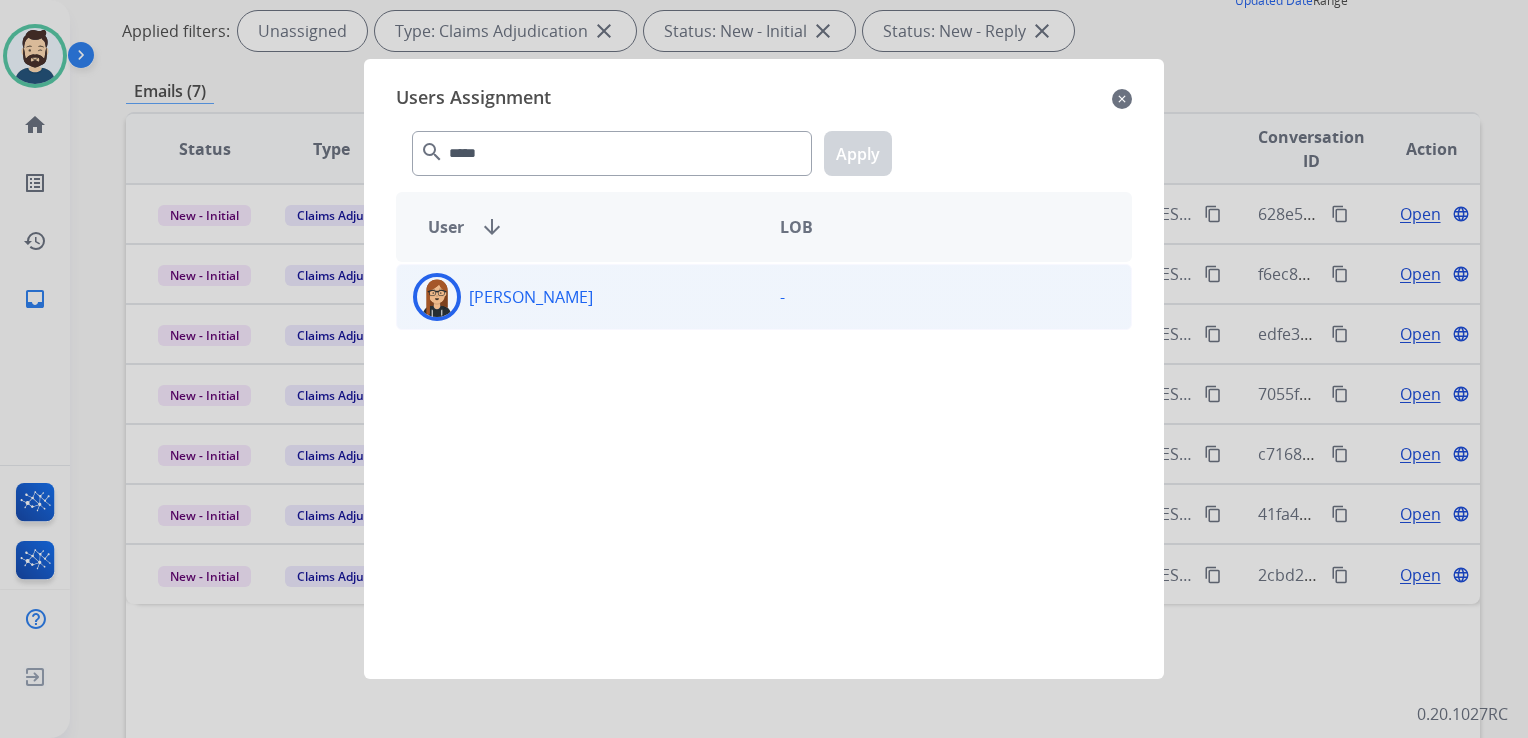 click 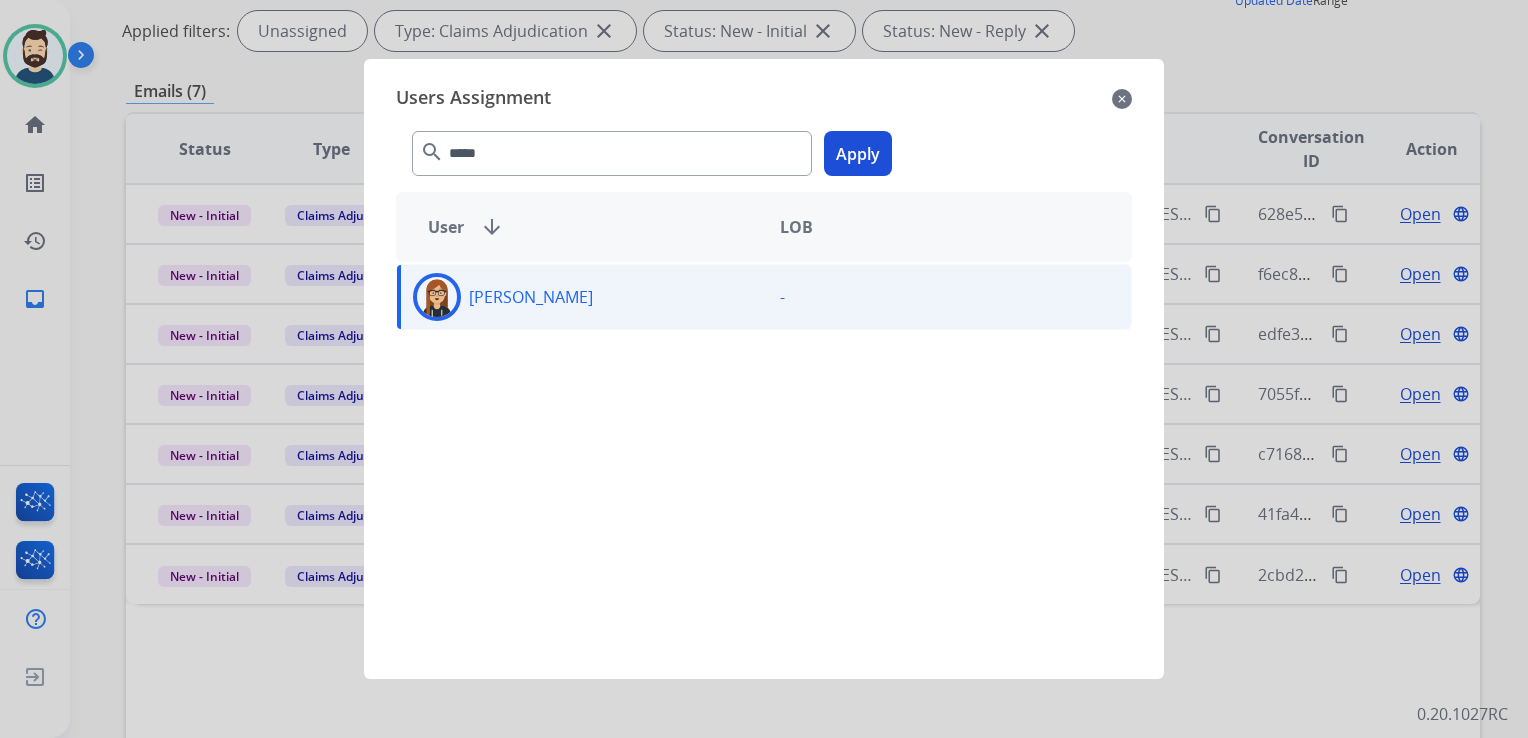 click on "Apply" 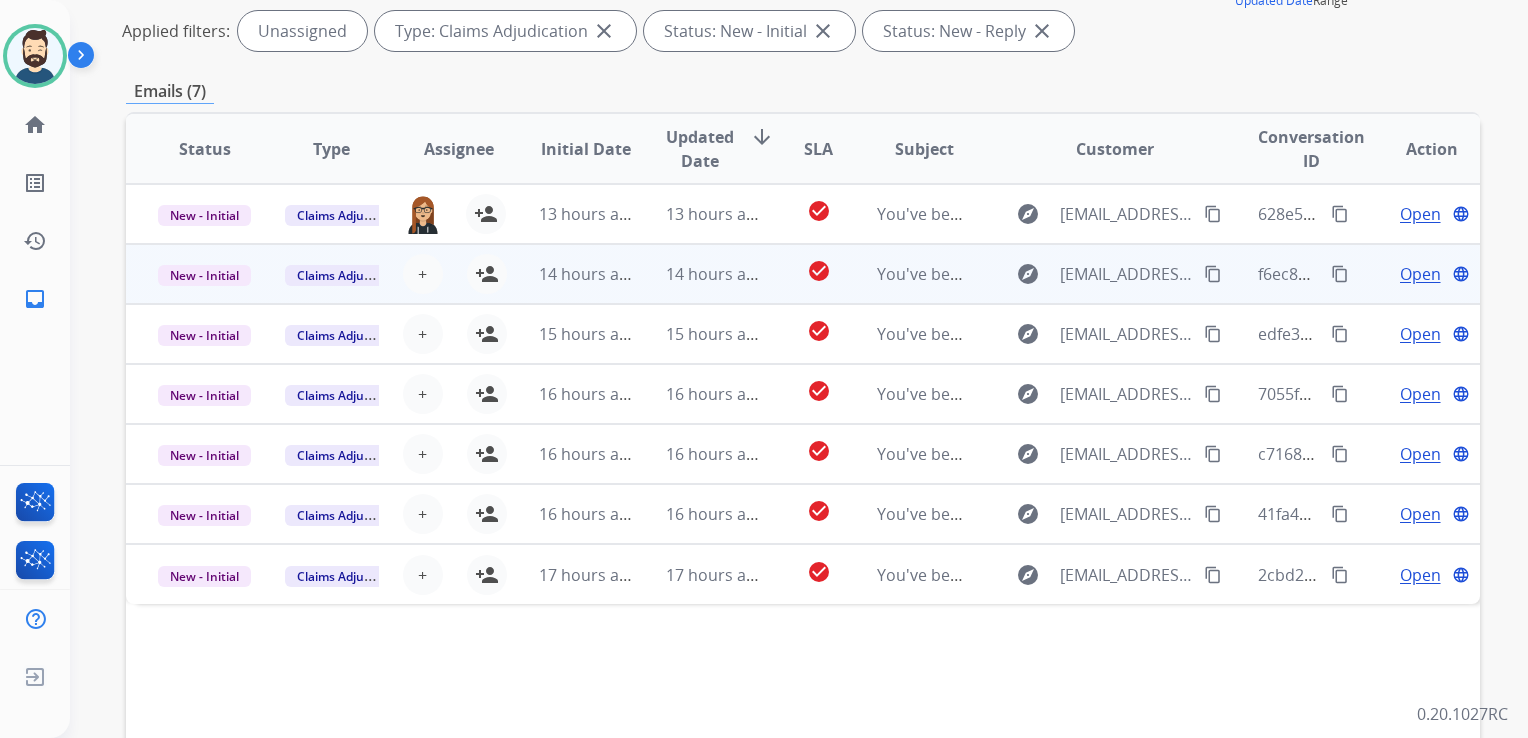 click on "14 hours ago" at bounding box center [697, 274] 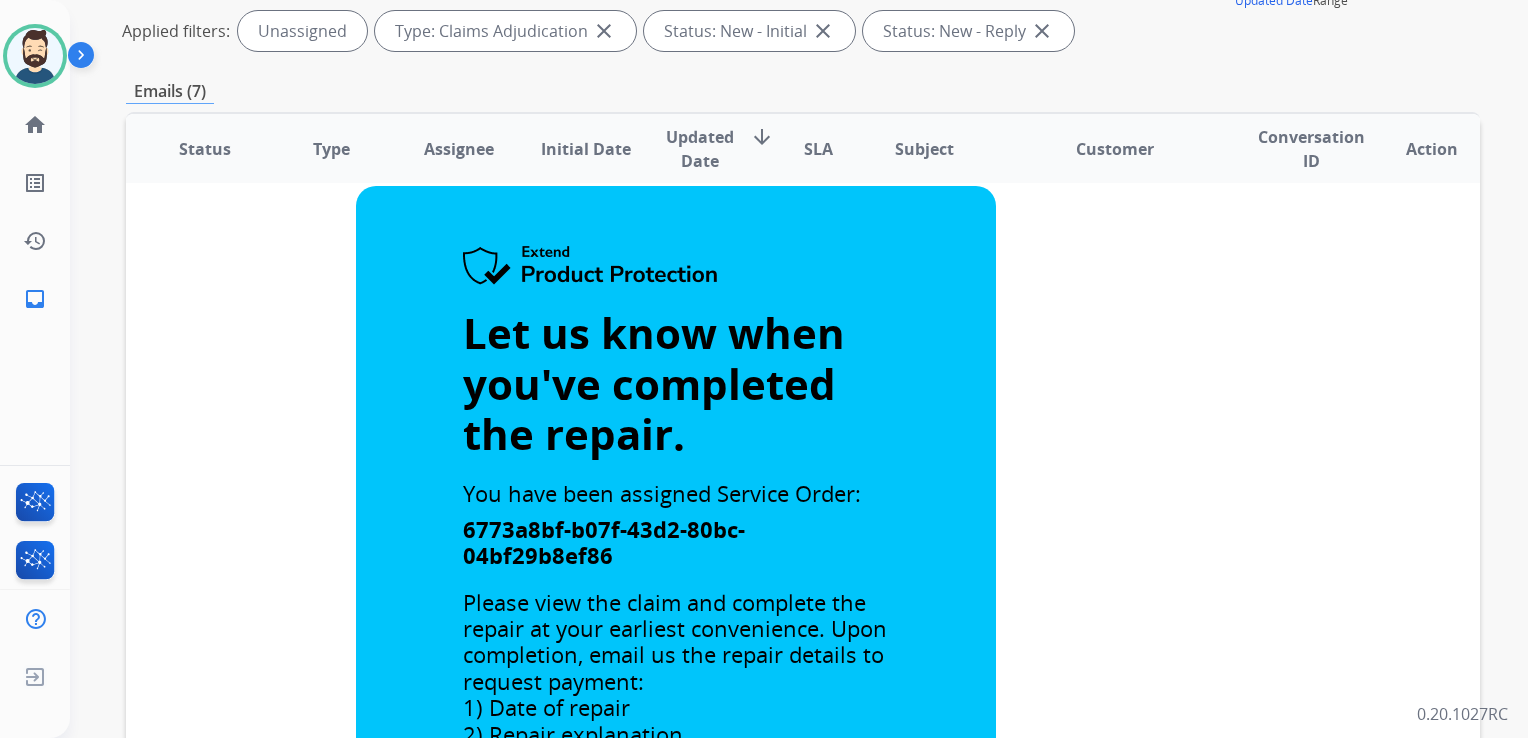 scroll, scrollTop: 0, scrollLeft: 0, axis: both 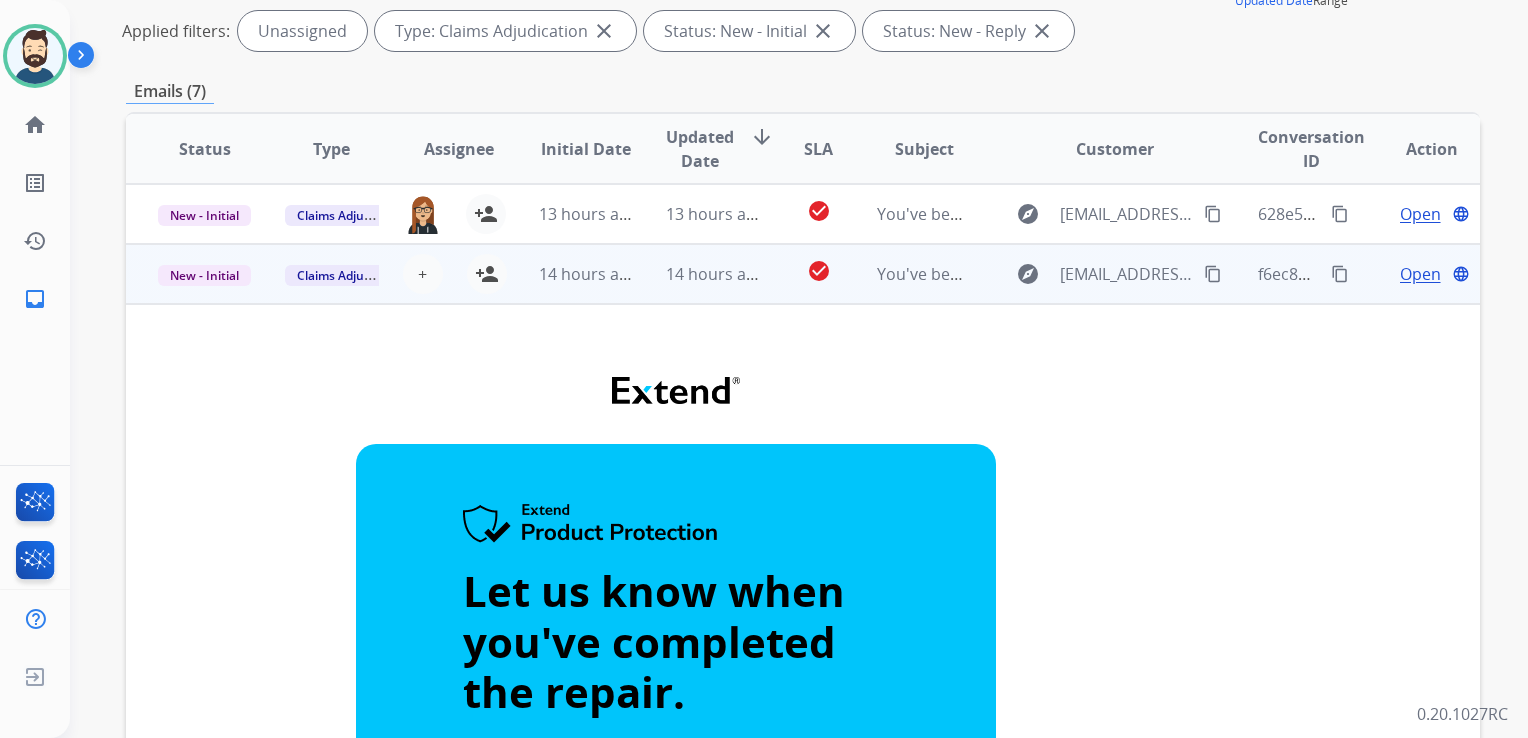 click on "14 hours ago" at bounding box center [697, 274] 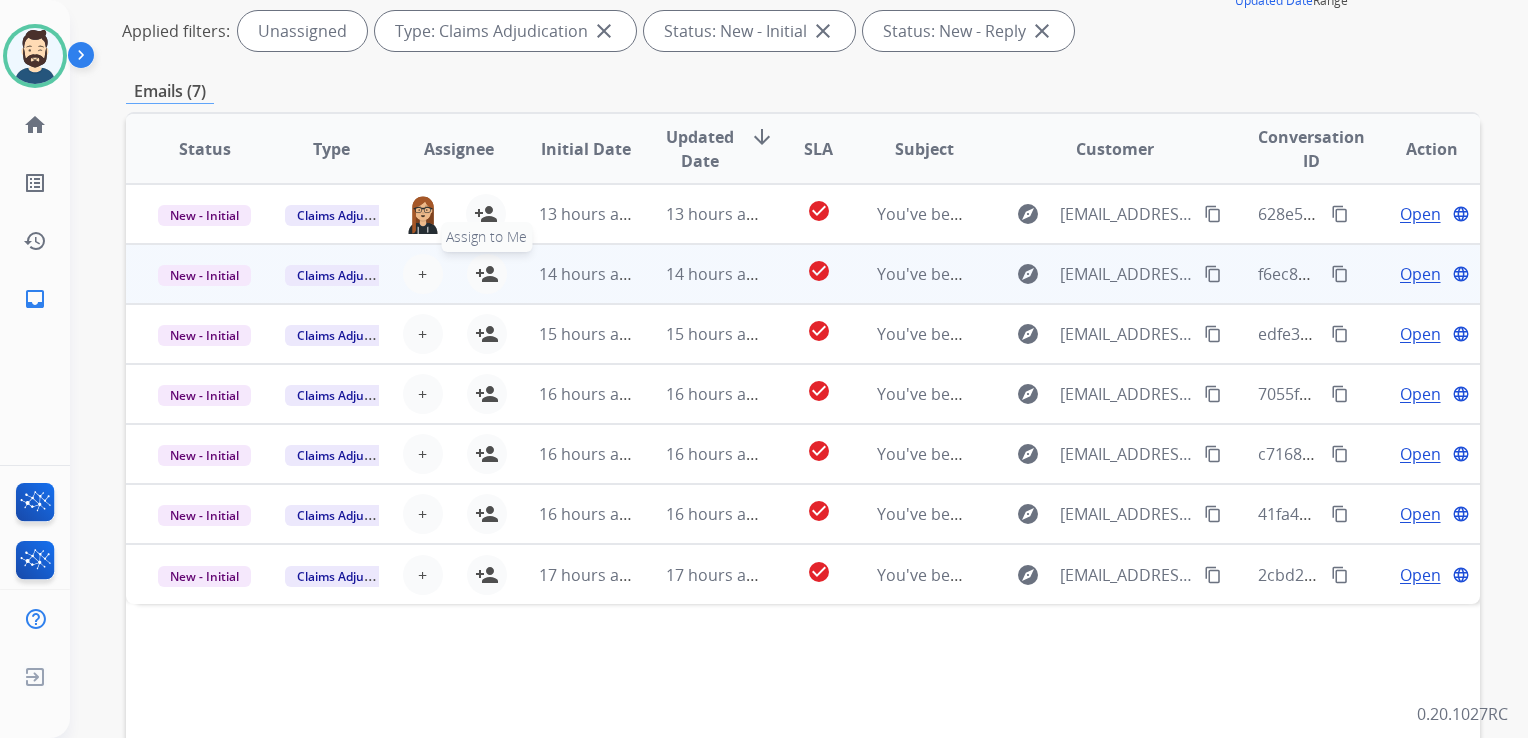 click on "person_add" at bounding box center [487, 274] 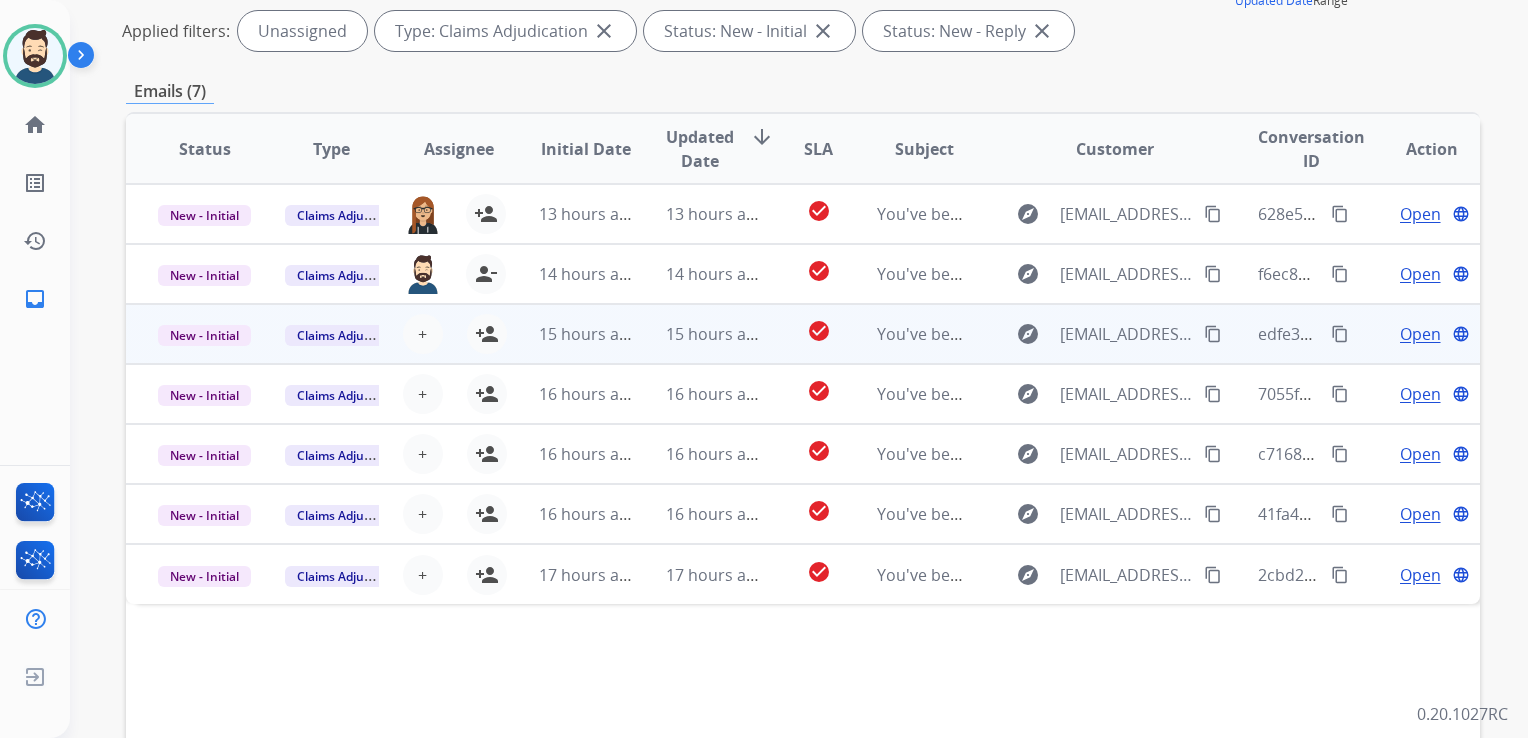 click on "15 hours ago" at bounding box center (697, 334) 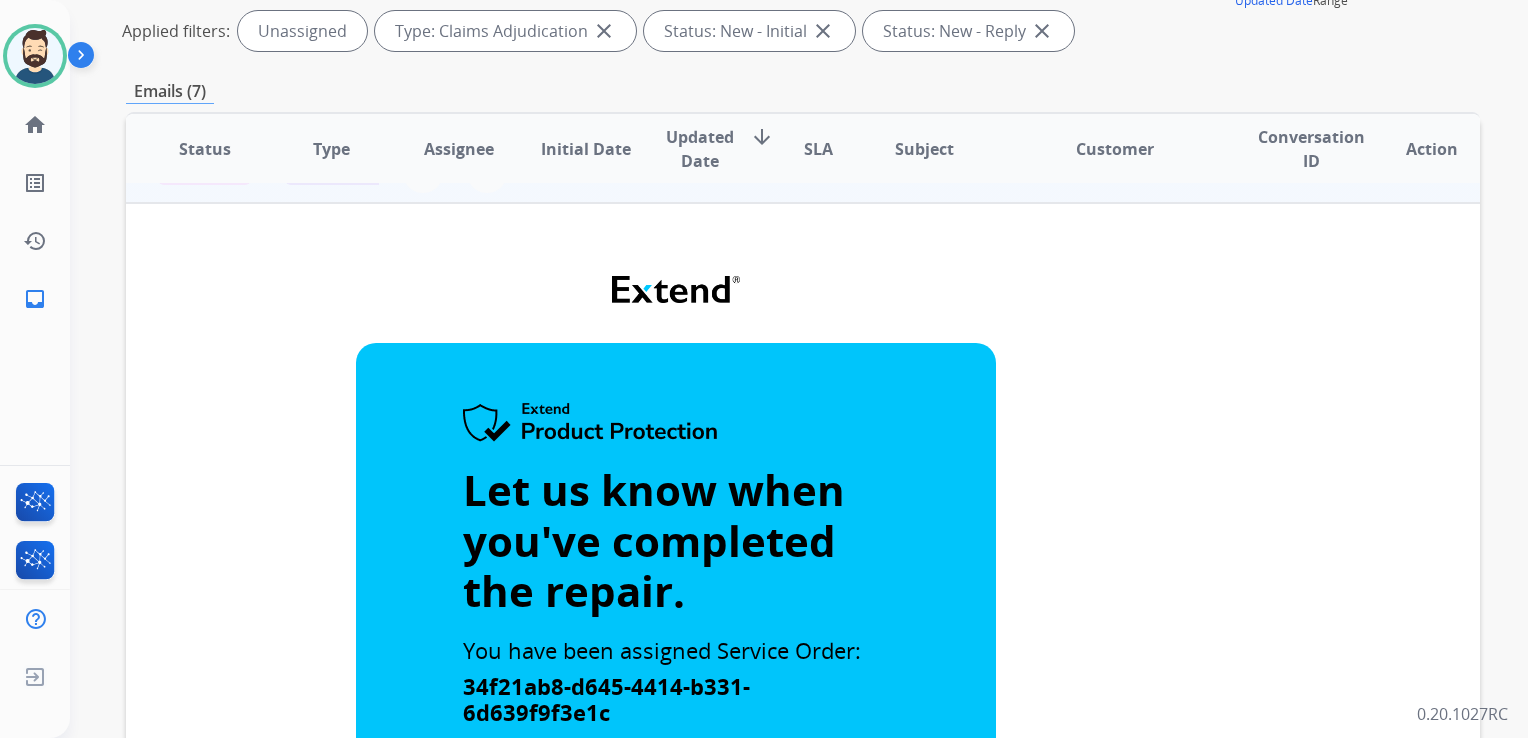 scroll, scrollTop: 20, scrollLeft: 0, axis: vertical 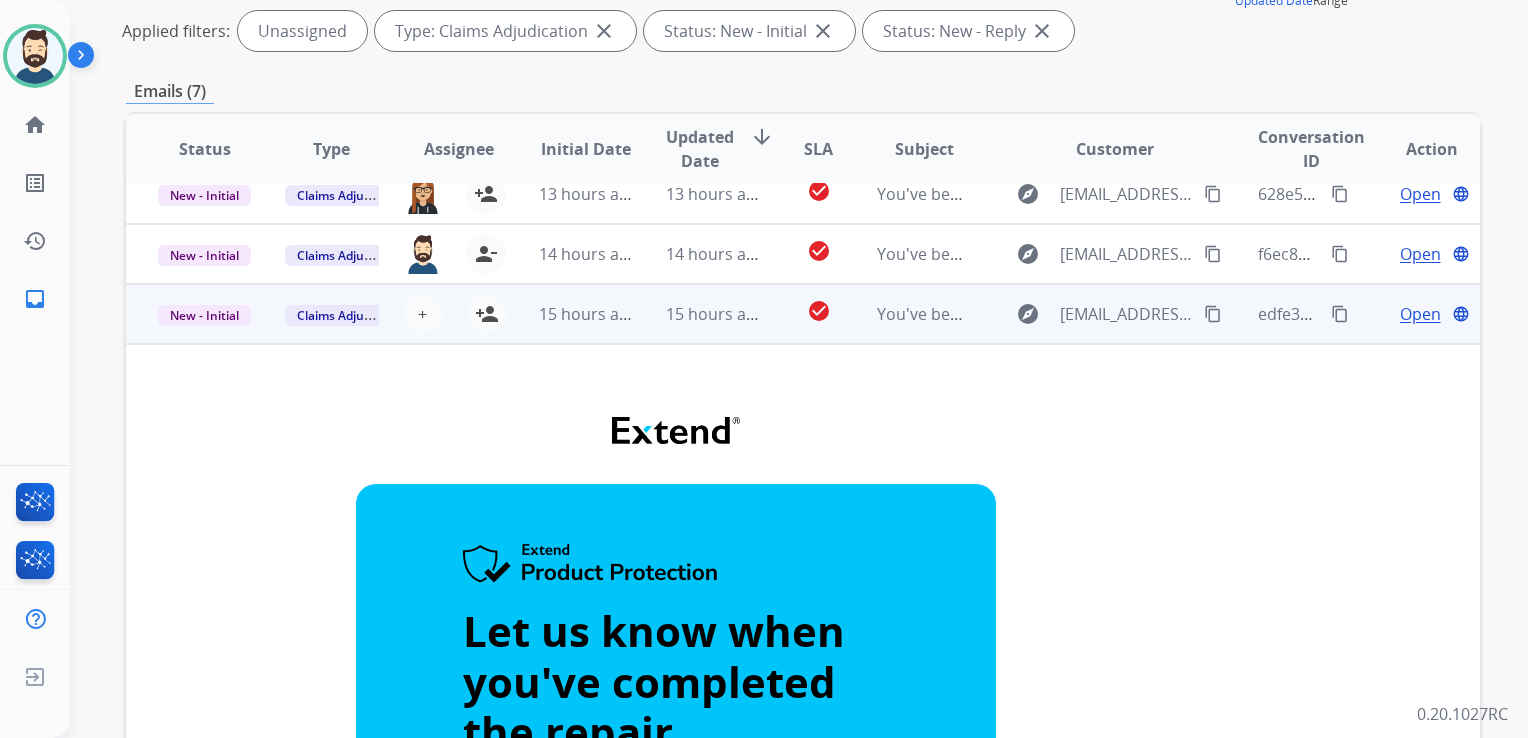 click on "15 hours ago" at bounding box center [697, 314] 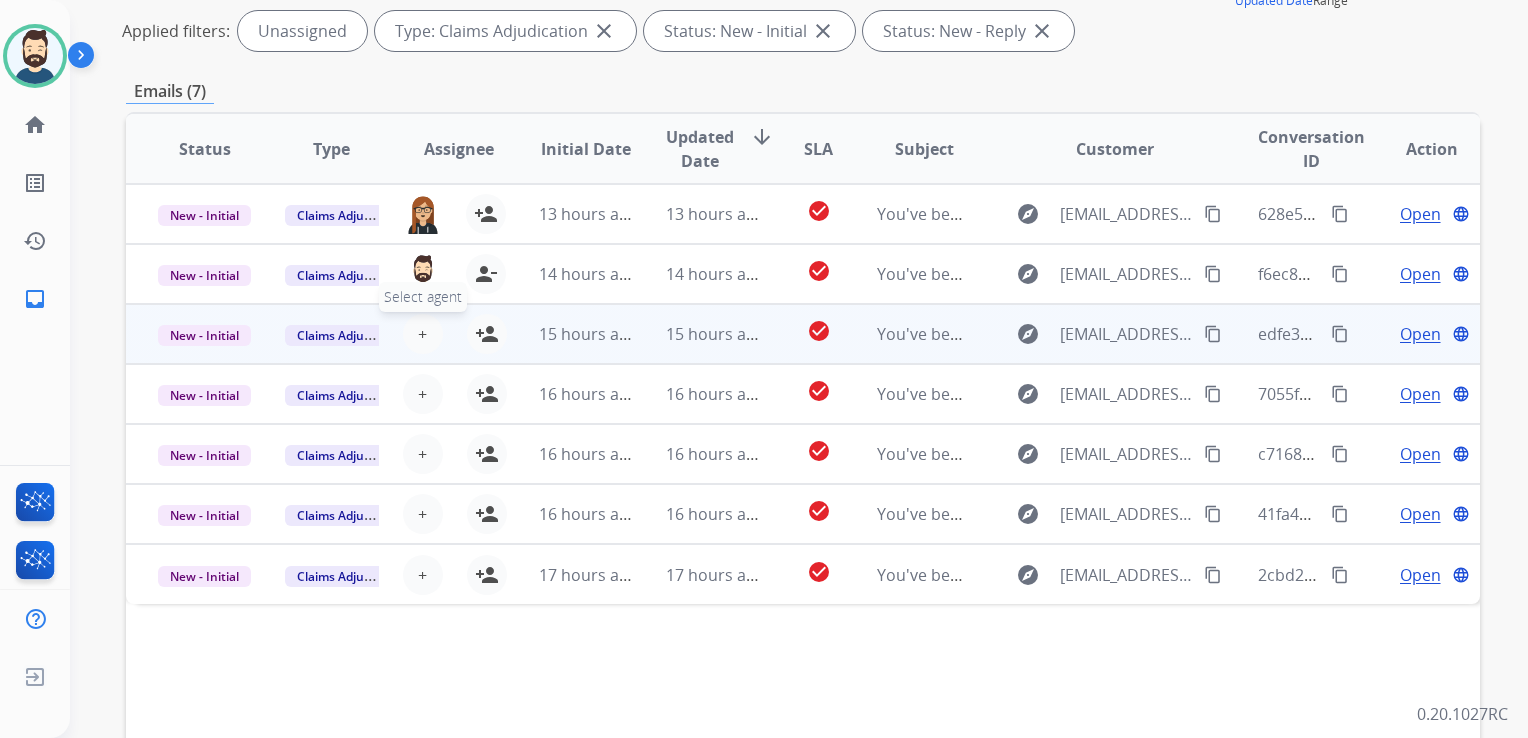 click on "+" at bounding box center [422, 334] 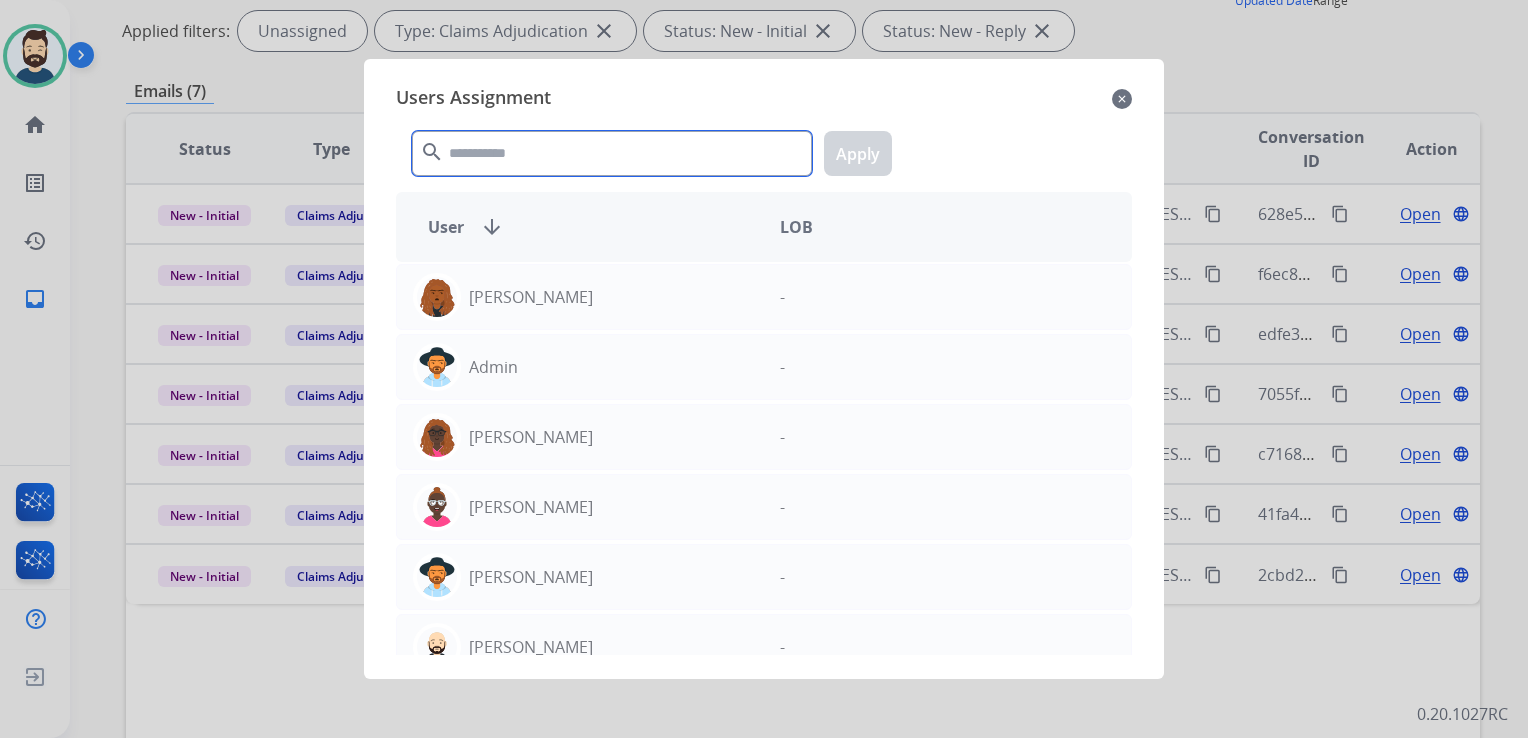 click 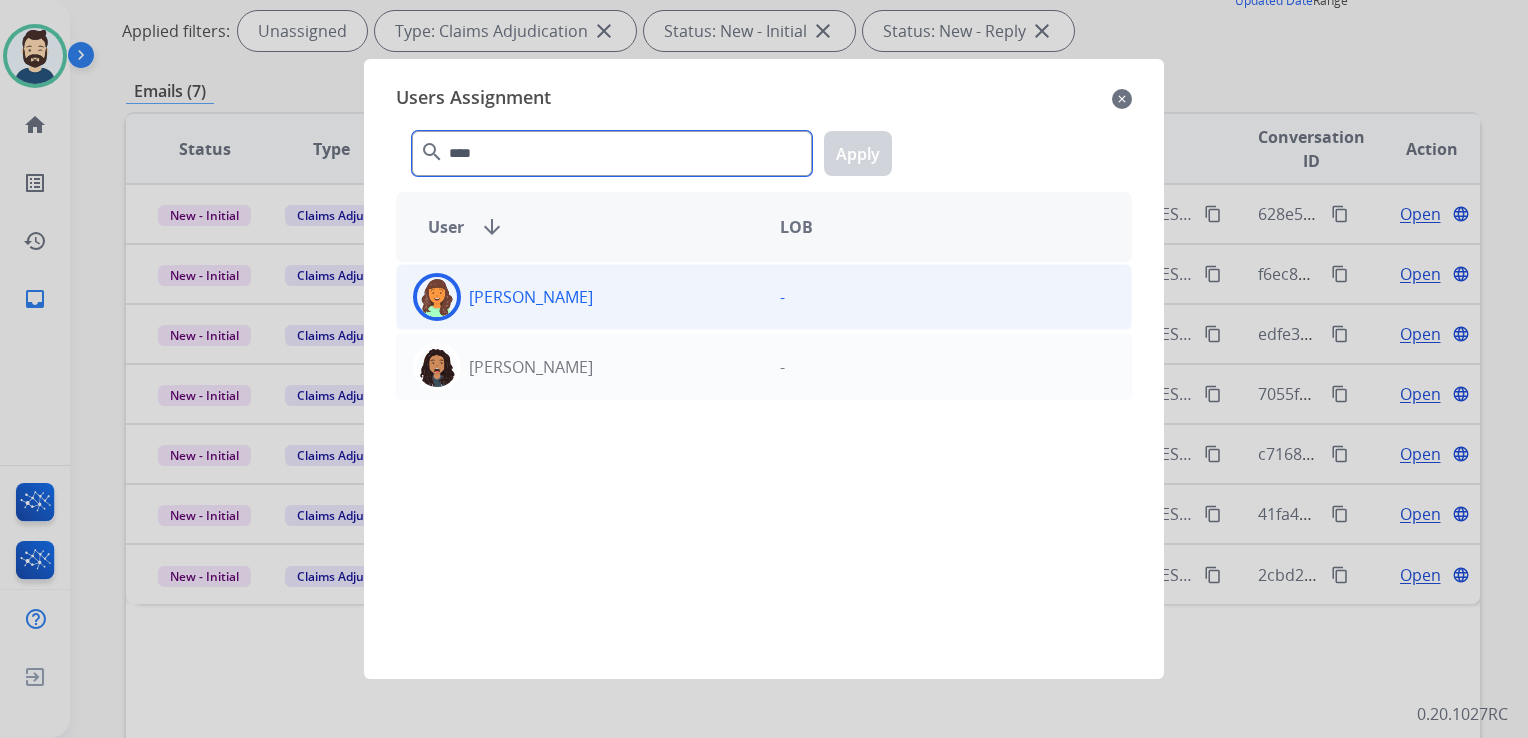 type on "****" 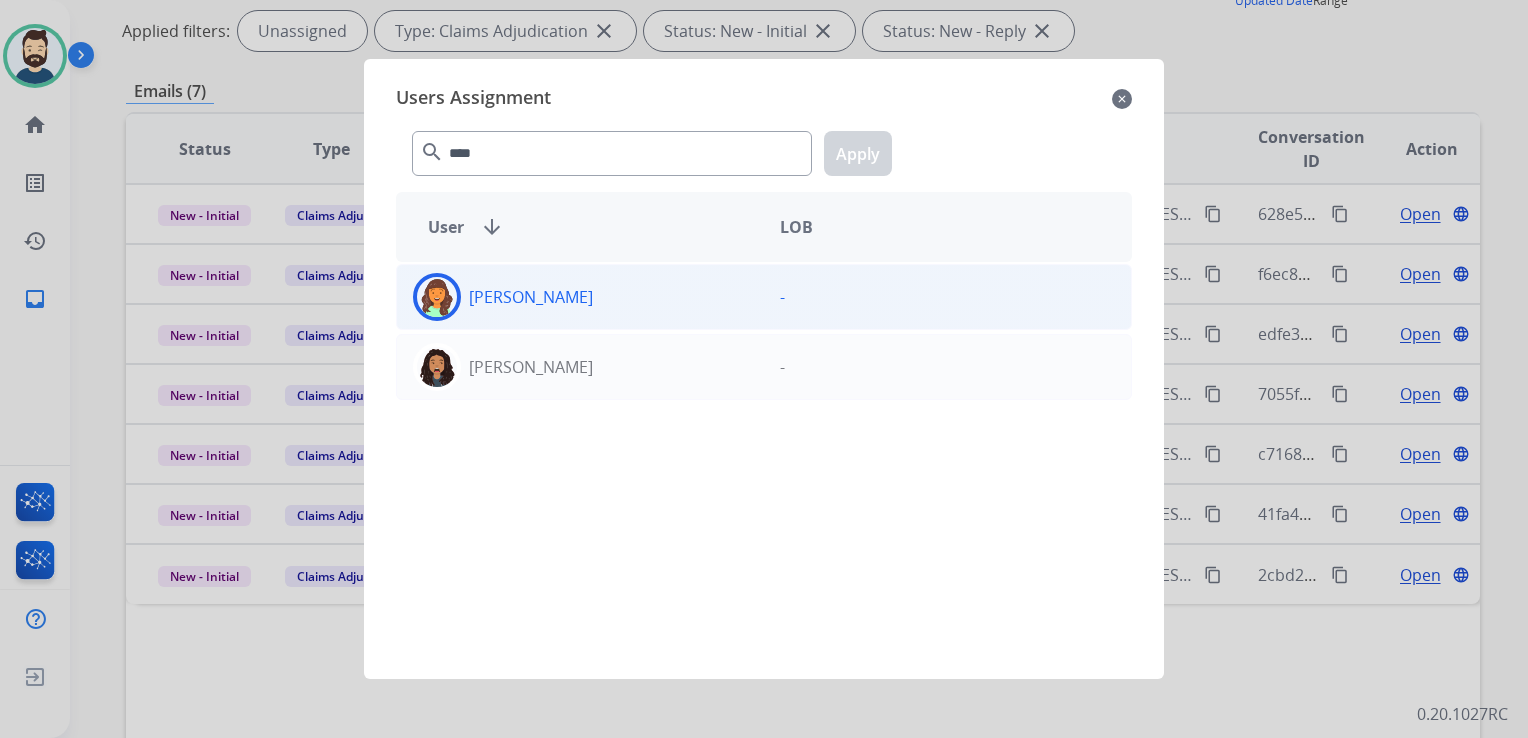 click 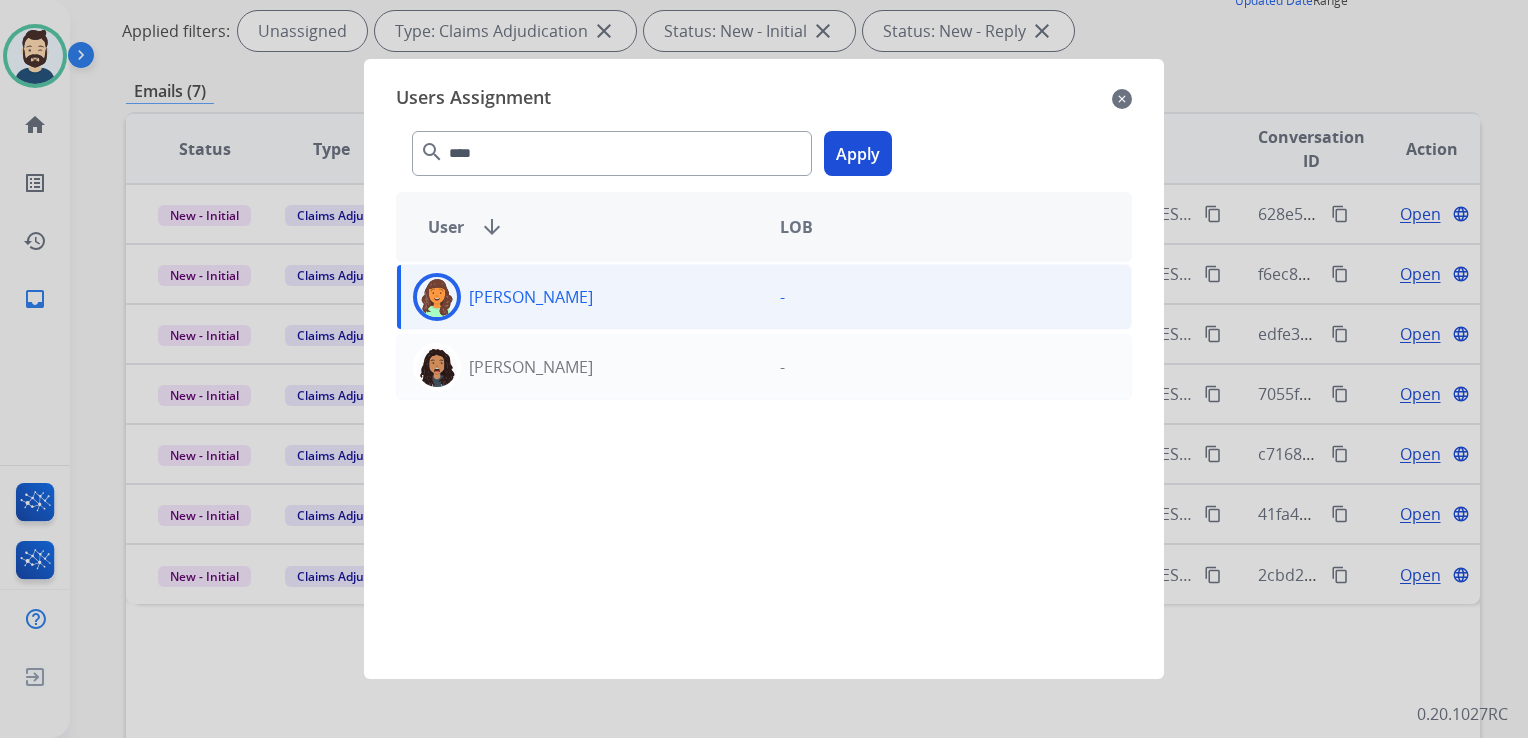 click on "Apply" 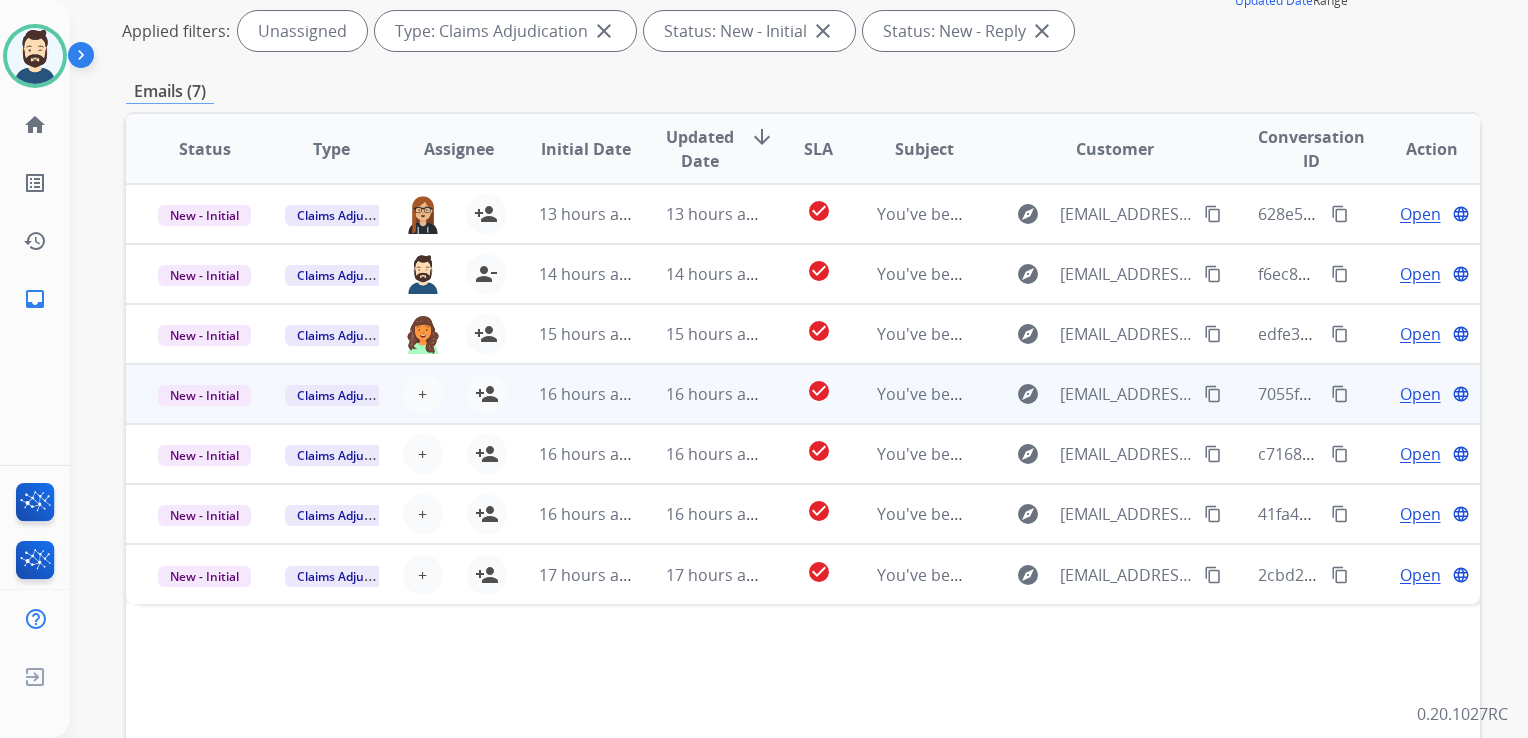 click on "16 hours ago" at bounding box center (570, 394) 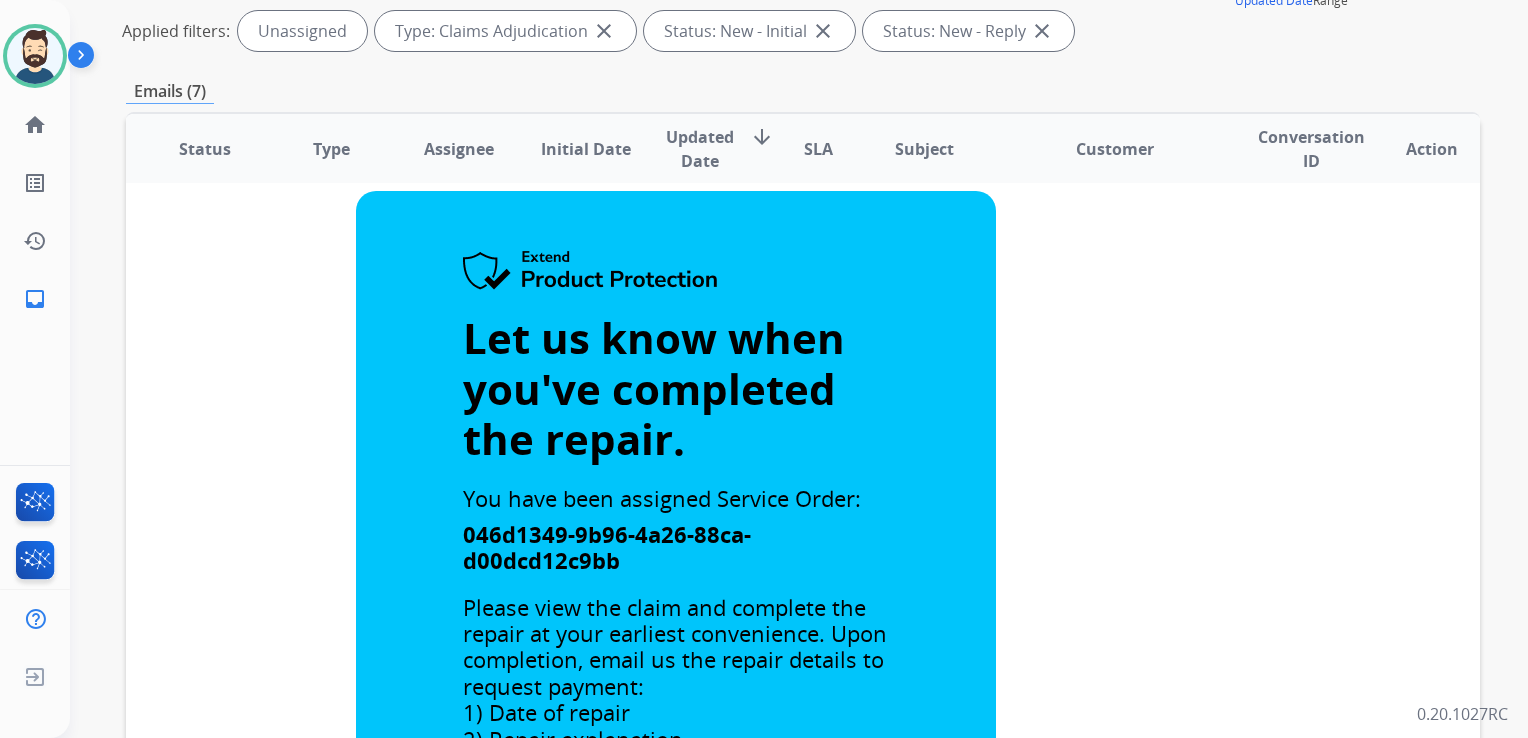 scroll, scrollTop: 0, scrollLeft: 0, axis: both 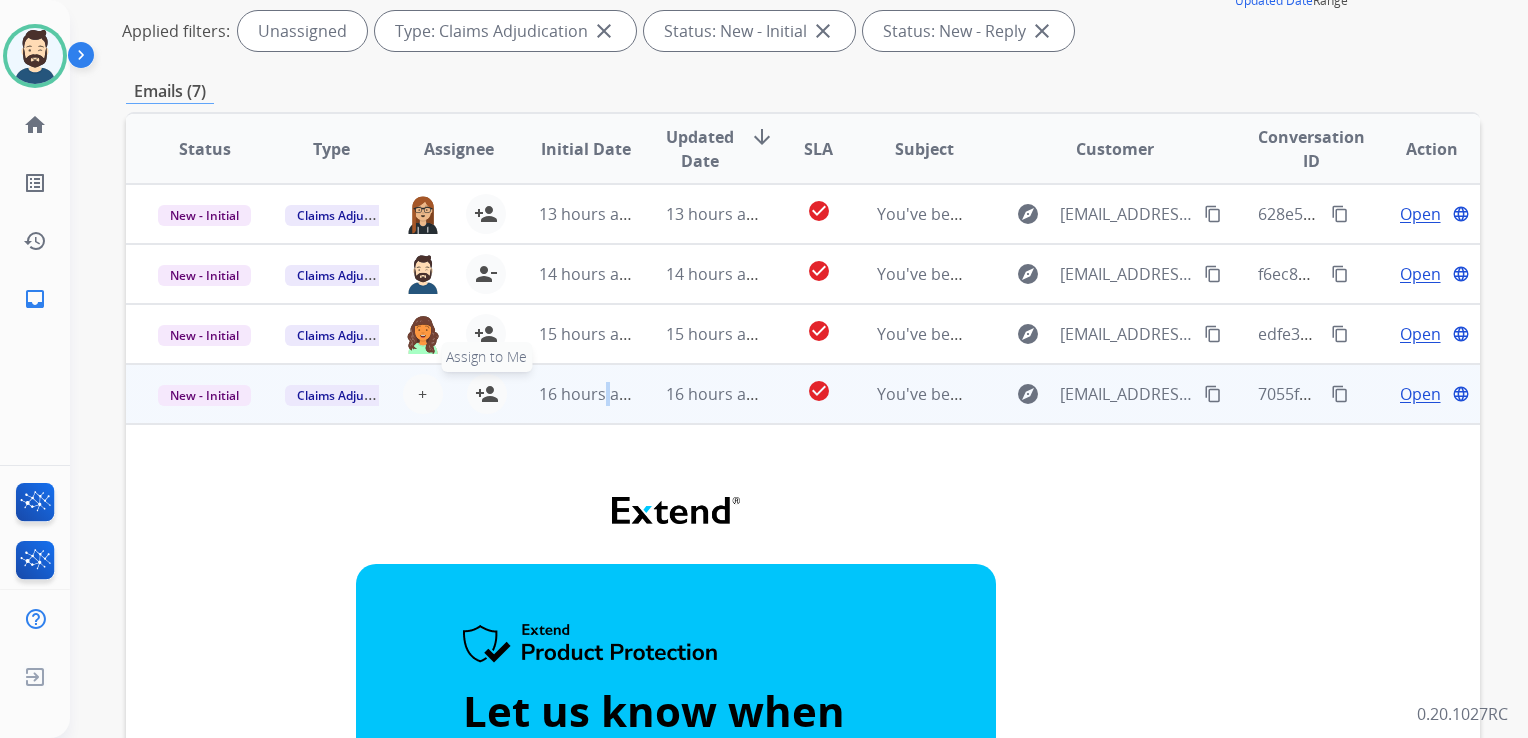 click on "person_add Assign to Me" at bounding box center (487, 394) 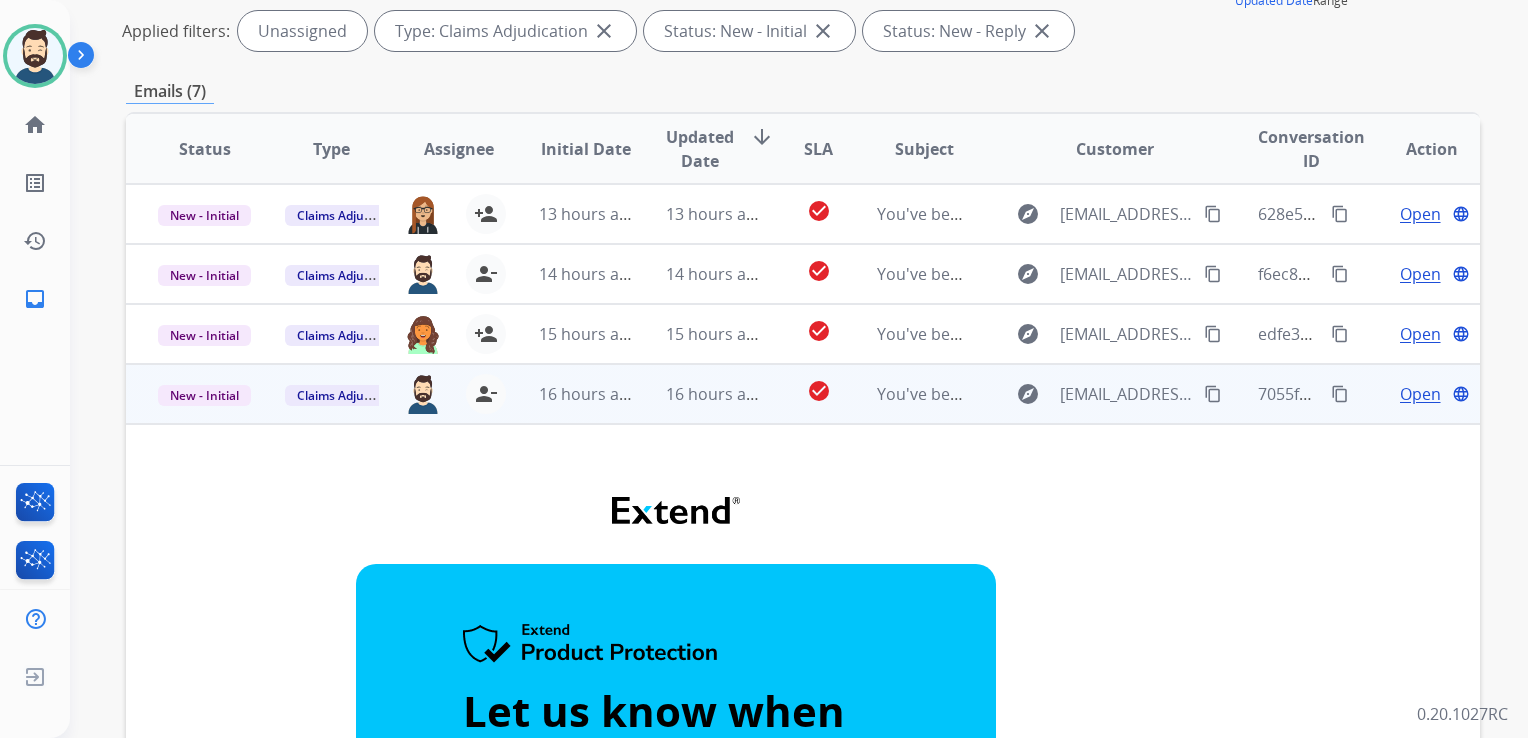 click on "16 hours ago" at bounding box center [697, 394] 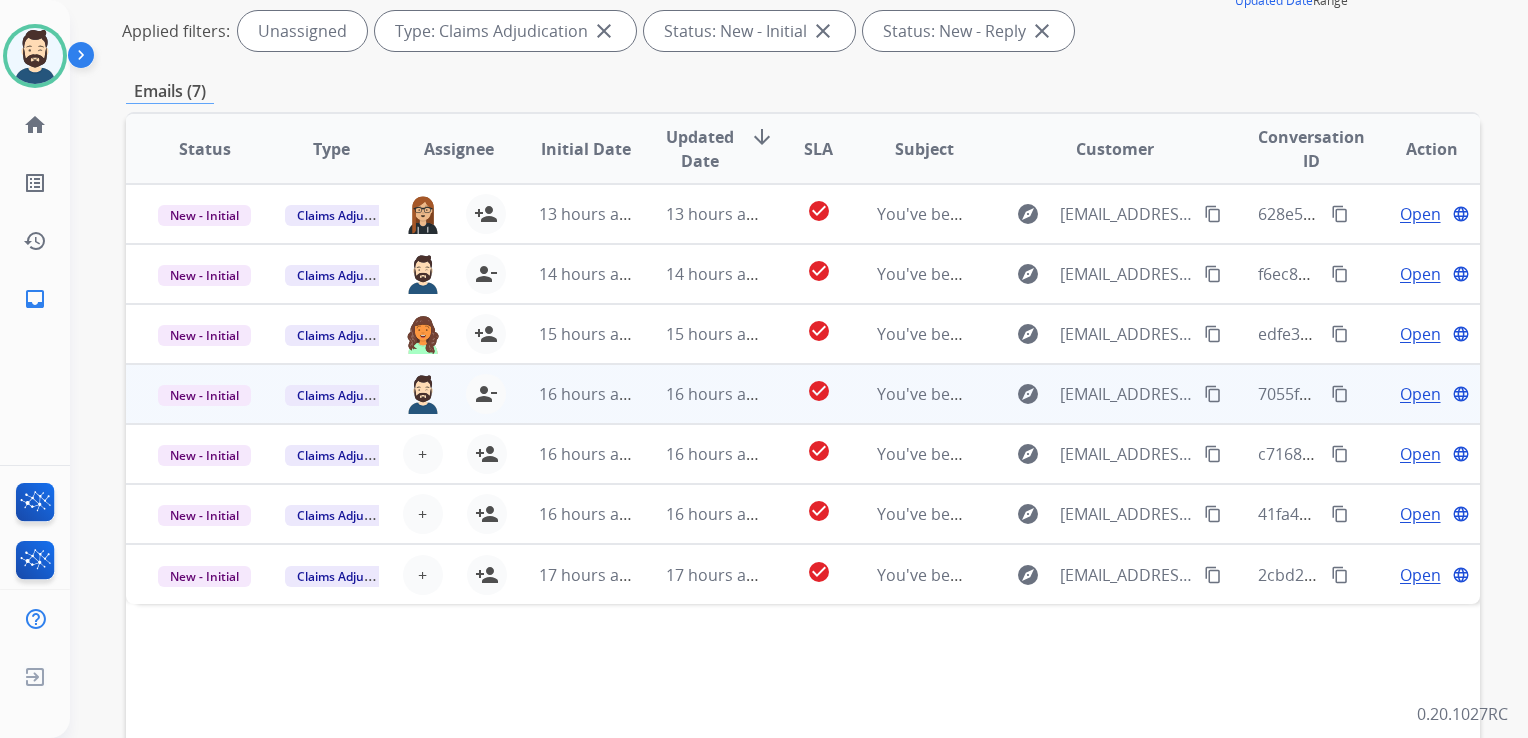 scroll, scrollTop: 400, scrollLeft: 0, axis: vertical 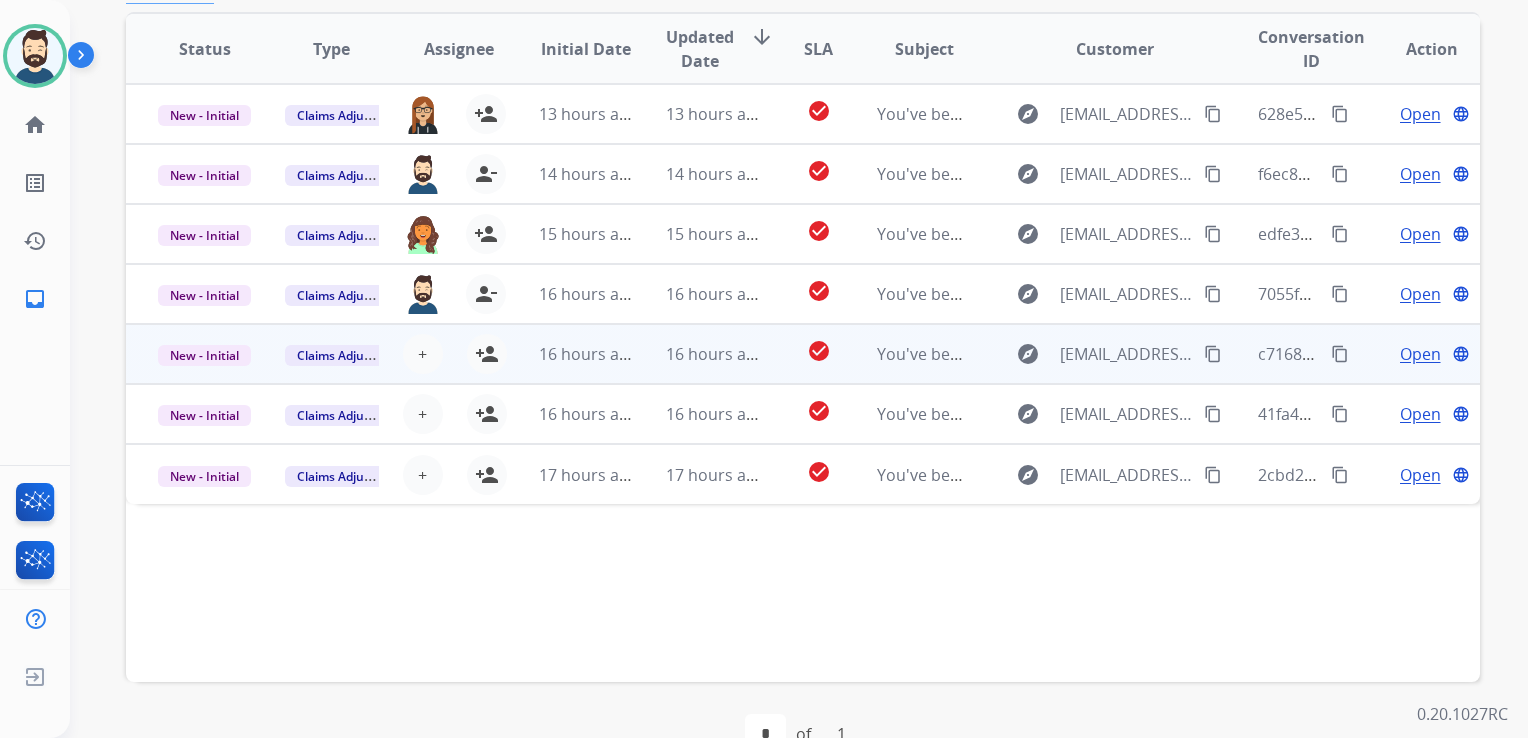 click on "16 hours ago" at bounding box center [697, 354] 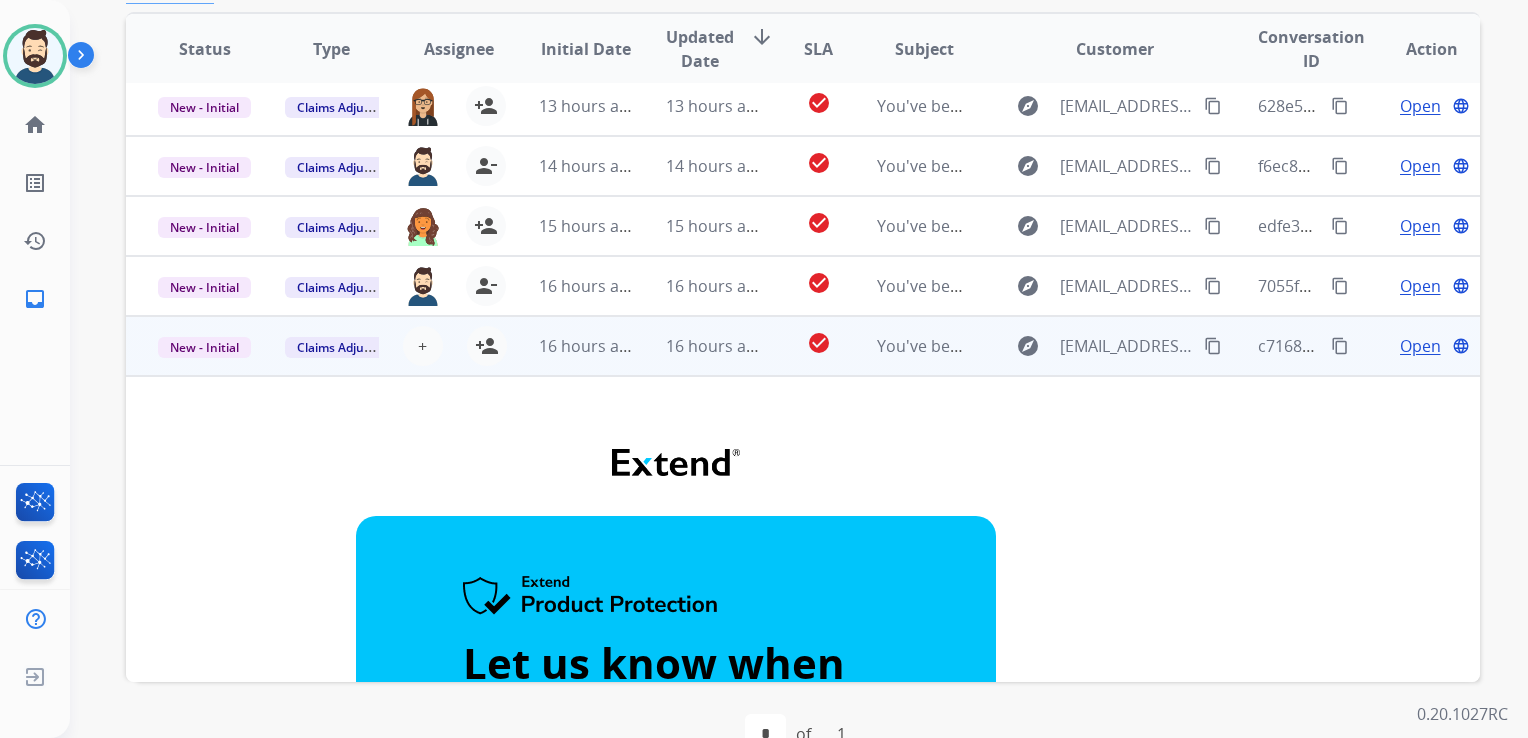 scroll, scrollTop: 0, scrollLeft: 0, axis: both 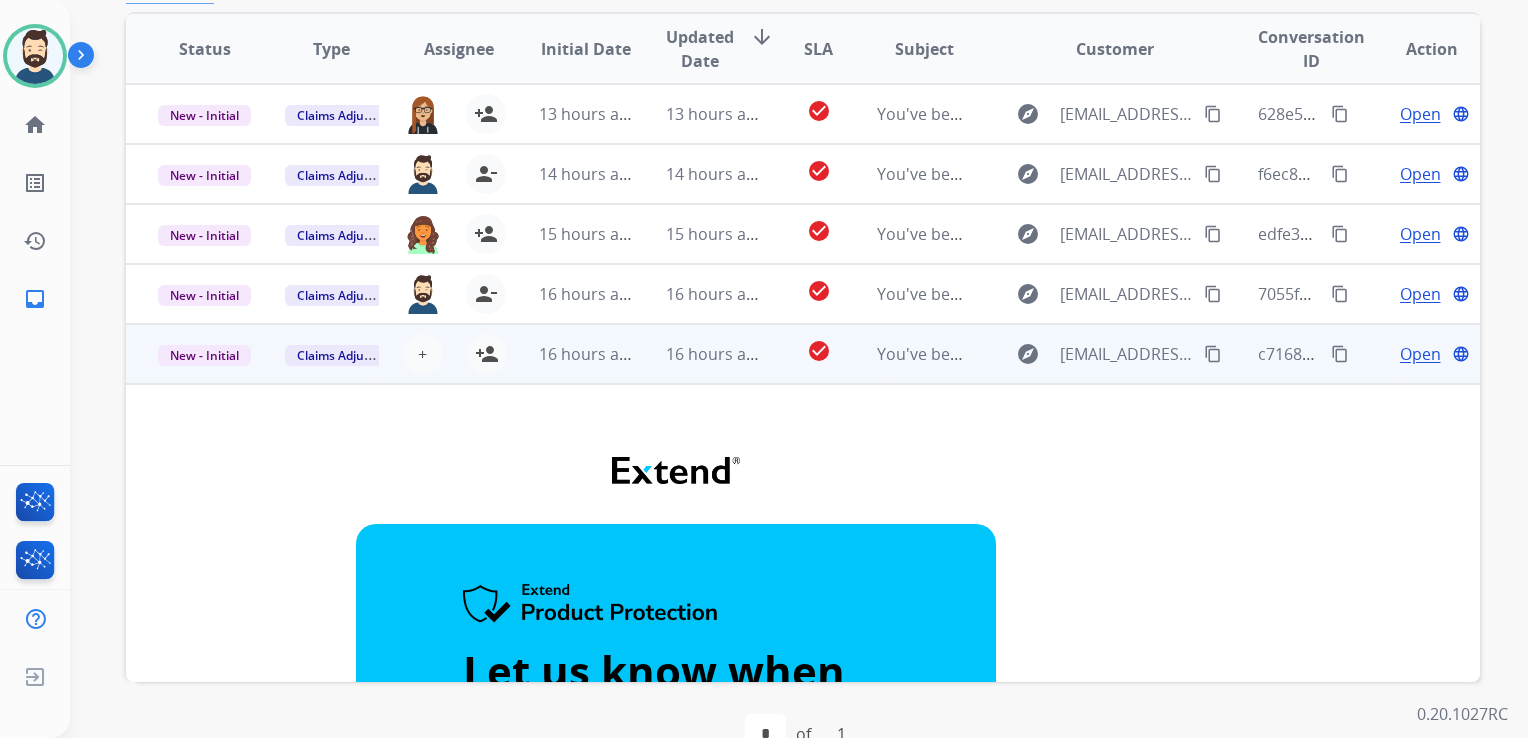 click on "16 hours ago" at bounding box center [697, 354] 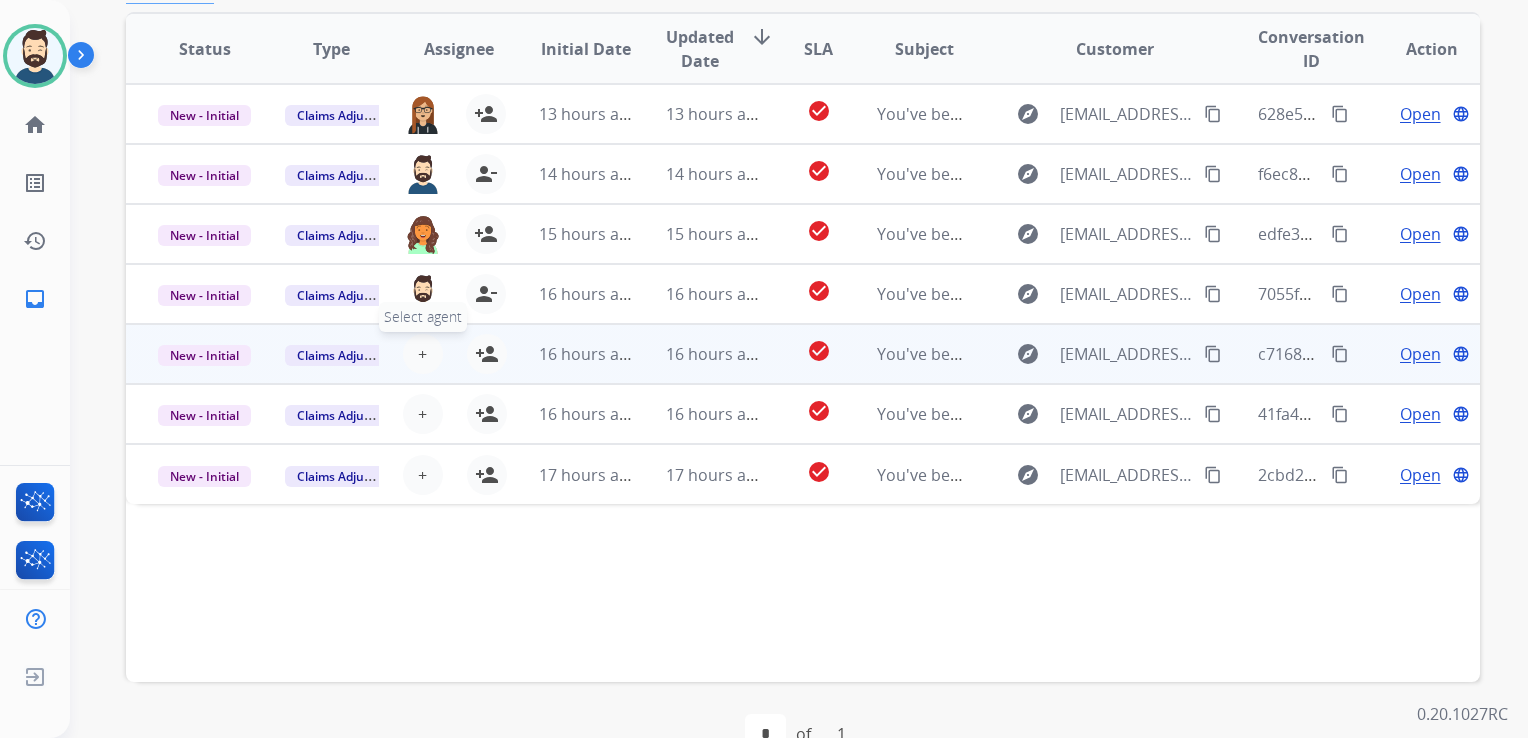 click on "+" at bounding box center (422, 354) 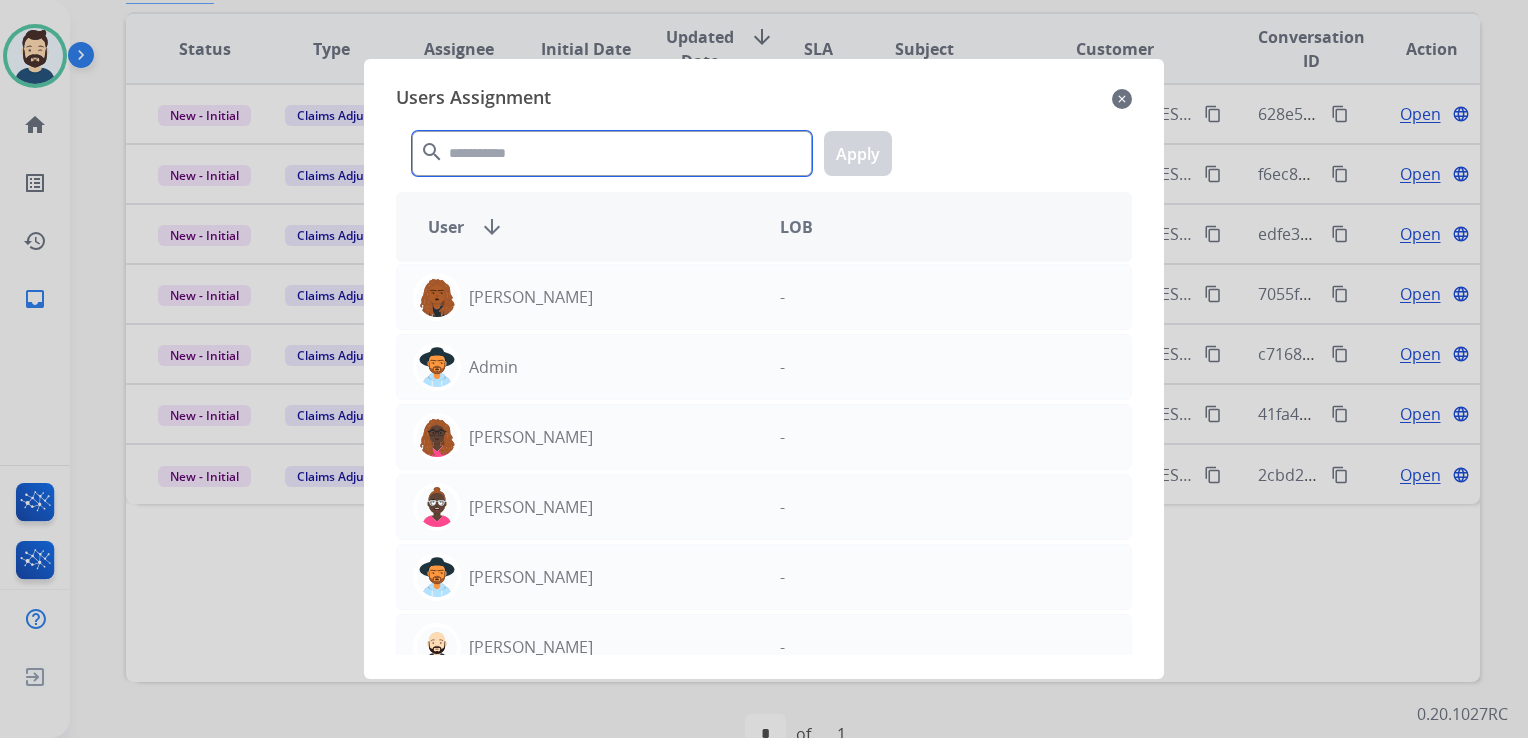 click 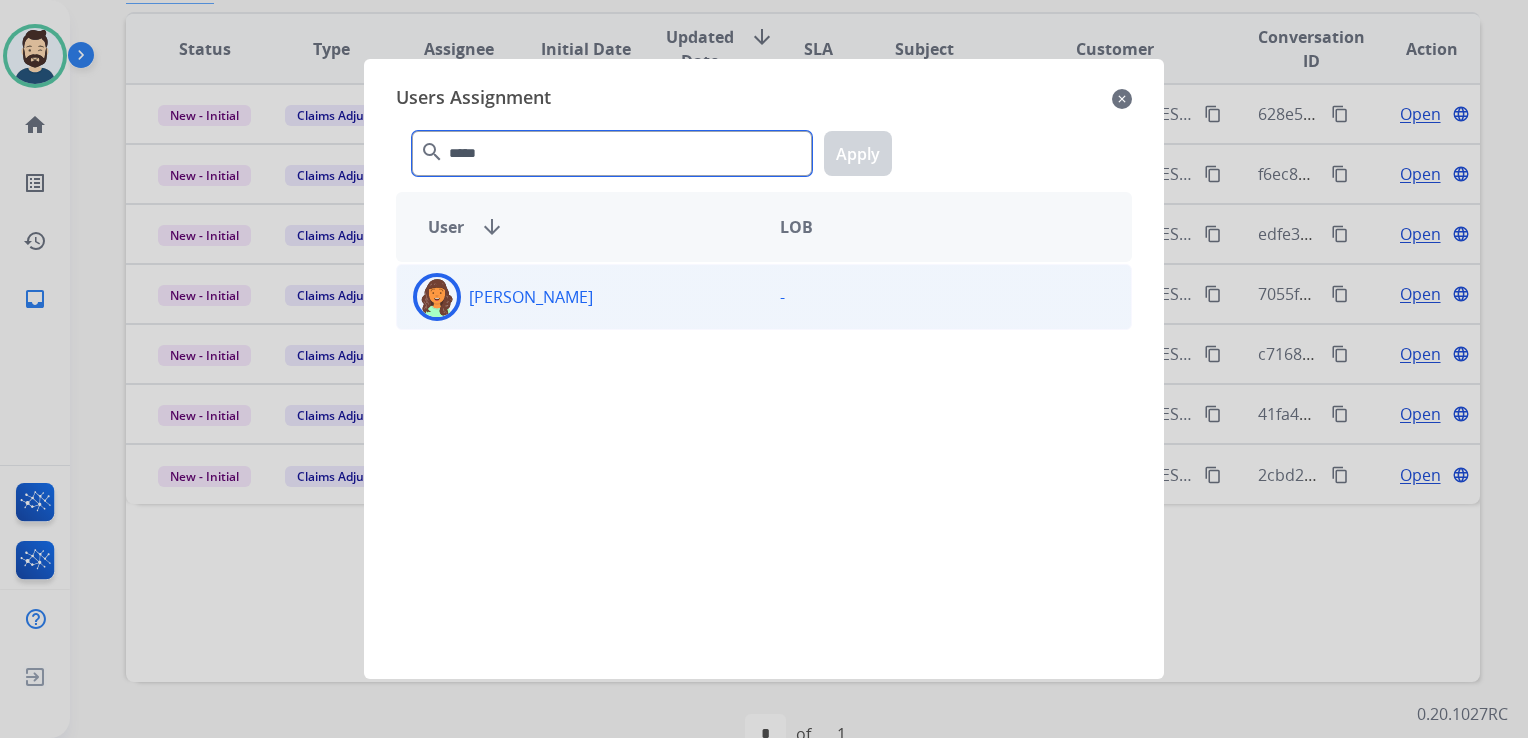 type on "*****" 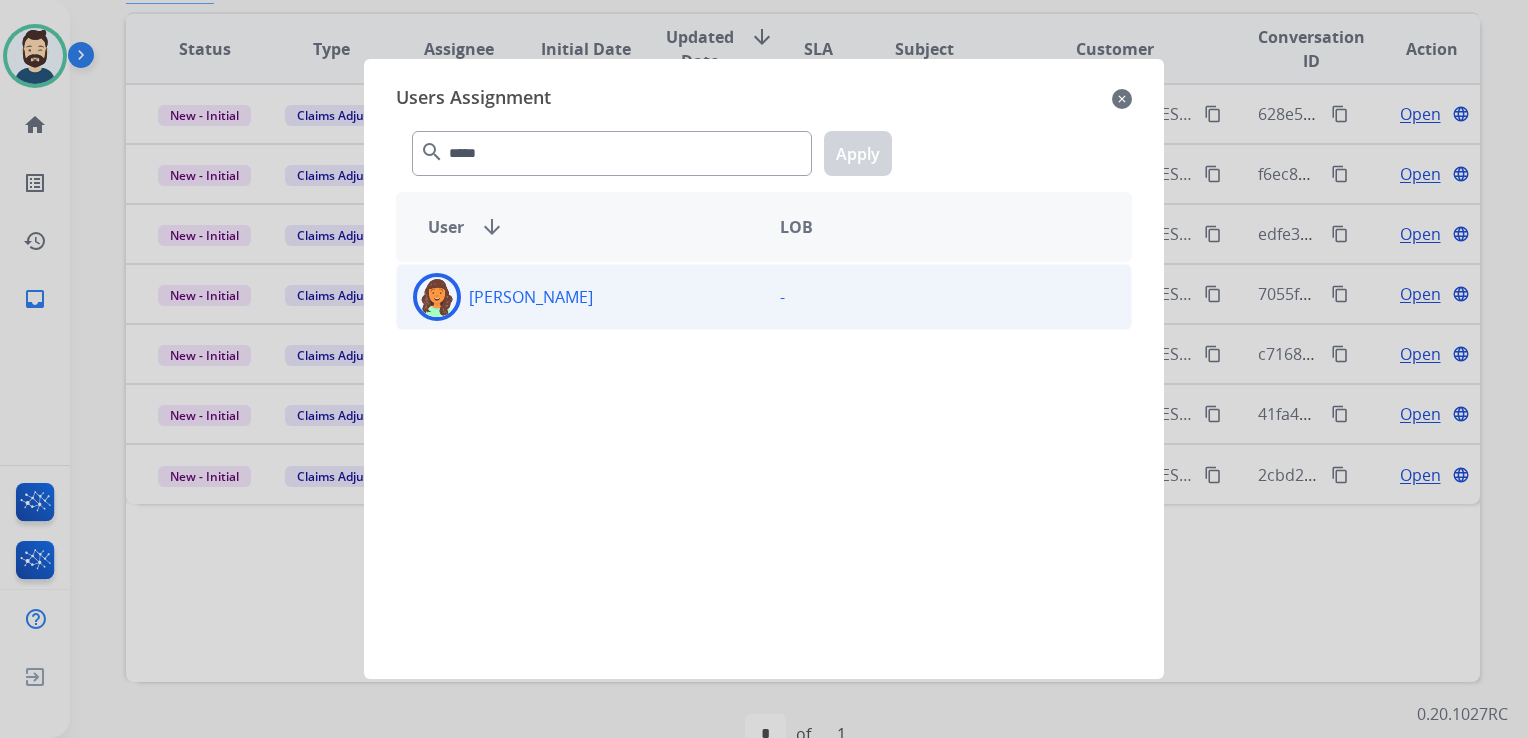 click 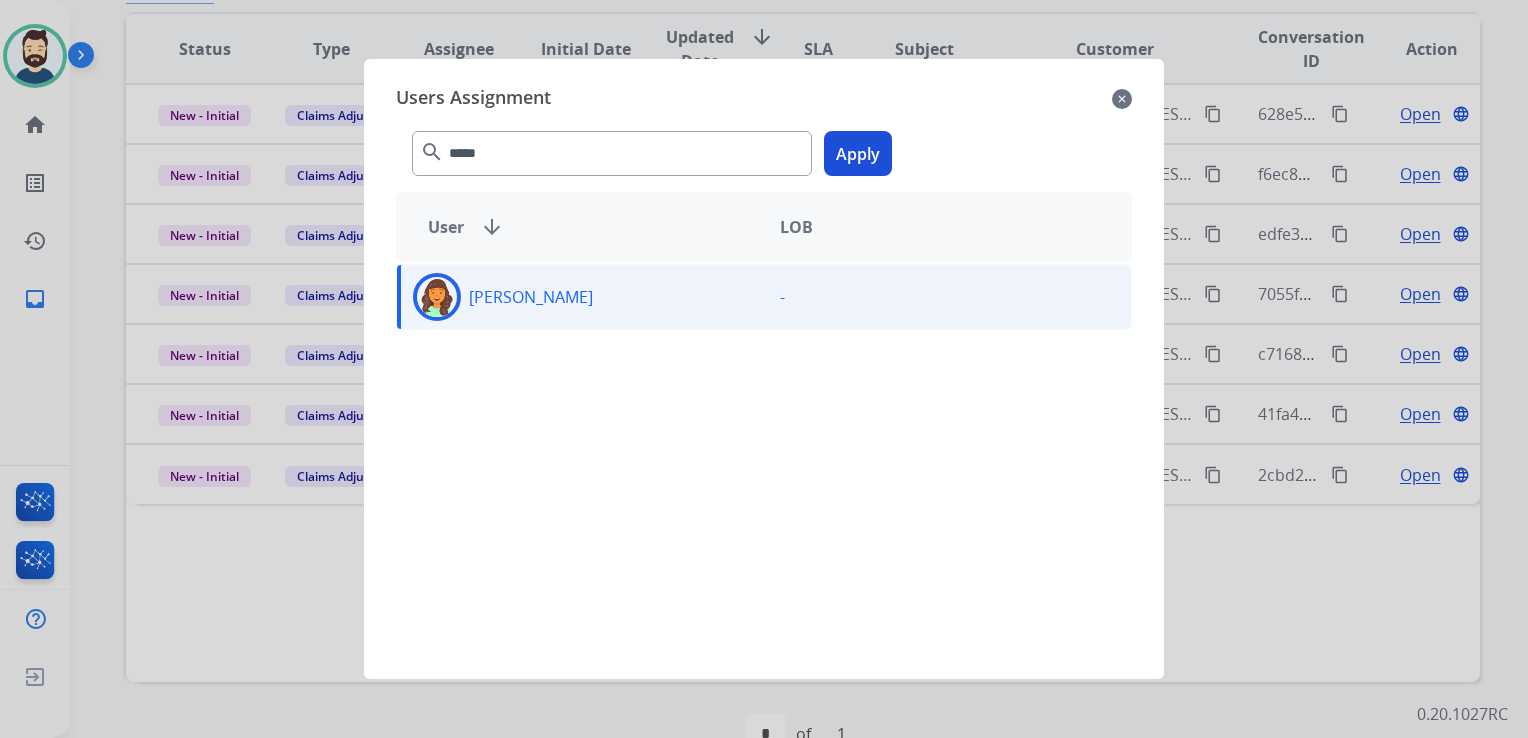 click on "Apply" 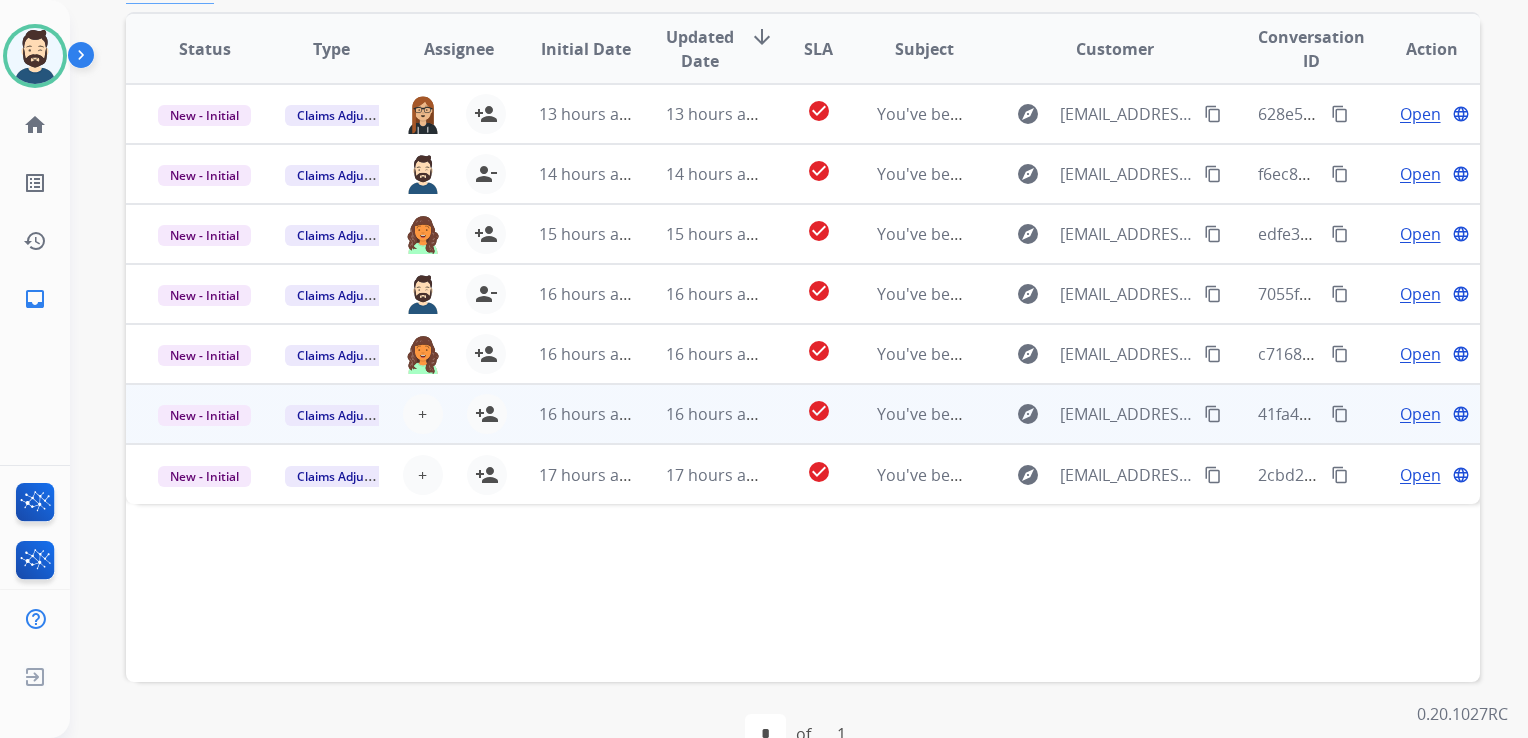 click on "16 hours ago" at bounding box center [570, 414] 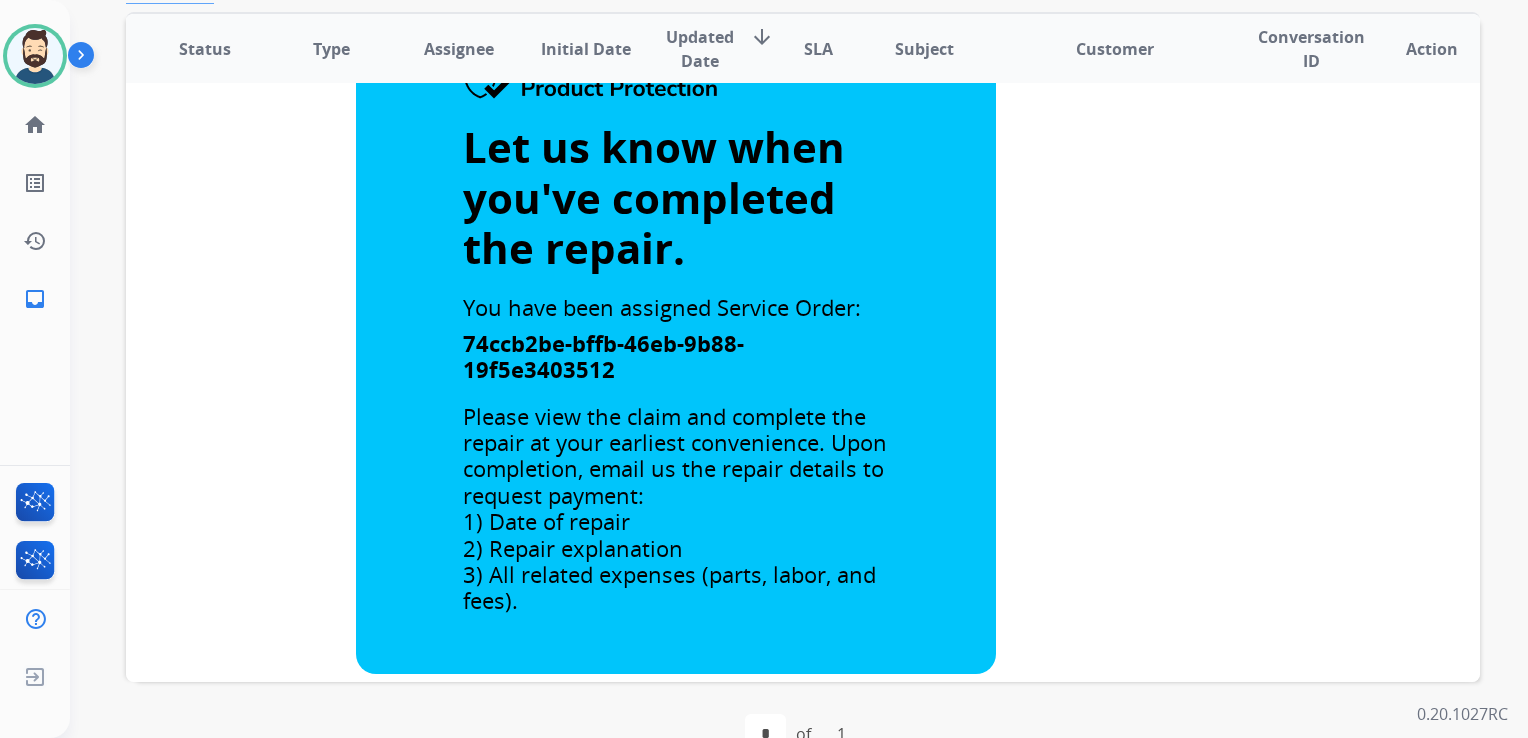 scroll, scrollTop: 184, scrollLeft: 0, axis: vertical 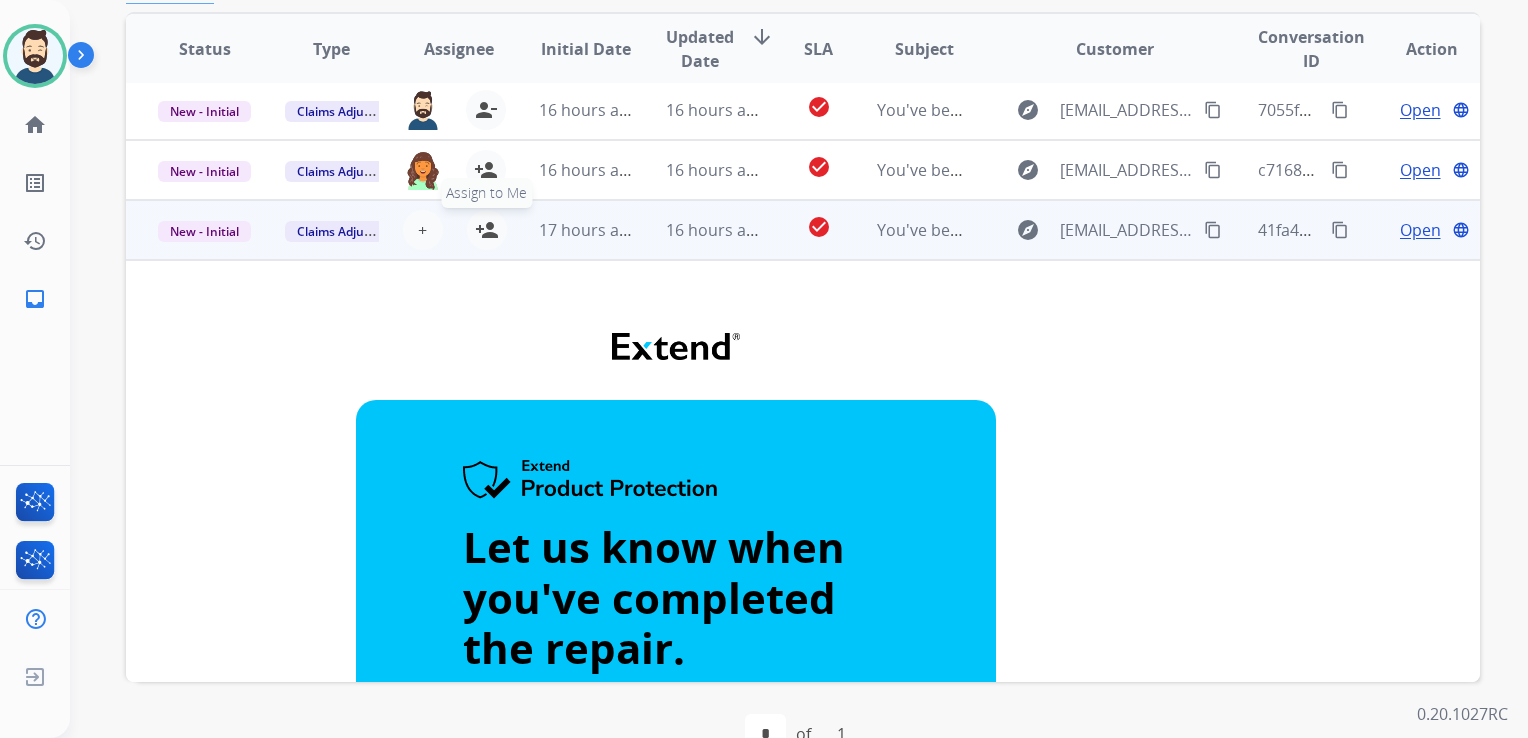 click on "person_add" at bounding box center (487, 230) 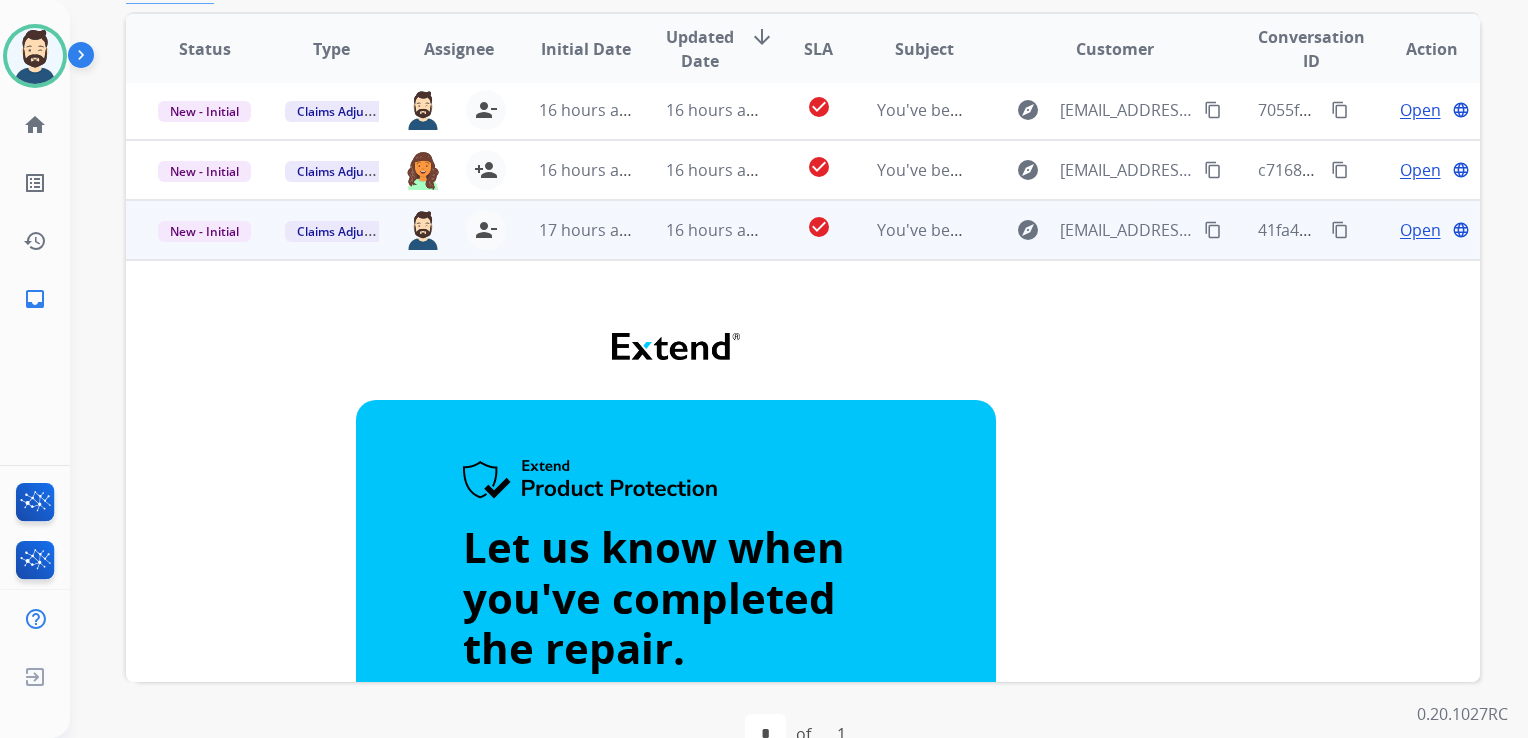 click on "16 hours ago" at bounding box center (697, 230) 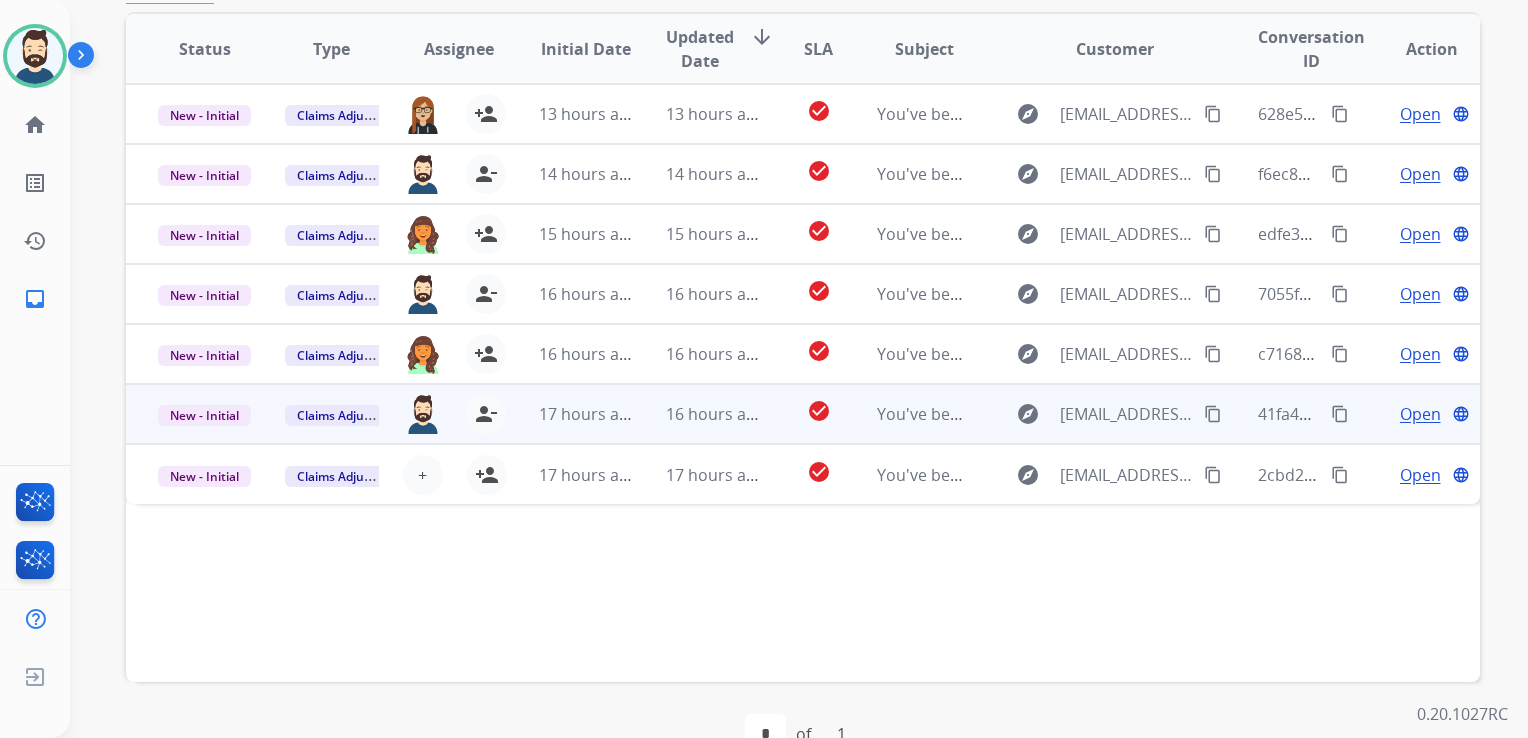 scroll, scrollTop: 0, scrollLeft: 0, axis: both 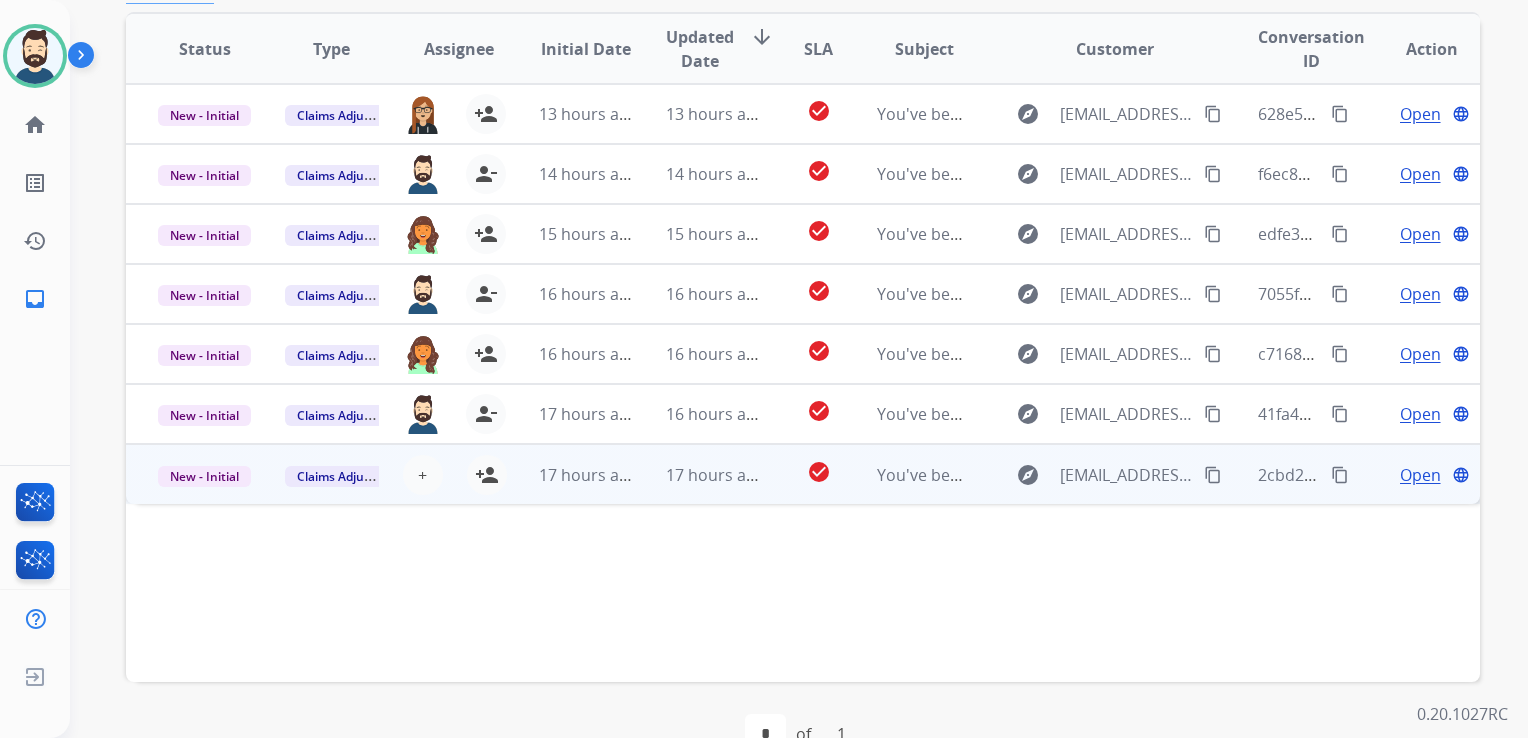 click on "17 hours ago" at bounding box center [697, 474] 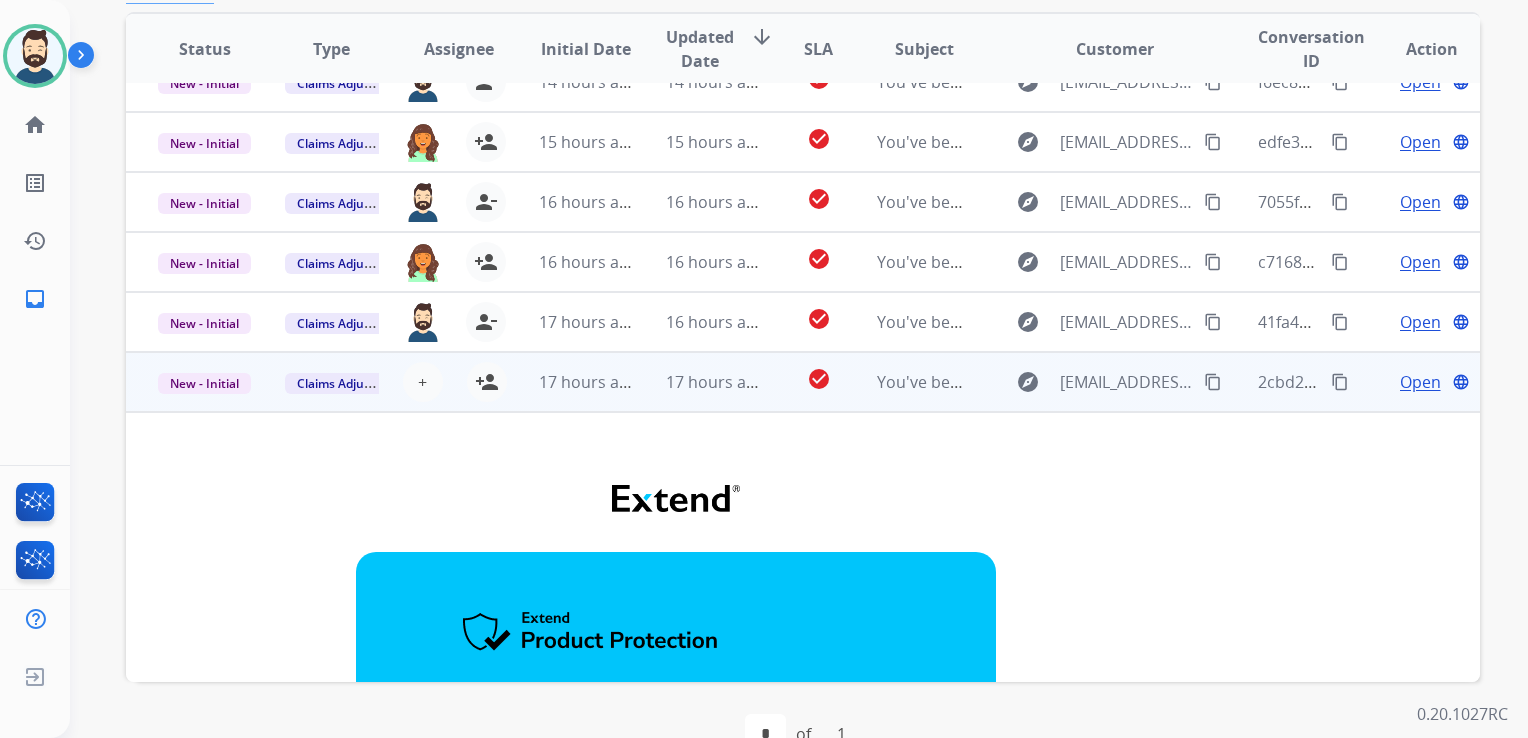scroll, scrollTop: 0, scrollLeft: 0, axis: both 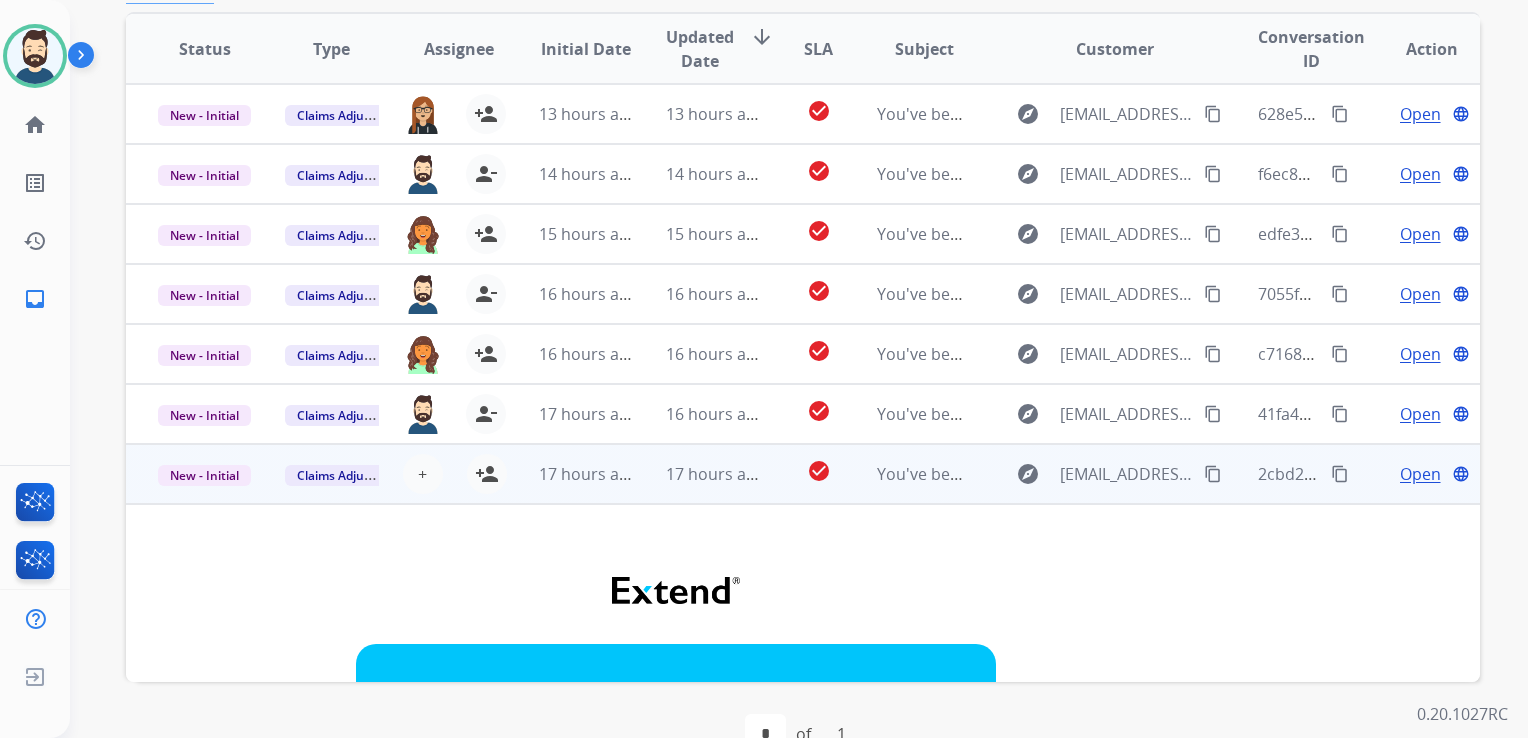 click on "17 hours ago" at bounding box center [570, 474] 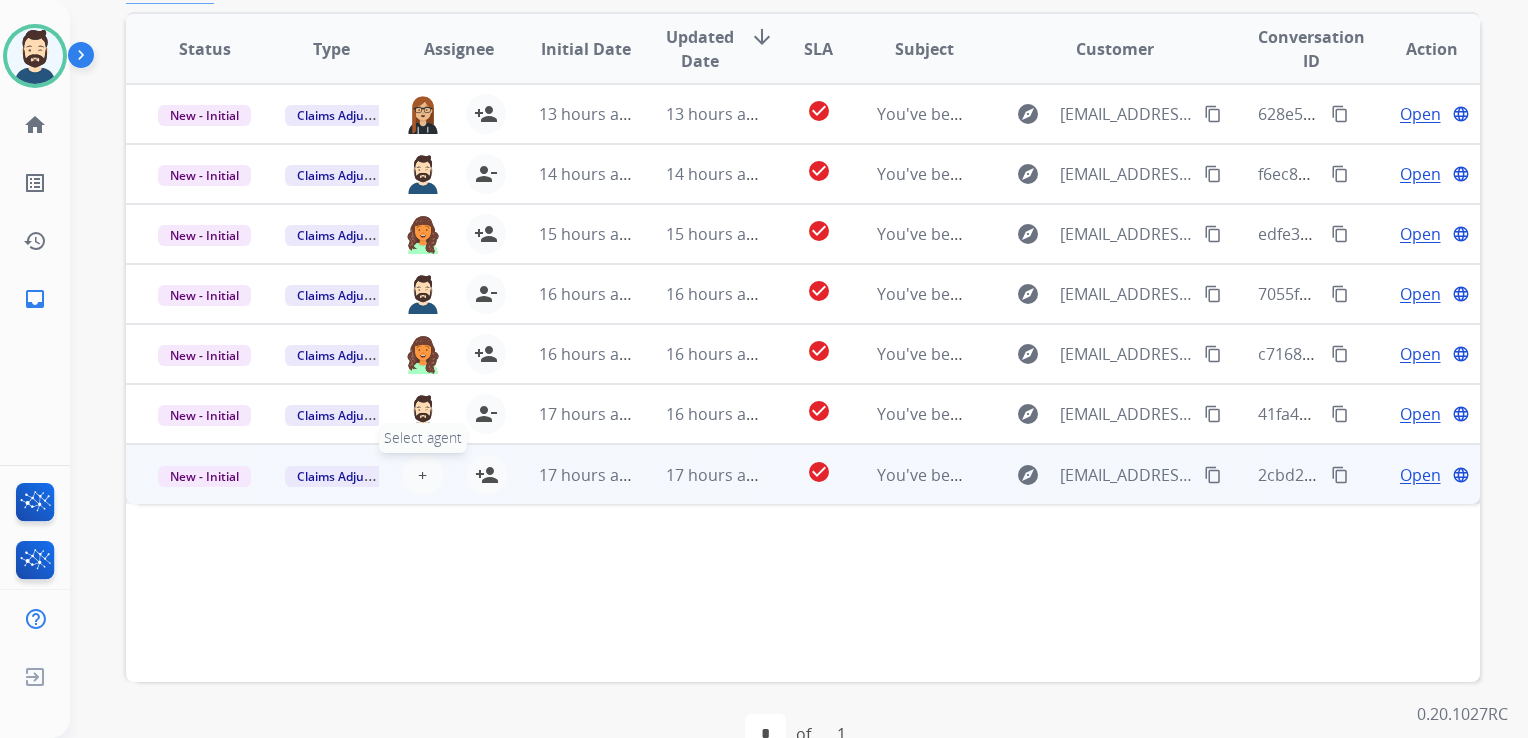 click on "+" at bounding box center (422, 475) 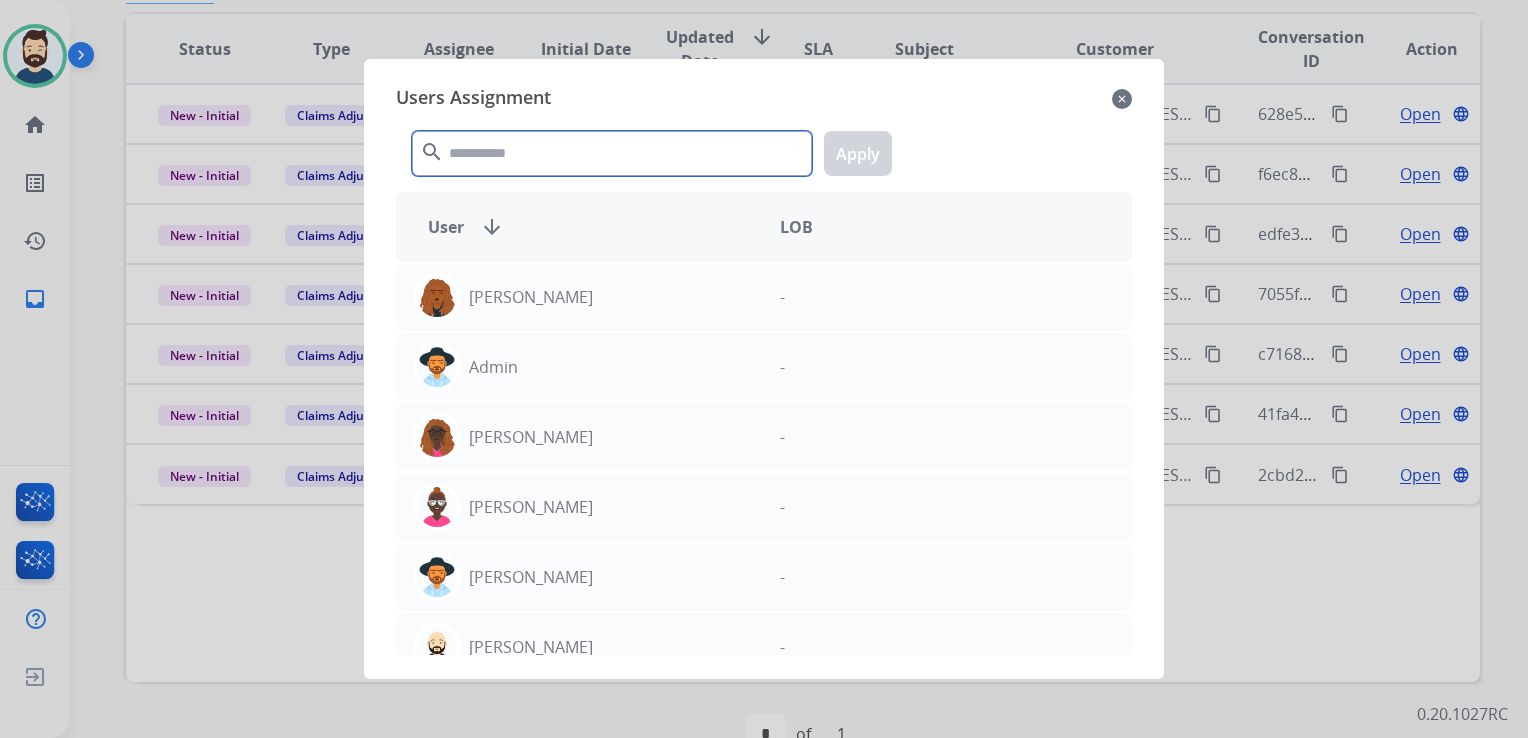 click 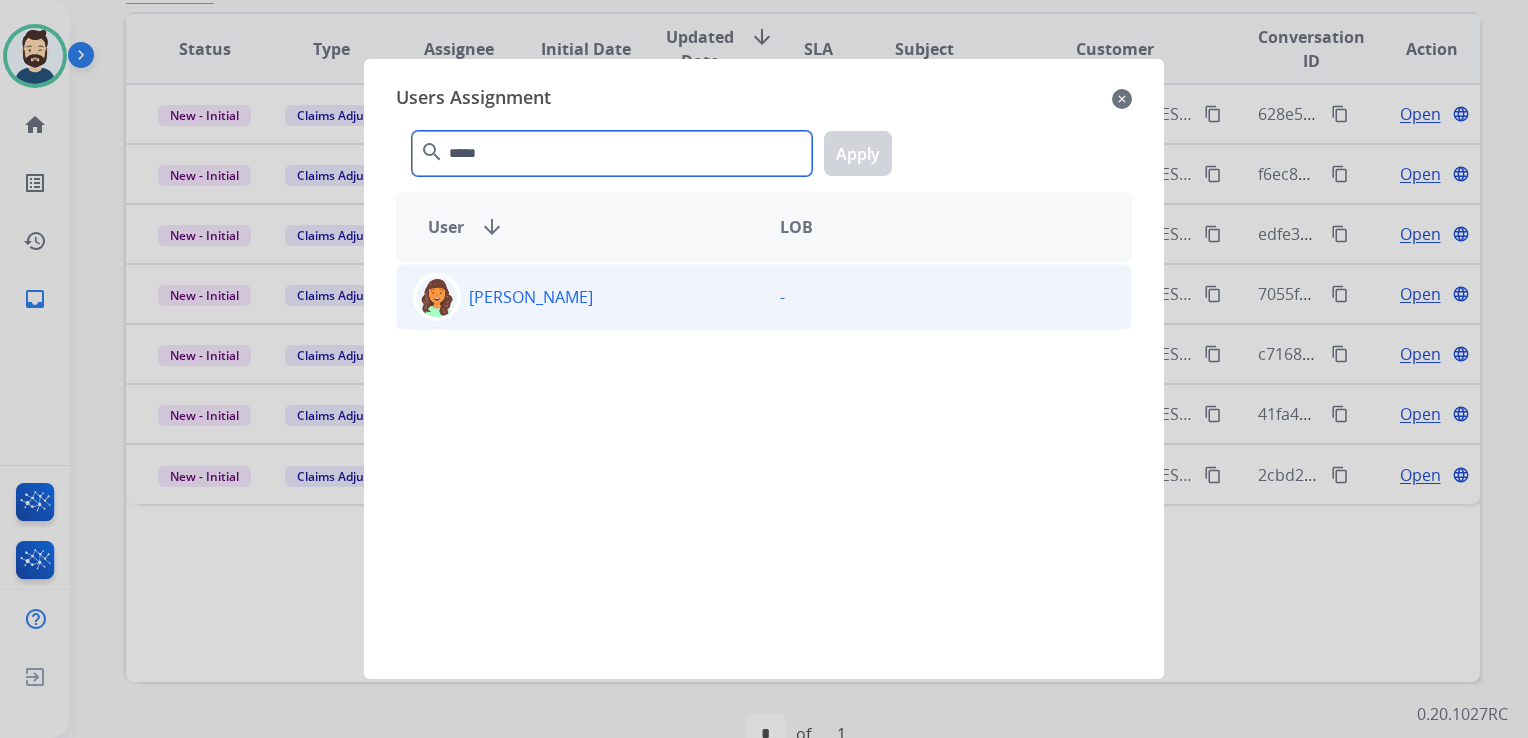 type on "*****" 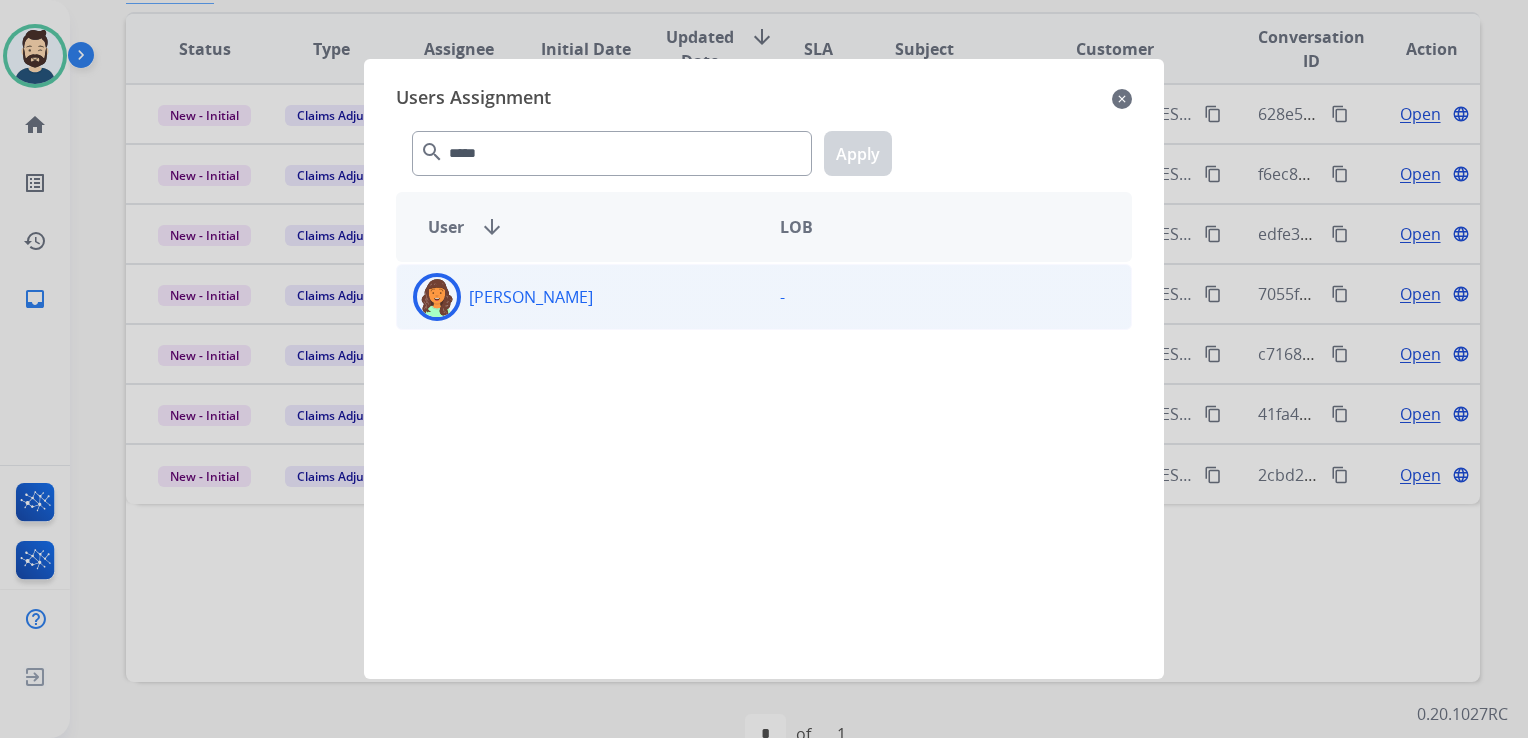 click 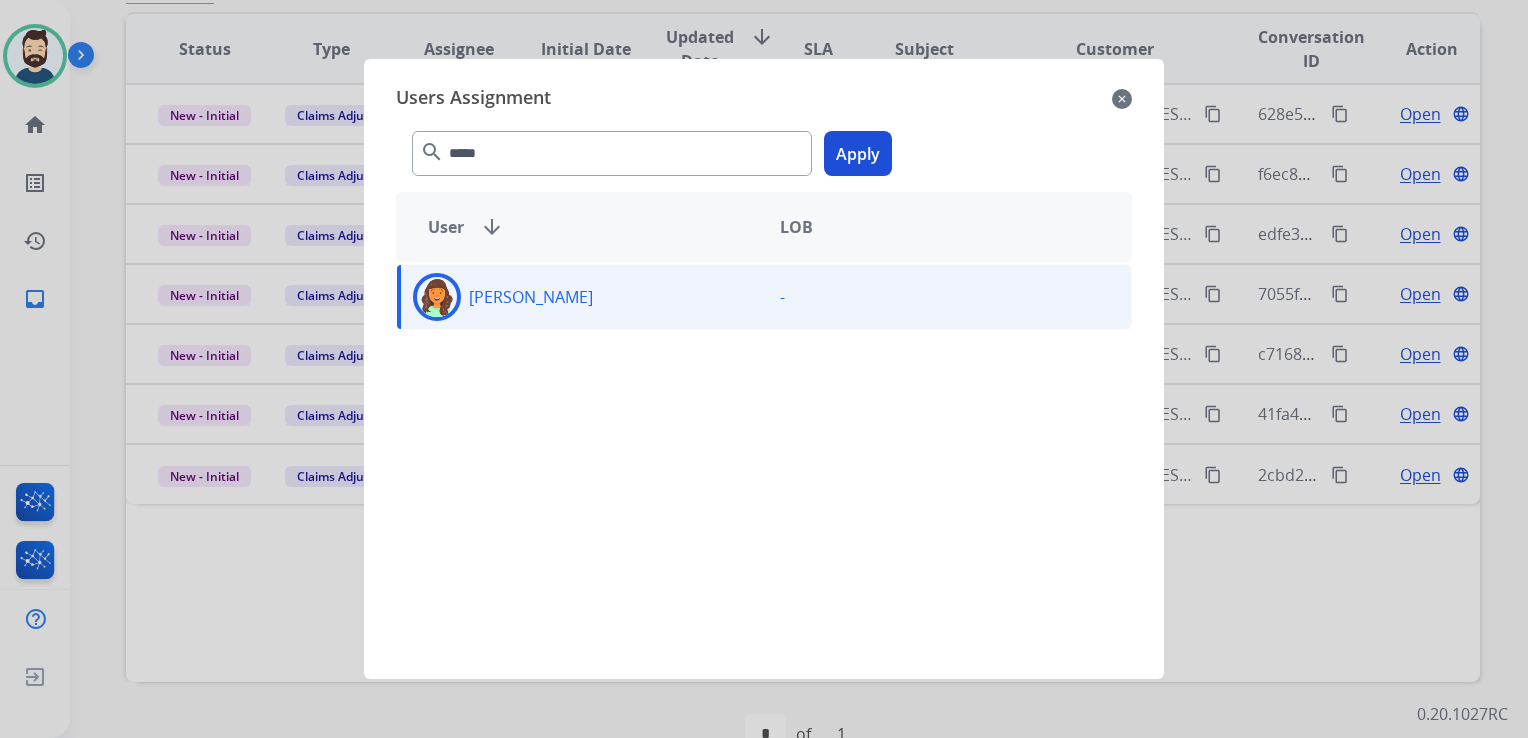 drag, startPoint x: 840, startPoint y: 154, endPoint x: 821, endPoint y: 270, distance: 117.54574 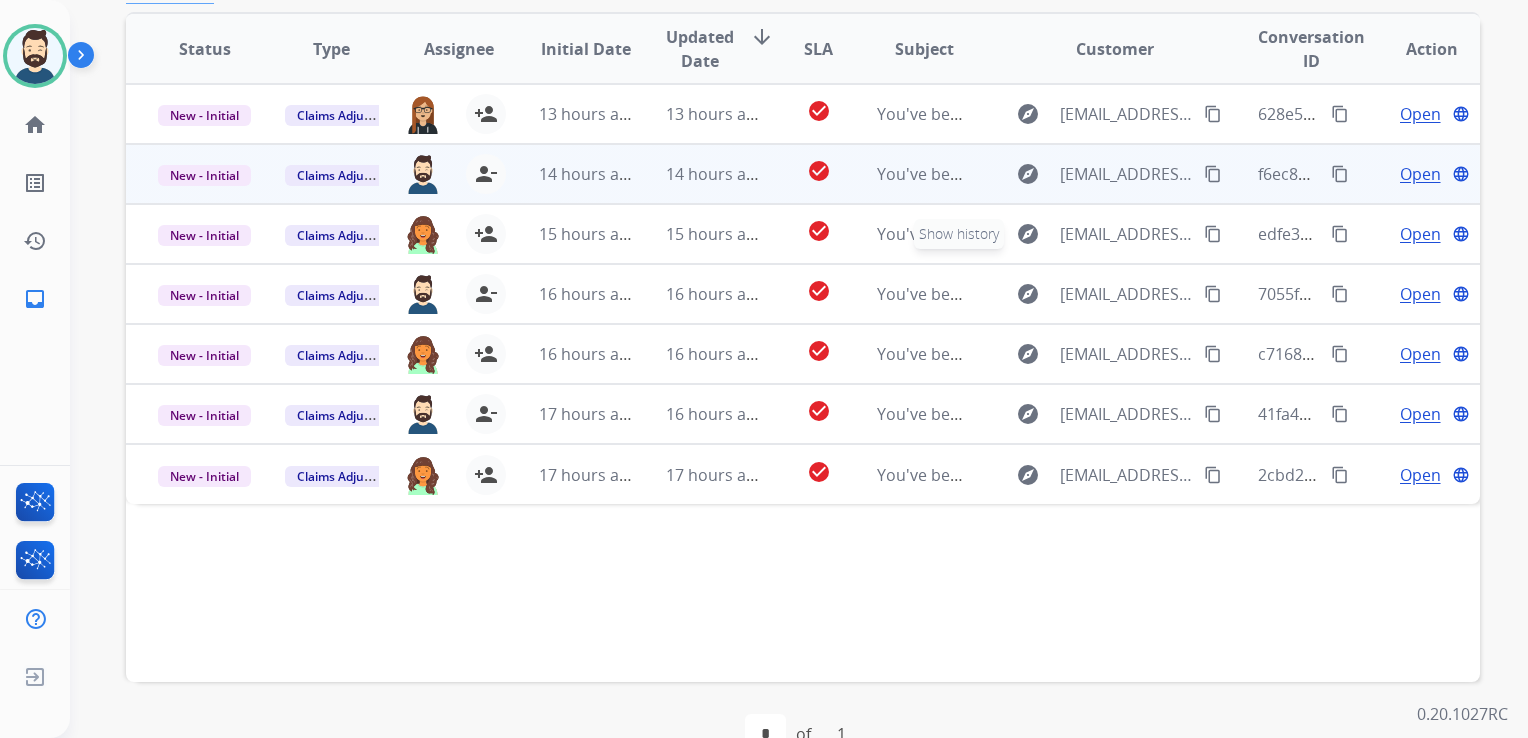 scroll, scrollTop: 0, scrollLeft: 0, axis: both 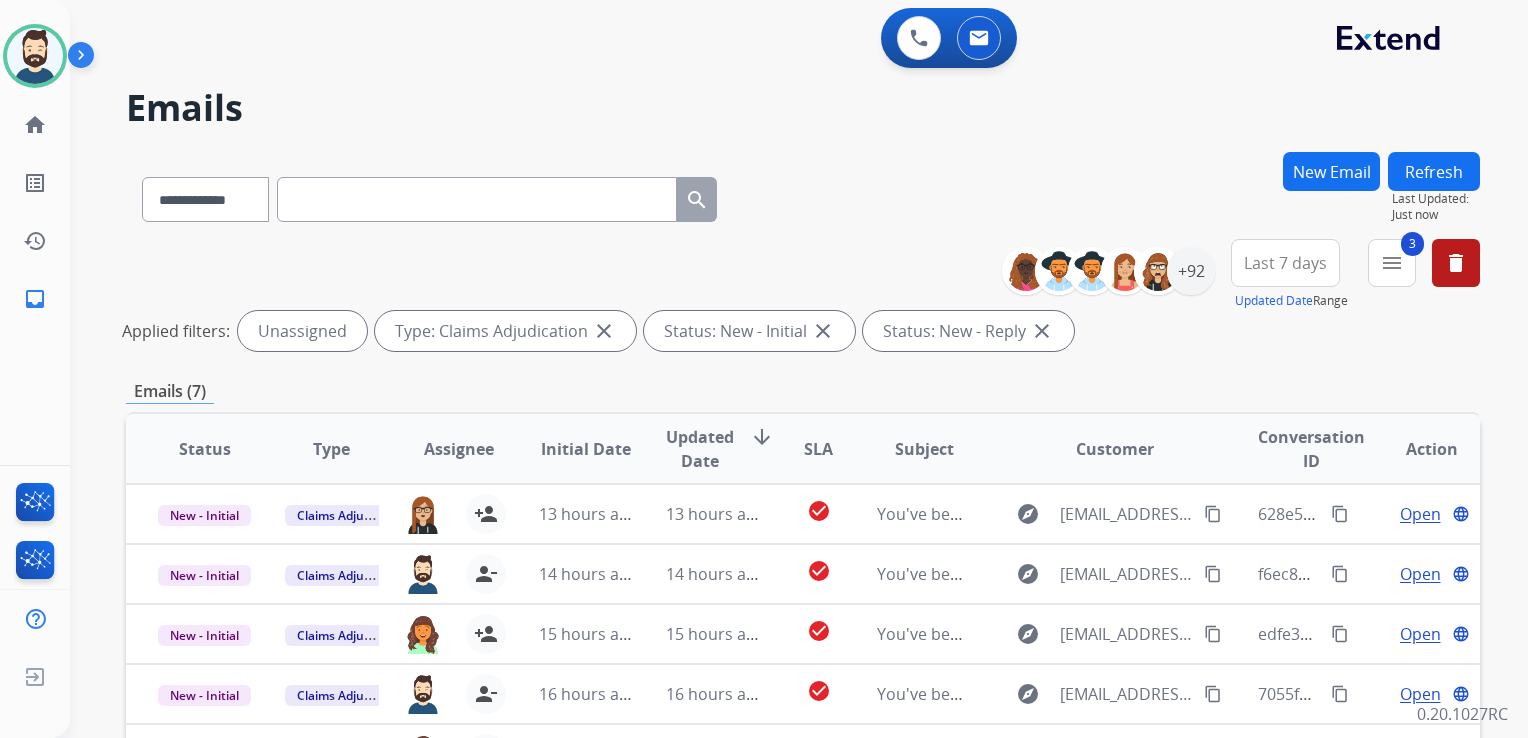click on "Refresh" at bounding box center [1434, 171] 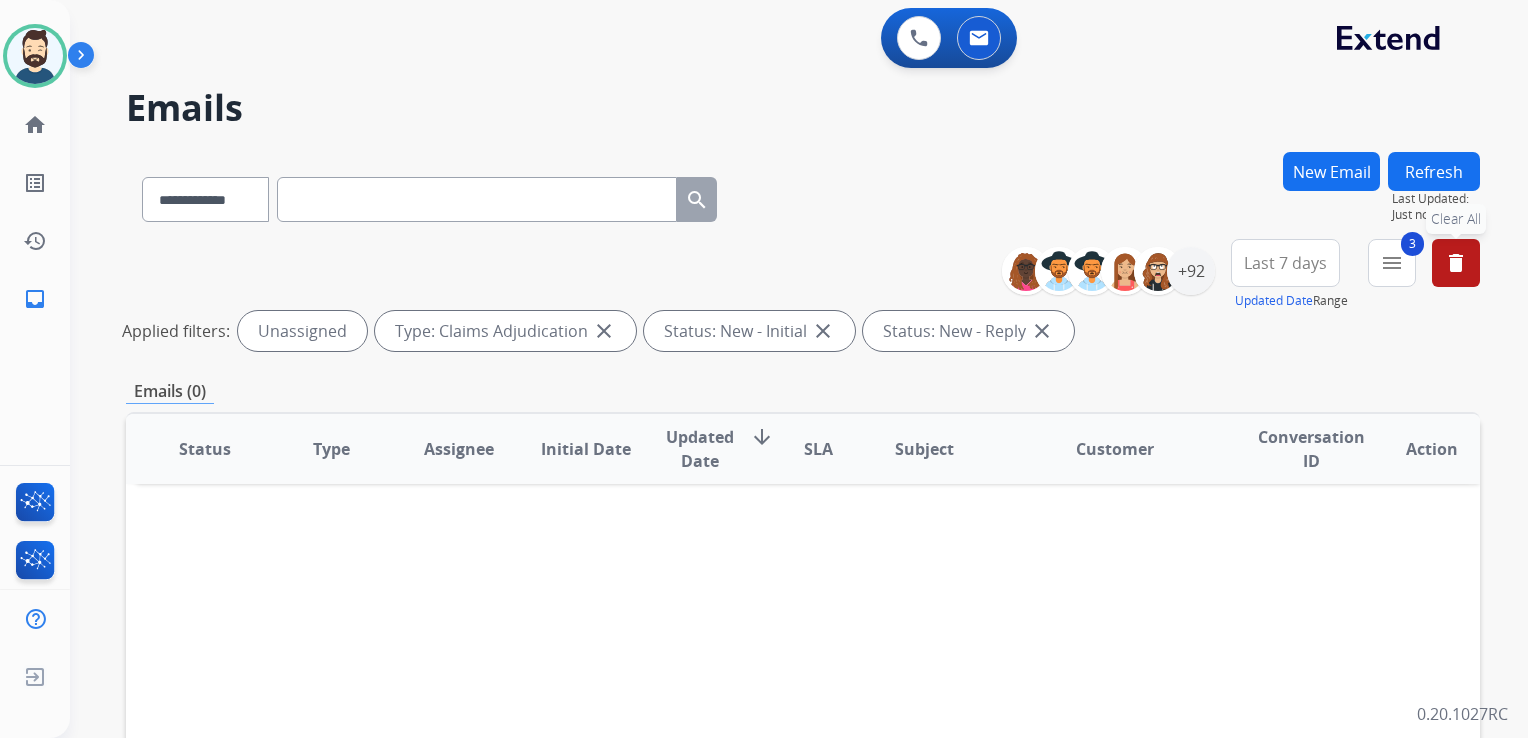 click on "delete  Clear All" at bounding box center [1456, 263] 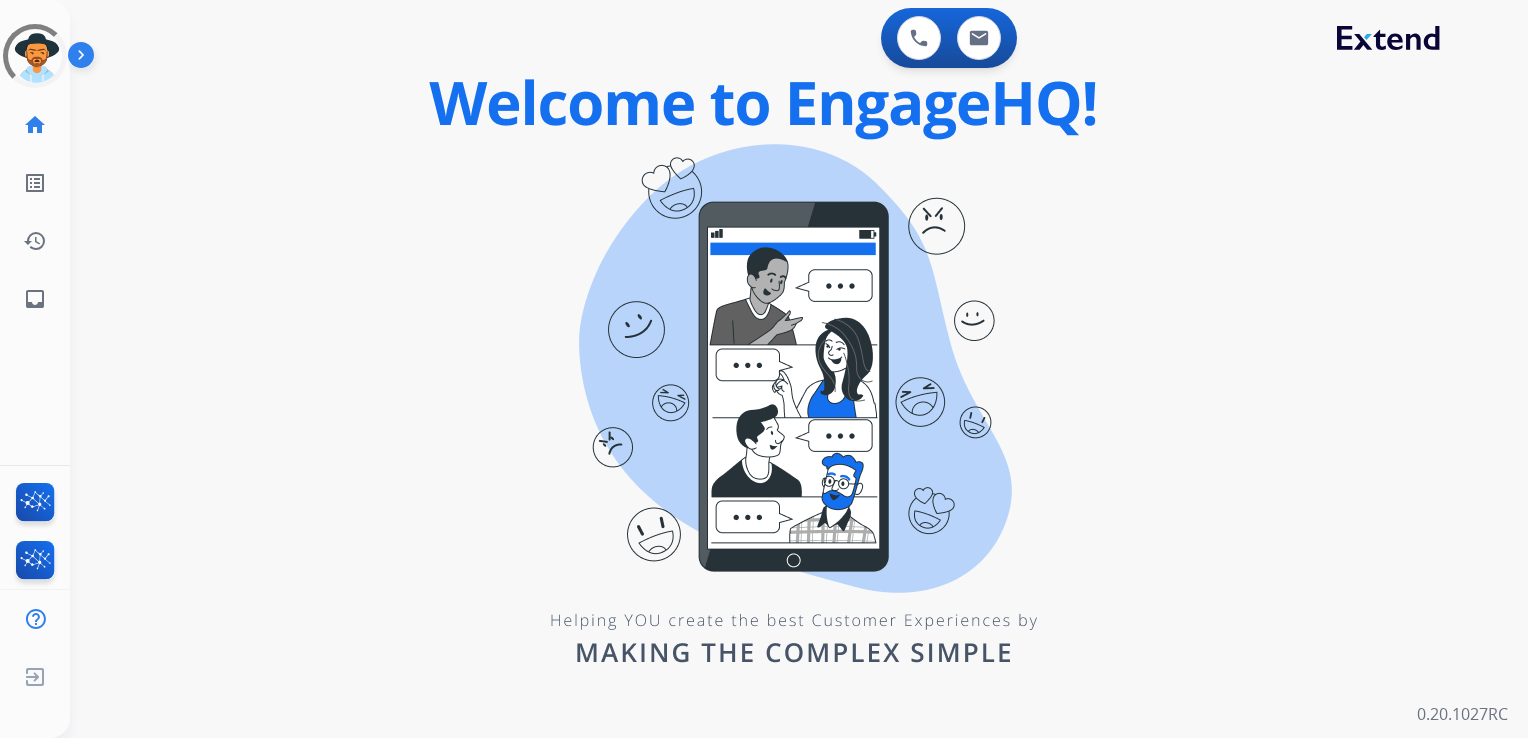 scroll, scrollTop: 0, scrollLeft: 0, axis: both 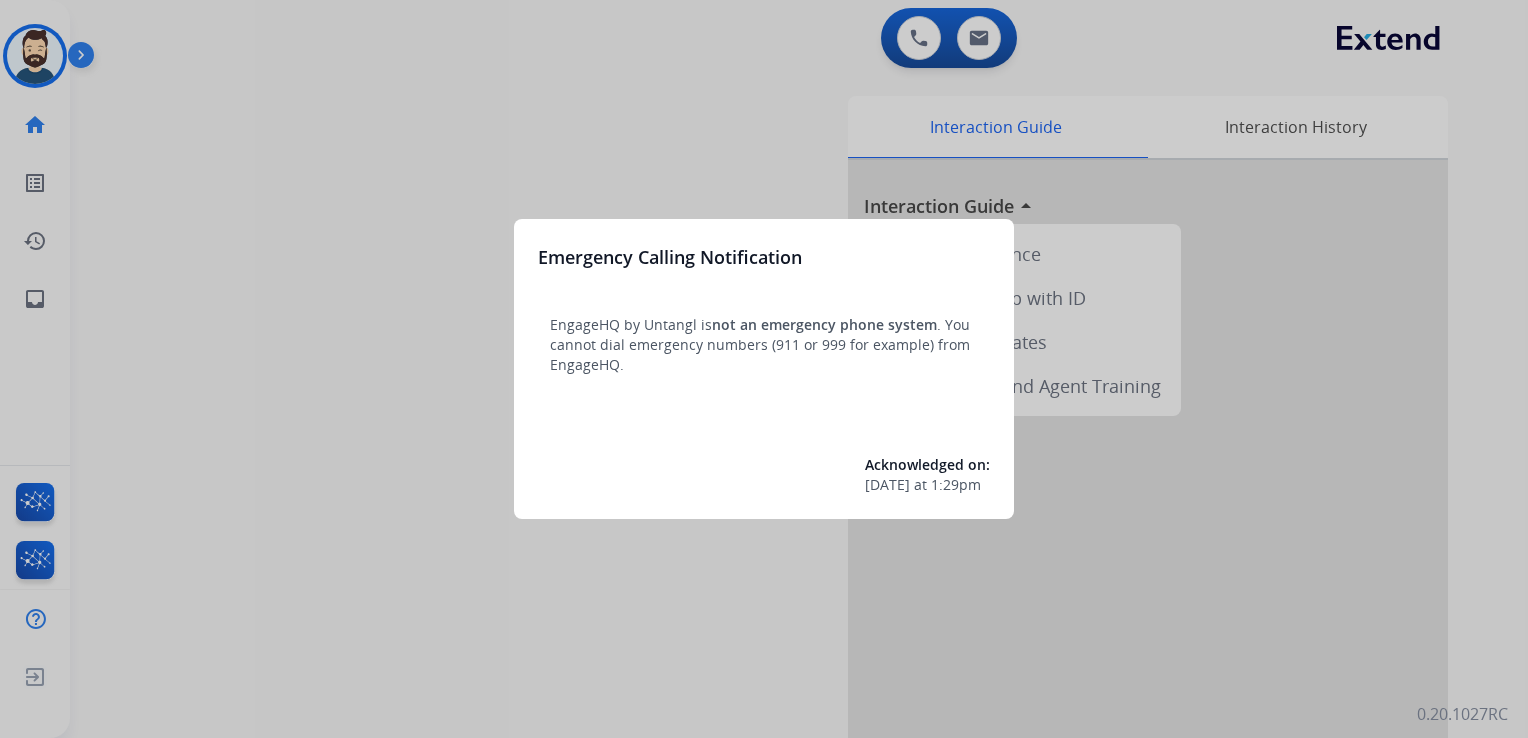 click at bounding box center [764, 369] 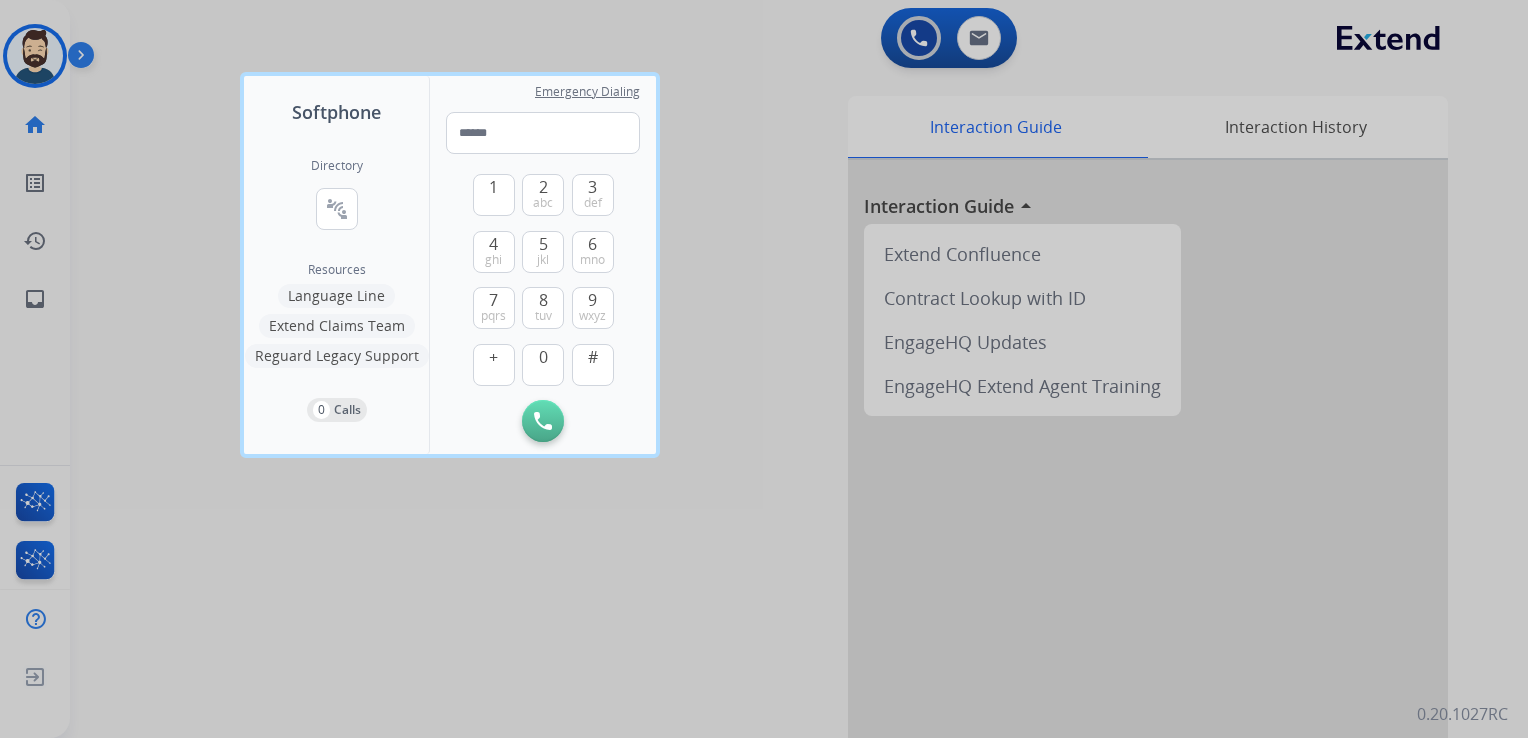 click at bounding box center (764, 369) 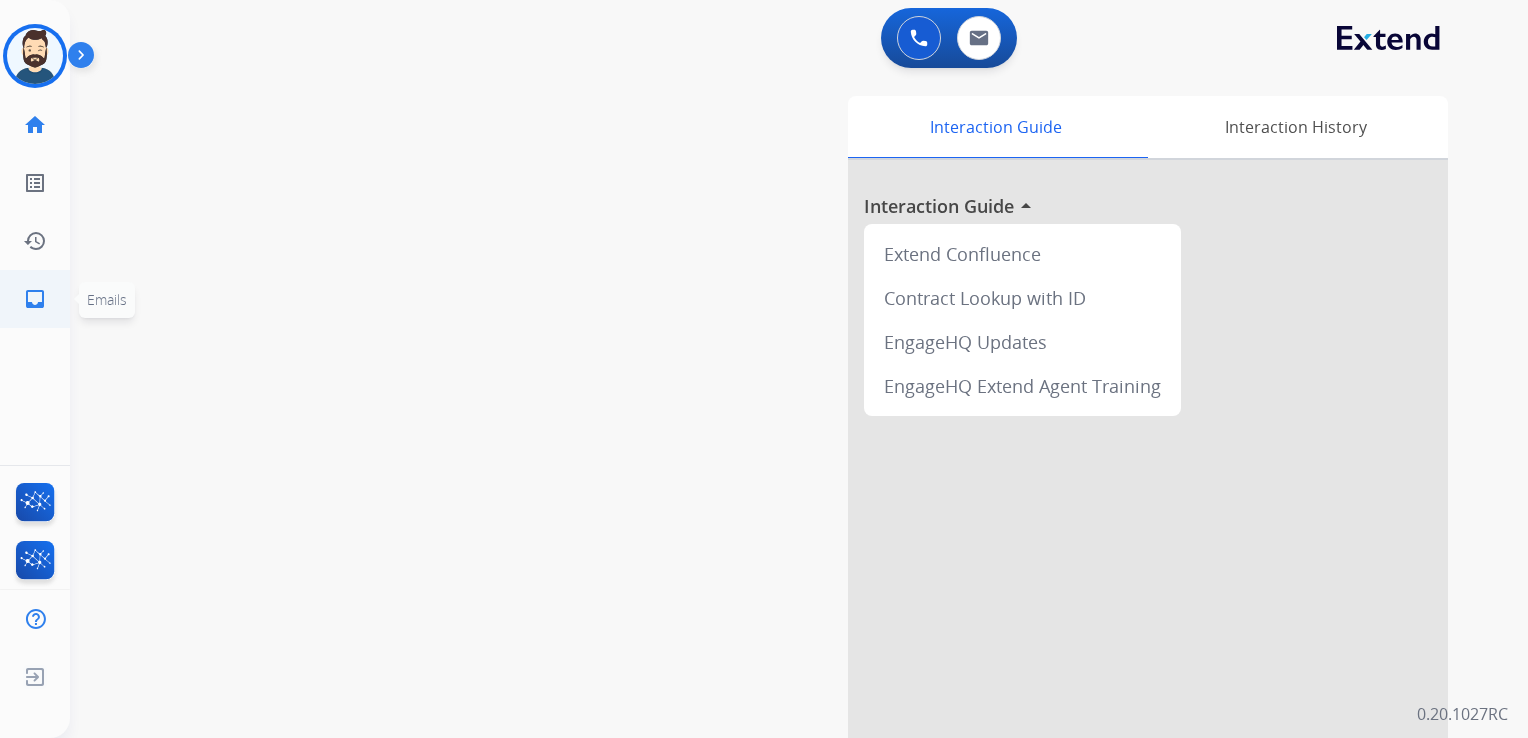 click on "inbox  Emails" 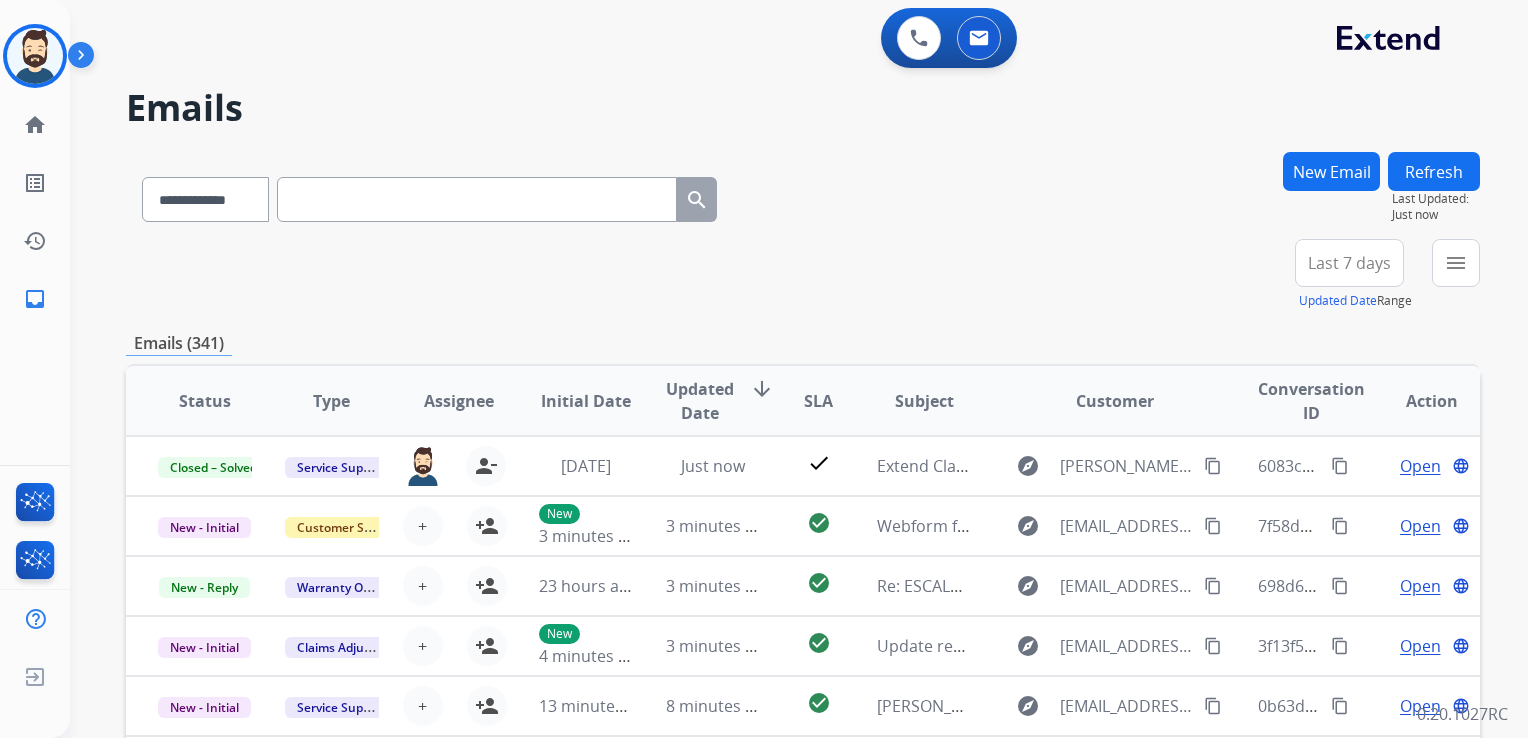 click on "**********" at bounding box center [429, 195] 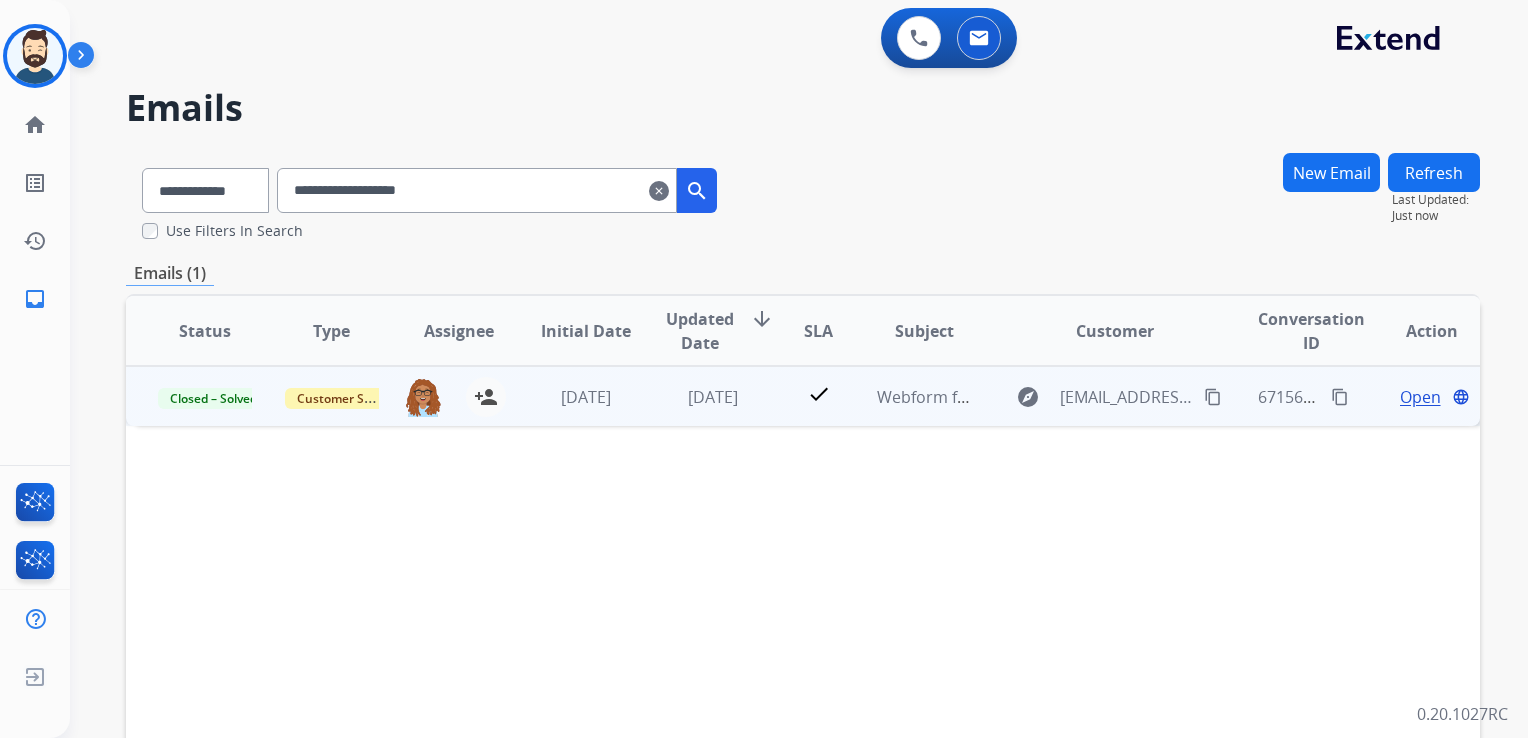 click on "[DATE]" at bounding box center (697, 396) 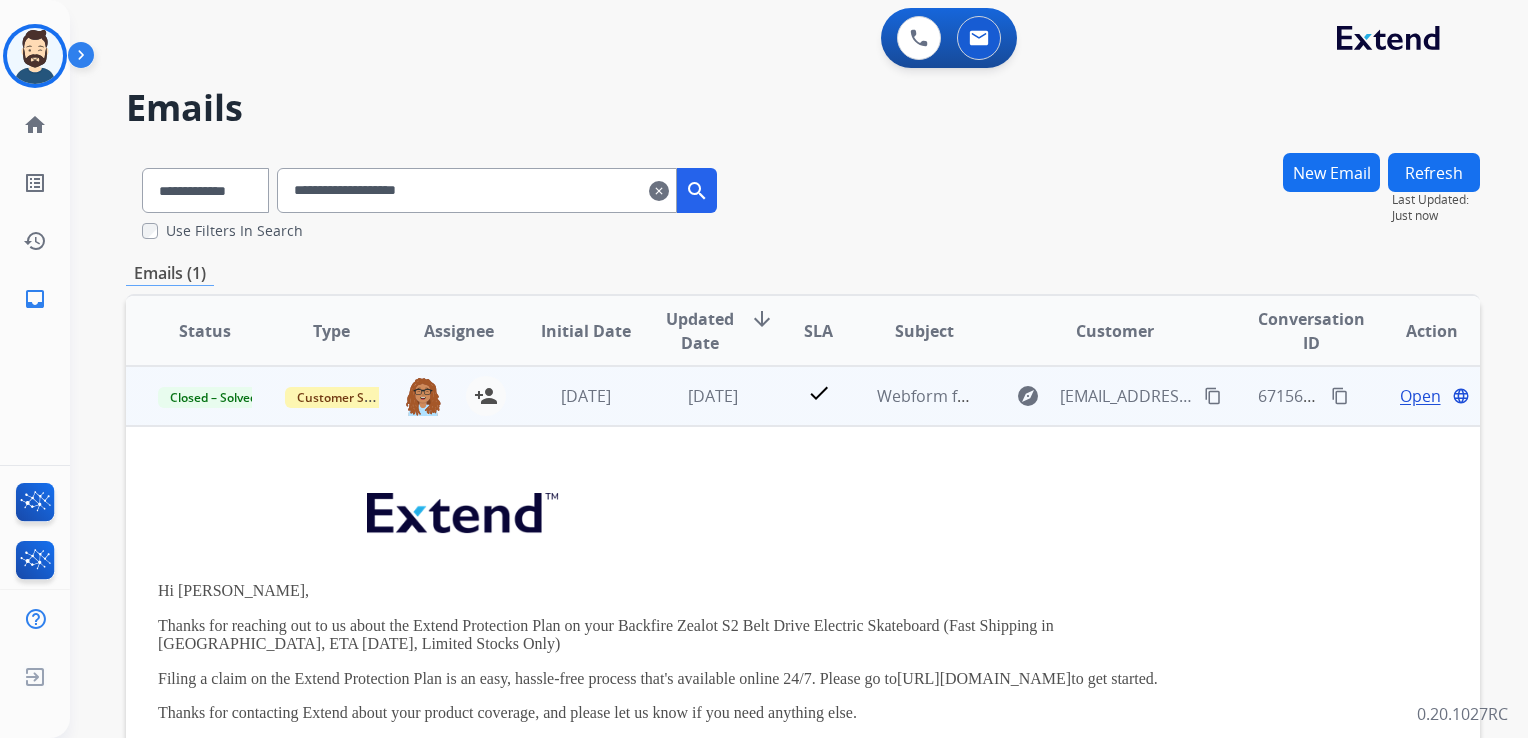 click on "Open" at bounding box center (1420, 396) 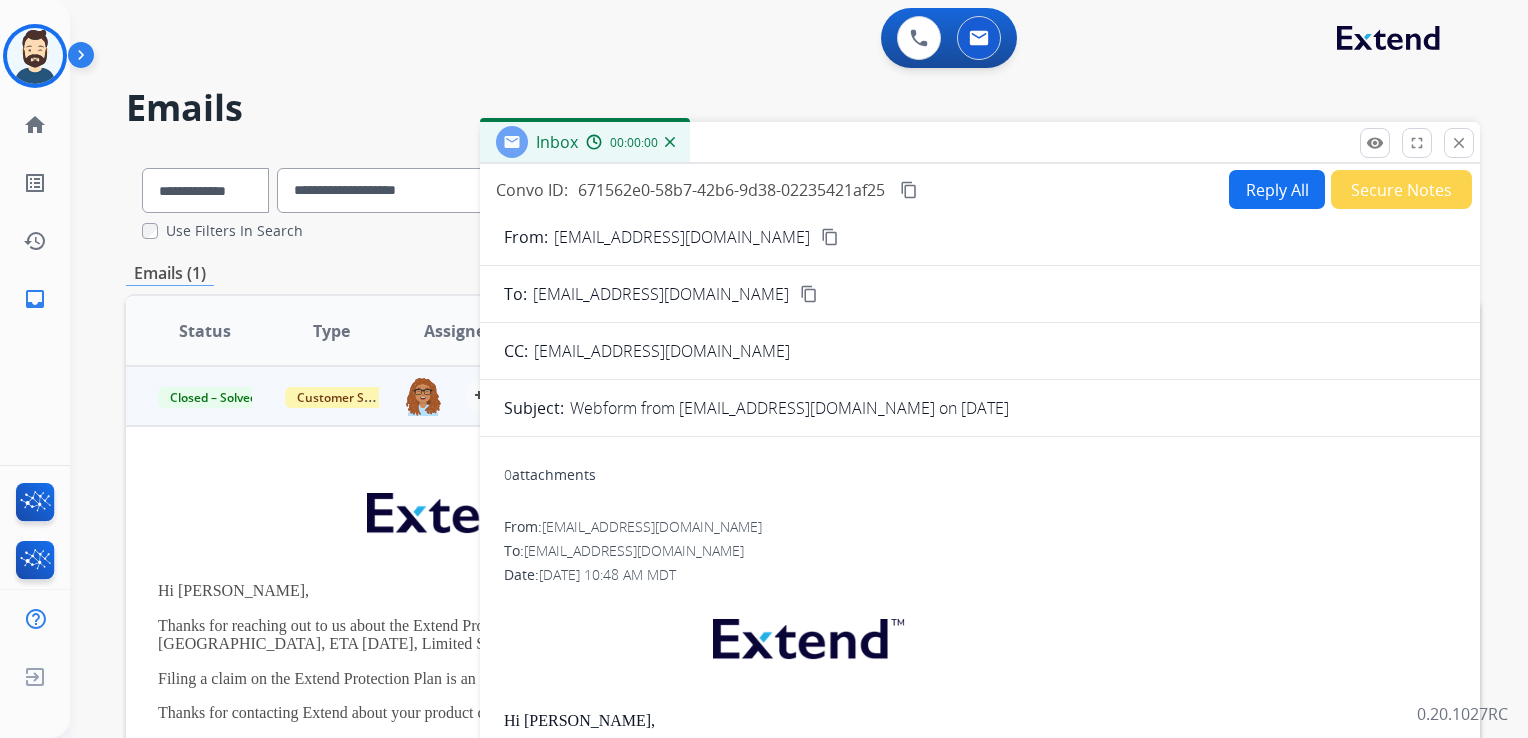 click on "Reply All" at bounding box center [1277, 189] 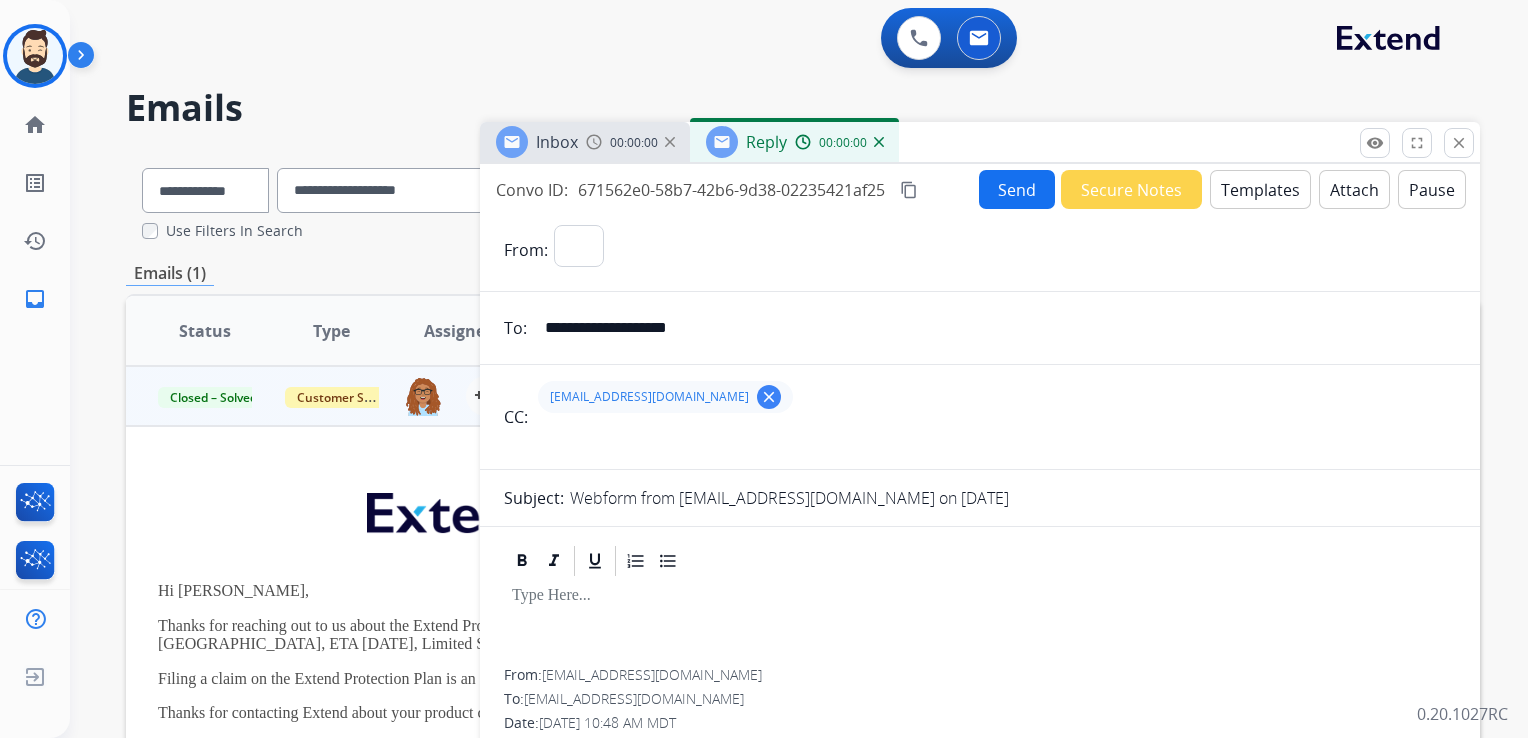 select on "**********" 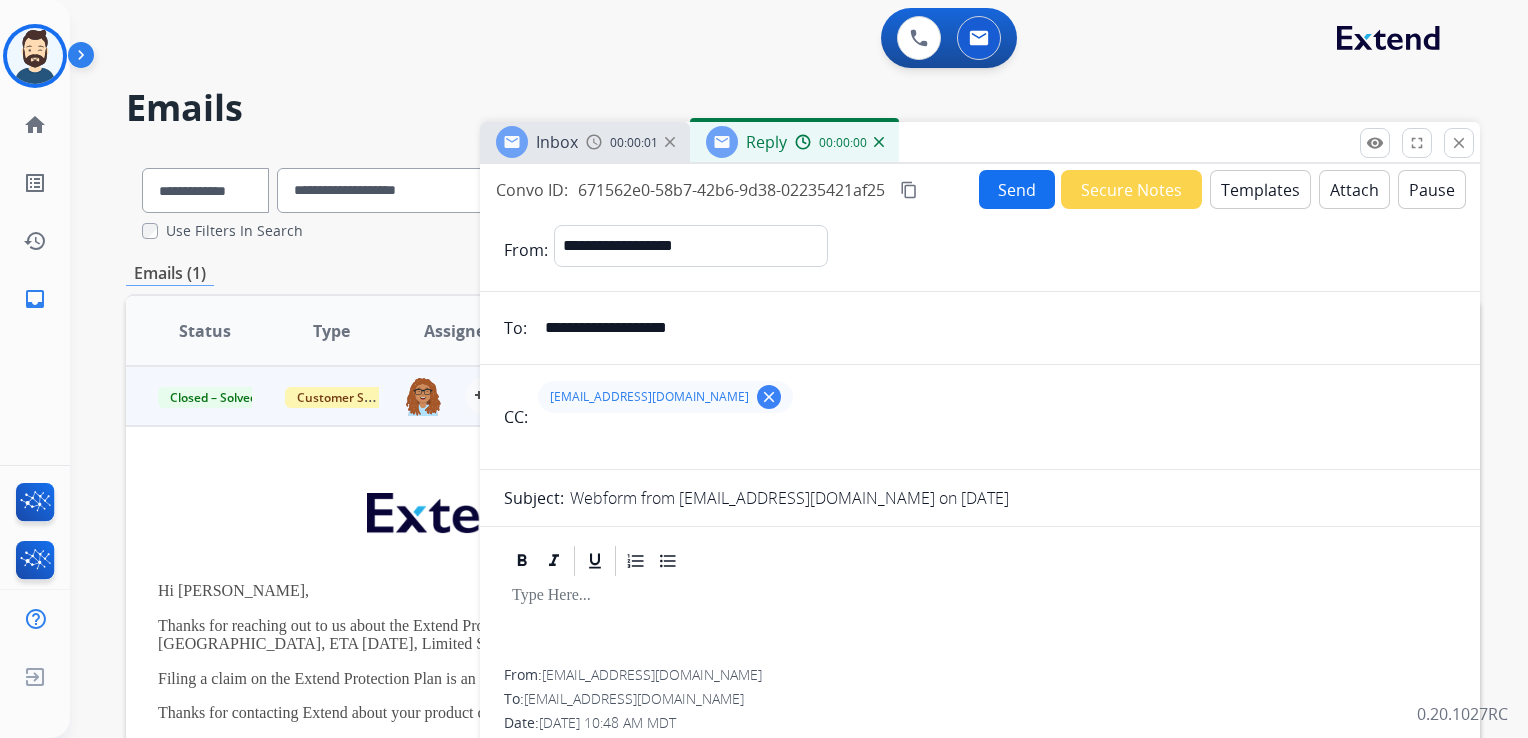click on "Templates" at bounding box center [1260, 189] 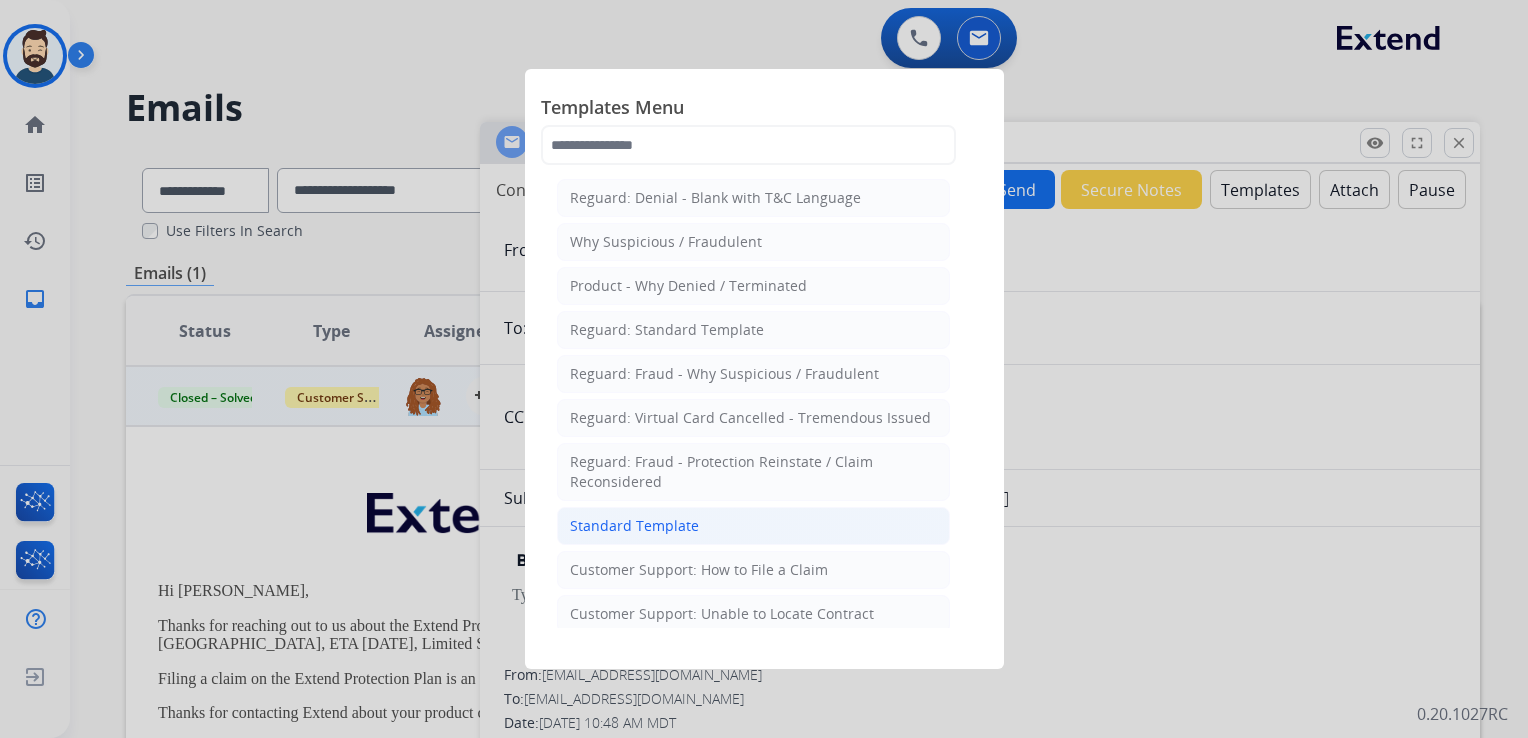 click on "Standard Template" 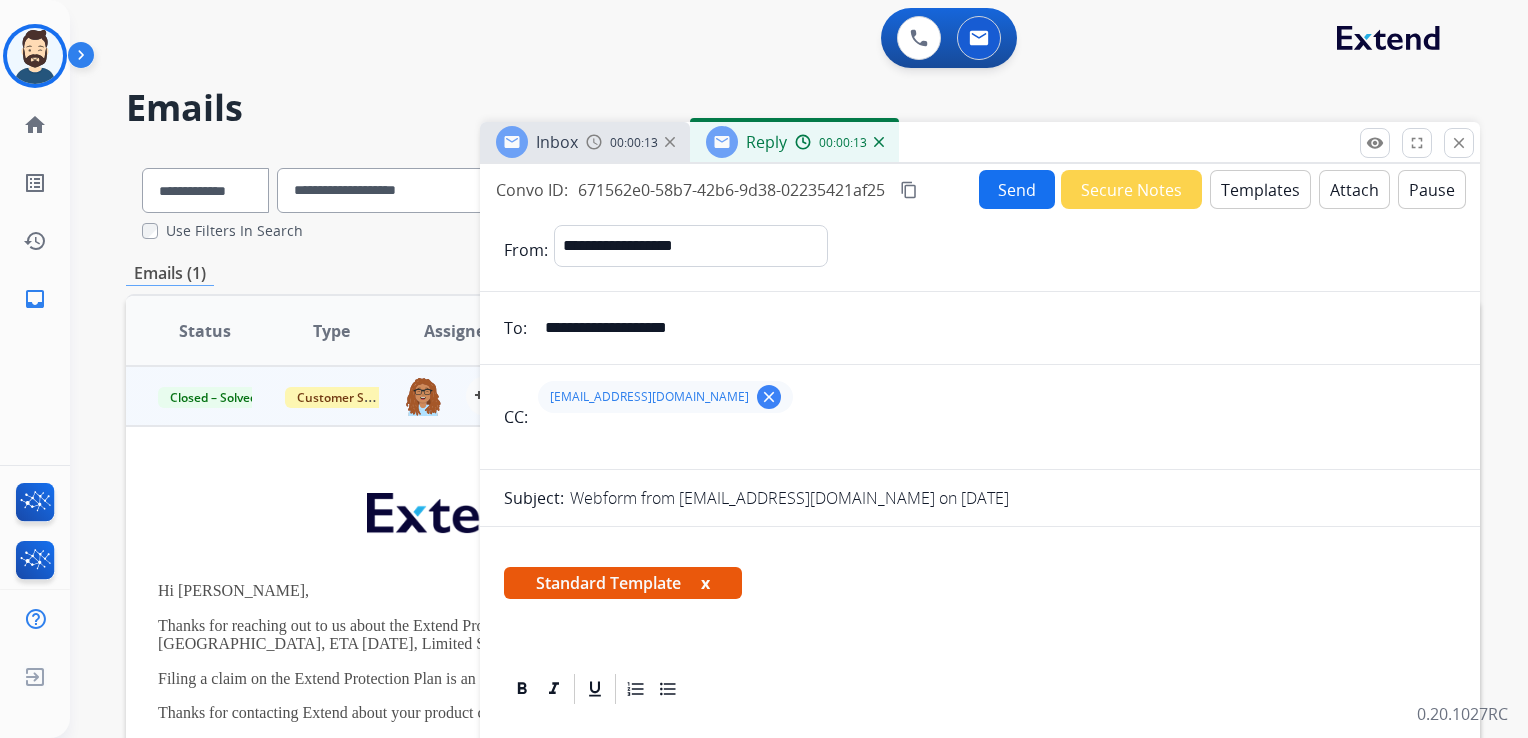 click on "Standard Template   x" at bounding box center [980, 591] 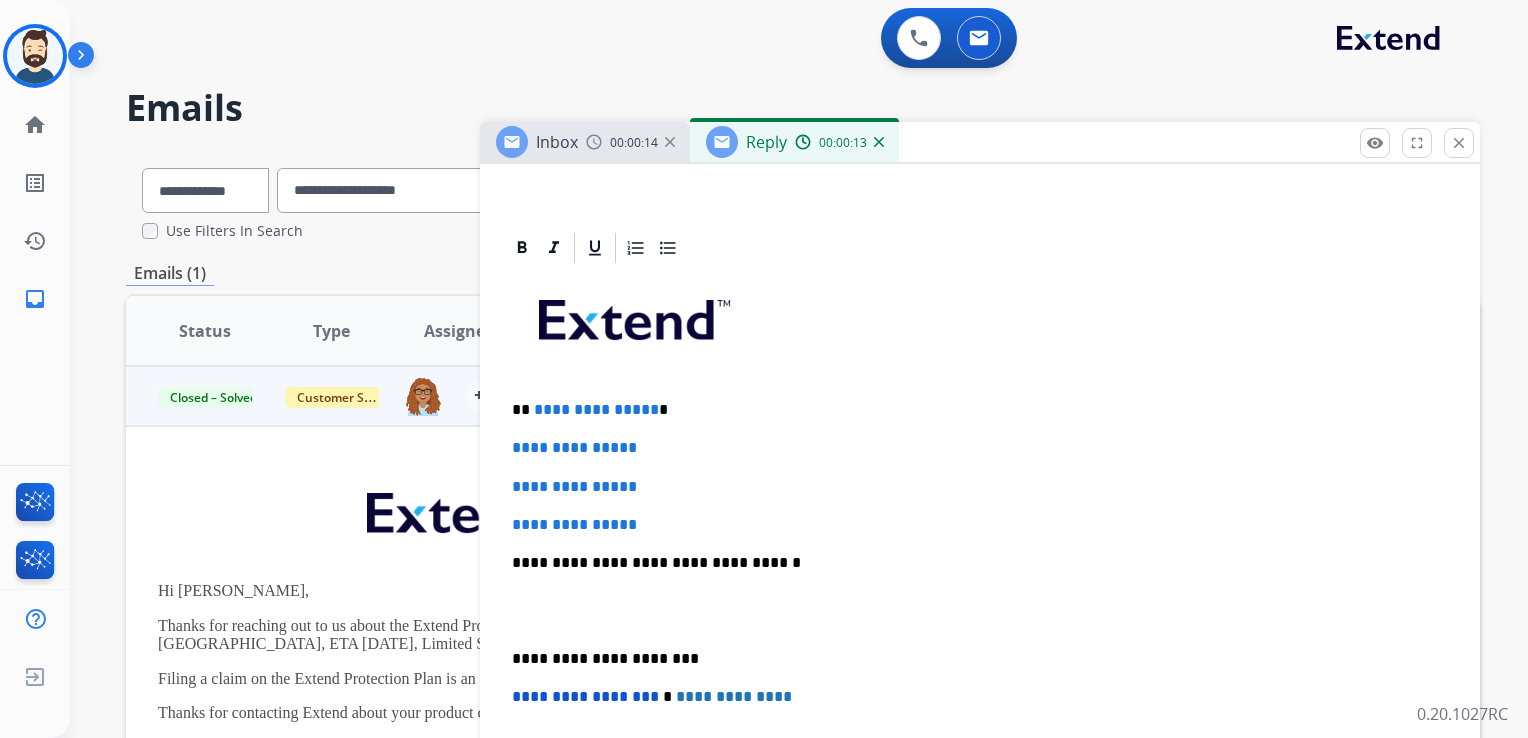 scroll, scrollTop: 600, scrollLeft: 0, axis: vertical 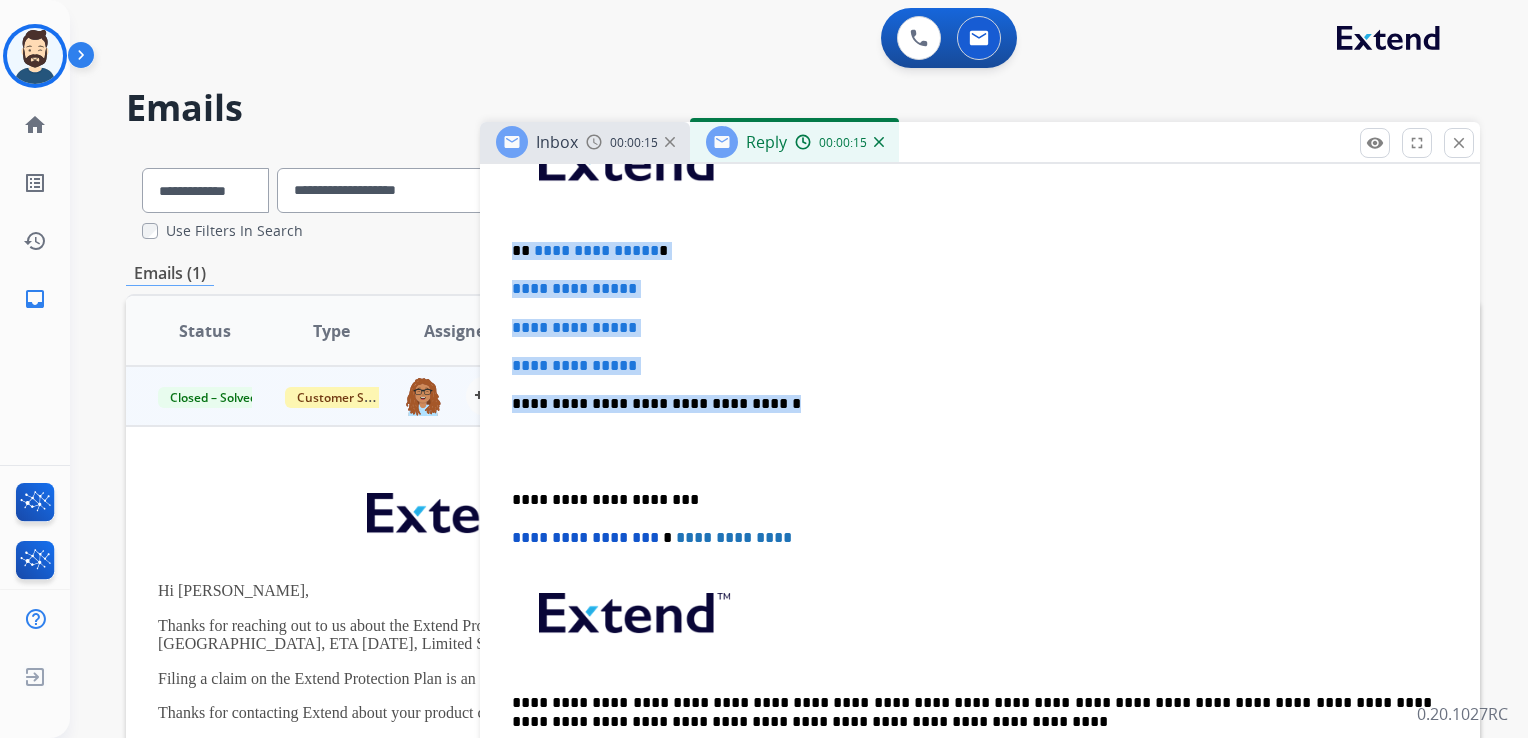 drag, startPoint x: 514, startPoint y: 250, endPoint x: 780, endPoint y: 393, distance: 302.00165 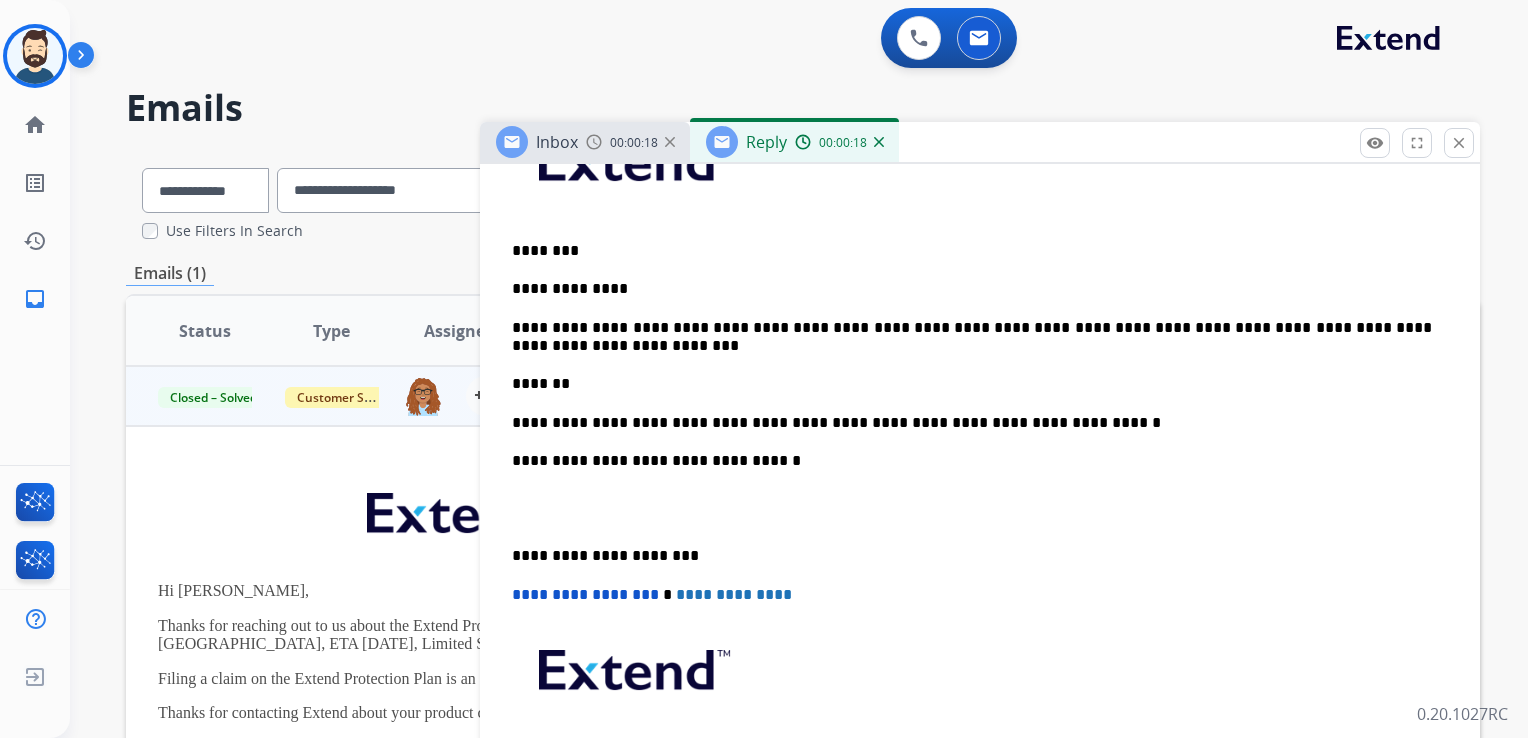 click on "********" at bounding box center [972, 251] 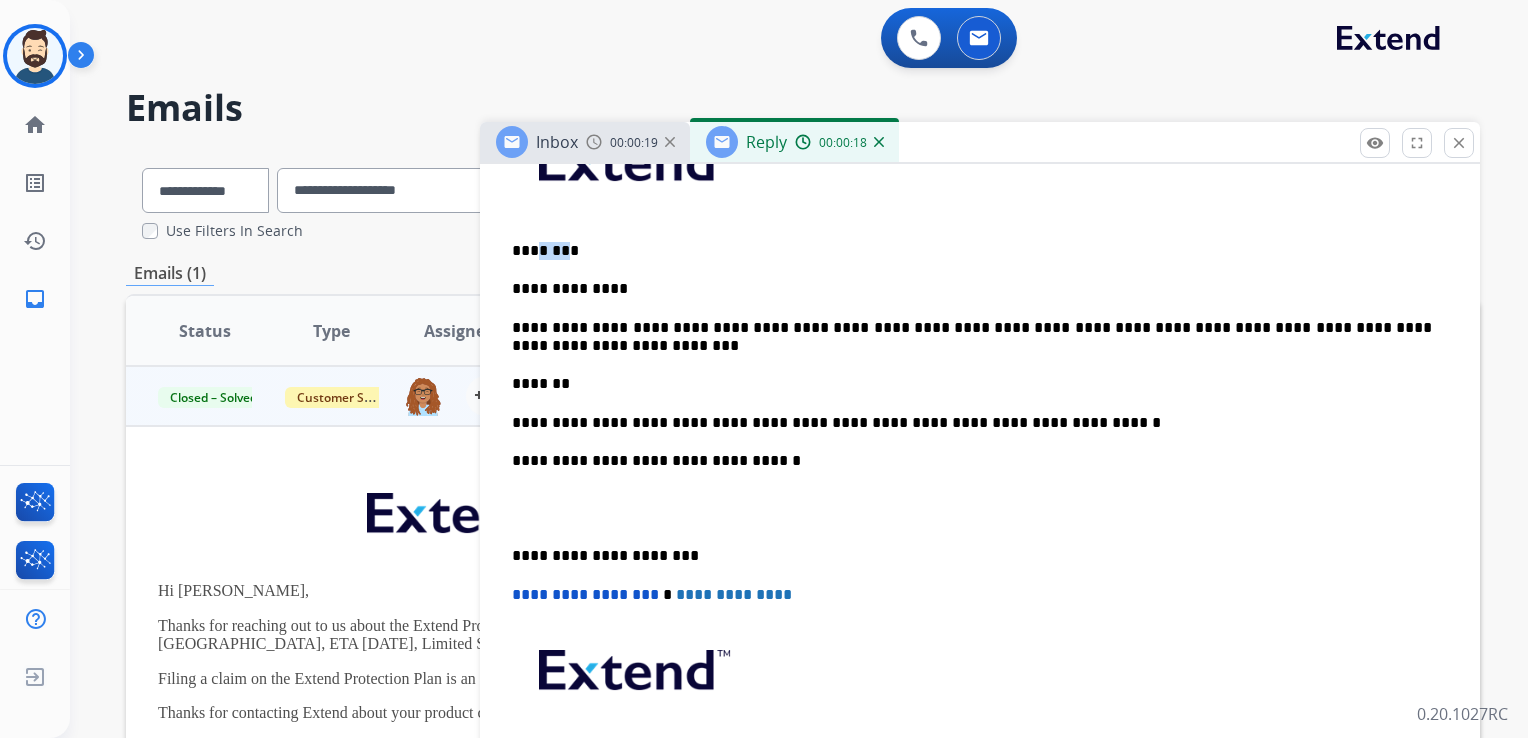 click on "********" at bounding box center (972, 251) 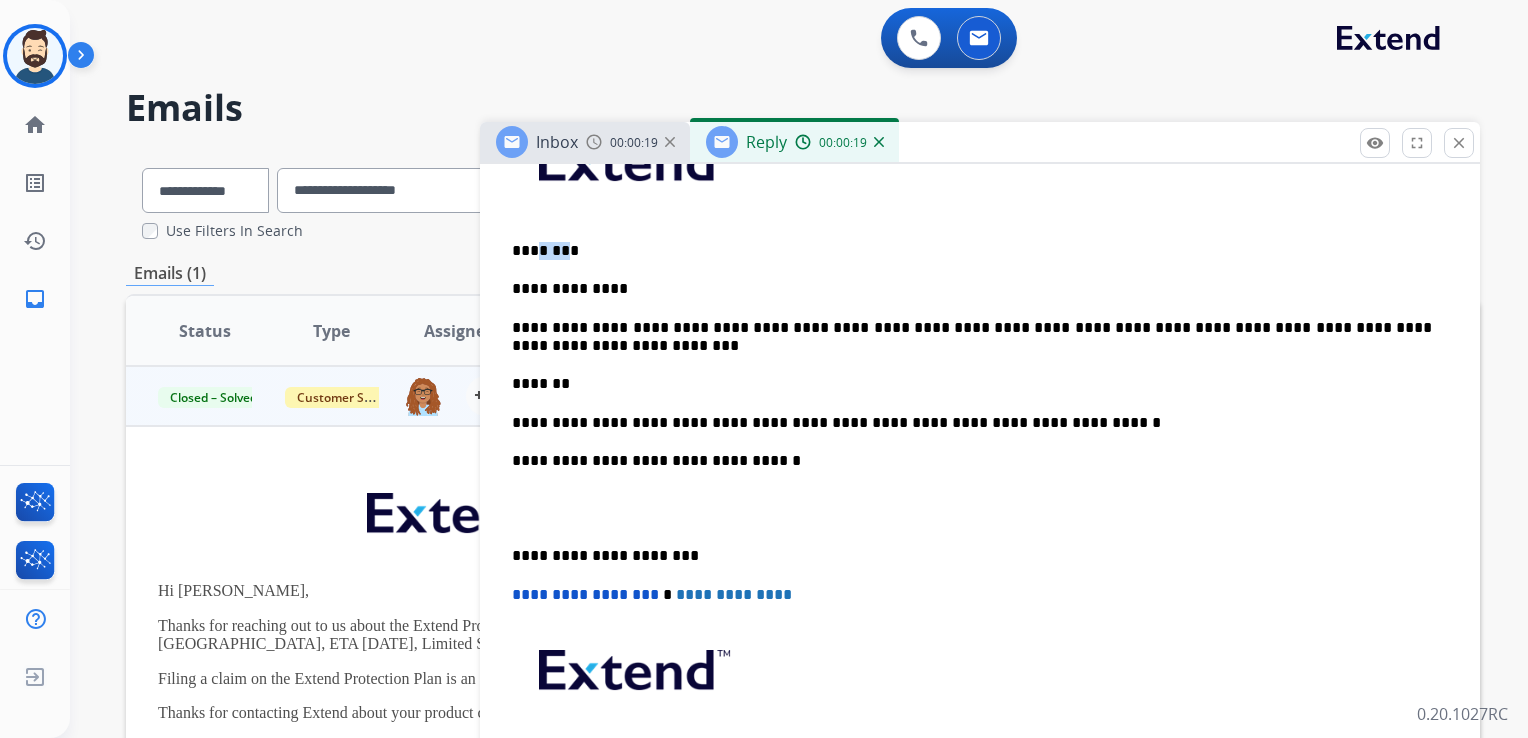 type 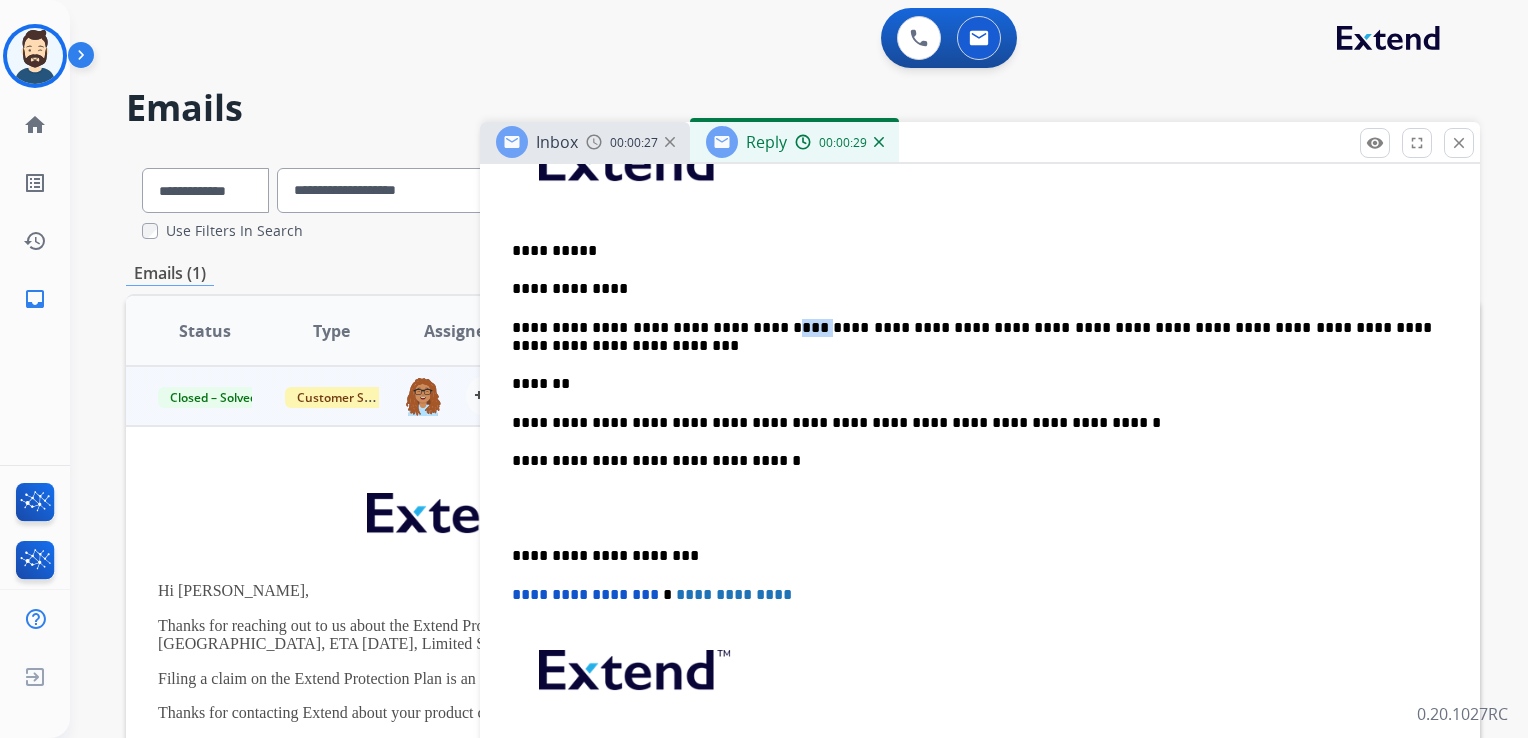 drag, startPoint x: 773, startPoint y: 323, endPoint x: 812, endPoint y: 326, distance: 39.115215 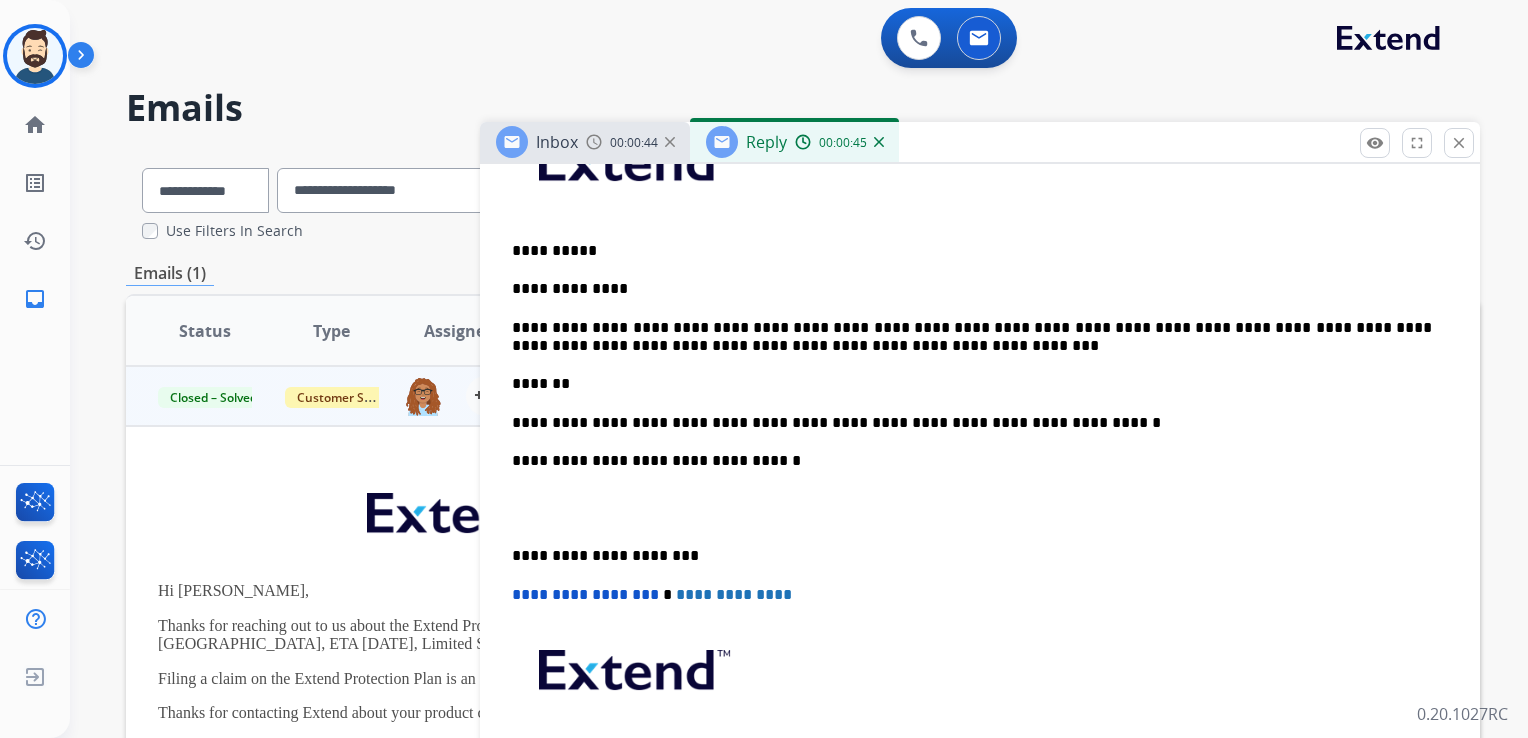click on "**********" at bounding box center [972, 337] 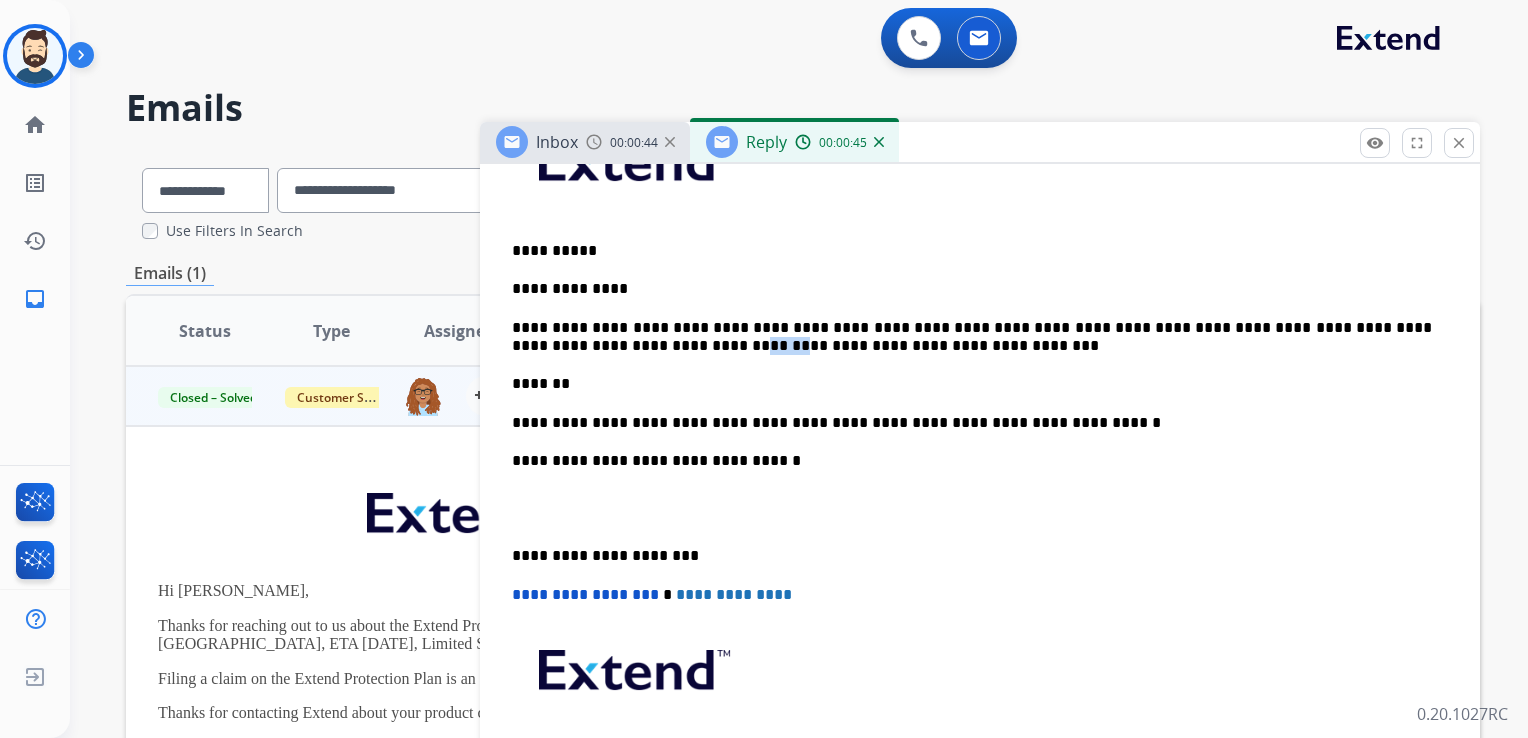 click on "**********" at bounding box center (972, 337) 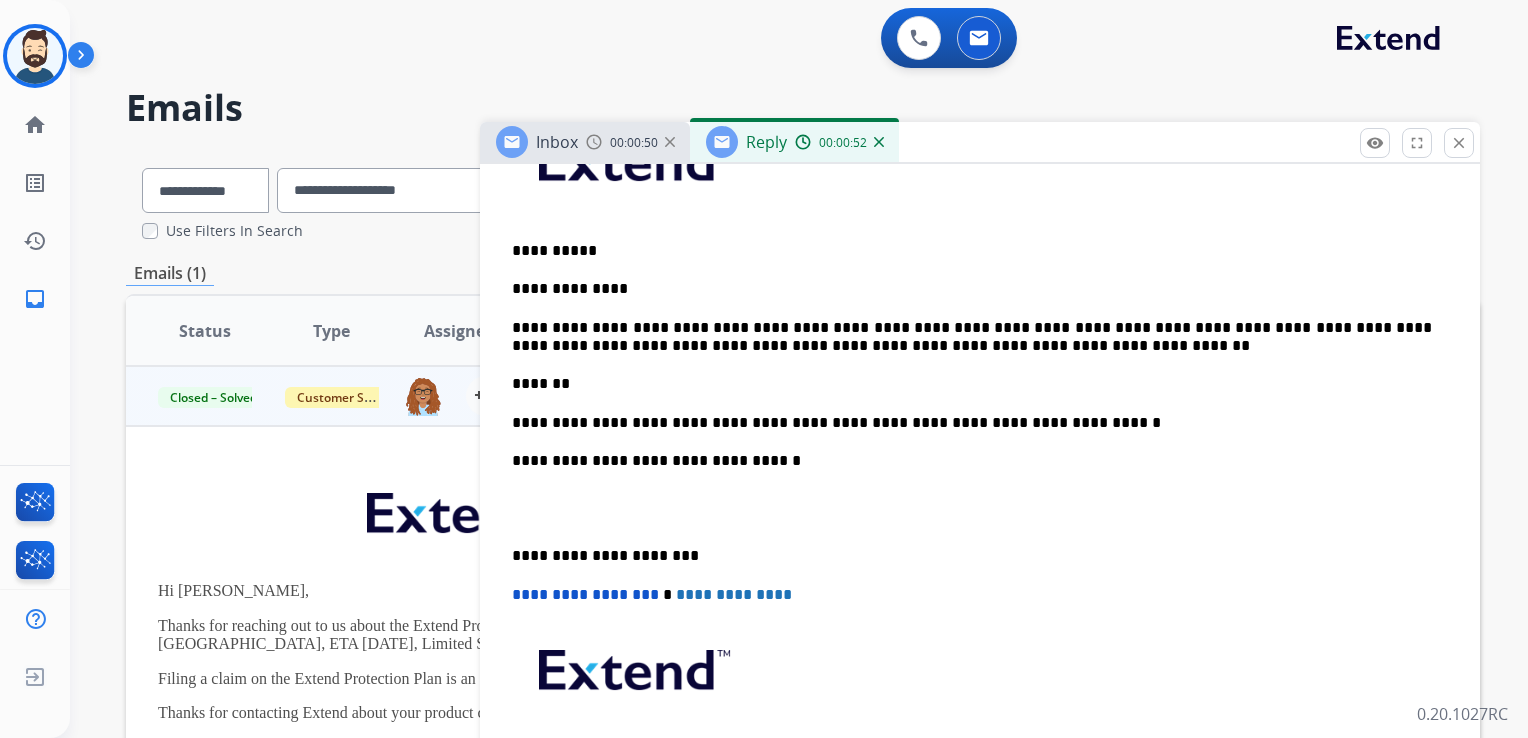 click on "*******" at bounding box center [972, 384] 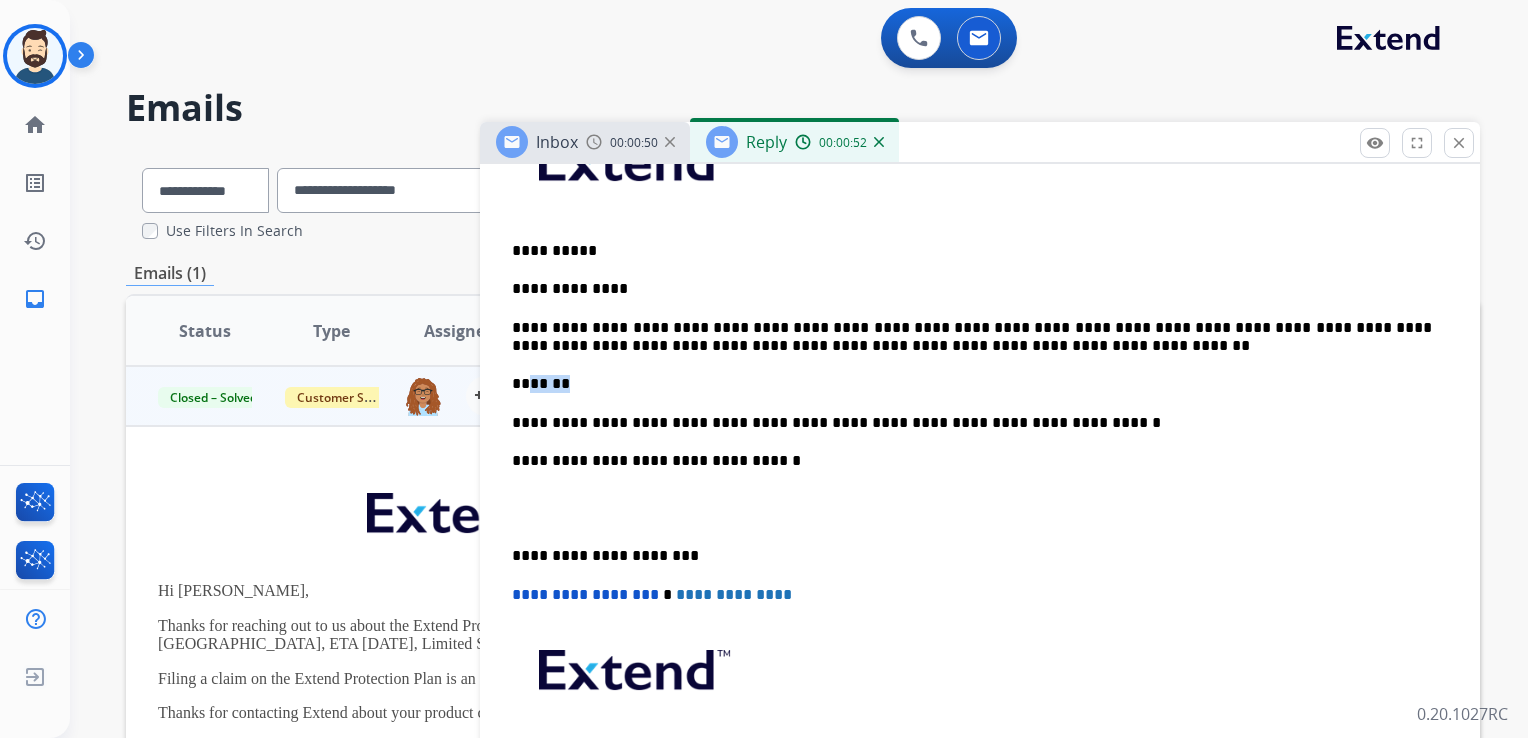 click on "*******" at bounding box center [972, 384] 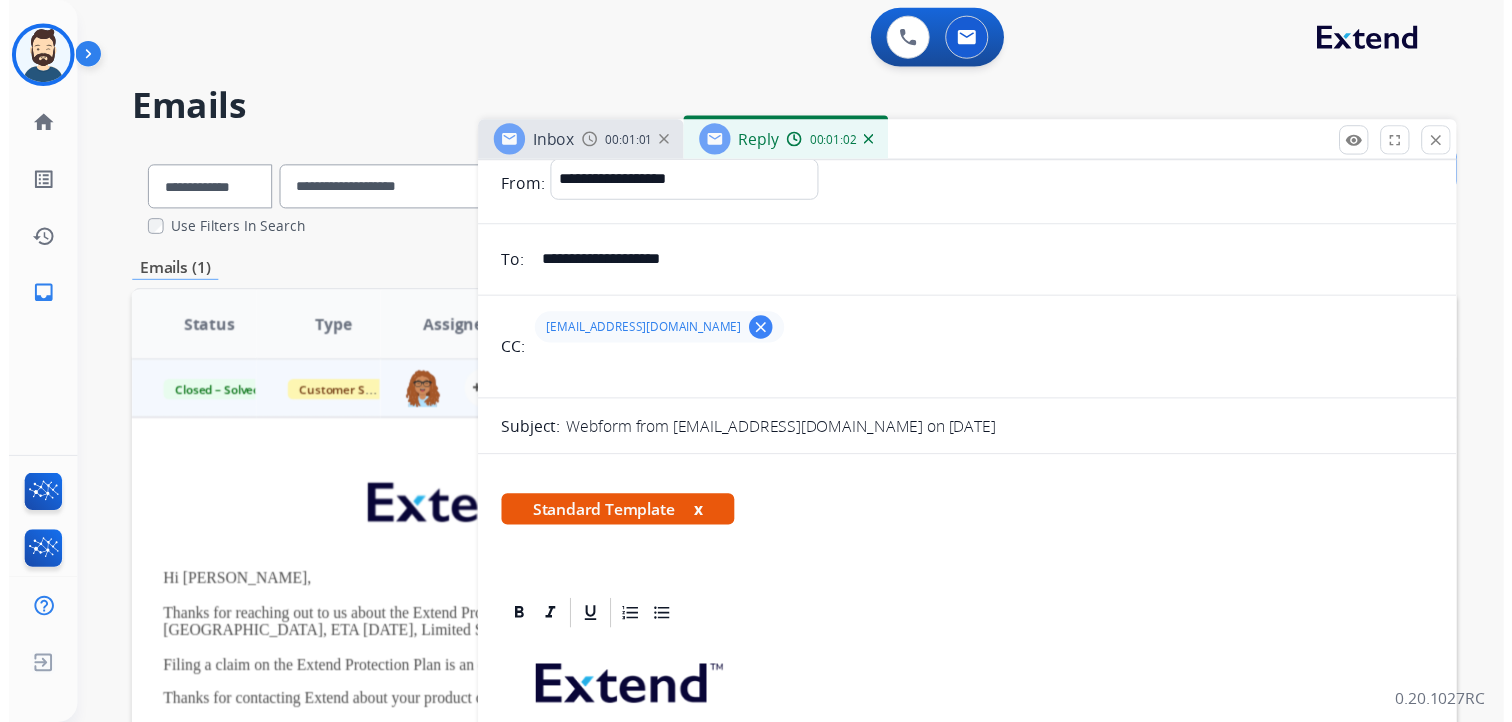 scroll, scrollTop: 0, scrollLeft: 0, axis: both 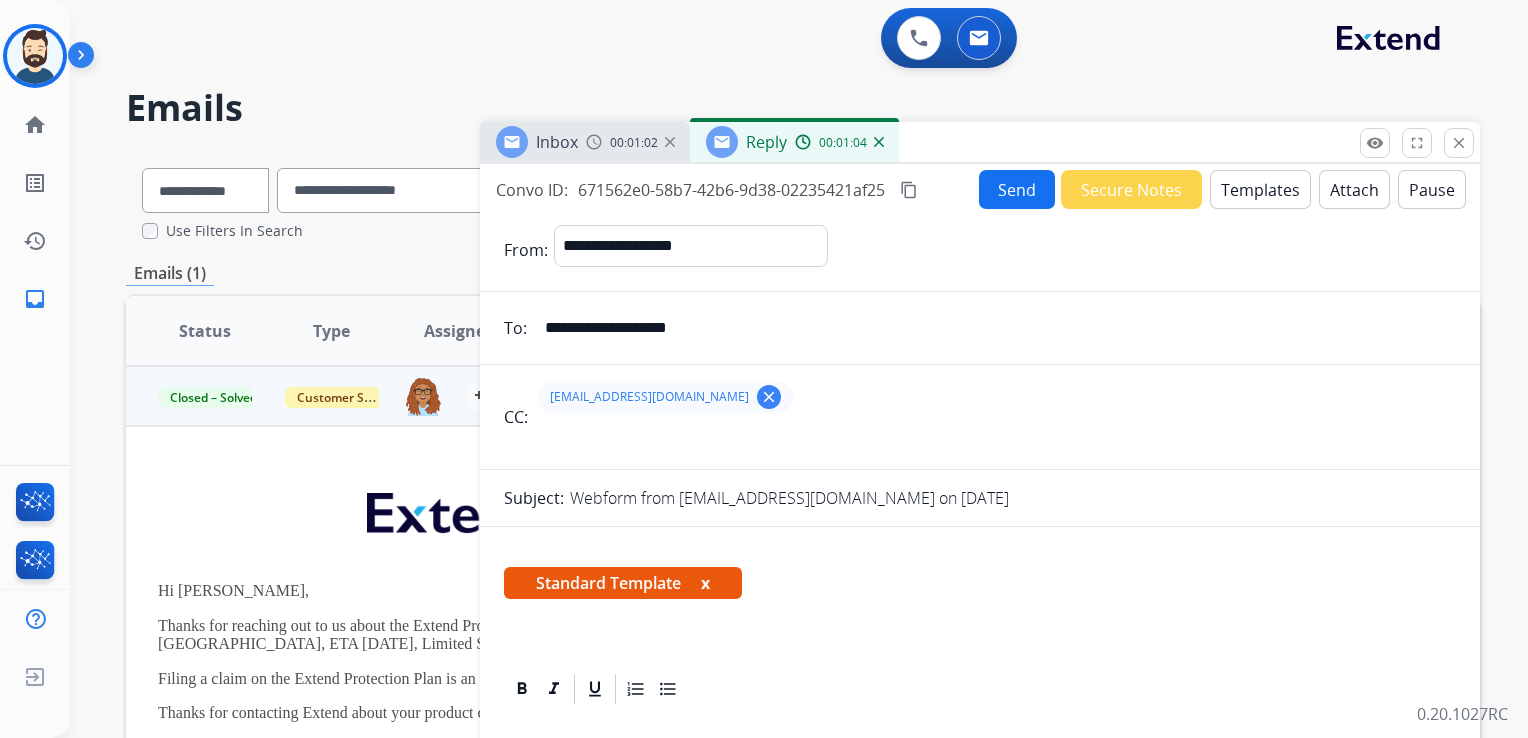 click on "Send" at bounding box center (1017, 189) 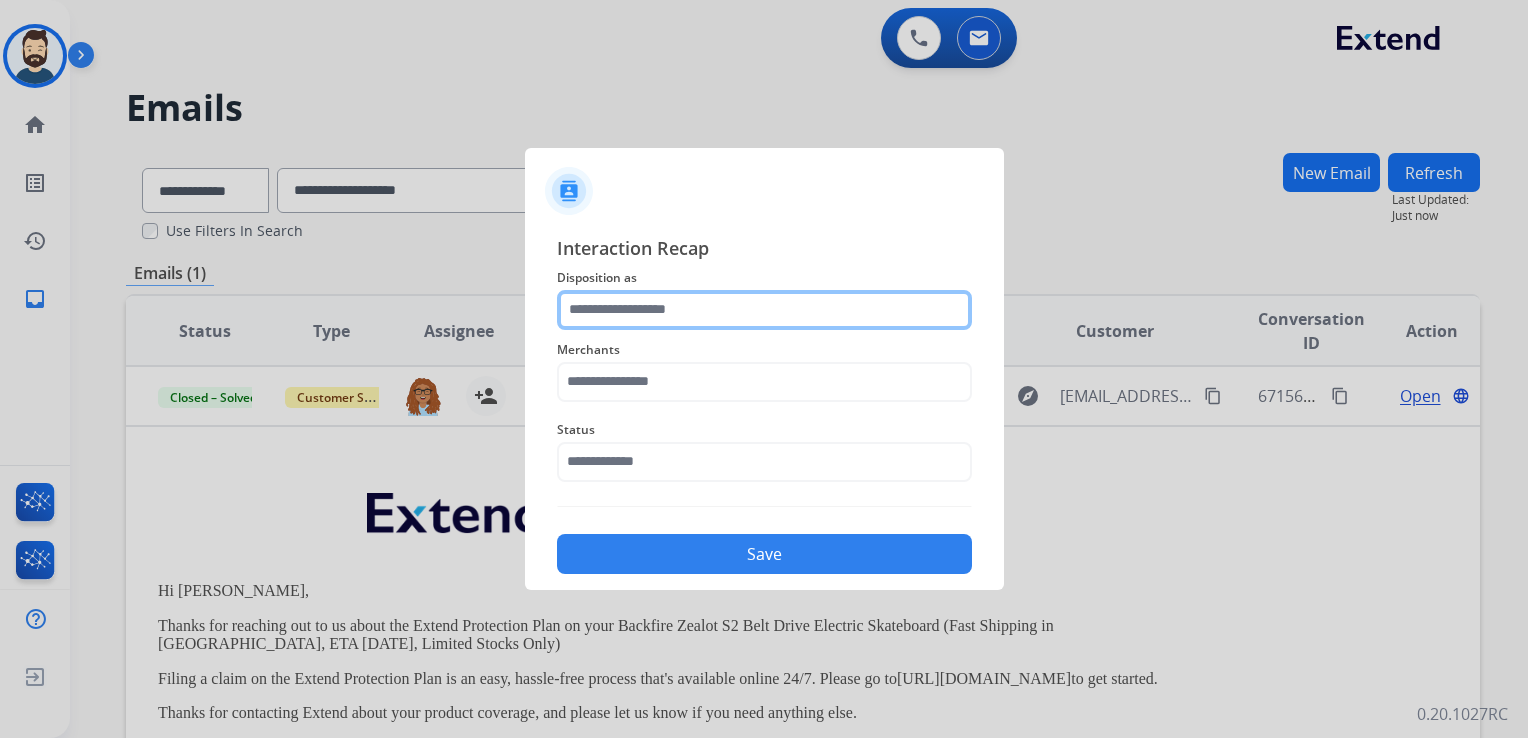 click 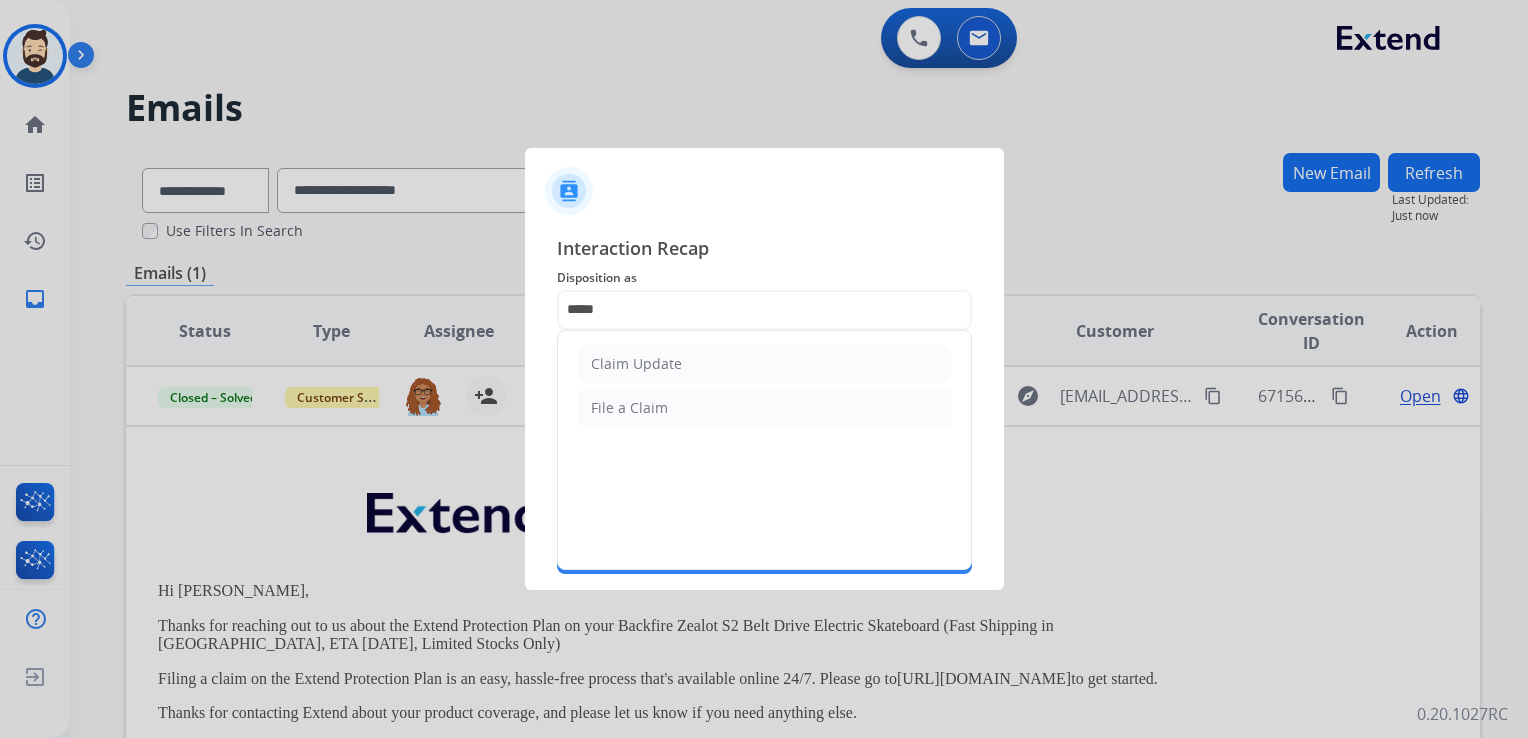 click on "Claim Update   File a Claim" 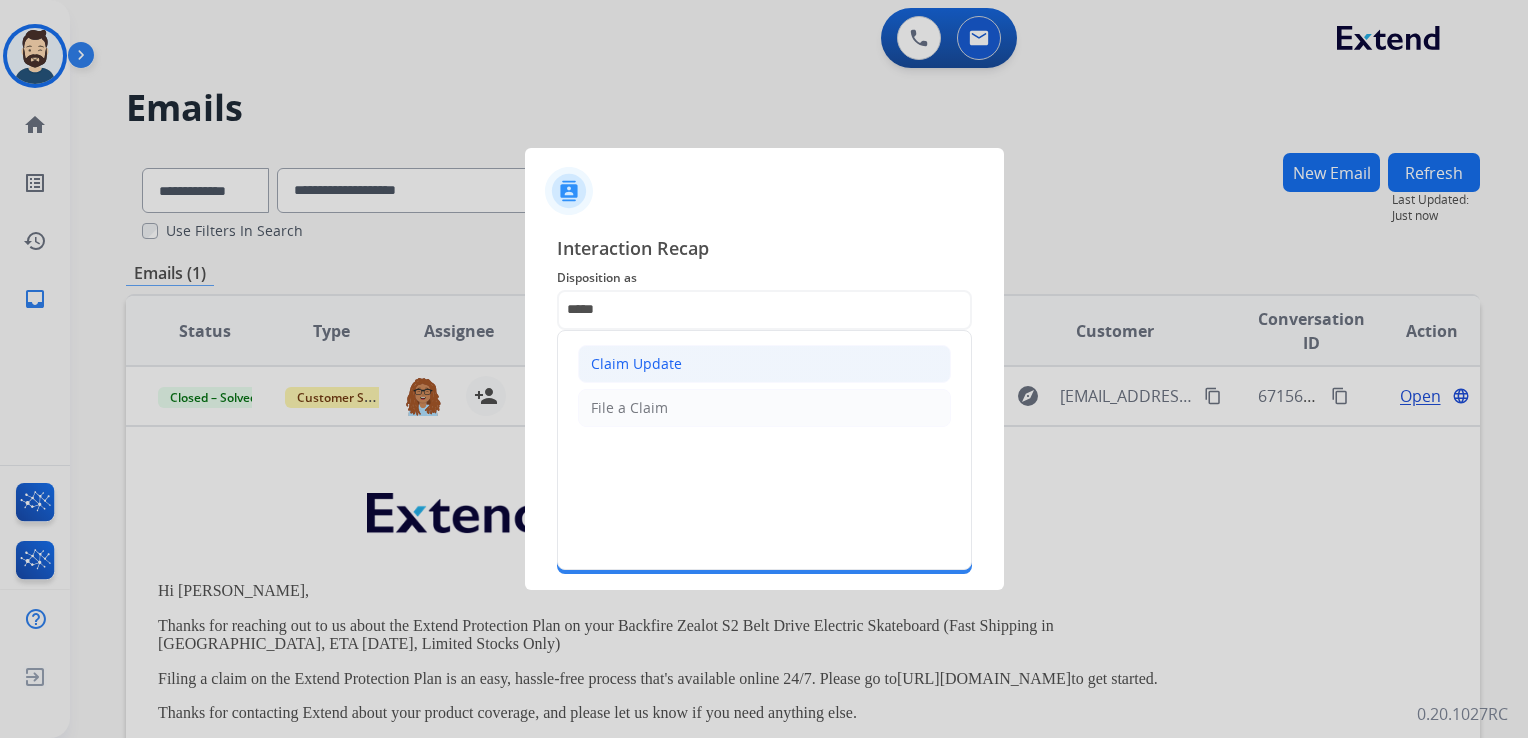 click on "Claim Update" 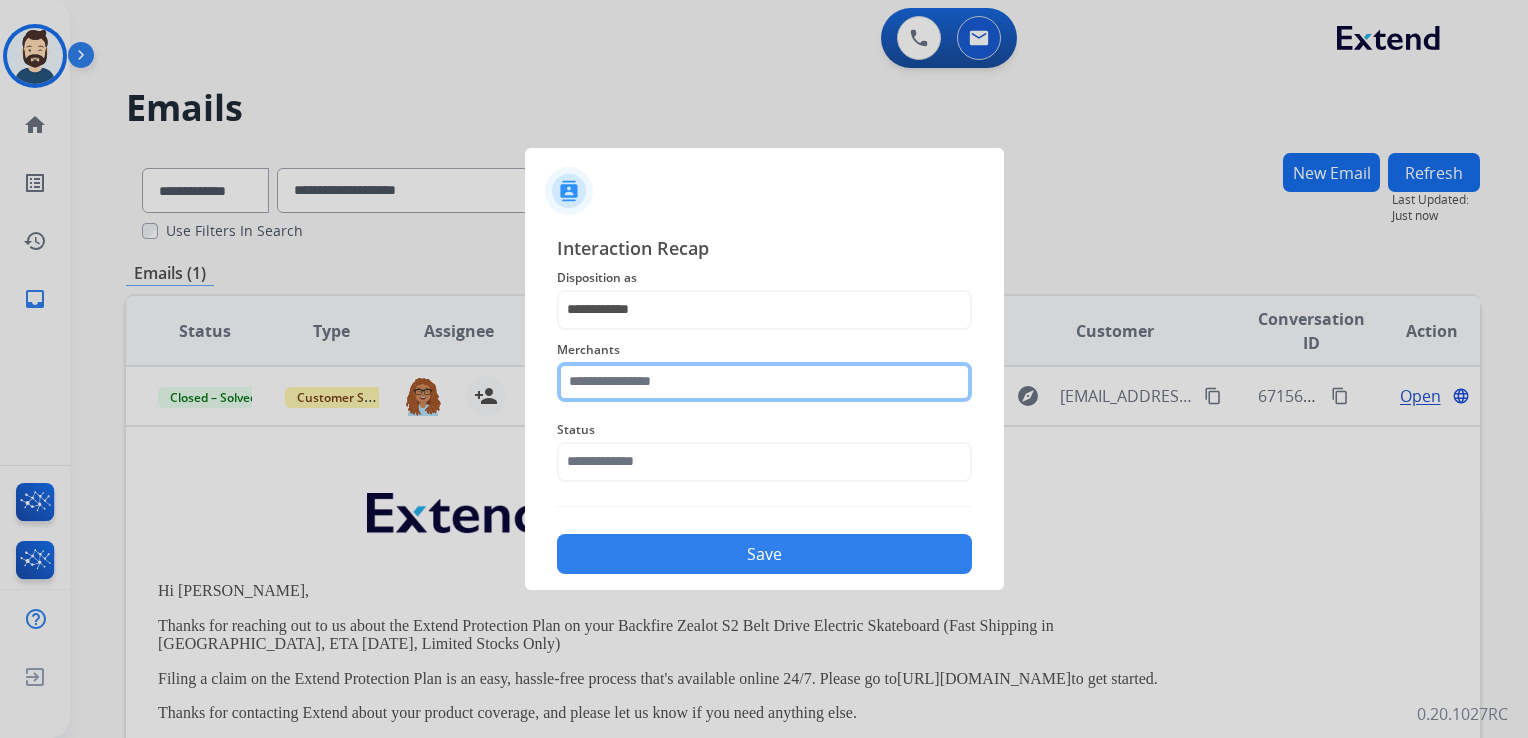 click 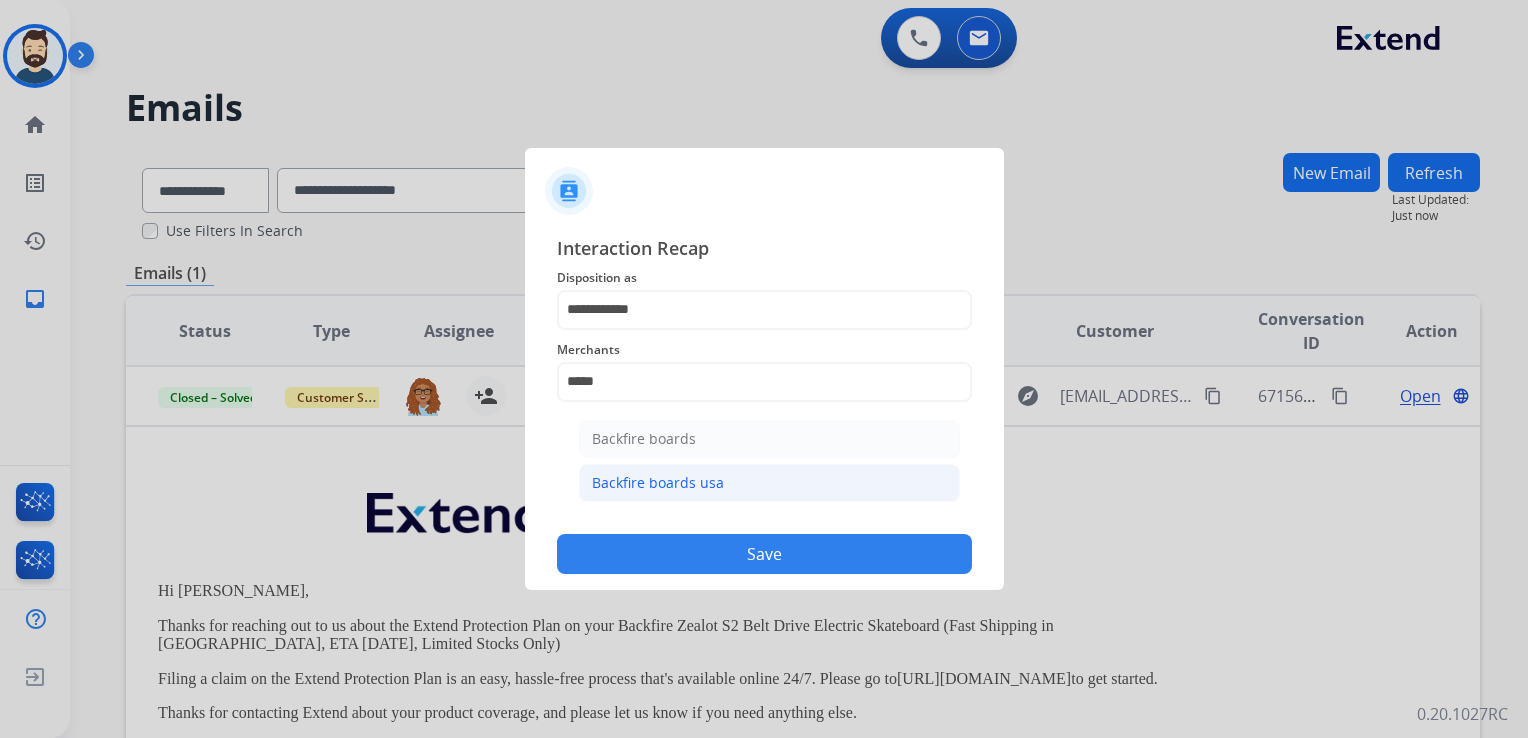 click on "Backfire boards usa" 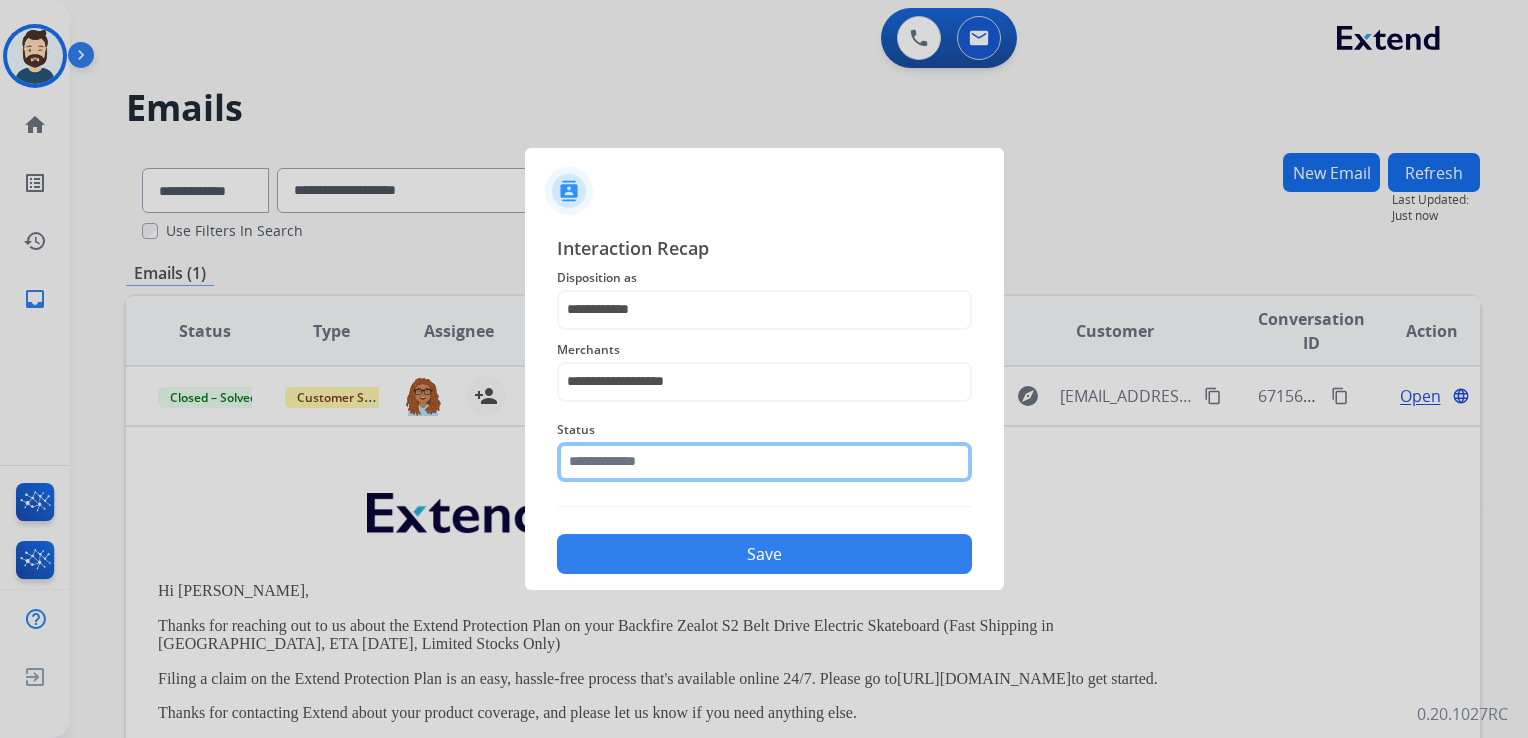 click 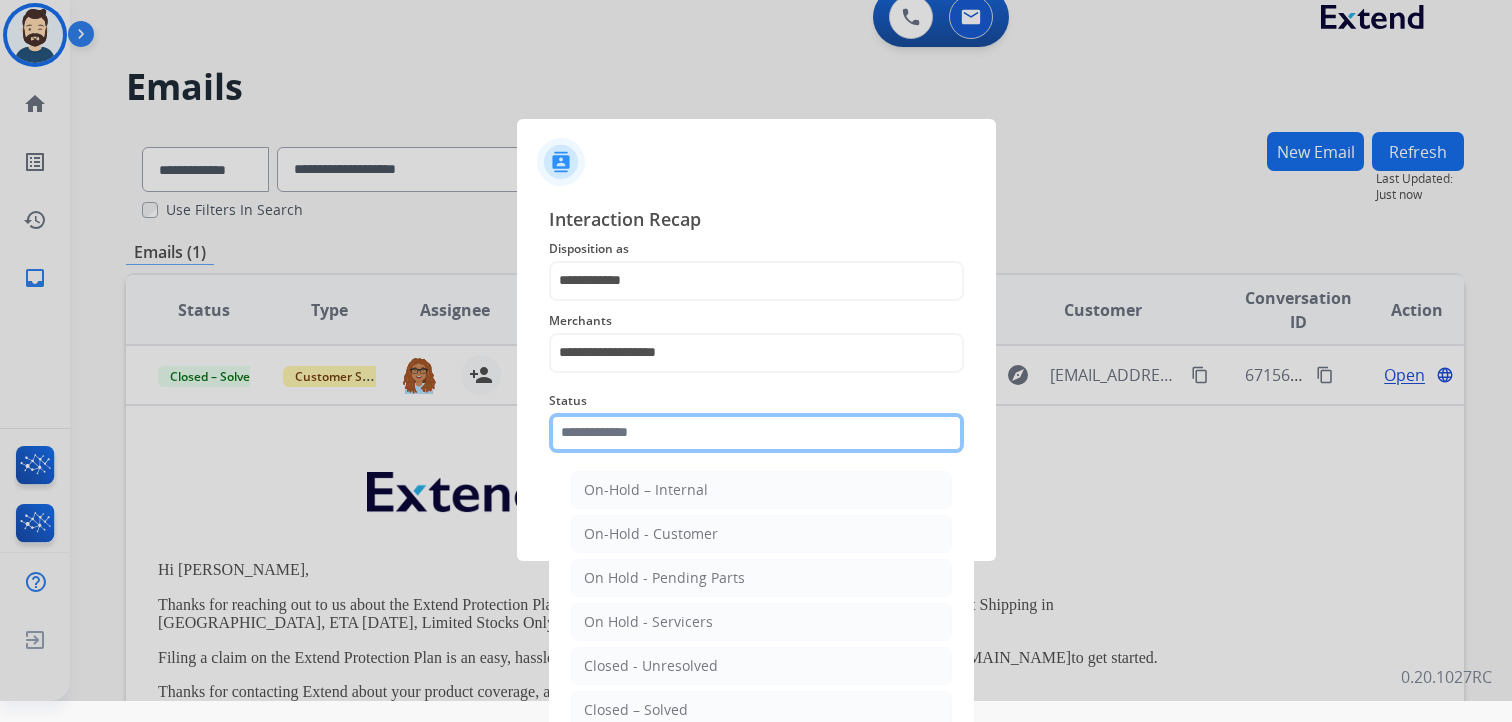 scroll, scrollTop: 59, scrollLeft: 0, axis: vertical 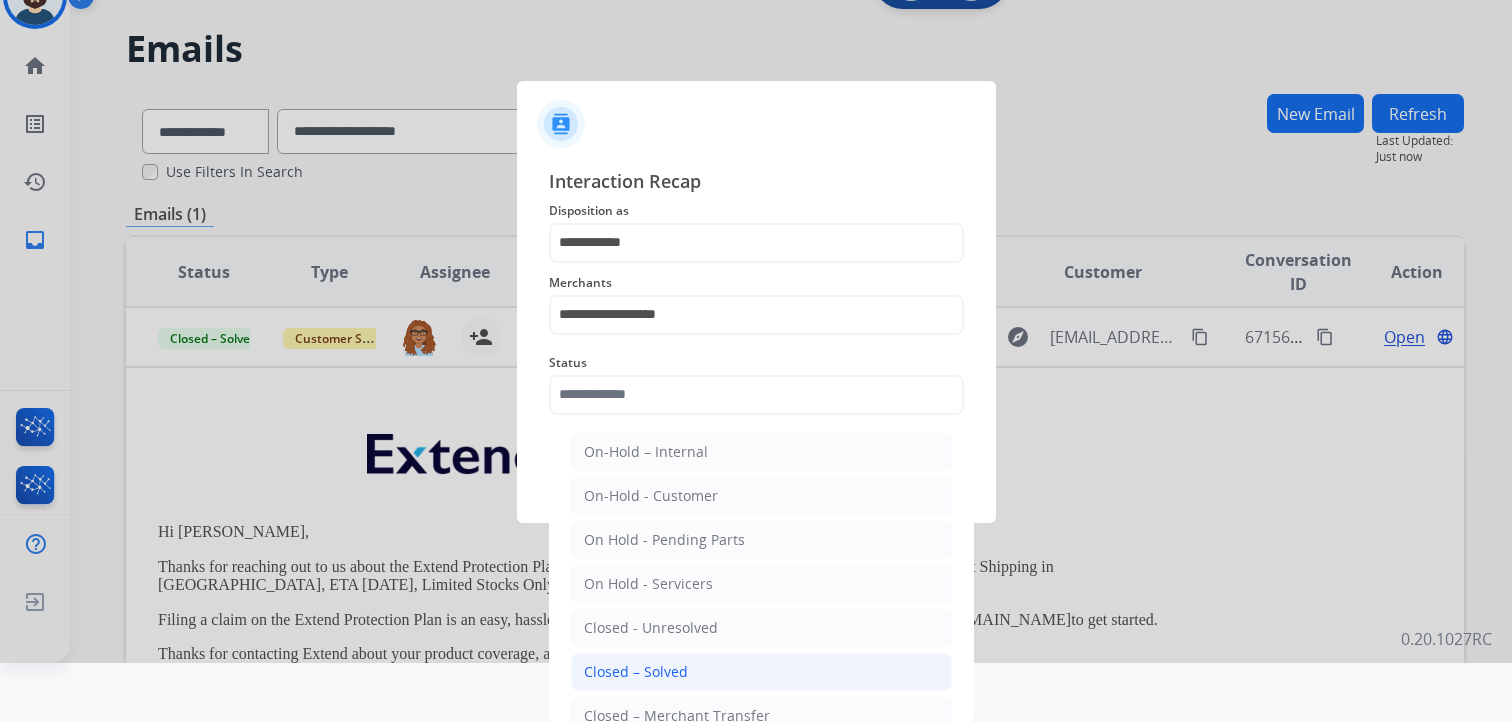 click on "Closed – Solved" 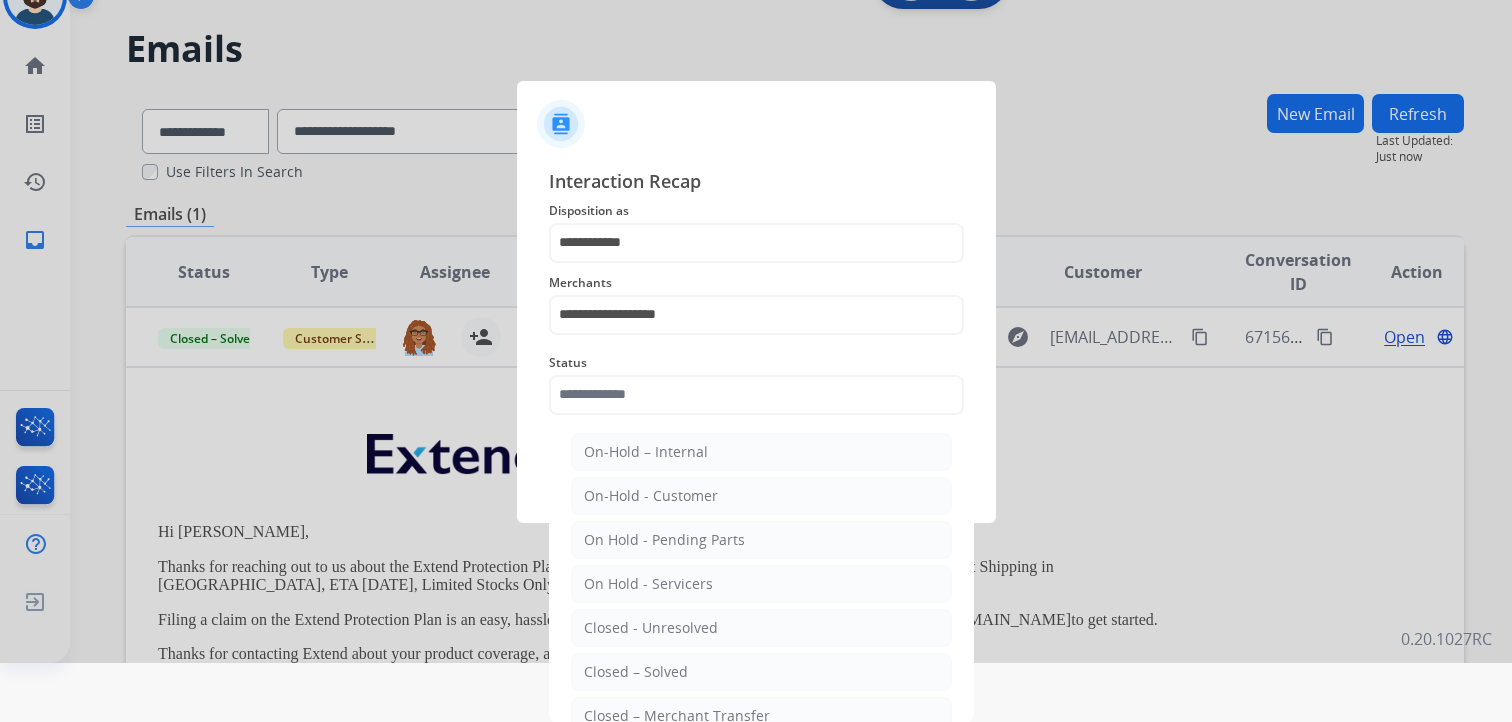 type on "**********" 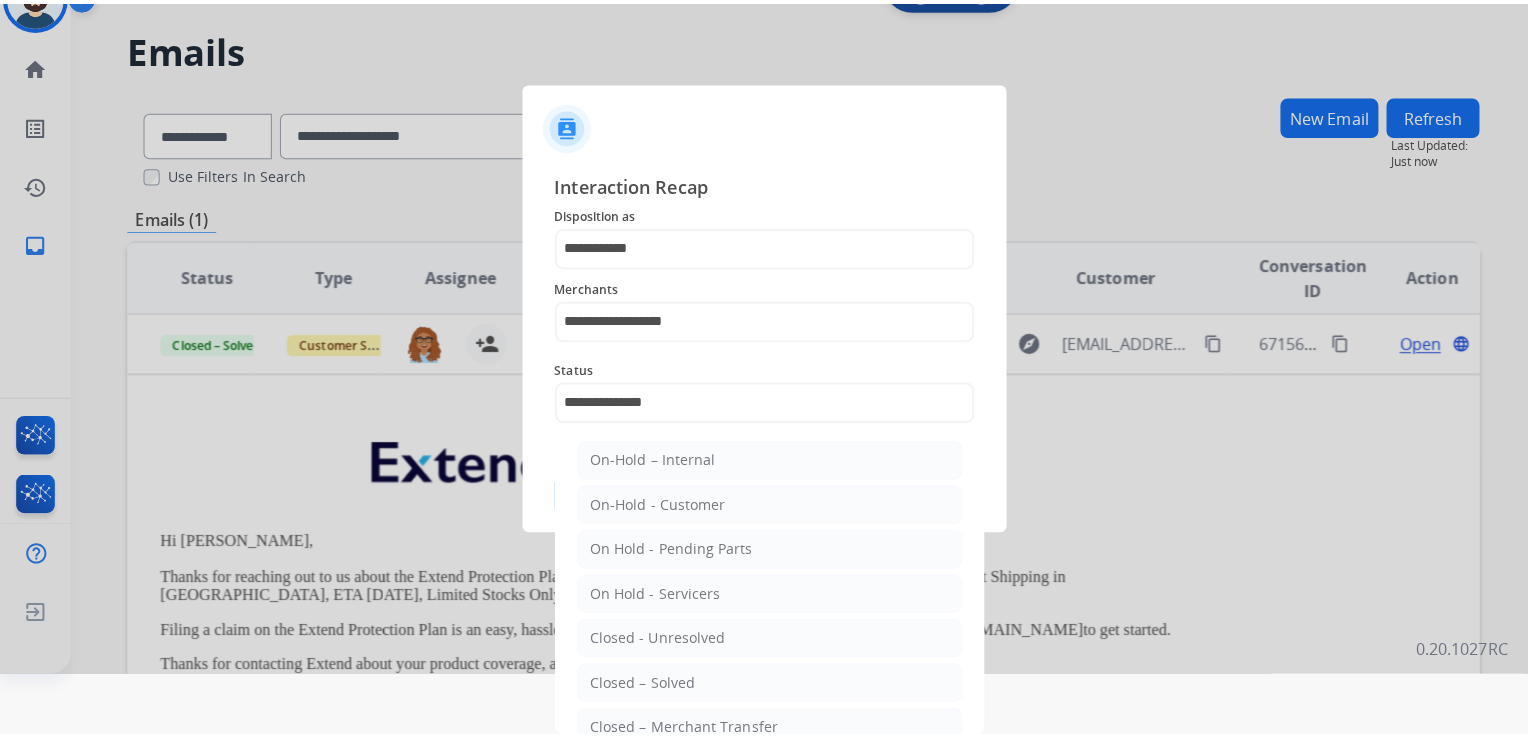 scroll, scrollTop: 0, scrollLeft: 0, axis: both 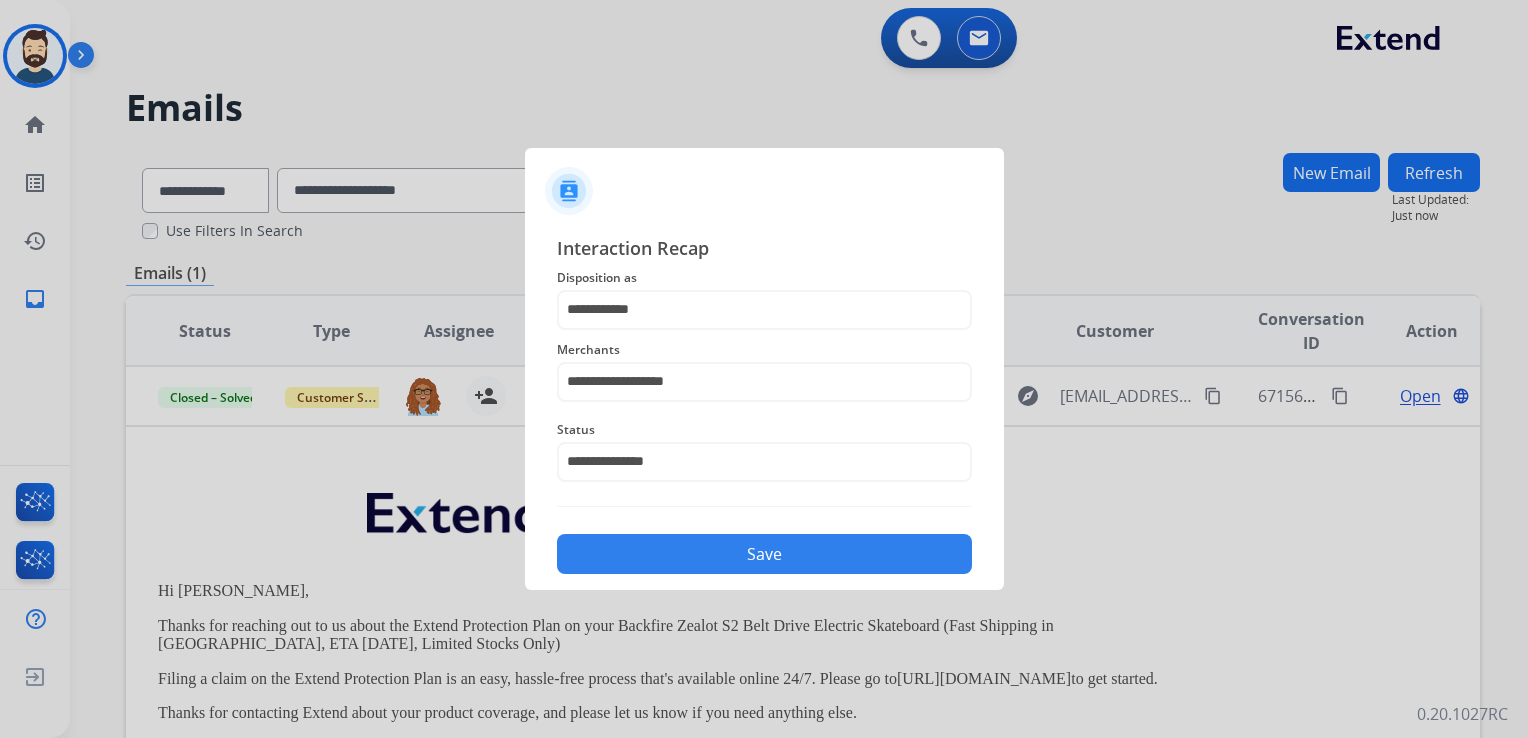click on "Save" 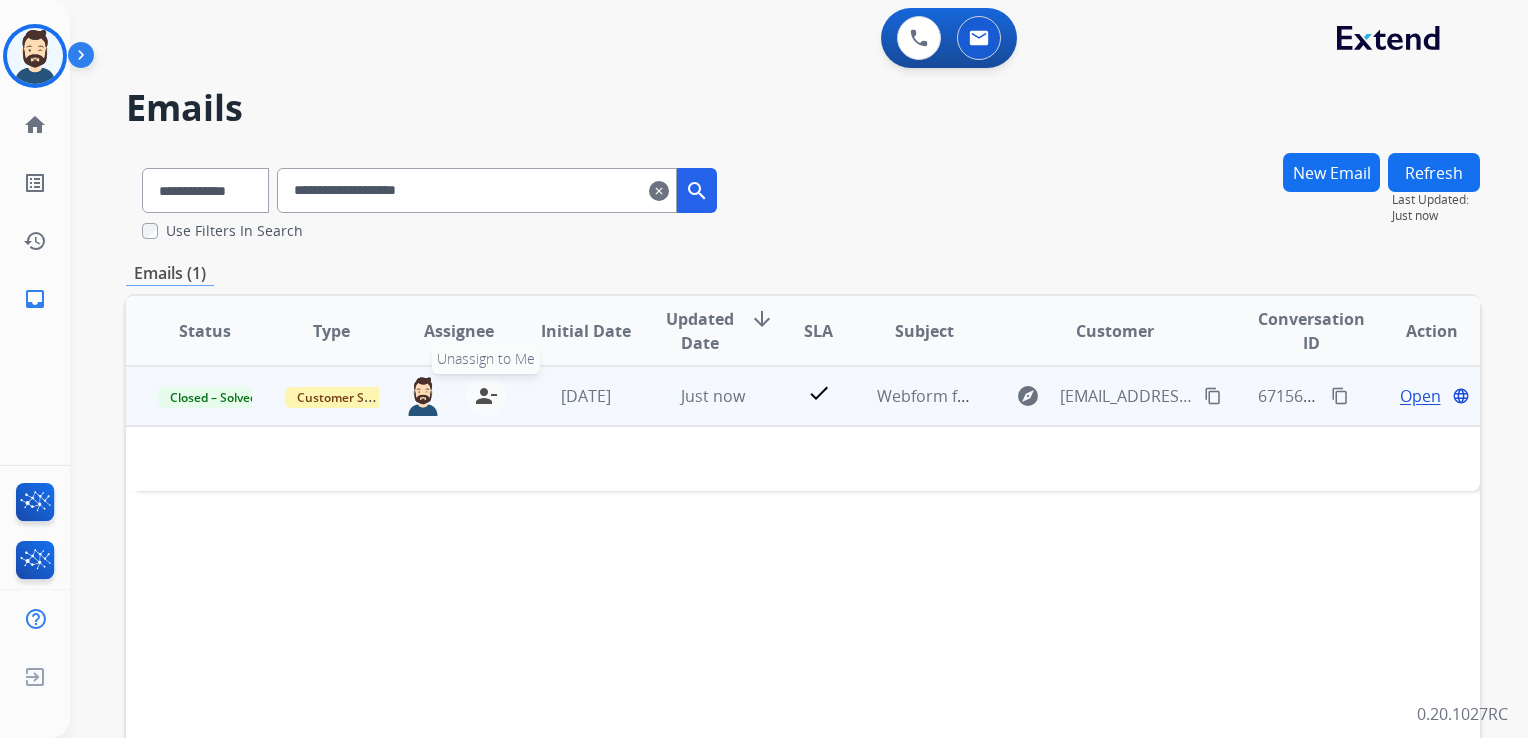 click on "person_remove" at bounding box center [486, 396] 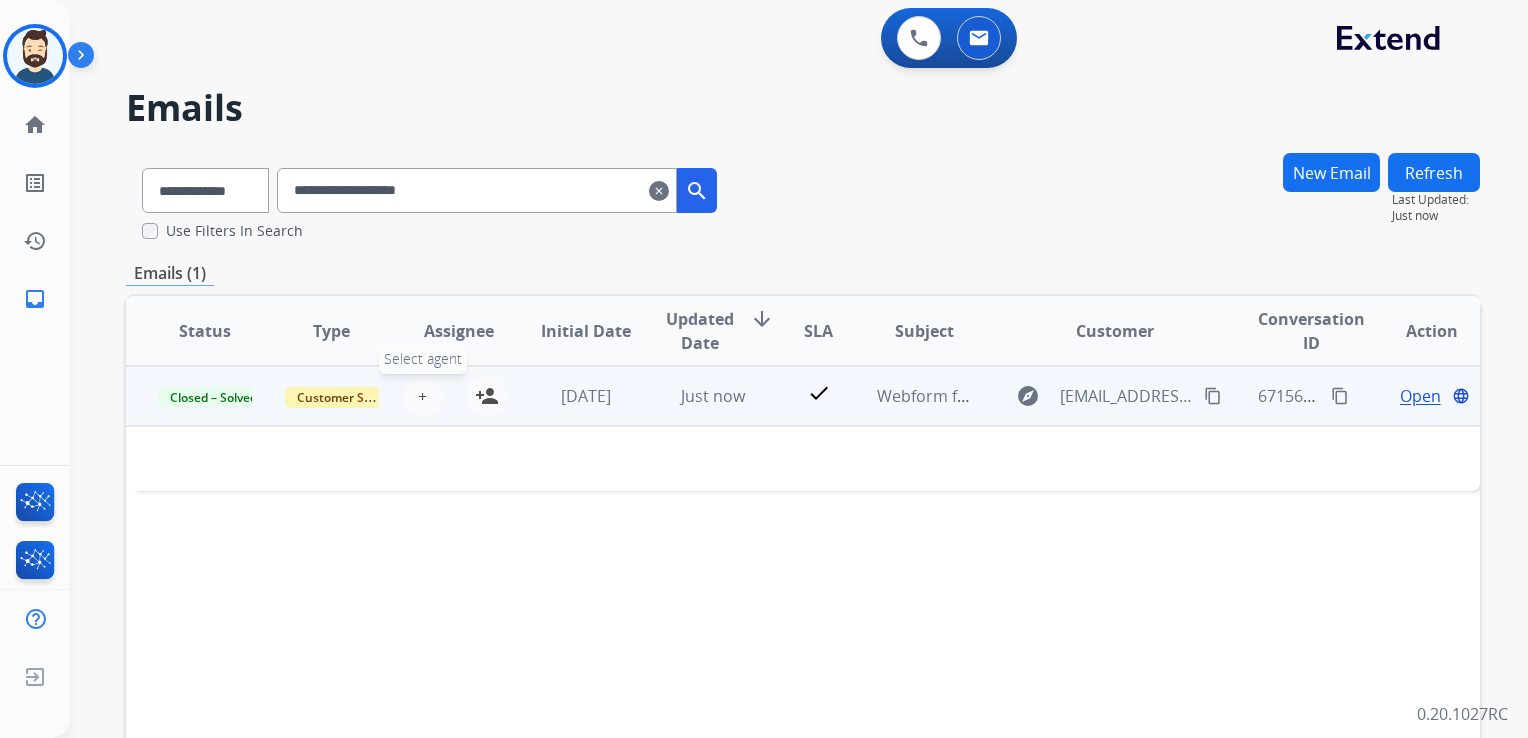 click on "+" at bounding box center [422, 396] 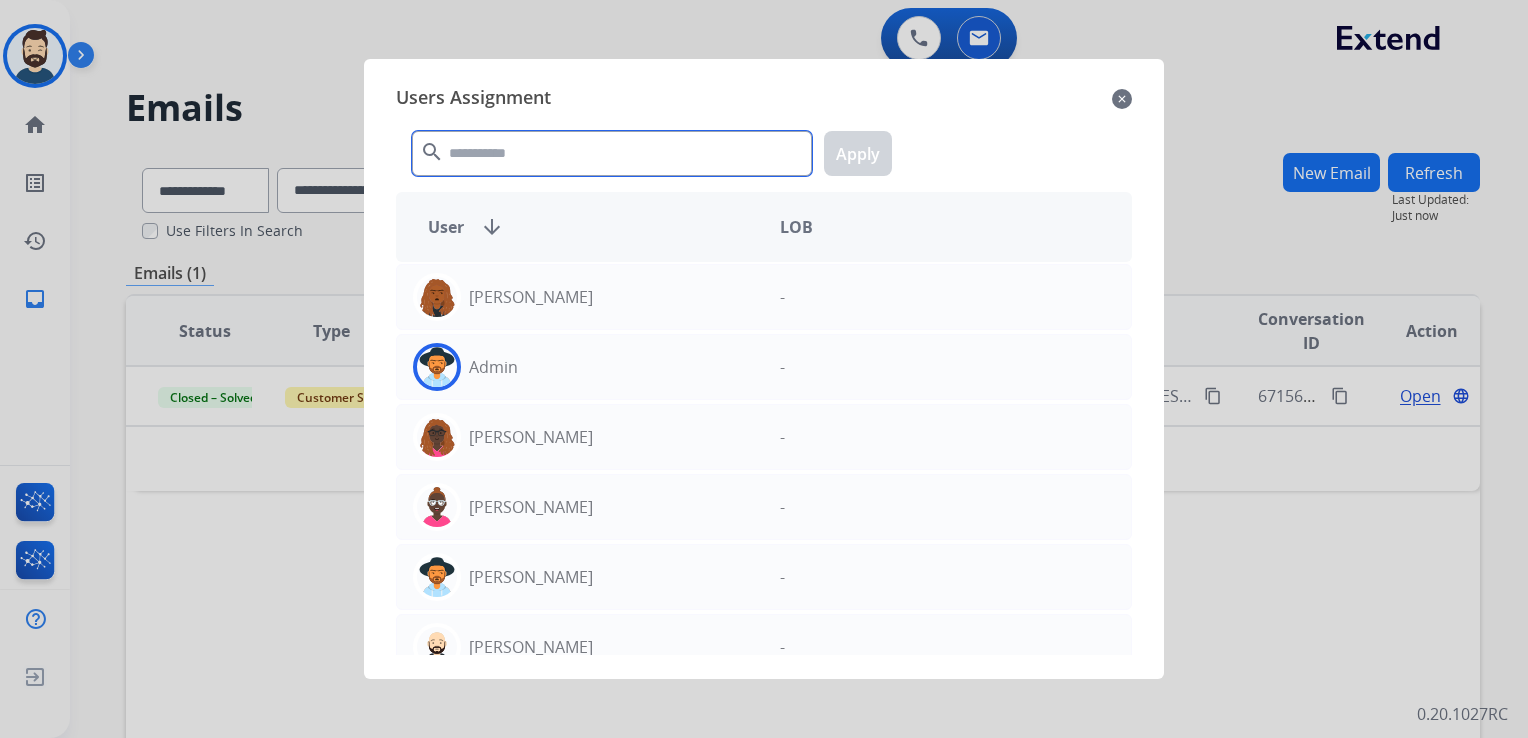 click 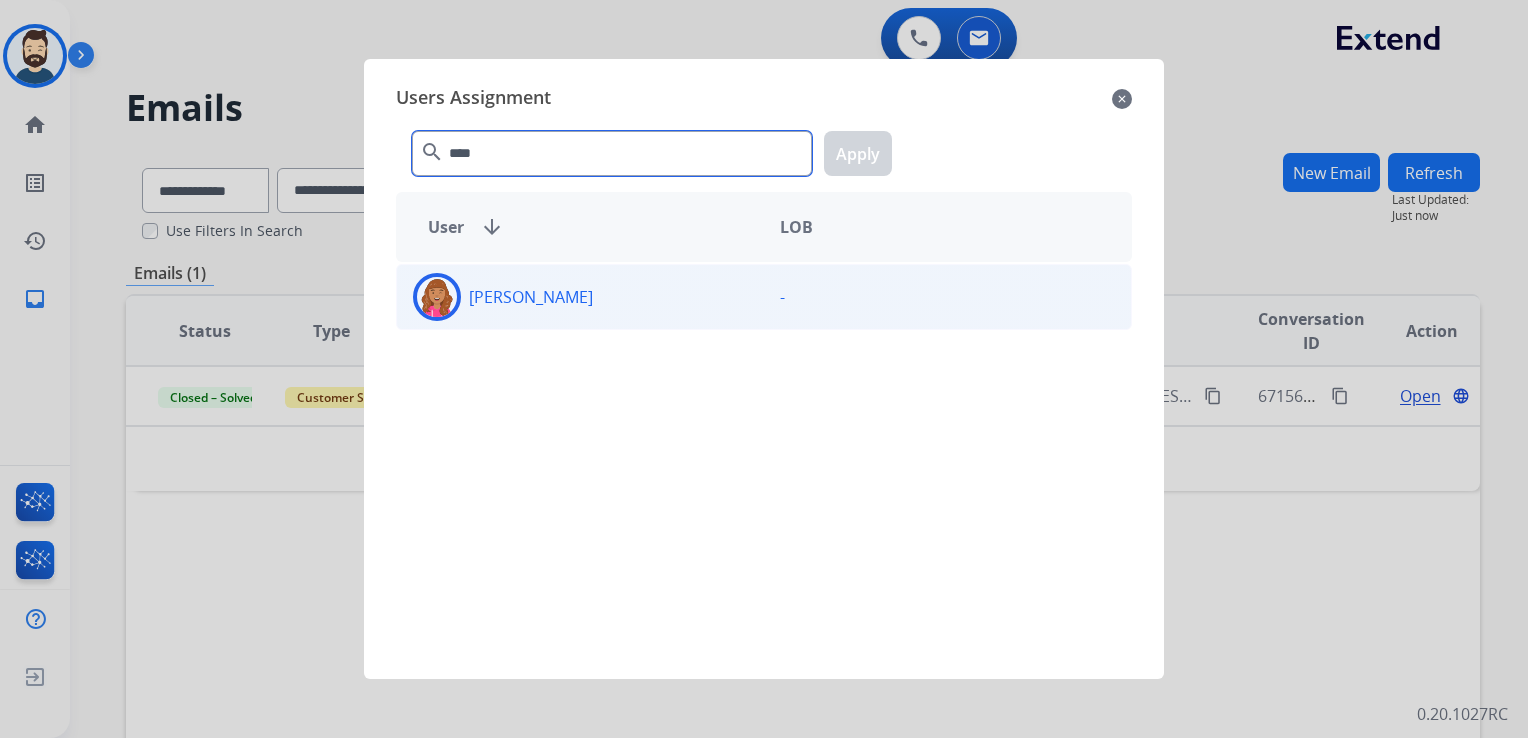 type on "****" 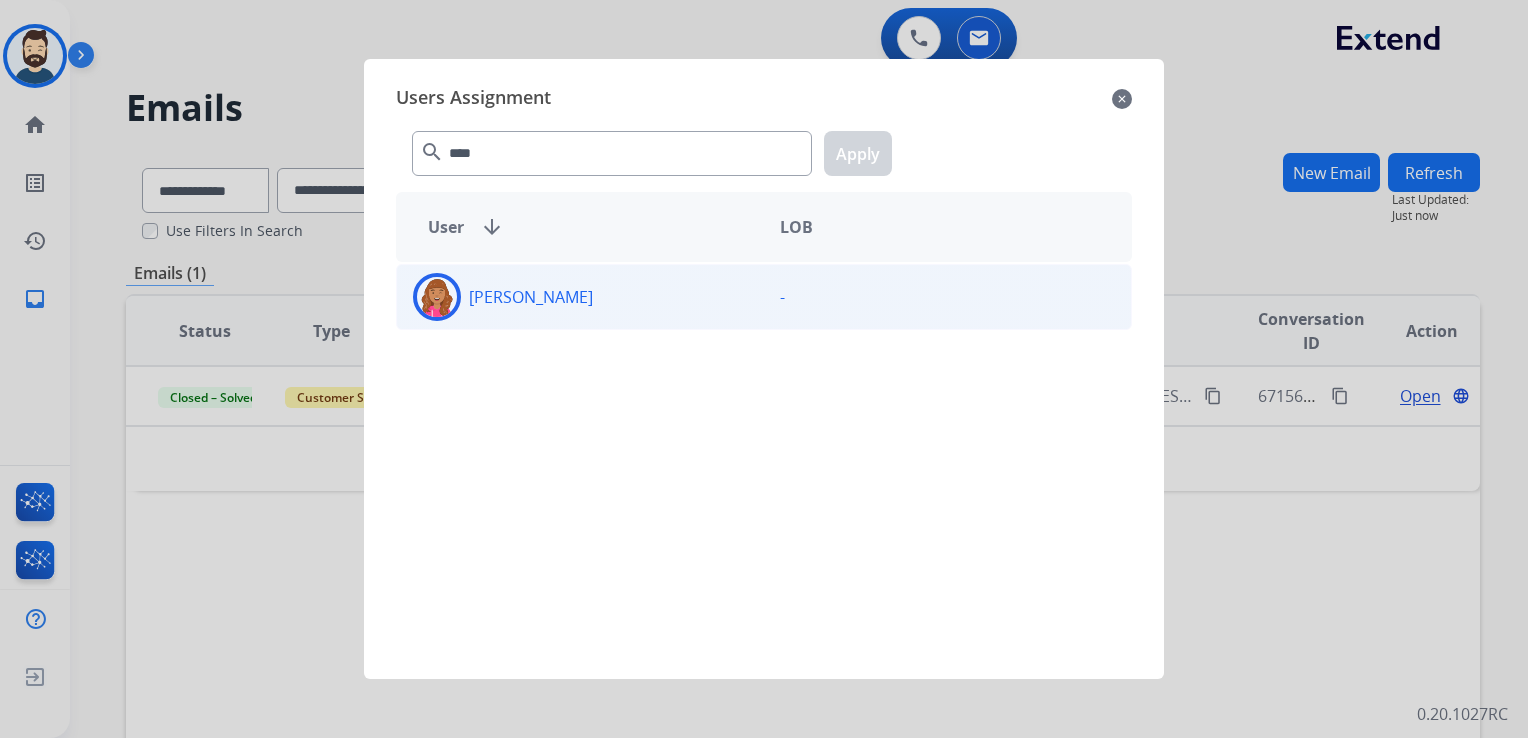 click 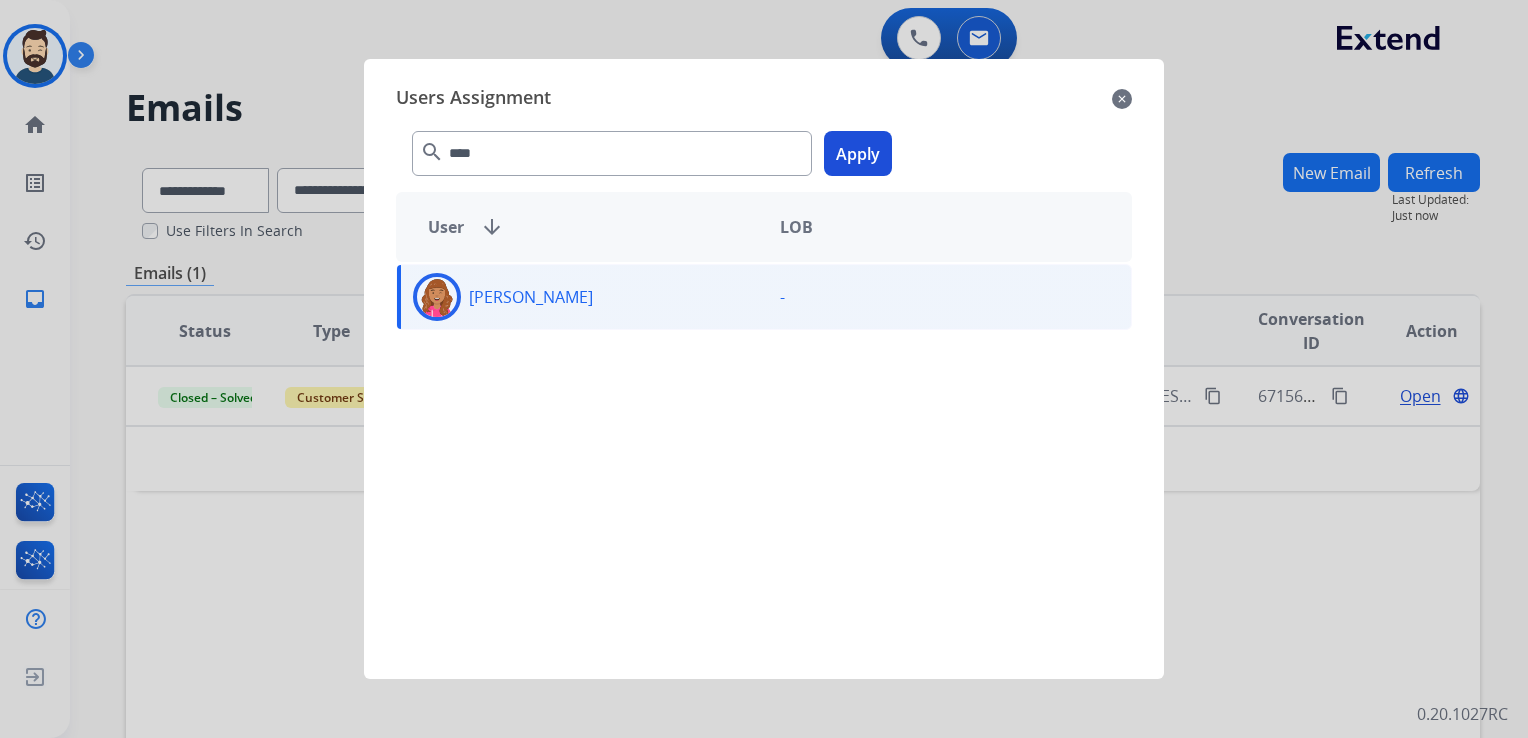 click on "Apply" 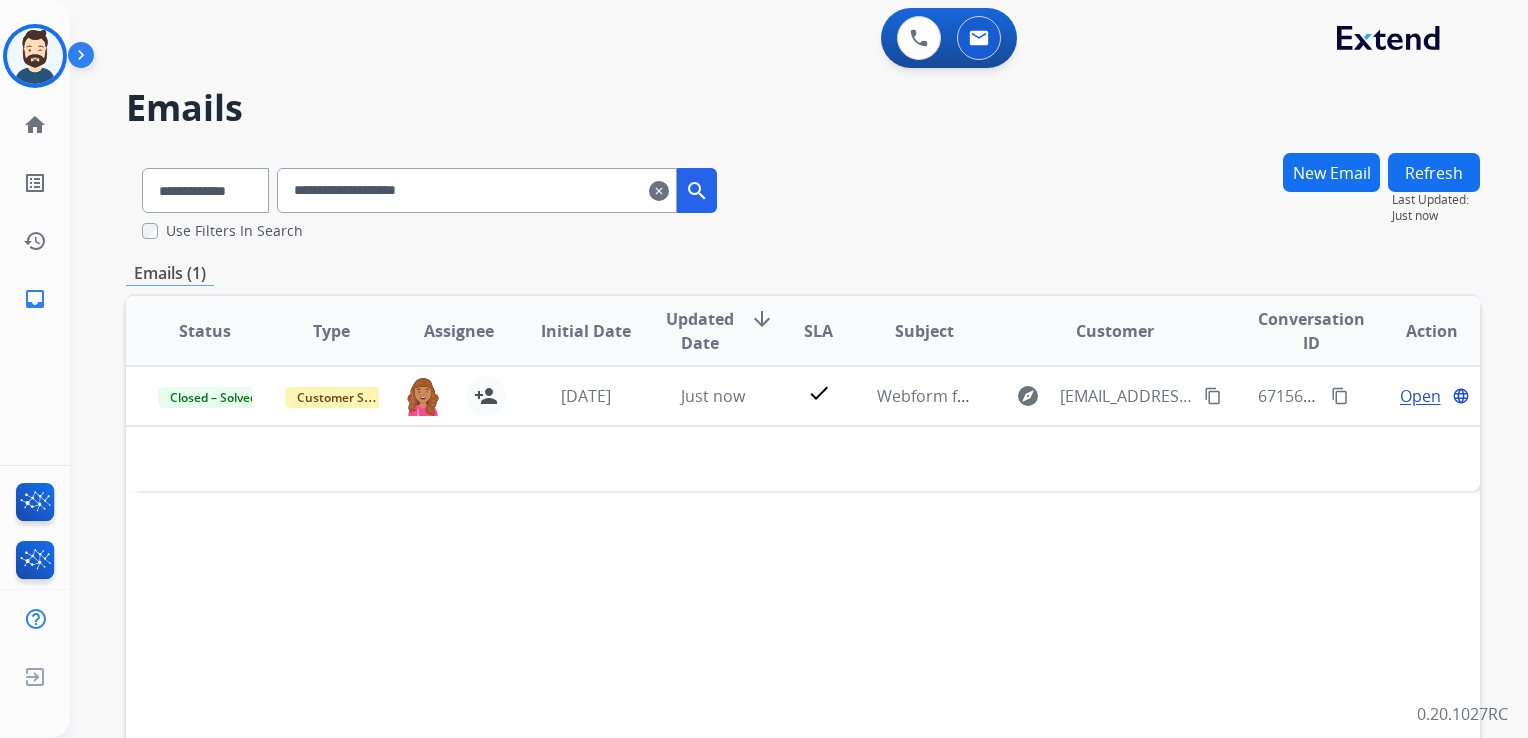 click on "clear" at bounding box center [659, 191] 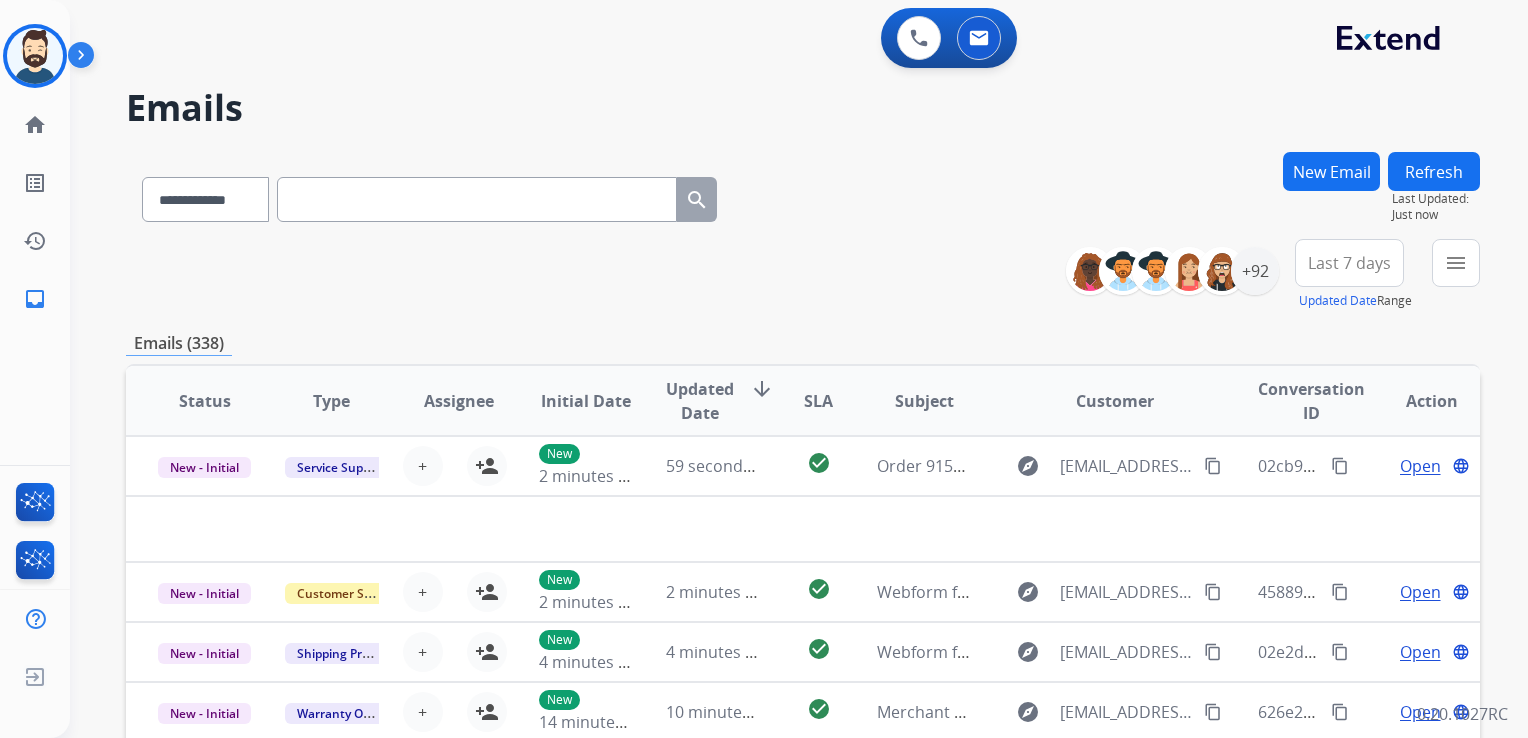 click at bounding box center (477, 199) 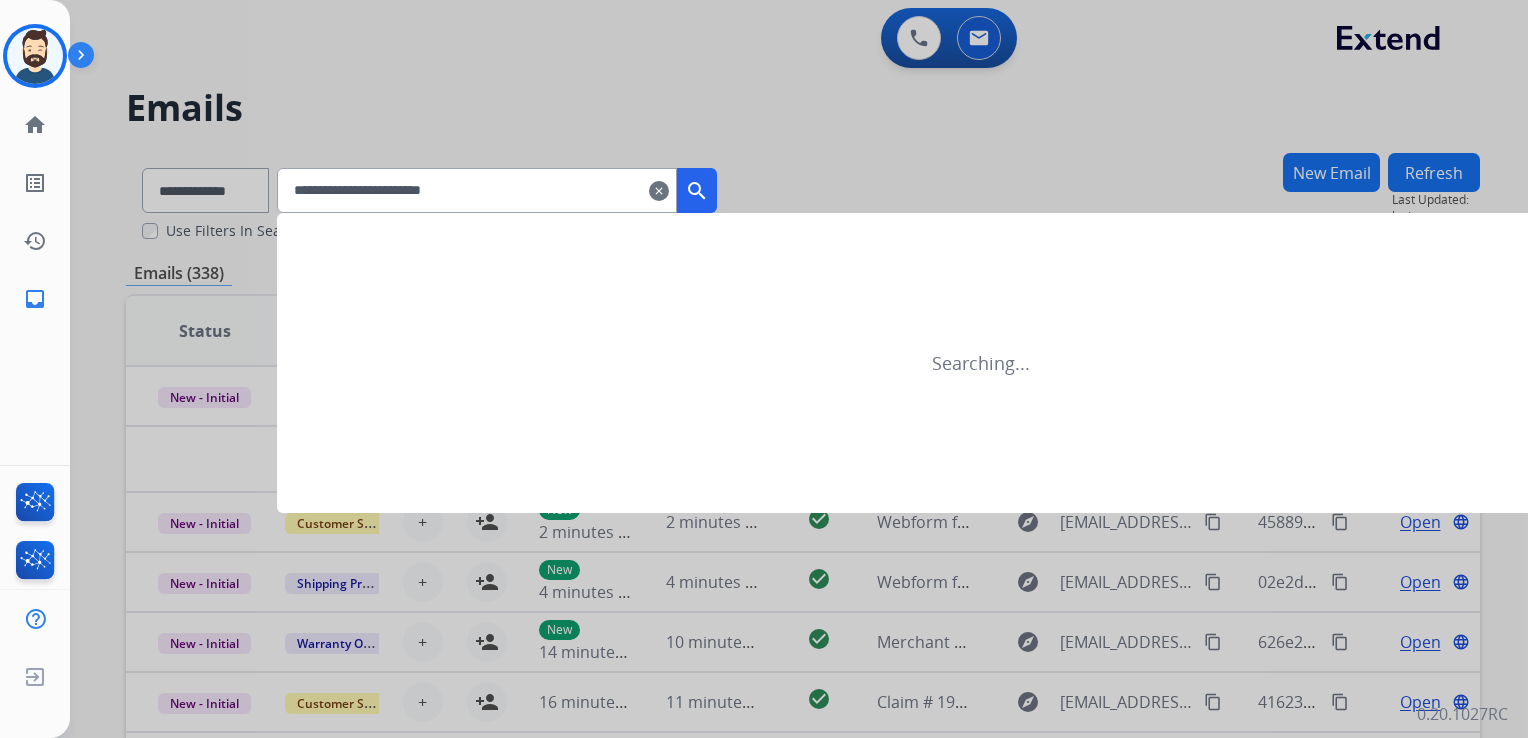 type on "**********" 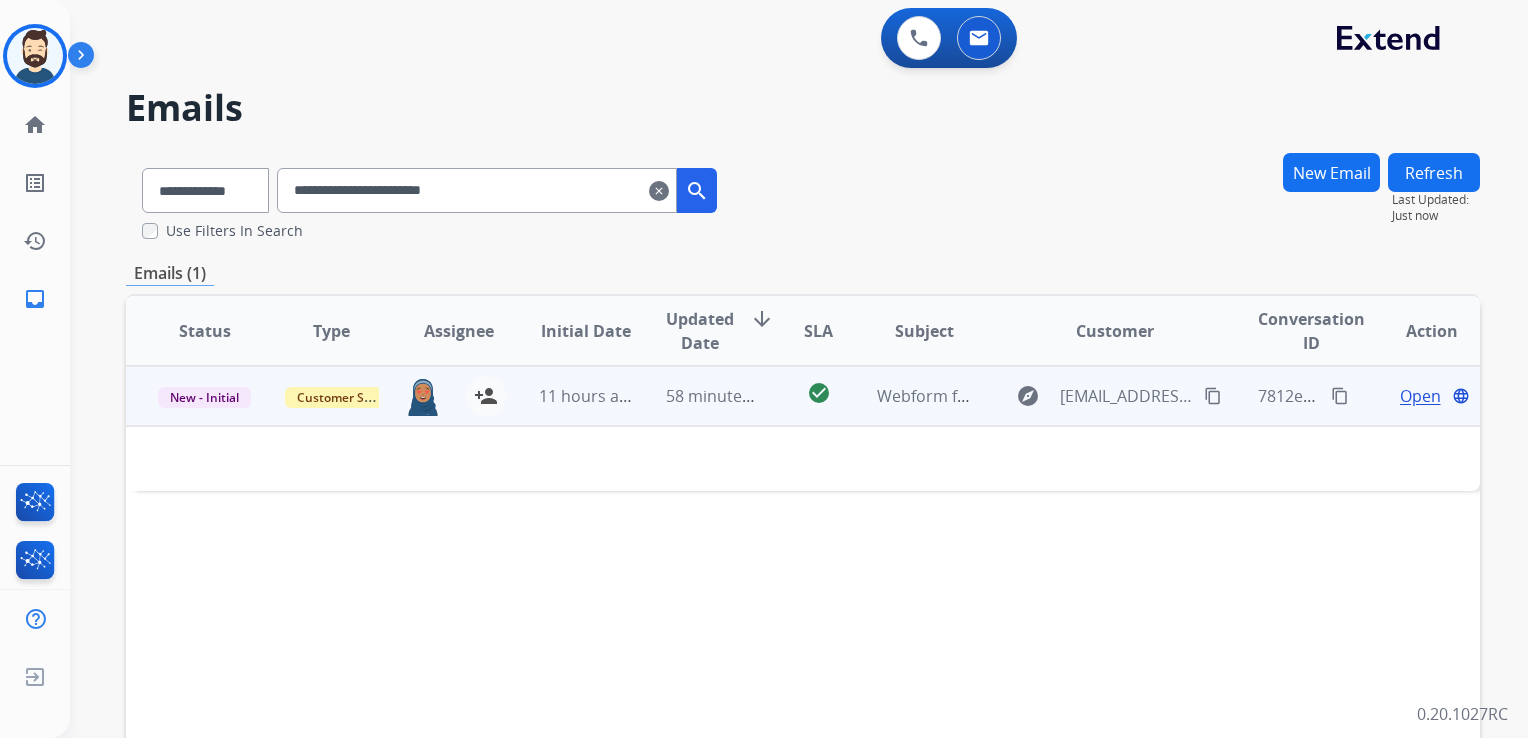 click on "11 hours ago" at bounding box center [570, 396] 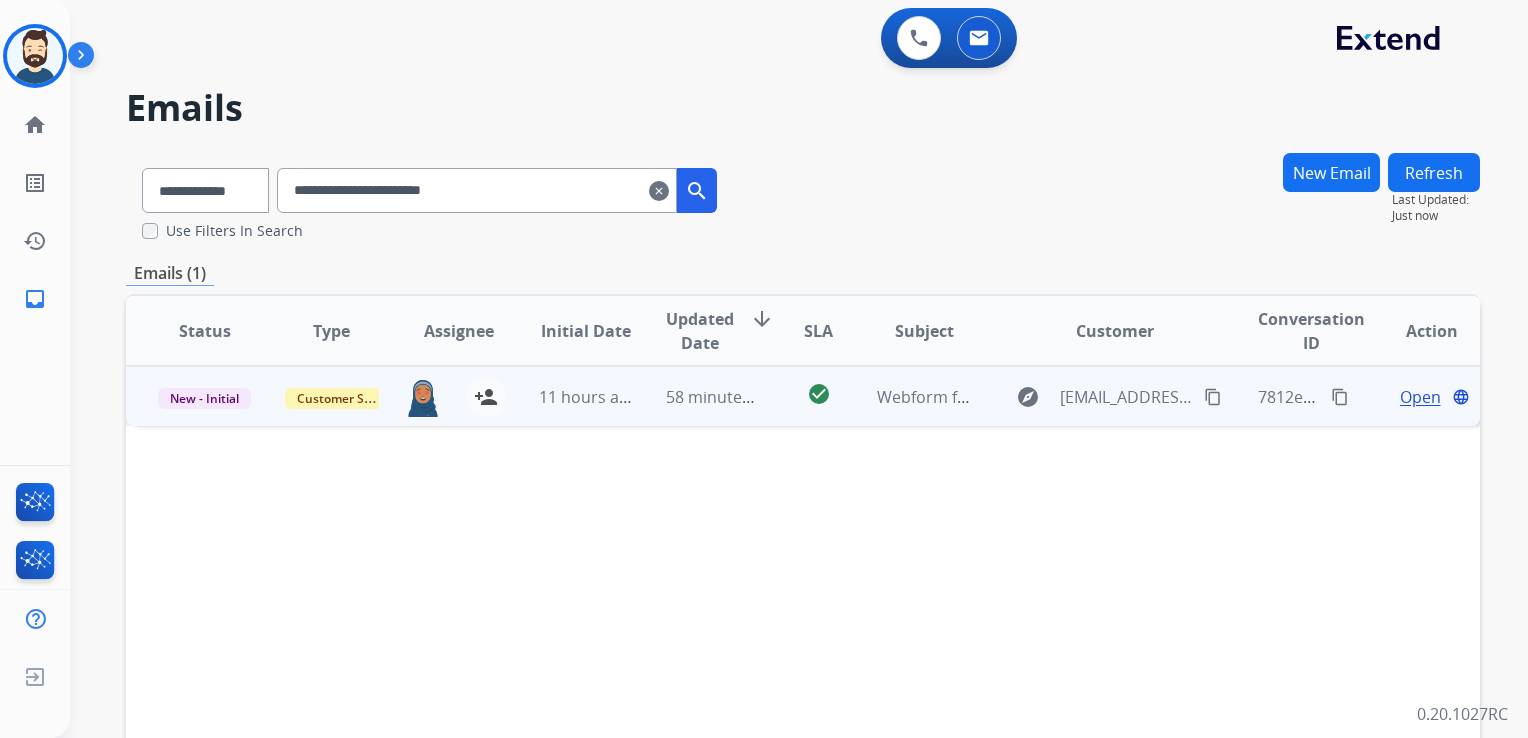 click on "11 hours ago" at bounding box center [570, 396] 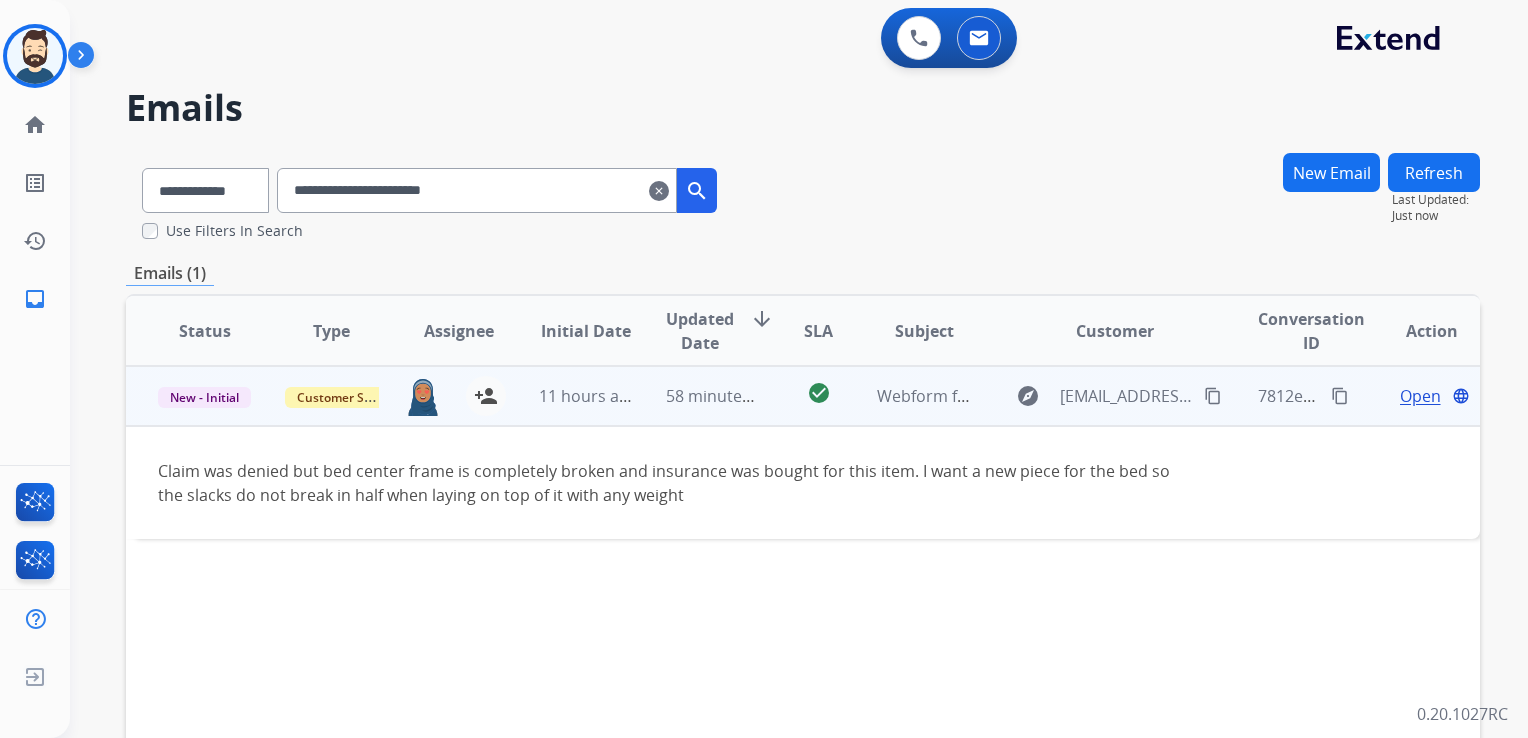 click on "Open" at bounding box center [1420, 396] 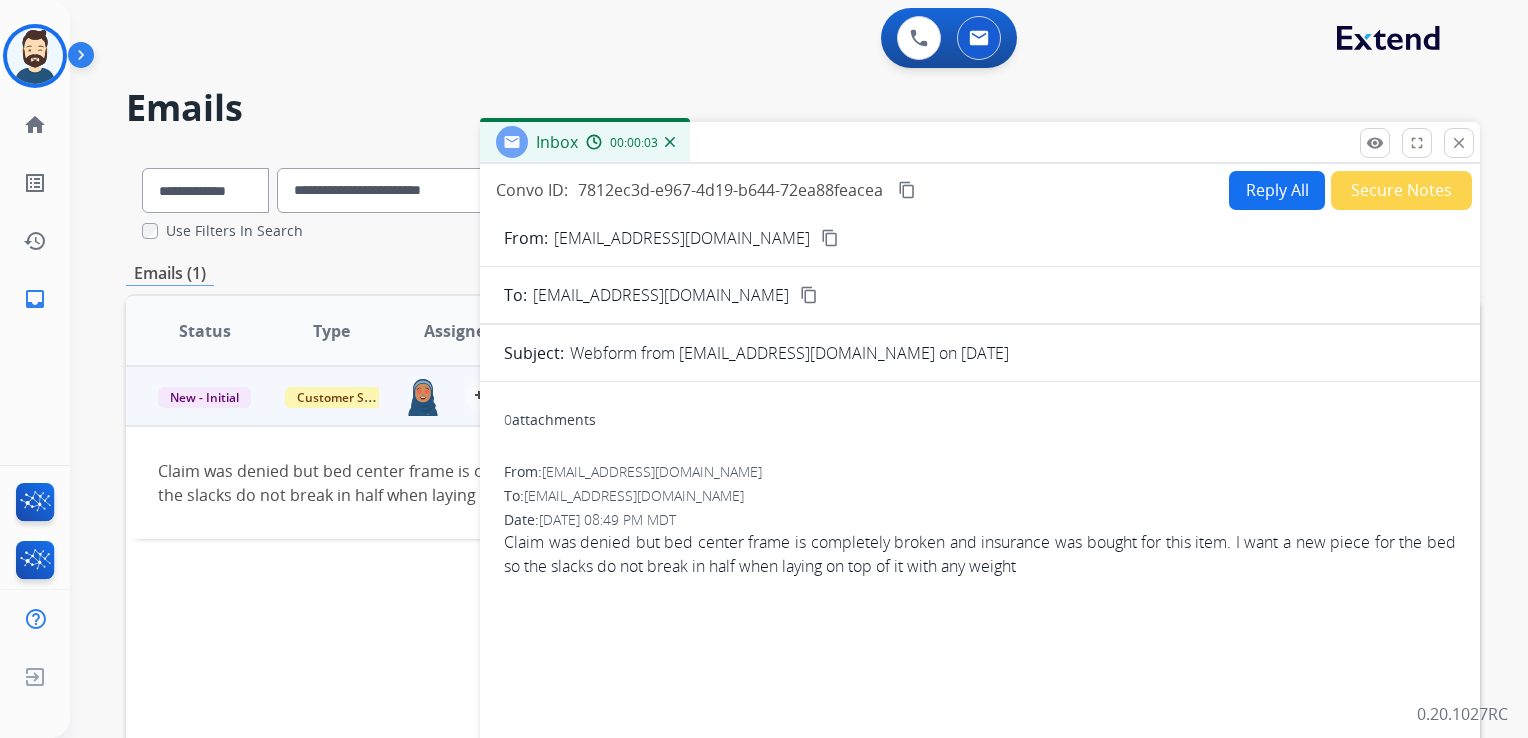 click on "Reply All" at bounding box center [1277, 190] 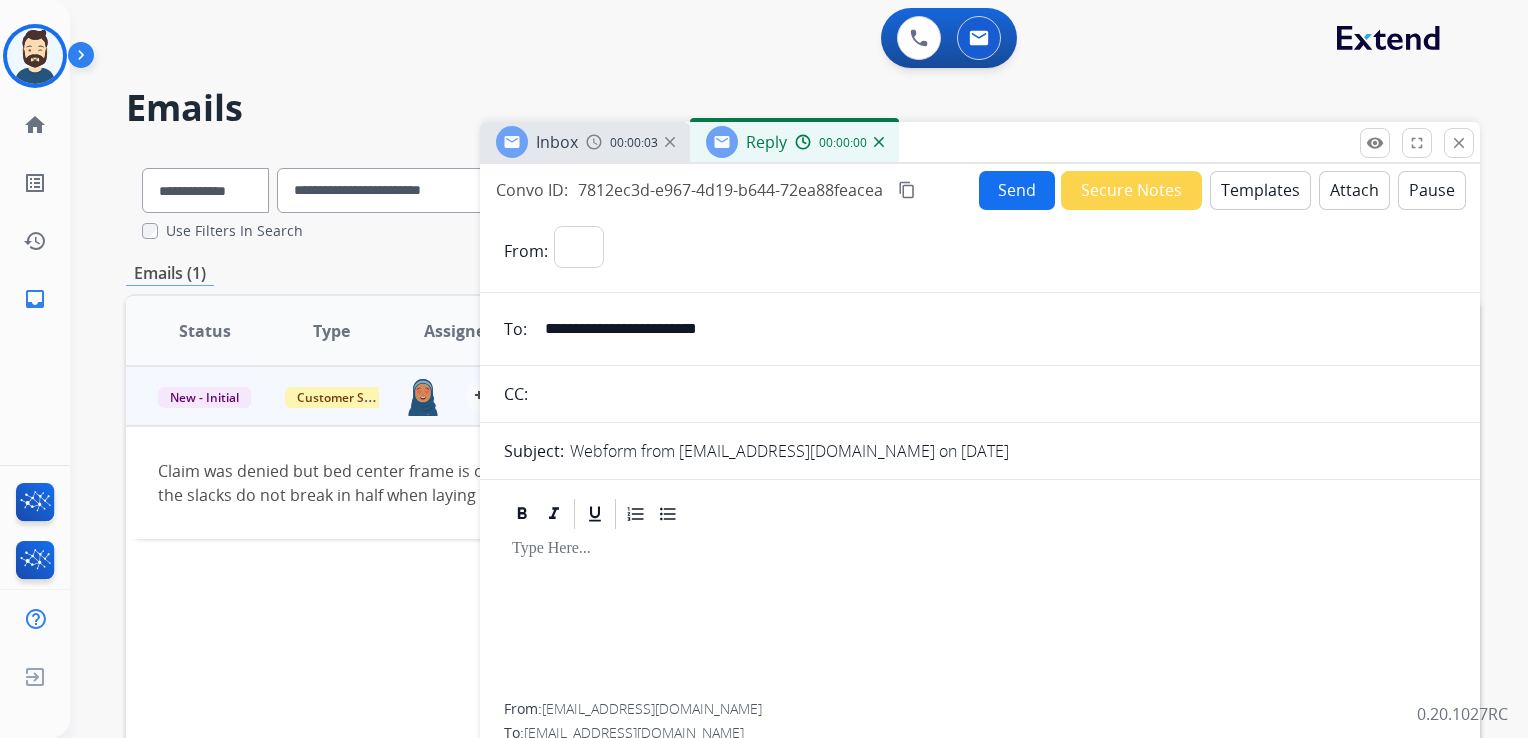 click on "Templates" at bounding box center [1260, 190] 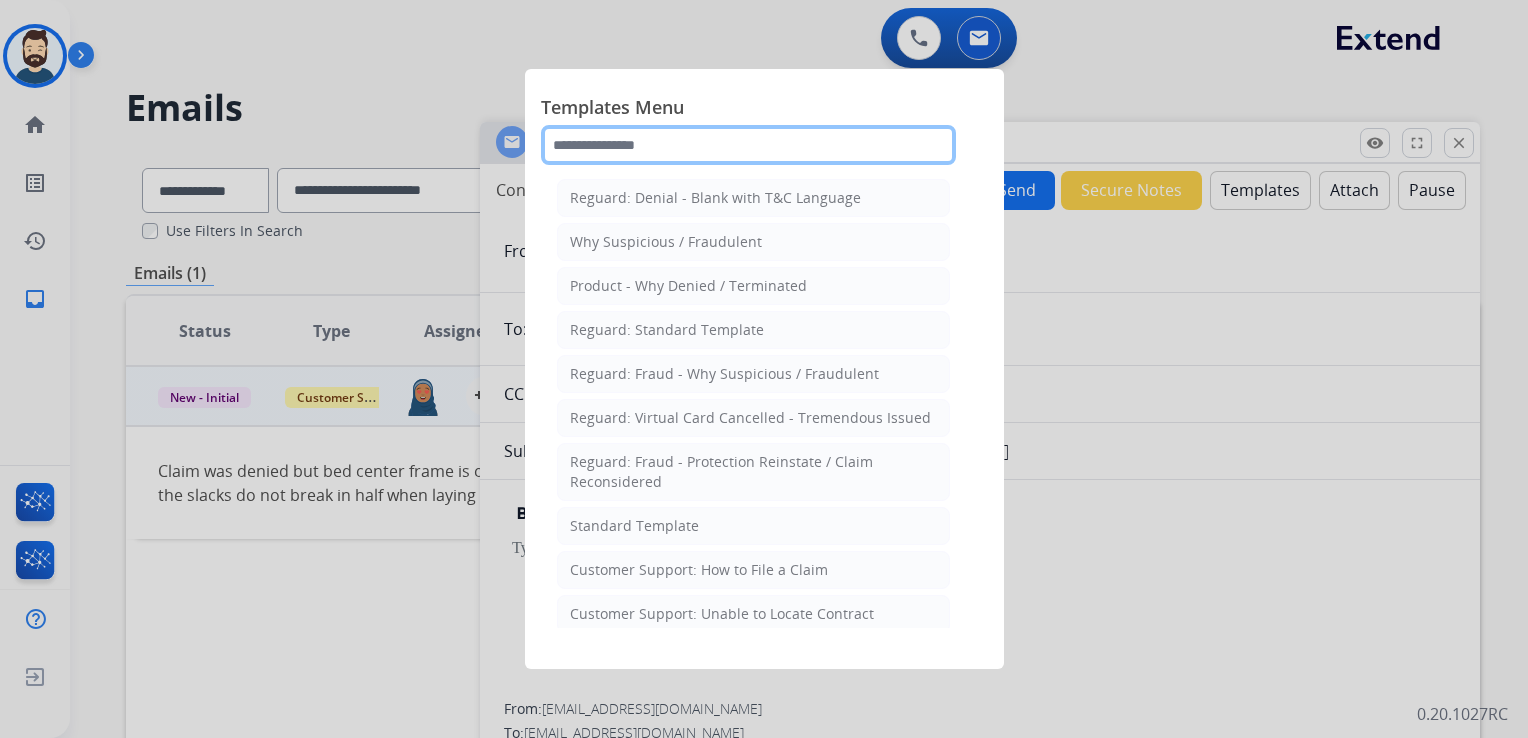 click 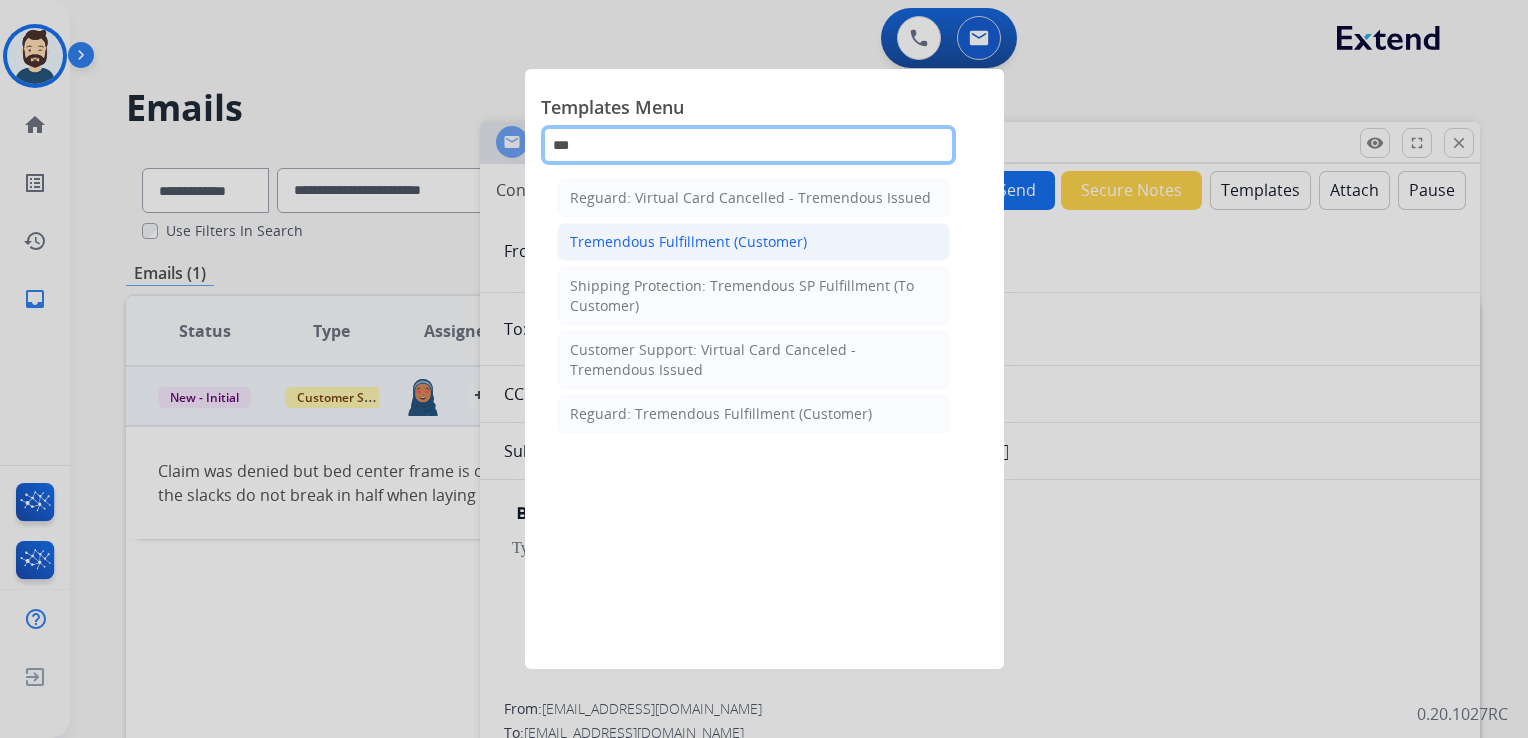 type on "***" 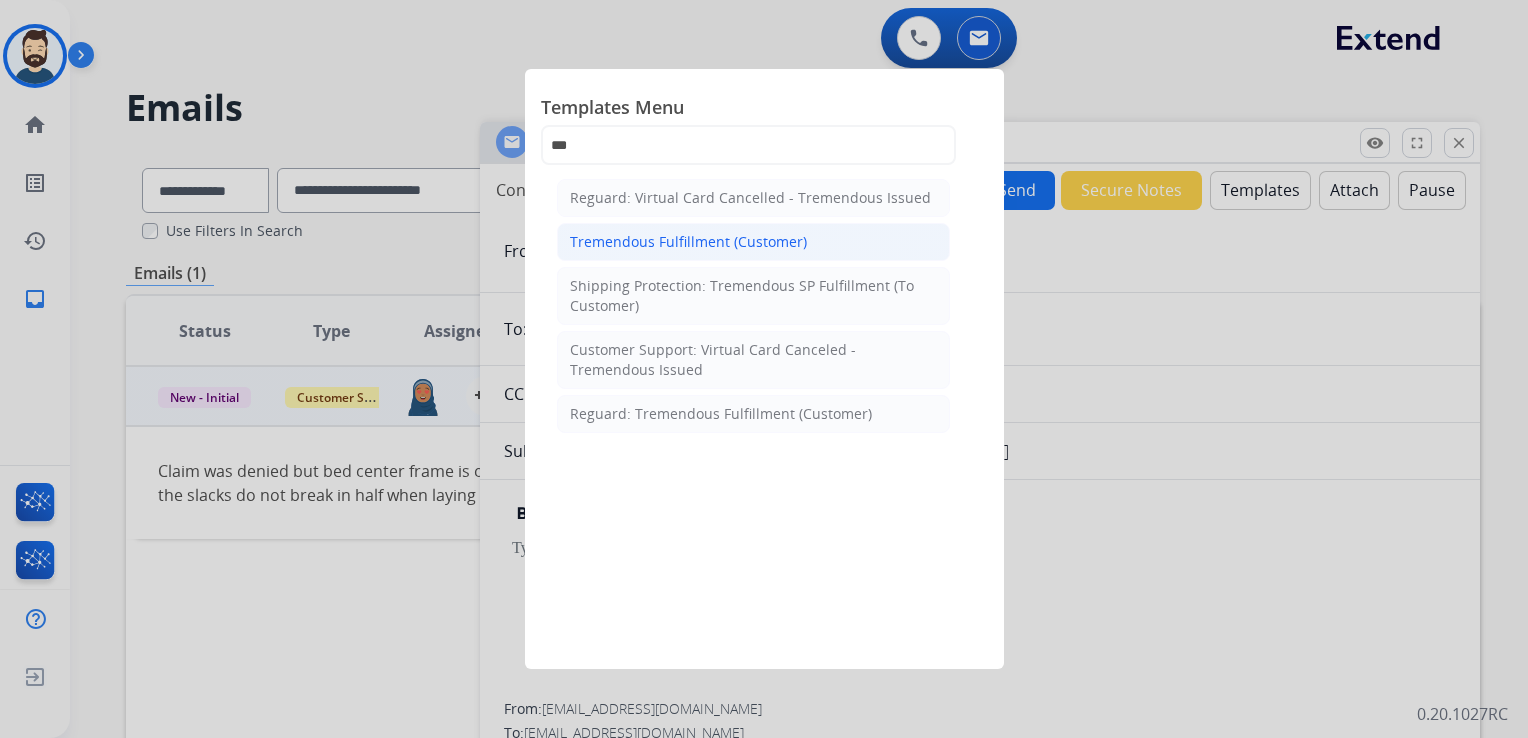 click on "Tremendous Fulfillment (Customer)" 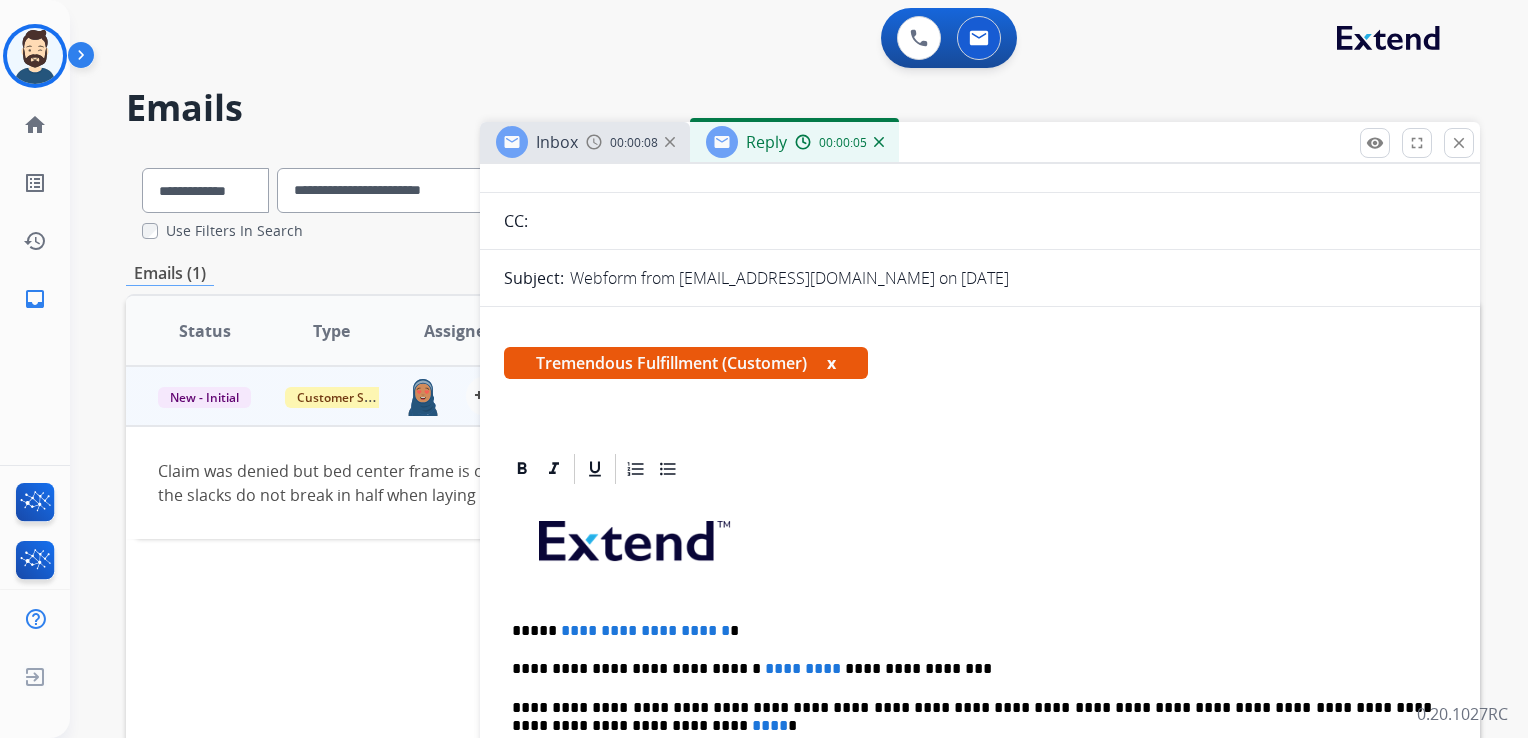 scroll, scrollTop: 400, scrollLeft: 0, axis: vertical 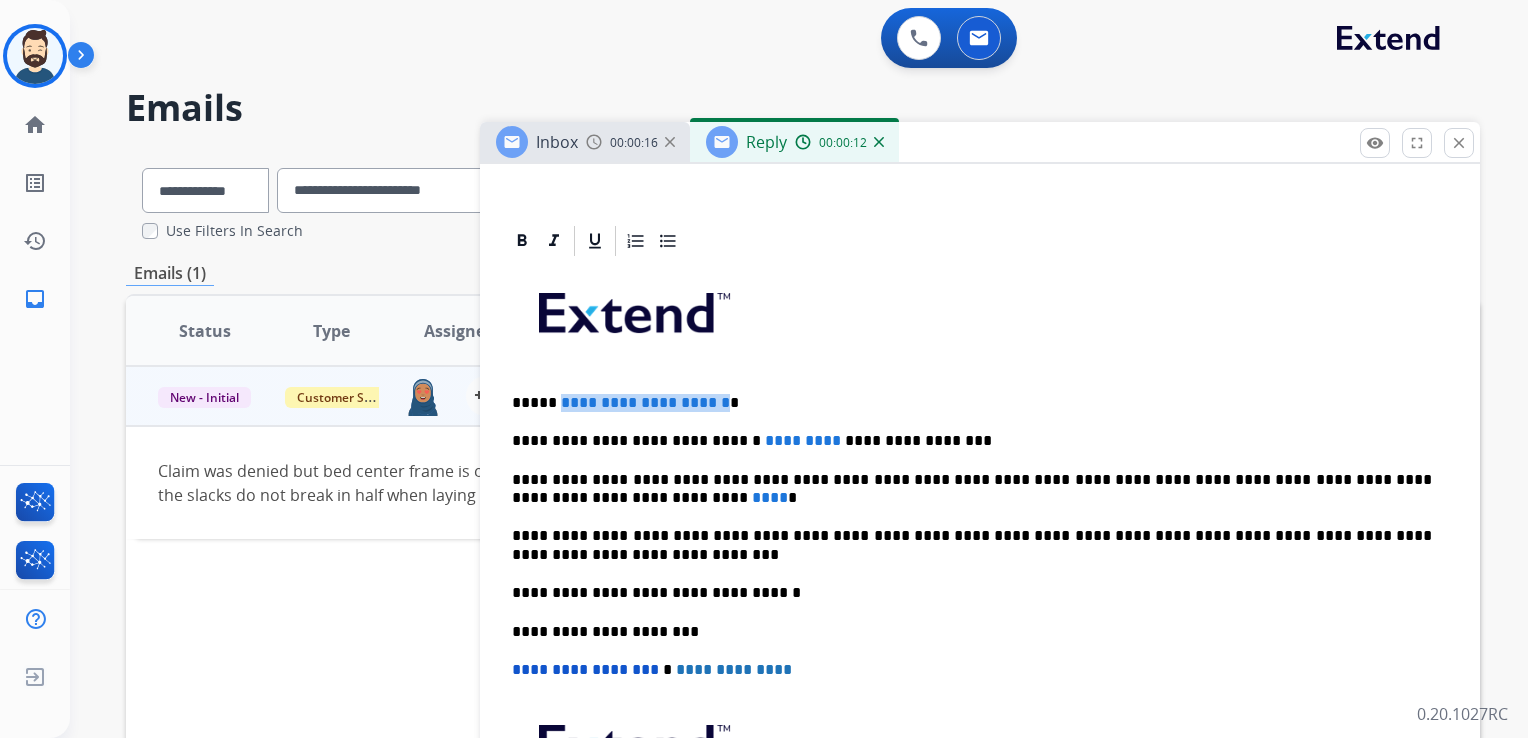 drag, startPoint x: 552, startPoint y: 402, endPoint x: 744, endPoint y: 401, distance: 192.00261 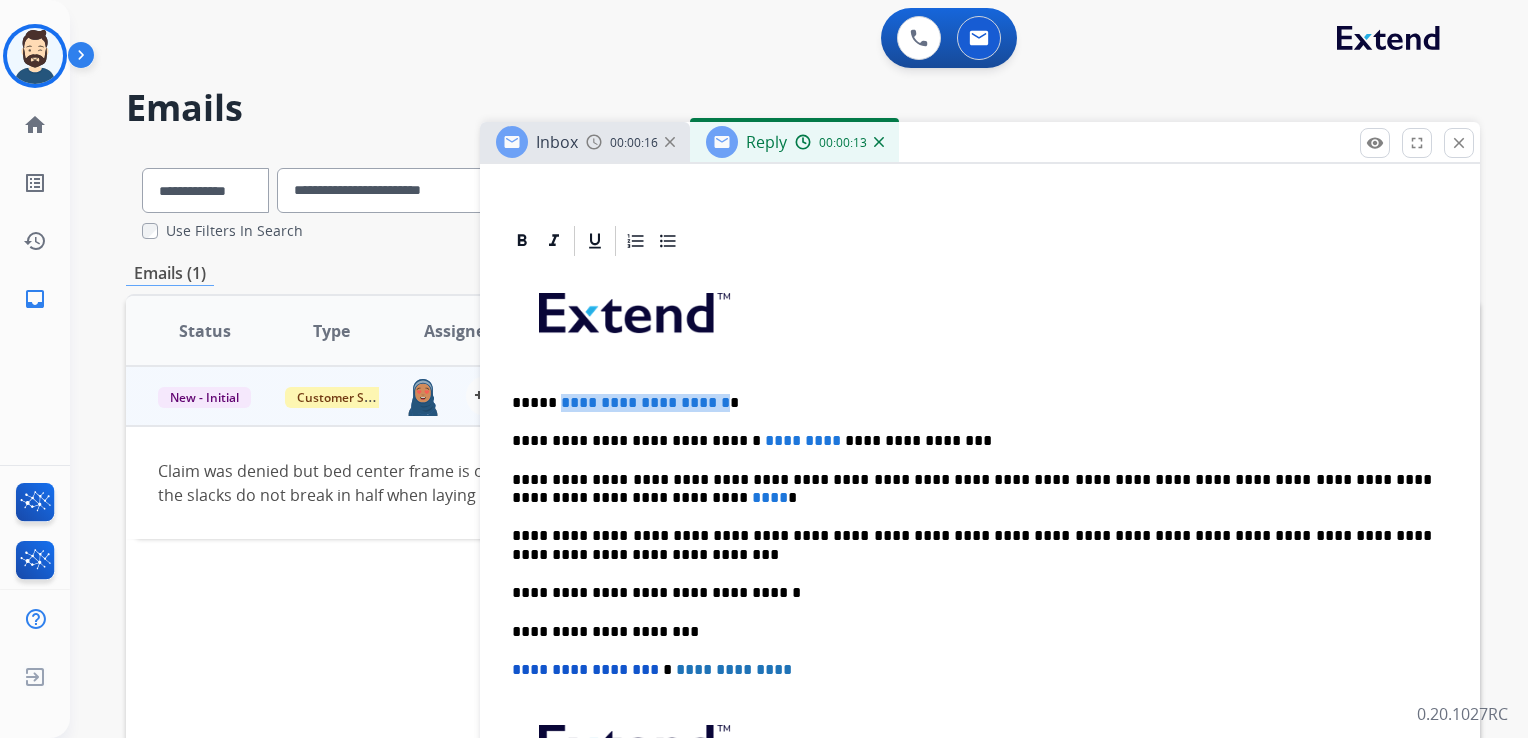 type 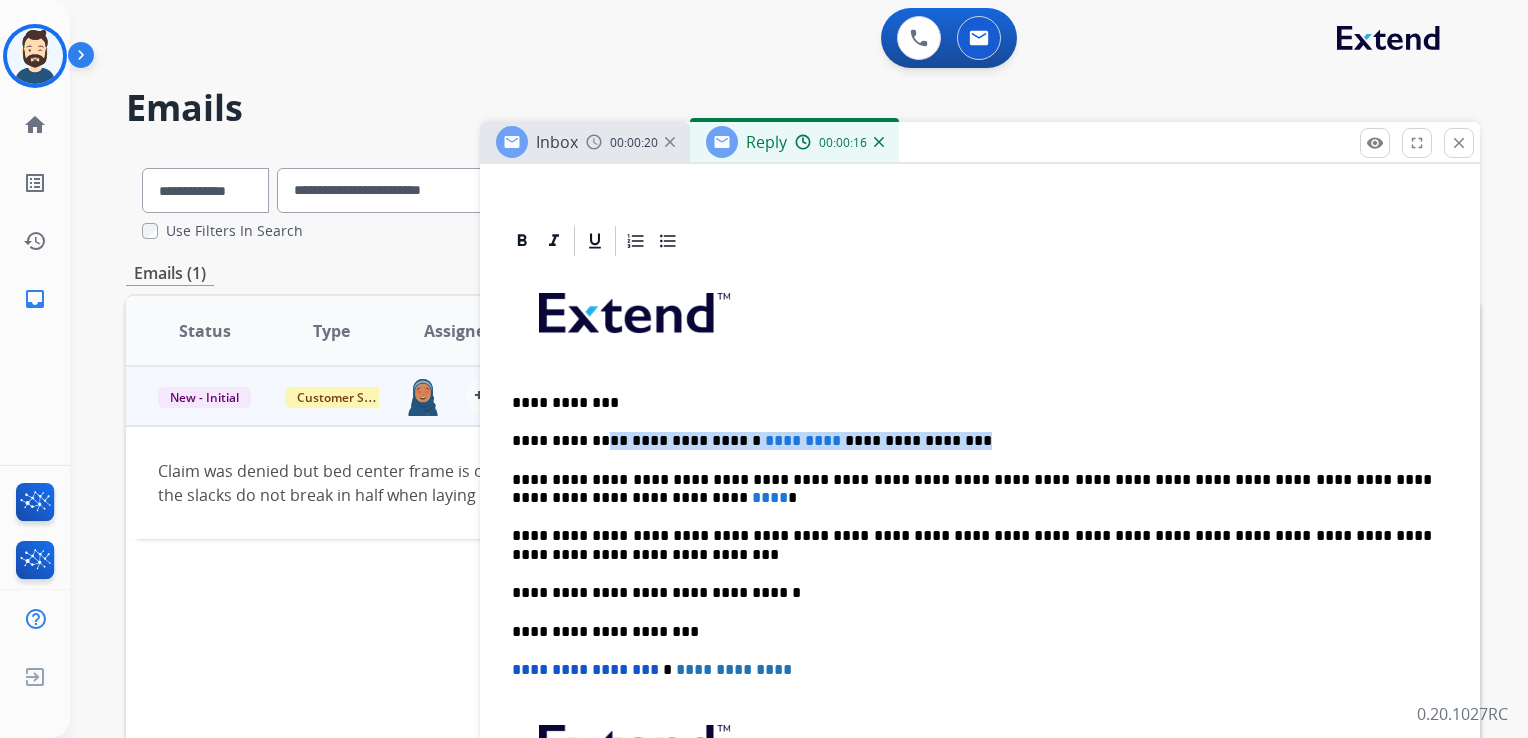 drag, startPoint x: 595, startPoint y: 439, endPoint x: 920, endPoint y: 429, distance: 325.1538 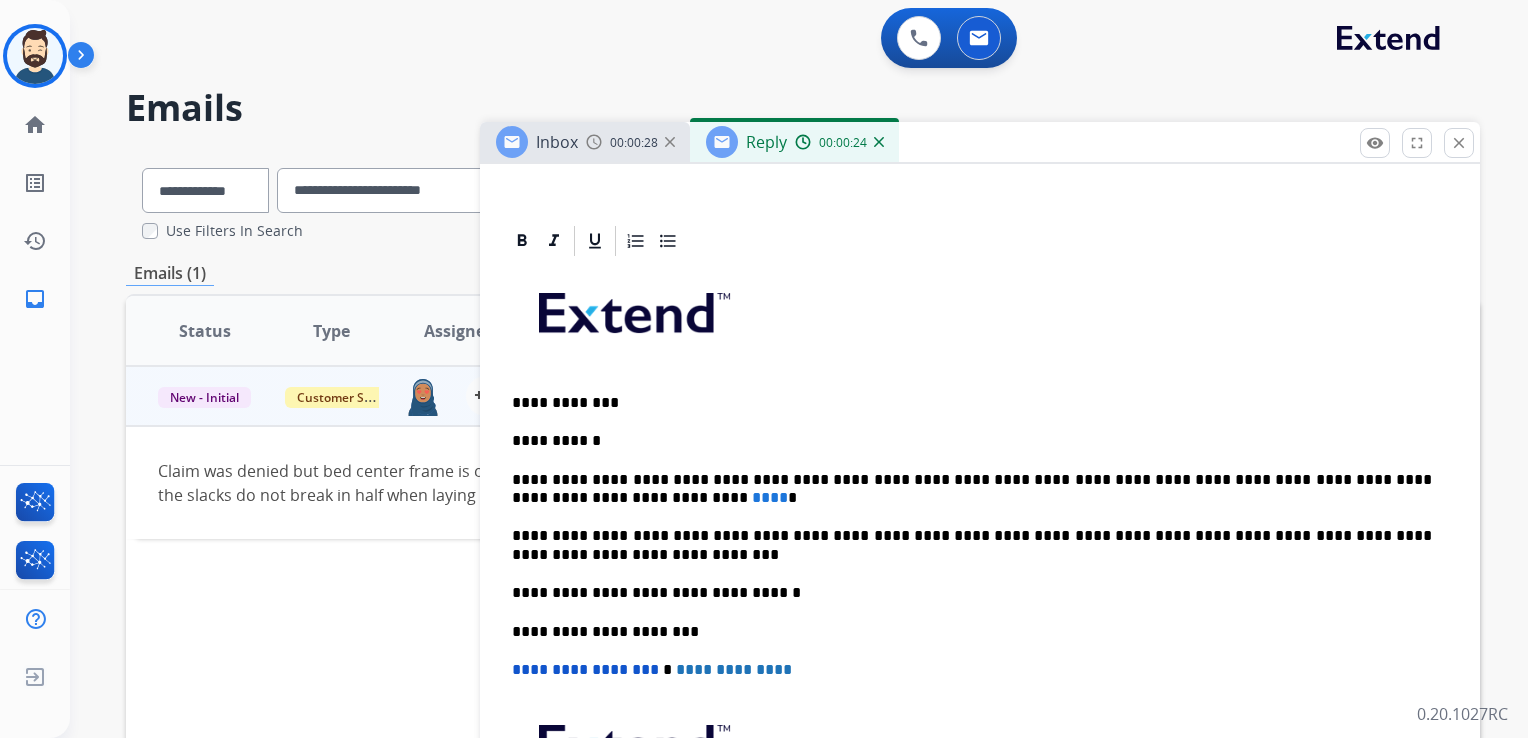 click on "**********" at bounding box center (972, 489) 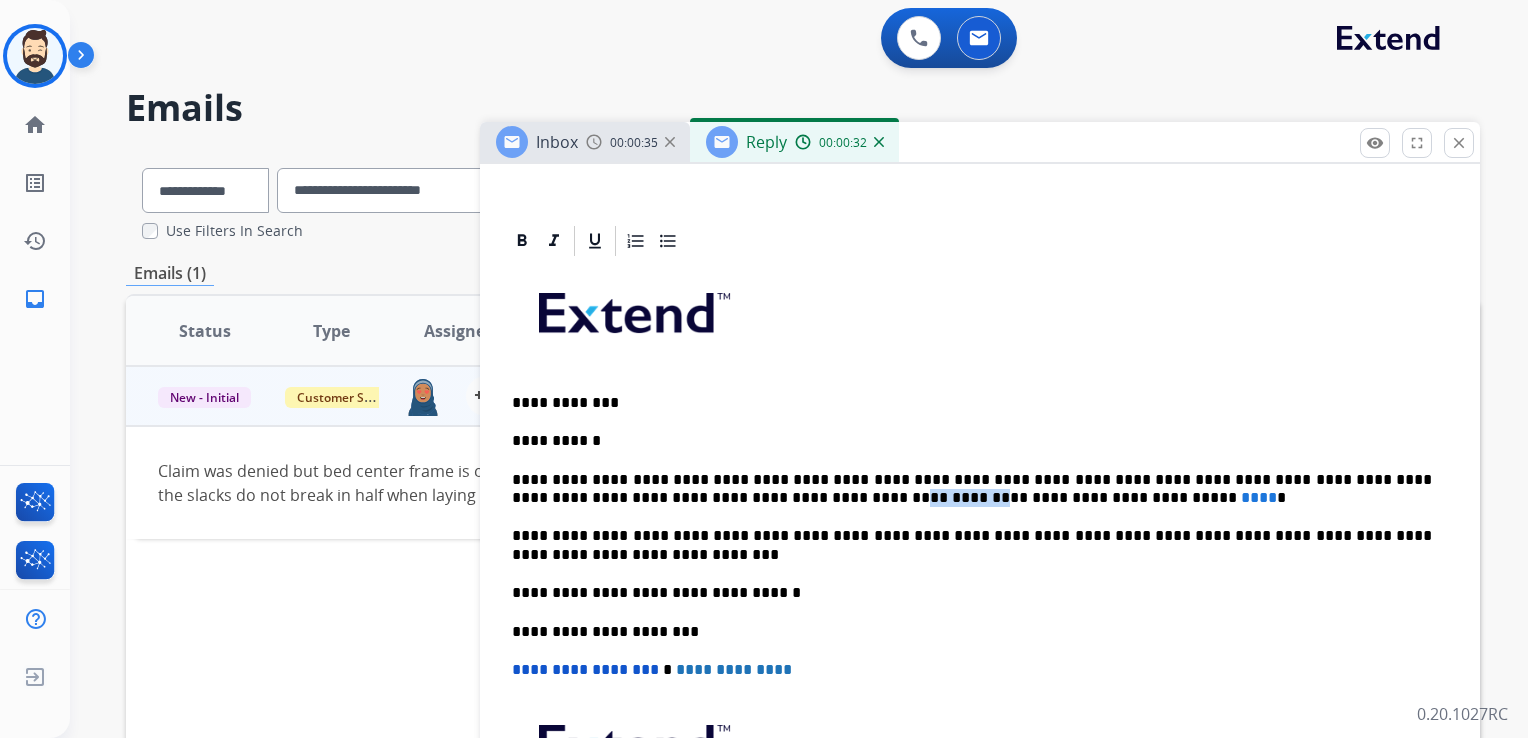drag, startPoint x: 662, startPoint y: 496, endPoint x: 732, endPoint y: 495, distance: 70.00714 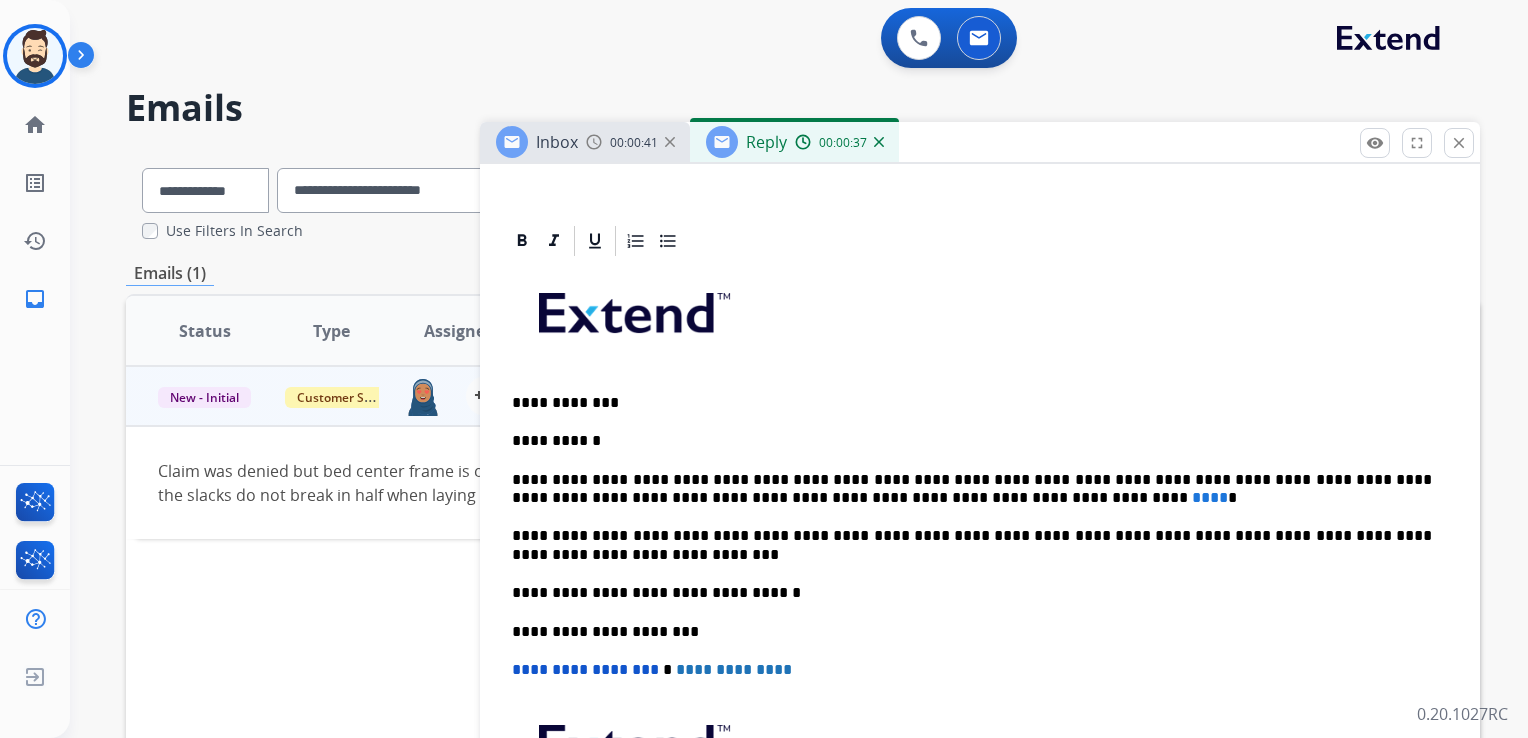 click on "****" at bounding box center [1210, 497] 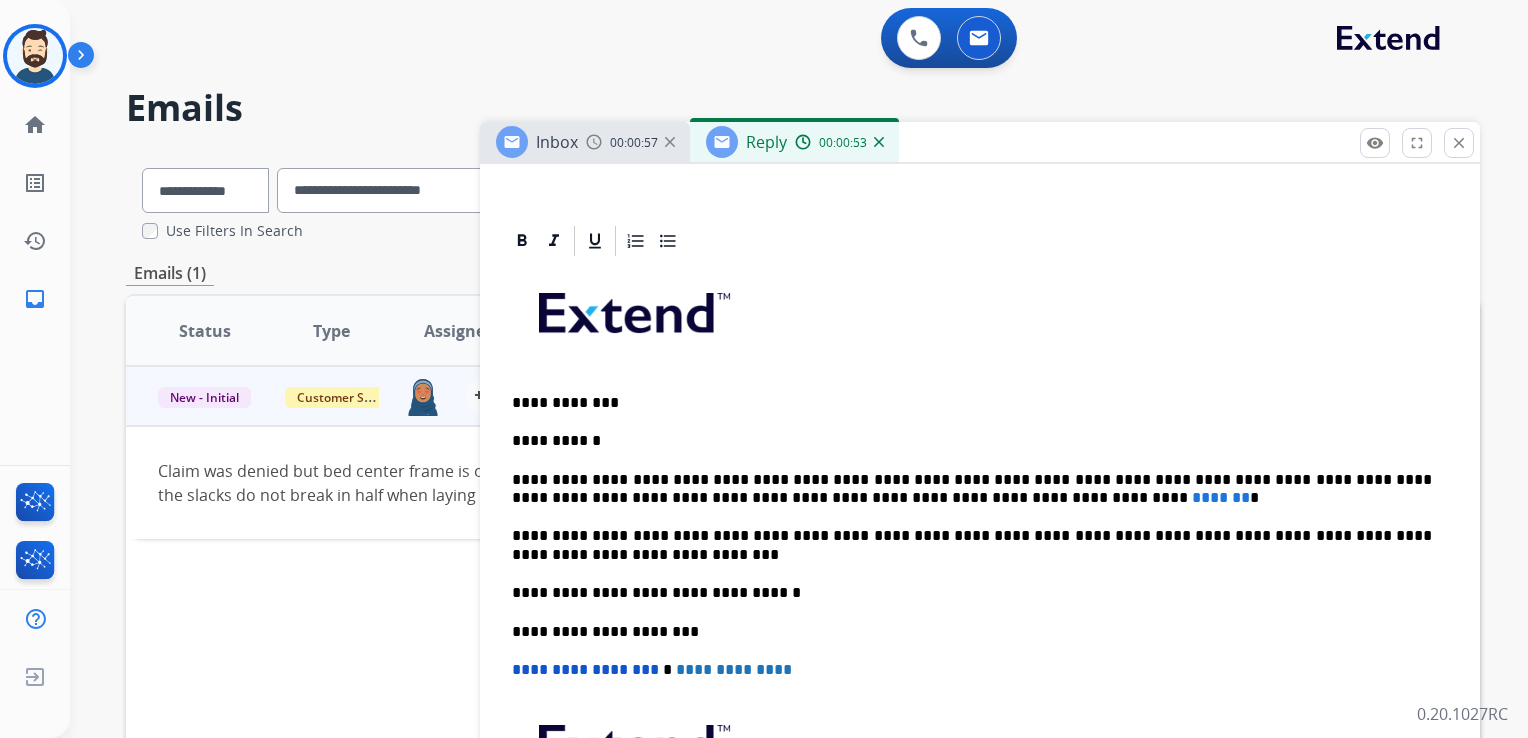 click on "**********" at bounding box center [972, 545] 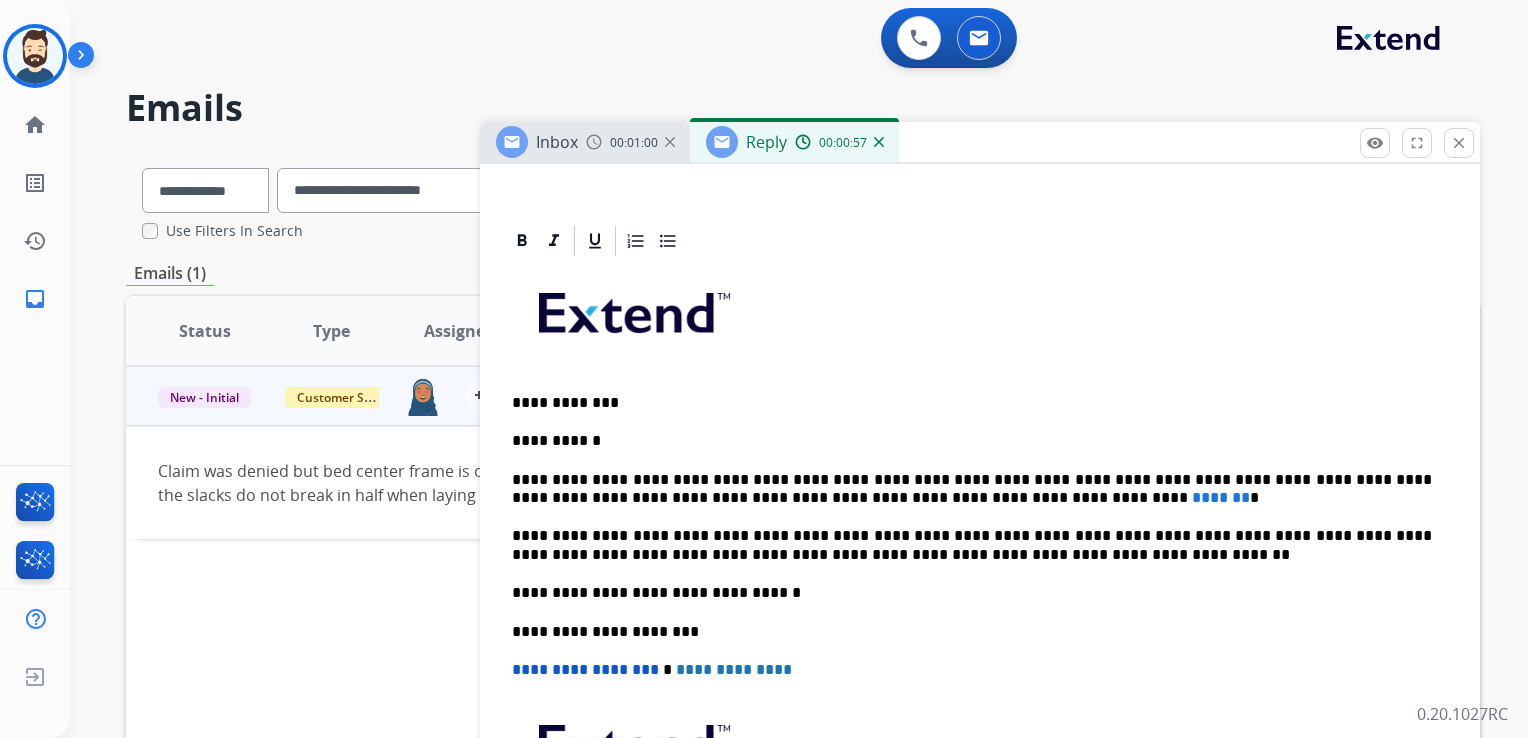 click on "**********" at bounding box center [972, 593] 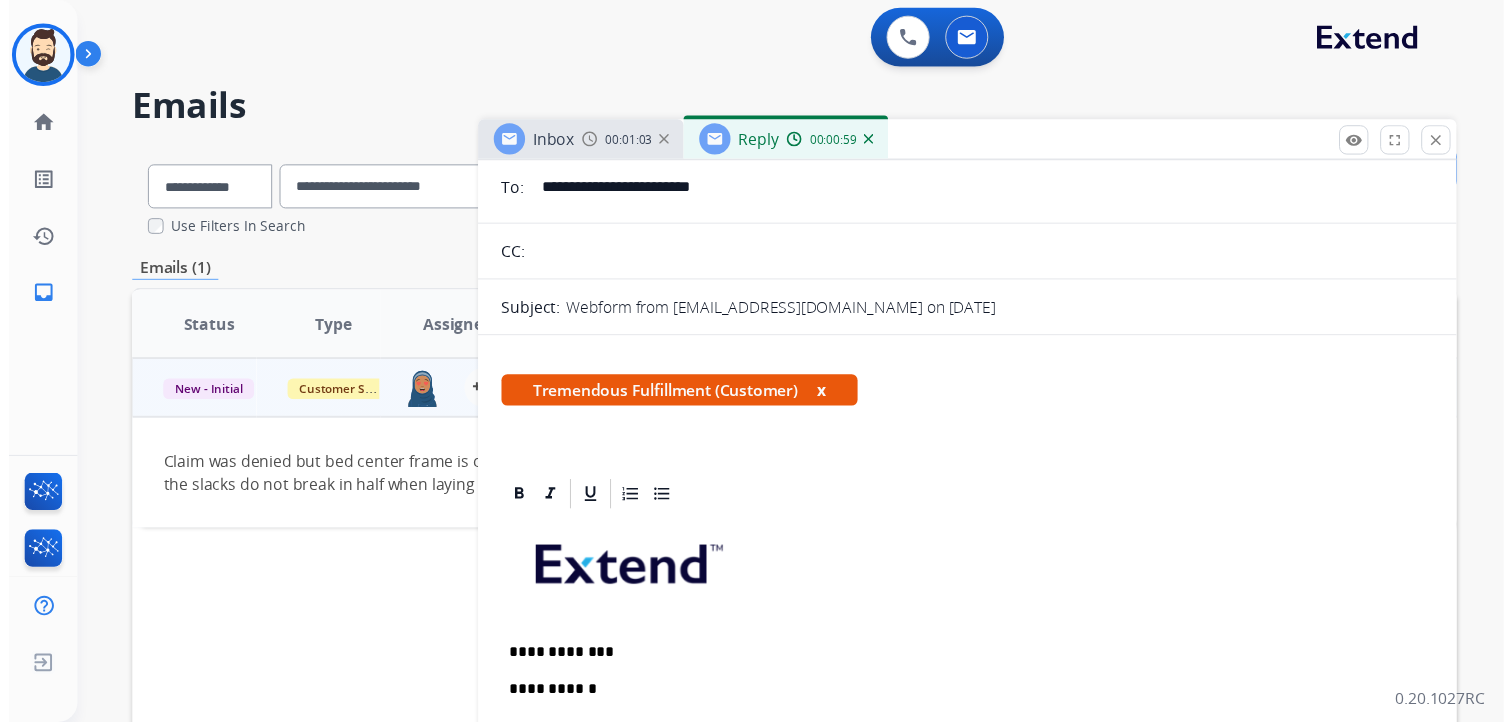 scroll, scrollTop: 0, scrollLeft: 0, axis: both 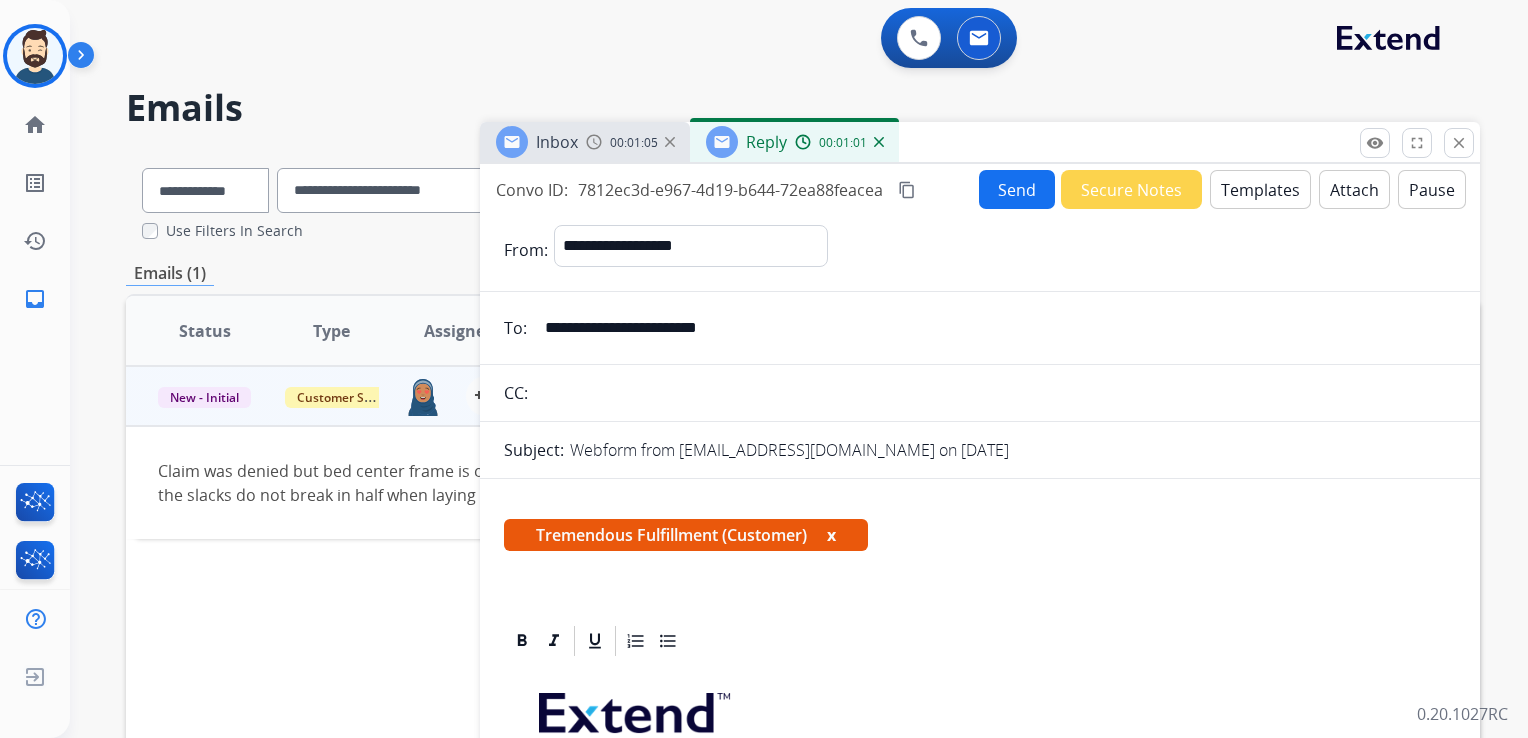 click on "Send" at bounding box center (1017, 189) 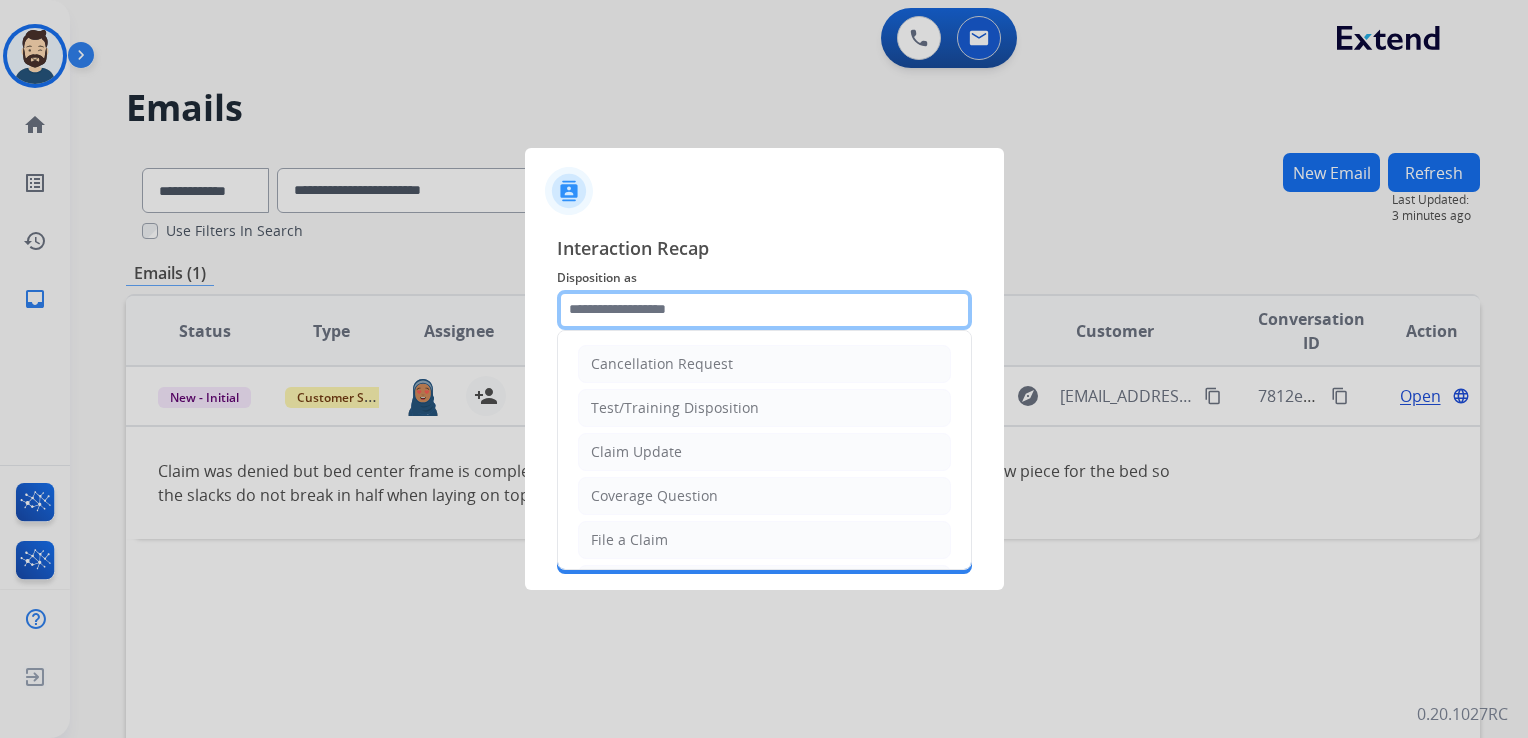click 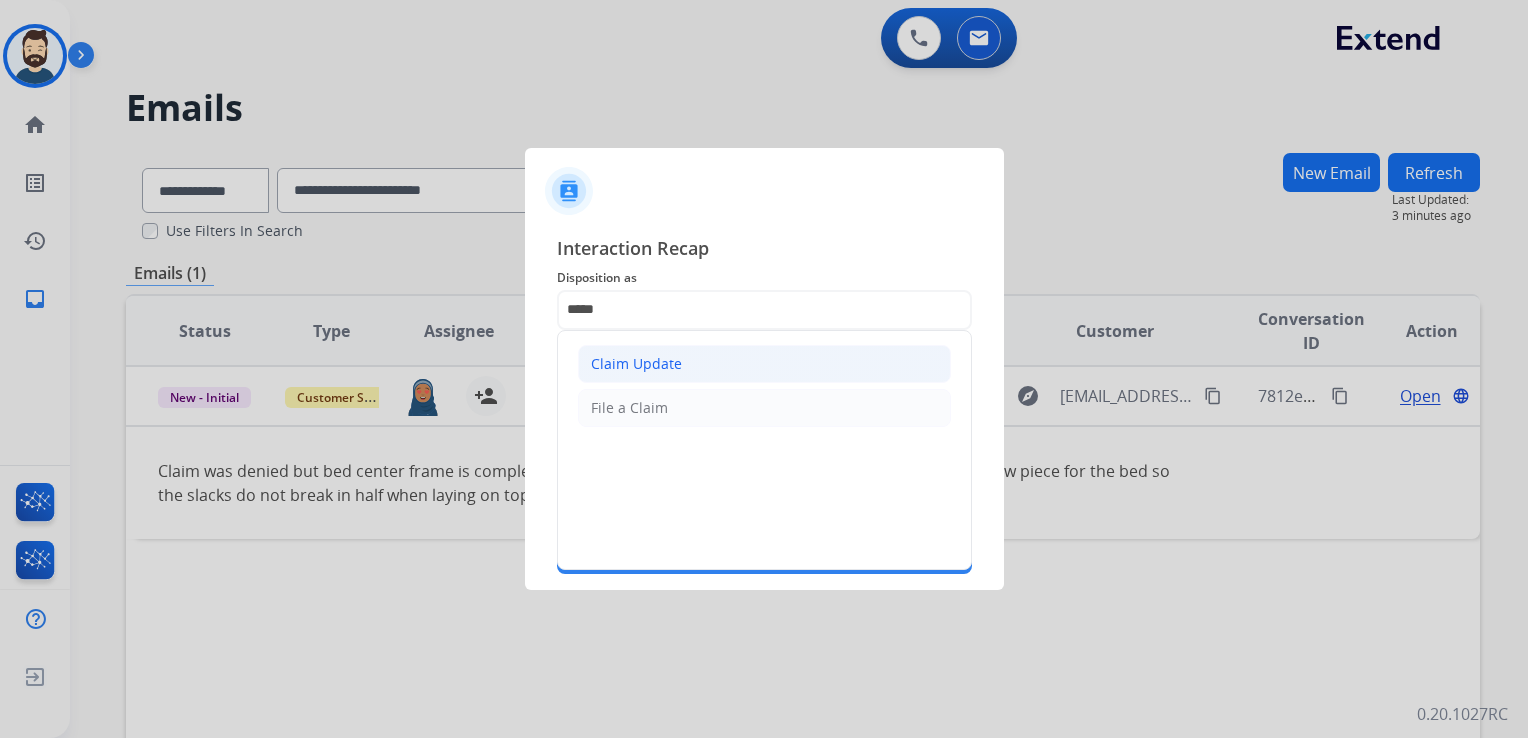 click on "Claim Update" 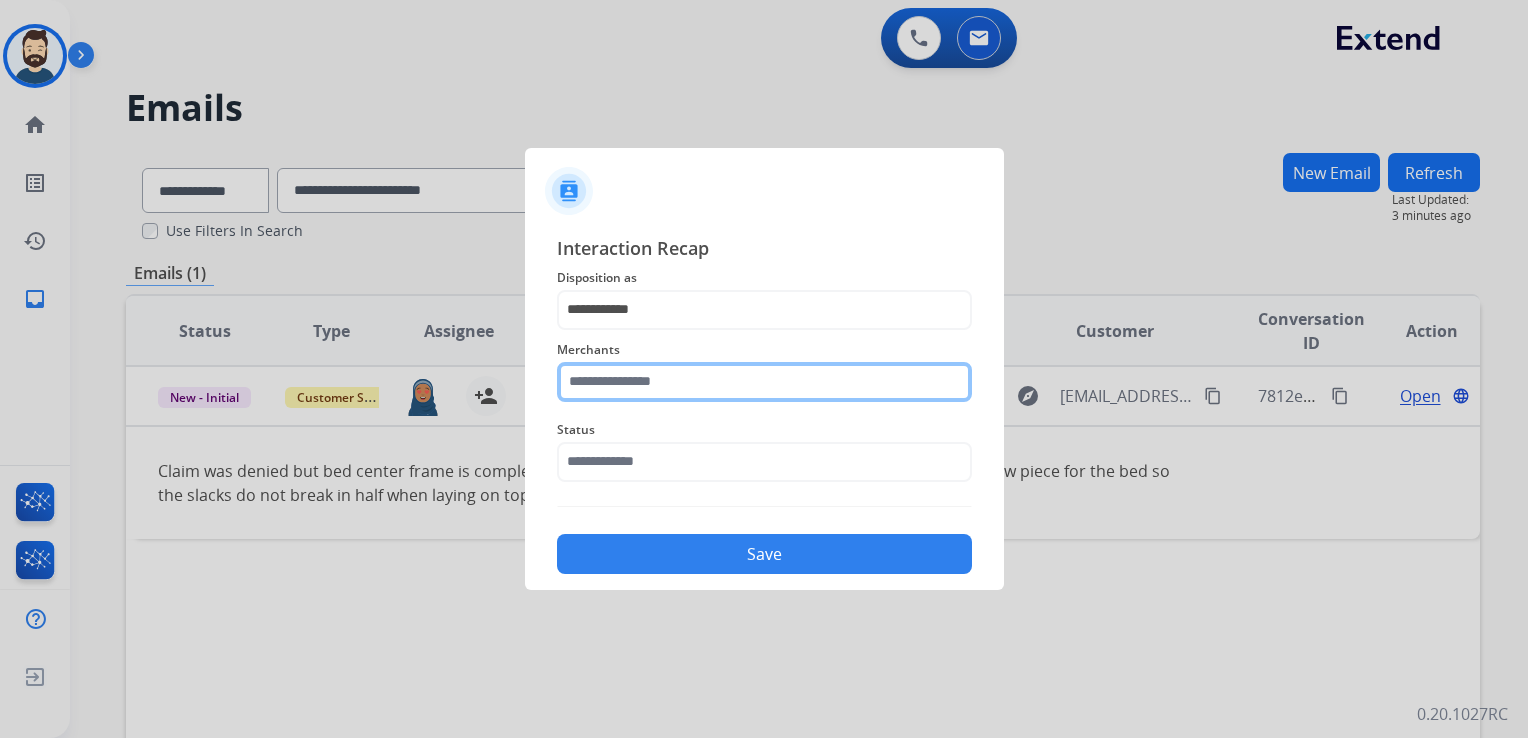 click 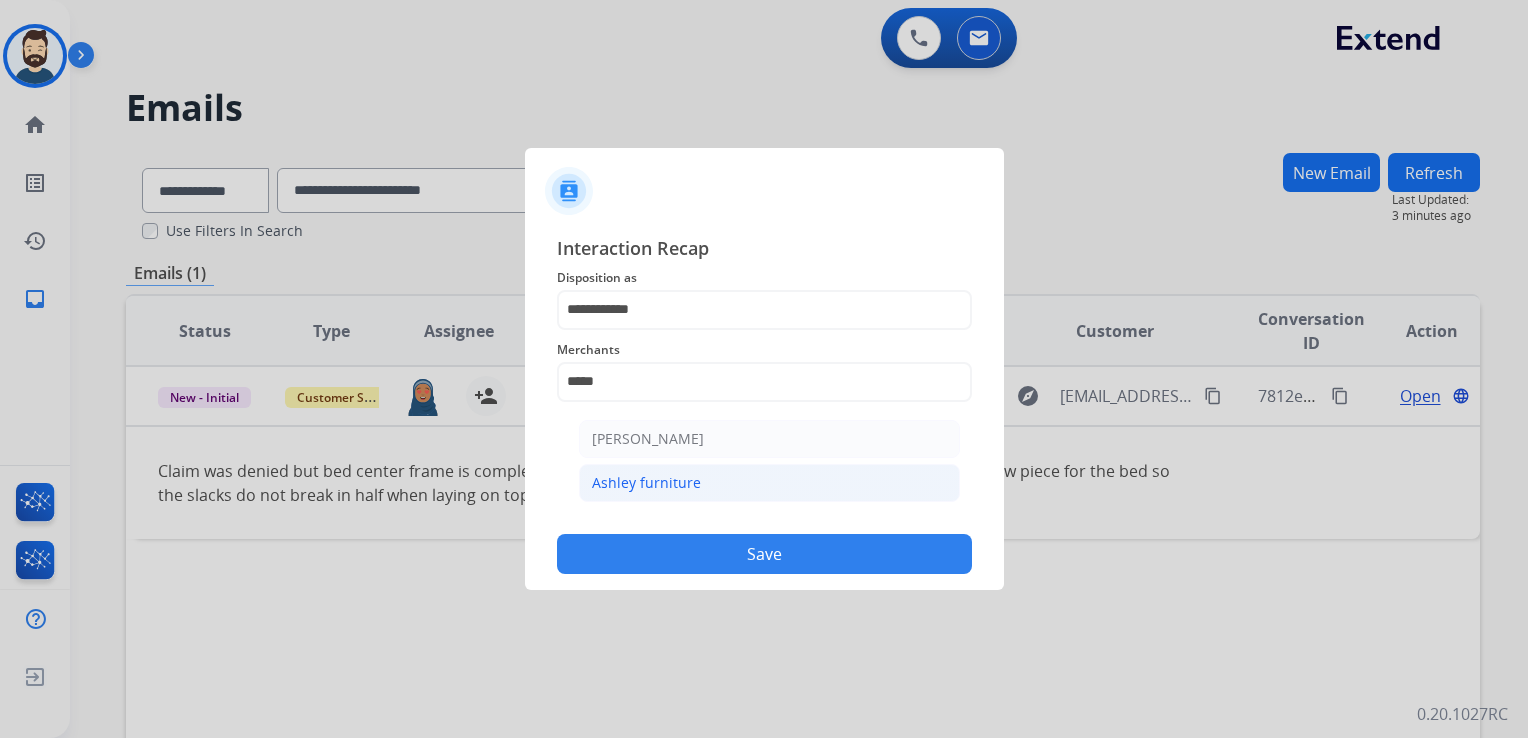 click on "Ashley furniture" 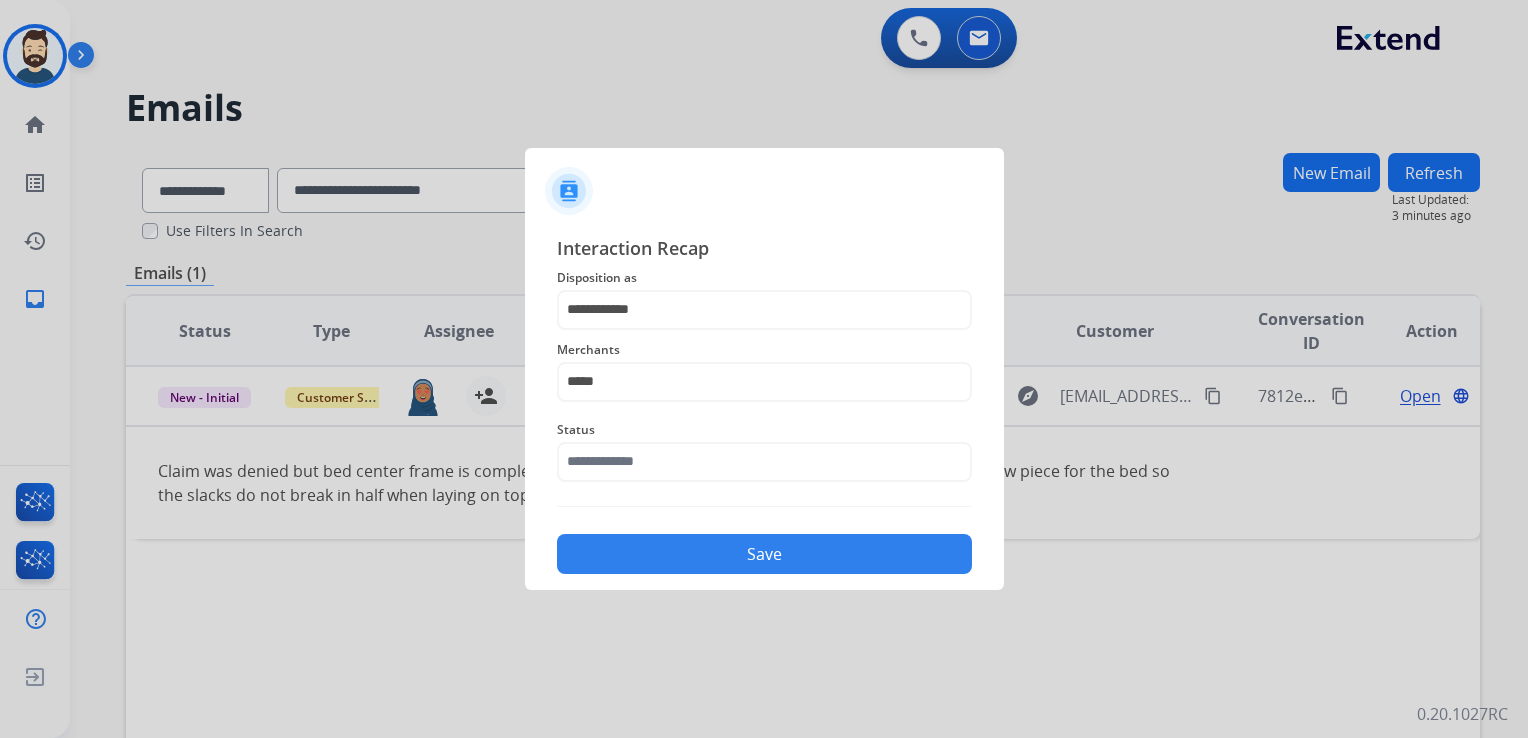 type on "**********" 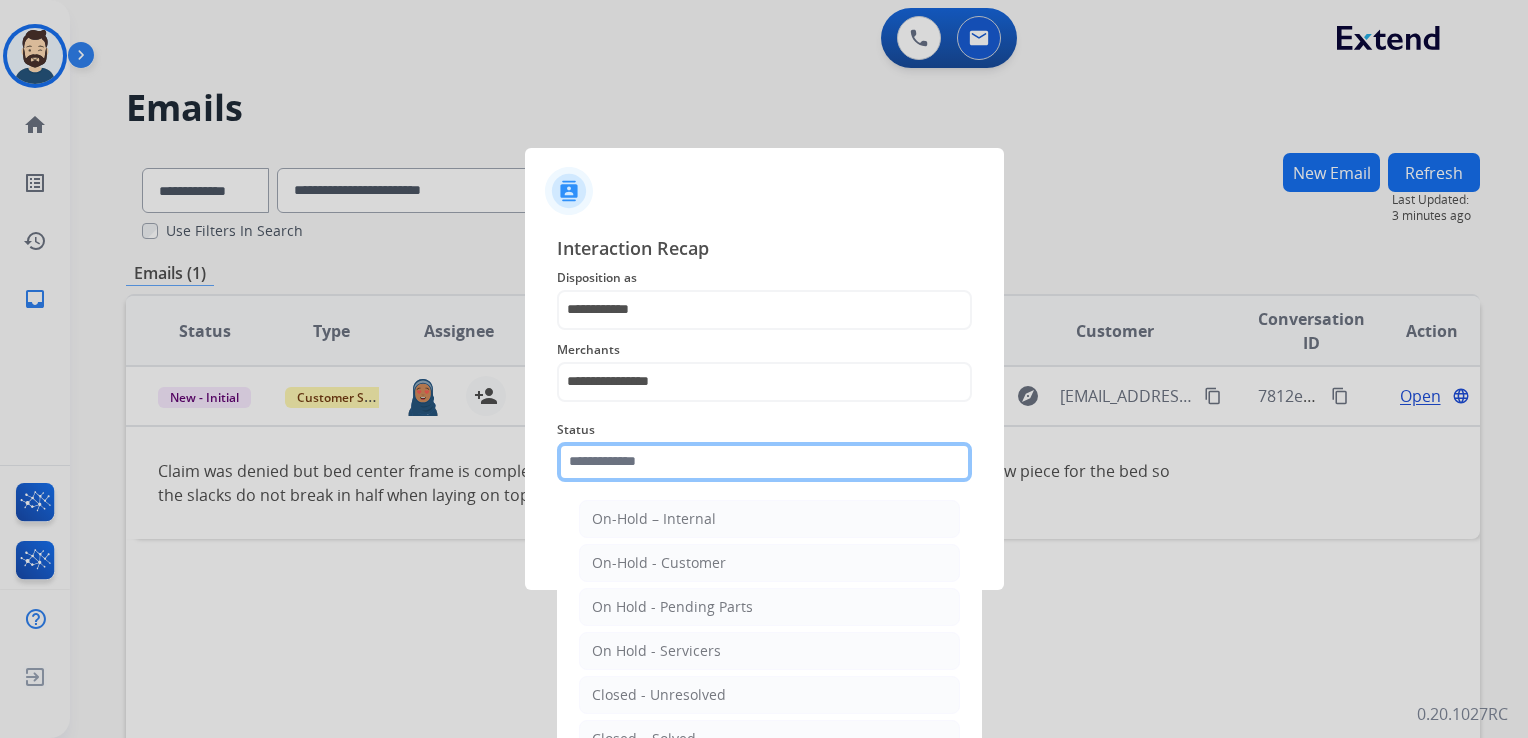 click 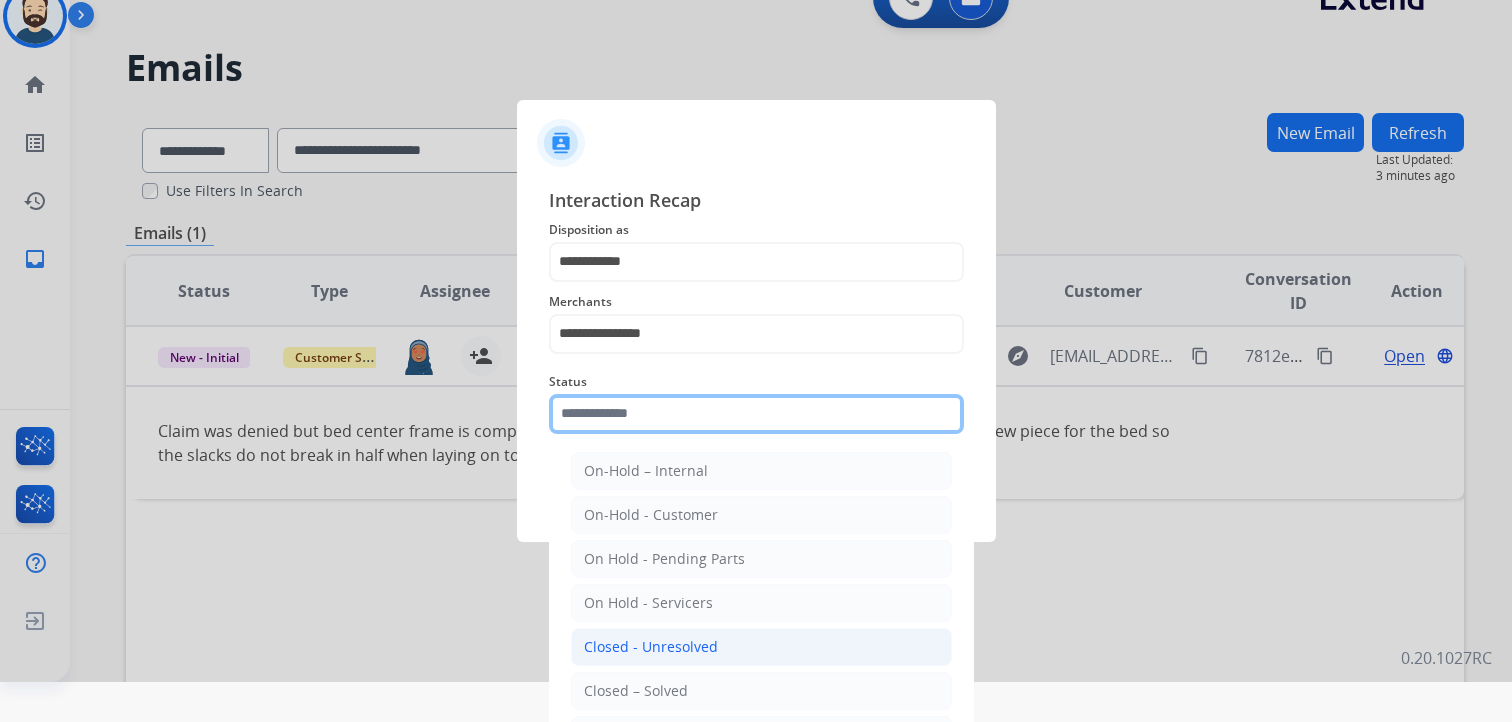 scroll, scrollTop: 59, scrollLeft: 0, axis: vertical 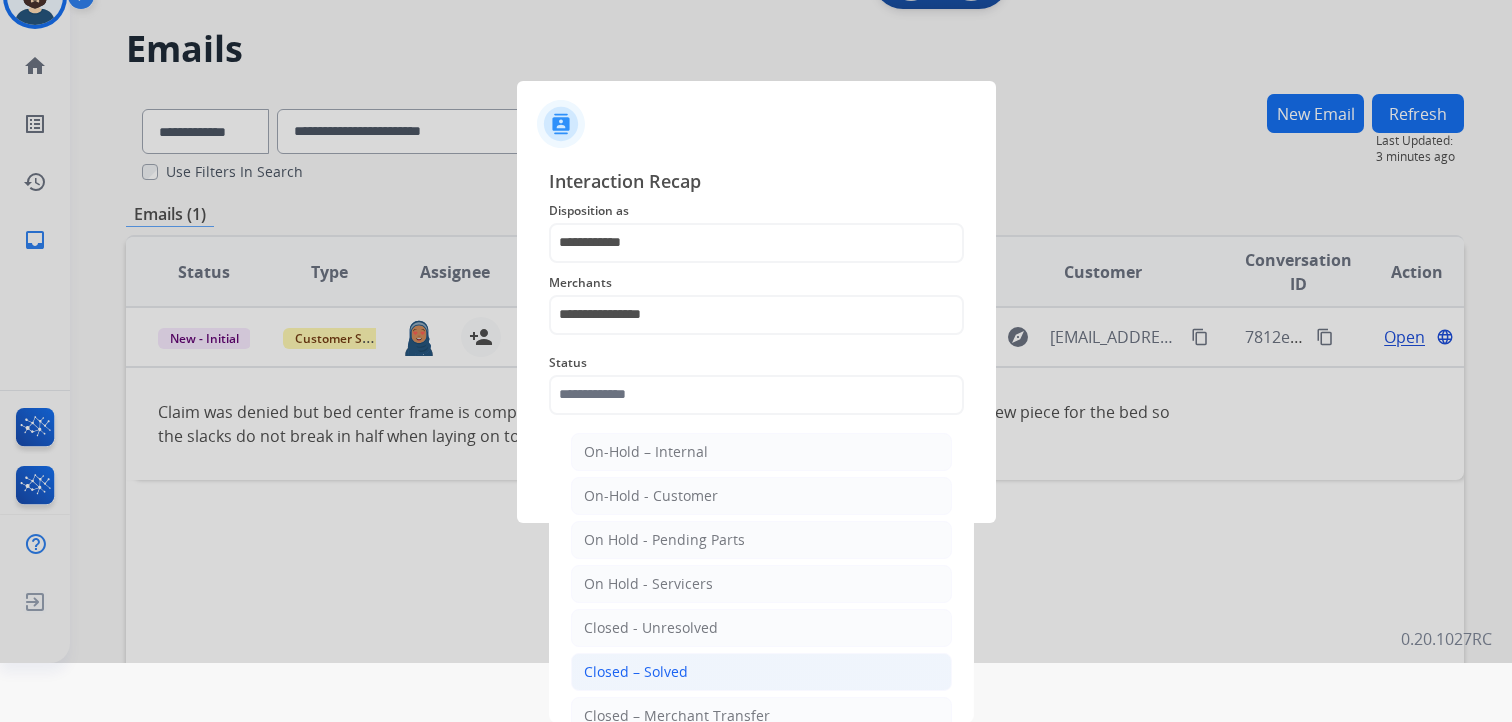 click on "Closed – Solved" 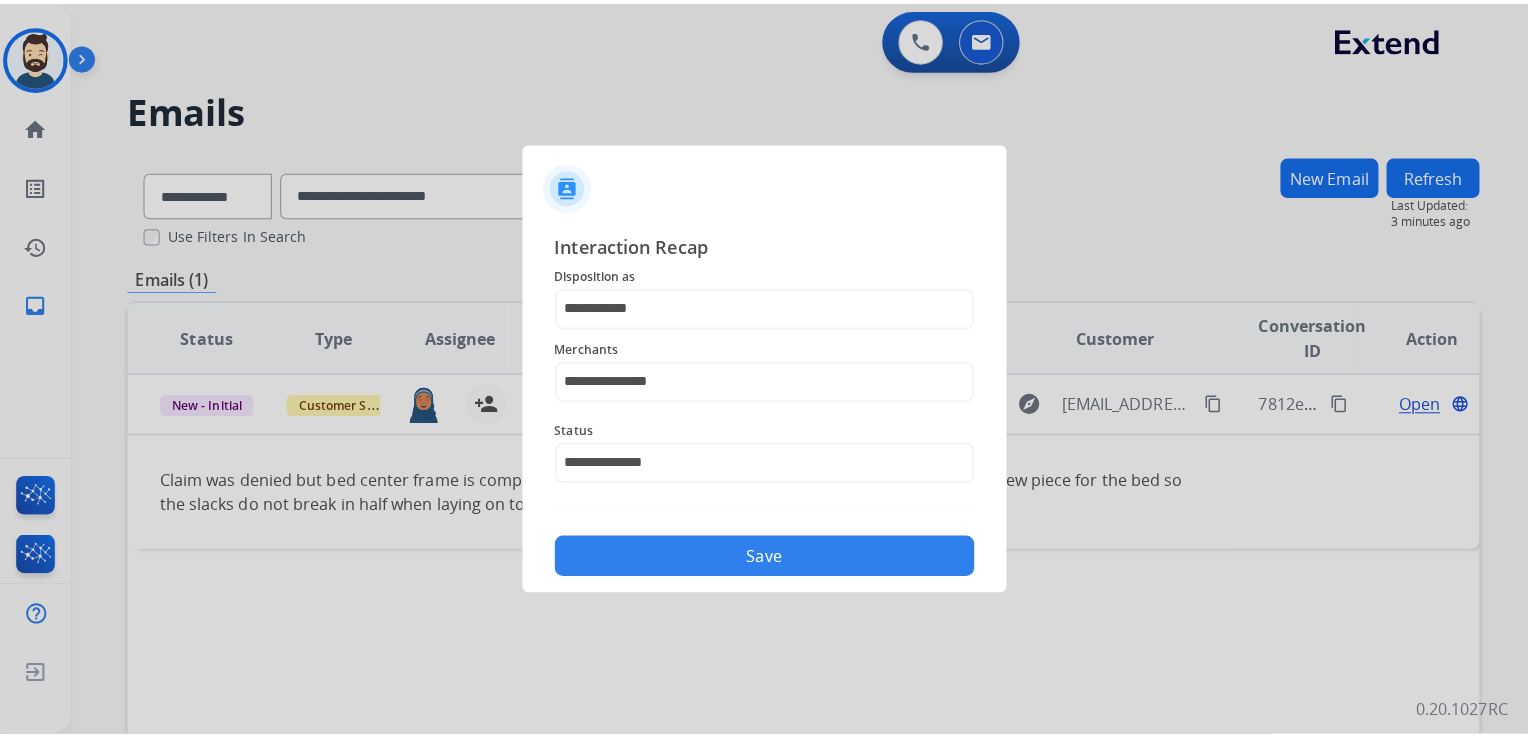 scroll, scrollTop: 0, scrollLeft: 0, axis: both 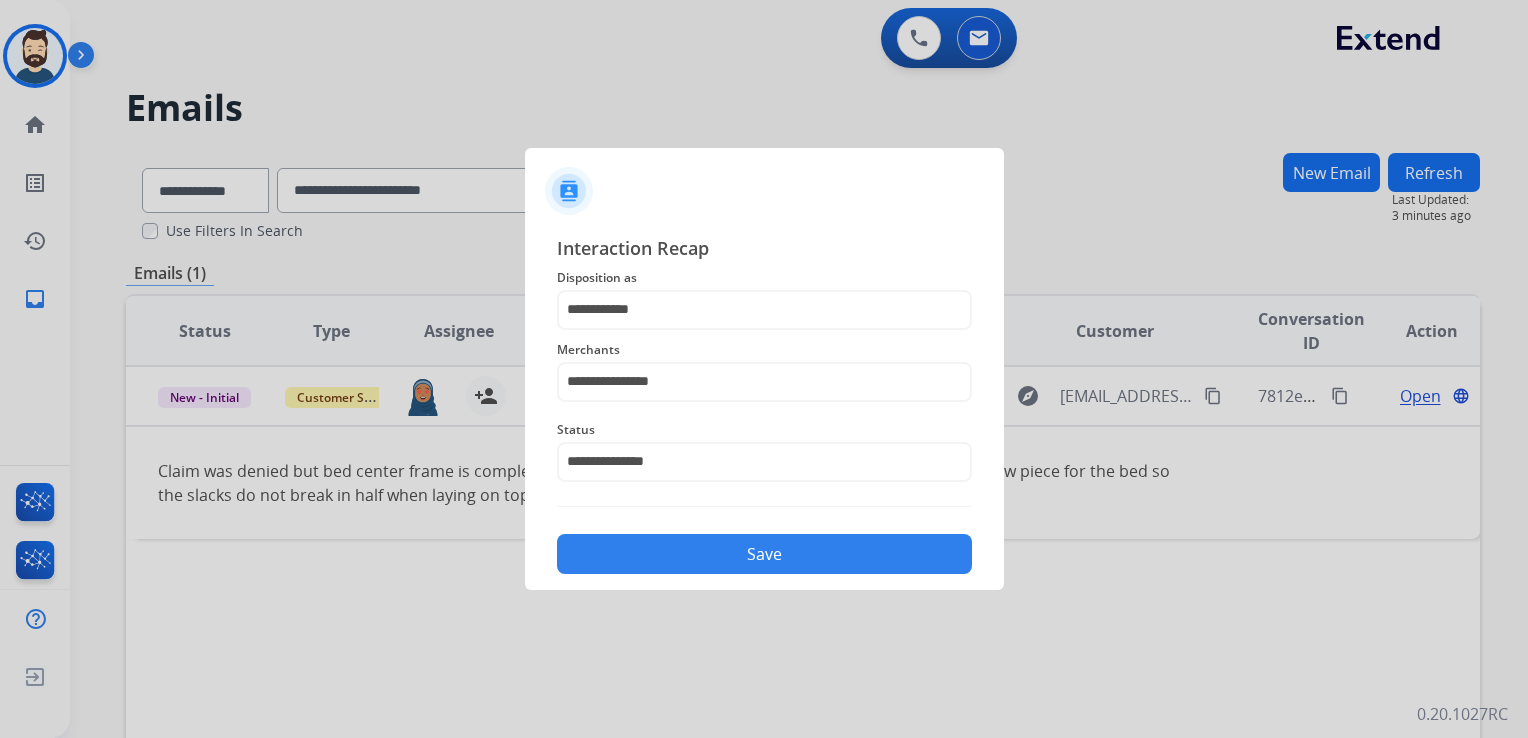 click on "Save" 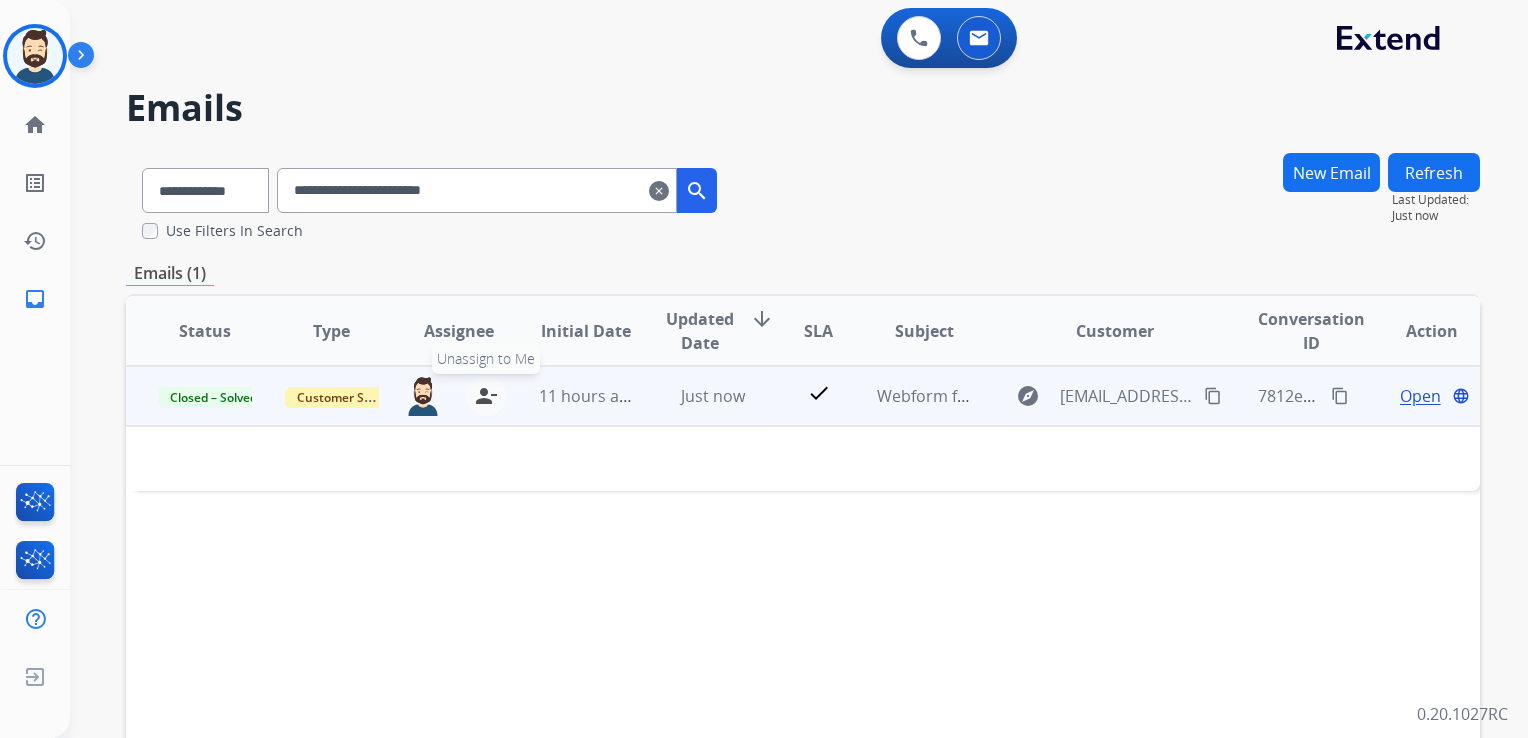 click on "person_remove" at bounding box center (486, 396) 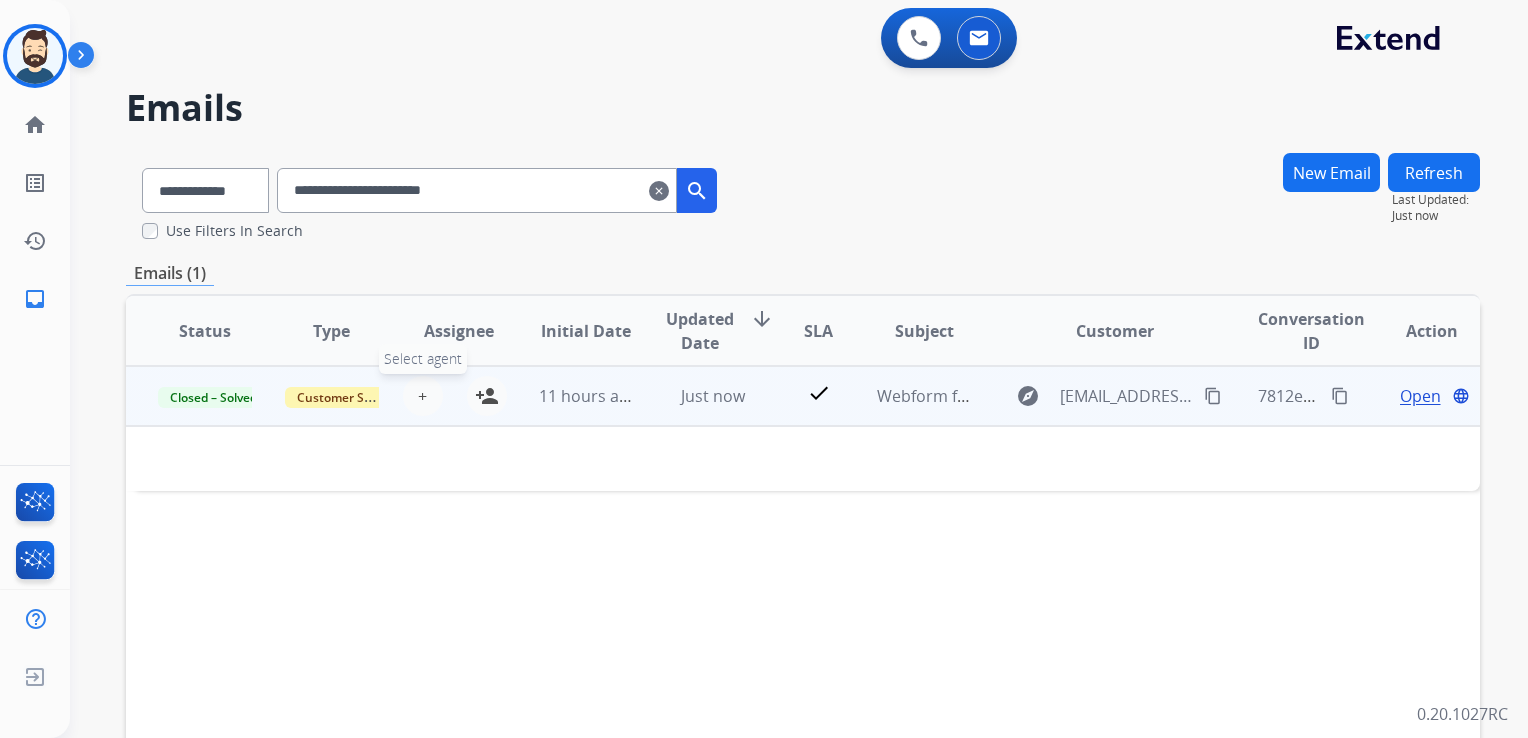 click on "+" at bounding box center [422, 396] 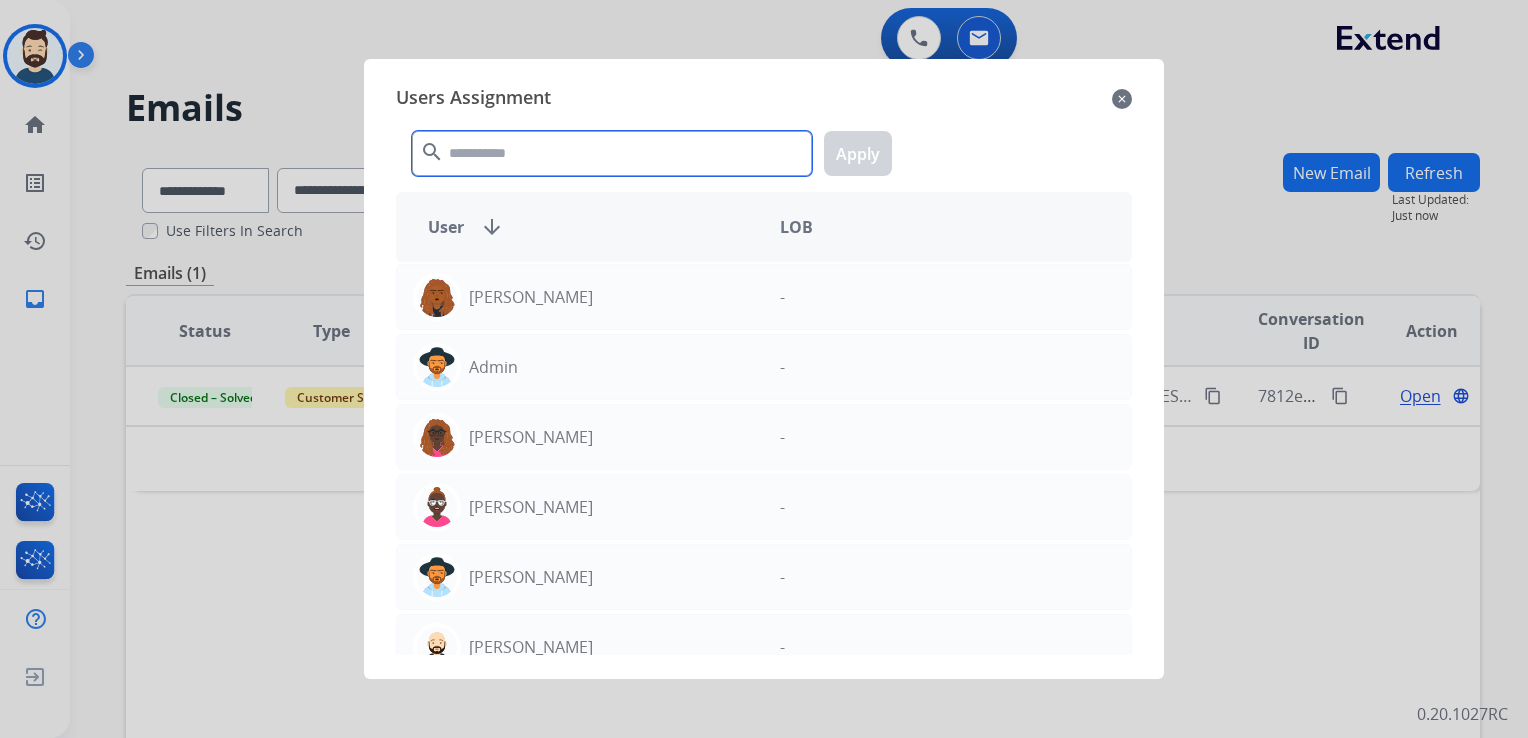 click 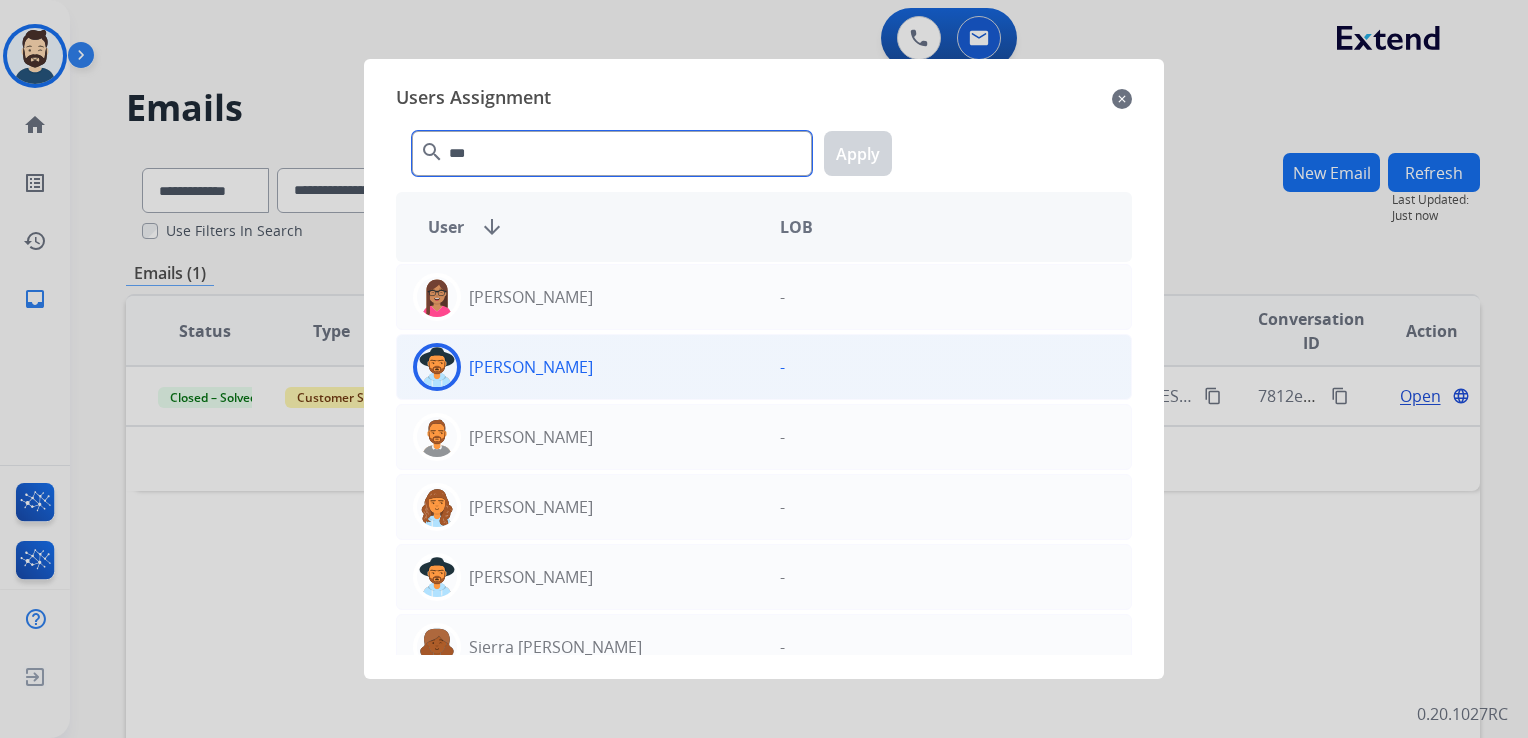 type on "***" 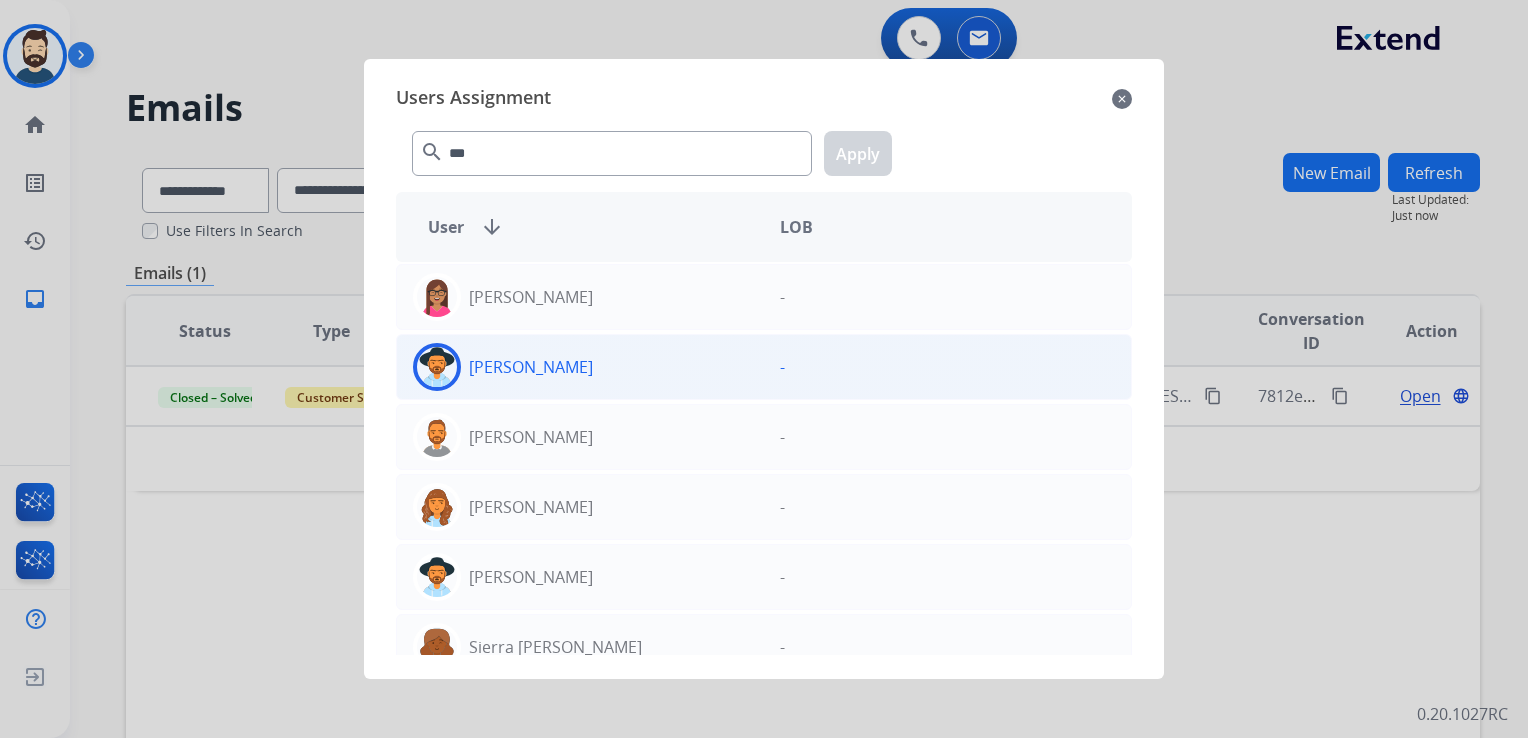 click 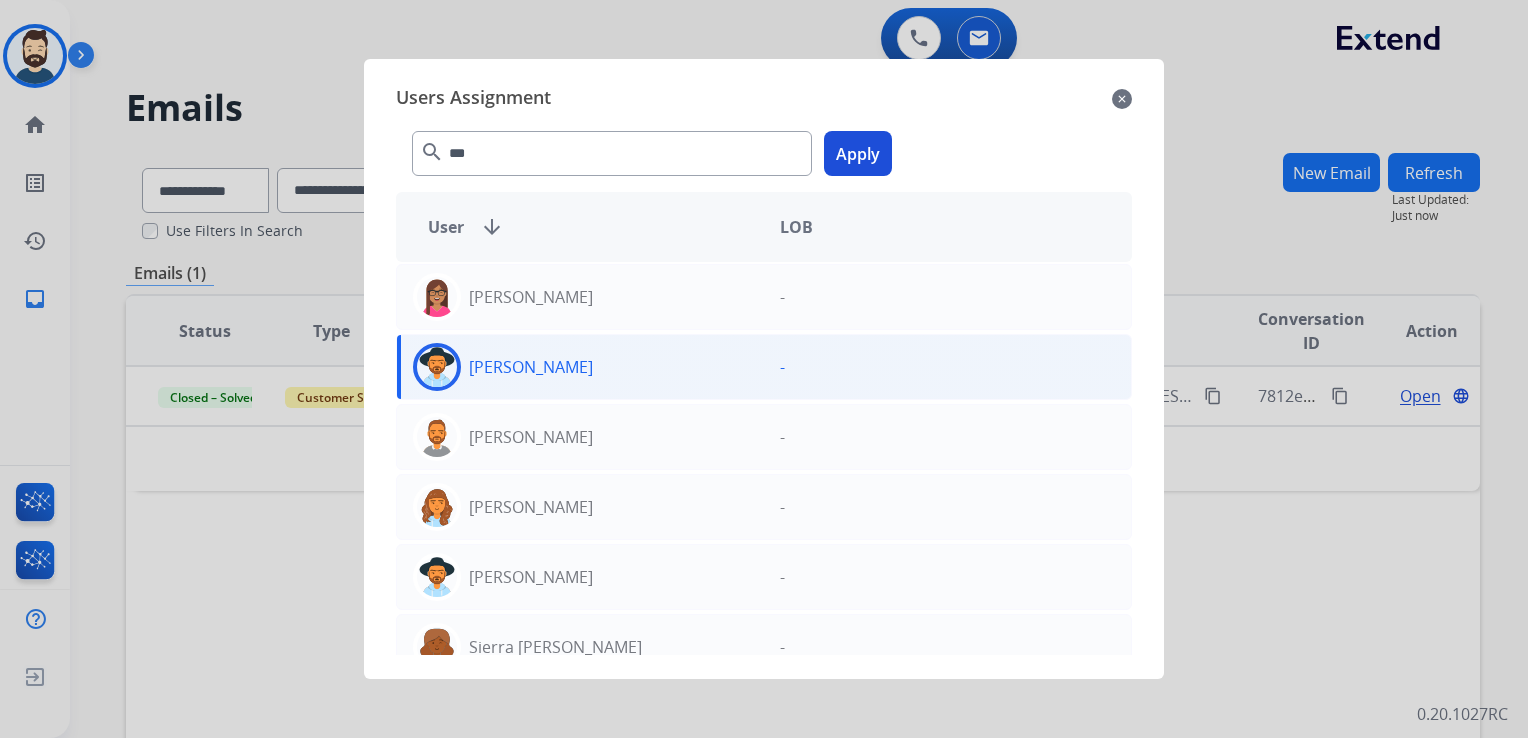 click on "Apply" 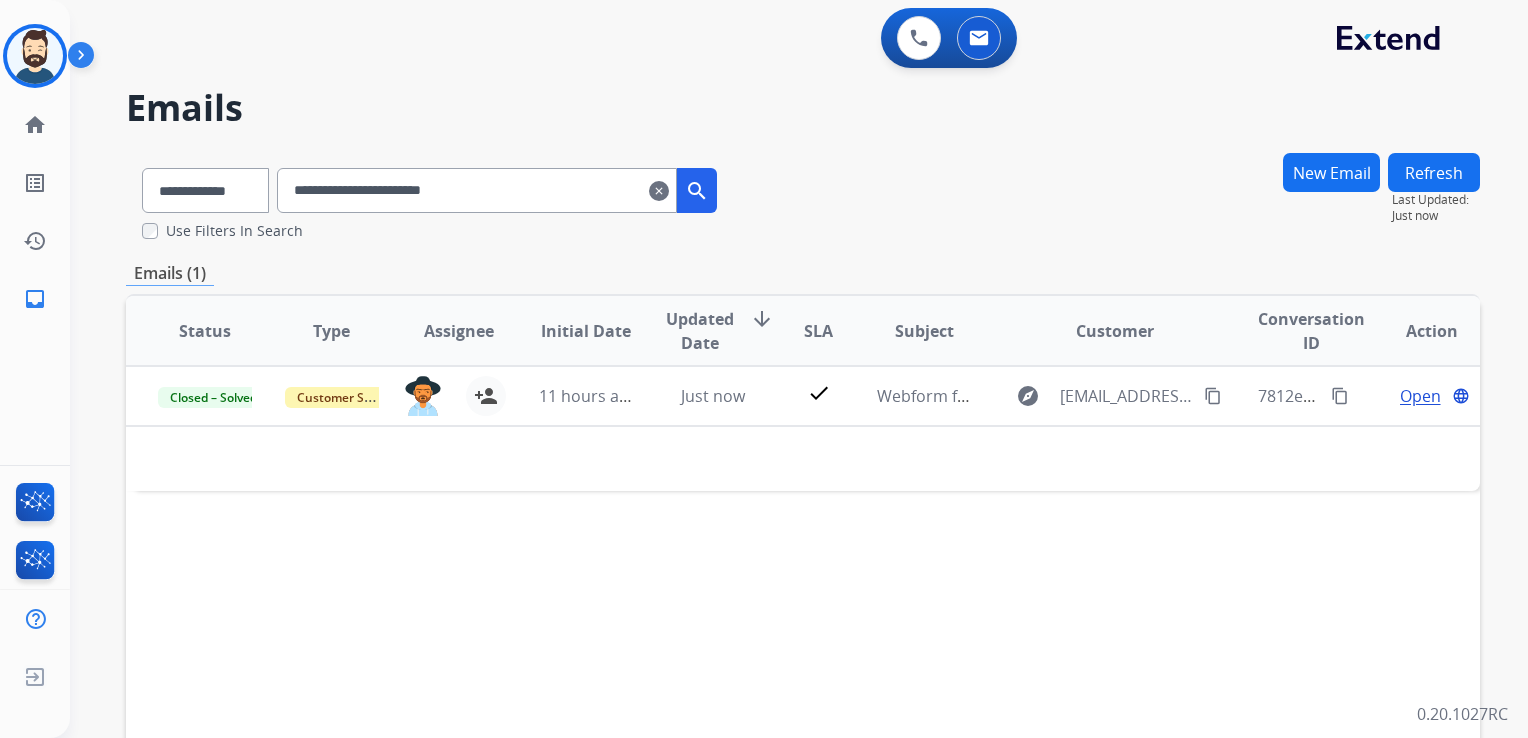 click on "clear" at bounding box center (659, 191) 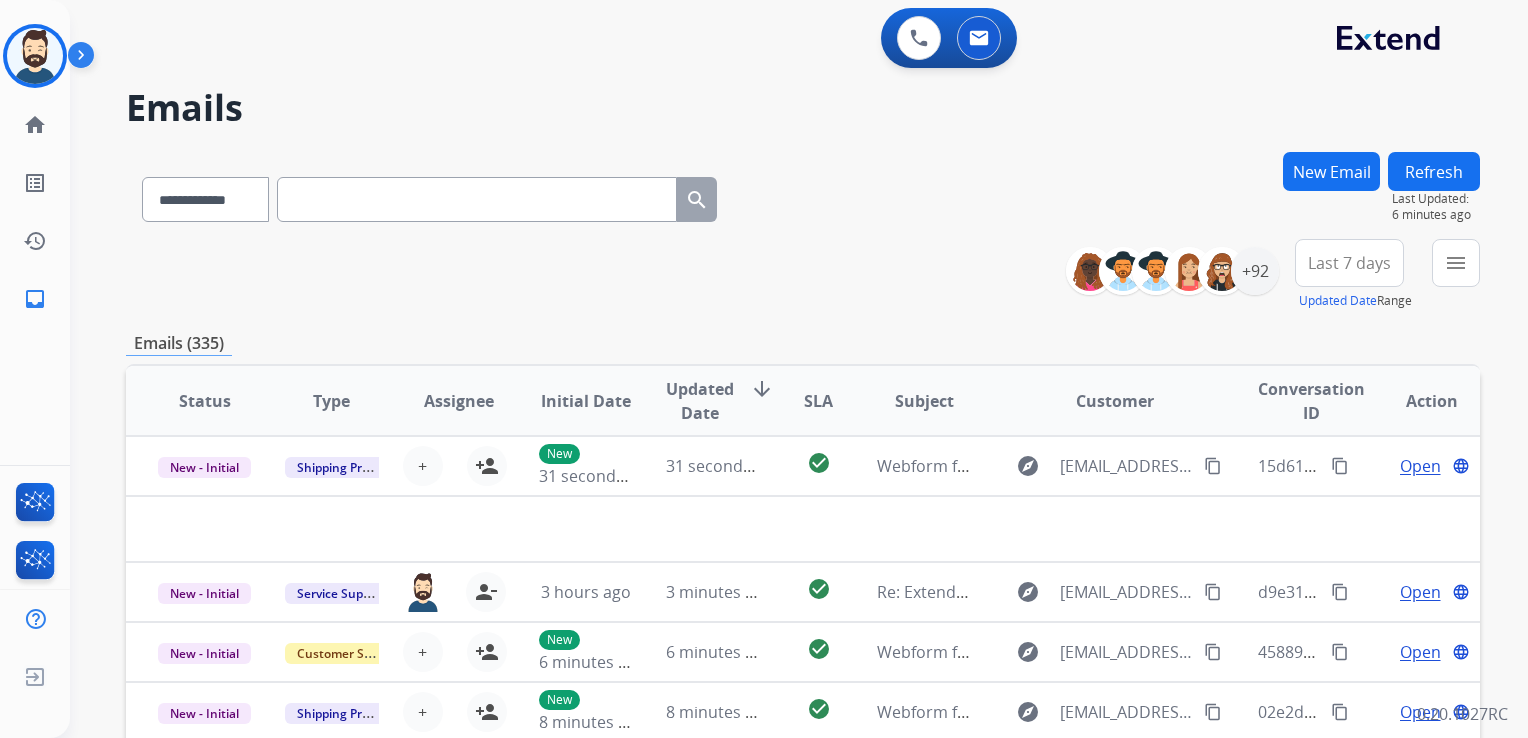 click at bounding box center (477, 199) 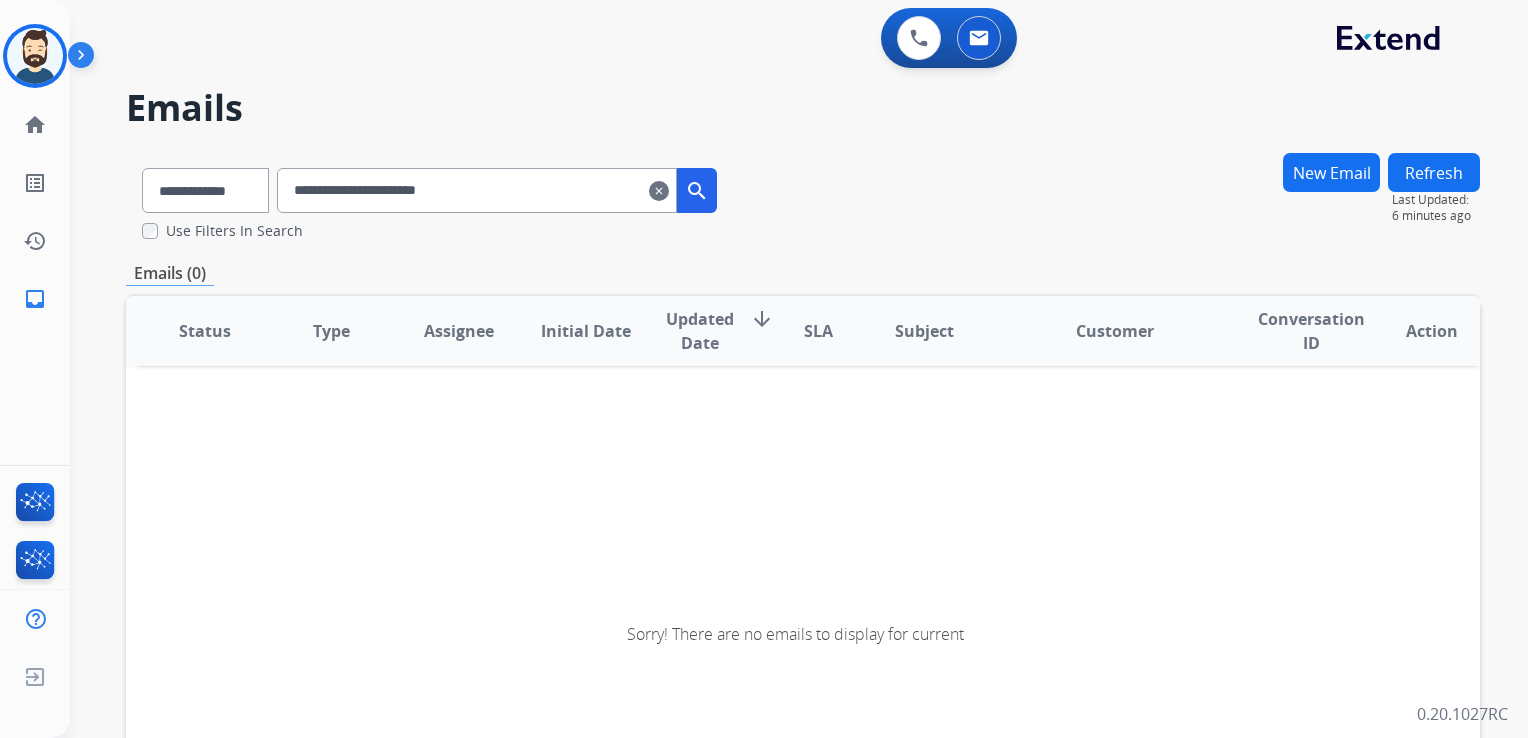 click on "search" at bounding box center [697, 191] 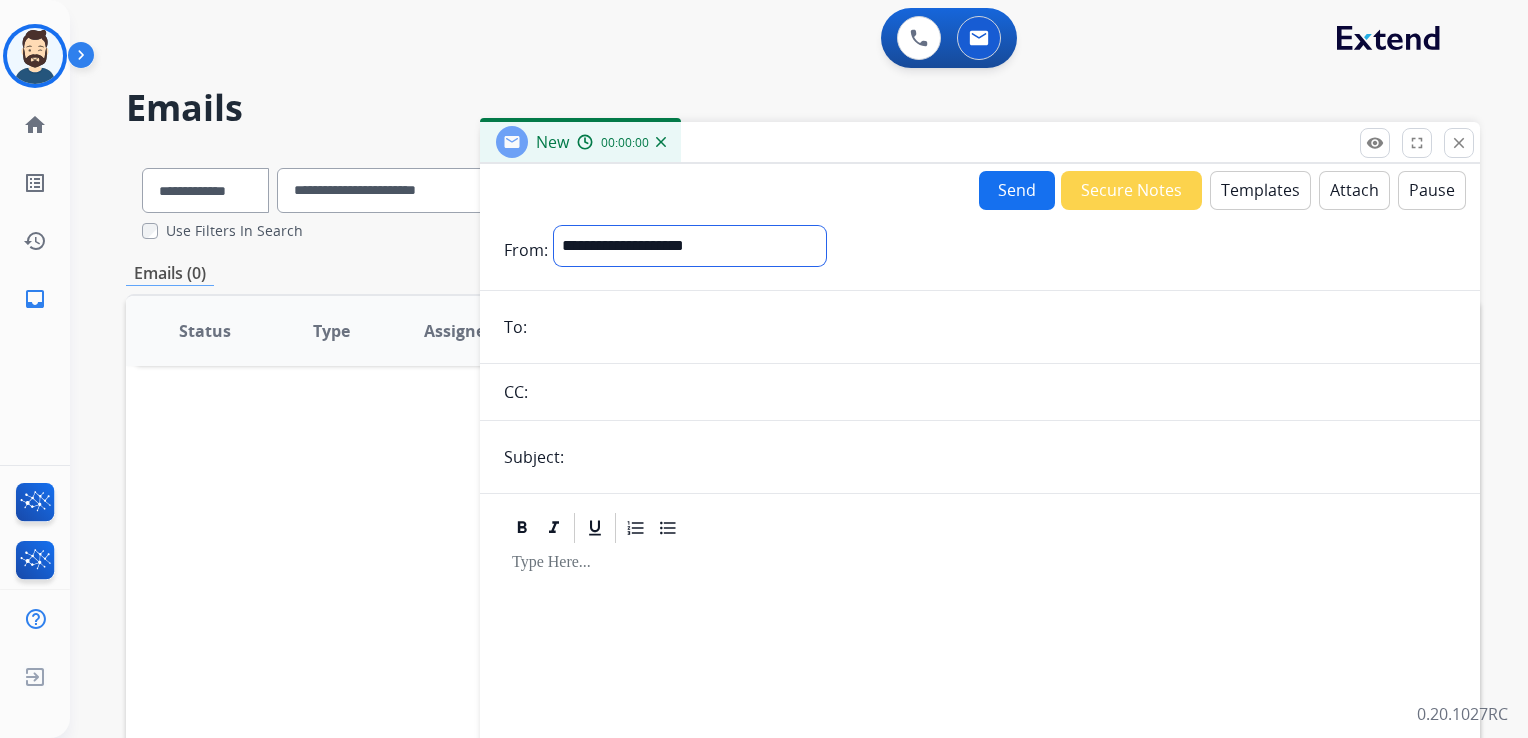 click on "**********" at bounding box center (690, 246) 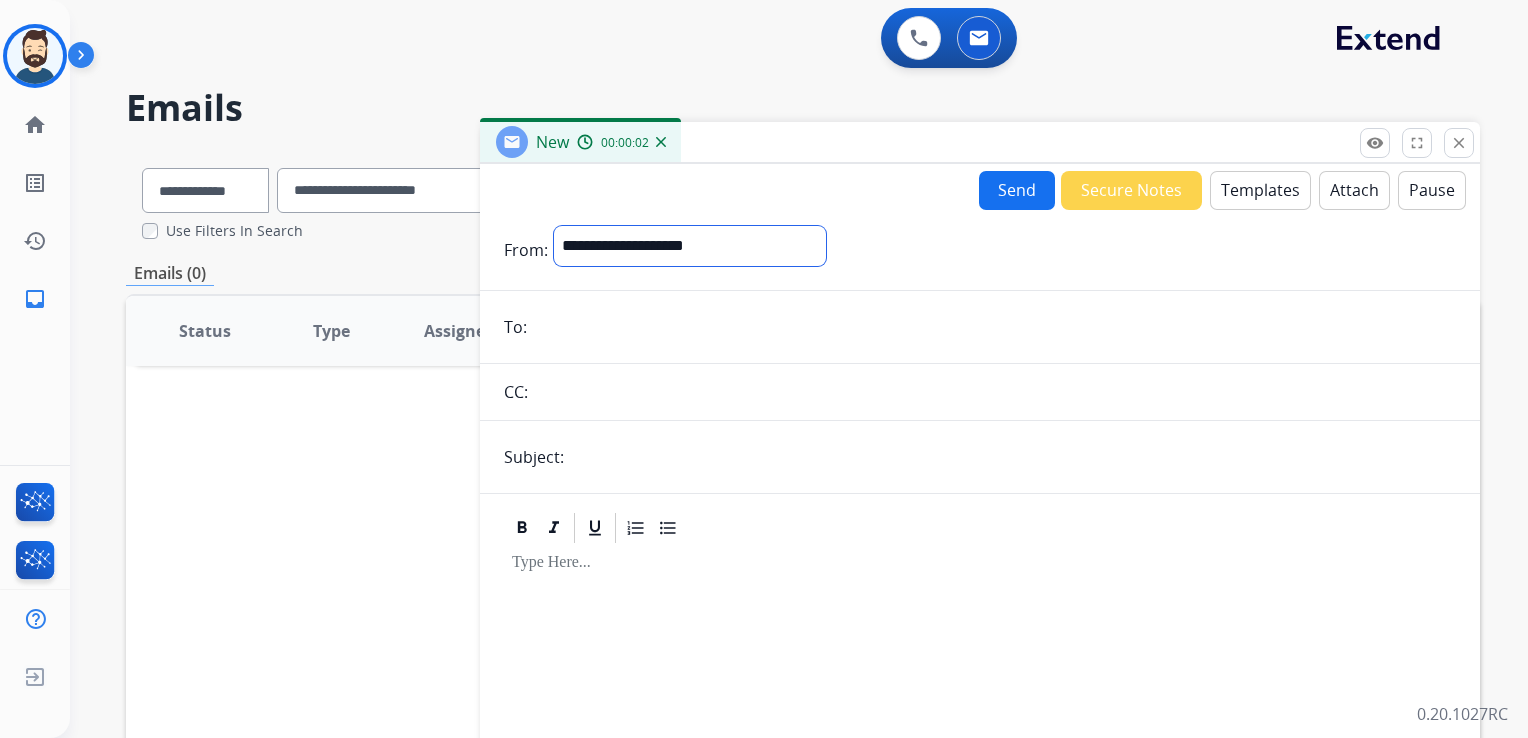 select on "**********" 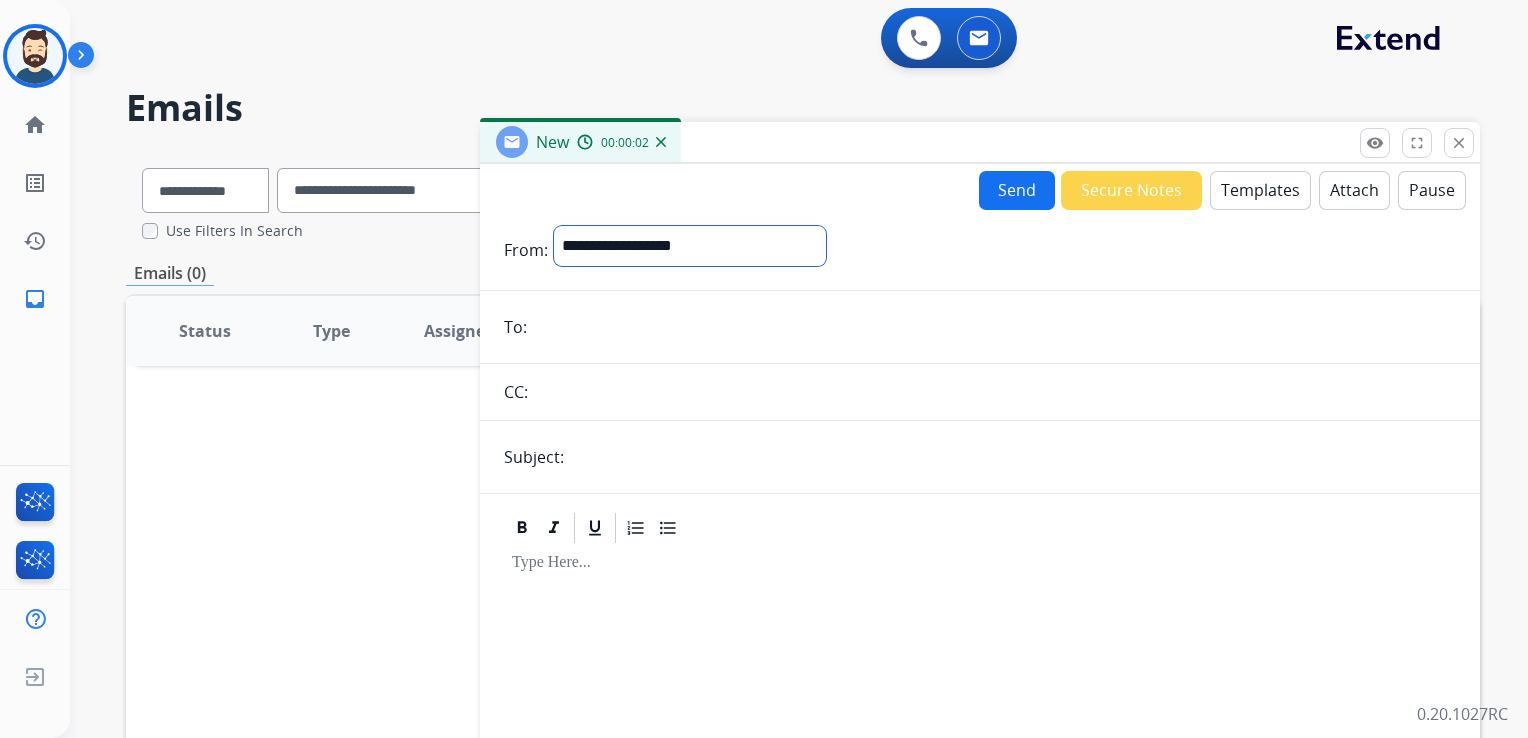 click on "**********" at bounding box center (690, 246) 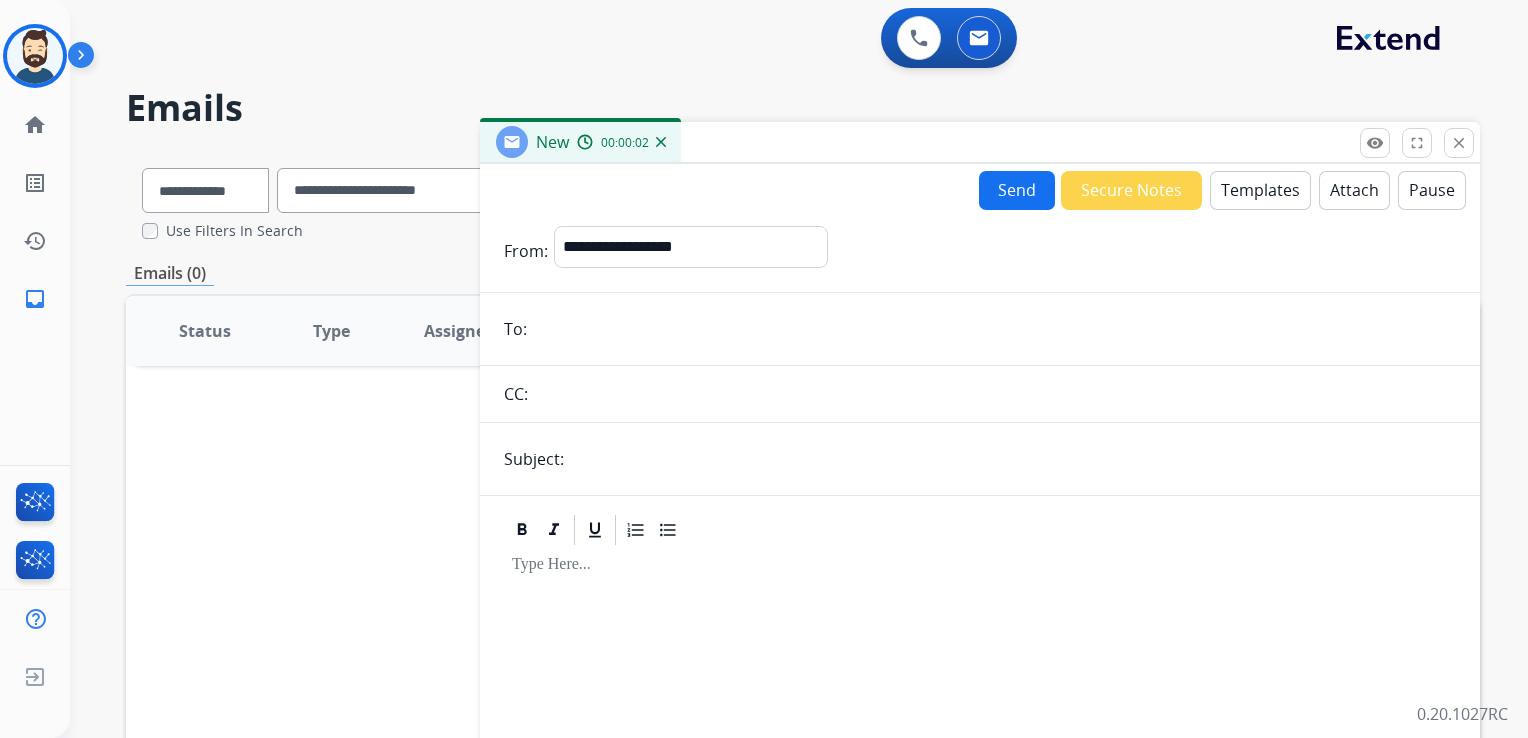 click at bounding box center (994, 329) 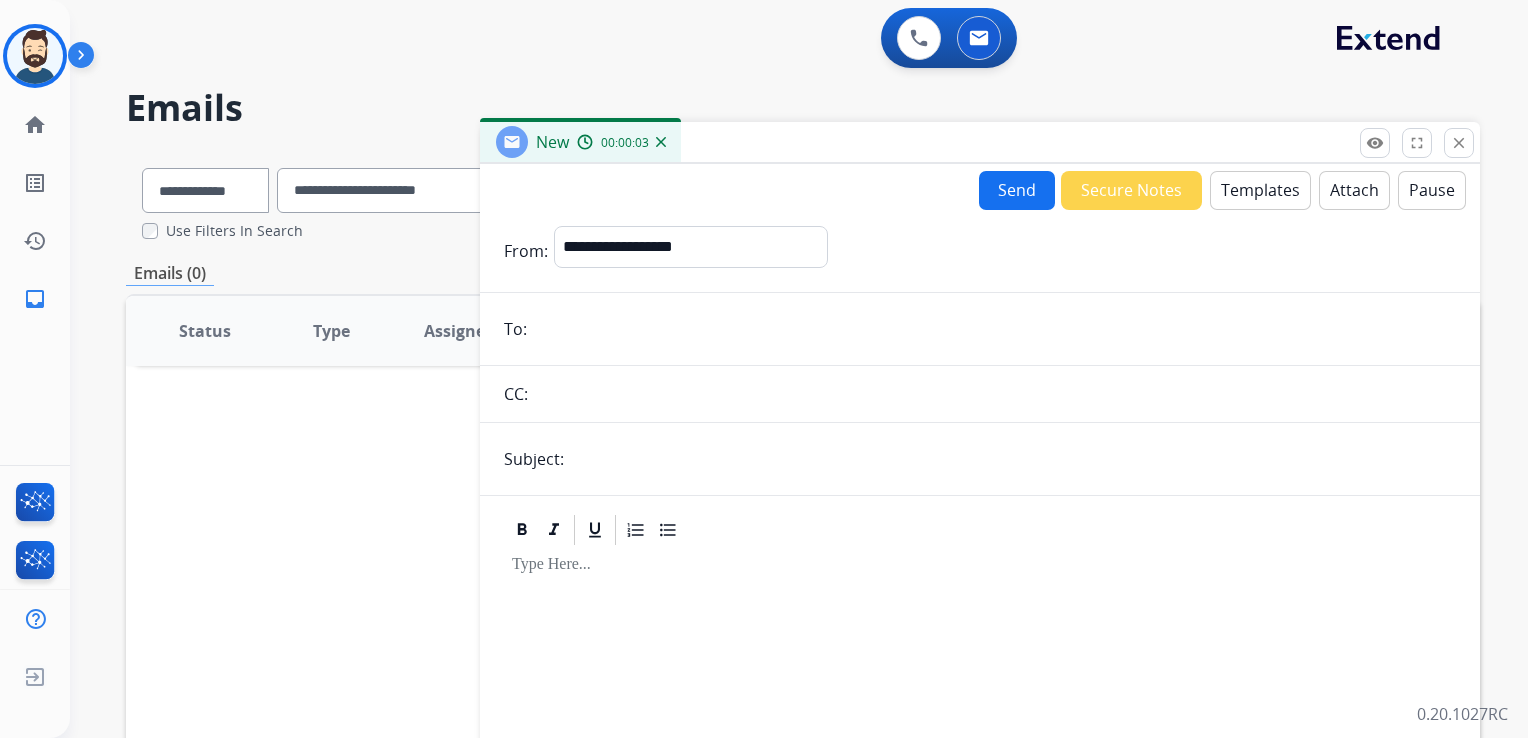 paste on "**********" 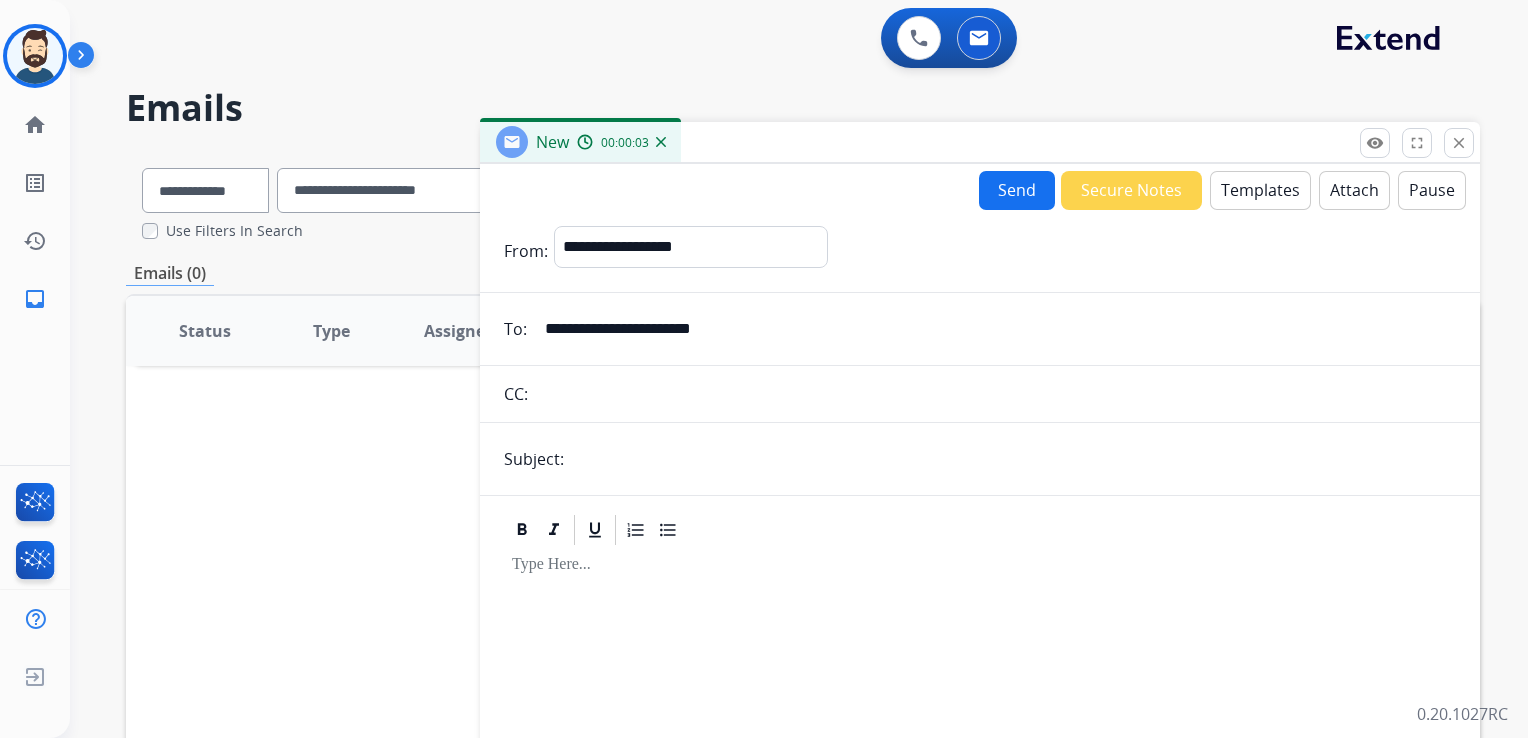 type on "**********" 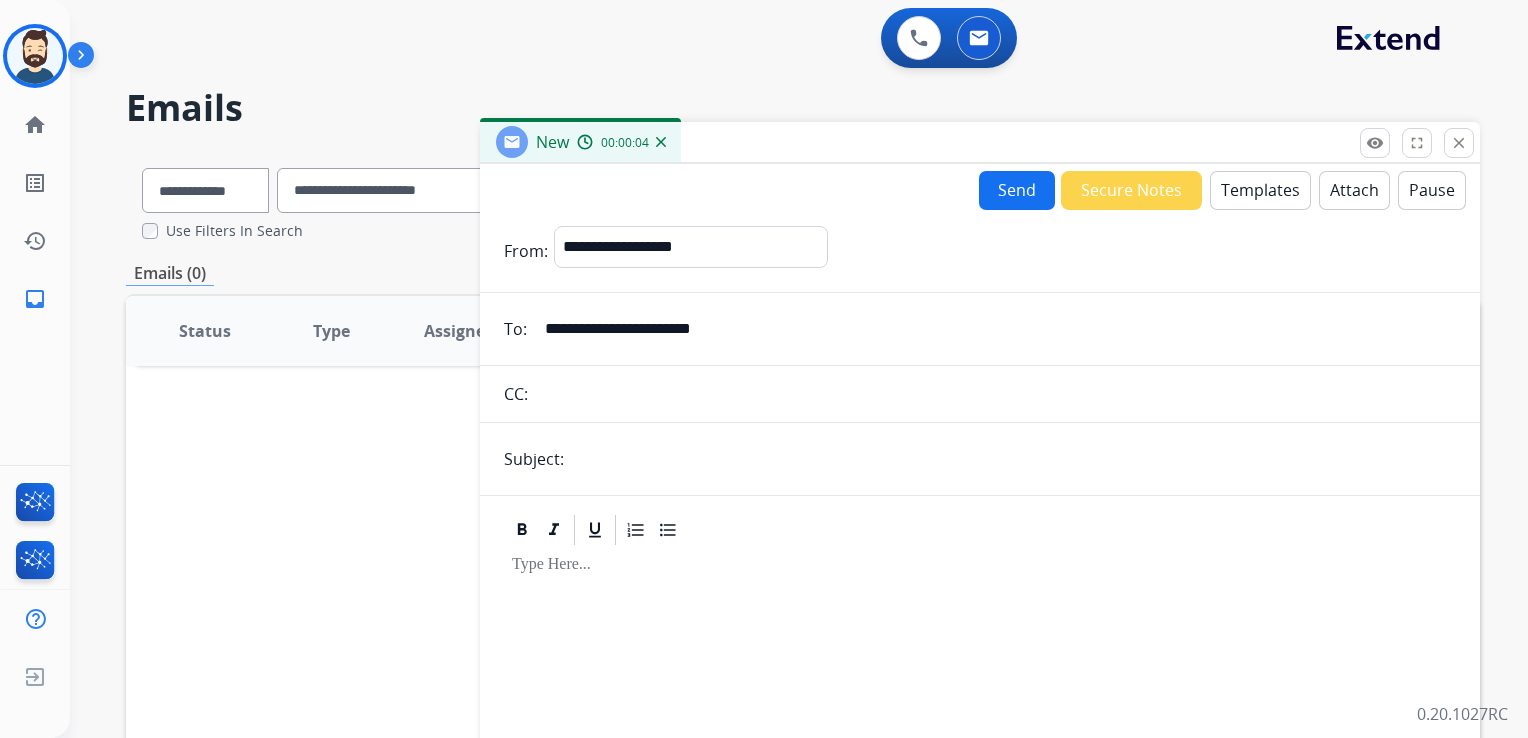 click at bounding box center (1013, 459) 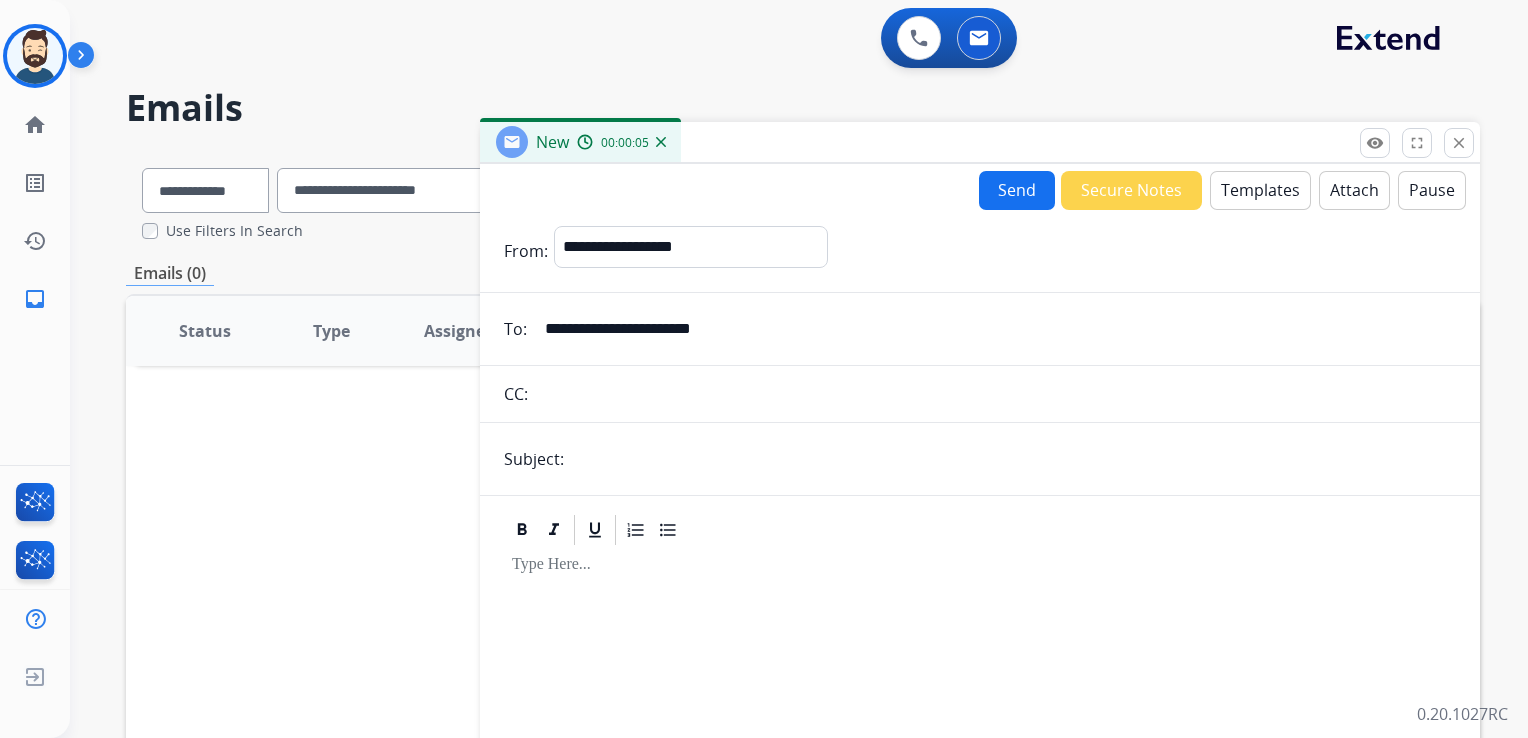 type on "**********" 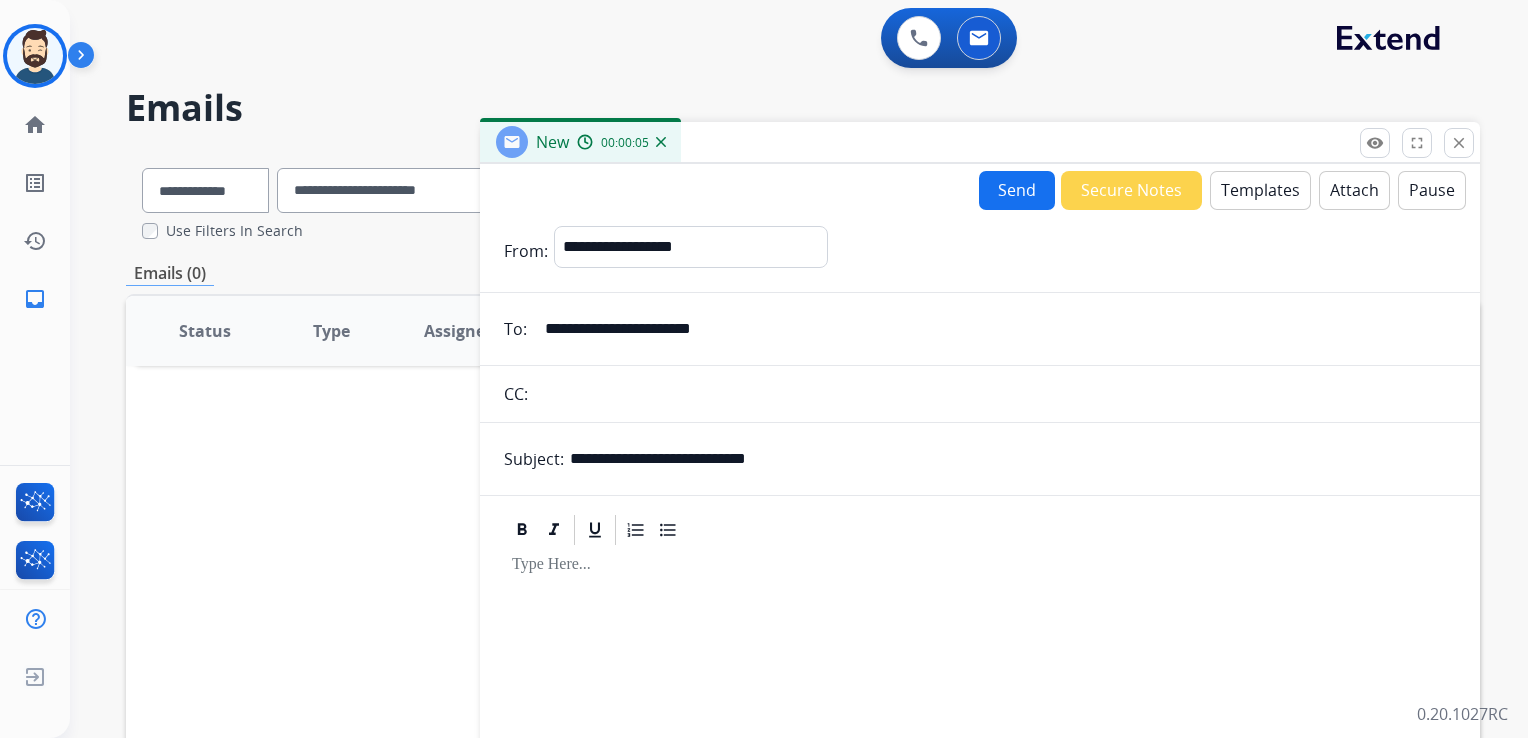 drag, startPoint x: 661, startPoint y: 617, endPoint x: 851, endPoint y: 499, distance: 223.66046 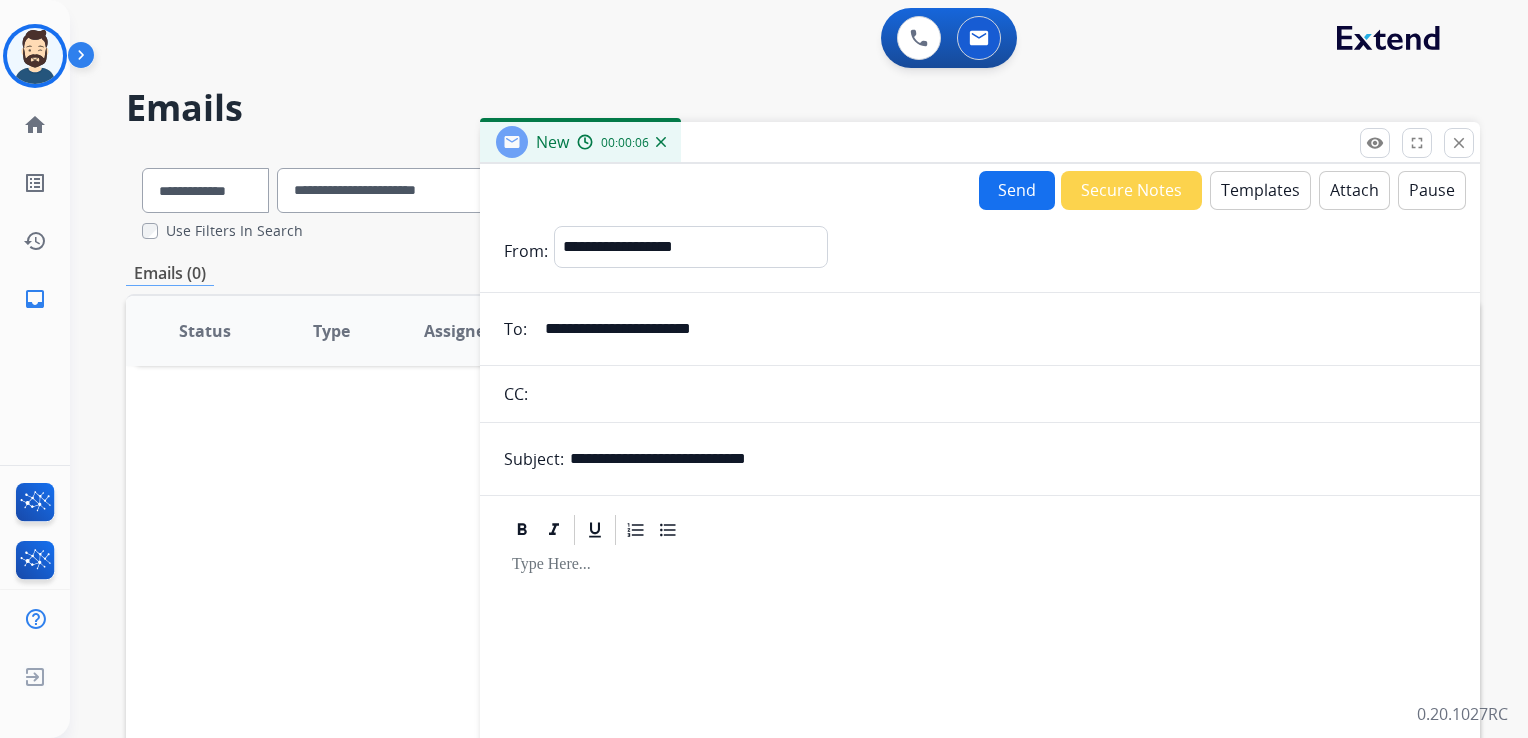 click on "Templates" at bounding box center (1260, 190) 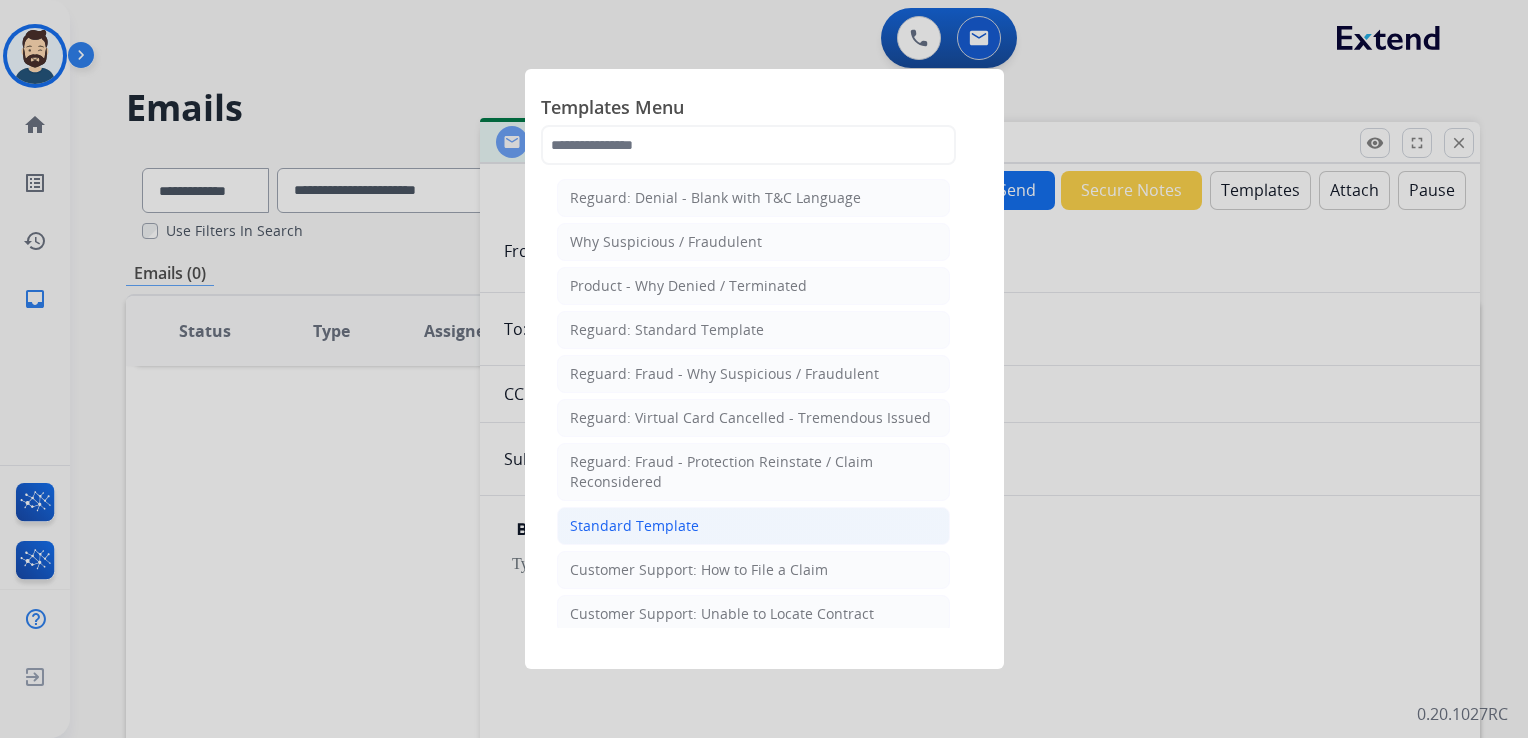 click on "Standard Template" 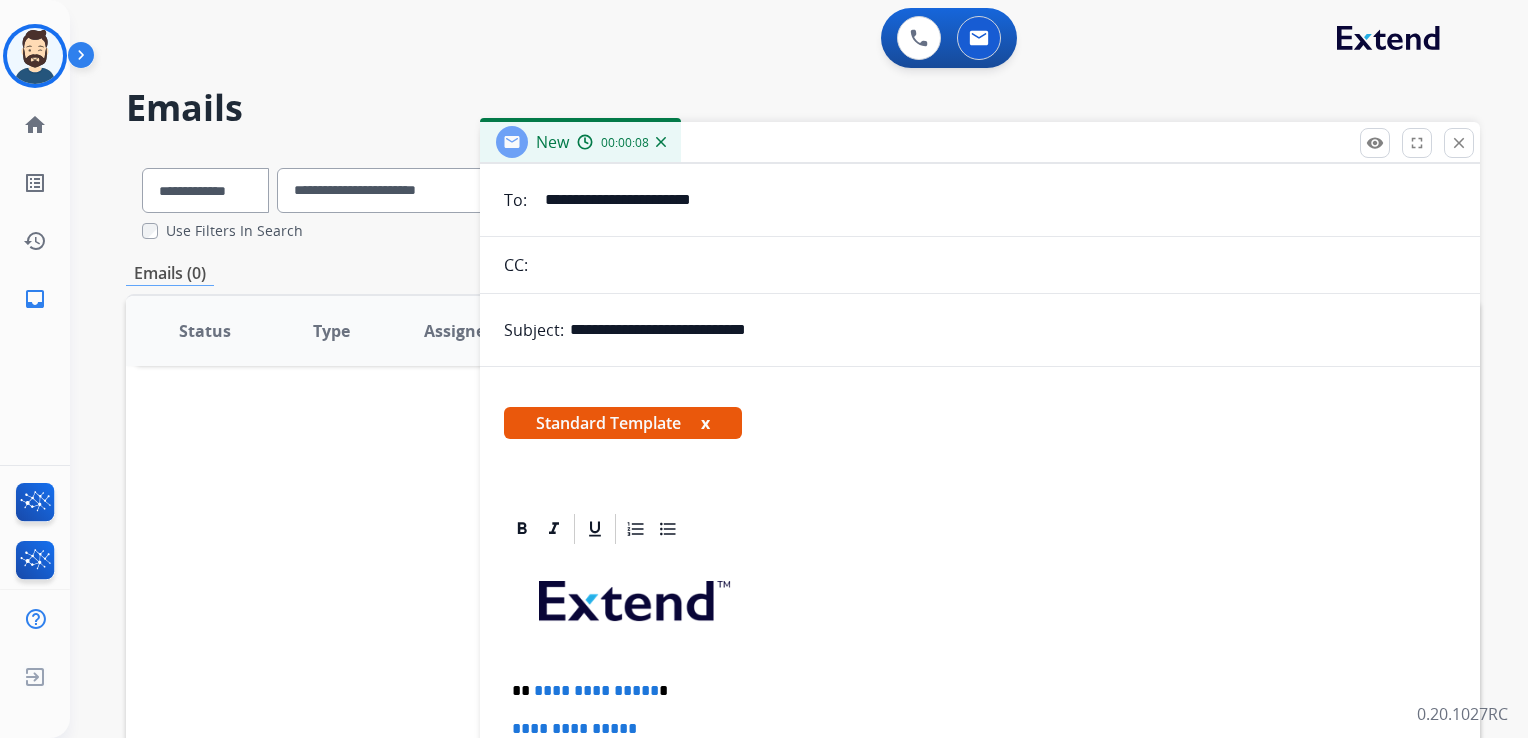 scroll, scrollTop: 200, scrollLeft: 0, axis: vertical 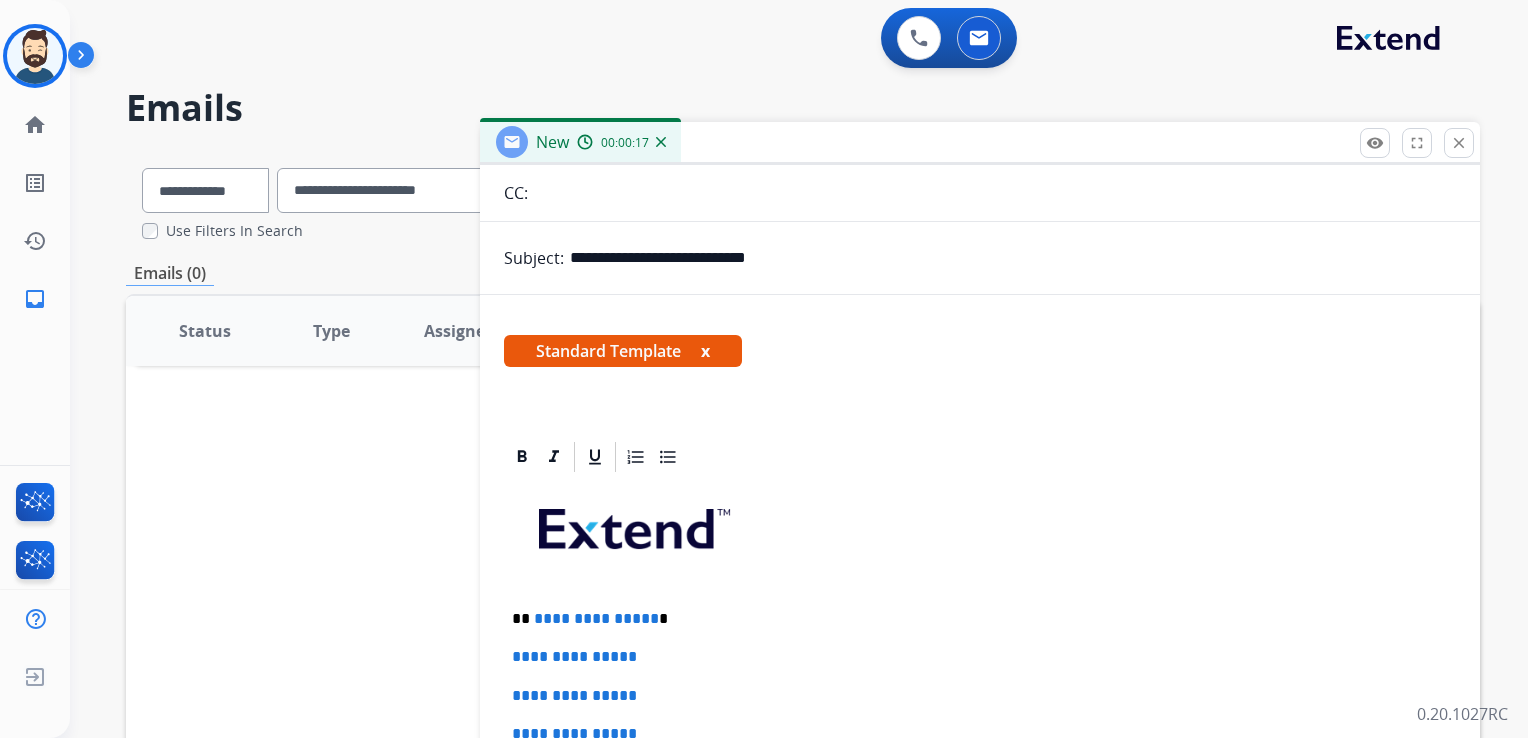 click on "**********" at bounding box center [972, 619] 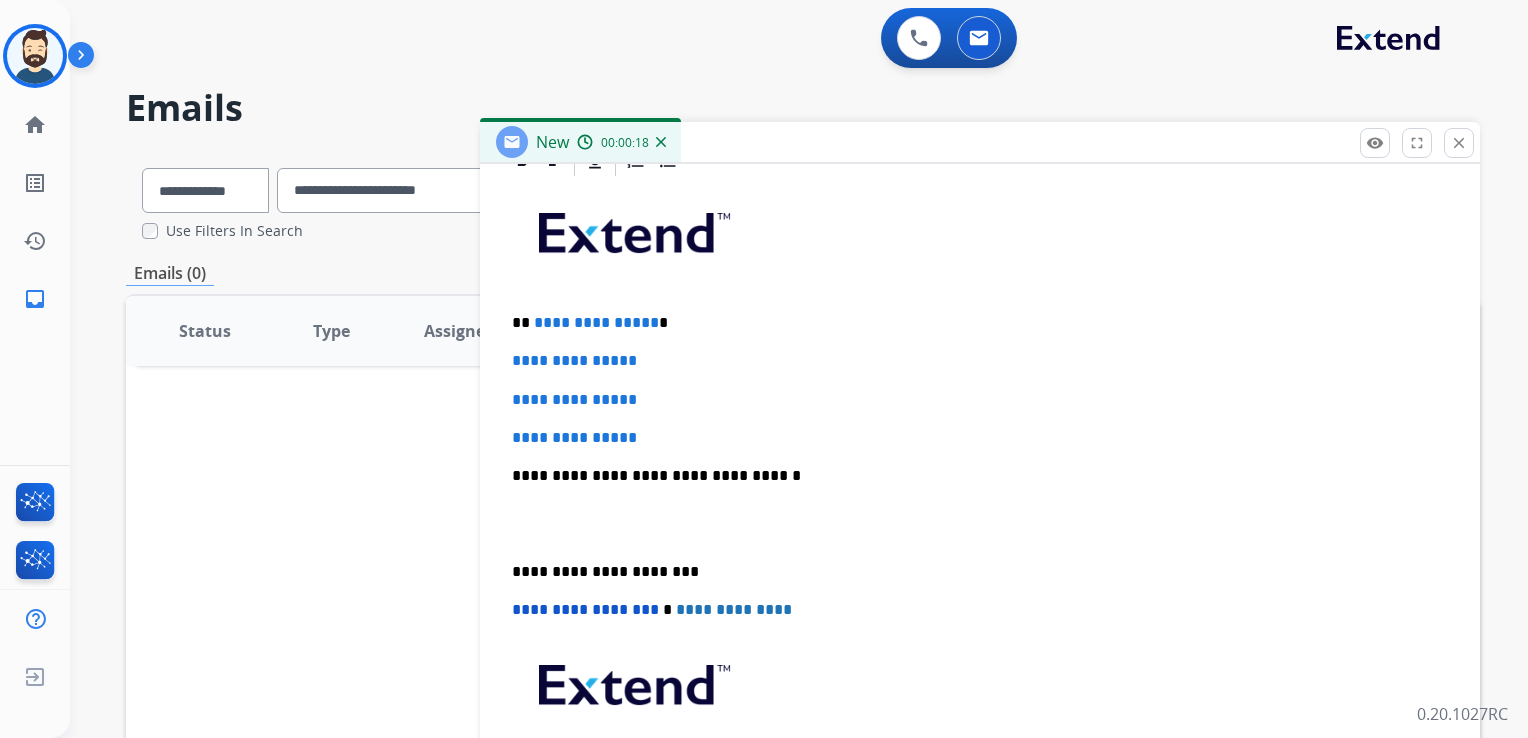scroll, scrollTop: 500, scrollLeft: 0, axis: vertical 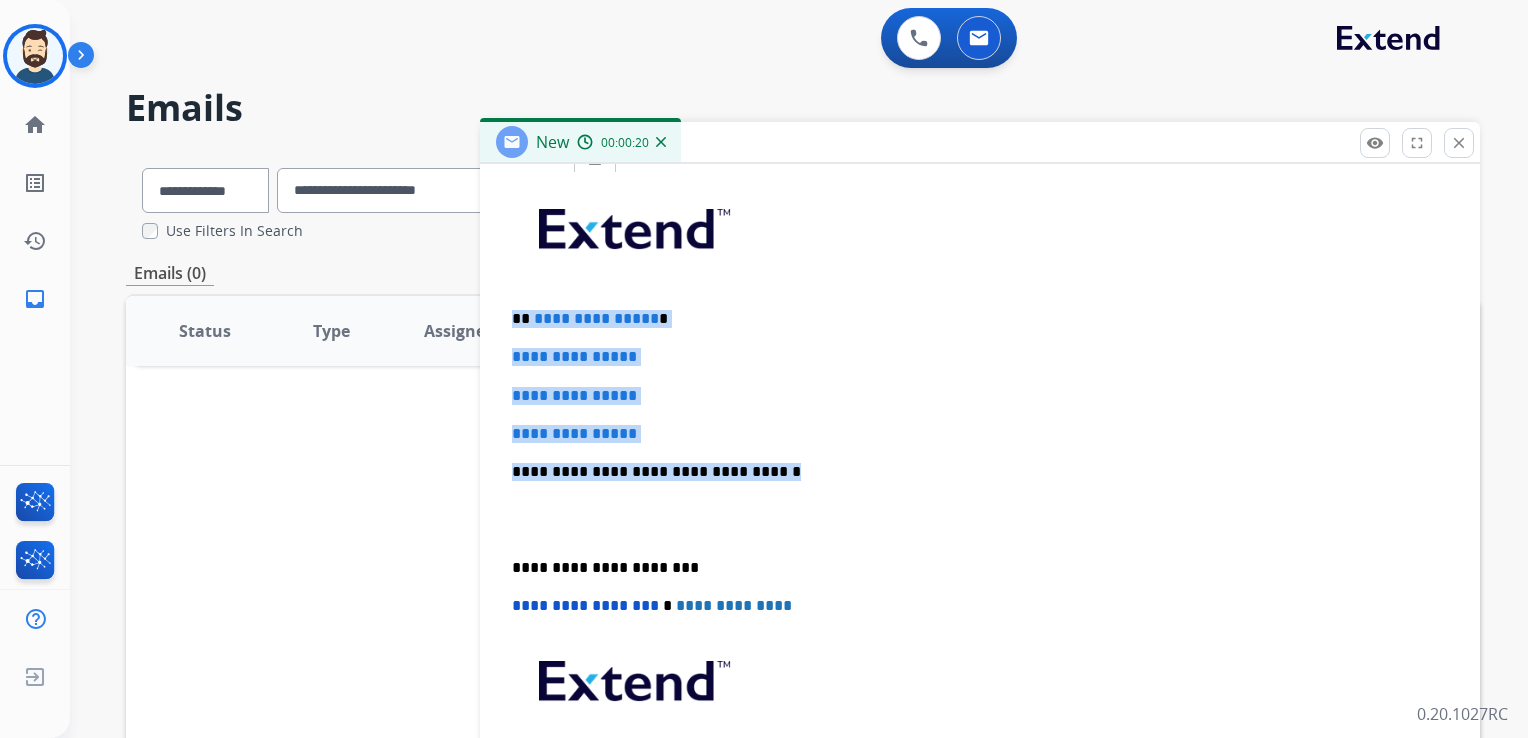 drag, startPoint x: 513, startPoint y: 316, endPoint x: 799, endPoint y: 444, distance: 313.33688 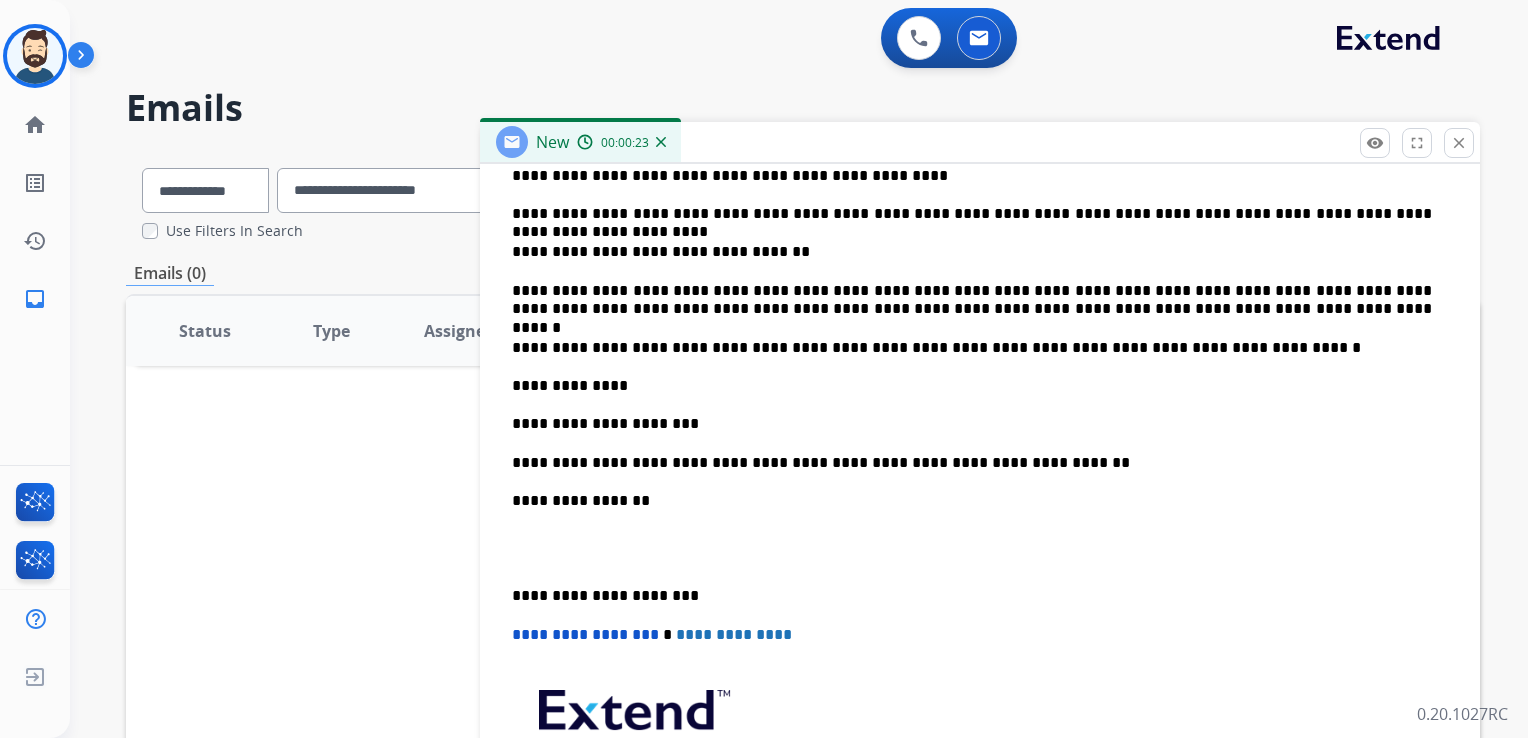scroll, scrollTop: 500, scrollLeft: 0, axis: vertical 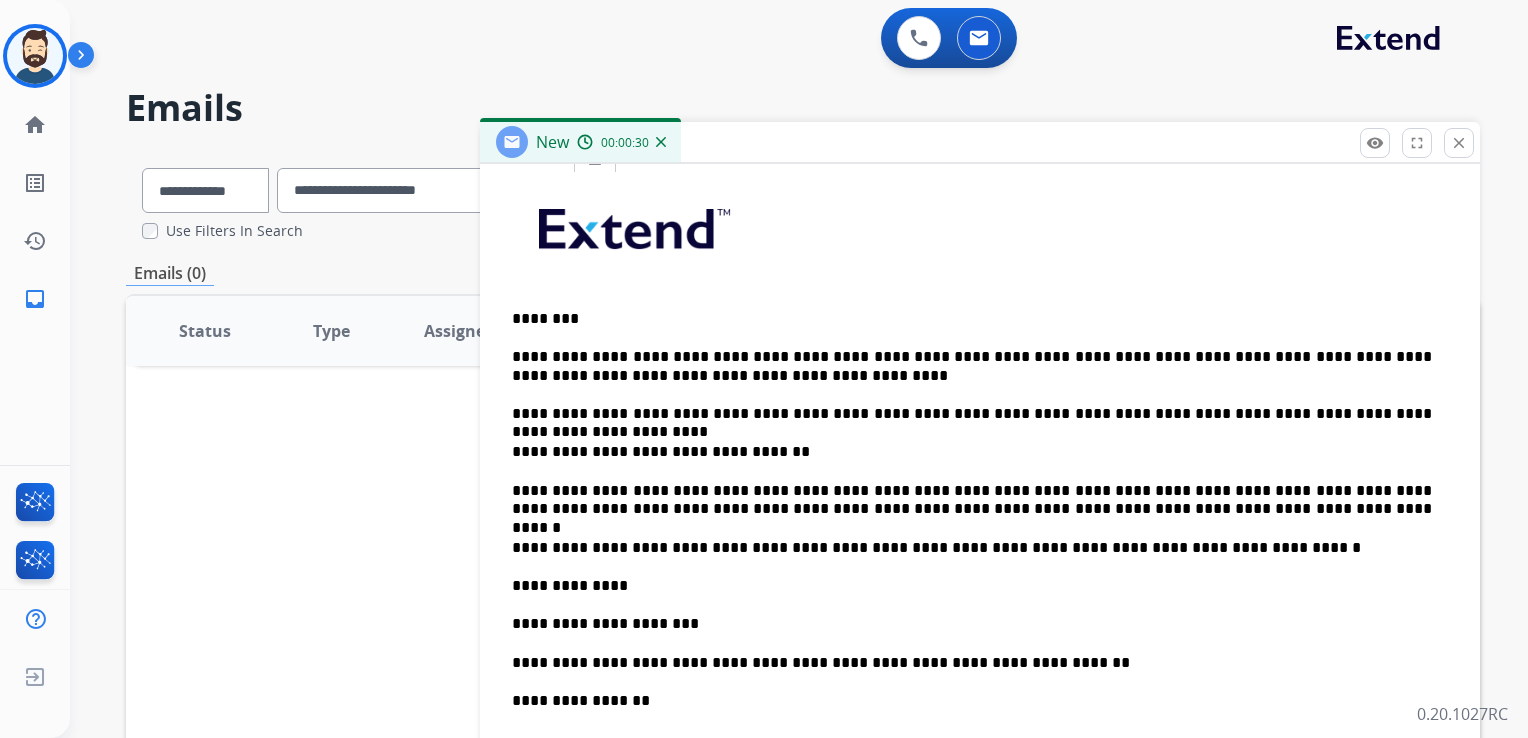 click on "********" at bounding box center [972, 319] 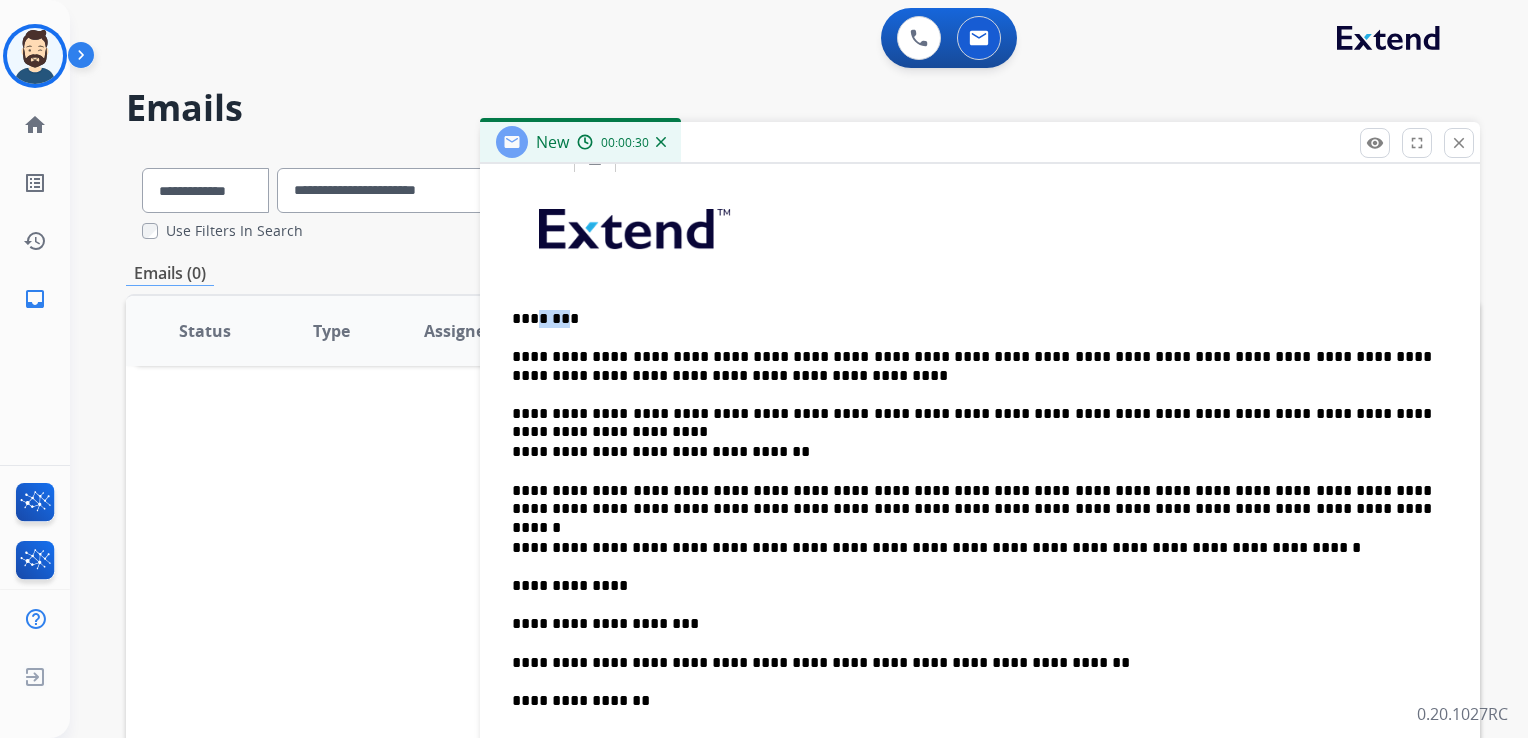 click on "********" at bounding box center (972, 319) 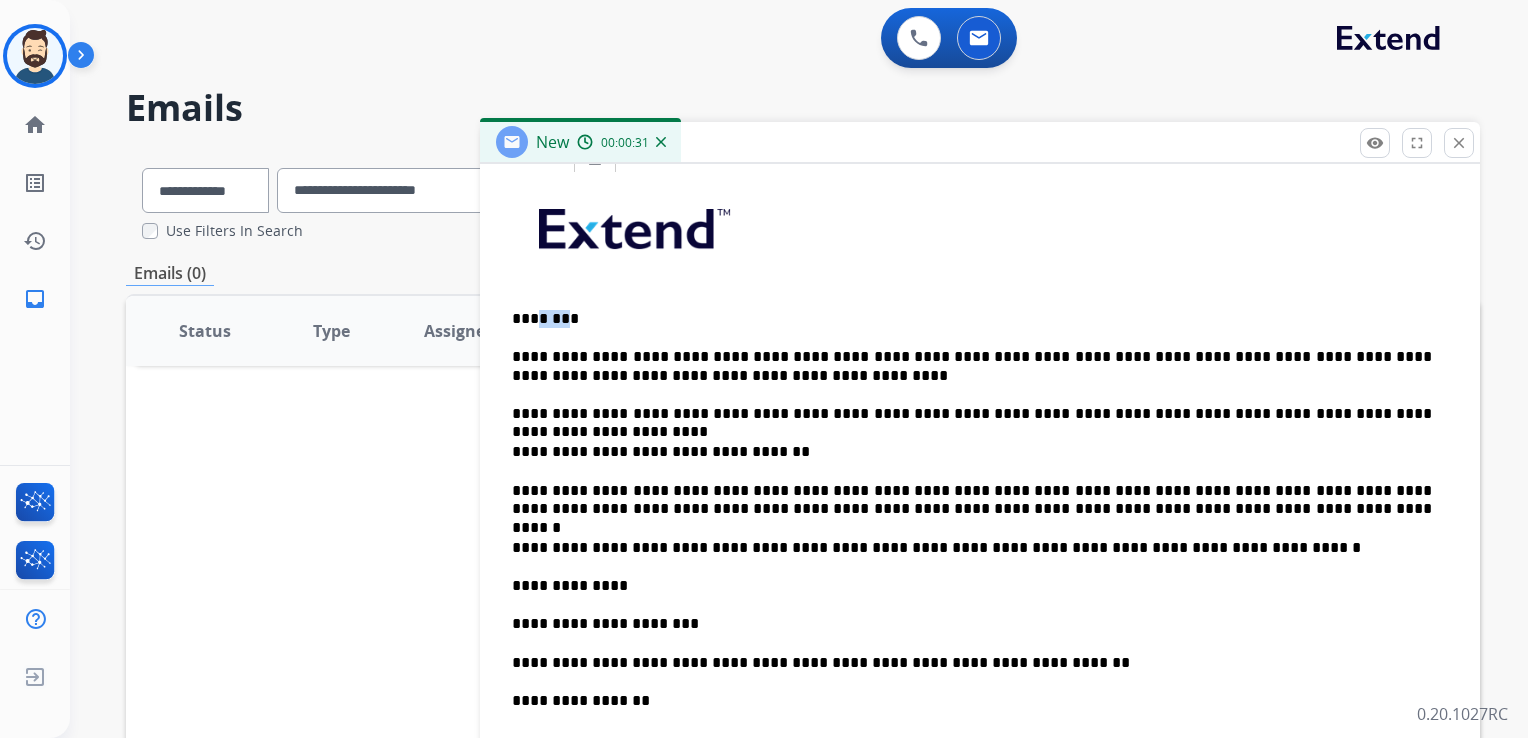 type 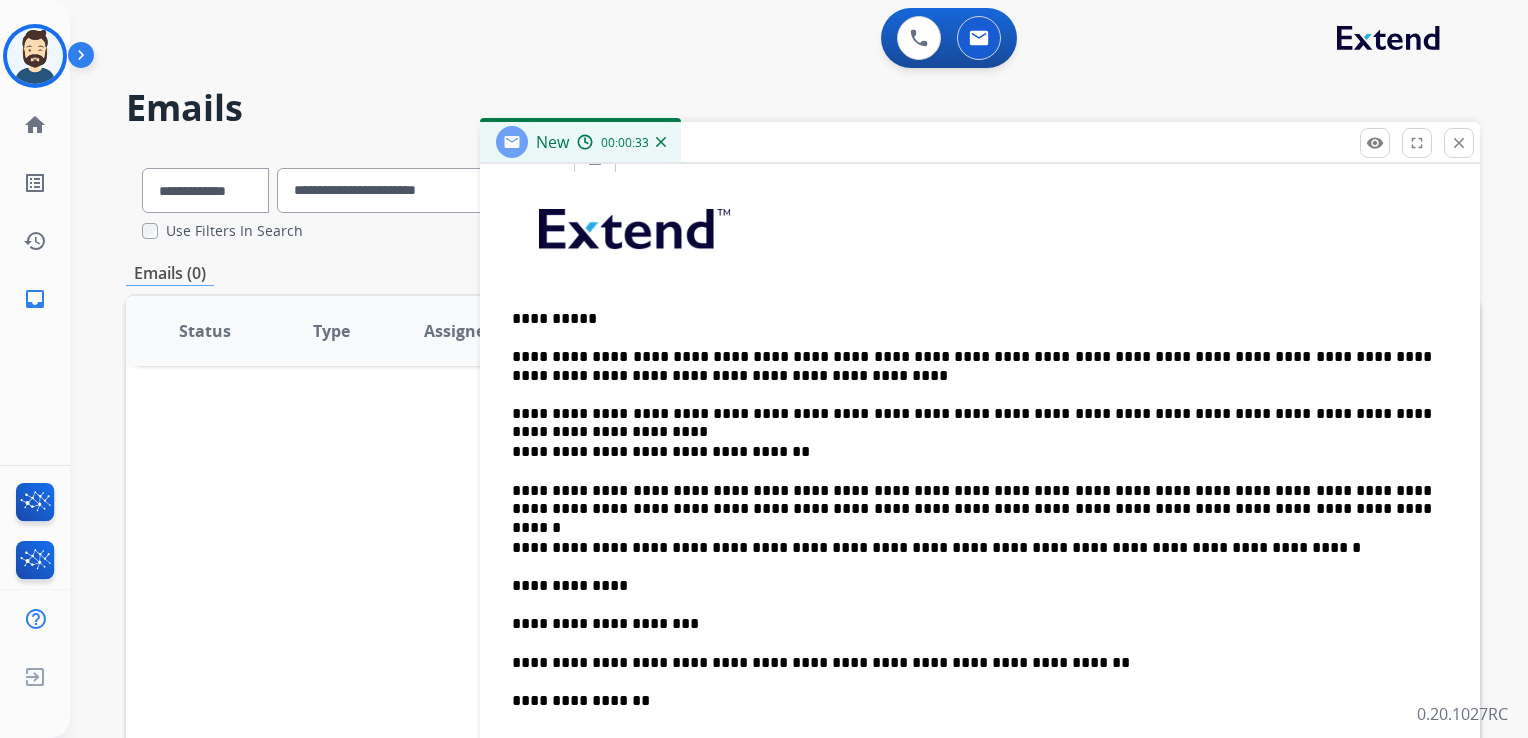 click on "**********" at bounding box center [972, 366] 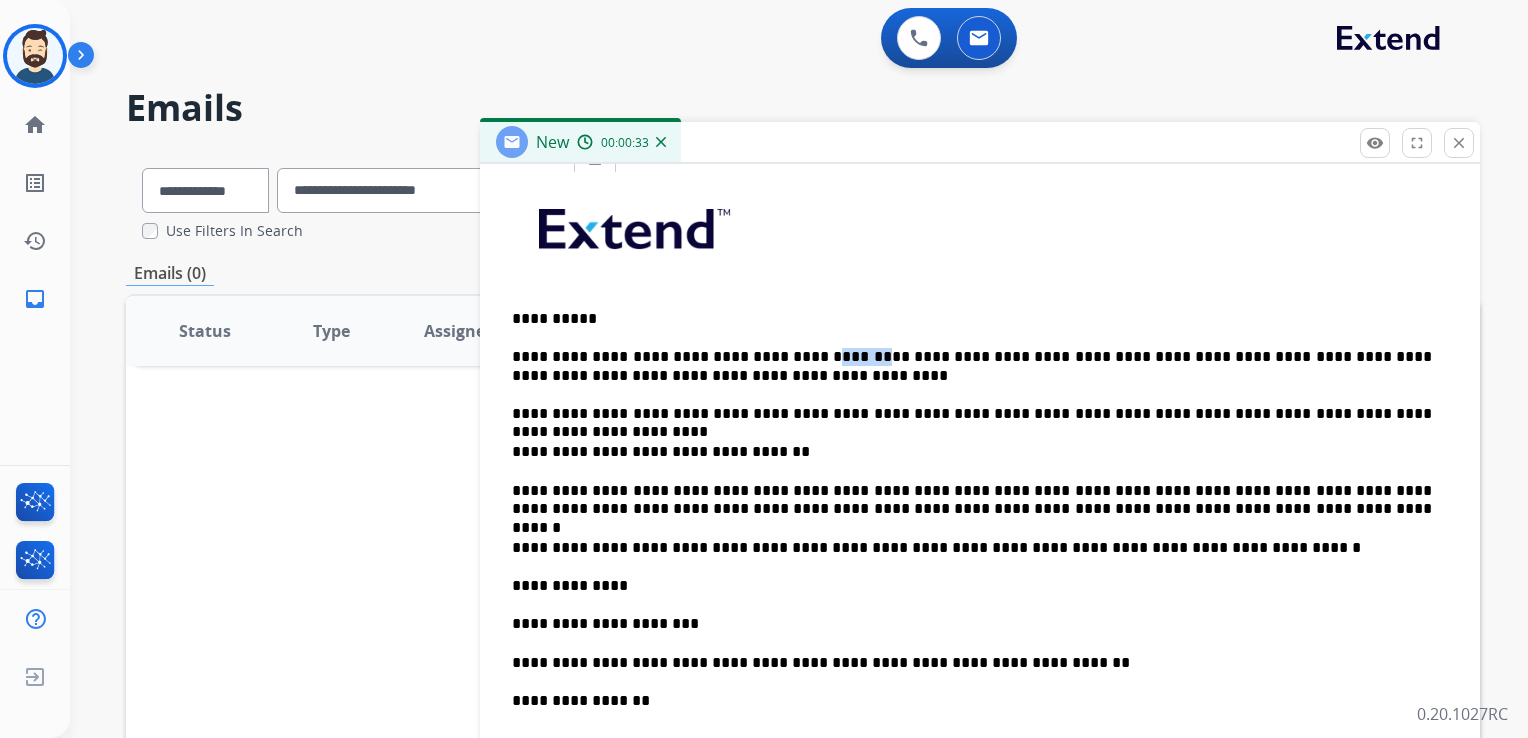 click on "**********" at bounding box center (972, 366) 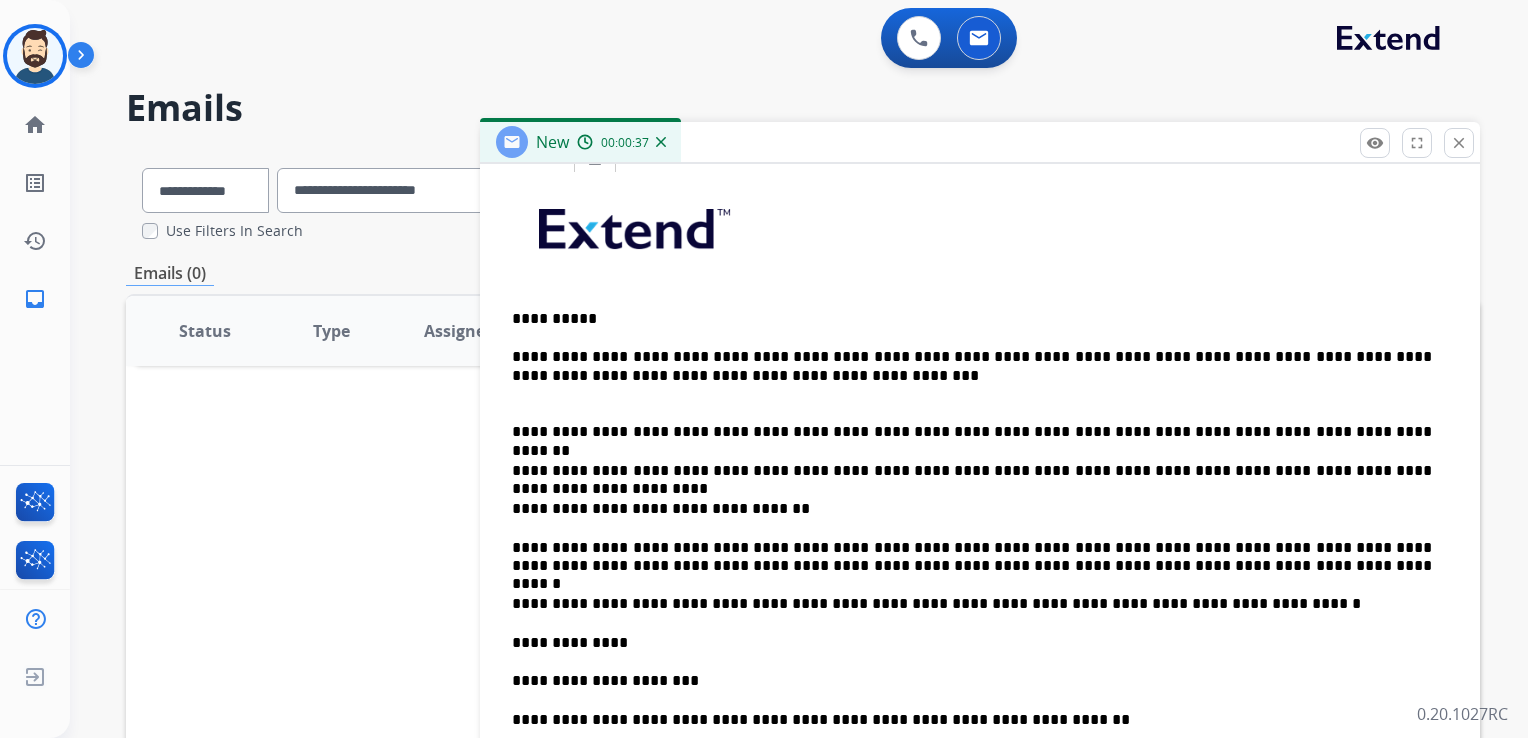 click on "**********" at bounding box center [972, 366] 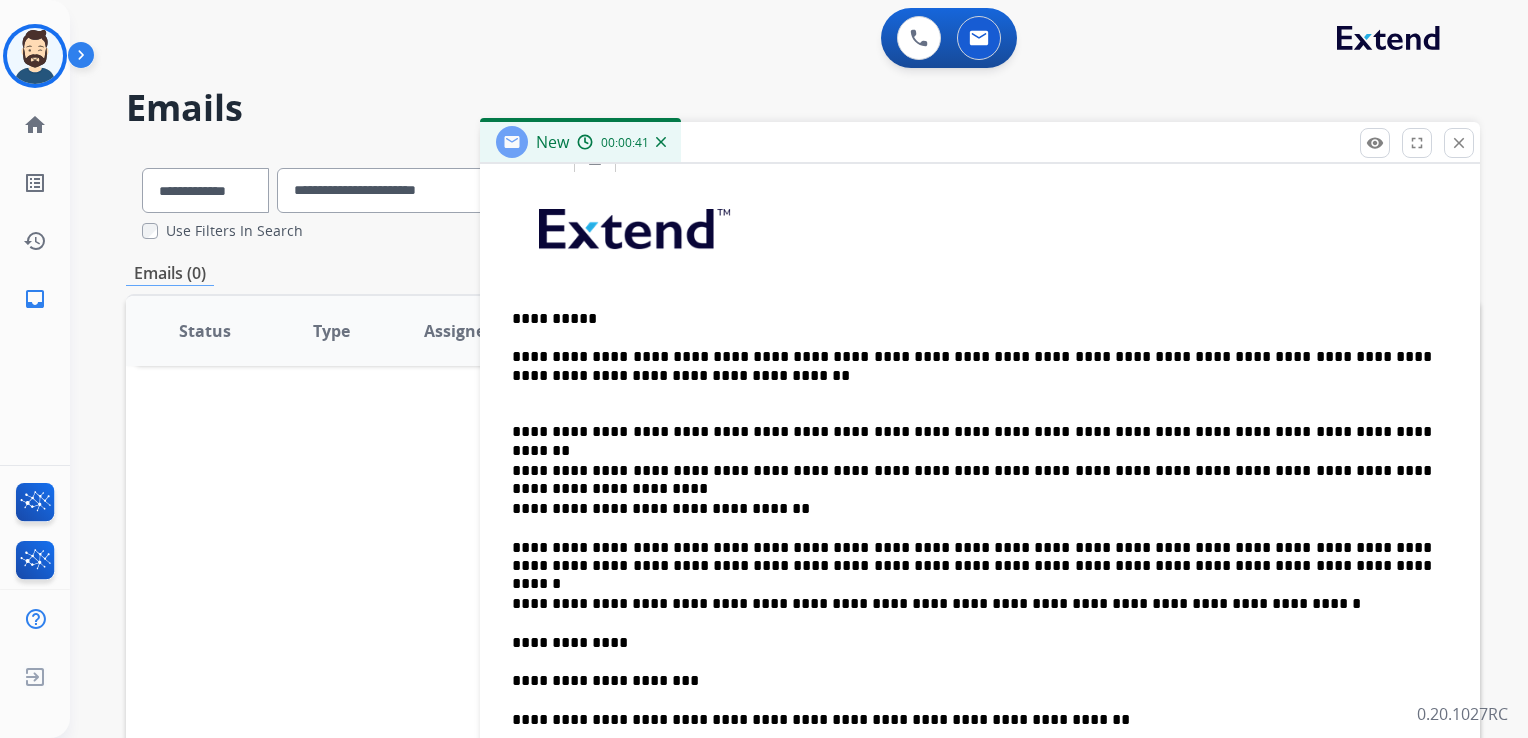 click on "**********" at bounding box center [972, 366] 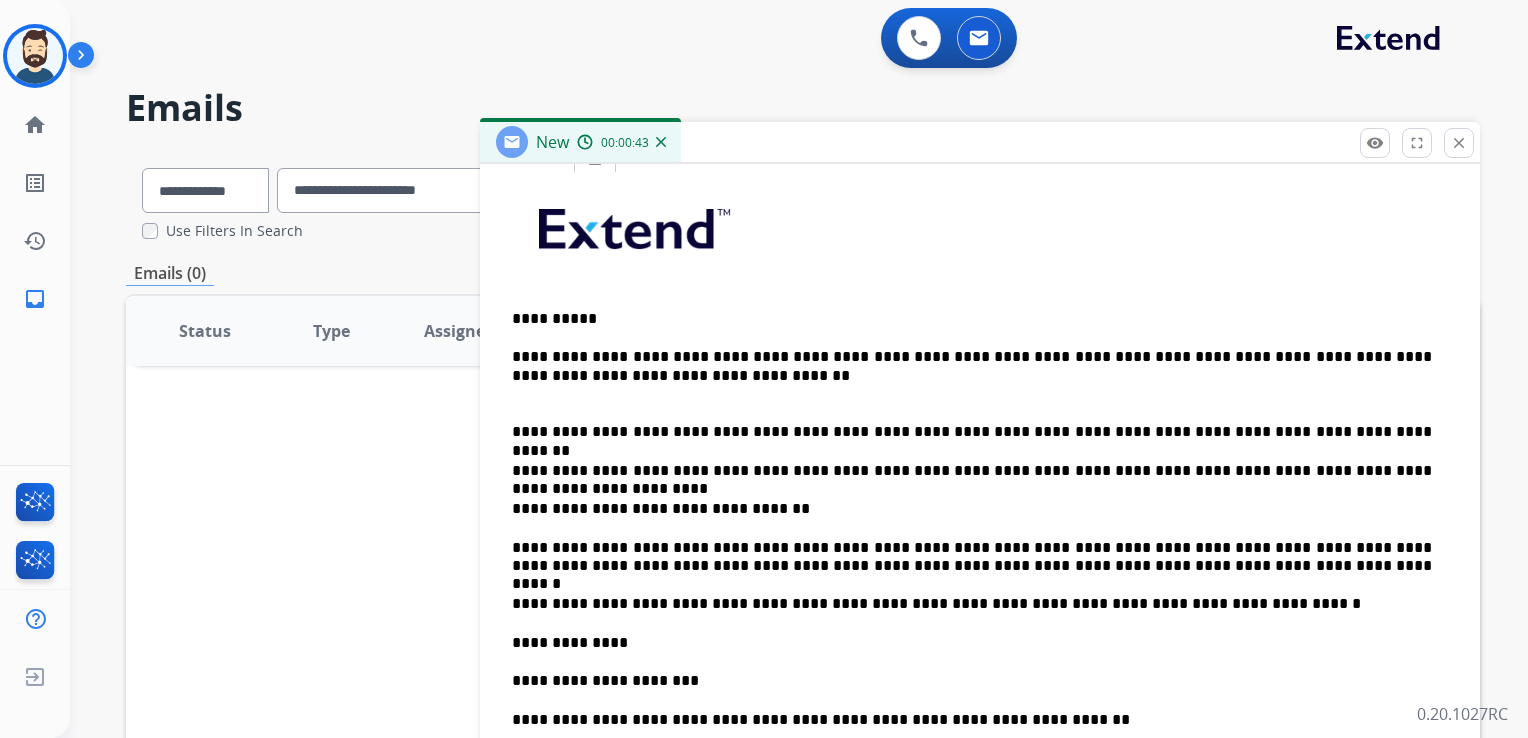 click on "**********" at bounding box center [972, 366] 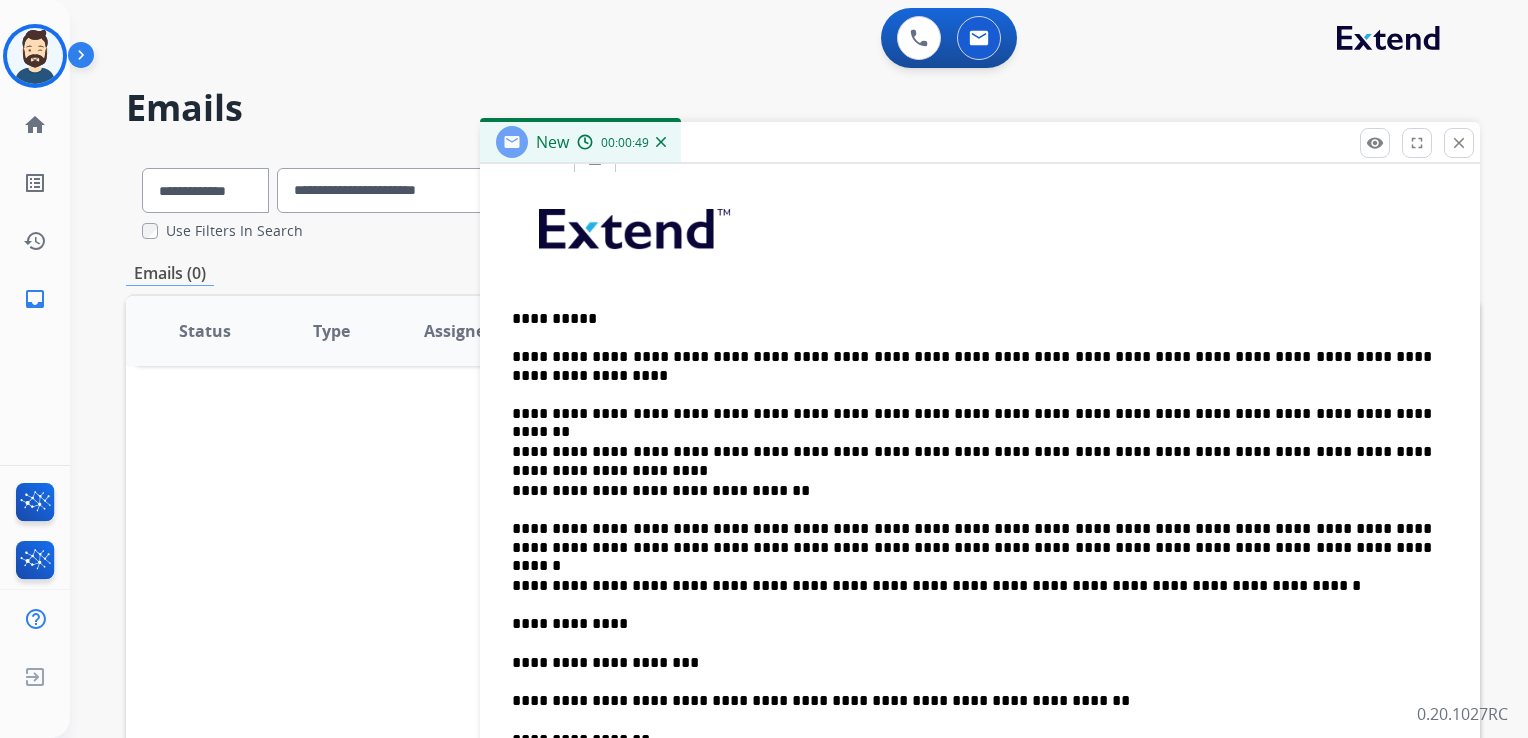 click on "**********" at bounding box center [972, 357] 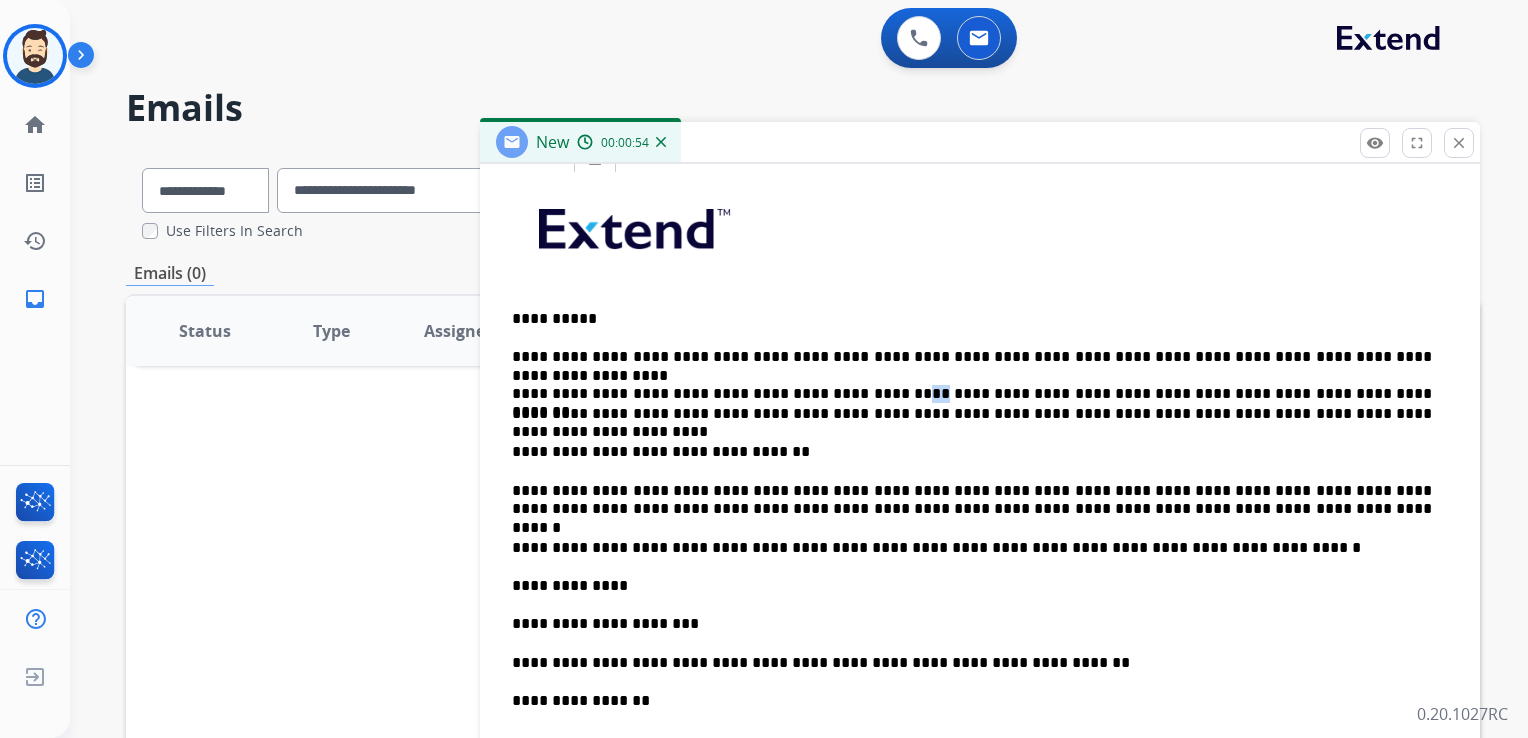 drag, startPoint x: 867, startPoint y: 374, endPoint x: 851, endPoint y: 373, distance: 16.03122 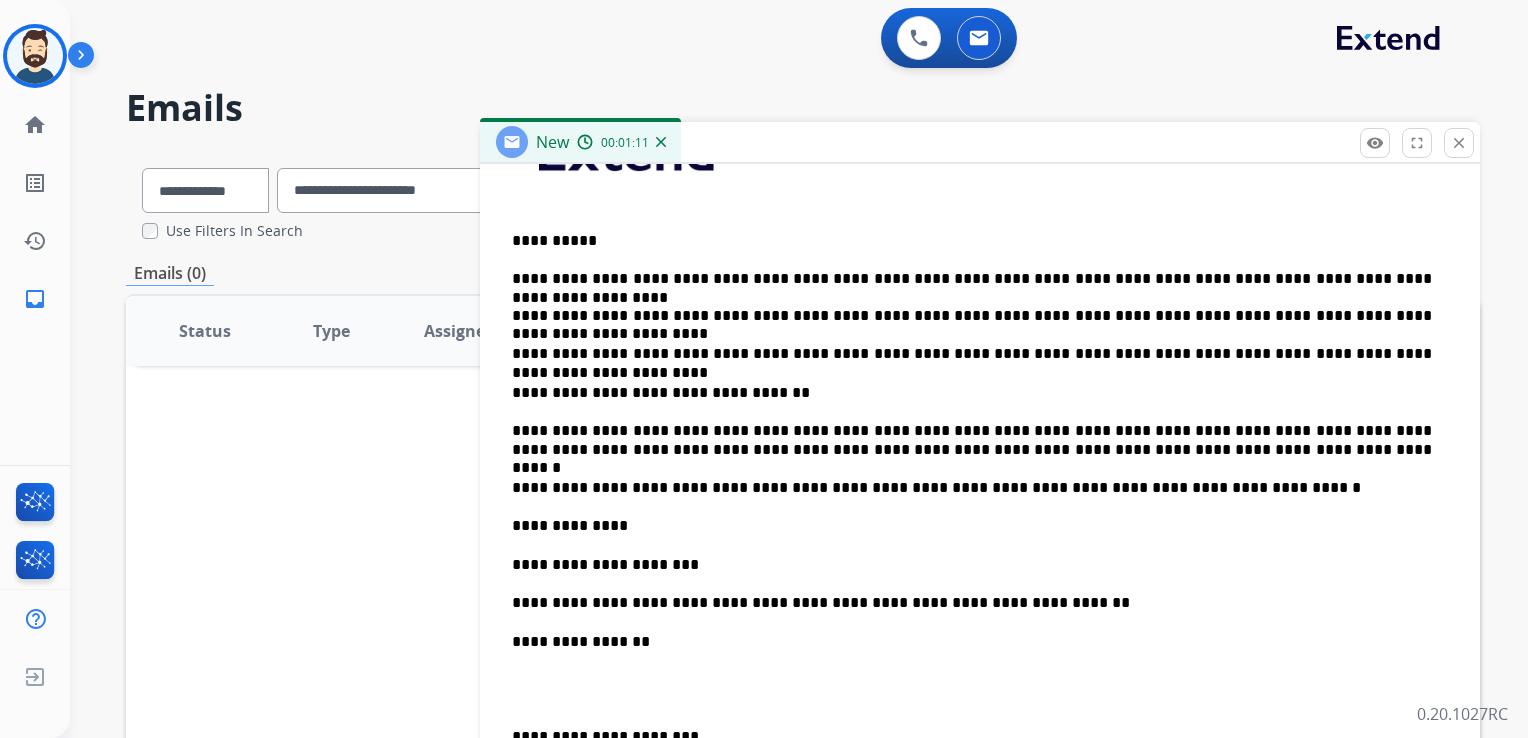 scroll, scrollTop: 600, scrollLeft: 0, axis: vertical 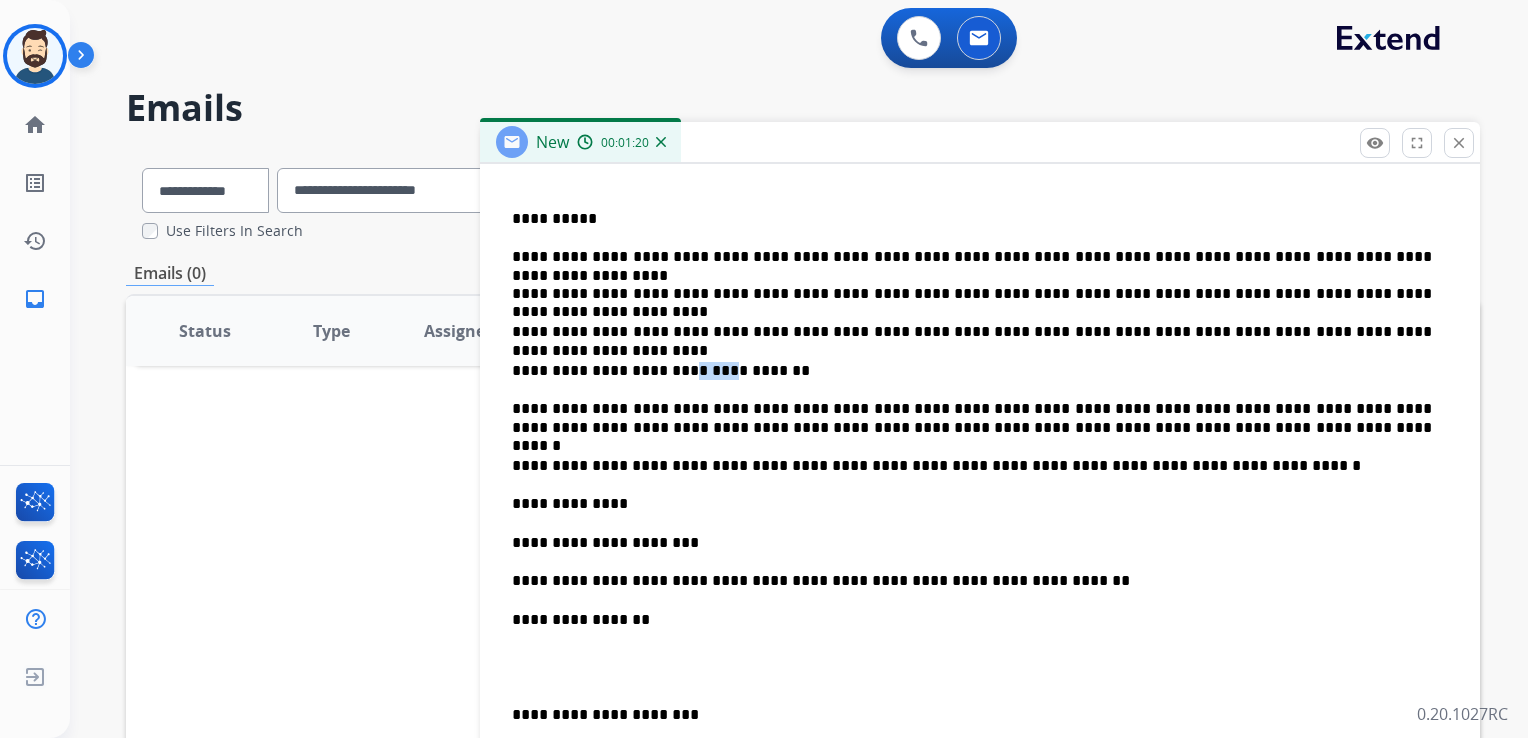 drag, startPoint x: 656, startPoint y: 367, endPoint x: 708, endPoint y: 365, distance: 52.03845 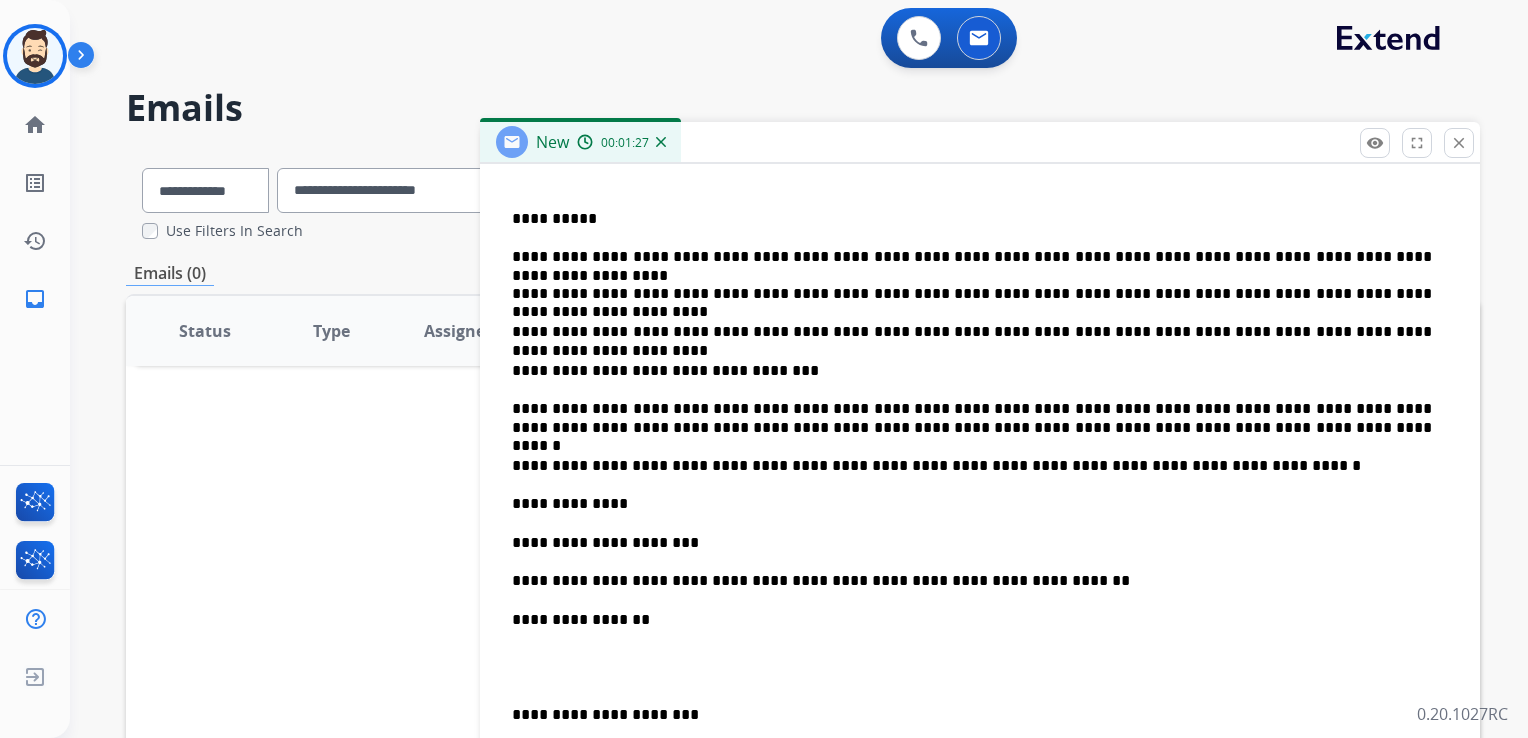 click on "**********" at bounding box center [972, 504] 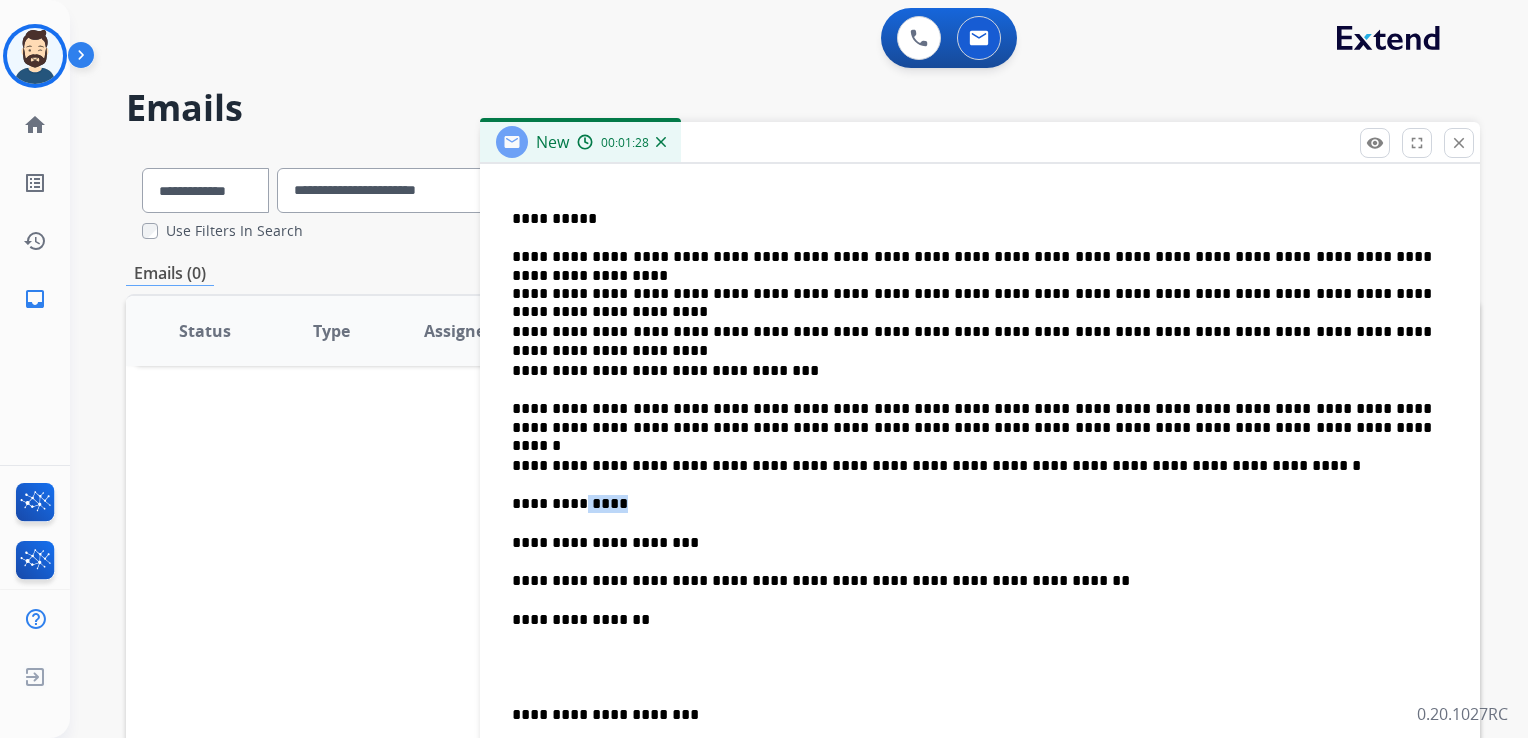 click on "**********" at bounding box center [972, 504] 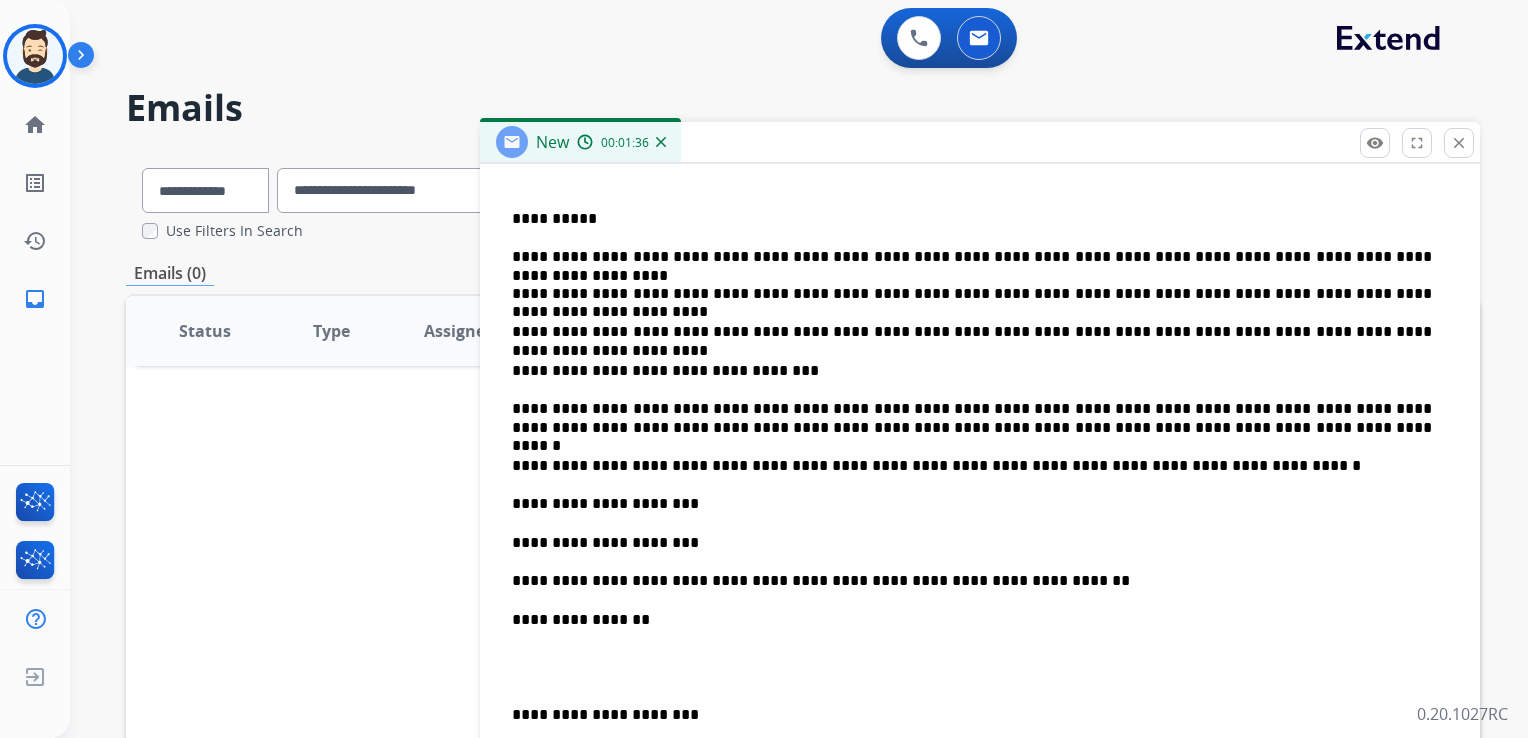 click on "**********" at bounding box center (972, 543) 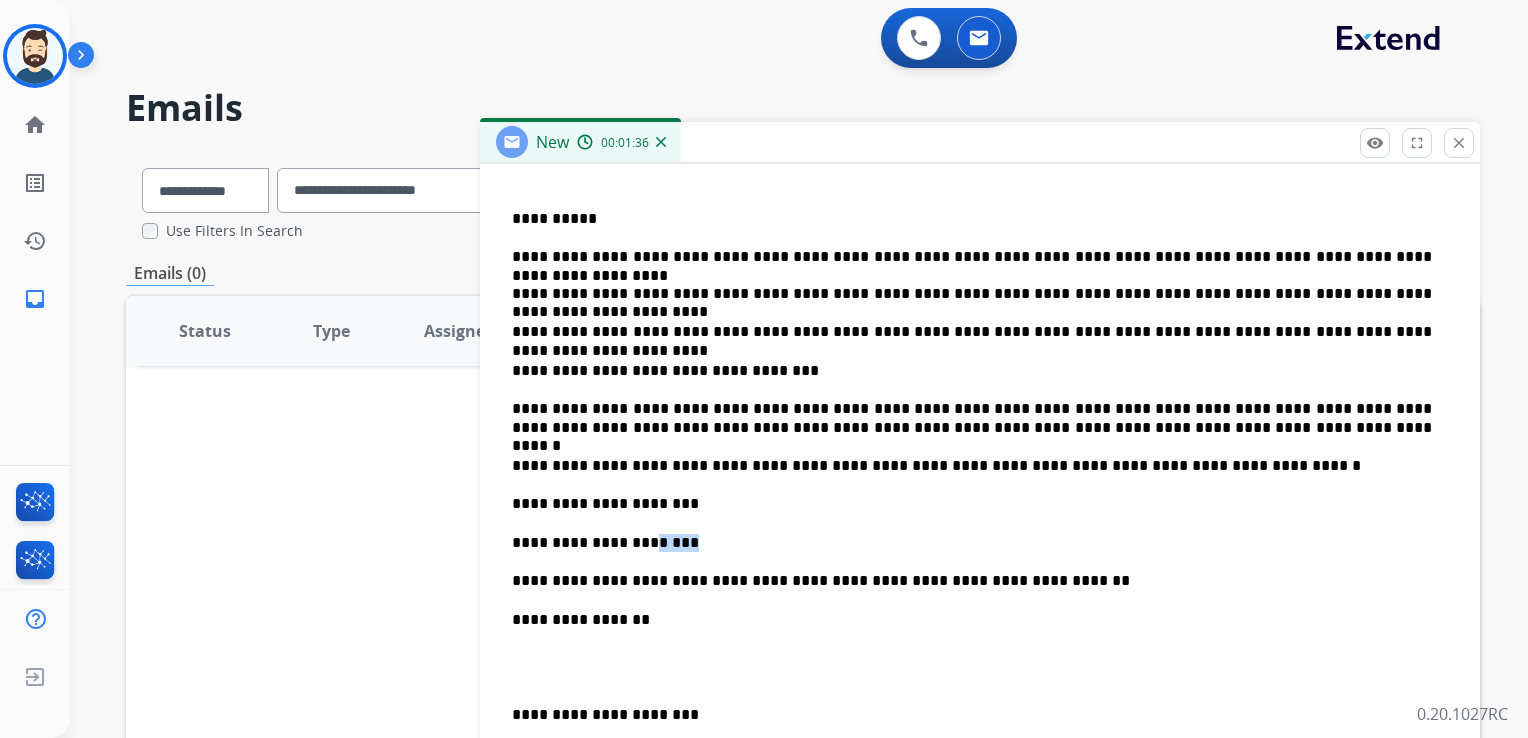 click on "**********" at bounding box center [972, 543] 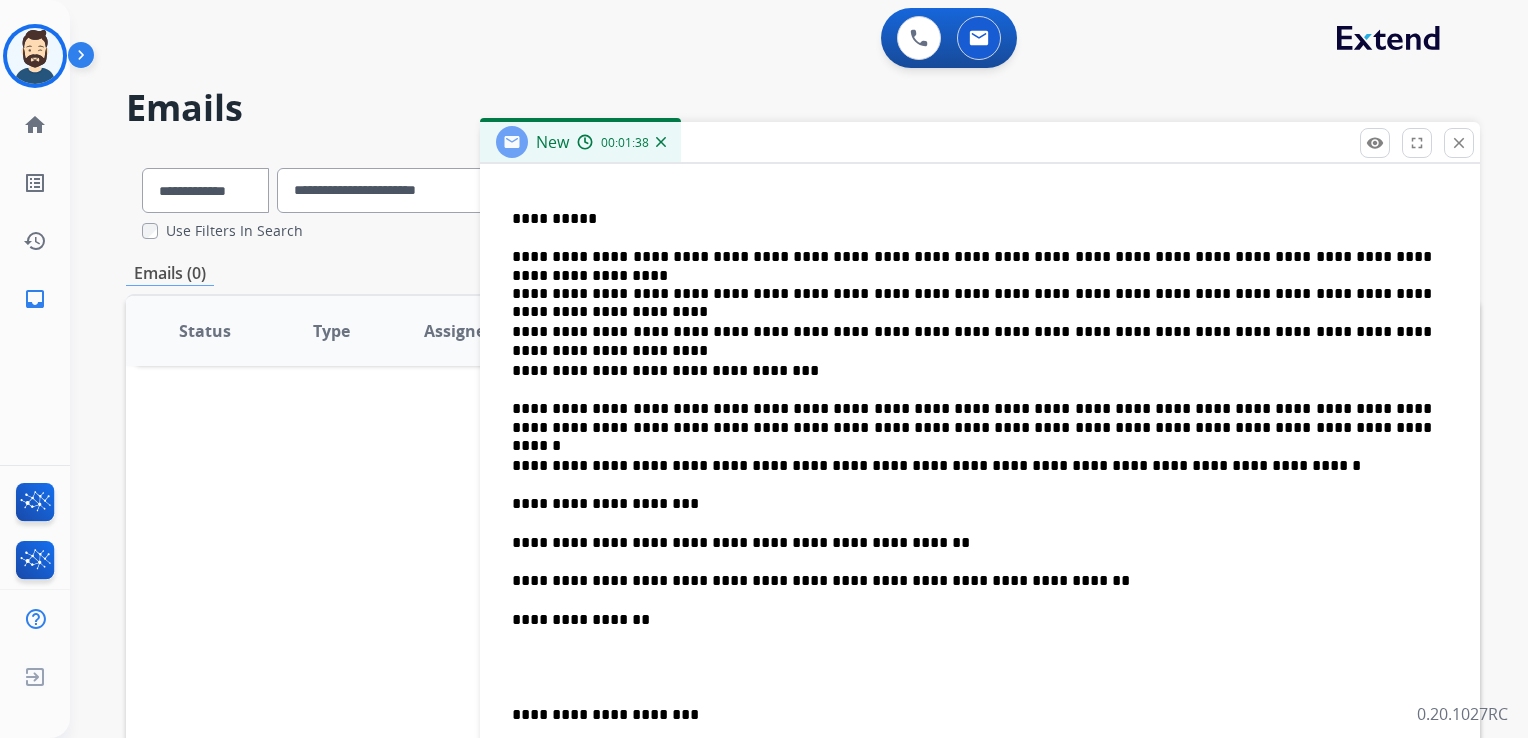 click on "**********" at bounding box center [972, 543] 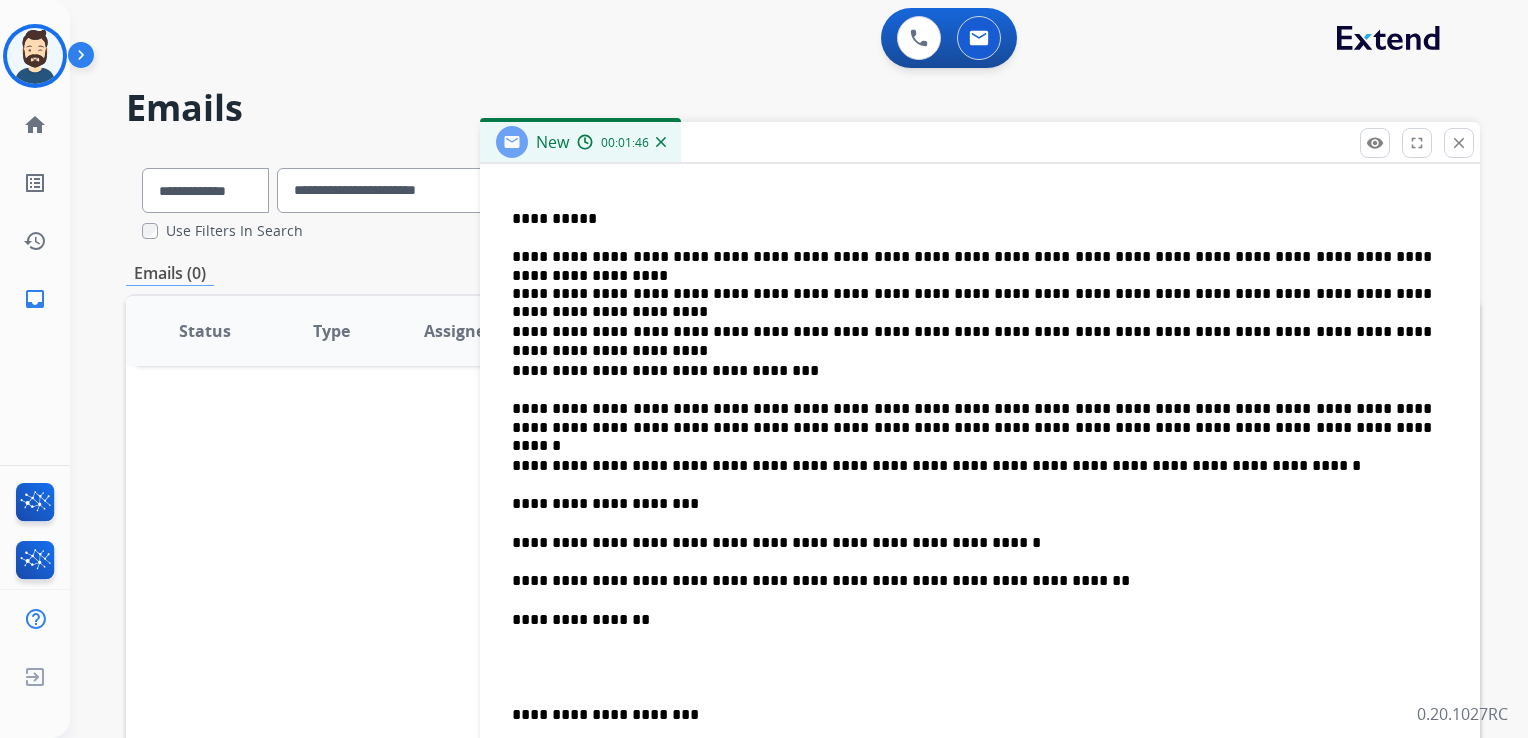 scroll, scrollTop: 763, scrollLeft: 0, axis: vertical 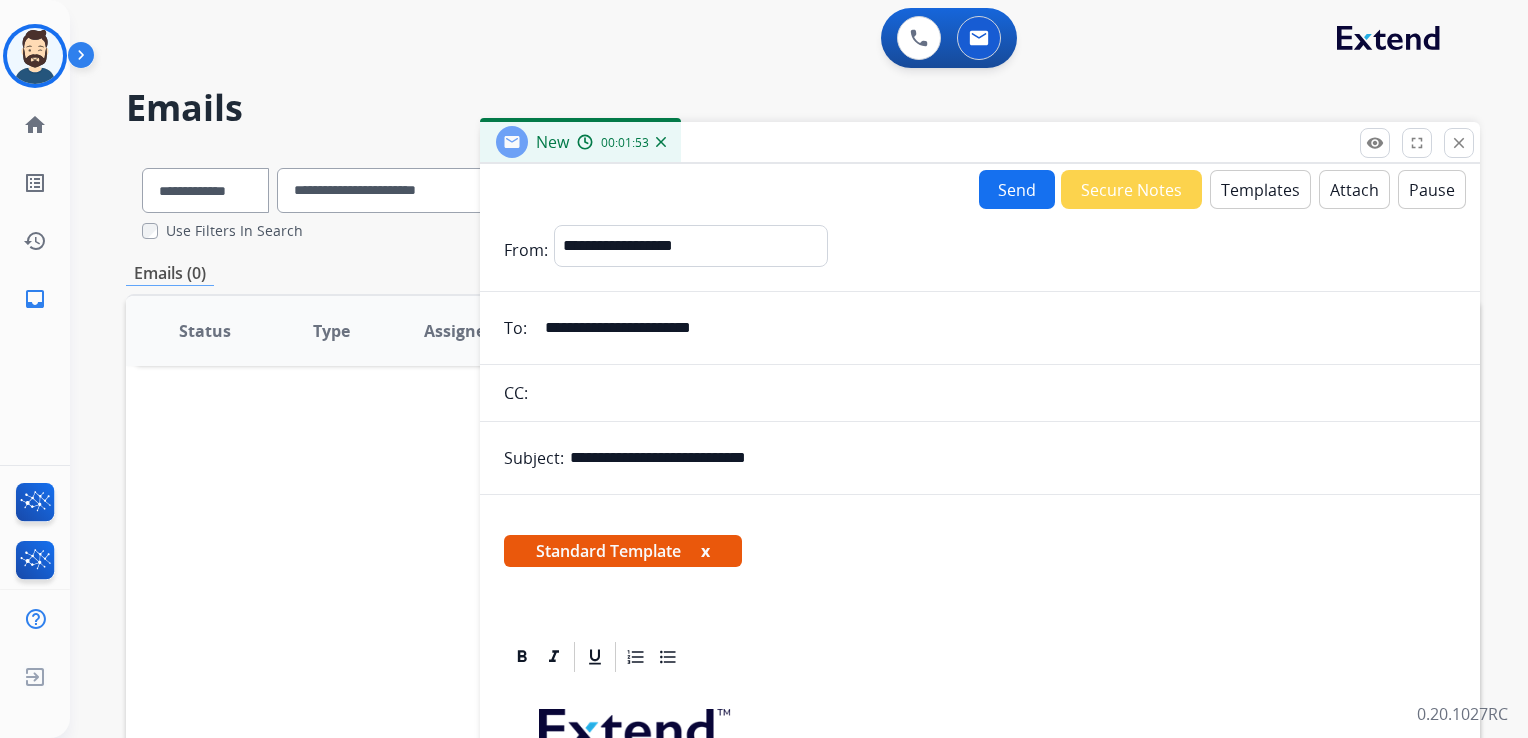 click on "Send" at bounding box center (1017, 189) 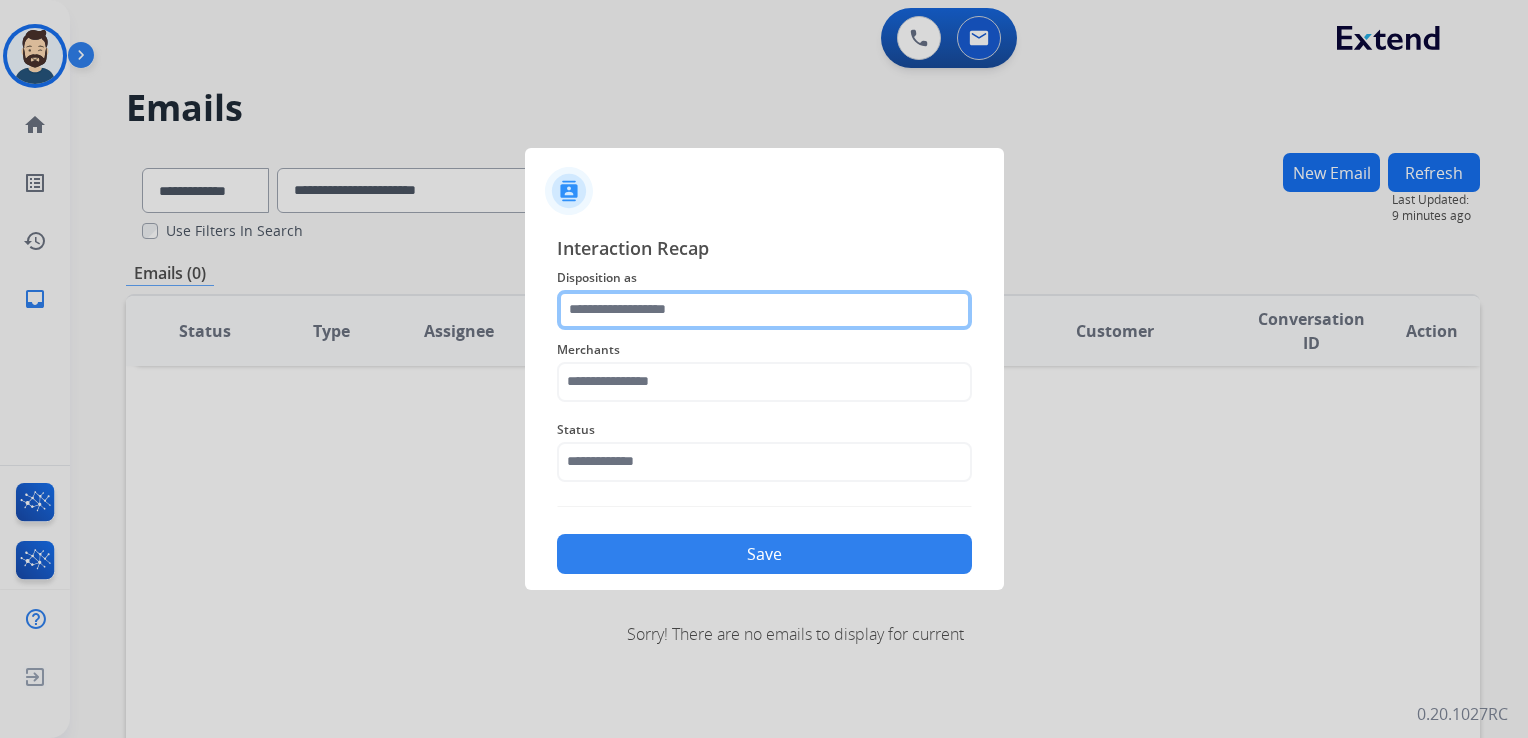 click 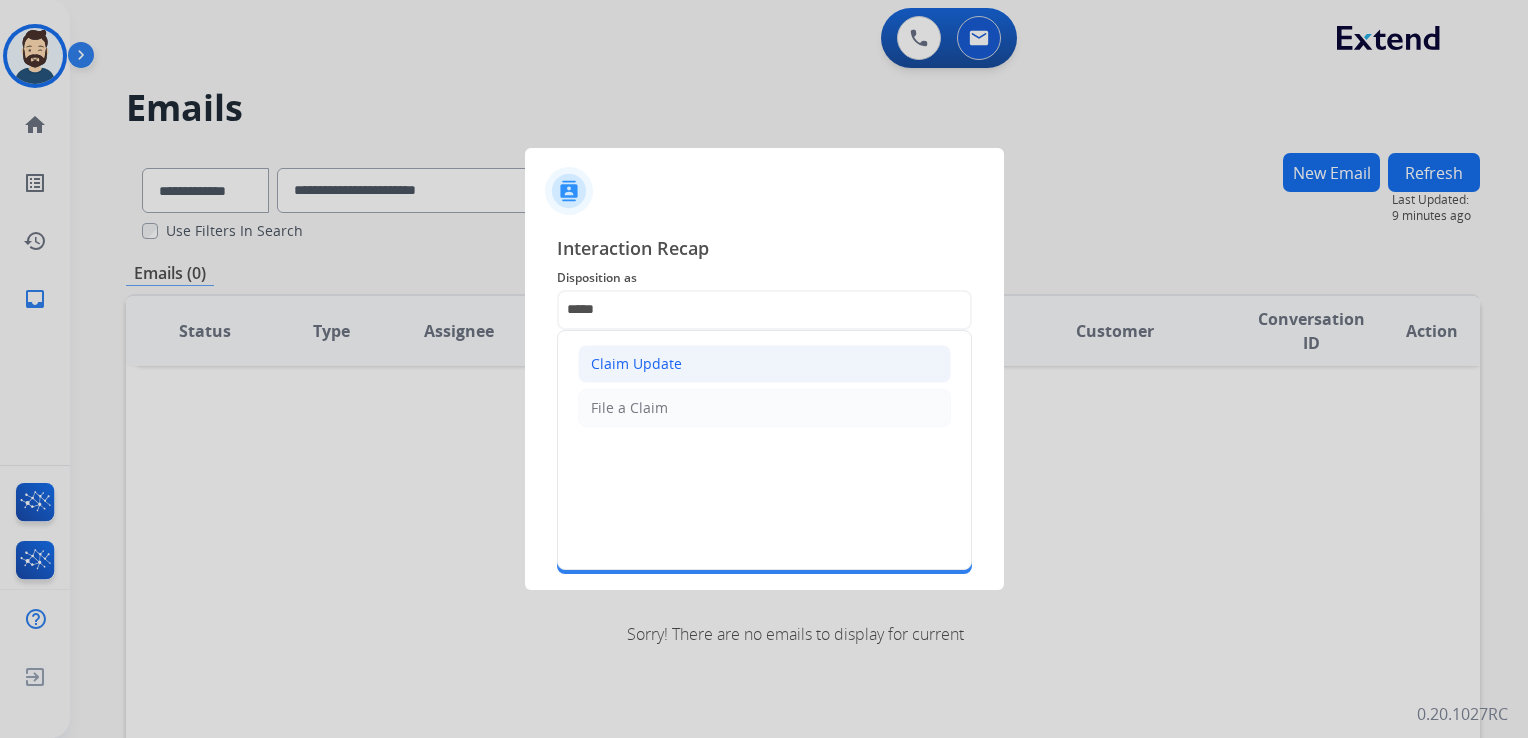 click on "Claim Update" 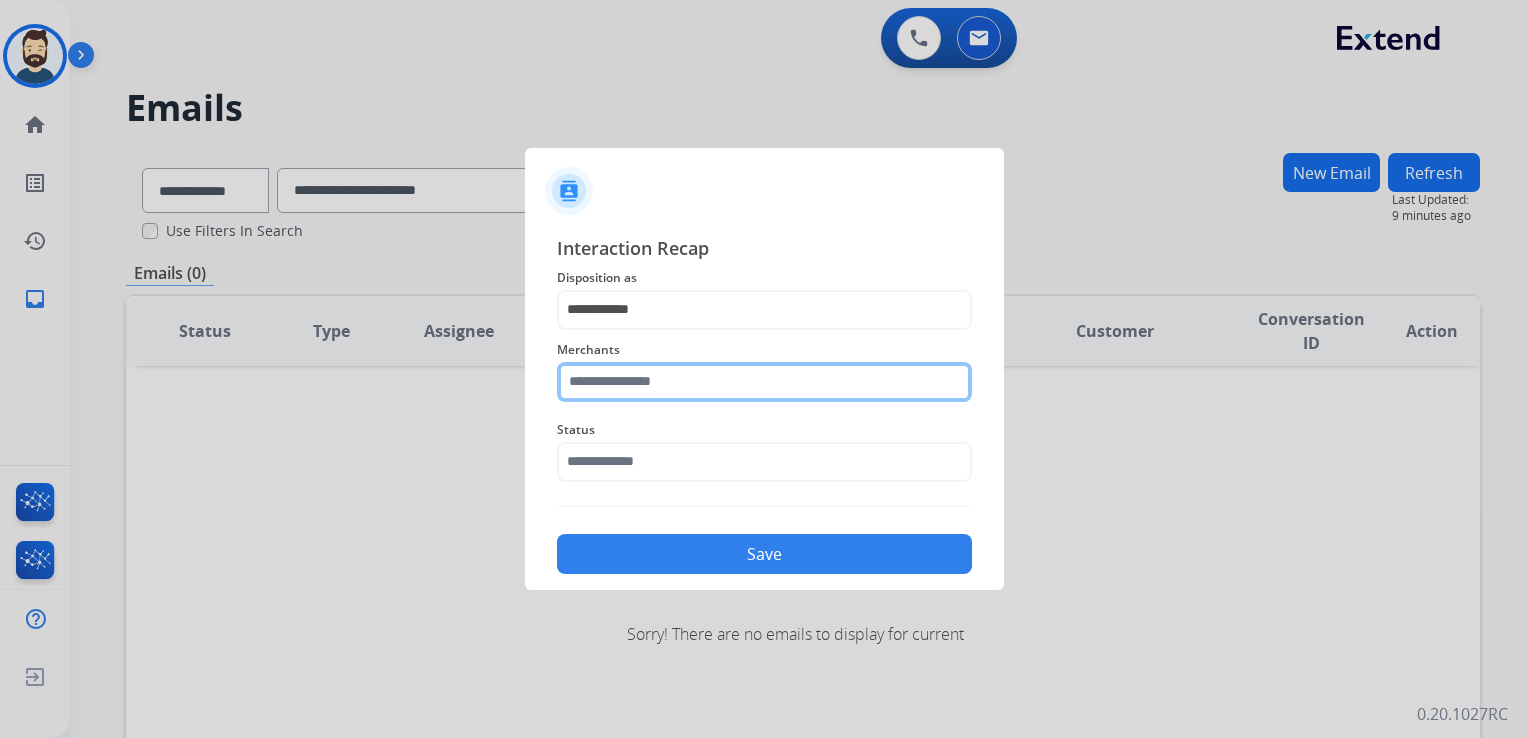 click 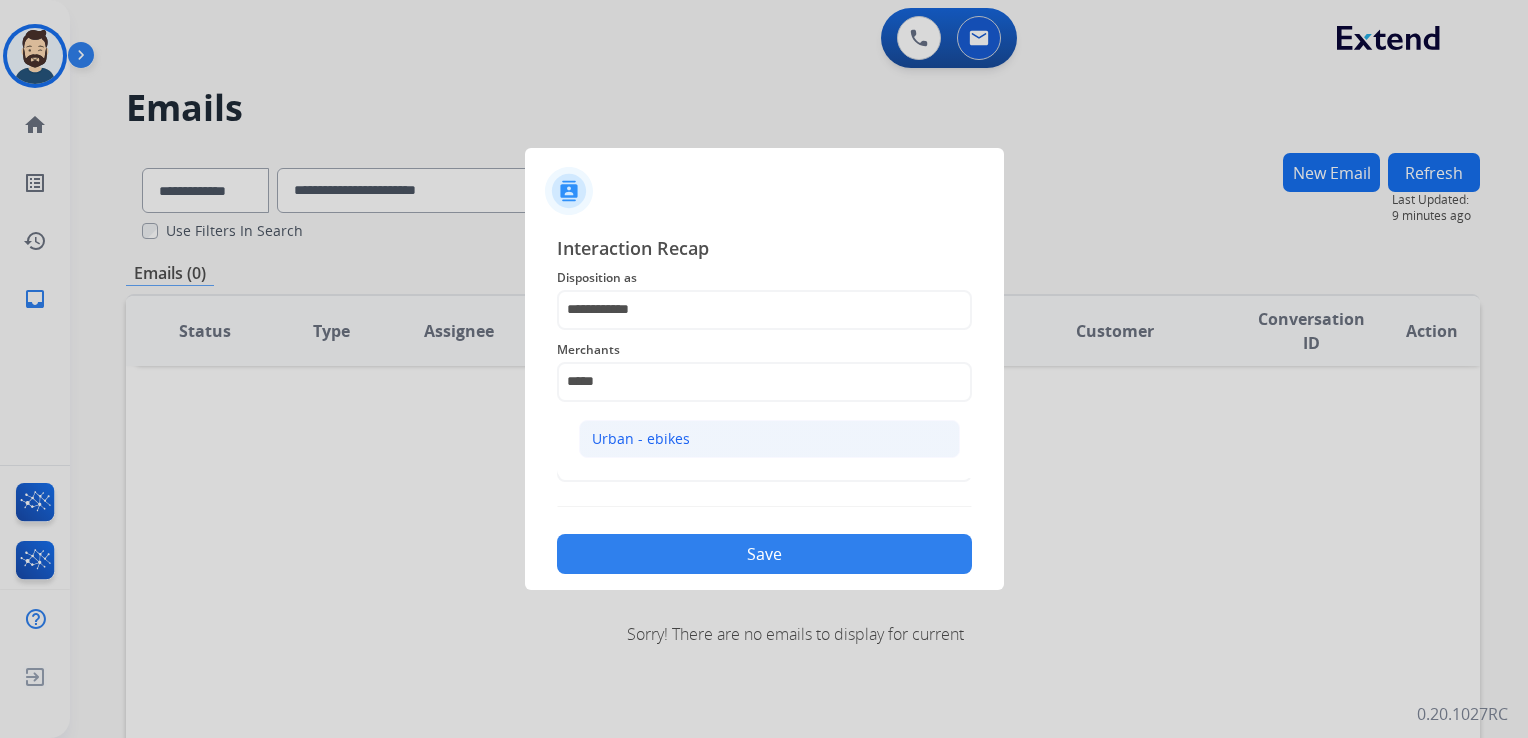 click on "Urban - ebikes" 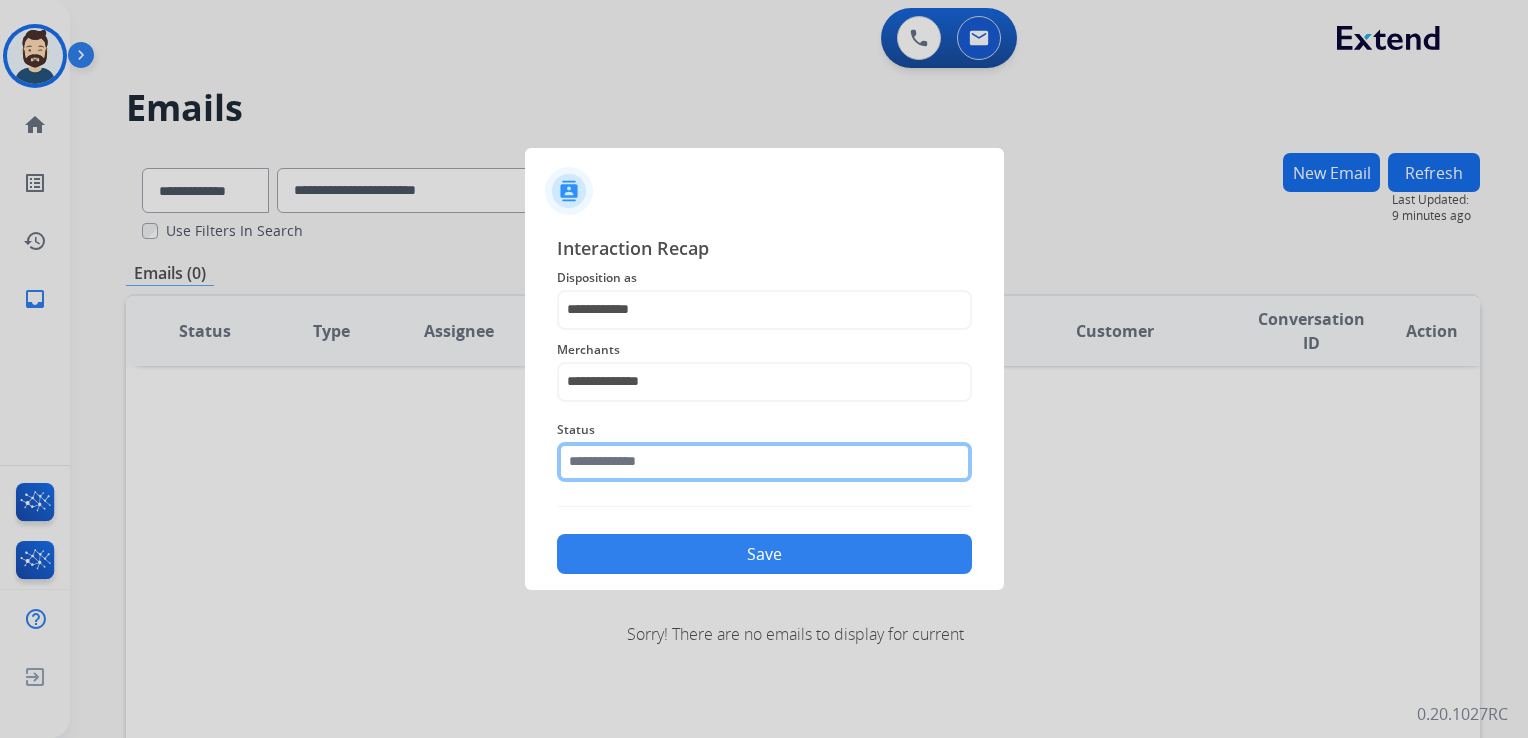 click 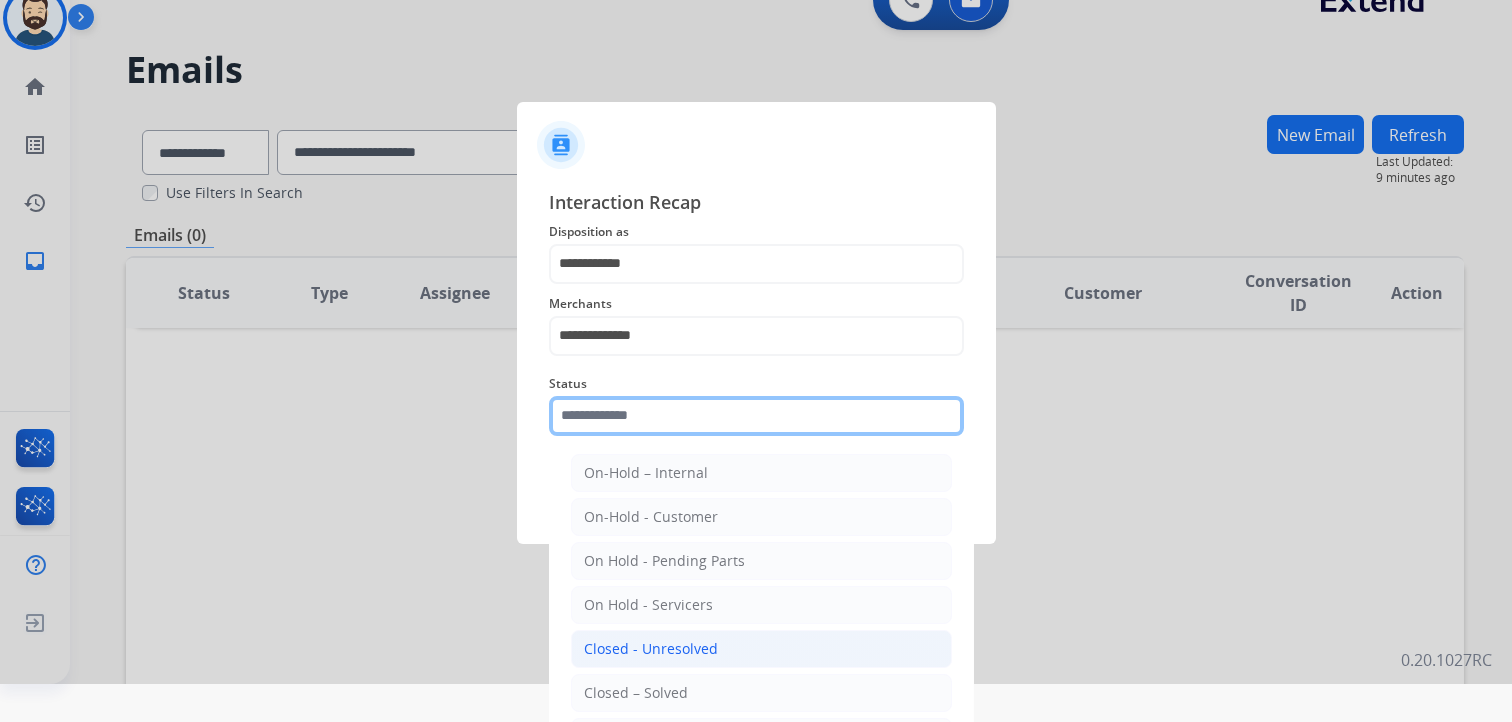scroll, scrollTop: 59, scrollLeft: 0, axis: vertical 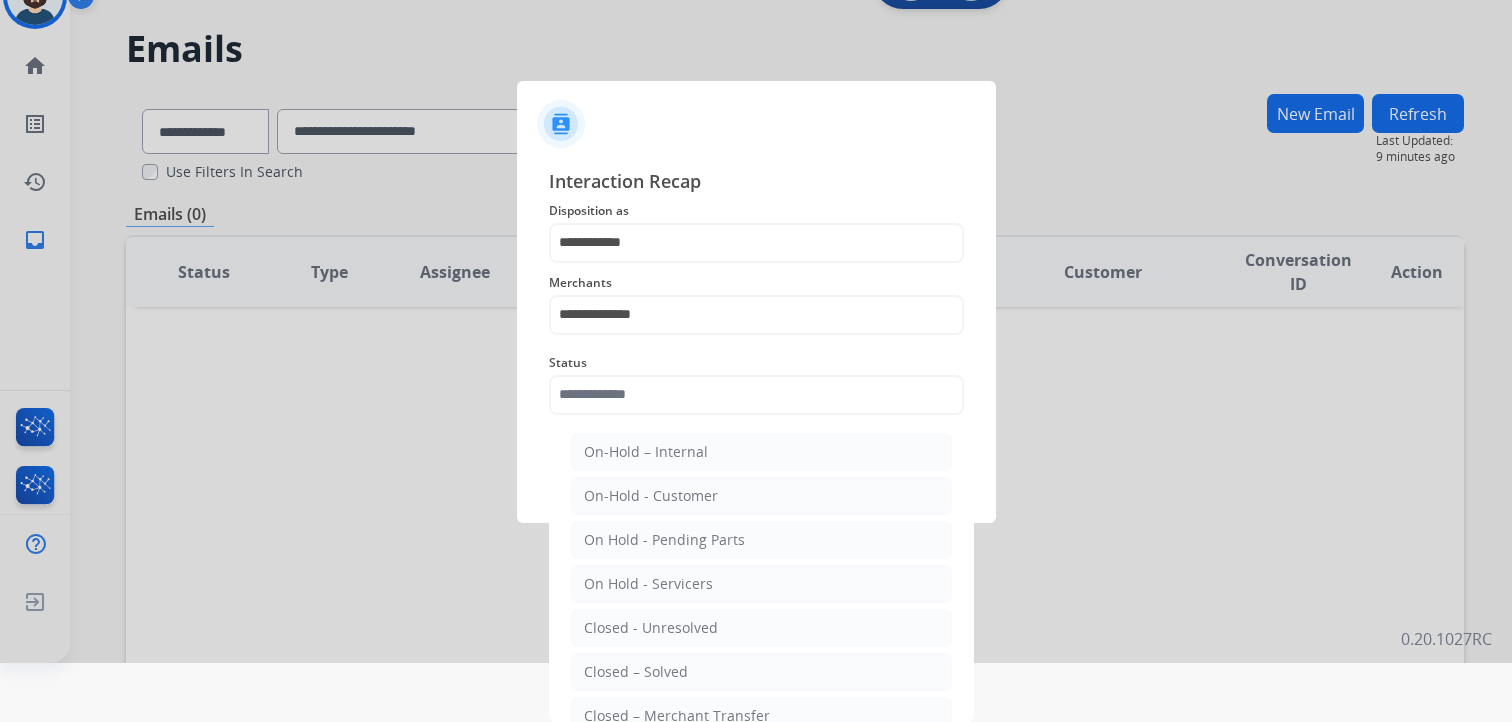 click on "Closed – Solved" 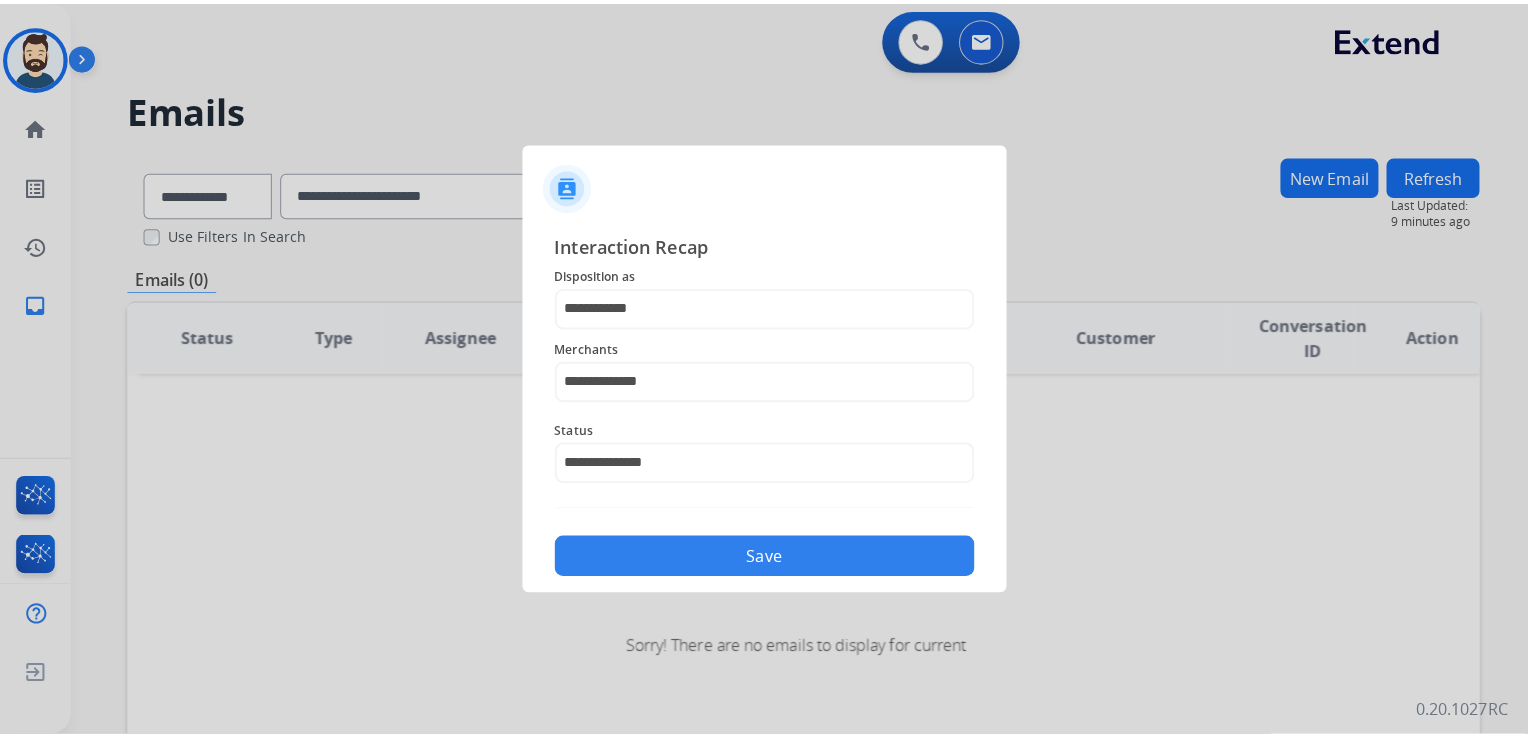 scroll, scrollTop: 0, scrollLeft: 0, axis: both 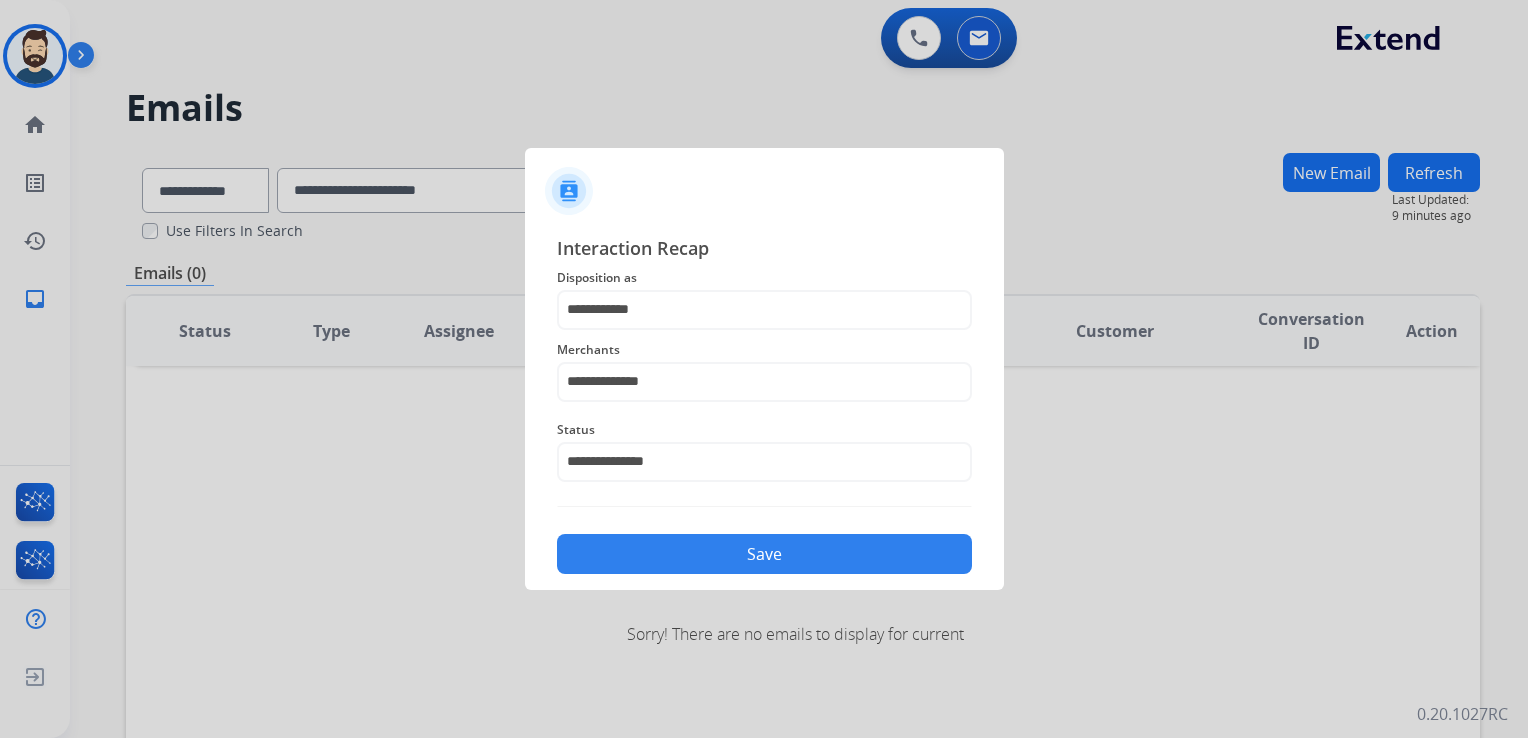 click on "Save" 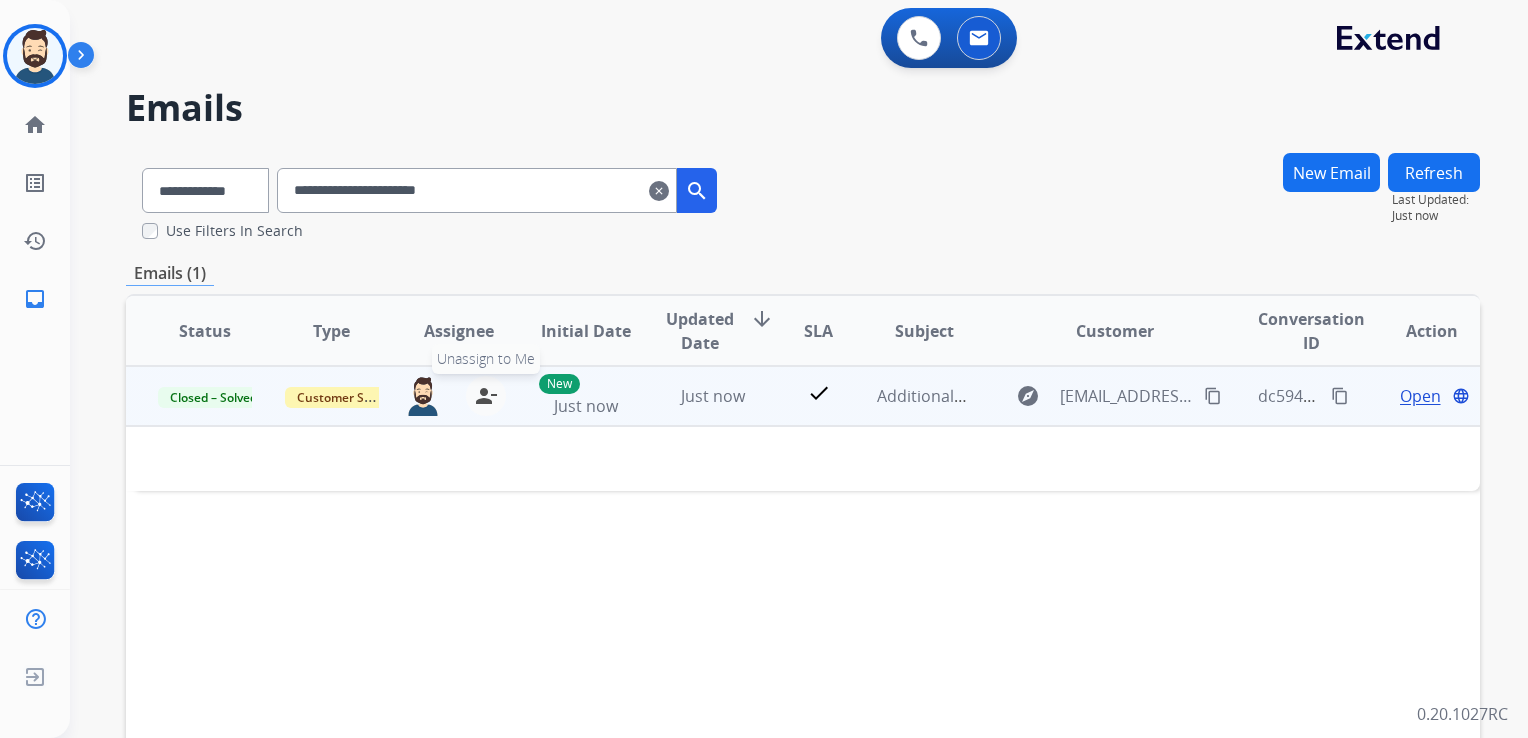 click on "person_remove Unassign to Me" at bounding box center [486, 396] 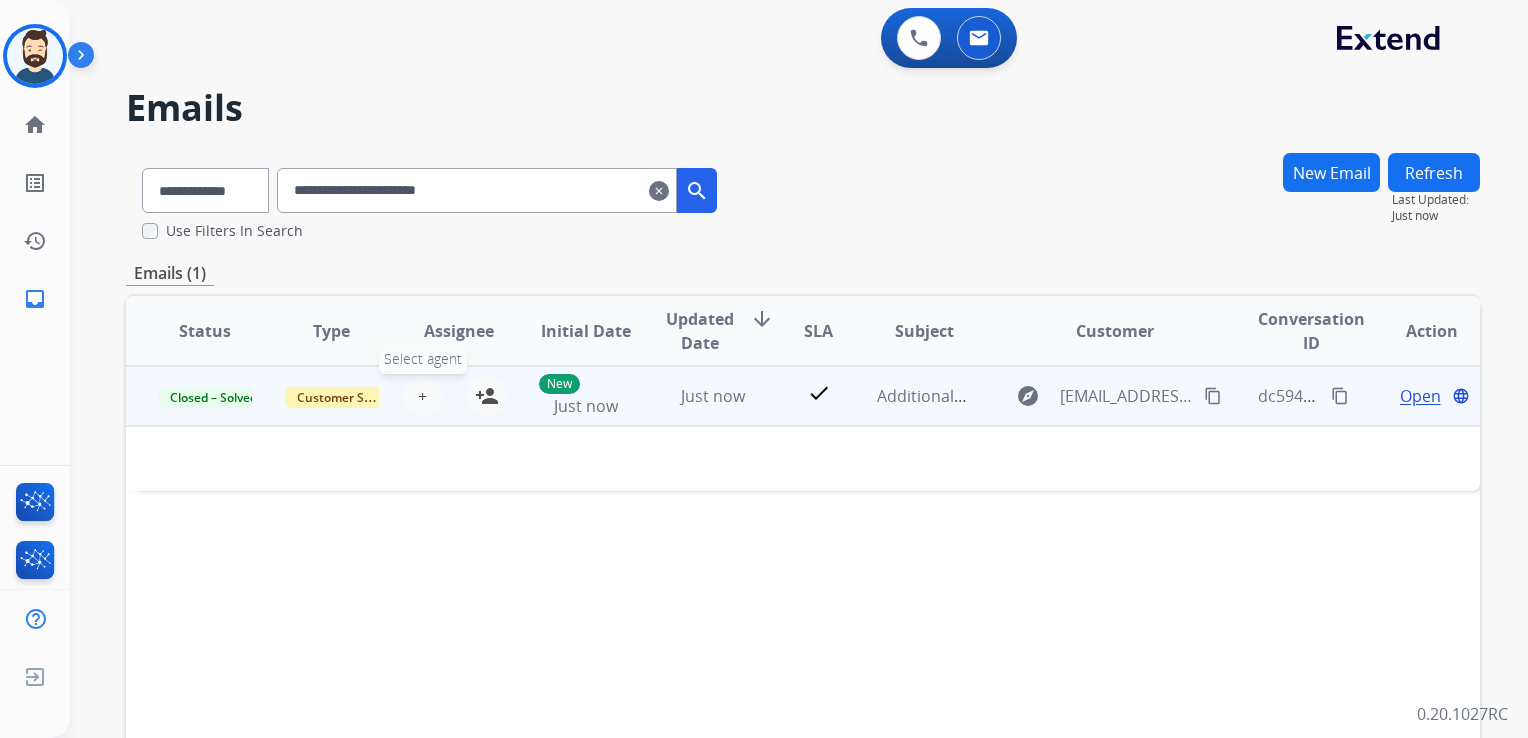 click on "+ Select agent" at bounding box center [423, 396] 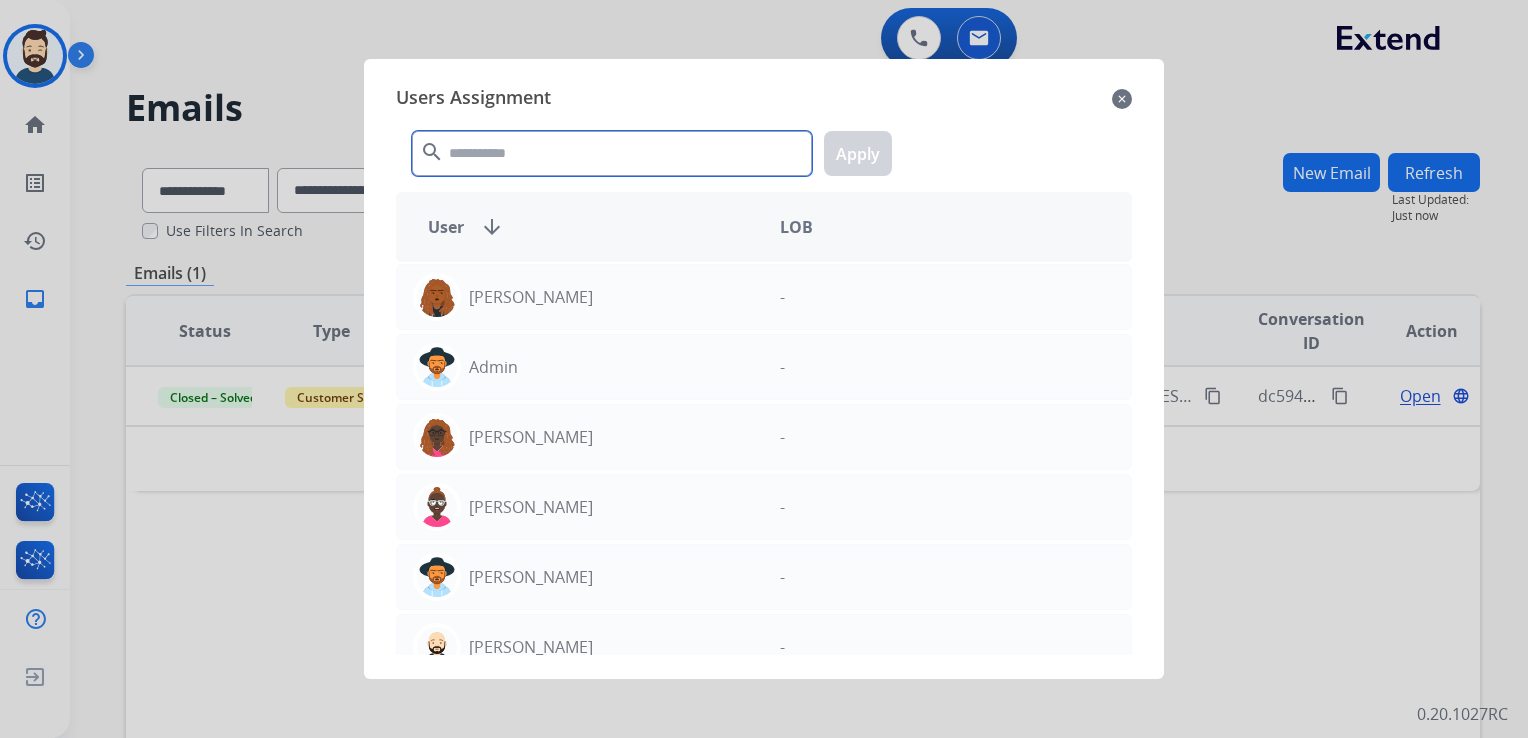 click 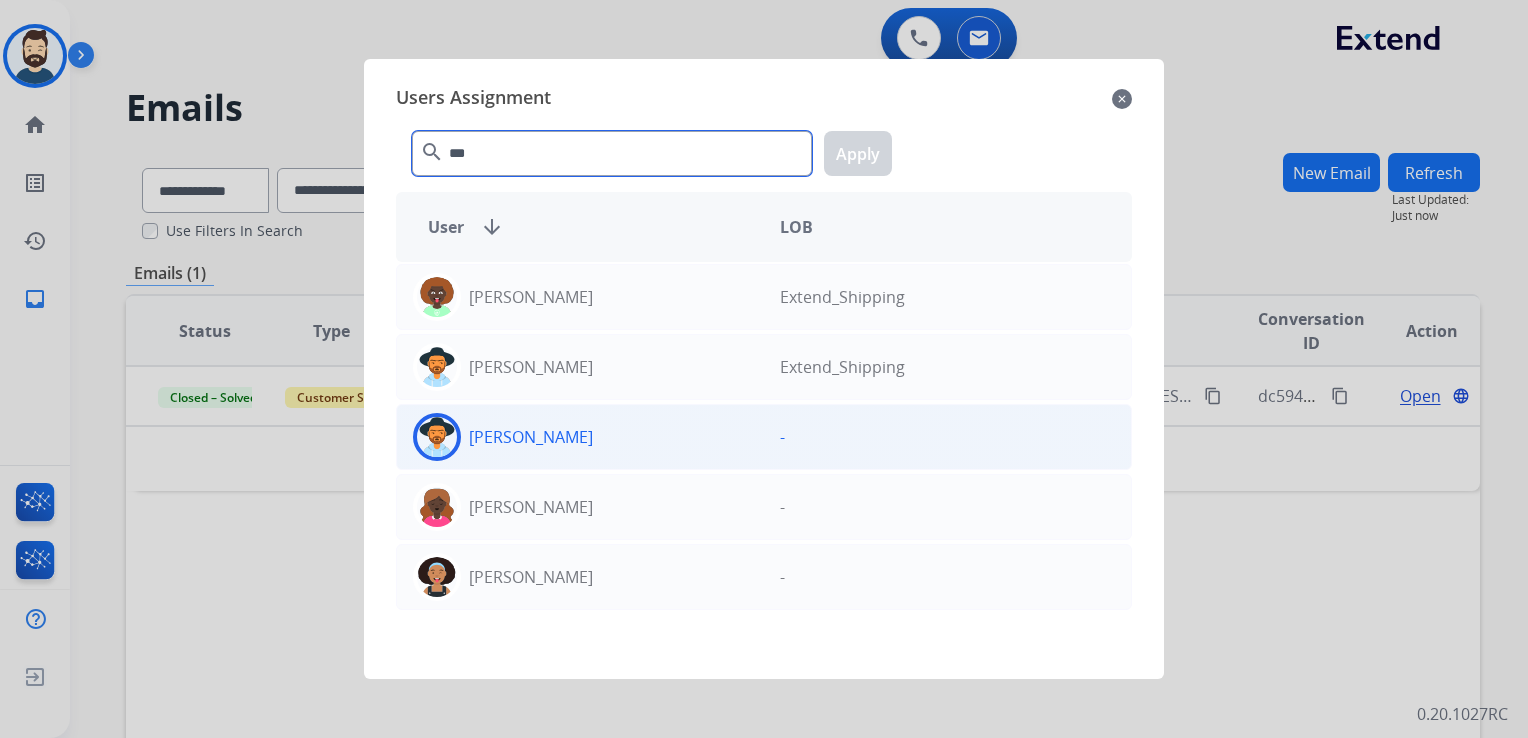 type on "***" 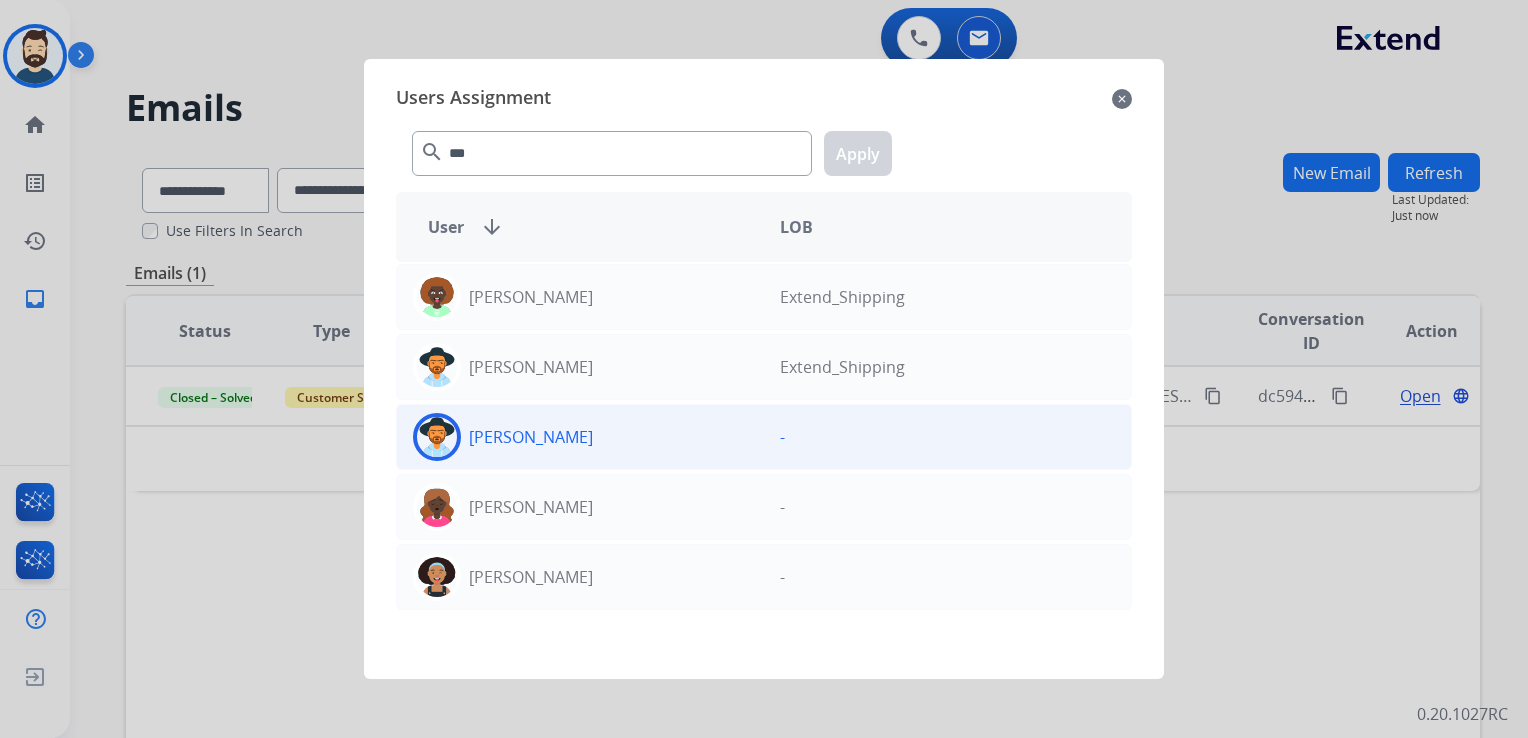 click 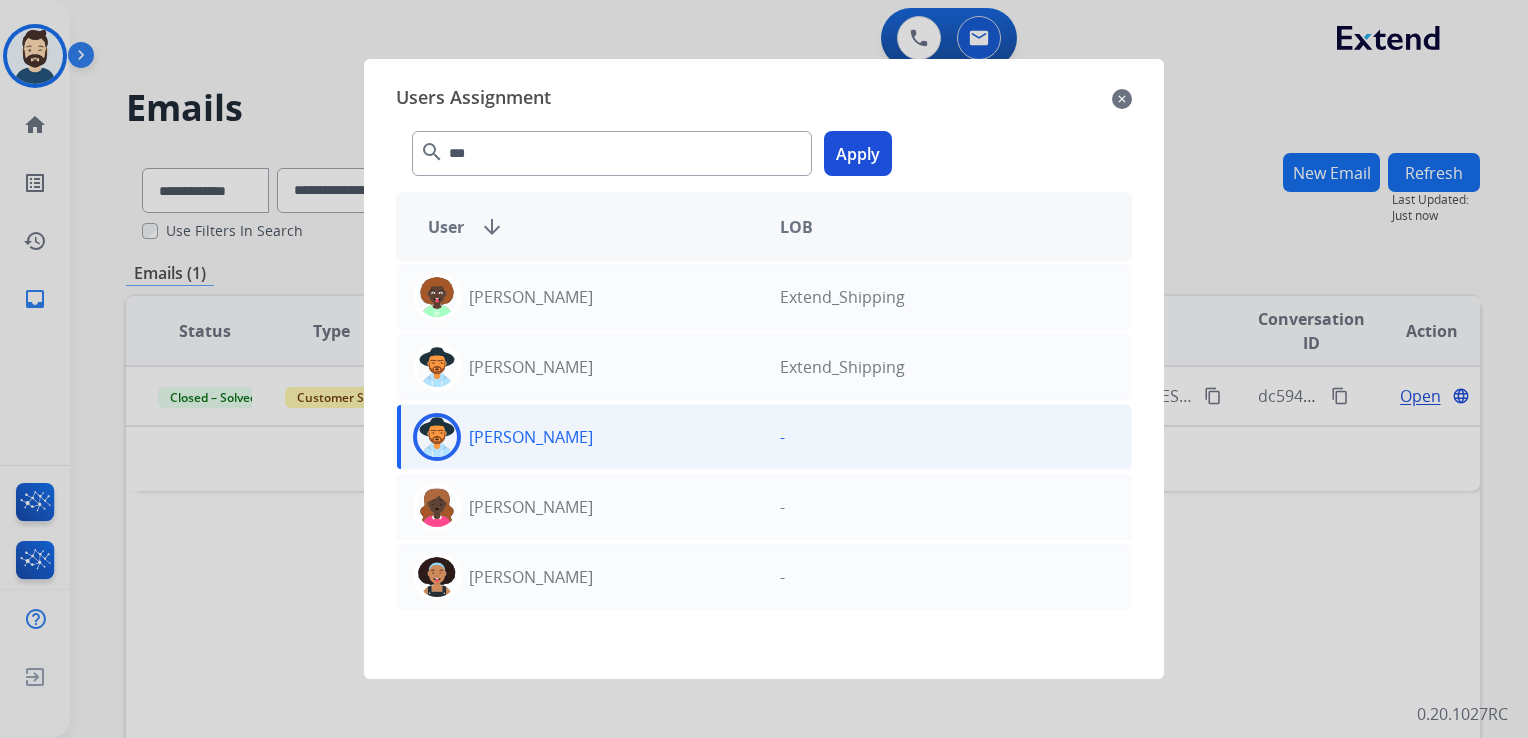 click on "Apply" 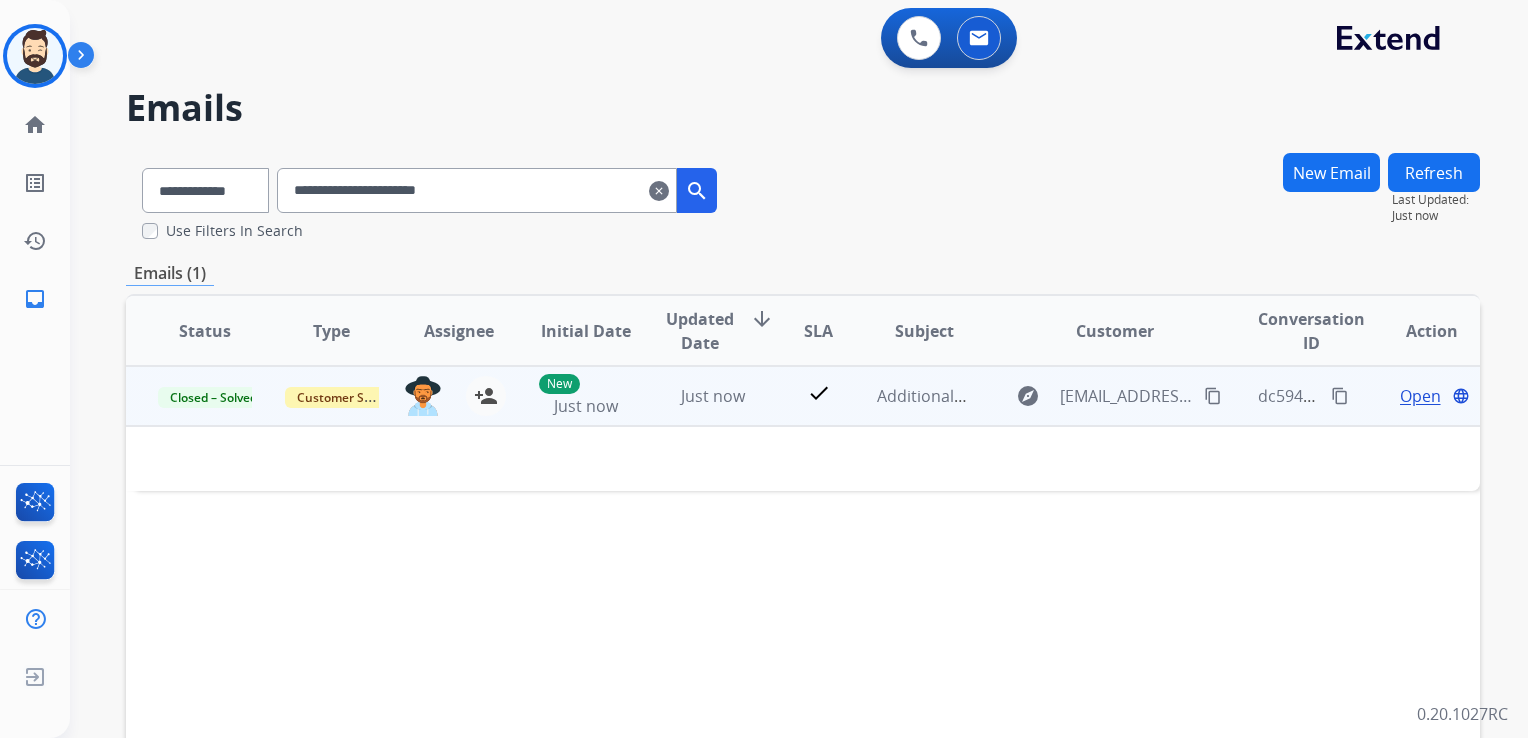 click on "content_copy" at bounding box center [1340, 396] 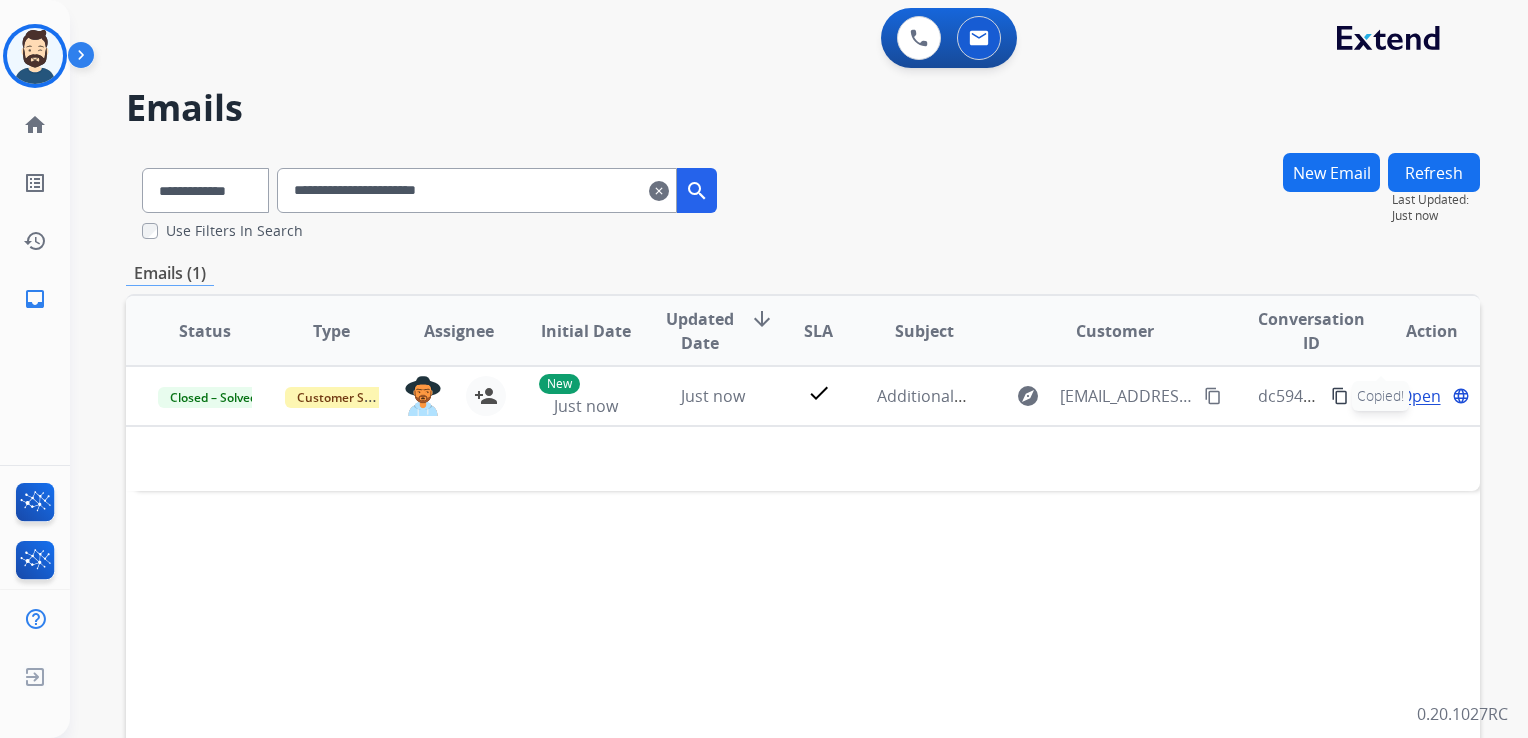 click on "clear" at bounding box center [659, 191] 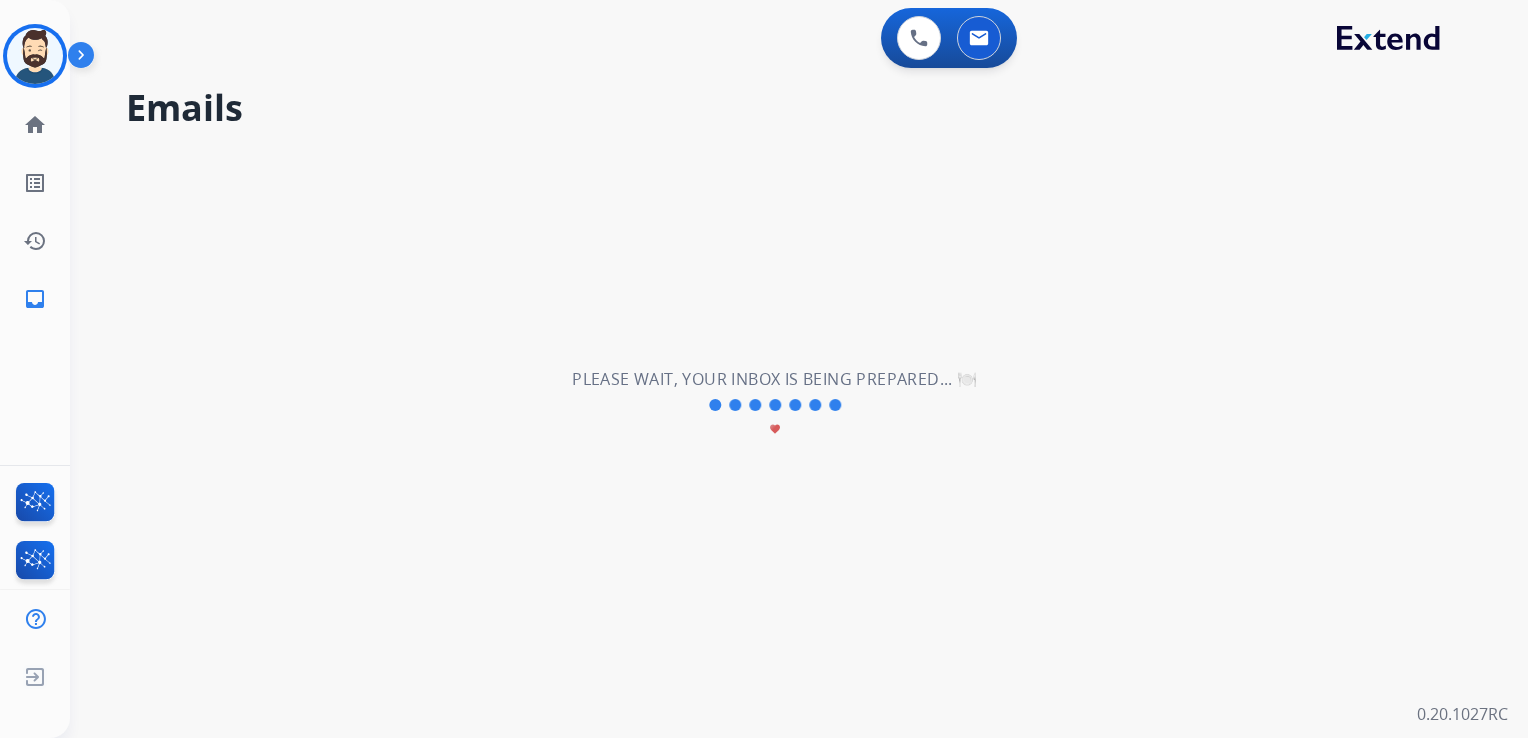 type 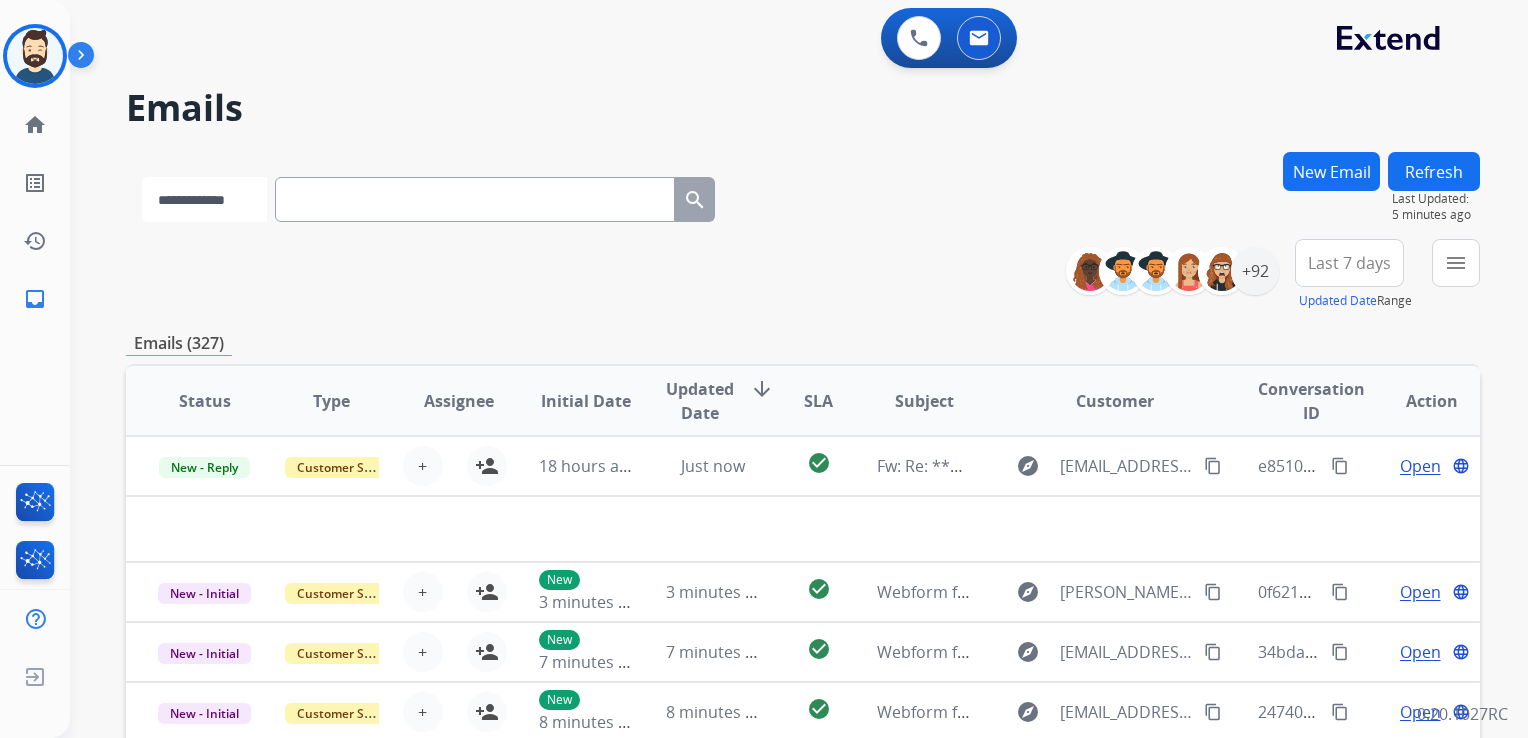 click on "**********" at bounding box center (204, 199) 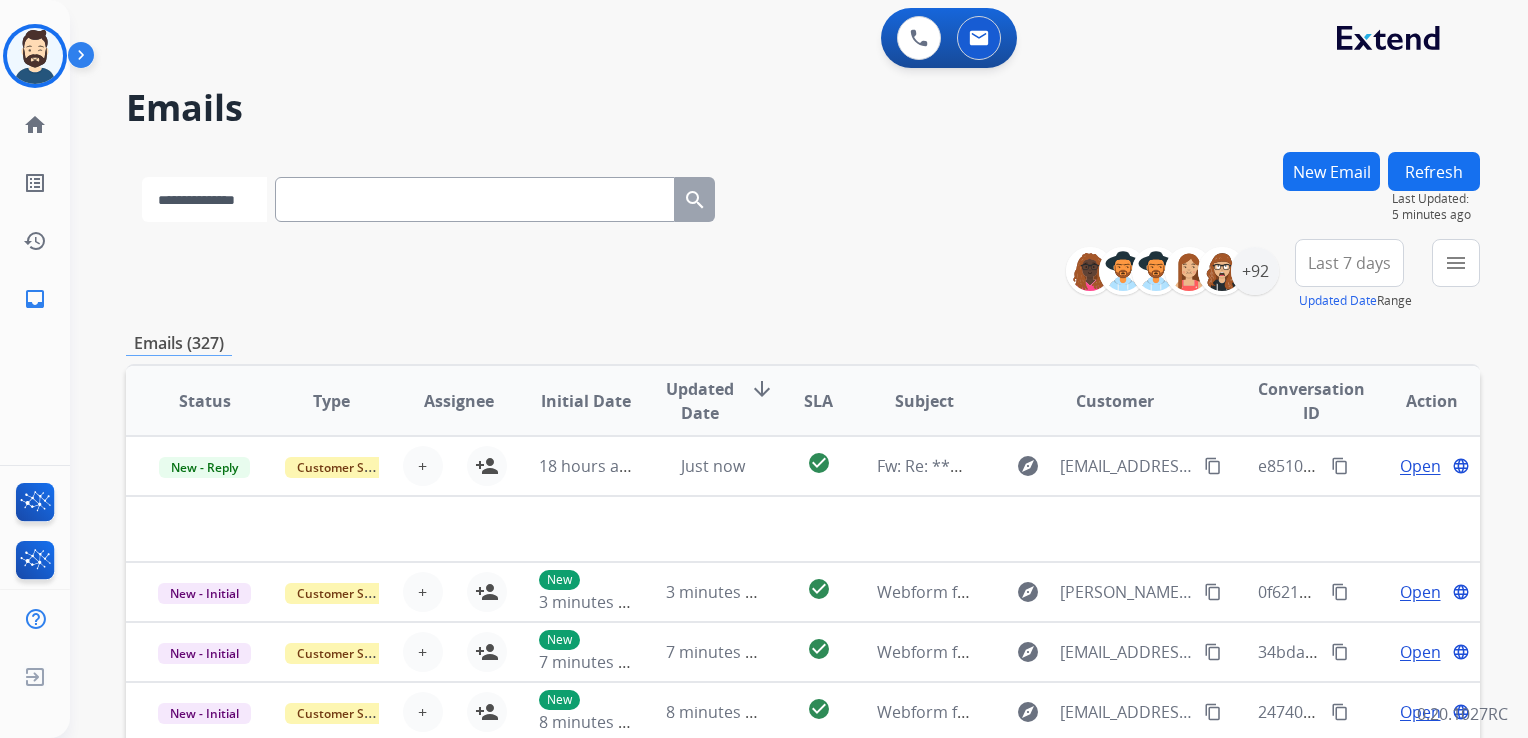 click on "**********" at bounding box center (204, 199) 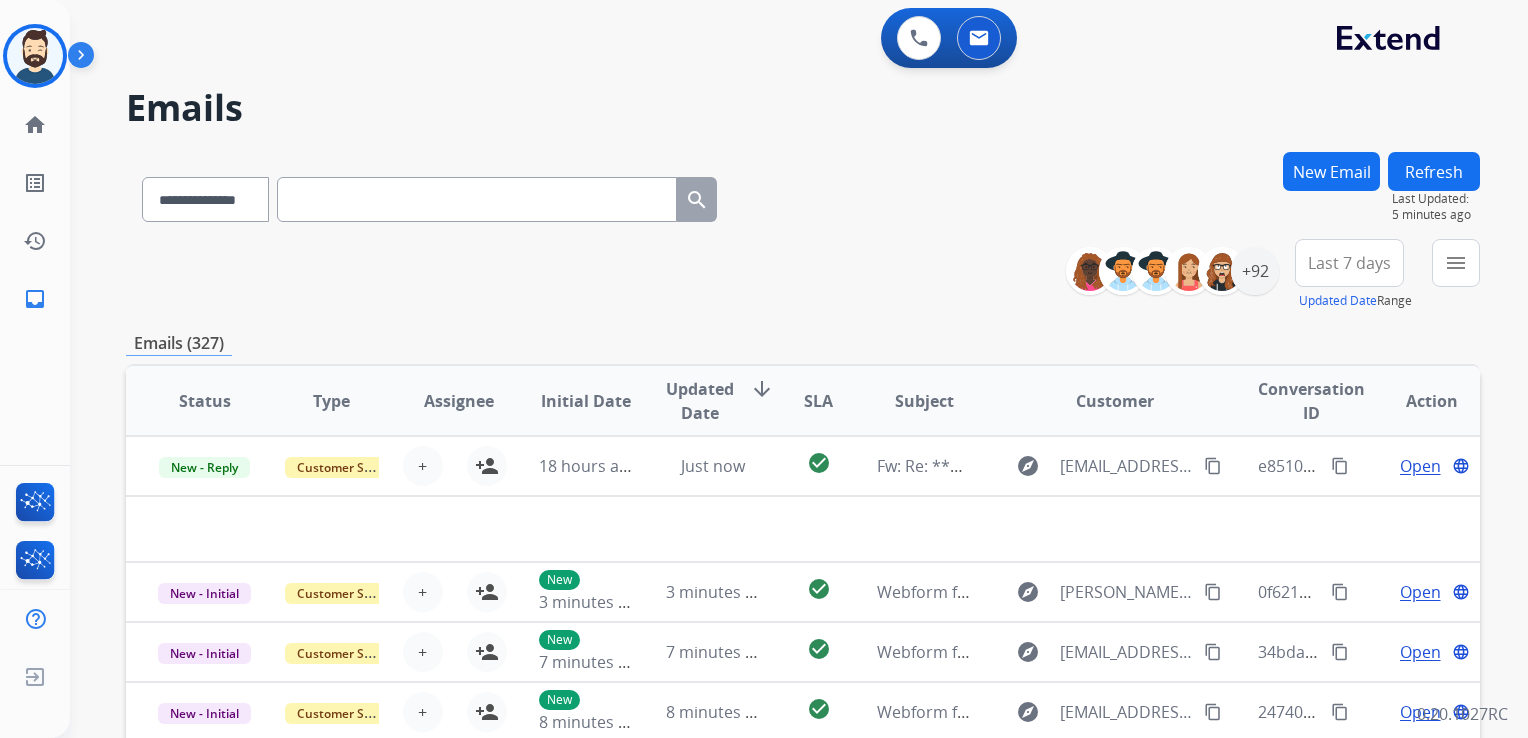 click at bounding box center [477, 199] 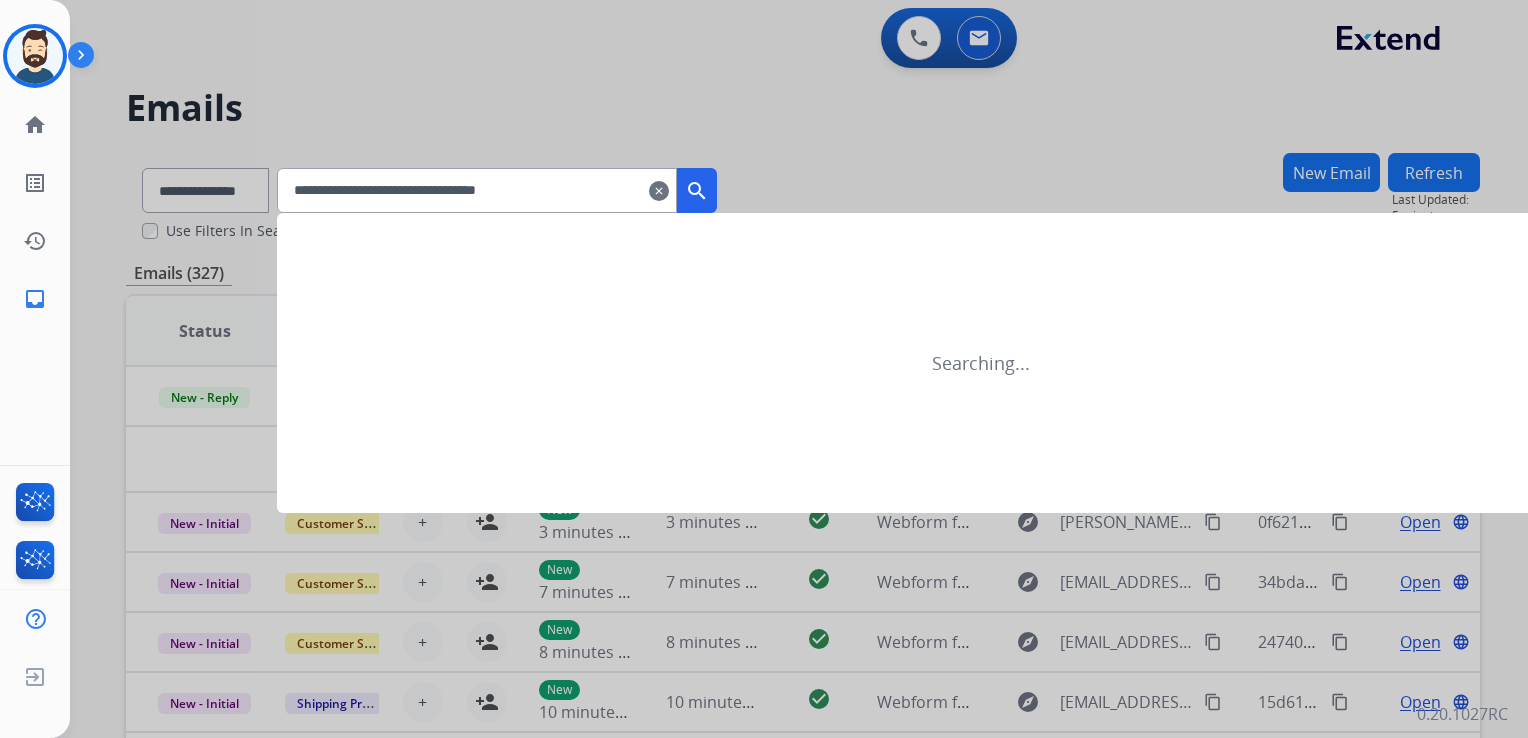type on "**********" 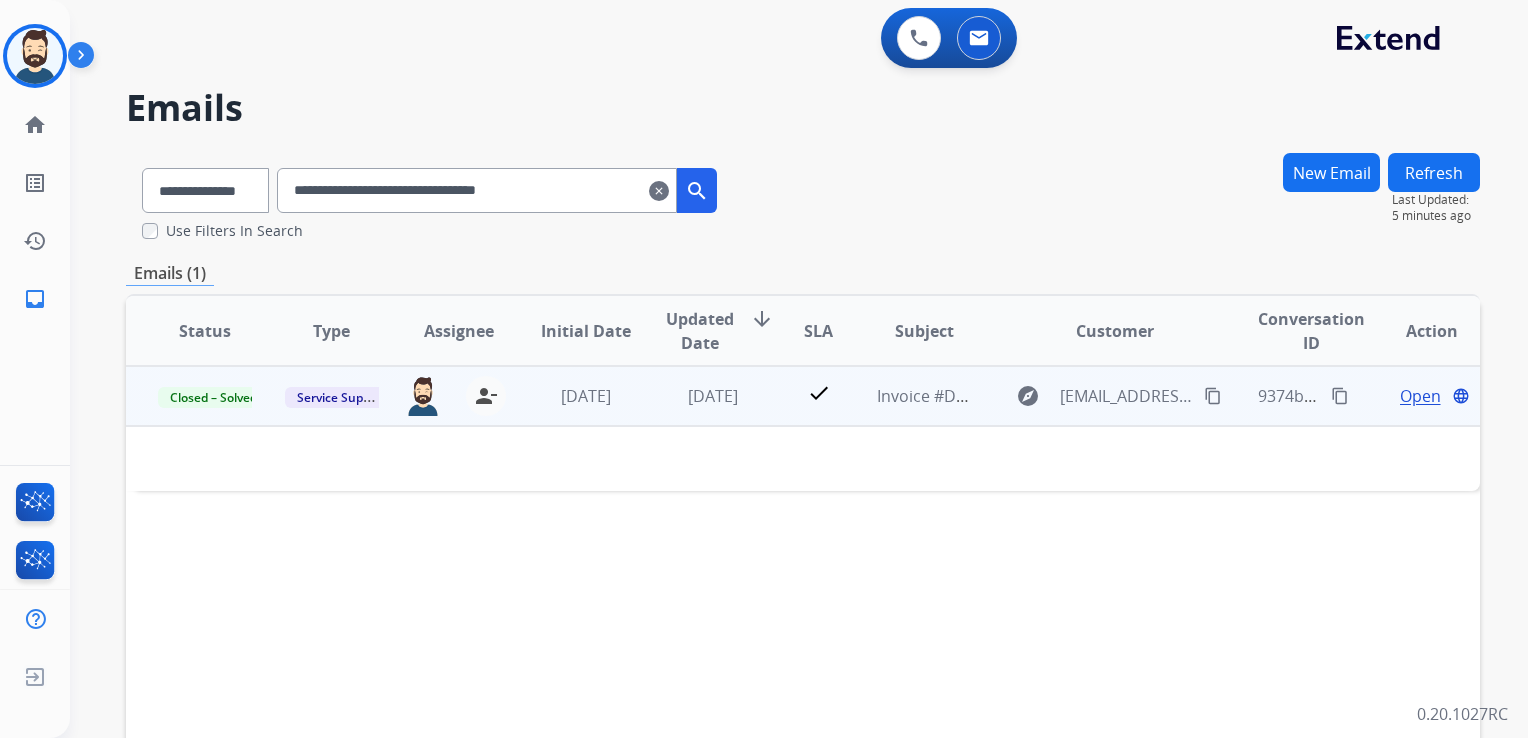 click on "4 days ago" at bounding box center [697, 396] 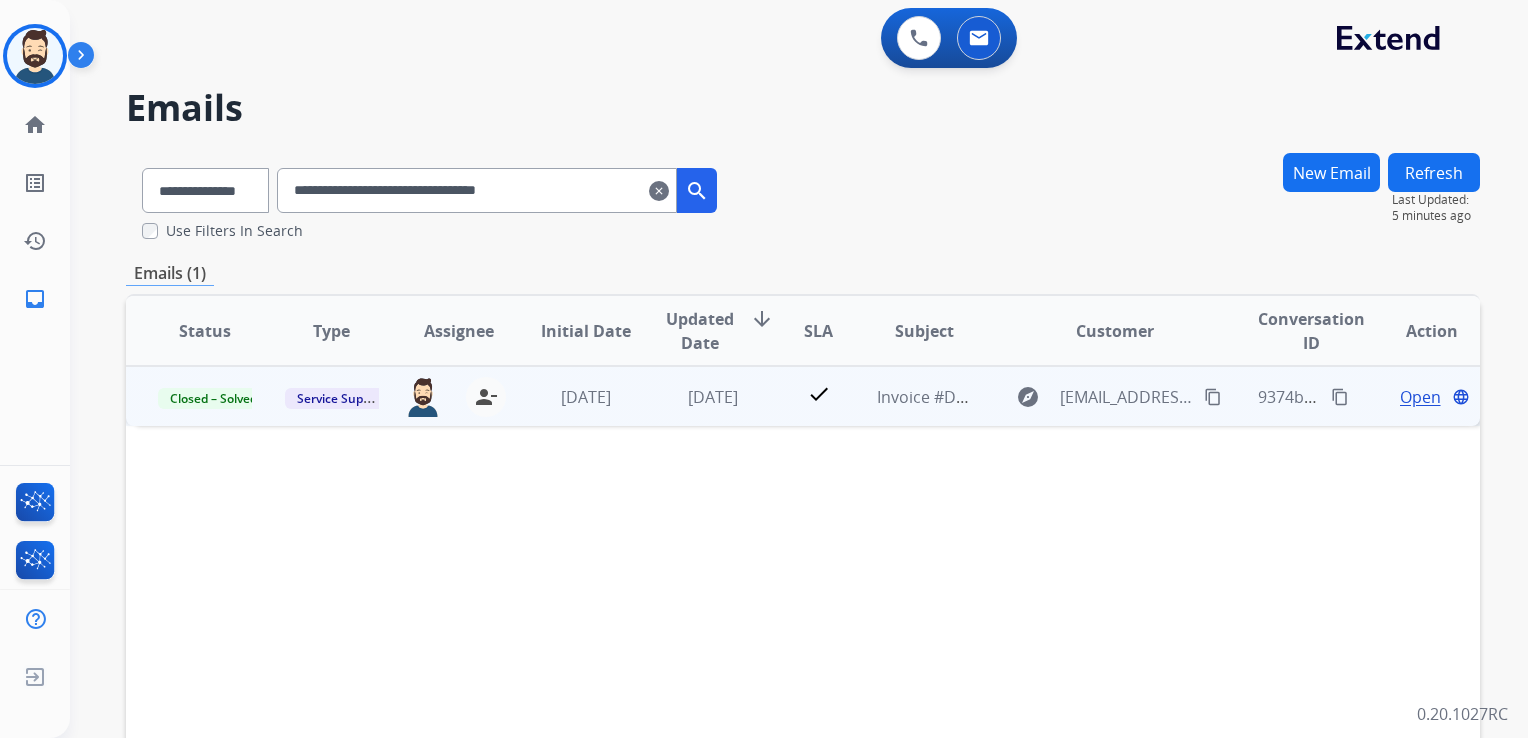 click on "9374b7b3-8ca6-4e76-abf8-2af0547e6a12  content_copy" at bounding box center (1305, 396) 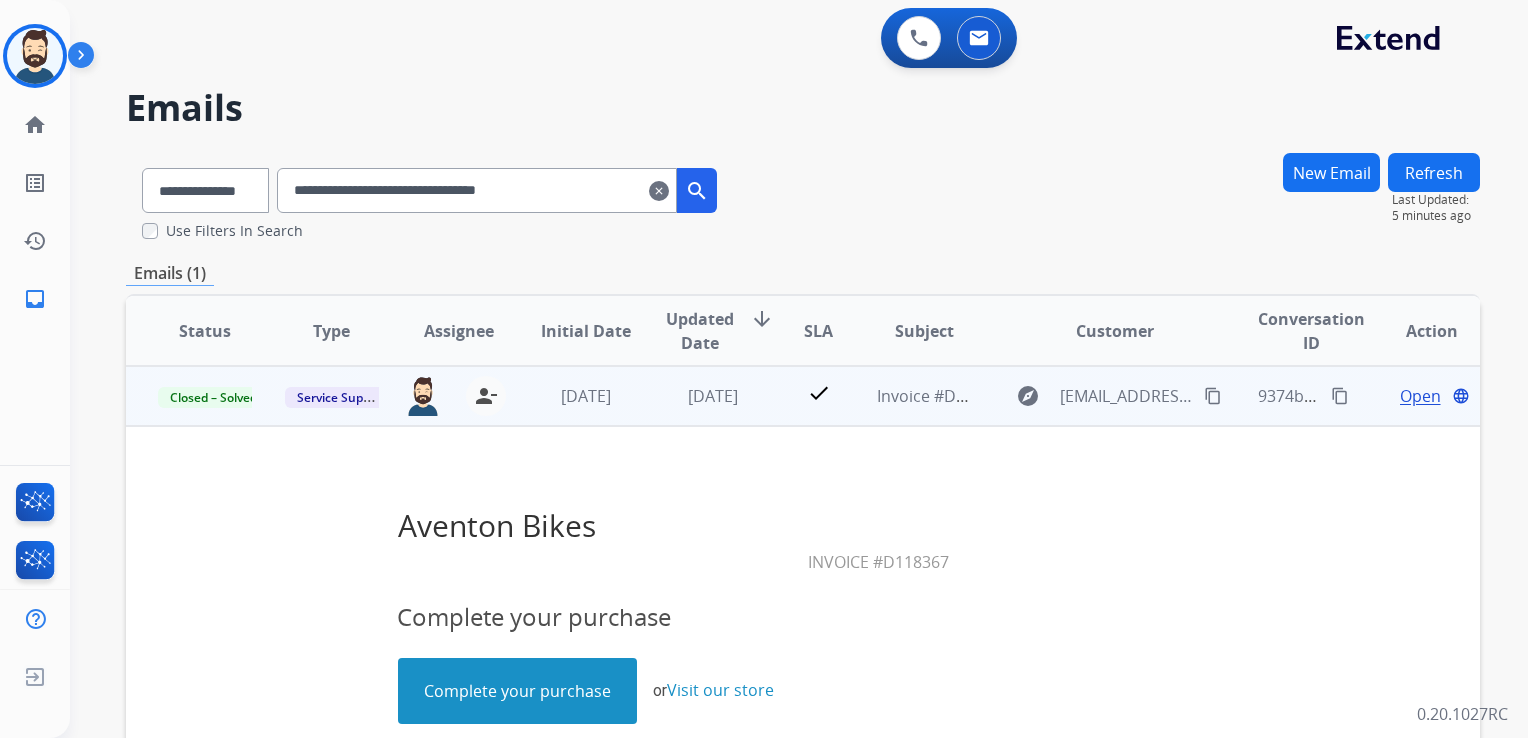 click on "Open" at bounding box center [1420, 396] 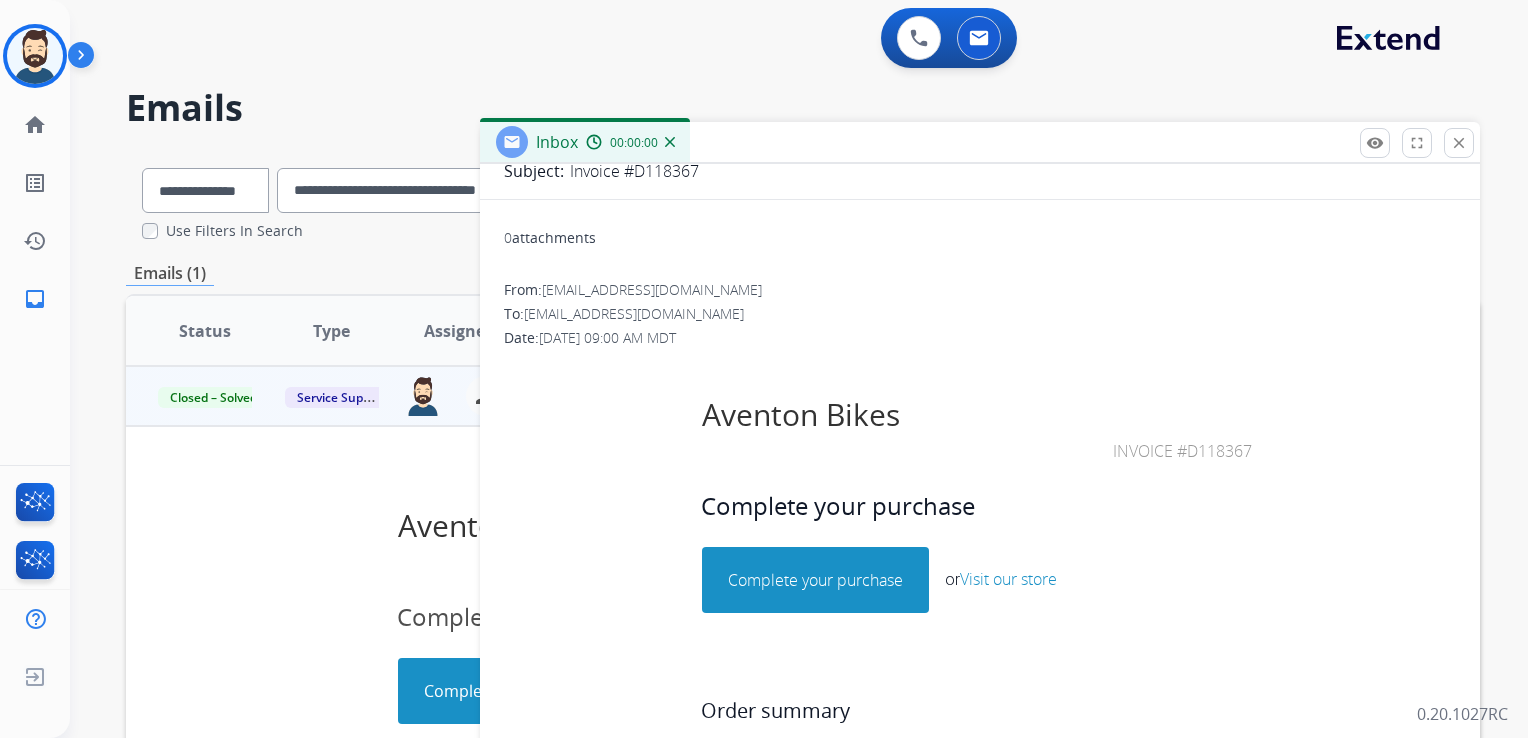 scroll, scrollTop: 300, scrollLeft: 0, axis: vertical 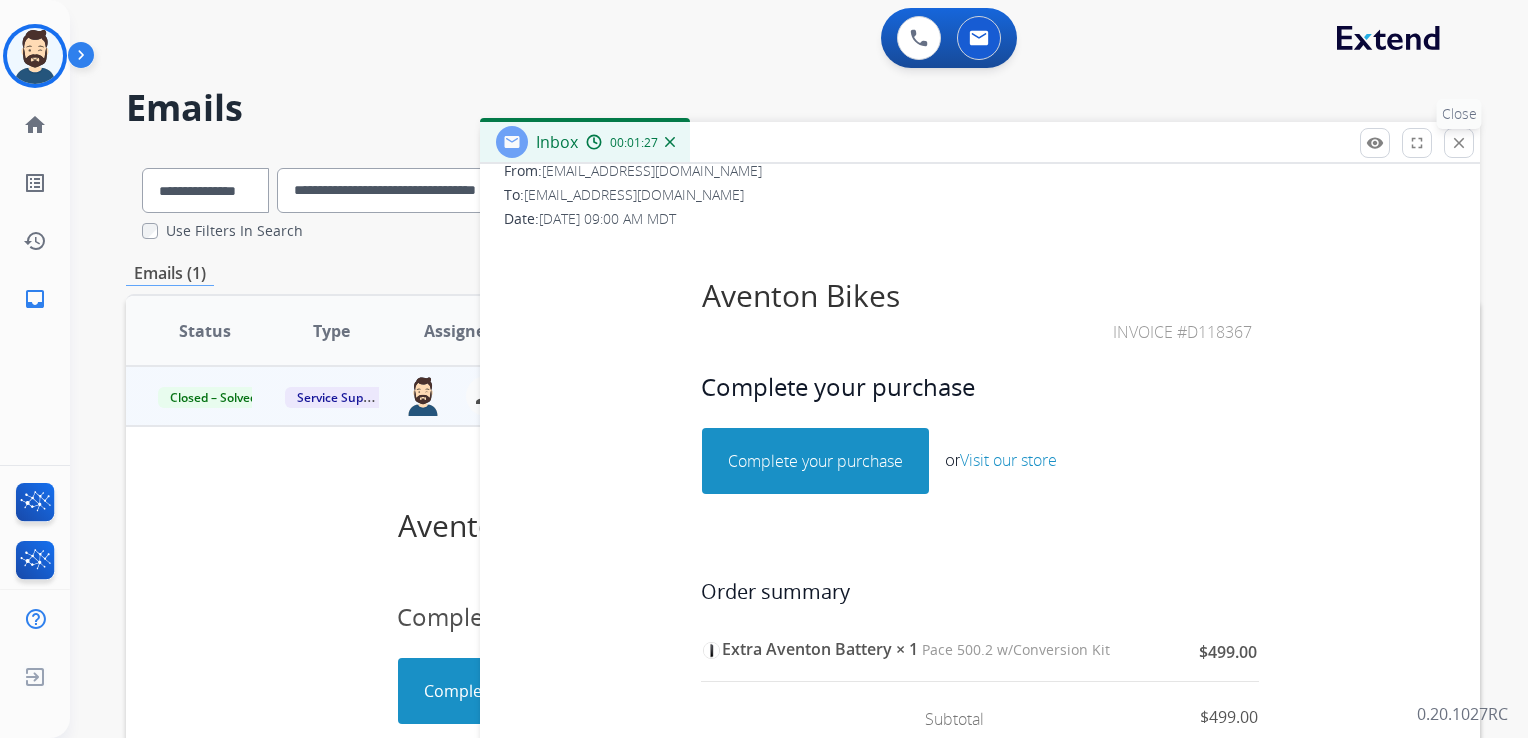 click on "close" at bounding box center (1459, 143) 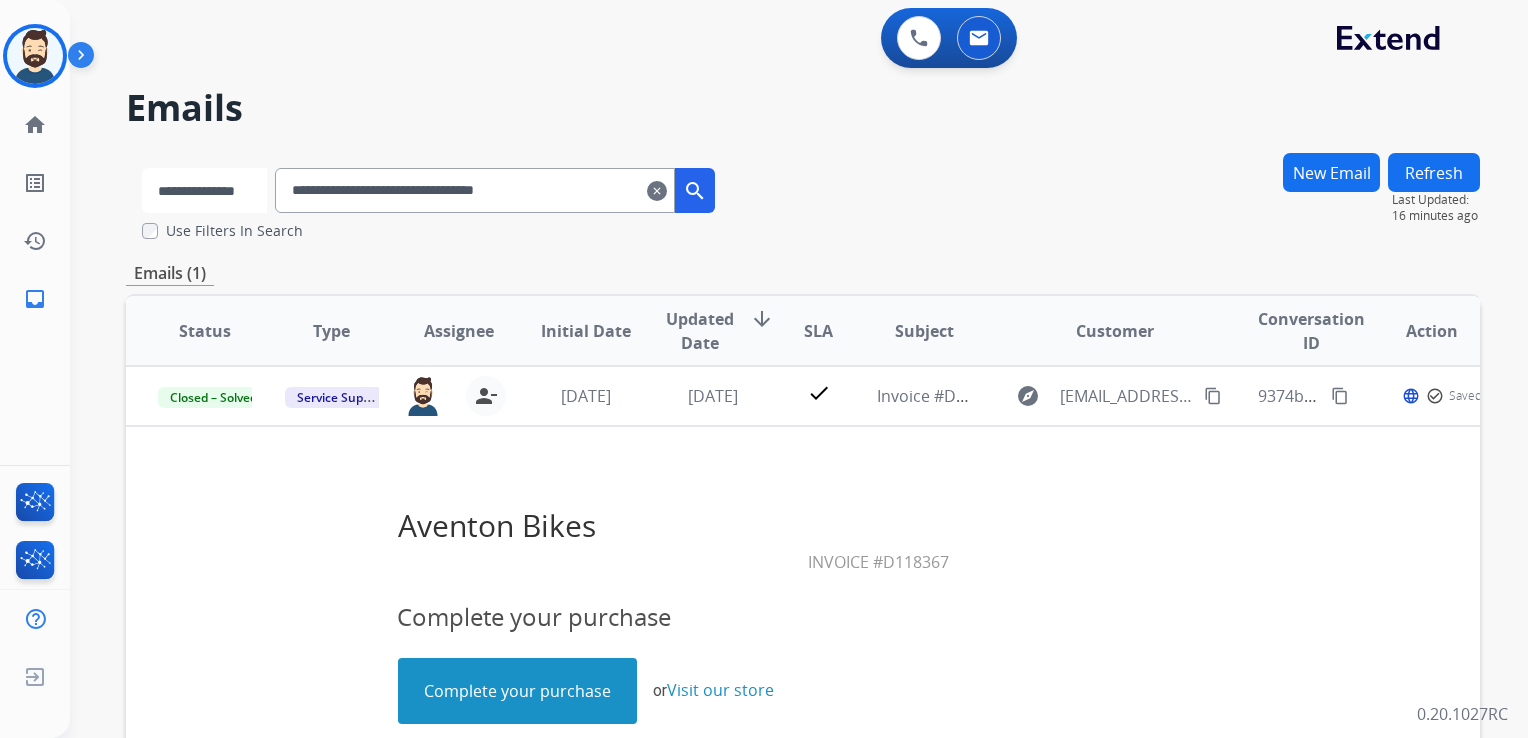 click on "**********" at bounding box center (204, 190) 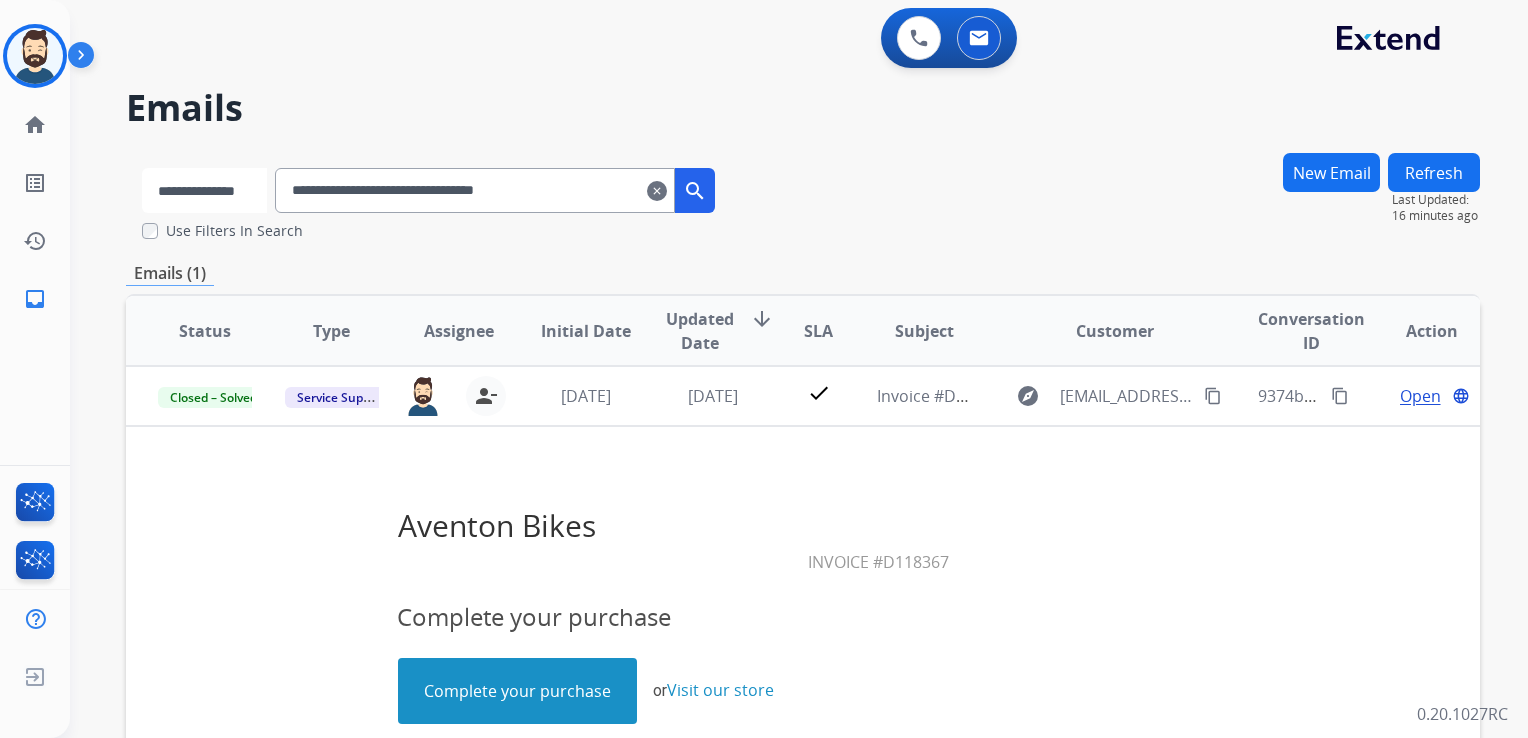 select on "**********" 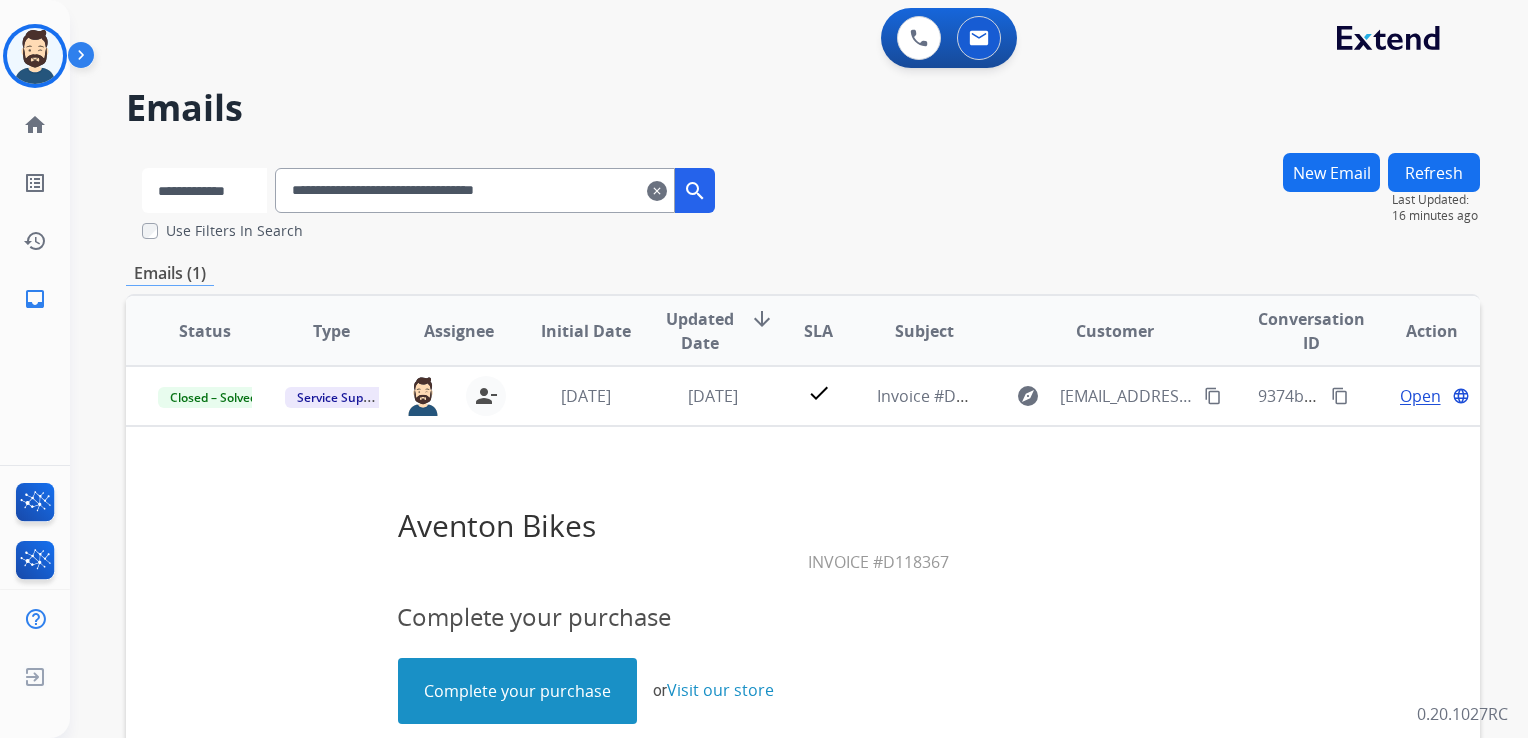 click on "**********" at bounding box center (204, 190) 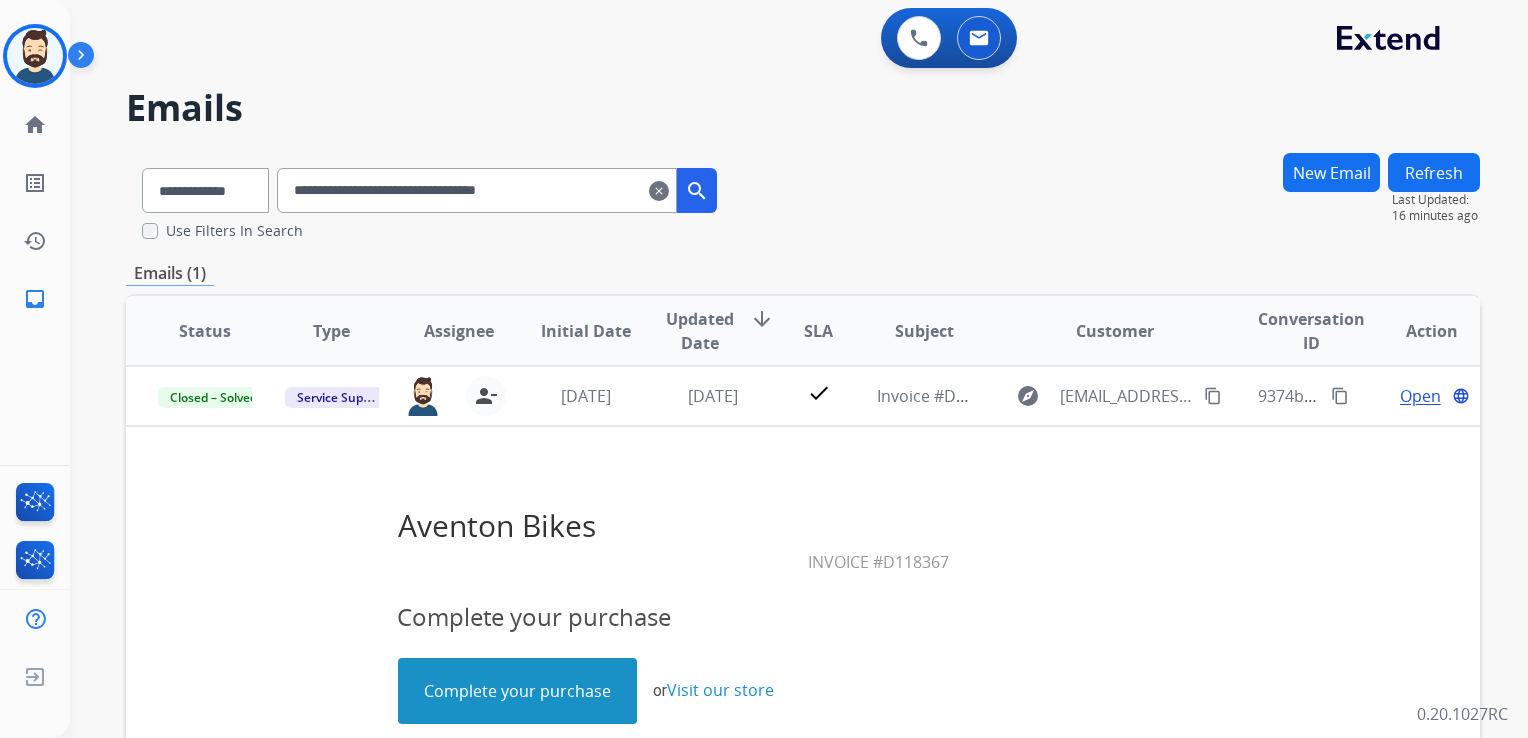 click on "**********" at bounding box center (477, 190) 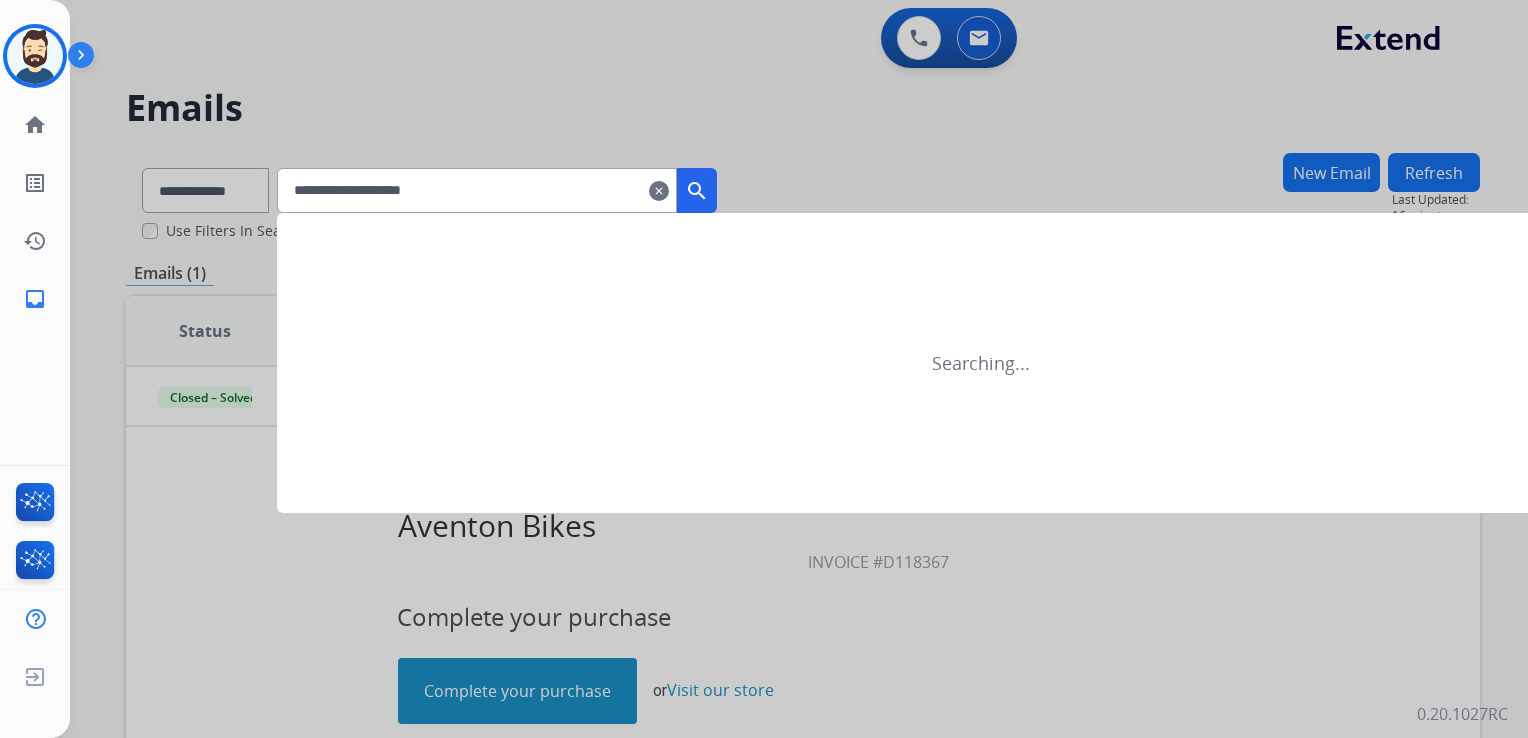 type on "**********" 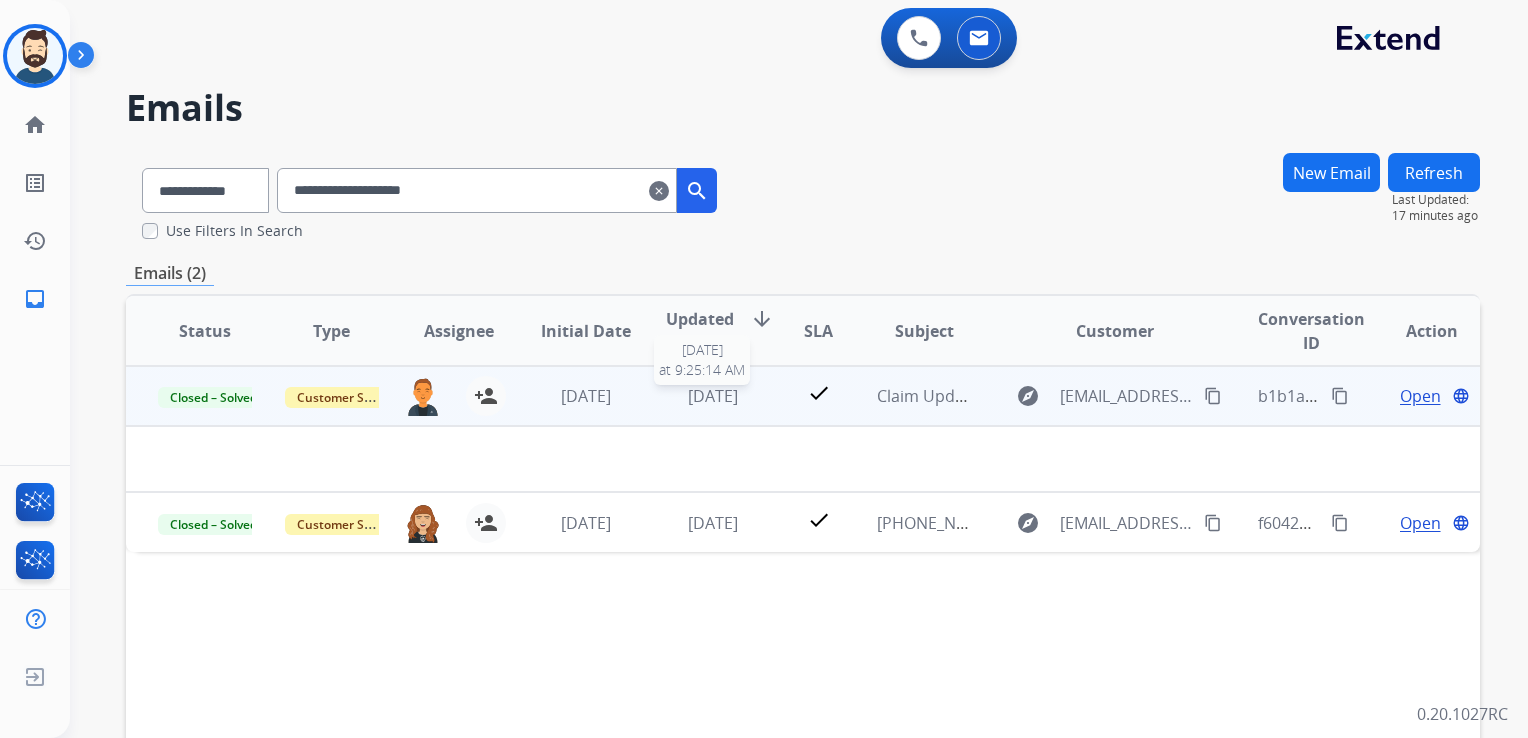 click on "4 days ago" at bounding box center (713, 396) 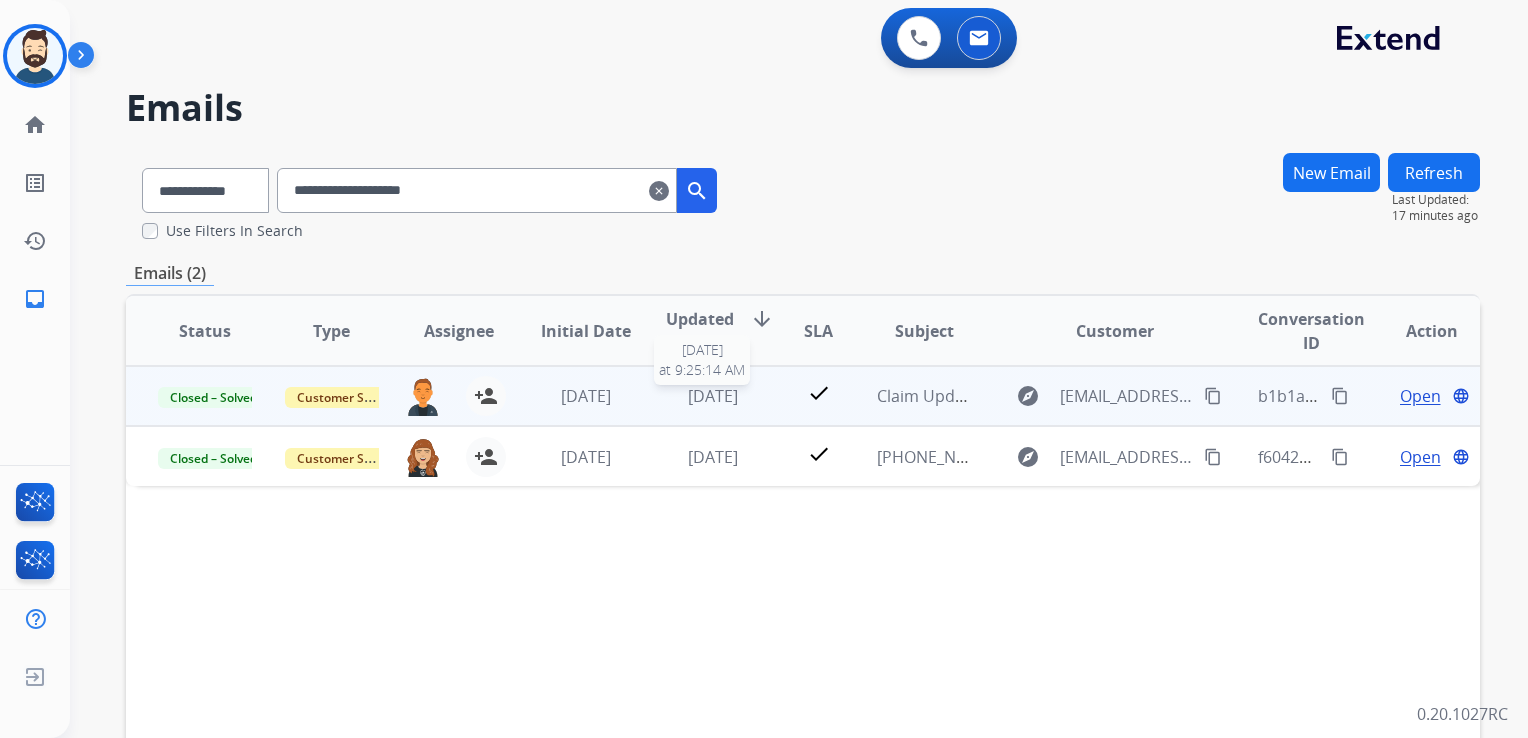 click on "4 days ago" at bounding box center [713, 396] 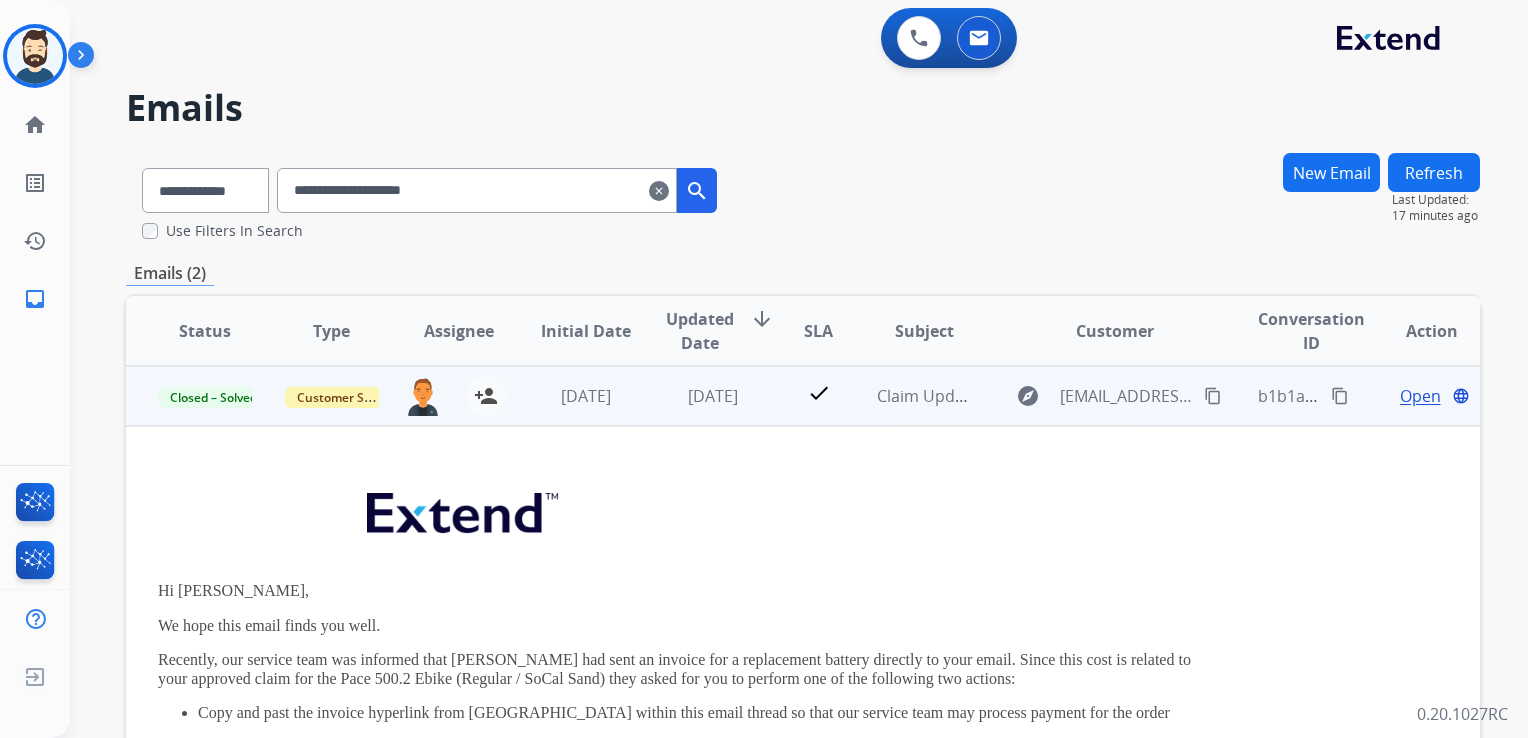 click on "Open" at bounding box center [1420, 396] 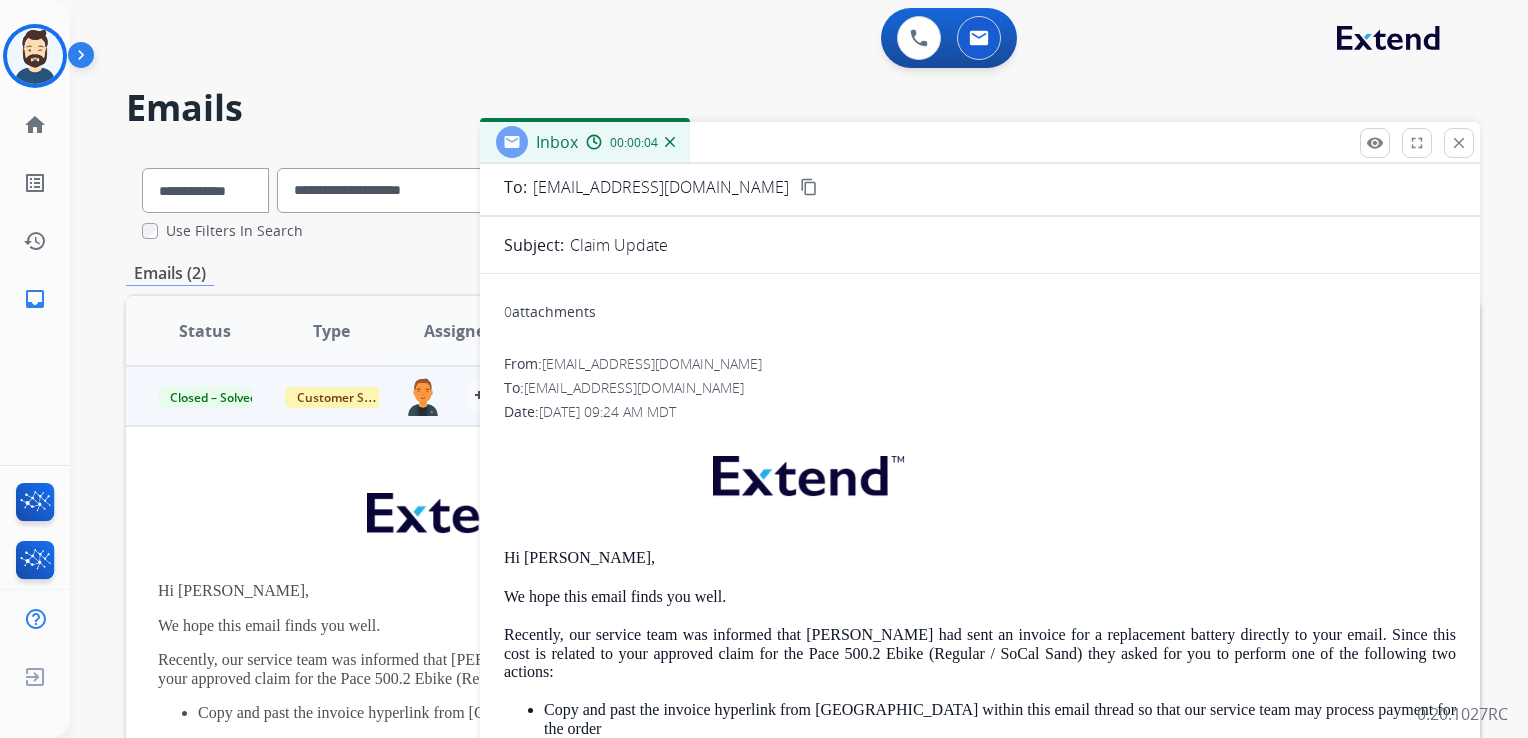 scroll, scrollTop: 0, scrollLeft: 0, axis: both 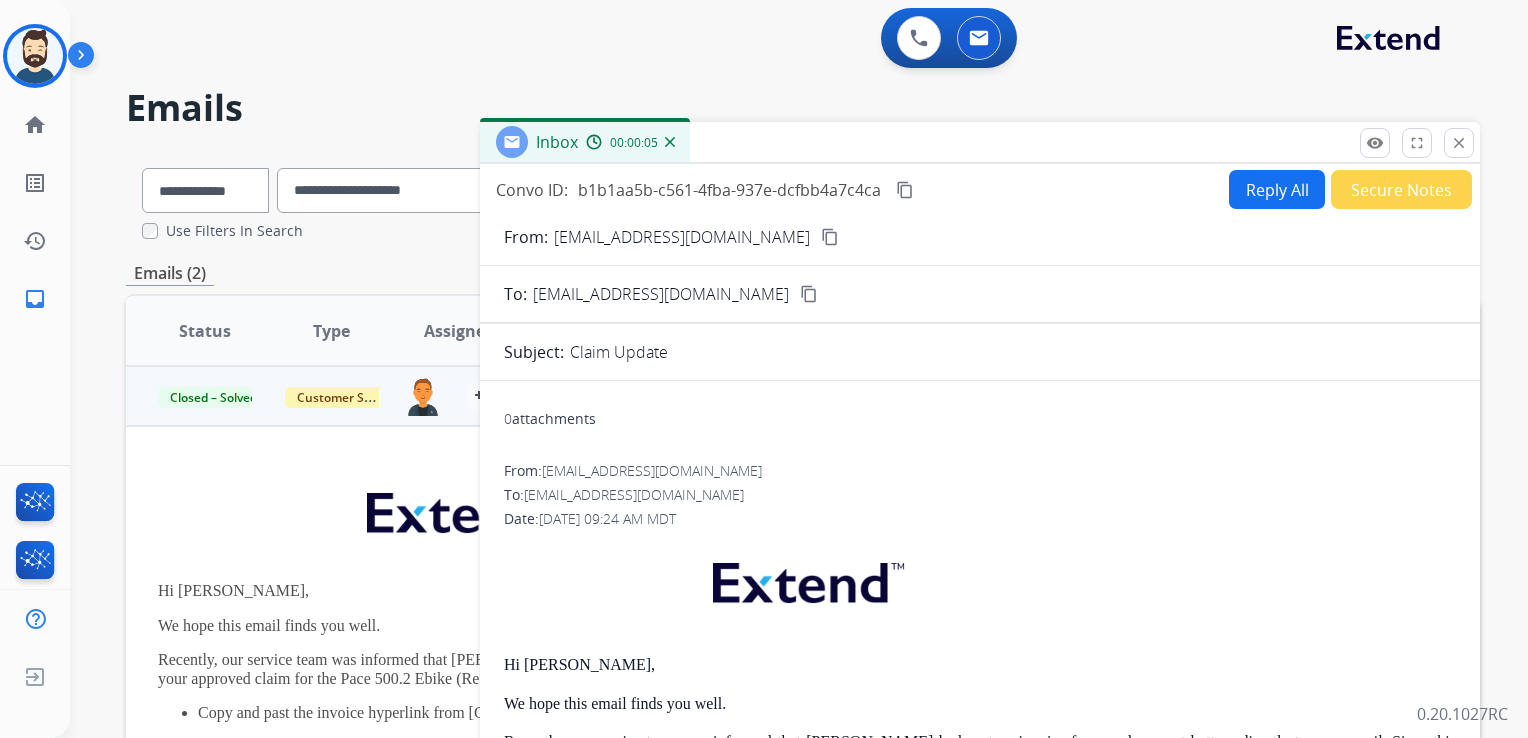 click on "From: support@extend.com content_copy To:  krisandniya@gmail.com  content_copy Subject:  Claim Update  0  attachments  From:  support@extend.com   To:  krisandniya@gmail.com  Date:  07/17/2025 - 09:24 AM MDT Hi Niya, We hope this email finds you well.  Recently, our service team was informed that Aventon had sent an invoice for a replacement battery directly to your email.  Since this cost is related to your approved claim for the Pace 500.2 Ebike (Regular / SoCal Sand) they asked for you to perform one of the following two actions: Copy and past the invoice hyperlink from Aventon within this email thread so that our service team may process payment for the order Submit a screenshot of the paid invoice for review and upon approval, be issued reimbursement We look forward to hearing from you soon! Thanks for being an Extend customer. Extend Customer Support support@extend.com | www.extend.com  From:  support@extend.com   To:  krisandniya@gmail.com  Date:  07/08/2025 - 02:18 PM MDT Hi Niya," at bounding box center [980, 1351] 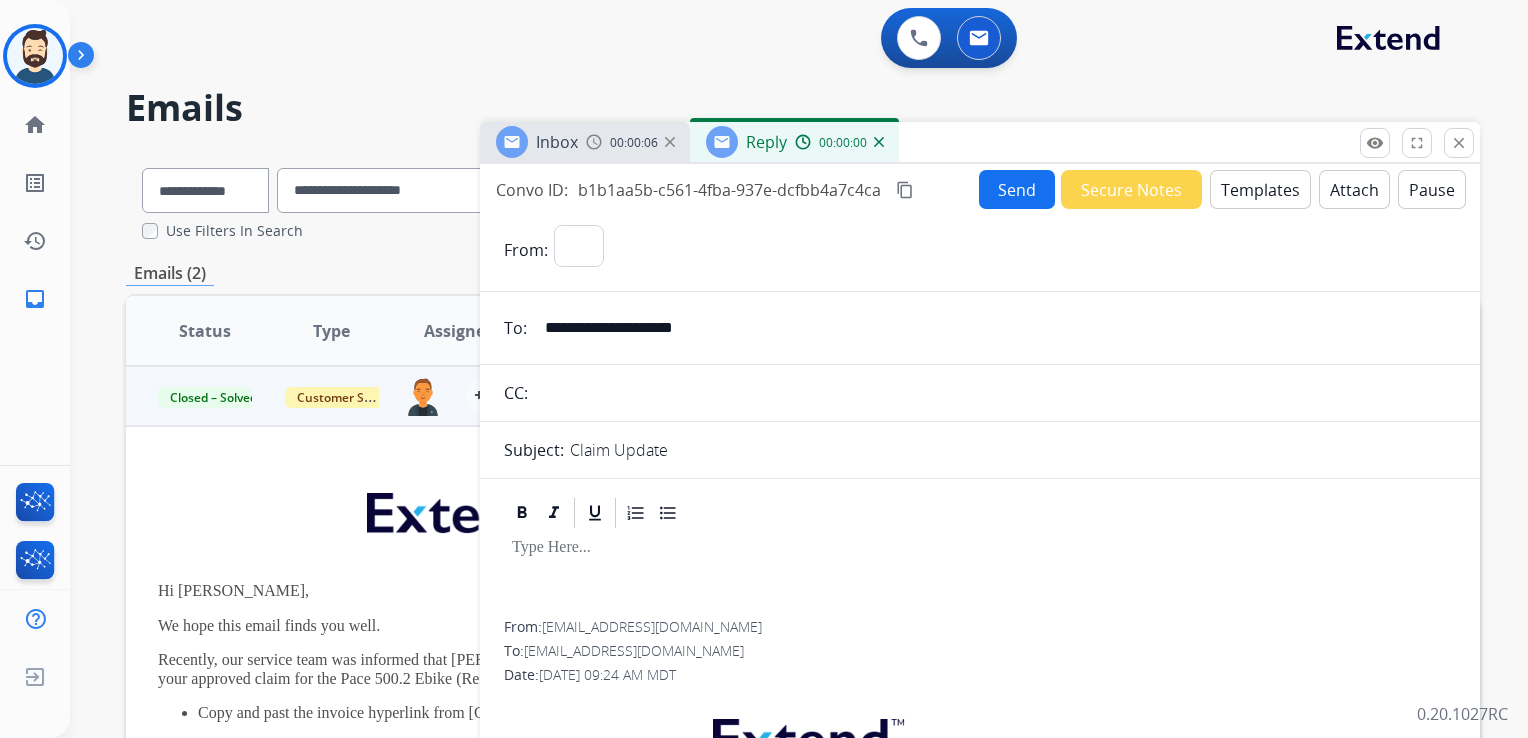 click on "Templates" at bounding box center (1260, 189) 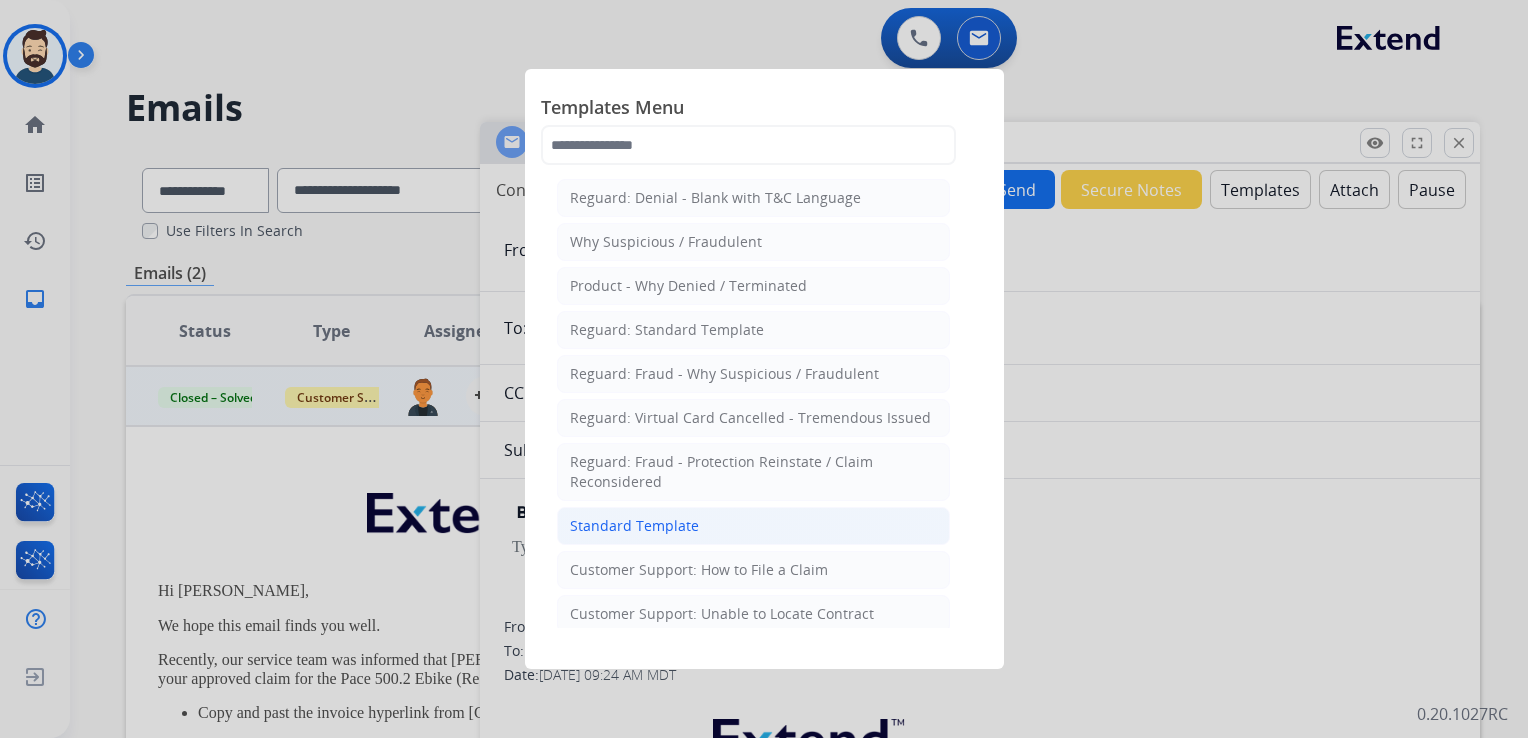 click on "Standard Template" 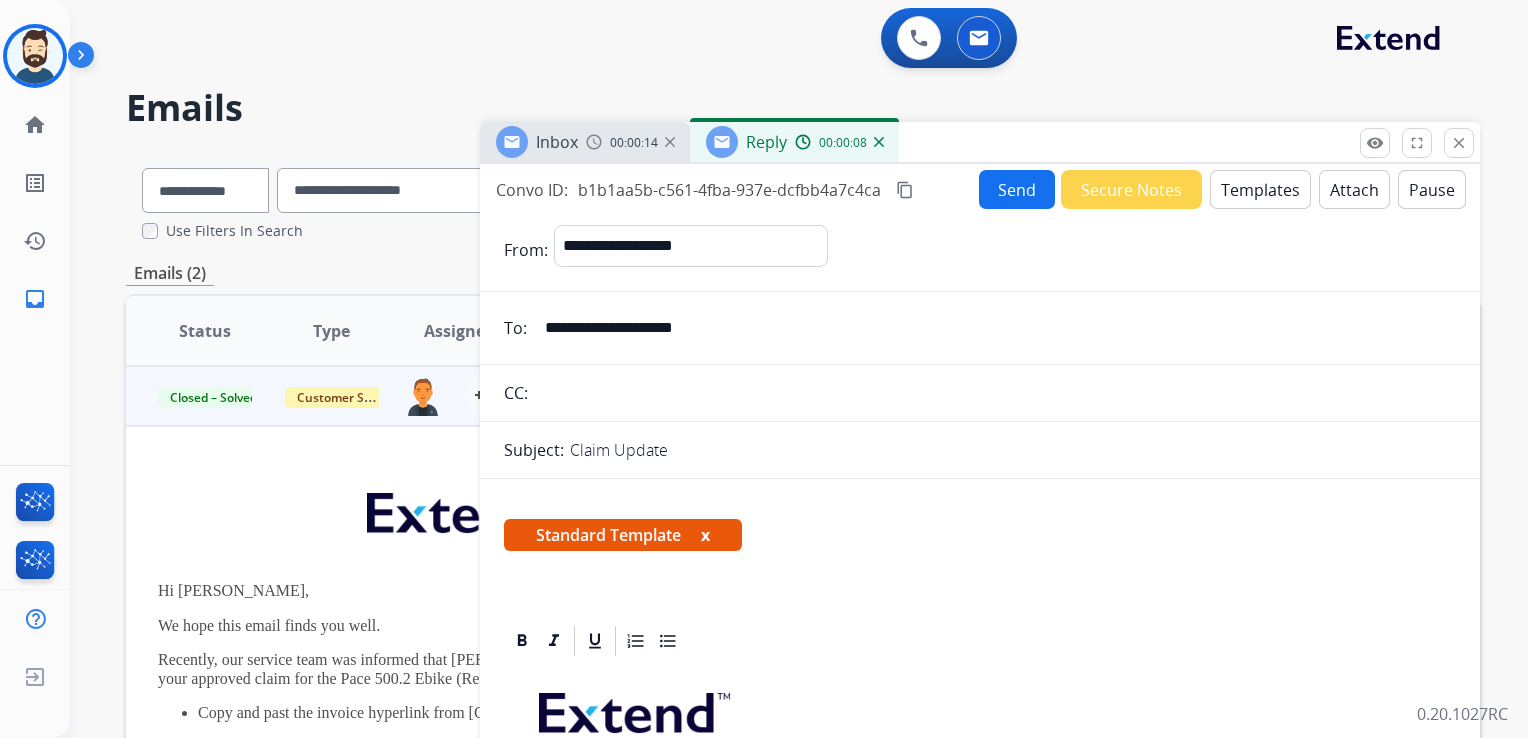 click at bounding box center (980, 641) 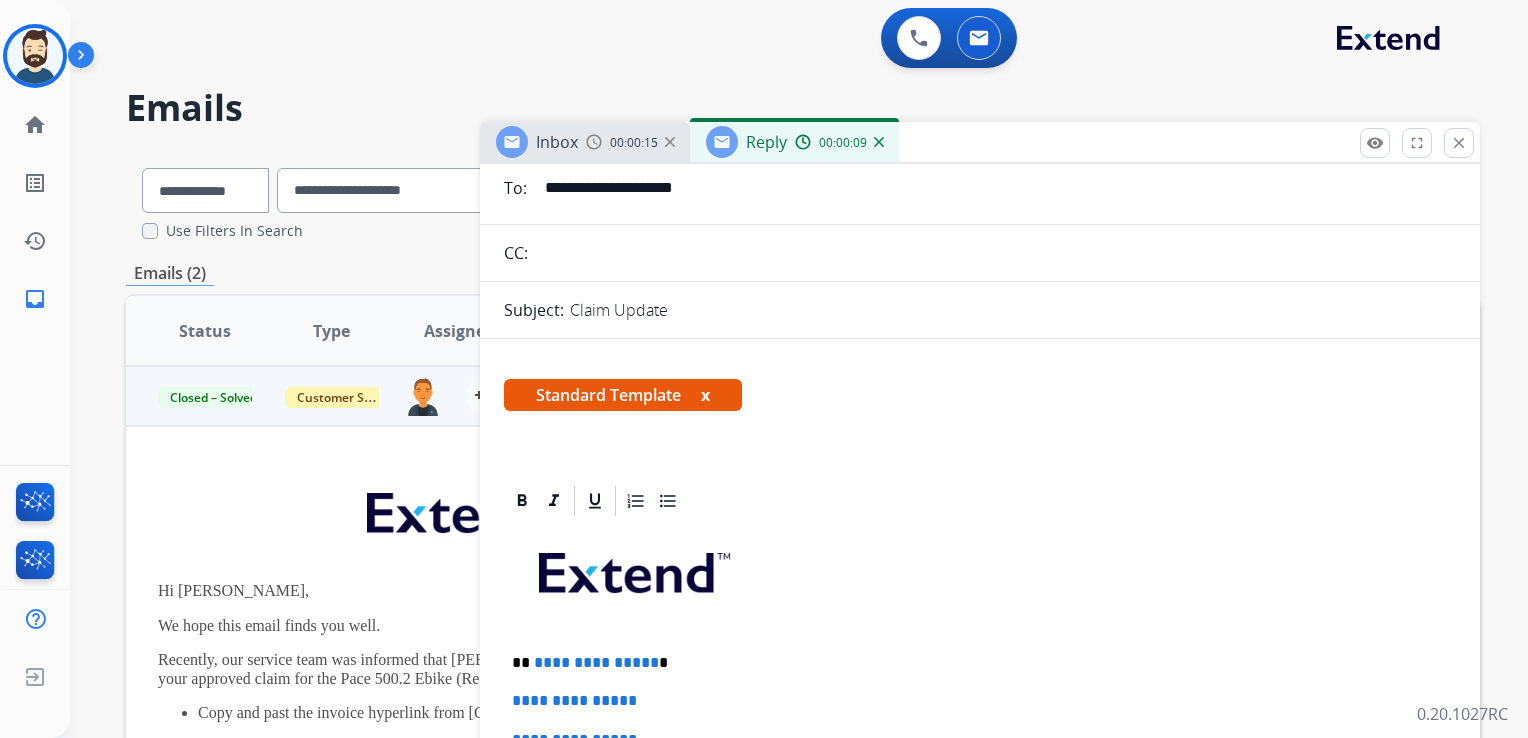 scroll, scrollTop: 300, scrollLeft: 0, axis: vertical 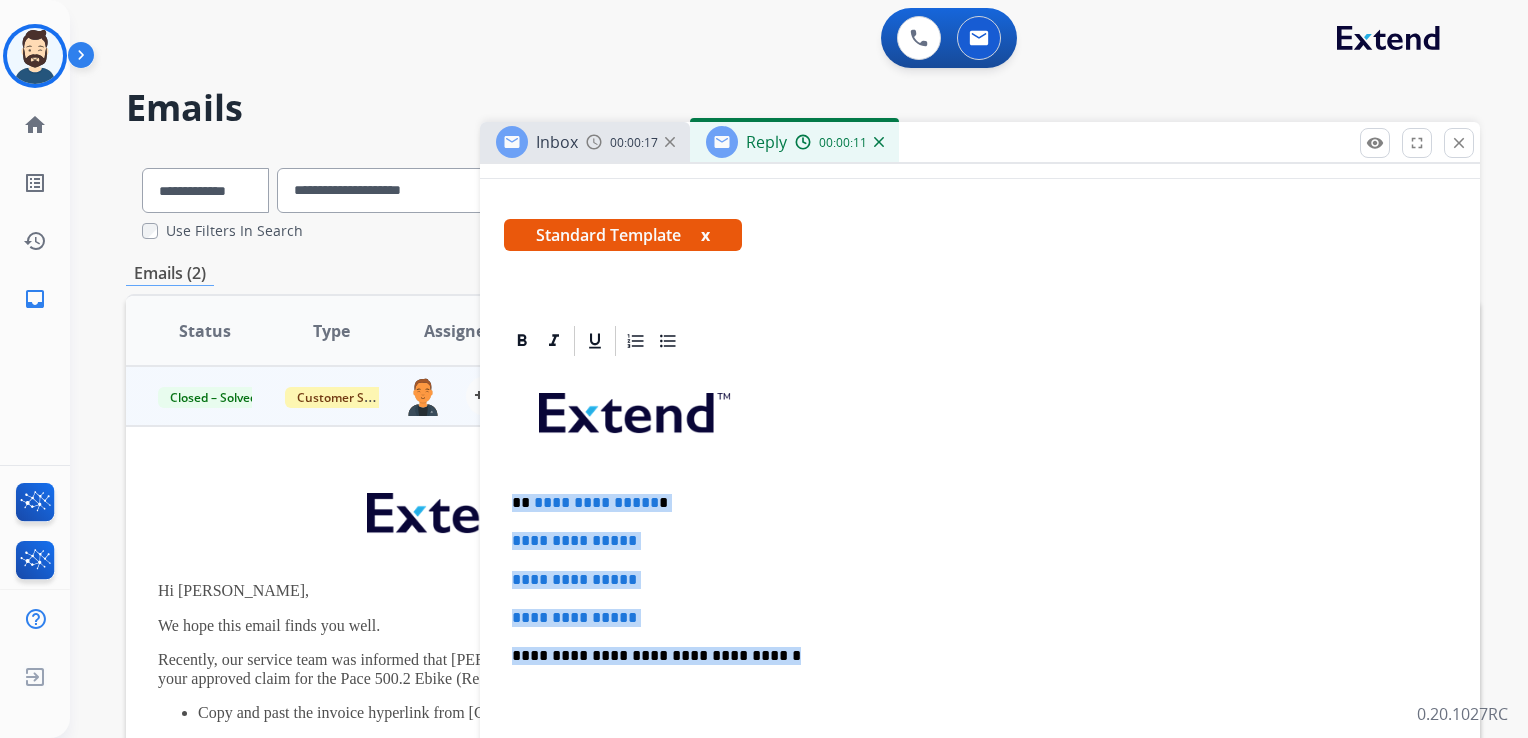 drag, startPoint x: 514, startPoint y: 497, endPoint x: 800, endPoint y: 626, distance: 313.7467 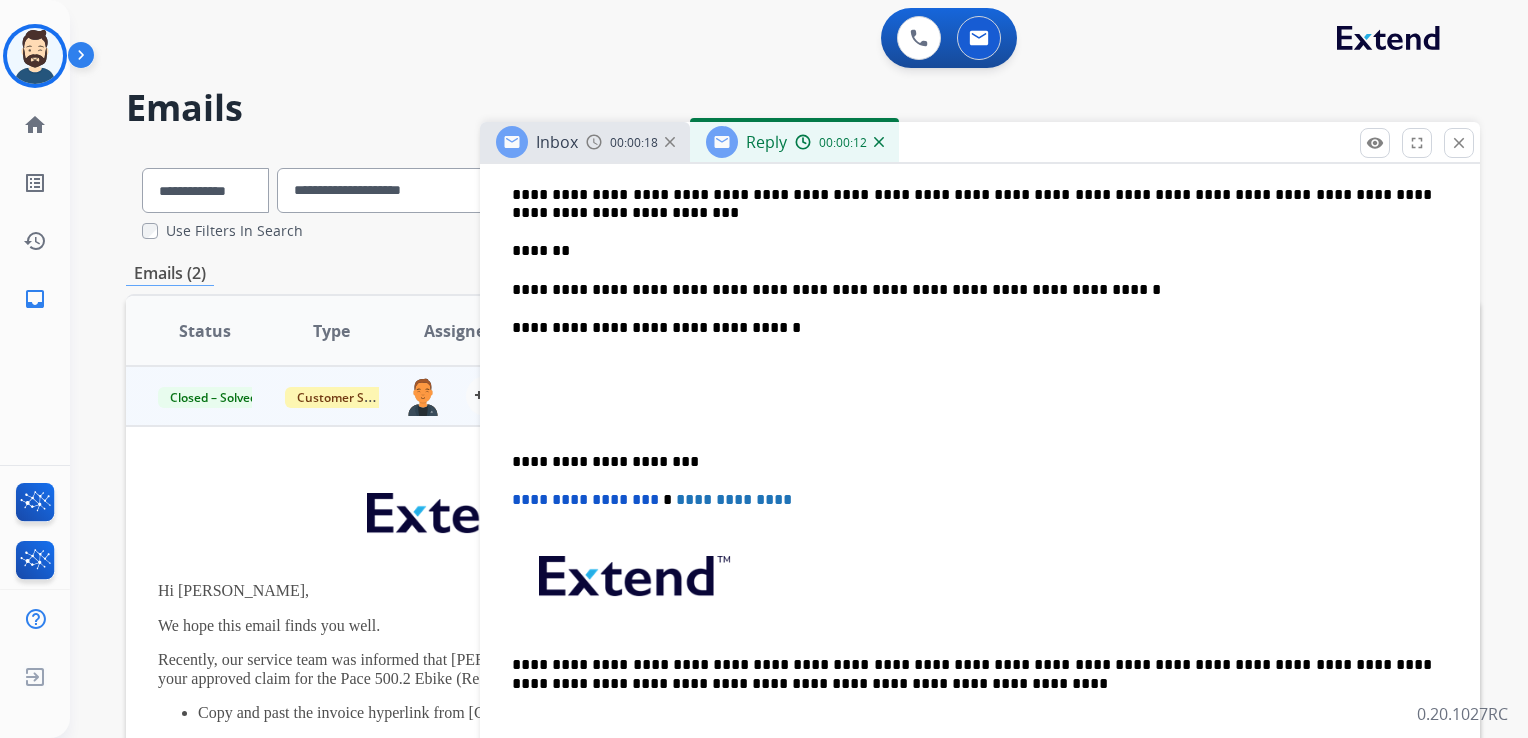 scroll, scrollTop: 600, scrollLeft: 0, axis: vertical 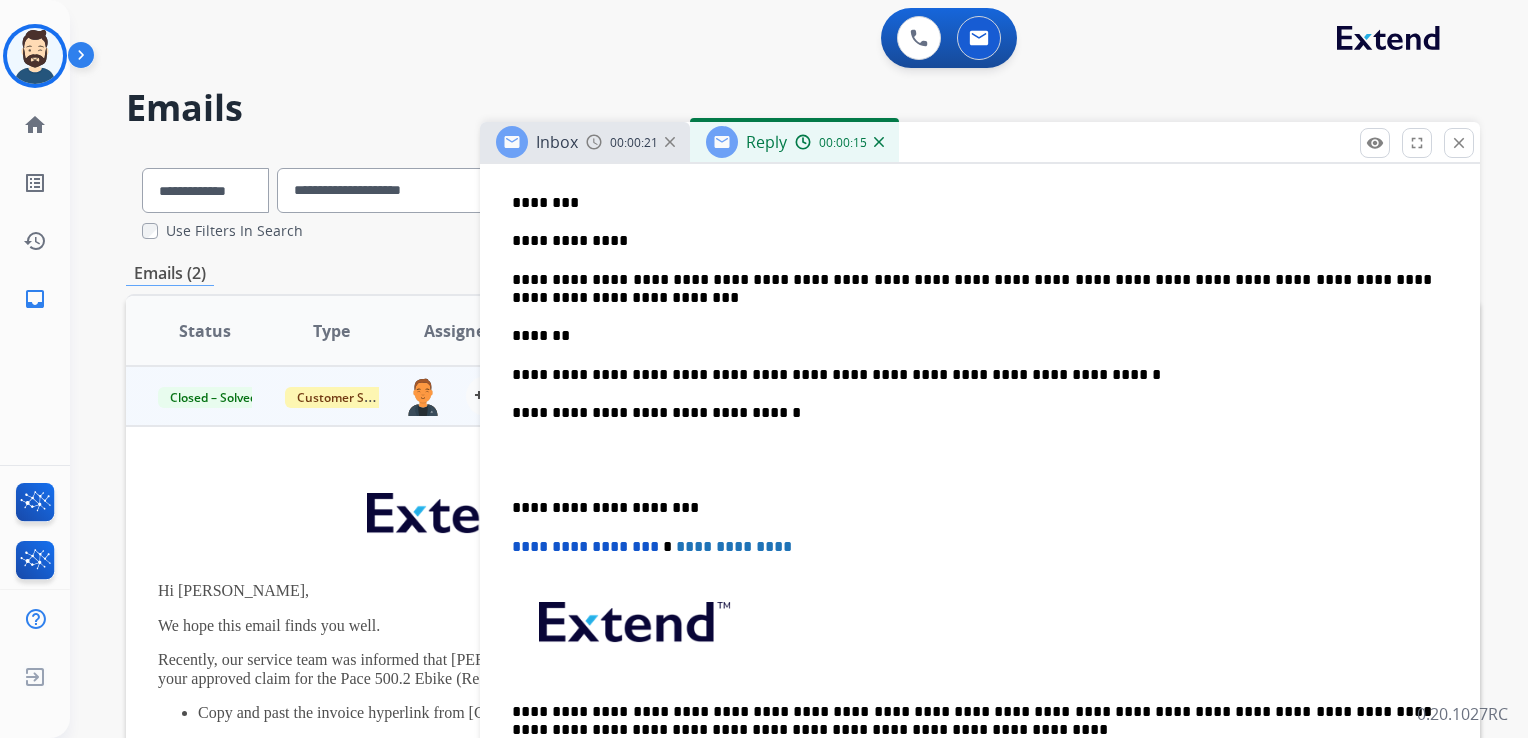 click on "********" at bounding box center [972, 203] 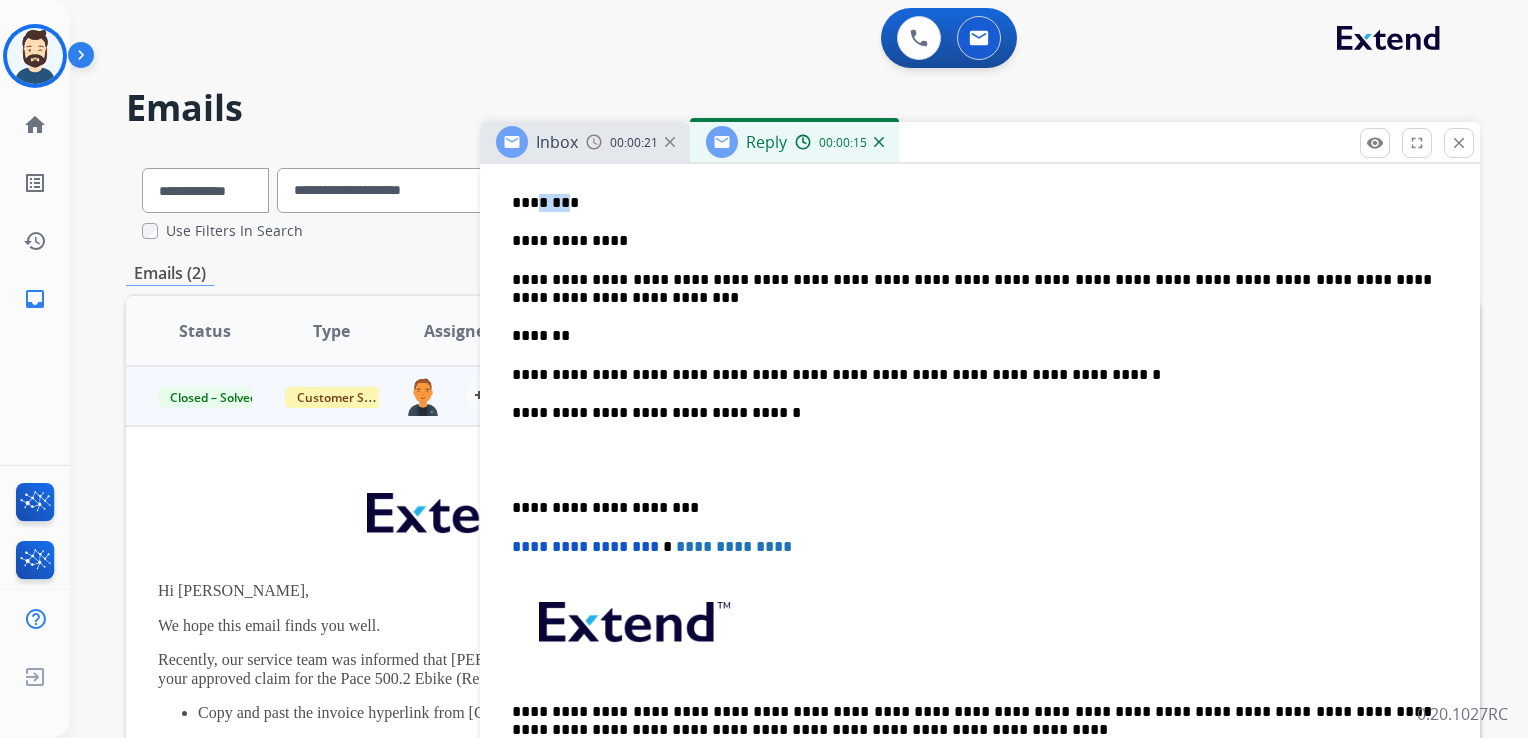 click on "********" at bounding box center [972, 203] 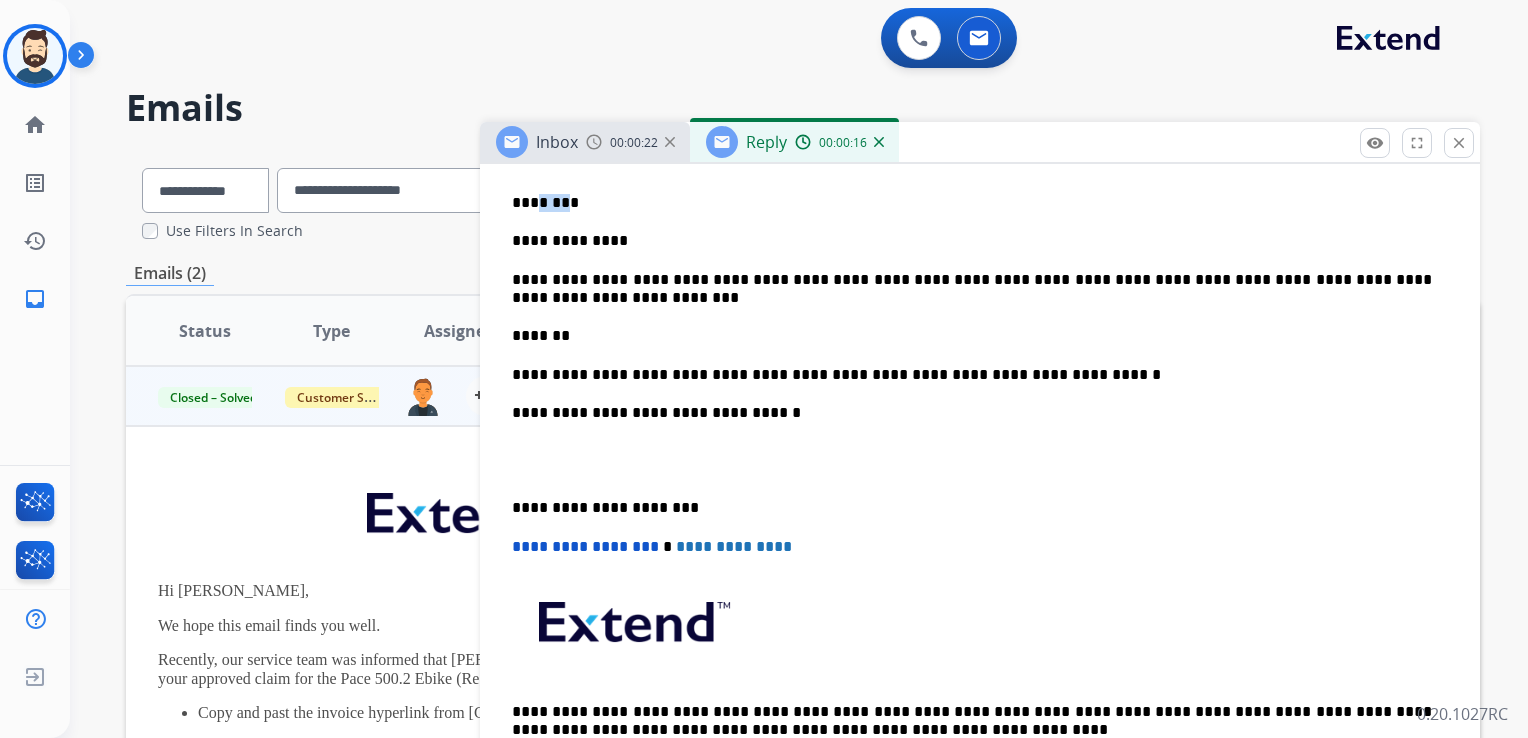type 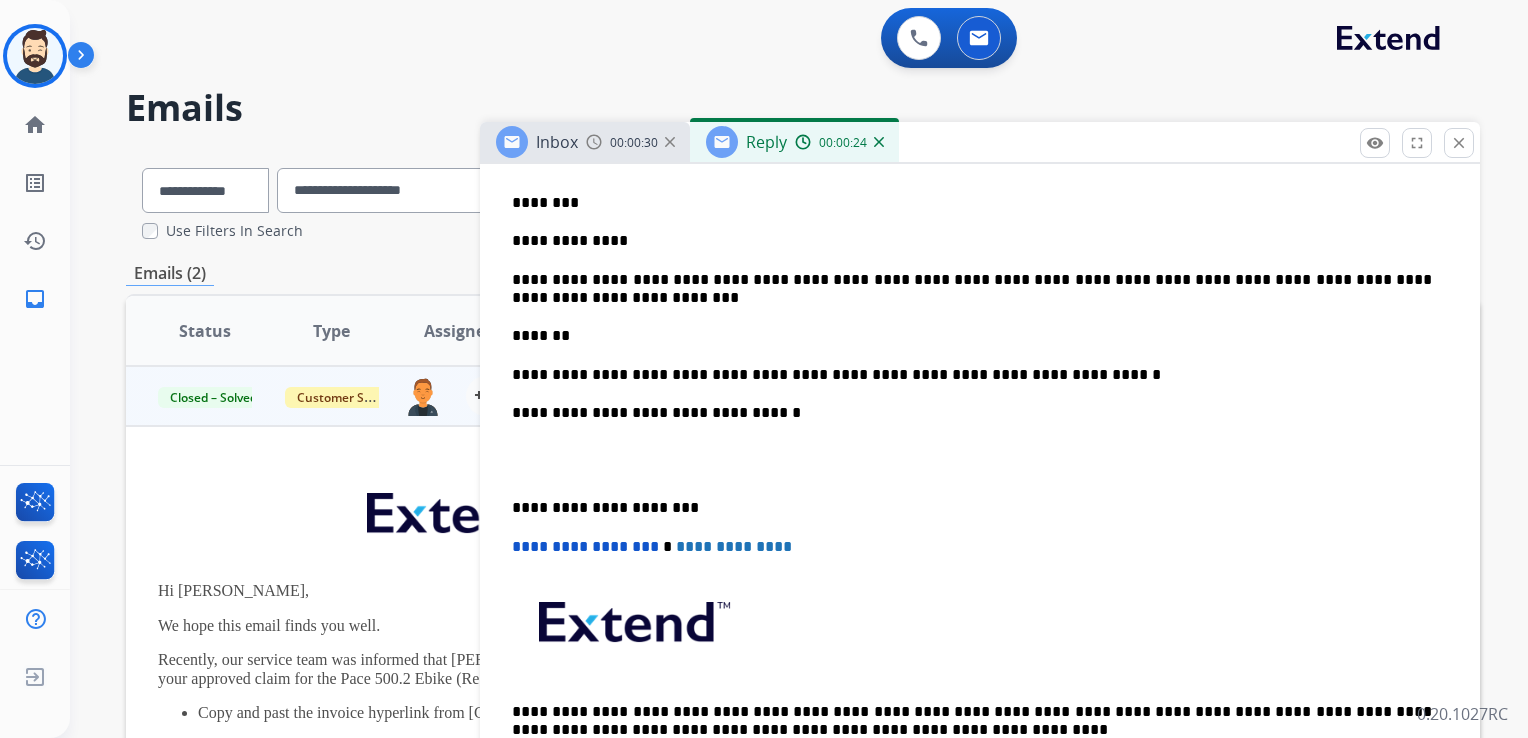 click on "**********" at bounding box center [972, 289] 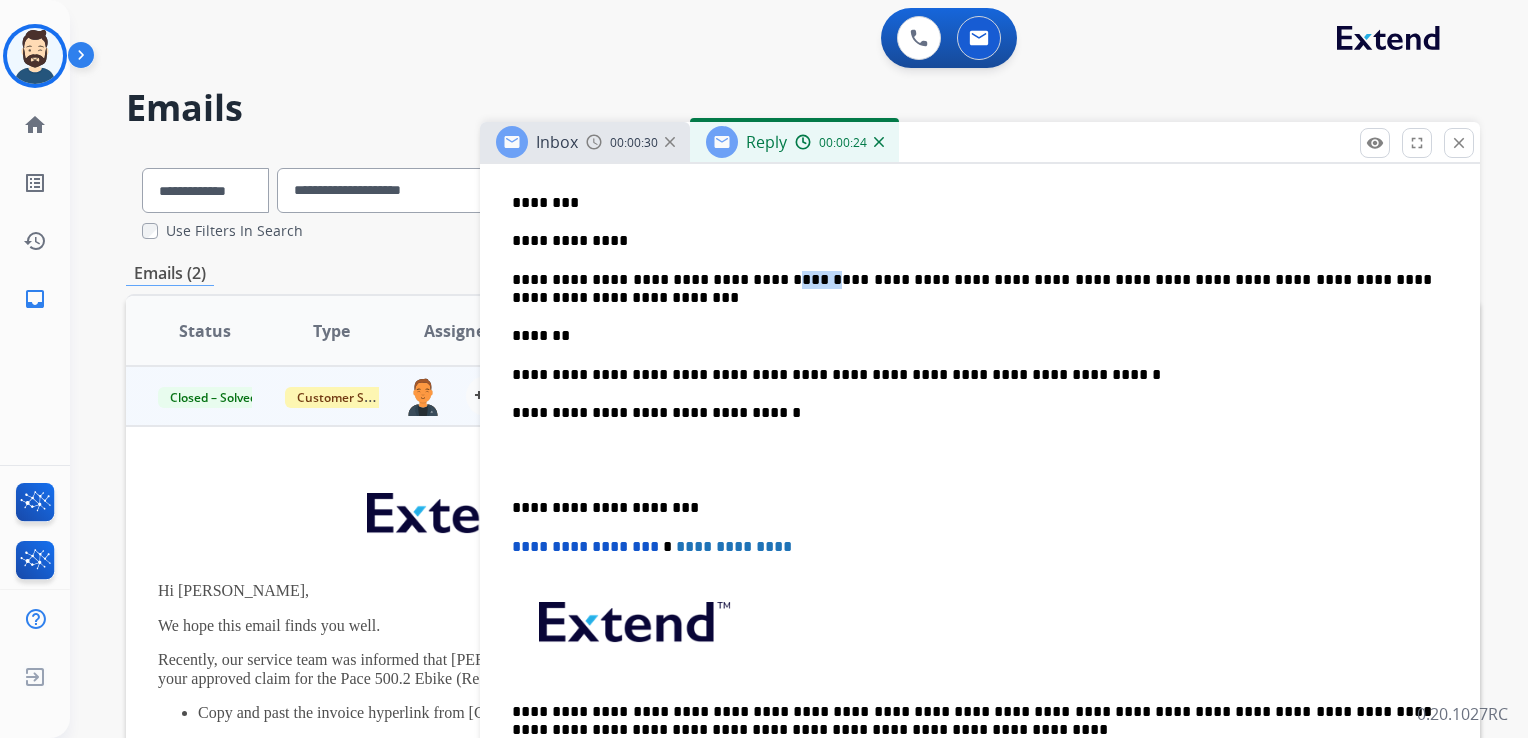 click on "**********" at bounding box center (972, 289) 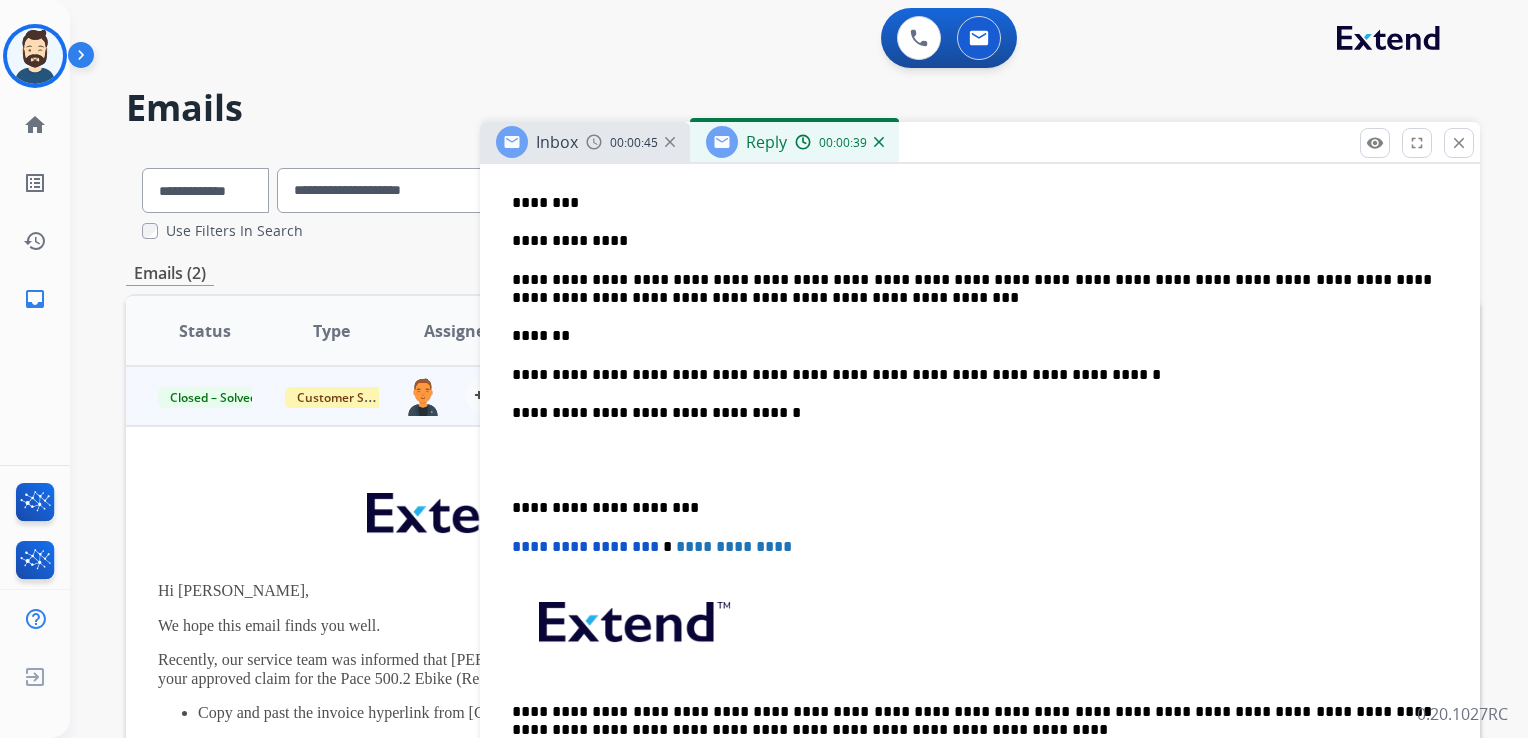 click on "**********" at bounding box center (972, 289) 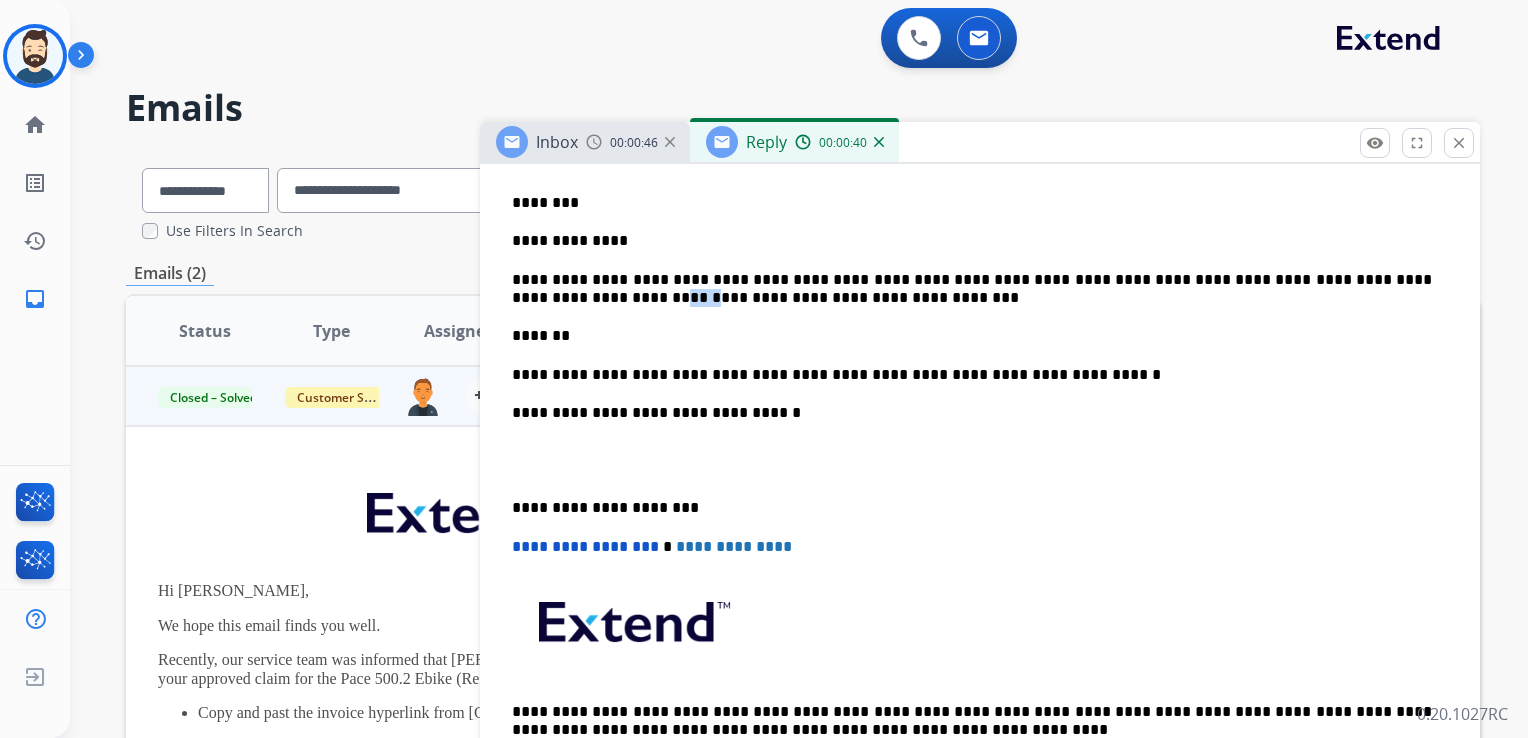drag, startPoint x: 514, startPoint y: 298, endPoint x: 553, endPoint y: 298, distance: 39 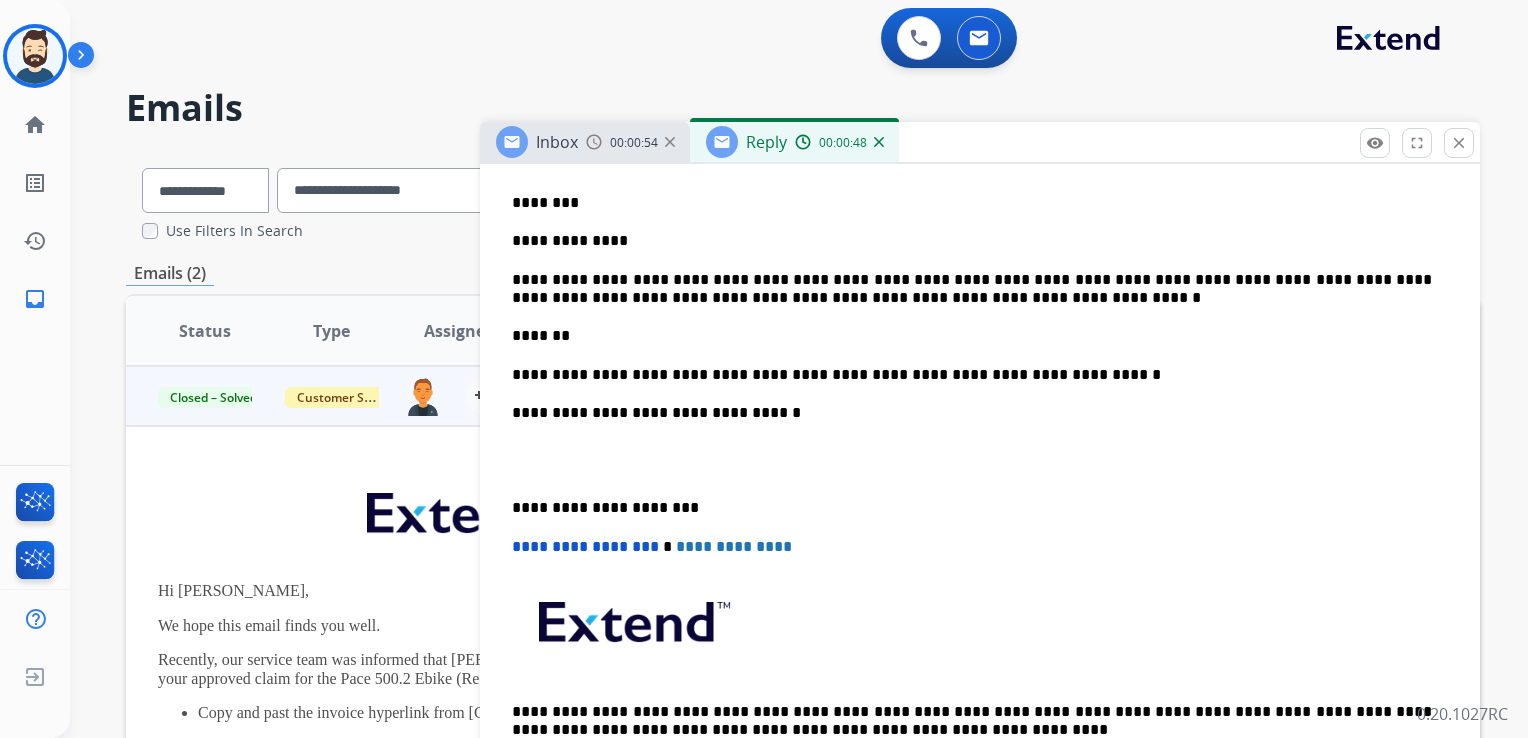 click on "**********" at bounding box center [980, 431] 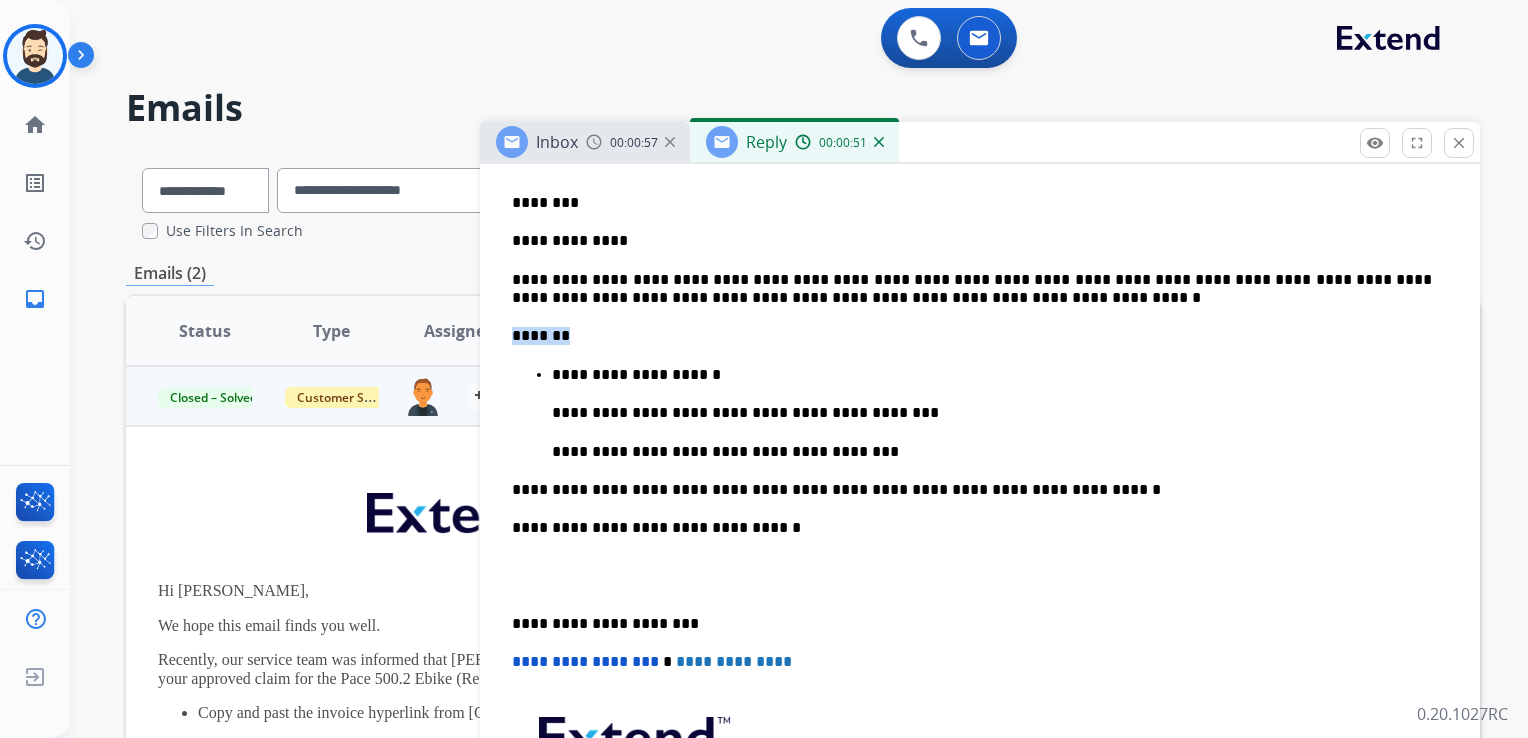 drag, startPoint x: 572, startPoint y: 332, endPoint x: 505, endPoint y: 333, distance: 67.00746 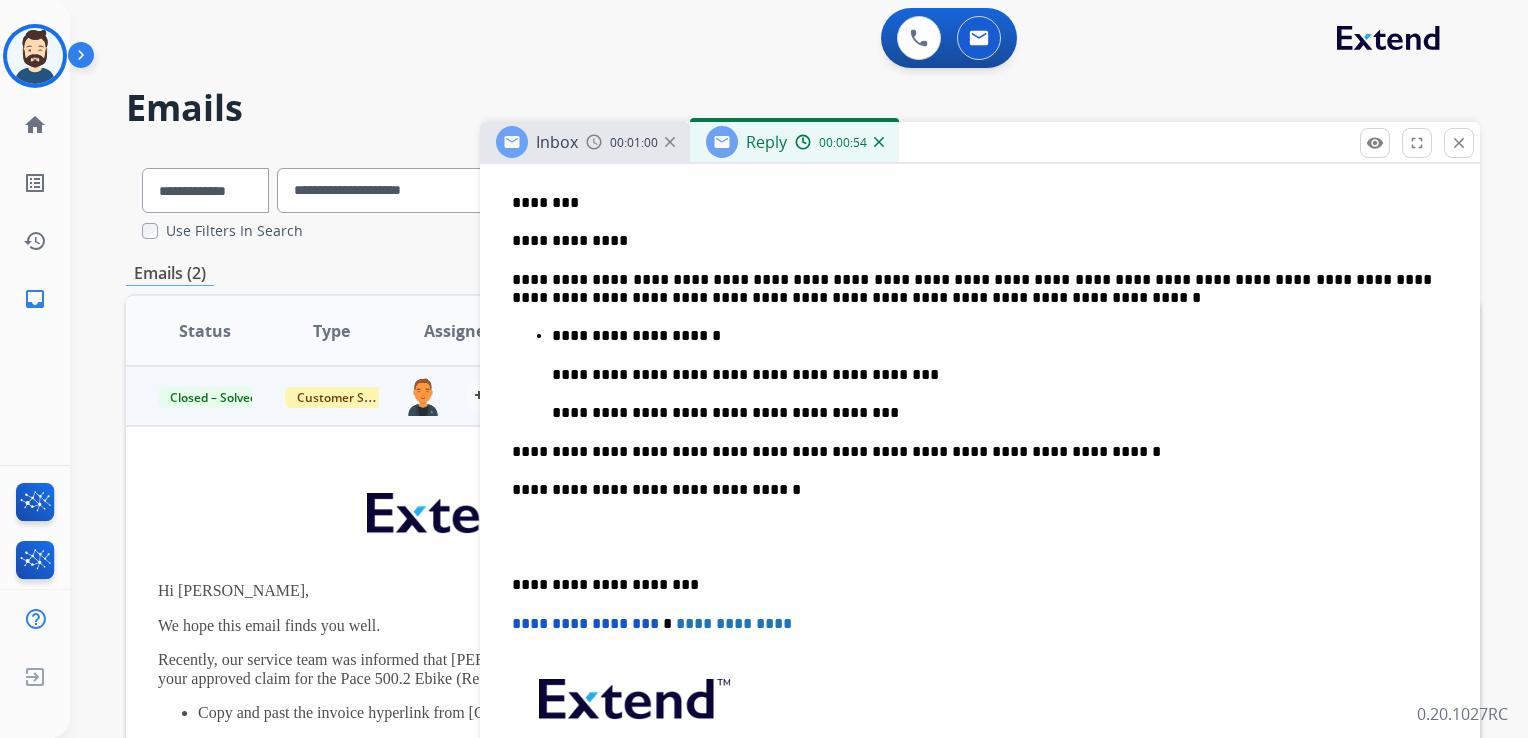 click on "**********" at bounding box center (992, 336) 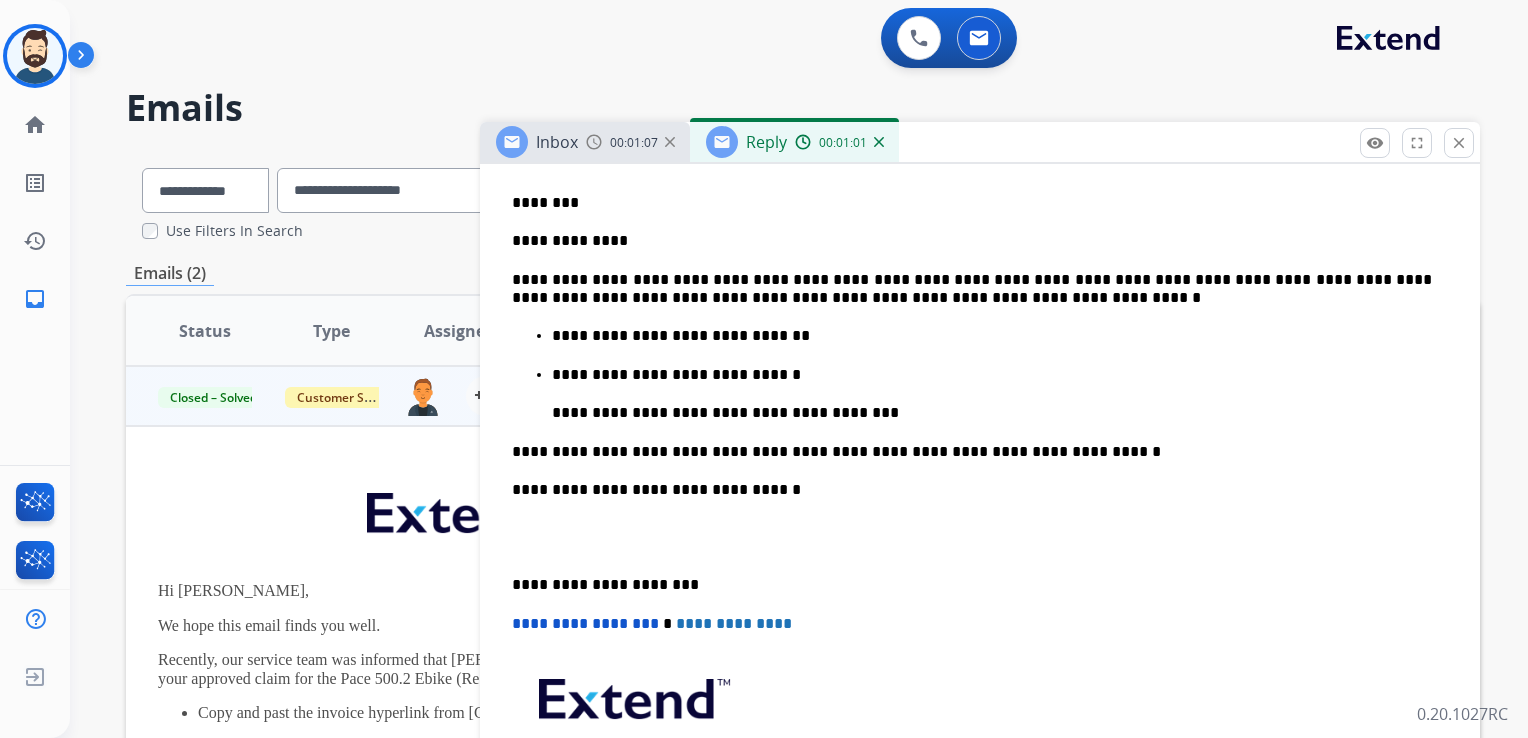 click on "**********" at bounding box center [992, 375] 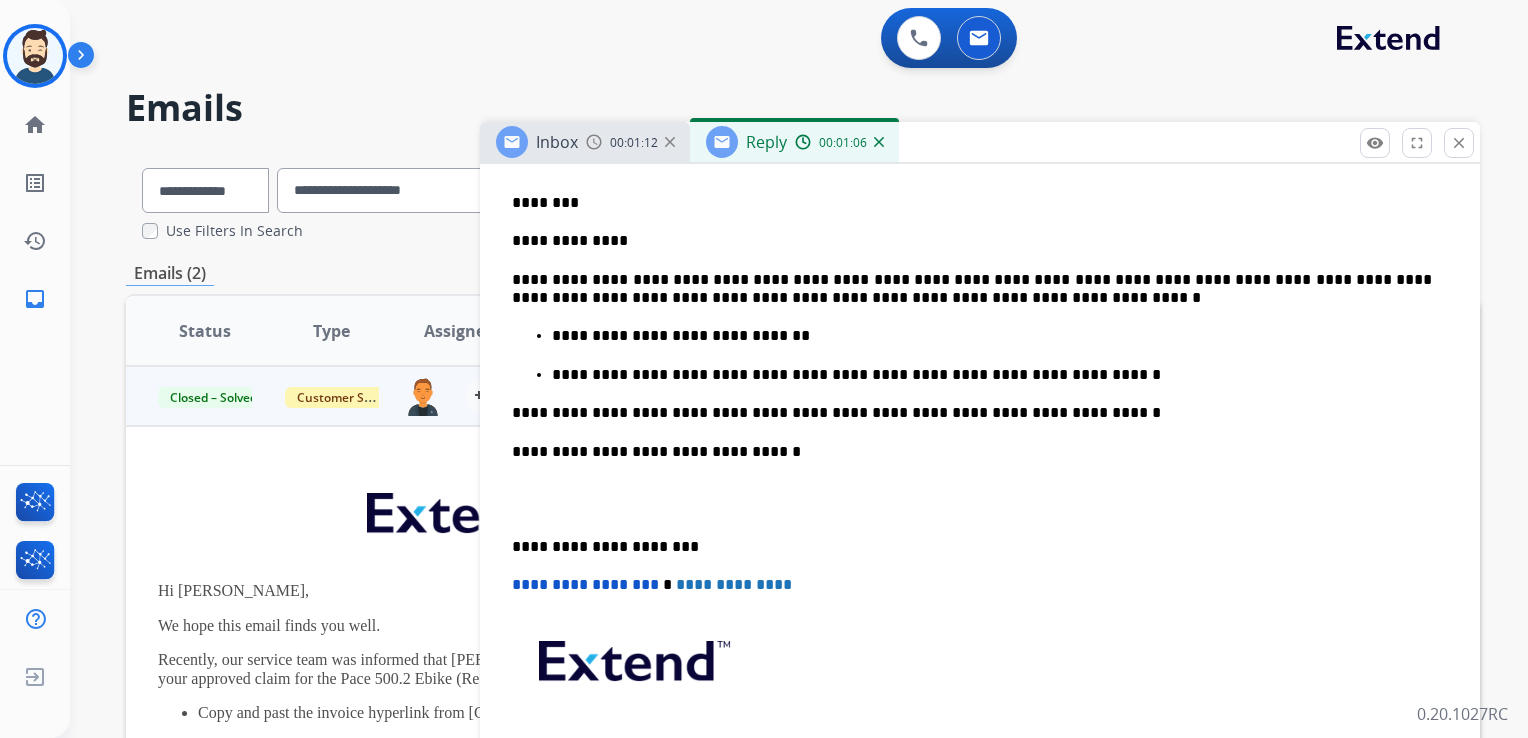 click on "**********" at bounding box center (992, 375) 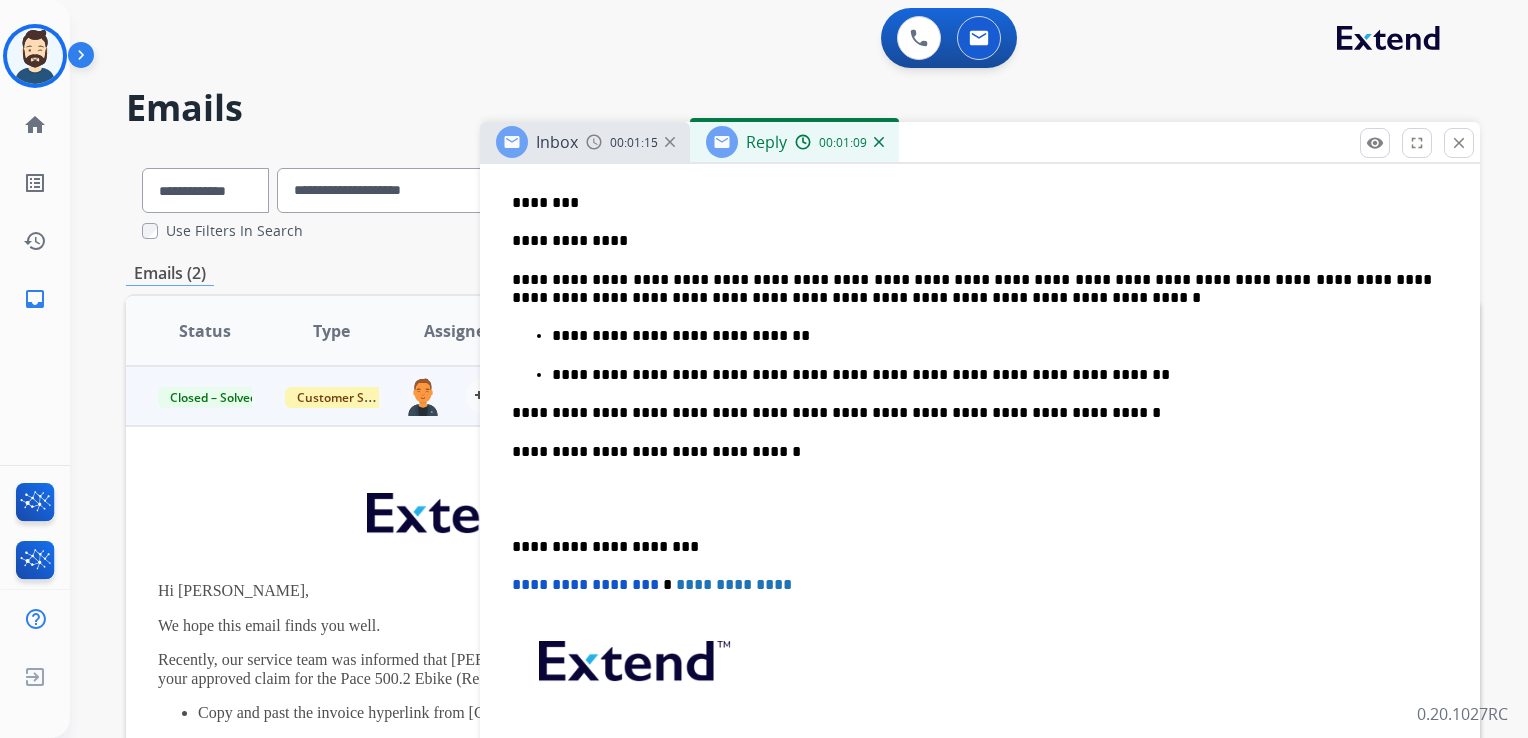 click on "**********" at bounding box center (992, 336) 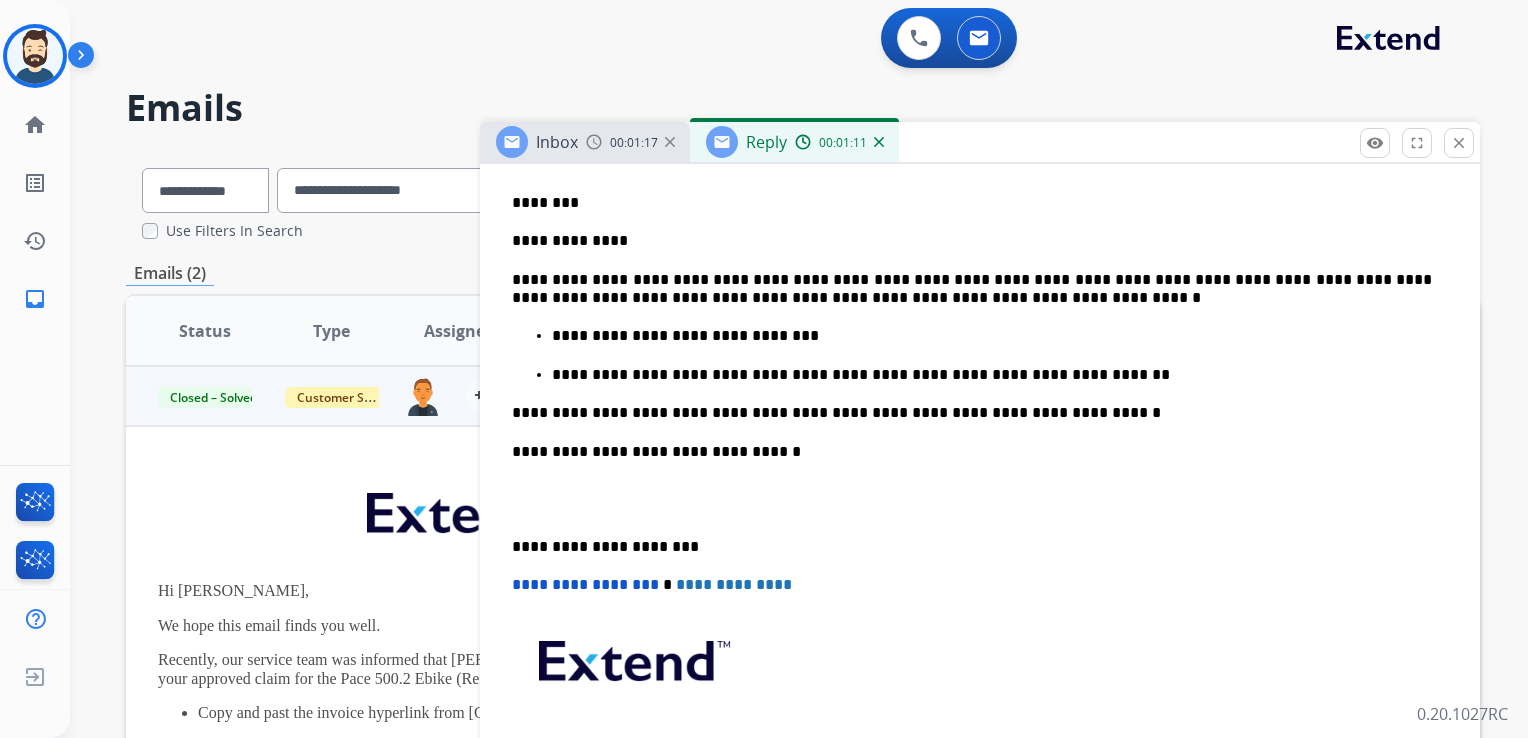 click on "**********" at bounding box center (992, 336) 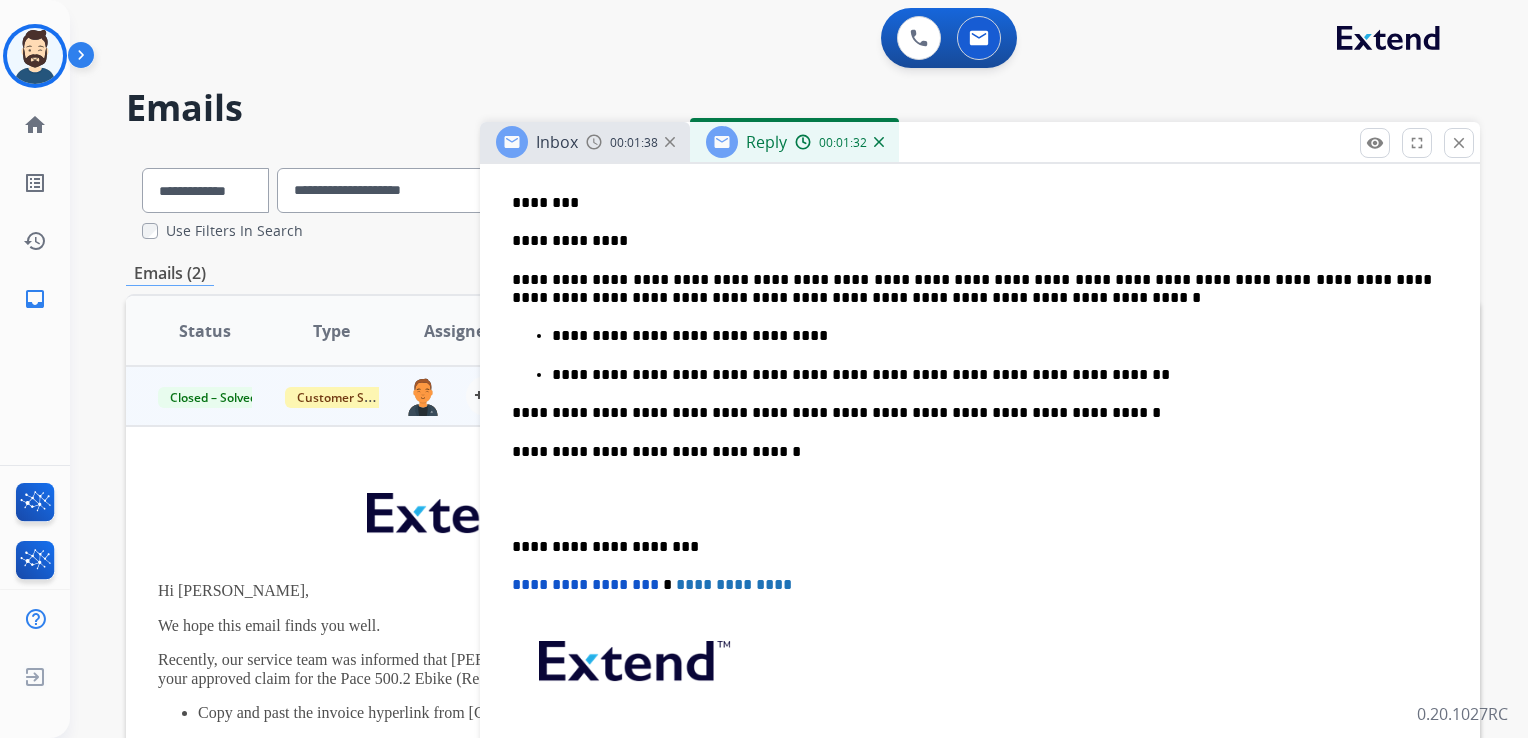 click on "**********" at bounding box center (972, 413) 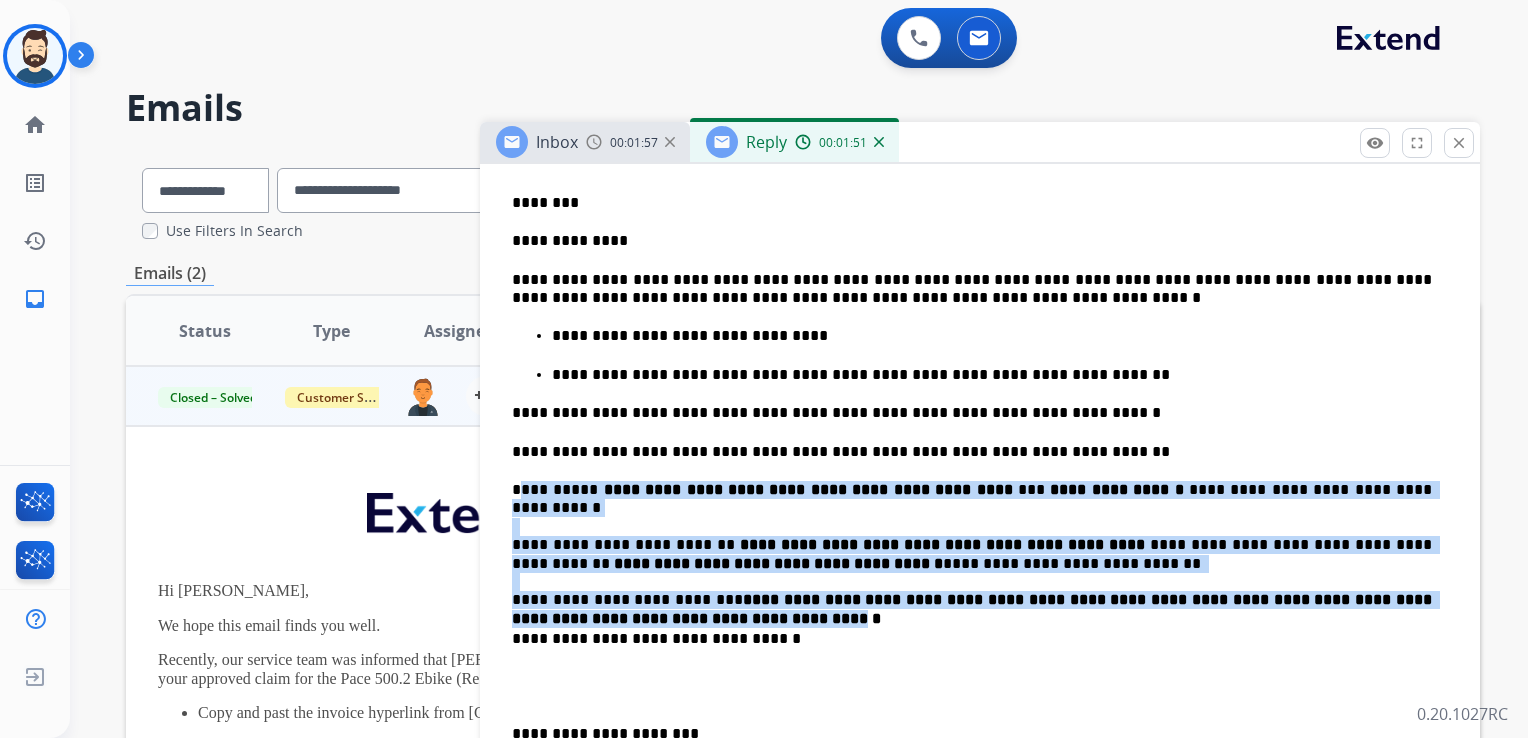 drag, startPoint x: 517, startPoint y: 487, endPoint x: 698, endPoint y: 604, distance: 215.52261 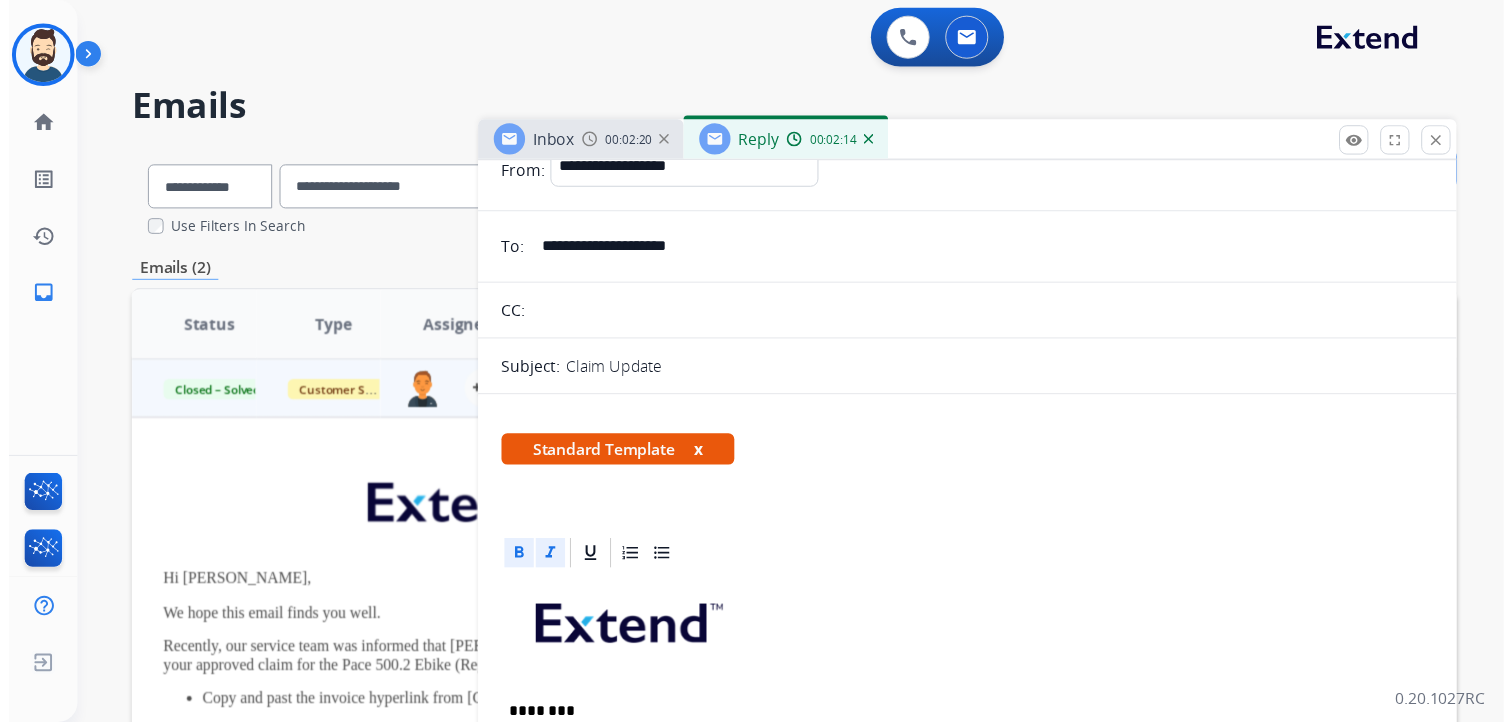 scroll, scrollTop: 0, scrollLeft: 0, axis: both 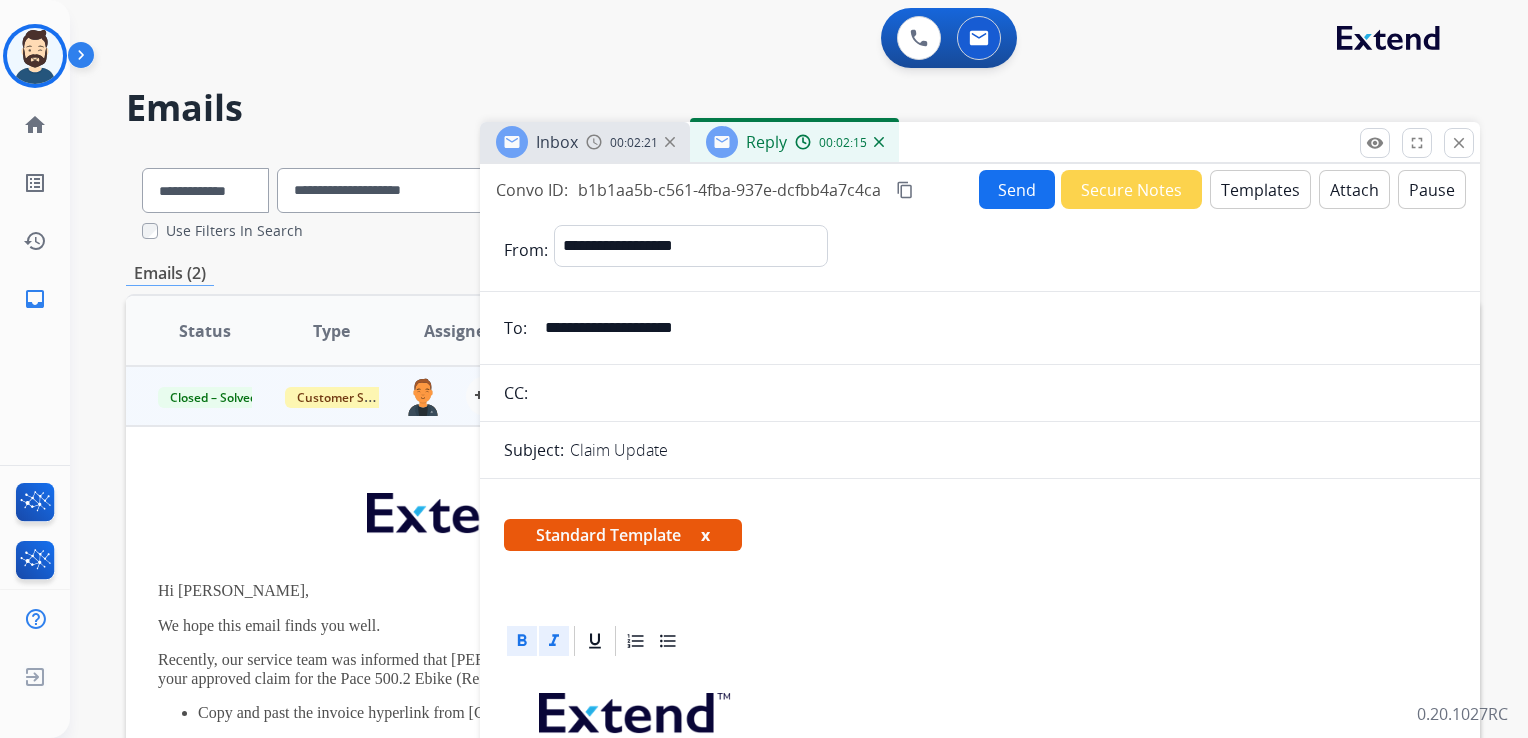 click on "Send" at bounding box center [1017, 189] 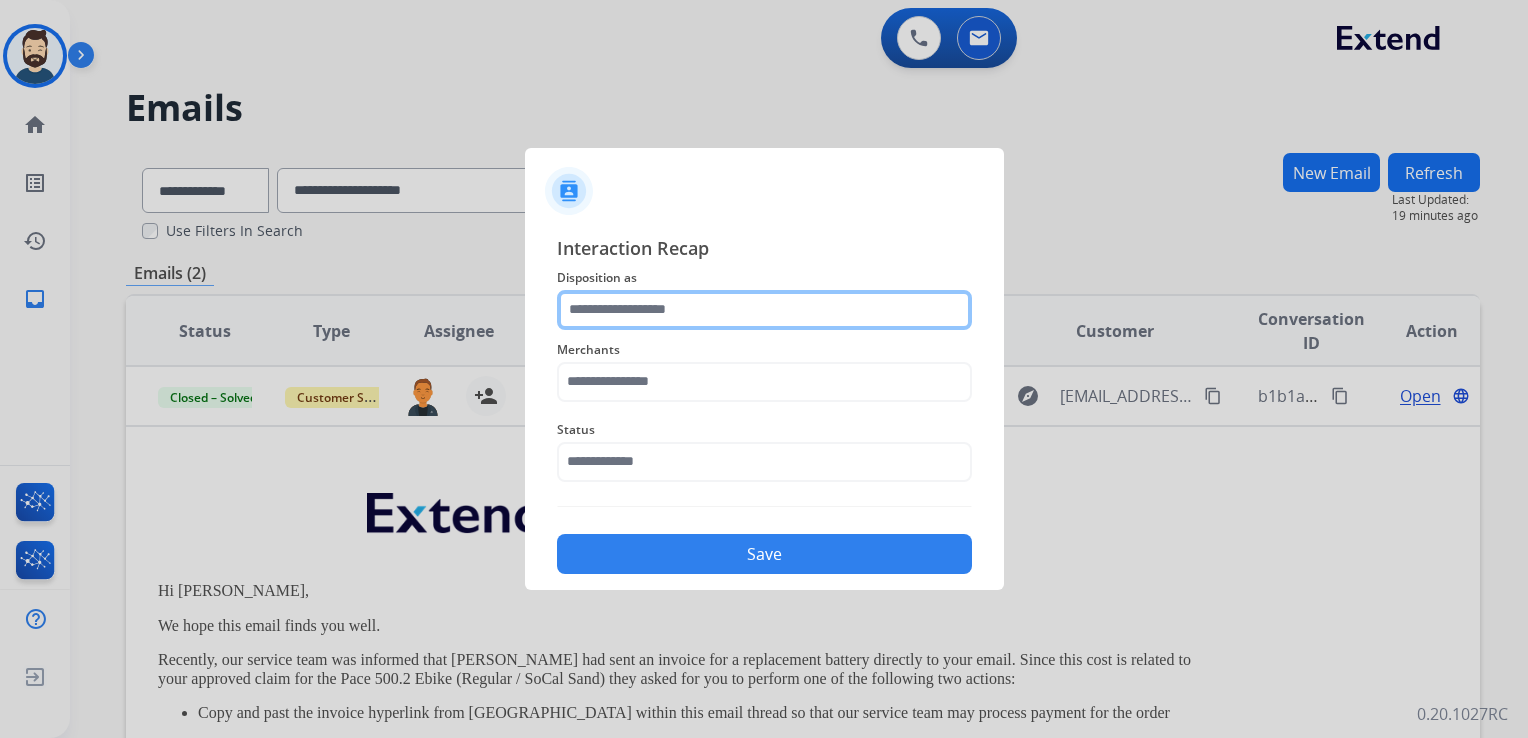click 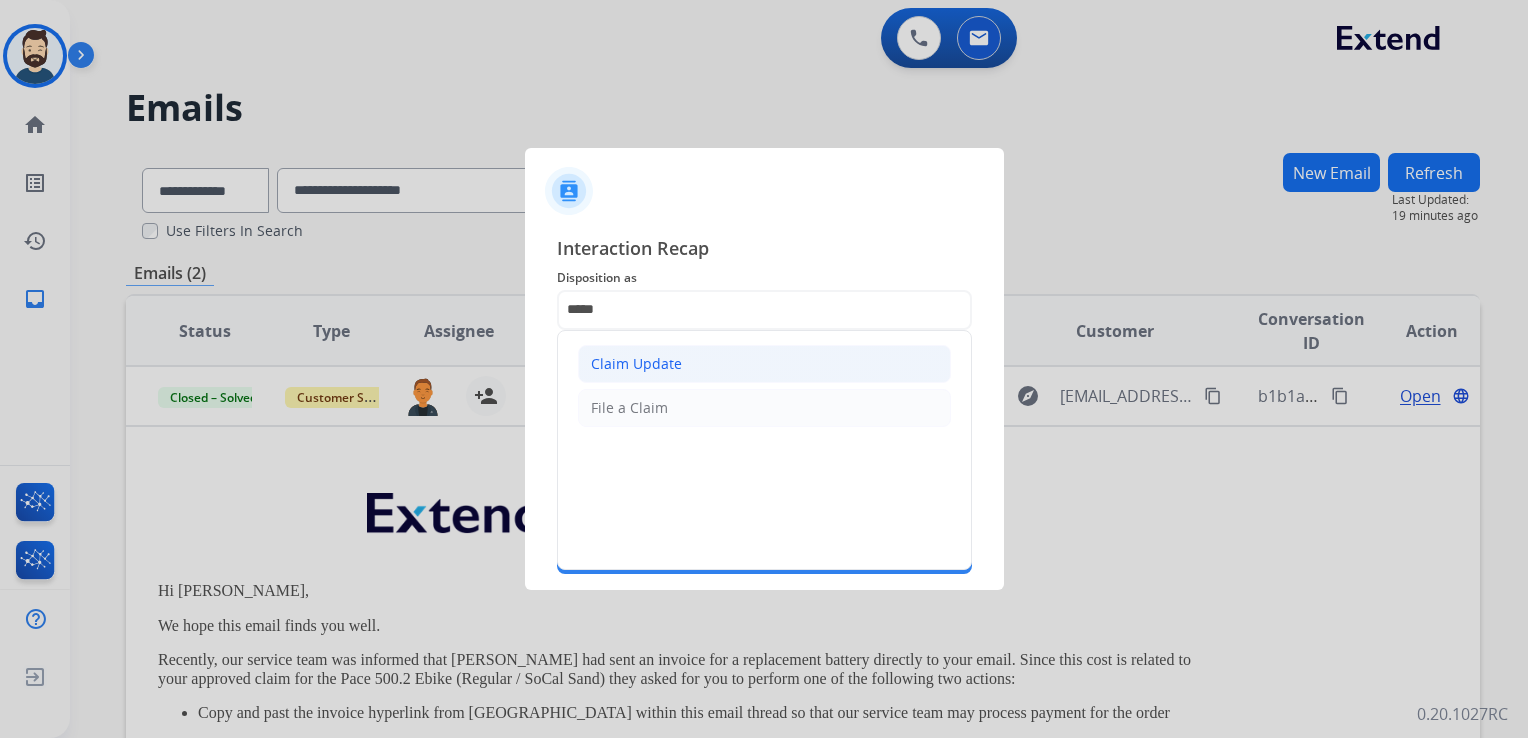 click on "Claim Update" 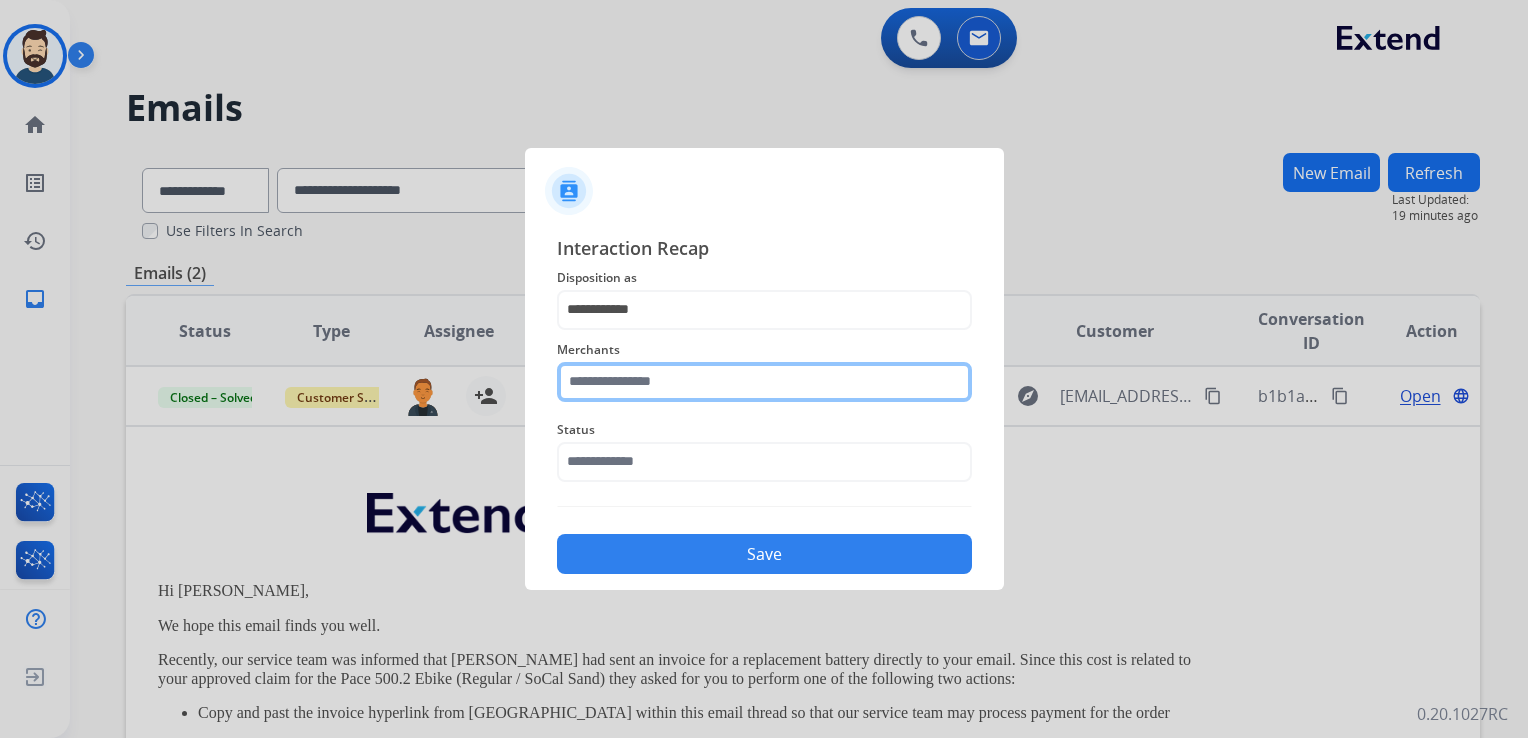 click 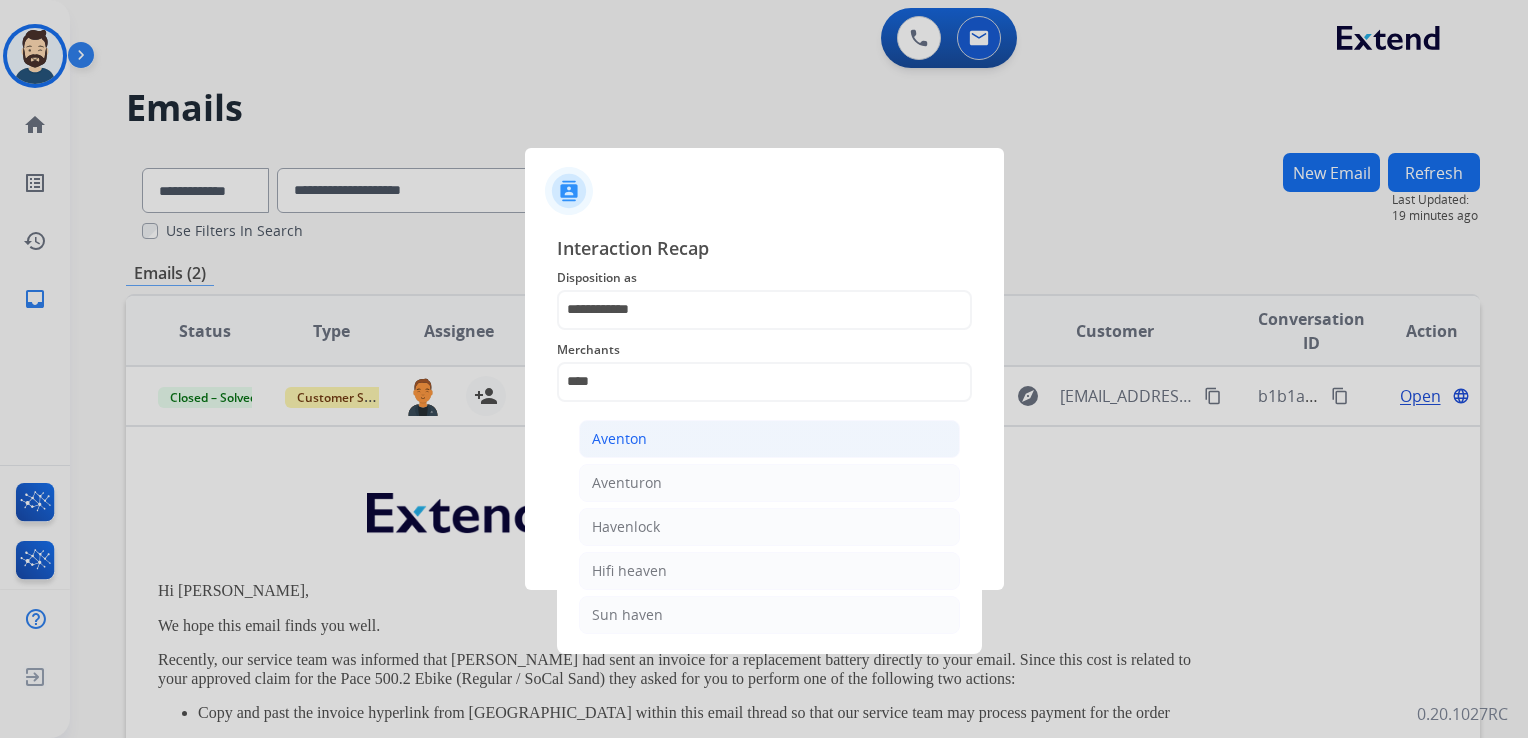 click on "Aventon" 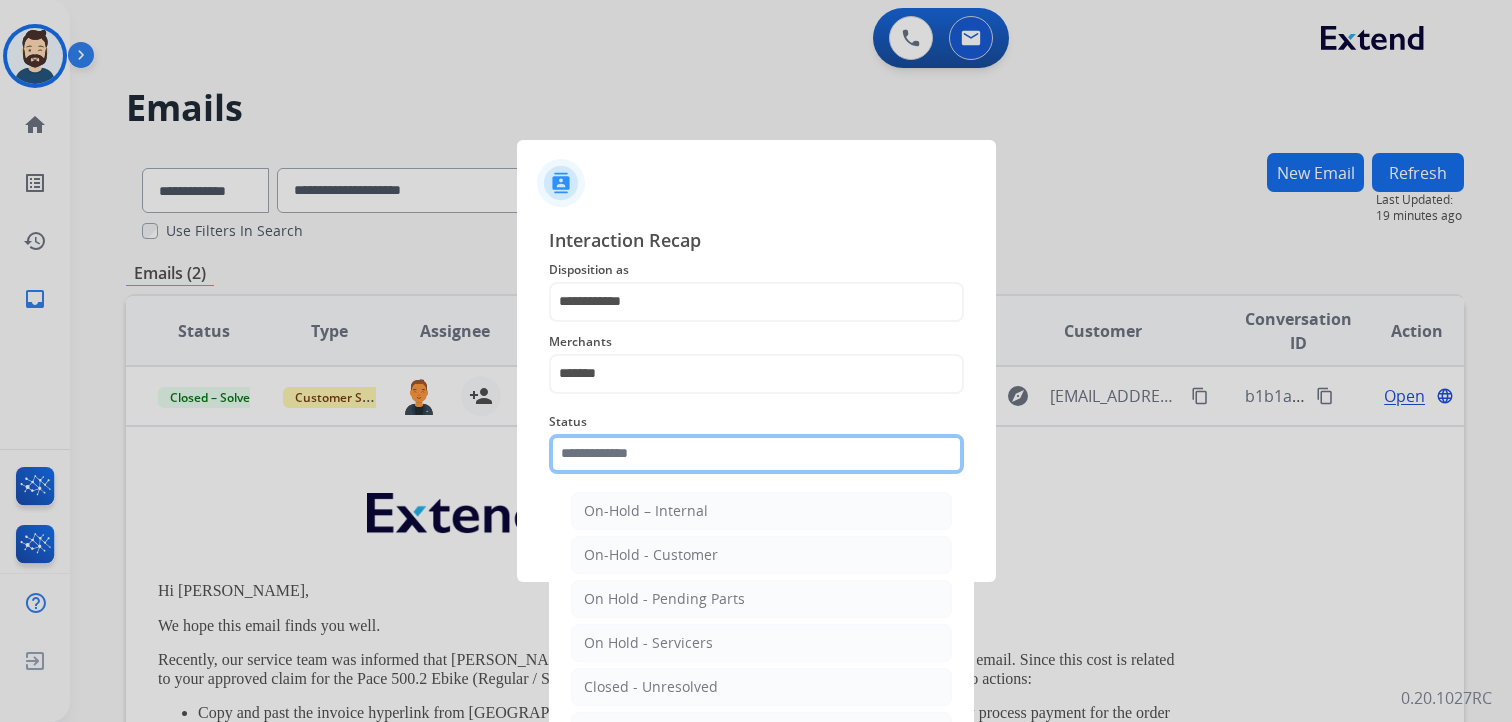 click 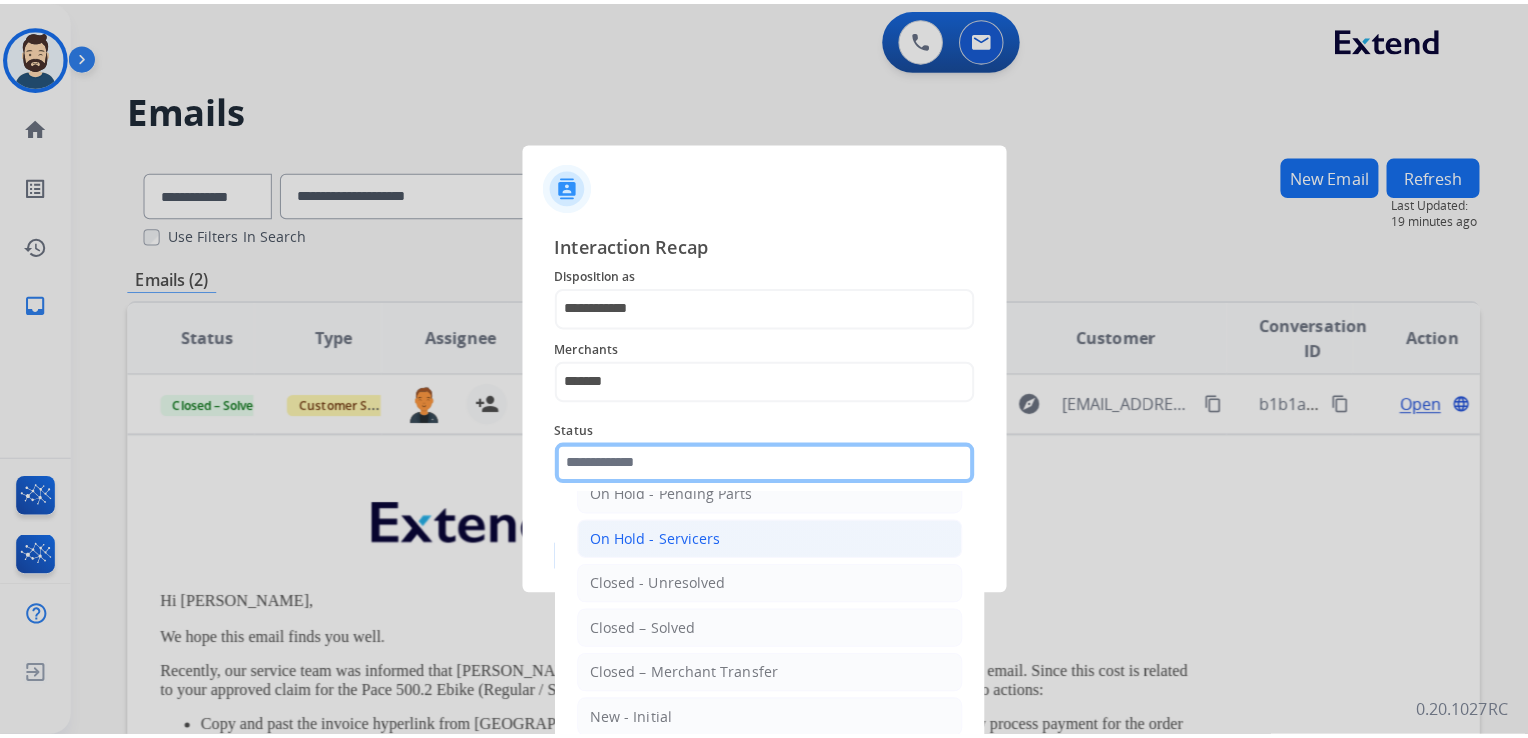 scroll, scrollTop: 116, scrollLeft: 0, axis: vertical 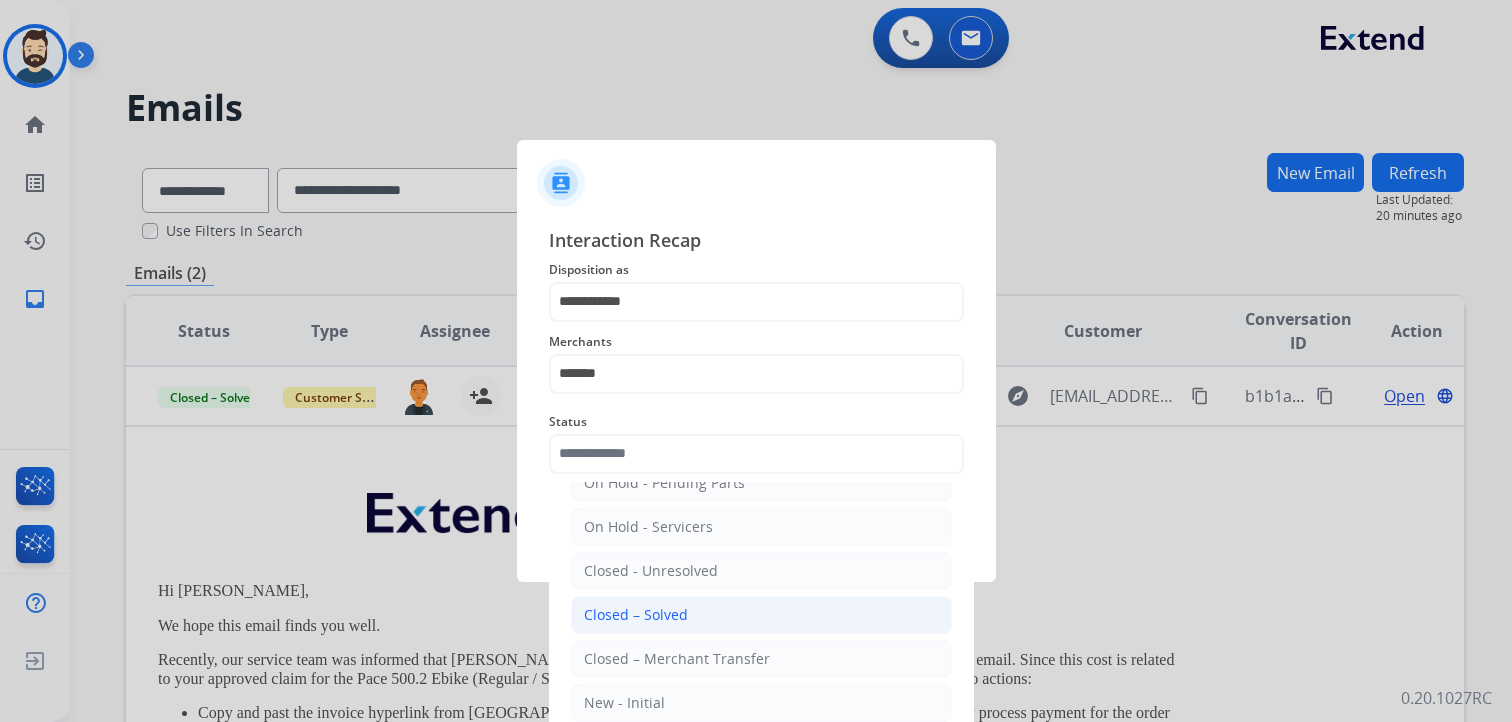 click on "Closed – Solved" 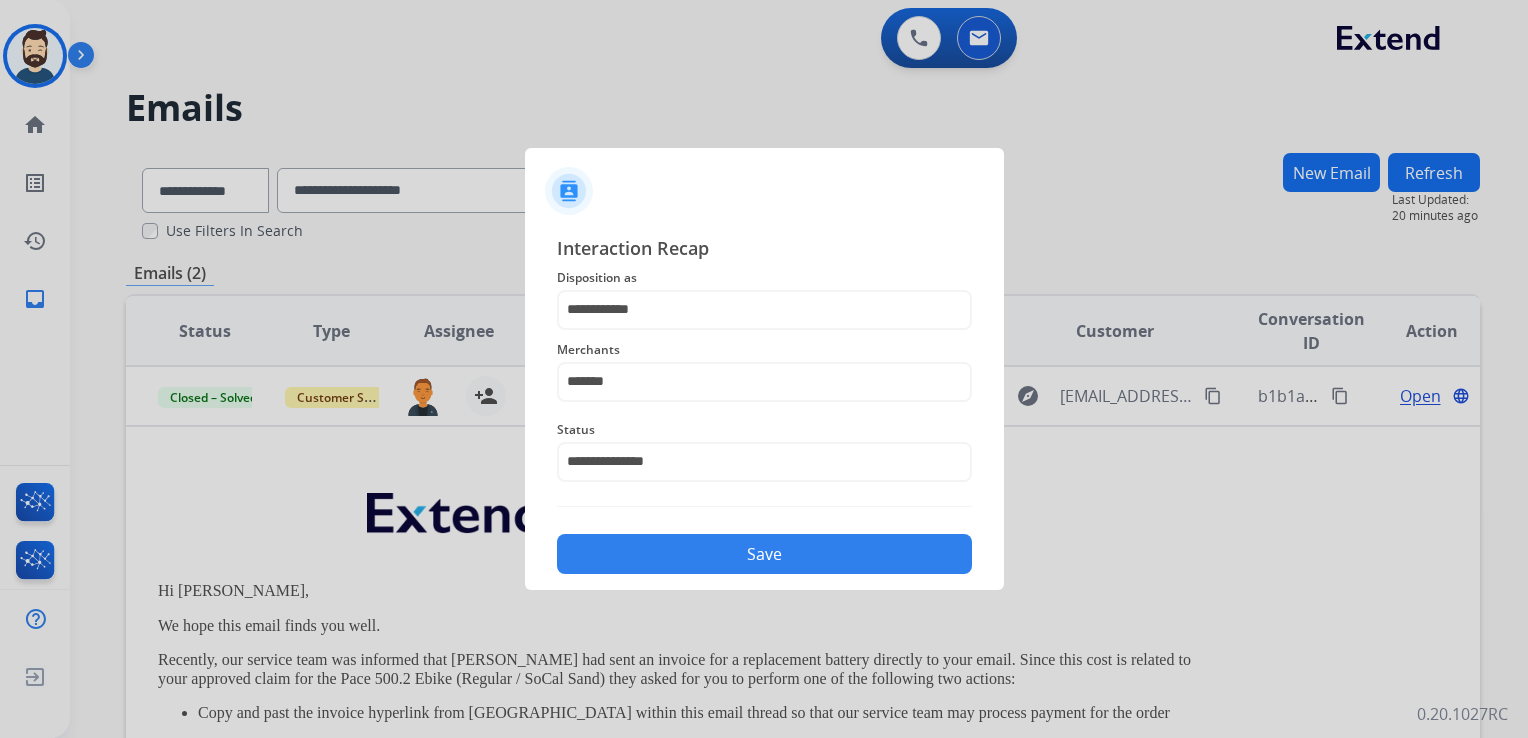 click on "Save" 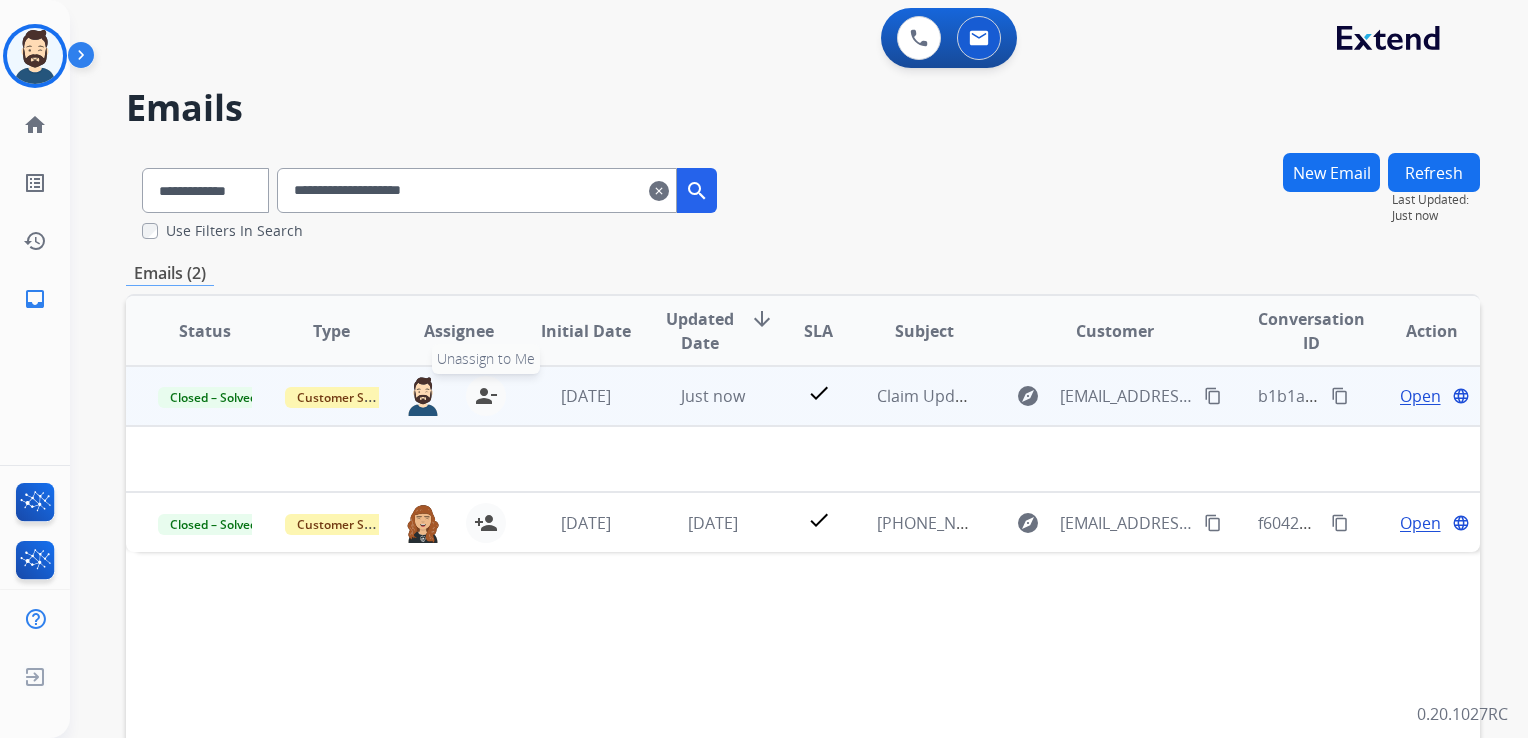 click on "person_remove" at bounding box center [486, 396] 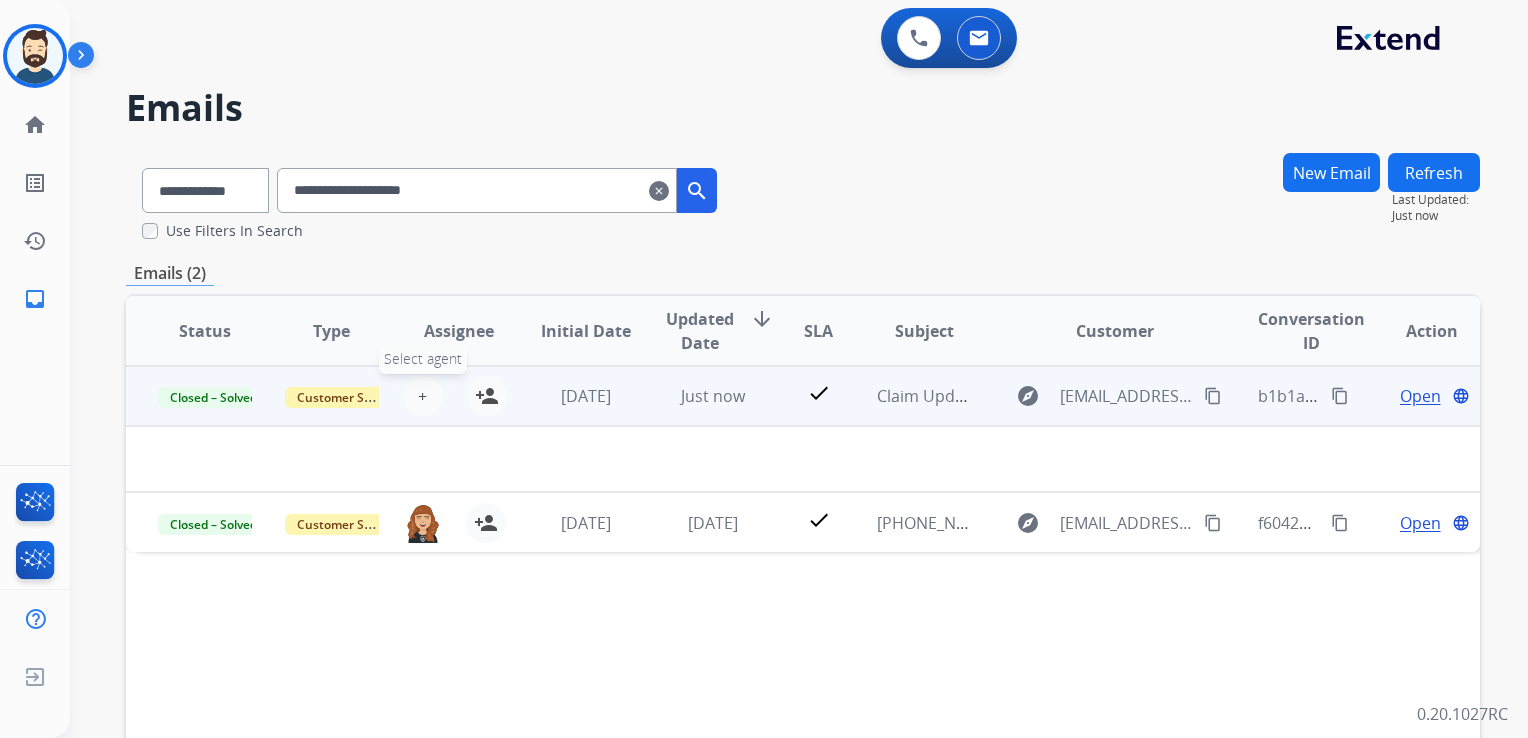 click on "+" at bounding box center [422, 396] 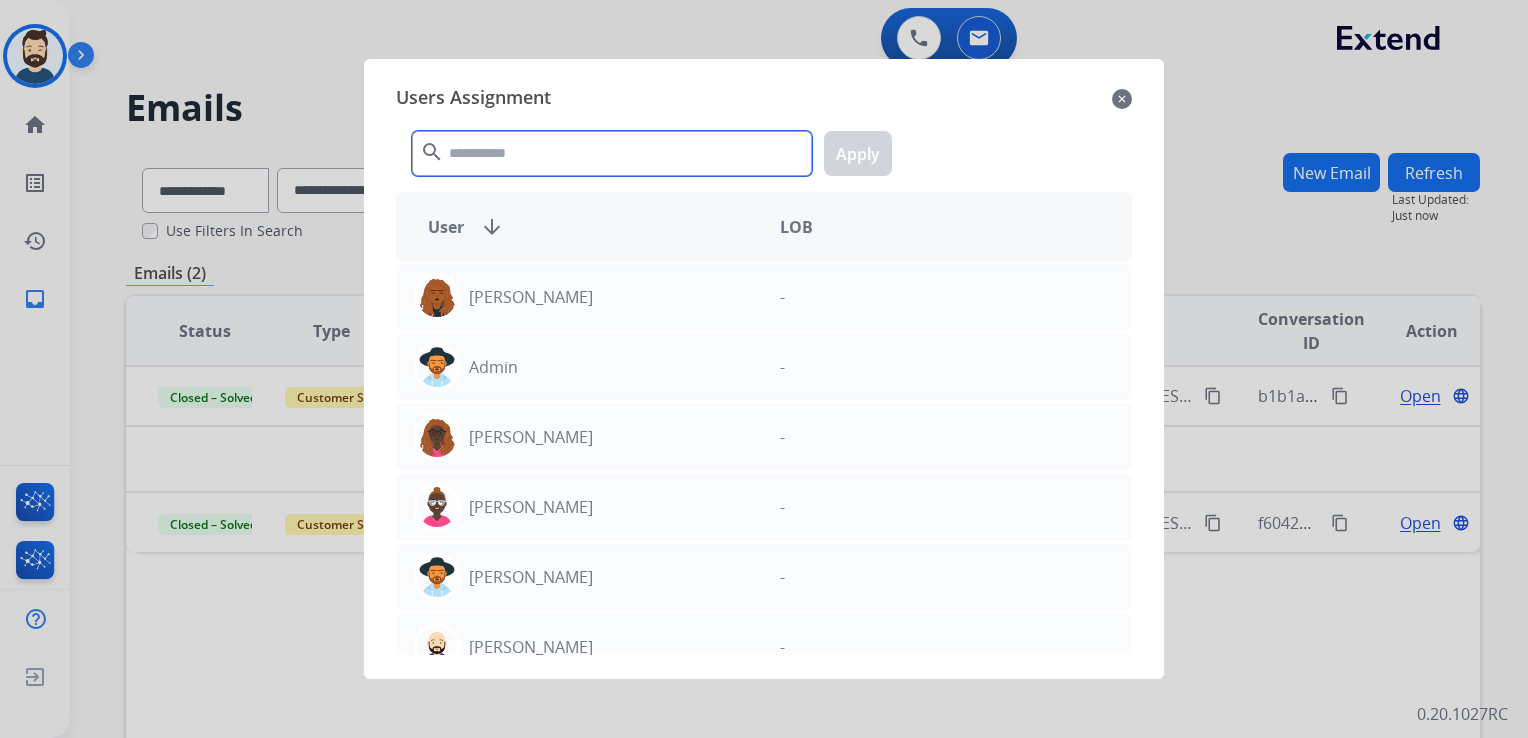 click 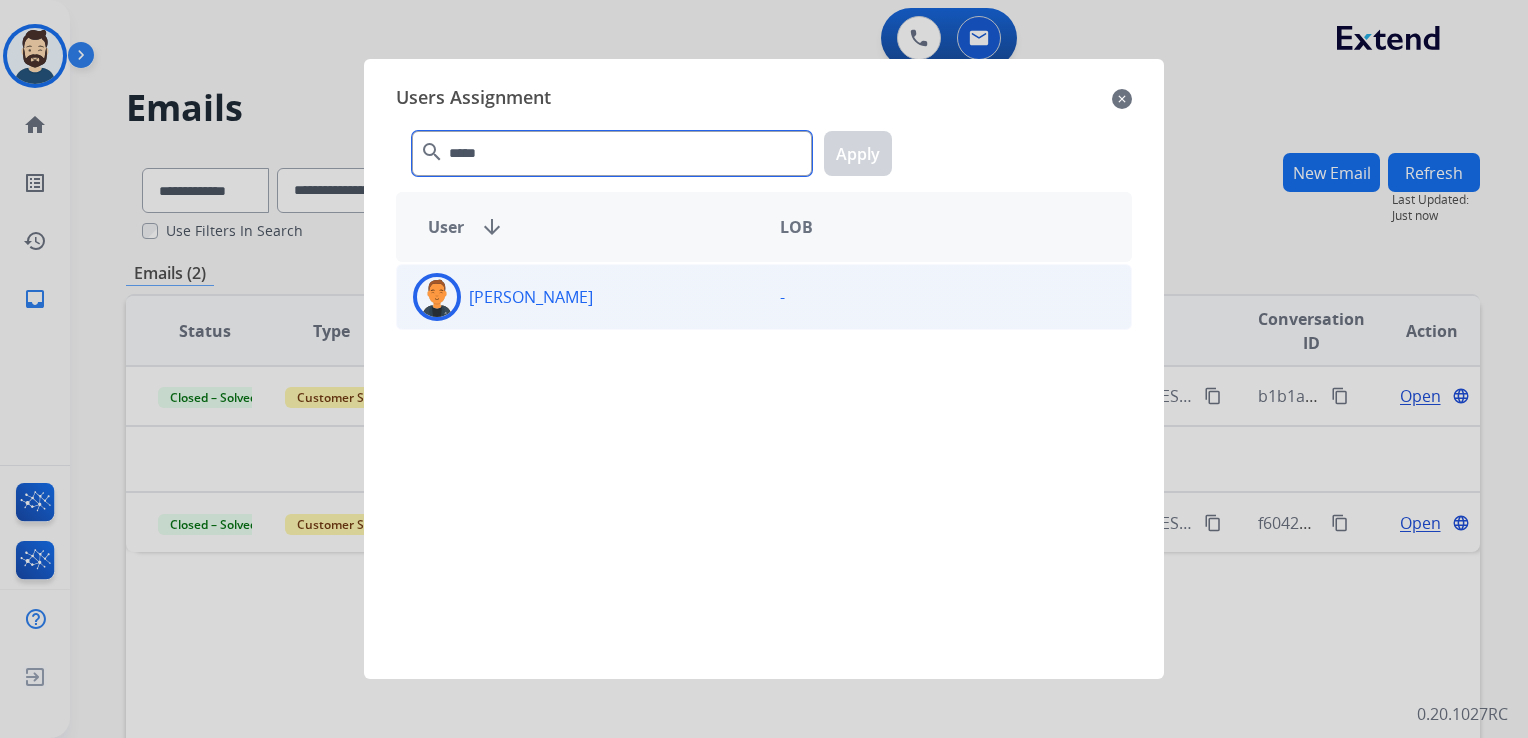 type on "*****" 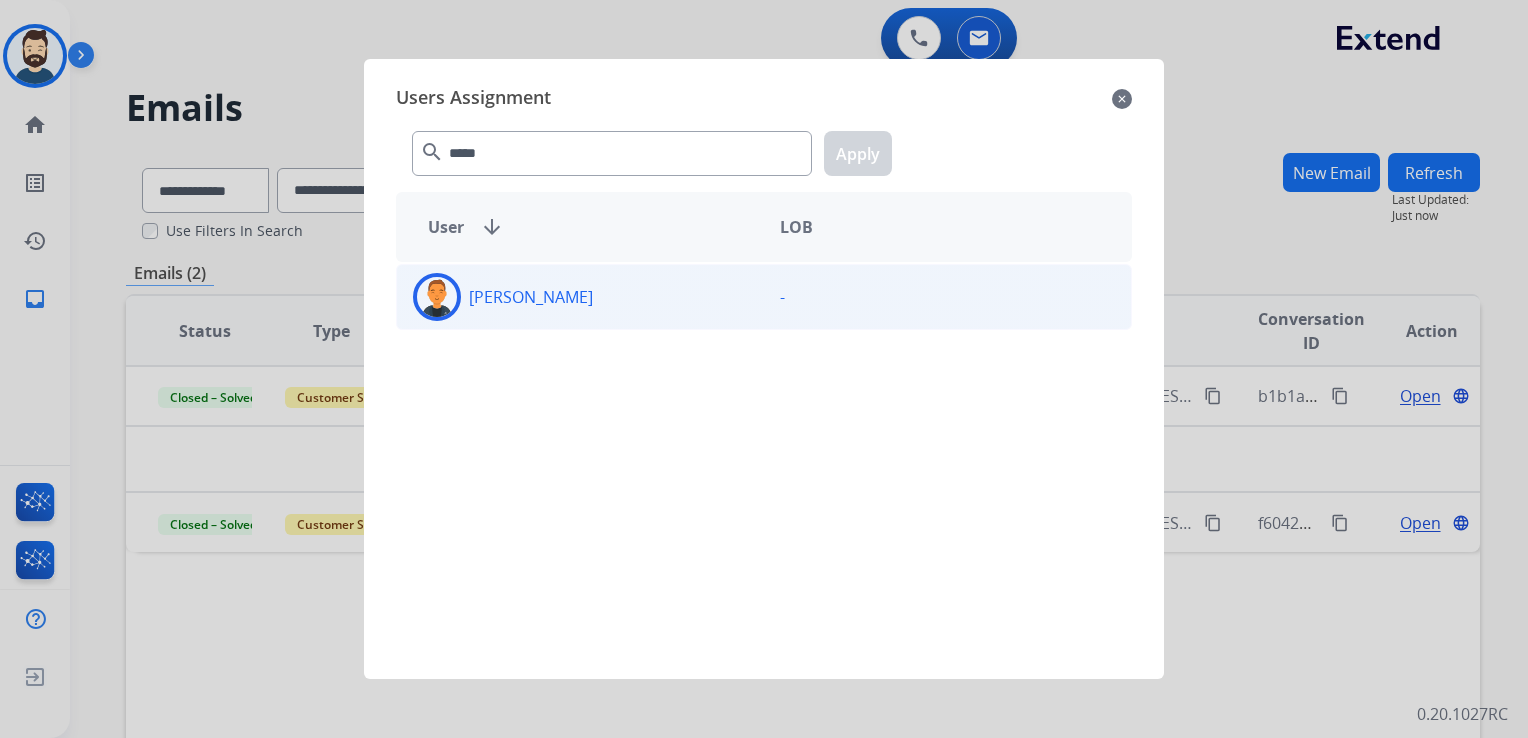 click 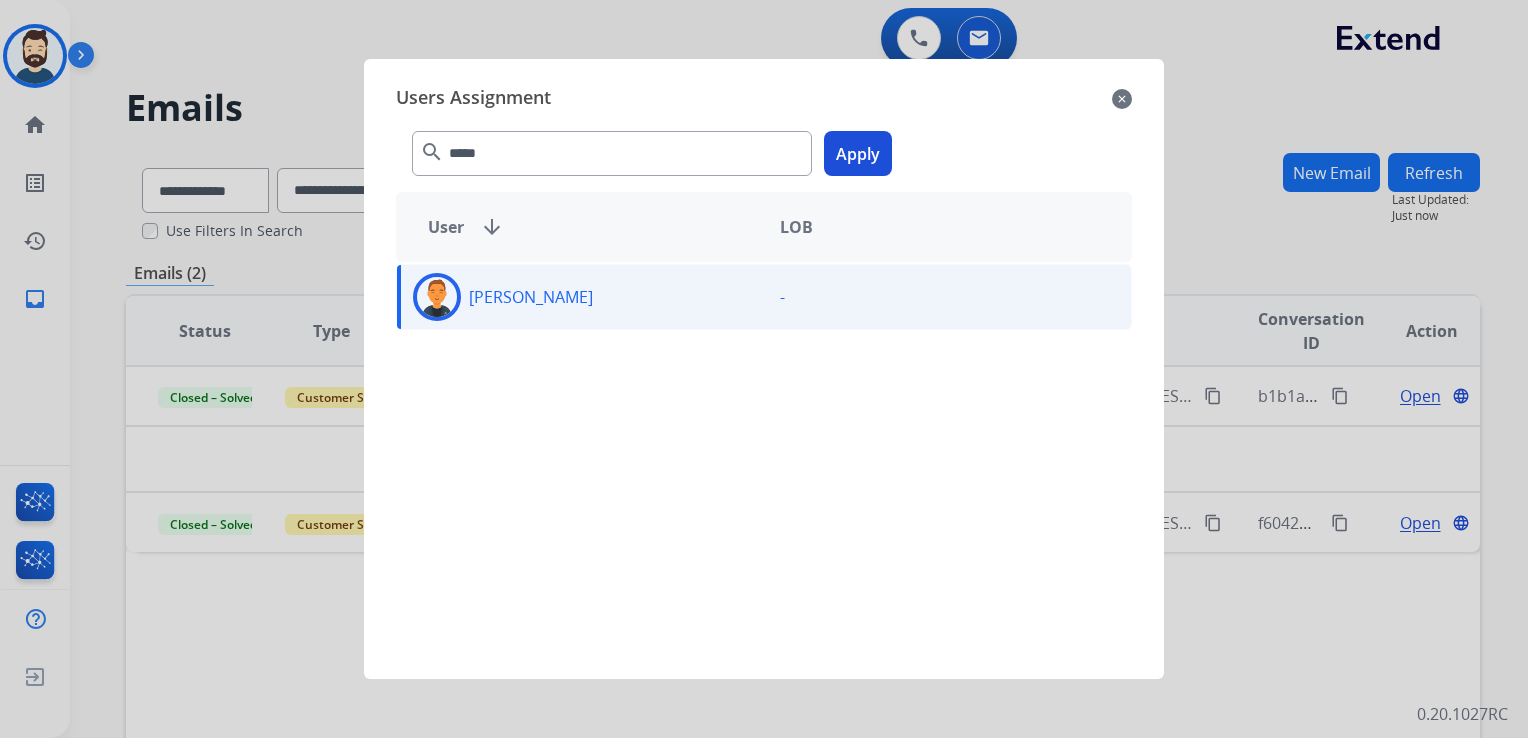 click on "Apply" 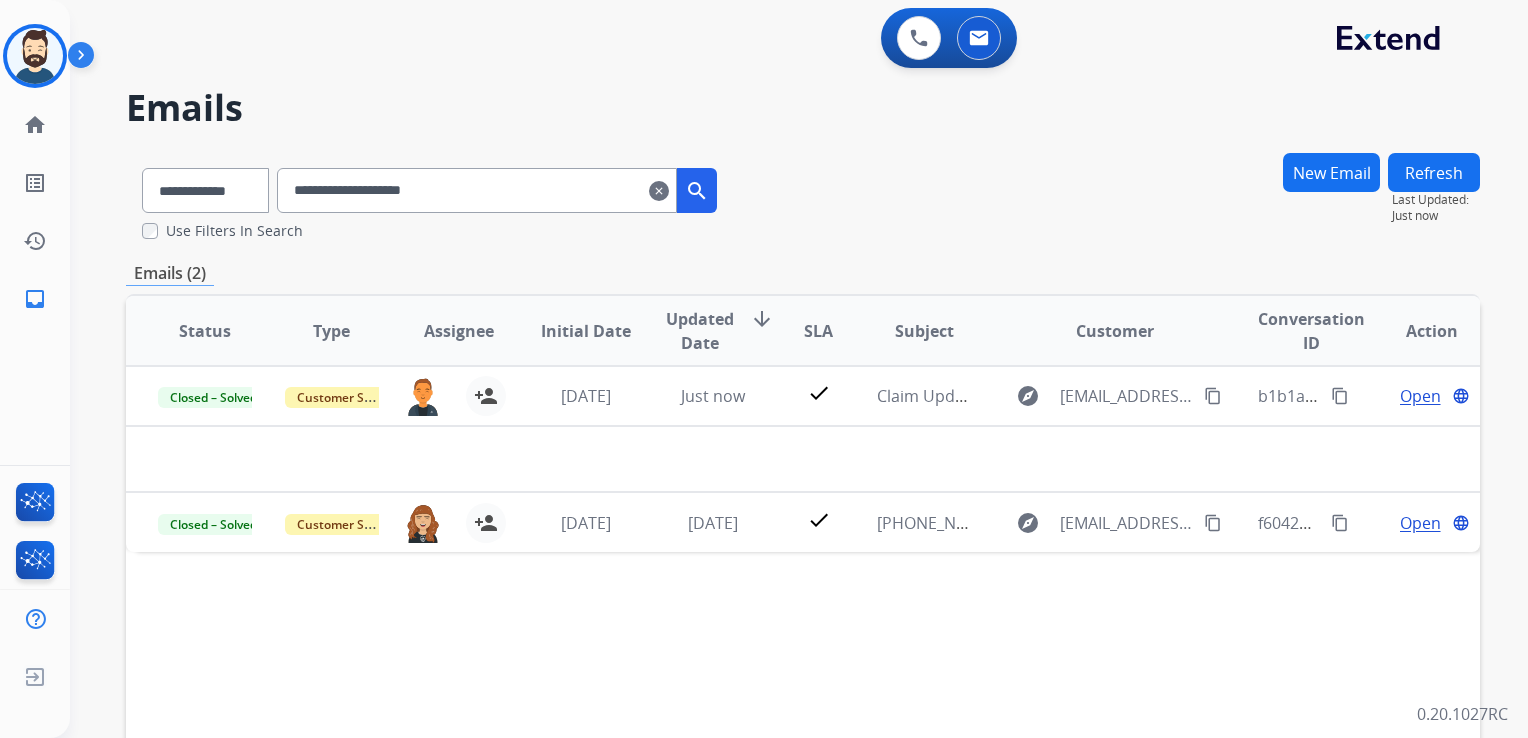 click on "clear" at bounding box center (659, 191) 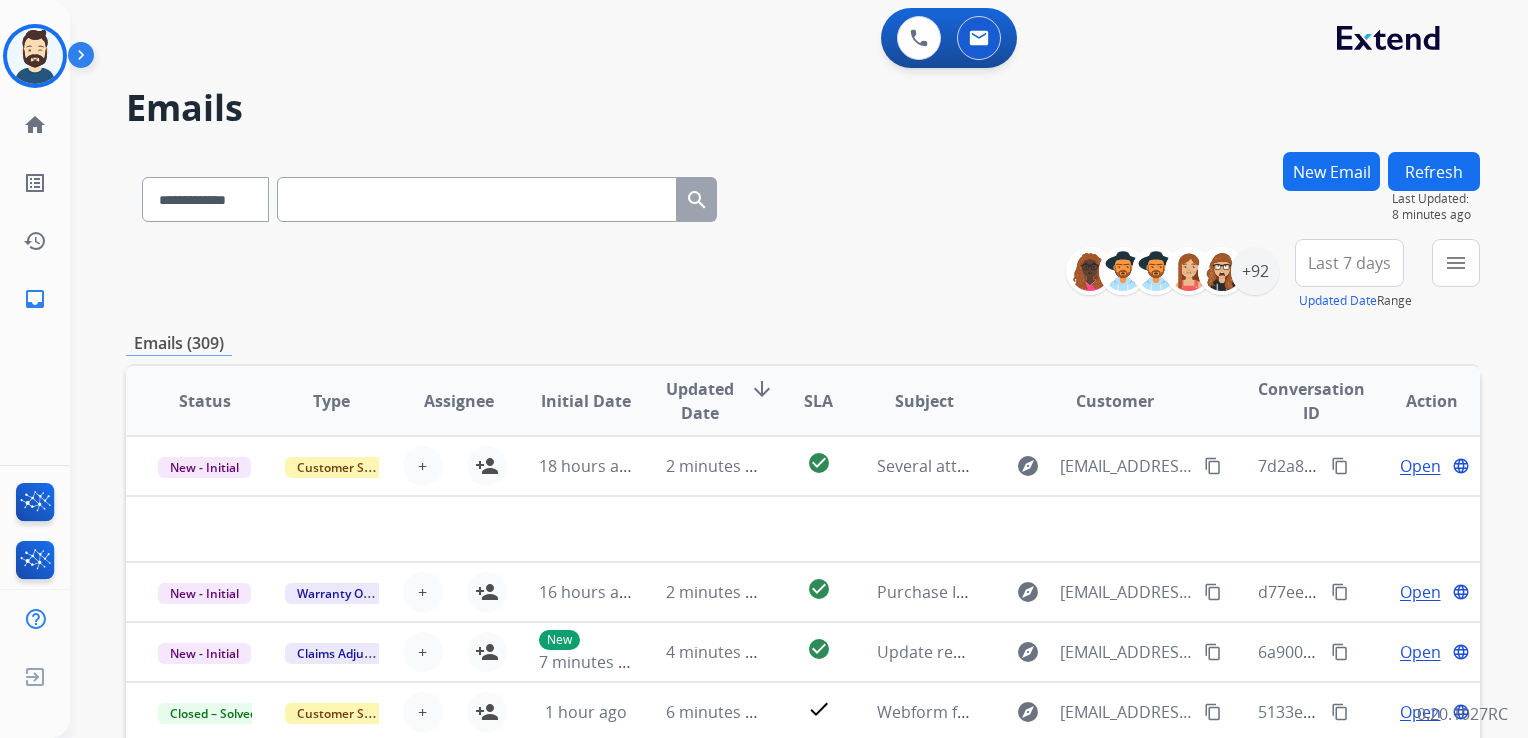 click at bounding box center [477, 199] 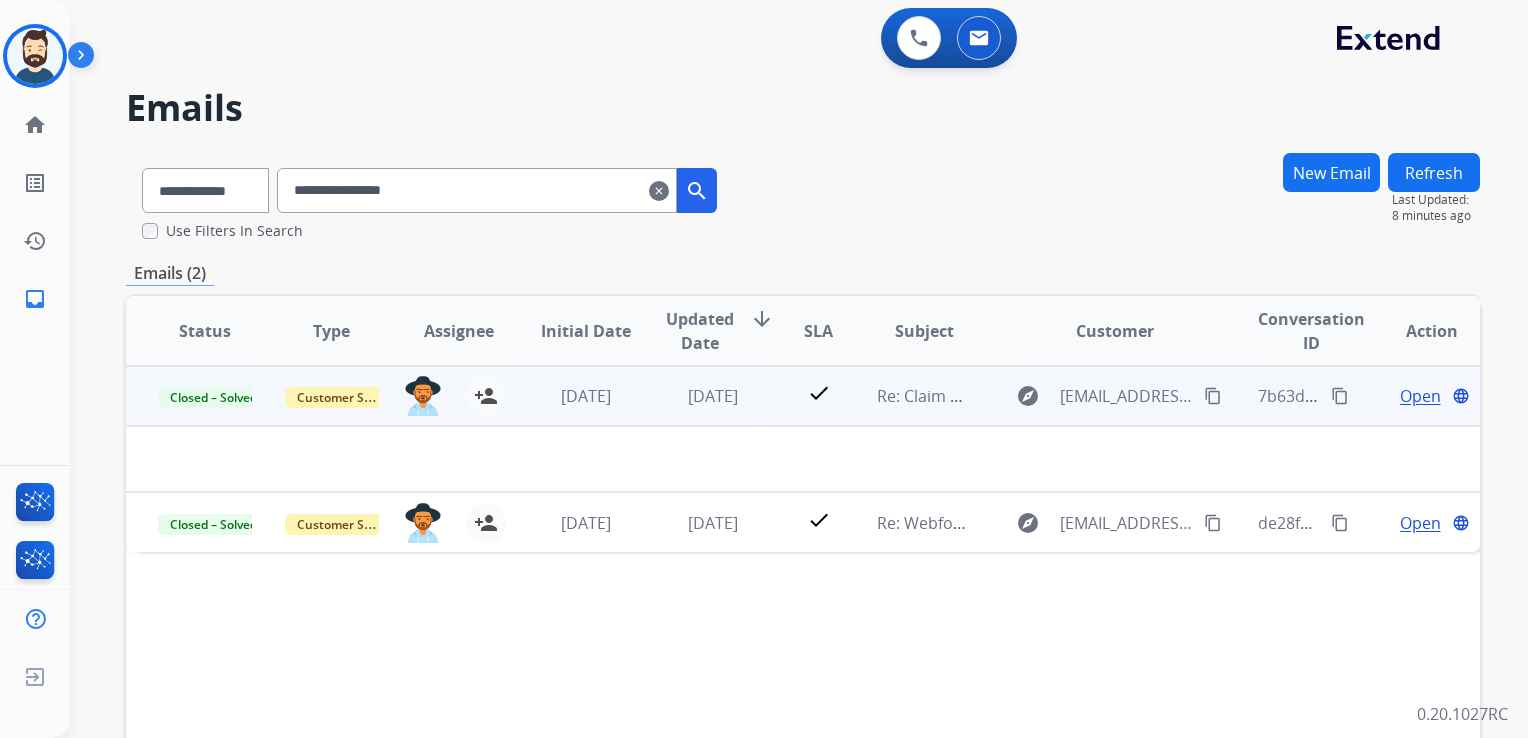 click on "2 days ago" at bounding box center (697, 396) 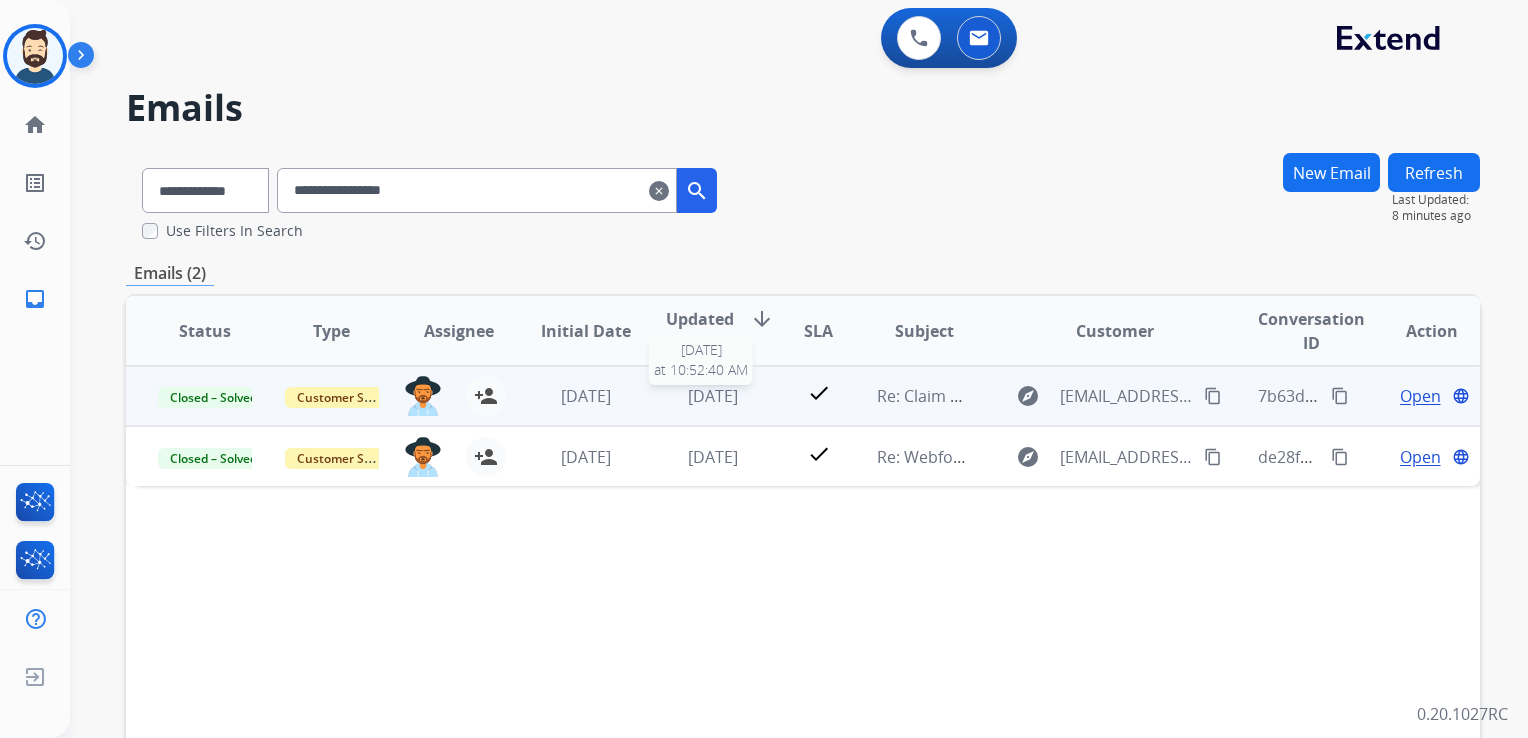 click on "2 days ago" at bounding box center (713, 396) 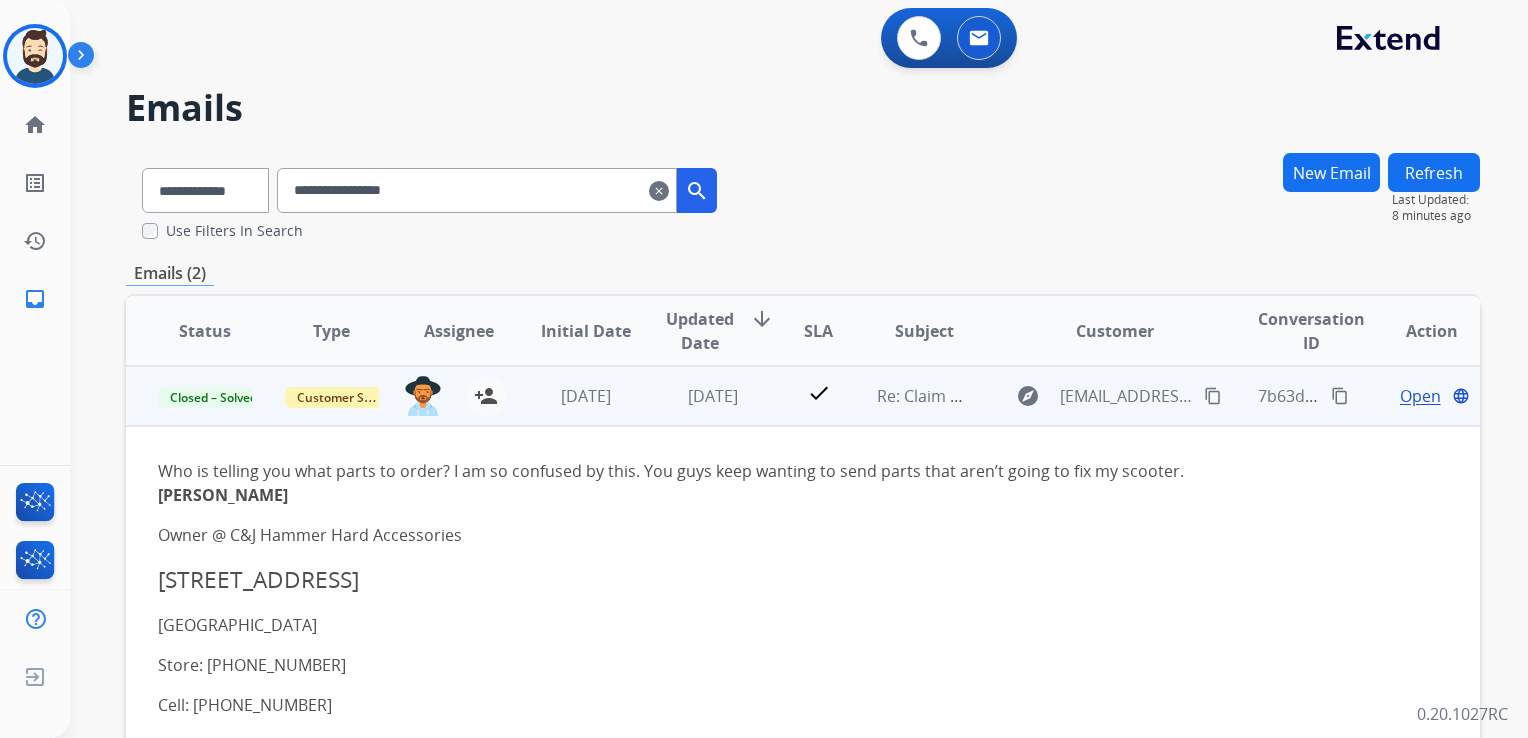 click on "Open" at bounding box center (1420, 396) 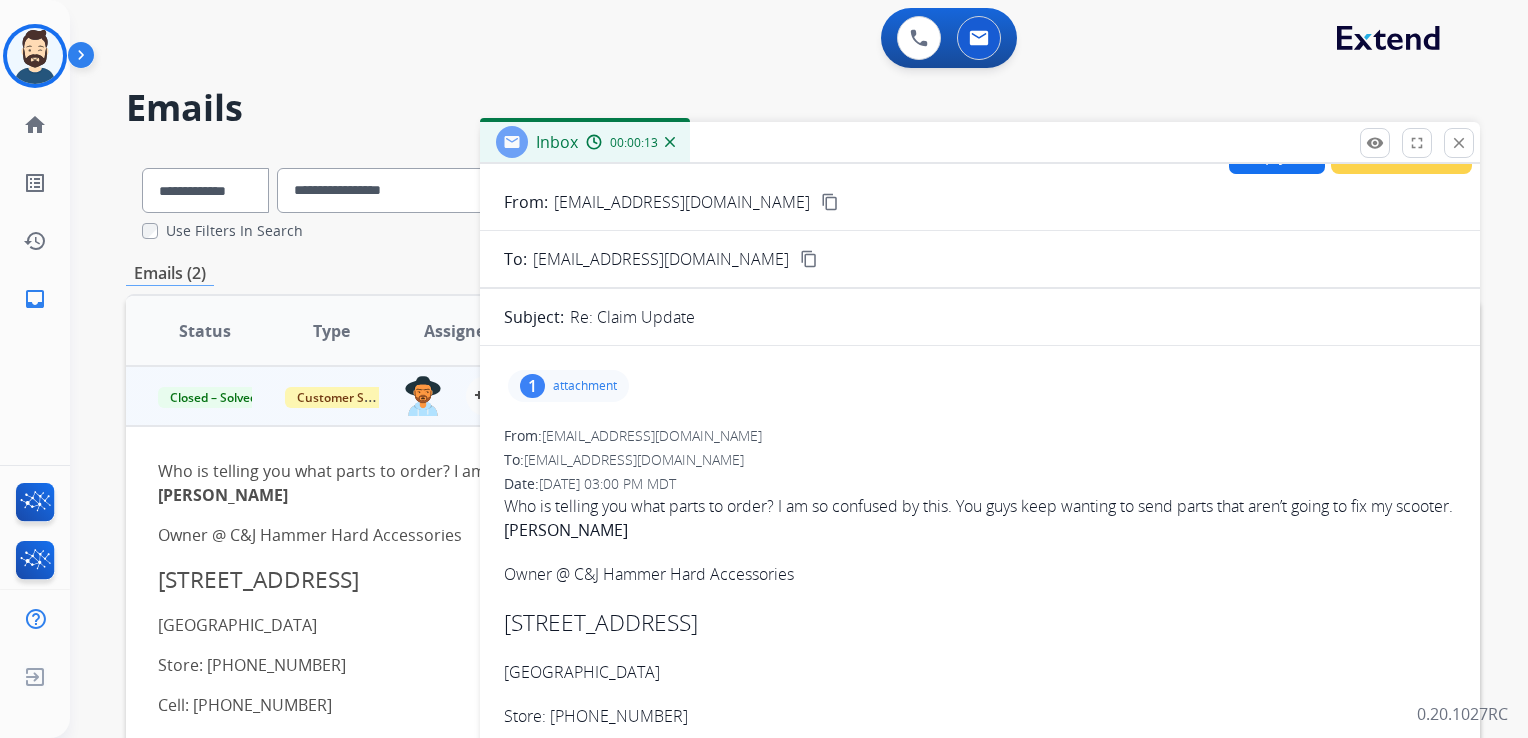 scroll, scrollTop: 0, scrollLeft: 0, axis: both 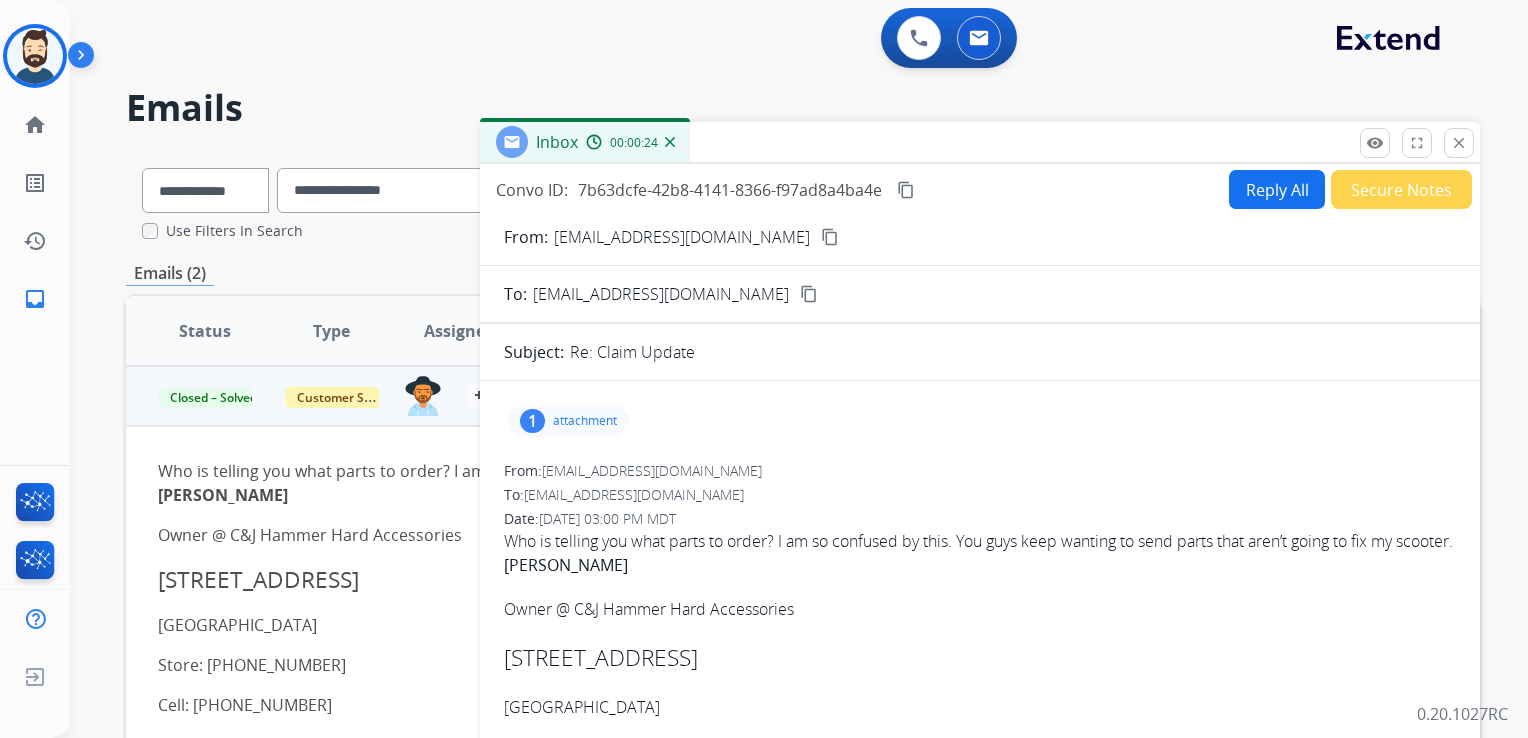 click on "Reply All" at bounding box center [1277, 189] 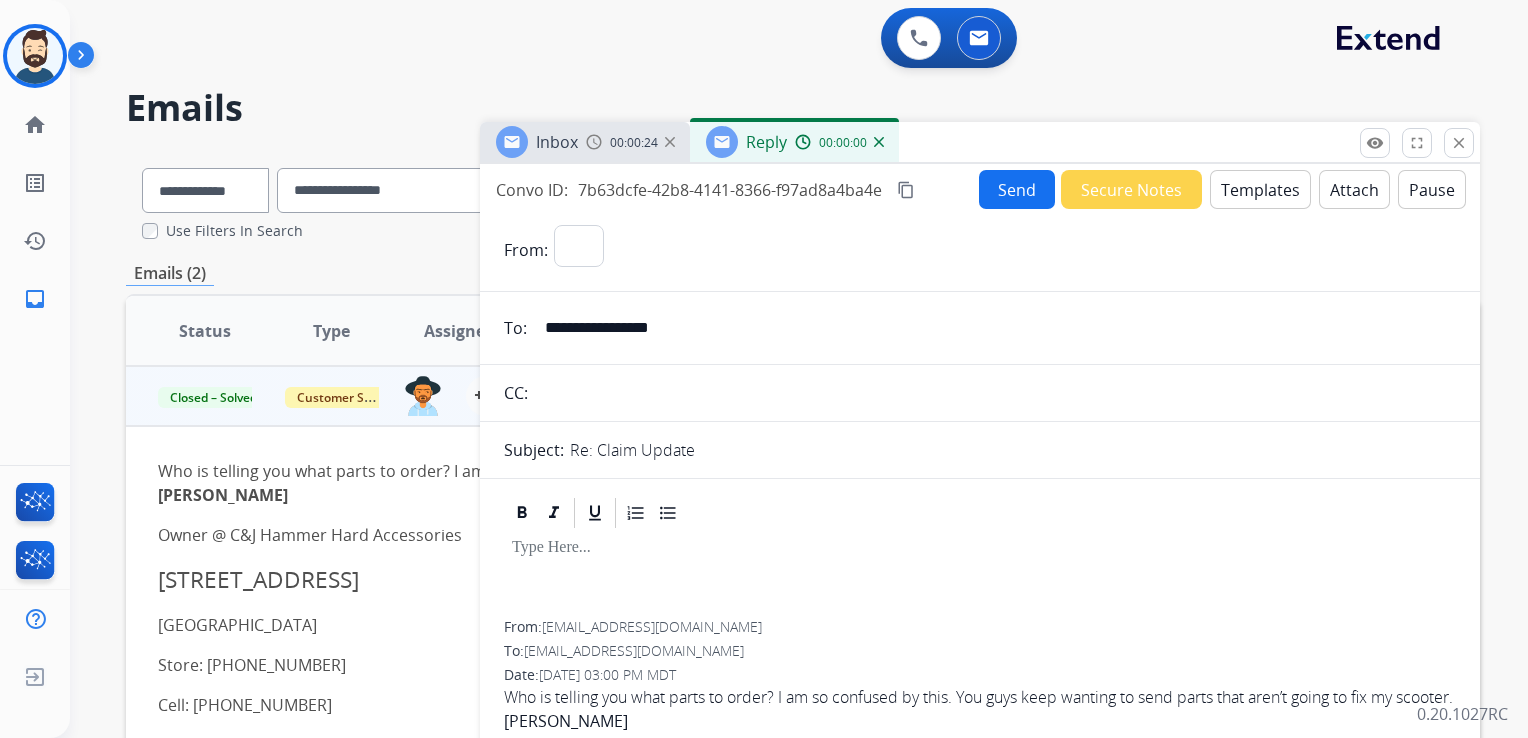 select on "**********" 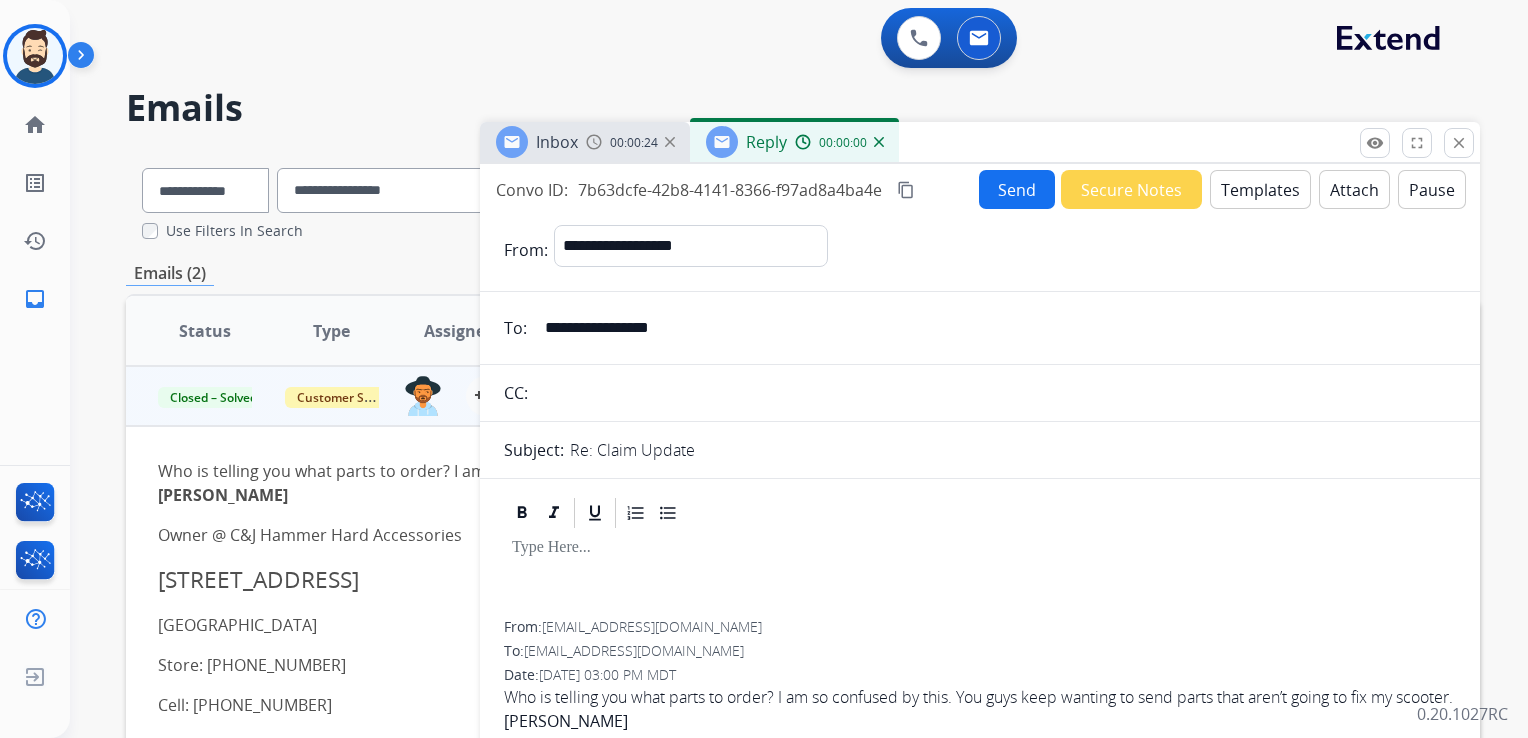 click on "Templates" at bounding box center [1260, 189] 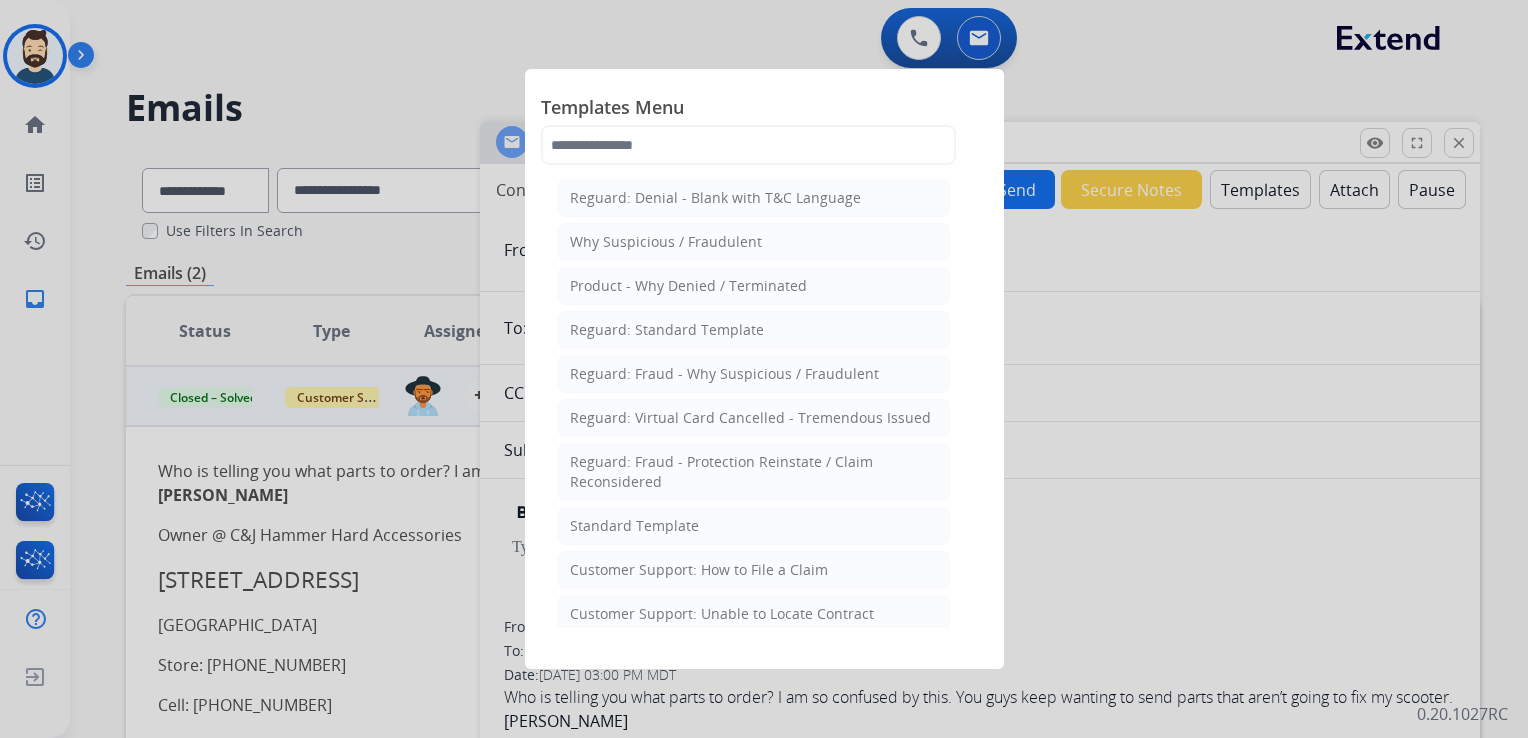drag, startPoint x: 663, startPoint y: 518, endPoint x: 736, endPoint y: 598, distance: 108.30051 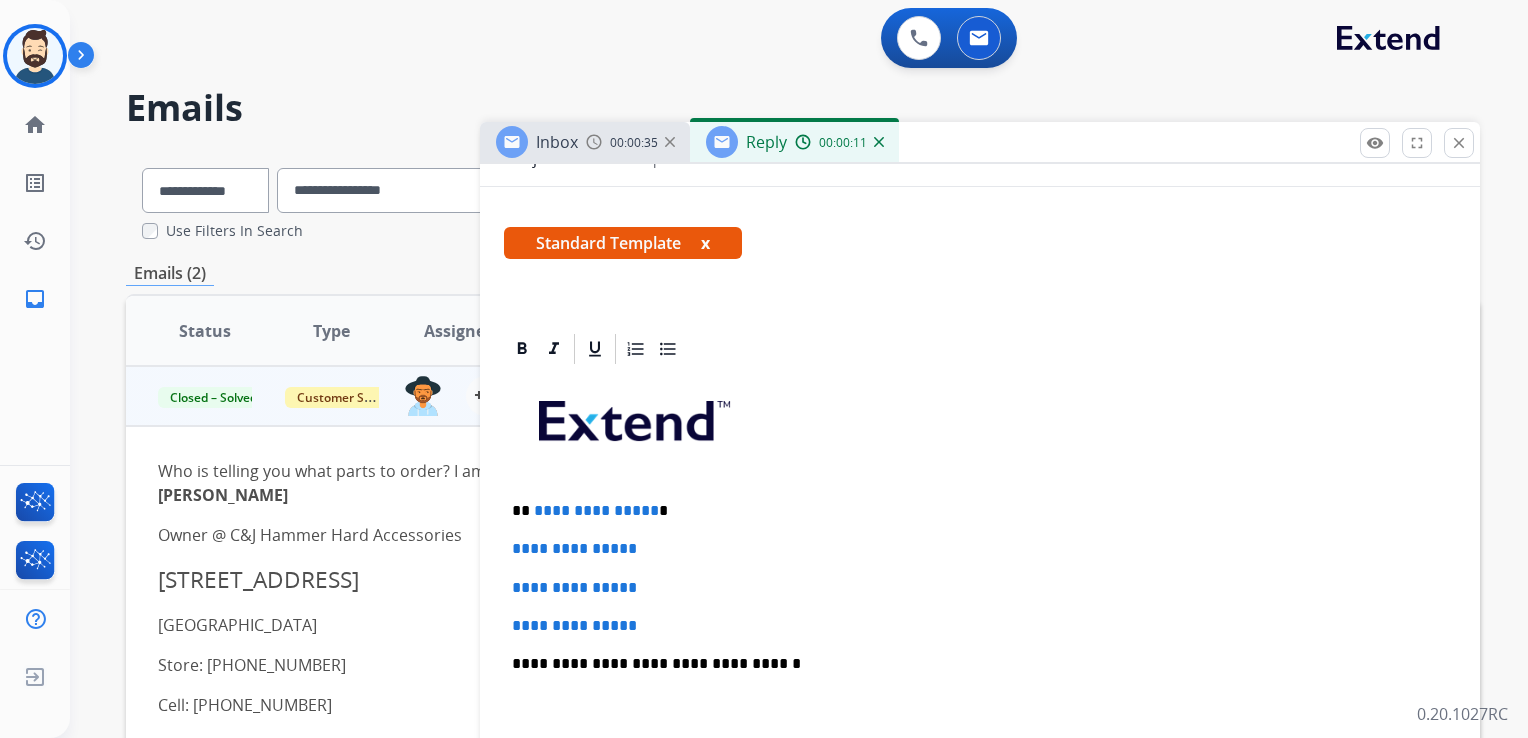 scroll, scrollTop: 400, scrollLeft: 0, axis: vertical 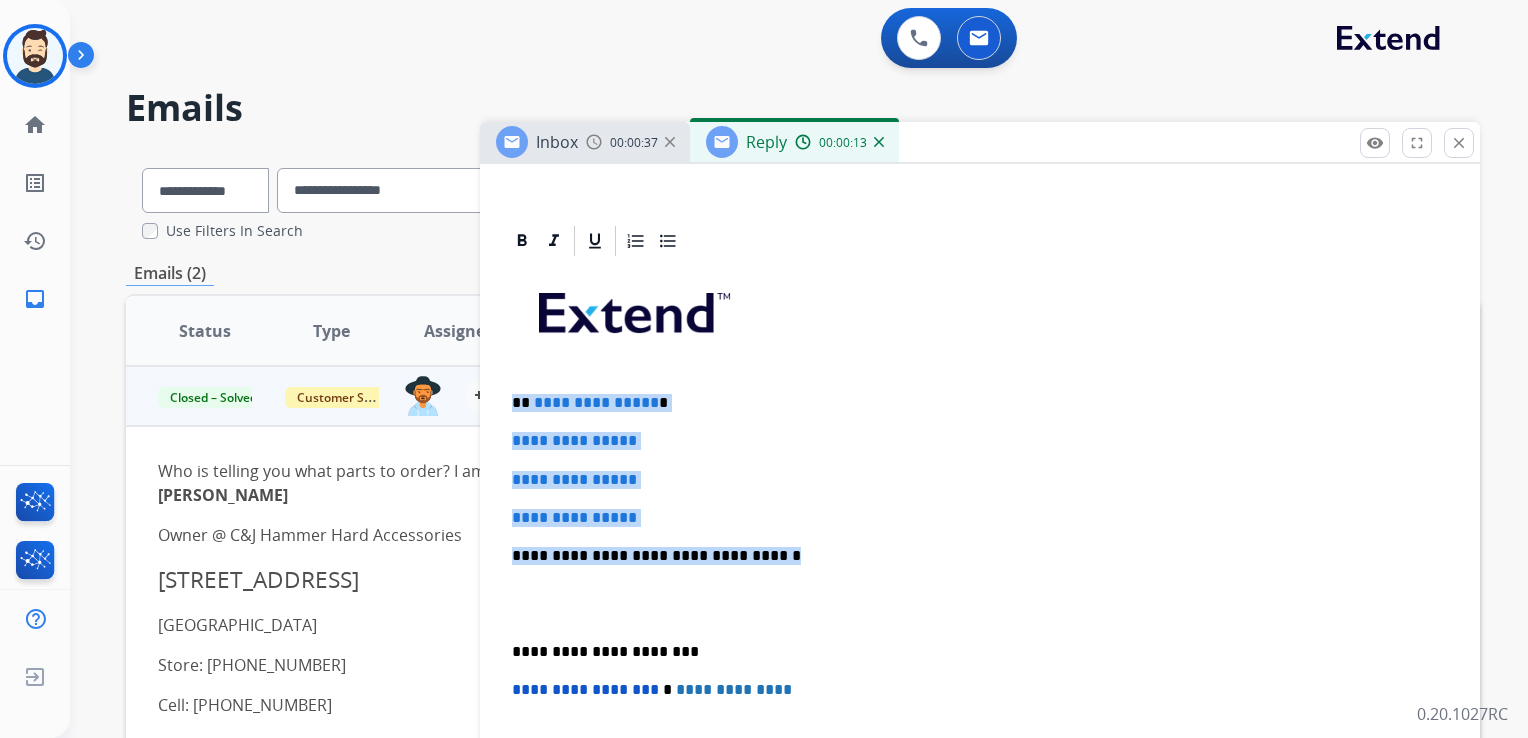 drag, startPoint x: 508, startPoint y: 401, endPoint x: 808, endPoint y: 534, distance: 328.16003 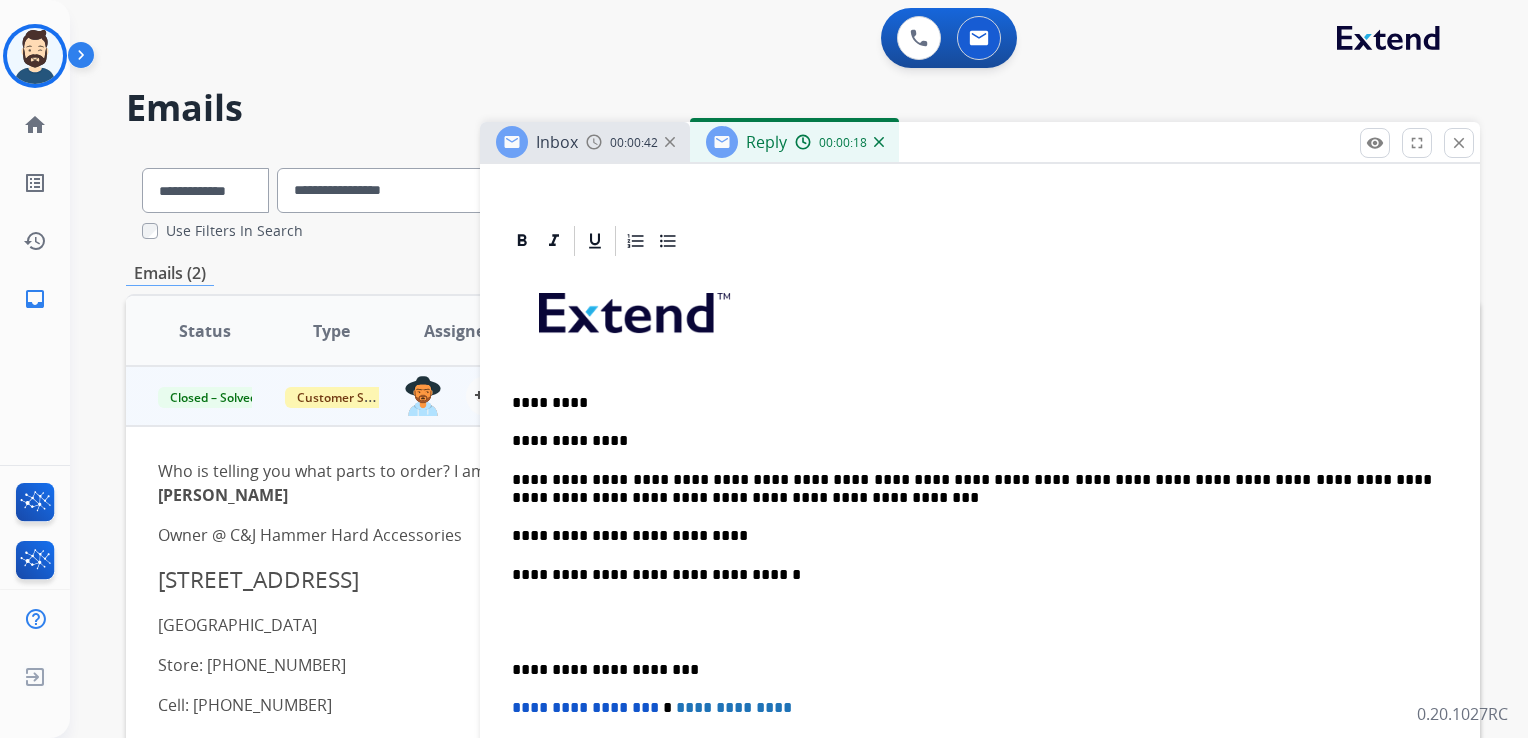 click on "*********" at bounding box center (972, 403) 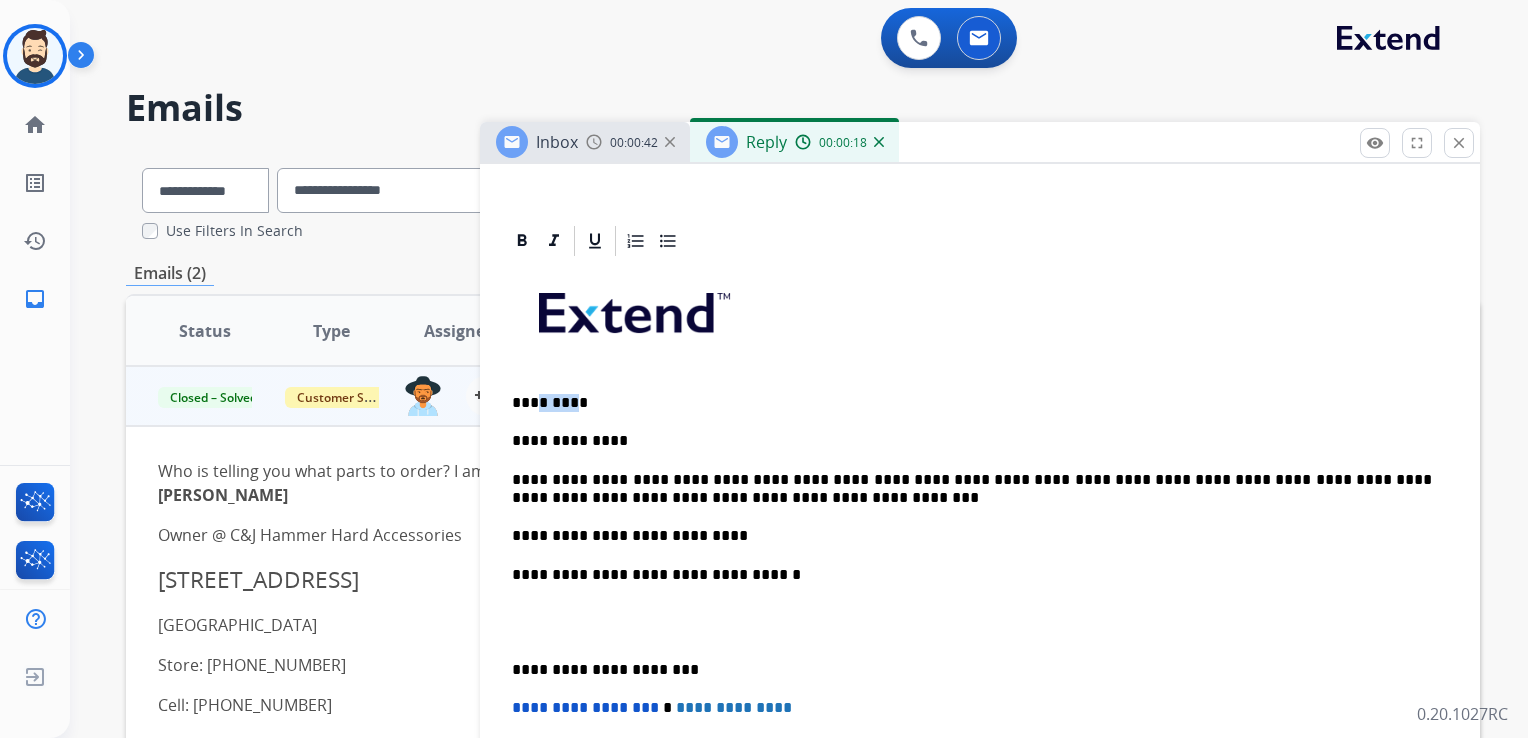 click on "*********" at bounding box center (972, 403) 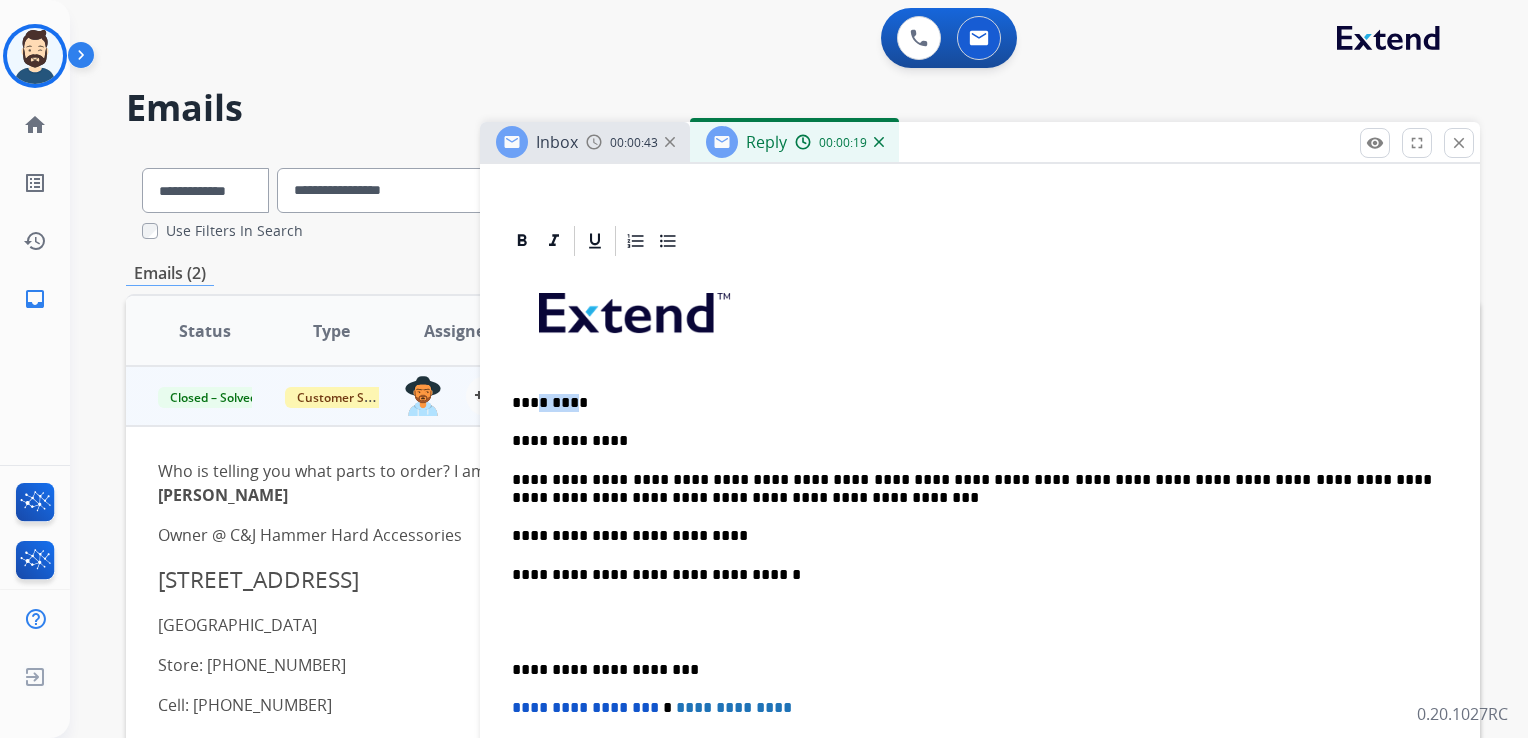 type 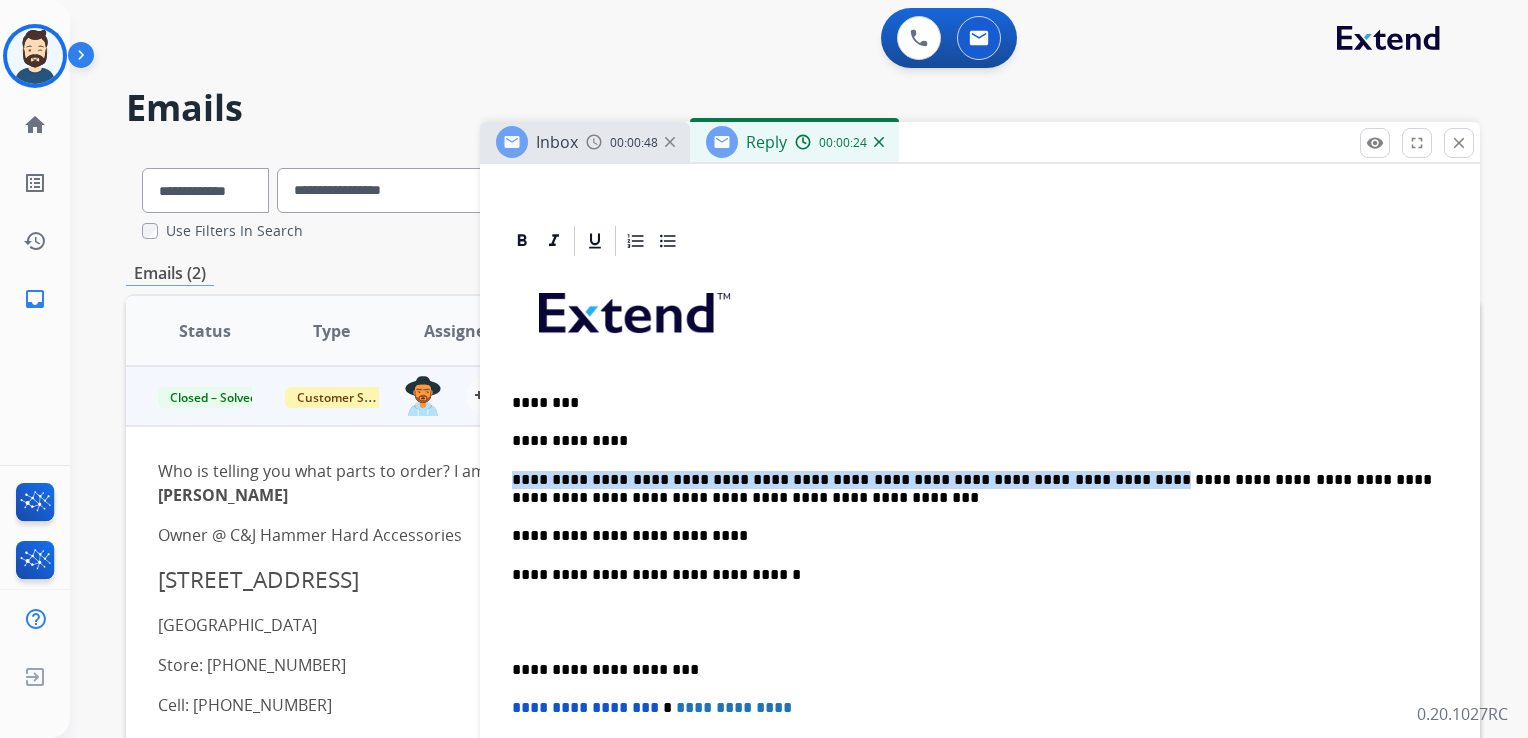 drag, startPoint x: 1089, startPoint y: 478, endPoint x: 493, endPoint y: 479, distance: 596.00085 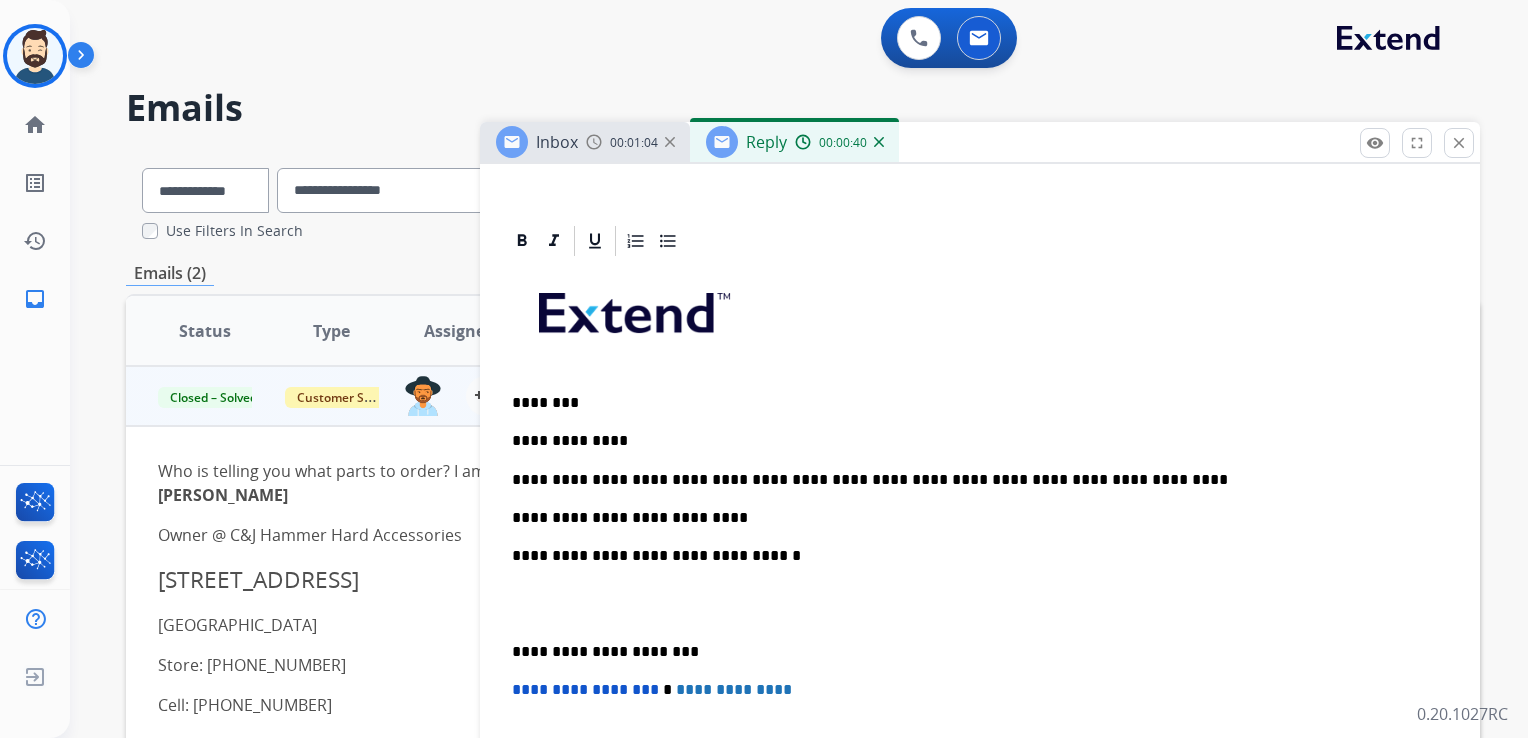 drag, startPoint x: 1090, startPoint y: 482, endPoint x: 1101, endPoint y: 509, distance: 29.15476 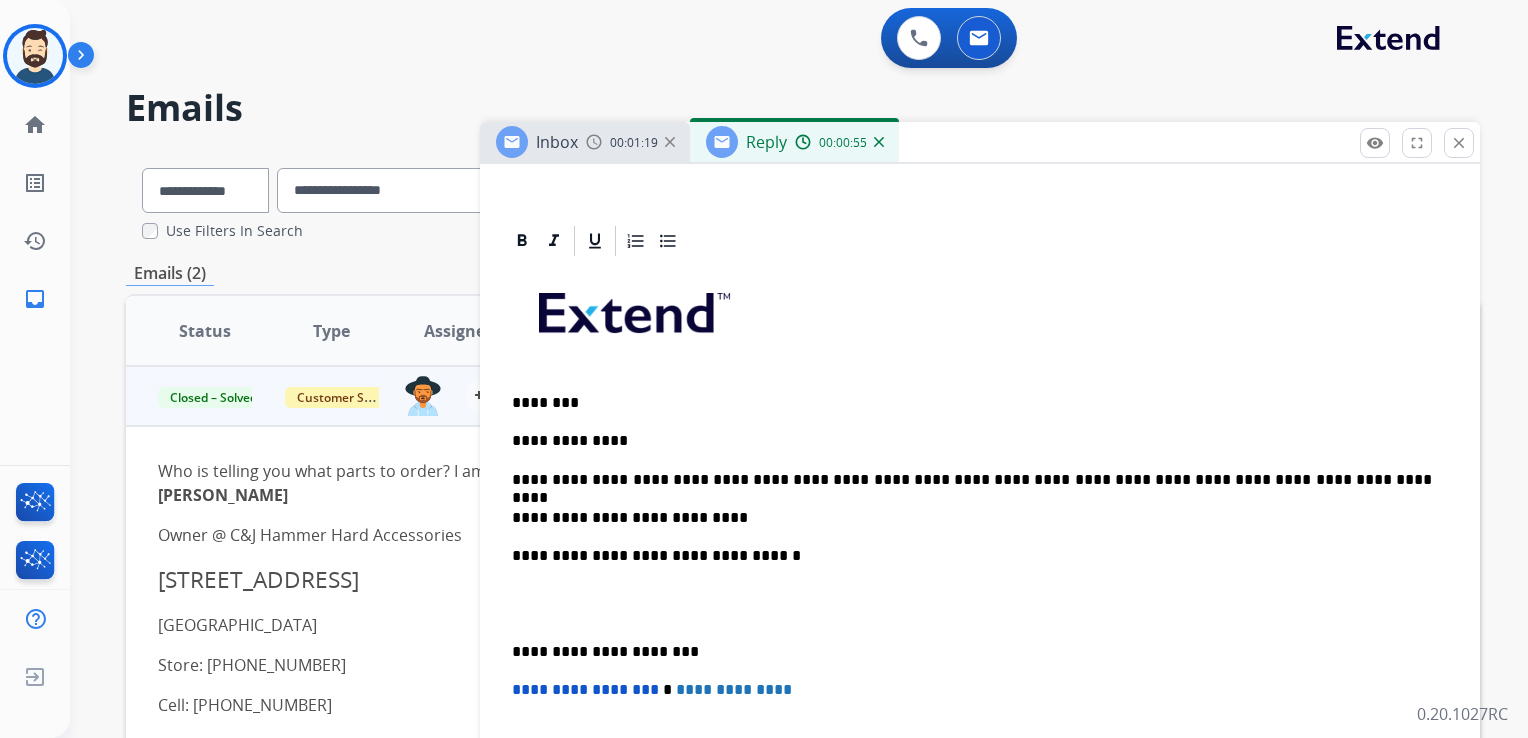 click on "**********" at bounding box center [972, 518] 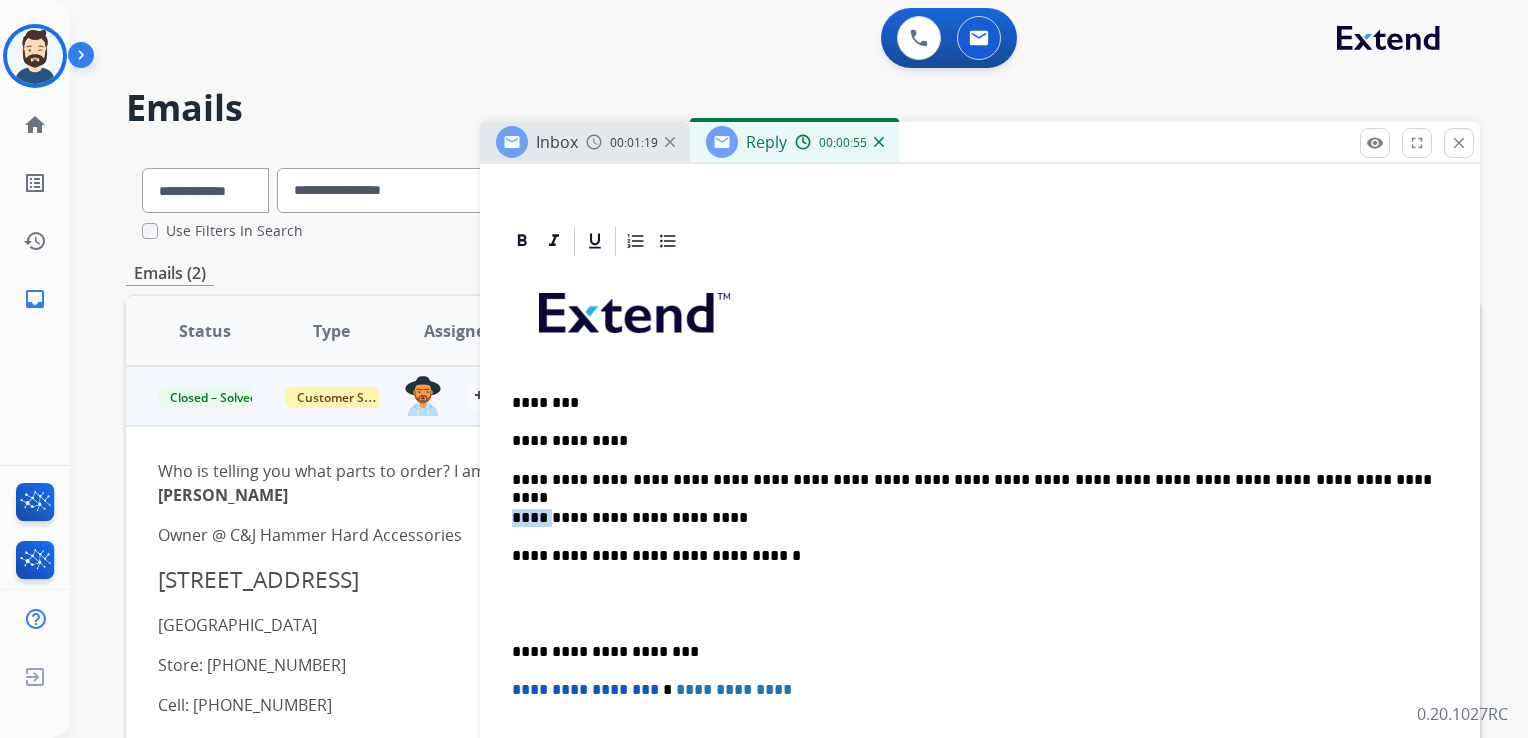 click on "**********" at bounding box center [972, 518] 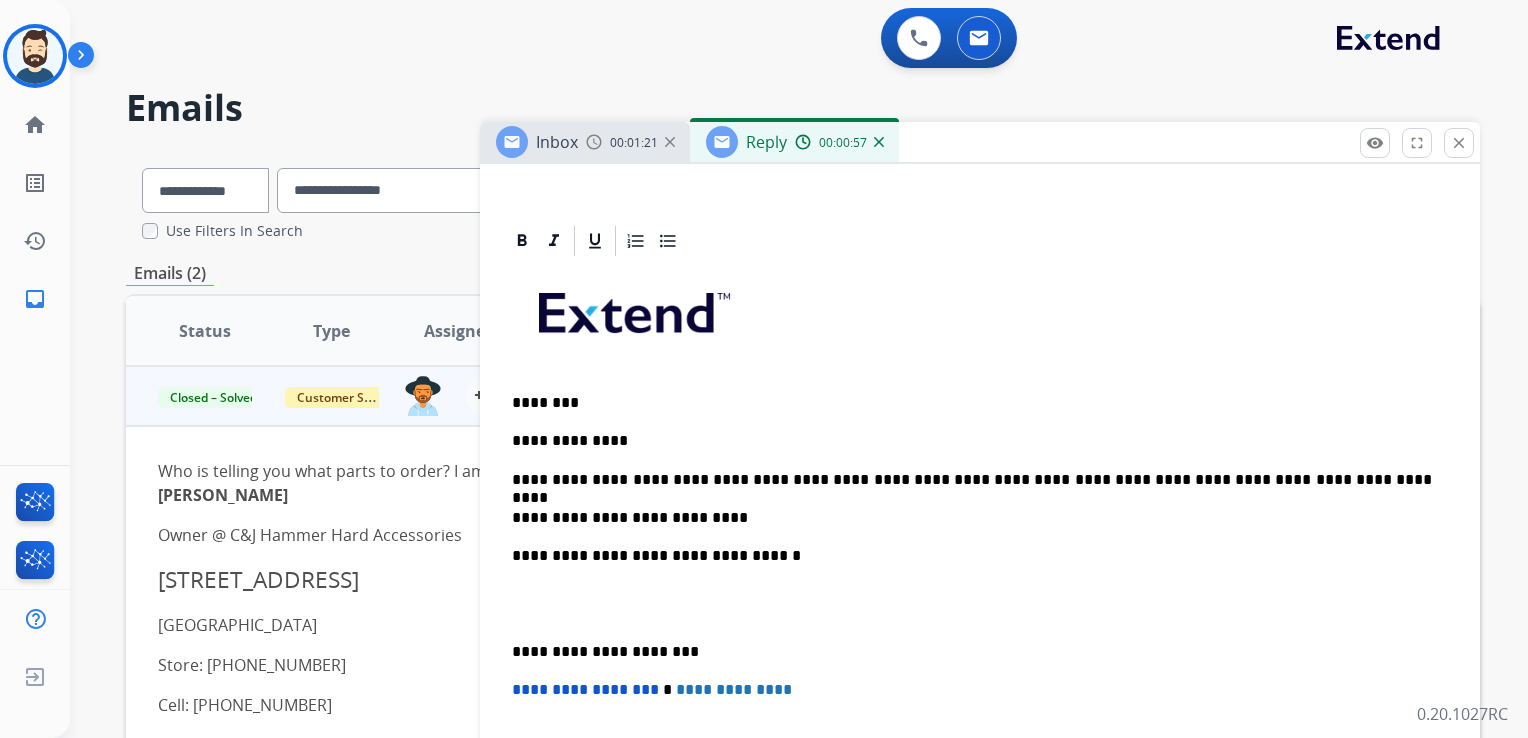 click on "**********" at bounding box center (972, 518) 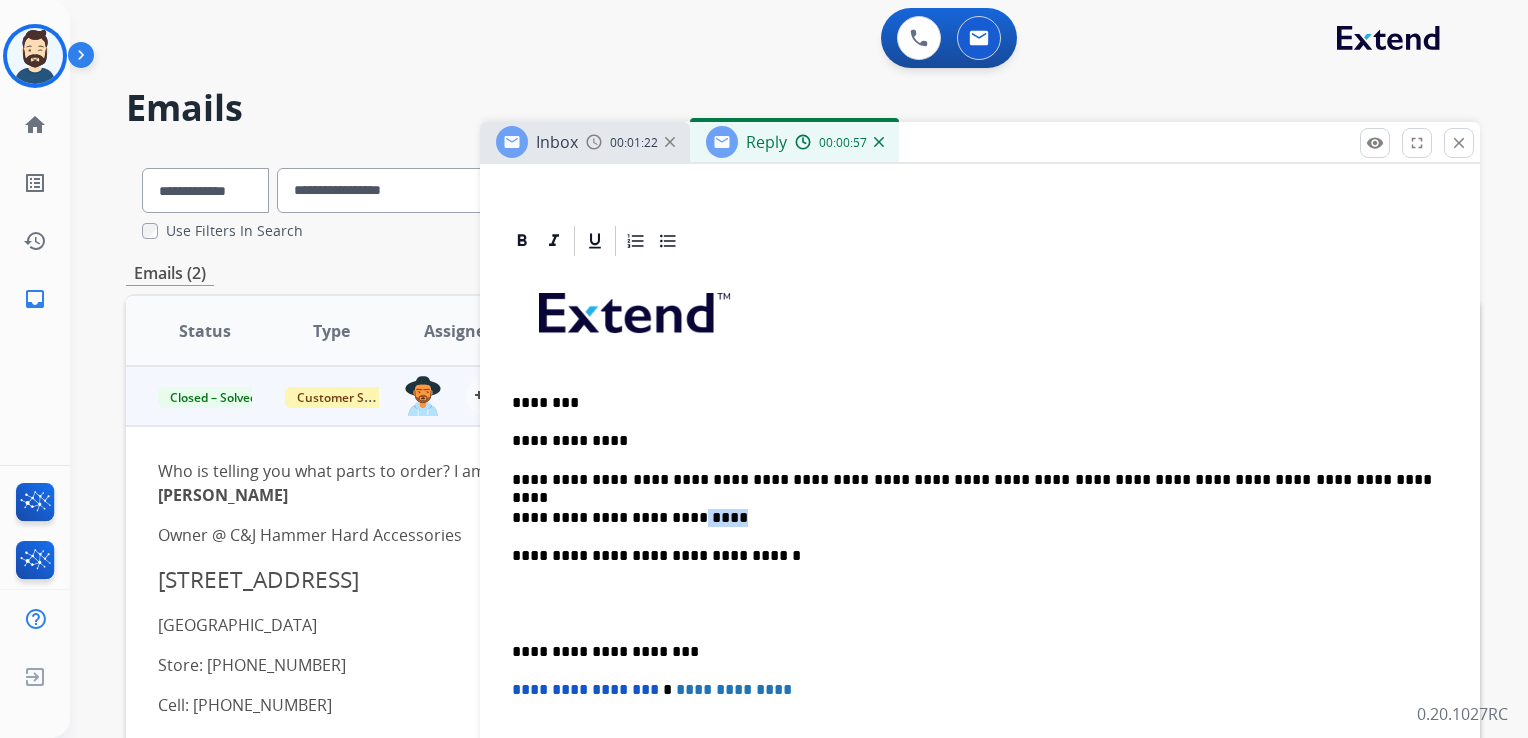 click on "**********" at bounding box center (972, 518) 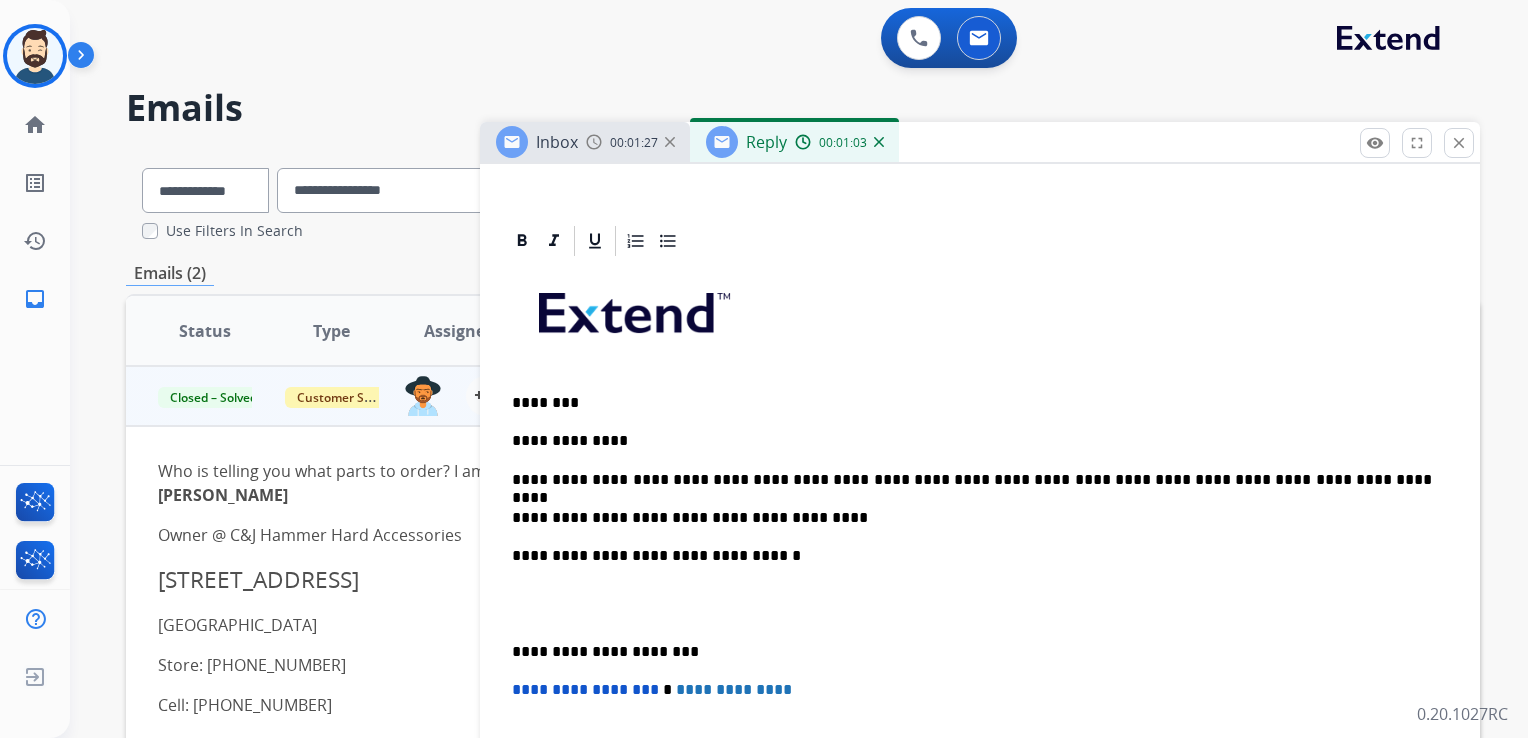 click on "**********" at bounding box center (972, 480) 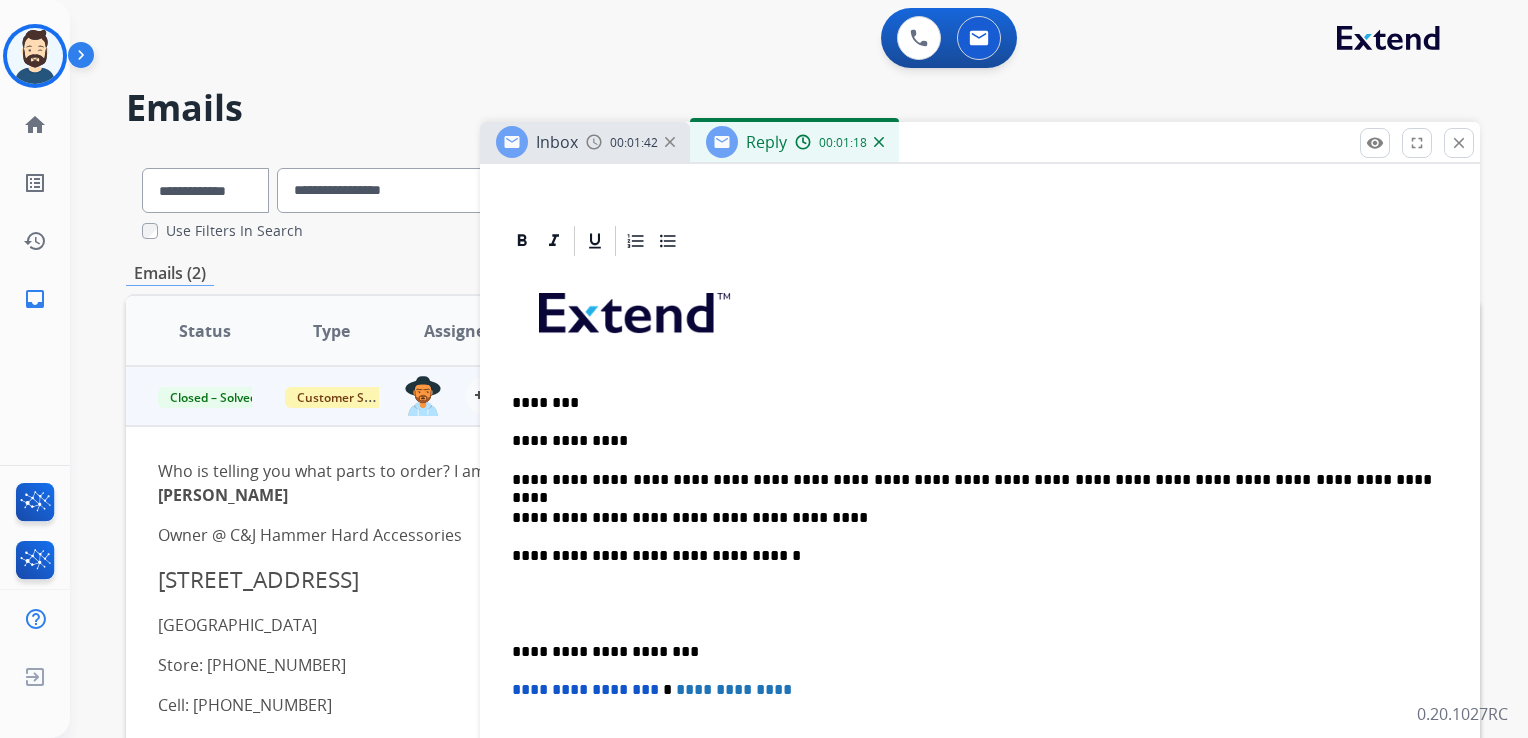 click on "**********" at bounding box center [972, 518] 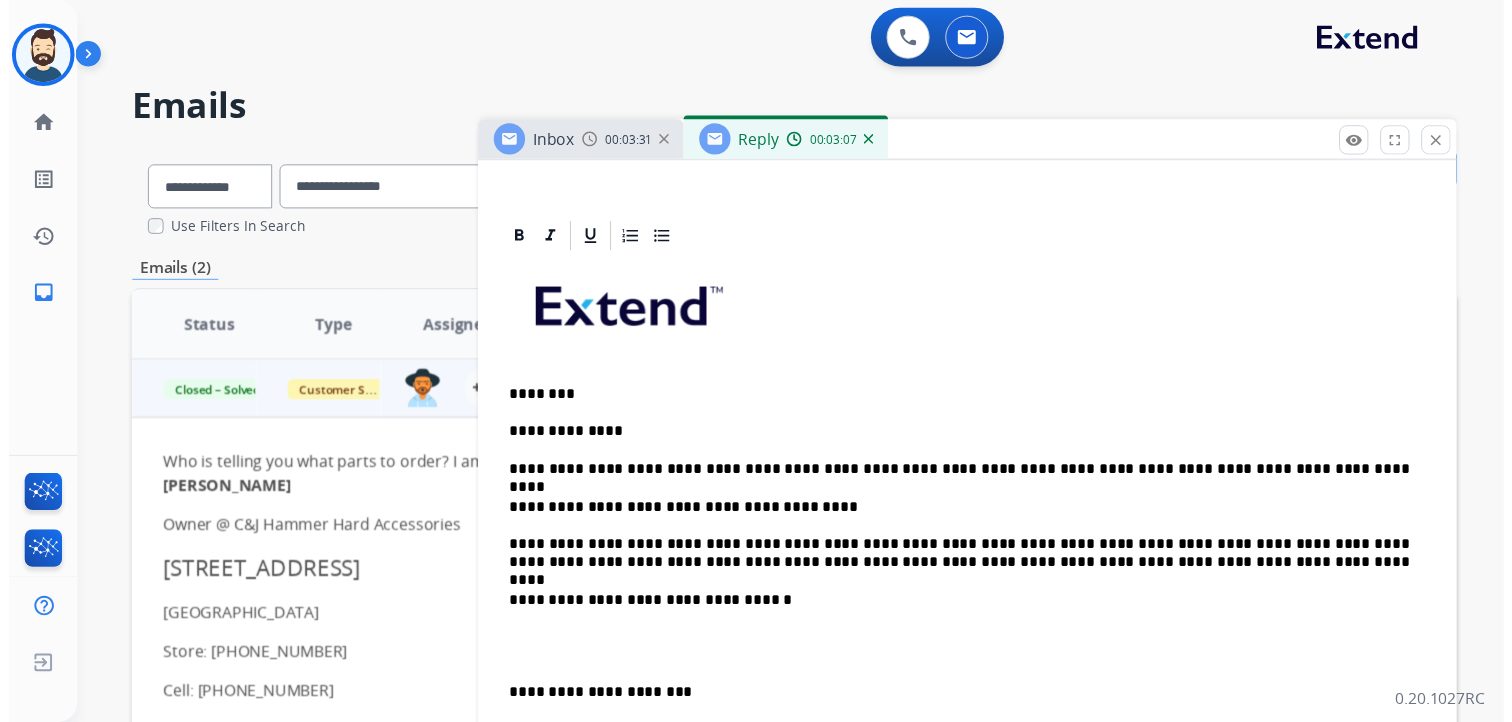 scroll, scrollTop: 0, scrollLeft: 0, axis: both 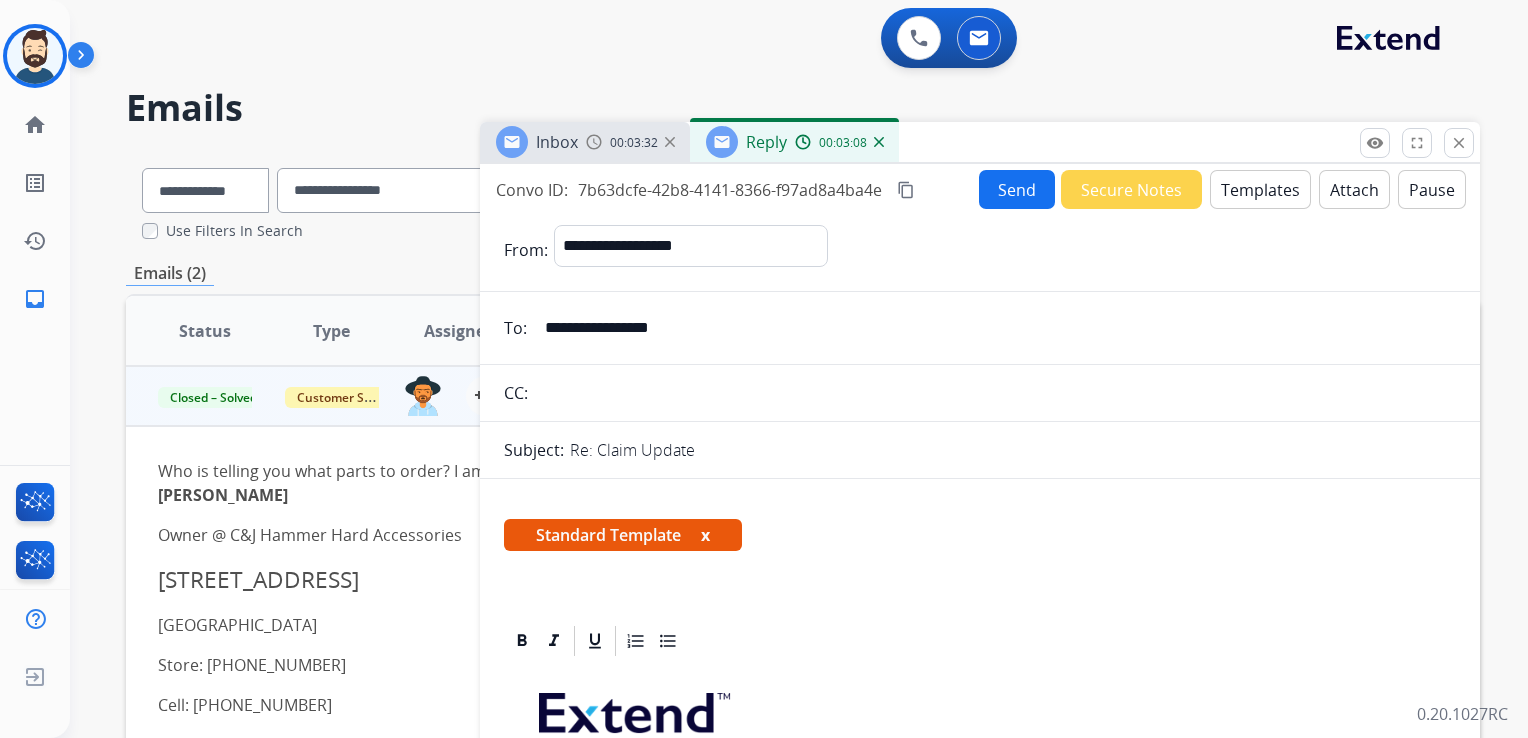 click on "Send" at bounding box center [1017, 189] 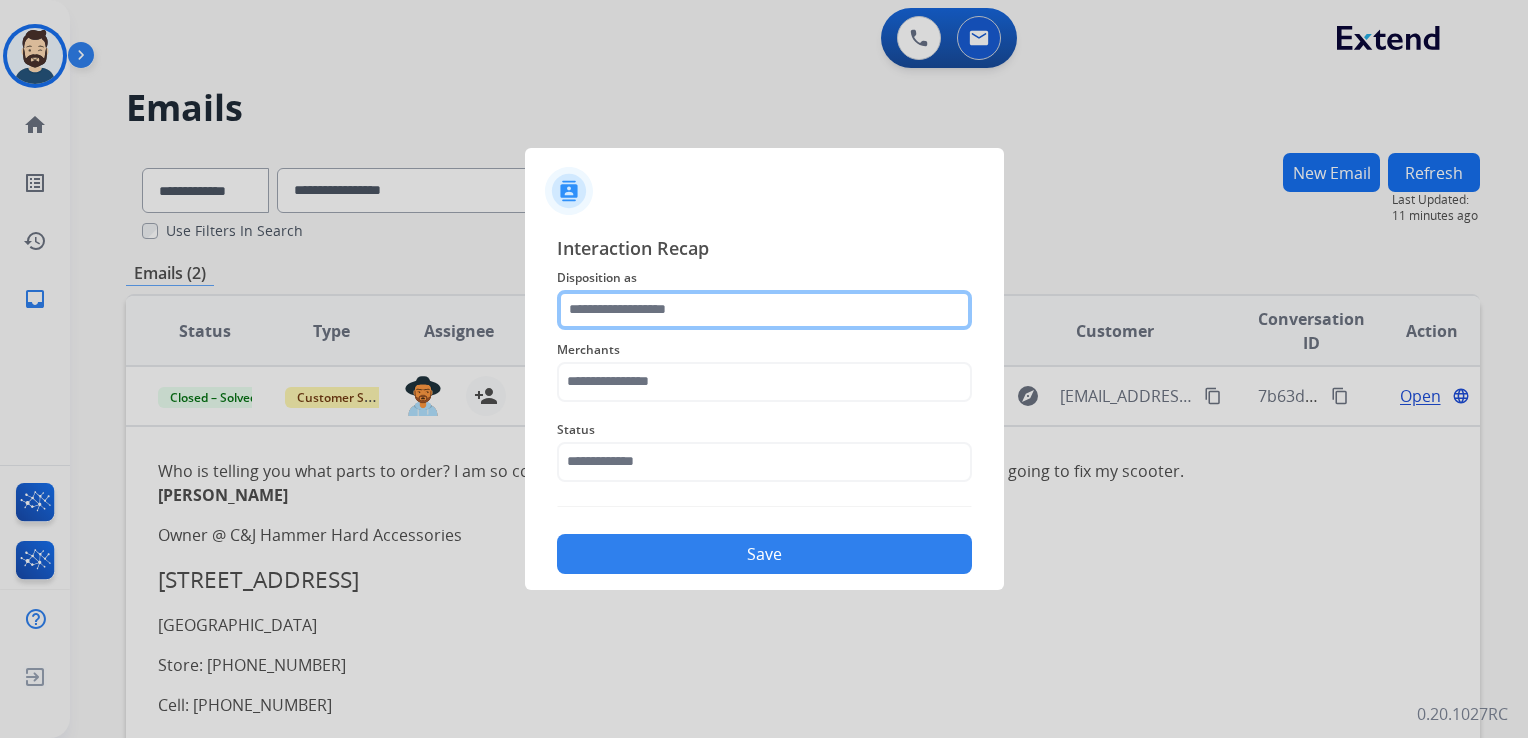 click 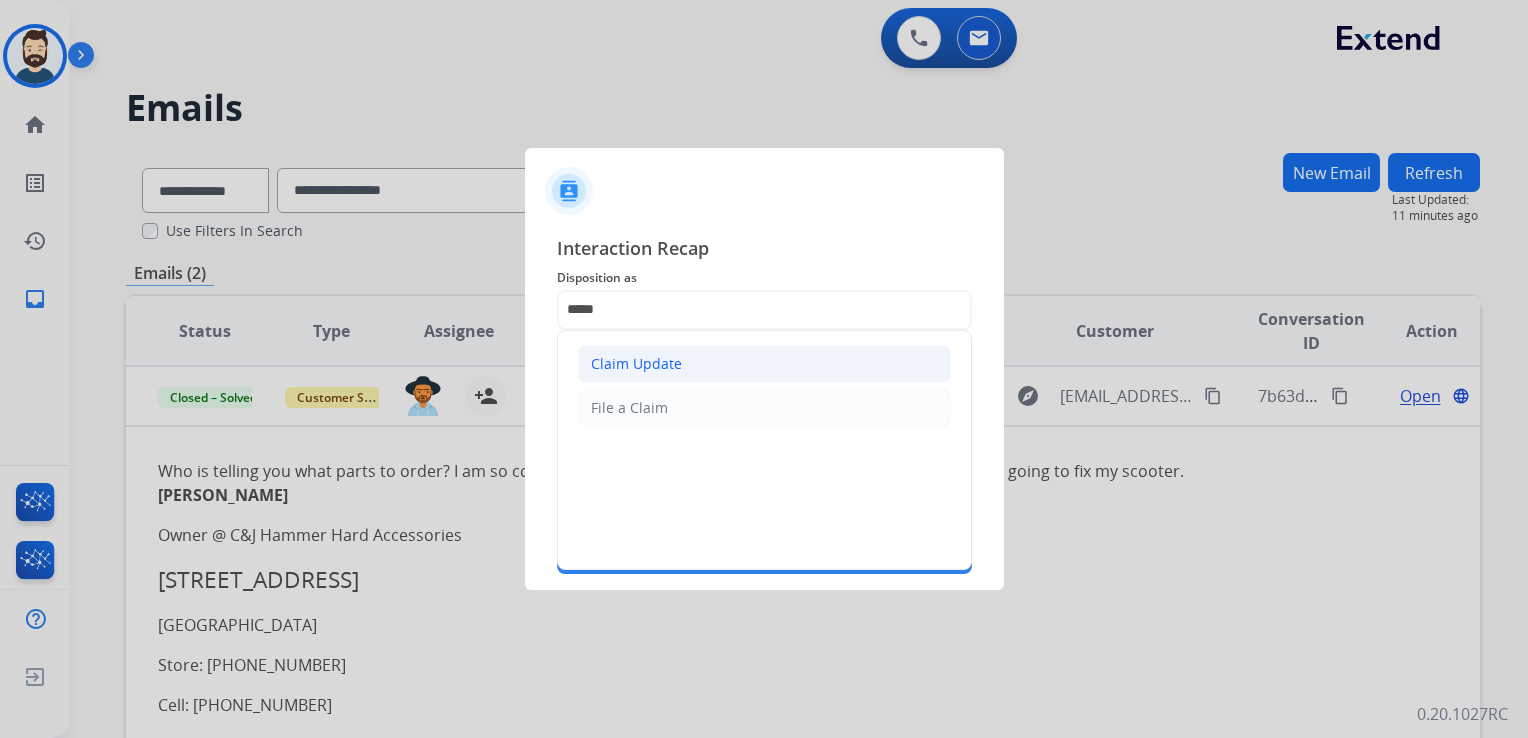 click on "Claim Update" 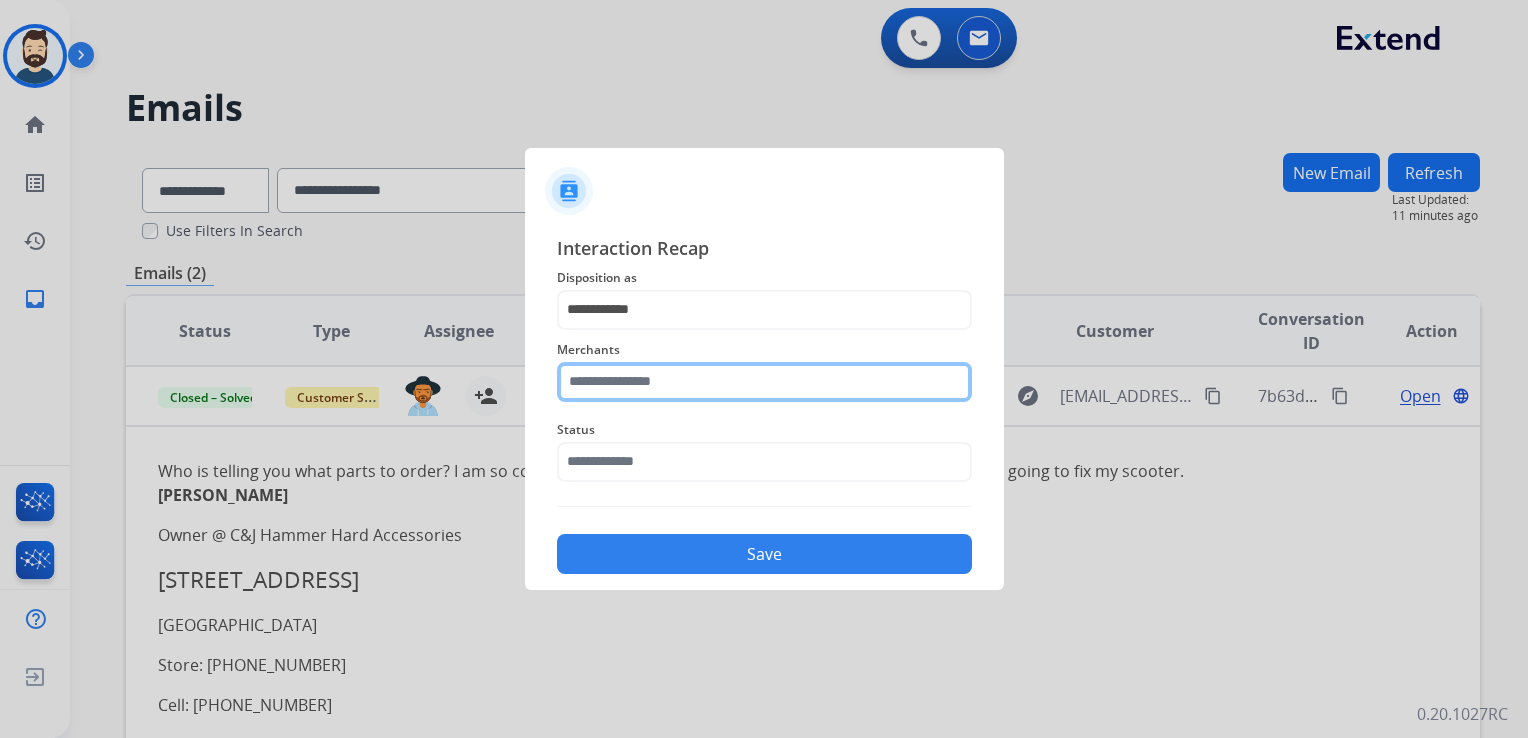 click 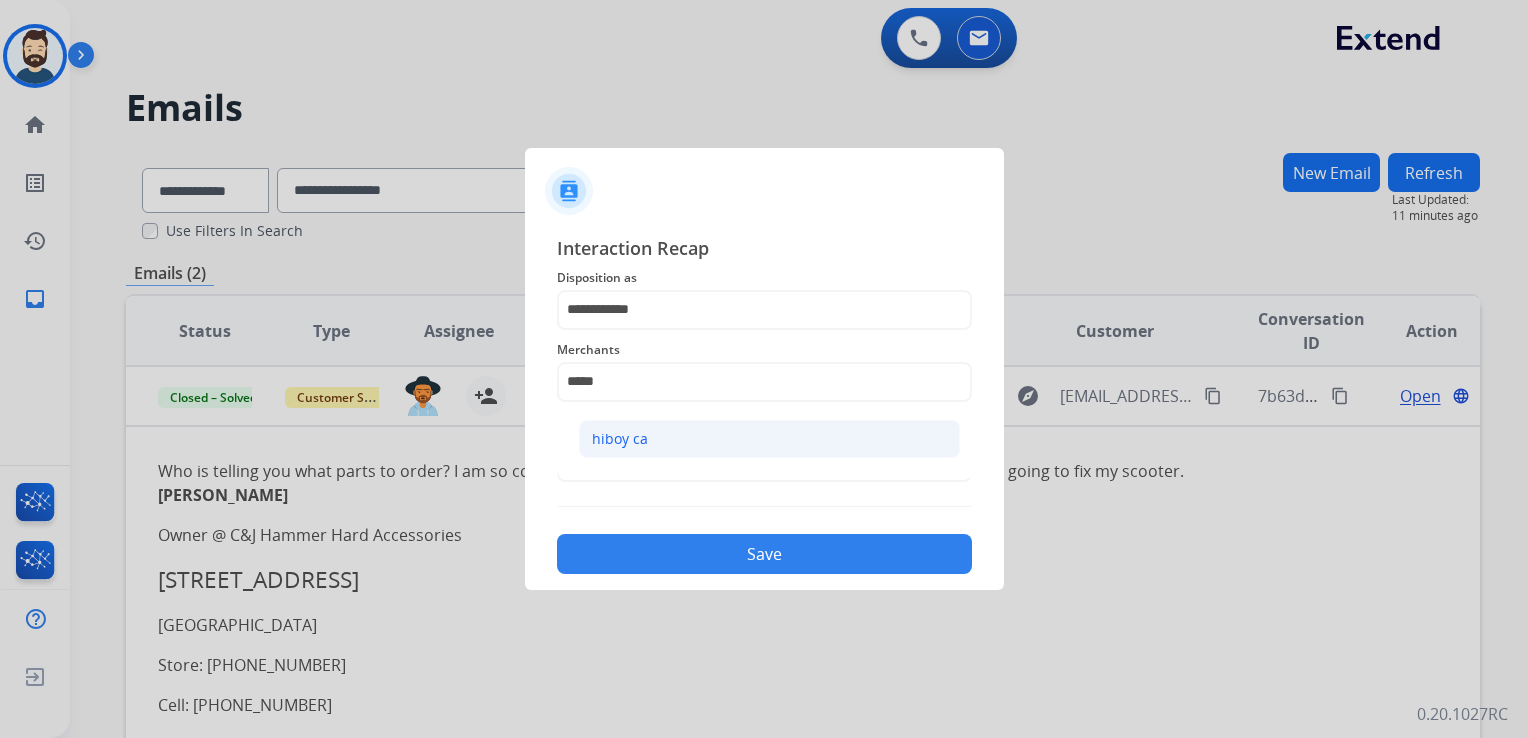 click on "hiboy ca" 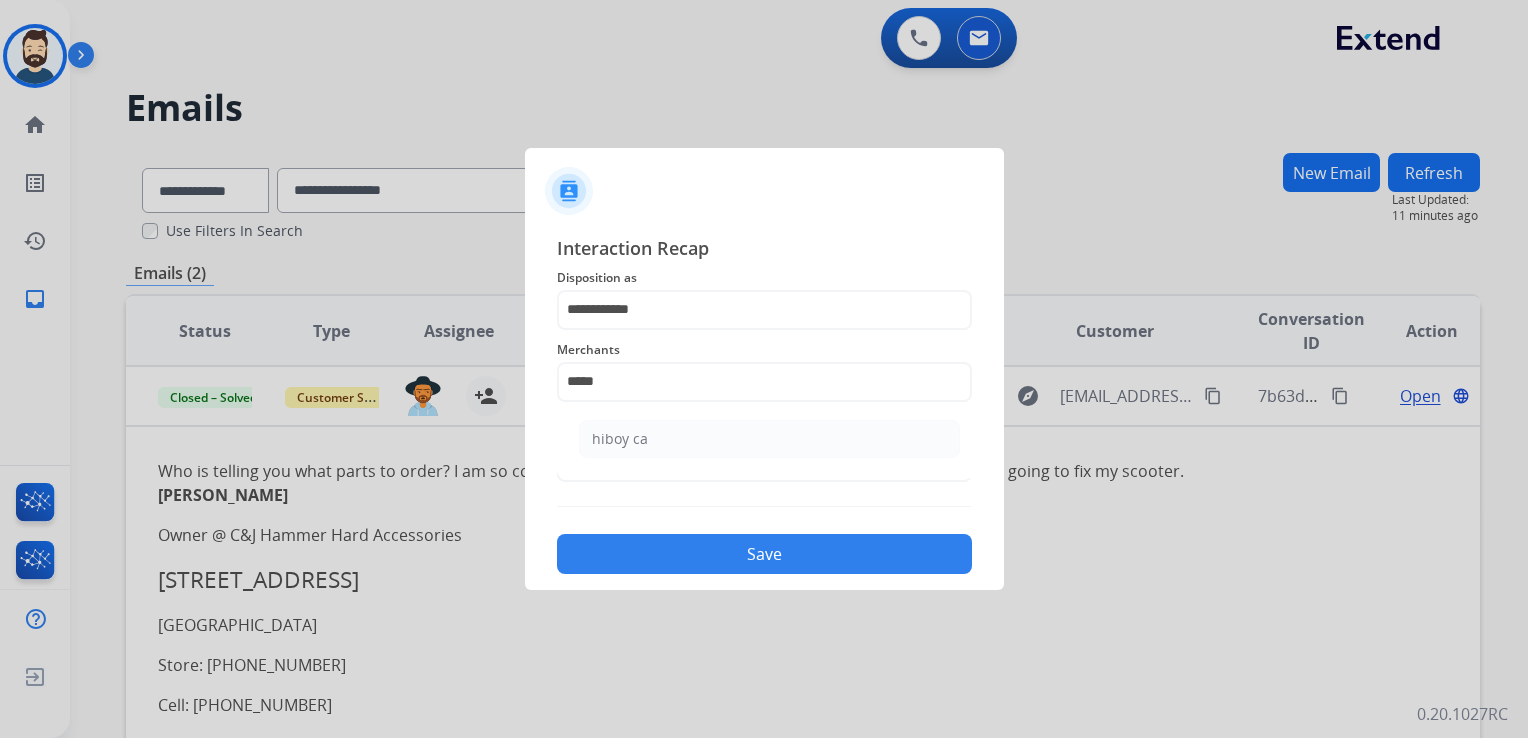 type on "********" 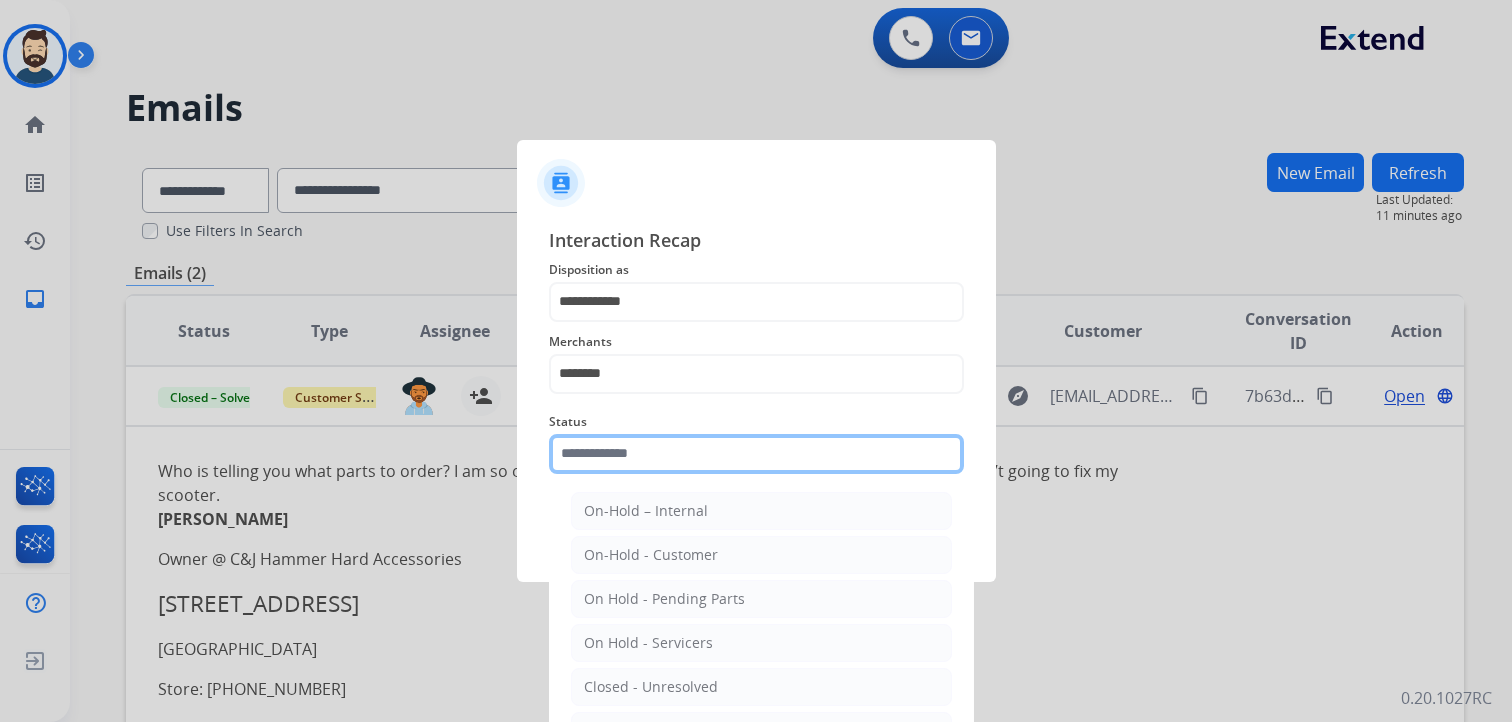 click 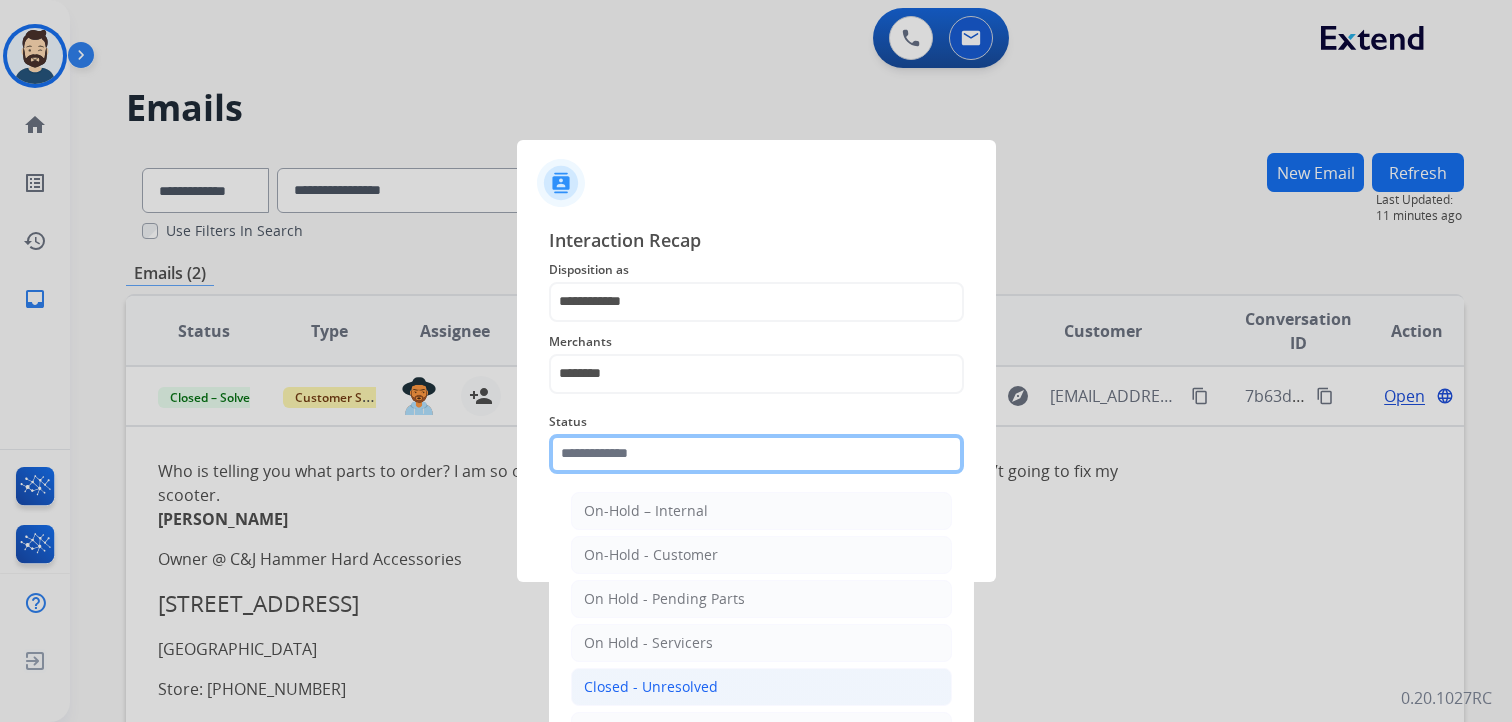 scroll, scrollTop: 59, scrollLeft: 0, axis: vertical 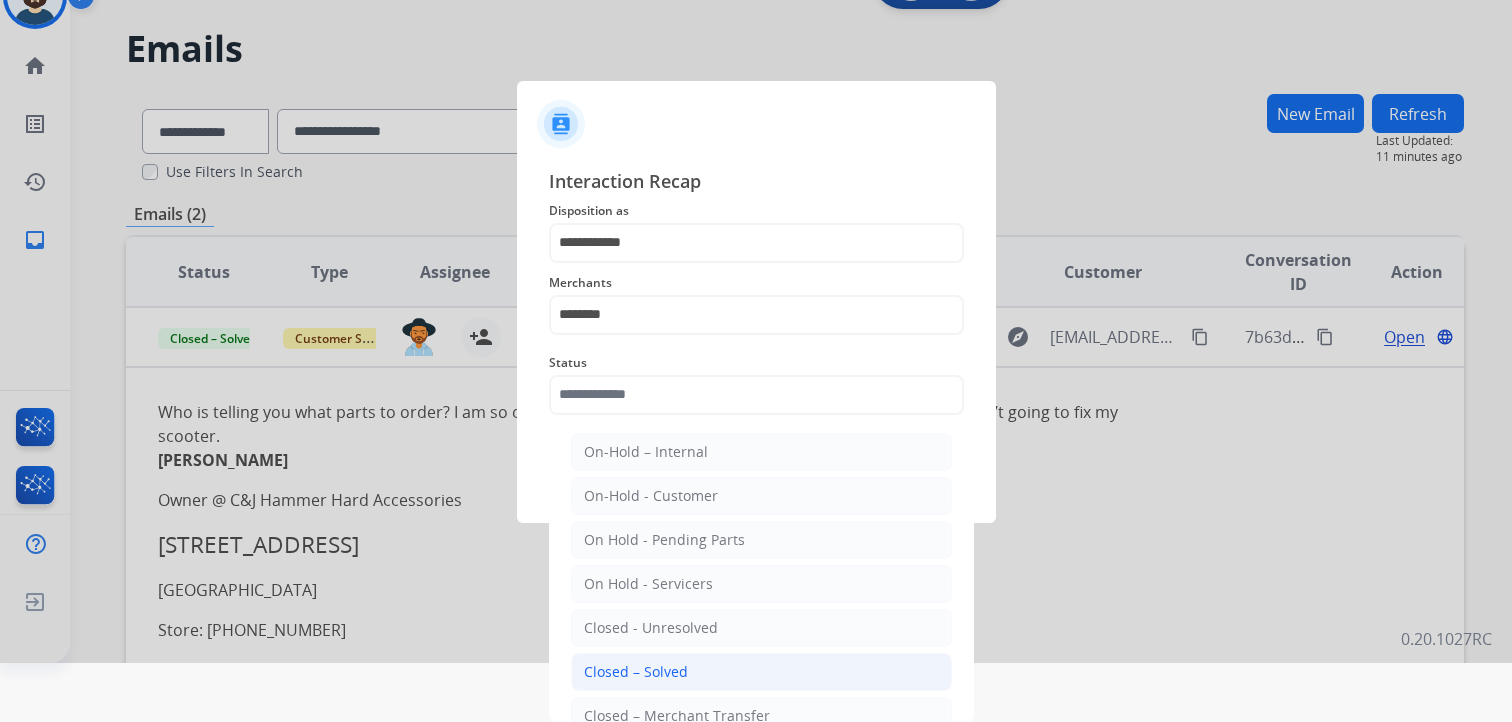 drag, startPoint x: 630, startPoint y: 668, endPoint x: 668, endPoint y: 602, distance: 76.15773 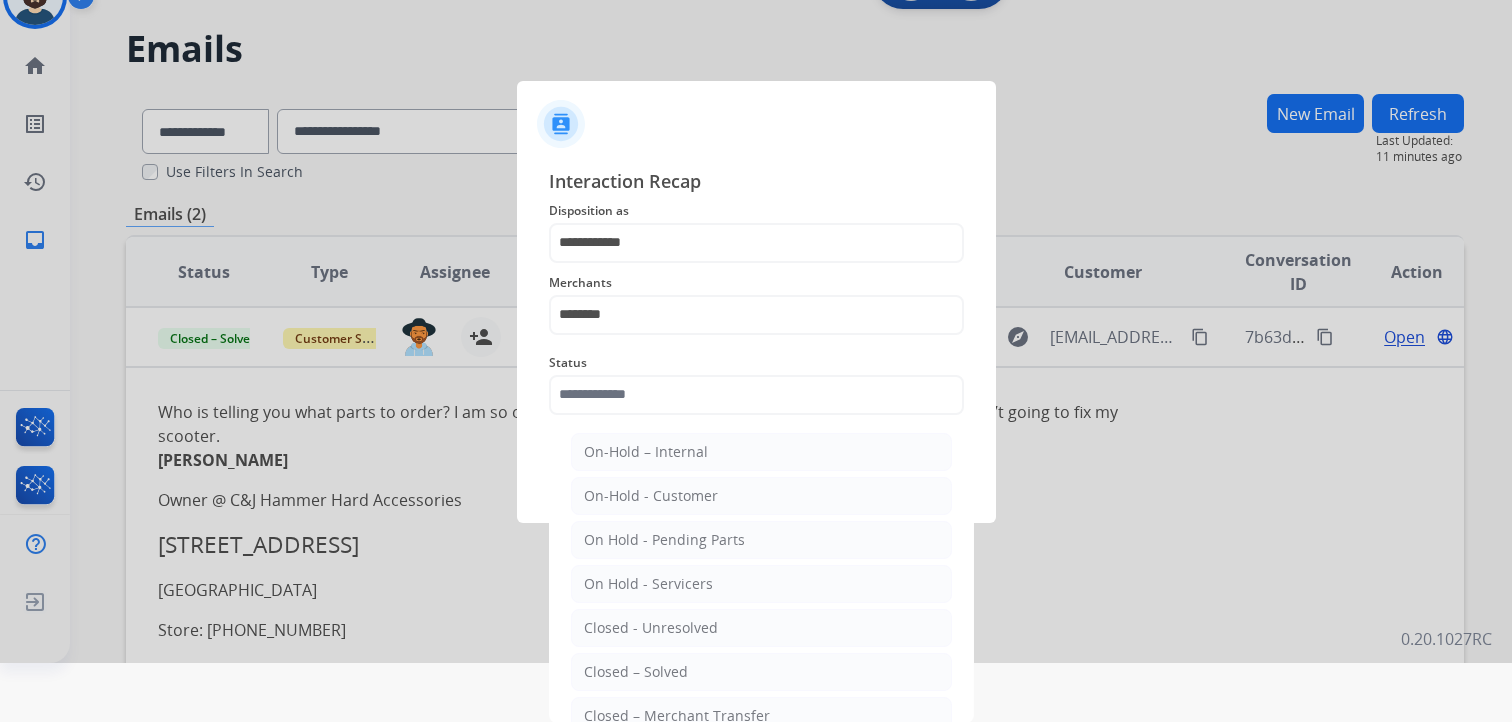 click on "Closed – Solved" 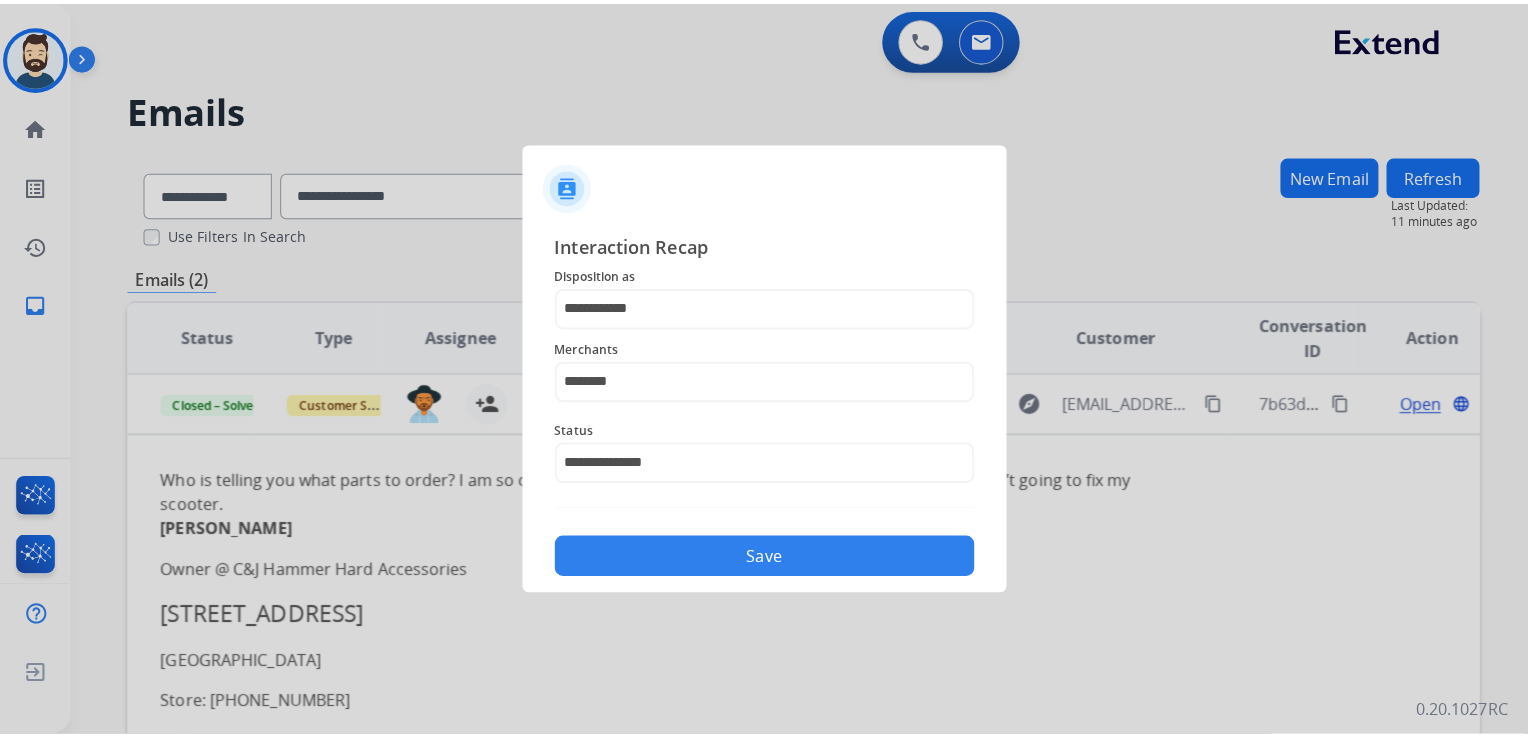 scroll, scrollTop: 0, scrollLeft: 0, axis: both 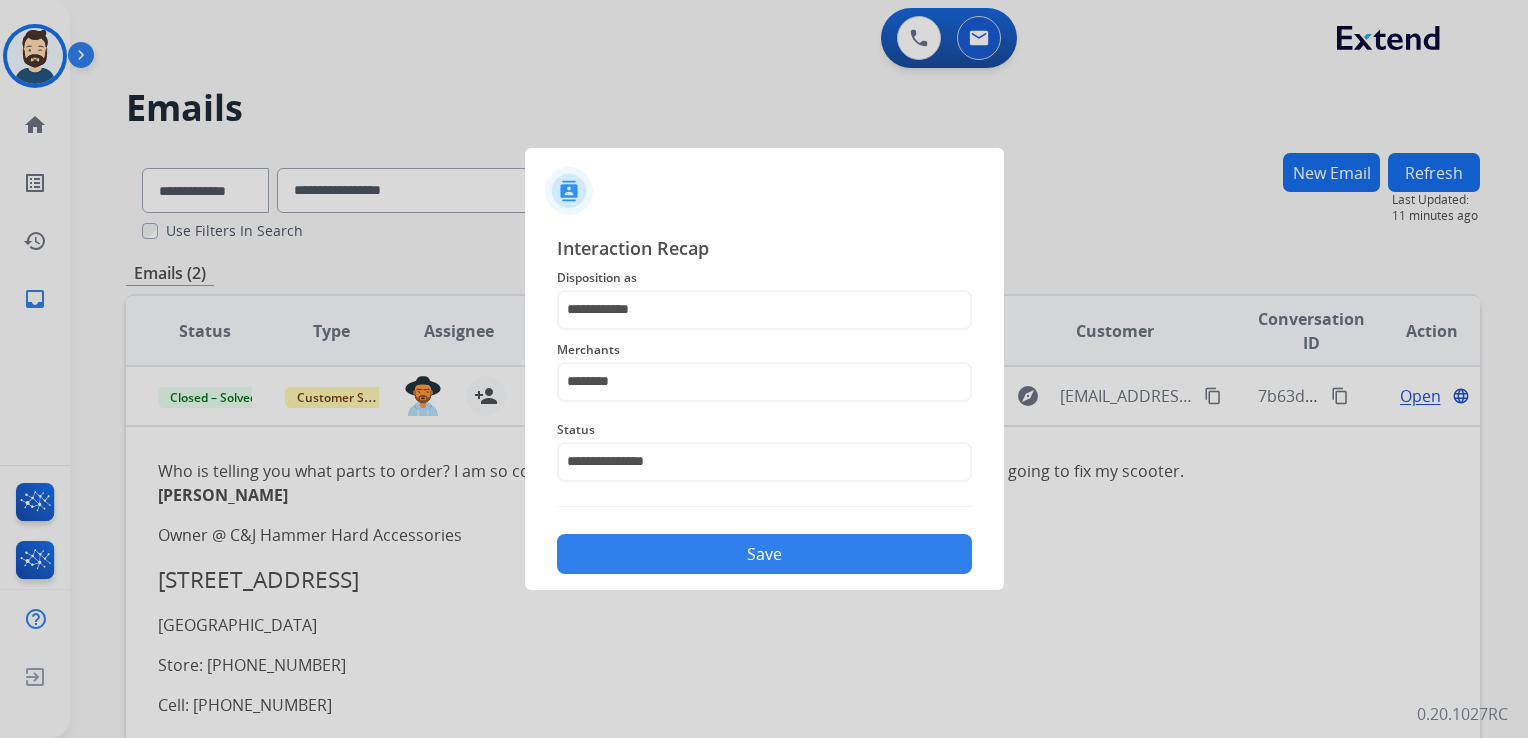 click on "Save" 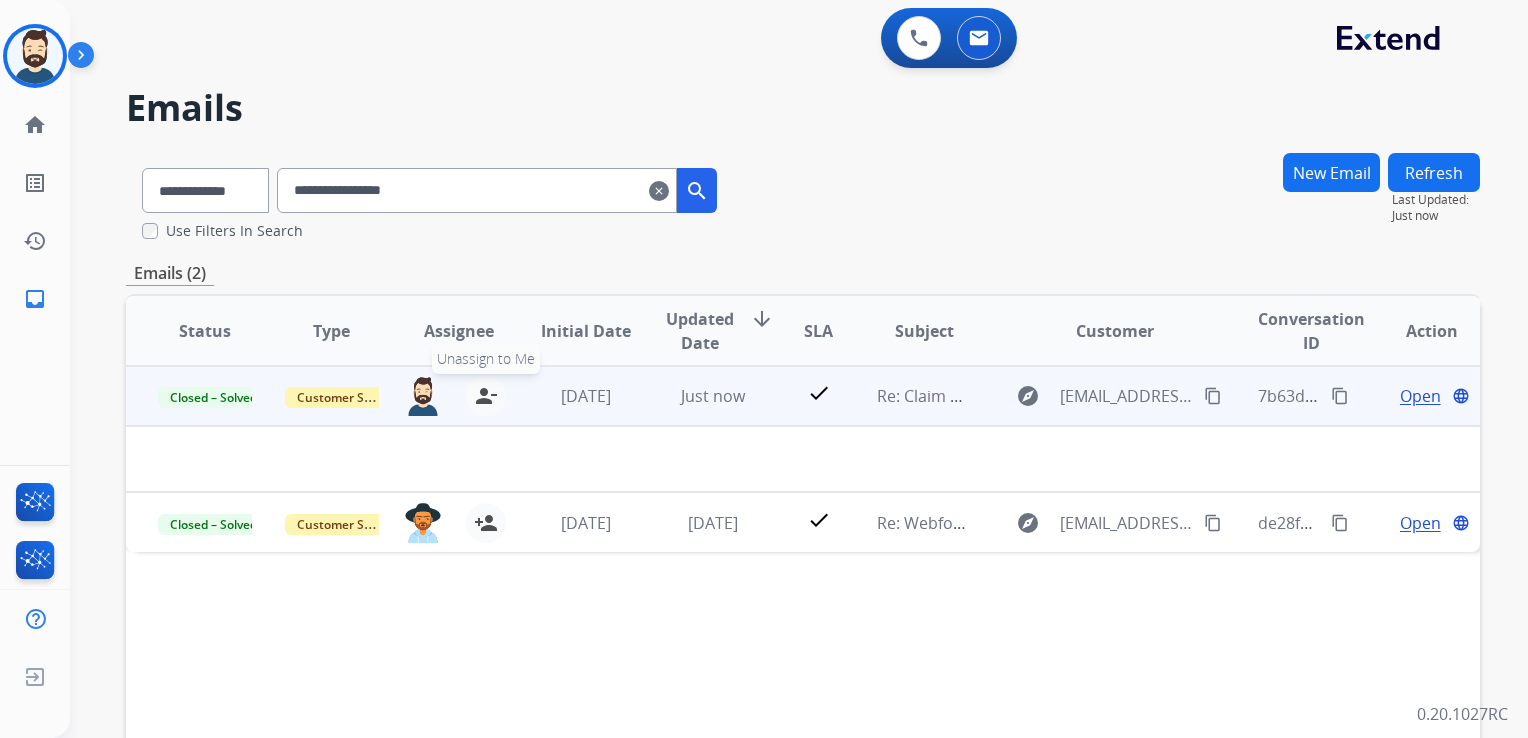 click on "person_remove" at bounding box center [486, 396] 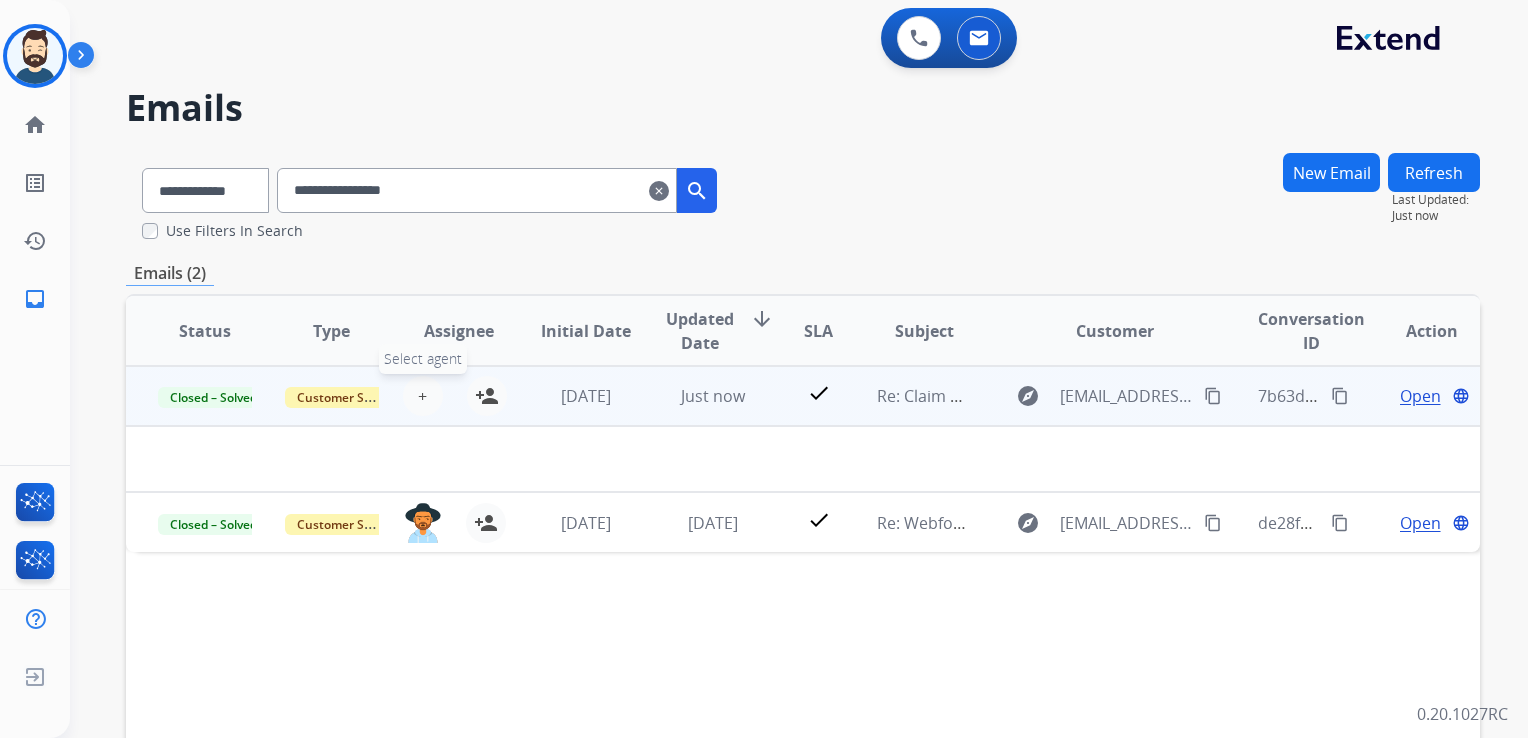 click on "+ Select agent" at bounding box center [423, 396] 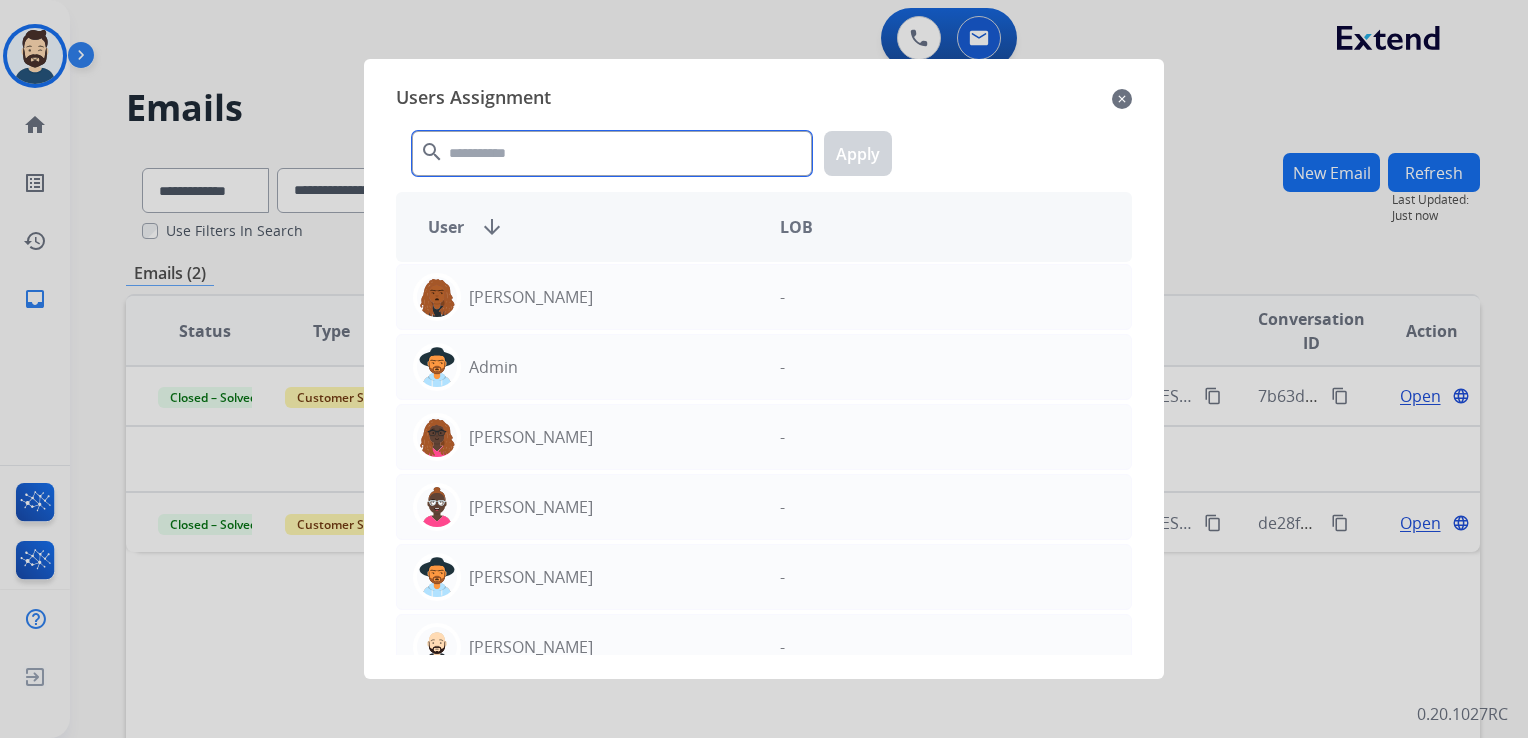 click 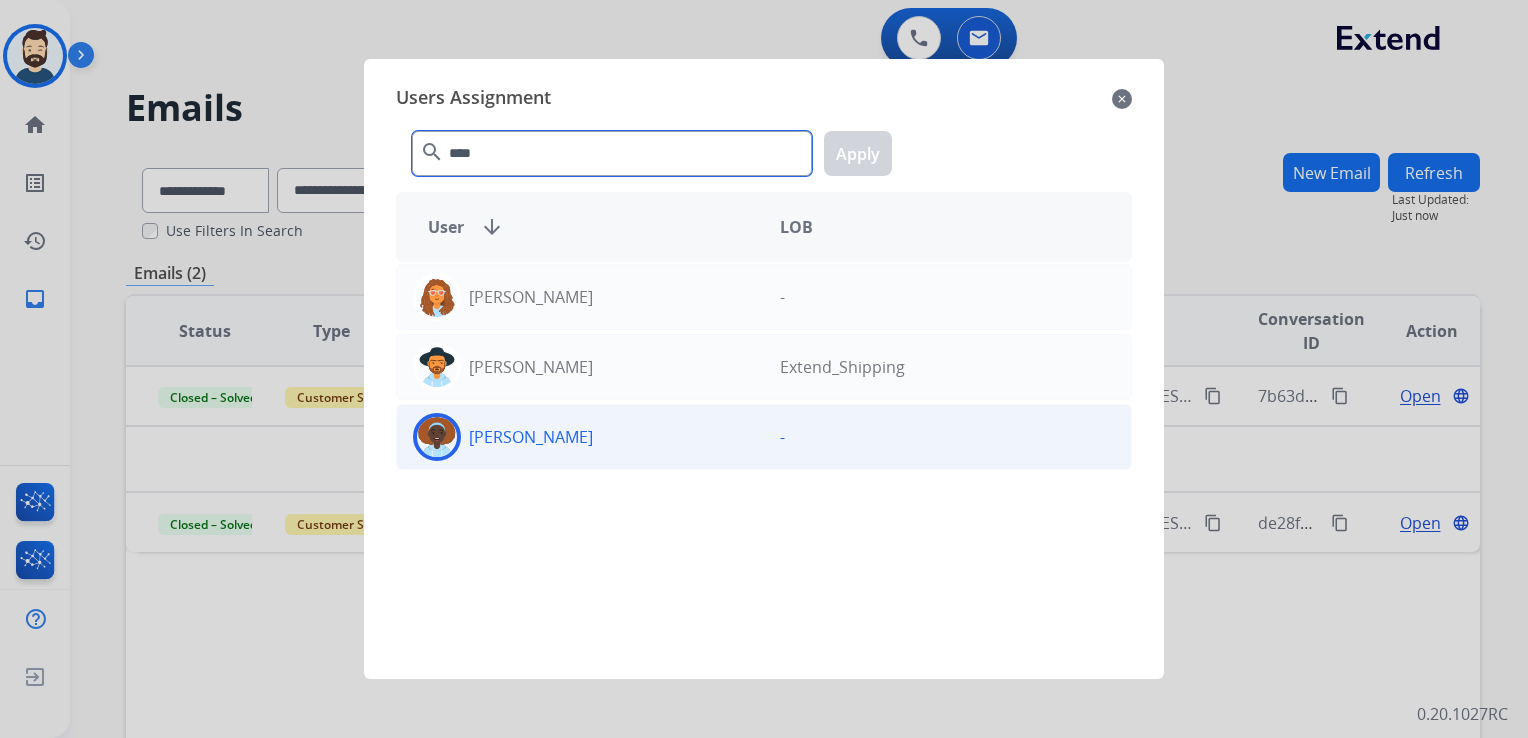 type on "****" 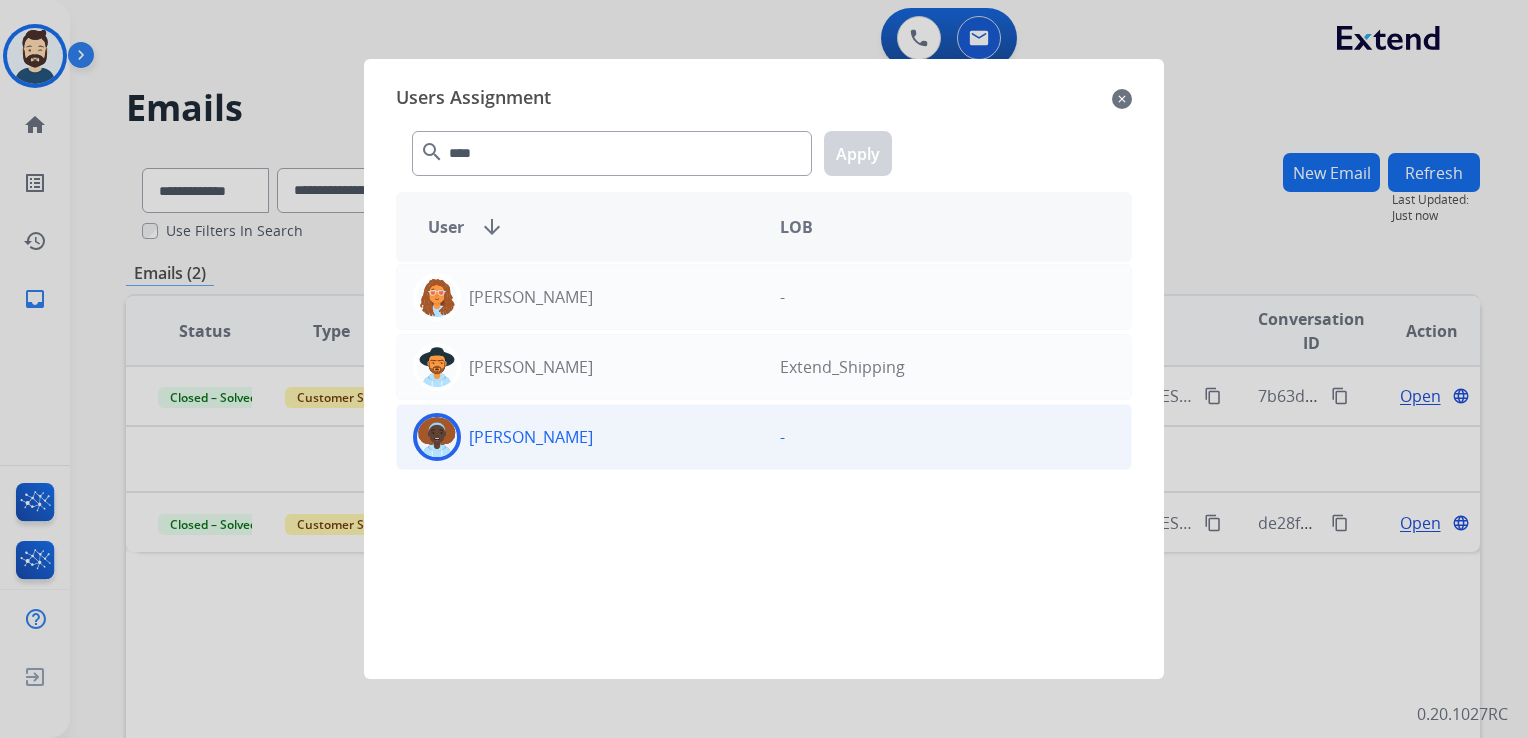 click 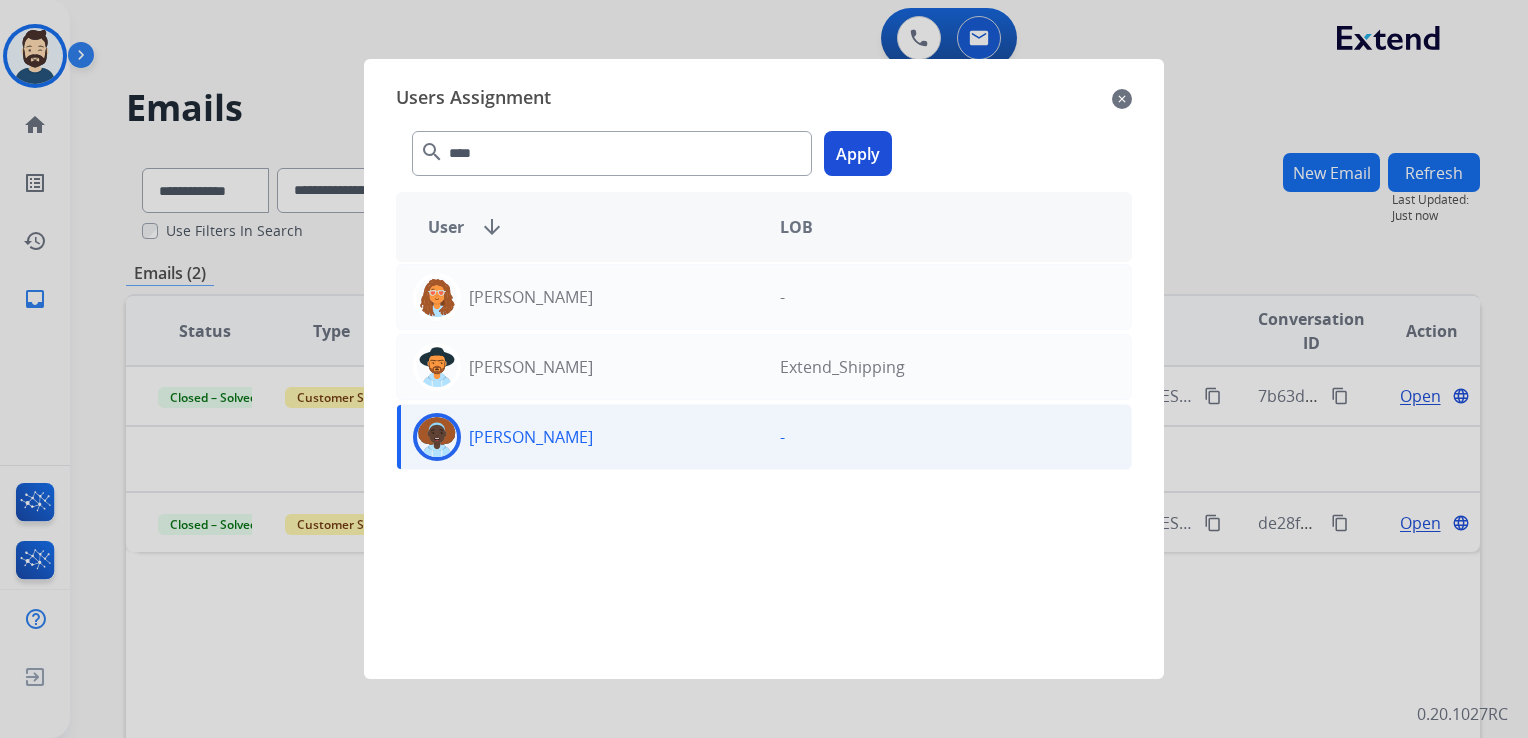 click on "Apply" 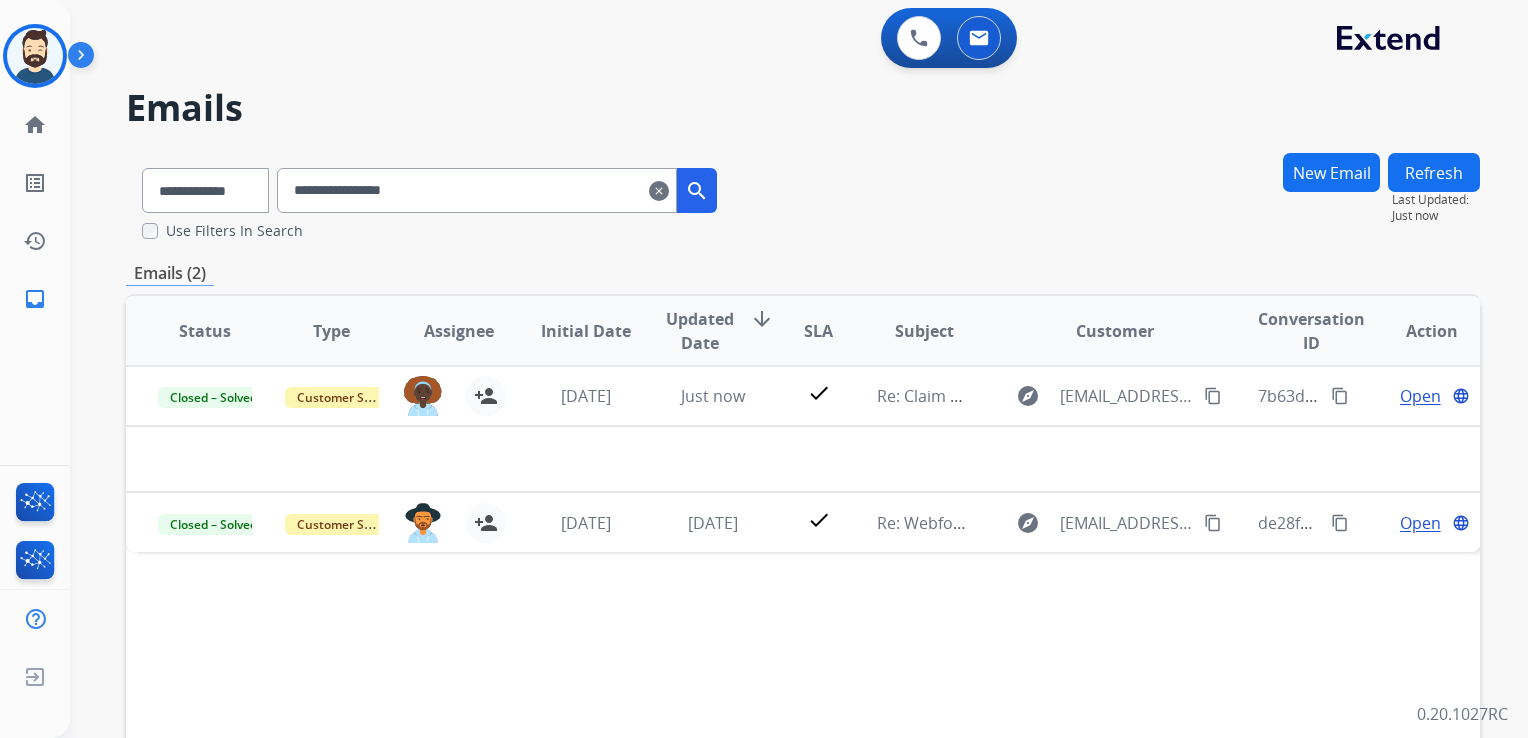 click on "clear" at bounding box center [659, 191] 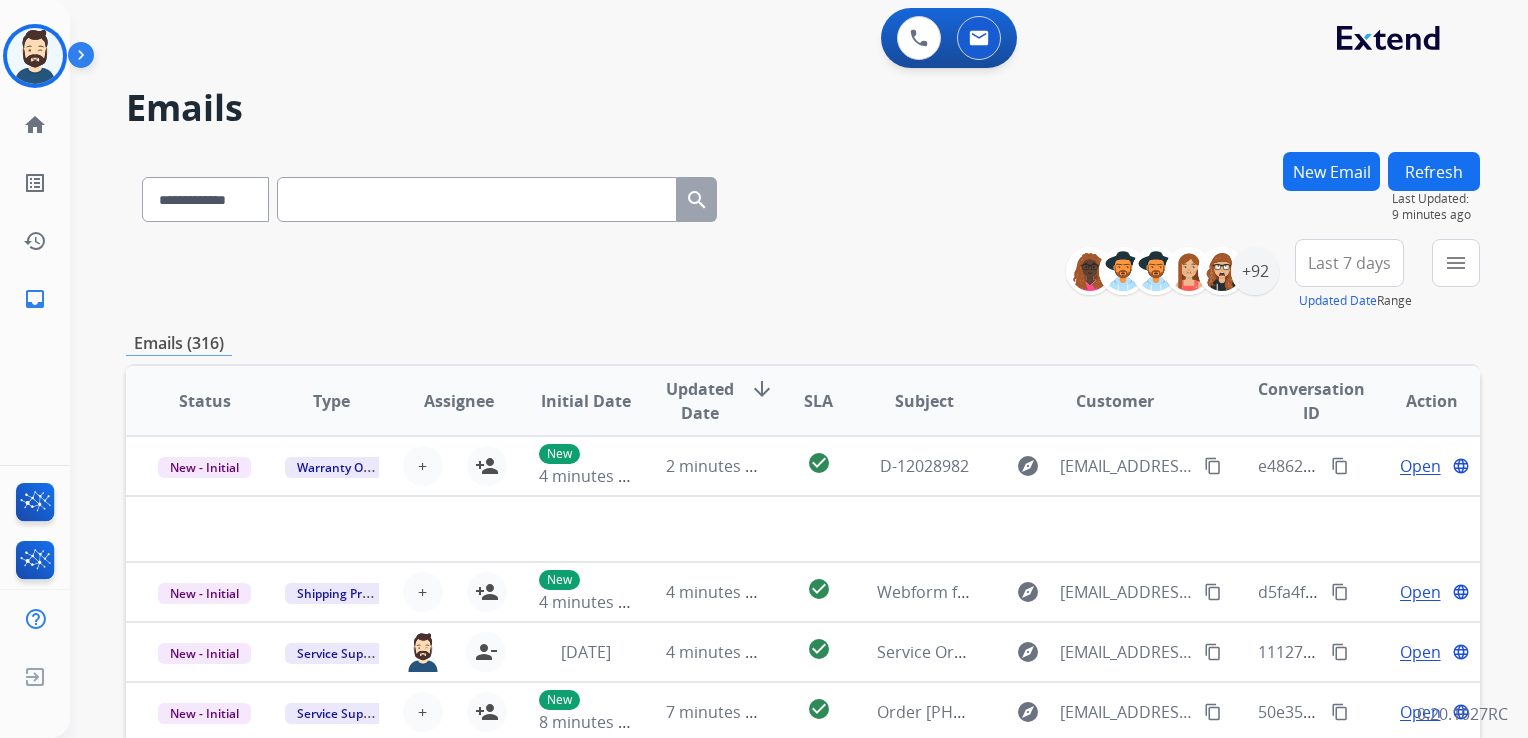 click at bounding box center (477, 199) 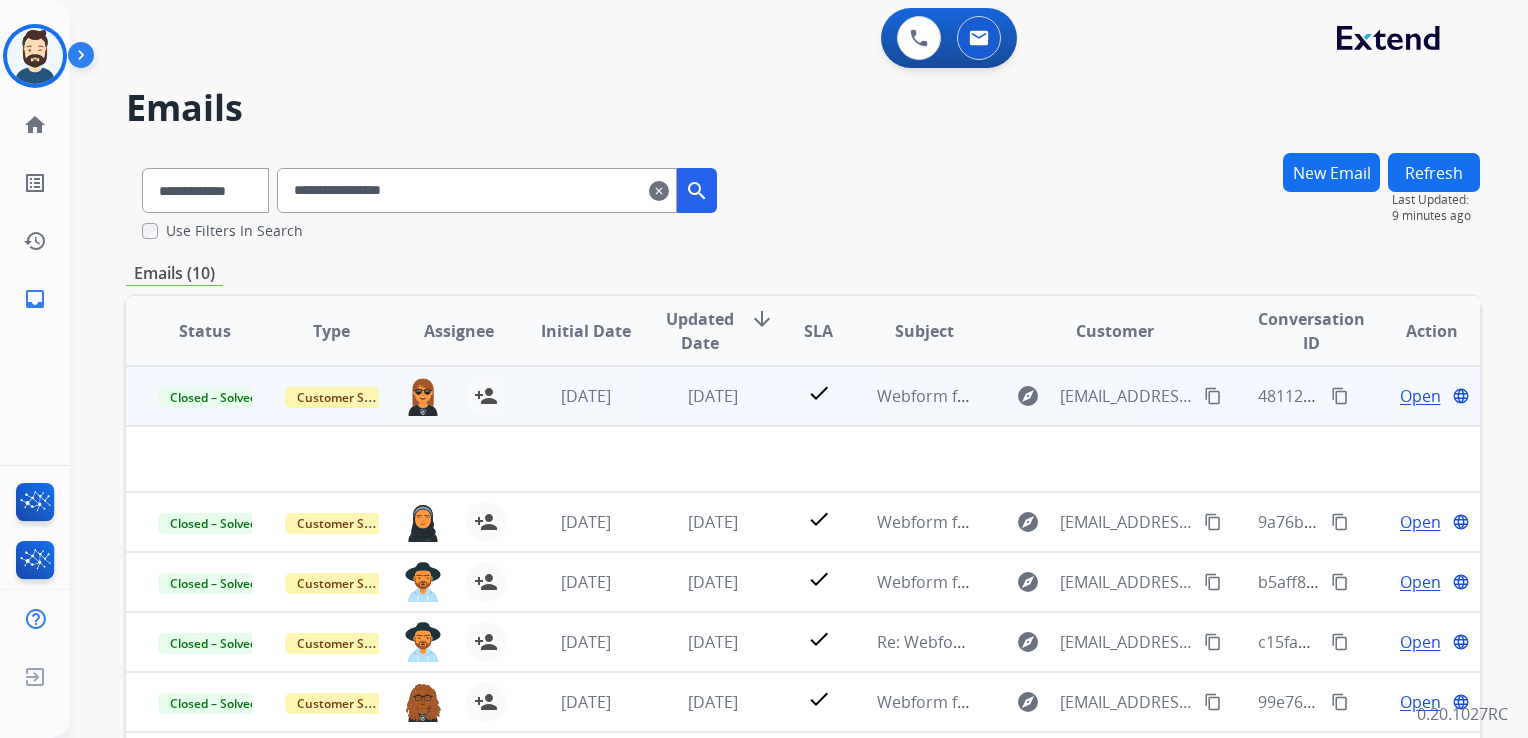 click on "6 days ago" at bounding box center [697, 396] 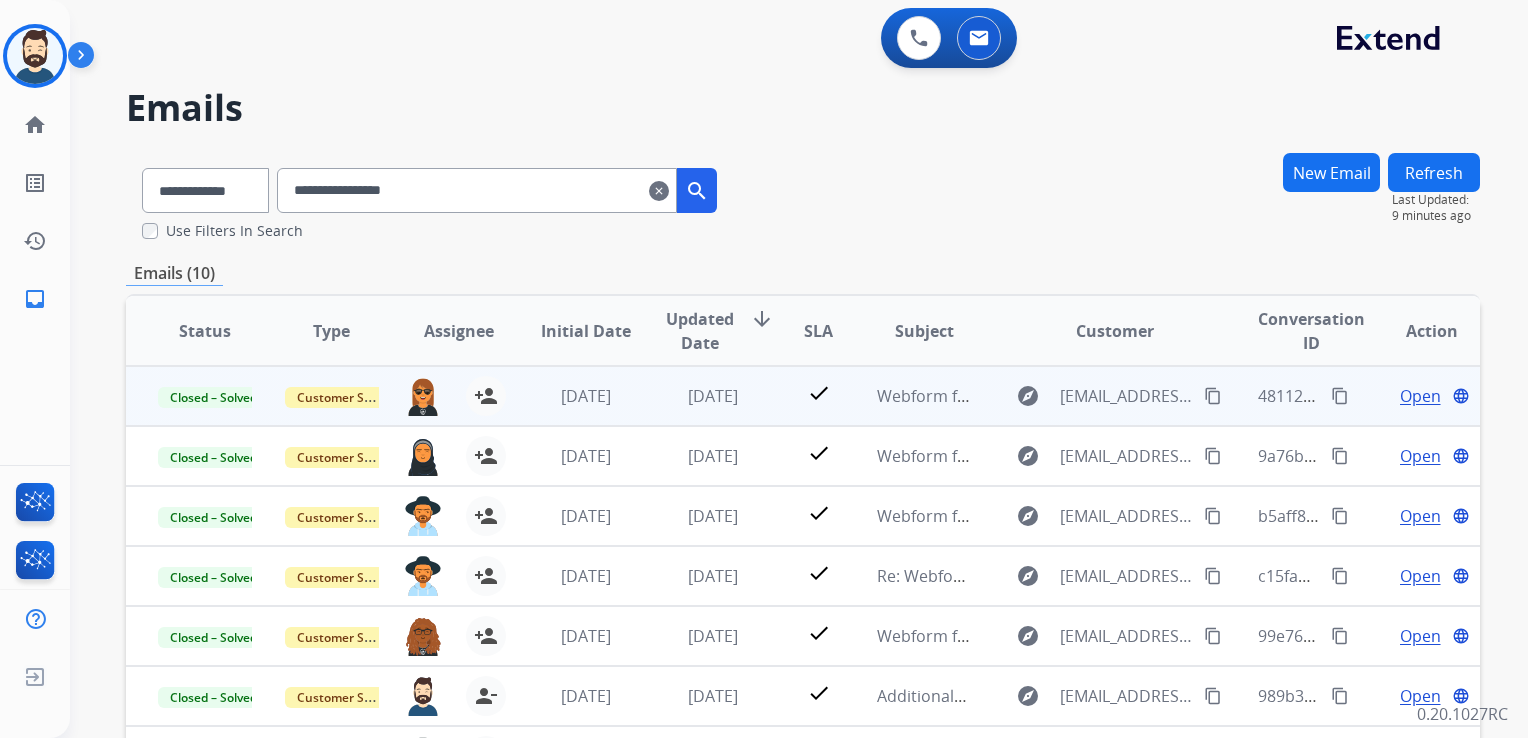 click on "6 days ago" at bounding box center [697, 396] 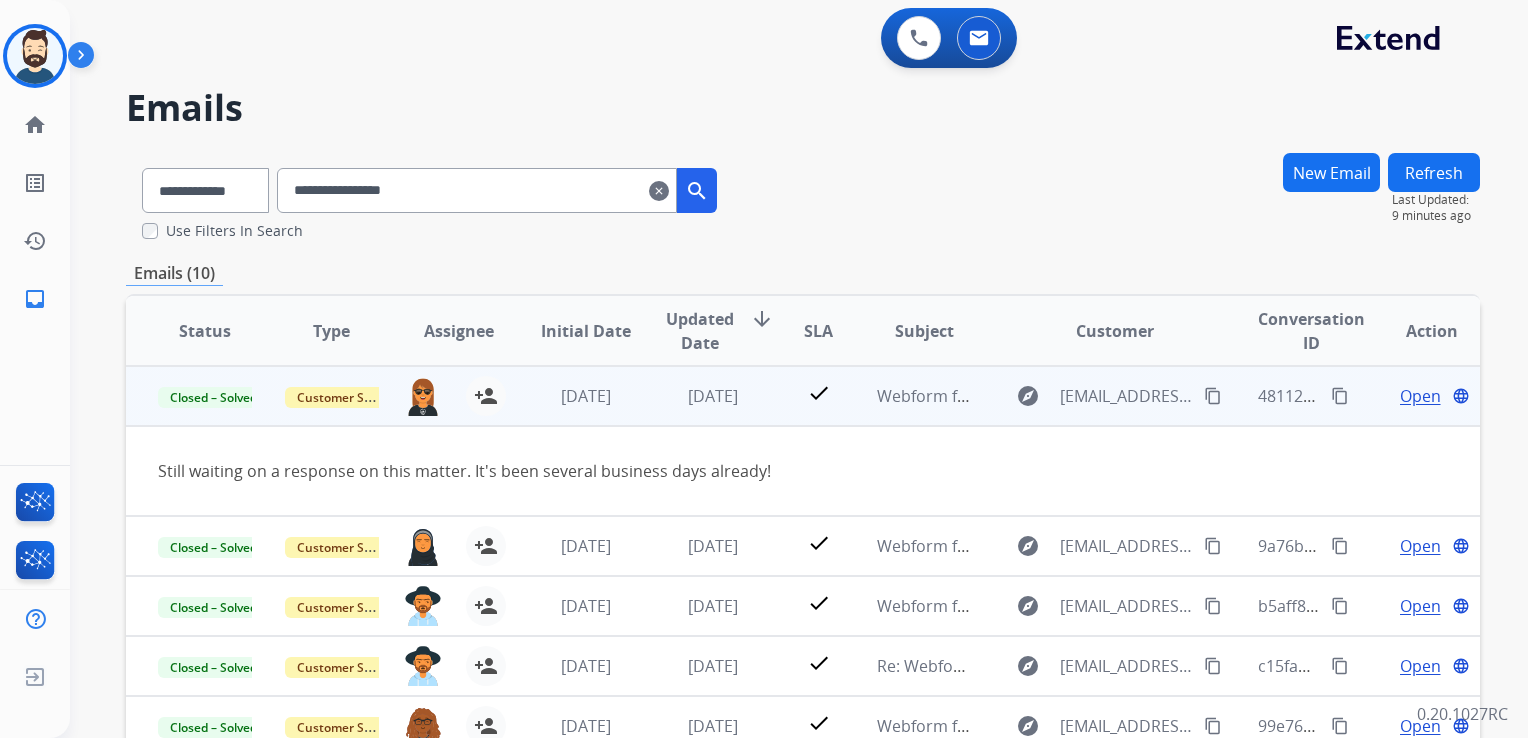 click on "Open" at bounding box center (1420, 396) 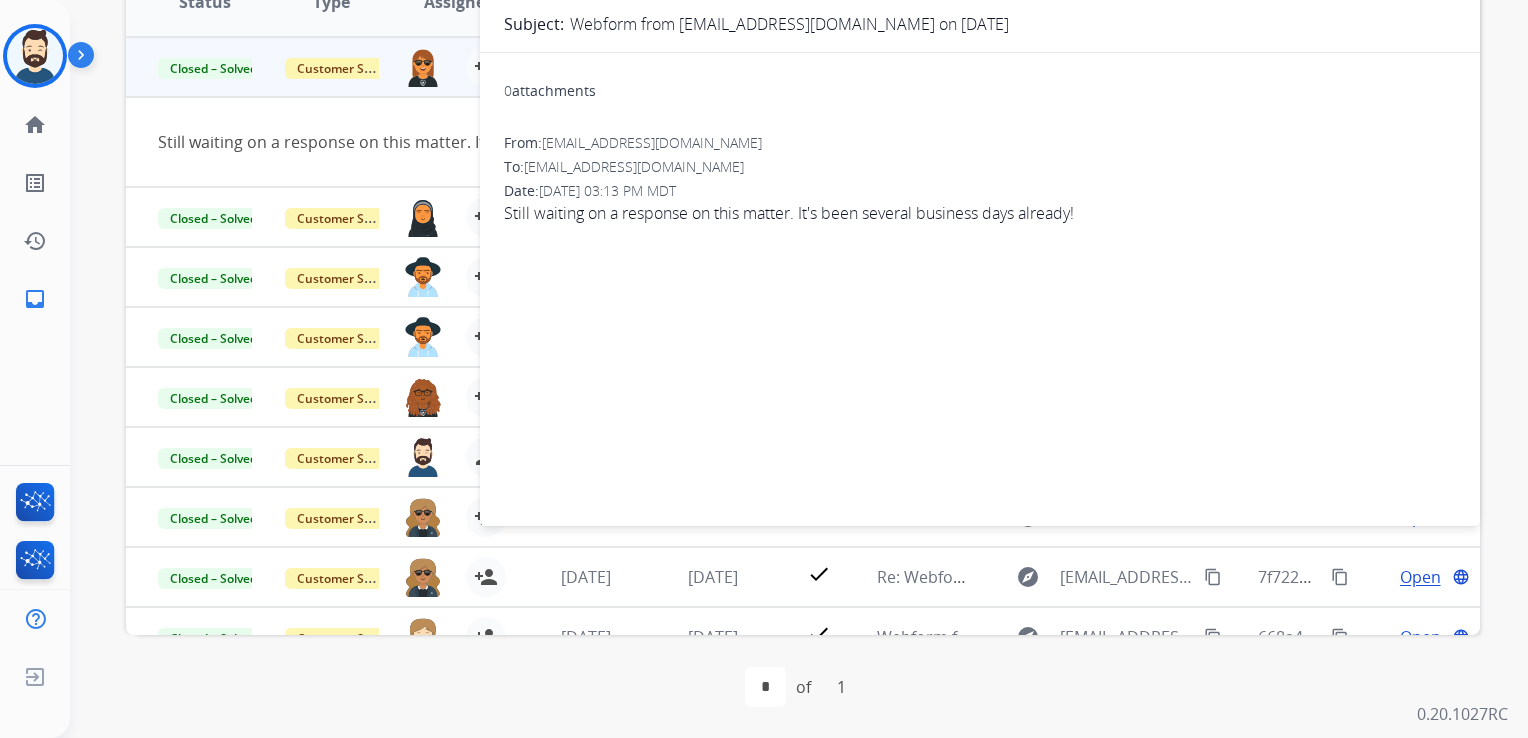 scroll, scrollTop: 0, scrollLeft: 0, axis: both 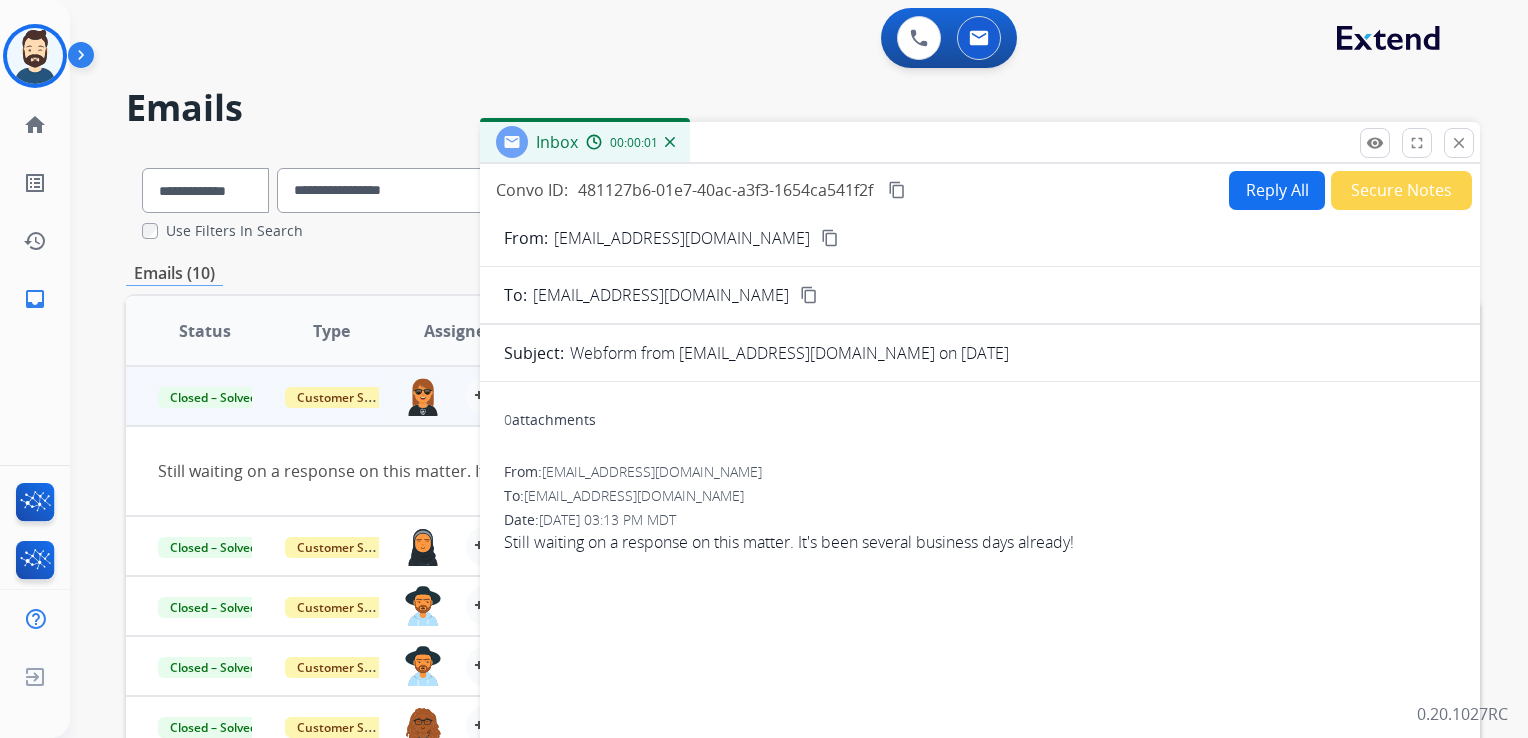 click on "Reply All" at bounding box center [1277, 190] 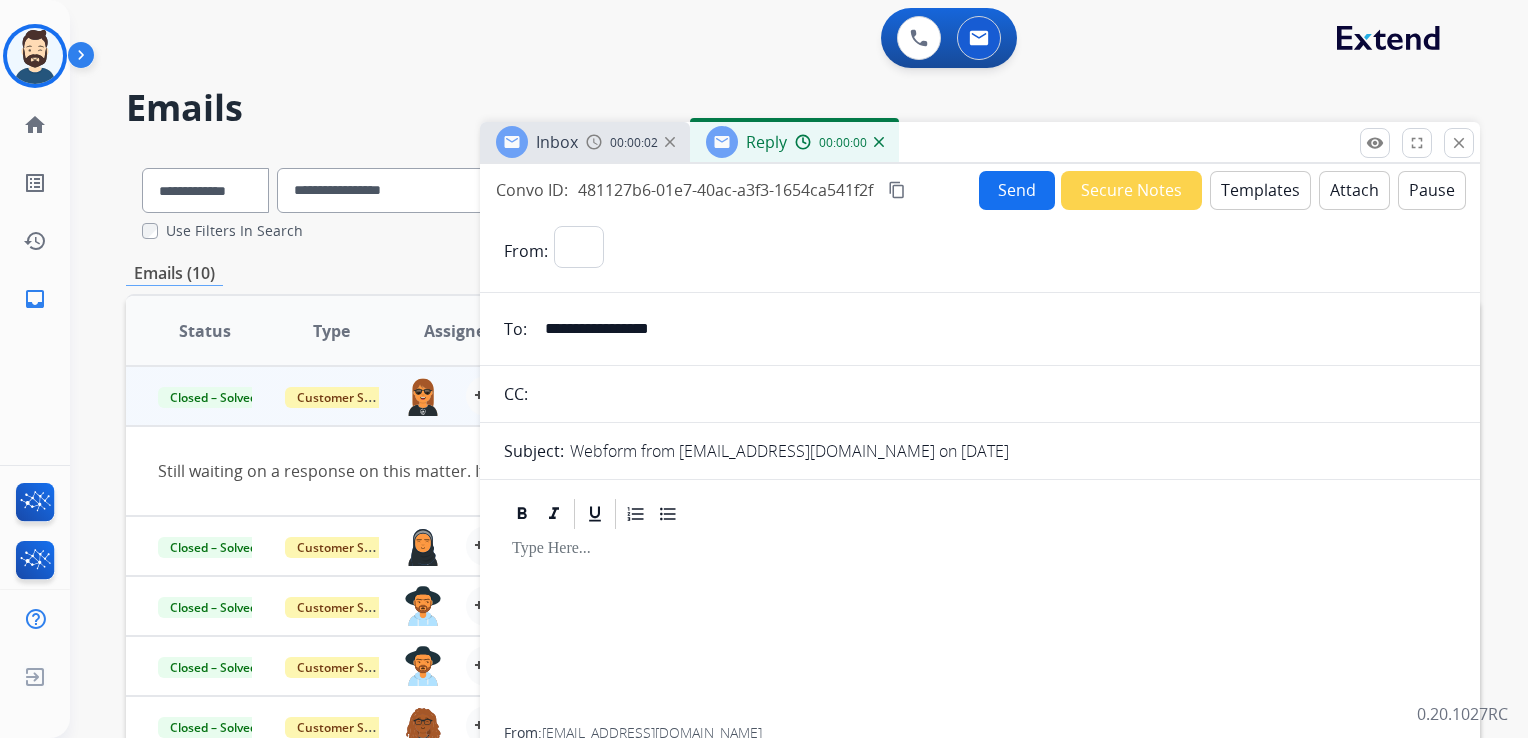 select on "**********" 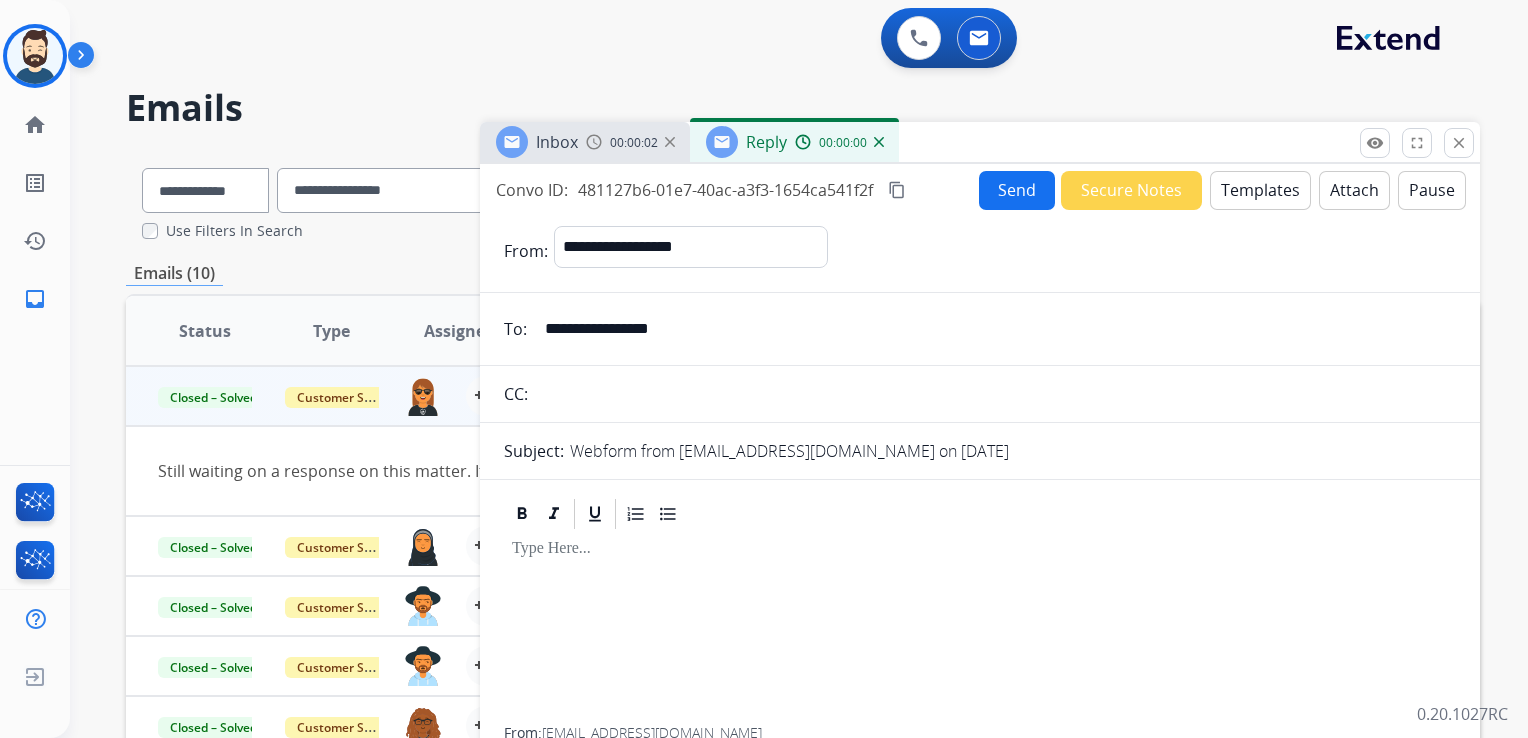click on "Templates" at bounding box center (1260, 190) 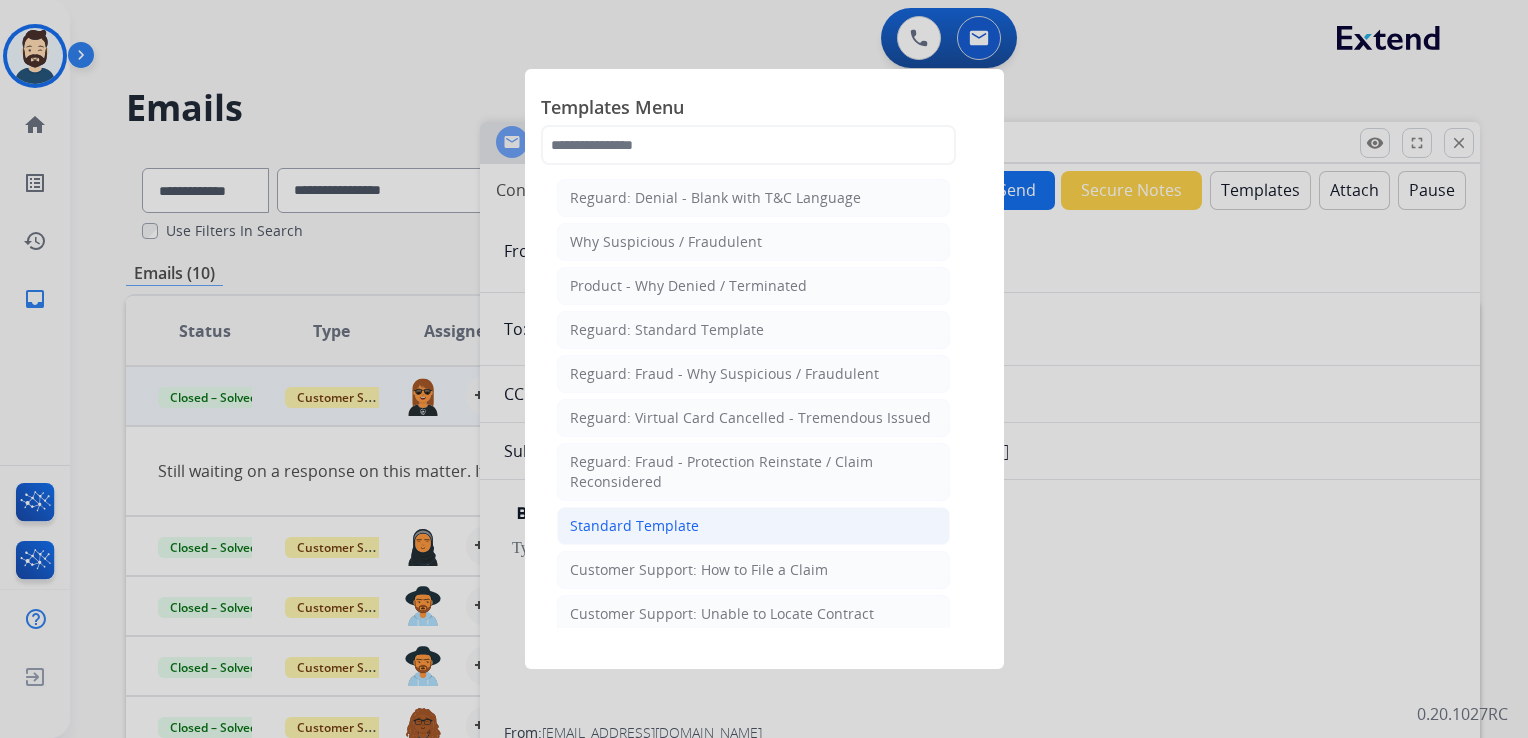 click on "Standard Template" 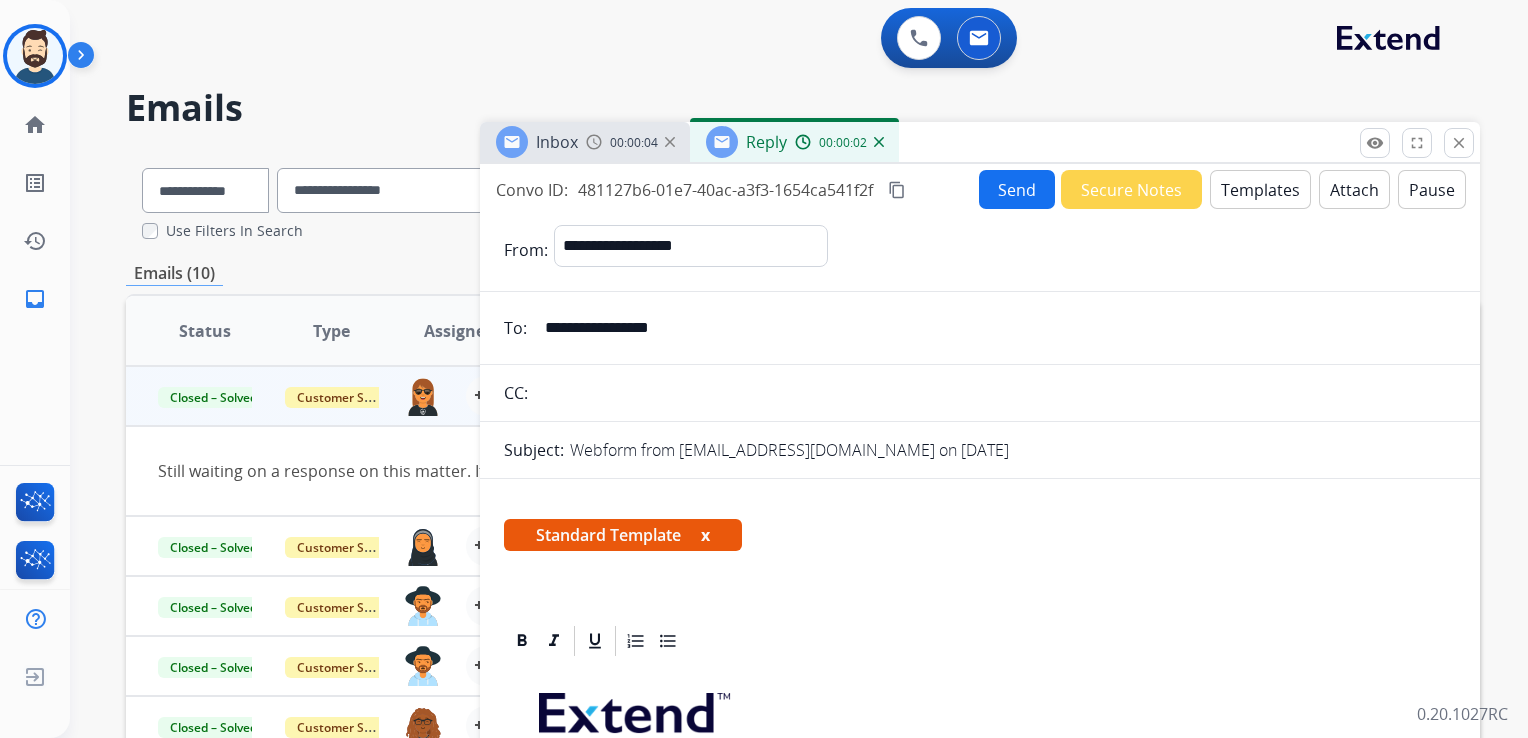 scroll, scrollTop: 400, scrollLeft: 0, axis: vertical 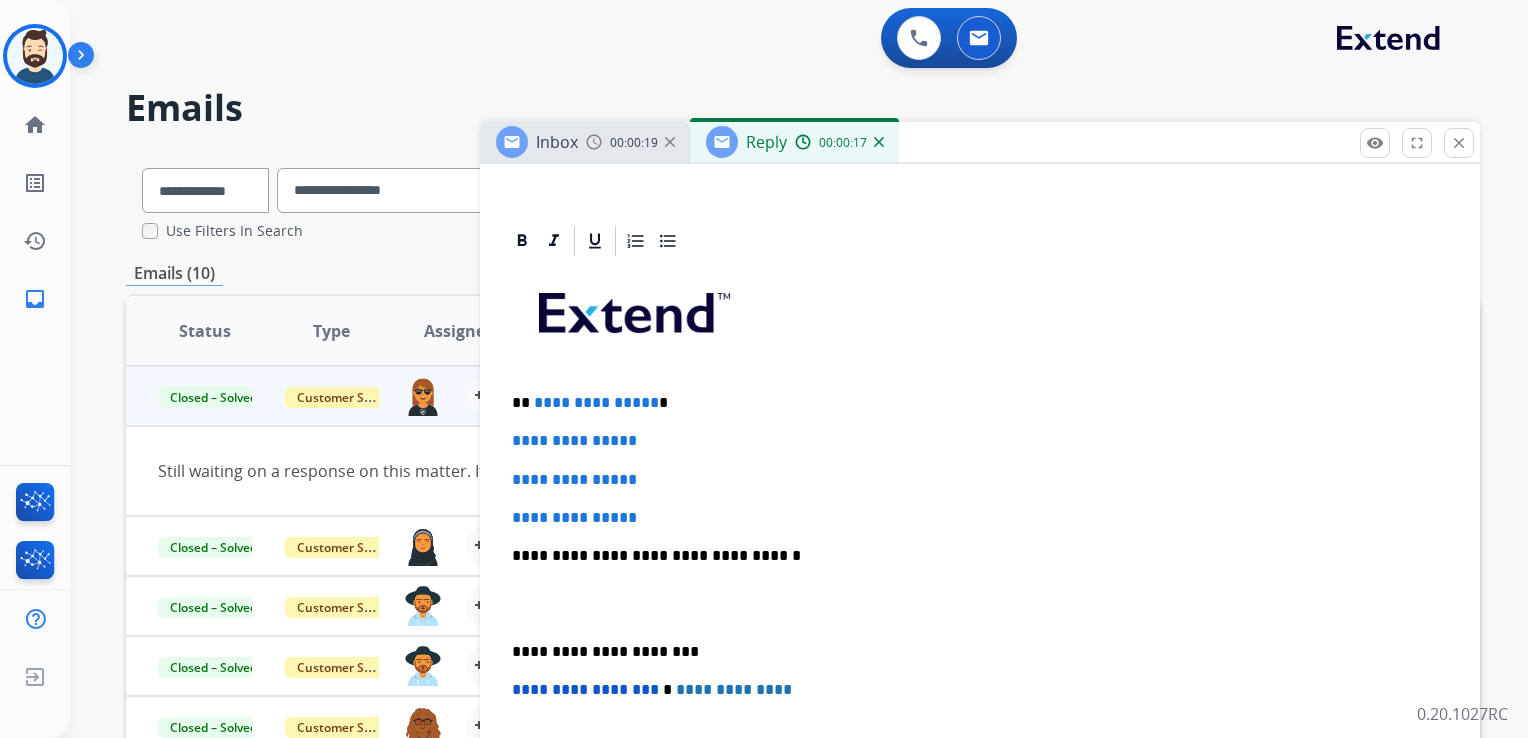 click on "**********" at bounding box center [574, 440] 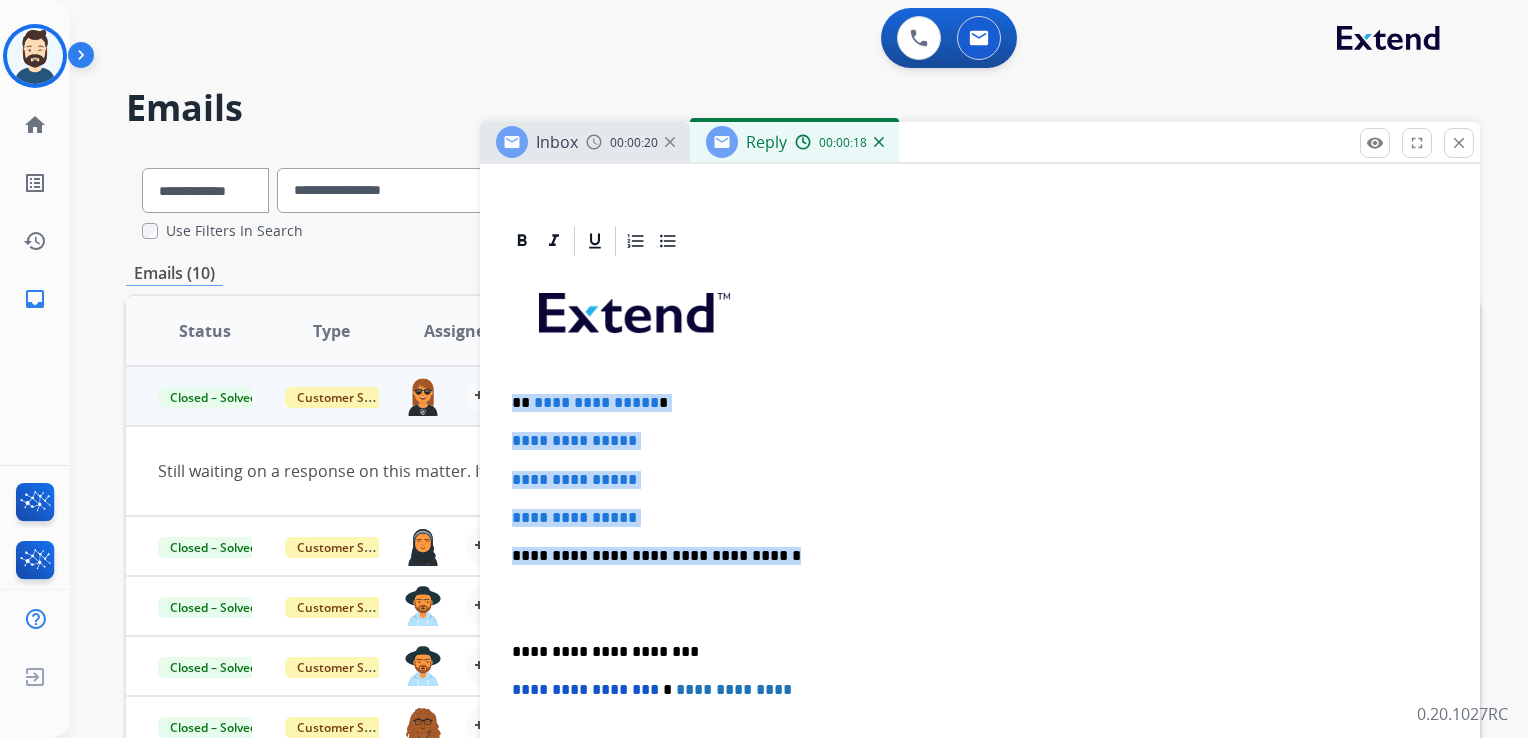 drag, startPoint x: 515, startPoint y: 401, endPoint x: 812, endPoint y: 531, distance: 324.20517 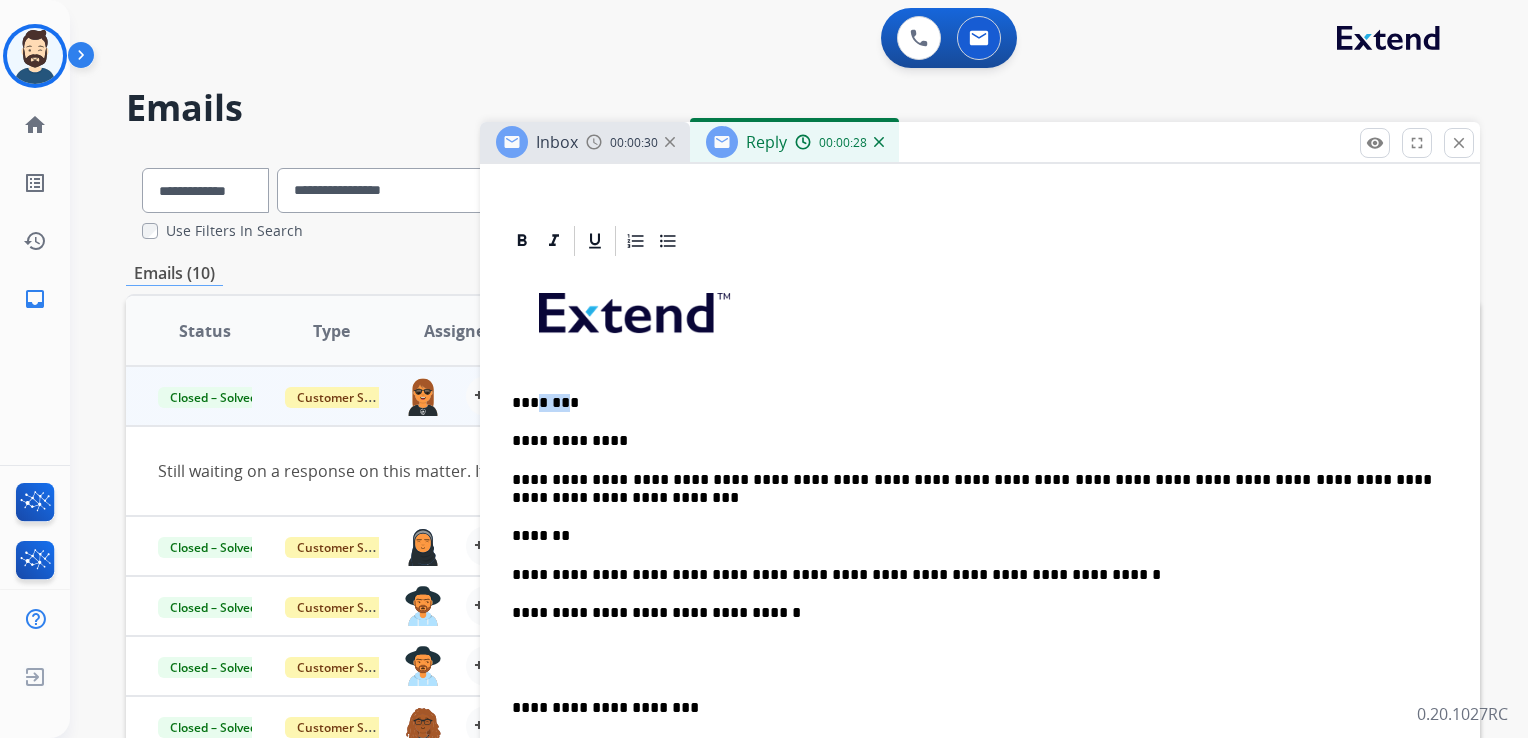 drag, startPoint x: 536, startPoint y: 398, endPoint x: 574, endPoint y: 397, distance: 38.013157 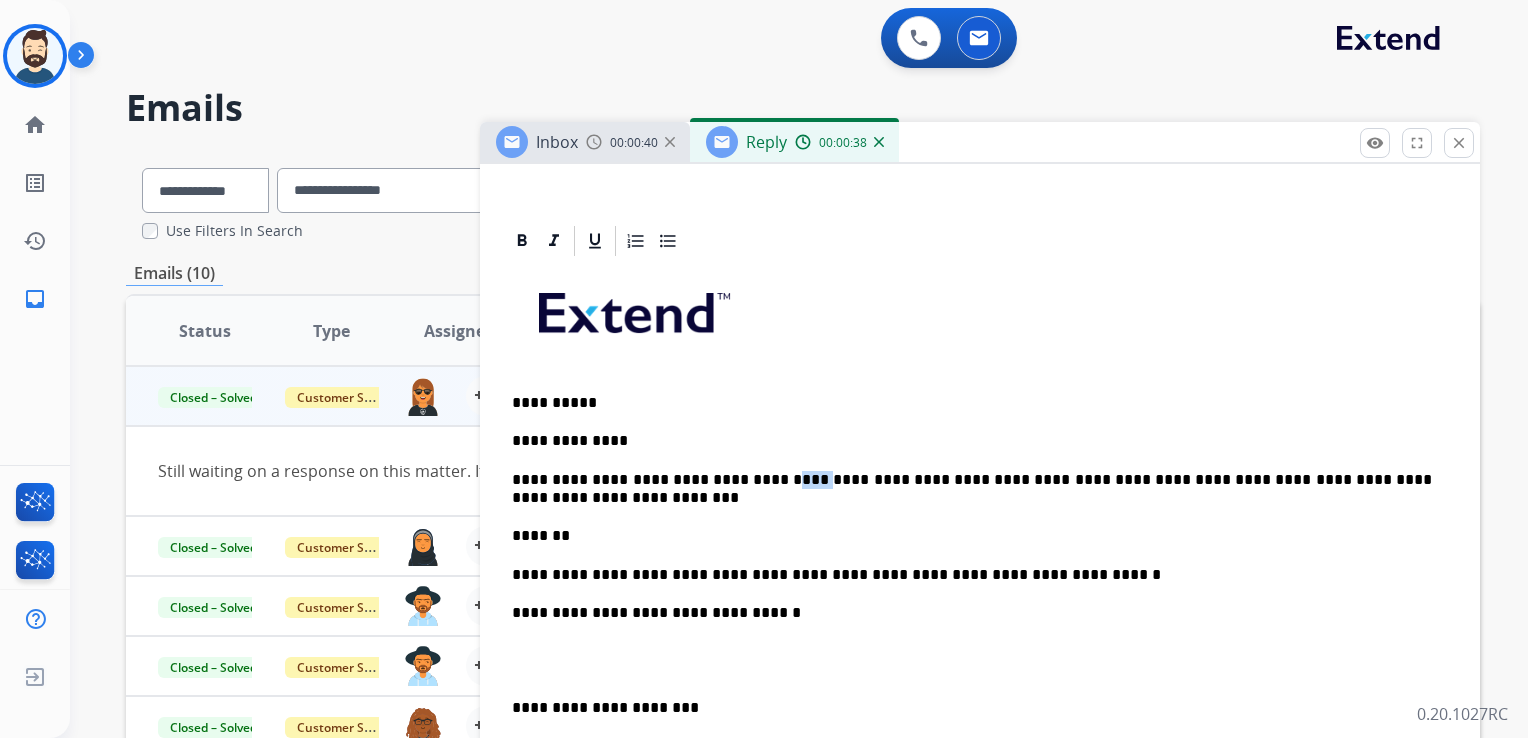 drag, startPoint x: 771, startPoint y: 475, endPoint x: 813, endPoint y: 474, distance: 42.0119 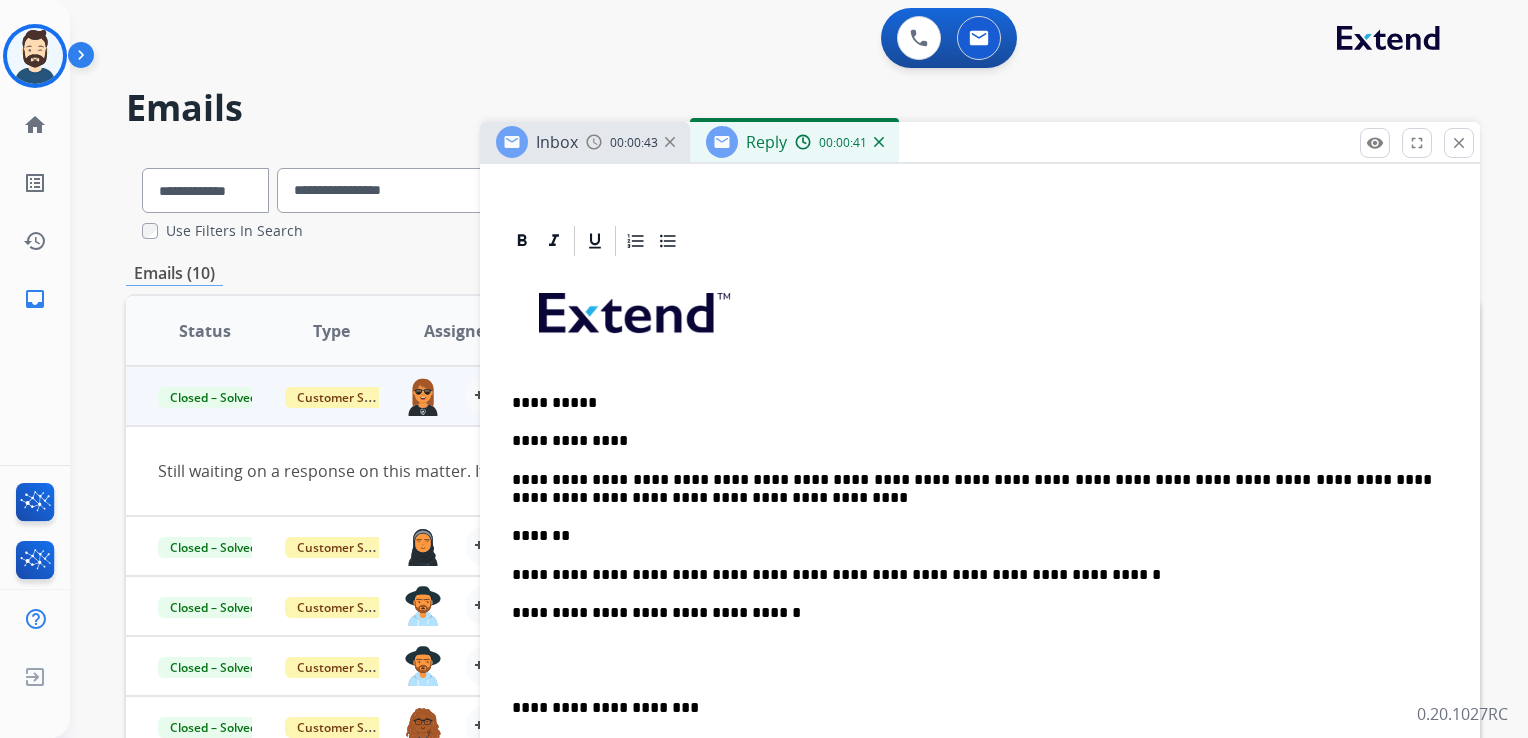 click on "**********" at bounding box center [972, 489] 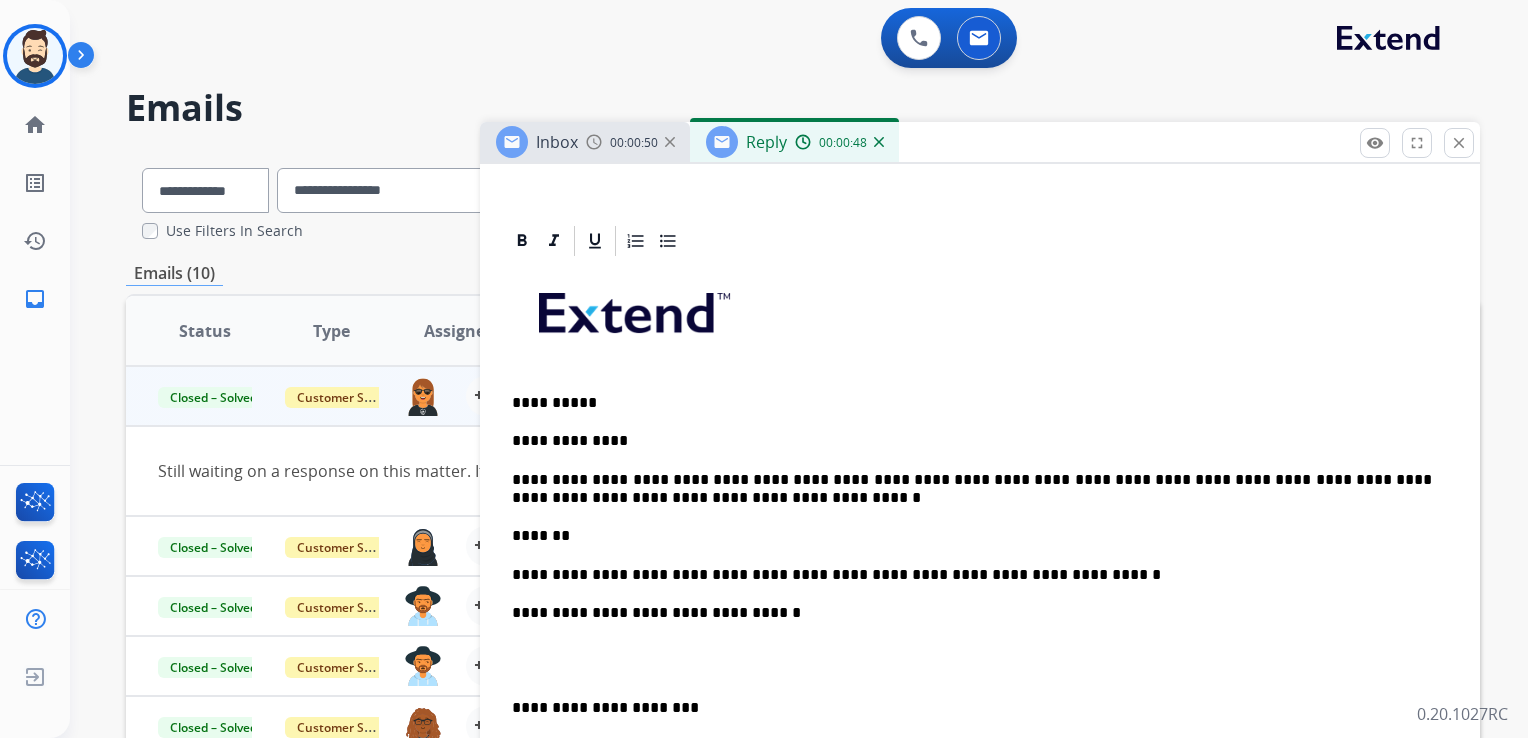 click on "**********" at bounding box center (972, 489) 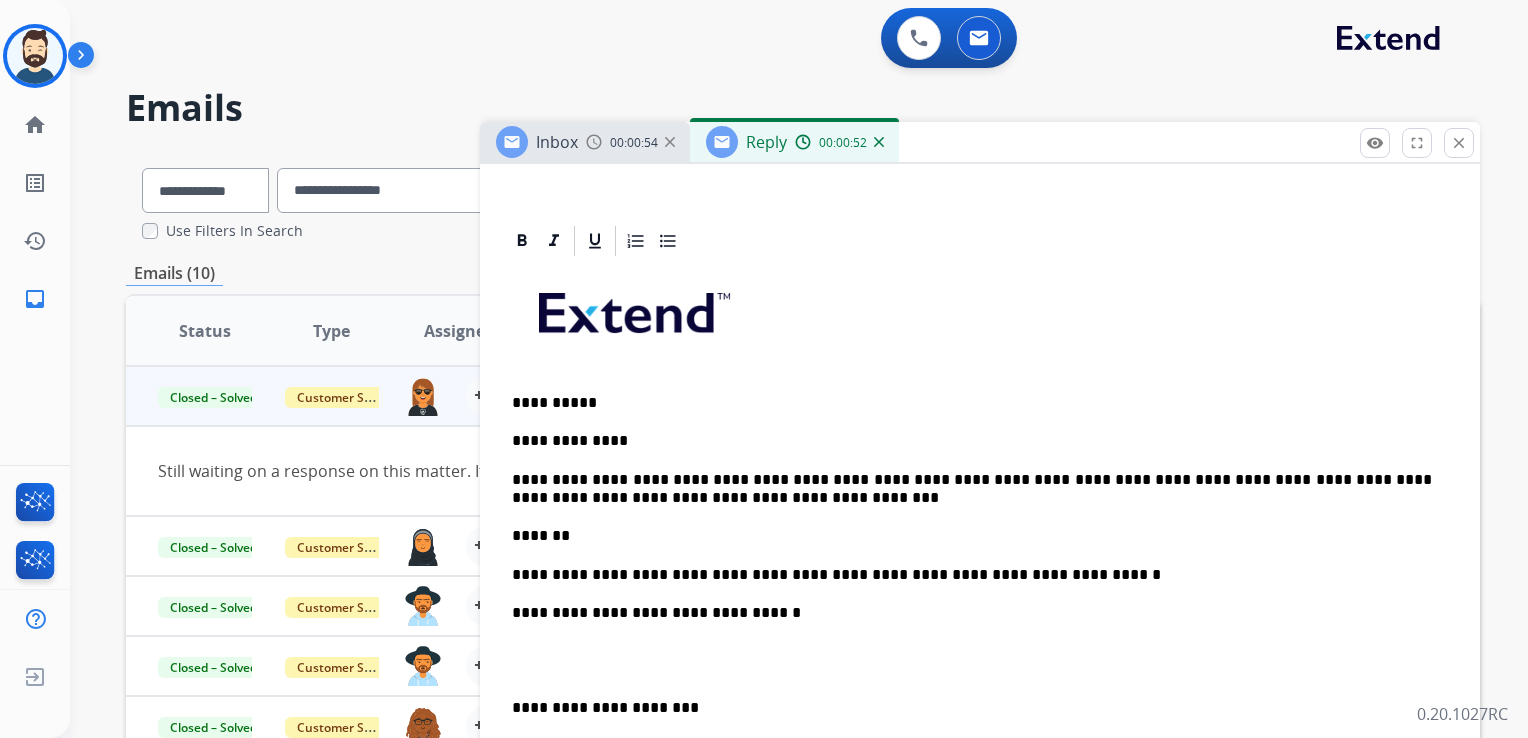 click on "**********" at bounding box center (972, 489) 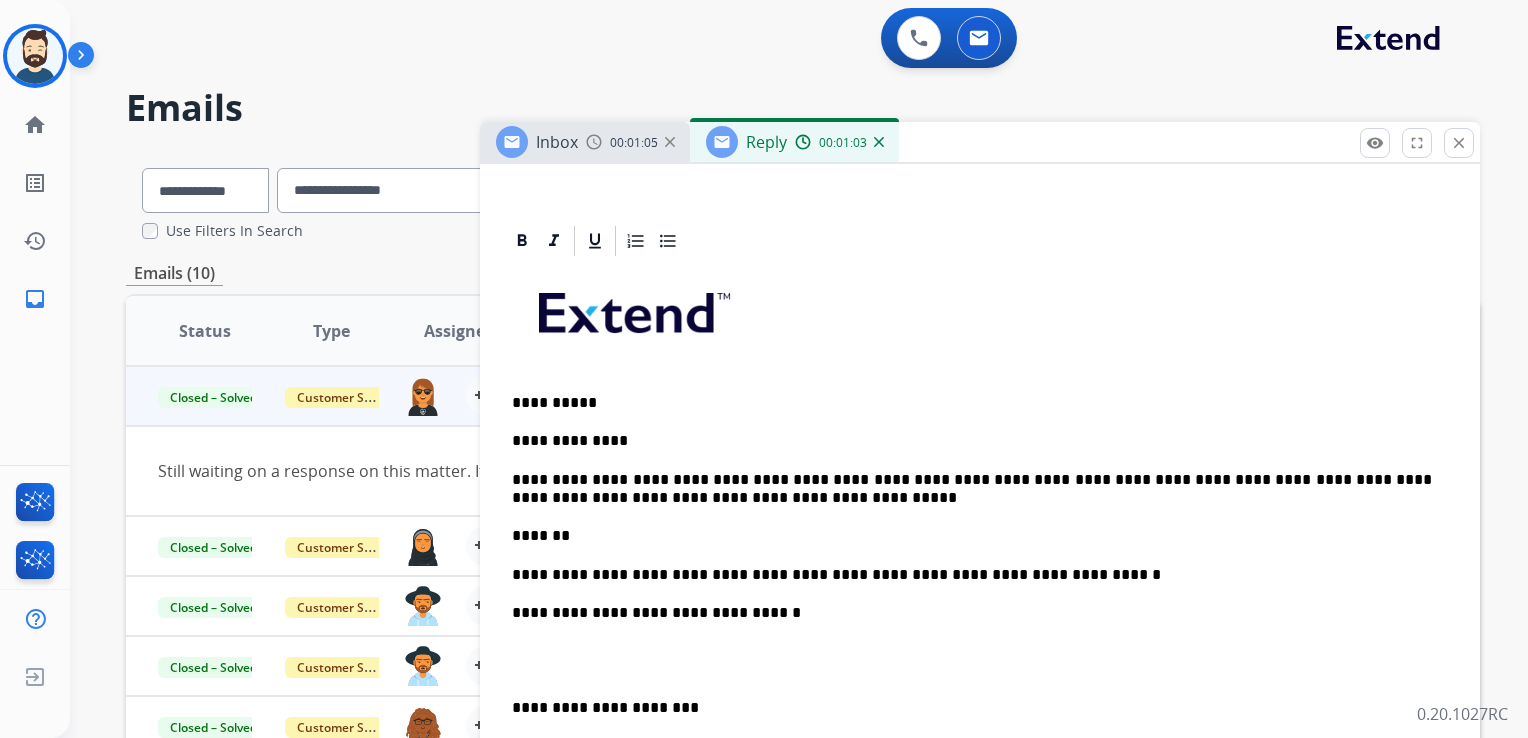 click on "**********" at bounding box center (972, 489) 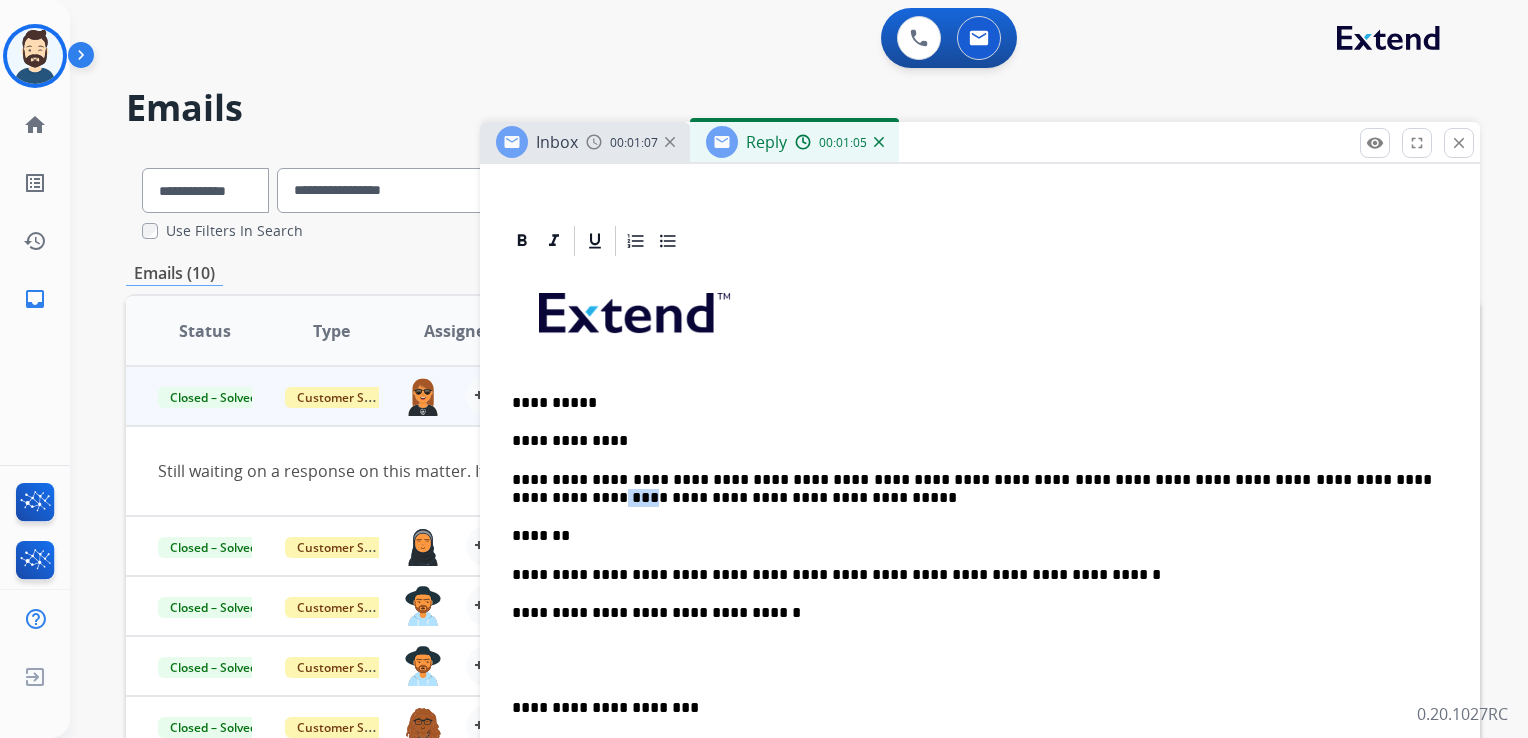 drag, startPoint x: 516, startPoint y: 498, endPoint x: 554, endPoint y: 491, distance: 38.63936 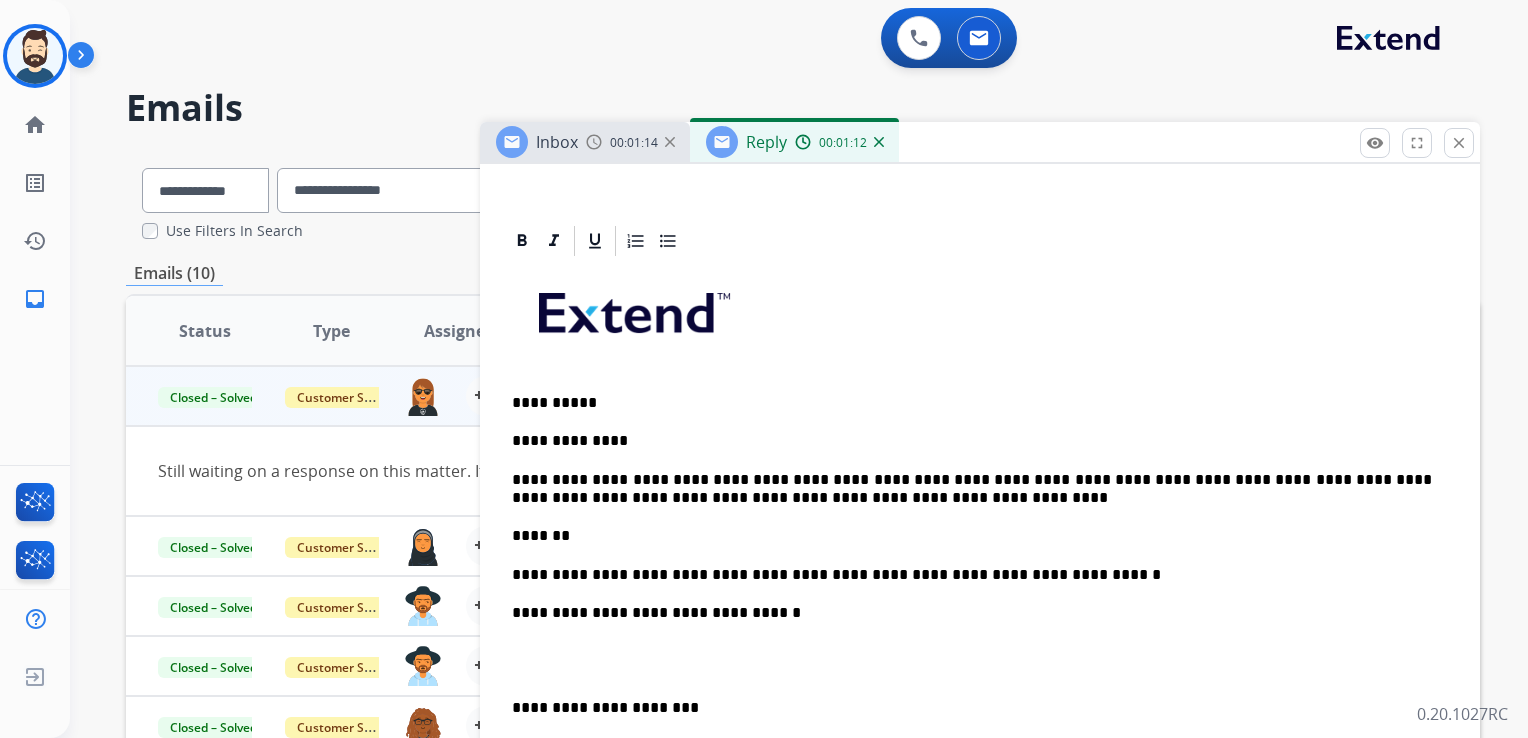 click on "*******" at bounding box center (972, 536) 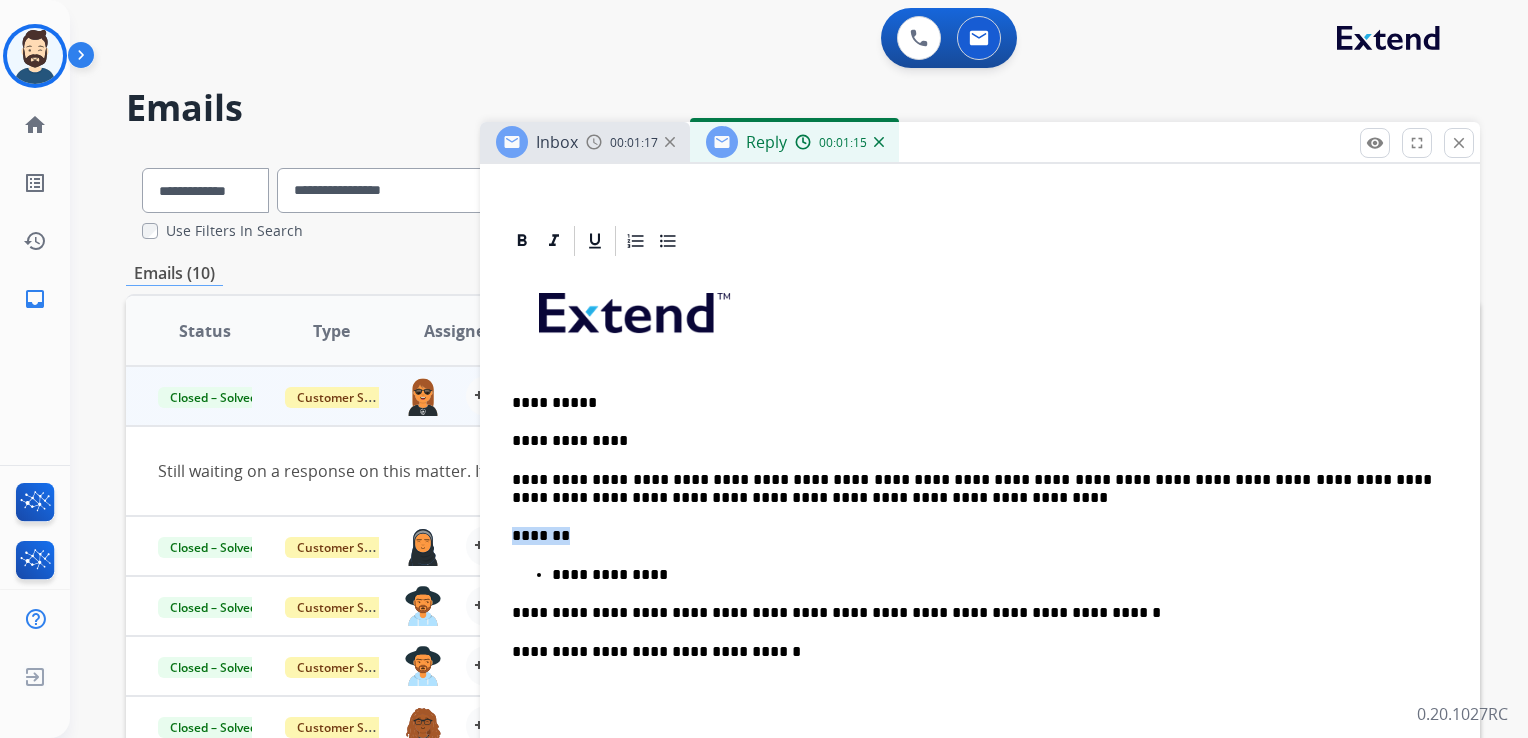drag, startPoint x: 584, startPoint y: 528, endPoint x: 501, endPoint y: 535, distance: 83.294655 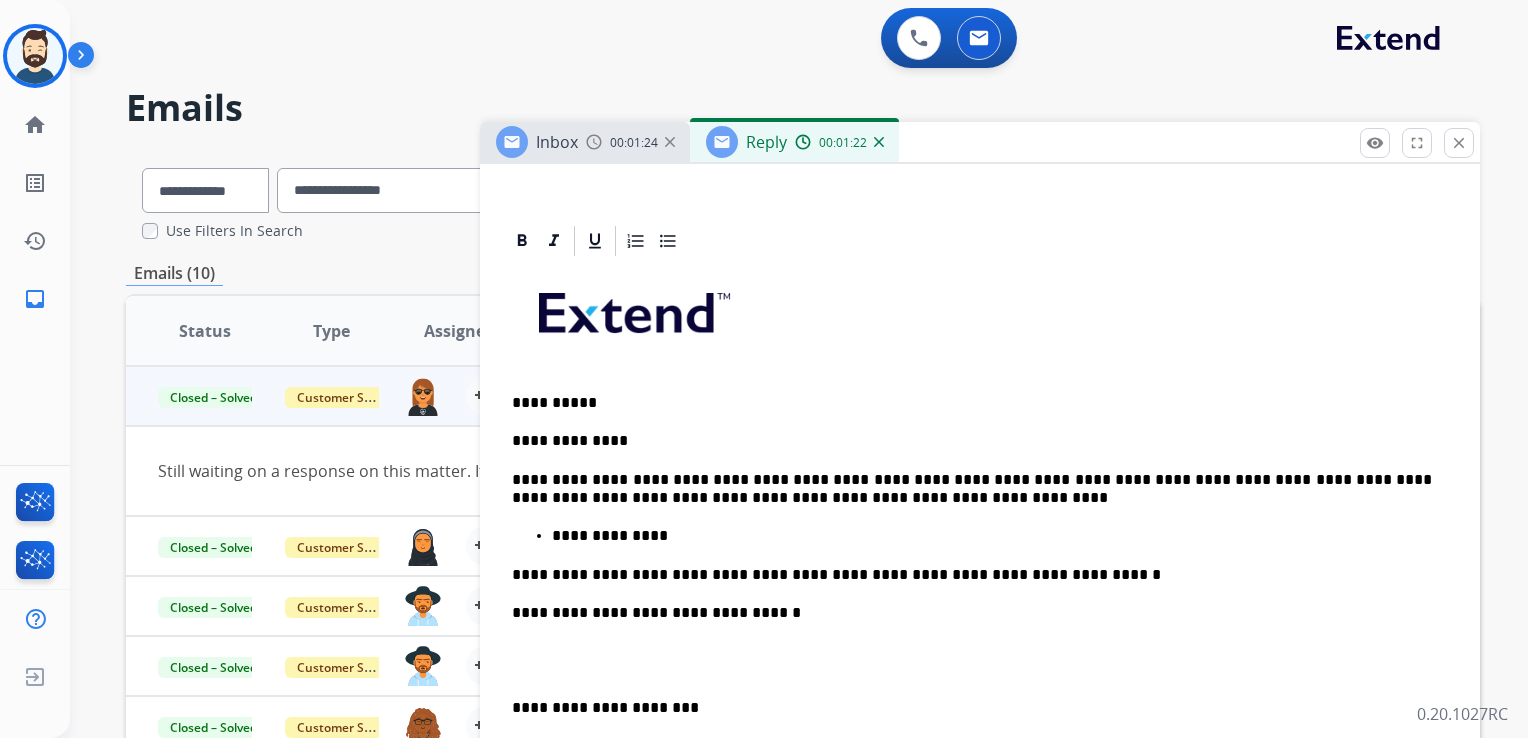 click on "**********" at bounding box center (992, 536) 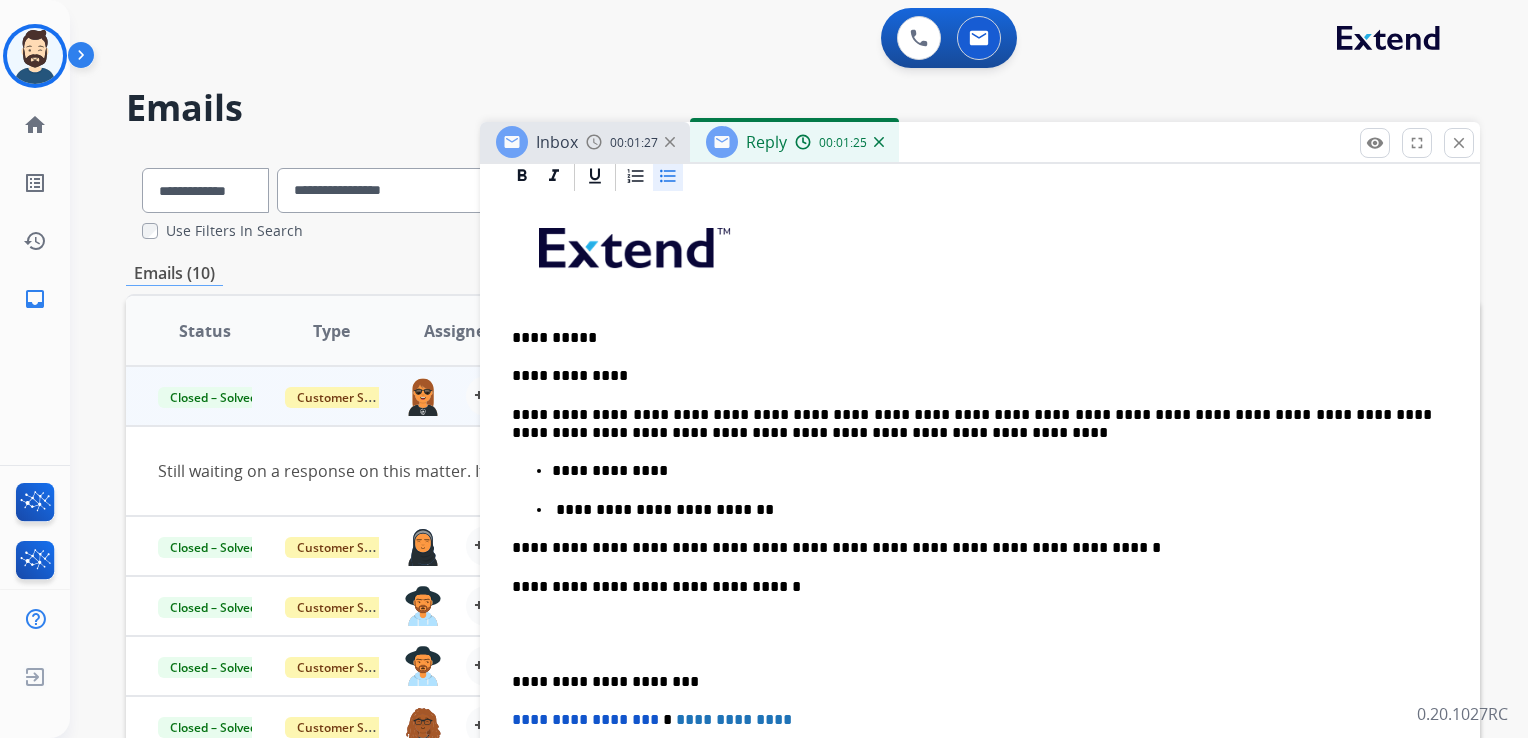 scroll, scrollTop: 500, scrollLeft: 0, axis: vertical 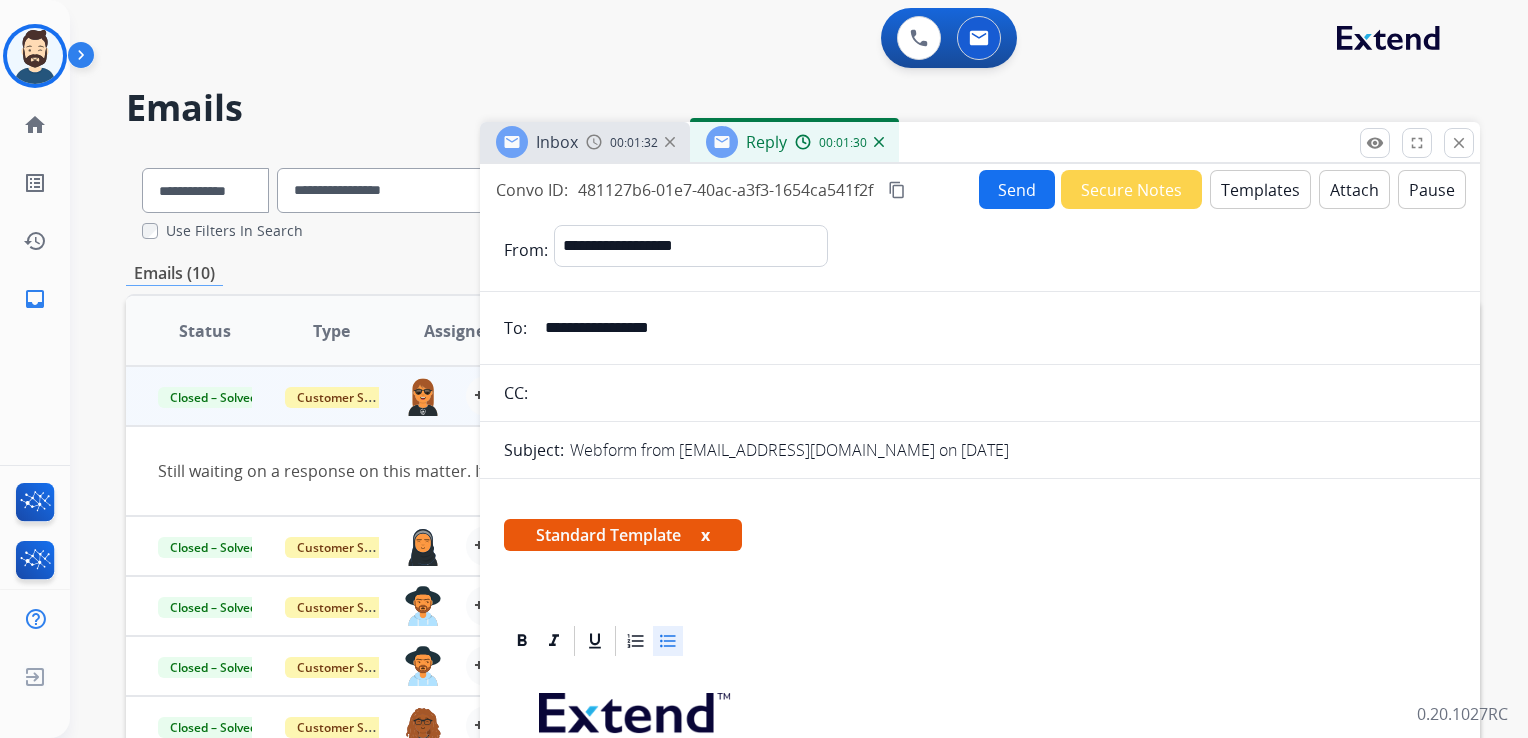 click on "Send" at bounding box center [1017, 189] 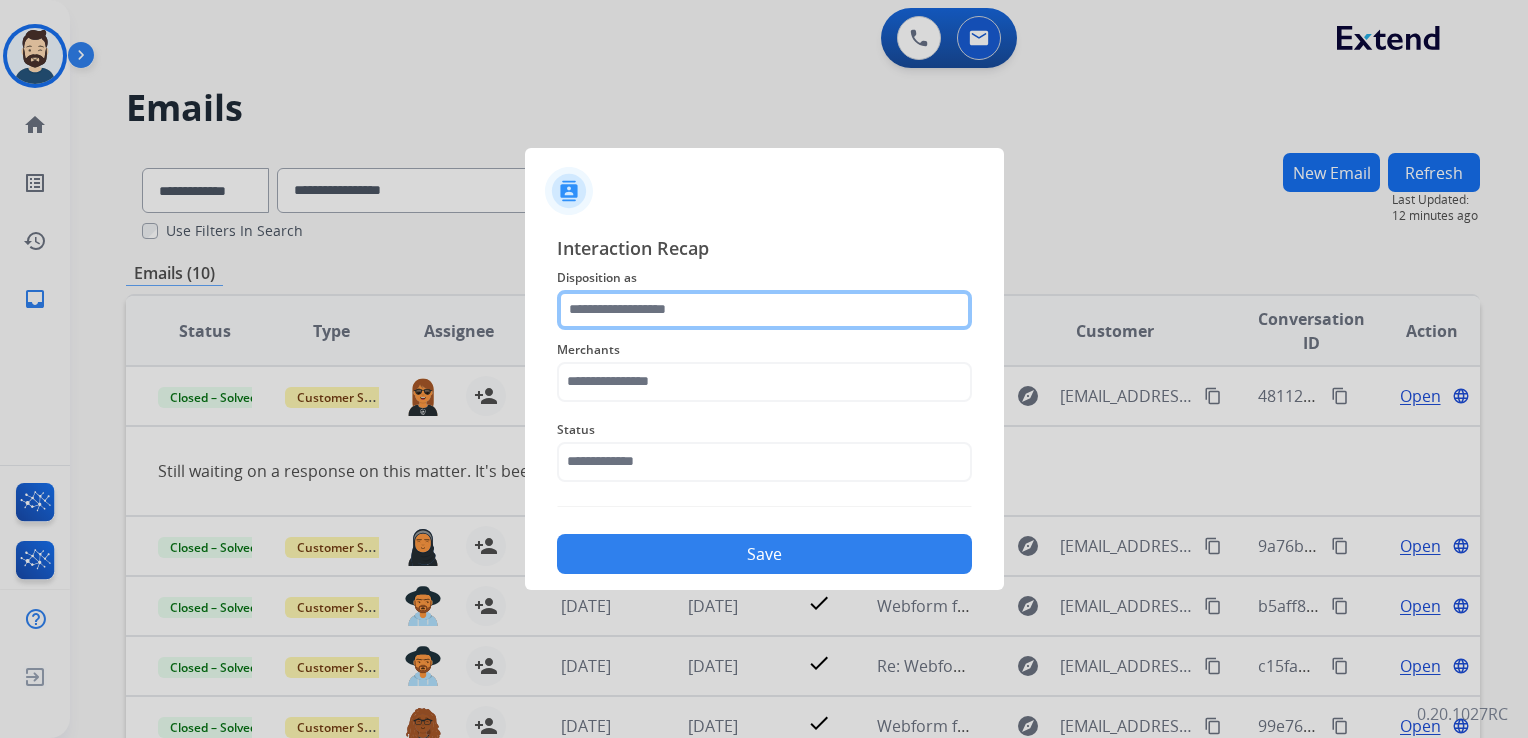 click 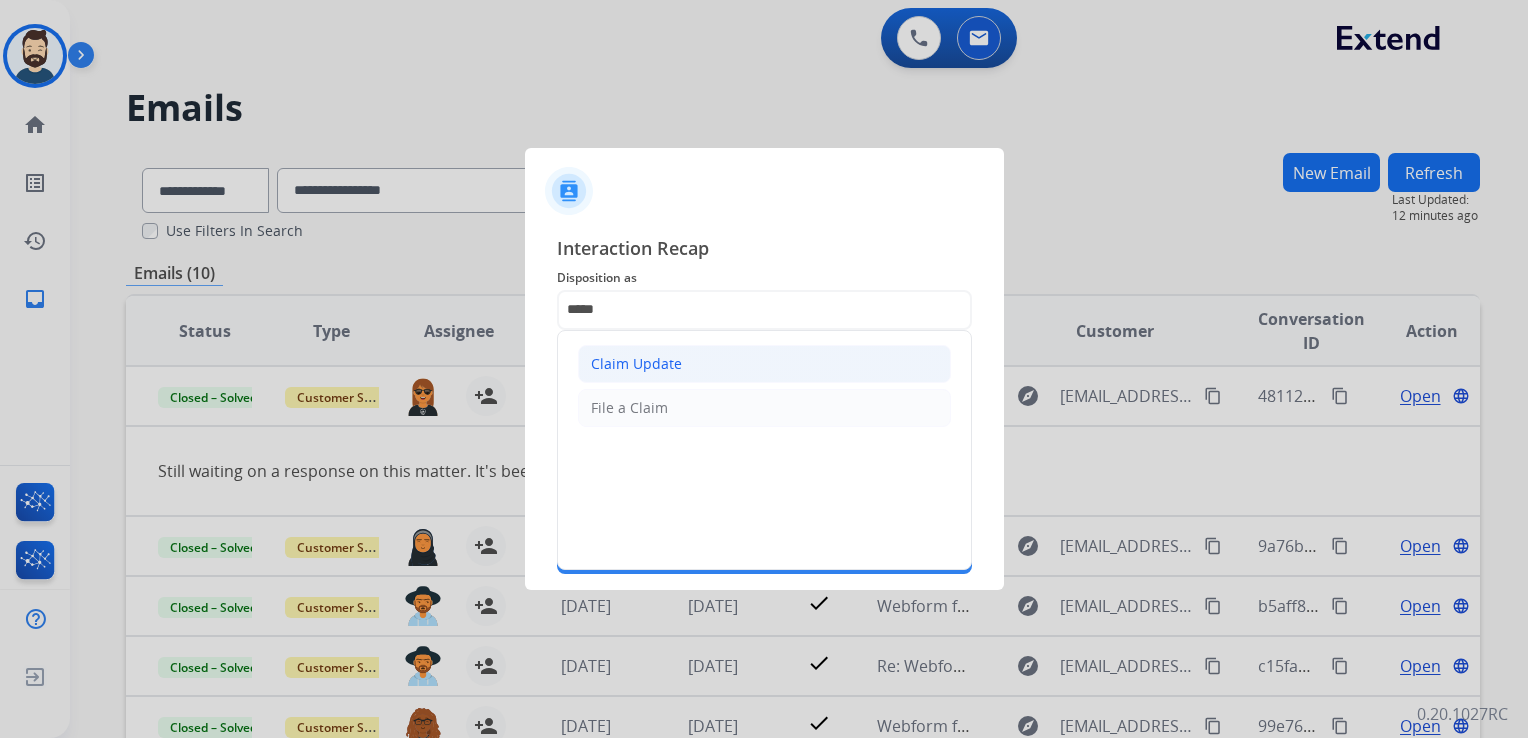 click on "Claim Update" 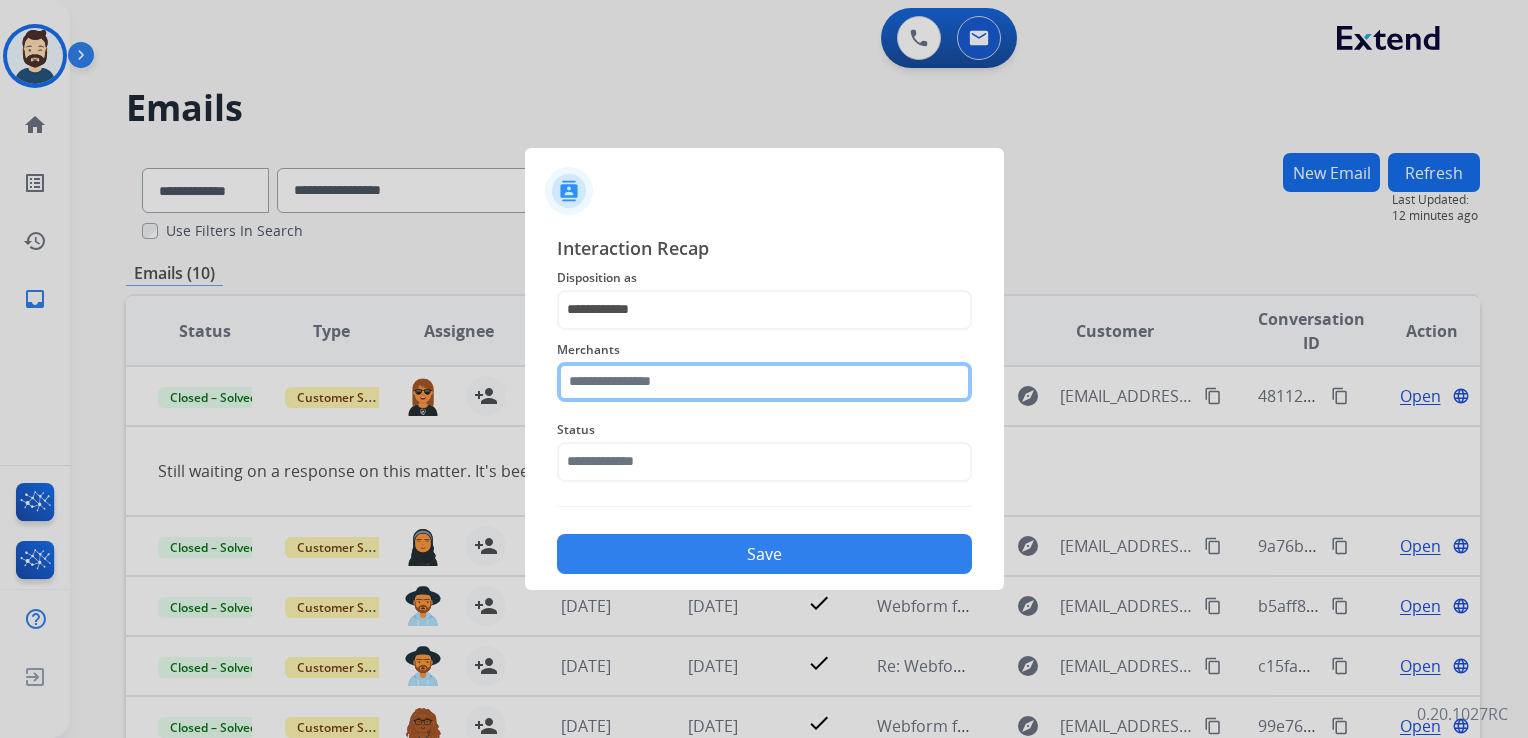 click 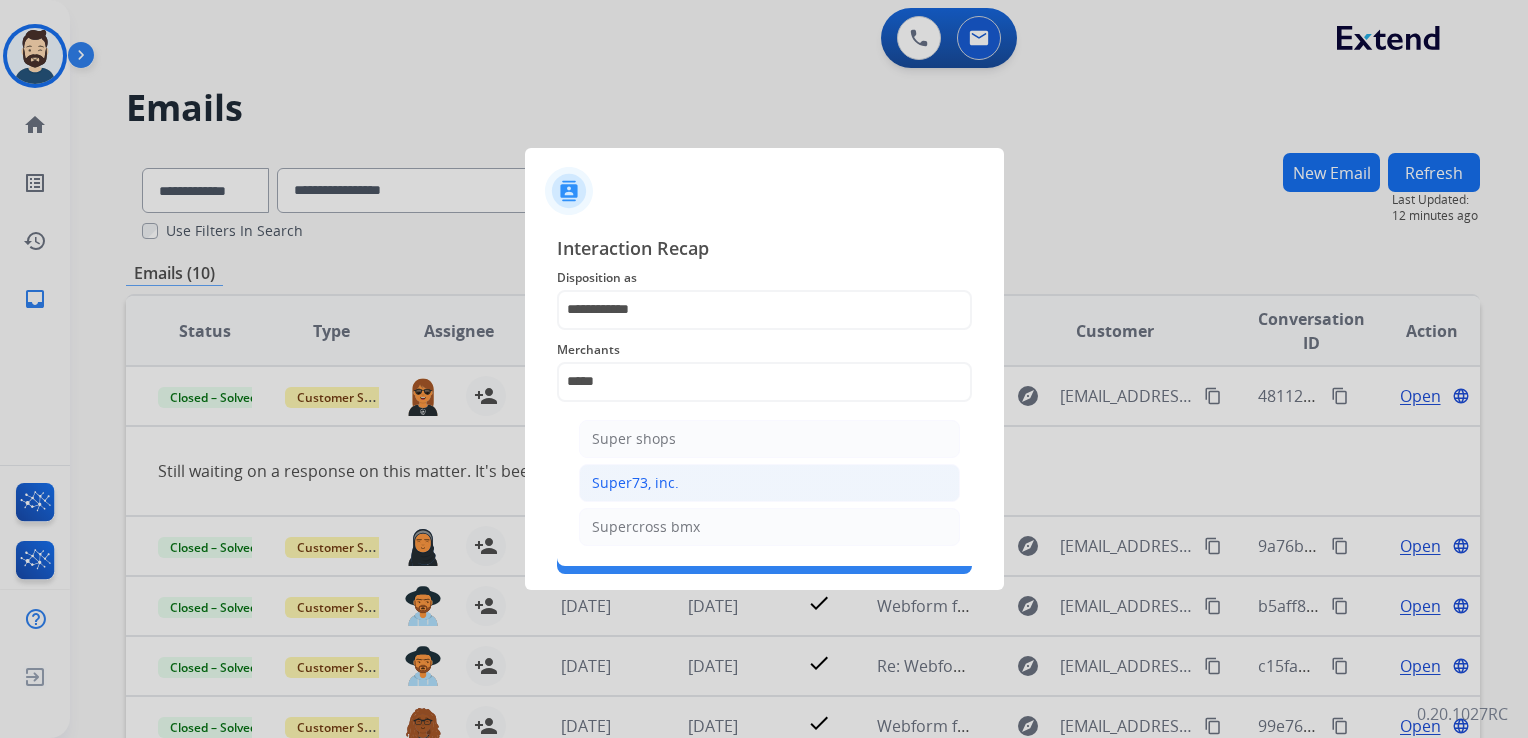 click on "Super73, inc." 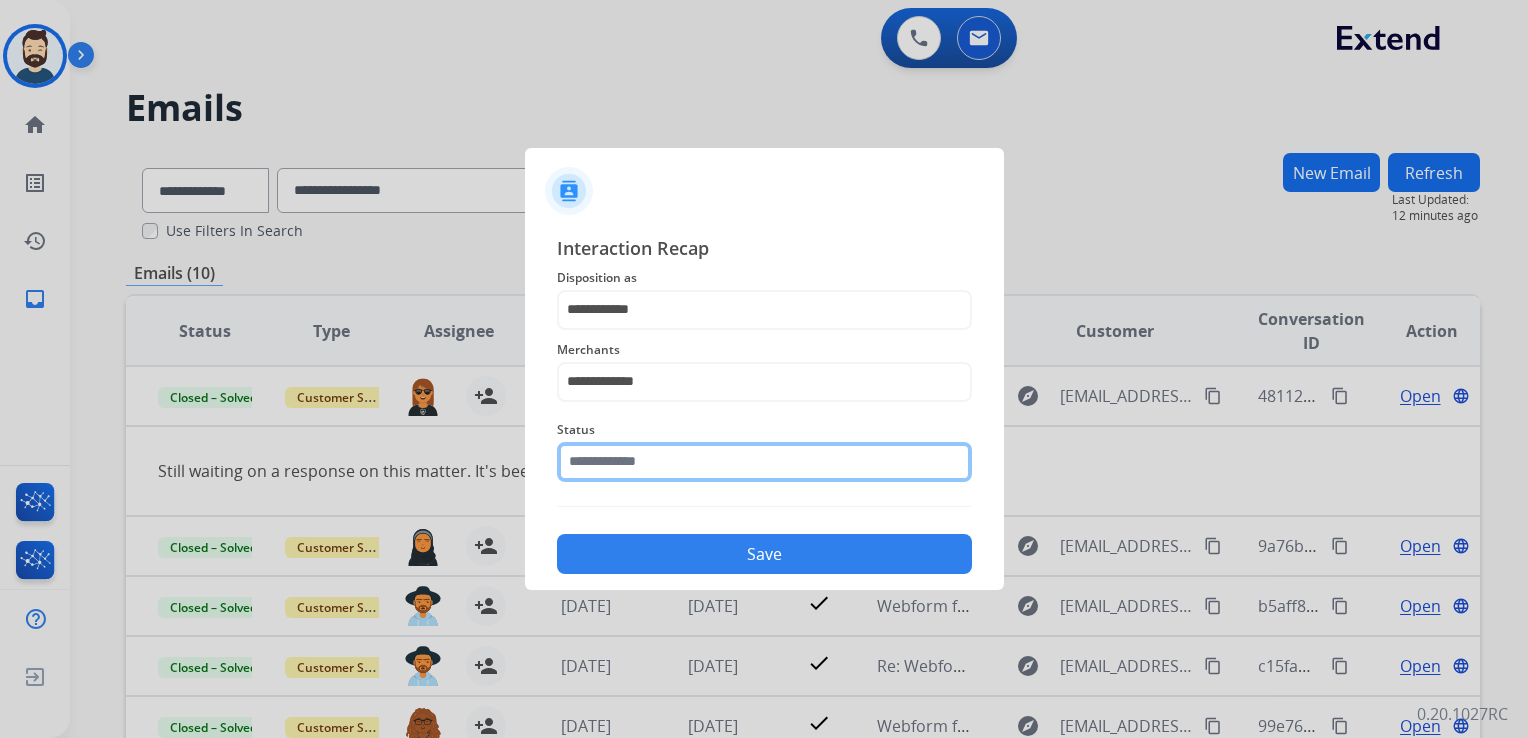 click on "Status" 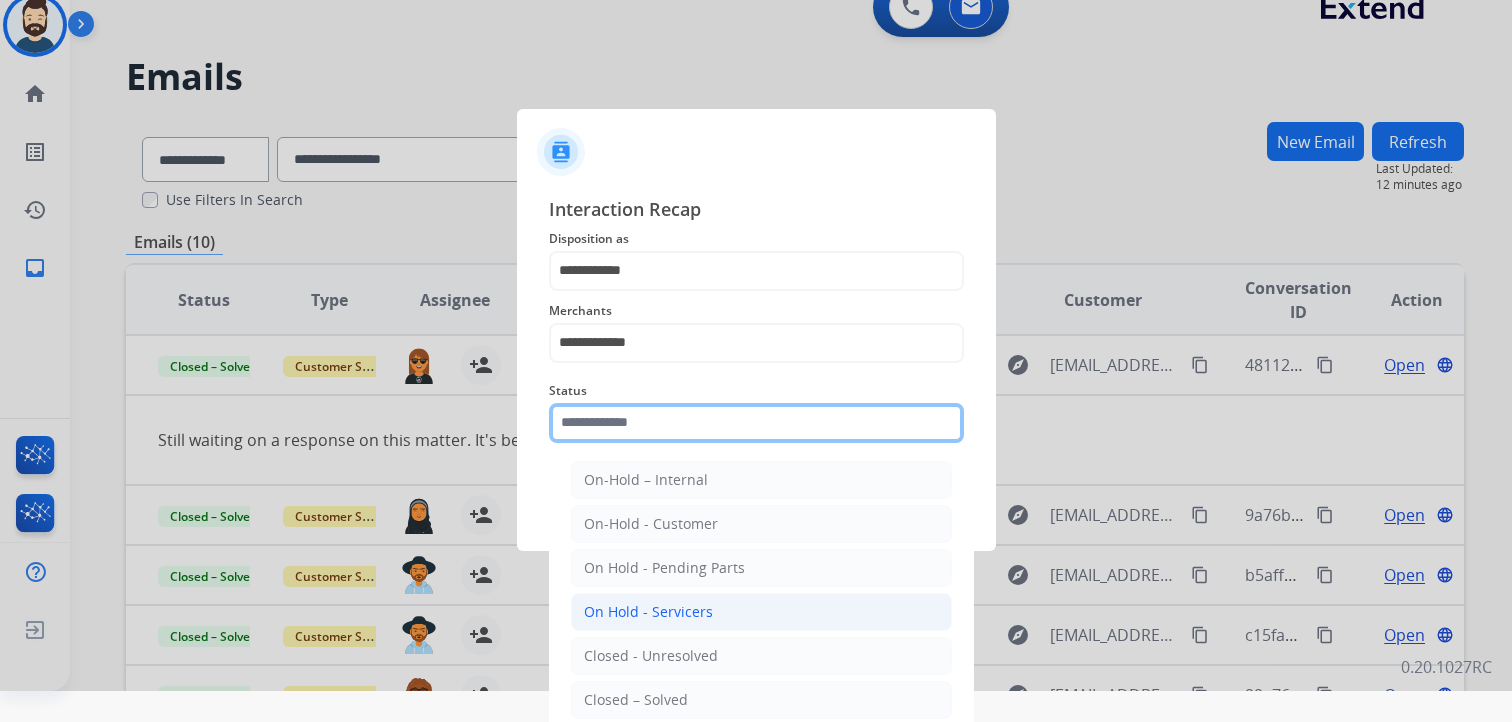 scroll, scrollTop: 59, scrollLeft: 0, axis: vertical 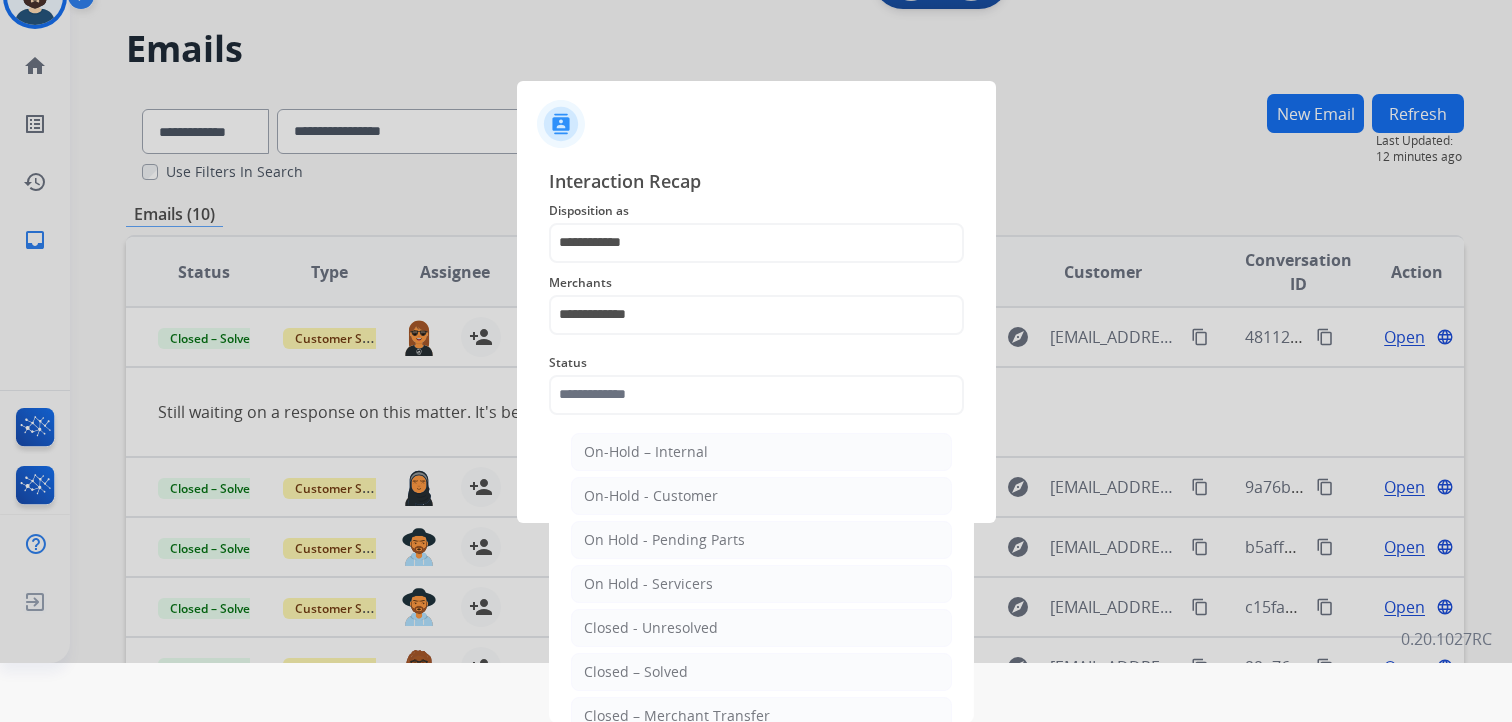 drag, startPoint x: 640, startPoint y: 664, endPoint x: 672, endPoint y: 614, distance: 59.36329 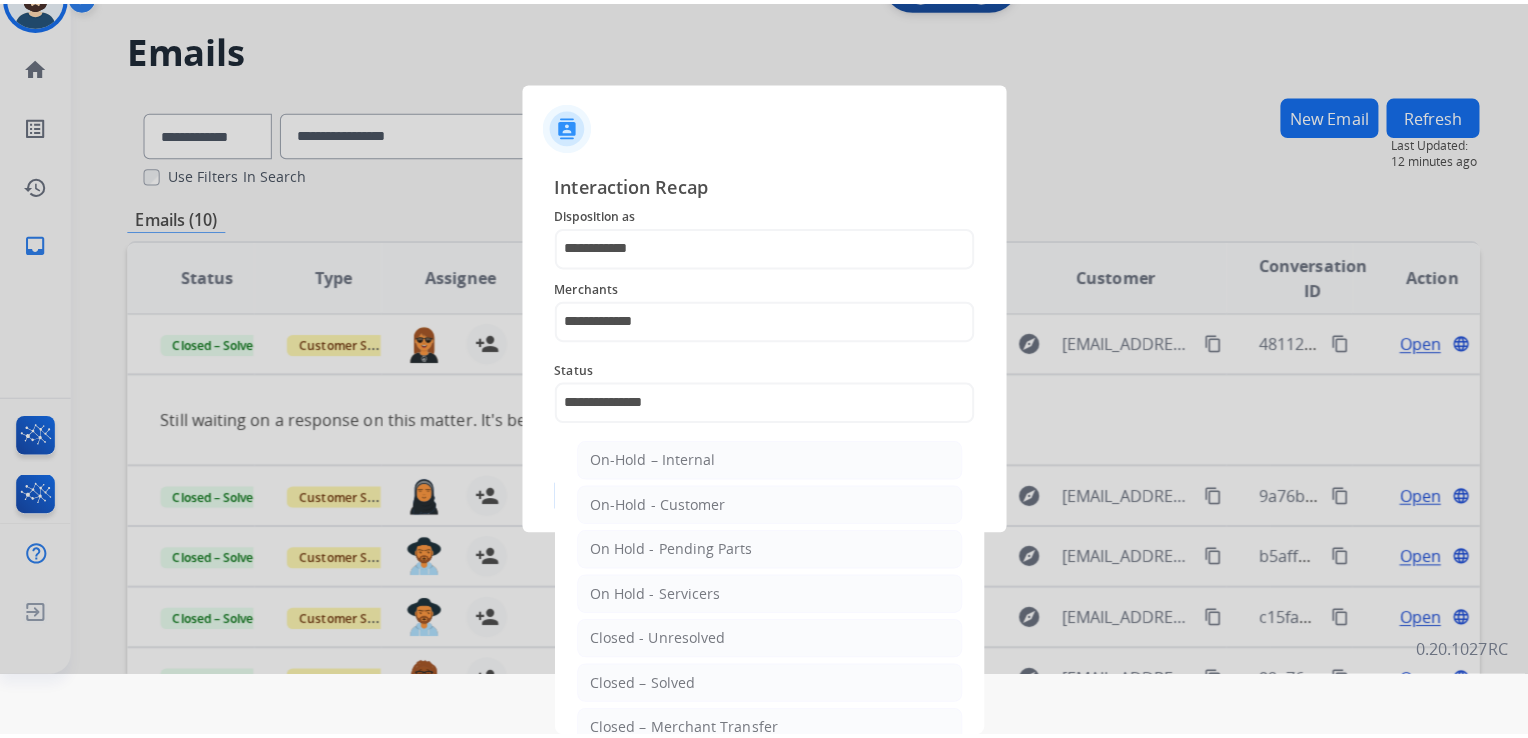 scroll, scrollTop: 0, scrollLeft: 0, axis: both 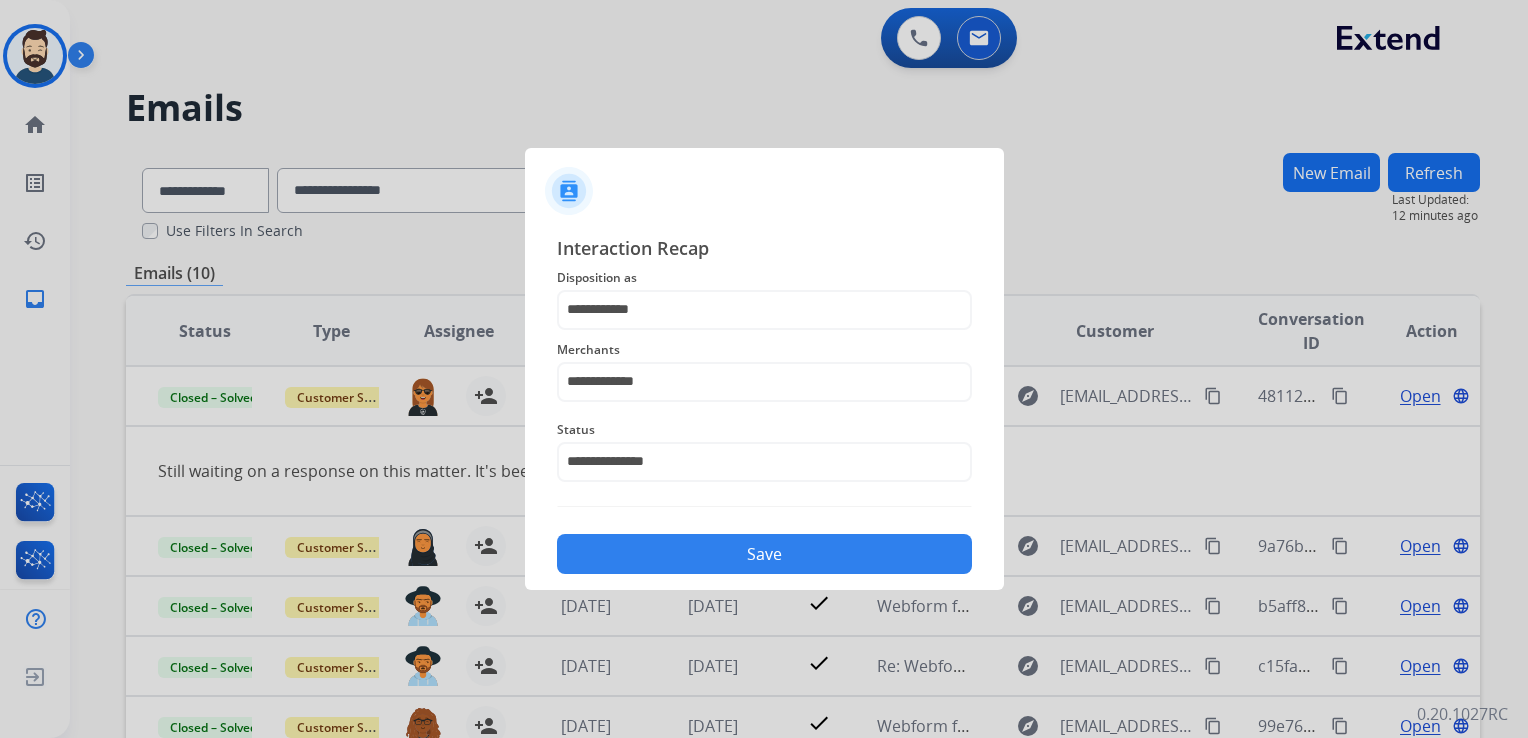 click on "Save" 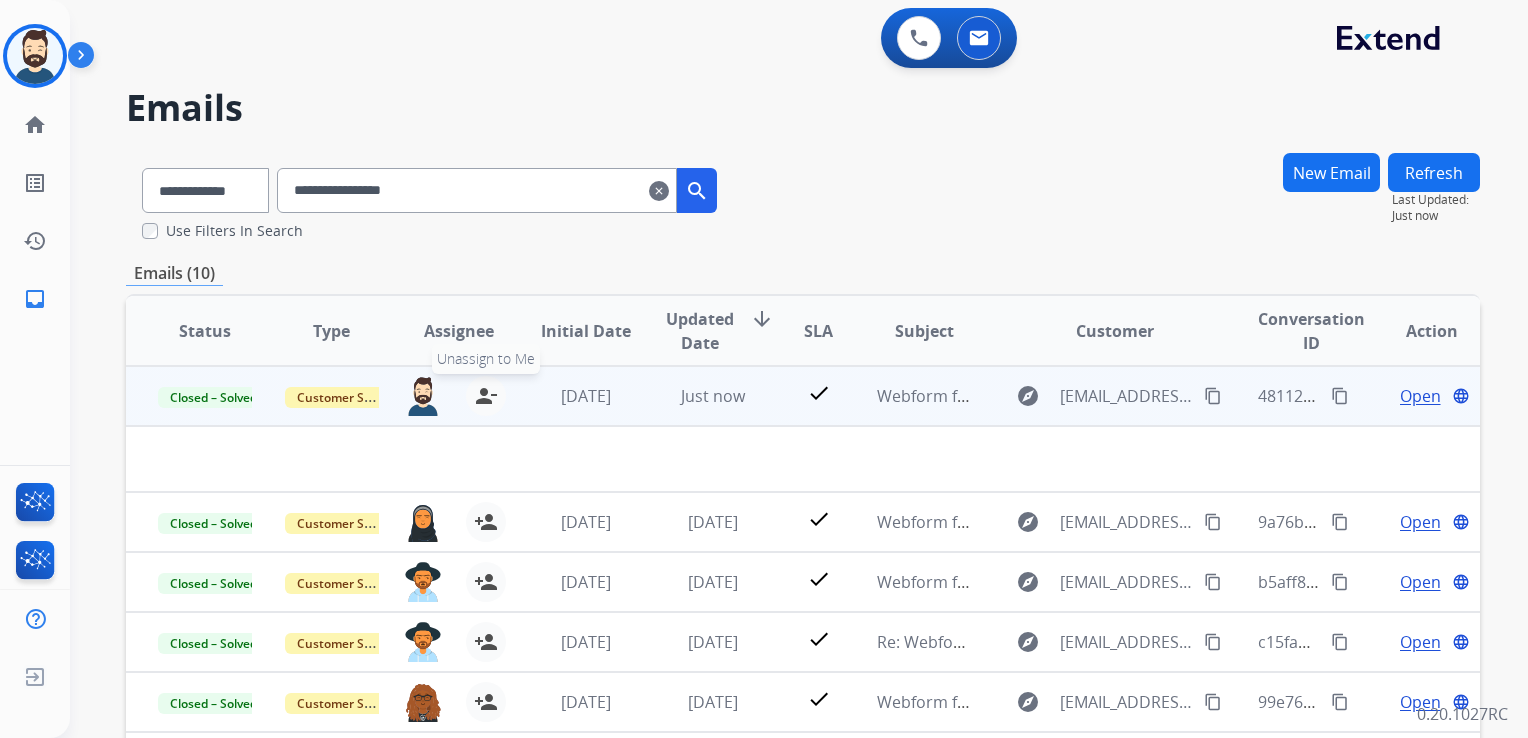 drag, startPoint x: 479, startPoint y: 394, endPoint x: 465, endPoint y: 392, distance: 14.142136 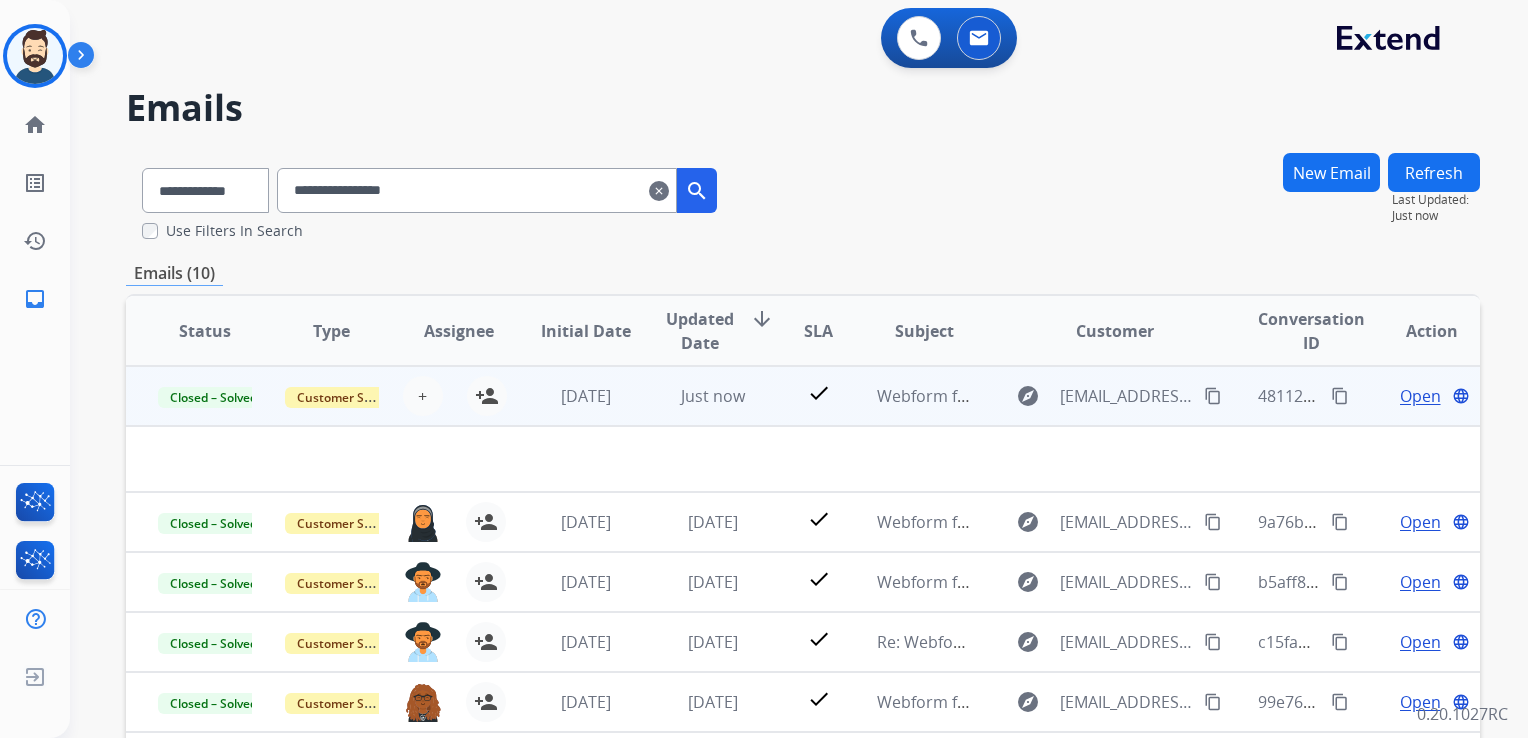 click on "+ Select agent person_add Assign to Me" at bounding box center [443, 396] 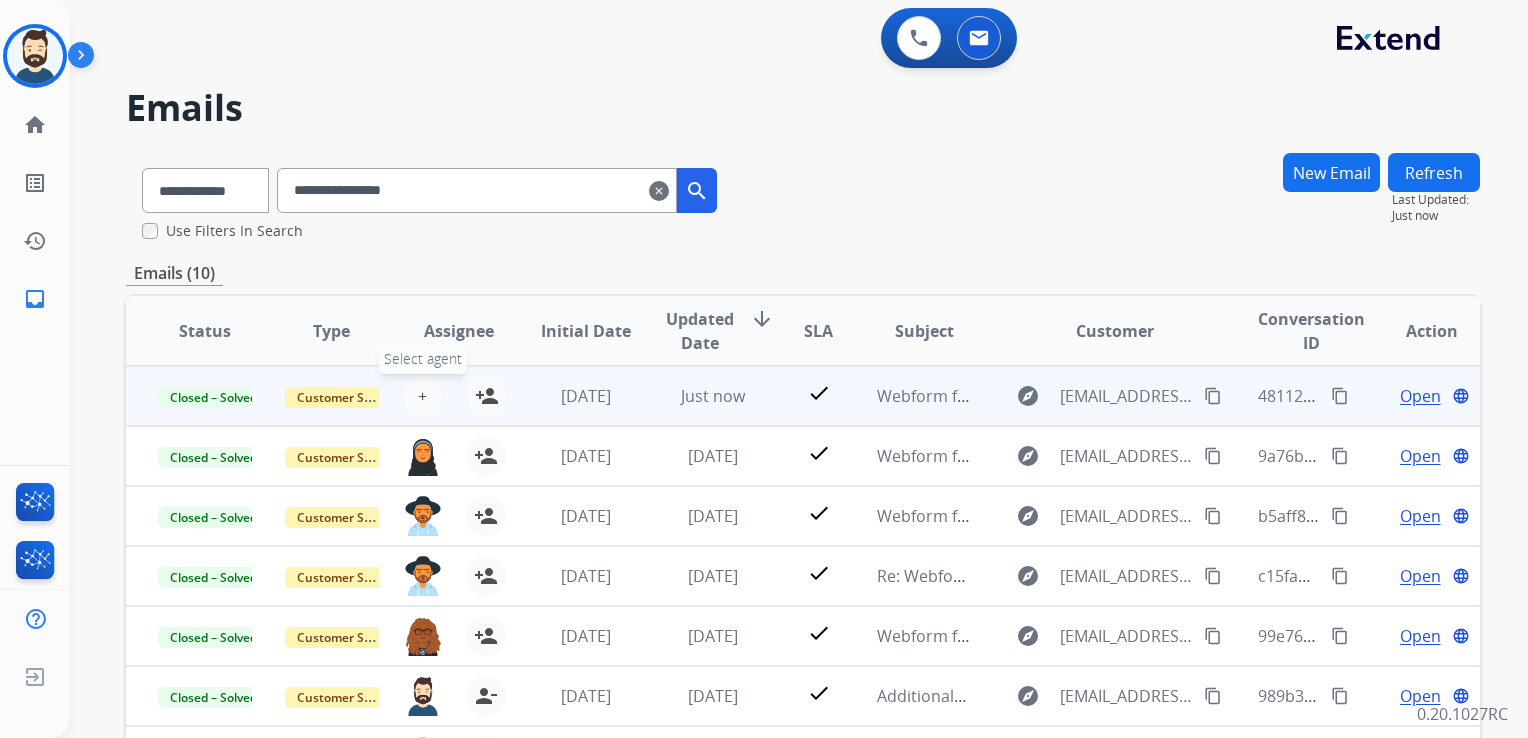 click on "+ Select agent" at bounding box center [423, 396] 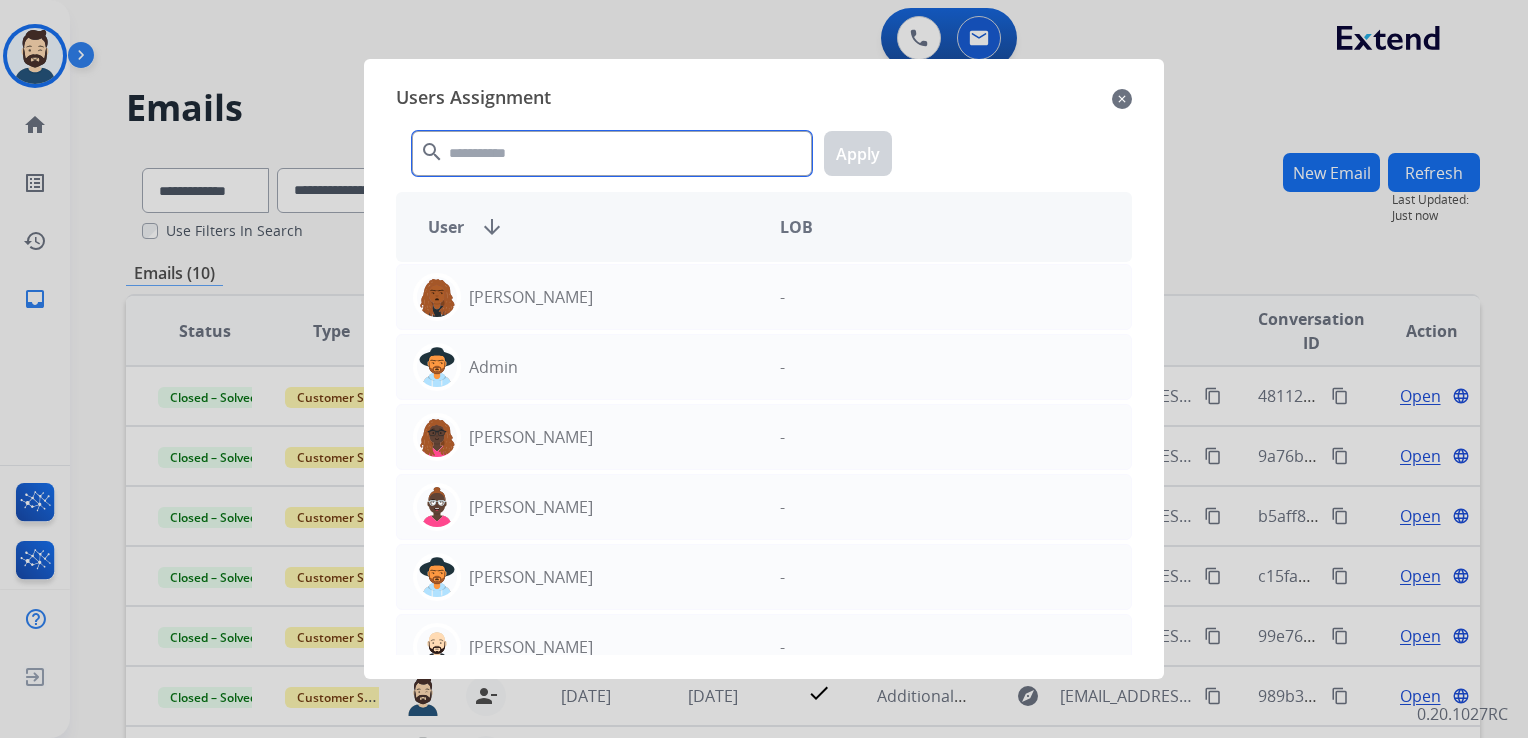 click 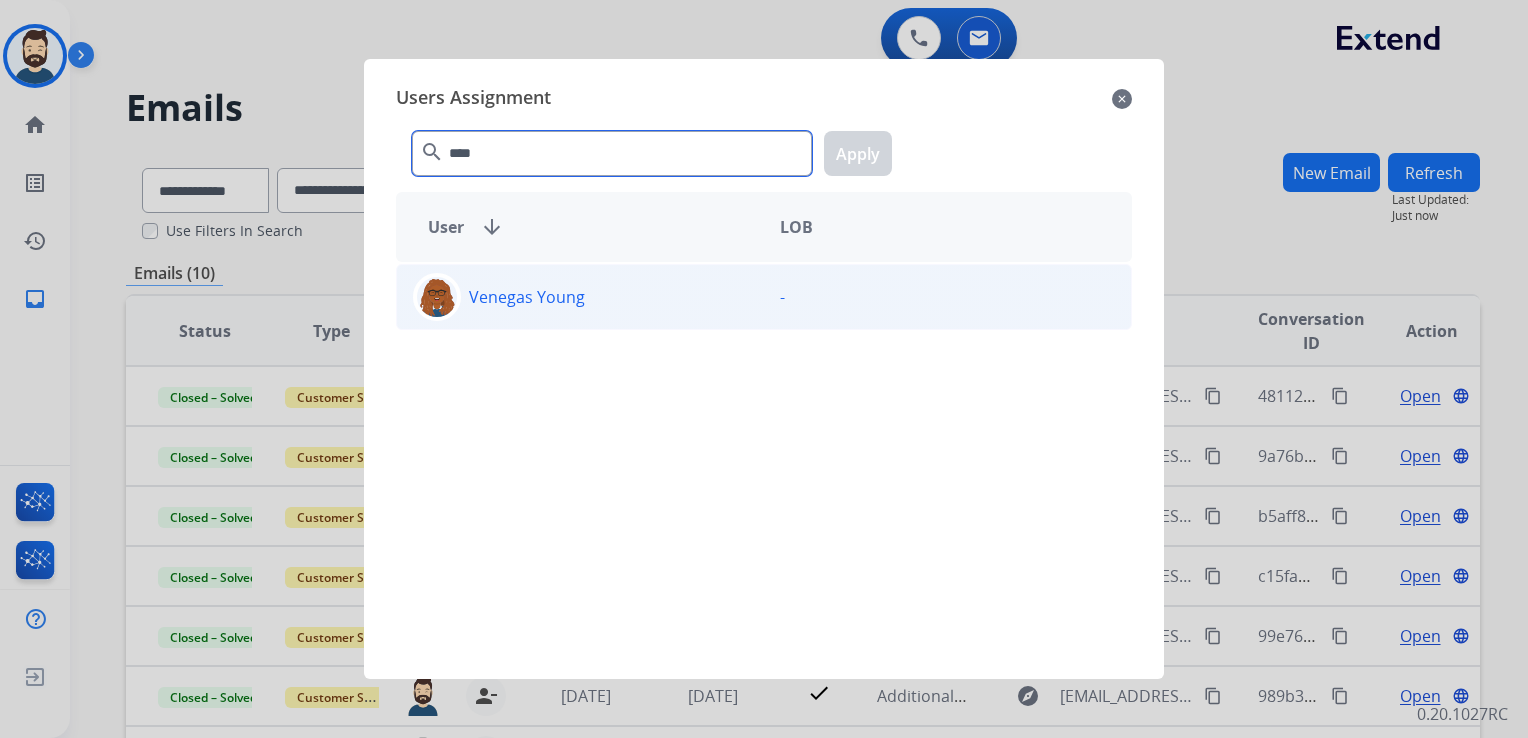 type on "****" 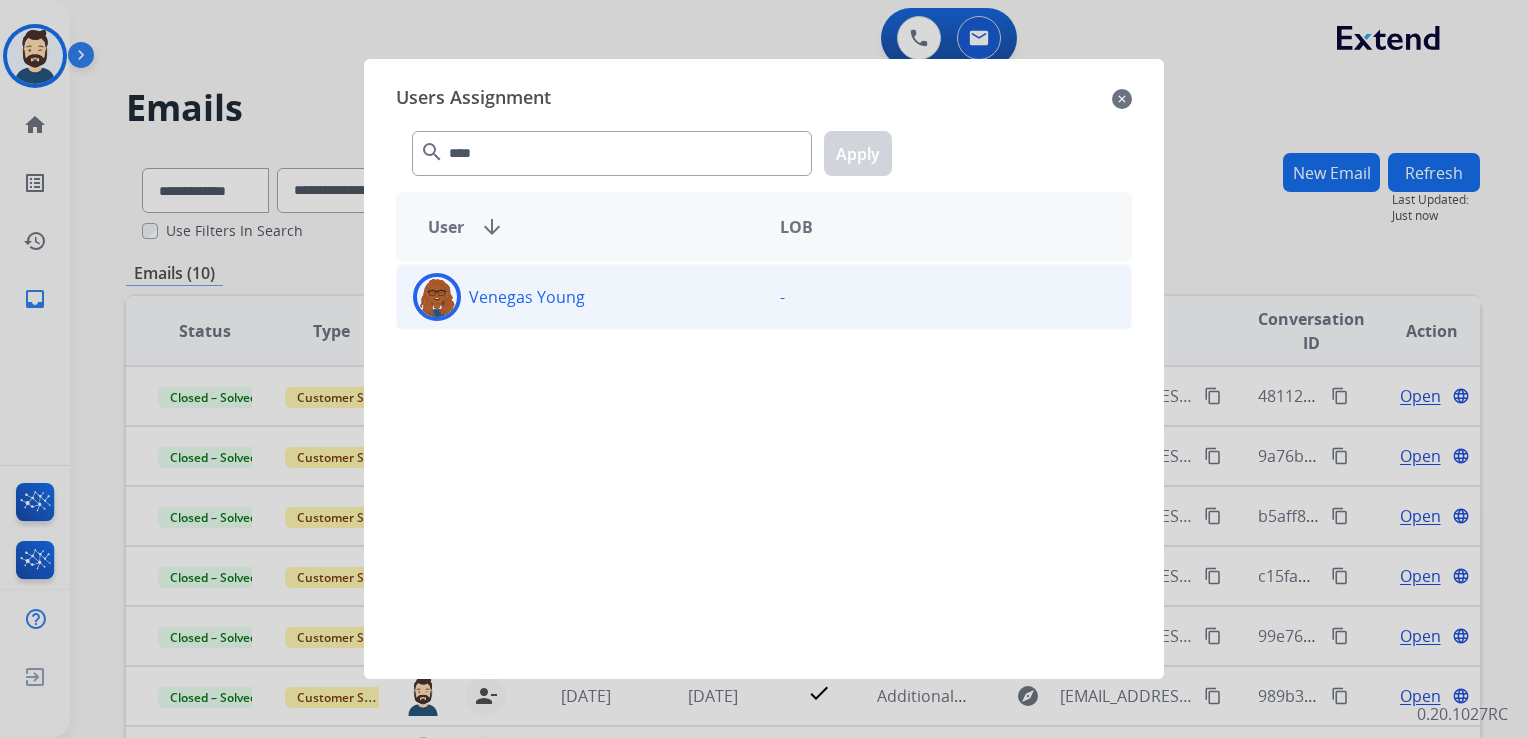 drag, startPoint x: 445, startPoint y: 284, endPoint x: 732, endPoint y: 210, distance: 296.38657 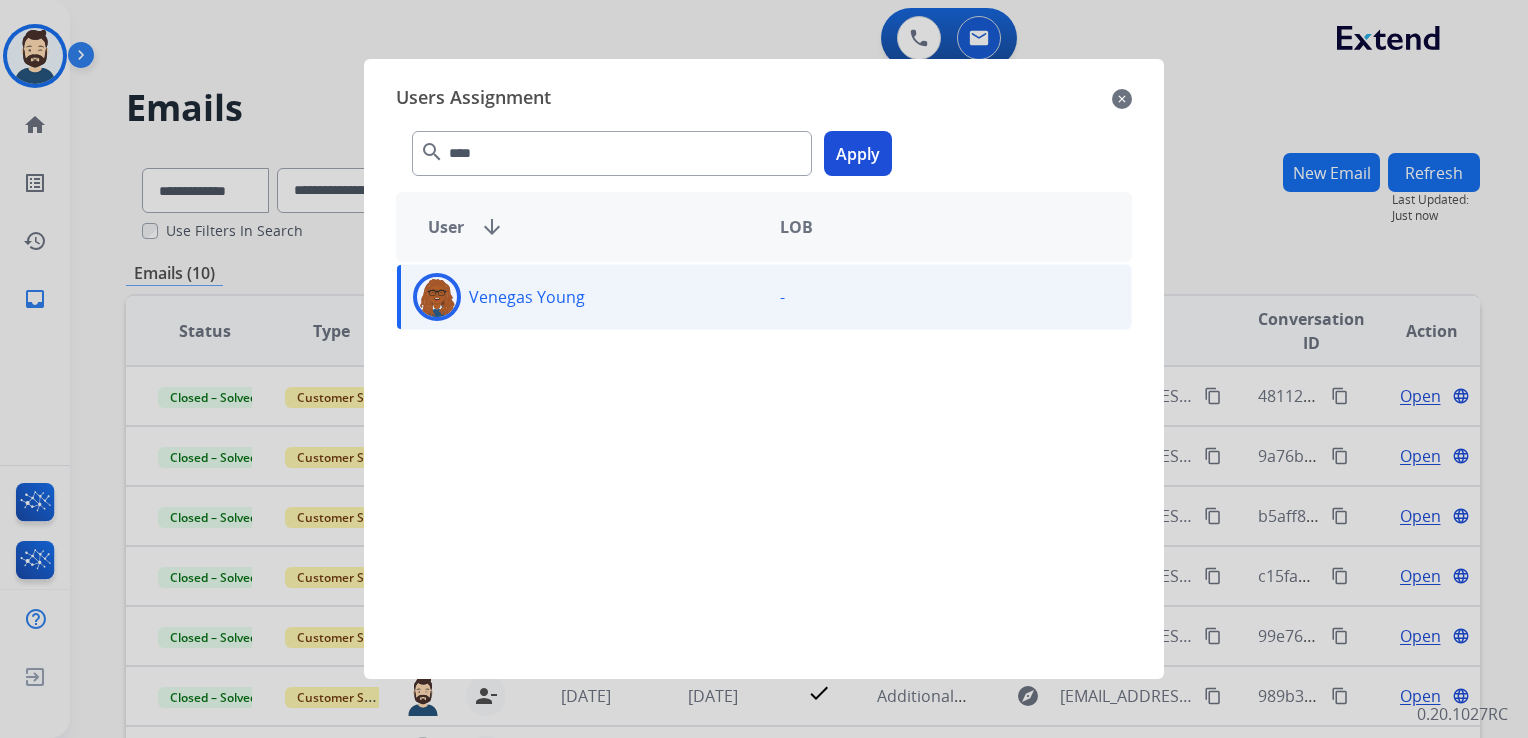 click on "Apply" 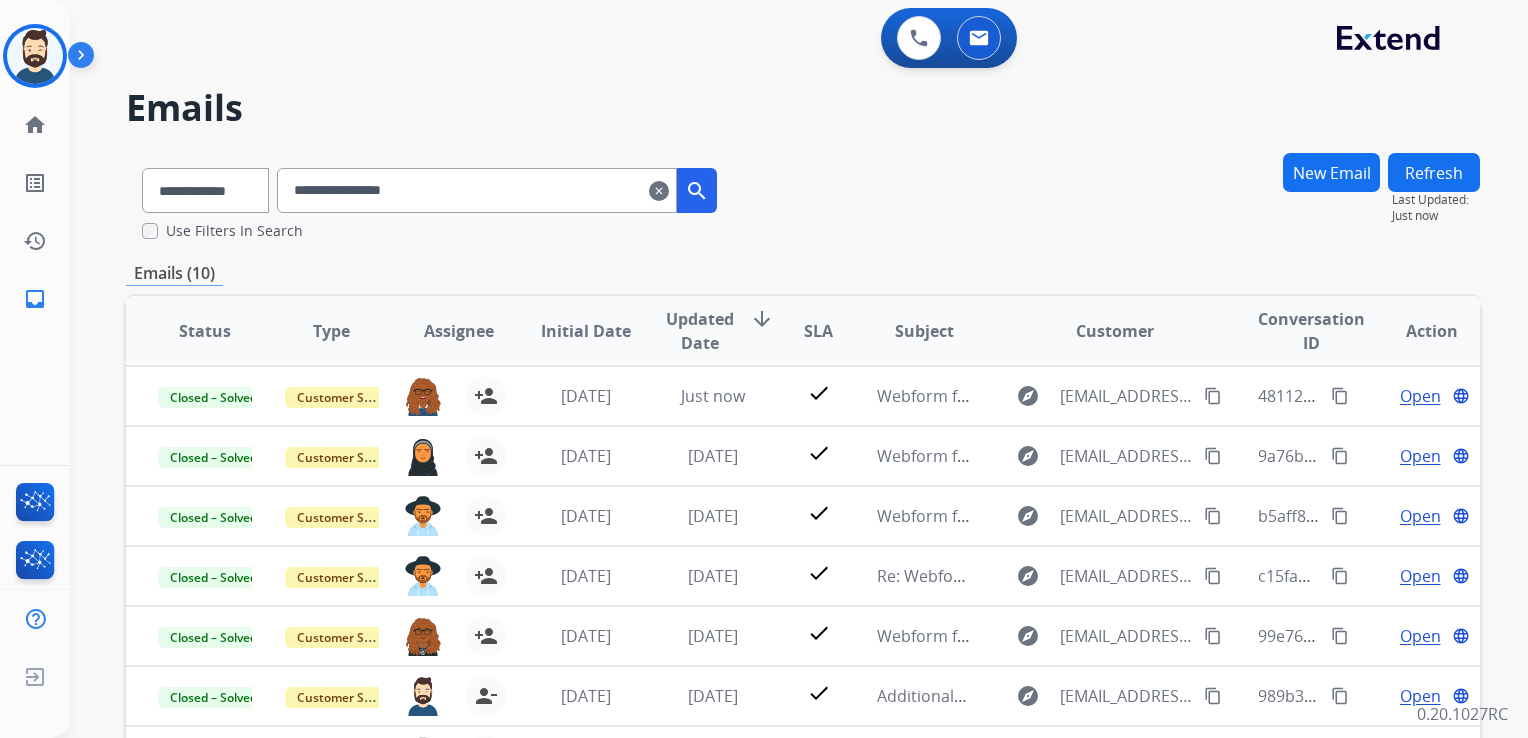 click on "clear" at bounding box center [659, 191] 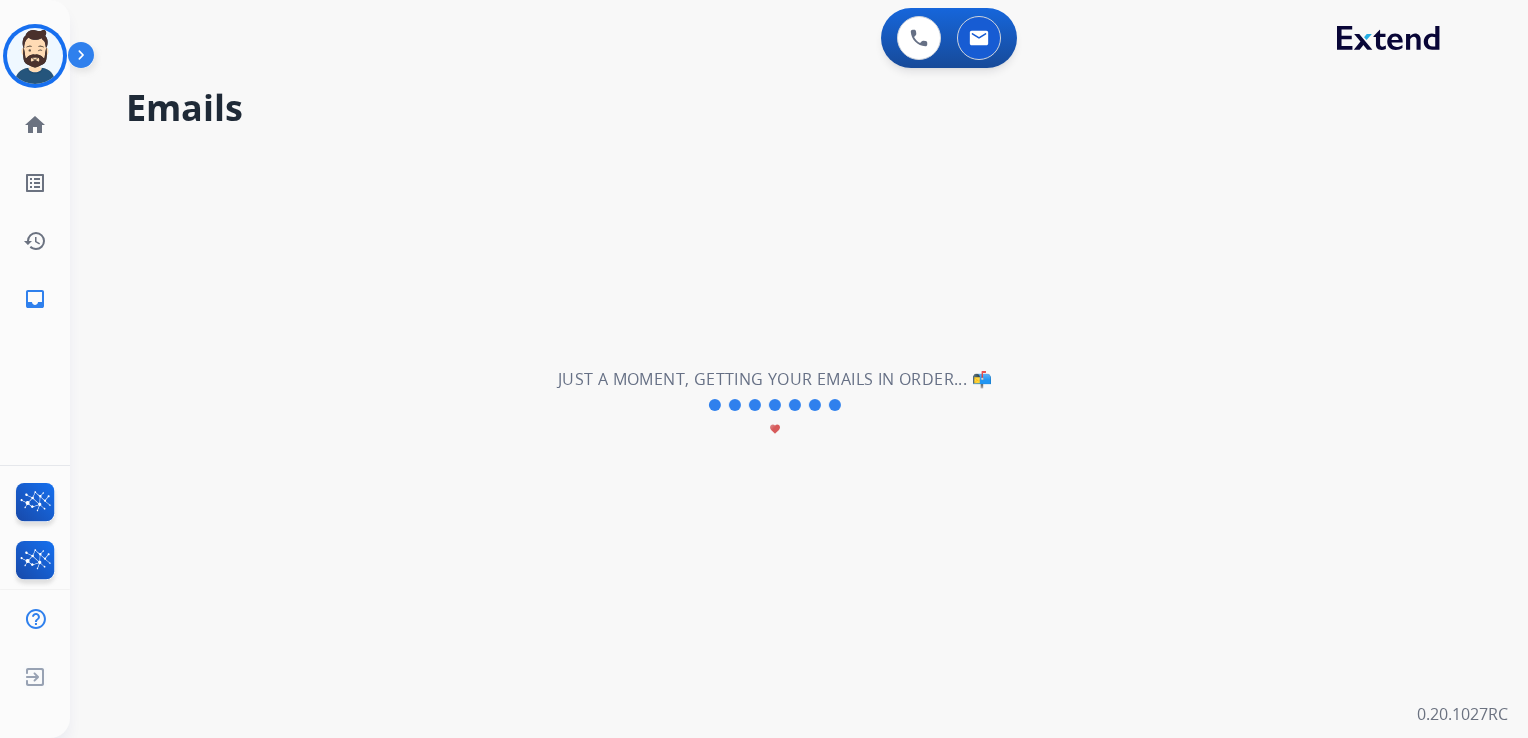 type 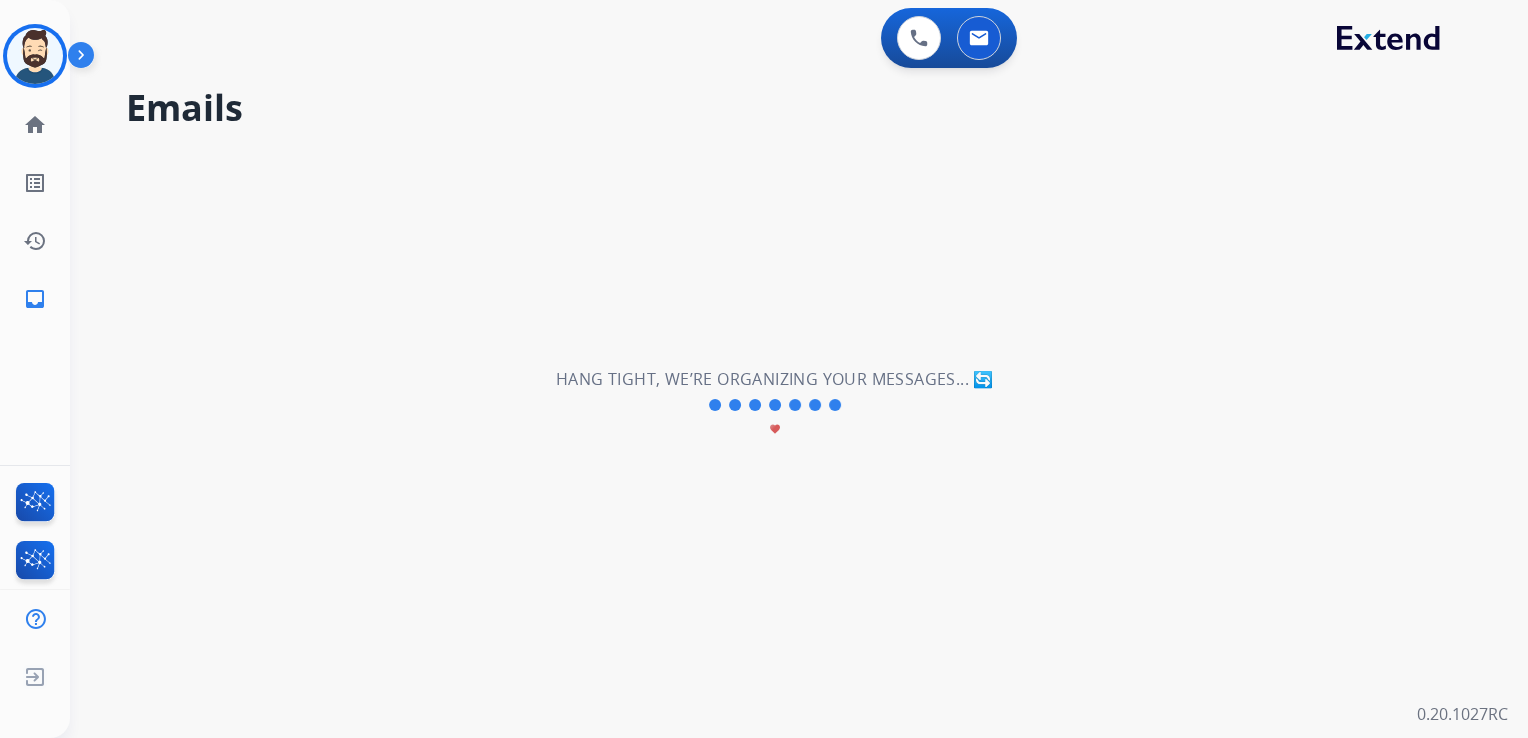 scroll, scrollTop: 0, scrollLeft: 0, axis: both 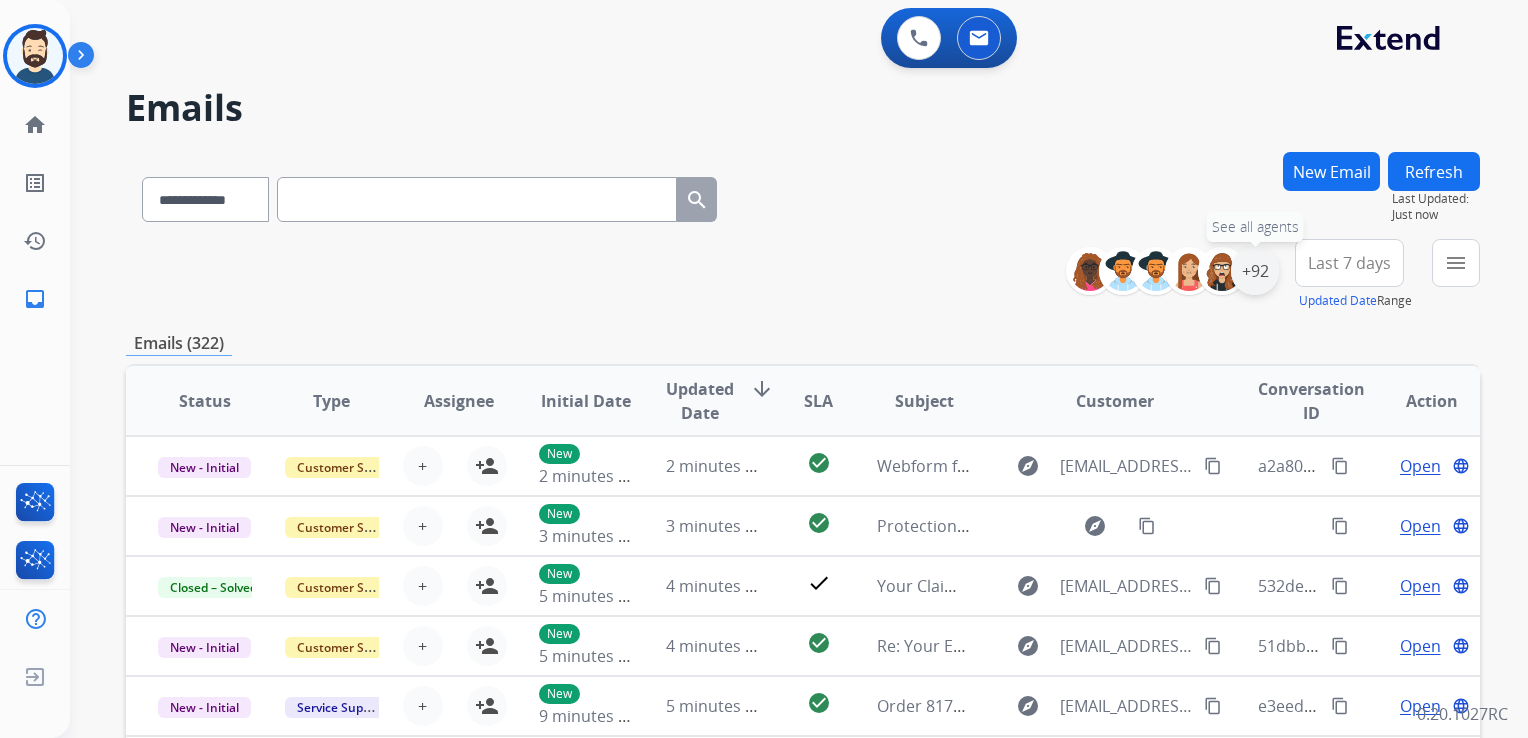 click on "+92" at bounding box center (1255, 271) 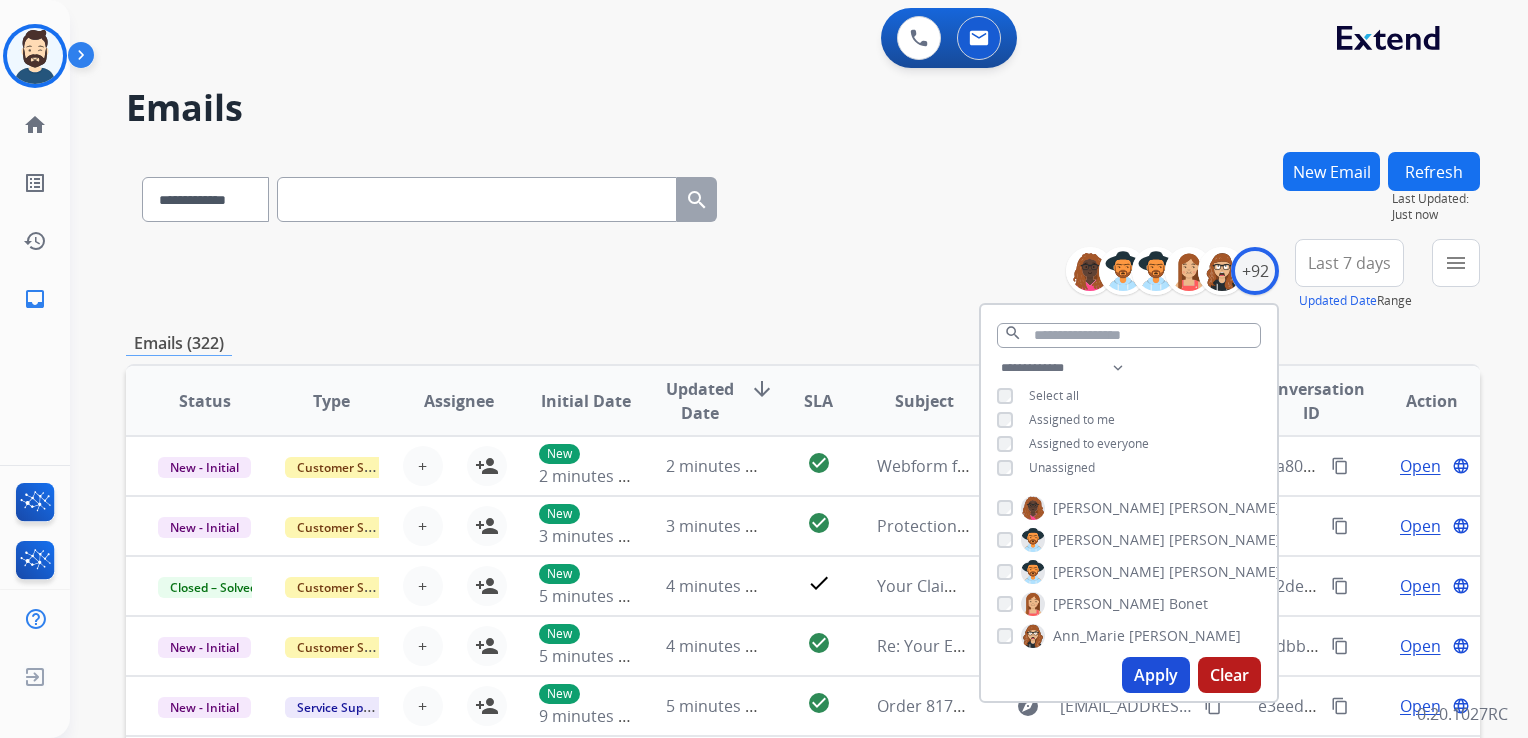 click on "Apply" at bounding box center (1156, 675) 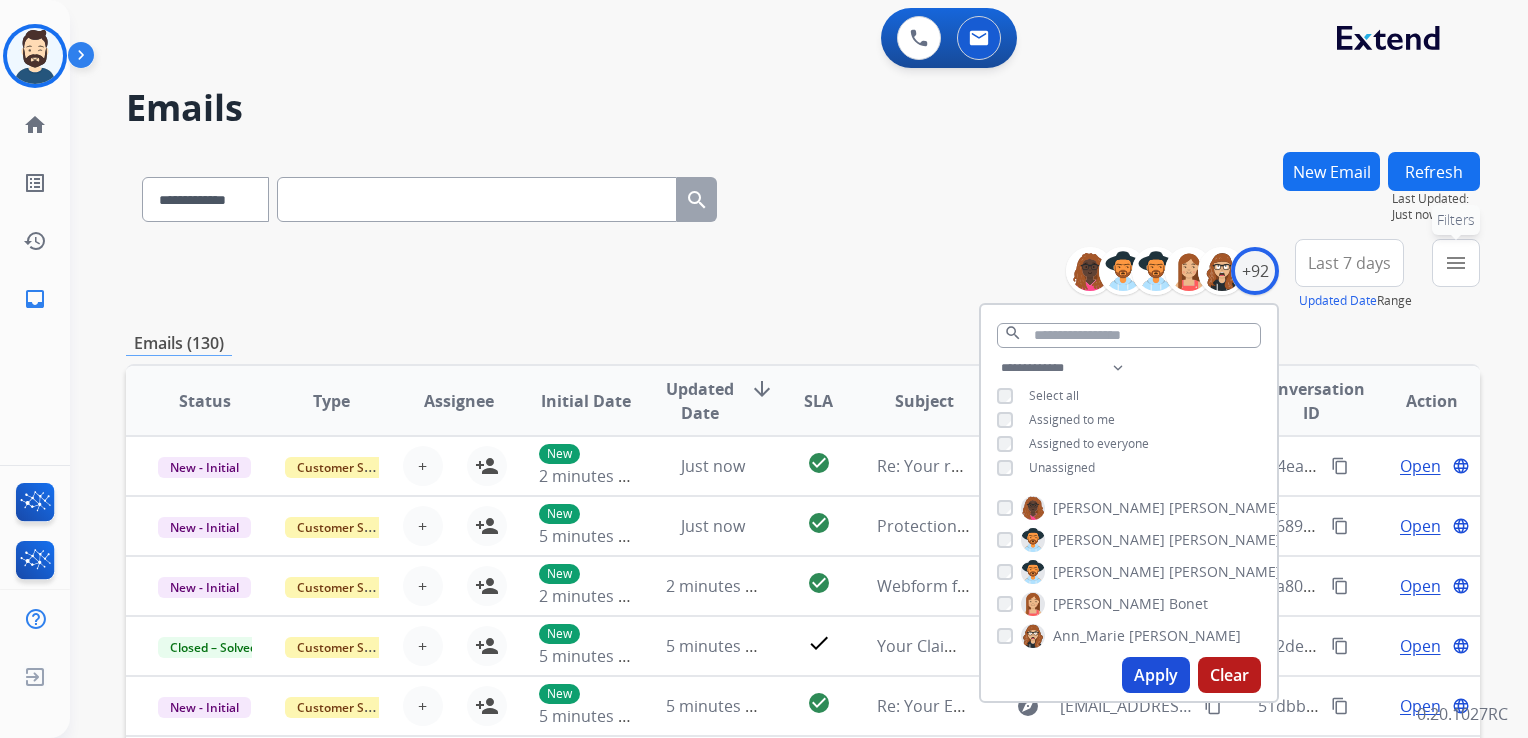click on "menu  Filters" at bounding box center (1456, 263) 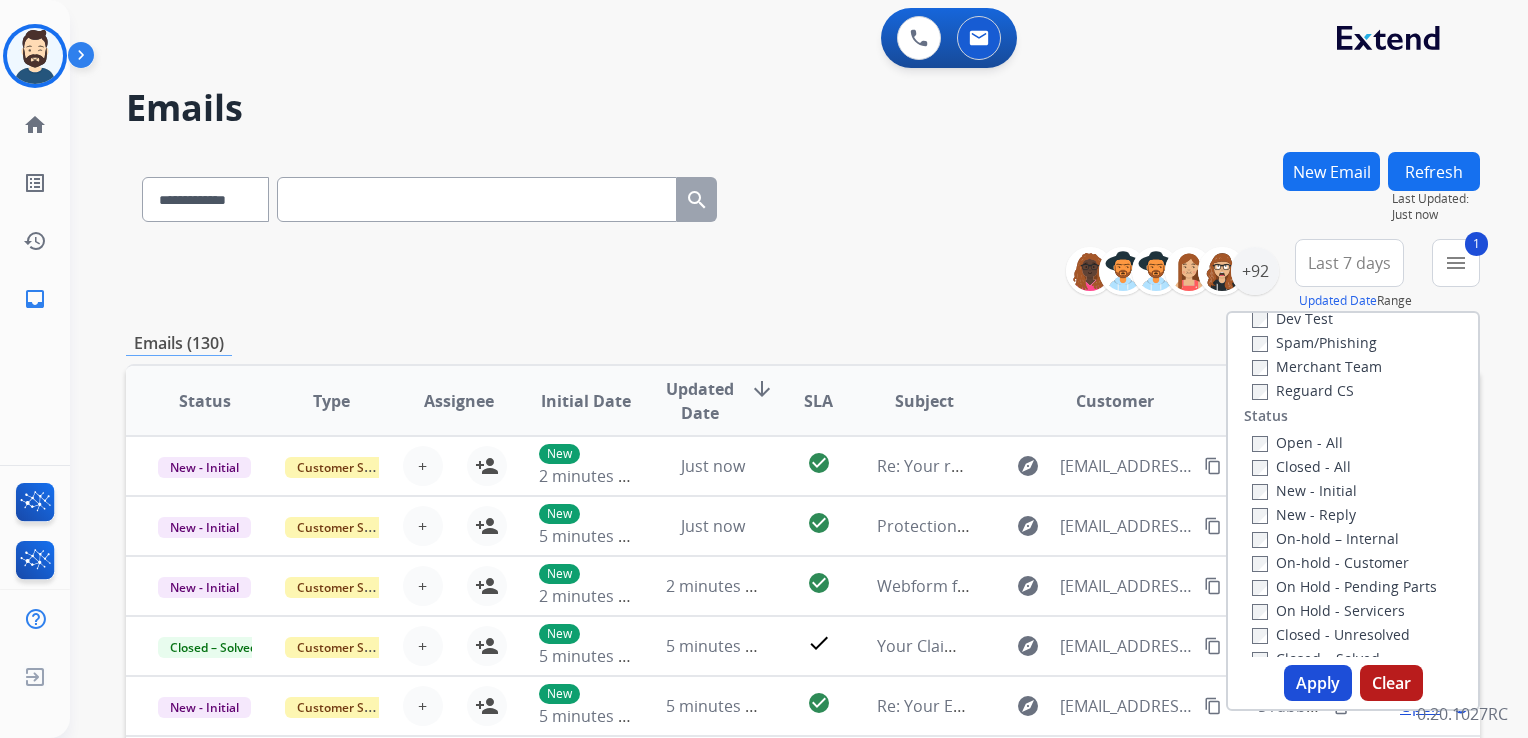 scroll, scrollTop: 200, scrollLeft: 0, axis: vertical 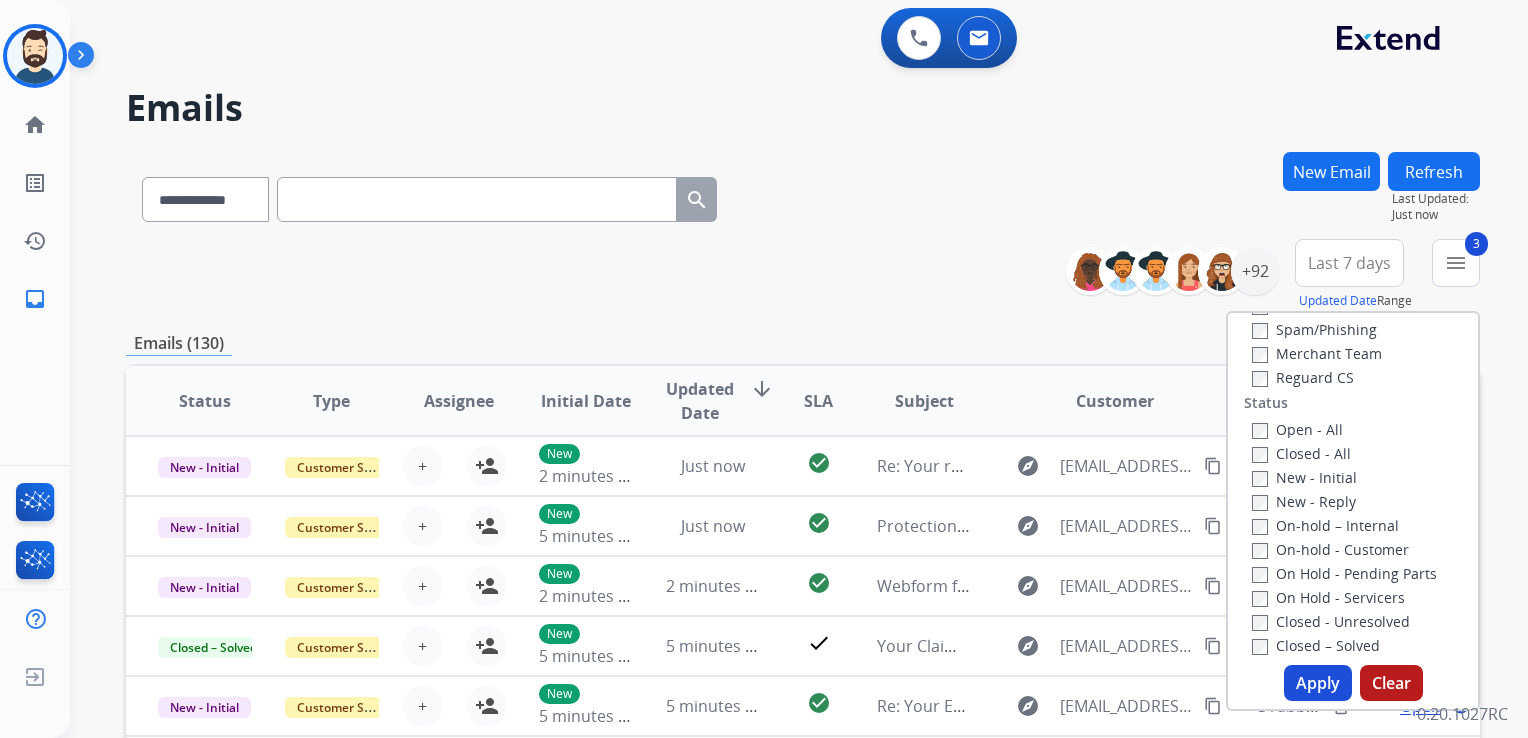 click on "Apply" at bounding box center (1318, 683) 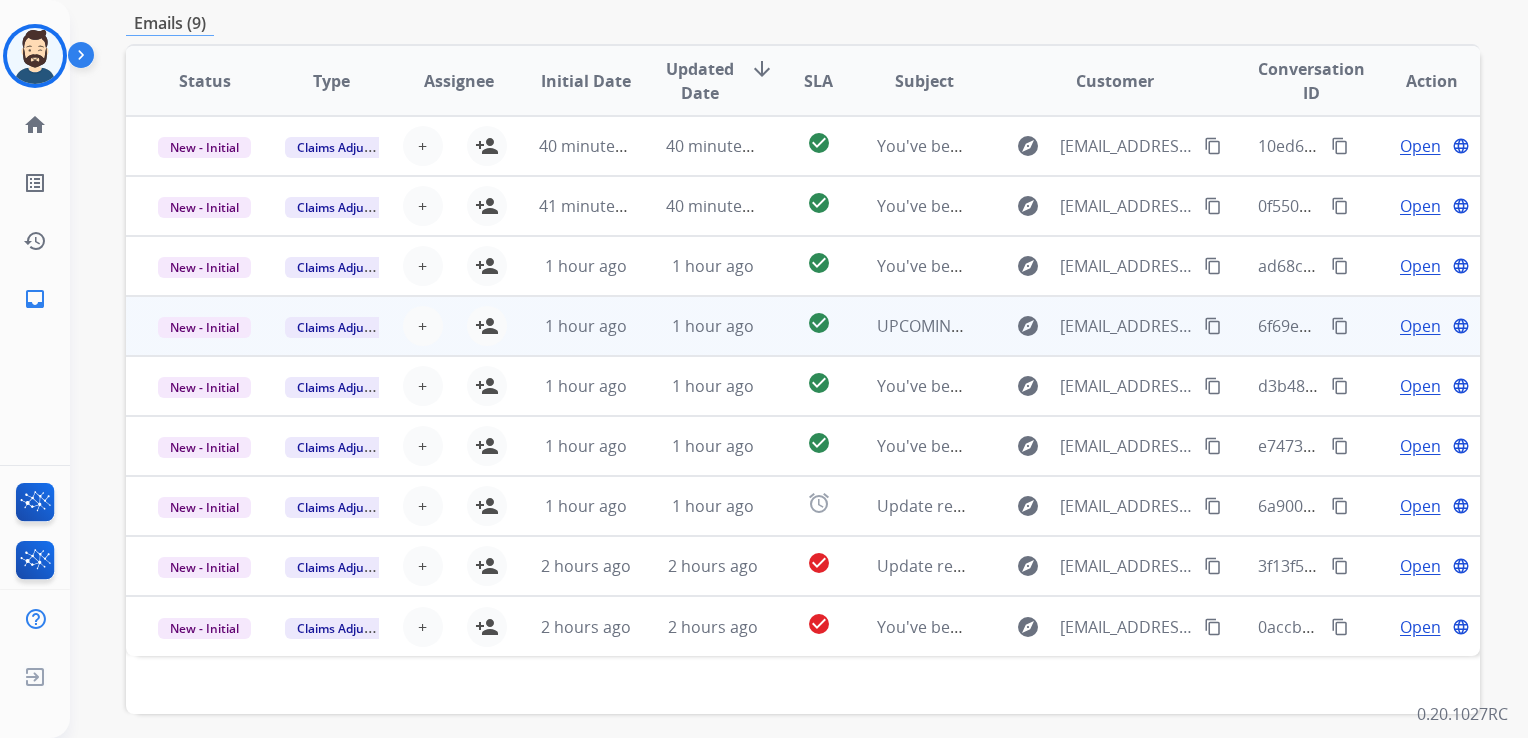 scroll, scrollTop: 400, scrollLeft: 0, axis: vertical 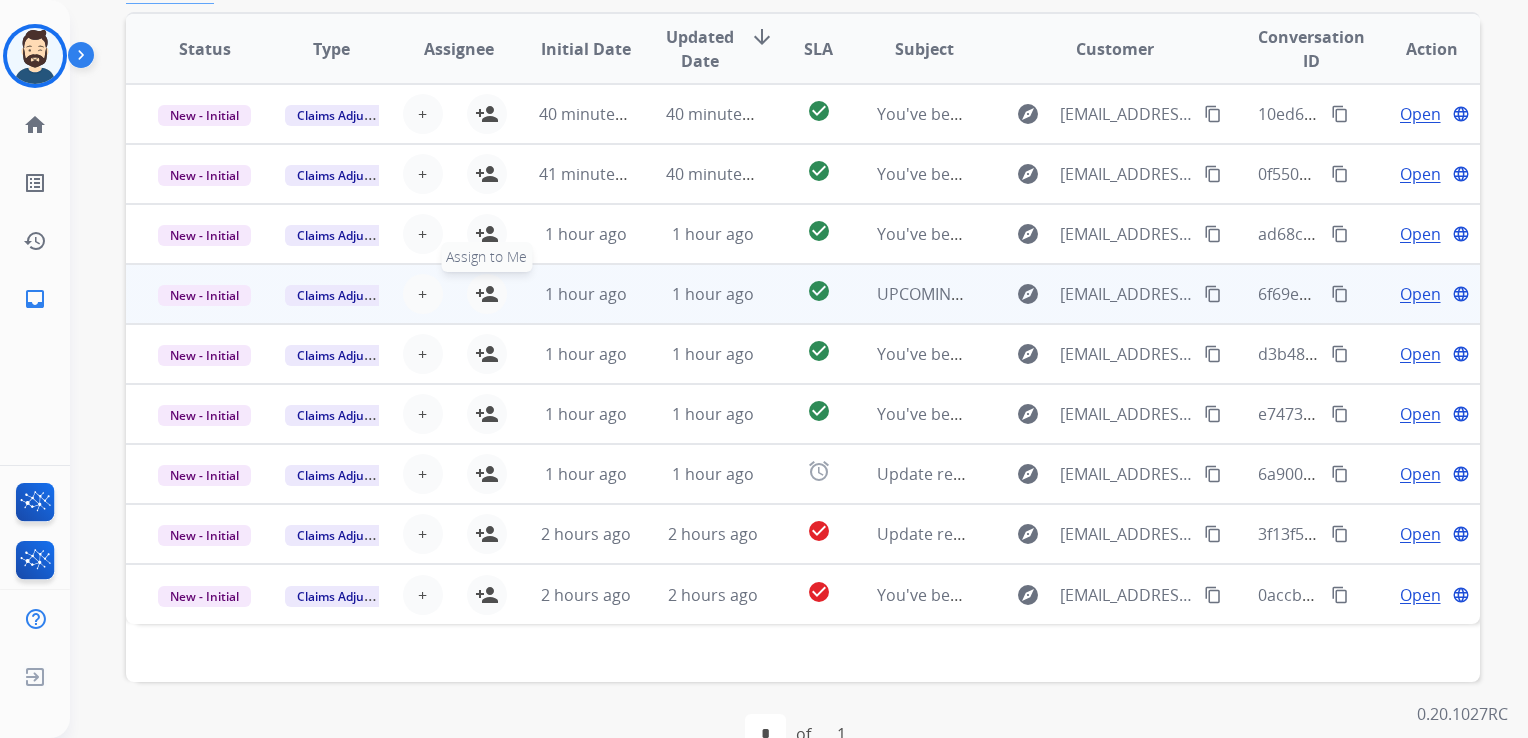 click on "person_add" at bounding box center [487, 294] 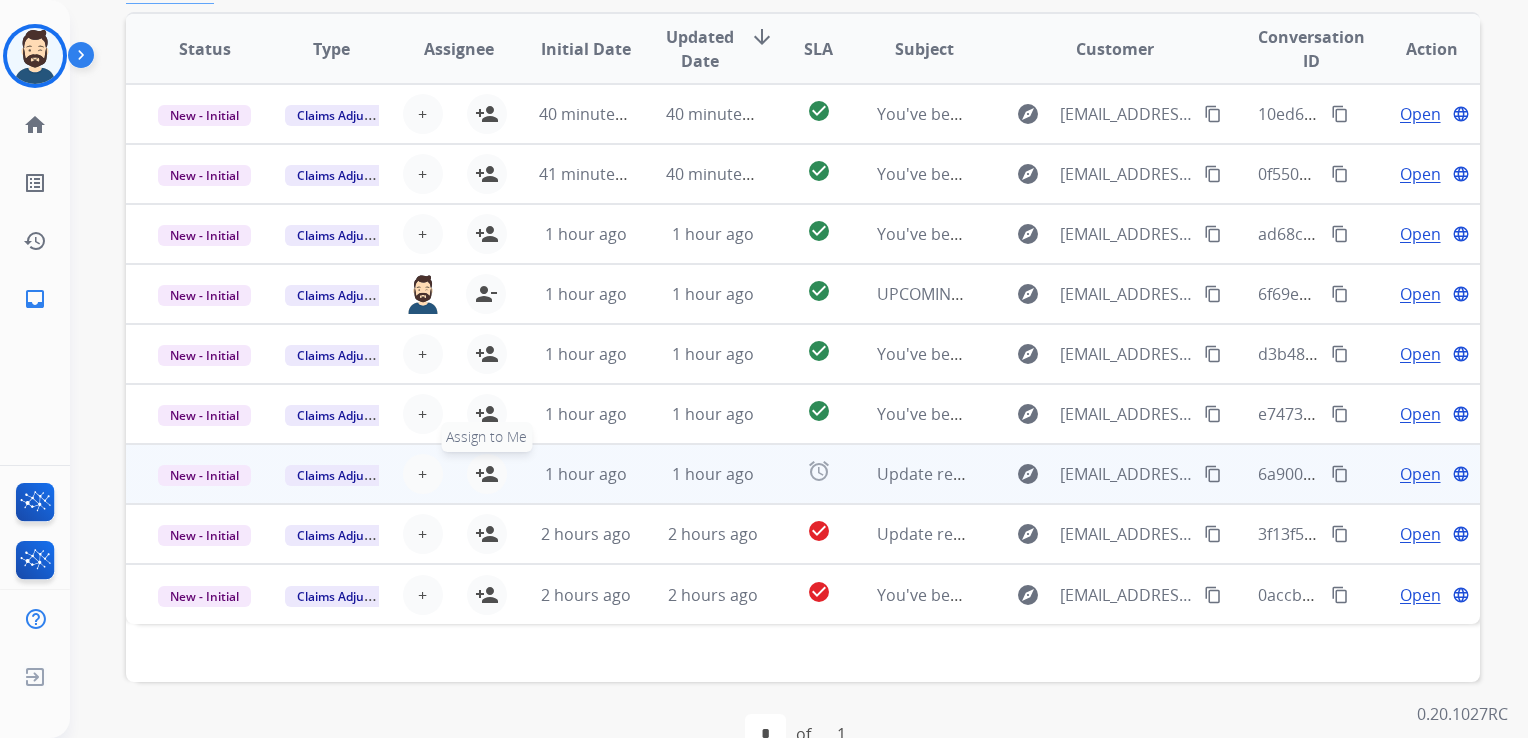 click on "person_add" at bounding box center (487, 474) 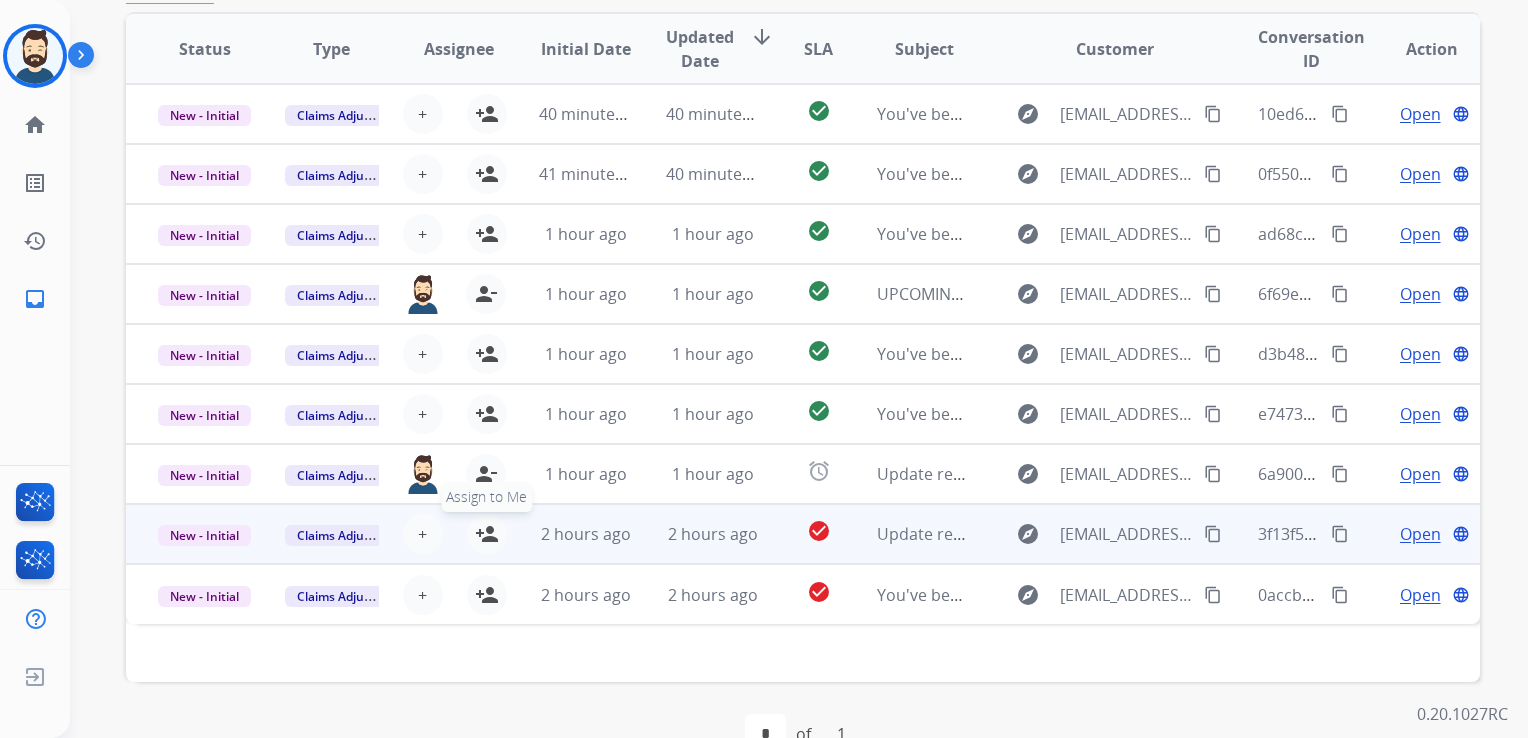 click on "person_add" at bounding box center [487, 534] 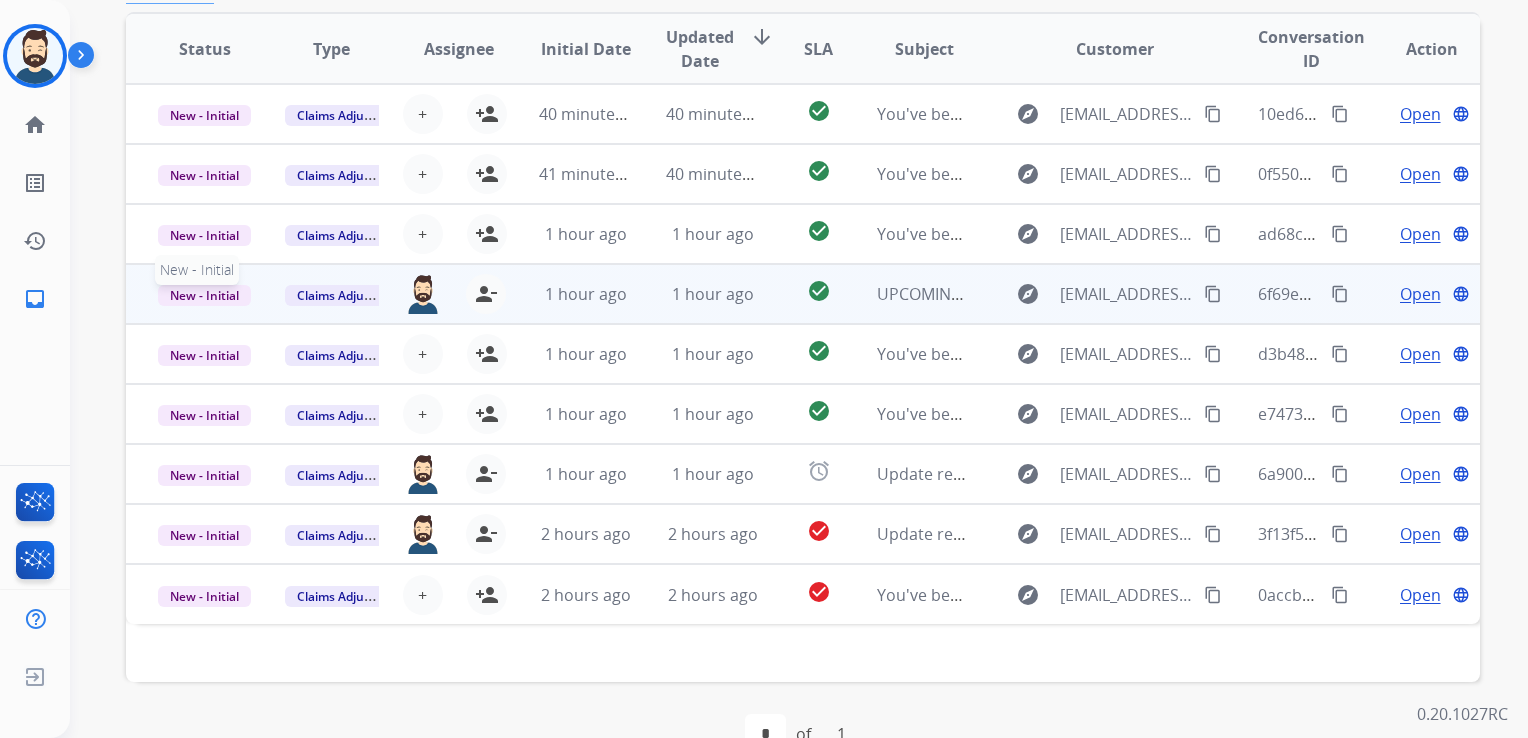 click on "New - Initial" at bounding box center [204, 295] 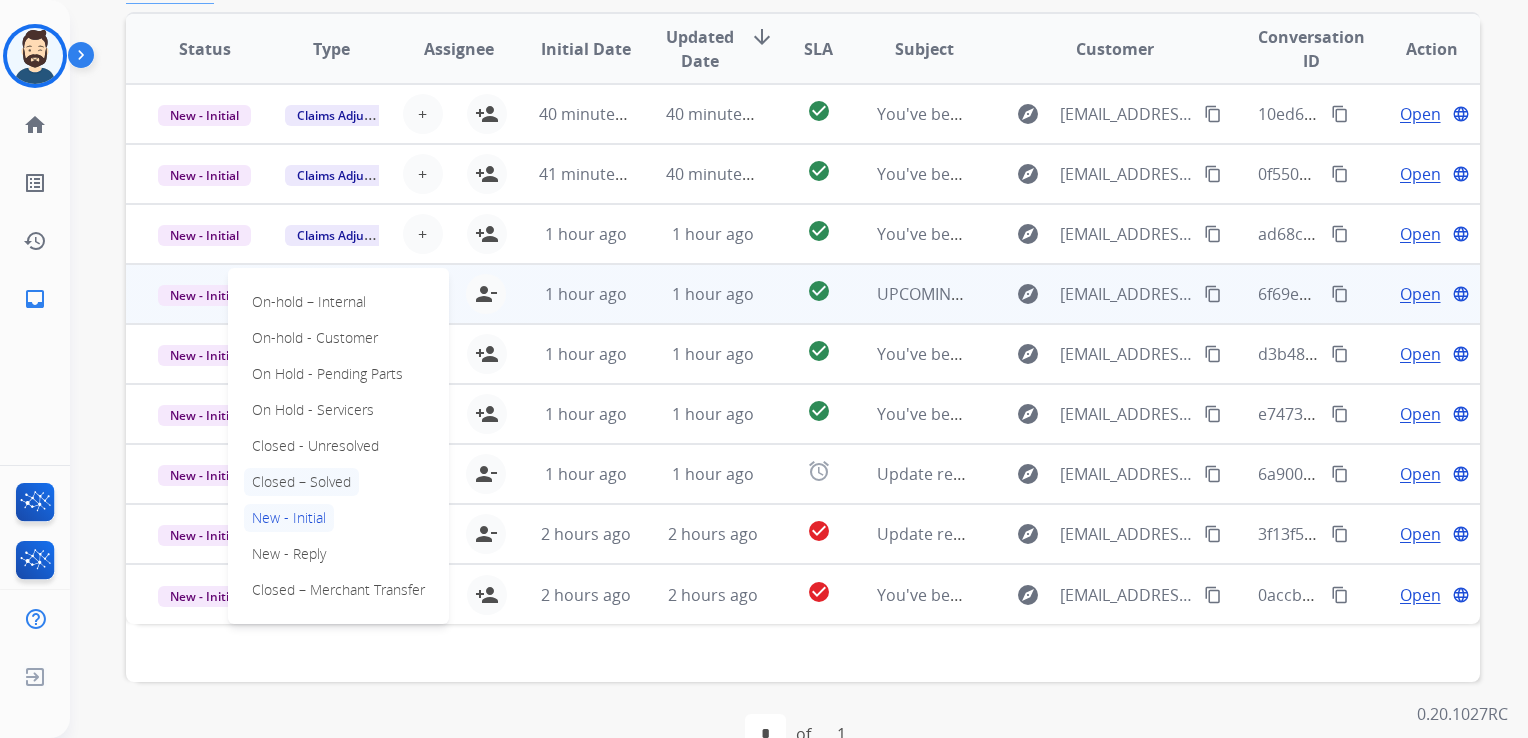 click on "Closed – Solved" at bounding box center (301, 482) 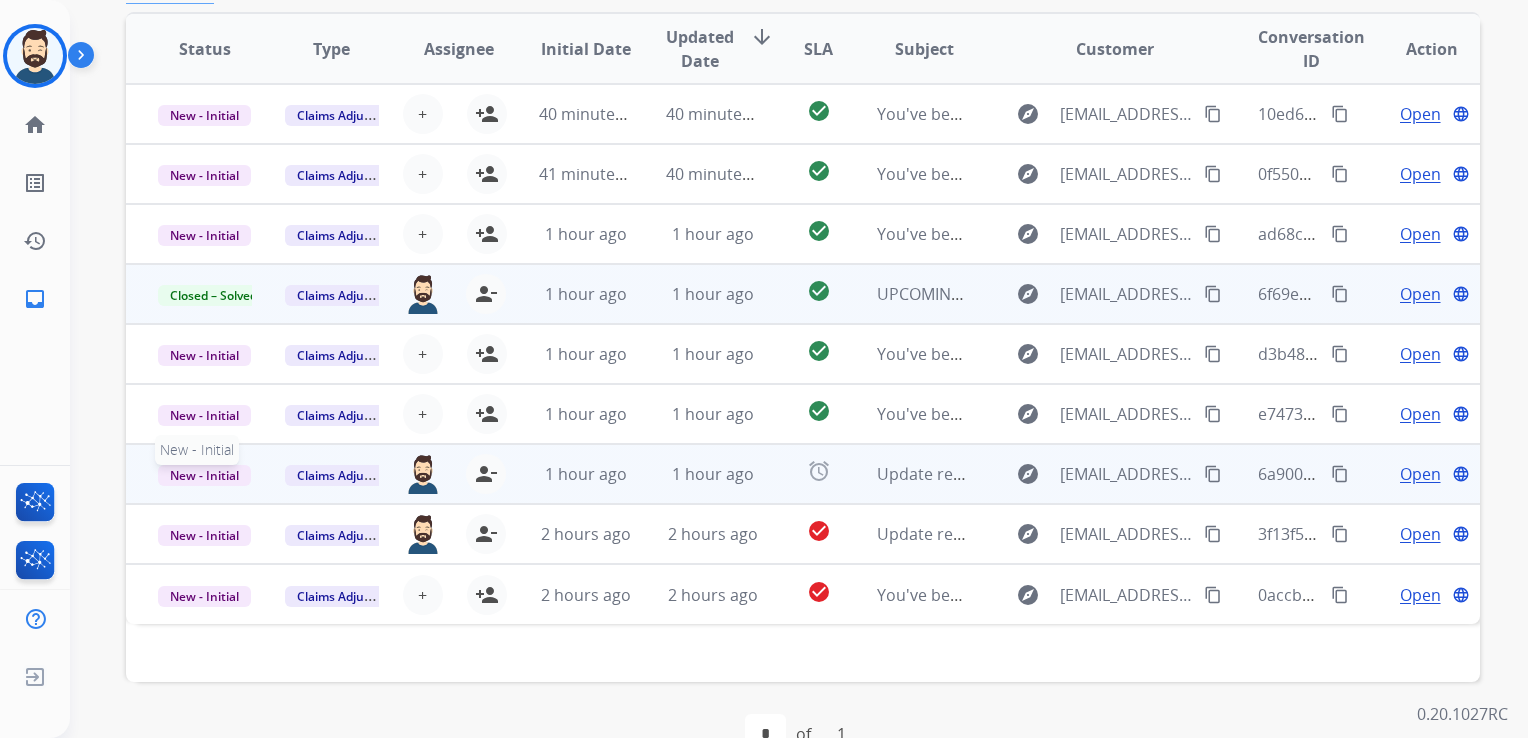 click on "New - Initial" at bounding box center (204, 475) 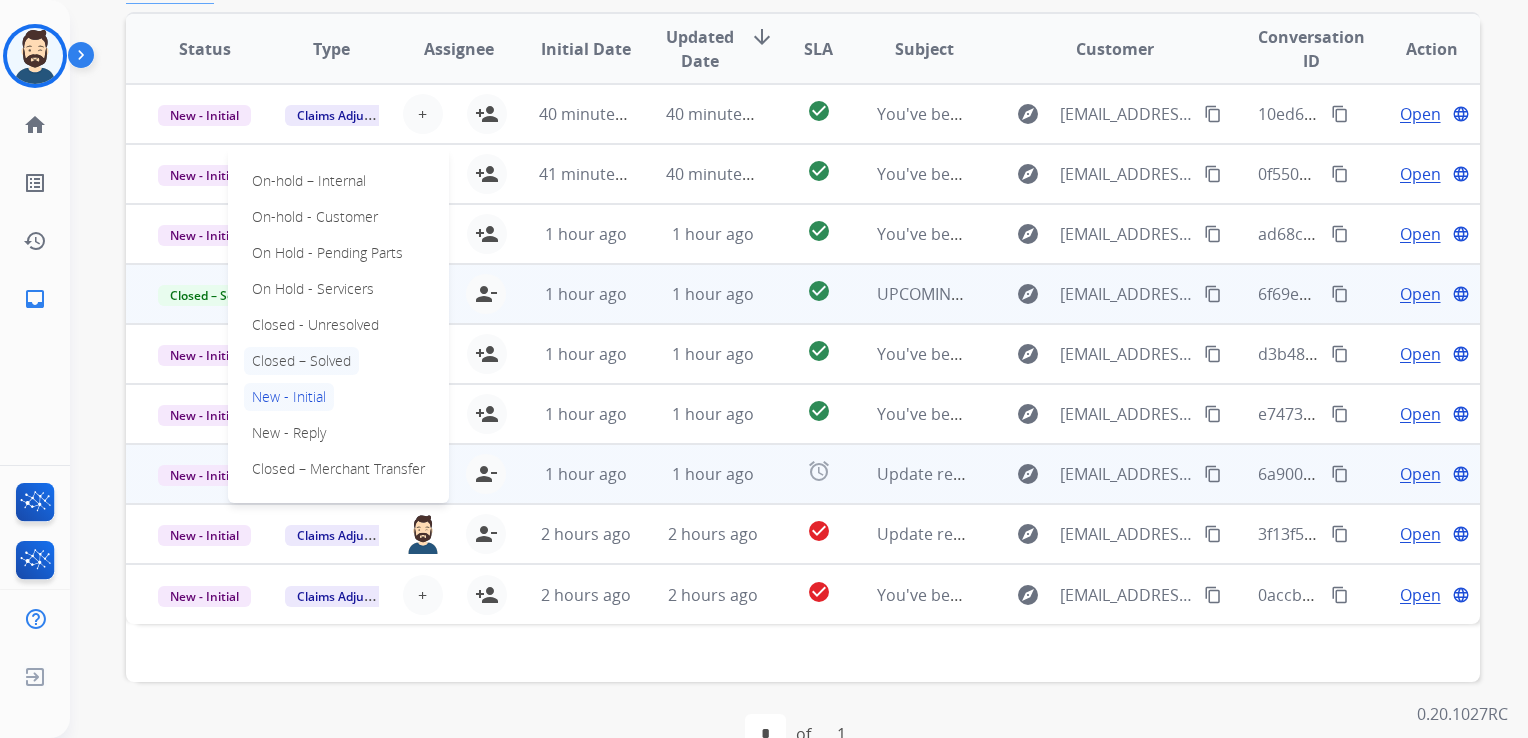 click on "Closed – Solved" at bounding box center [301, 361] 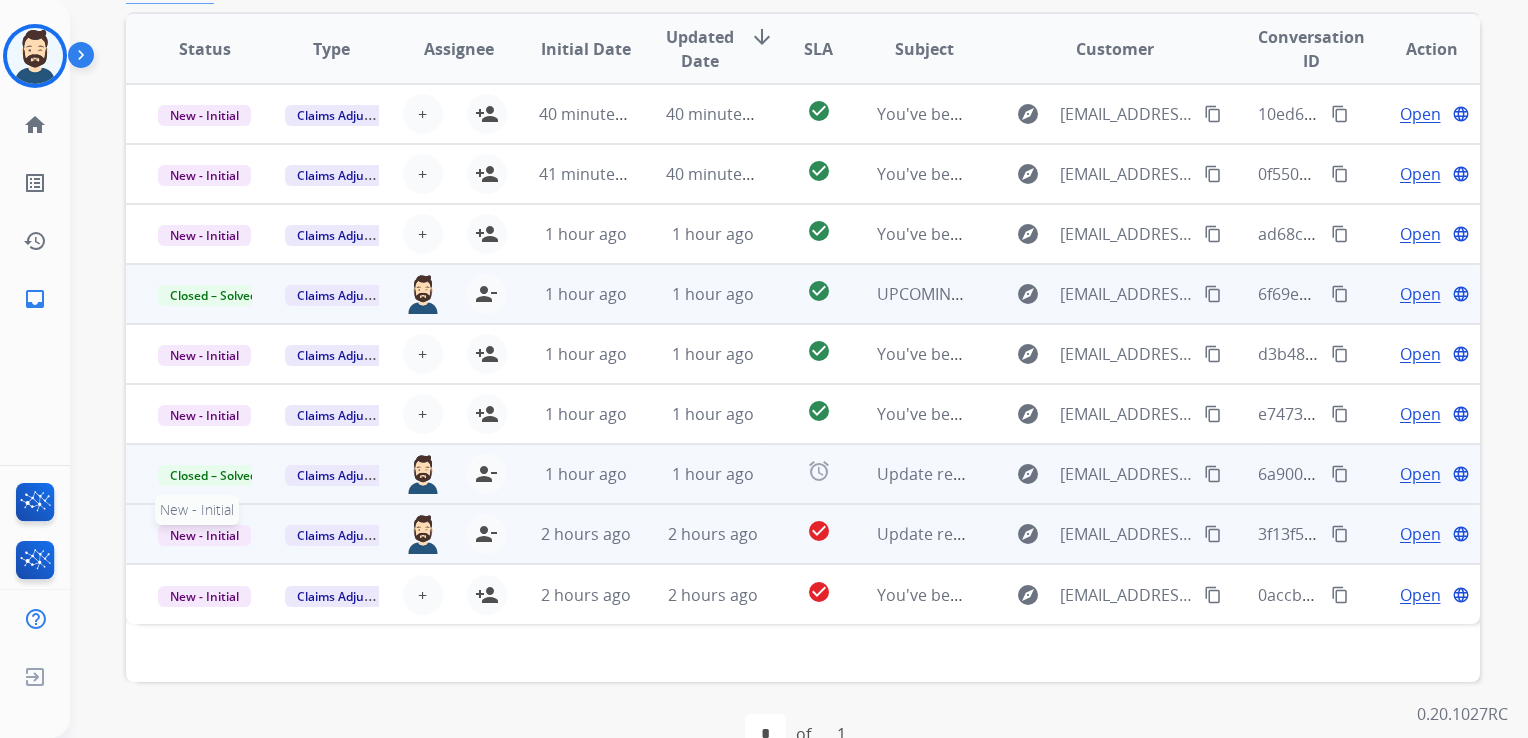 click on "New - Initial" at bounding box center (204, 535) 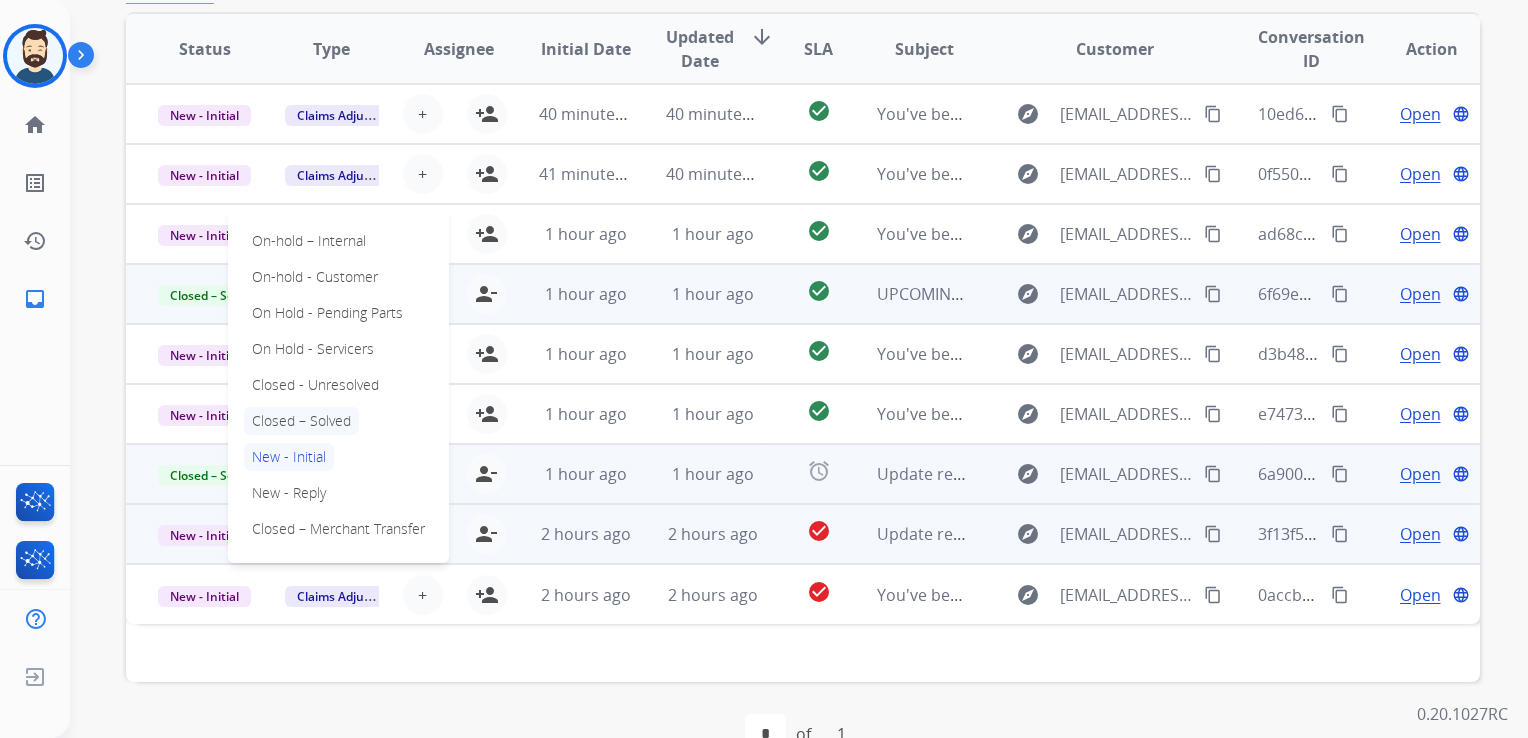 click on "Closed – Solved" at bounding box center [301, 421] 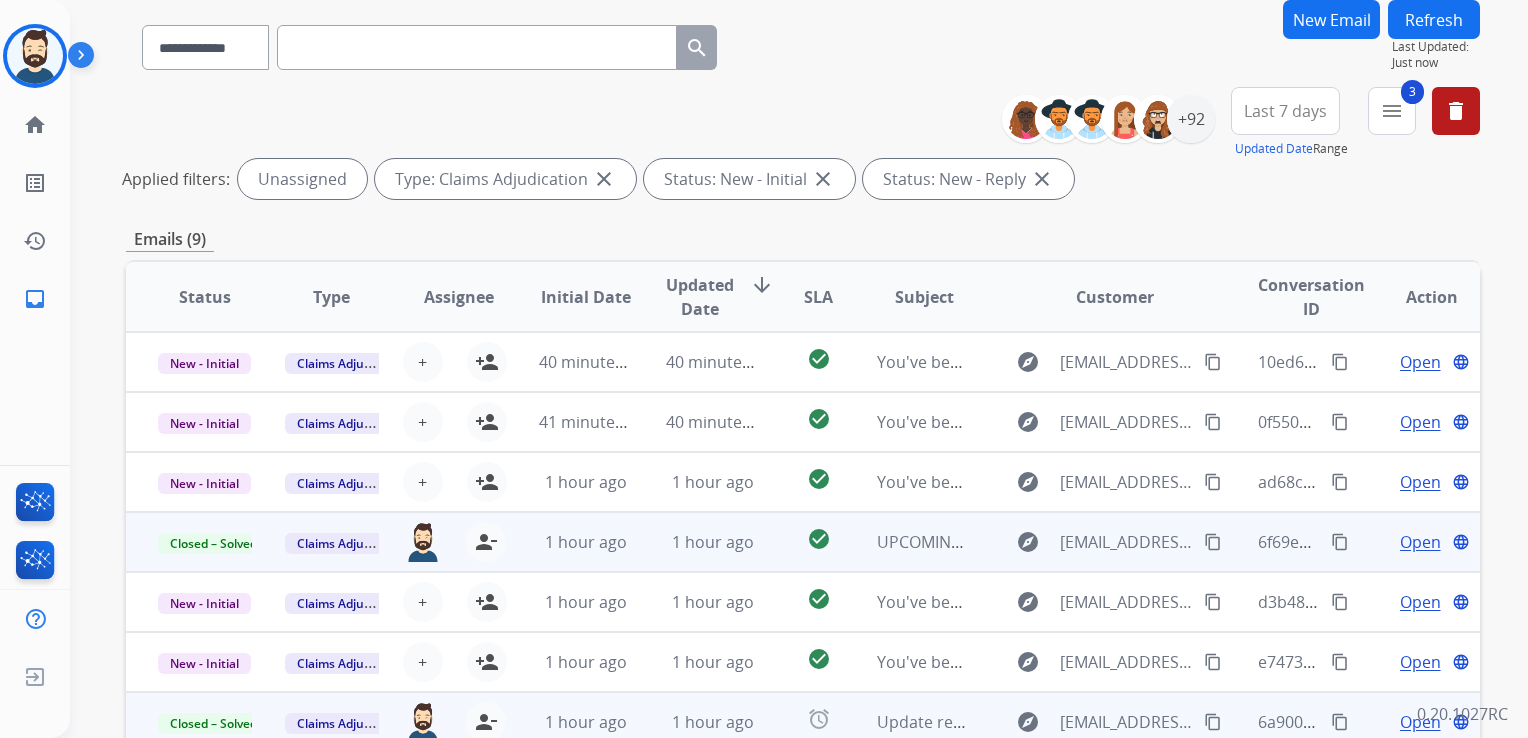 scroll, scrollTop: 0, scrollLeft: 0, axis: both 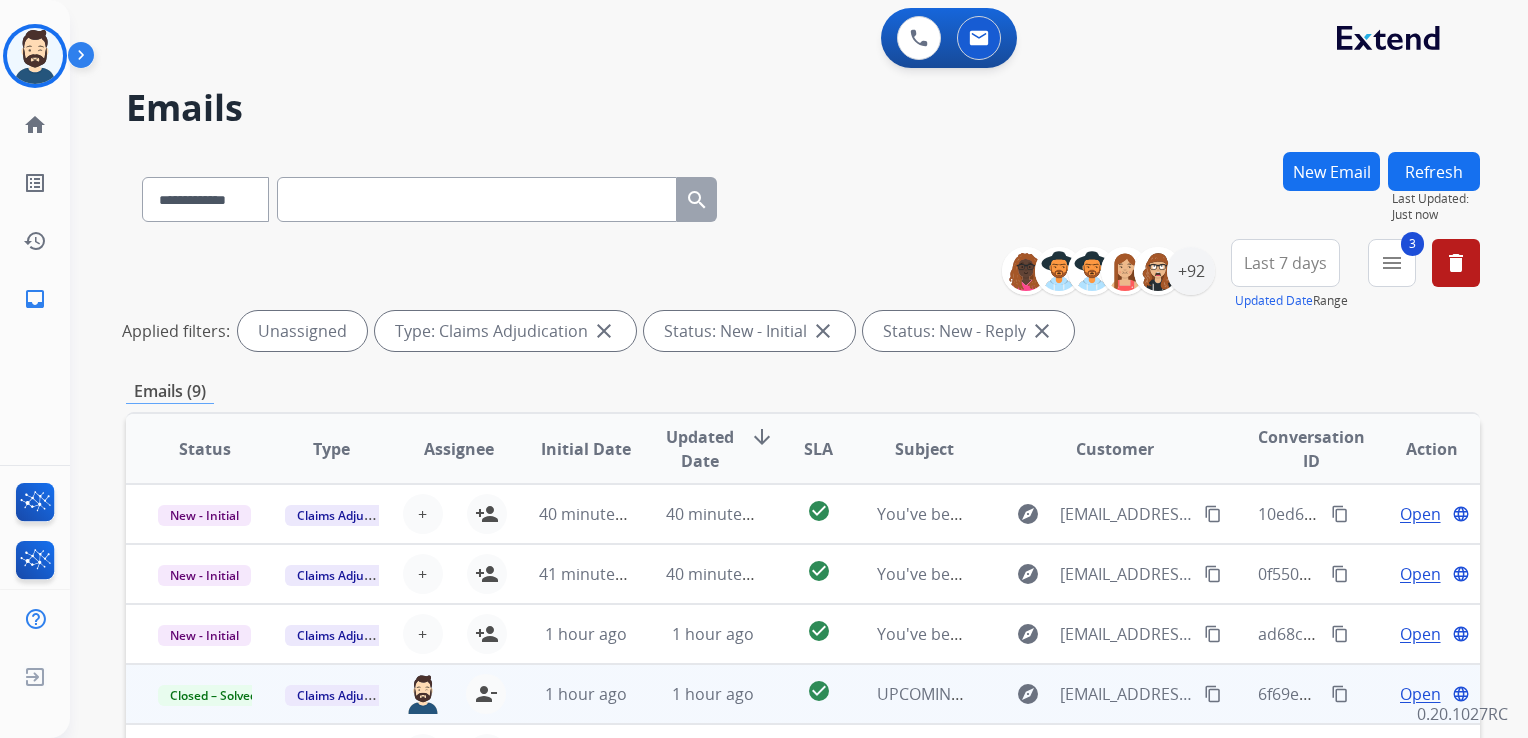 click on "Refresh" at bounding box center (1434, 171) 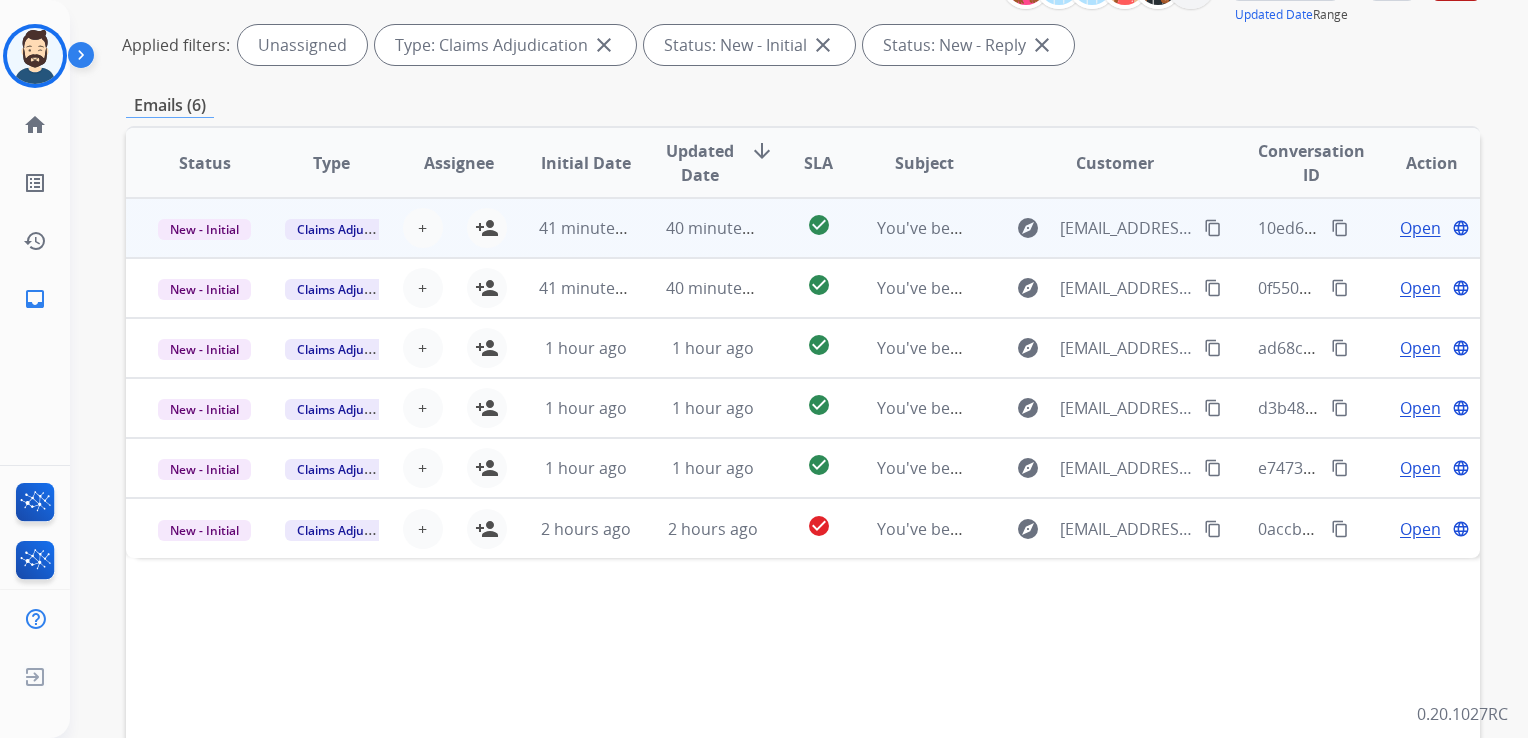 scroll, scrollTop: 300, scrollLeft: 0, axis: vertical 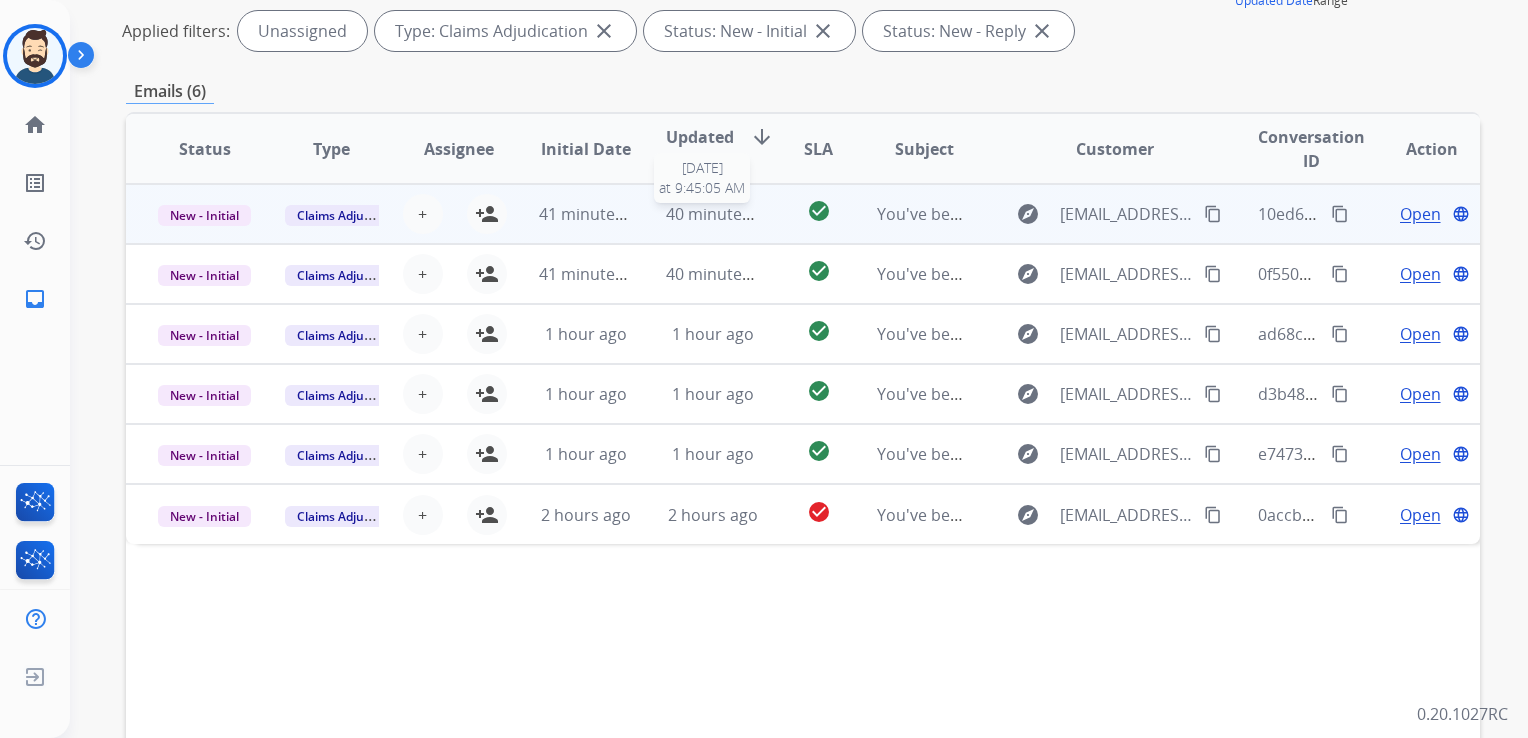 click on "40 minutes ago 7/22/2025 at 9:45:05 AM" at bounding box center (697, 214) 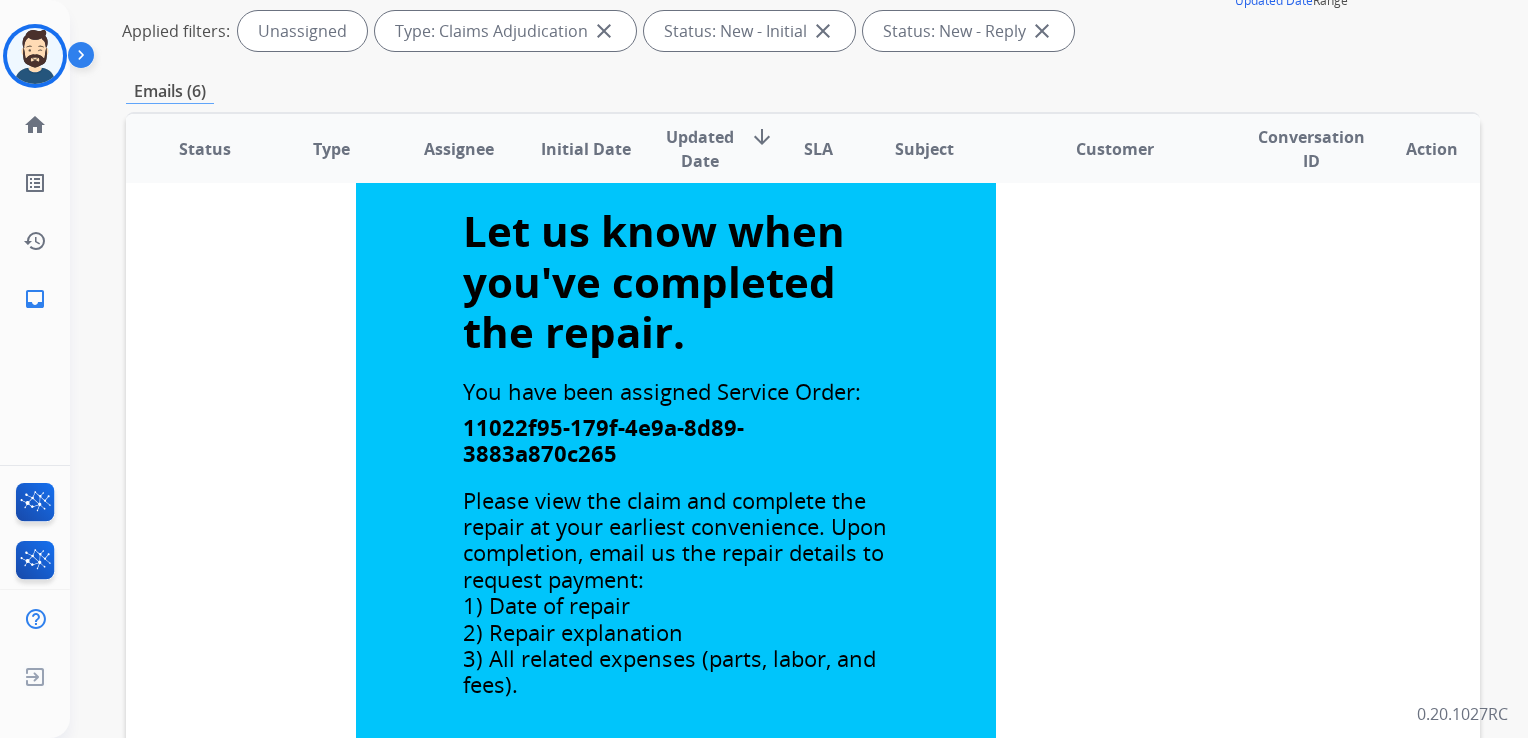 scroll, scrollTop: 0, scrollLeft: 0, axis: both 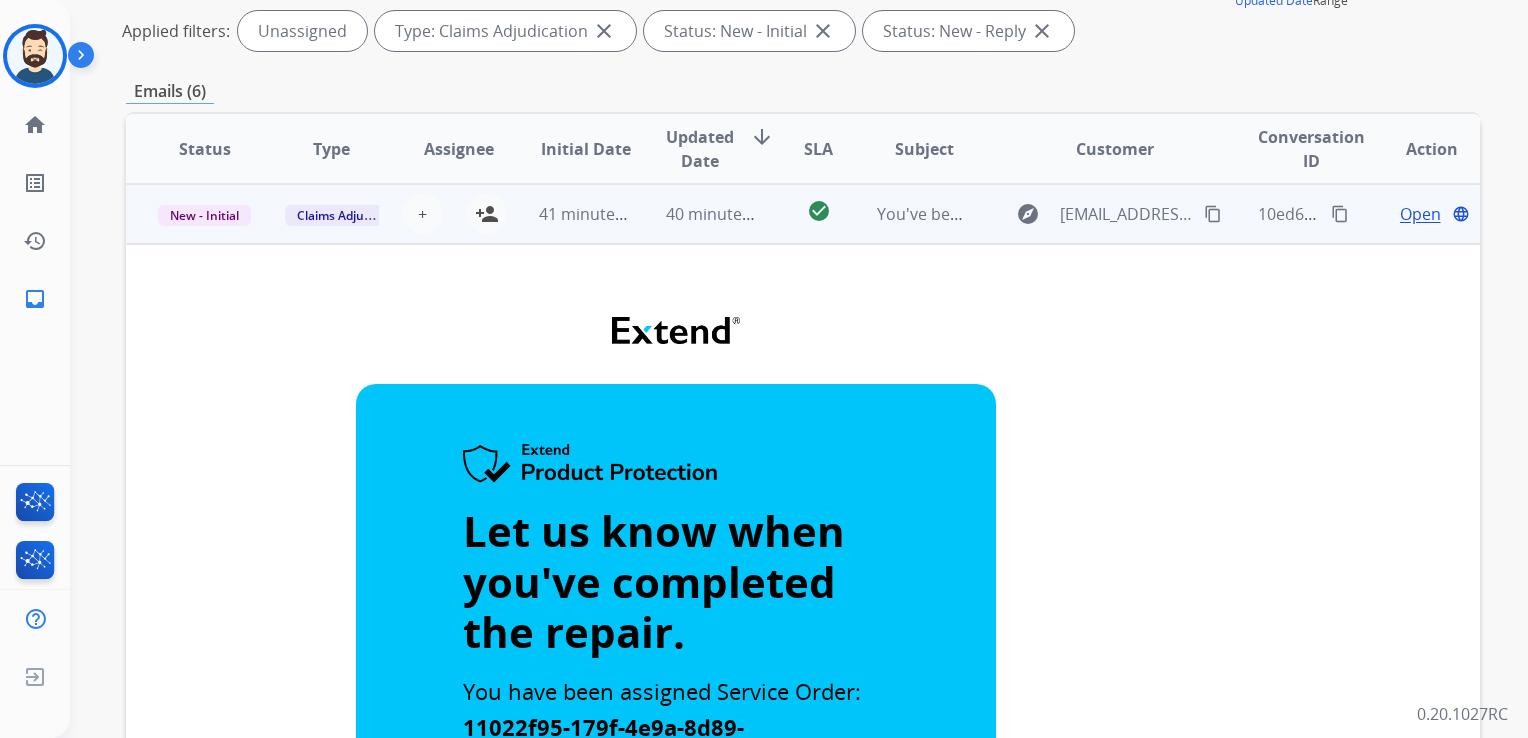 click on "40 minutes ago" at bounding box center (697, 214) 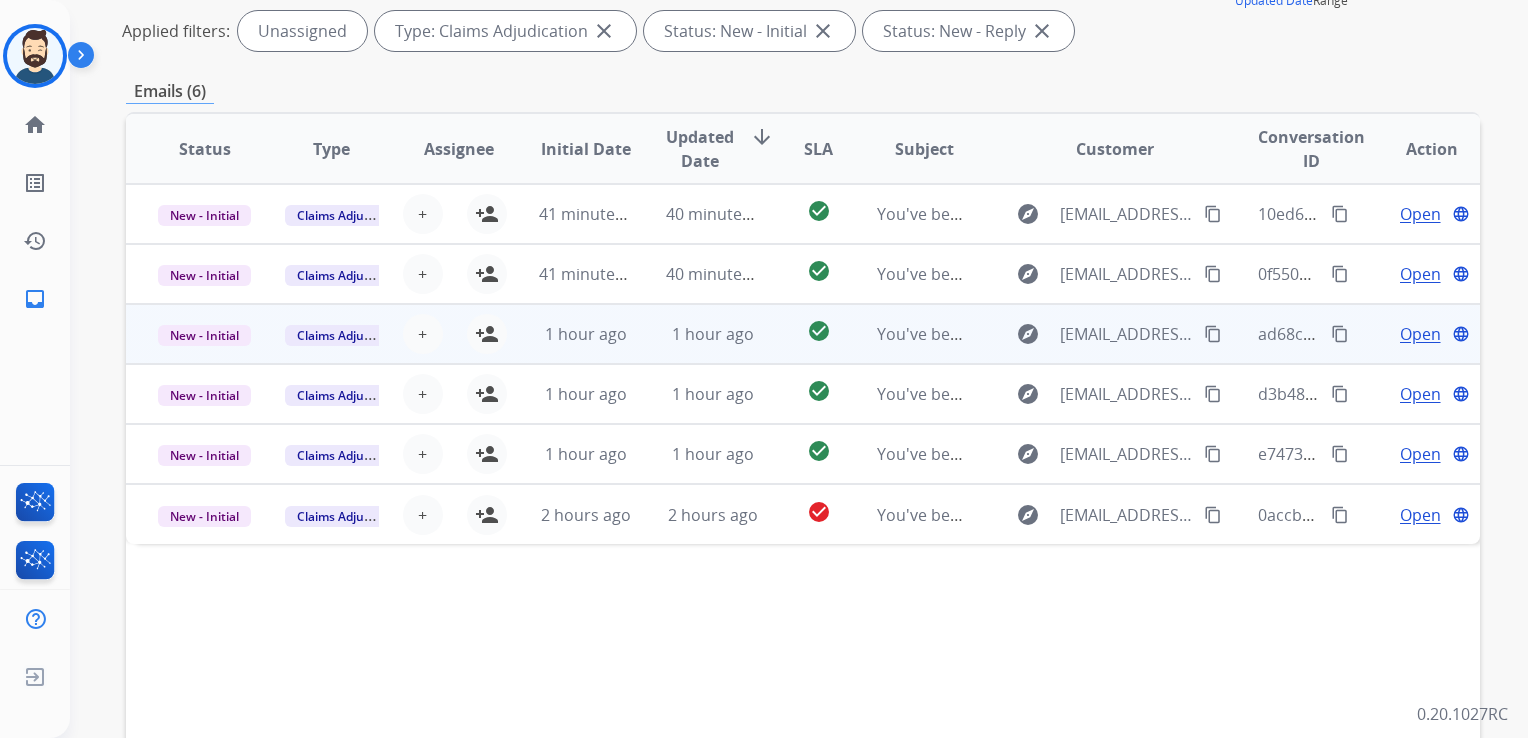scroll, scrollTop: 0, scrollLeft: 0, axis: both 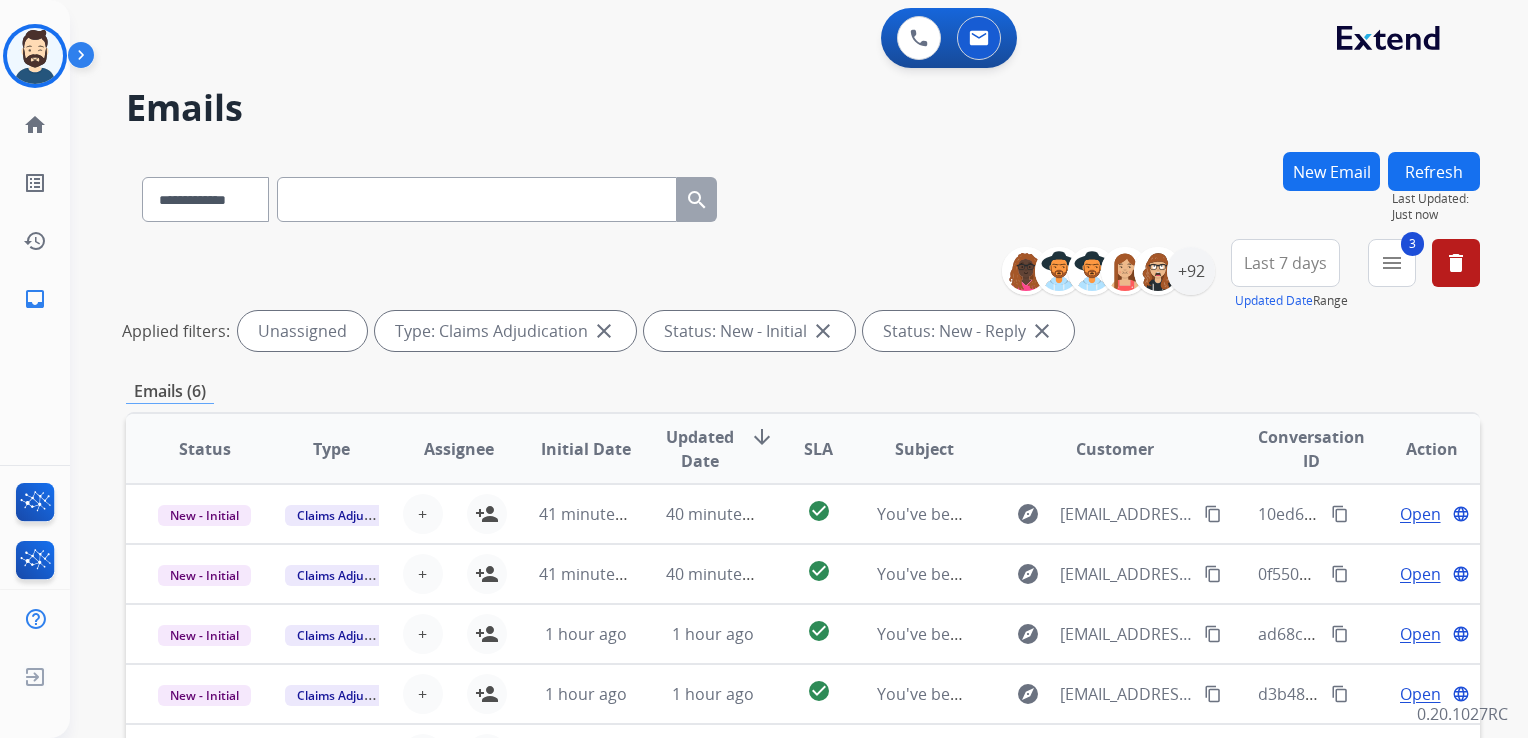 drag, startPoint x: 489, startPoint y: 506, endPoint x: 524, endPoint y: 440, distance: 74.70609 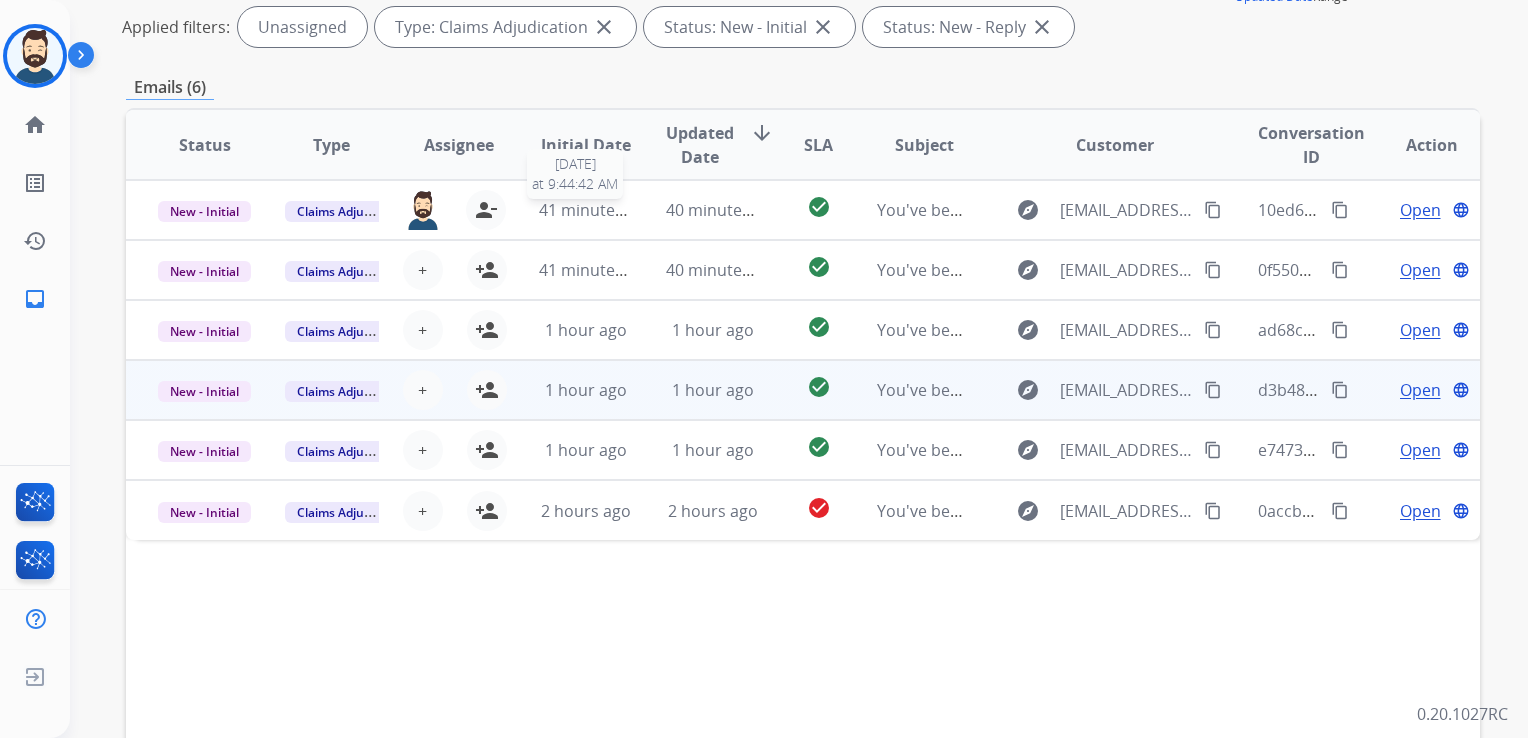 scroll, scrollTop: 400, scrollLeft: 0, axis: vertical 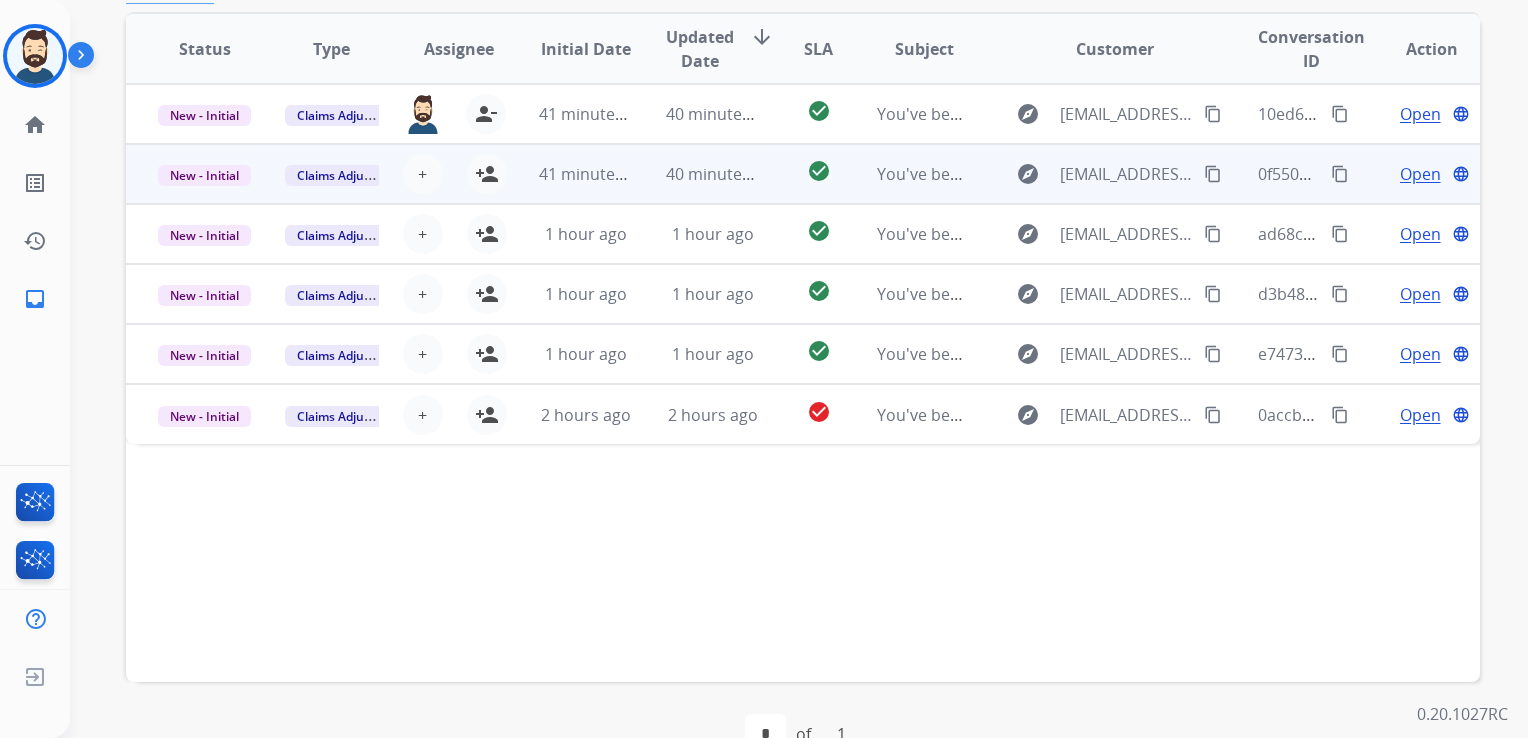 click on "40 minutes ago" at bounding box center [697, 174] 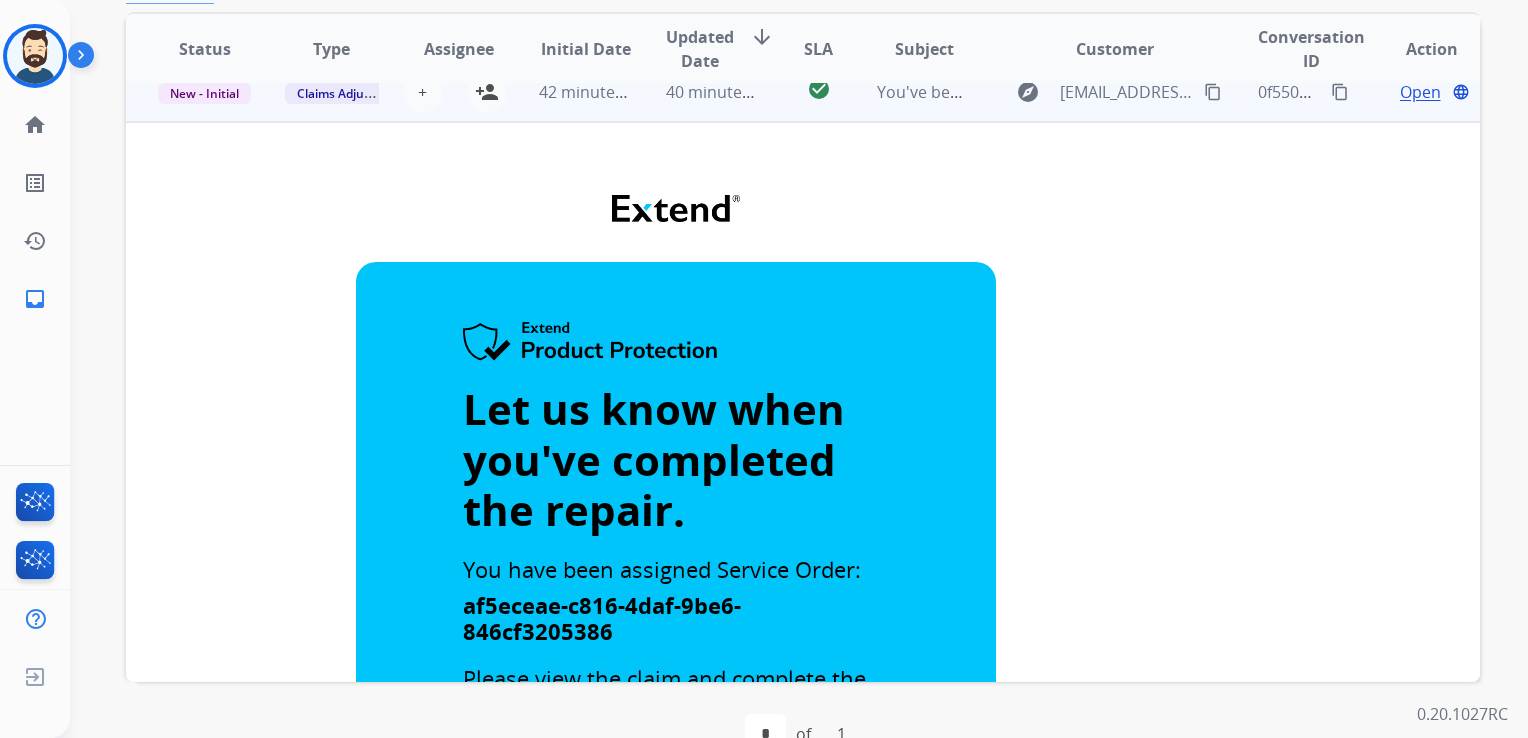 scroll, scrollTop: 0, scrollLeft: 0, axis: both 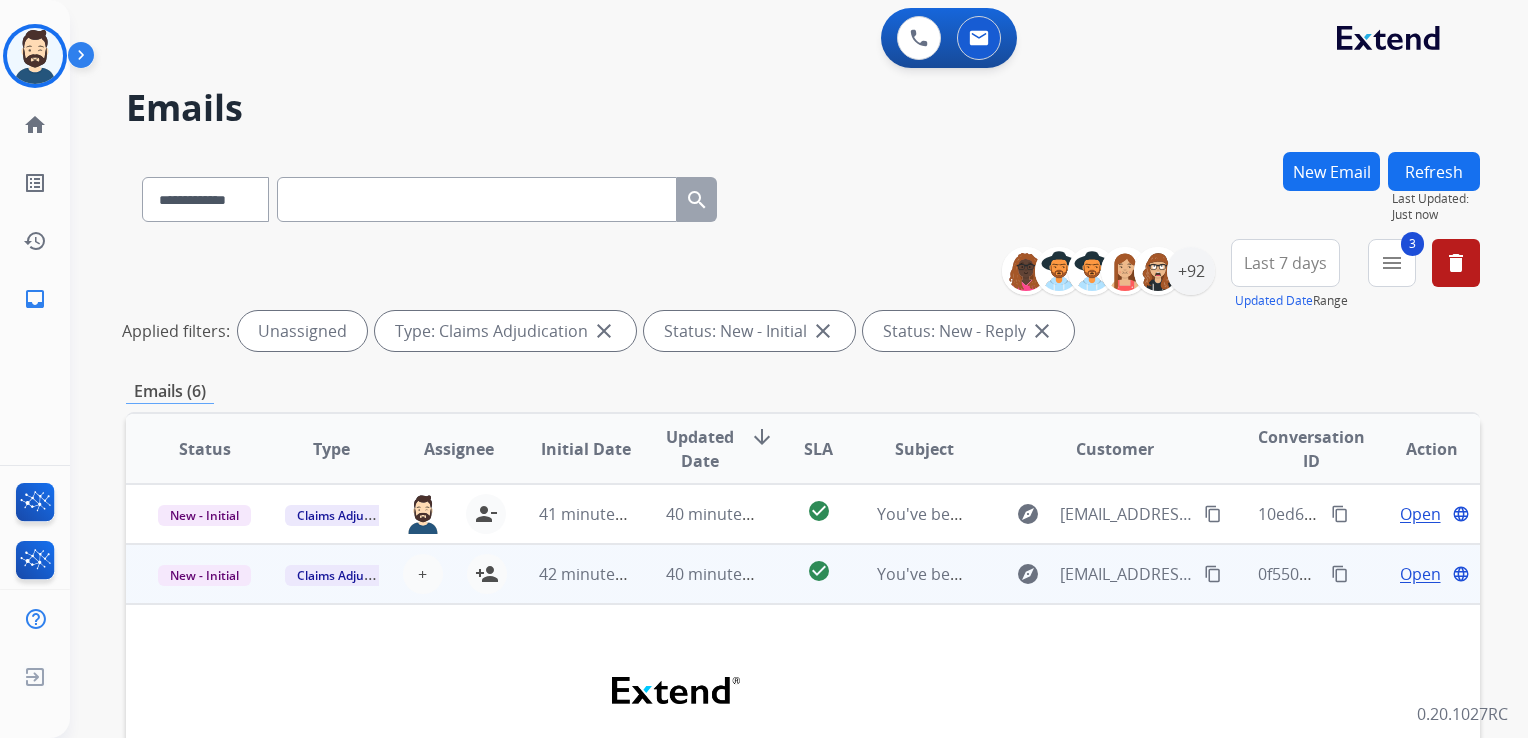 click on "40 minutes ago" at bounding box center [697, 574] 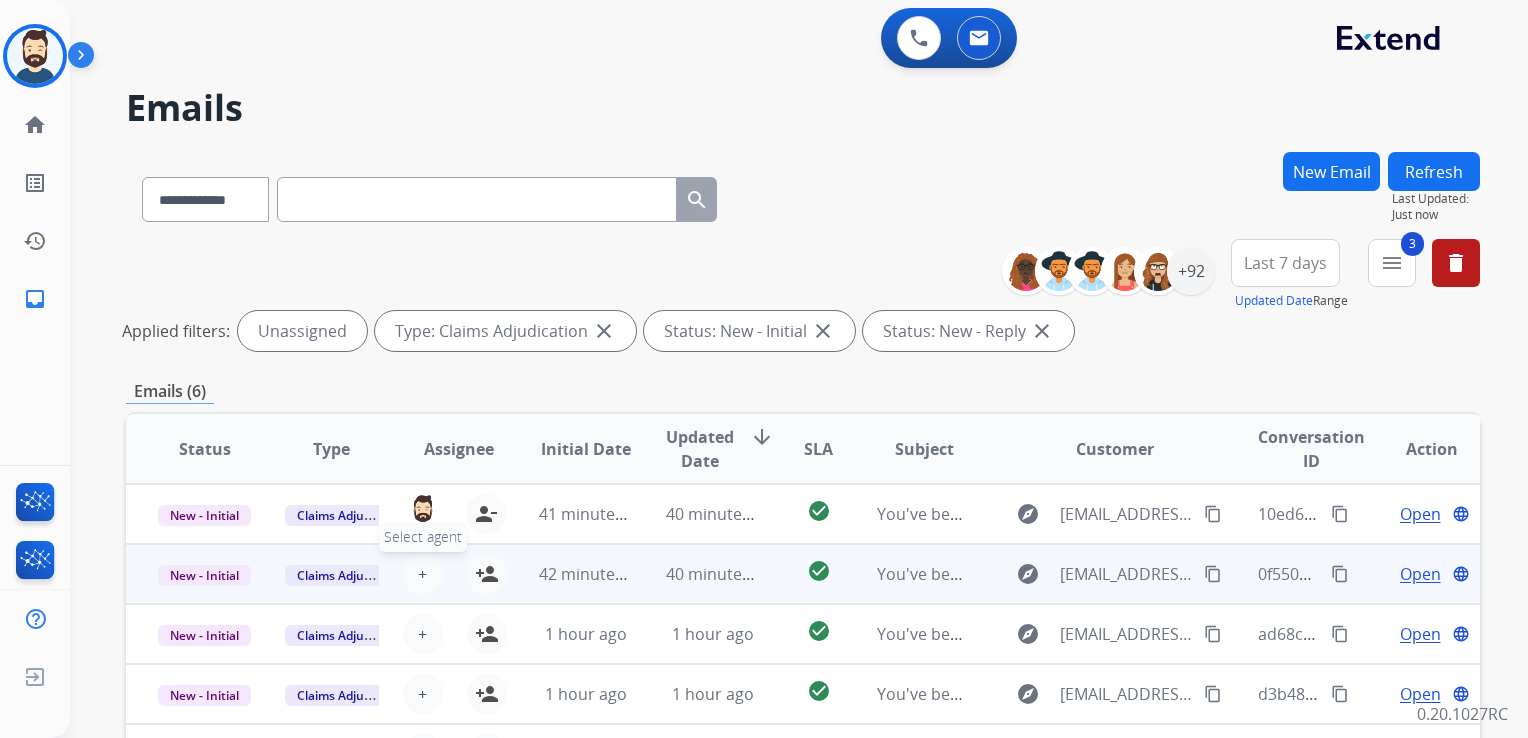 click on "+" at bounding box center (422, 574) 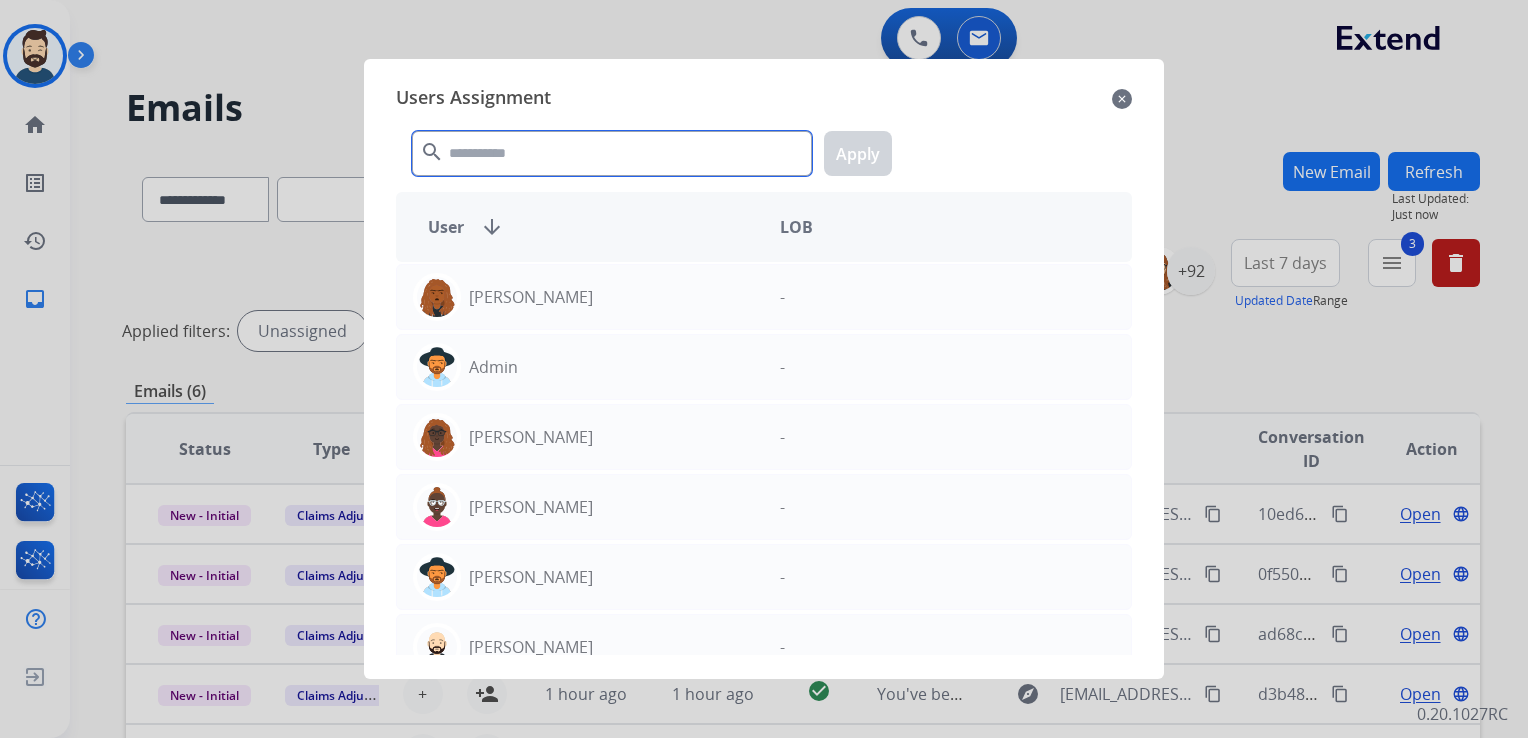 click 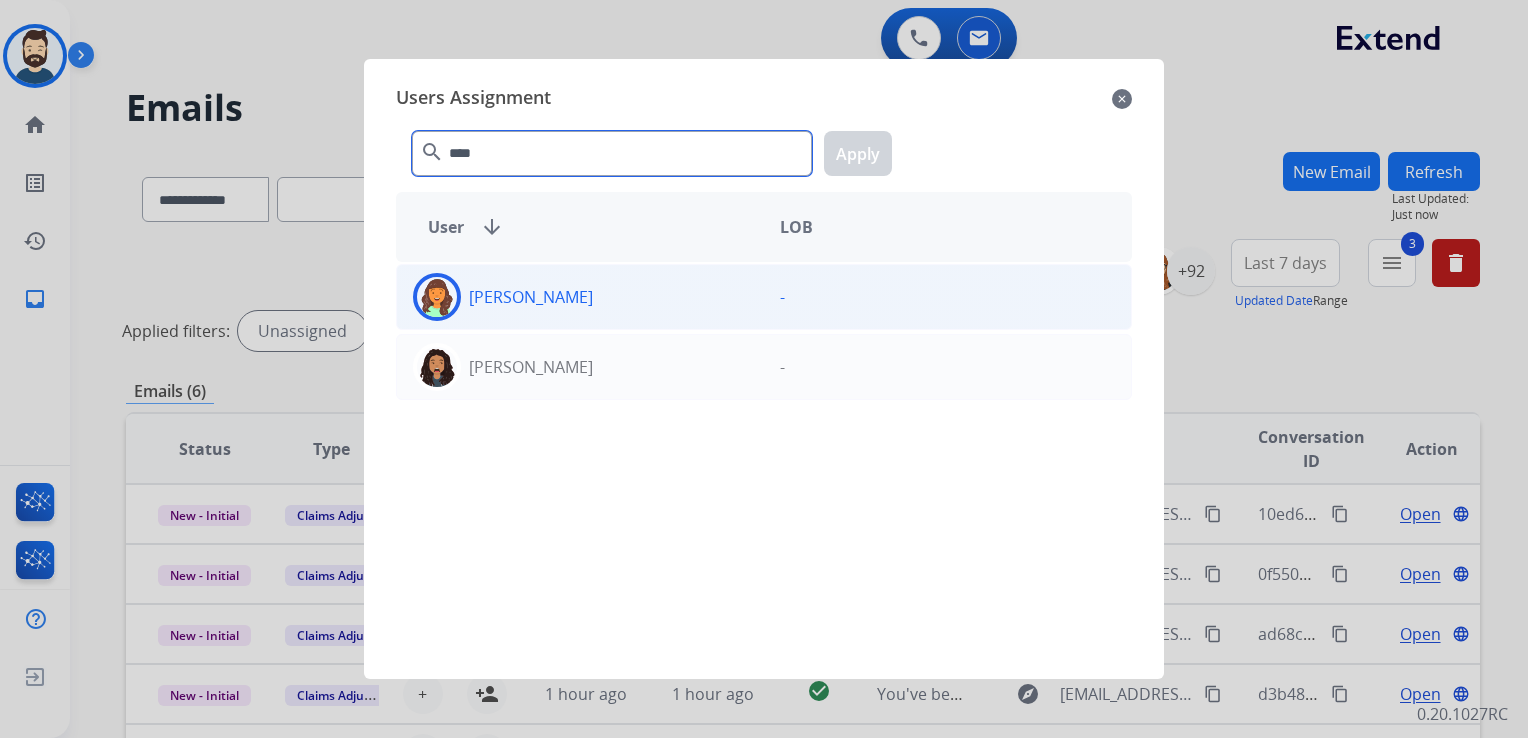 type on "****" 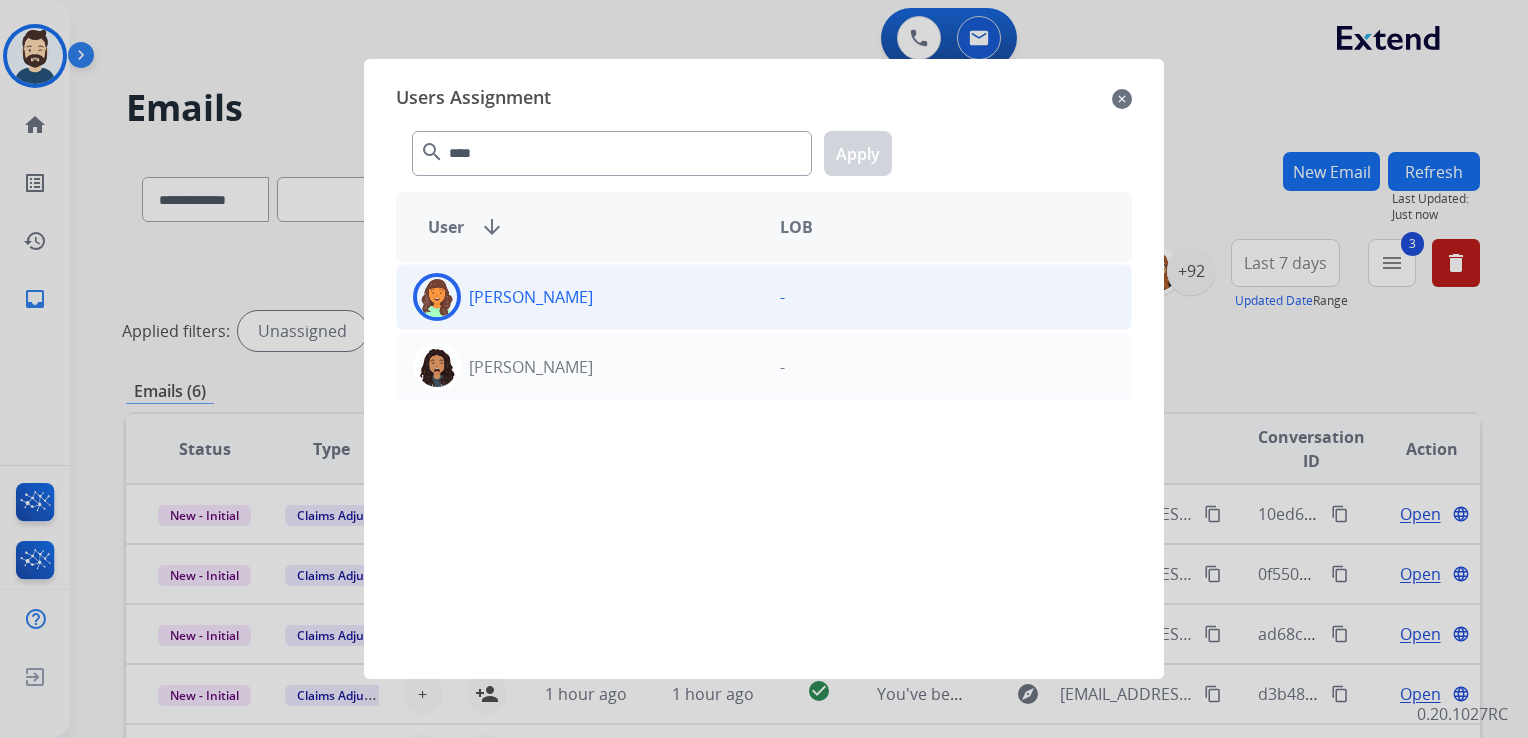 click 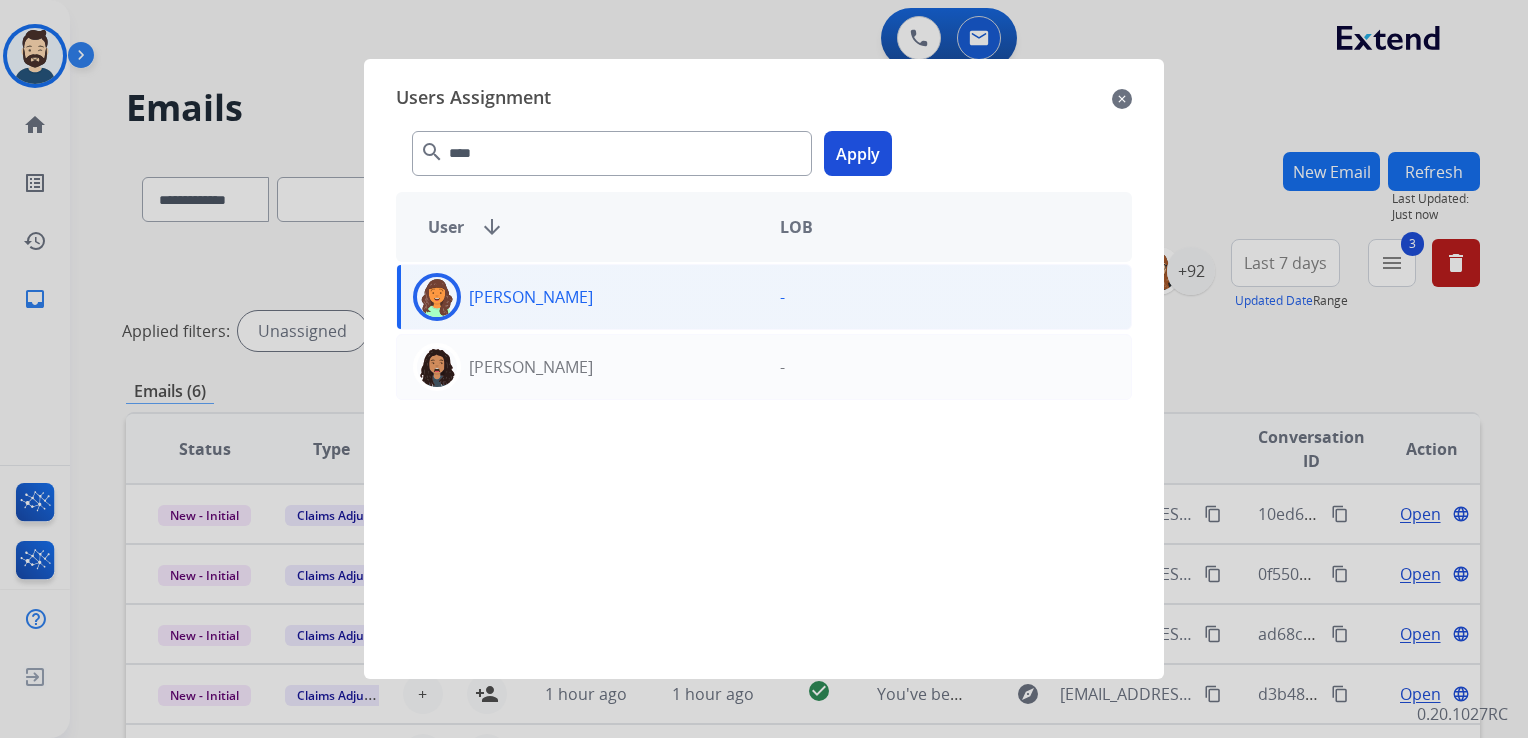 click on "Apply" 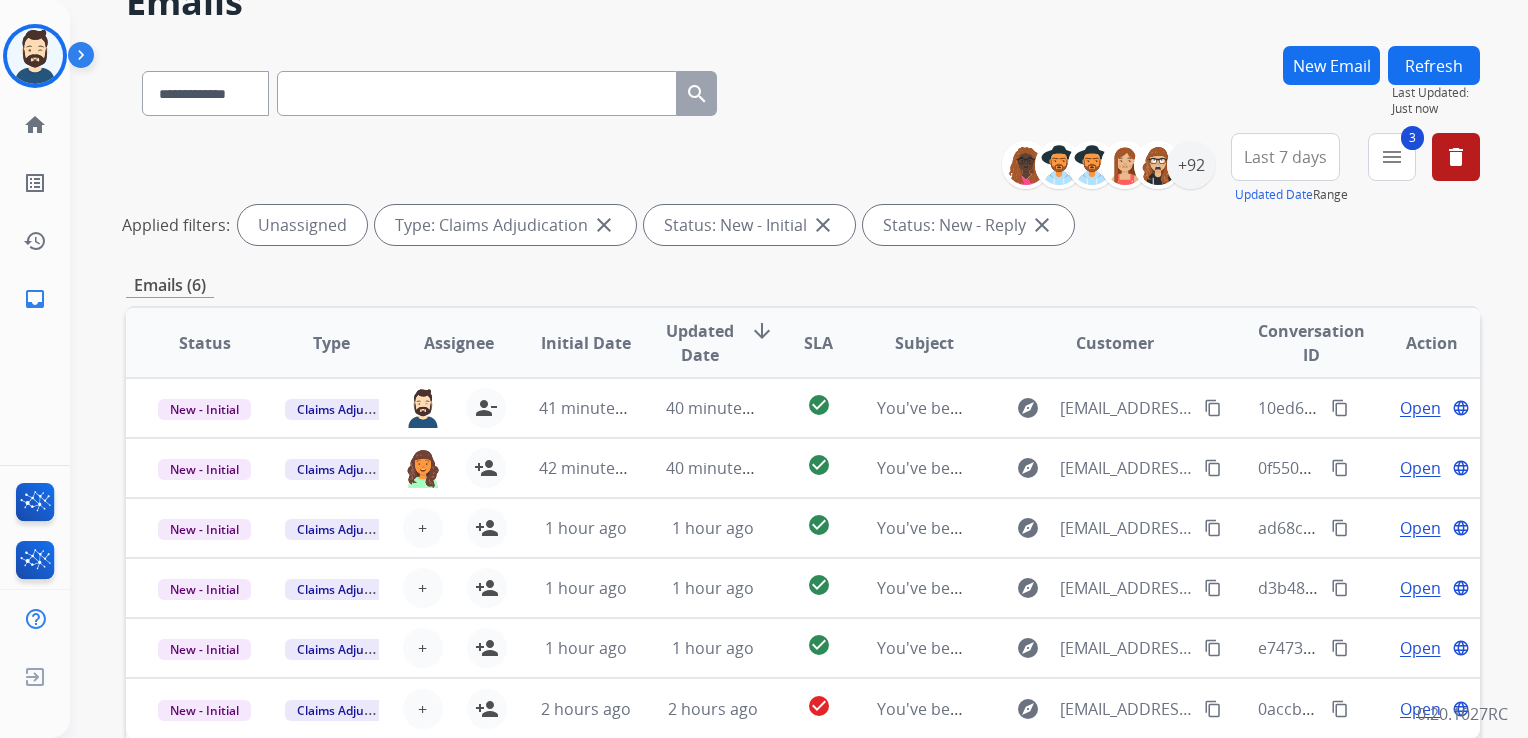 scroll, scrollTop: 400, scrollLeft: 0, axis: vertical 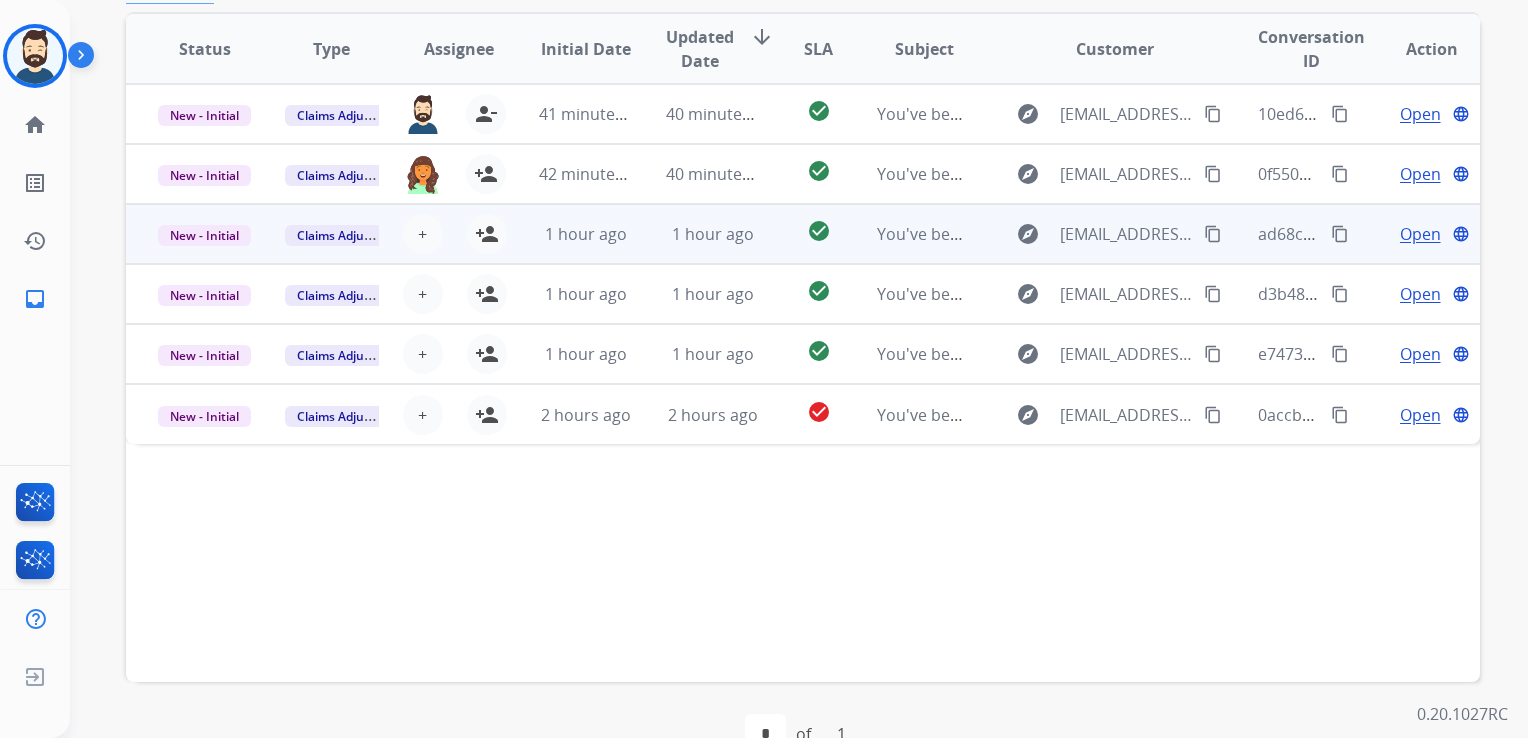click on "1 hour ago" at bounding box center (697, 234) 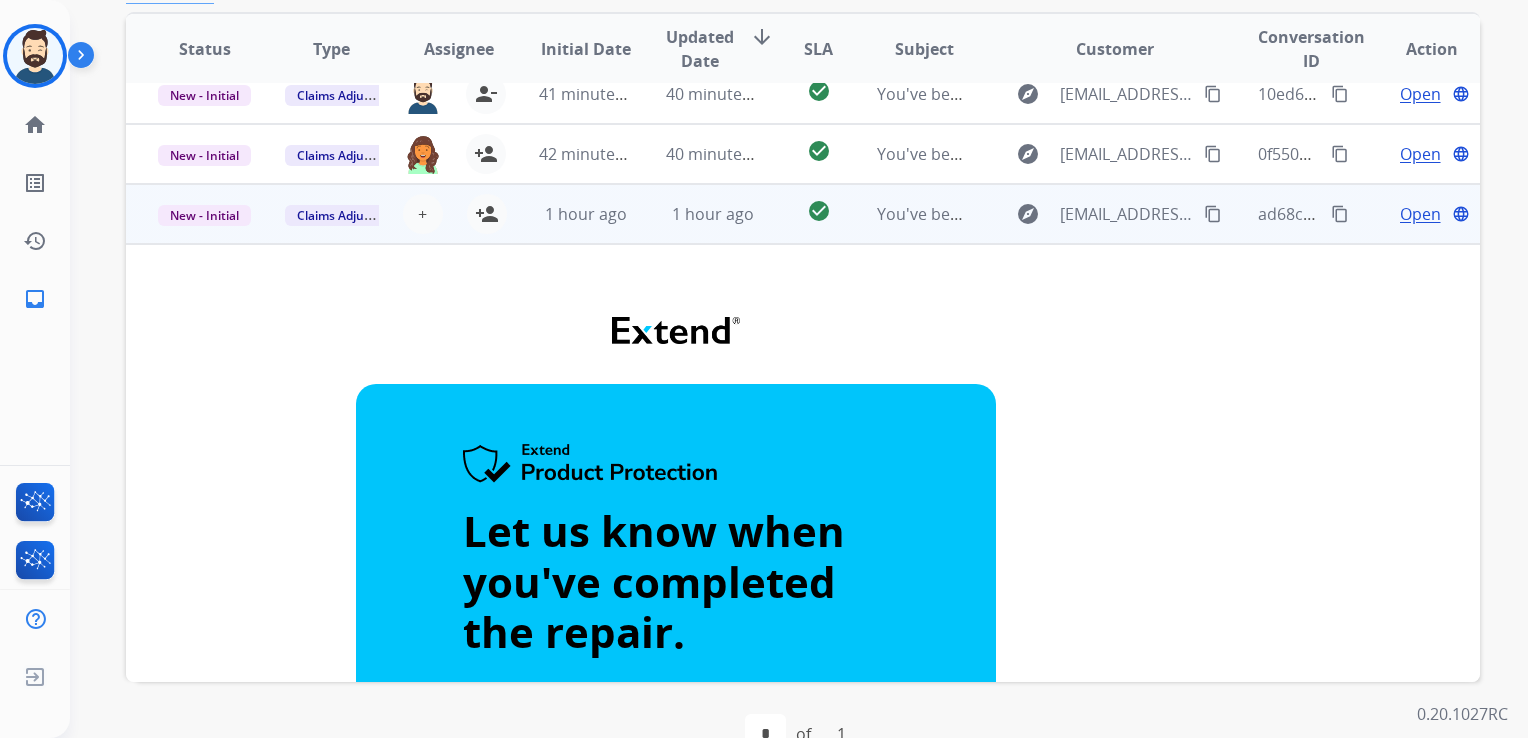 scroll, scrollTop: 0, scrollLeft: 0, axis: both 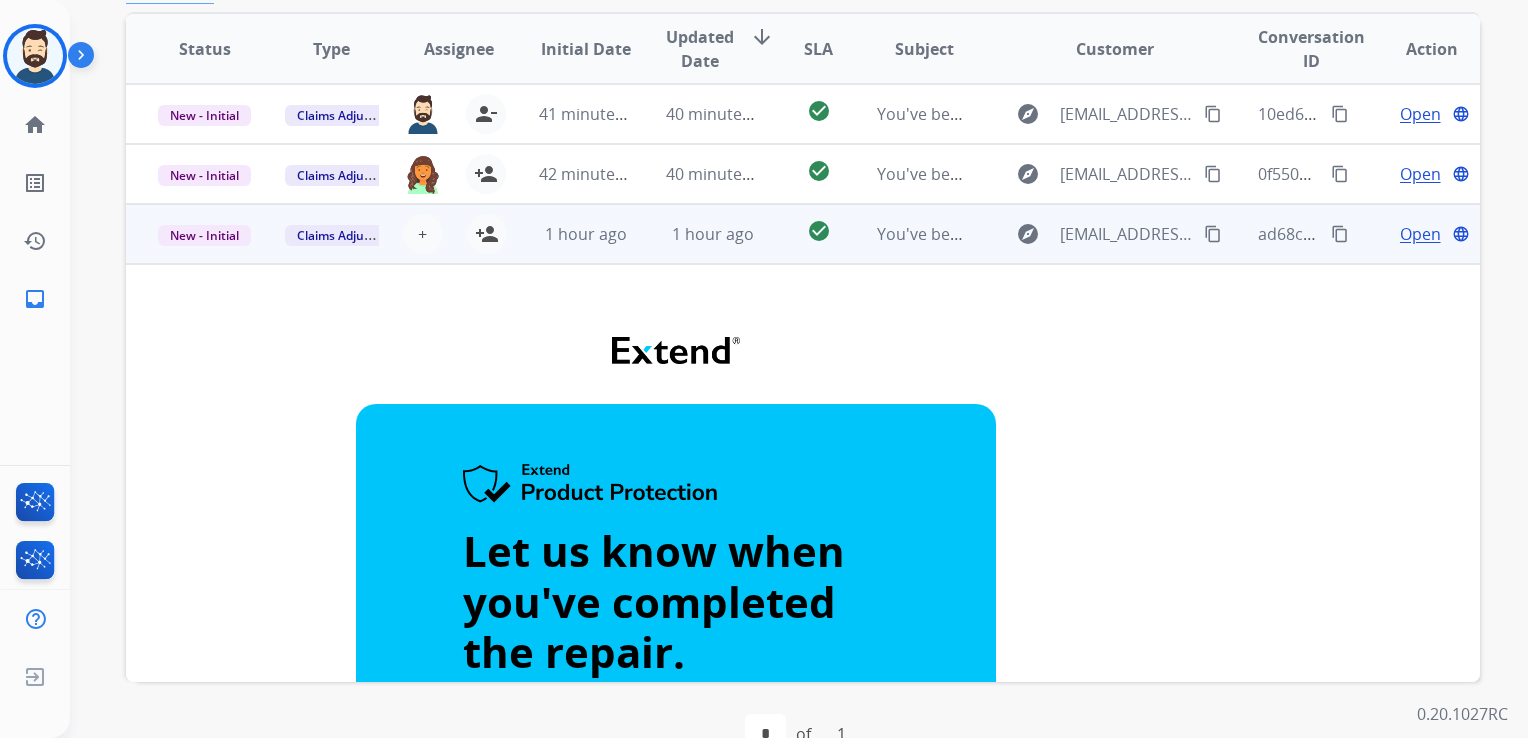 click on "1 hour ago" at bounding box center (697, 234) 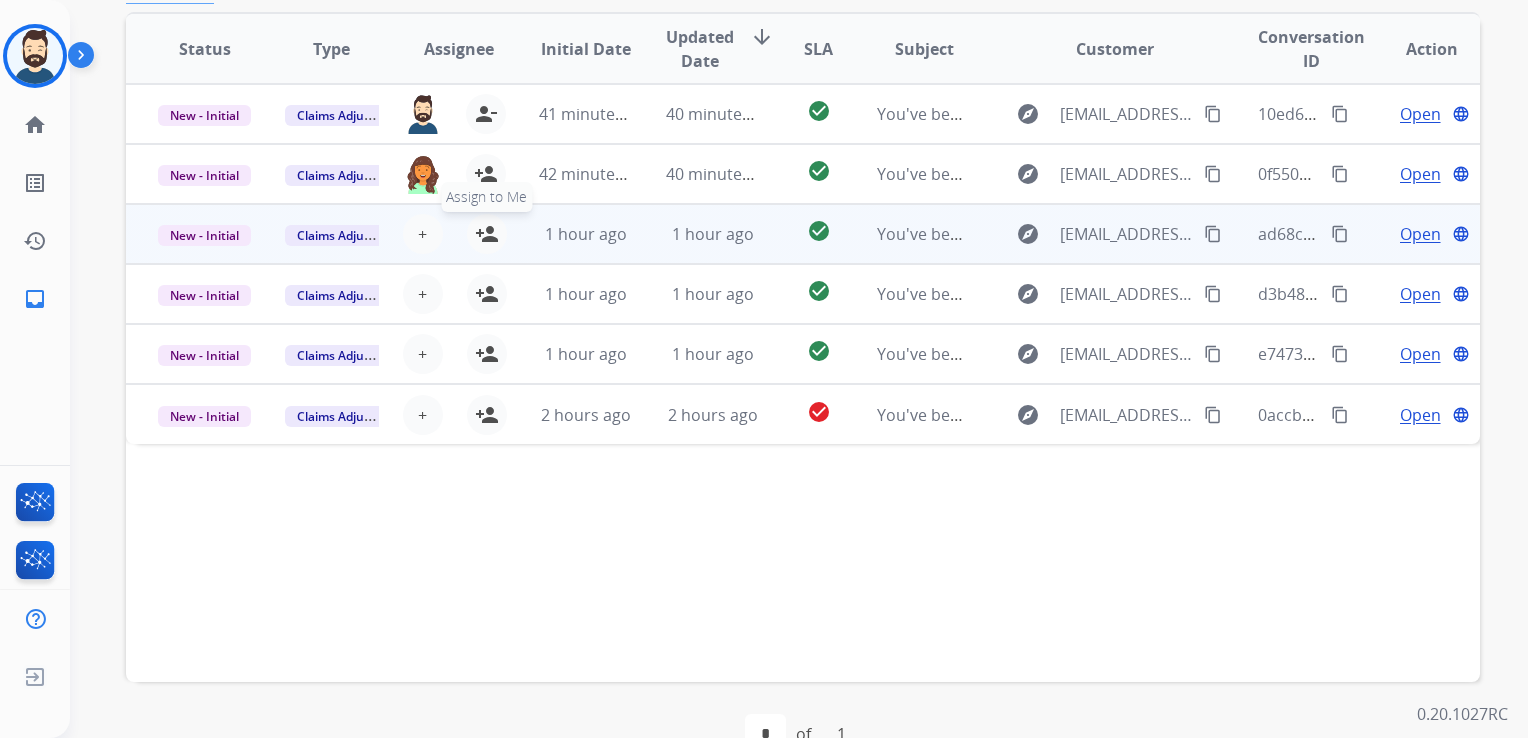 click on "person_add" at bounding box center [487, 234] 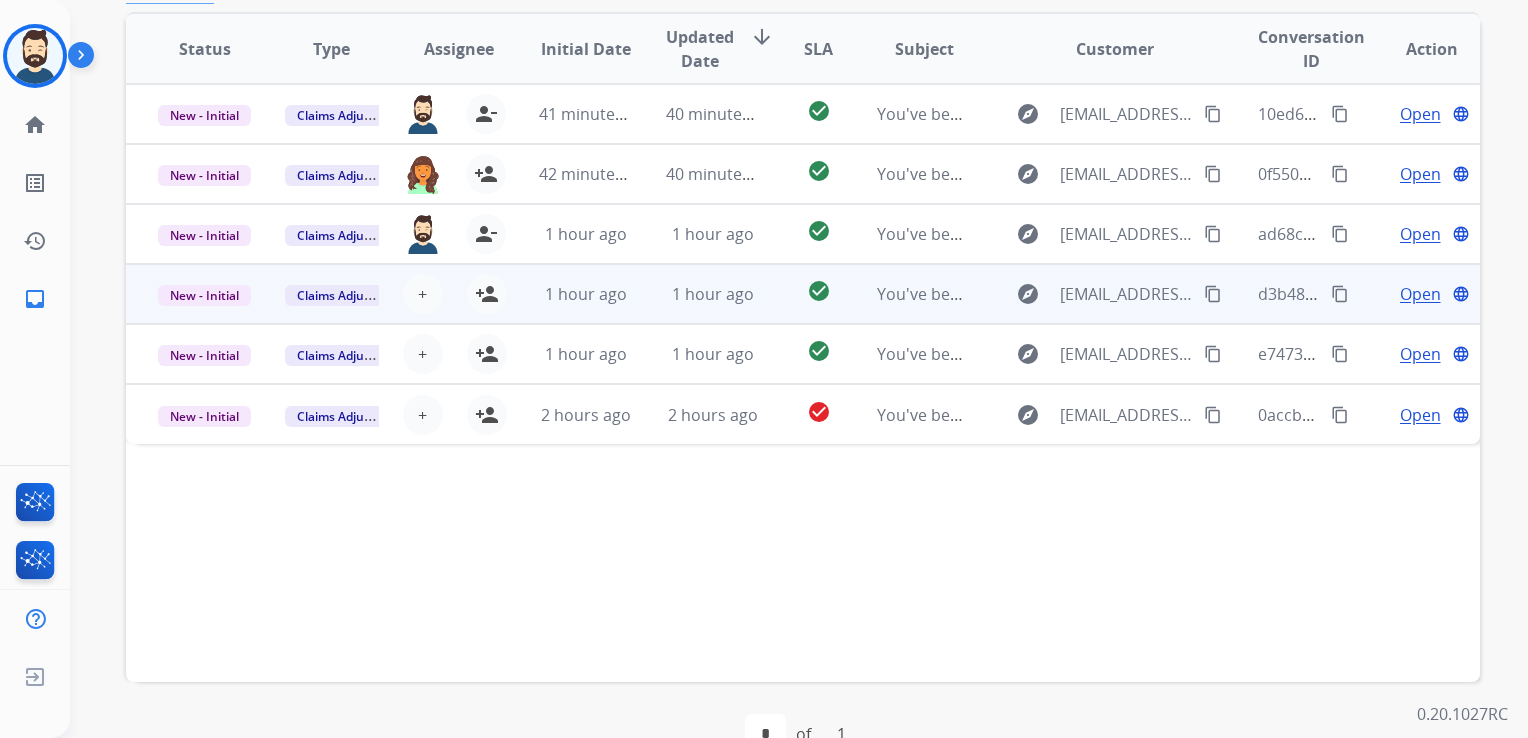 click on "1 hour ago" at bounding box center (697, 294) 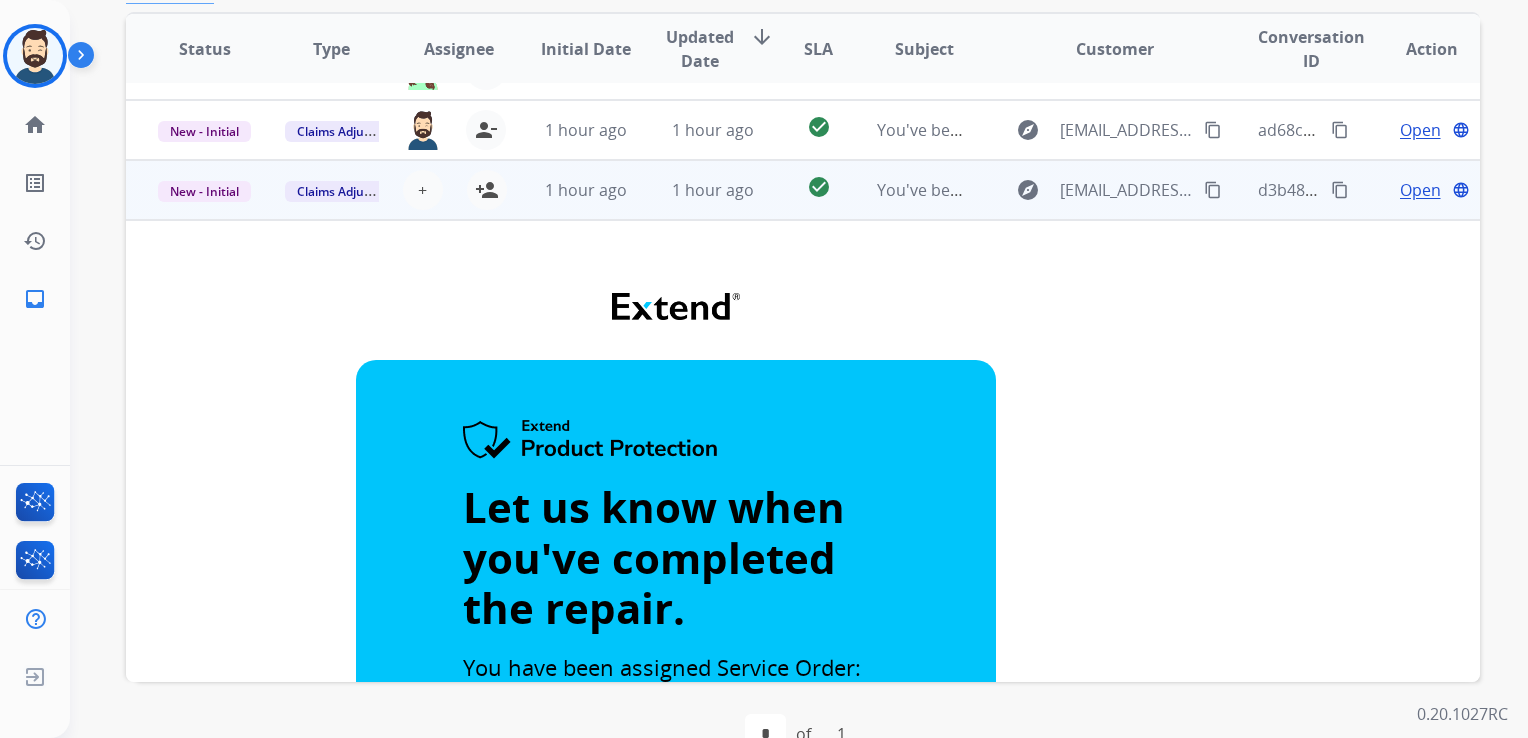 scroll, scrollTop: 0, scrollLeft: 0, axis: both 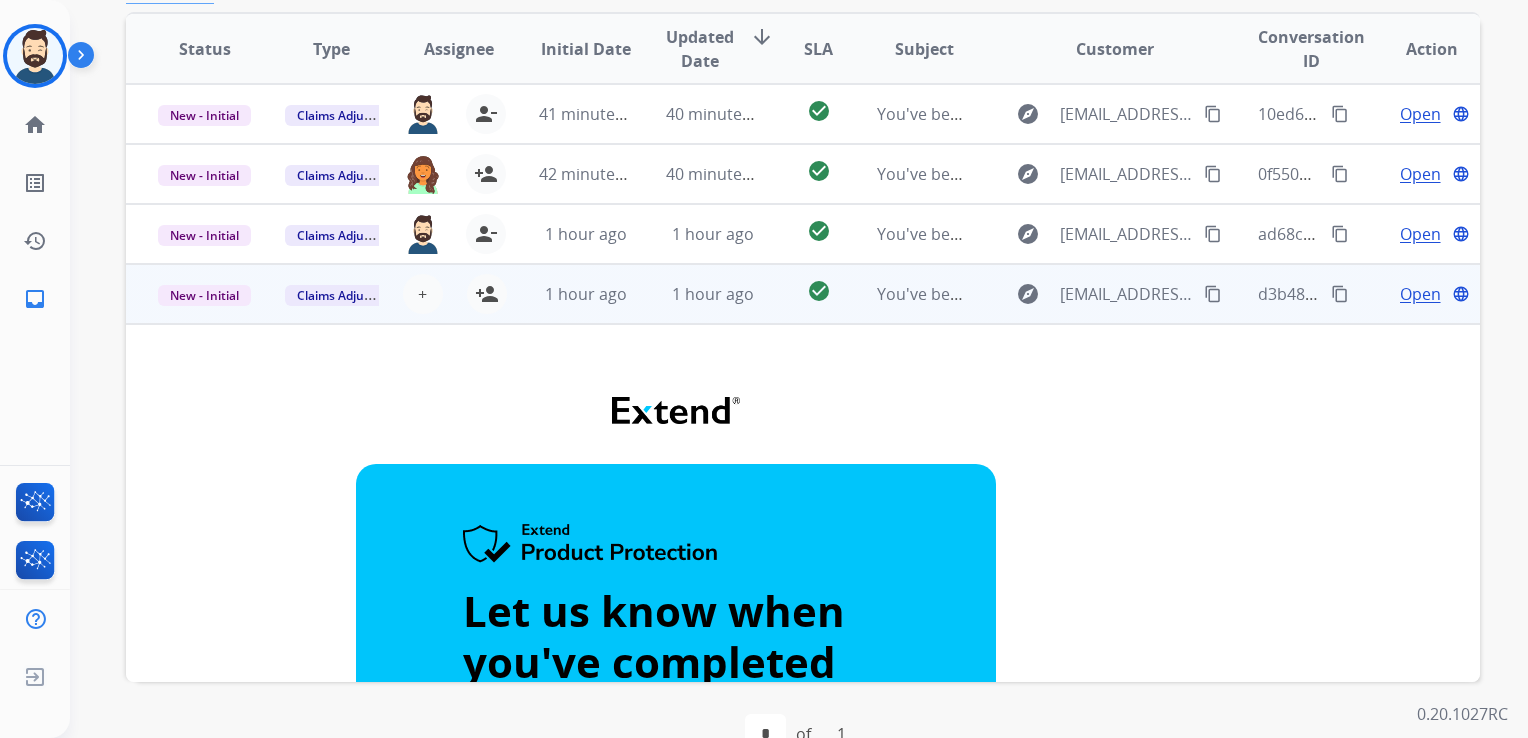 click on "1 hour ago" at bounding box center [697, 294] 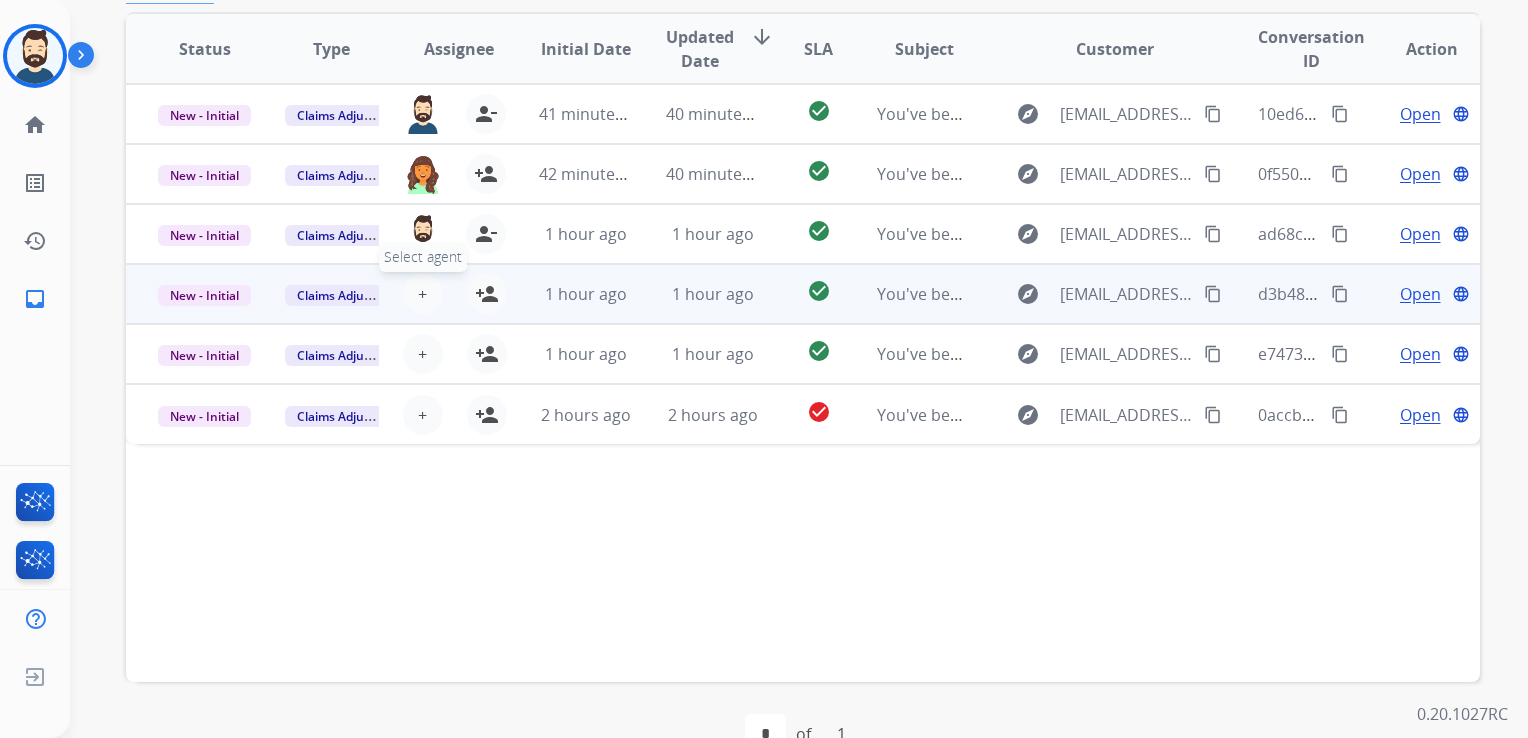 click on "+ Select agent" at bounding box center [423, 294] 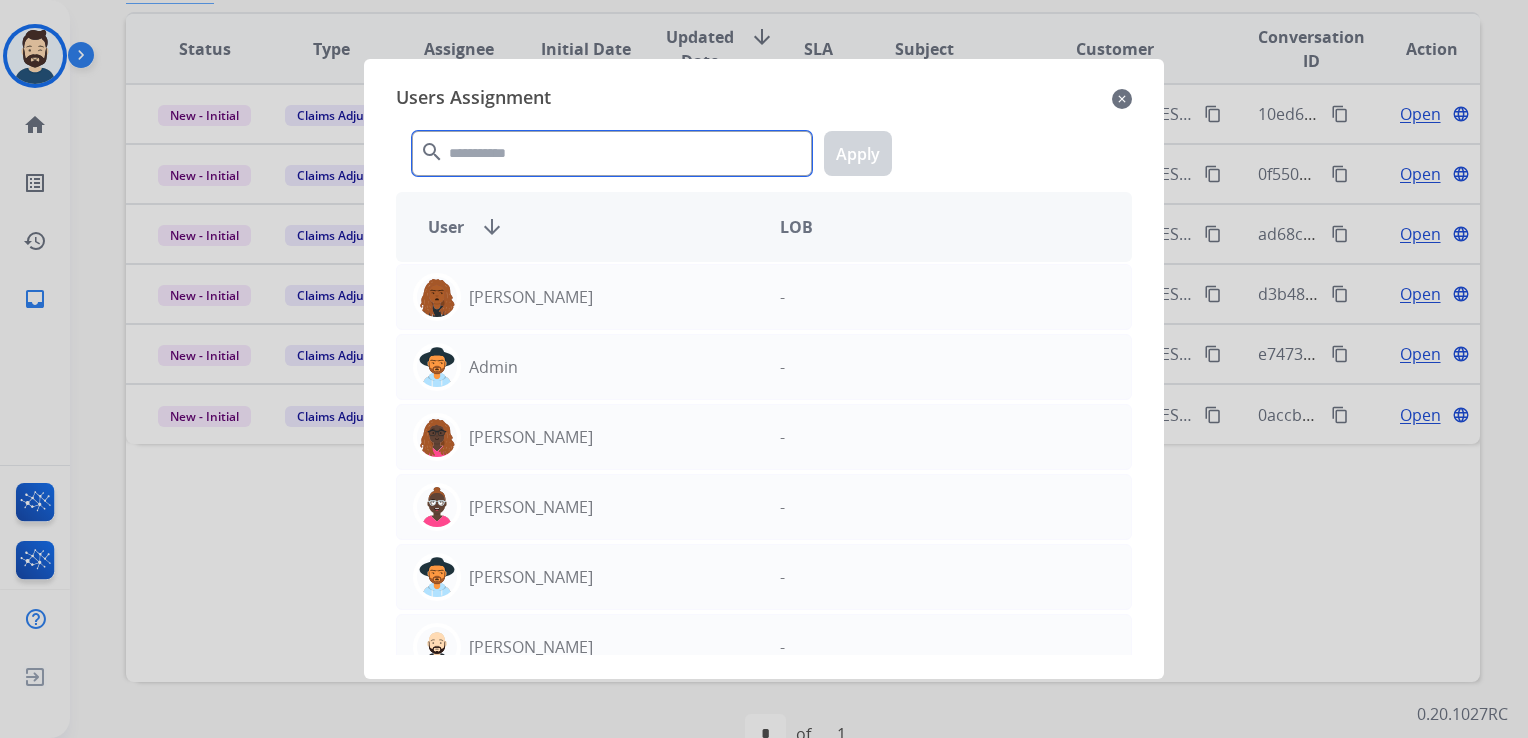 click 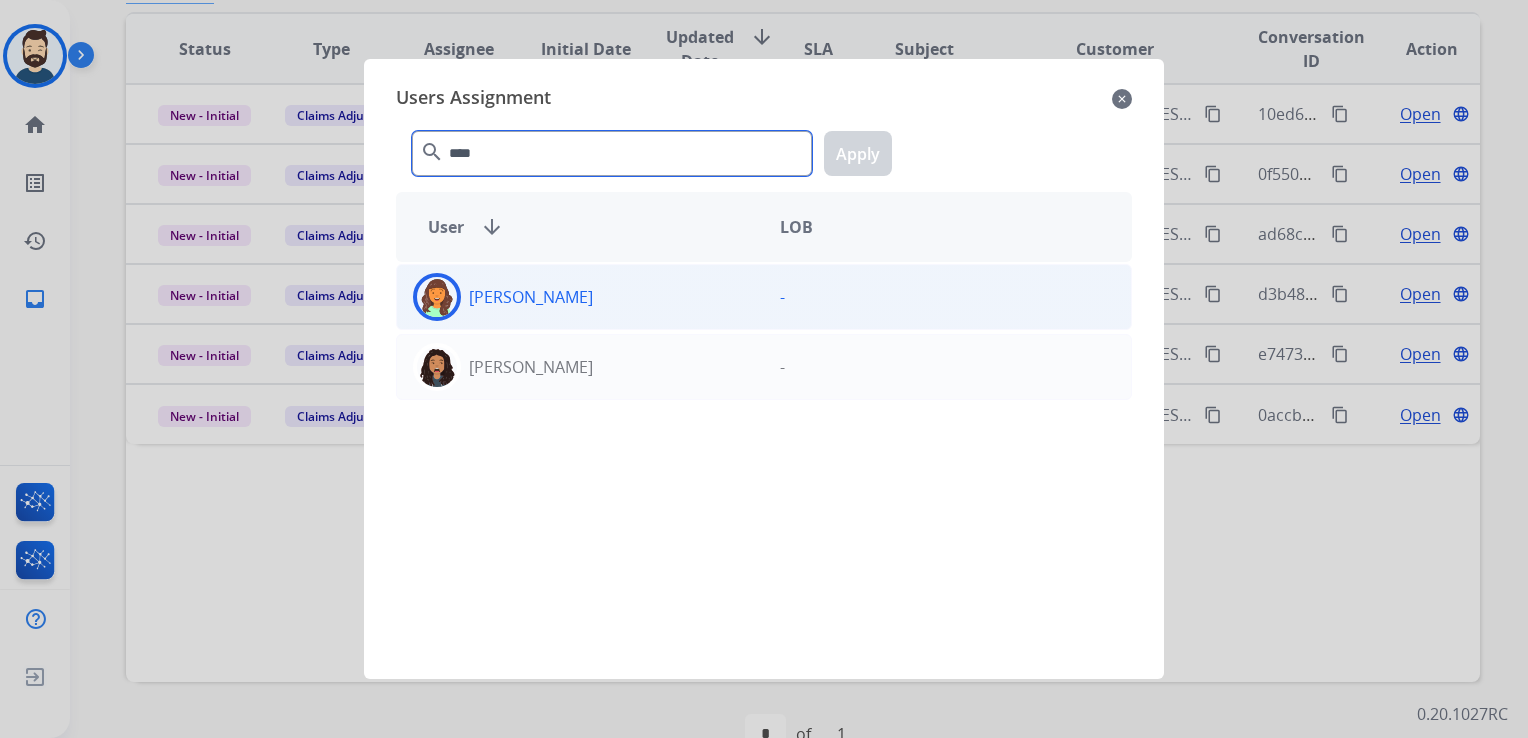 type on "****" 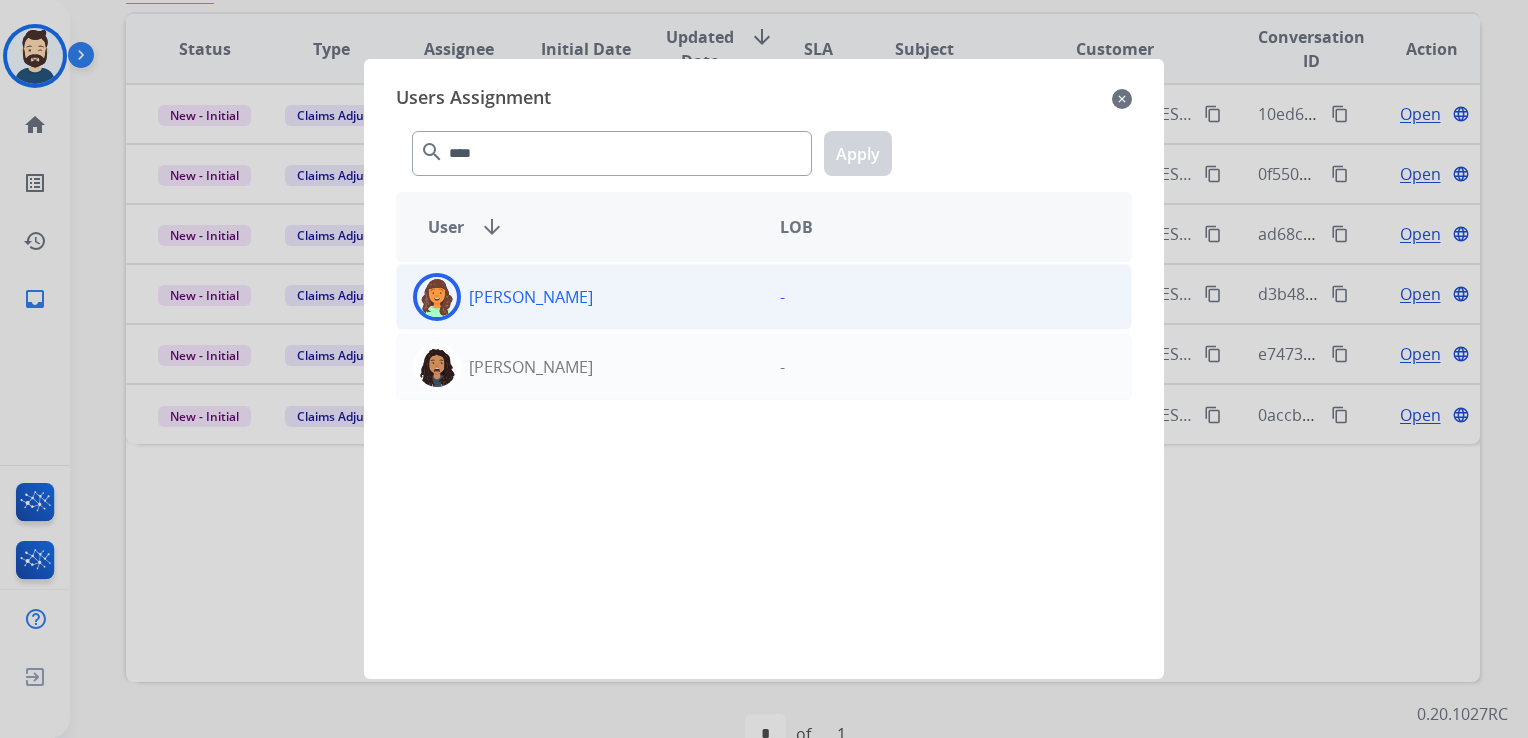 click 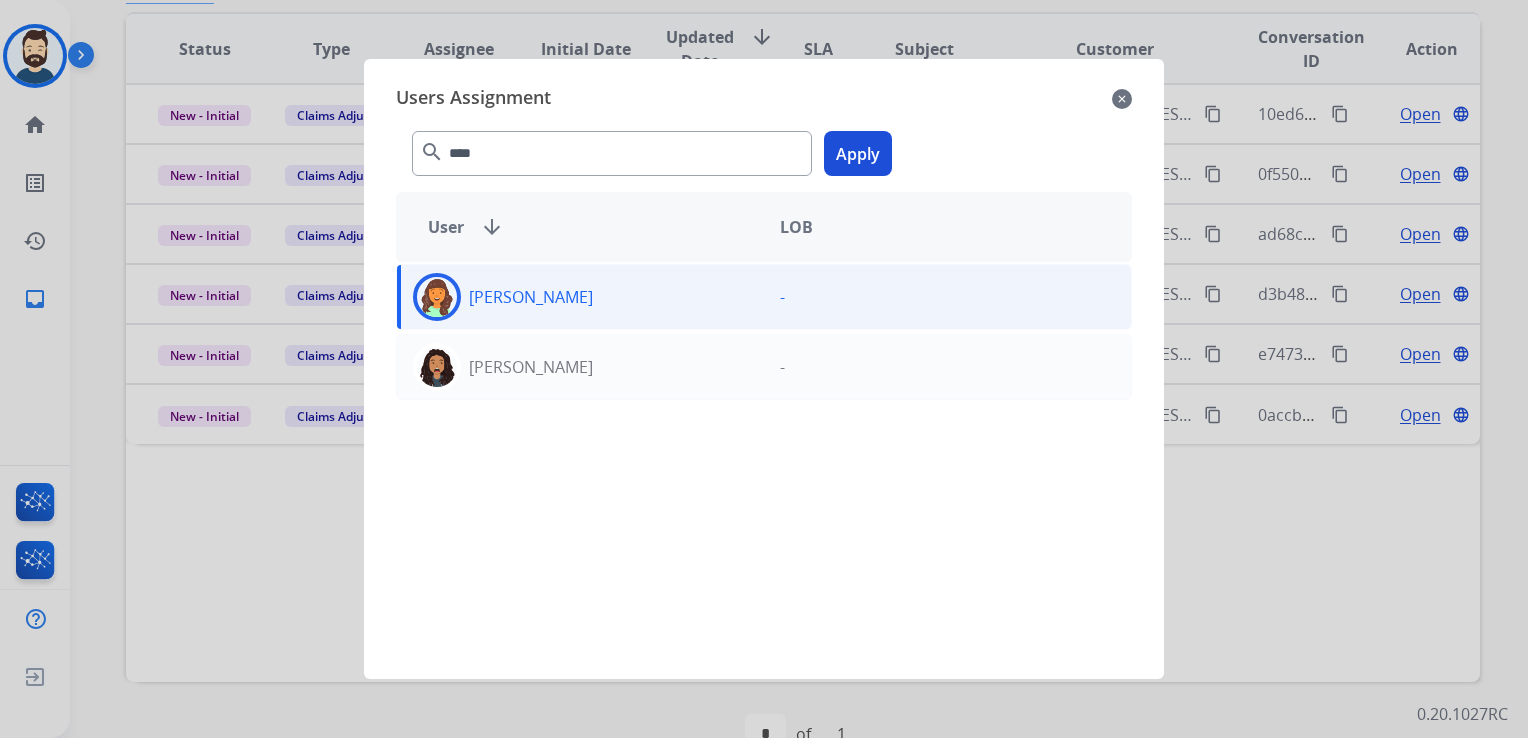 click on "Apply" 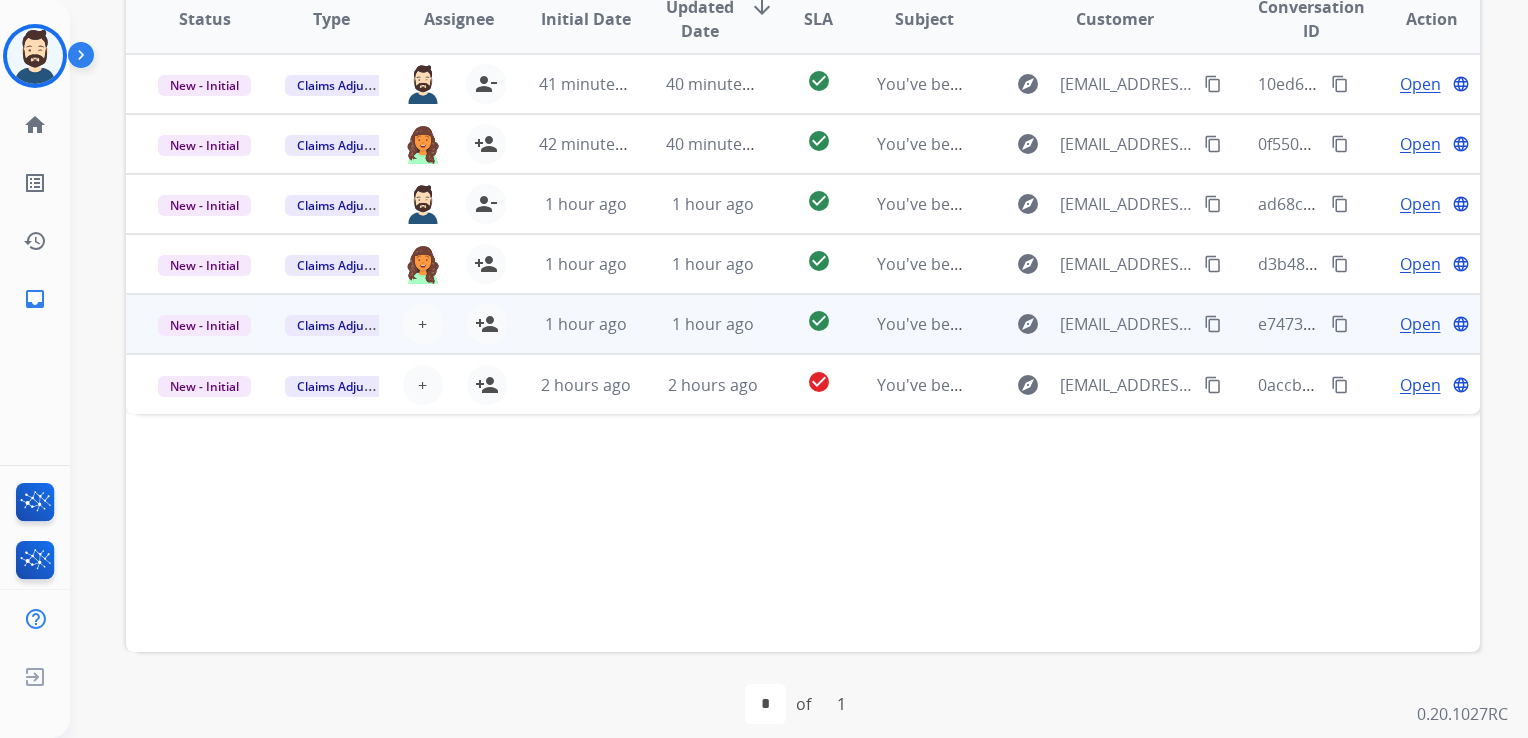 scroll, scrollTop: 447, scrollLeft: 0, axis: vertical 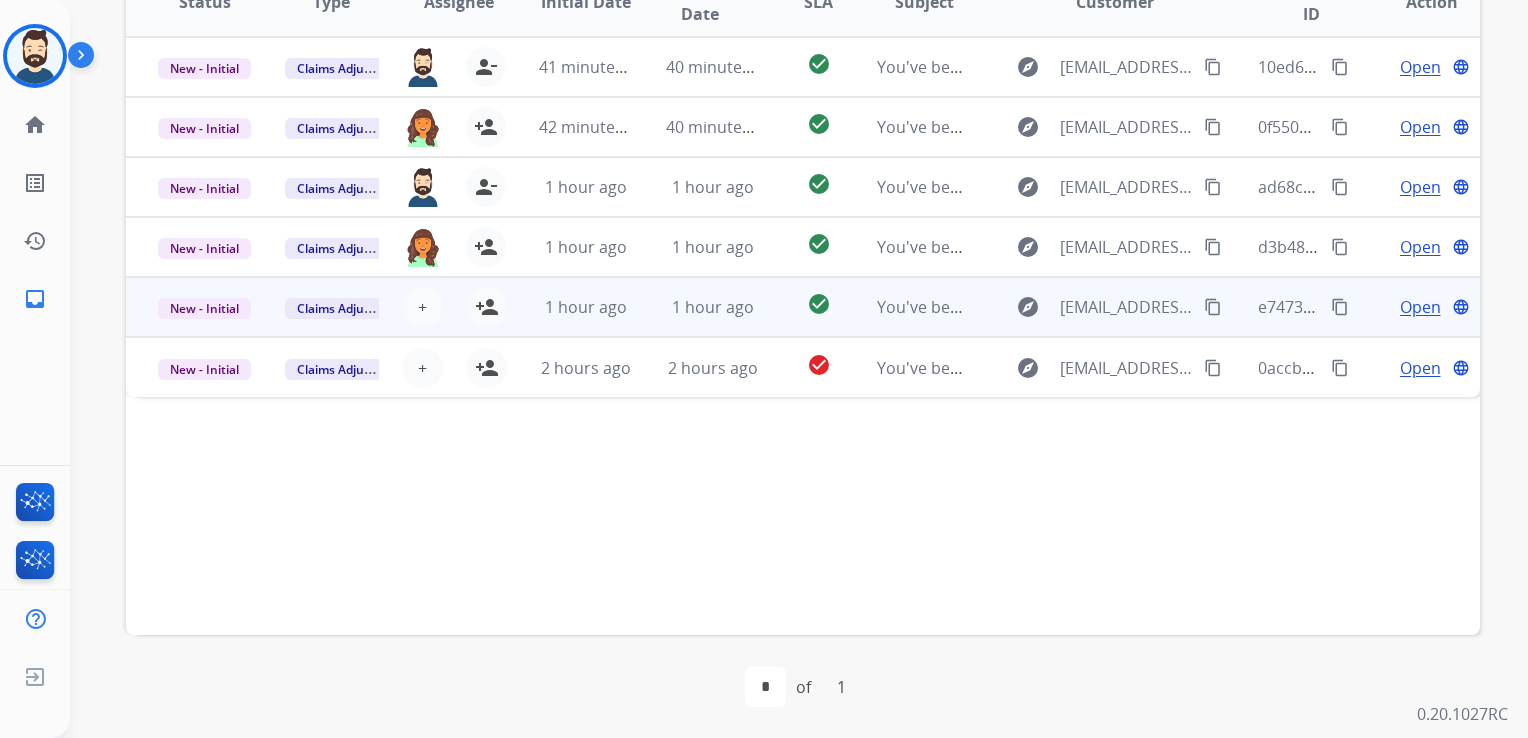 click on "1 hour ago" at bounding box center (697, 307) 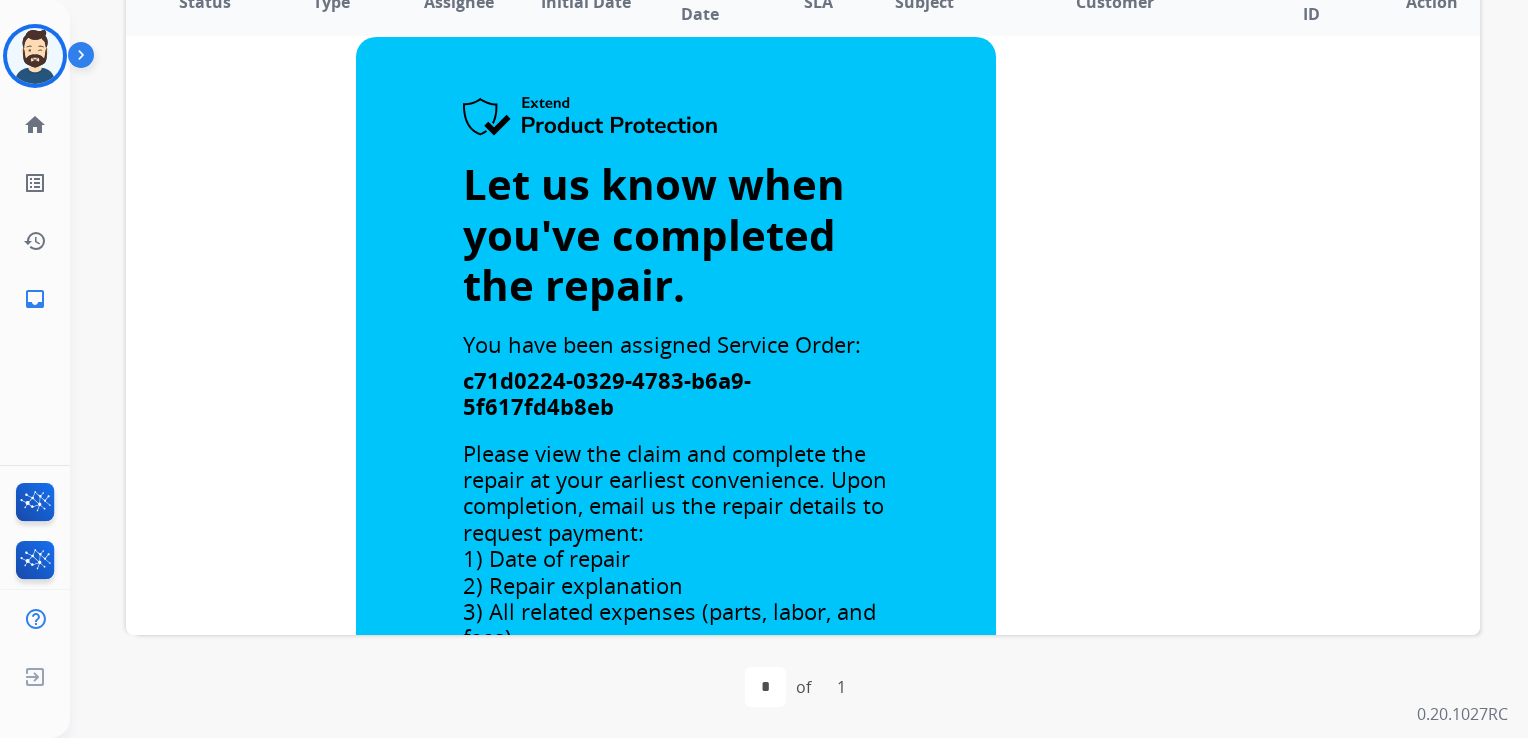 scroll, scrollTop: 0, scrollLeft: 0, axis: both 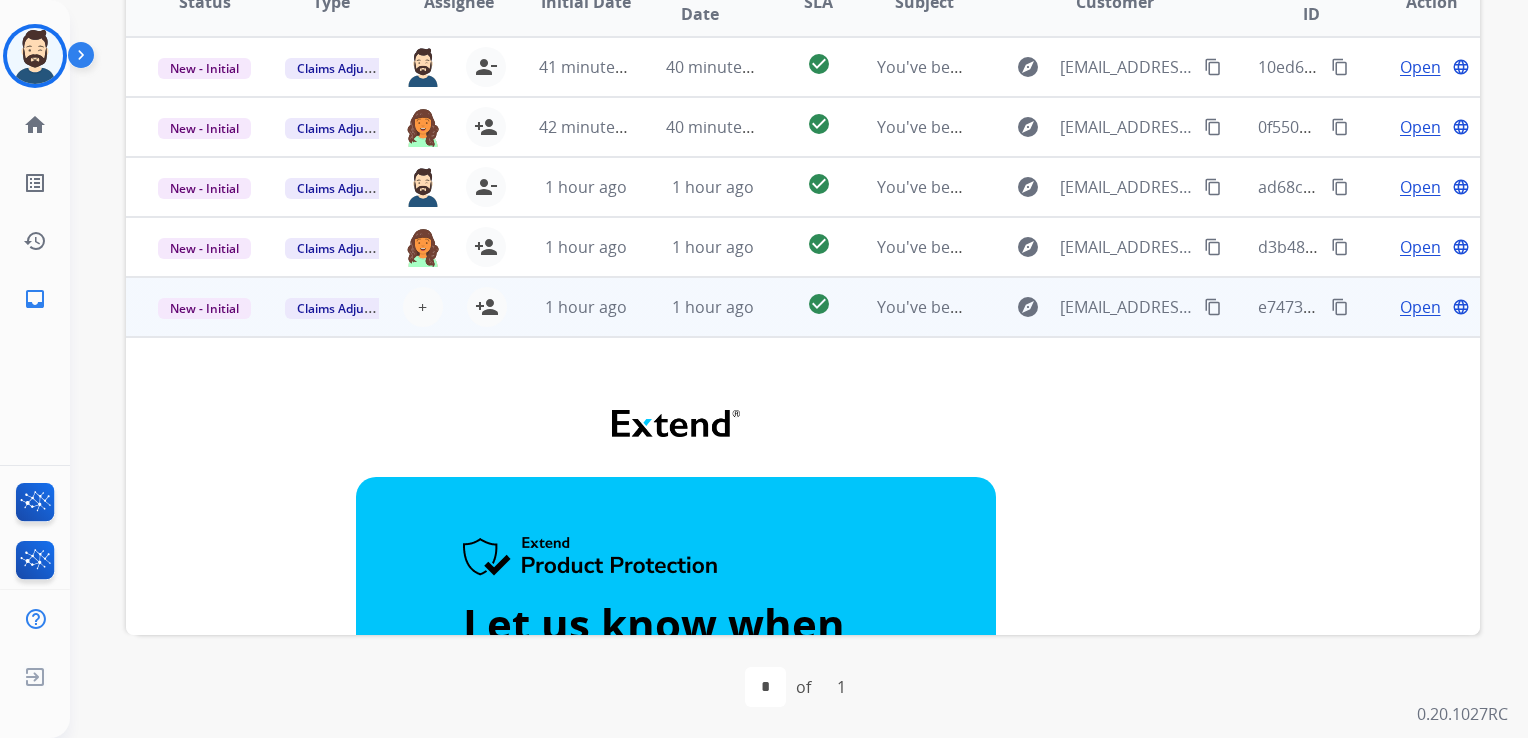 drag, startPoint x: 487, startPoint y: 306, endPoint x: 543, endPoint y: 325, distance: 59.135437 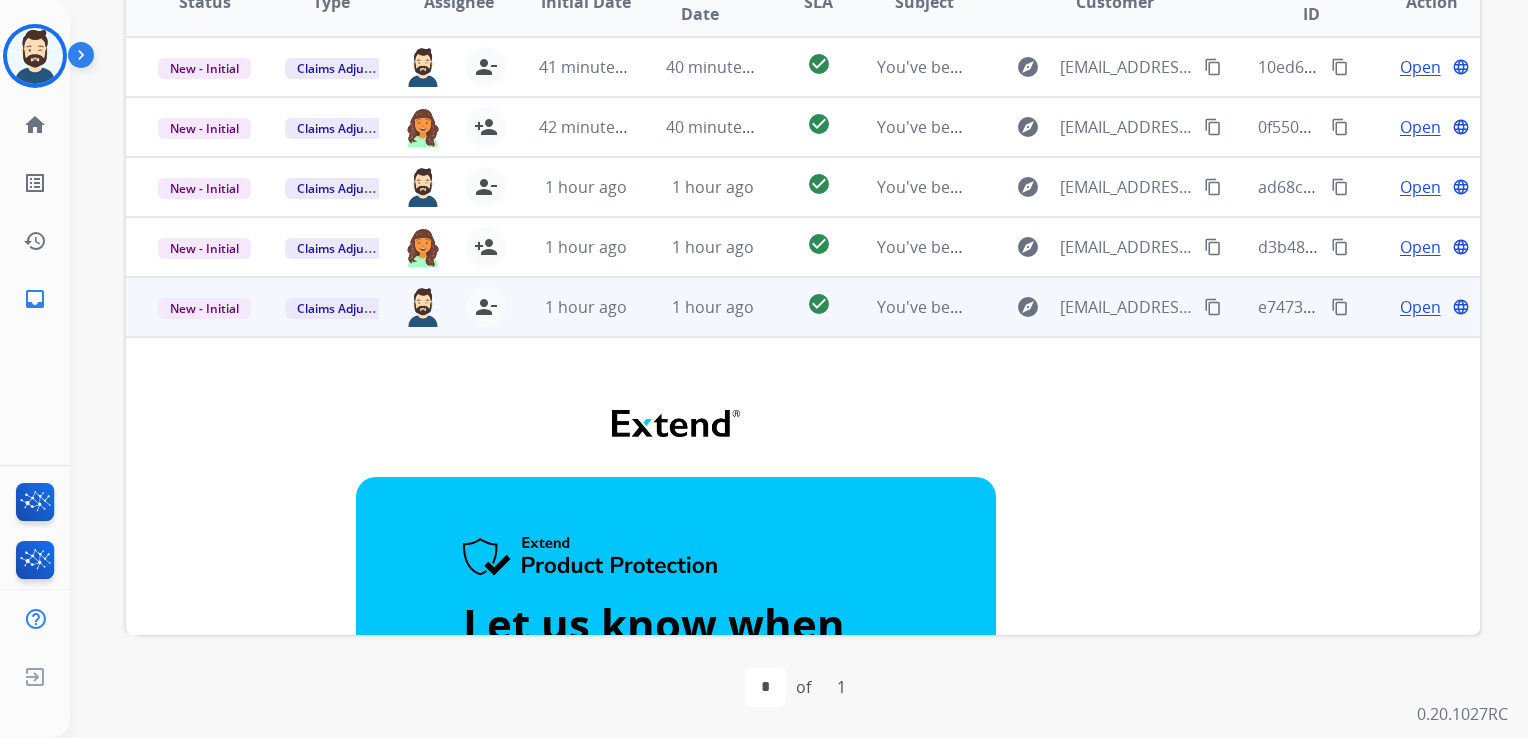 click on "1 hour ago" at bounding box center (697, 307) 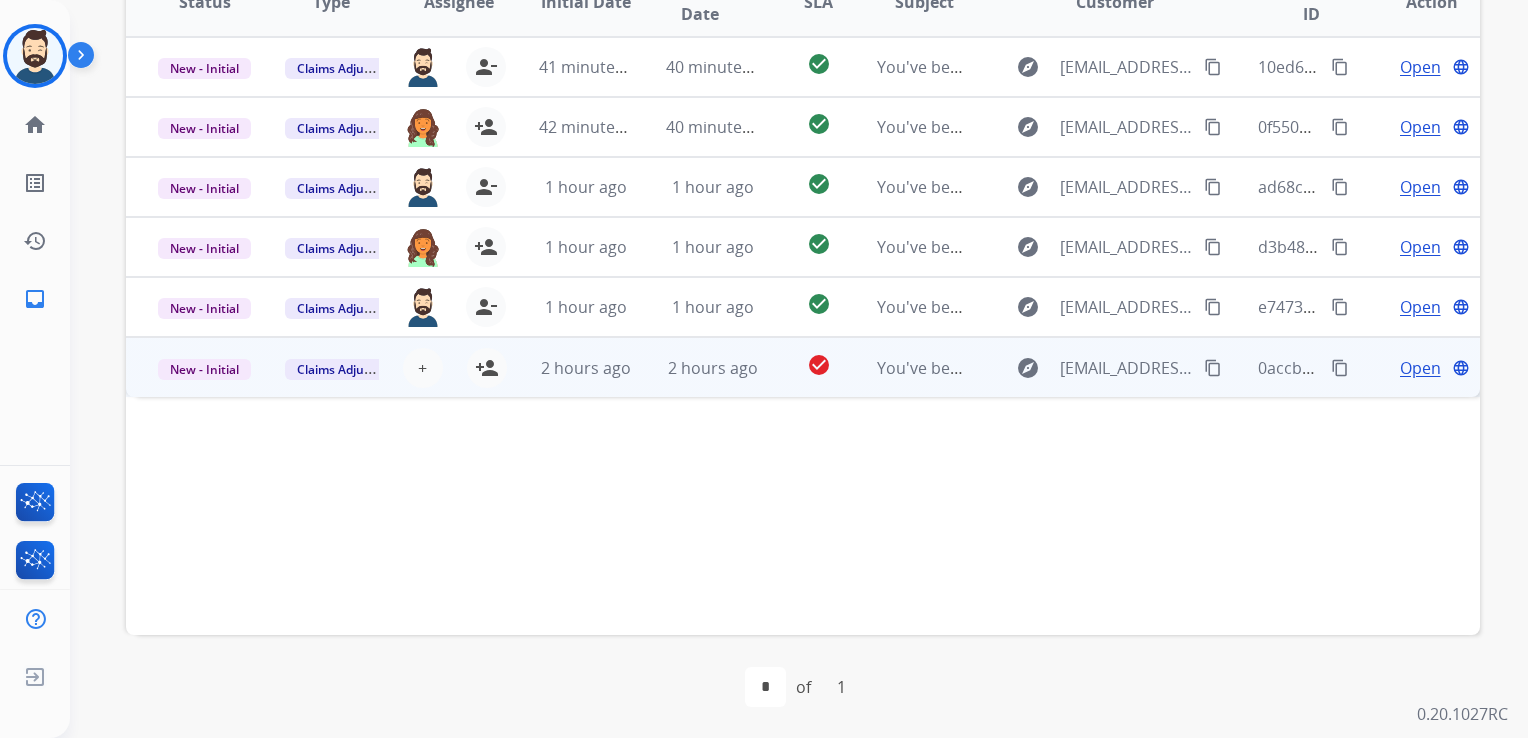 click on "2 hours ago" at bounding box center (697, 367) 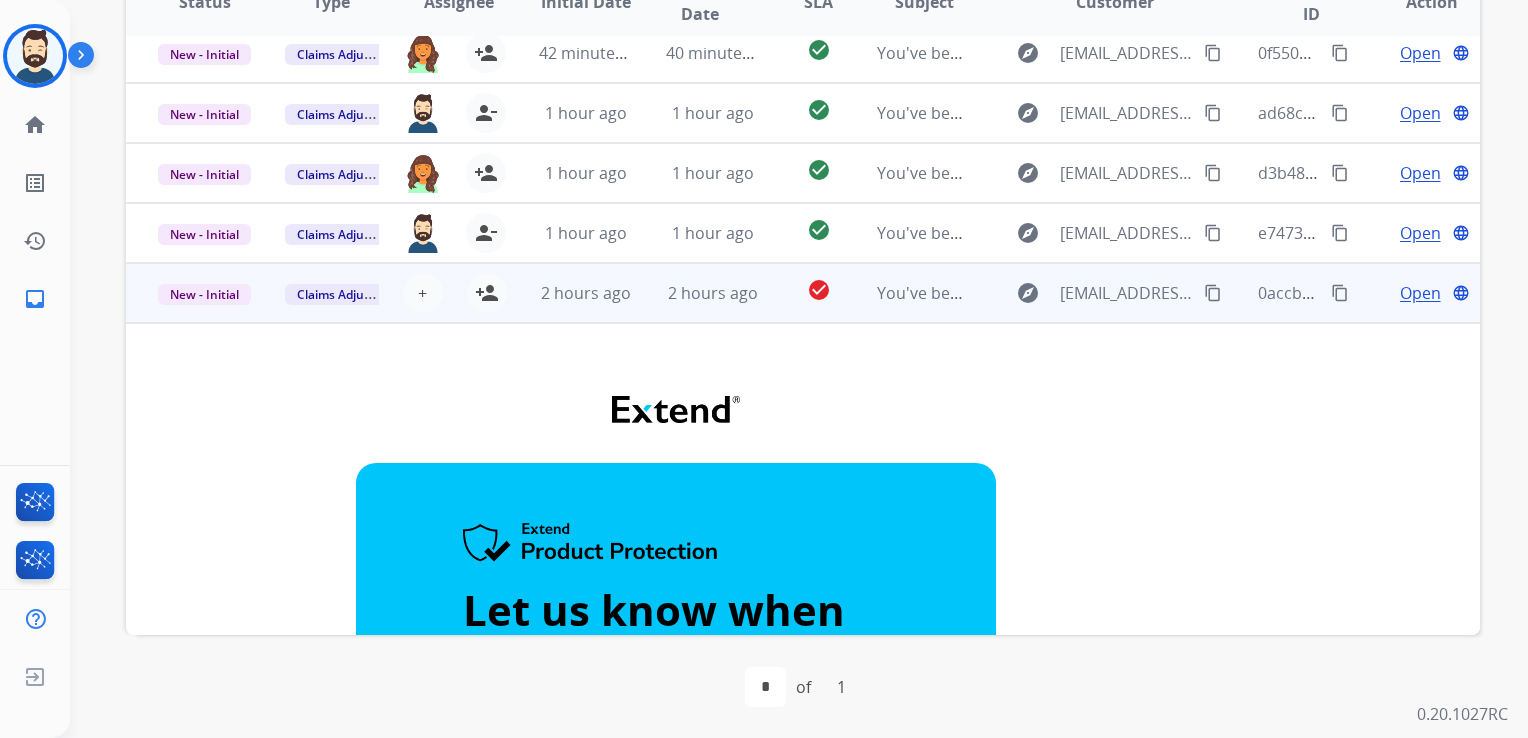 scroll, scrollTop: 0, scrollLeft: 0, axis: both 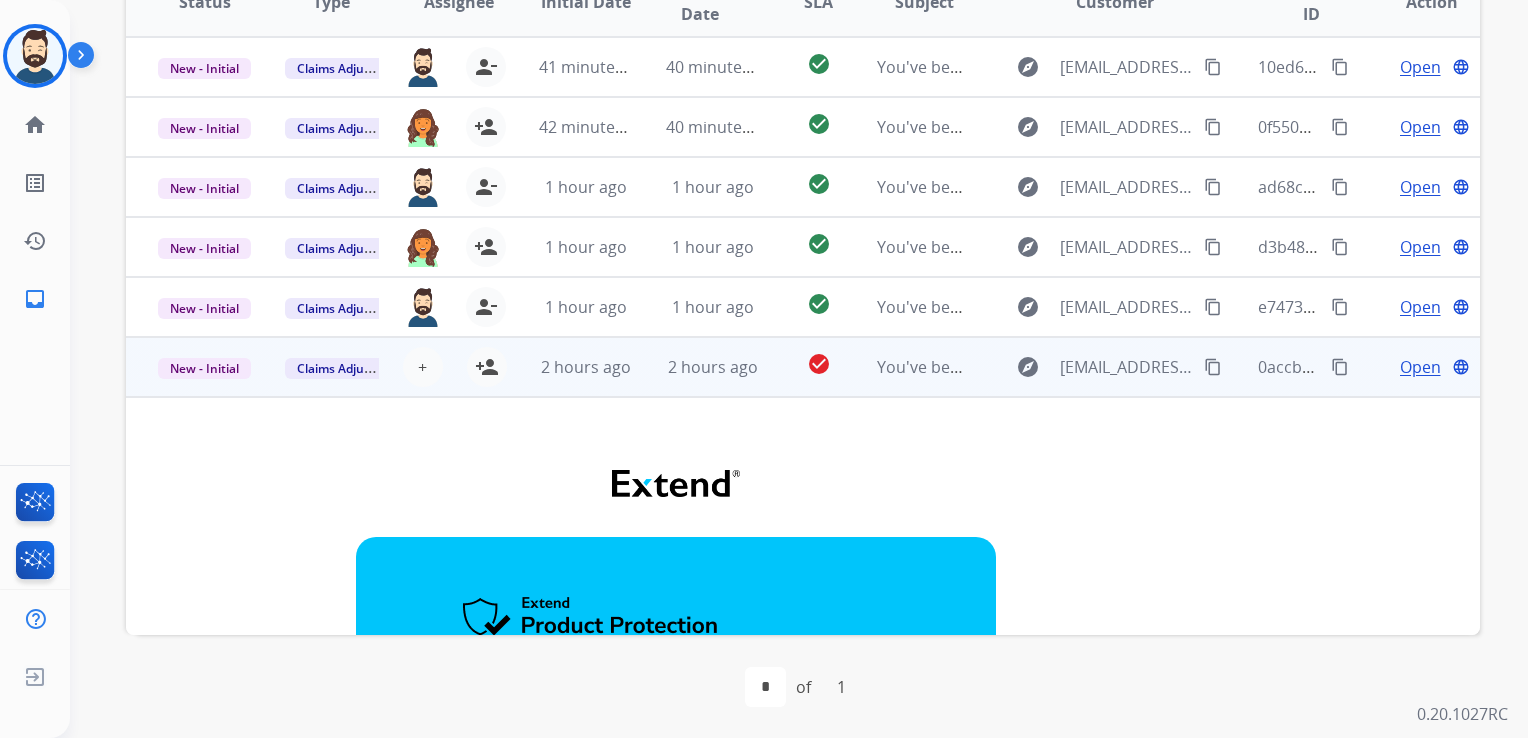 click on "2 hours ago" at bounding box center (697, 367) 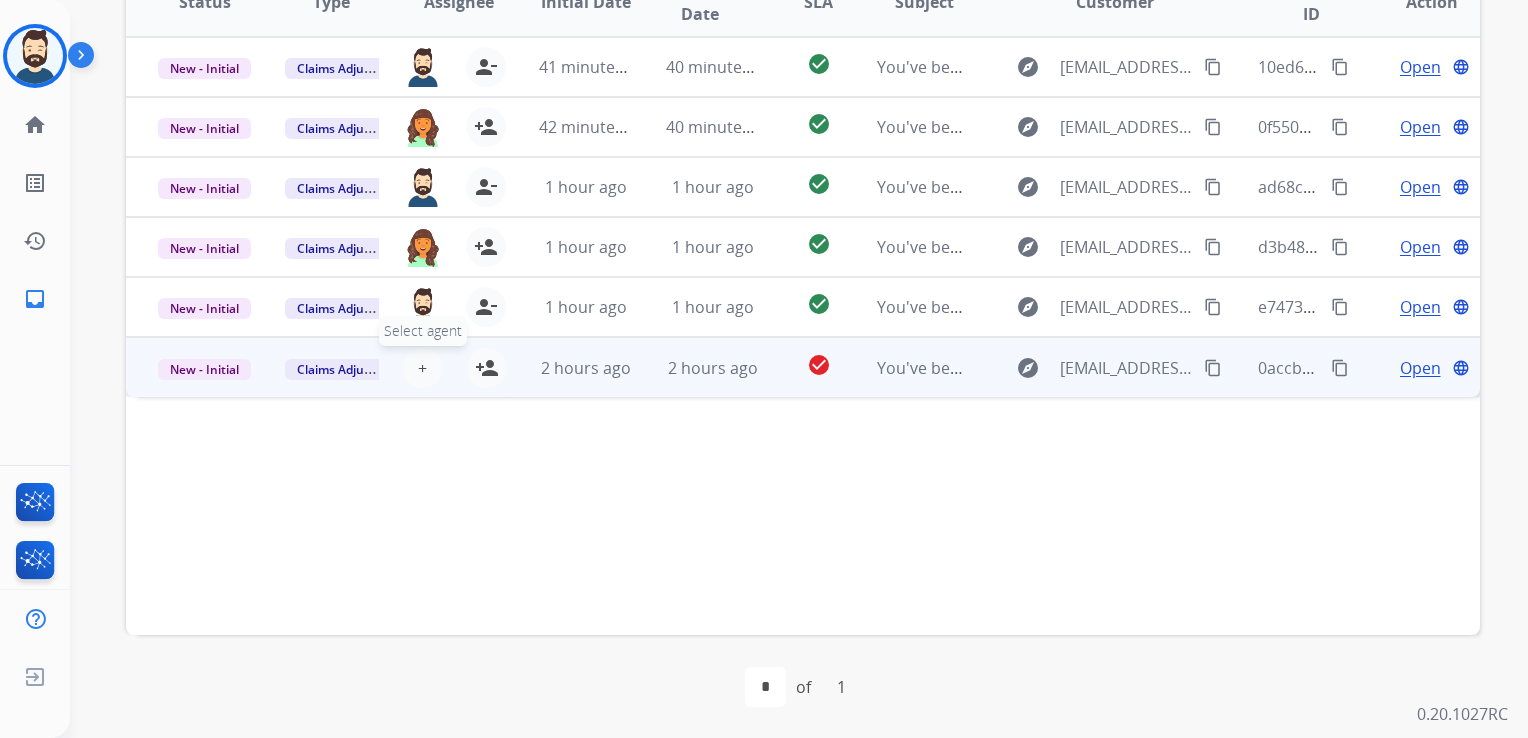 click on "+ Select agent" at bounding box center (423, 368) 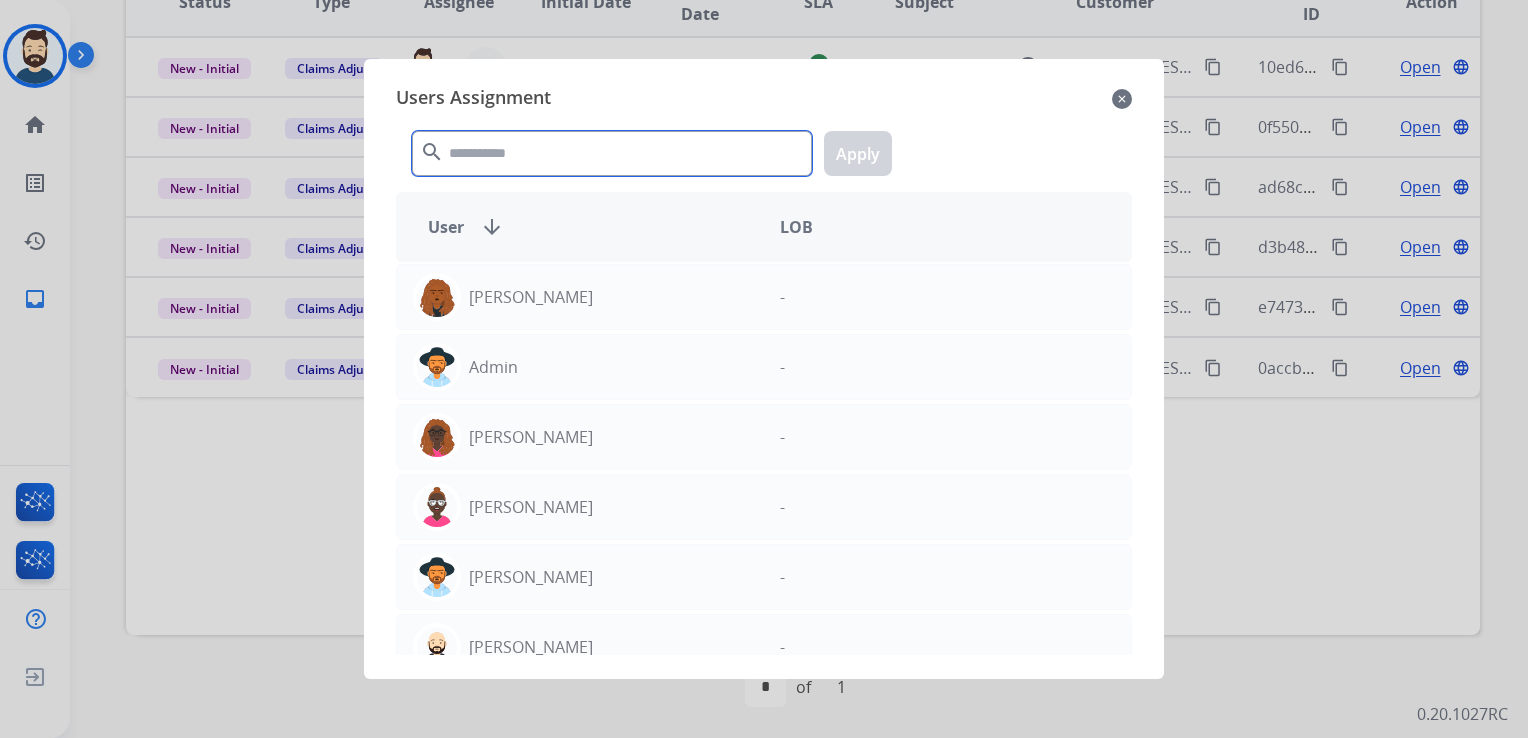 click 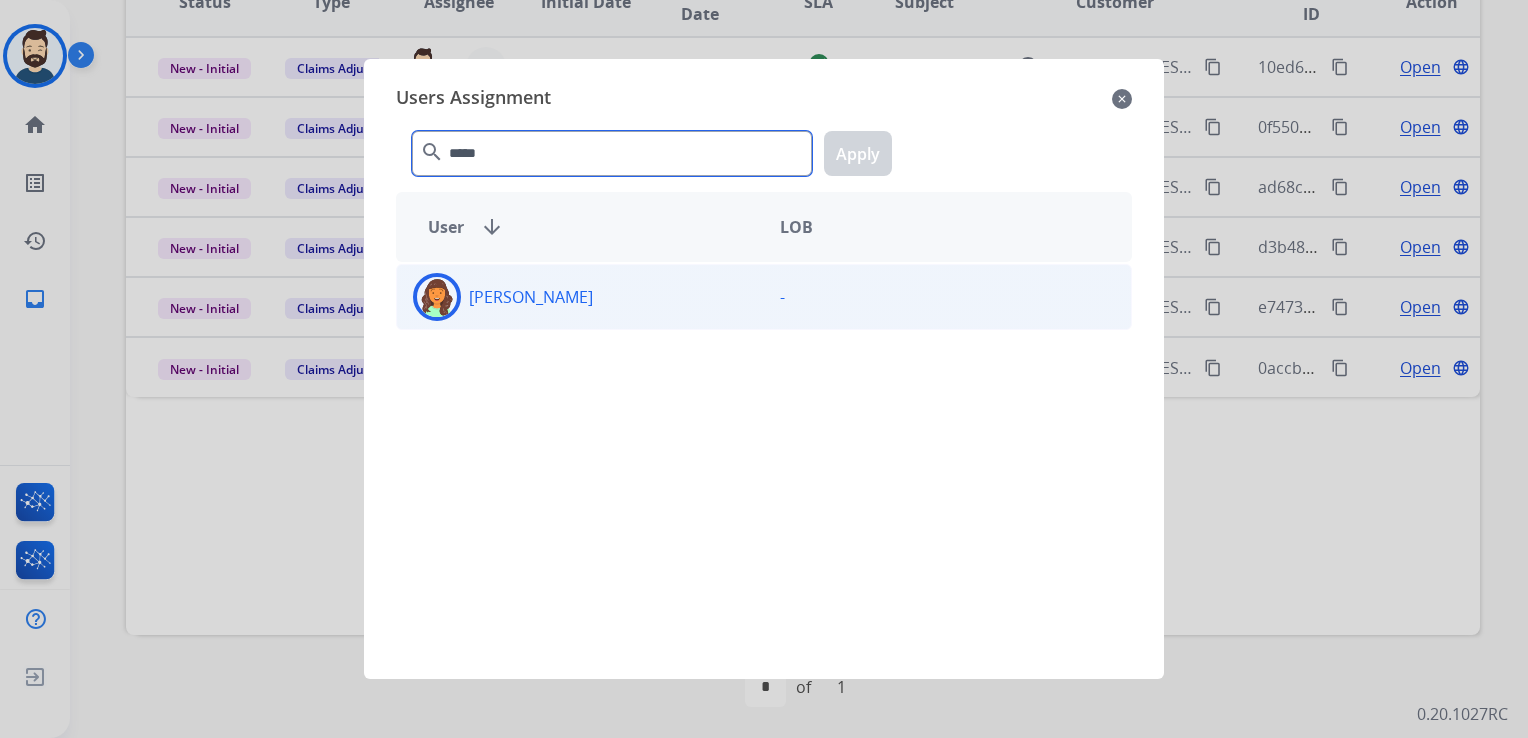 type on "*****" 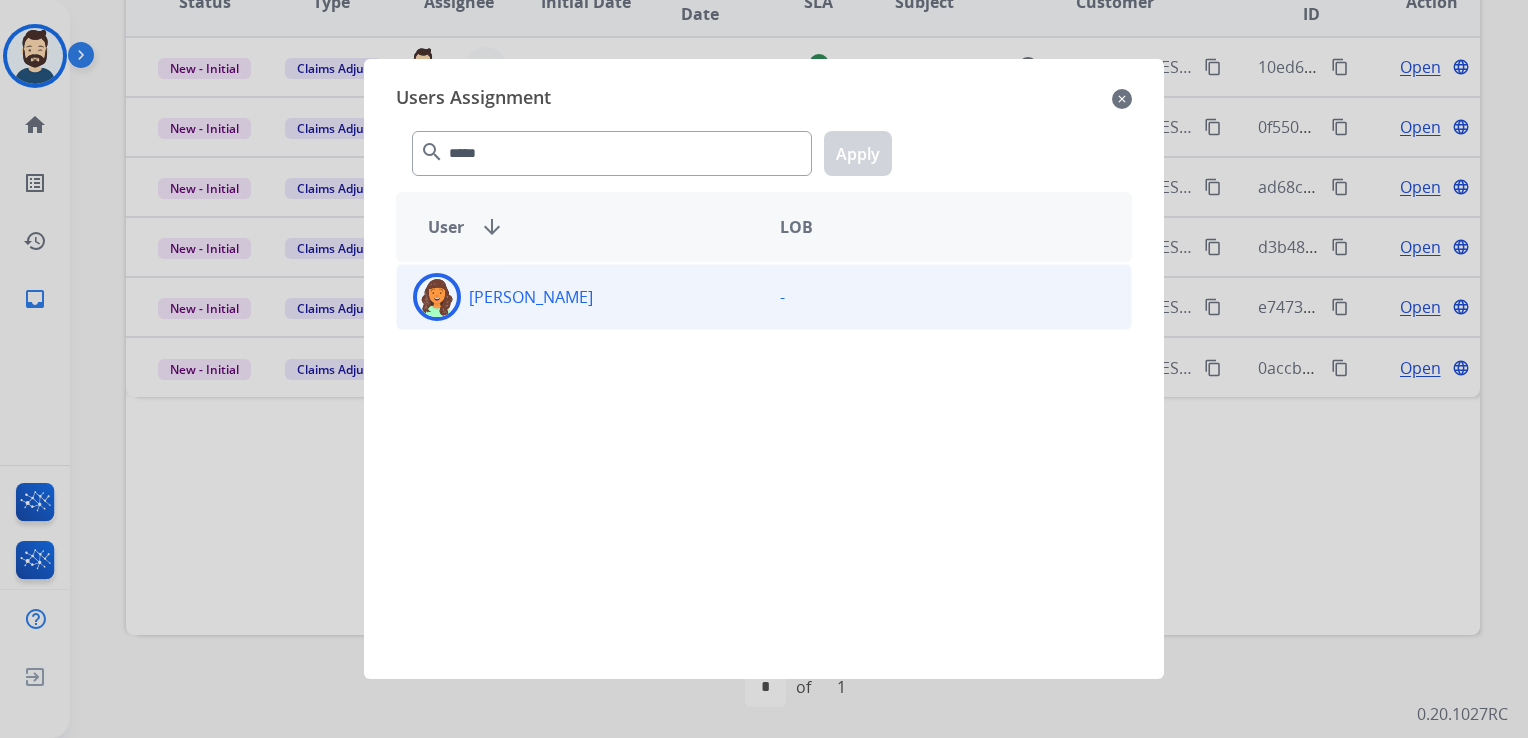 click 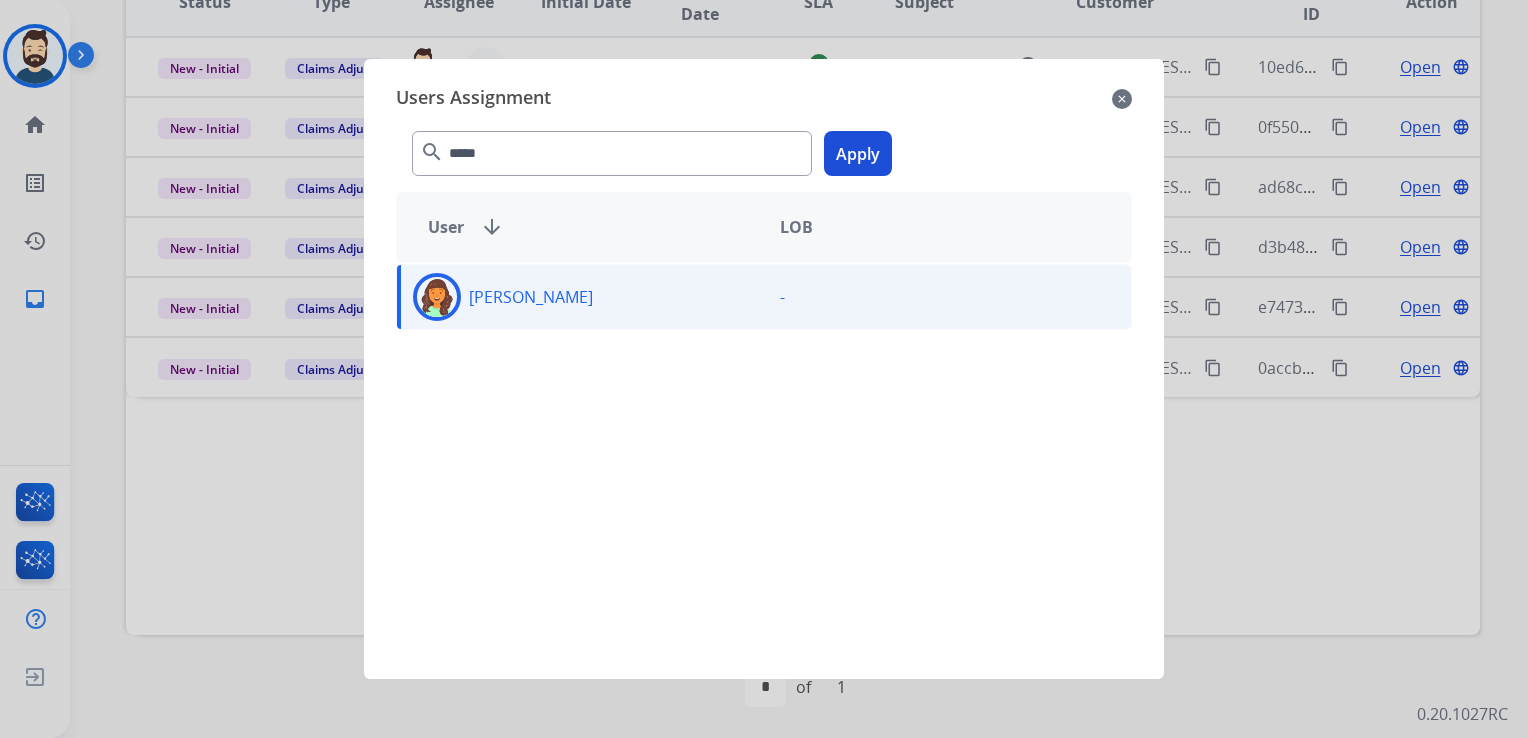 click on "Apply" 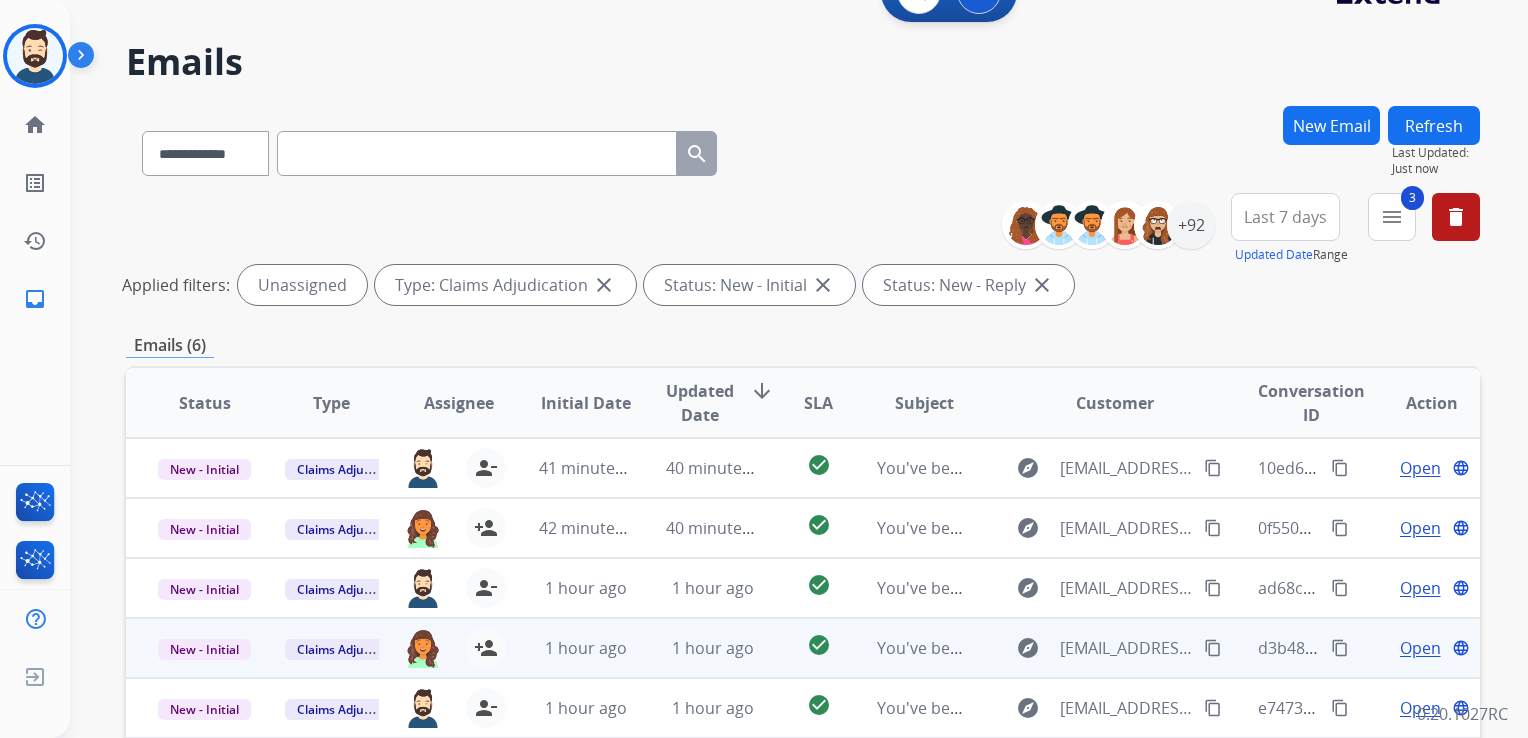 scroll, scrollTop: 0, scrollLeft: 0, axis: both 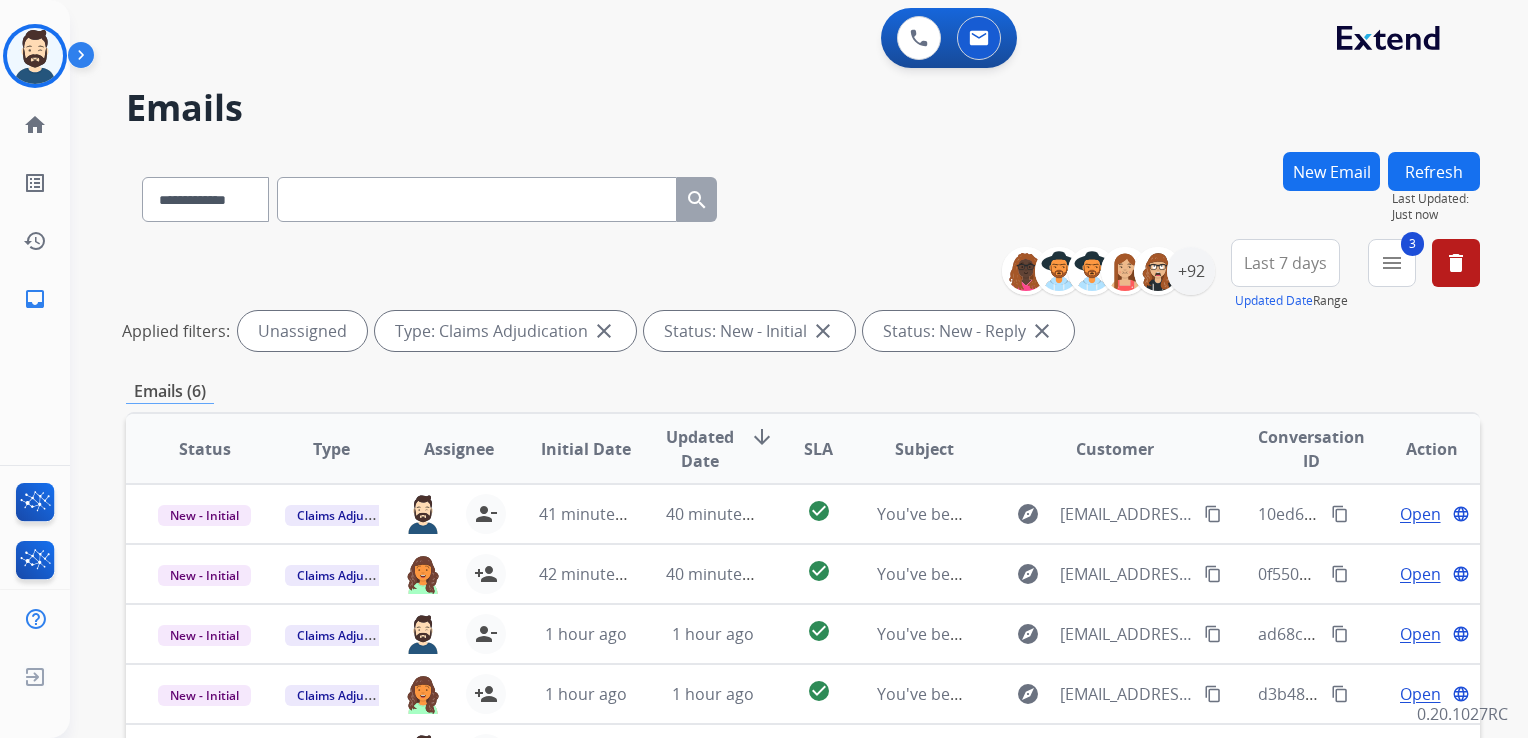 click on "Refresh" at bounding box center [1434, 171] 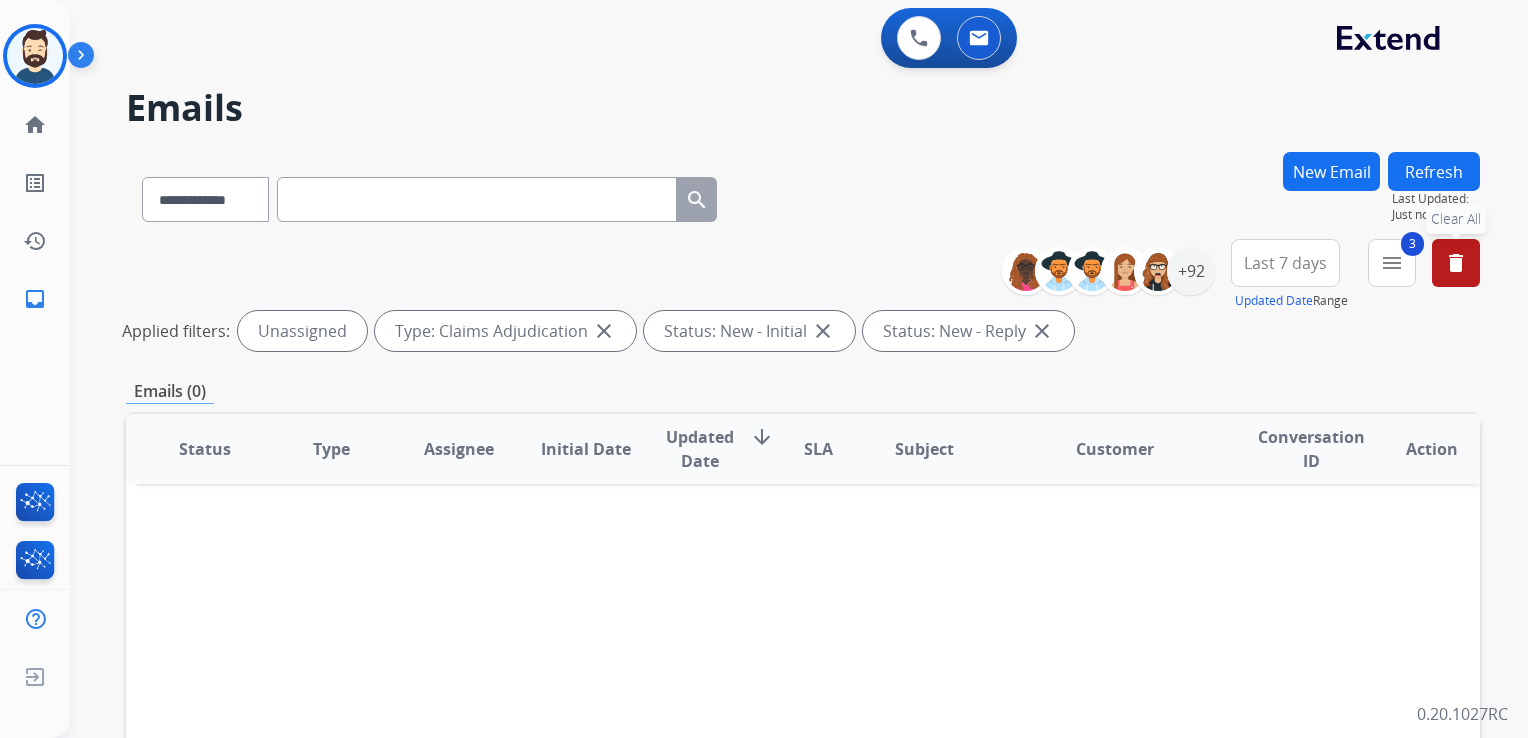 click on "delete" at bounding box center [1456, 263] 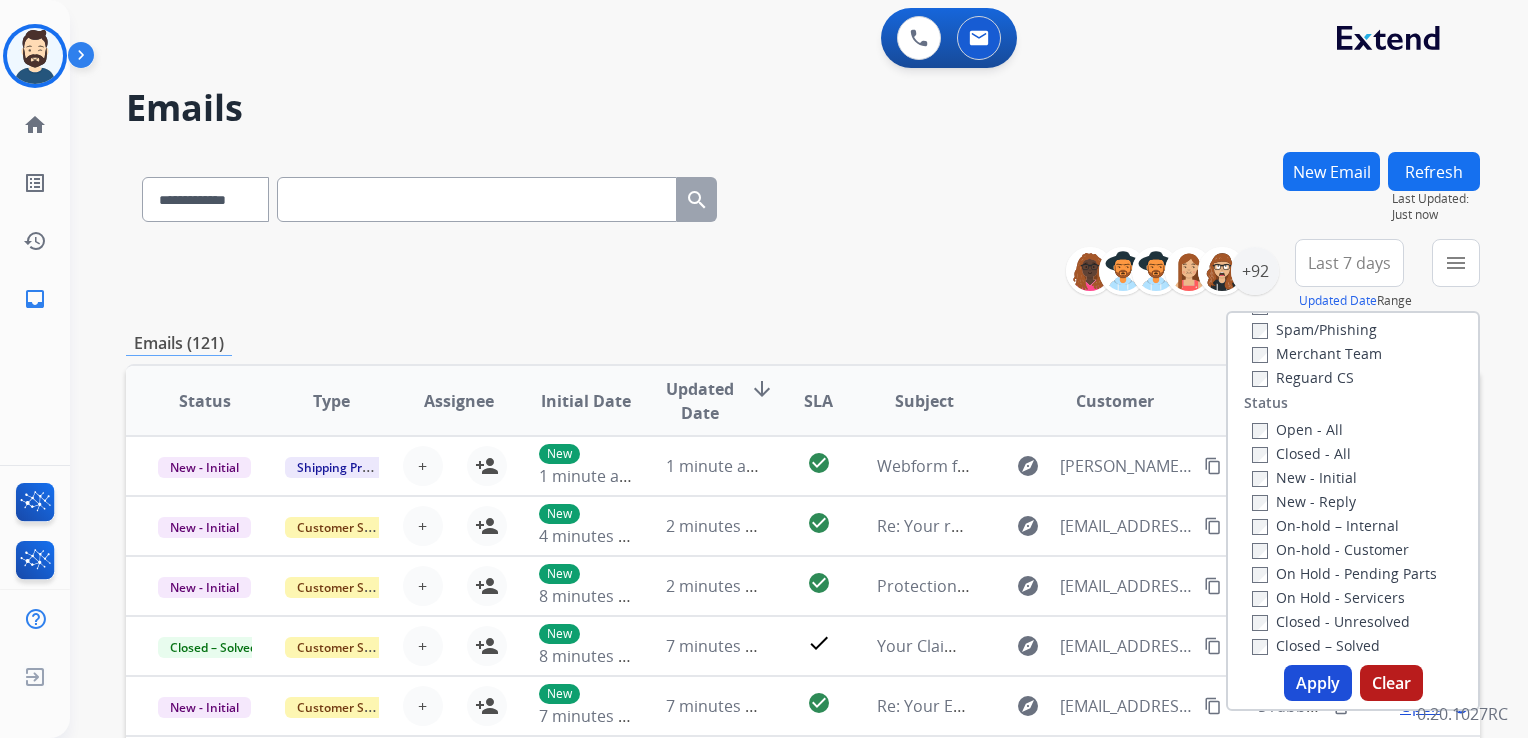 click on "**********" at bounding box center (803, 195) 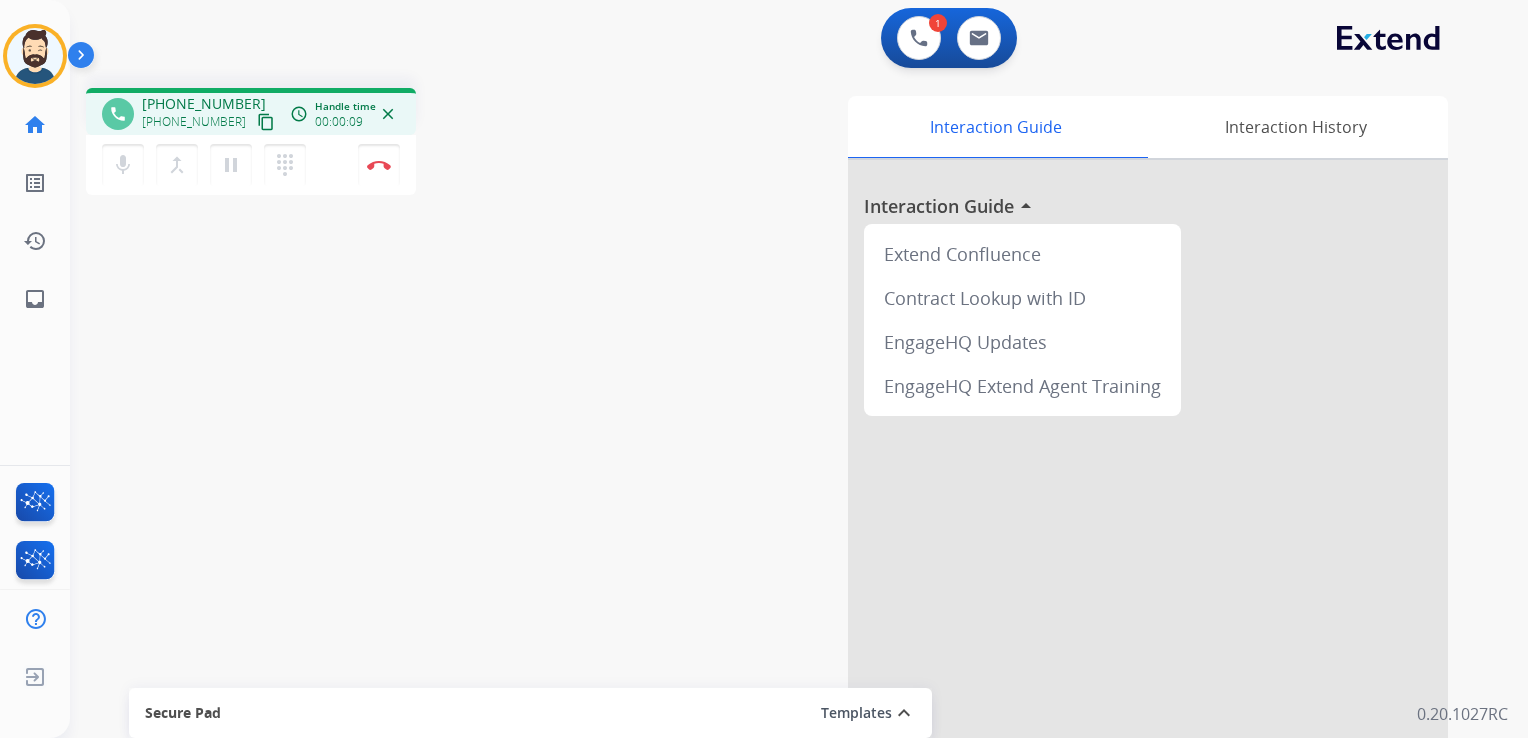 click on "phone +18772487707 +18772487707 content_copy access_time Call metrics Queue   00:13 Hold   00:00 Talk   00:10 Total   00:22 Handle time 00:00:09 close mic Mute merge_type Bridge pause Hold dialpad Dialpad Disconnect swap_horiz Break voice bridge close_fullscreen Connect 3-Way Call merge_type Separate 3-Way Call  Interaction Guide   Interaction History  Interaction Guide arrow_drop_up  Extend Confluence   Contract Lookup with ID   EngageHQ Updates   EngageHQ Extend Agent Training  Secure Pad Templates expand_less Choose a template Save" at bounding box center (775, 489) 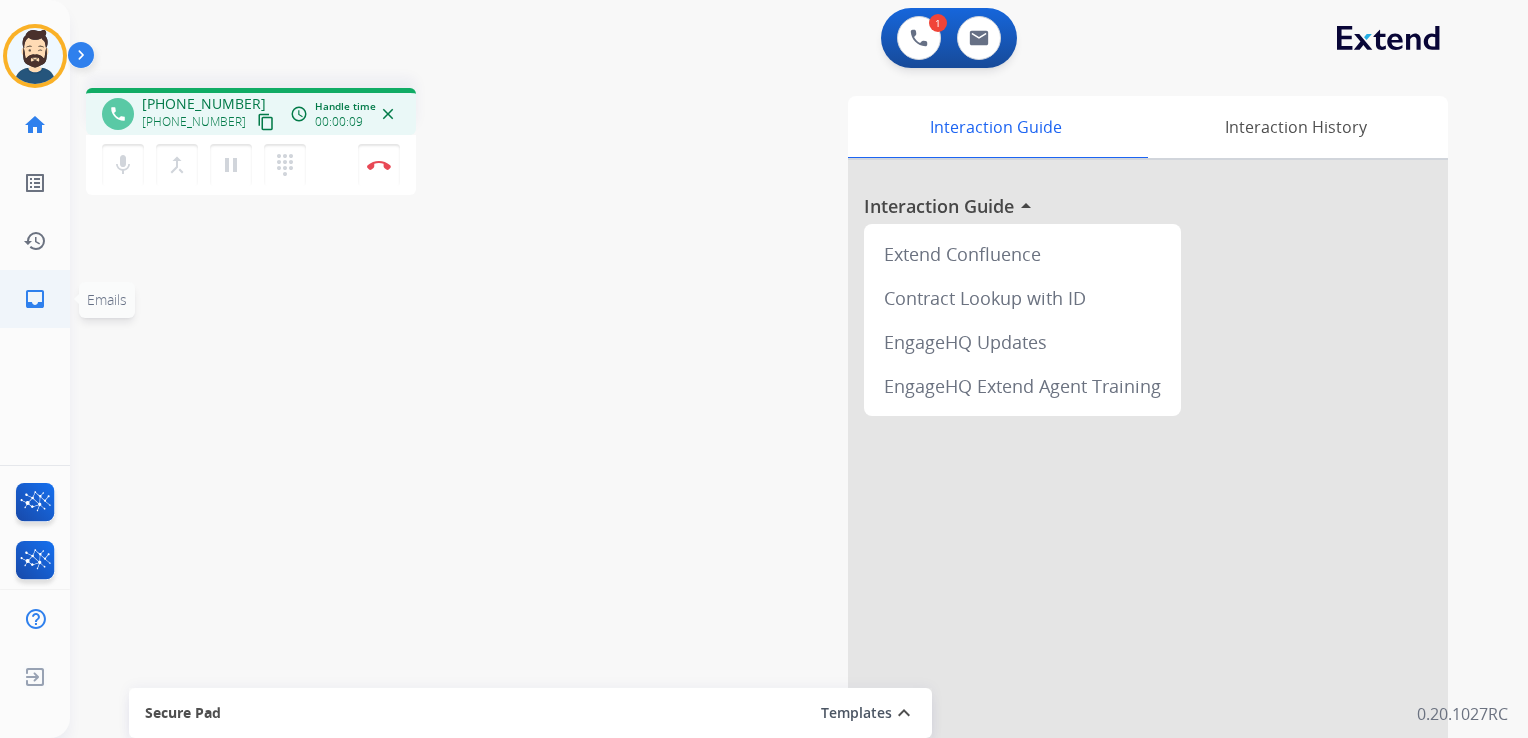 click on "inbox" 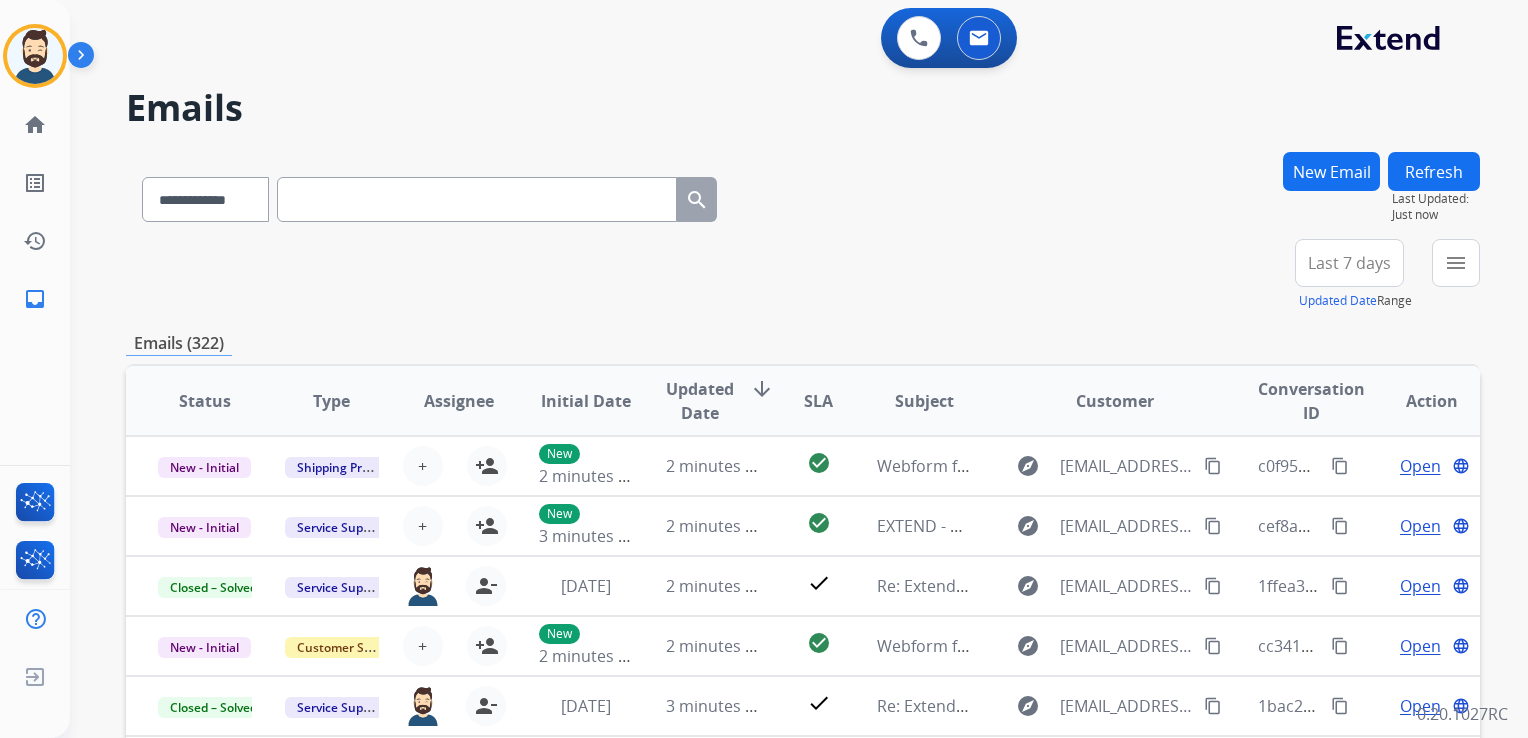 click at bounding box center [477, 199] 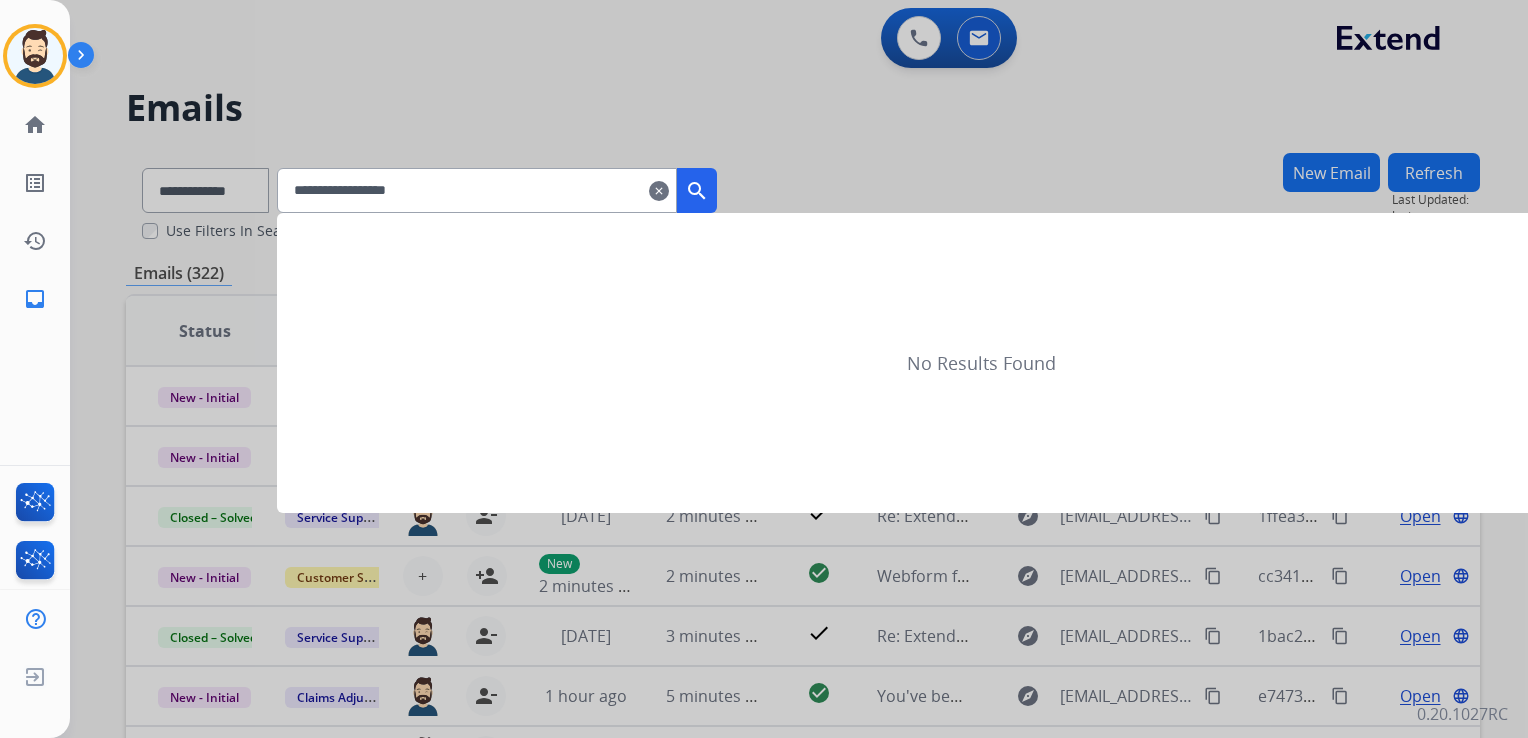 type on "**********" 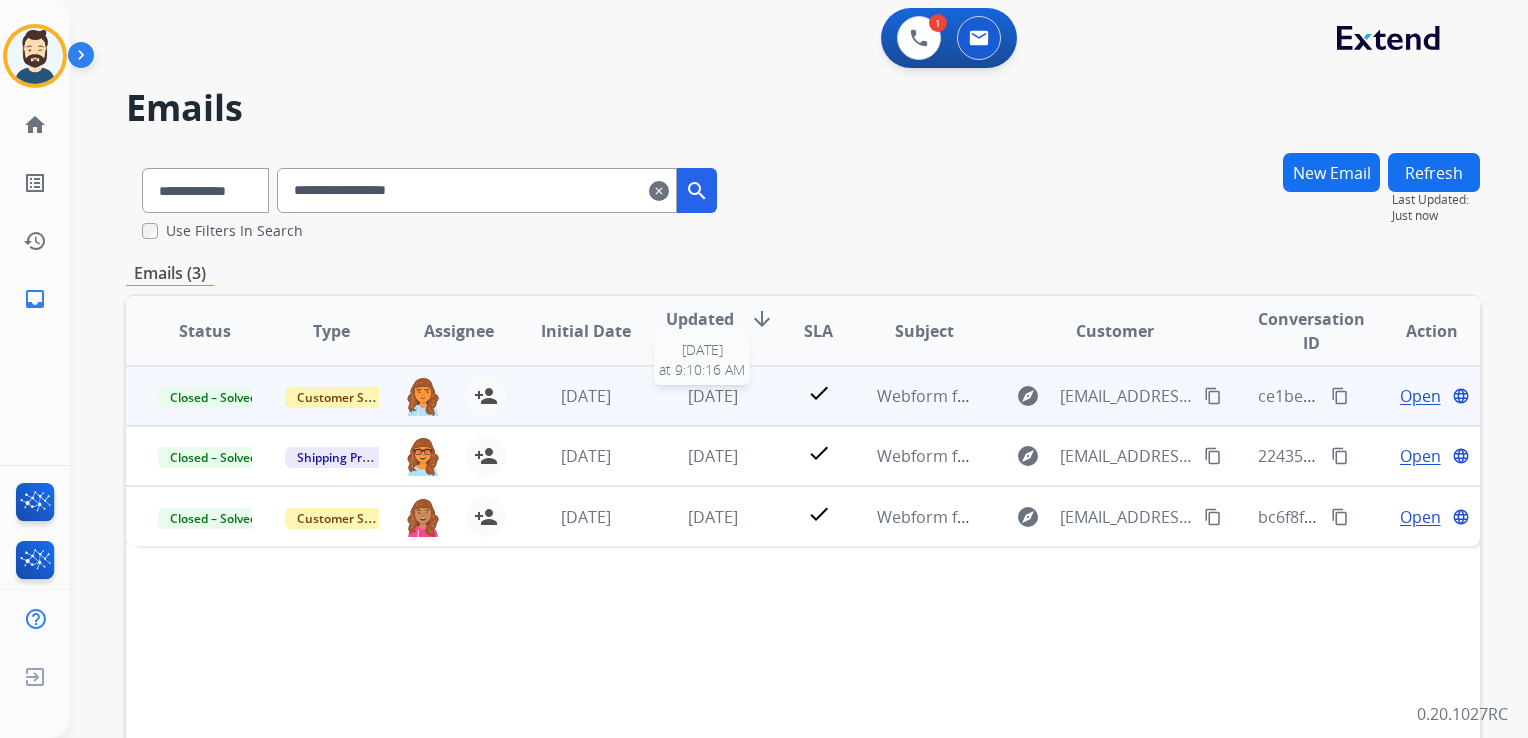click on "[DATE]" at bounding box center (713, 396) 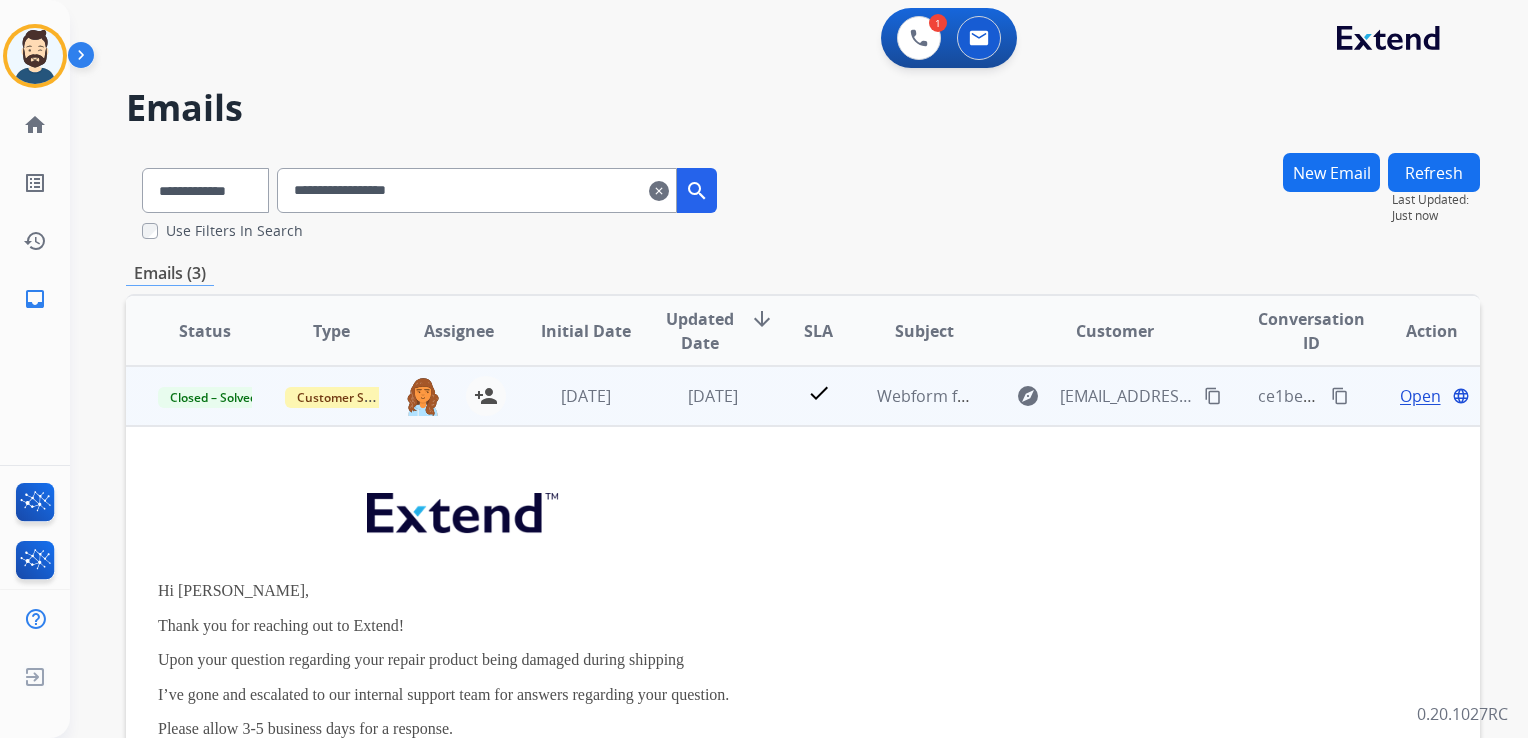 click on "Open" at bounding box center (1420, 396) 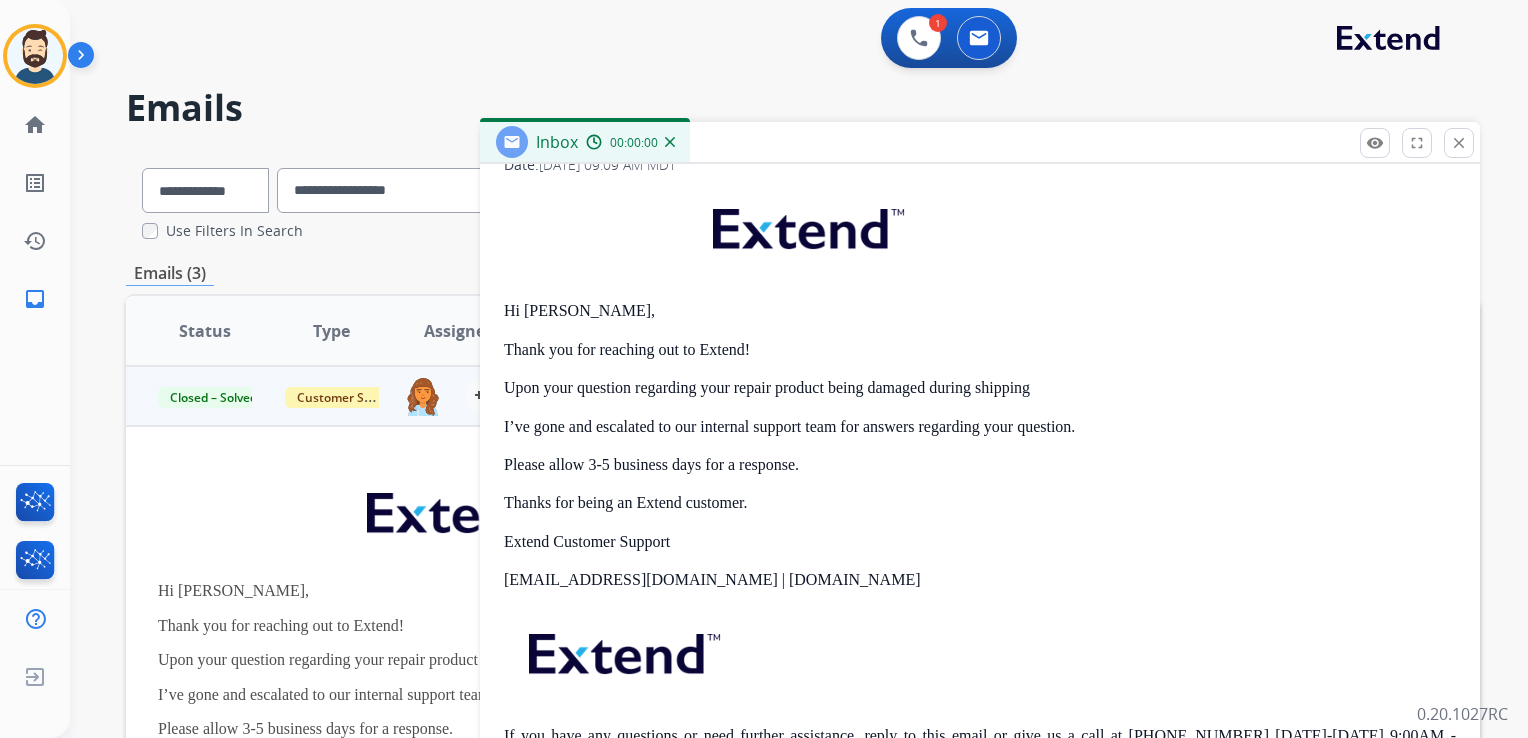 scroll, scrollTop: 458, scrollLeft: 0, axis: vertical 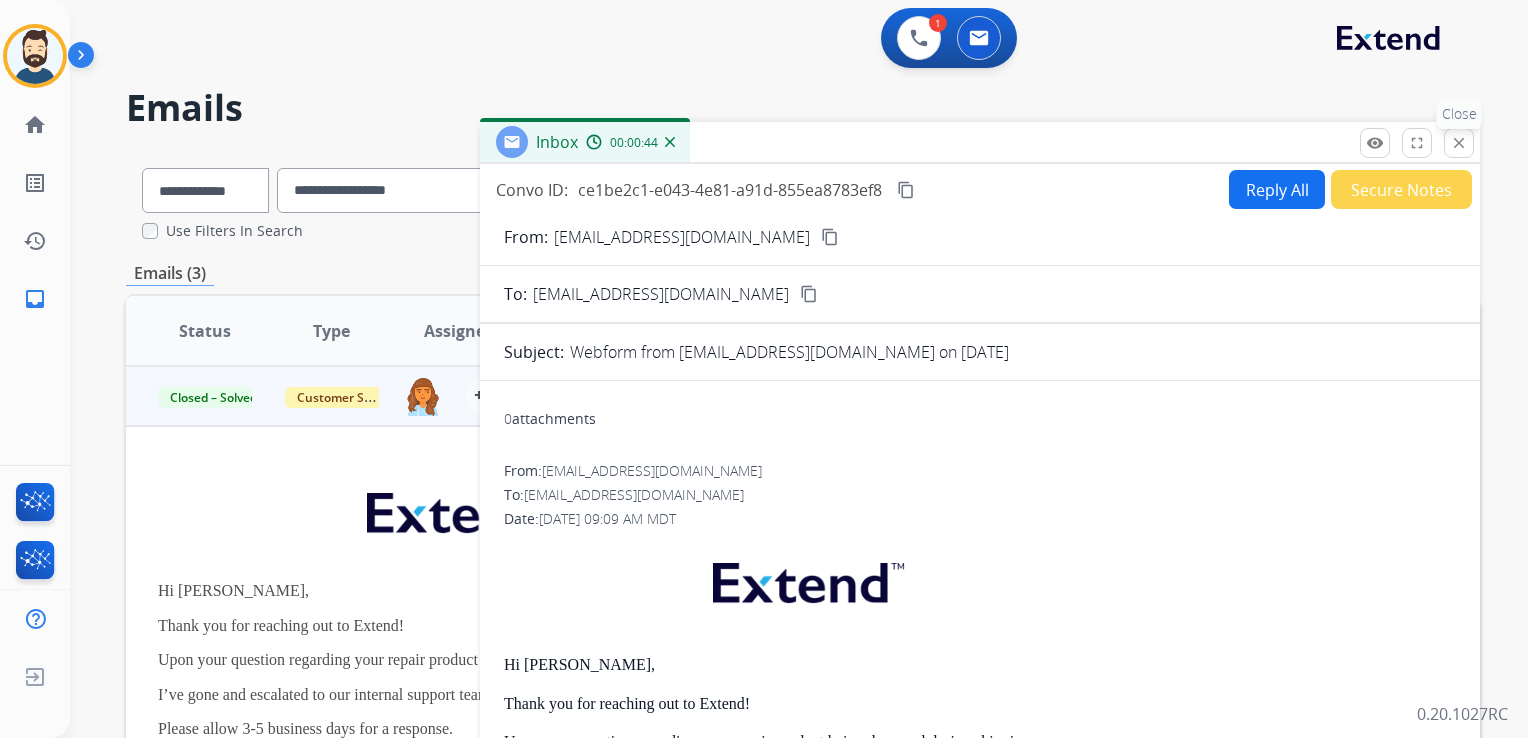 click on "close" at bounding box center (1459, 143) 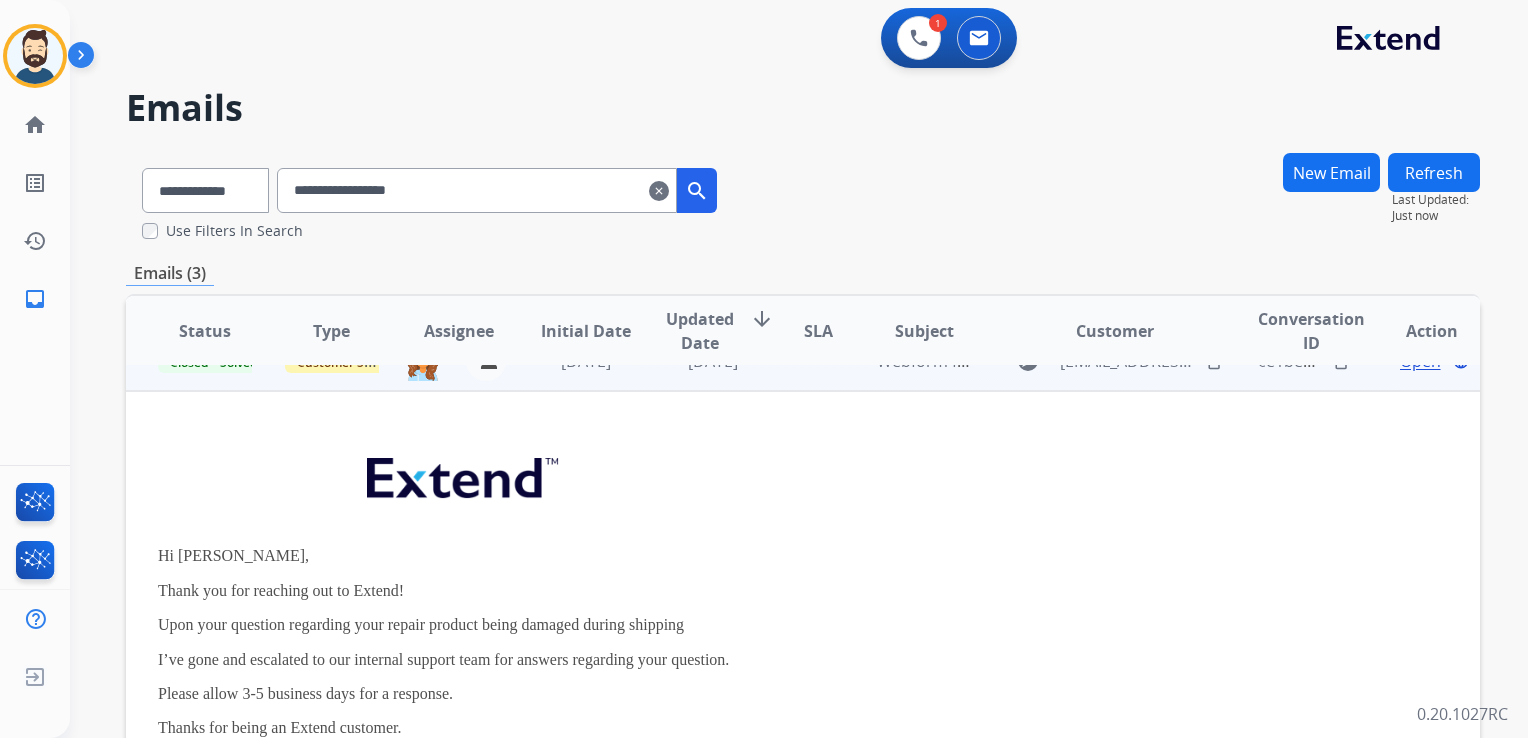 scroll, scrollTop: 0, scrollLeft: 0, axis: both 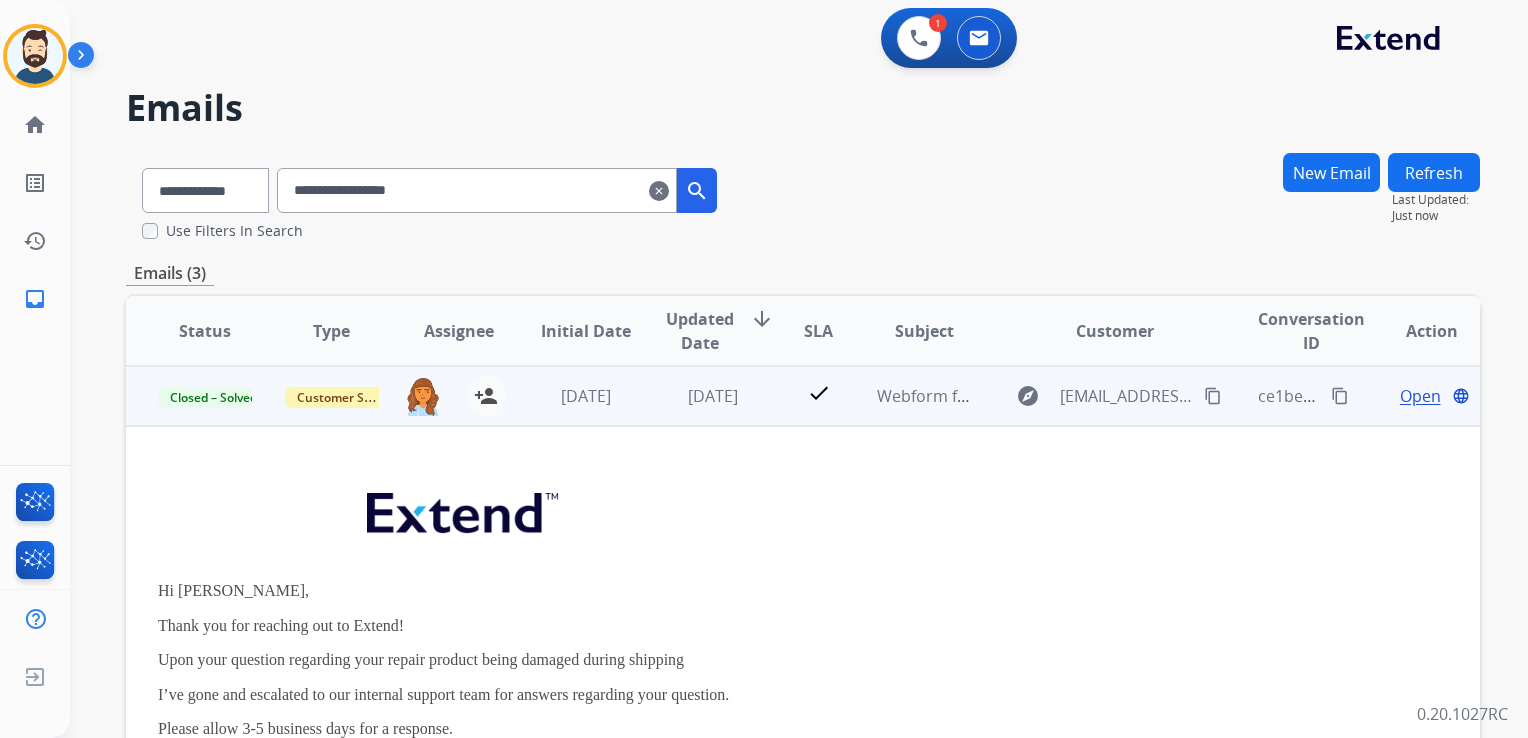 click on "[DATE]" at bounding box center (697, 396) 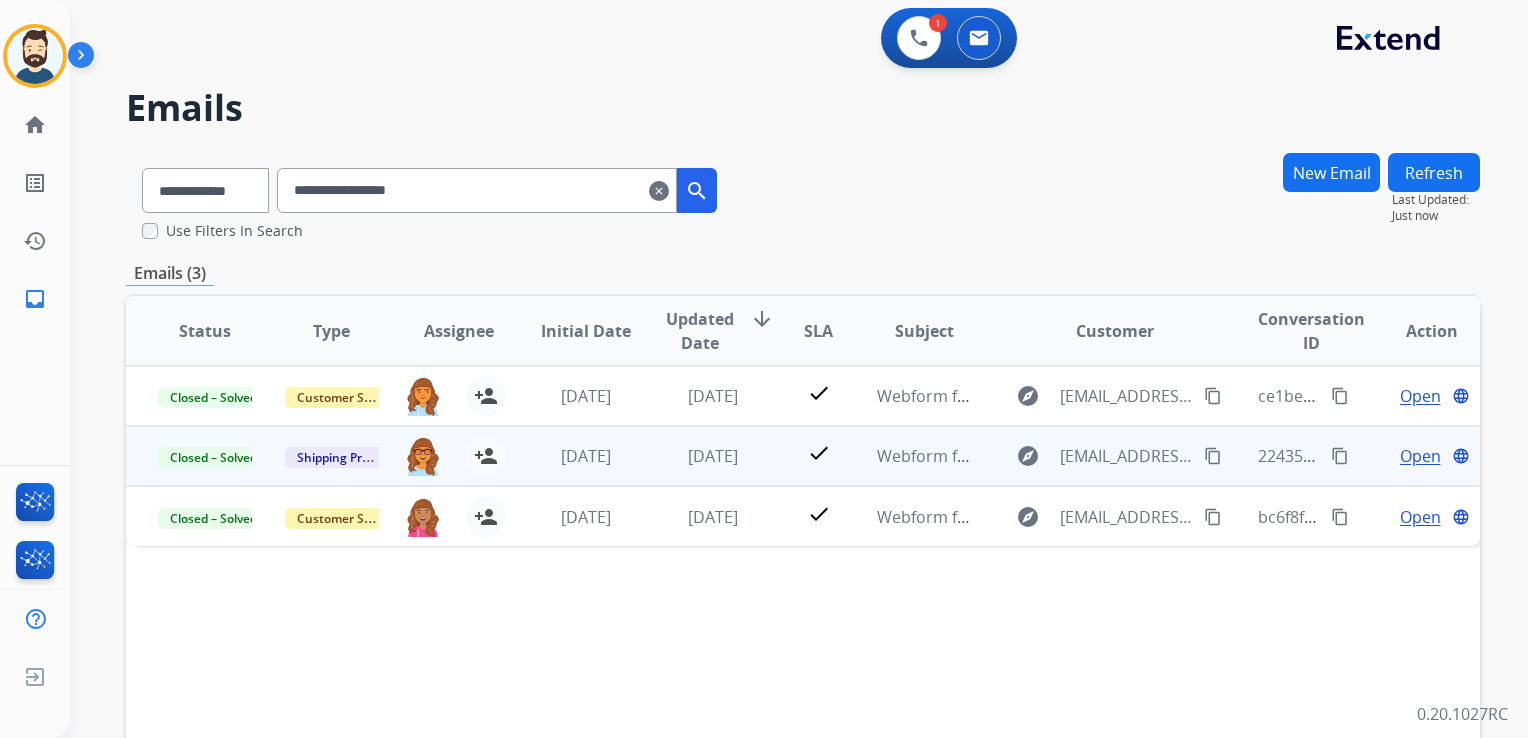 click on "[DATE]" at bounding box center (697, 456) 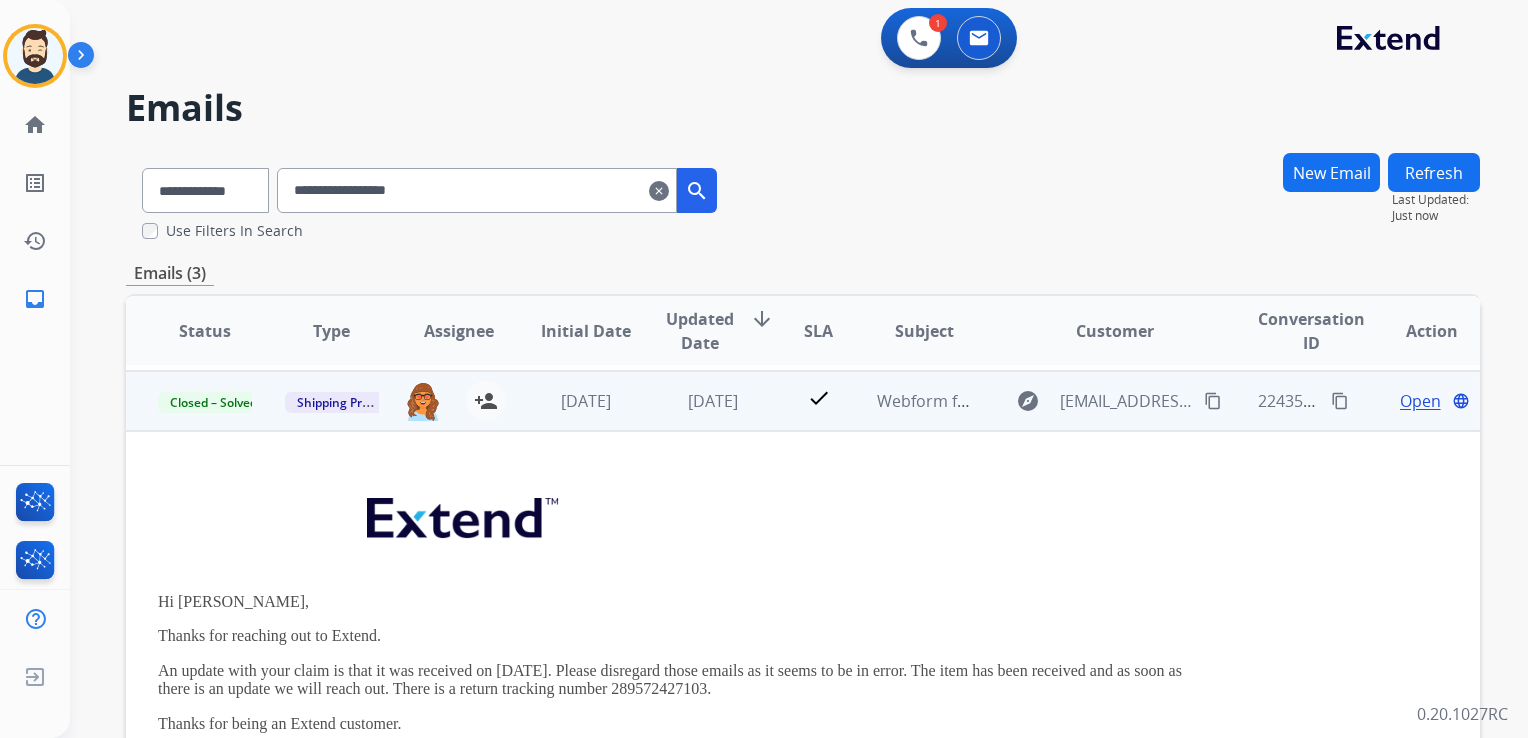 scroll, scrollTop: 60, scrollLeft: 0, axis: vertical 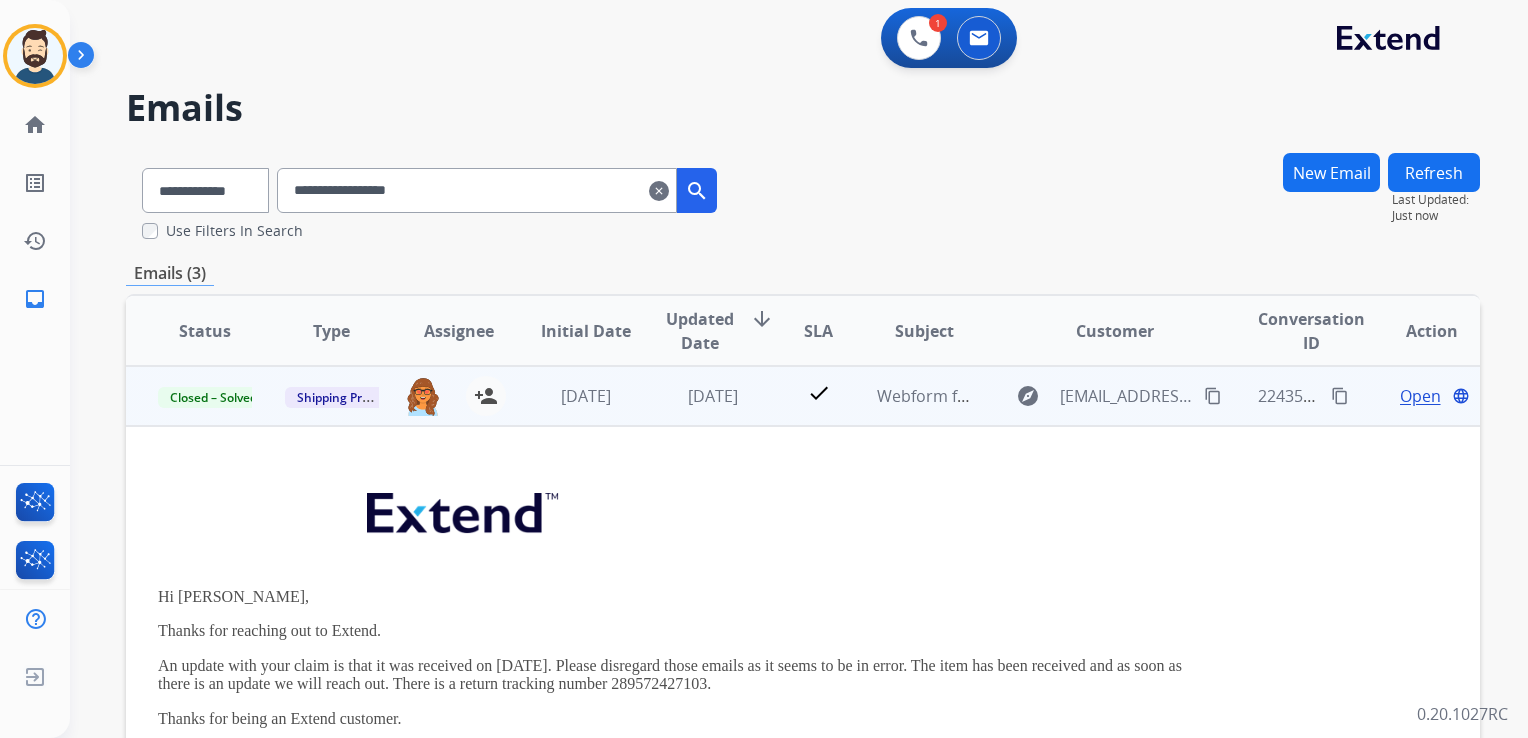 click on "Open" at bounding box center (1420, 396) 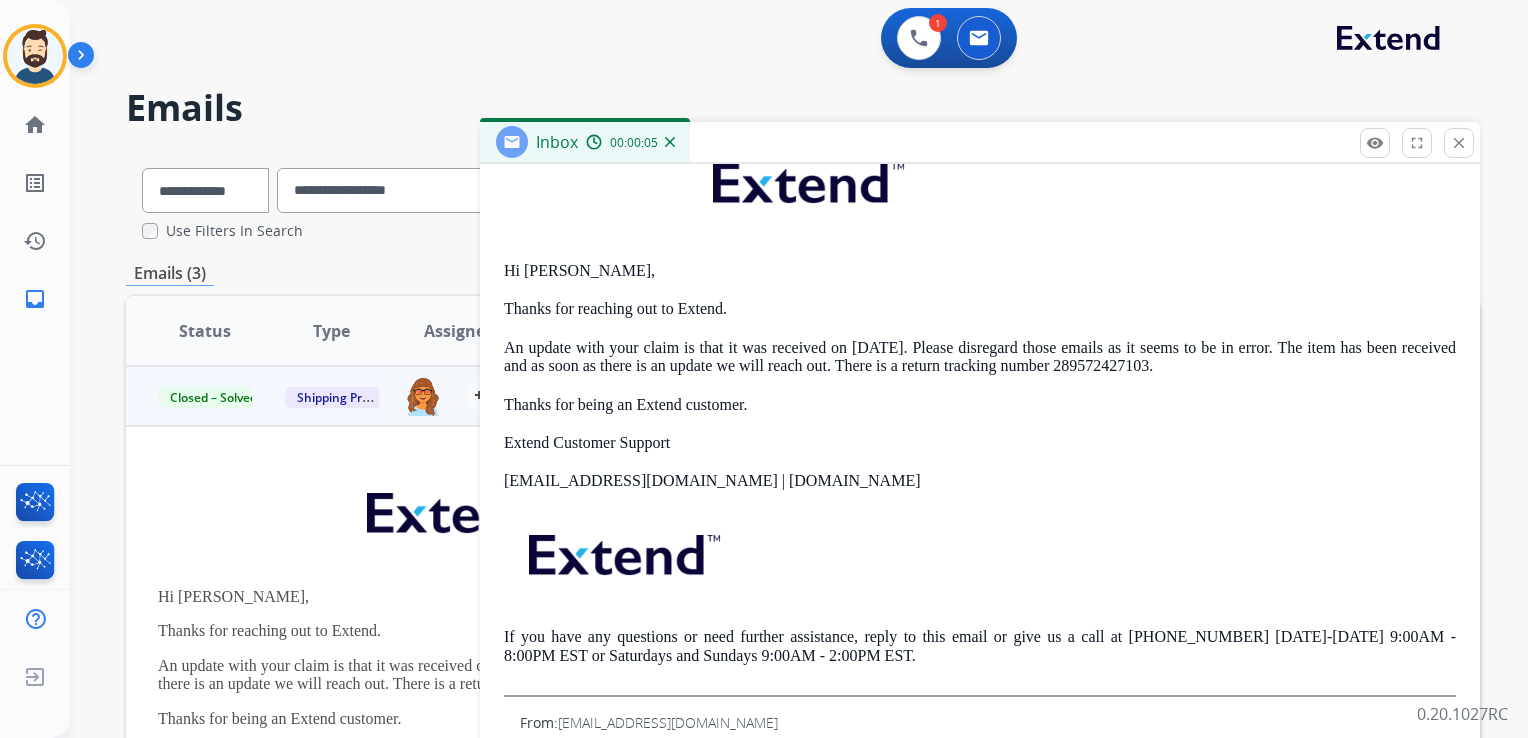 scroll, scrollTop: 405, scrollLeft: 0, axis: vertical 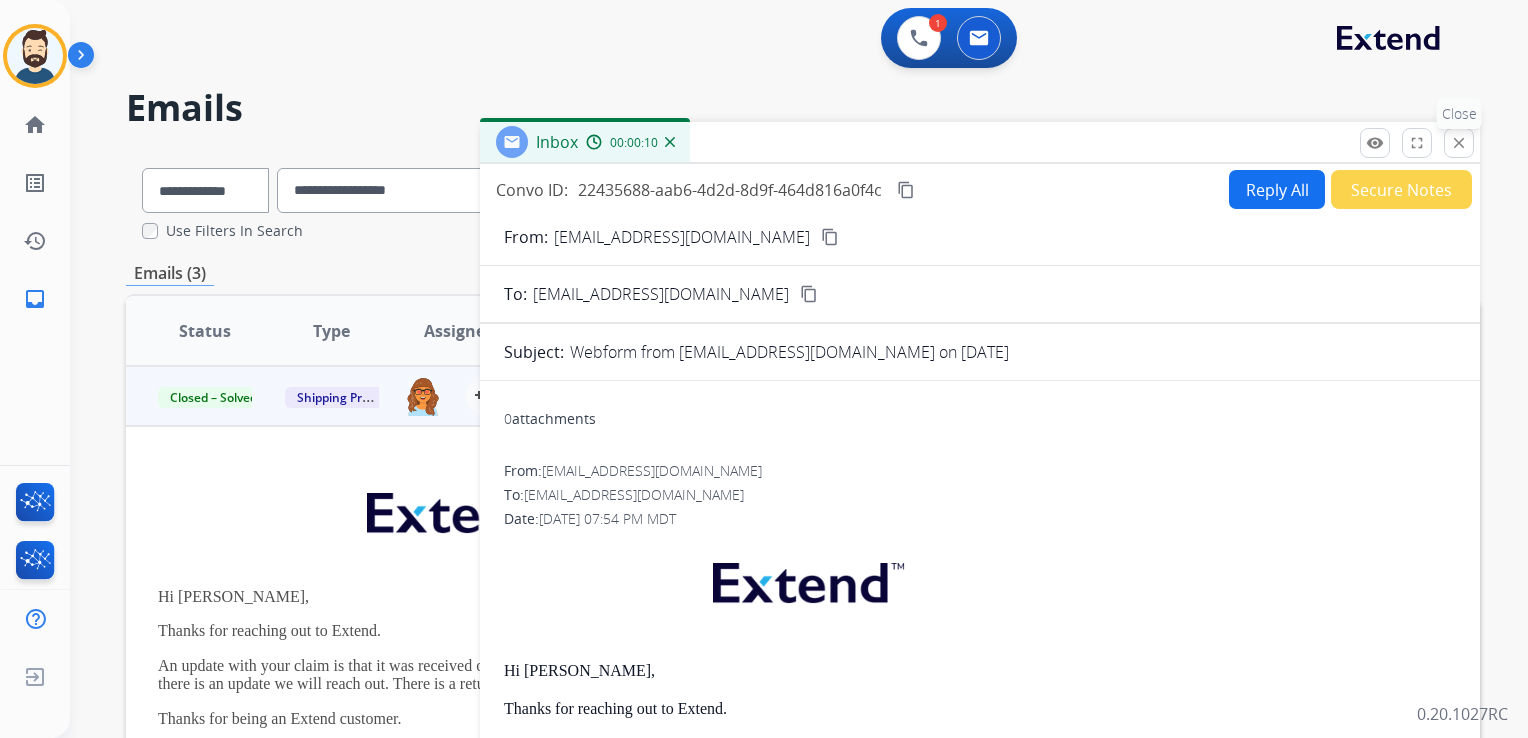 click on "close" at bounding box center [1459, 143] 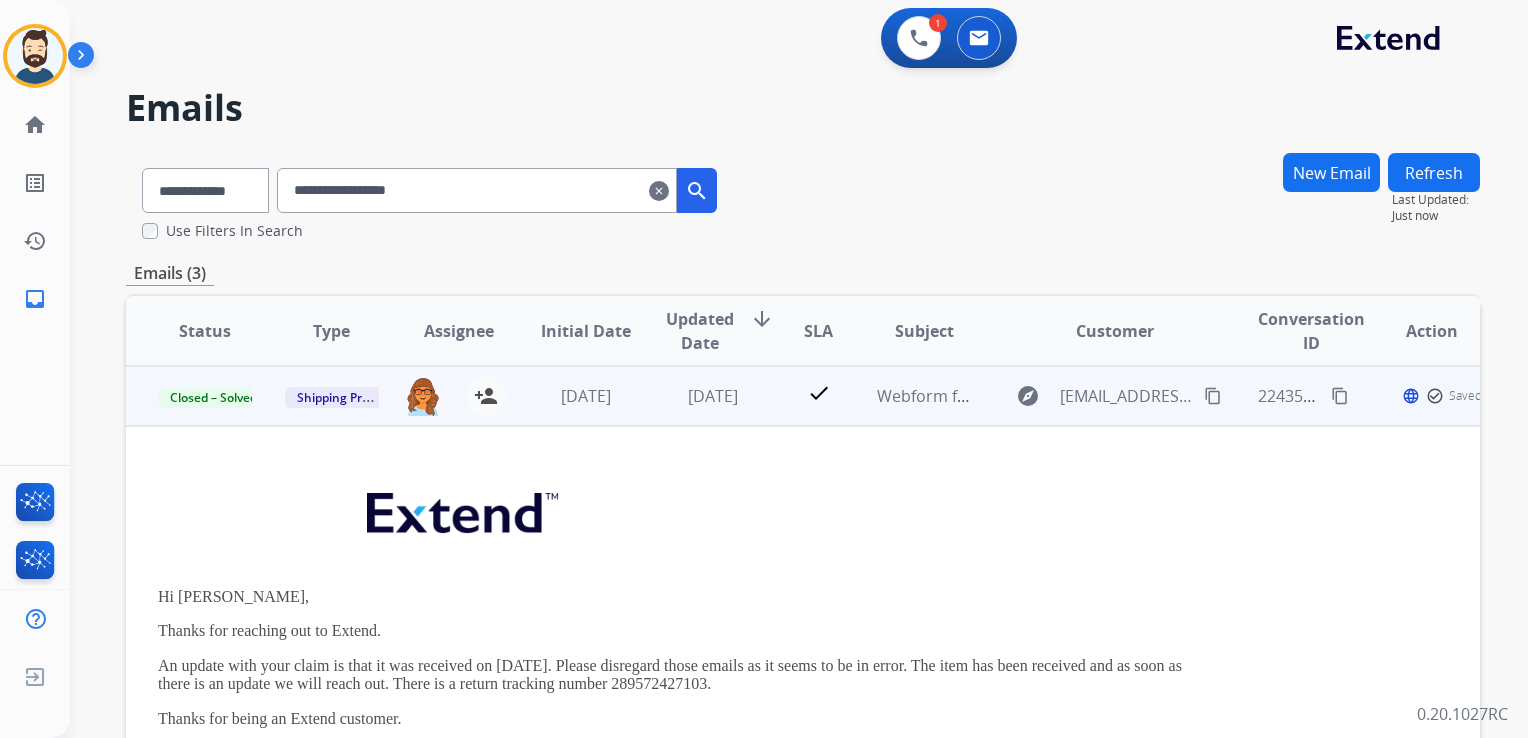 click on "[DATE]" at bounding box center (697, 396) 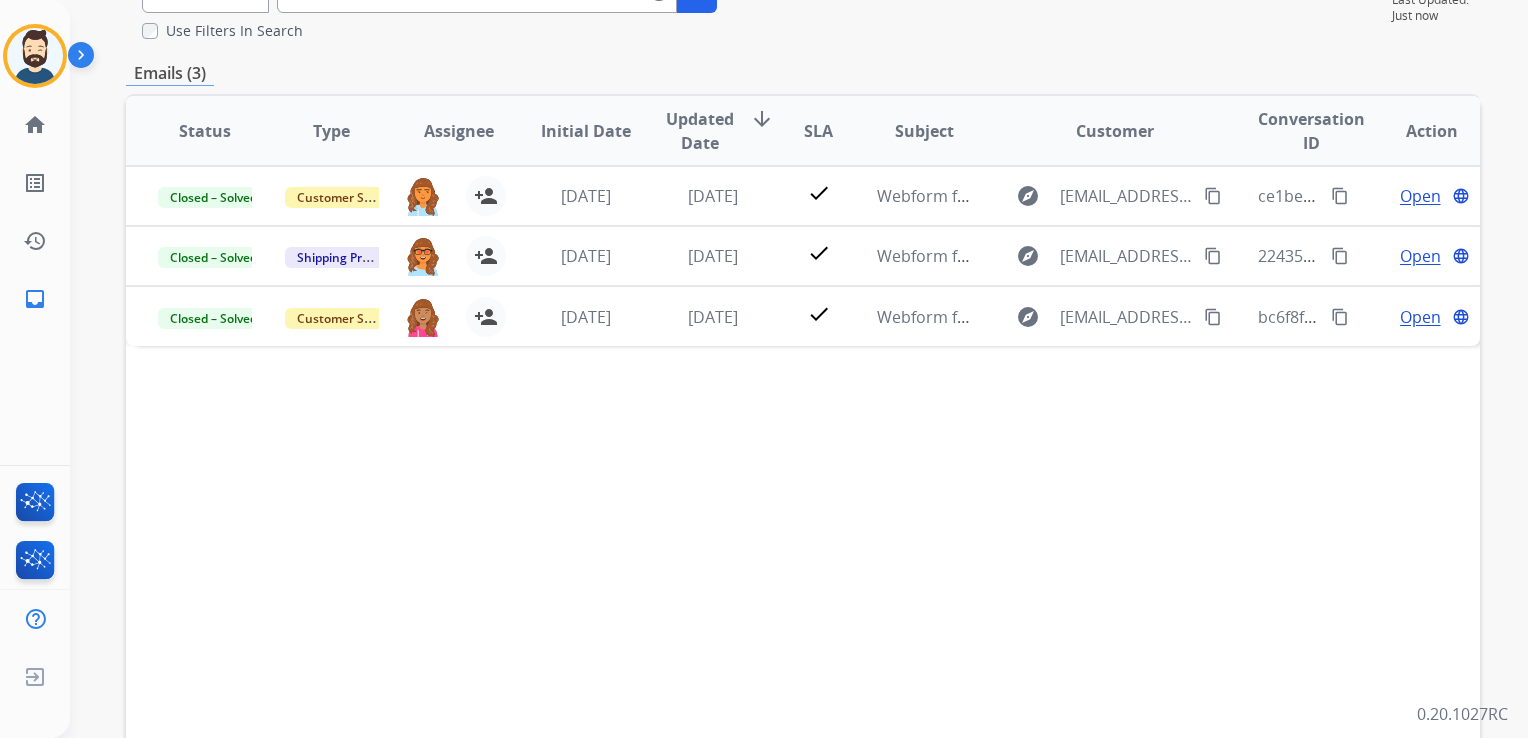 scroll, scrollTop: 0, scrollLeft: 0, axis: both 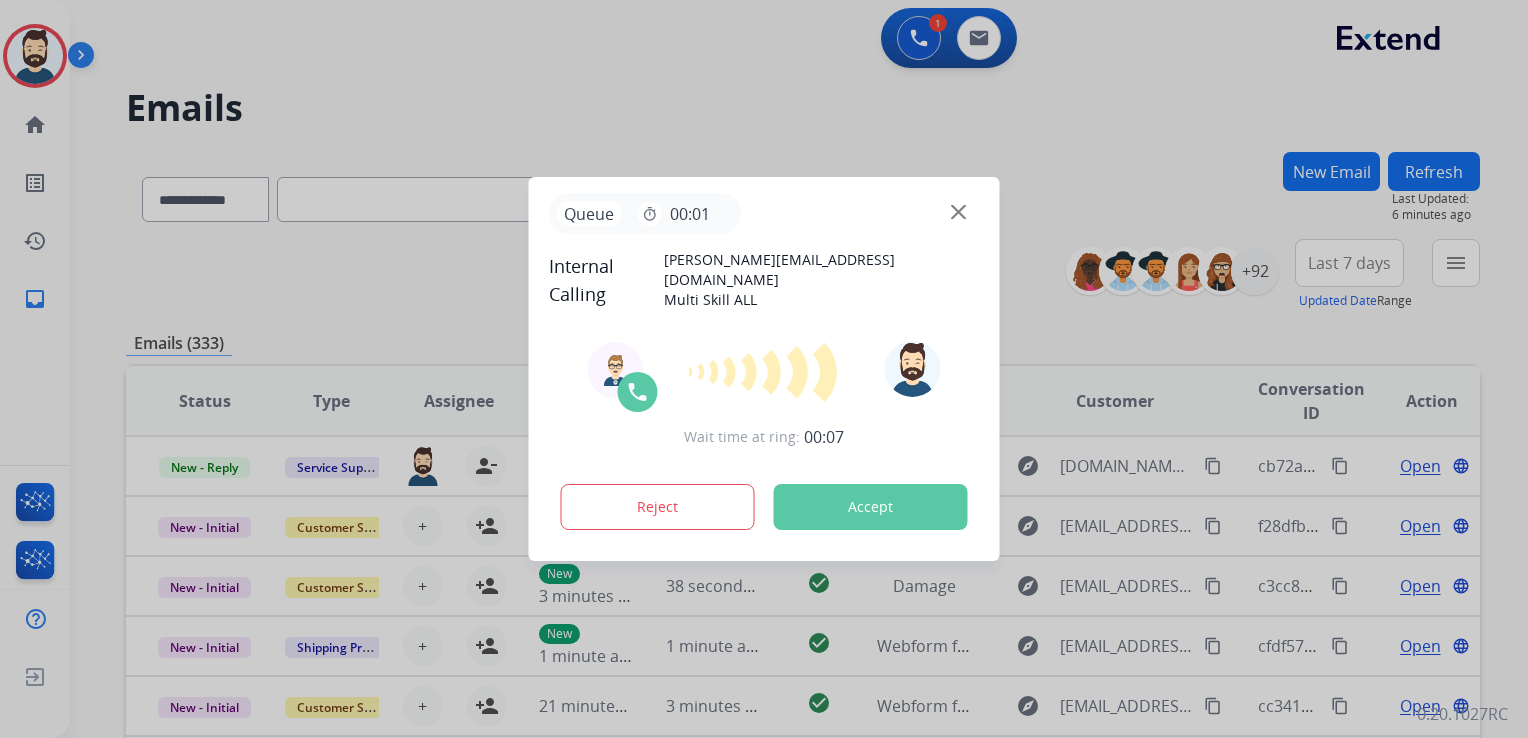 click on "Accept" at bounding box center (871, 507) 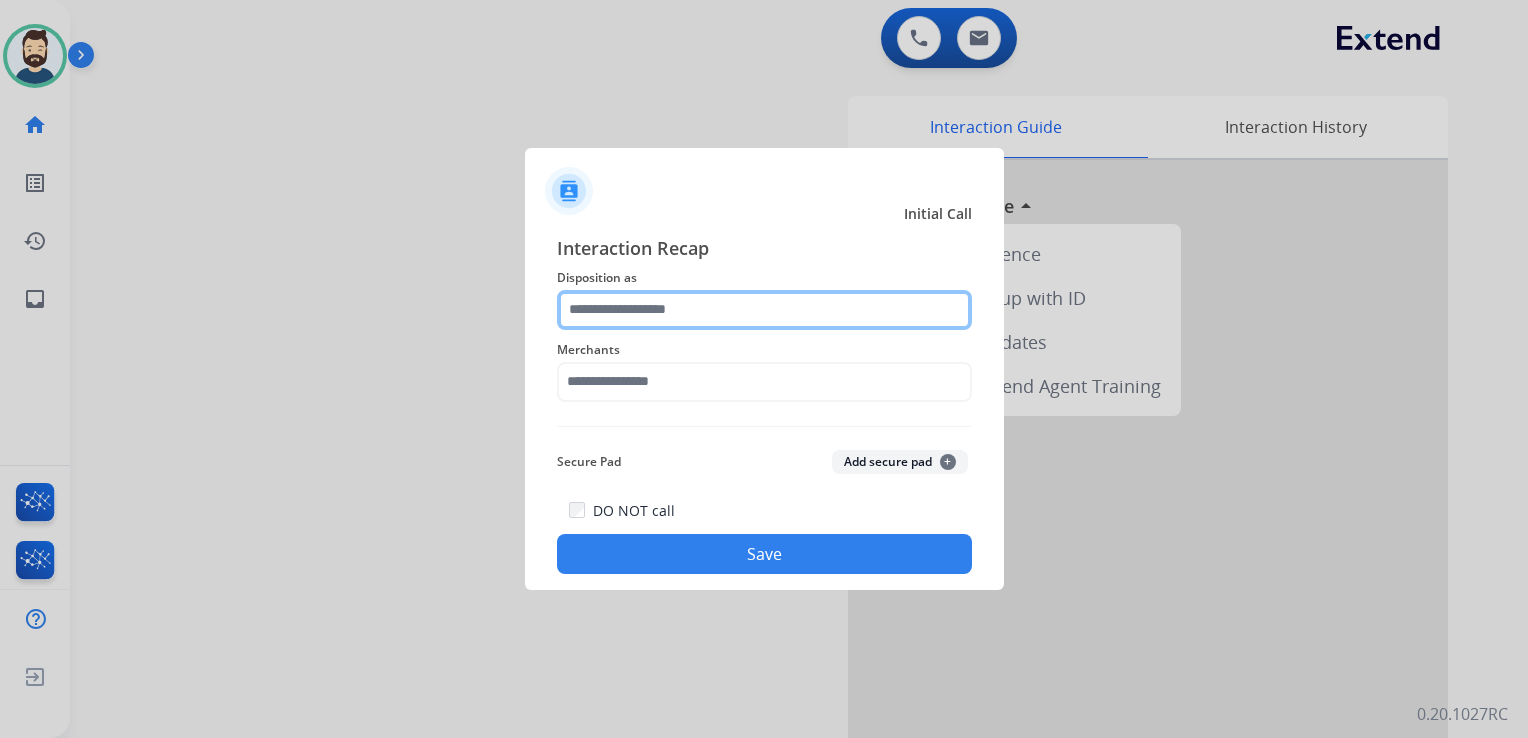 click 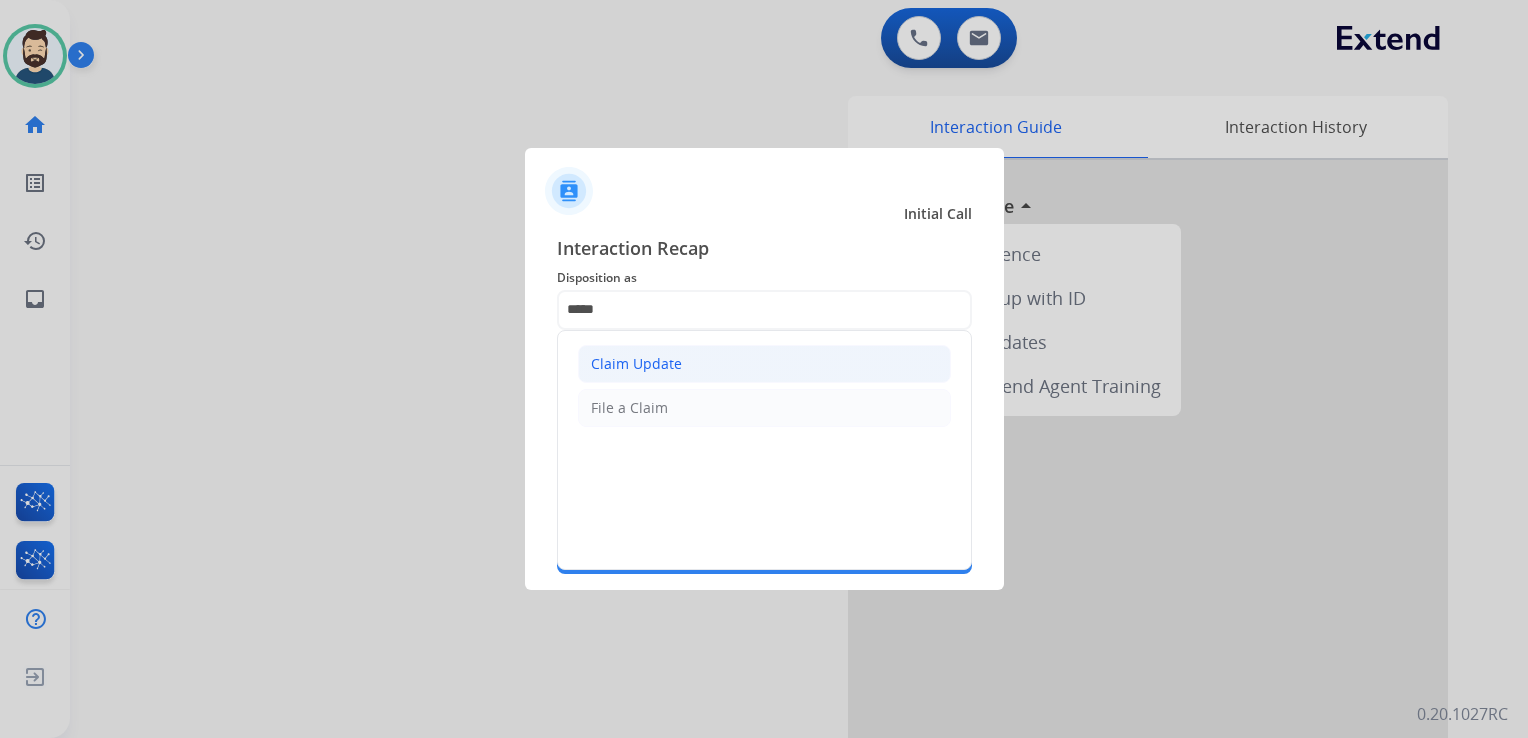 click on "Claim Update" 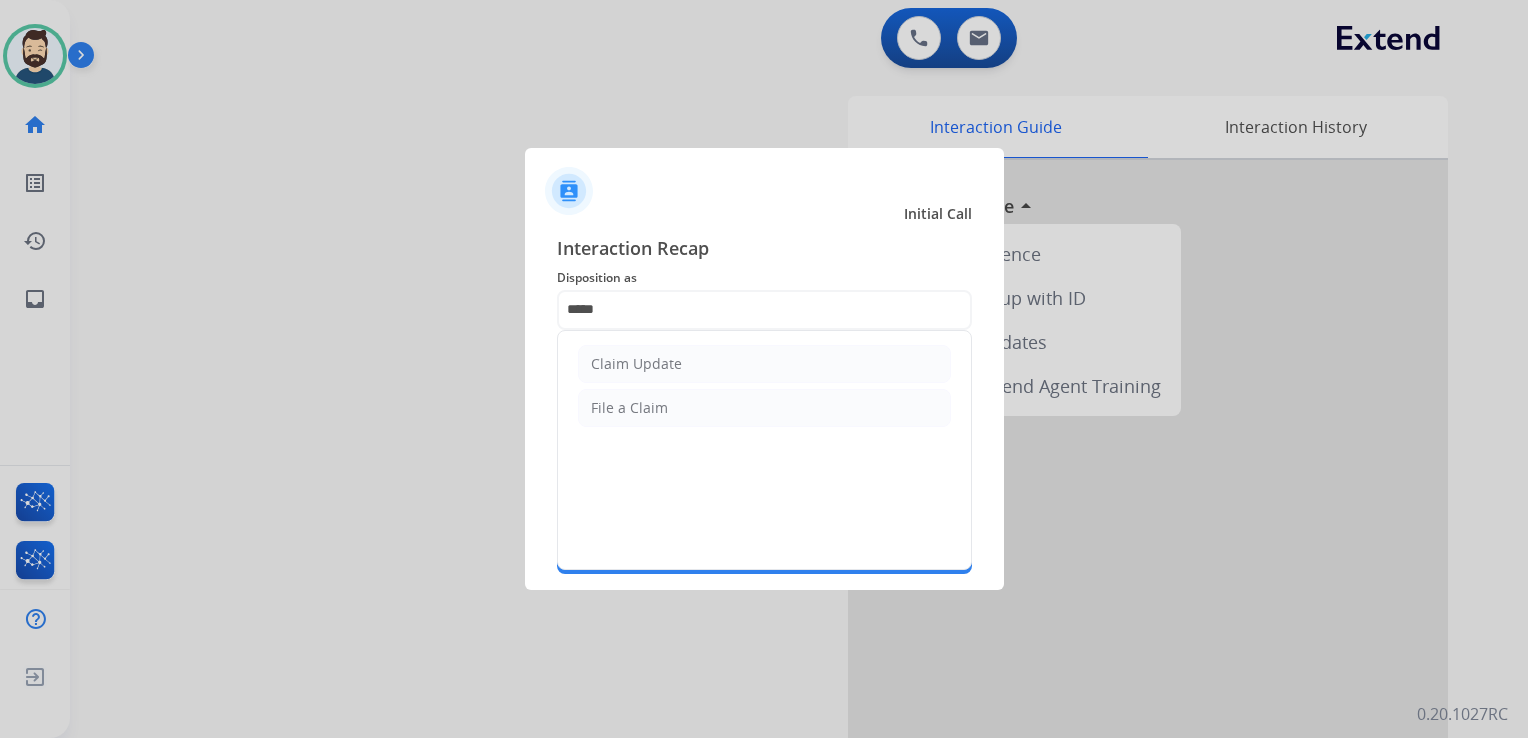 type on "**********" 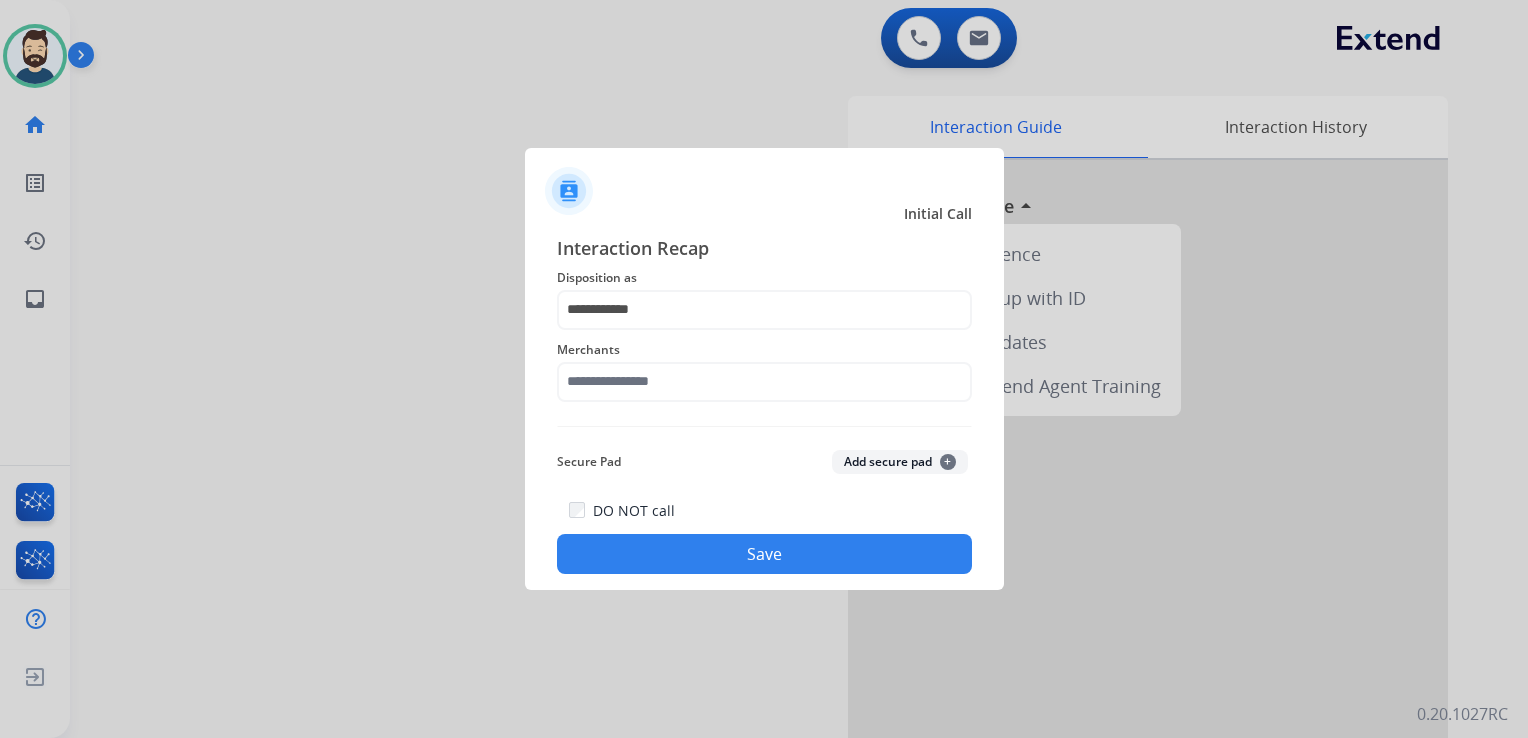 click on "Merchants" 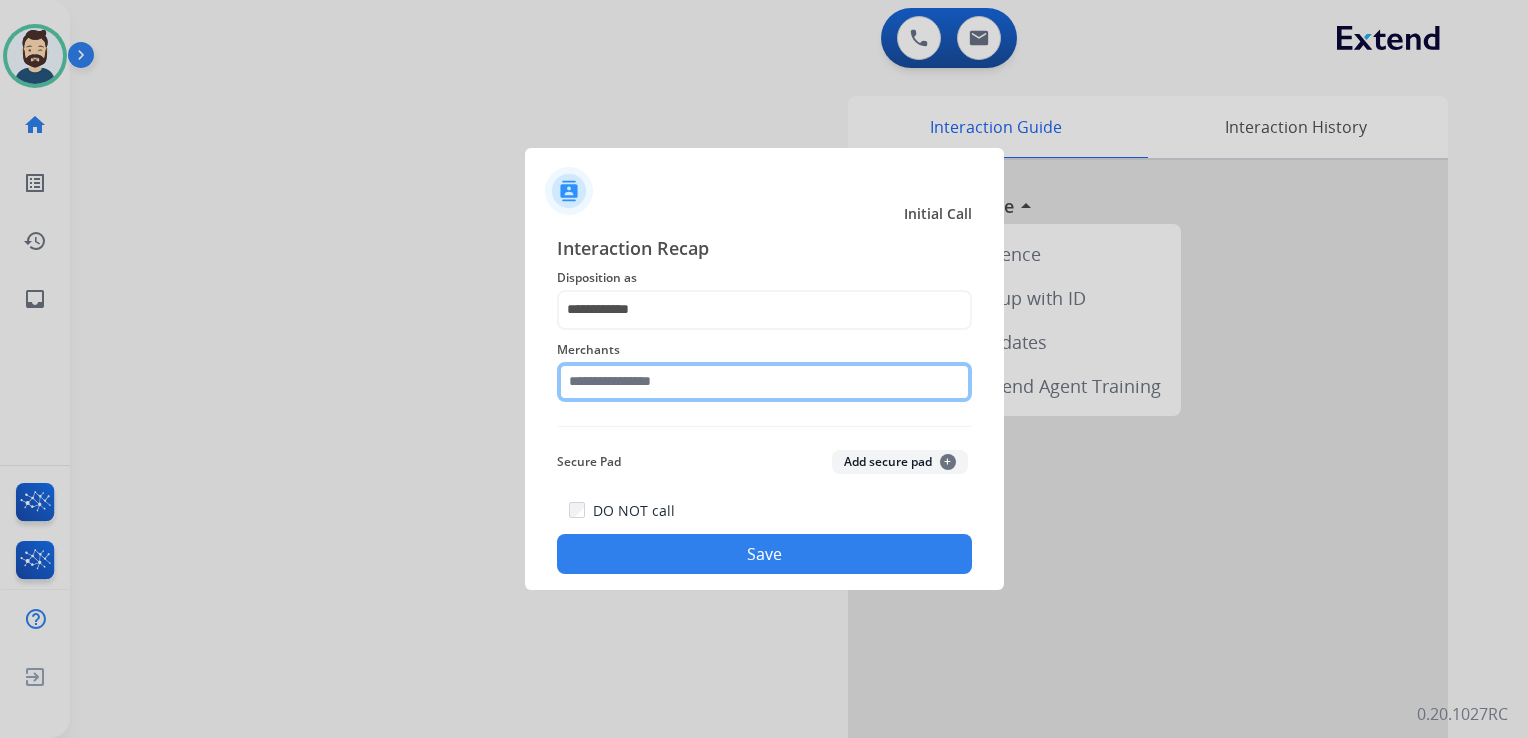 click 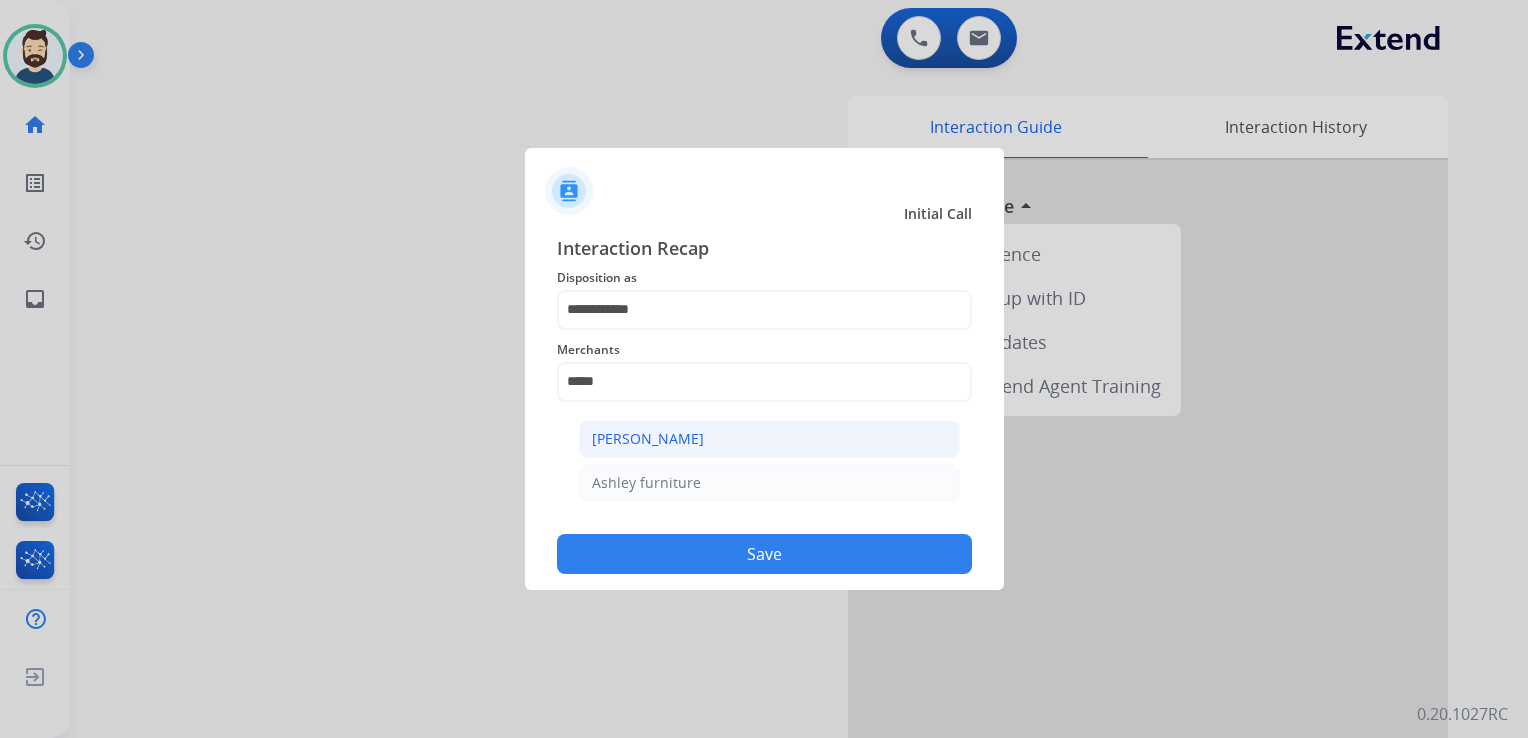 click on "[PERSON_NAME]" 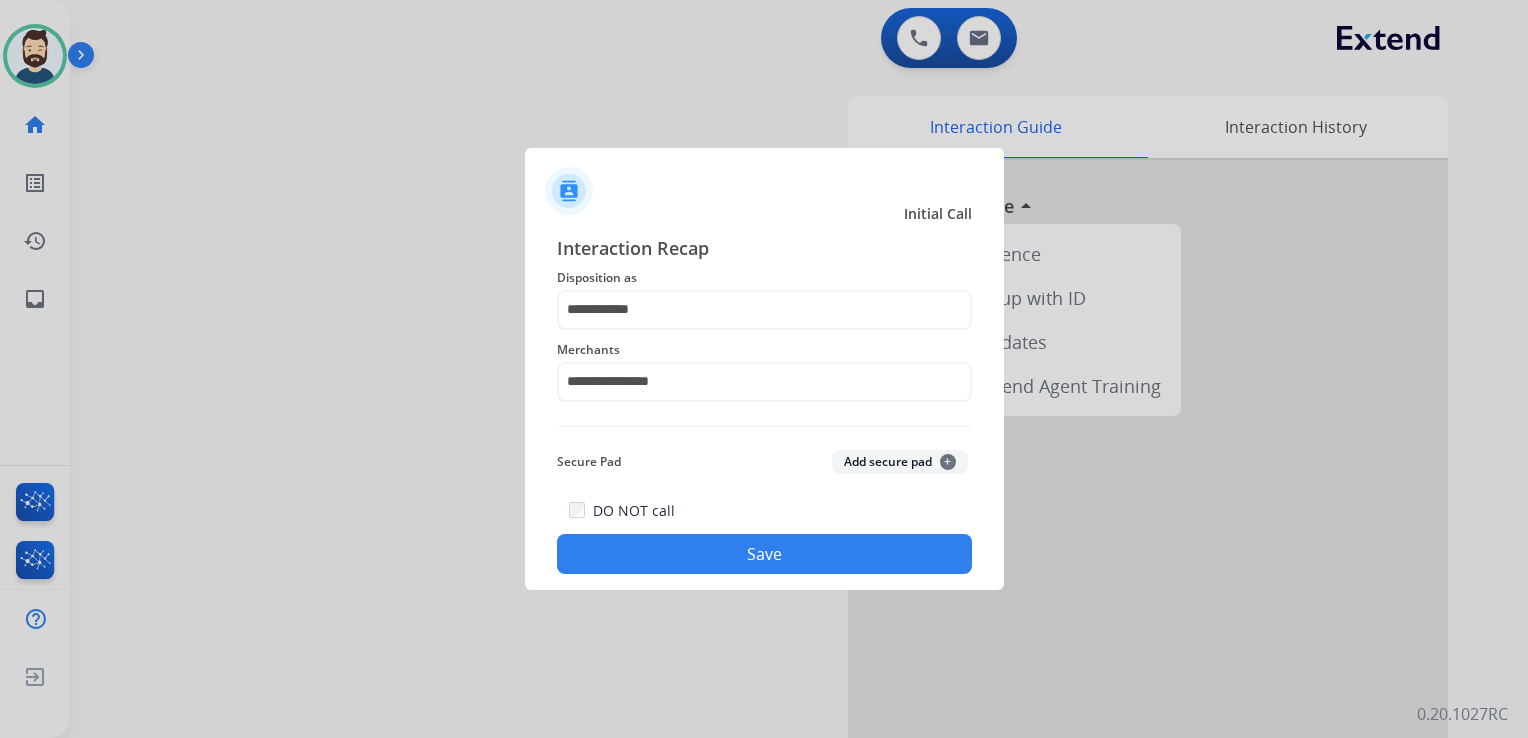 click on "Save" 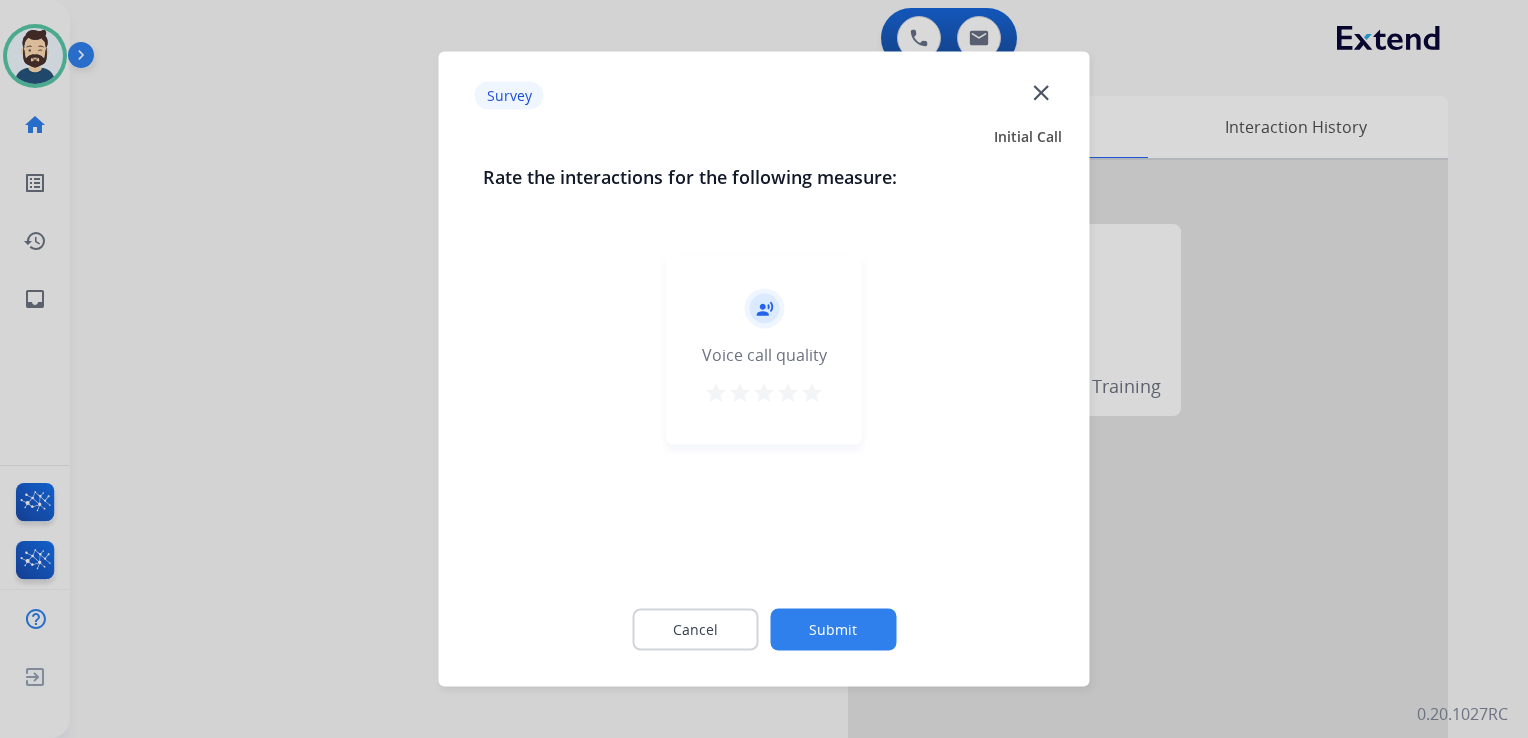 click on "star" at bounding box center [812, 393] 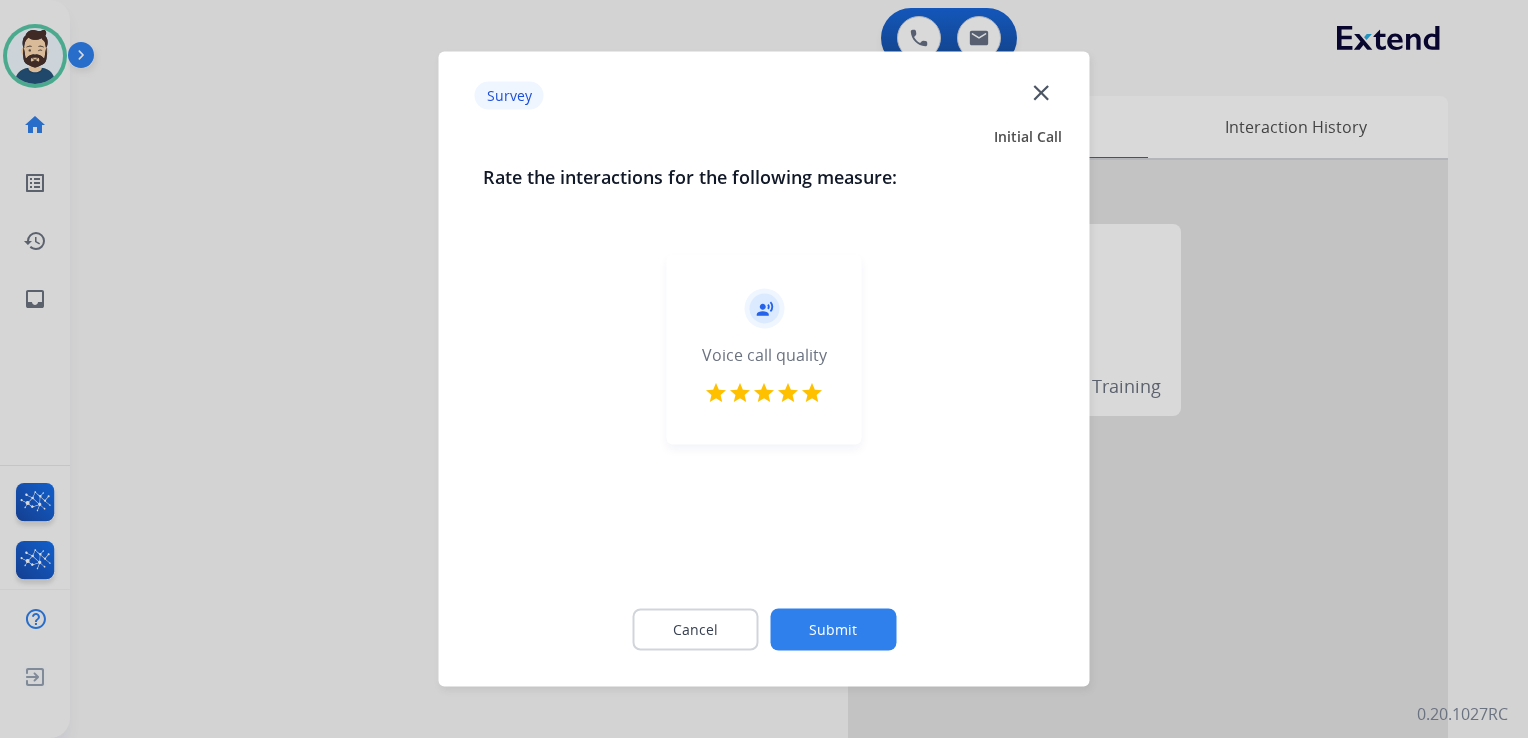 click on "Submit" 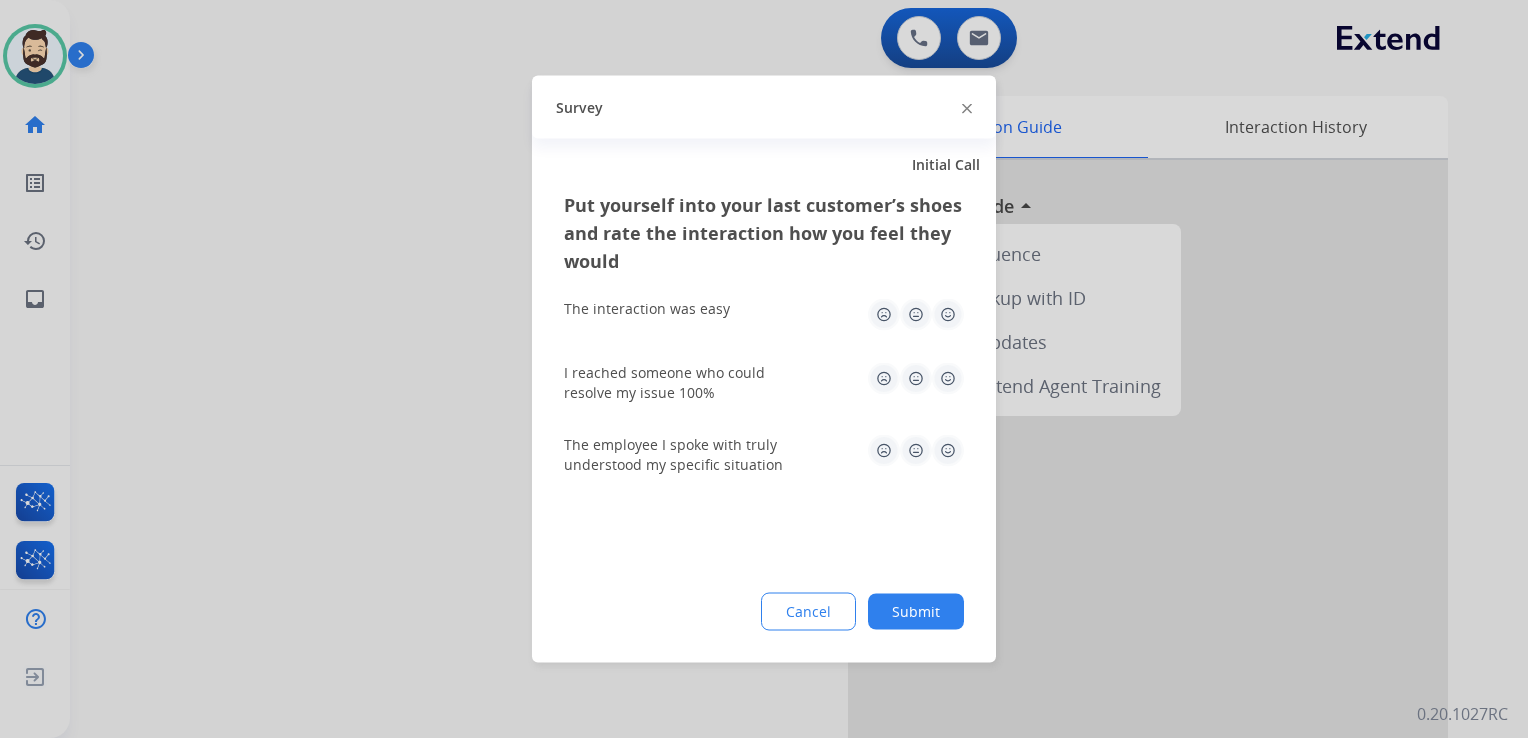 click 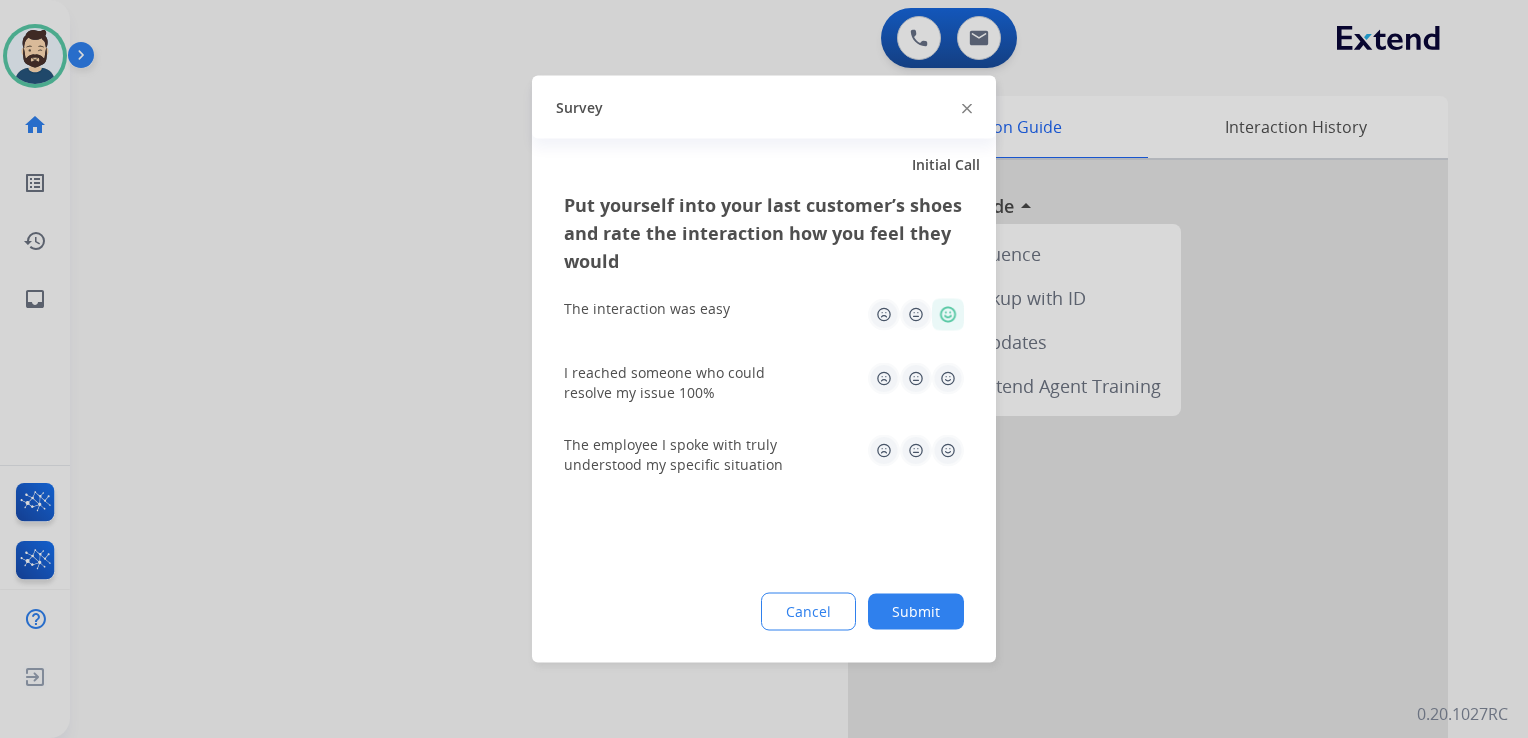 click 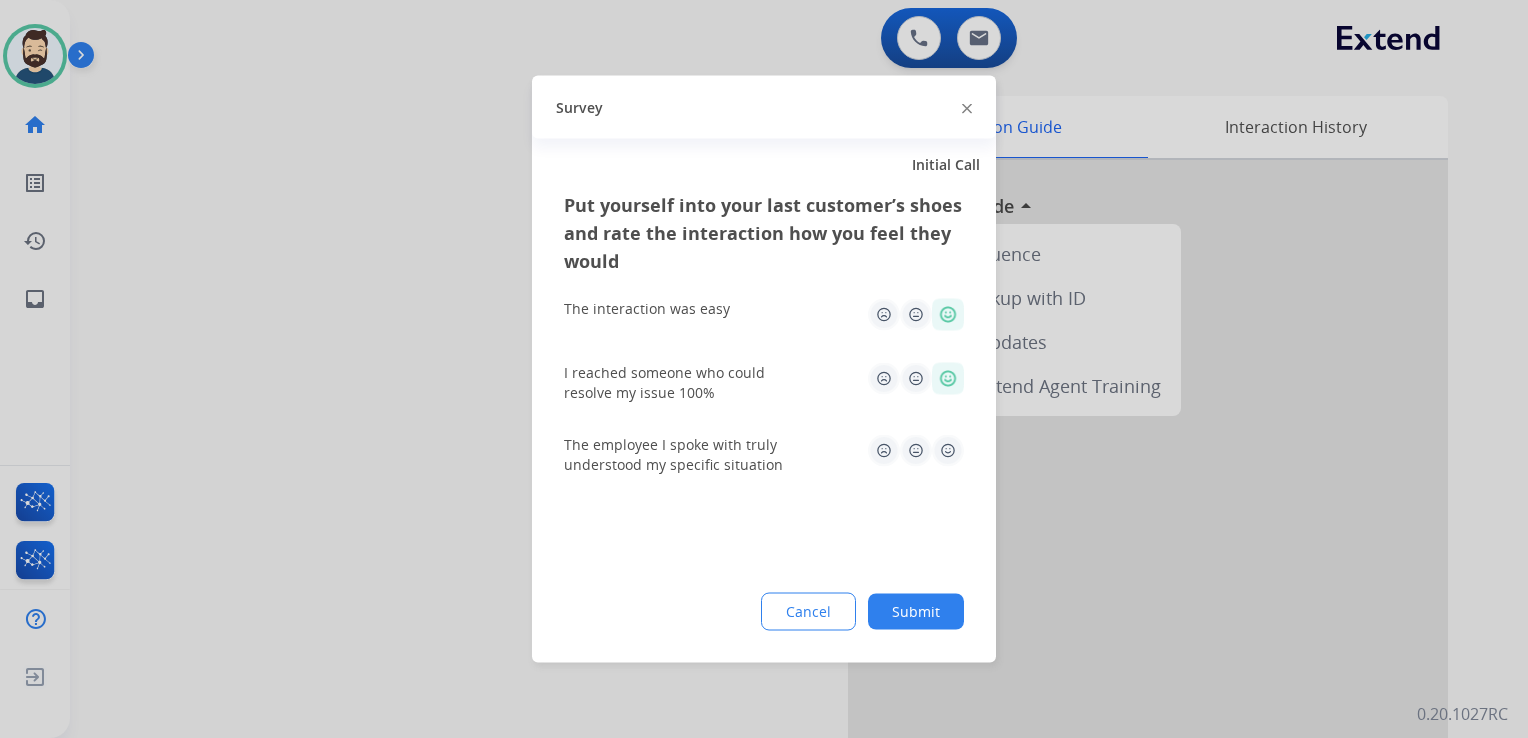 click 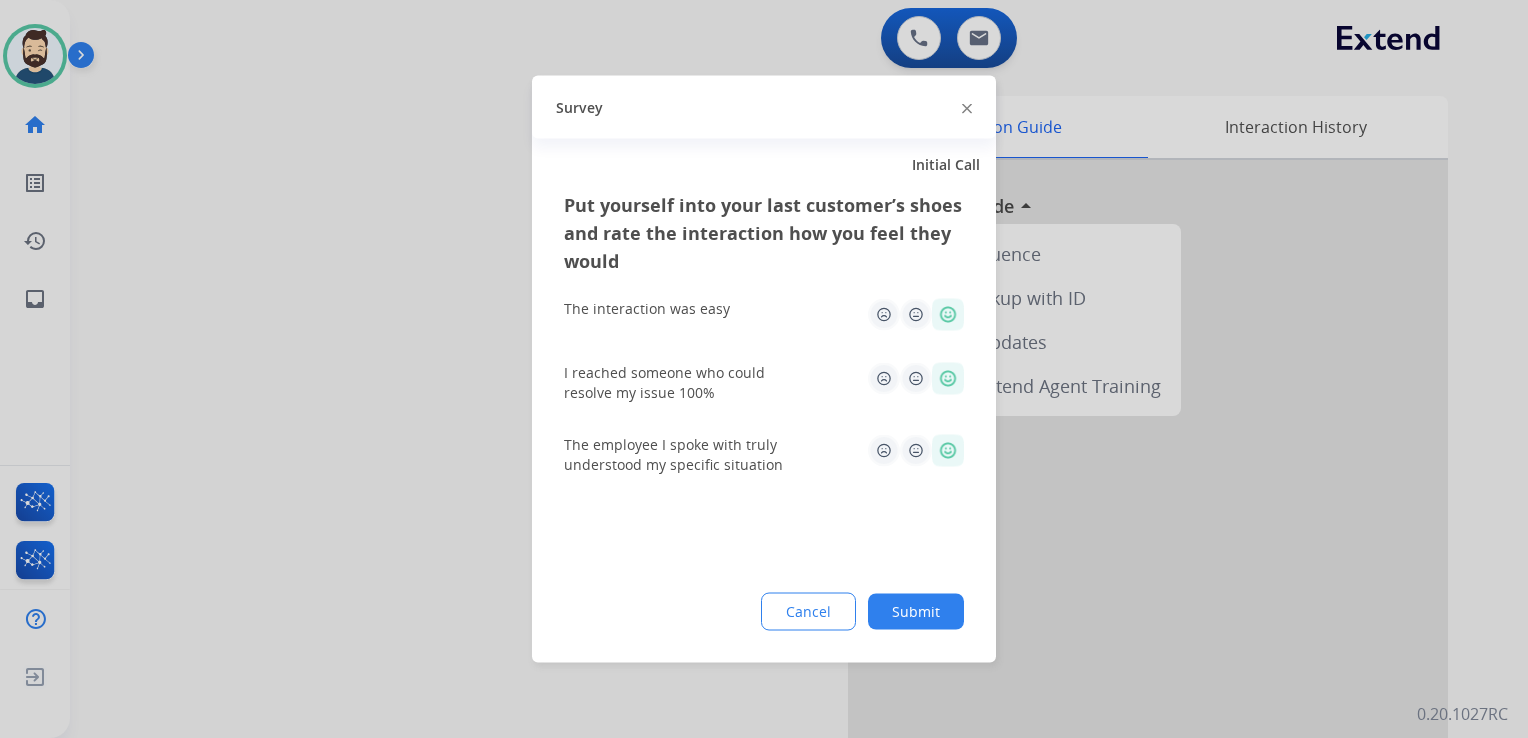 click on "Submit" 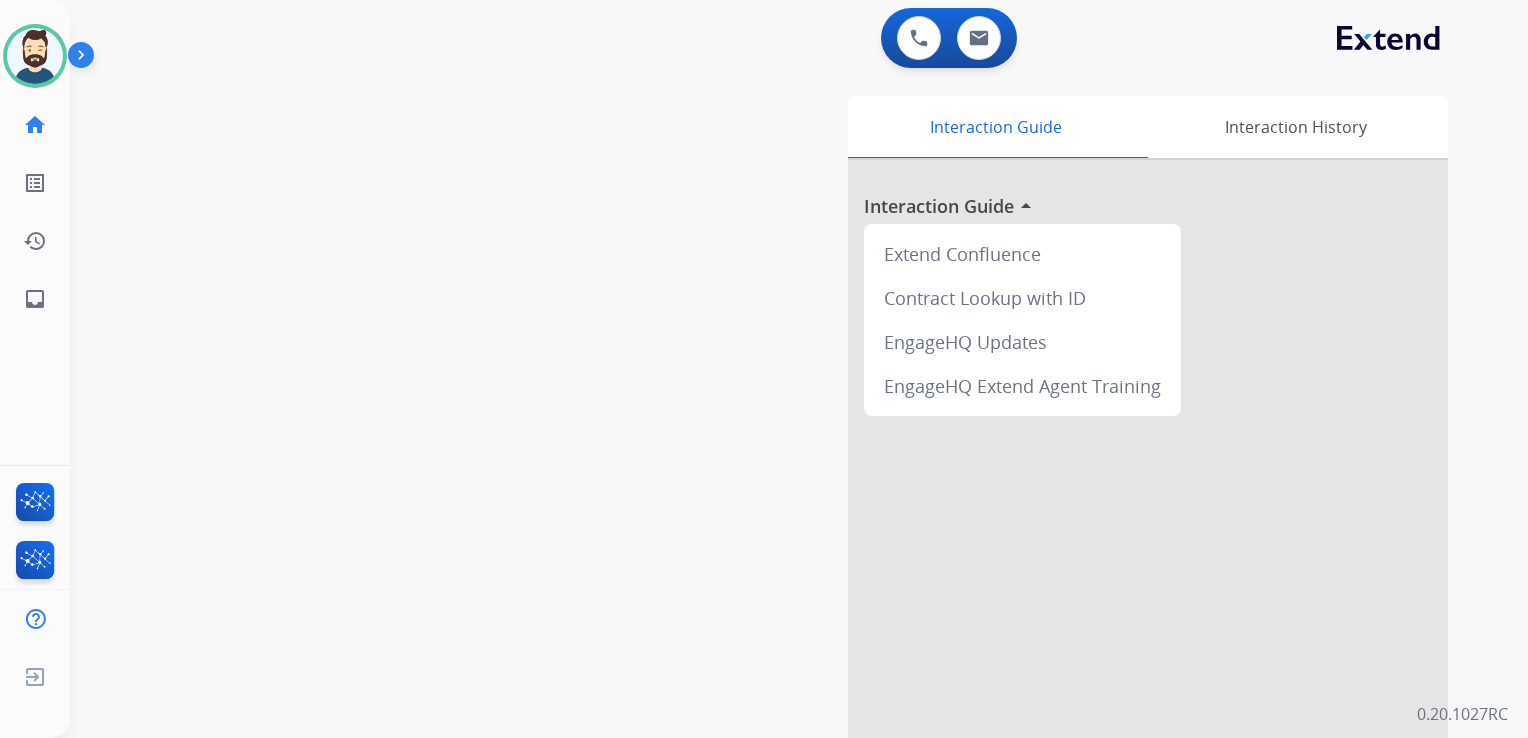 click on "swap_horiz Break voice bridge close_fullscreen Connect 3-Way Call merge_type Separate 3-Way Call  Interaction Guide   Interaction History  Interaction Guide arrow_drop_up  Extend Confluence   Contract Lookup with ID   EngageHQ Updates   EngageHQ Extend Agent Training" at bounding box center (775, 489) 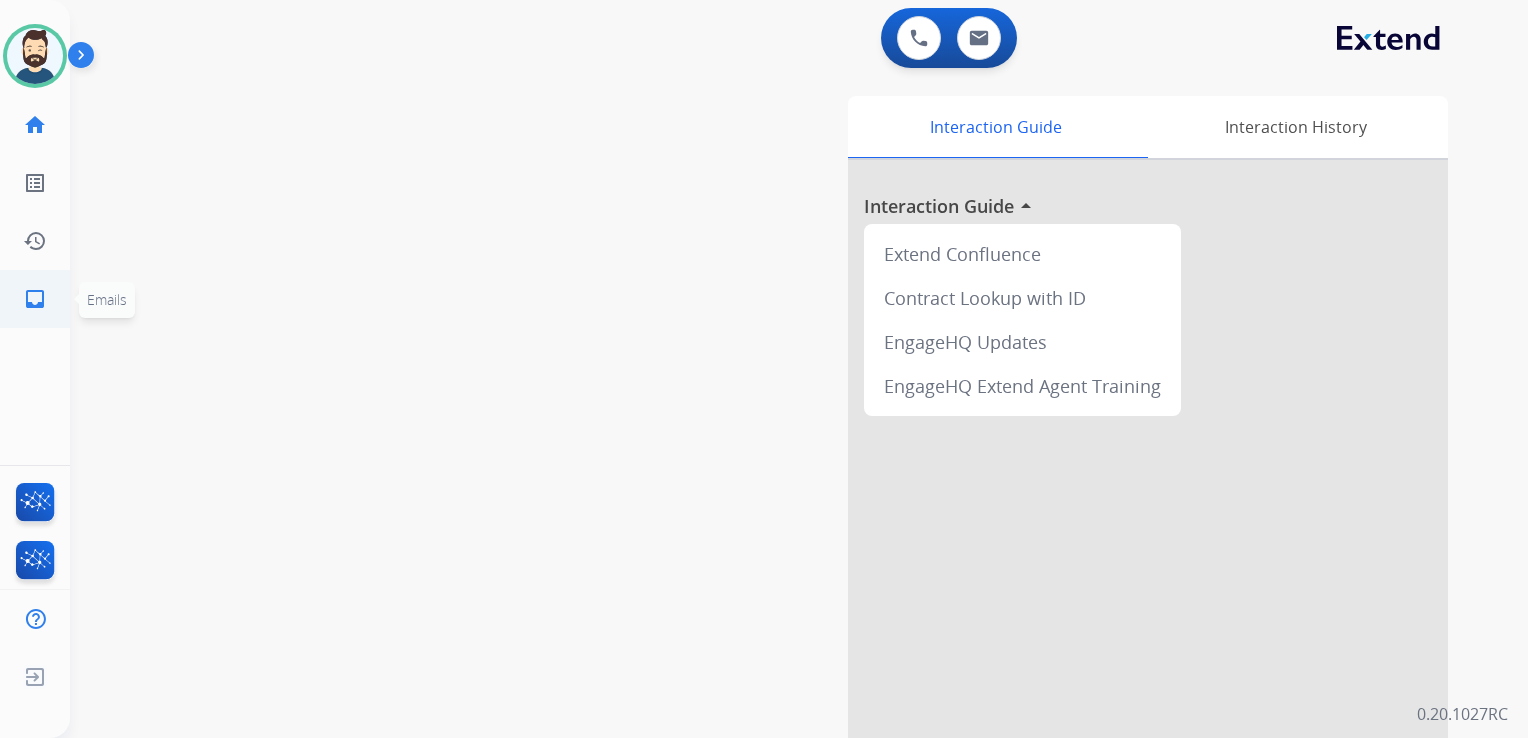 click on "inbox" 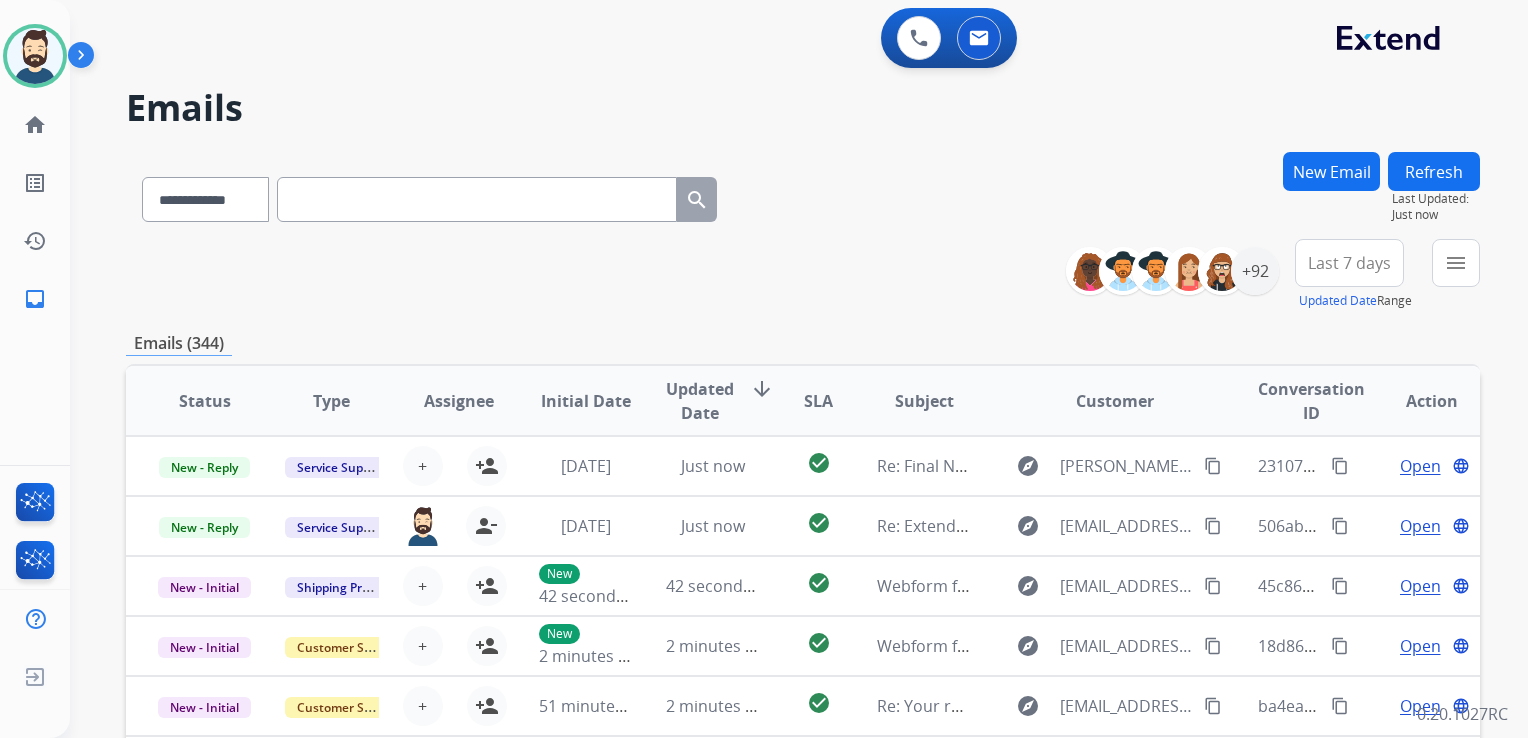 click at bounding box center (477, 199) 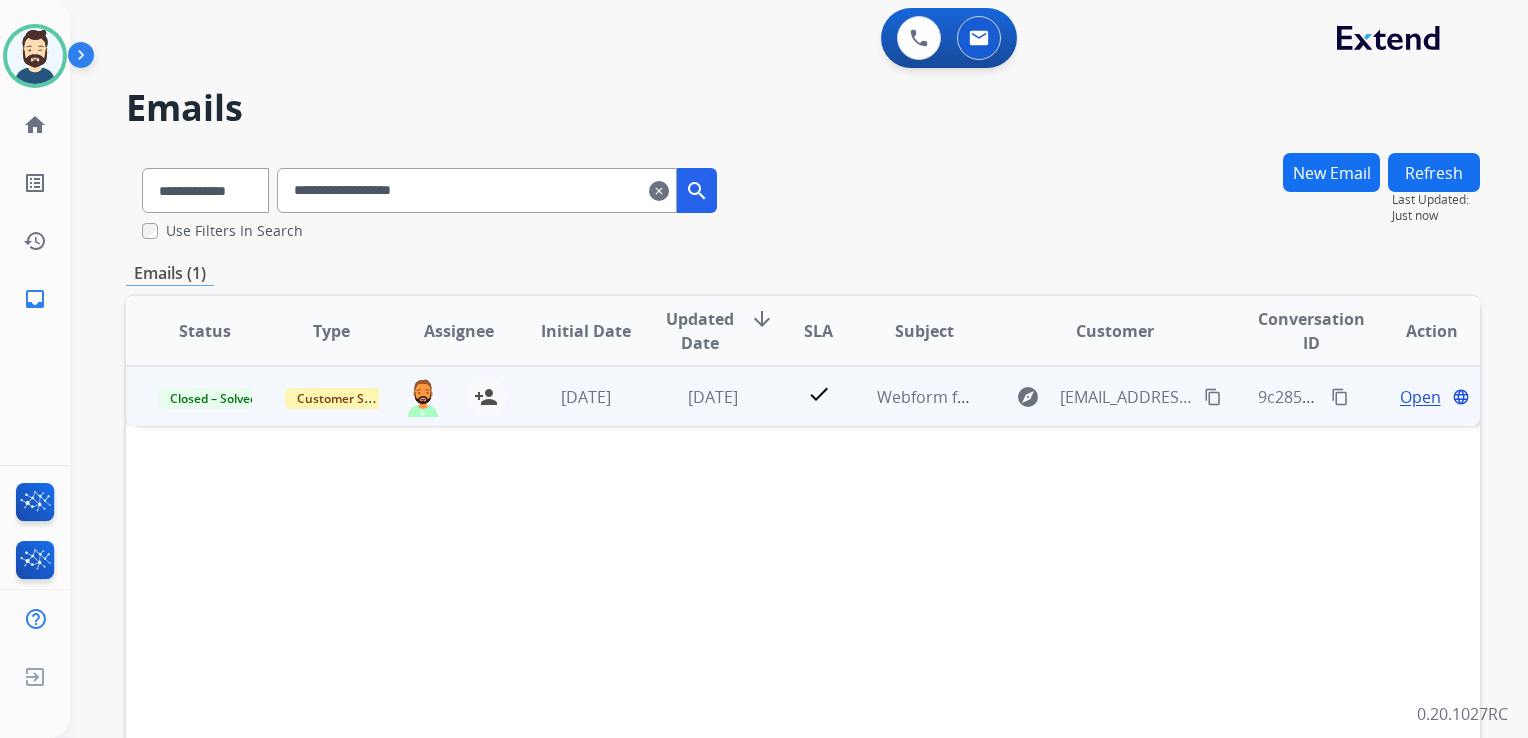 click on "[DATE]" at bounding box center [697, 396] 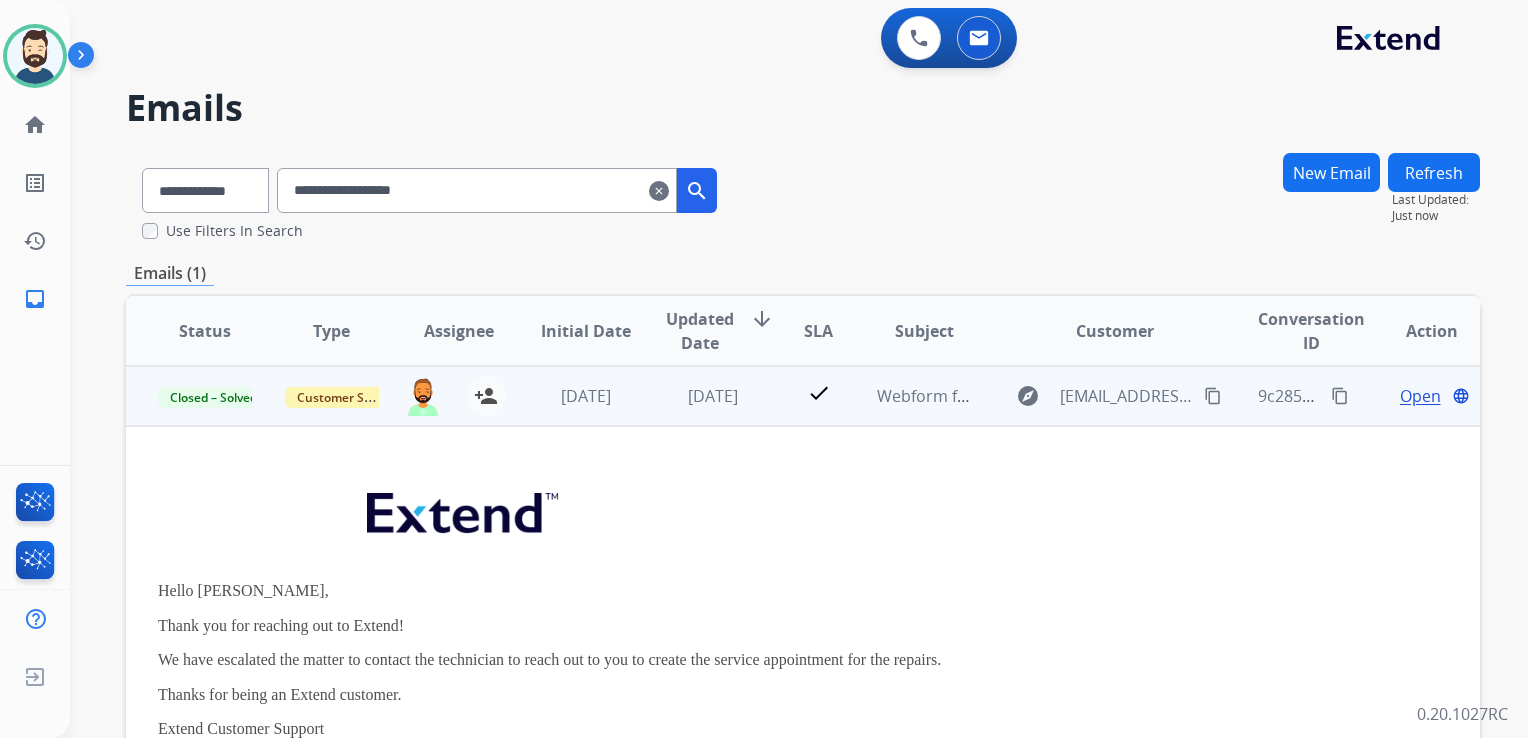 click on "Open" at bounding box center [1420, 396] 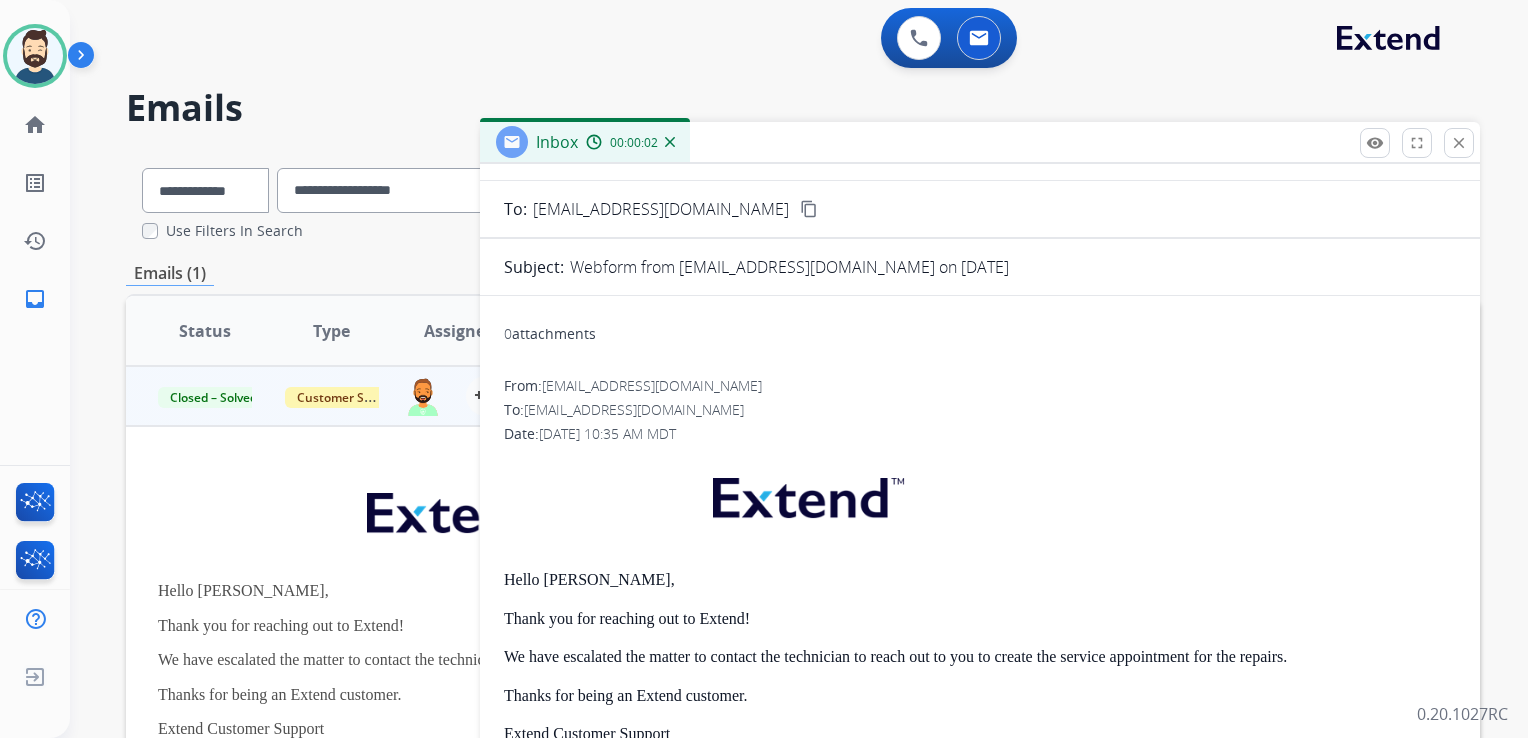 scroll, scrollTop: 0, scrollLeft: 0, axis: both 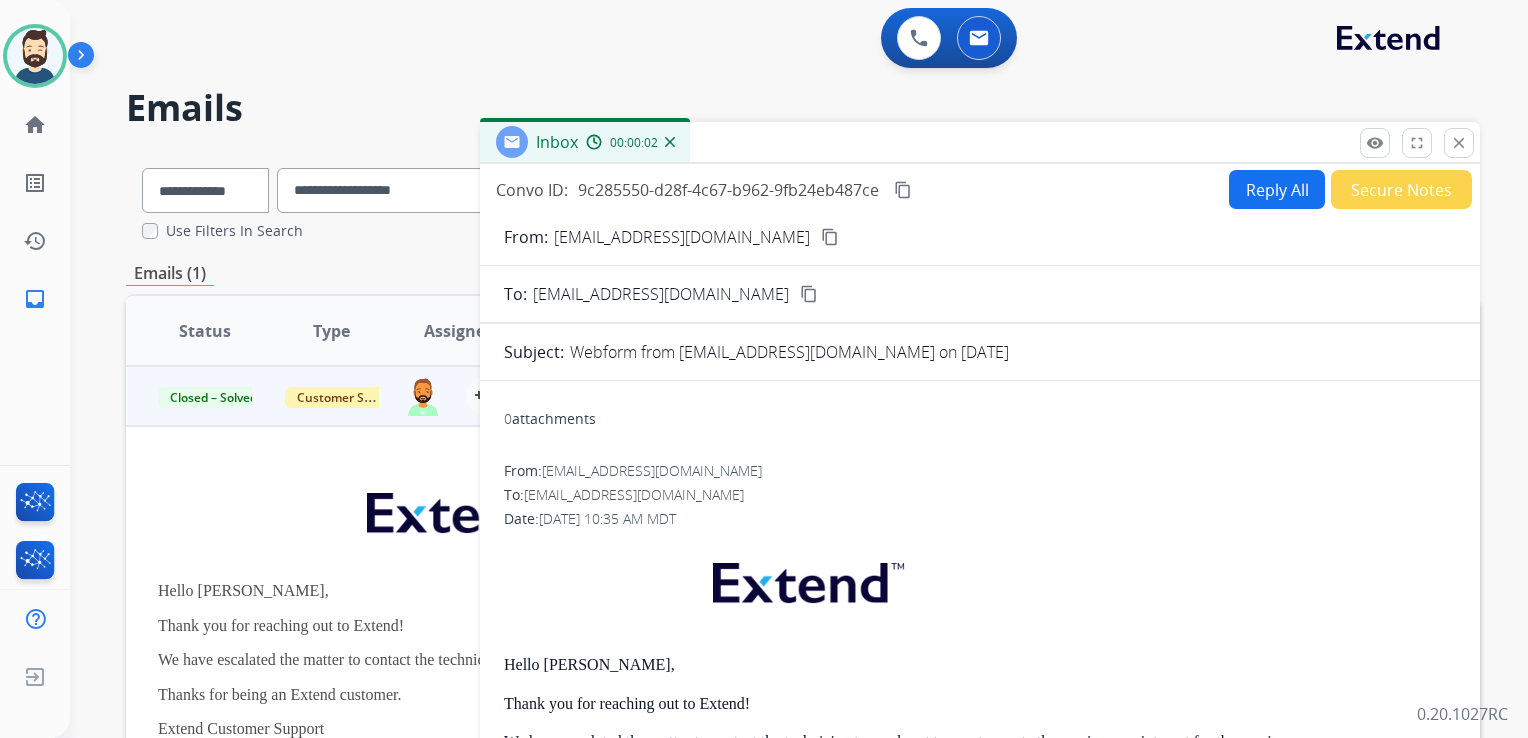 click on "Reply All" at bounding box center (1277, 189) 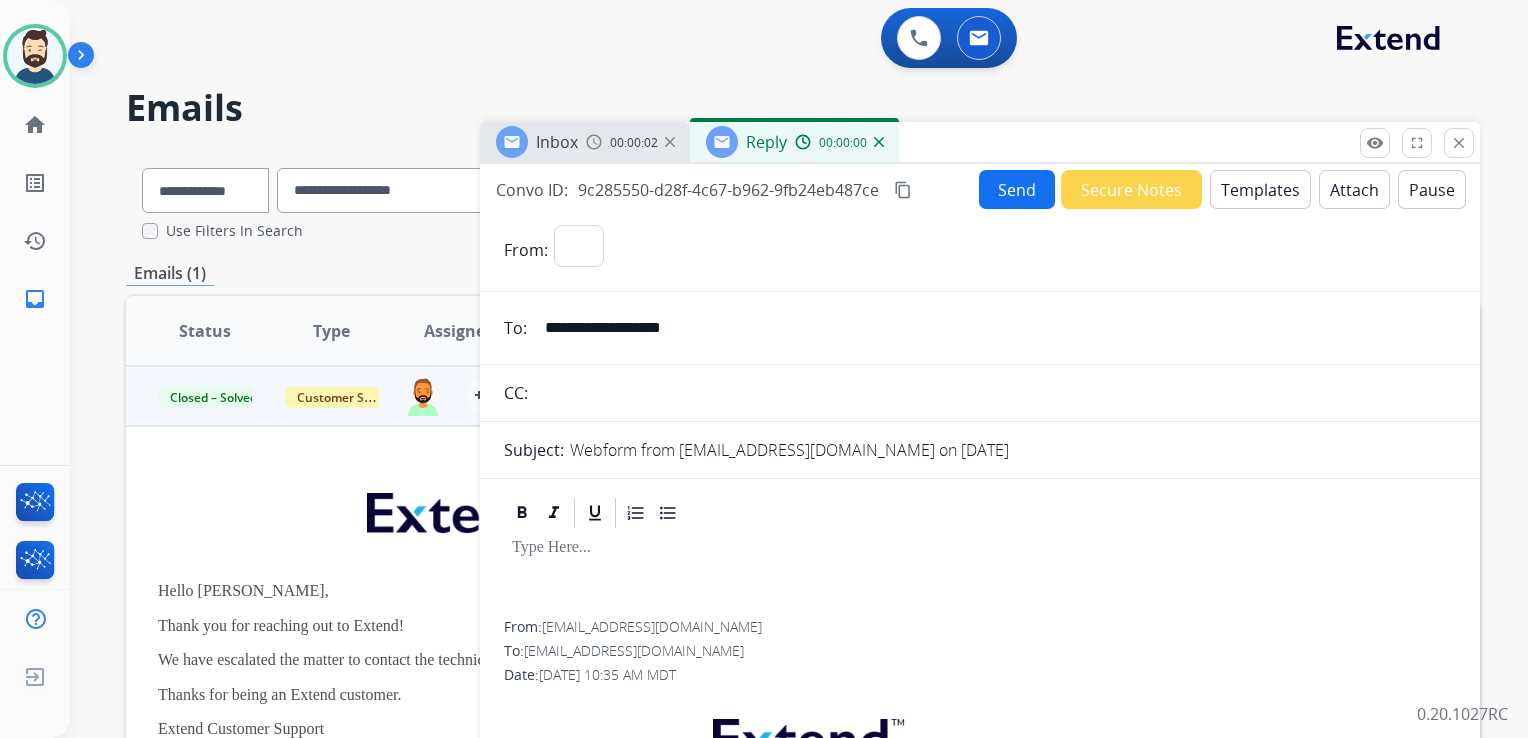 click on "Templates" at bounding box center [1260, 189] 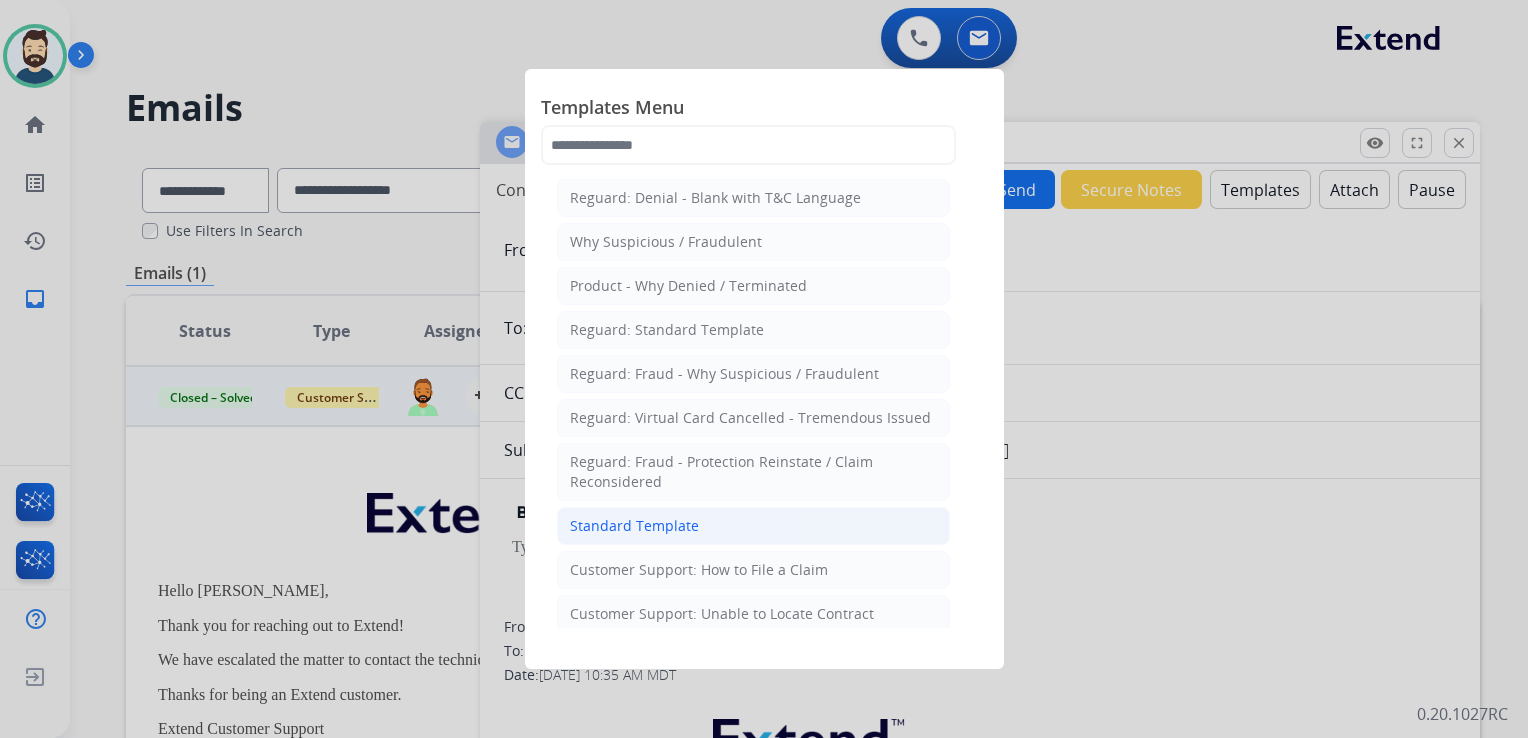 click on "Standard Template" 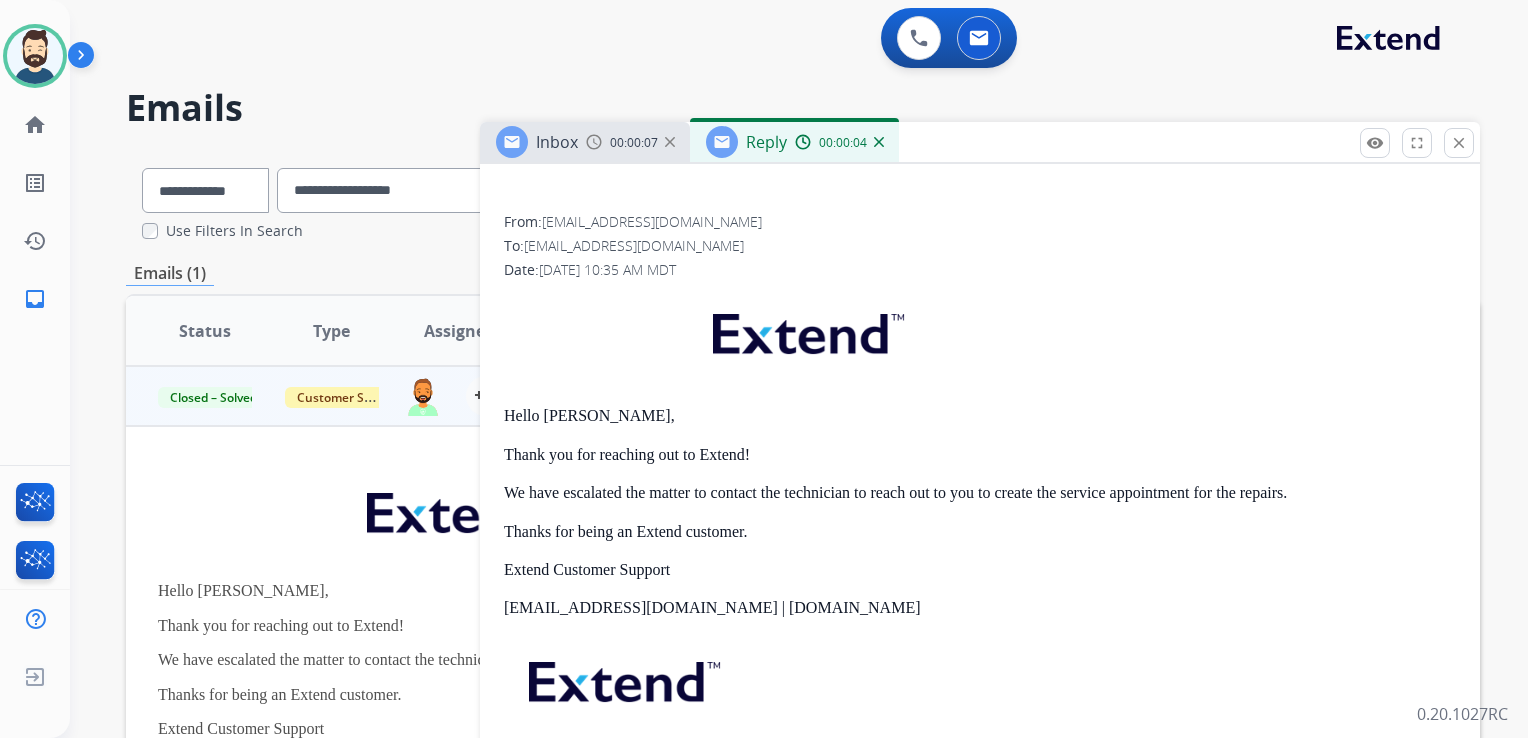 scroll, scrollTop: 1236, scrollLeft: 0, axis: vertical 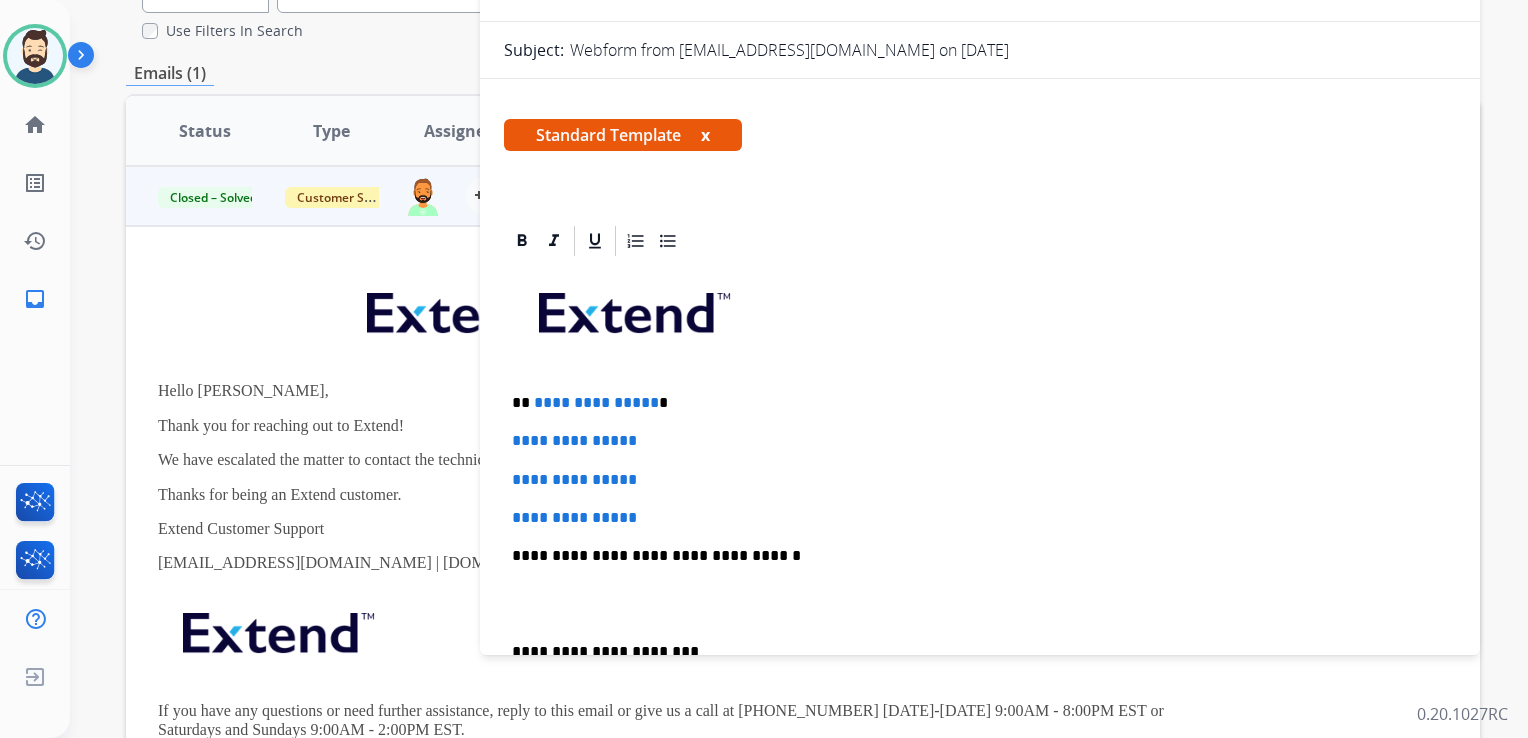 drag, startPoint x: 742, startPoint y: 519, endPoint x: 725, endPoint y: 498, distance: 27.018513 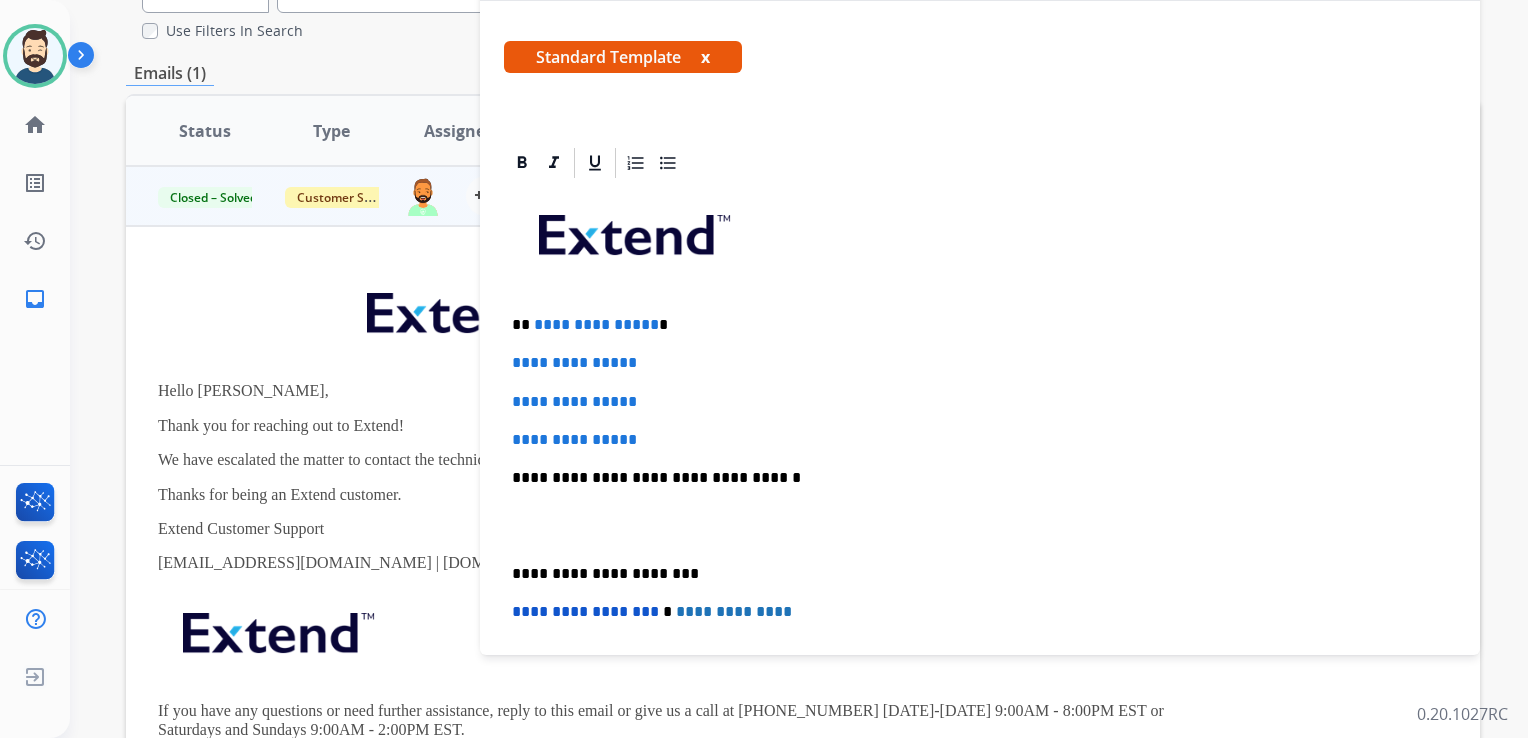 scroll, scrollTop: 300, scrollLeft: 0, axis: vertical 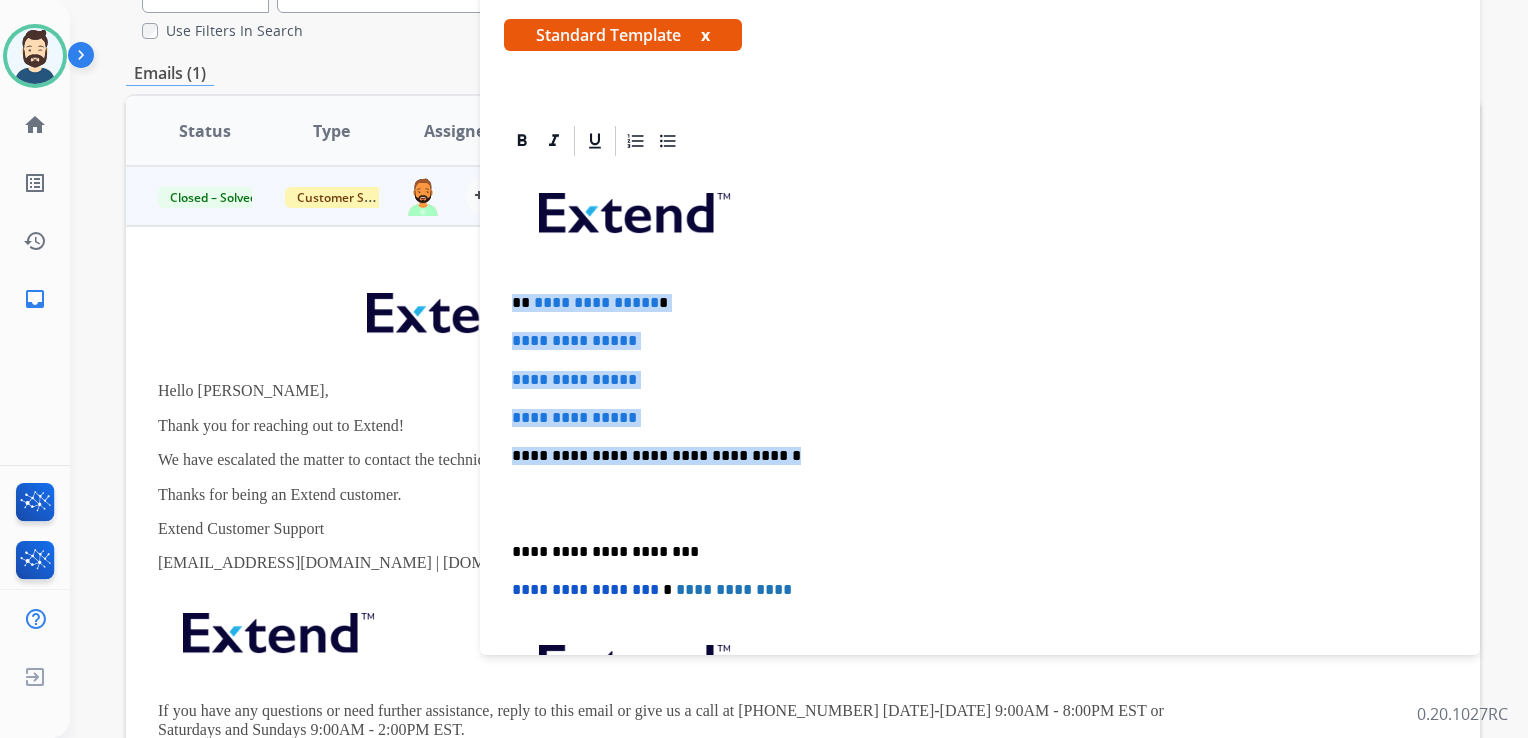 drag, startPoint x: 512, startPoint y: 302, endPoint x: 795, endPoint y: 462, distance: 325.09845 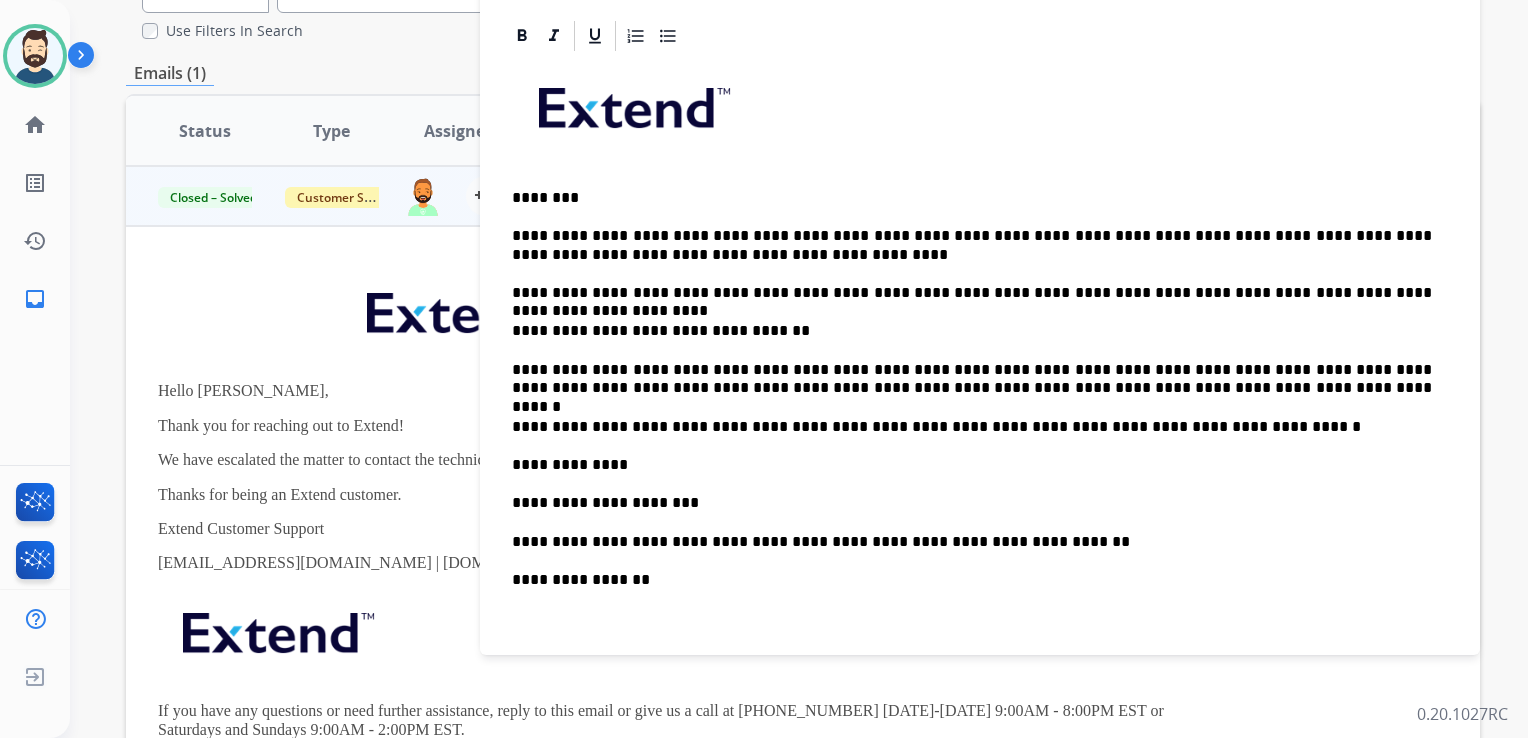 scroll, scrollTop: 300, scrollLeft: 0, axis: vertical 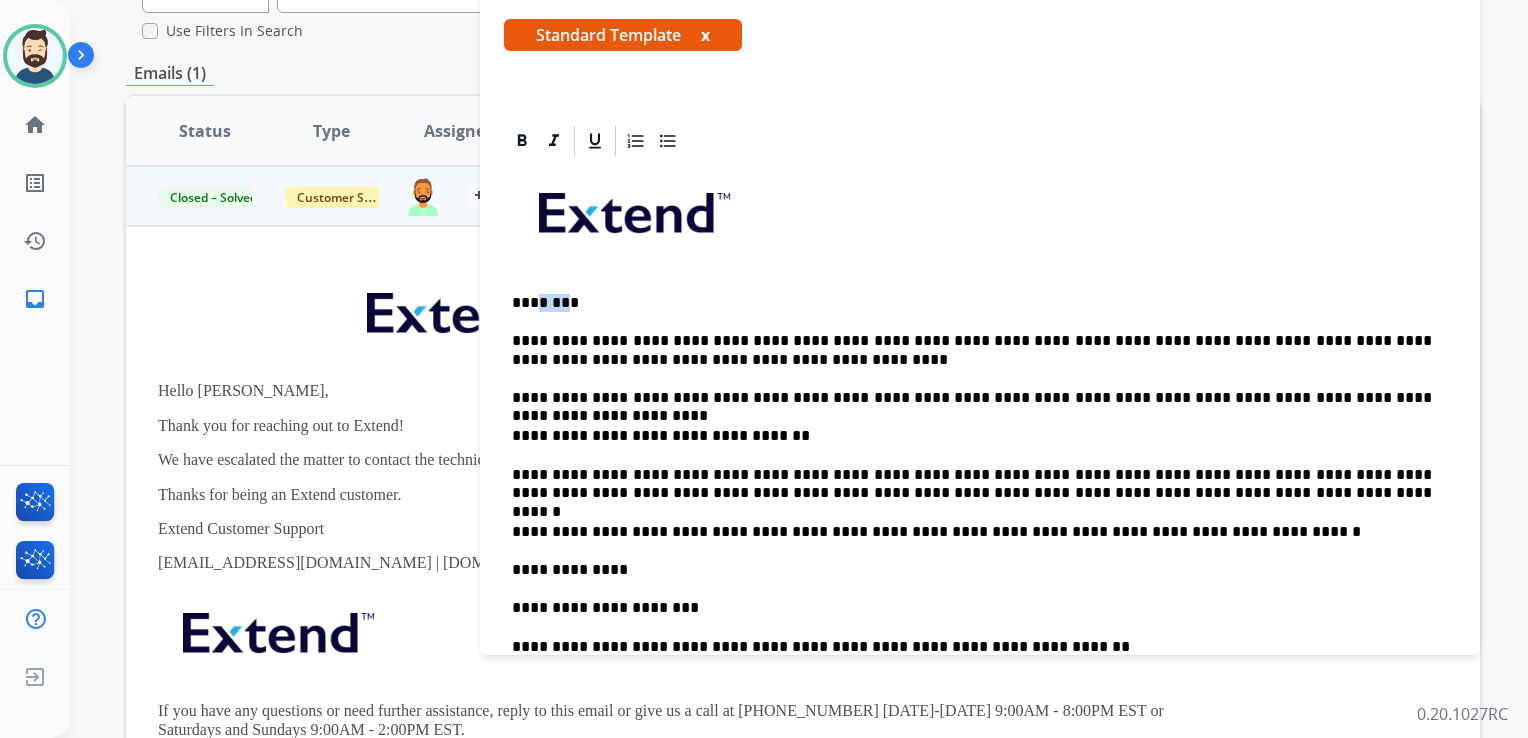 drag, startPoint x: 536, startPoint y: 302, endPoint x: 572, endPoint y: 300, distance: 36.05551 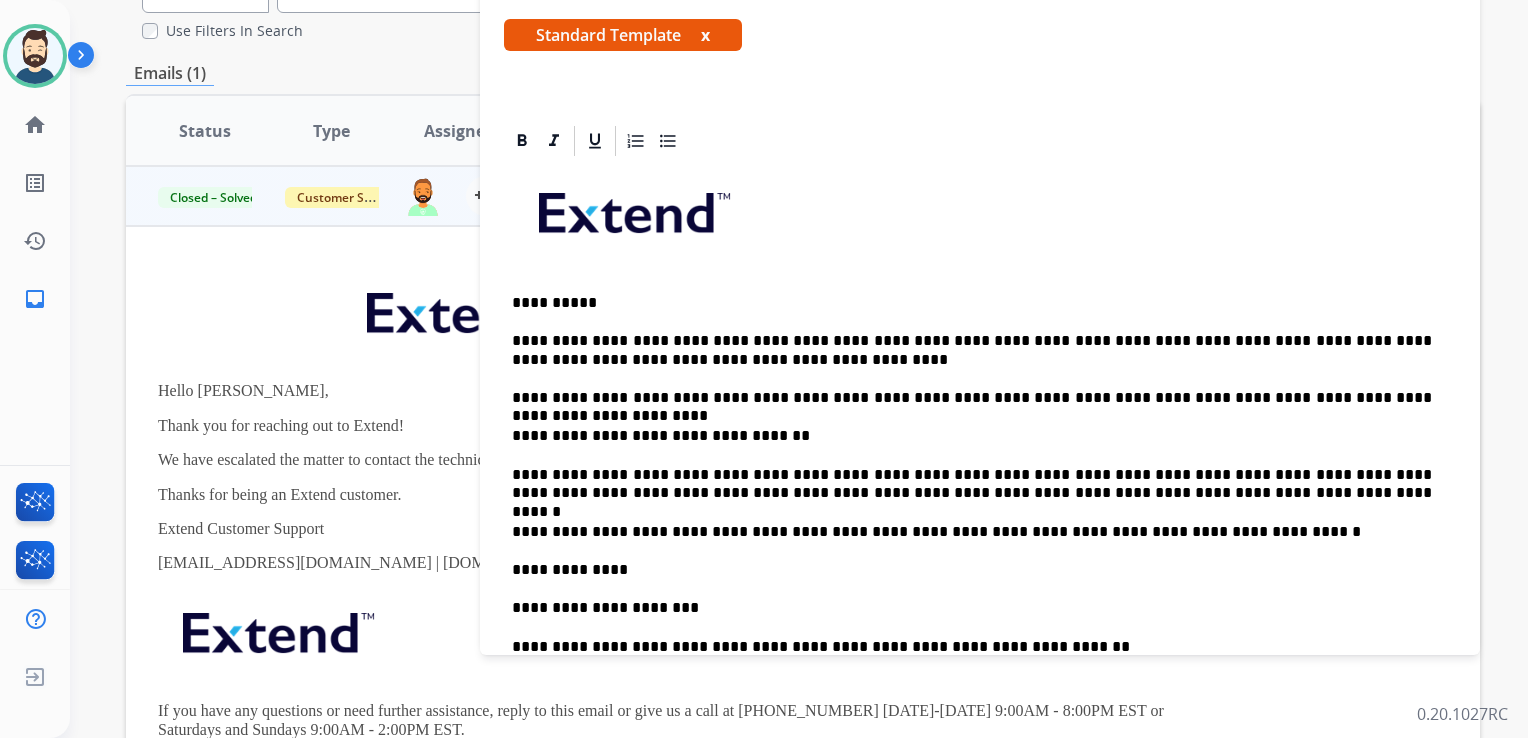 click on "**********" at bounding box center (972, 350) 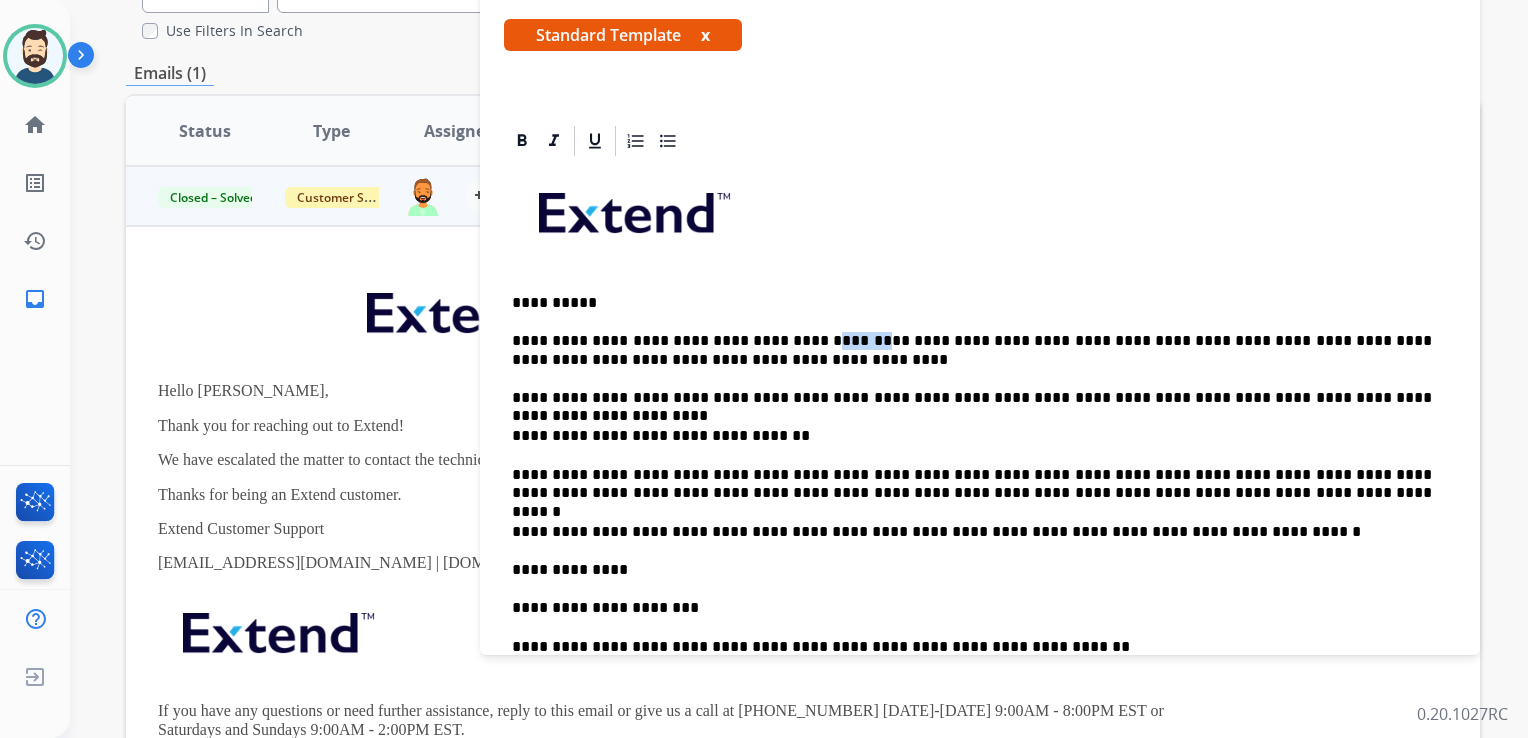 click on "**********" at bounding box center [972, 350] 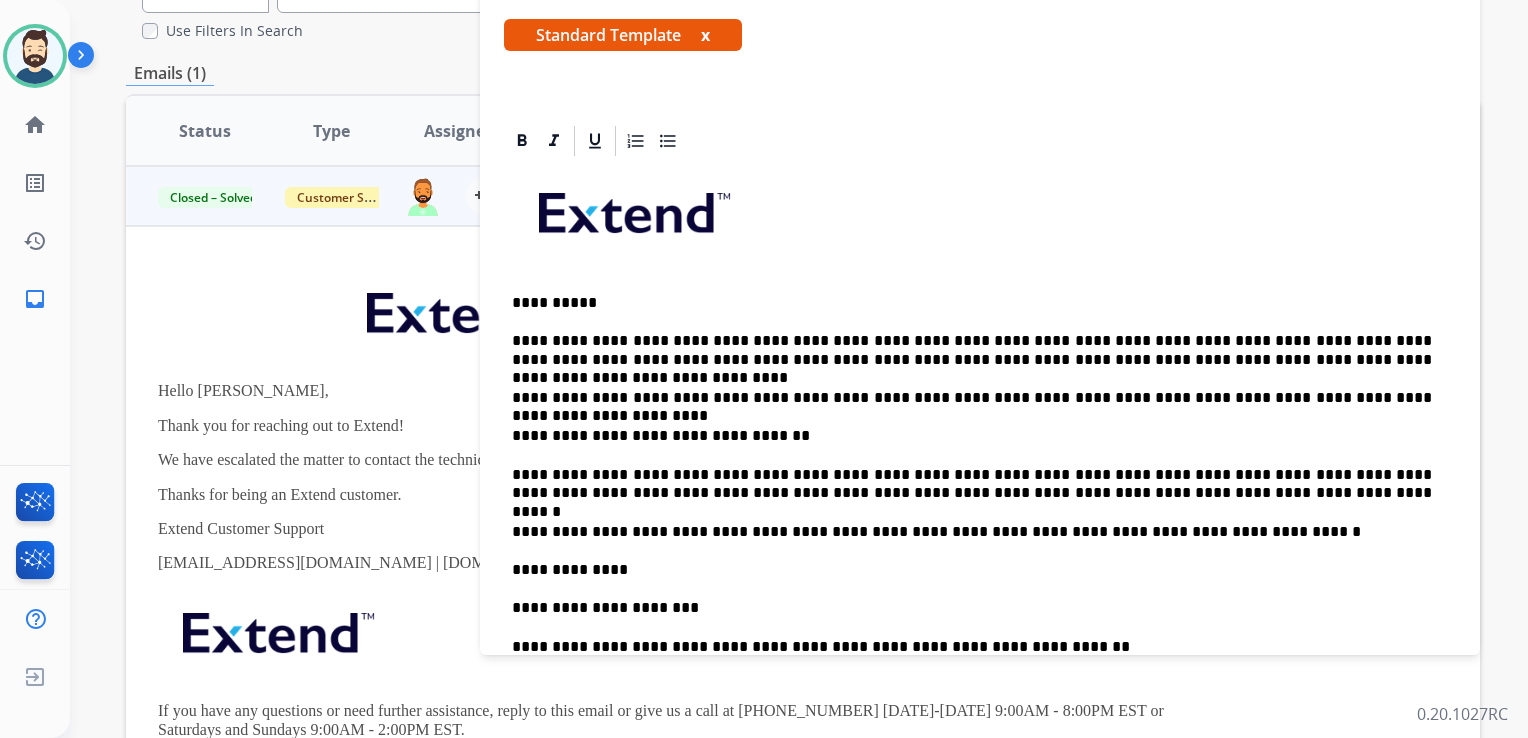 click on "**********" at bounding box center [972, 350] 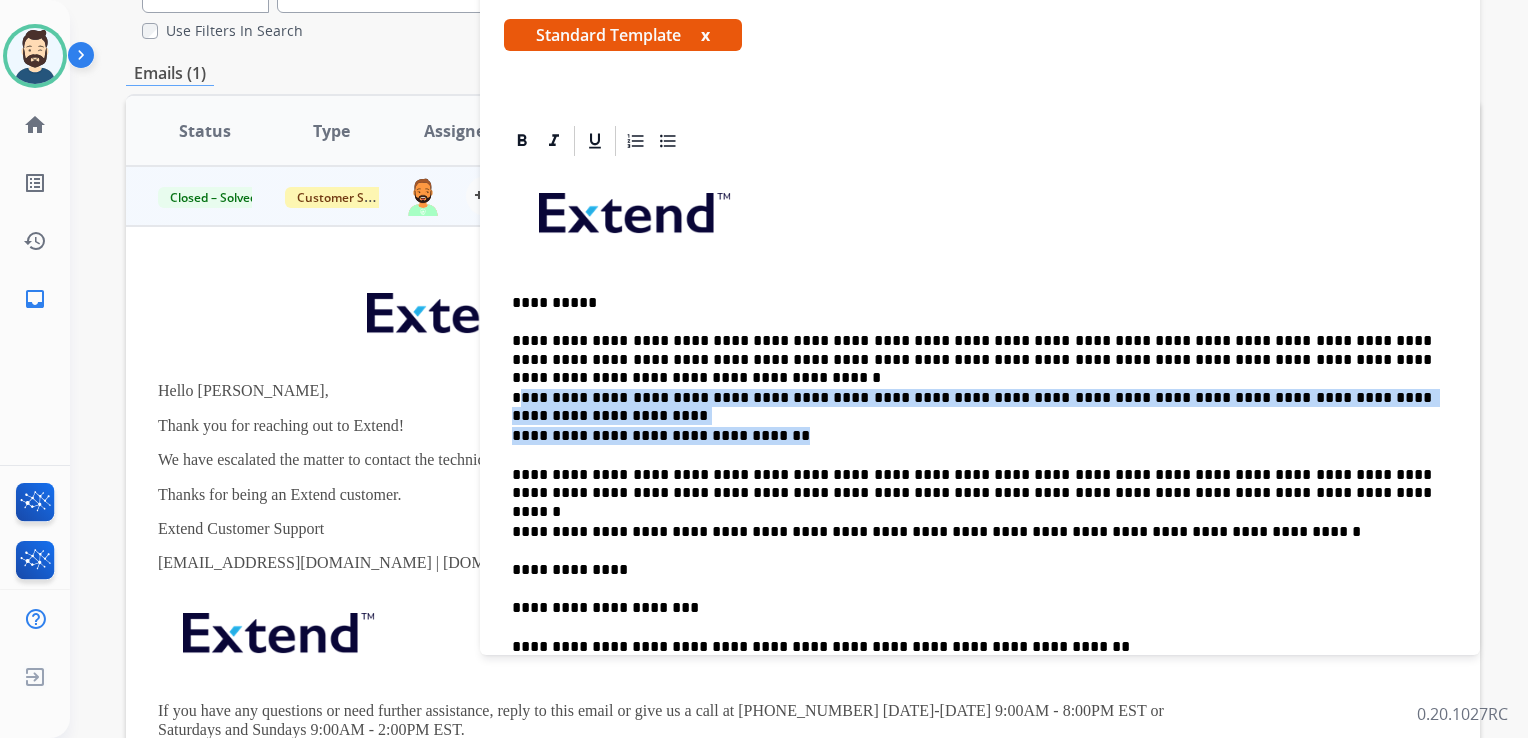 drag, startPoint x: 517, startPoint y: 393, endPoint x: 778, endPoint y: 431, distance: 263.75177 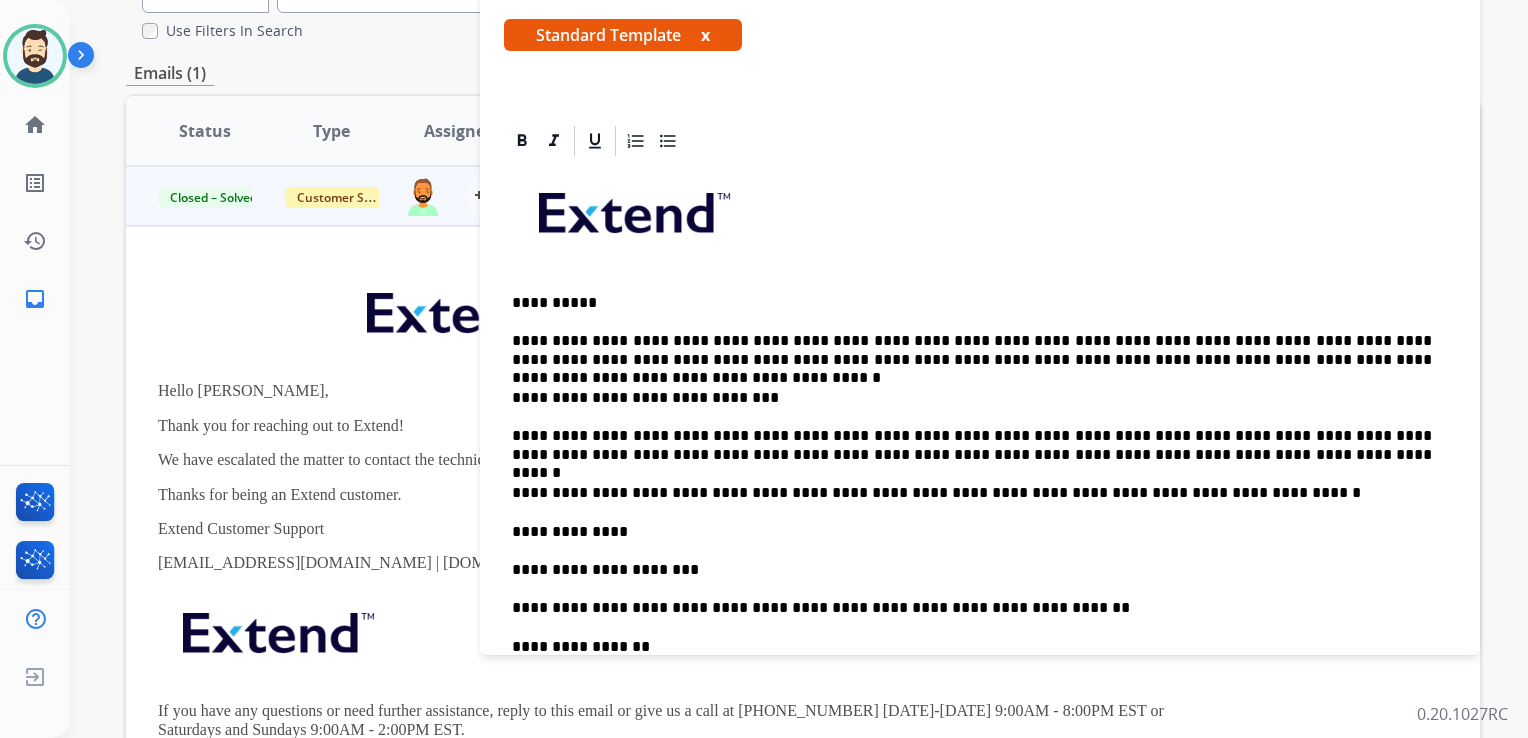 click on "**********" at bounding box center [972, 398] 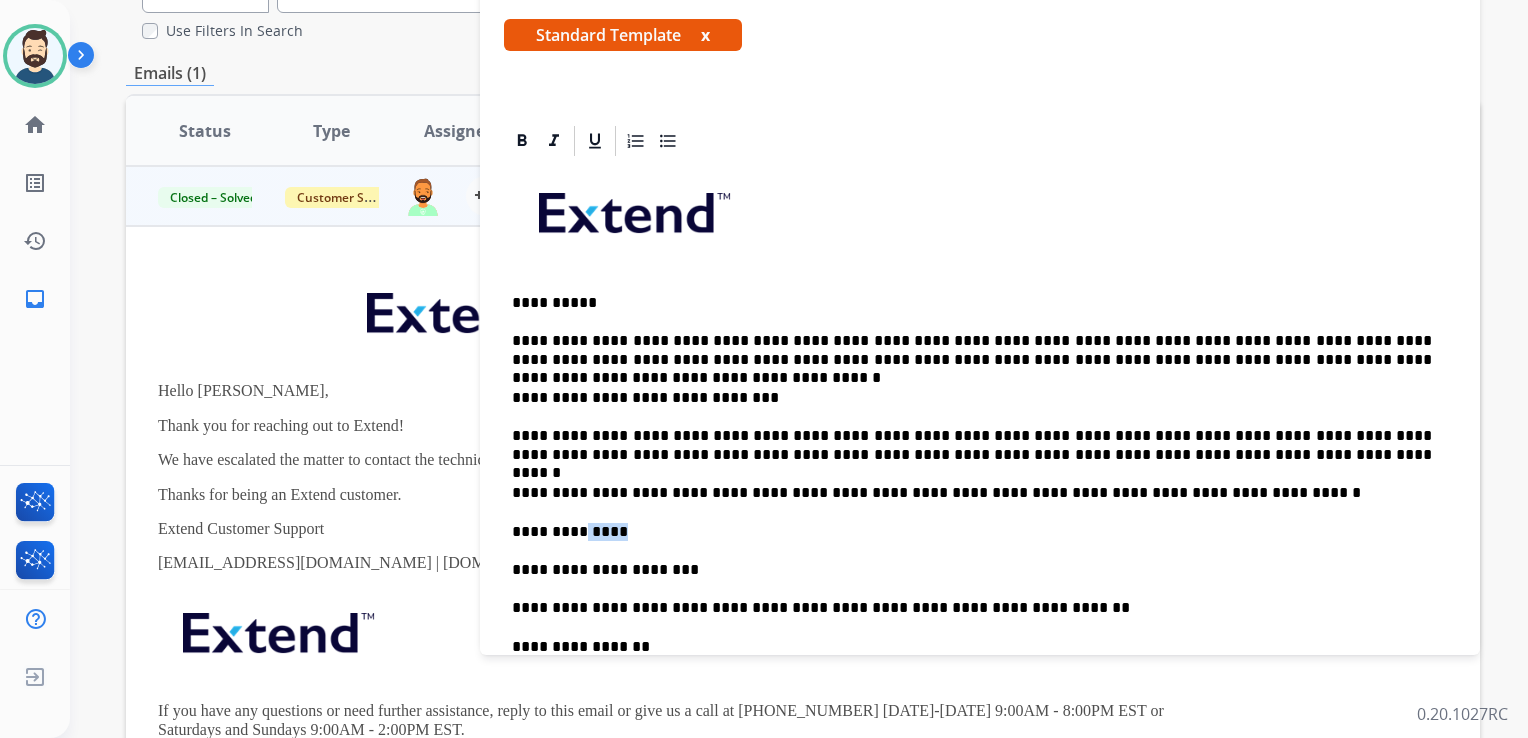 click on "**********" at bounding box center (972, 532) 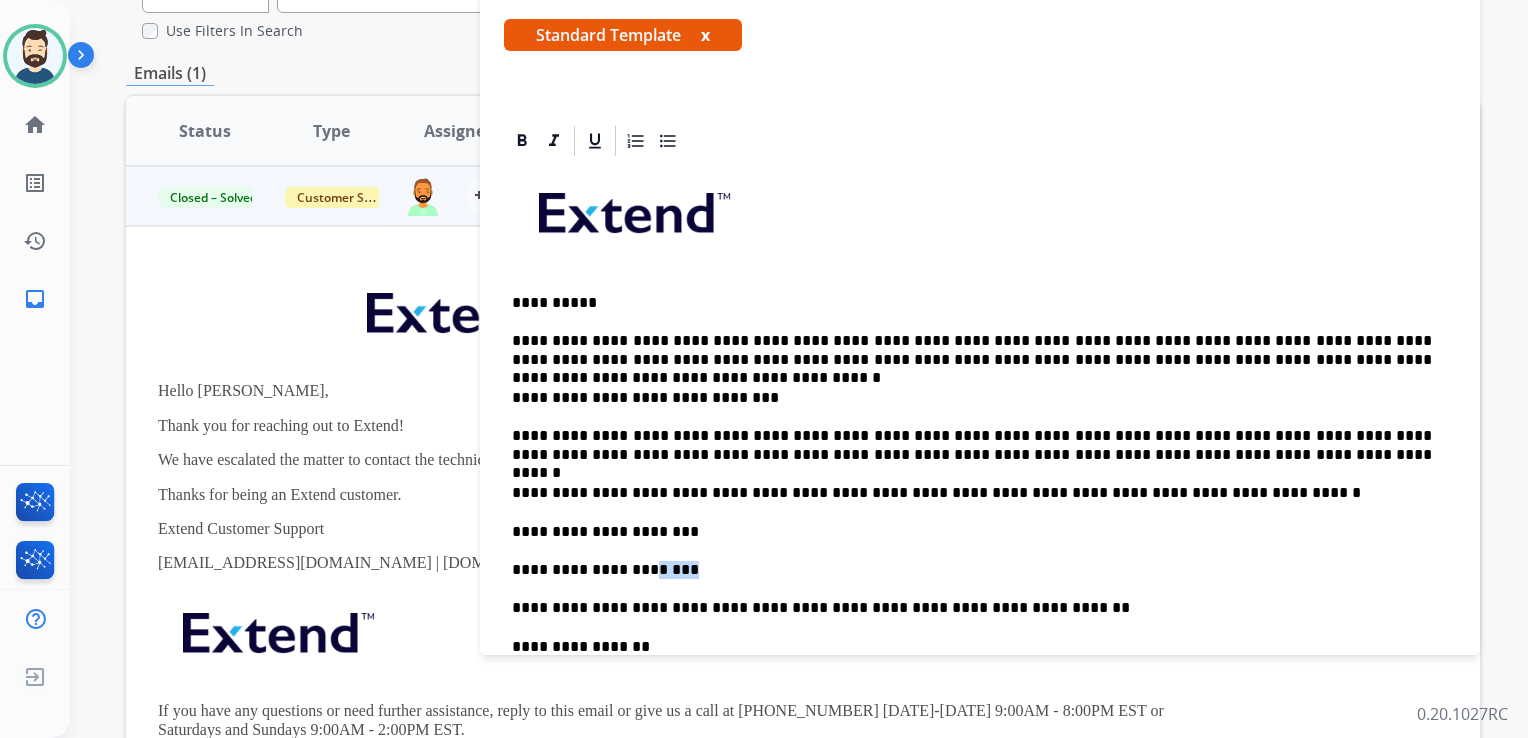 drag, startPoint x: 638, startPoint y: 568, endPoint x: 706, endPoint y: 566, distance: 68.0294 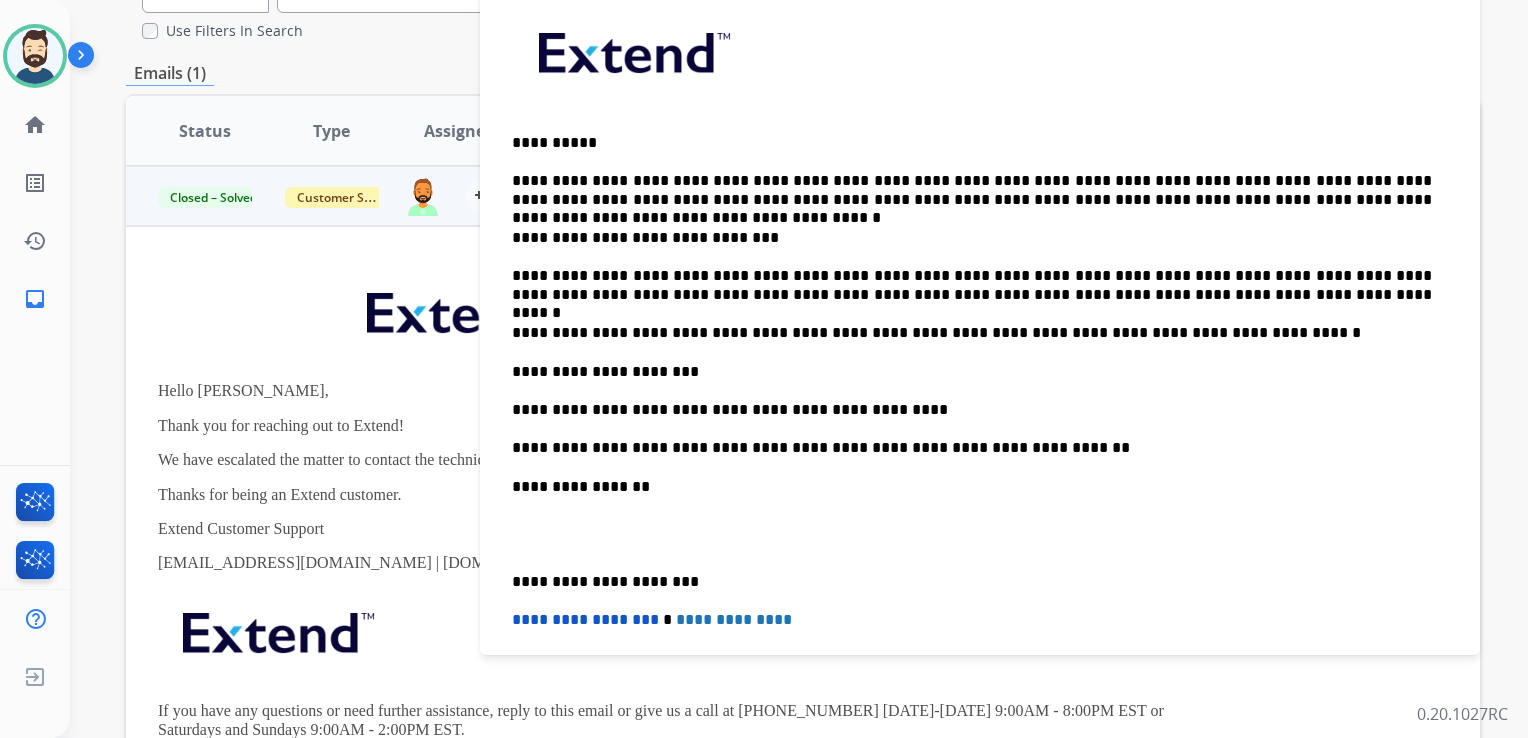 scroll, scrollTop: 200, scrollLeft: 0, axis: vertical 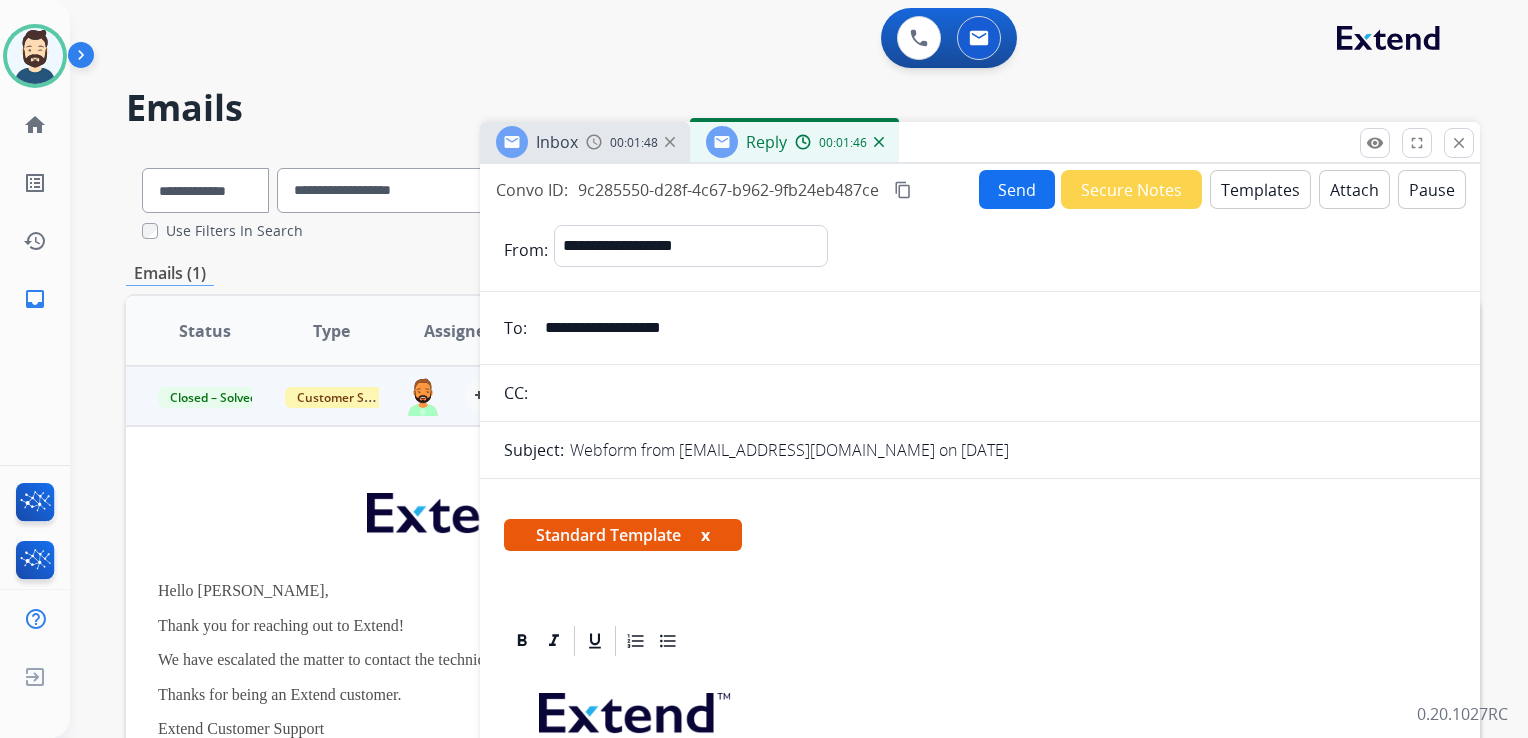 click on "Send" at bounding box center (1017, 189) 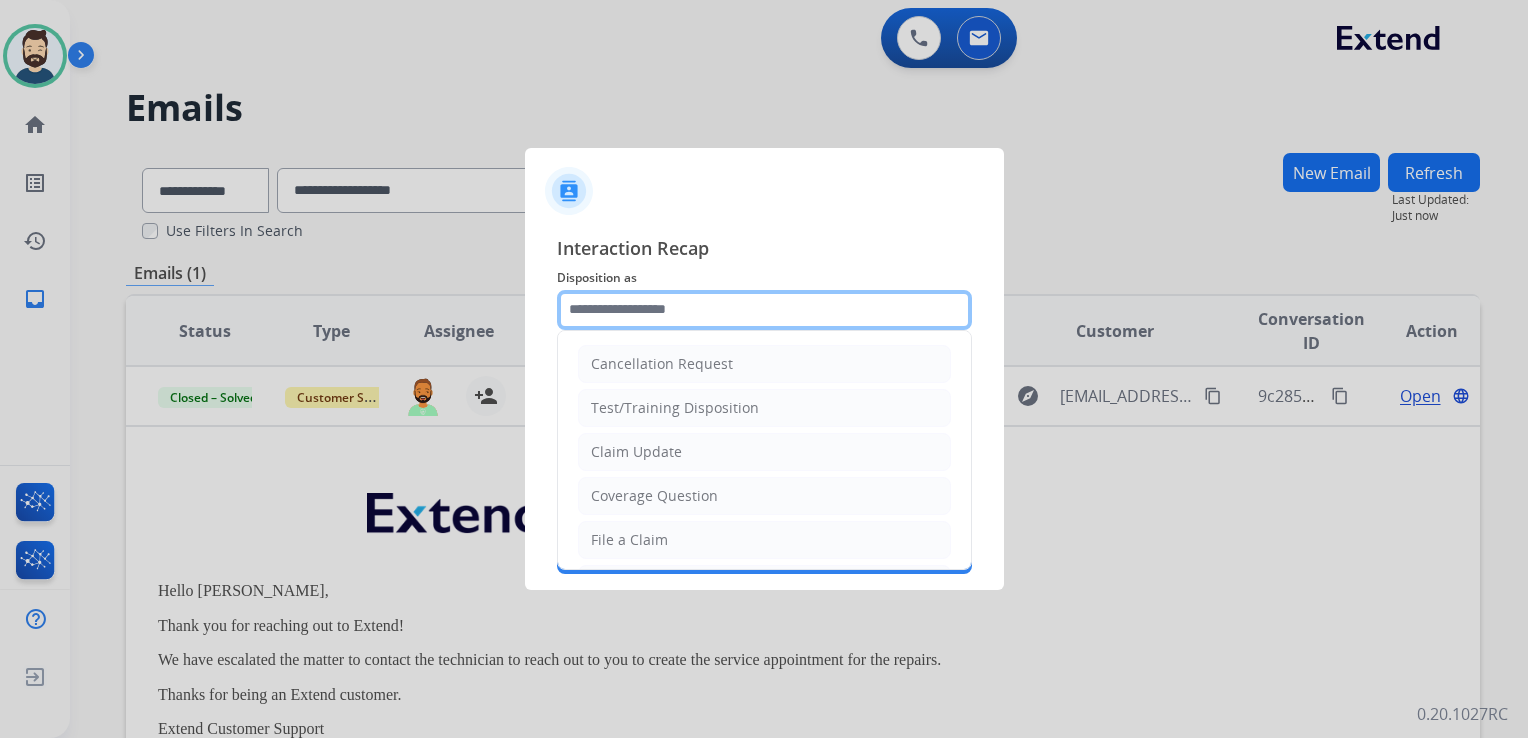 click 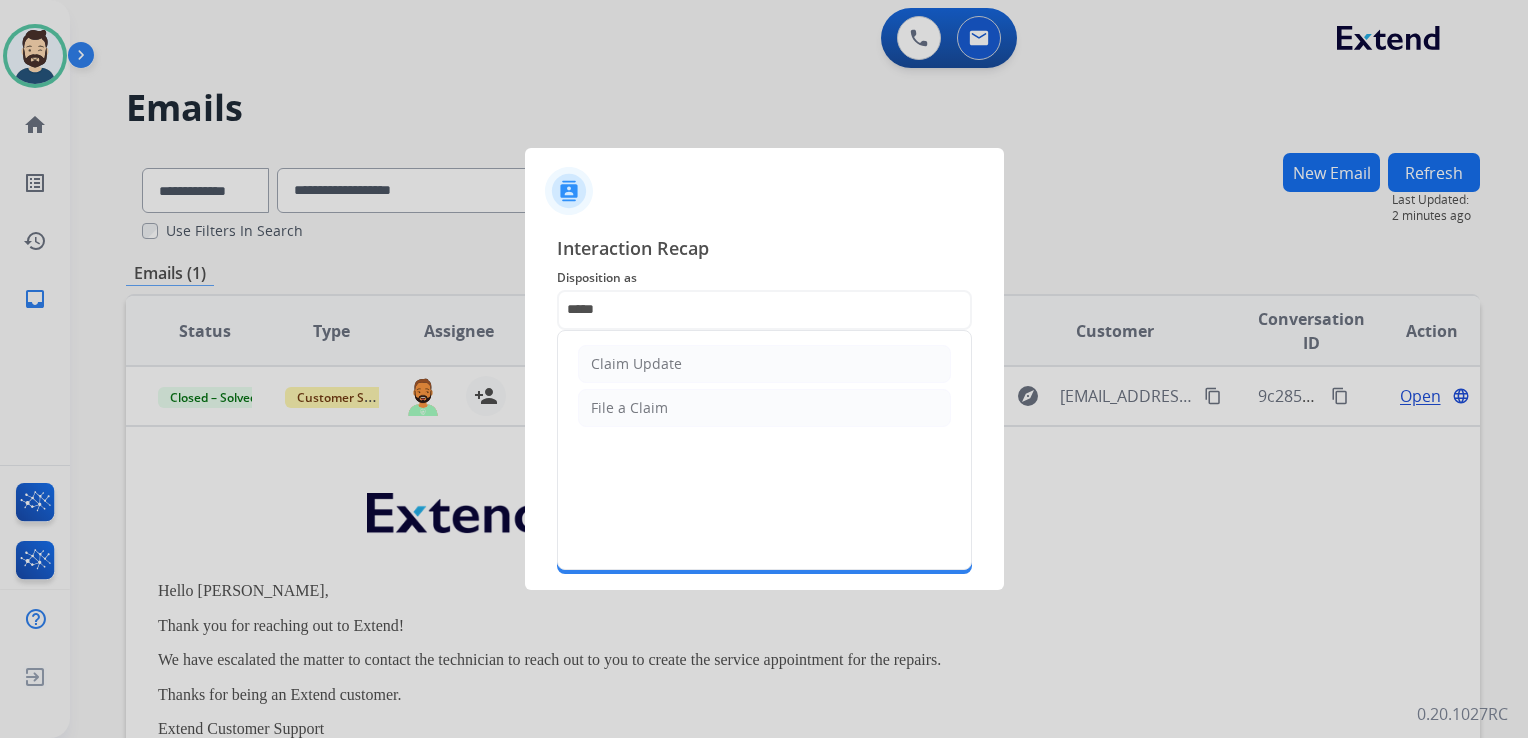 drag, startPoint x: 699, startPoint y: 362, endPoint x: 684, endPoint y: 388, distance: 30.016663 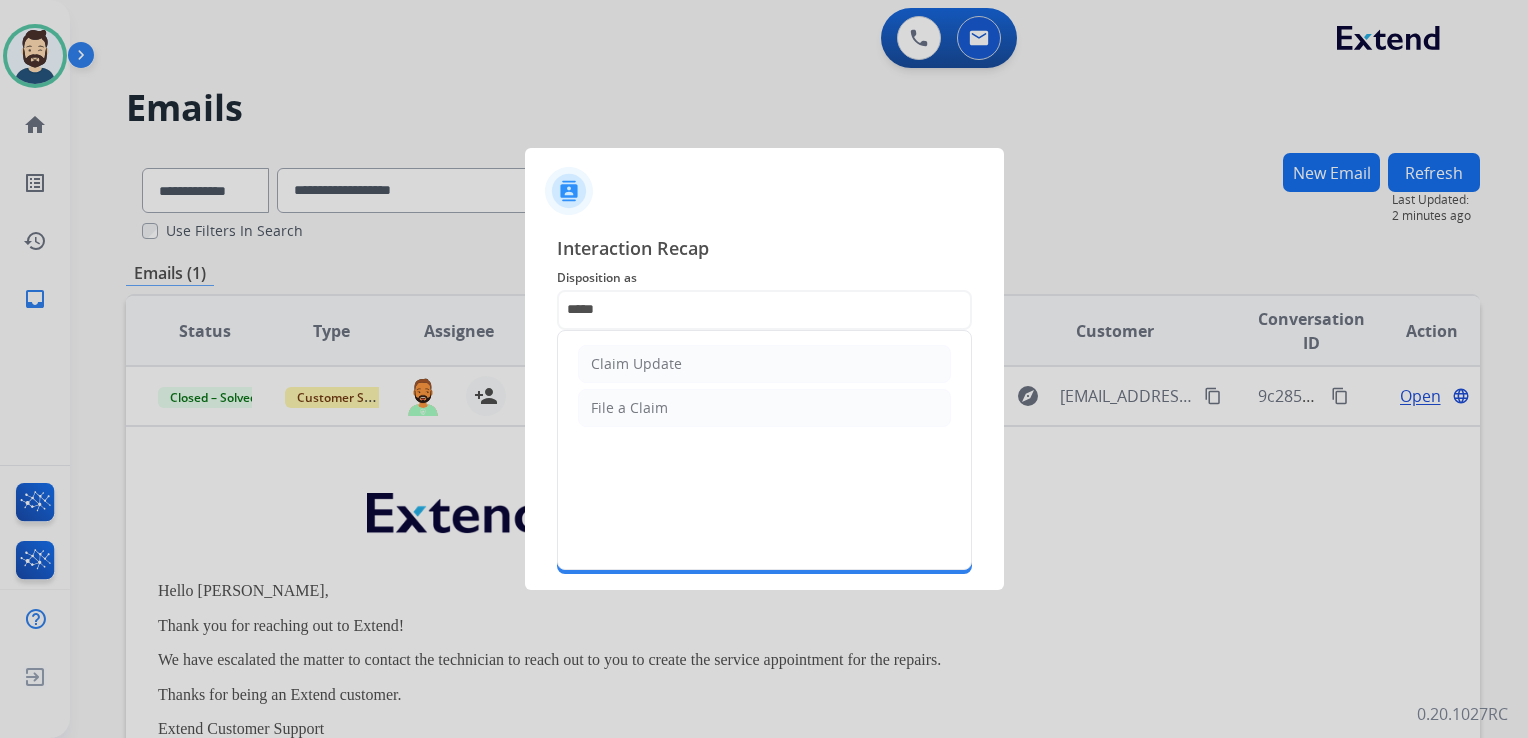 click on "Claim Update" 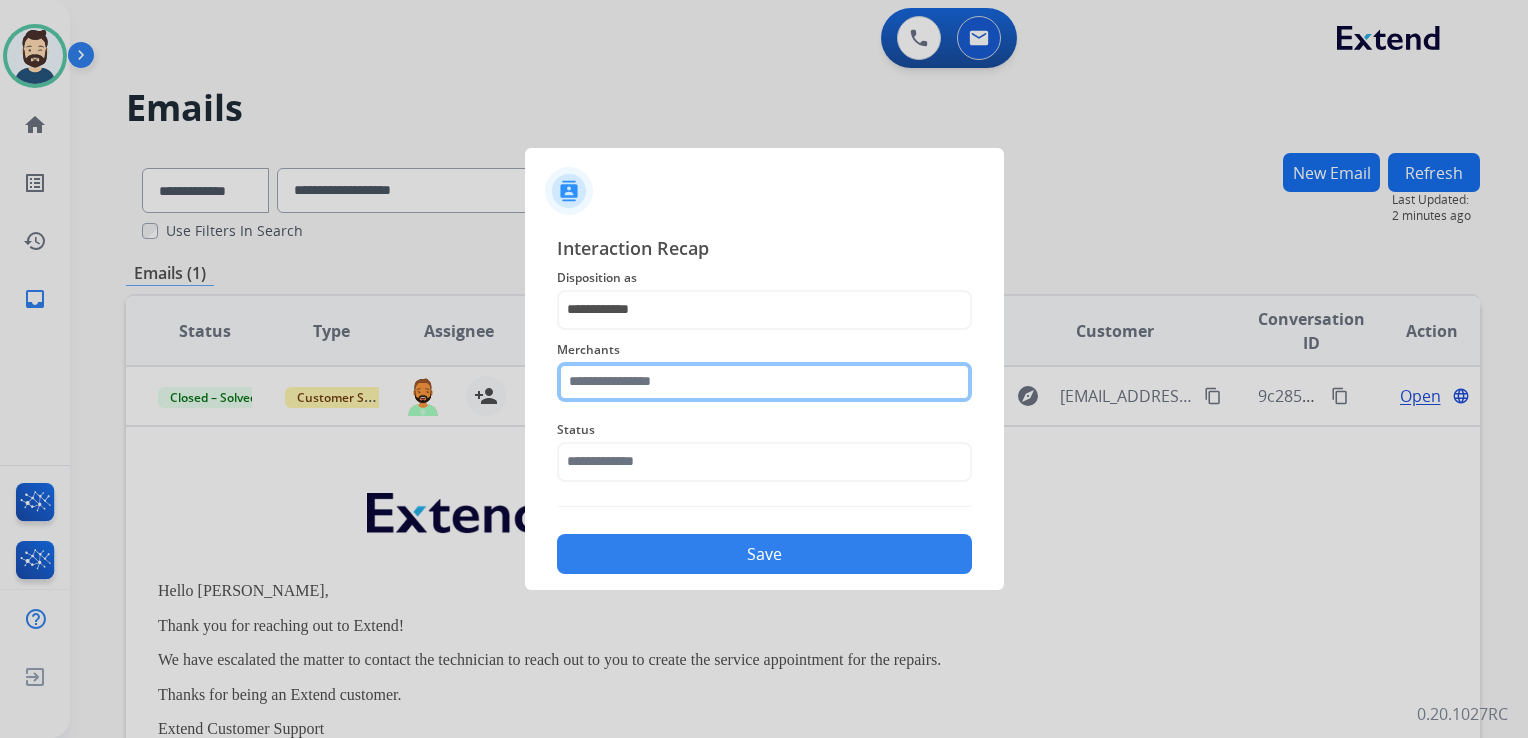 click 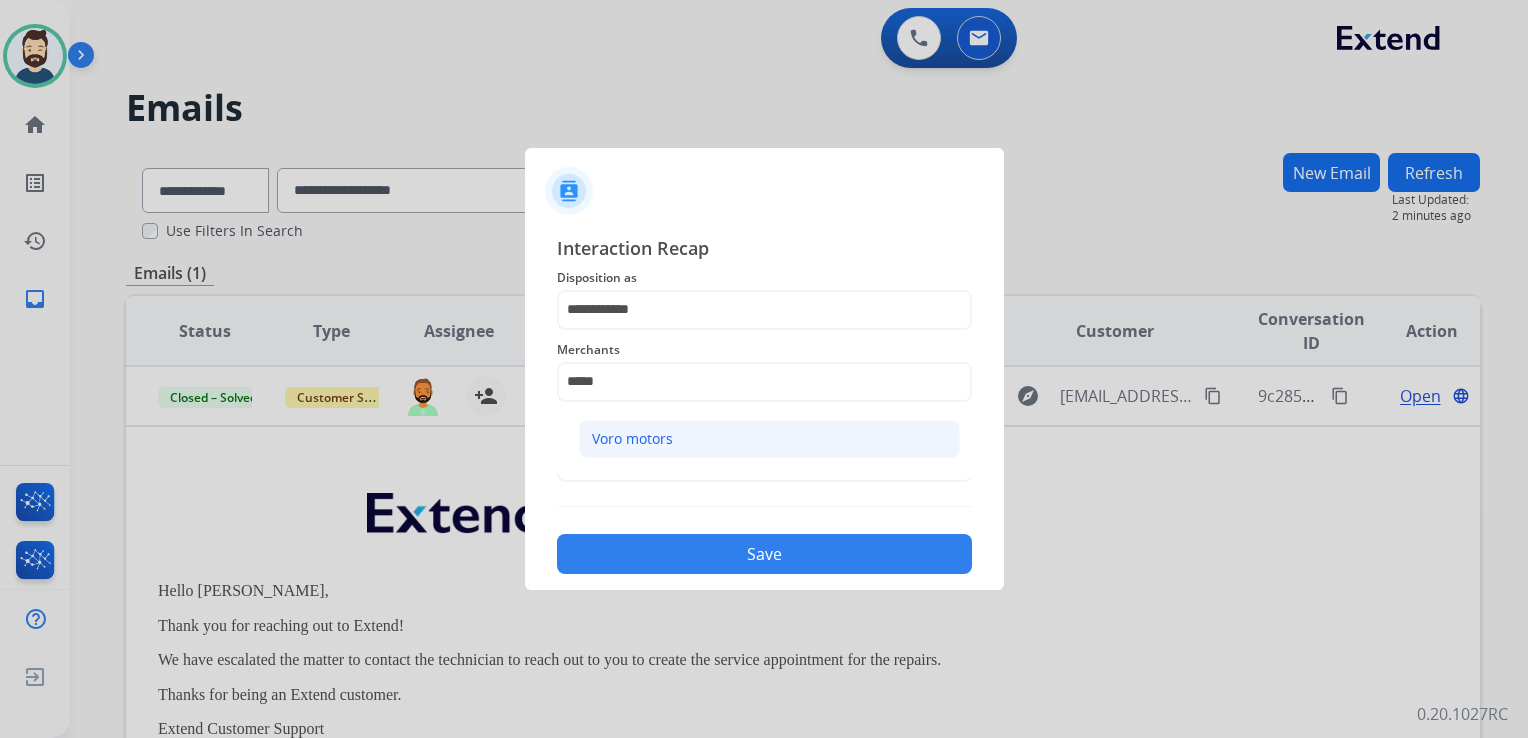click on "Voro motors" 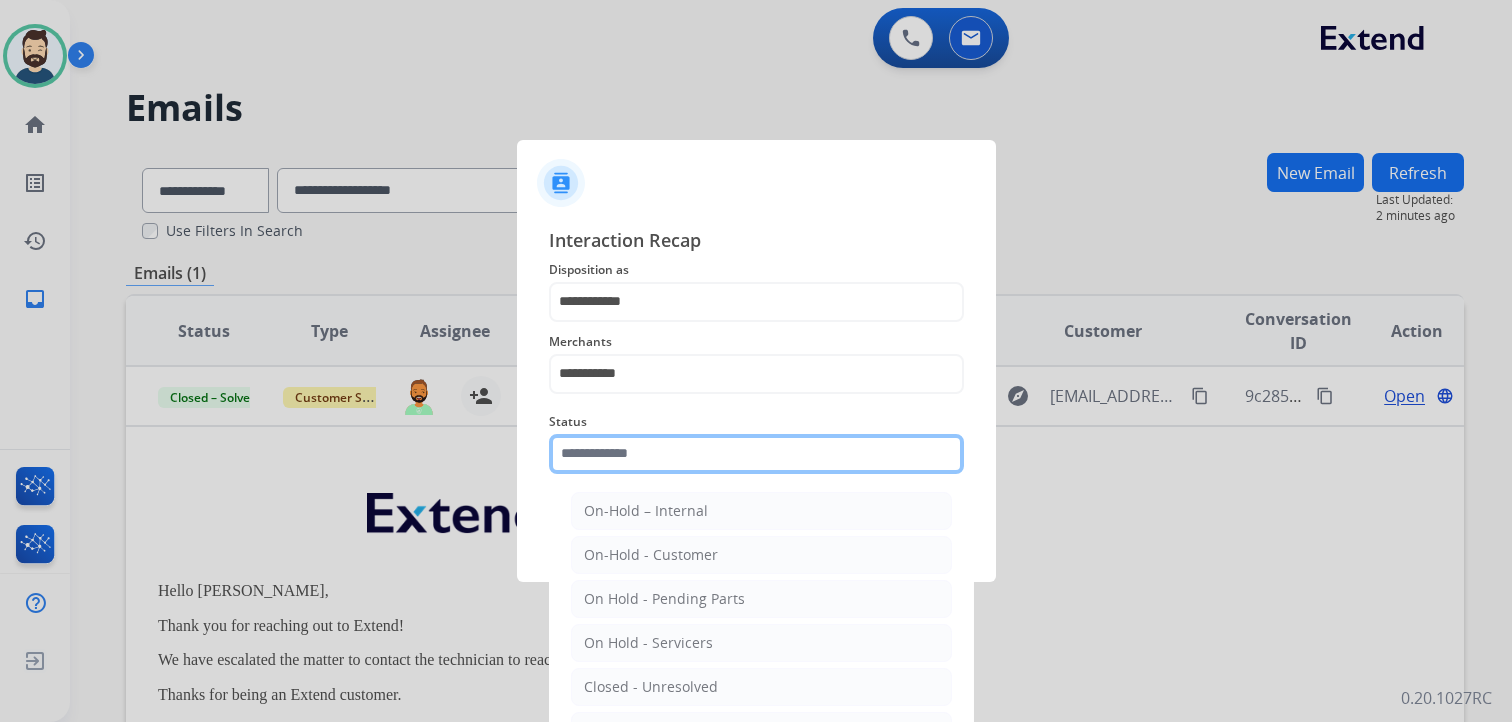click 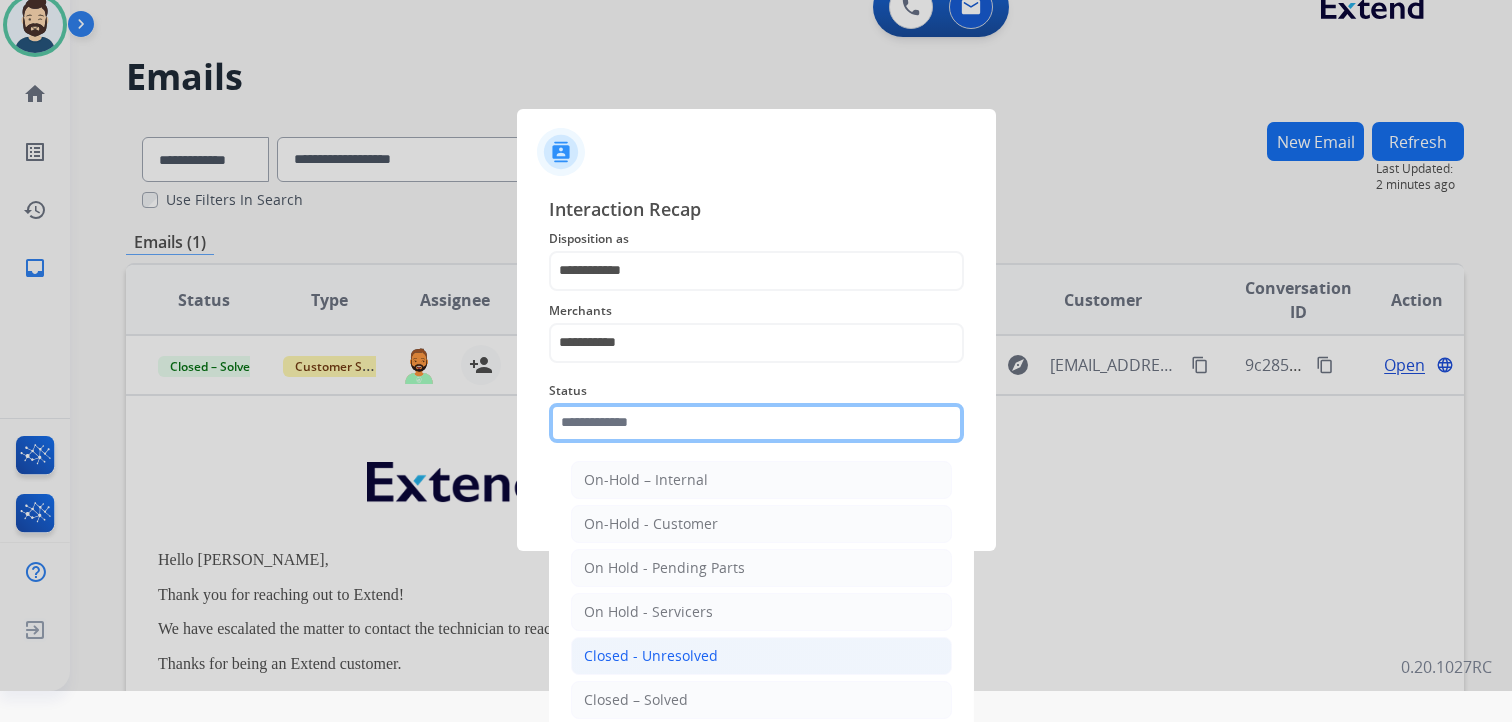 scroll, scrollTop: 59, scrollLeft: 0, axis: vertical 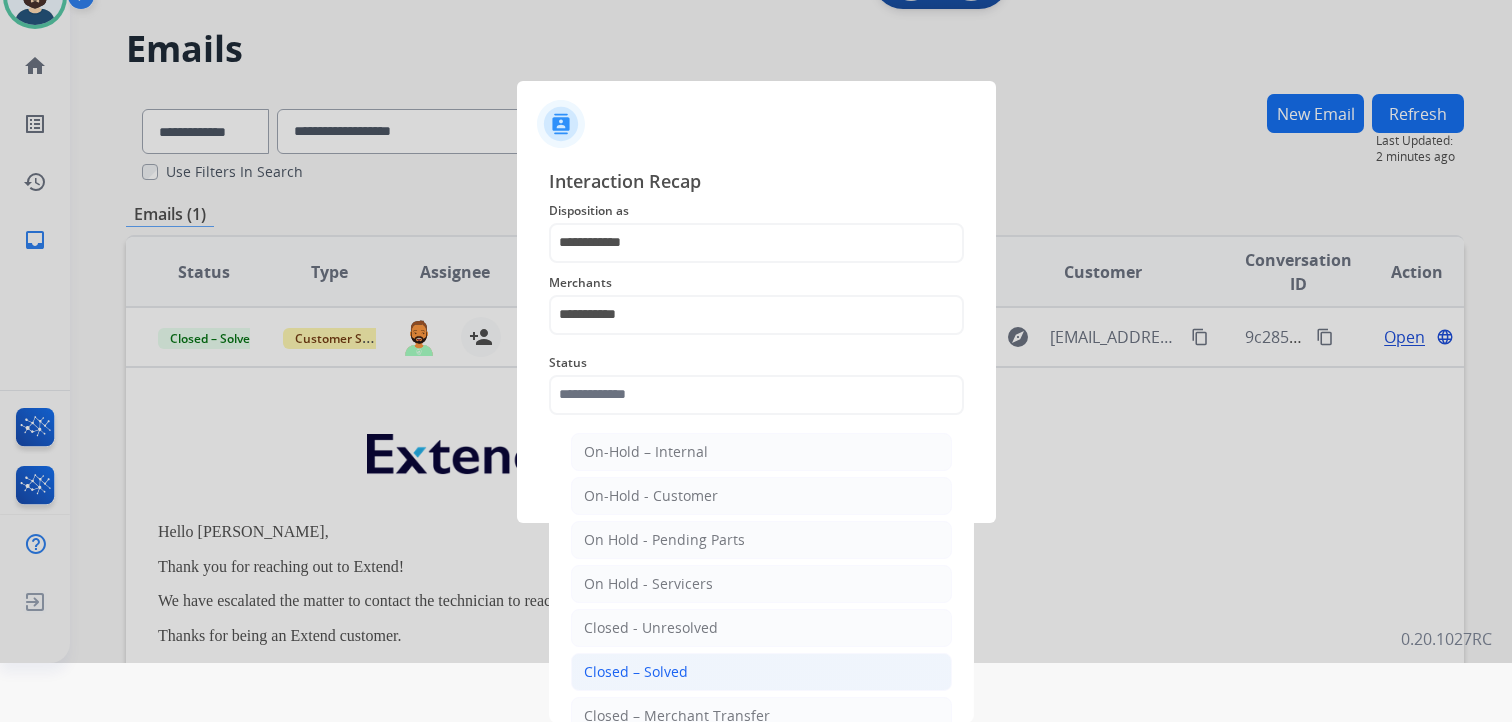 drag, startPoint x: 676, startPoint y: 667, endPoint x: 676, endPoint y: 616, distance: 51 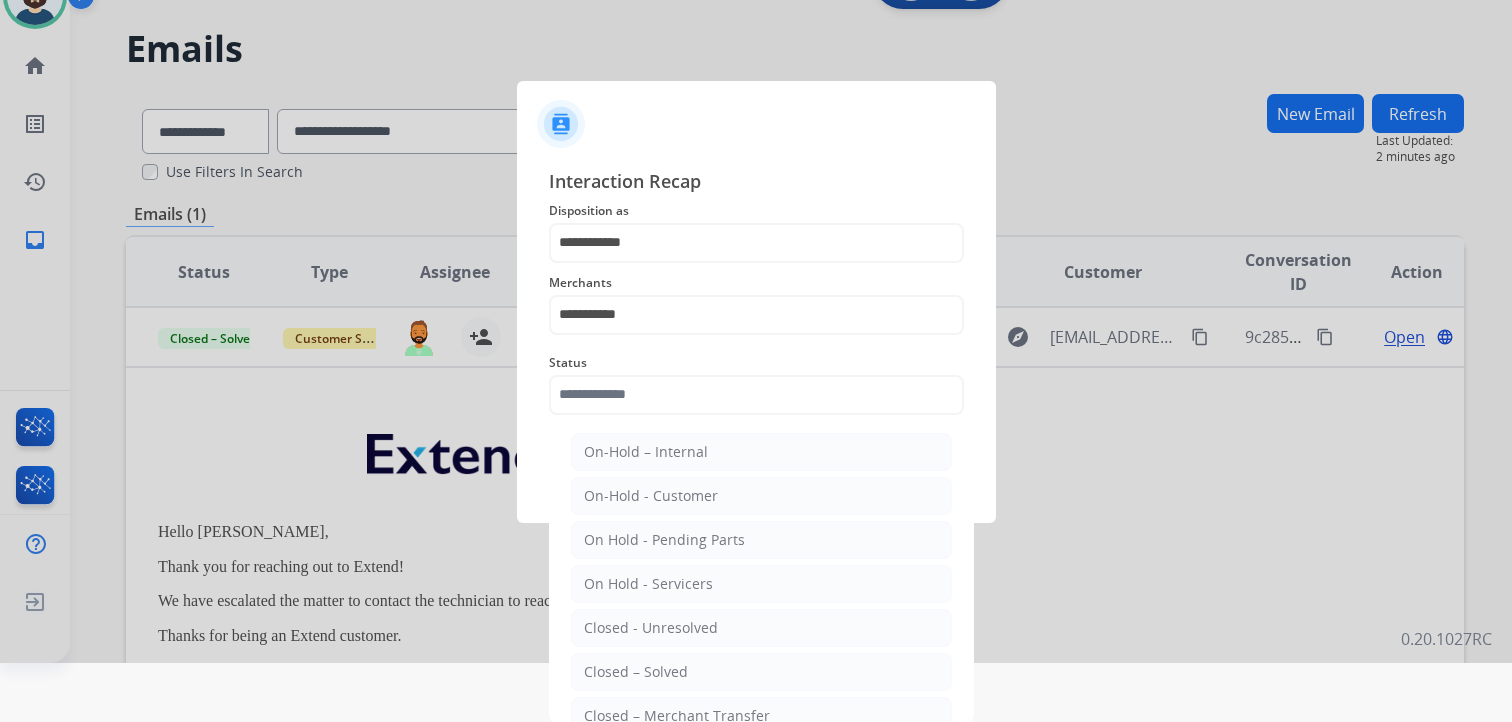 type on "**********" 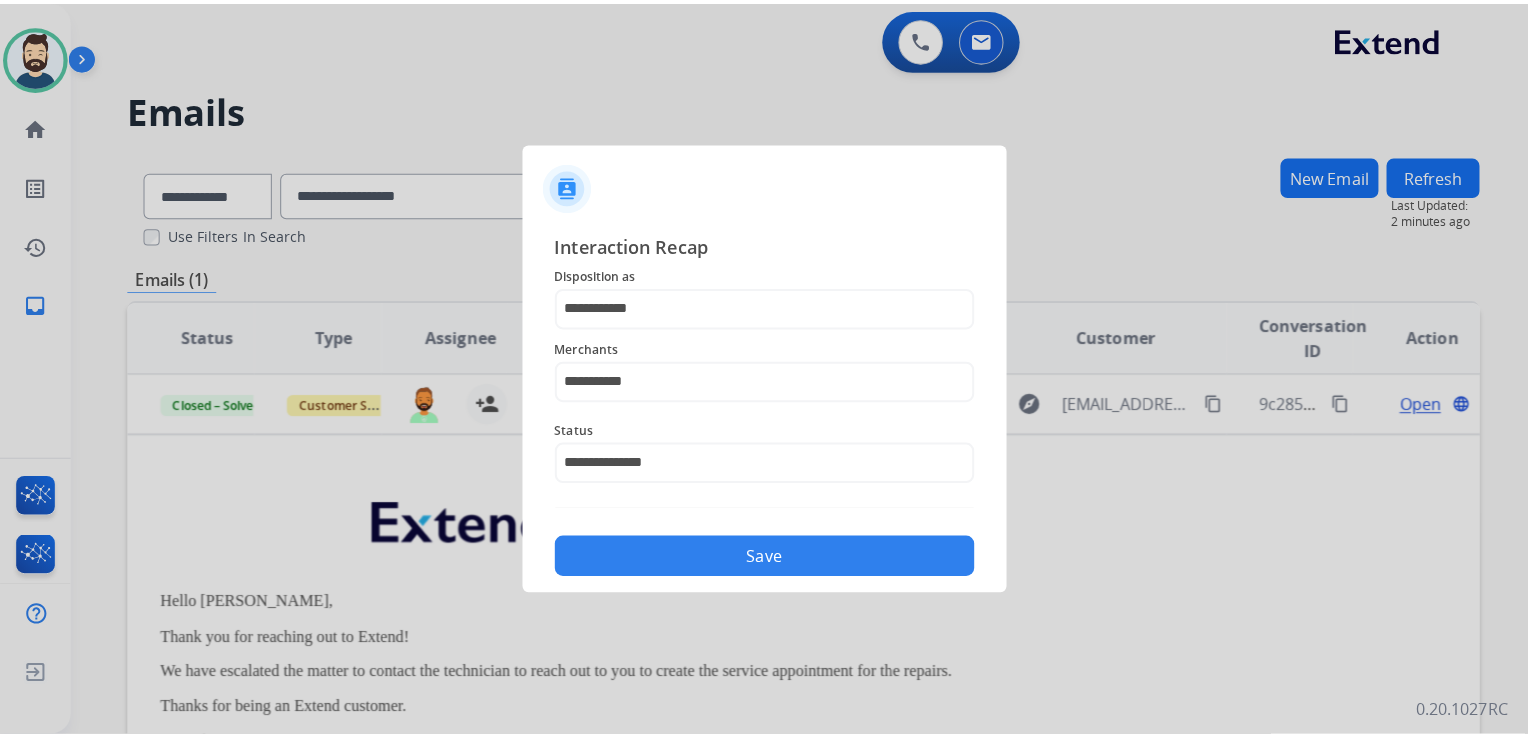 scroll, scrollTop: 0, scrollLeft: 0, axis: both 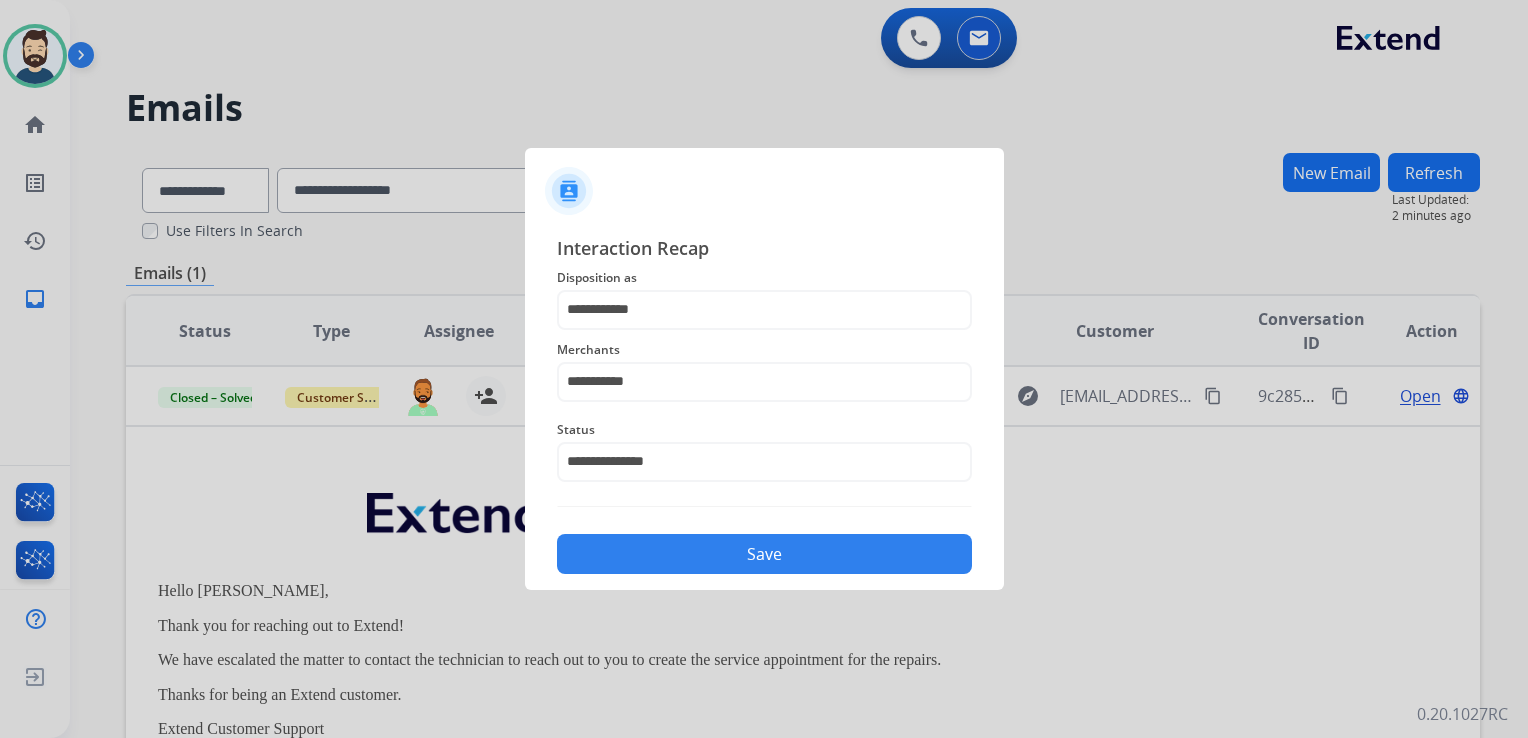 click on "Save" 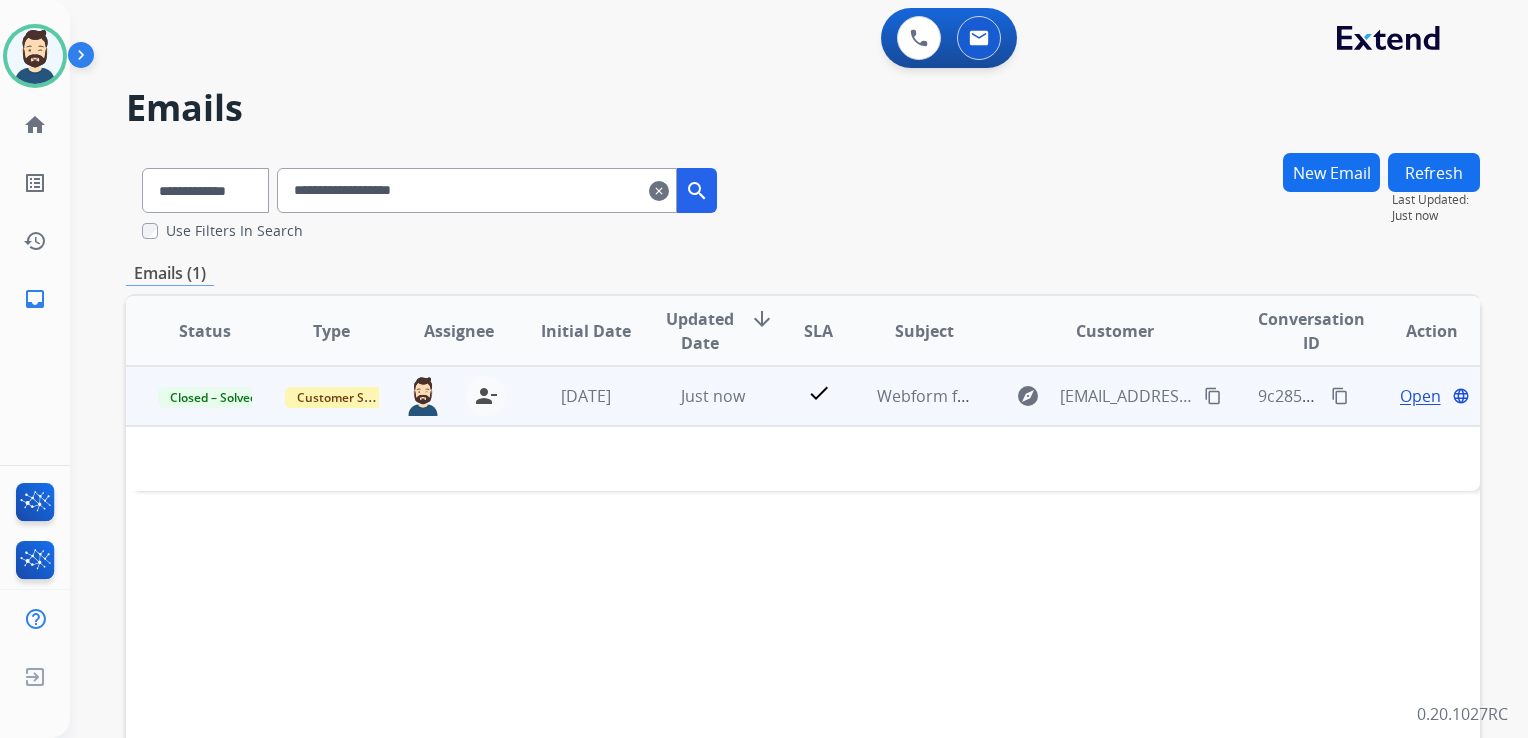 click on "person_remove" at bounding box center (486, 396) 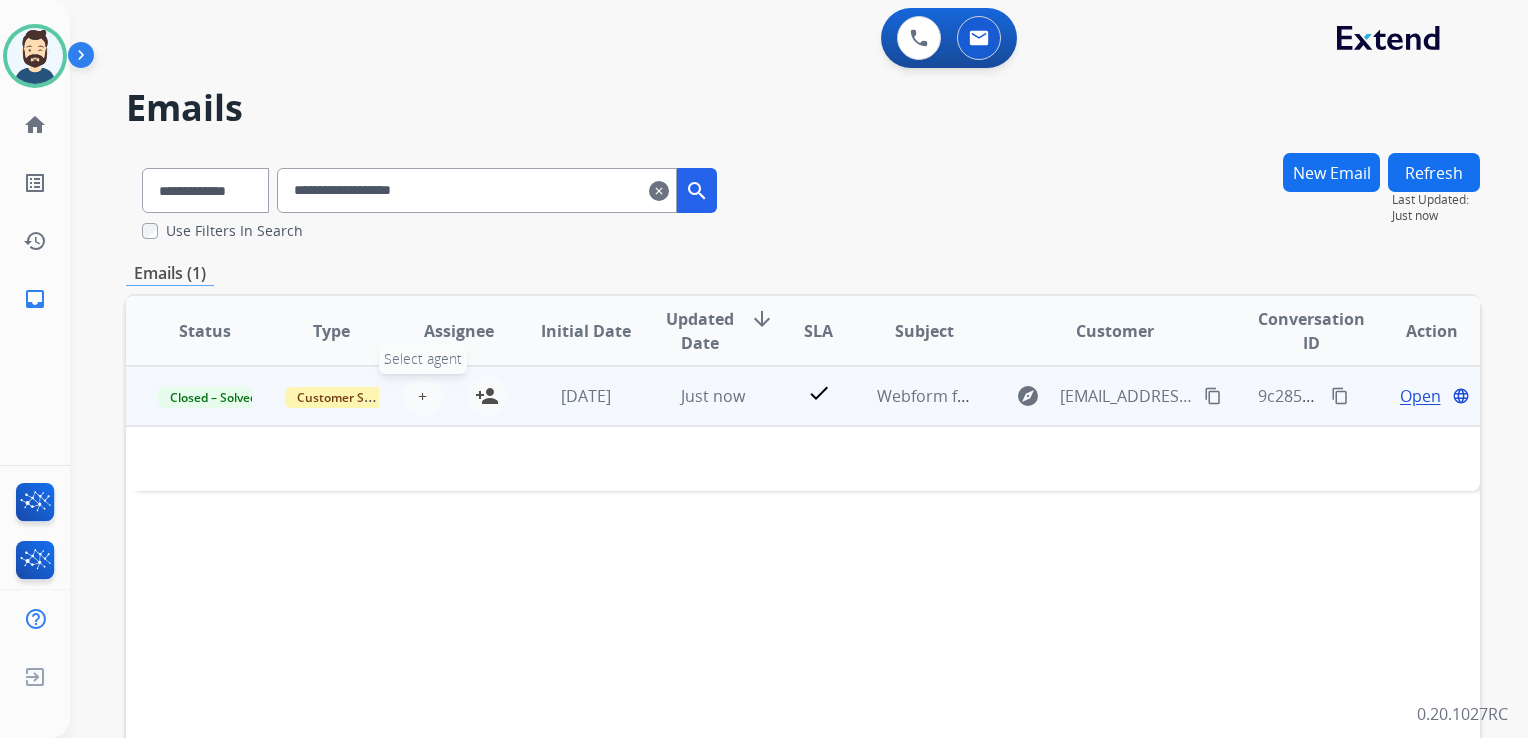 click on "+" at bounding box center (422, 396) 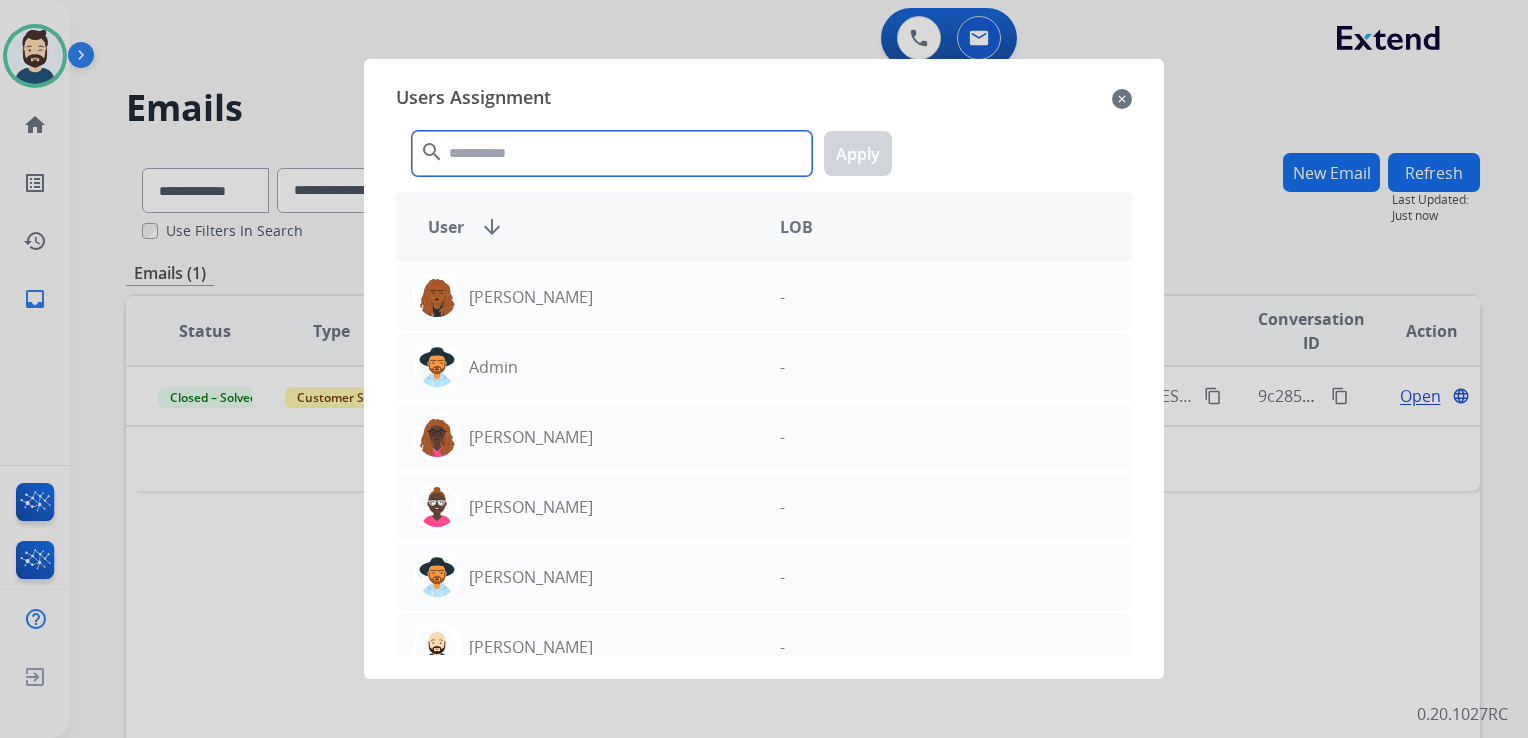 click 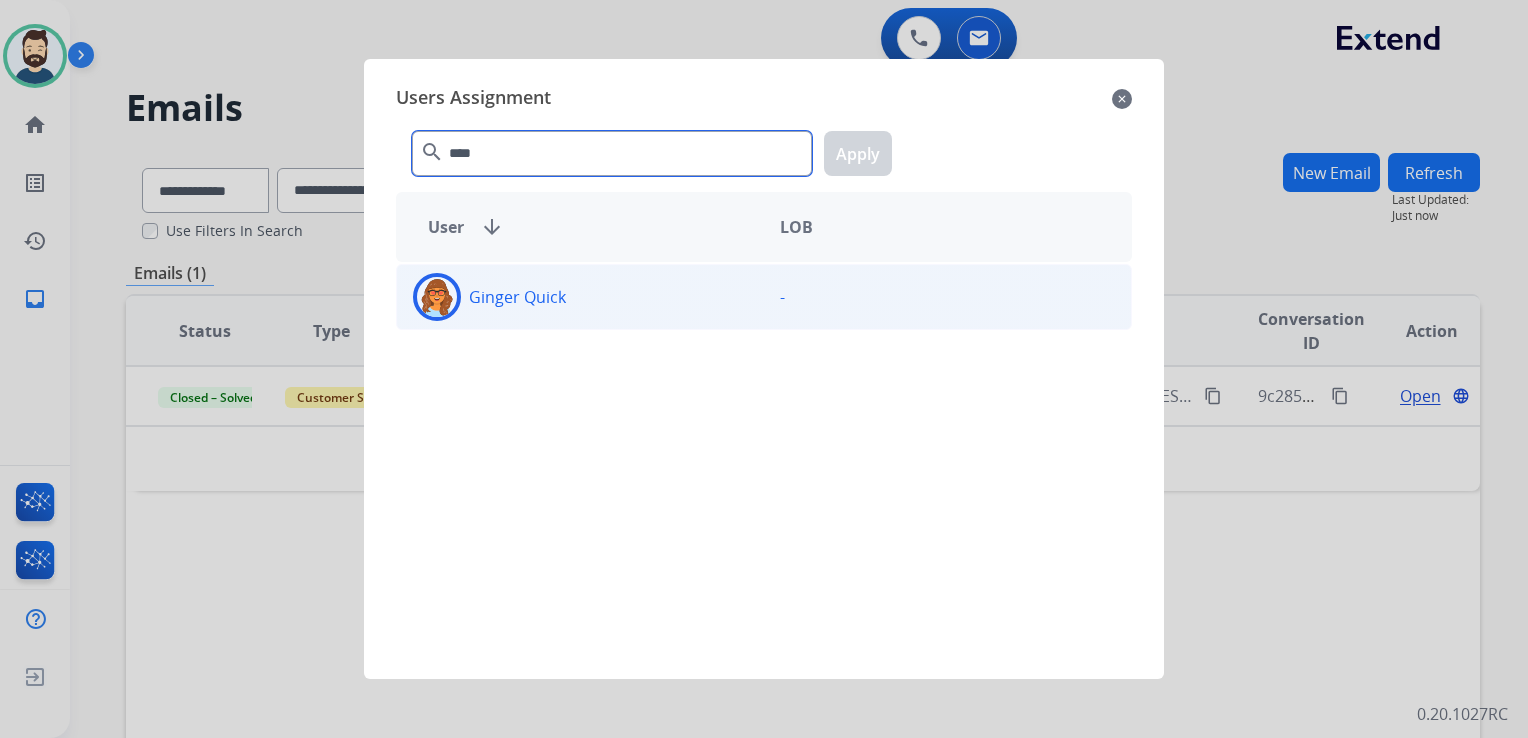 type on "****" 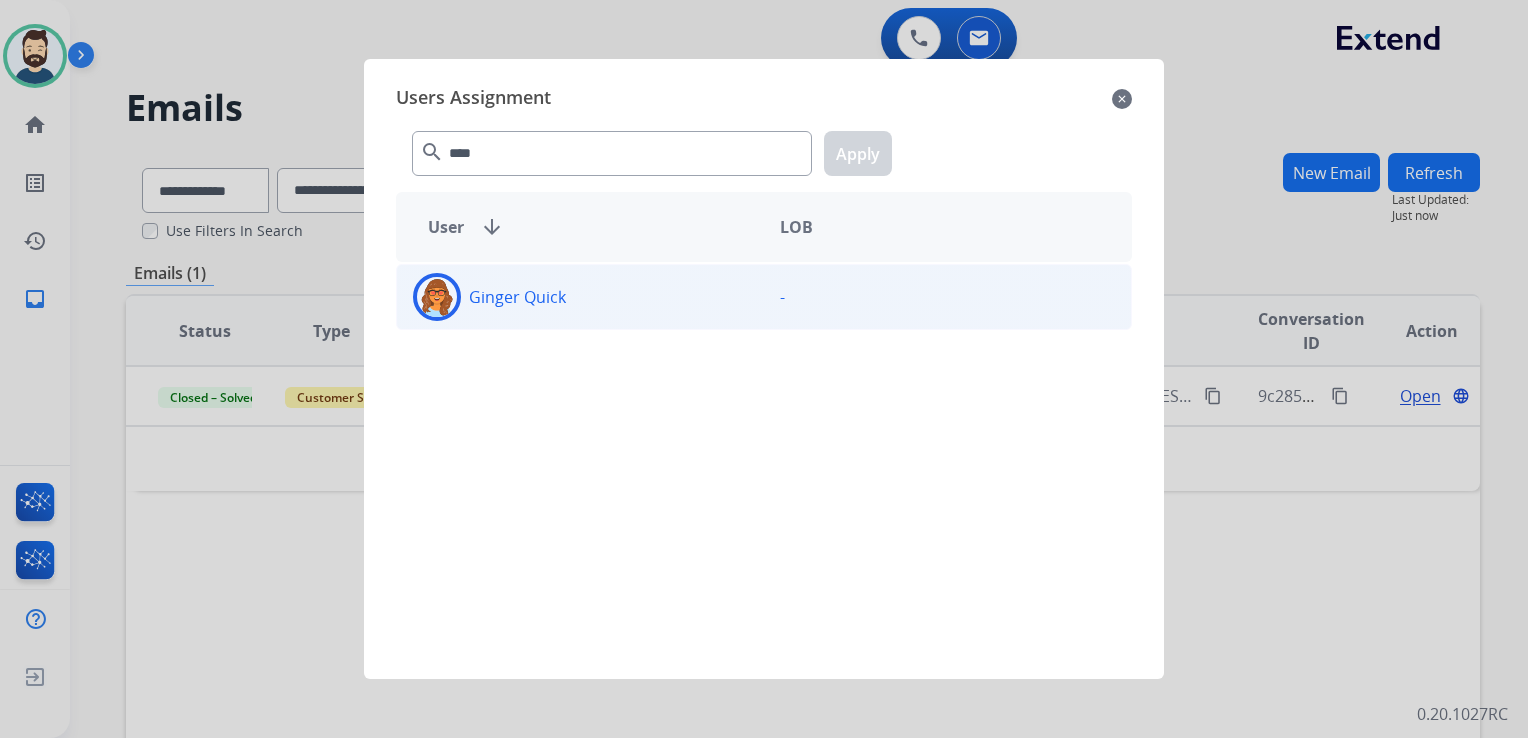 click 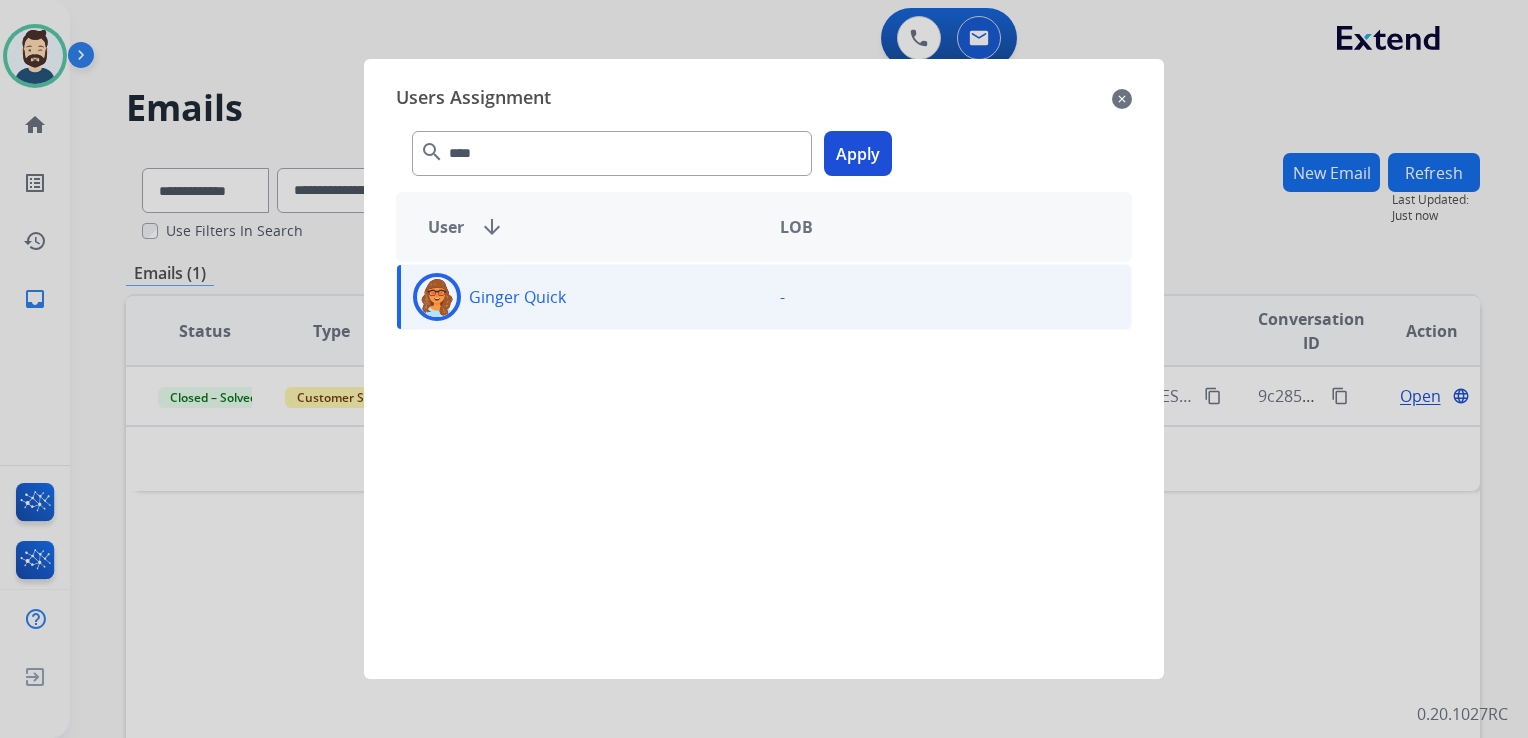 click on "Apply" 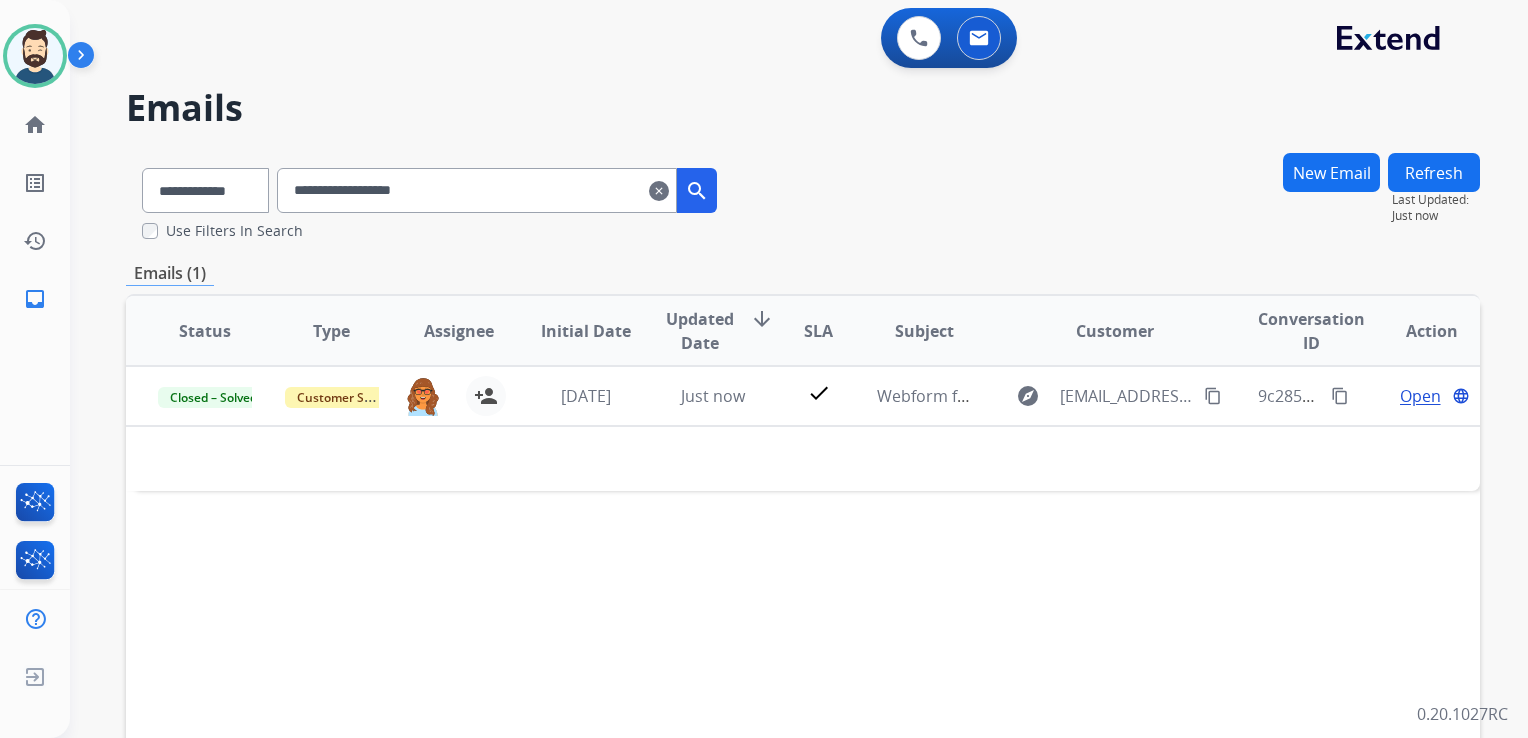 click on "clear" at bounding box center [659, 191] 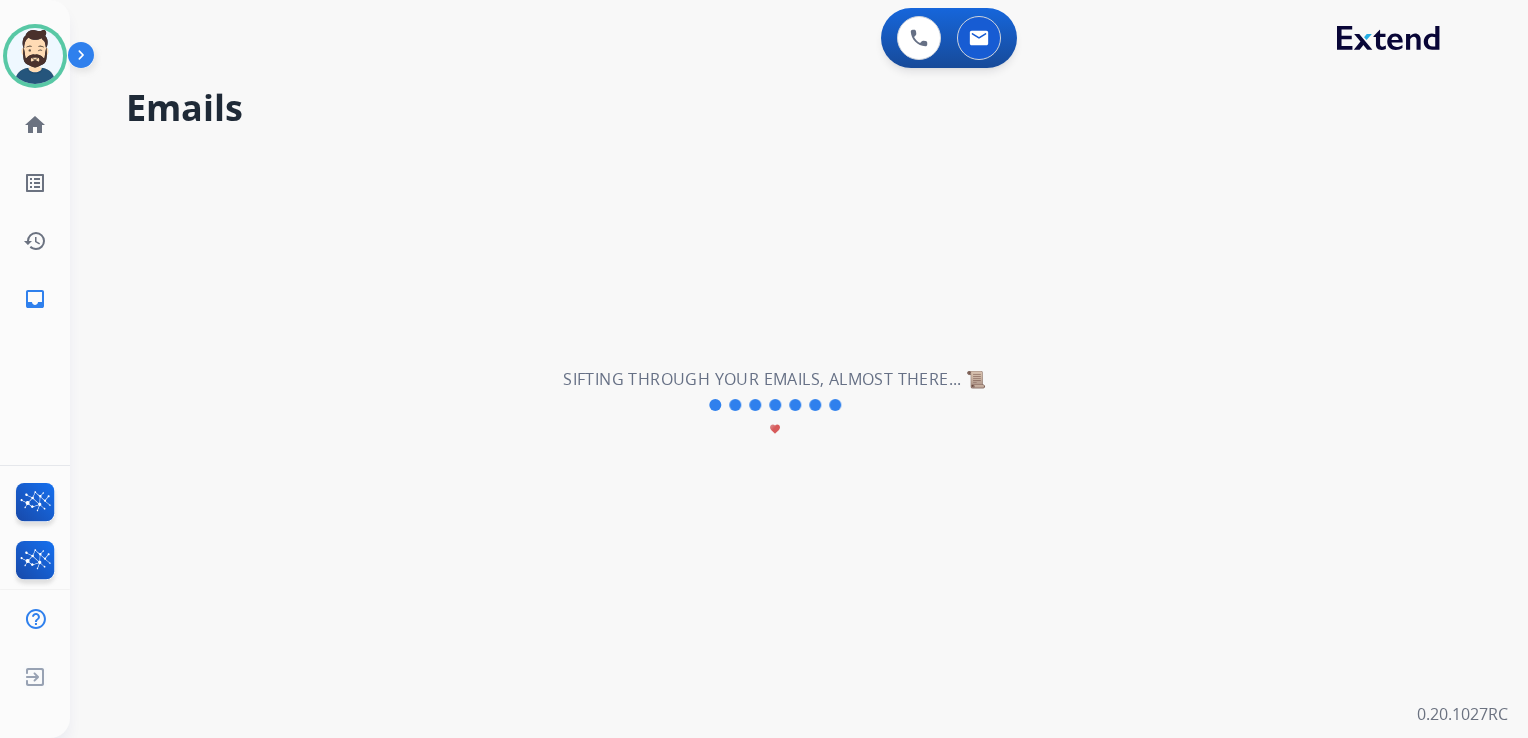 type 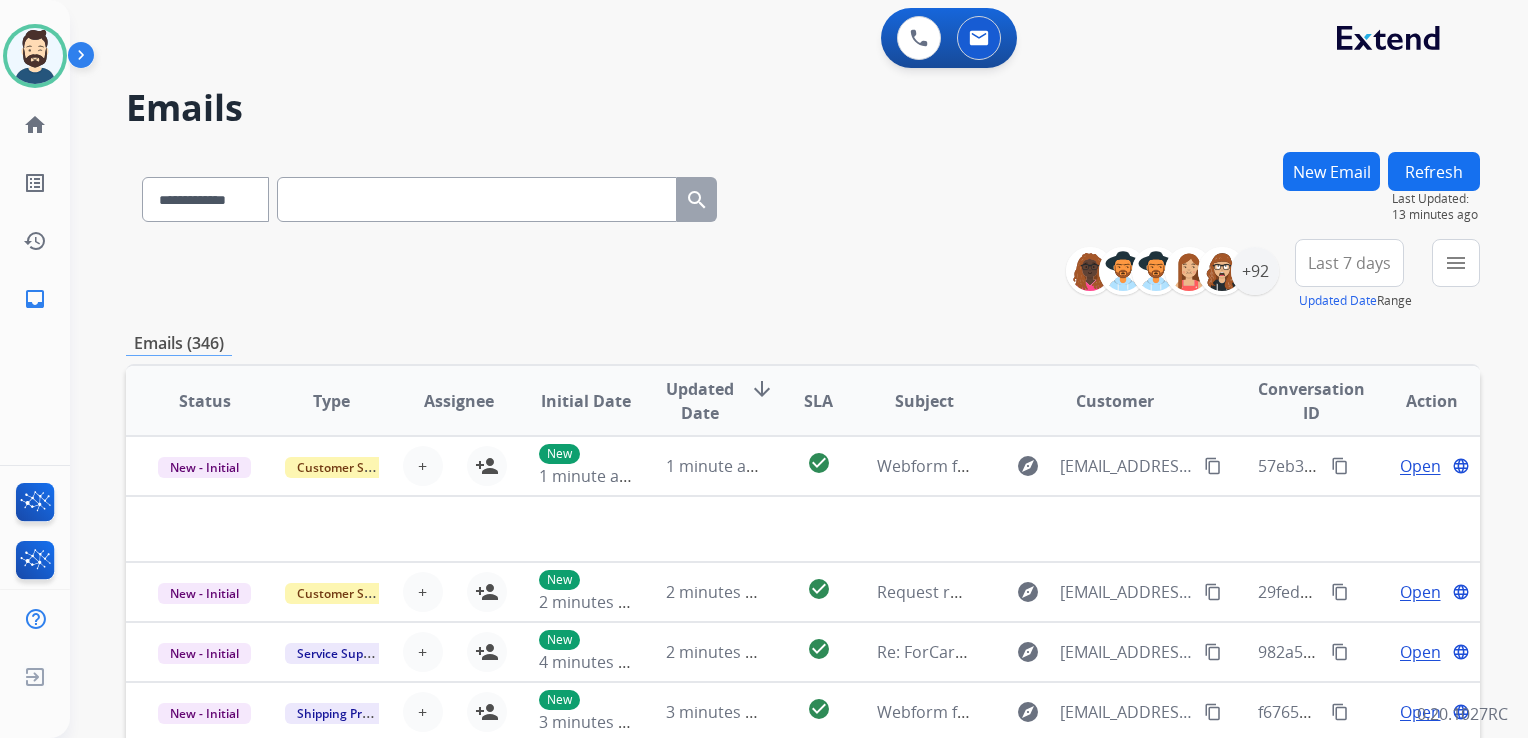 scroll, scrollTop: 0, scrollLeft: 0, axis: both 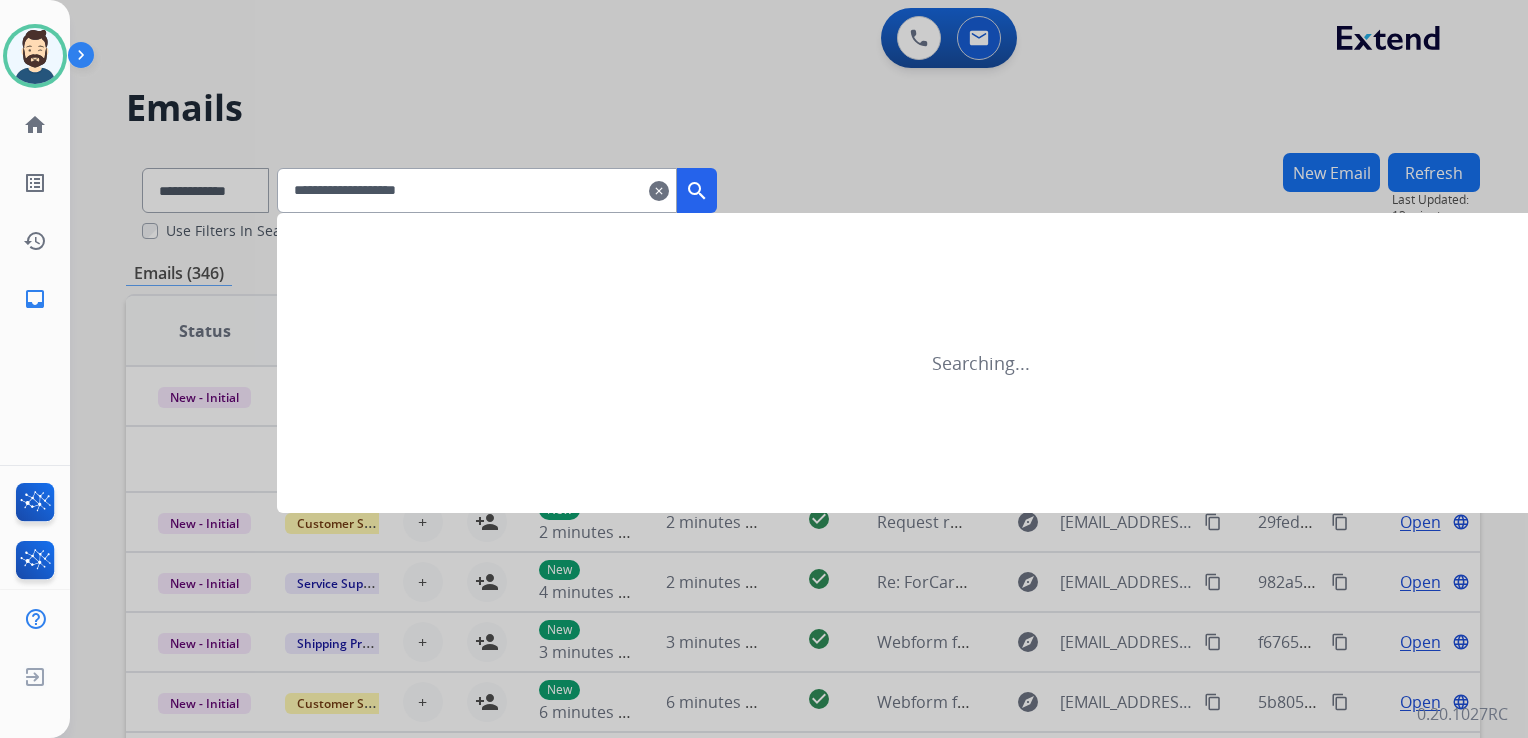 type on "**********" 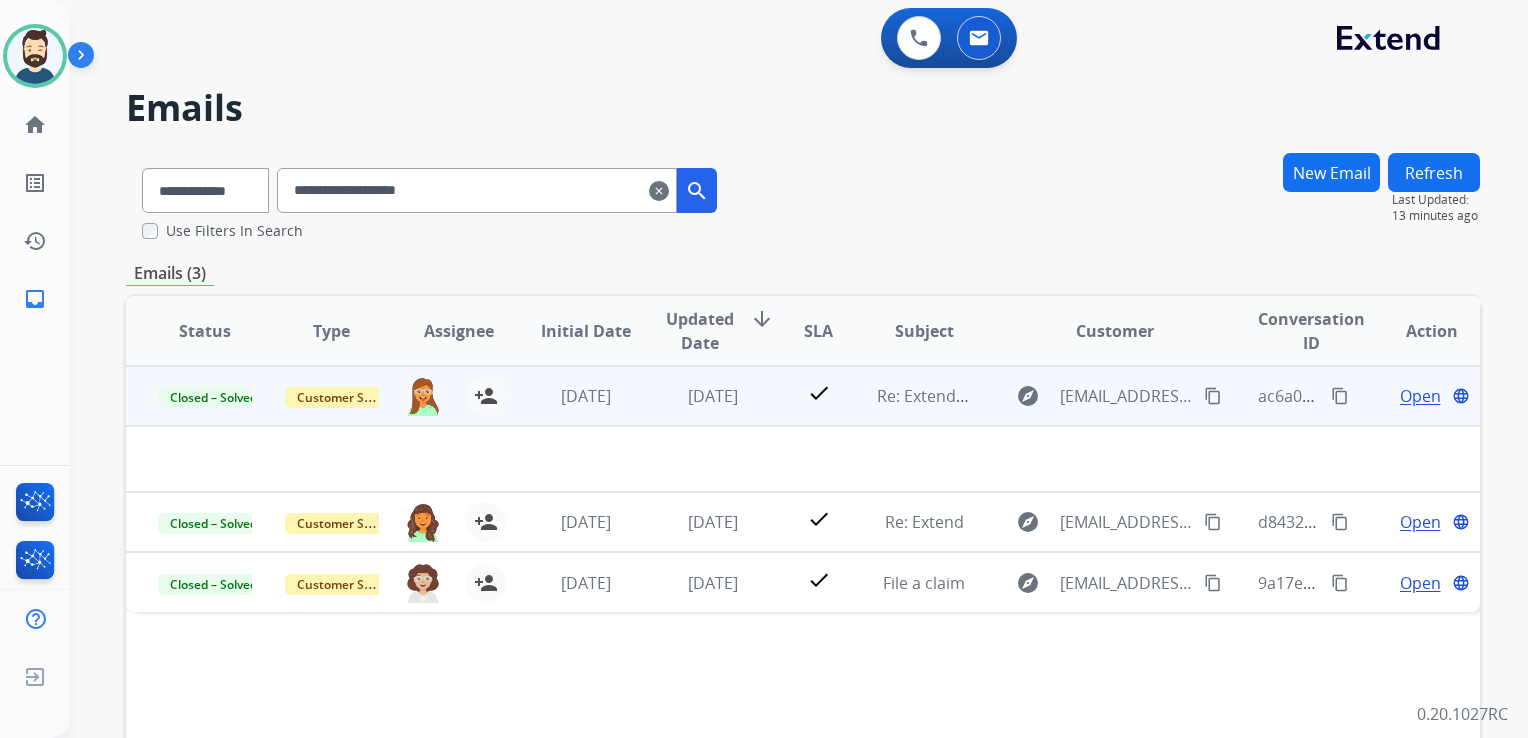 click on "[DATE]" at bounding box center [697, 396] 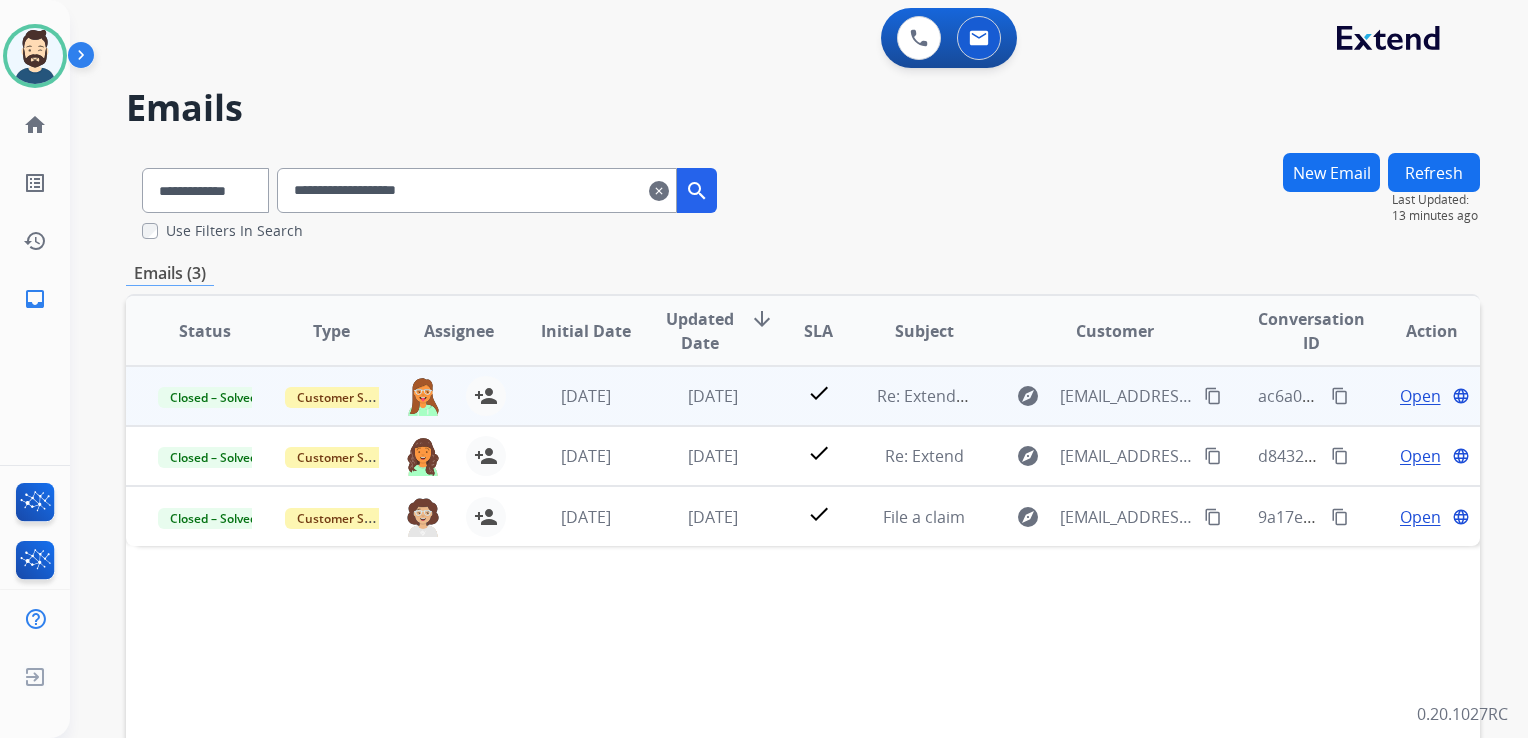 click on "6 days ago" at bounding box center [697, 396] 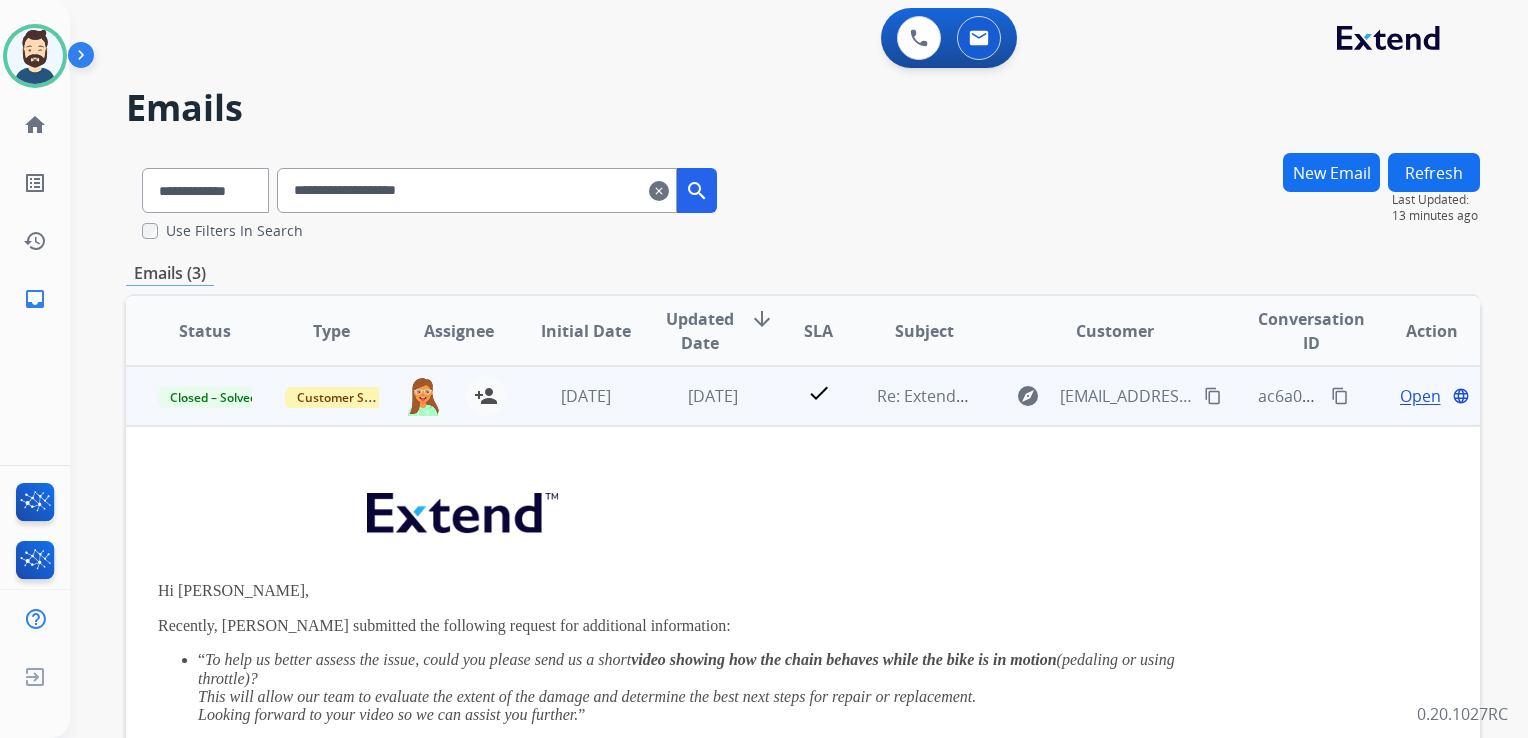 click on "Open" at bounding box center (1420, 396) 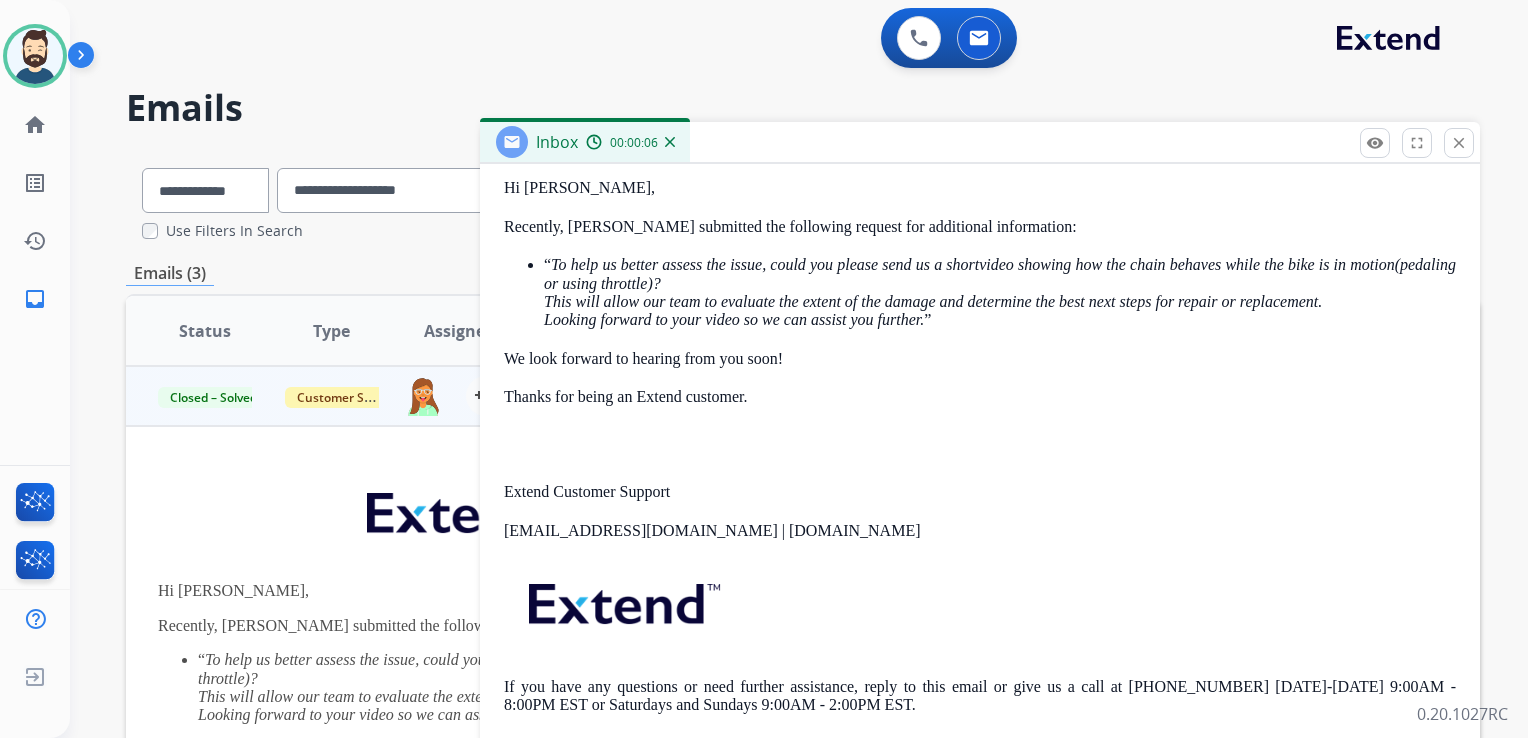 scroll, scrollTop: 100, scrollLeft: 0, axis: vertical 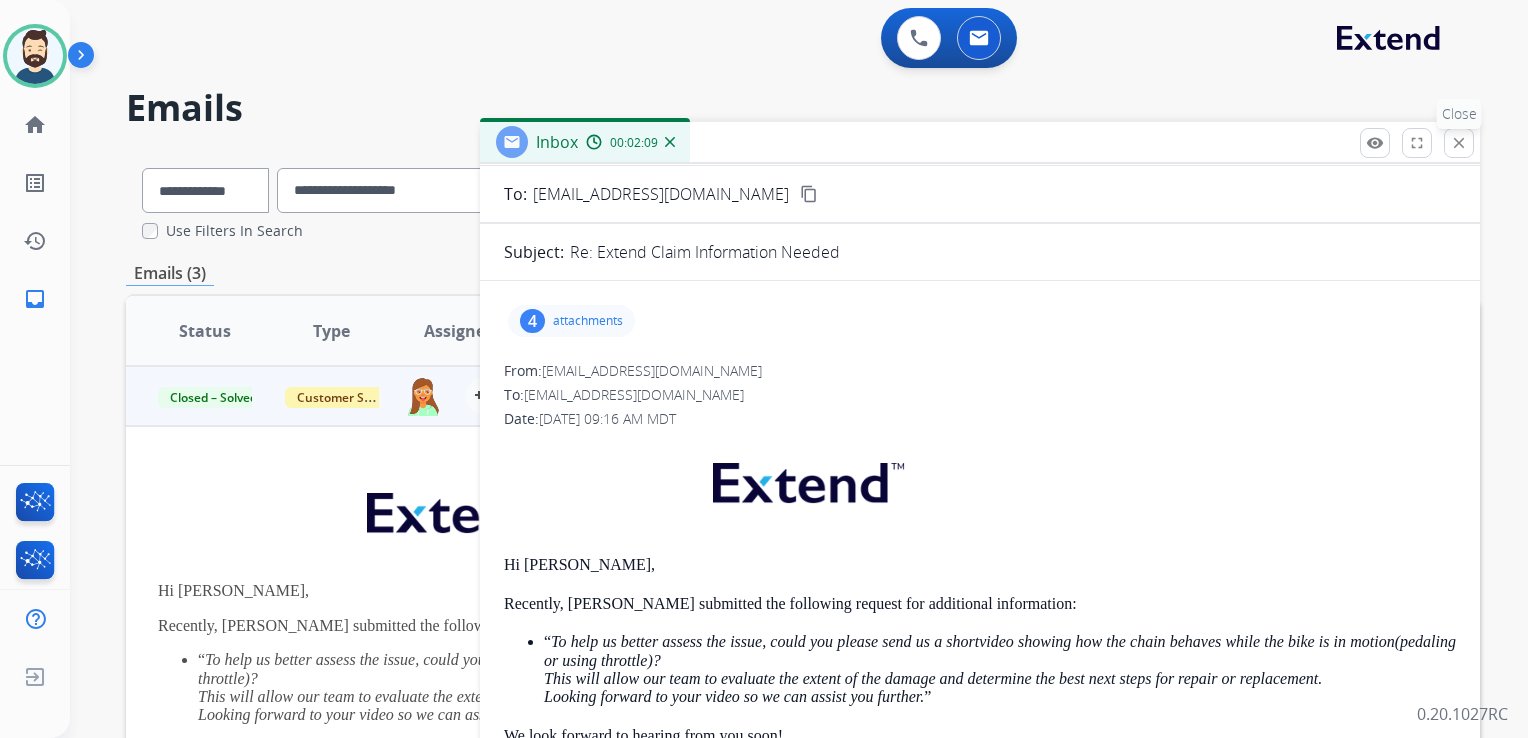 click on "close" at bounding box center (1459, 143) 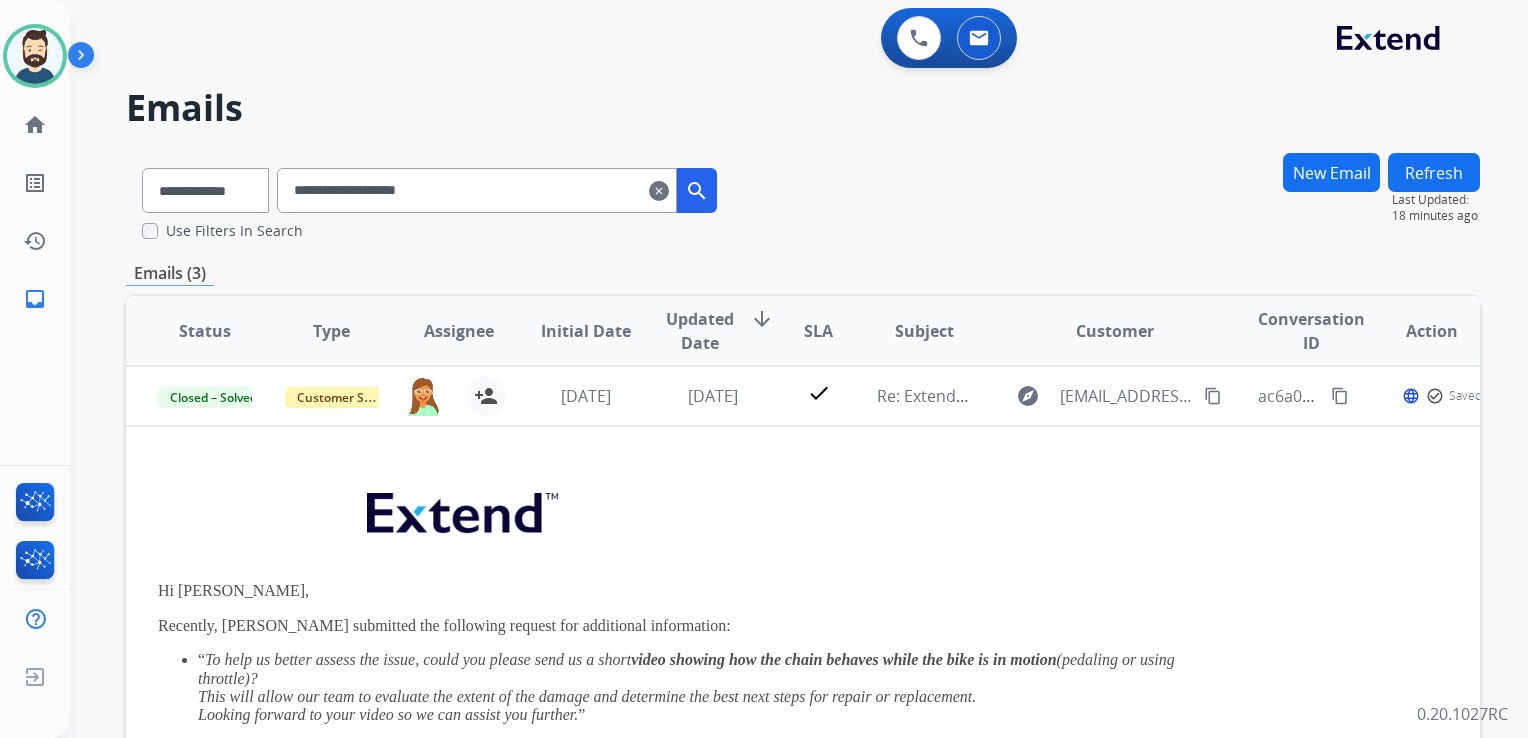 click on "clear" at bounding box center (659, 191) 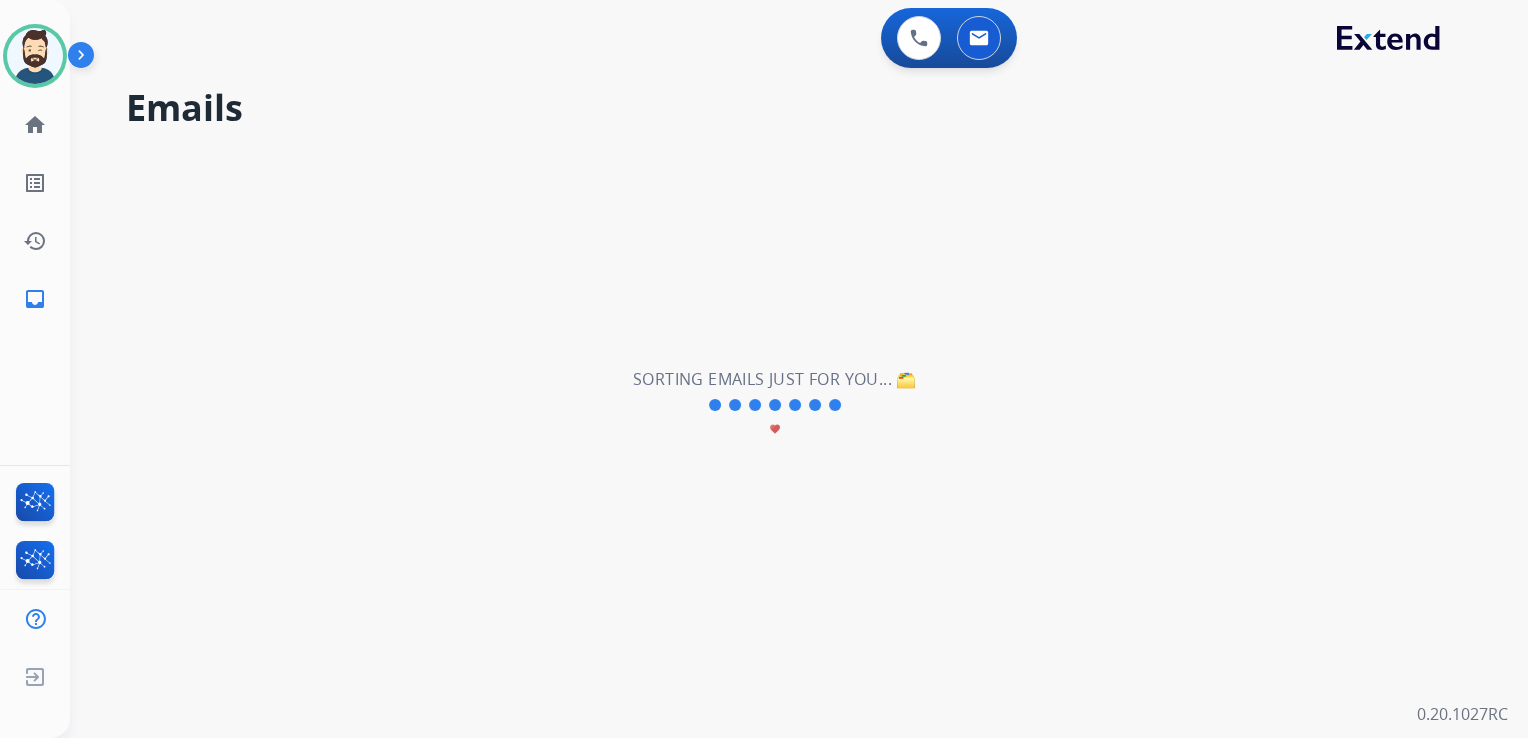 type 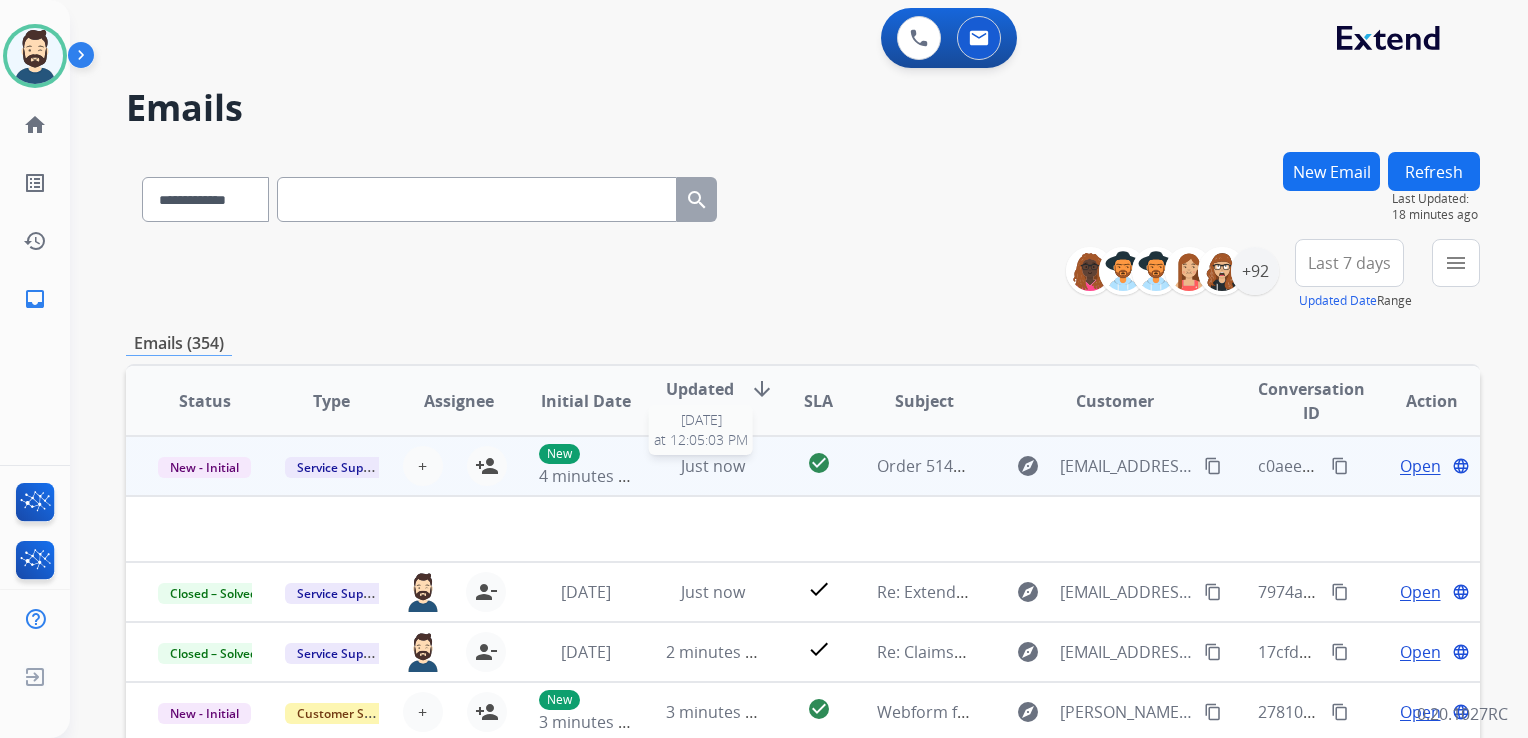 click on "Just now 7/22/2025 at 12:05:03 PM" at bounding box center (697, 466) 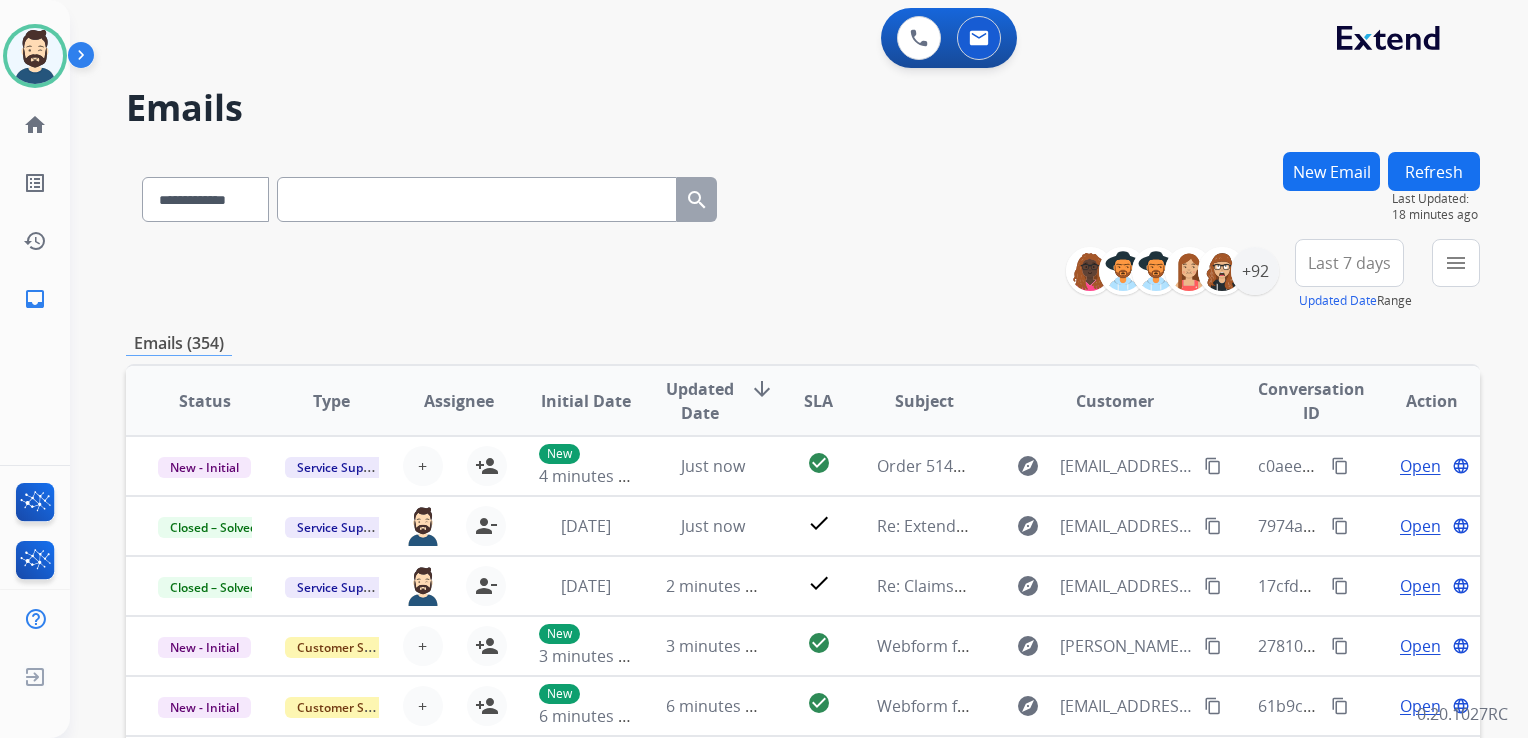 click on "New Email" at bounding box center [1331, 171] 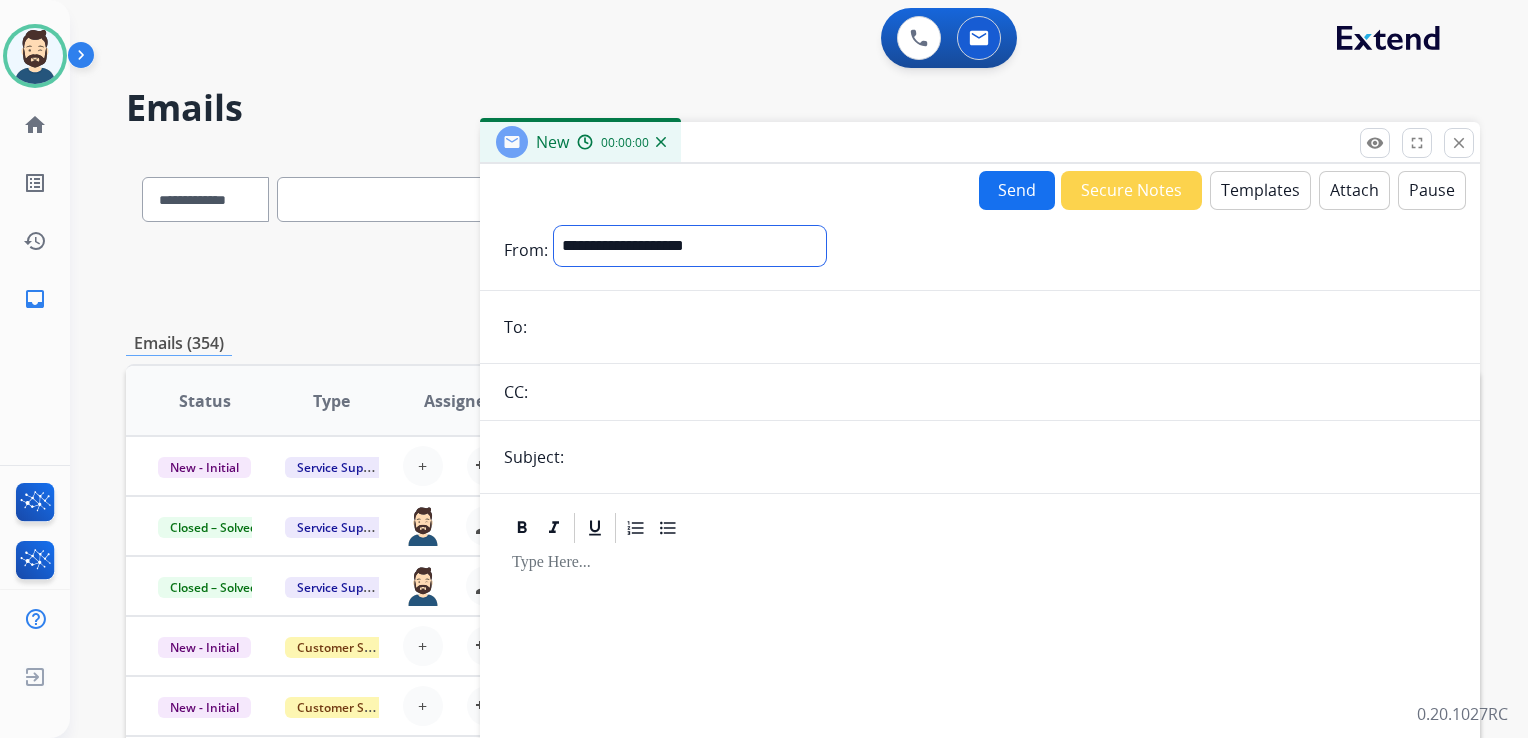 drag, startPoint x: 775, startPoint y: 252, endPoint x: 715, endPoint y: 248, distance: 60.133186 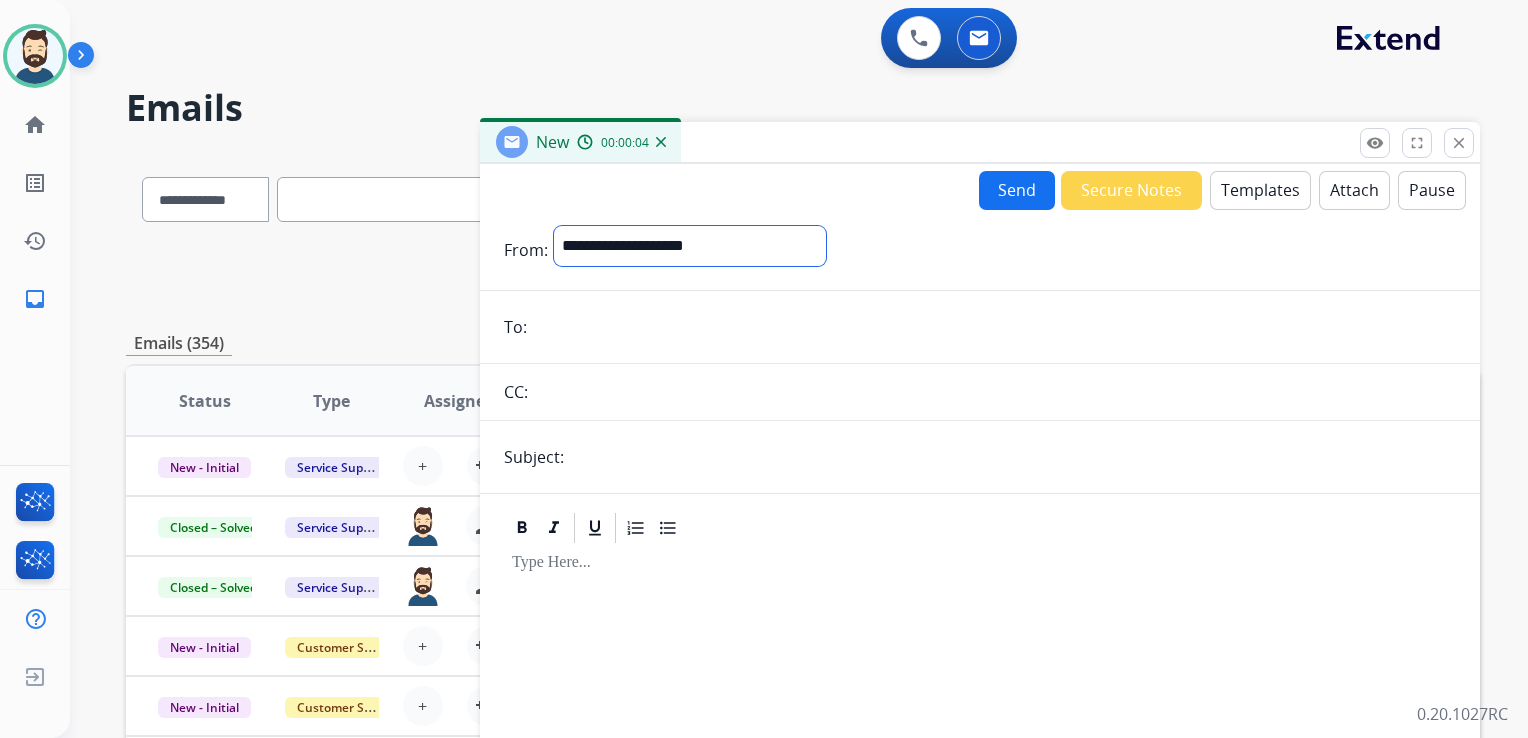 select on "**********" 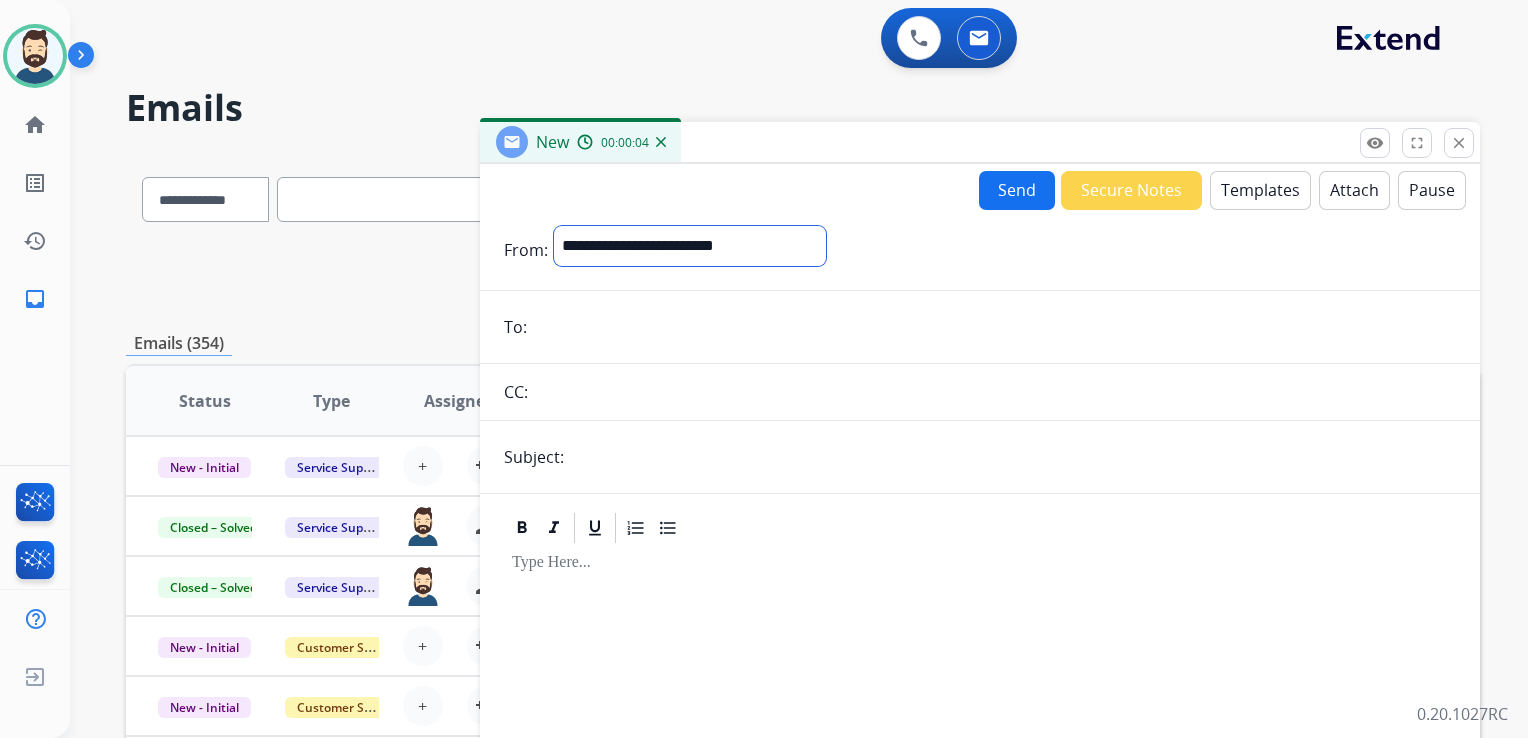 click on "**********" at bounding box center (690, 246) 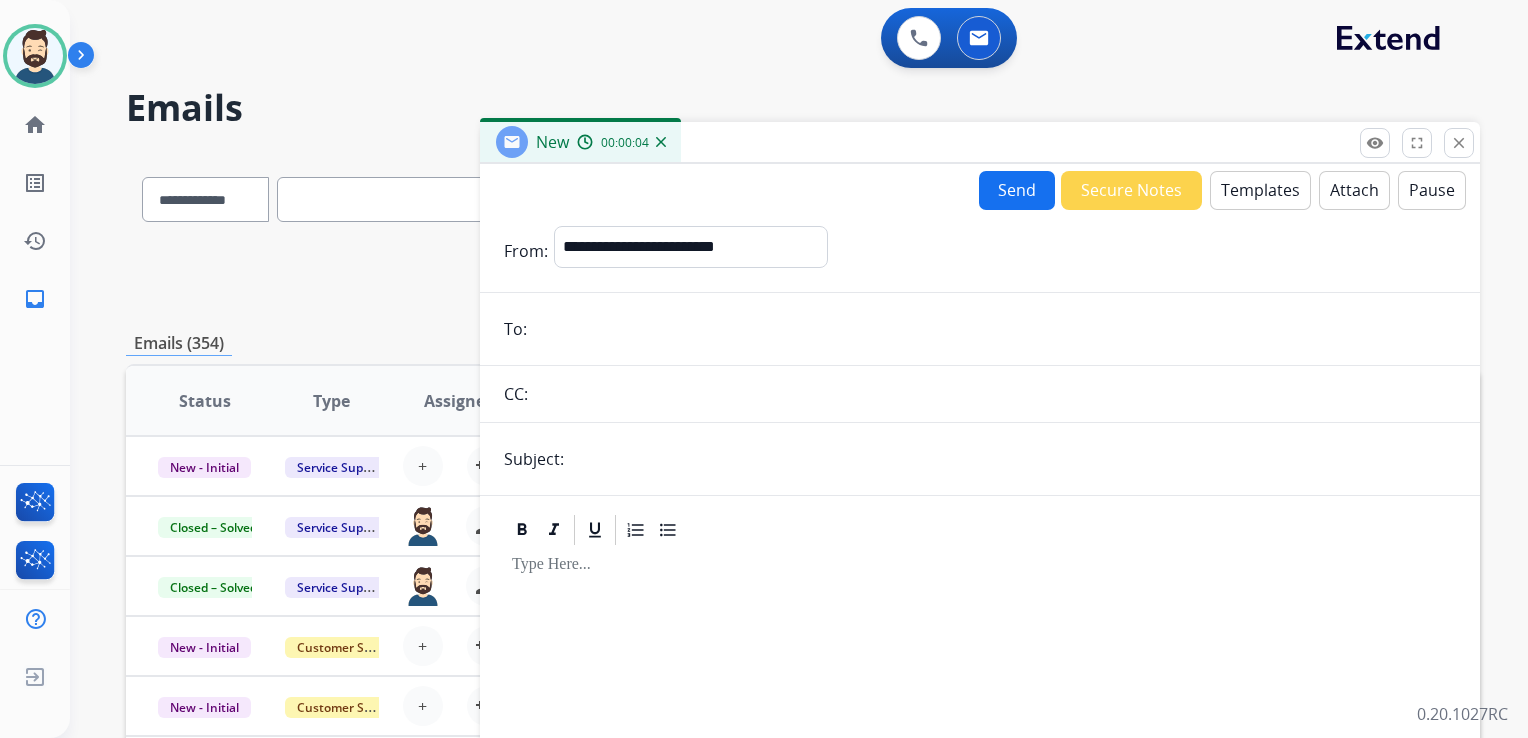 click at bounding box center (994, 329) 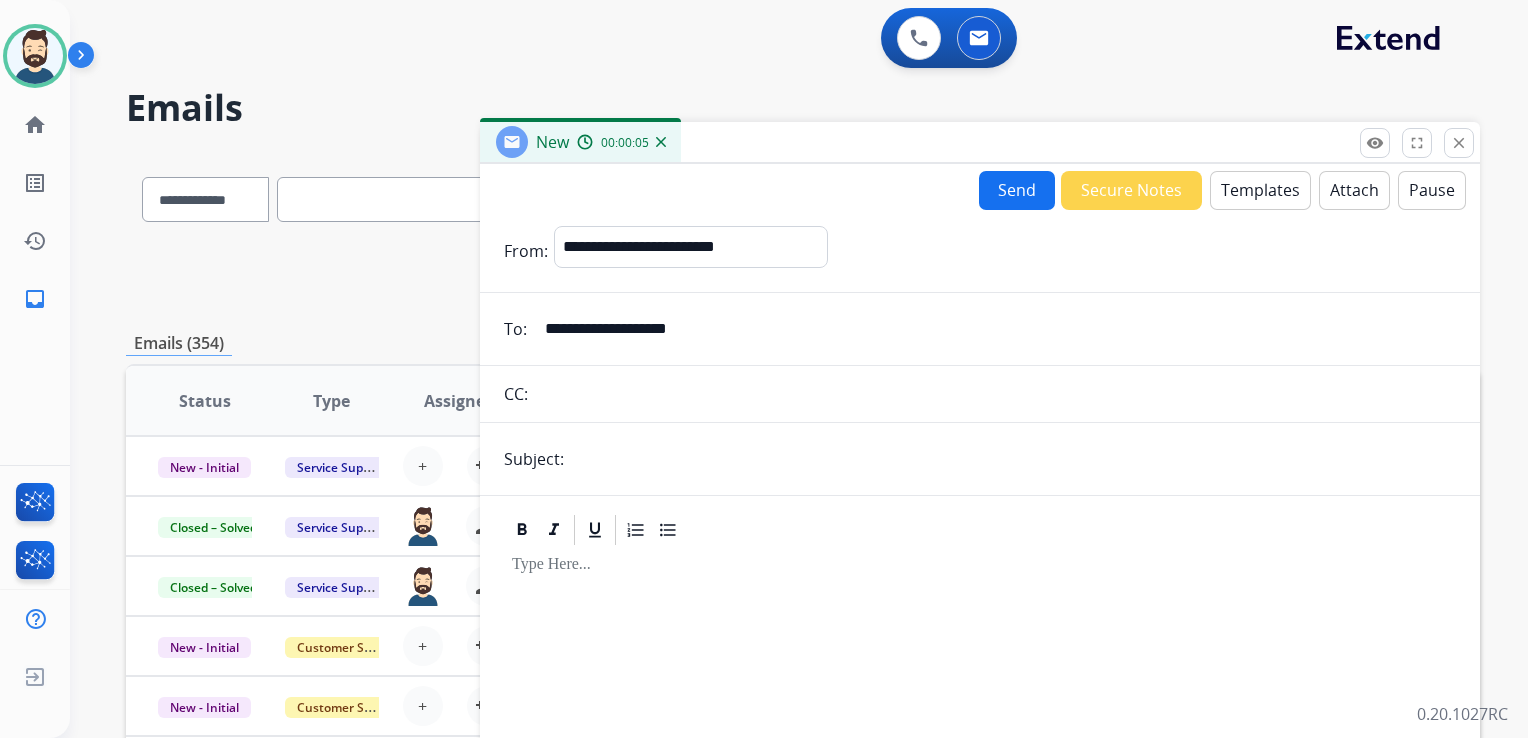 type on "**********" 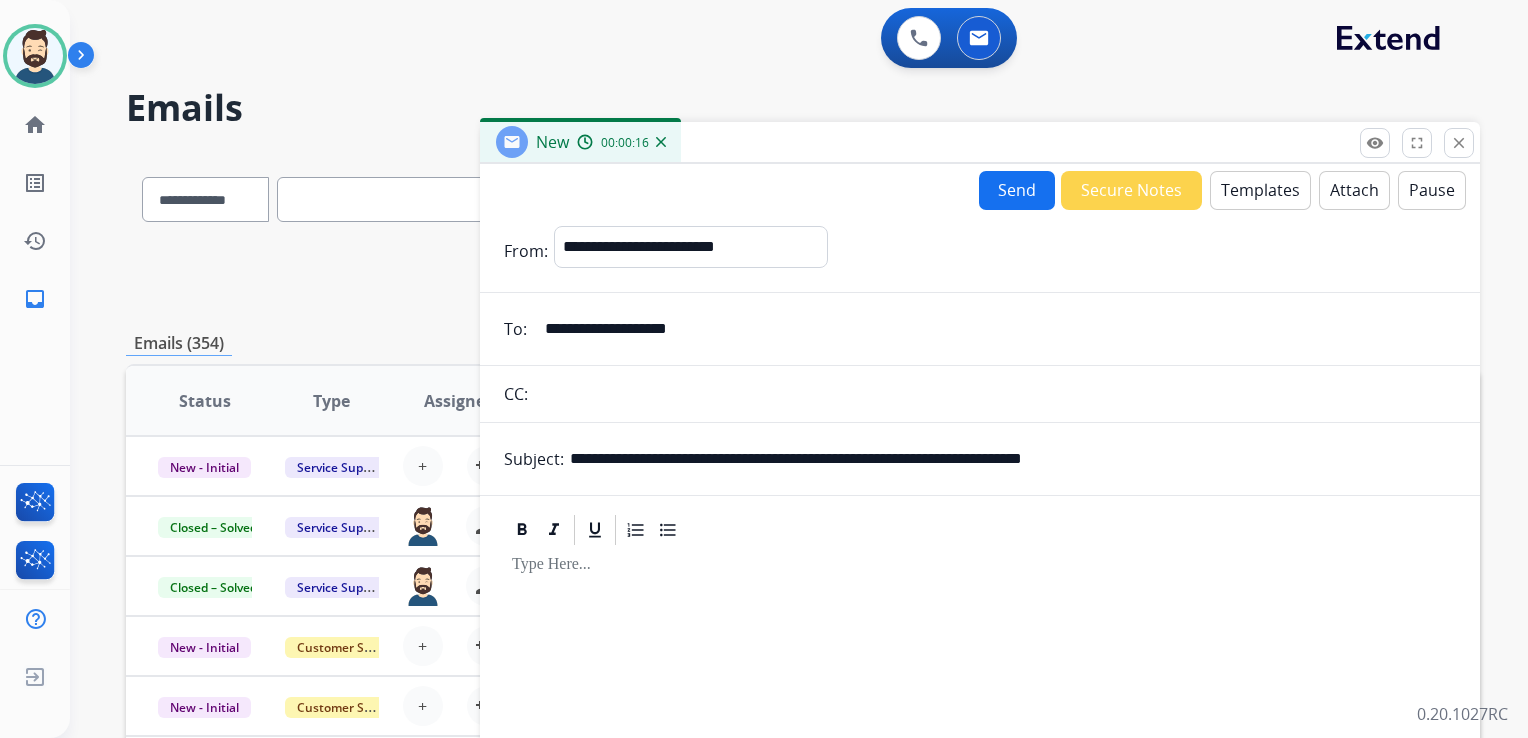 drag, startPoint x: 842, startPoint y: 460, endPoint x: 1185, endPoint y: 456, distance: 343.02332 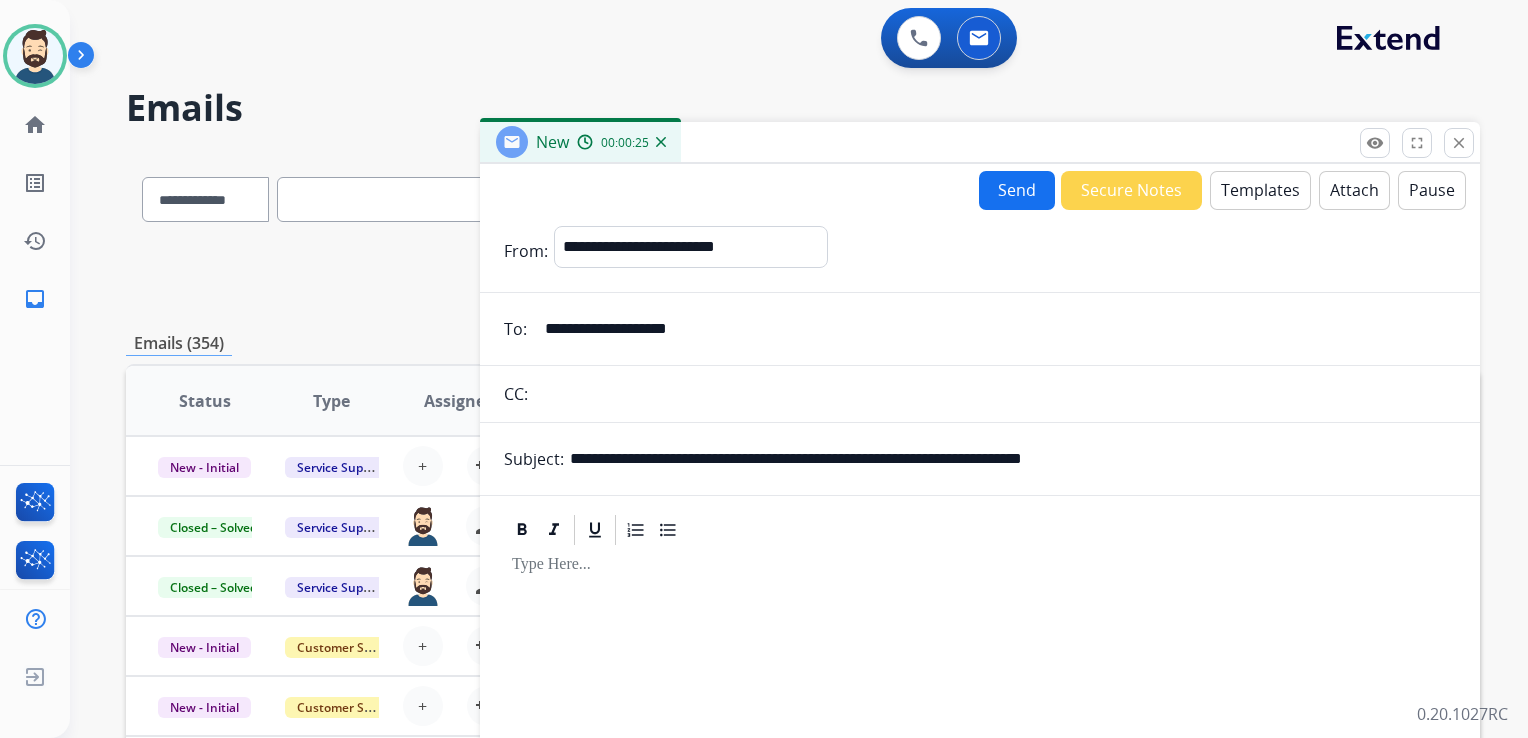 drag, startPoint x: 683, startPoint y: 458, endPoint x: 758, endPoint y: 460, distance: 75.026665 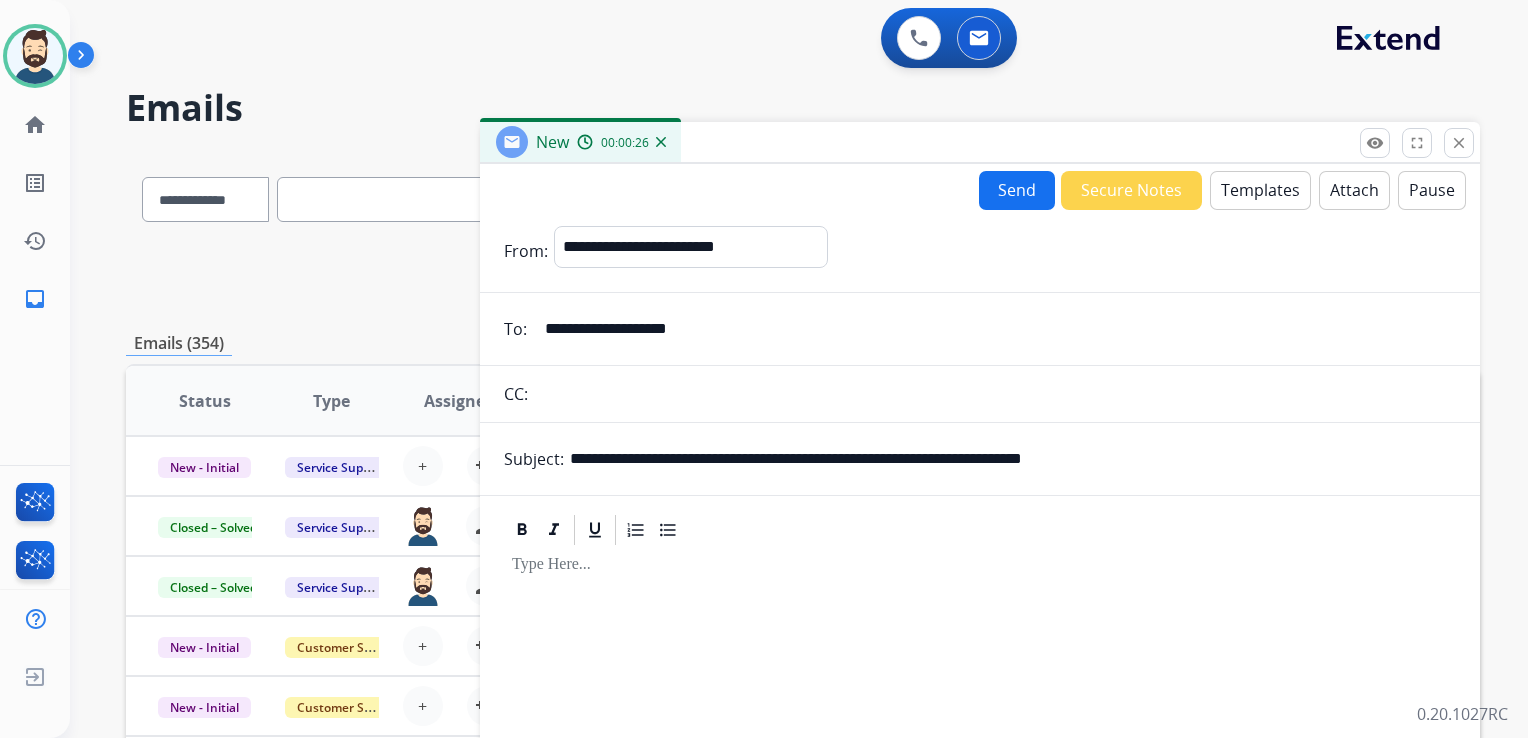 paste on "*******" 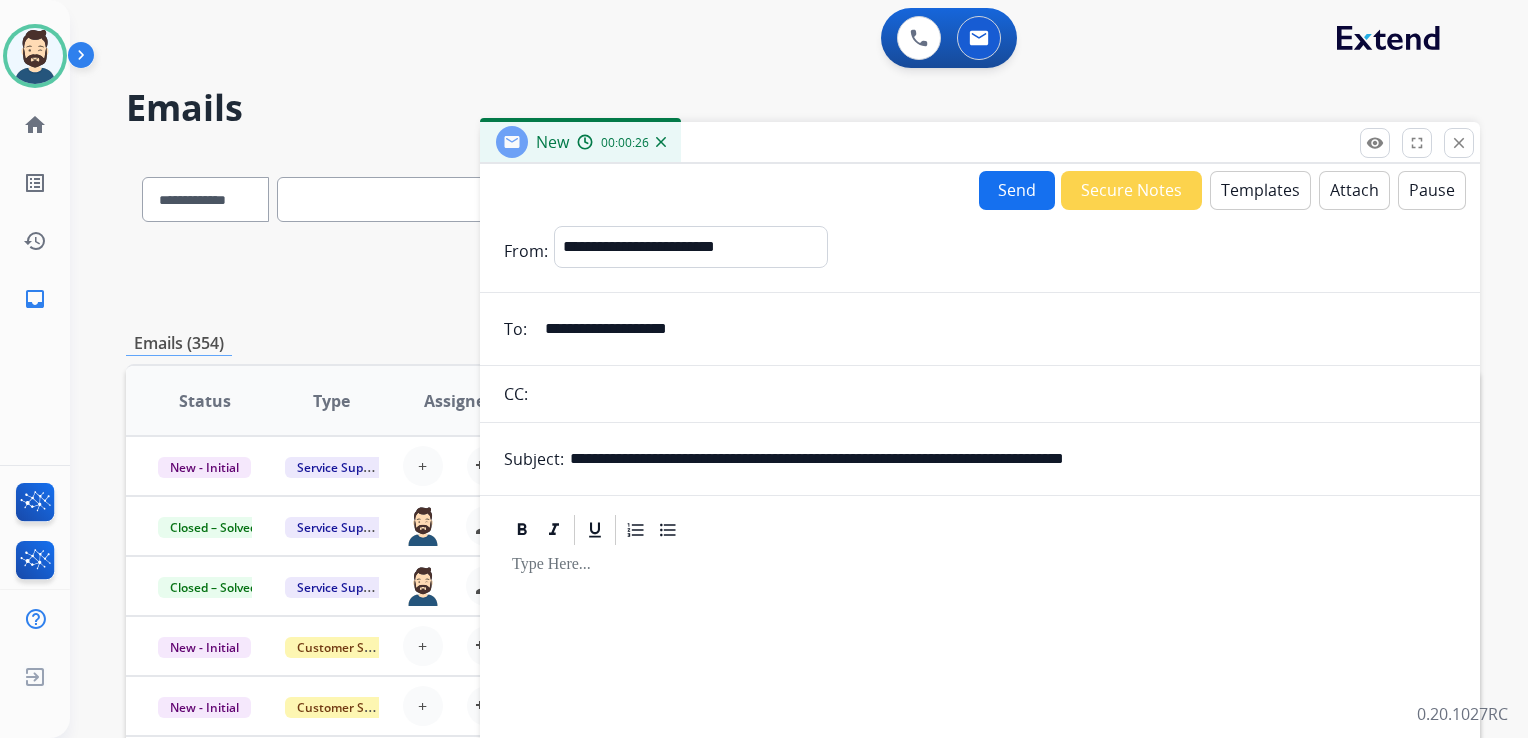type on "**********" 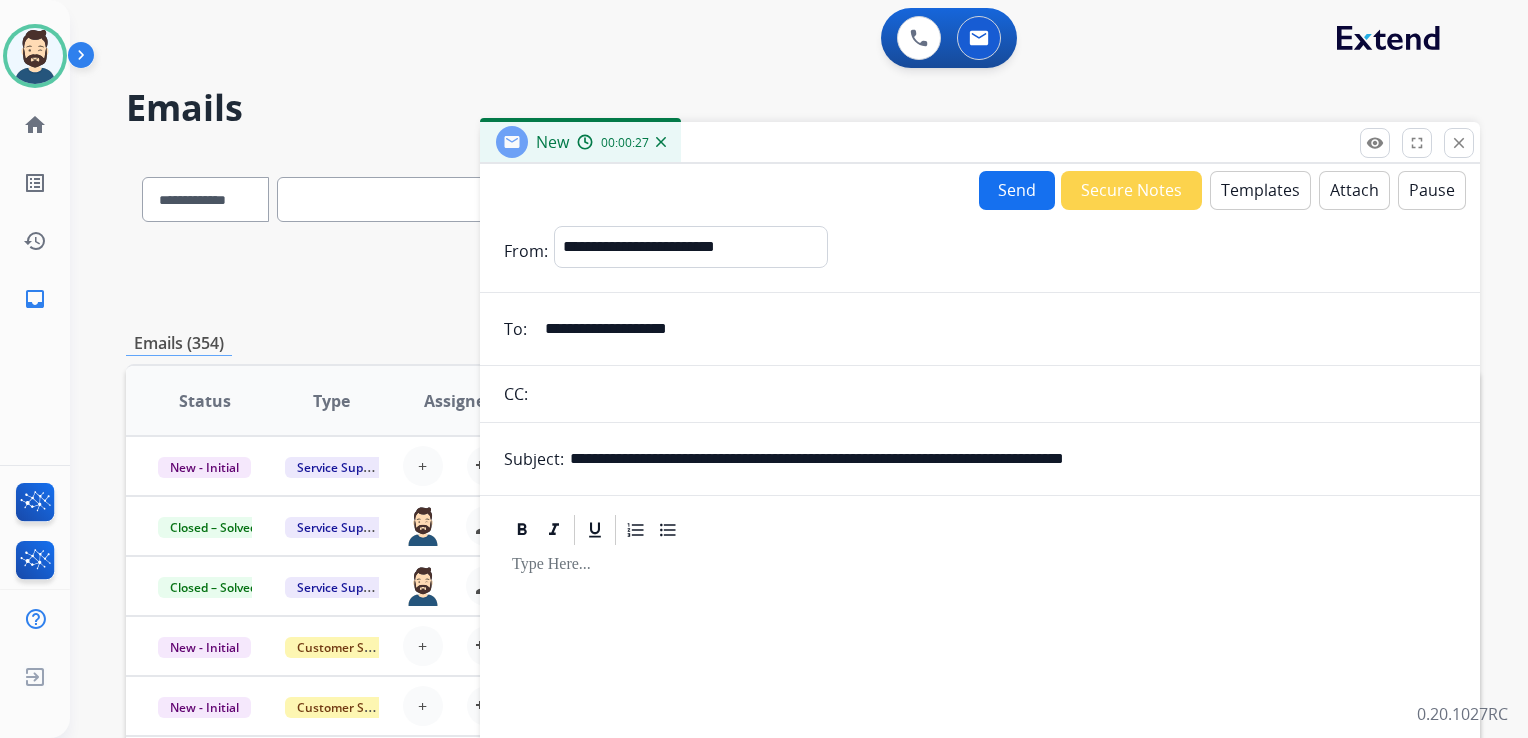 click at bounding box center (980, 719) 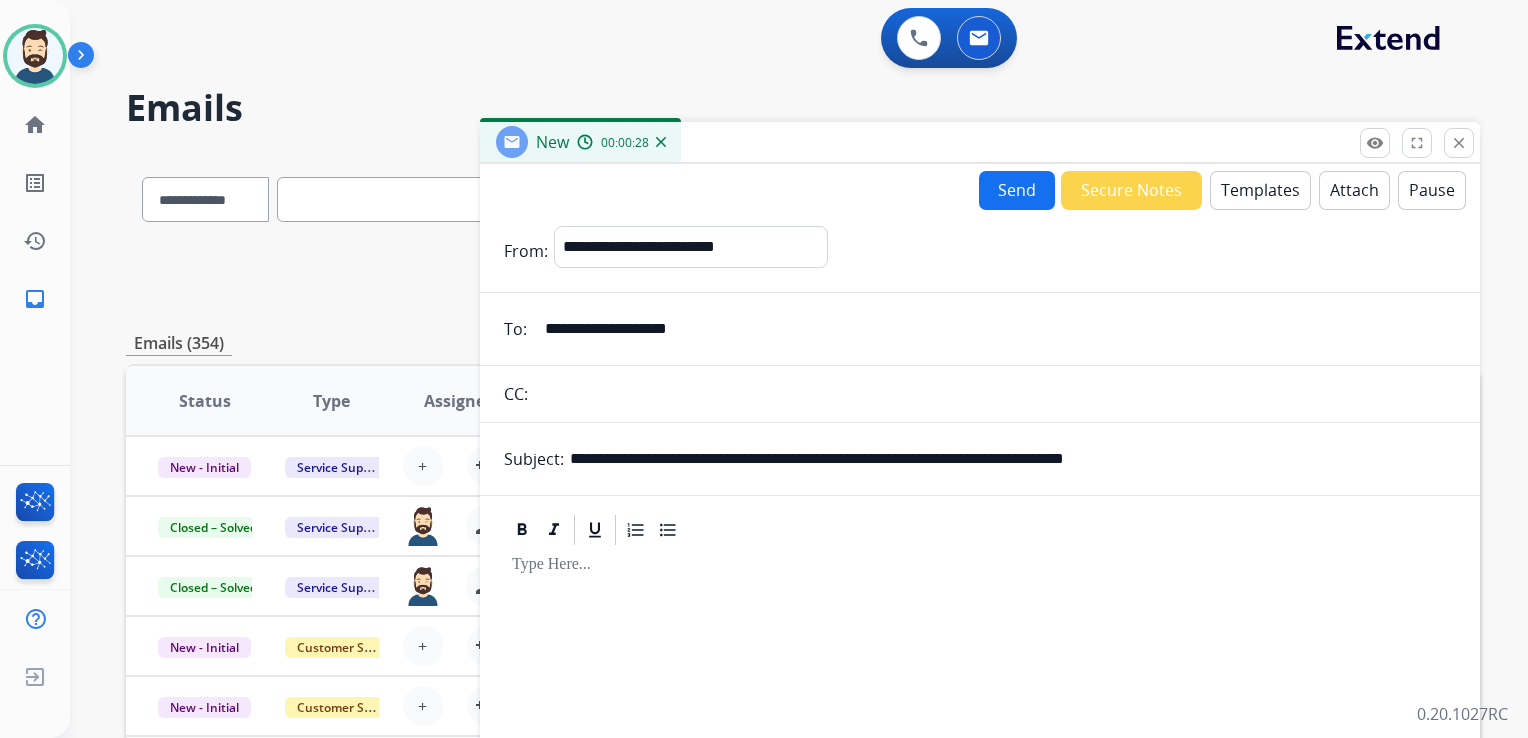 click on "Templates" at bounding box center [1260, 190] 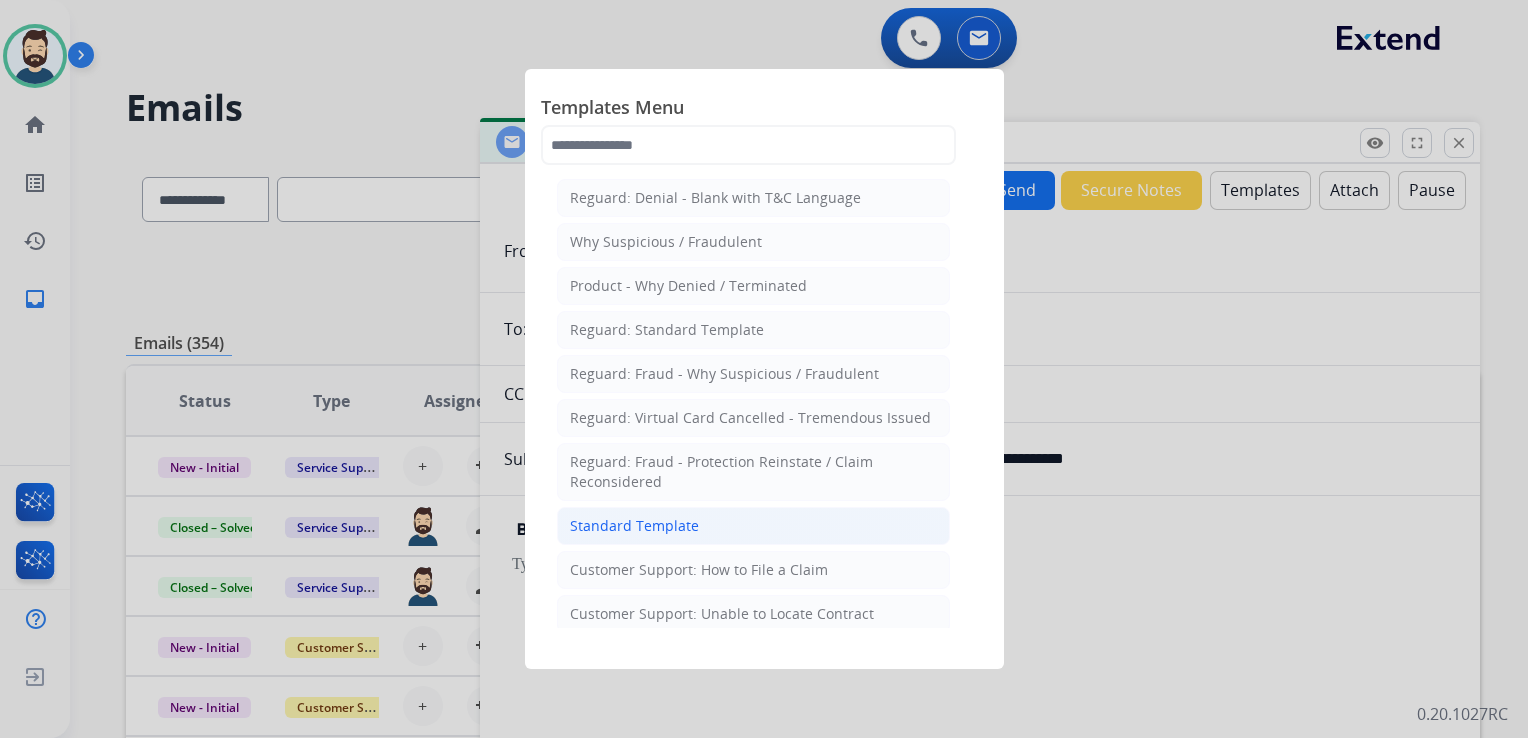 click on "Standard Template" 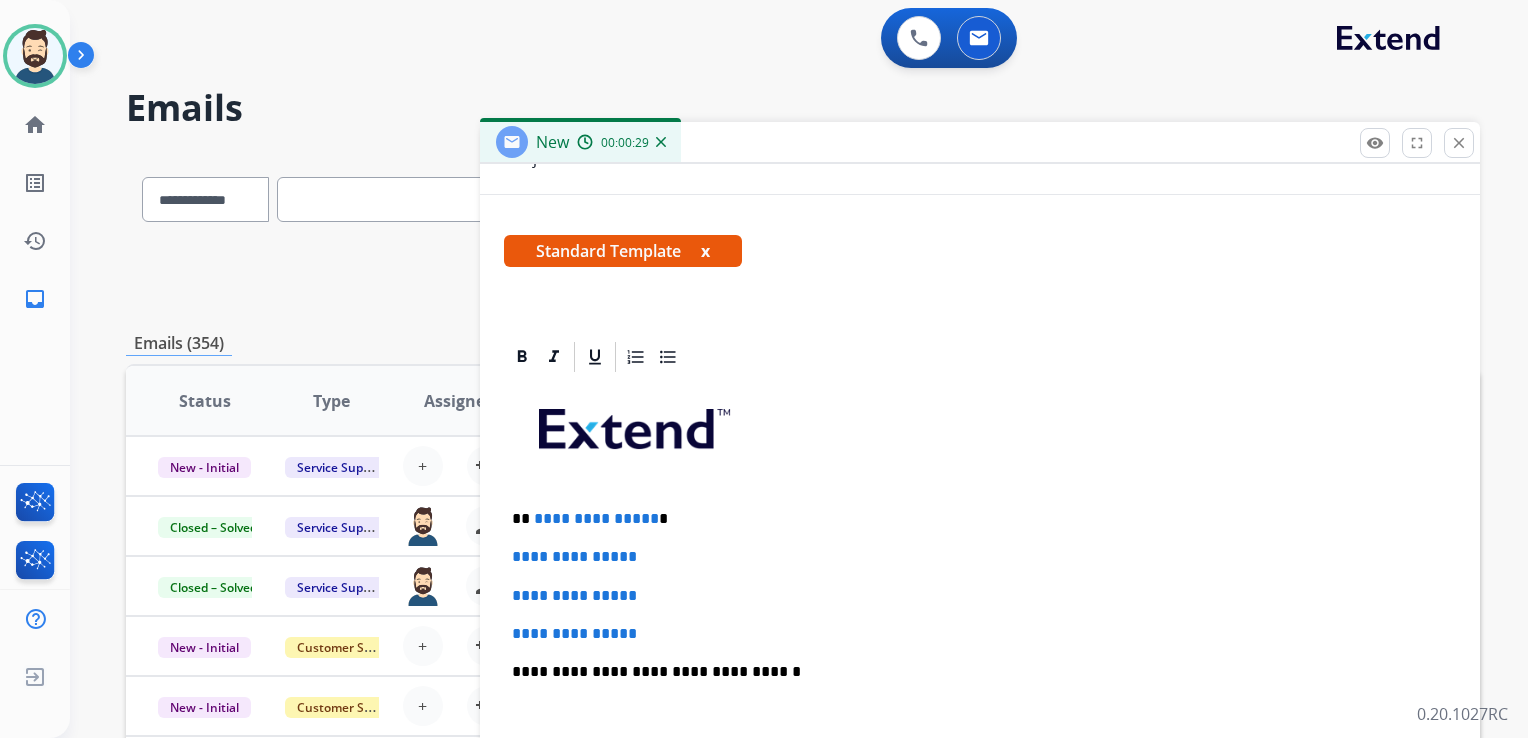 scroll, scrollTop: 460, scrollLeft: 0, axis: vertical 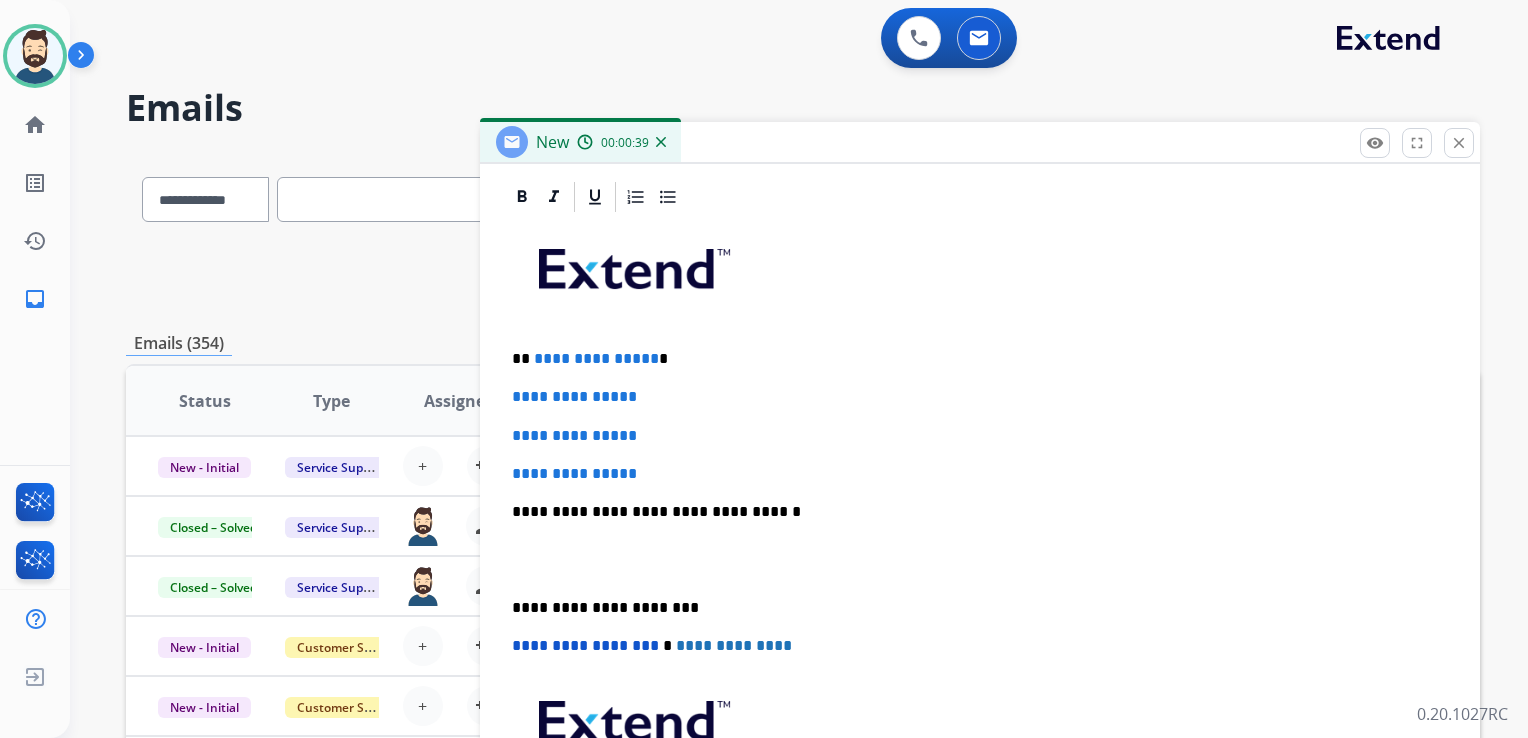 click at bounding box center (980, 560) 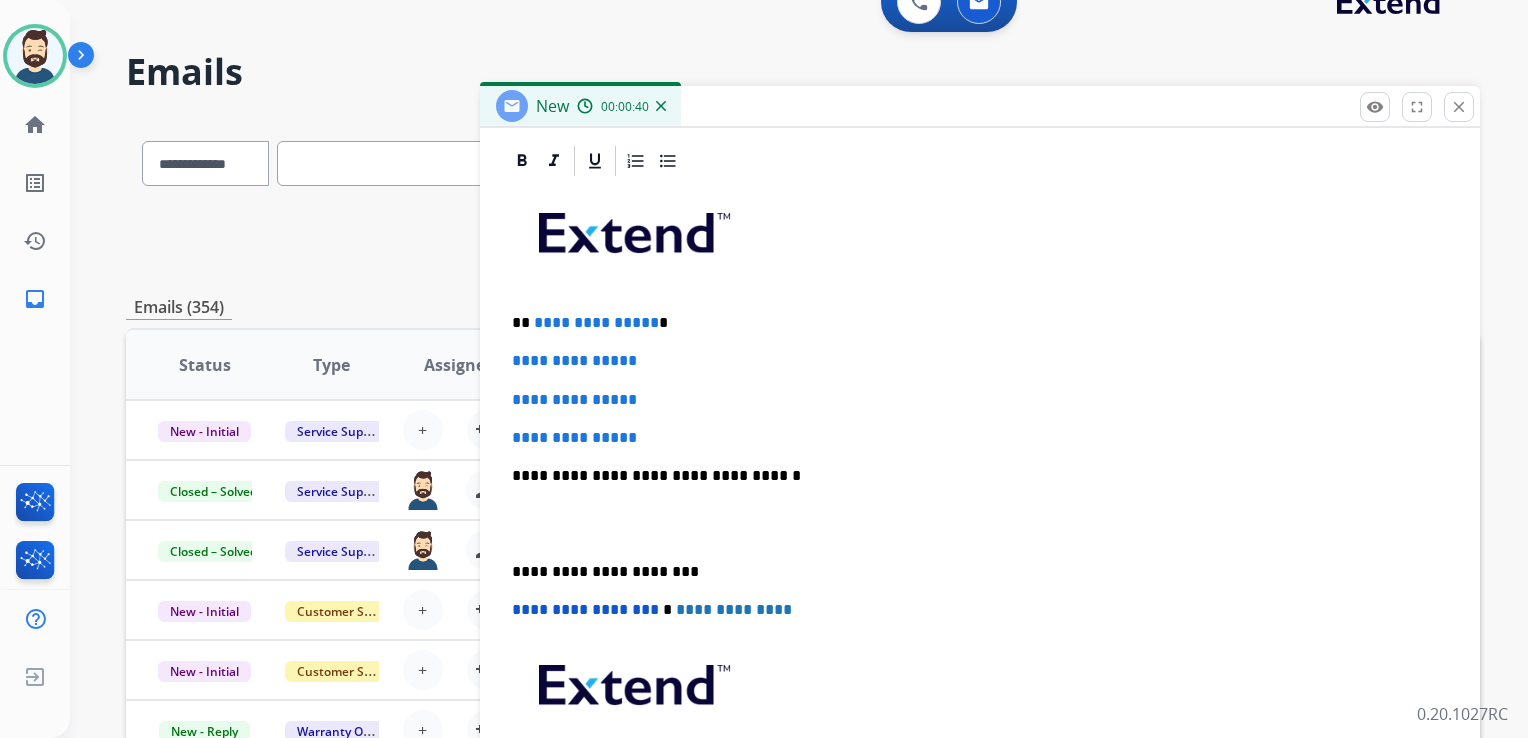 scroll, scrollTop: 100, scrollLeft: 0, axis: vertical 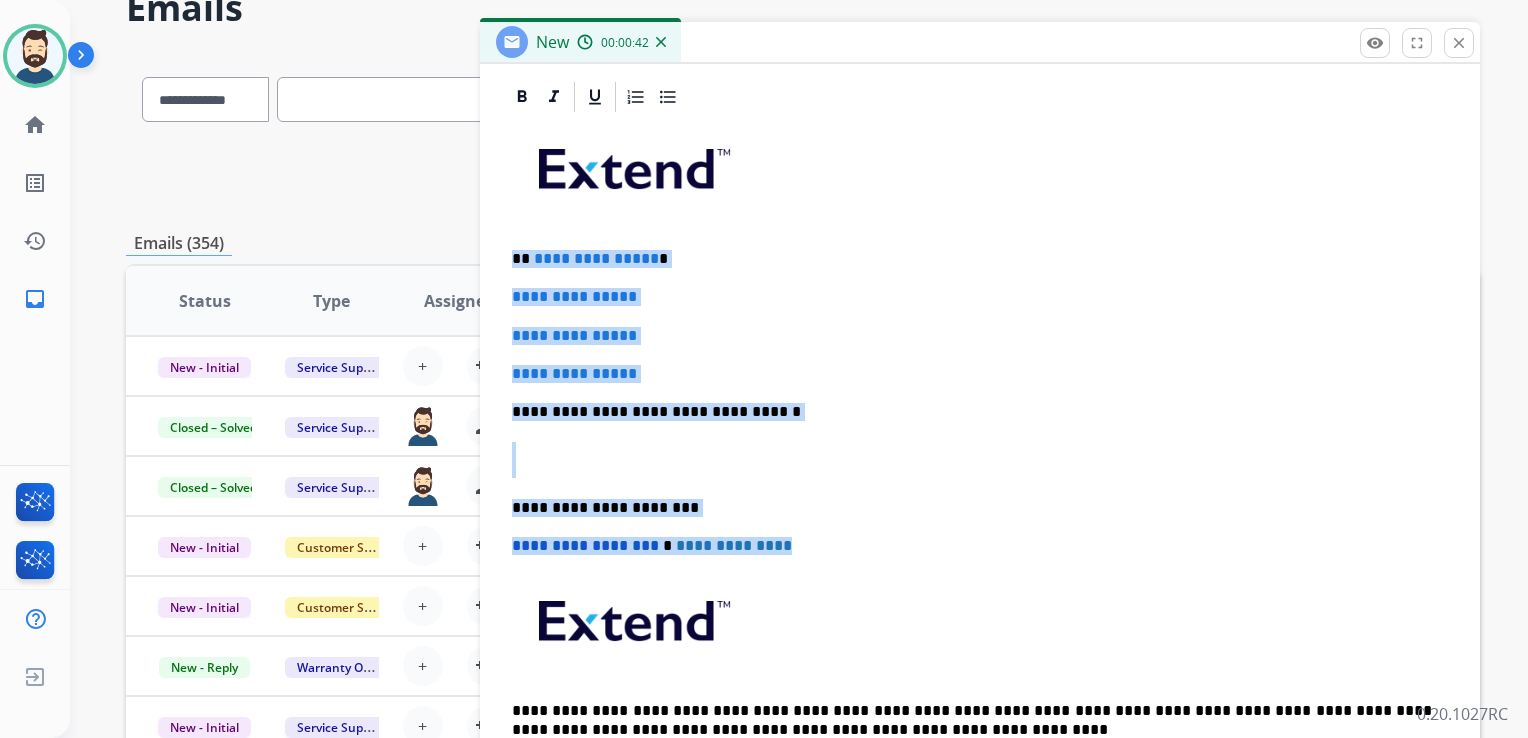drag, startPoint x: 623, startPoint y: 305, endPoint x: 784, endPoint y: 517, distance: 266.2048 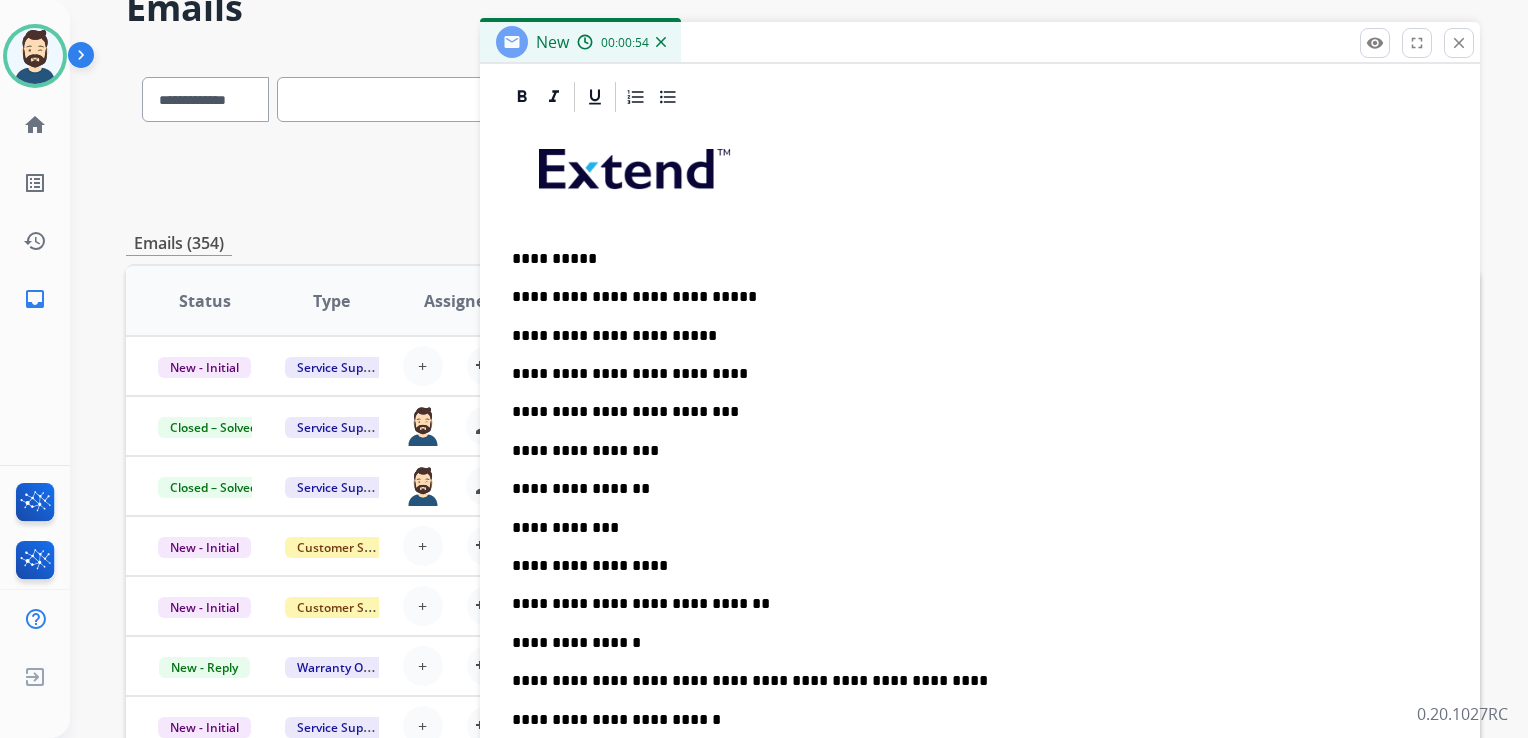 click on "**********" at bounding box center (972, 336) 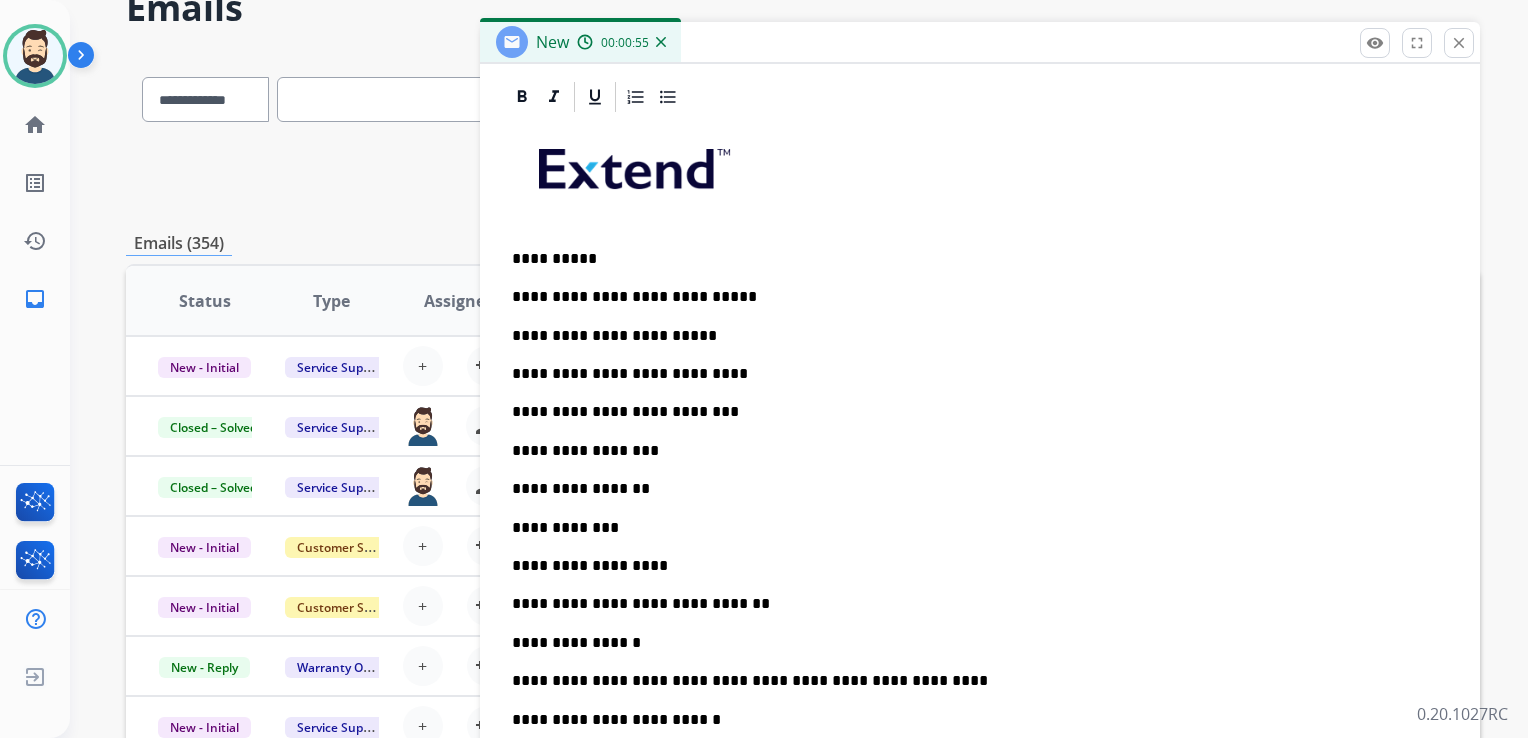 click on "**********" at bounding box center (972, 259) 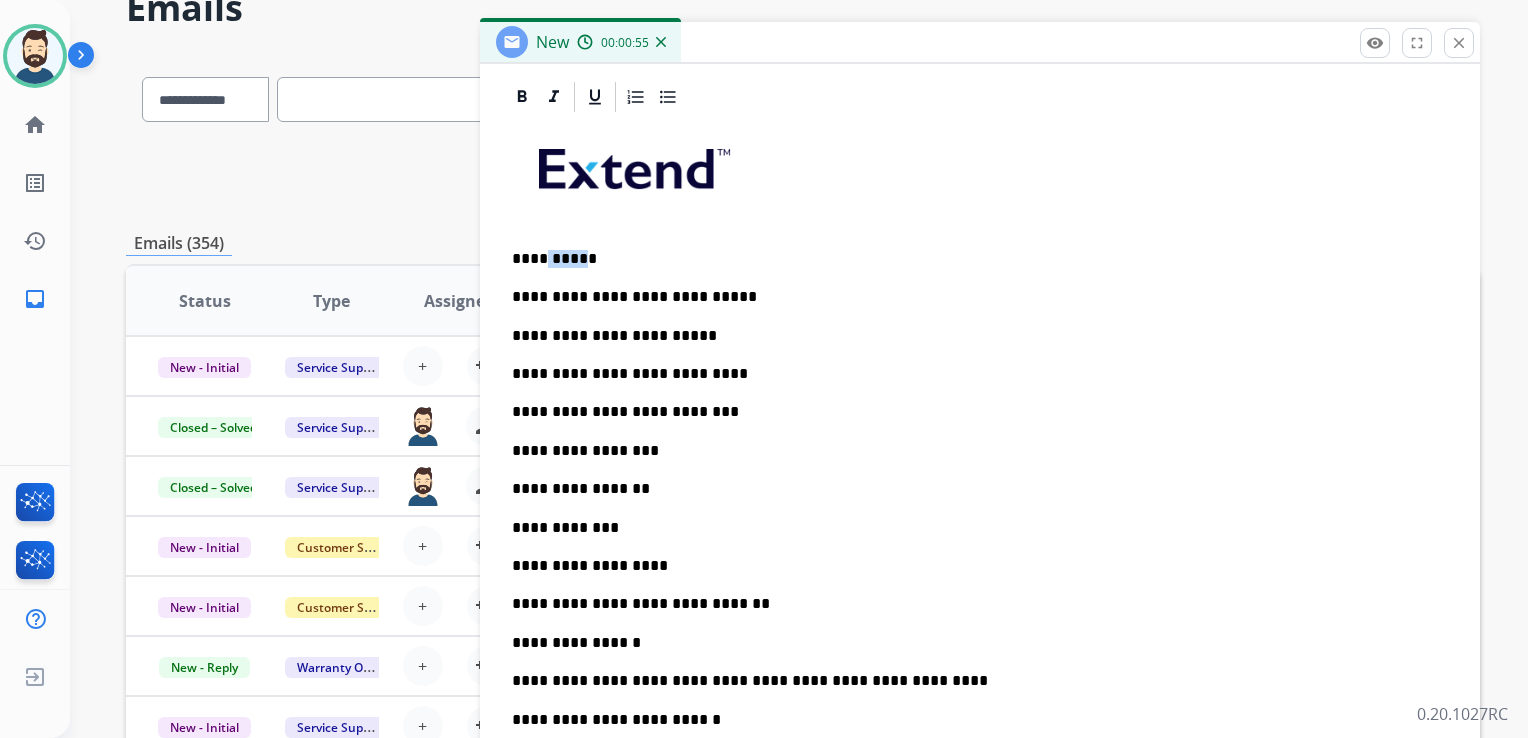 click on "**********" at bounding box center (972, 259) 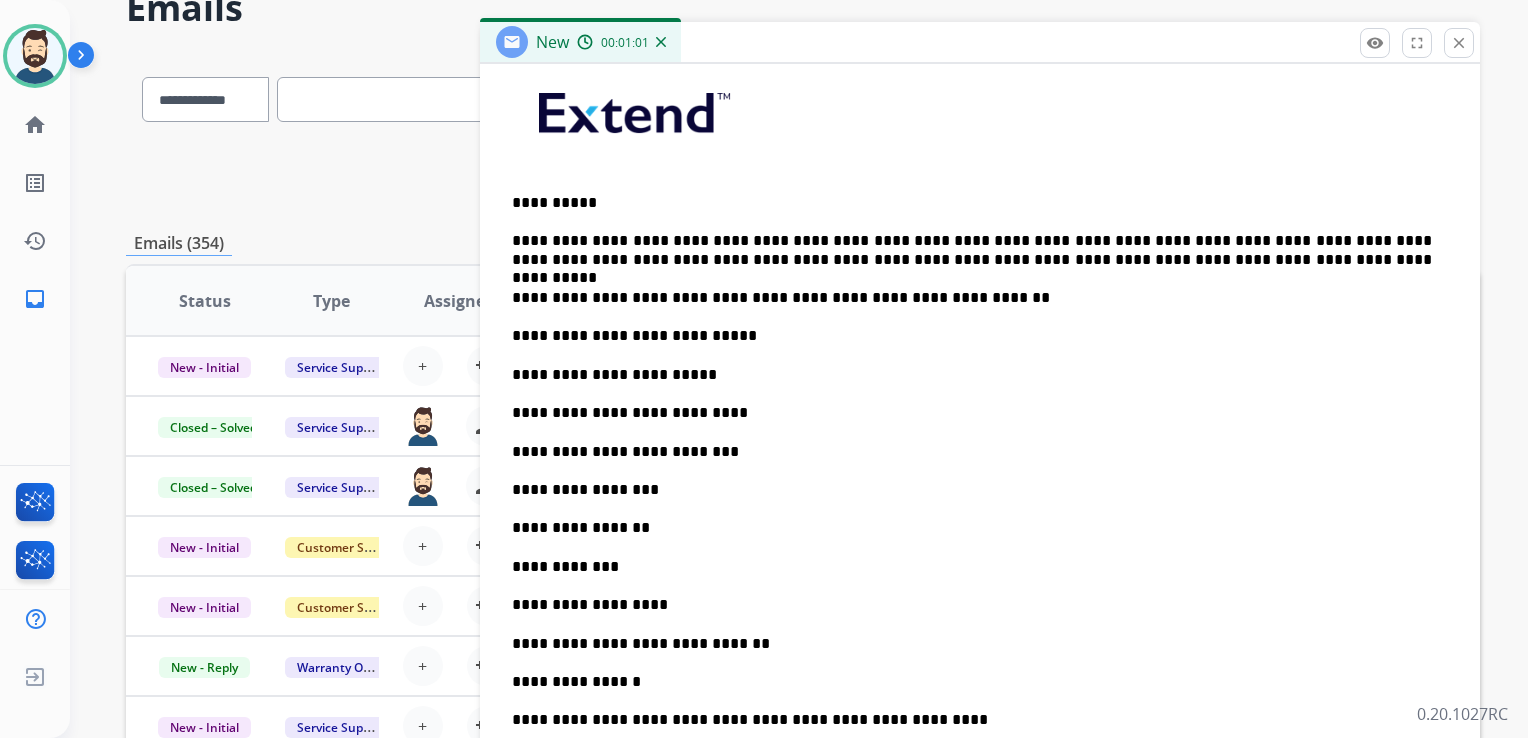 scroll, scrollTop: 560, scrollLeft: 0, axis: vertical 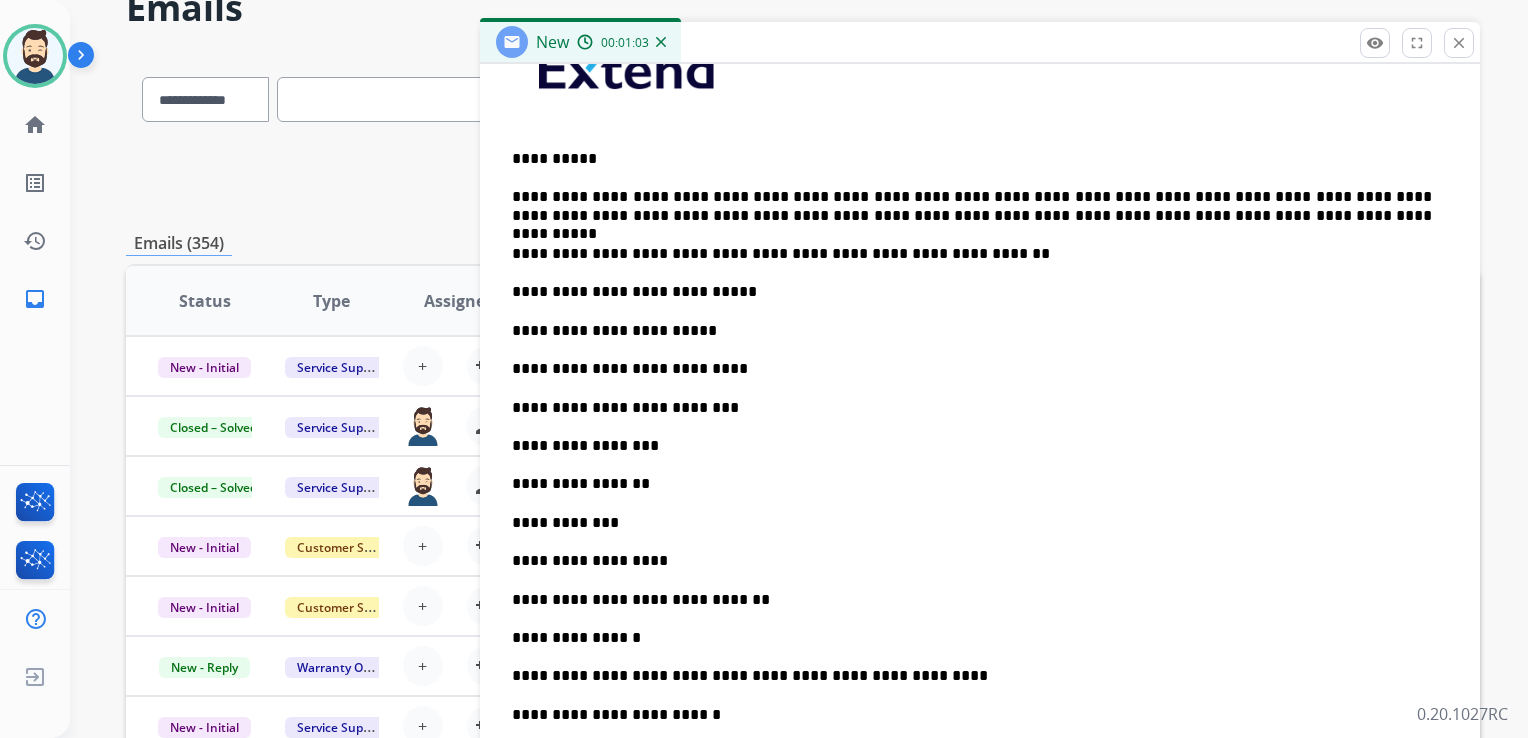 click on "**********" at bounding box center [972, 206] 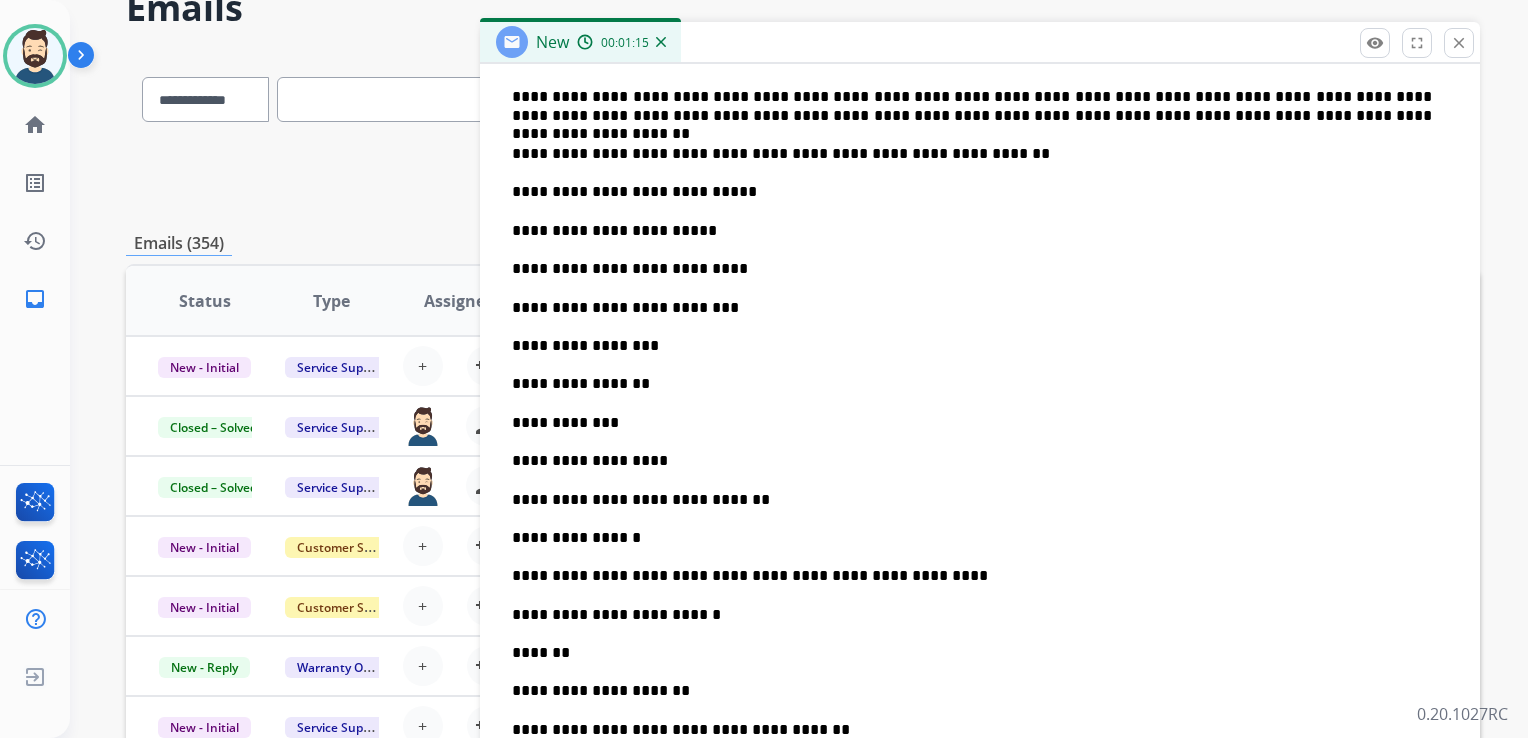 scroll, scrollTop: 560, scrollLeft: 0, axis: vertical 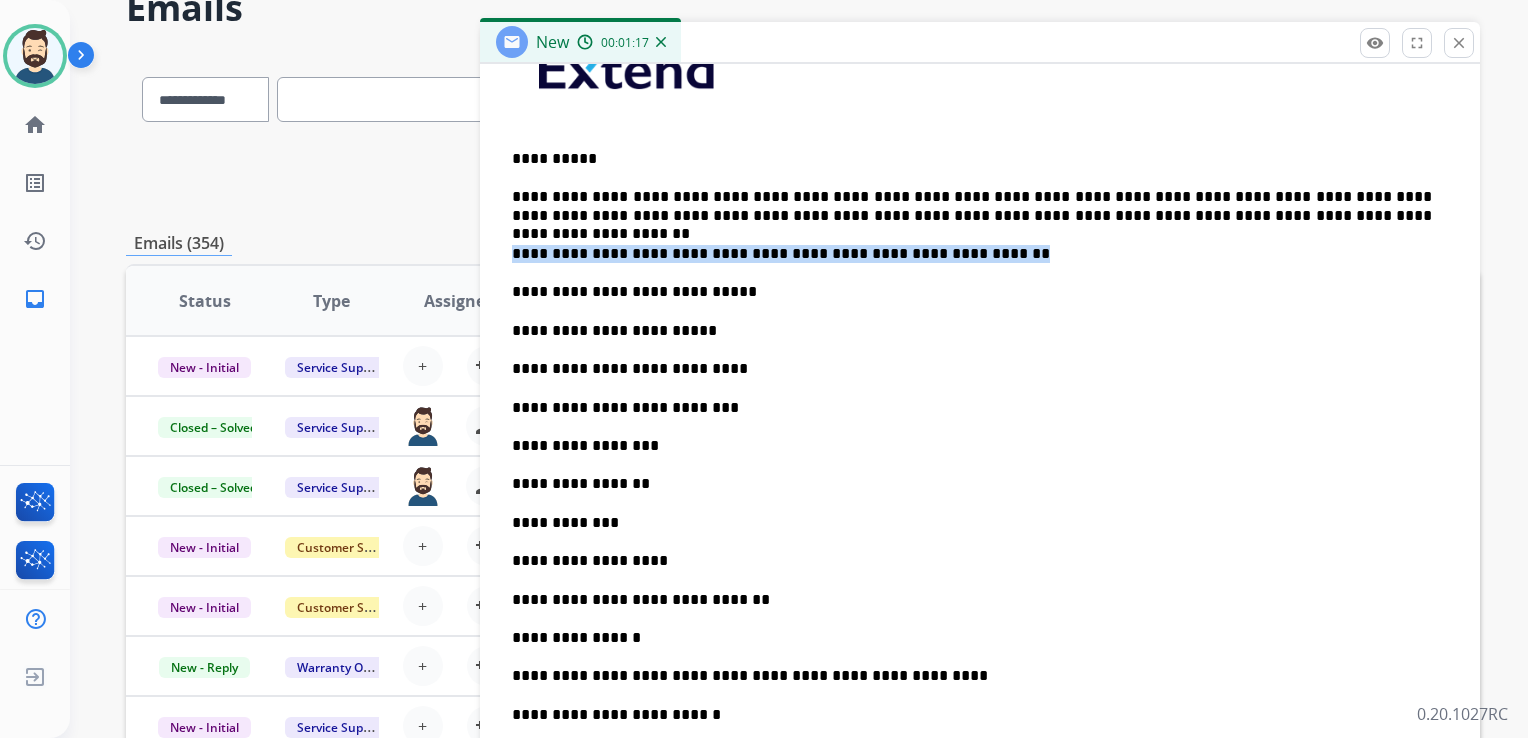 drag, startPoint x: 606, startPoint y: 252, endPoint x: 968, endPoint y: 260, distance: 362.08838 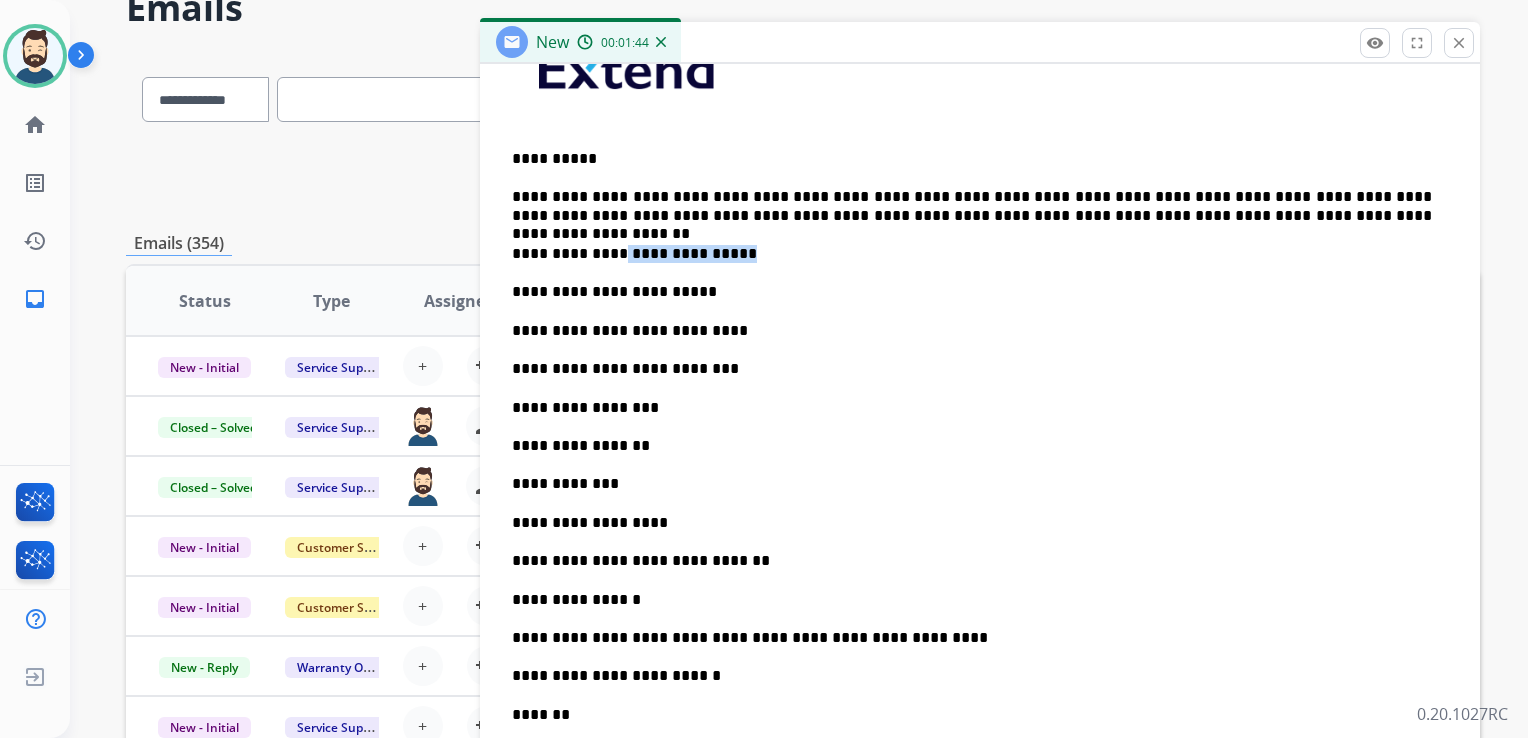 drag, startPoint x: 599, startPoint y: 252, endPoint x: 719, endPoint y: 251, distance: 120.004166 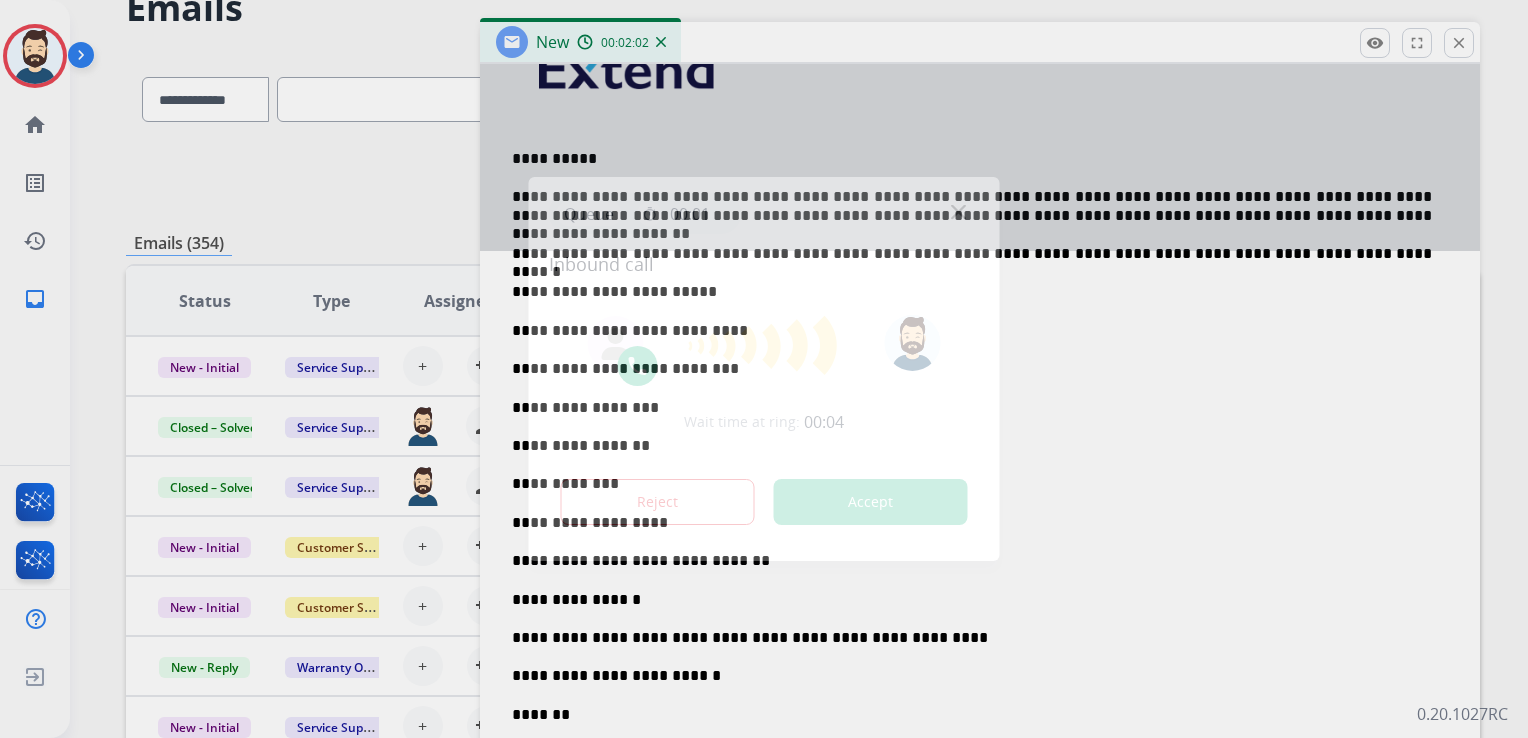click on "Accept" at bounding box center (871, 502) 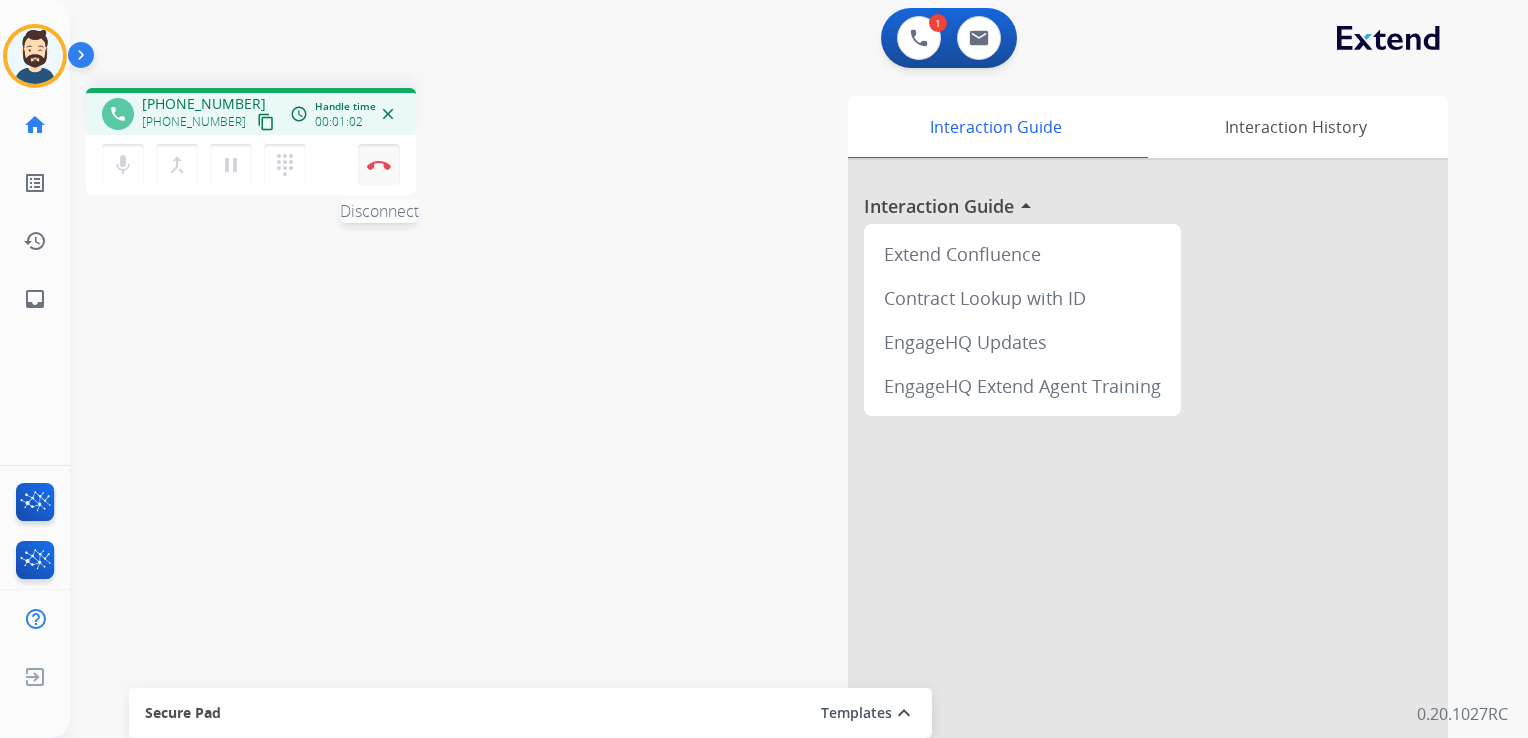 click on "Disconnect" at bounding box center (379, 165) 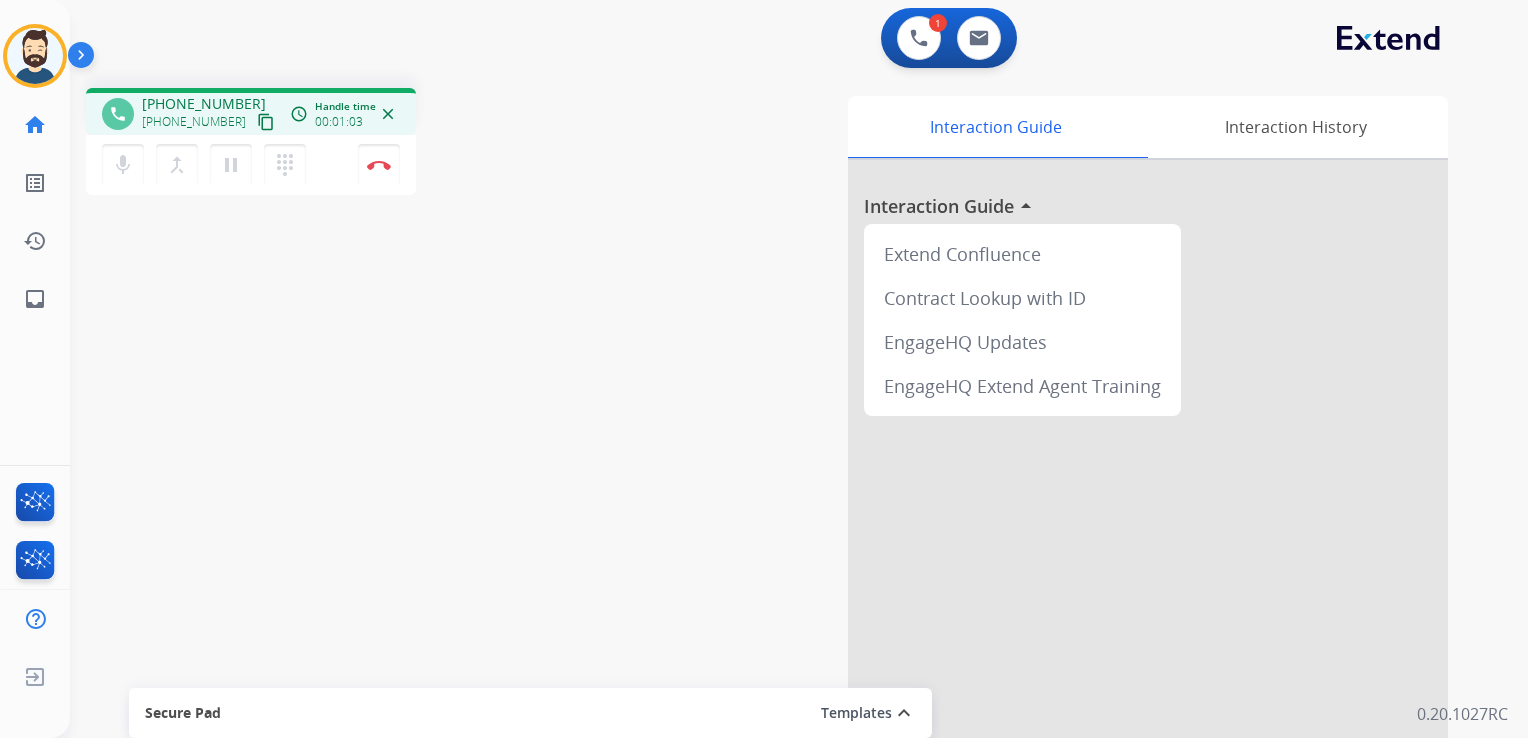 click on "close" at bounding box center [388, 114] 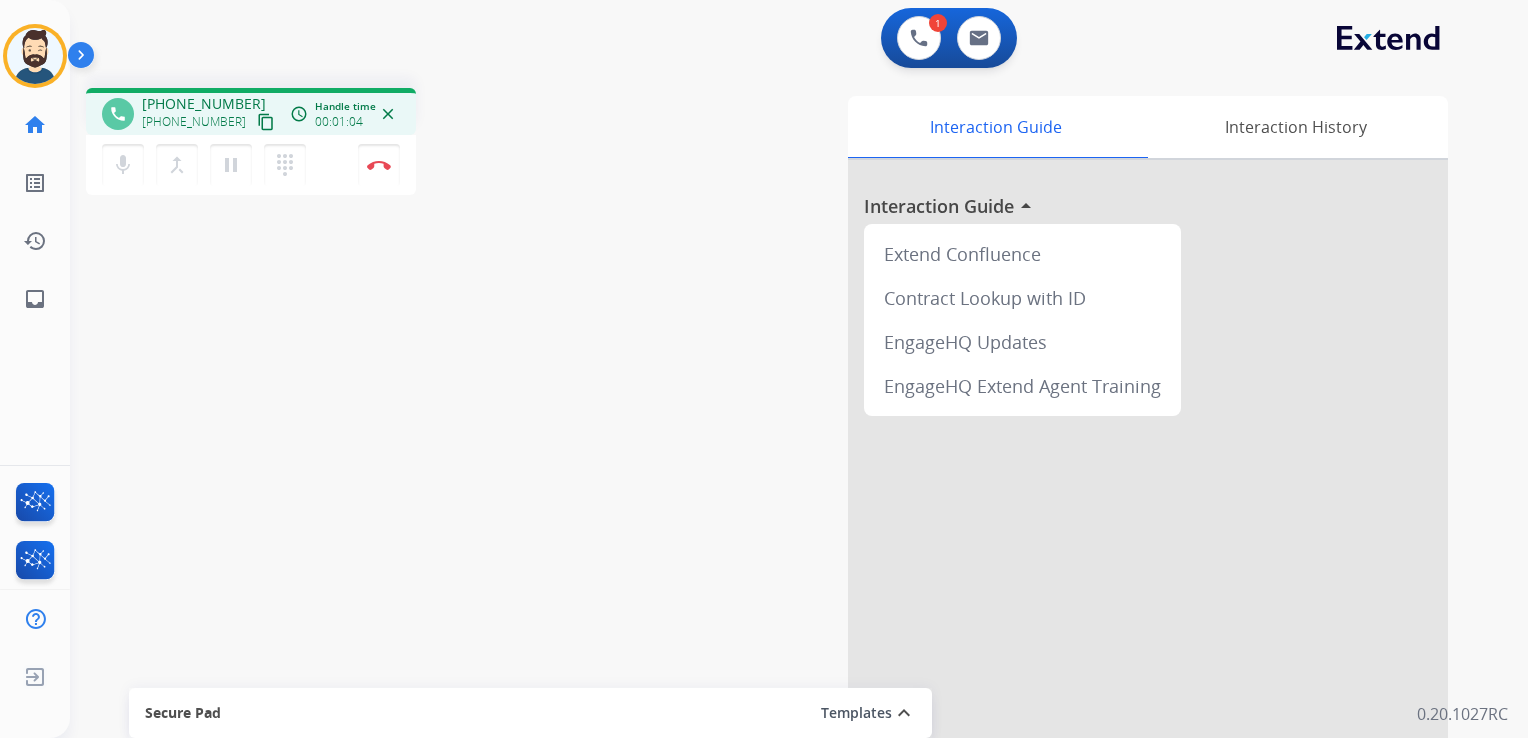 click on "expand_less" at bounding box center [904, 713] 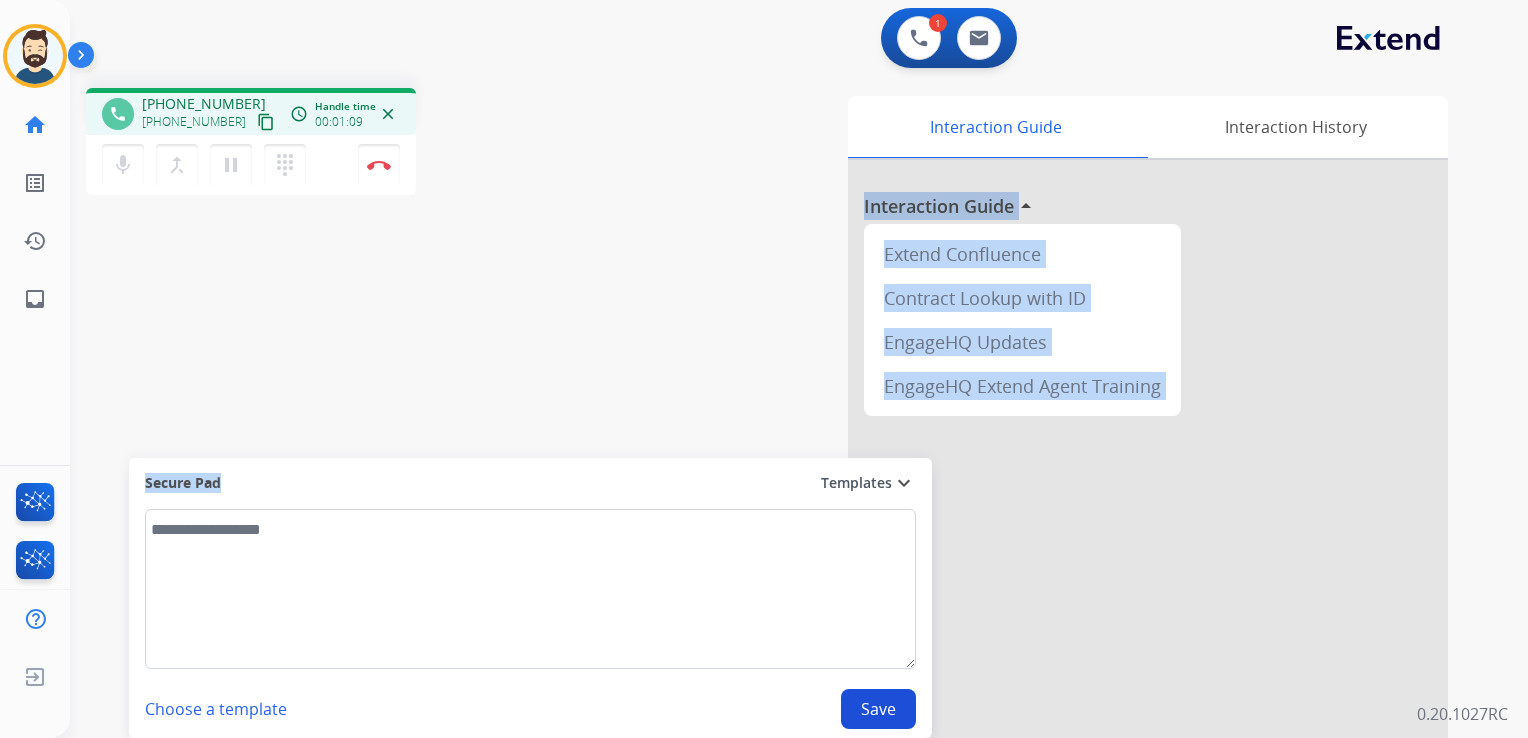 drag, startPoint x: 555, startPoint y: 487, endPoint x: 575, endPoint y: 441, distance: 50.159744 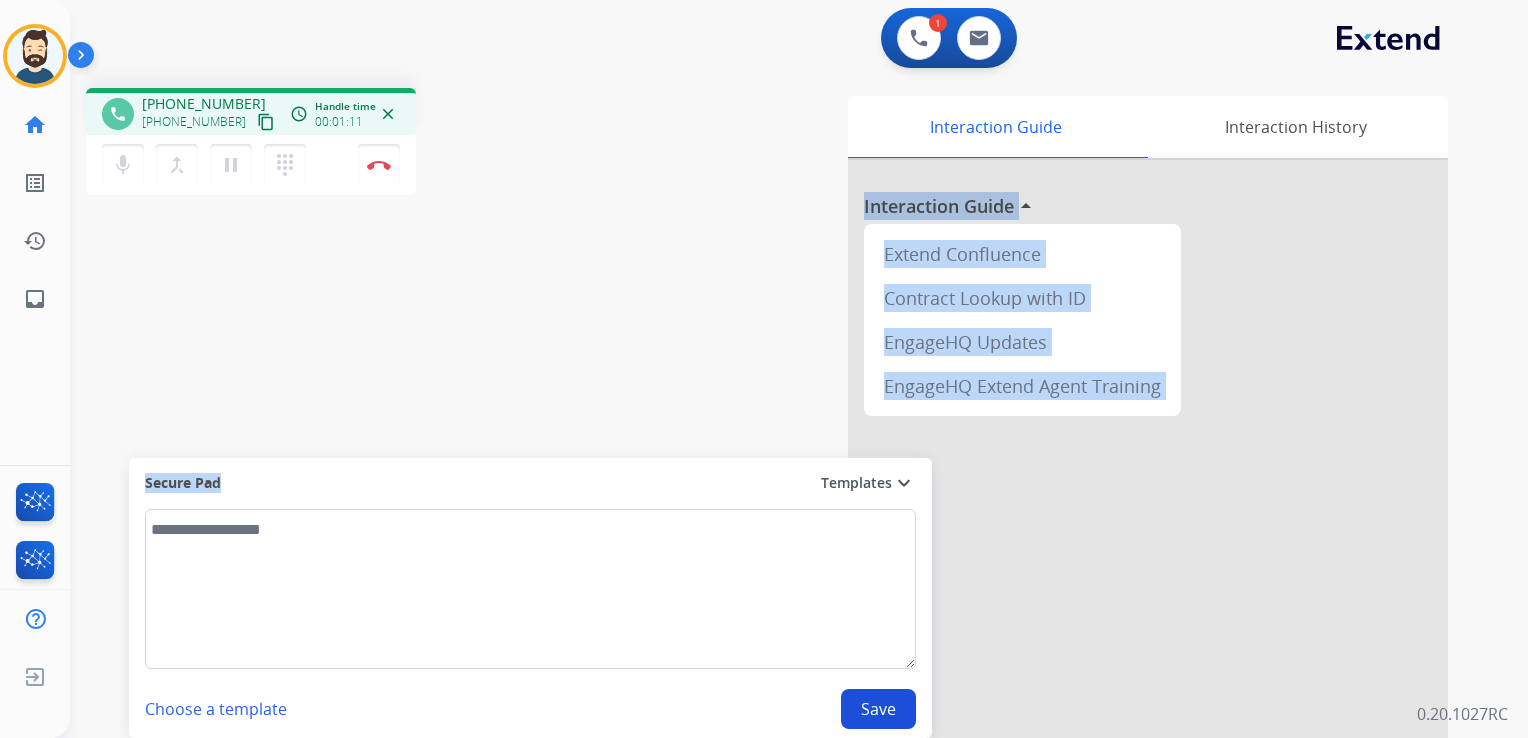 click on "Templates expand_more" at bounding box center [868, 483] 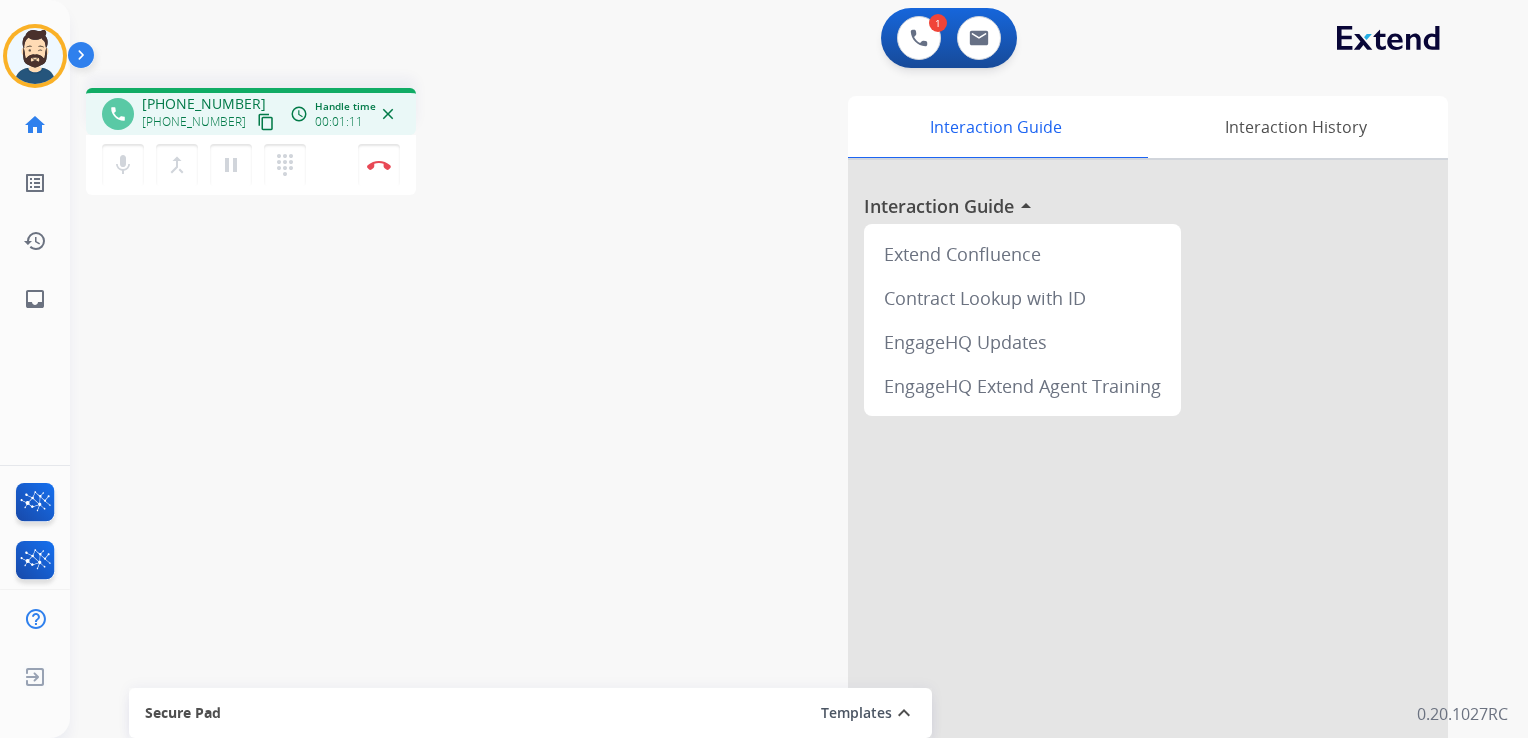 drag, startPoint x: 374, startPoint y: 325, endPoint x: 112, endPoint y: 323, distance: 262.00763 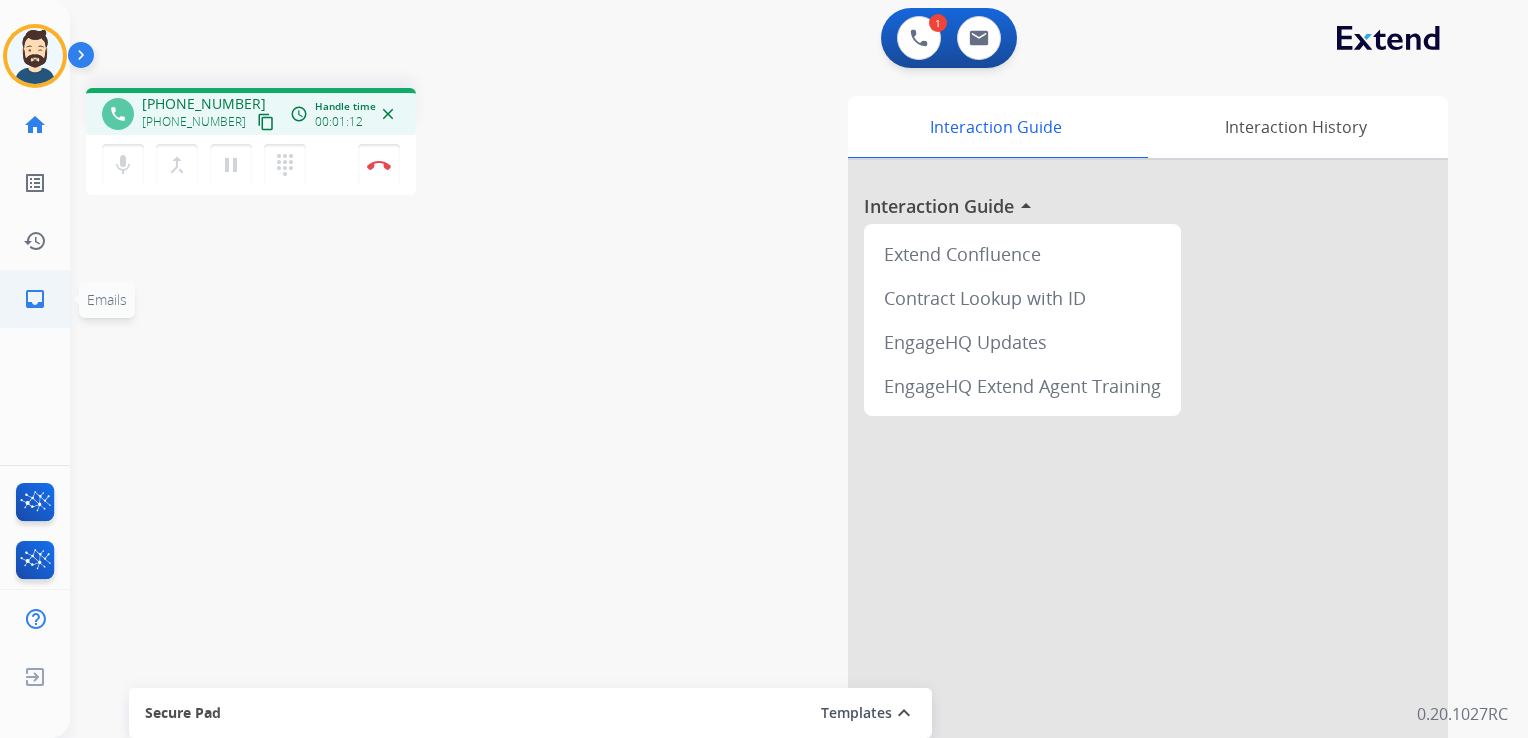 click on "inbox" 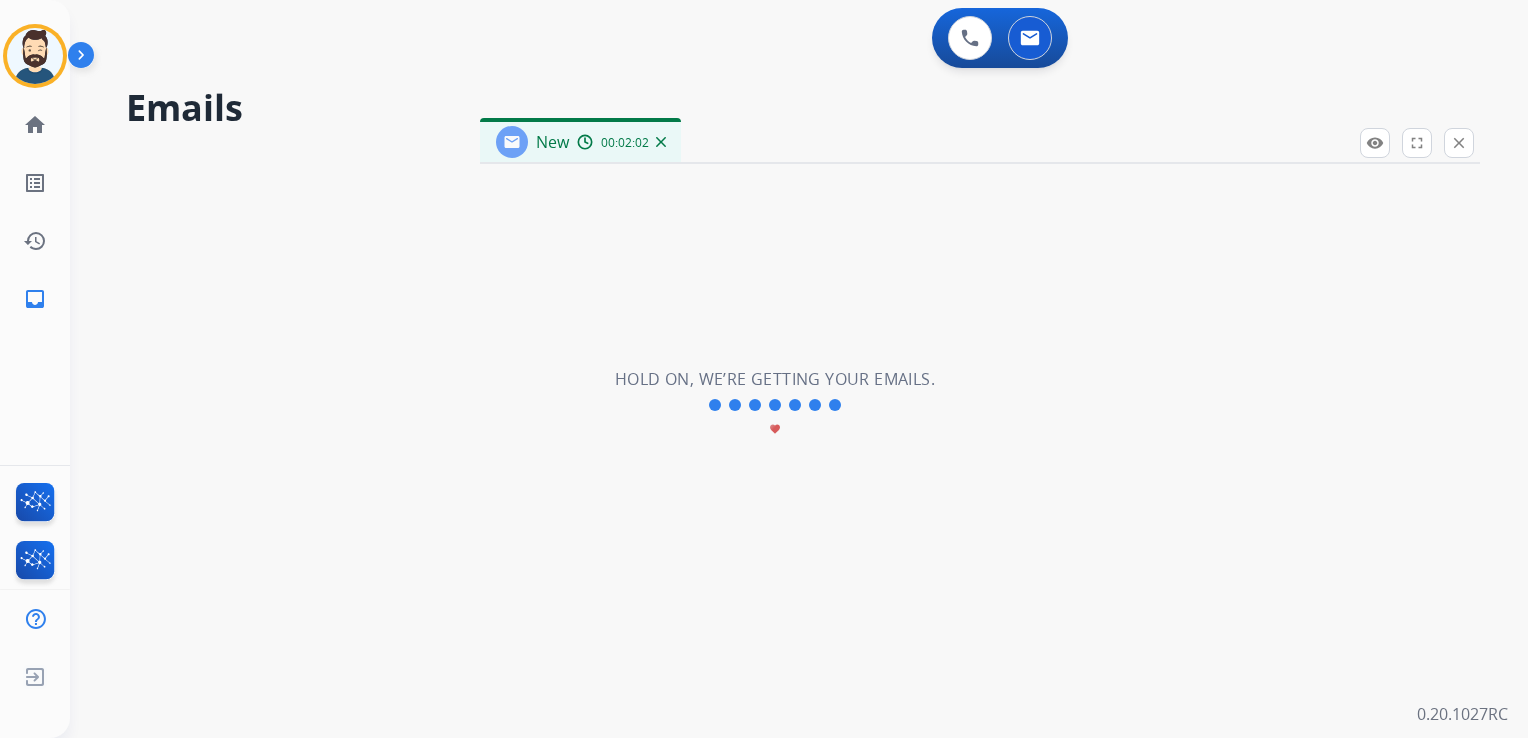 select on "**********" 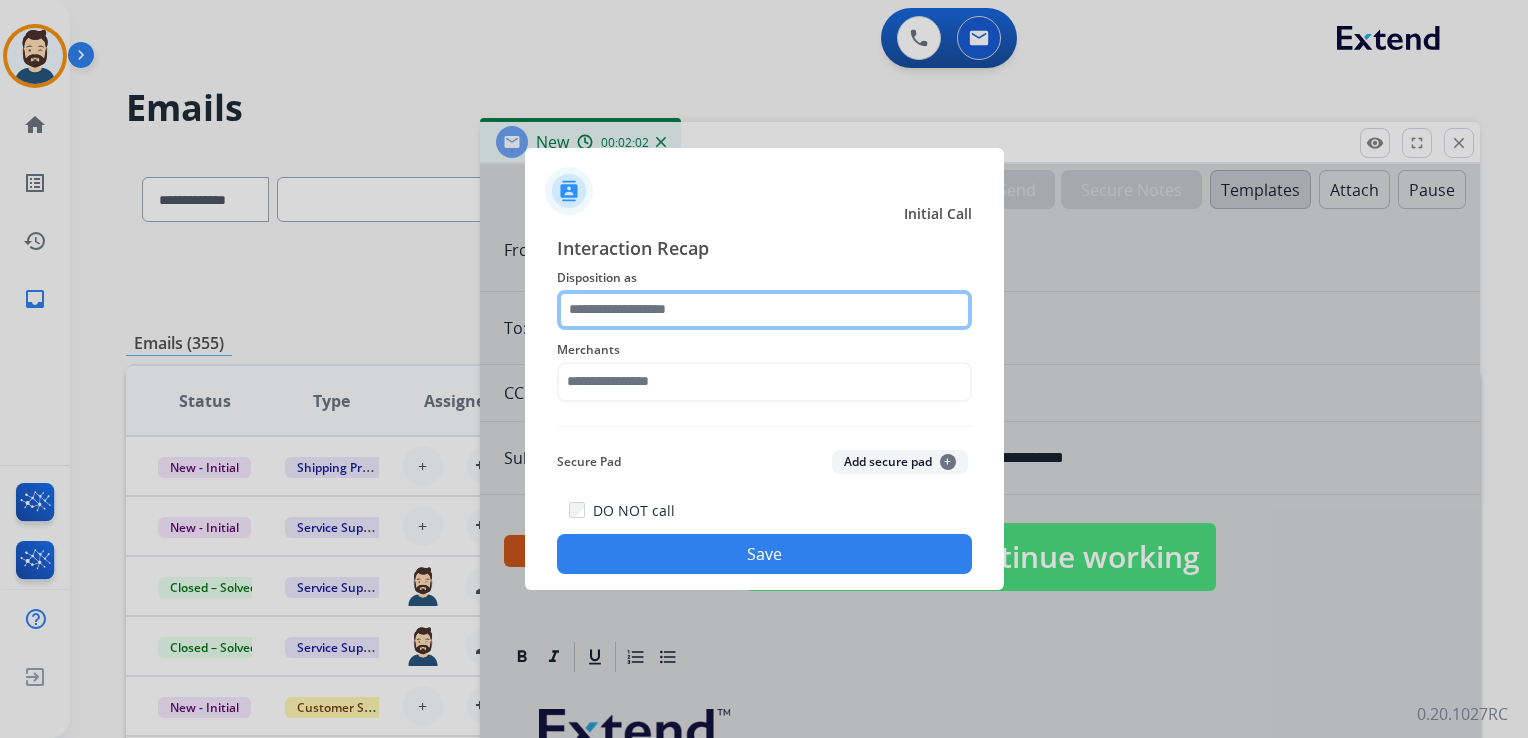 click 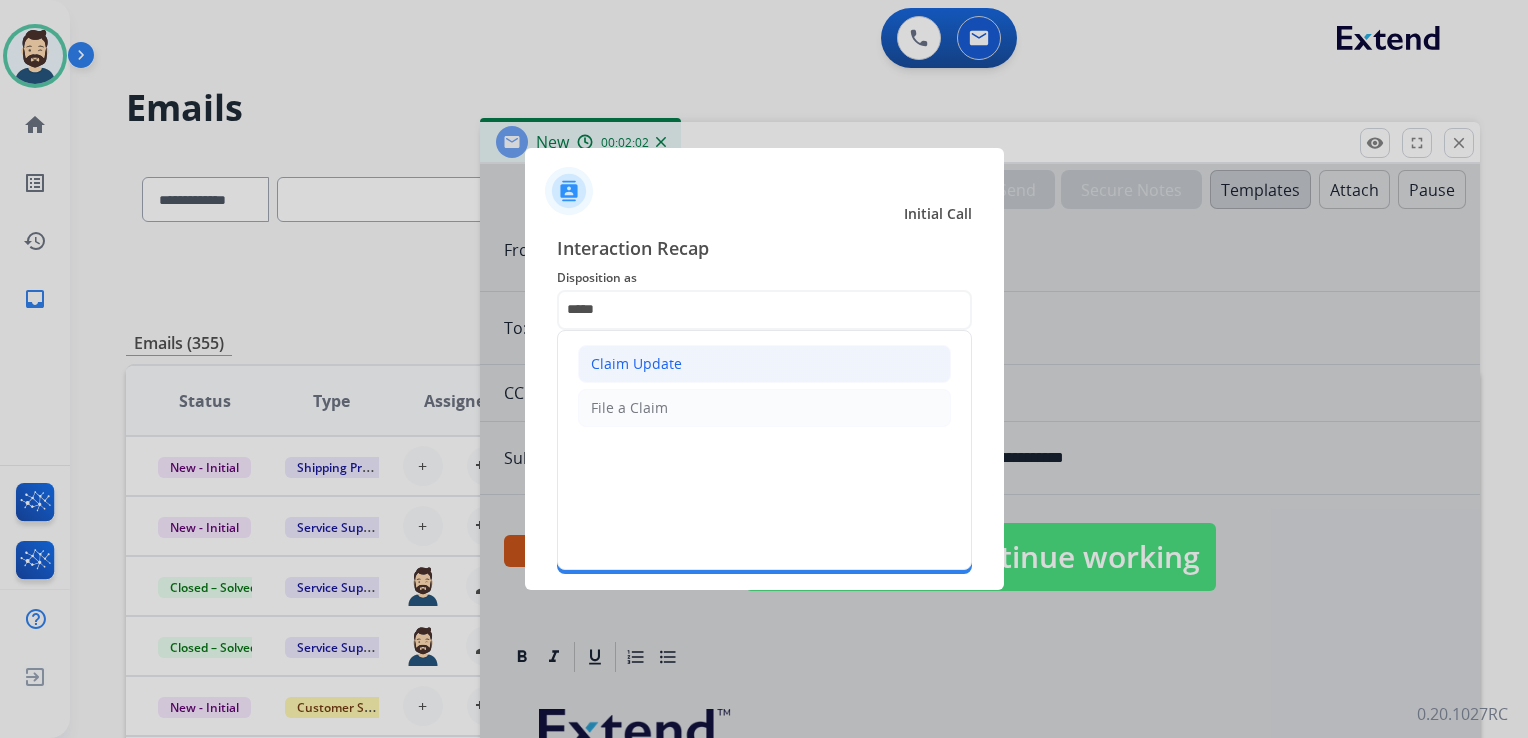 click on "Claim Update" 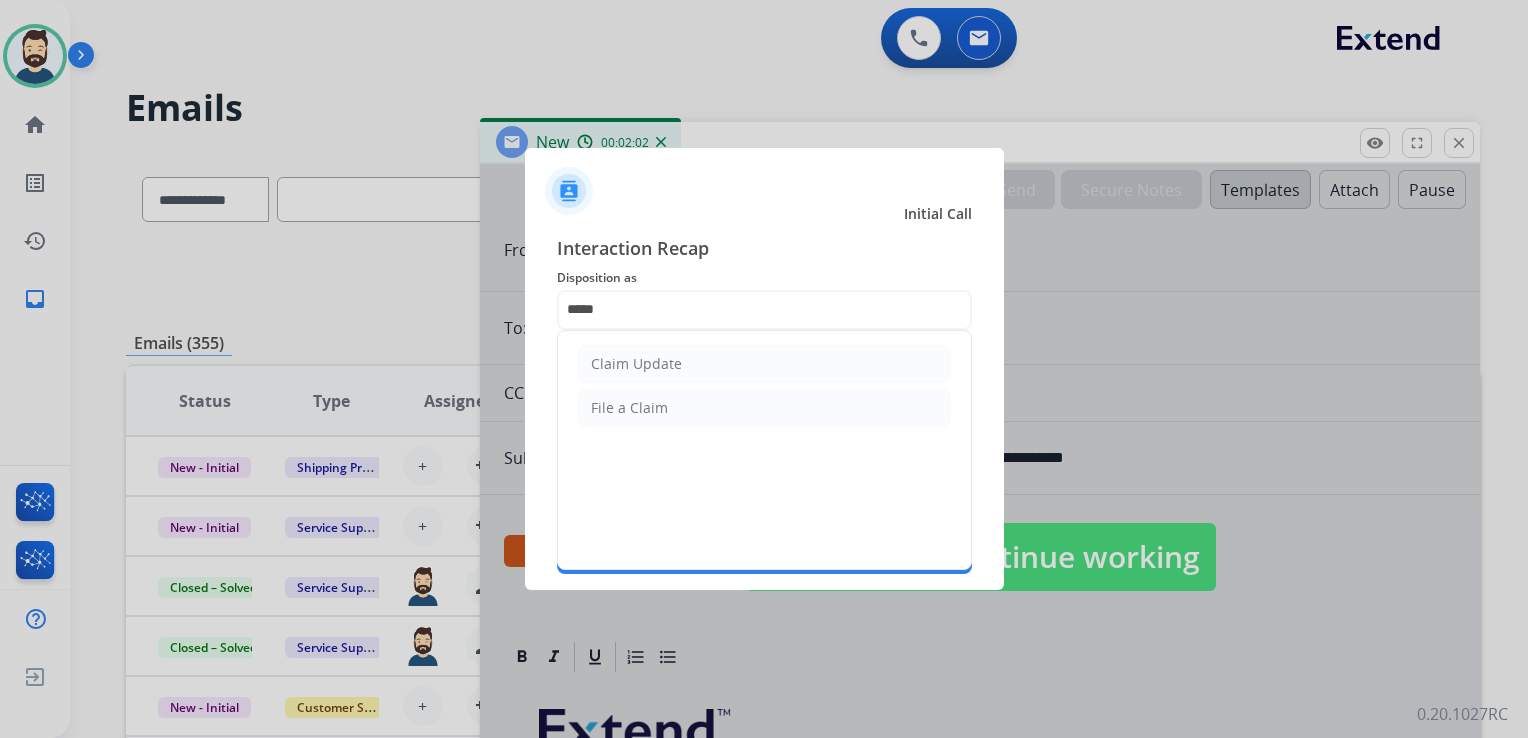type on "**********" 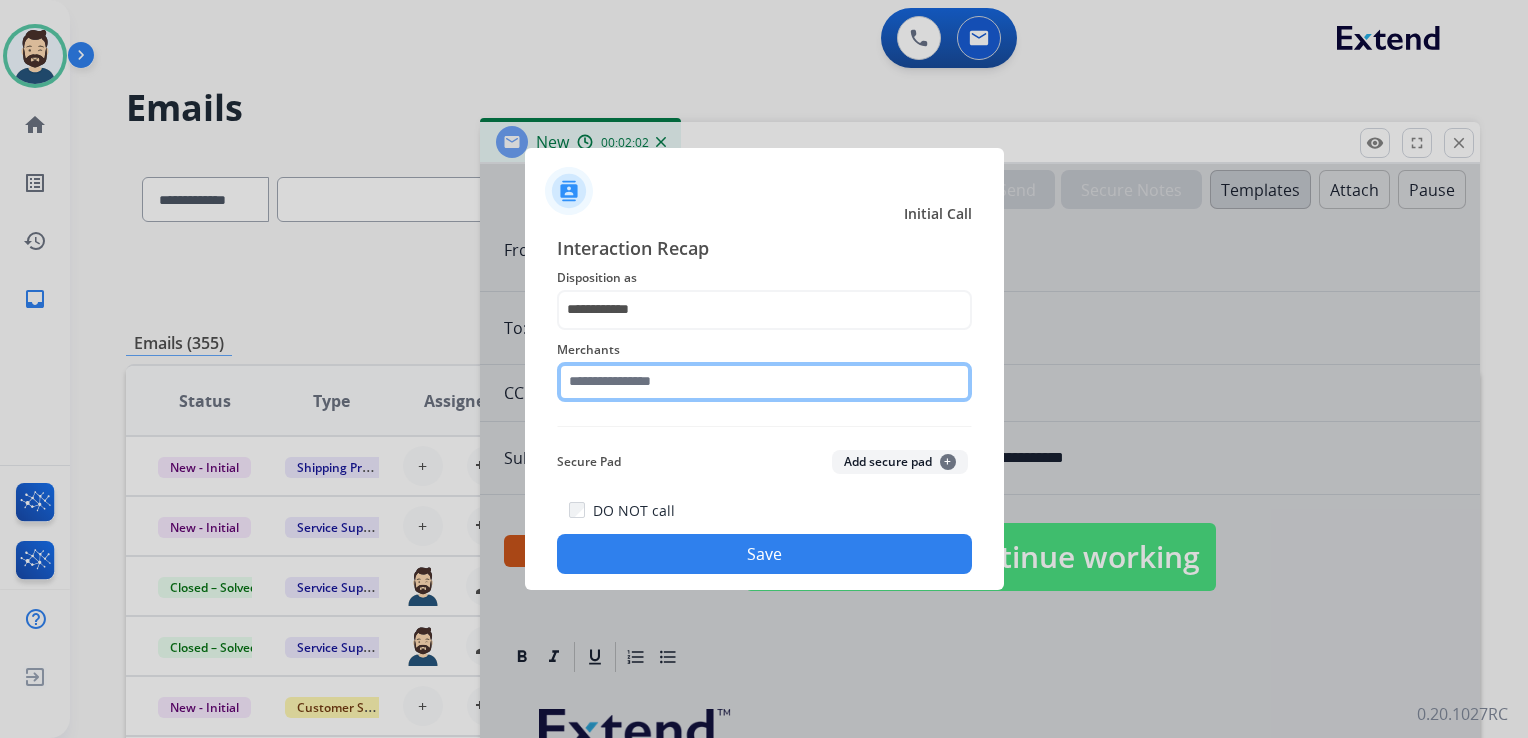 click 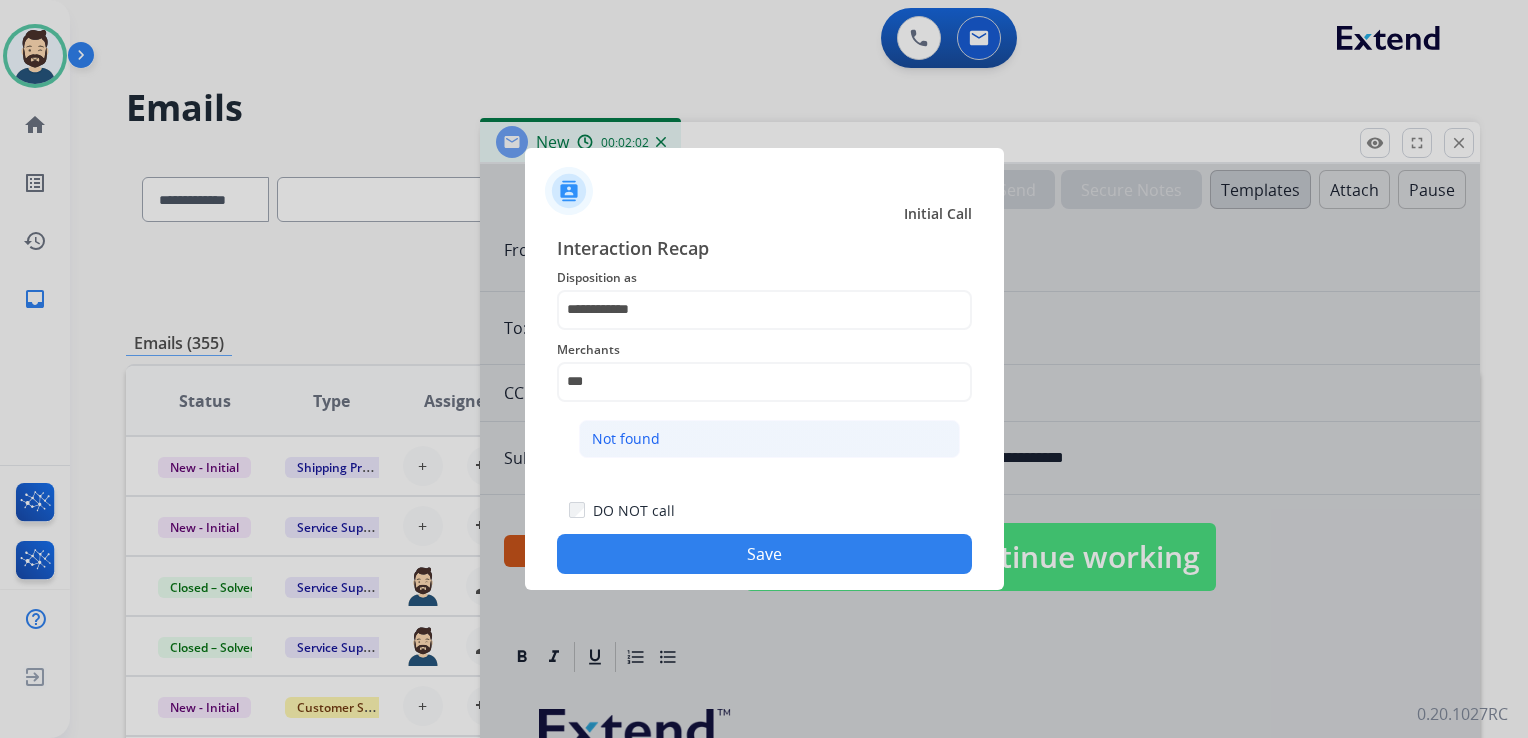 click on "Not found" 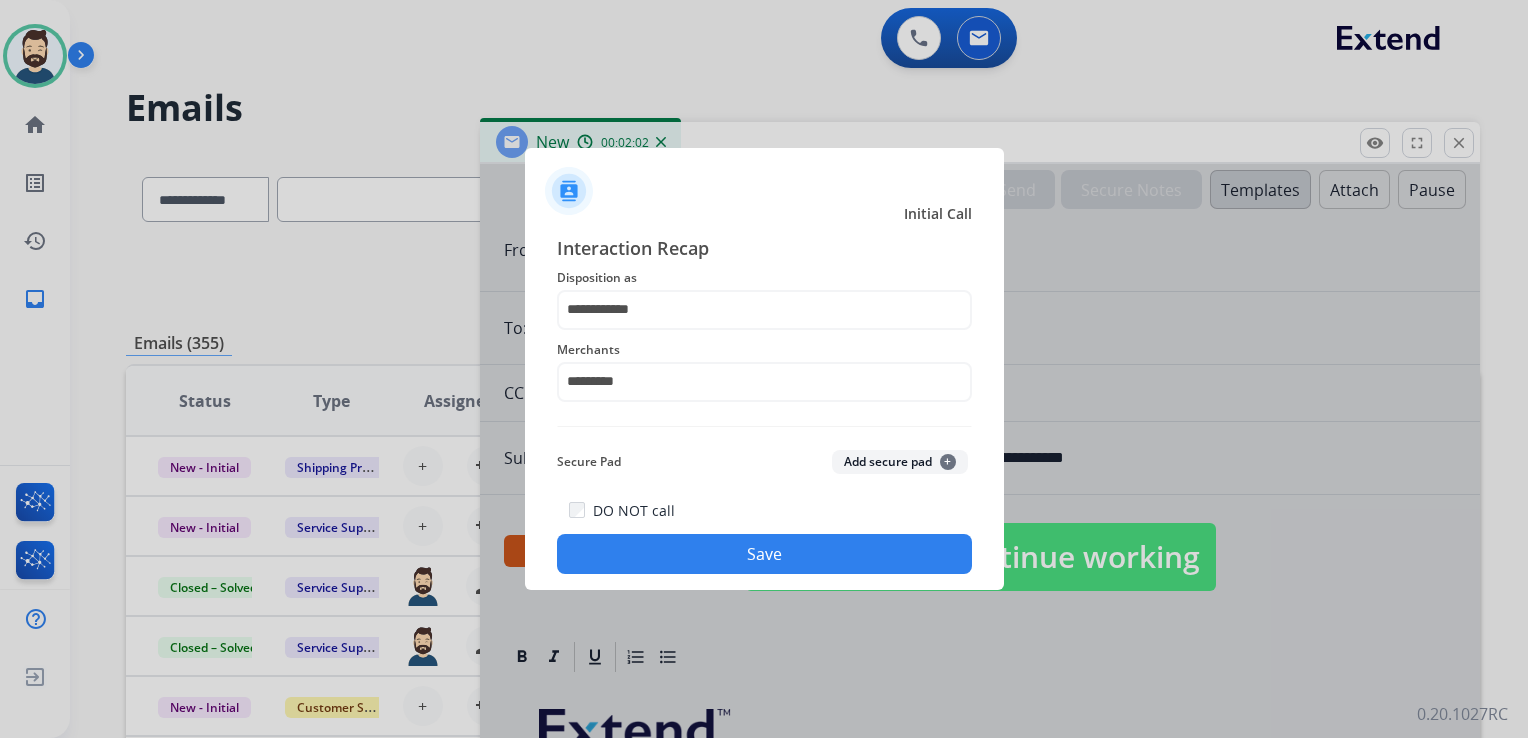 click on "Save" 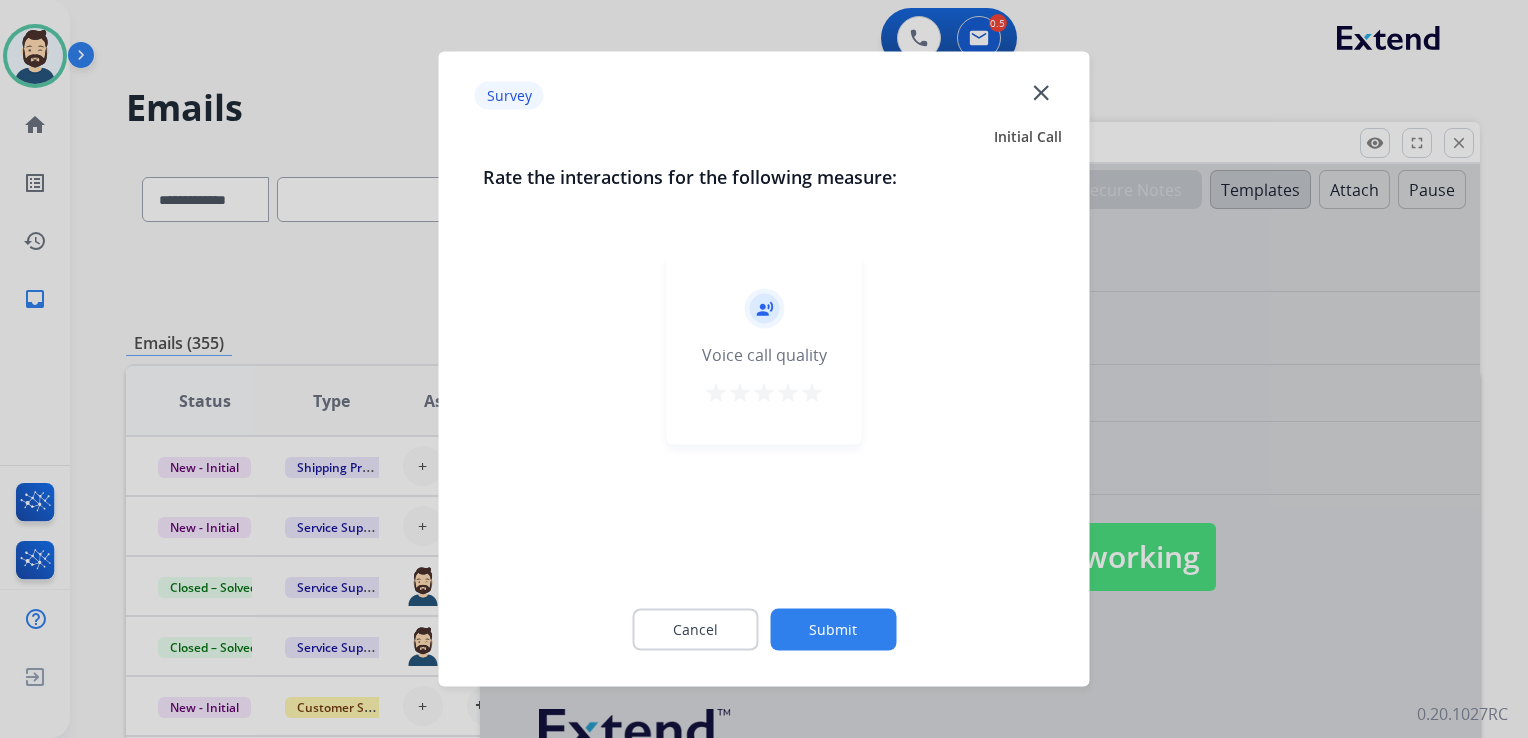 click on "star" at bounding box center (812, 393) 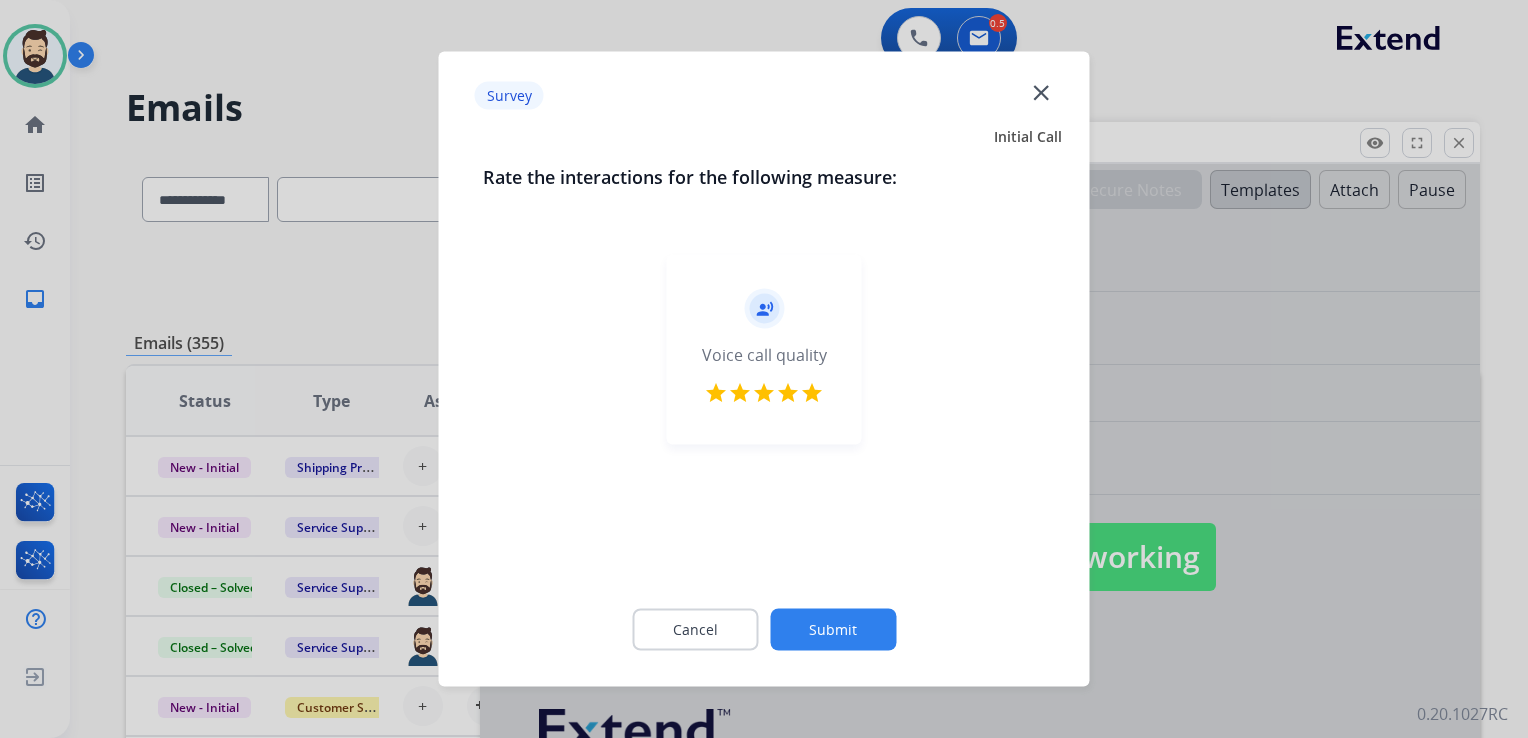 click on "Submit" 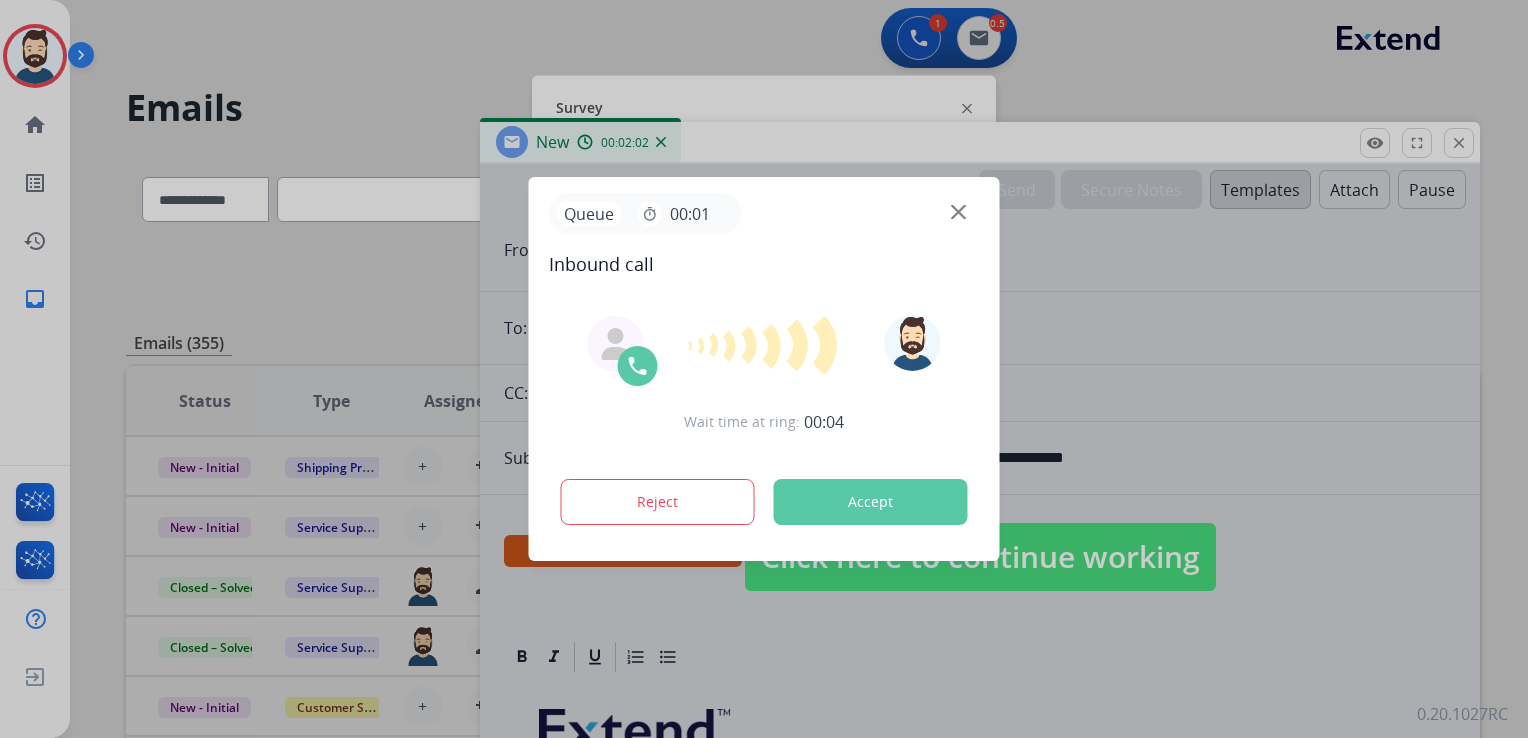 click on "Accept" at bounding box center [871, 502] 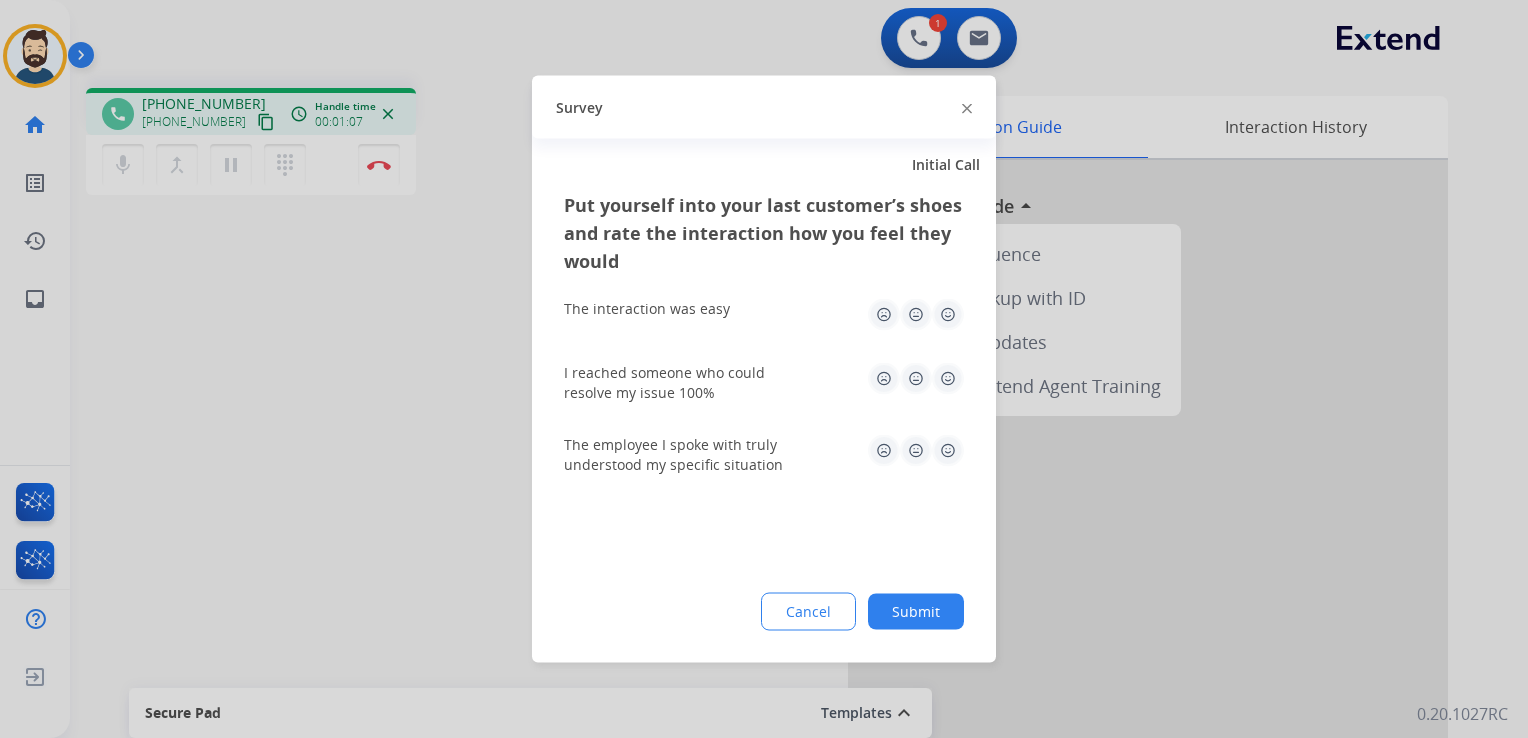 click 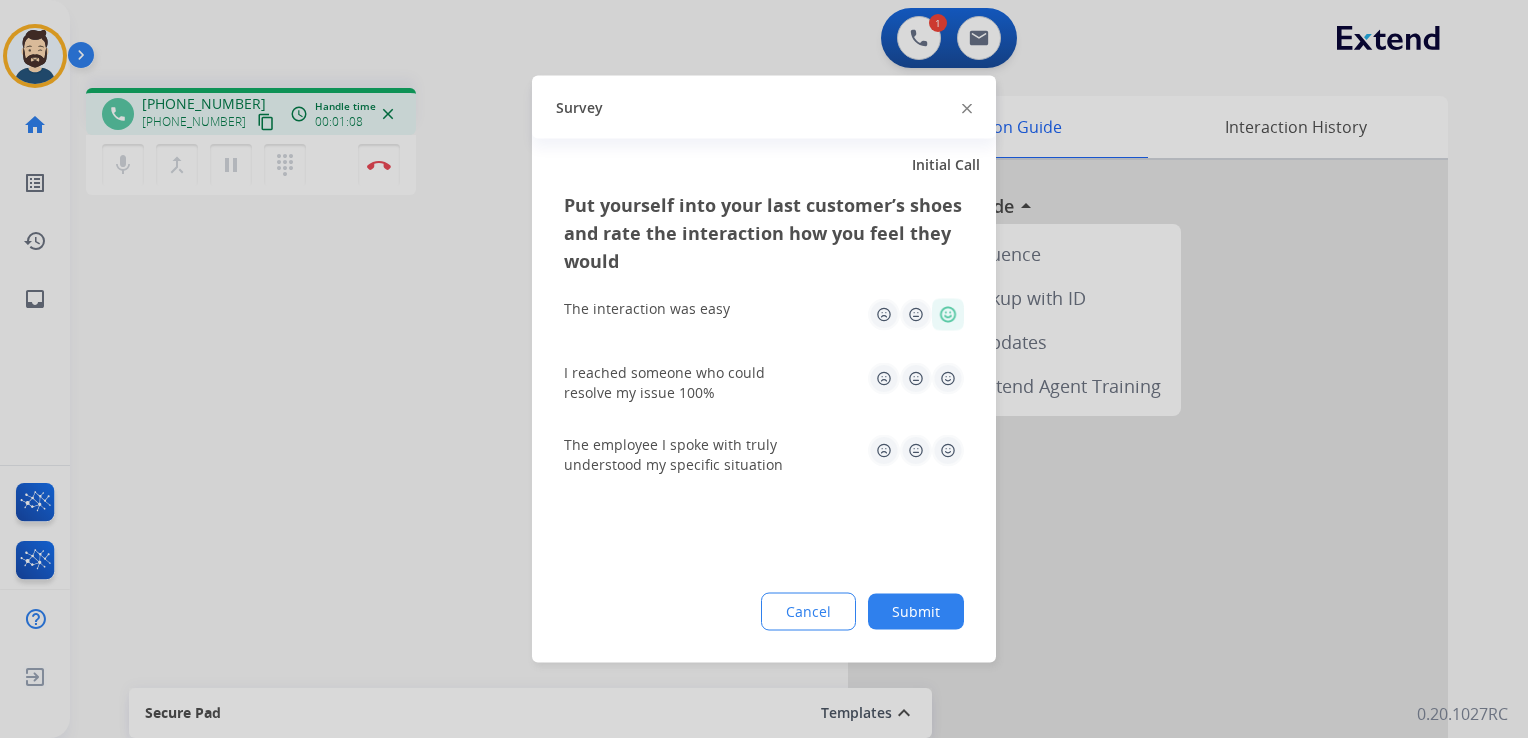 click 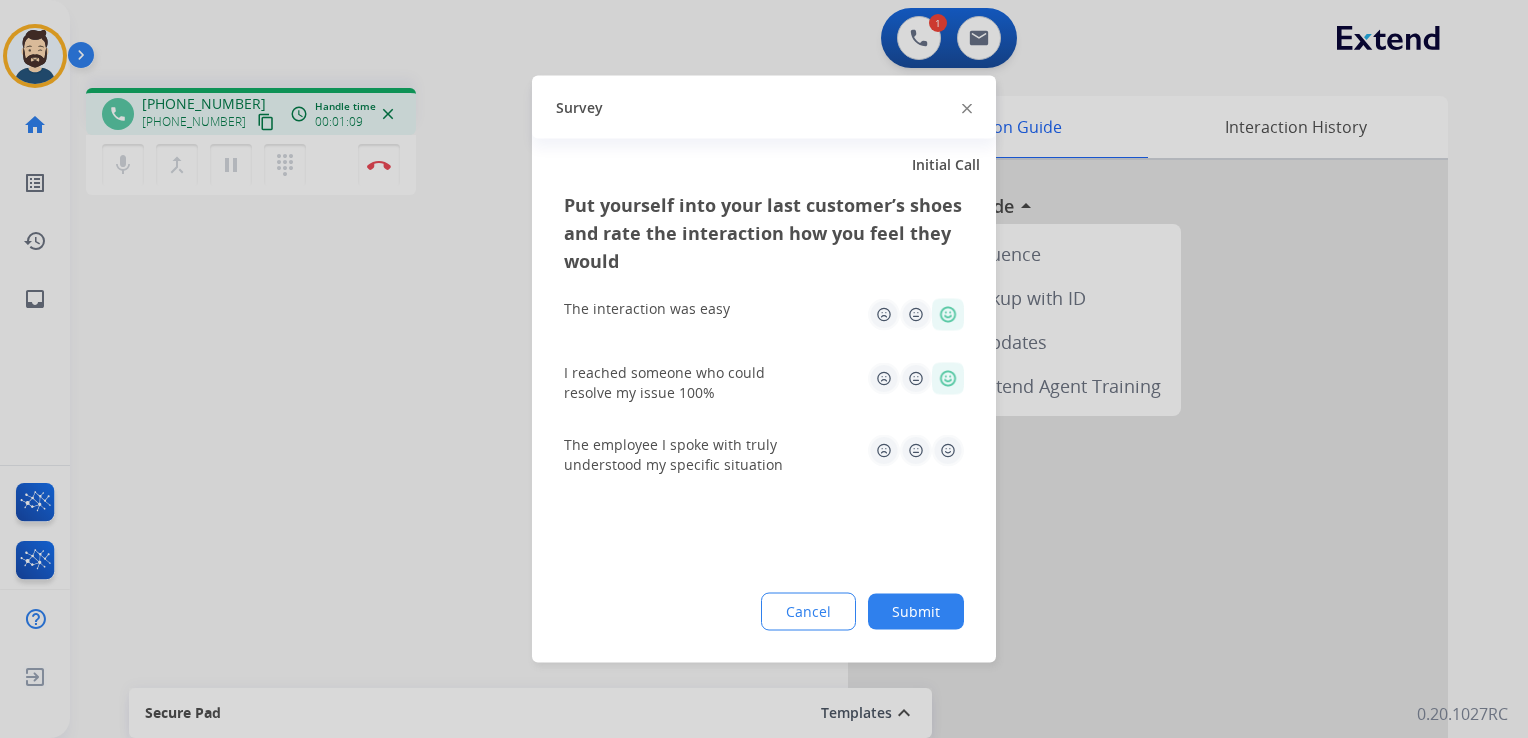 click 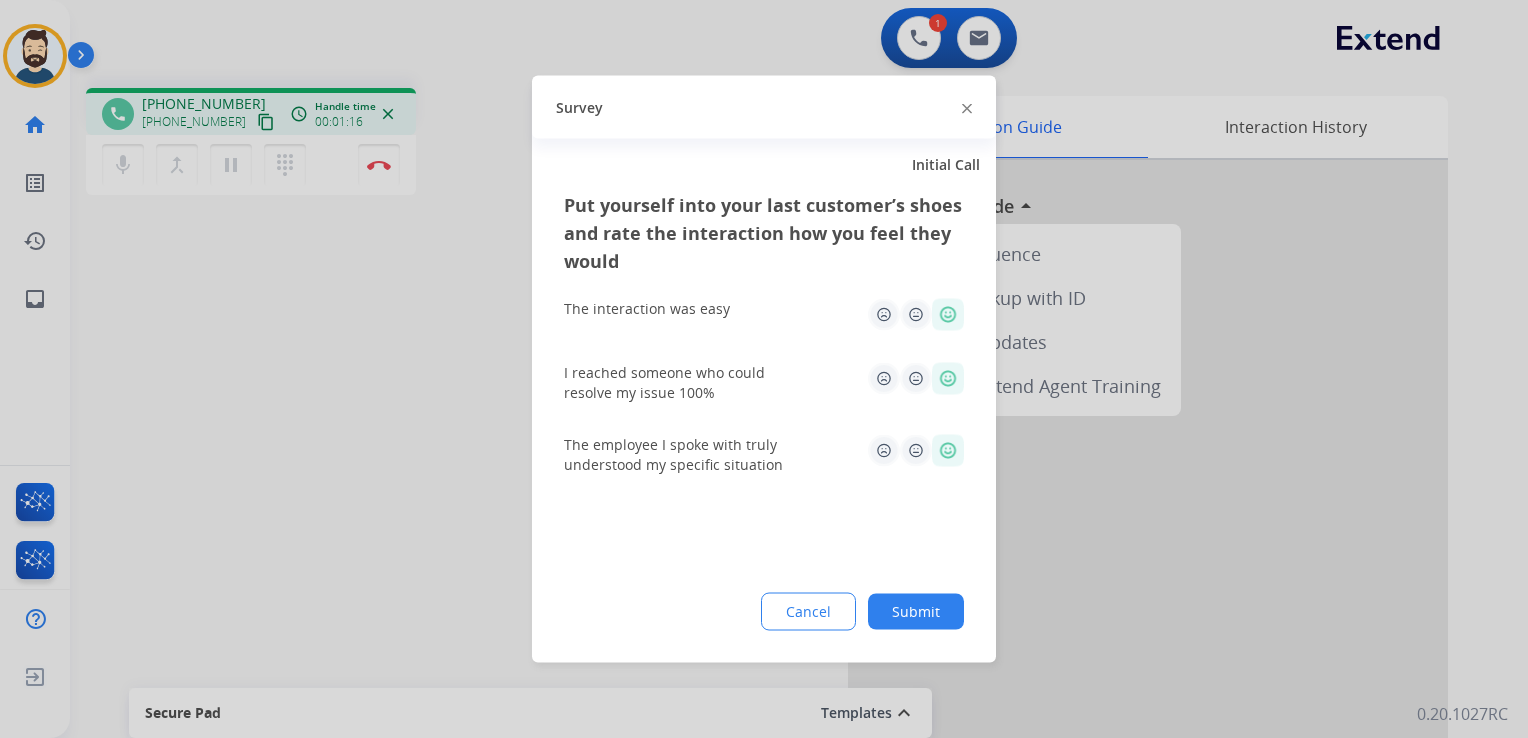 click on "Submit" 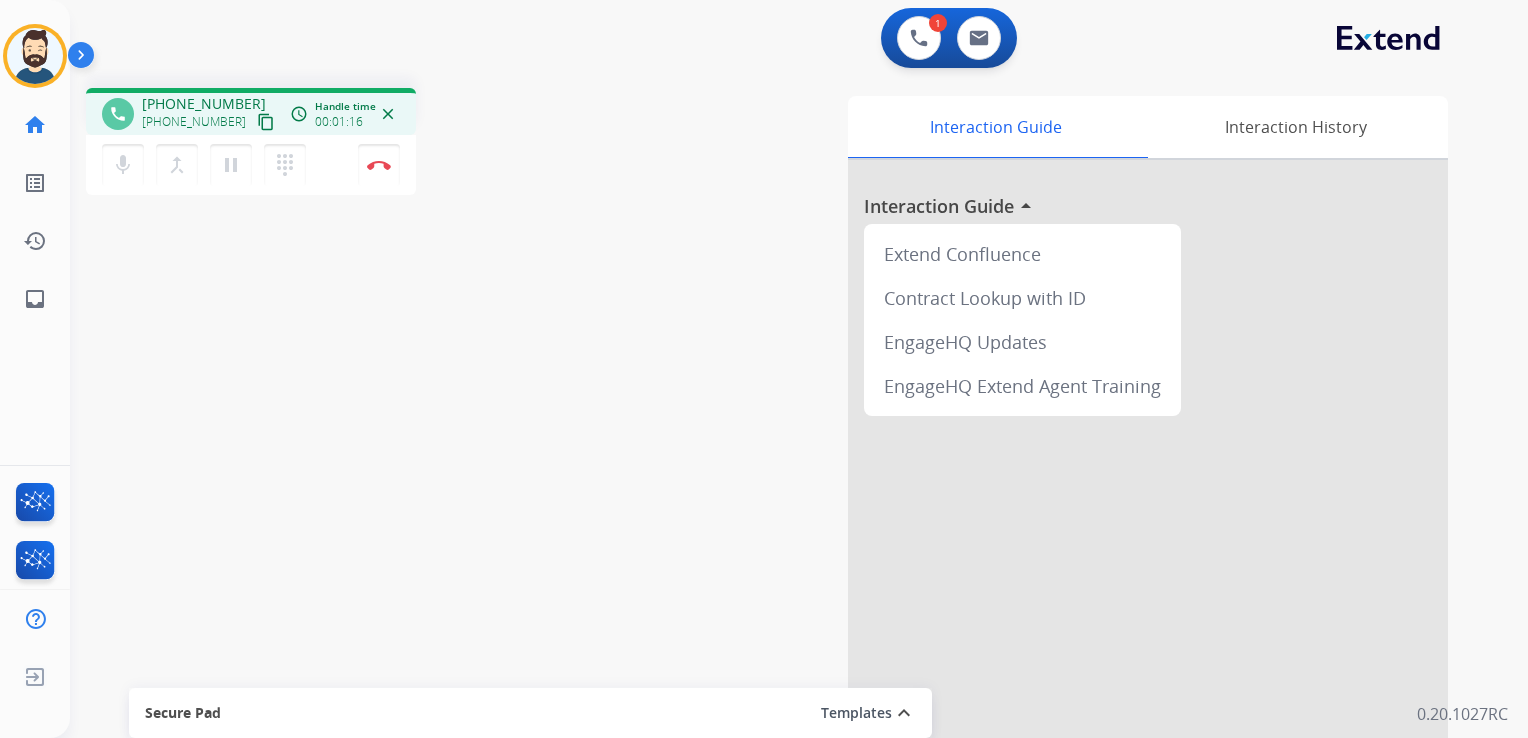 click on "phone +18324629160 +18324629160 content_copy access_time Call metrics Queue   00:12 Hold   00:00 Talk   01:17 Total   01:28 Handle time 00:01:16 close mic Mute merge_type Bridge pause Hold dialpad Dialpad Disconnect swap_horiz Break voice bridge close_fullscreen Connect 3-Way Call merge_type Separate 3-Way Call  Interaction Guide   Interaction History  Interaction Guide arrow_drop_up  Extend Confluence   Contract Lookup with ID   EngageHQ Updates   EngageHQ Extend Agent Training  Secure Pad Templates expand_less Choose a template Save" at bounding box center (775, 489) 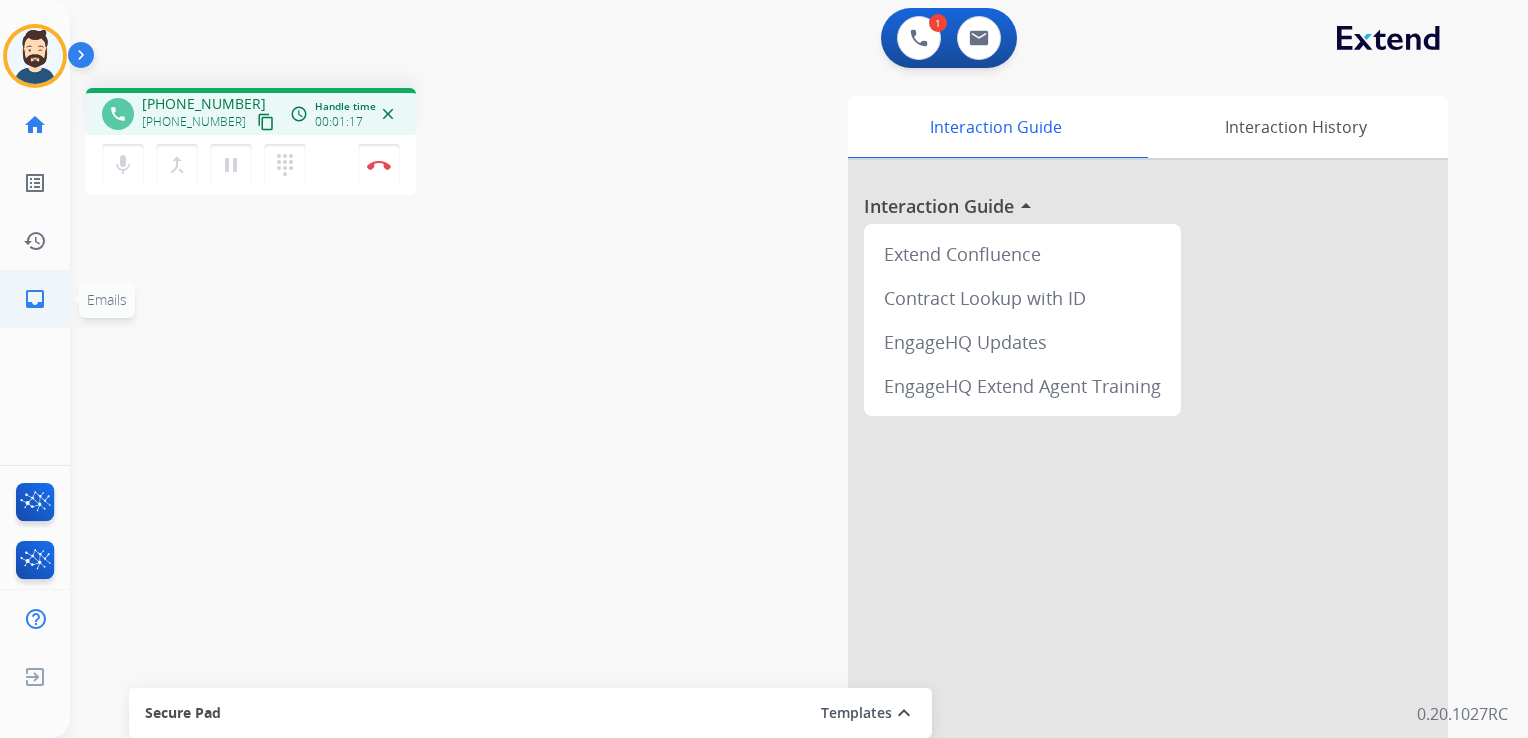 click on "inbox" 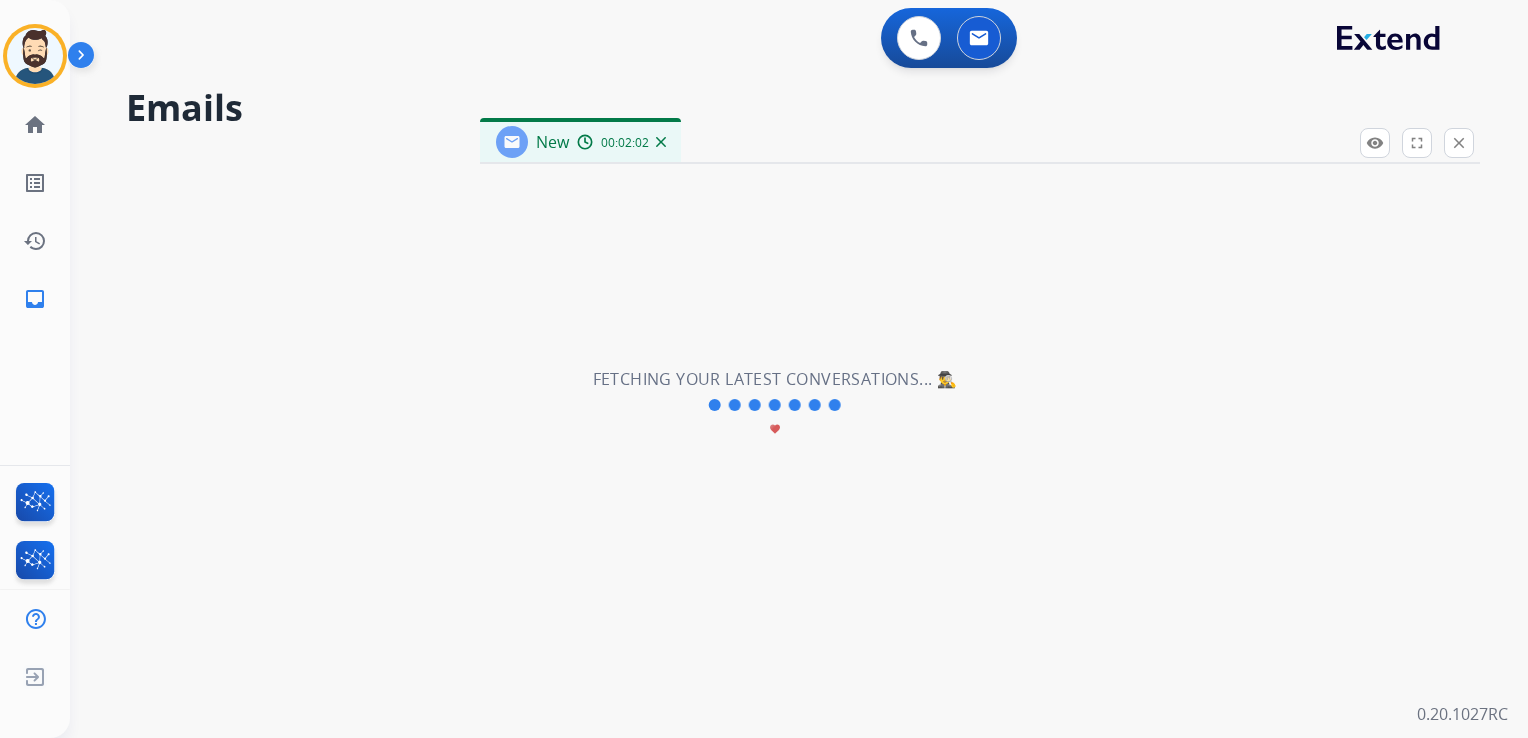 select on "**********" 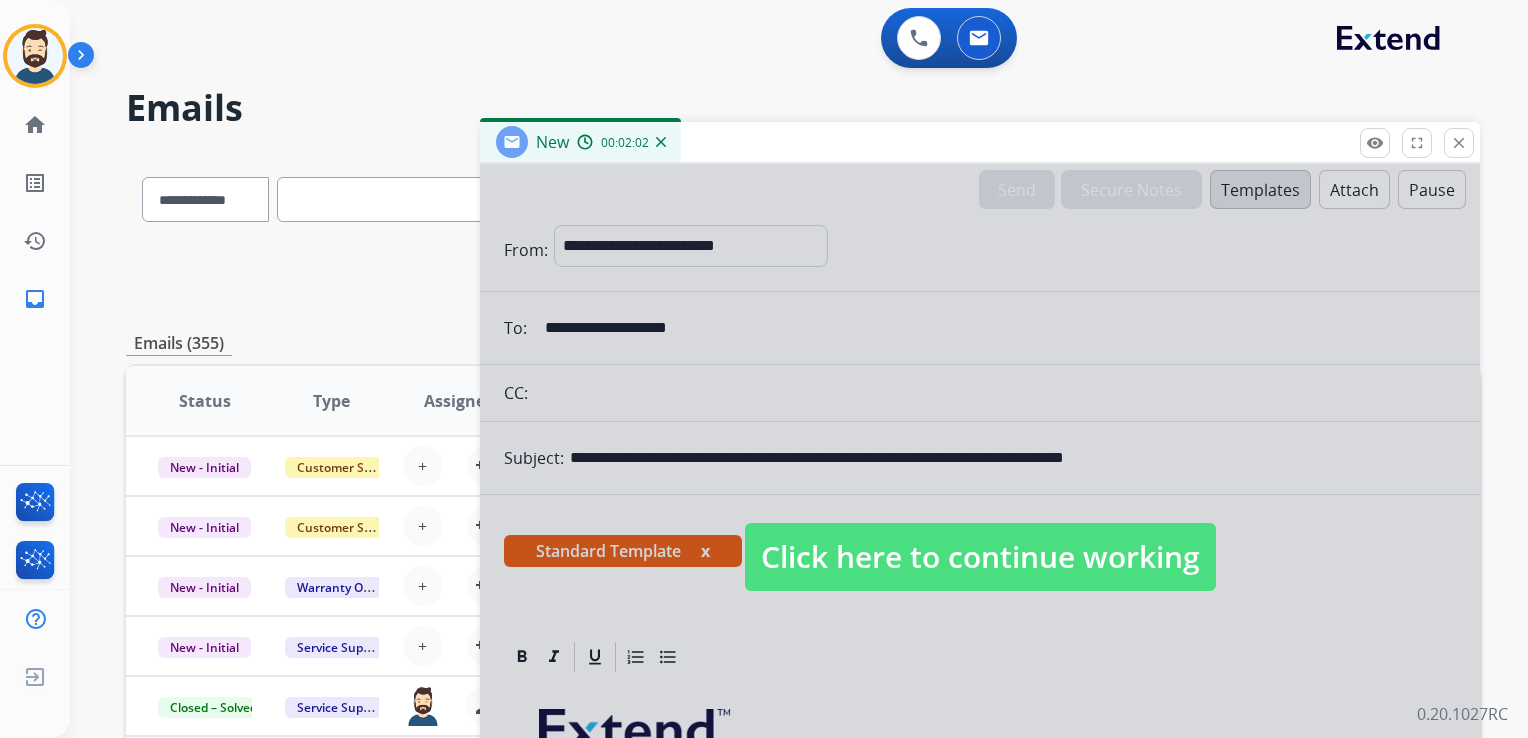 click on "Click here to continue working" at bounding box center [980, 557] 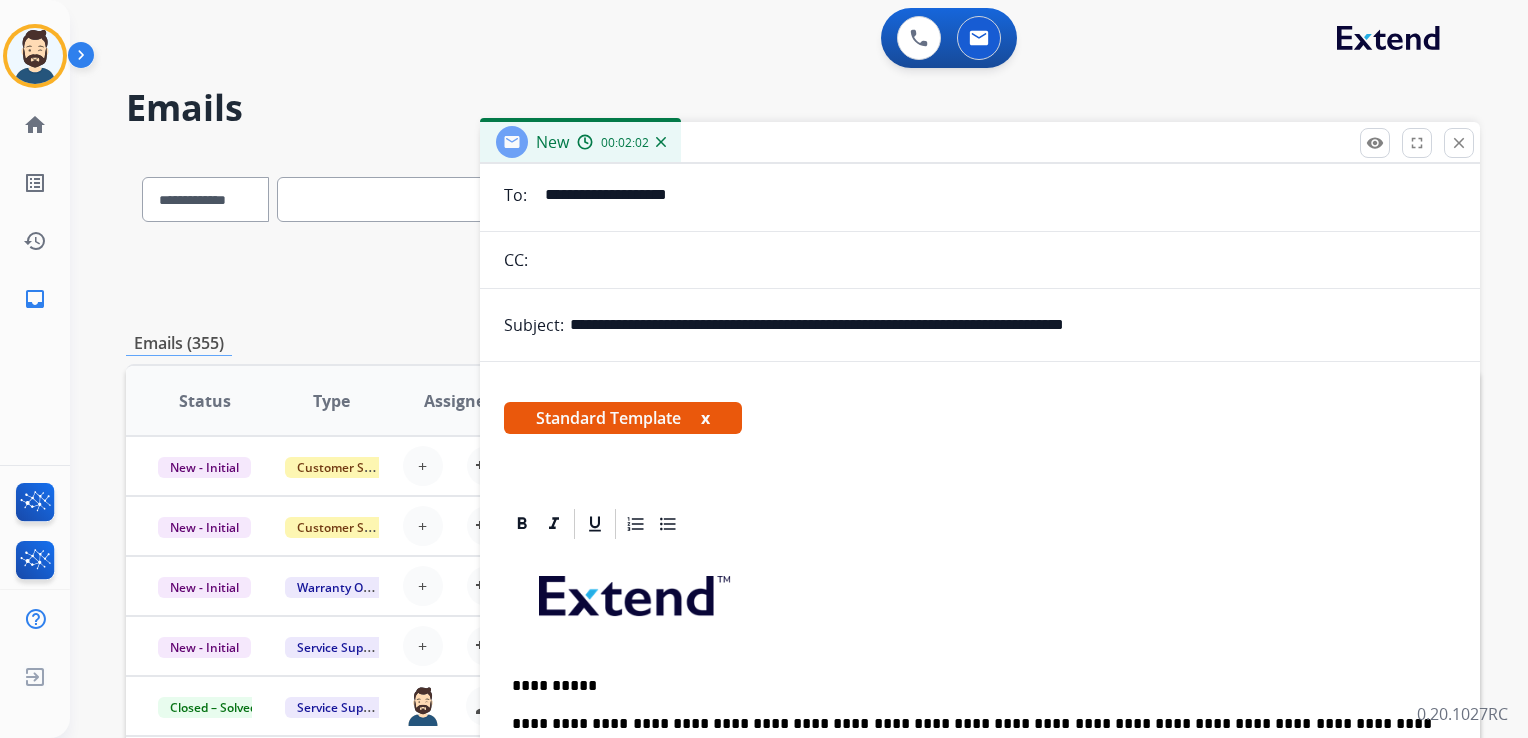 scroll, scrollTop: 0, scrollLeft: 0, axis: both 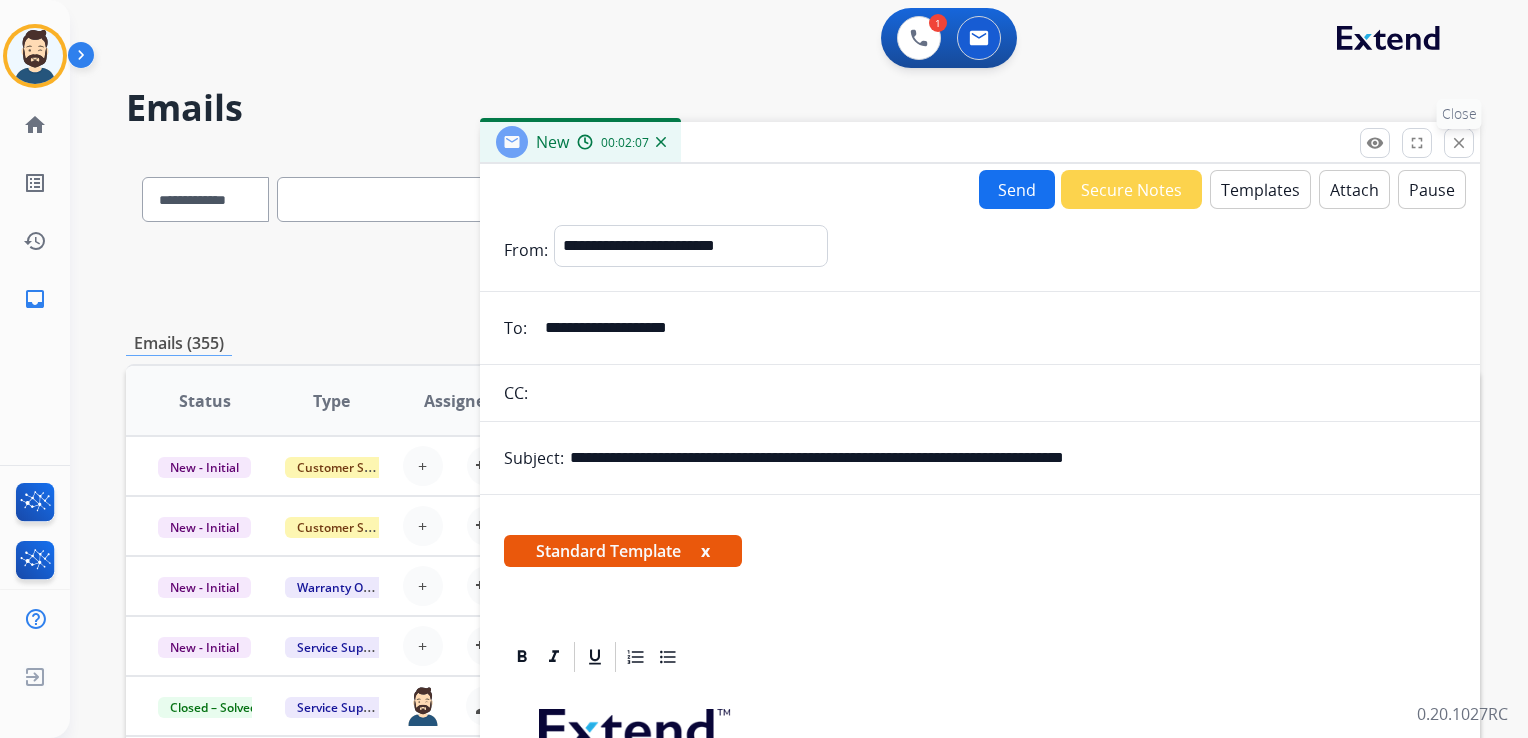 click on "close" at bounding box center [1459, 143] 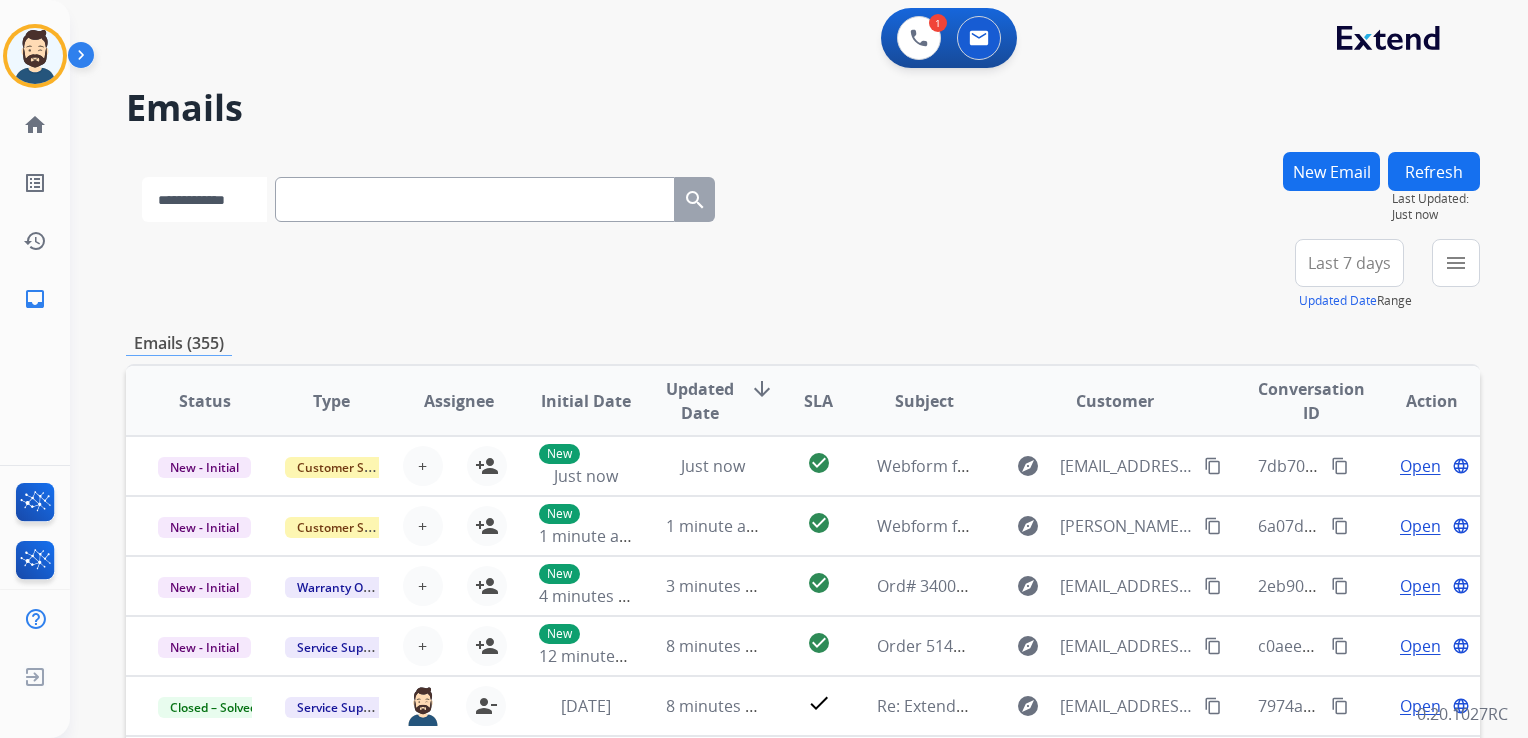drag, startPoint x: 228, startPoint y: 213, endPoint x: 218, endPoint y: 218, distance: 11.18034 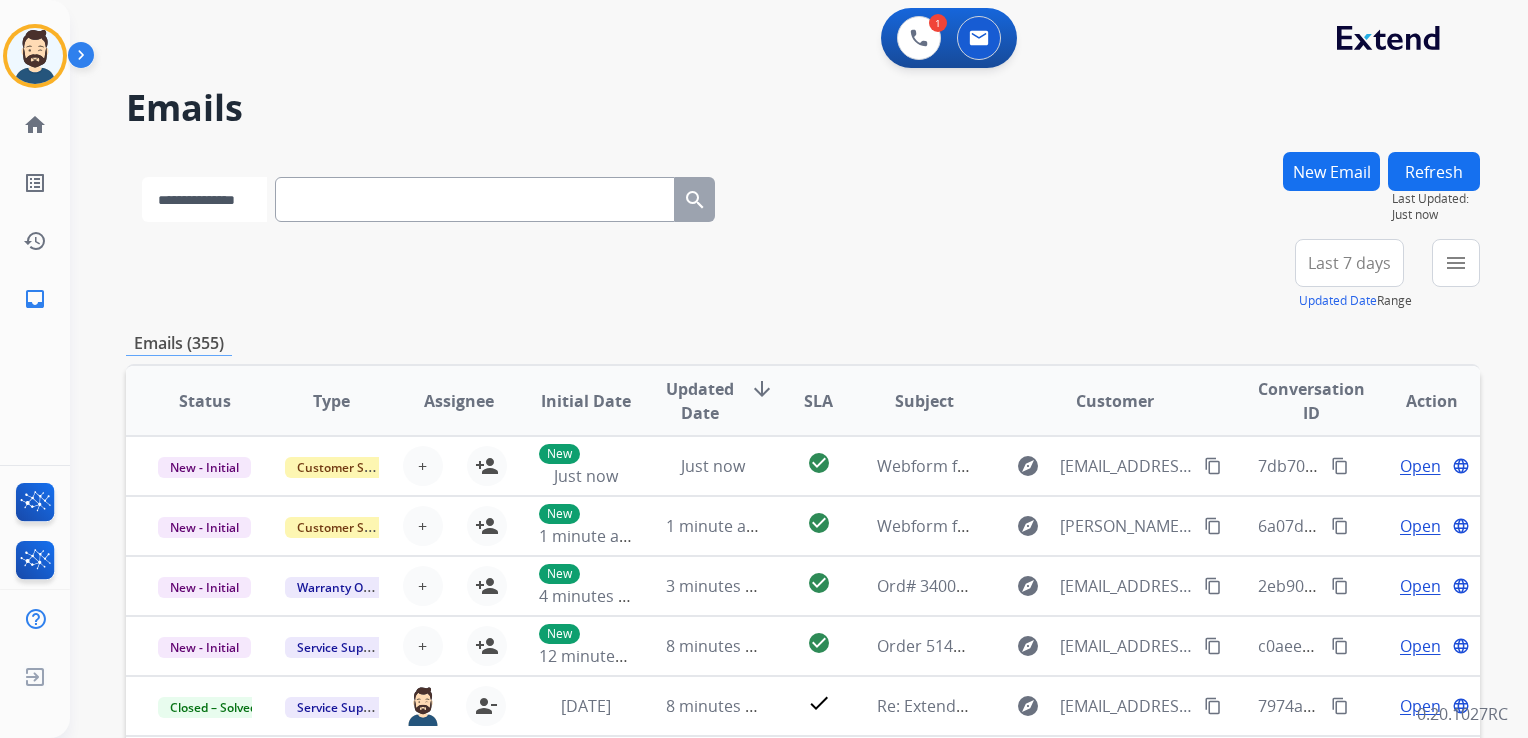 click on "**********" at bounding box center [204, 199] 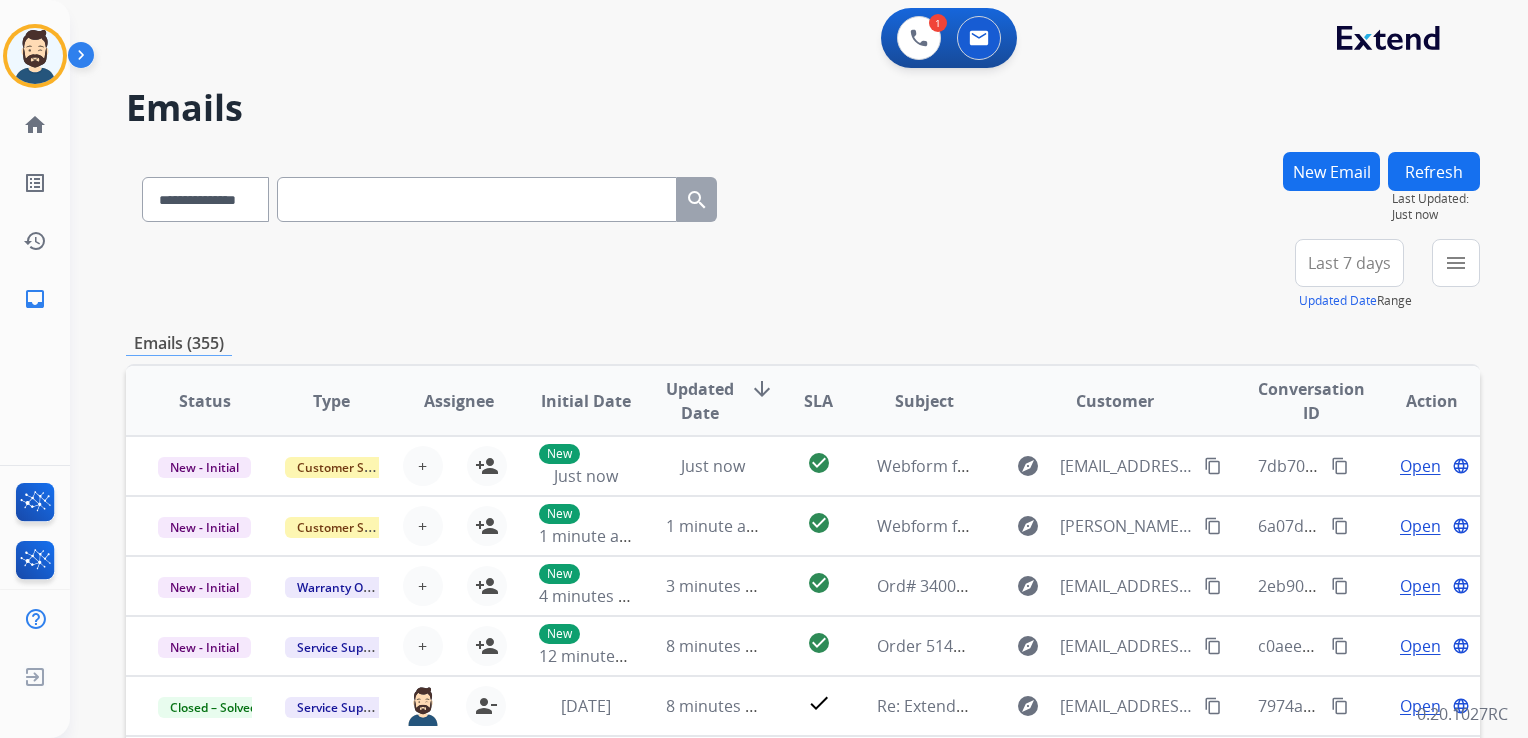 click at bounding box center (477, 199) 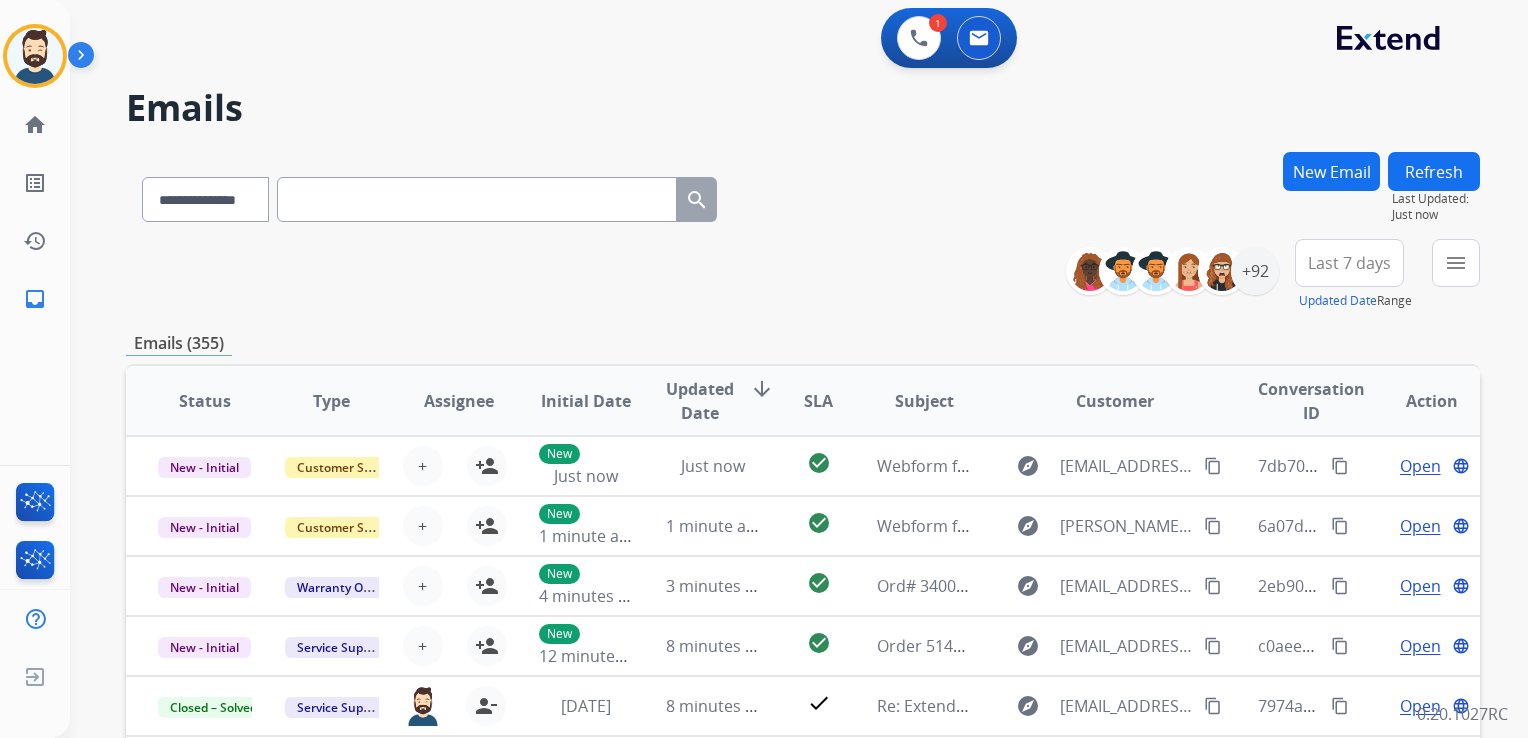 paste on "**********" 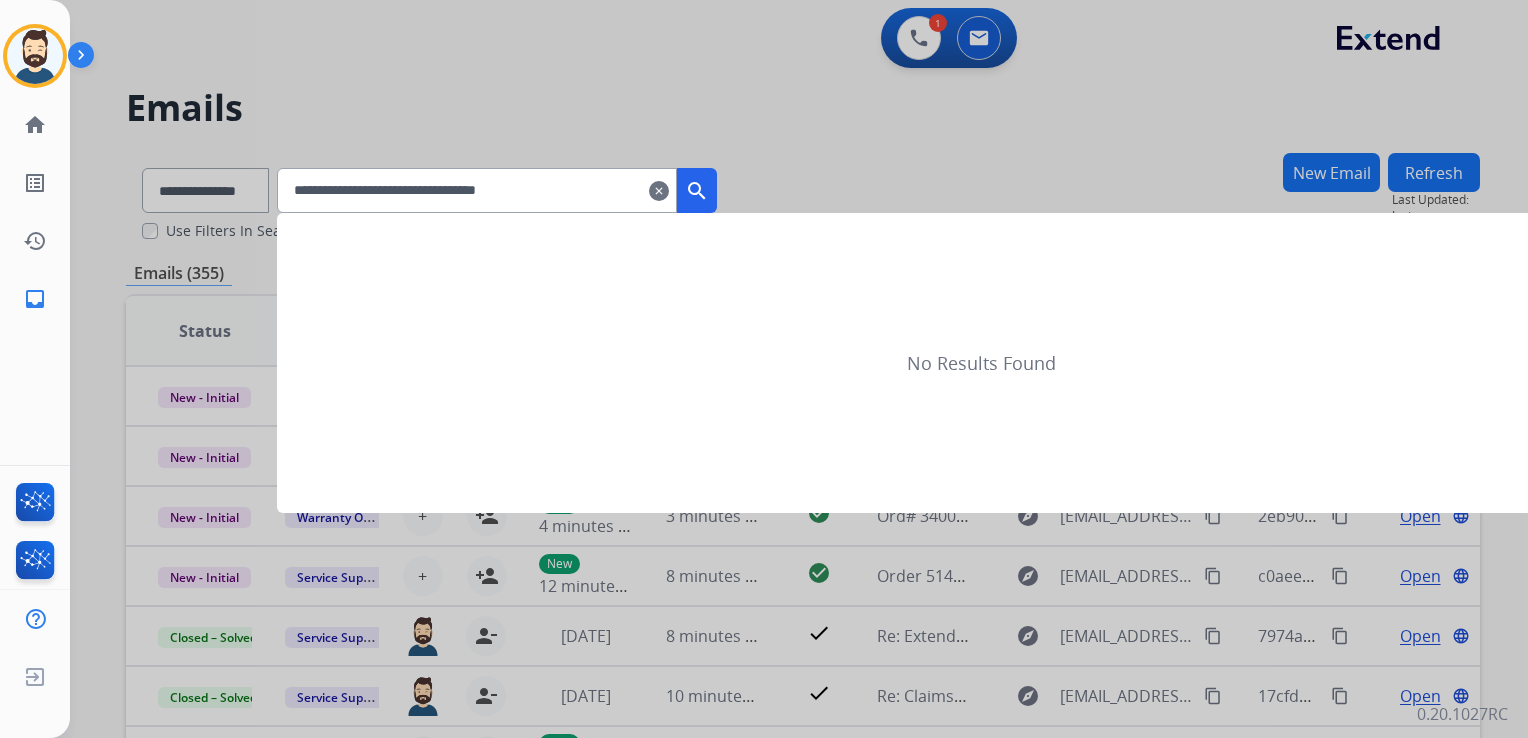 type on "**********" 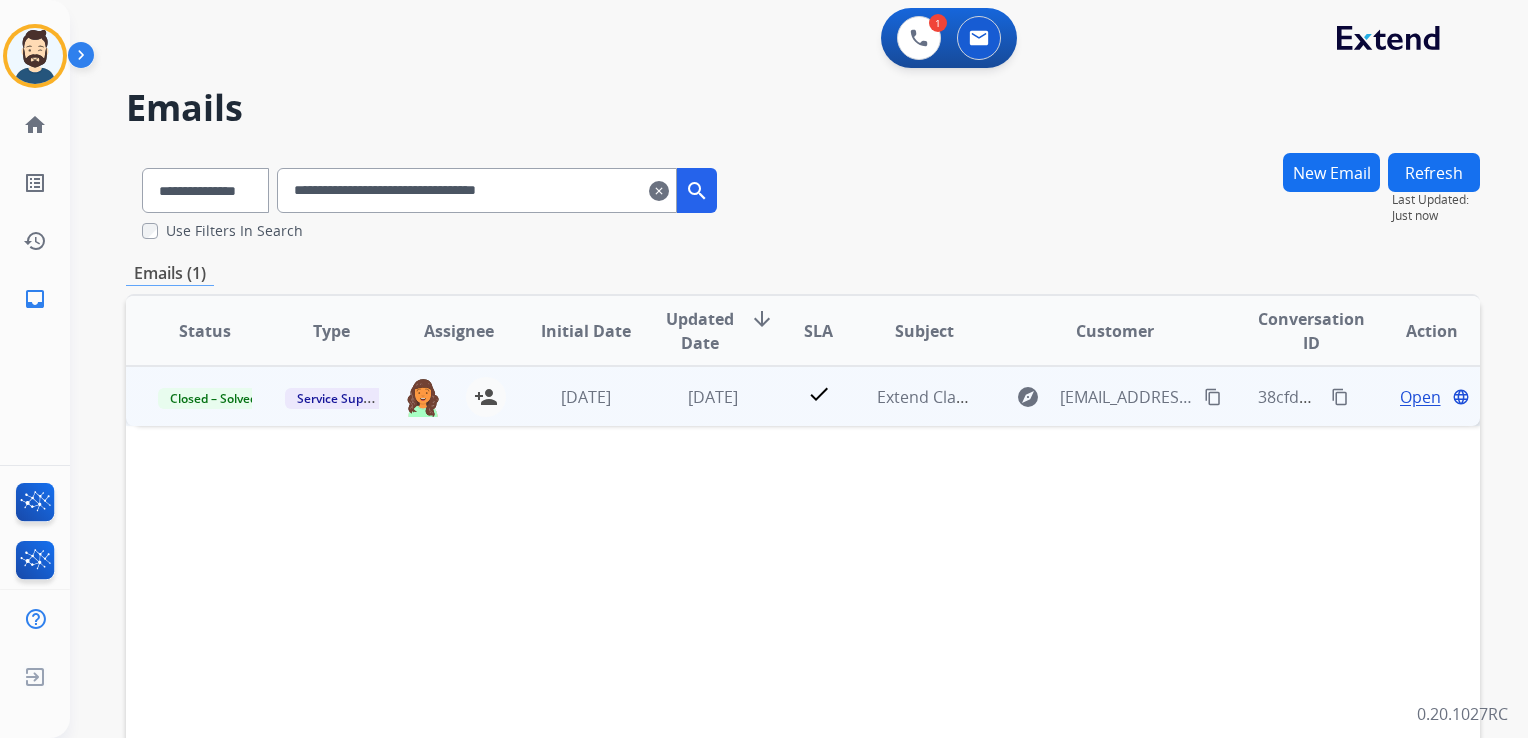 click on "3 days ago" at bounding box center [697, 396] 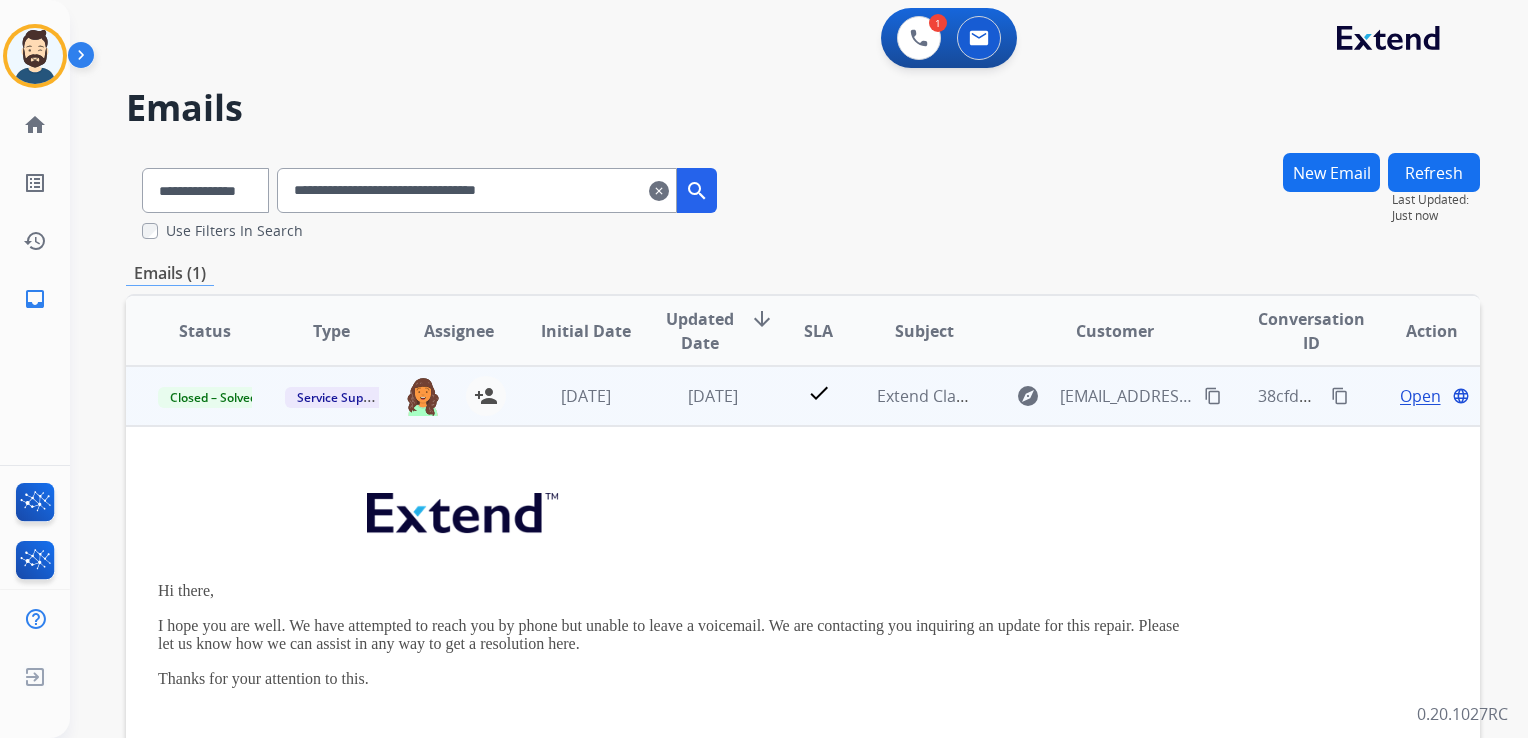 click on "Open" at bounding box center (1420, 396) 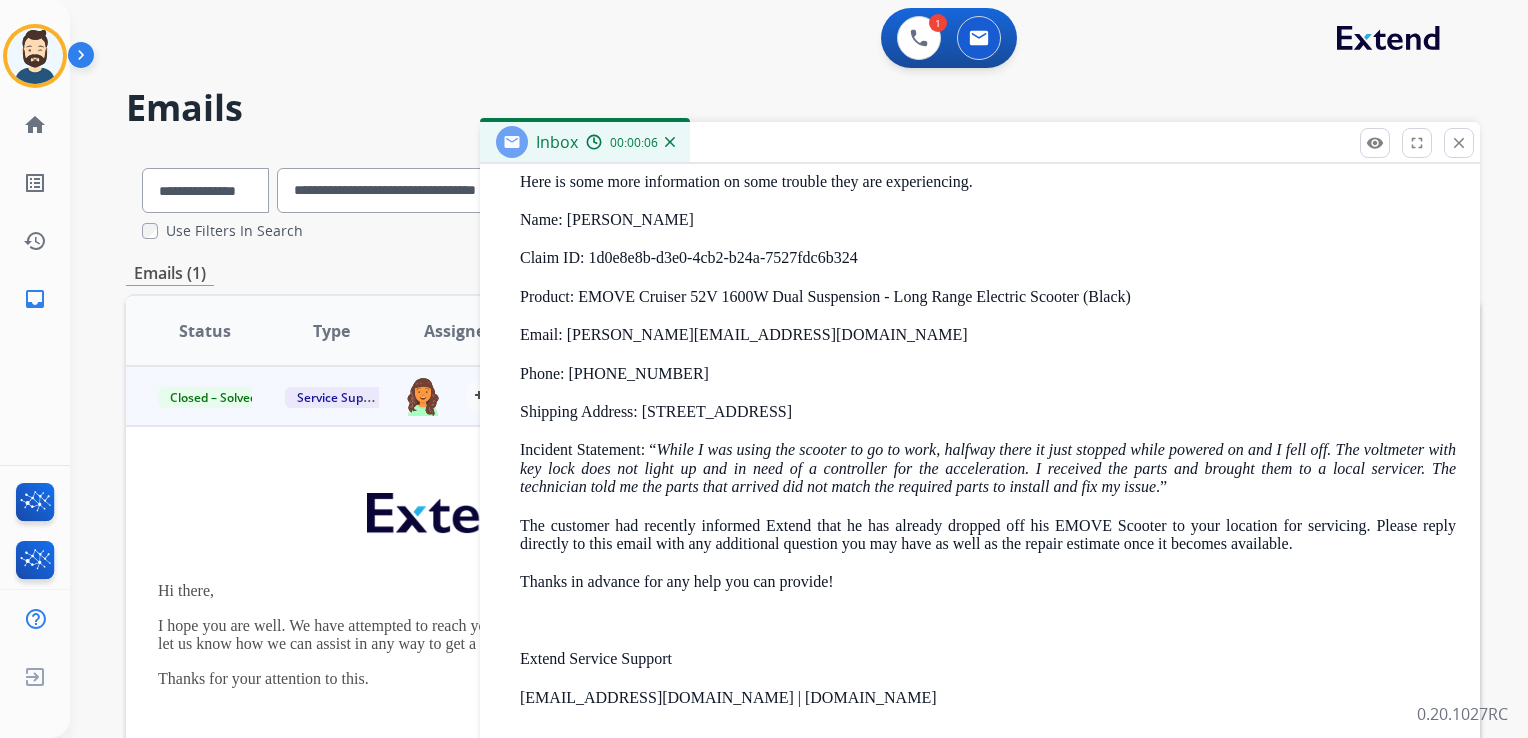 scroll, scrollTop: 1428, scrollLeft: 0, axis: vertical 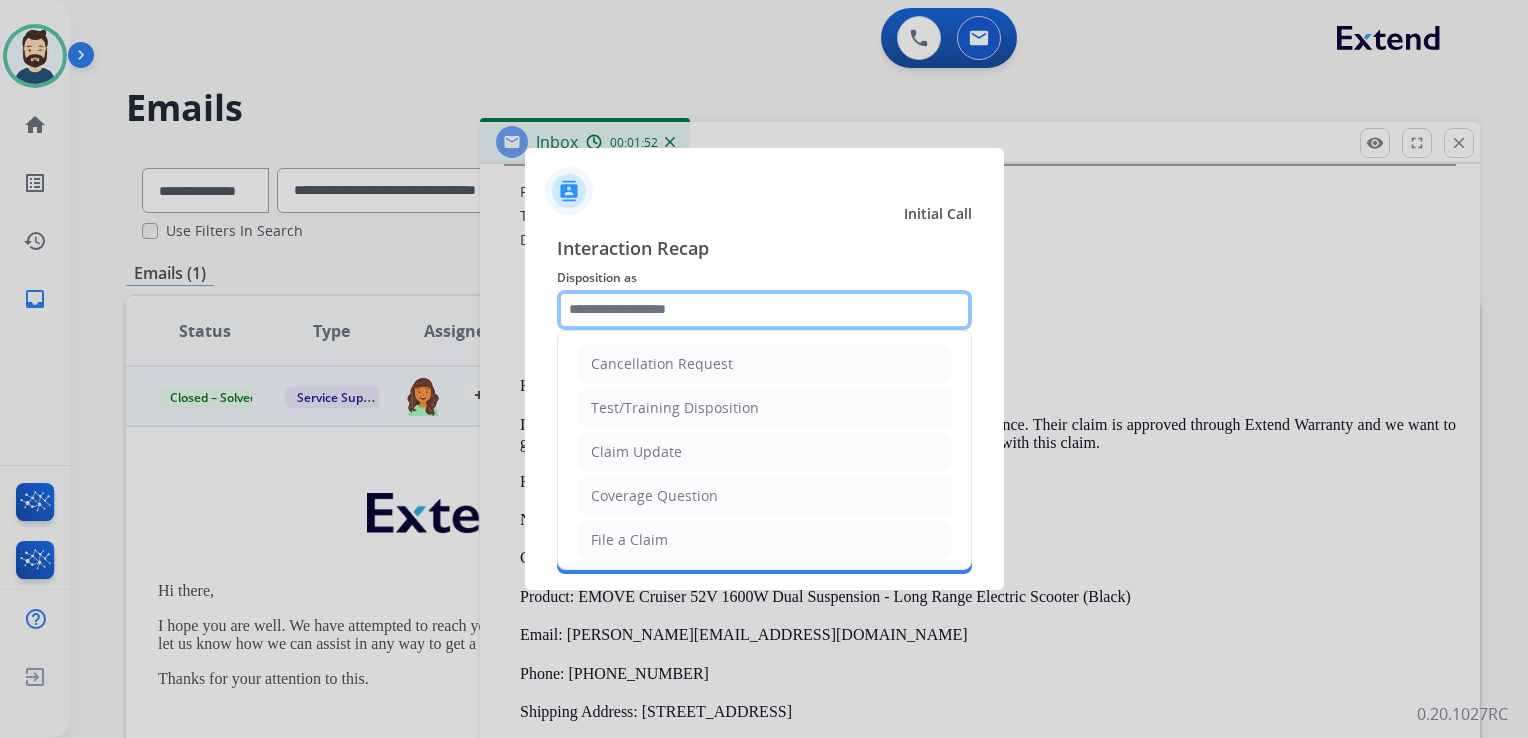click 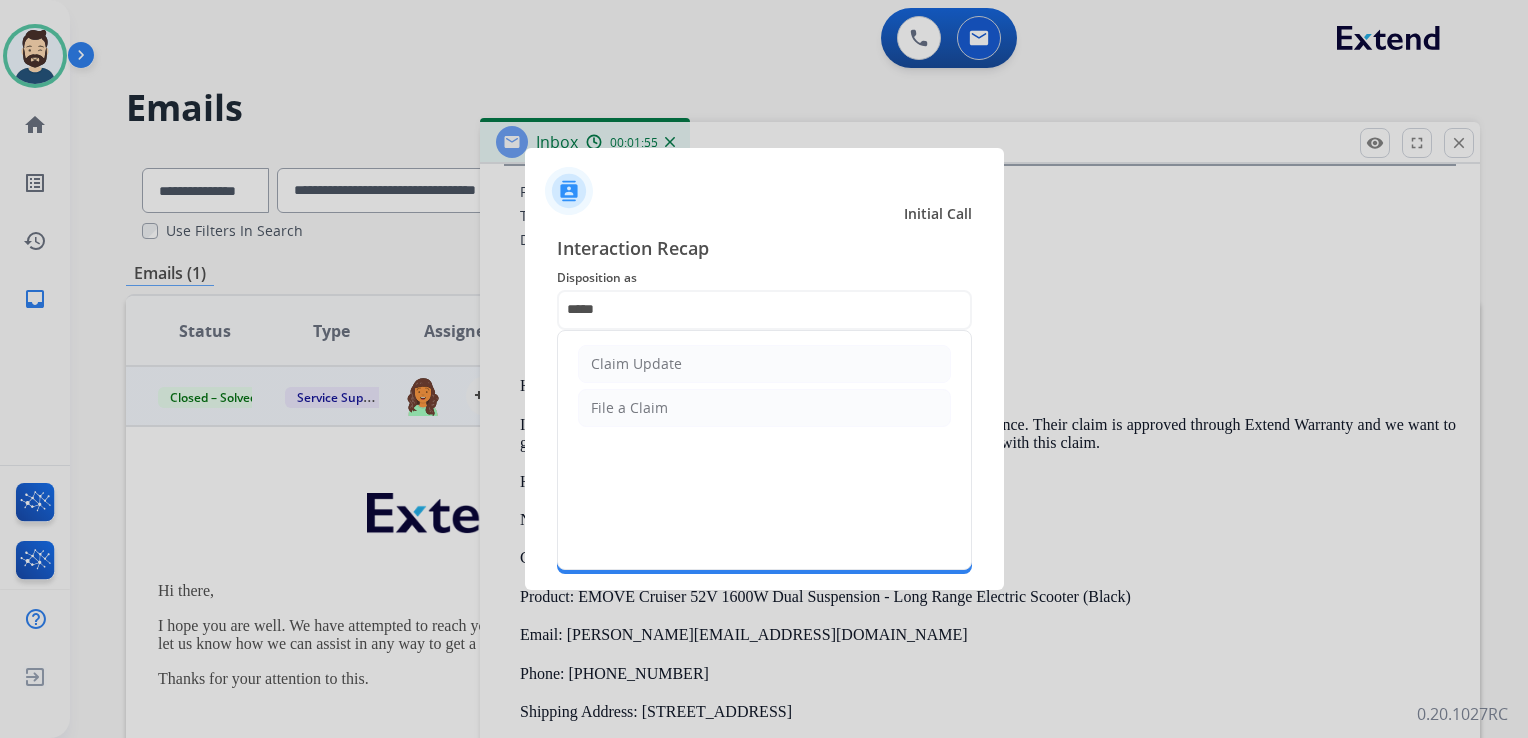 click on "Claim Update" 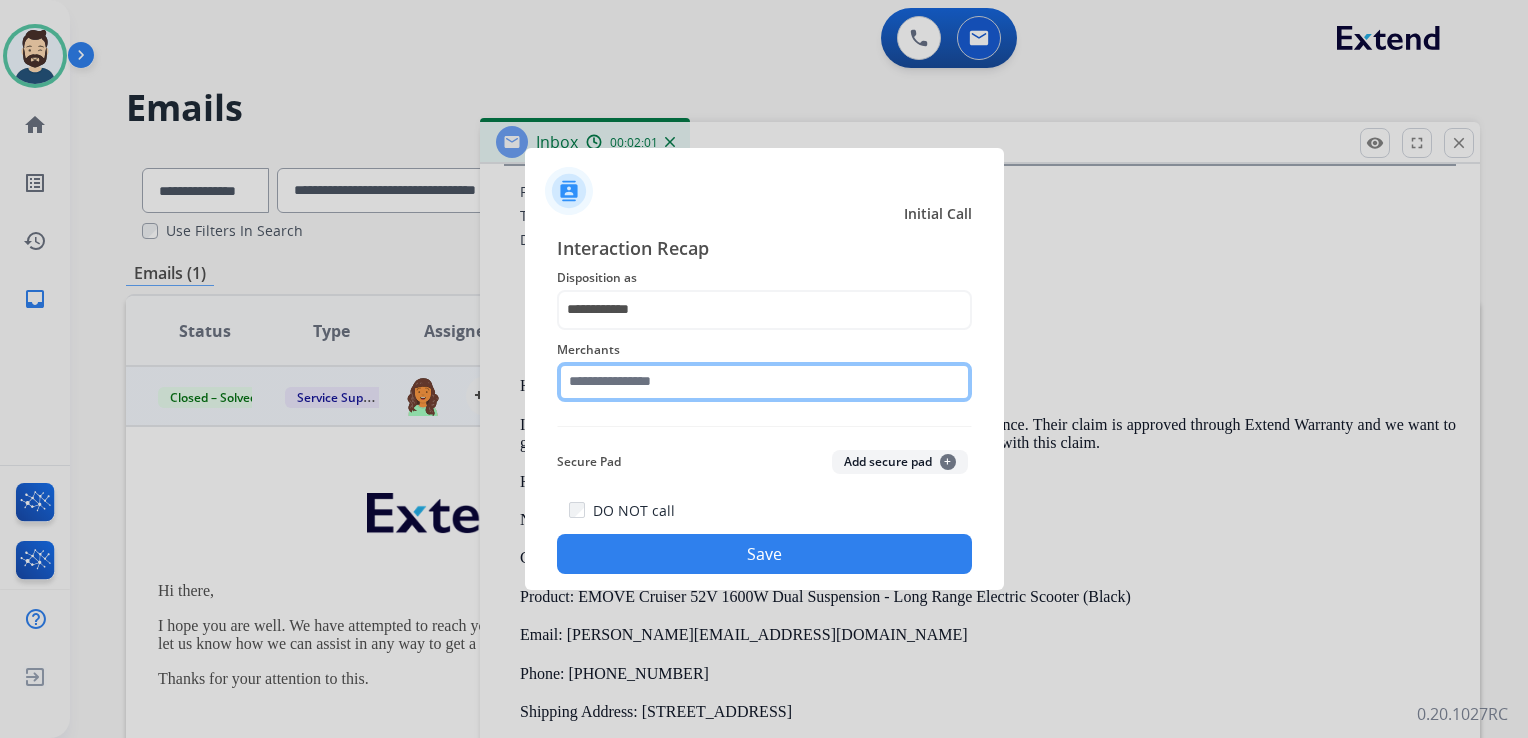 click 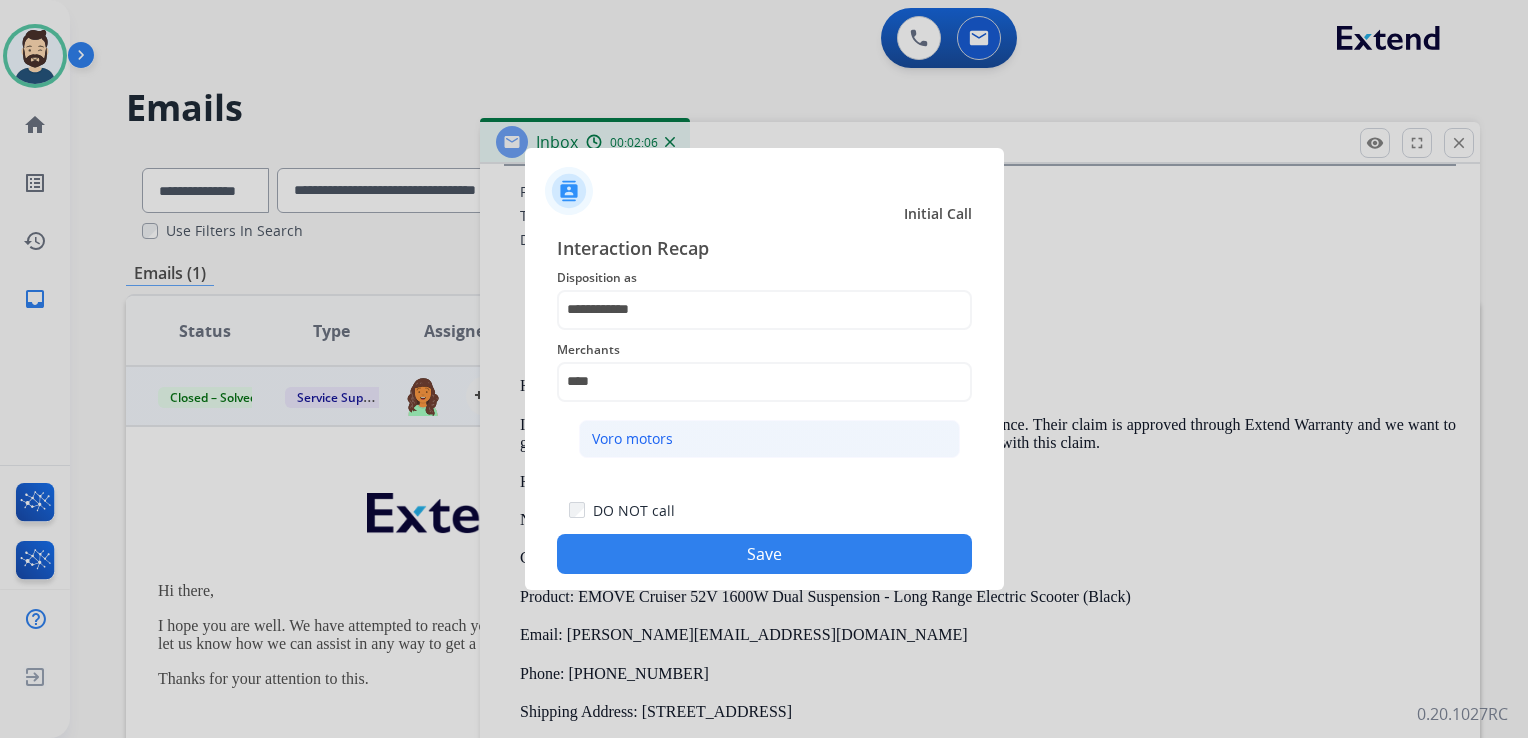 click on "Voro motors" 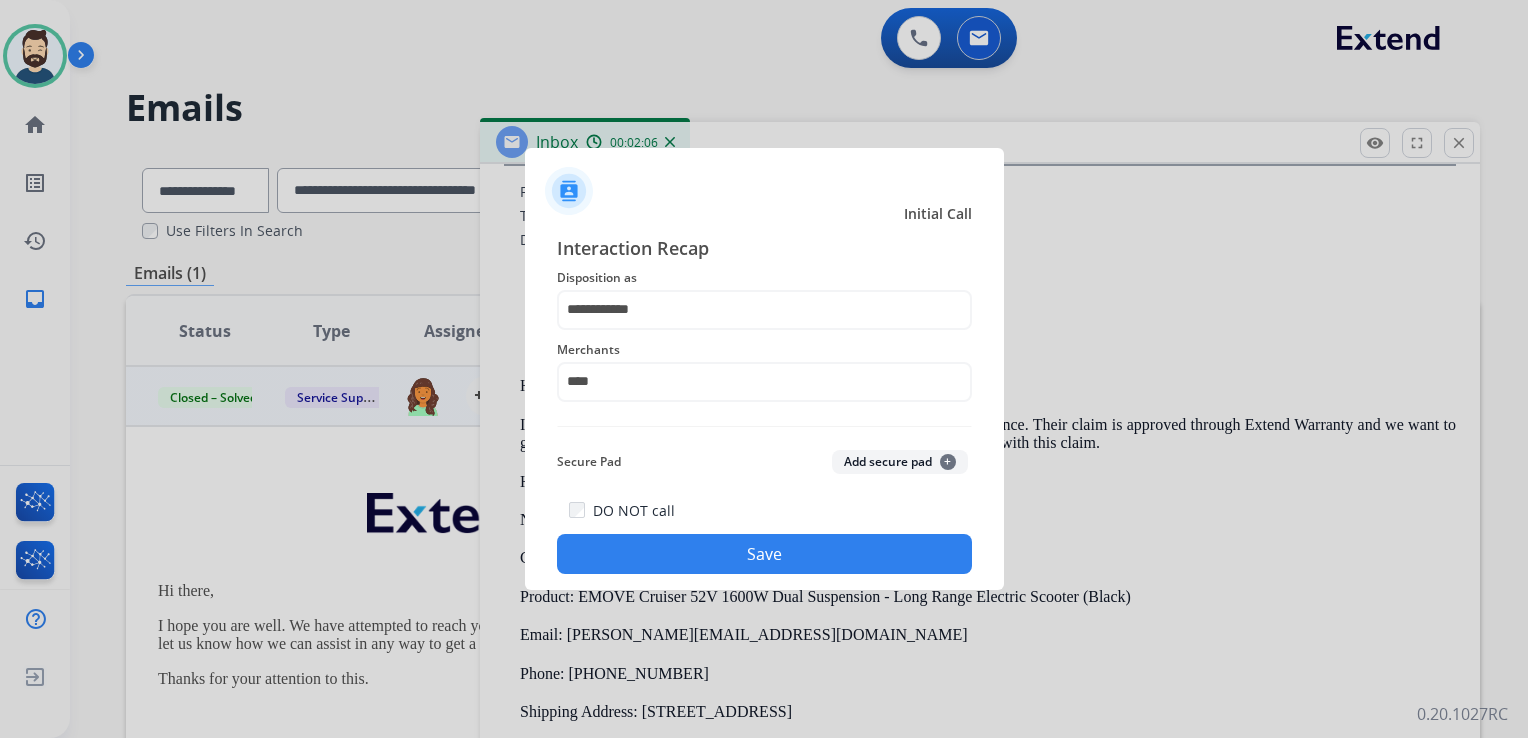 type on "**********" 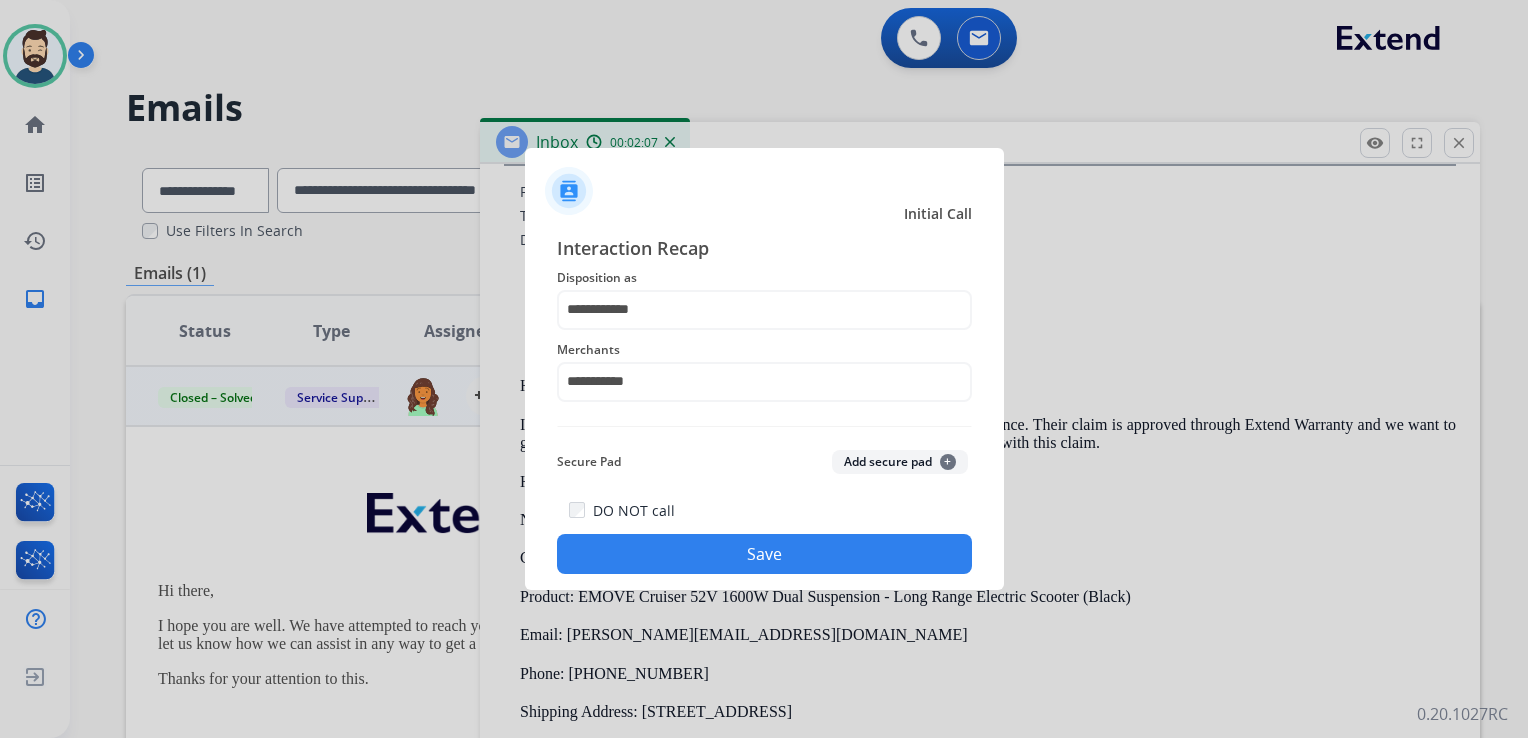 click on "Save" 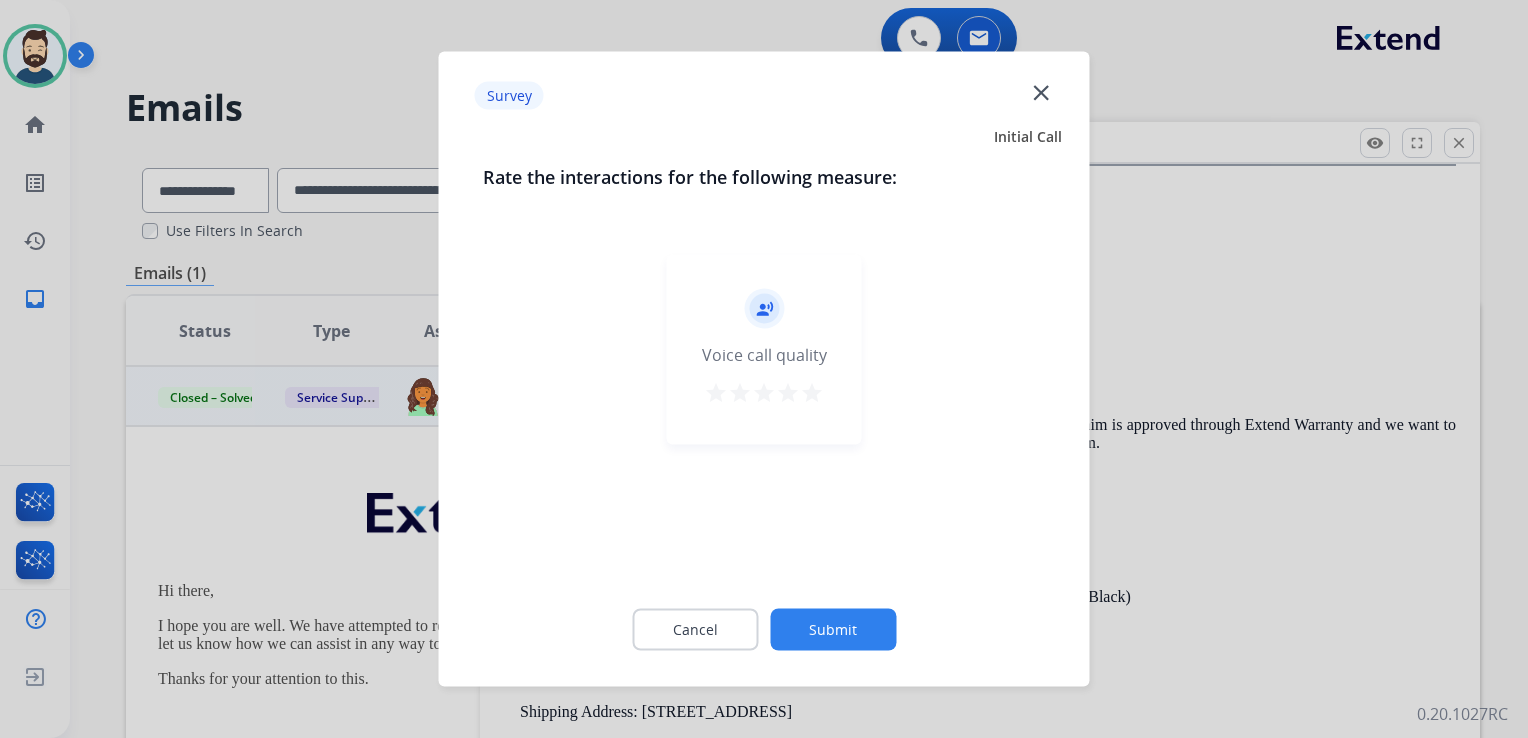 click on "star" at bounding box center (812, 393) 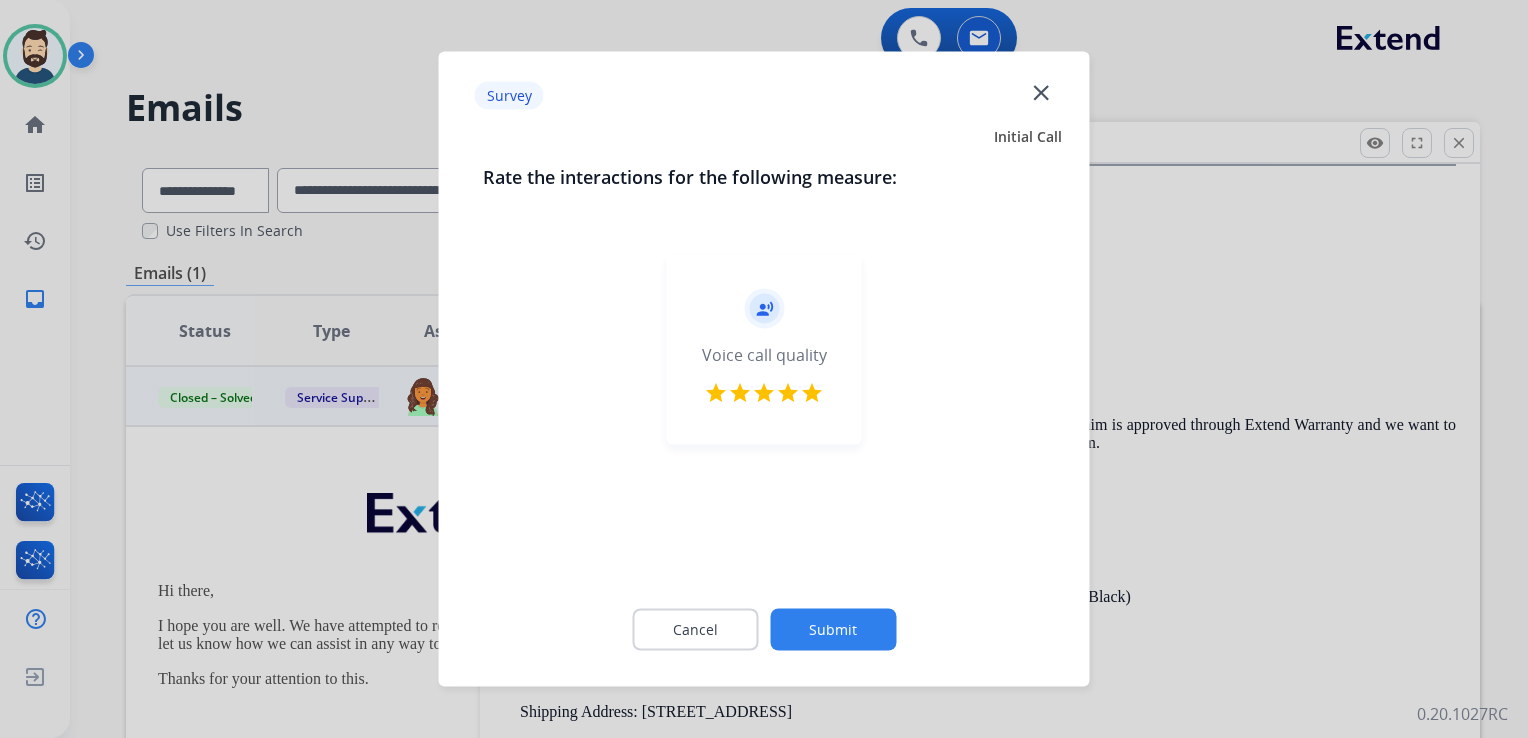 click on "Submit" 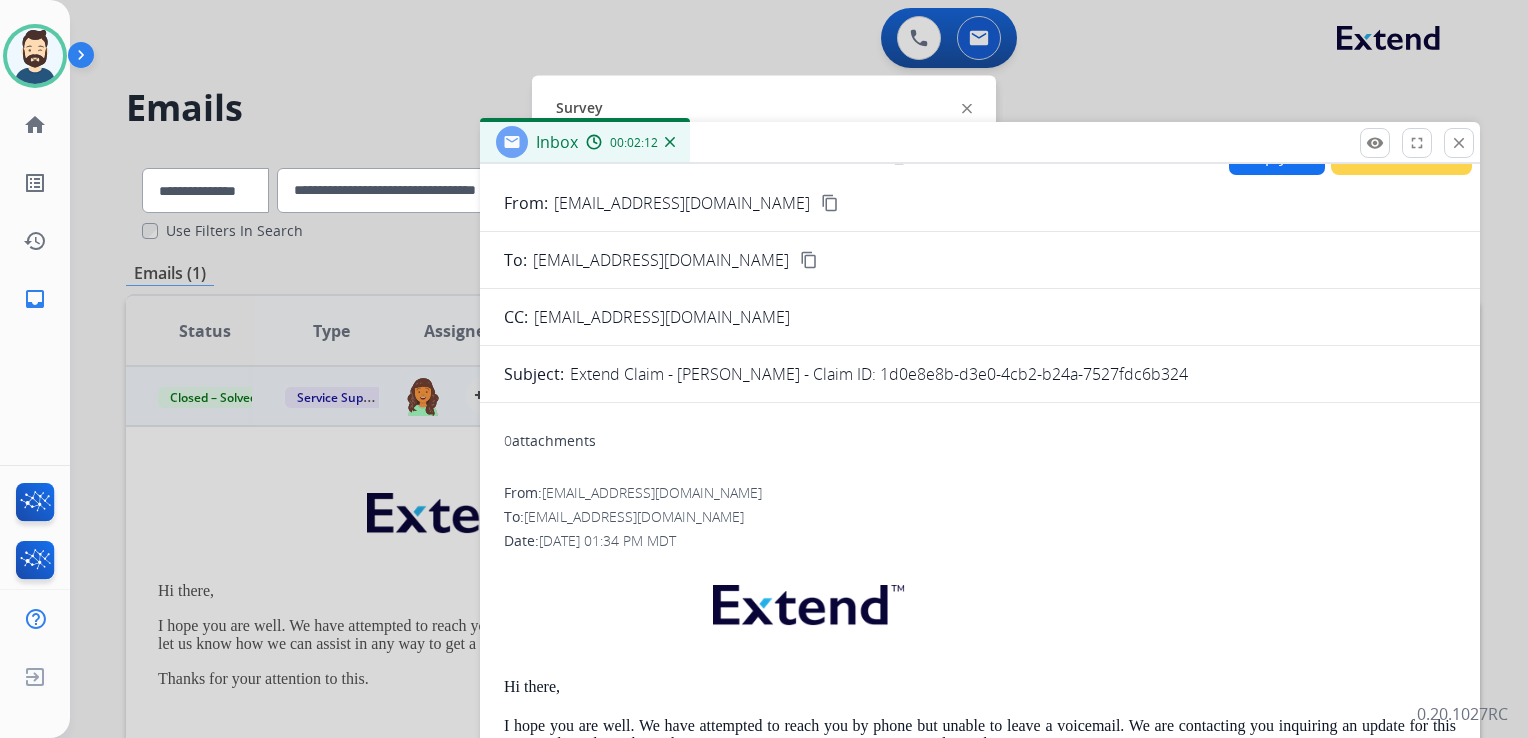 scroll, scrollTop: 0, scrollLeft: 0, axis: both 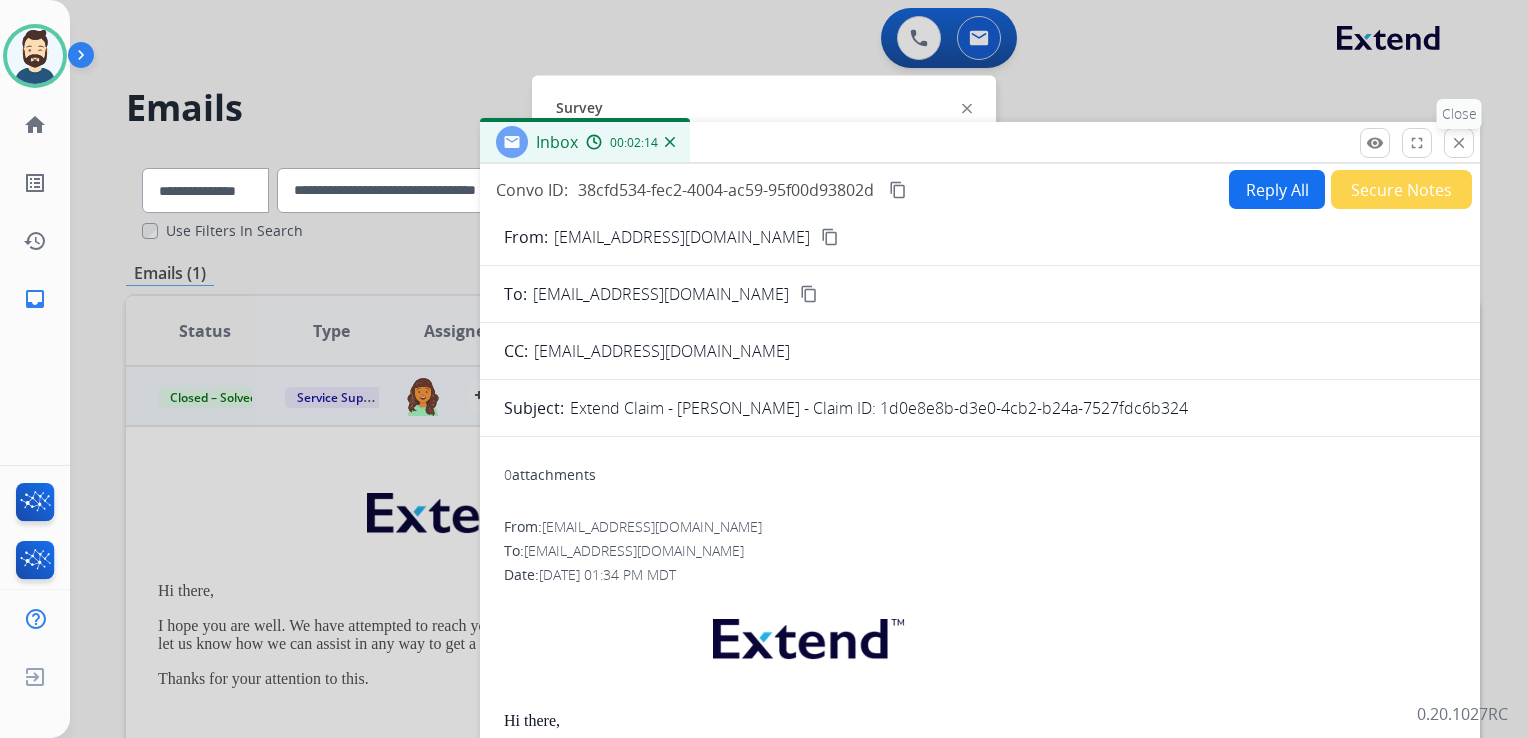 click on "close" at bounding box center (1459, 143) 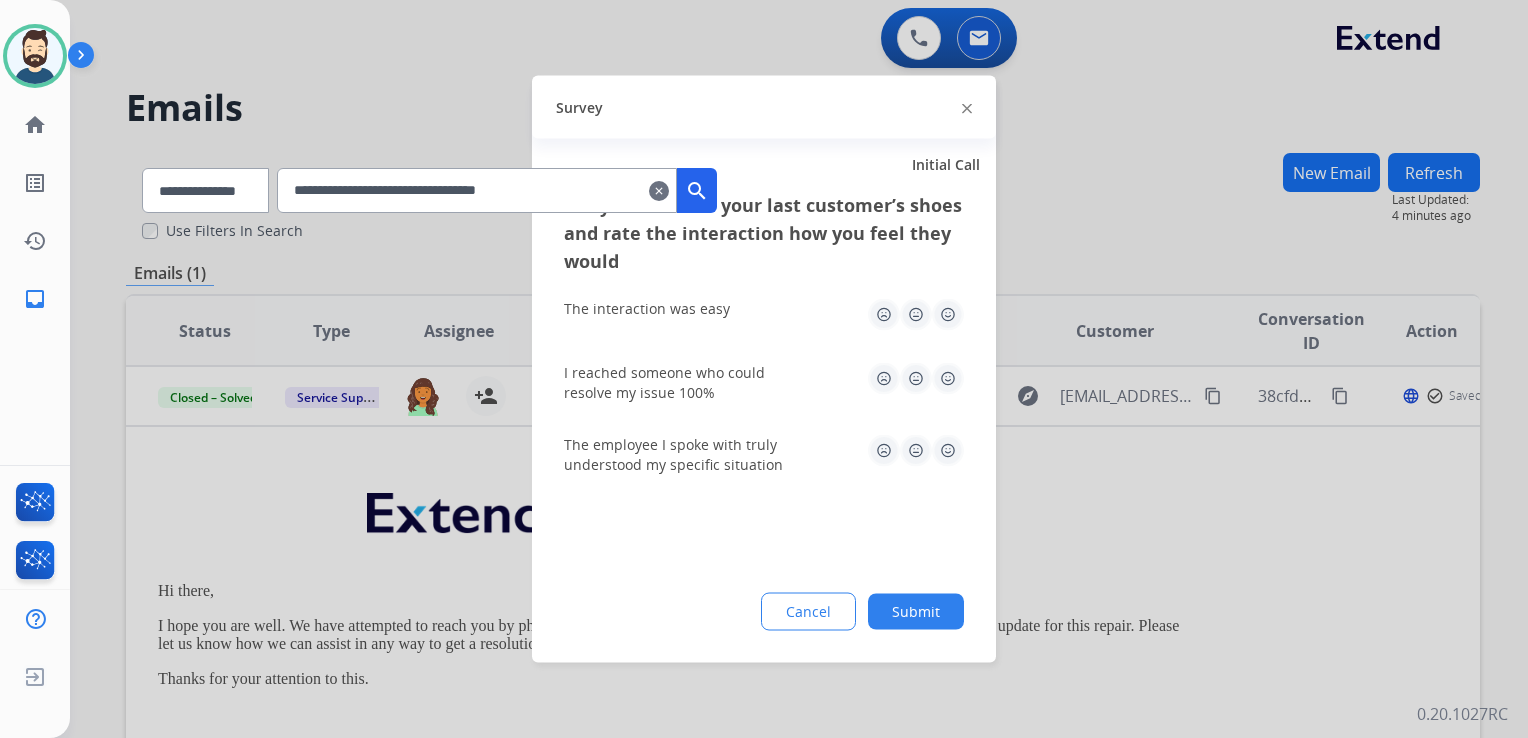 click 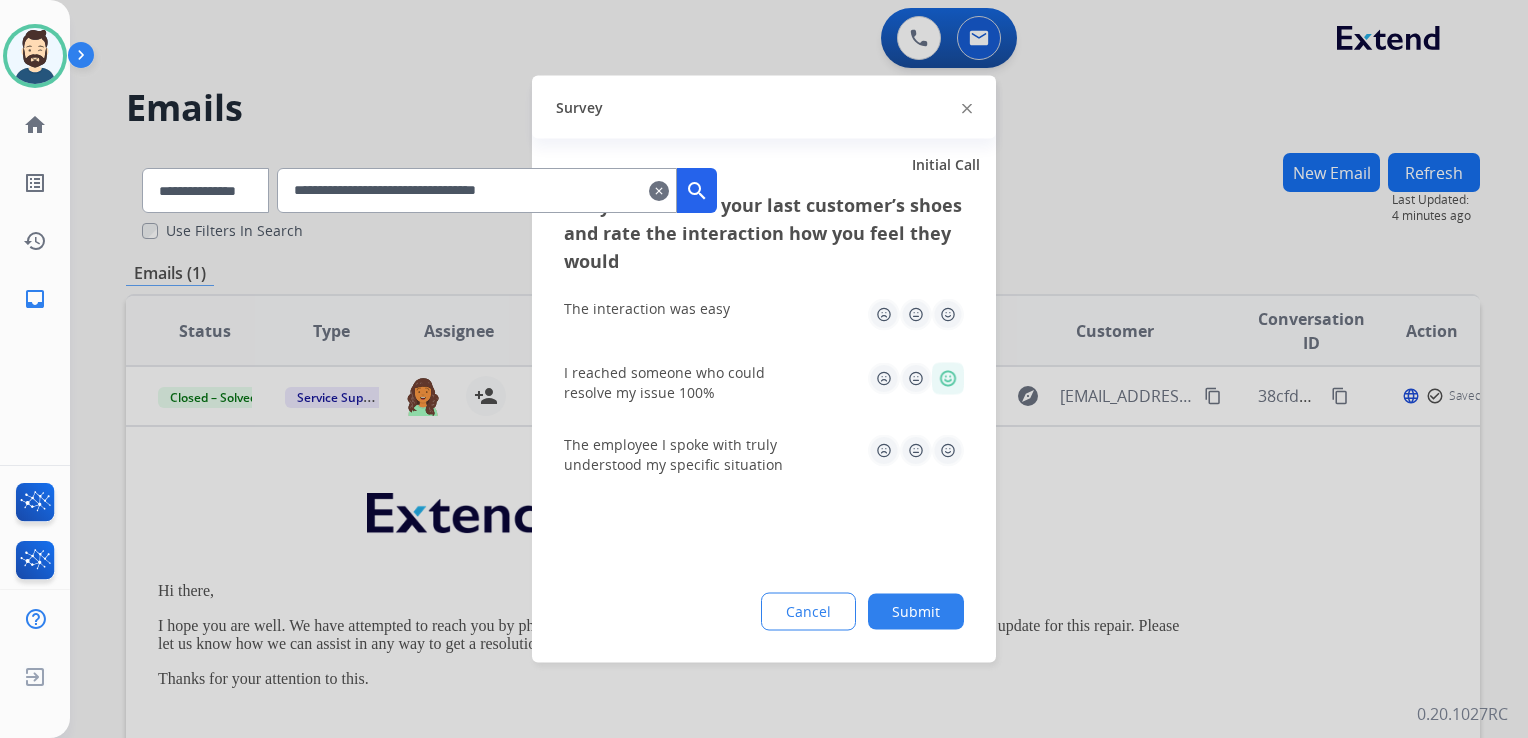 click 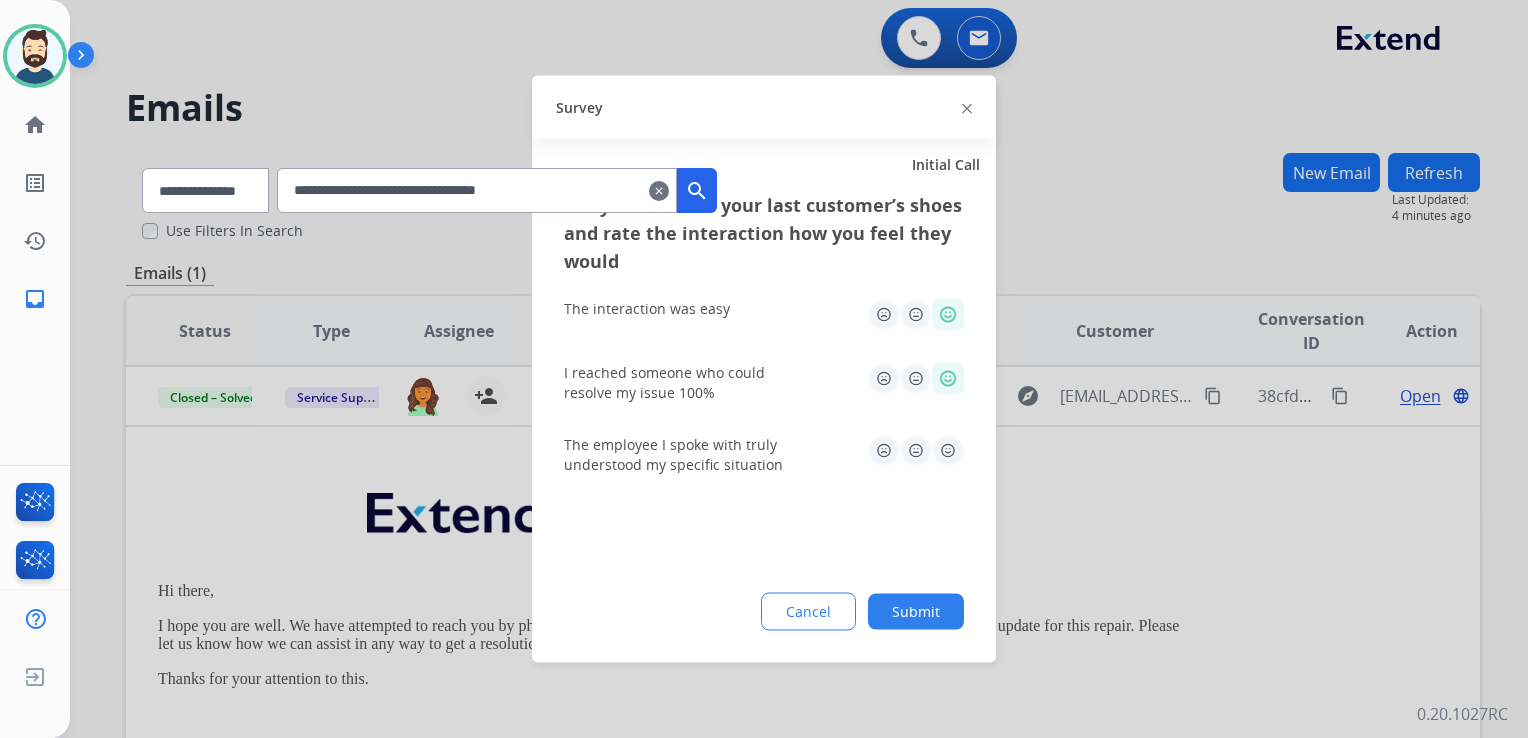 click 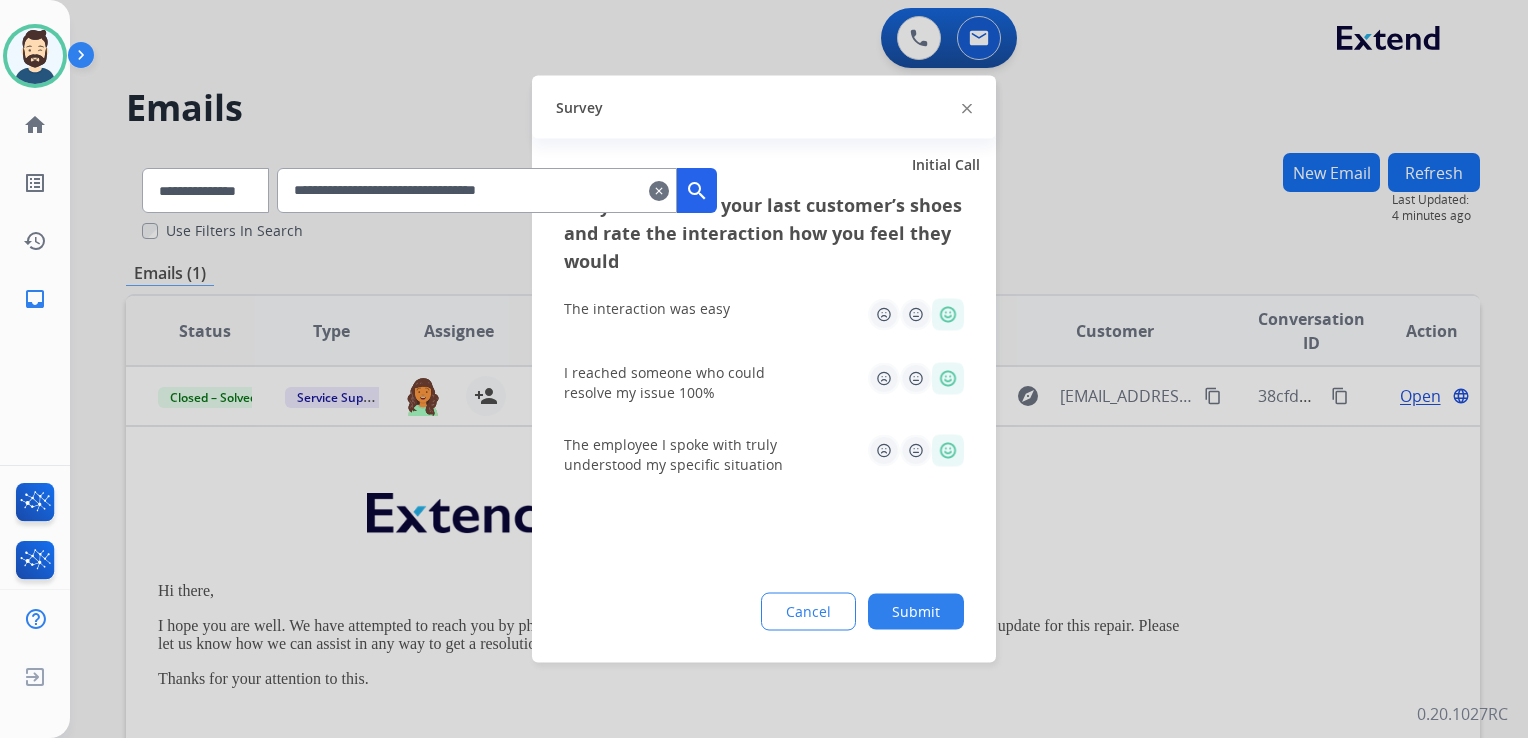 click on "Submit" 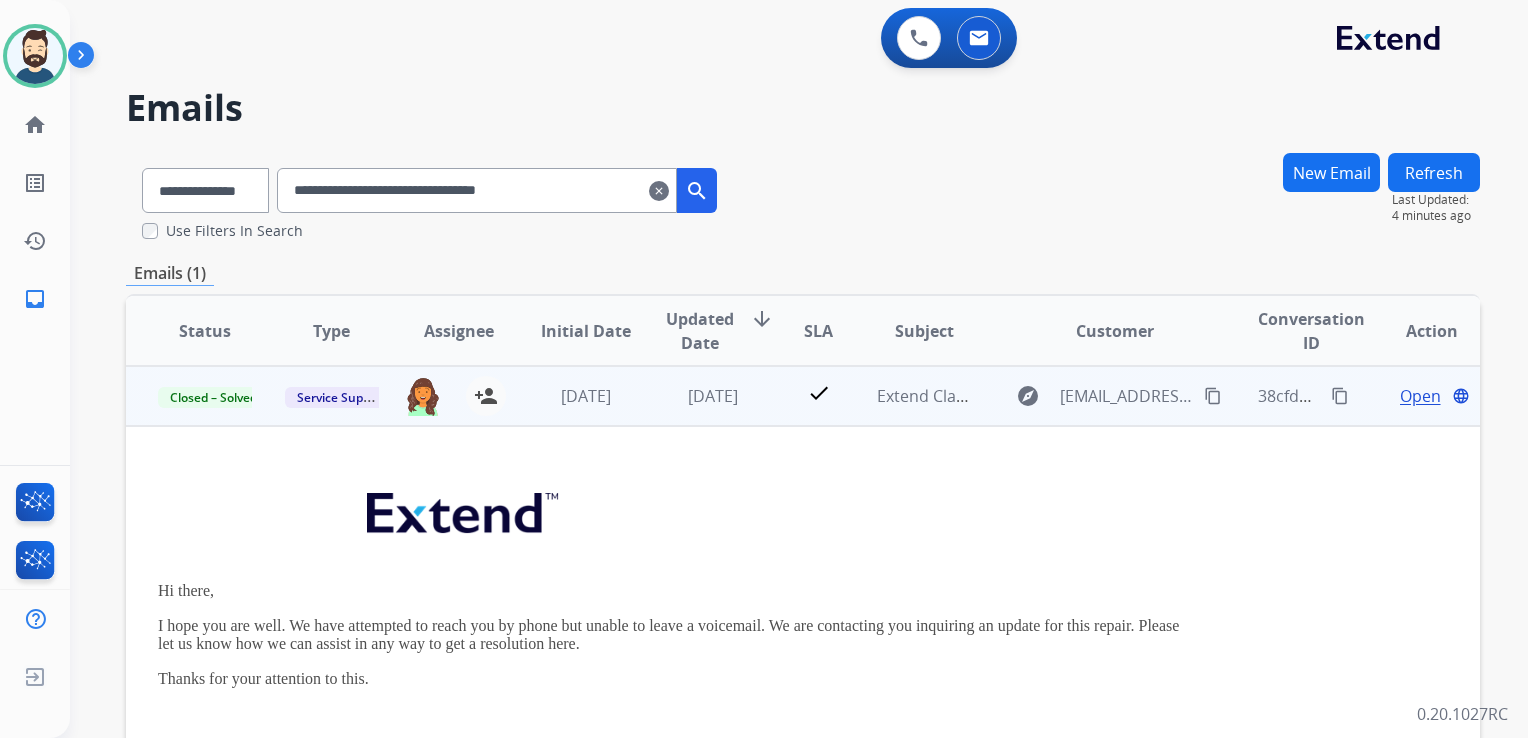 click on "3 days ago" at bounding box center (697, 396) 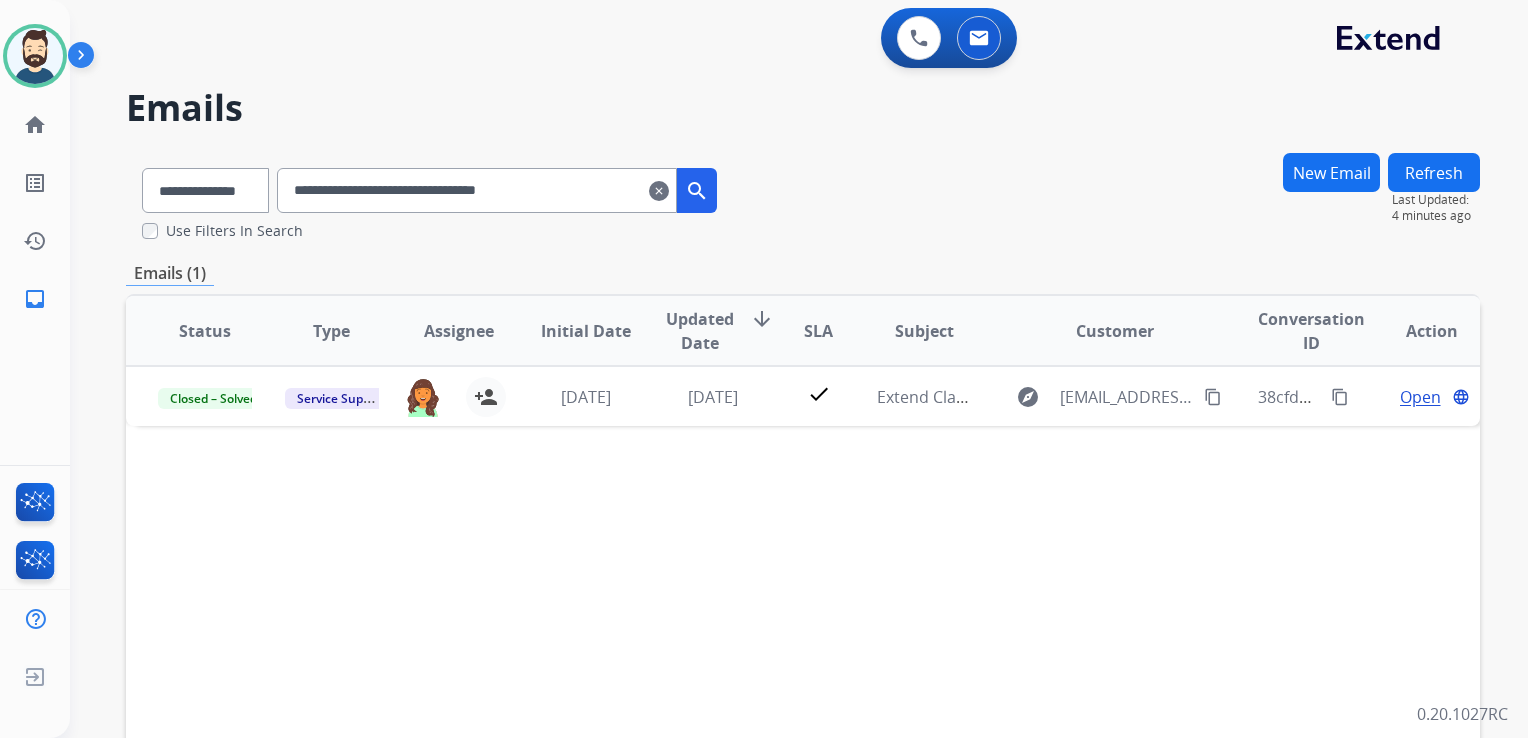 click on "clear" at bounding box center [659, 191] 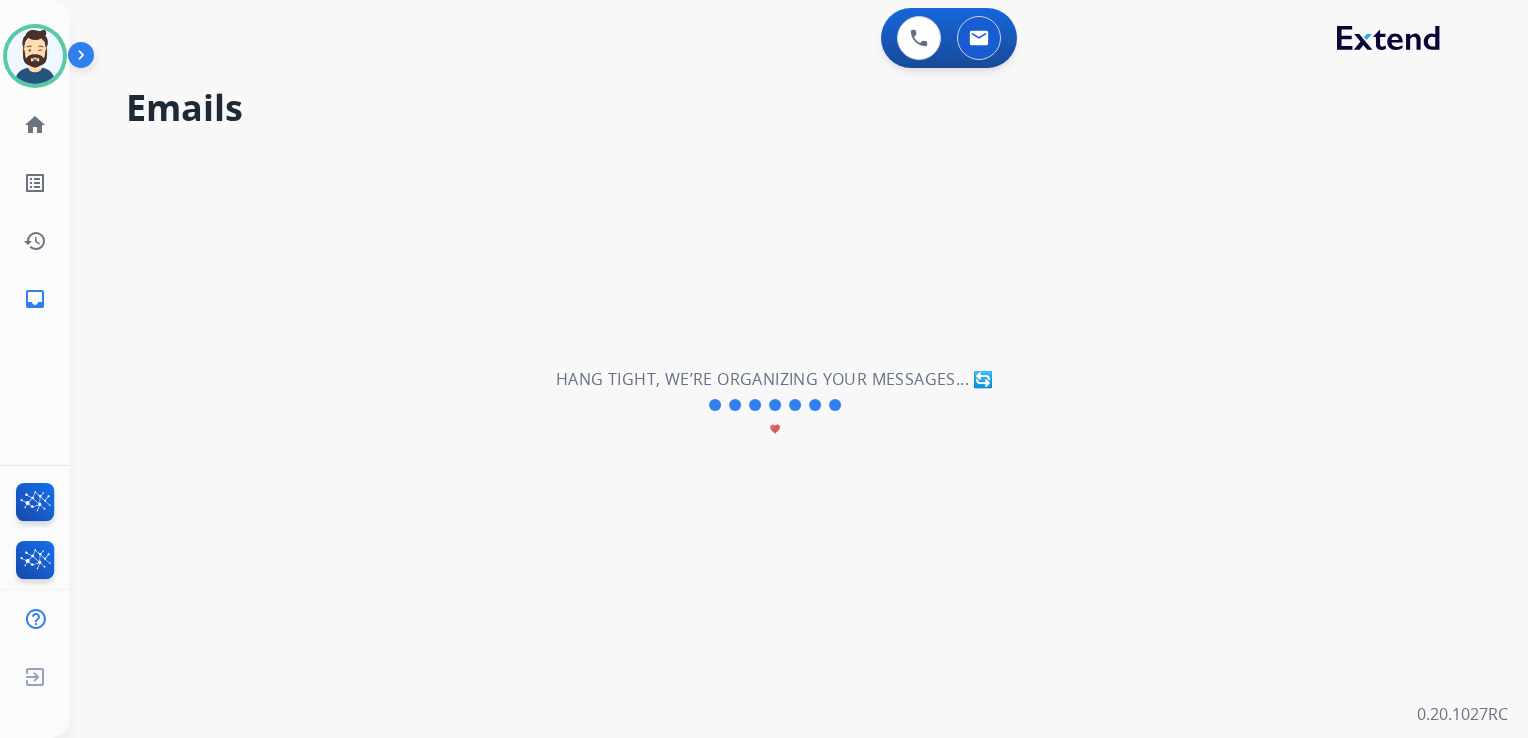 select on "**********" 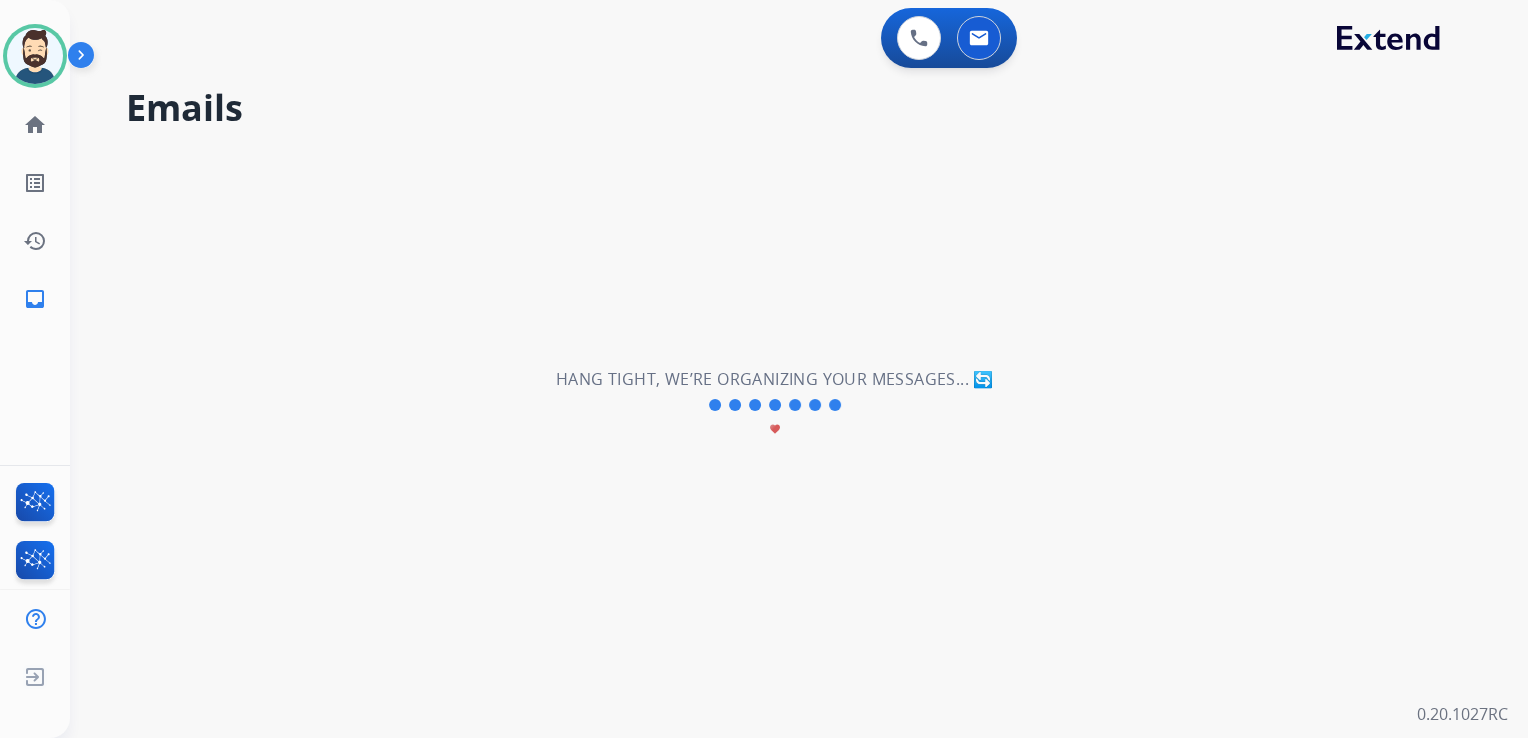 type 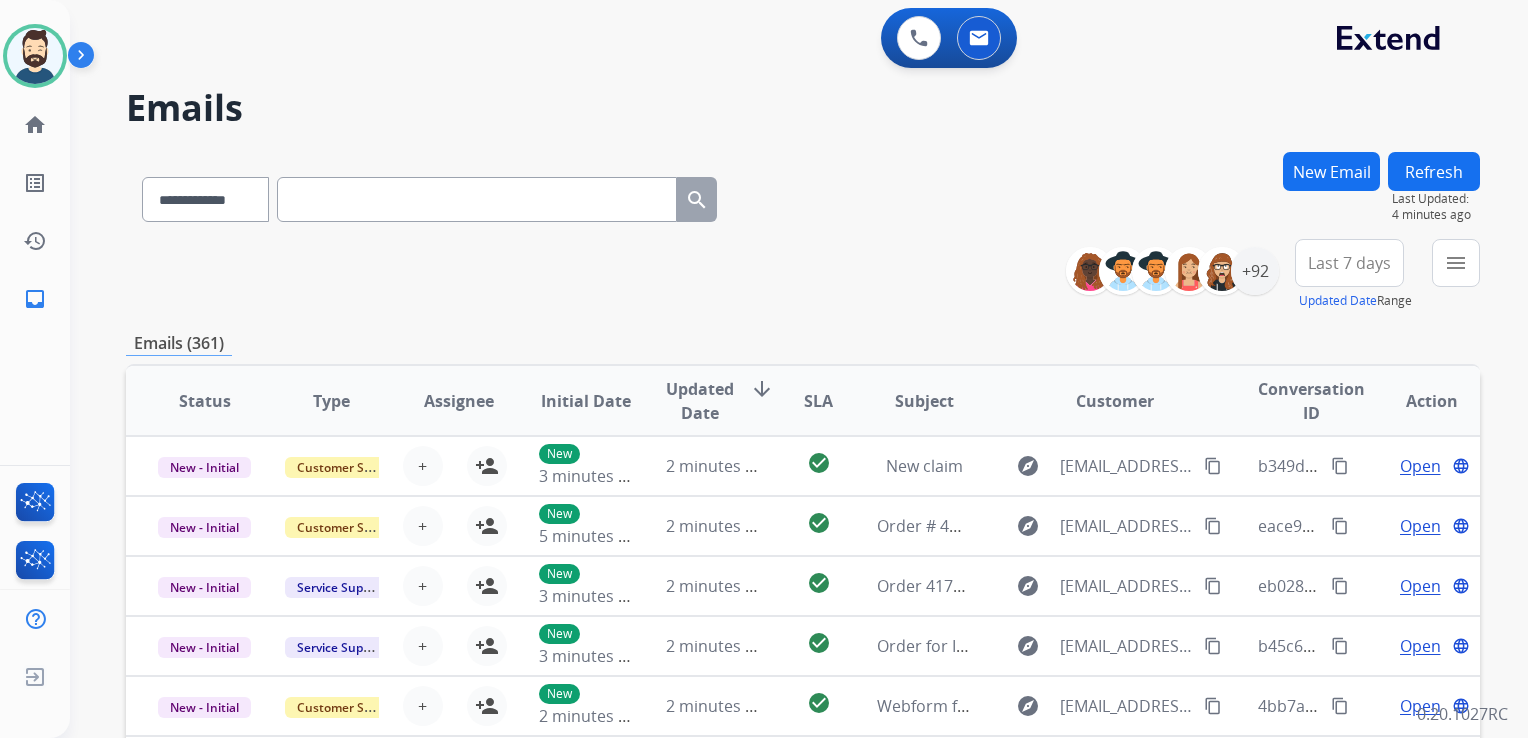 drag, startPoint x: 492, startPoint y: 56, endPoint x: 684, endPoint y: 82, distance: 193.75243 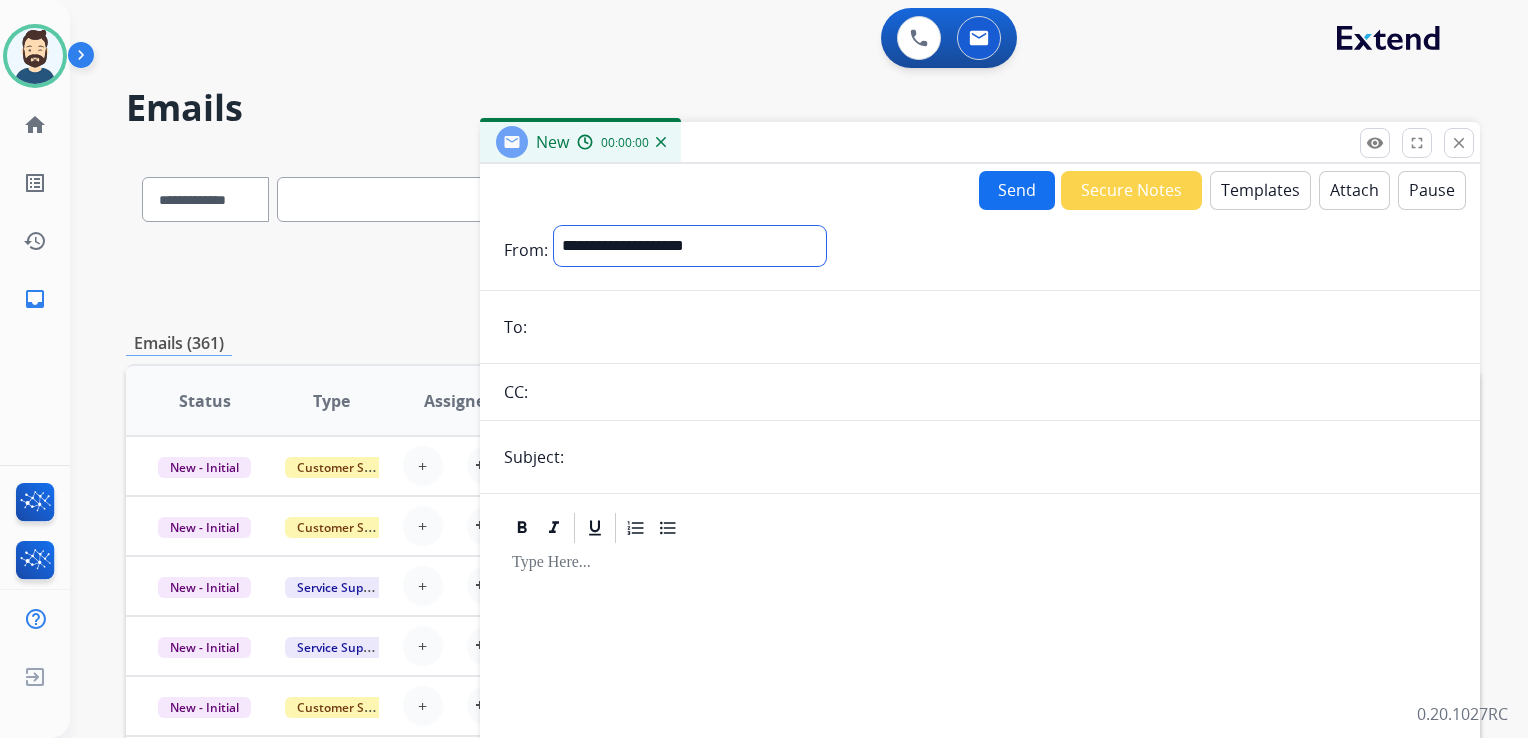 click on "**********" at bounding box center [690, 246] 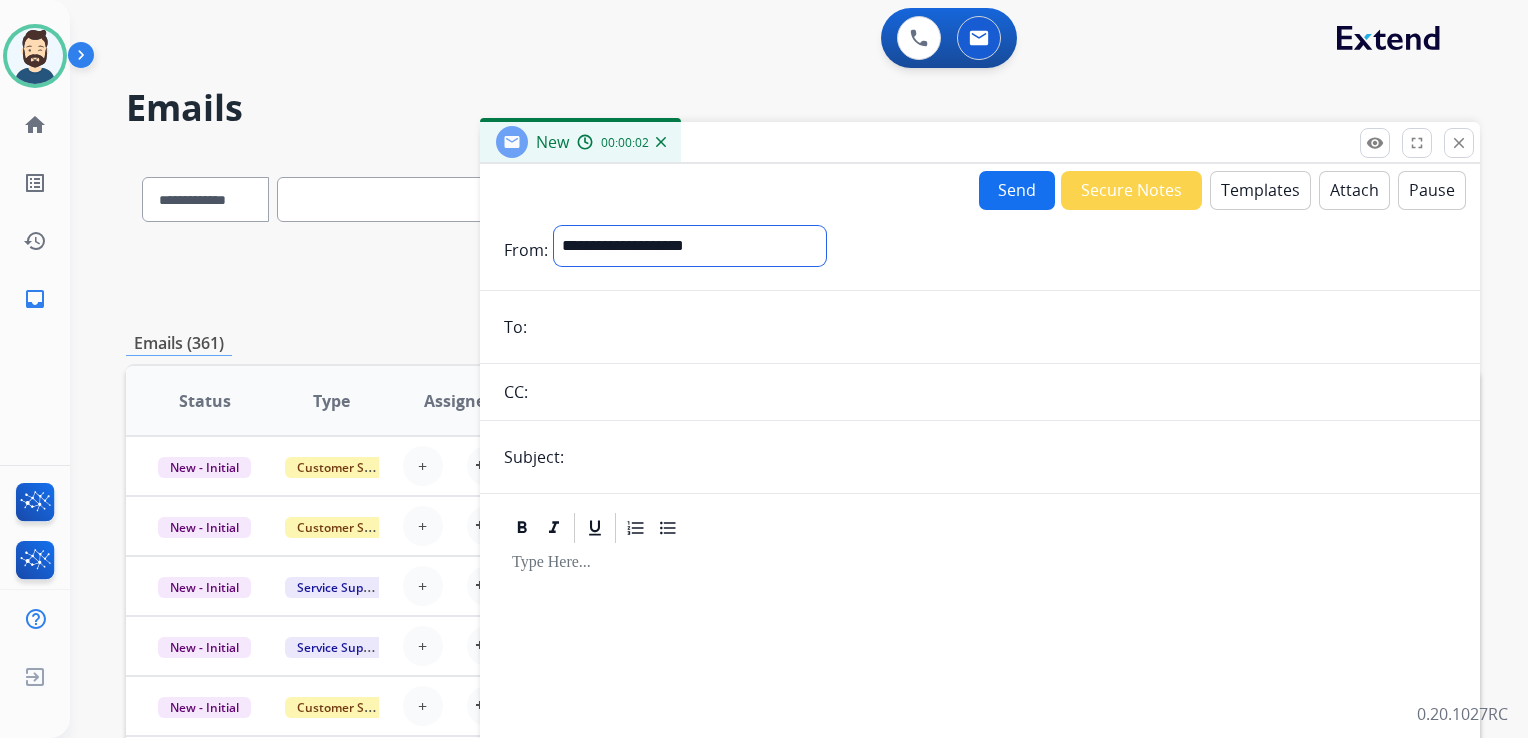 select on "**********" 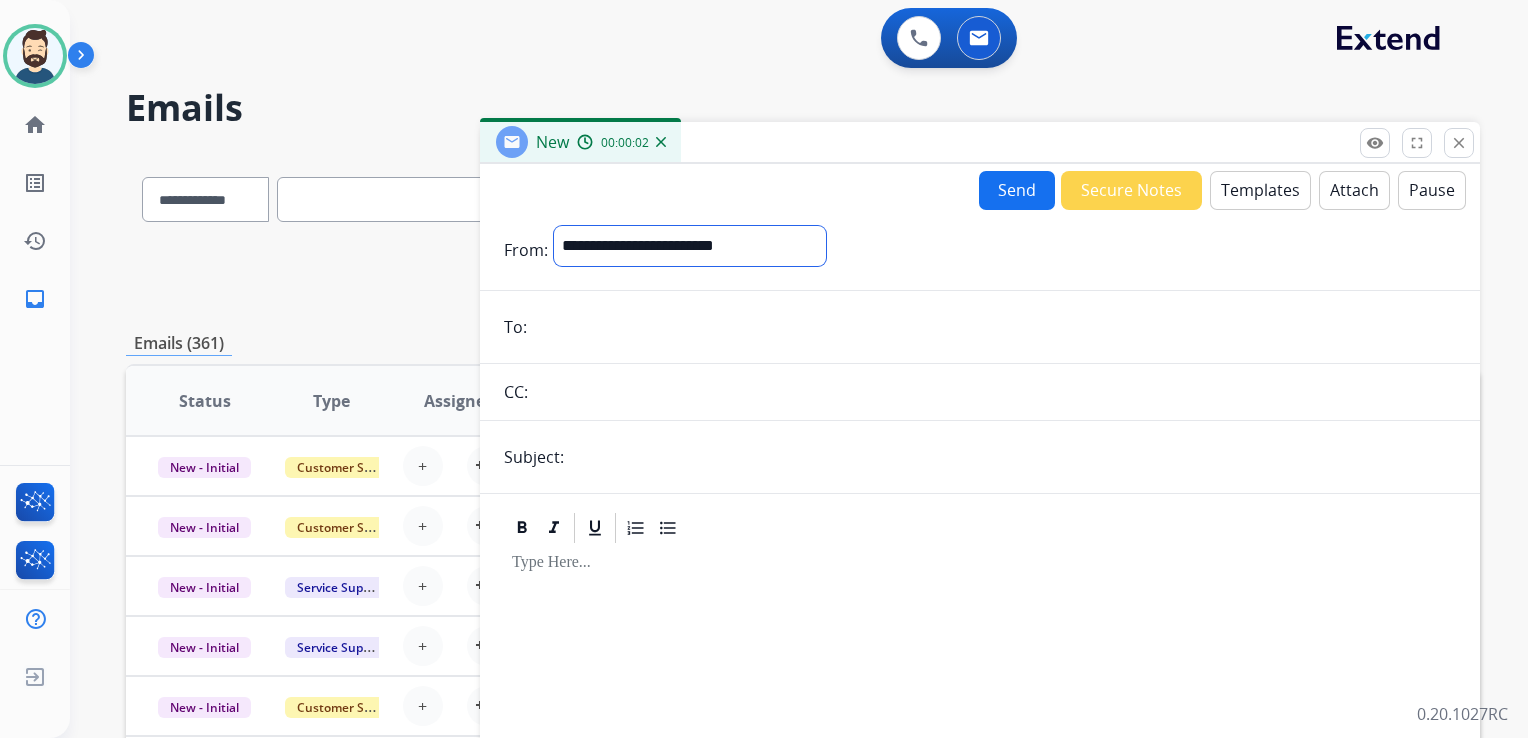 click on "**********" at bounding box center (690, 246) 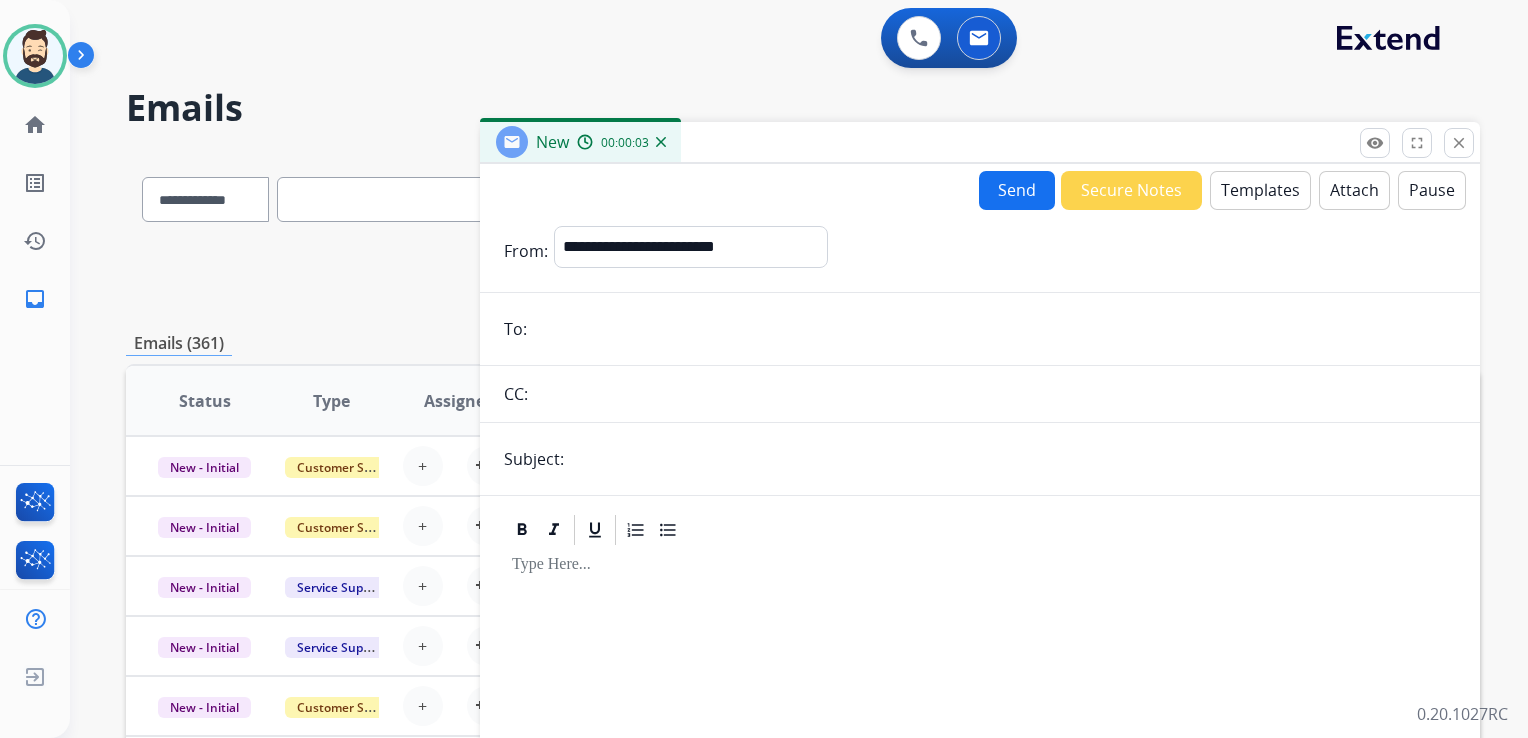 click at bounding box center [994, 329] 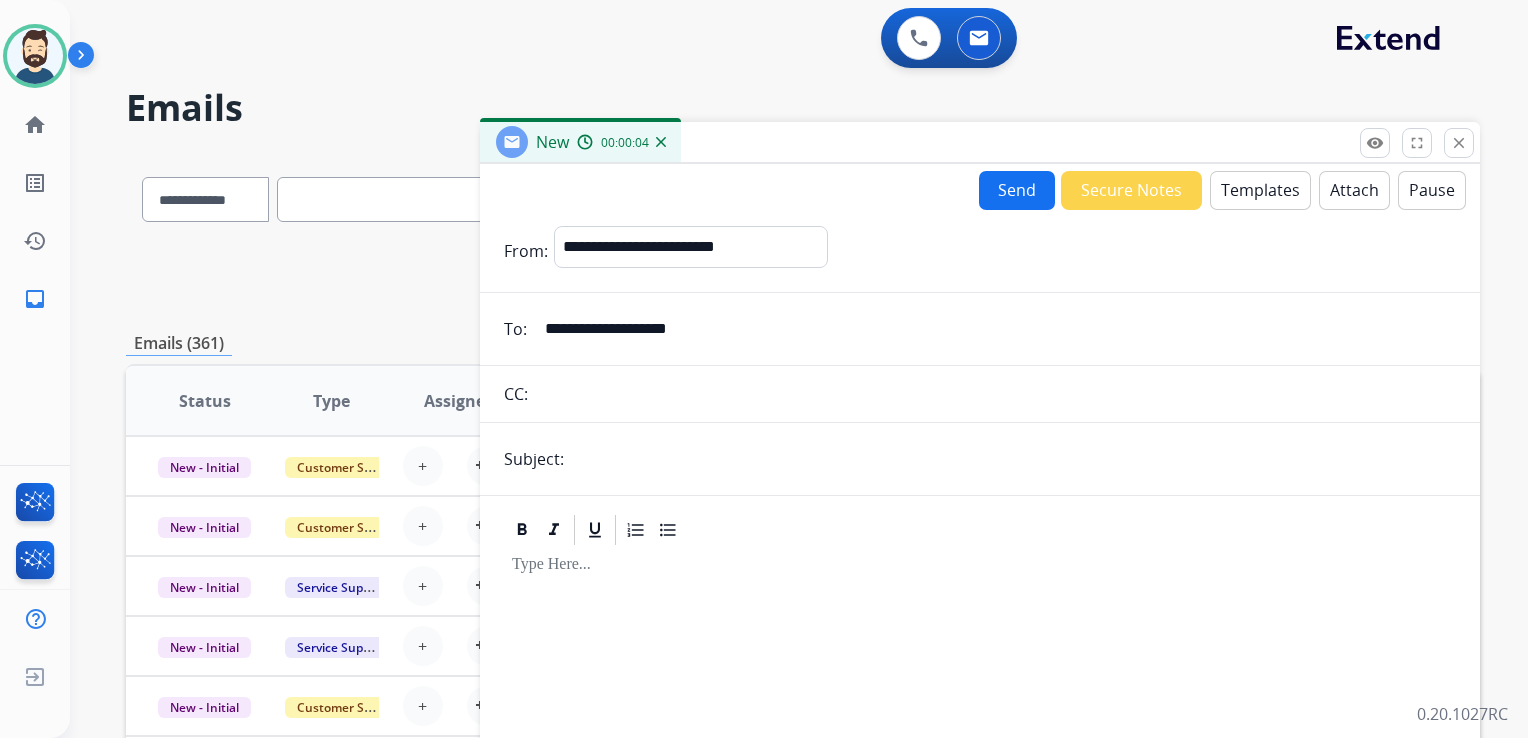 type on "**********" 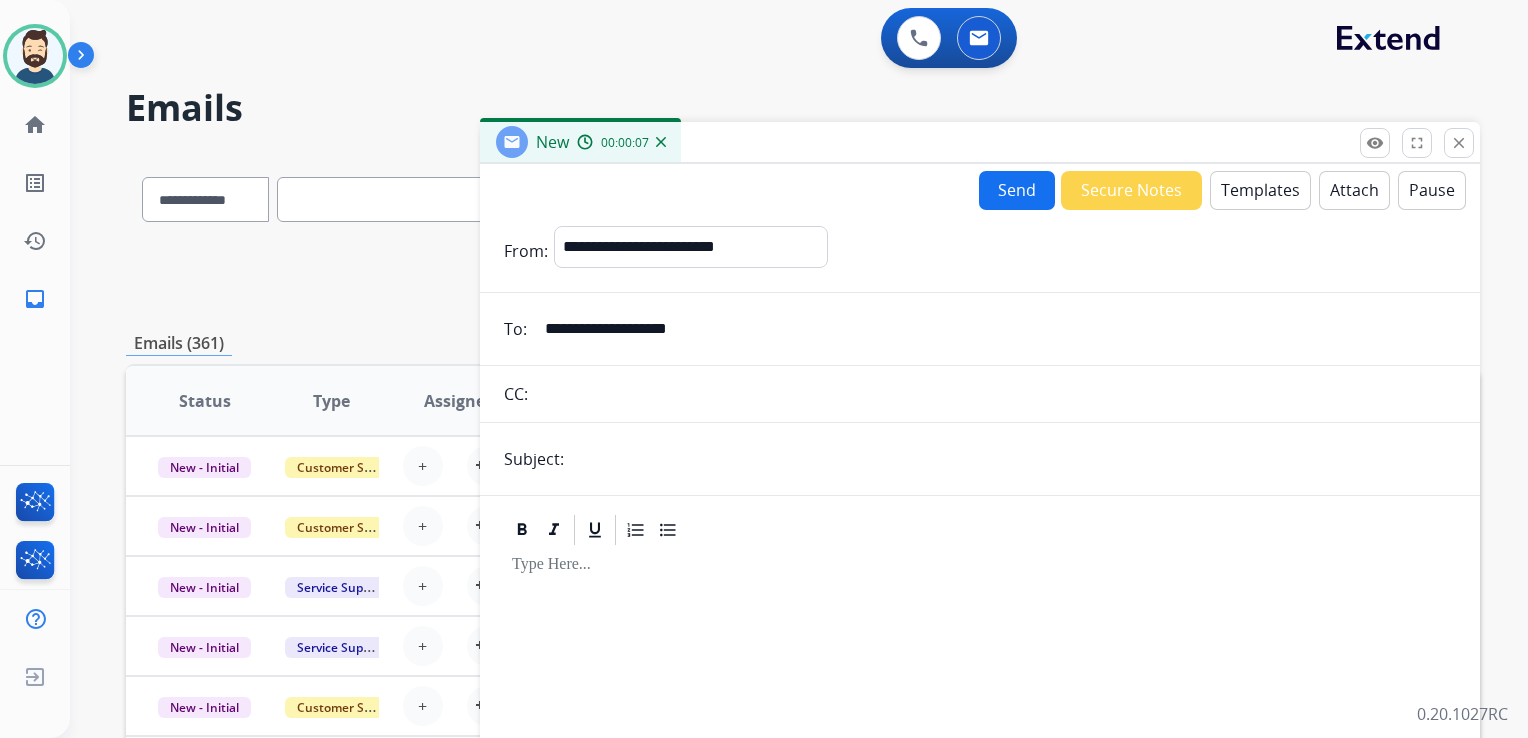 type on "**********" 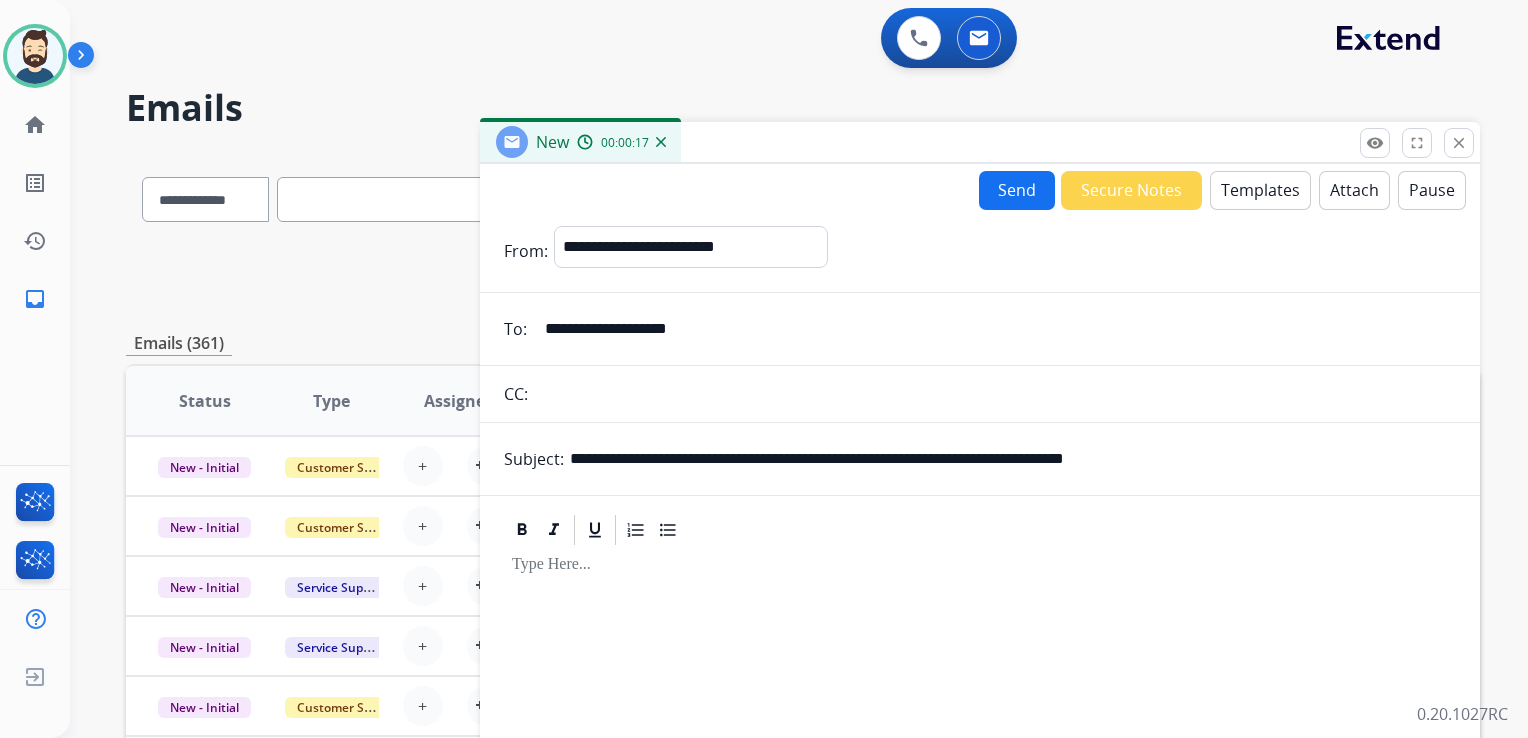 click at bounding box center [980, 719] 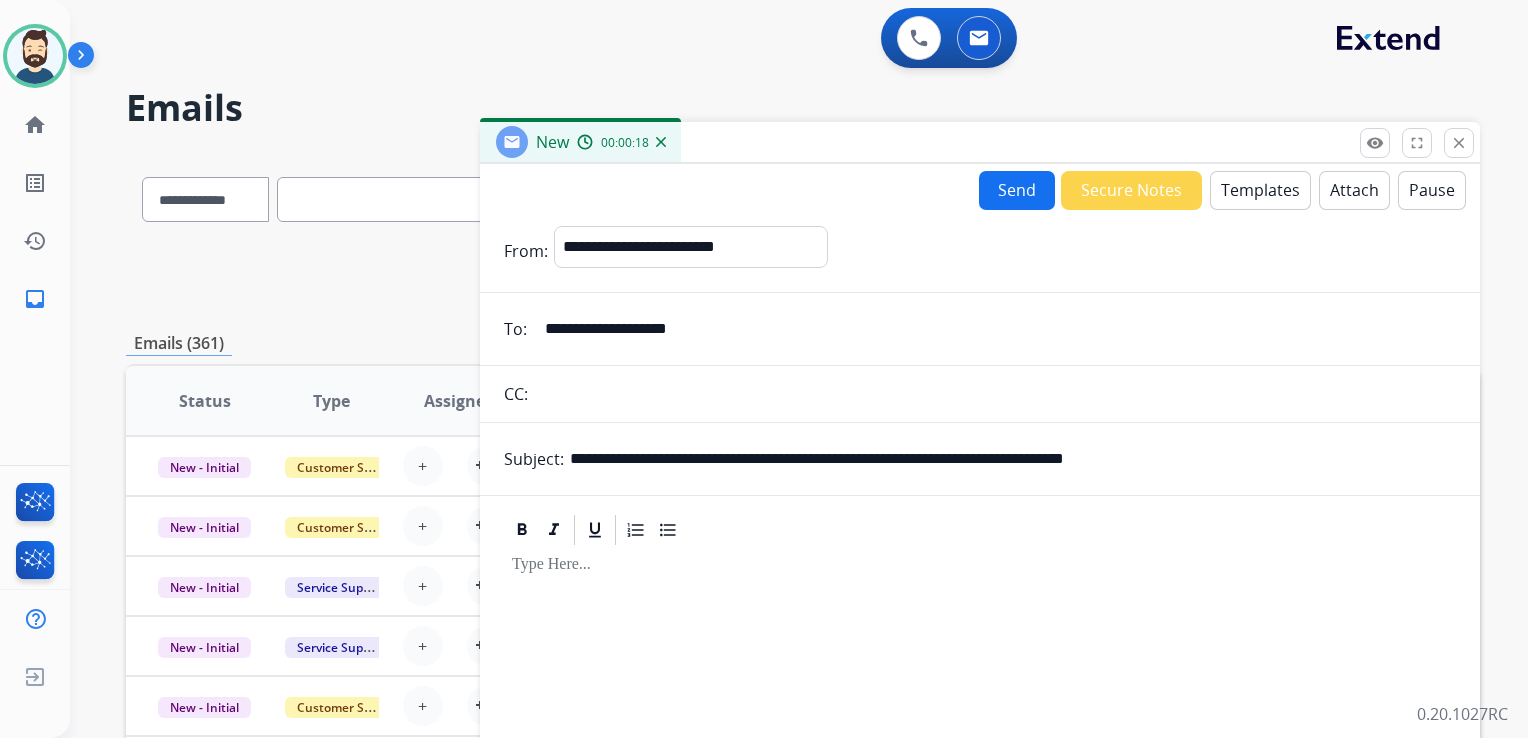 click on "Templates" at bounding box center [1260, 190] 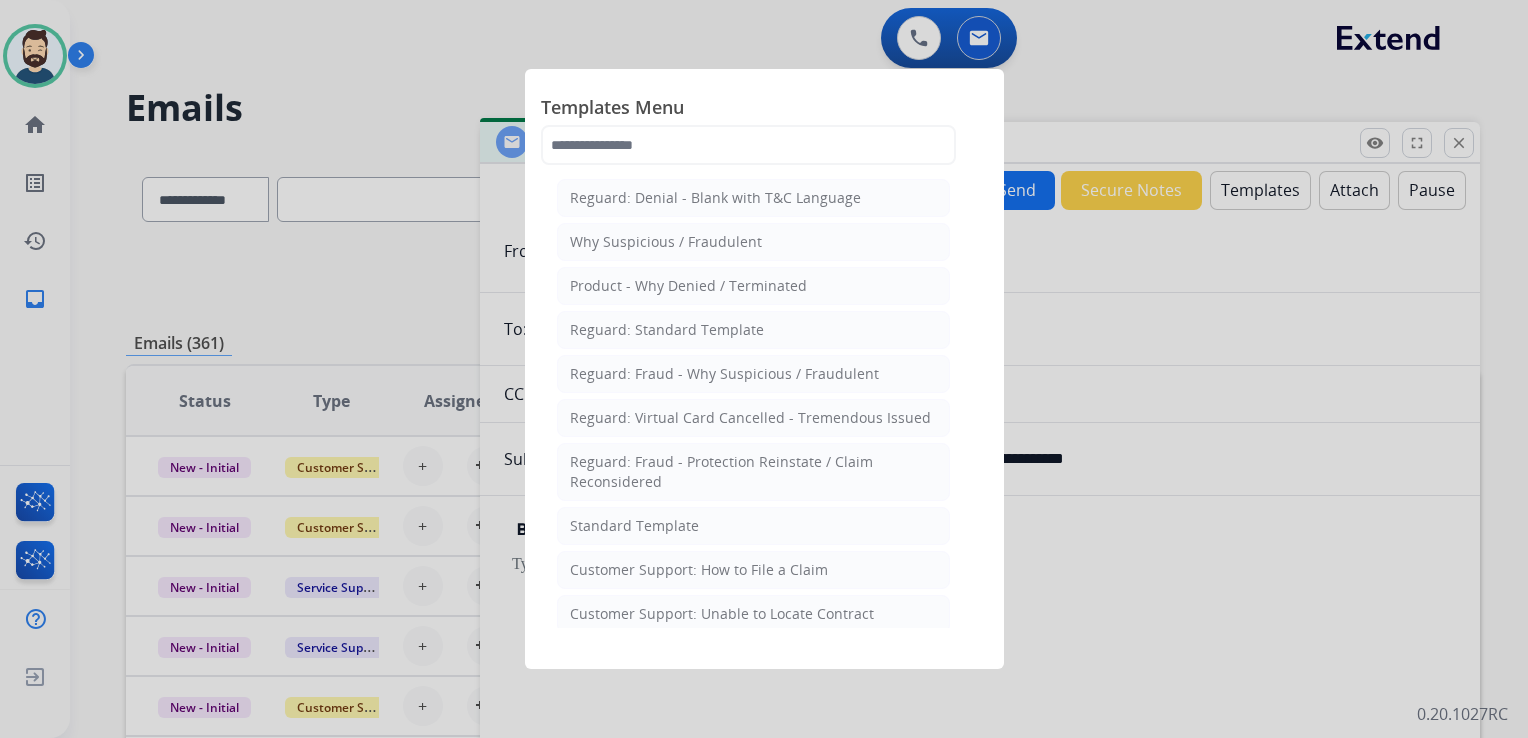 drag, startPoint x: 663, startPoint y: 522, endPoint x: 689, endPoint y: 485, distance: 45.221676 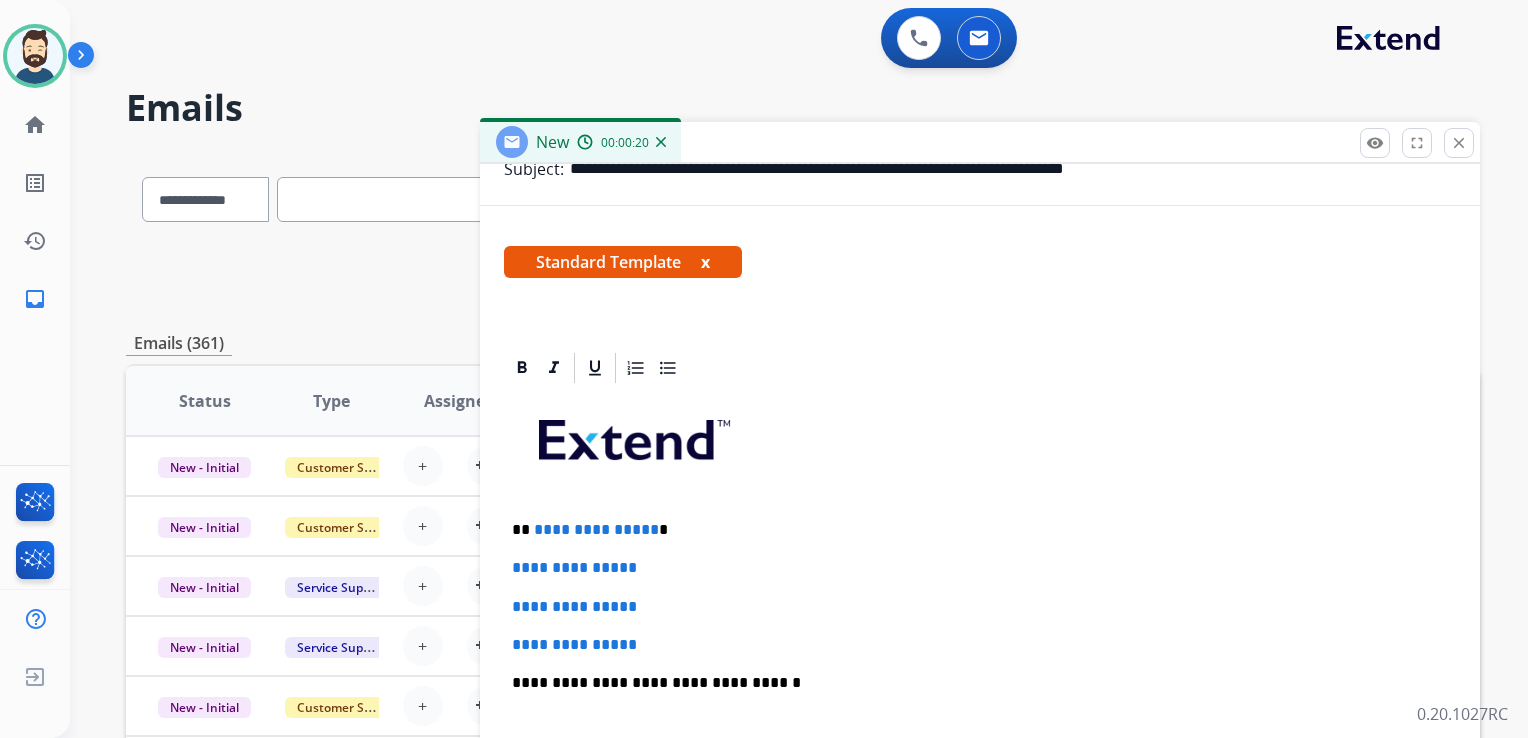 scroll, scrollTop: 460, scrollLeft: 0, axis: vertical 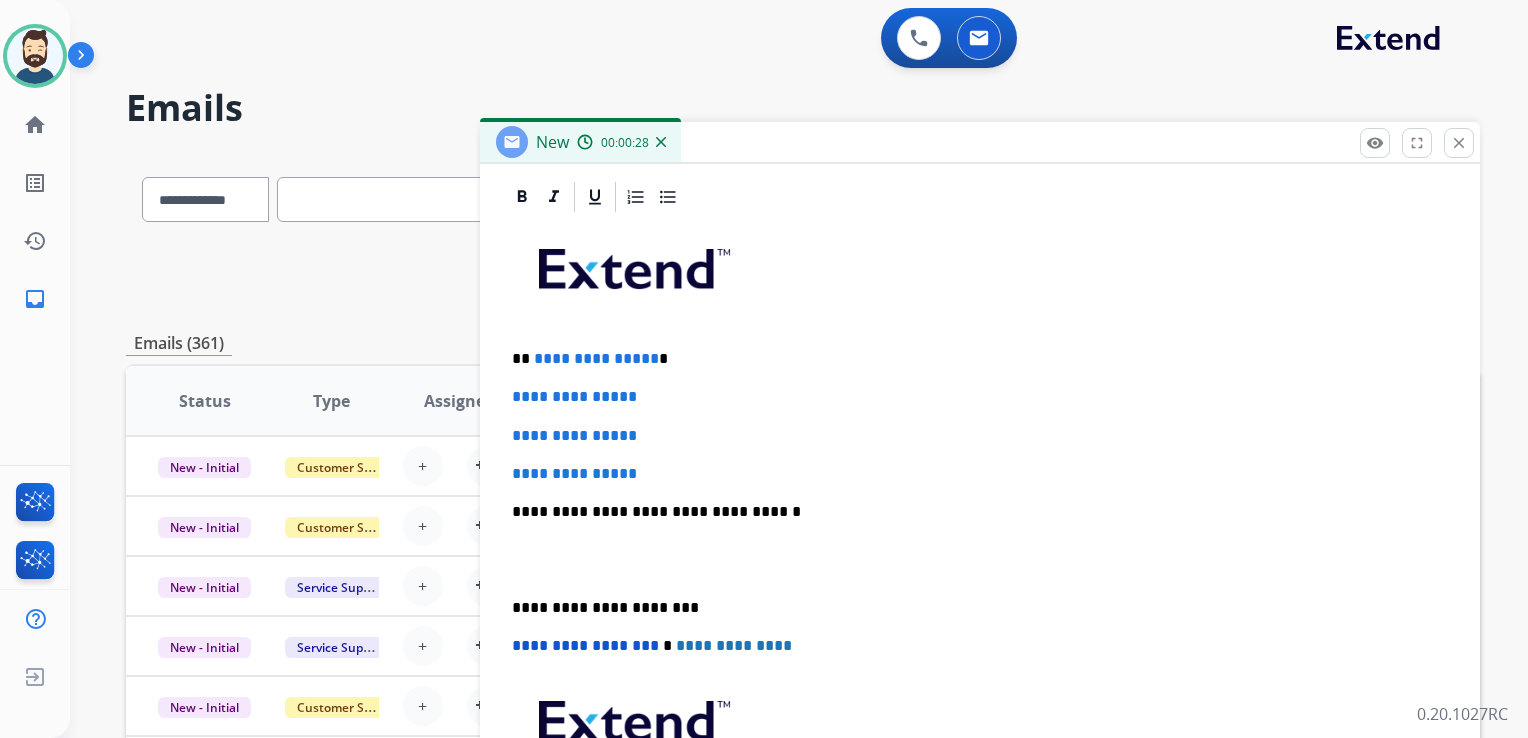 click on "**********" at bounding box center [980, 559] 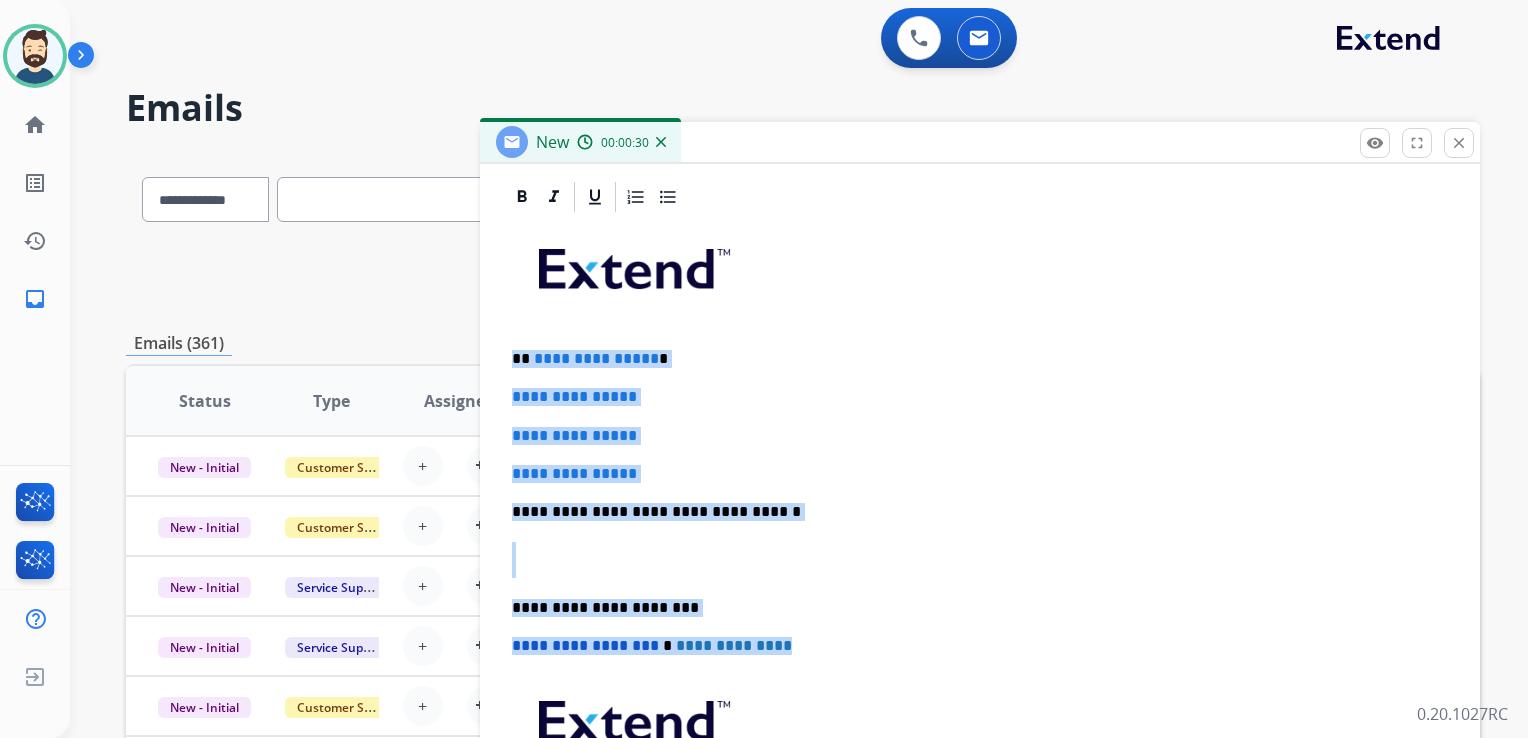 drag, startPoint x: 516, startPoint y: 355, endPoint x: 789, endPoint y: 624, distance: 383.2623 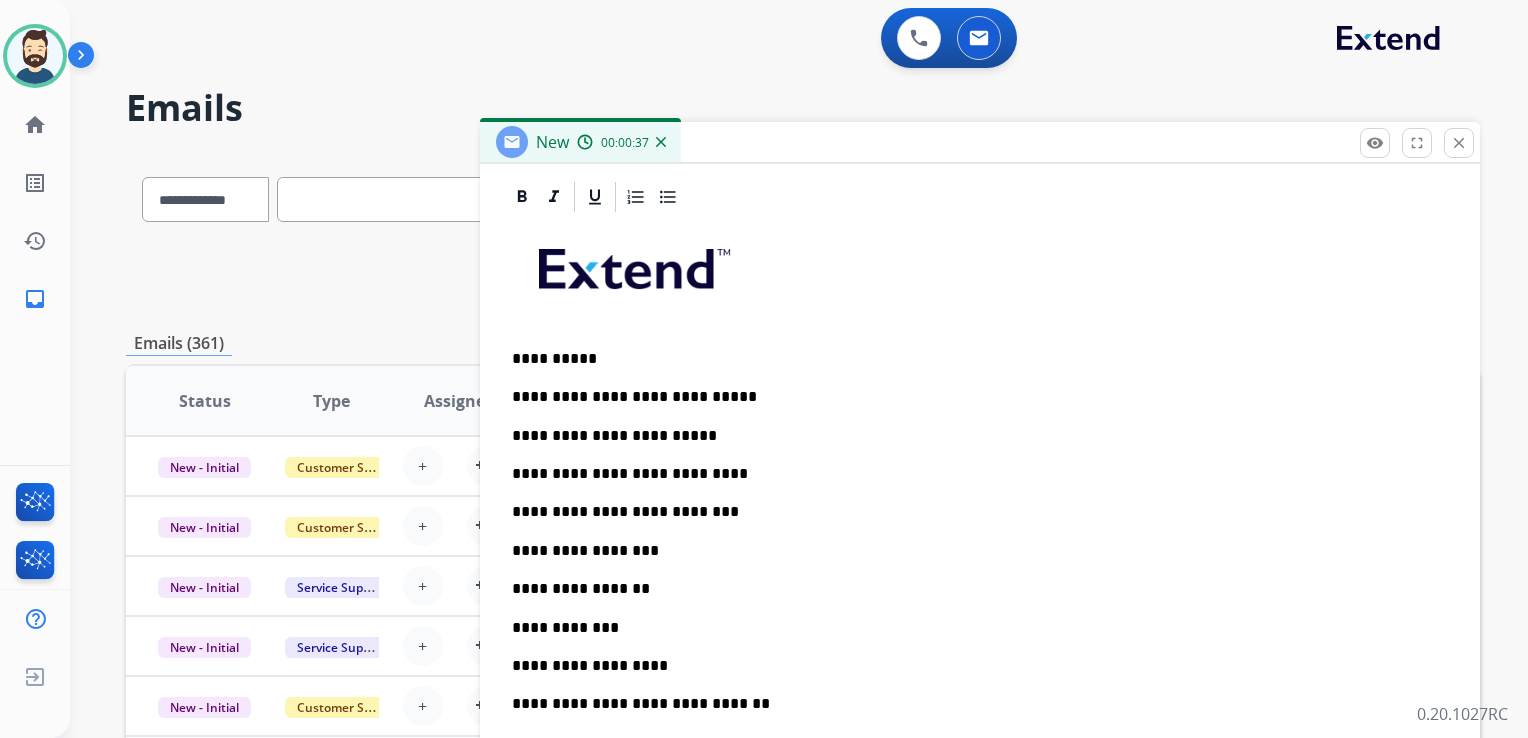 click on "**********" at bounding box center [980, 722] 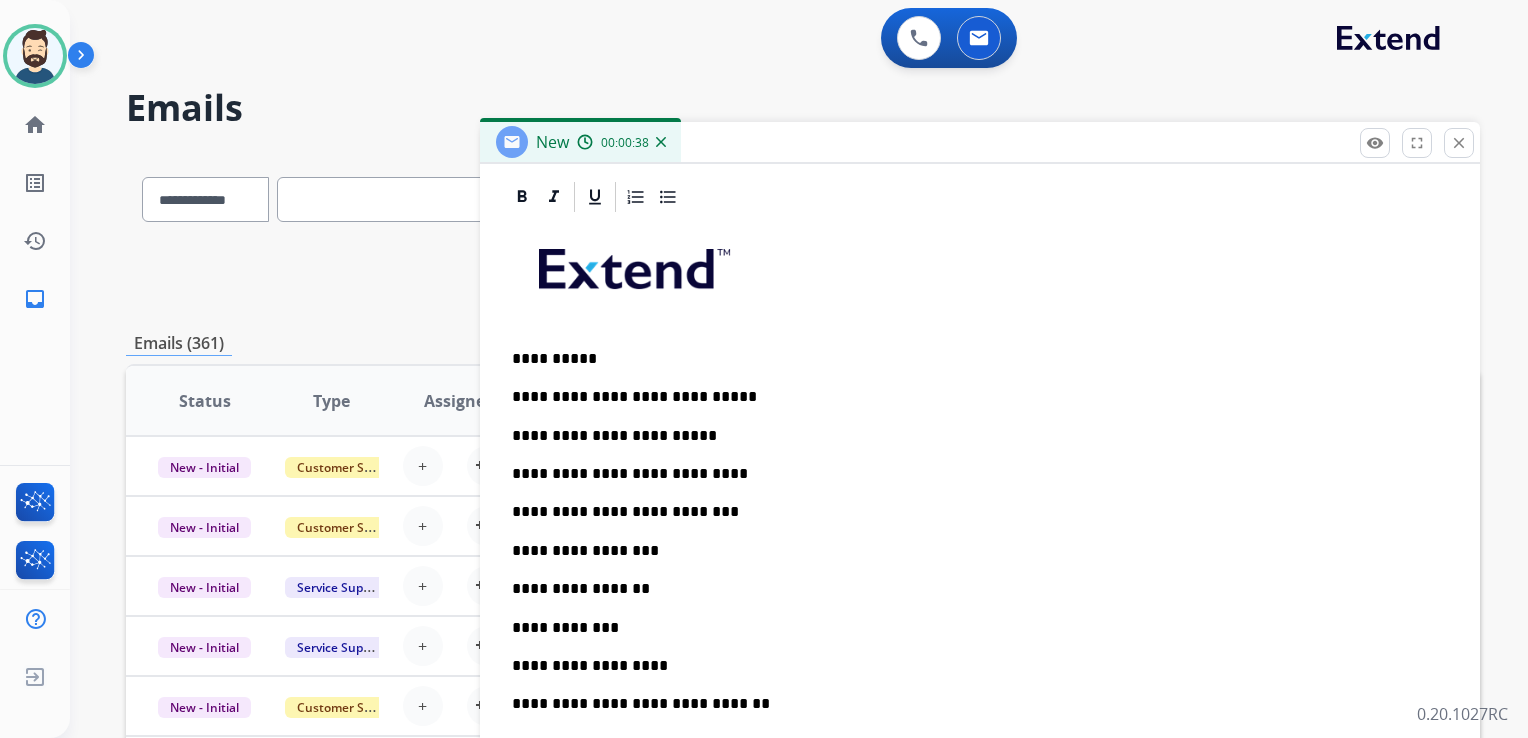 click on "**********" at bounding box center [972, 359] 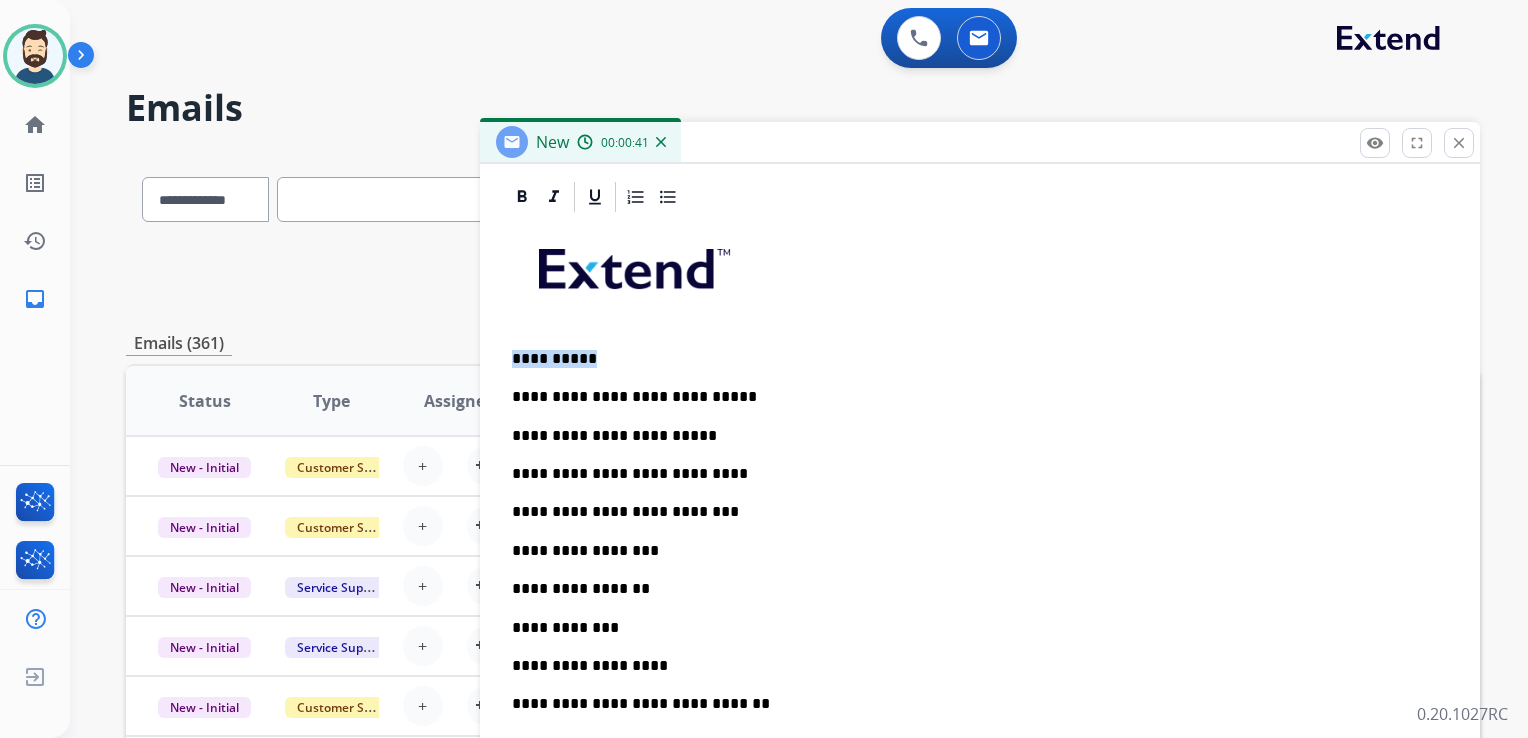 drag, startPoint x: 524, startPoint y: 350, endPoint x: 601, endPoint y: 353, distance: 77.05842 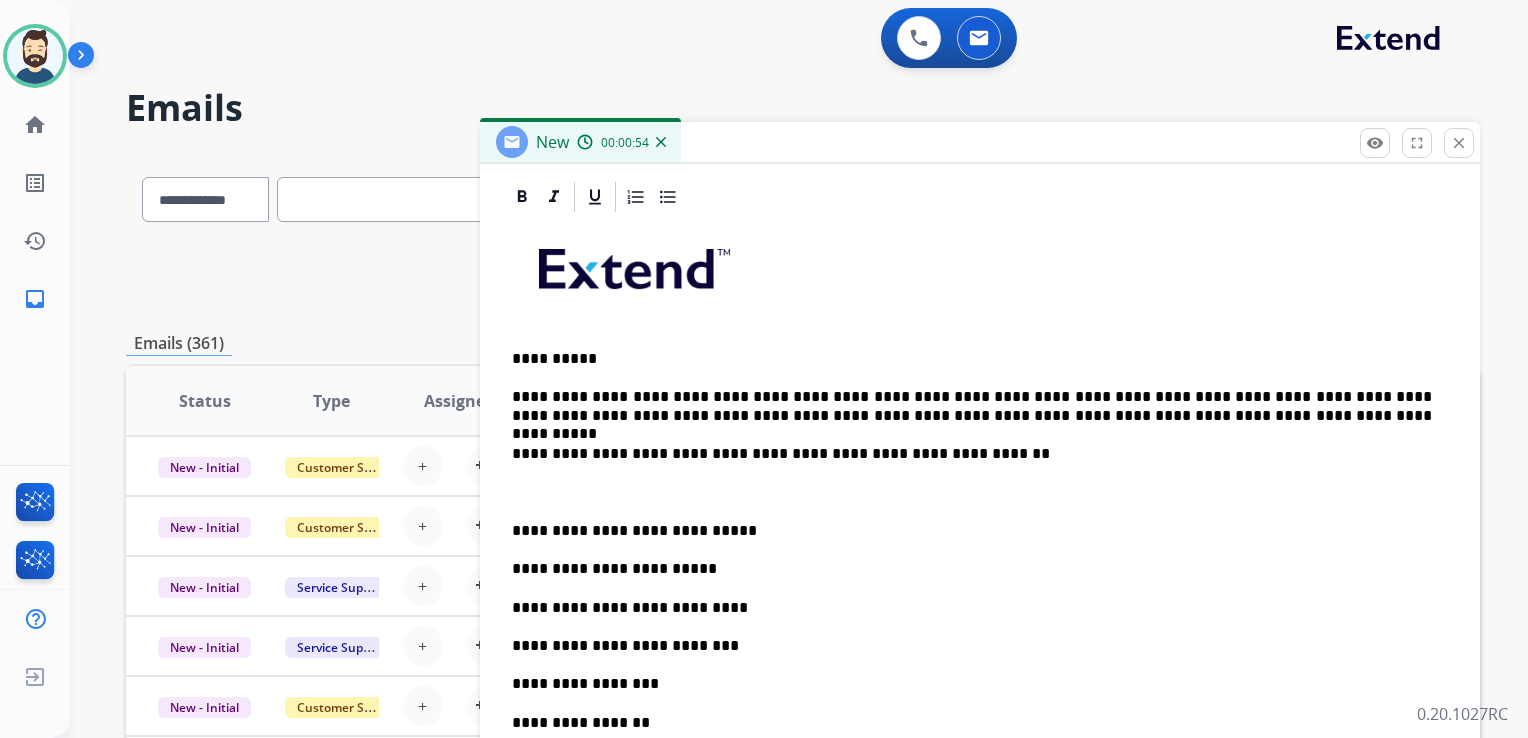 click on "**********" at bounding box center [972, 406] 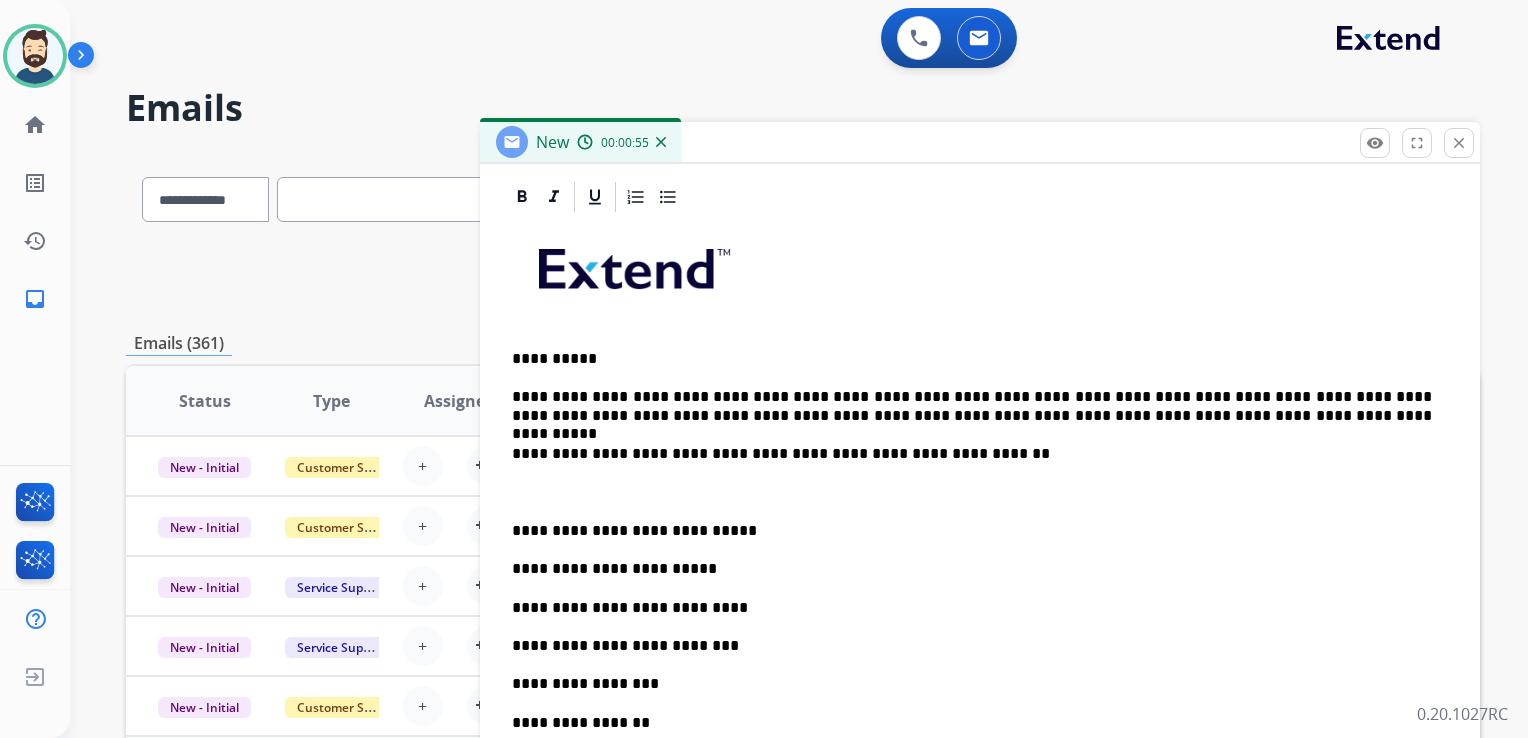 type 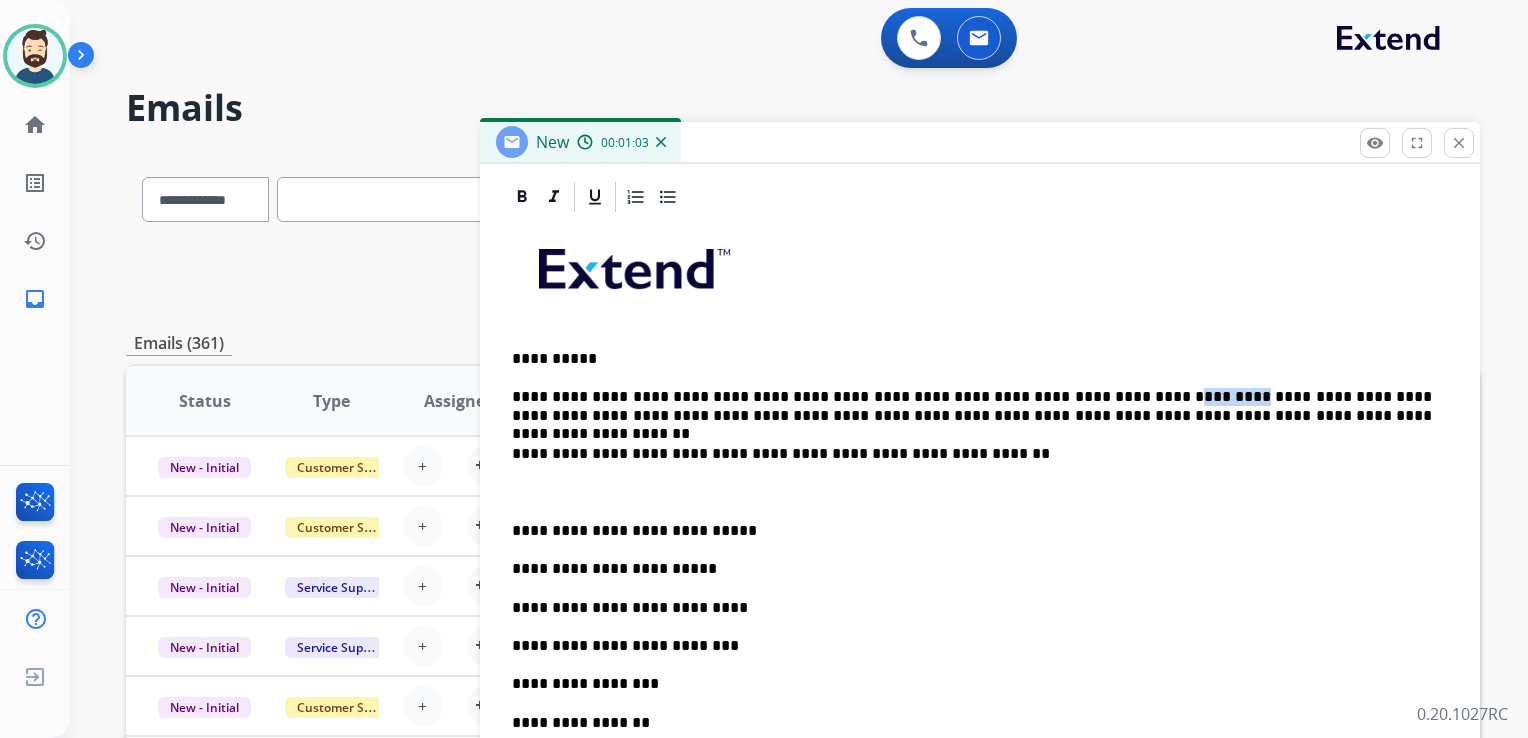 drag, startPoint x: 1102, startPoint y: 393, endPoint x: 1159, endPoint y: 396, distance: 57.07889 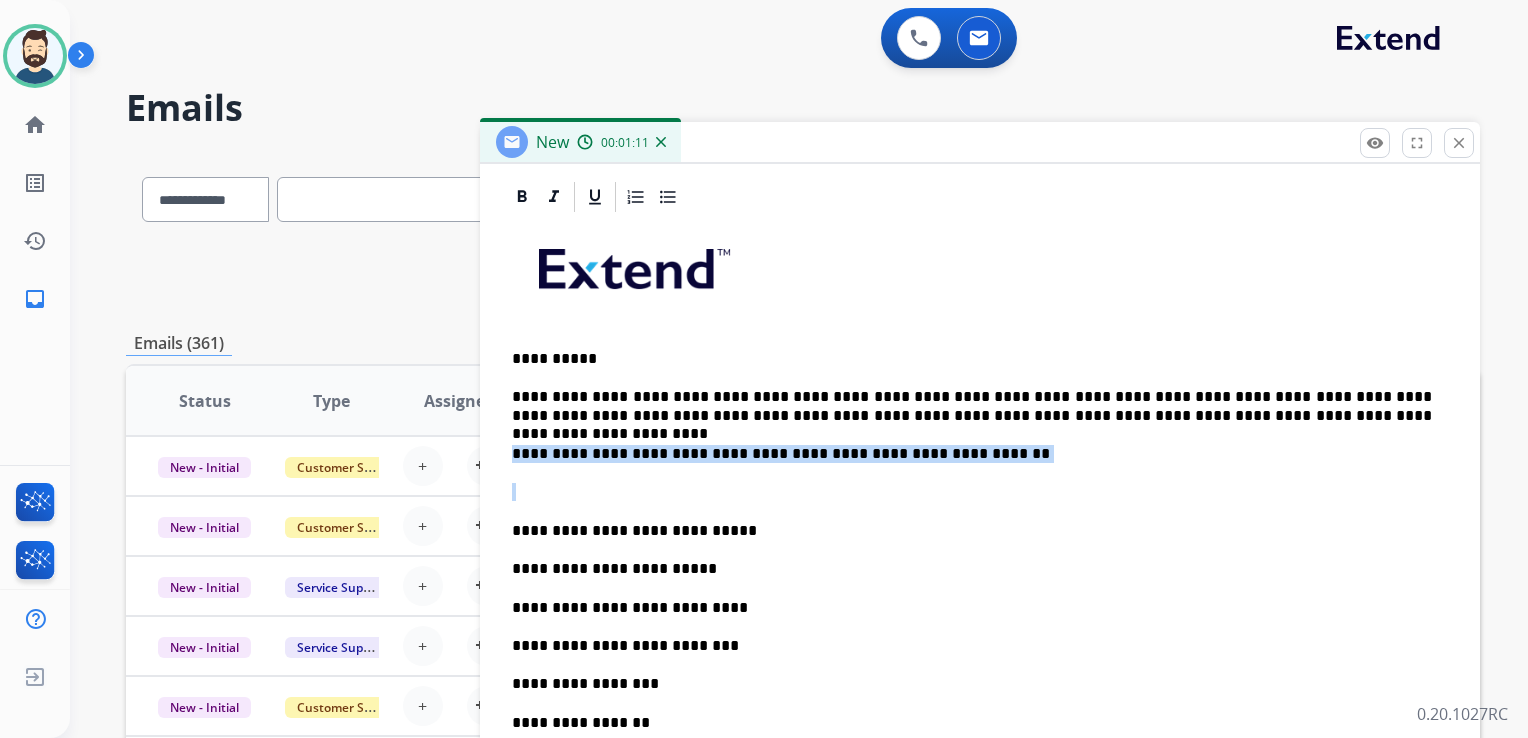 drag, startPoint x: 517, startPoint y: 453, endPoint x: 965, endPoint y: 461, distance: 448.0714 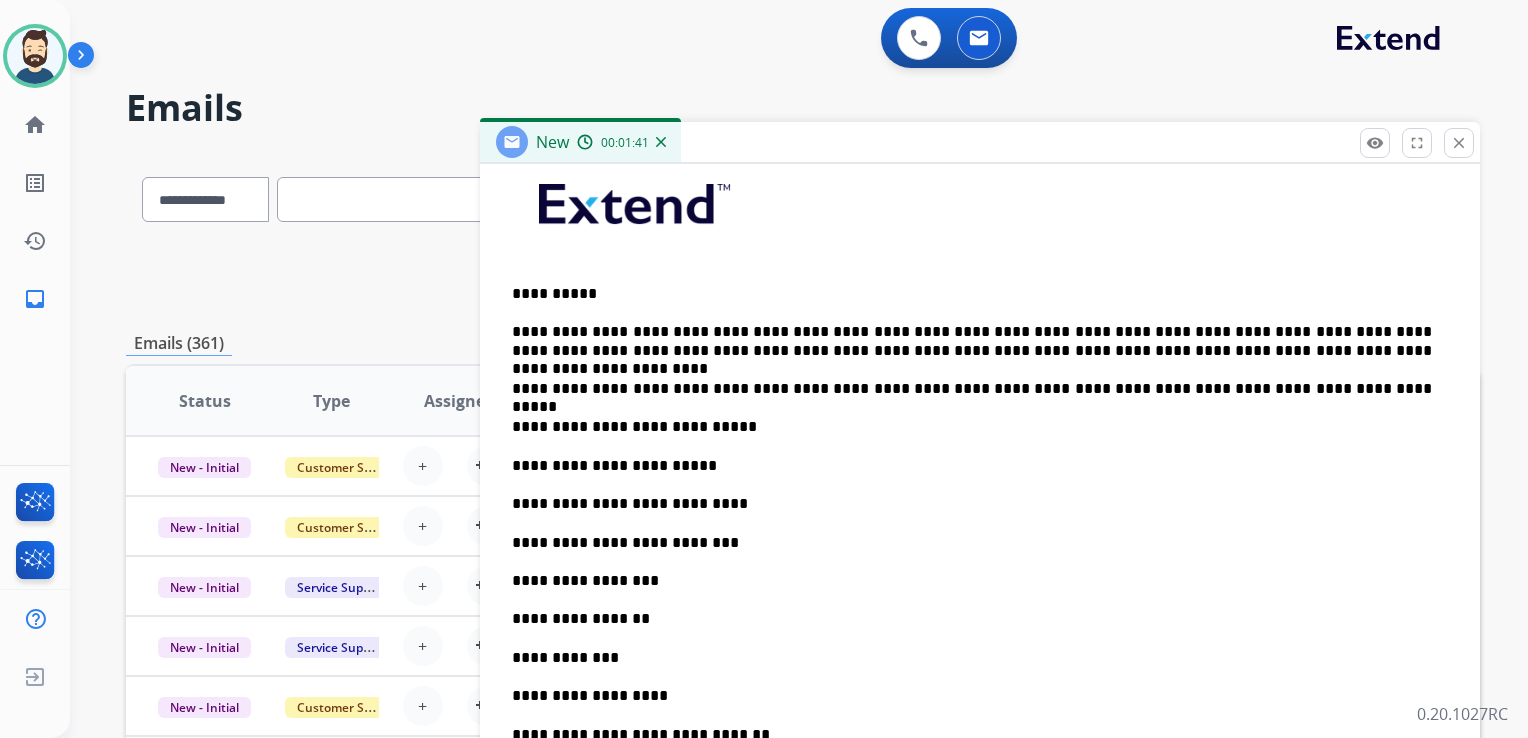 scroll, scrollTop: 560, scrollLeft: 0, axis: vertical 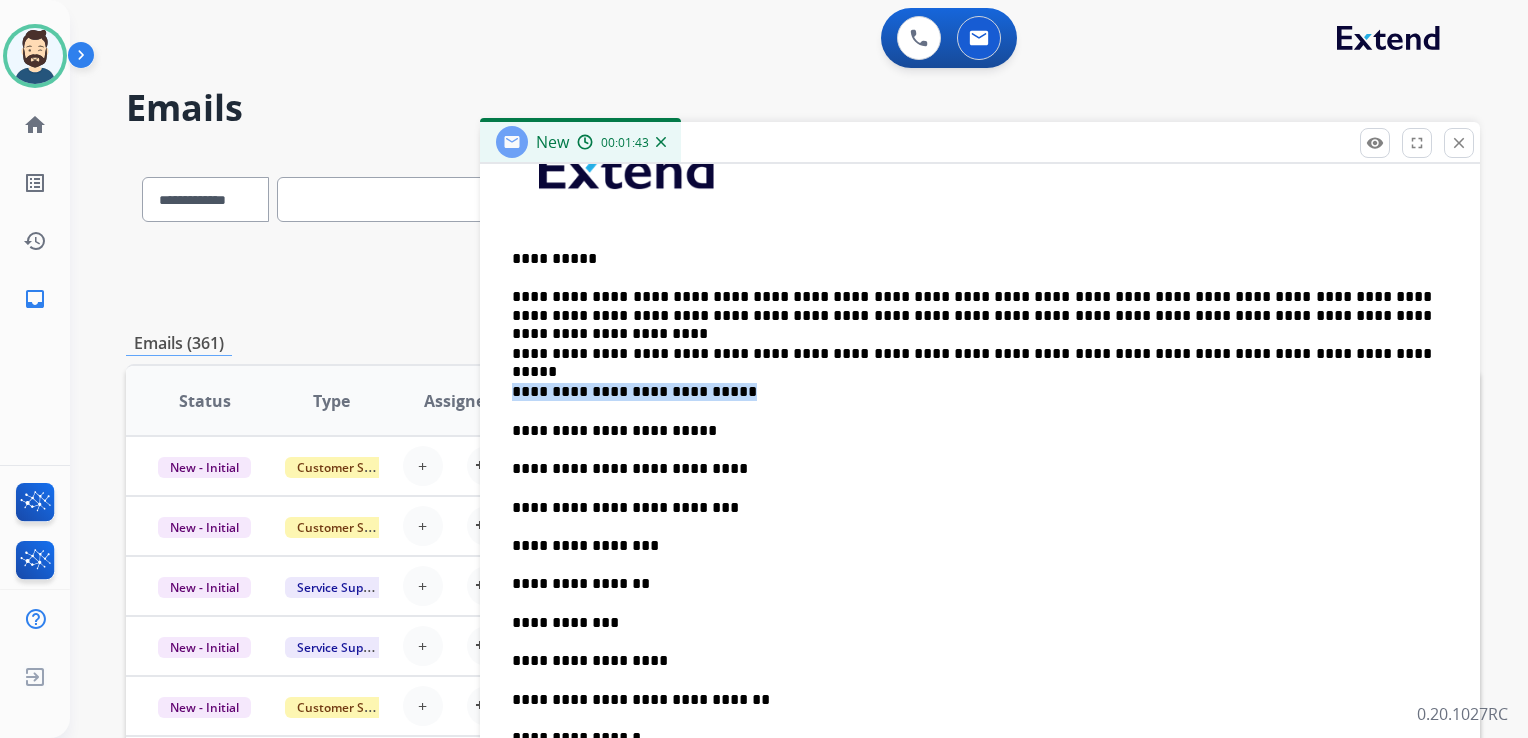drag, startPoint x: 509, startPoint y: 387, endPoint x: 726, endPoint y: 398, distance: 217.27863 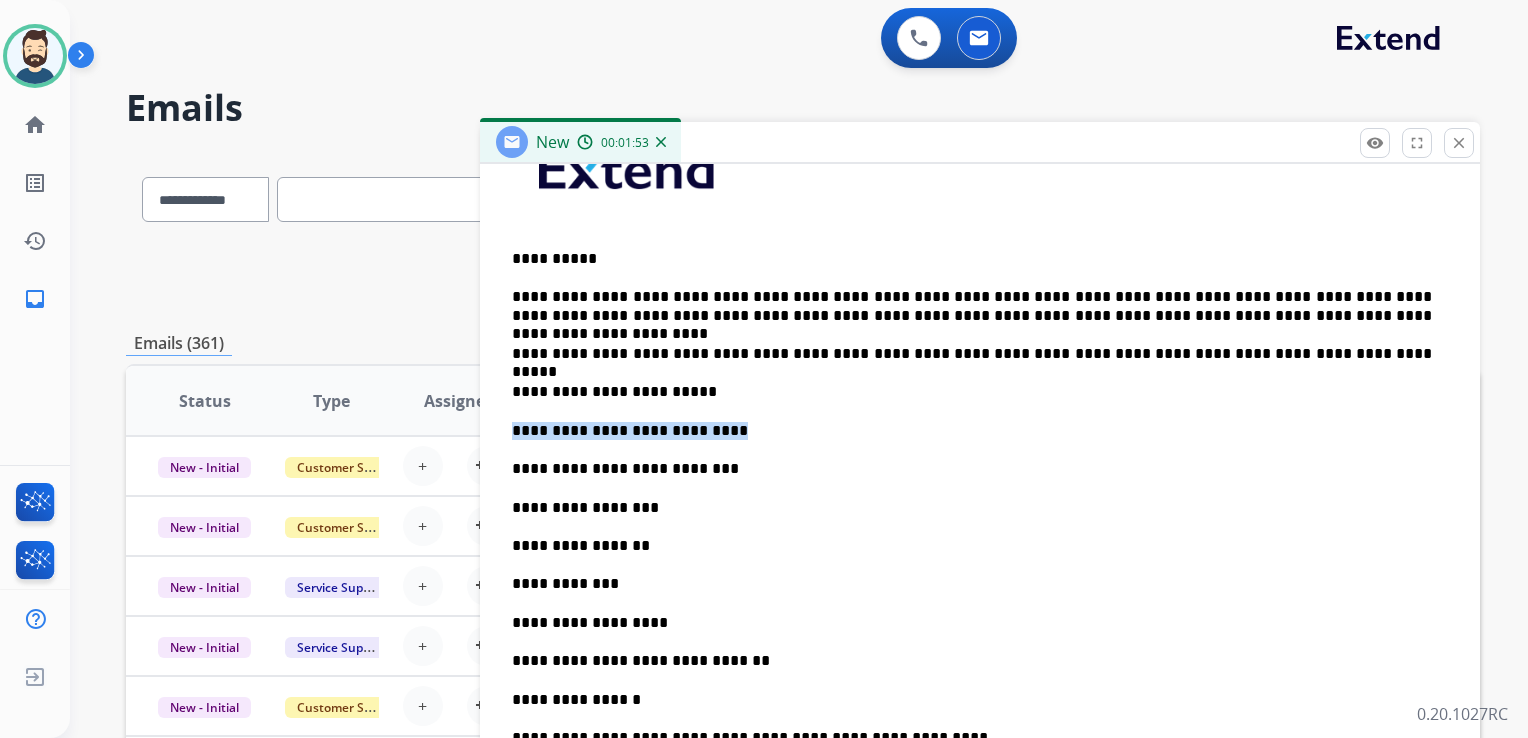 drag, startPoint x: 514, startPoint y: 430, endPoint x: 716, endPoint y: 433, distance: 202.02228 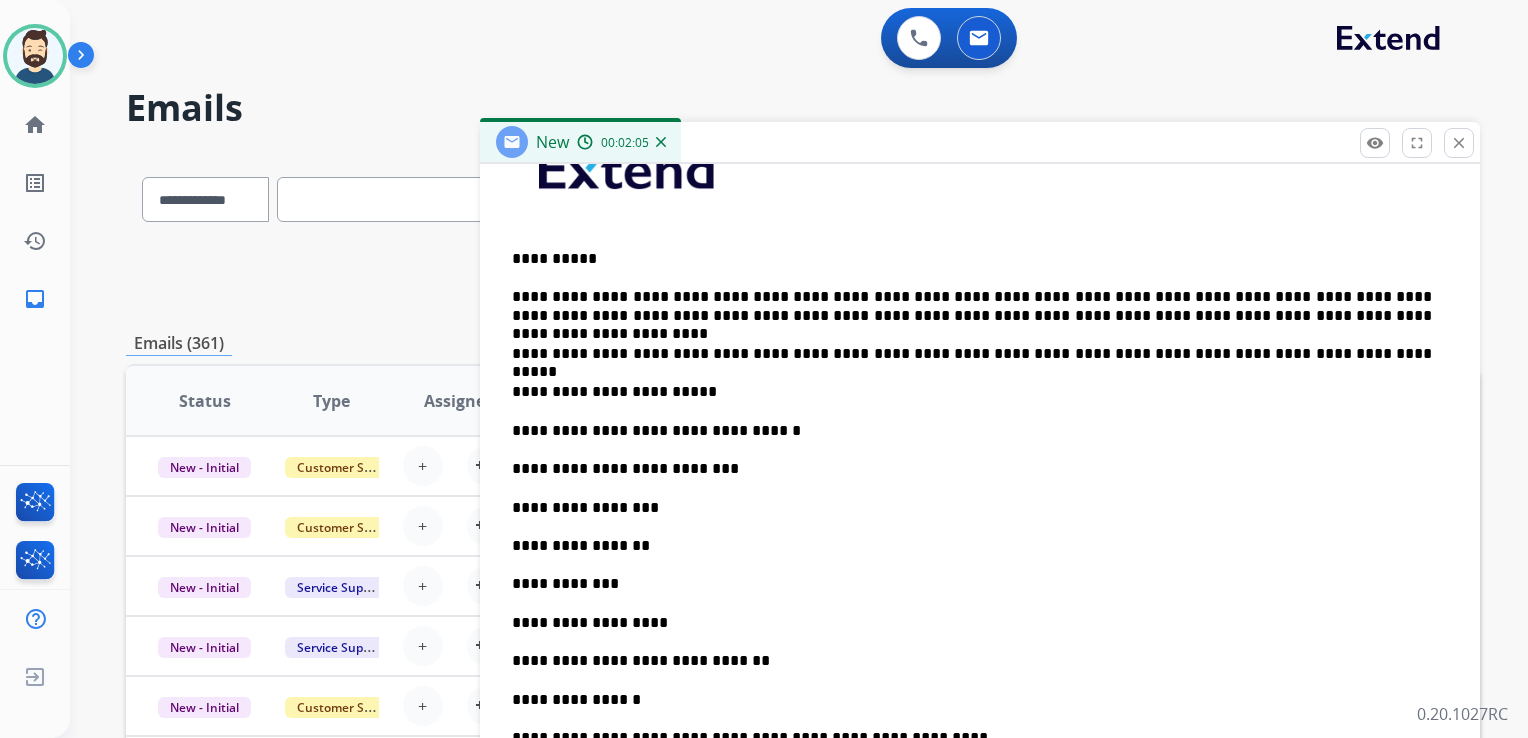 click on "**********" at bounding box center (972, 469) 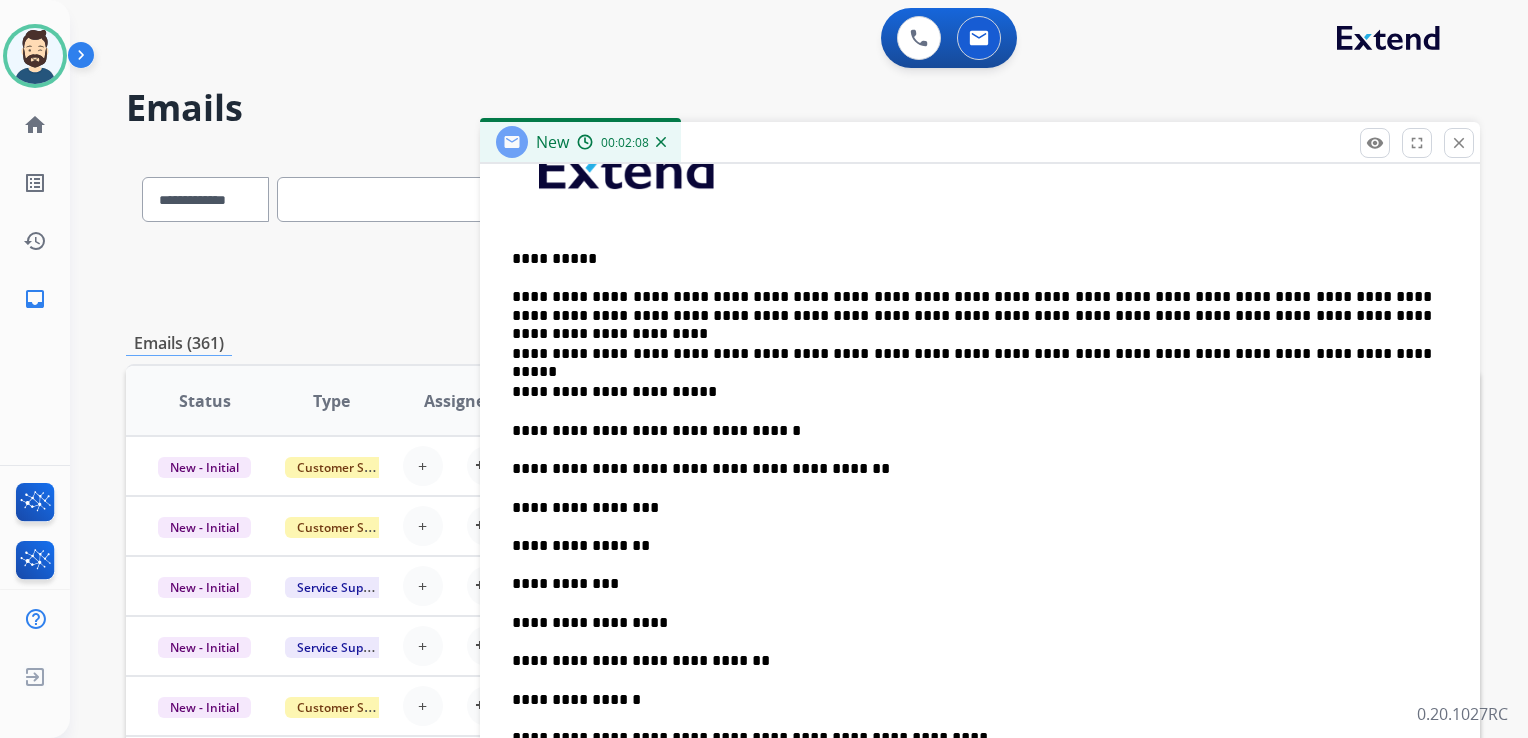 scroll, scrollTop: 260, scrollLeft: 0, axis: vertical 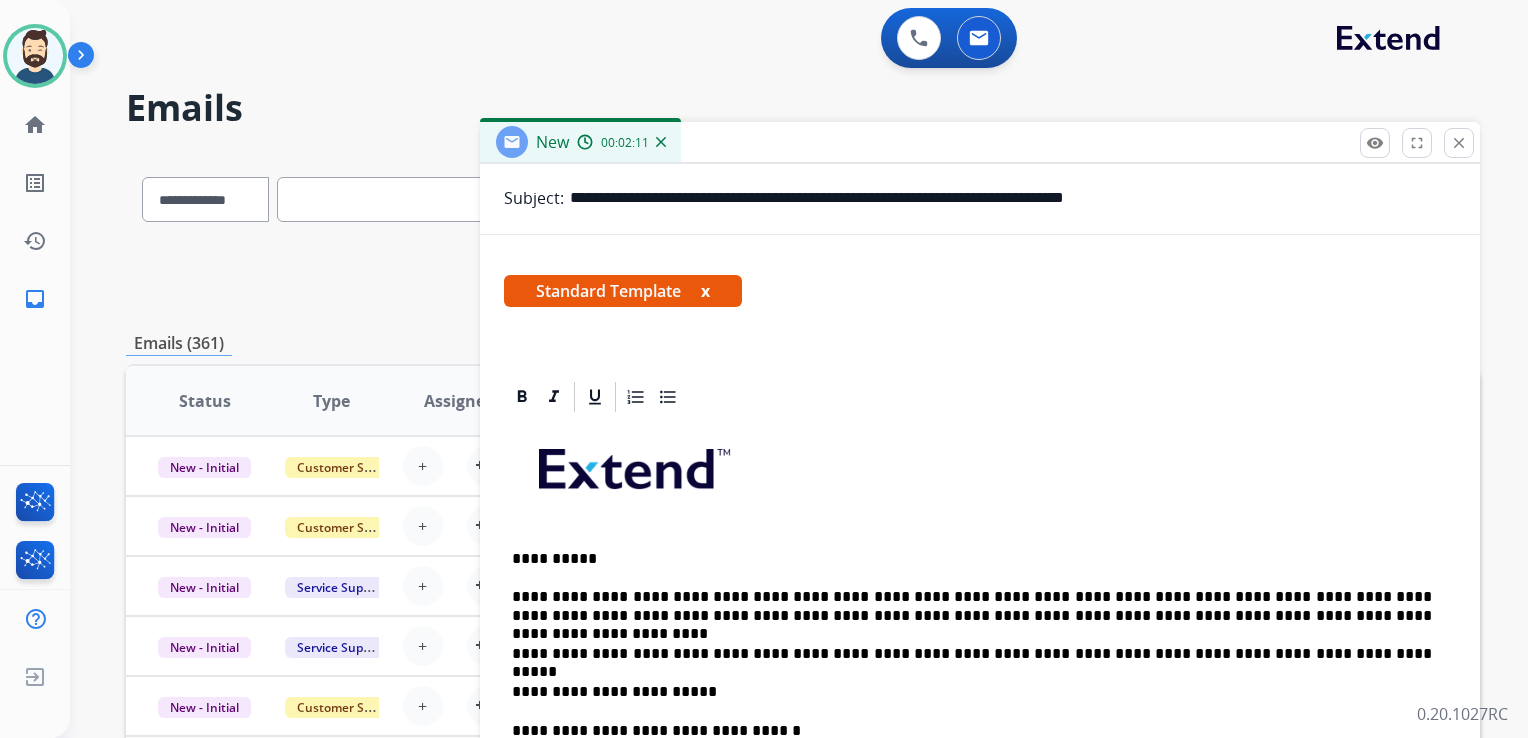 drag, startPoint x: 681, startPoint y: 198, endPoint x: 822, endPoint y: 204, distance: 141.12761 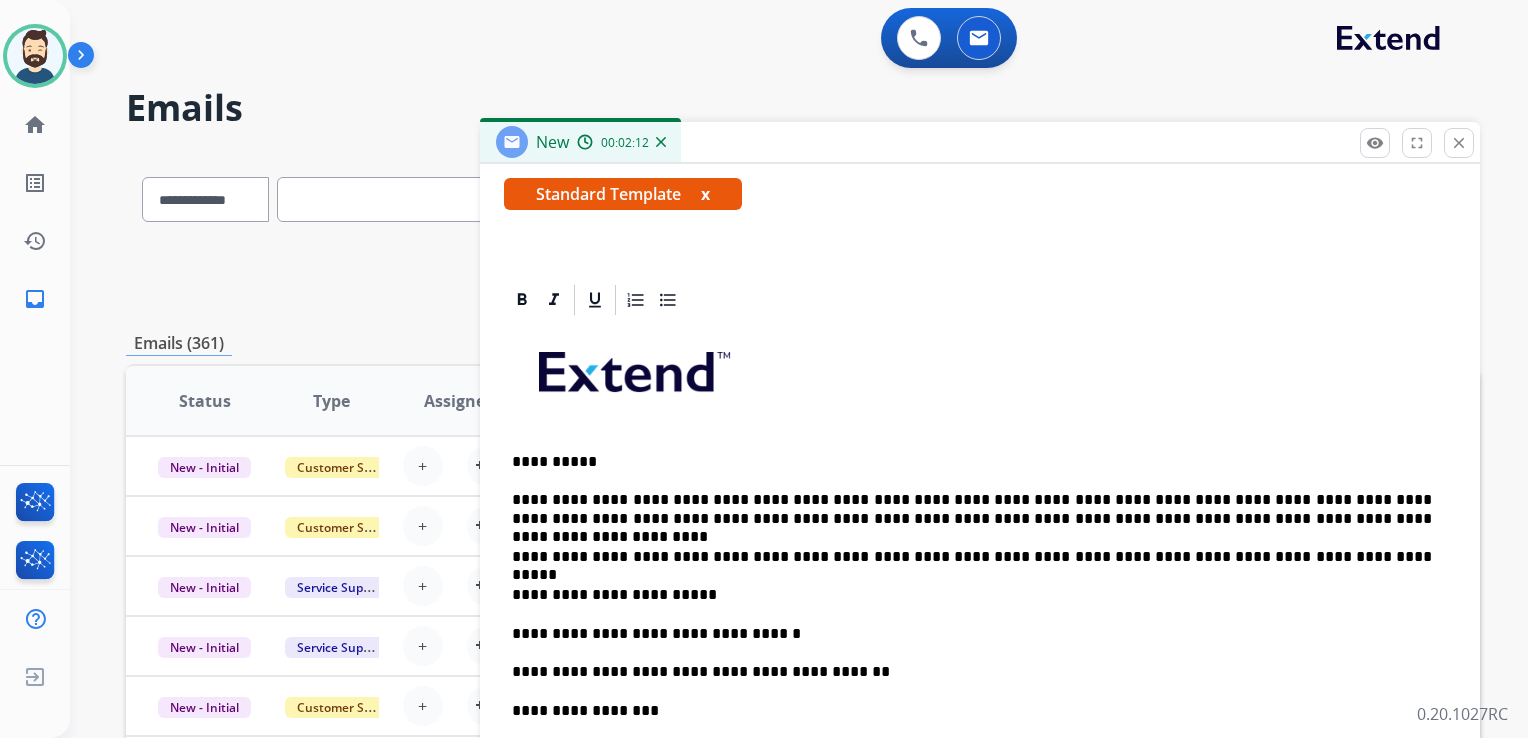 scroll, scrollTop: 460, scrollLeft: 0, axis: vertical 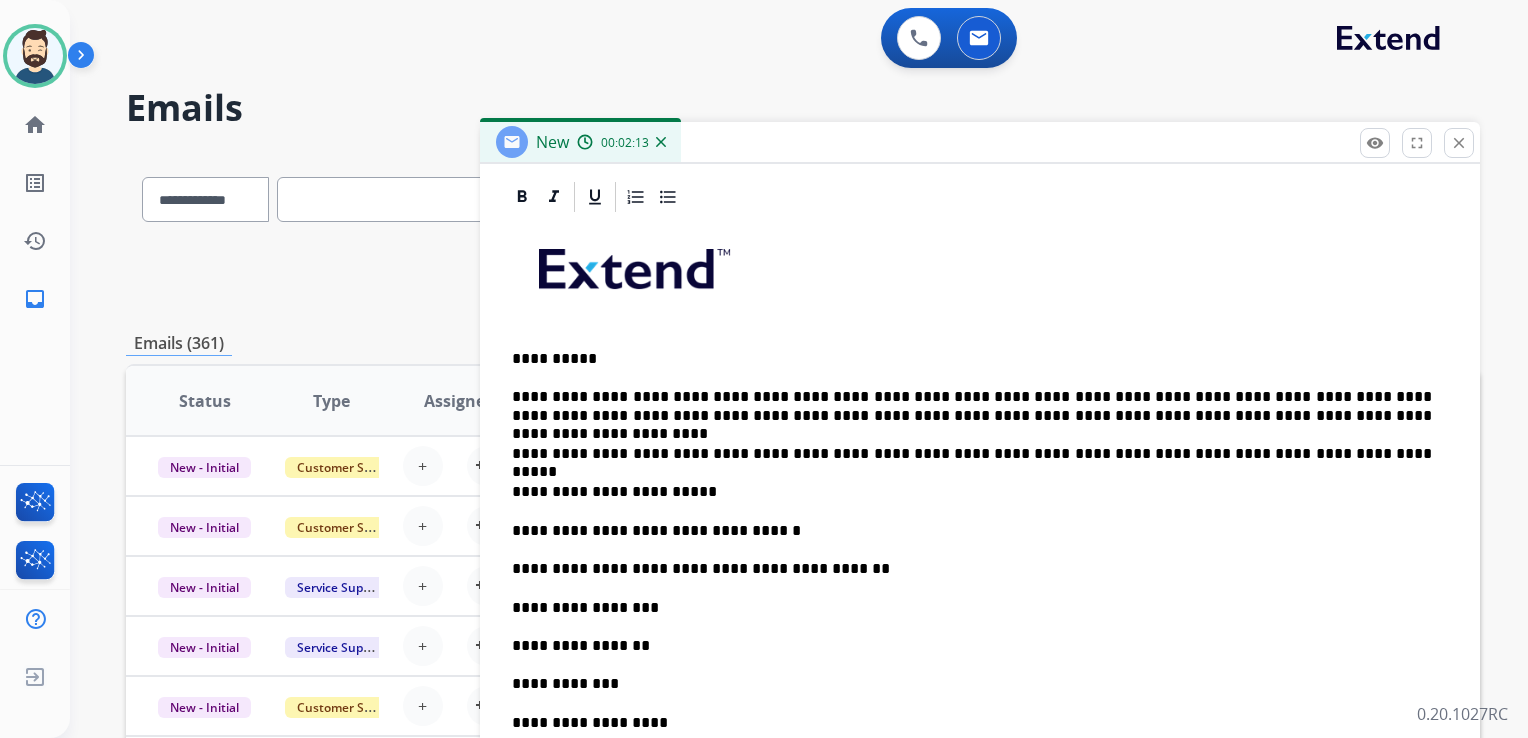 click on "**********" at bounding box center [972, 608] 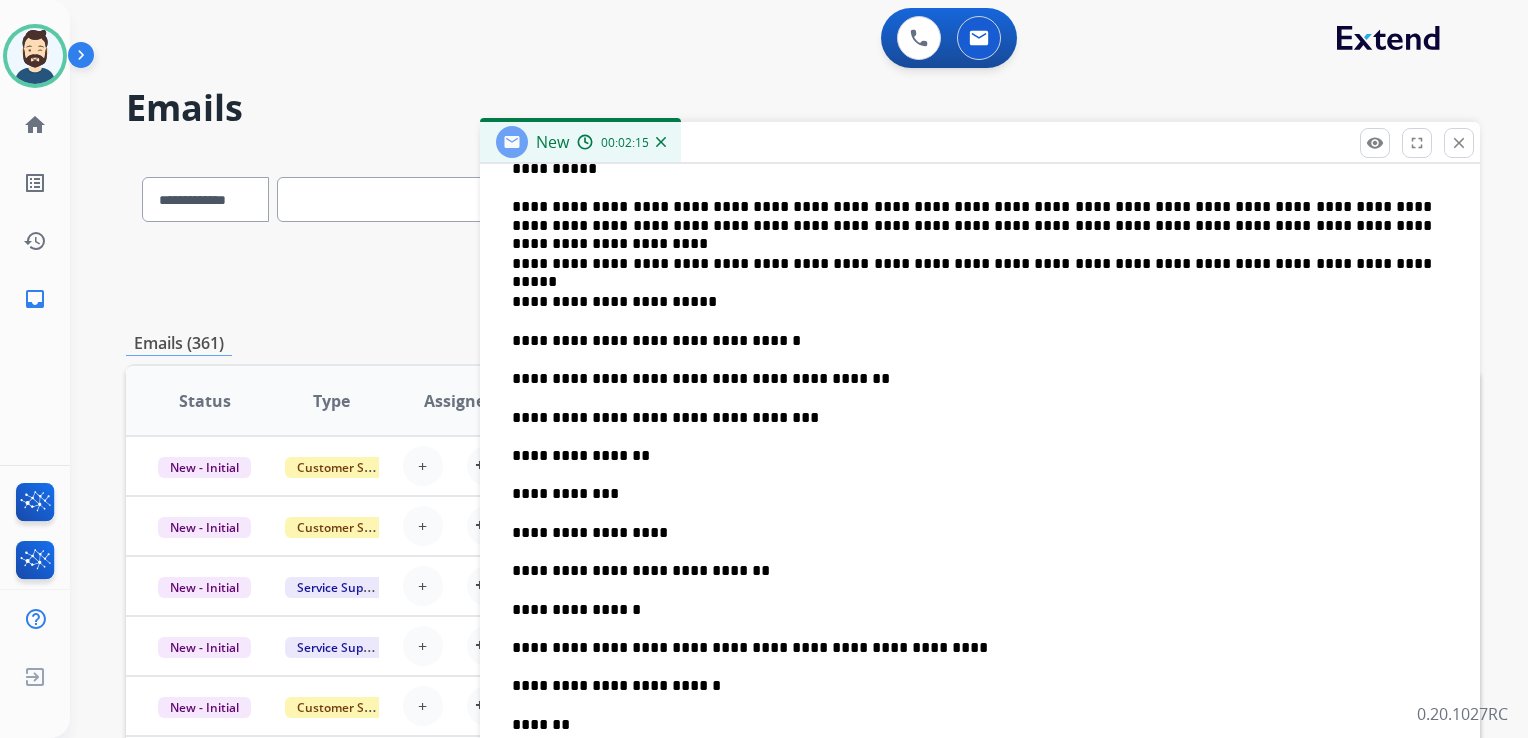 scroll, scrollTop: 660, scrollLeft: 0, axis: vertical 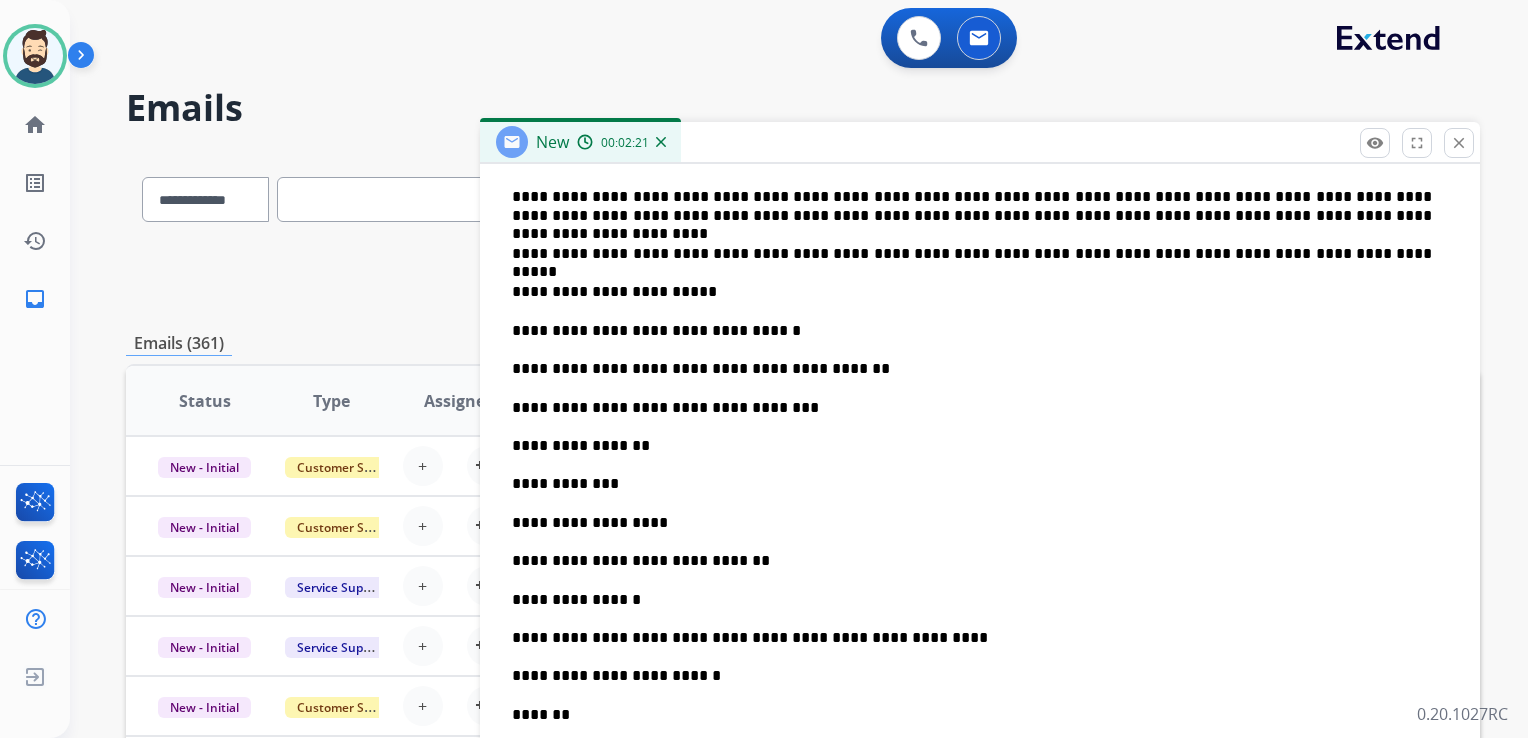click on "**********" at bounding box center (972, 446) 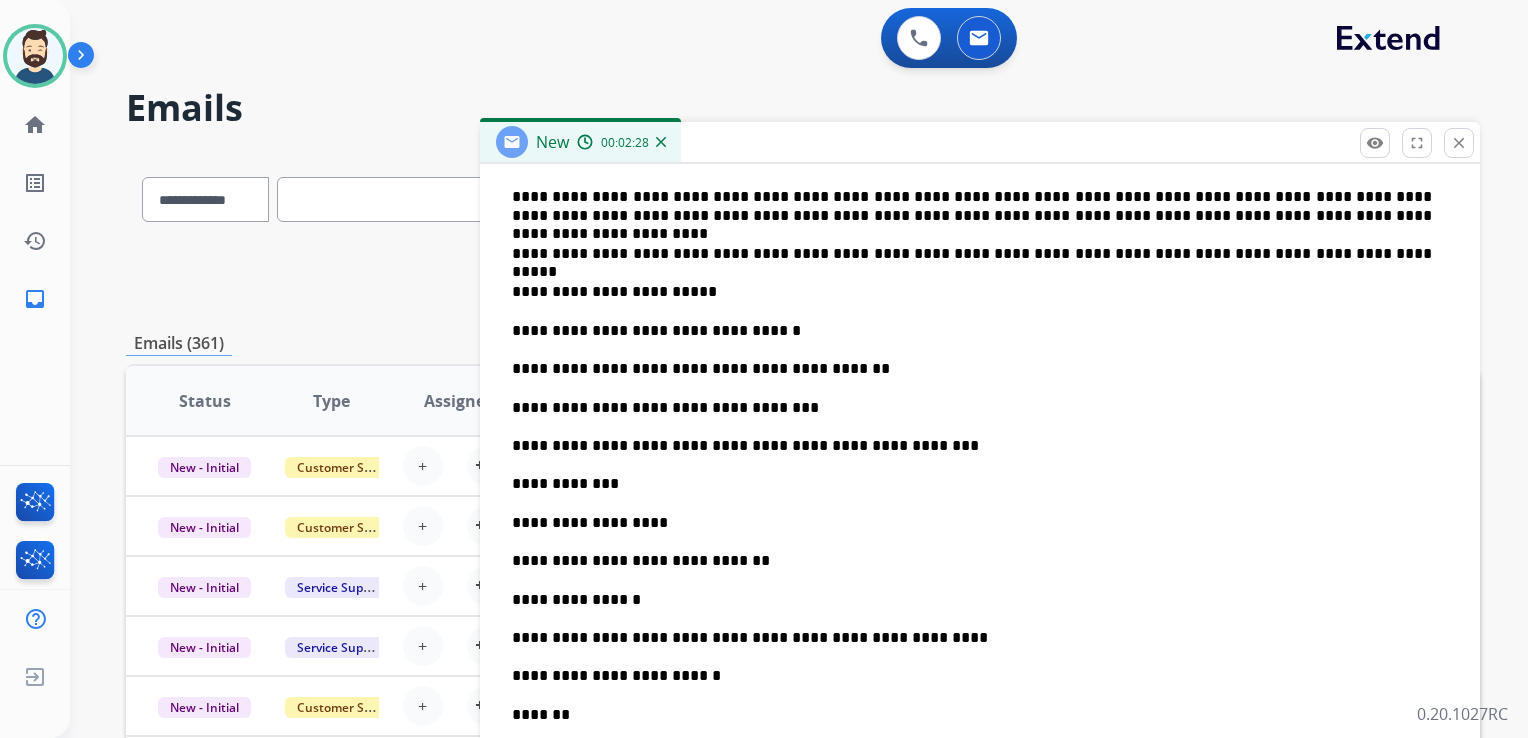 click on "**********" at bounding box center [972, 484] 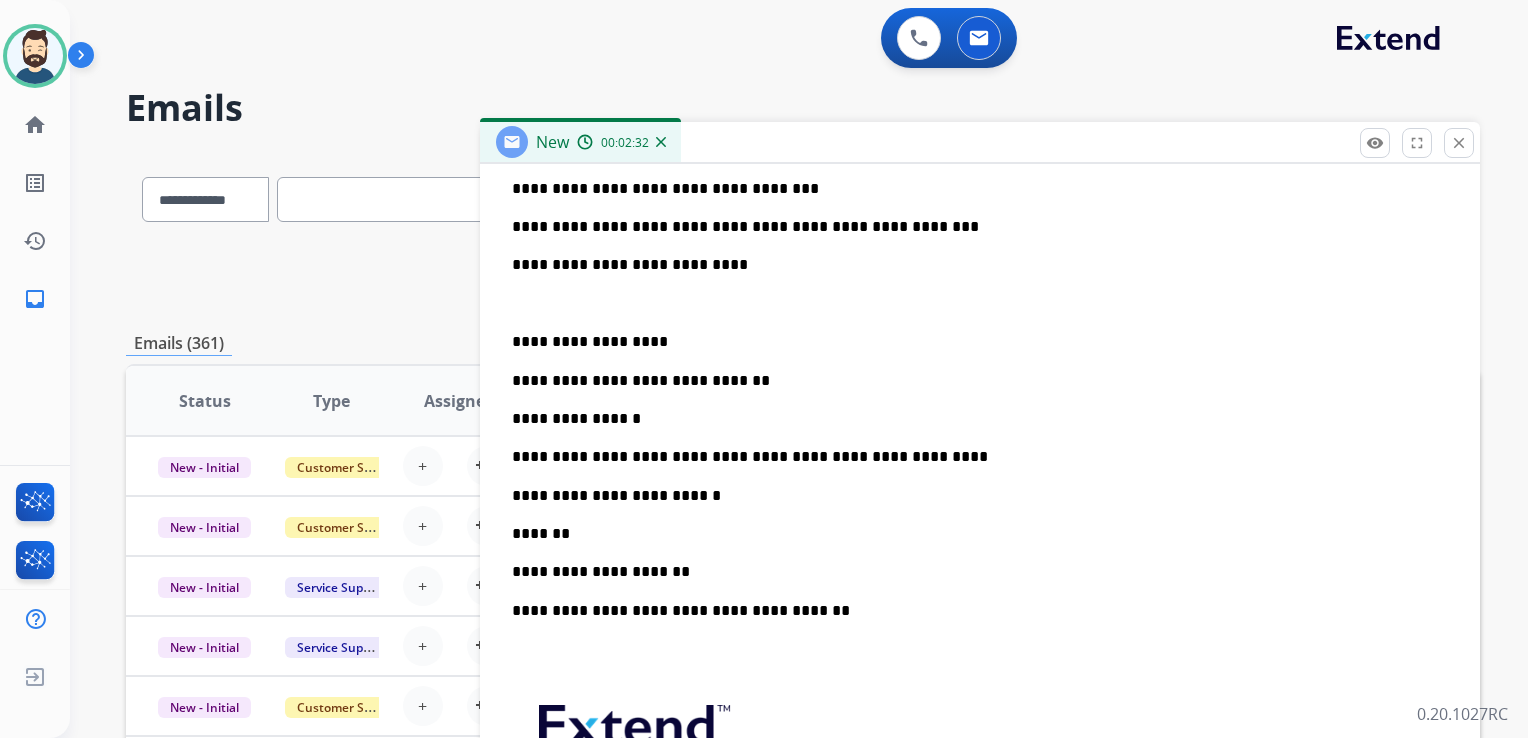 scroll, scrollTop: 882, scrollLeft: 0, axis: vertical 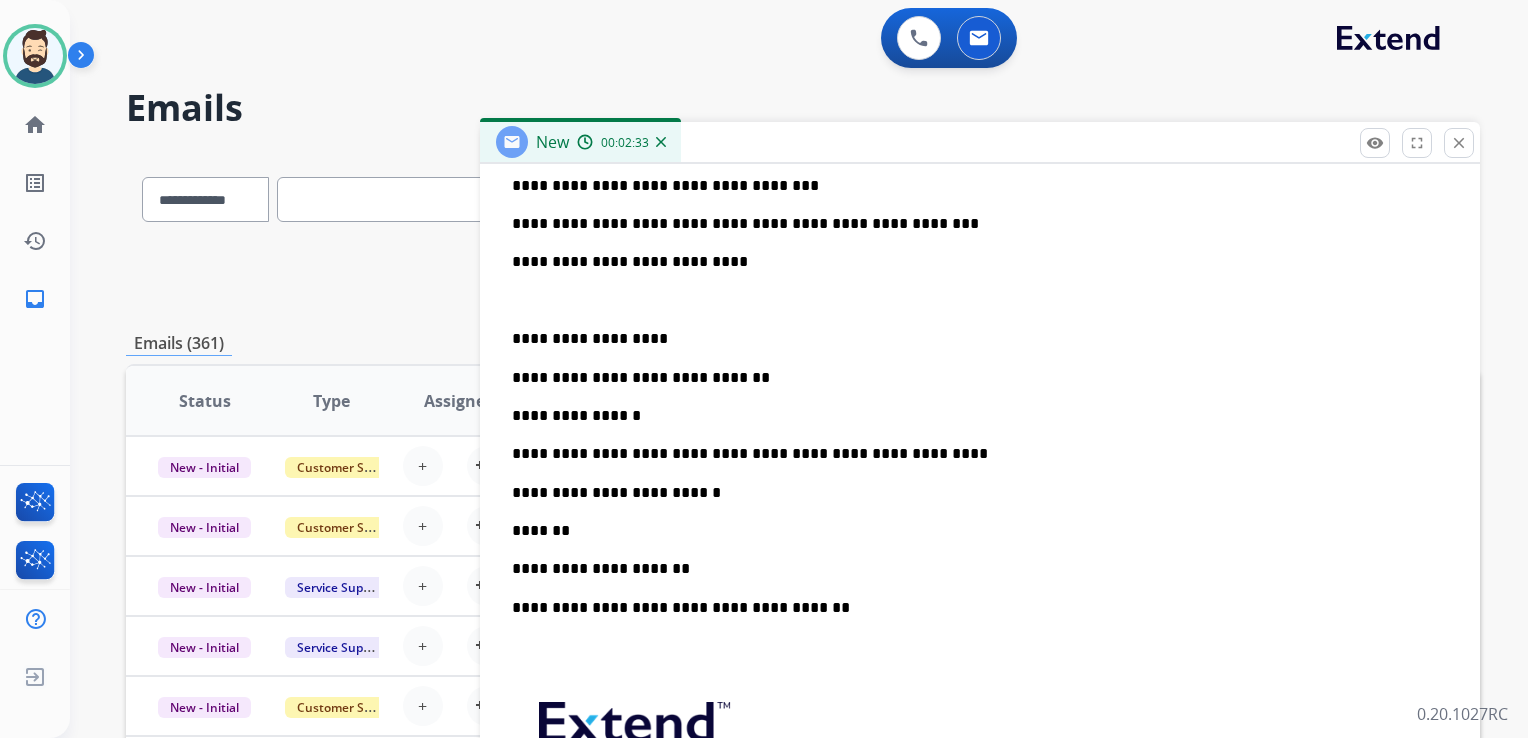click on "**********" at bounding box center (972, 493) 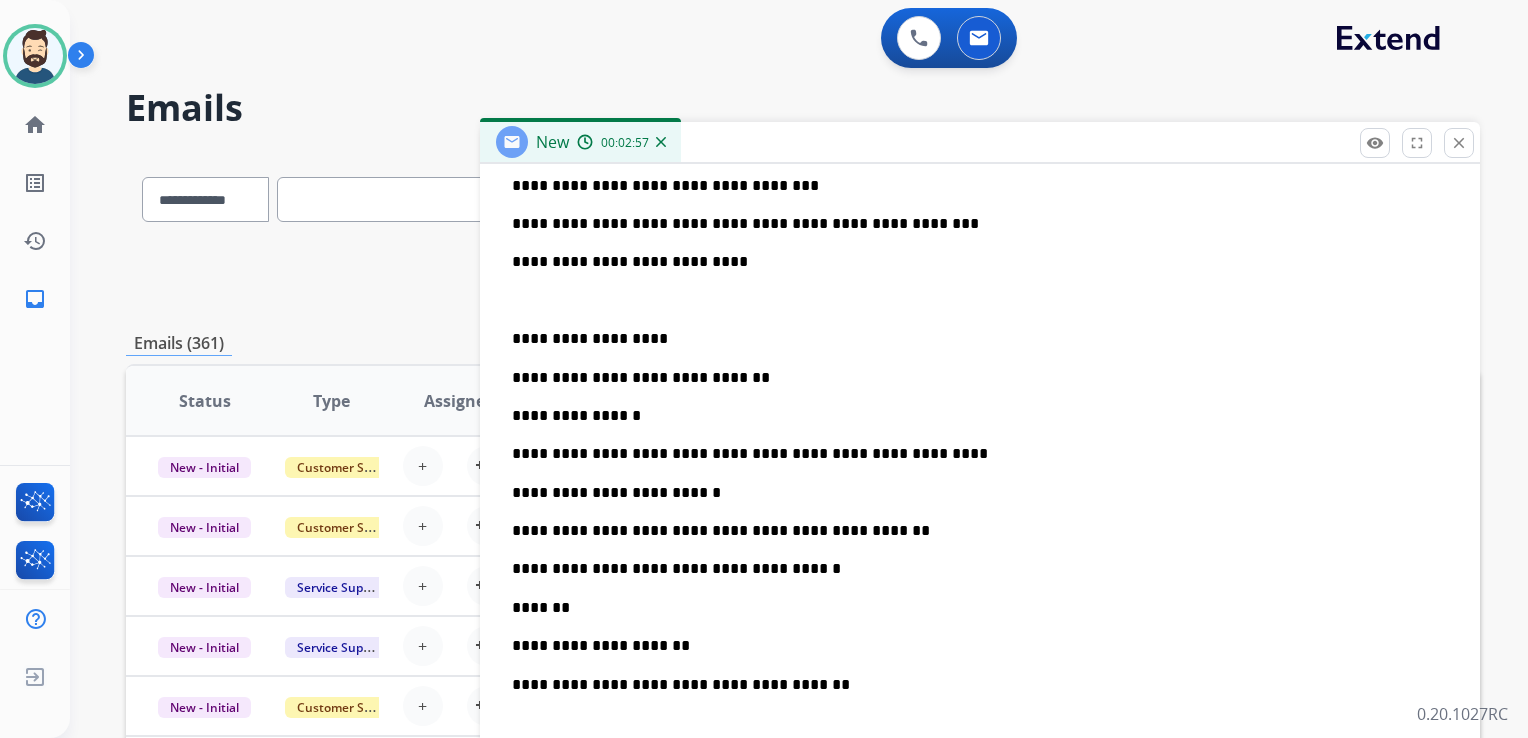 click on "*******" at bounding box center (972, 608) 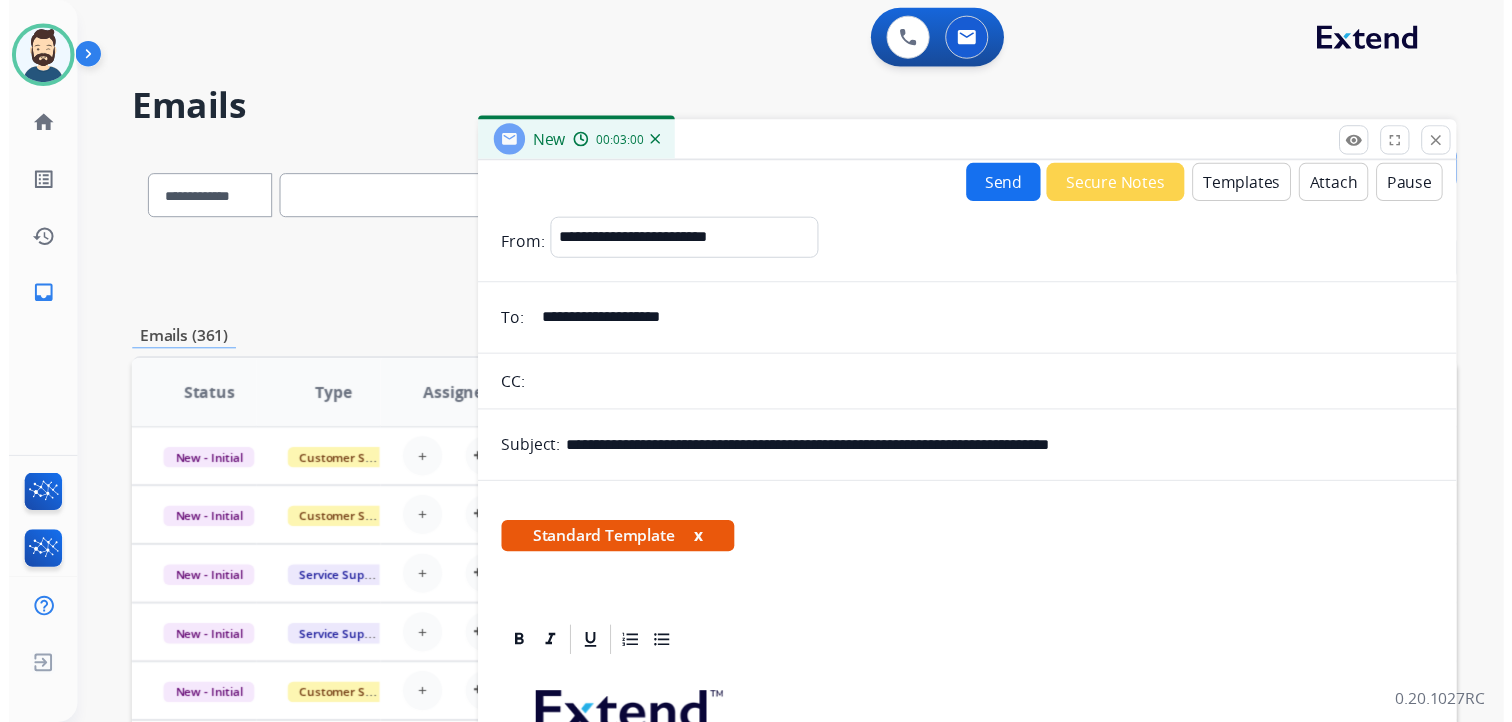 scroll, scrollTop: 0, scrollLeft: 0, axis: both 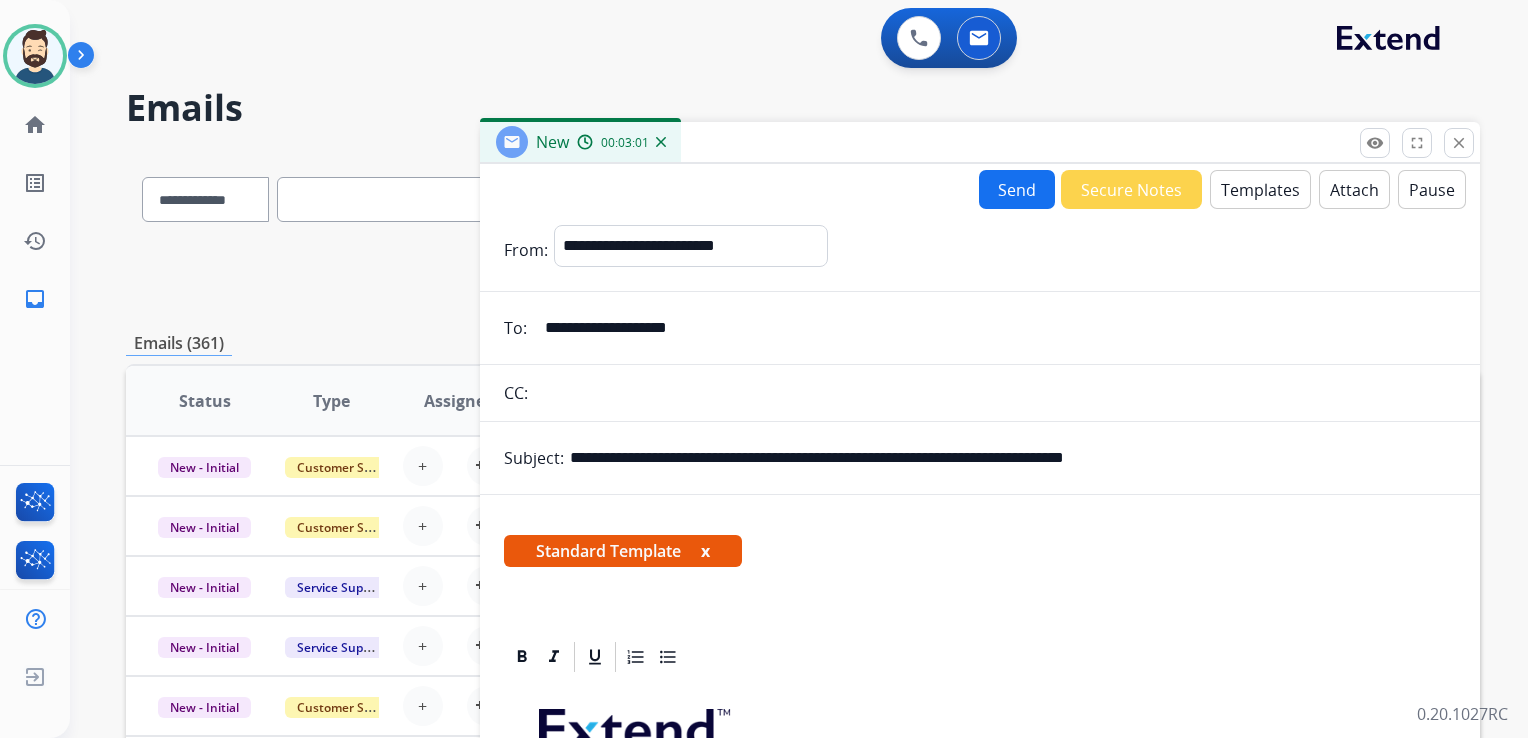 click on "Send" at bounding box center [1017, 189] 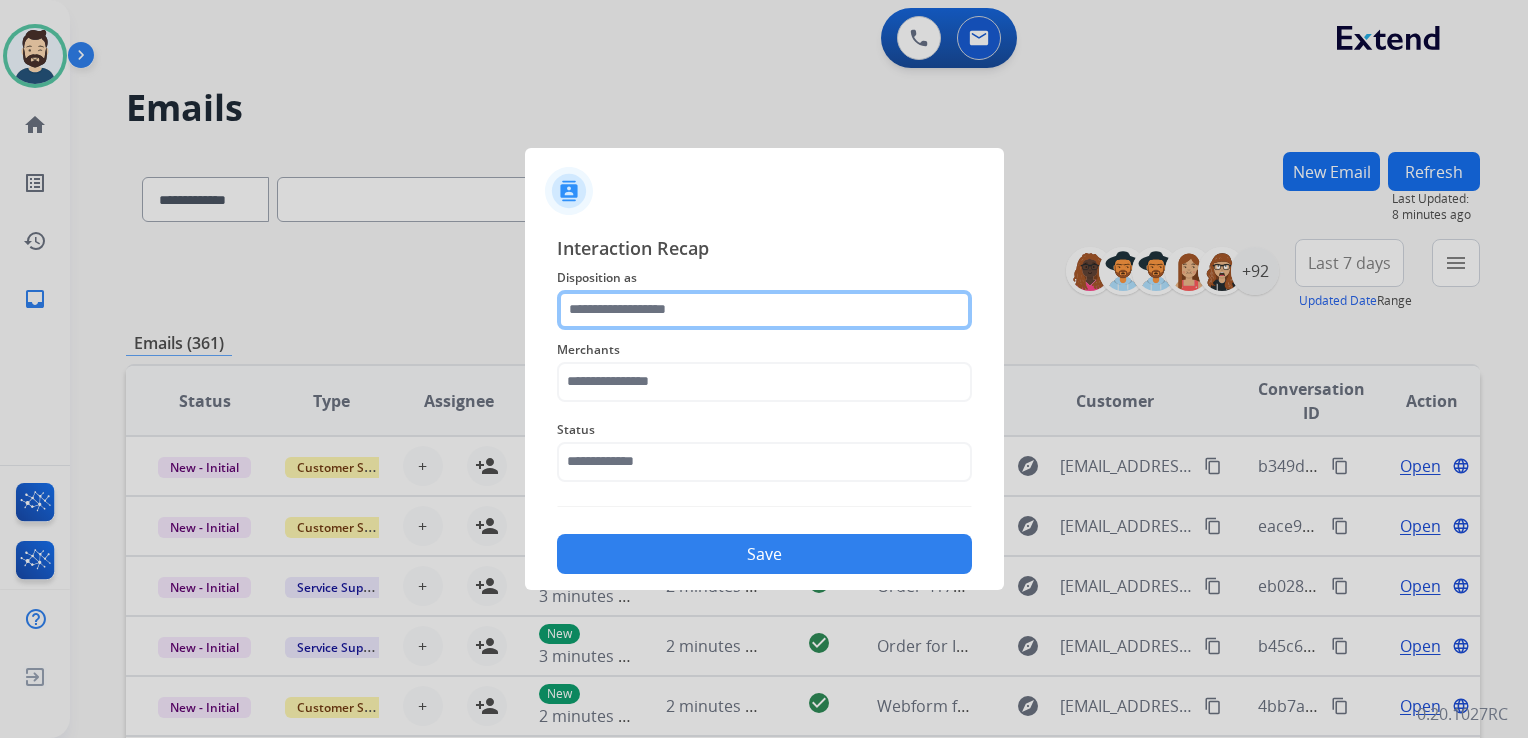 click 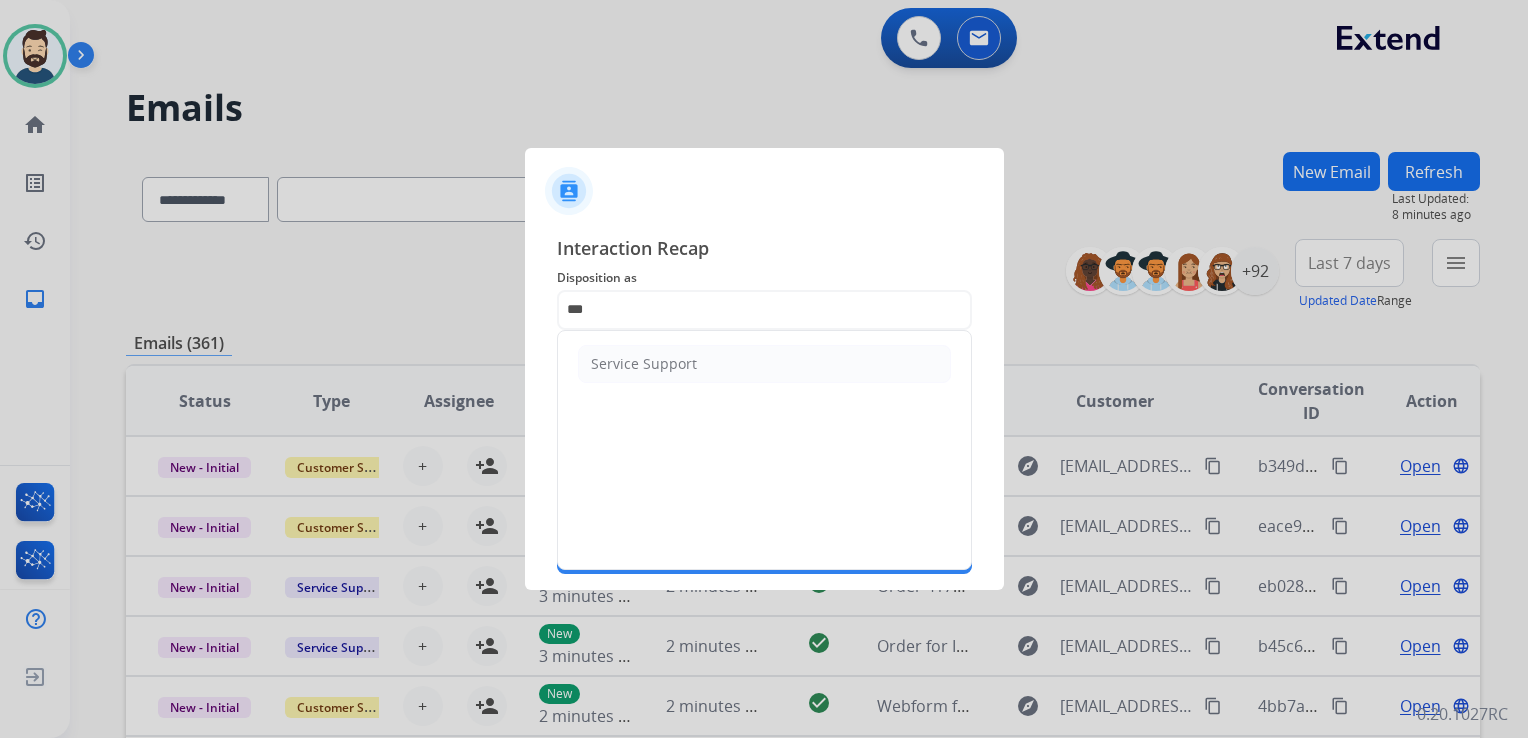 click on "Service Support" 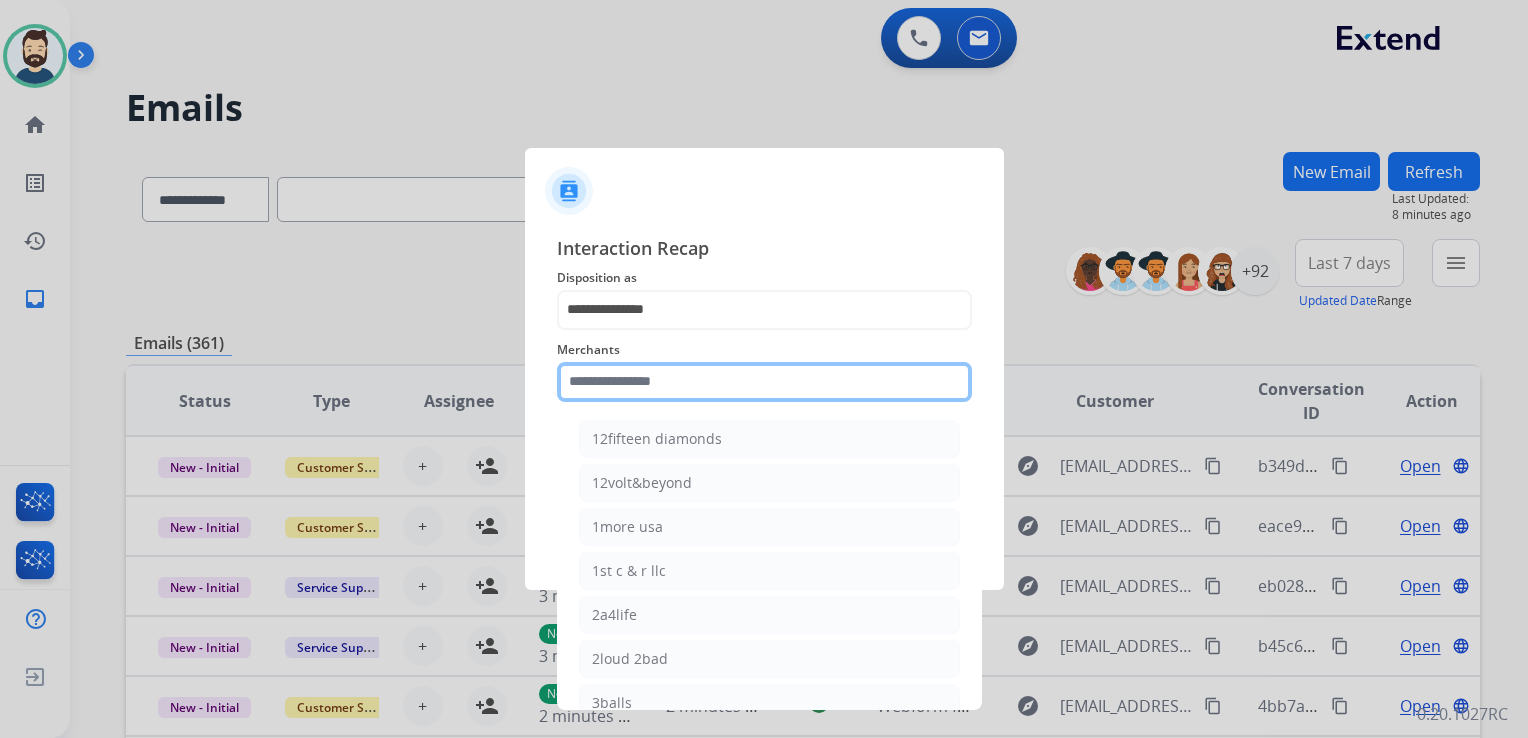 click 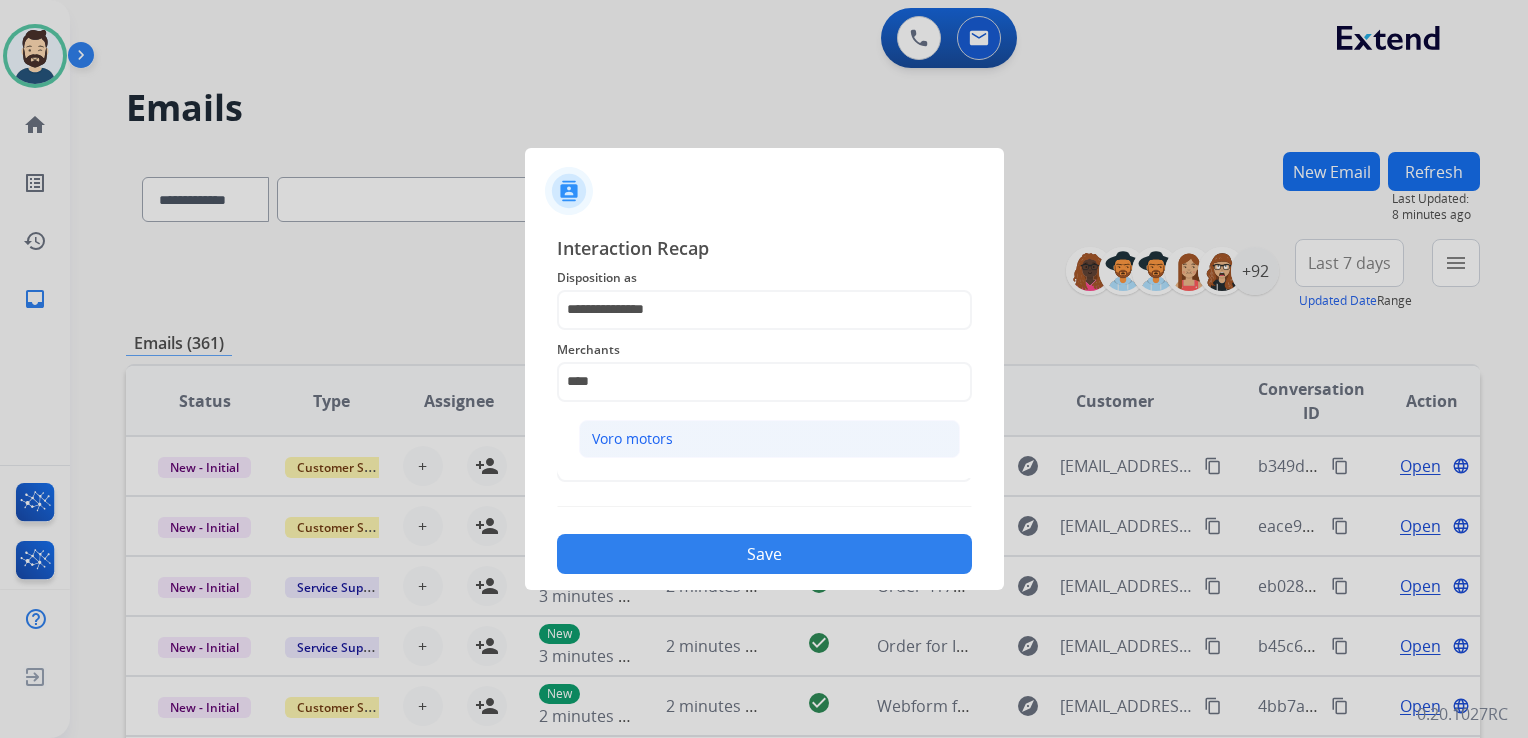 click on "Voro motors" 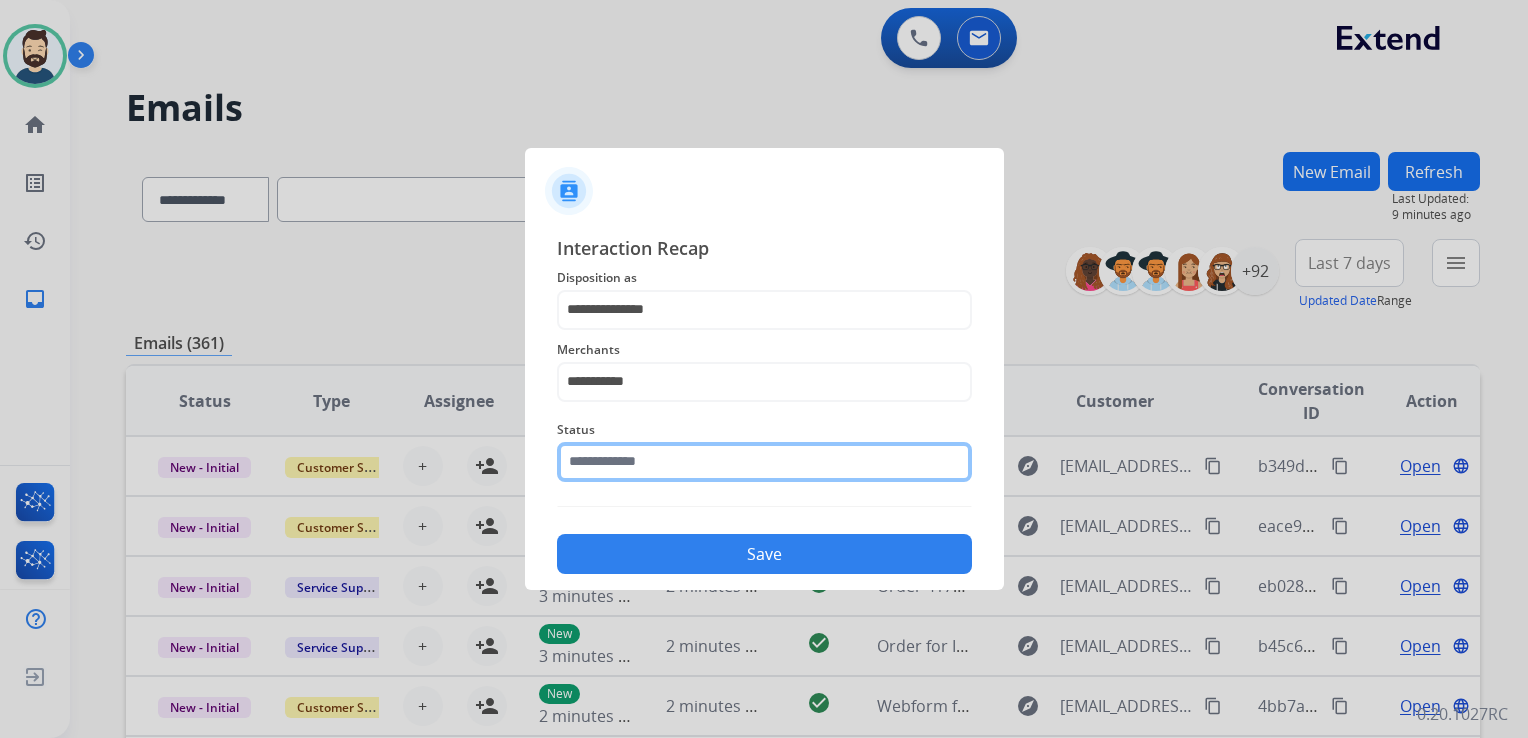 click 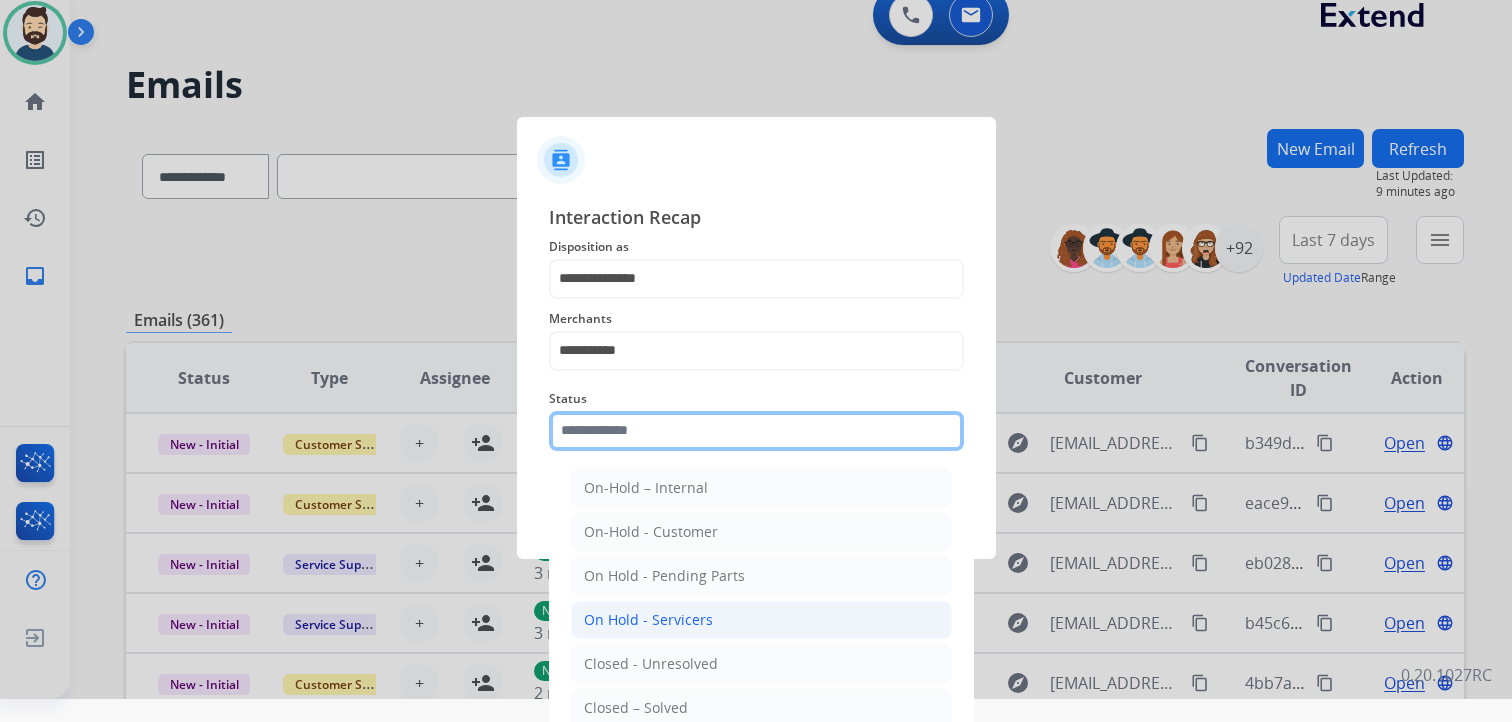 scroll, scrollTop: 59, scrollLeft: 0, axis: vertical 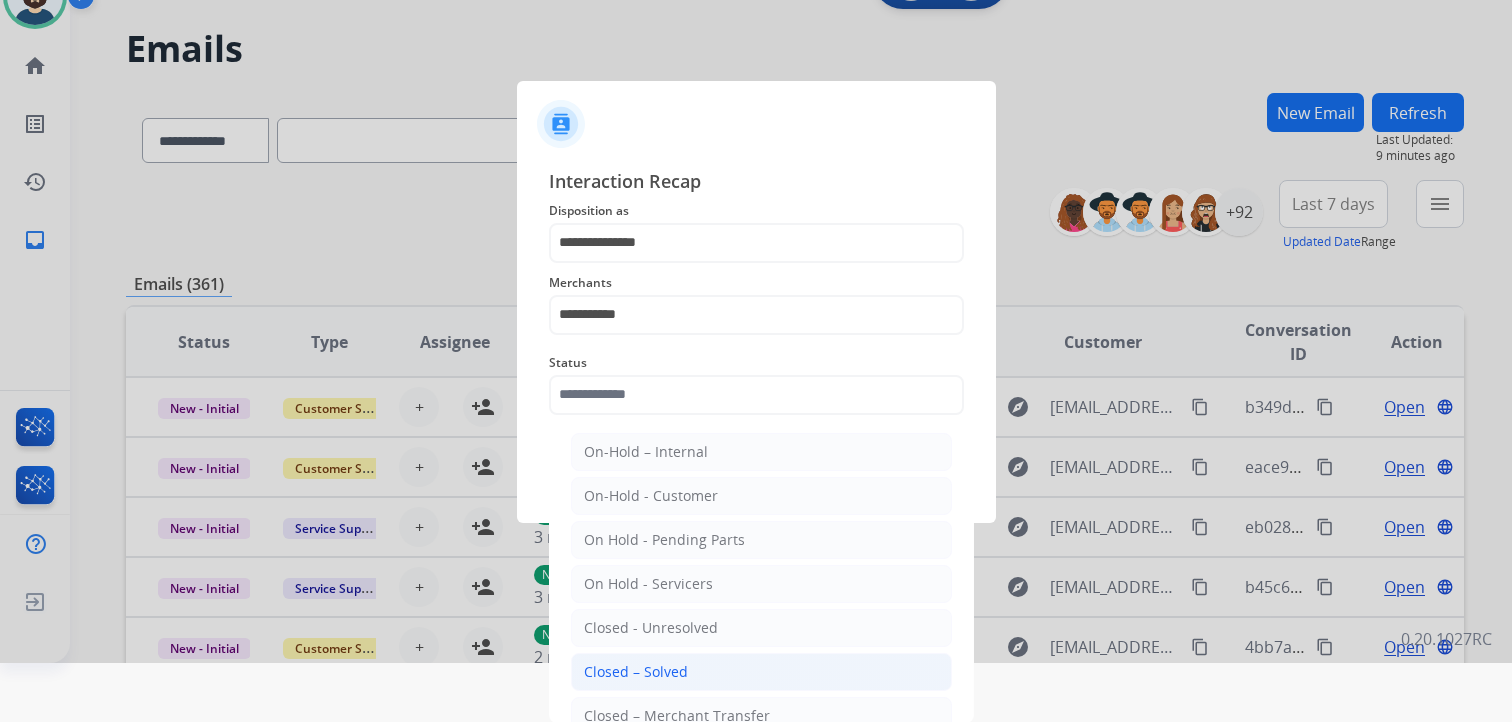 click on "Closed – Solved" 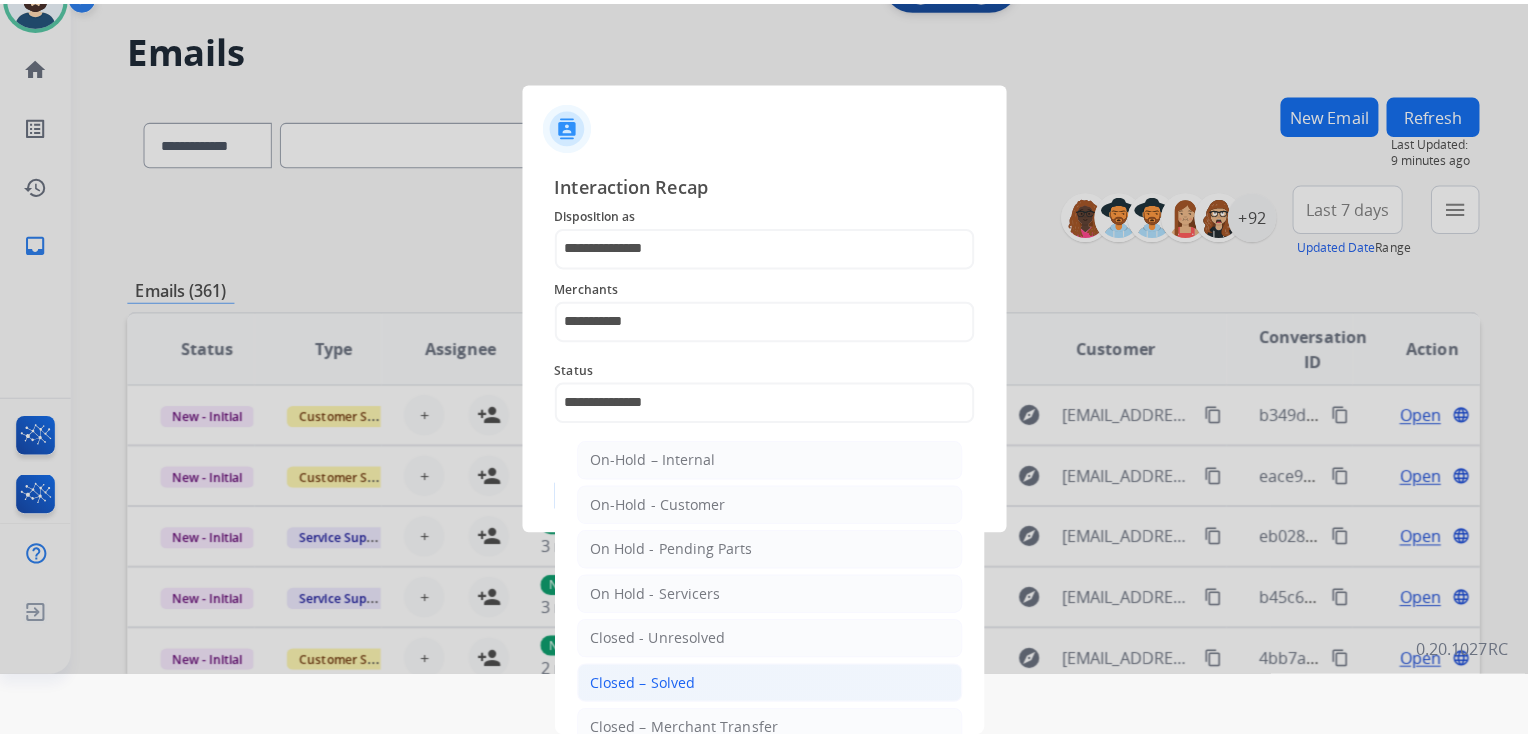scroll, scrollTop: 0, scrollLeft: 0, axis: both 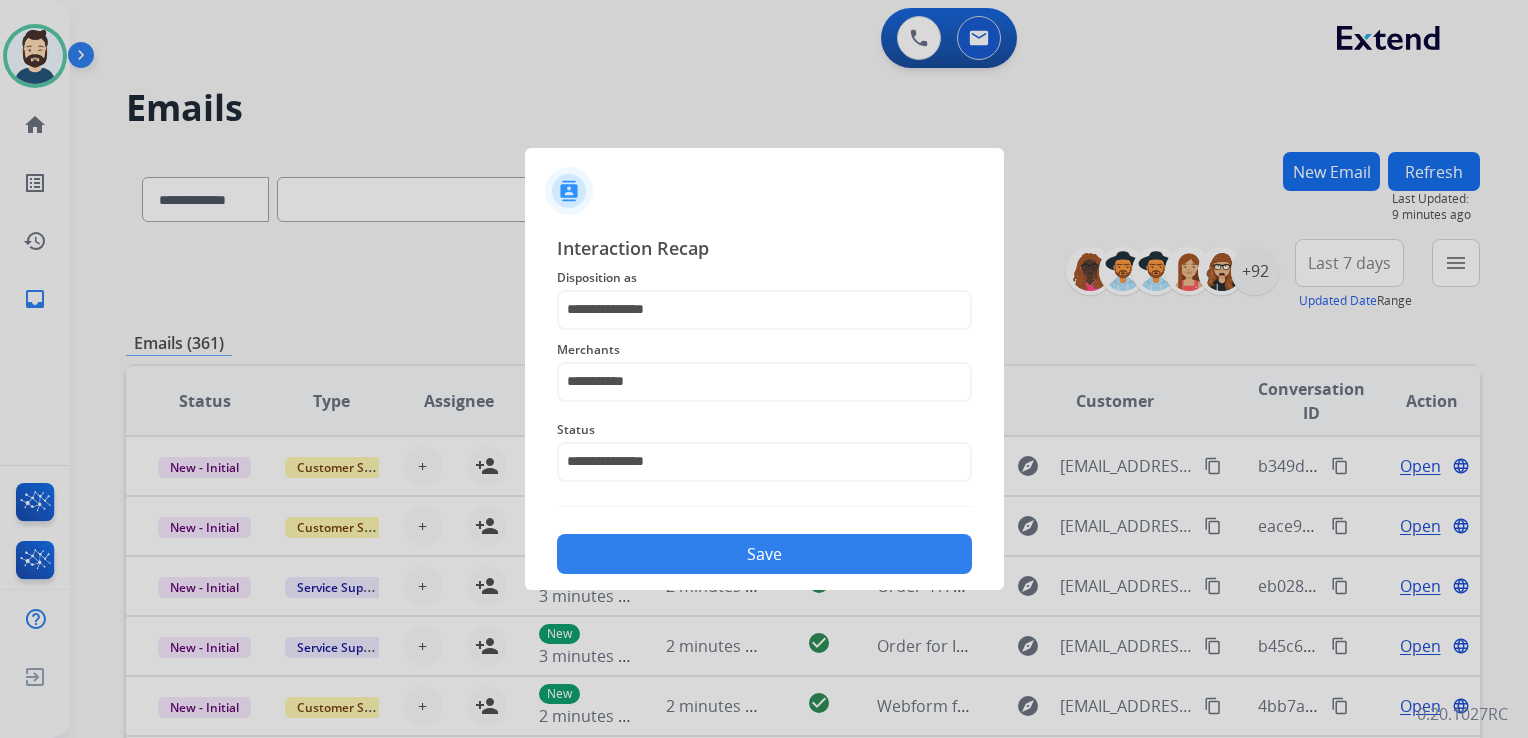 click on "Save" 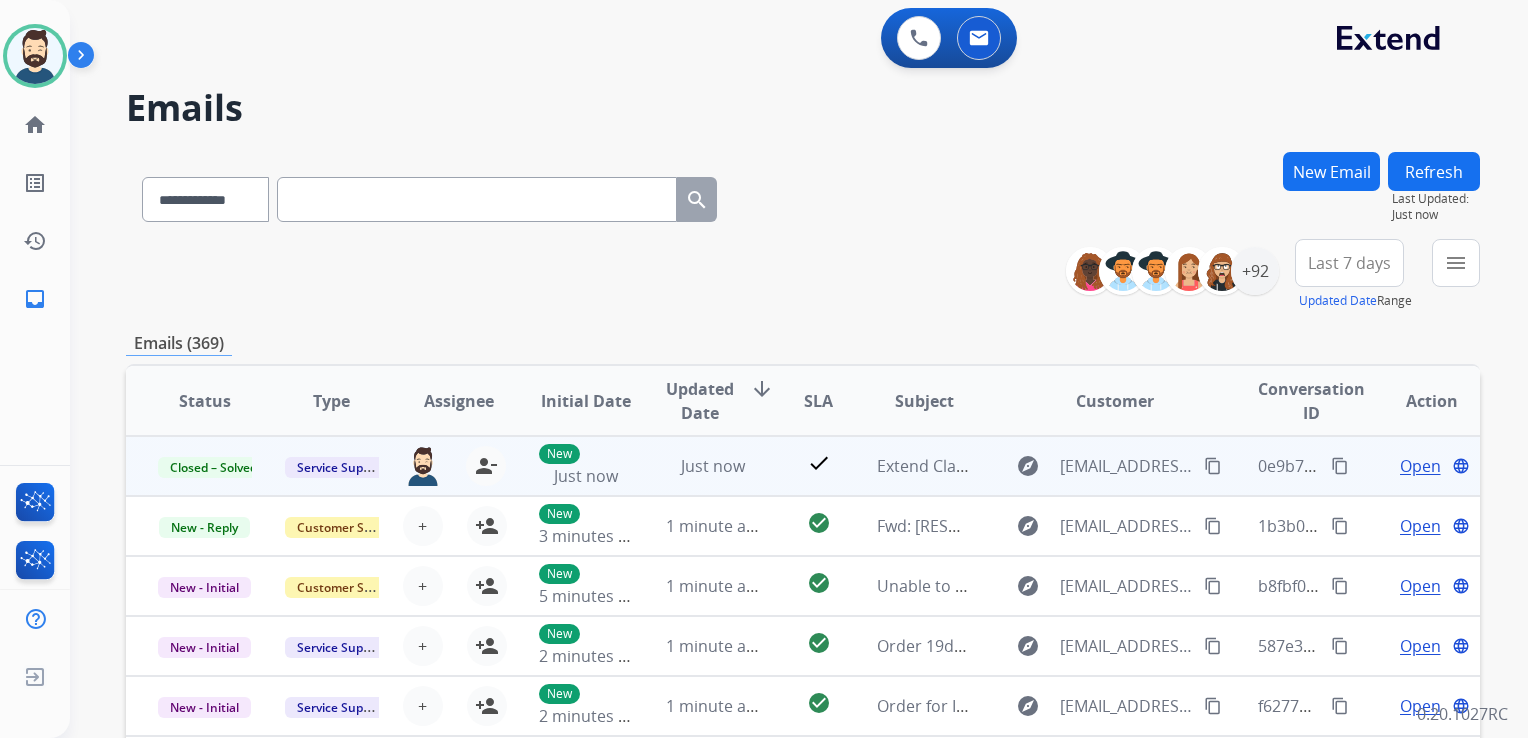 click on "content_copy" at bounding box center (1340, 466) 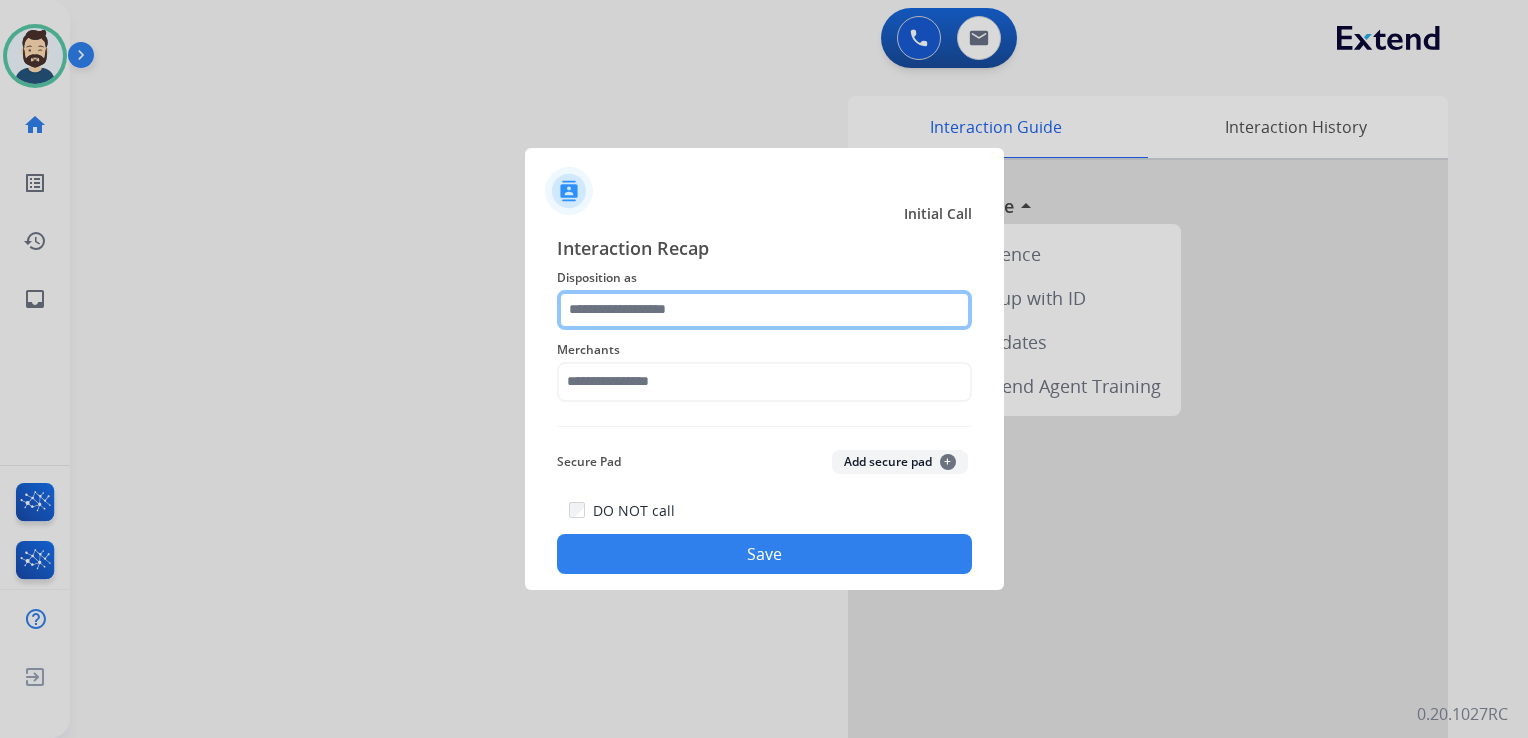 click 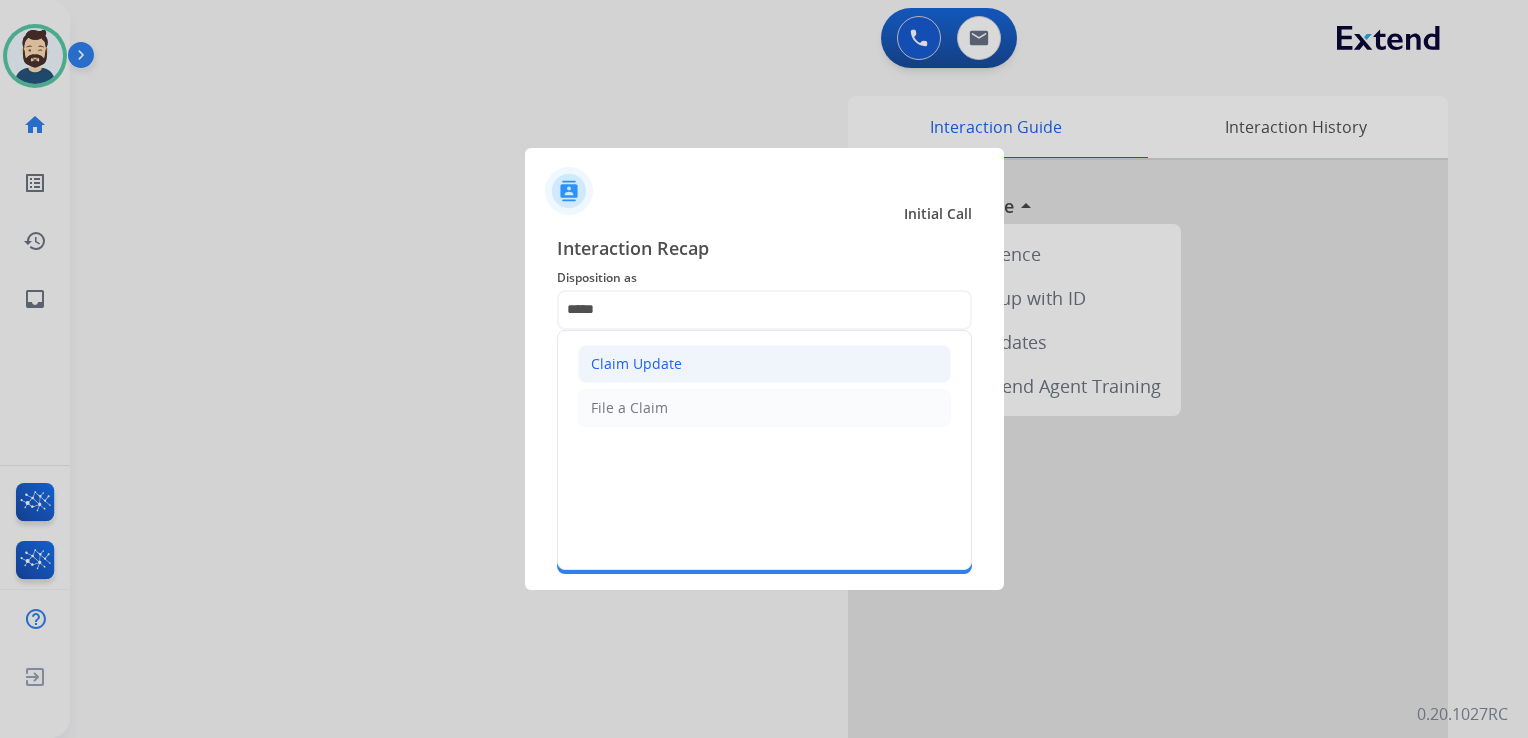 click on "Claim Update" 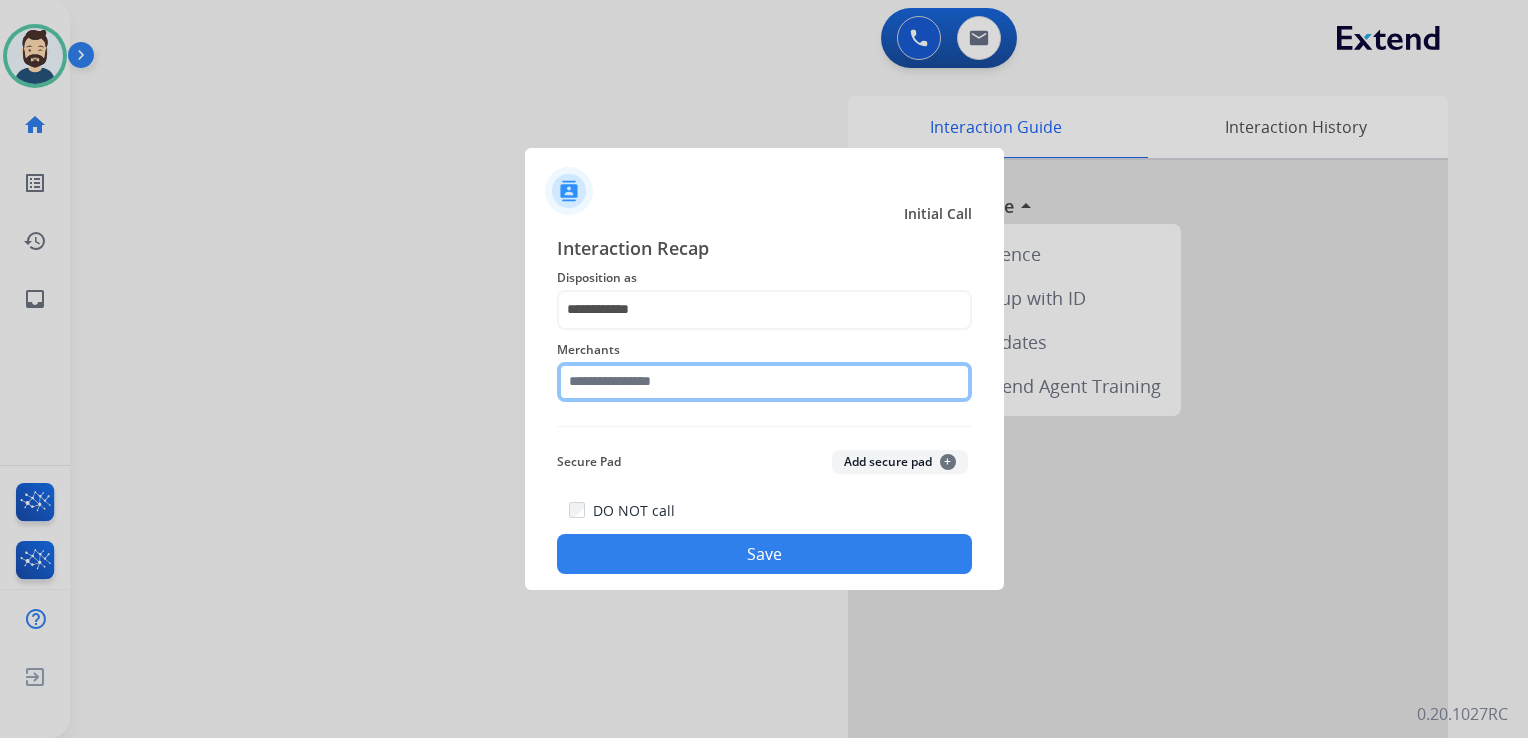 click 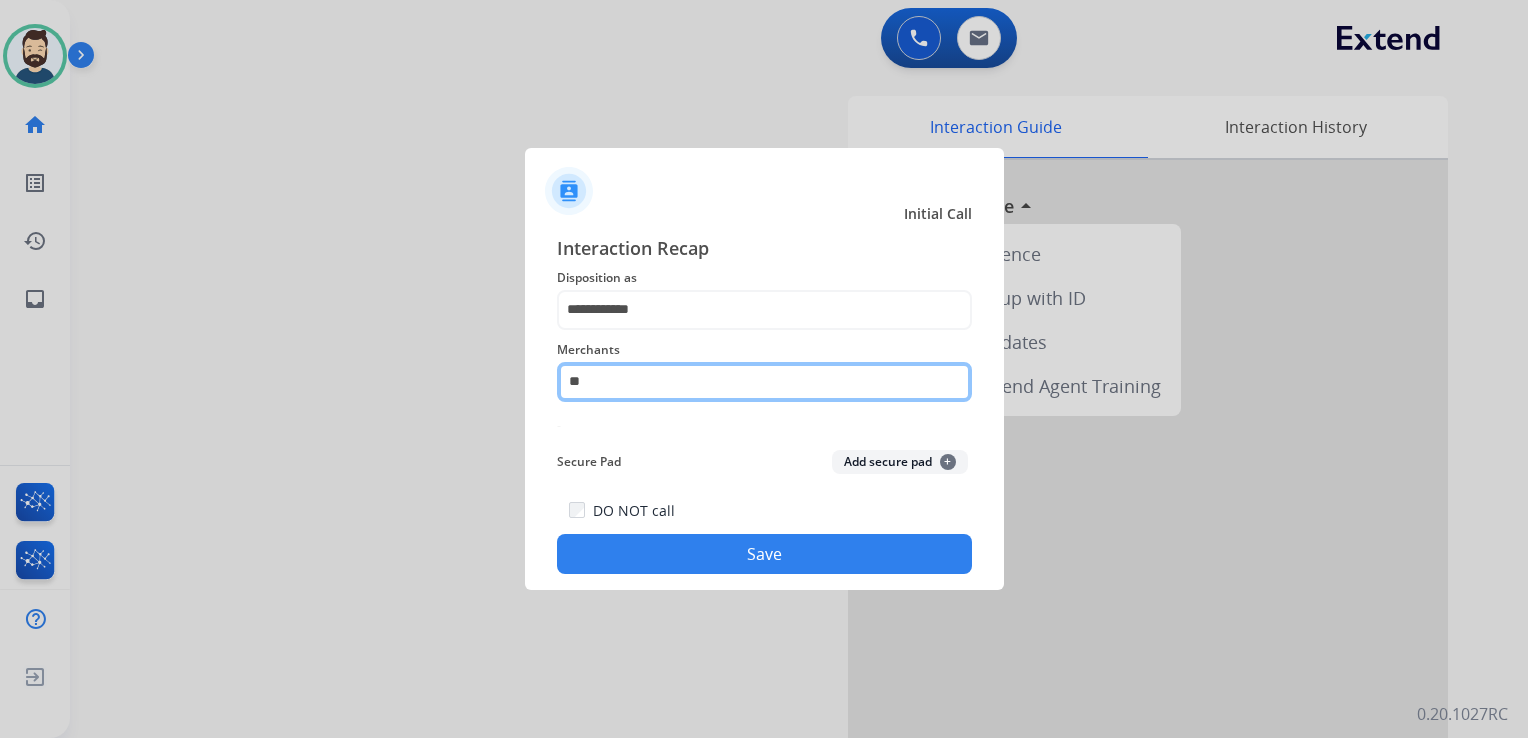 type on "*" 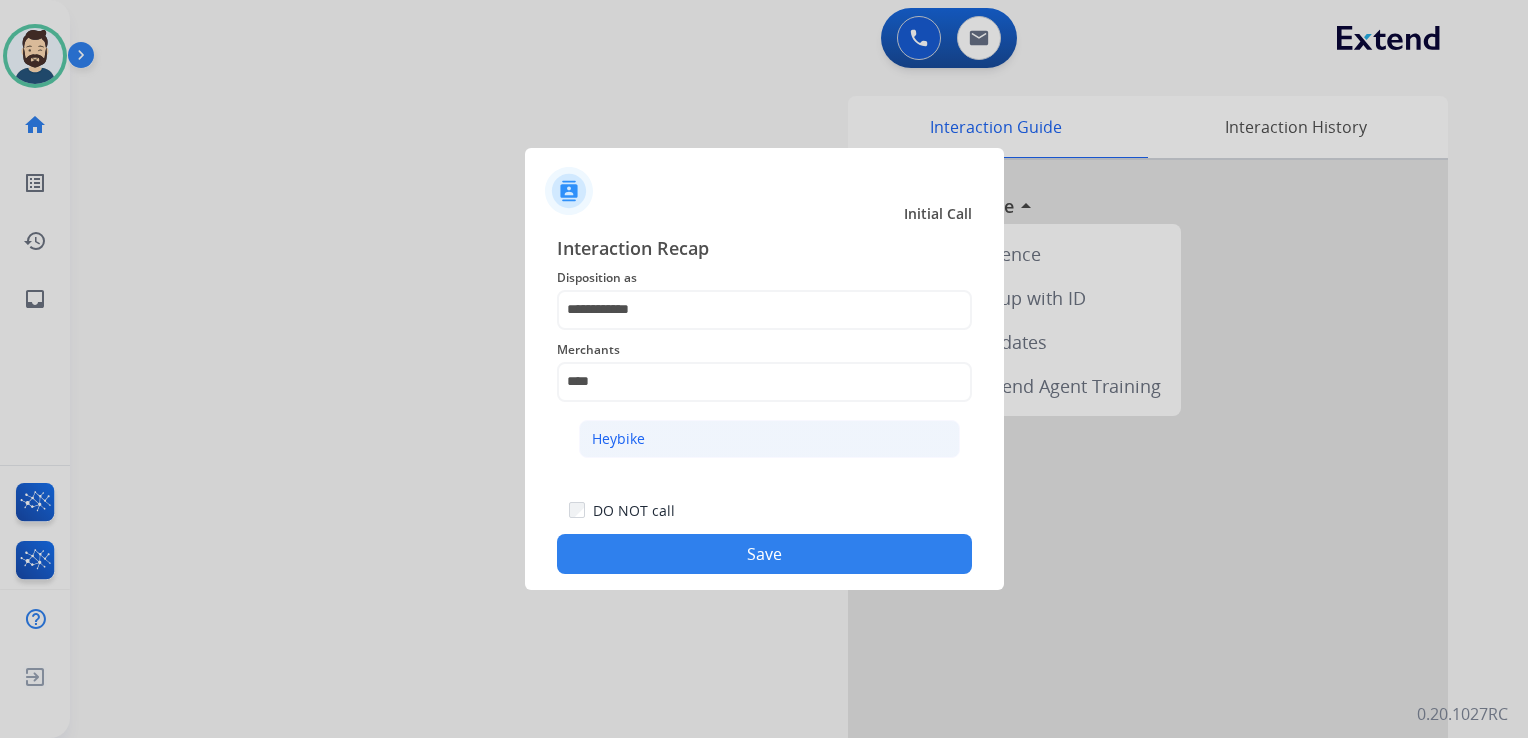 click on "Heybike" 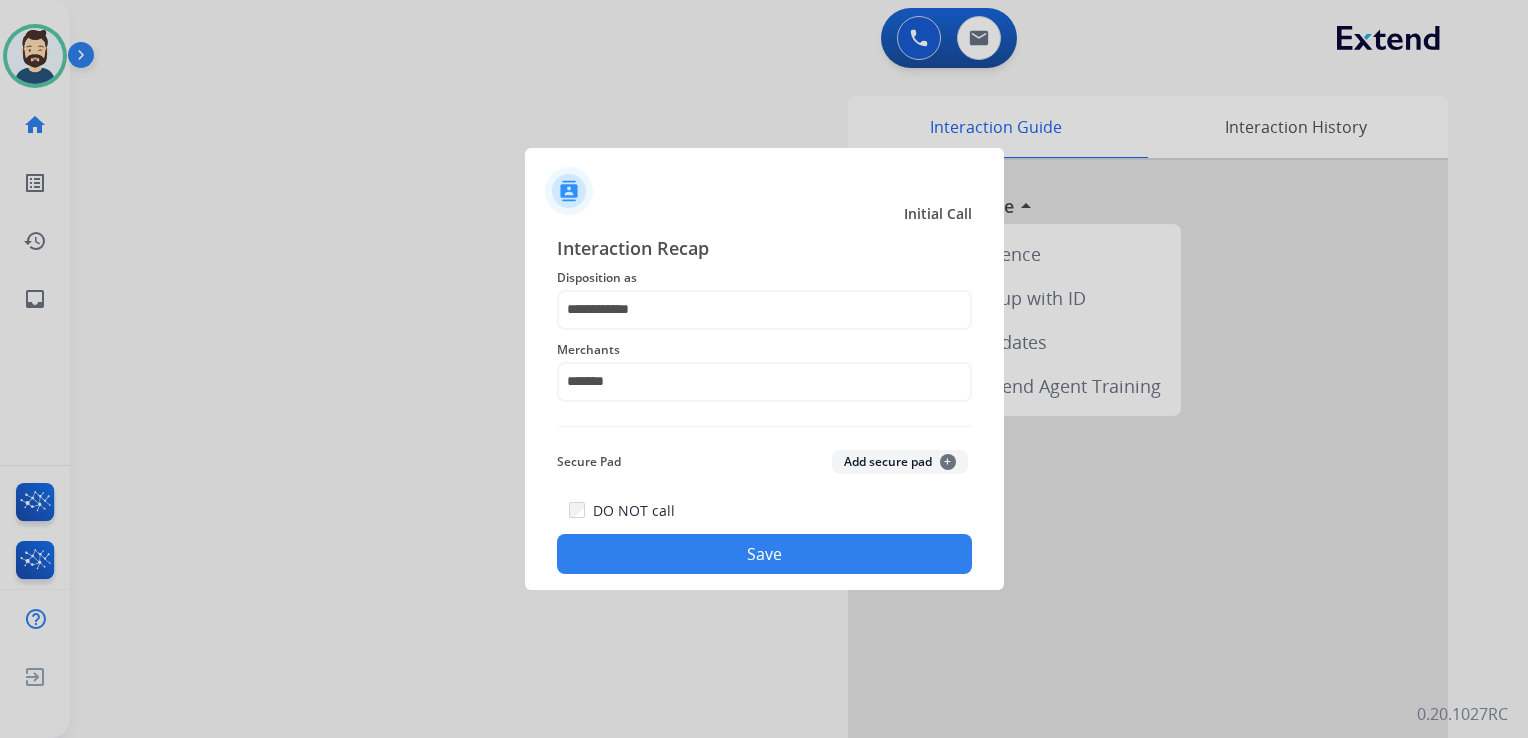 click on "Save" 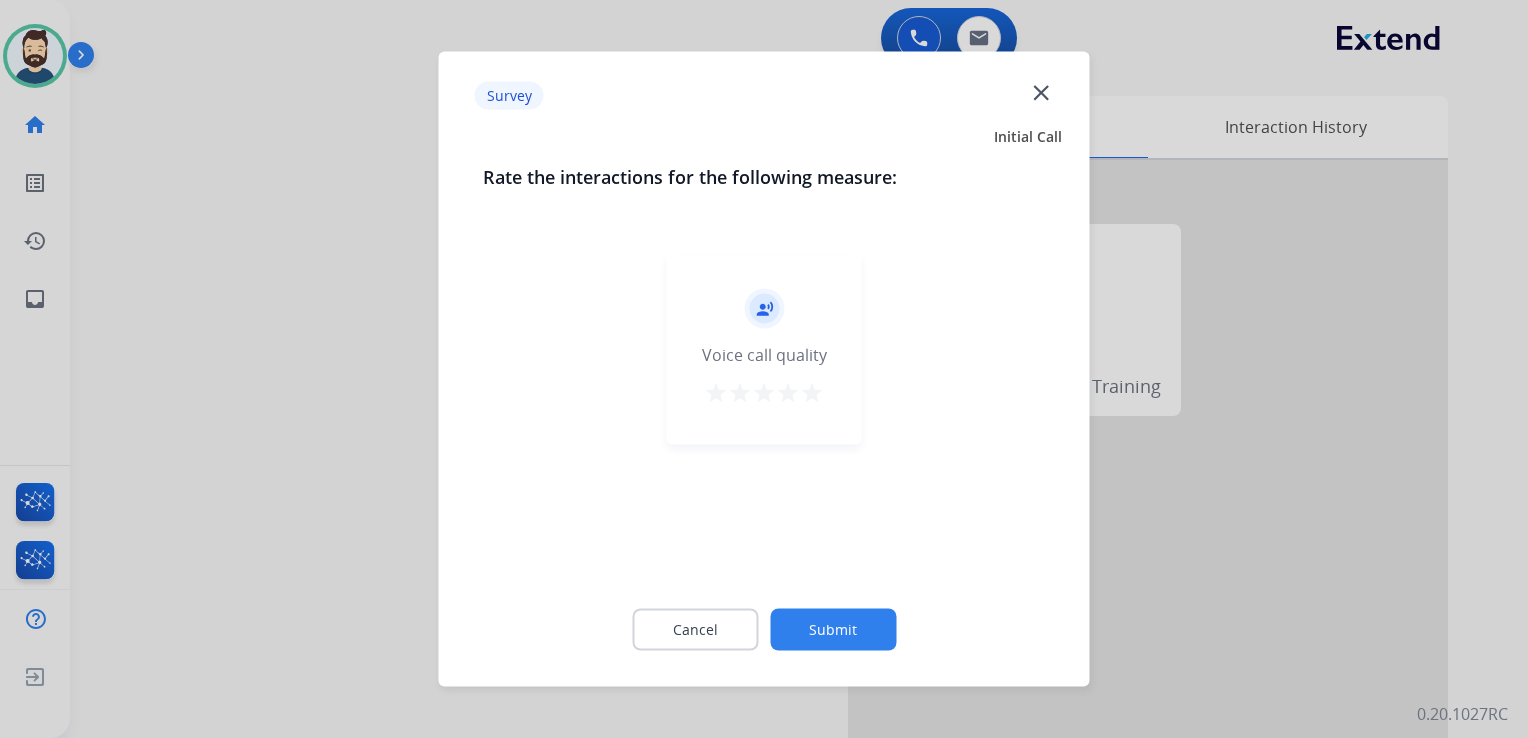 click on "star" at bounding box center [812, 393] 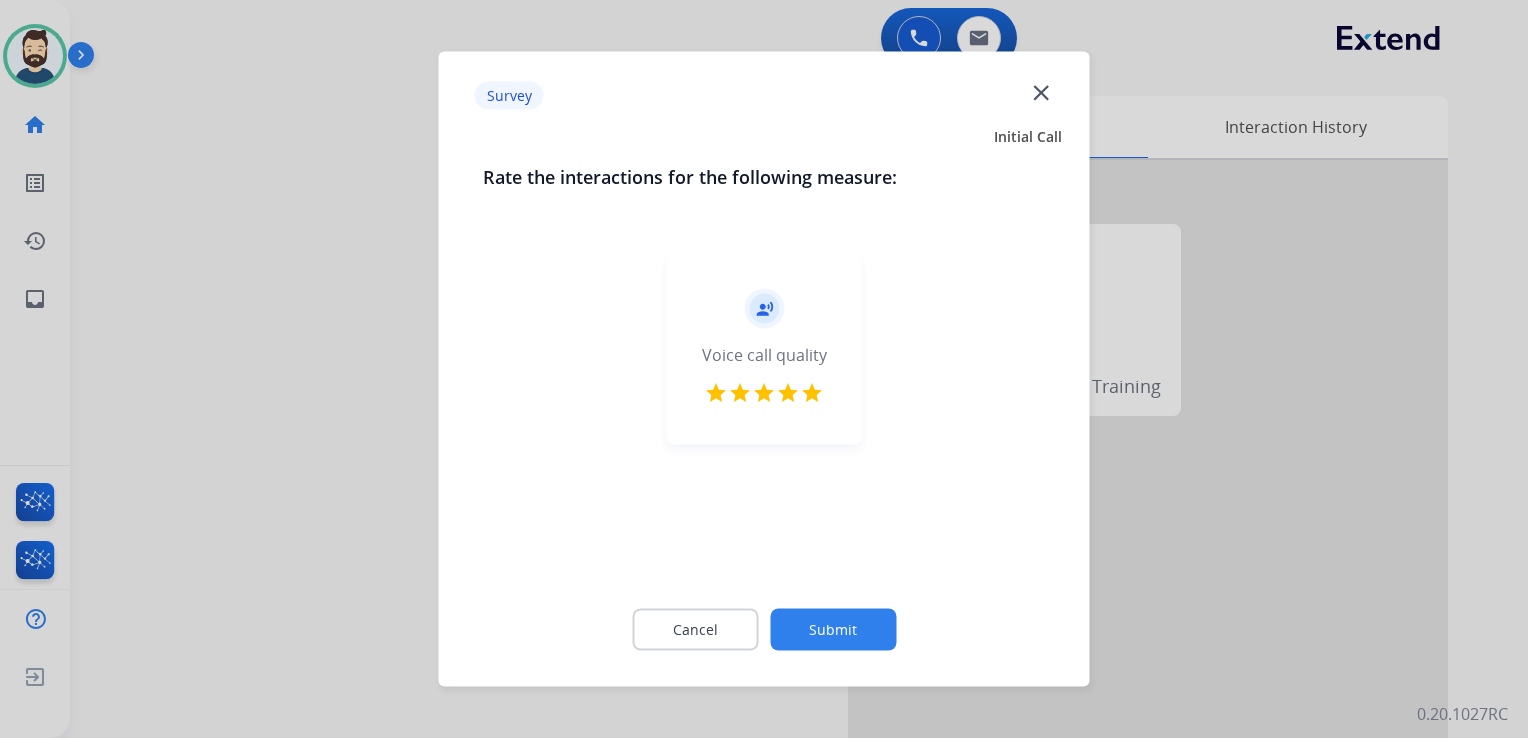 click on "Submit" 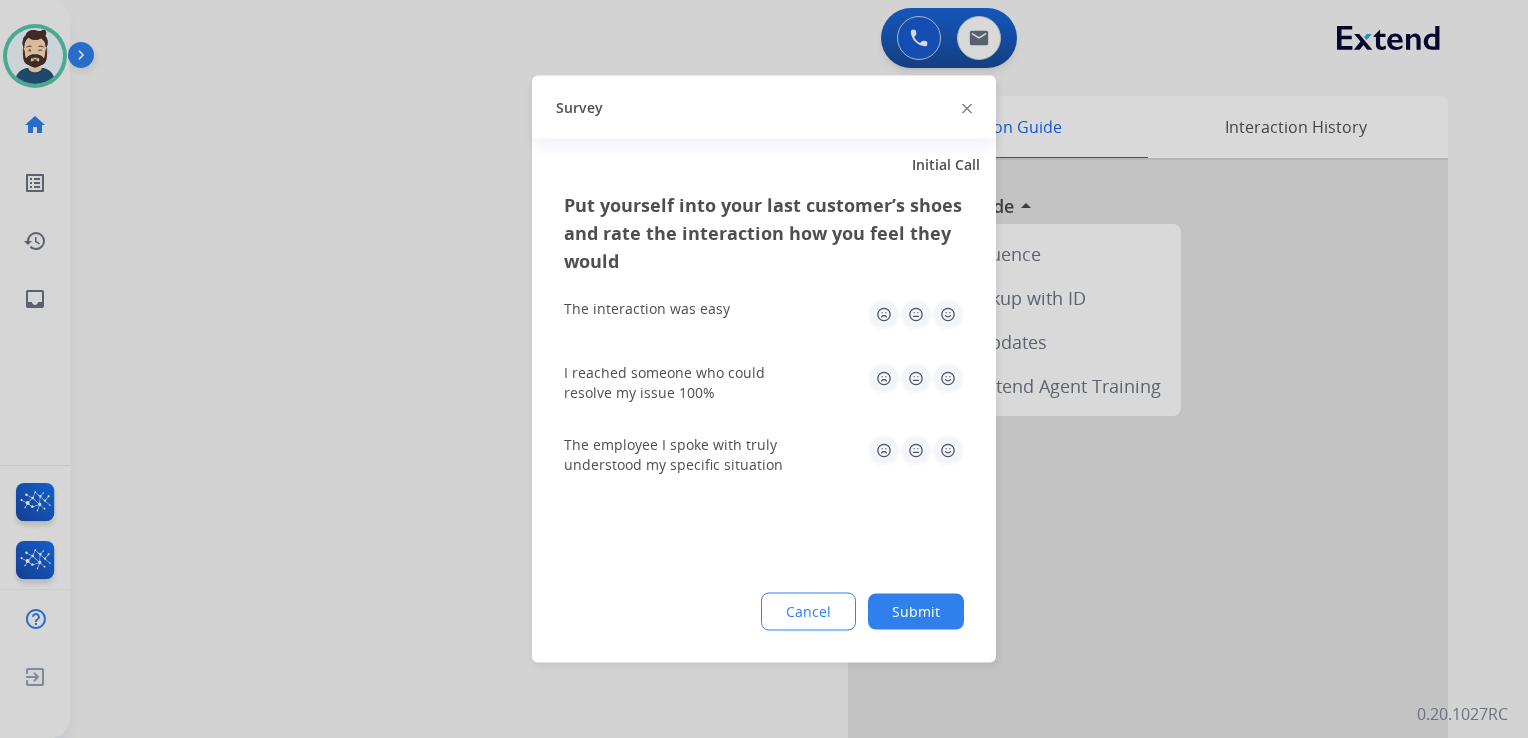 click 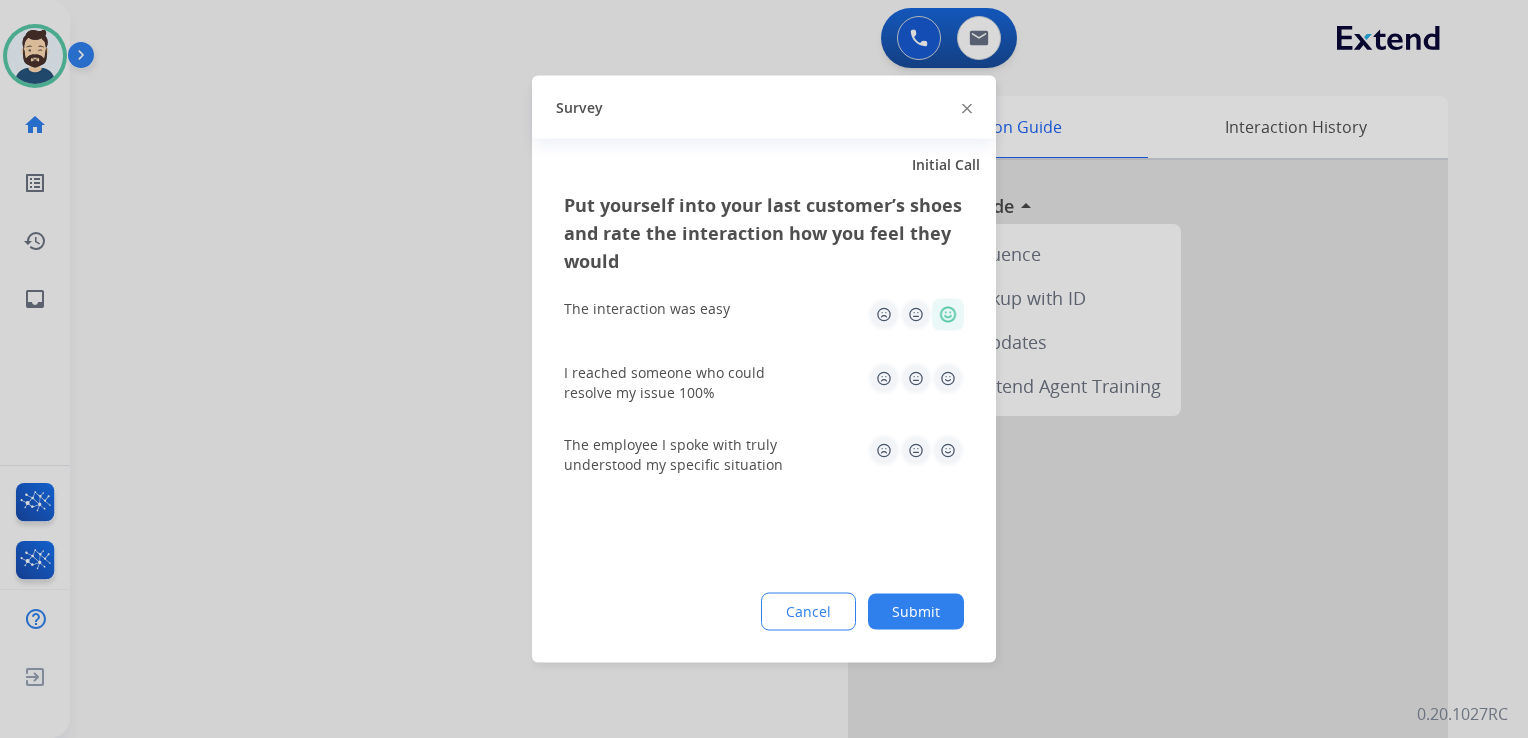 click 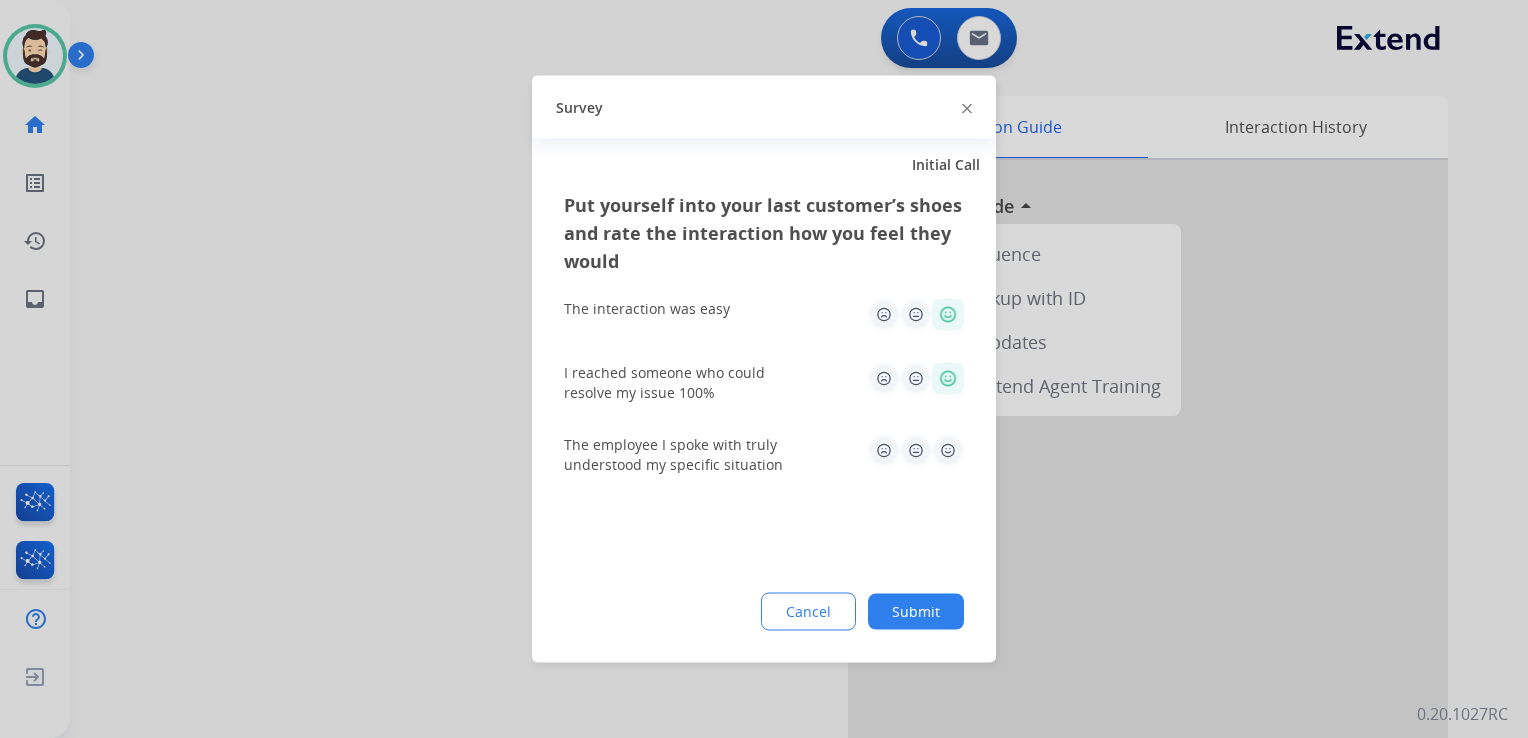 click 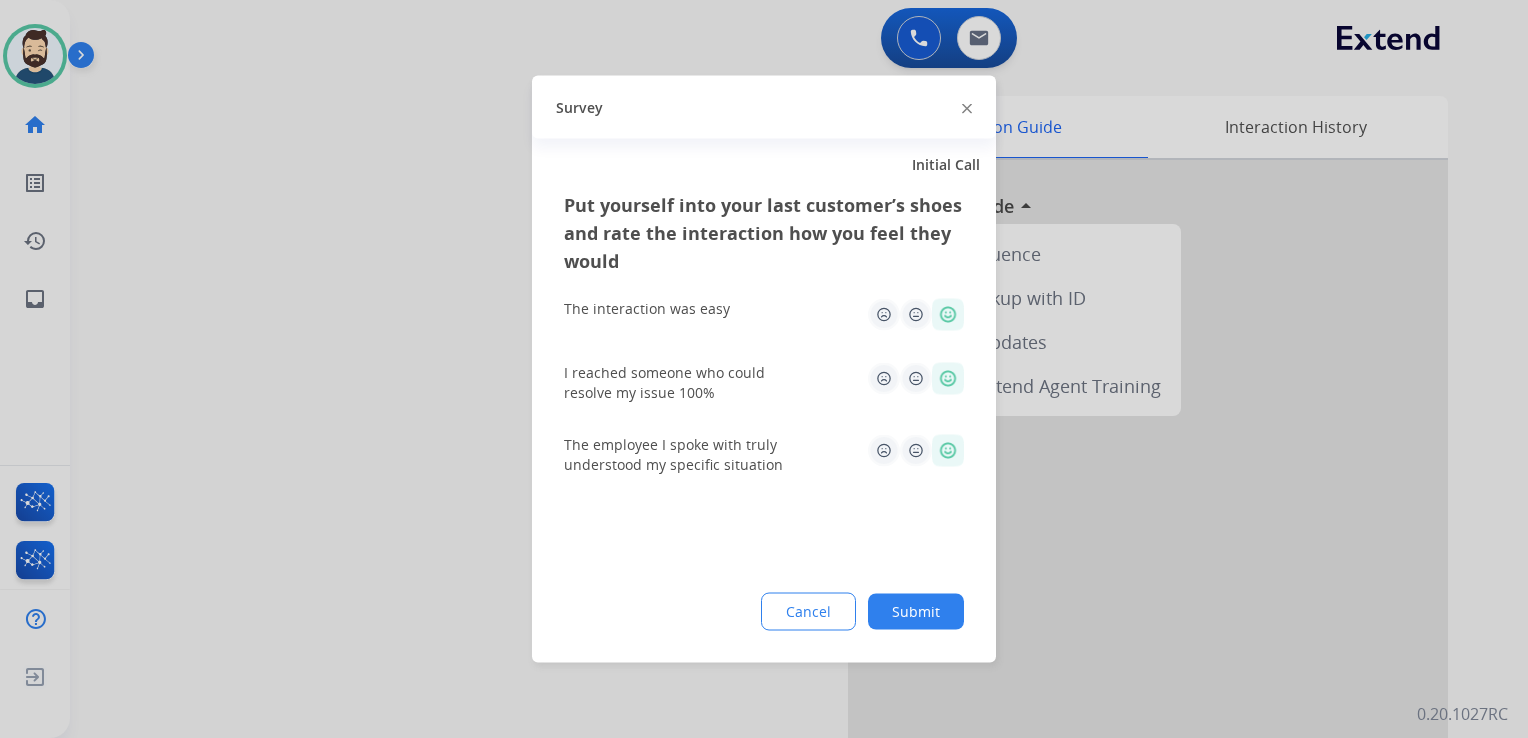 click on "Submit" 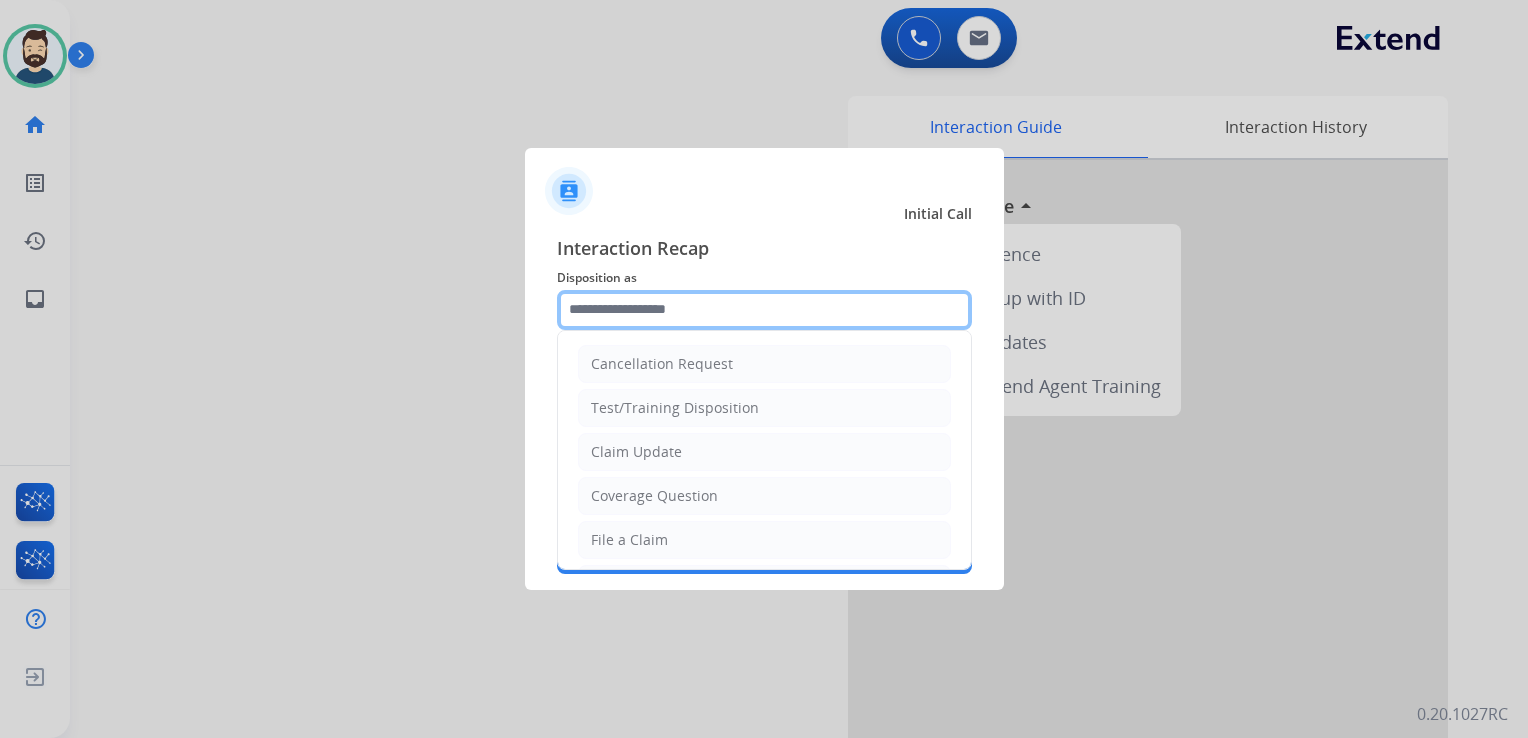 click 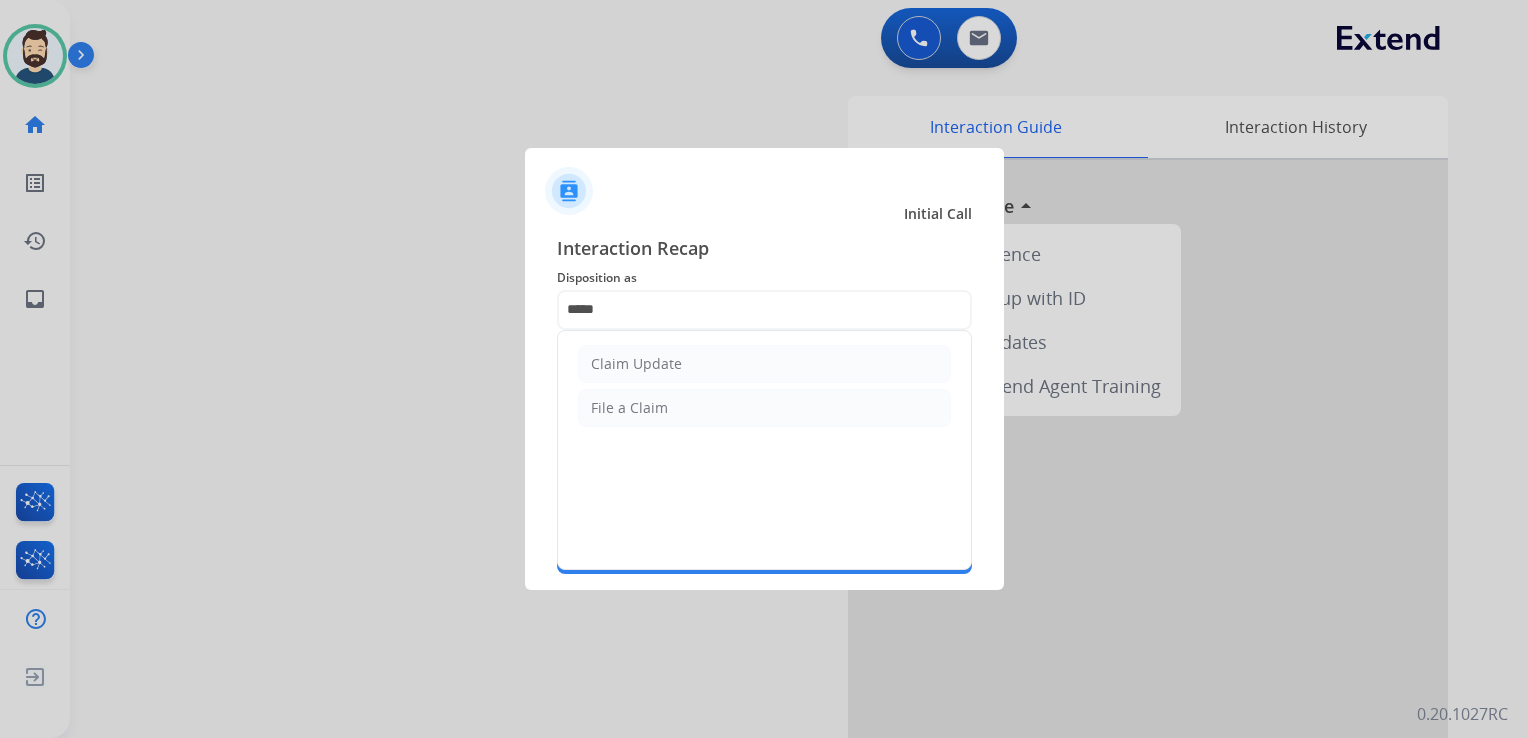 drag, startPoint x: 649, startPoint y: 354, endPoint x: 646, endPoint y: 383, distance: 29.15476 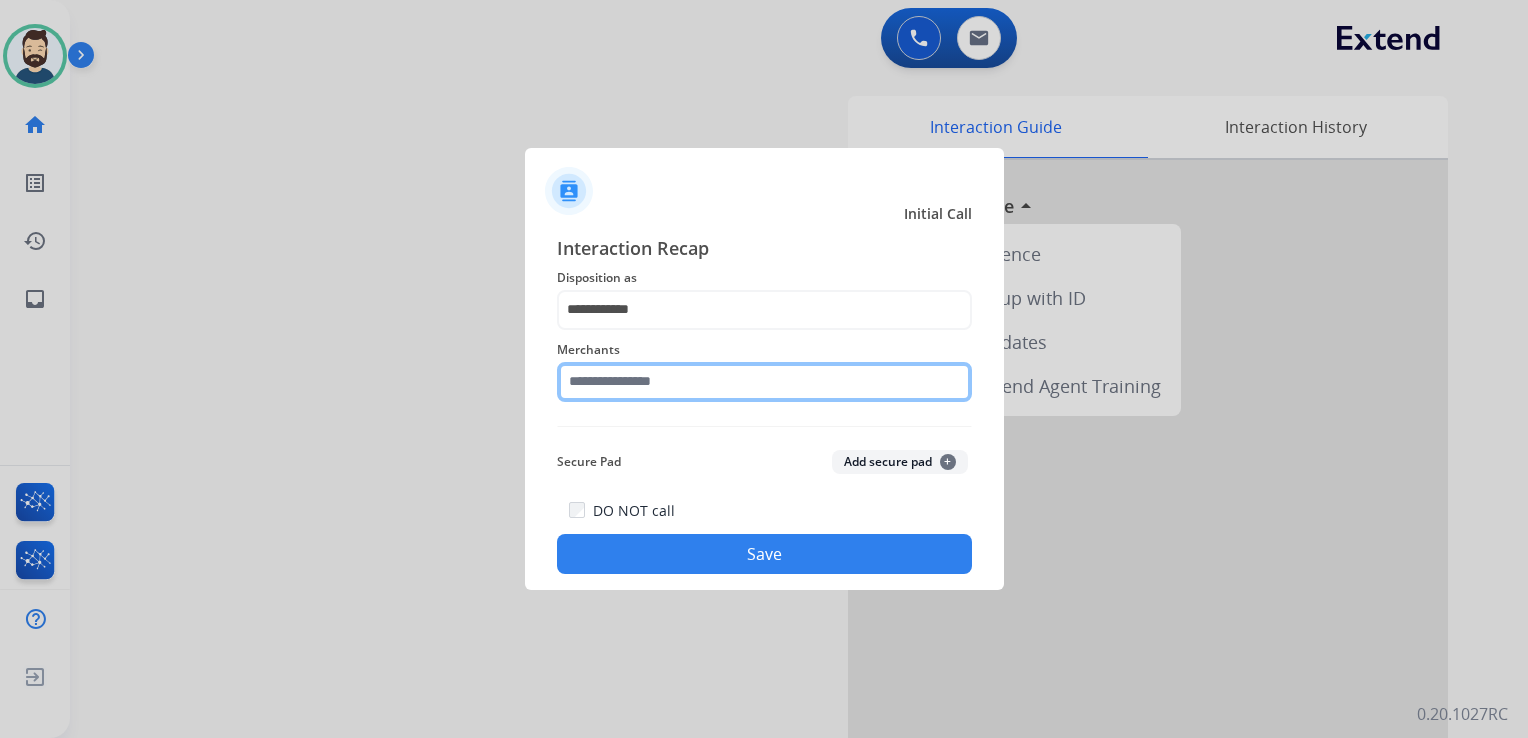 click 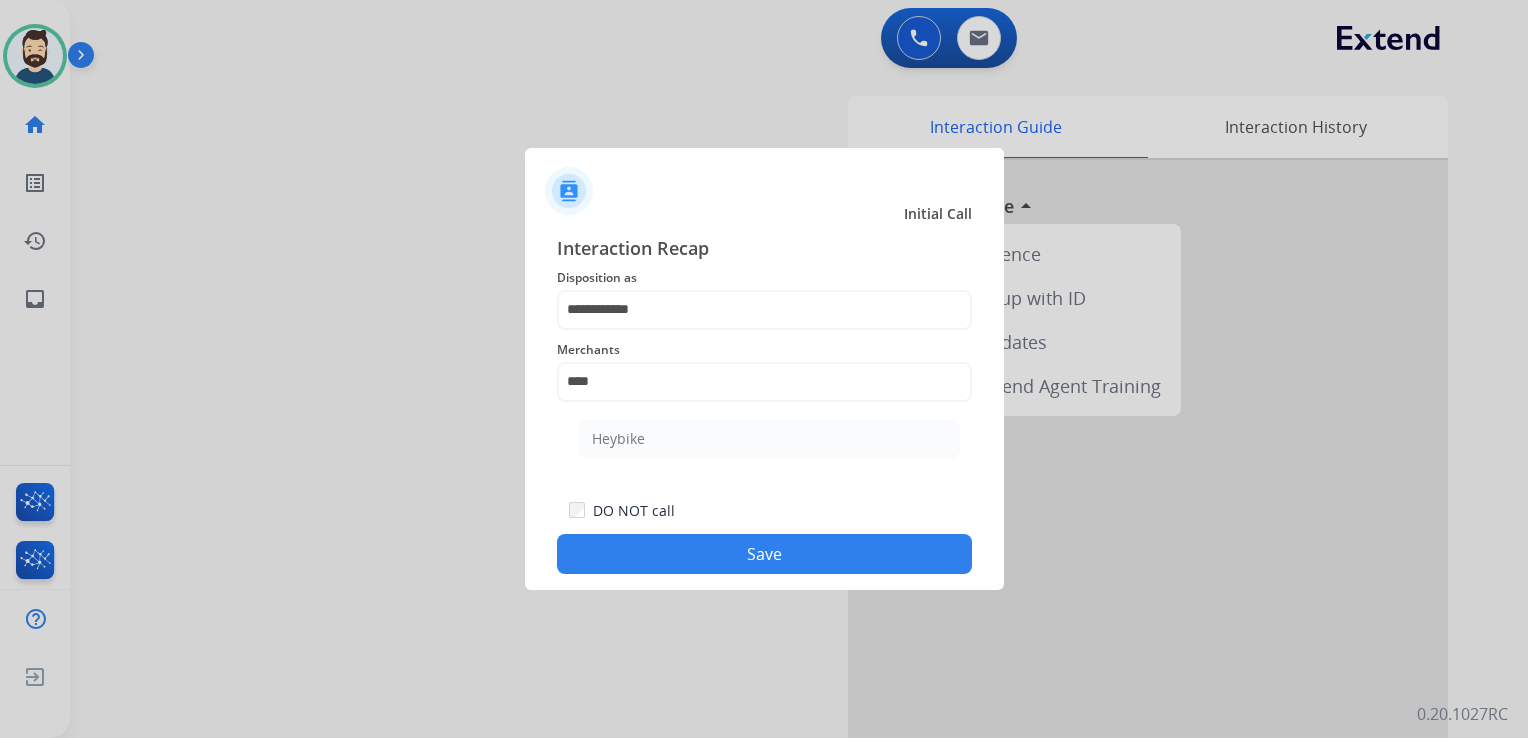 click on "Heybike" 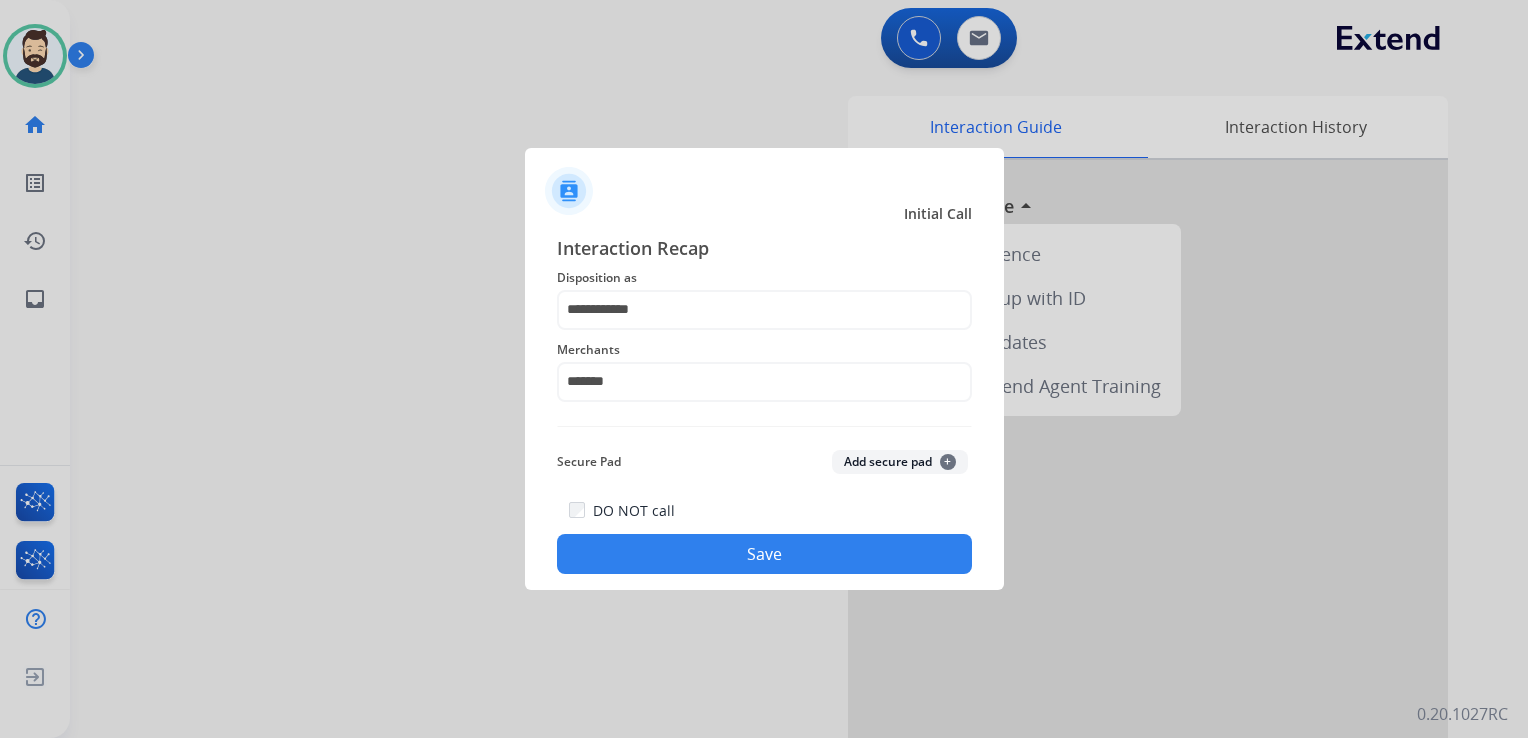 click on "Save" 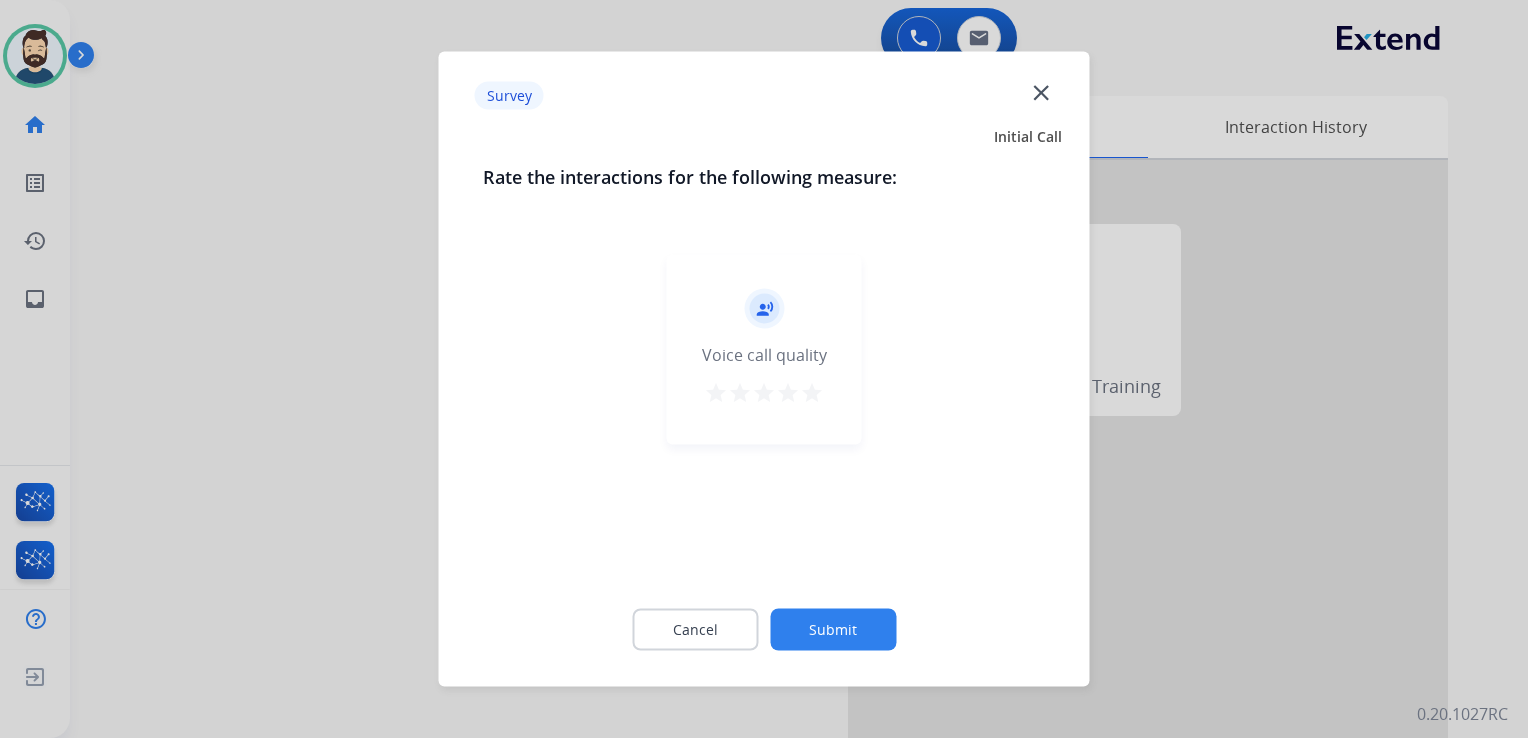 click on "star" at bounding box center (812, 393) 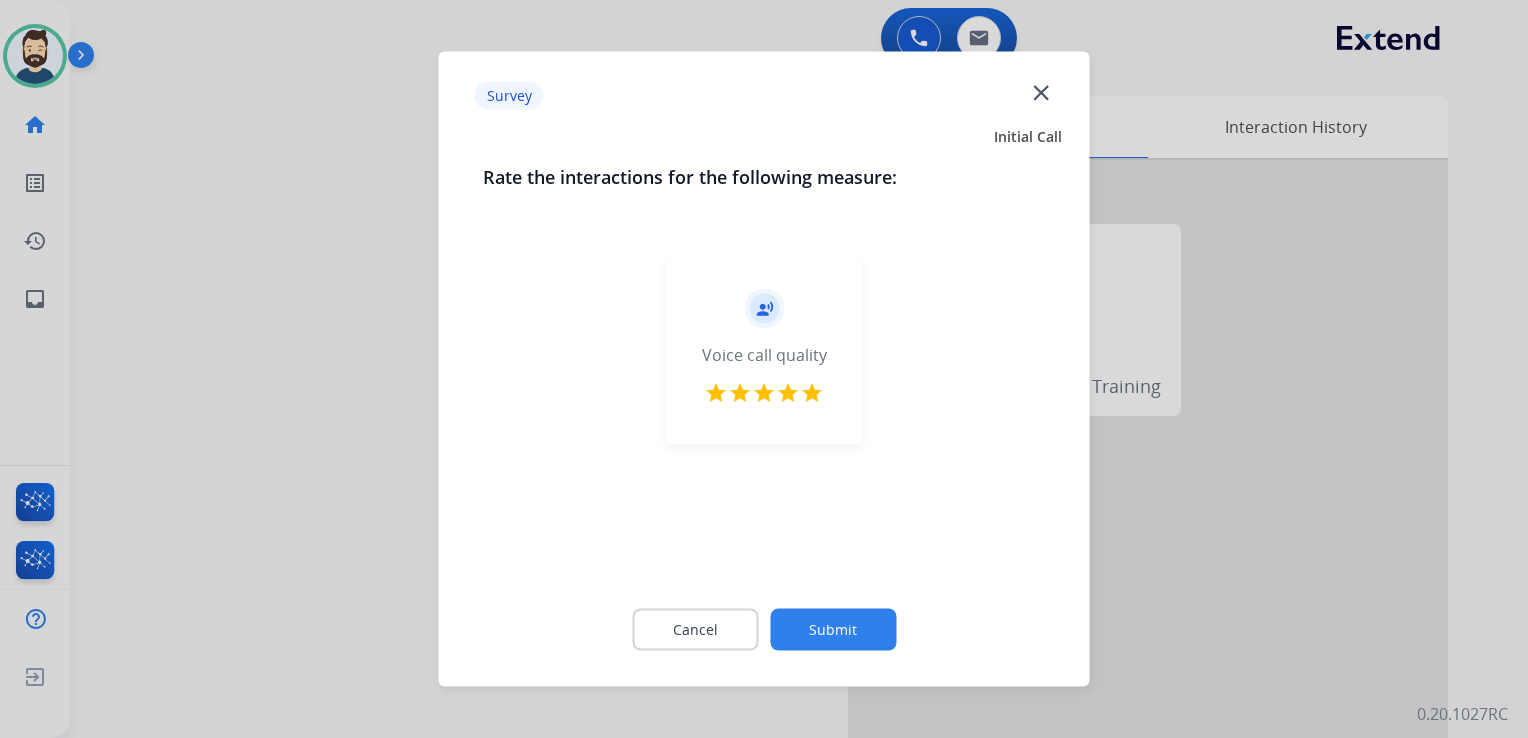 click on "Submit" 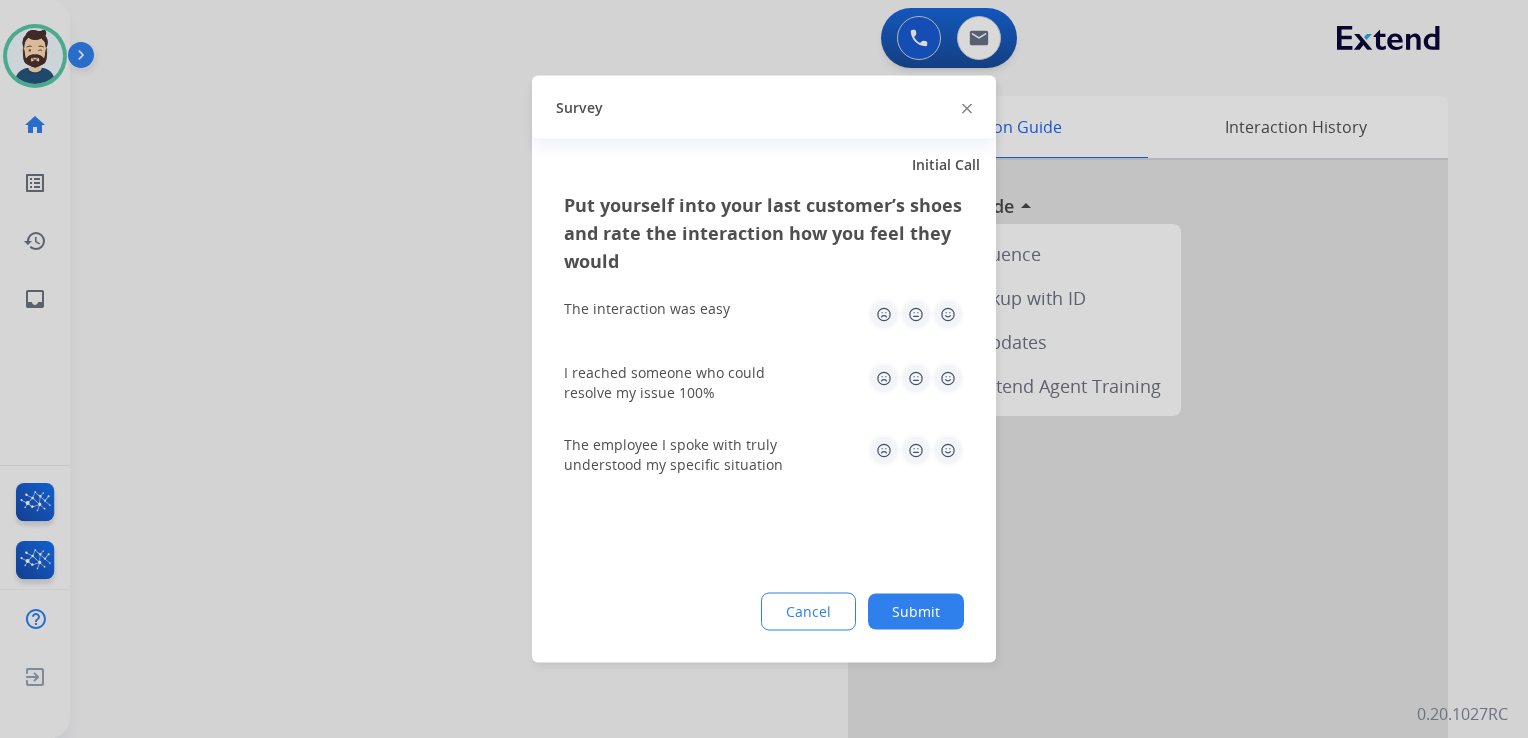 drag, startPoint x: 948, startPoint y: 317, endPoint x: 952, endPoint y: 370, distance: 53.15073 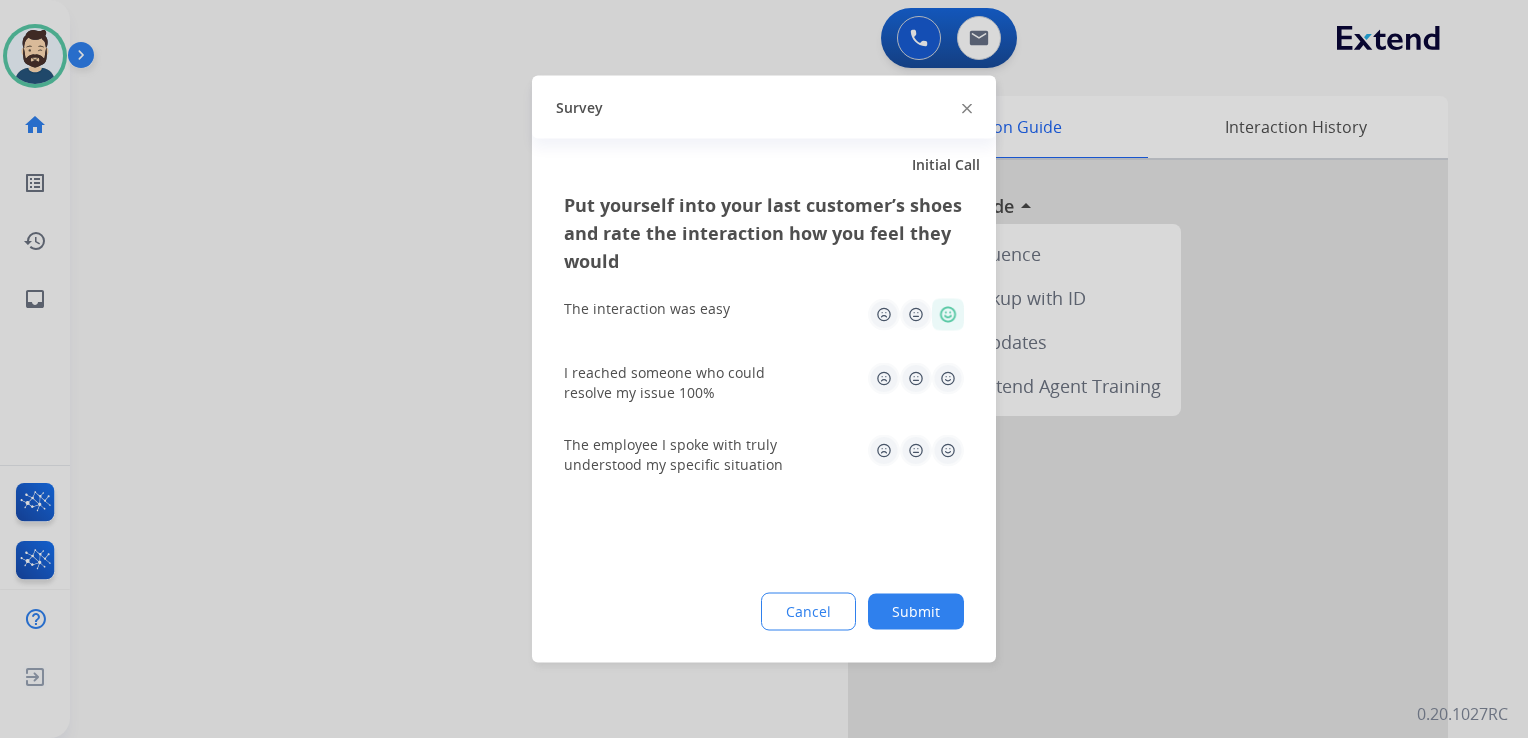 click 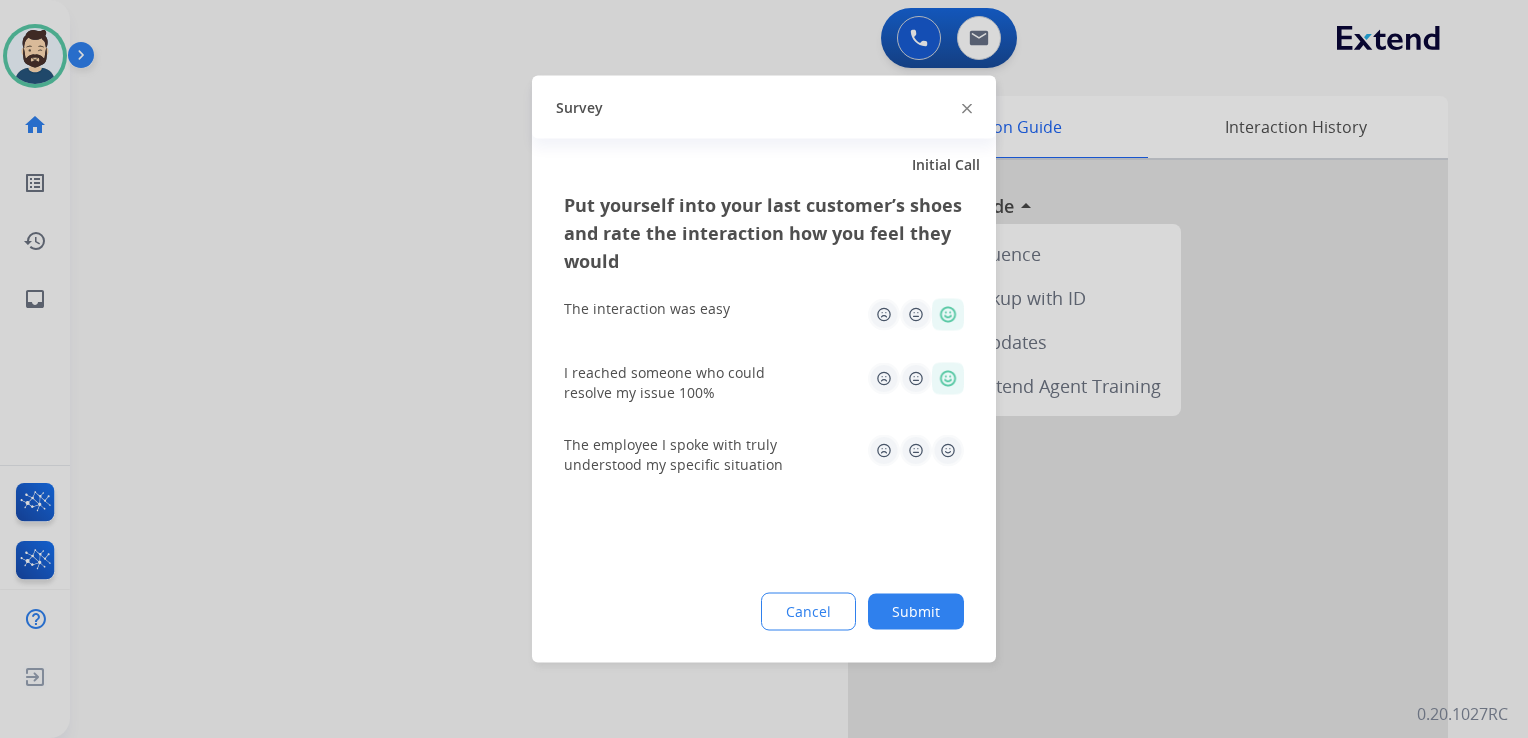 click 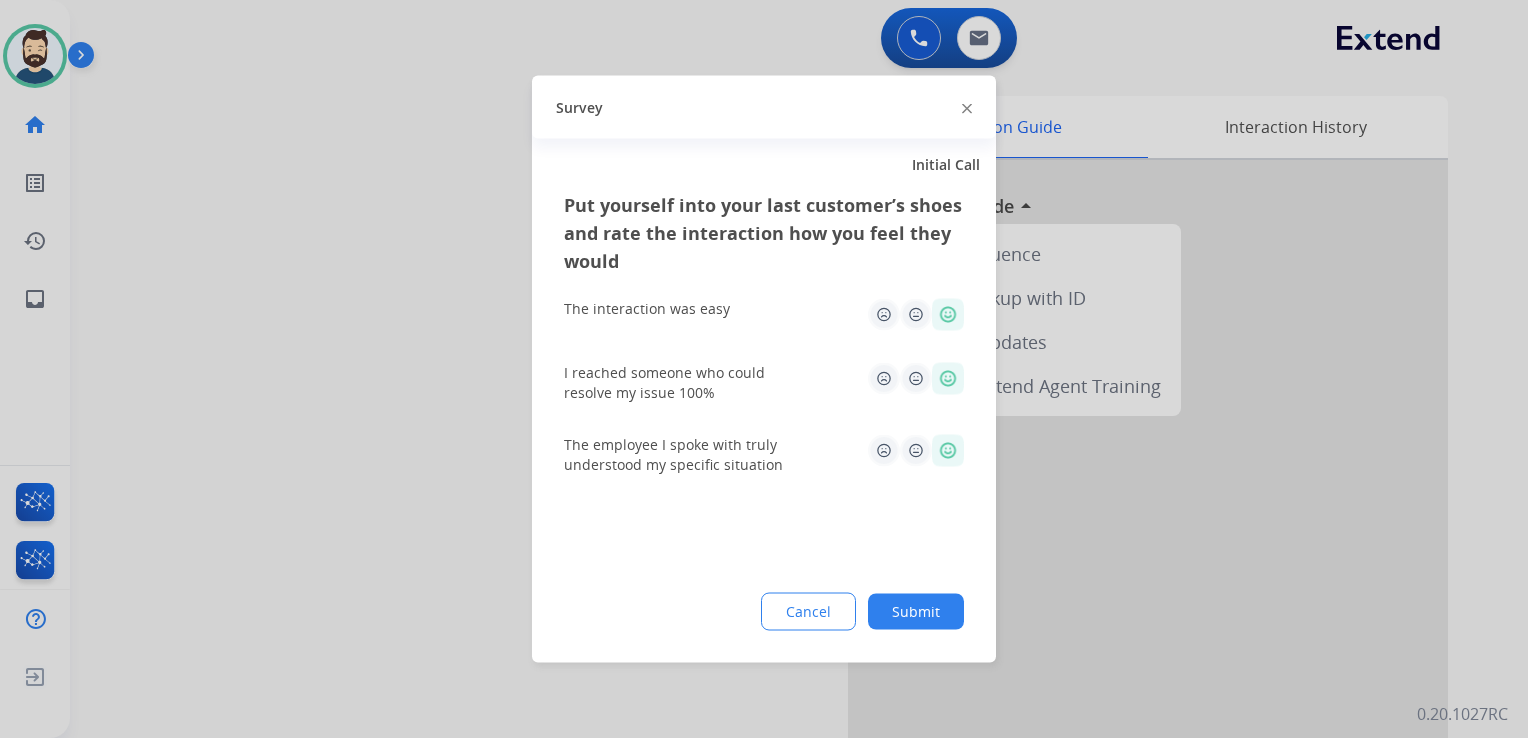 drag, startPoint x: 925, startPoint y: 608, endPoint x: 969, endPoint y: 582, distance: 51.10773 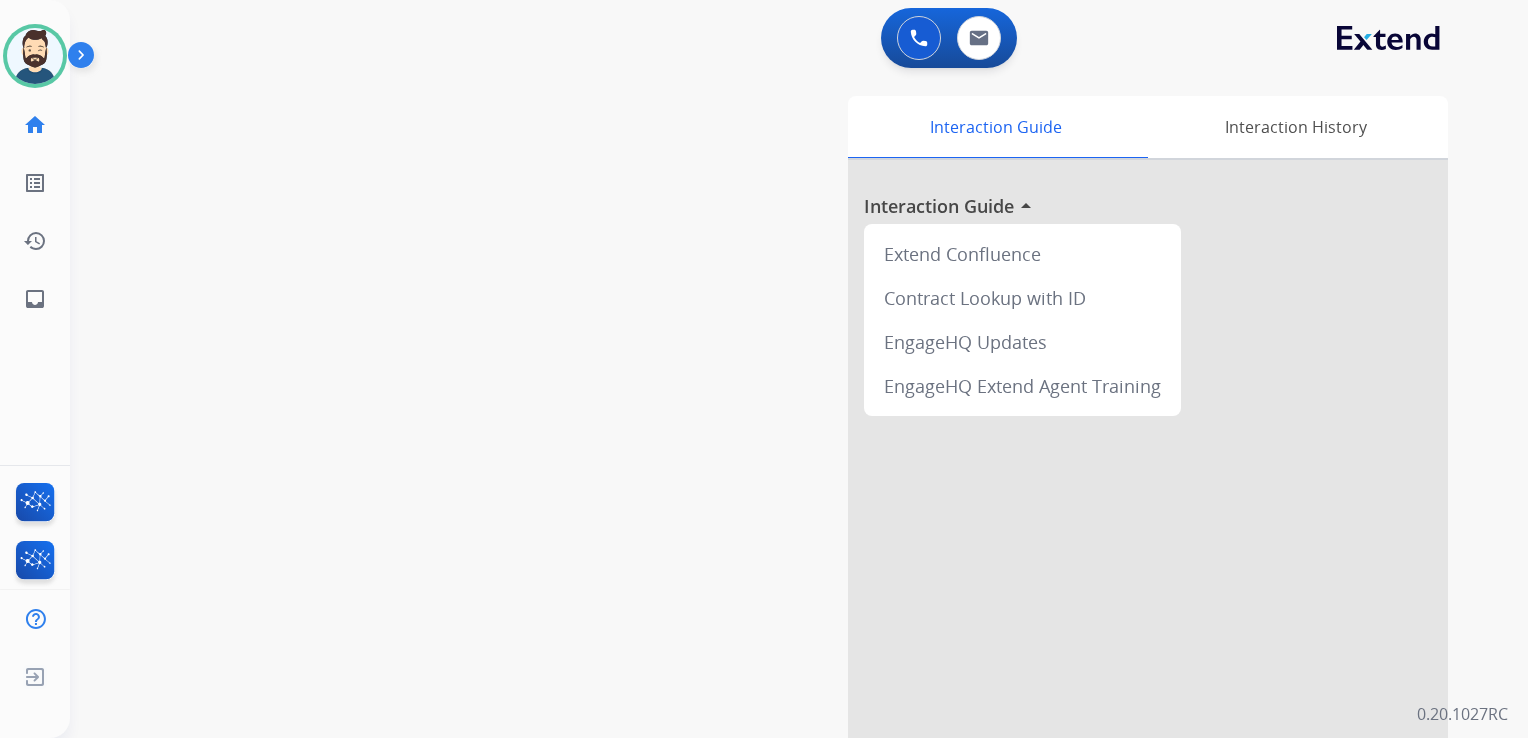 drag, startPoint x: 367, startPoint y: 326, endPoint x: 228, endPoint y: 300, distance: 141.41075 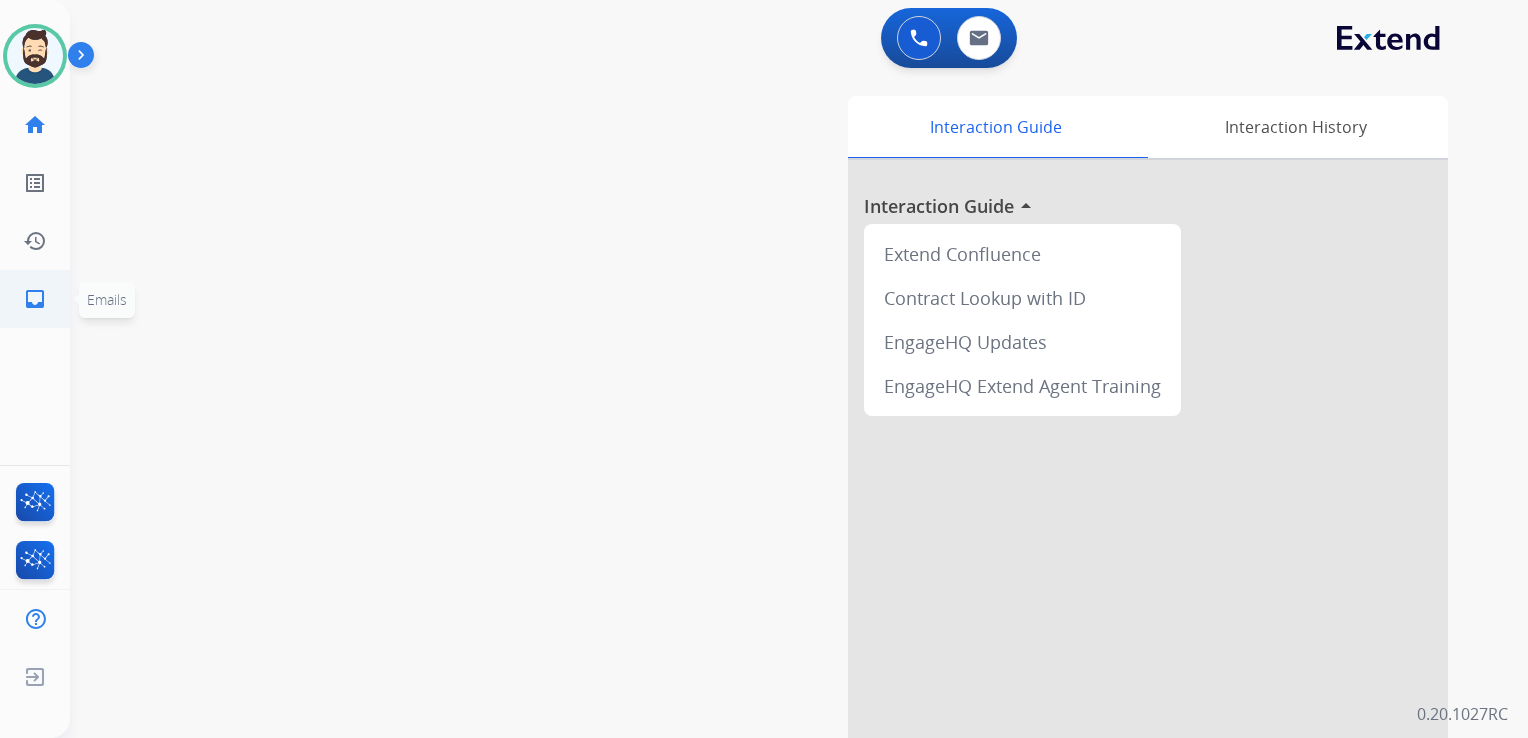 click on "inbox  Emails" 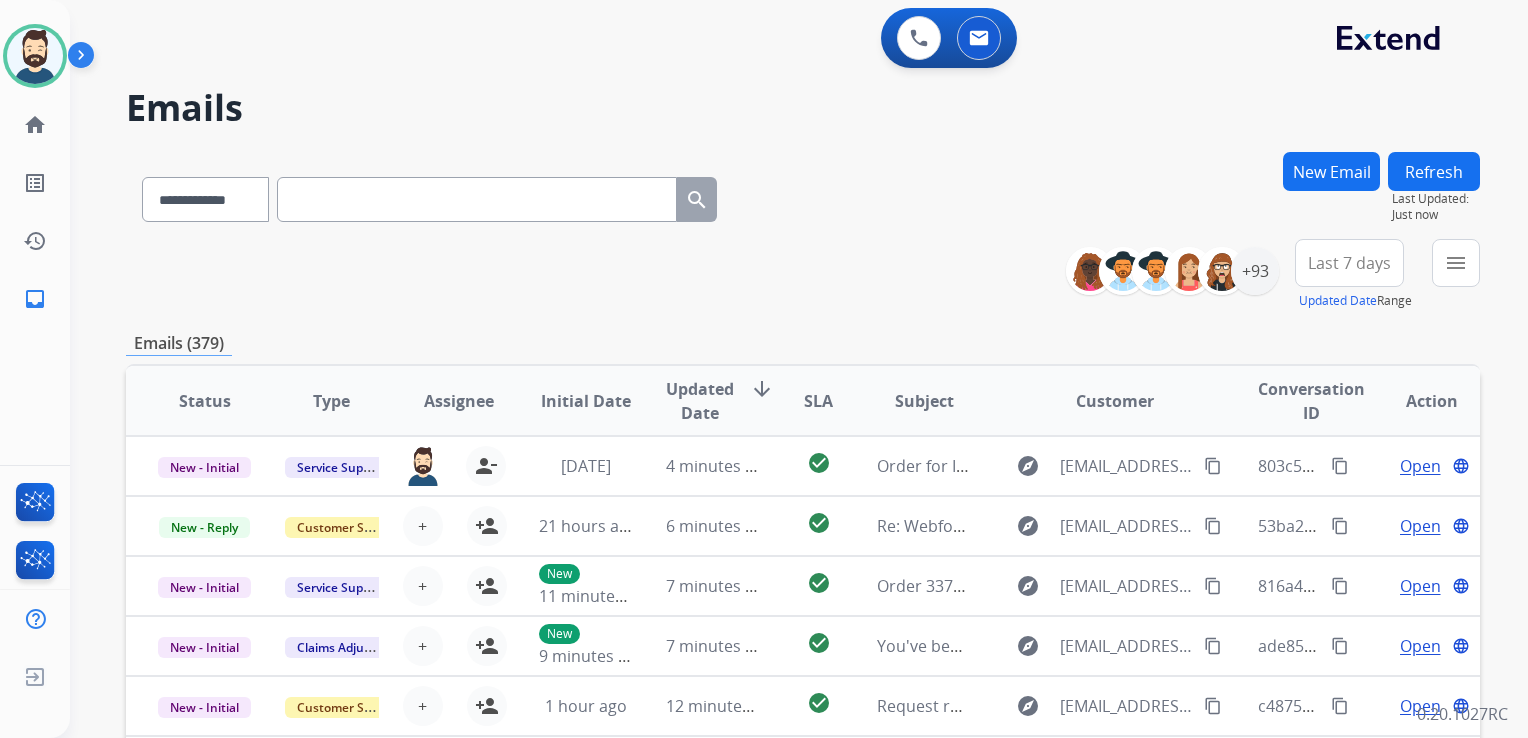 click at bounding box center (477, 199) 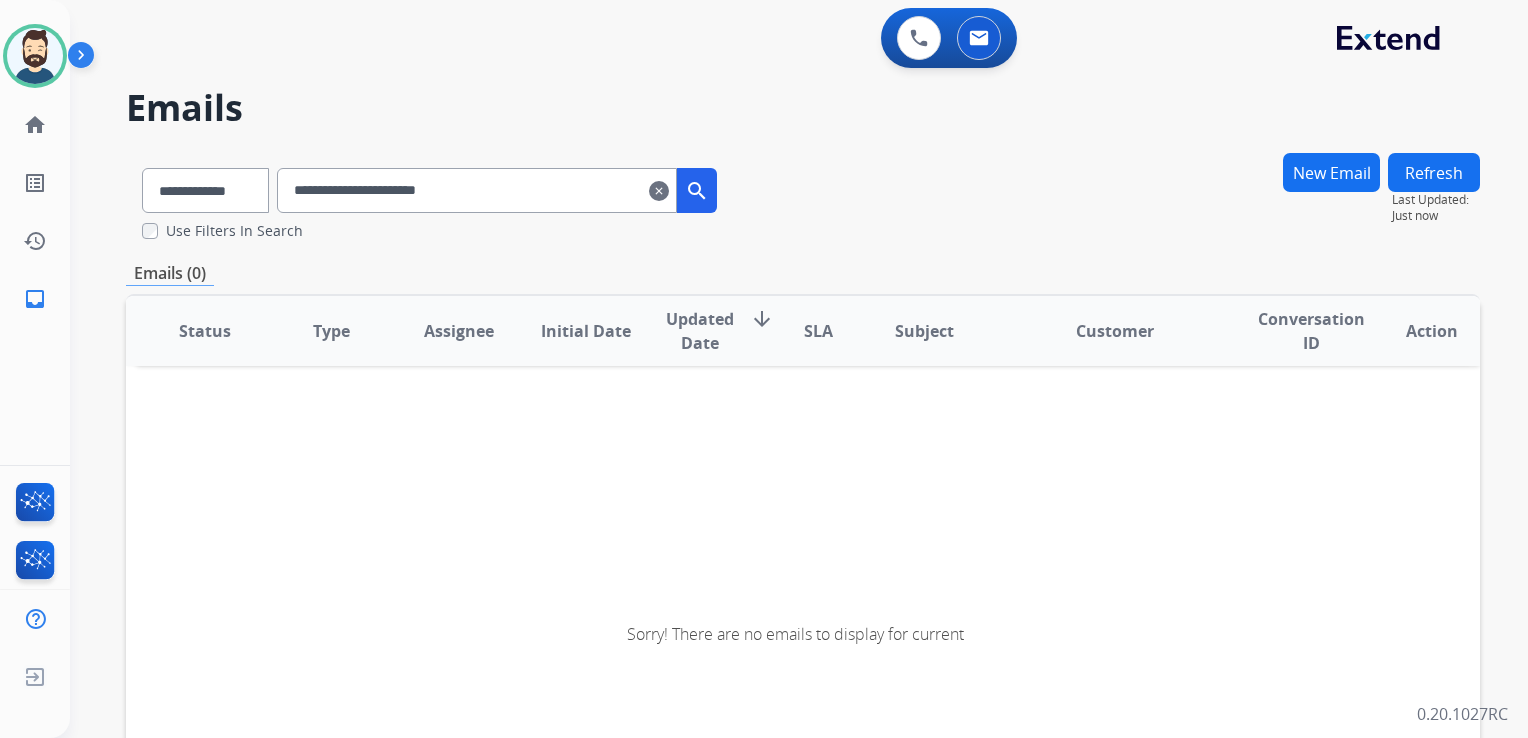 click on "search" at bounding box center [697, 191] 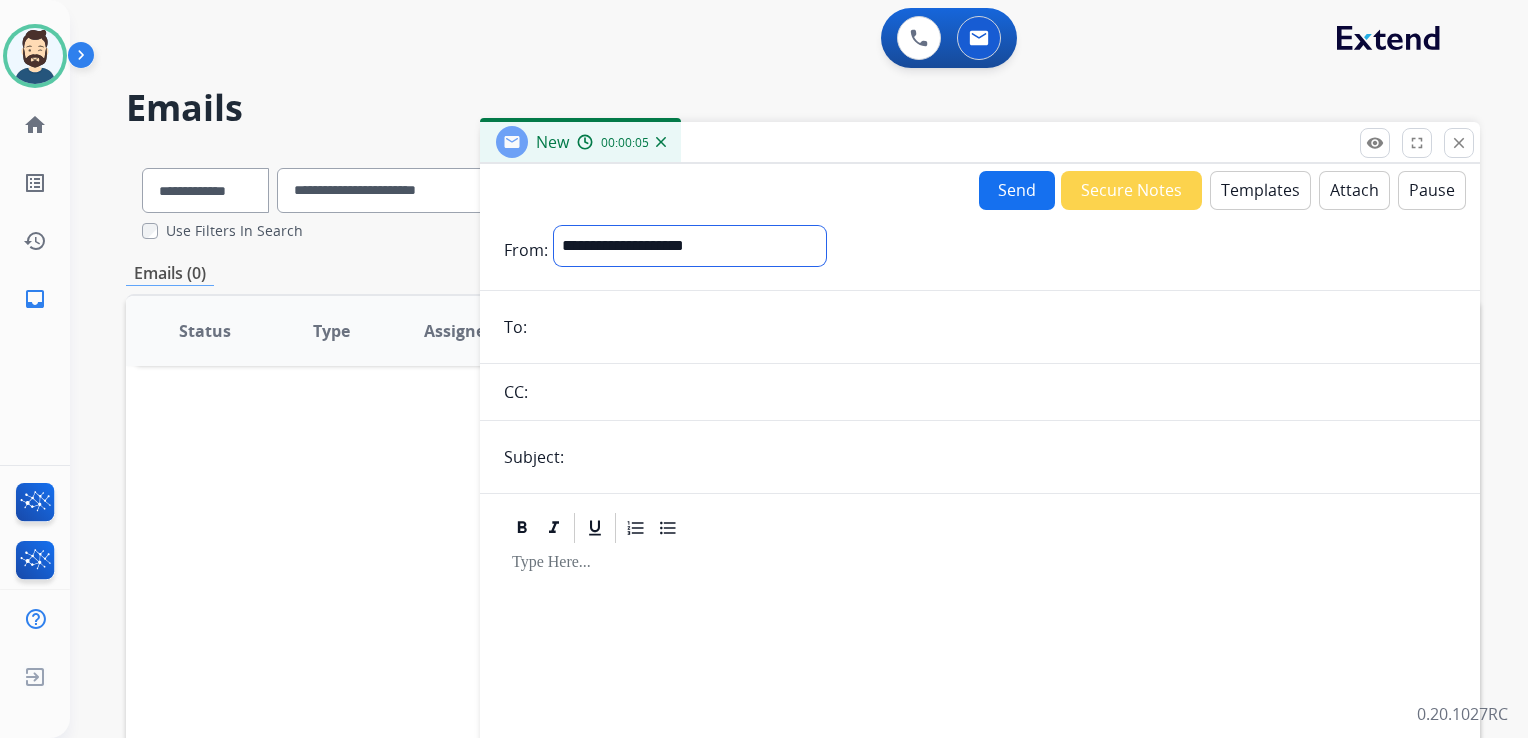 click on "**********" at bounding box center (690, 246) 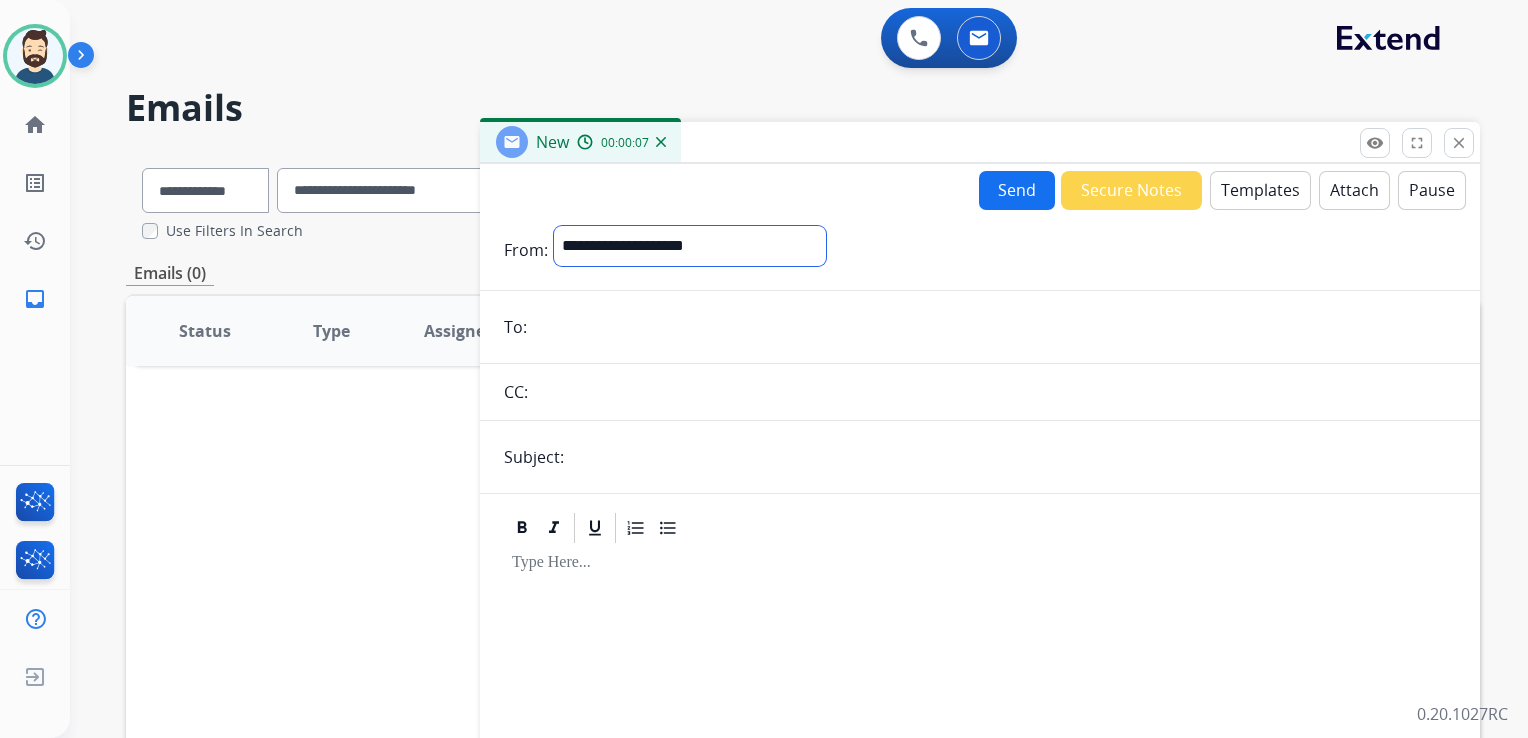 select on "**********" 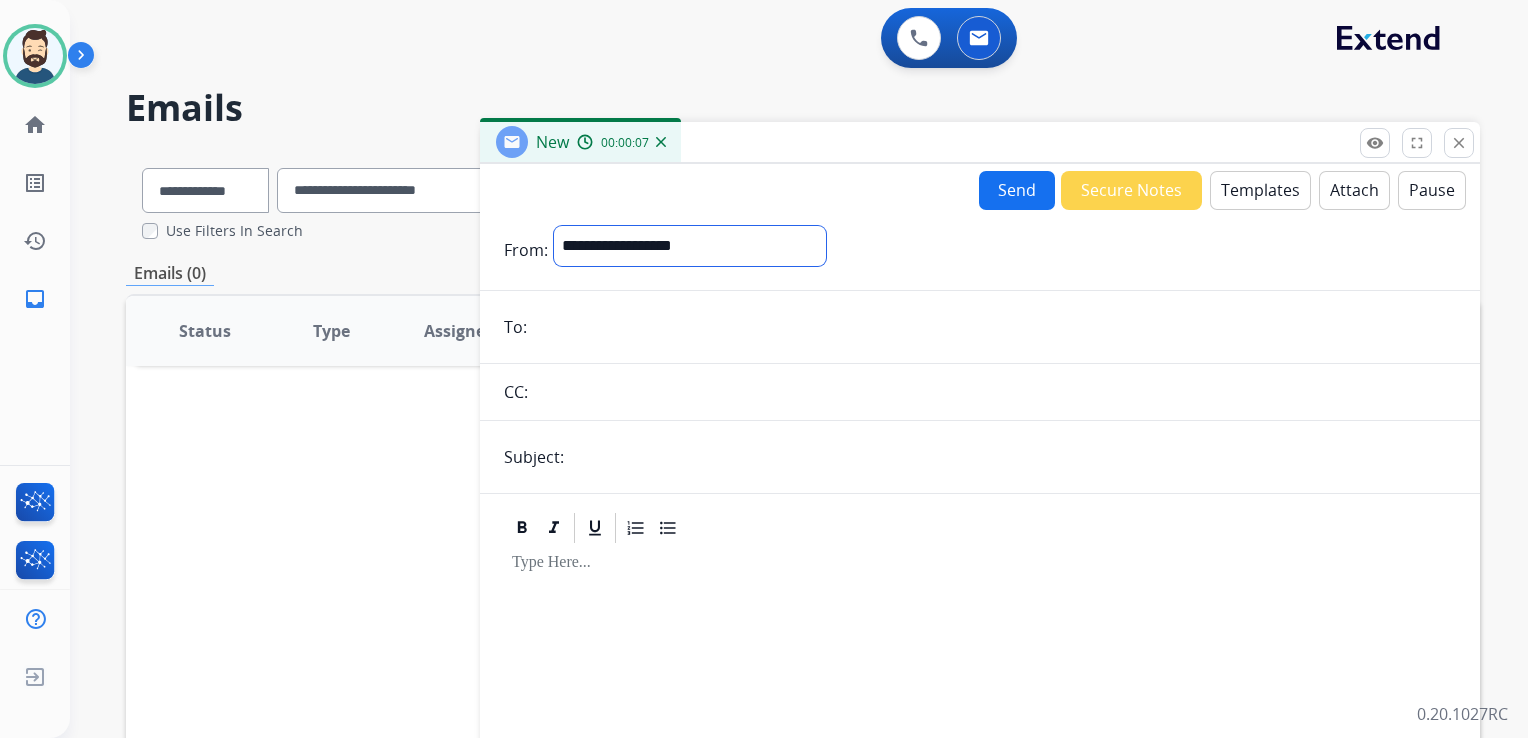 click on "**********" at bounding box center [690, 246] 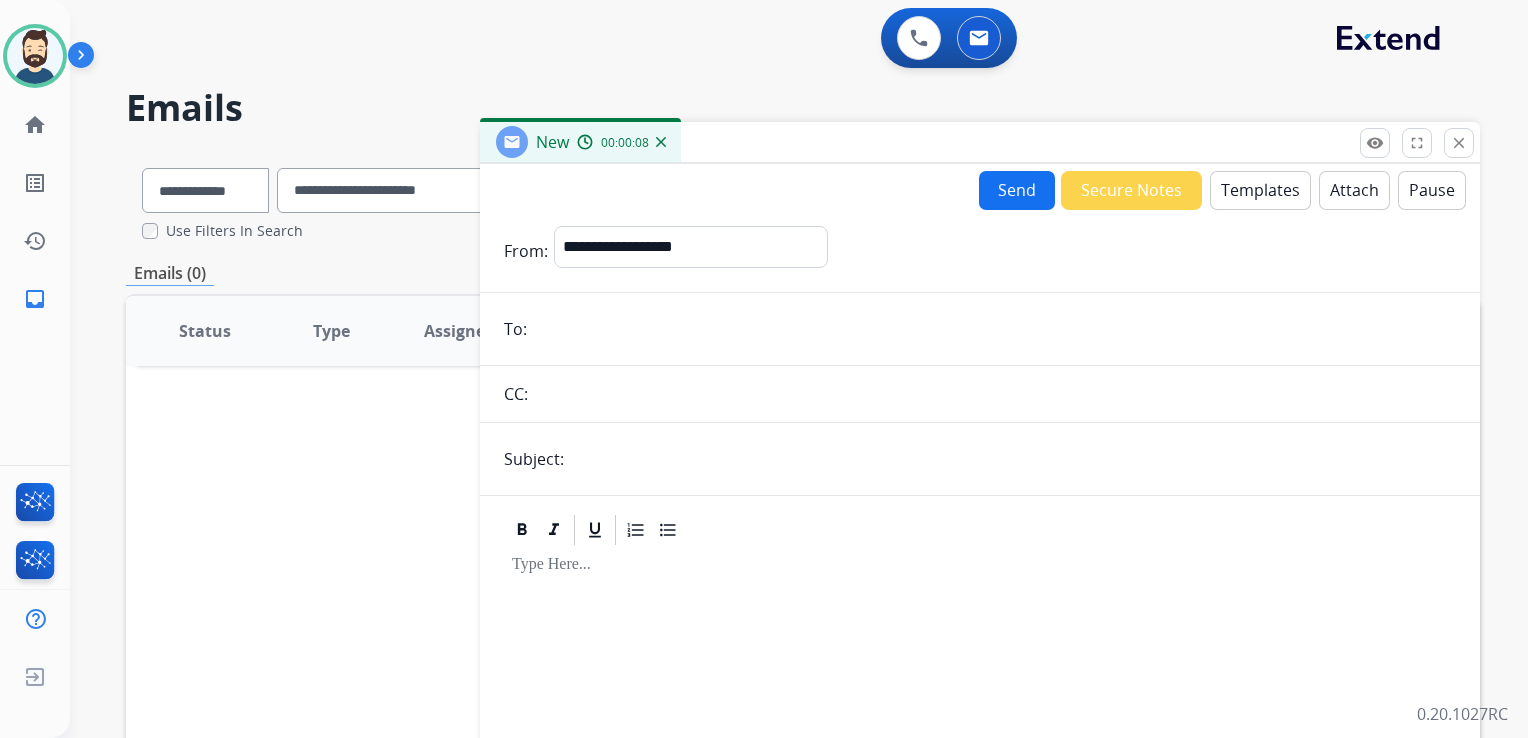 click at bounding box center [994, 329] 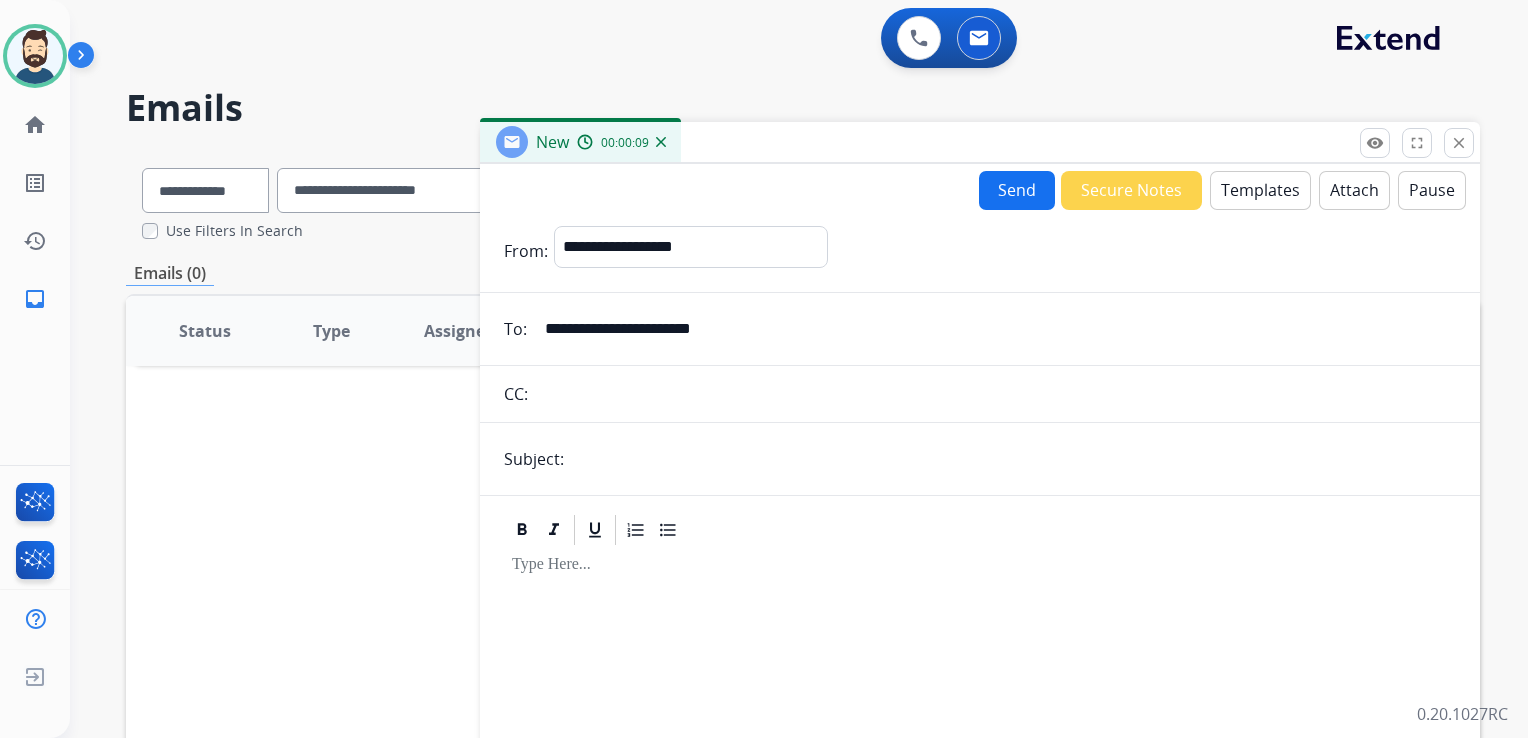 type on "**********" 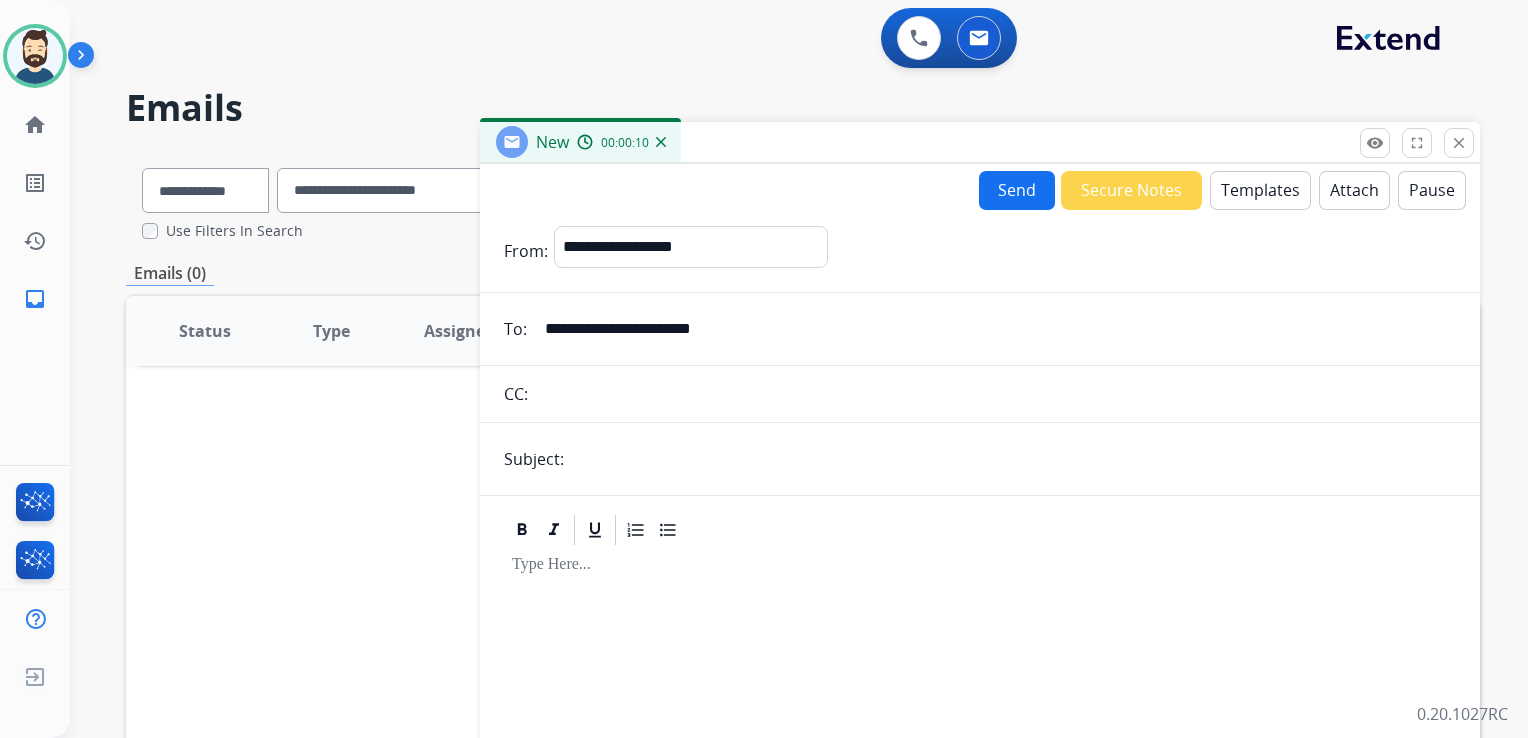 type on "**********" 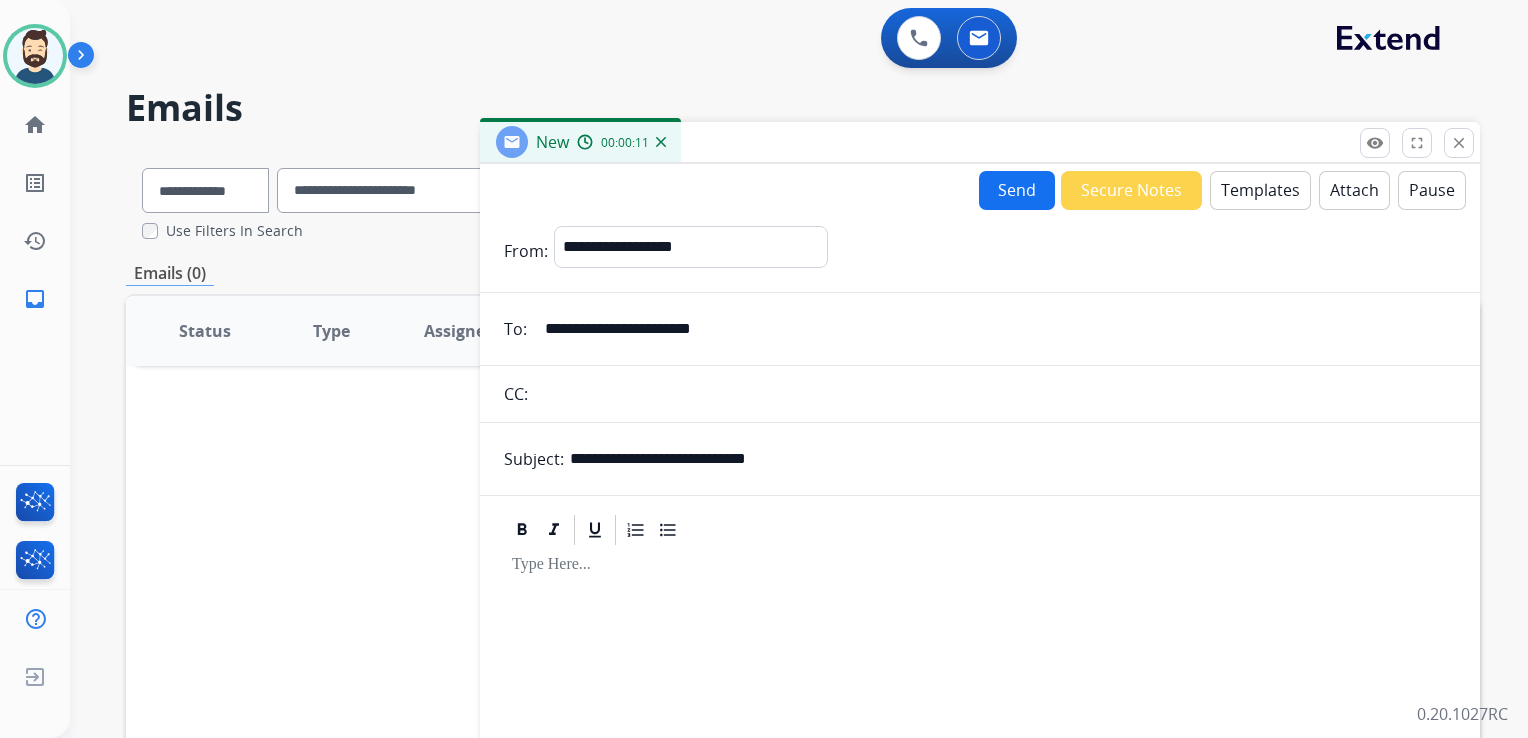 click at bounding box center (980, 691) 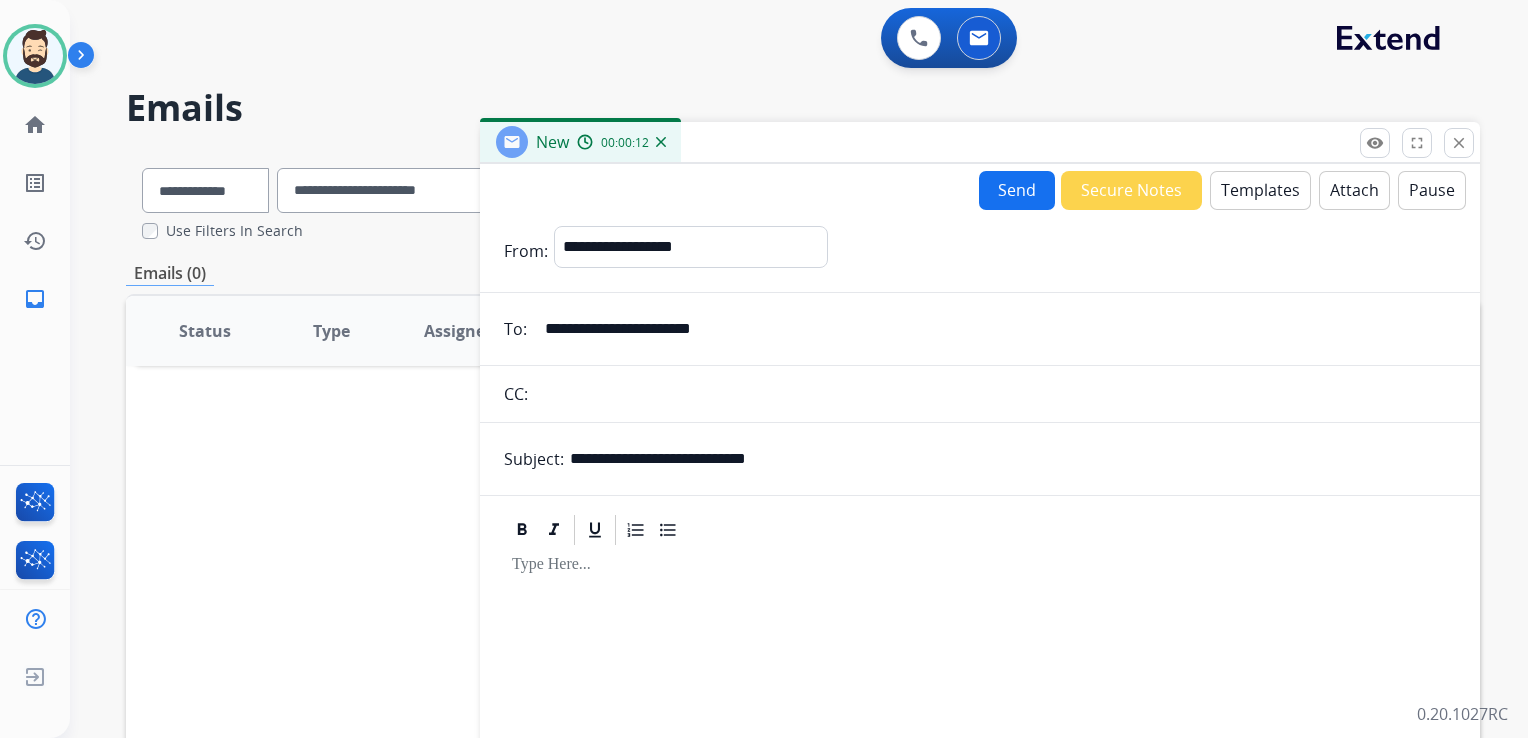 click on "Templates" at bounding box center [1260, 190] 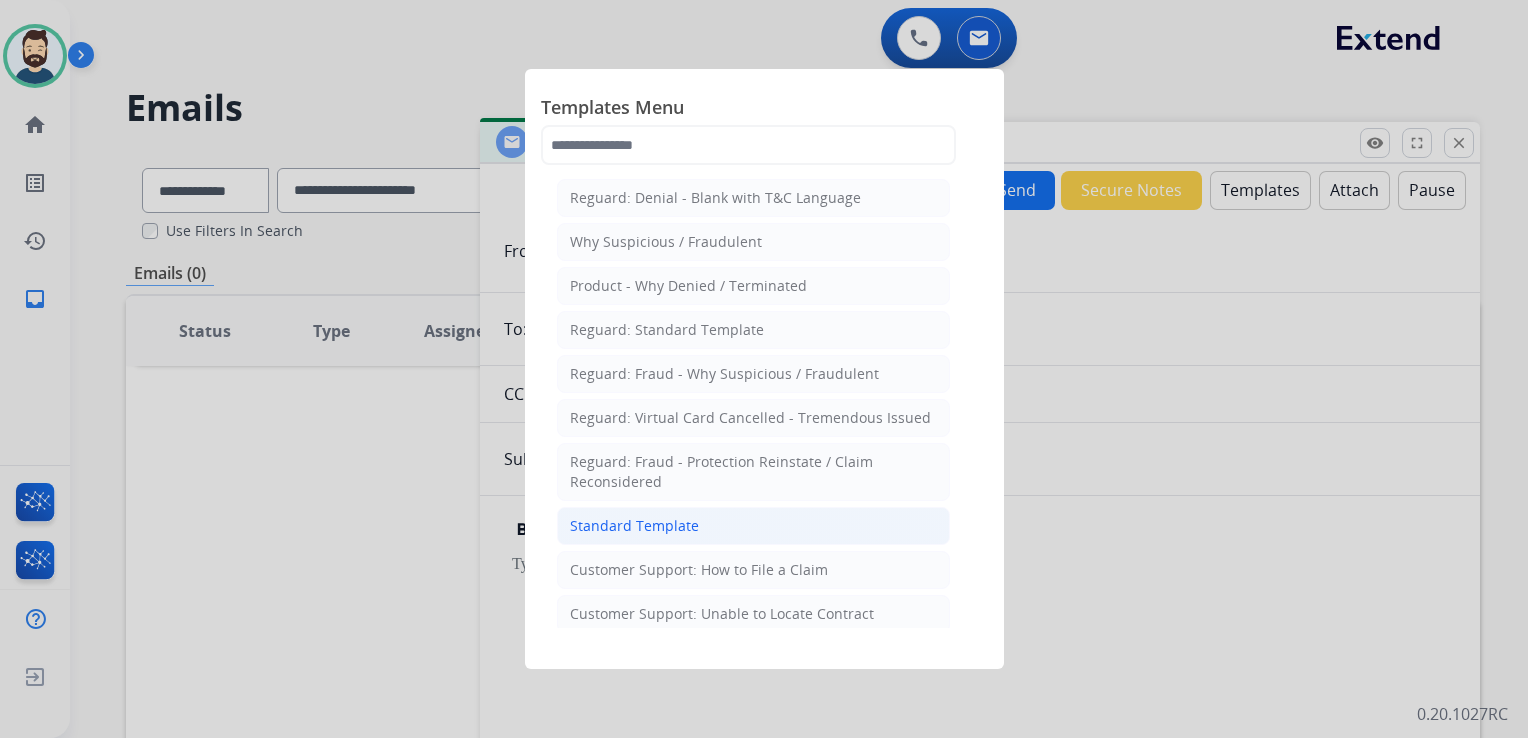 click on "Standard Template" 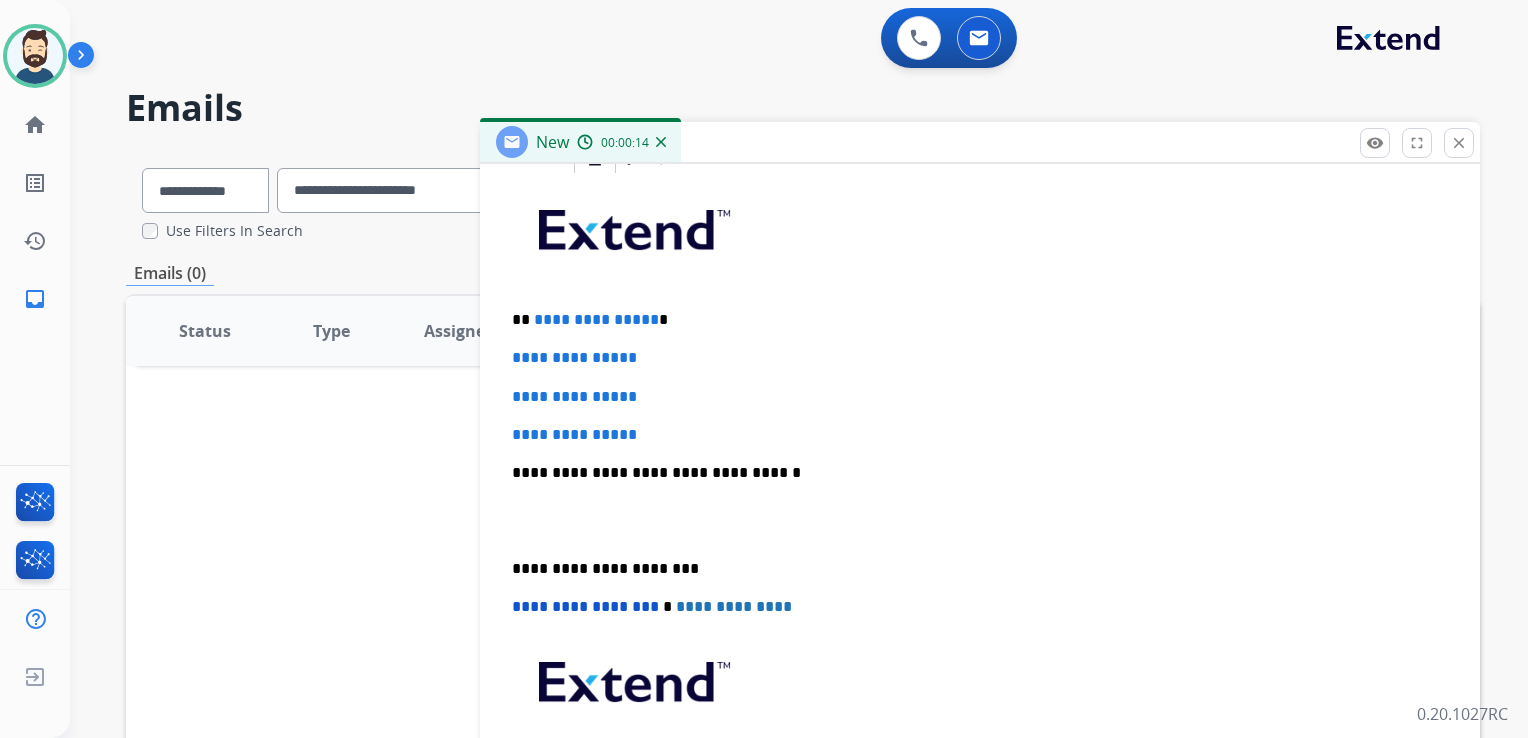 scroll, scrollTop: 500, scrollLeft: 0, axis: vertical 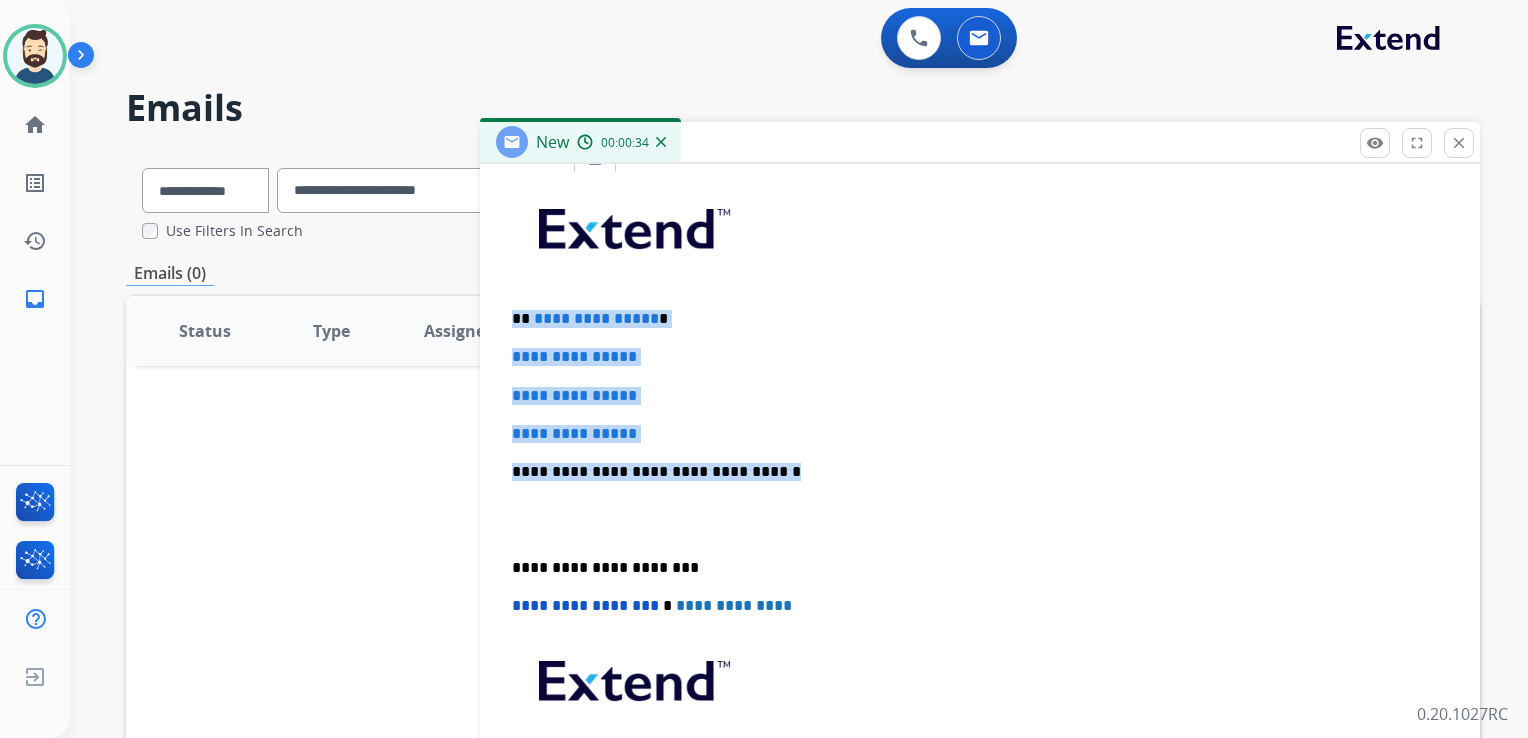 drag, startPoint x: 511, startPoint y: 318, endPoint x: 764, endPoint y: 454, distance: 287.23685 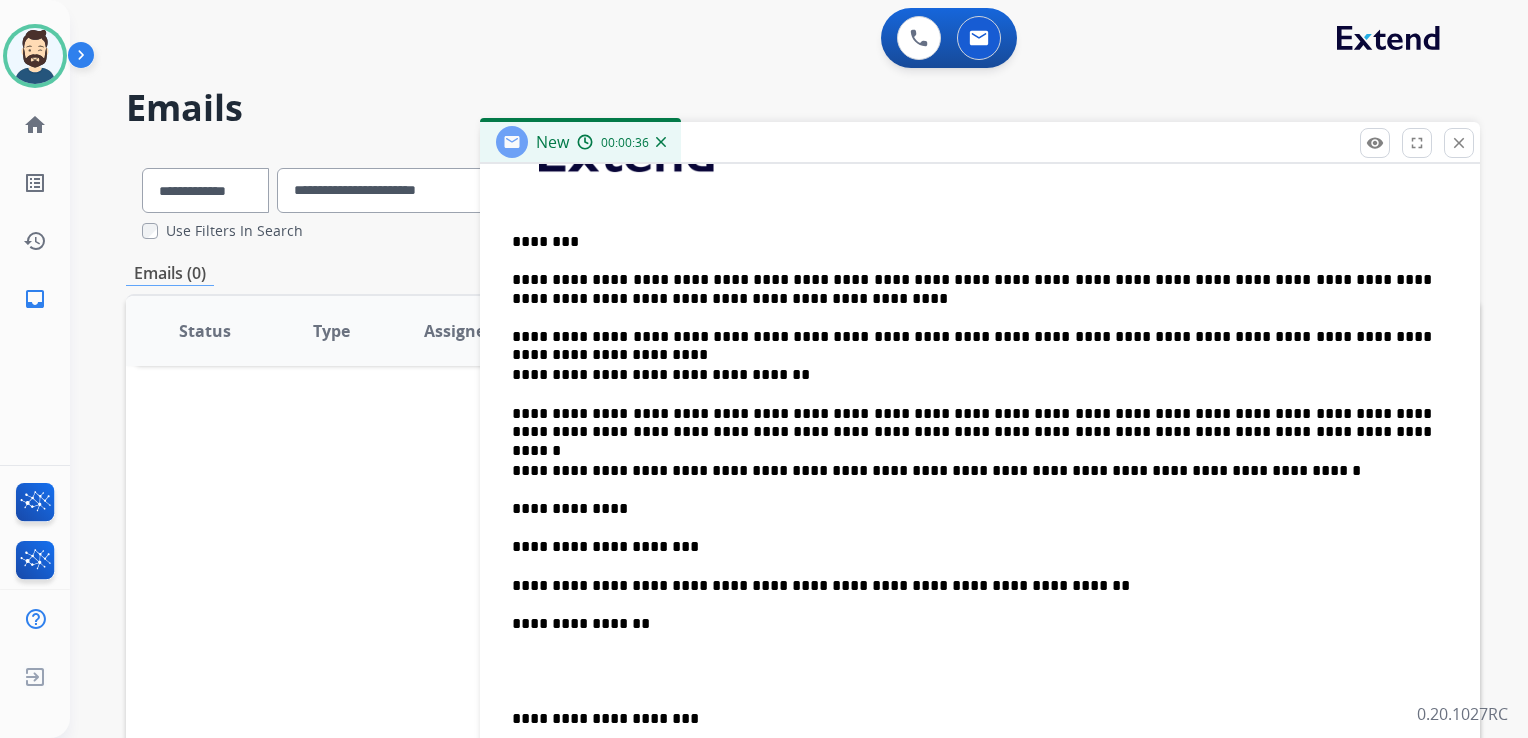 scroll, scrollTop: 400, scrollLeft: 0, axis: vertical 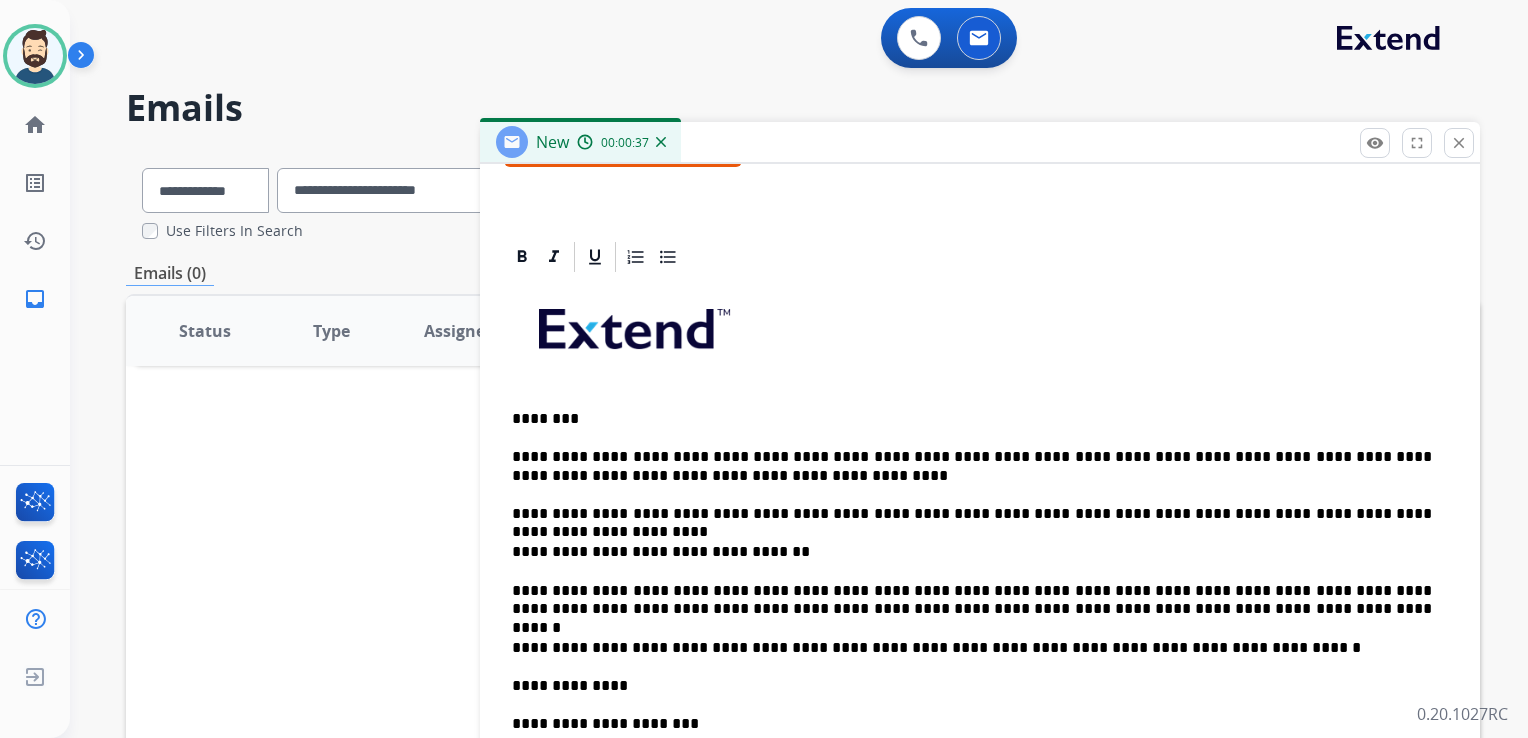 click on "********" at bounding box center (972, 419) 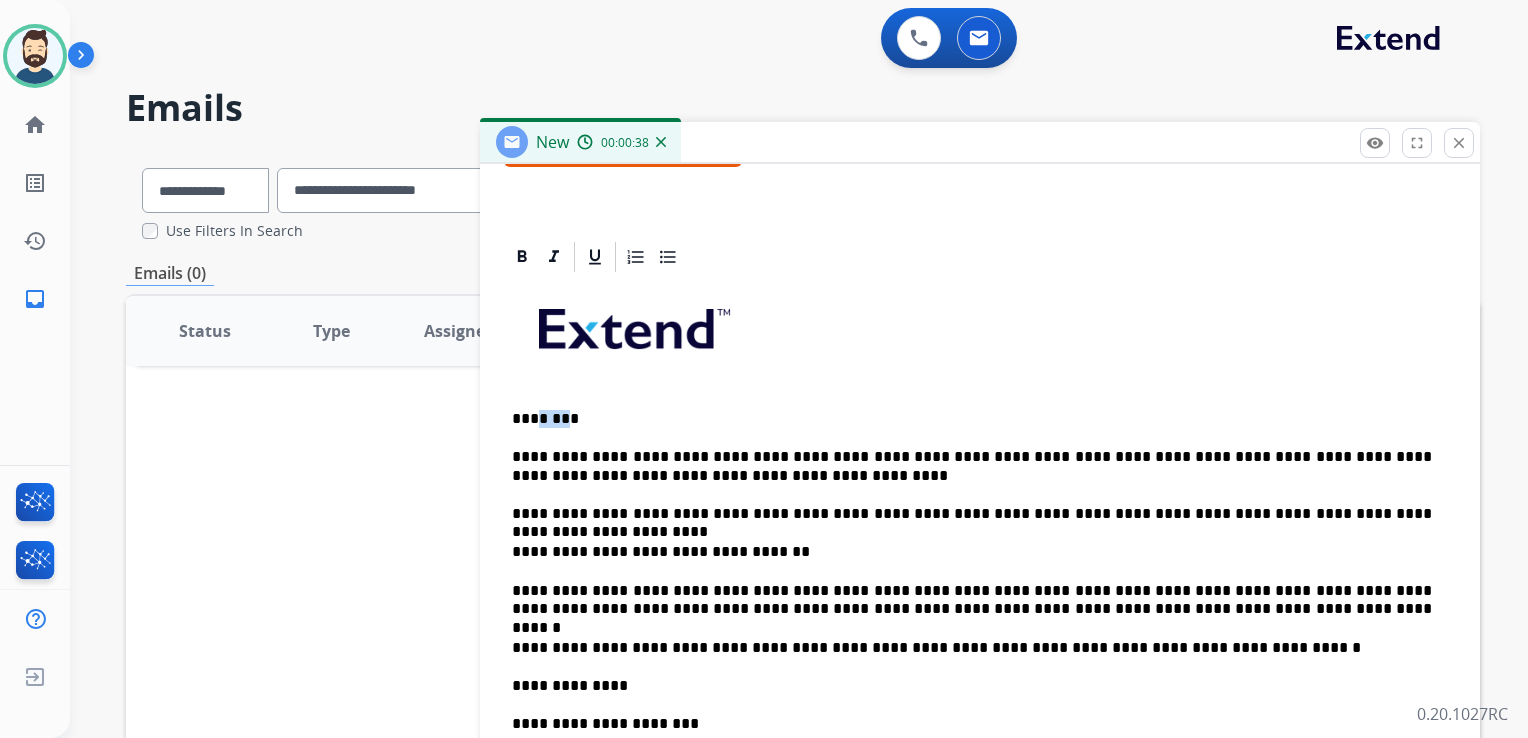 click on "********" at bounding box center (972, 419) 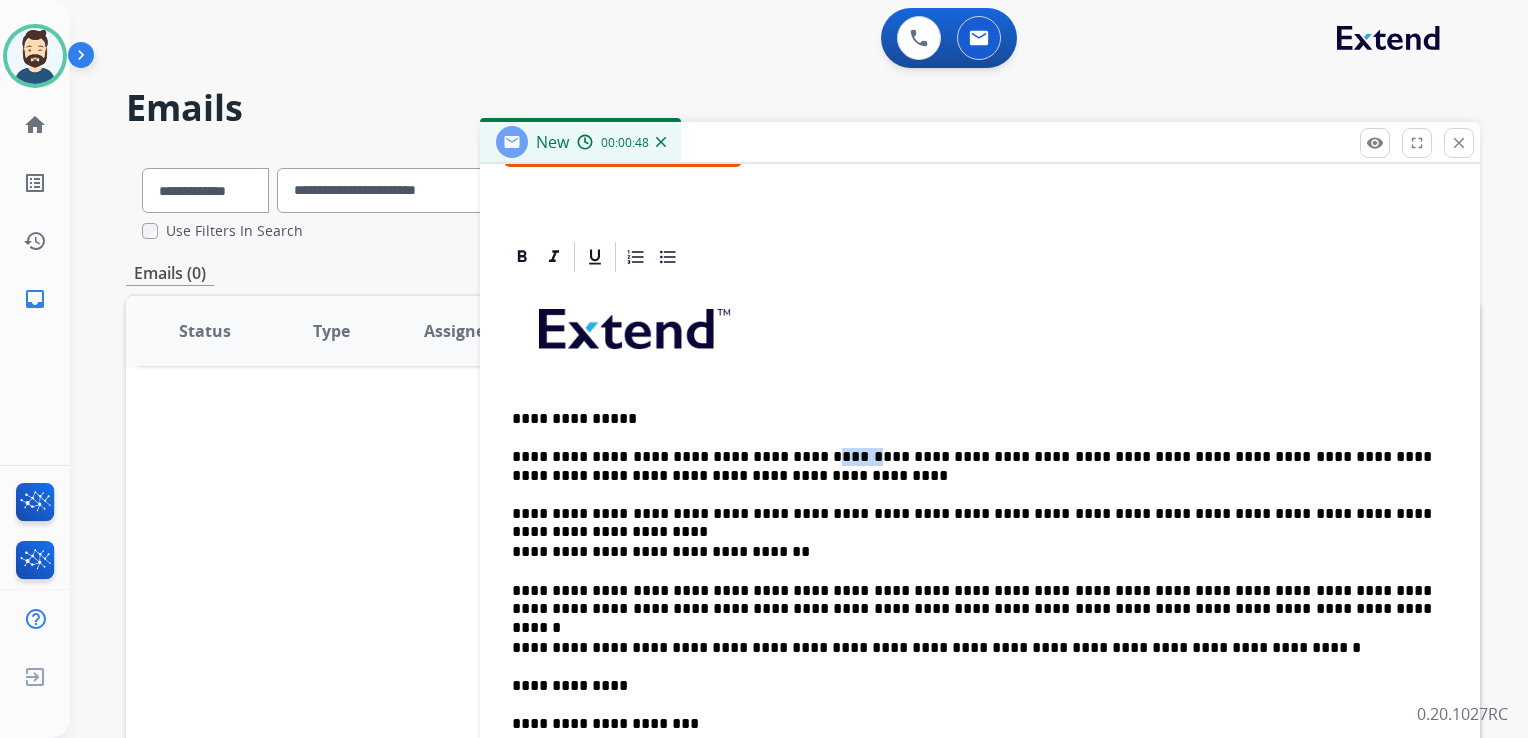 drag, startPoint x: 781, startPoint y: 449, endPoint x: 835, endPoint y: 455, distance: 54.33231 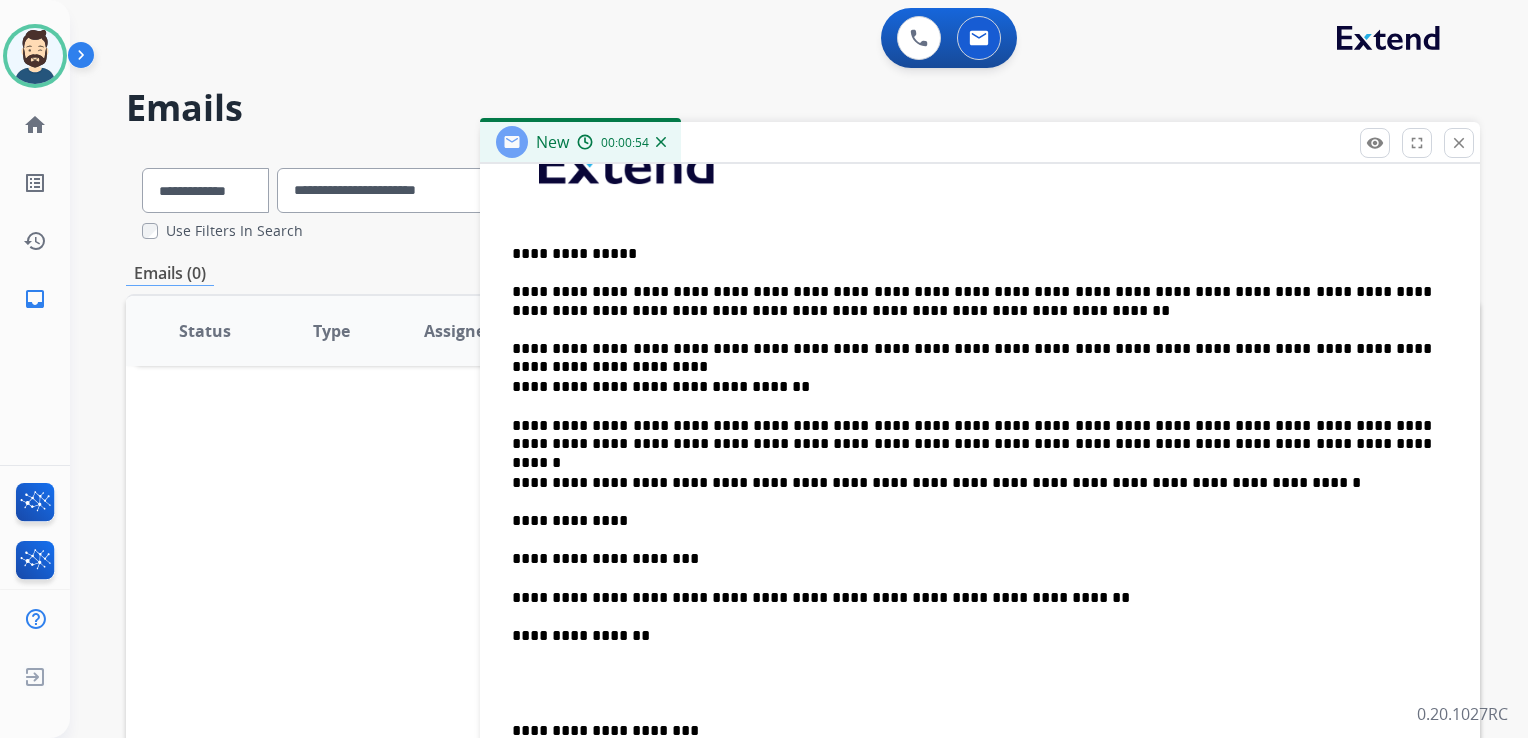scroll, scrollTop: 600, scrollLeft: 0, axis: vertical 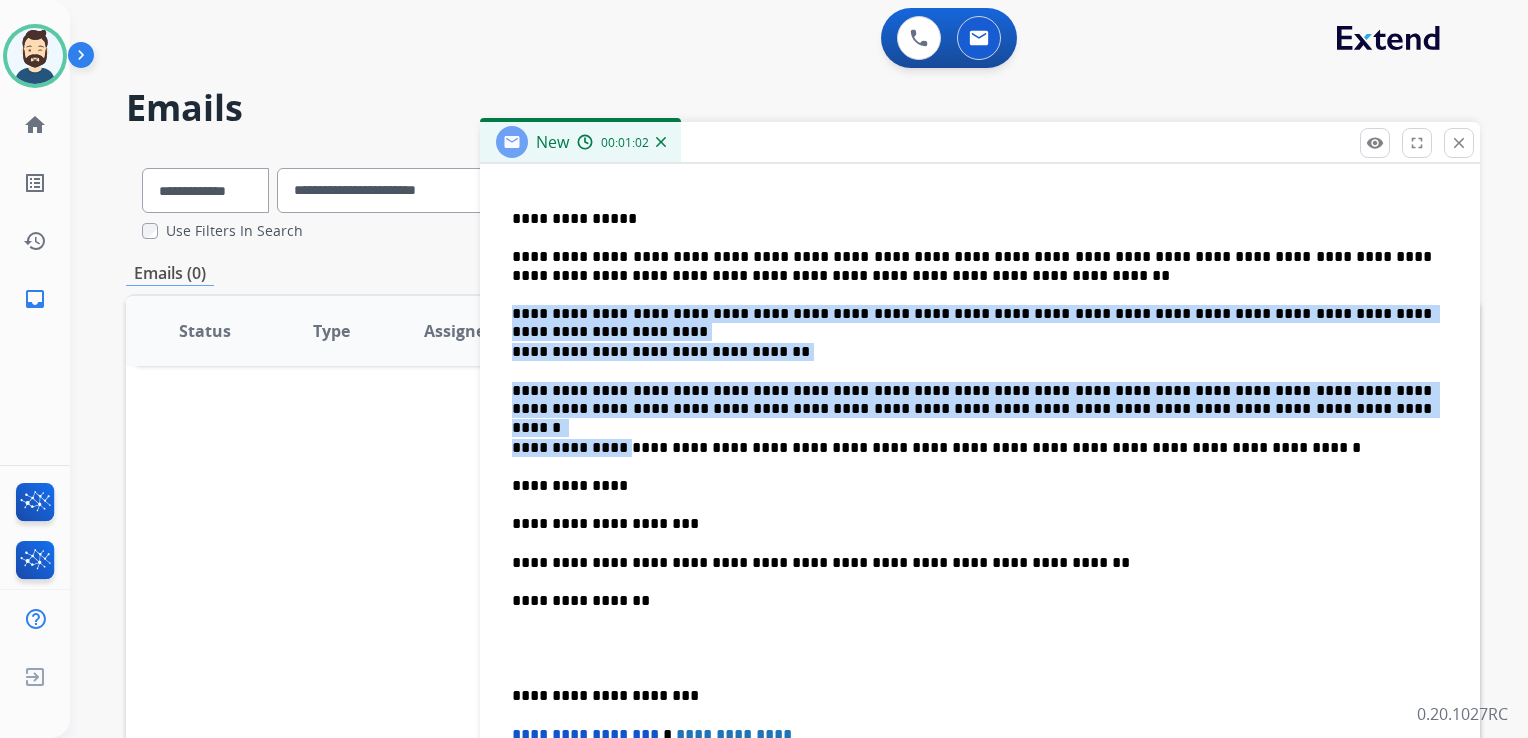 drag, startPoint x: 512, startPoint y: 314, endPoint x: 608, endPoint y: 440, distance: 158.40454 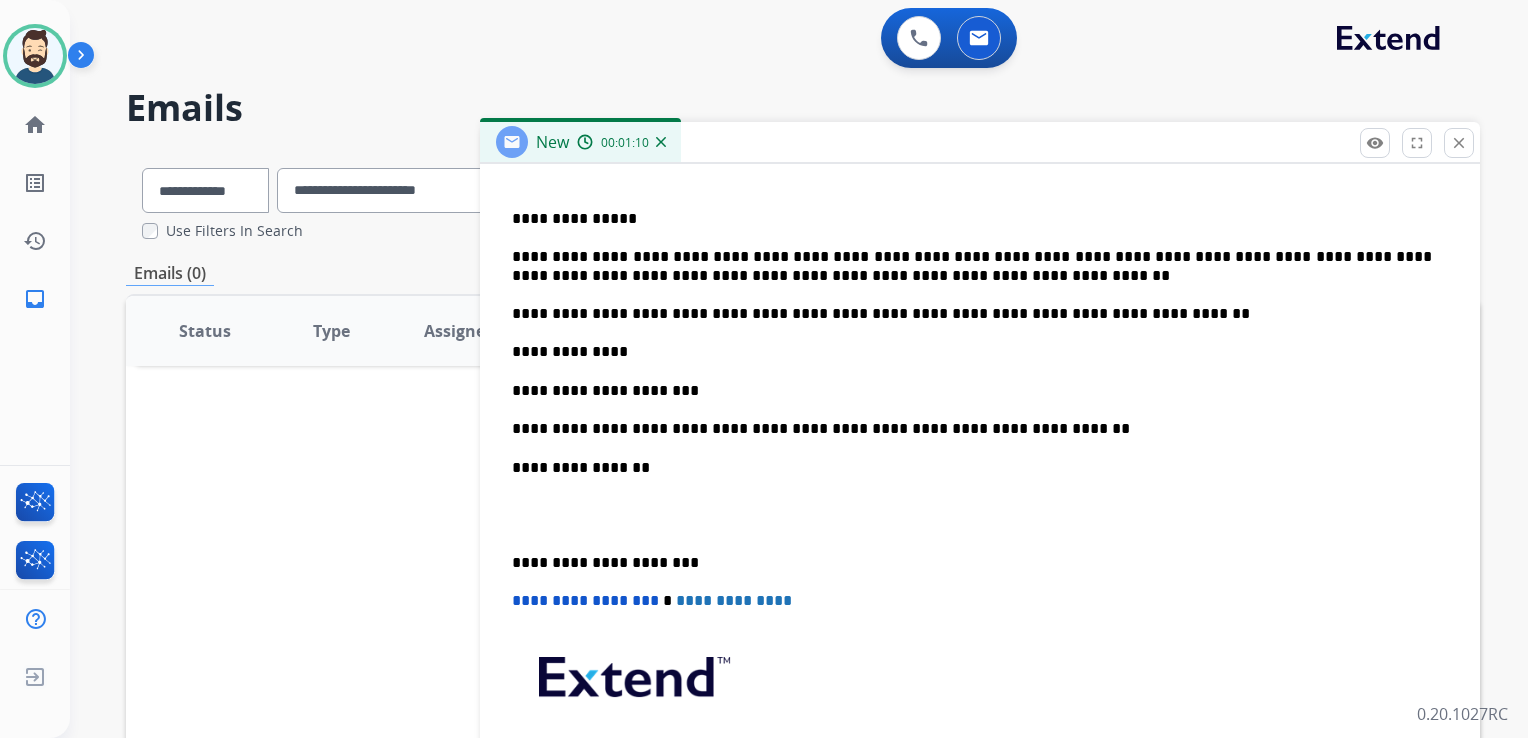 click on "**********" at bounding box center (972, 352) 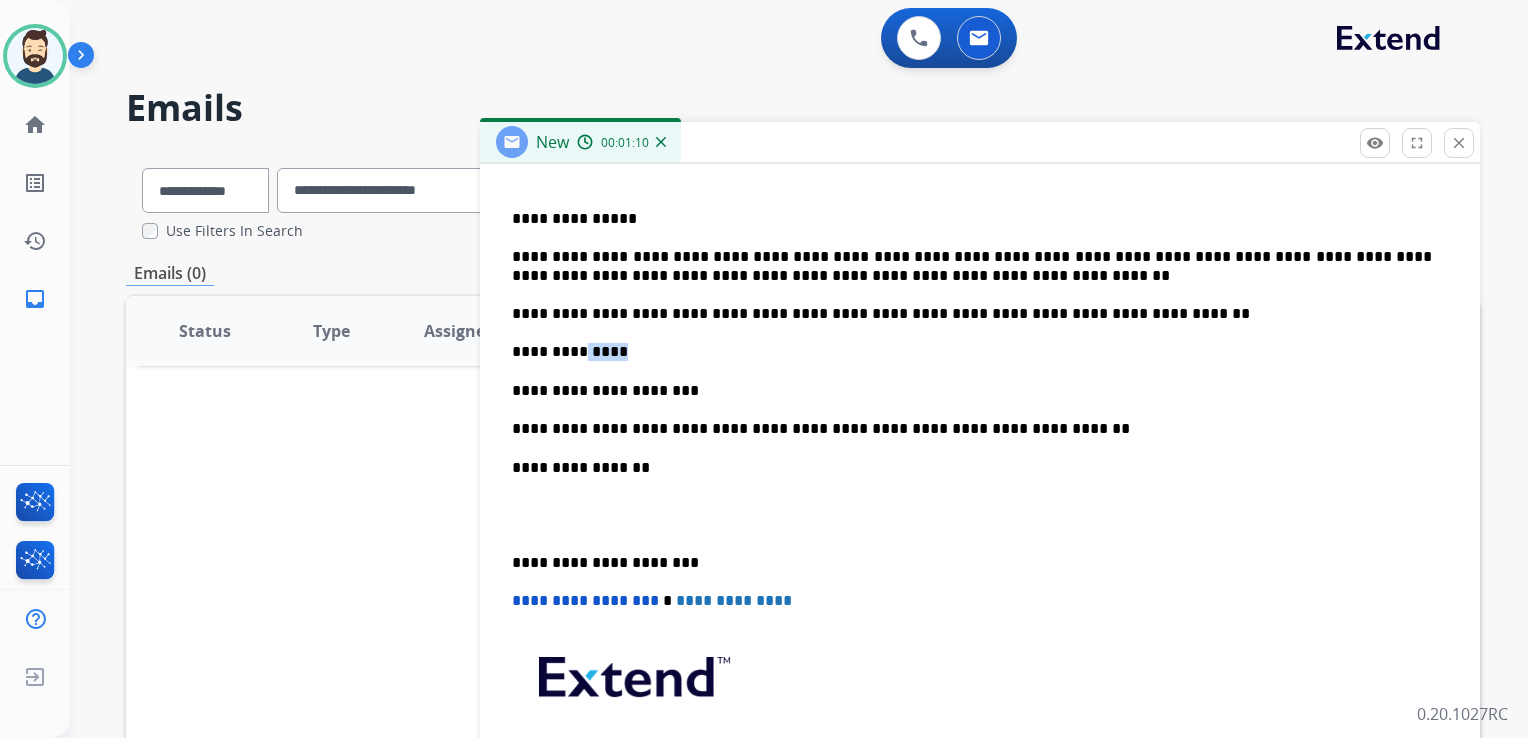 click on "**********" at bounding box center (972, 352) 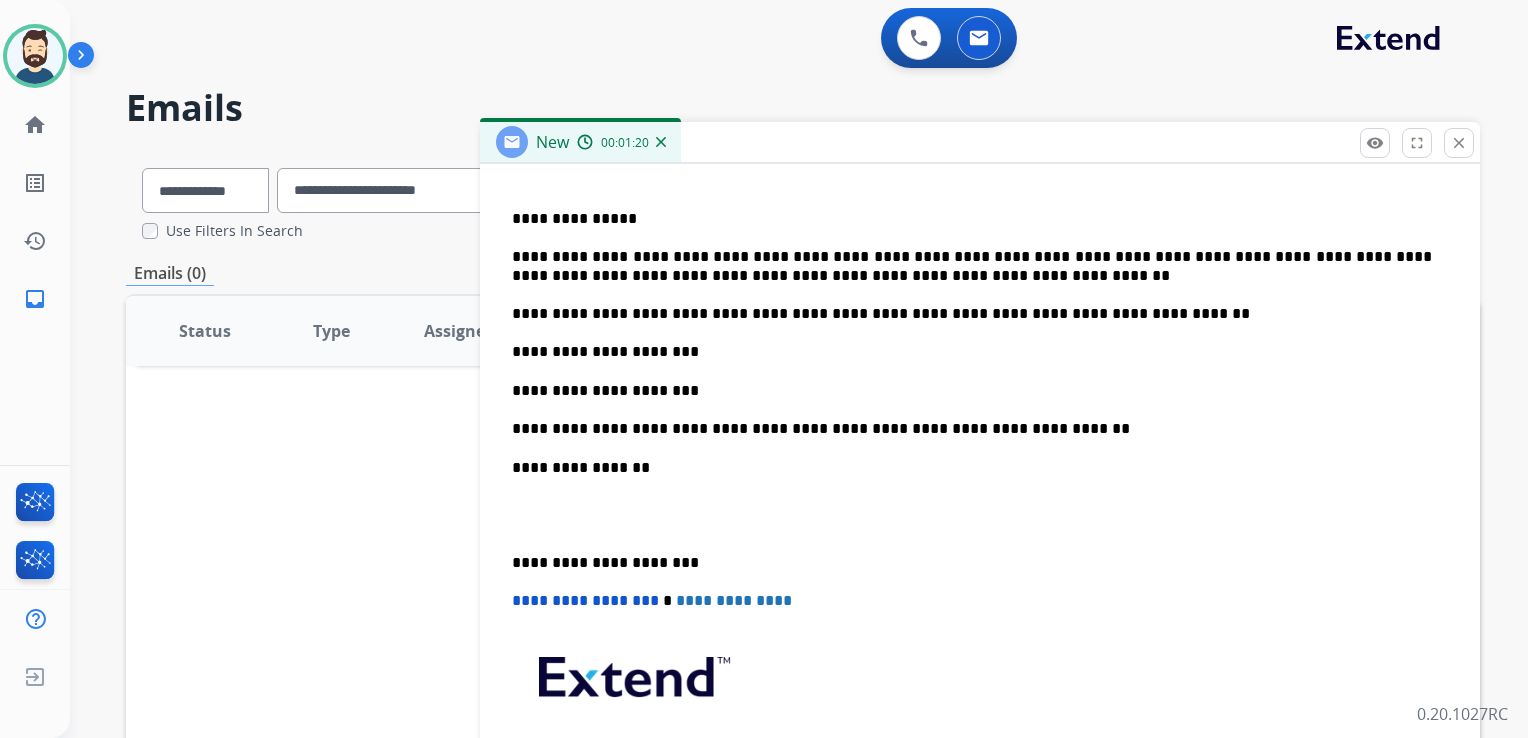 click on "**********" at bounding box center (972, 391) 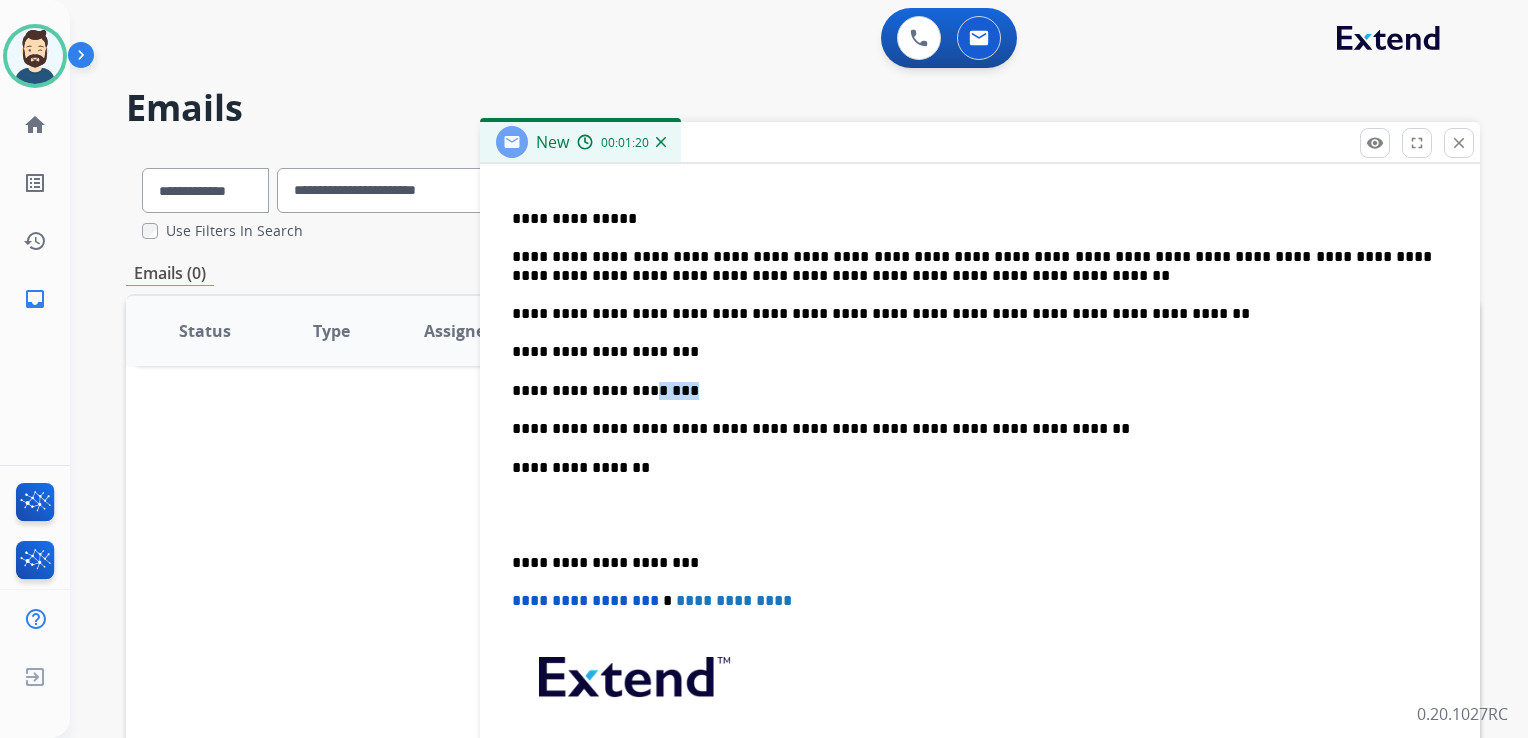 click on "**********" at bounding box center [972, 391] 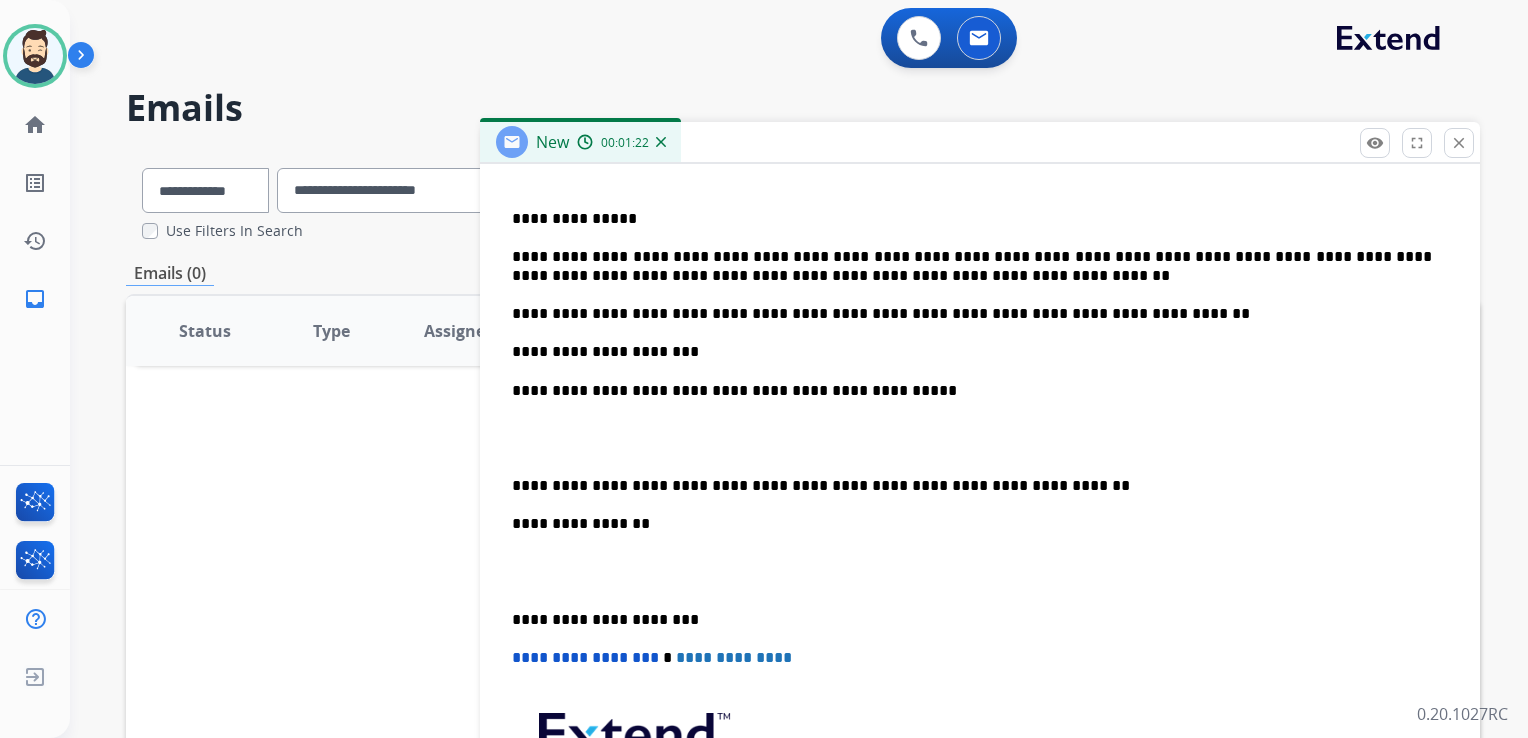 click on "**********" at bounding box center (972, 391) 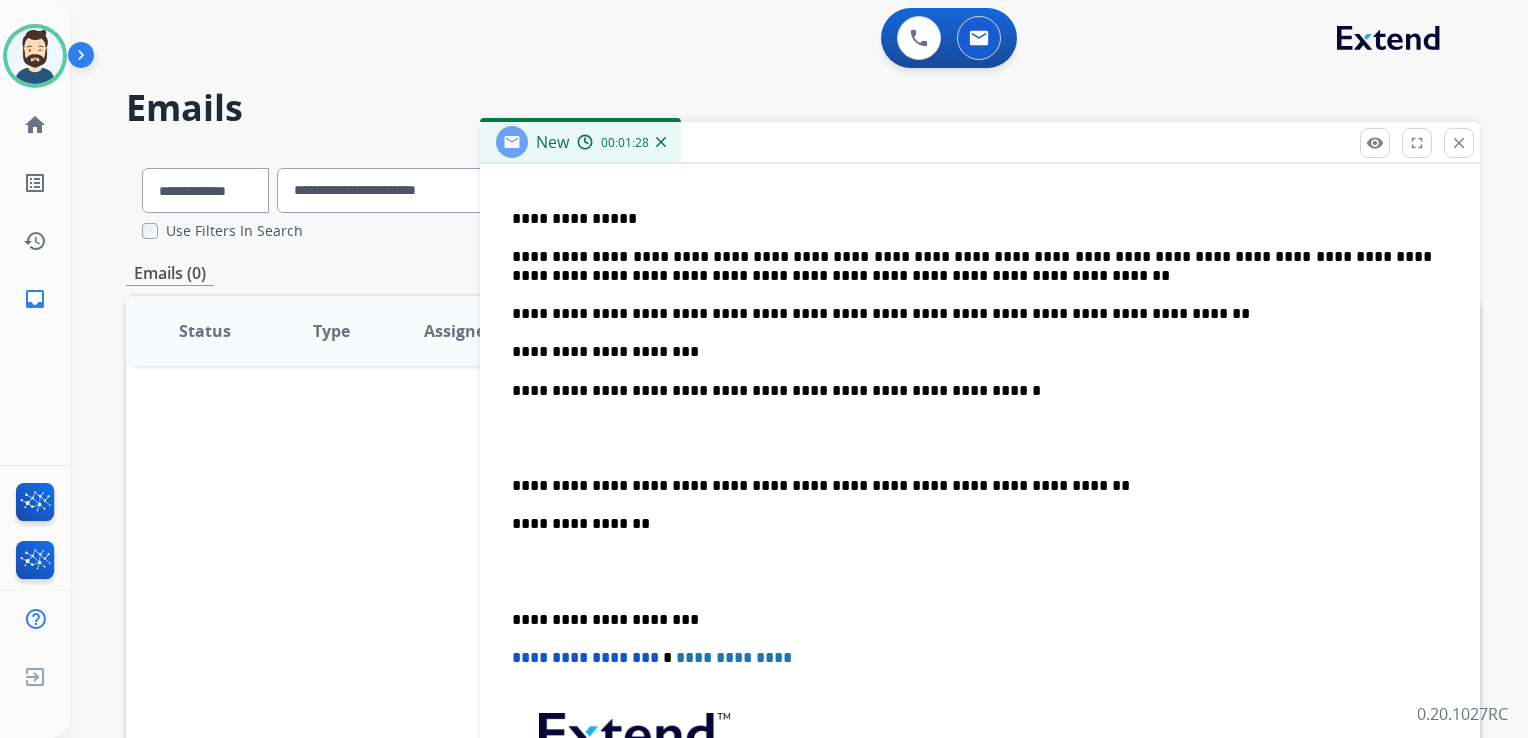 click on "**********" at bounding box center (980, 495) 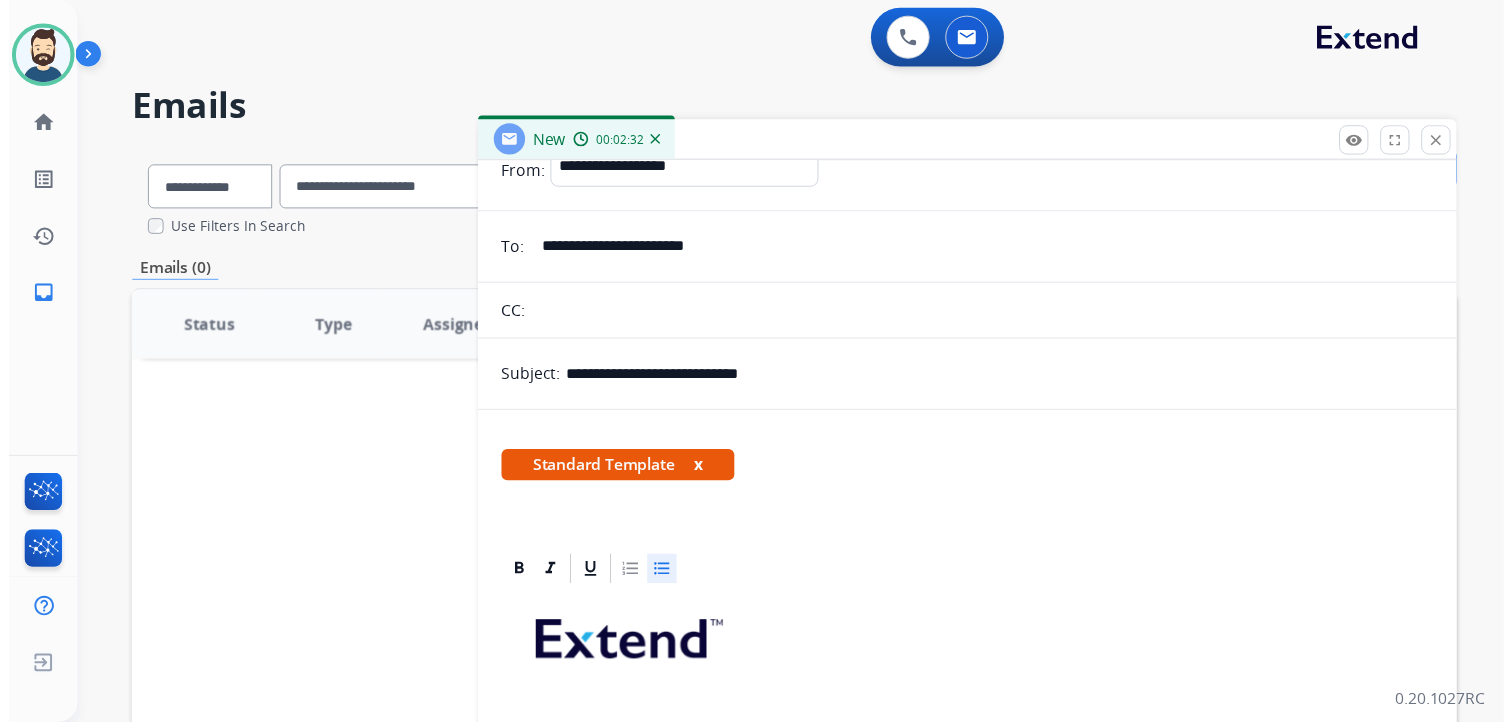 scroll, scrollTop: 0, scrollLeft: 0, axis: both 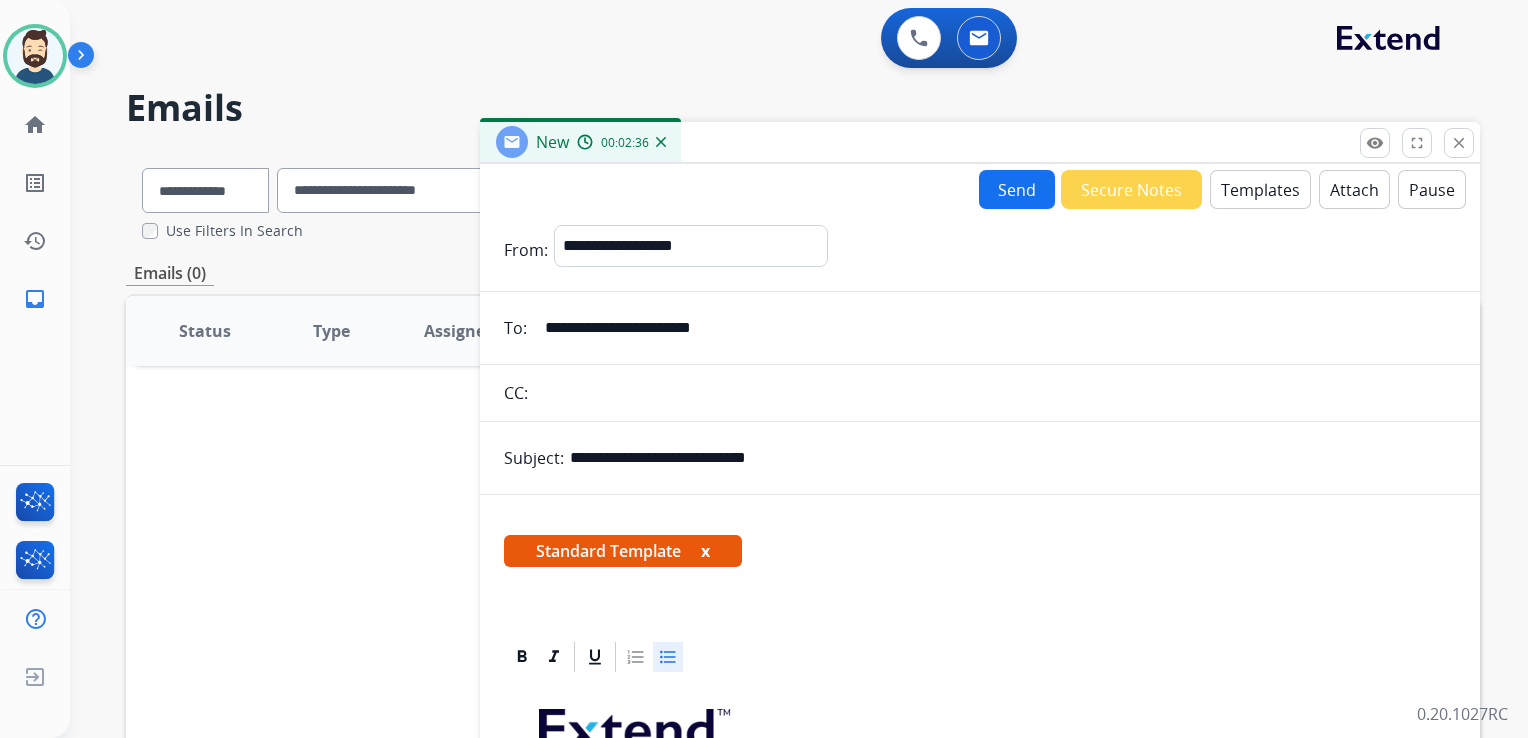 click on "Send" at bounding box center (1017, 189) 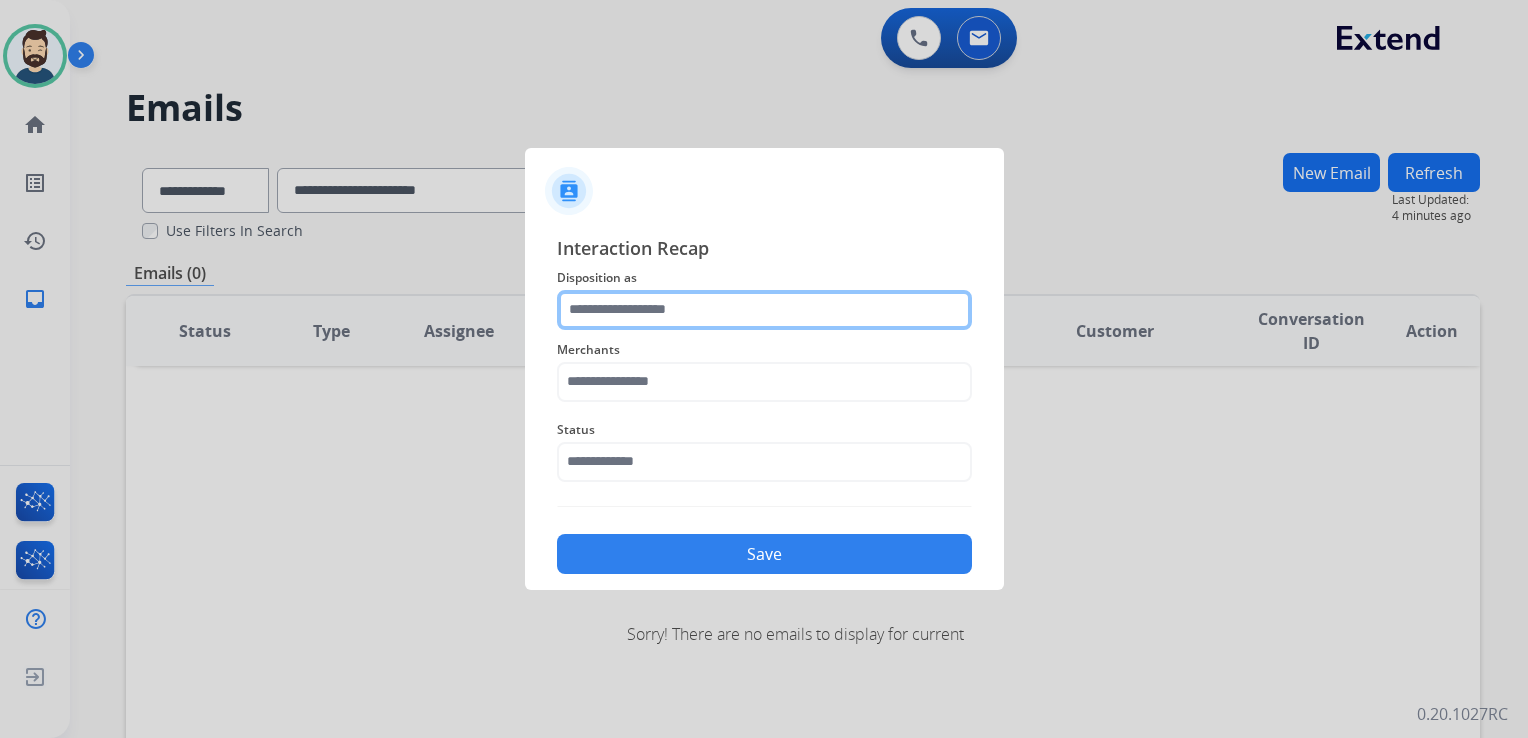 click 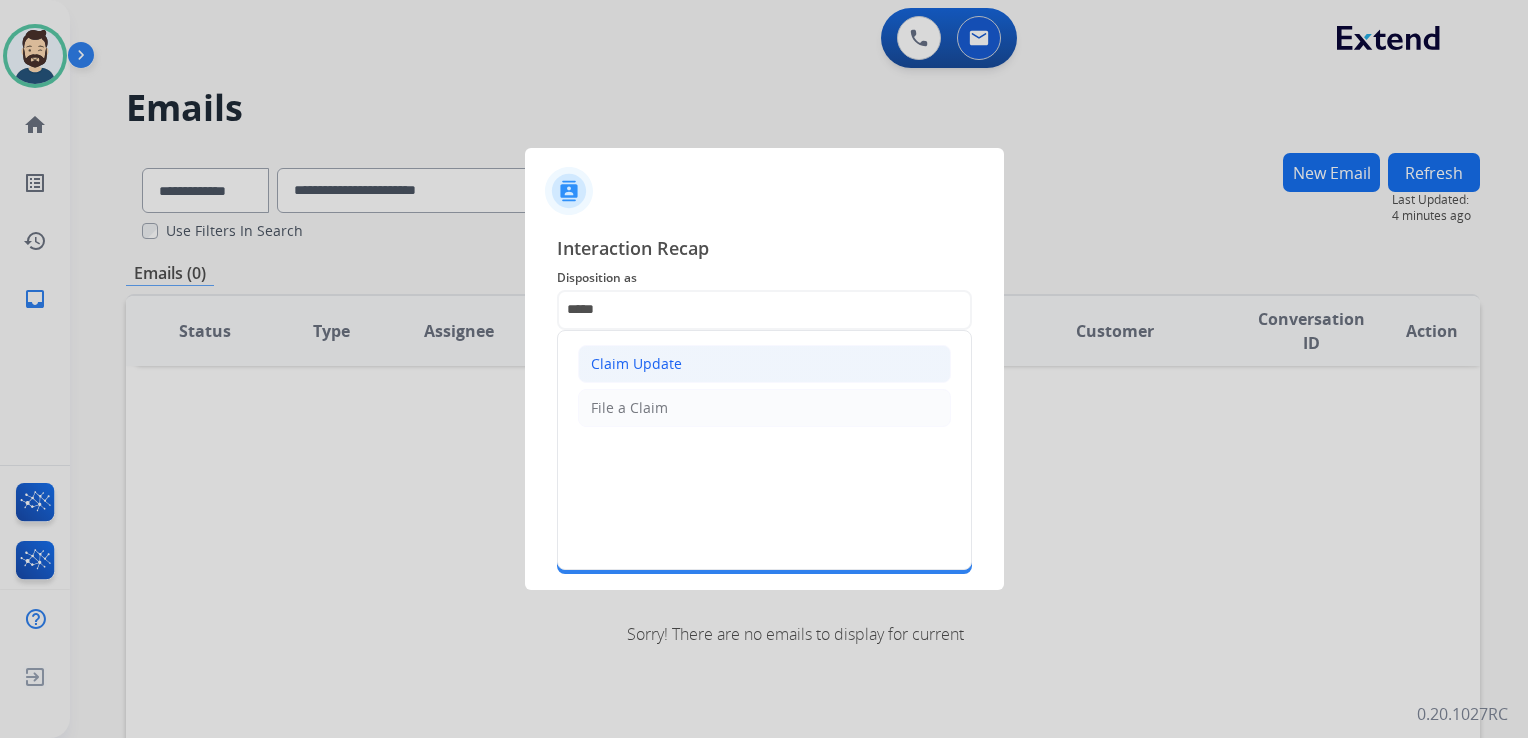 click on "Claim Update" 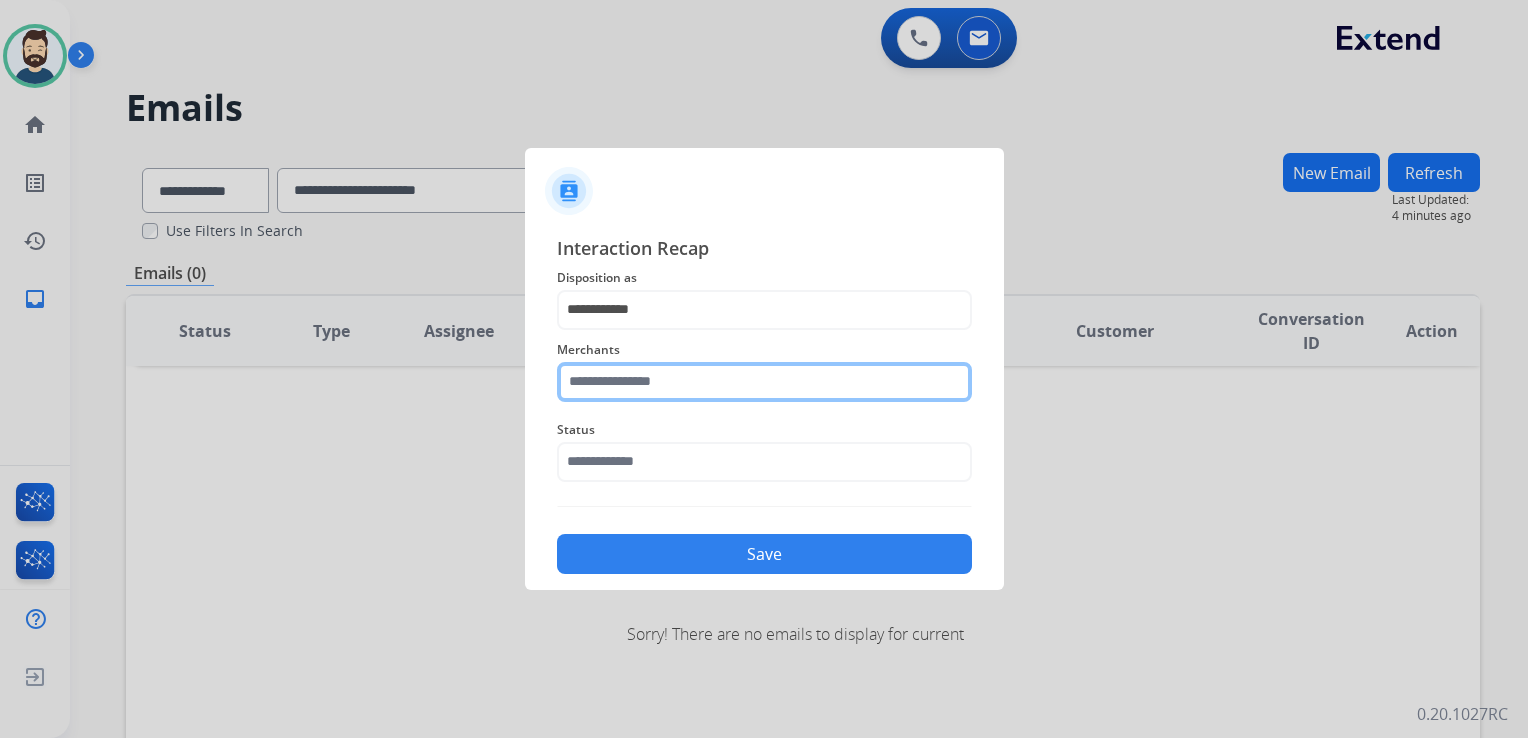click 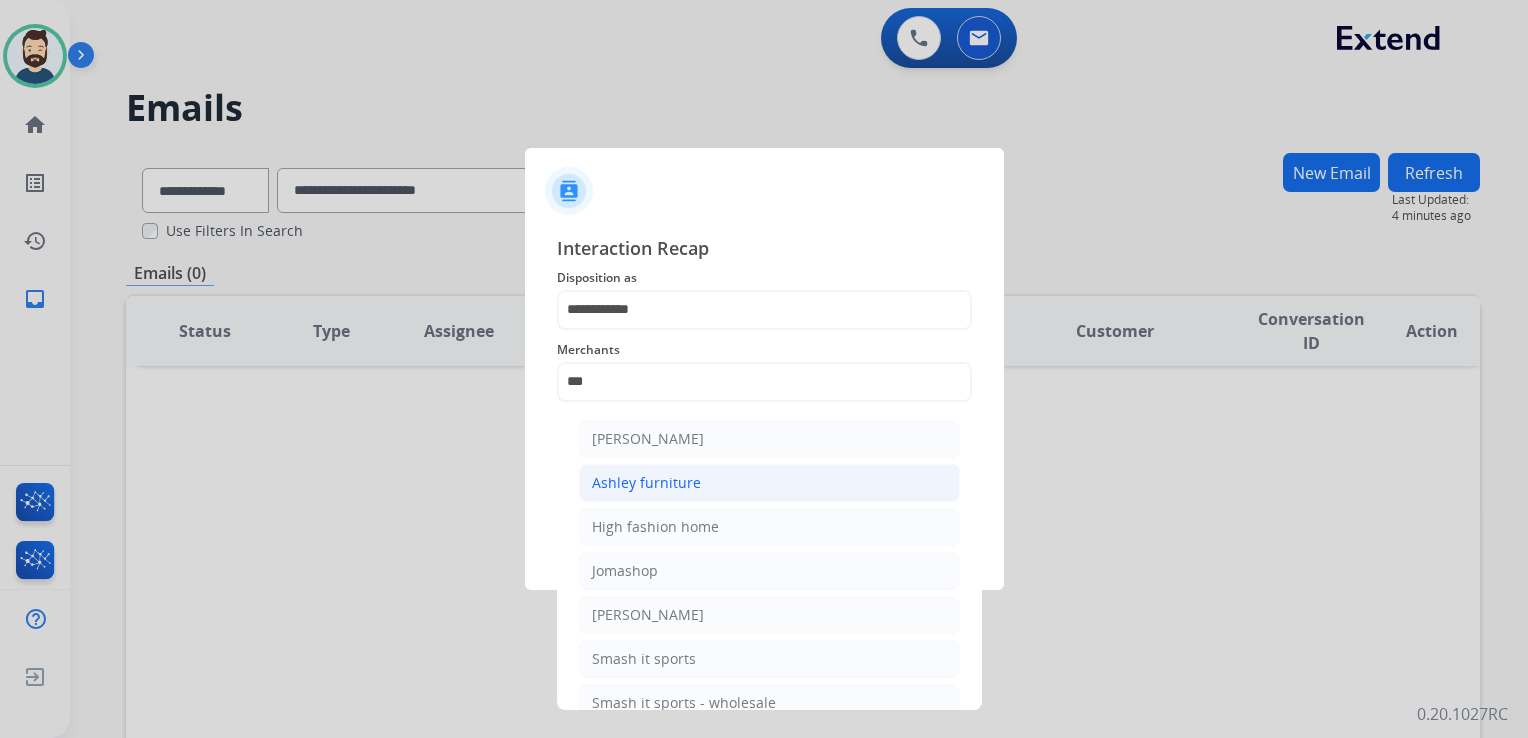 click on "Ashley furniture" 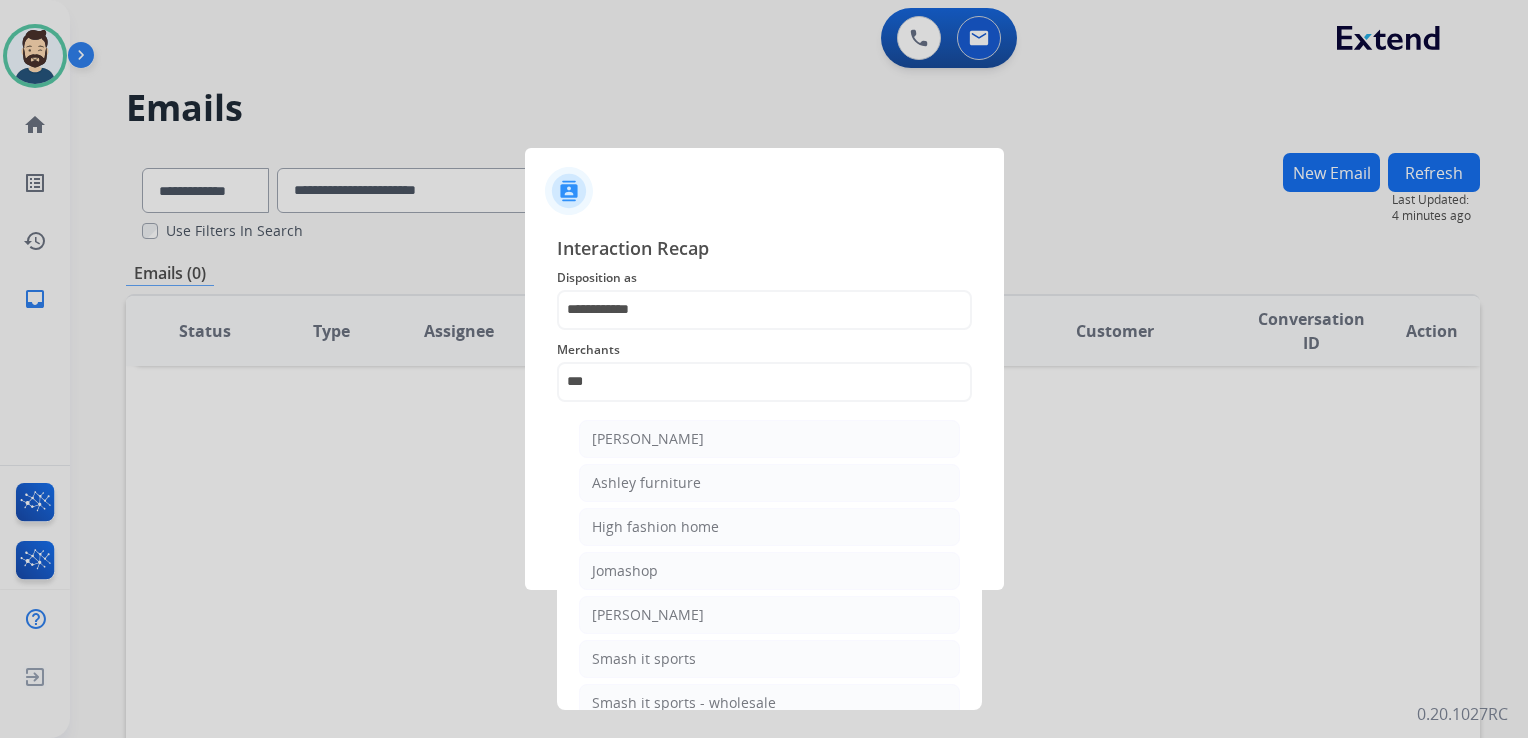 type on "**********" 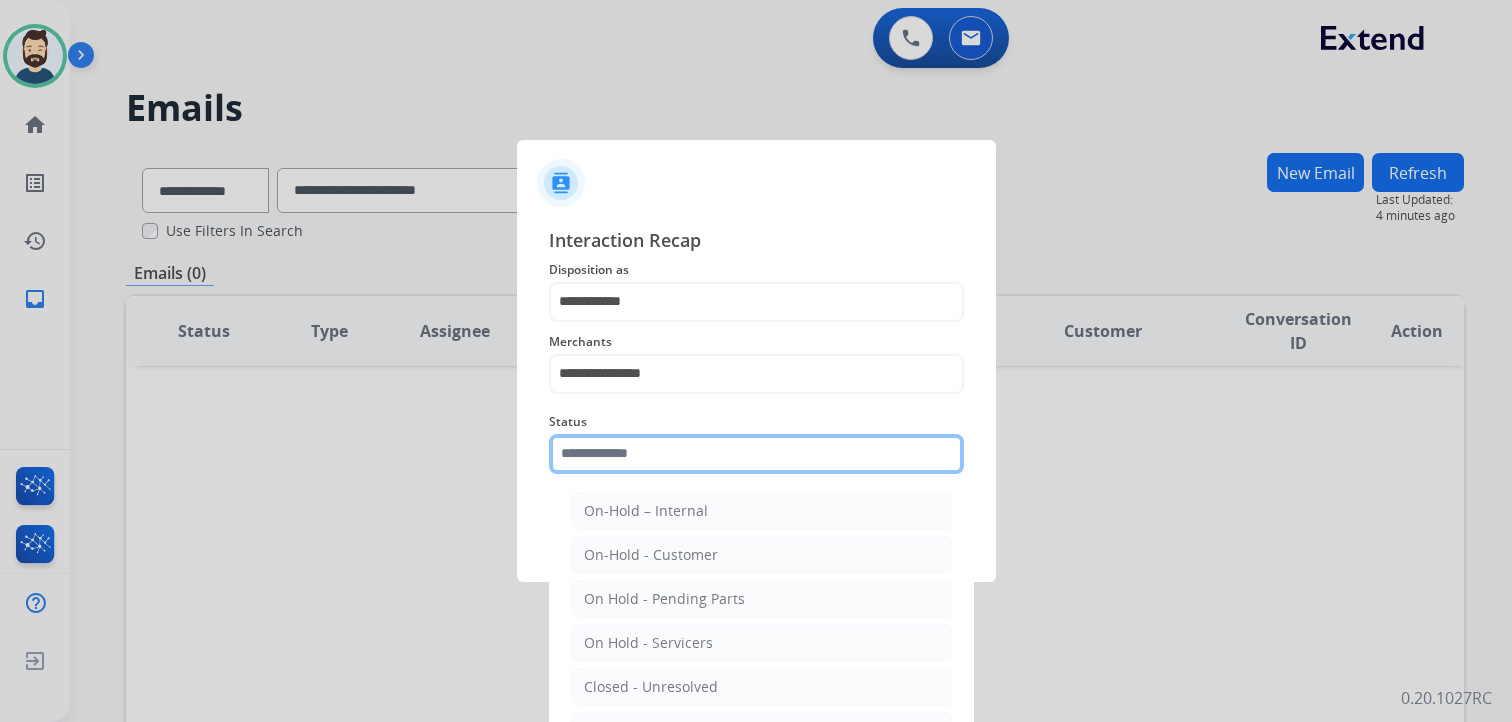 click on "Status    On-Hold – Internal   On-Hold - Customer   On Hold - Pending Parts   On Hold - Servicers   Closed - Unresolved   Closed – Solved   Closed – Merchant Transfer   New - Initial   New - Reply" 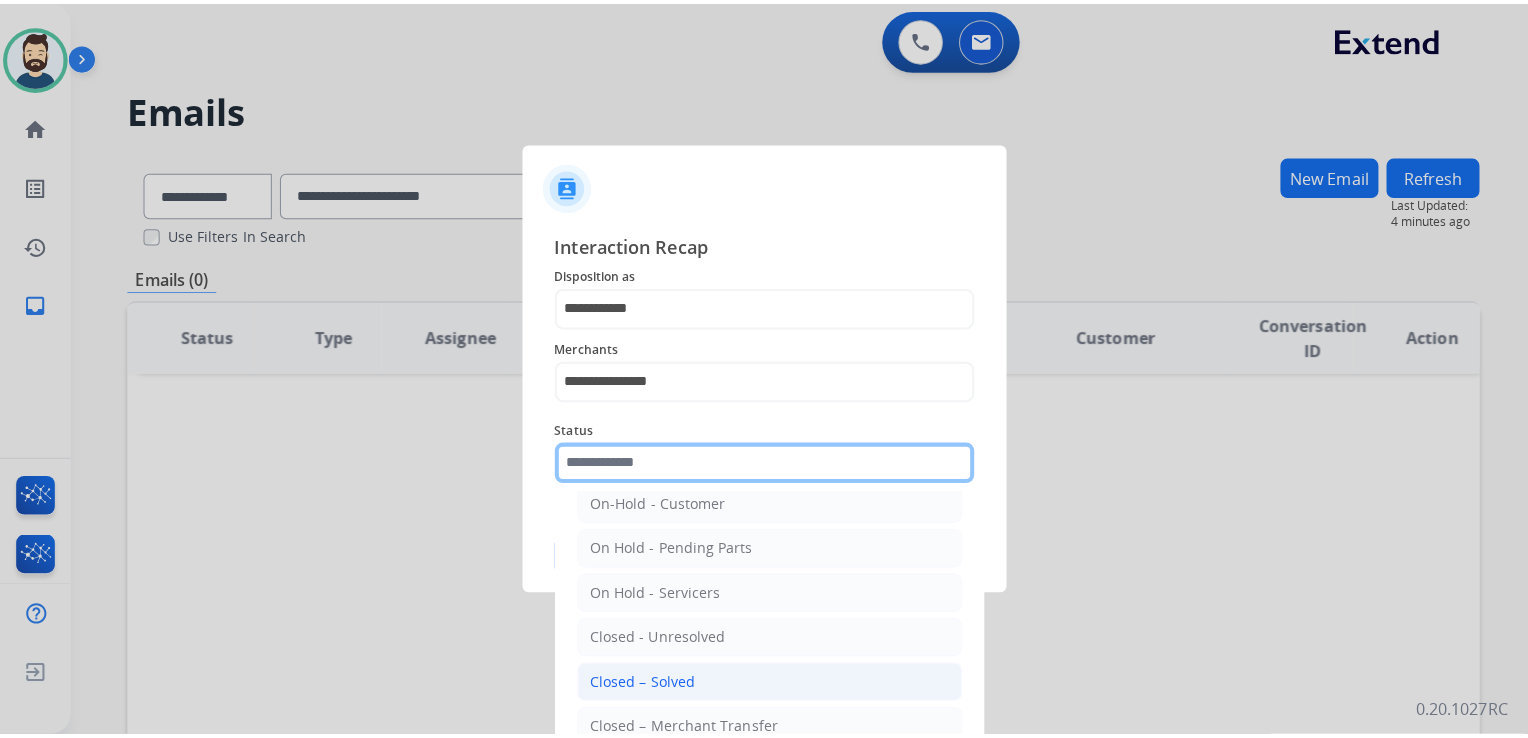 scroll, scrollTop: 116, scrollLeft: 0, axis: vertical 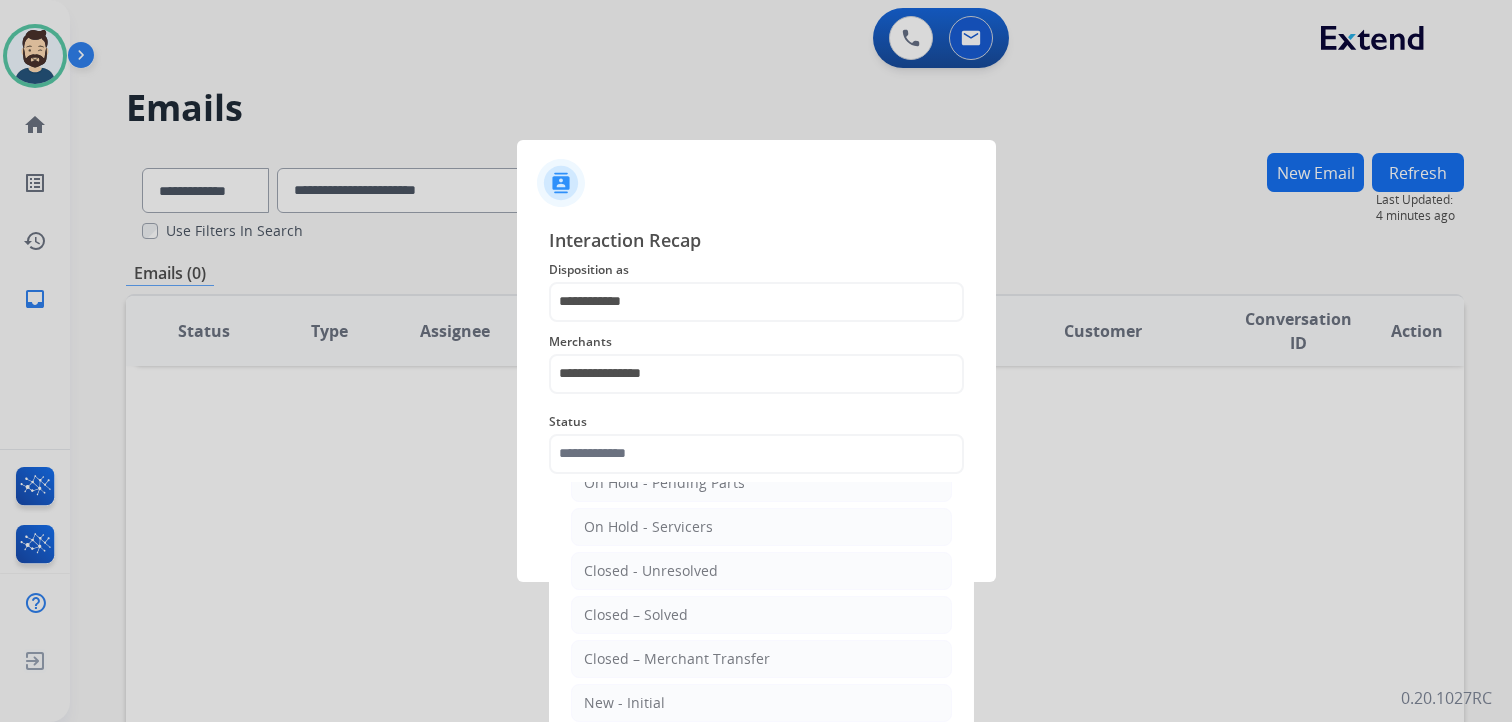 click on "Closed – Solved" 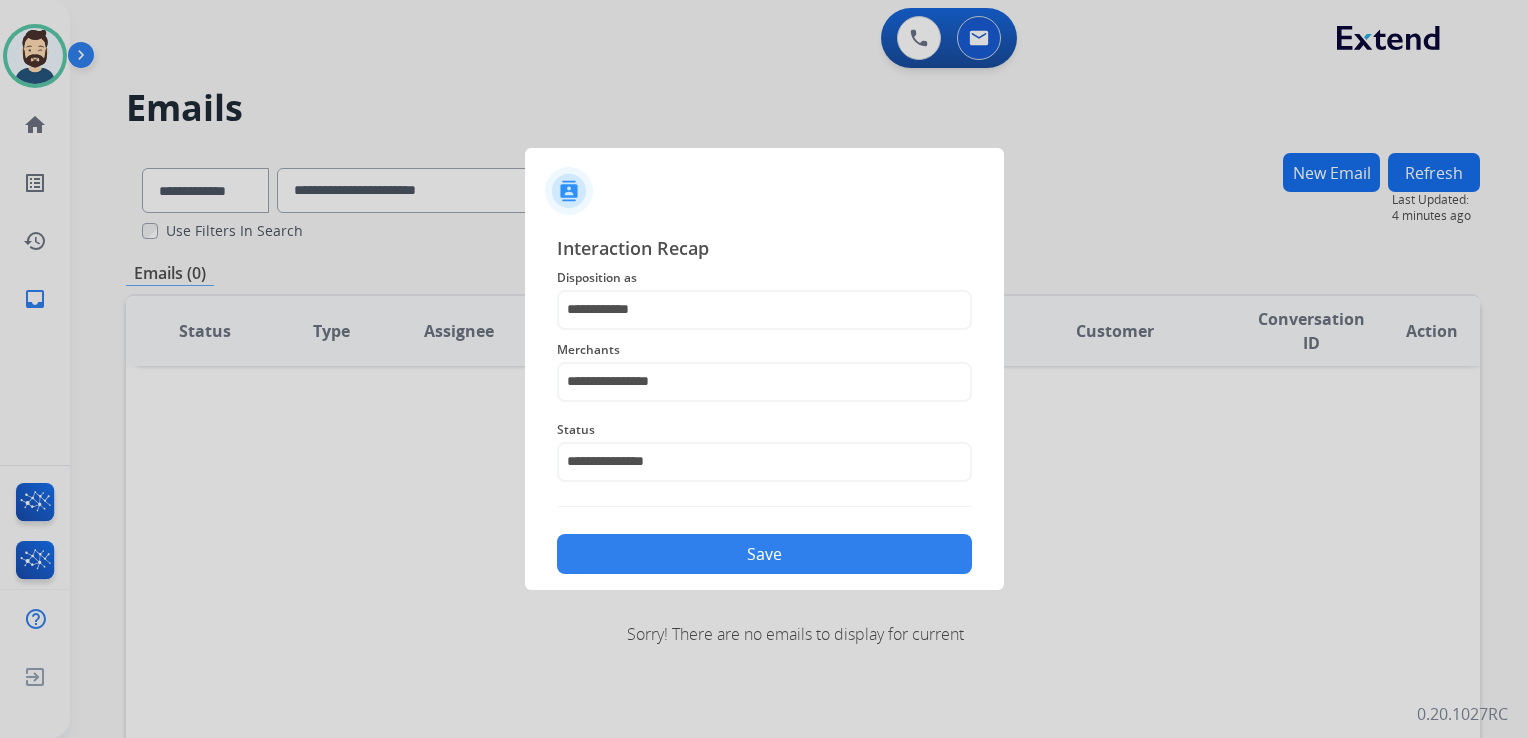 click on "Save" 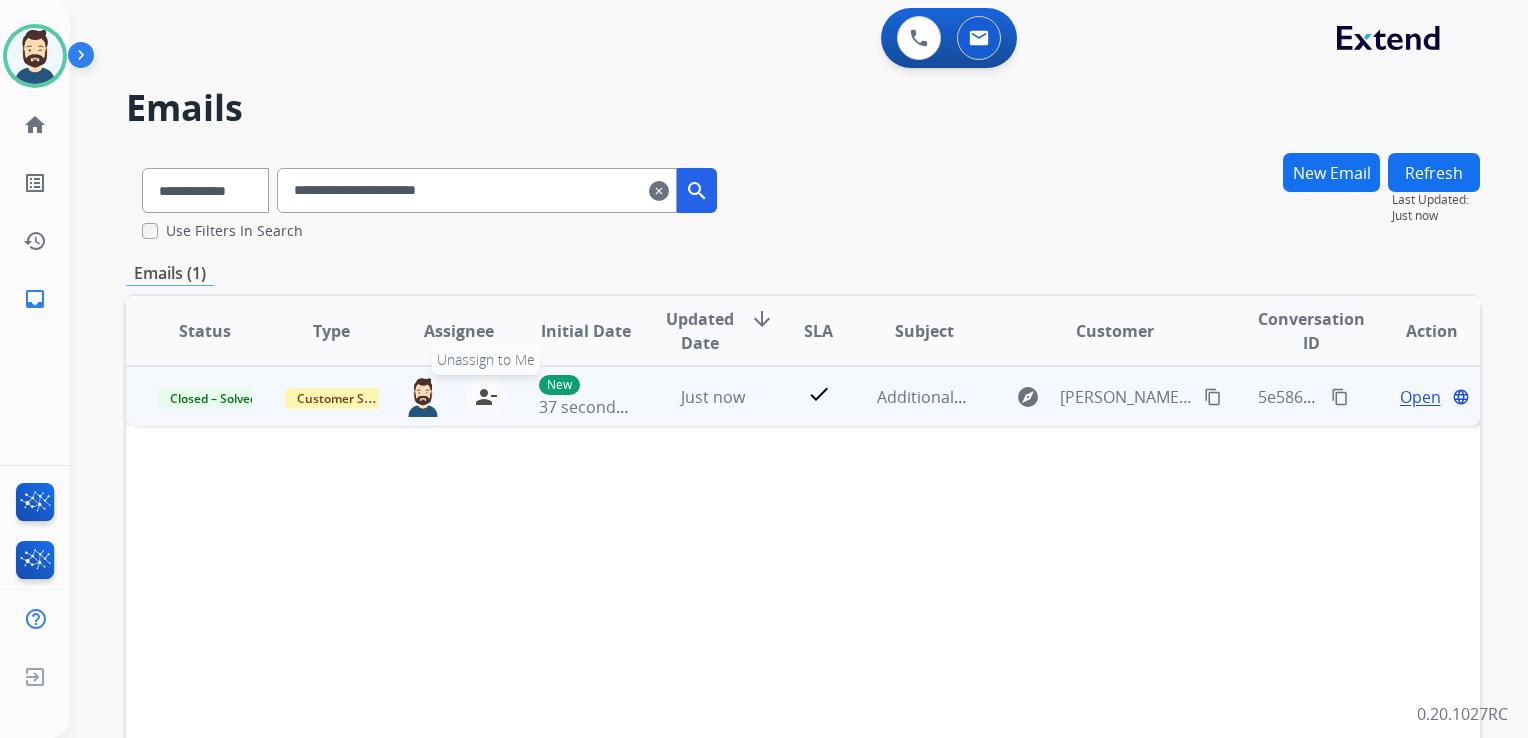 click on "person_remove Unassign to Me" at bounding box center (486, 397) 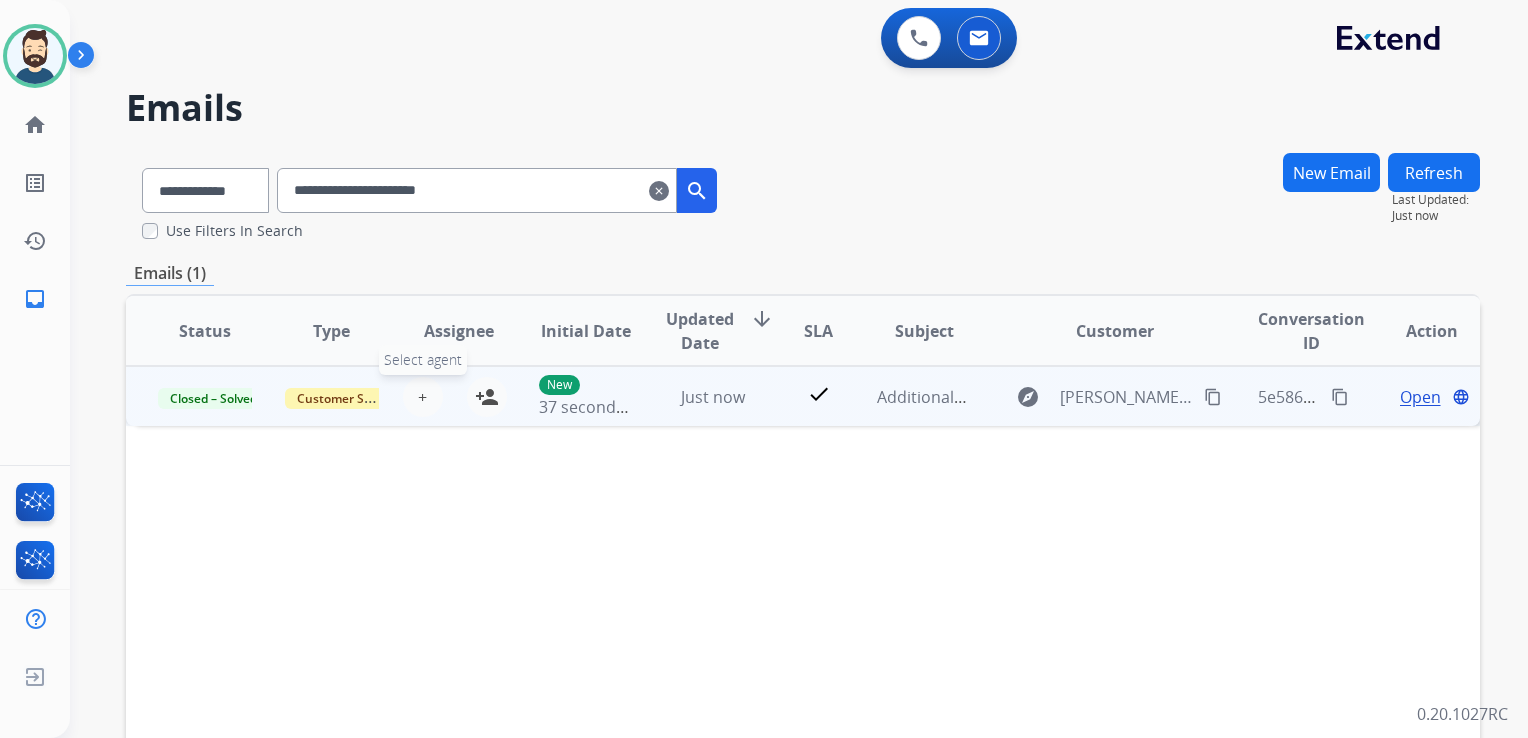 click on "+" at bounding box center (422, 397) 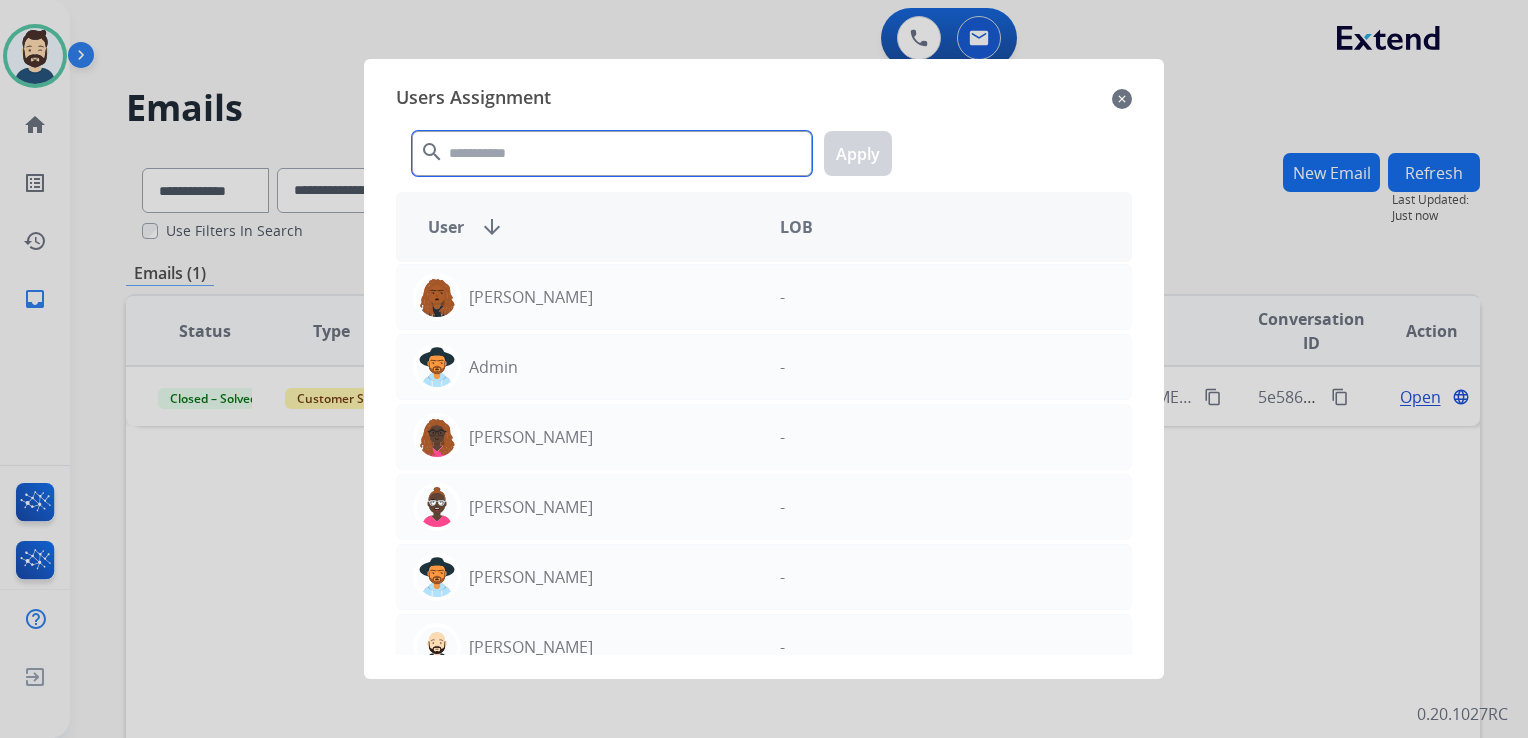 click 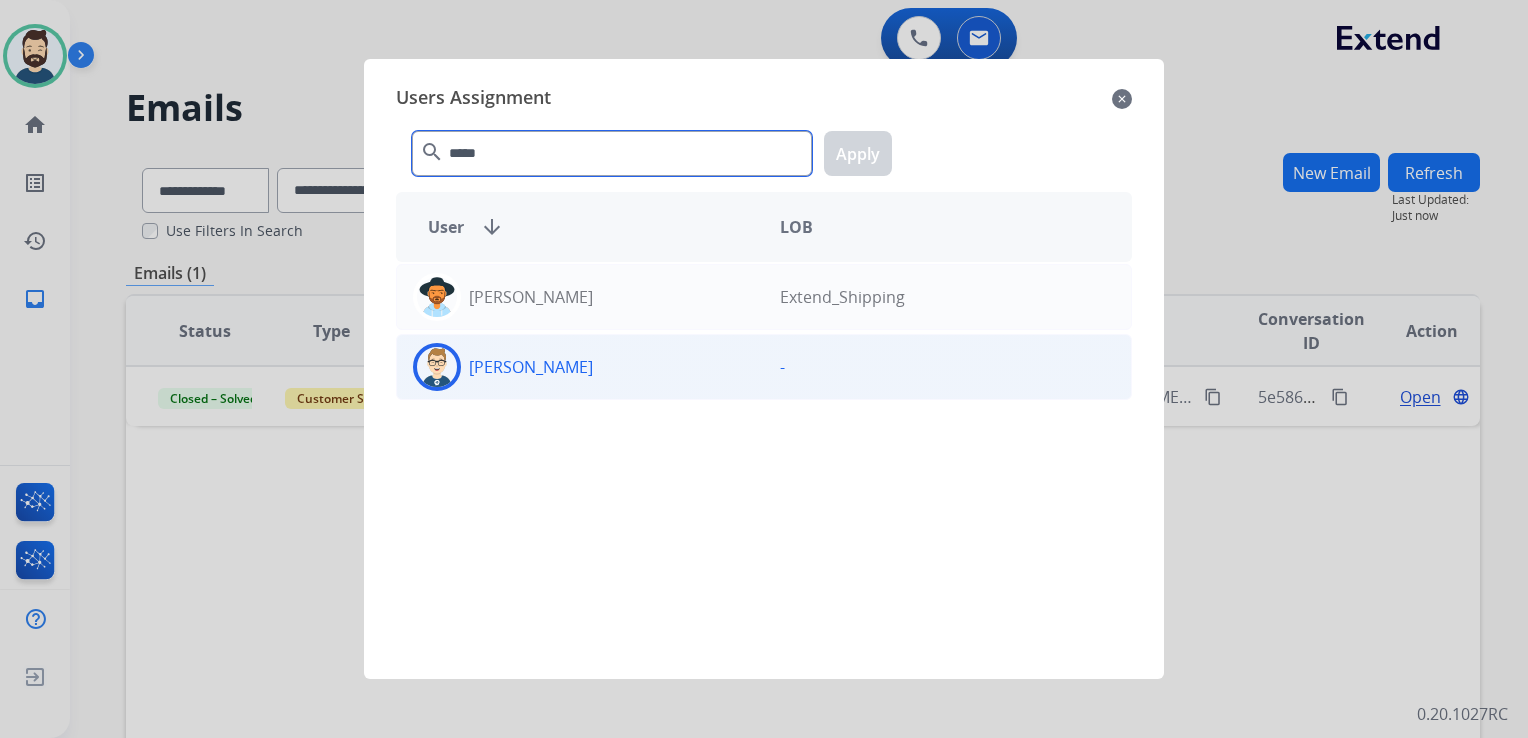 type on "*****" 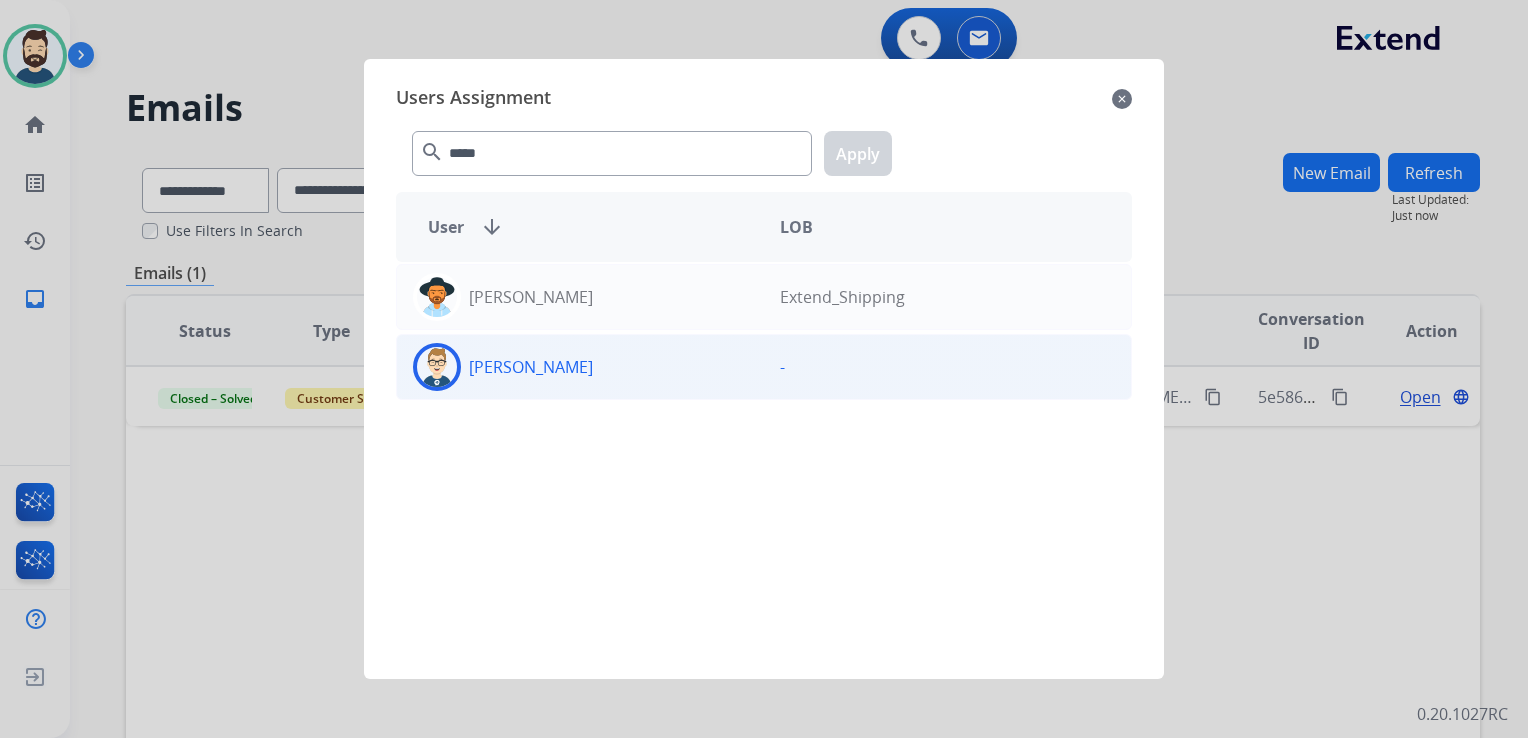 click 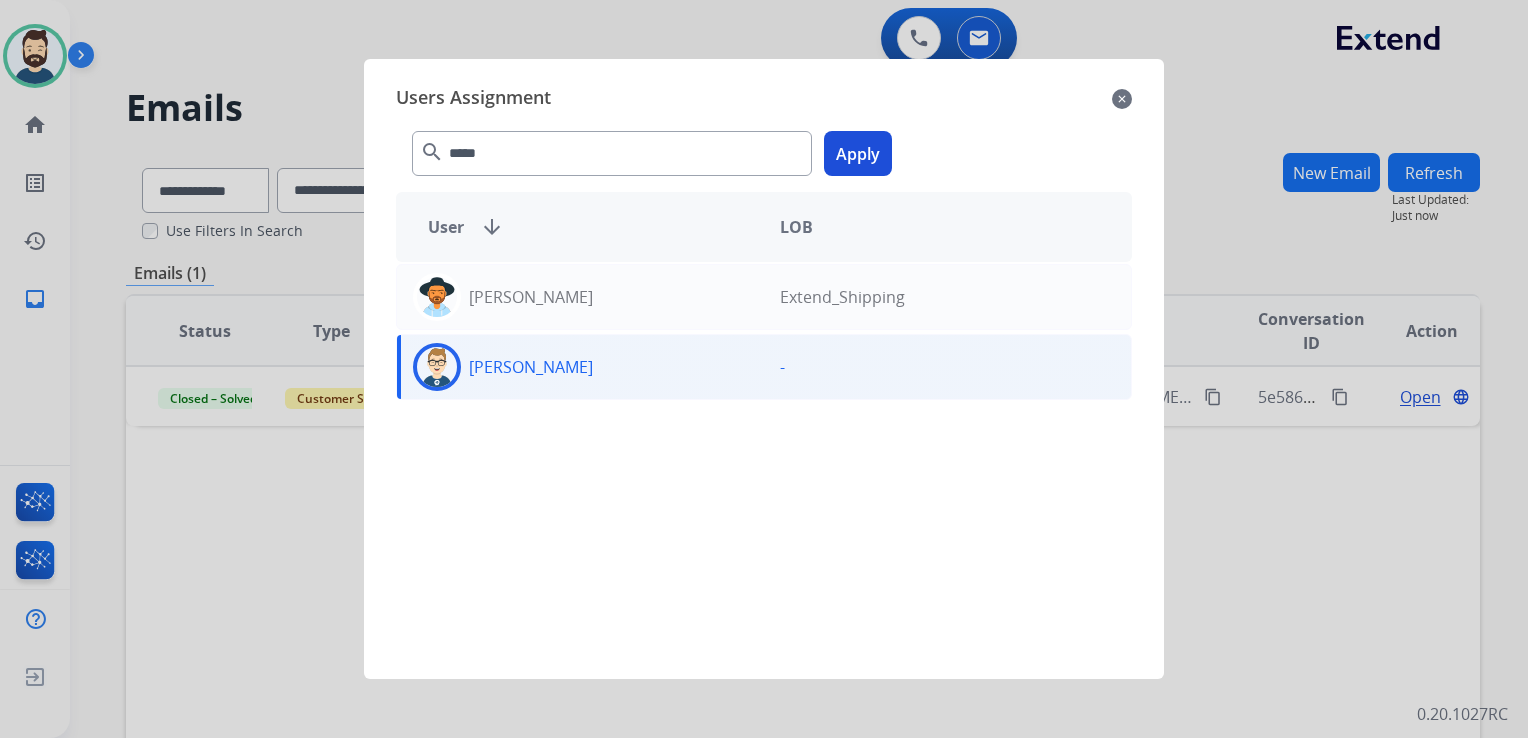 click on "Apply" 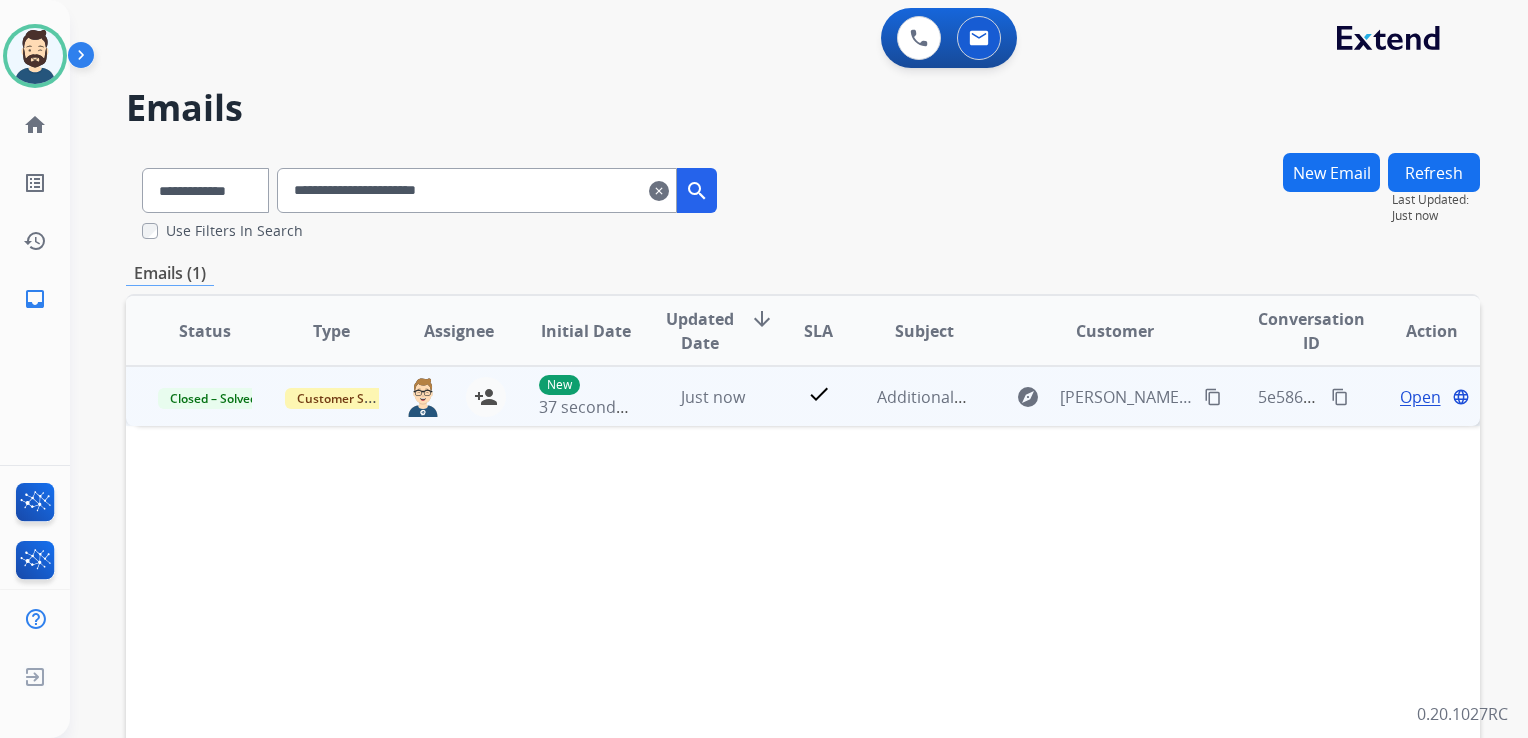 click on "content_copy" at bounding box center [1340, 397] 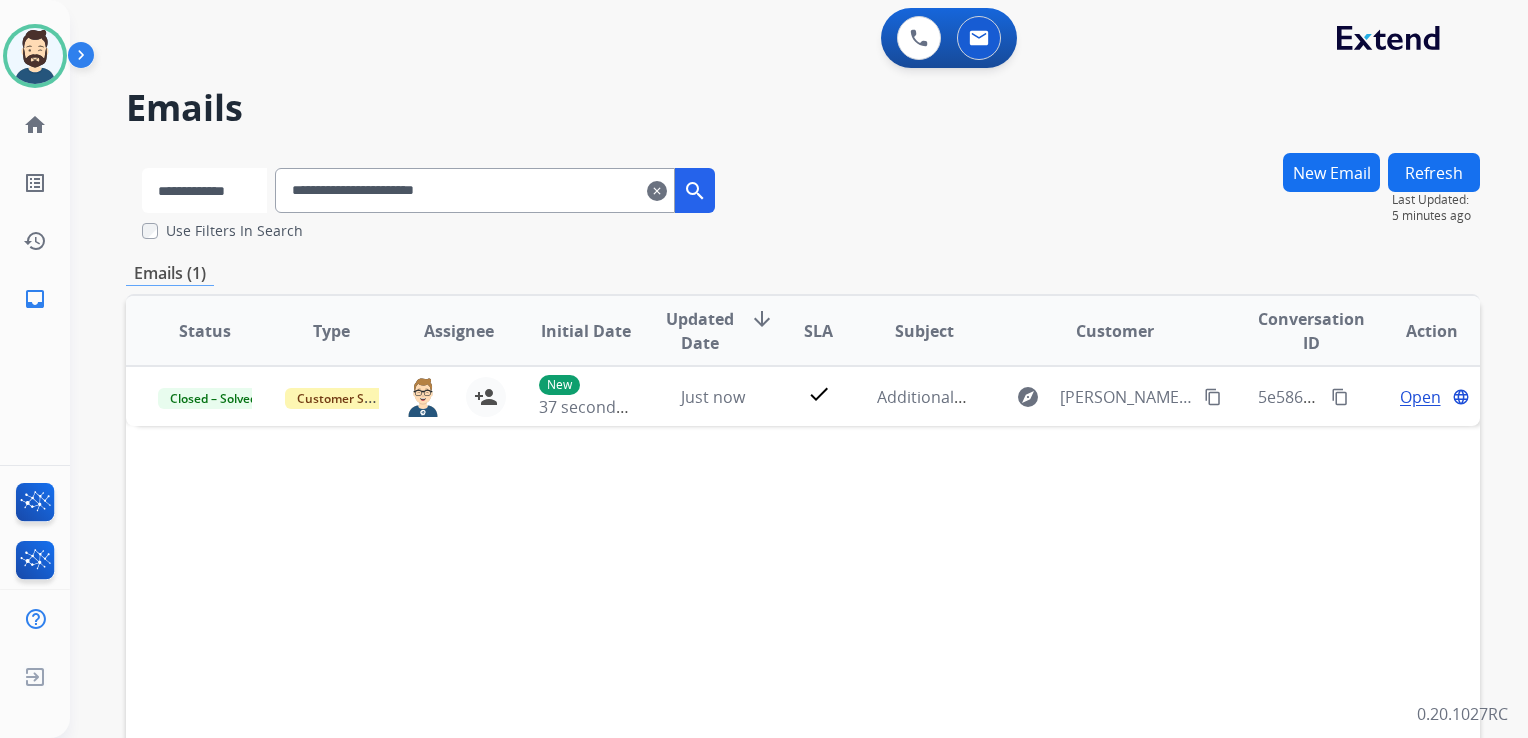 click on "**********" at bounding box center (204, 190) 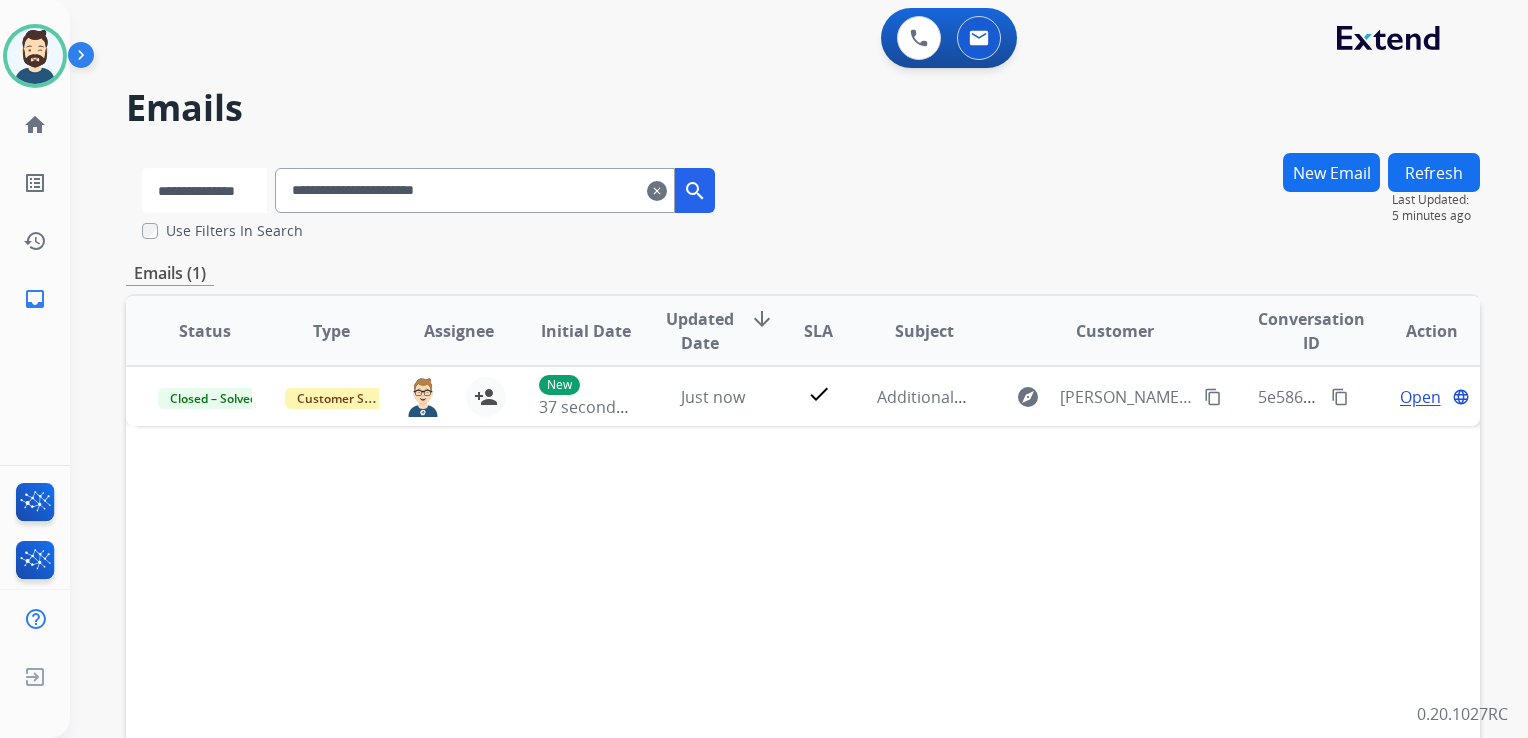 click on "**********" at bounding box center (204, 190) 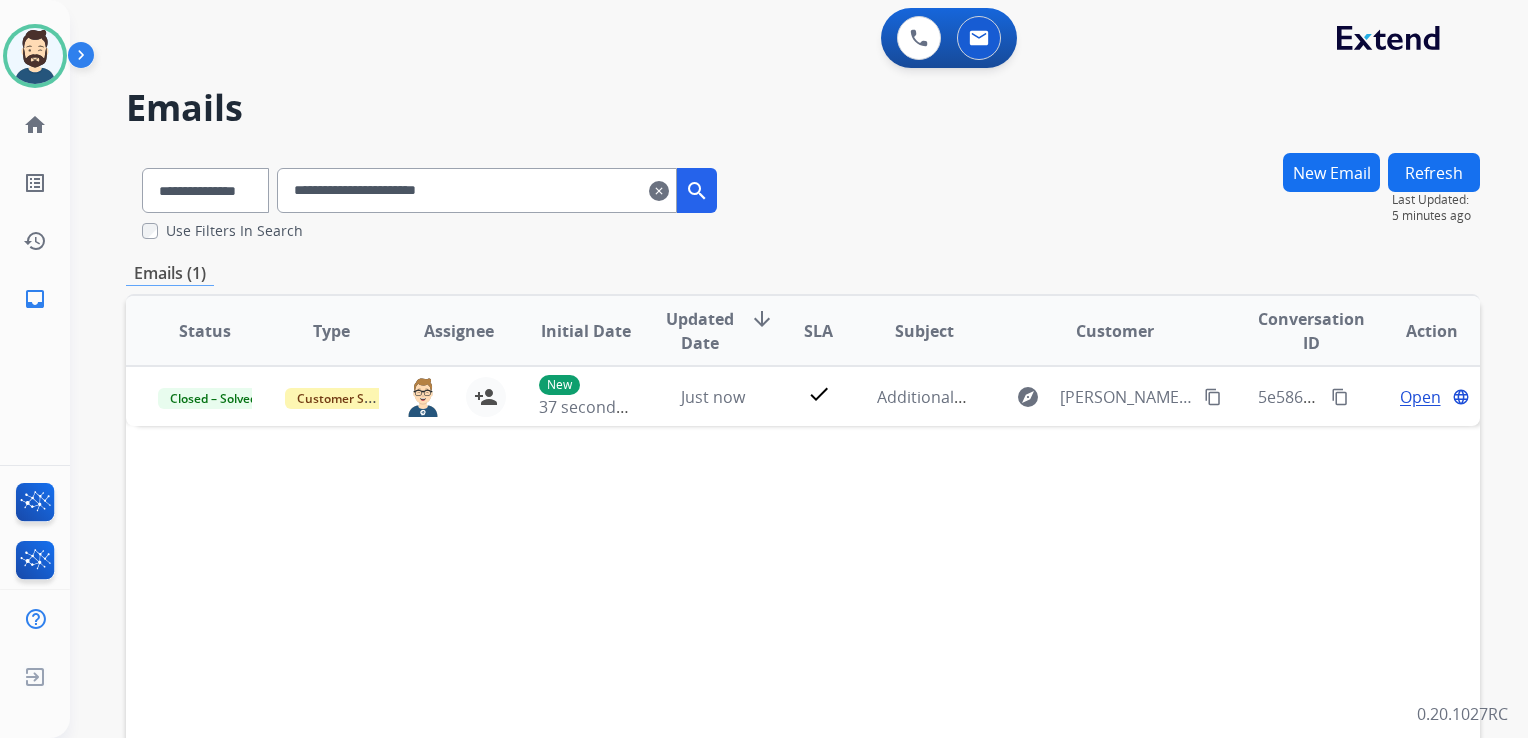 click on "**********" at bounding box center (477, 190) 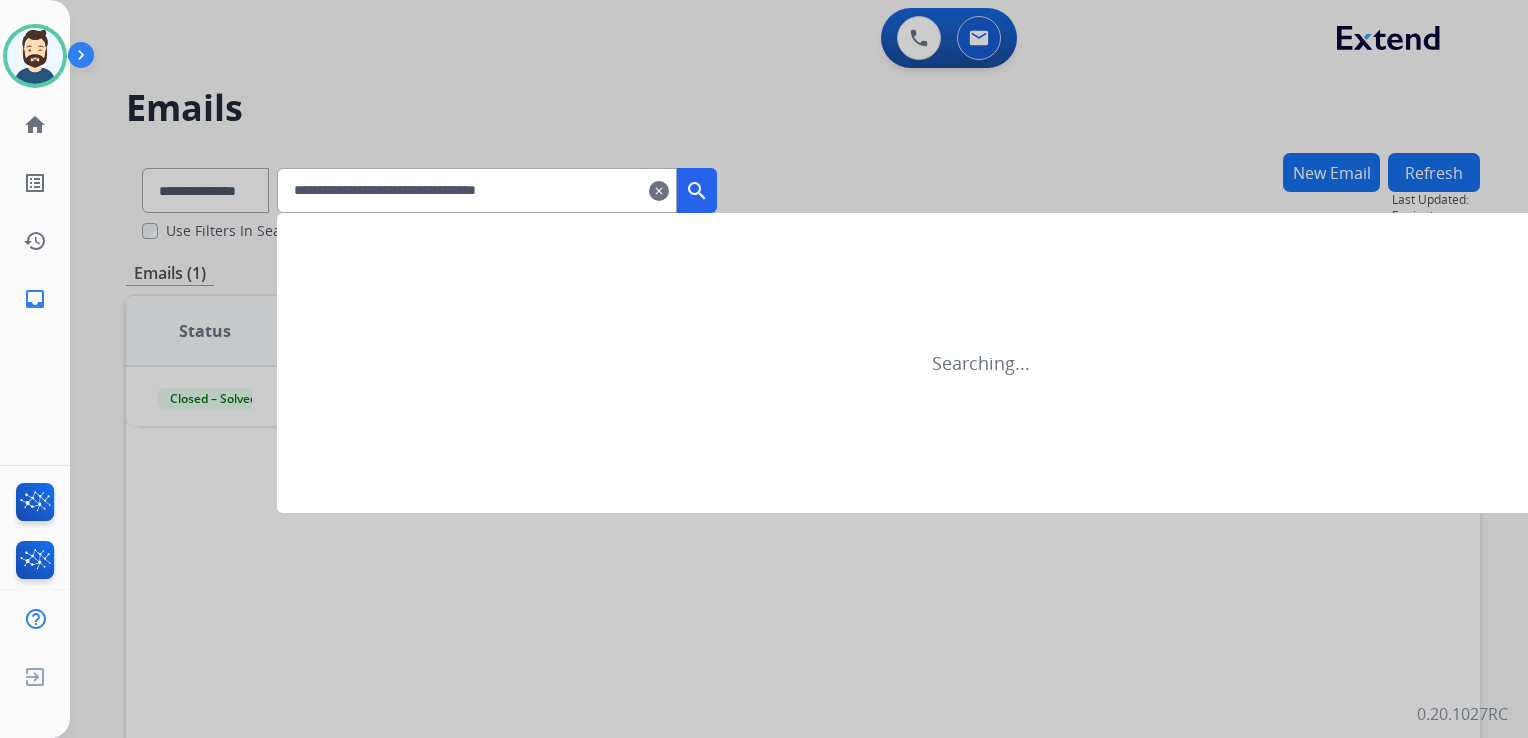 type on "**********" 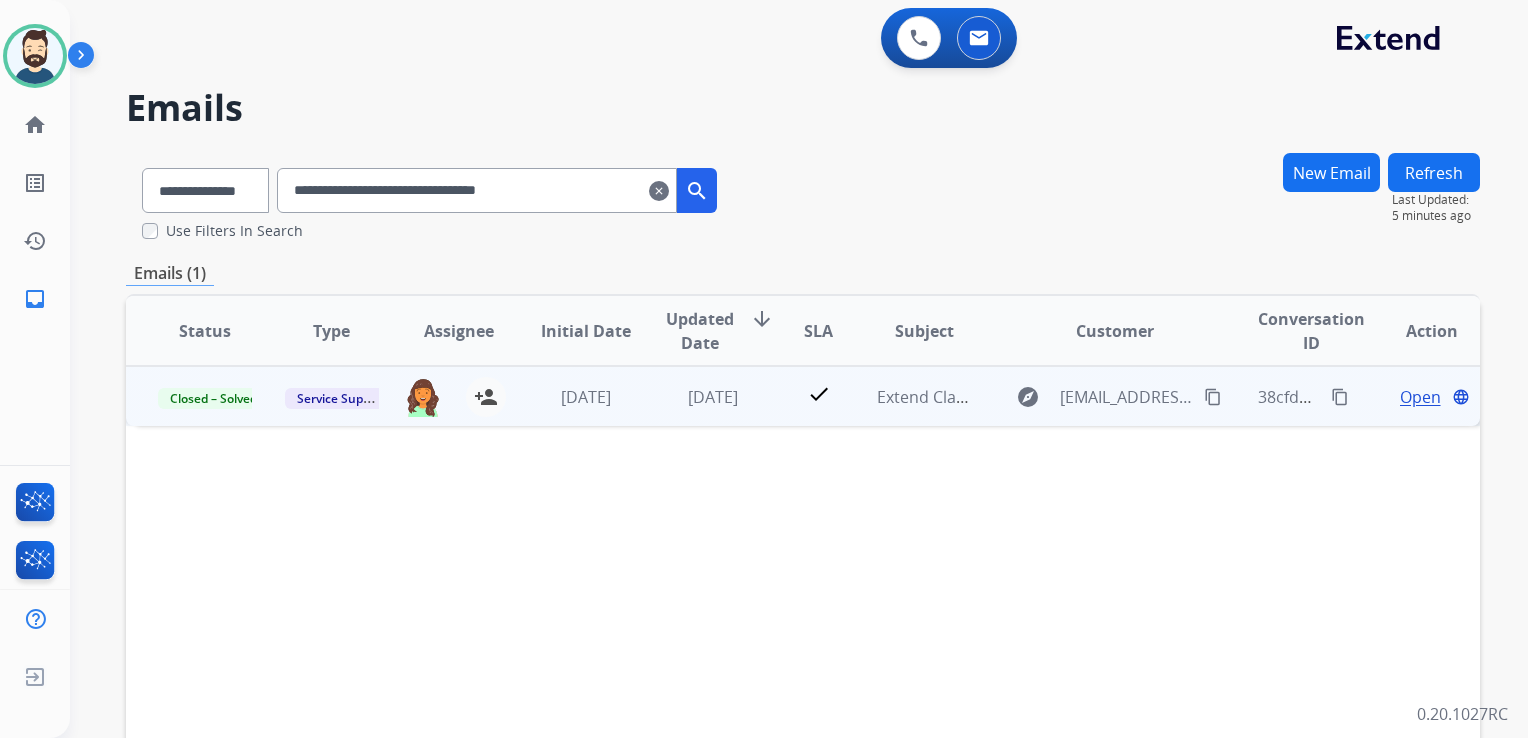 click on "3 days ago" at bounding box center (697, 396) 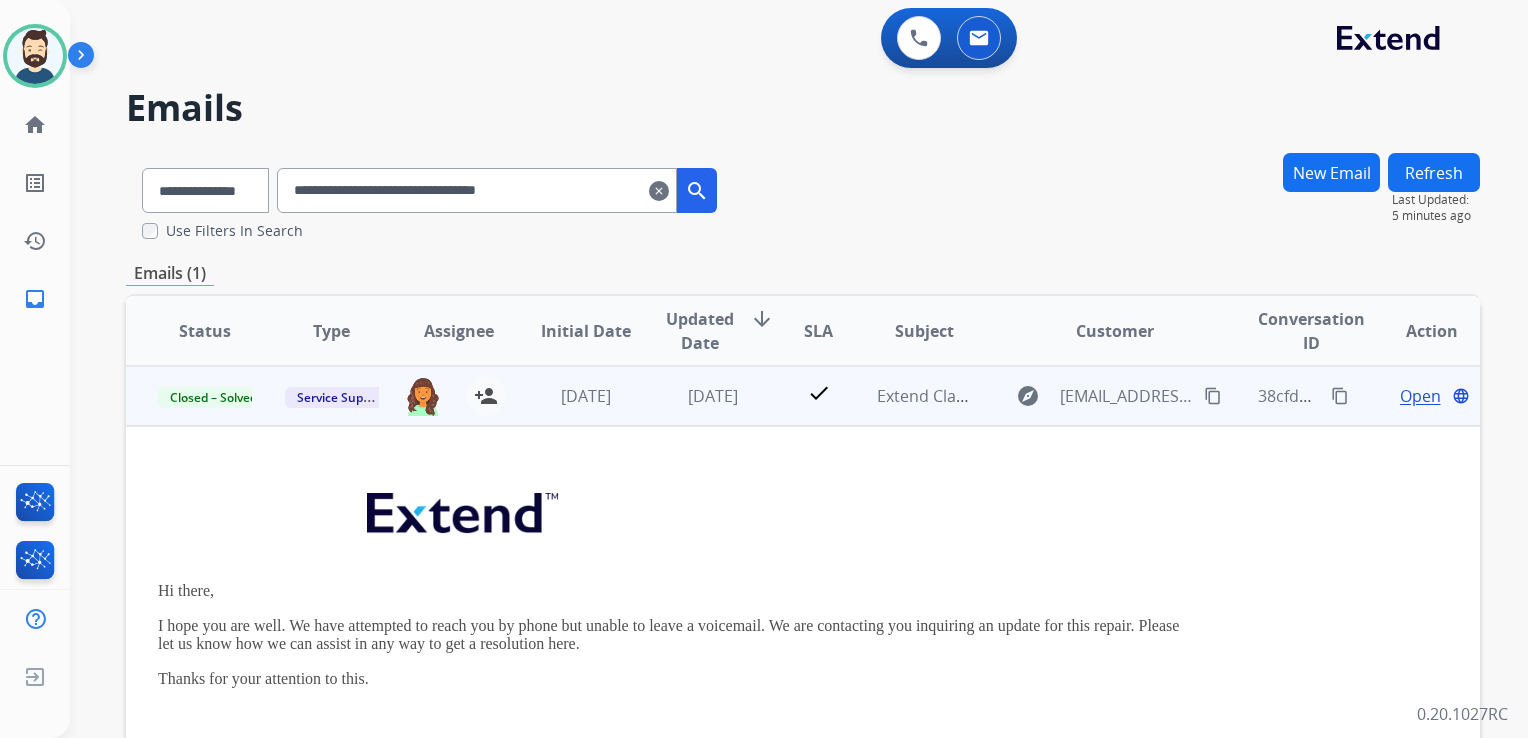 click on "Open" at bounding box center [1420, 396] 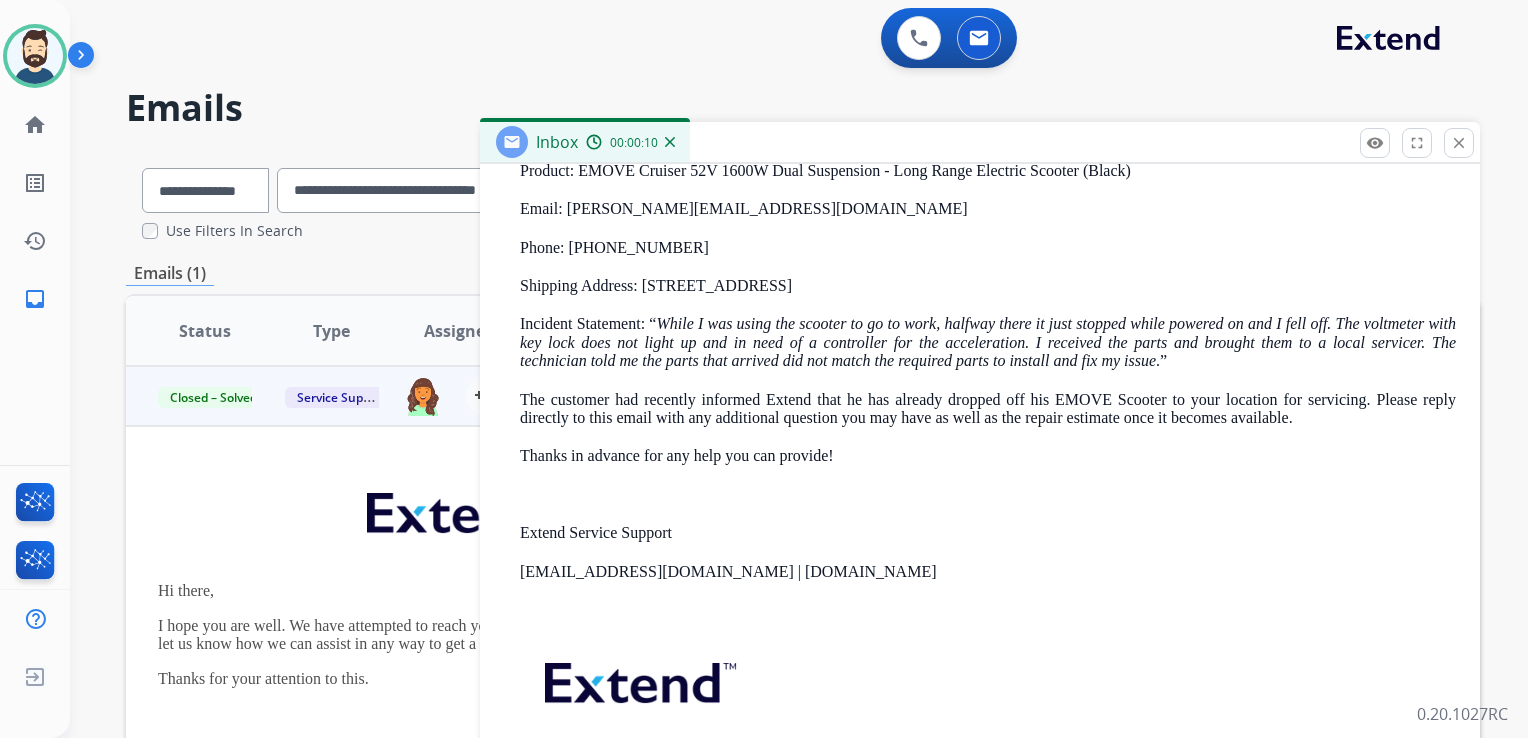 scroll, scrollTop: 1428, scrollLeft: 0, axis: vertical 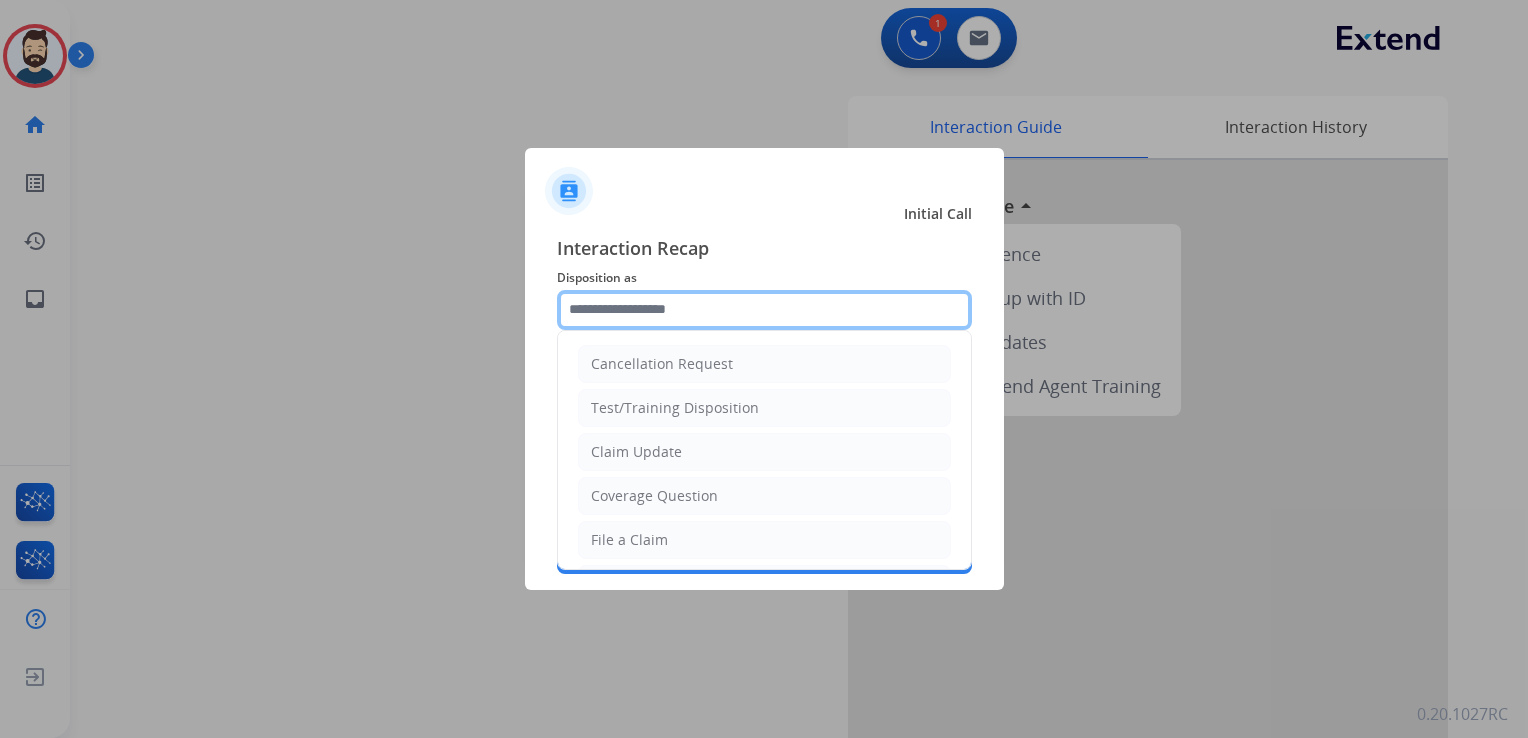 click 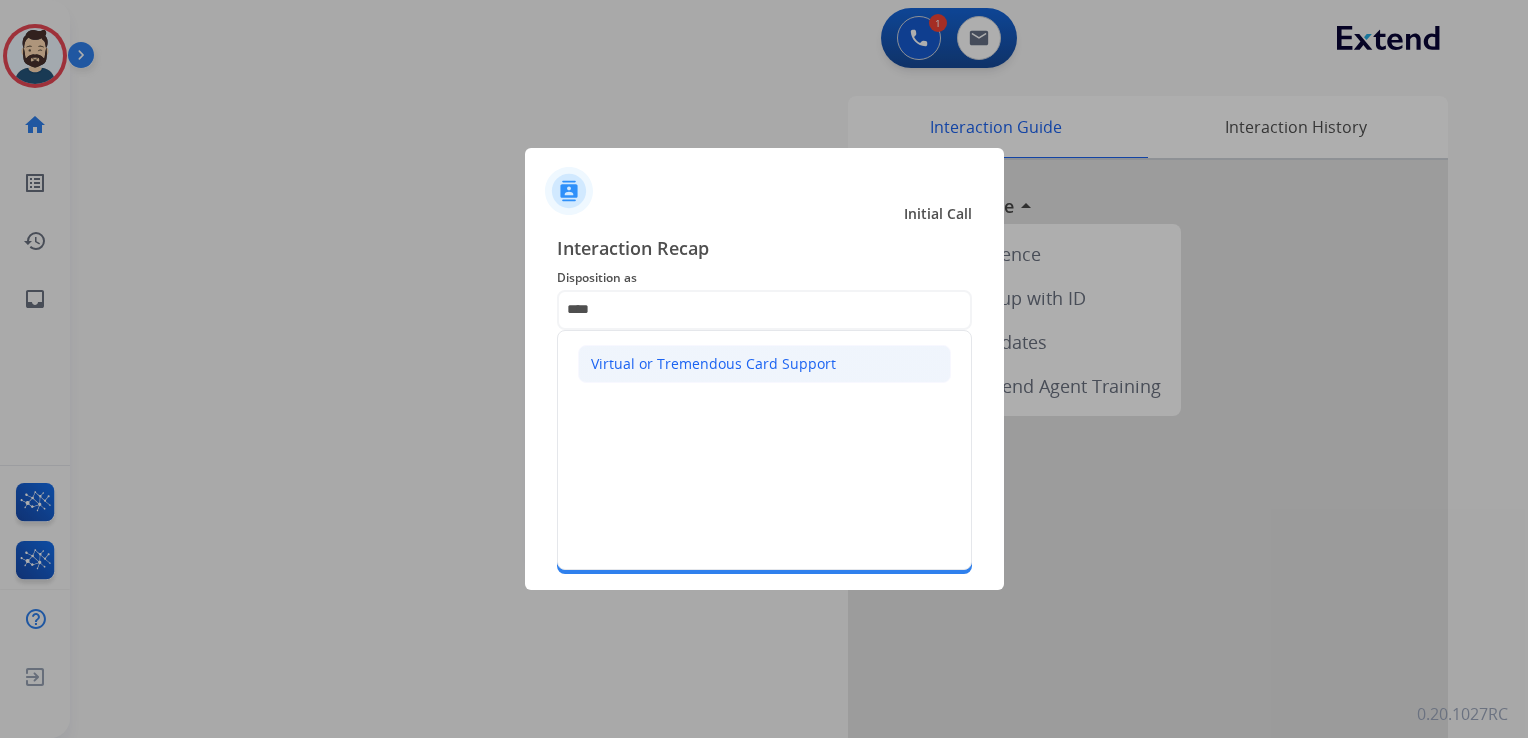 click on "Virtual or Tremendous Card Support" 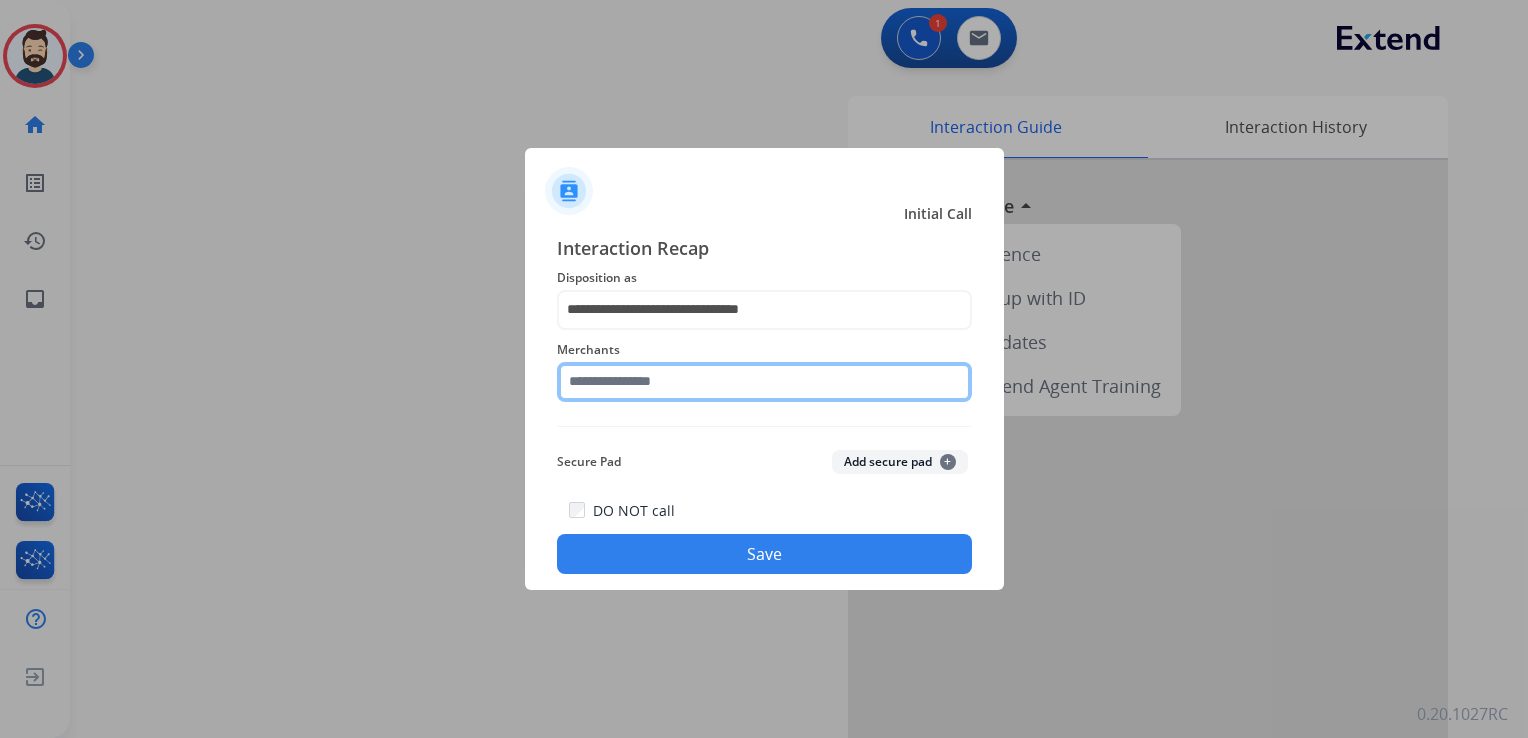 click 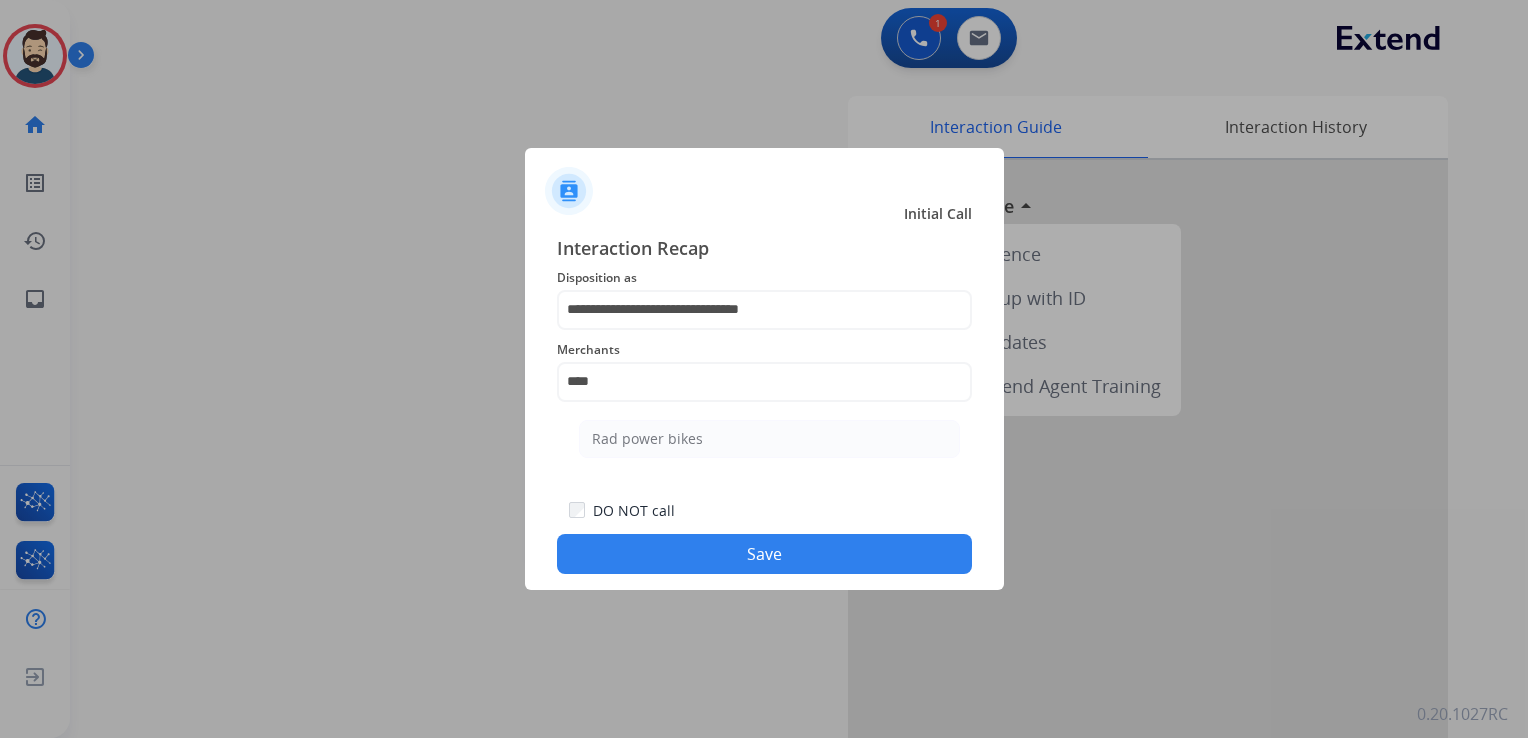 click on "Rad power bikes" 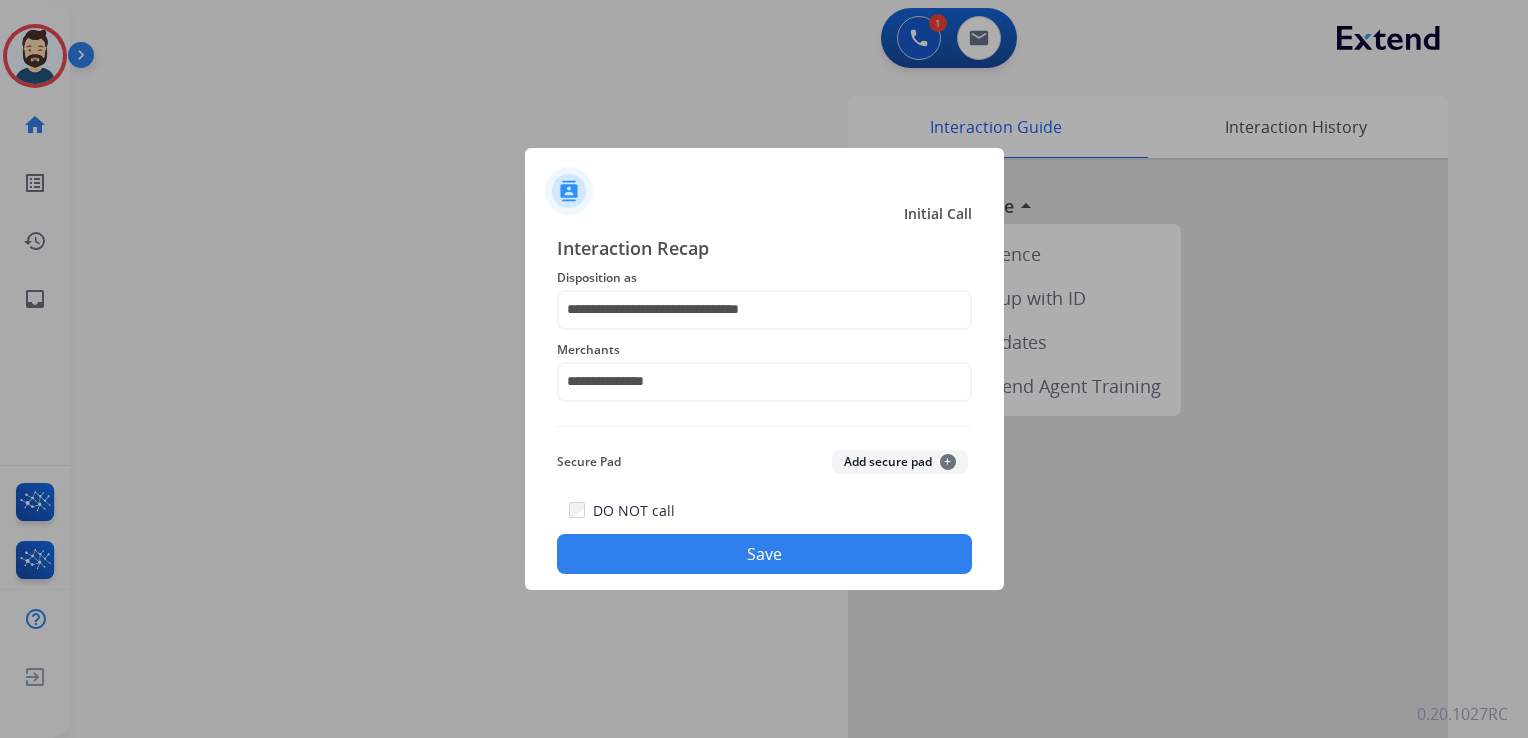 click on "Save" 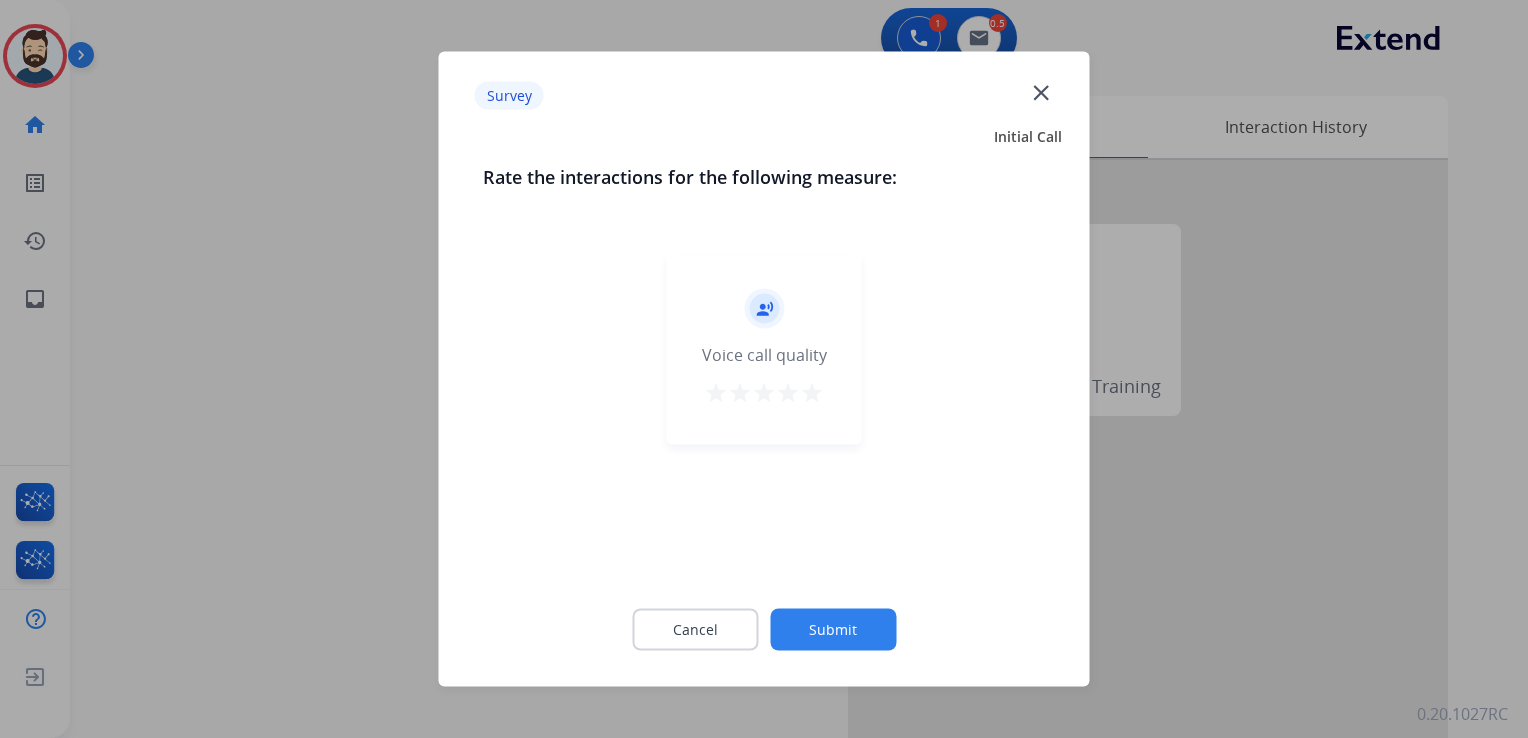 click on "star" at bounding box center [812, 396] 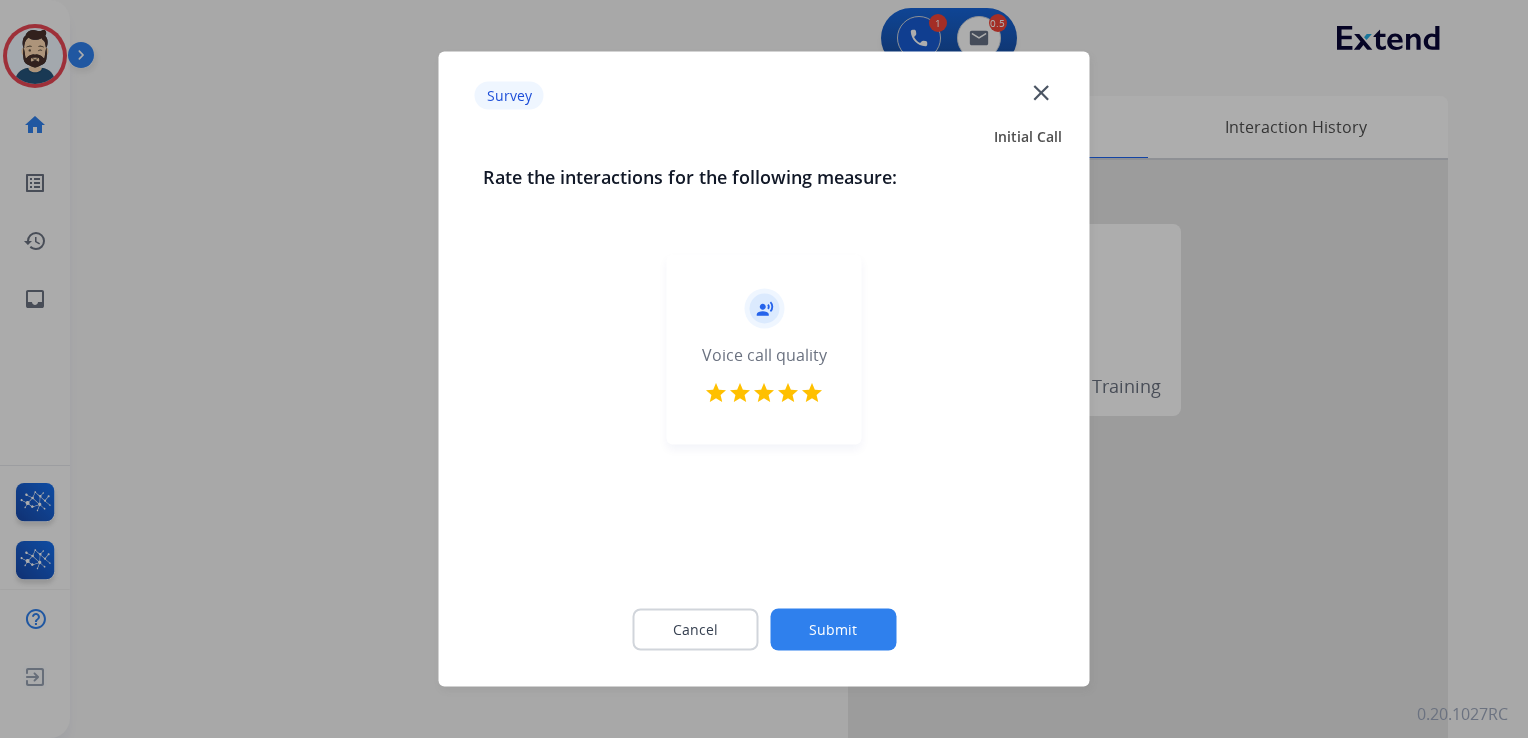 drag, startPoint x: 857, startPoint y: 630, endPoint x: 852, endPoint y: 559, distance: 71.17584 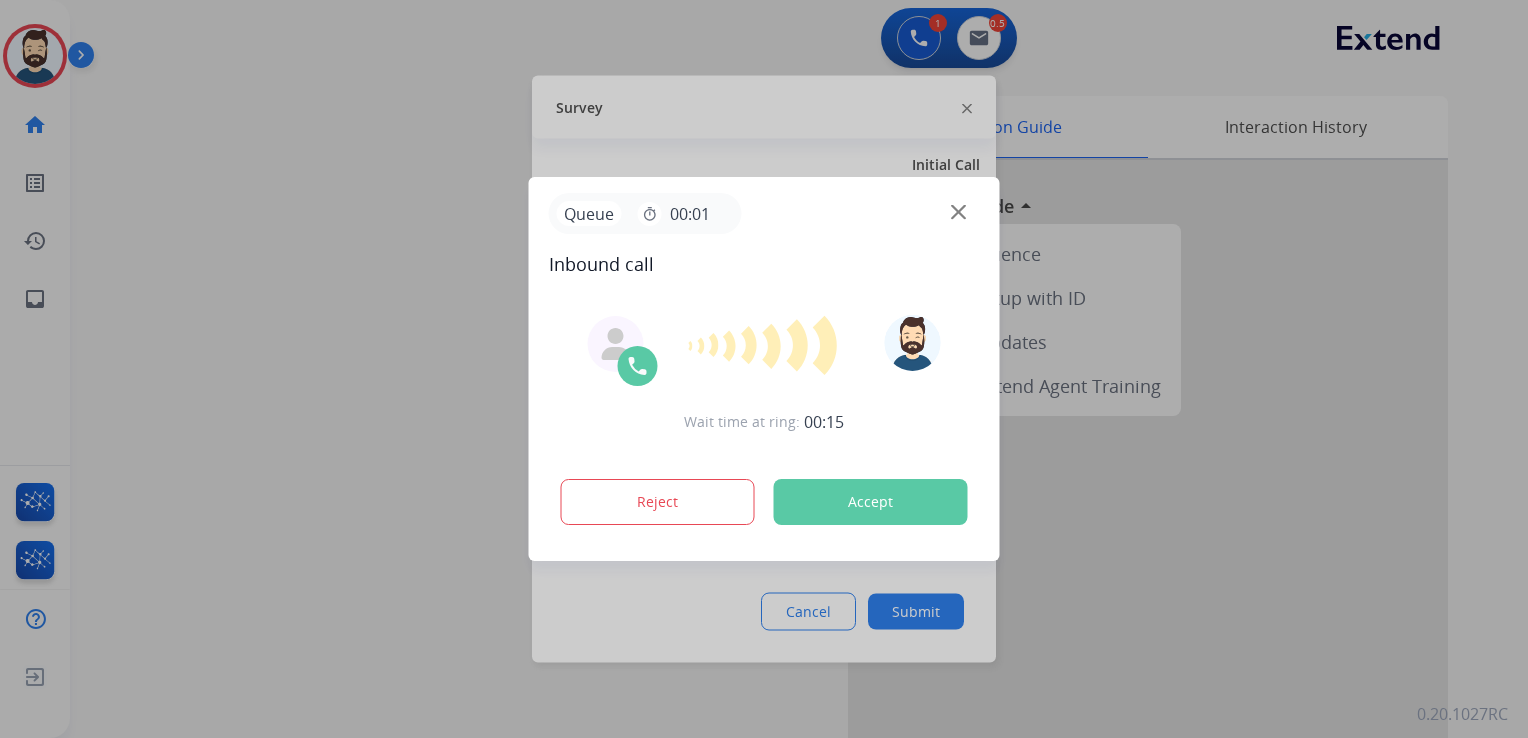 click on "Accept" at bounding box center (871, 502) 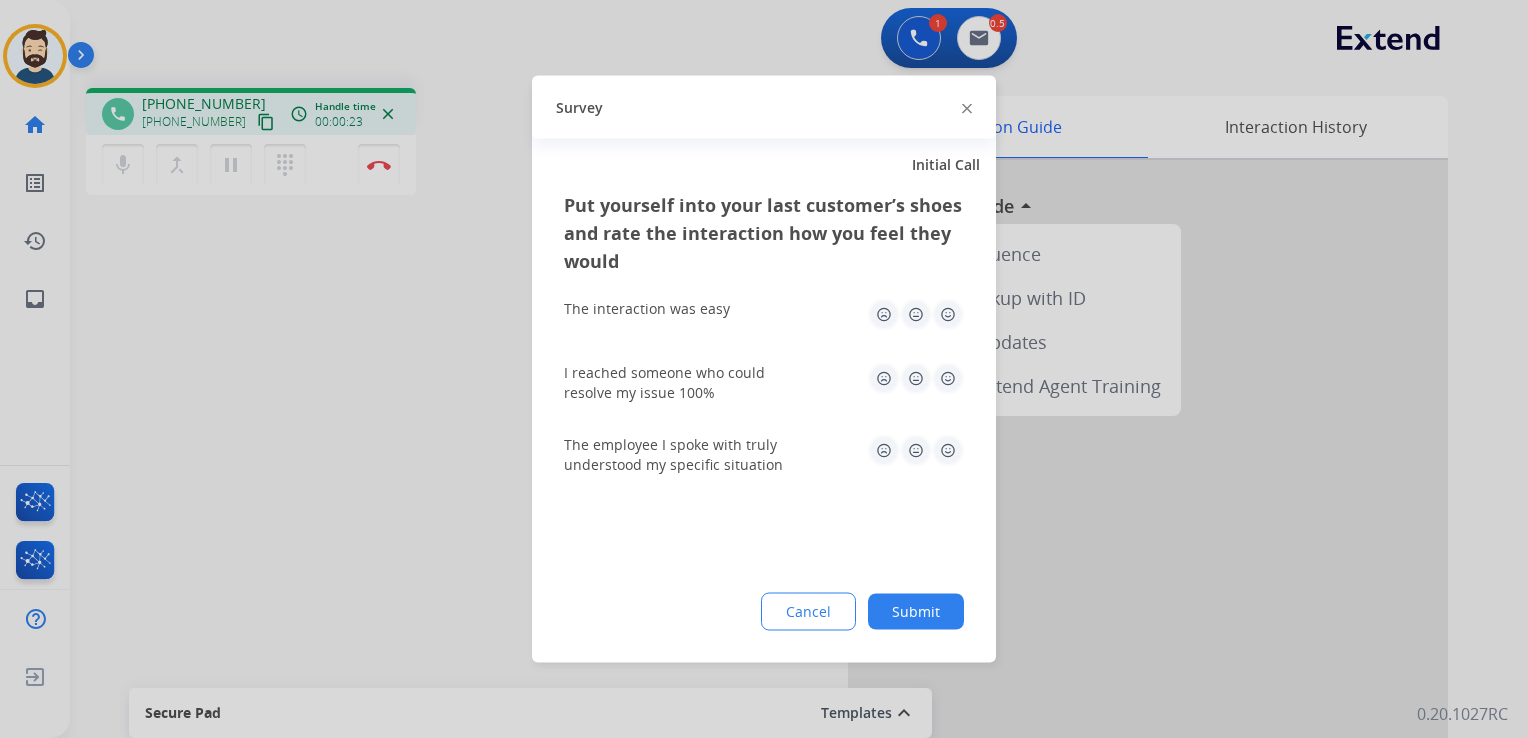 click 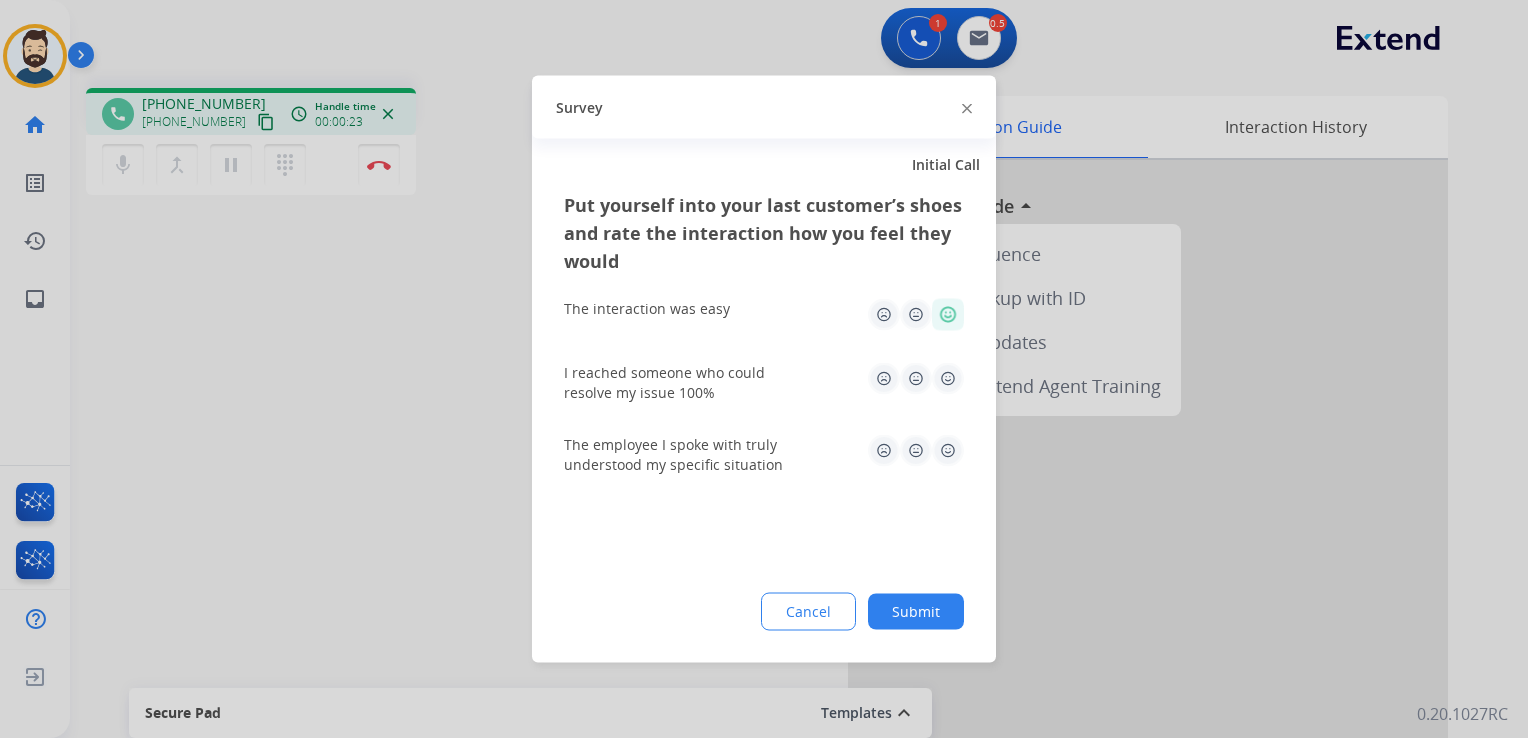 click 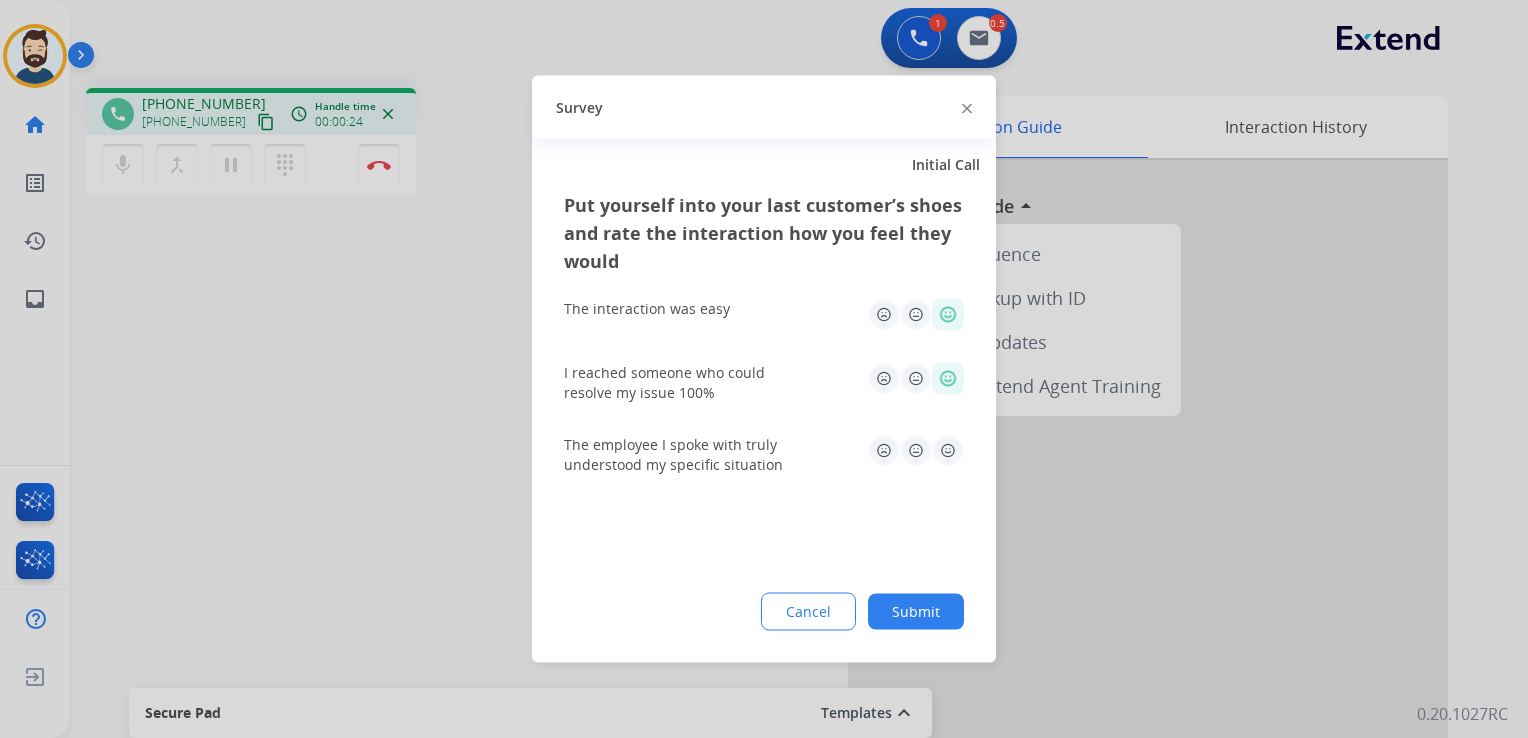 click 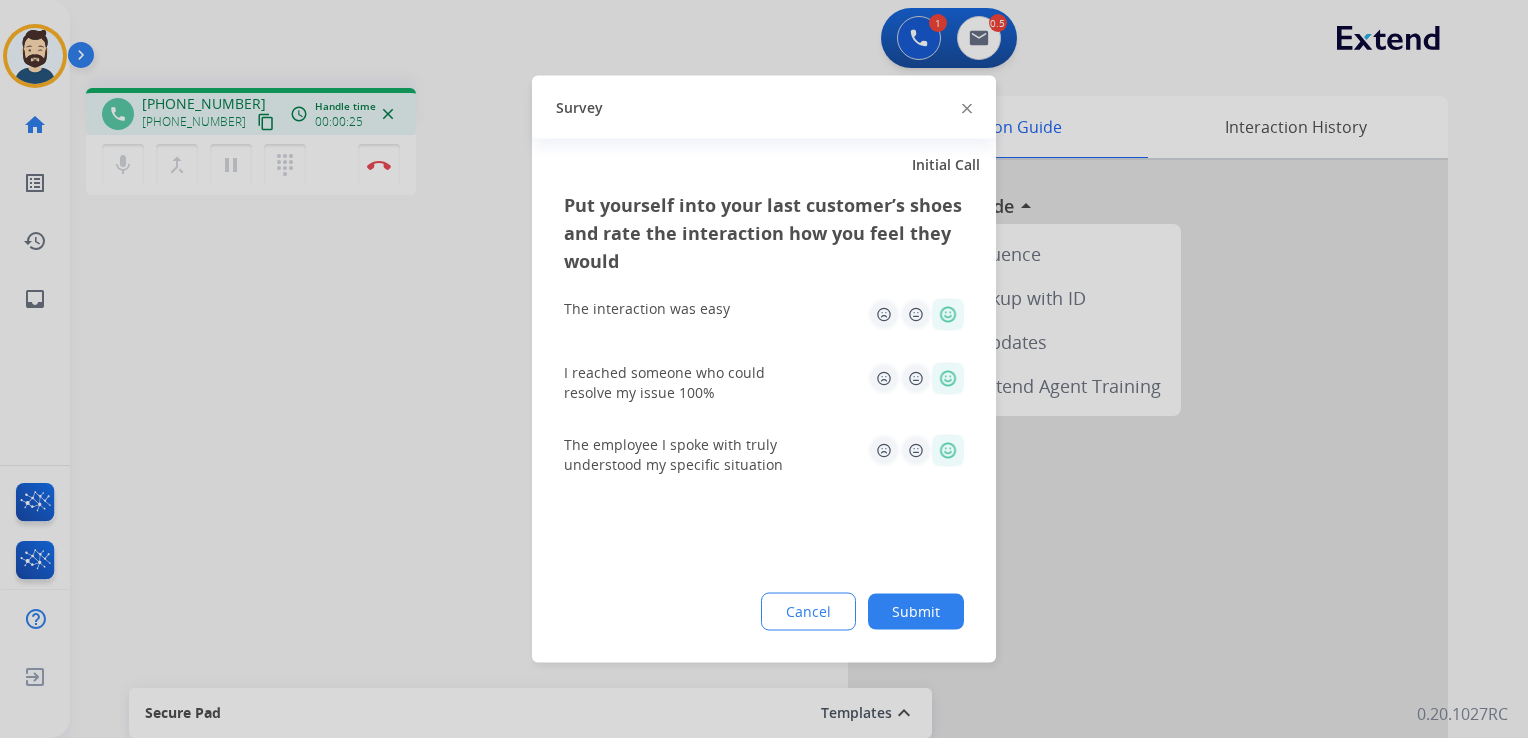 click on "Submit" 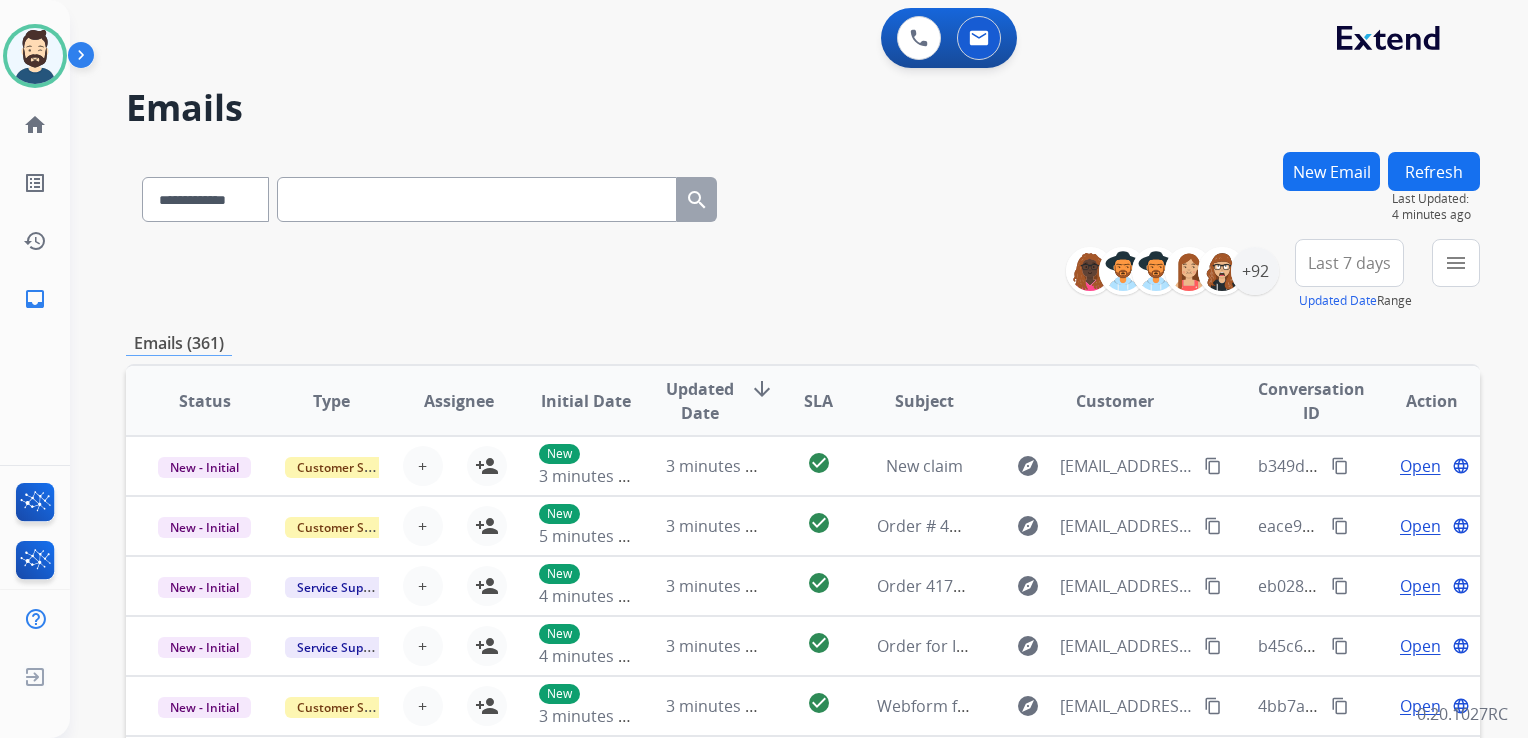 scroll, scrollTop: 0, scrollLeft: 0, axis: both 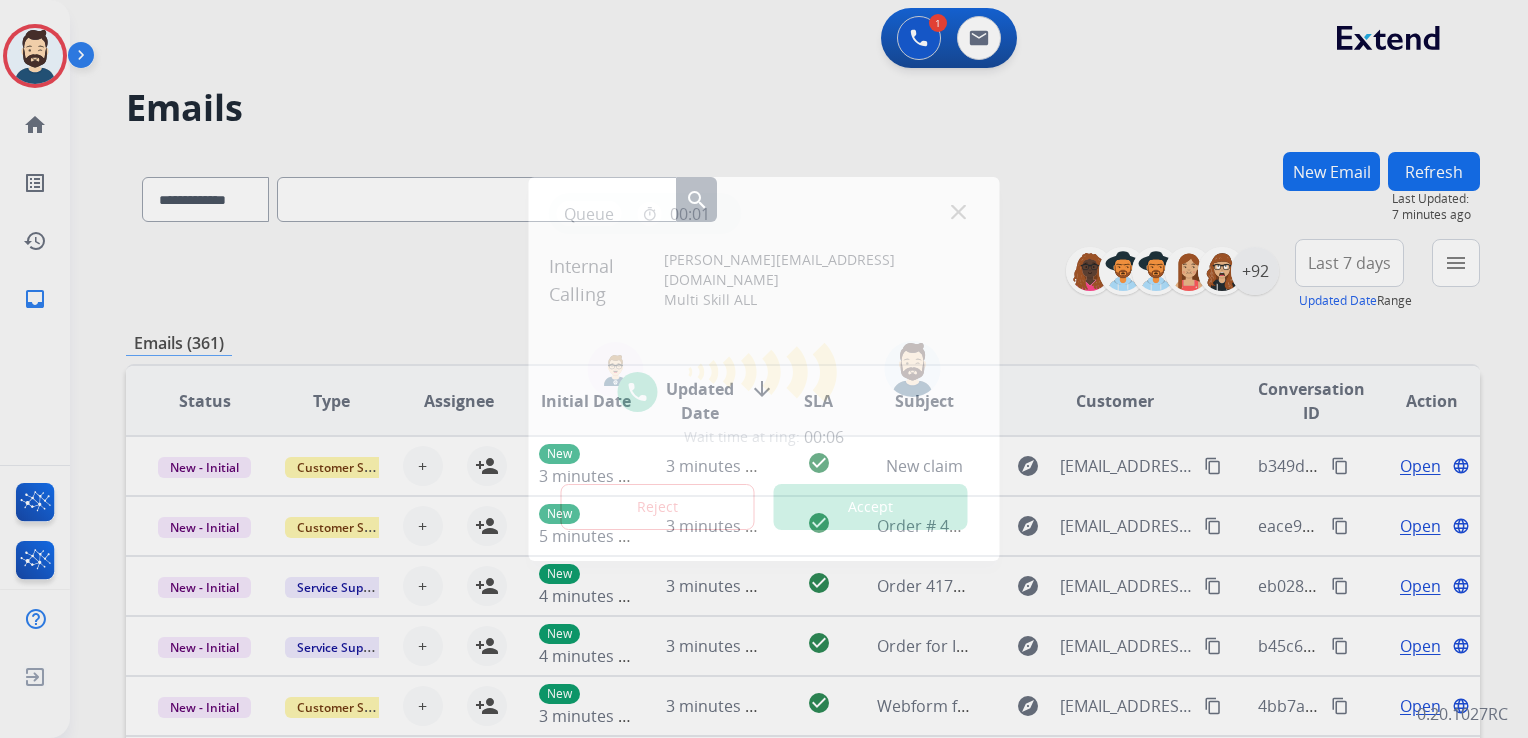 click on "Accept" at bounding box center [871, 507] 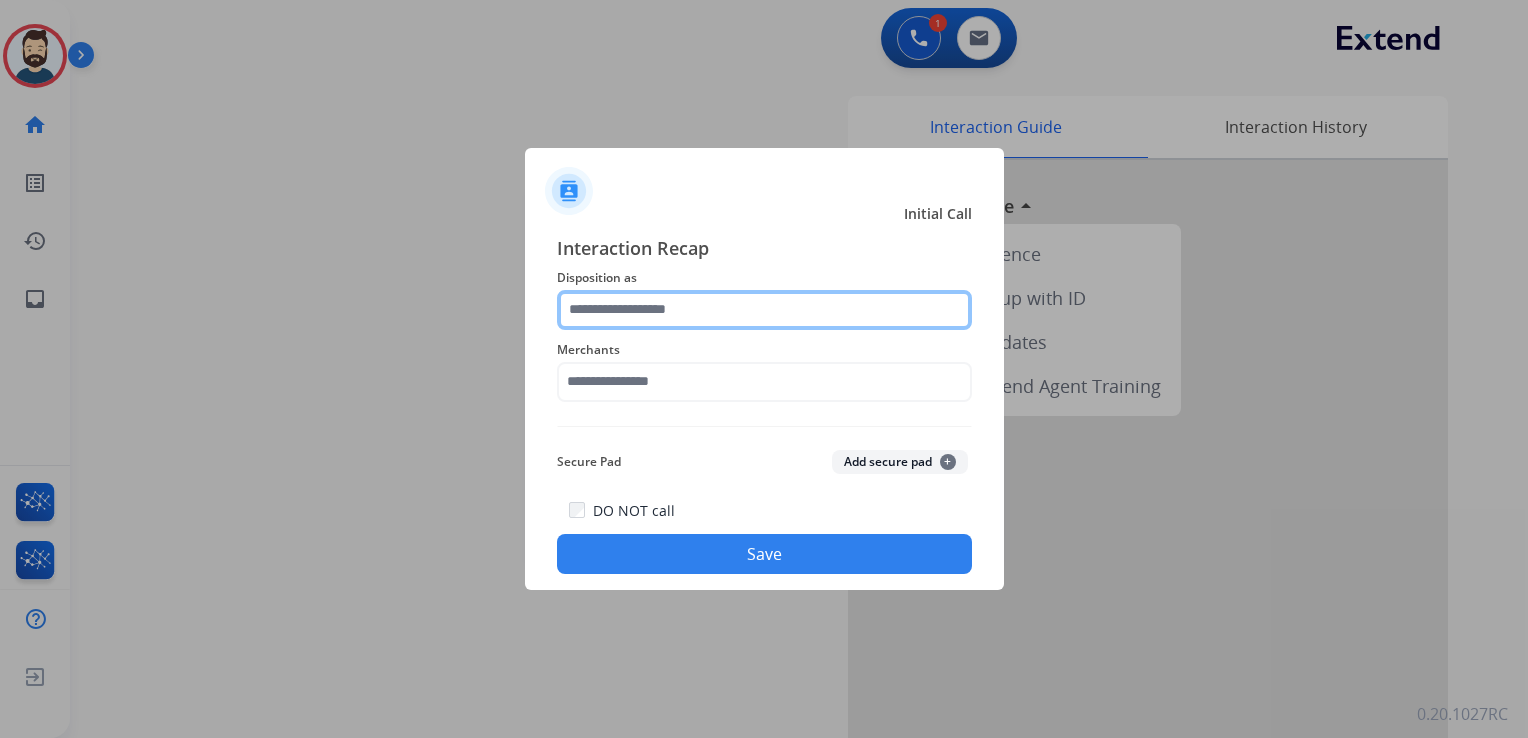 click 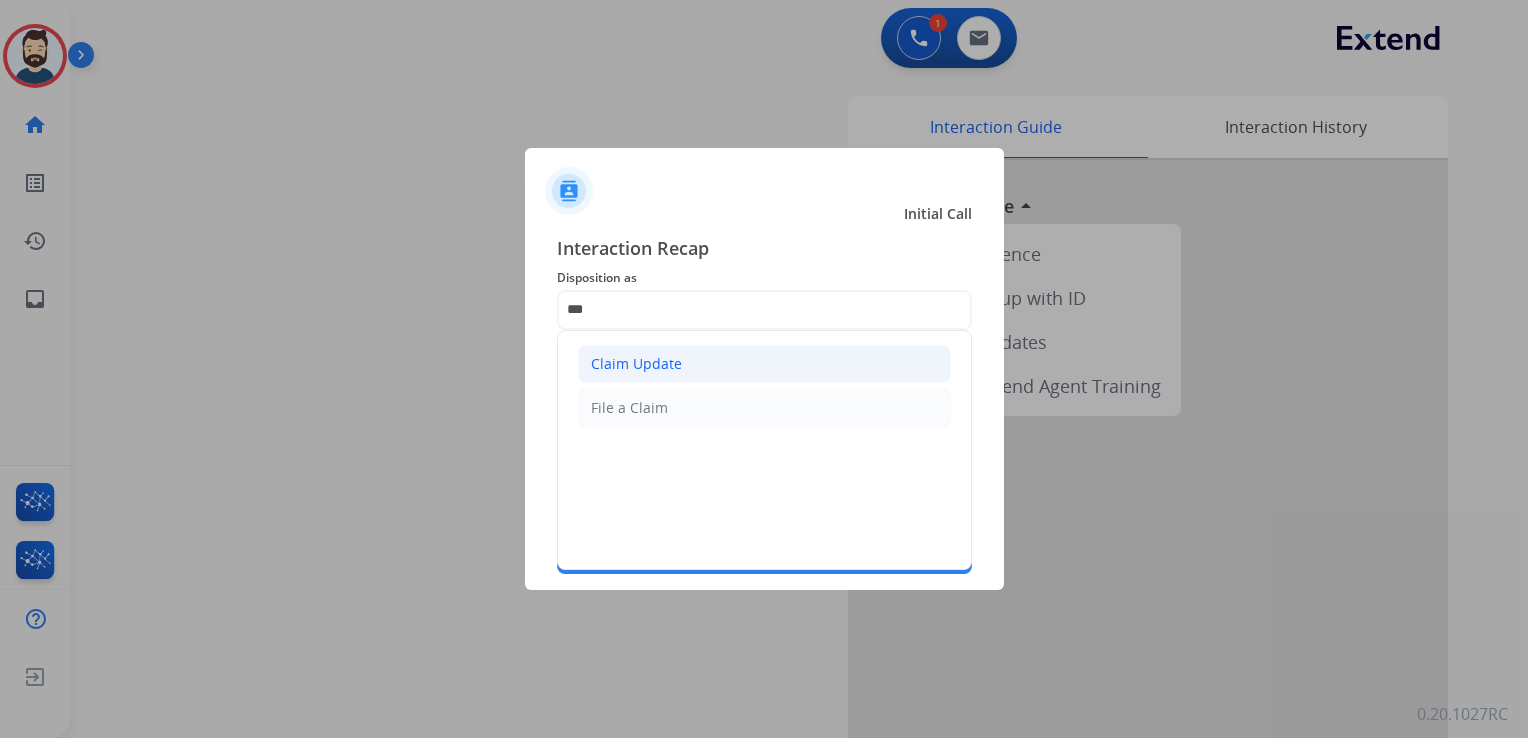 drag, startPoint x: 690, startPoint y: 366, endPoint x: 684, endPoint y: 390, distance: 24.738634 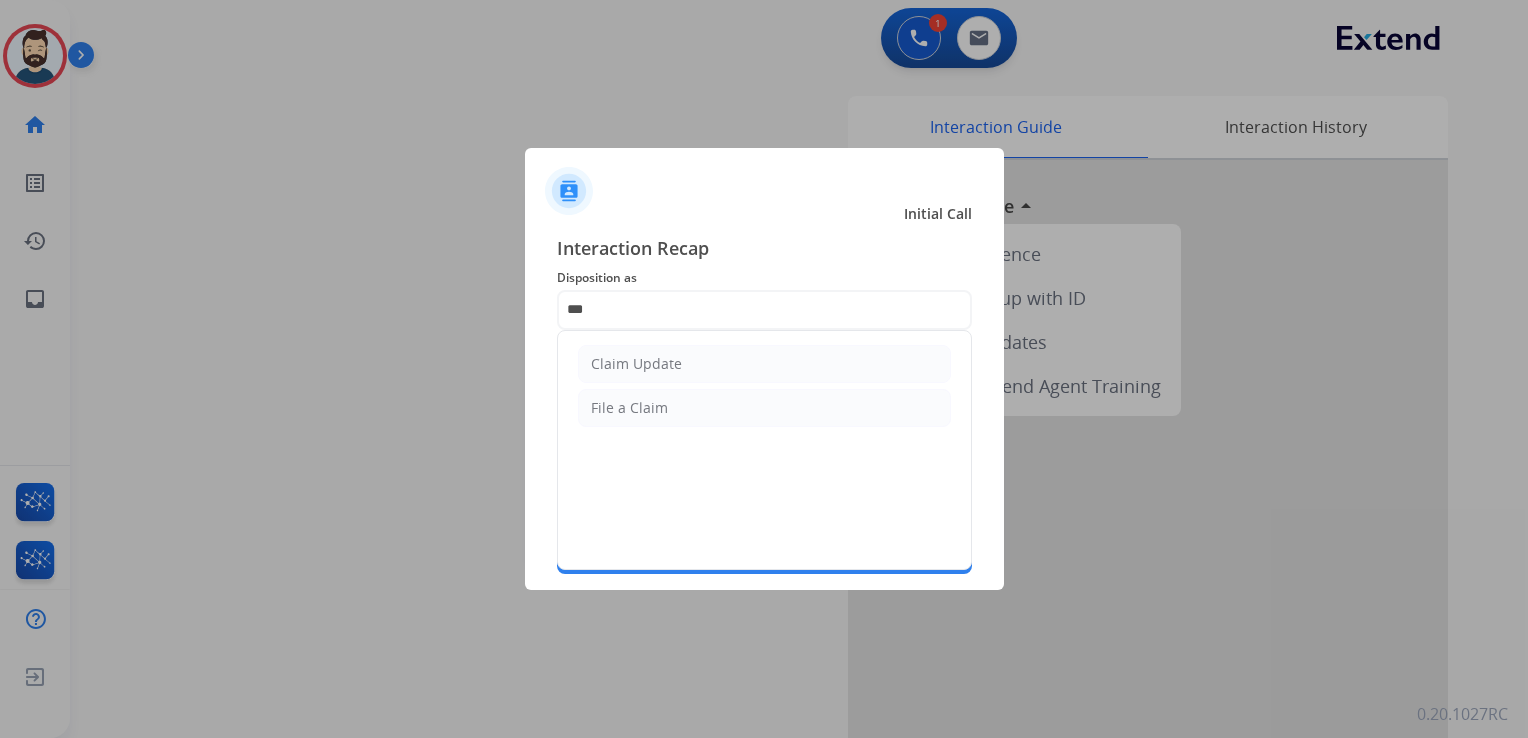 click on "Claim Update" 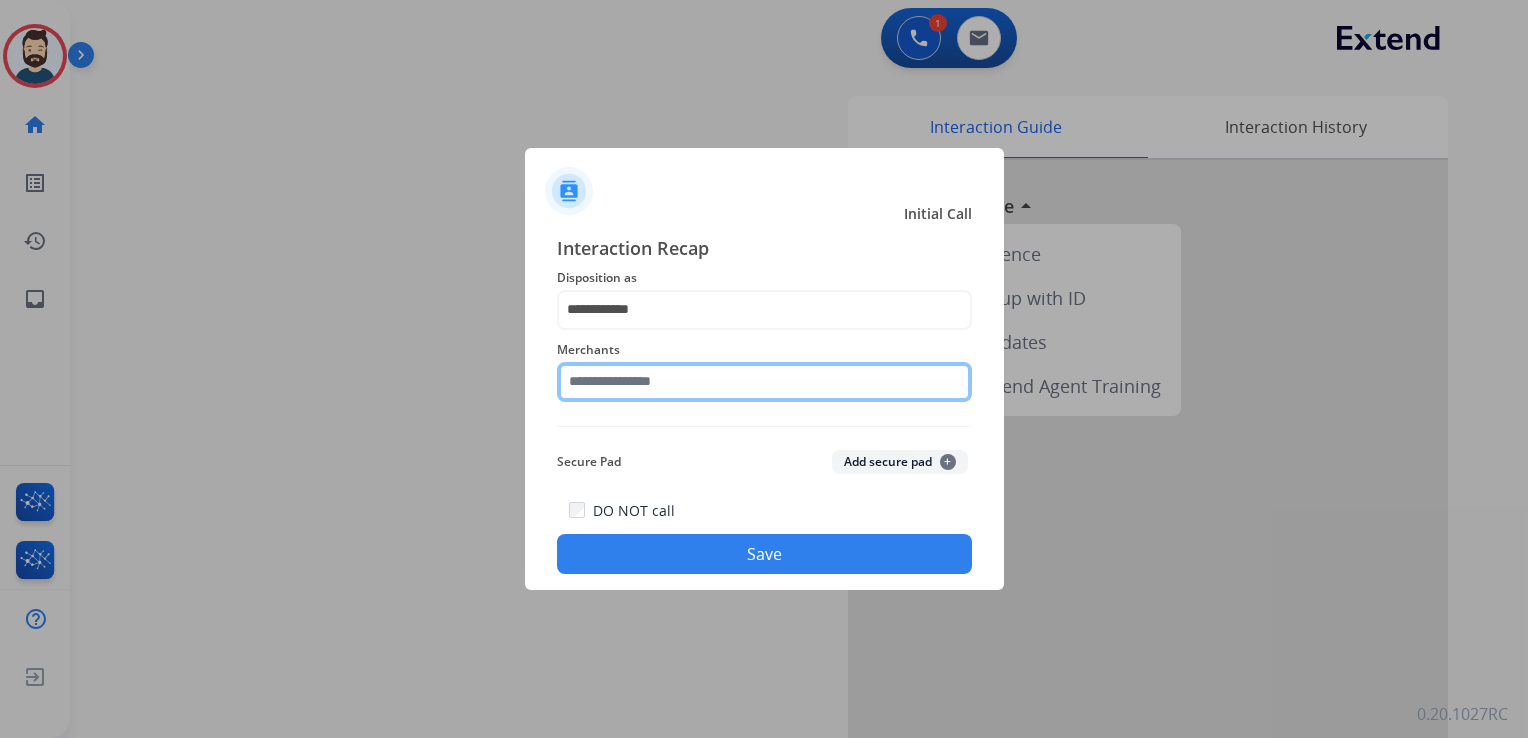 click 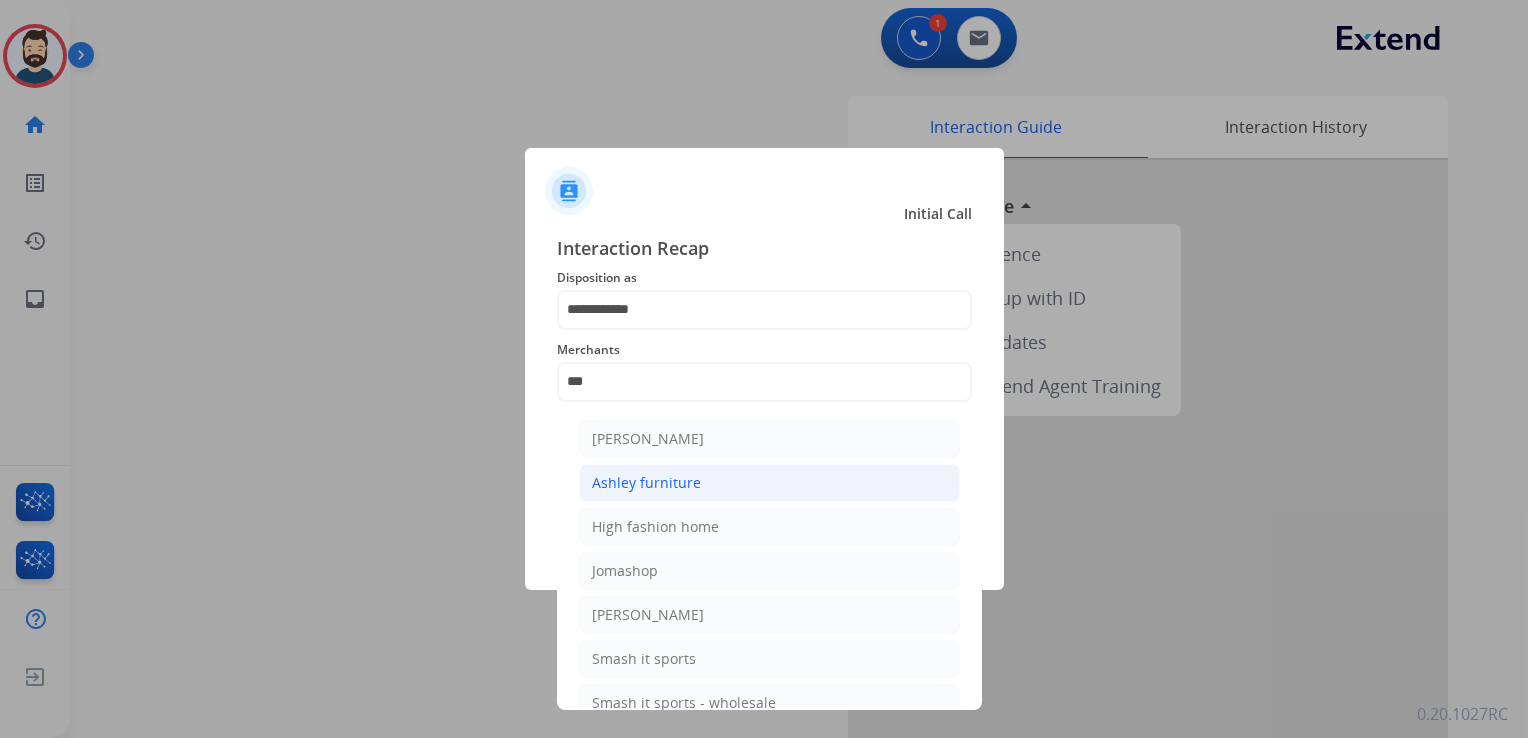 click on "Ashley furniture" 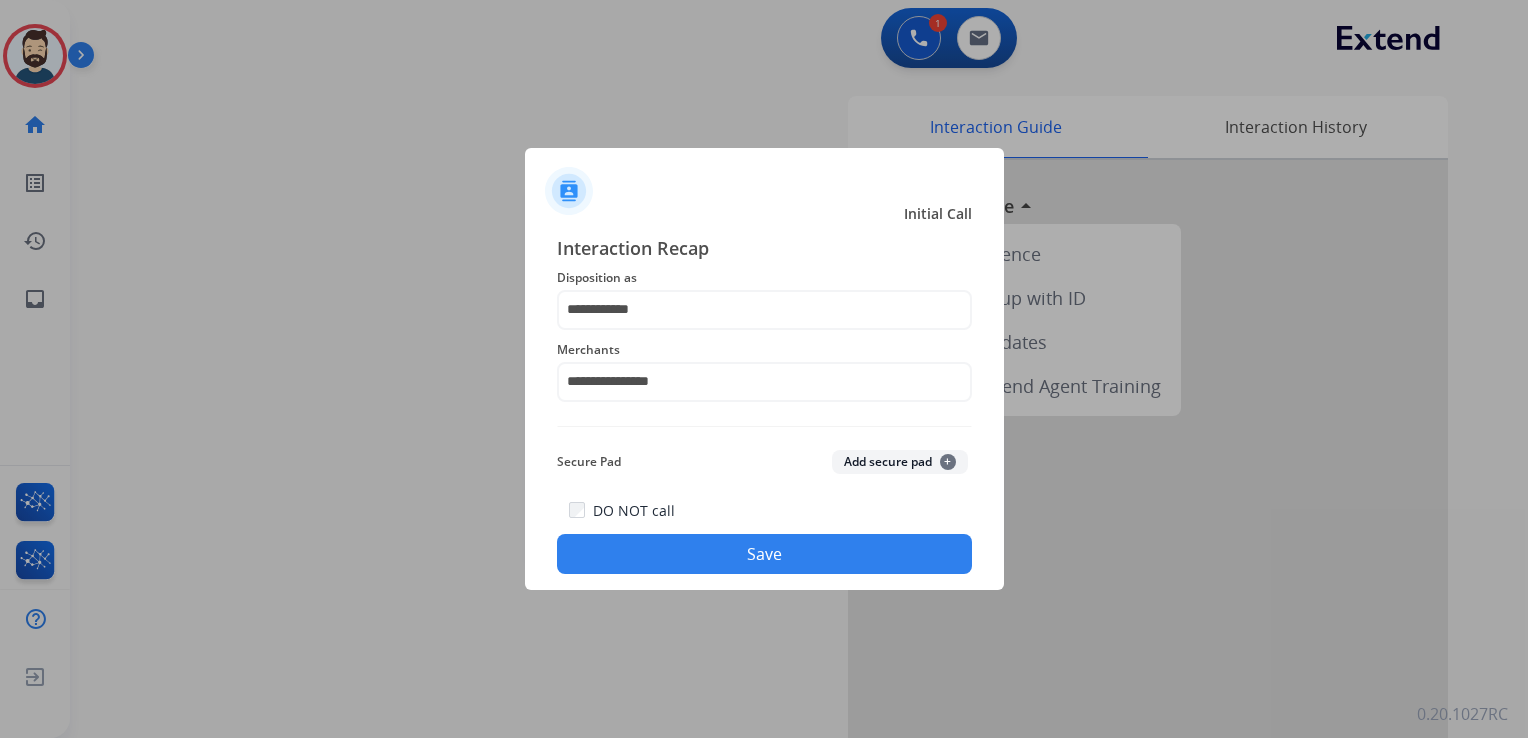 click on "Save" 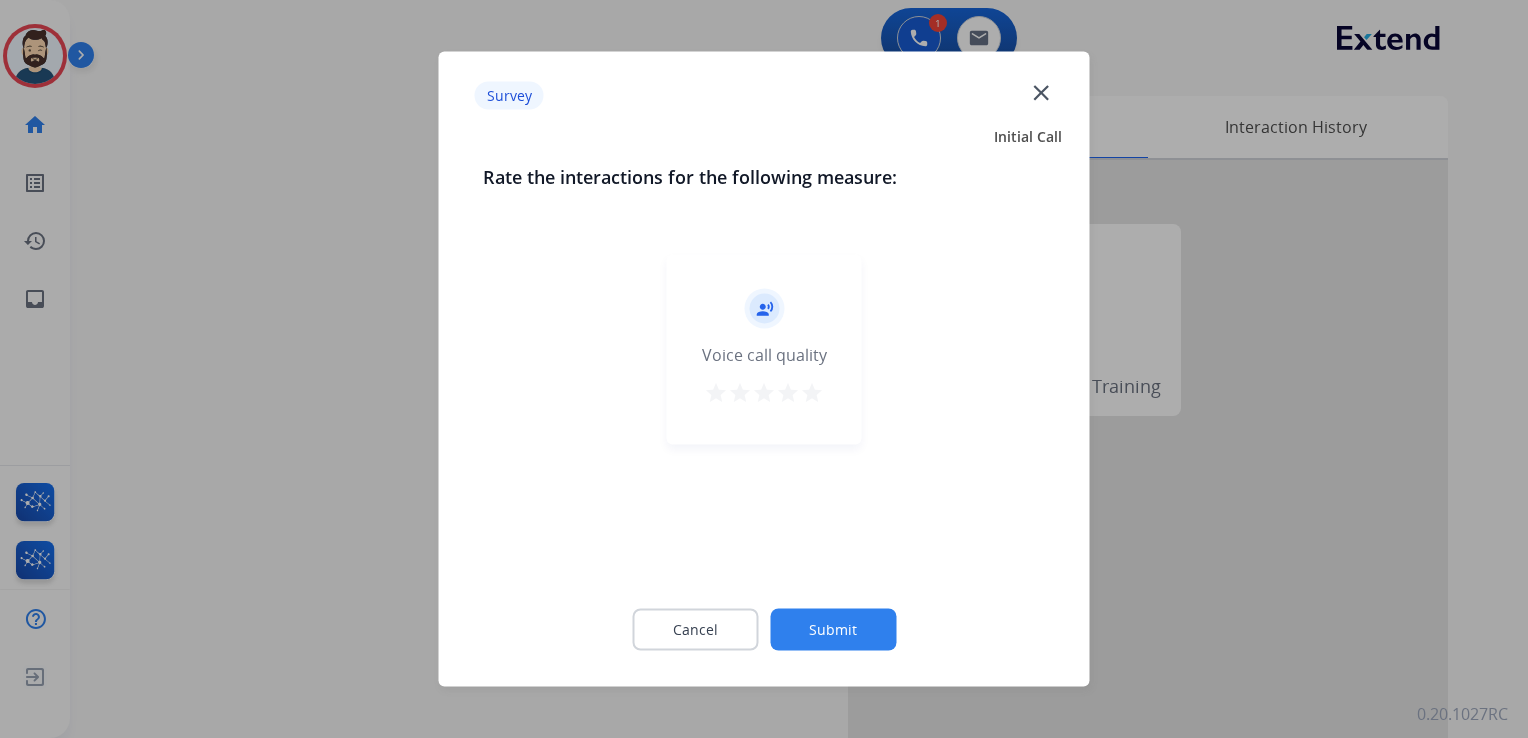 drag, startPoint x: 816, startPoint y: 395, endPoint x: 836, endPoint y: 506, distance: 112.78741 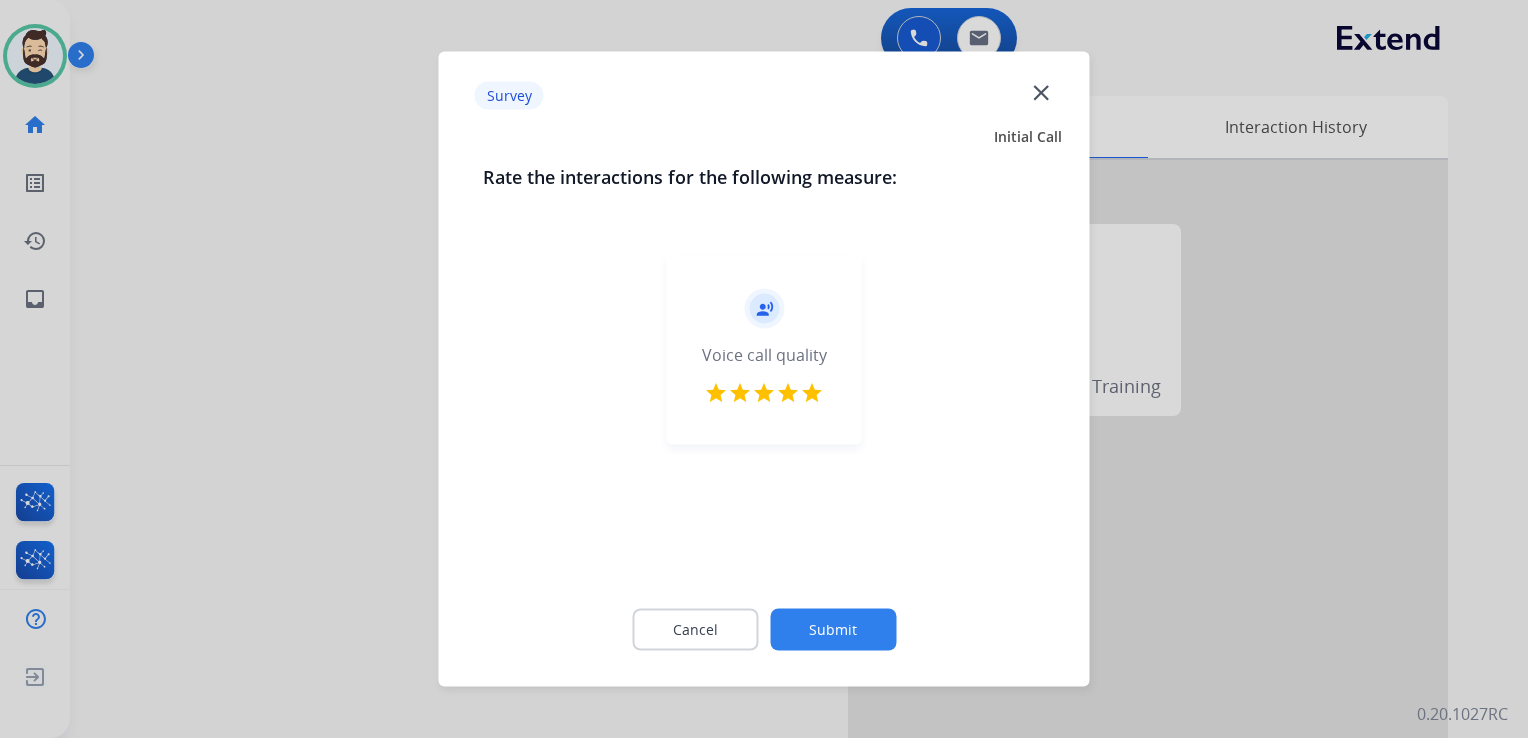 click on "Submit" 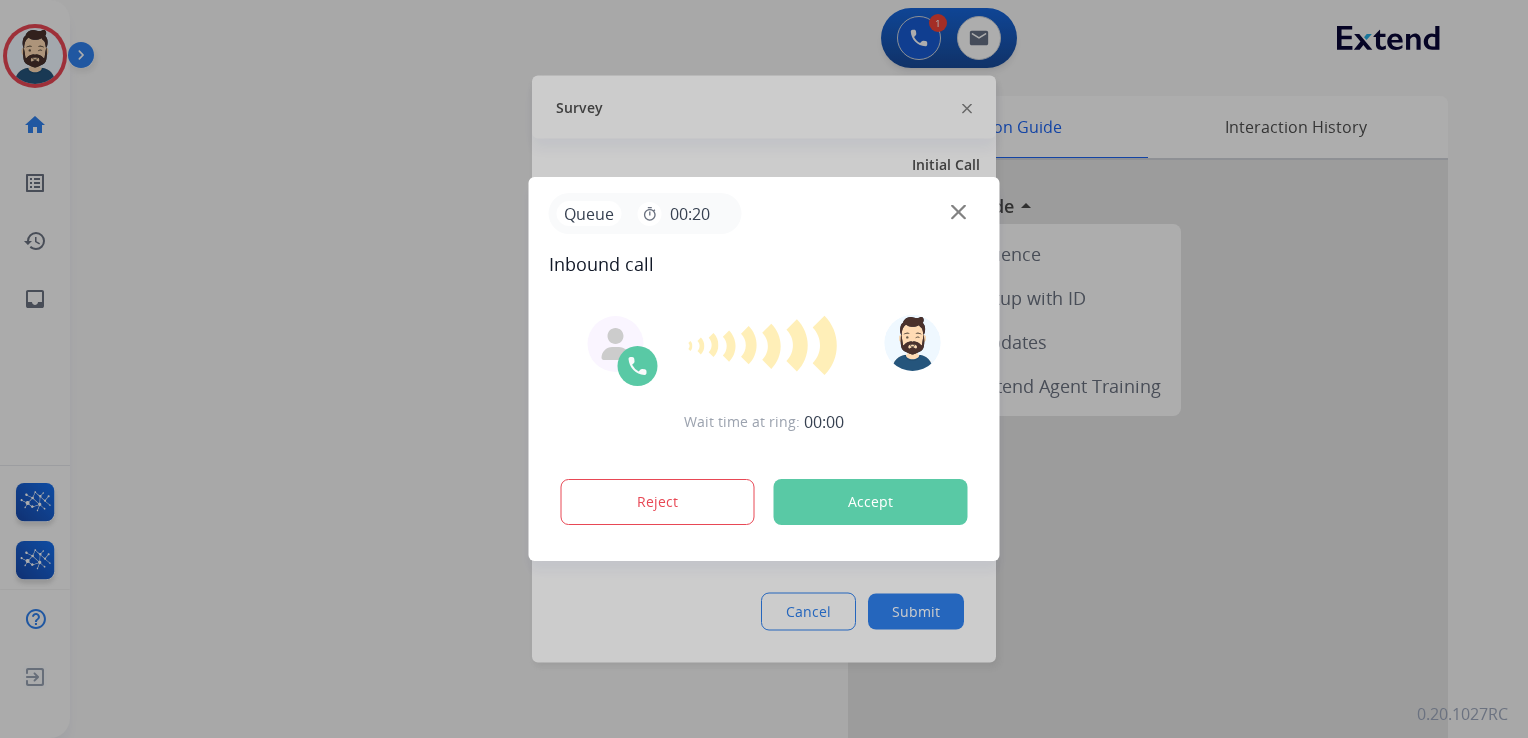 click on "Accept" at bounding box center (871, 502) 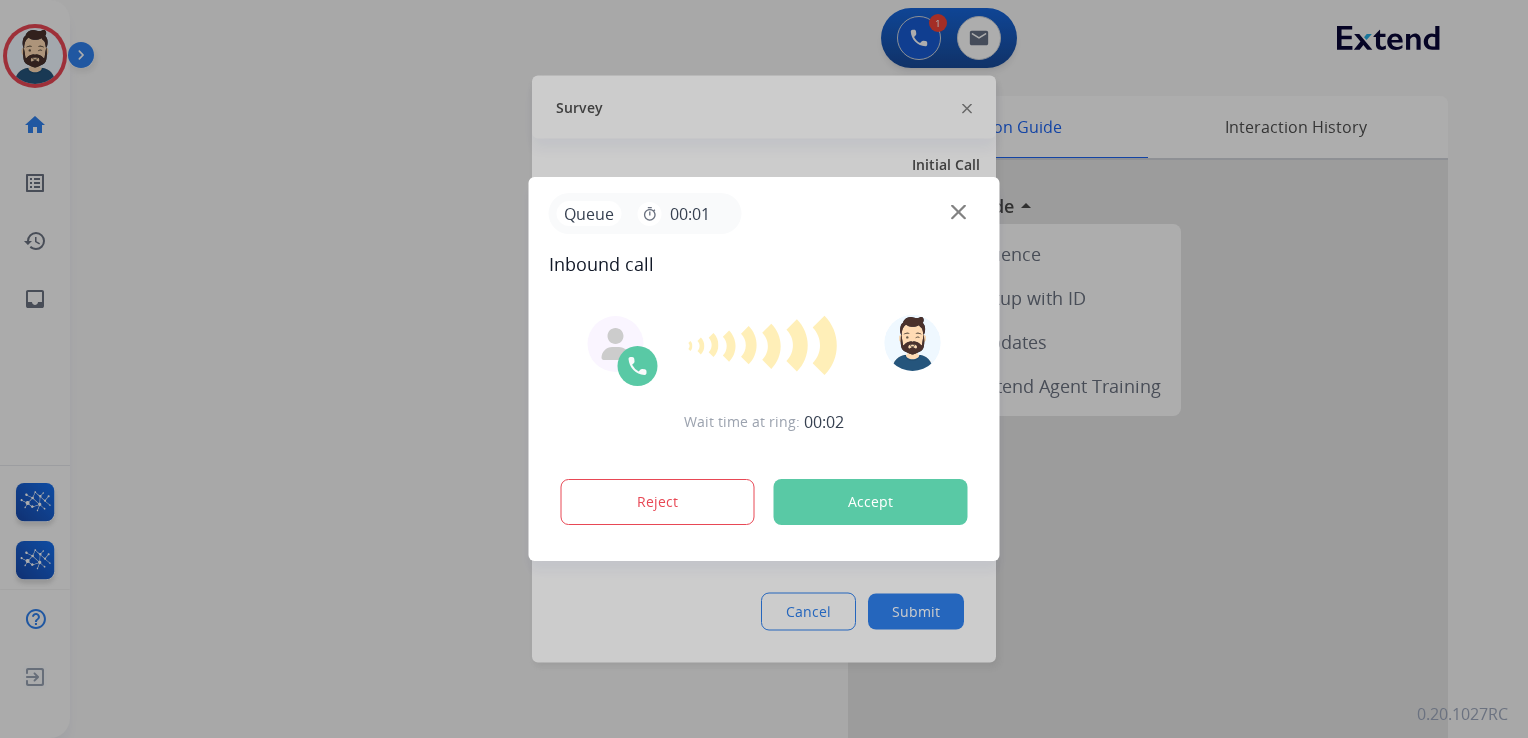 click on "Accept" at bounding box center (871, 502) 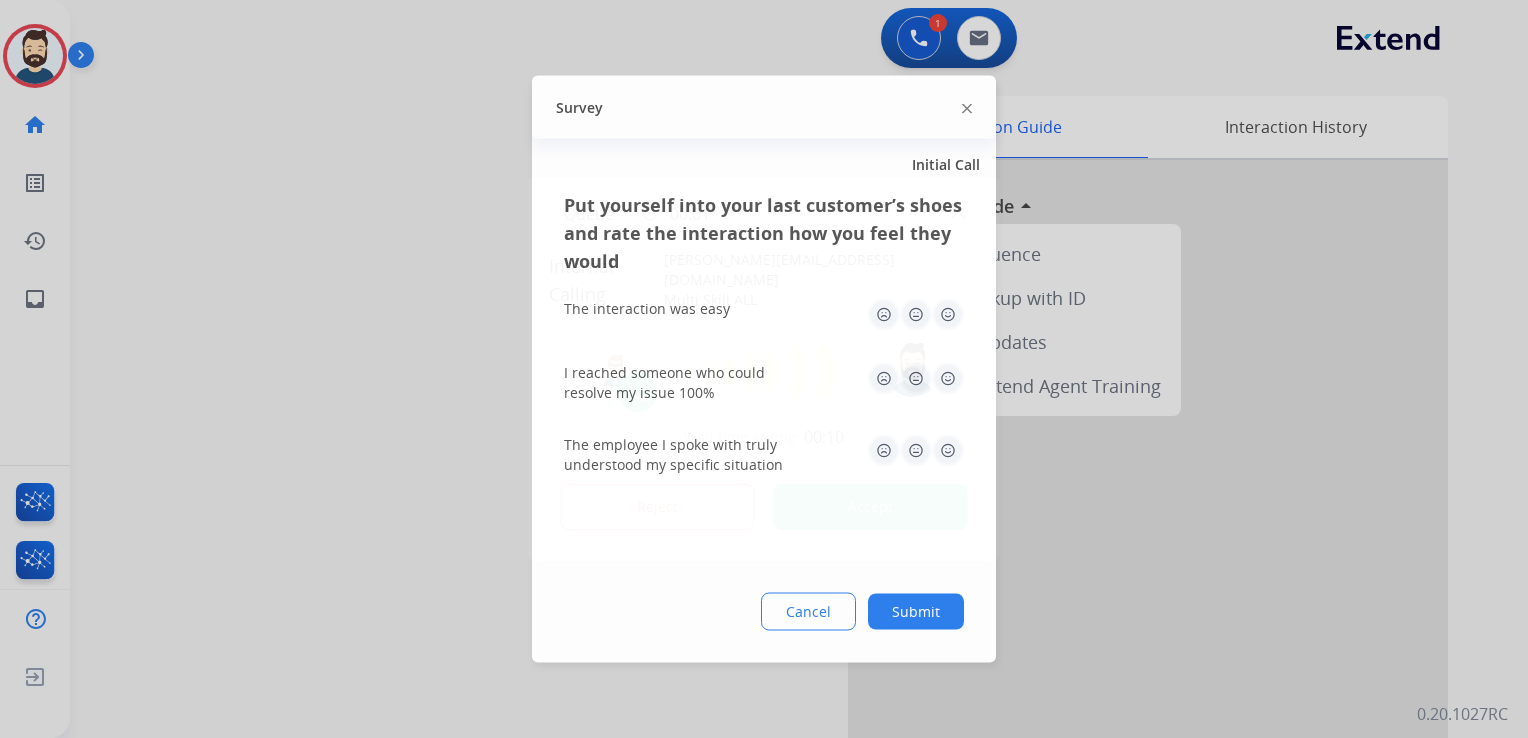 click on "Accept" at bounding box center (871, 507) 